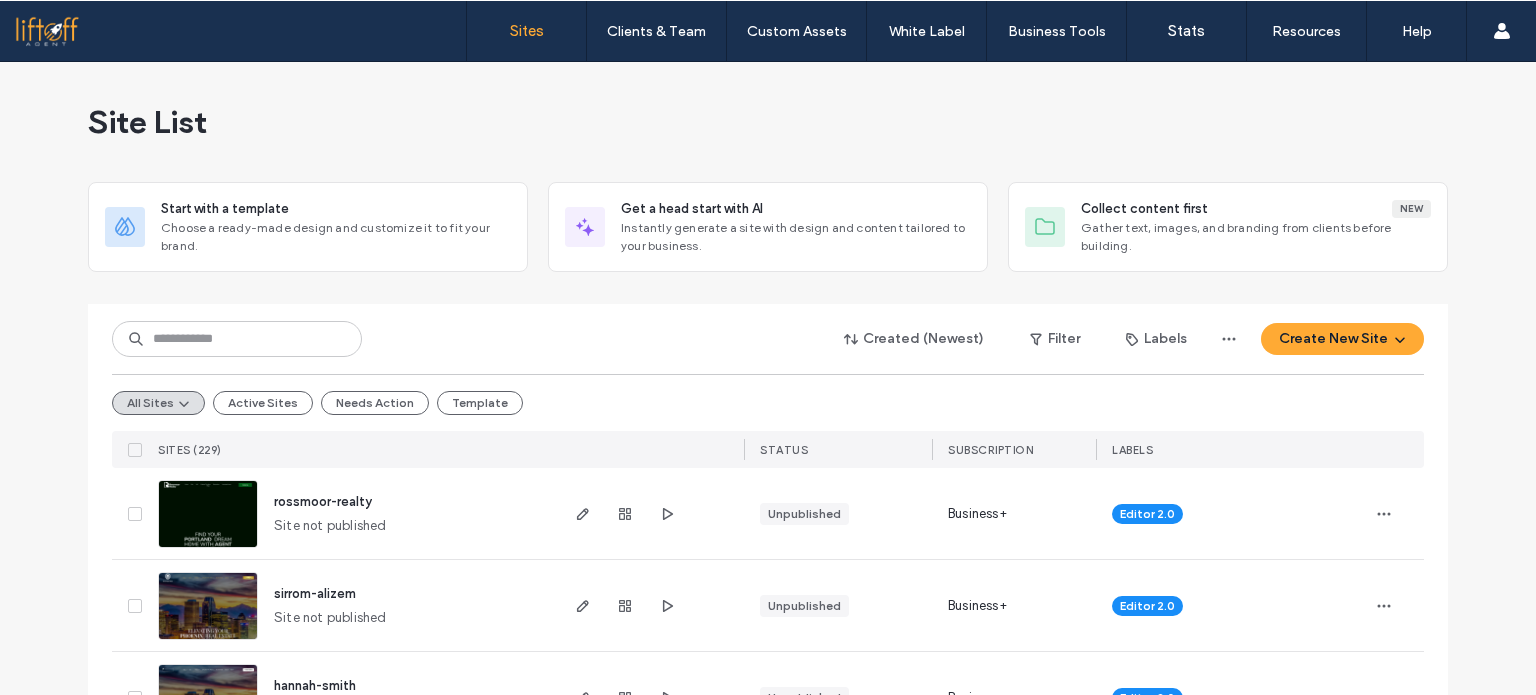 scroll, scrollTop: 0, scrollLeft: 0, axis: both 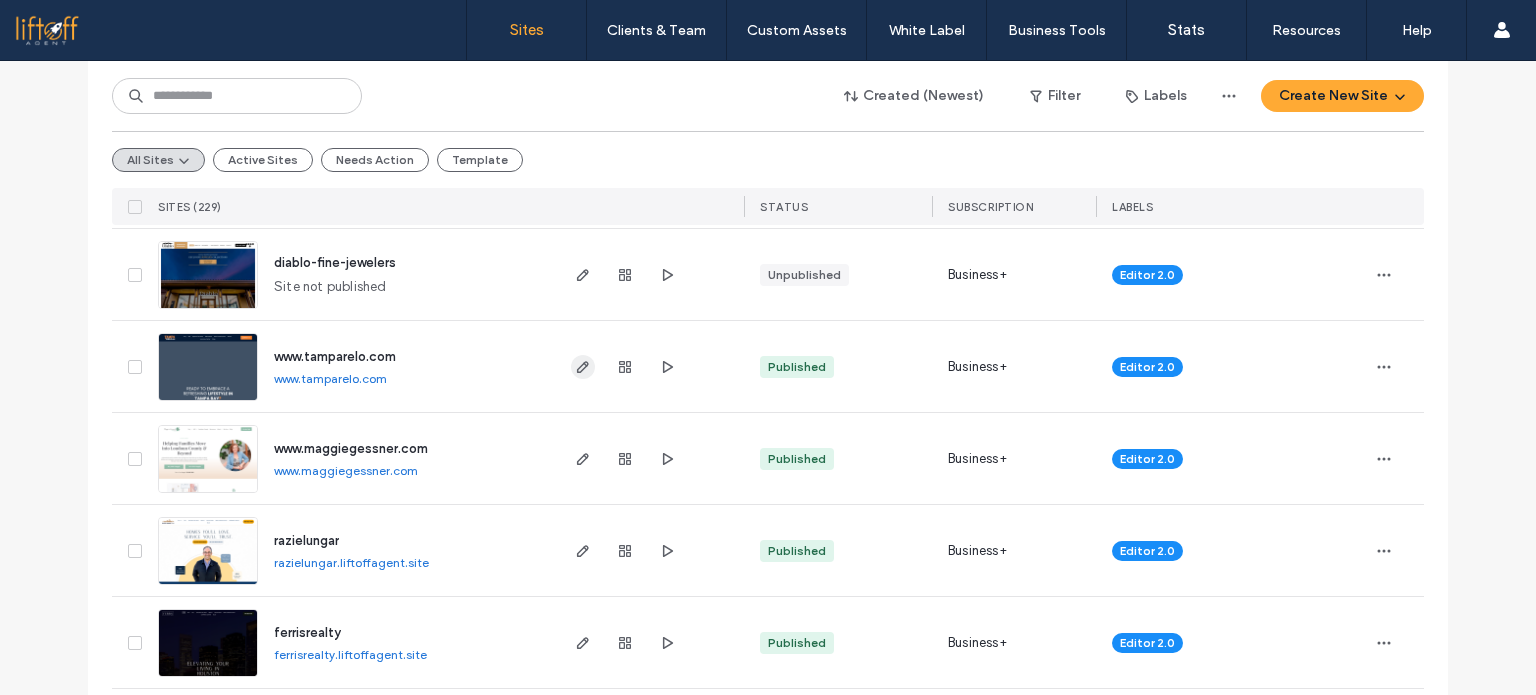 click 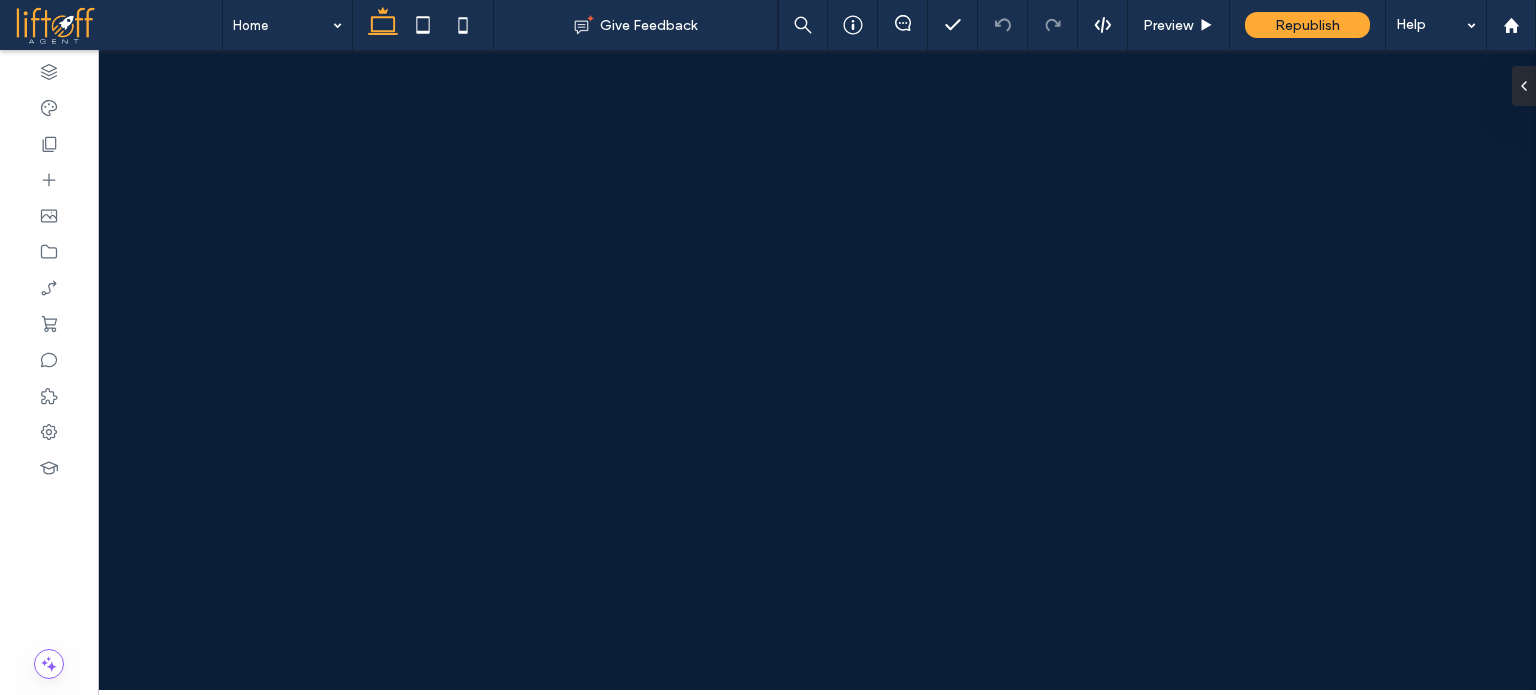 scroll, scrollTop: 0, scrollLeft: 0, axis: both 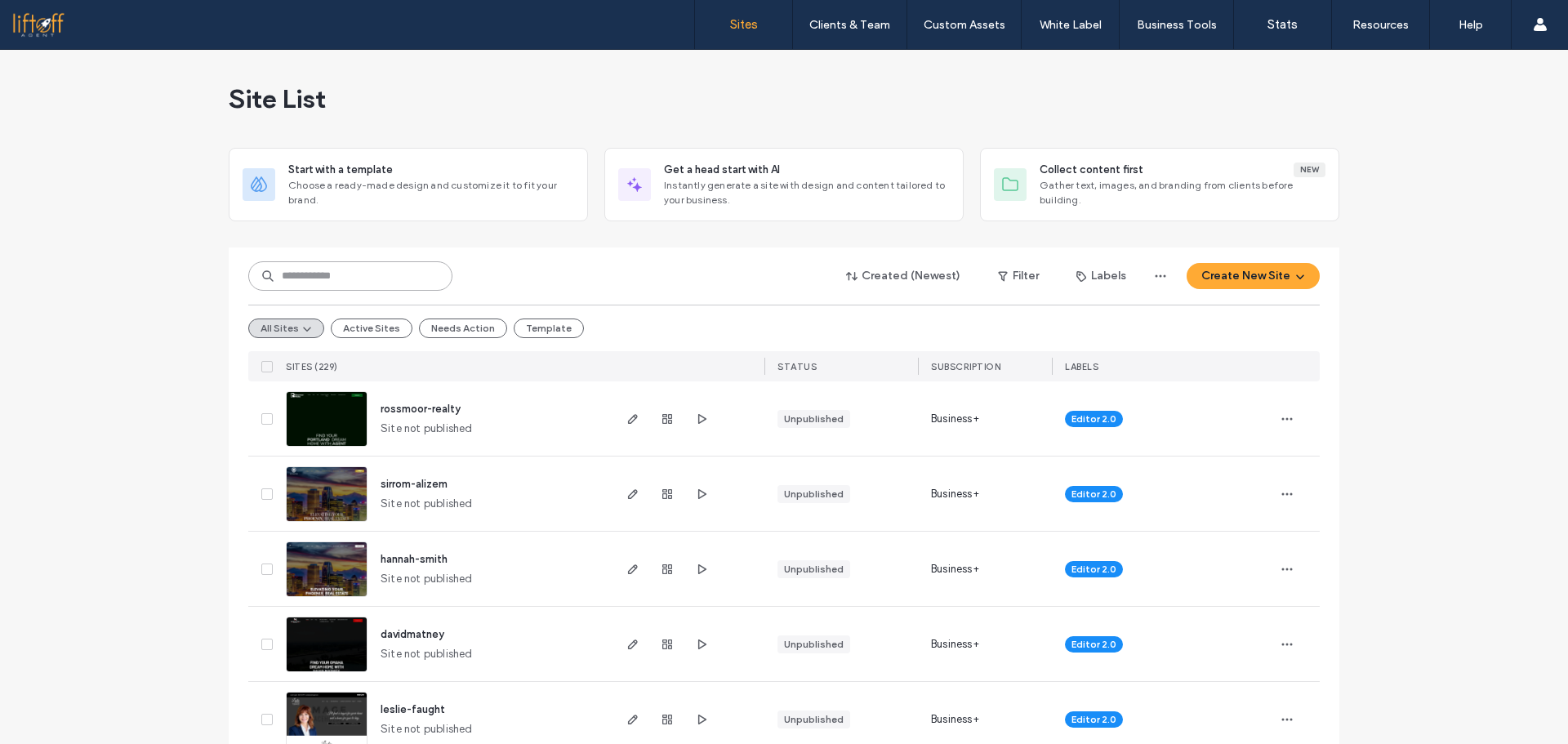 click at bounding box center (350, 276) 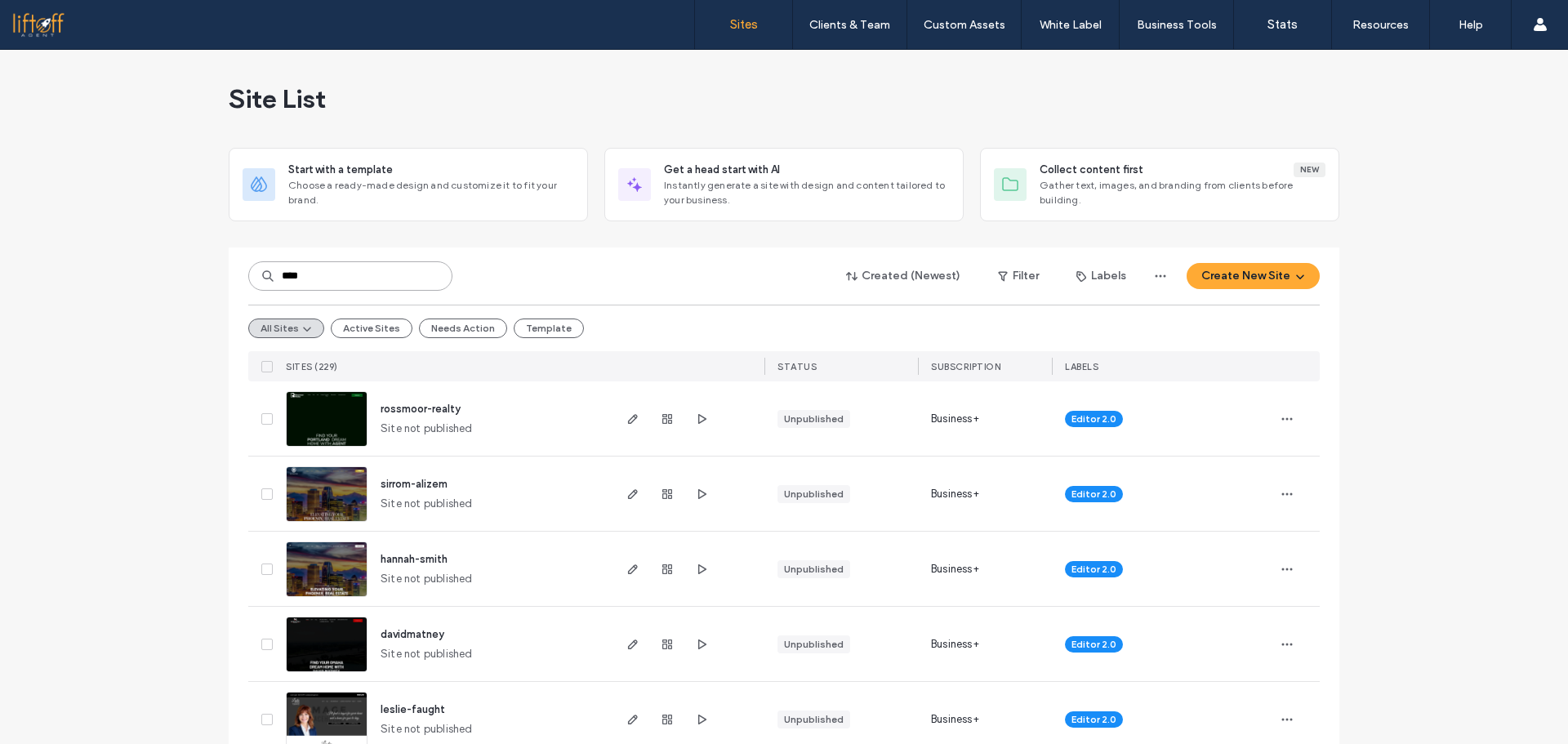 type on "****" 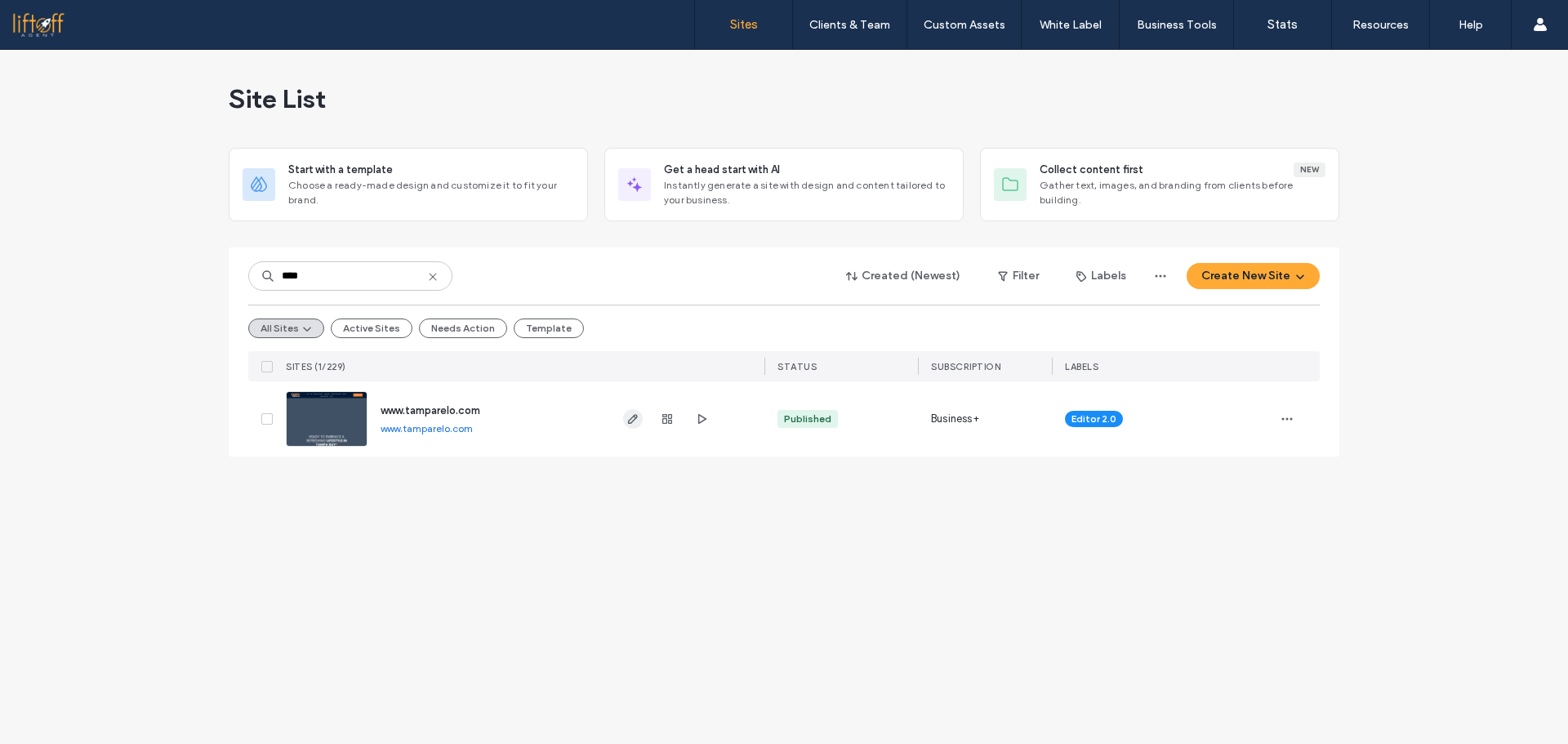click 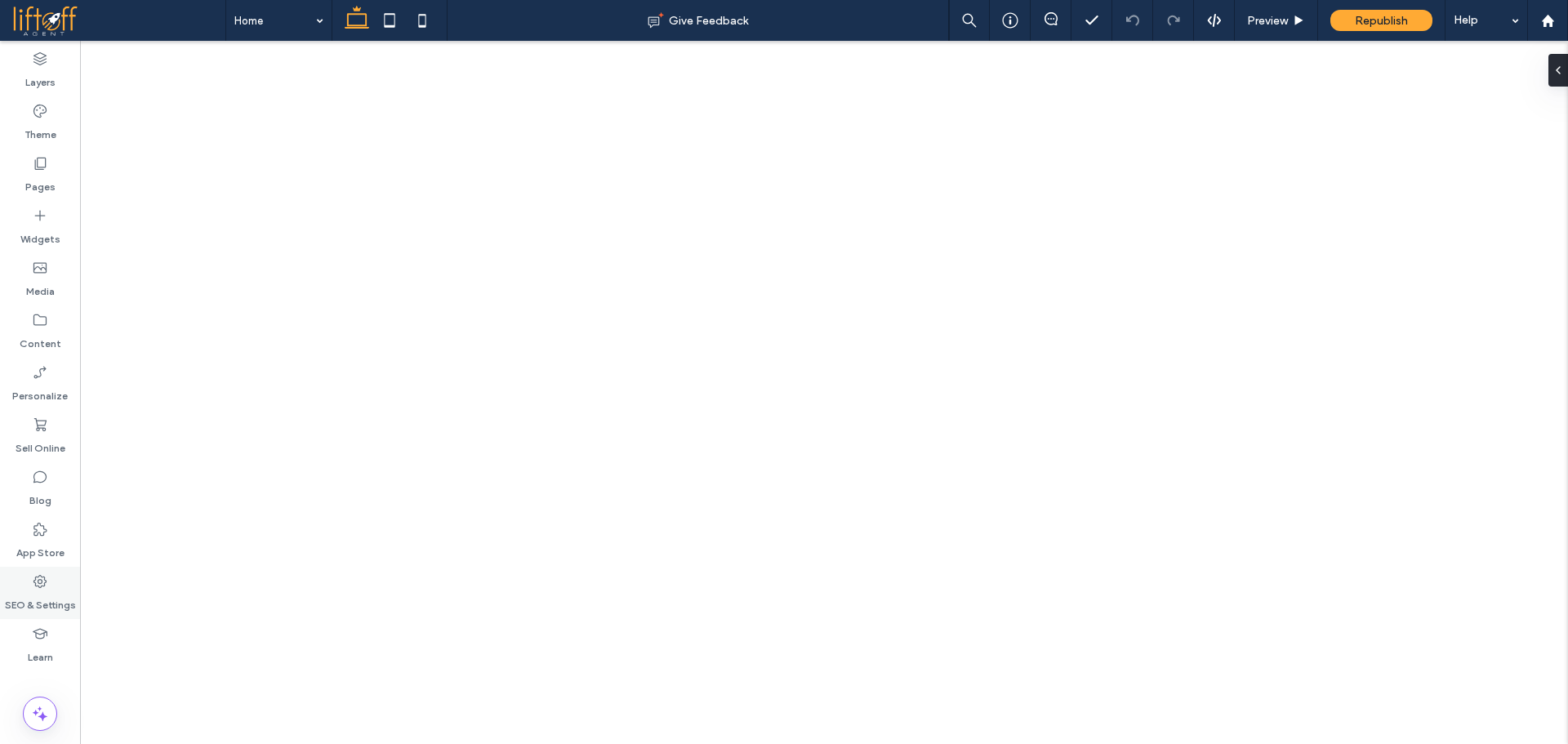 scroll, scrollTop: 0, scrollLeft: 0, axis: both 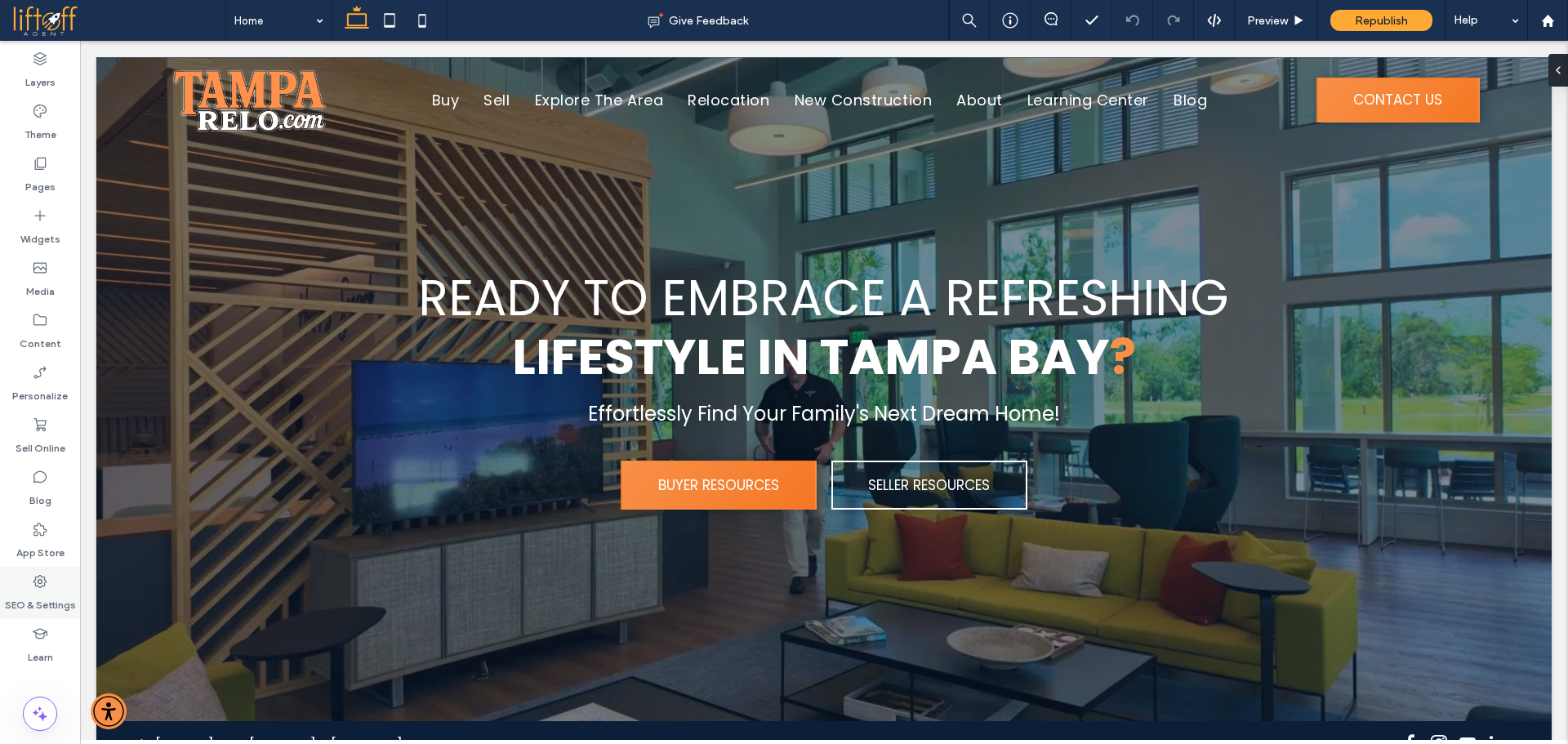 click 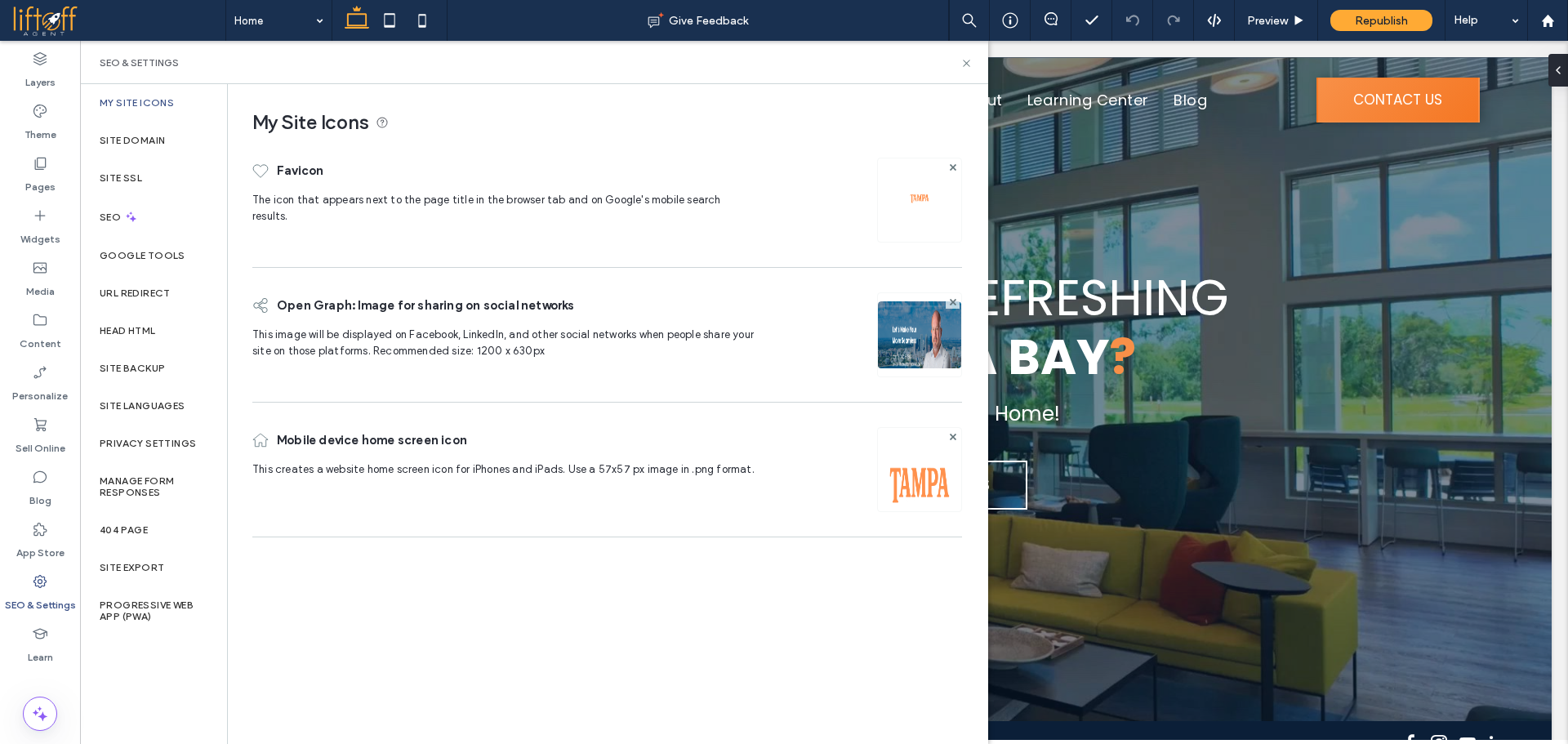 scroll, scrollTop: 0, scrollLeft: 0, axis: both 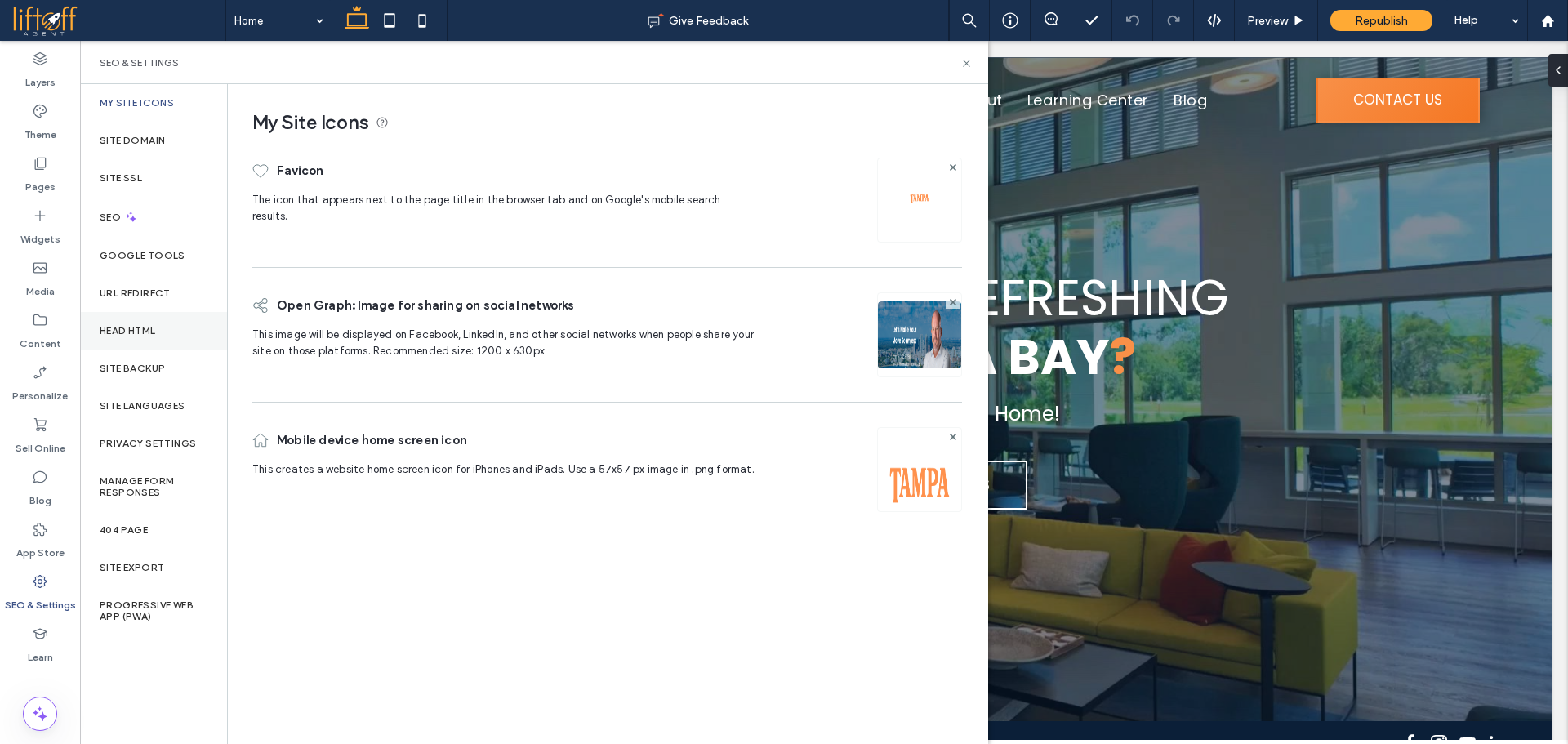 click on "Head HTML" at bounding box center [154, 331] 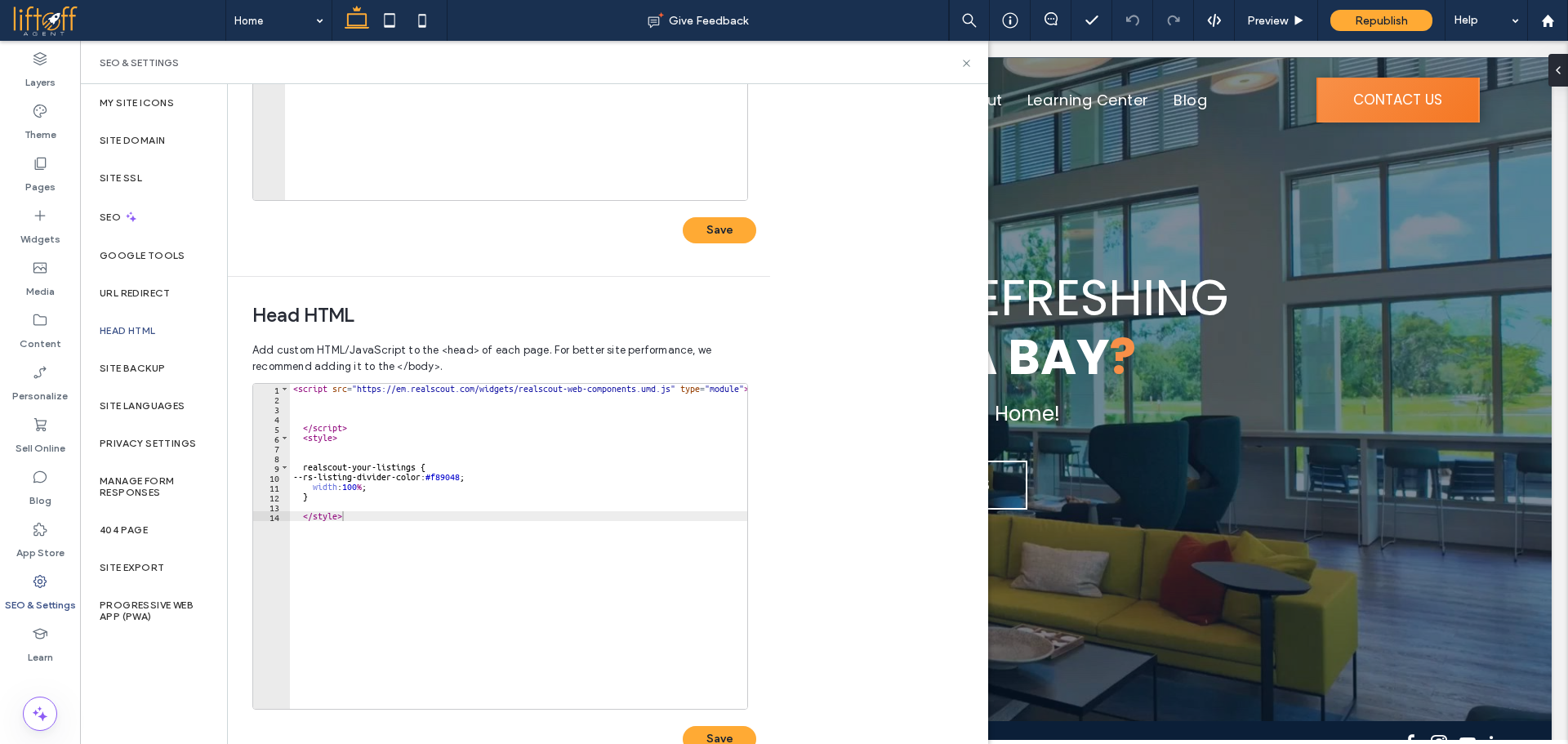 scroll, scrollTop: 375, scrollLeft: 0, axis: vertical 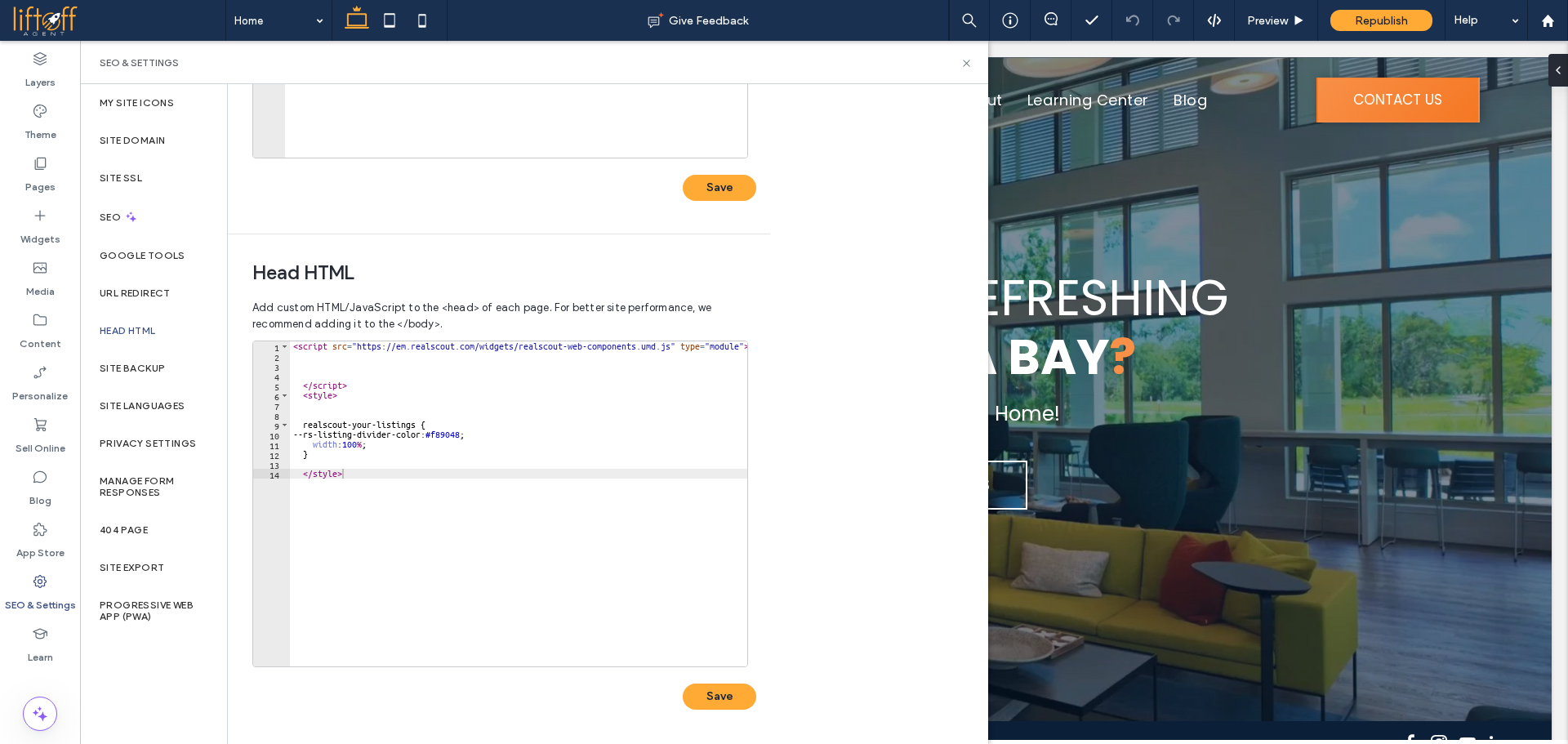 click on "< script   src = "https://em.realscout.com/widgets/realscout-web-components.umd.js"   type = "module" >       </ script >    < style >              realscout-your-listings   {     --rs-listing-divider-color:  #f89048 ;      width :  100 % ;    }       </ style >" at bounding box center [521, 507] 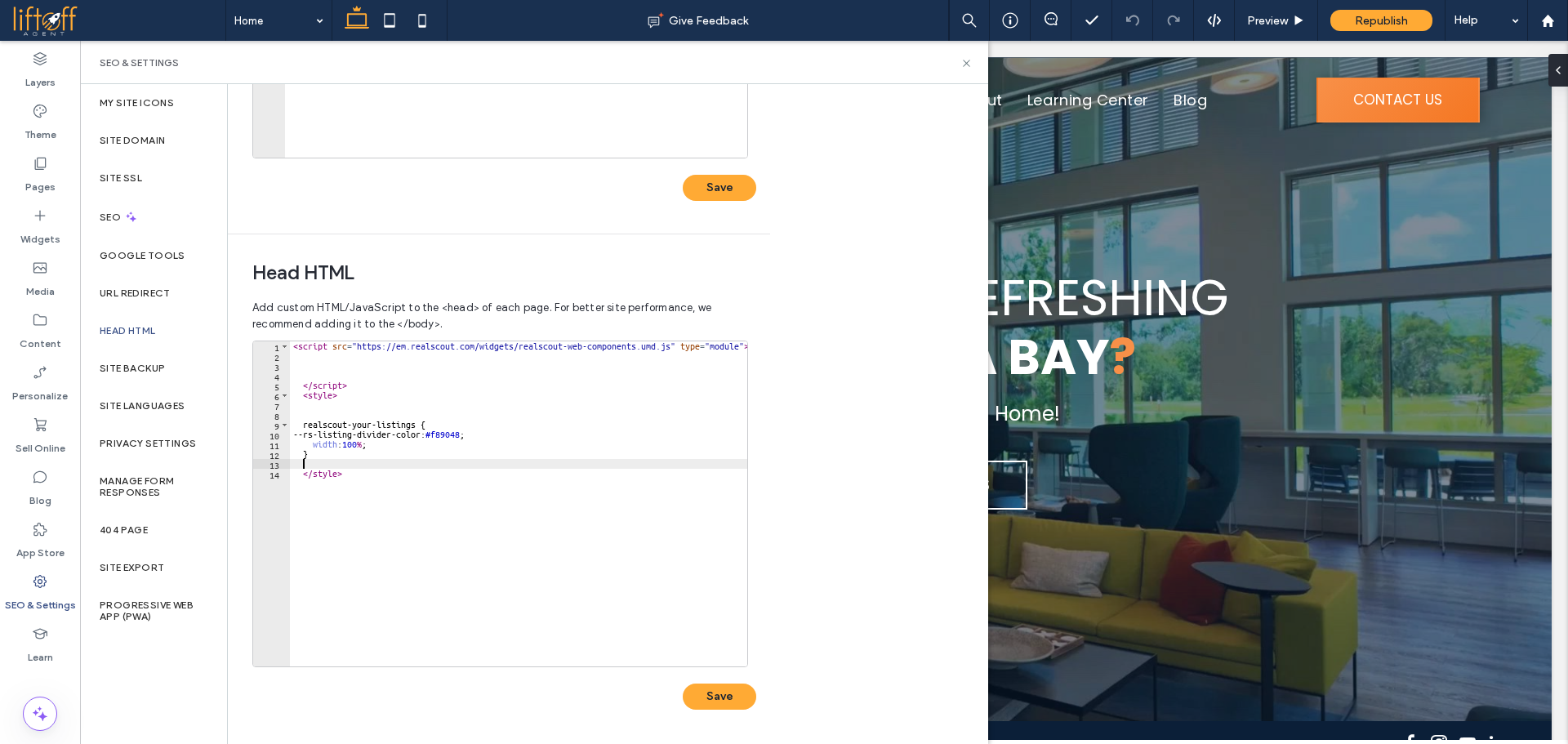 click on "< script   src = "https://em.realscout.com/widgets/realscout-web-components.umd.js"   type = "module" >       </ script >    < style >              realscout-your-listings   {     --rs-listing-divider-color:  #f89048 ;      width :  100 % ;    }       </ style >" at bounding box center (521, 507) 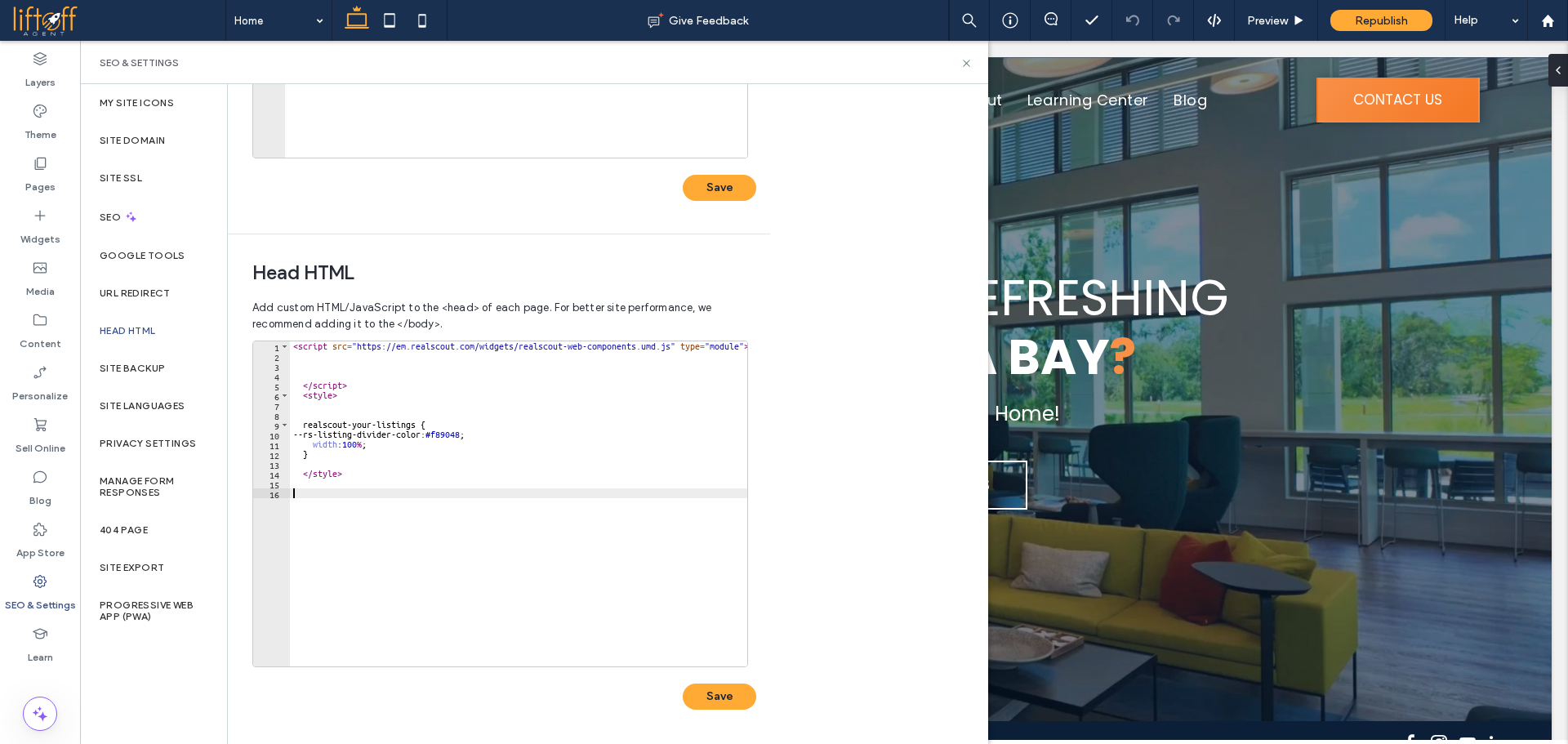paste on "*********" 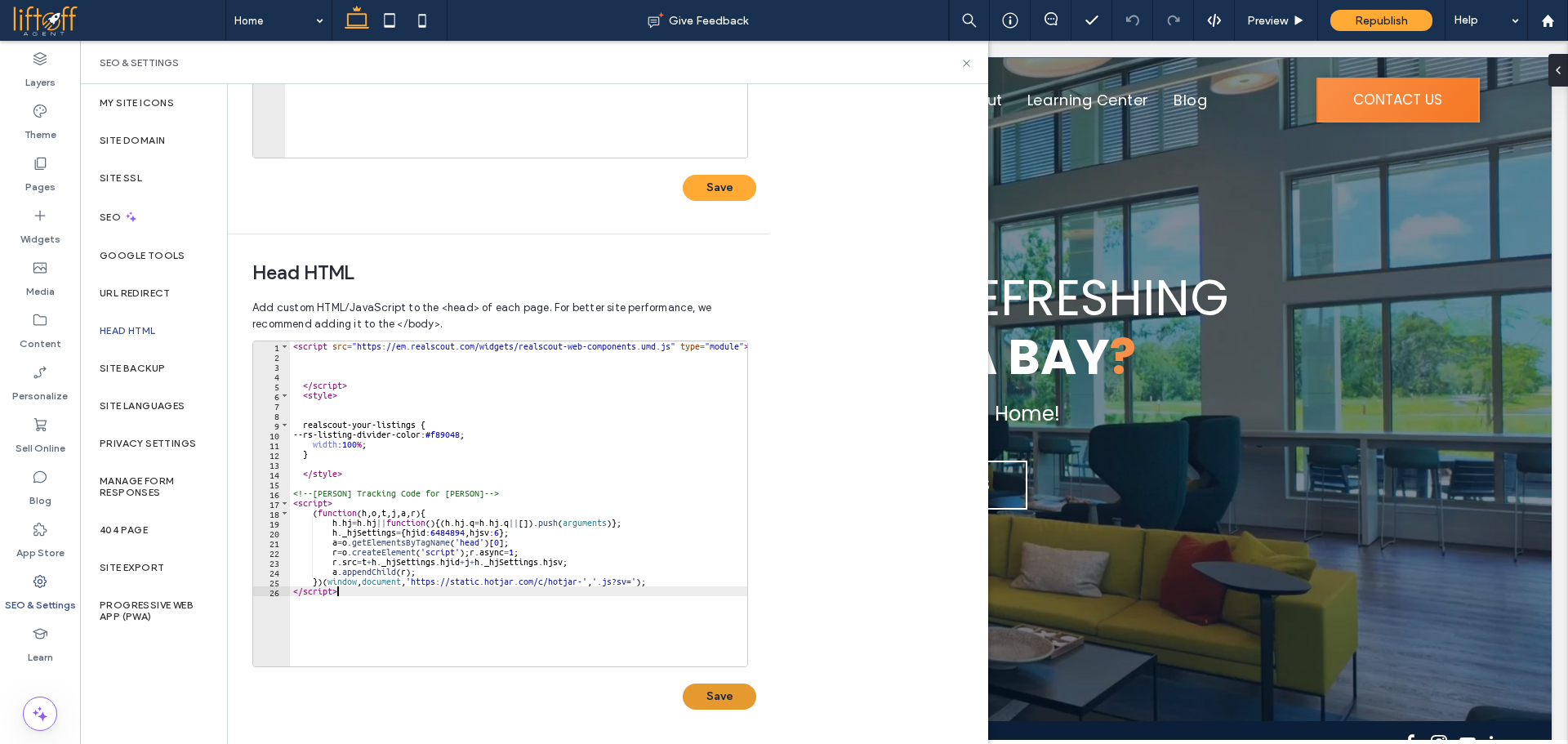 type on "*********" 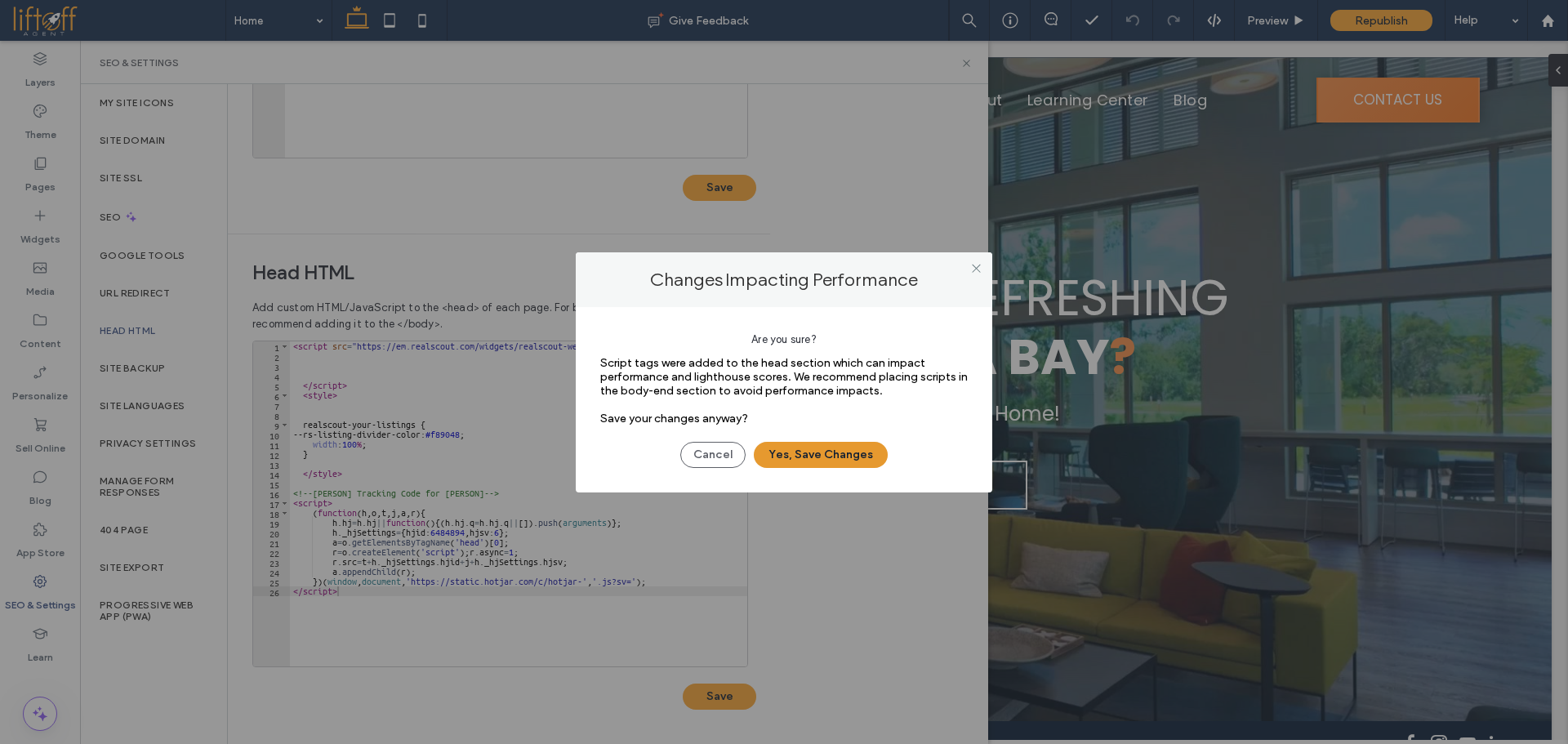 click on "Yes, Save Changes" at bounding box center [821, 455] 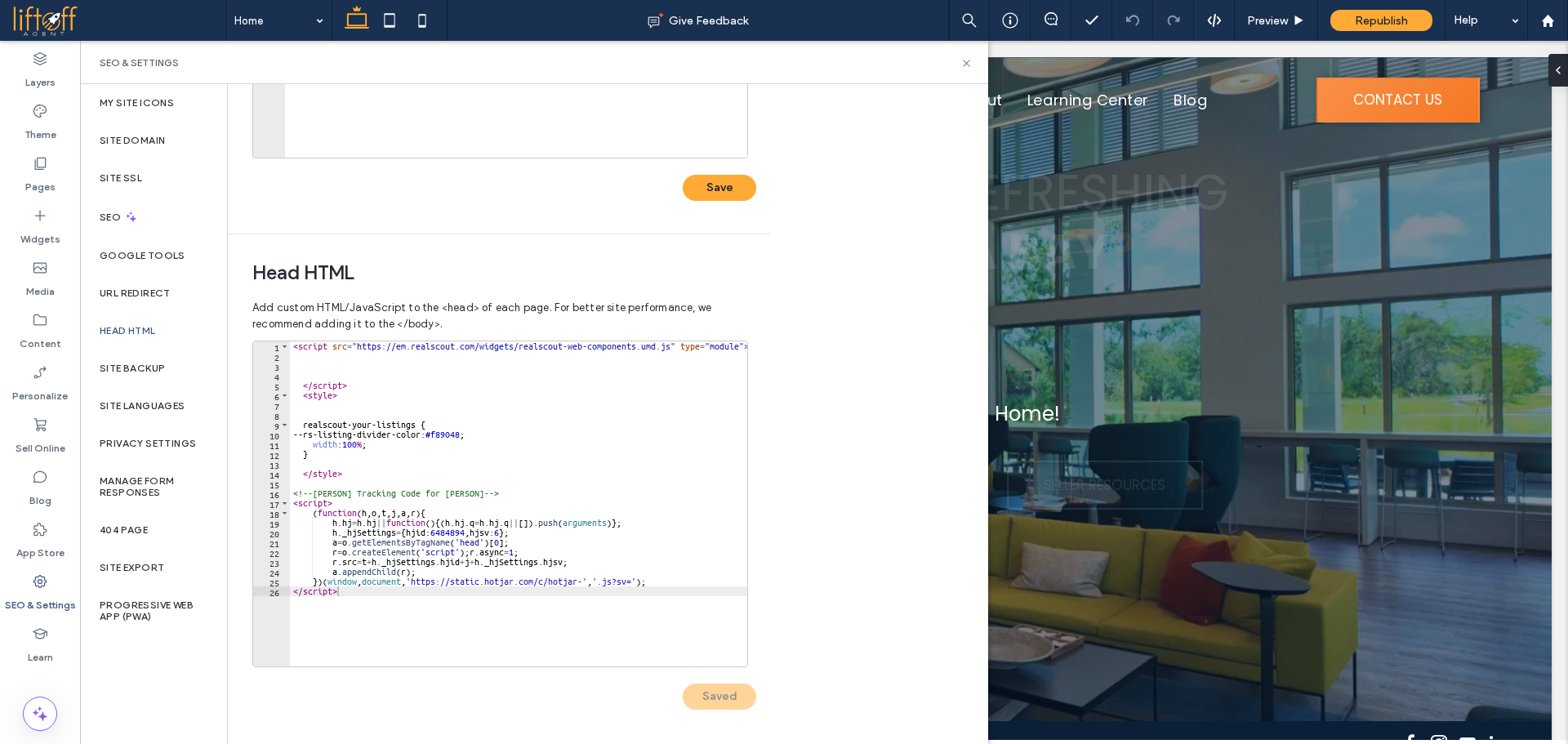 scroll, scrollTop: 0, scrollLeft: 0, axis: both 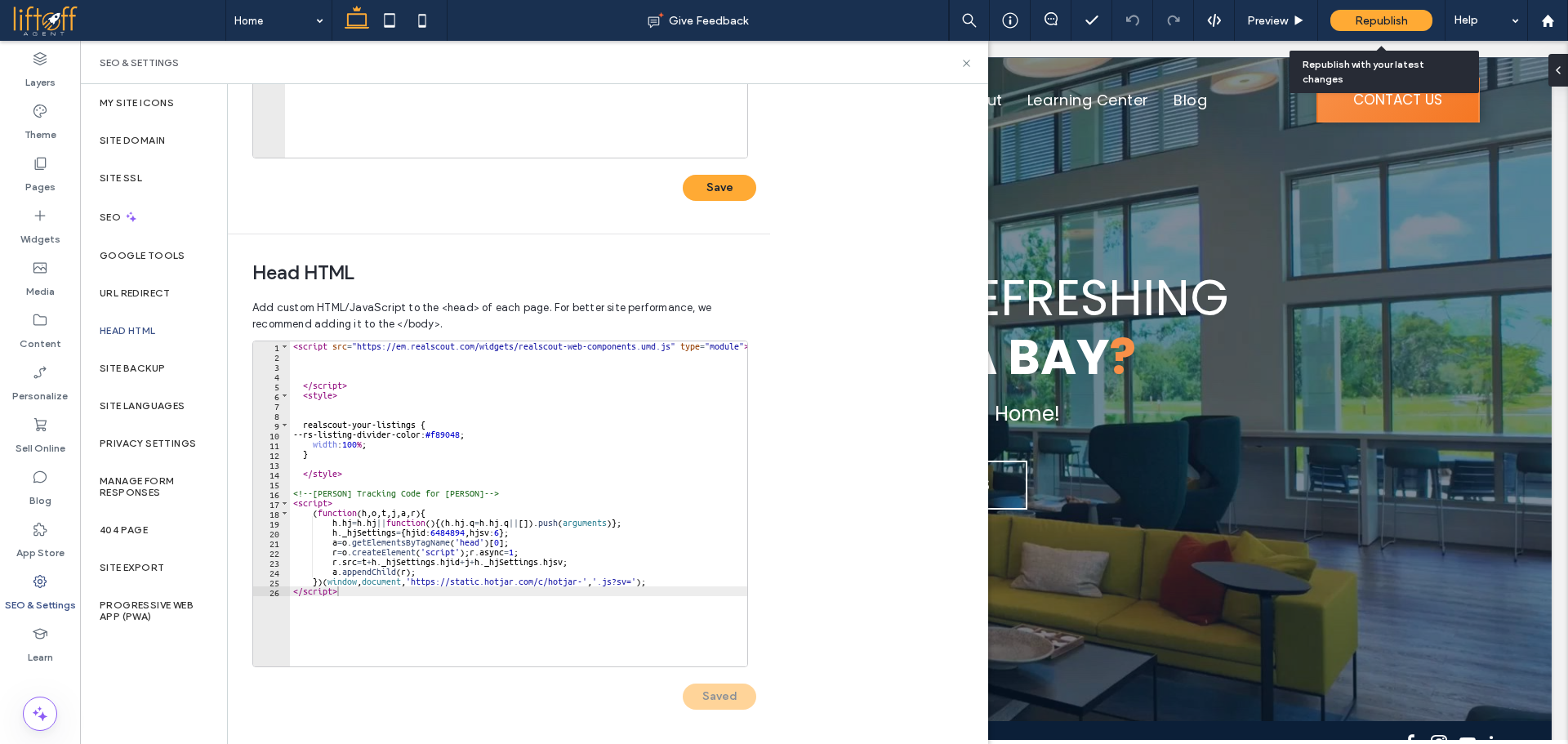click on "Republish" at bounding box center (1381, 20) 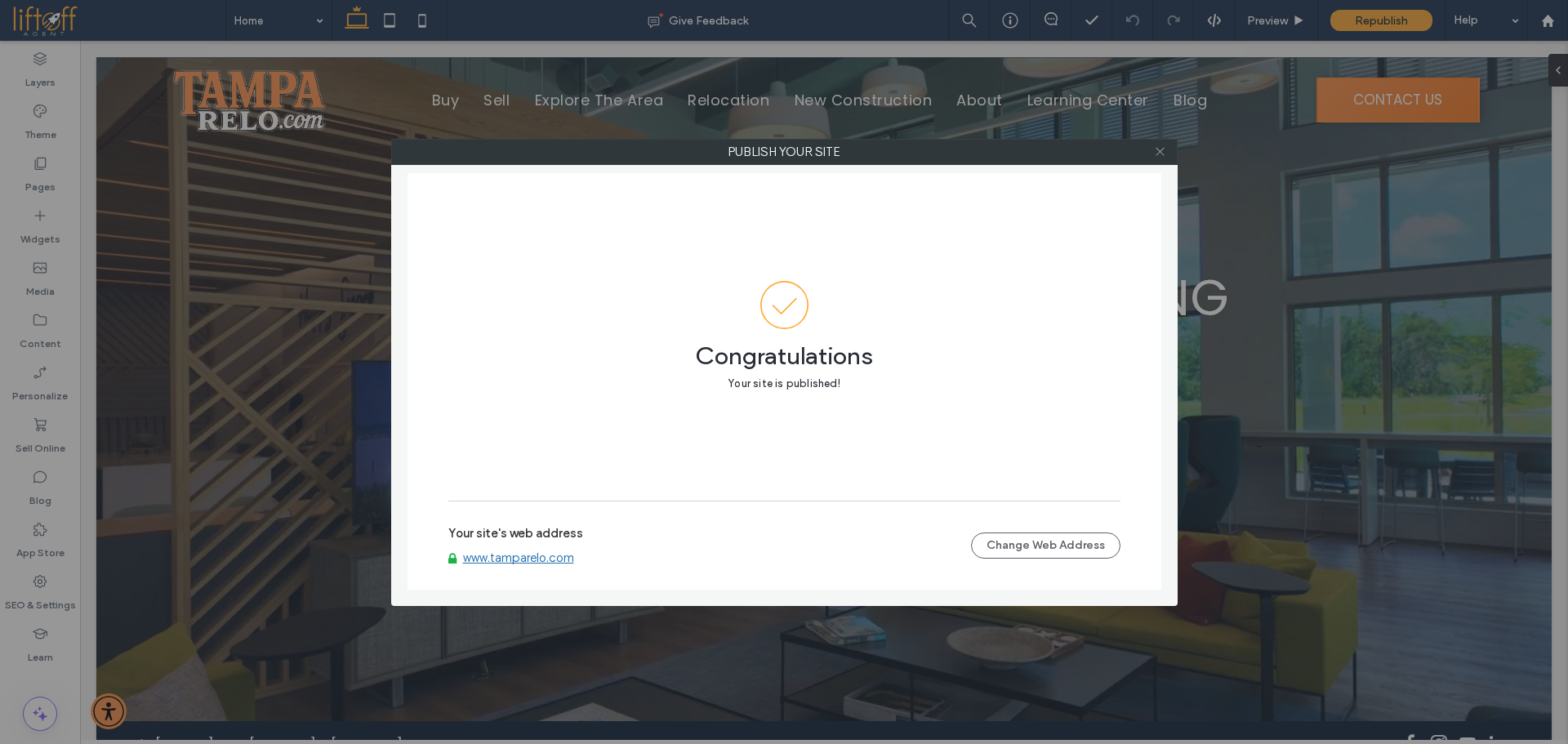 click 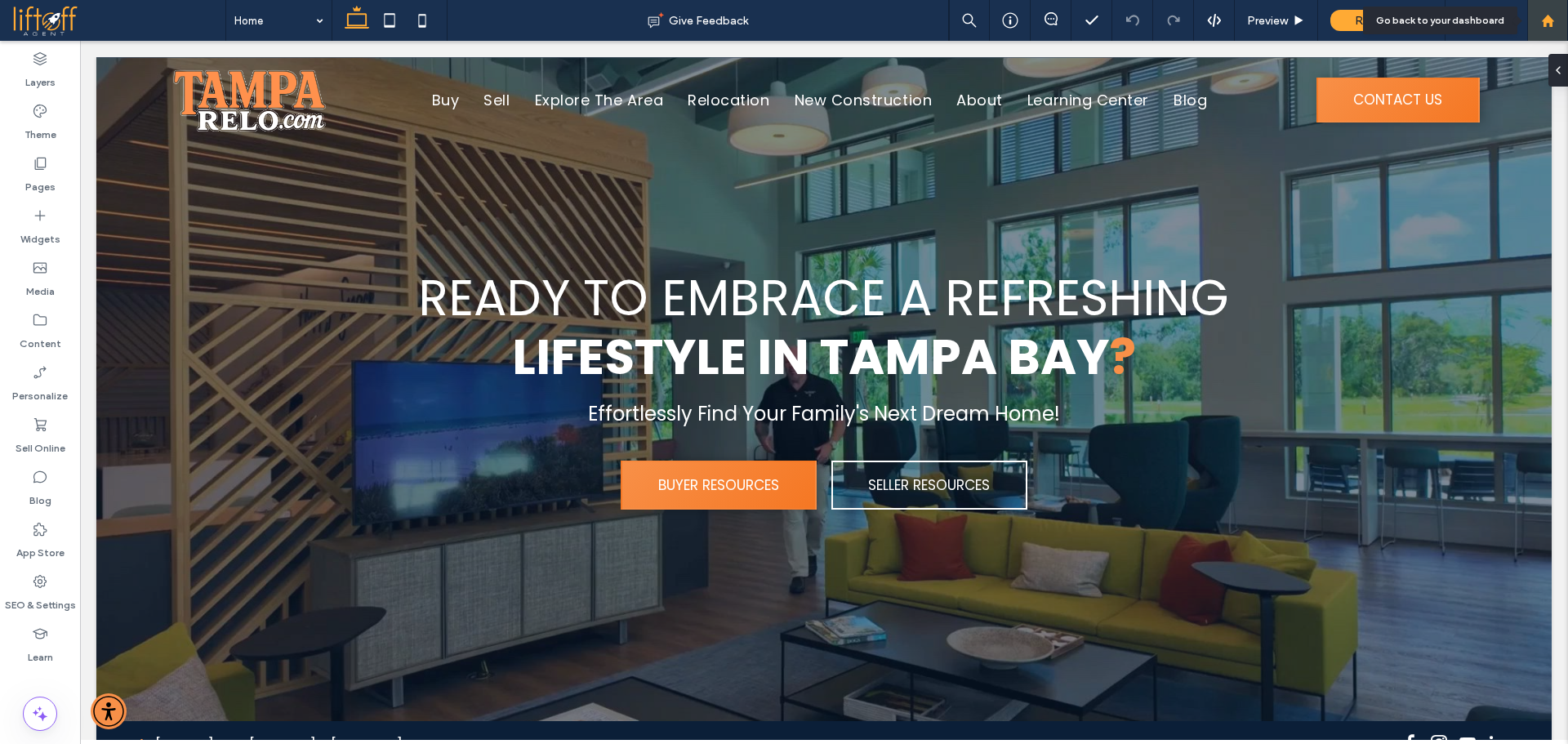 click 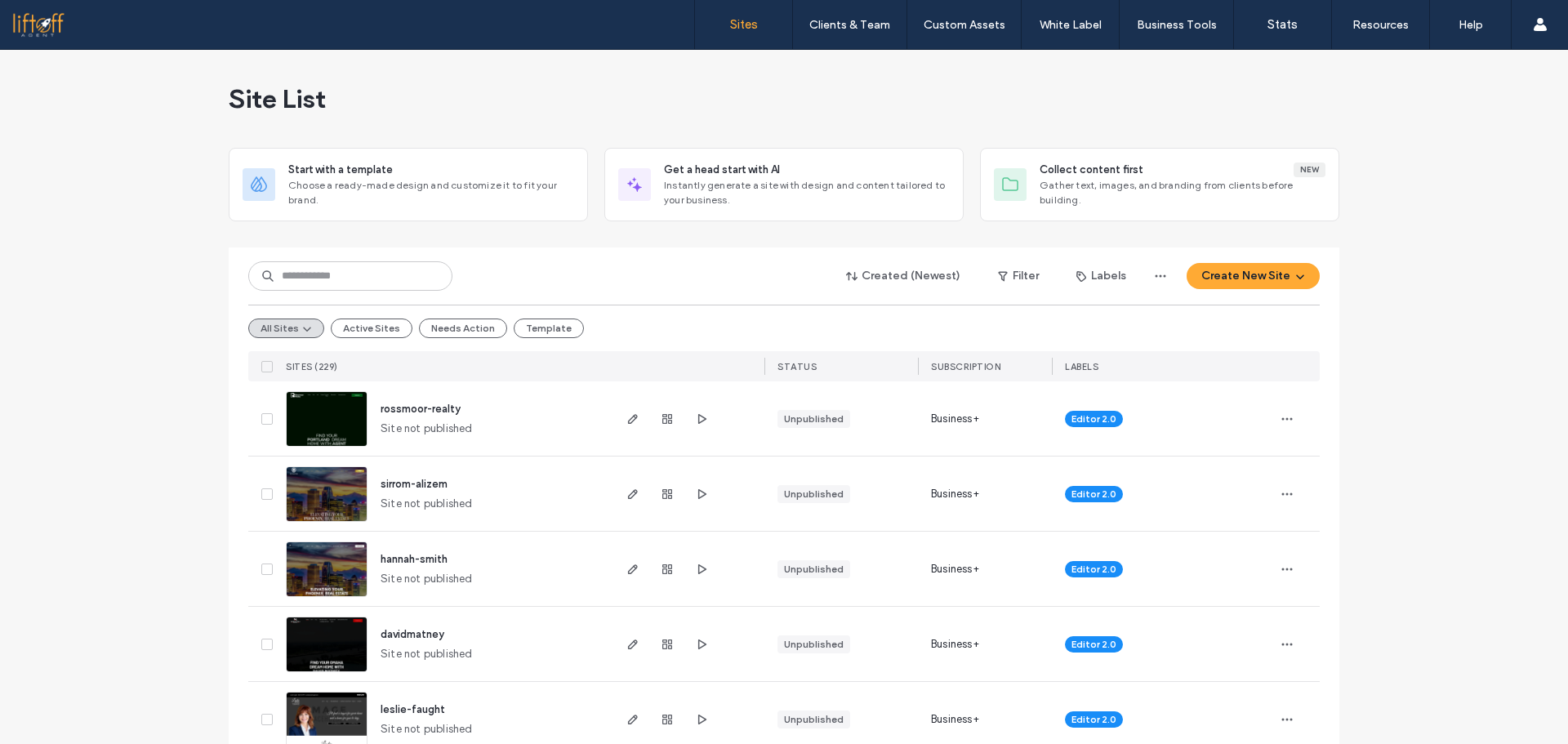scroll, scrollTop: 0, scrollLeft: 0, axis: both 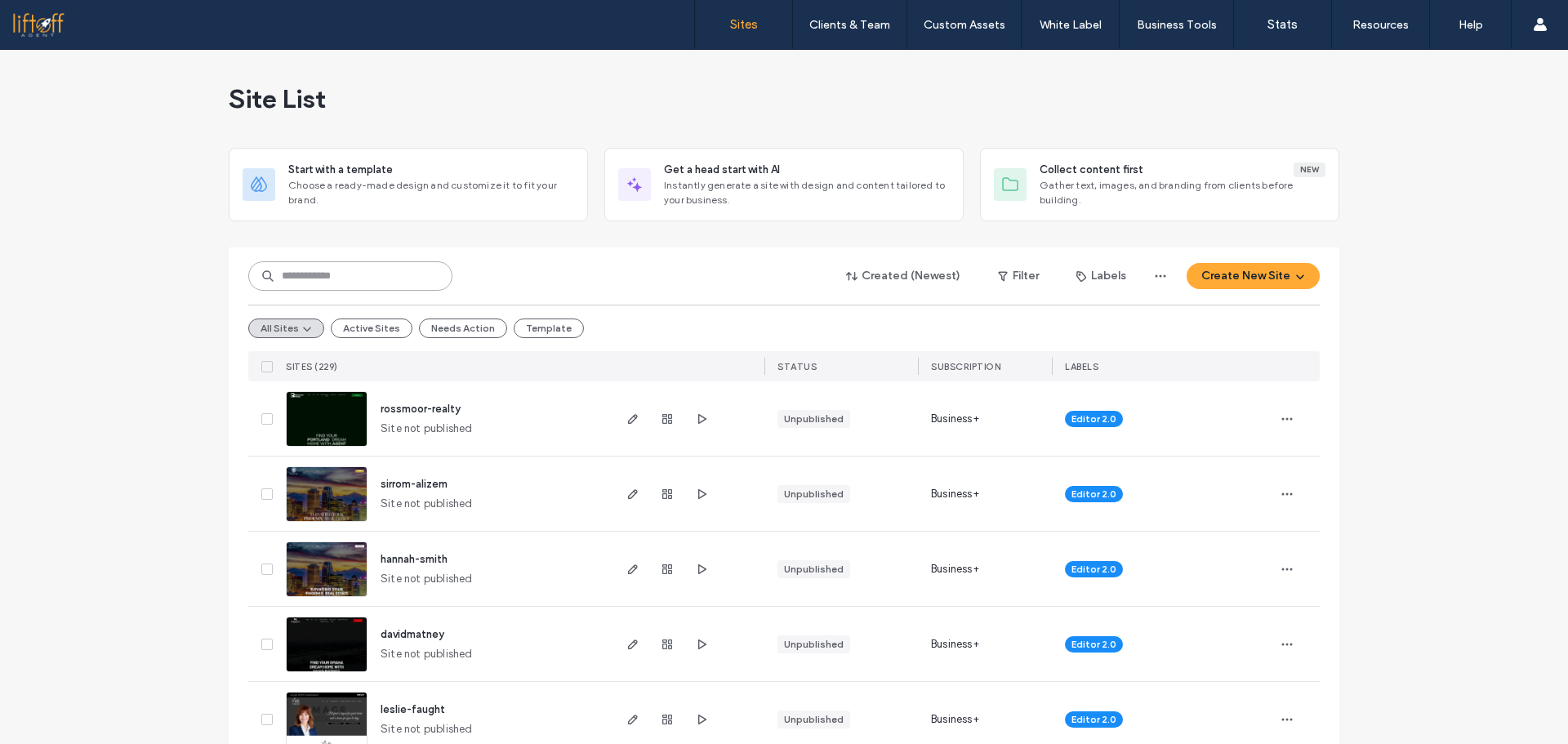 click at bounding box center (350, 276) 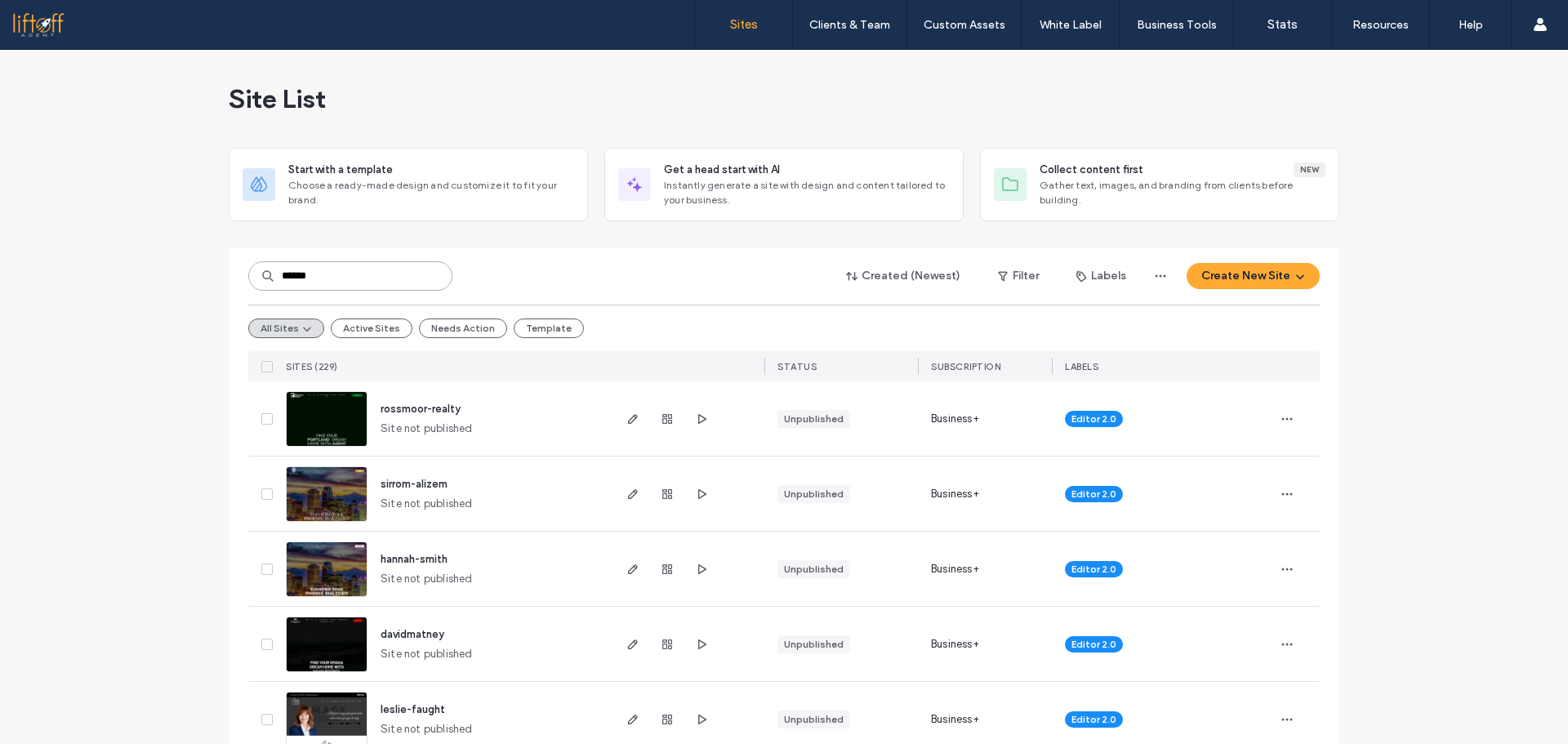 type on "******" 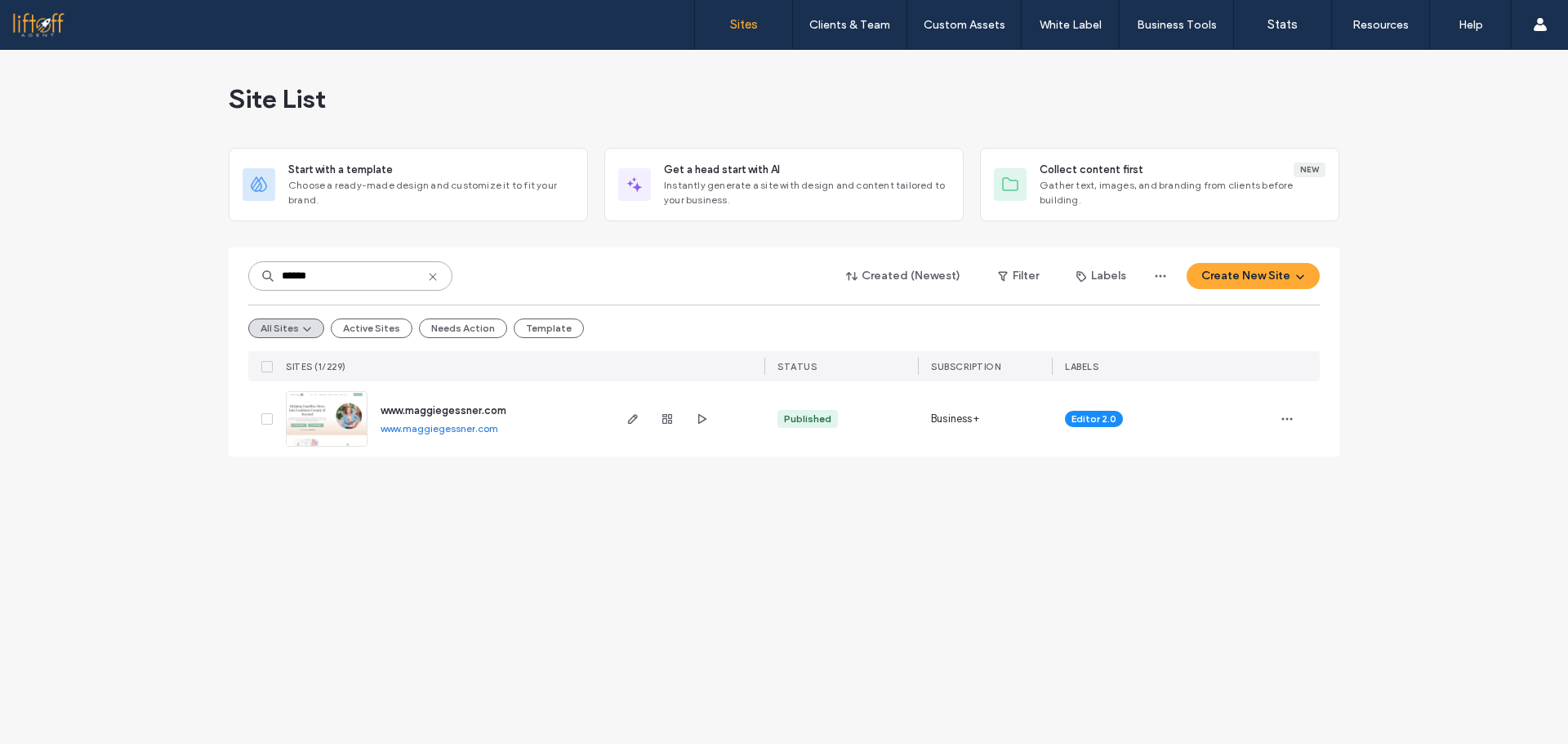 click on "******" at bounding box center [350, 276] 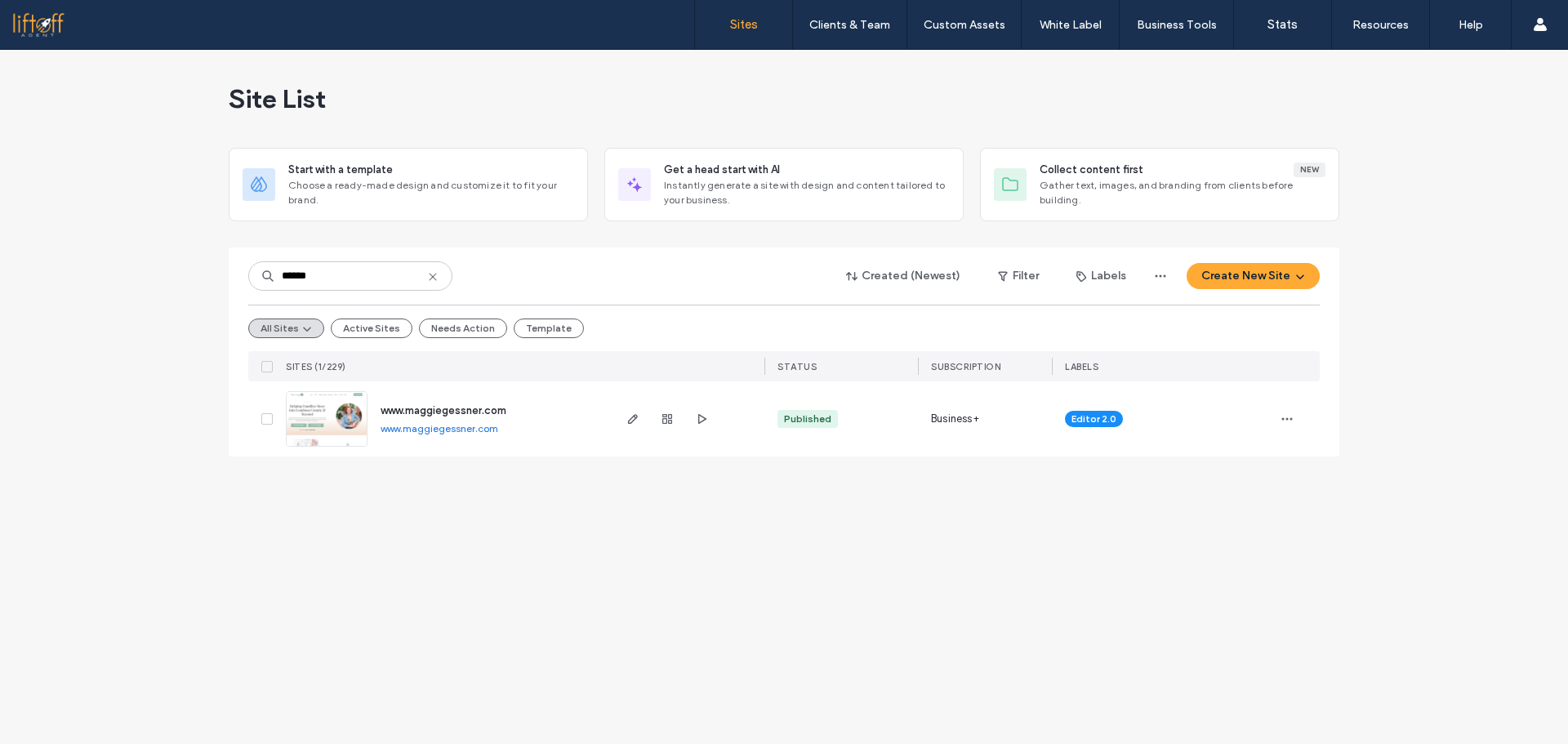 click 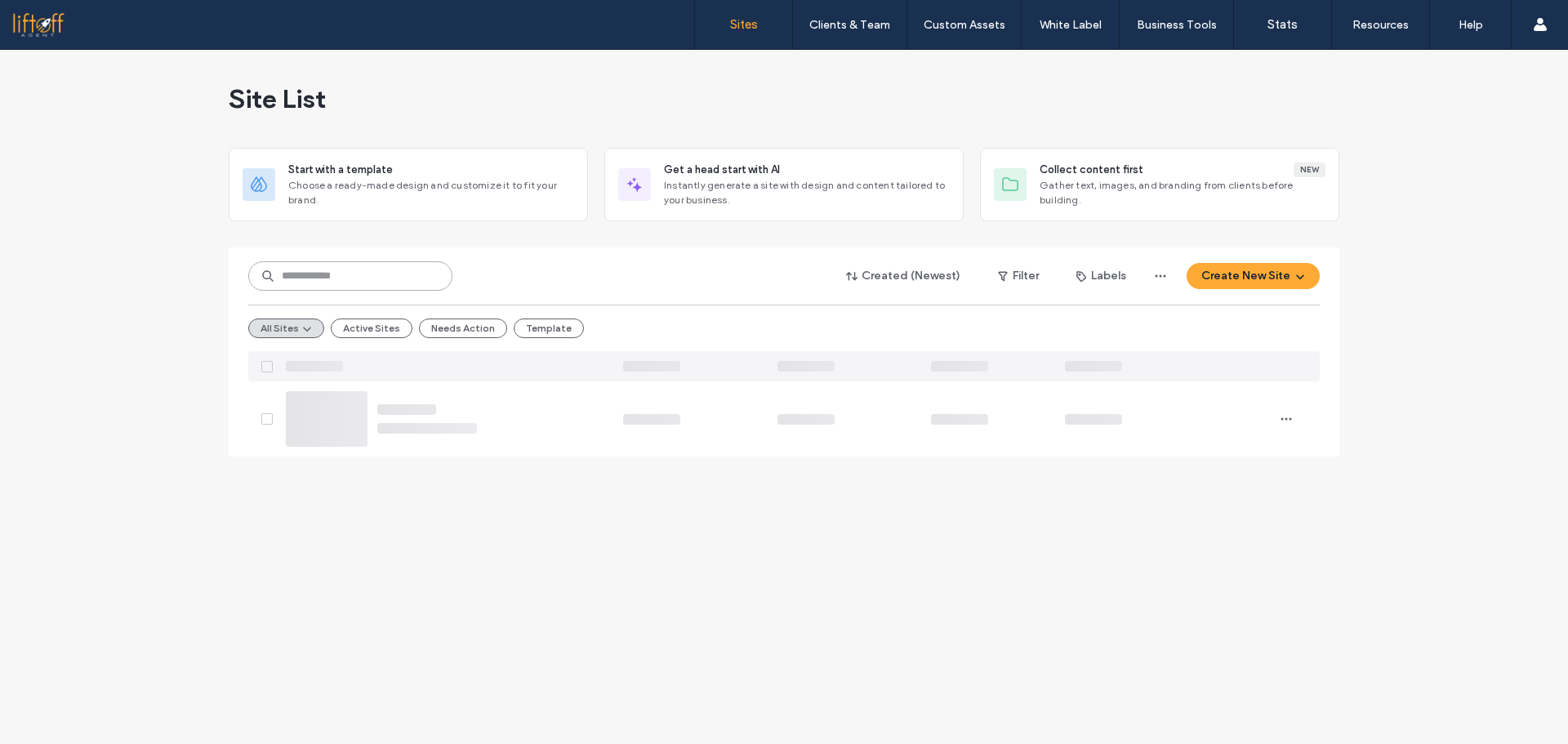 click at bounding box center (350, 276) 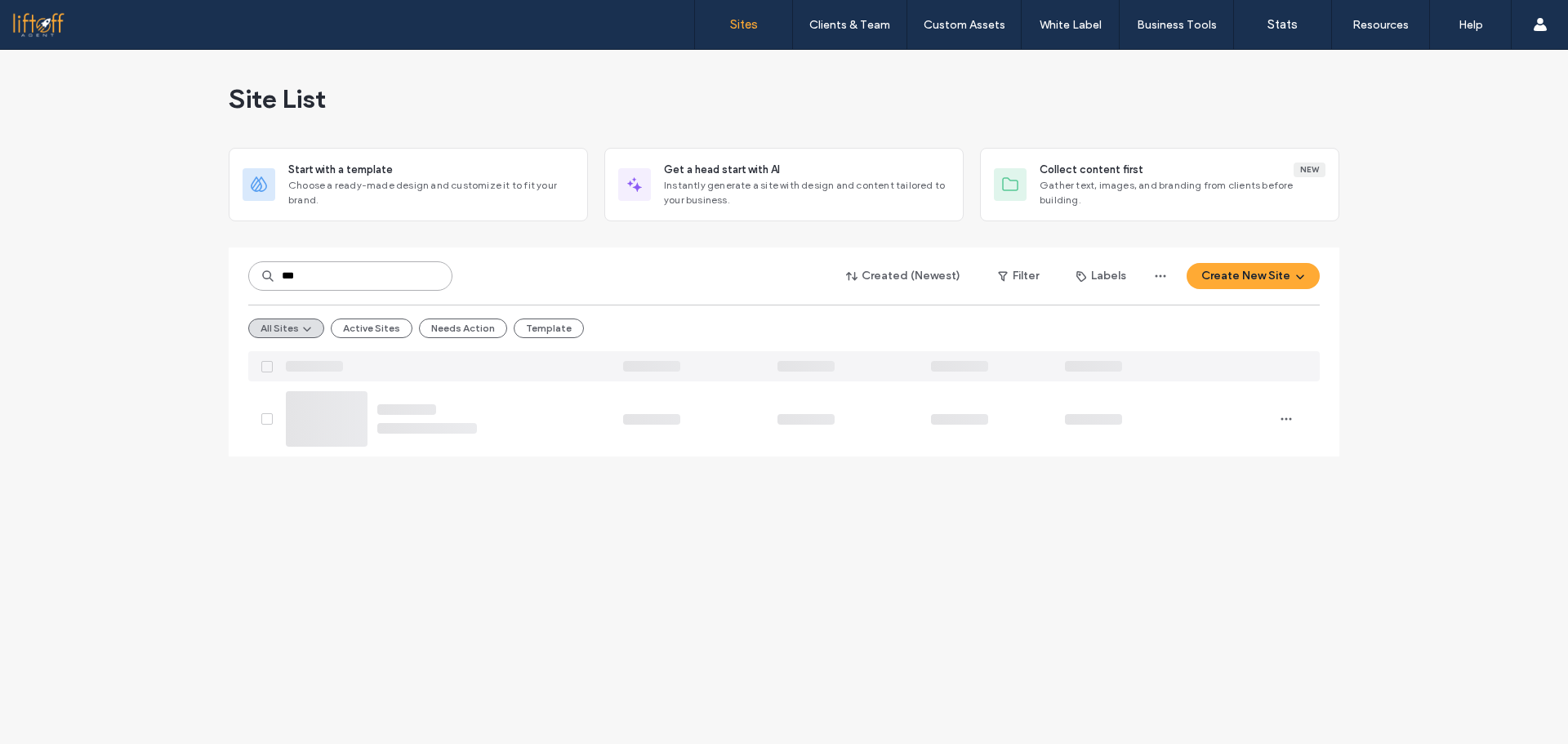 type on "***" 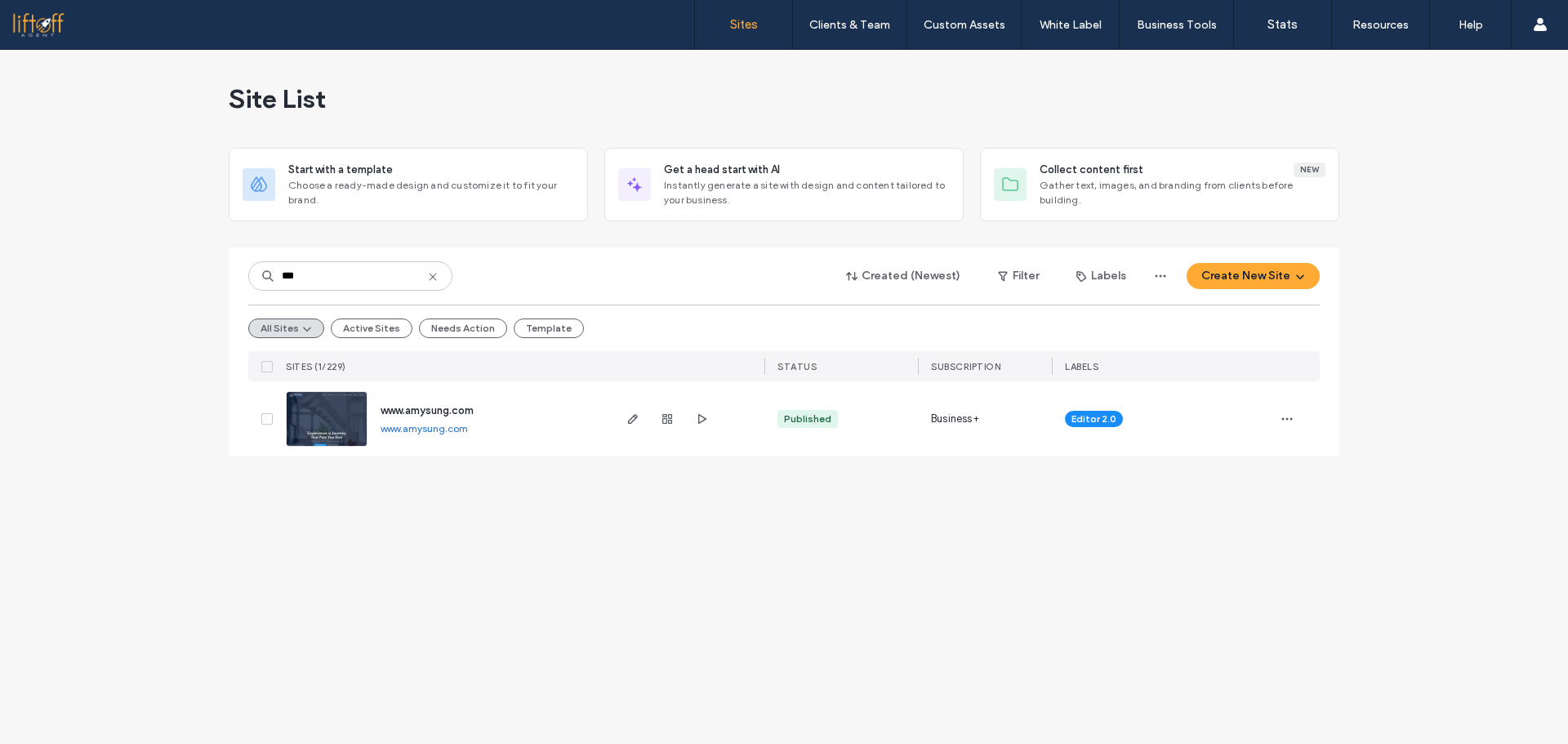 click on "www.amysung.com" at bounding box center (424, 428) 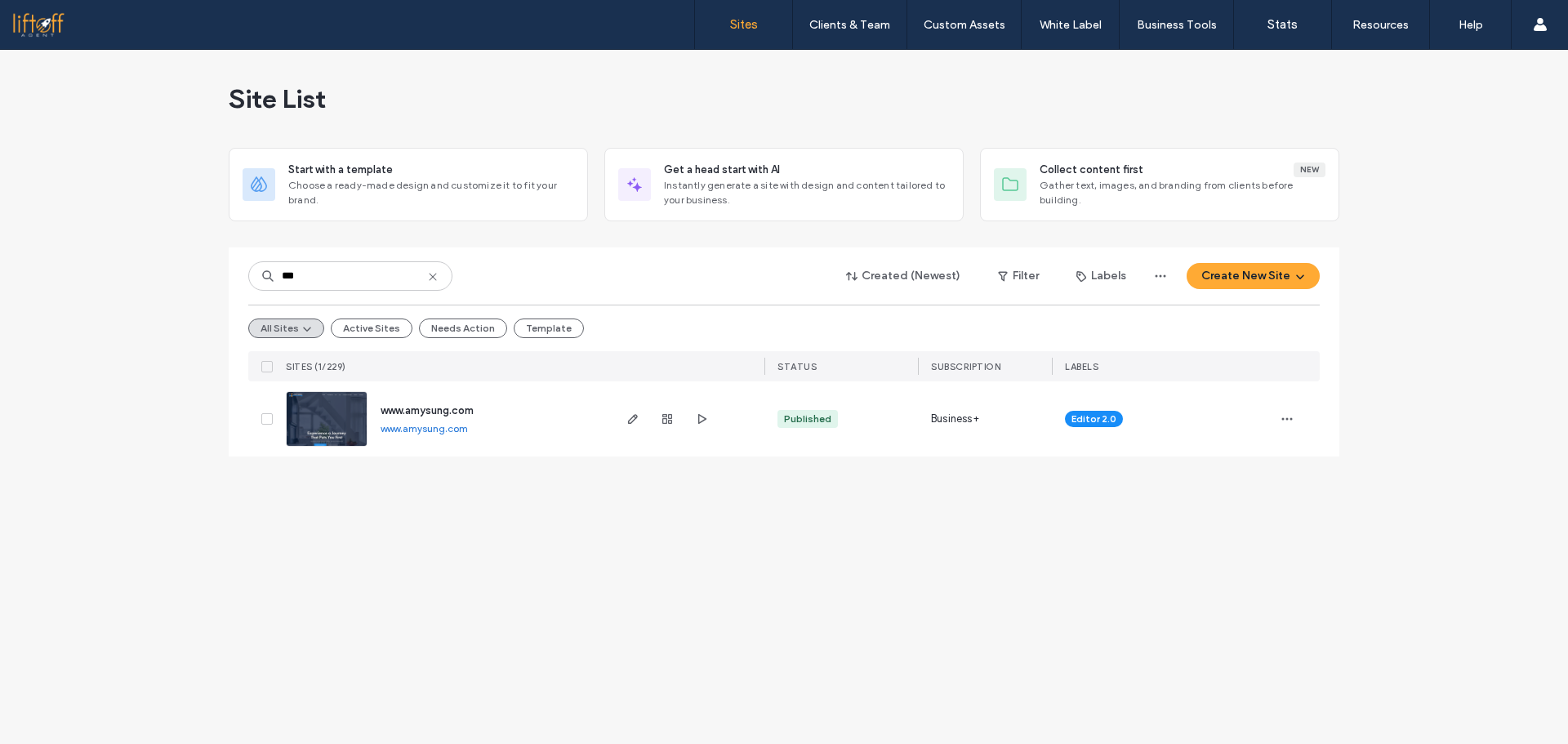 click at bounding box center (687, 419) 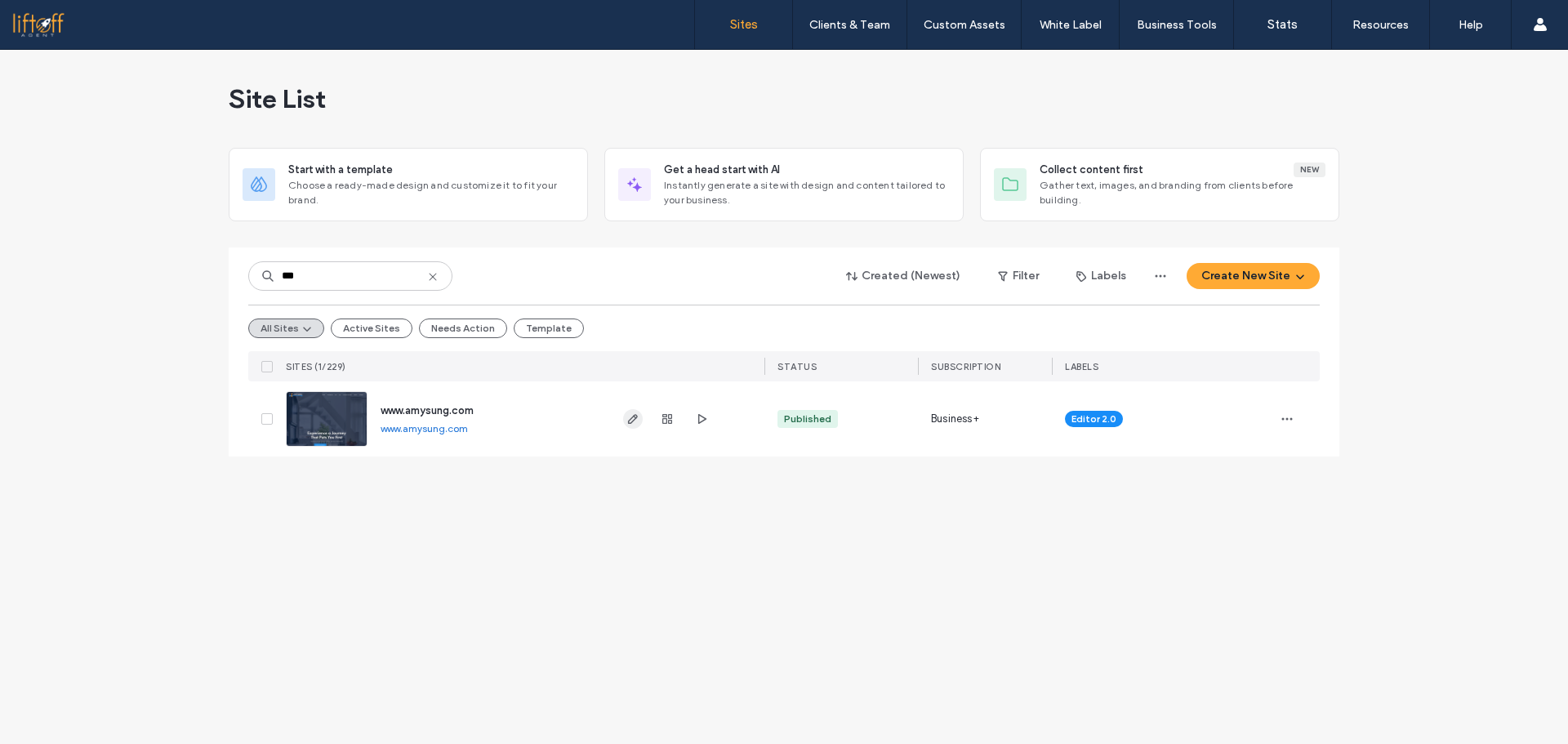 click 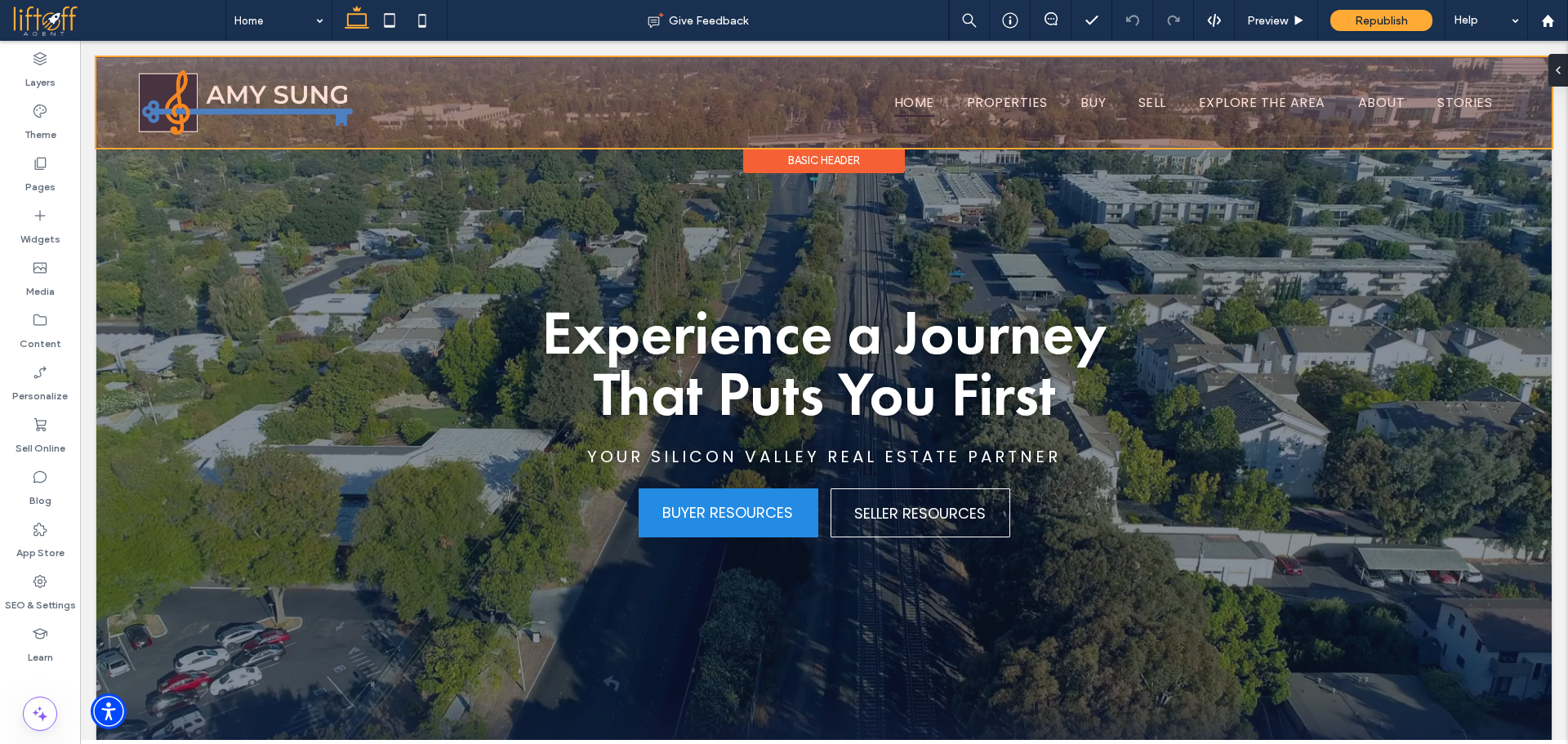 scroll, scrollTop: 0, scrollLeft: 0, axis: both 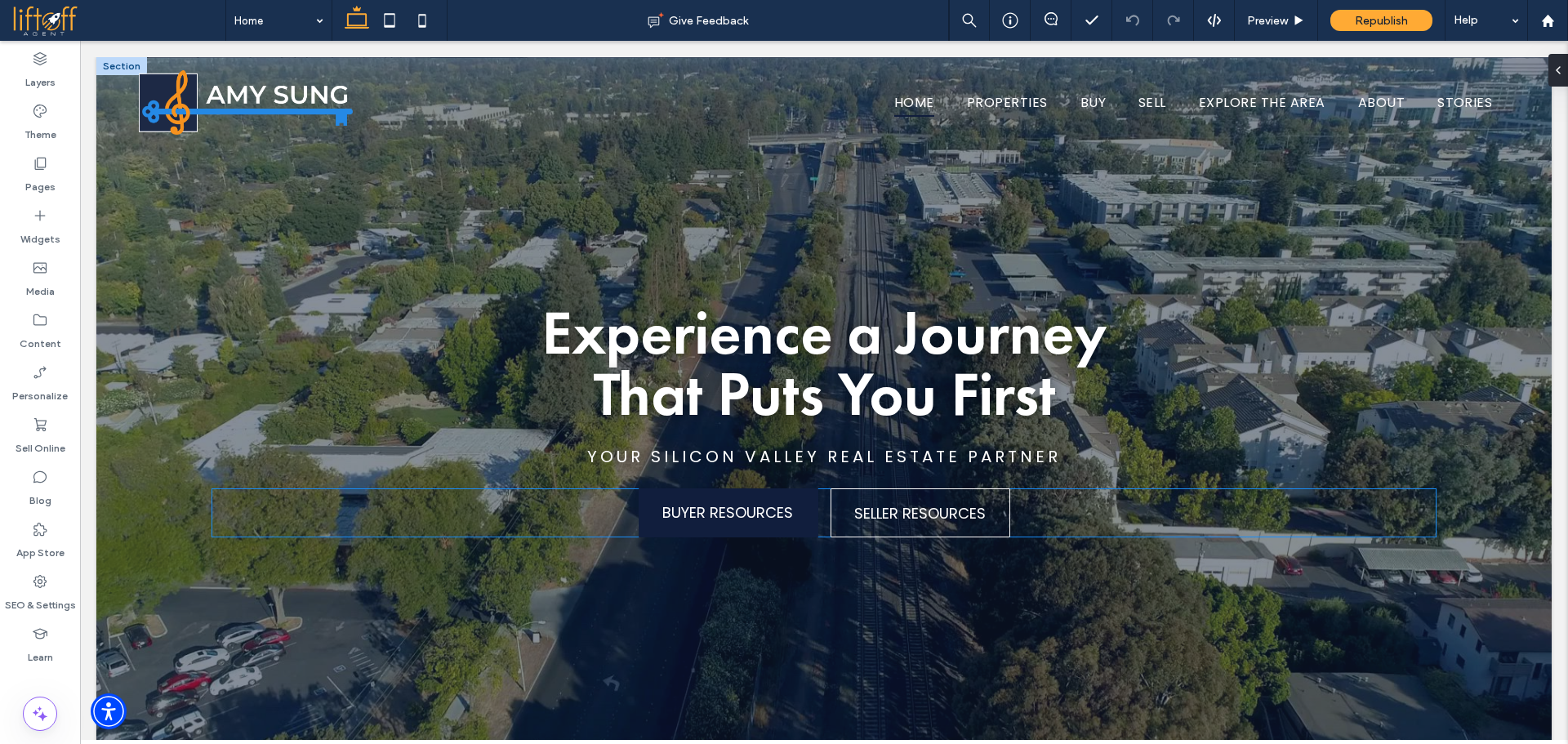 click on "BUYER RESOURCES" at bounding box center [728, 512] 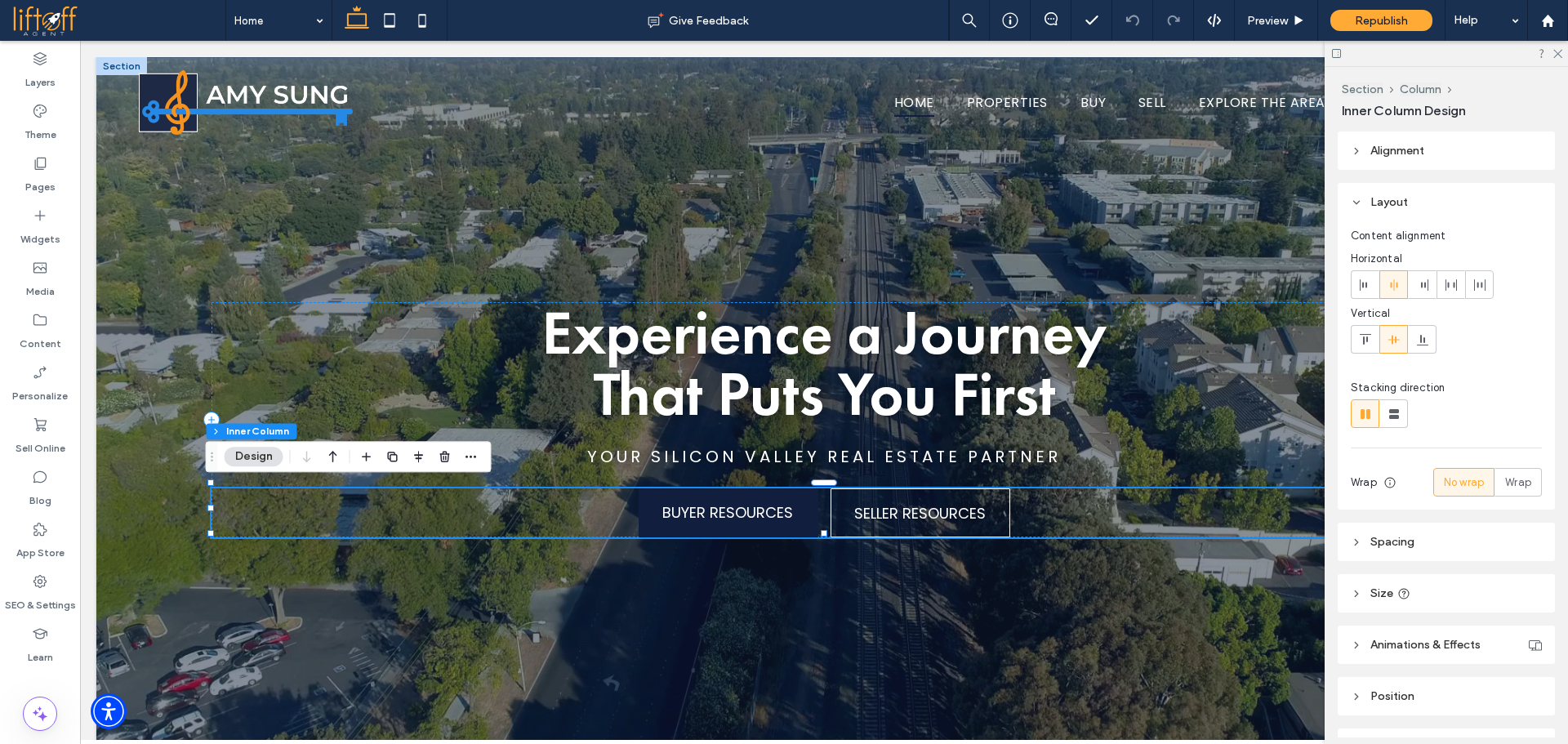 click on "BUYER RESOURCES" at bounding box center [728, 512] 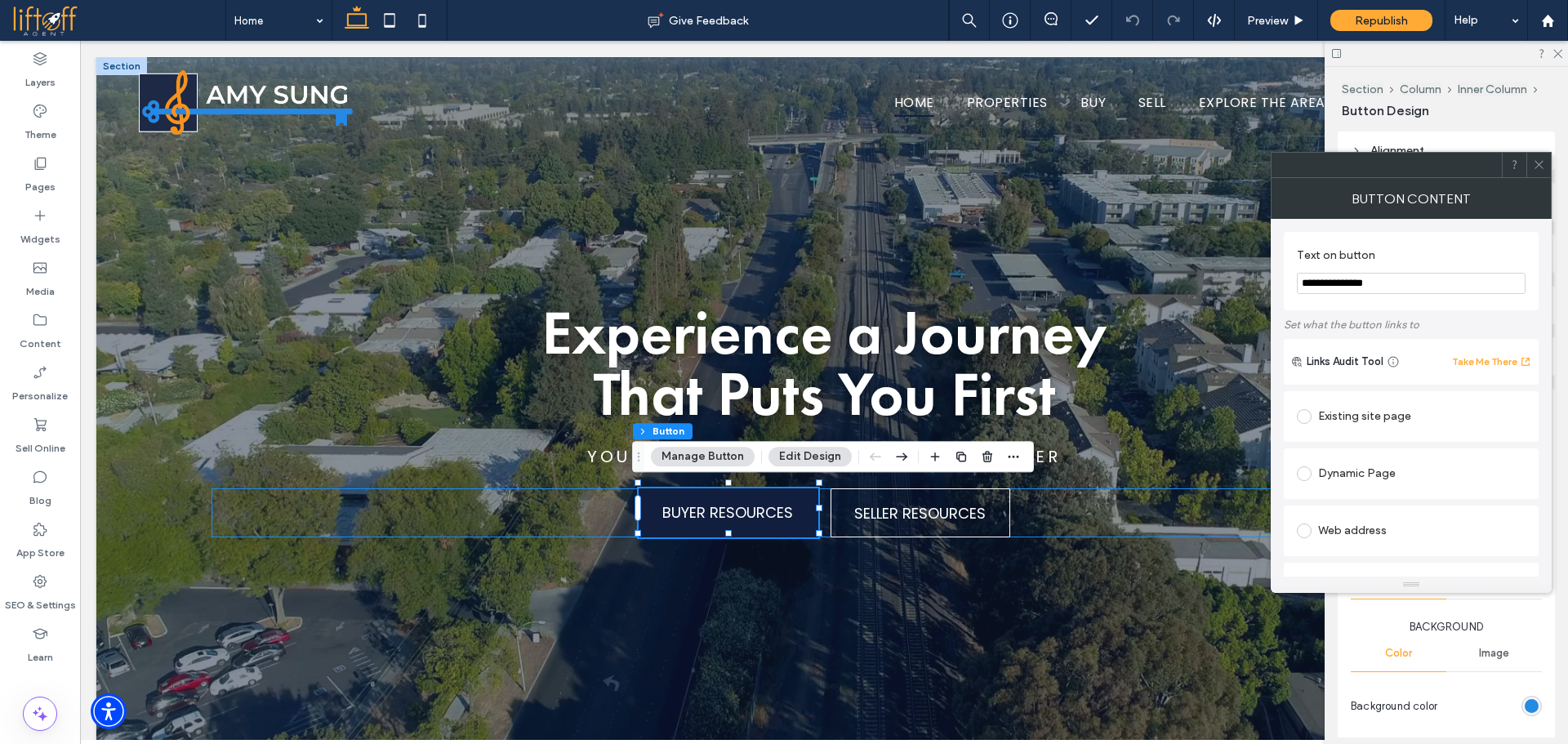 click on "BUYER RESOURCES" at bounding box center [728, 512] 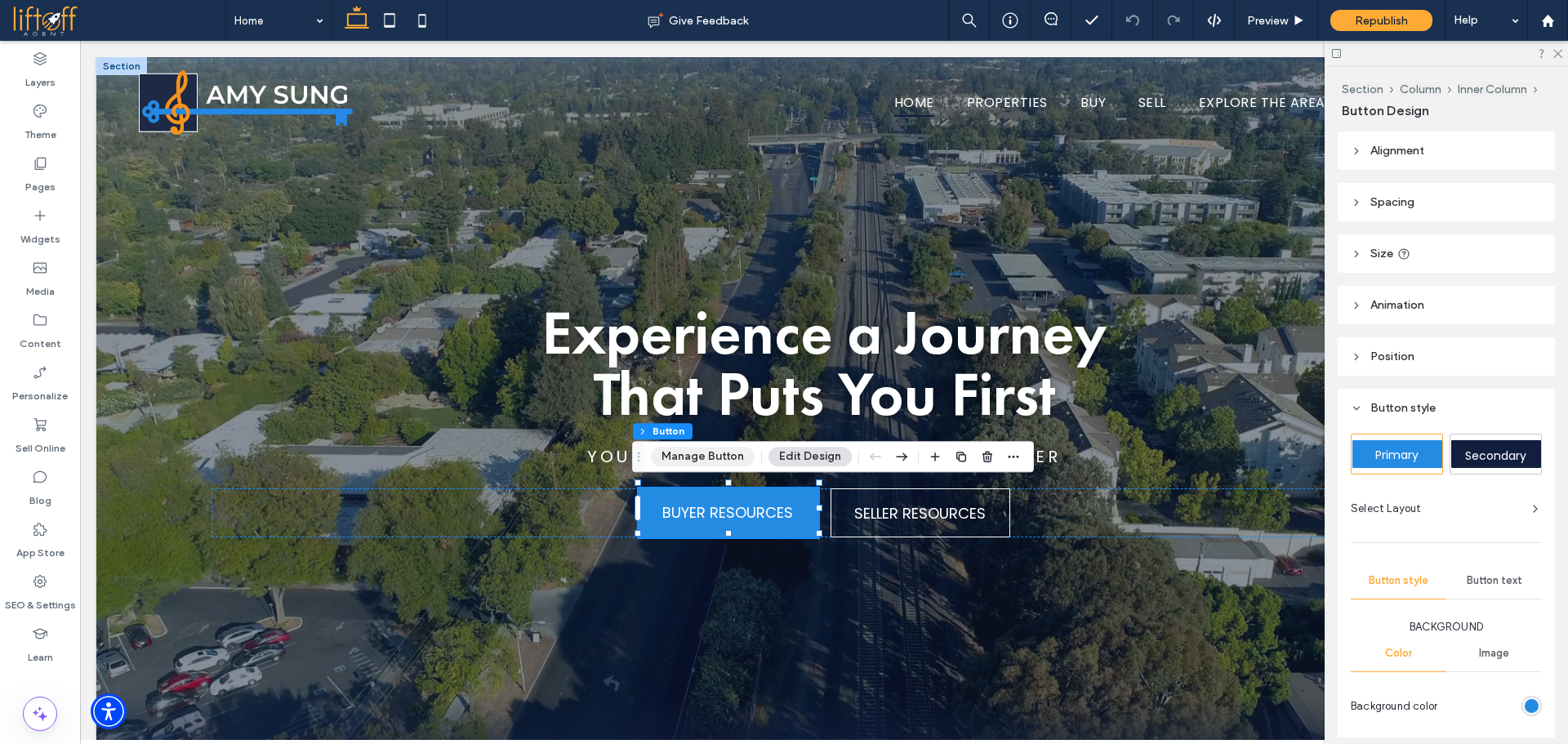 click on "Manage Button" at bounding box center [702, 457] 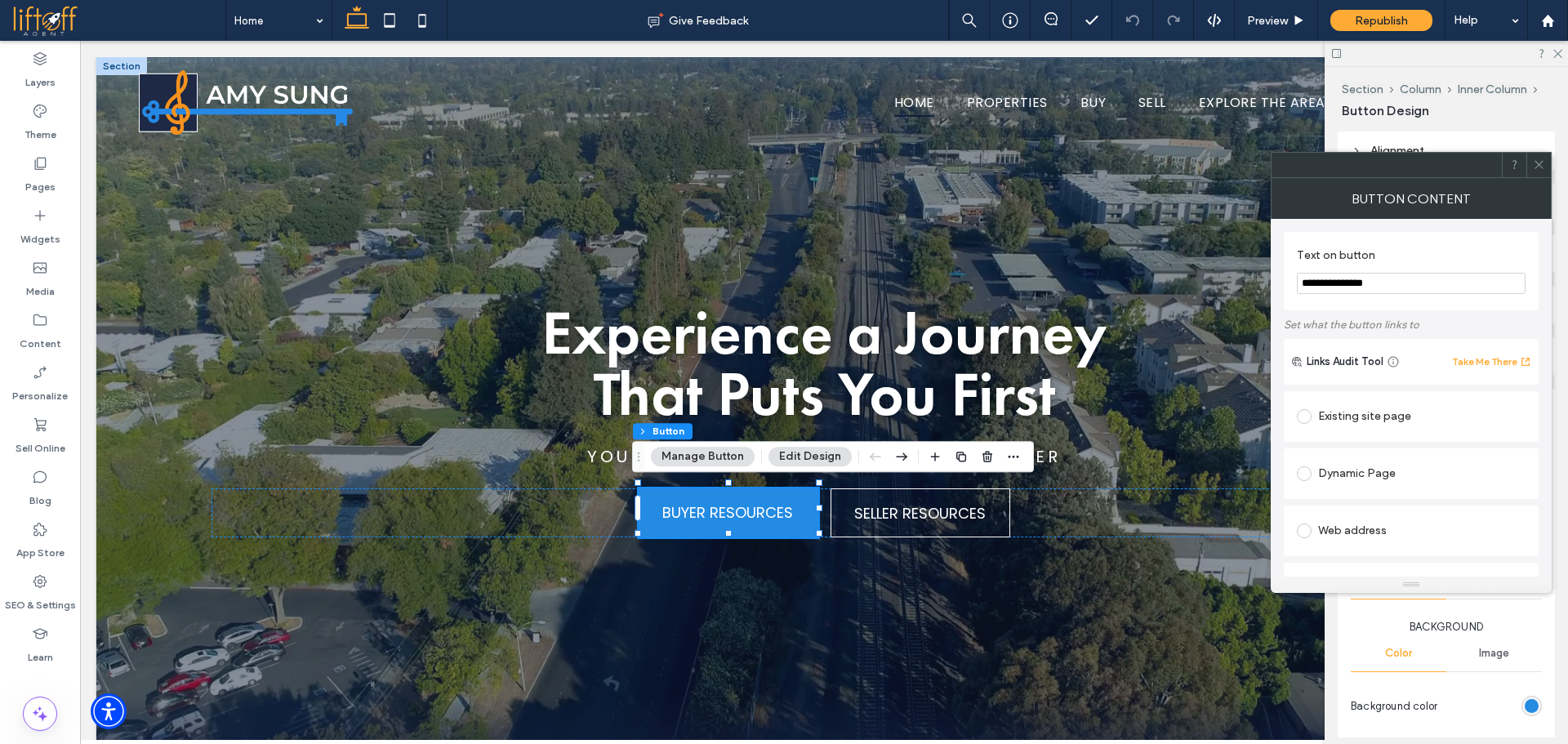 click on "Existing site page" at bounding box center (1411, 417) 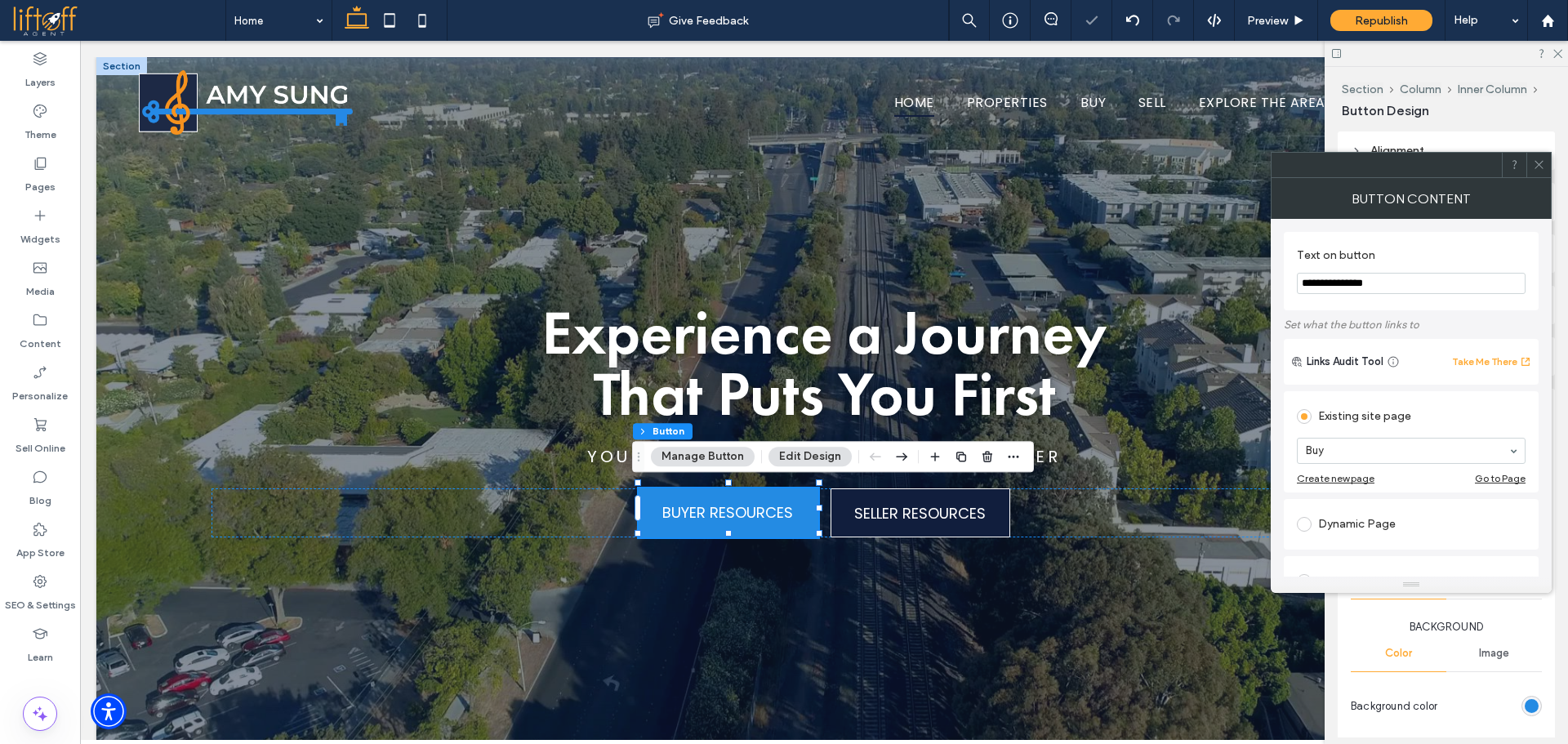 click on "SELLER RESOURCES" at bounding box center (920, 513) 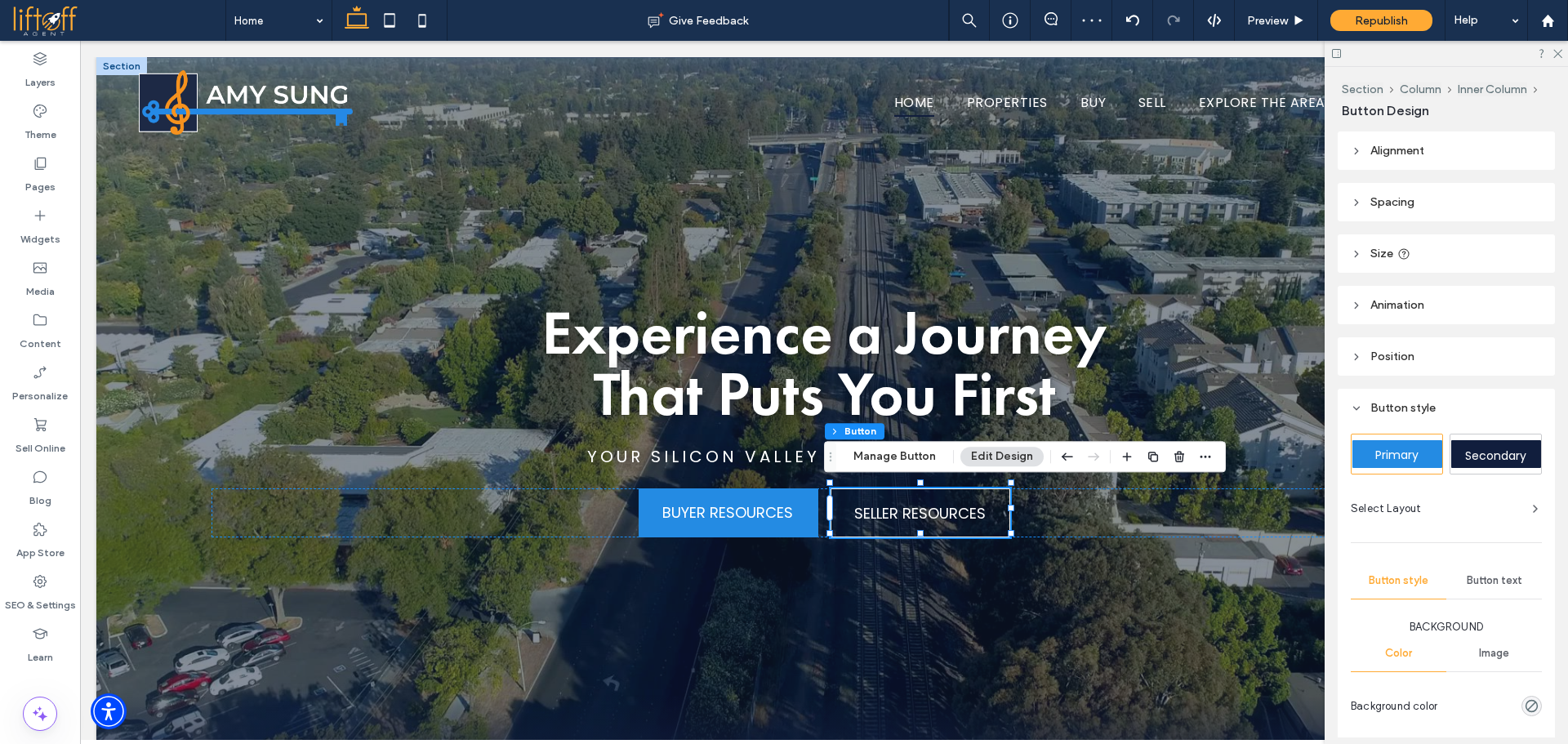 click on "Section Column Inner Column Button Manage Button Edit Design" at bounding box center [1025, 457] 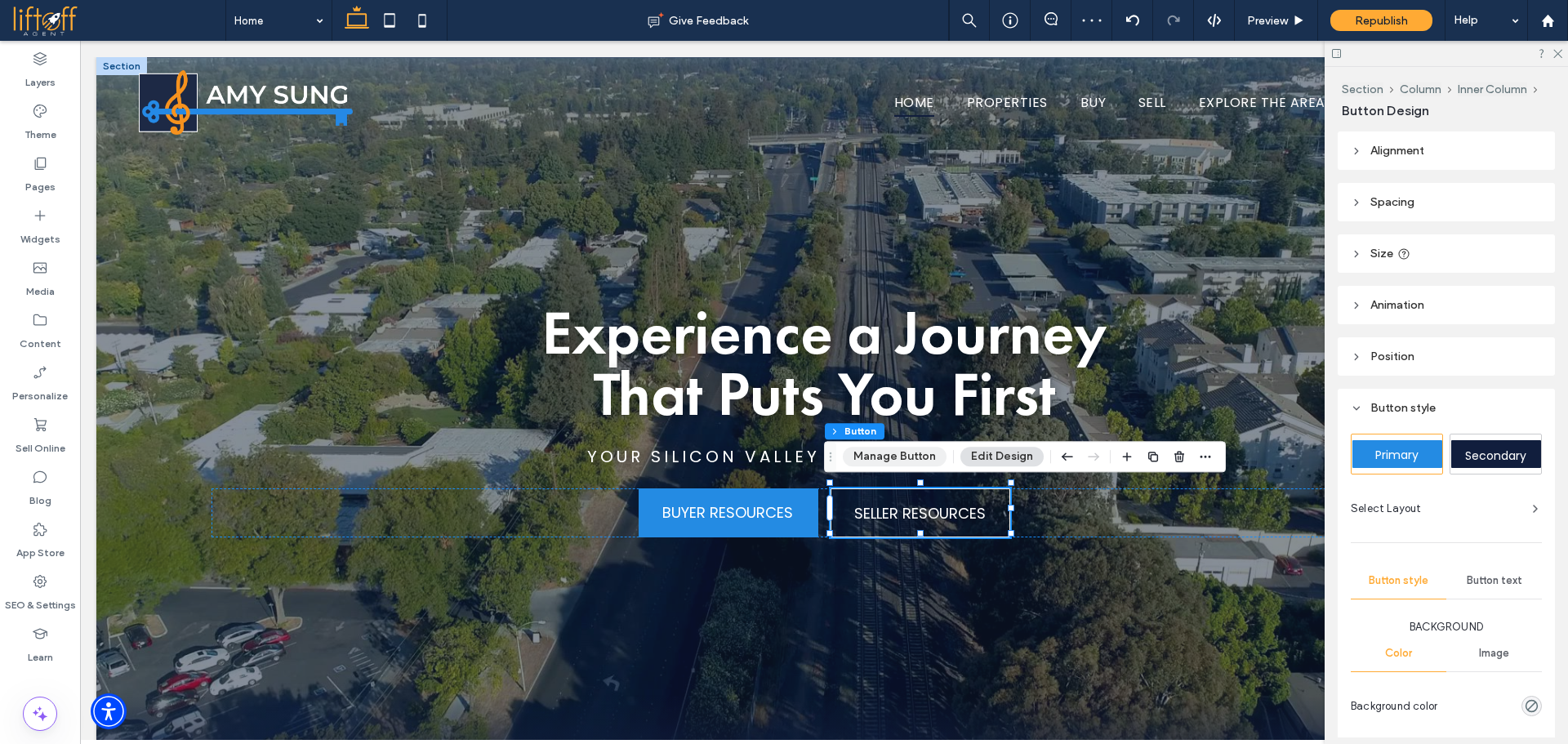 click on "Manage Button" at bounding box center (894, 457) 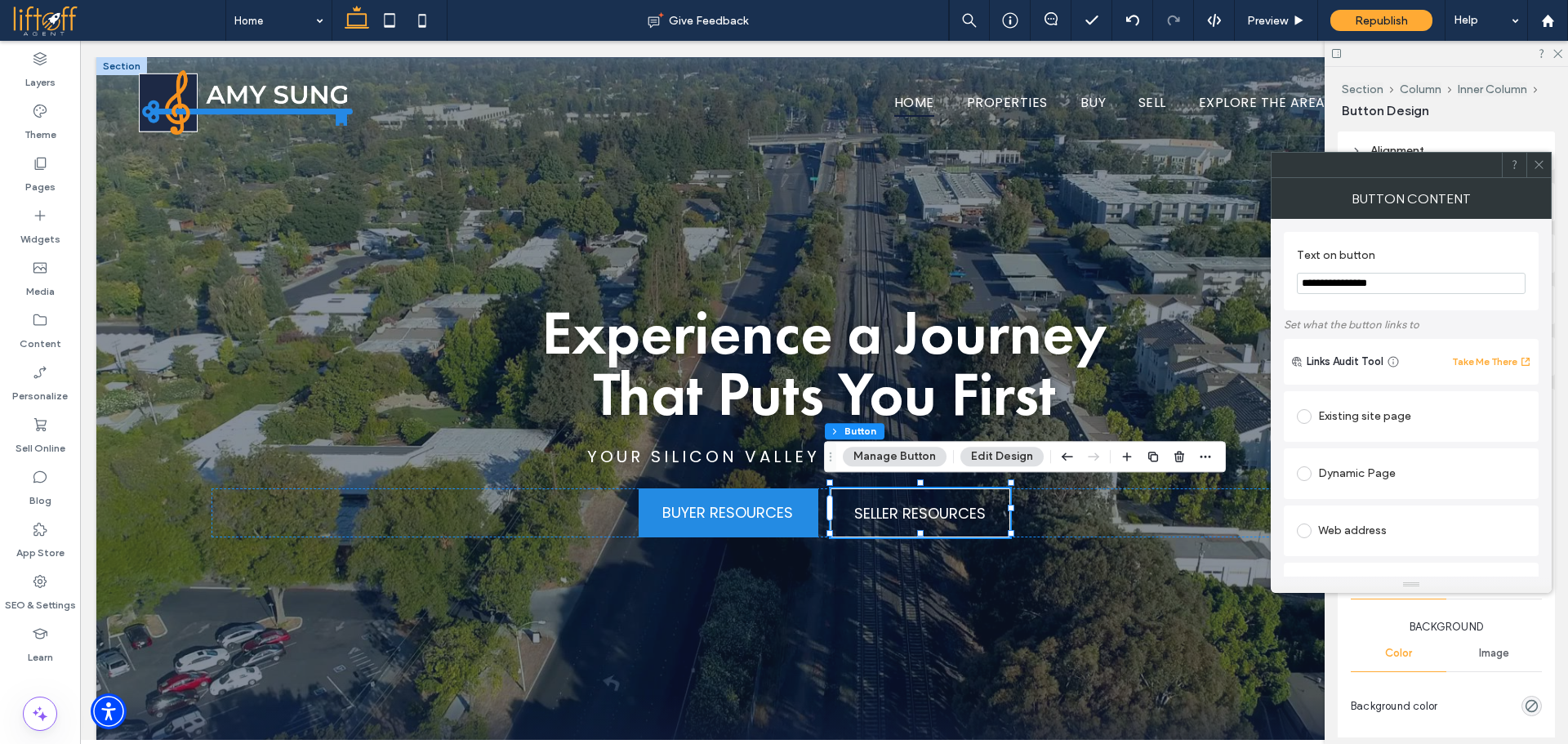 click on "Existing site page" at bounding box center [1411, 417] 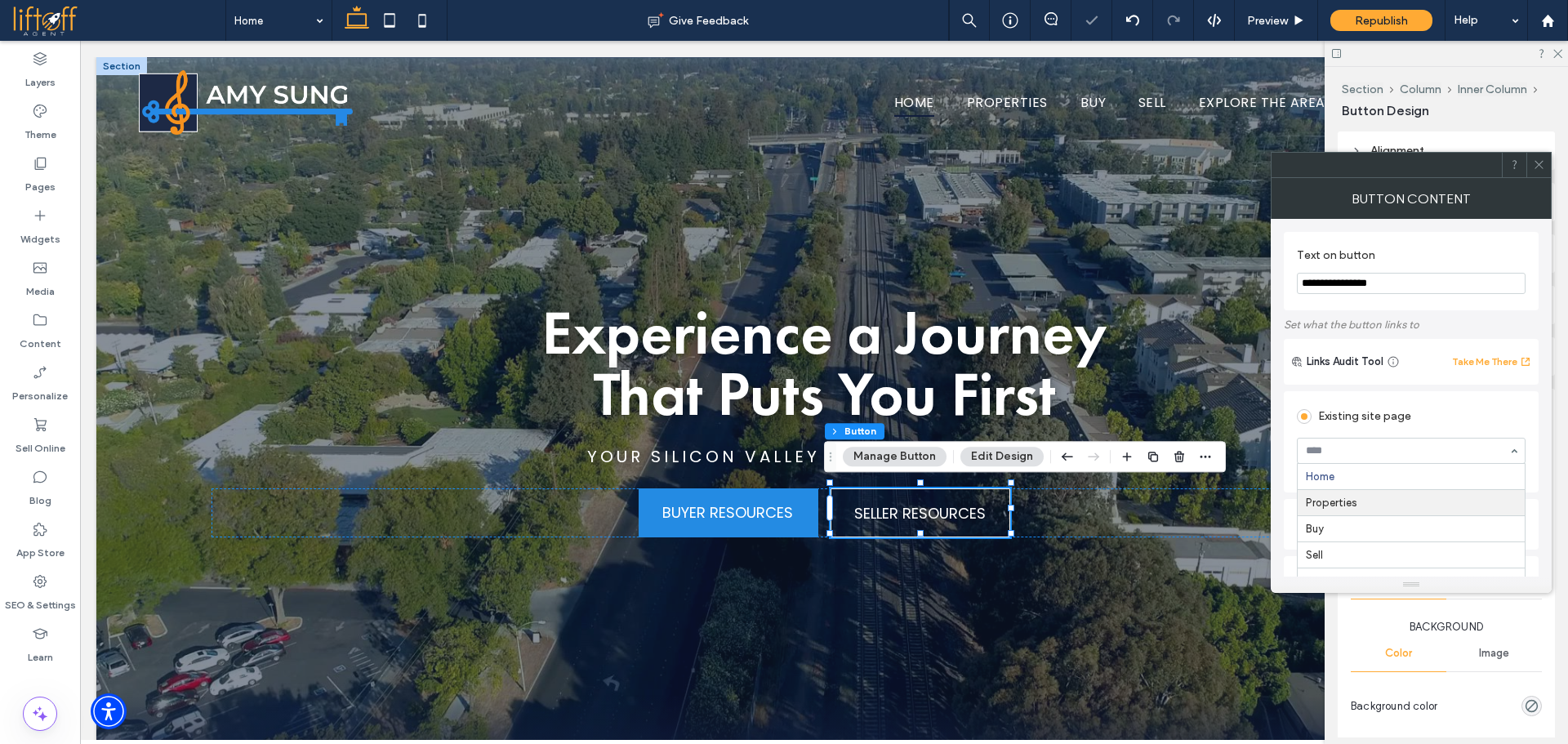 type on "*" 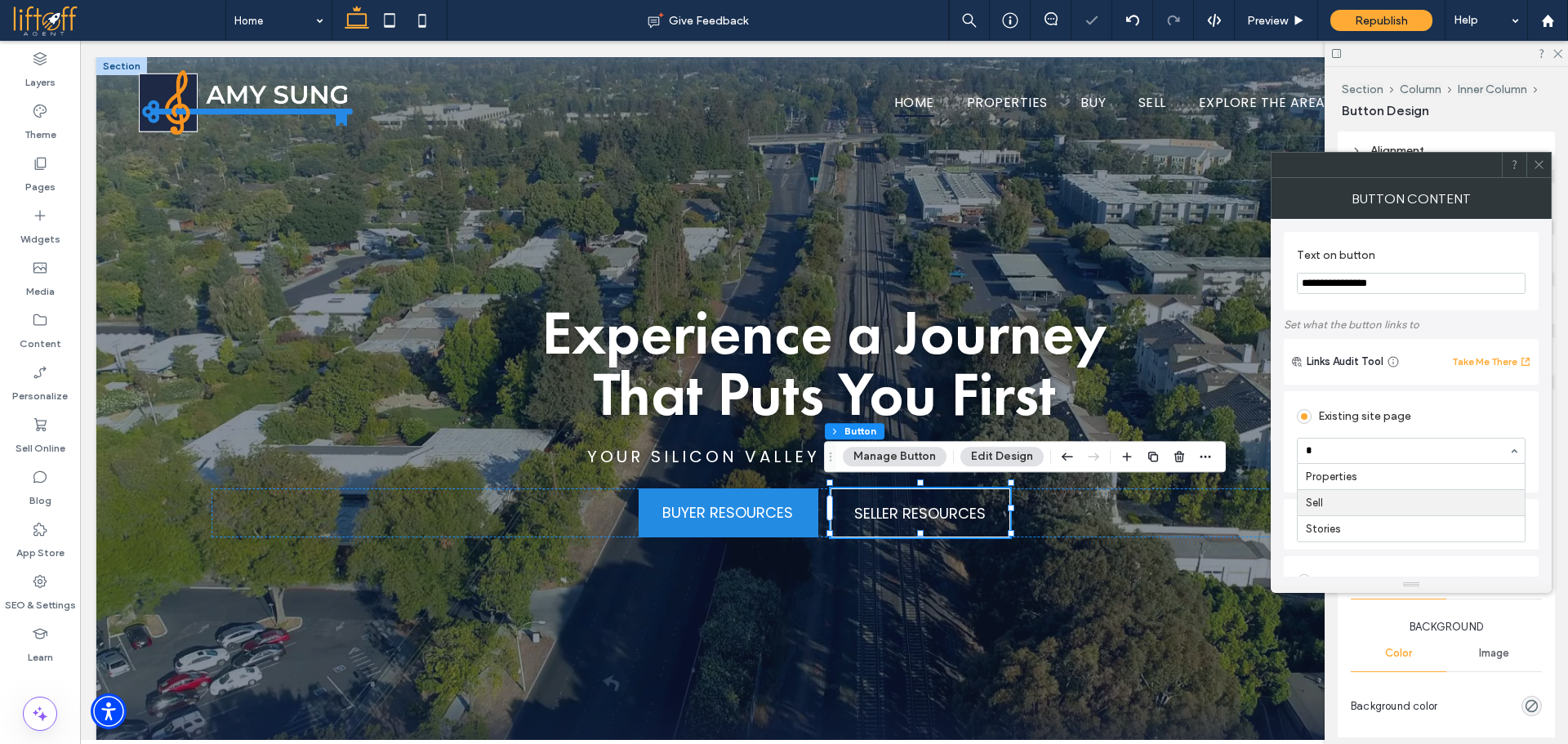 type 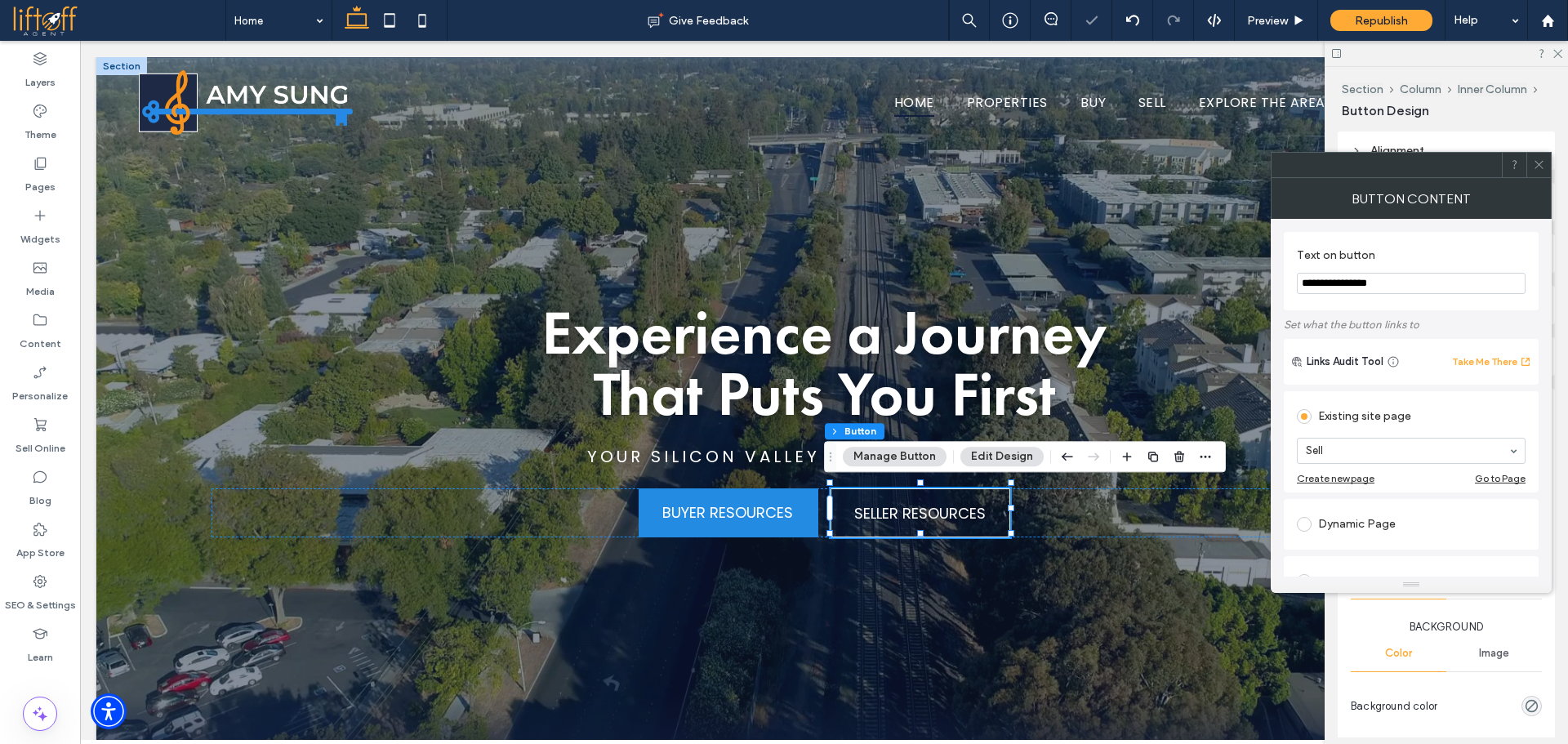 click 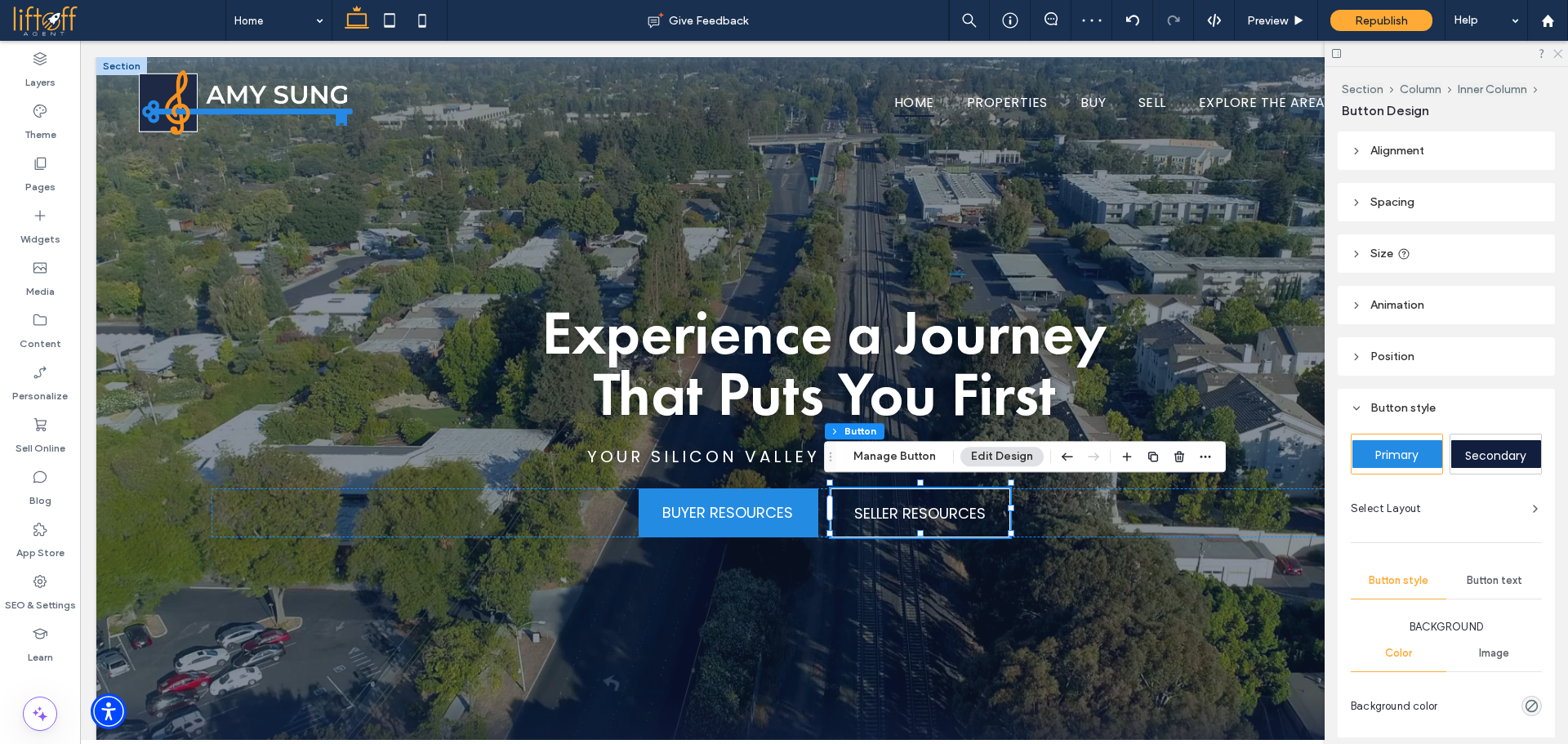click 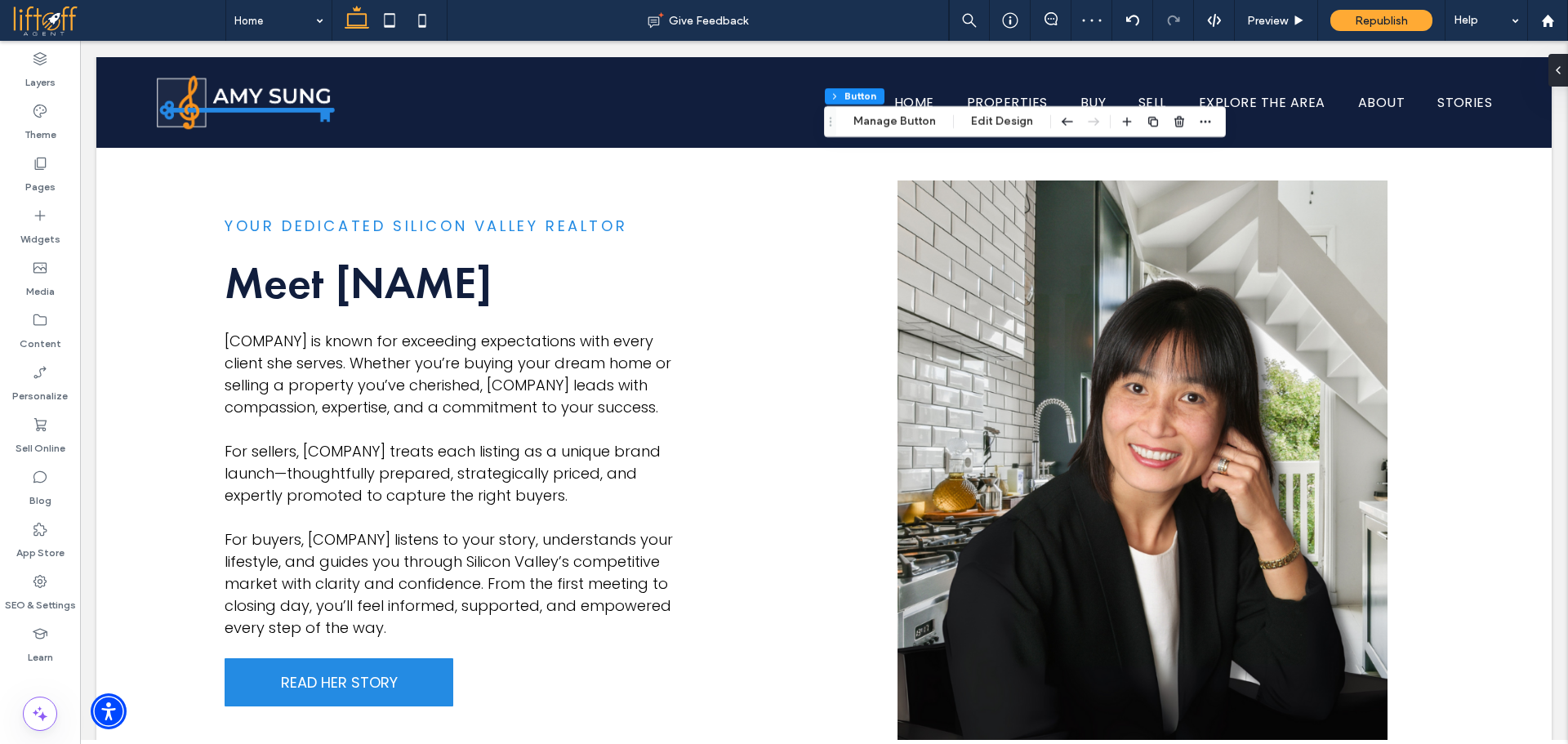 scroll, scrollTop: 766, scrollLeft: 0, axis: vertical 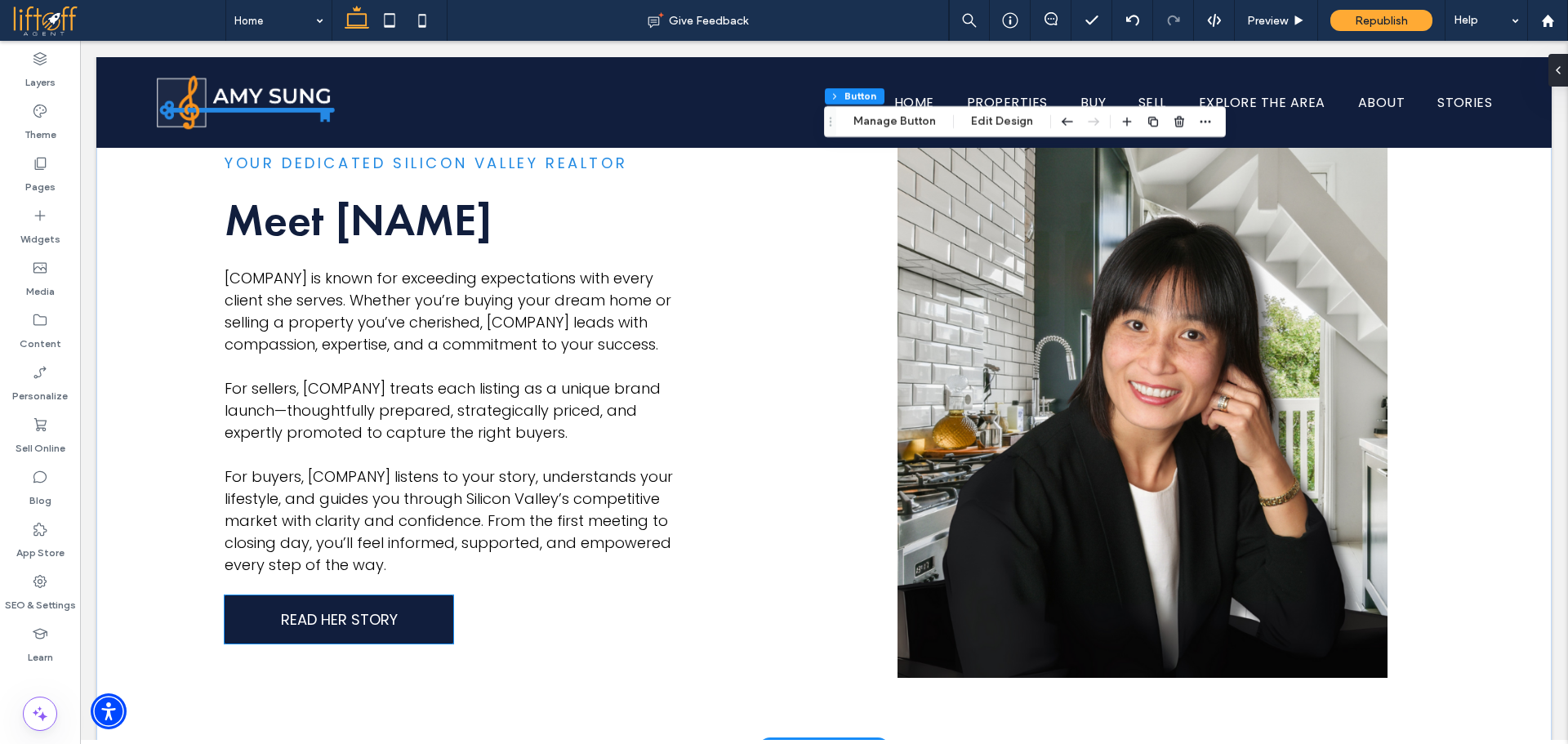 click on "READ HER STORY" at bounding box center (339, 619) 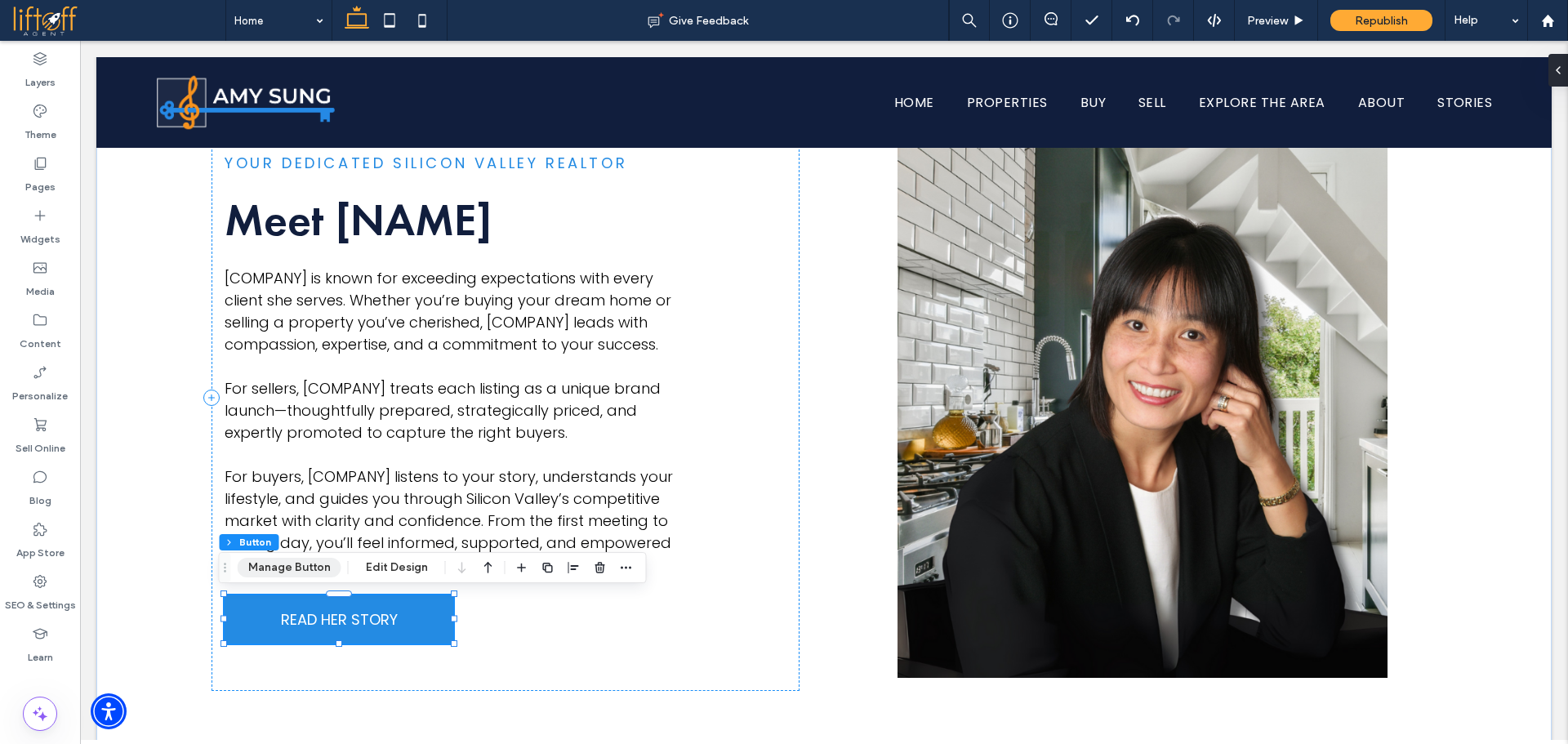 click on "Manage Button" at bounding box center (289, 568) 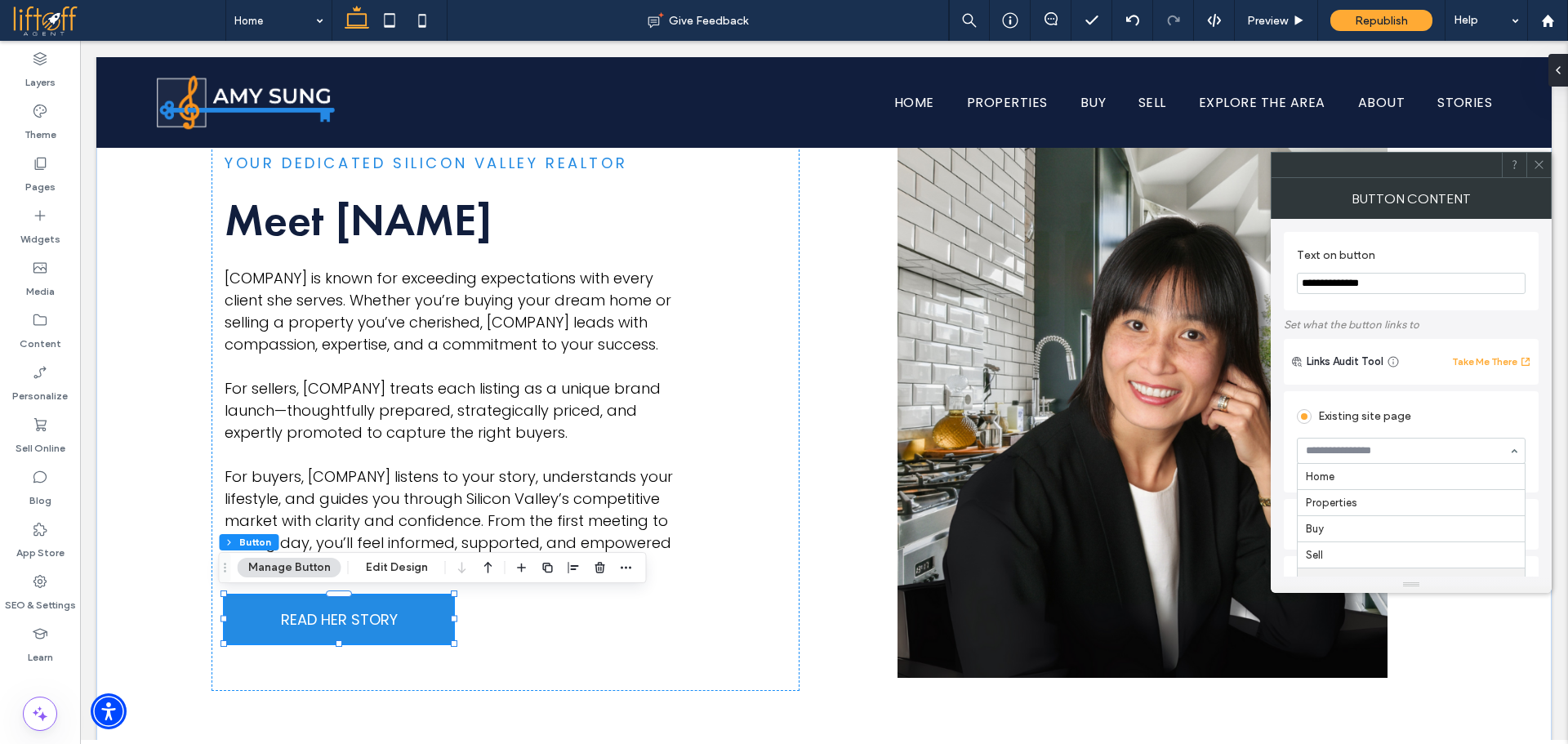 type on "*" 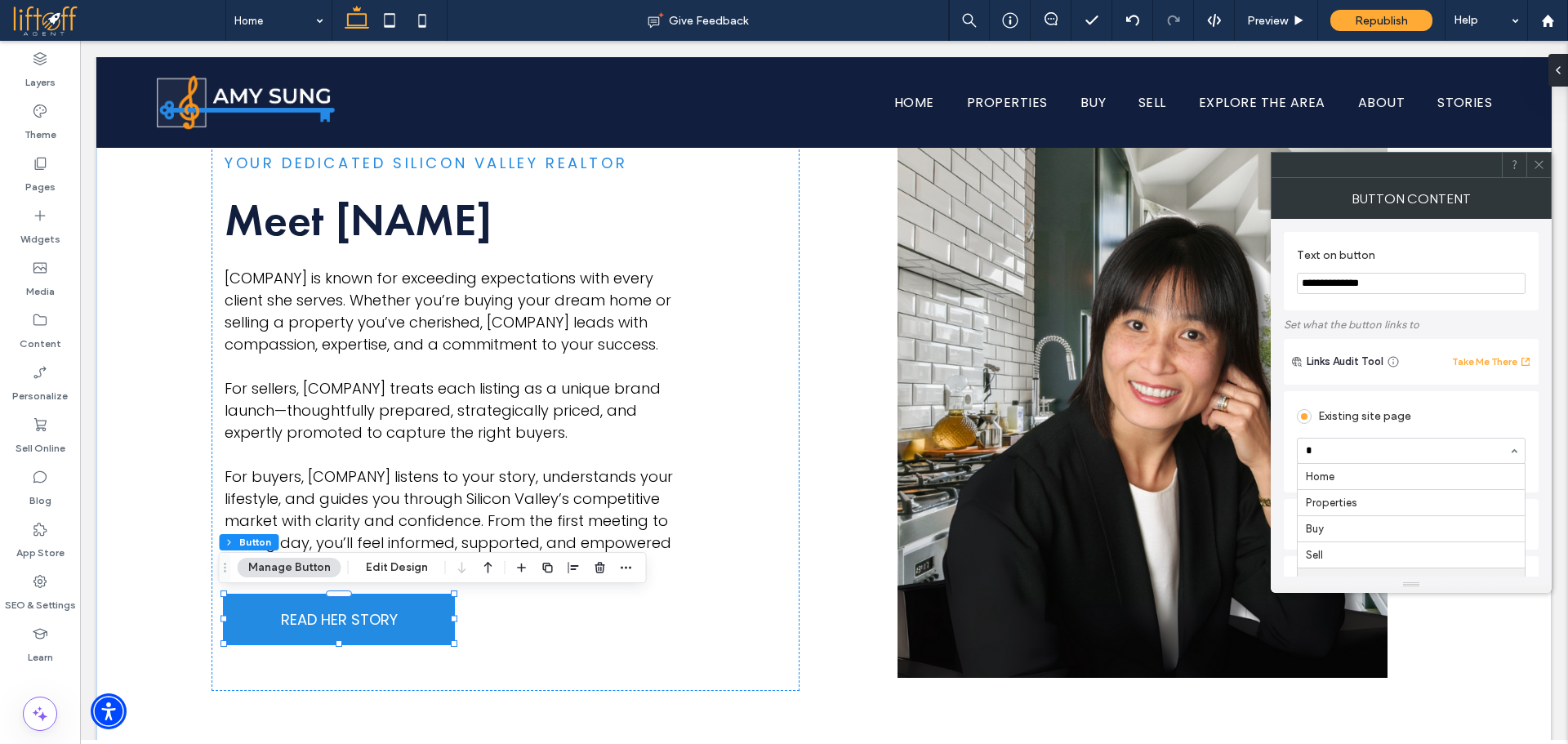 scroll, scrollTop: 0, scrollLeft: 0, axis: both 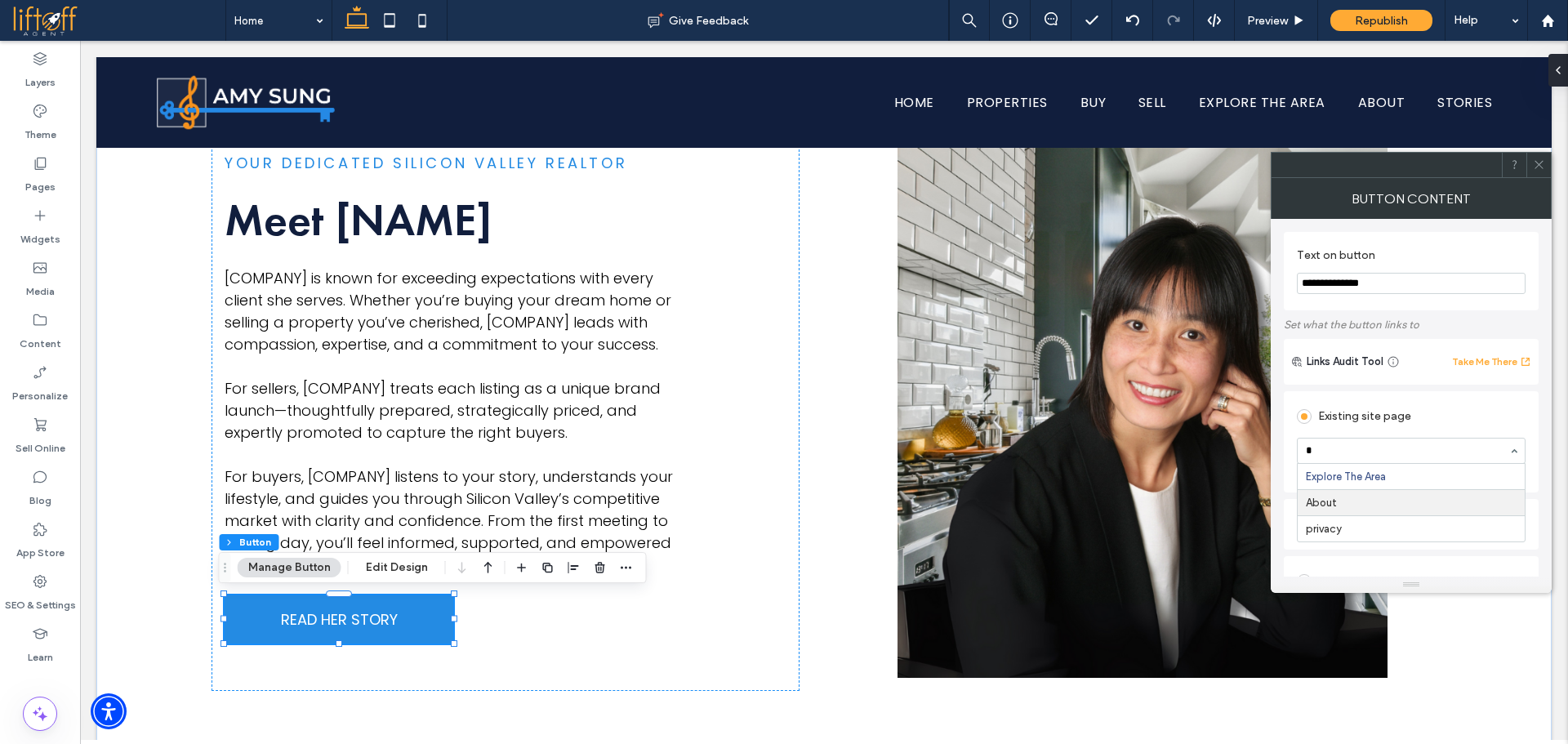 type 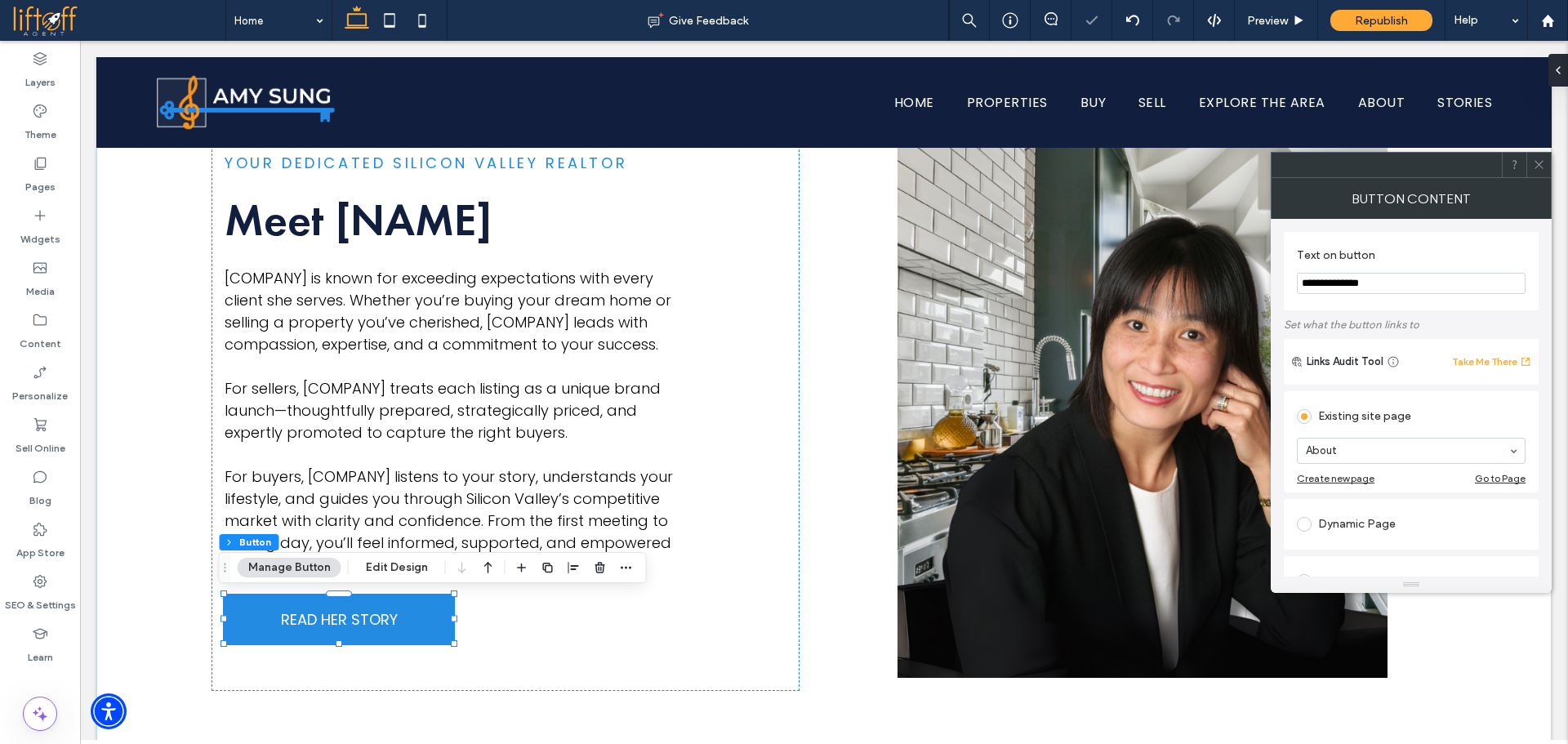 click 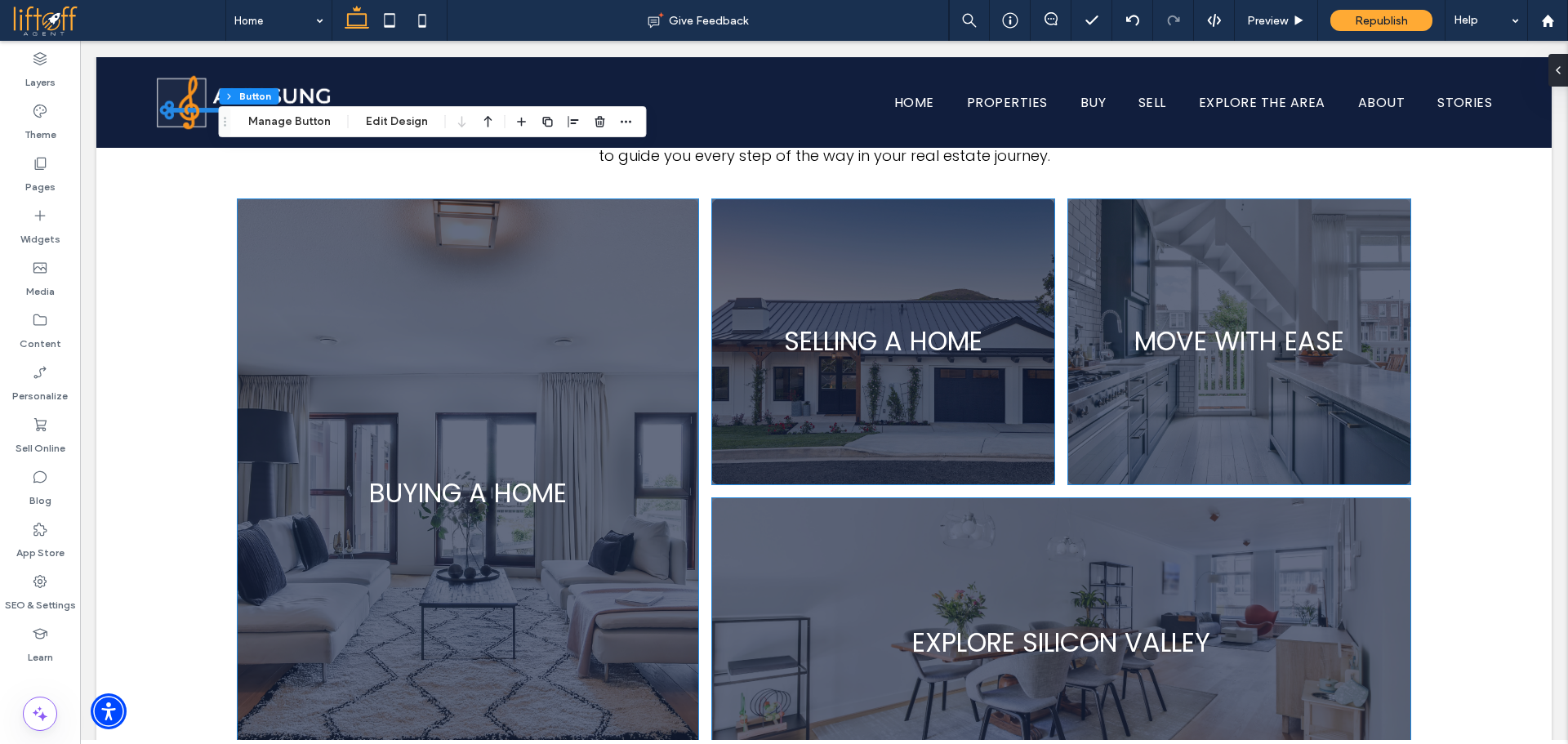 scroll, scrollTop: 2186, scrollLeft: 0, axis: vertical 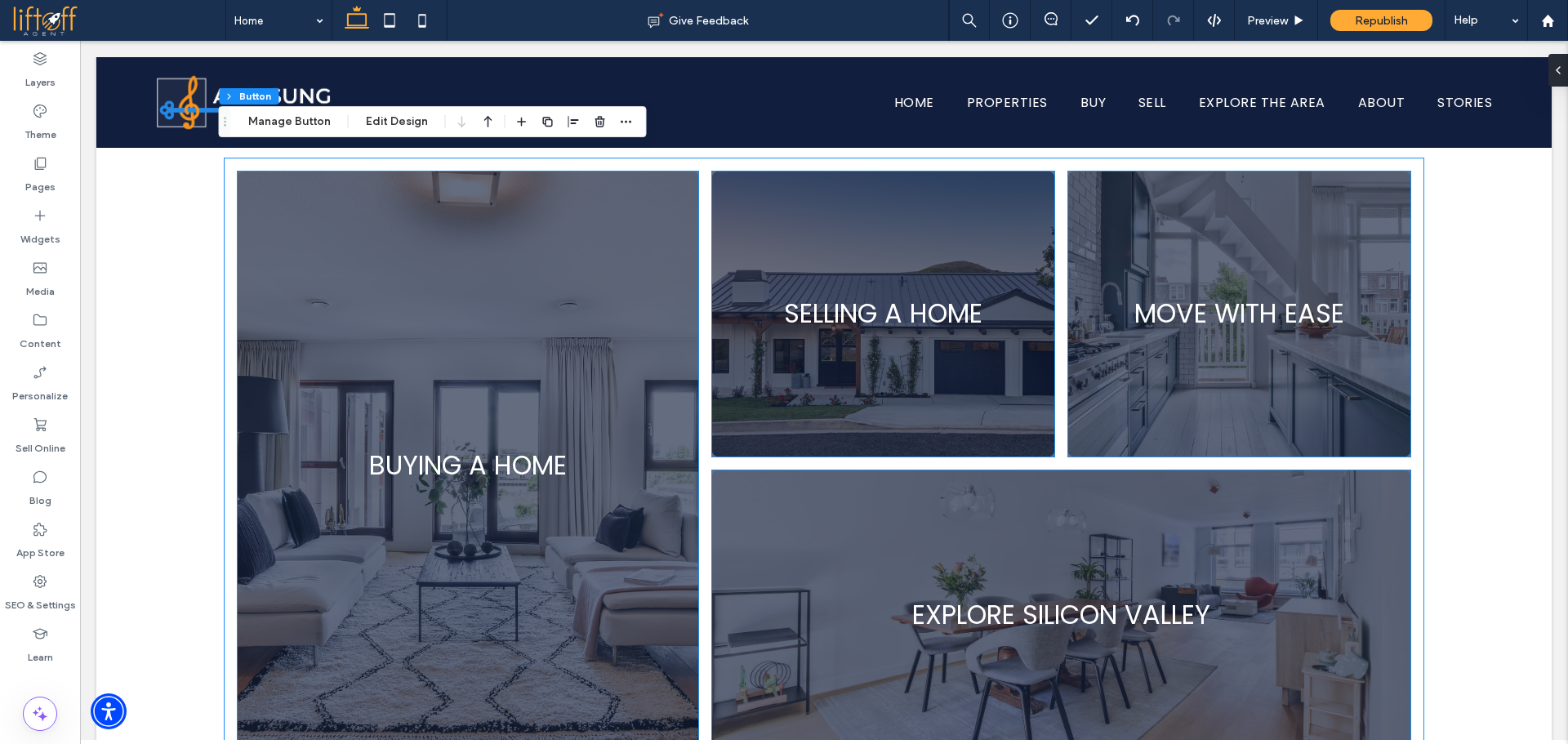 click at bounding box center (468, 466) 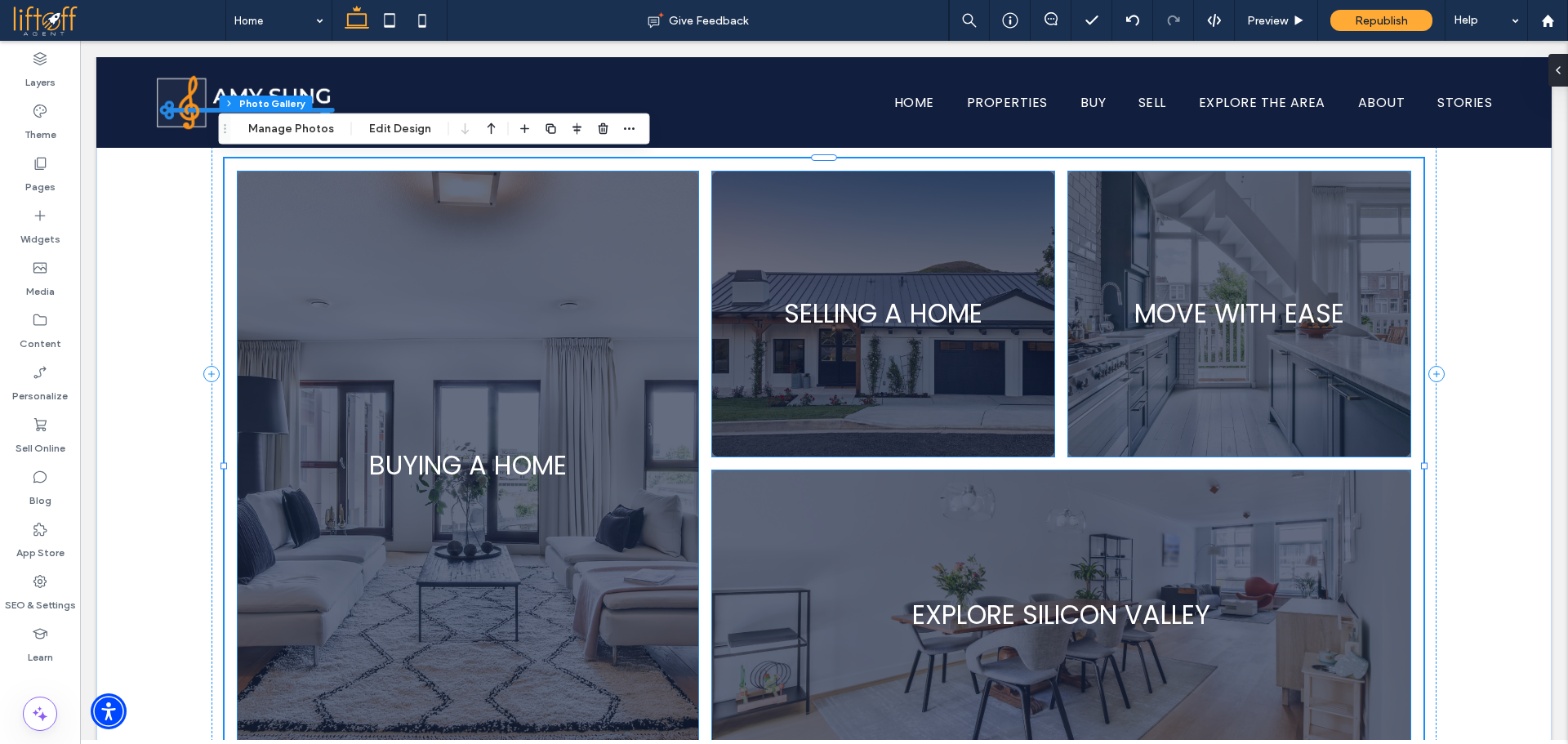 click at bounding box center [468, 466] 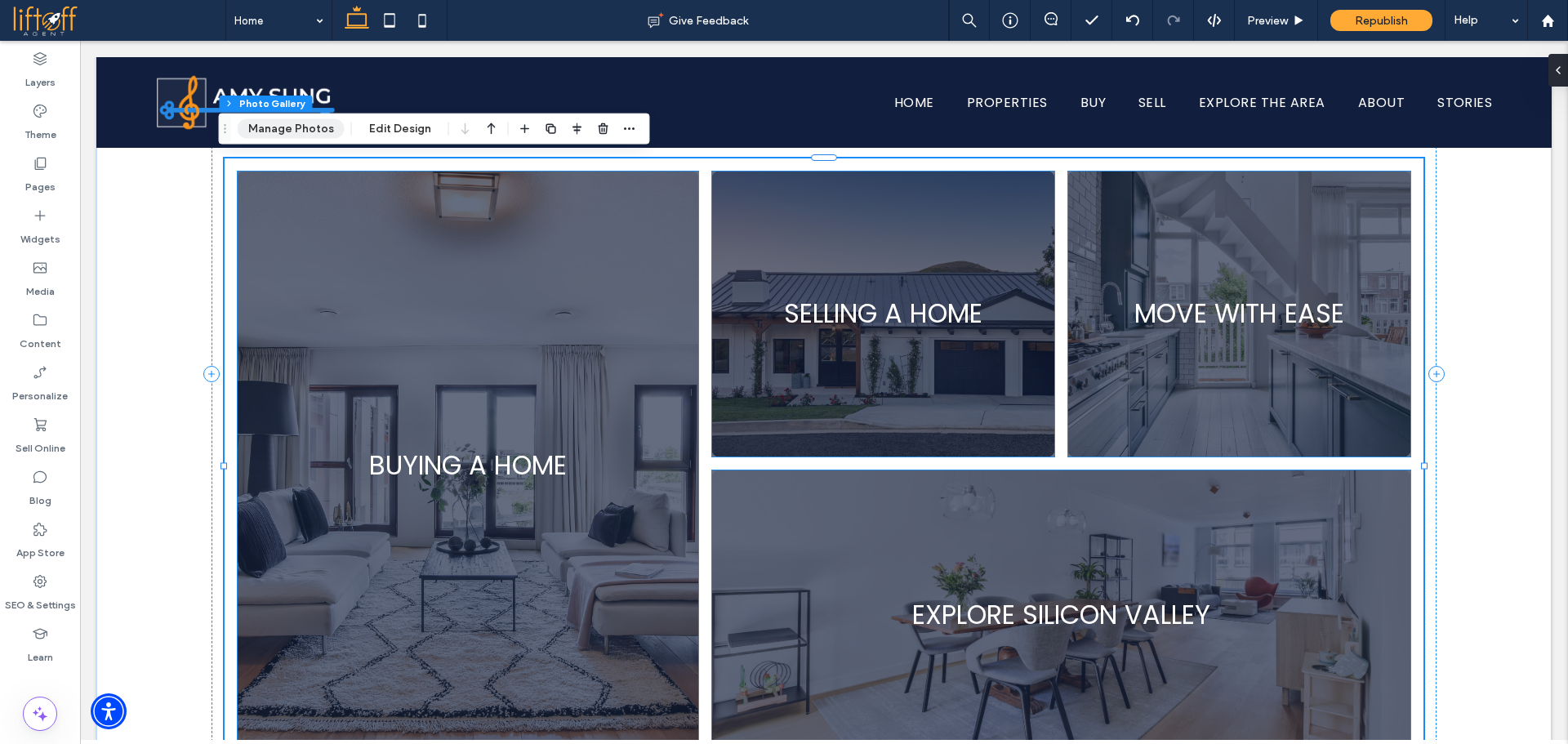 click on "Manage Photos" at bounding box center (291, 129) 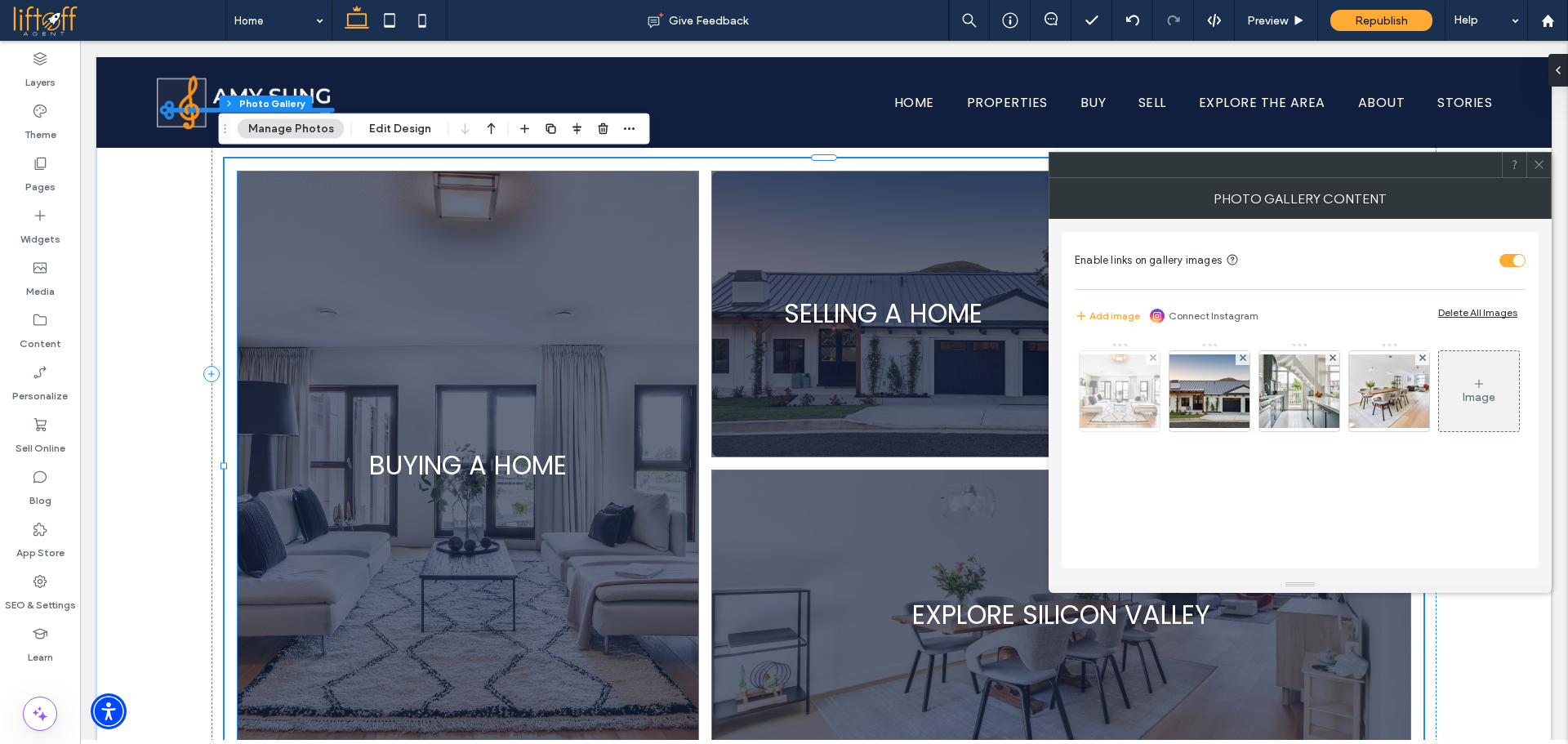 click at bounding box center (1120, 391) 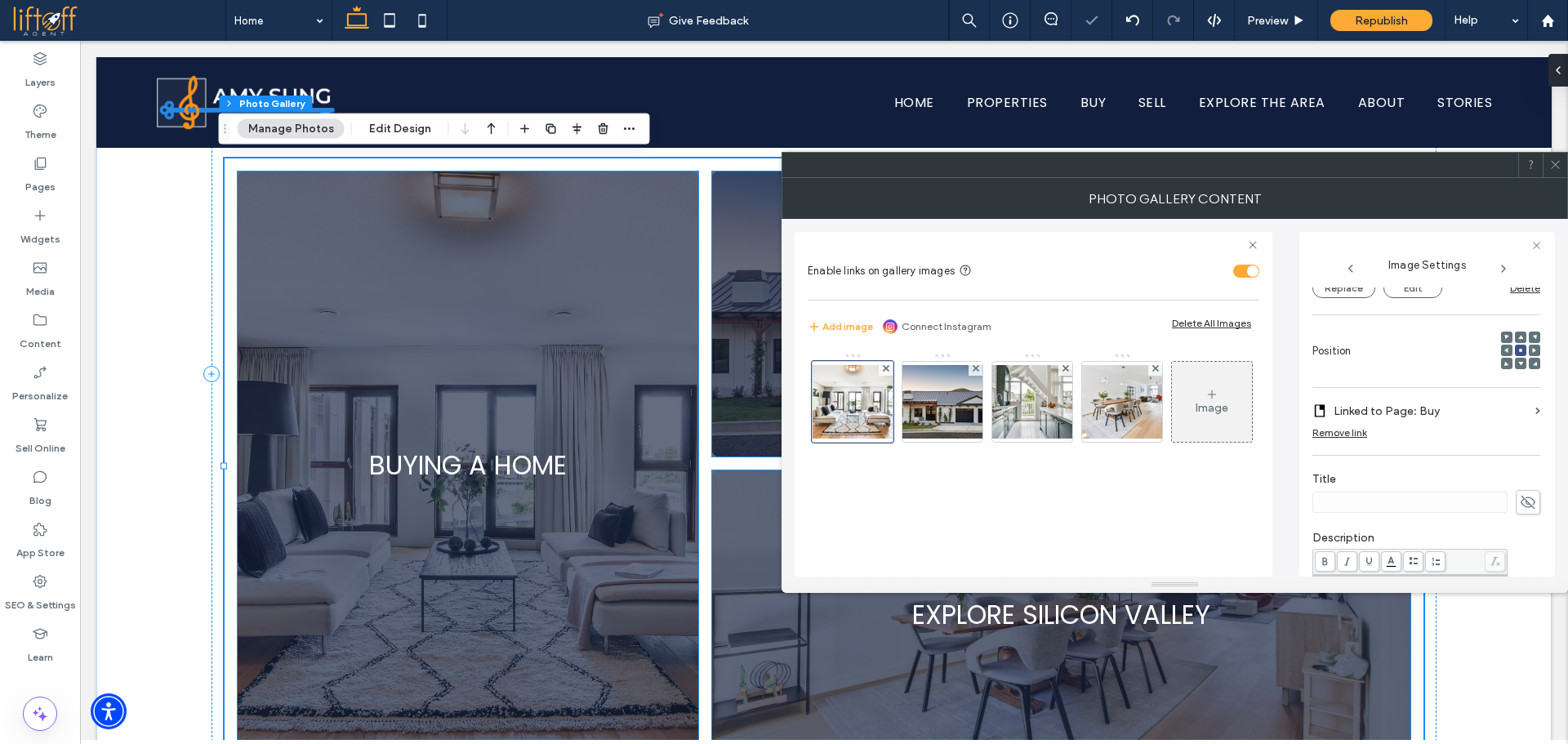 scroll, scrollTop: 253, scrollLeft: 0, axis: vertical 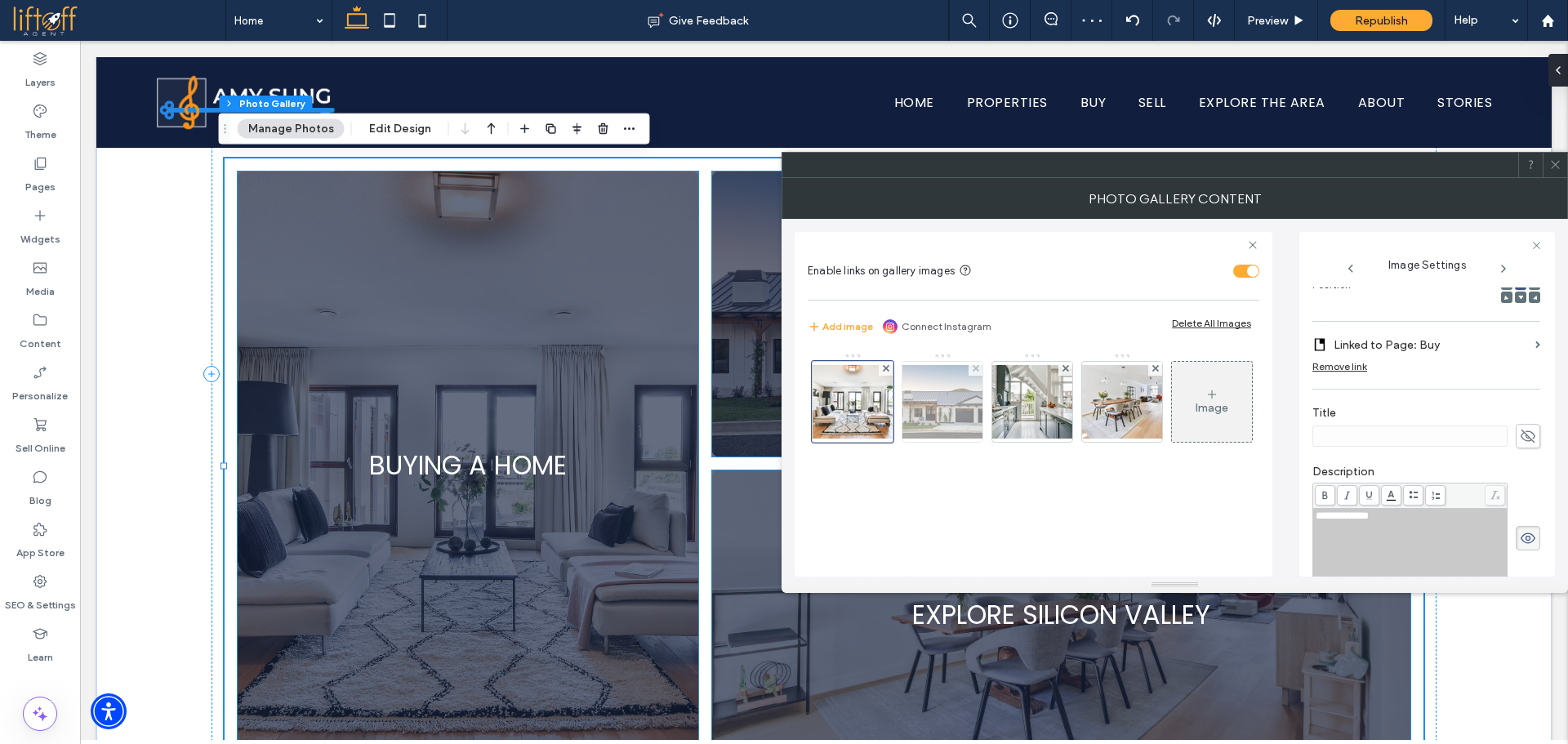 click at bounding box center (942, 402) 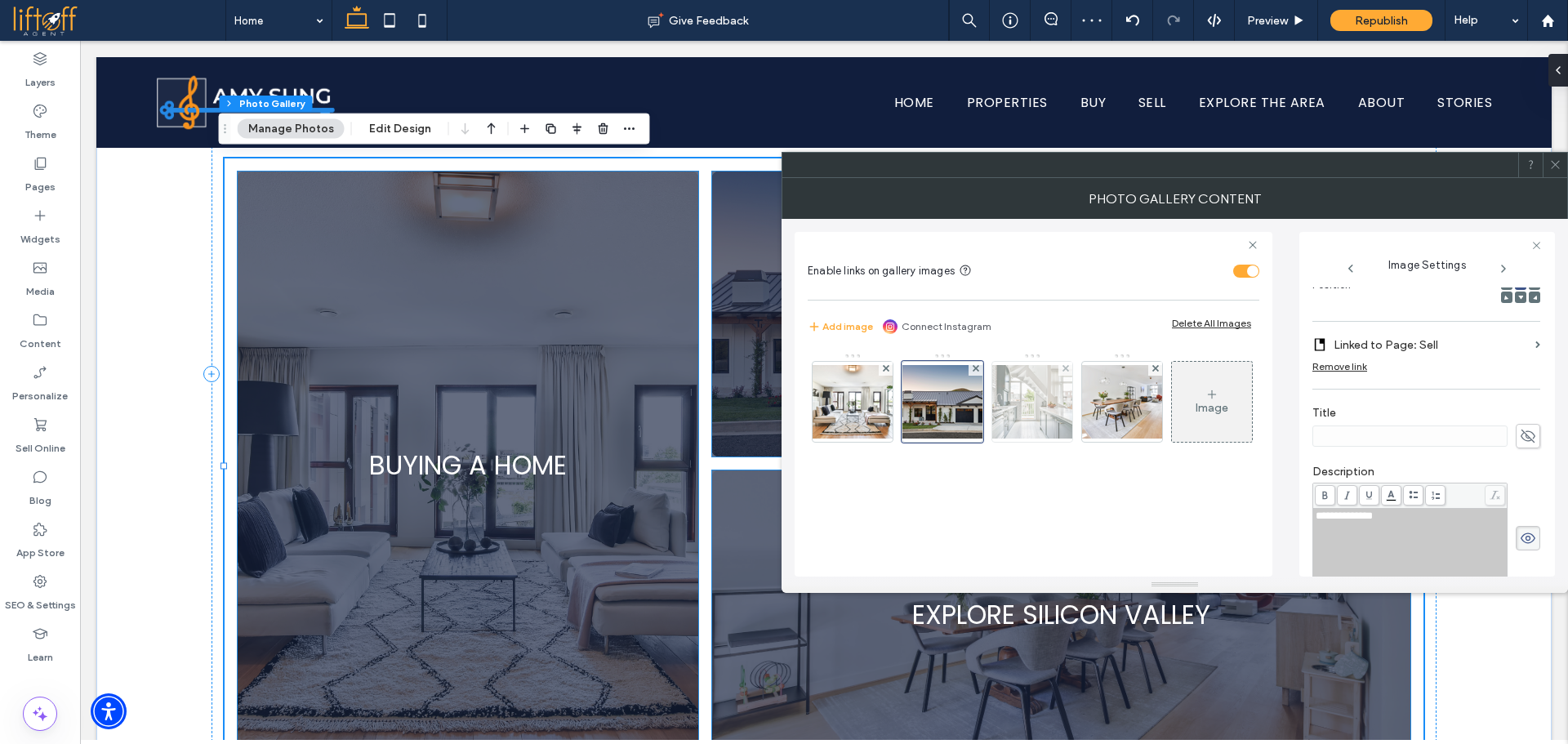 click at bounding box center (1032, 402) 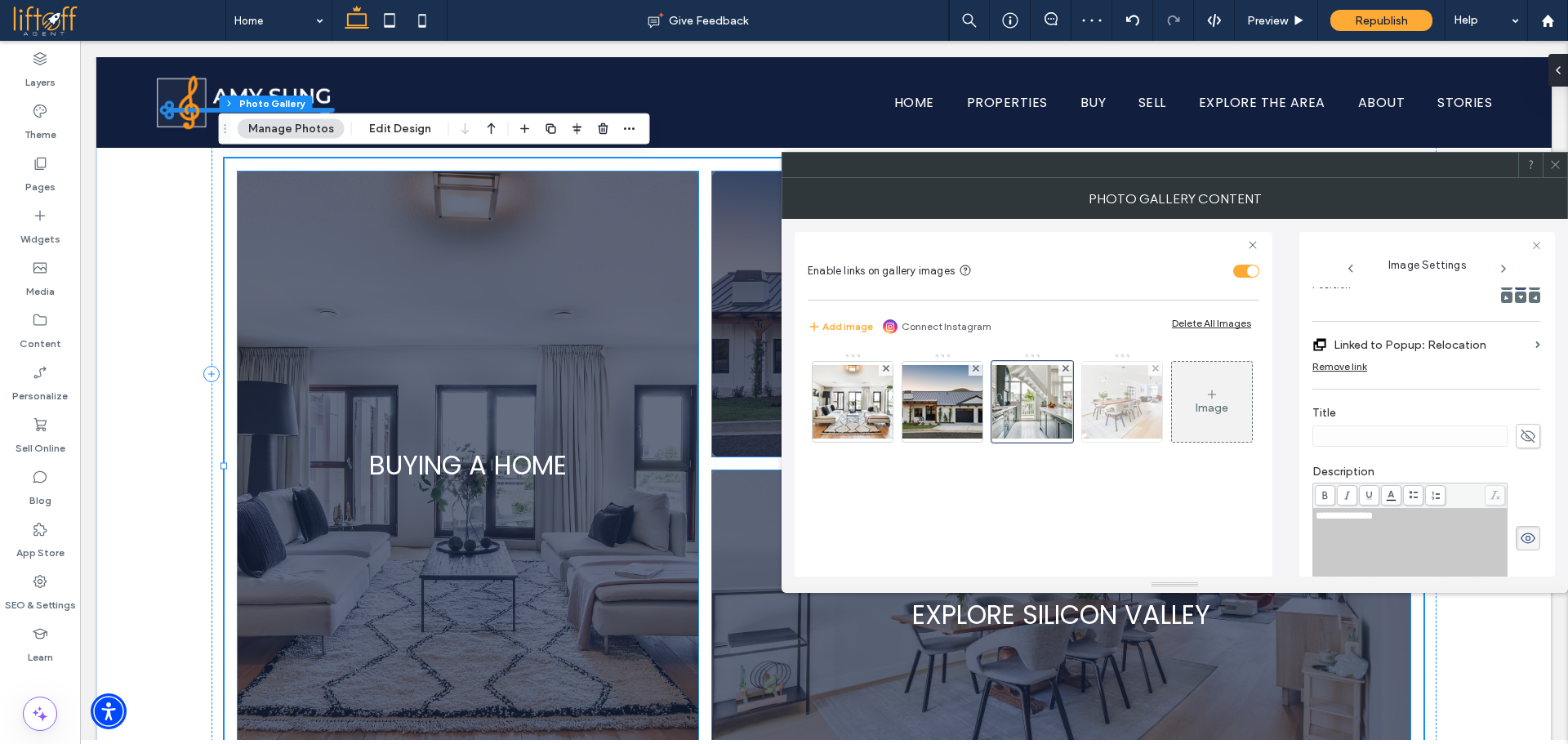 click at bounding box center [1122, 402] 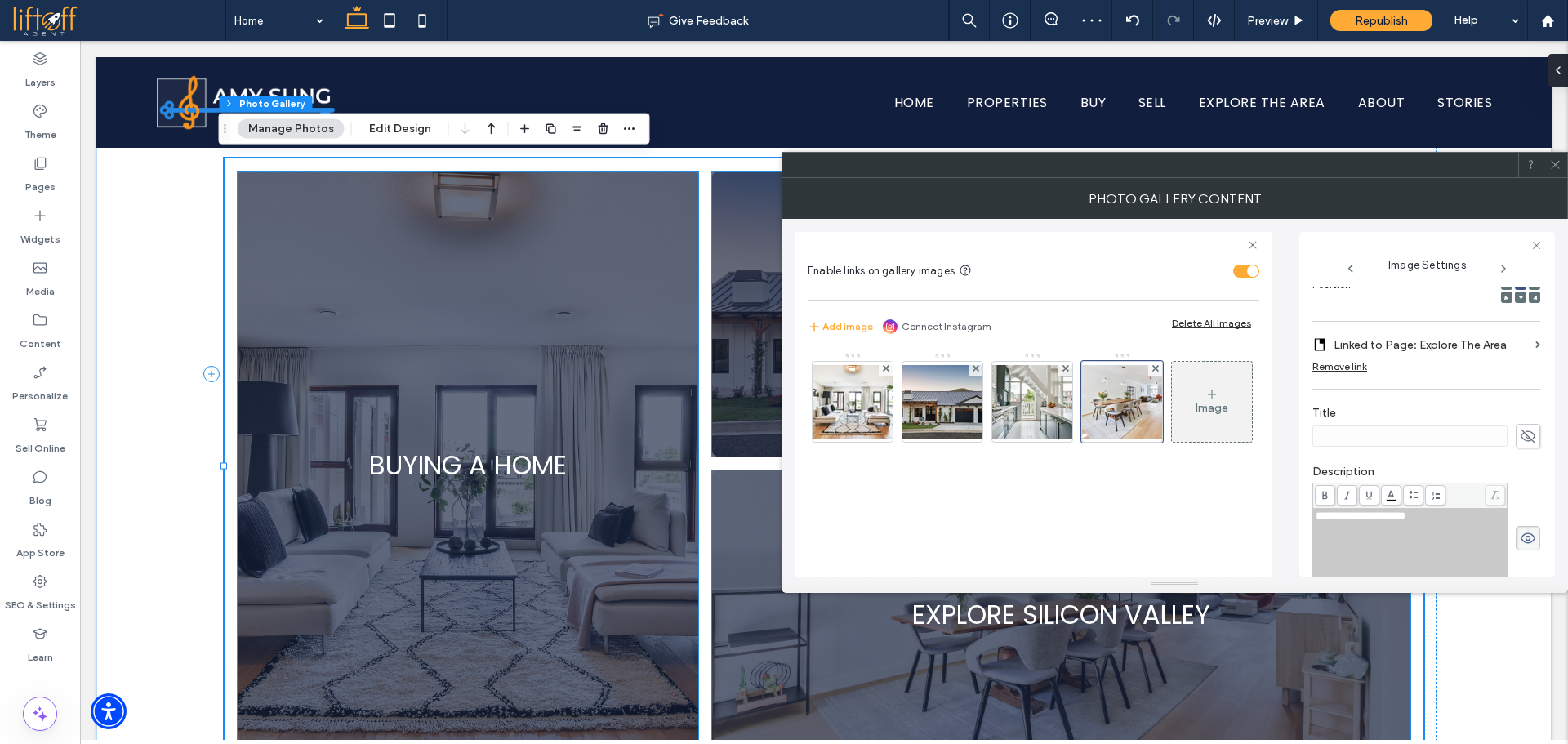 click at bounding box center (1555, 165) 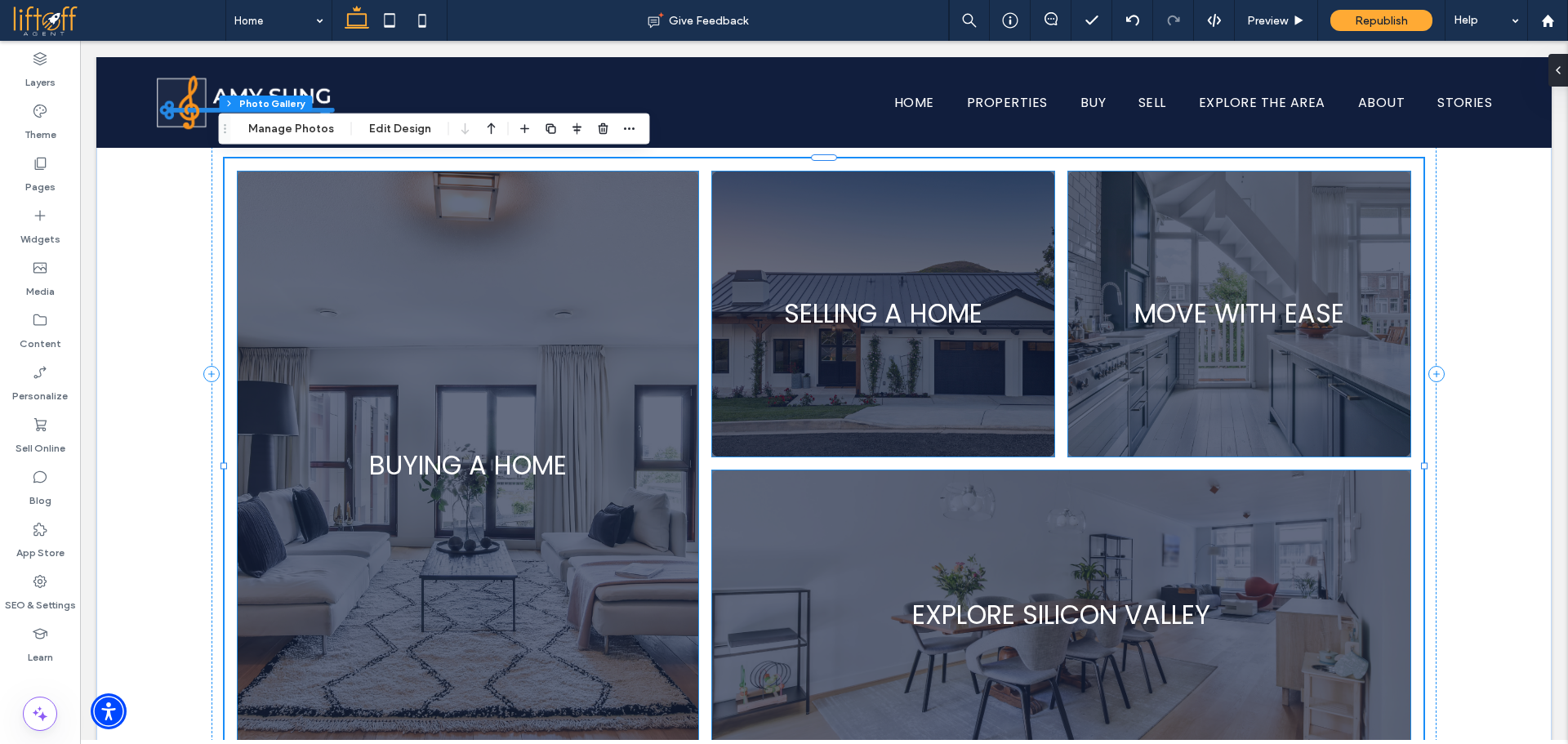 drag, startPoint x: 1550, startPoint y: 349, endPoint x: 1539, endPoint y: 384, distance: 36.687873 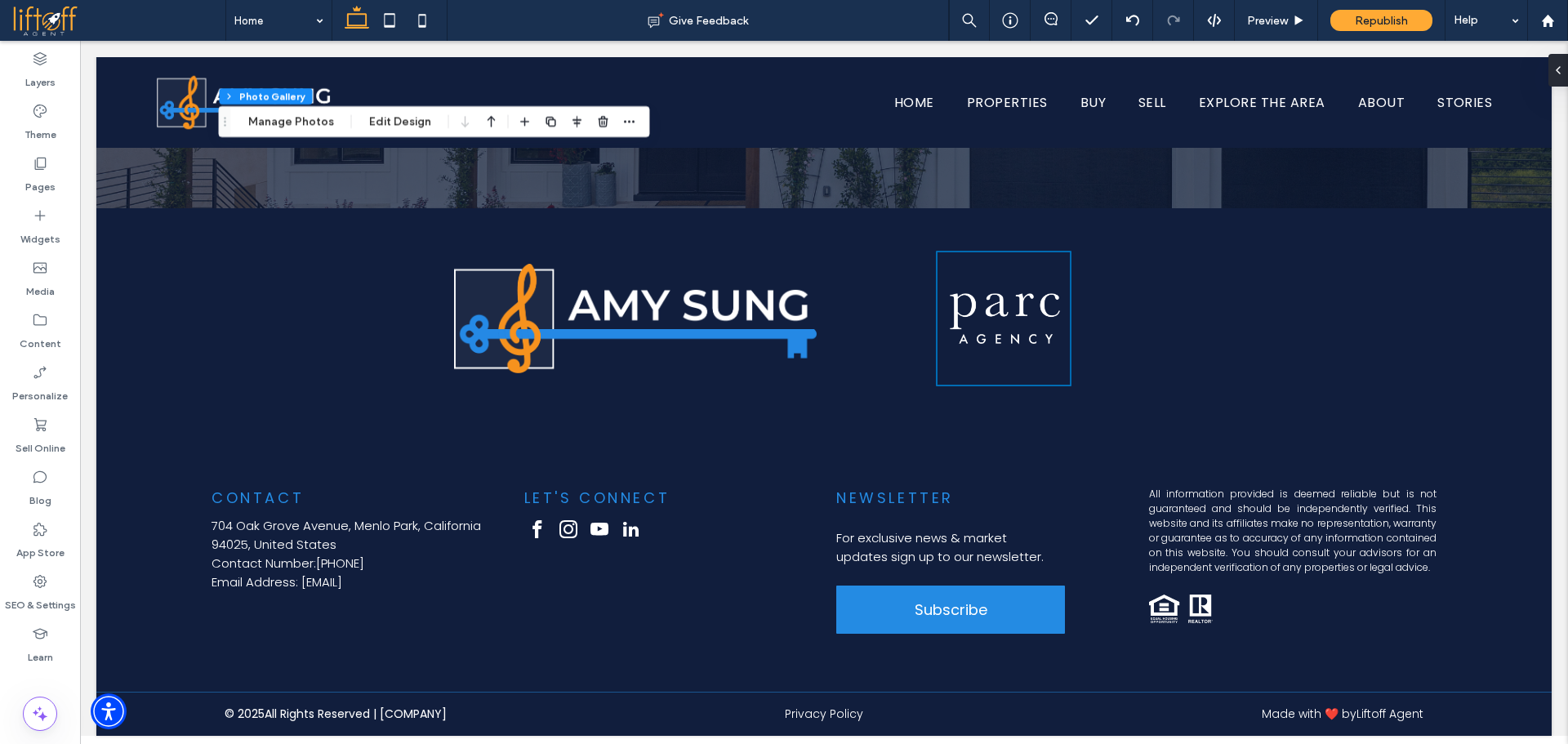 scroll, scrollTop: 5005, scrollLeft: 0, axis: vertical 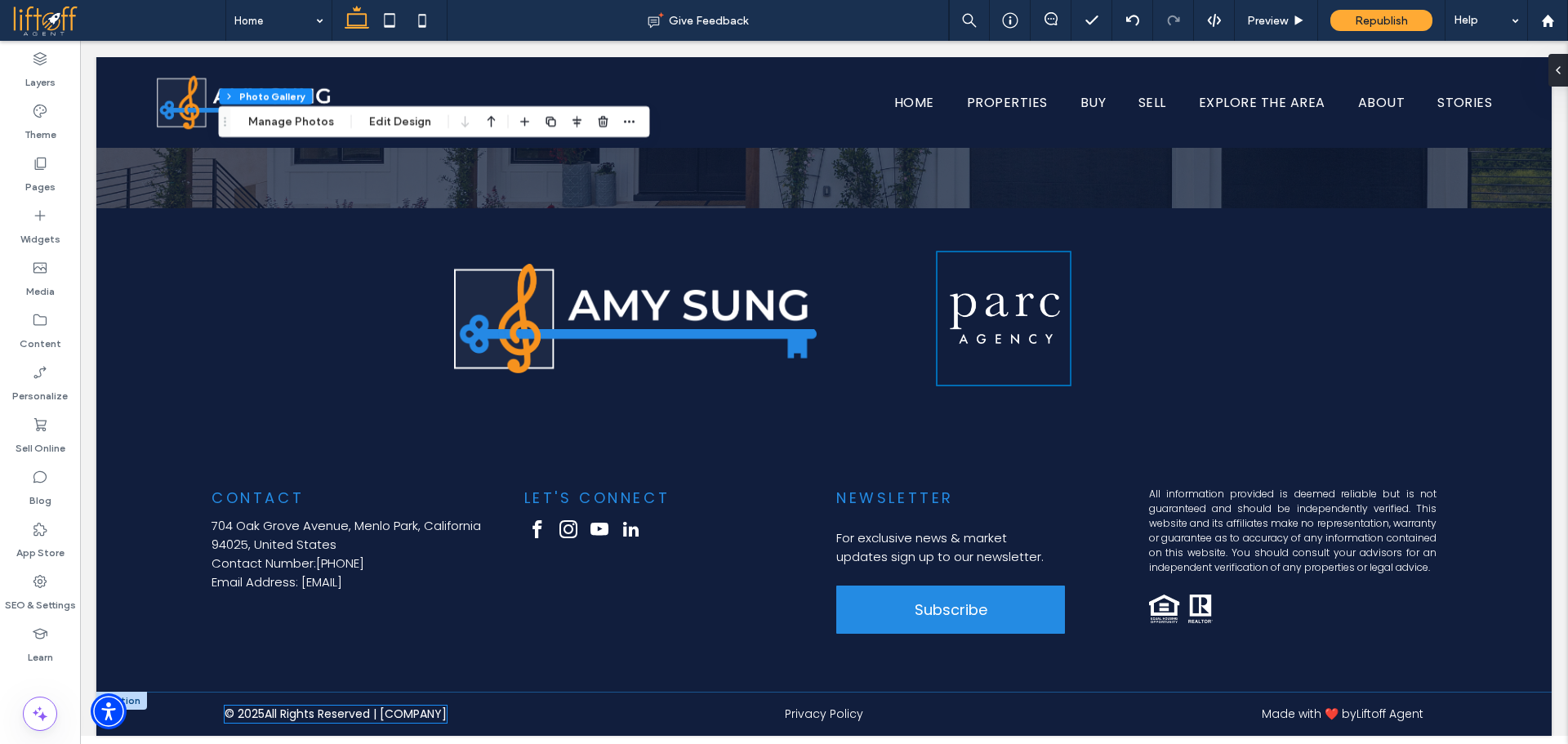 click on "All Rights Reserved | Amy Sung" at bounding box center (355, 714) 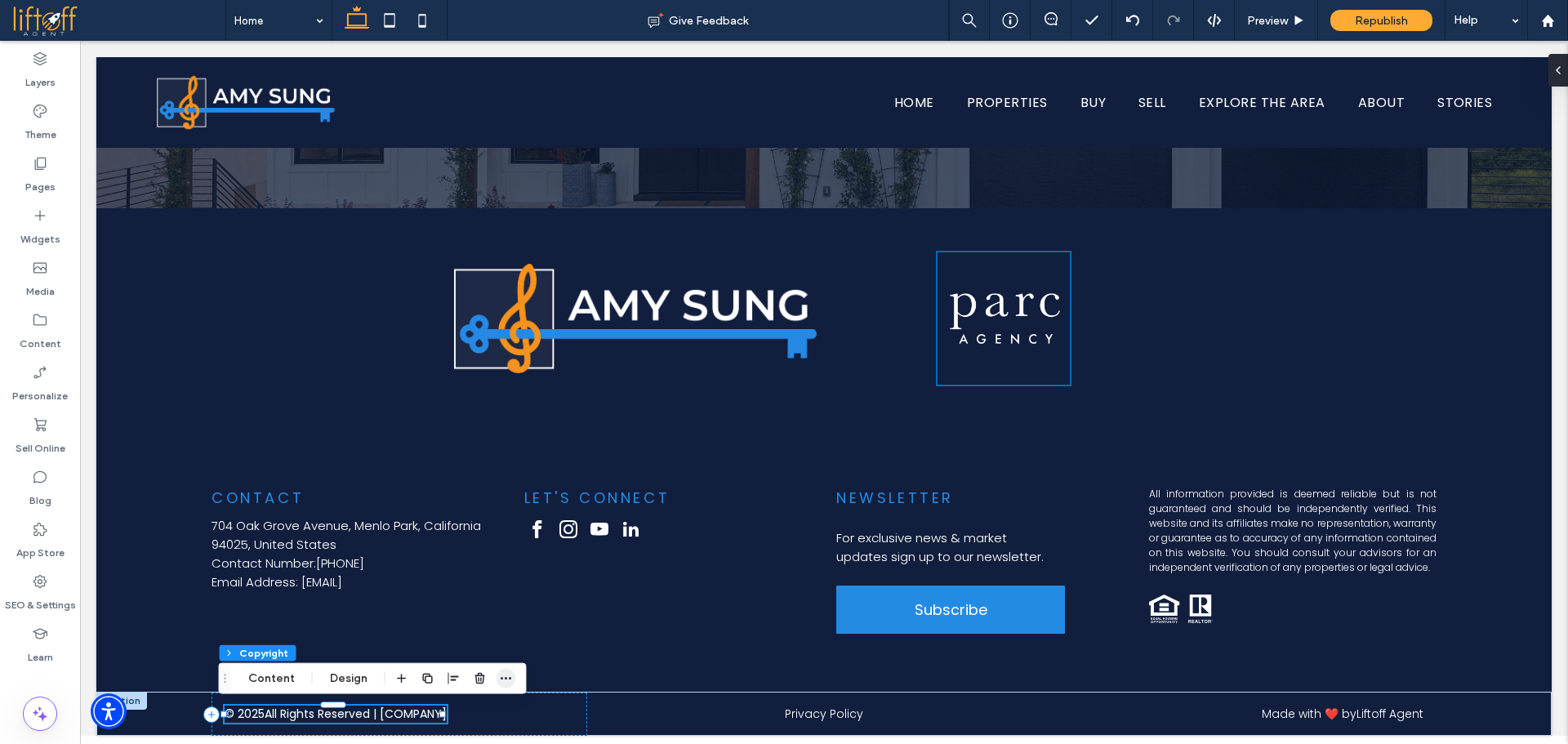 click at bounding box center (506, 679) 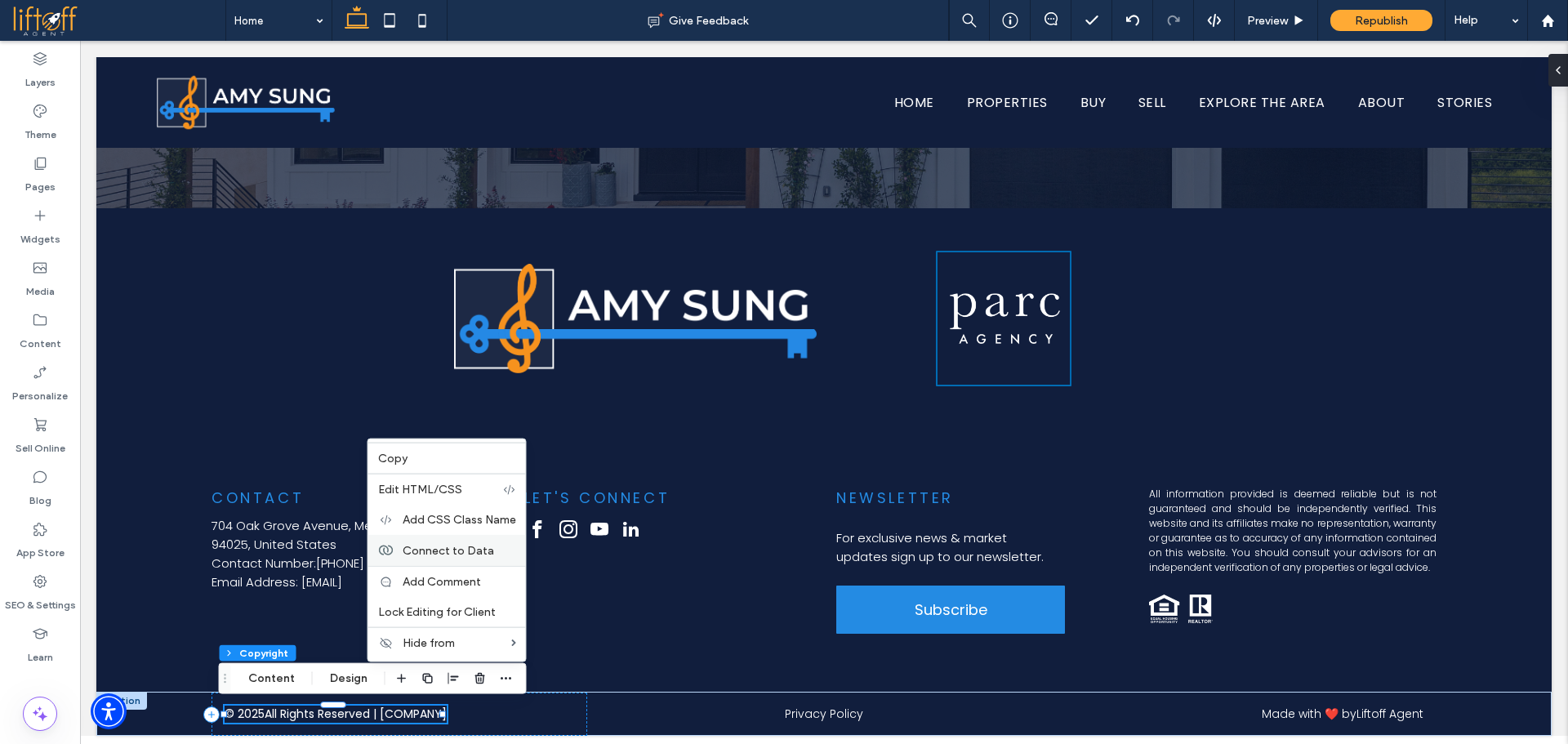 click on "Connect to Data" at bounding box center (448, 550) 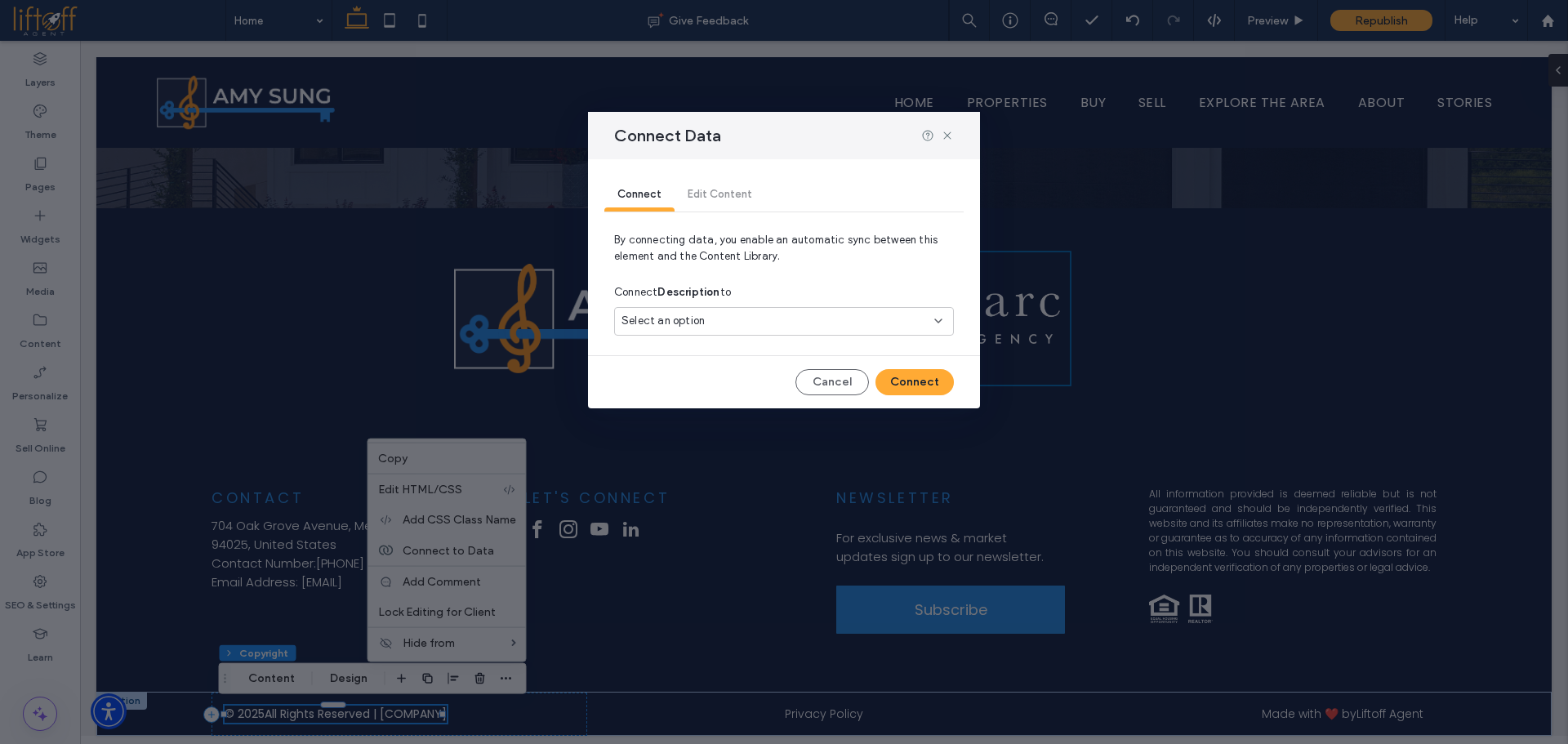 click on "Select an option" at bounding box center (774, 321) 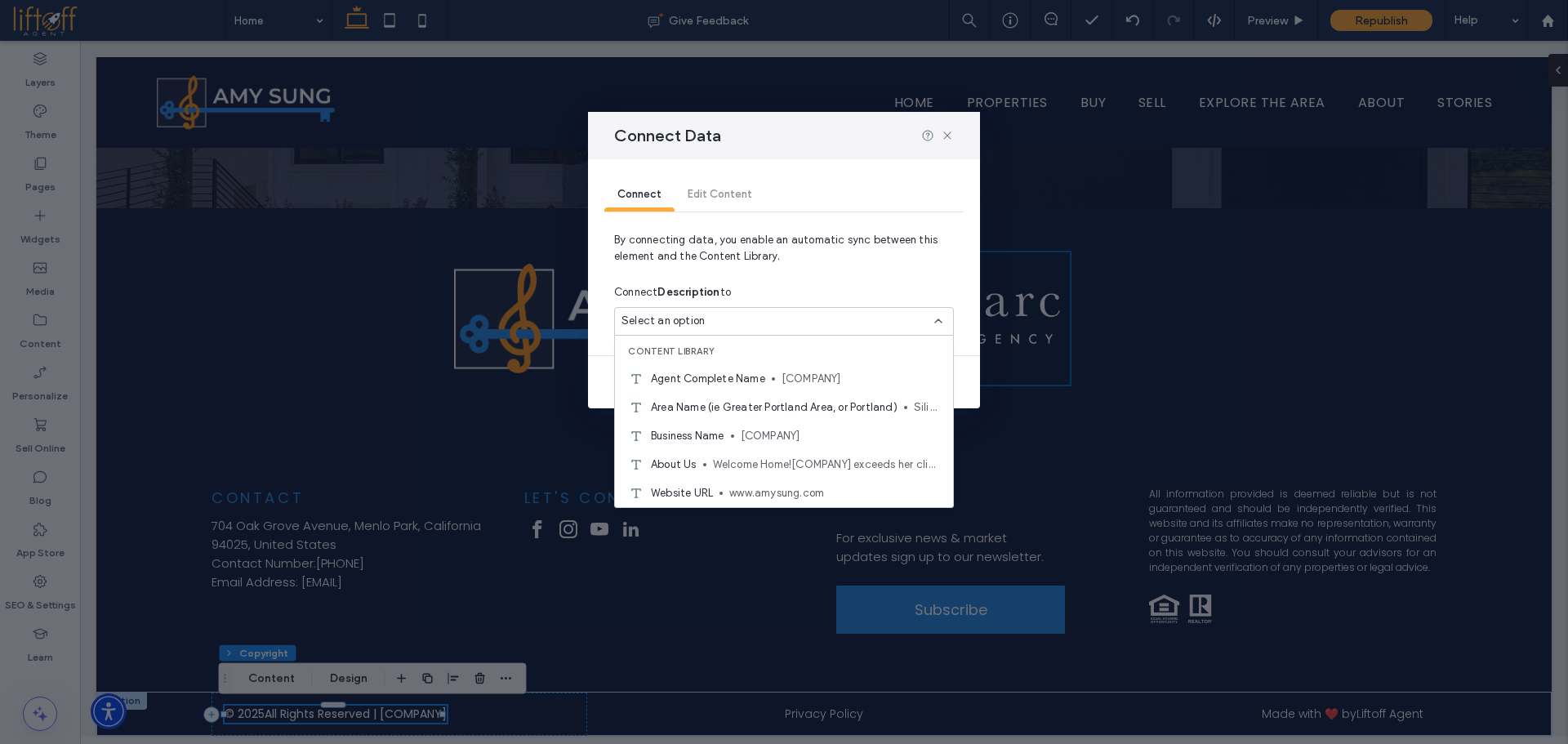 click on "Agent Complete Name" at bounding box center [708, 379] 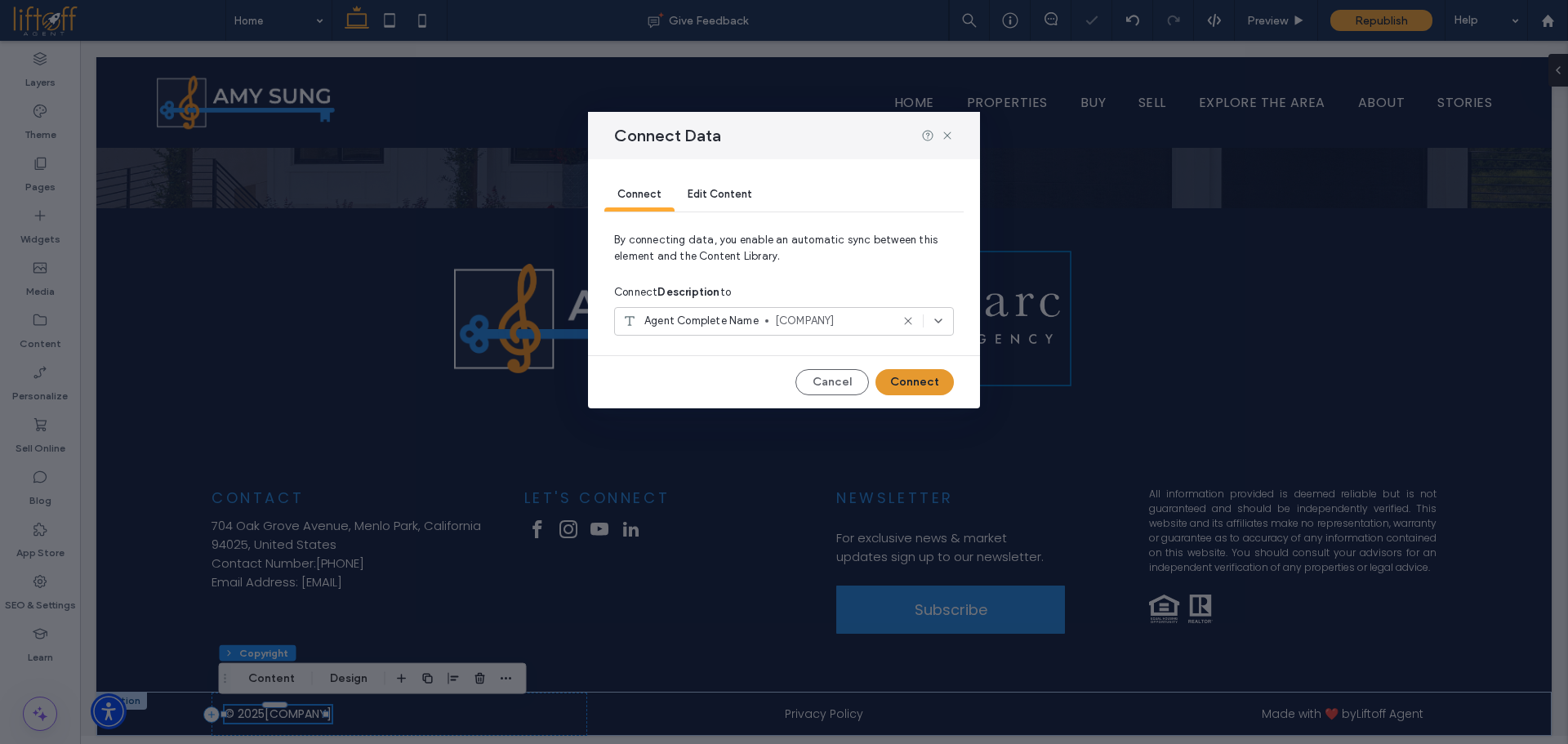 click on "Connect" at bounding box center (915, 382) 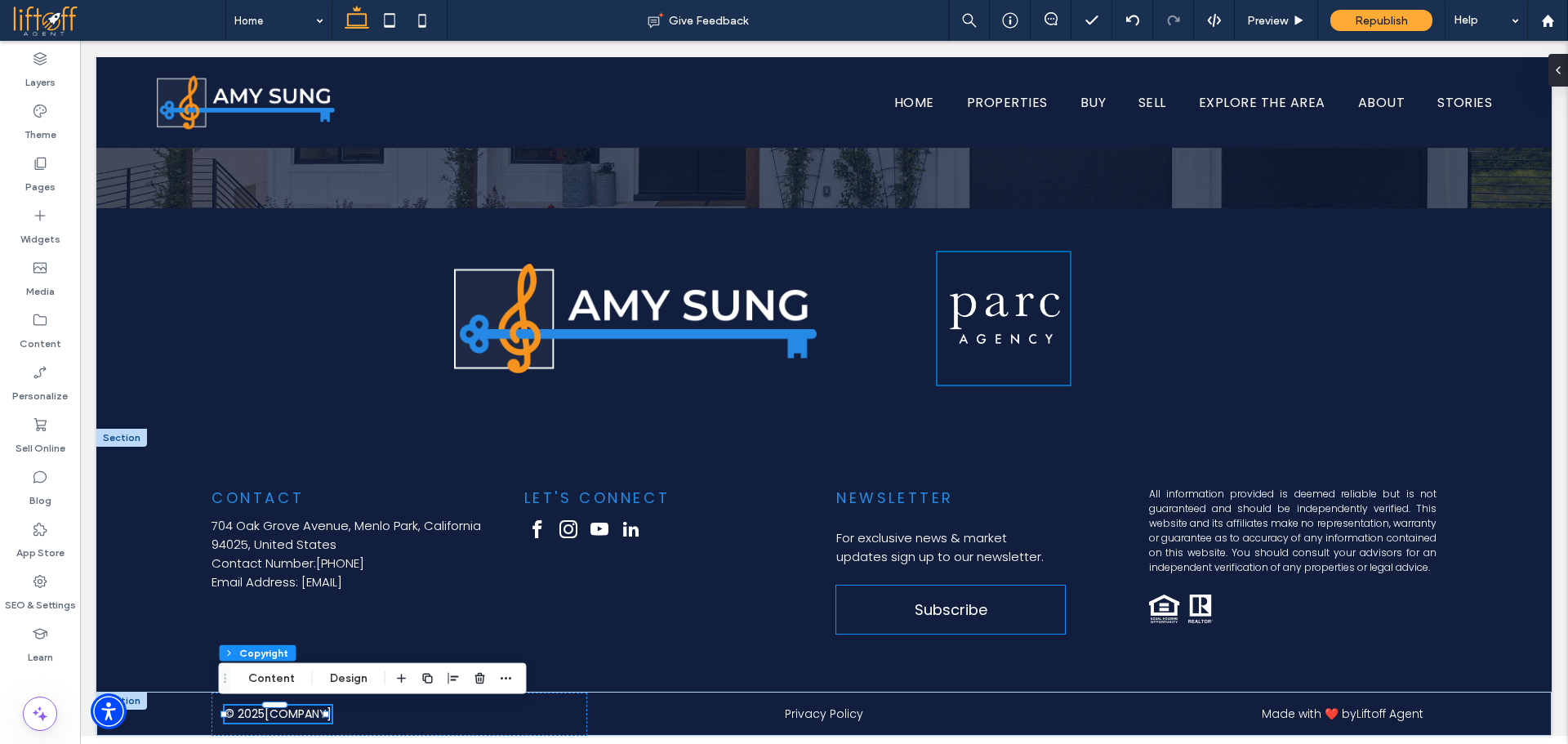 click on "Subscribe" at bounding box center (951, 609) 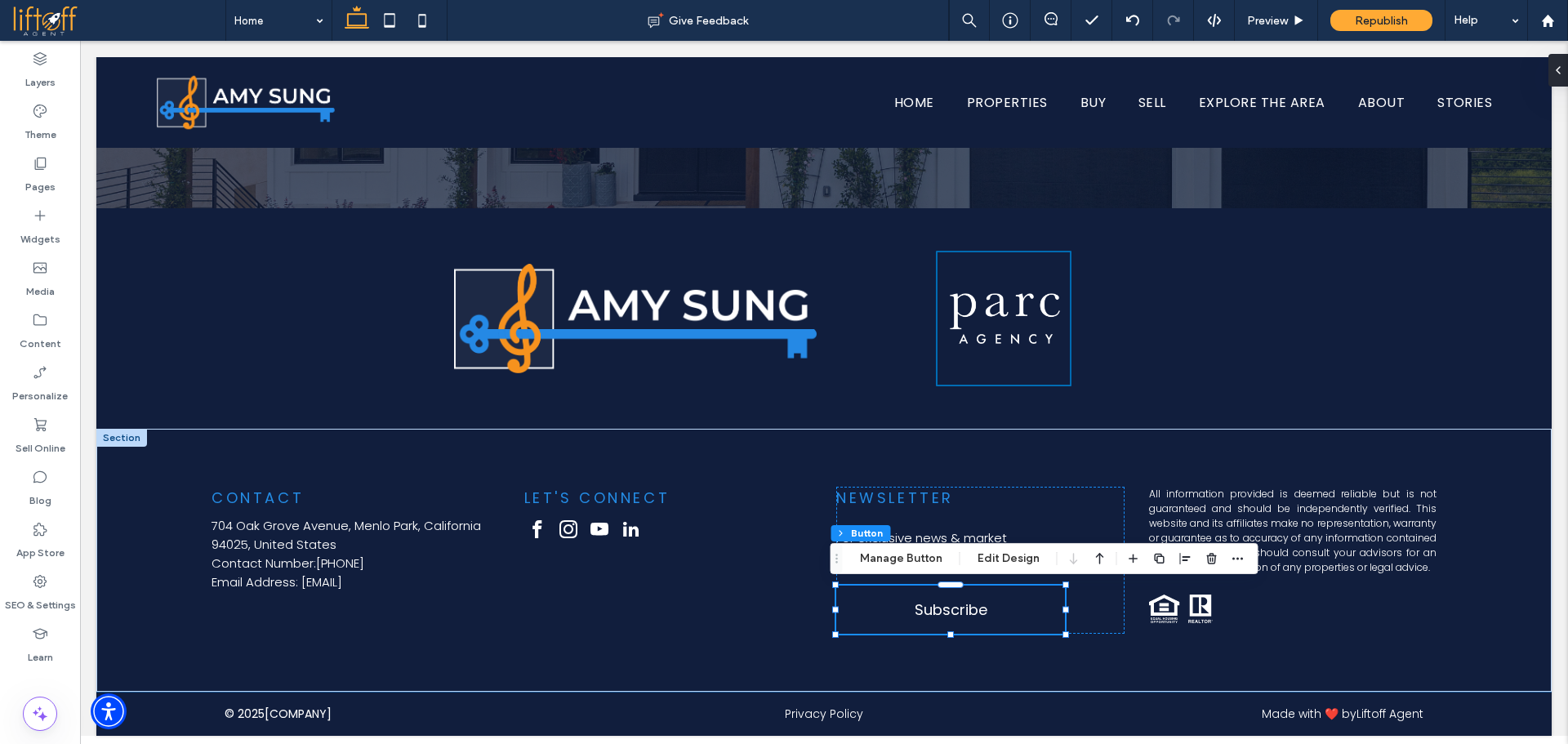 click on "Subscribe" at bounding box center [951, 609] 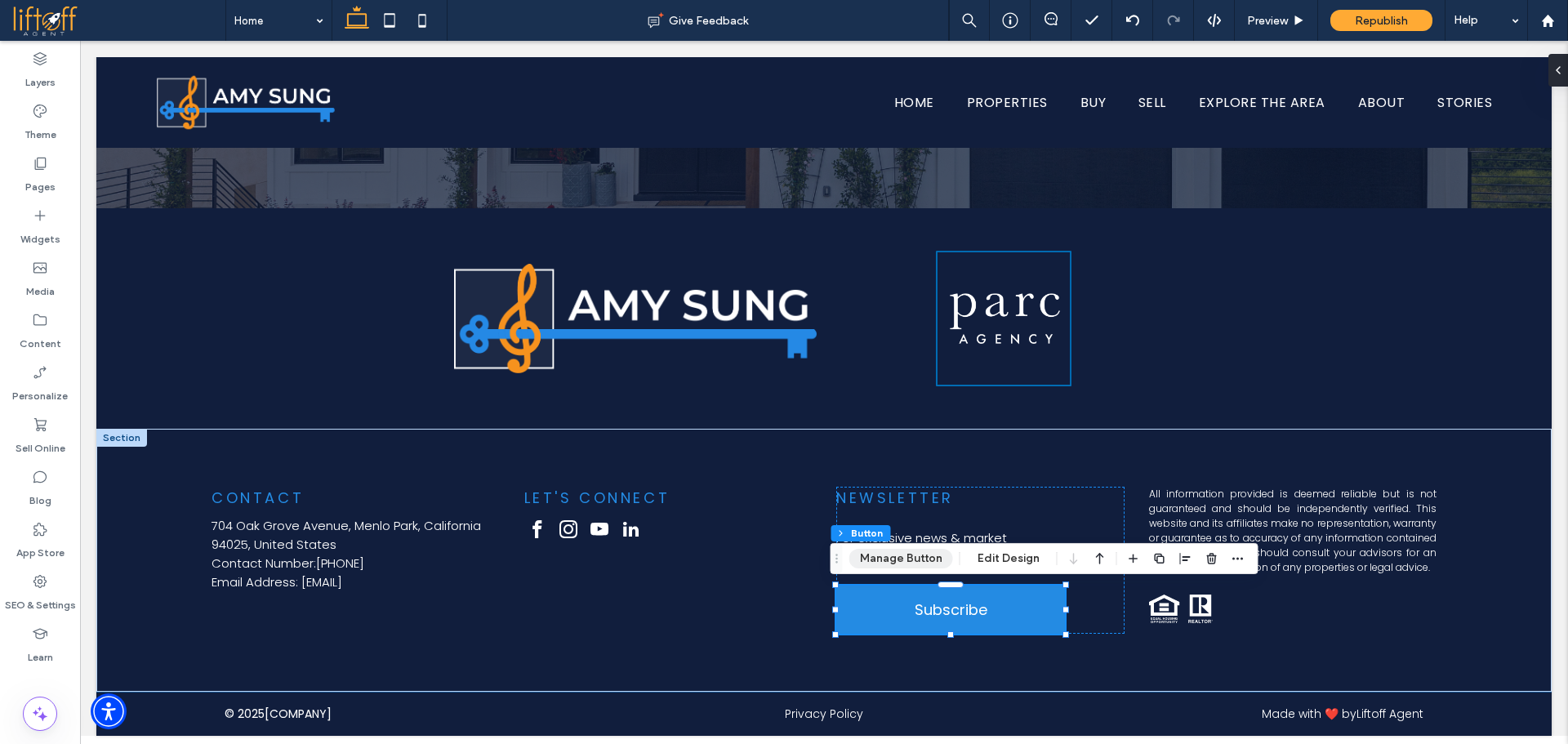 click on "Manage Button" at bounding box center [901, 559] 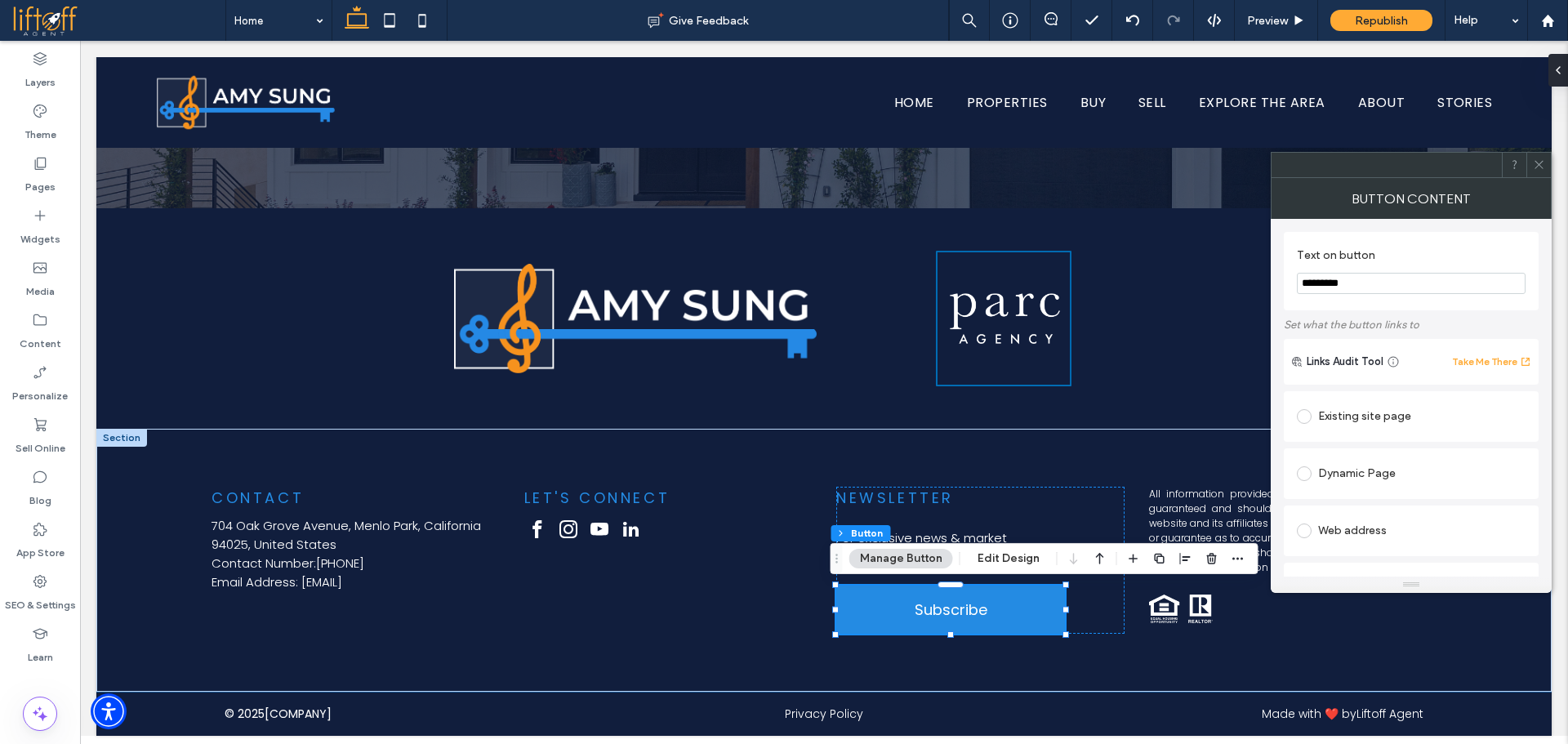 scroll, scrollTop: 313, scrollLeft: 0, axis: vertical 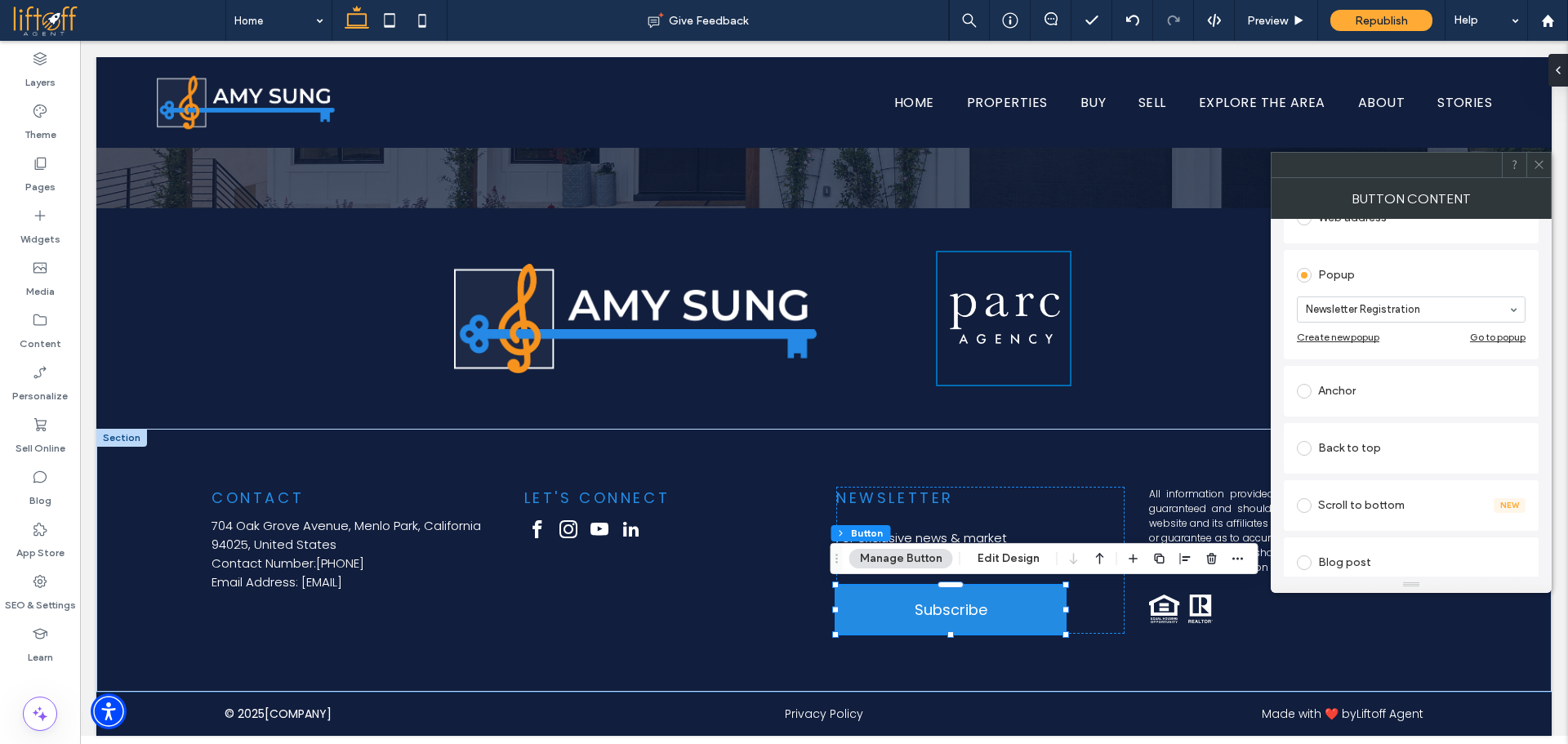 click on "Home
Properties
Buy
Sell
Explore The Area
About
Stories
Section
Basic Header
Section
Home
Properties
Buy
Sell
Explore The Area
About
Stories
Section
Get in touch
650-468-4834 amy@amysung.com
Section
Menu
Experience a Journey That Puts You First
Your Silicon Valley Real Estate Partner
BUYER RESOURCES
+" at bounding box center (824, -1772) 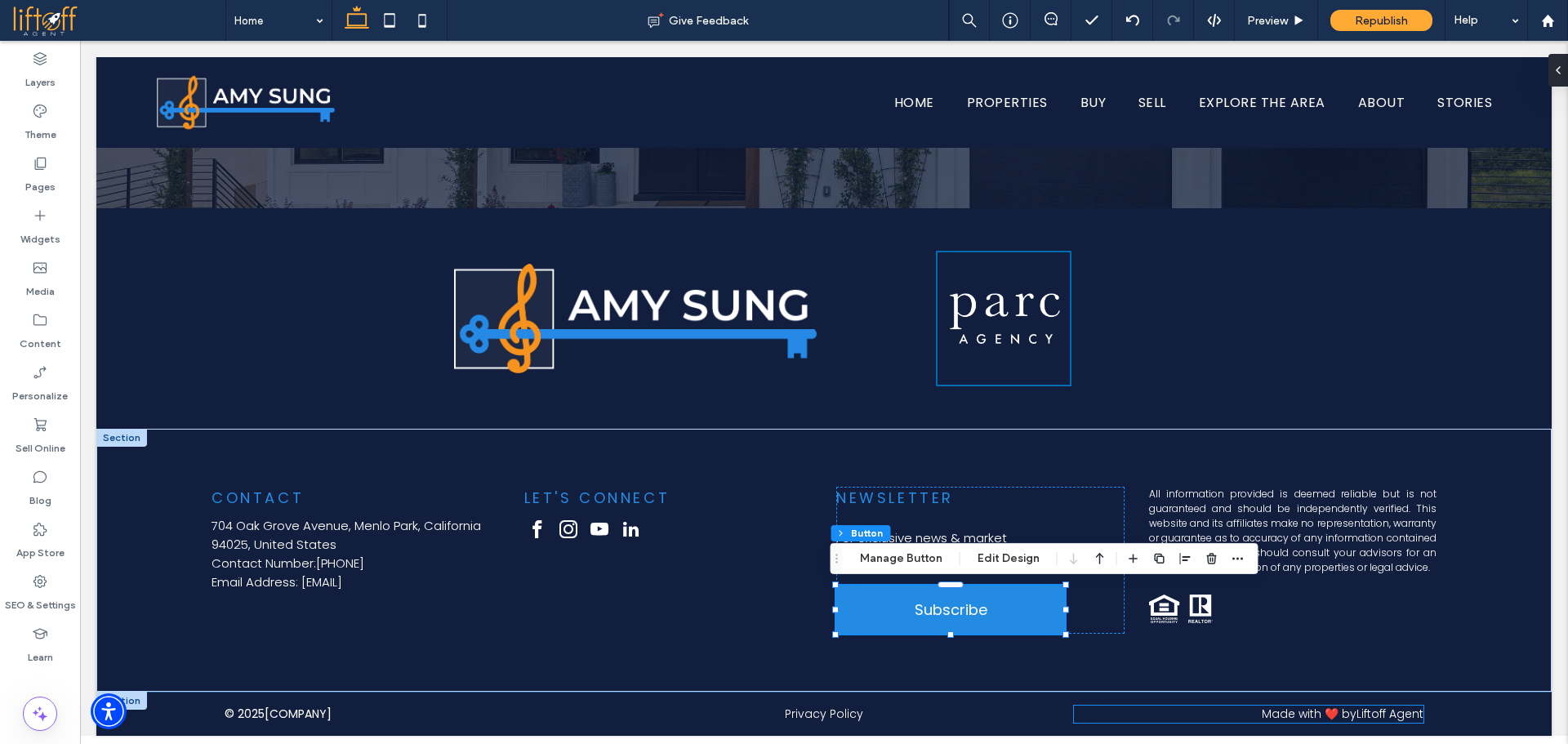 click on "Liftoff Agent" at bounding box center (1390, 714) 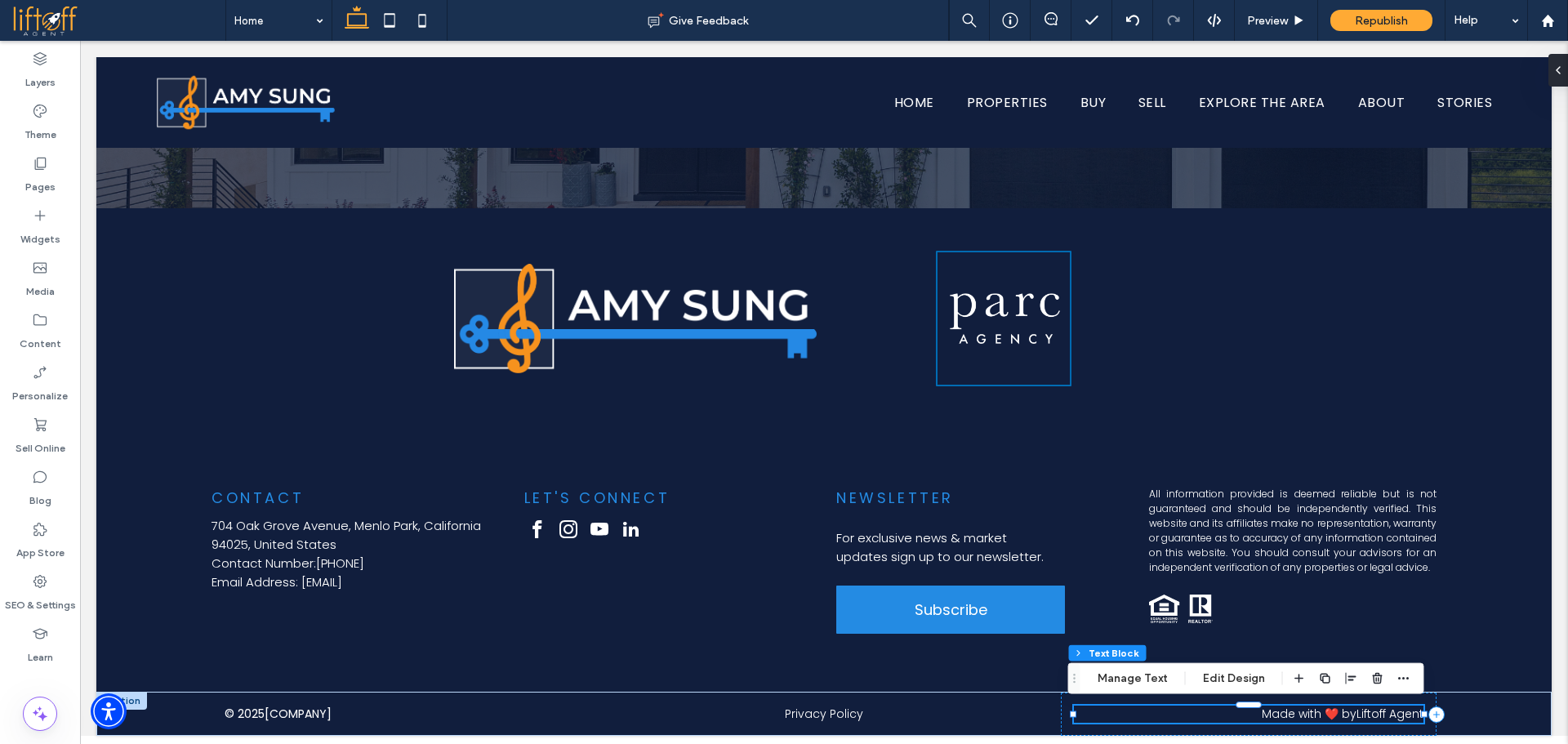click on "Liftoff Agent" at bounding box center (1390, 714) 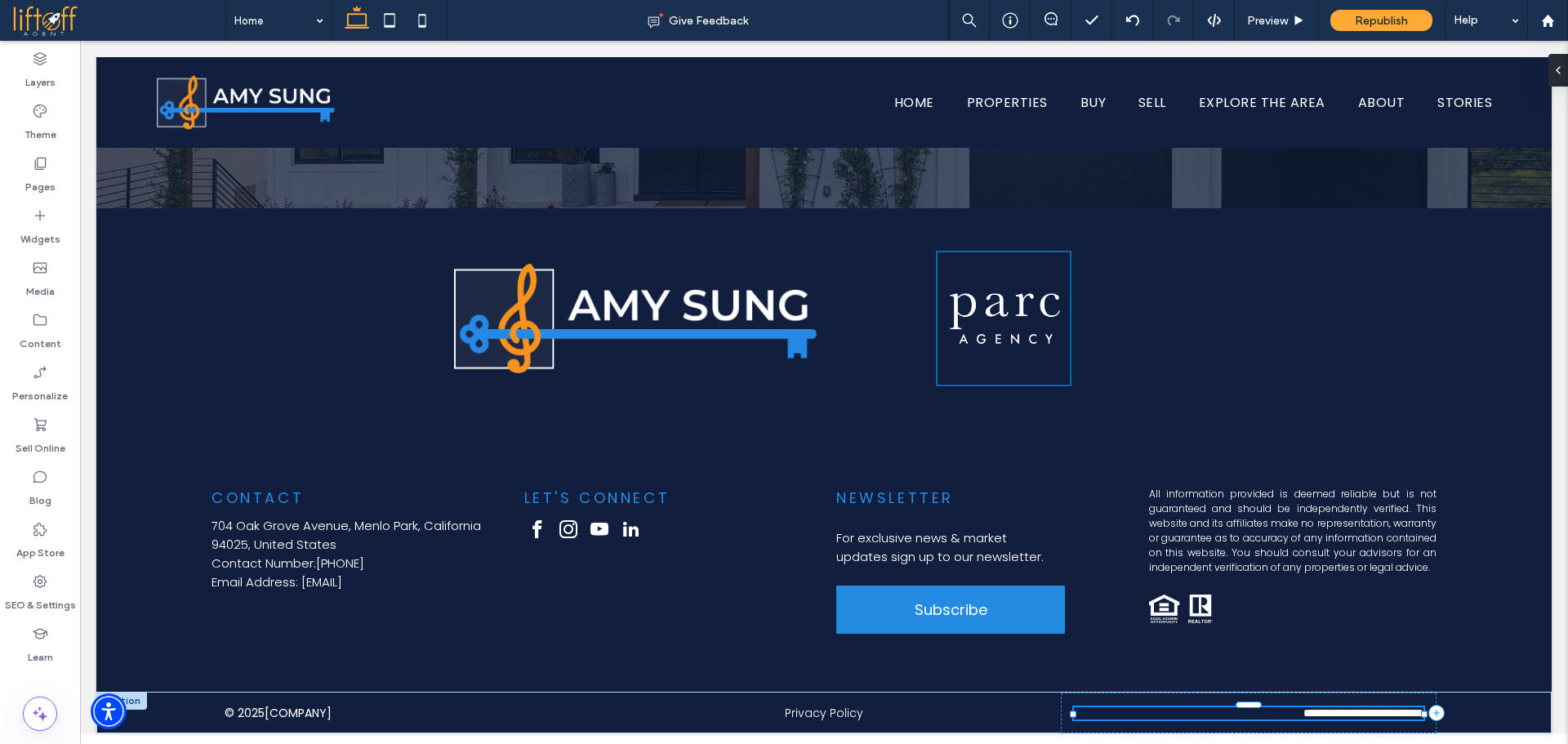 click on "**********" at bounding box center (1396, 713) 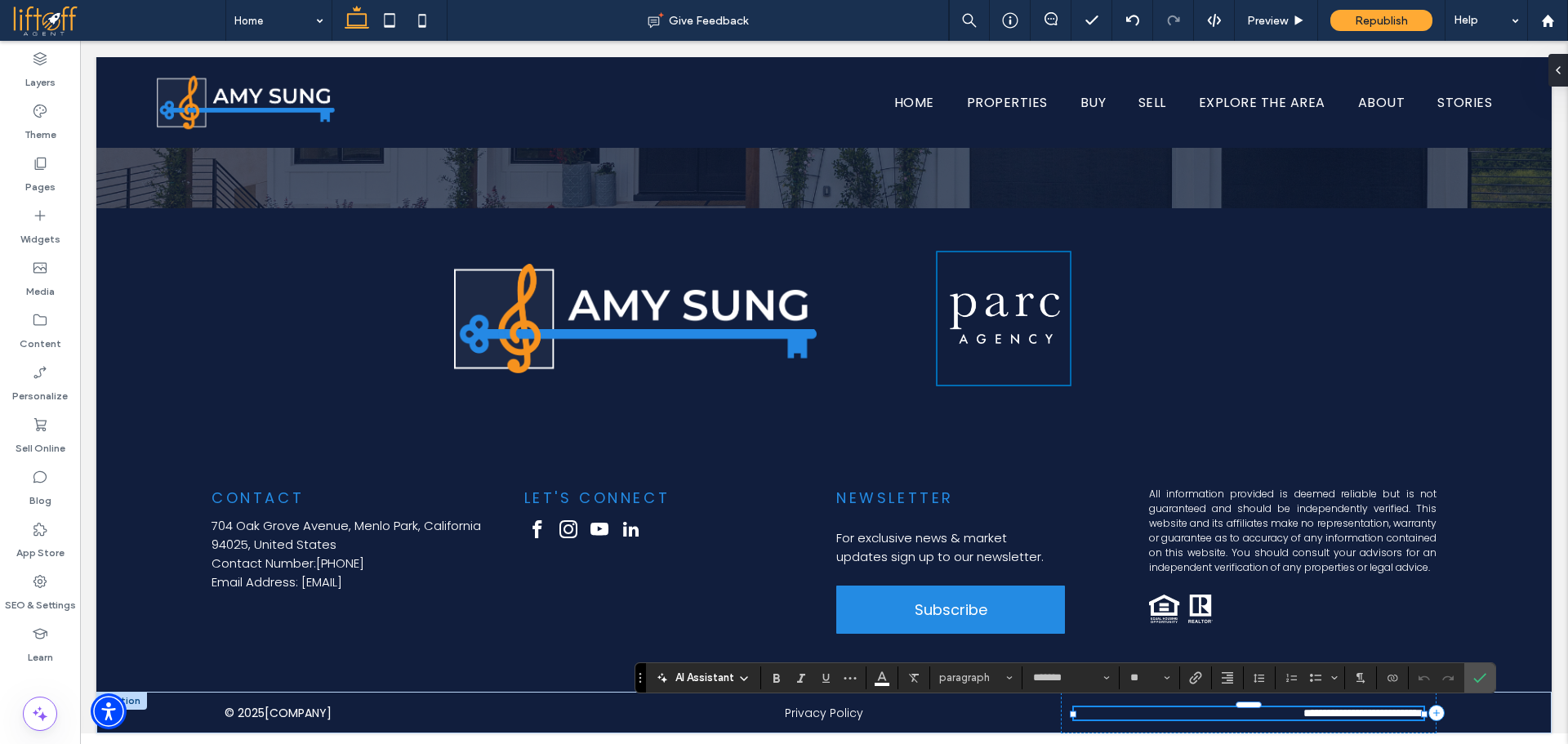 click on "**********" at bounding box center (1396, 713) 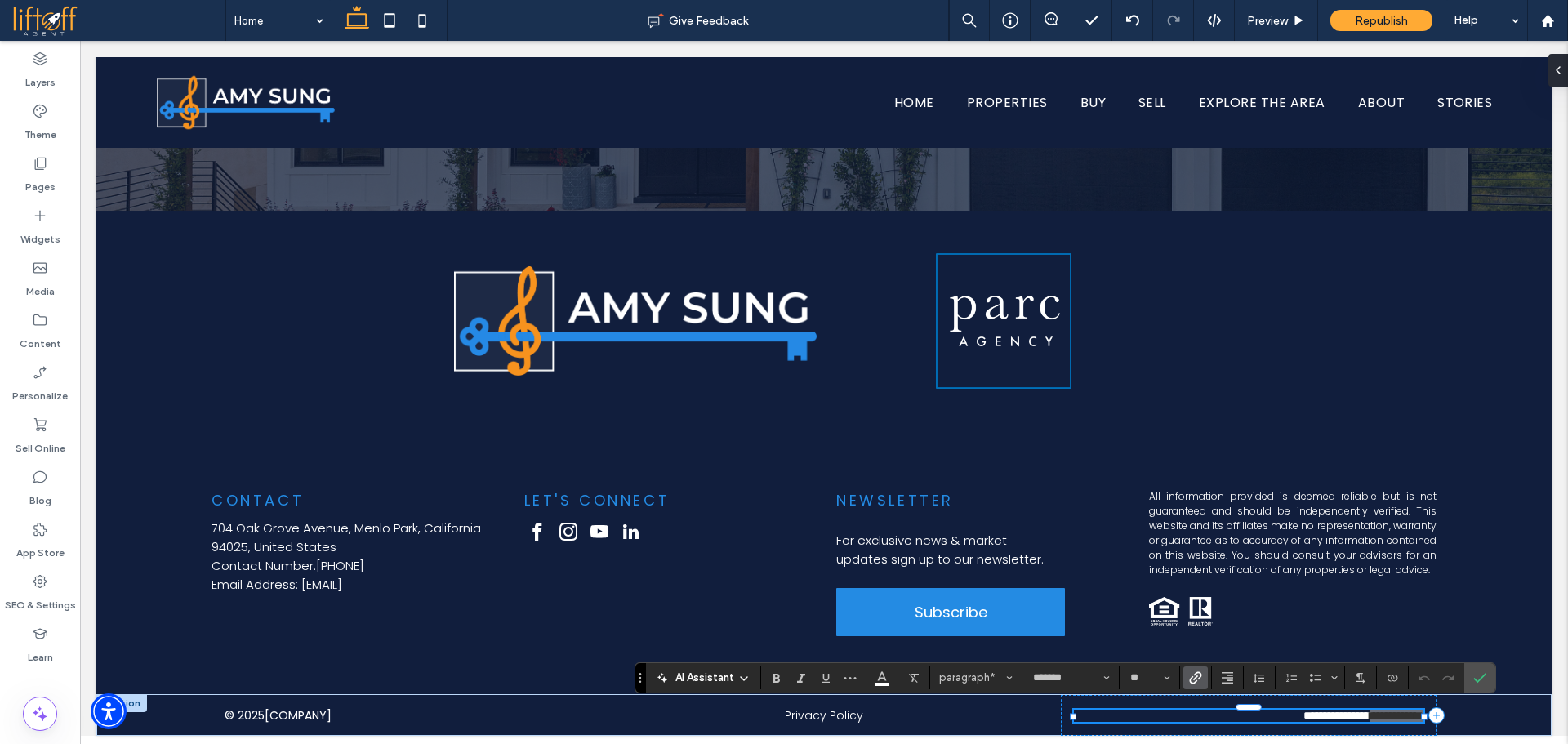 click 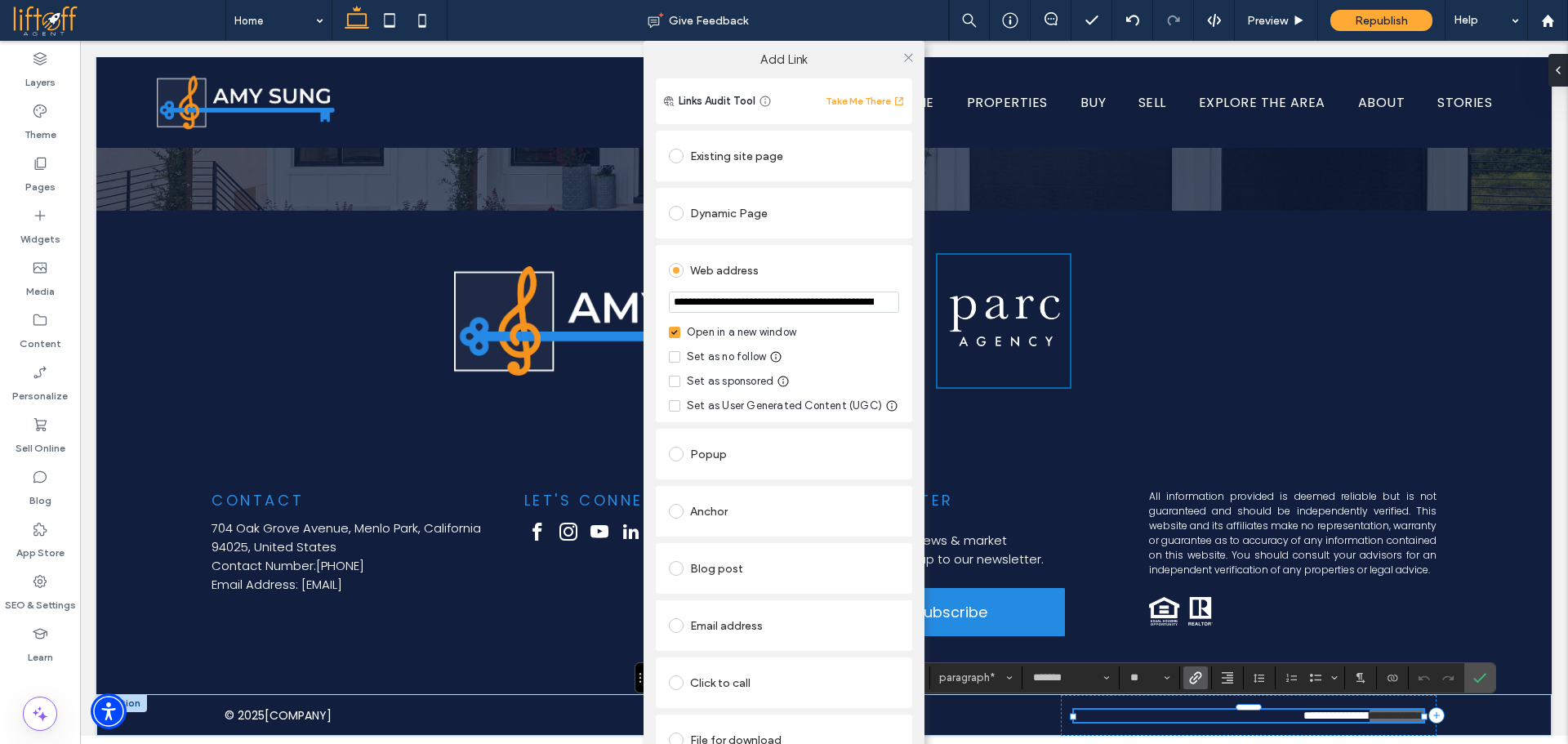 click on "**********" at bounding box center (784, 302) 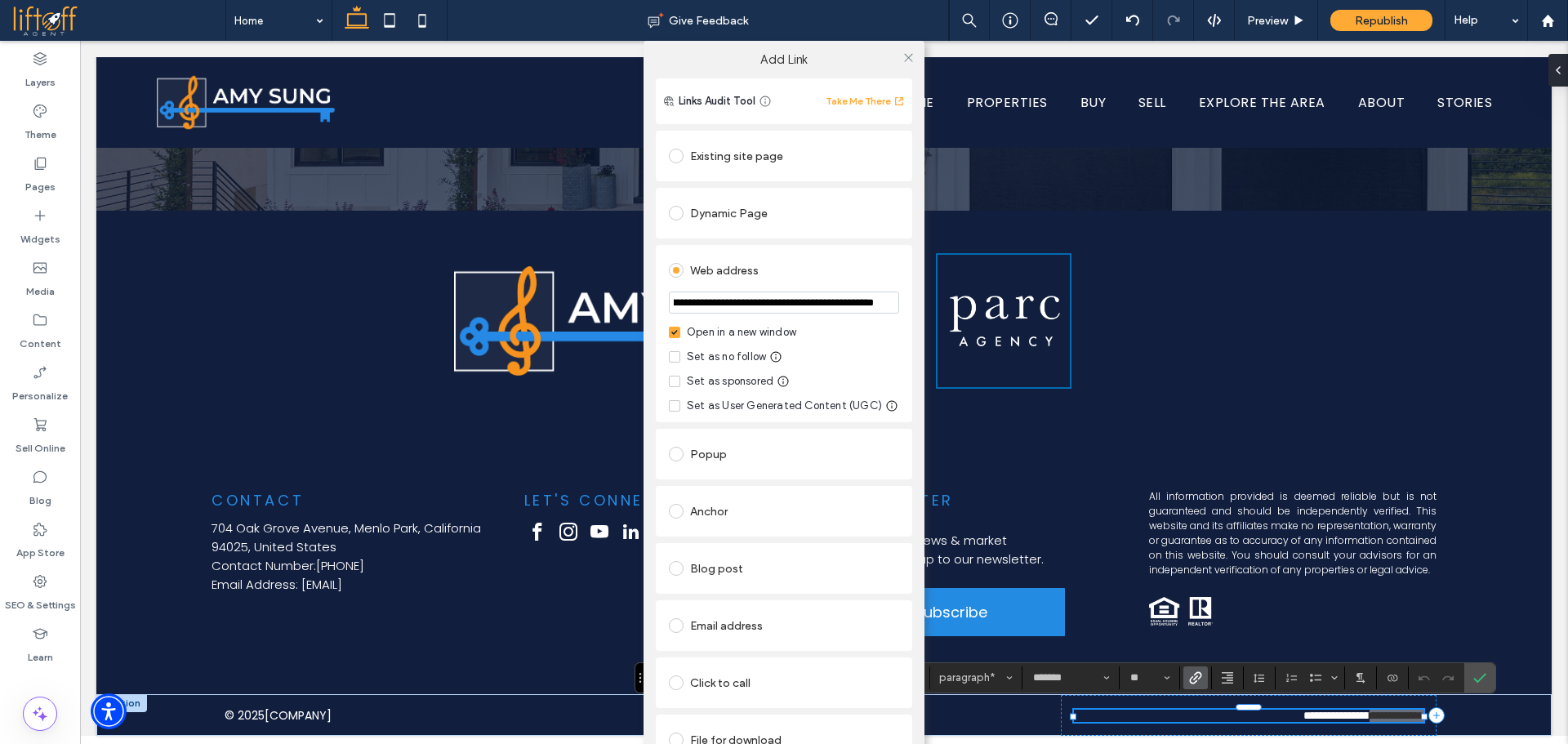 type on "**********" 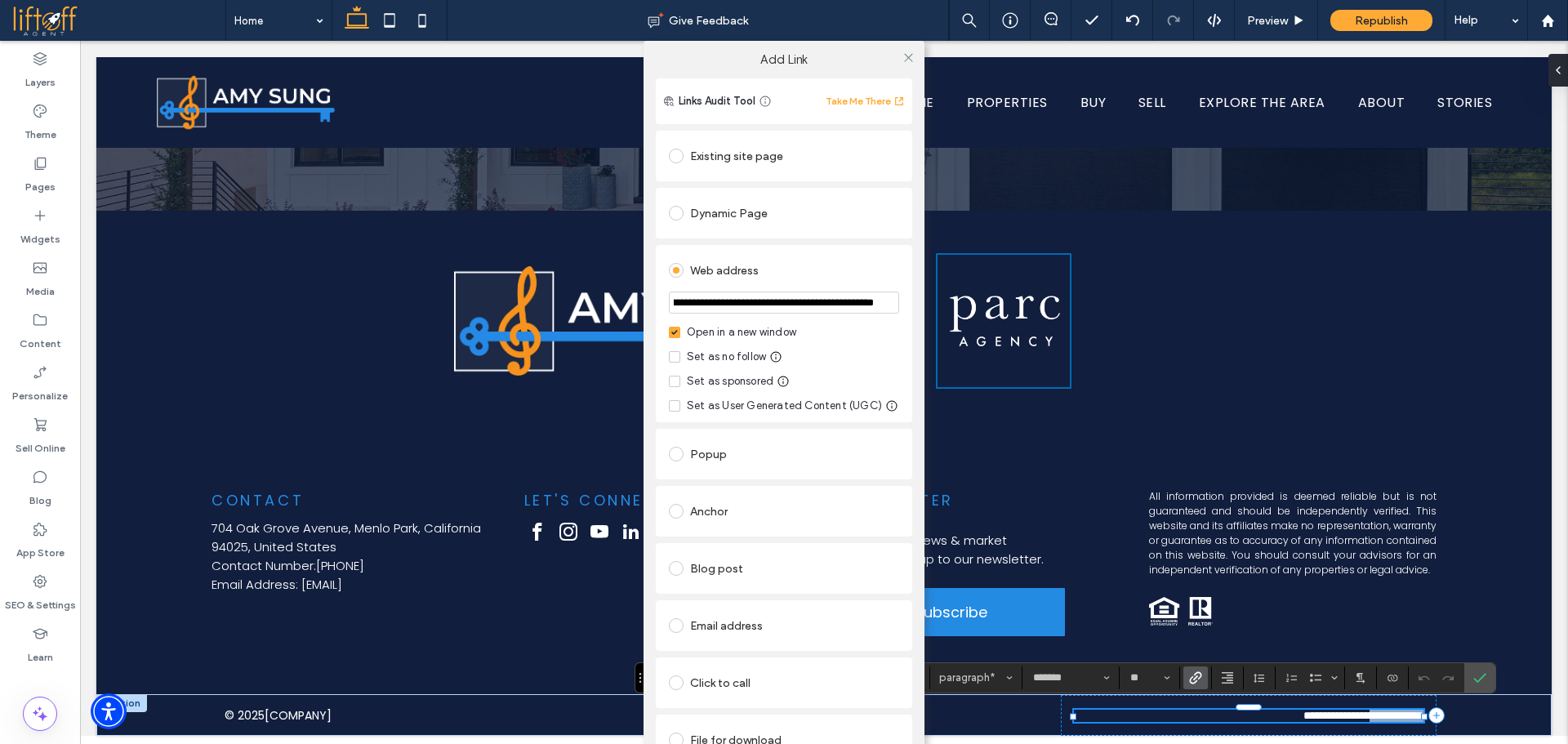 click on "Web address" at bounding box center [784, 268] 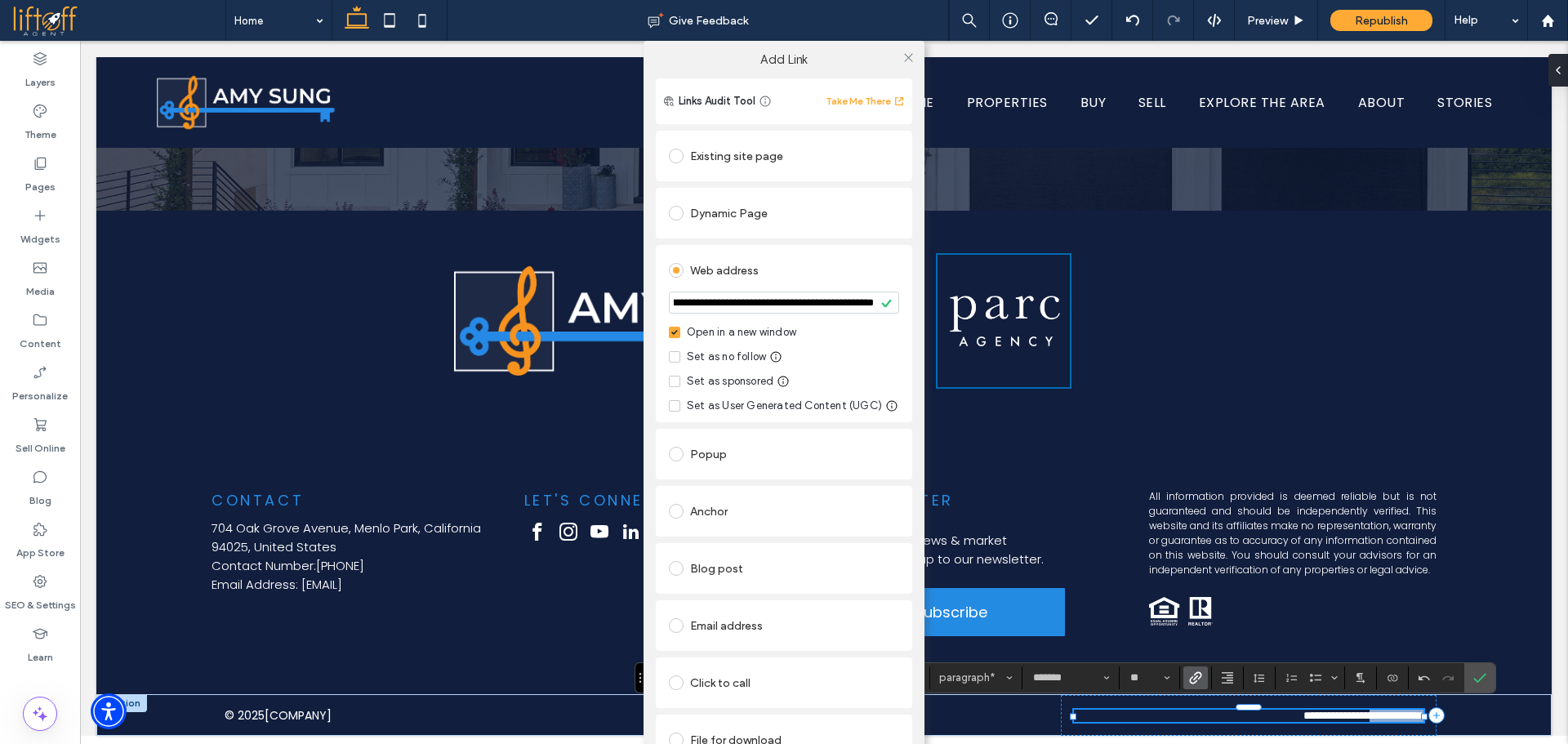scroll, scrollTop: 0, scrollLeft: 0, axis: both 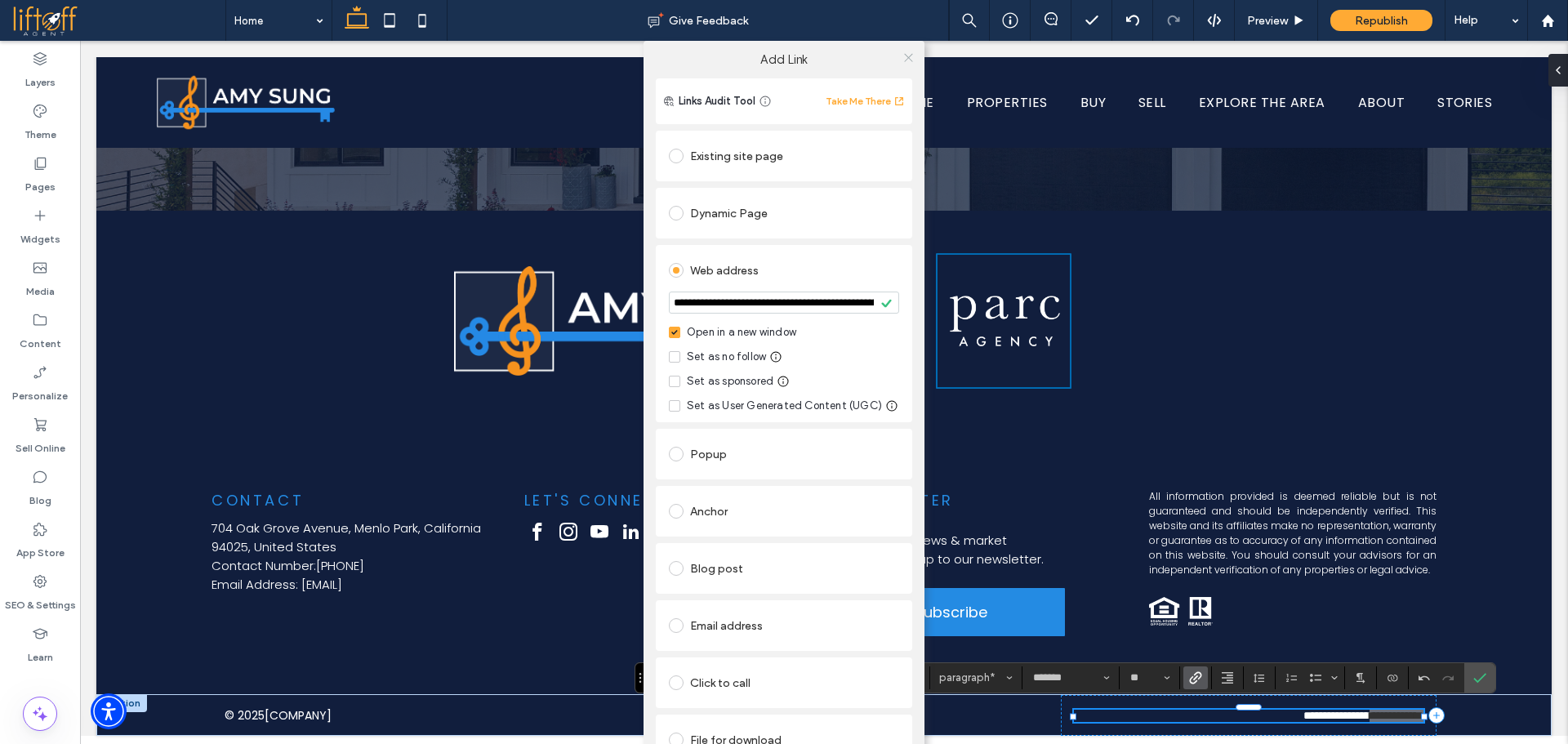 click 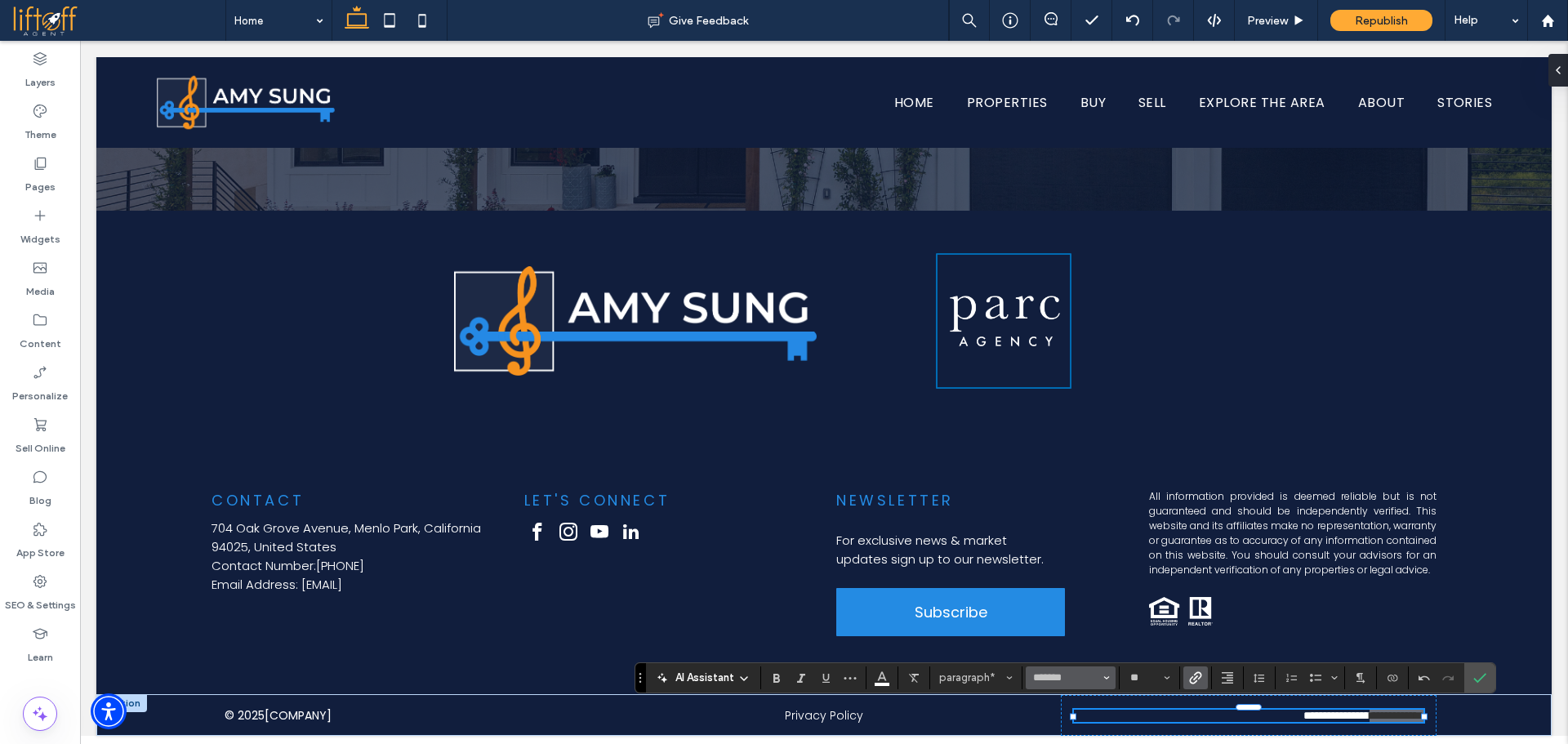 click on "*******" at bounding box center [1071, 678] 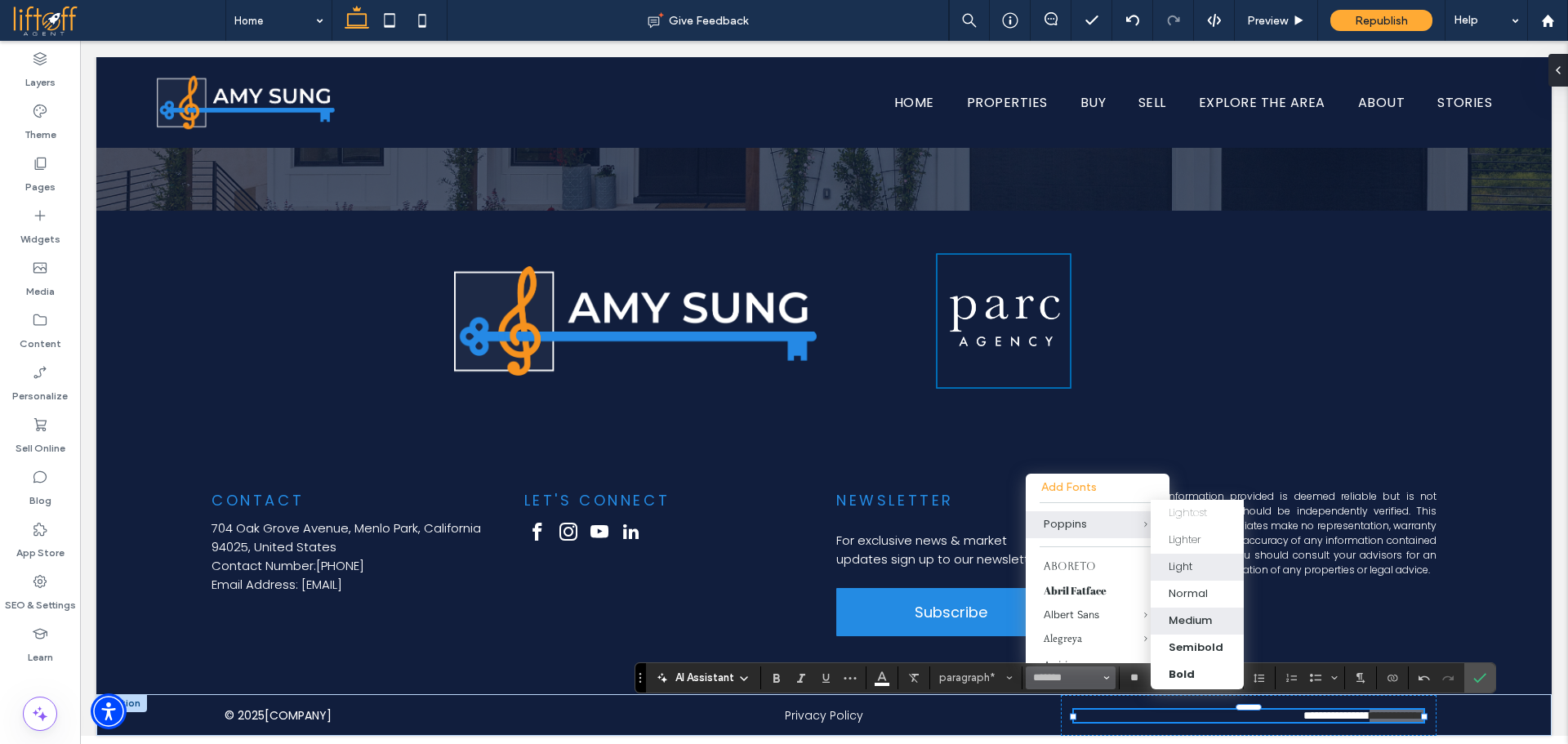 click on "Medium" at bounding box center [1190, 621] 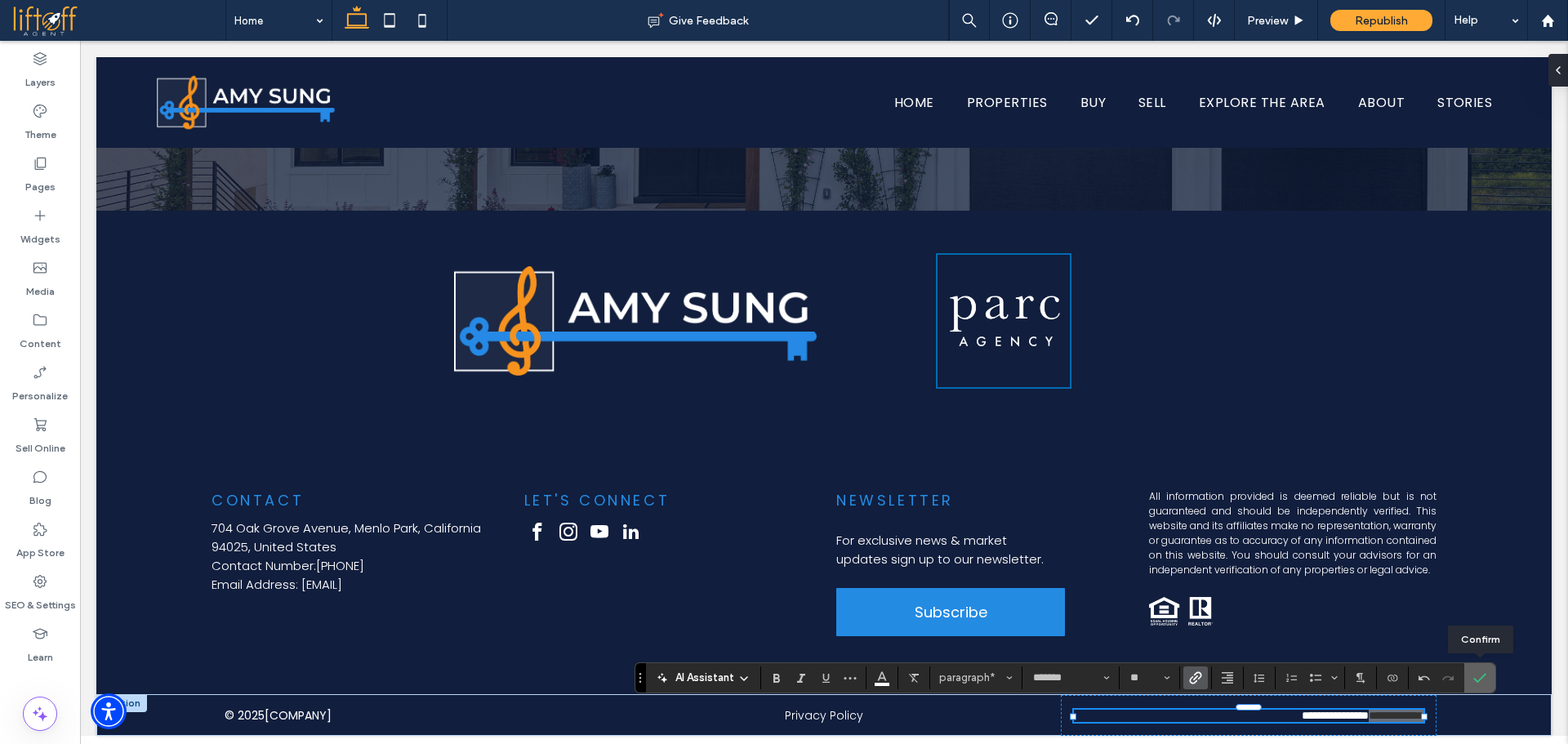 click 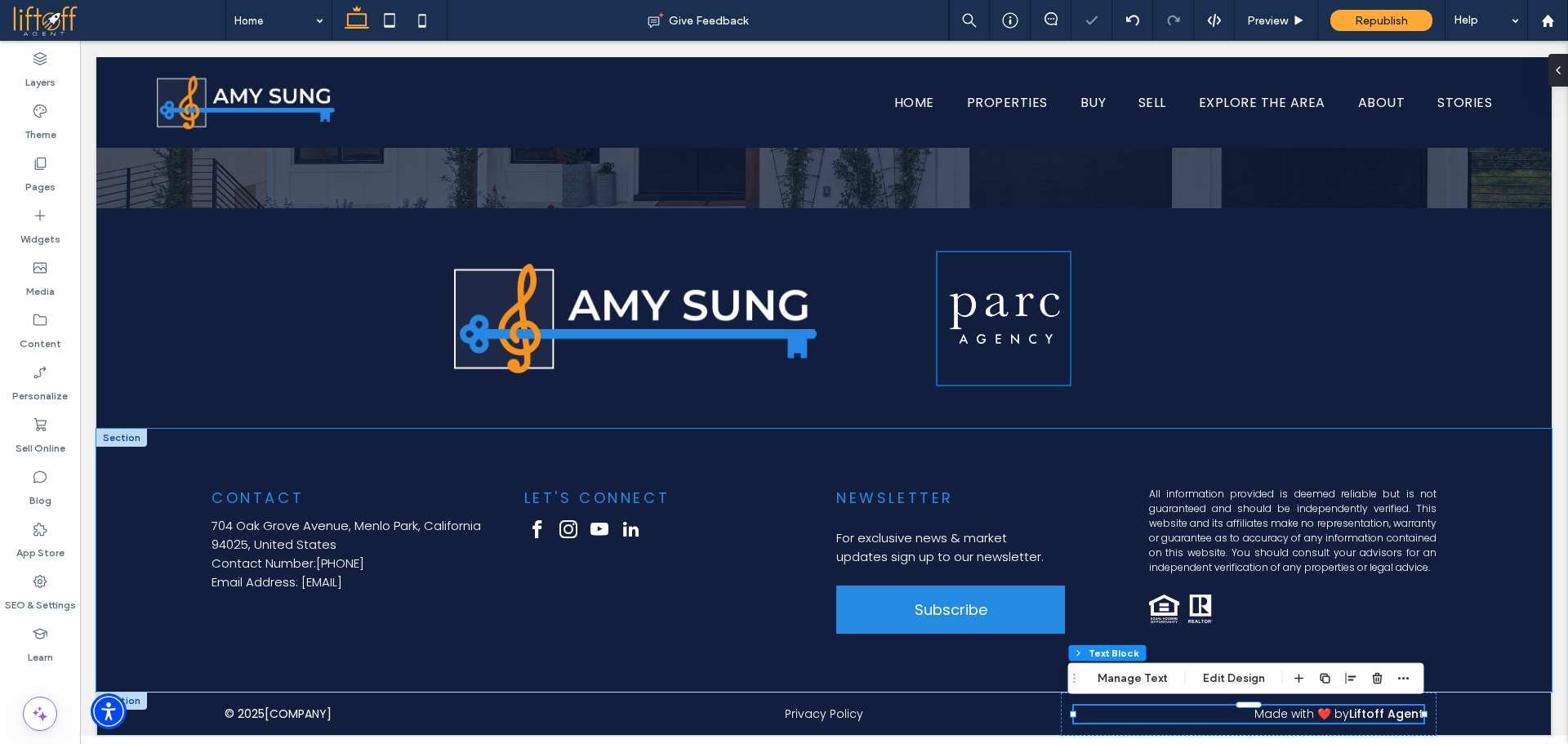 click on "CONTACT
704 Oak Grove Avenue, Menlo Park, California 94025, United States Contact Number:  650-468-4834 Email Address:
amy@amysung.com
LET'S CONNECT
NEWSLETTER
For exclusive news & market updates sign up to our newsletter.
Subscribe
All information provided is deemed reliable but is not guaranteed and should be independently verified. This website and its affiliates make no representation, warranty or guarantee as to accuracy of any information contained on this website. You should consult your advisors for an independent verification of any properties or legal advice." at bounding box center (824, 560) 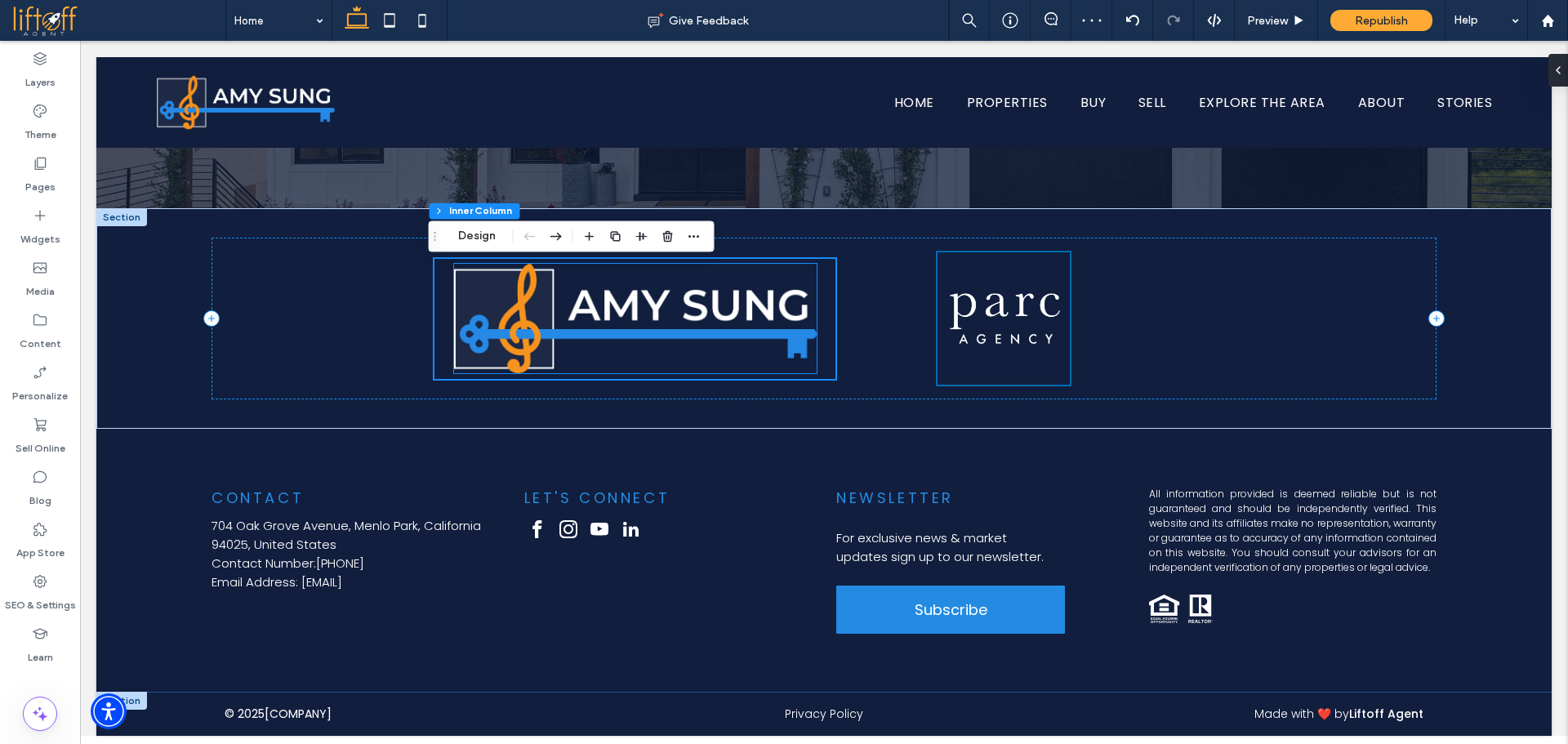 scroll, scrollTop: 5001, scrollLeft: 0, axis: vertical 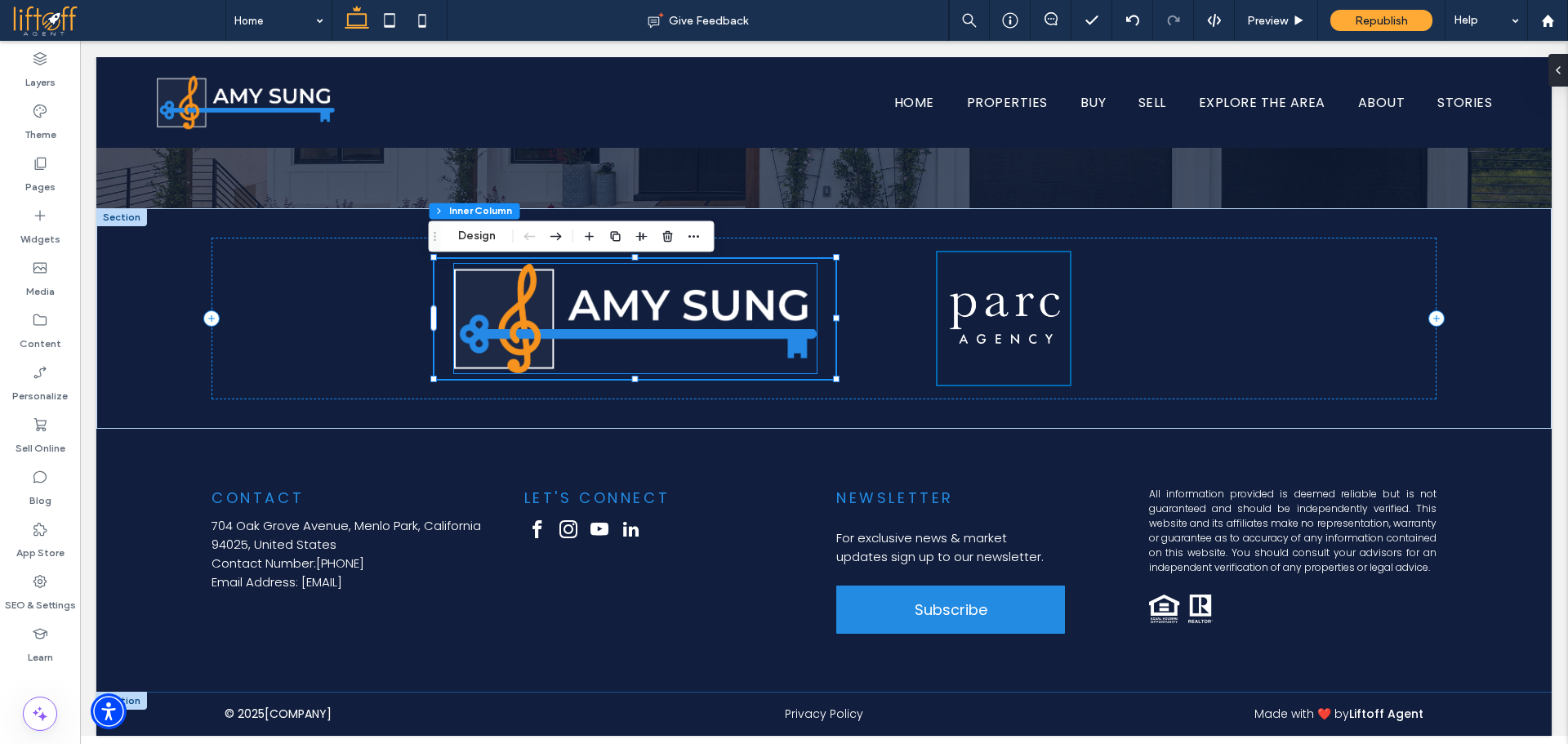 click at bounding box center (635, 319) 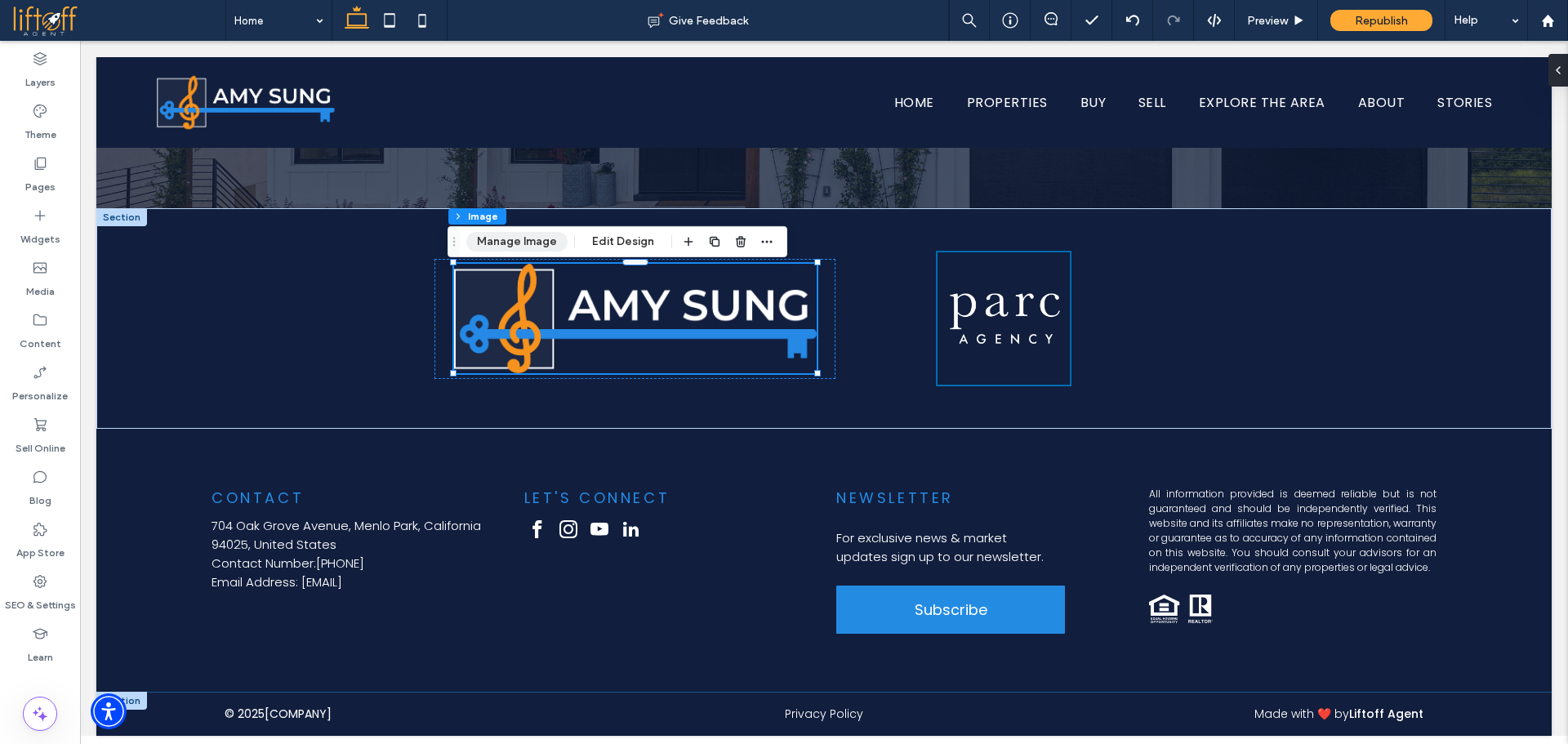 click on "Manage Image" at bounding box center (517, 242) 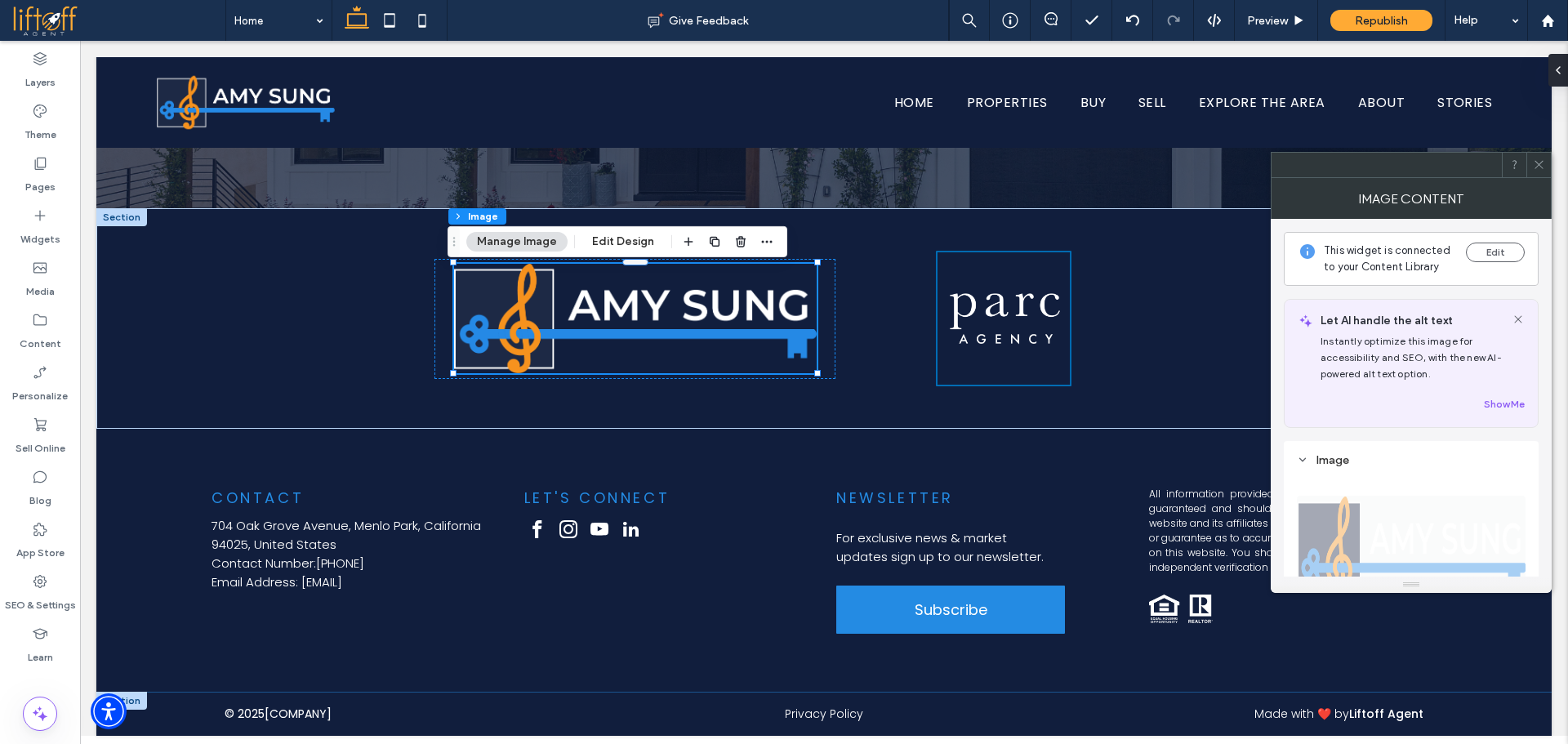 scroll, scrollTop: 313, scrollLeft: 0, axis: vertical 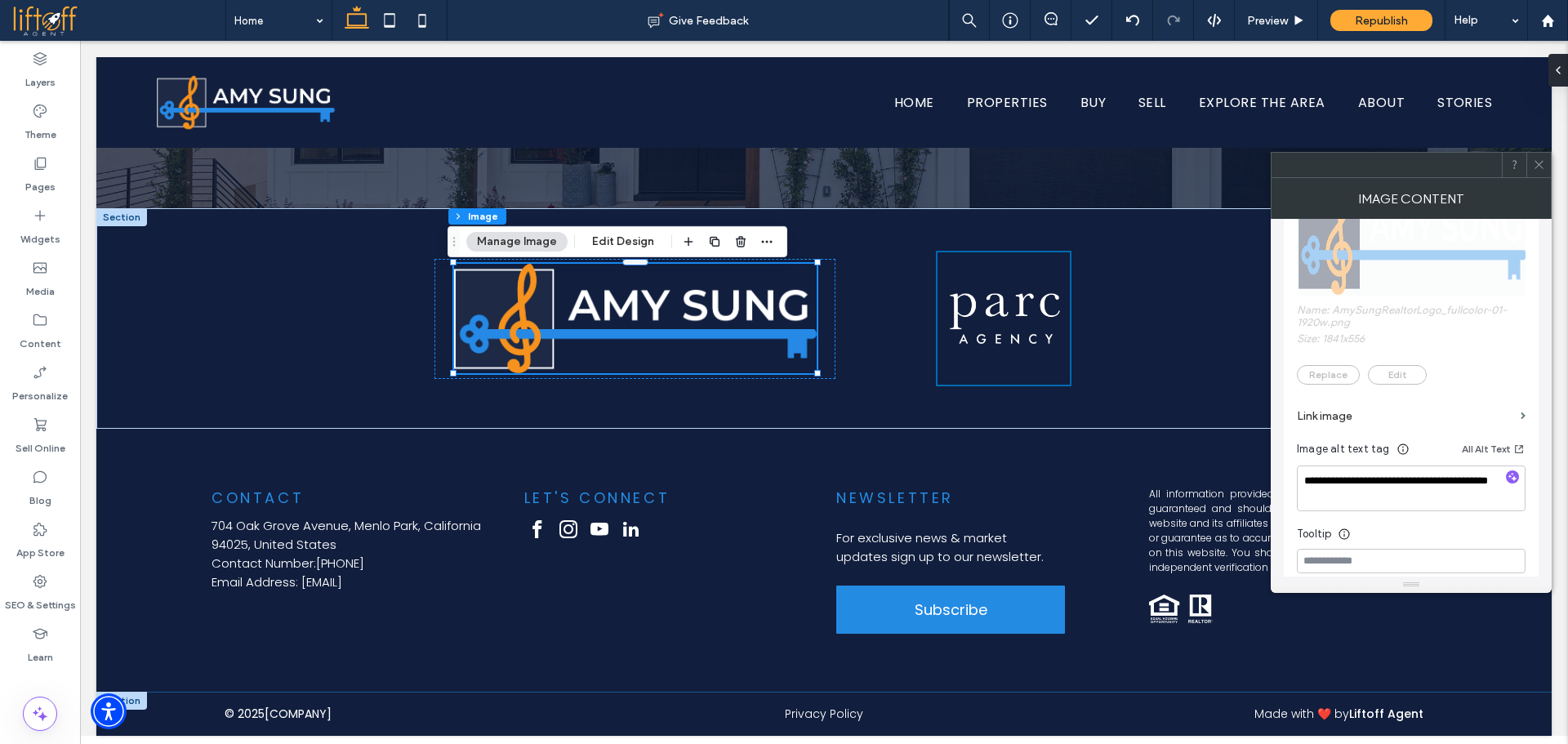 click on "Link image" at bounding box center [1405, 416] 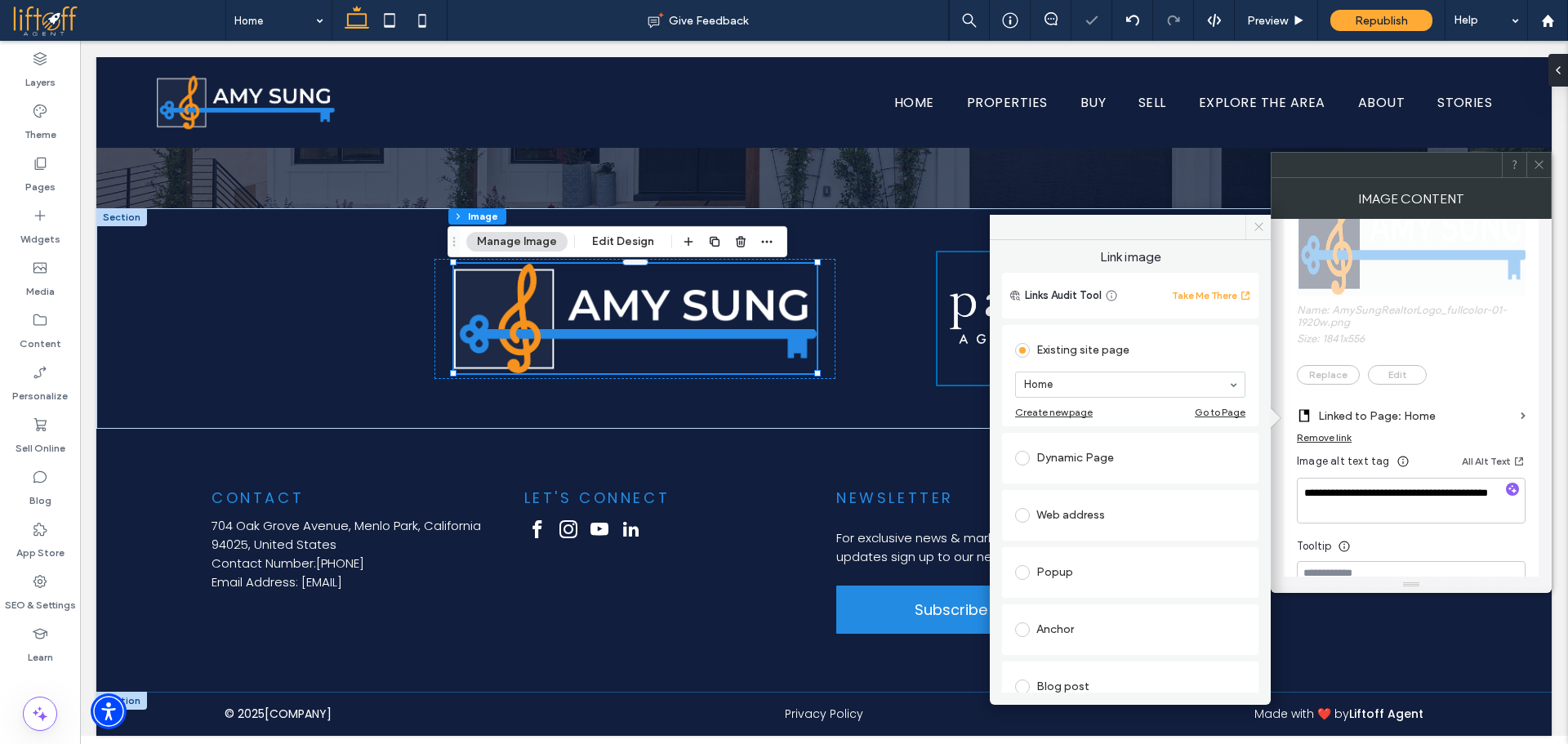 drag, startPoint x: 1257, startPoint y: 225, endPoint x: 1179, endPoint y: 184, distance: 88.11924 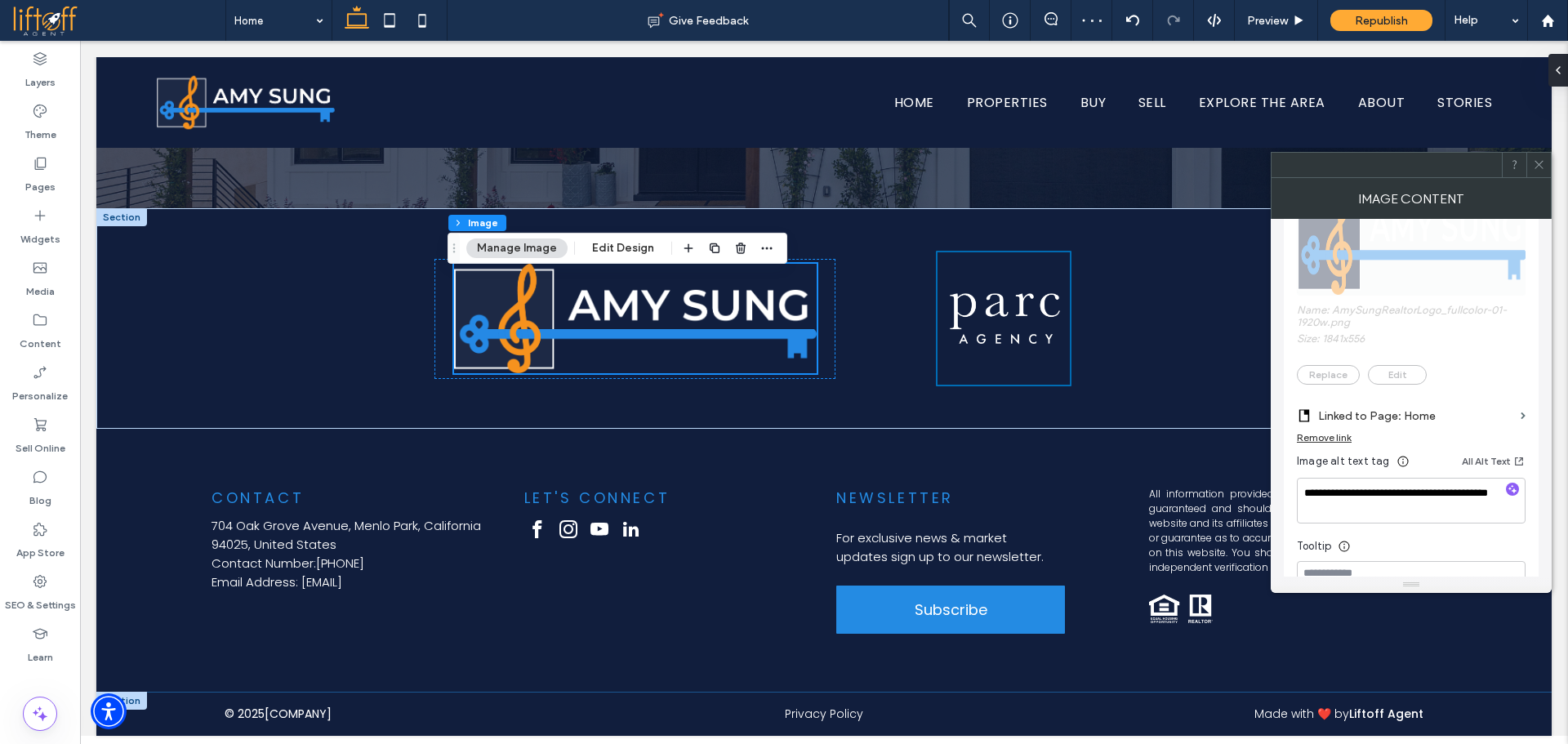 drag, startPoint x: 1557, startPoint y: 165, endPoint x: 1630, endPoint y: 208, distance: 84.72308 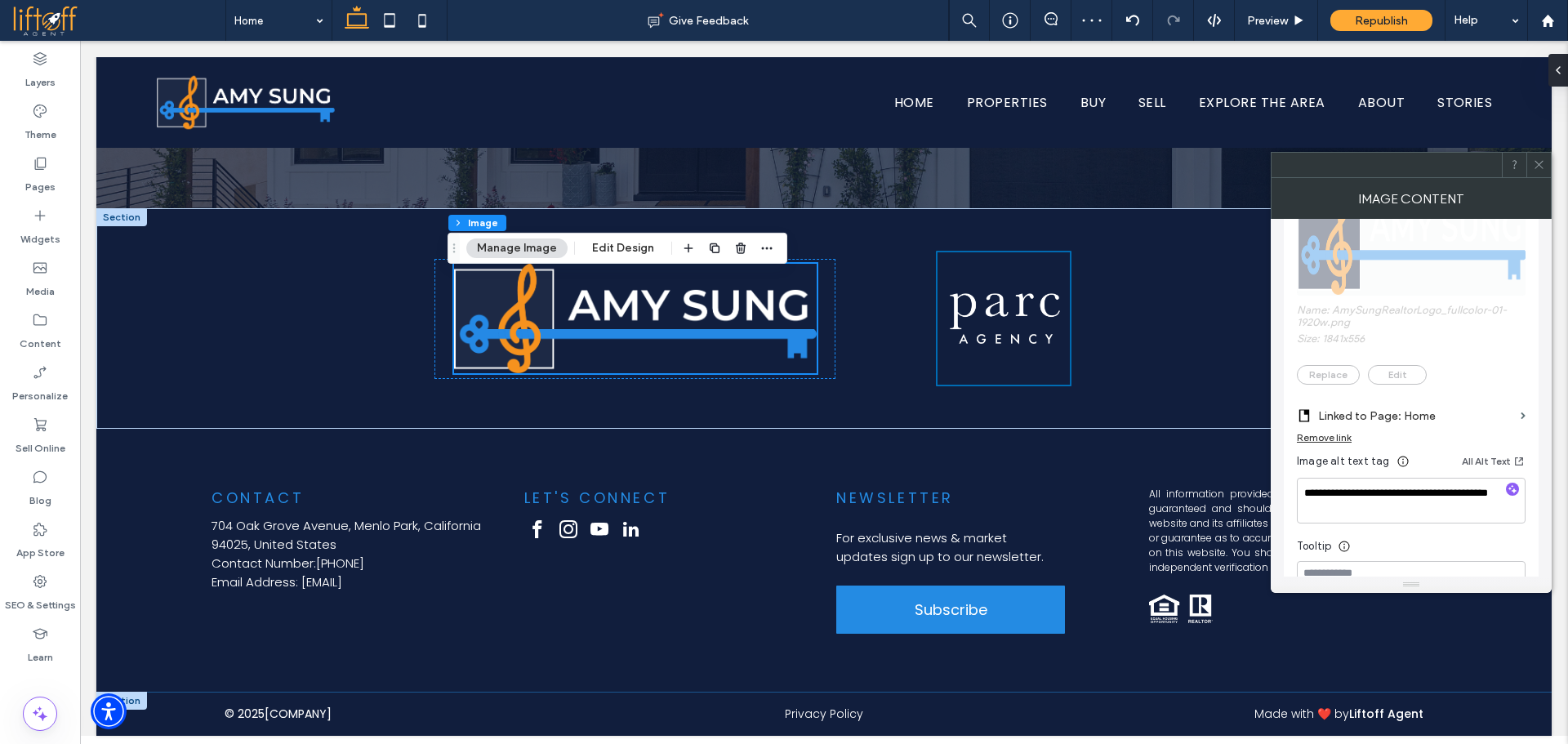 scroll, scrollTop: 4389, scrollLeft: 0, axis: vertical 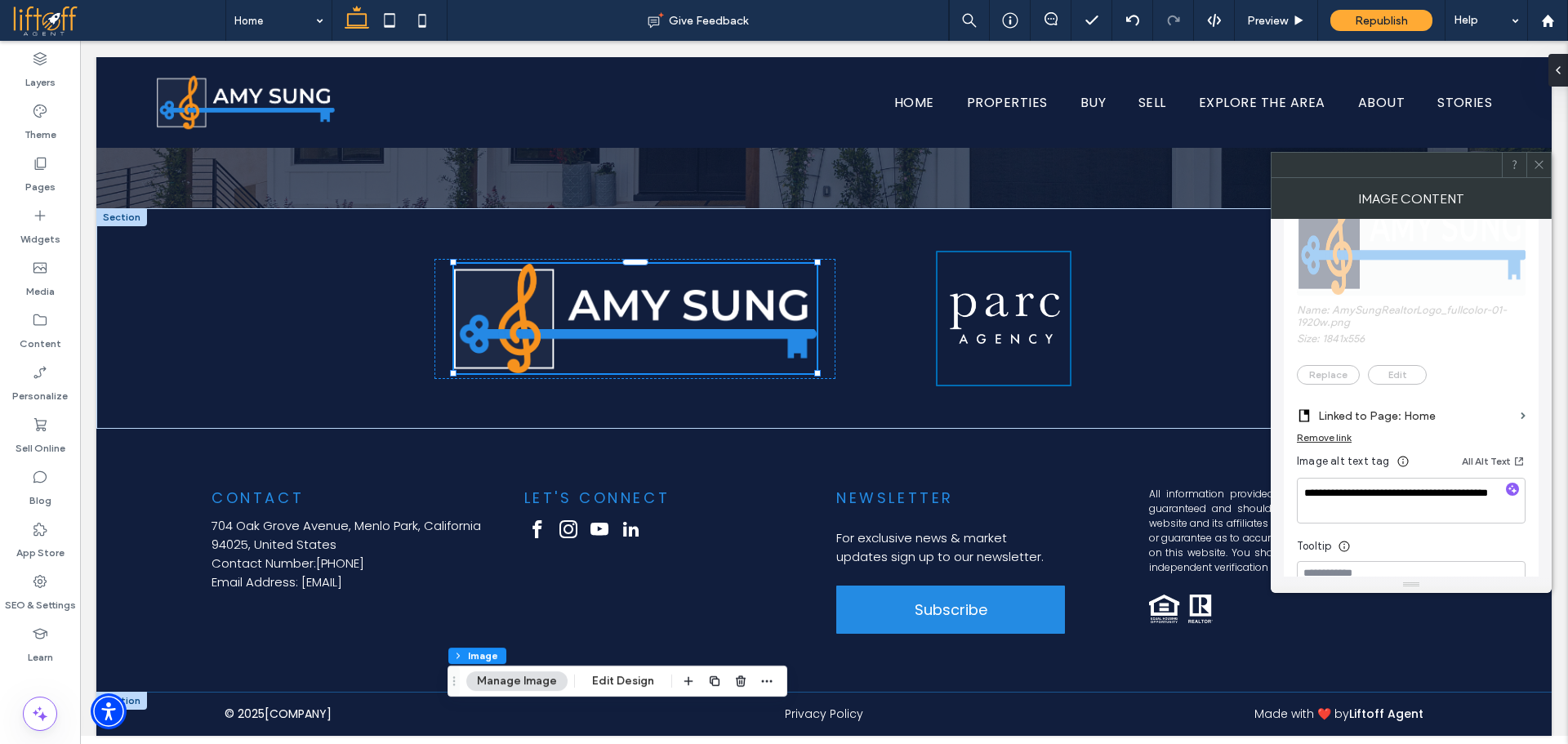 click 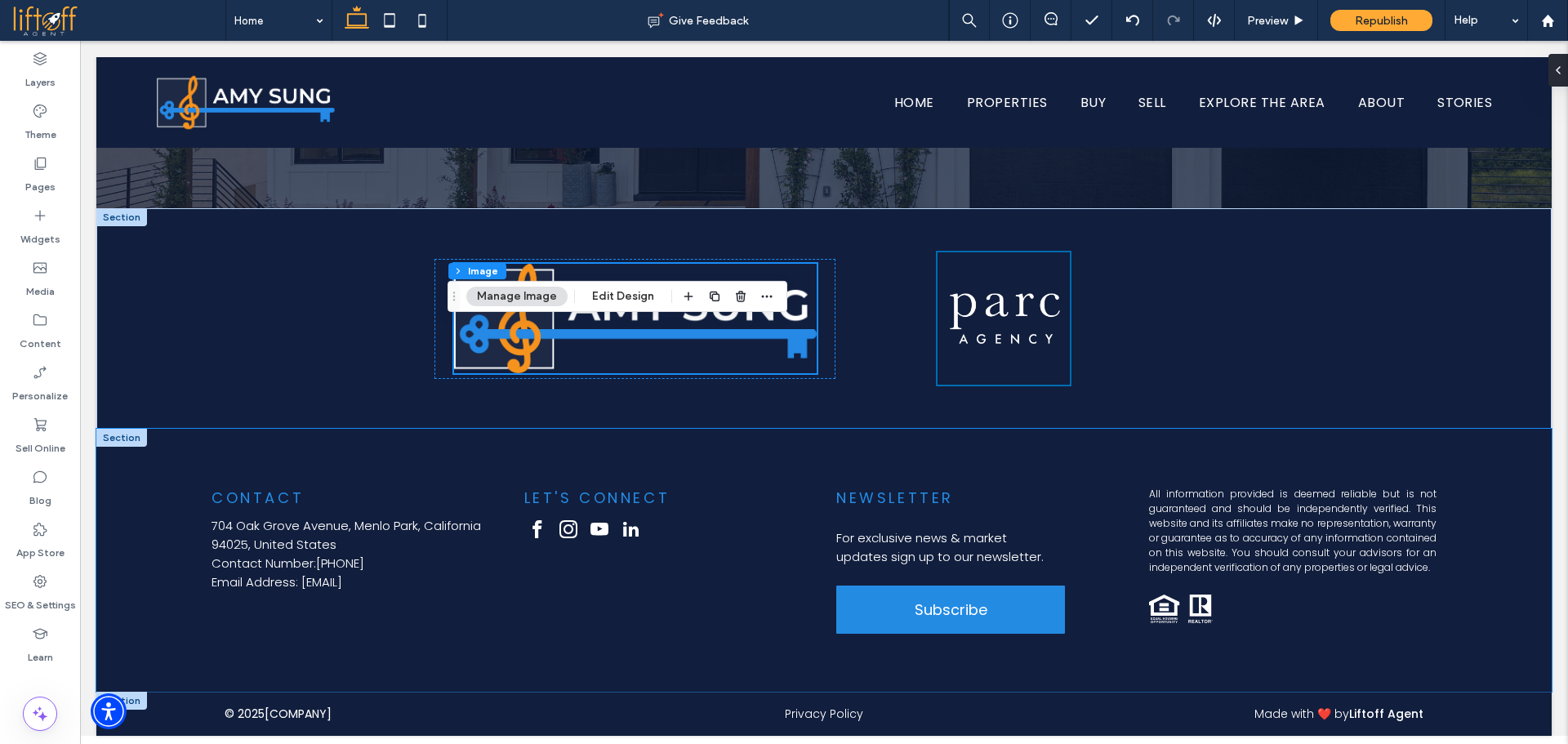 scroll, scrollTop: 5001, scrollLeft: 0, axis: vertical 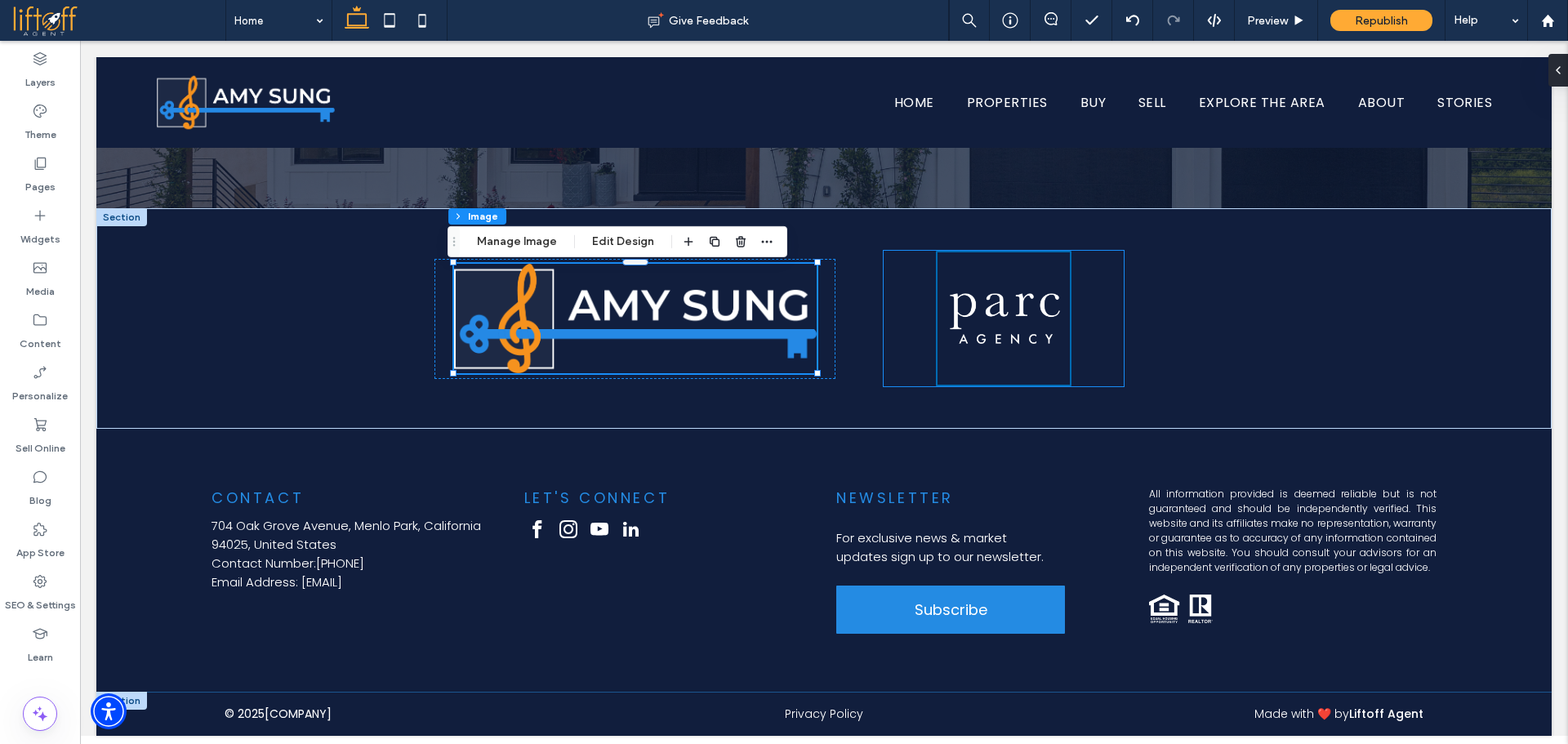 click at bounding box center (1004, 319) 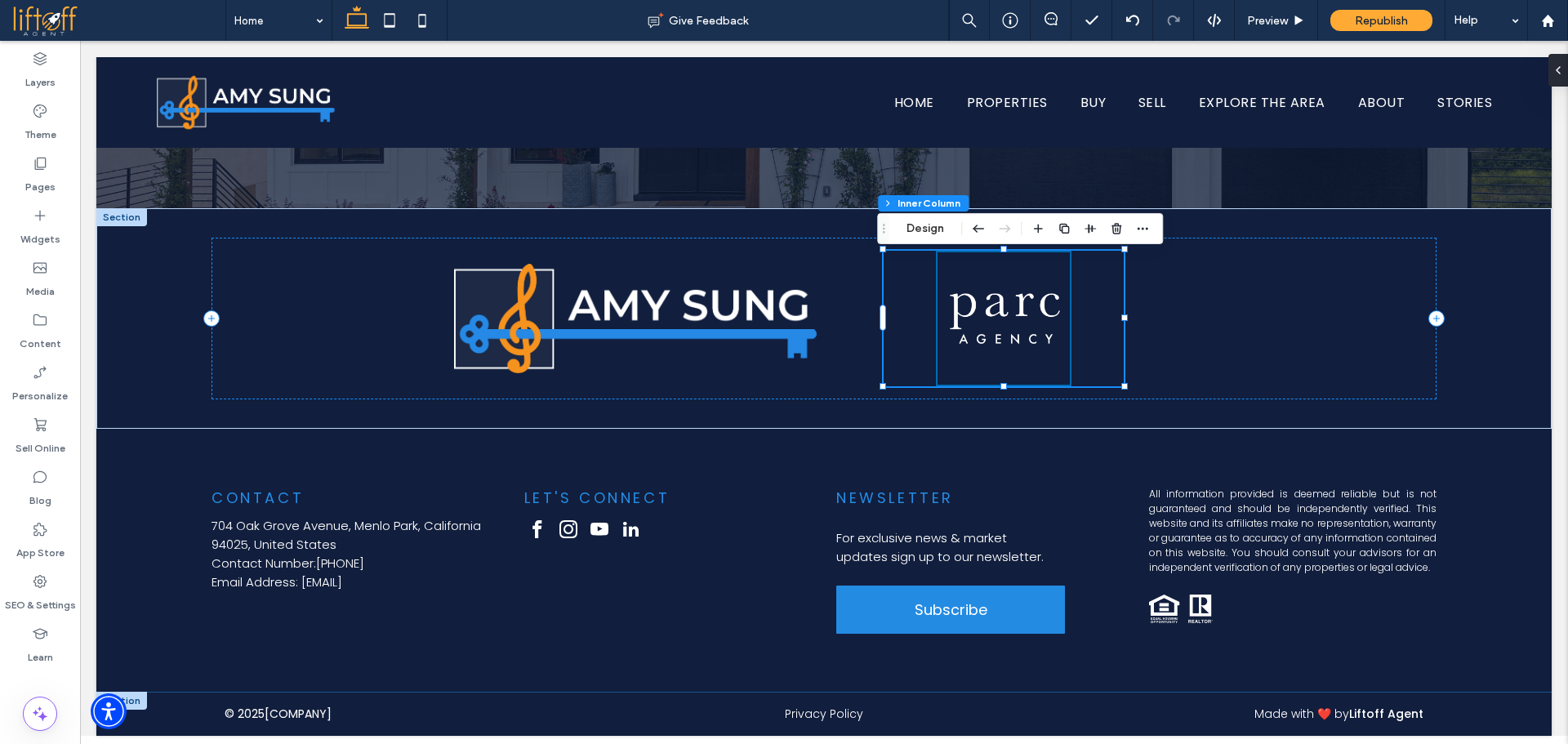 click at bounding box center [1004, 319] 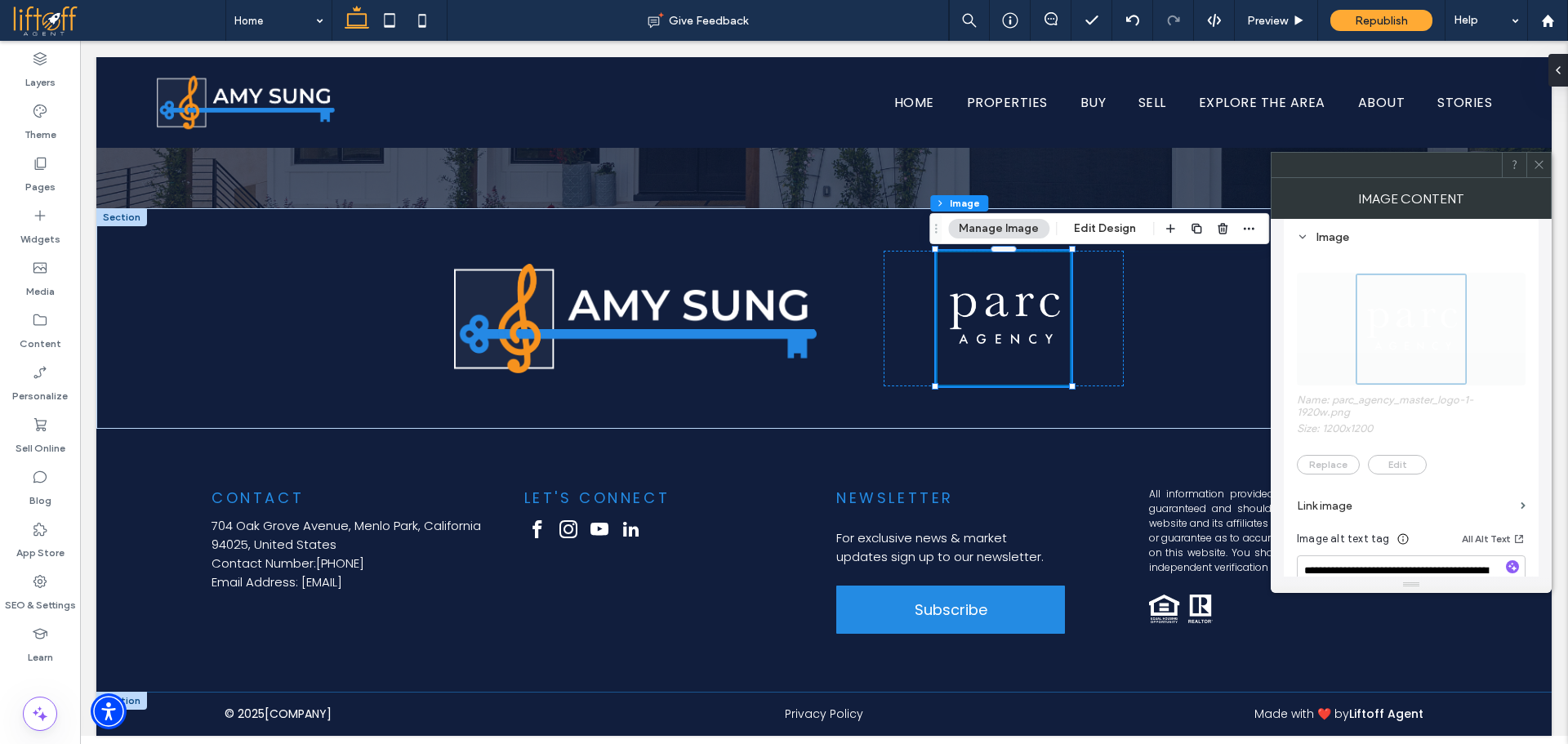 scroll, scrollTop: 313, scrollLeft: 0, axis: vertical 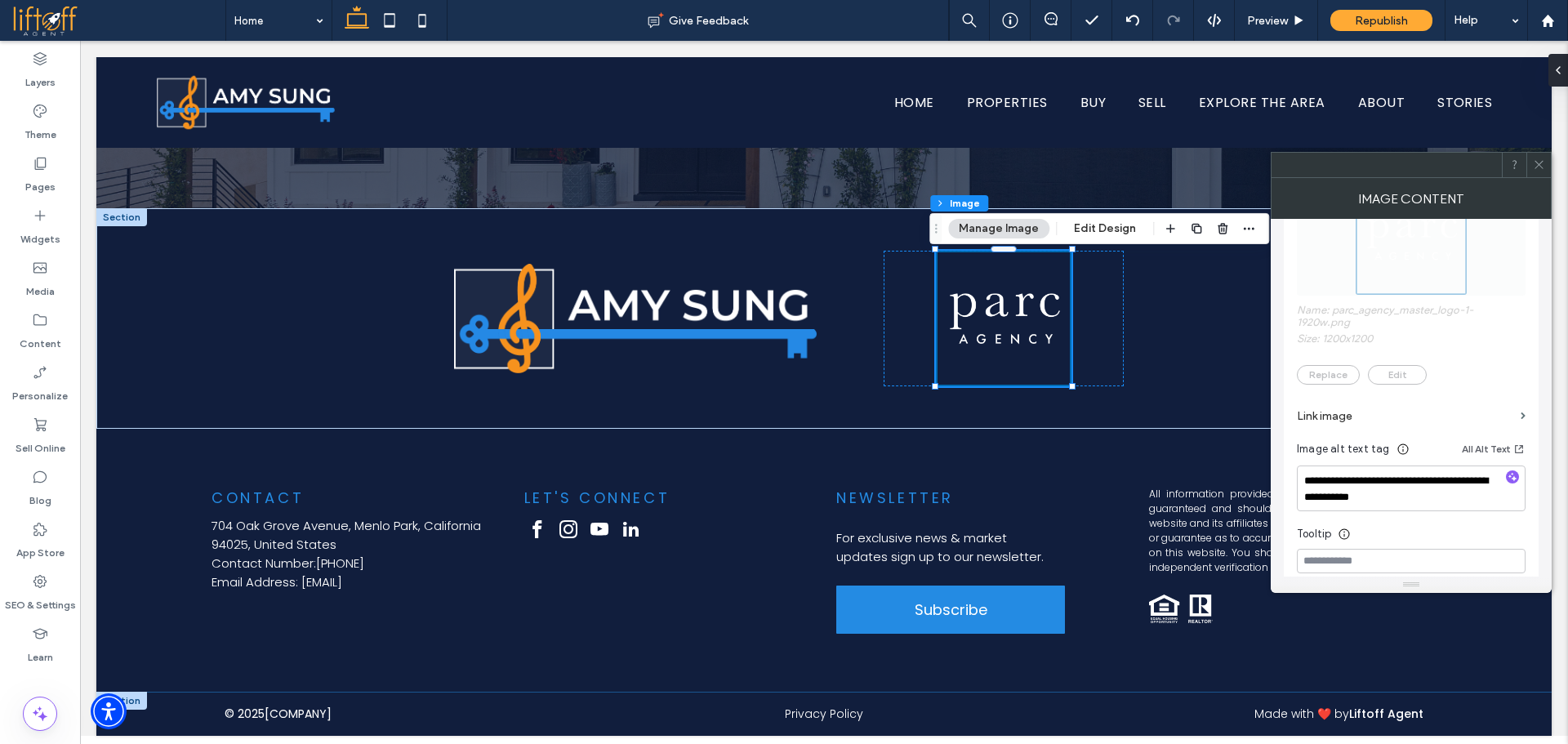 click on "Link image" at bounding box center (1405, 416) 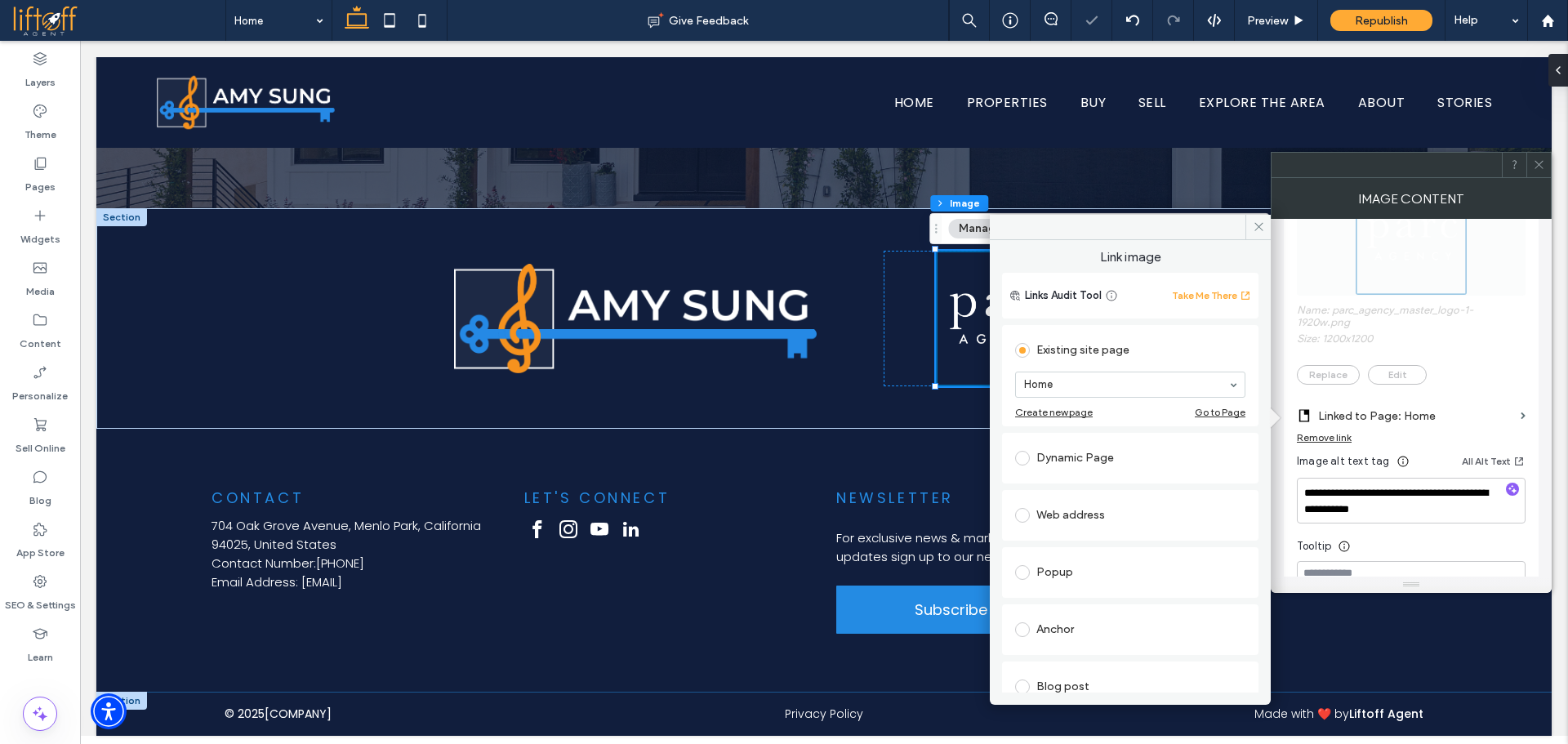 click on "Web address" at bounding box center (1130, 515) 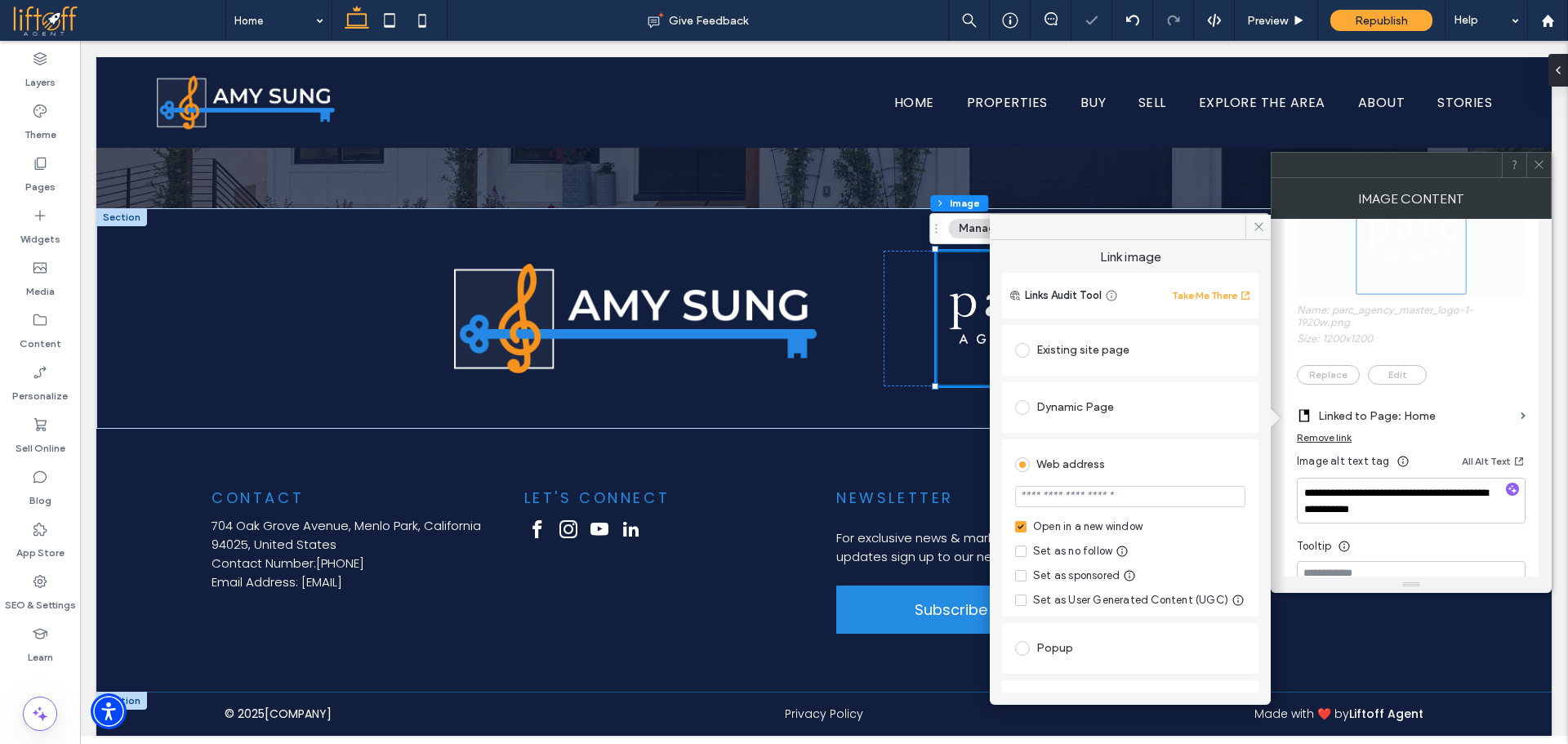 click at bounding box center [1130, 497] 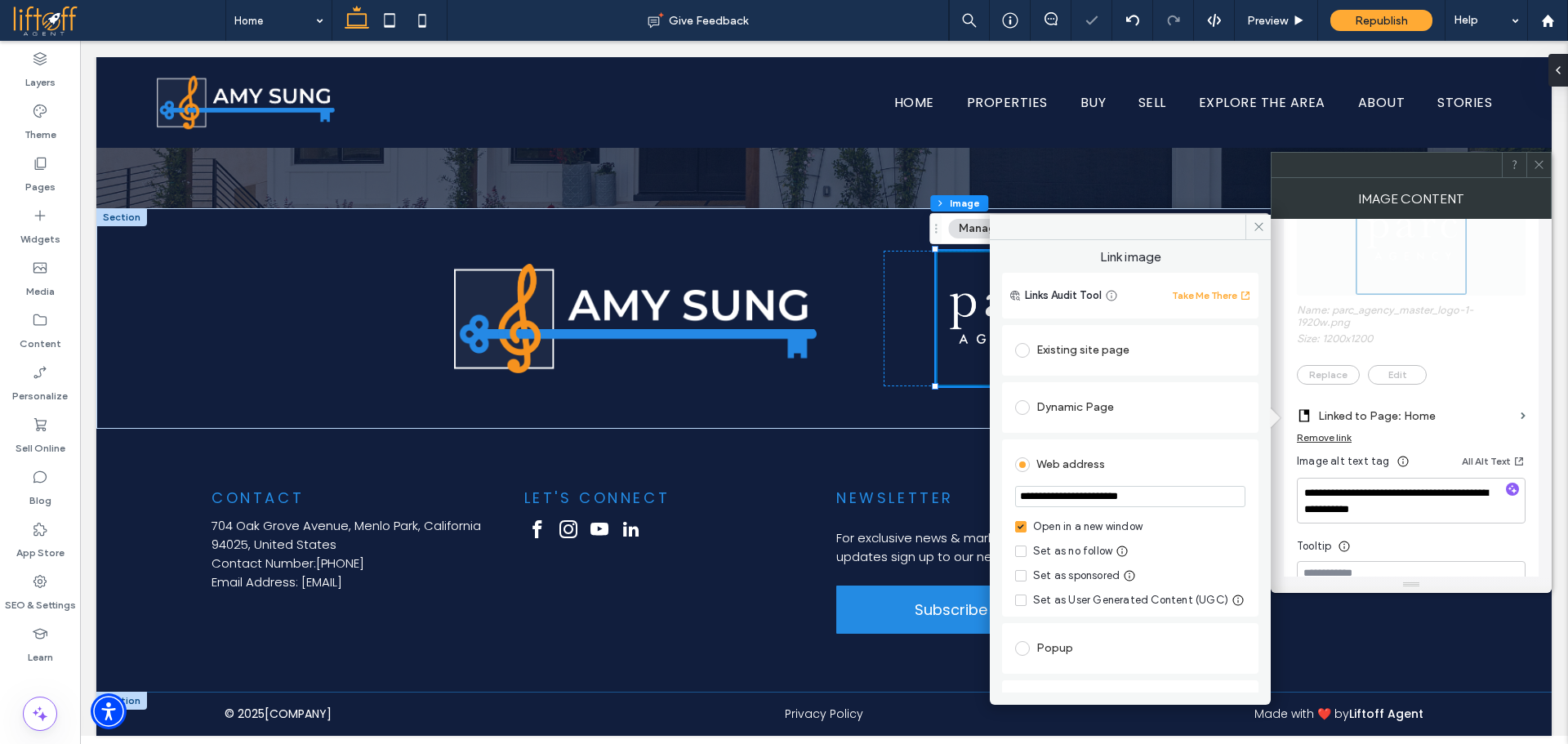 type on "**********" 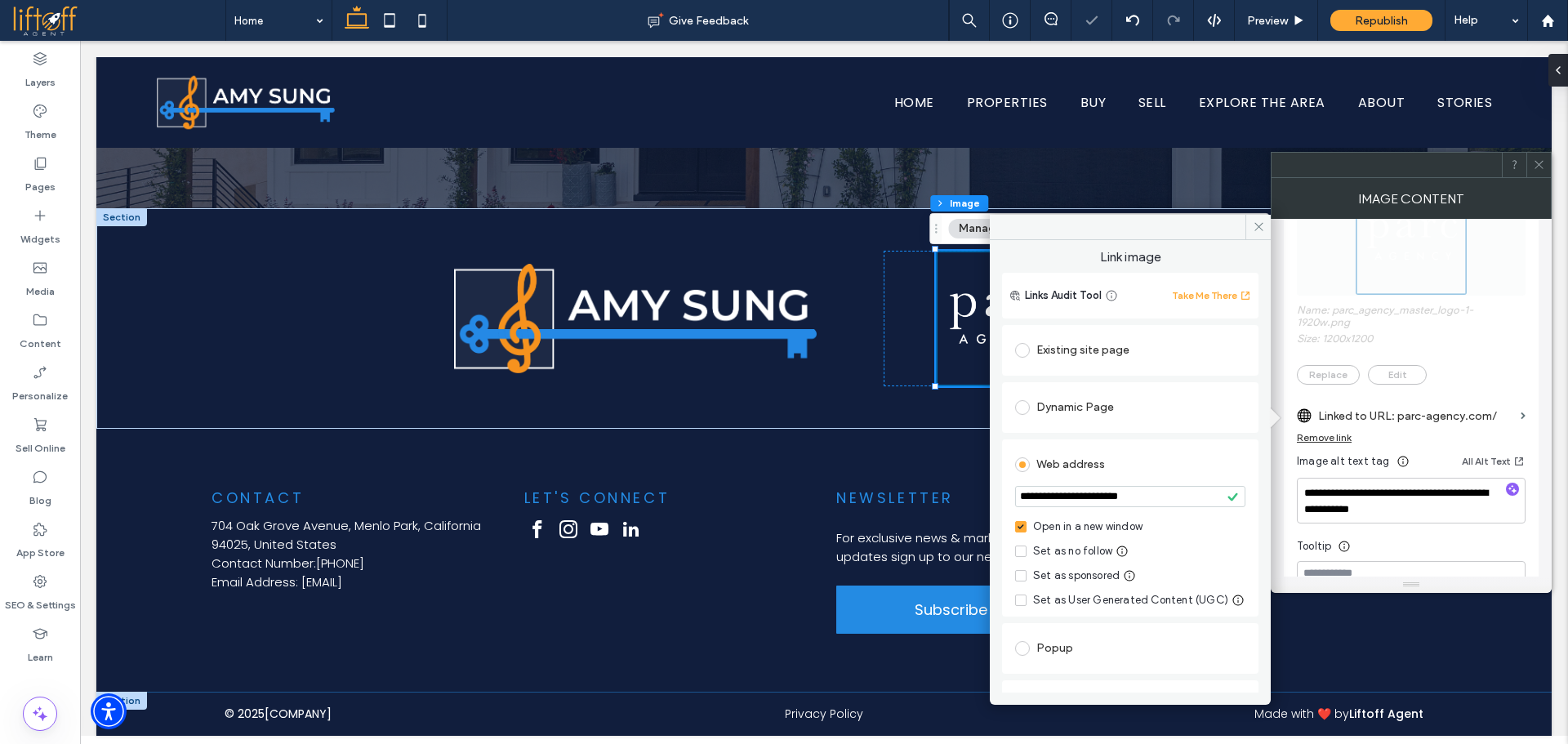 click 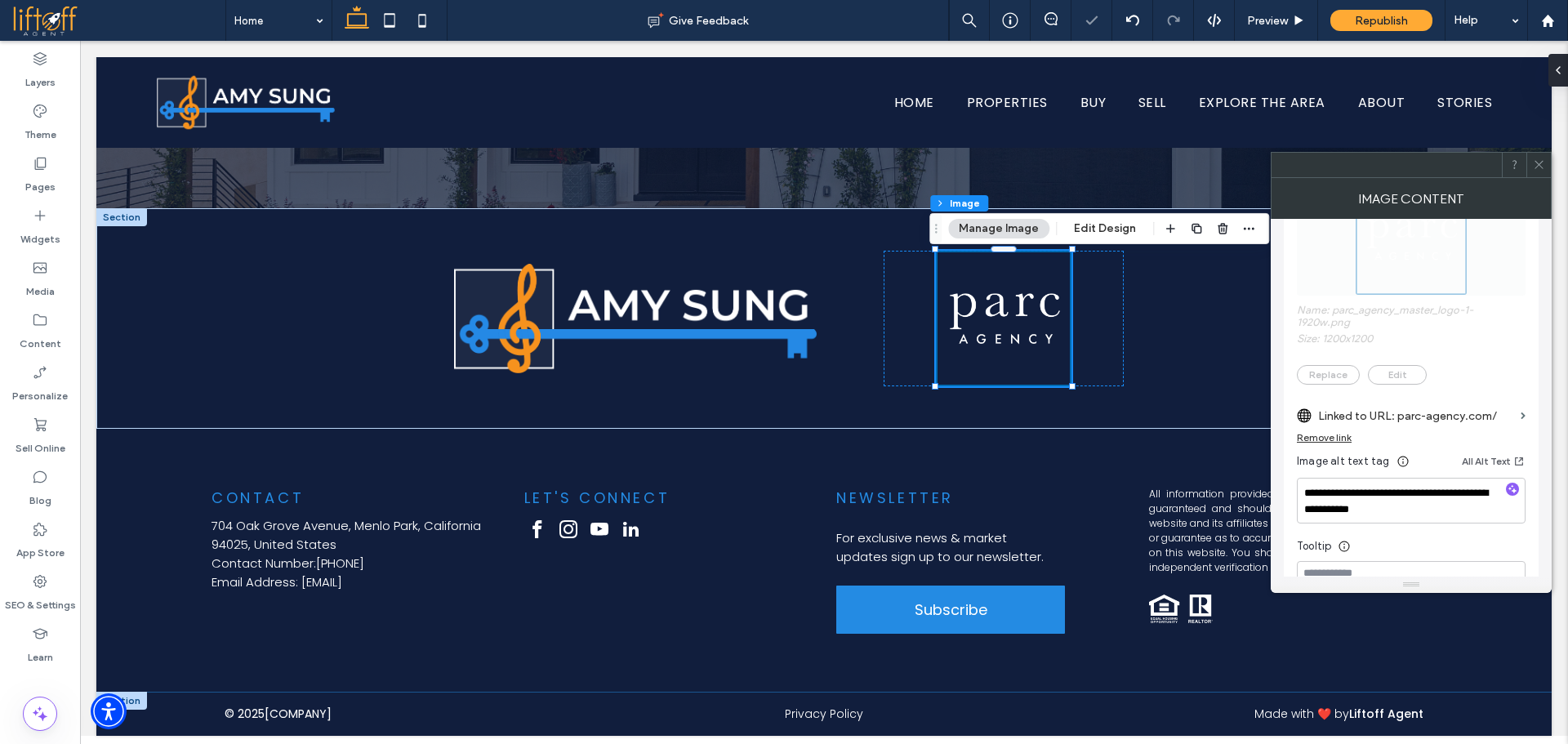 click at bounding box center (1539, 165) 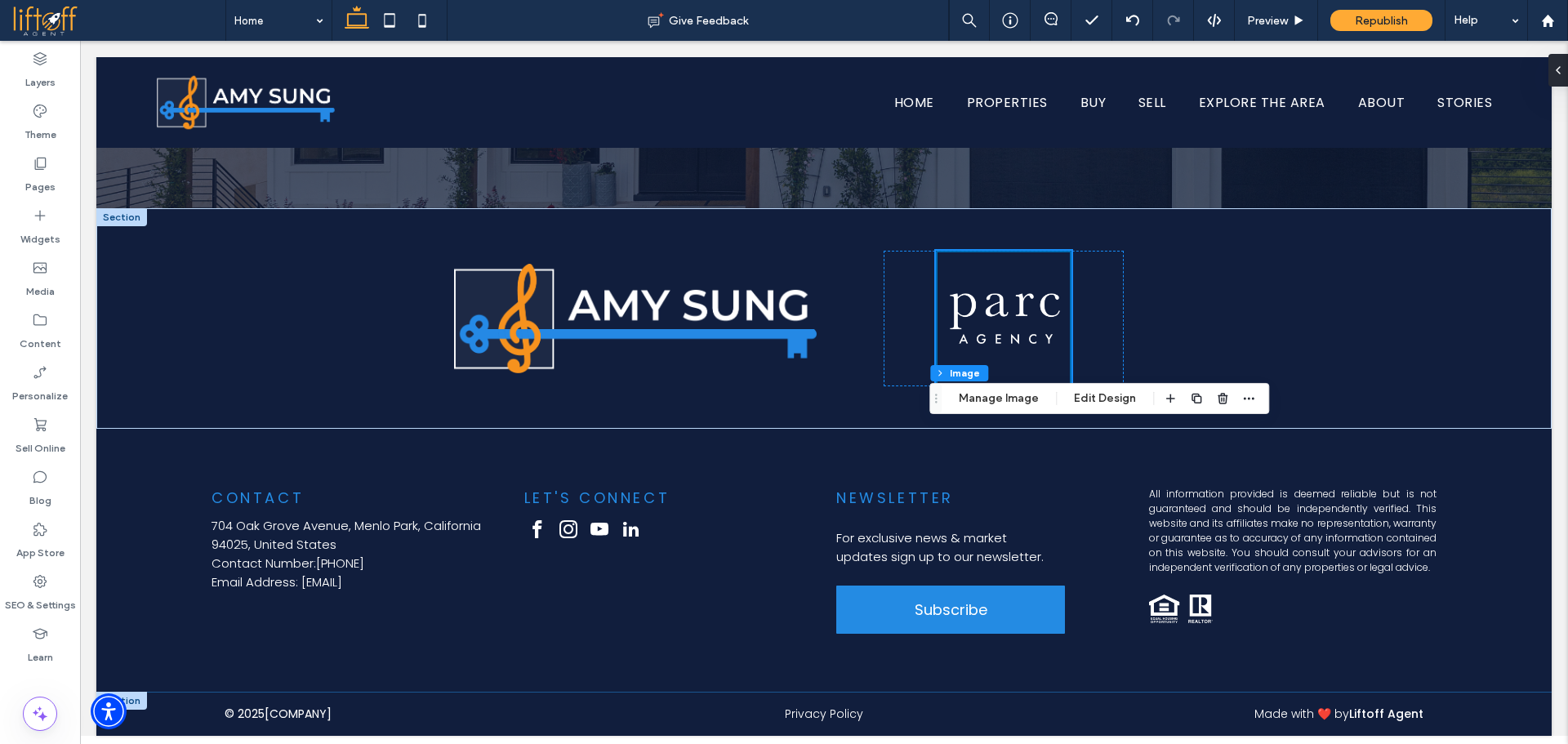 scroll, scrollTop: 5005, scrollLeft: 0, axis: vertical 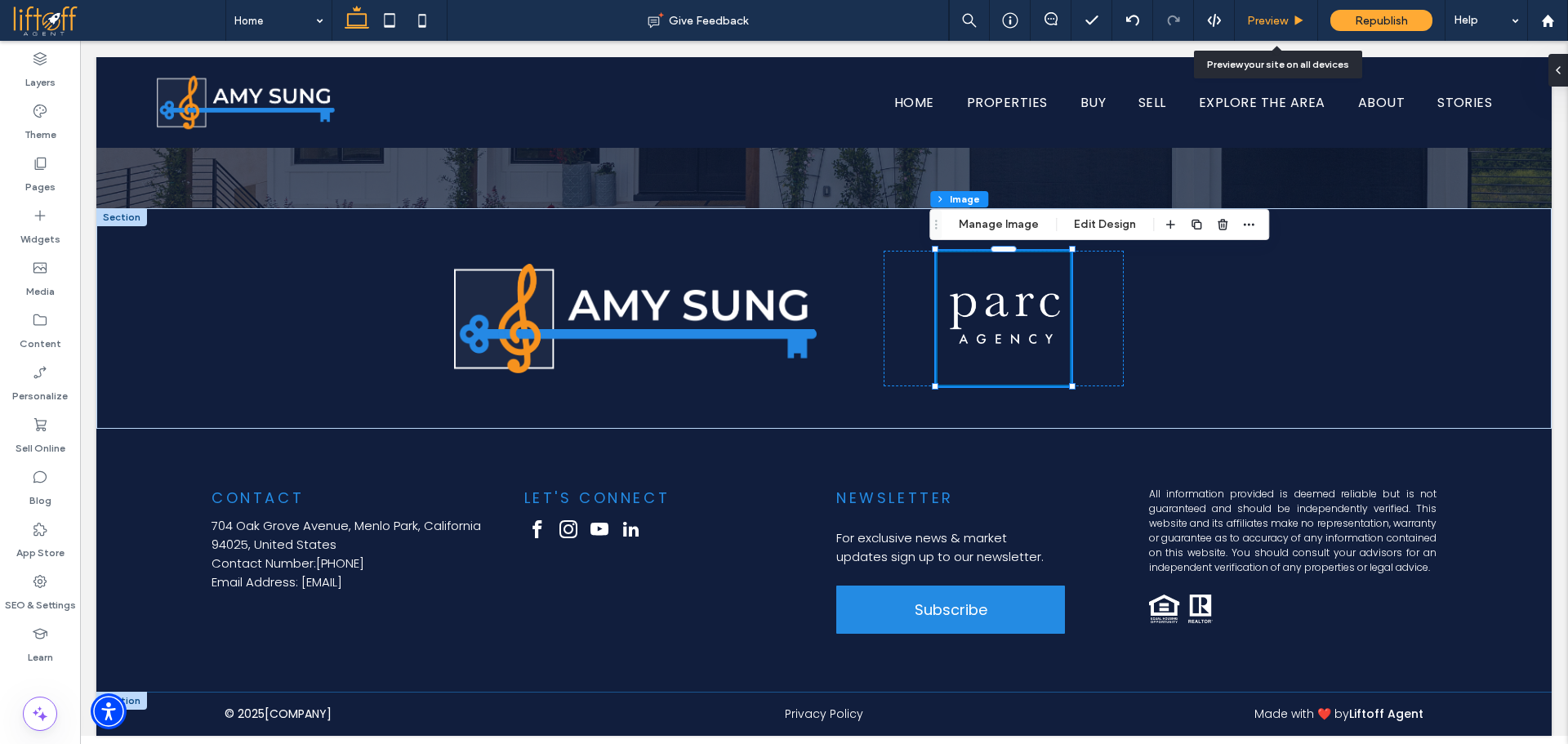 click on "Preview" at bounding box center (1276, 20) 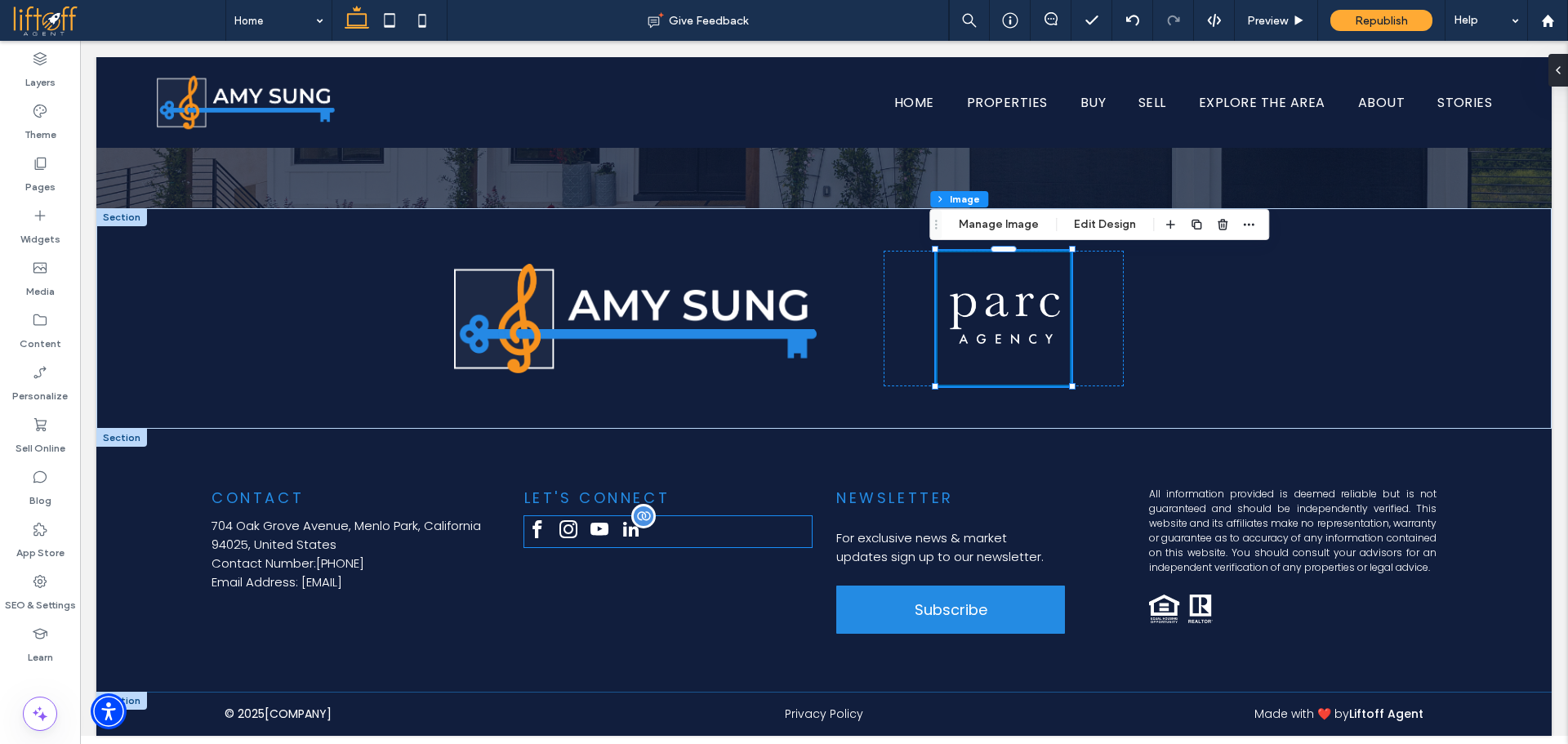 click at bounding box center [568, 529] 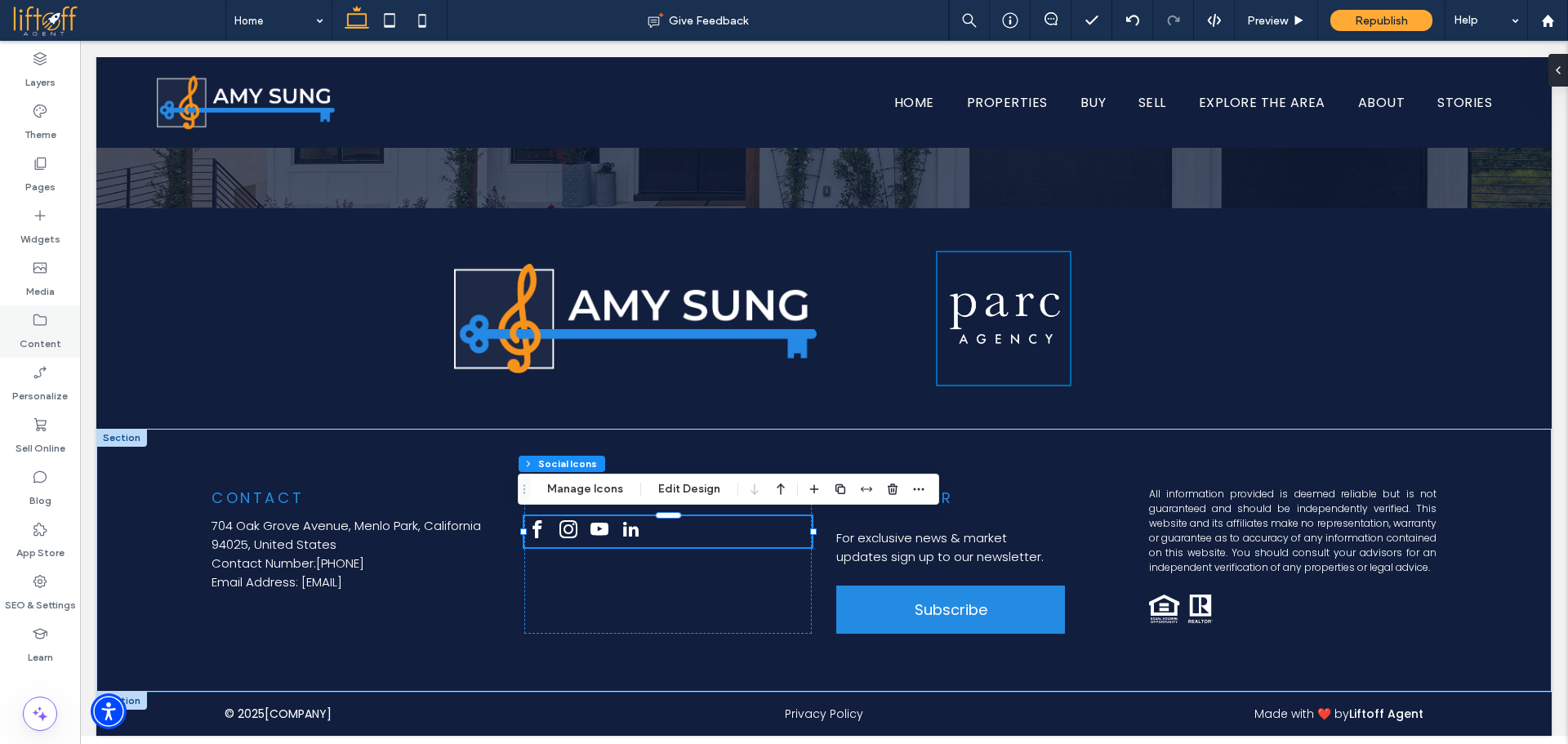 click on "Content" at bounding box center [40, 340] 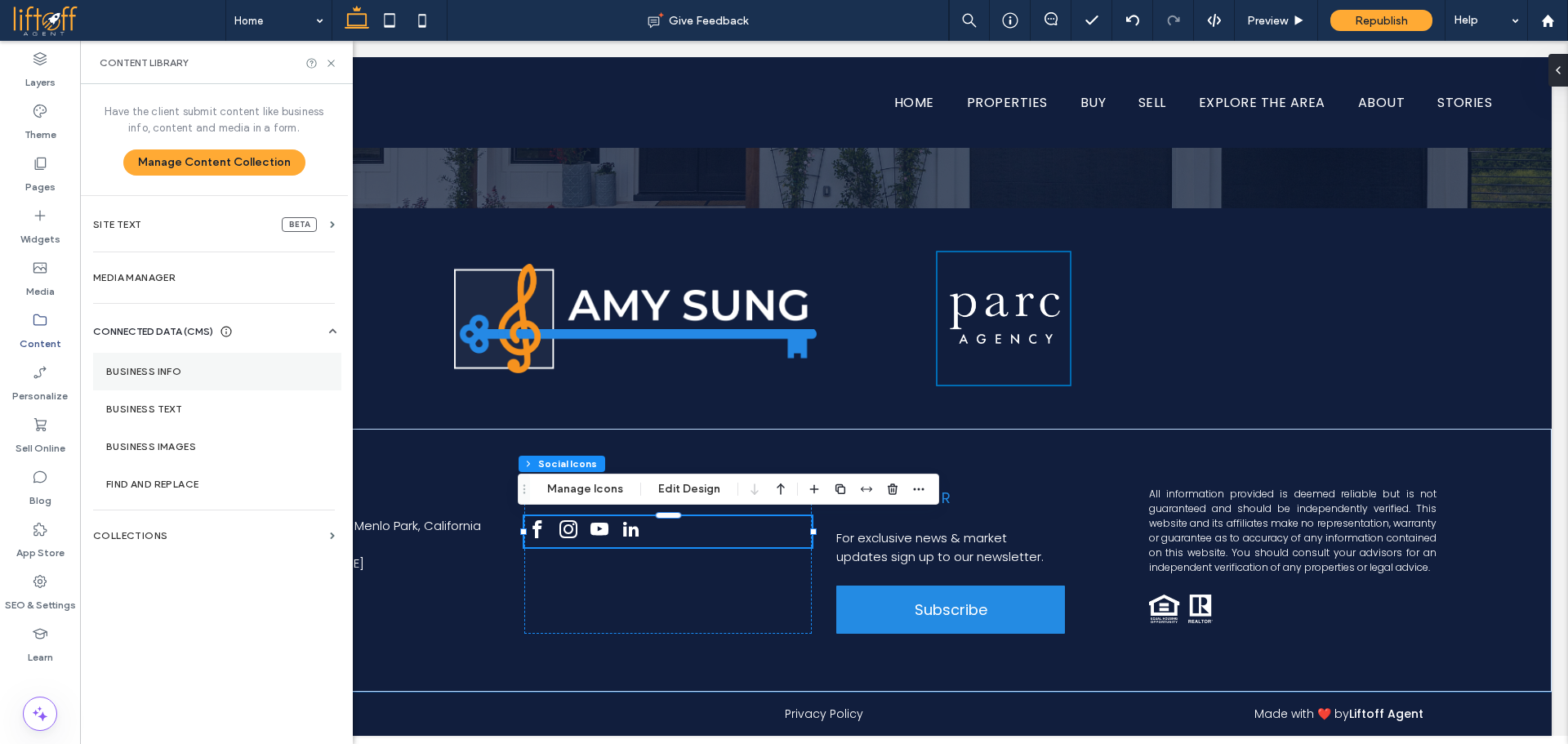 click on "Business Info" at bounding box center [217, 372] 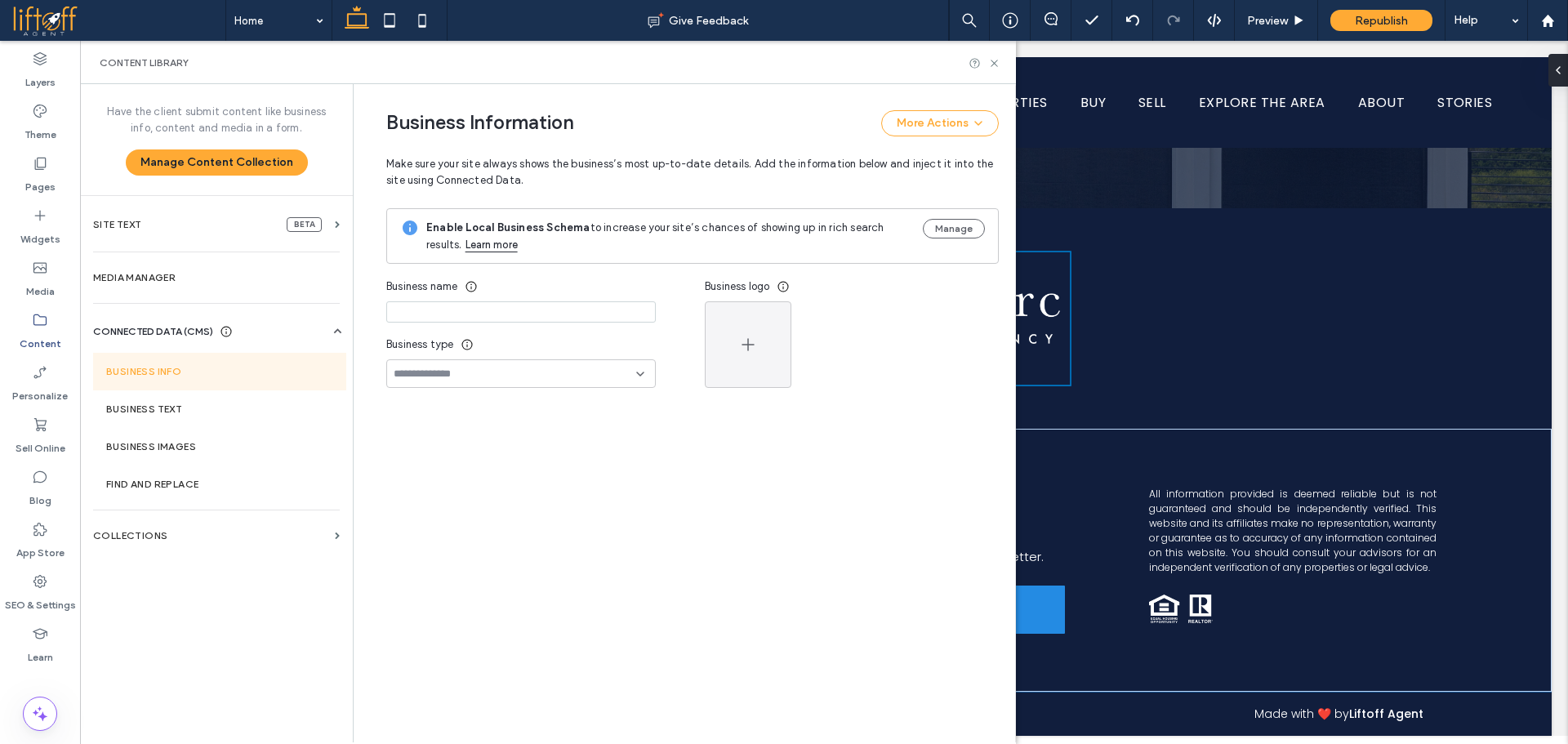 type on "**********" 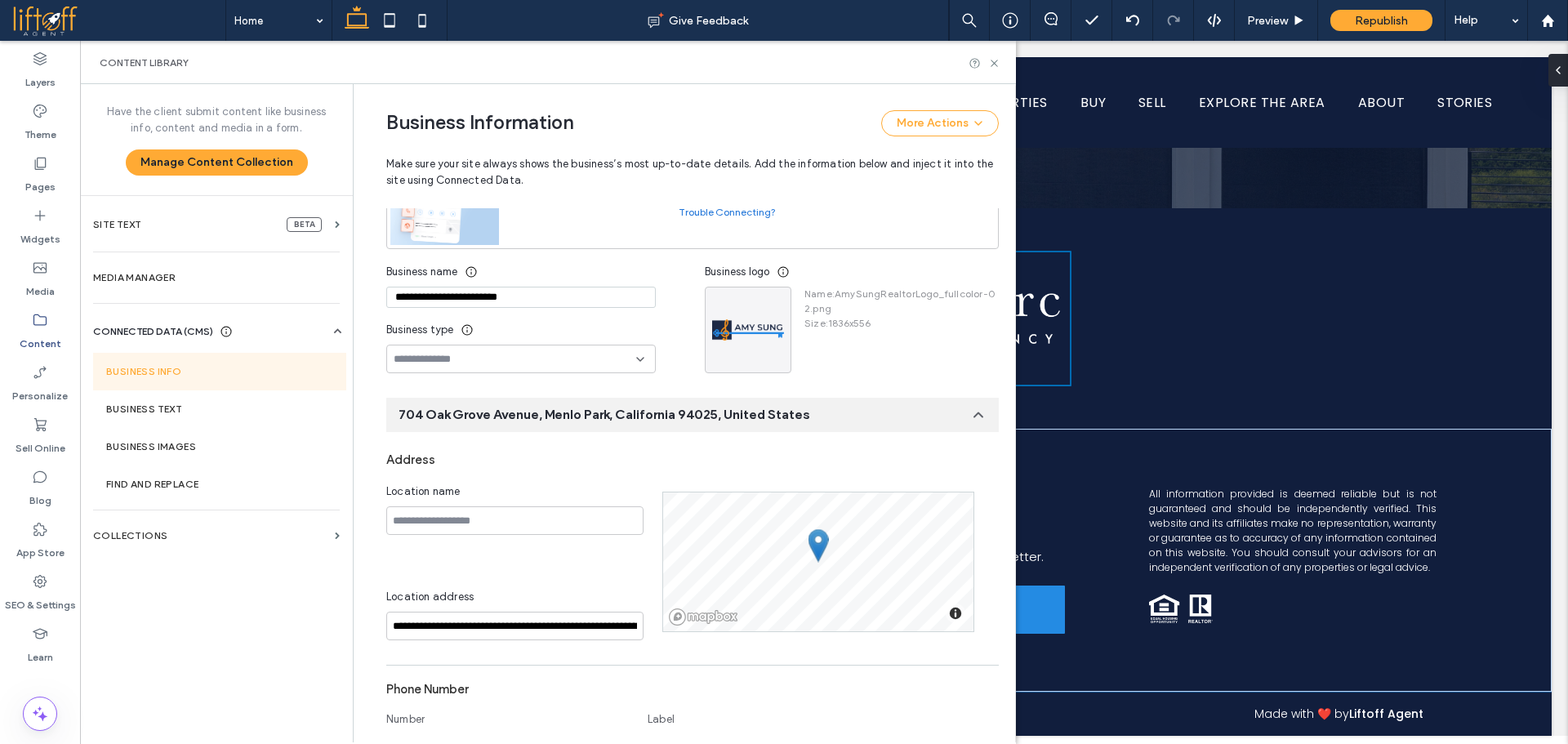 scroll, scrollTop: 742, scrollLeft: 0, axis: vertical 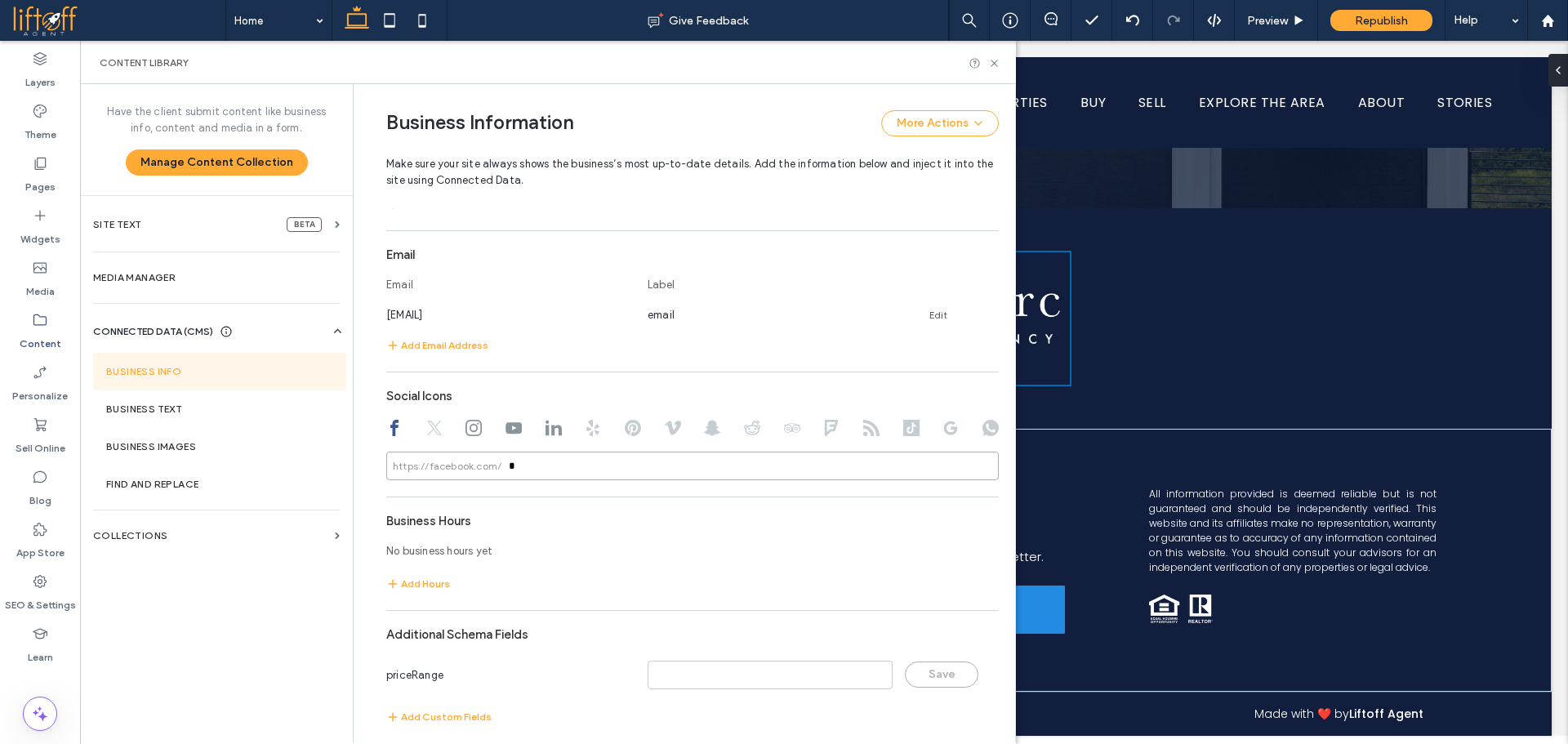 drag, startPoint x: 529, startPoint y: 467, endPoint x: 478, endPoint y: 464, distance: 51.088159 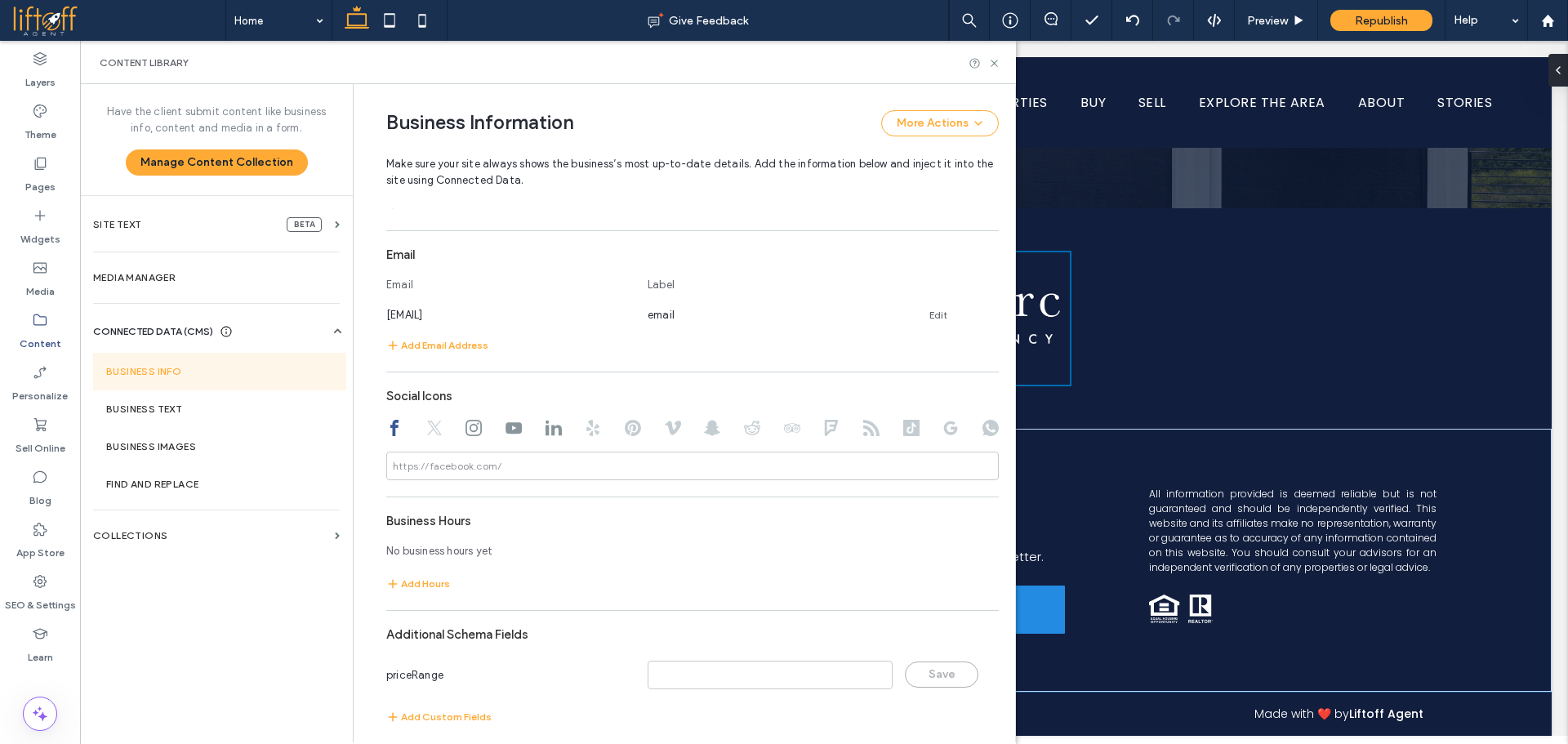 click 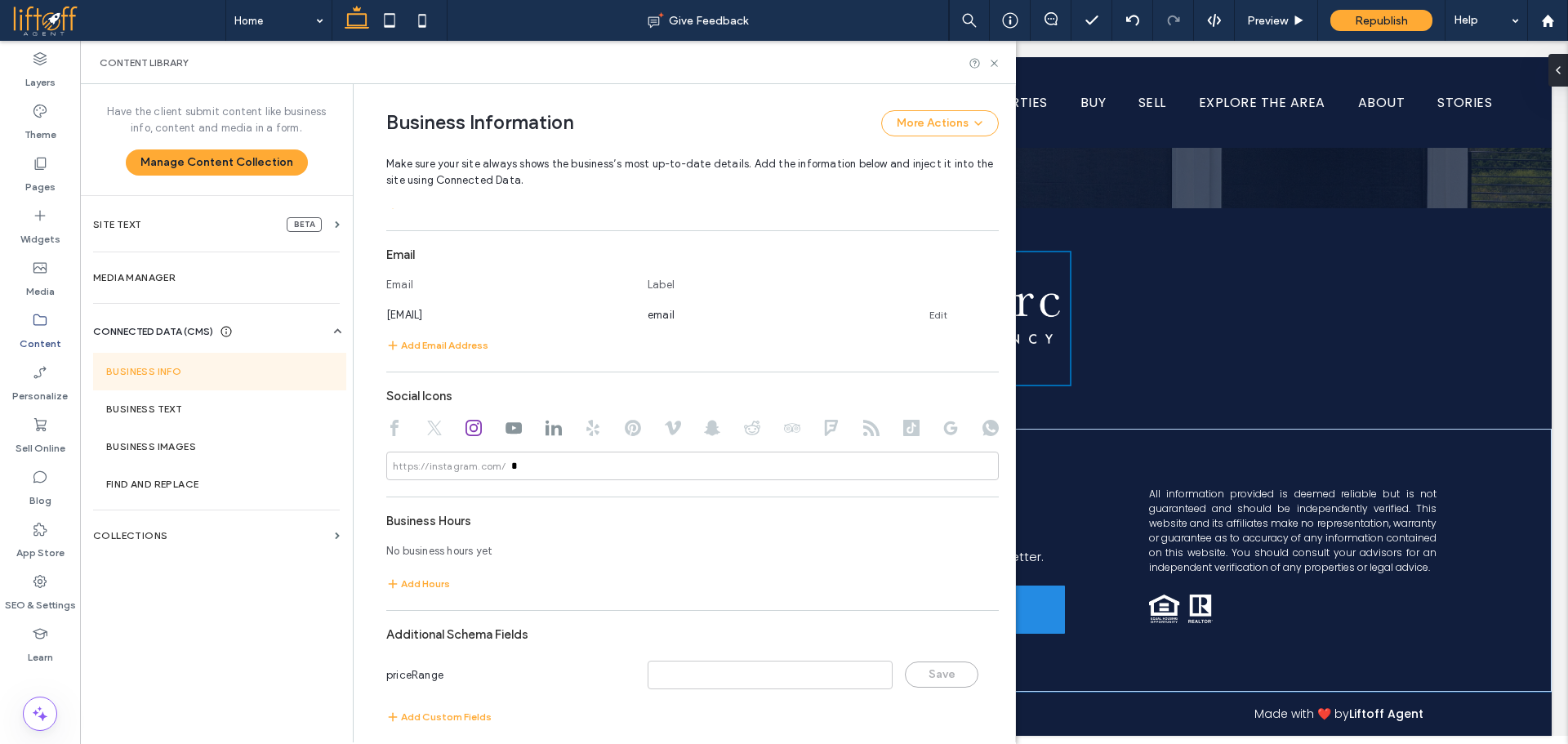 click 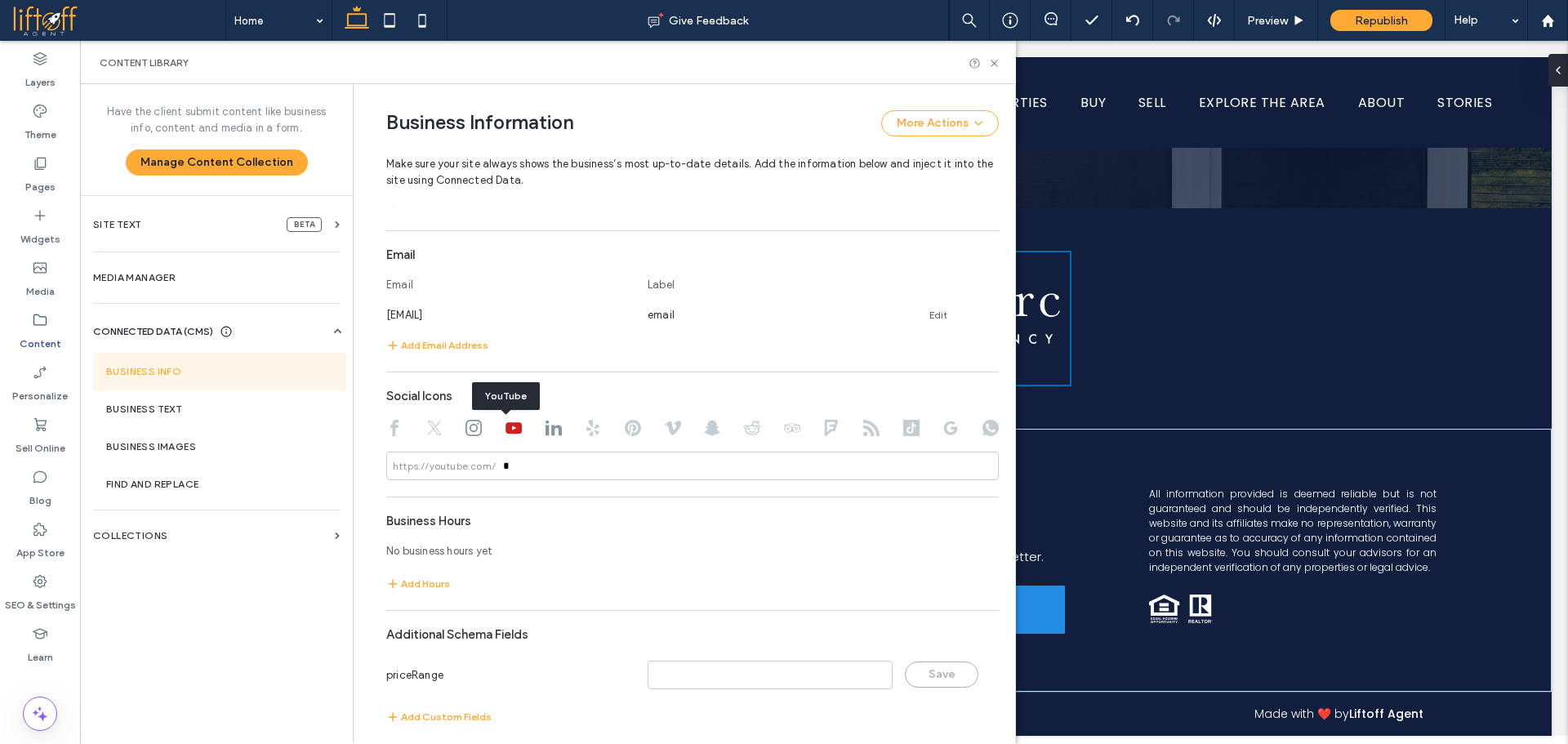 click at bounding box center (693, 430) 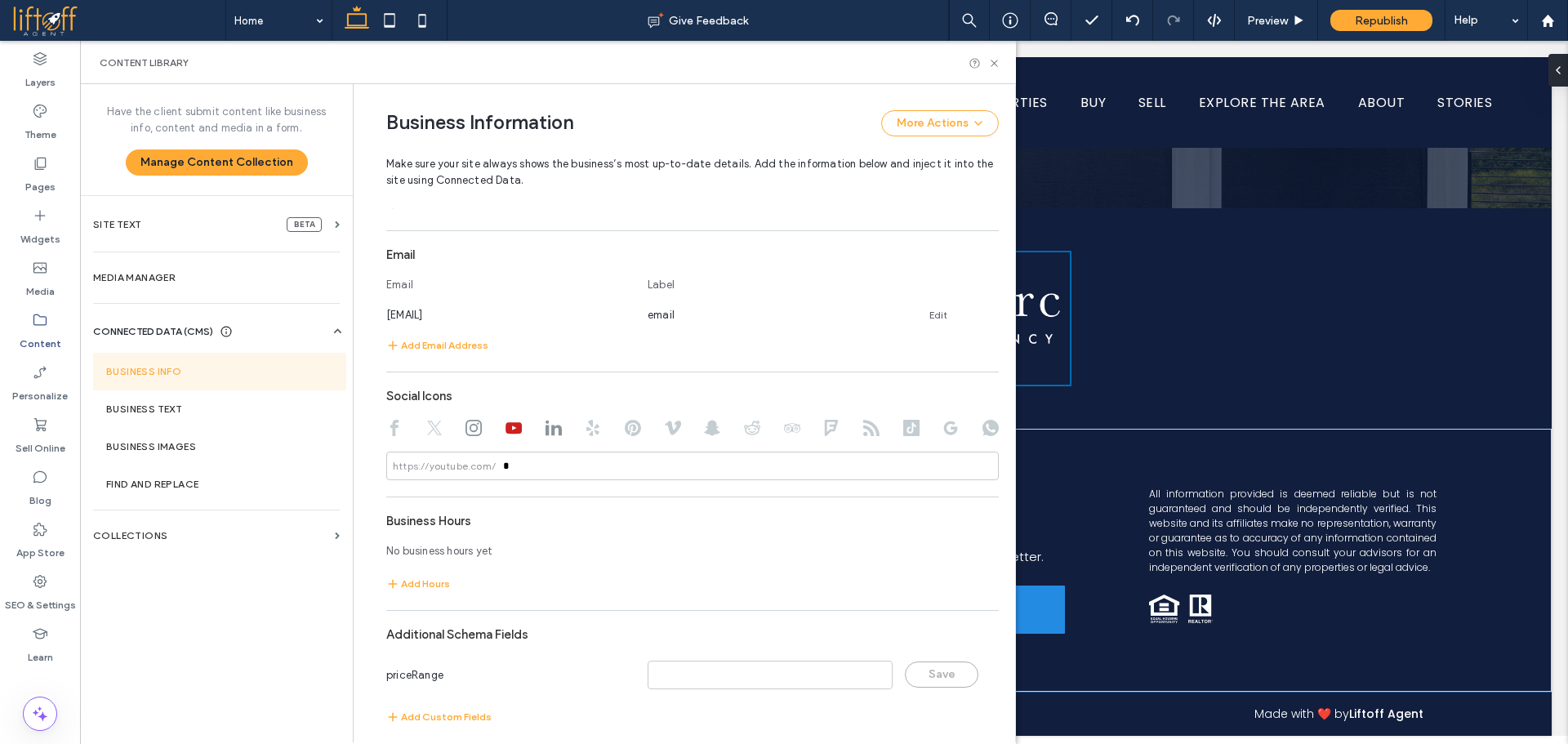click 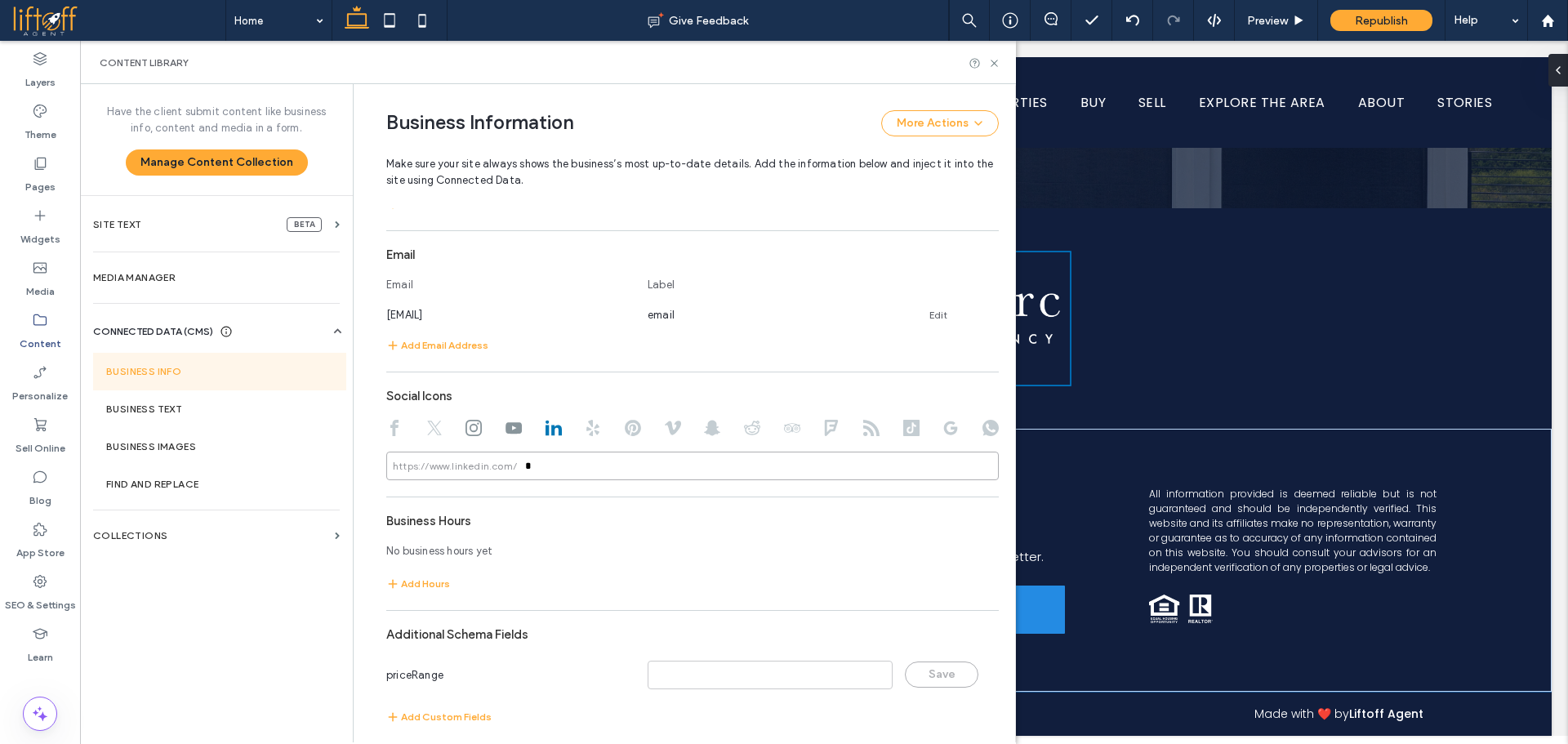 drag, startPoint x: 537, startPoint y: 473, endPoint x: 474, endPoint y: 479, distance: 63.28507 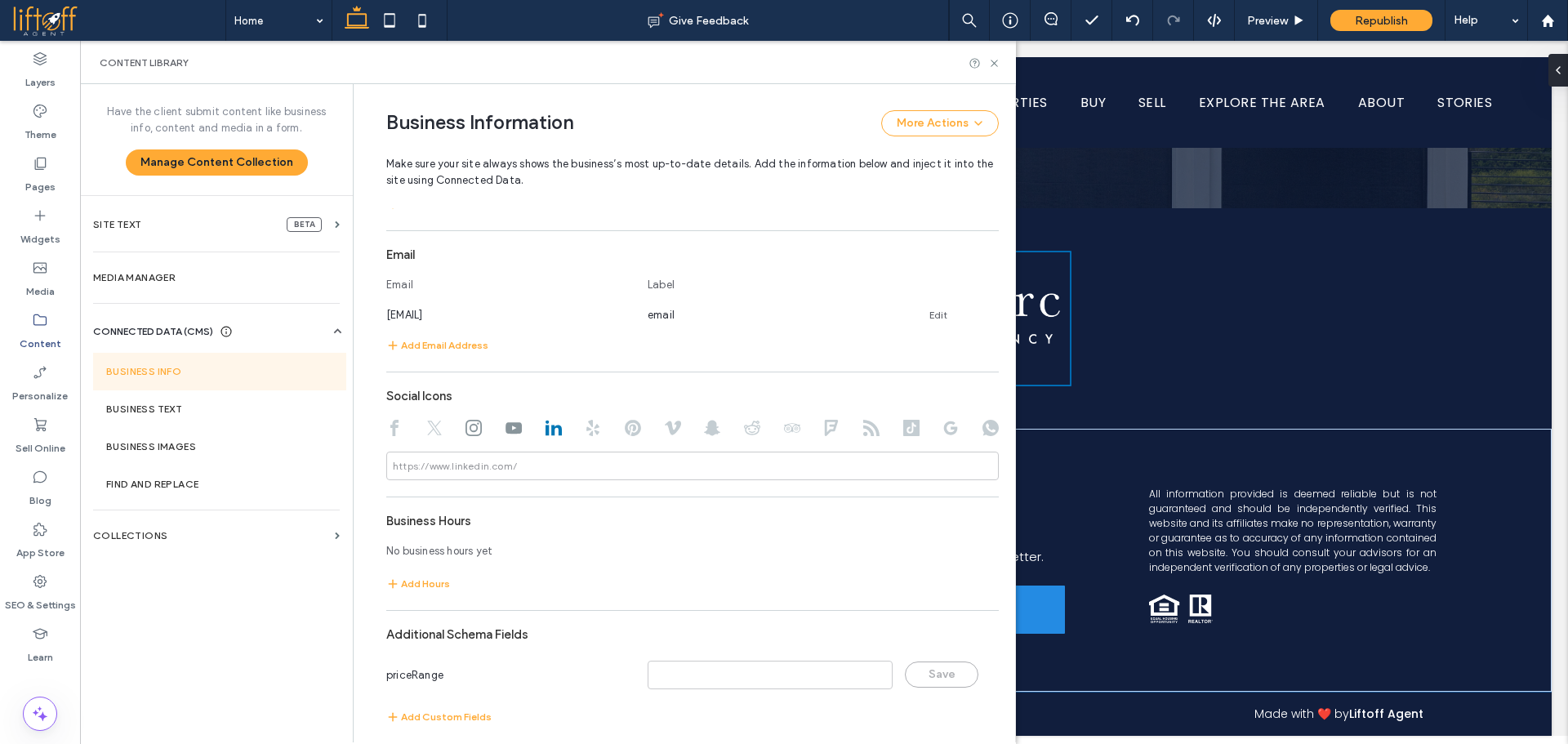 click at bounding box center (693, 430) 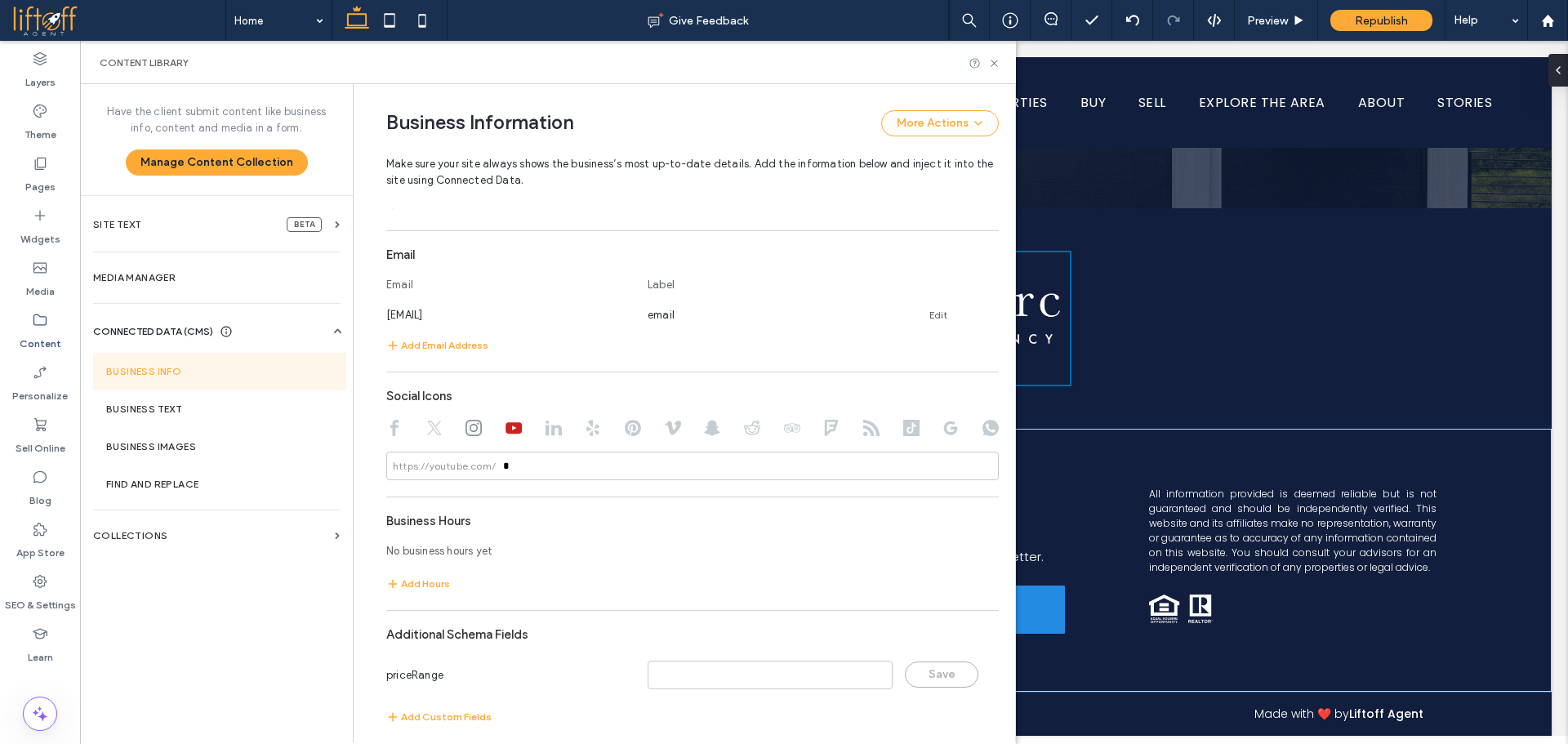 click on "Social Icons https://youtube.com/ *" at bounding box center [693, 430] 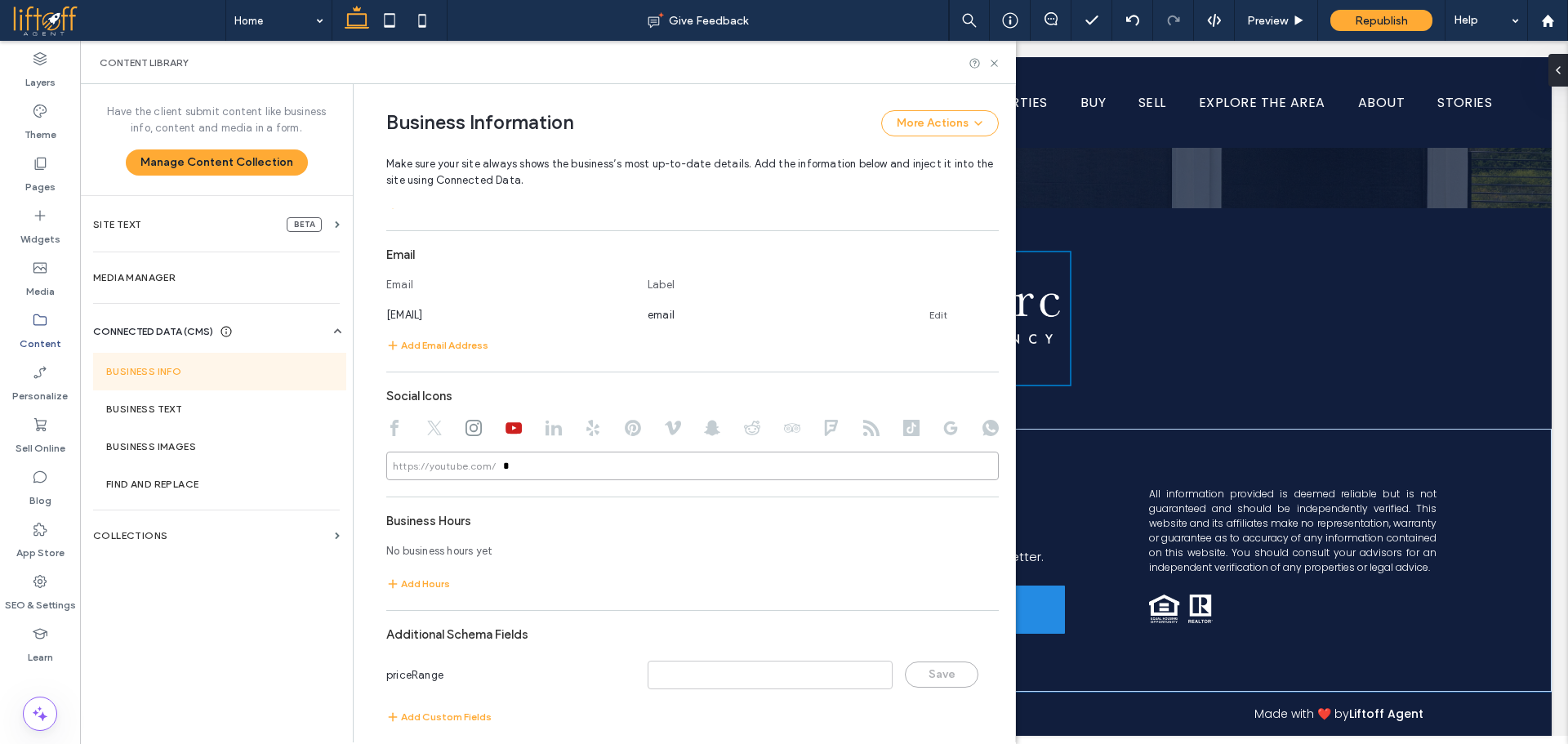 click on "*" at bounding box center [693, 466] 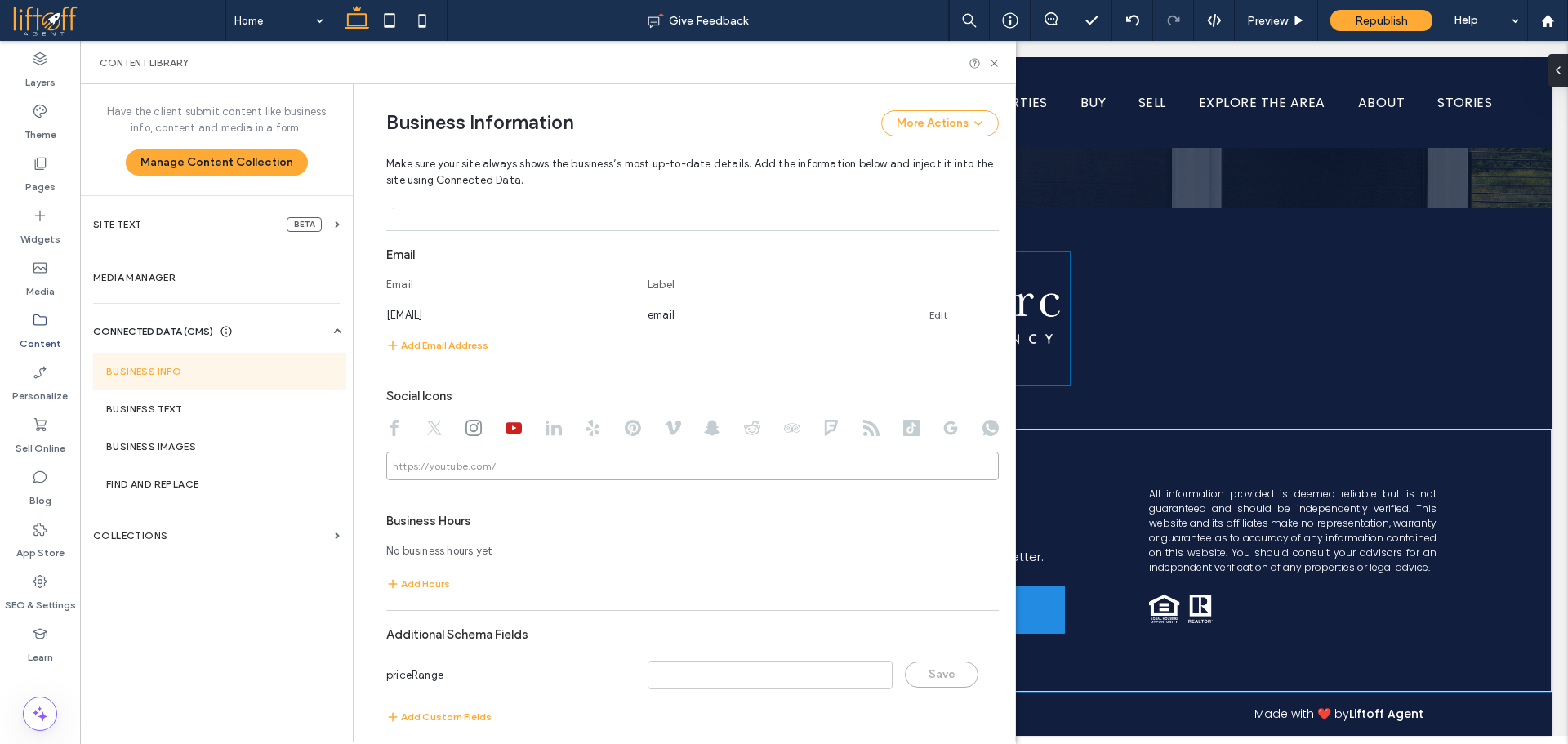 type 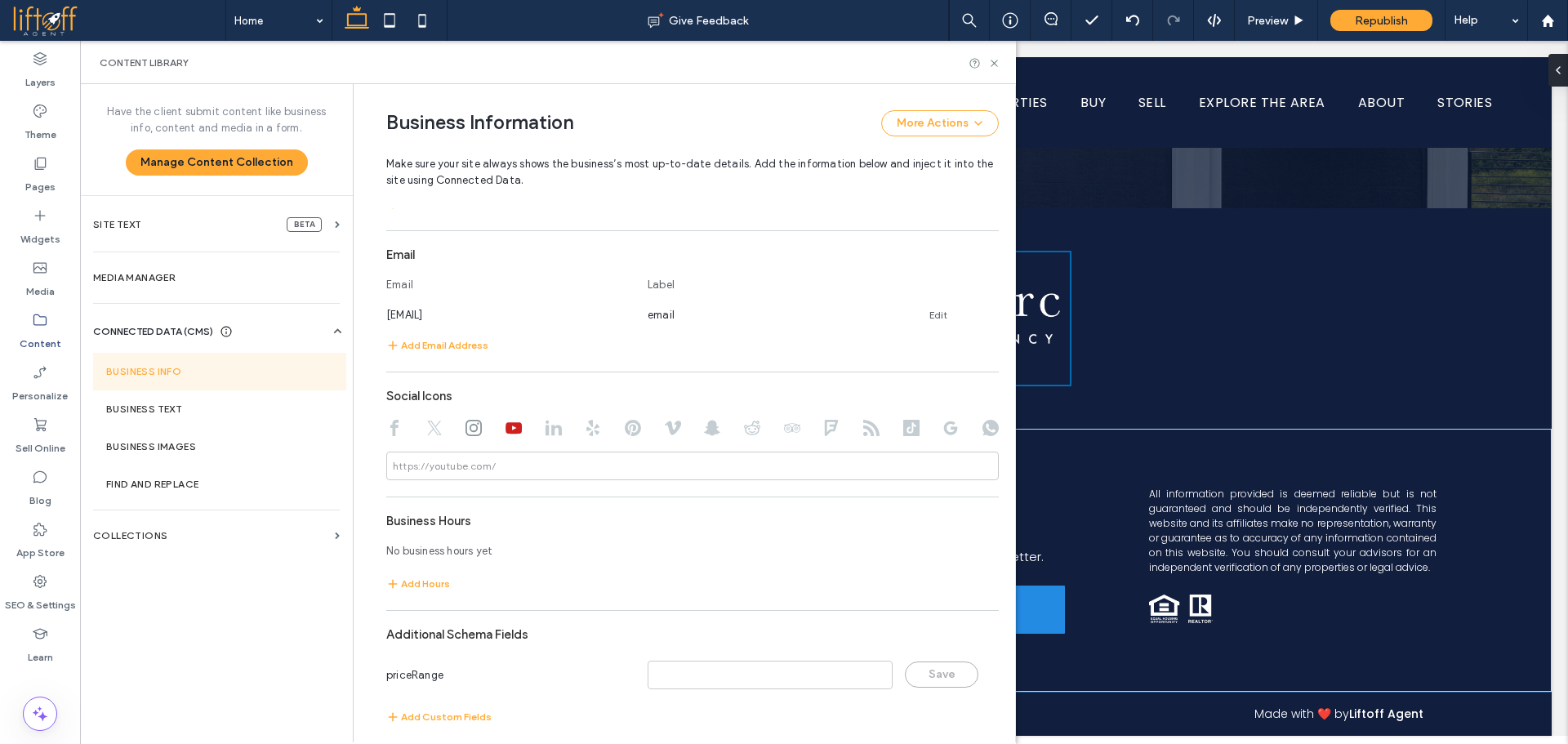 click at bounding box center [693, 430] 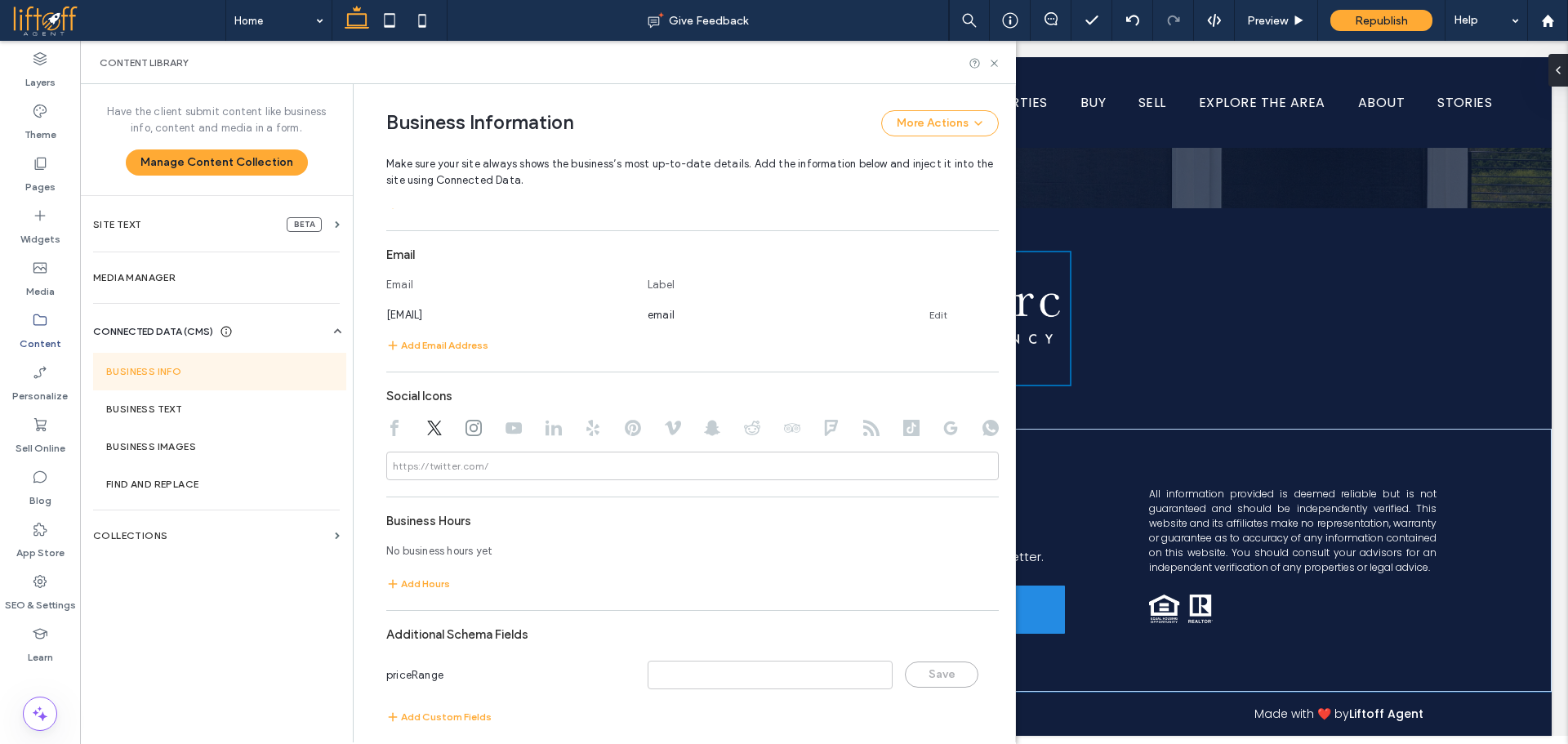 click 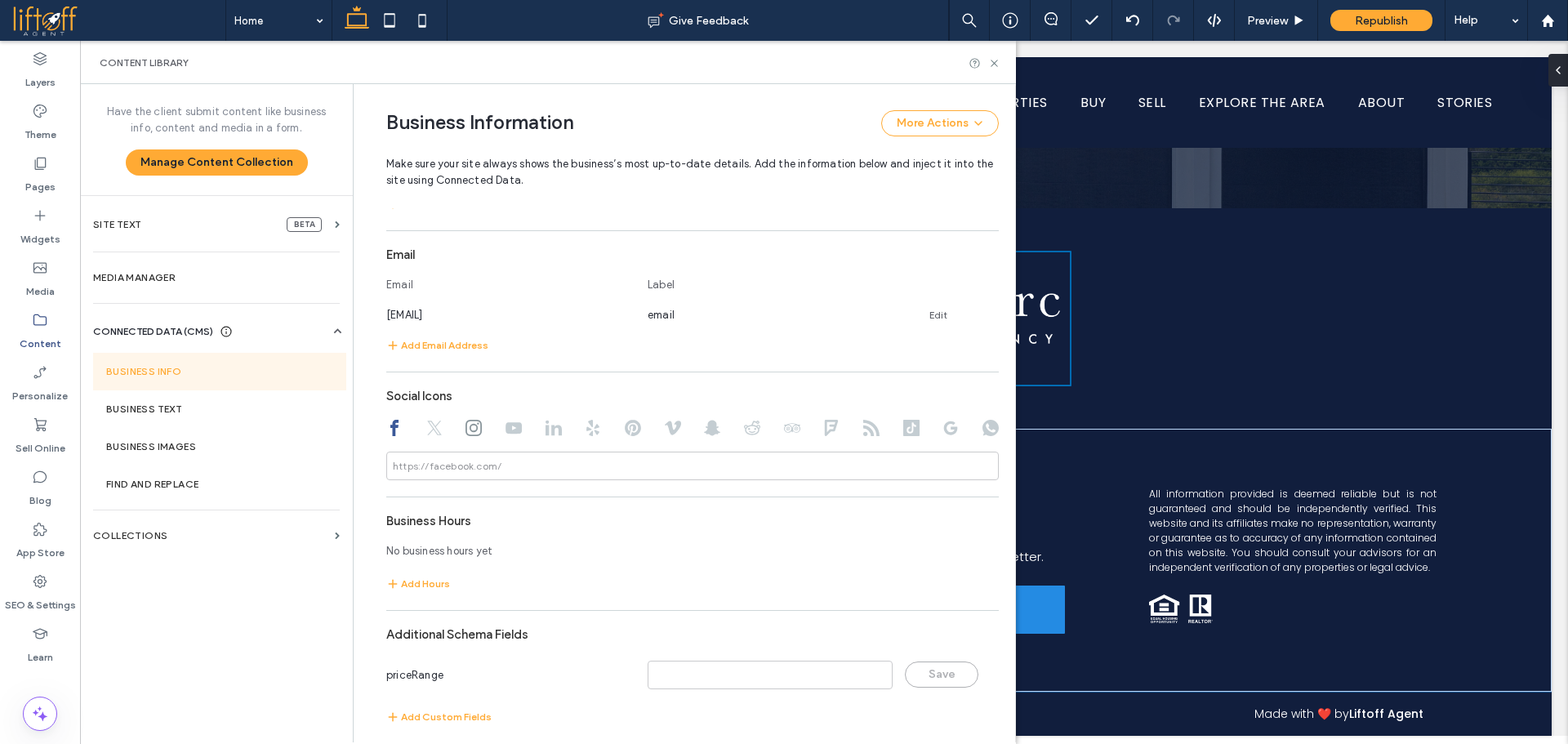 click on "**********" at bounding box center (693, 301) 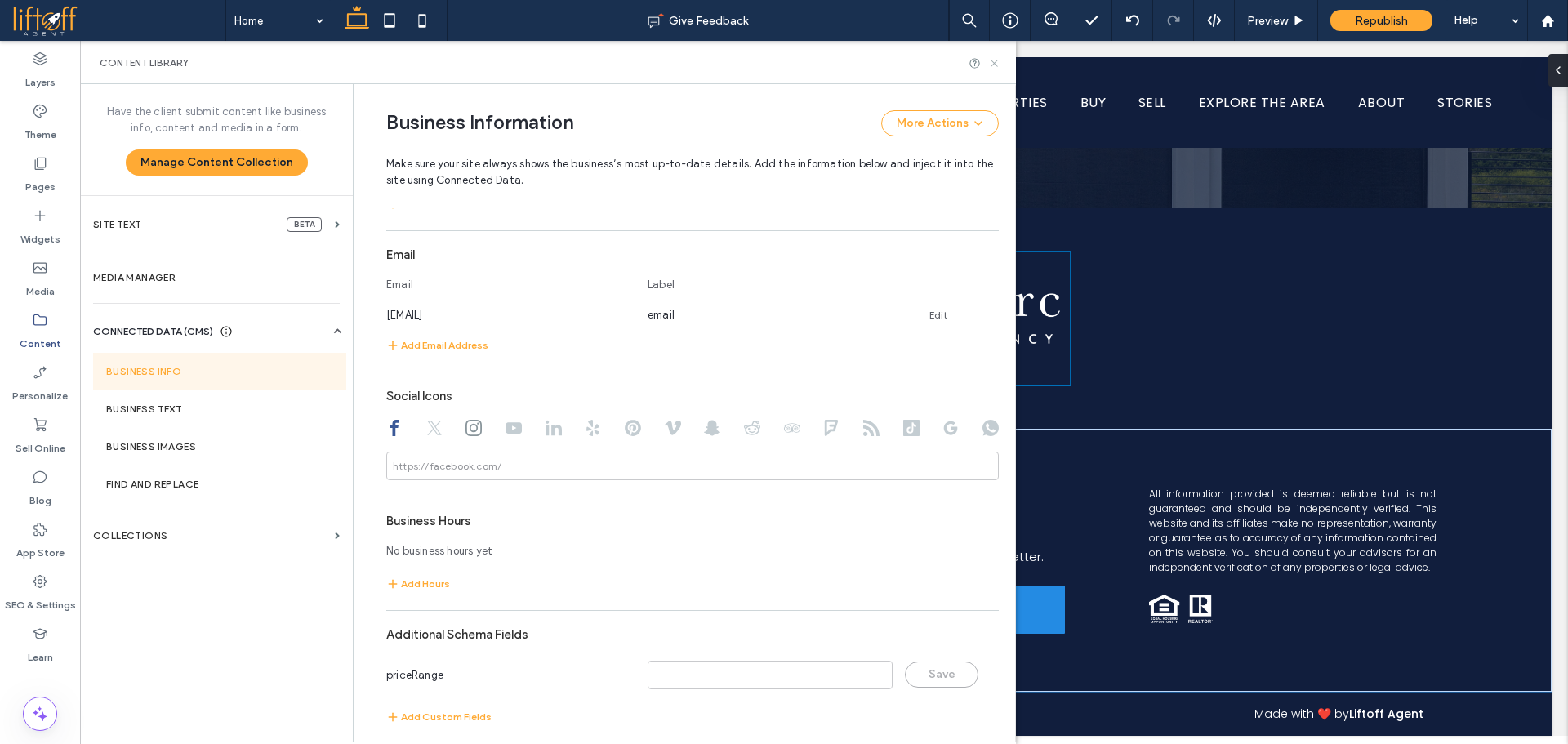 click 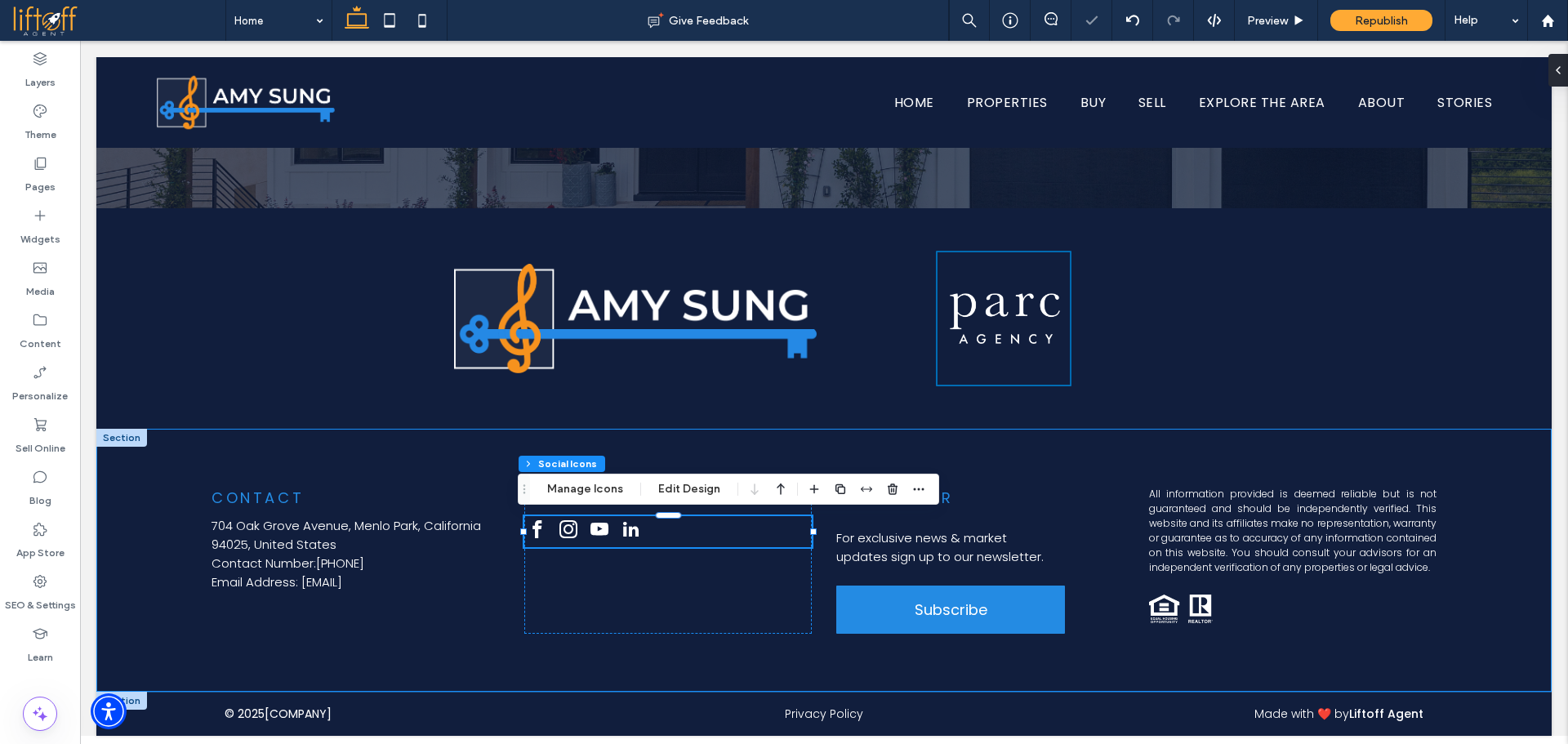 click on "CONTACT
704 Oak Grove Avenue, Menlo Park, California 94025, United States Contact Number:  650-468-4834 Email Address:
amy@amysung.com
LET'S CONNECT
NEWSLETTER
For exclusive news & market updates sign up to our newsletter.
Subscribe
All information provided is deemed reliable but is not guaranteed and should be independently verified. This website and its affiliates make no representation, warranty or guarantee as to accuracy of any information contained on this website. You should consult your advisors for an independent verification of any properties or legal advice." at bounding box center [824, 560] 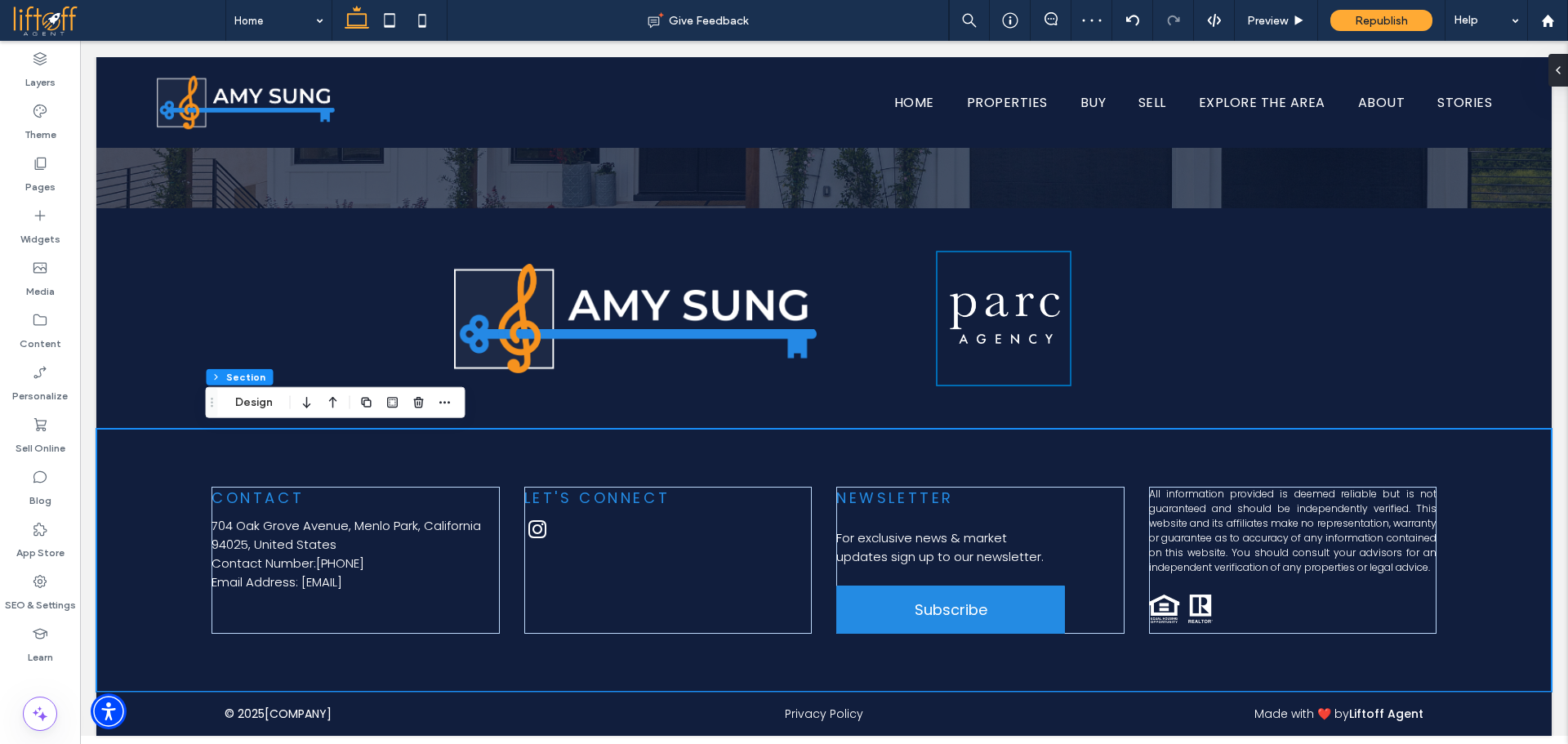 scroll, scrollTop: 5005, scrollLeft: 0, axis: vertical 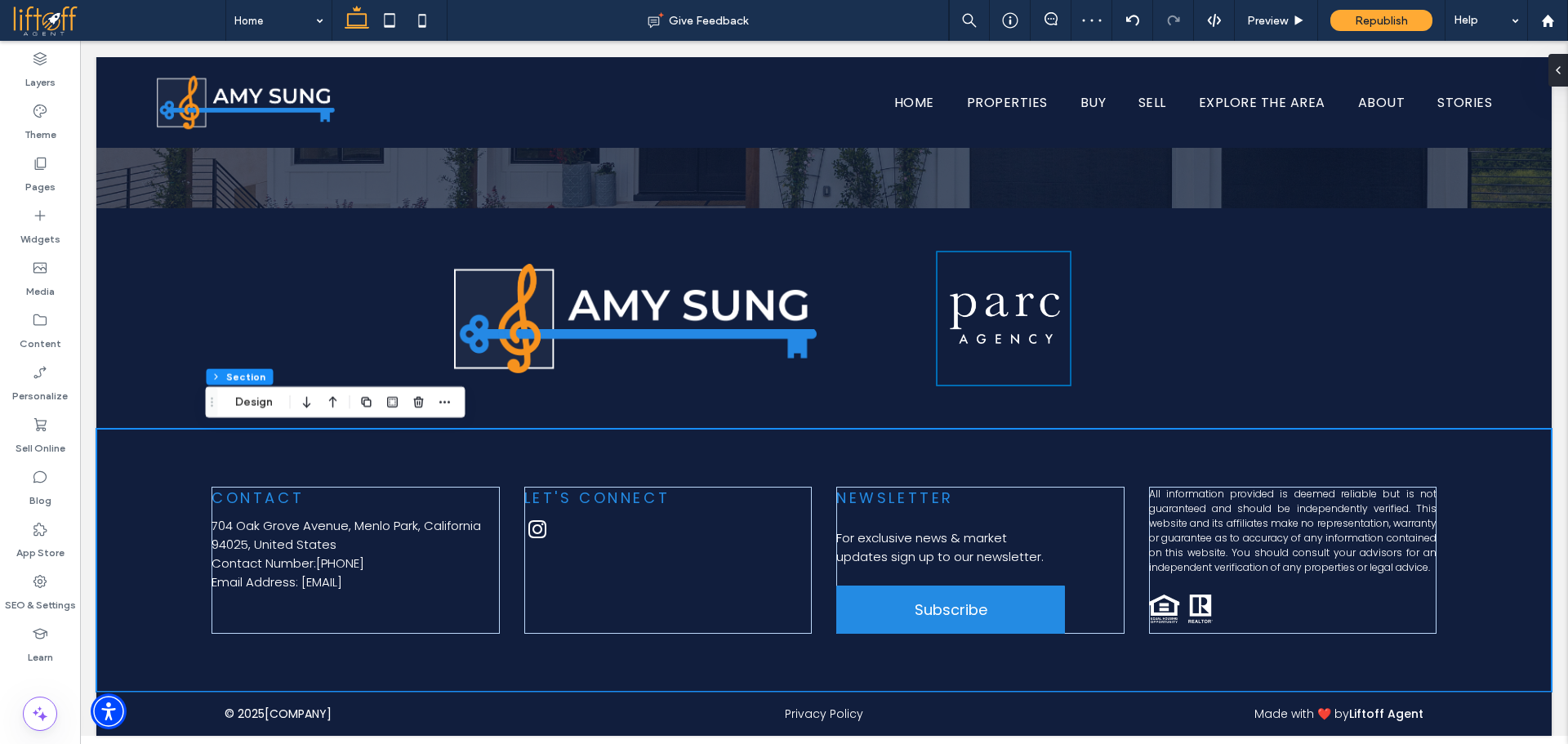 drag, startPoint x: 1567, startPoint y: 569, endPoint x: 1640, endPoint y: 782, distance: 225.16216 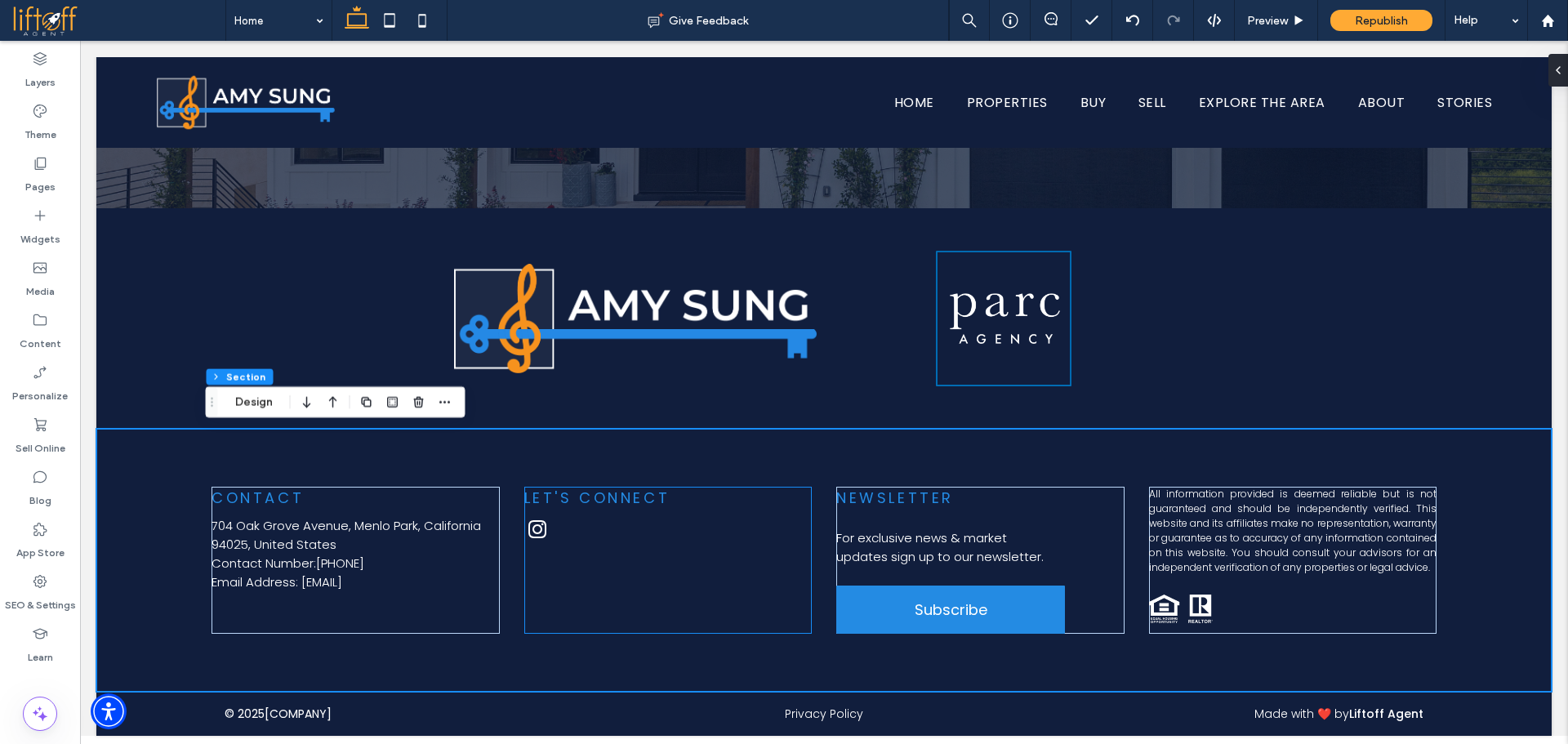 click on "LET'S CONNECT" at bounding box center [668, 560] 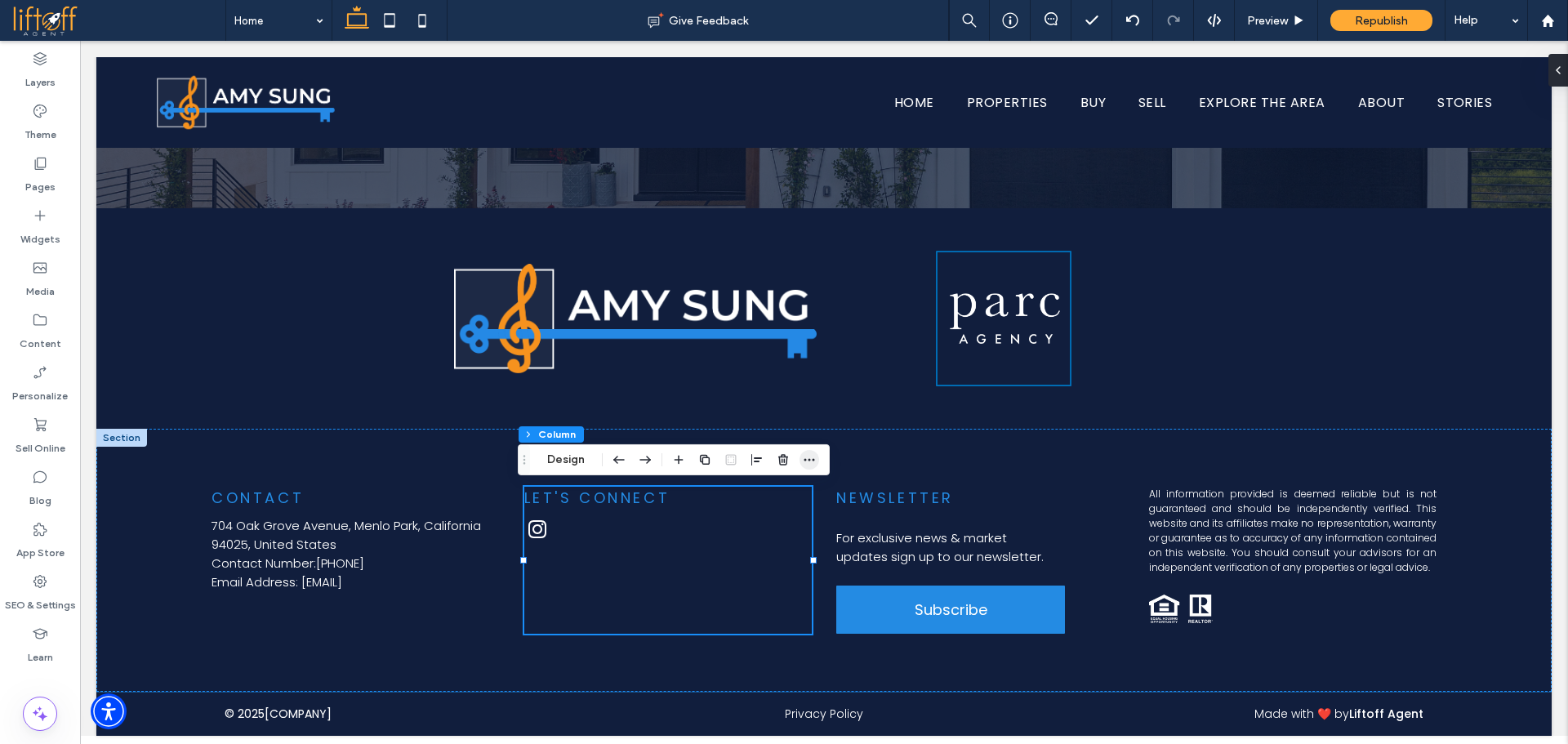 click 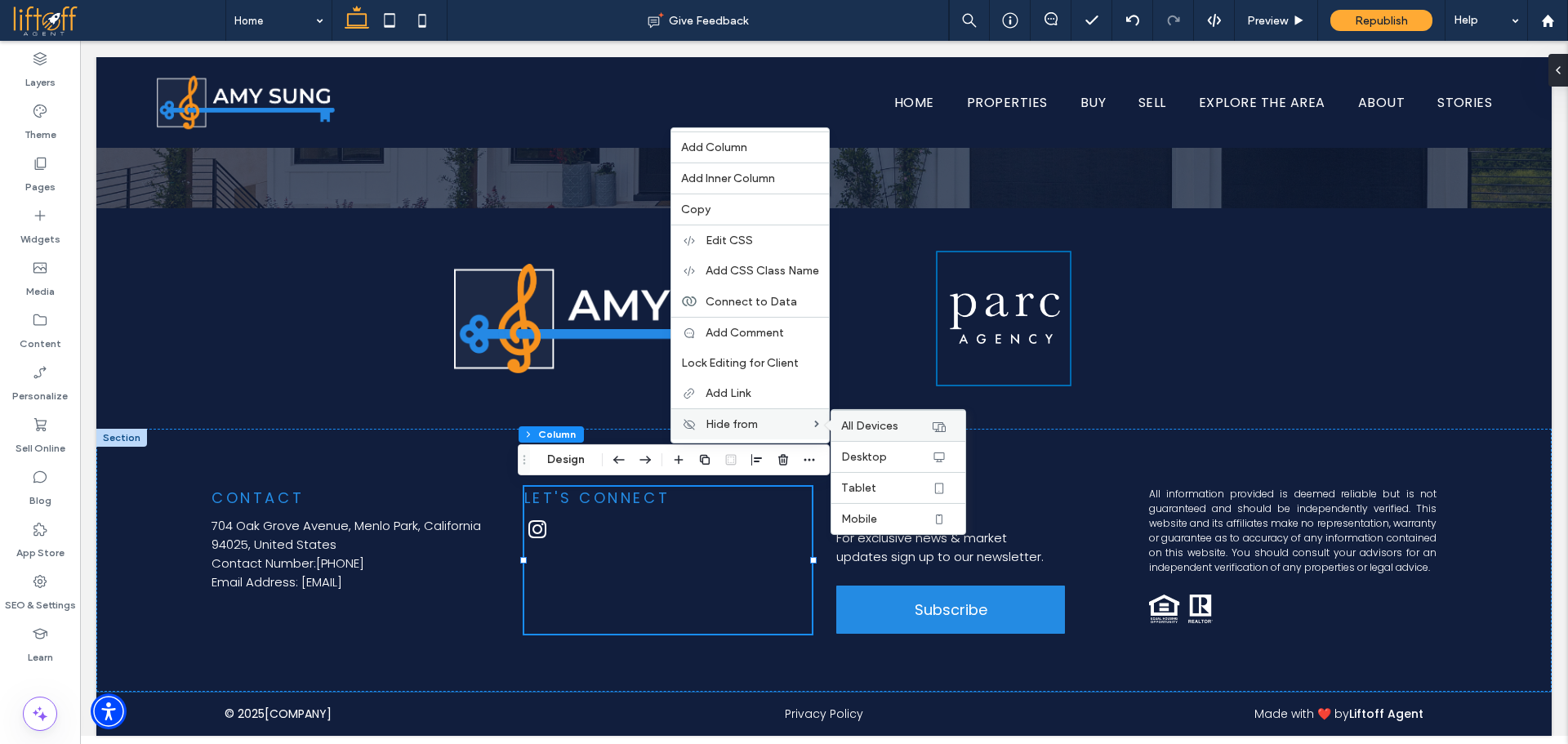 drag, startPoint x: 906, startPoint y: 429, endPoint x: 822, endPoint y: 388, distance: 93.471921 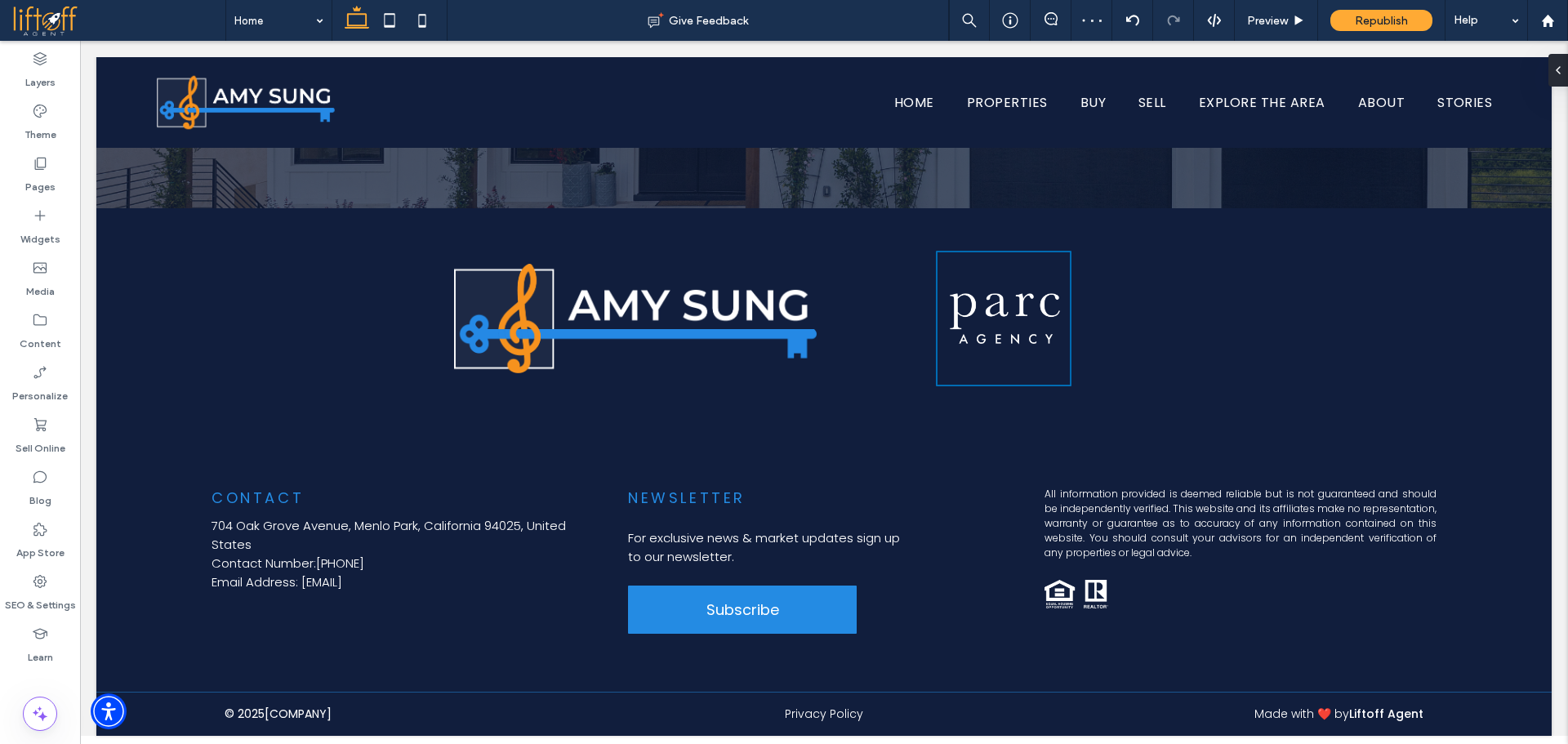 scroll, scrollTop: 5005, scrollLeft: 0, axis: vertical 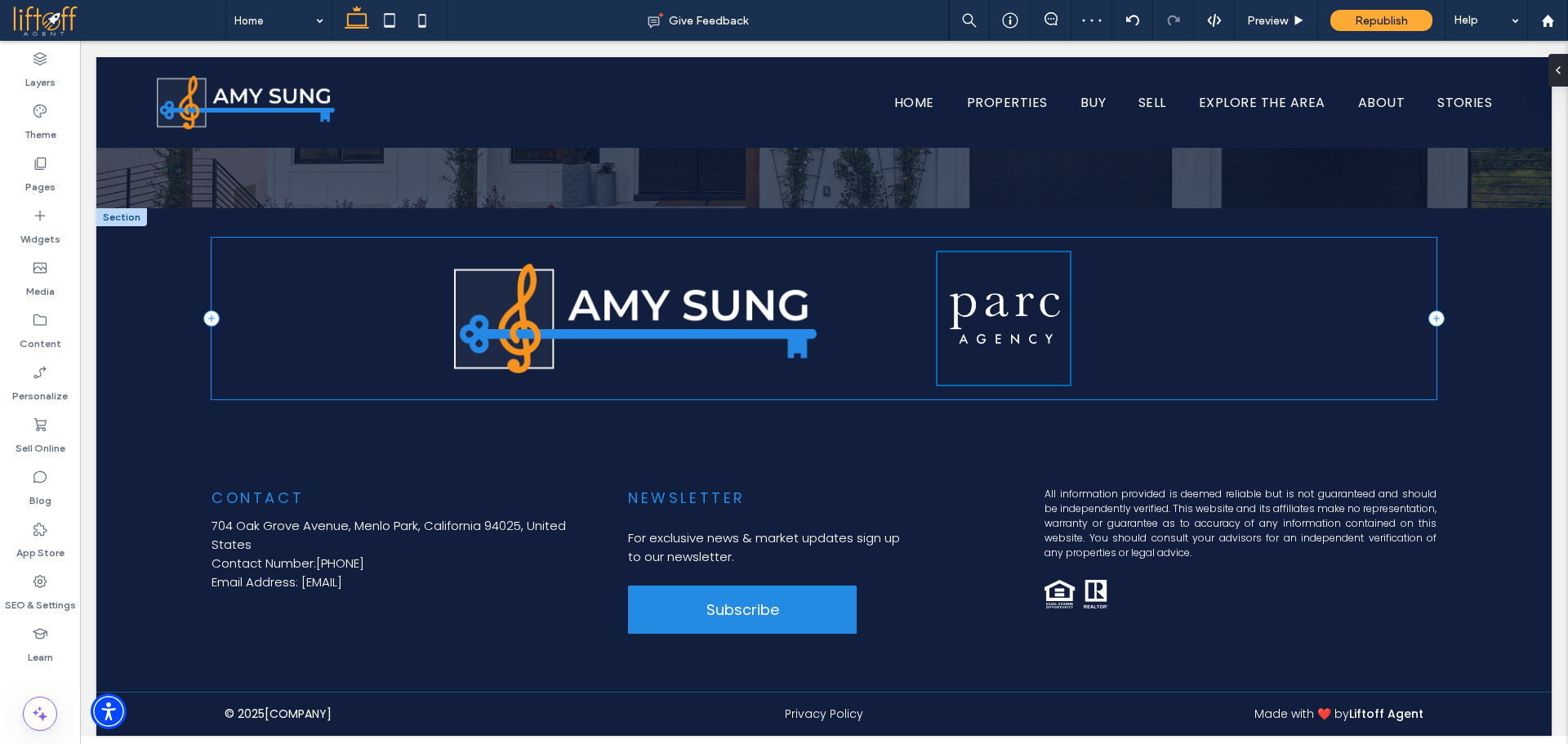 click at bounding box center [824, 319] 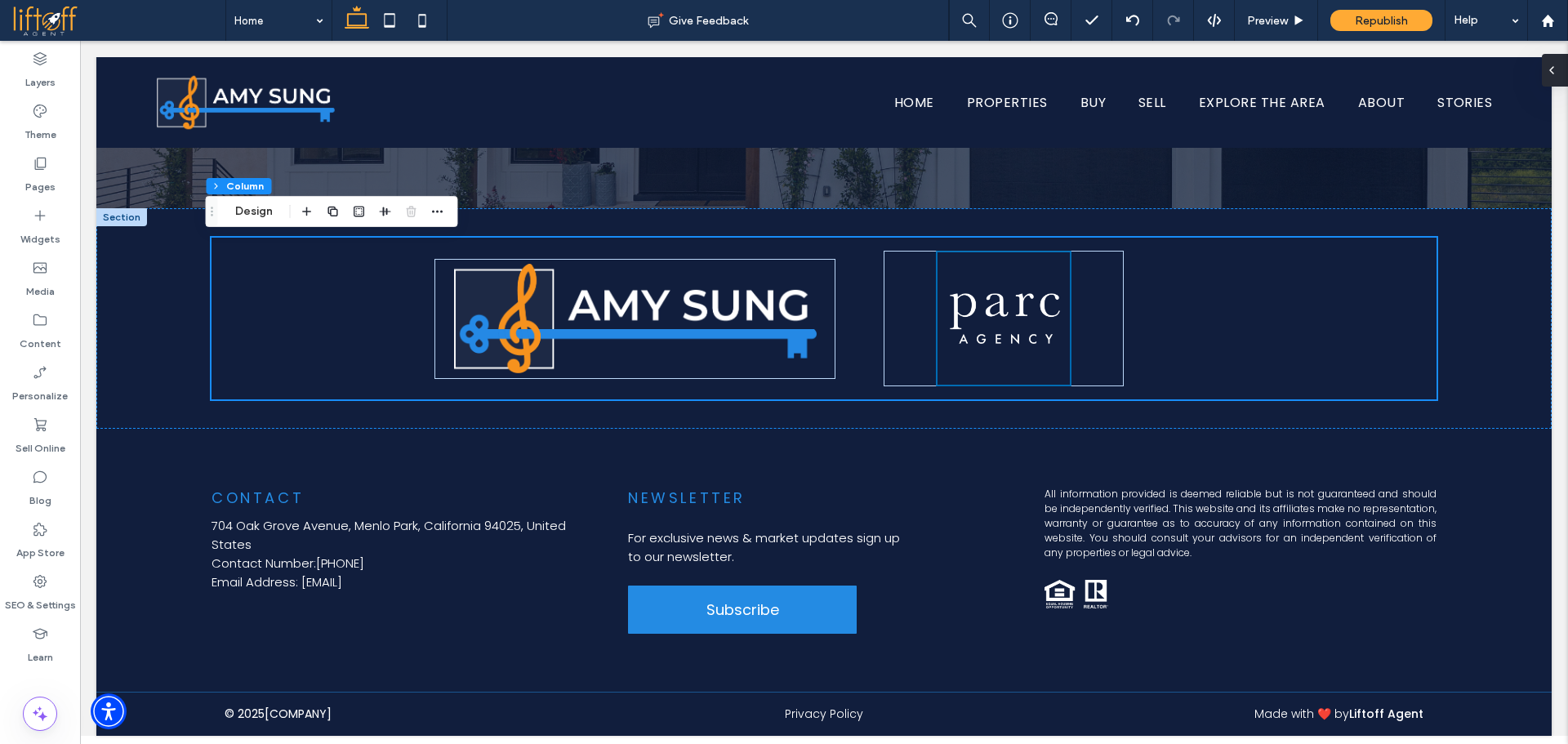 click 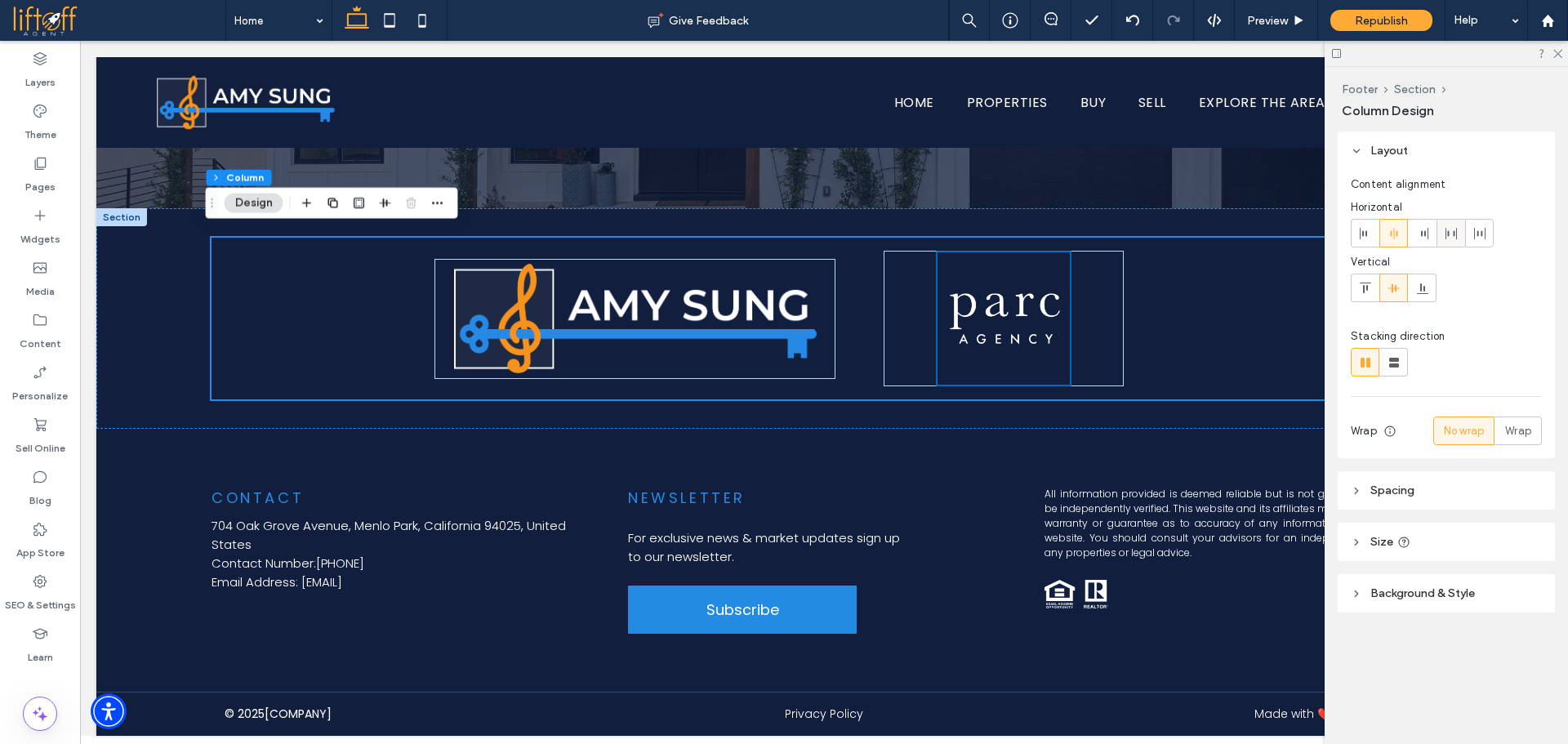 click at bounding box center [1450, 233] 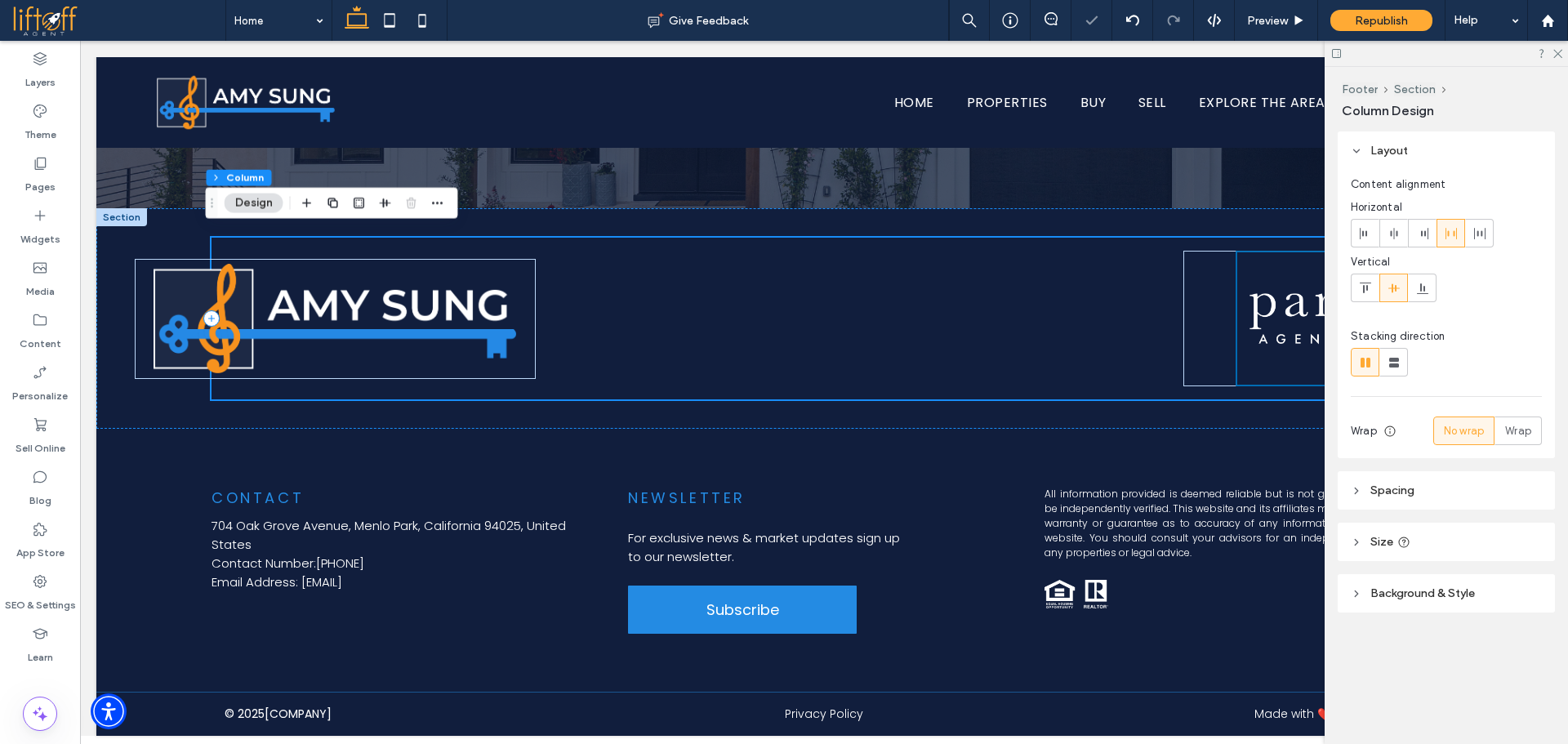 click at bounding box center [824, 319] 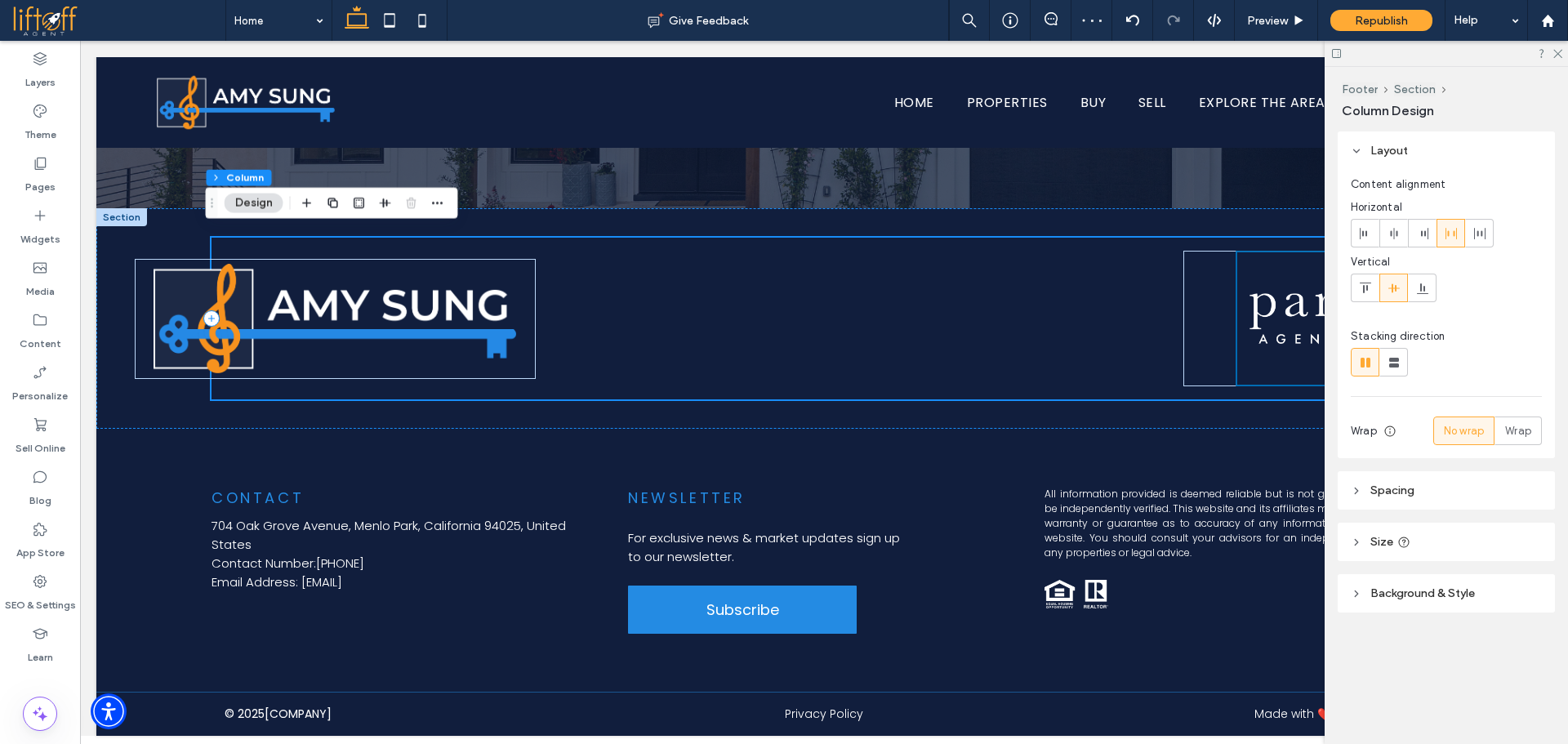 click at bounding box center (824, 319) 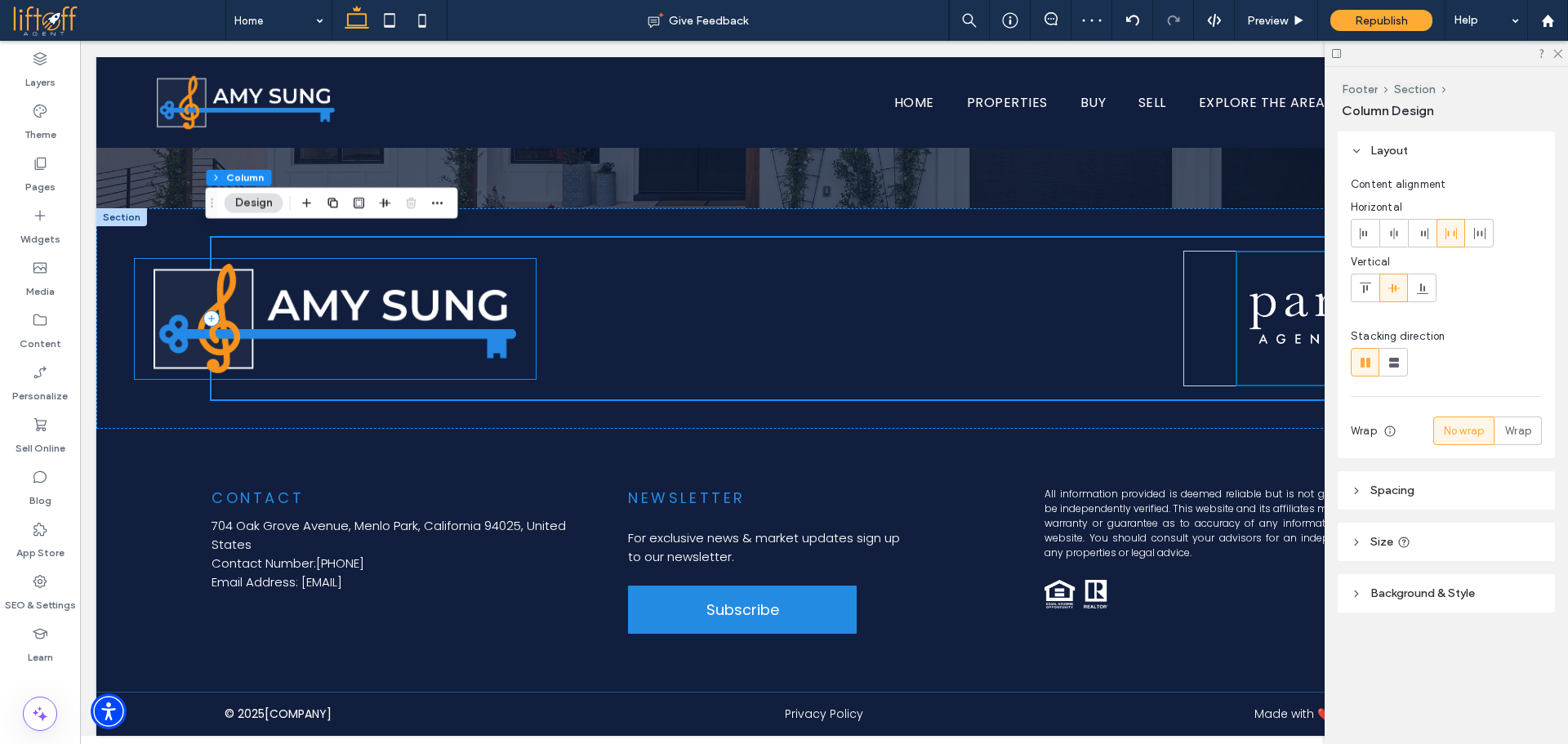 click at bounding box center [335, 319] 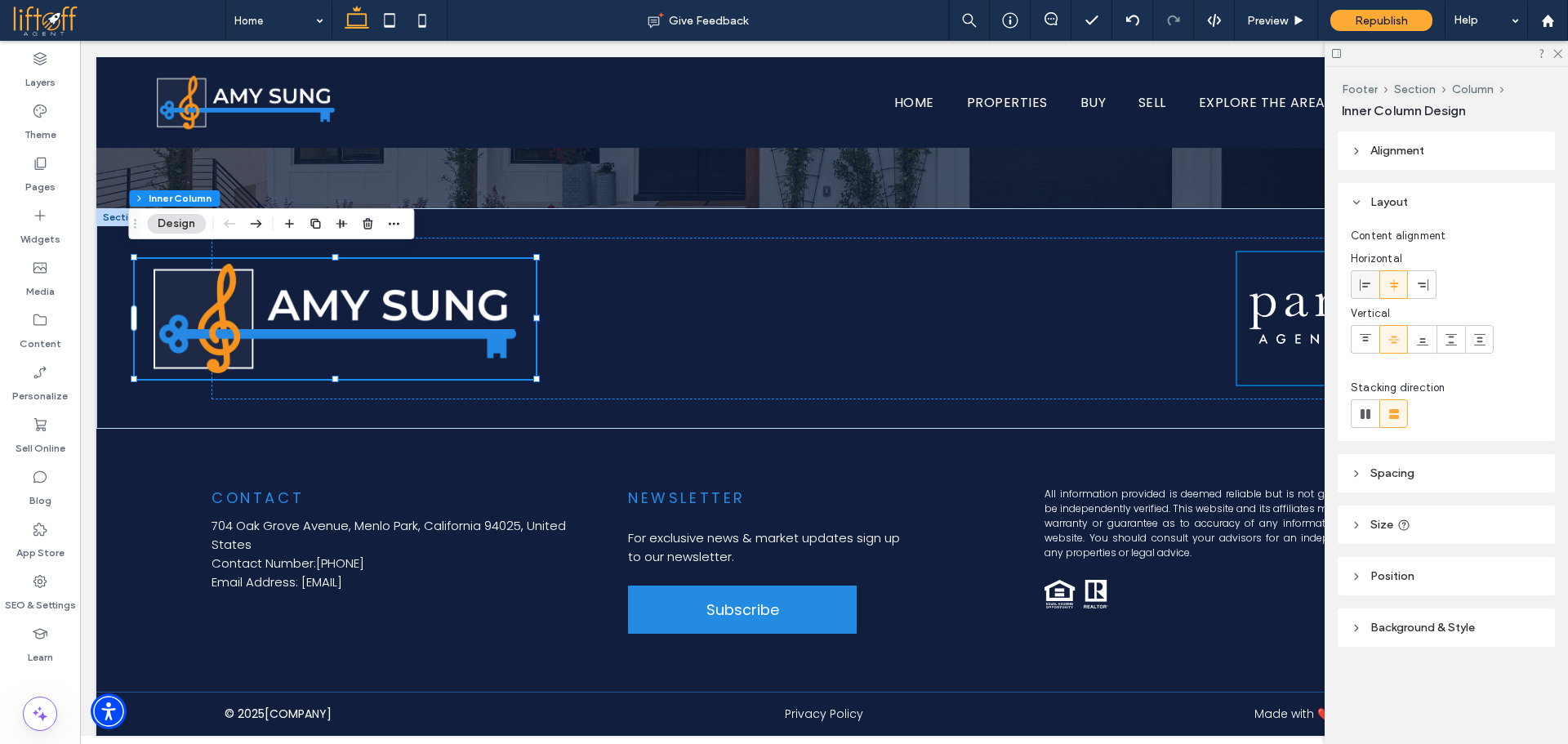 click 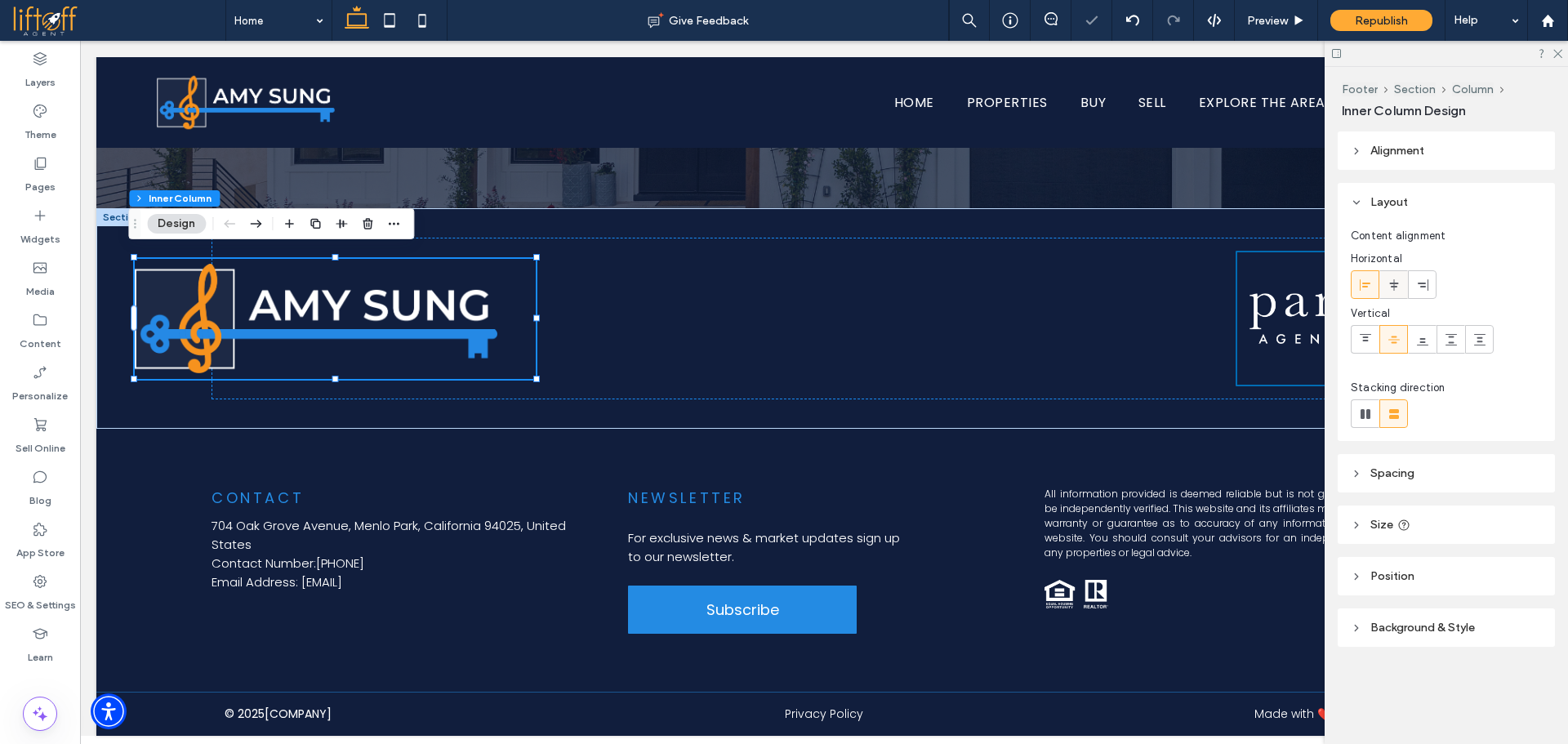 click 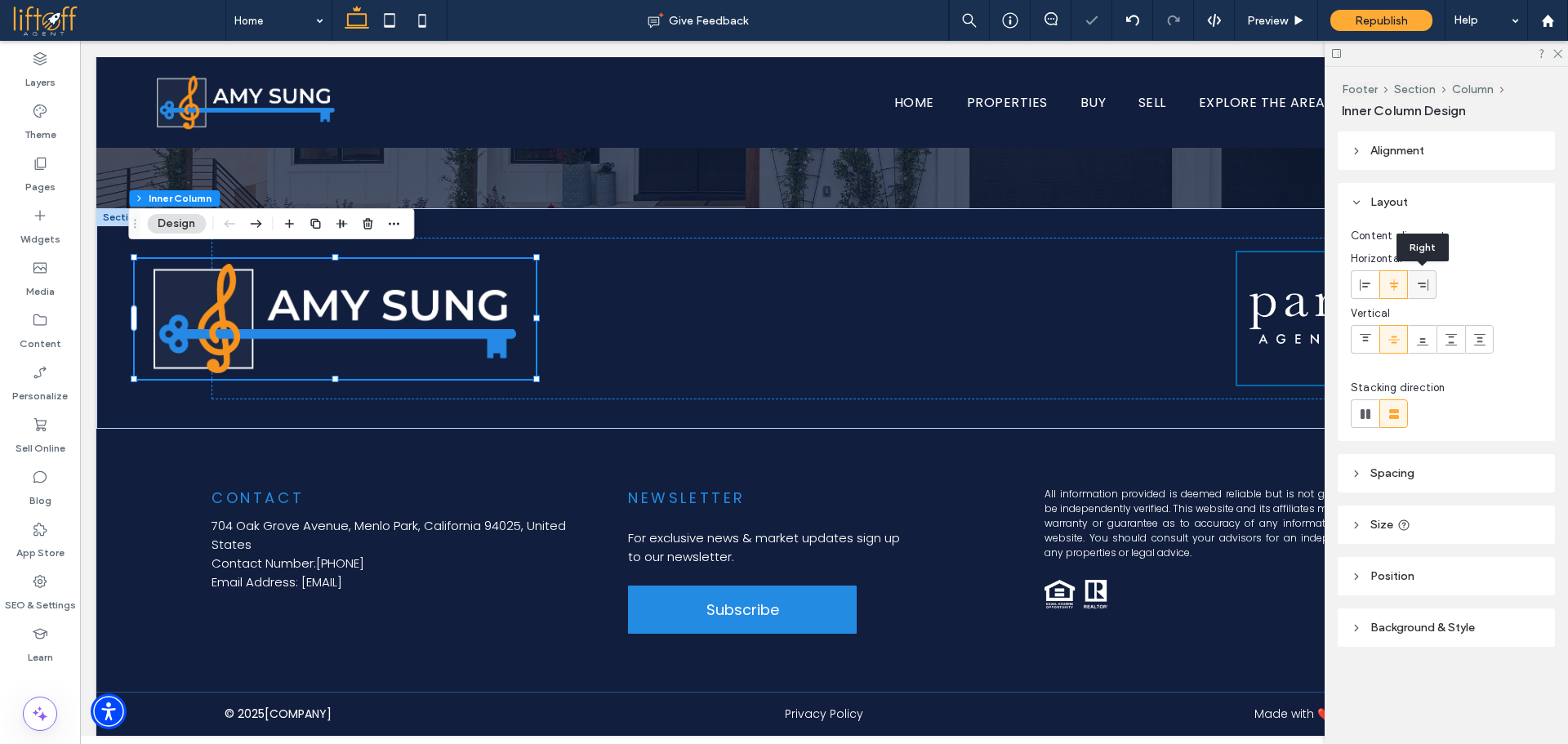 click at bounding box center [1422, 284] 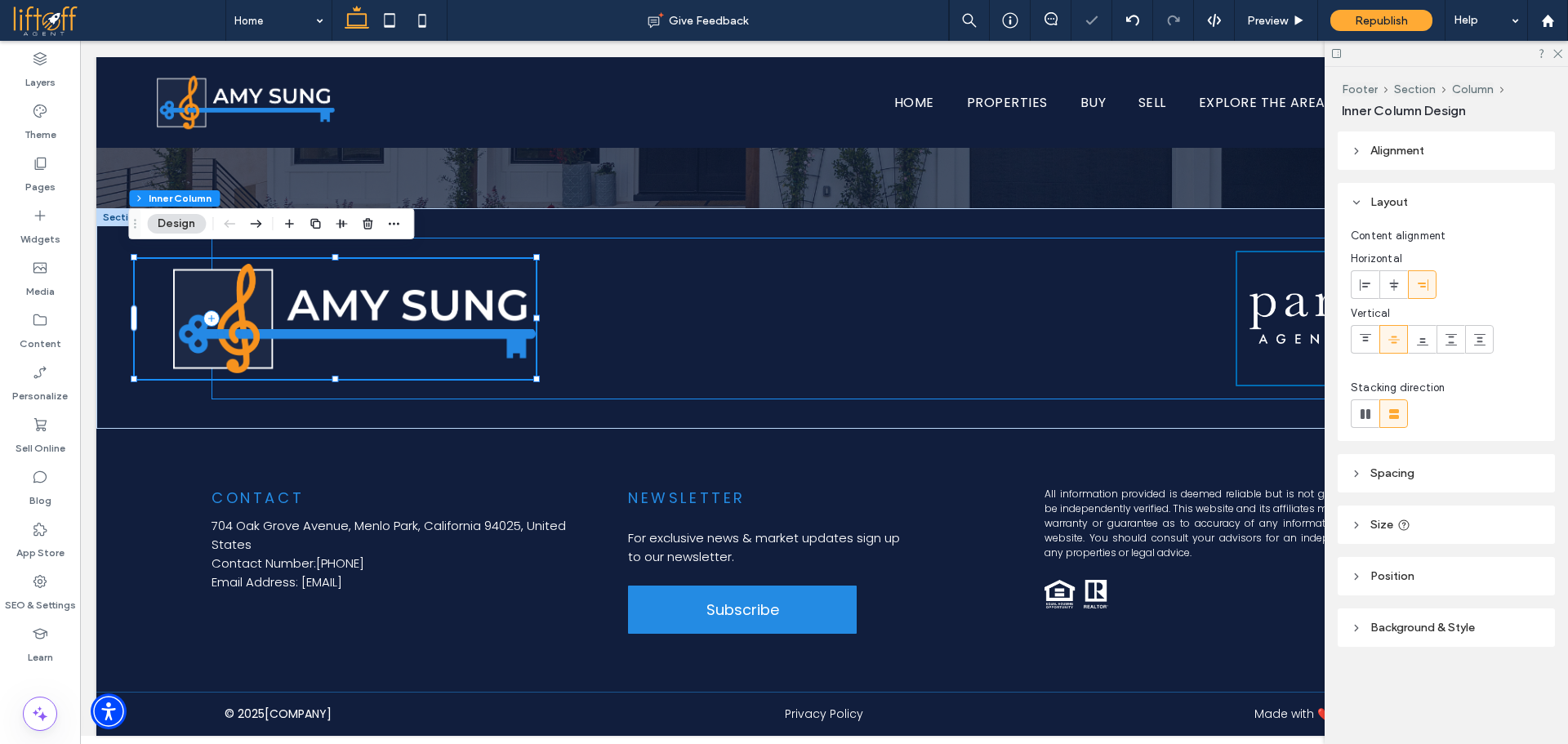 click at bounding box center (824, 319) 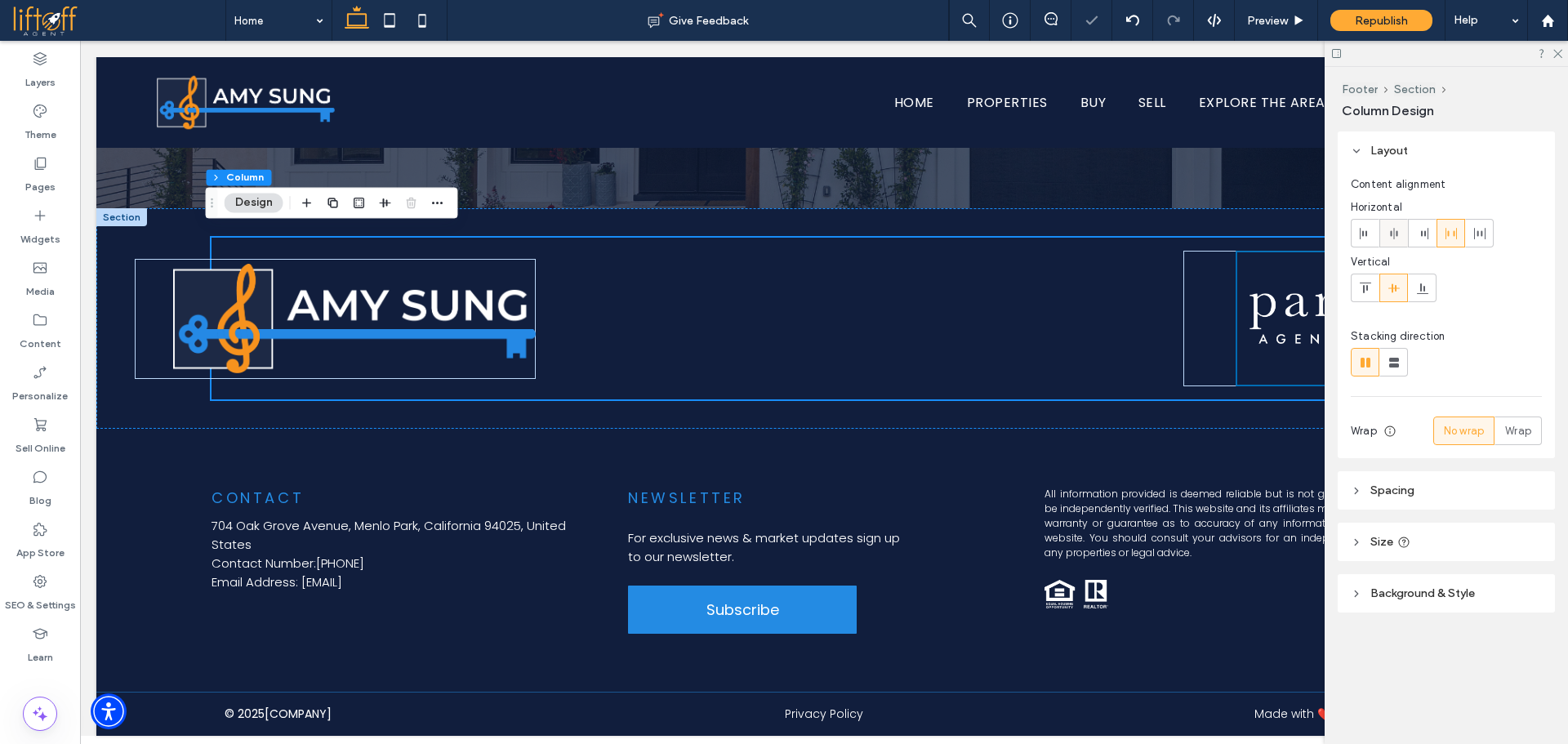 click at bounding box center (1394, 233) 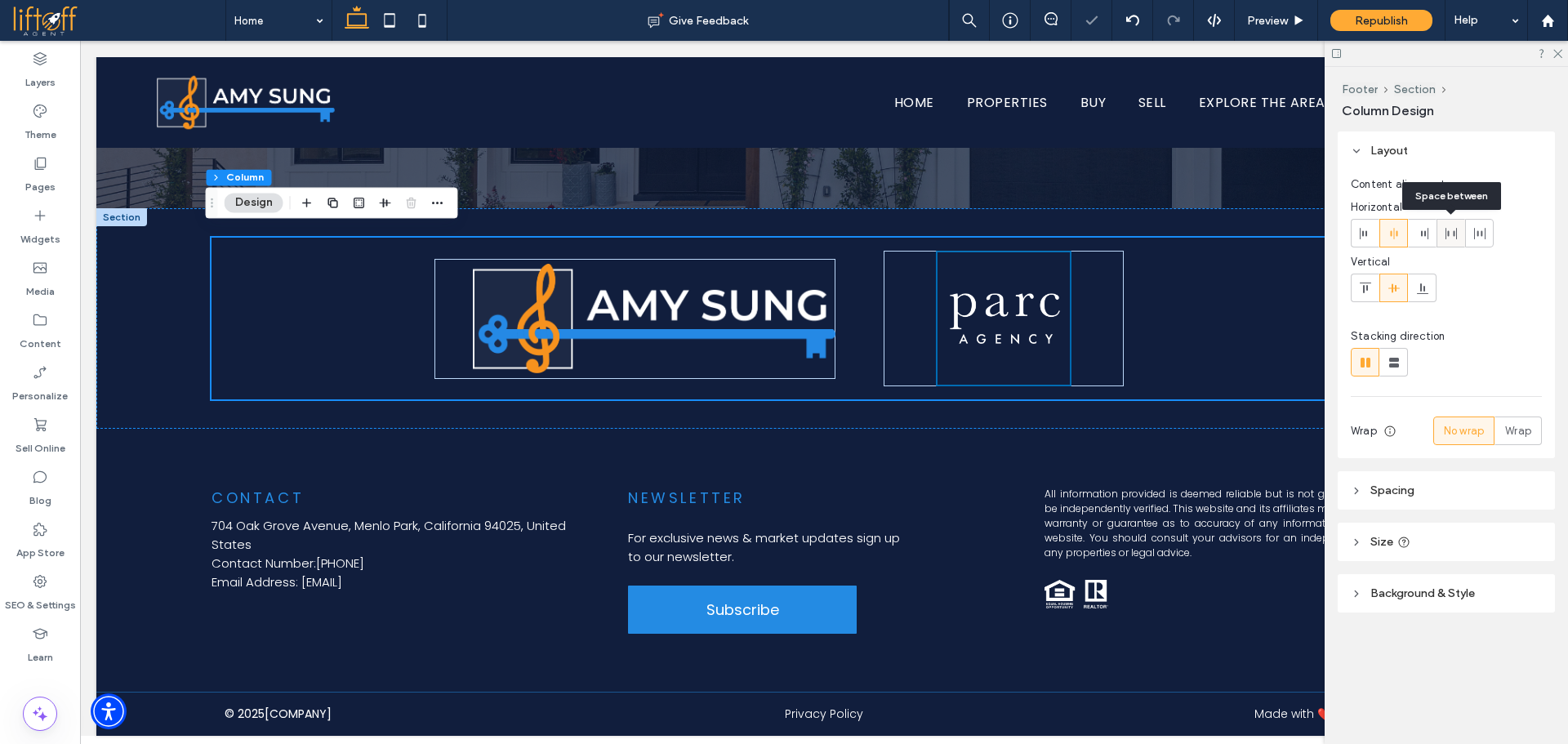 click 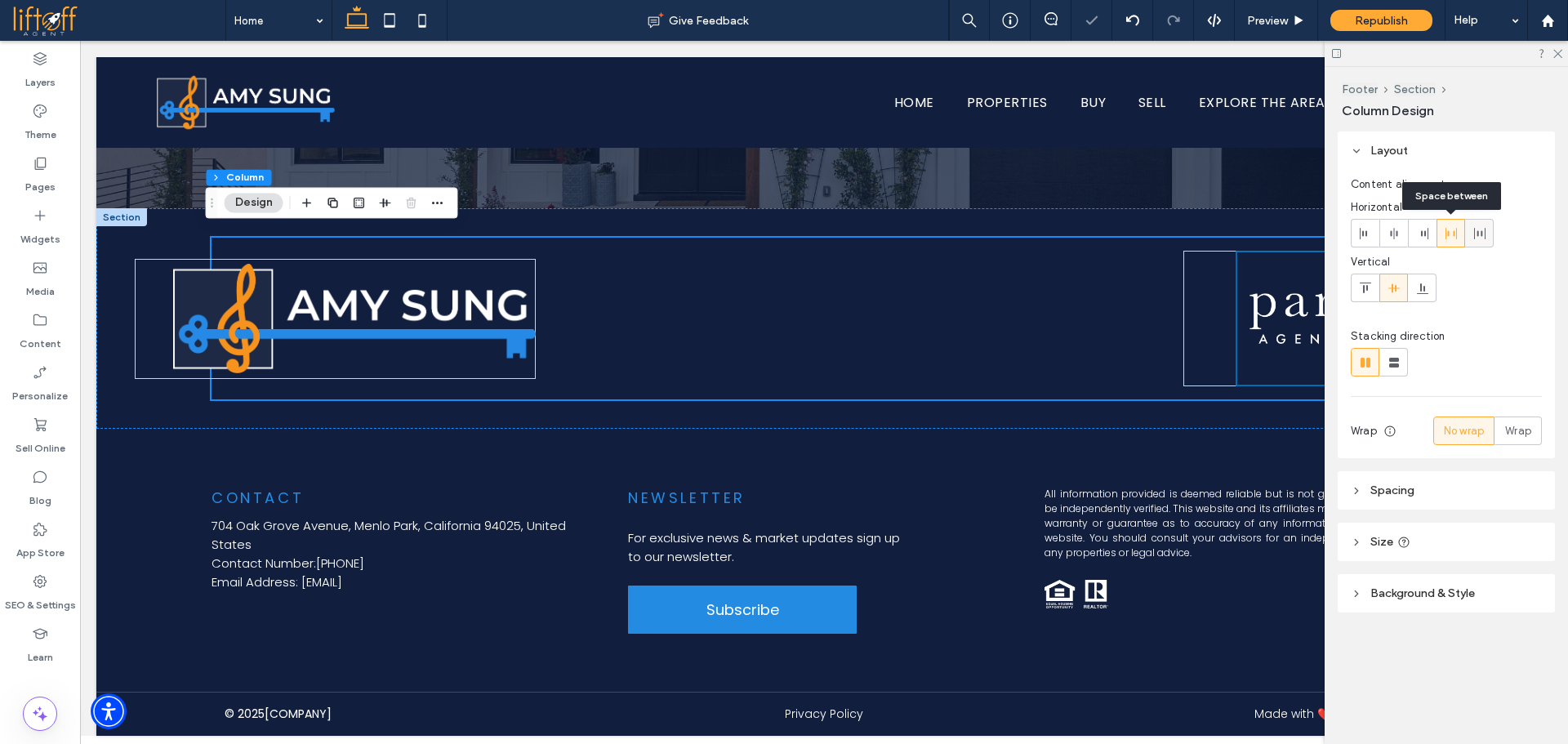 click 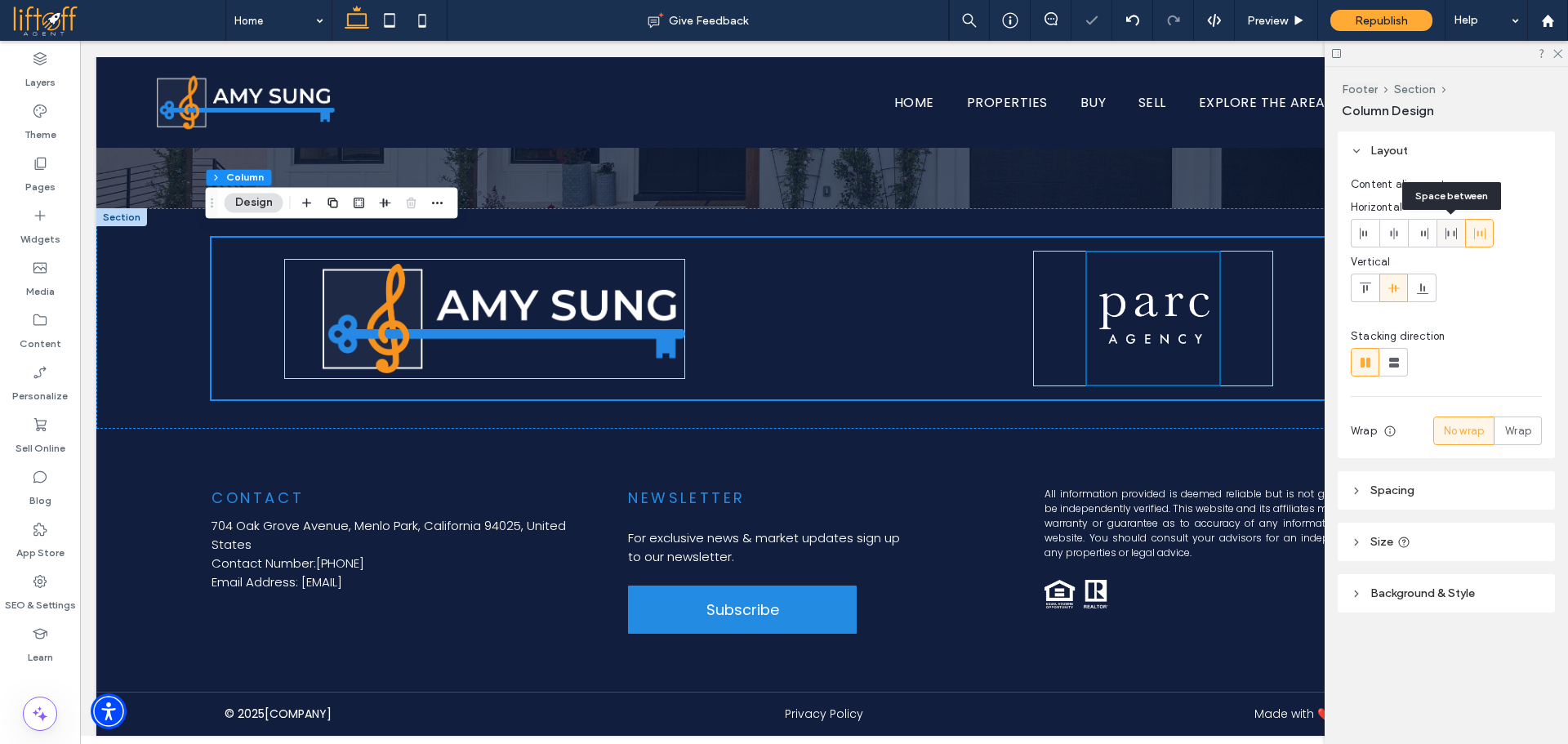 click at bounding box center [1451, 233] 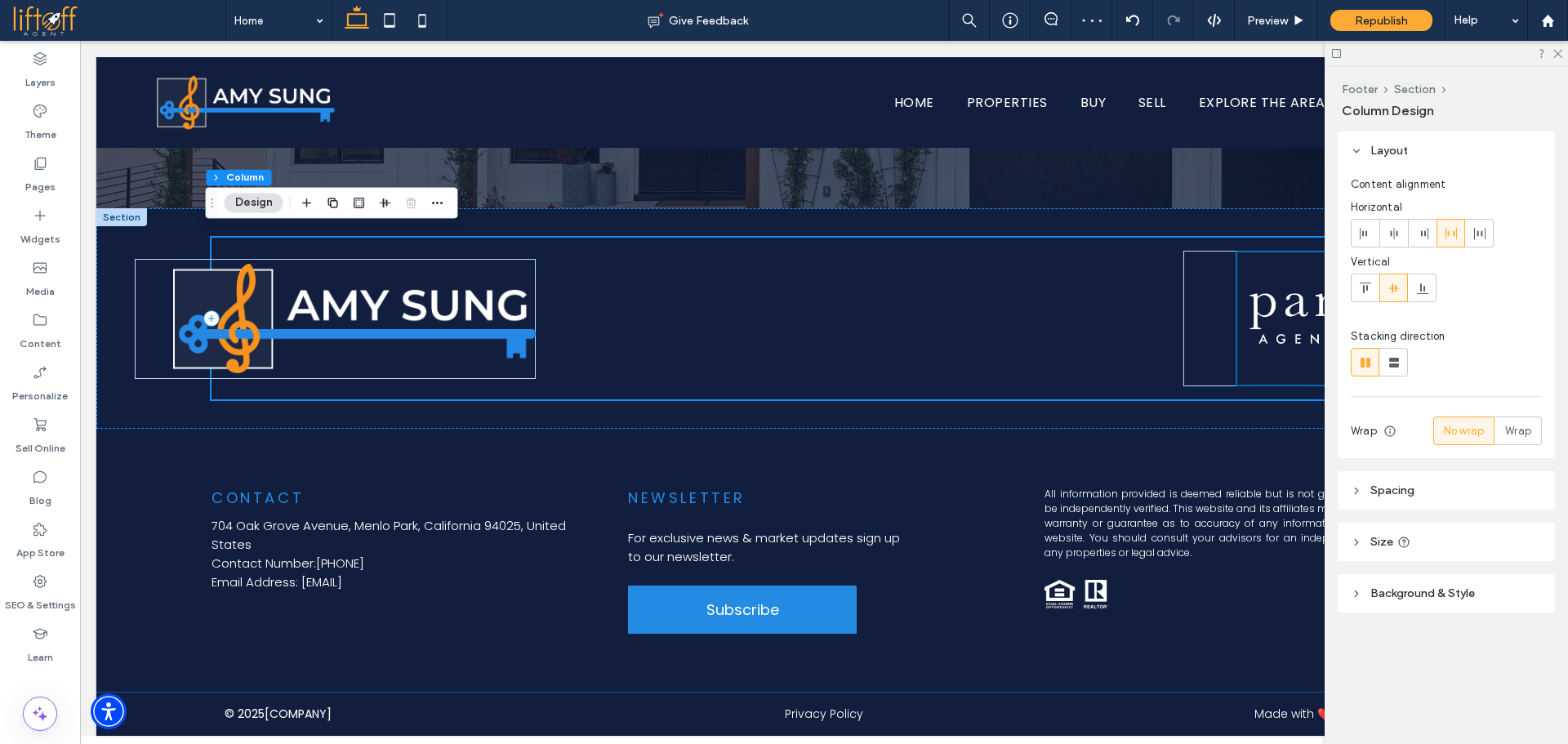 click at bounding box center [824, 319] 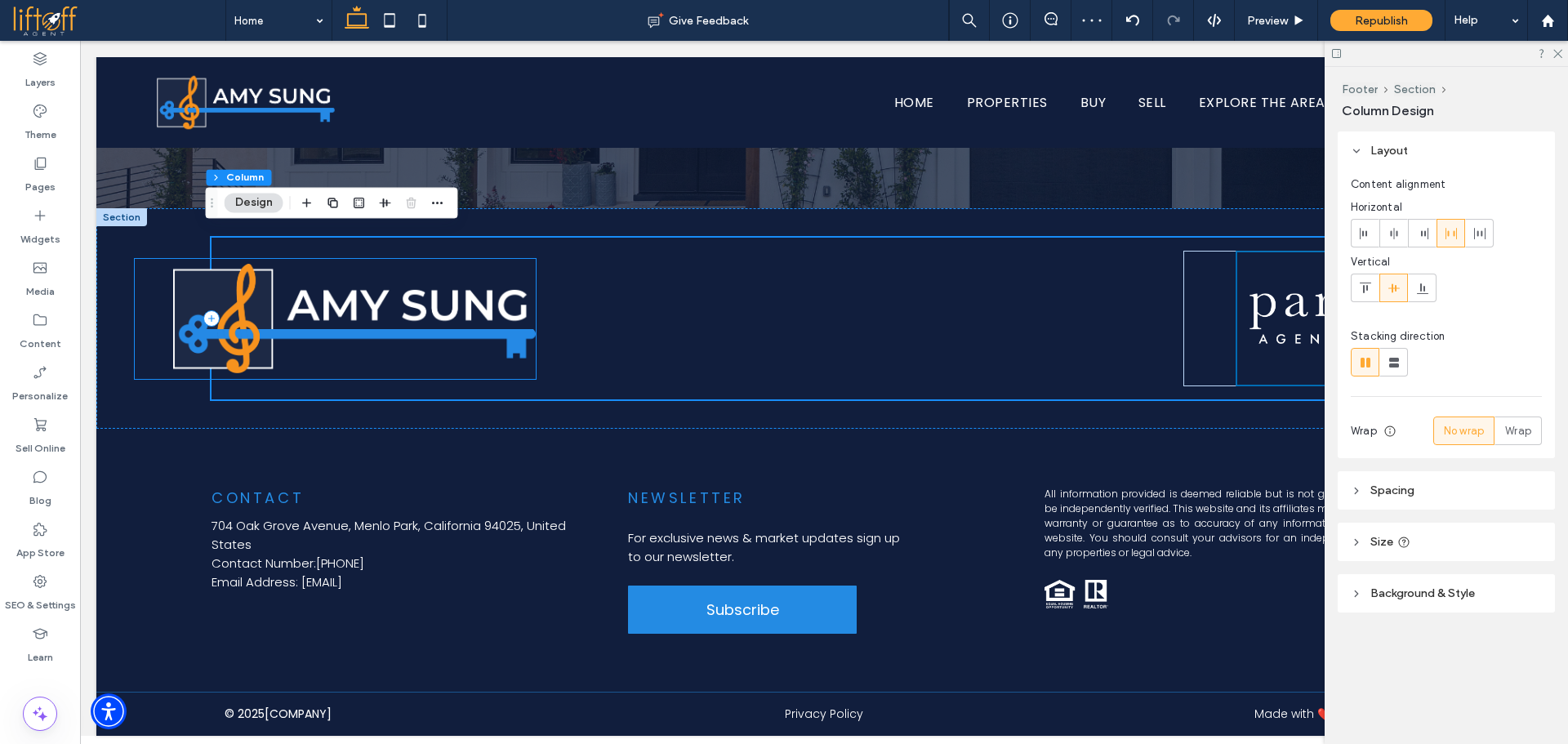click at bounding box center (335, 319) 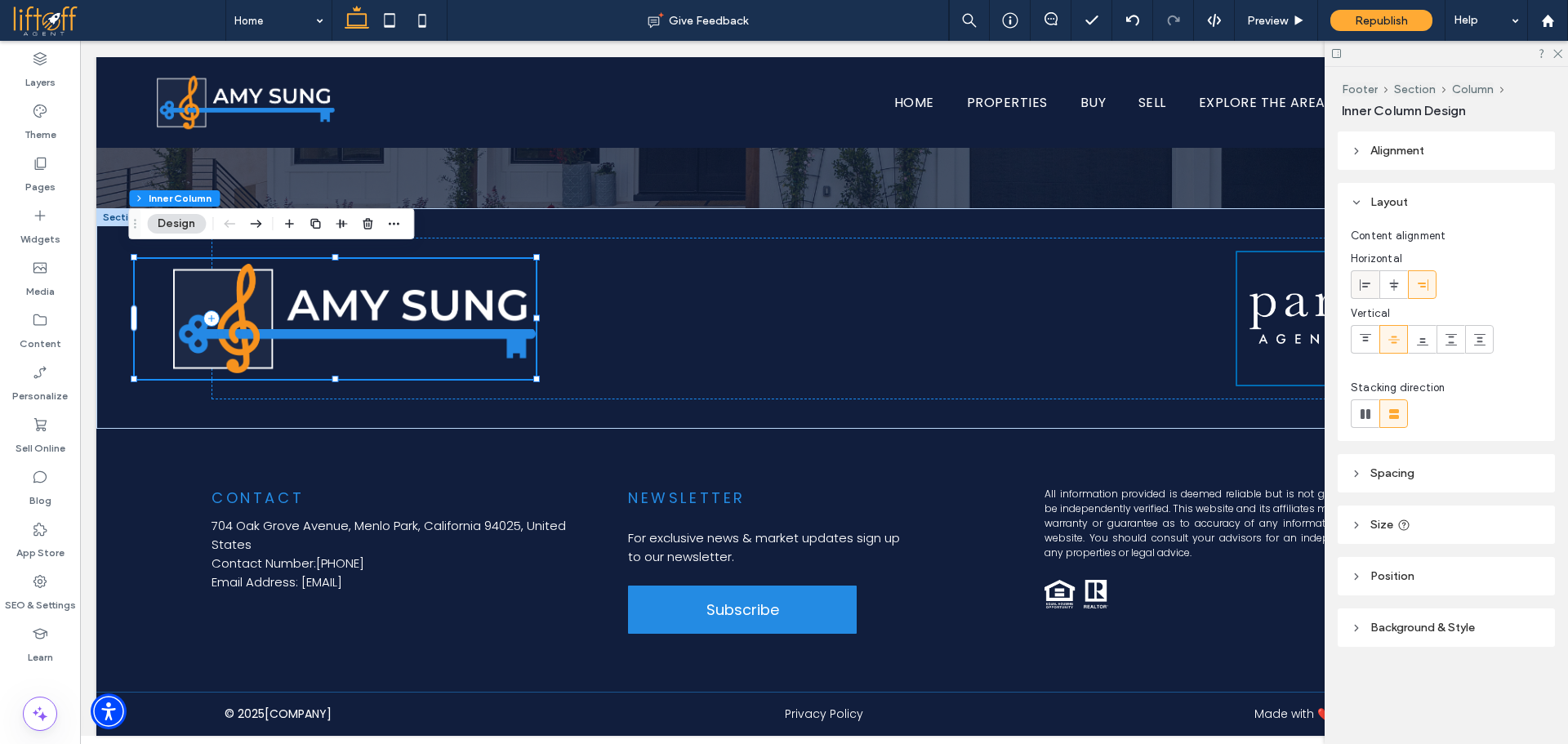 click at bounding box center (1365, 284) 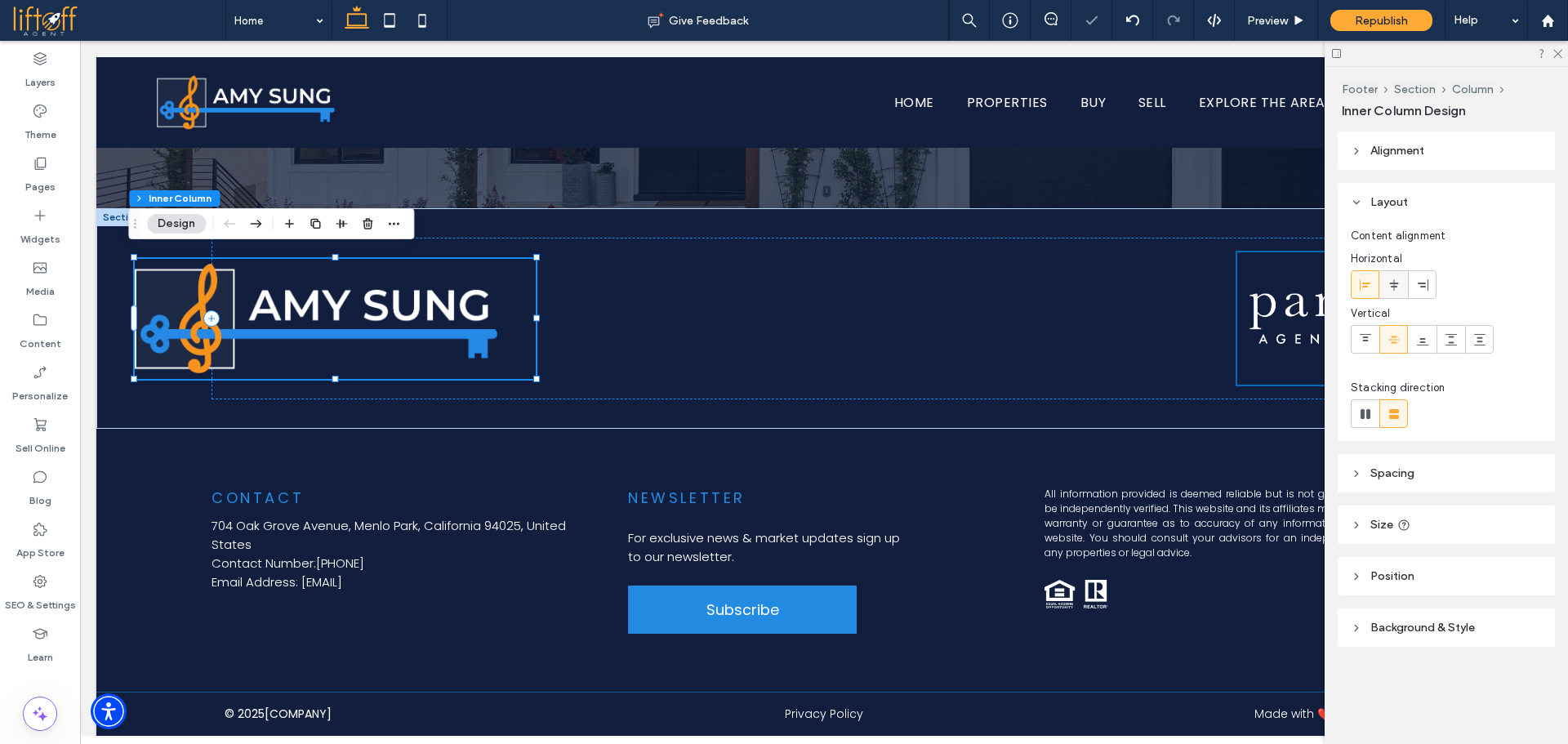 click at bounding box center (1393, 284) 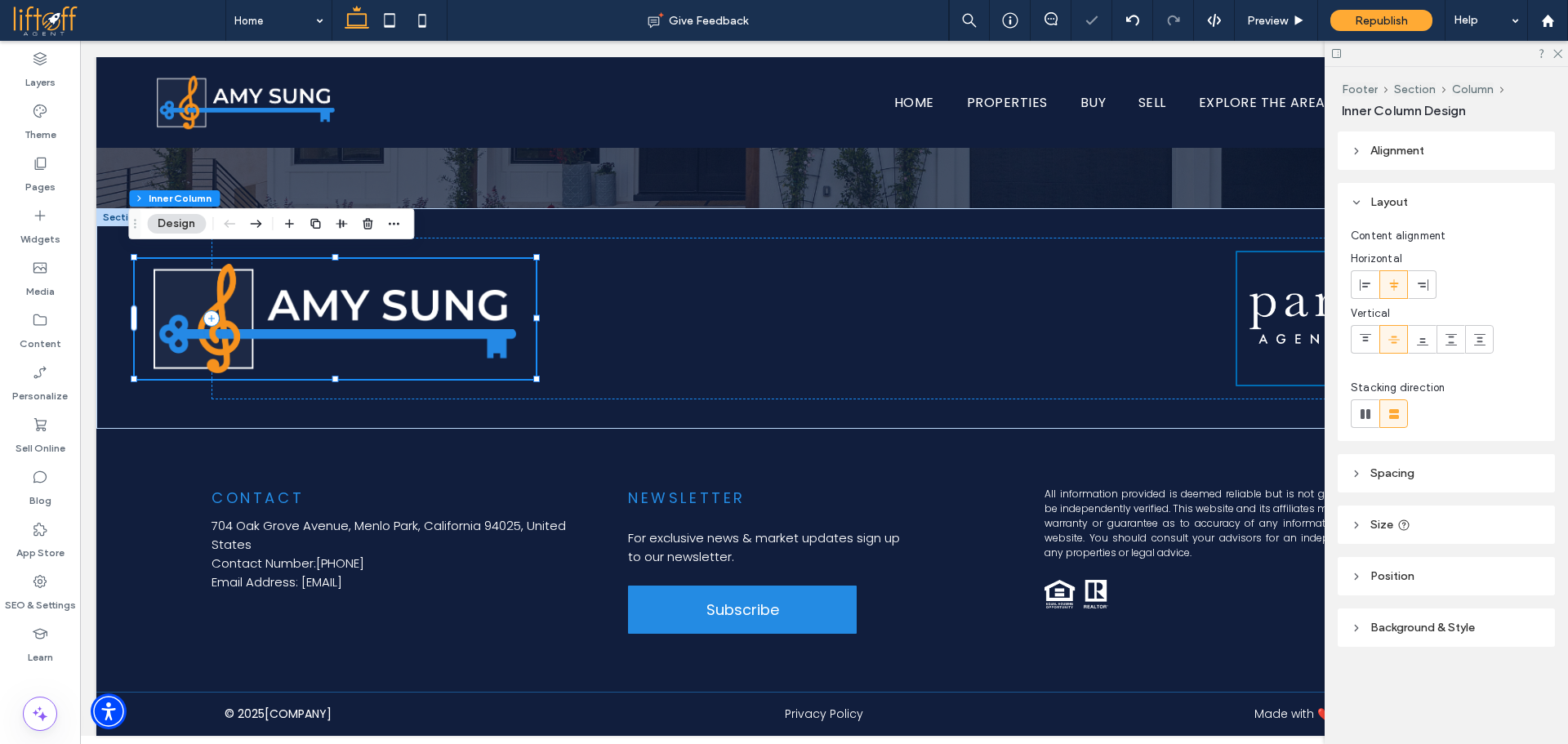 click on "Alignment" at bounding box center (1446, 150) 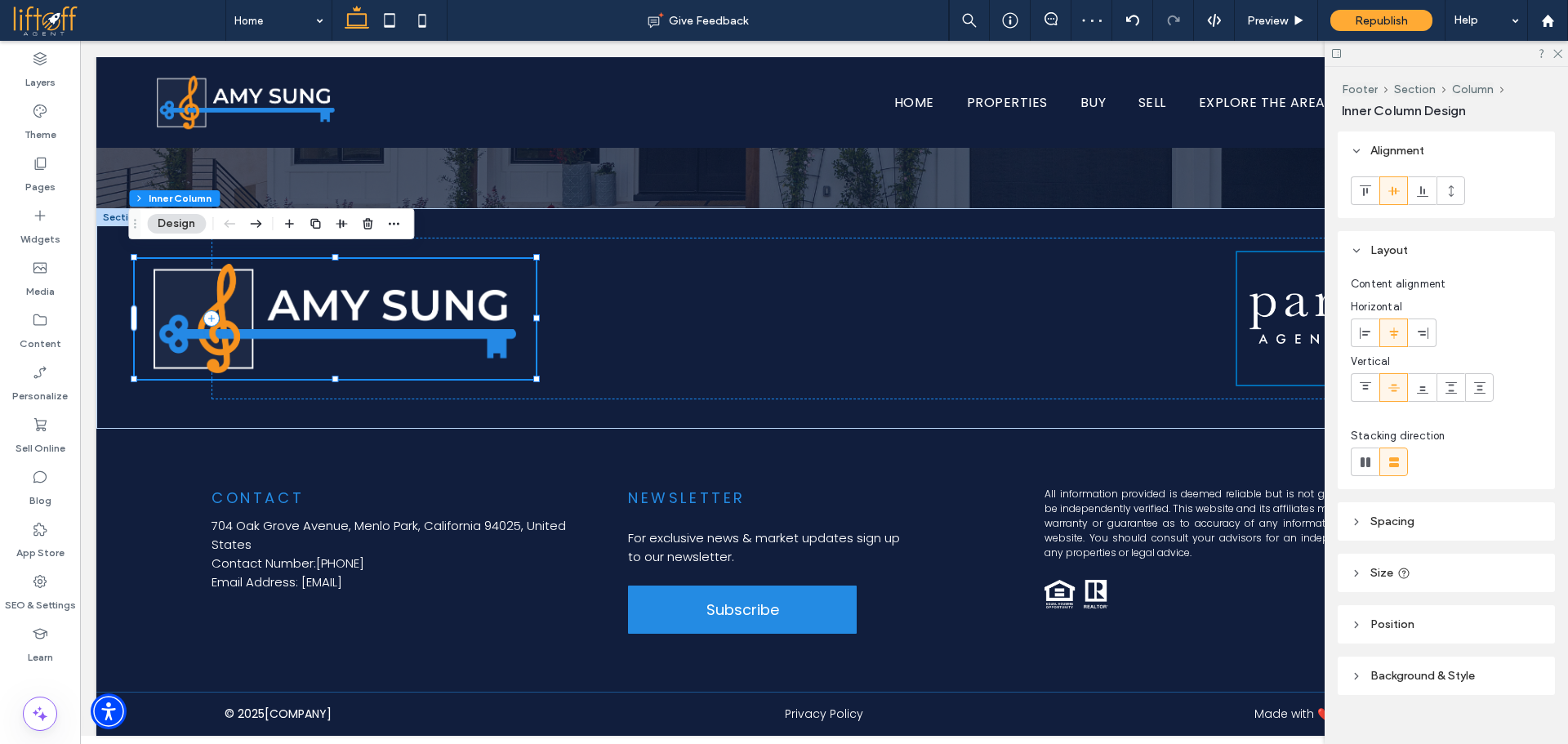 click on "Spacing" at bounding box center (1446, 521) 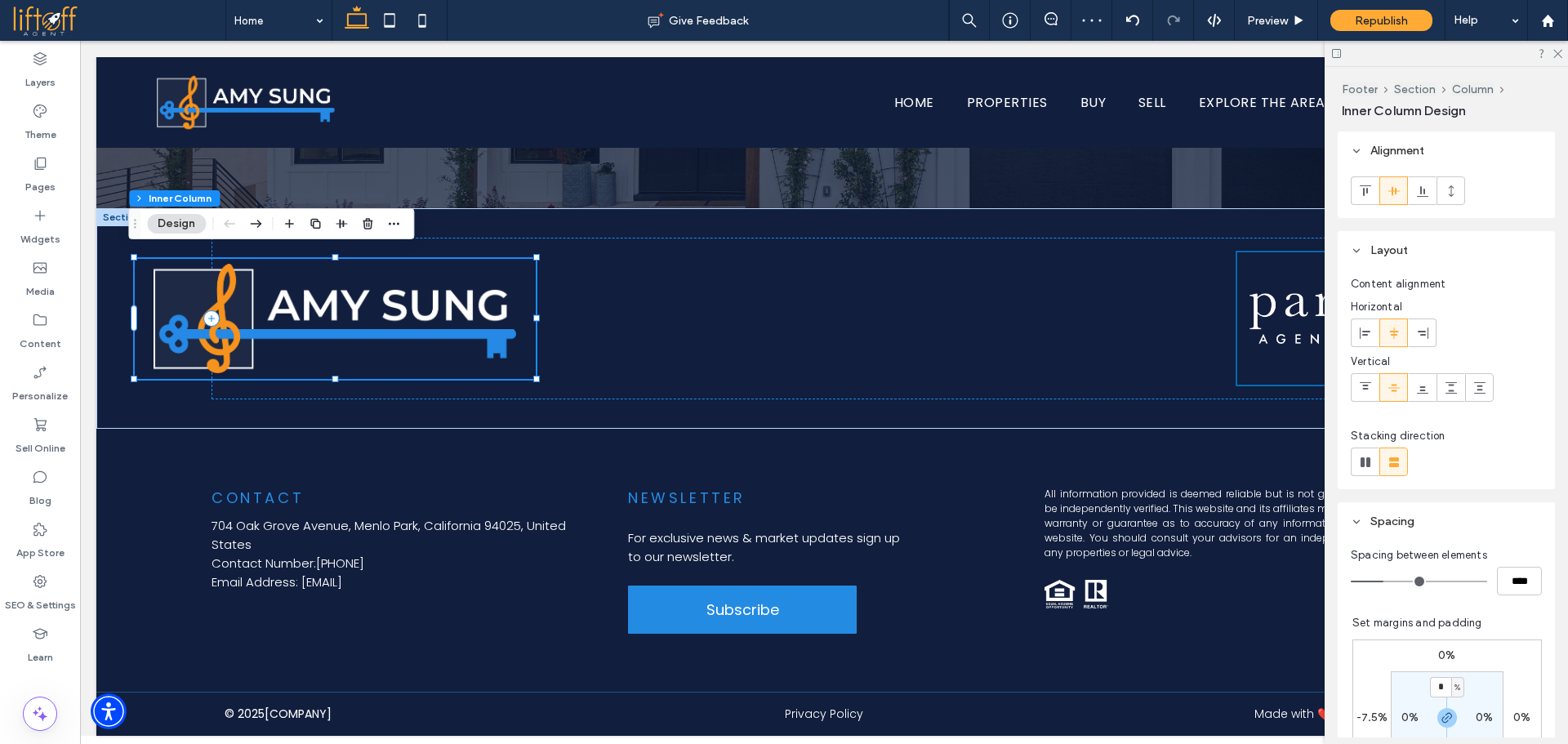 click on "-7.5%" at bounding box center [1372, 717] 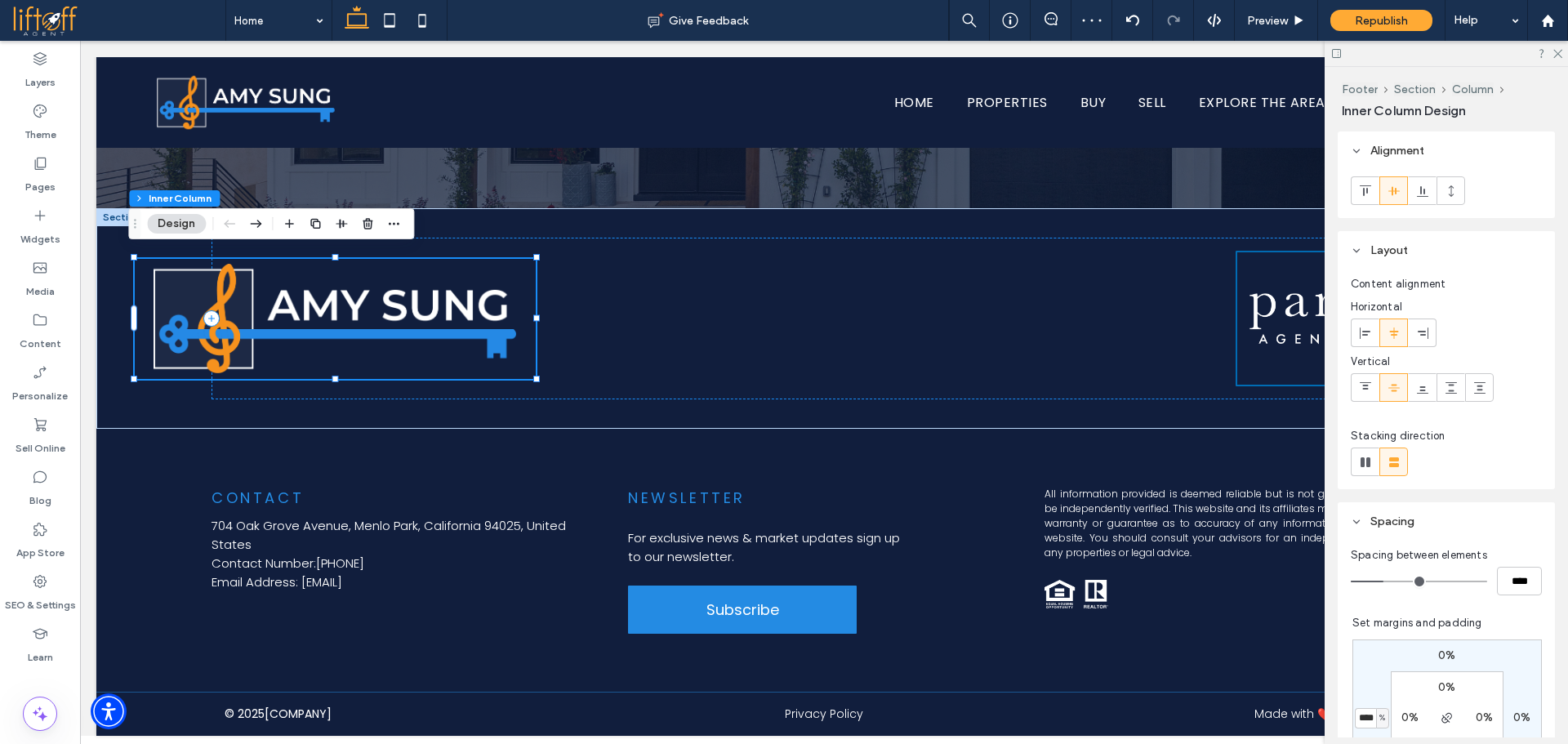type on "*" 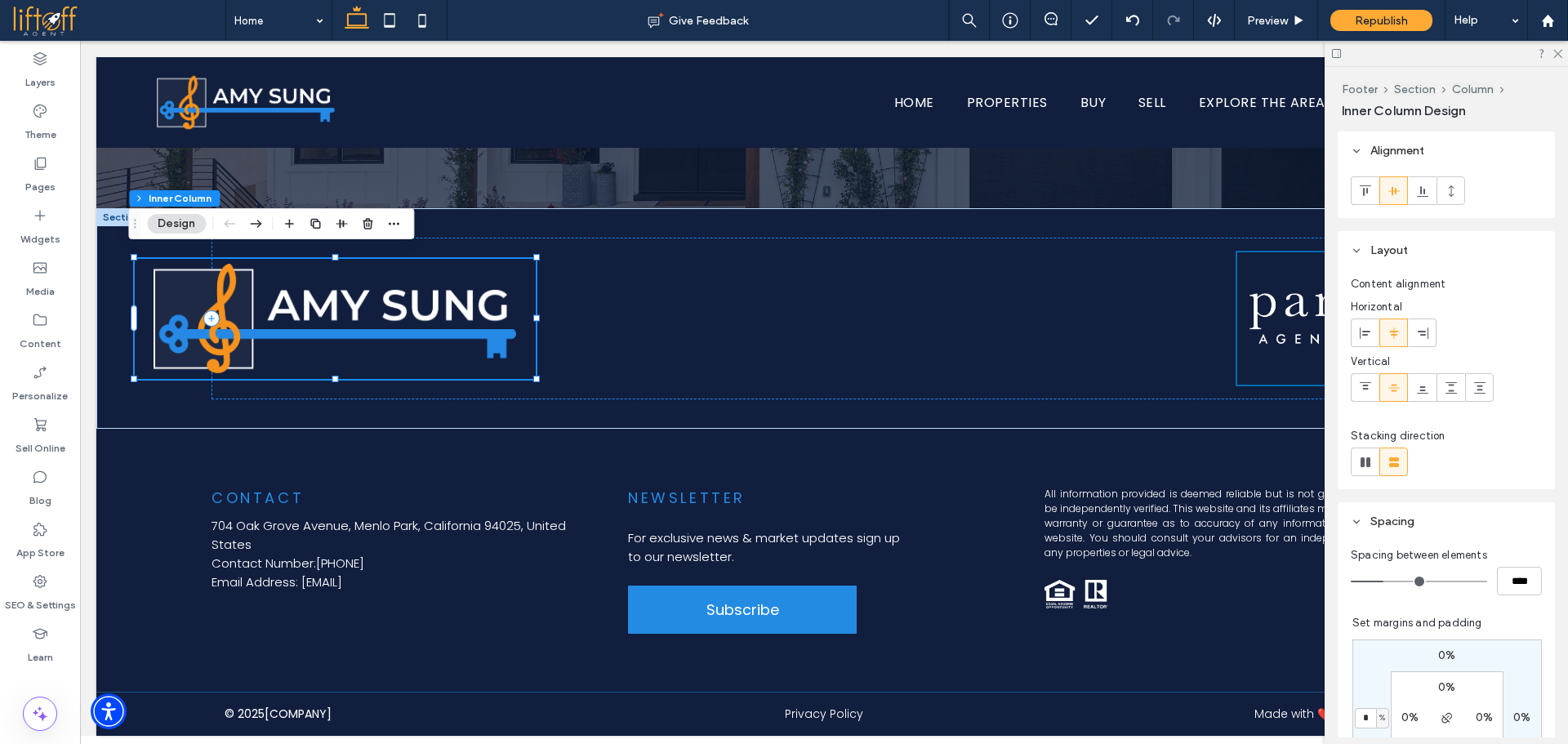 type on "*" 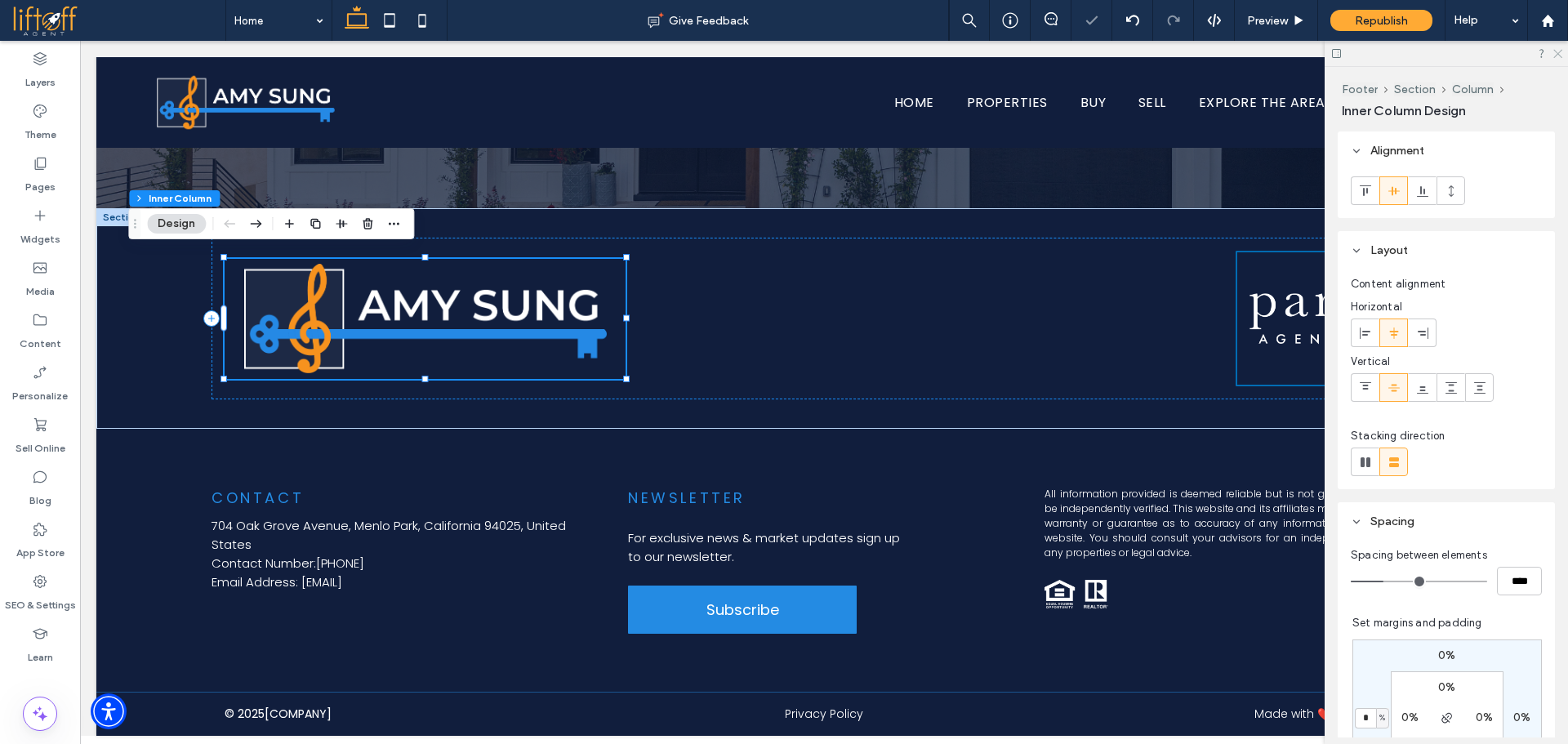 click 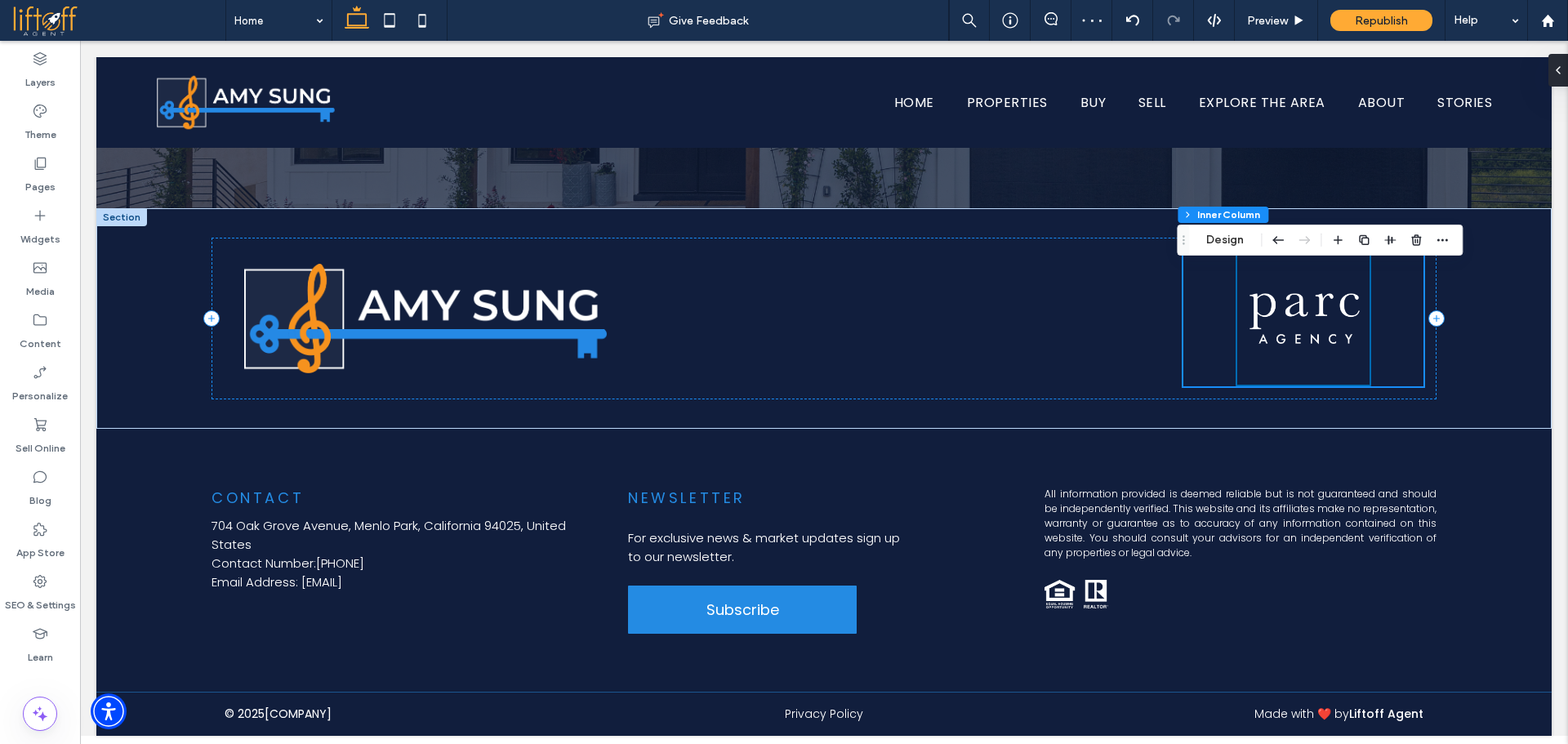 scroll, scrollTop: 4989, scrollLeft: 0, axis: vertical 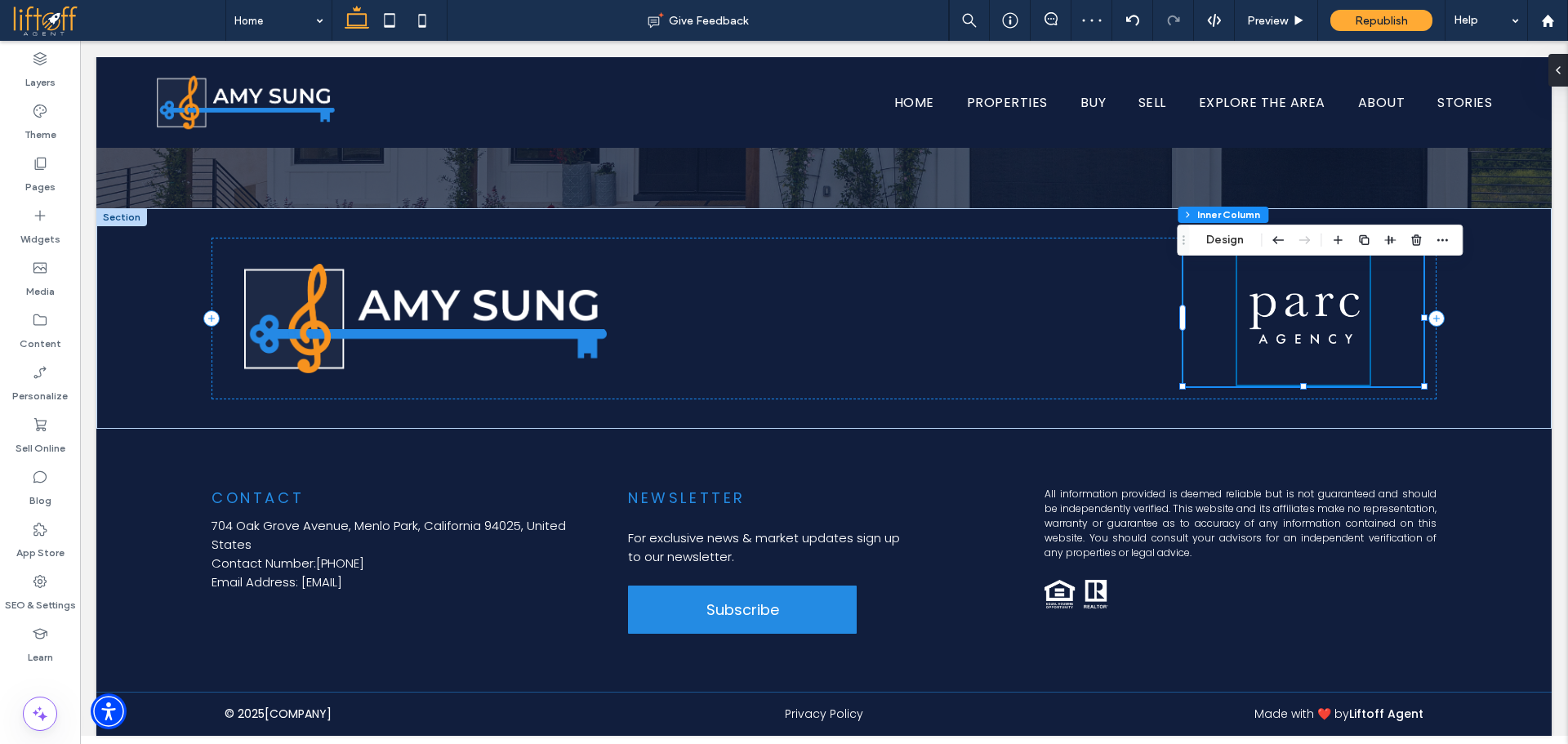 click at bounding box center (1303, 319) 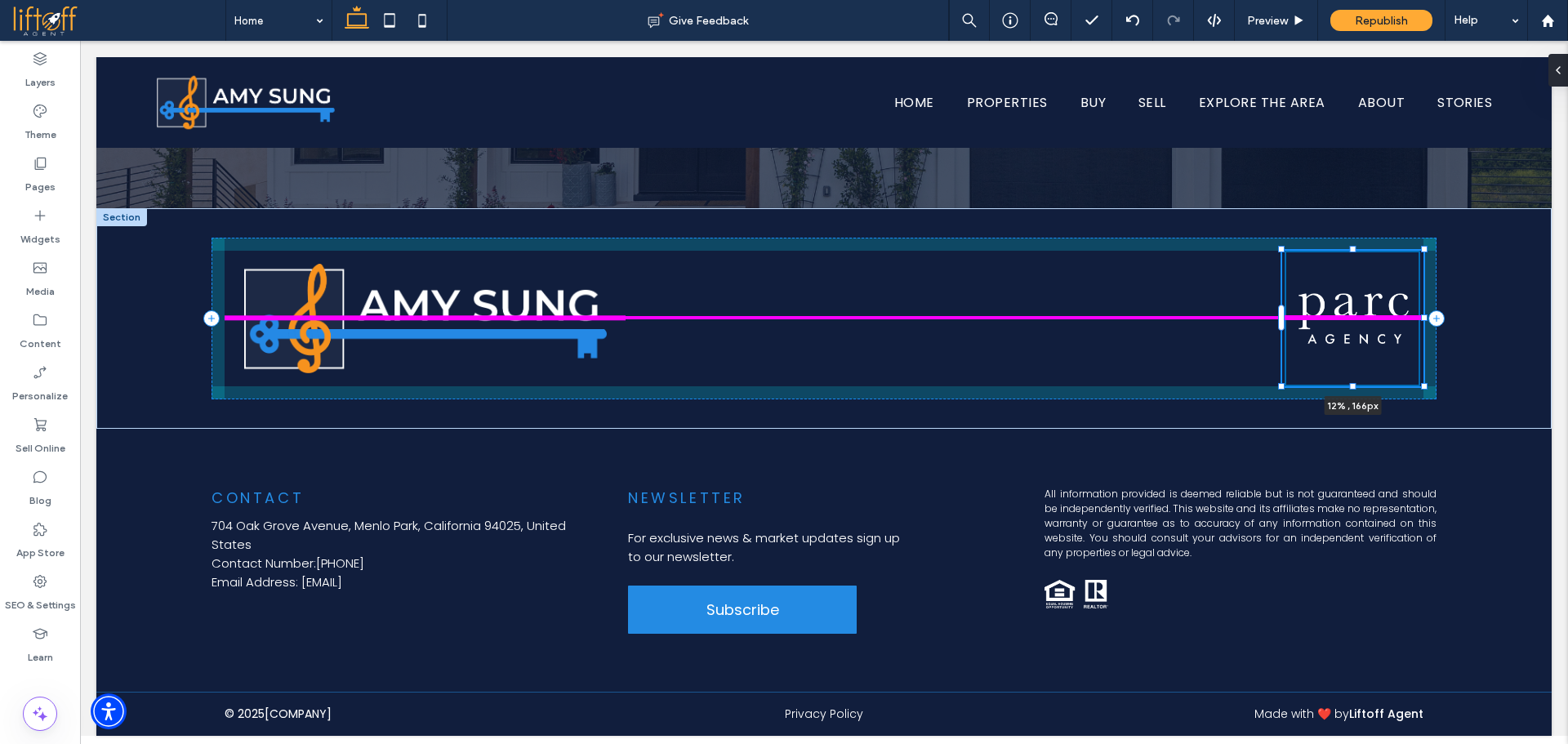 drag, startPoint x: 1418, startPoint y: 335, endPoint x: 1111, endPoint y: 307, distance: 308.27423 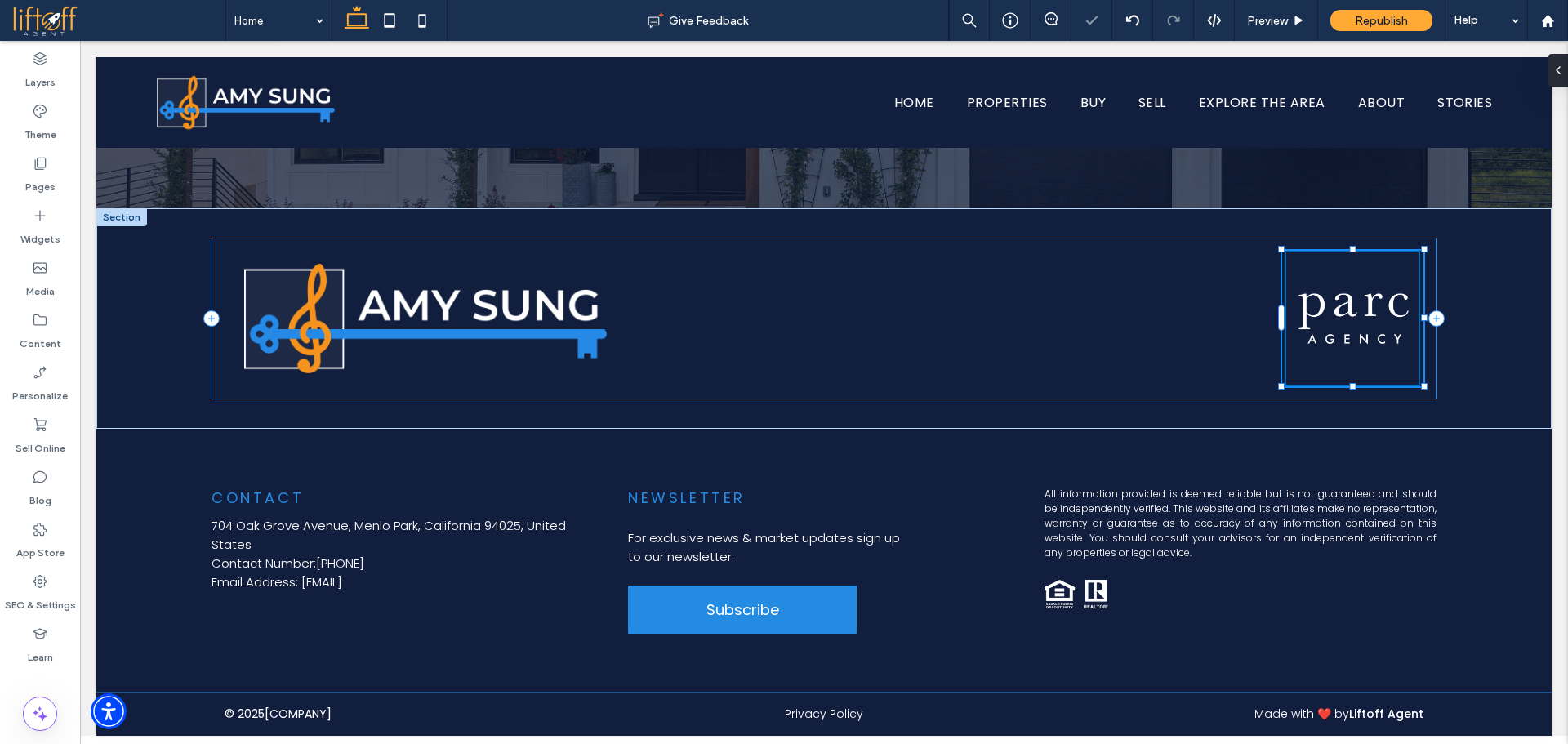 click on "12% , 166px" at bounding box center [824, 319] 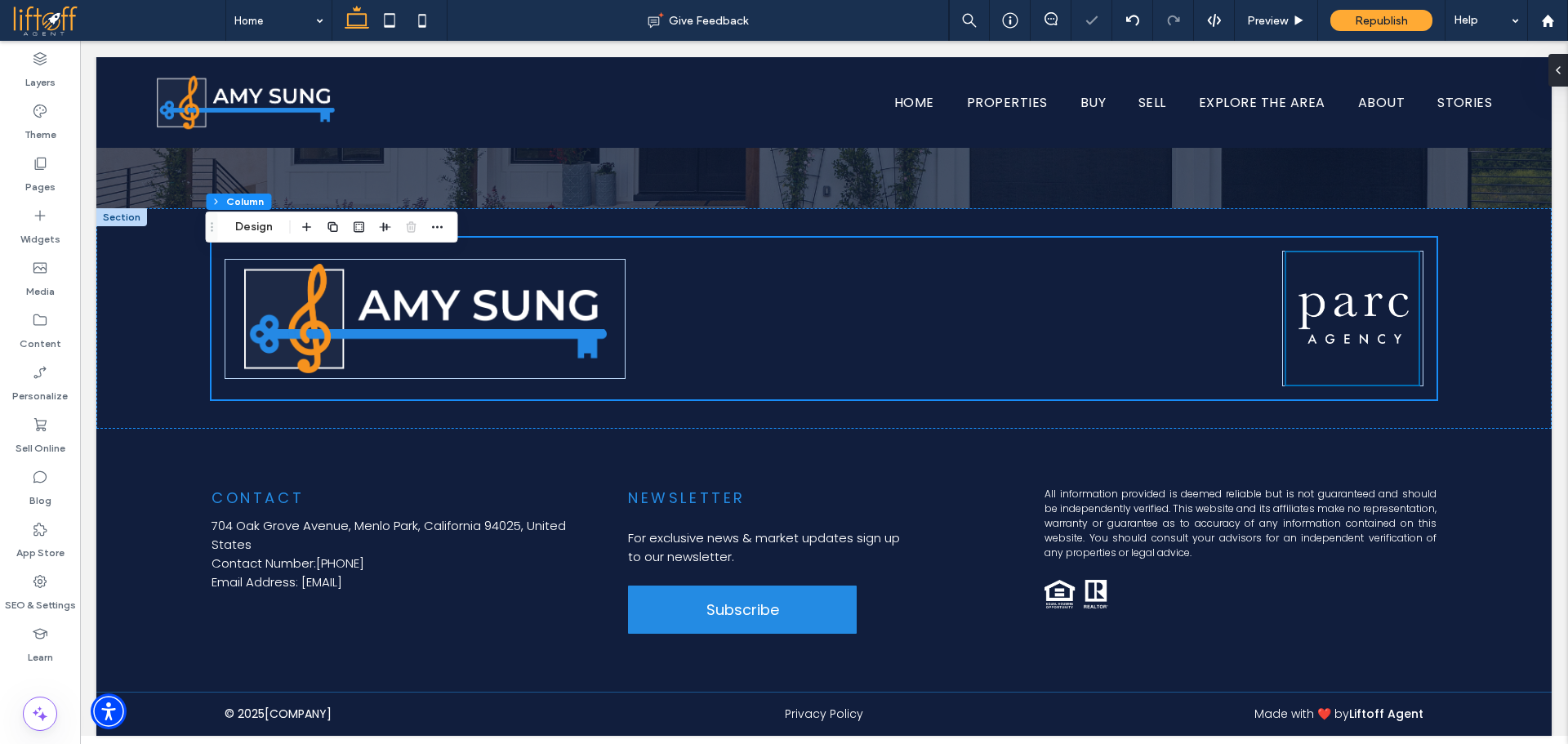 click at bounding box center (824, 318) 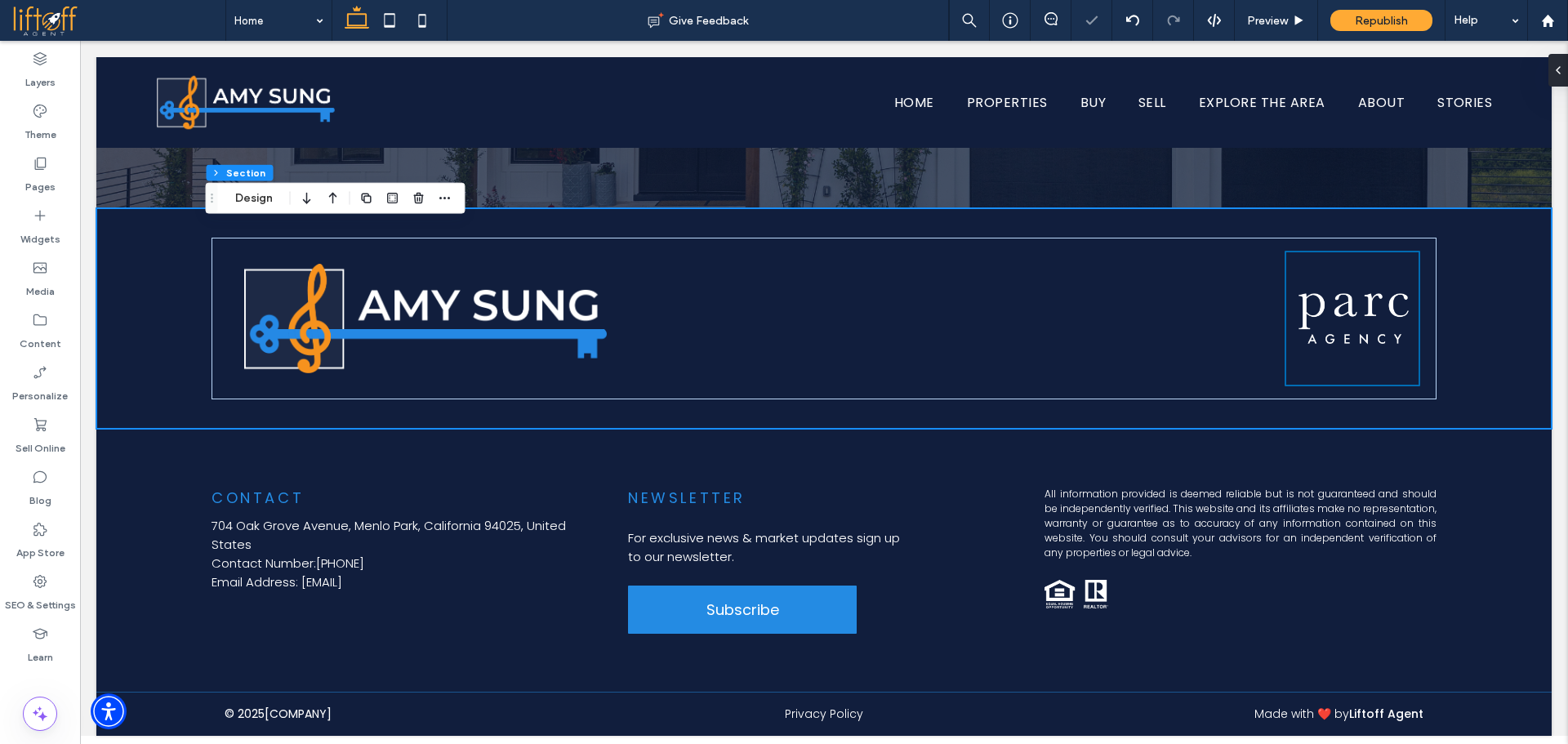click at bounding box center [824, 318] 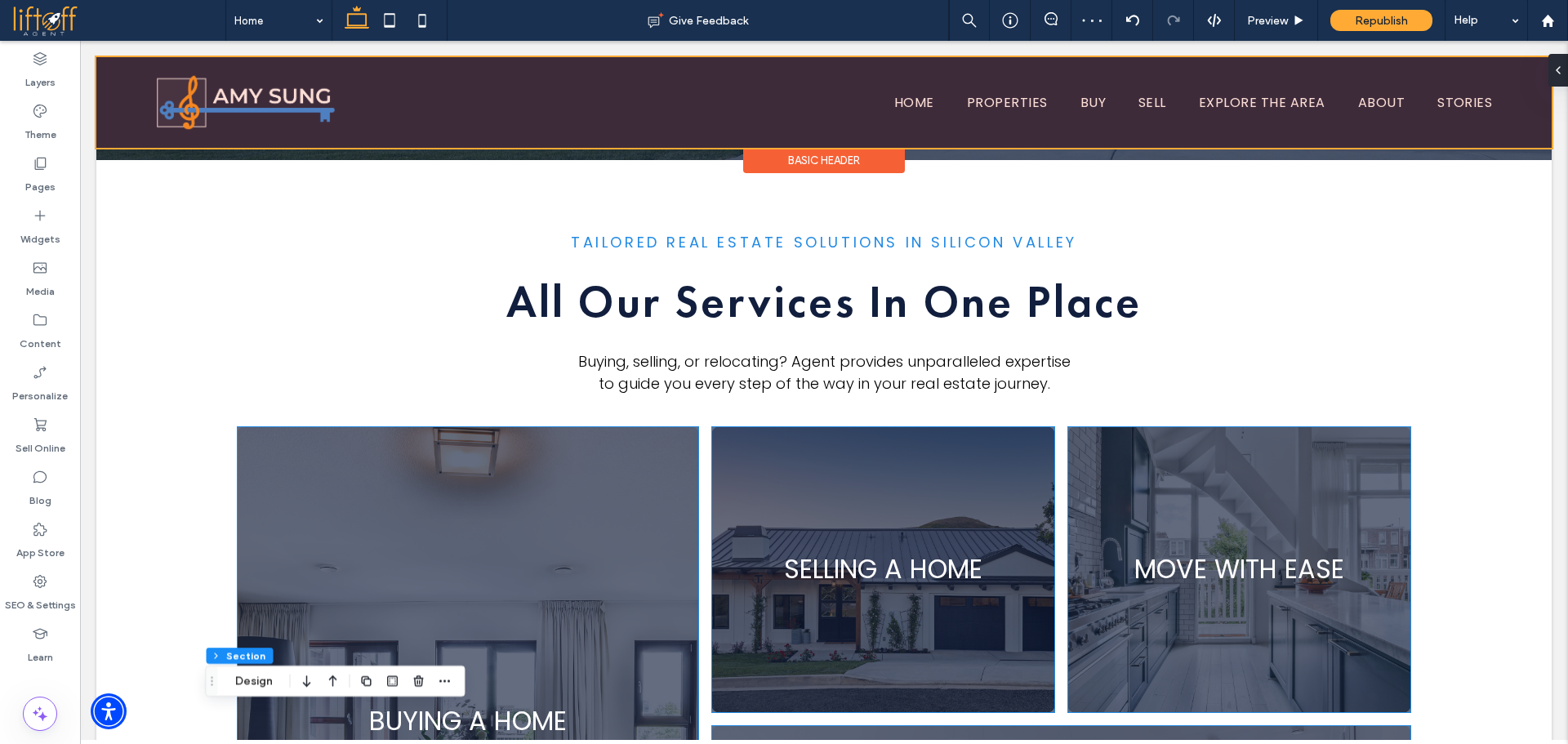 scroll, scrollTop: 96, scrollLeft: 0, axis: vertical 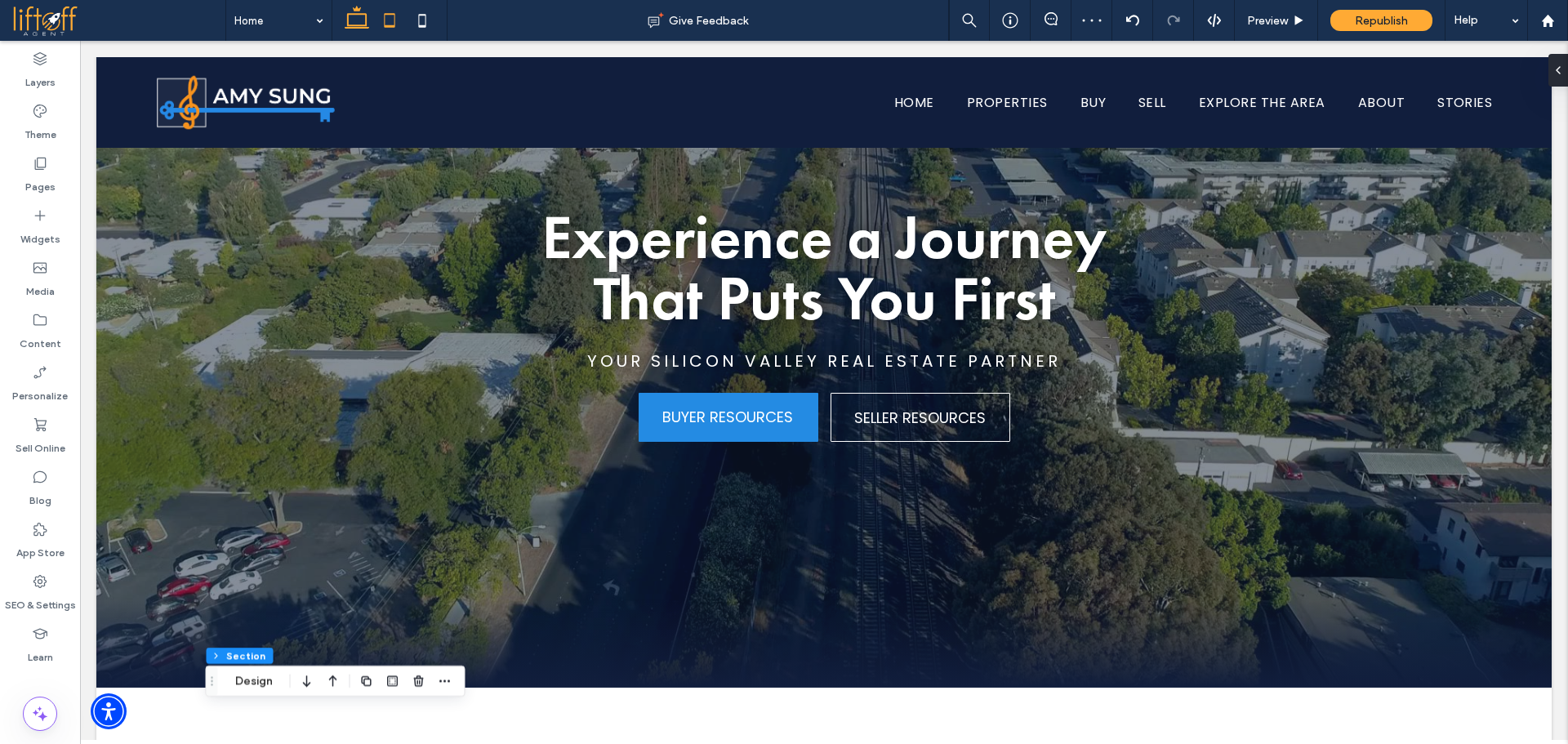 click 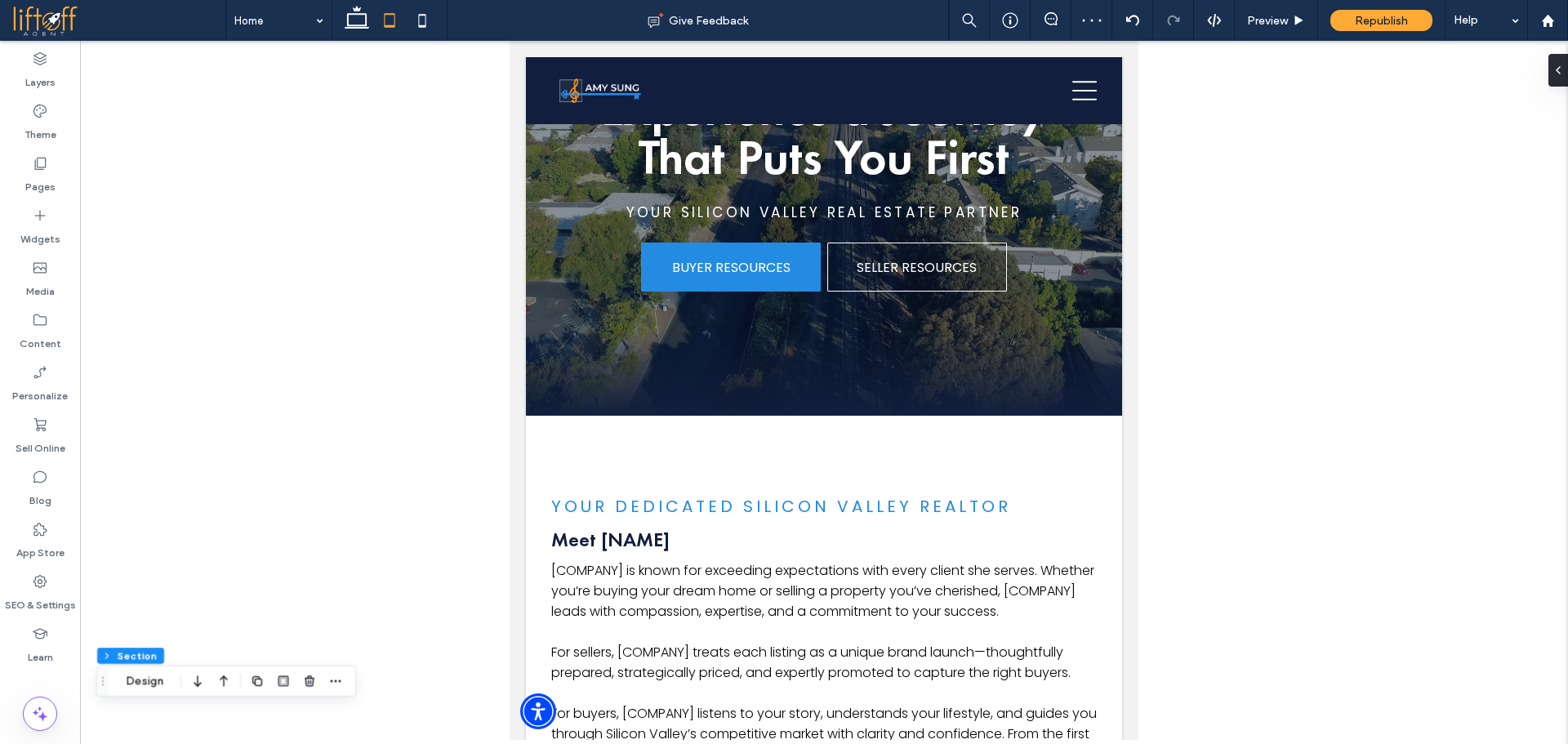 type on "*" 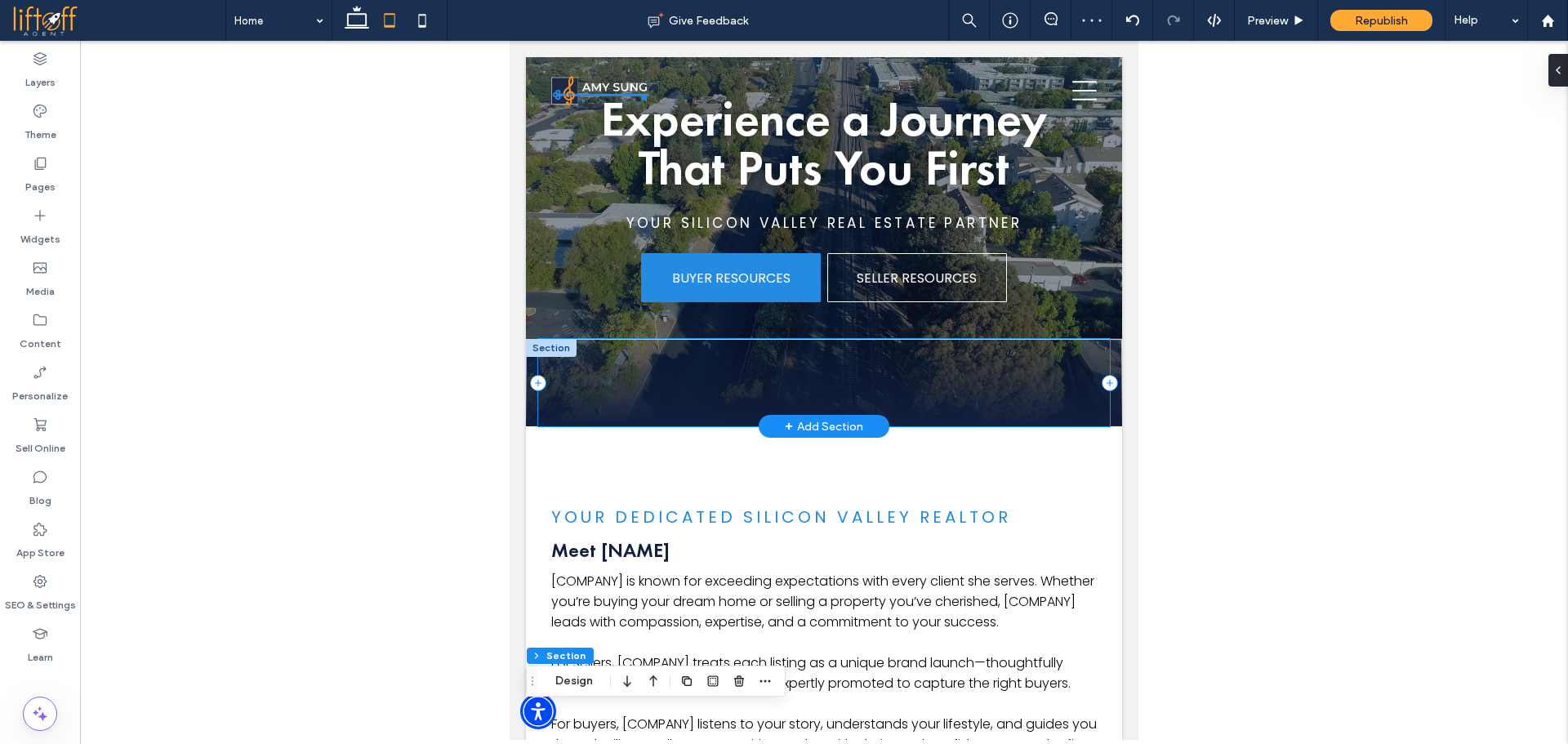 scroll, scrollTop: 0, scrollLeft: 0, axis: both 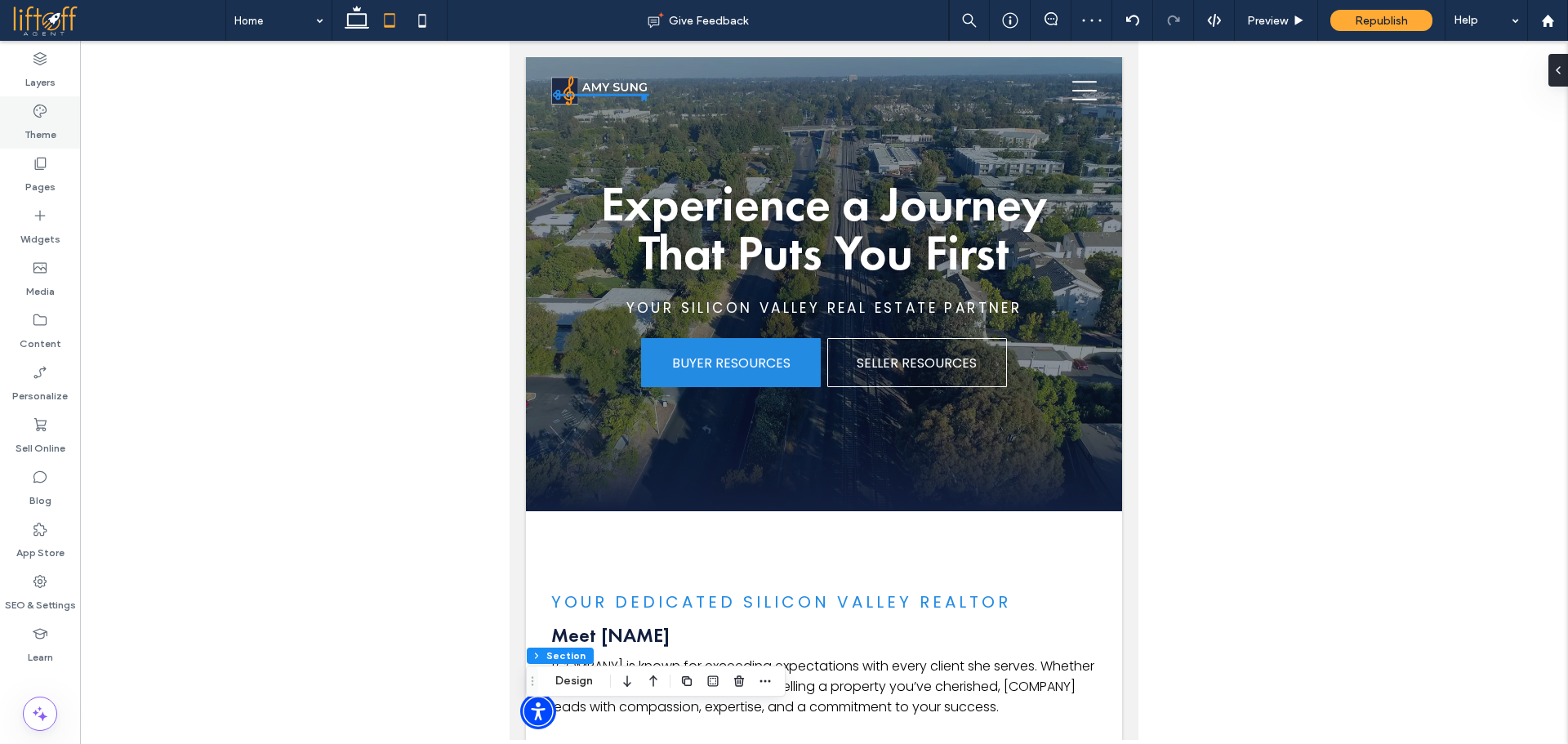 click on "Theme" at bounding box center (40, 131) 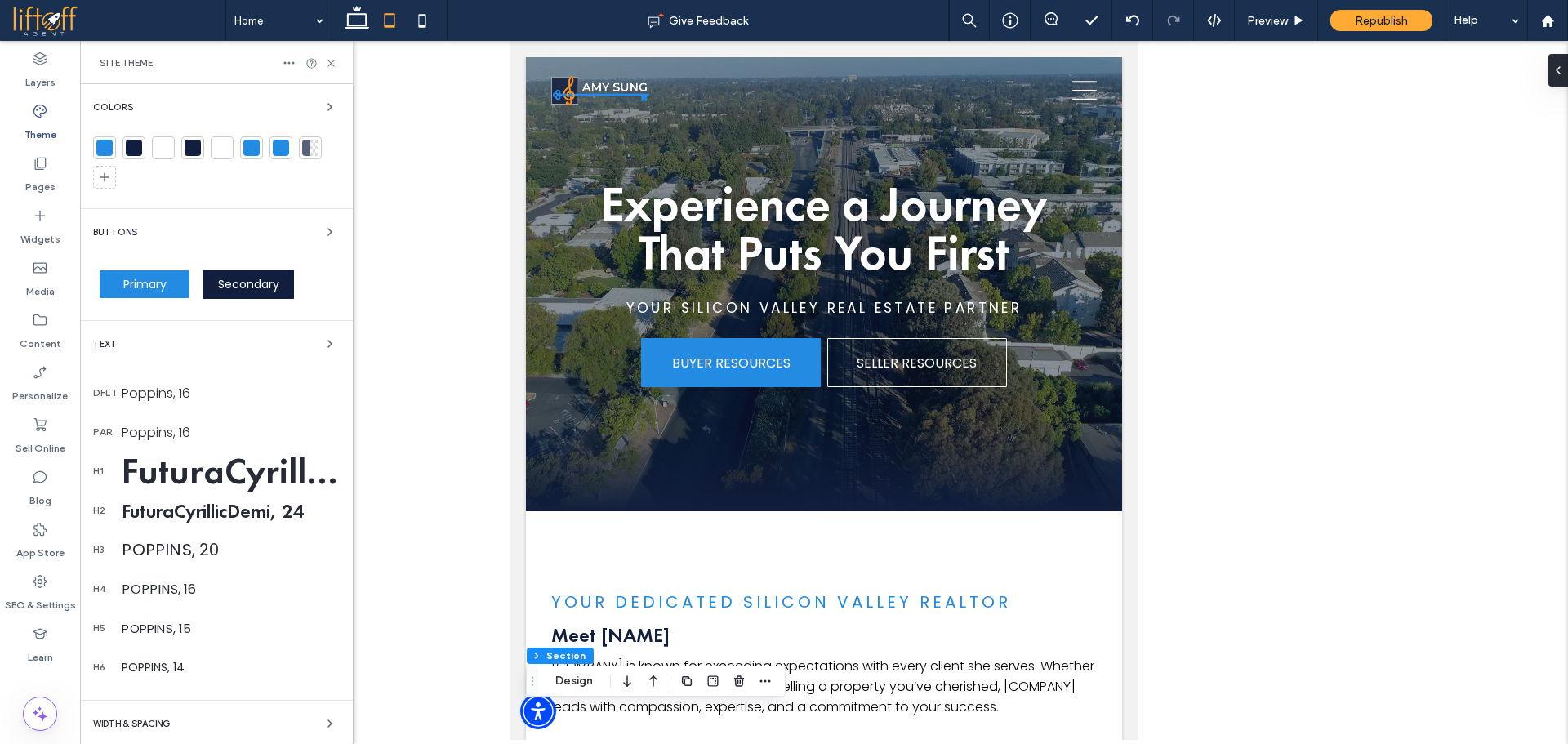 click on "FuturaCyrillicDemi, 48" at bounding box center [230, 471] 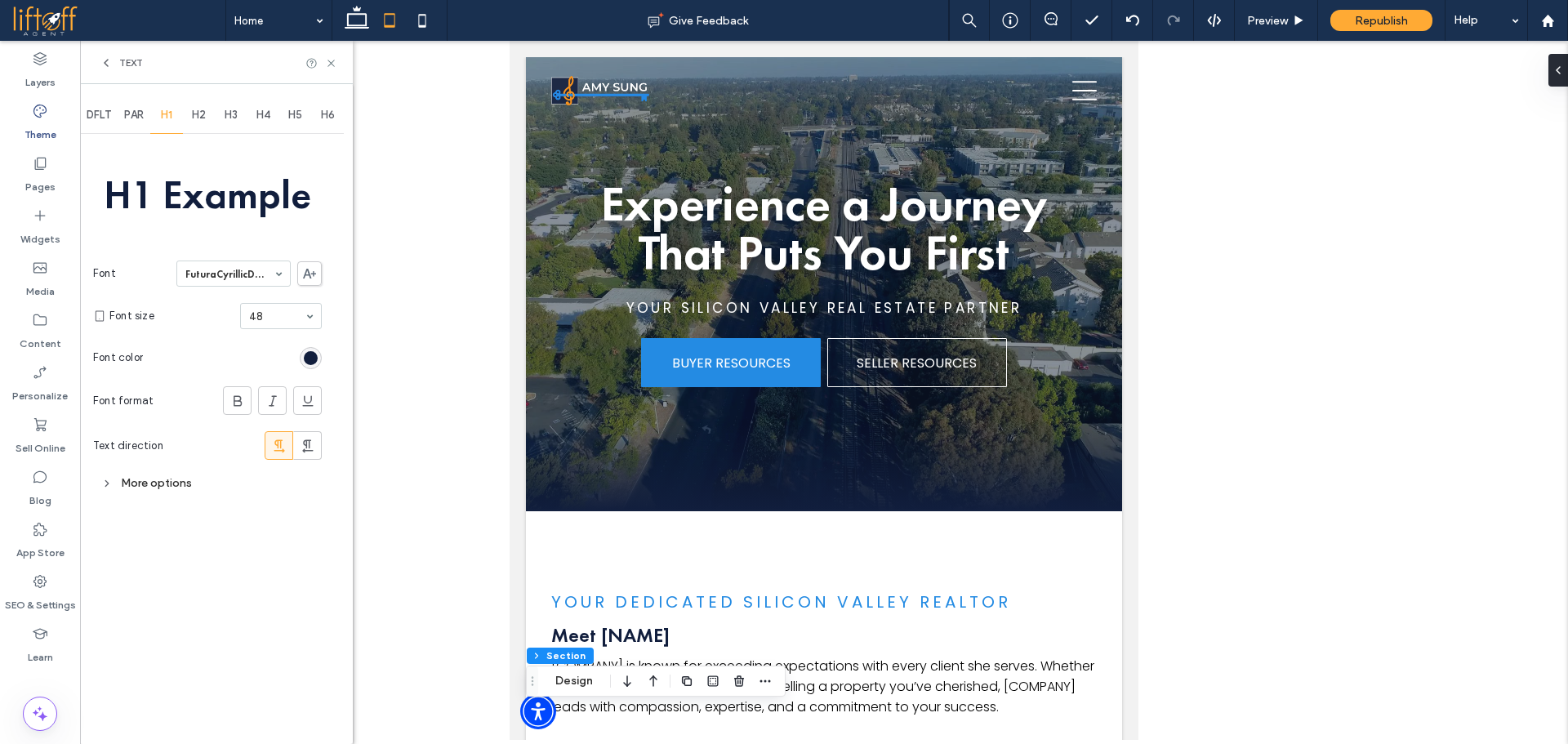 click on "H2" at bounding box center [199, 115] 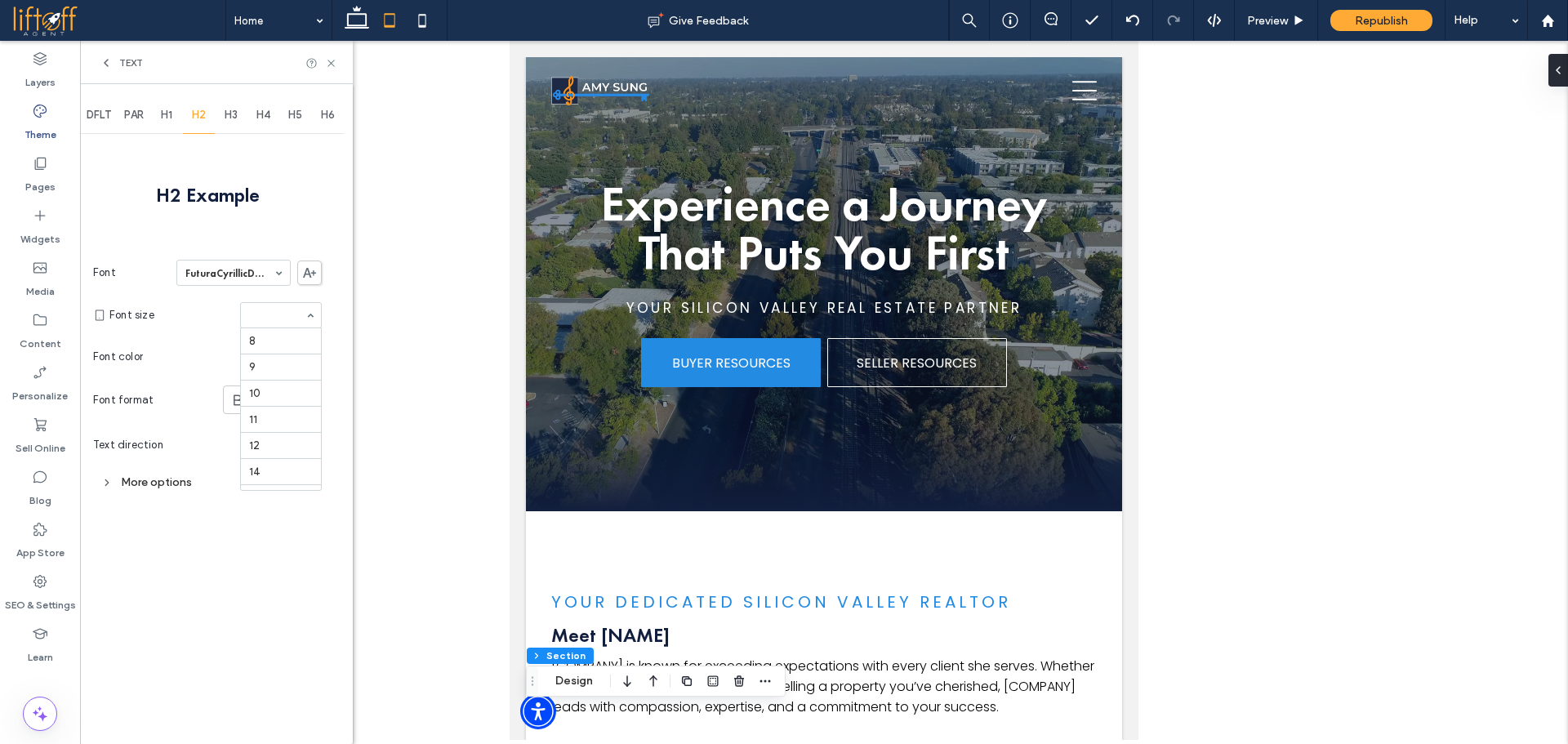 scroll, scrollTop: 209, scrollLeft: 0, axis: vertical 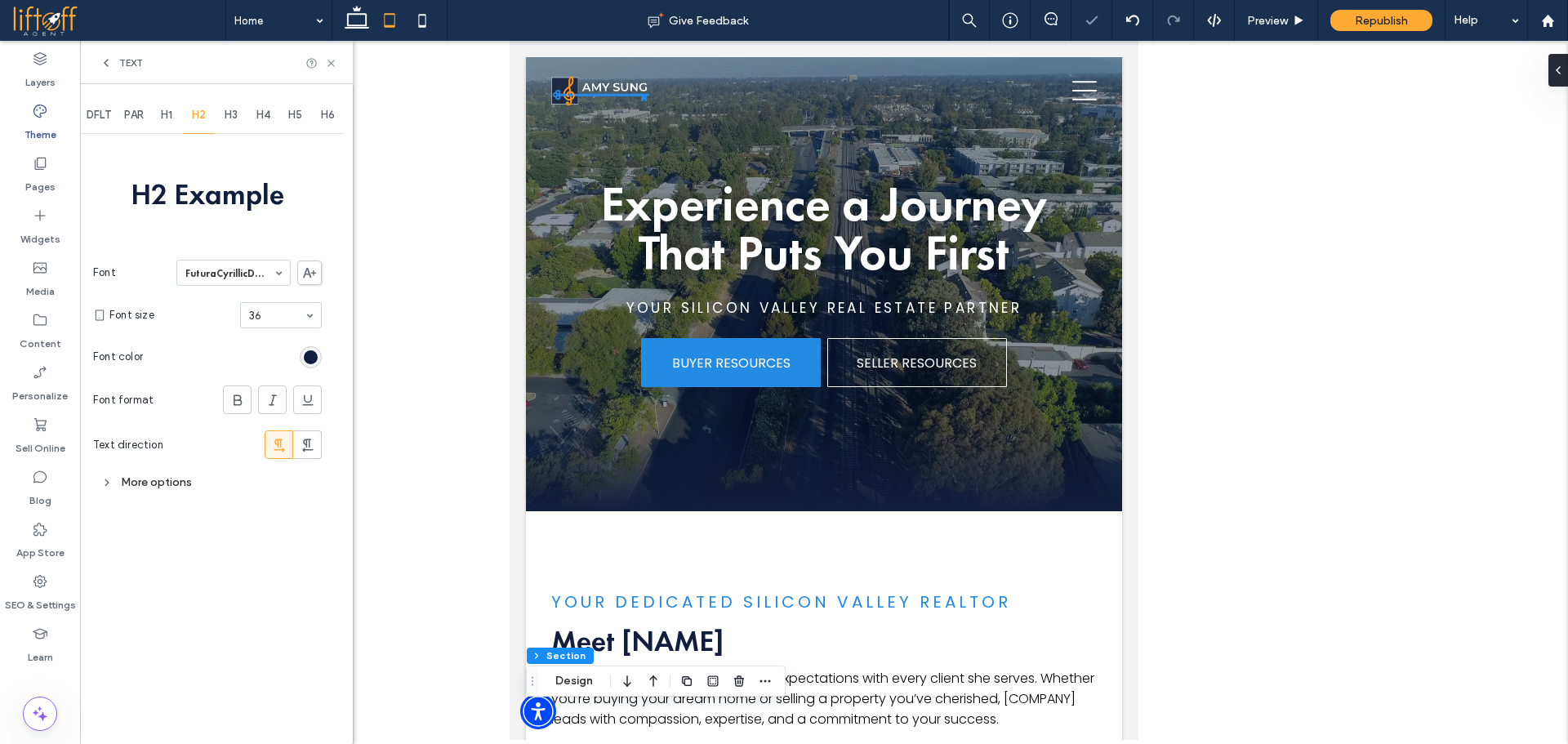 click on "H3" at bounding box center [231, 115] 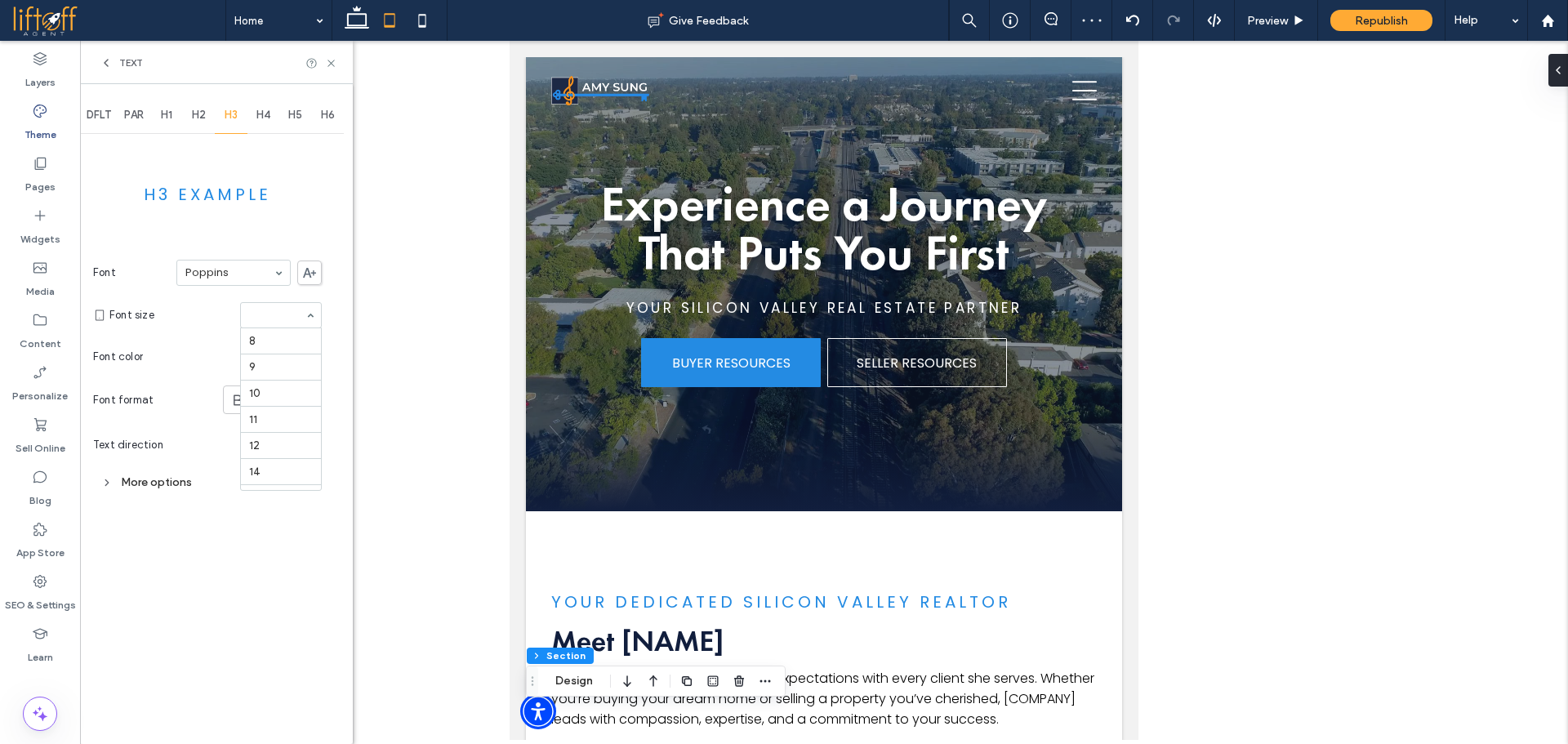 scroll, scrollTop: 282, scrollLeft: 0, axis: vertical 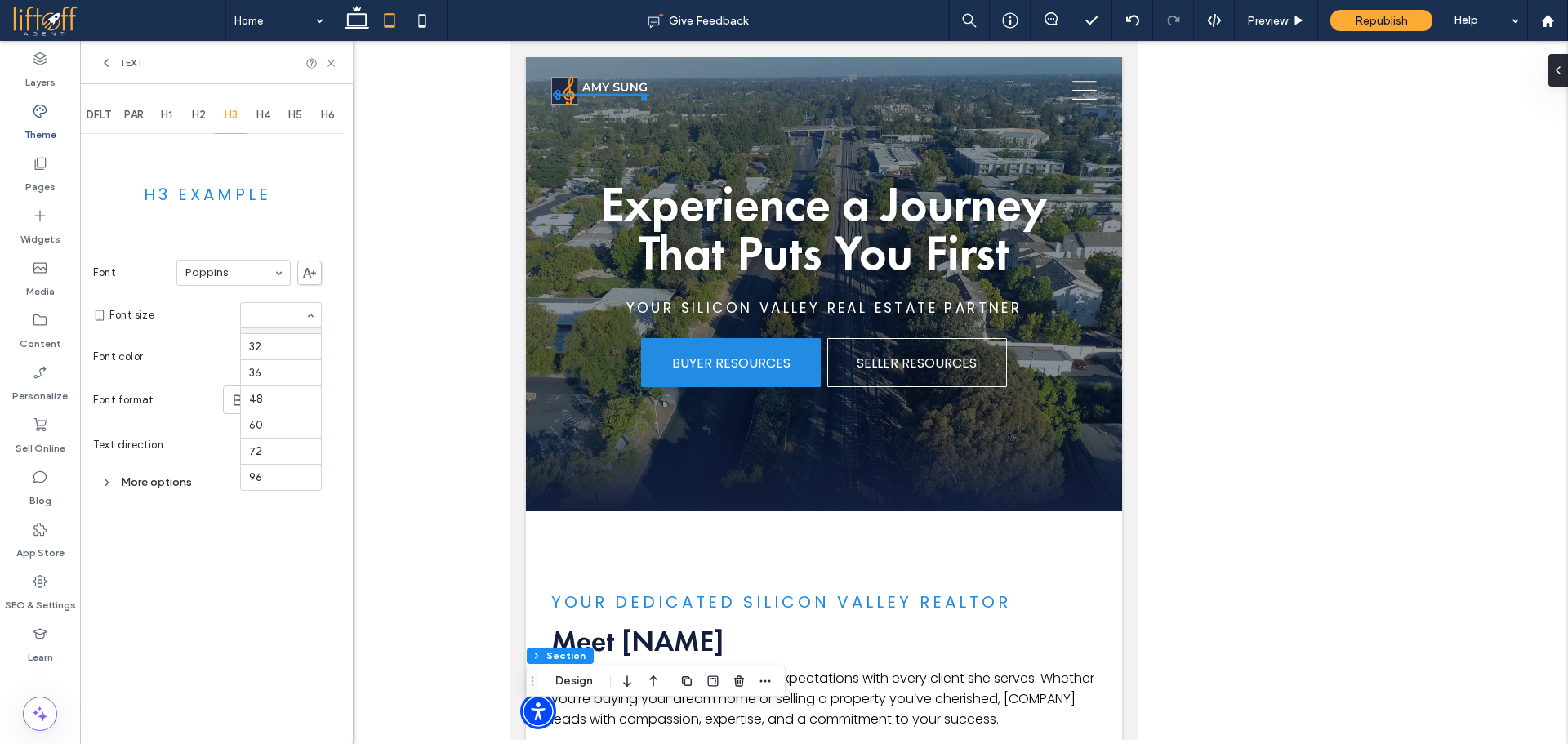 click at bounding box center [277, 315] 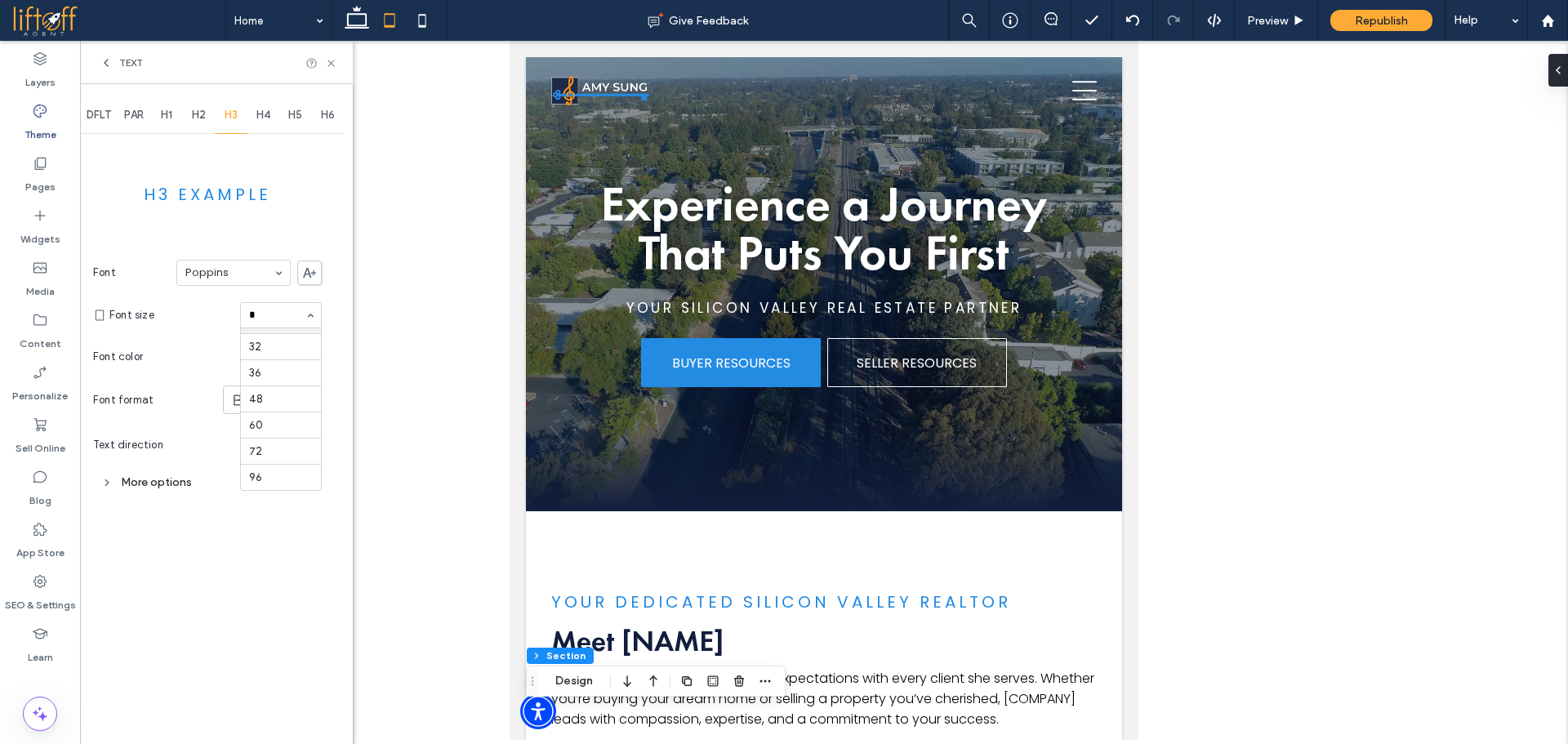 scroll, scrollTop: 0, scrollLeft: 0, axis: both 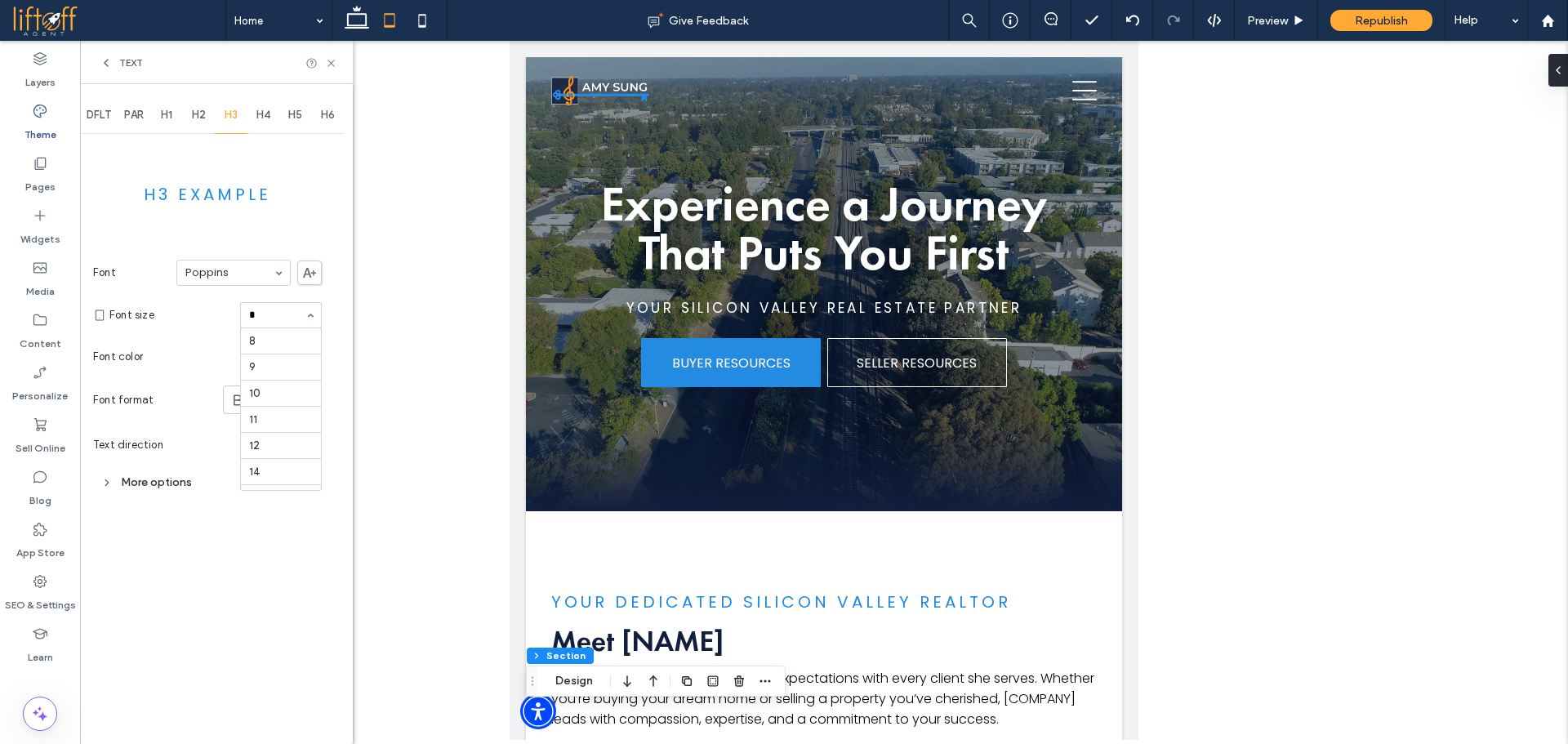 type on "**" 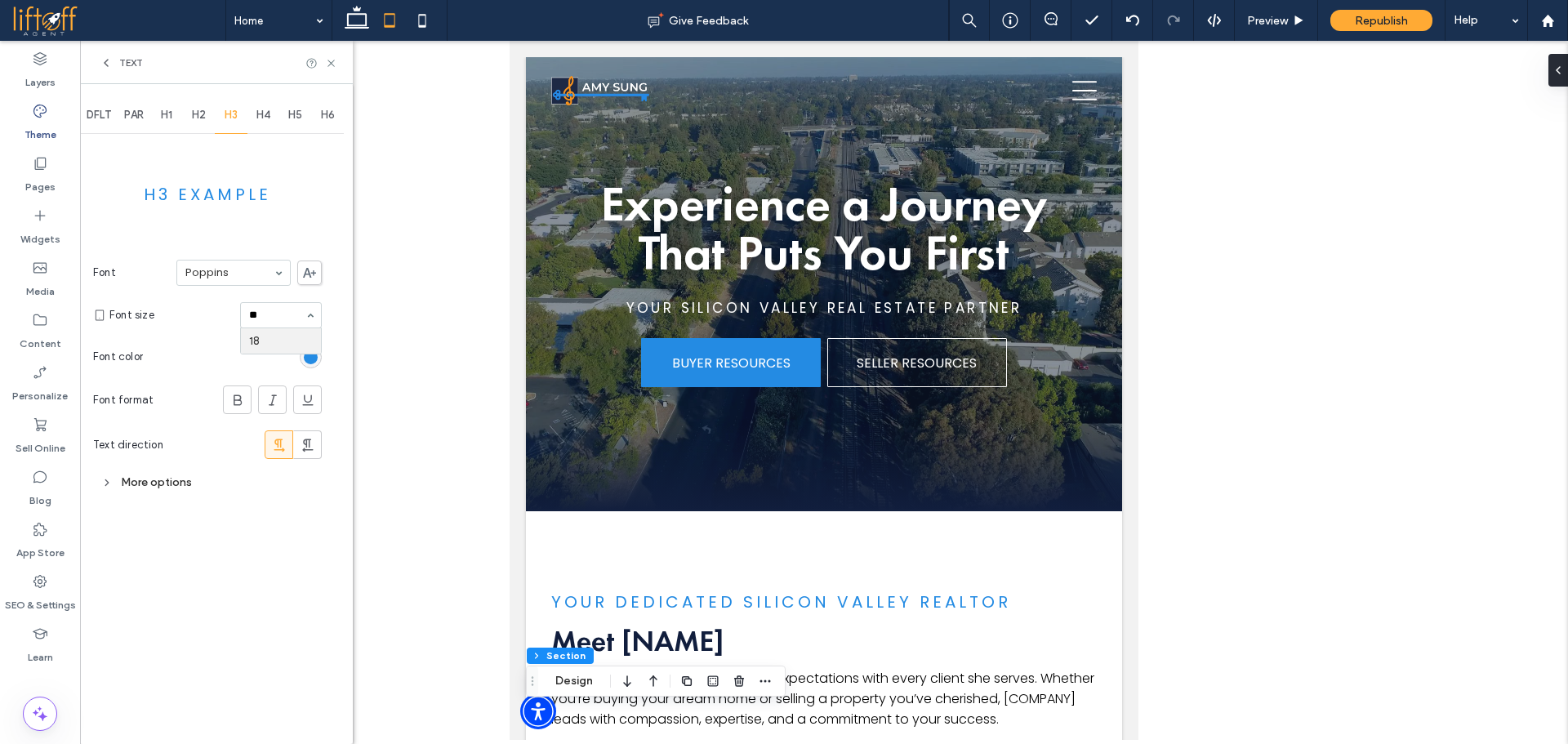 type 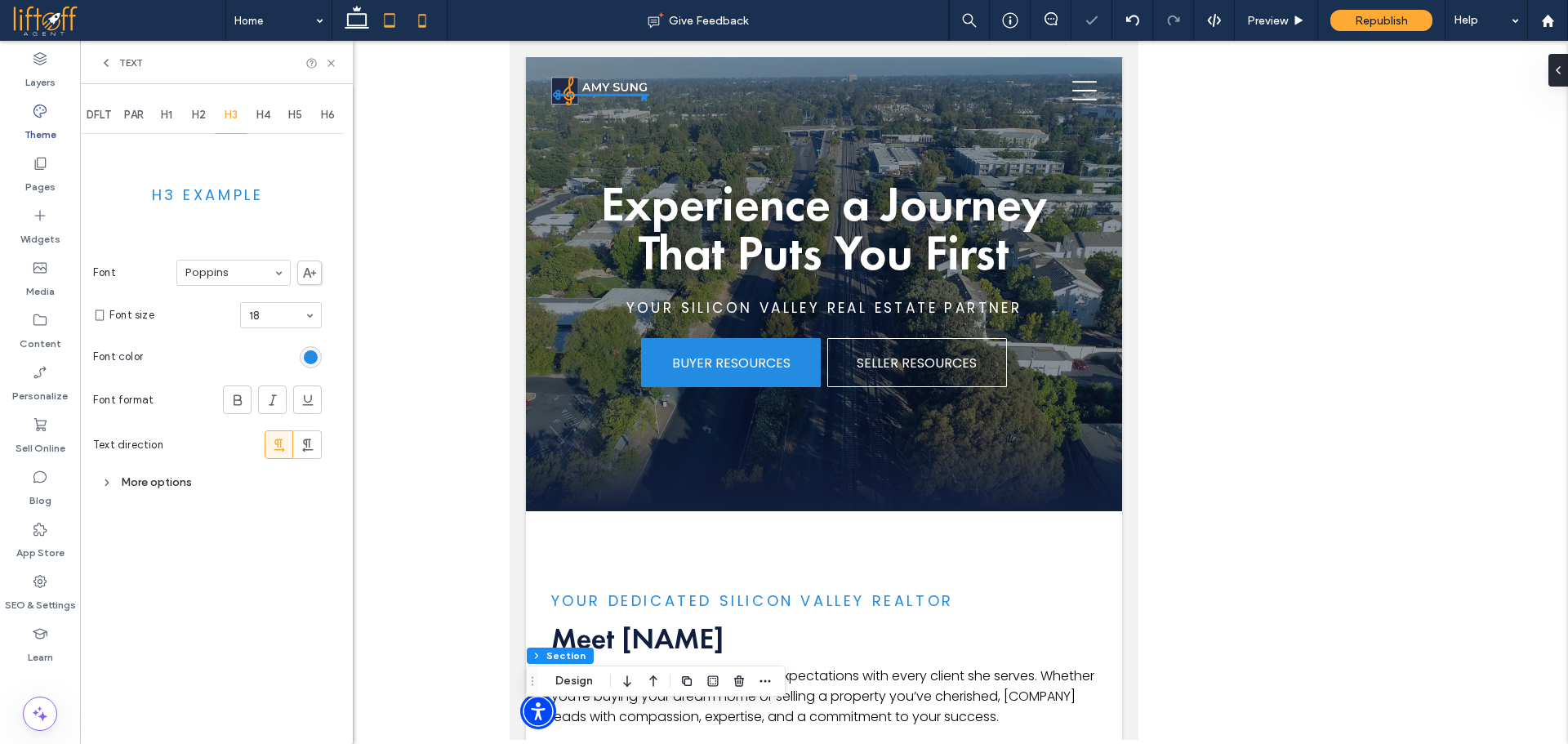 click 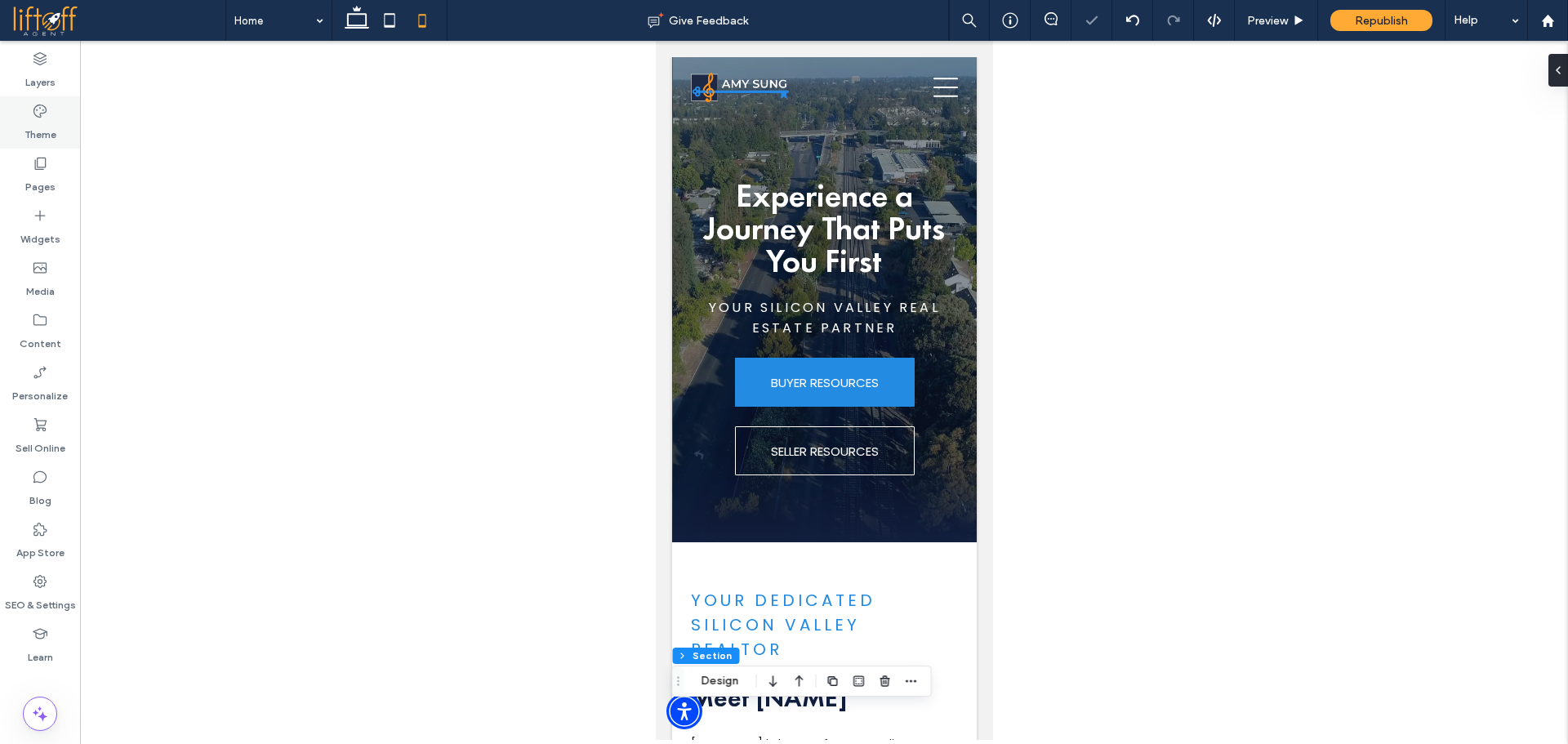 click on "Theme" at bounding box center [40, 131] 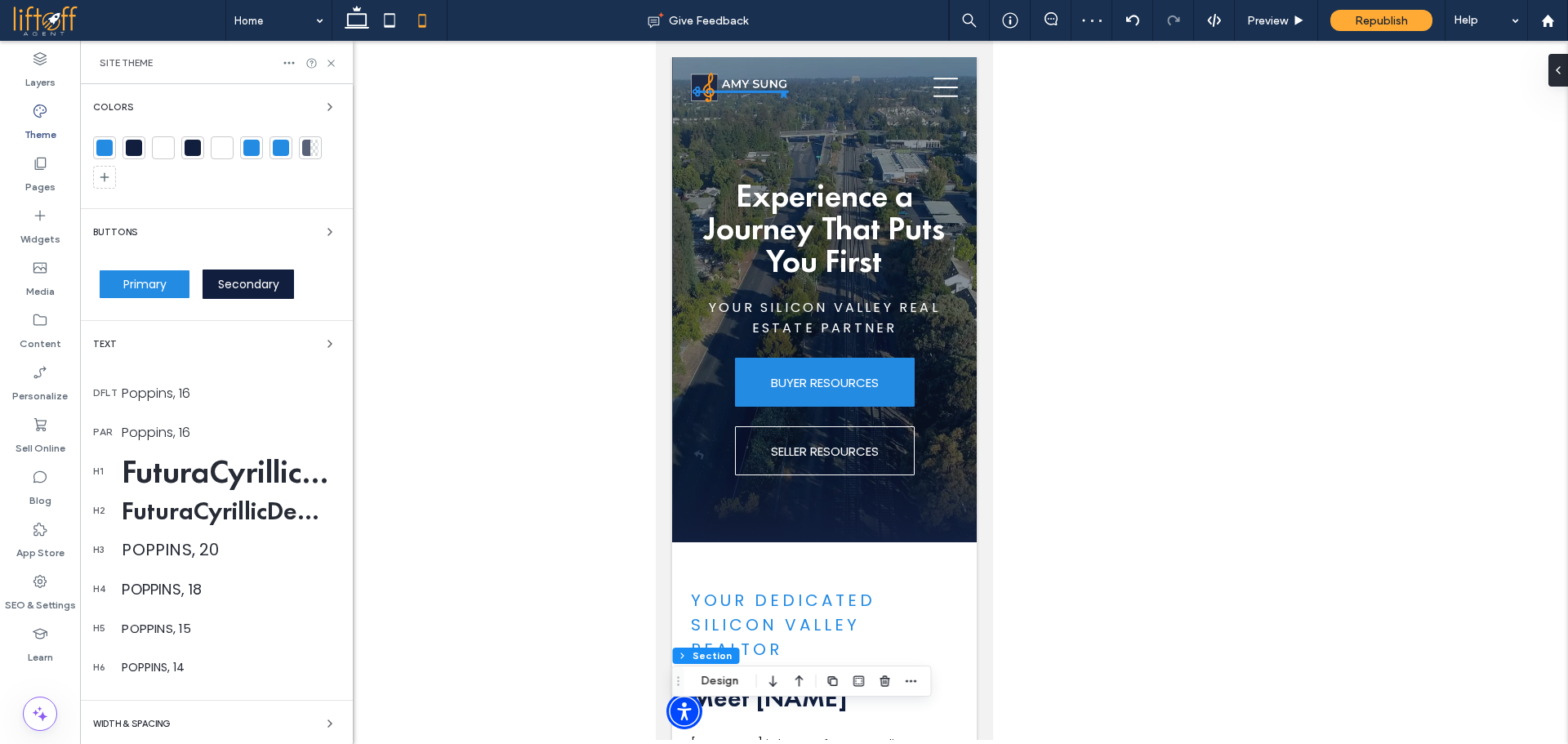 click on "FuturaCyrillicDemi, 40" at bounding box center [230, 471] 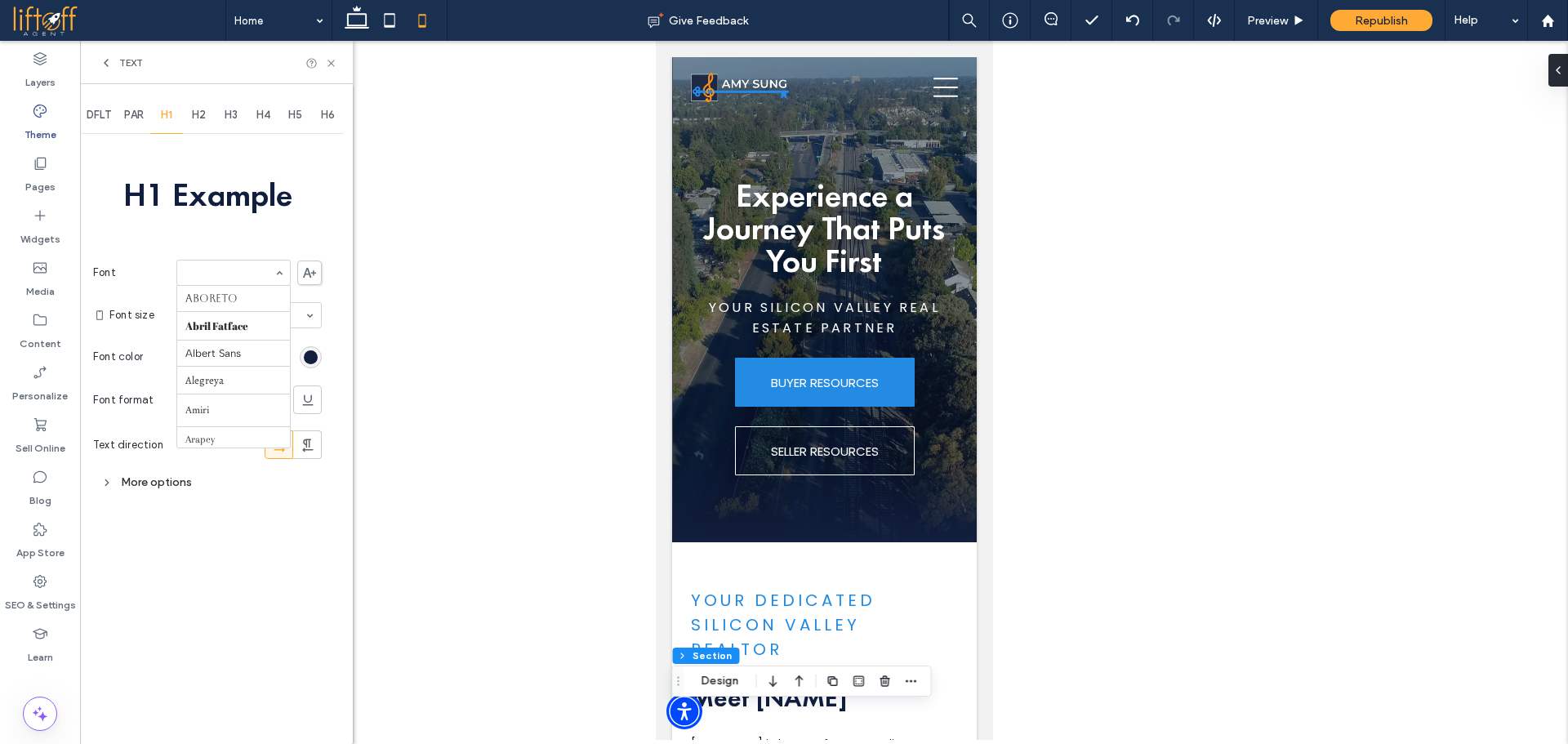 scroll, scrollTop: 559, scrollLeft: 0, axis: vertical 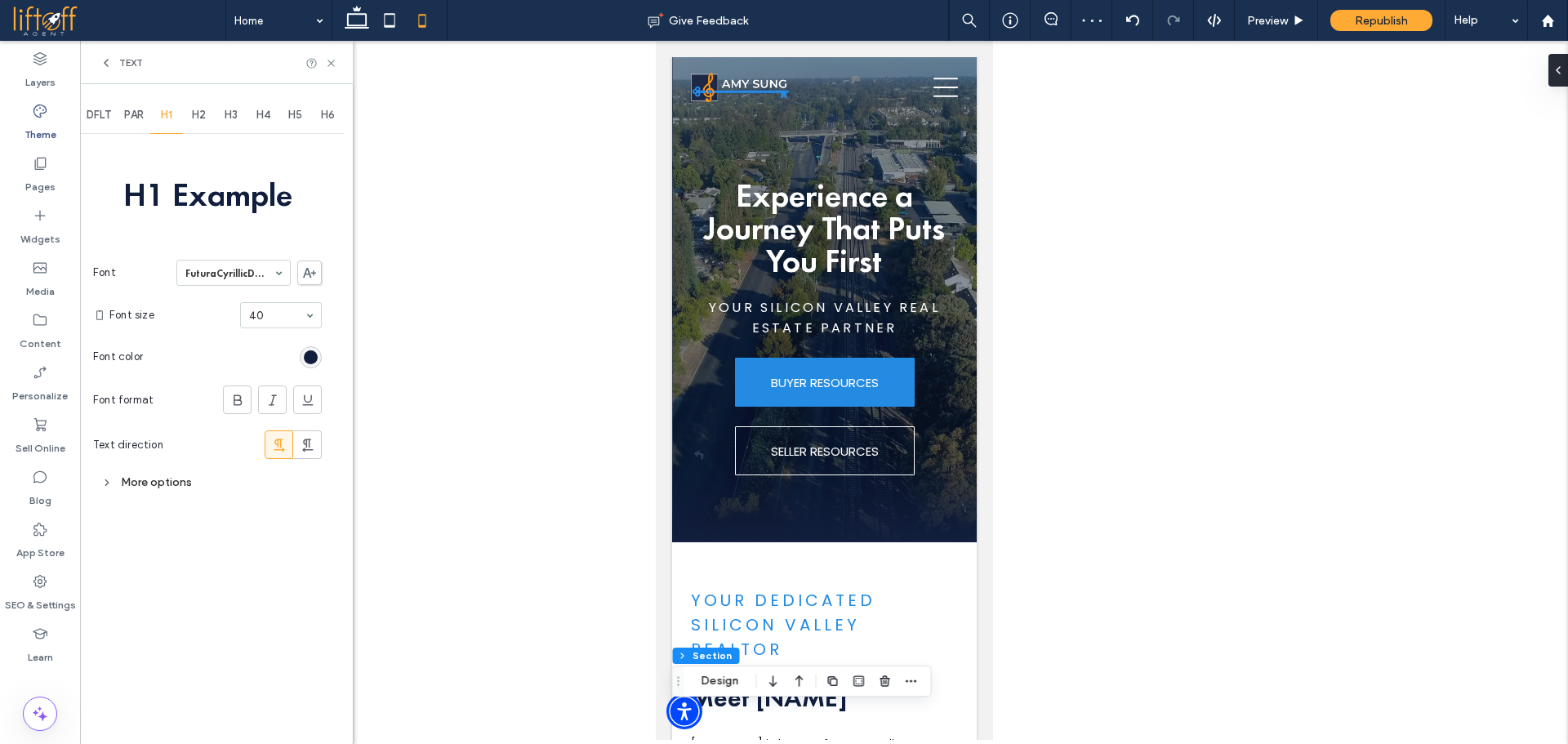 click on "Font color" at bounding box center (207, 357) 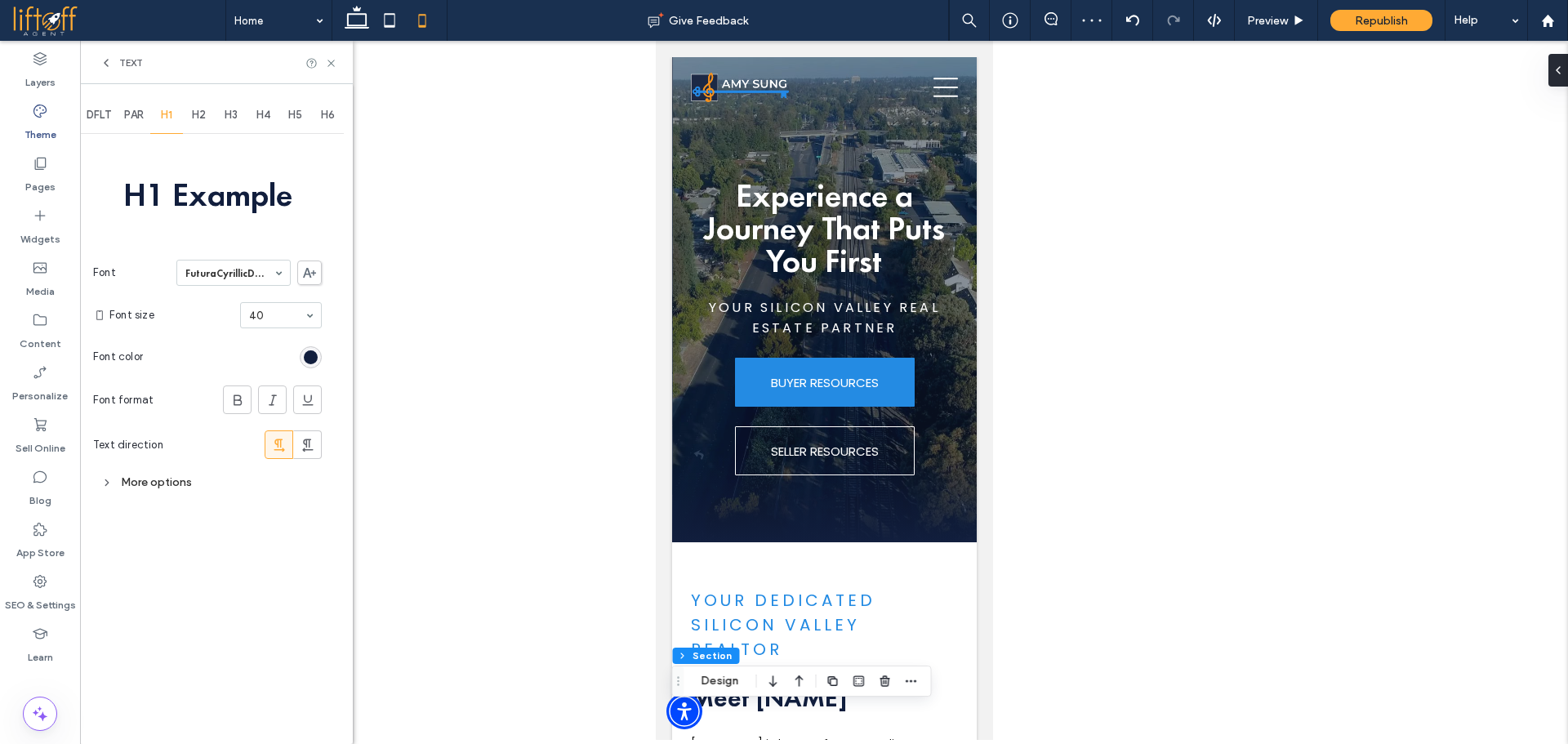 click on "H2" at bounding box center [199, 115] 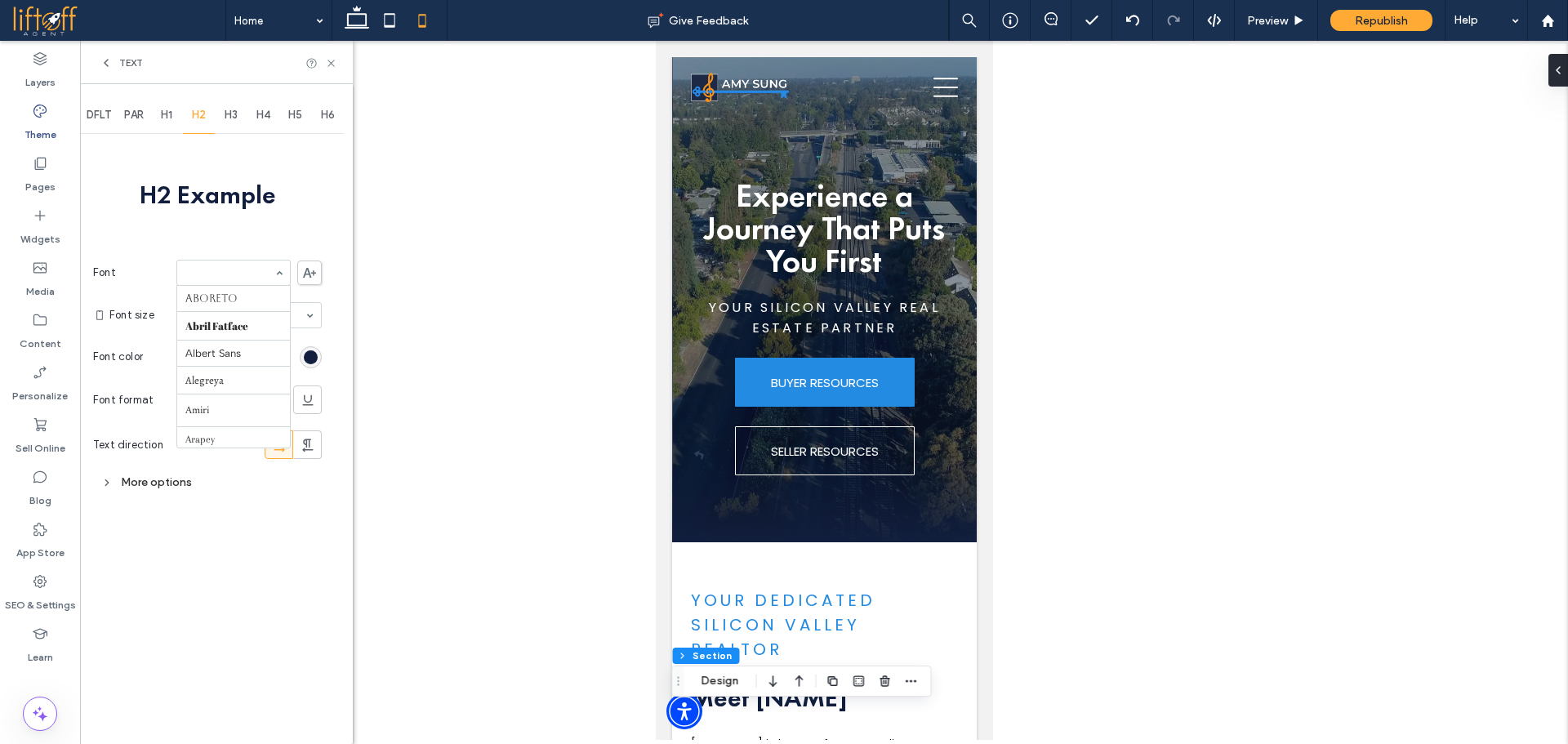 scroll, scrollTop: 559, scrollLeft: 0, axis: vertical 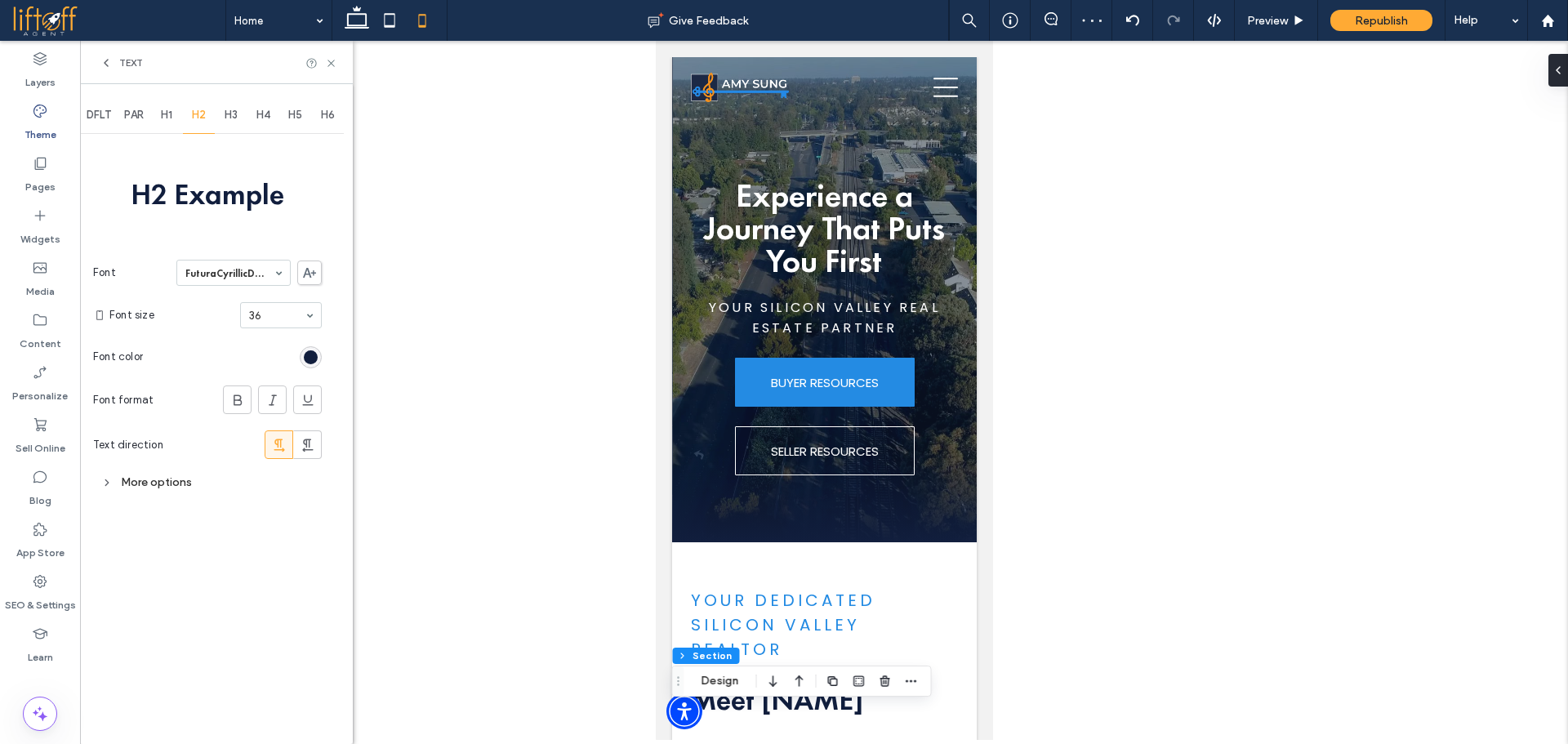 click on "Font size 36" at bounding box center [216, 315] 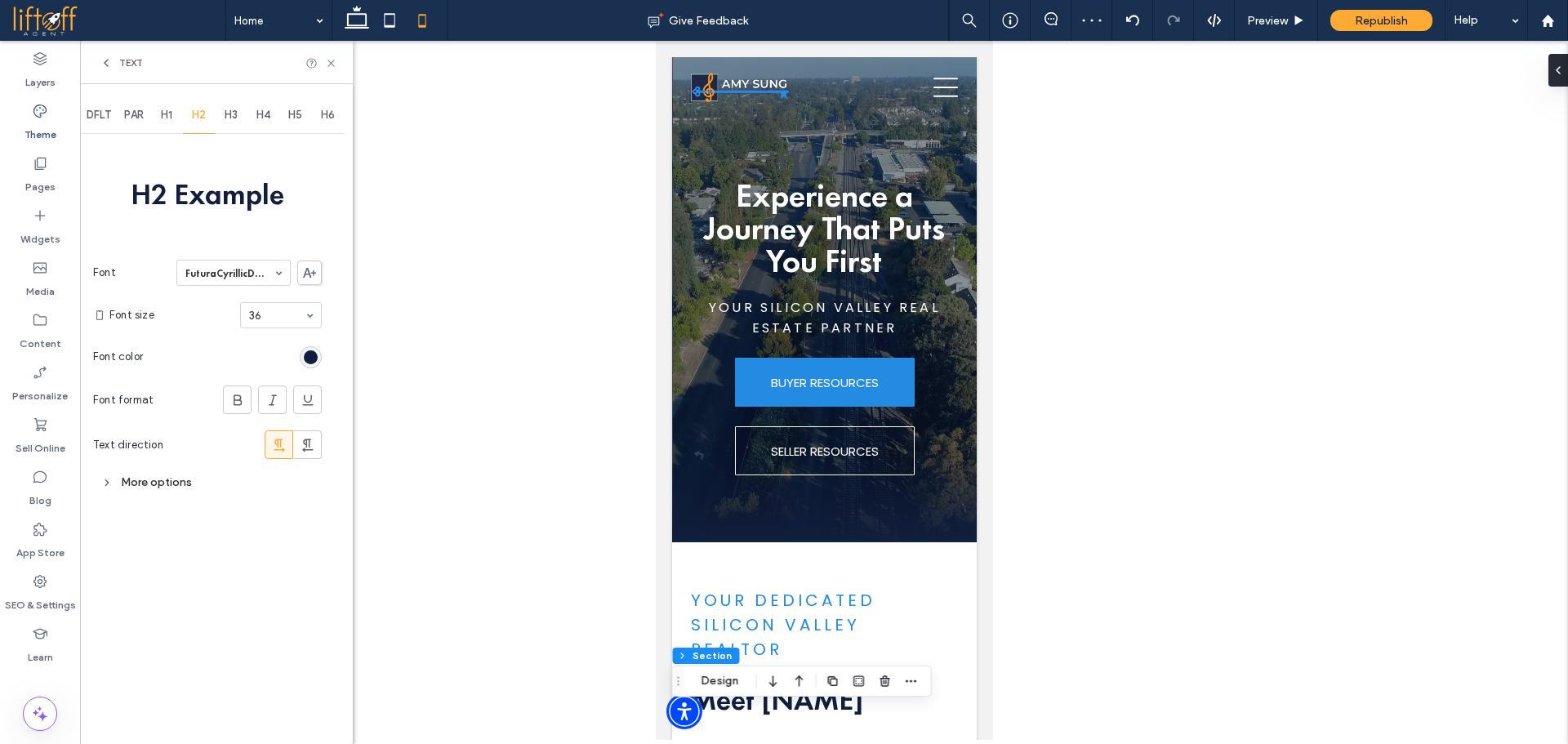 click on "H3" at bounding box center [231, 115] 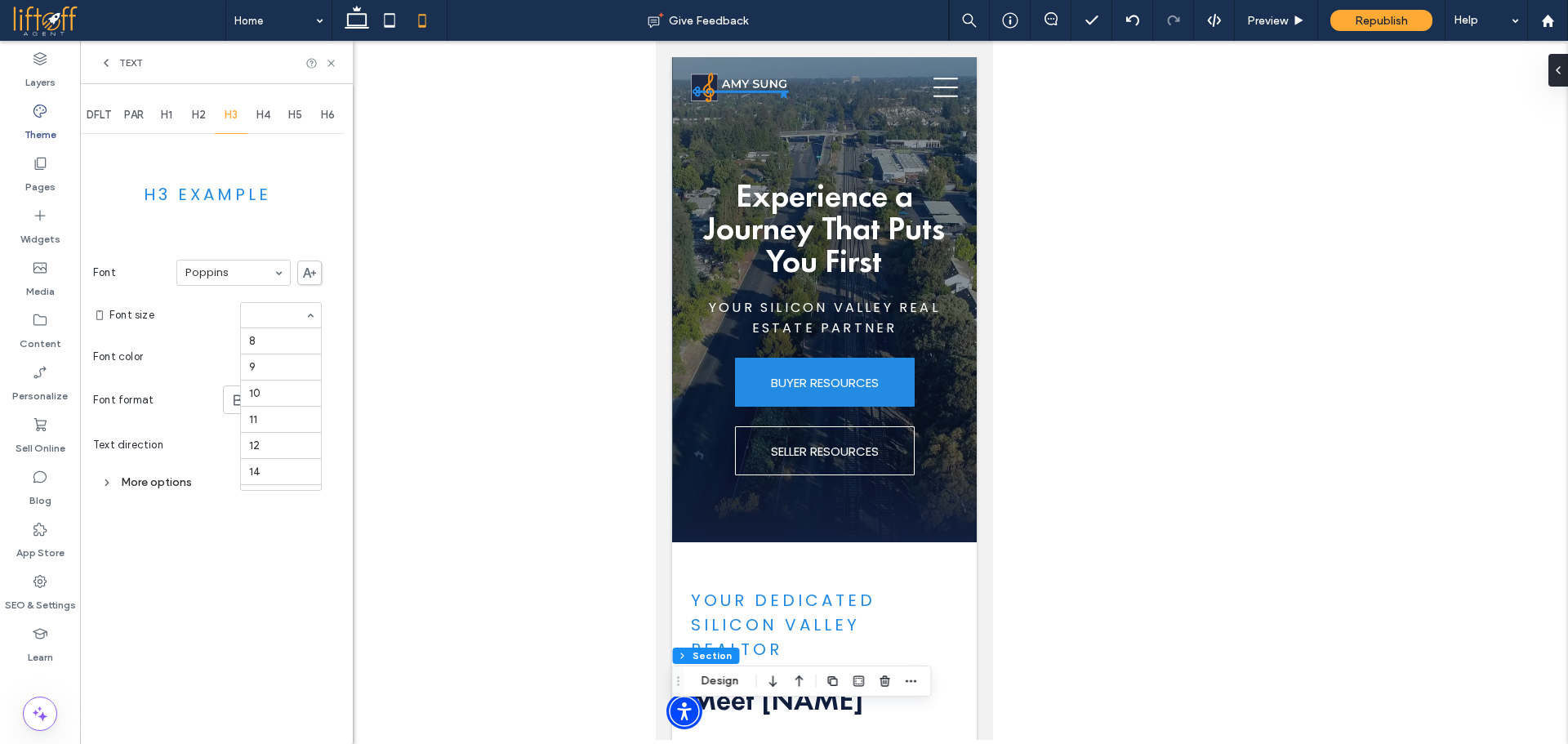 scroll, scrollTop: 282, scrollLeft: 0, axis: vertical 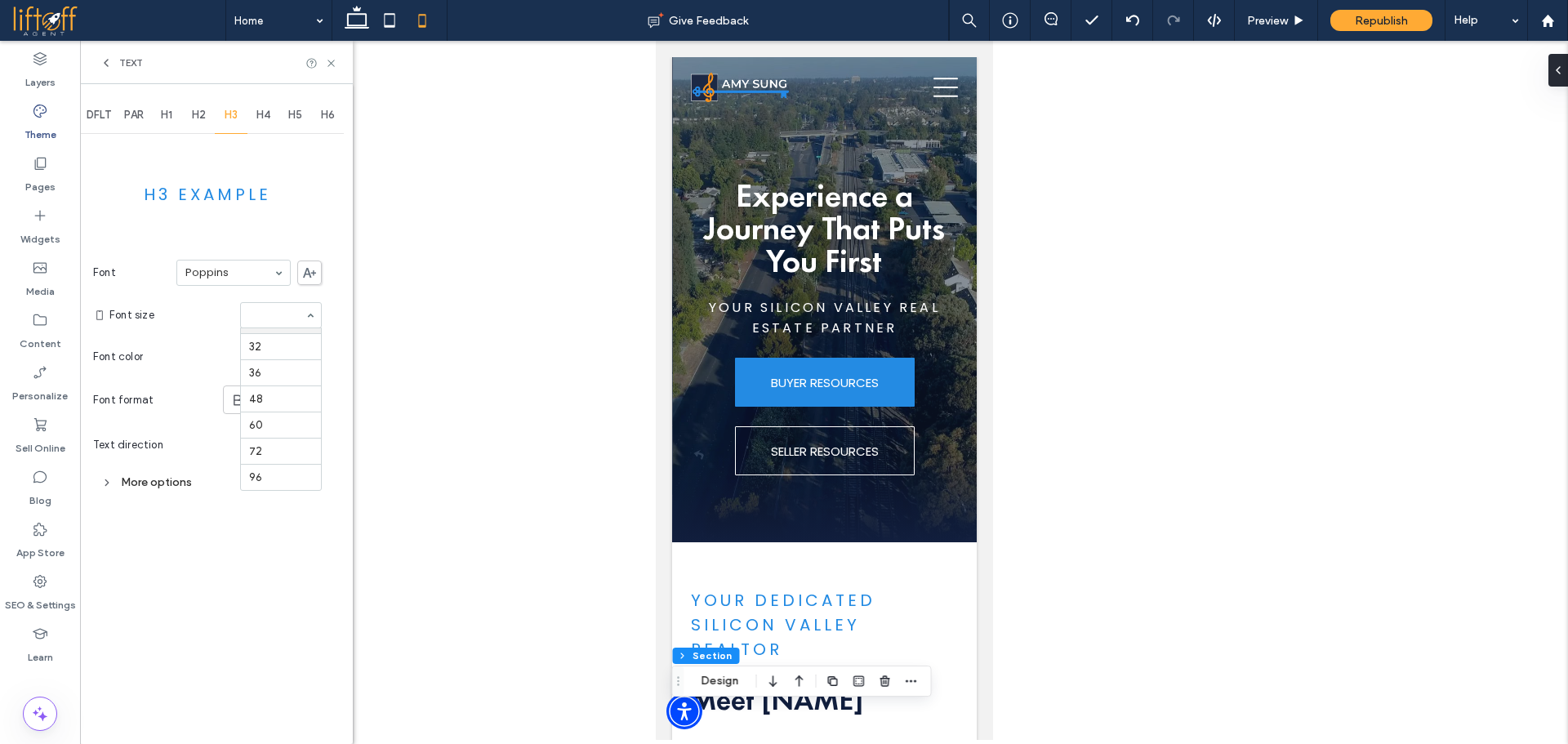 click at bounding box center (277, 315) 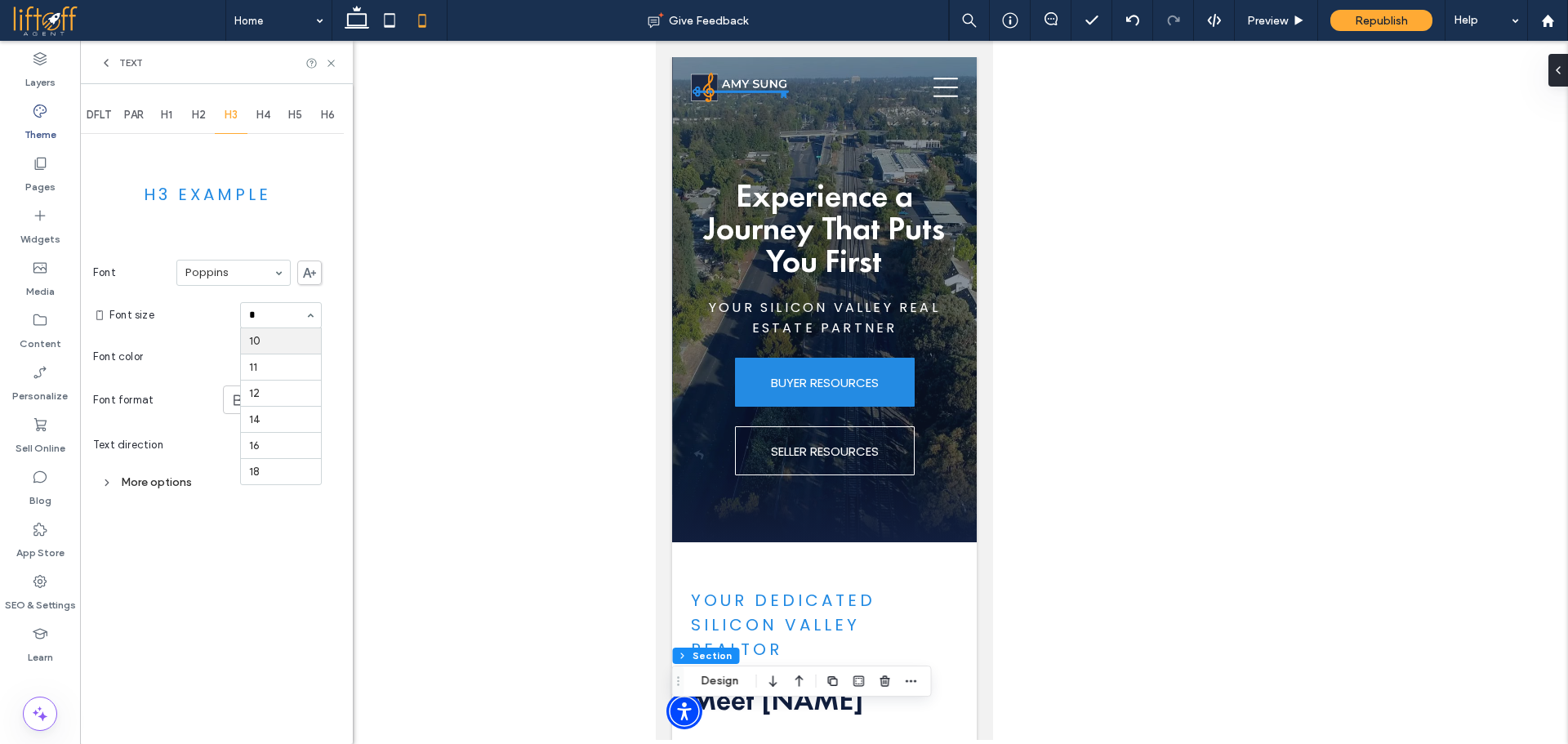 scroll, scrollTop: 0, scrollLeft: 0, axis: both 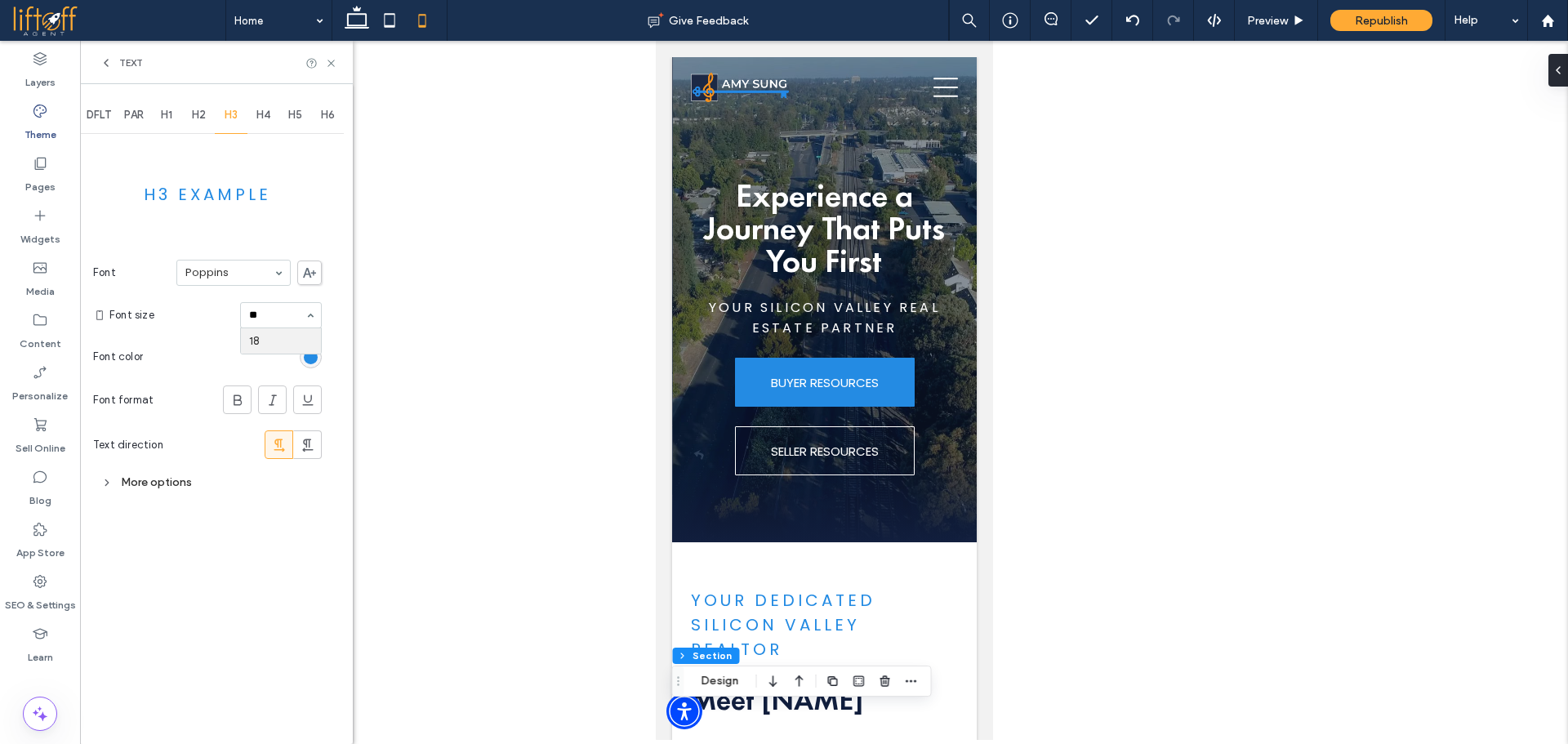type 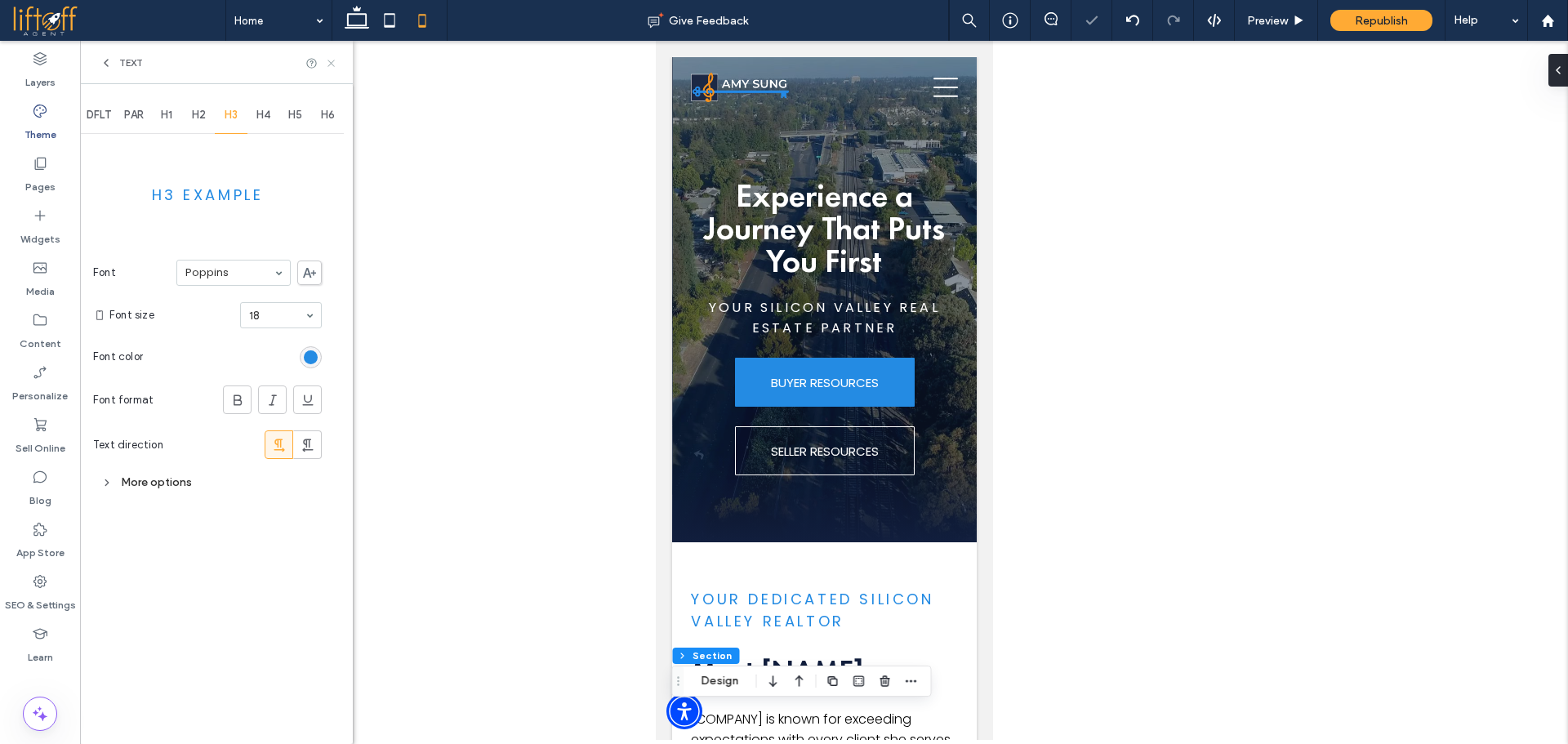 click 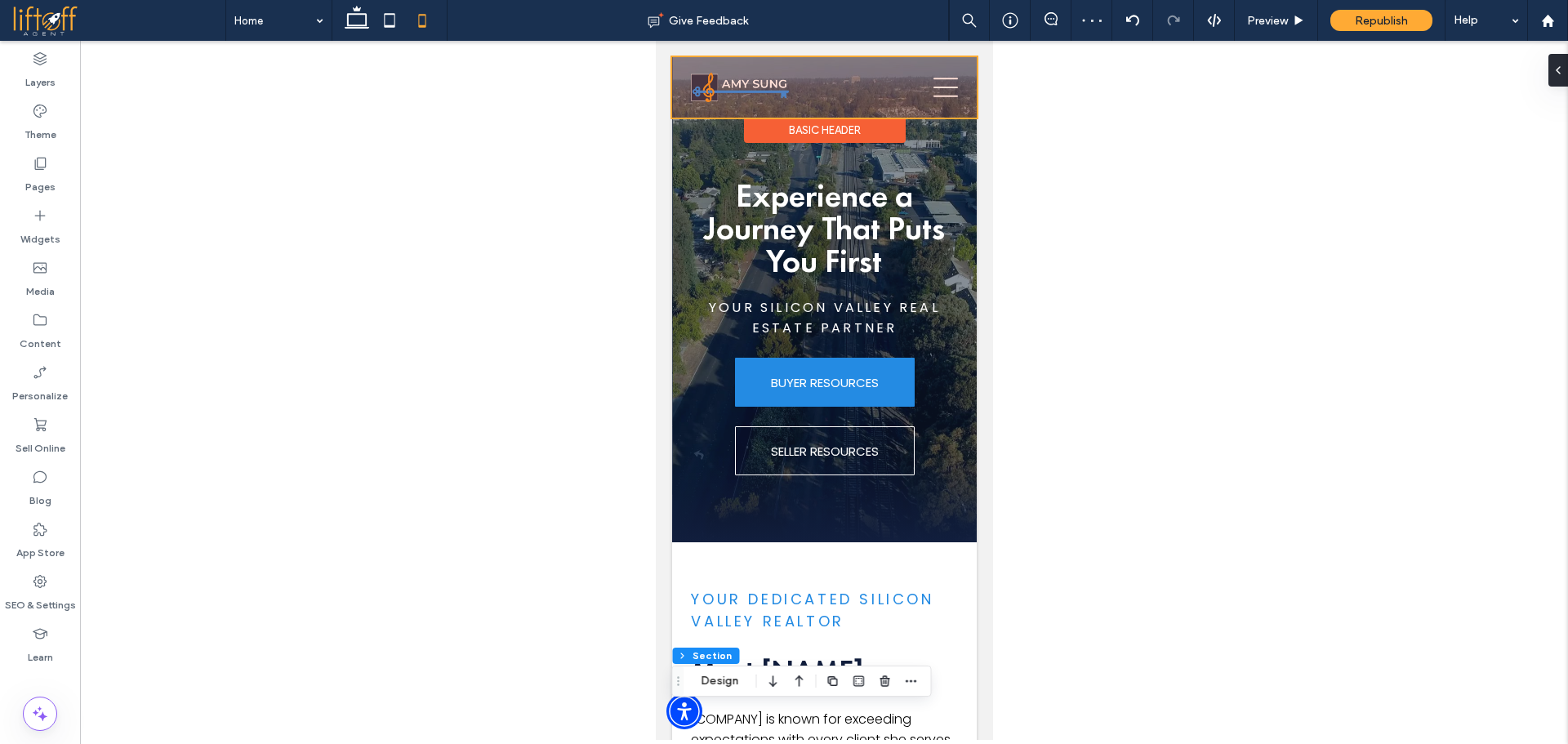 click at bounding box center [823, 87] 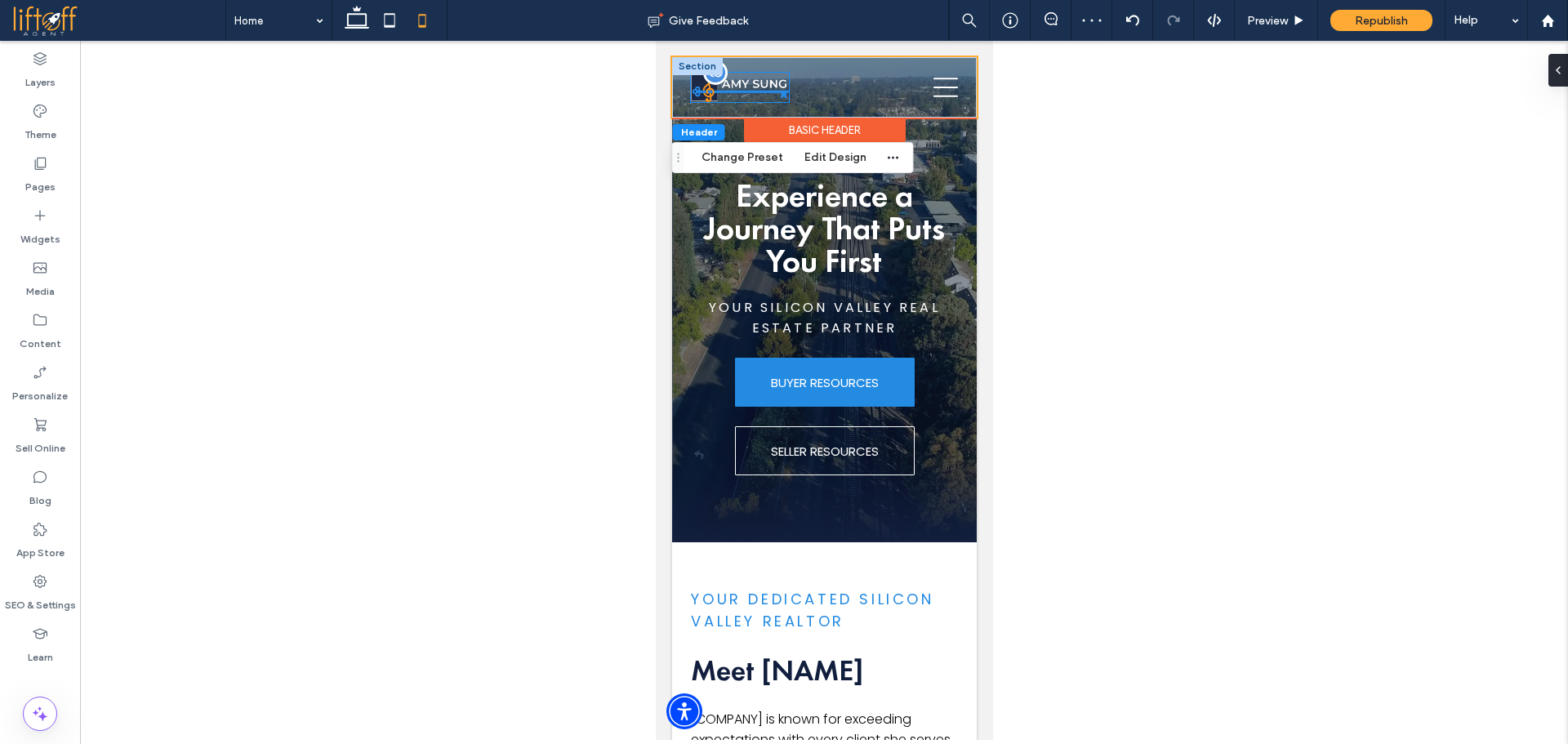 click at bounding box center [739, 87] 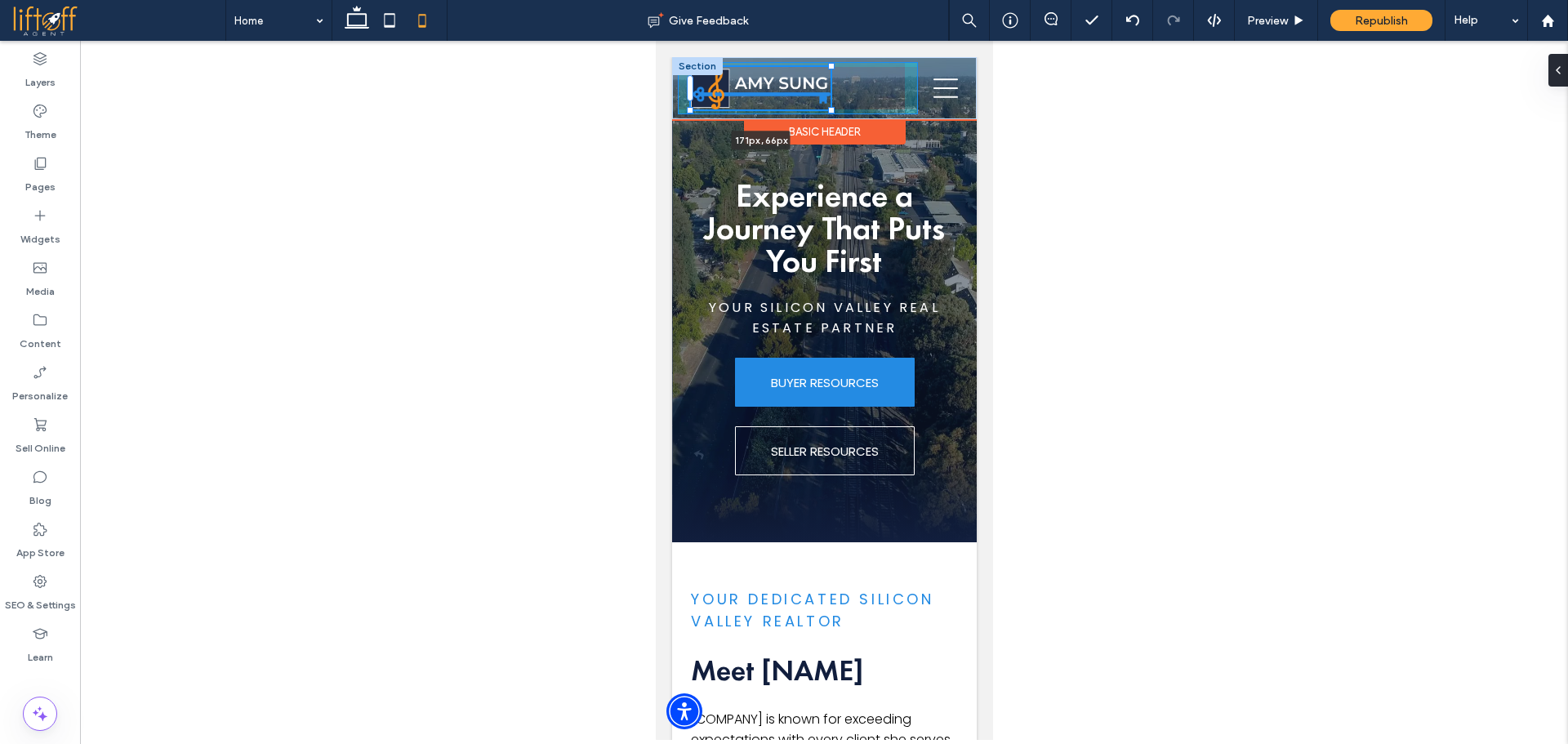 drag, startPoint x: 791, startPoint y: 100, endPoint x: 847, endPoint y: 106, distance: 56.320511 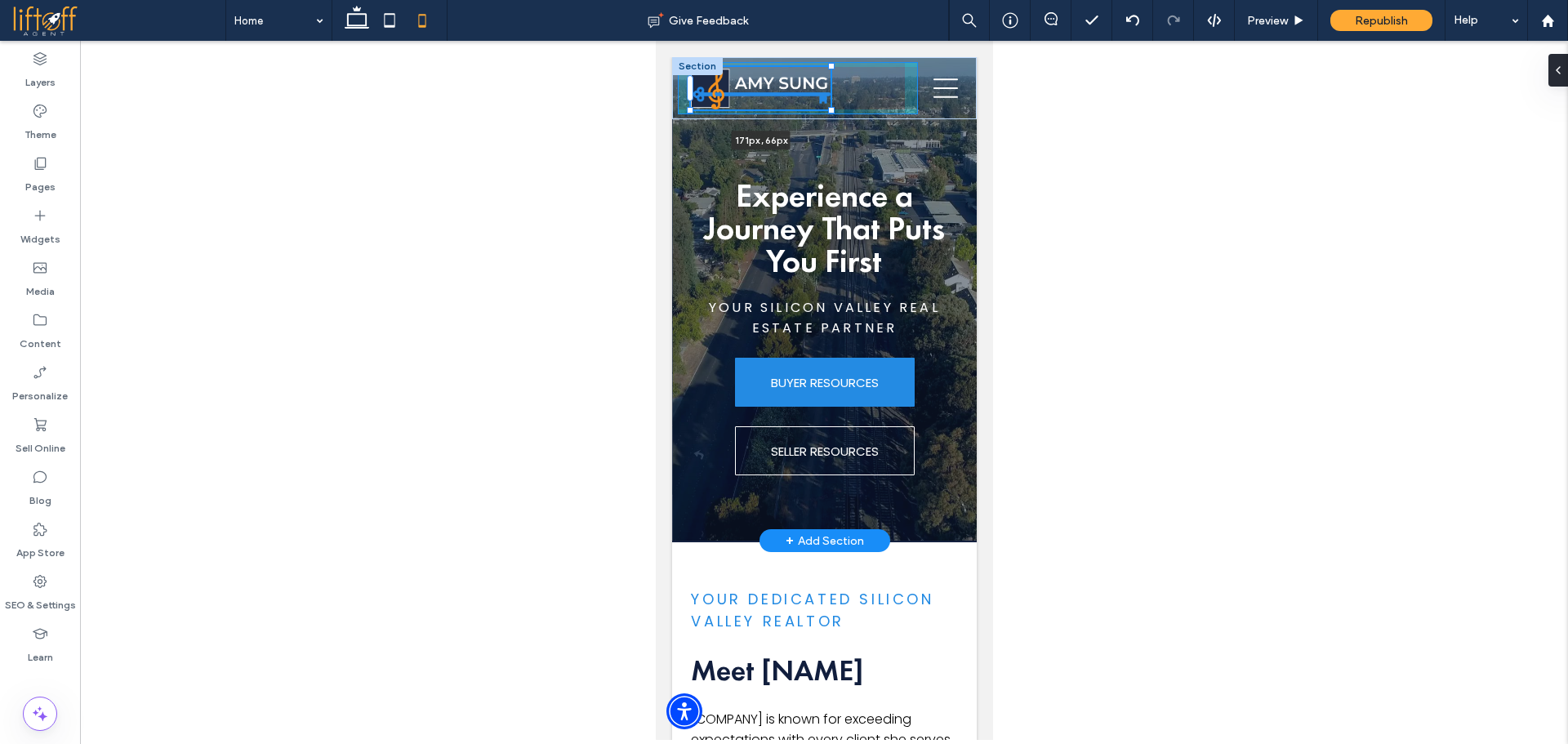 type on "***" 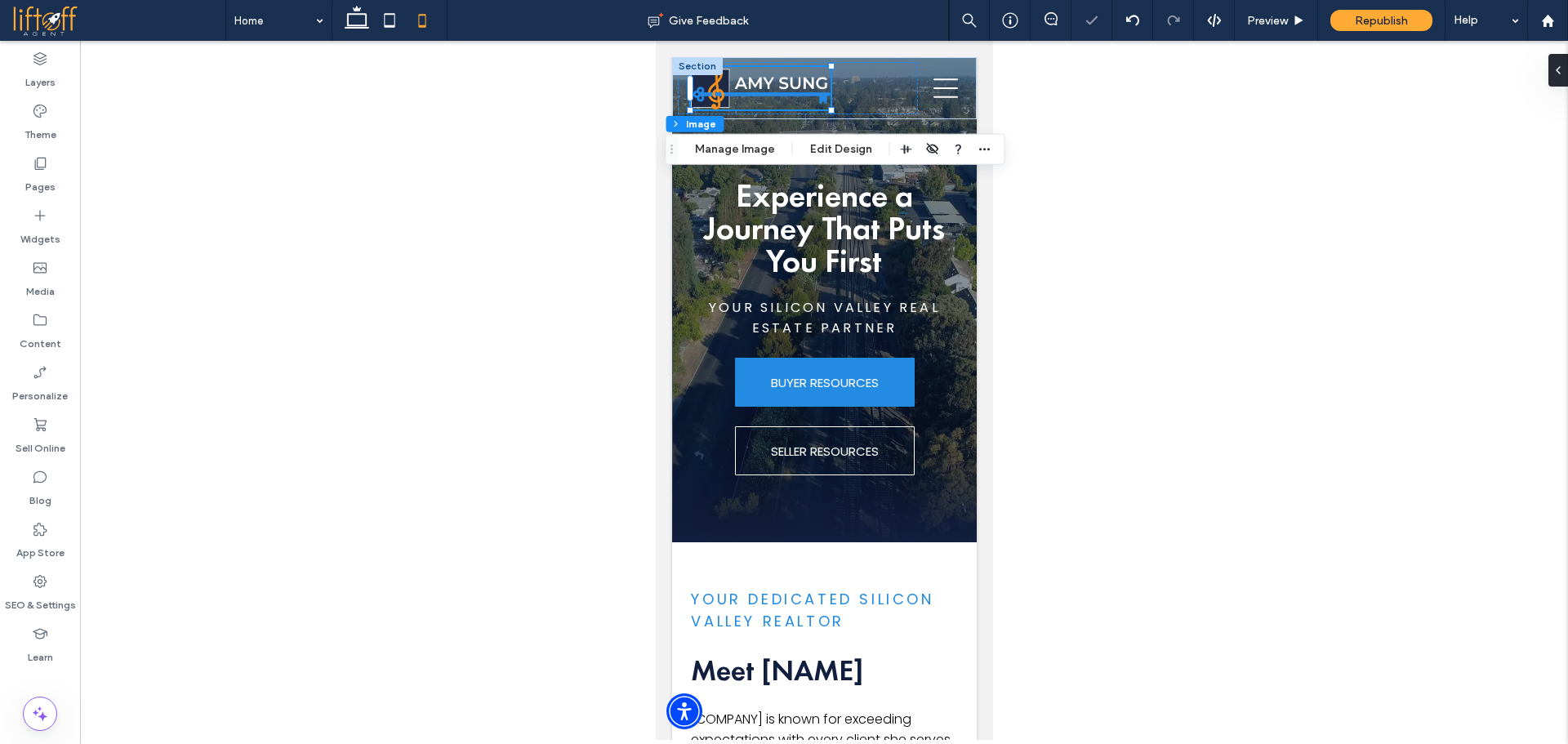 click at bounding box center (824, 390) 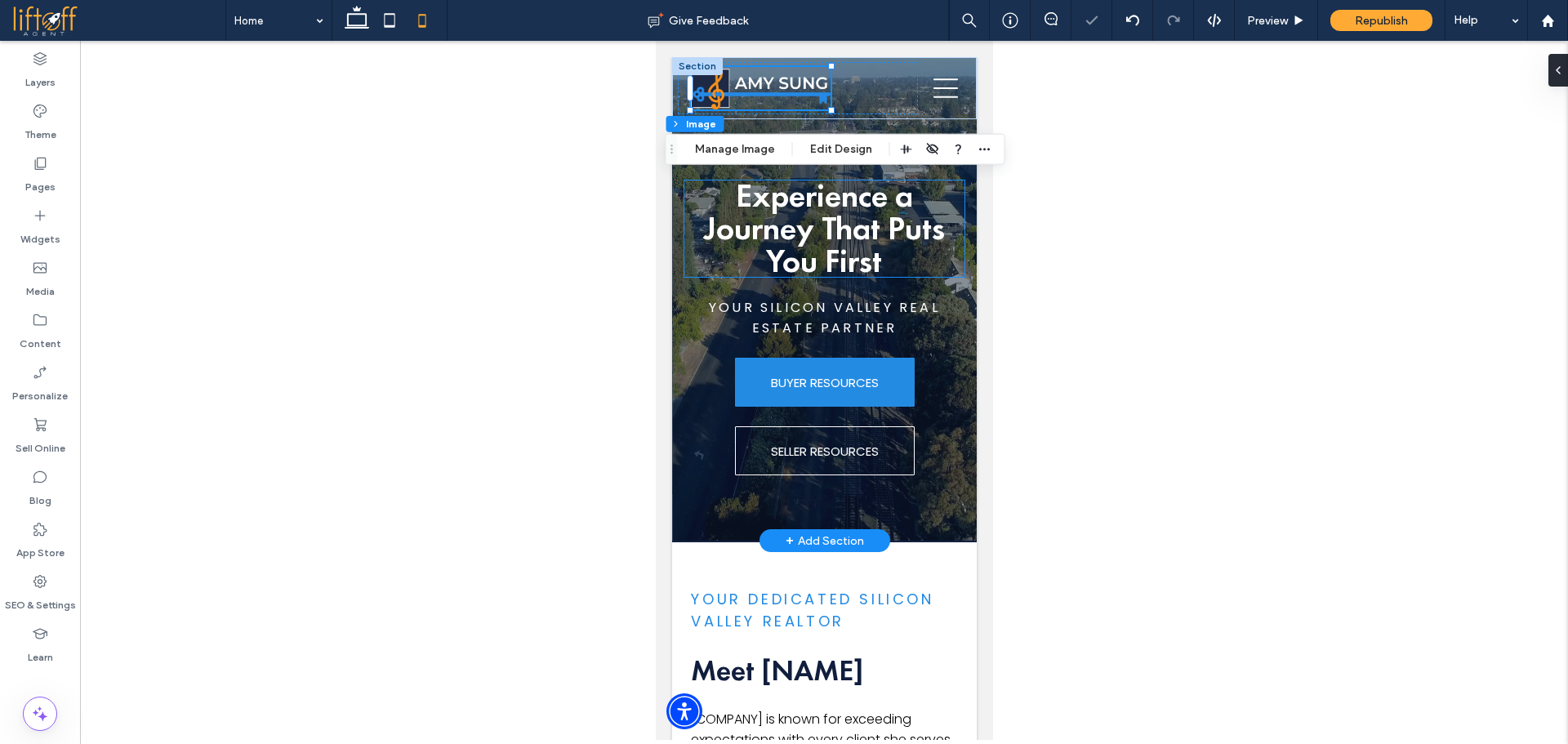 click on "Experience a Journey That Puts You First" at bounding box center [823, 228] 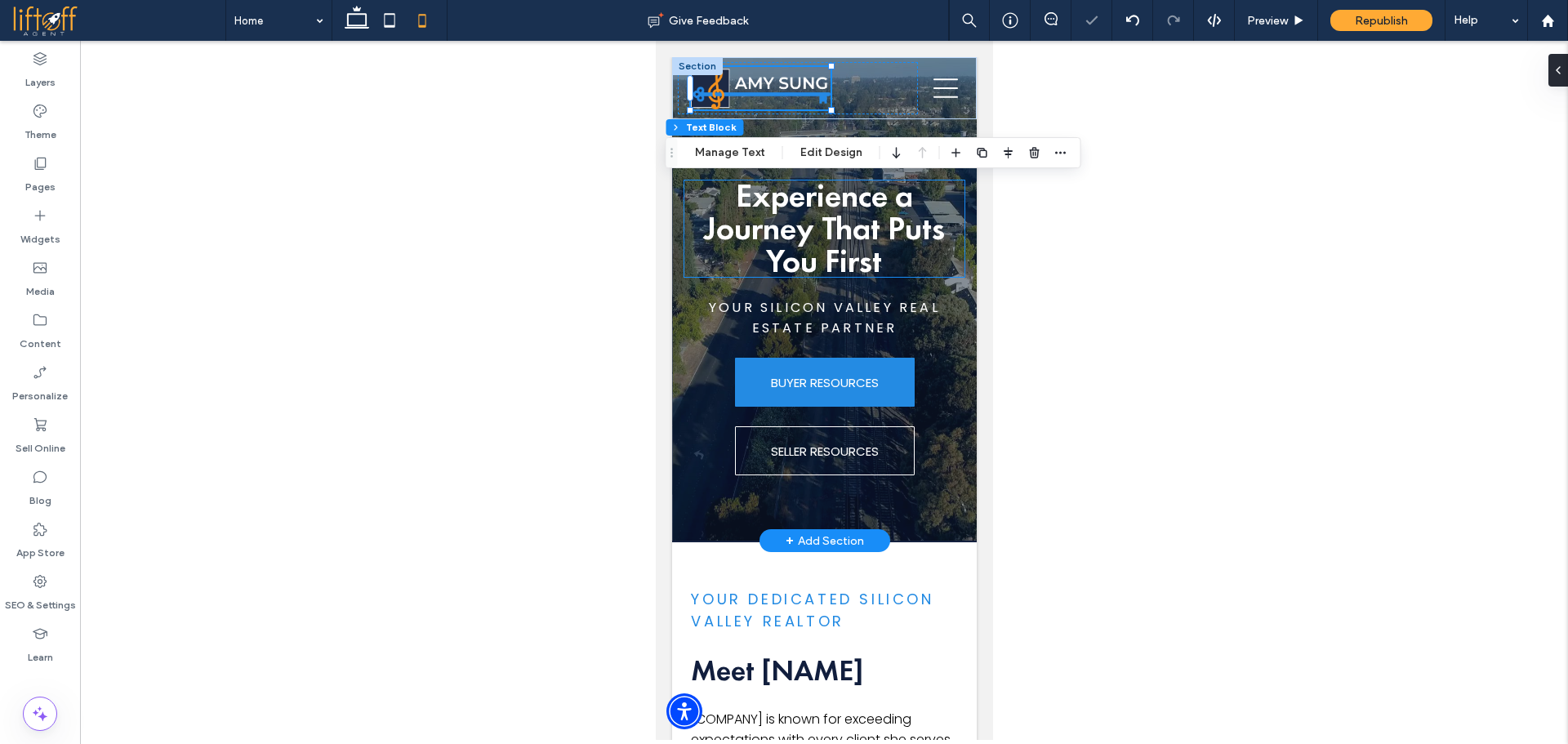 click on "Experience a Journey That Puts You First" at bounding box center [823, 228] 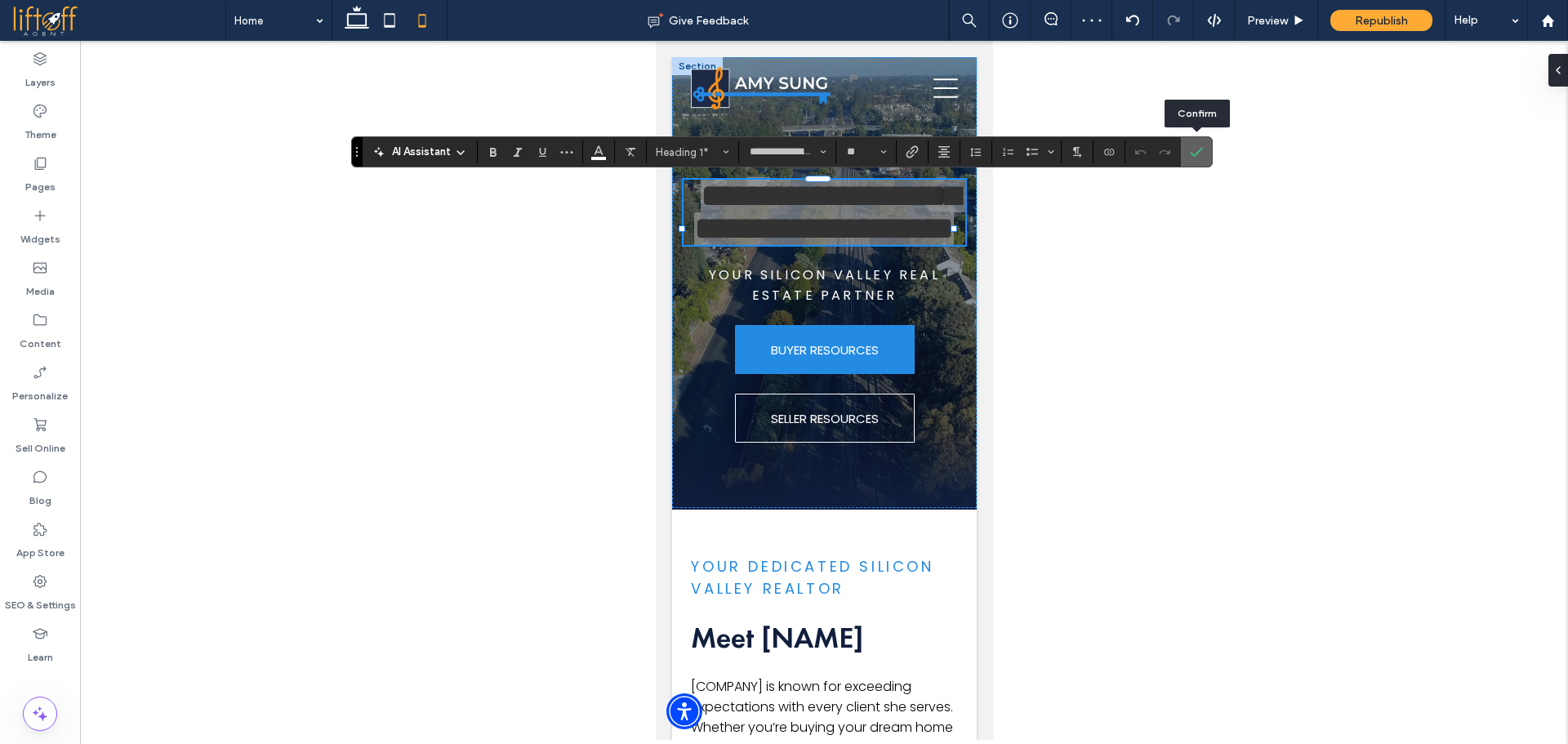 click 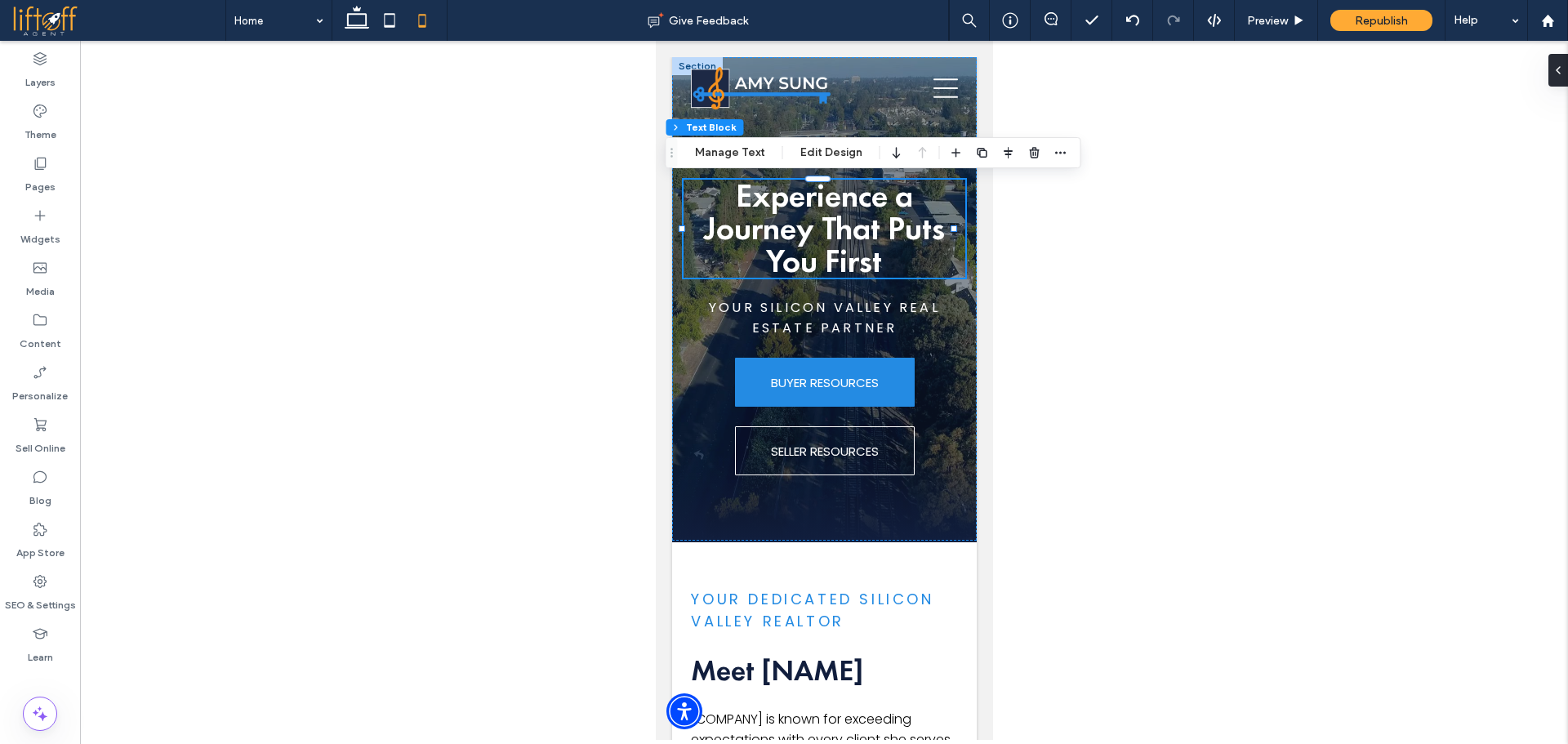 click on "Home
Properties
Buy
Sell
Explore The Area
About
Stories
Section
Basic Header
Section
Home
Properties
Buy
Sell
Explore The Area
About
Stories
Section
Get in touch
650-468-4834 amy@amysung.com
Section
Menu
Experience a Journey That Puts You First
Your Silicon Valley Real Estate Partner
BUYER RESOURCES" at bounding box center [823, 2916] 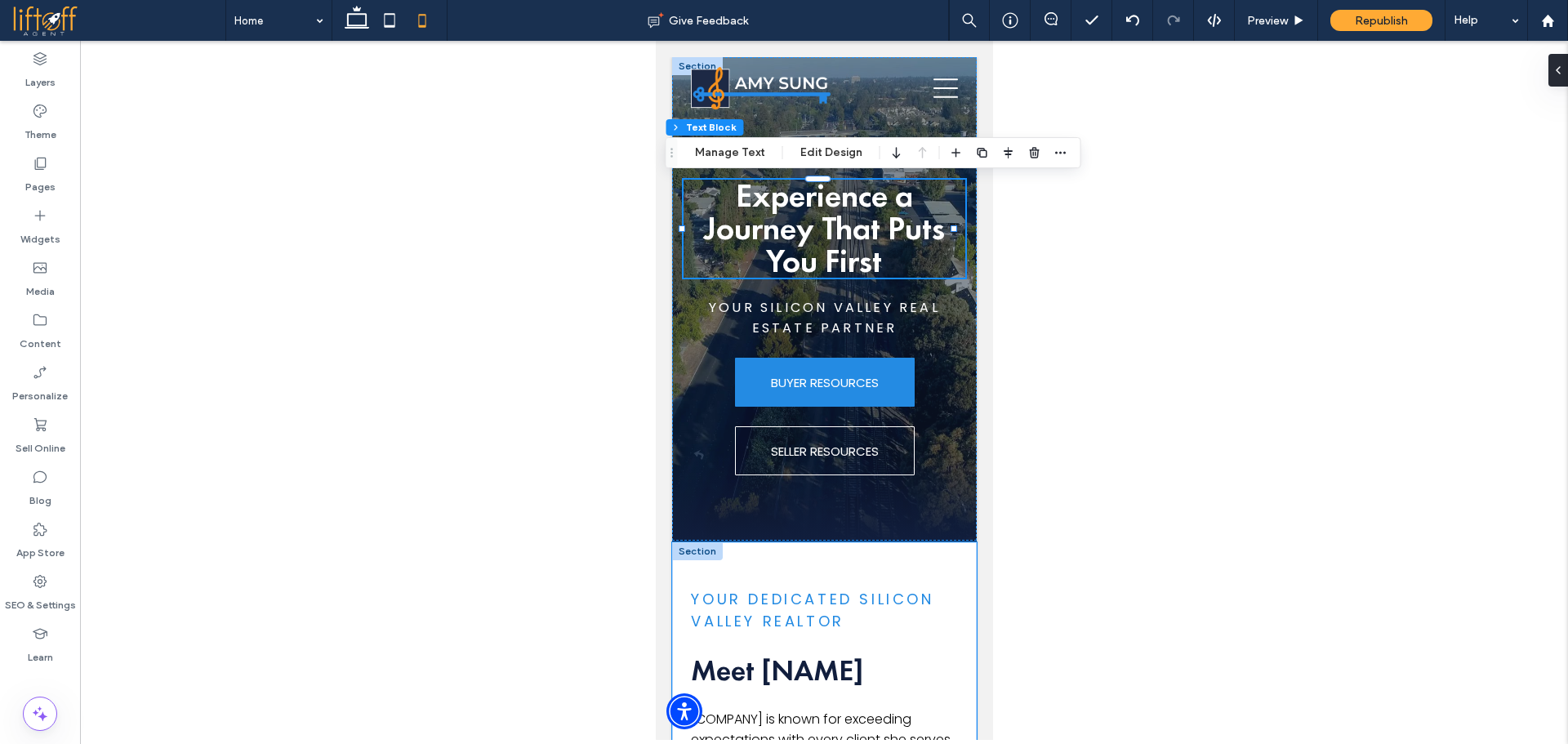 click on "Your Dedicated Silicon Valley Realtor
Meet Amy
Amy Sung is known for exceeding expectations with every client she serves. Whether you’re buying your dream home or selling a property you’ve cherished, Amy leads with compassion, expertise, and a commitment to your success. For sellers, Amy treats each listing as a unique brand launch—thoughtfully prepared, strategically priced, and expertly promoted to capture the right buyers. For buyers, Amy listens to your story, understands your lifestyle, and guides you through Silicon Valley’s competitive market with clarity and confidence. From the first meeting to closing day, you’ll feel informed, supported, and empowered every step of the way.
READ HER STORY" at bounding box center [823, 1061] 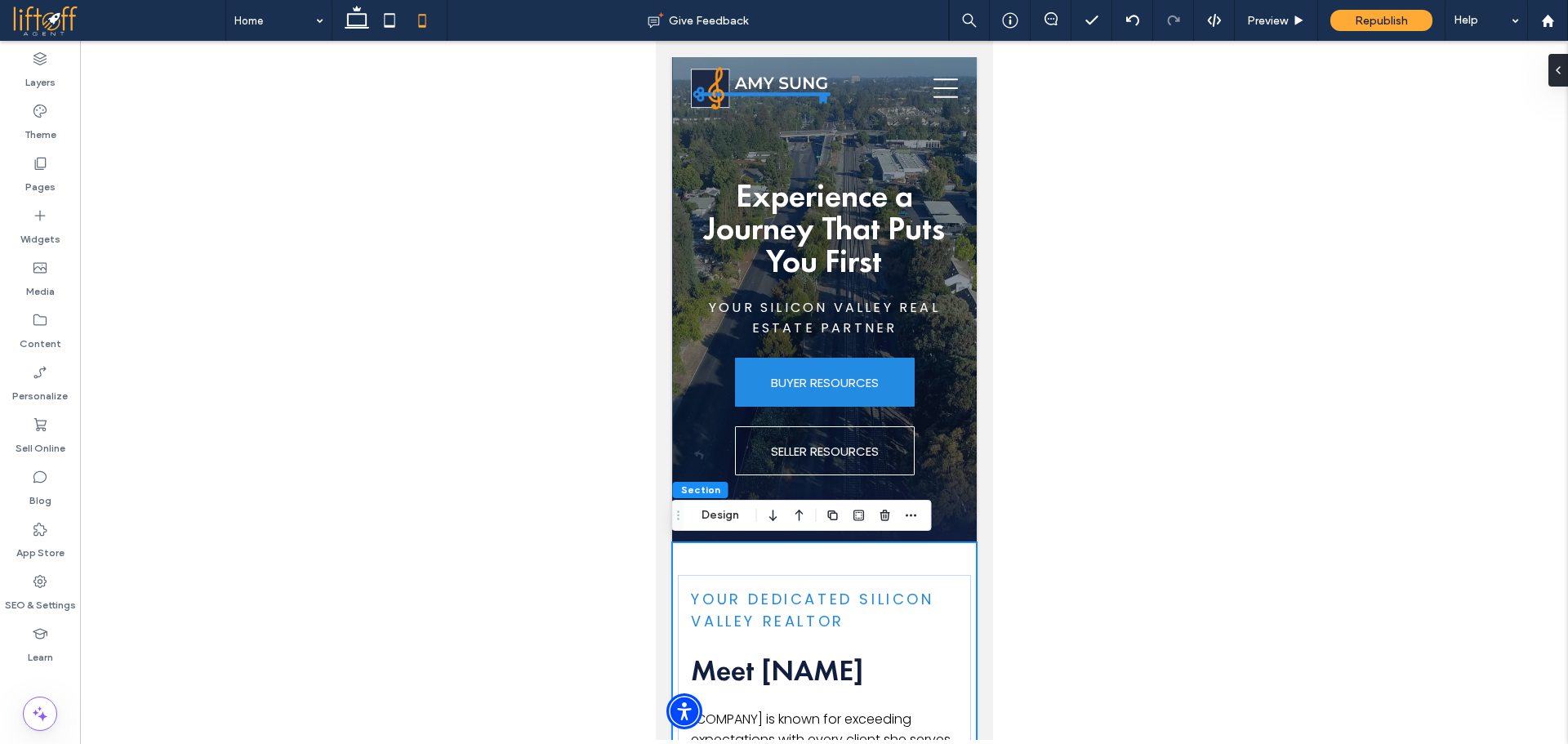 click 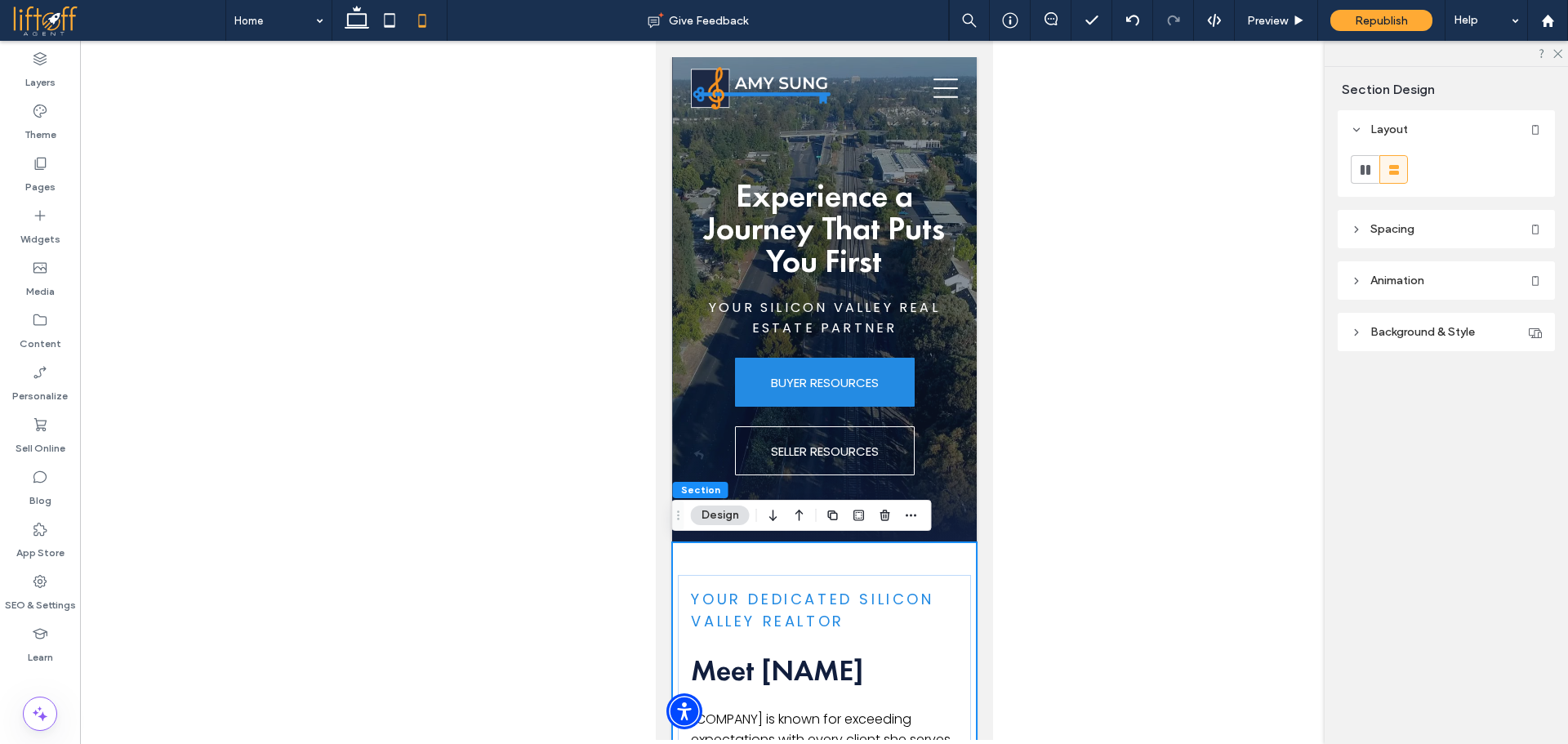 click on "Spacing" at bounding box center (1446, 229) 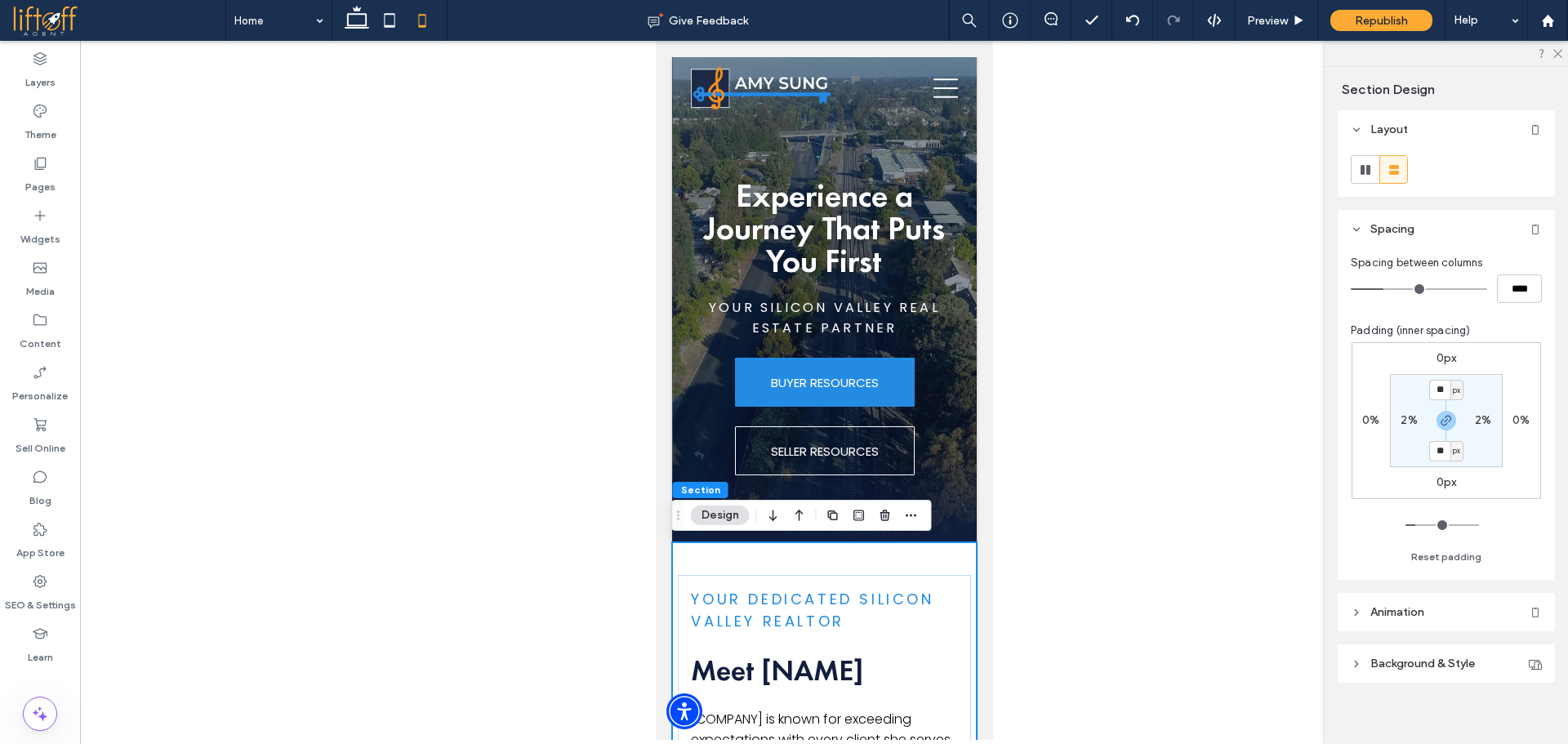 click on "Your Dedicated Silicon Valley Realtor
Meet Amy
Amy Sung is known for exceeding expectations with every client she serves. Whether you’re buying your dream home or selling a property you’ve cherished, Amy leads with compassion, expertise, and a commitment to your success. For sellers, Amy treats each listing as a unique brand launch—thoughtfully prepared, strategically priced, and expertly promoted to capture the right buyers. For buyers, Amy listens to your story, understands your lifestyle, and guides you through Silicon Valley’s competitive market with clarity and confidence. From the first meeting to closing day, you’ll feel informed, supported, and empowered every step of the way.
READ HER STORY" at bounding box center [823, 1061] 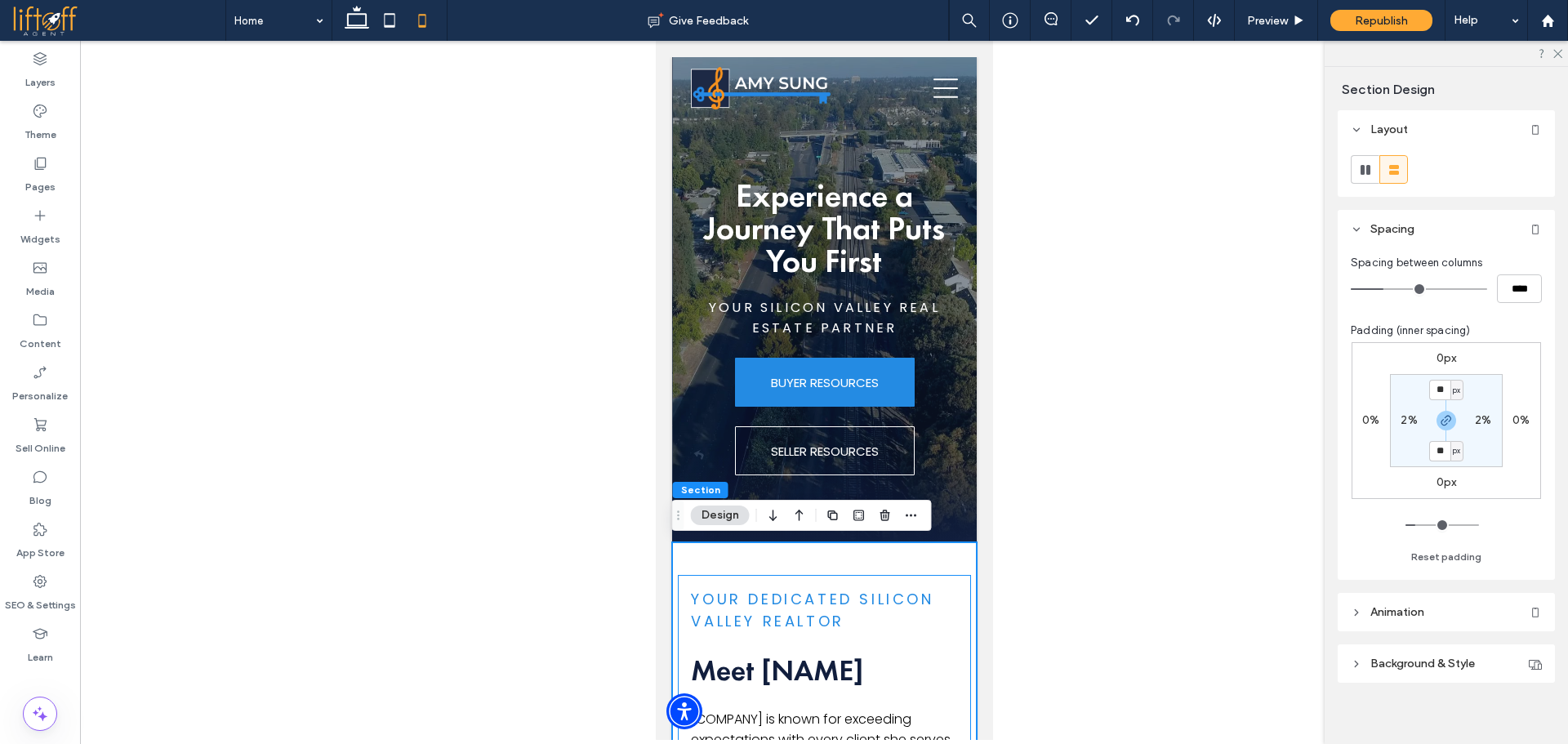 click on "Your Dedicated Silicon Valley Realtor
Meet Amy
Amy Sung is known for exceeding expectations with every client she serves. Whether you’re buying your dream home or selling a property you’ve cherished, Amy leads with compassion, expertise, and a commitment to your success. For sellers, Amy treats each listing as a unique brand launch—thoughtfully prepared, strategically priced, and expertly promoted to capture the right buyers. For buyers, Amy listens to your story, understands your lifestyle, and guides you through Silicon Valley’s competitive market with clarity and confidence. From the first meeting to closing day, you’ll feel informed, supported, and empowered every step of the way.
READ HER STORY" at bounding box center [823, 905] 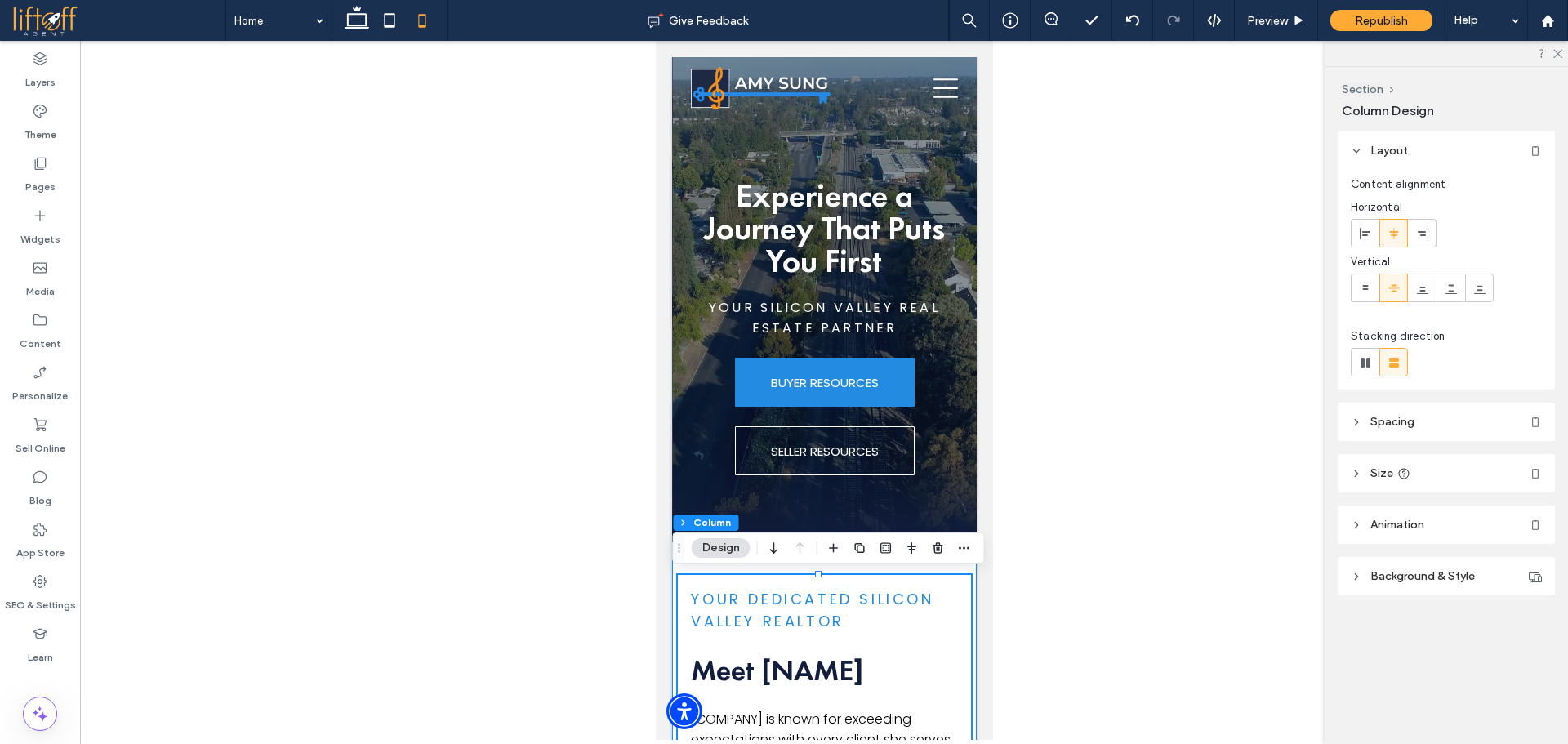 click on "Your Dedicated Silicon Valley Realtor
Meet Amy
Amy Sung is known for exceeding expectations with every client she serves. Whether you’re buying your dream home or selling a property you’ve cherished, Amy leads with compassion, expertise, and a commitment to your success. For sellers, Amy treats each listing as a unique brand launch—thoughtfully prepared, strategically priced, and expertly promoted to capture the right buyers. For buyers, Amy listens to your story, understands your lifestyle, and guides you through Silicon Valley’s competitive market with clarity and confidence. From the first meeting to closing day, you’ll feel informed, supported, and empowered every step of the way.
READ HER STORY" at bounding box center (823, 1061) 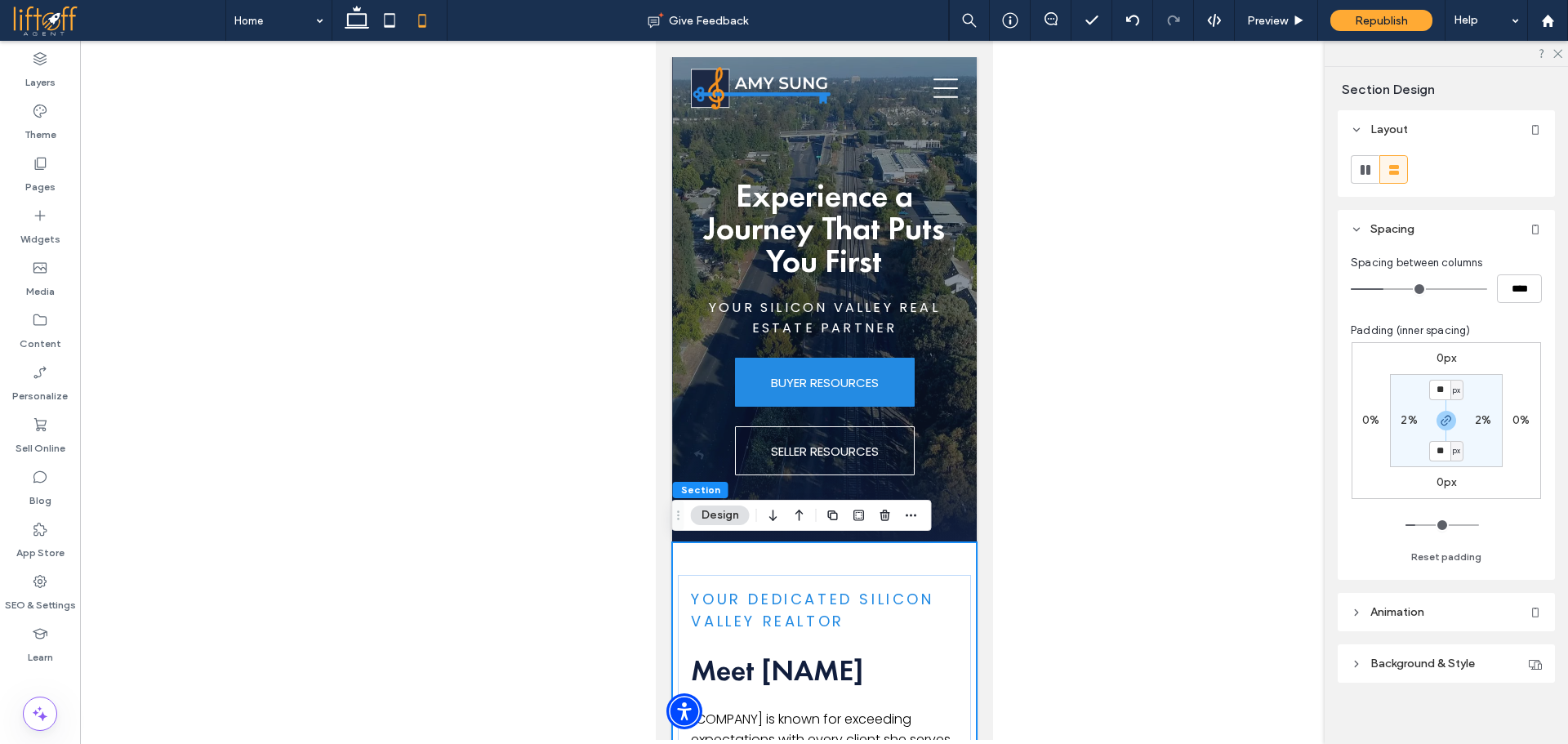 click on "px" at bounding box center (1456, 390) 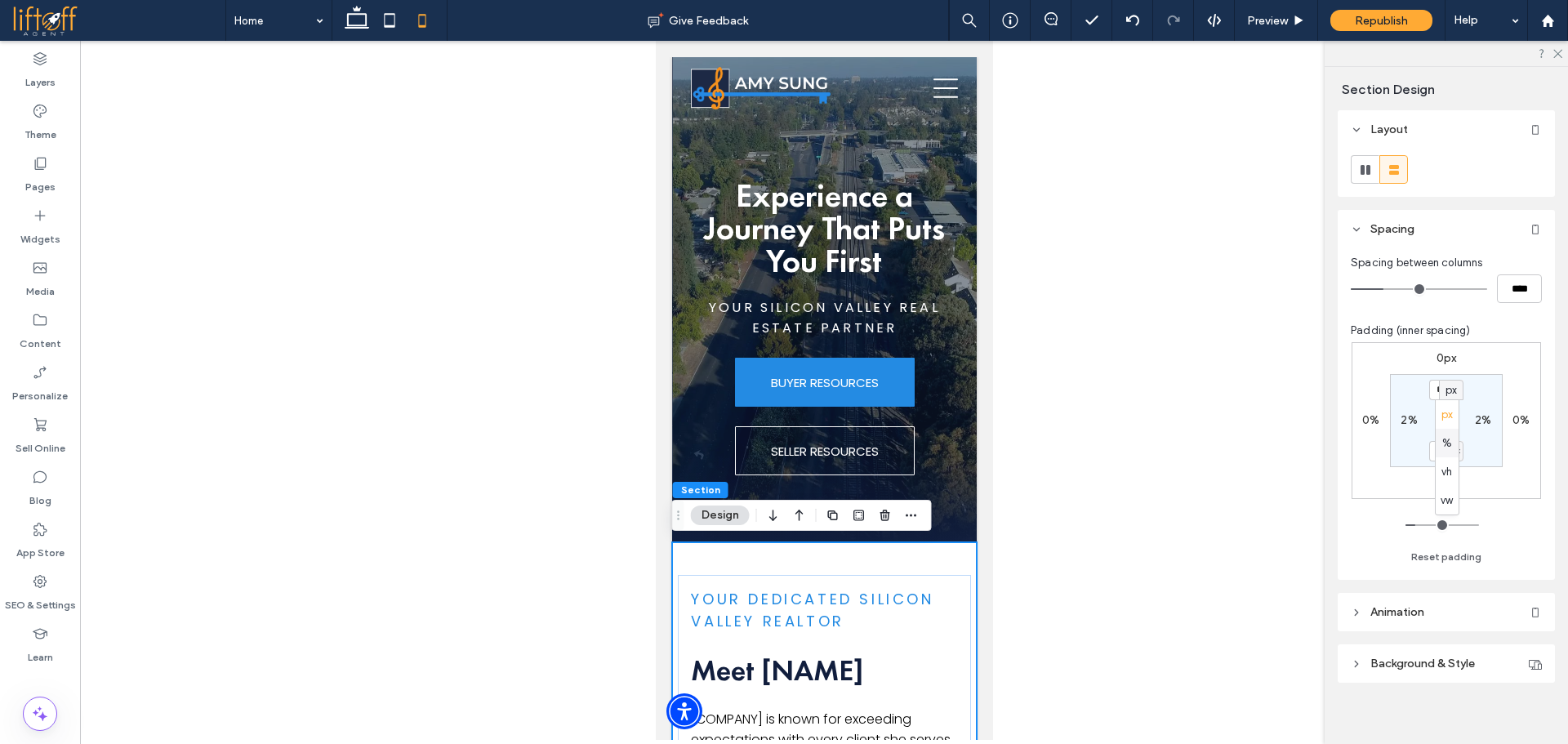 click on "%" at bounding box center [1447, 443] 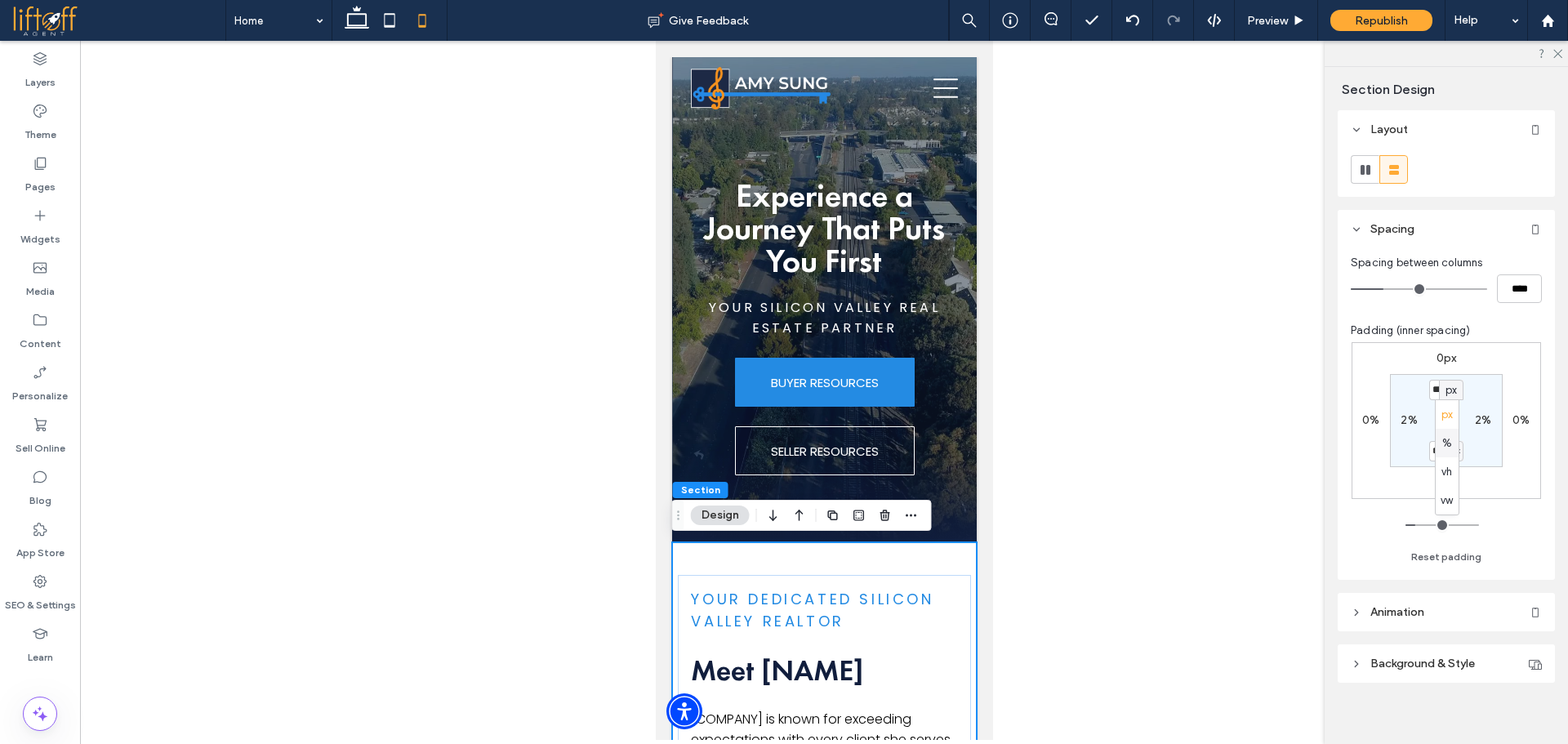 type on "**" 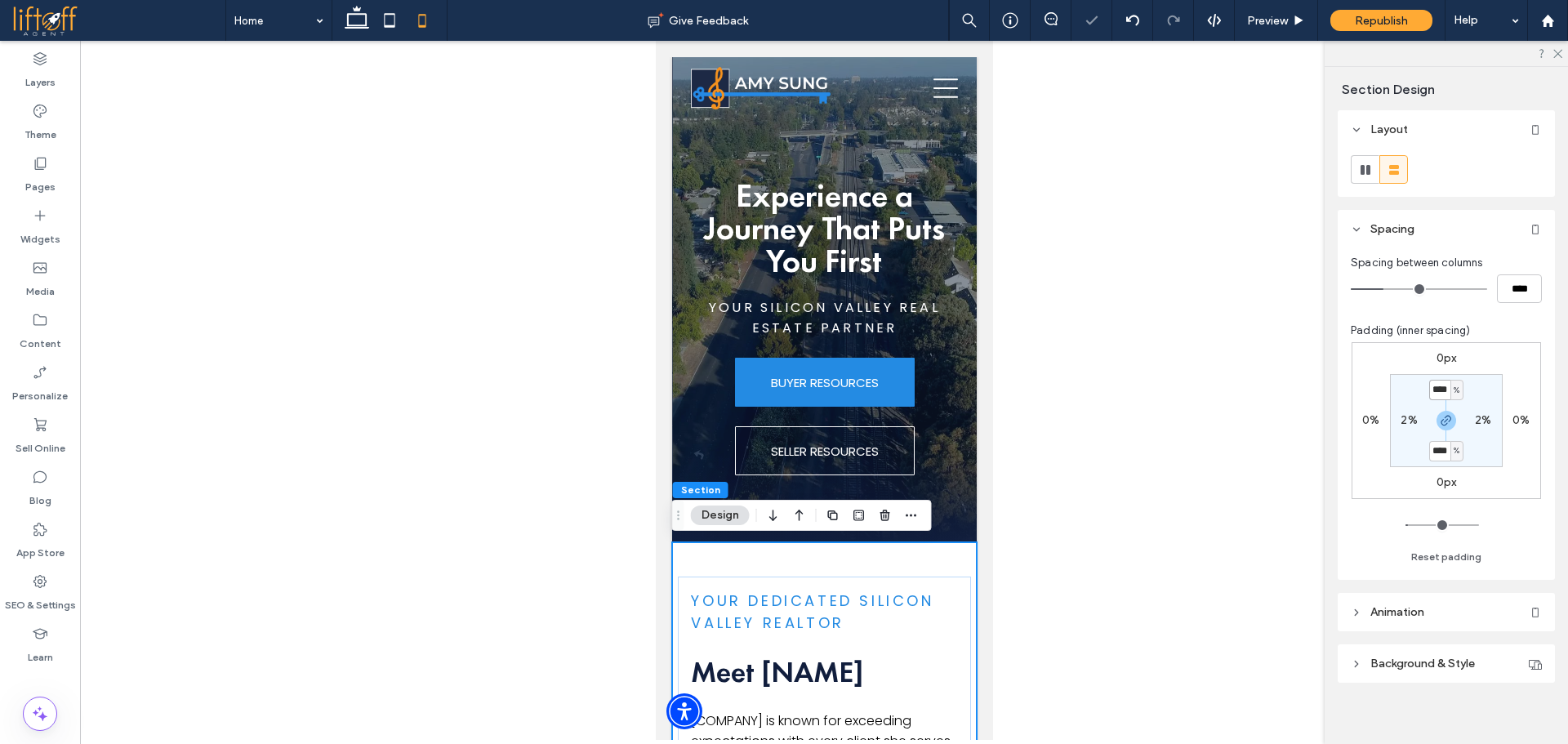 click on "****" at bounding box center (1440, 390) 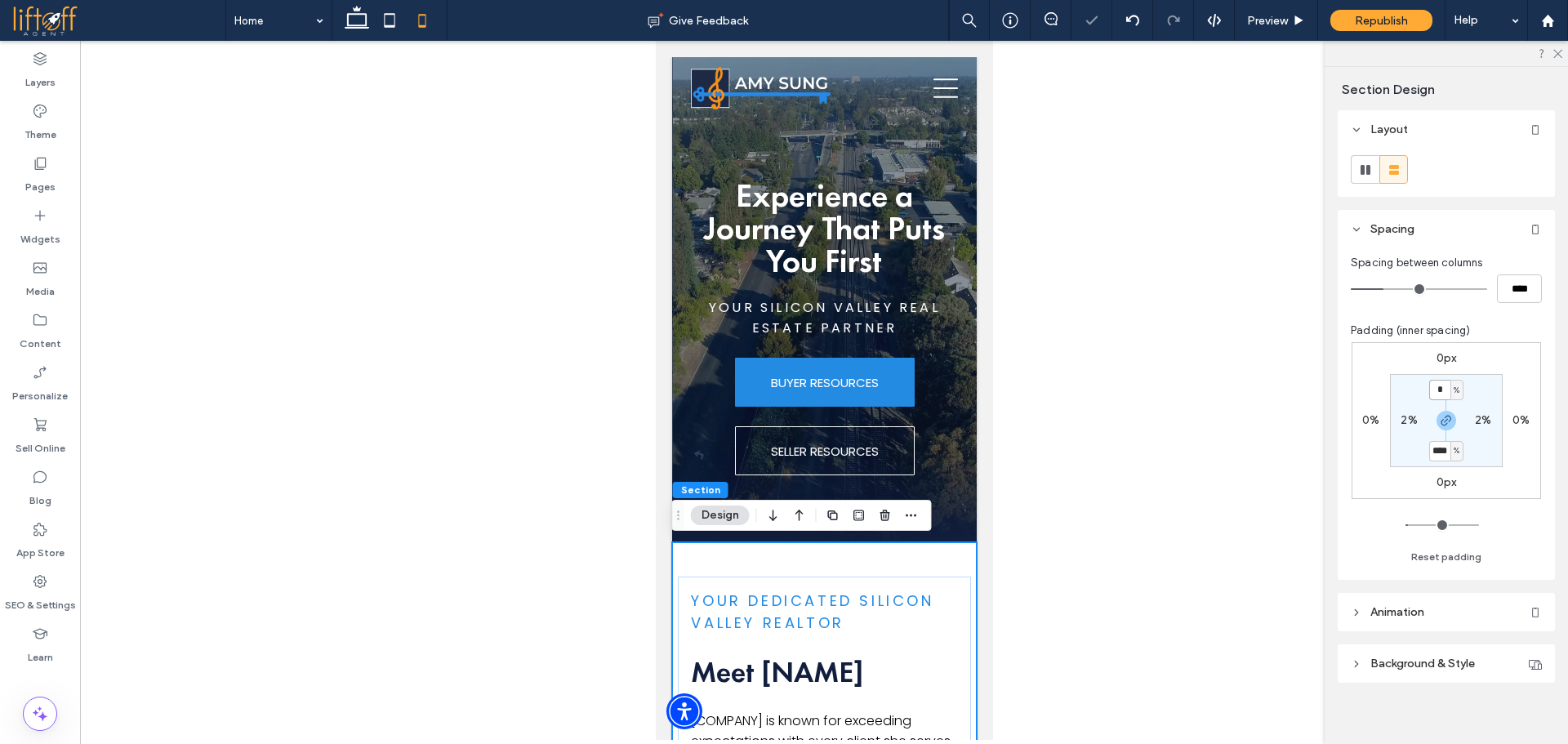 type on "*" 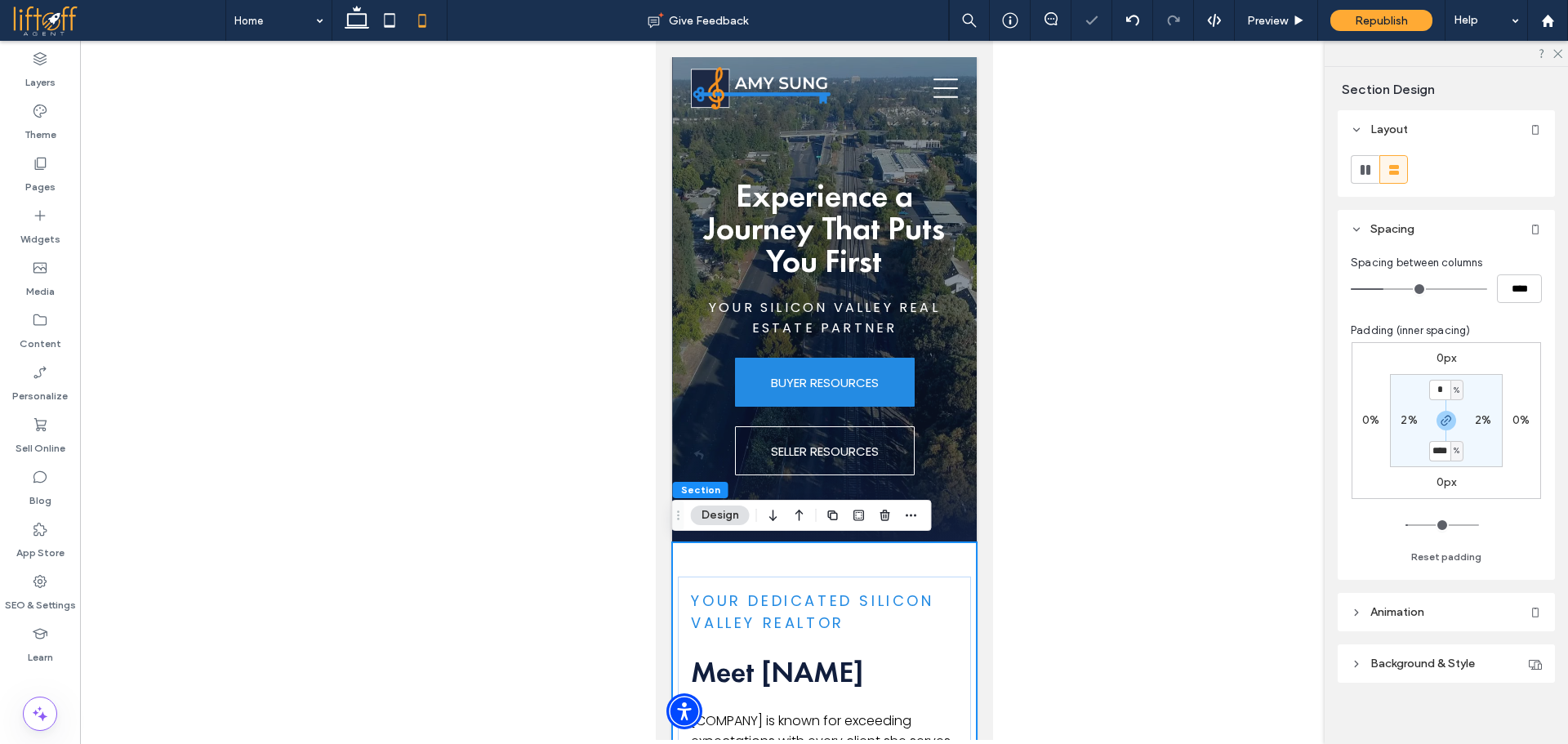 type on "*" 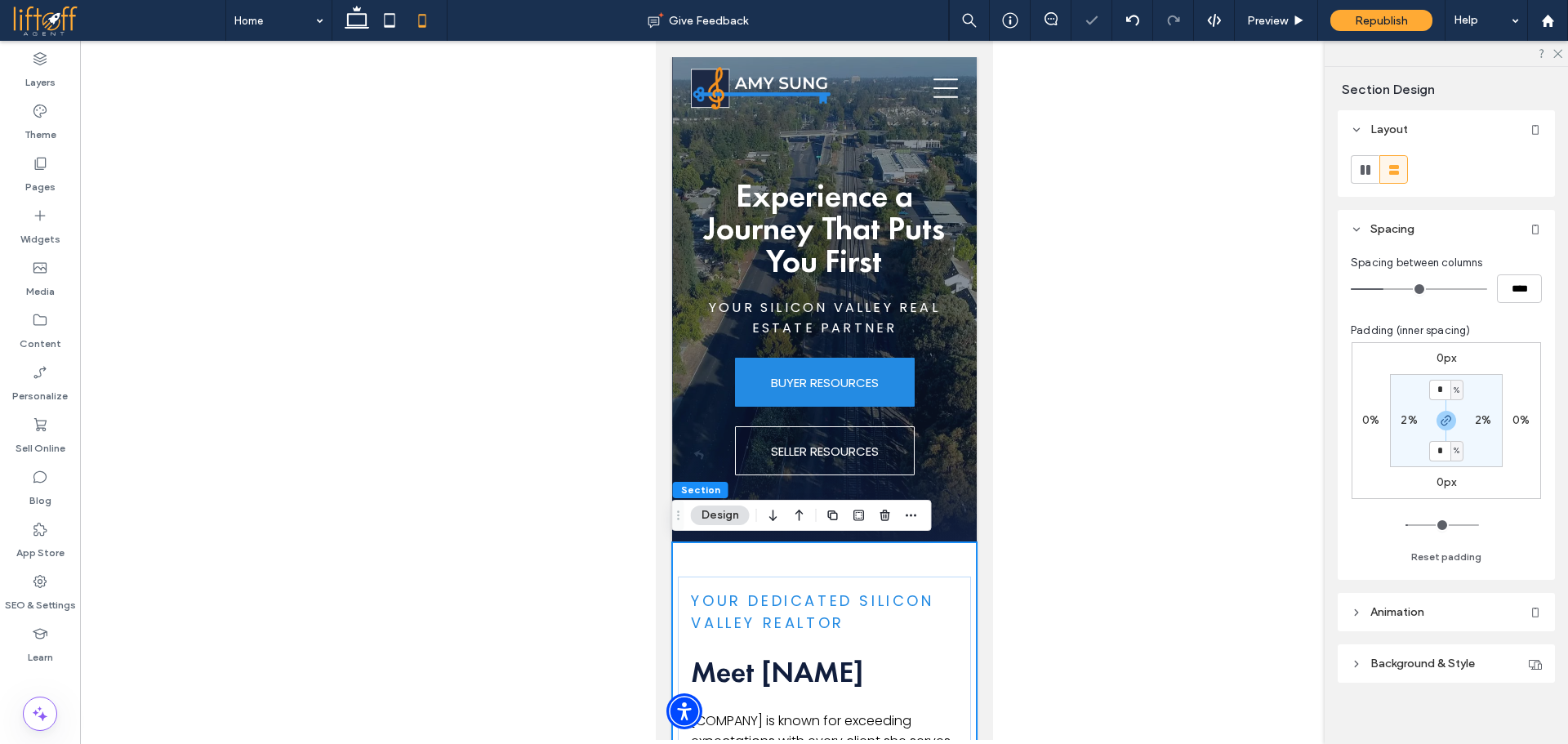 click on "* % 2% * % 2%" at bounding box center (1446, 421) 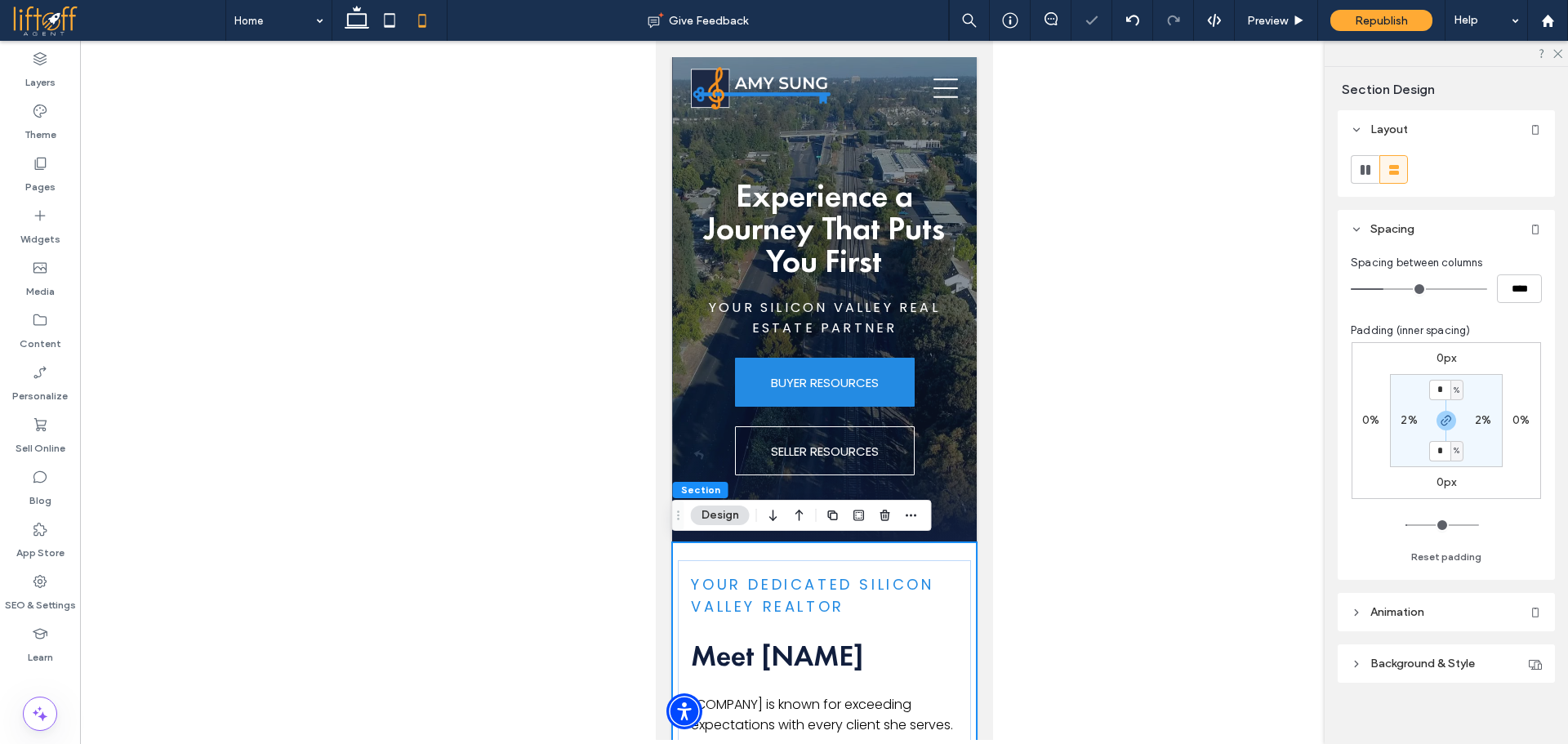 click on "2%" at bounding box center (1409, 420) 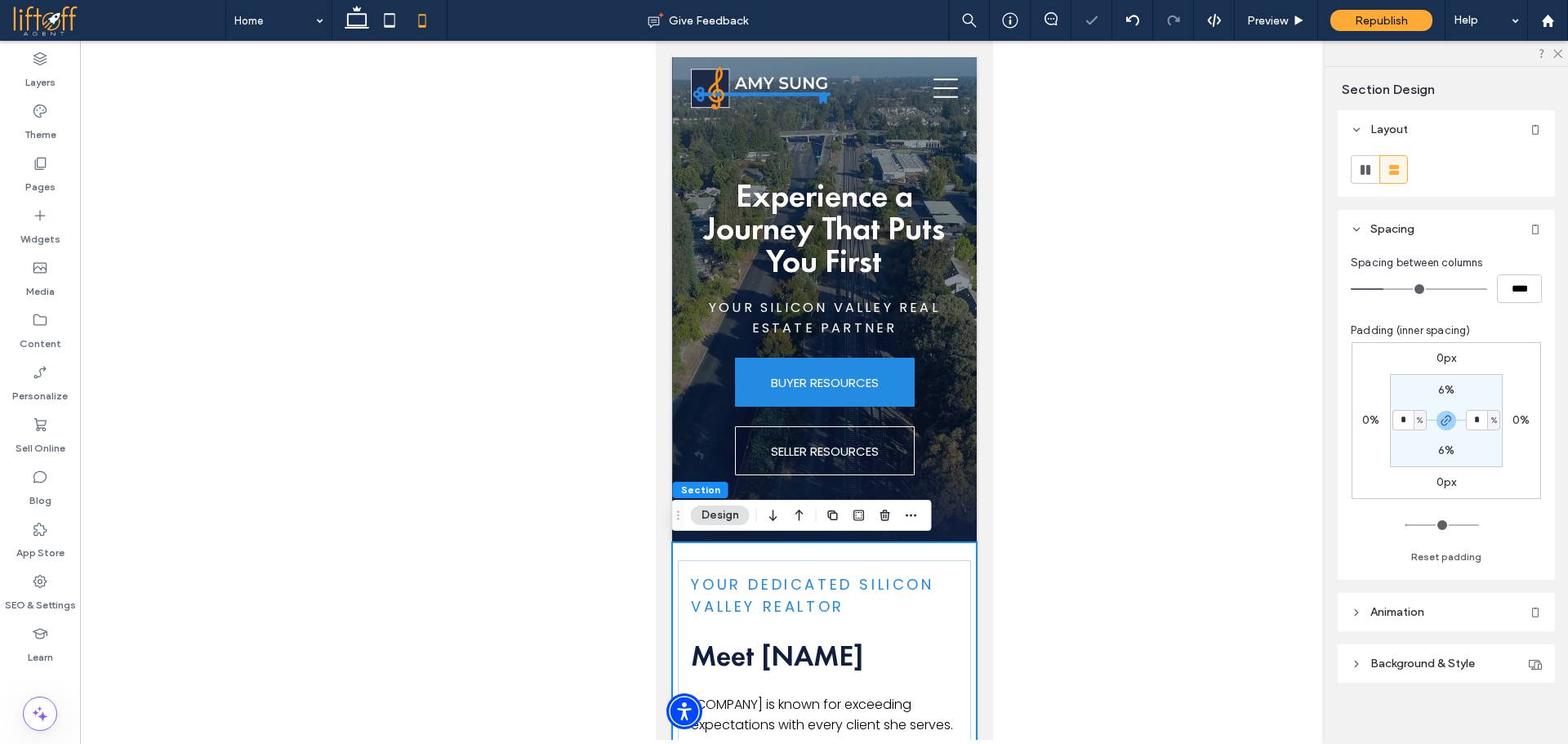 type on "*" 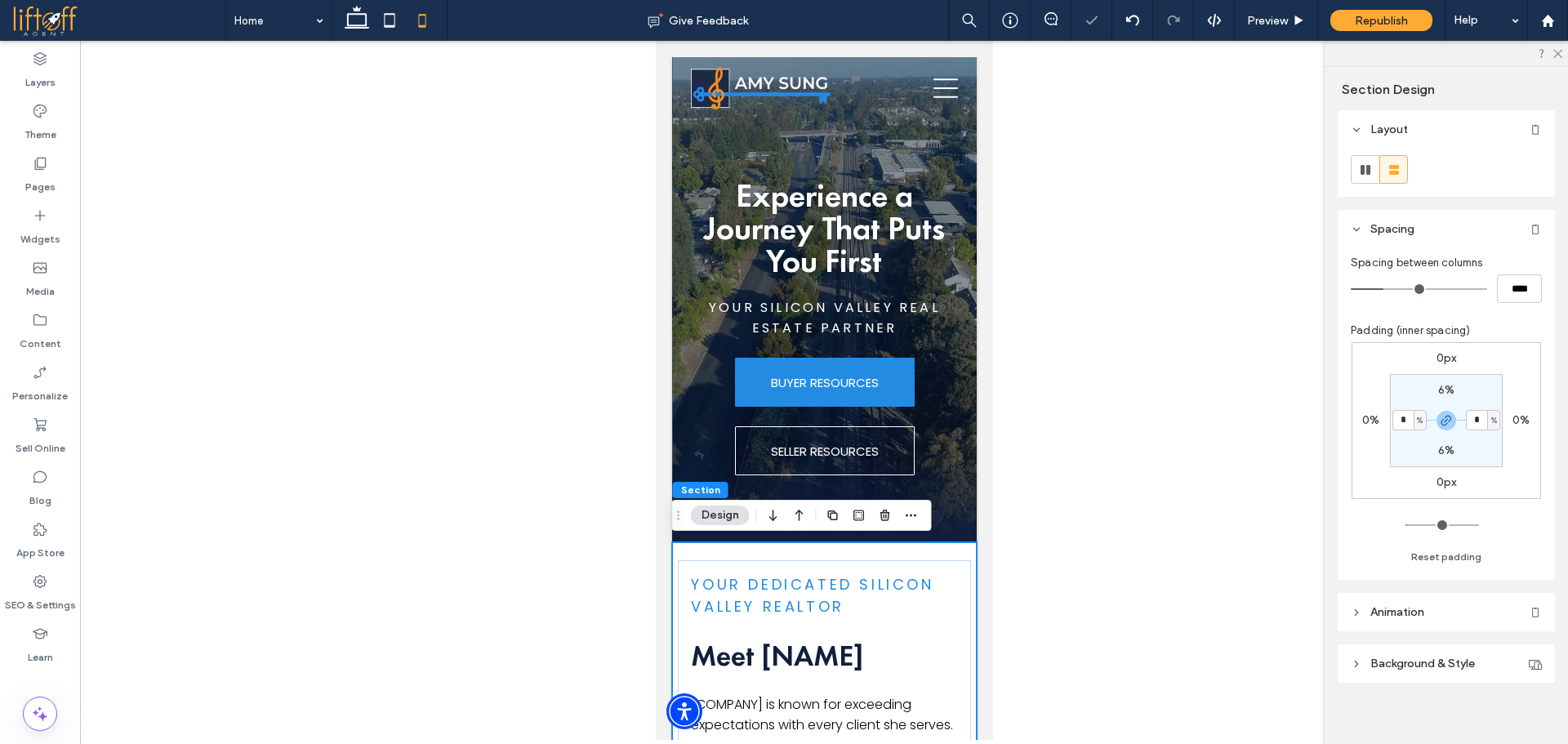 type on "*" 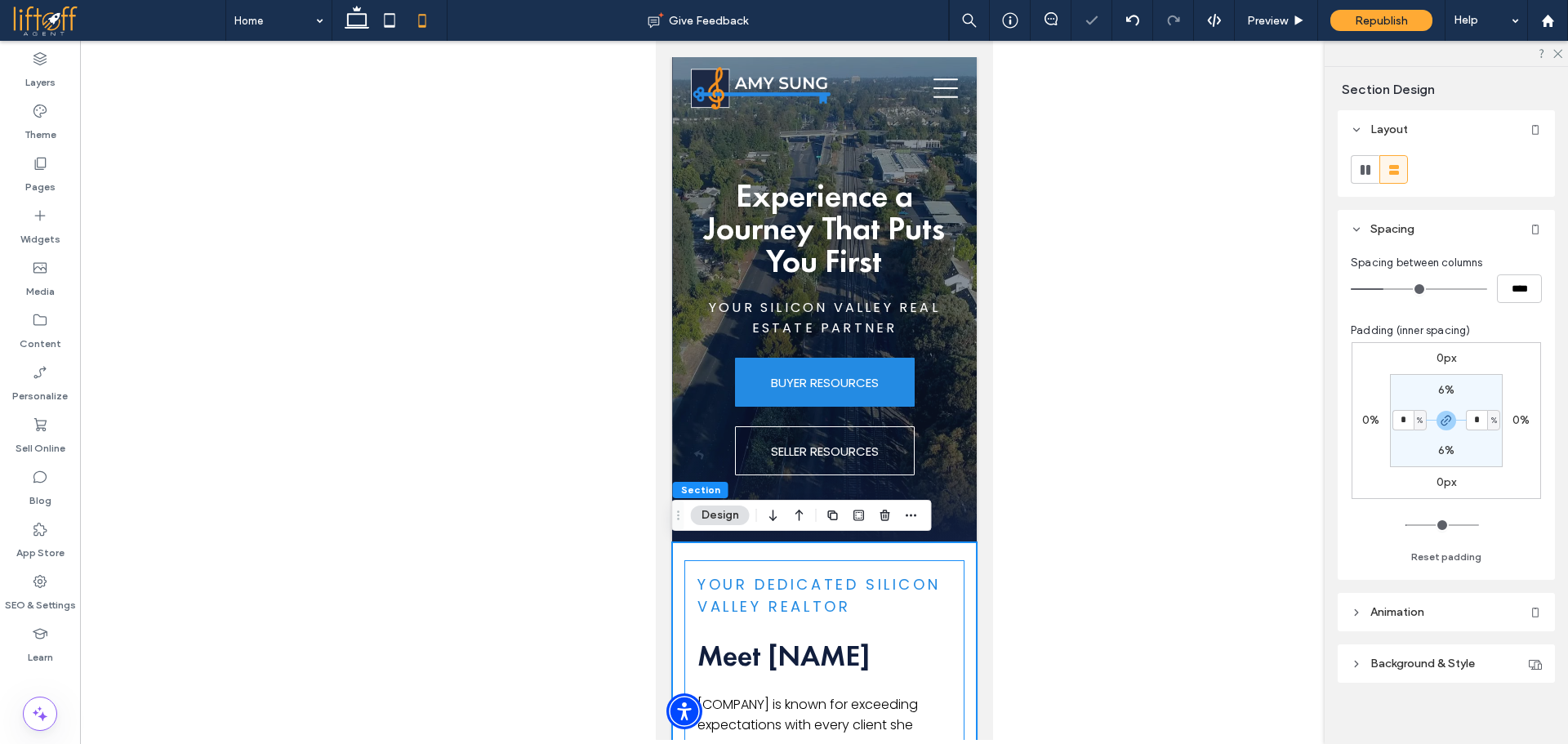 click on "Your Dedicated Silicon Valley Realtor
Meet Amy
Amy Sung is known for exceeding expectations with every client she serves. Whether you’re buying your dream home or selling a property you’ve cherished, Amy leads with compassion, expertise, and a commitment to your success. For sellers, Amy treats each listing as a unique brand launch—thoughtfully prepared, strategically priced, and expertly promoted to capture the right buyers. For buyers, Amy listens to your story, understands your lifestyle, and guides you through Silicon Valley’s competitive market with clarity and confidence. From the first meeting to closing day, you’ll feel informed, supported, and empowered every step of the way.
READ HER STORY" at bounding box center [823, 890] 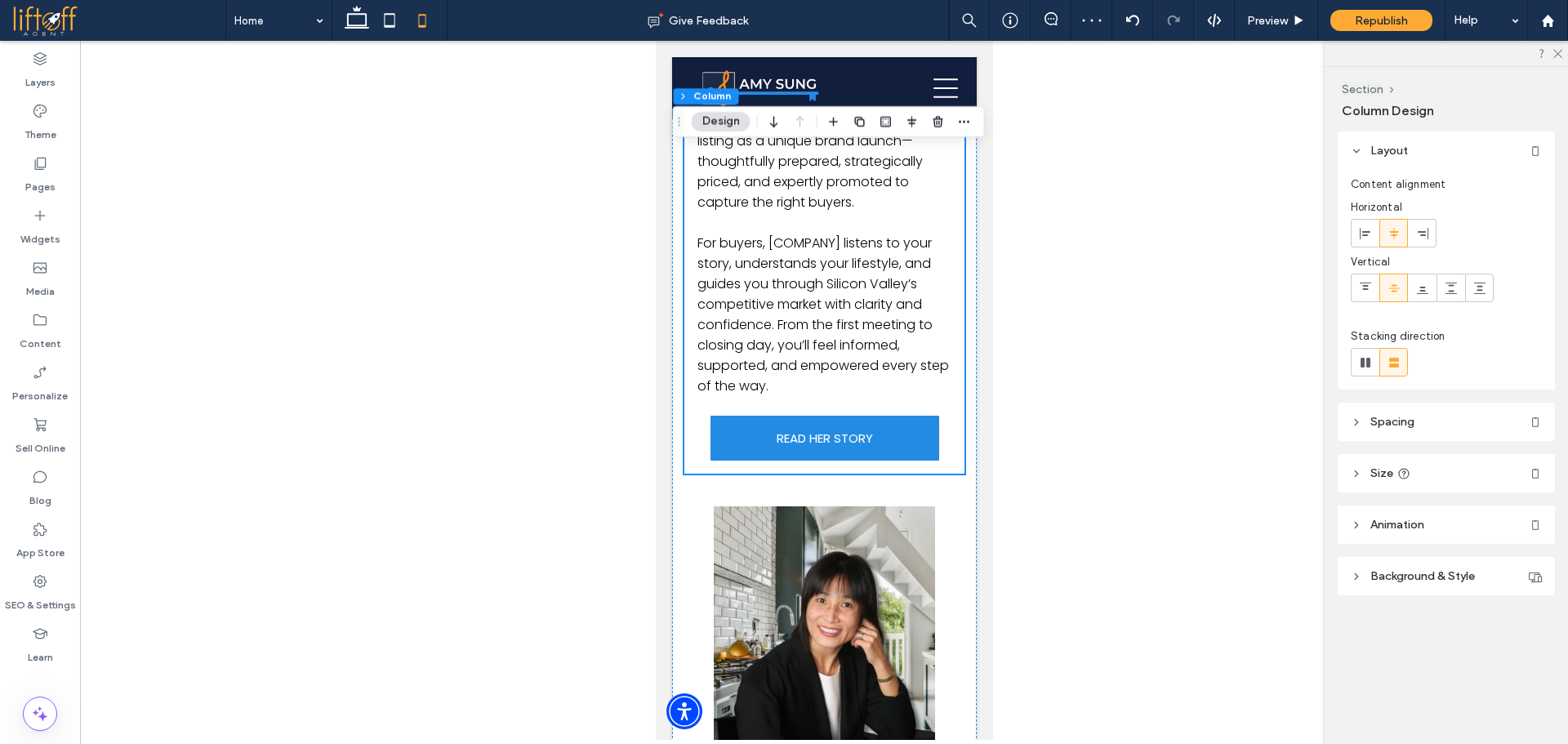 scroll, scrollTop: 803, scrollLeft: 0, axis: vertical 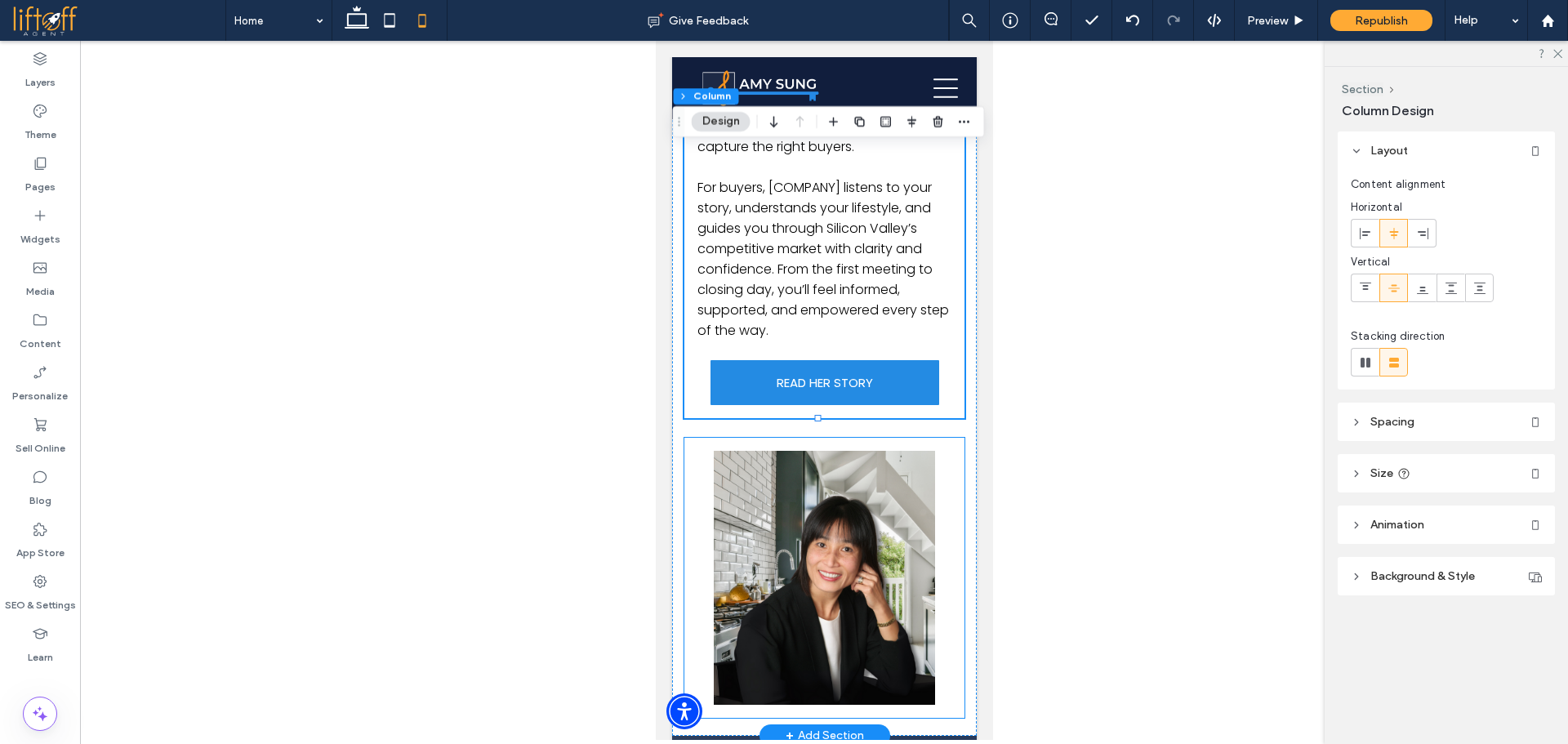 click at bounding box center (823, 577) 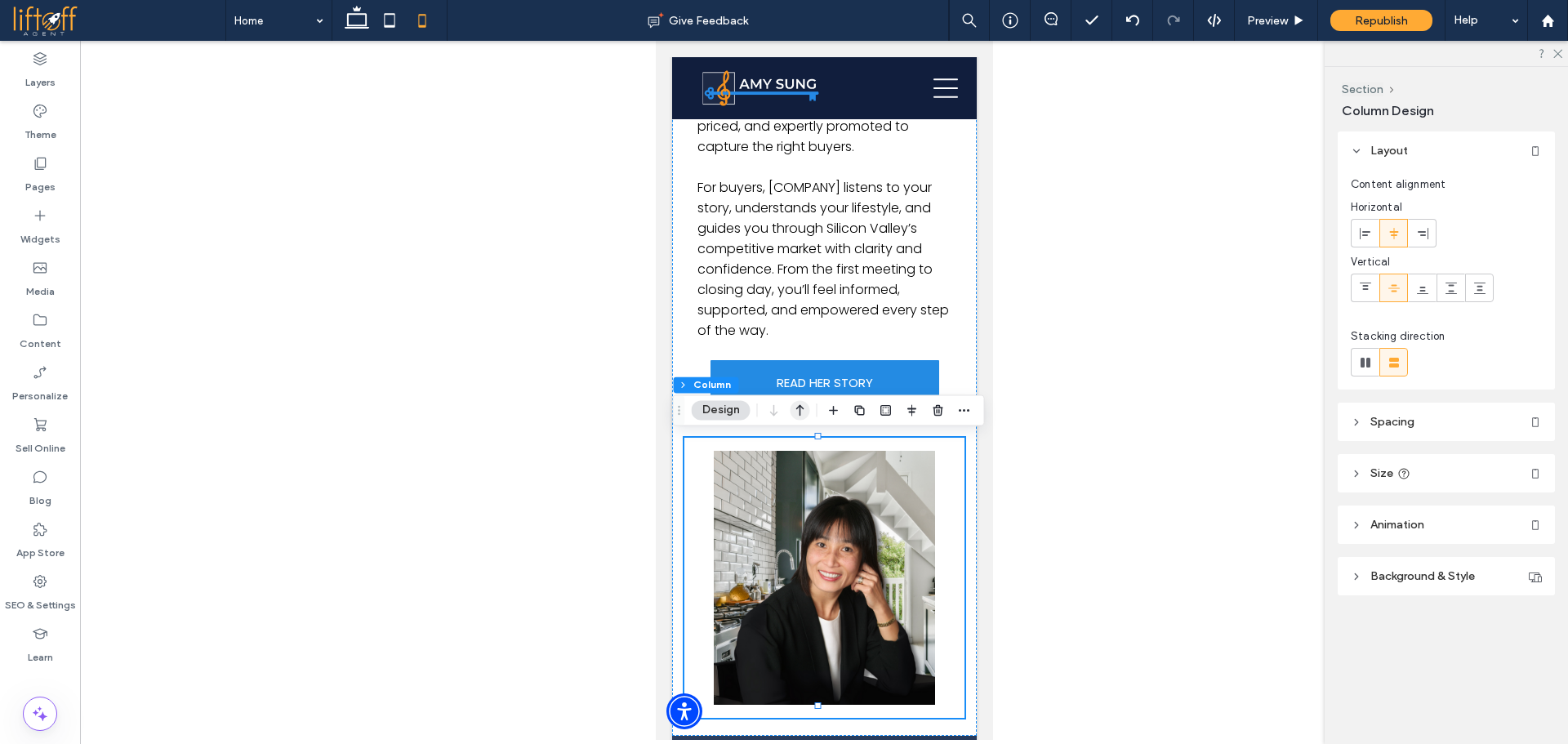 click 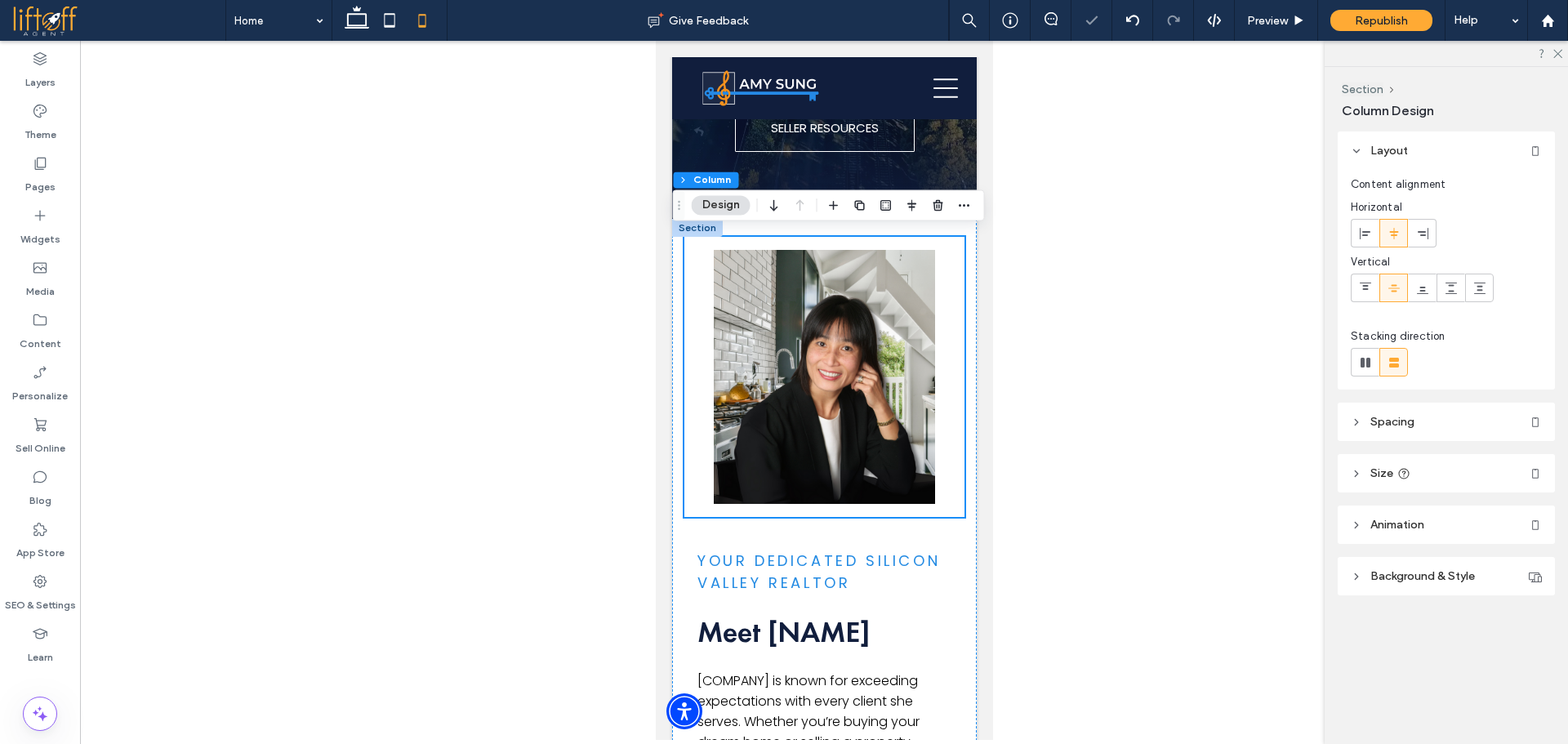 scroll, scrollTop: 310, scrollLeft: 0, axis: vertical 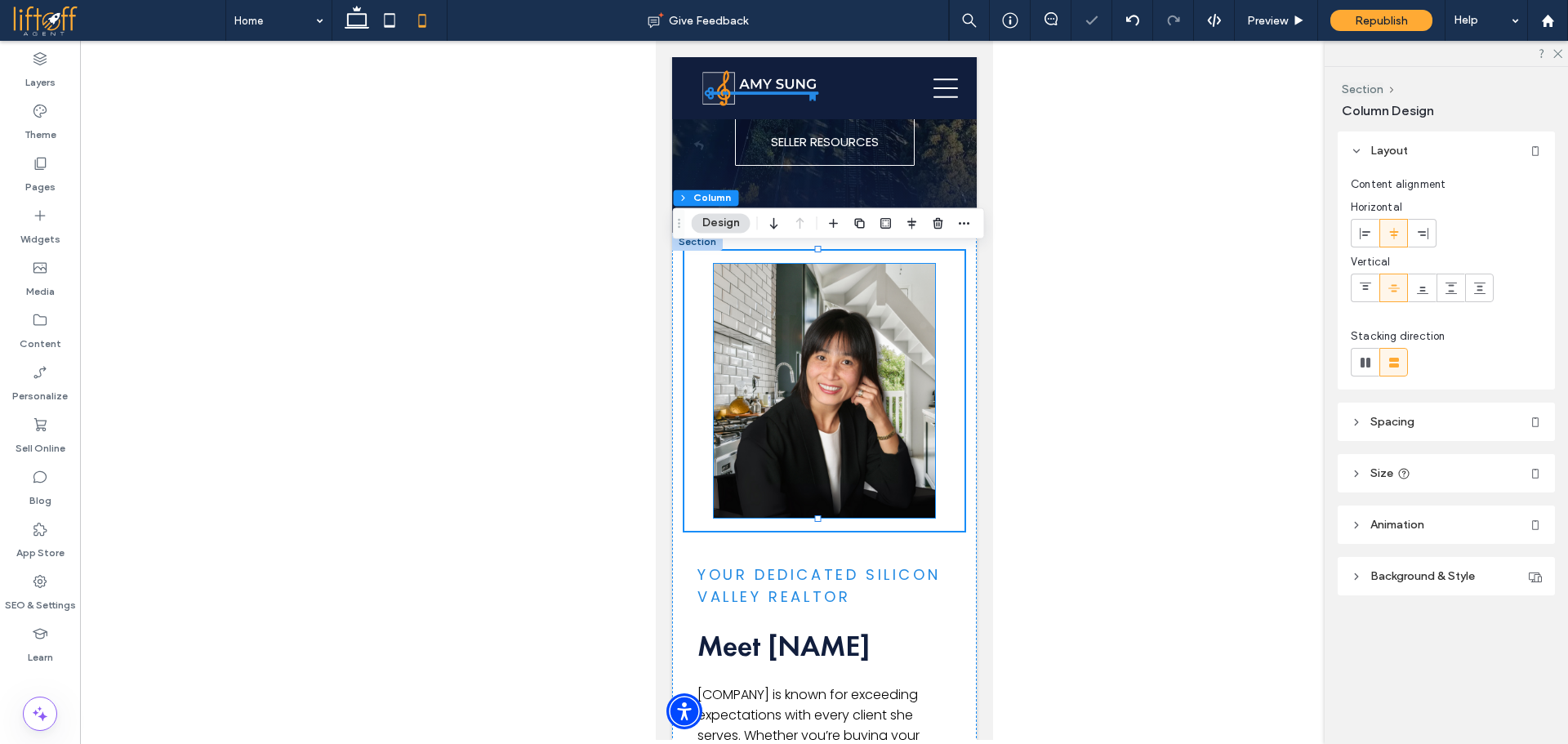 click at bounding box center (823, 390) 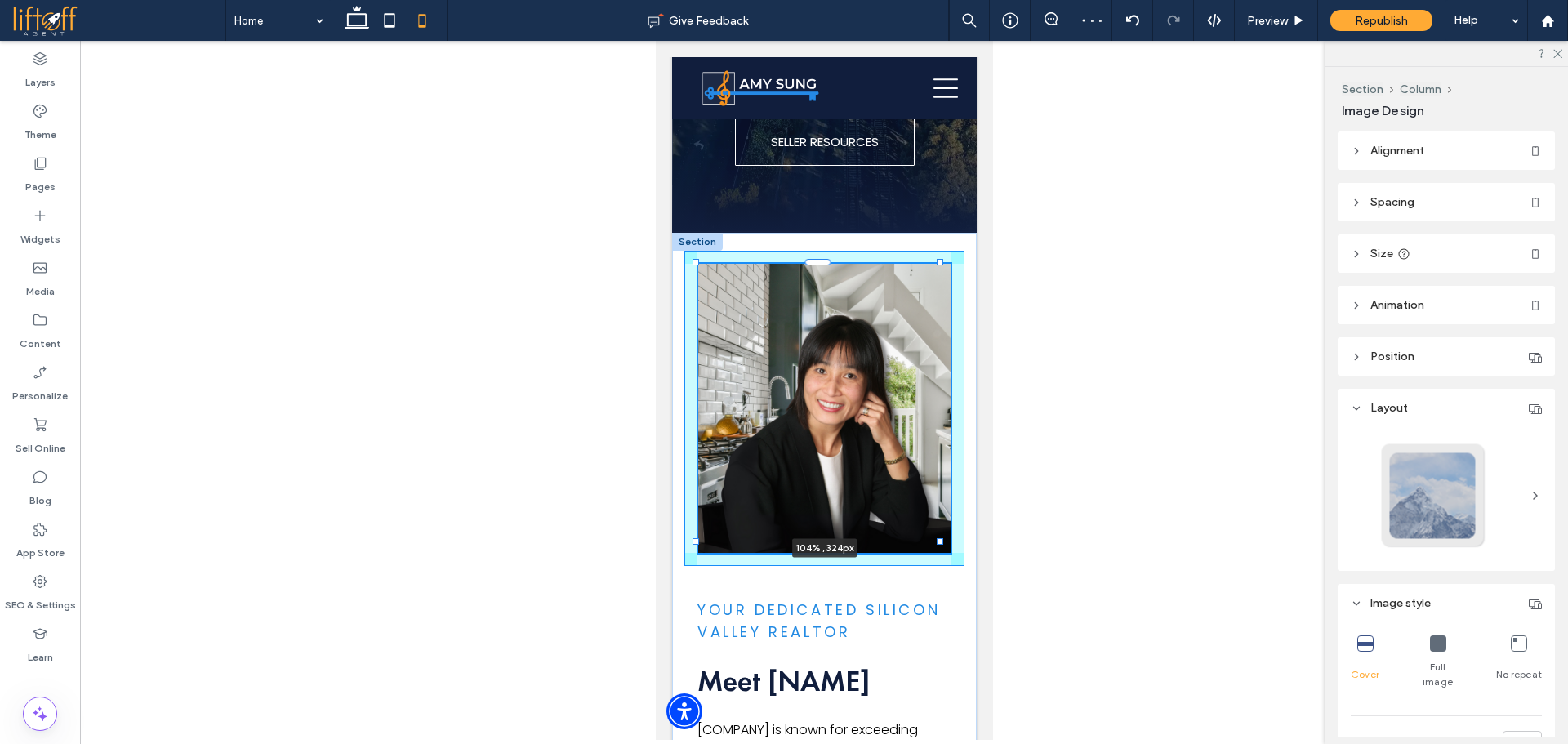 drag, startPoint x: 921, startPoint y: 502, endPoint x: 945, endPoint y: 524, distance: 32.557641 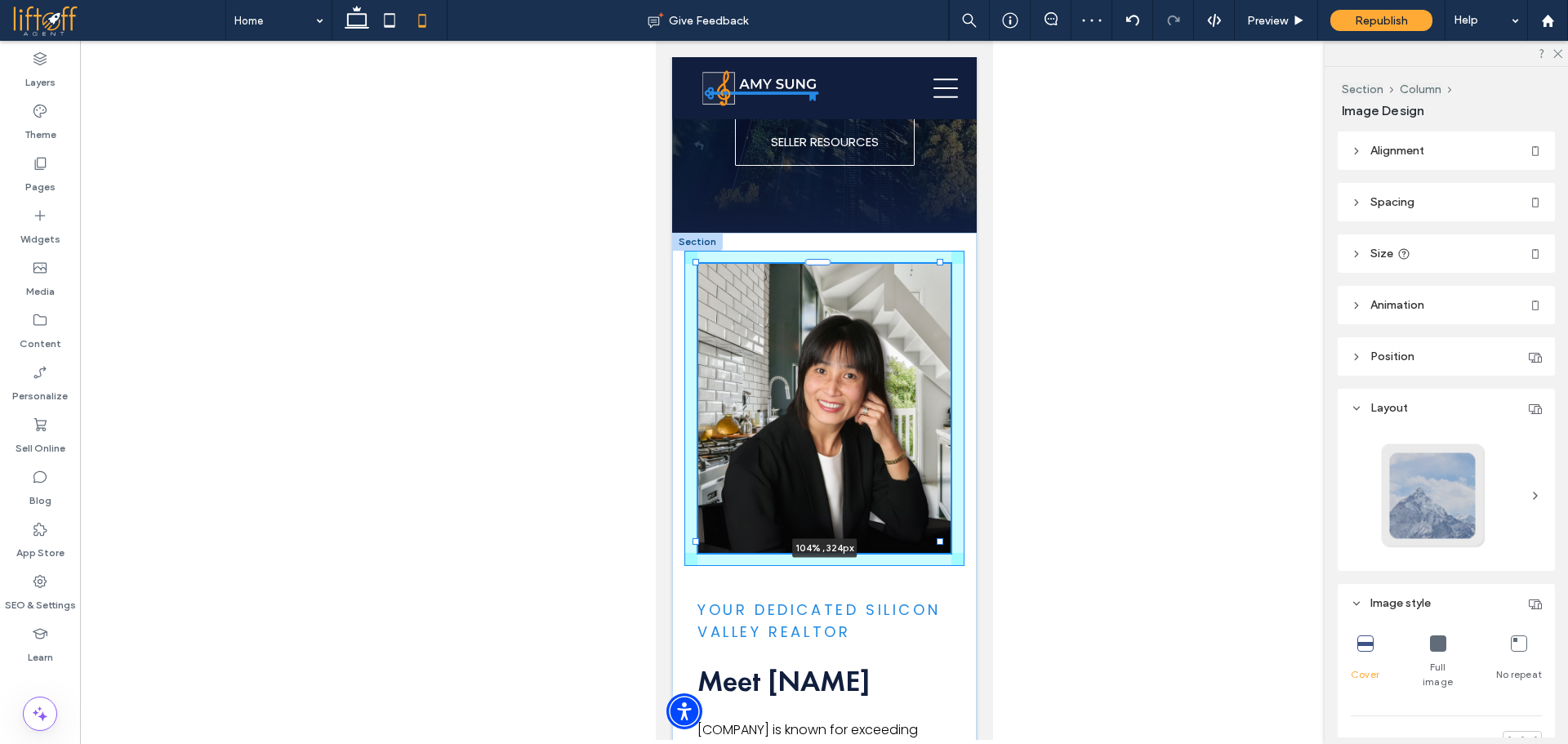 click on "Your Dedicated Silicon Valley Realtor
Meet Amy
Amy Sung is known for exceeding expectations with every client she serves. Whether you’re buying your dream home or selling a property you’ve cherished, Amy leads with compassion, expertise, and a commitment to your success. For sellers, Amy treats each listing as a unique brand launch—thoughtfully prepared, strategically priced, and expertly promoted to capture the right buyers. For buyers, Amy listens to your story, understands your lifestyle, and guides you through Silicon Valley’s competitive market with clarity and confidence. From the first meeting to closing day, you’ll feel informed, supported, and empowered every step of the way.
READ HER STORY
104% , 324px" at bounding box center (823, 748) 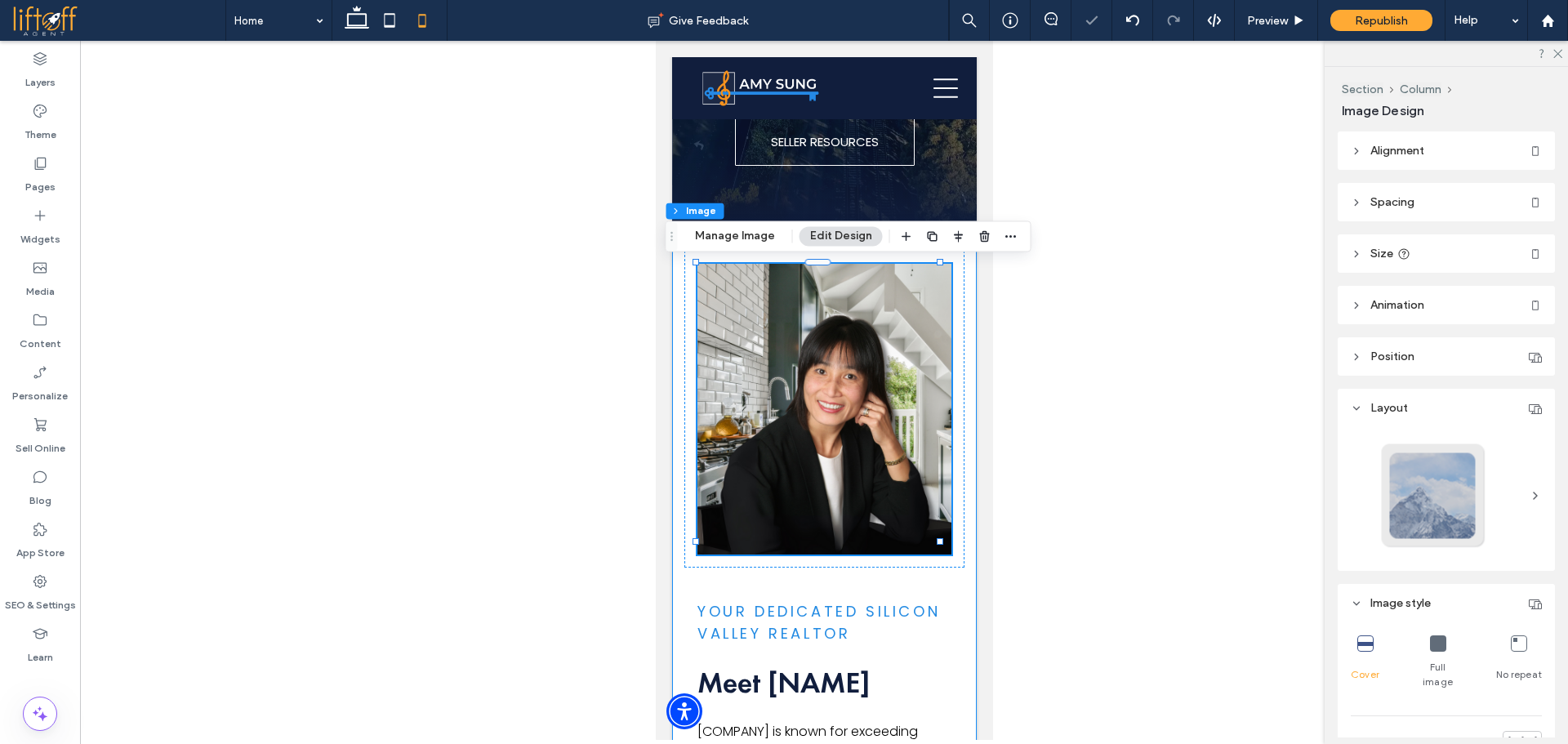 click on "Your Dedicated Silicon Valley Realtor
Meet Amy
Amy Sung is known for exceeding expectations with every client she serves. Whether you’re buying your dream home or selling a property you’ve cherished, Amy leads with compassion, expertise, and a commitment to your success. For sellers, Amy treats each listing as a unique brand launch—thoughtfully prepared, strategically priced, and expertly promoted to capture the right buyers. For buyers, Amy listens to your story, understands your lifestyle, and guides you through Silicon Valley’s competitive market with clarity and confidence. From the first meeting to closing day, you’ll feel informed, supported, and empowered every step of the way.
READ HER STORY
104% , 324px" at bounding box center [823, 749] 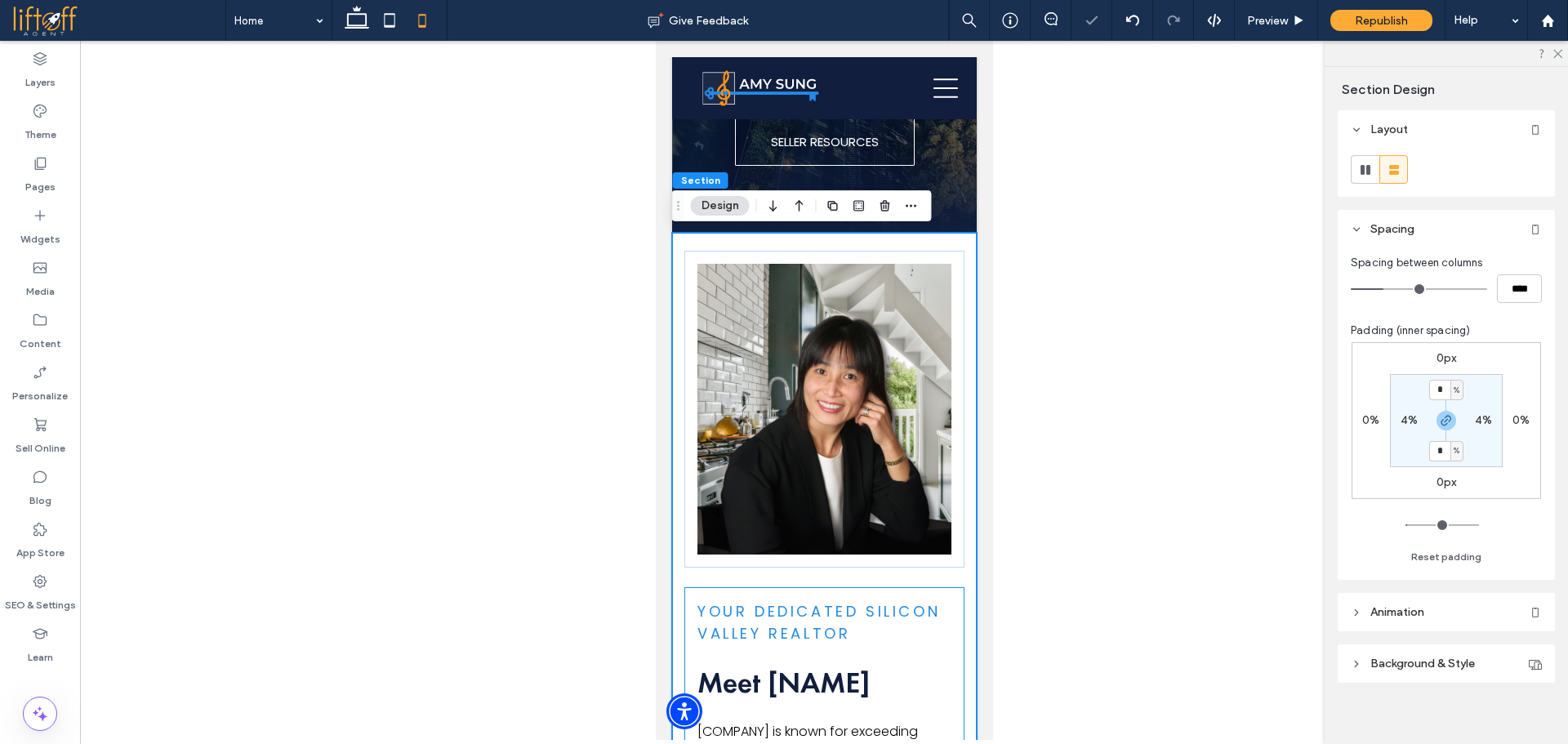 click on "Your Dedicated Silicon Valley Realtor
Meet Amy
Amy Sung is known for exceeding expectations with every client she serves. Whether you’re buying your dream home or selling a property you’ve cherished, Amy leads with compassion, expertise, and a commitment to your success. For sellers, Amy treats each listing as a unique brand launch—thoughtfully prepared, strategically priced, and expertly promoted to capture the right buyers. For buyers, Amy listens to your story, understands your lifestyle, and guides you through Silicon Valley’s competitive market with clarity and confidence. From the first meeting to closing day, you’ll feel informed, supported, and empowered every step of the way.
READ HER STORY" at bounding box center (823, 917) 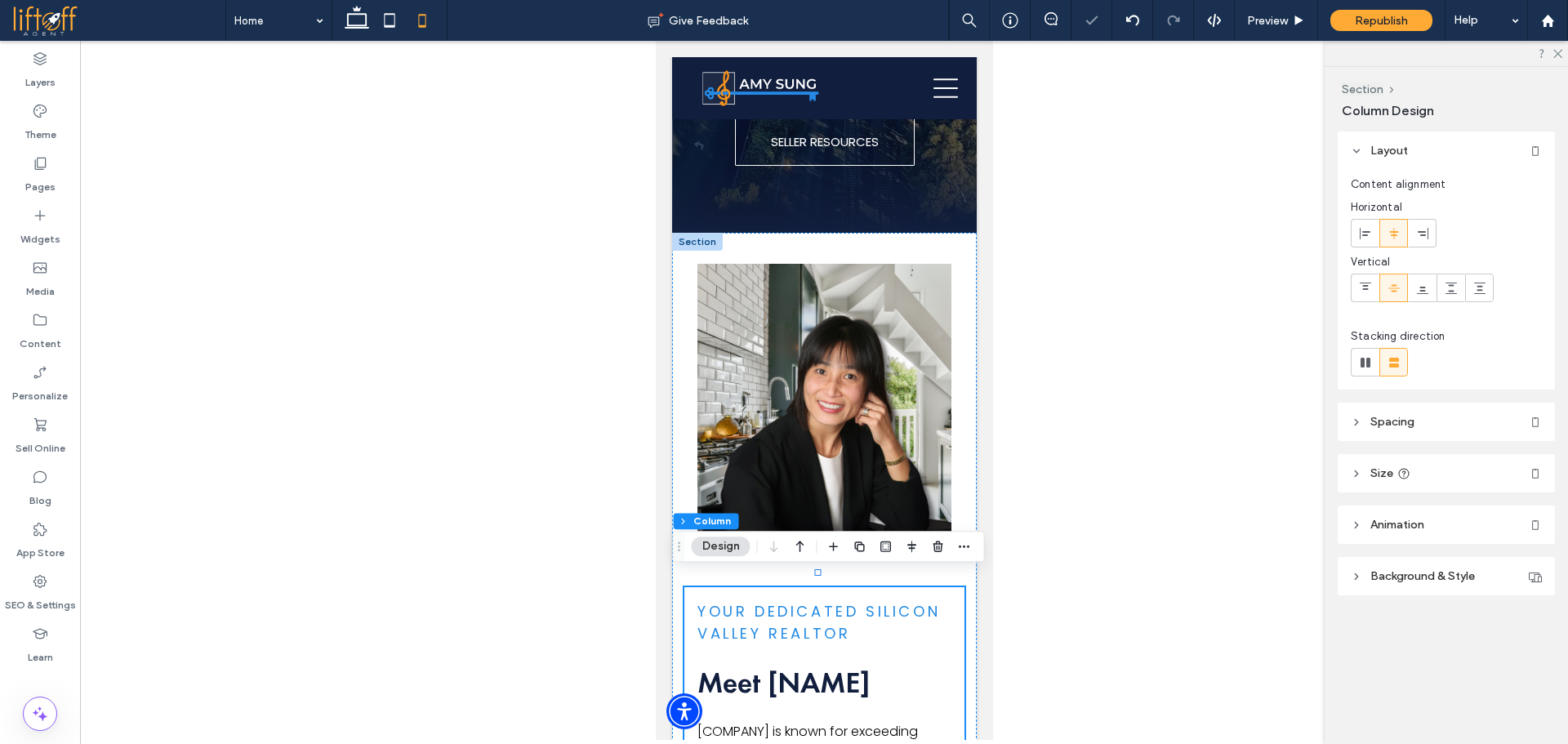 click at bounding box center [1393, 233] 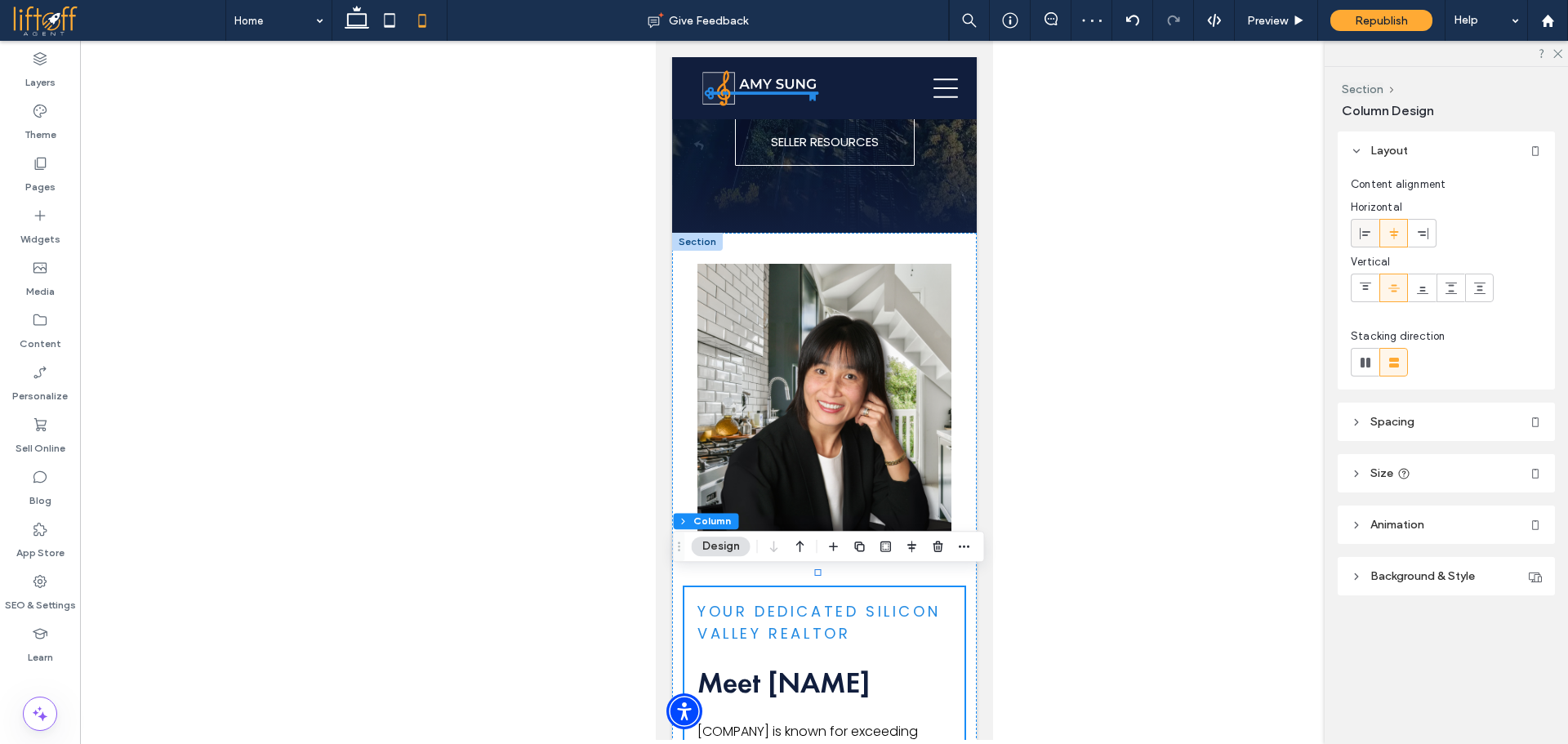 click at bounding box center (1365, 233) 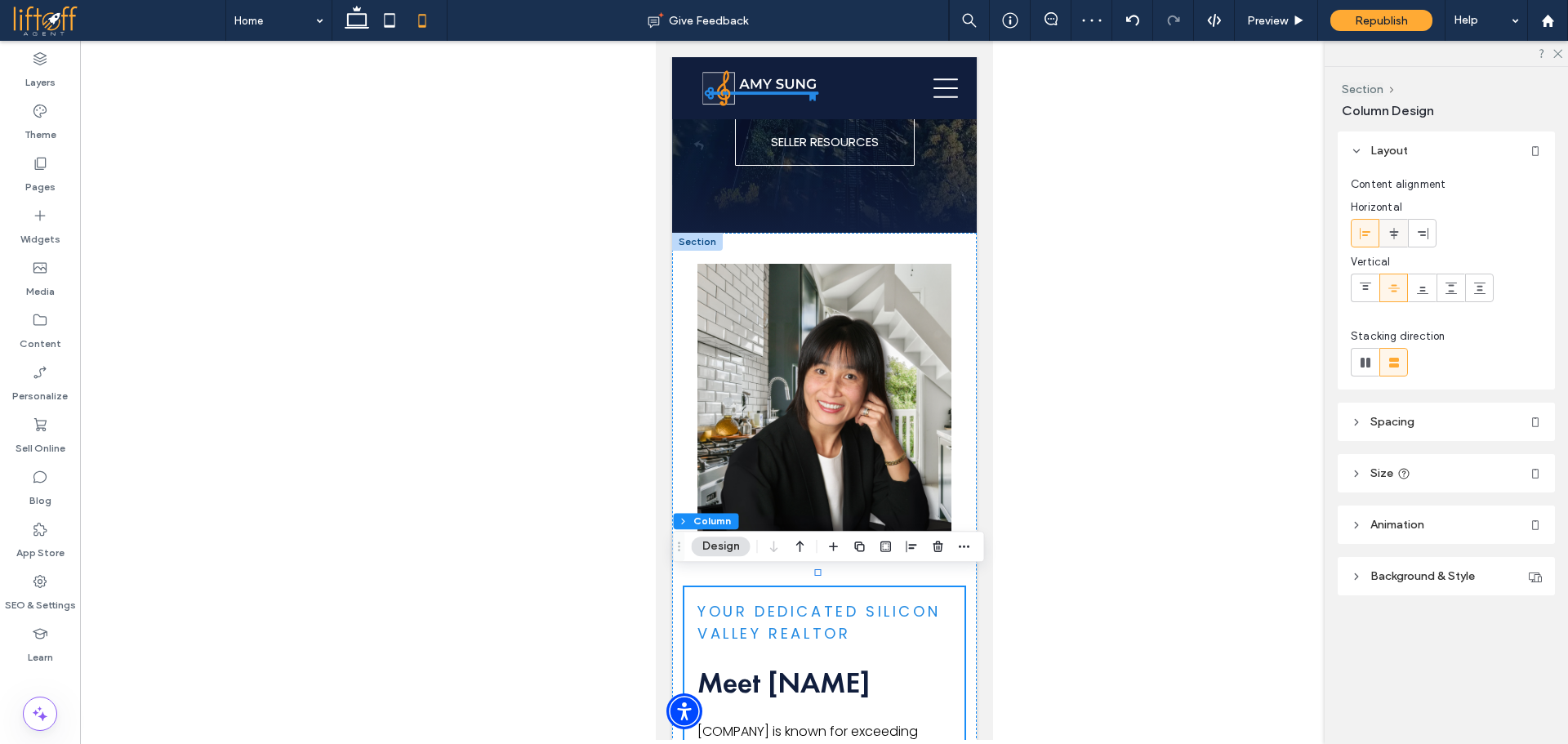 click 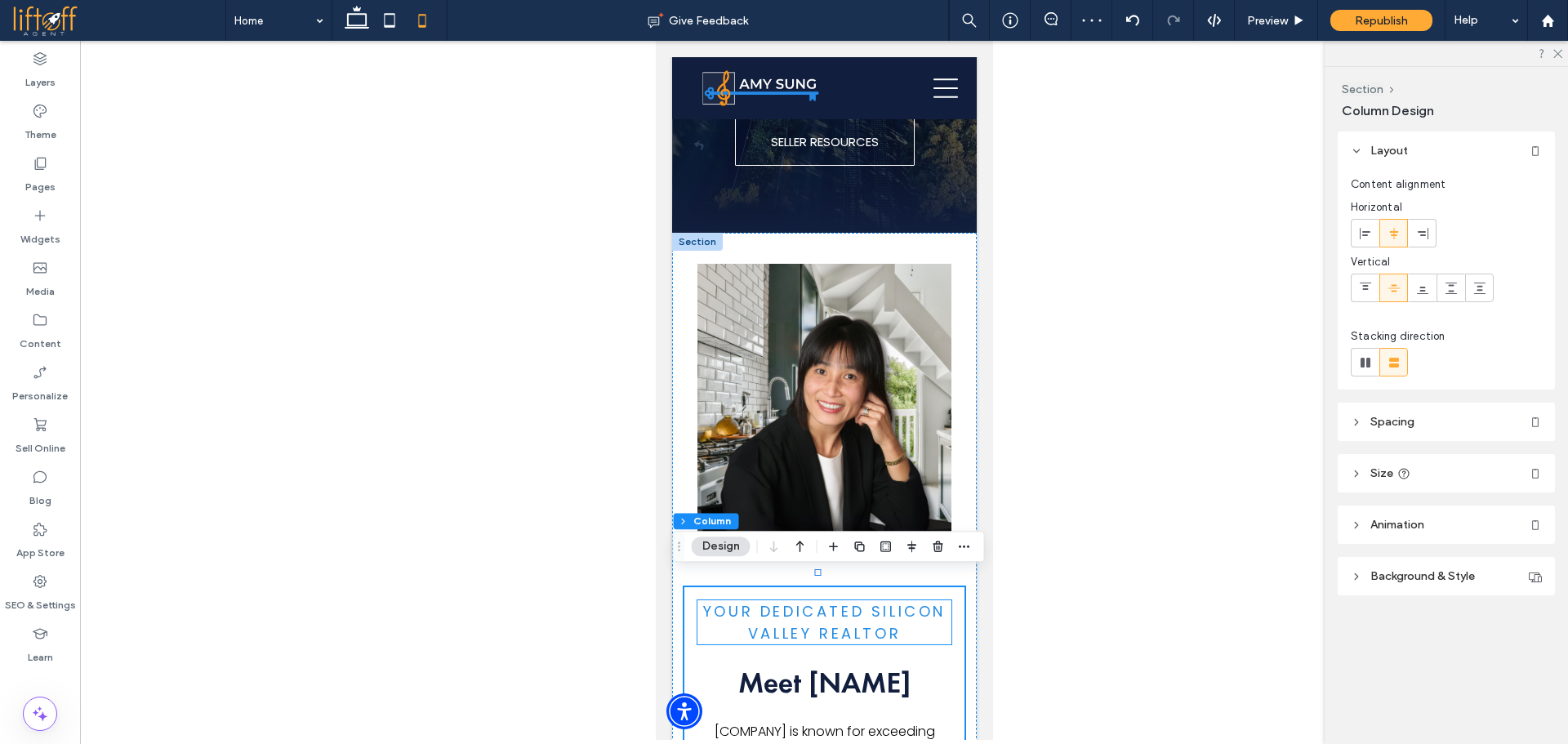 click on "Your Dedicated Silicon Valley Realtor" at bounding box center (823, 622) 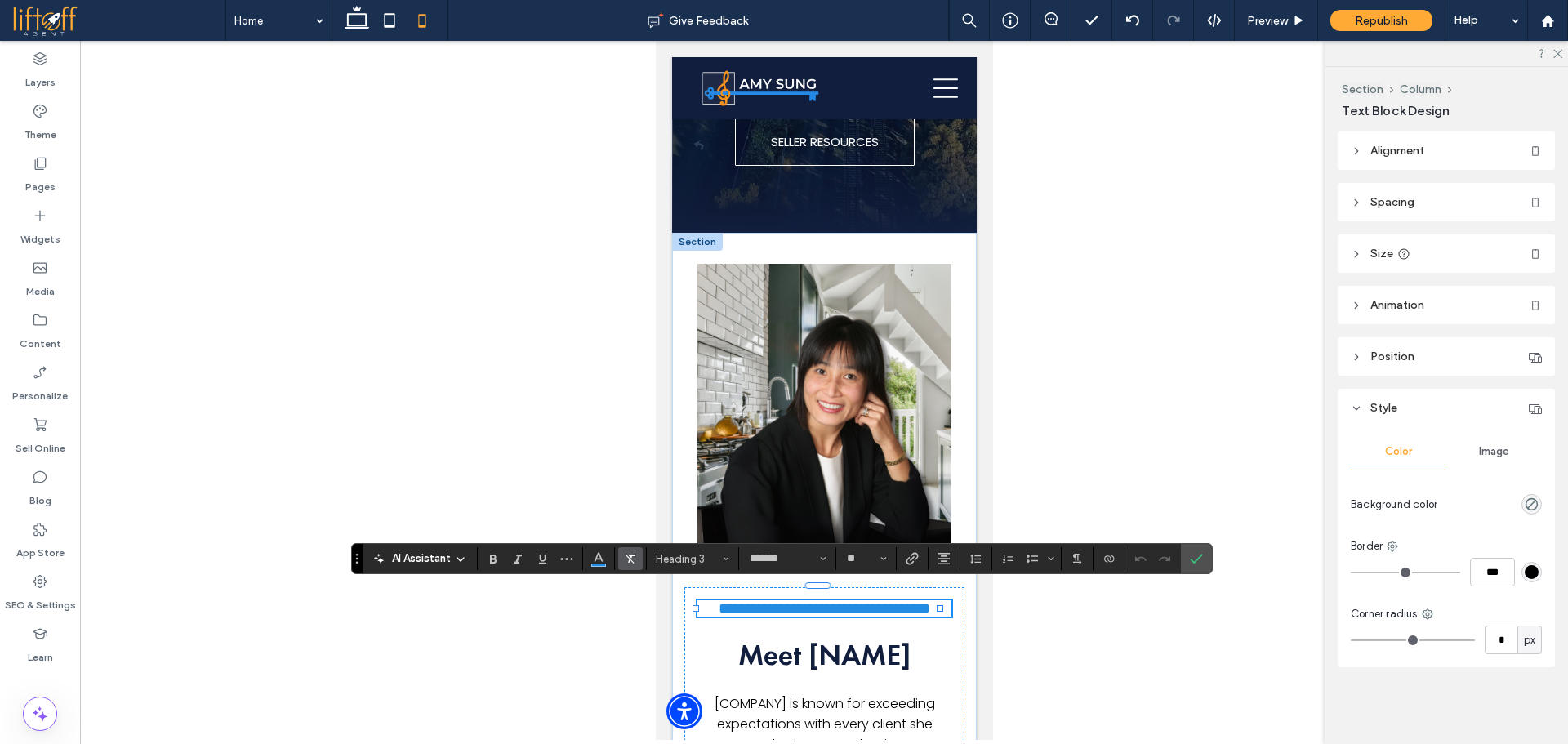 click 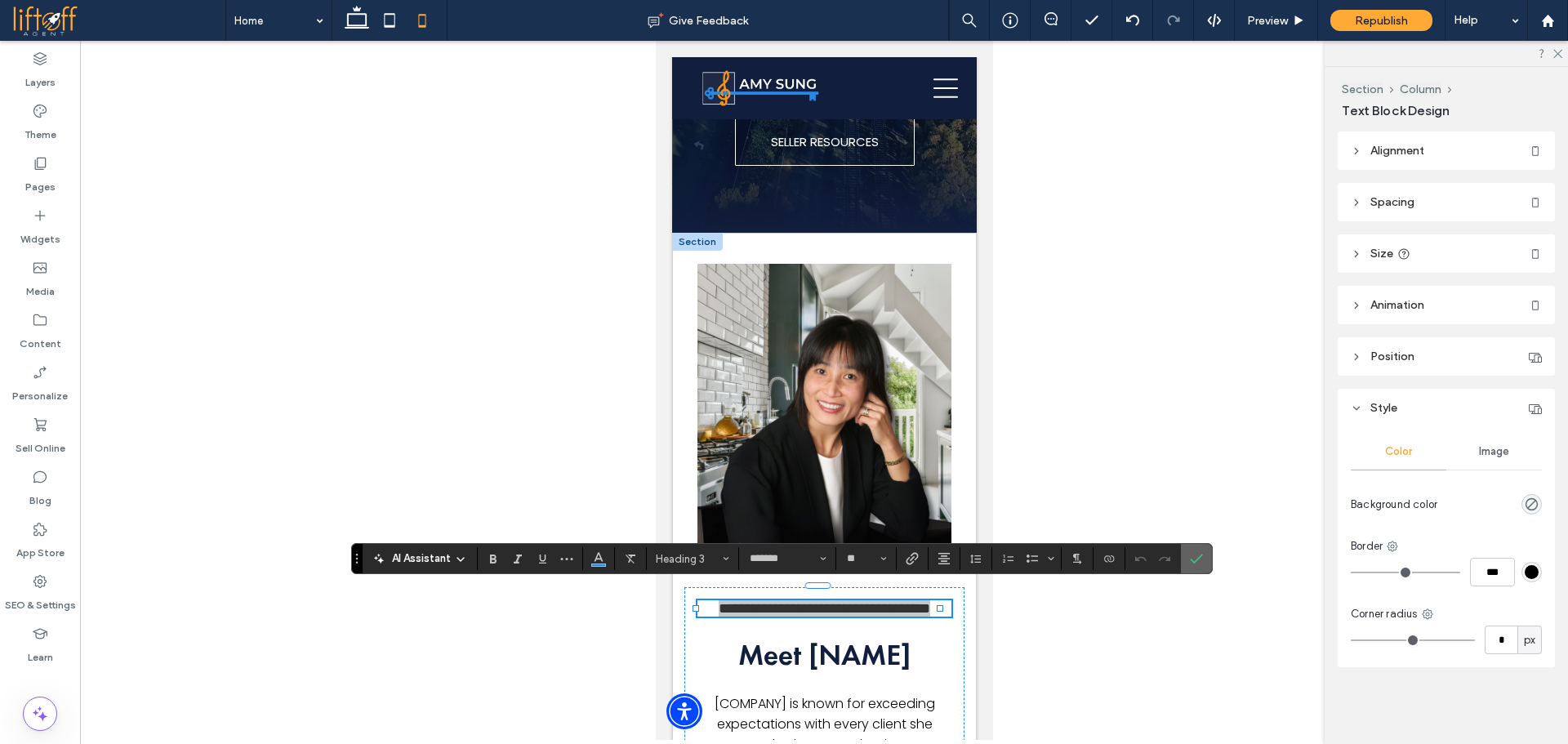 click 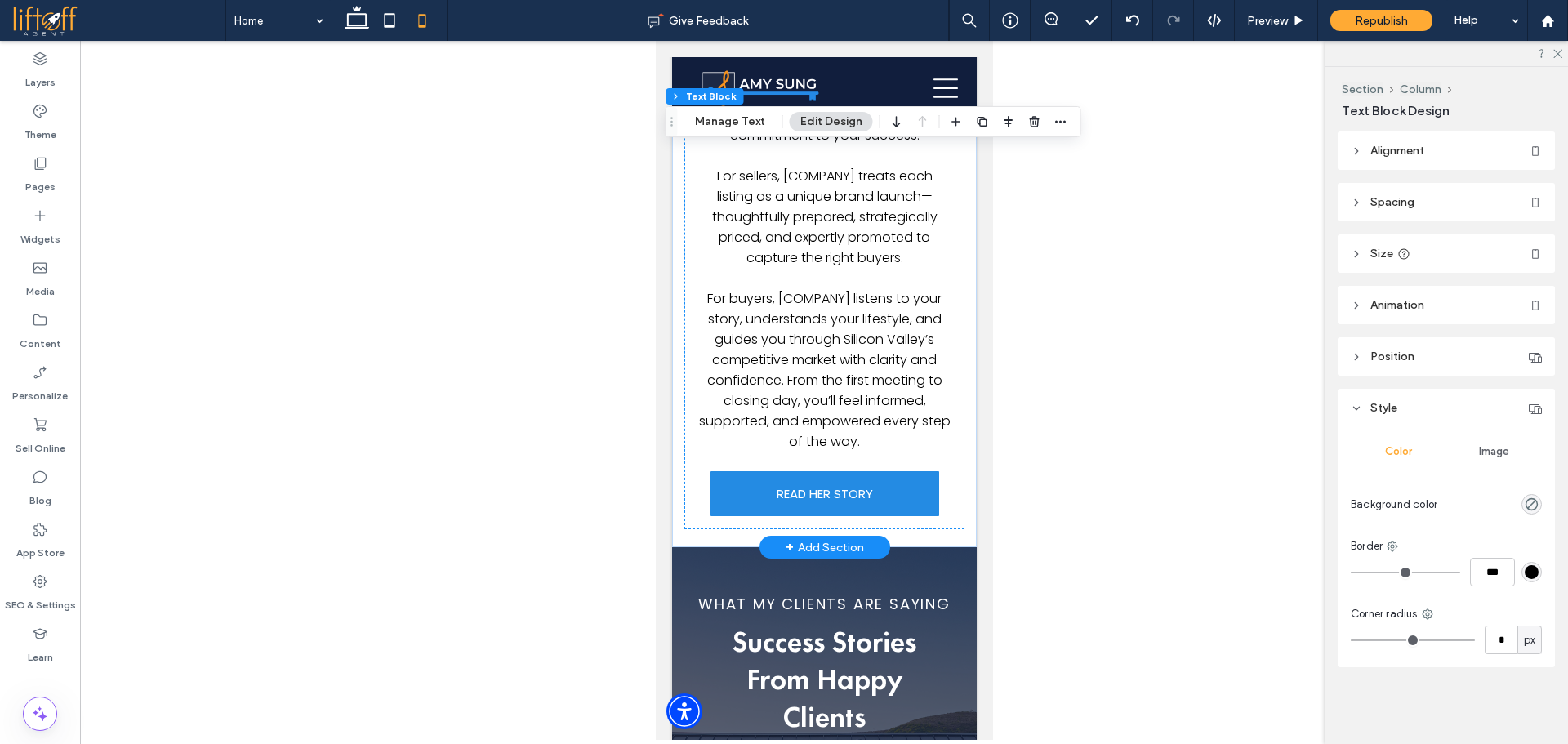 scroll, scrollTop: 1112, scrollLeft: 0, axis: vertical 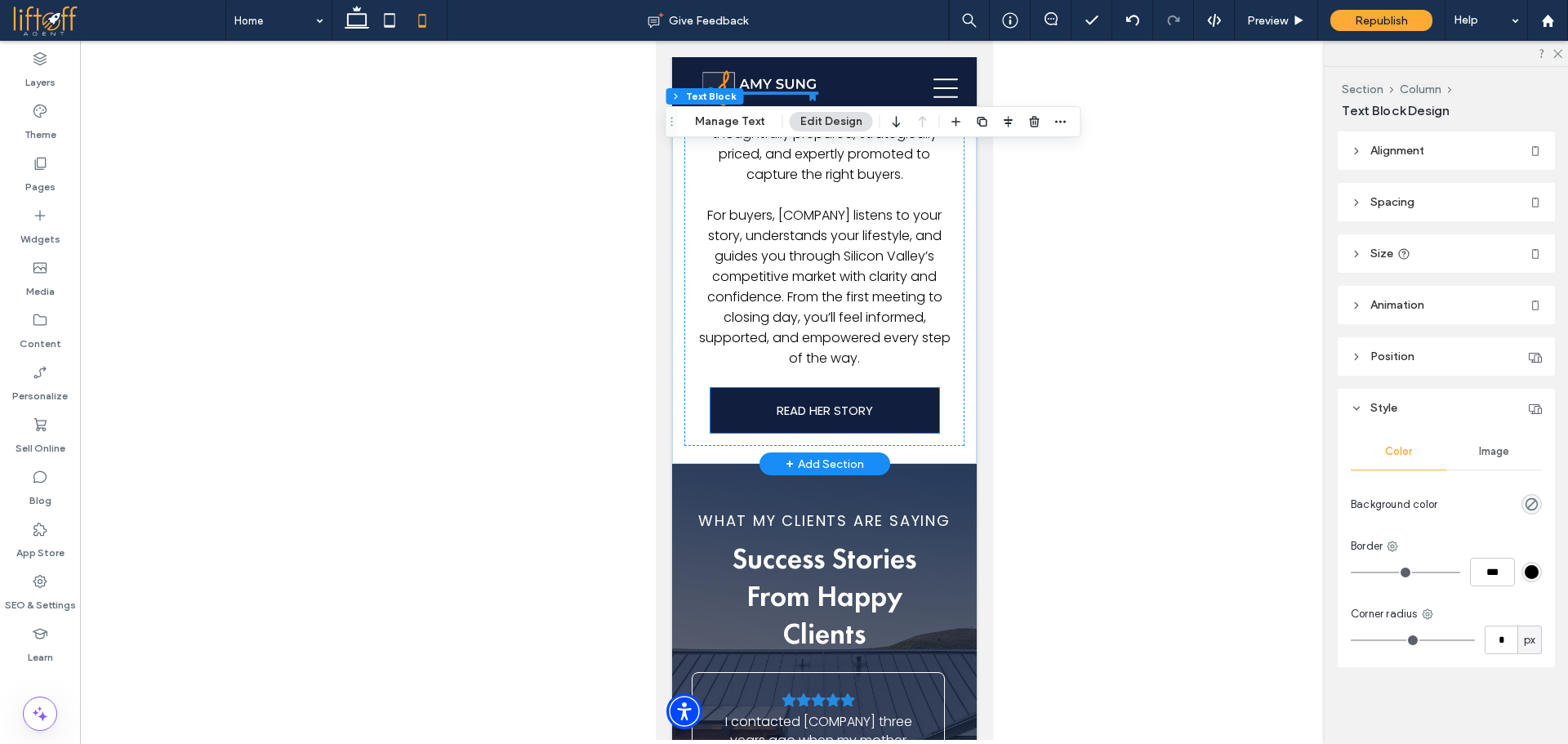 click on "READ HER STORY" at bounding box center (824, 410) 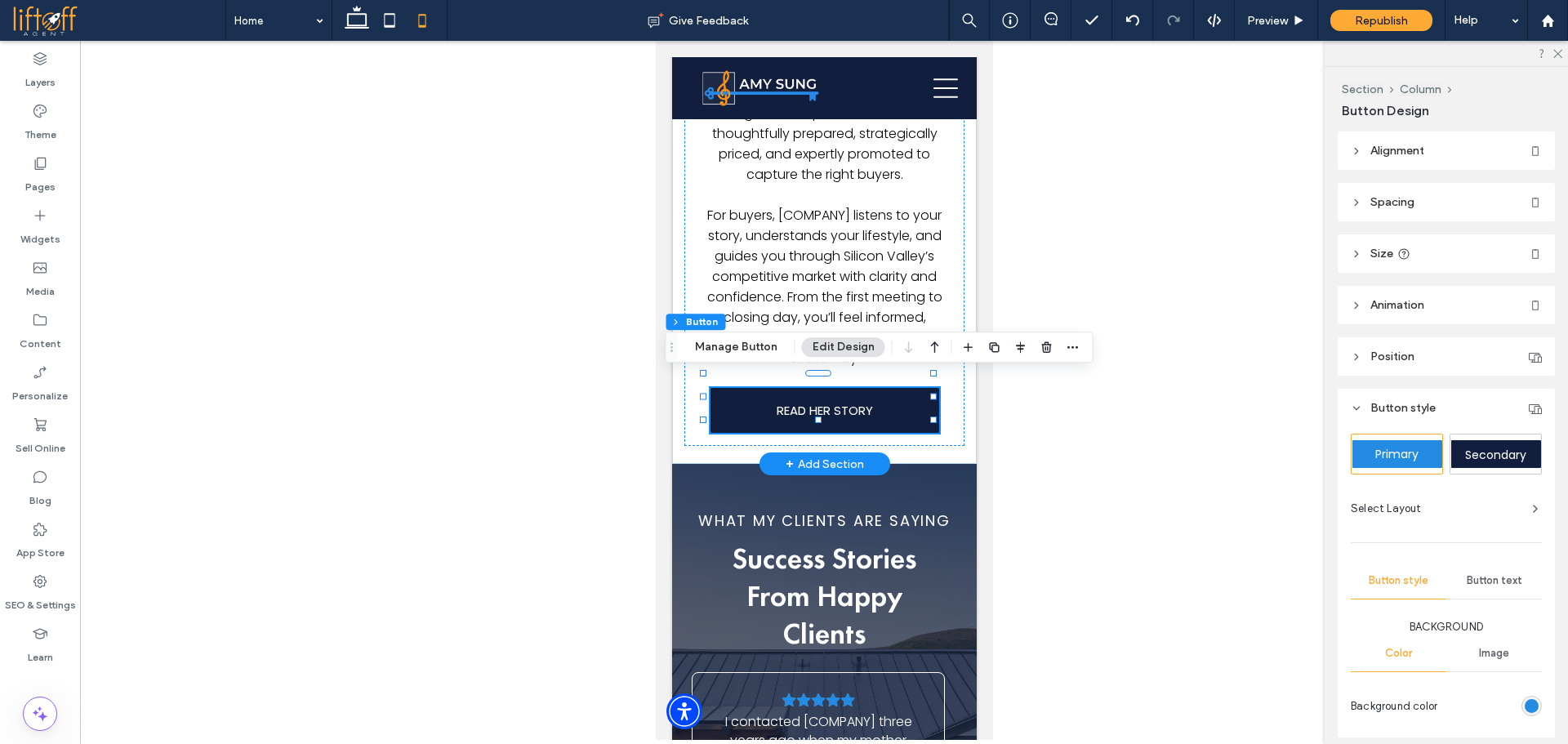 type on "**" 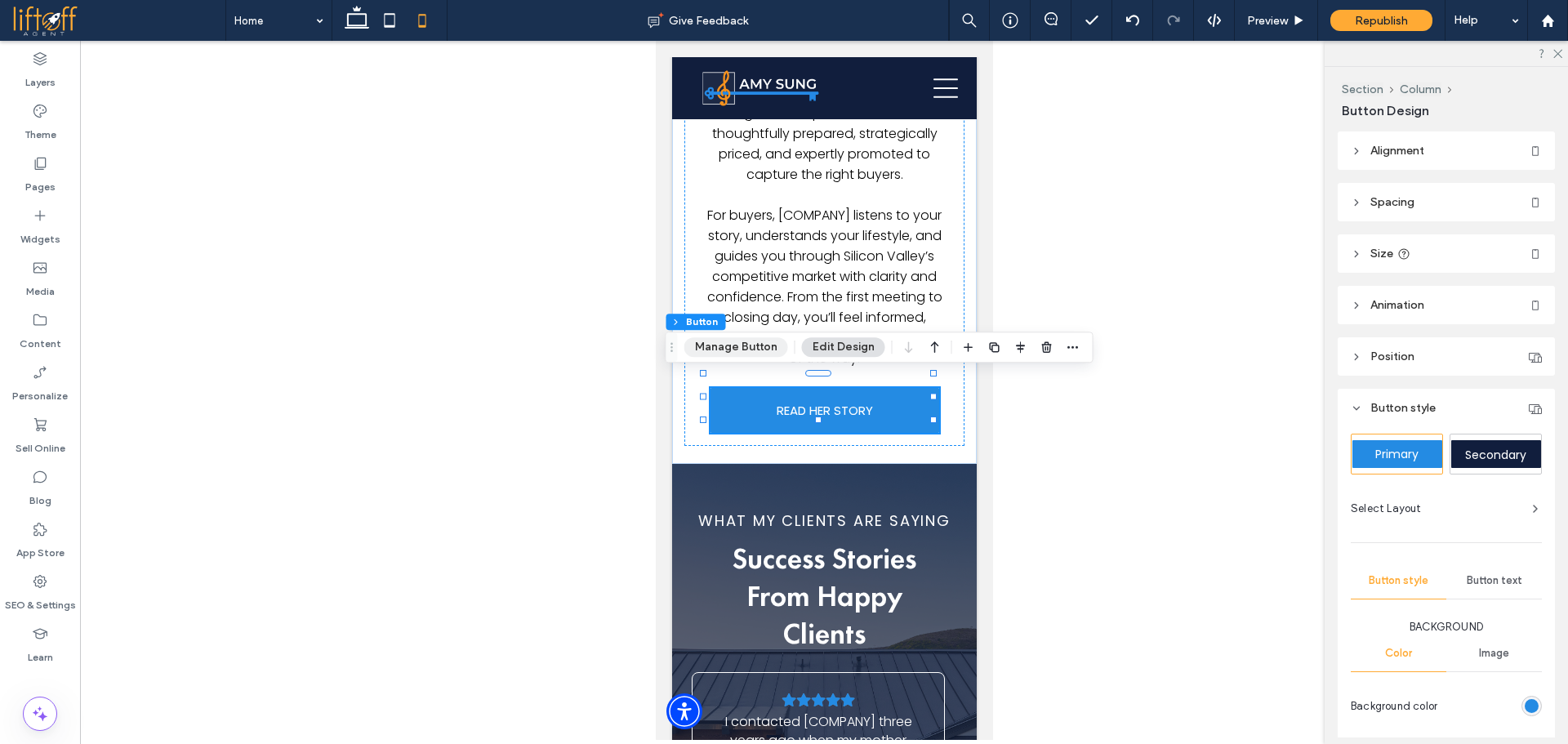 click on "Manage Button" at bounding box center (736, 347) 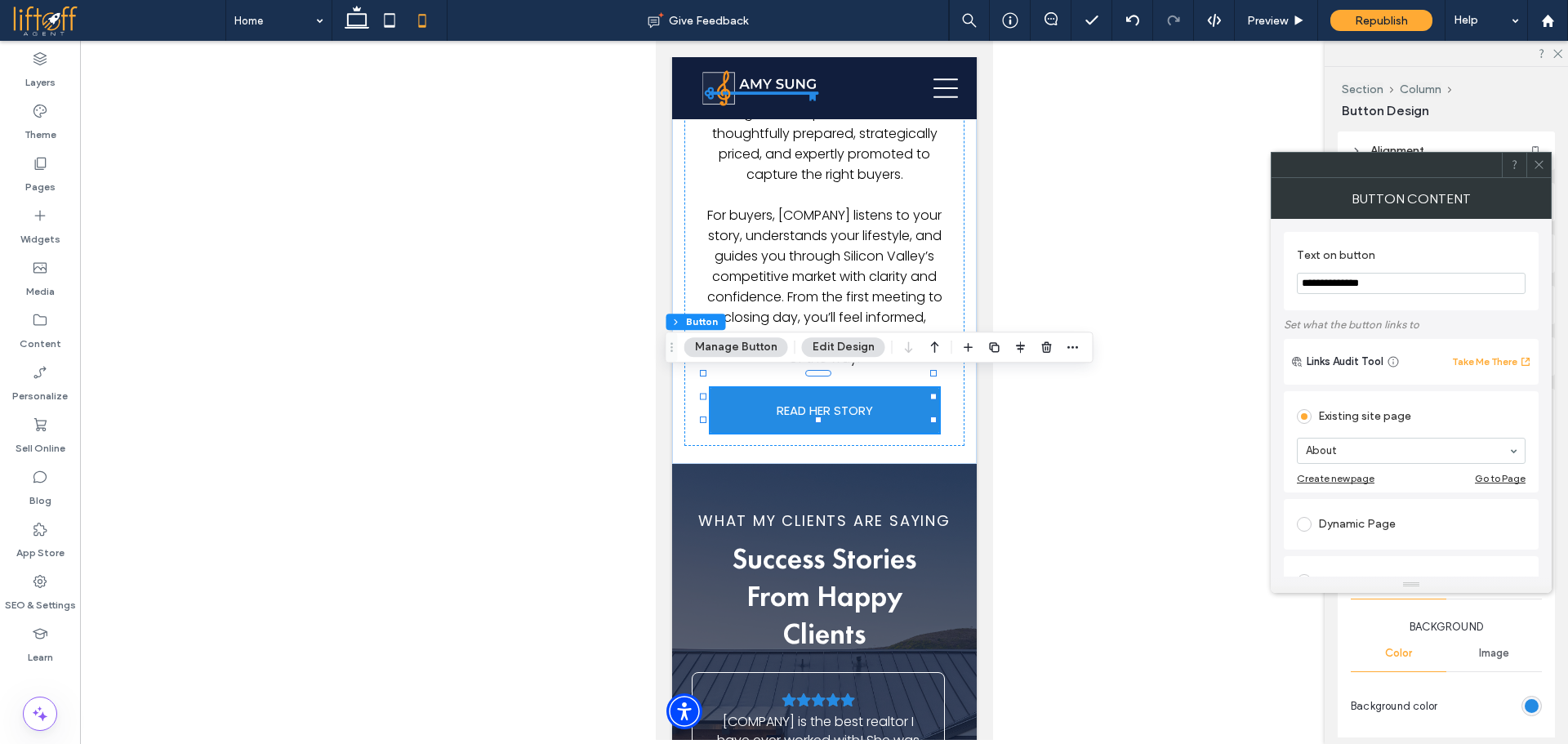 click 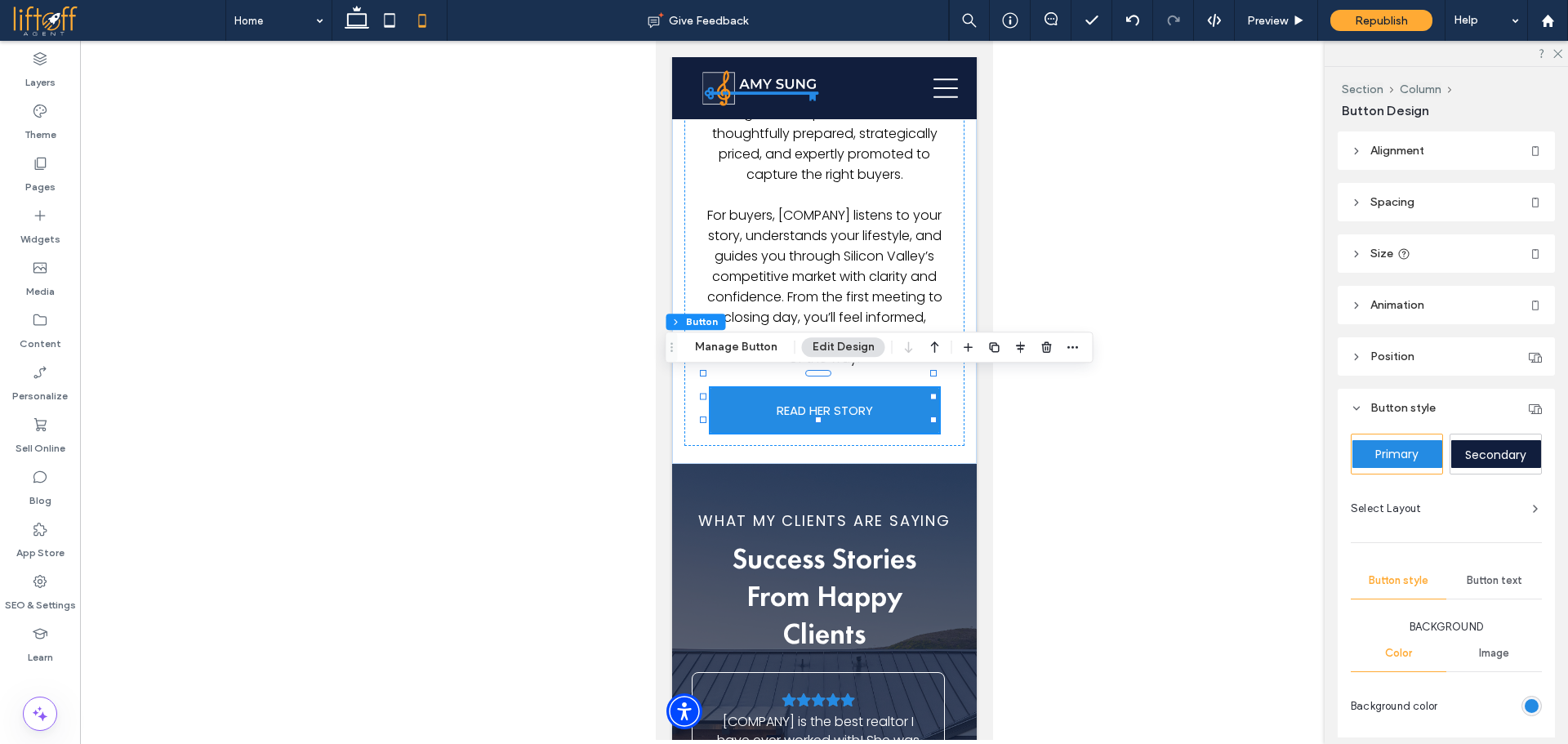 click at bounding box center [824, 390] 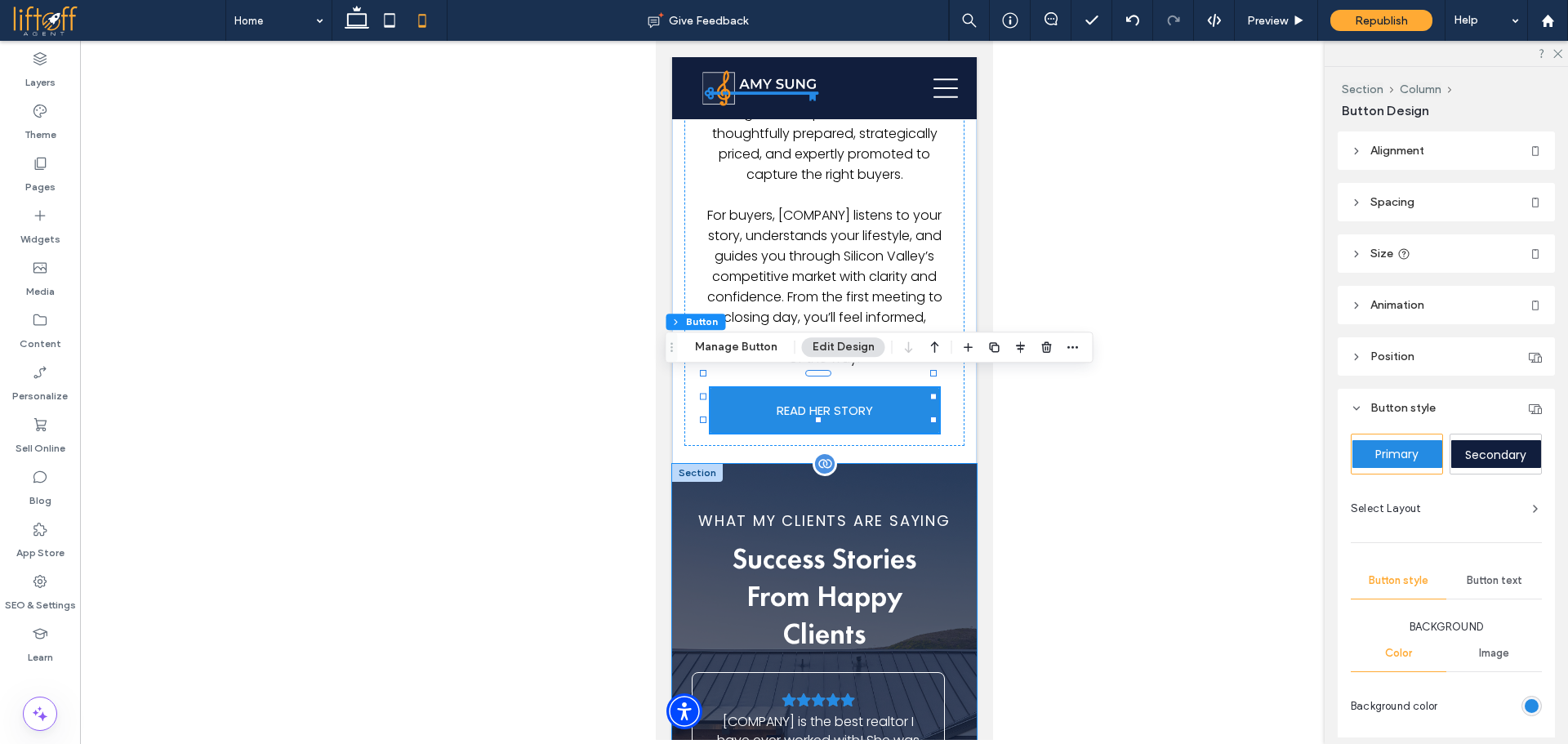 click on "What my Clients Are Saying
Success Stories From Happy Clients
I contacted Amy Sung three years ago when my mother passed away. It had been my mother’s suggestion that we ask Amy to sell her condo because she was so highly recommended by her neighbors. I anticipated a difficult sale, since my mother had not modernized her mid-century condo in the 30 years she lived there, but Amy and her team of assistants elevated the tired and dated condo to a modern and fashionable residence which sold for far more than we expected.
We were very impressed by Amy’s knowledge and professionalism and we found her to be personally charming. We hope to hire her for the sale of our own home in the coming months and wholeheartedly recommend her. Read more Anne Carr Posted on  Read more Anne C. Posted on  Great experience with Amy!!! Our Foster City house was sold and closed in two weeks!!! TWO Weeks!!!
Great suggestion to improve our house. Totally worthy~~~~ Read more" at bounding box center [823, 724] 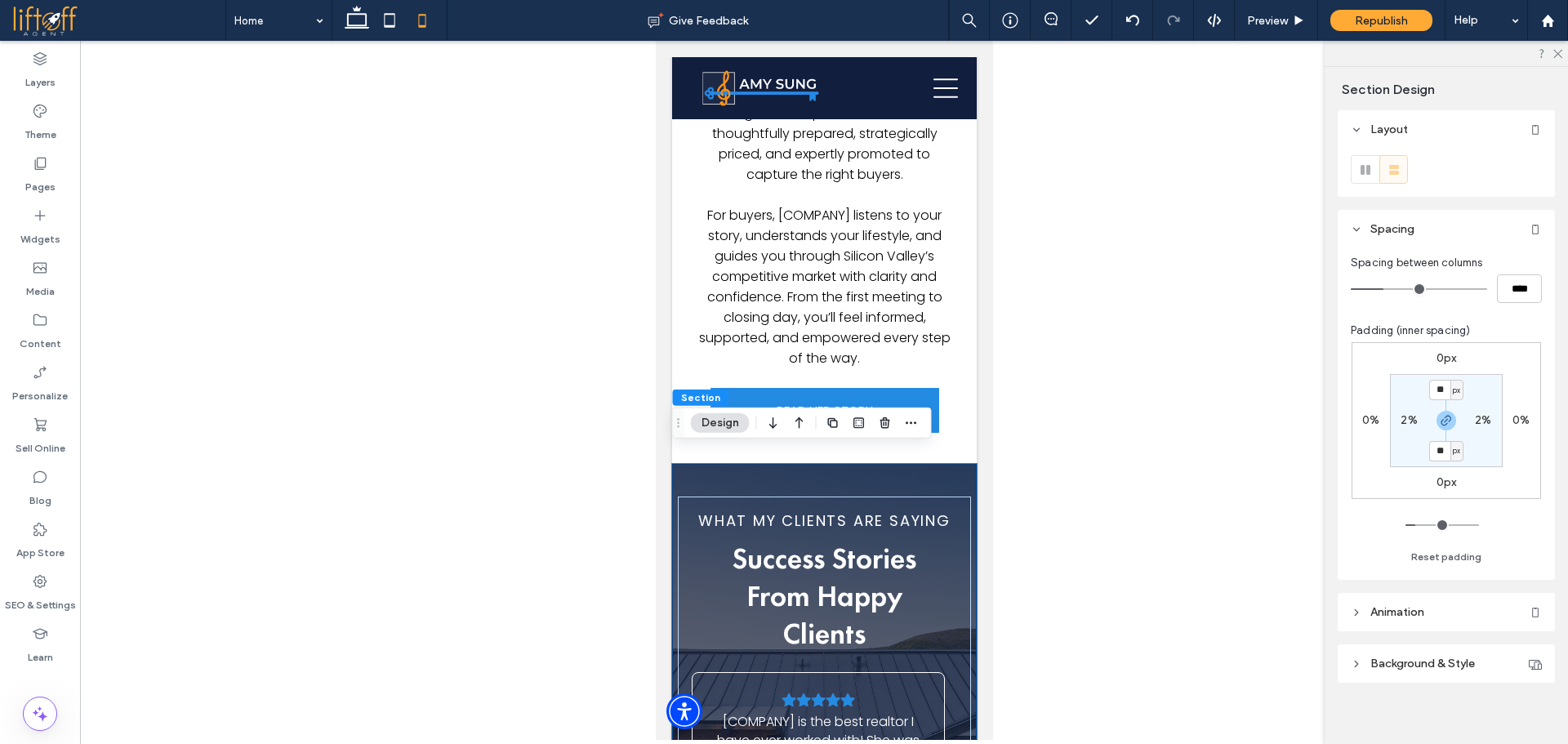 click on "px" at bounding box center (1456, 390) 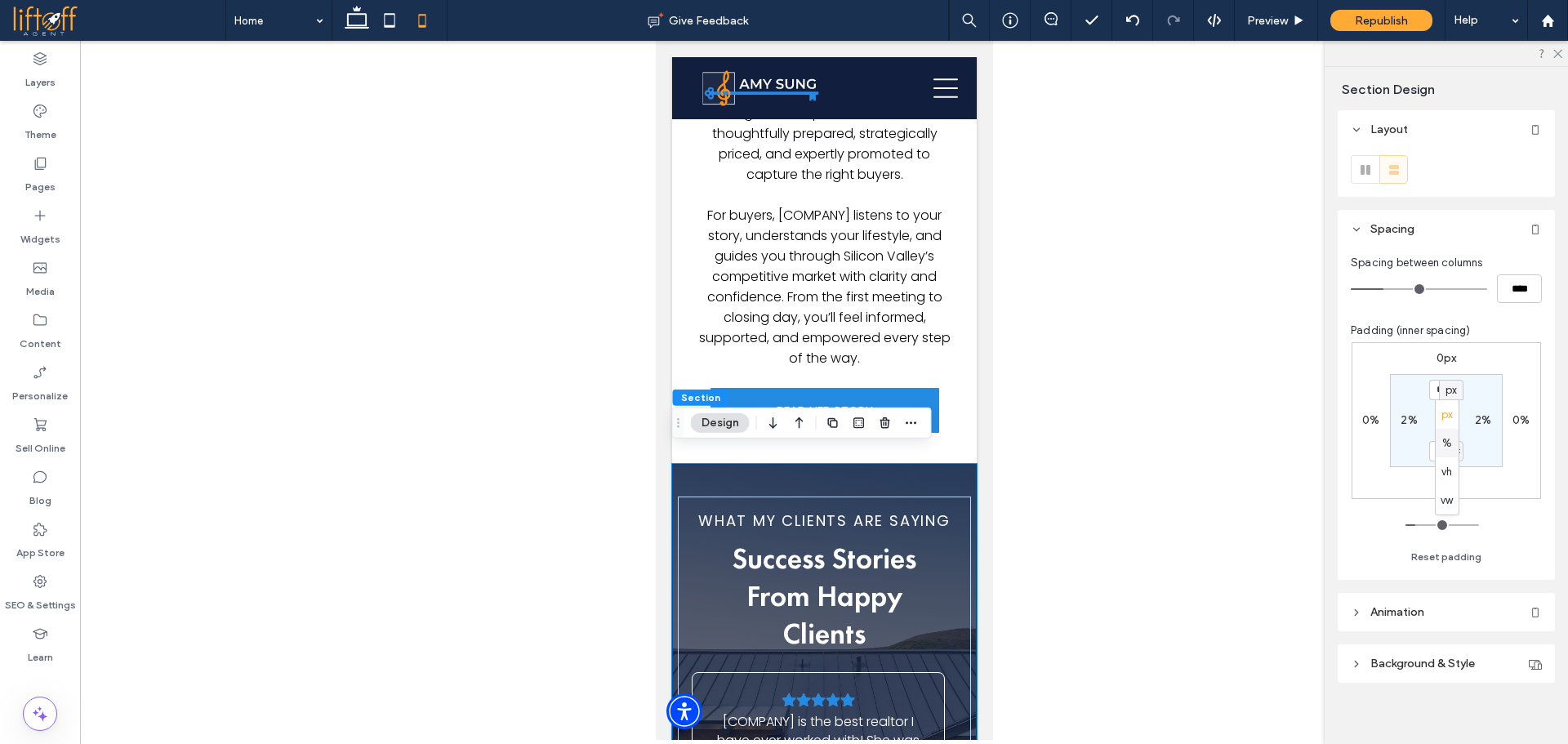 click on "%" at bounding box center [1447, 443] 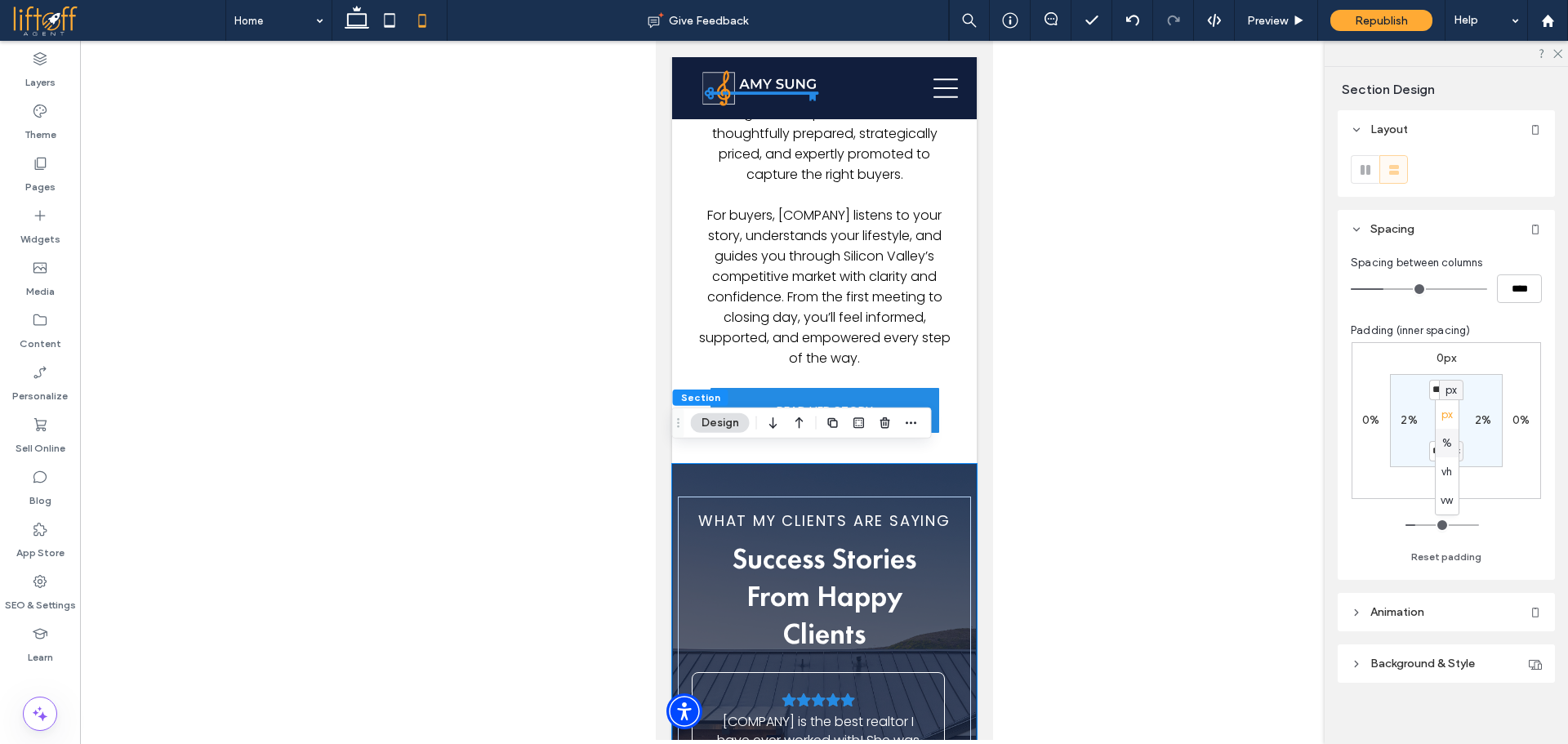 type on "**" 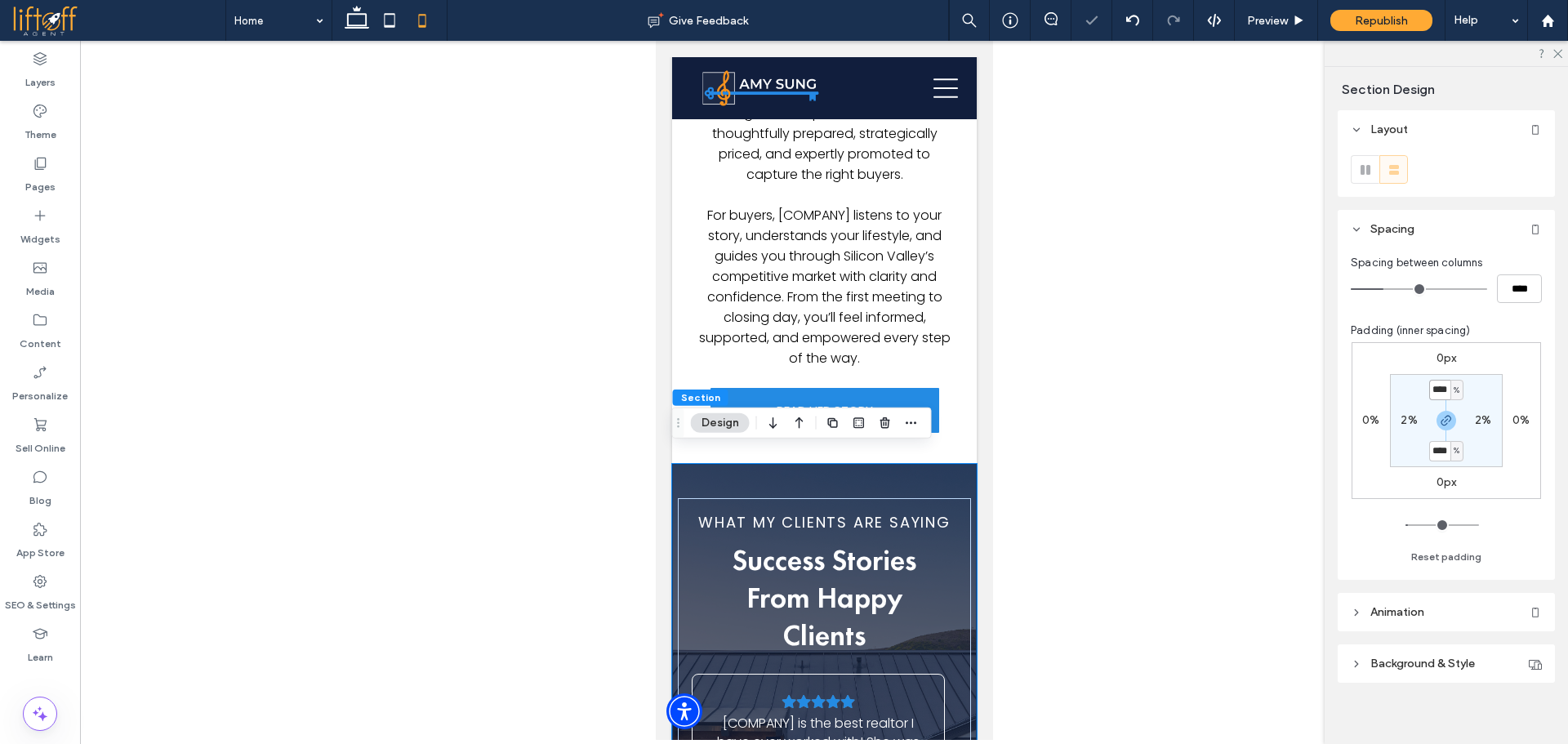 click on "****" at bounding box center [1440, 390] 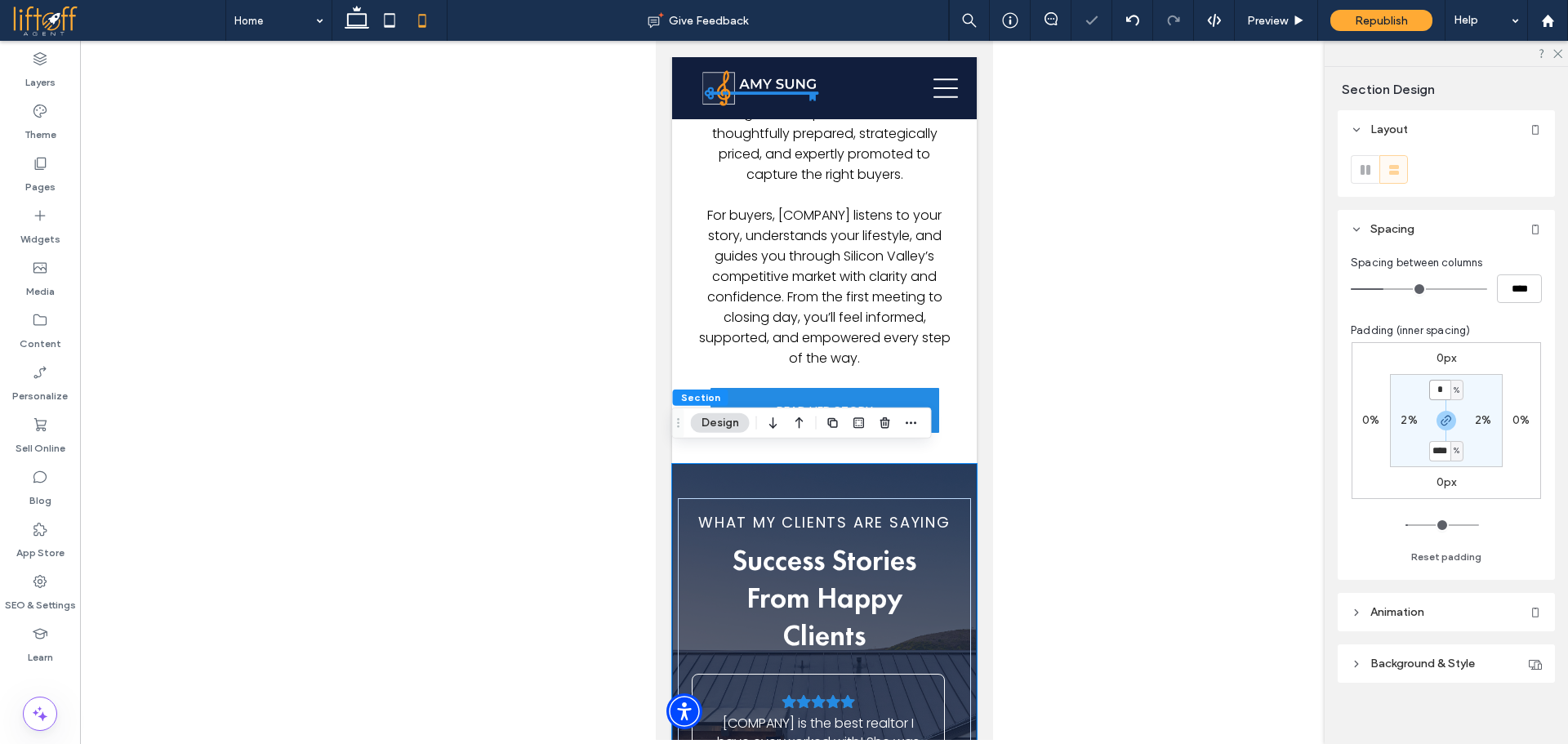 type on "*" 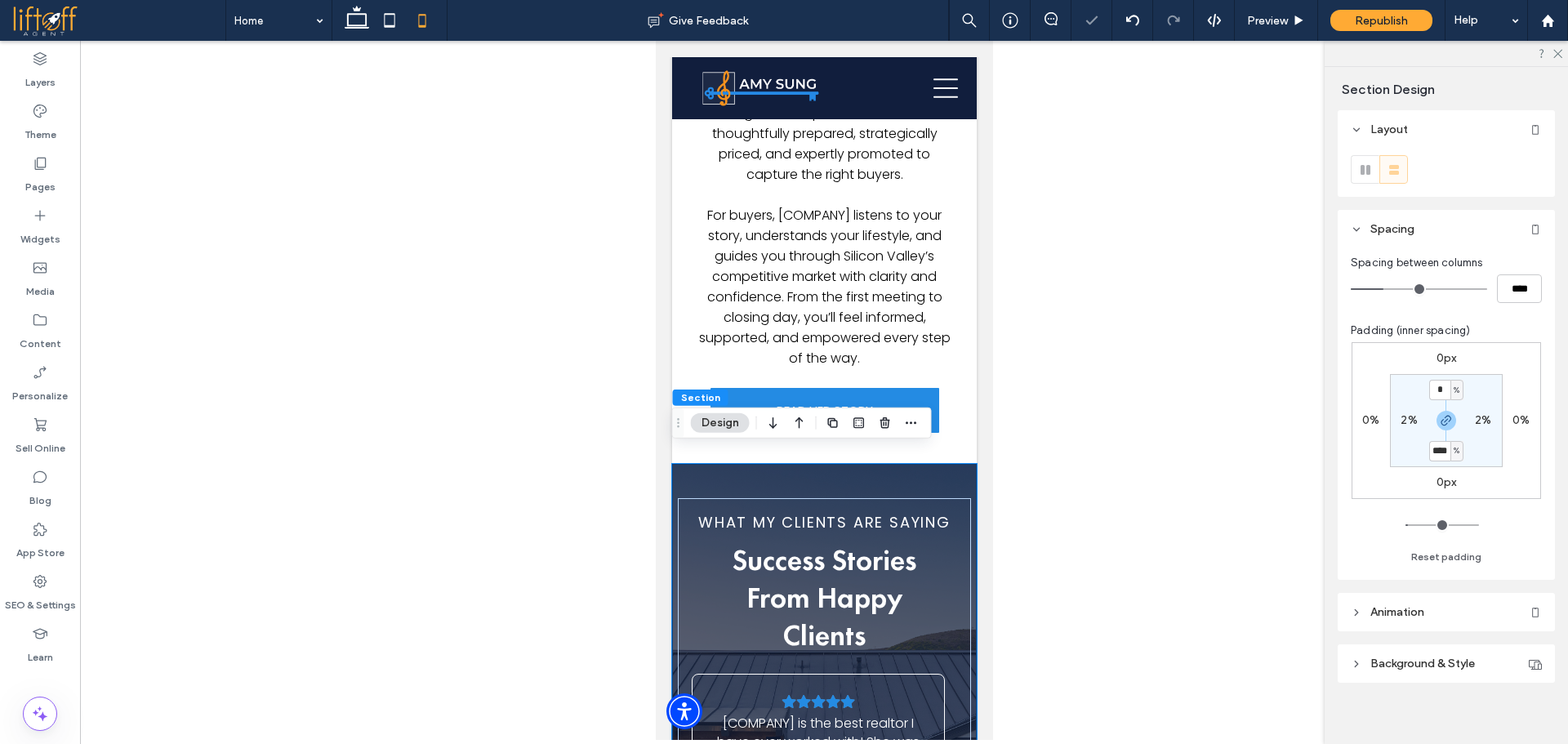 type on "*" 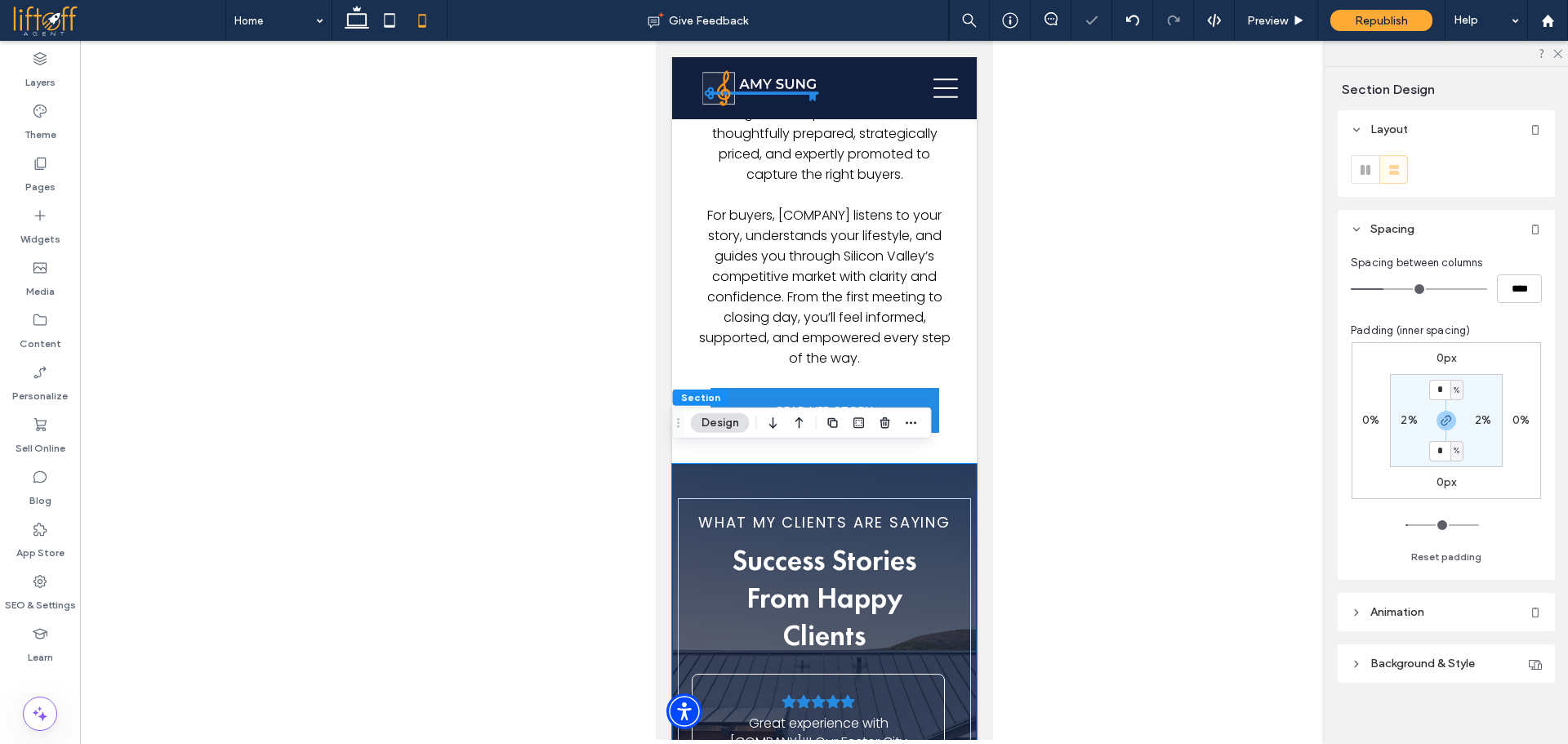 click on "* % 2% * % 2%" at bounding box center (1446, 421) 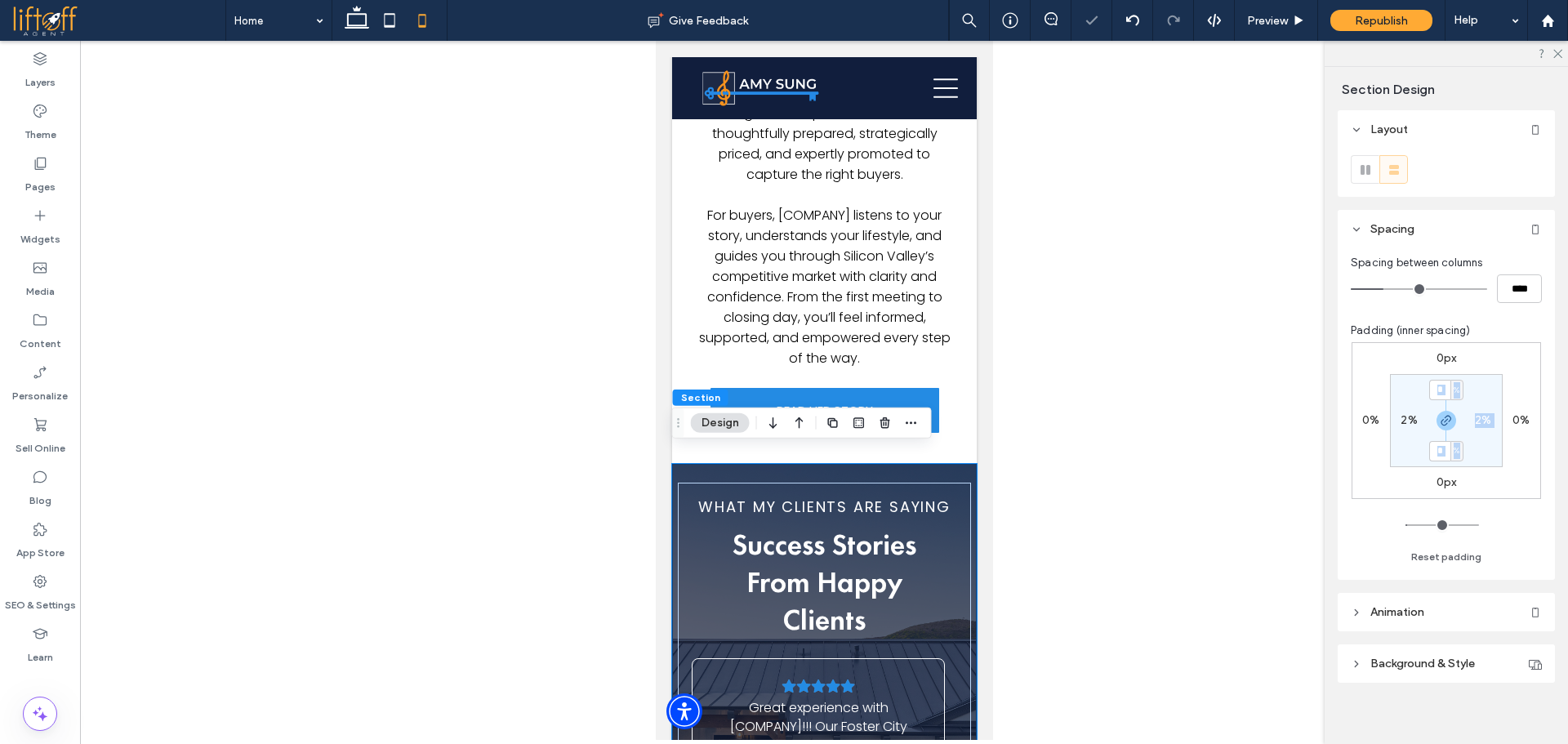 click on "0px 0% 0px 0% * % 2% * % 2%" at bounding box center (1446, 421) 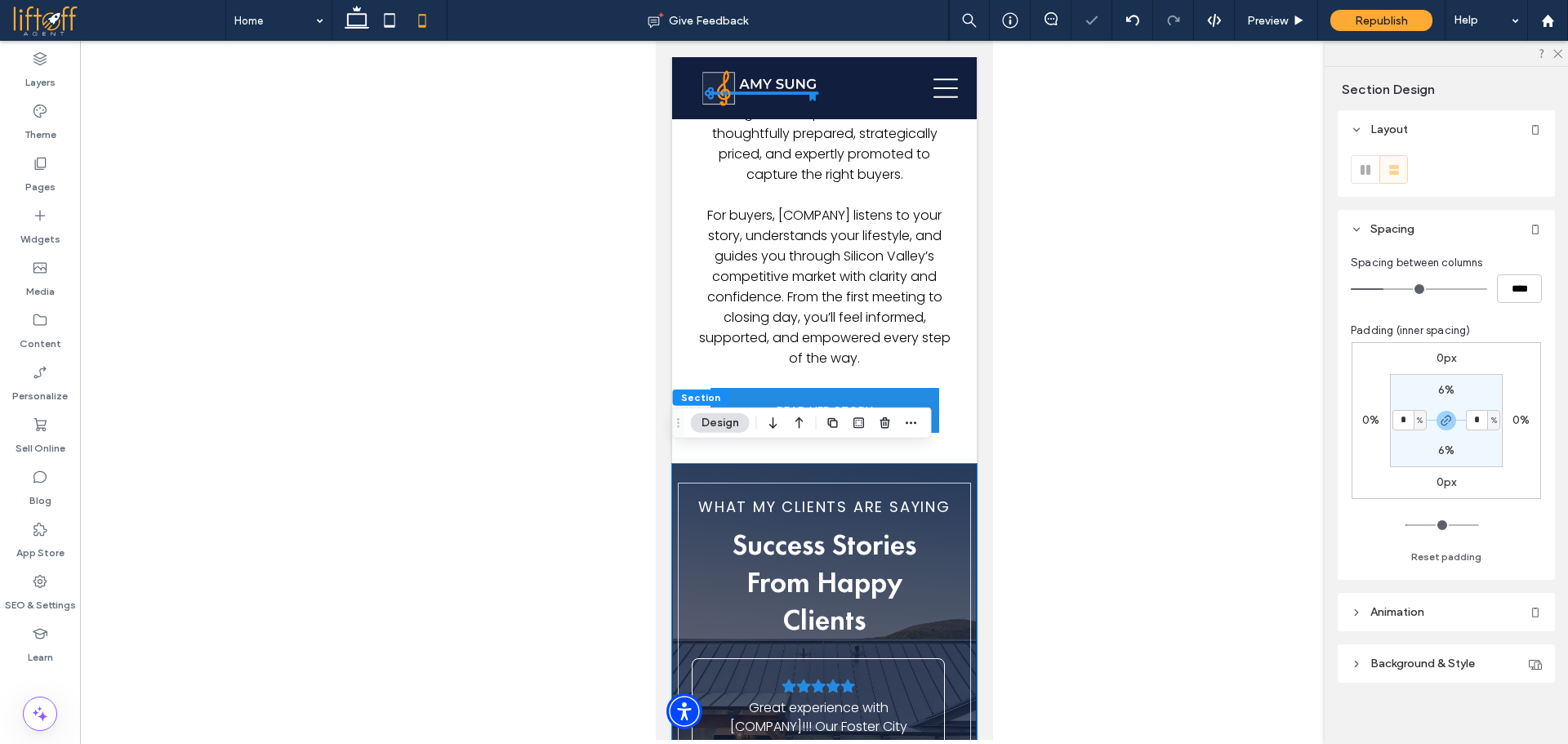 type on "*" 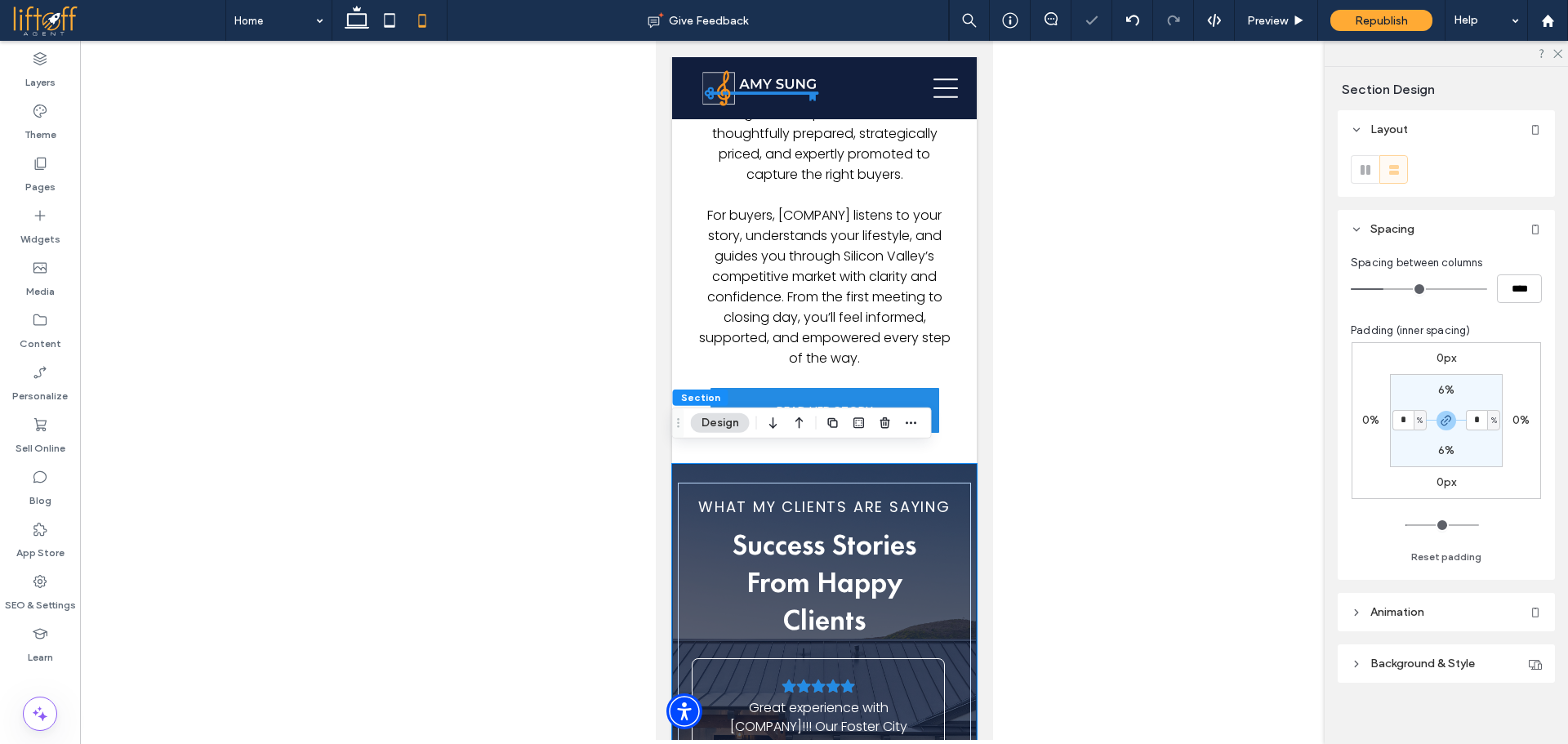 type on "*" 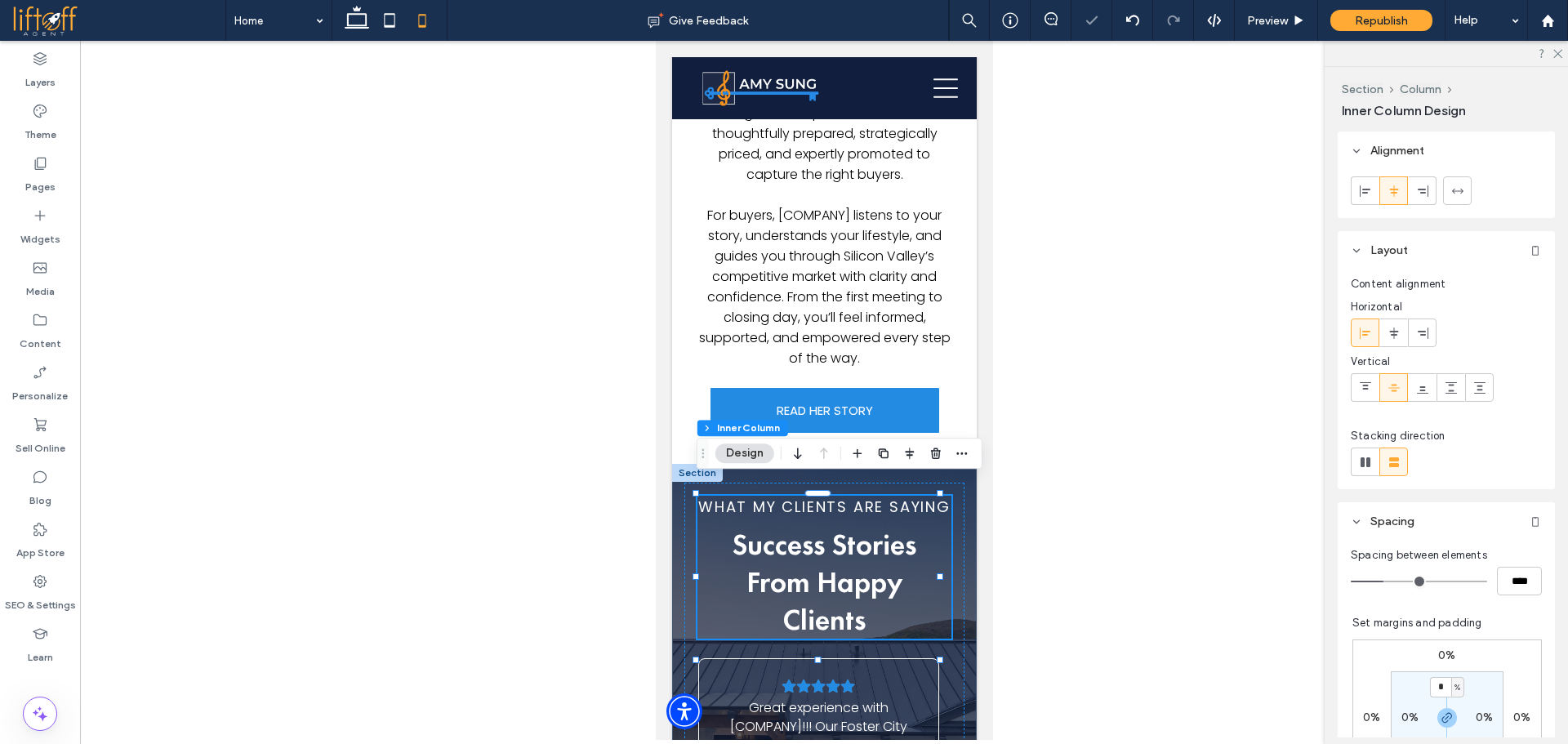click on "Success Stories From Happy Clients" at bounding box center [824, 582] 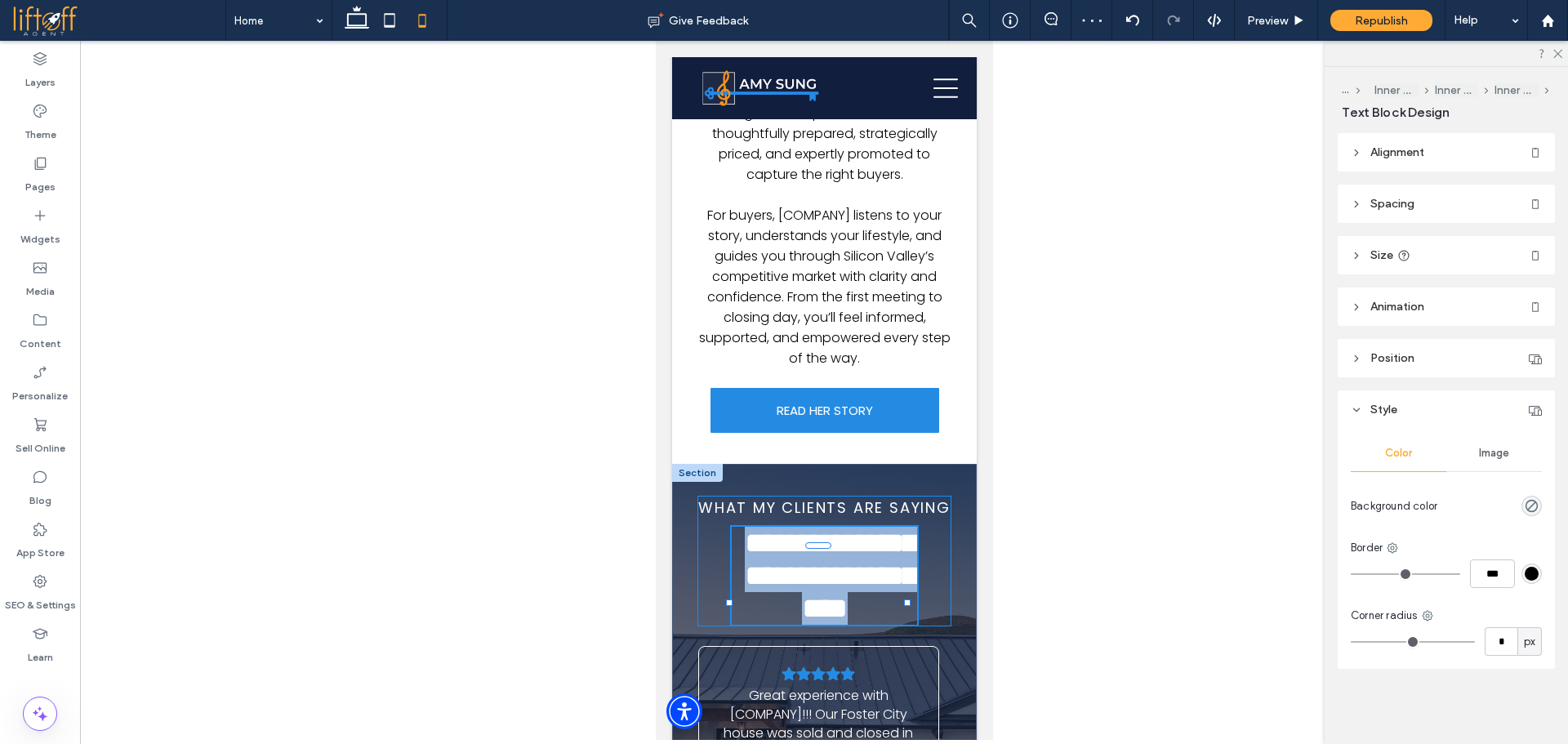 type on "**********" 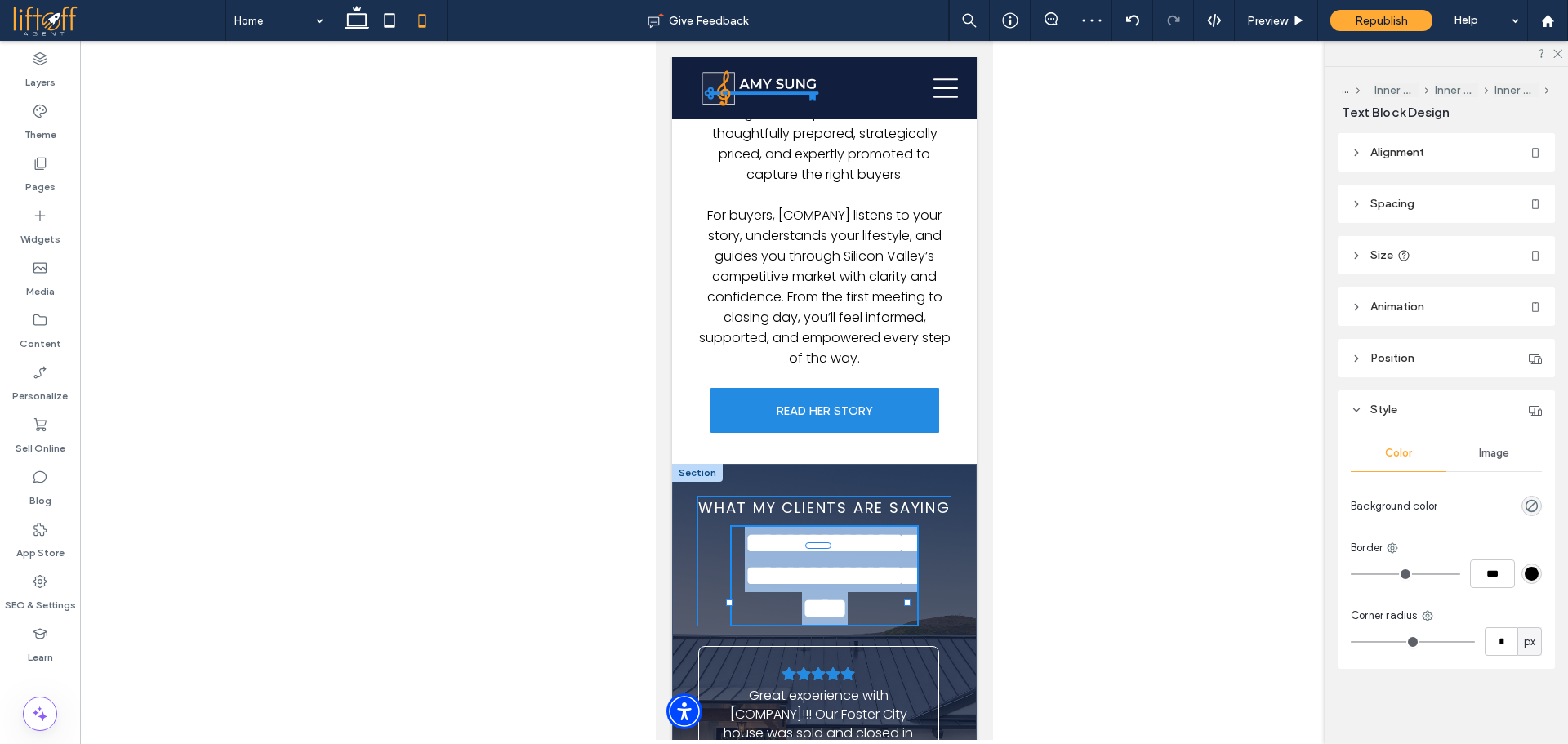 type on "**" 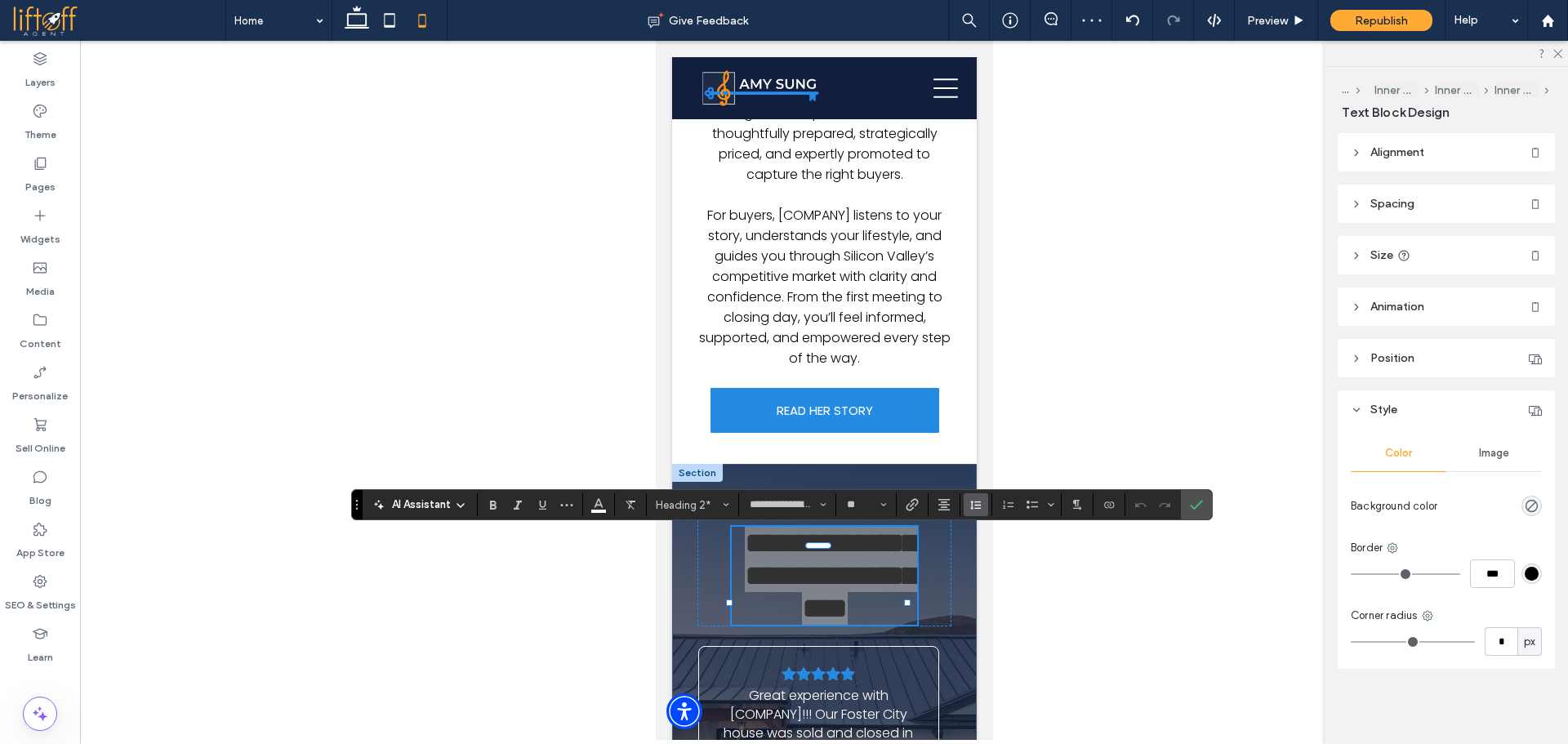 click at bounding box center [976, 505] 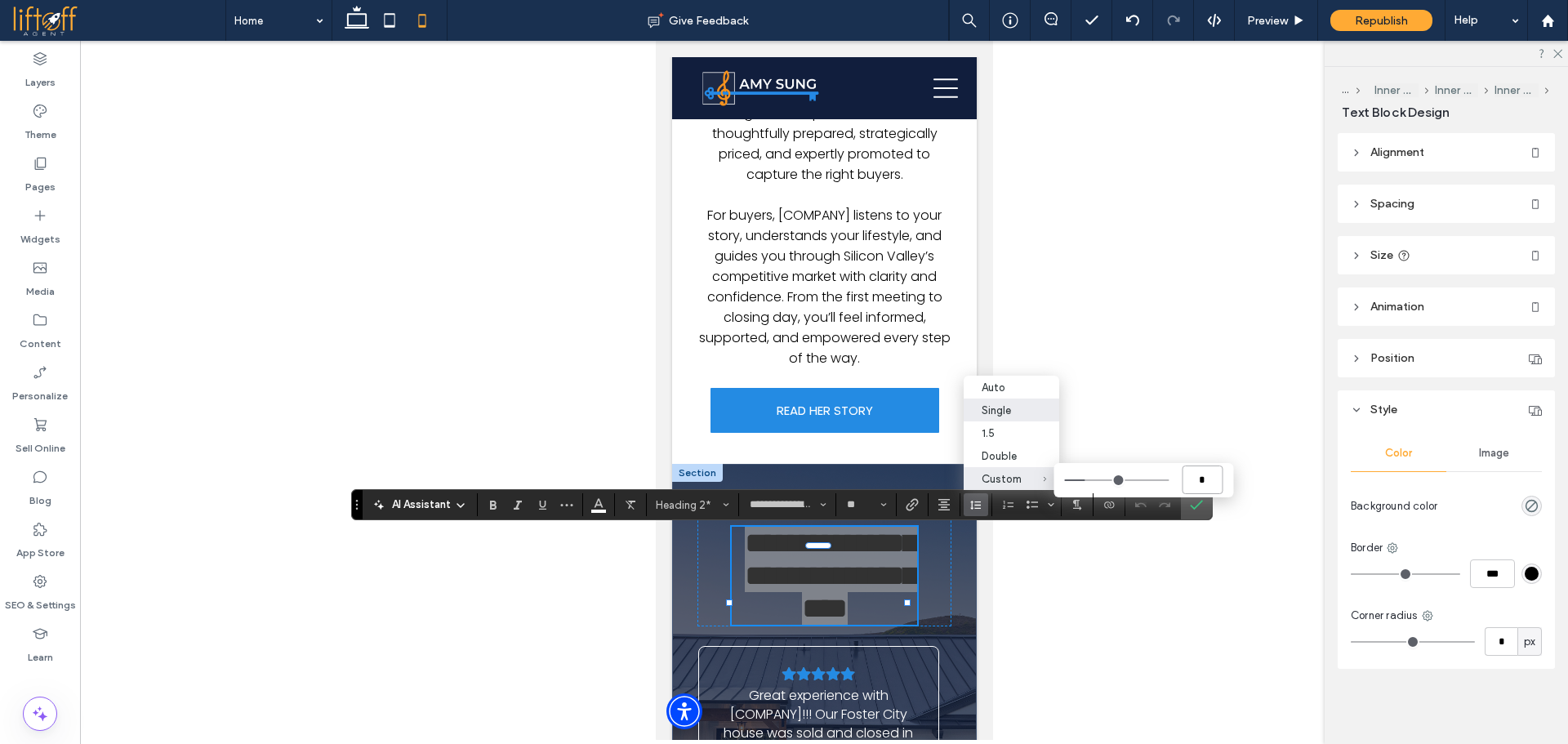 click on "*" at bounding box center (1202, 479) 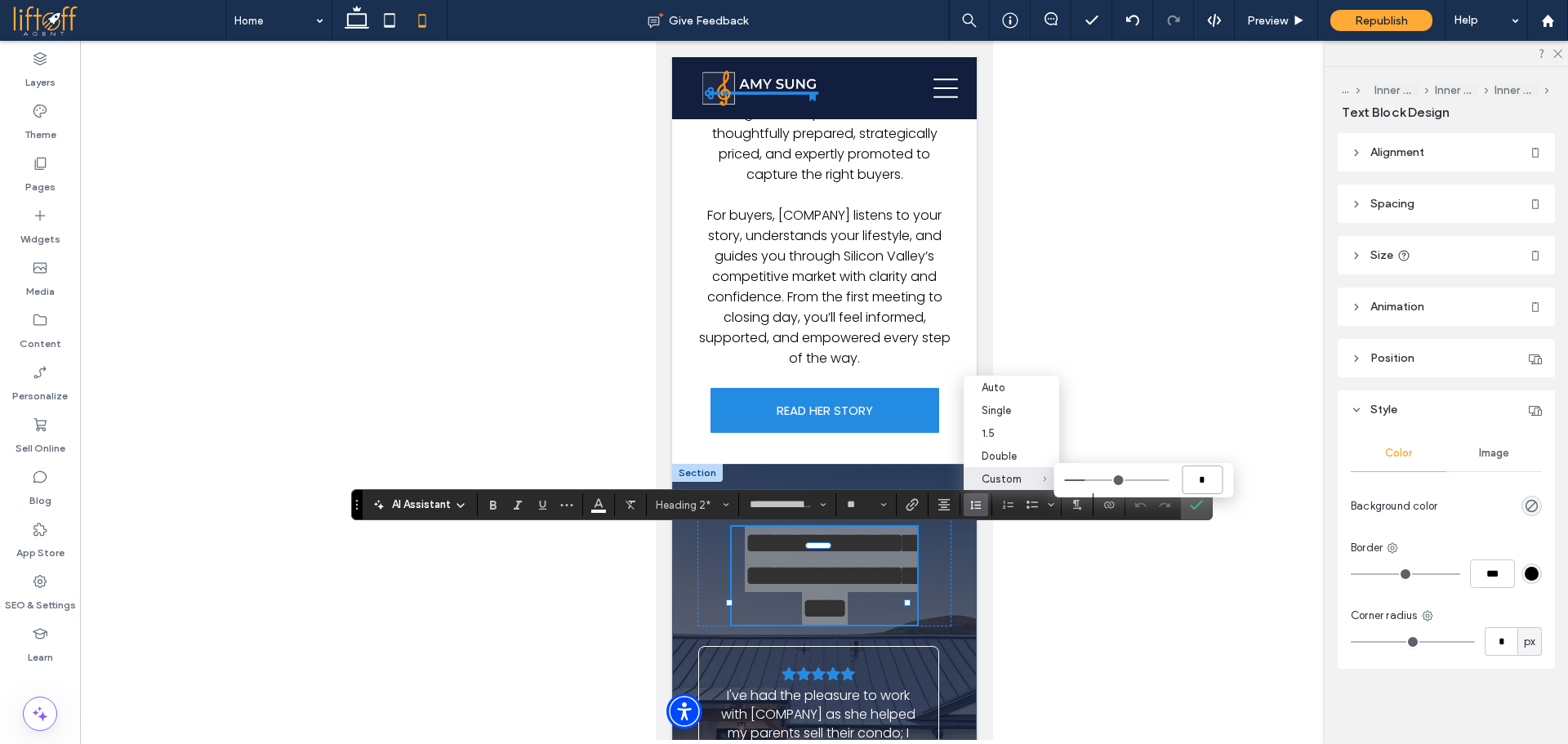 click on "*" at bounding box center [1202, 479] 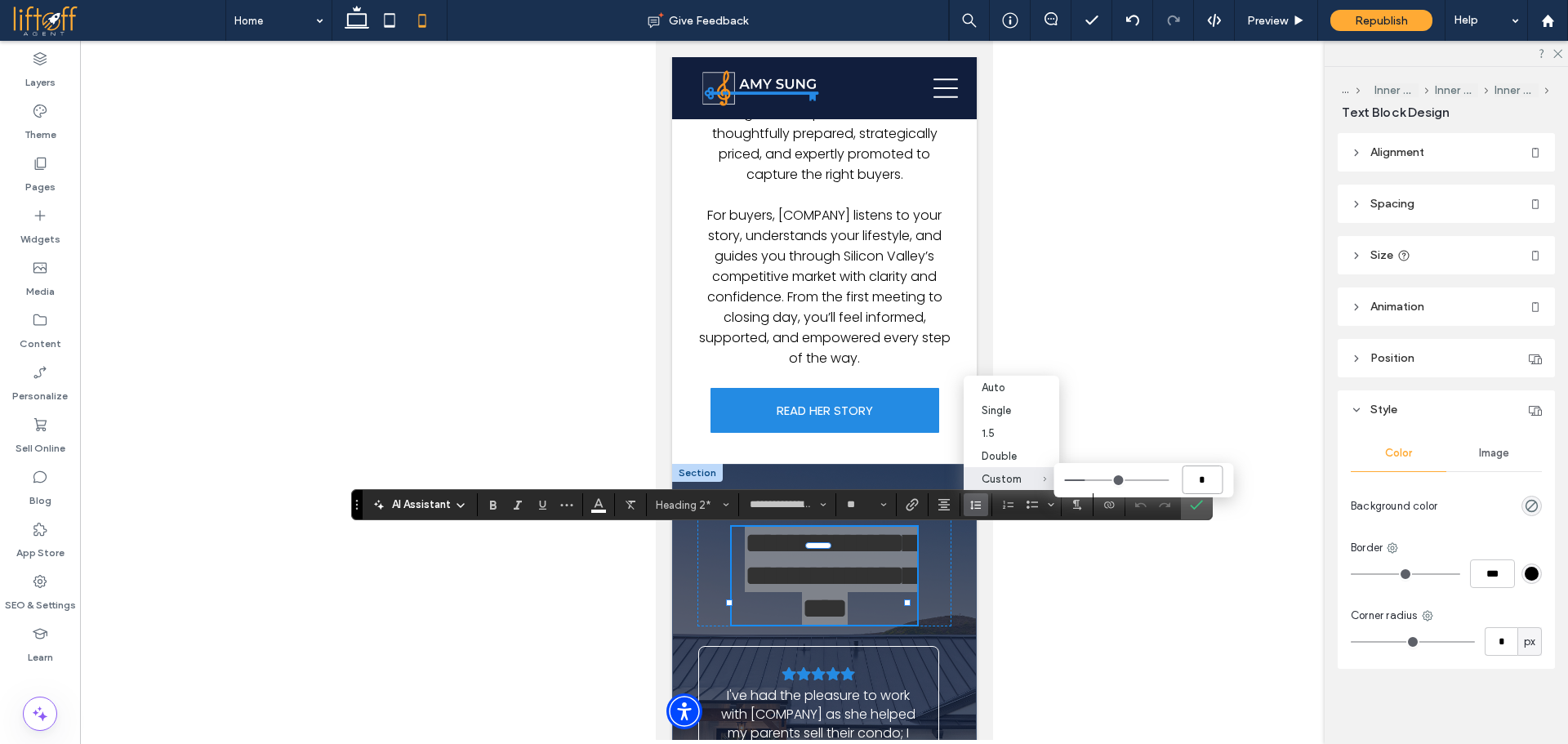 type on "**" 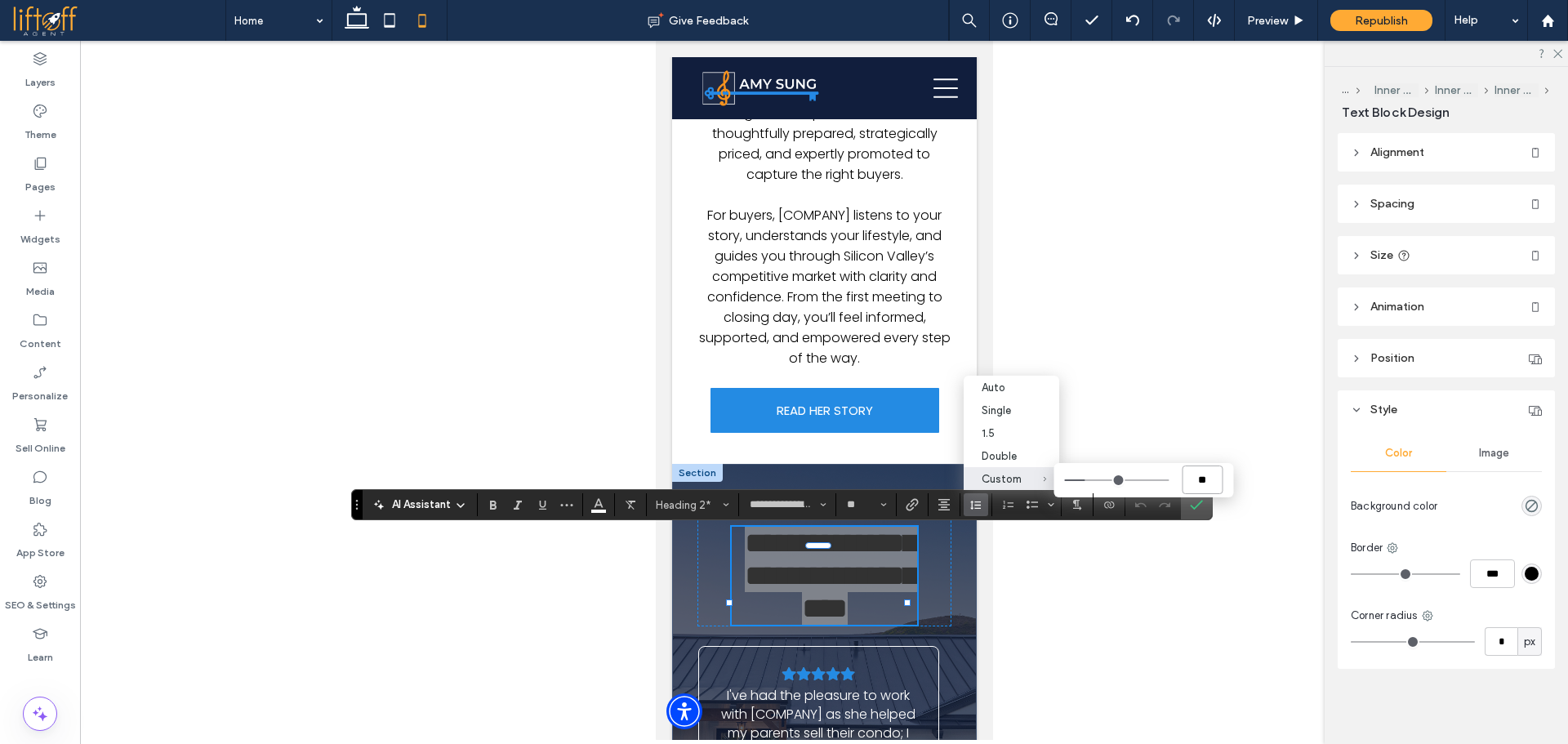 type on "***" 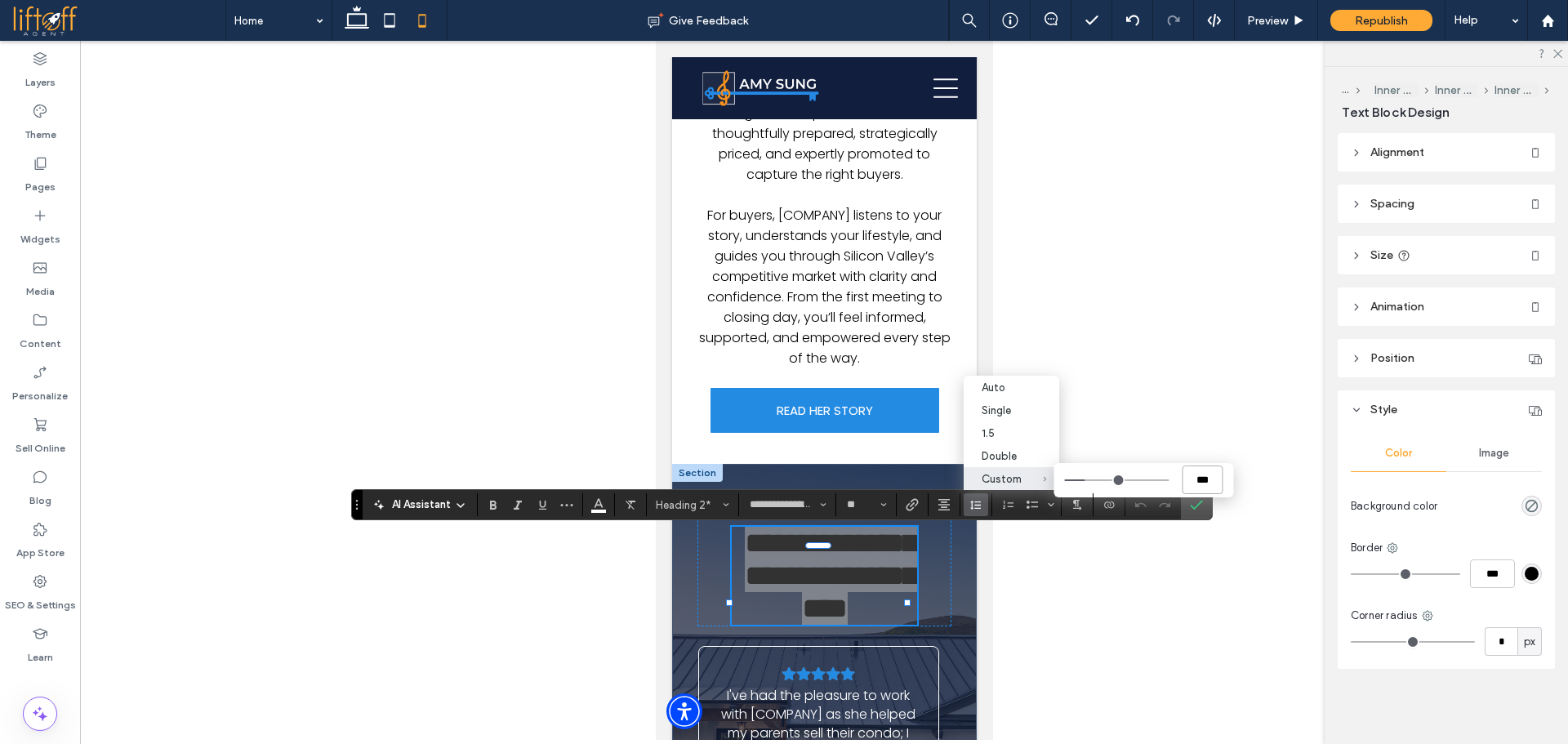 type on "***" 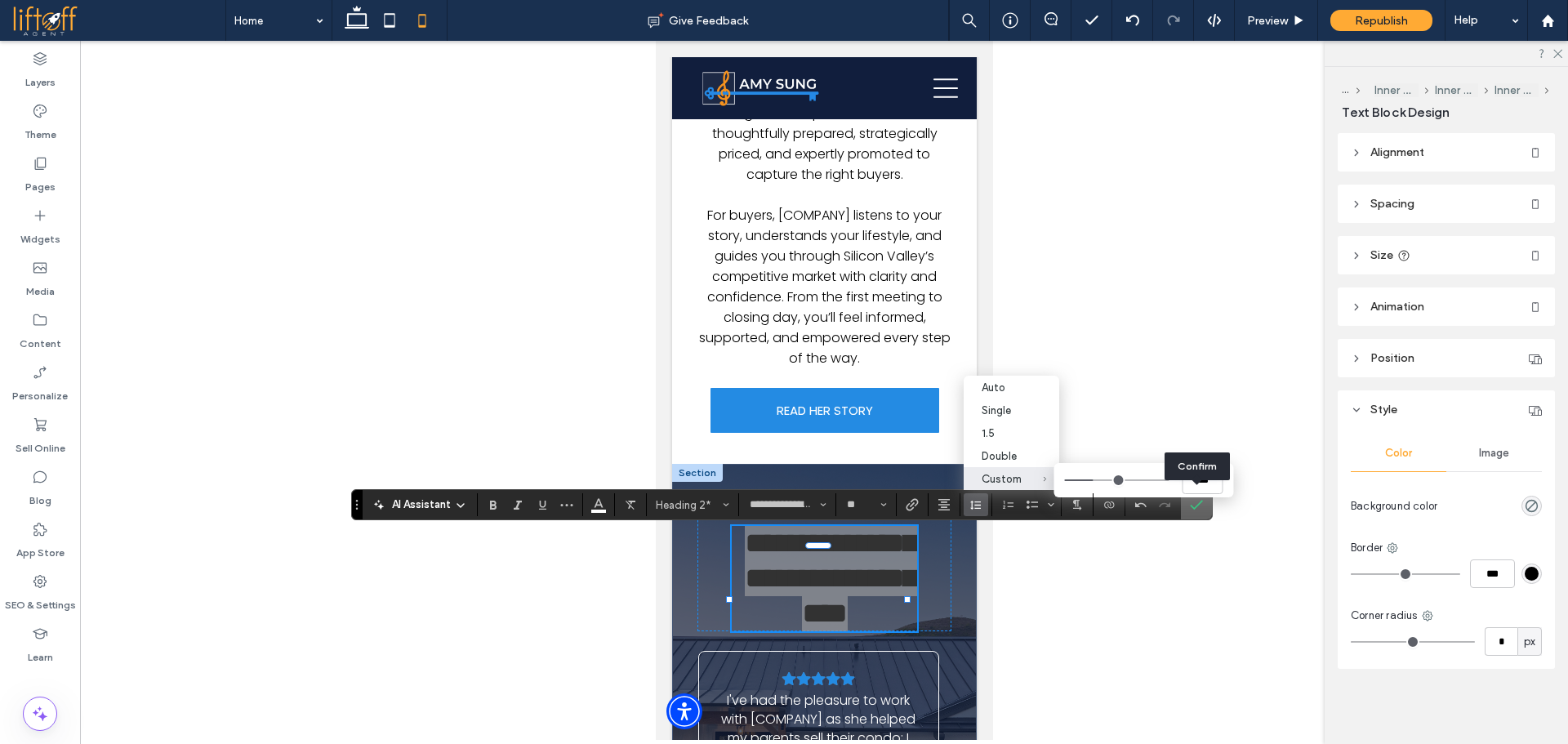 drag, startPoint x: 1203, startPoint y: 508, endPoint x: 307, endPoint y: 501, distance: 896.0273 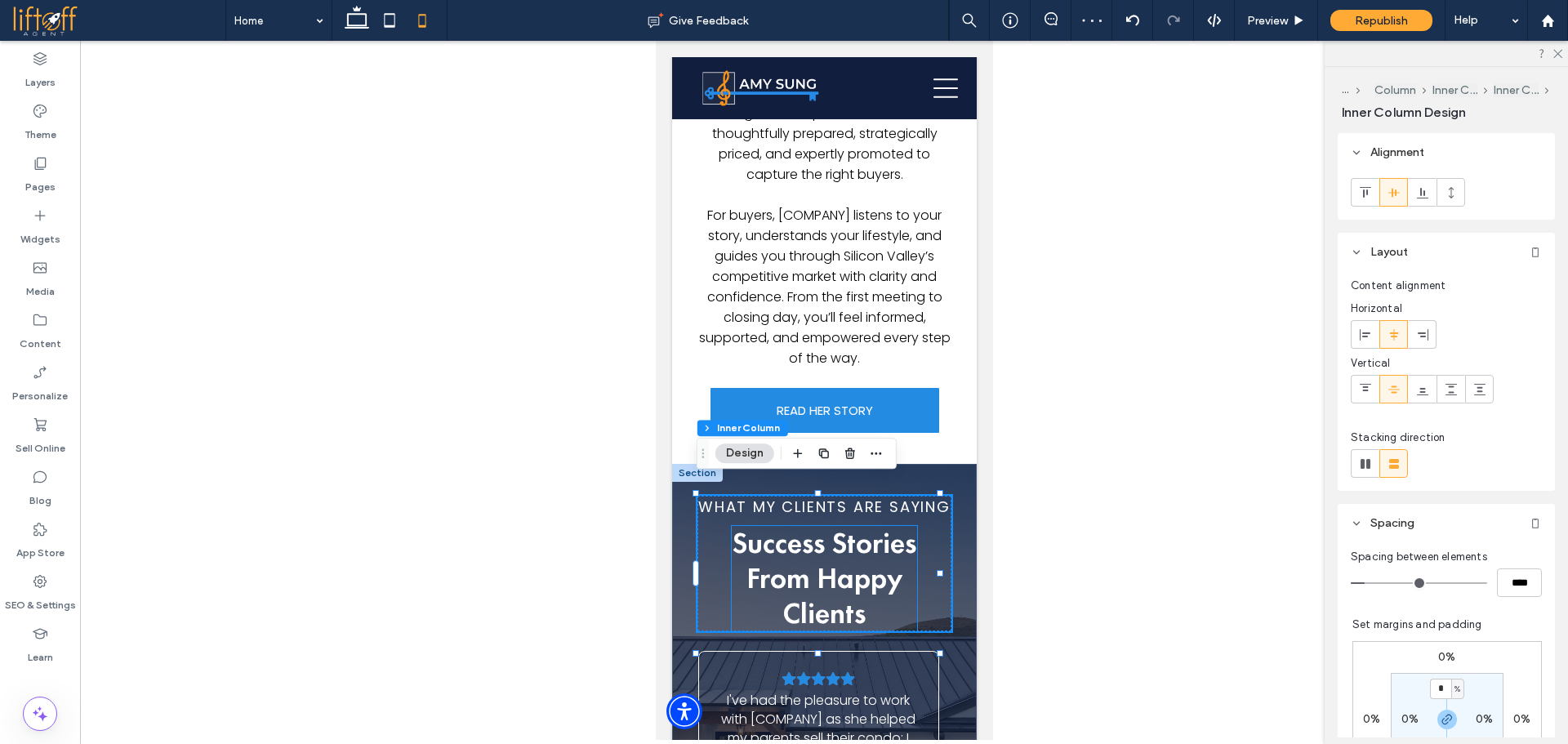 click on "Success Stories From Happy Clients" at bounding box center [824, 578] 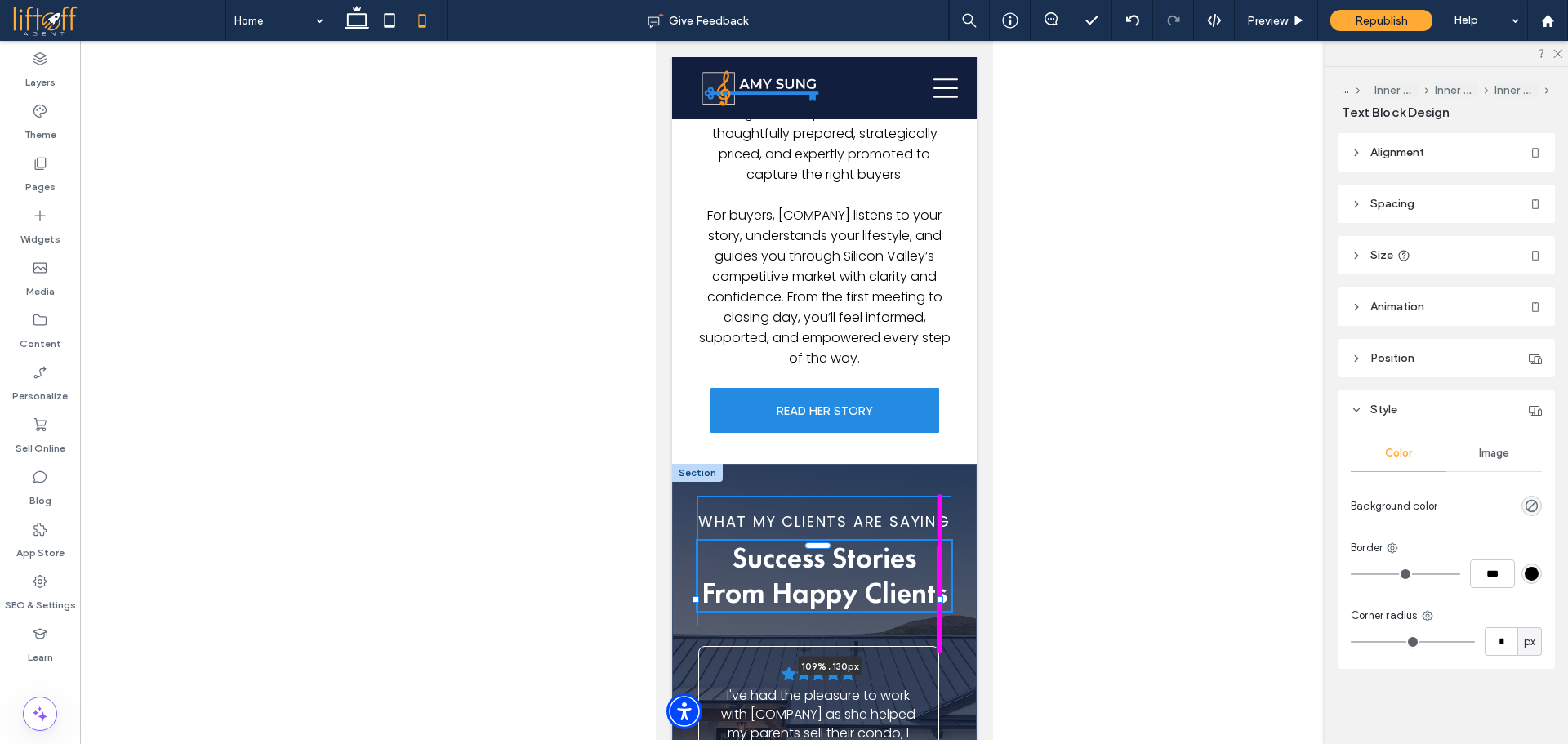 drag, startPoint x: 905, startPoint y: 586, endPoint x: 949, endPoint y: 585, distance: 44.011362 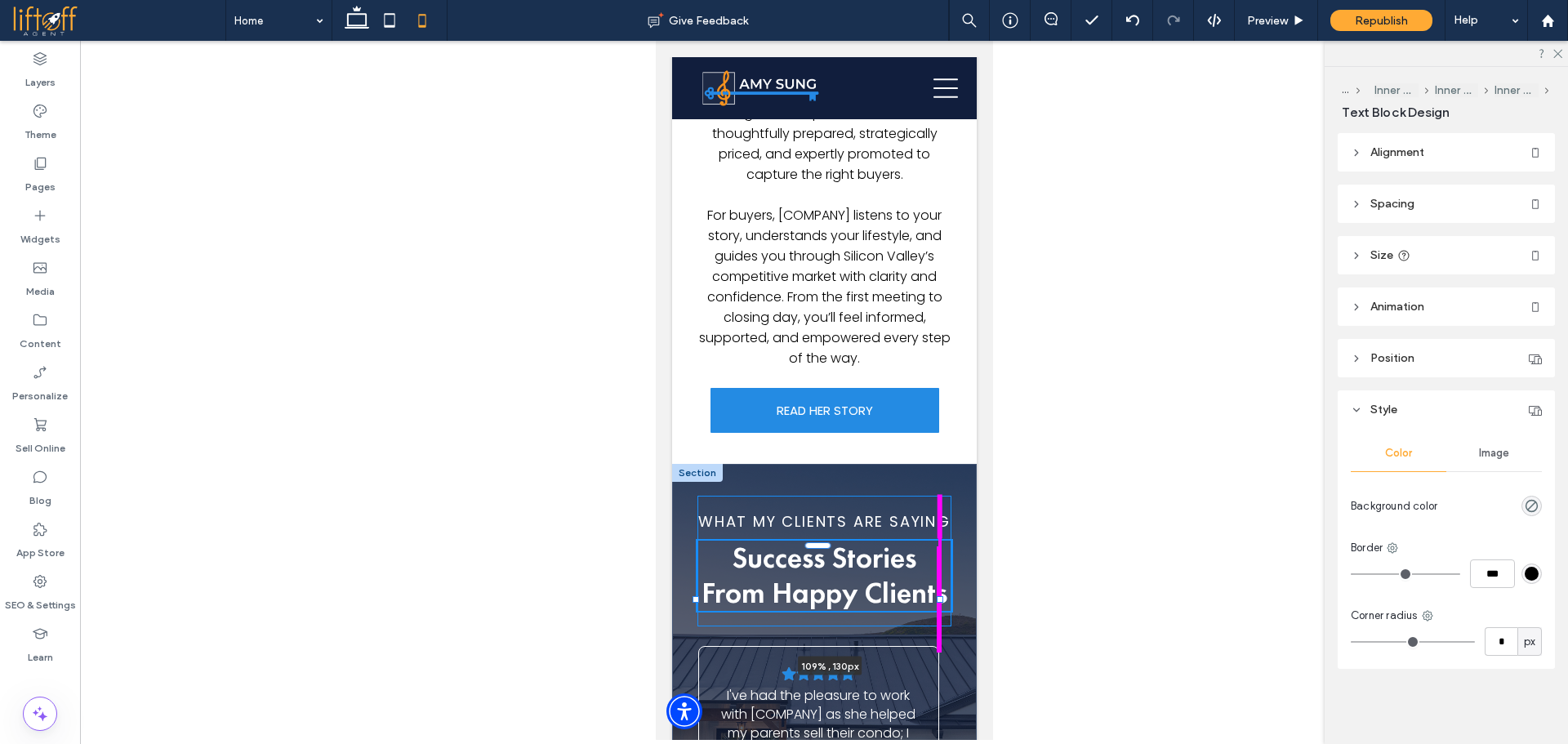 click on "What my Clients Are Saying
Success Stories From Happy Clients
109% , 130px
Great experience with Amy!!! Our Foster City house was sold and closed in two weeks!!! TWO Weeks!!!
Great suggestion to improve our house. Totally worthy~~~~ Read more Charles Chen Posted on  Read more Claudine C. Posted on  Amy helped us buy our house a few years ago and was a pleasure to work with! She's friendly, open, and honest. Amy is also very detail oriented and understands the market well! When we met Amy we knew we were working with the best! Read more Shweta S. Posted on
Panel only seen by widget owner
Edit widget Views 2%" at bounding box center (823, 704) 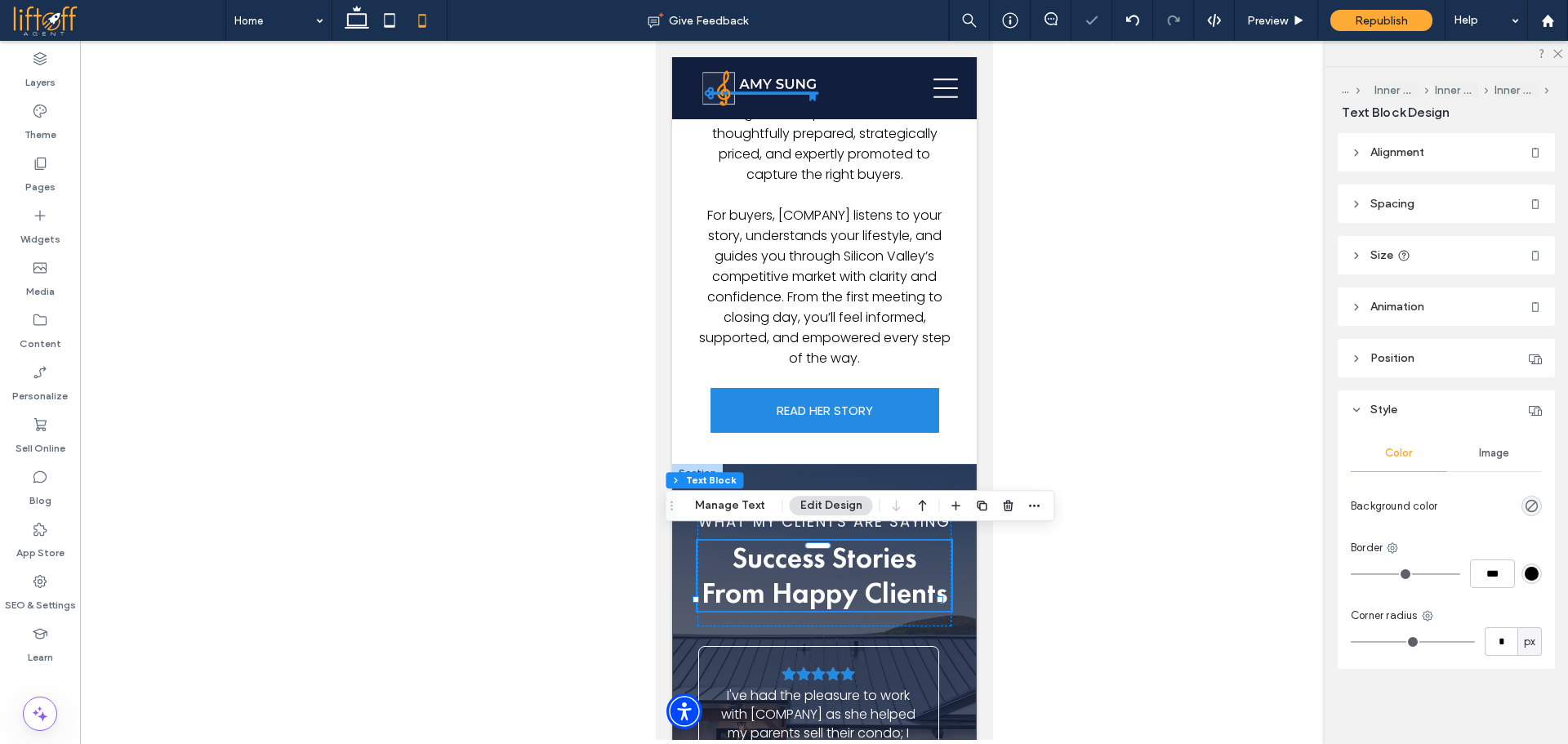 click at bounding box center (824, 390) 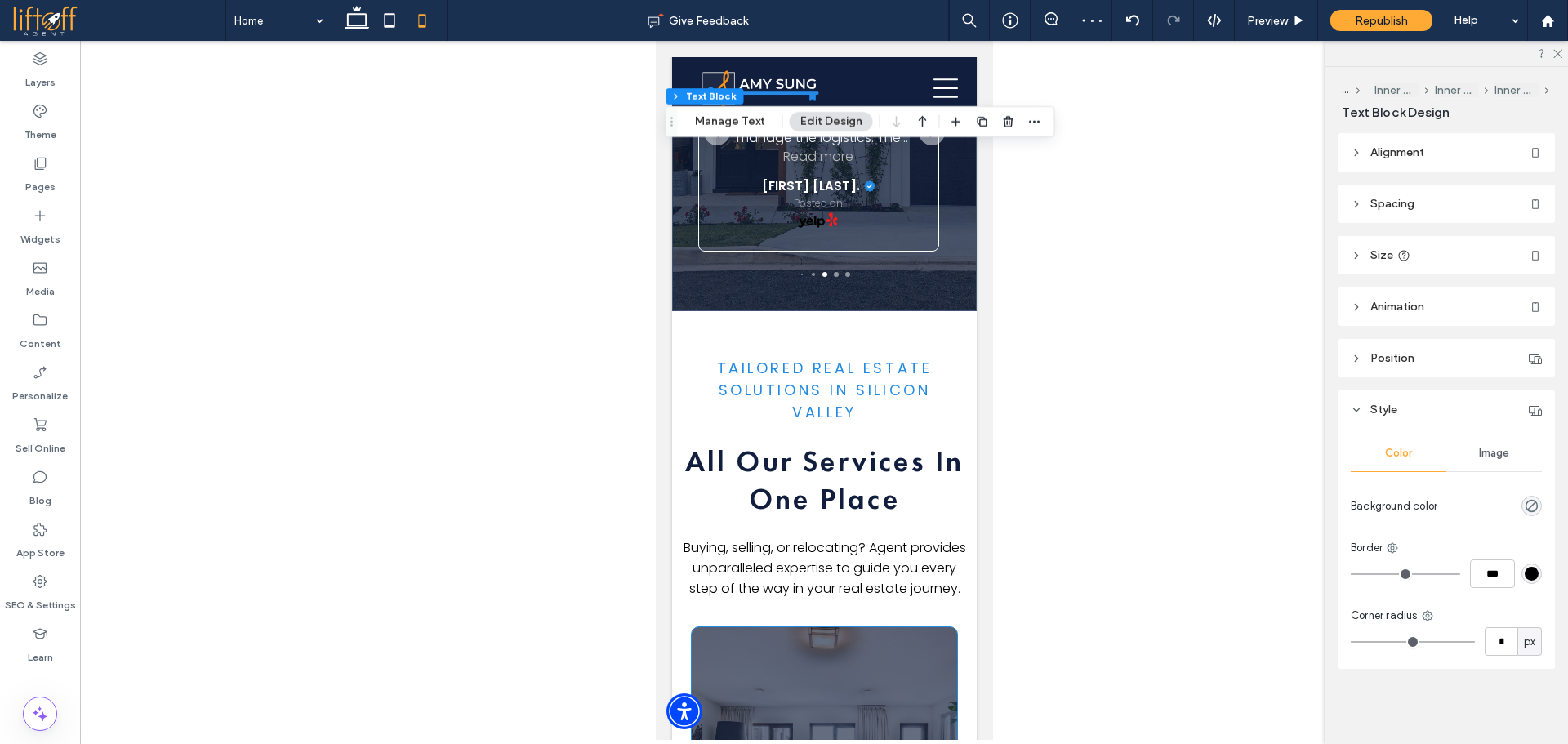 scroll, scrollTop: 1791, scrollLeft: 0, axis: vertical 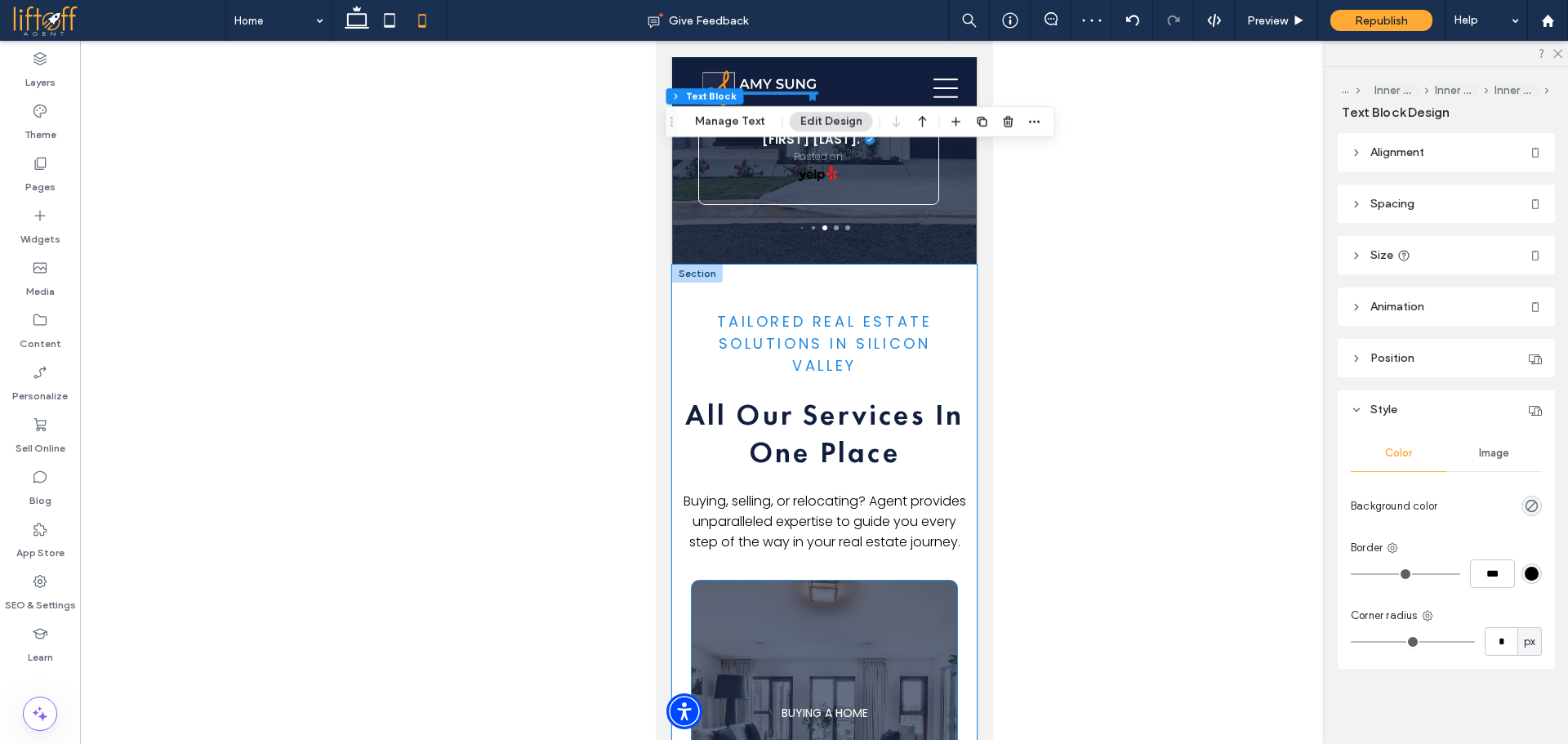 click on "Tailored Real Estate Solutions in silicon valley
All Our Services In One Place
Buying, selling, or relocating? Agent provides unparalleled expertise to guide you every step of the way in your real estate journey.
BUYING A HOME
Button
SELLING A HOME
Button
MOVE WITH EASE
Button
EXPLORE SILICON VALLEY
Button" at bounding box center [823, 721] 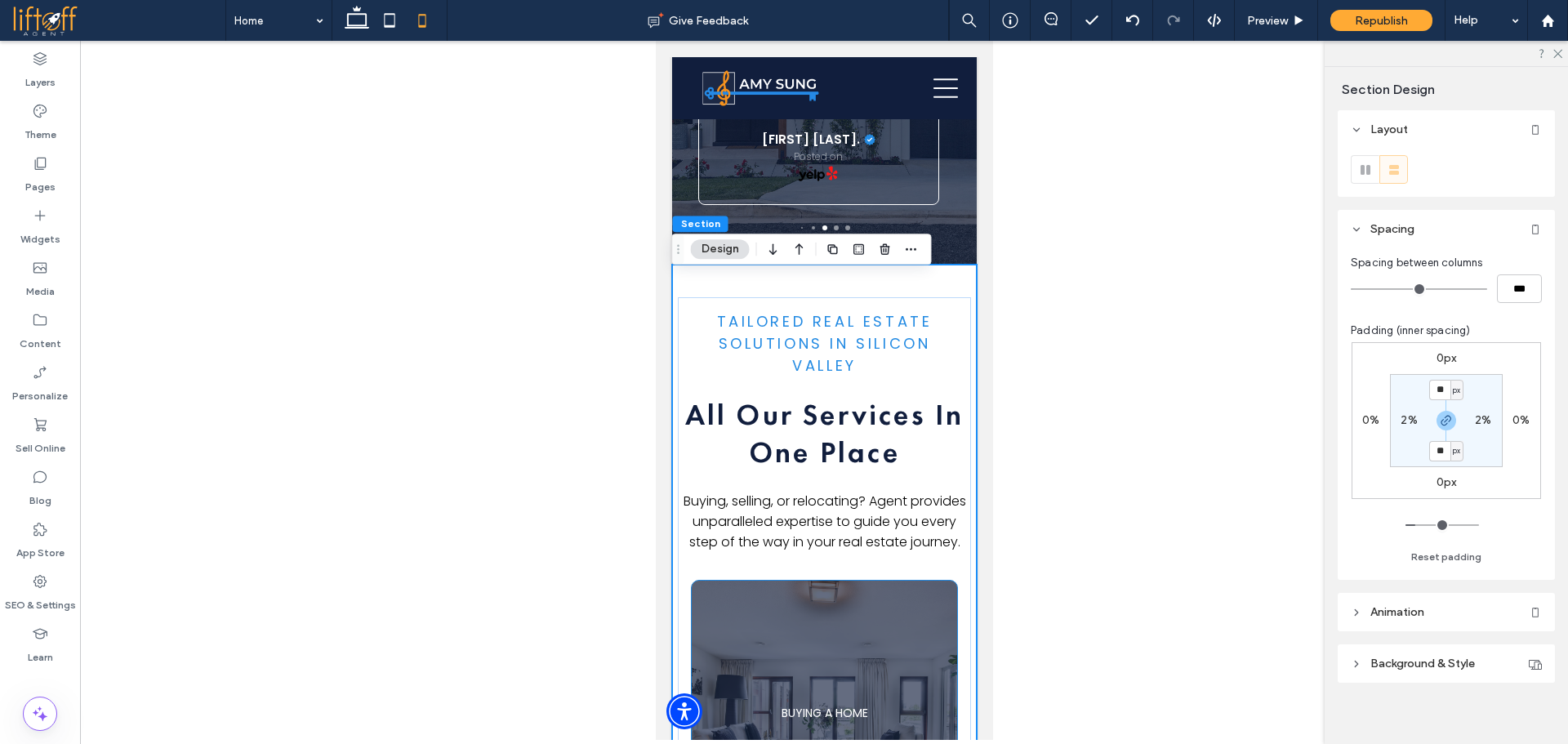 click on "px" at bounding box center (1456, 390) 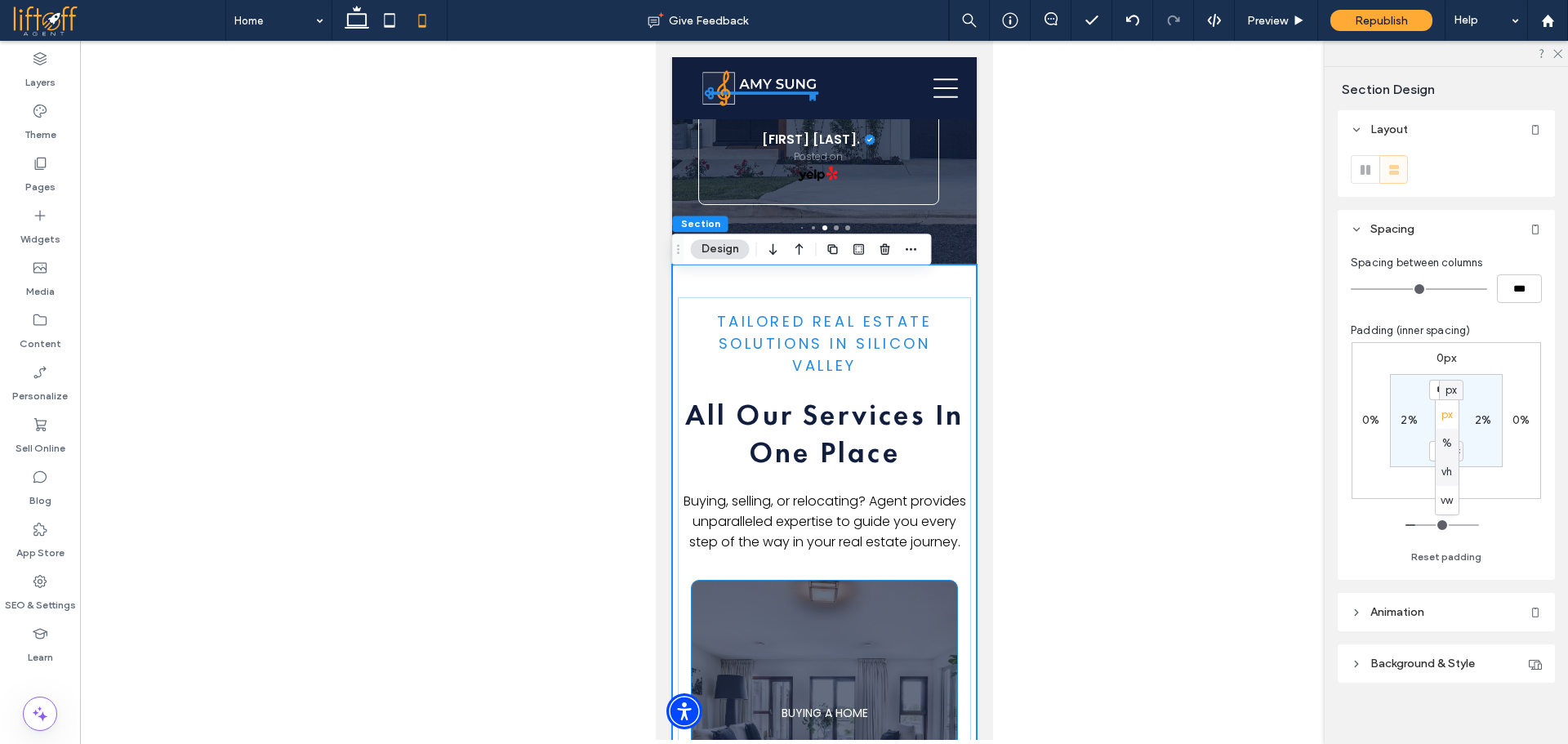 click on "%" at bounding box center [1447, 443] 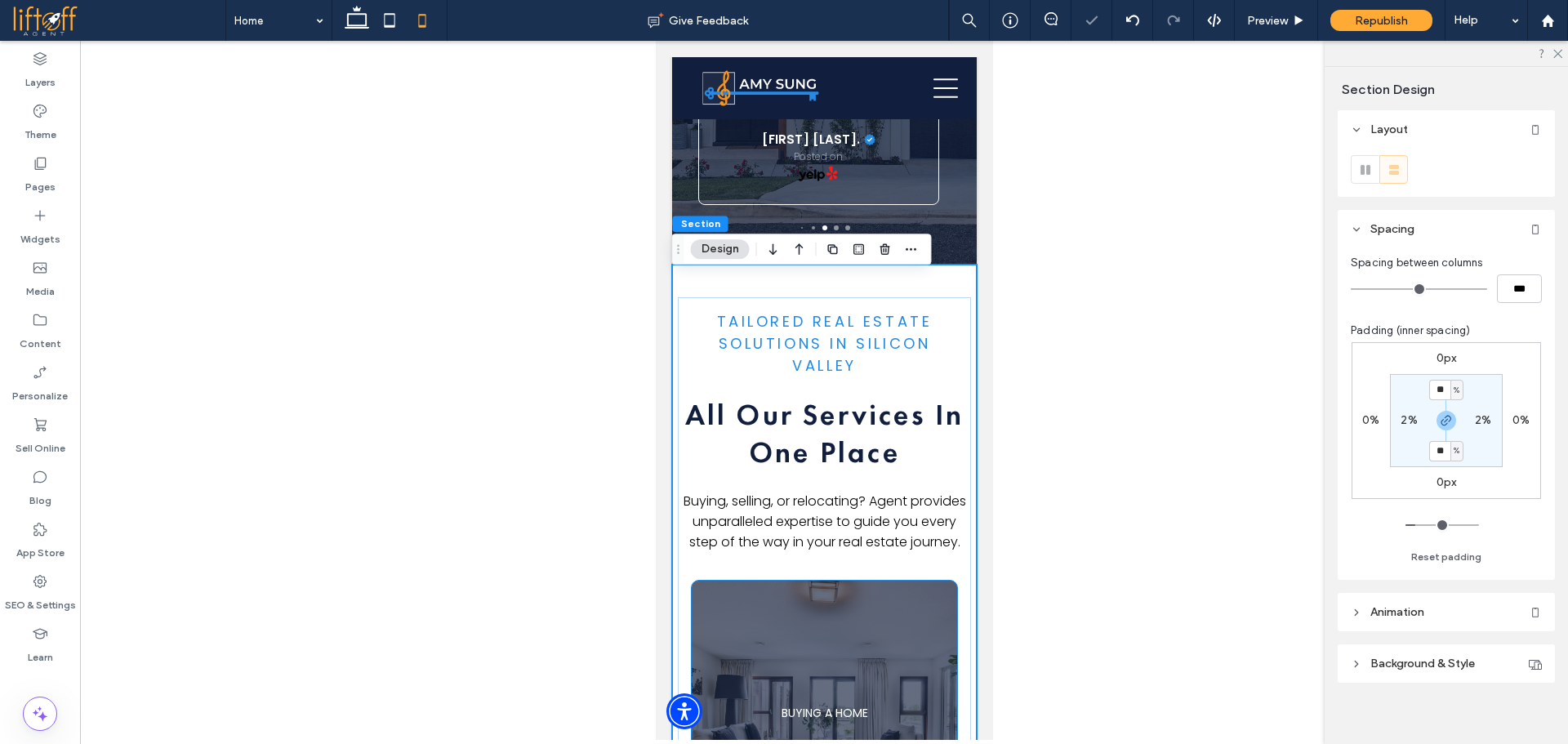type on "****" 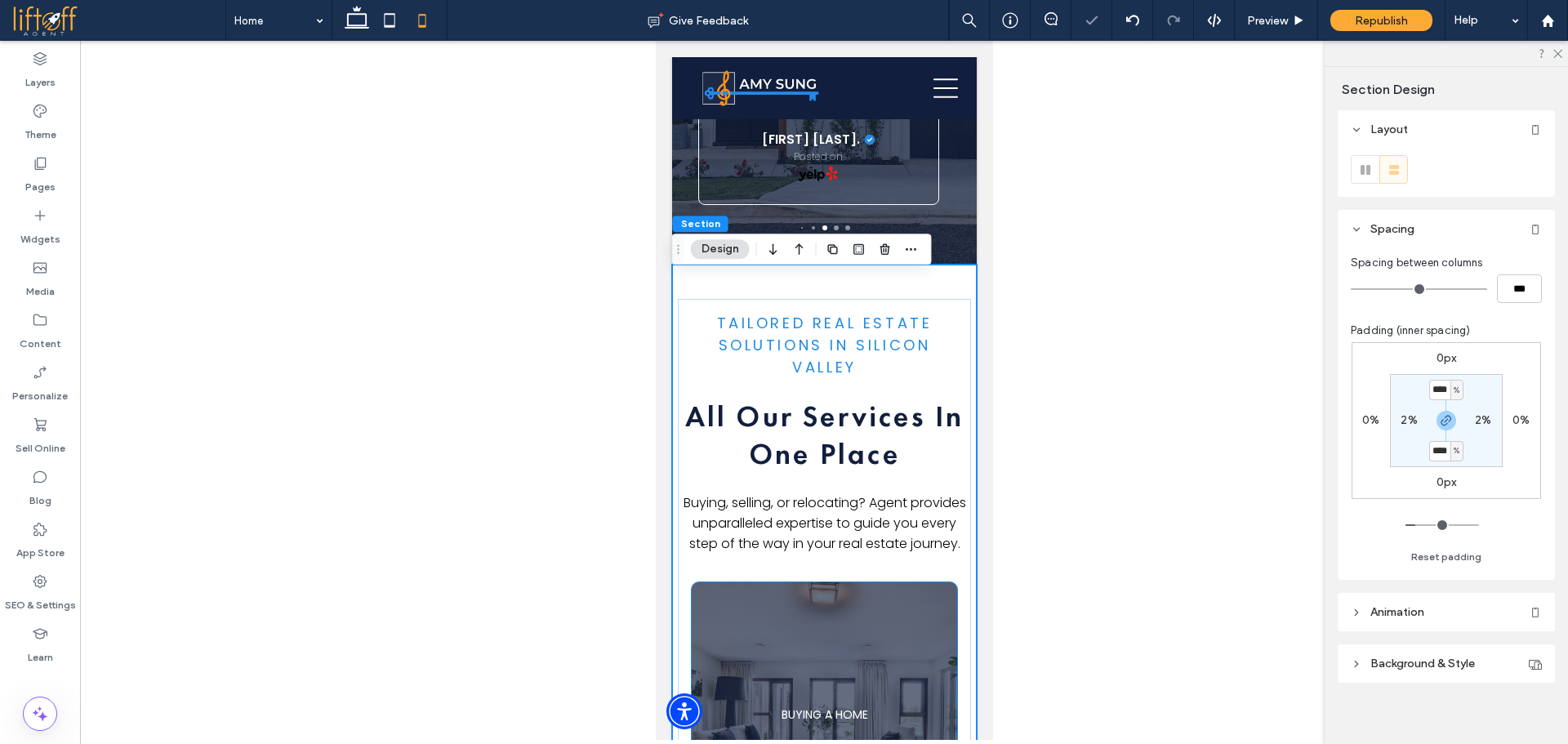 type on "**" 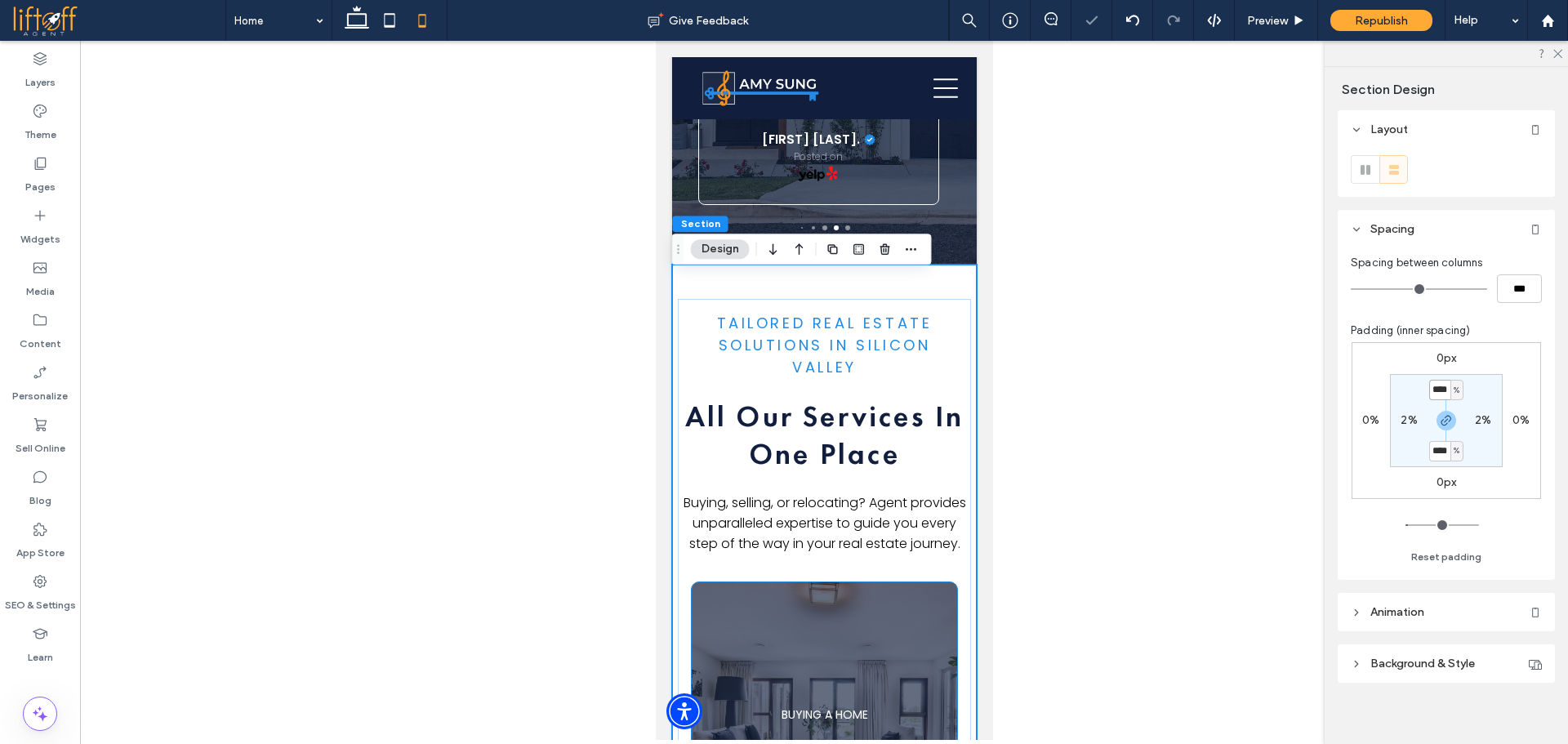 click on "****" at bounding box center [1440, 390] 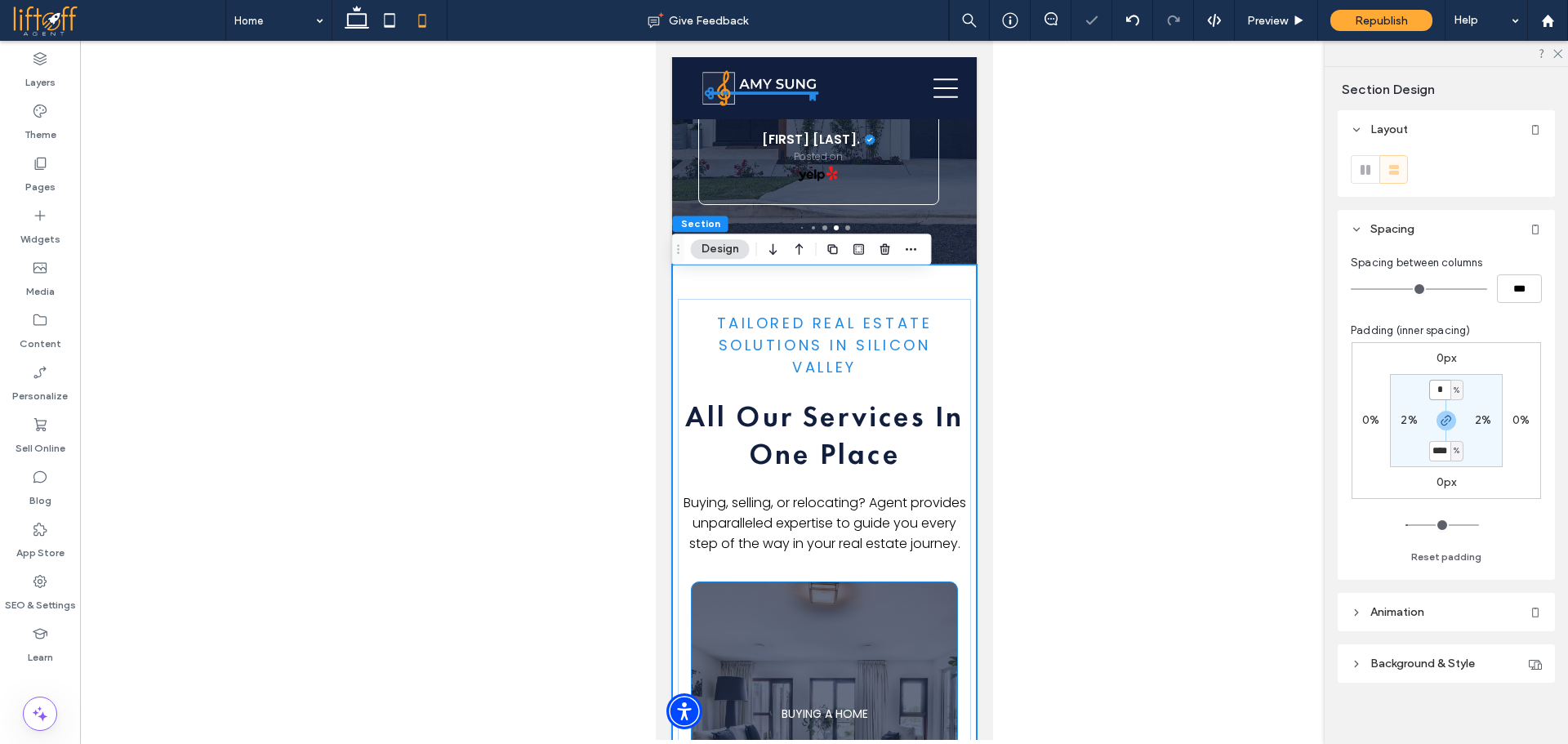 click on "*" at bounding box center (1440, 390) 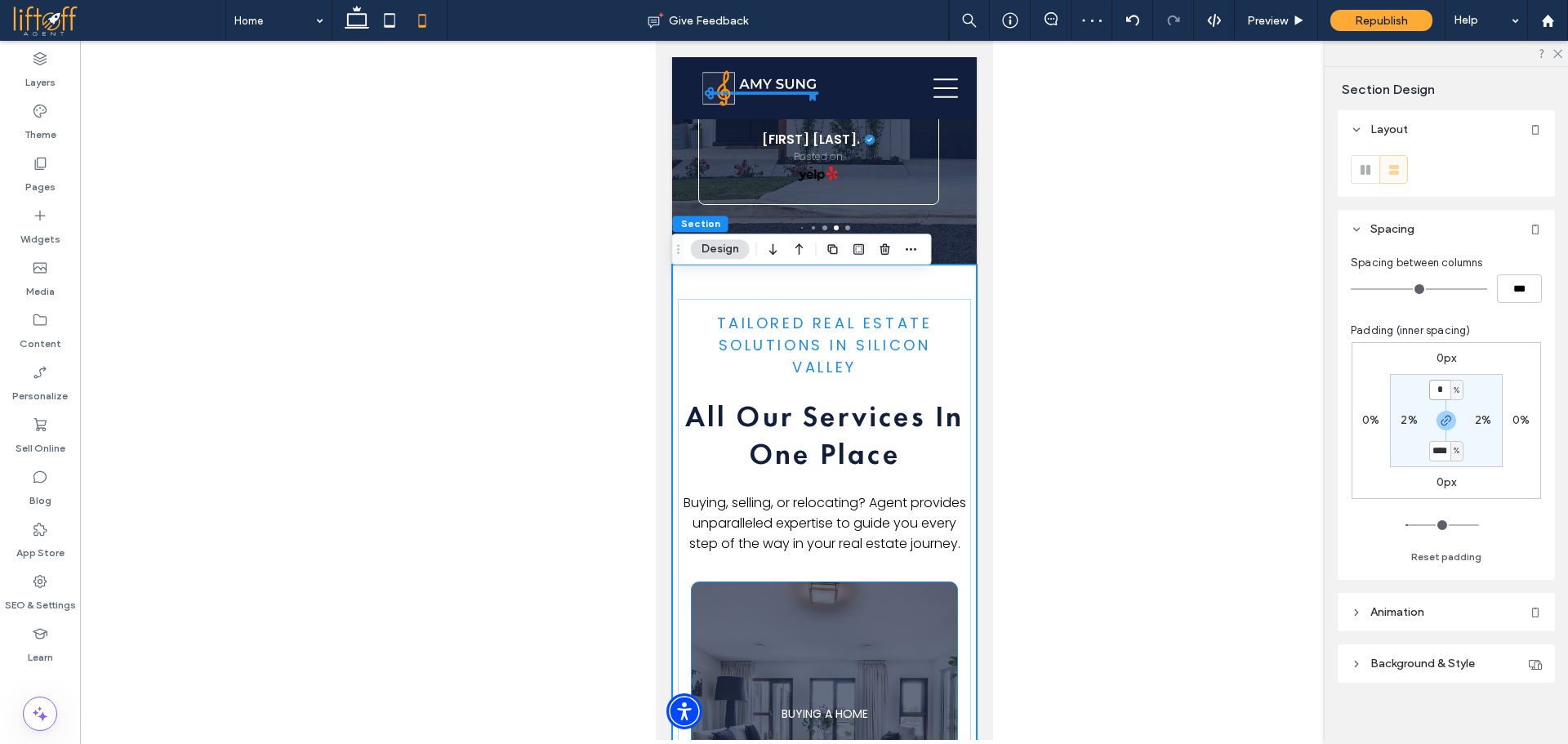 type on "*" 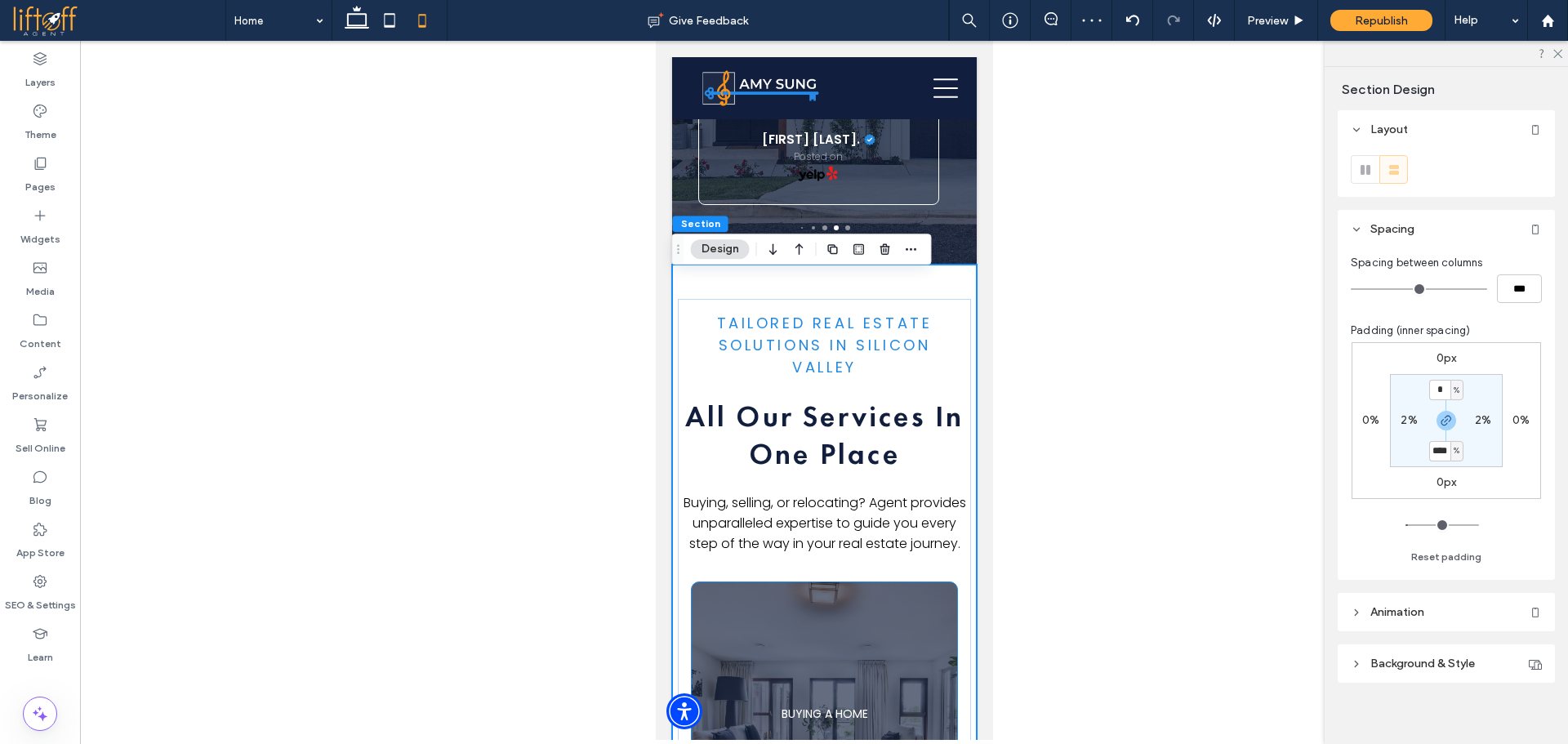type on "*" 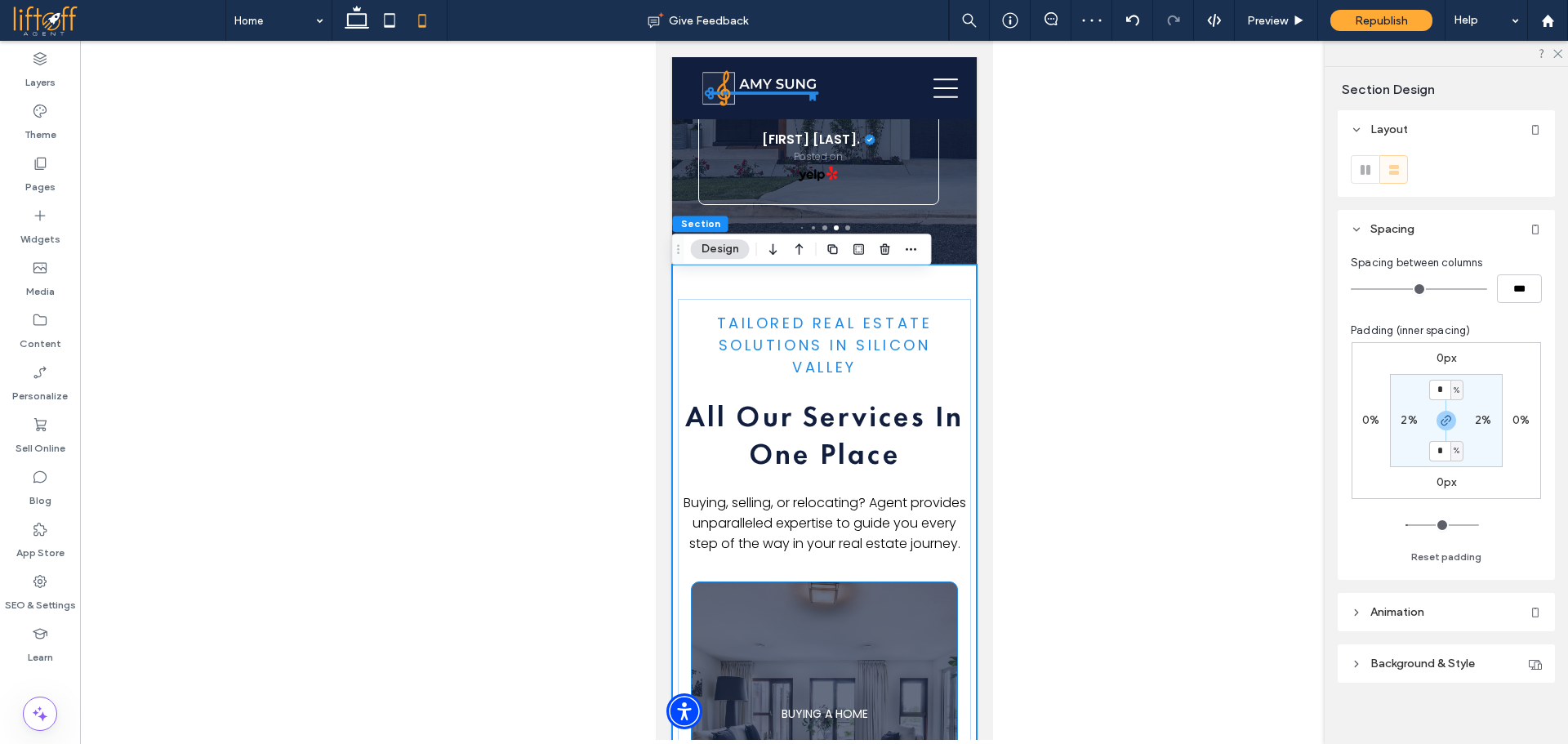 click on "* % 2% * % 2%" at bounding box center (1446, 421) 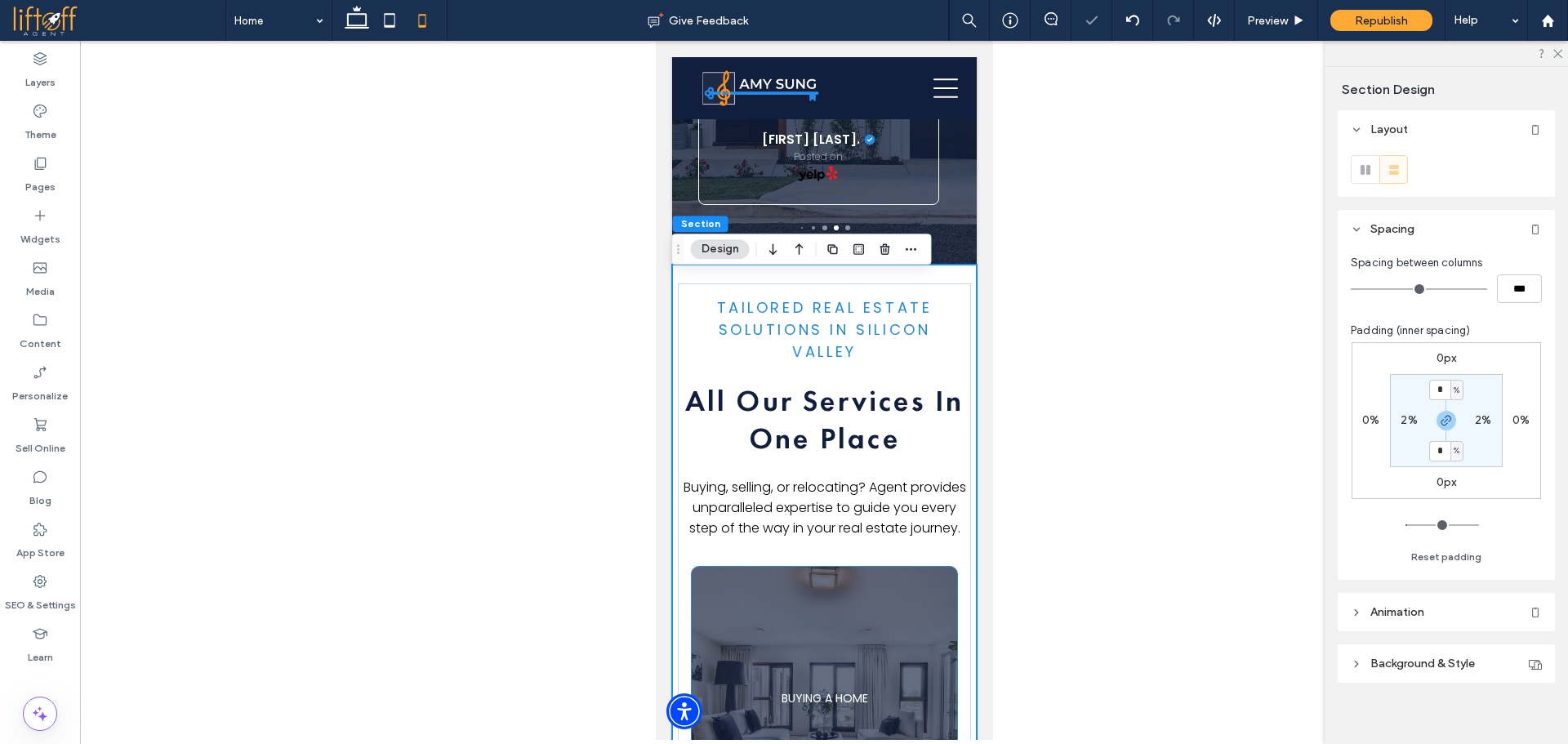 click on "2%" at bounding box center (1409, 420) 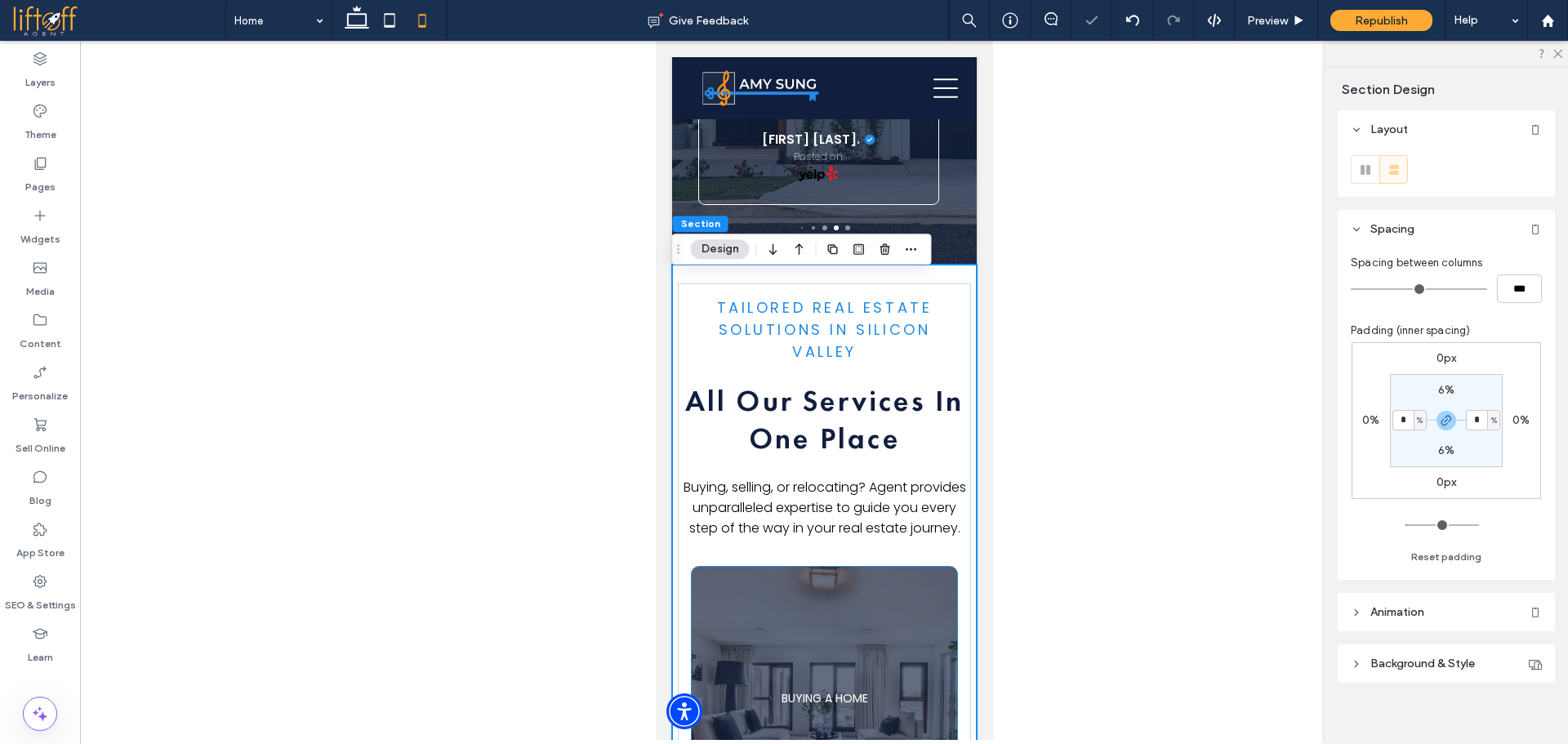 type on "*" 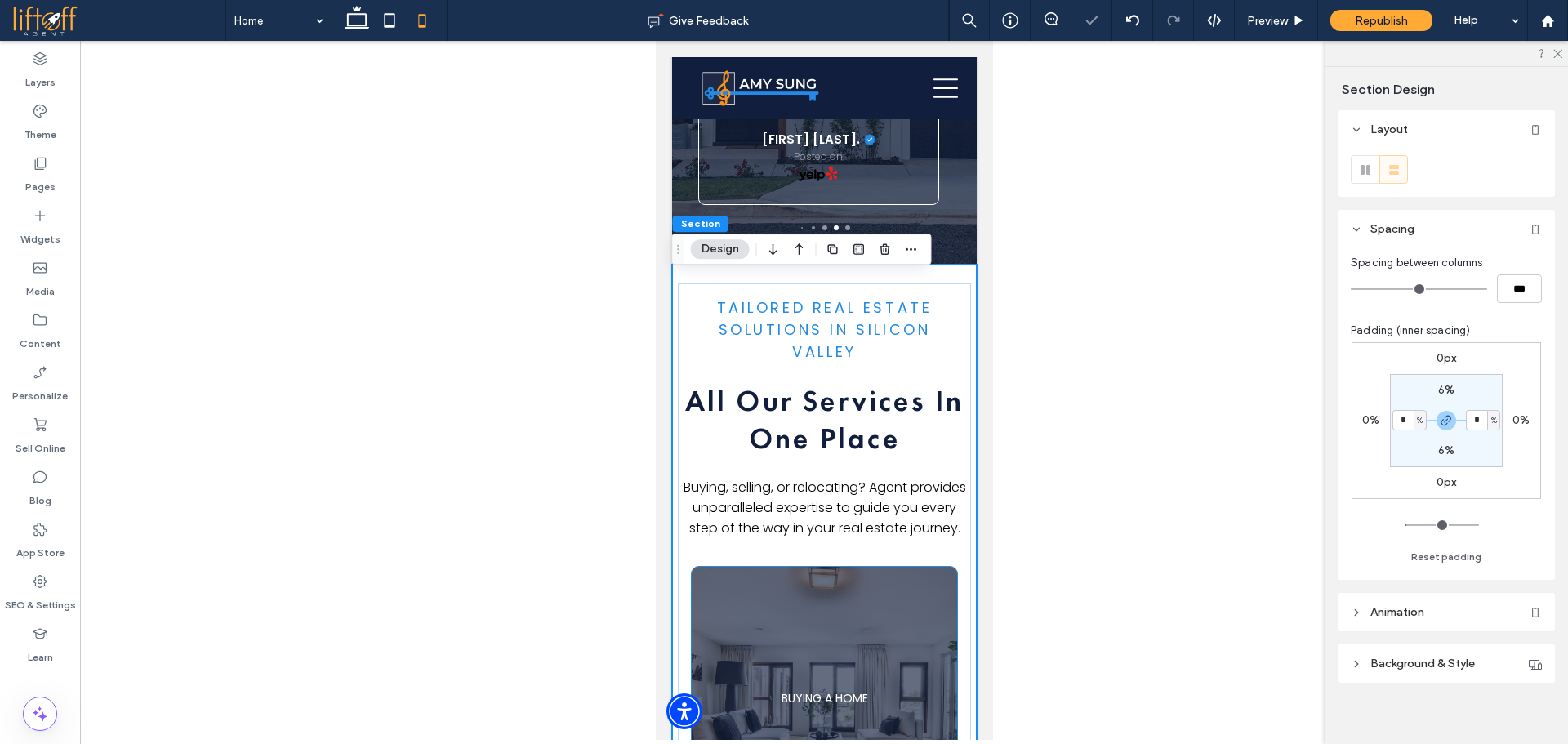 type on "*" 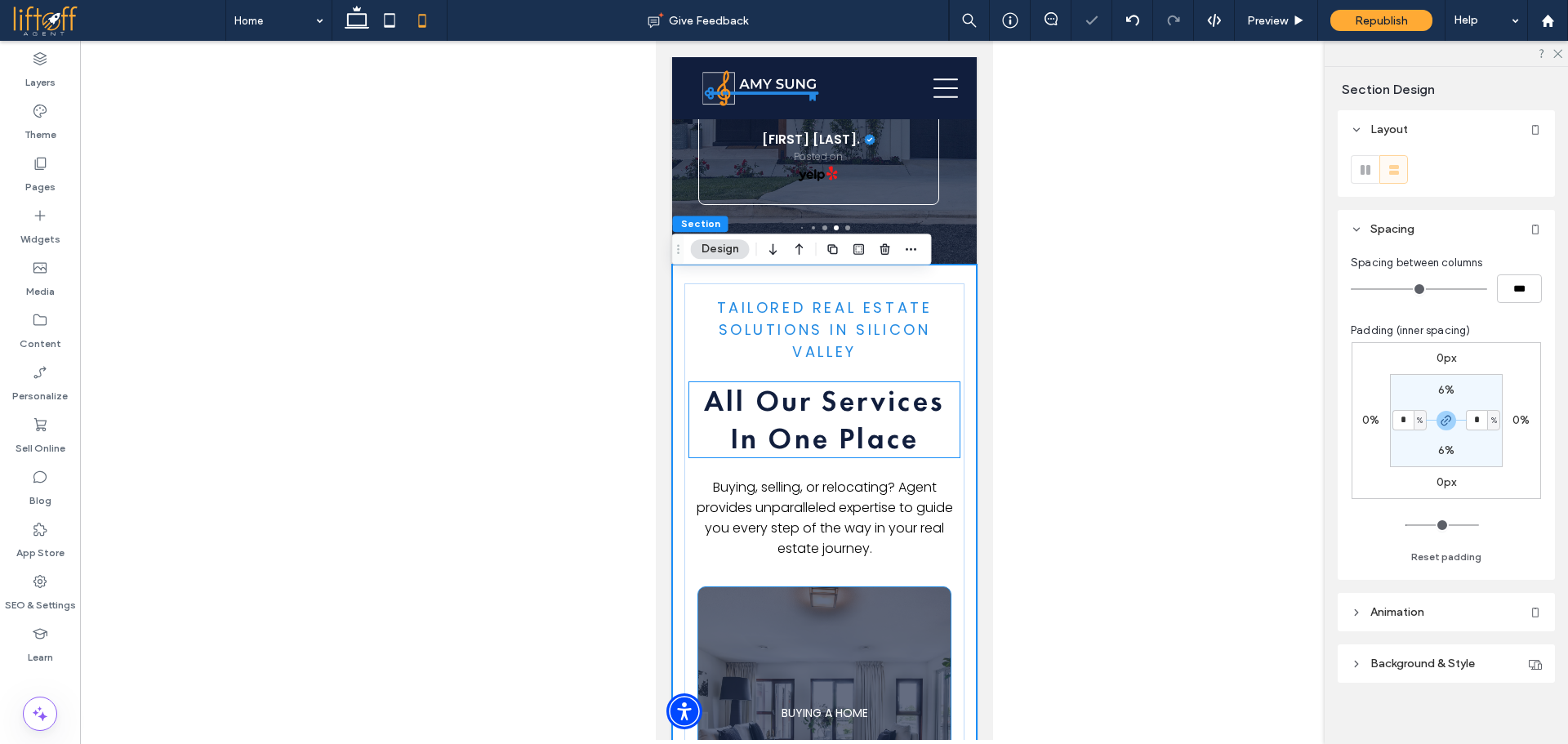 click on "All Our Services In One Place" at bounding box center [823, 420] 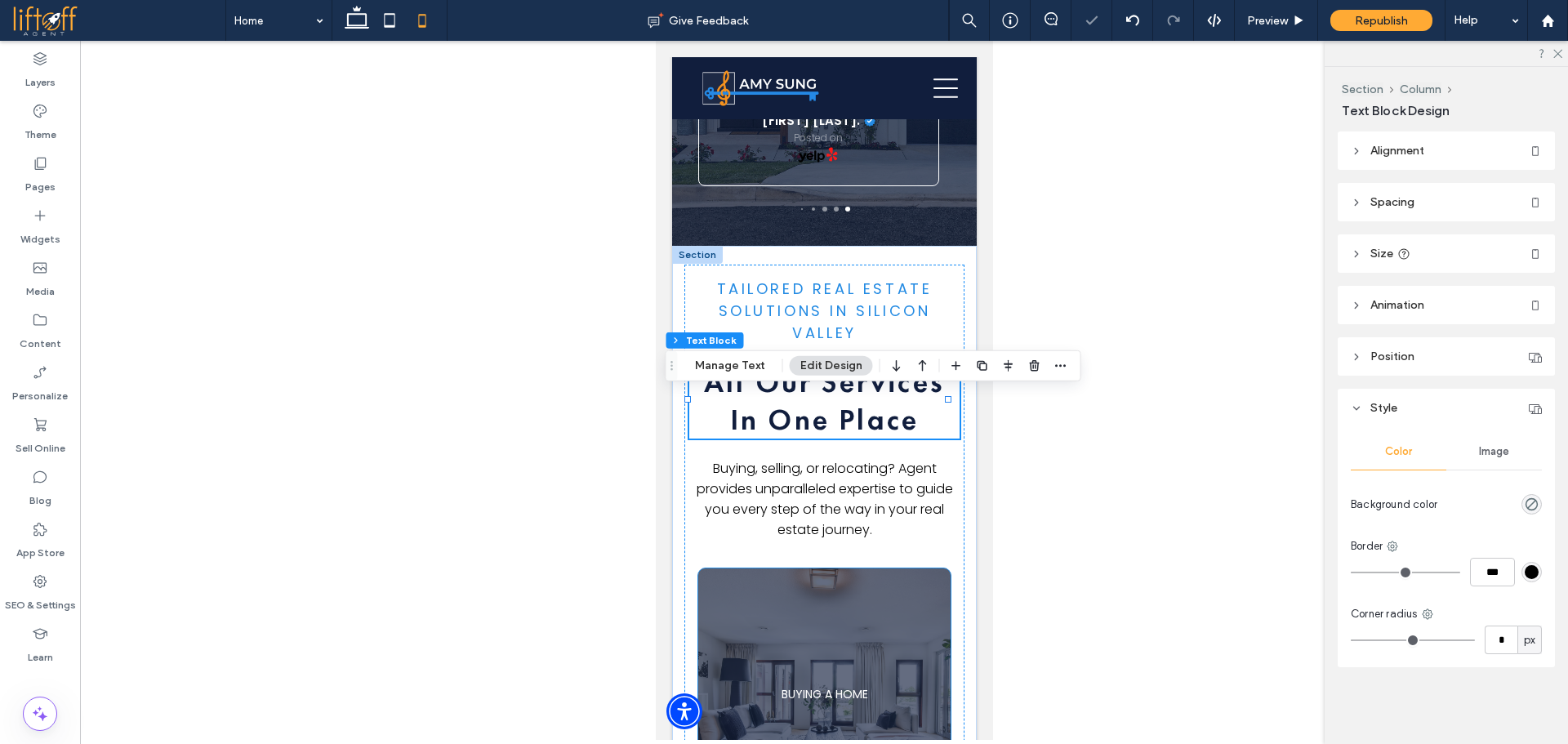 click on "All Our Services In One Place" at bounding box center [823, 401] 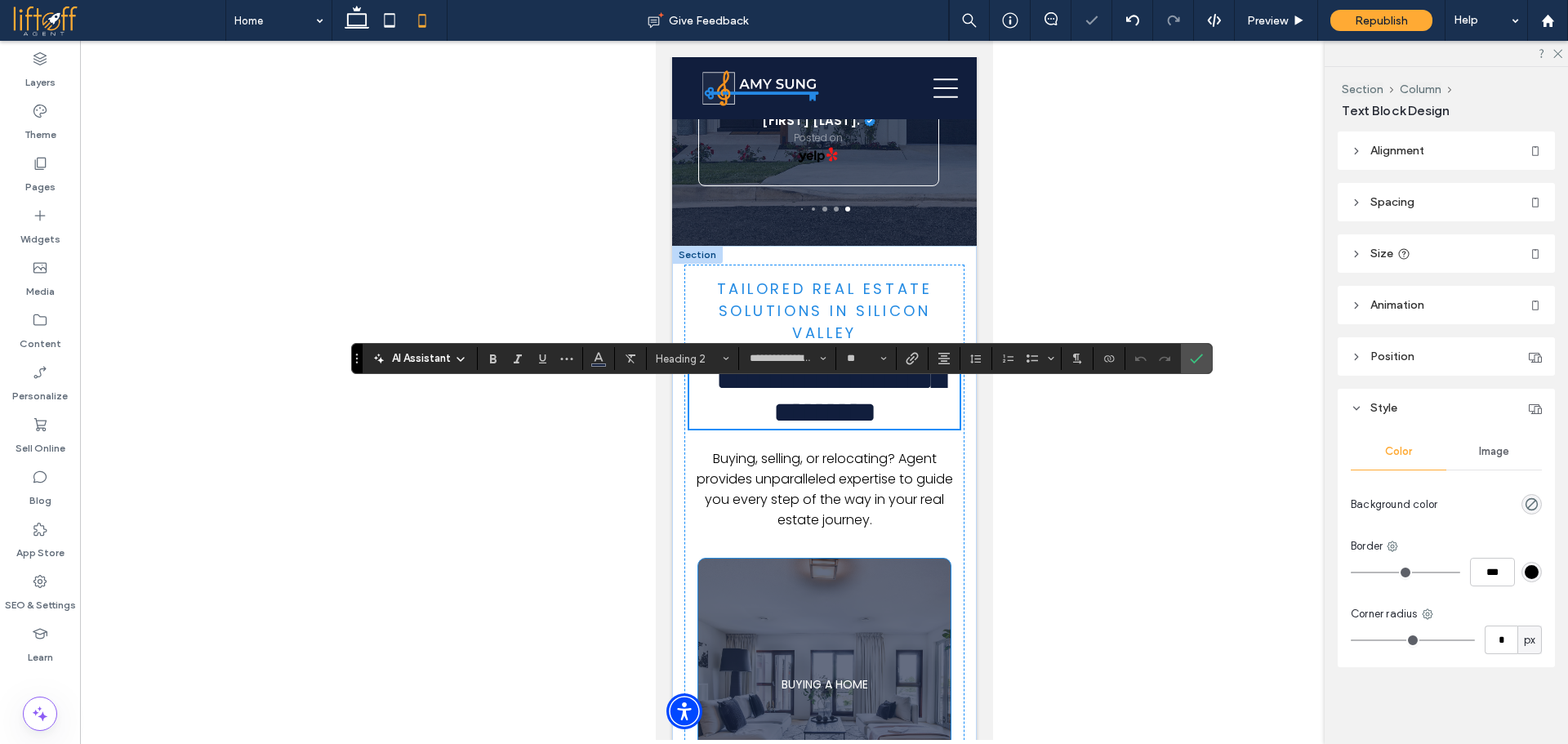 scroll, scrollTop: 1782, scrollLeft: 0, axis: vertical 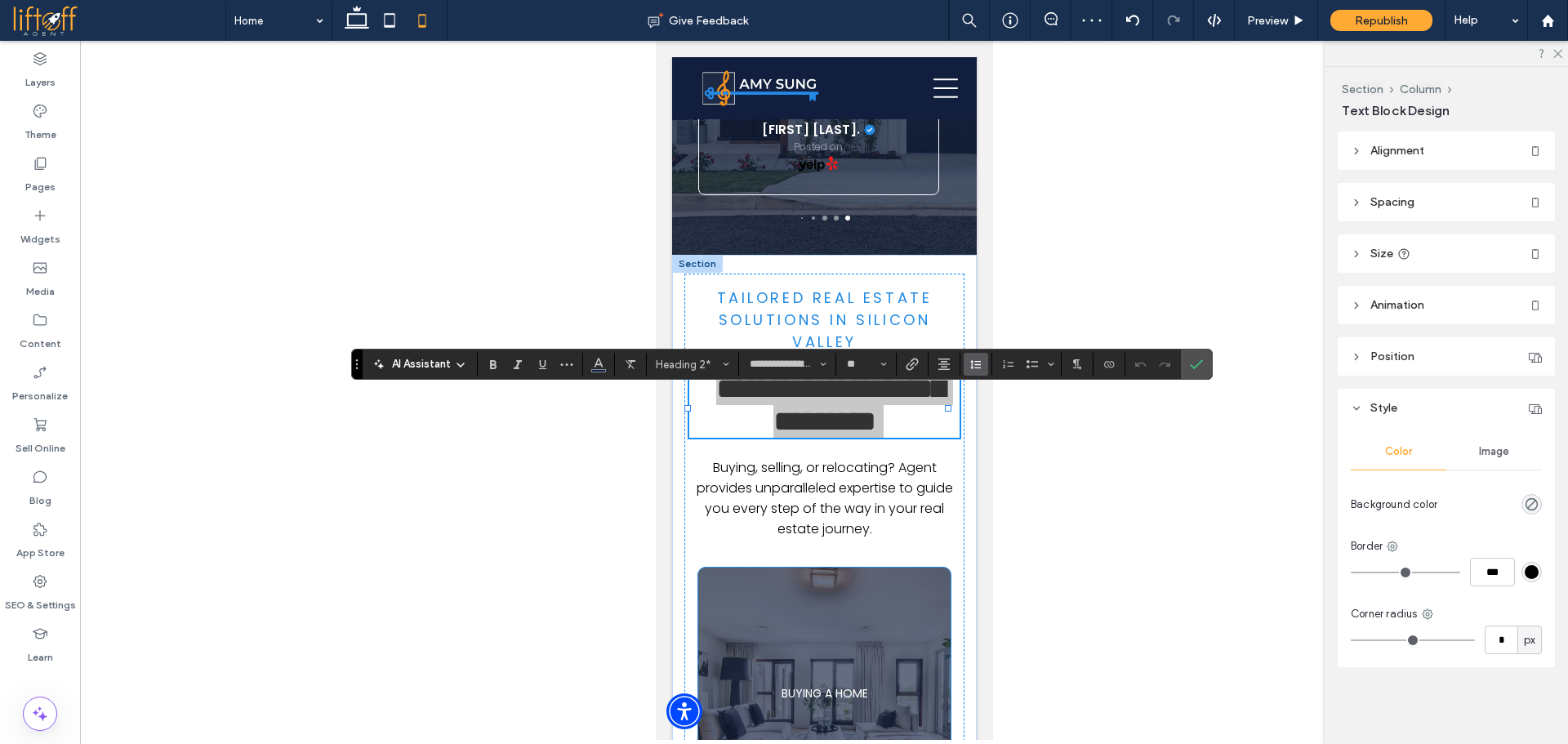click 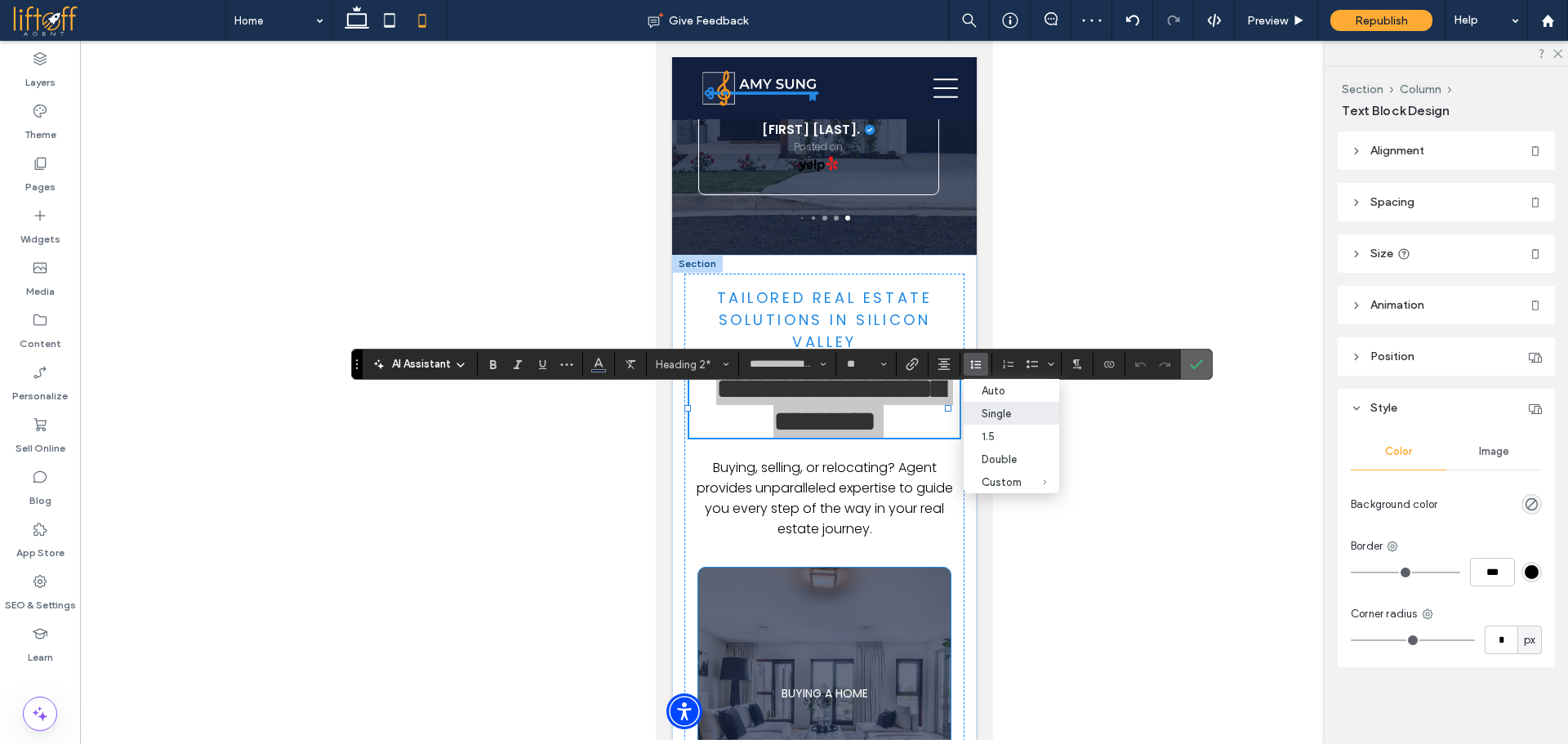 click at bounding box center [1196, 364] 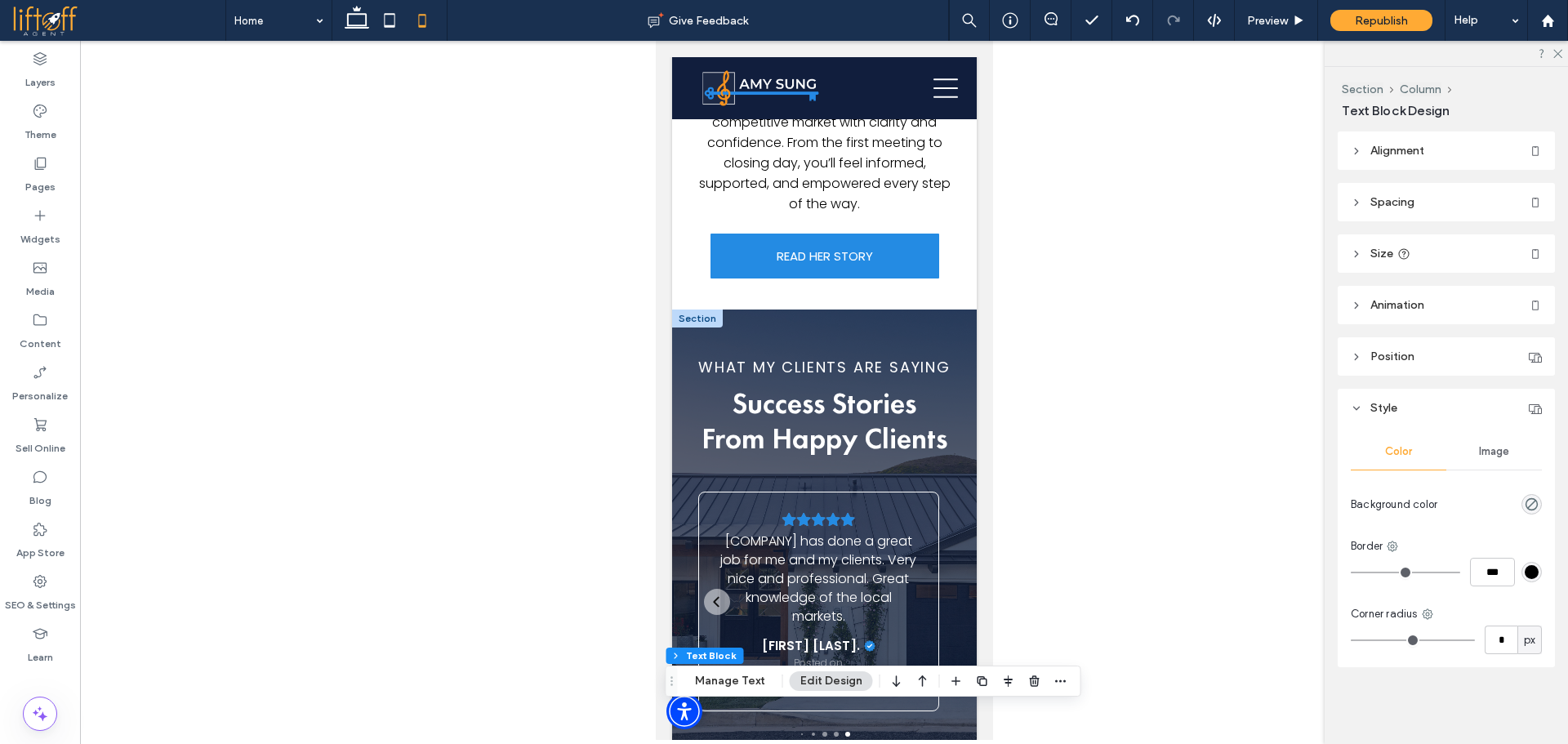 scroll, scrollTop: 1275, scrollLeft: 0, axis: vertical 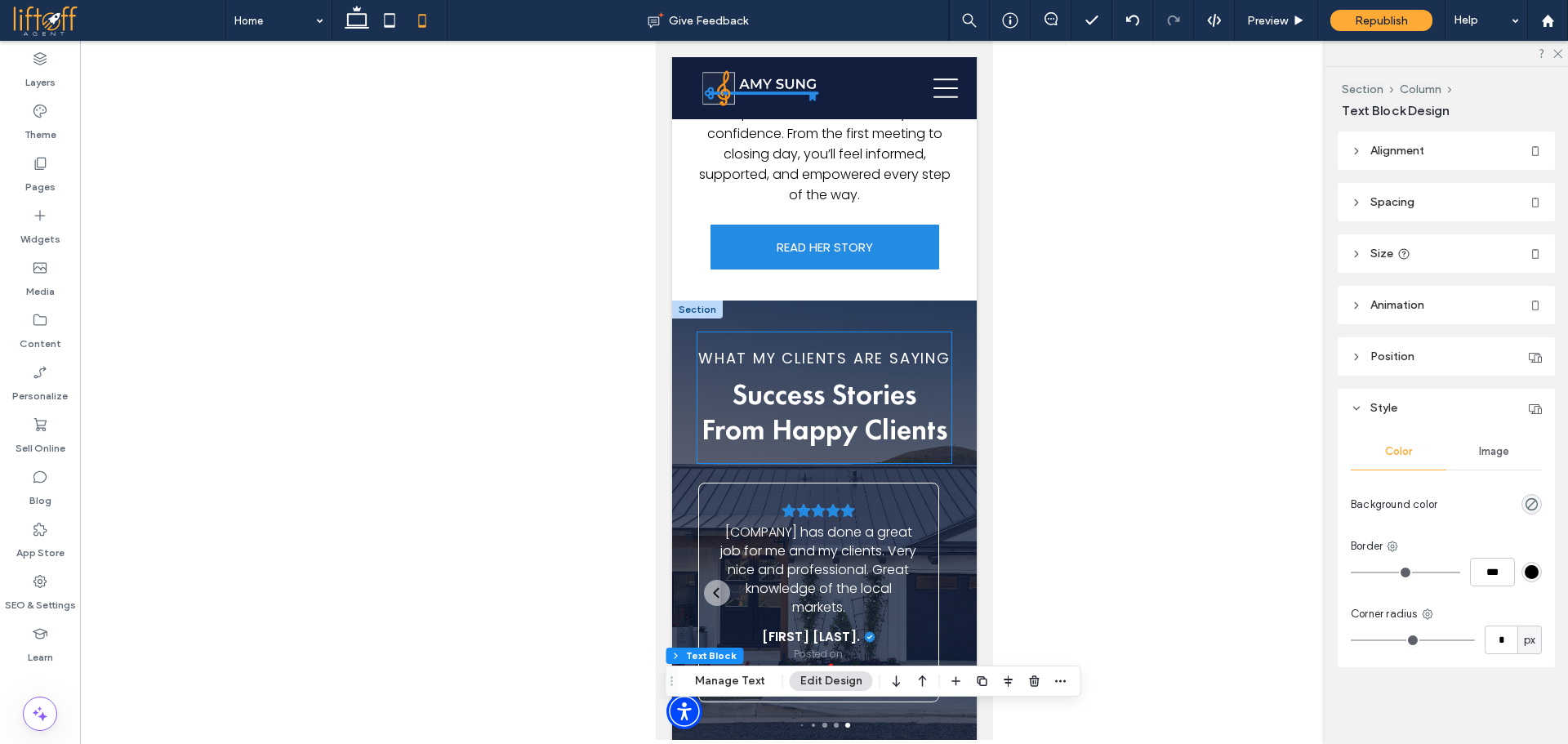 click on "Success Stories From Happy Clients" at bounding box center (824, 412) 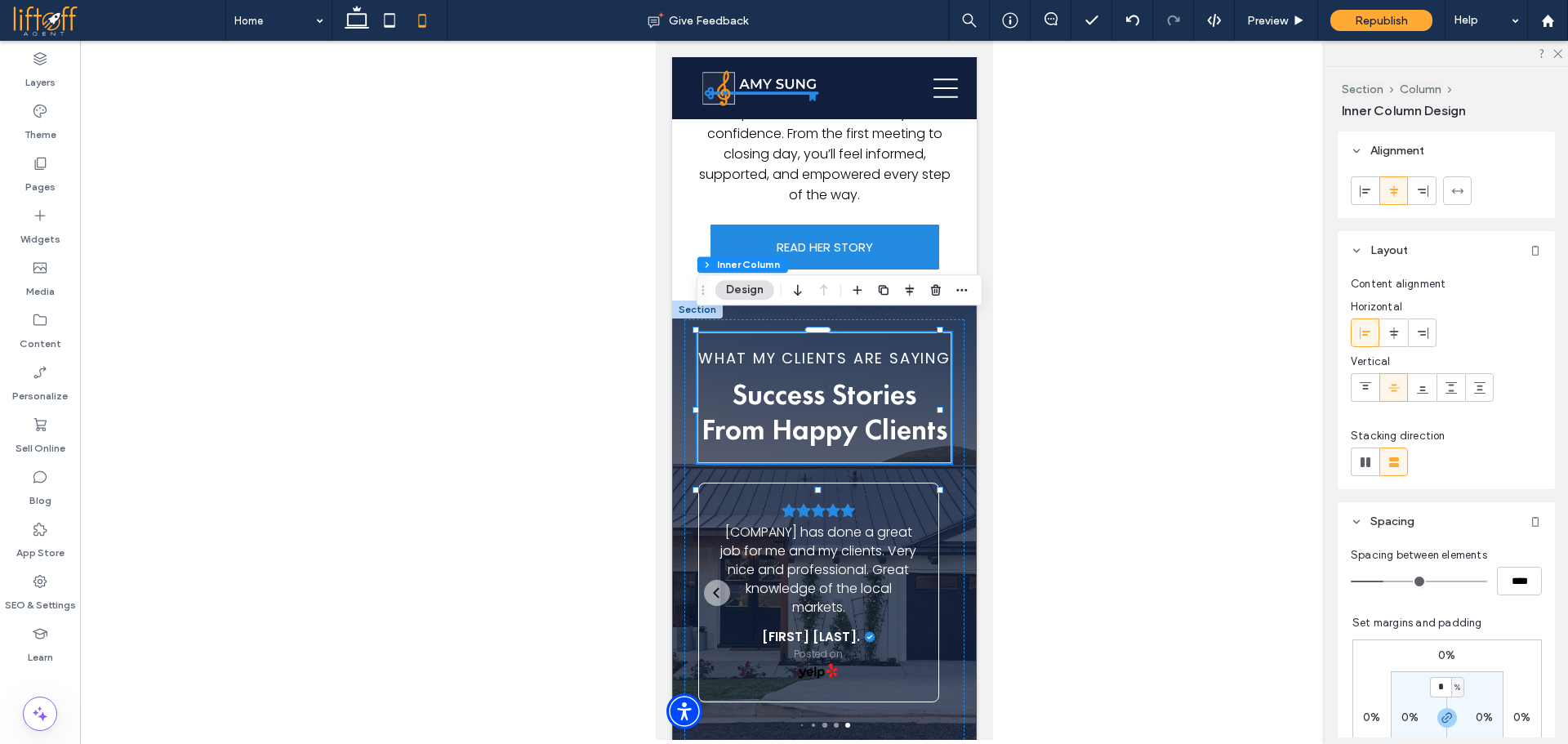 click on "Success Stories From Happy Clients" at bounding box center (824, 412) 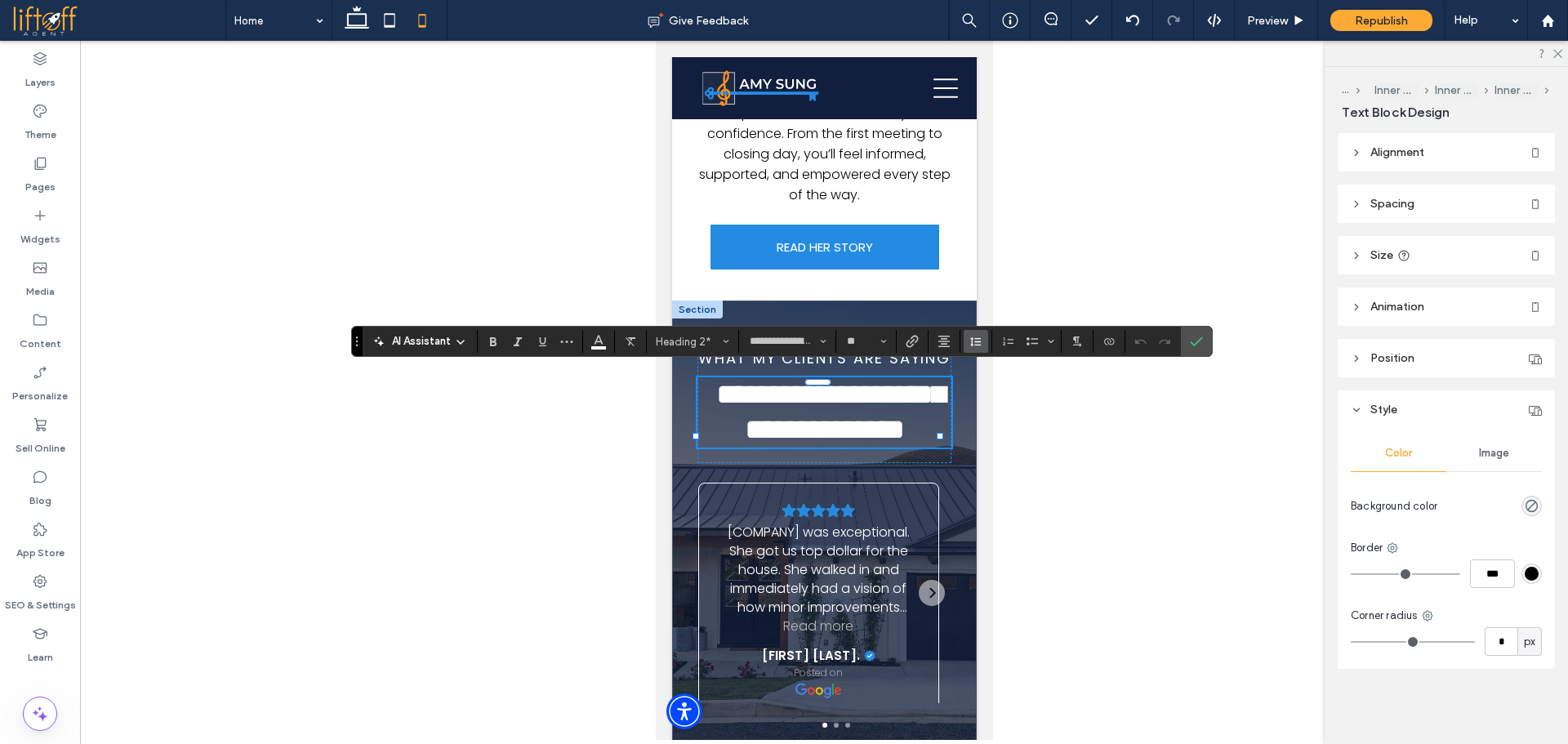 click 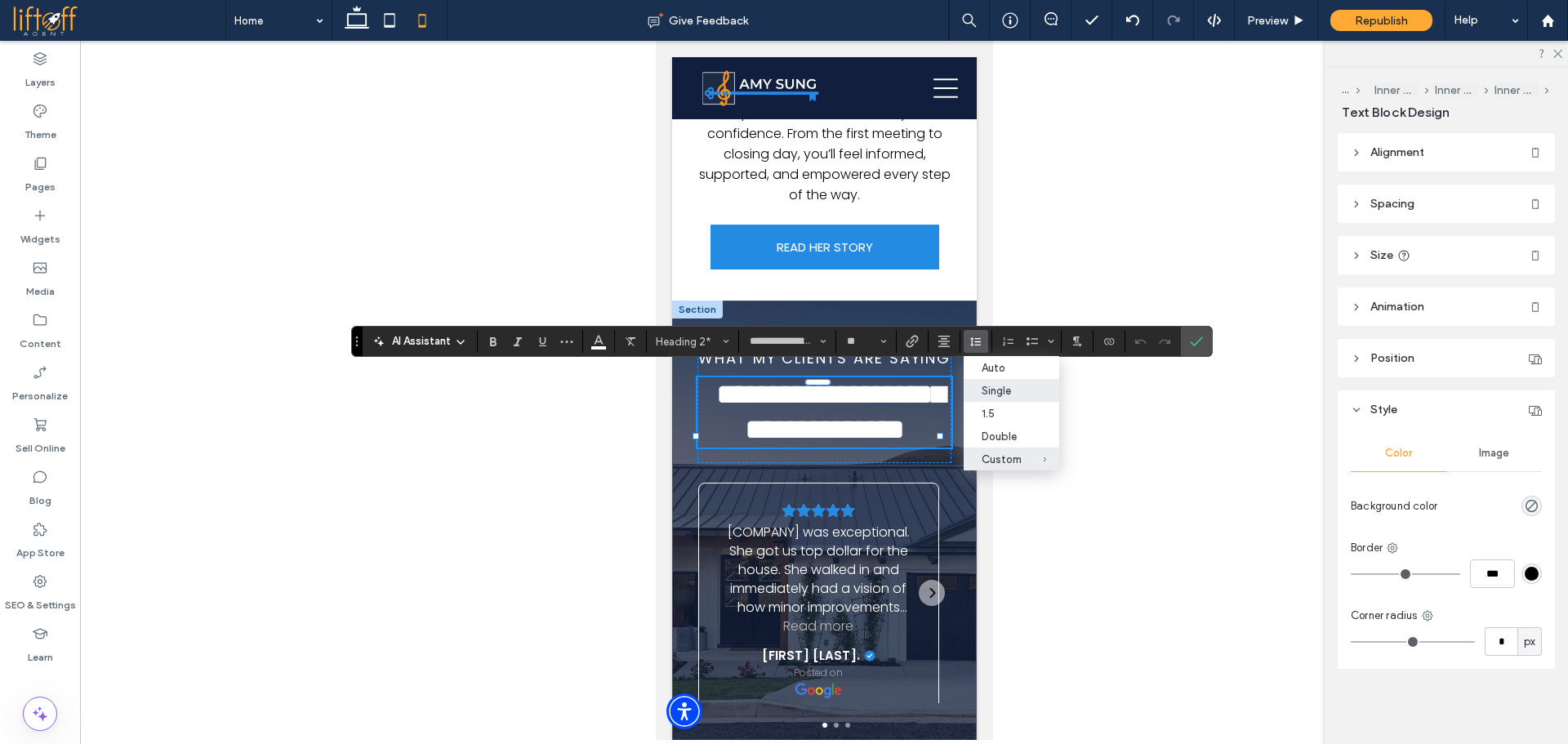 click on "Single" at bounding box center [1001, 390] 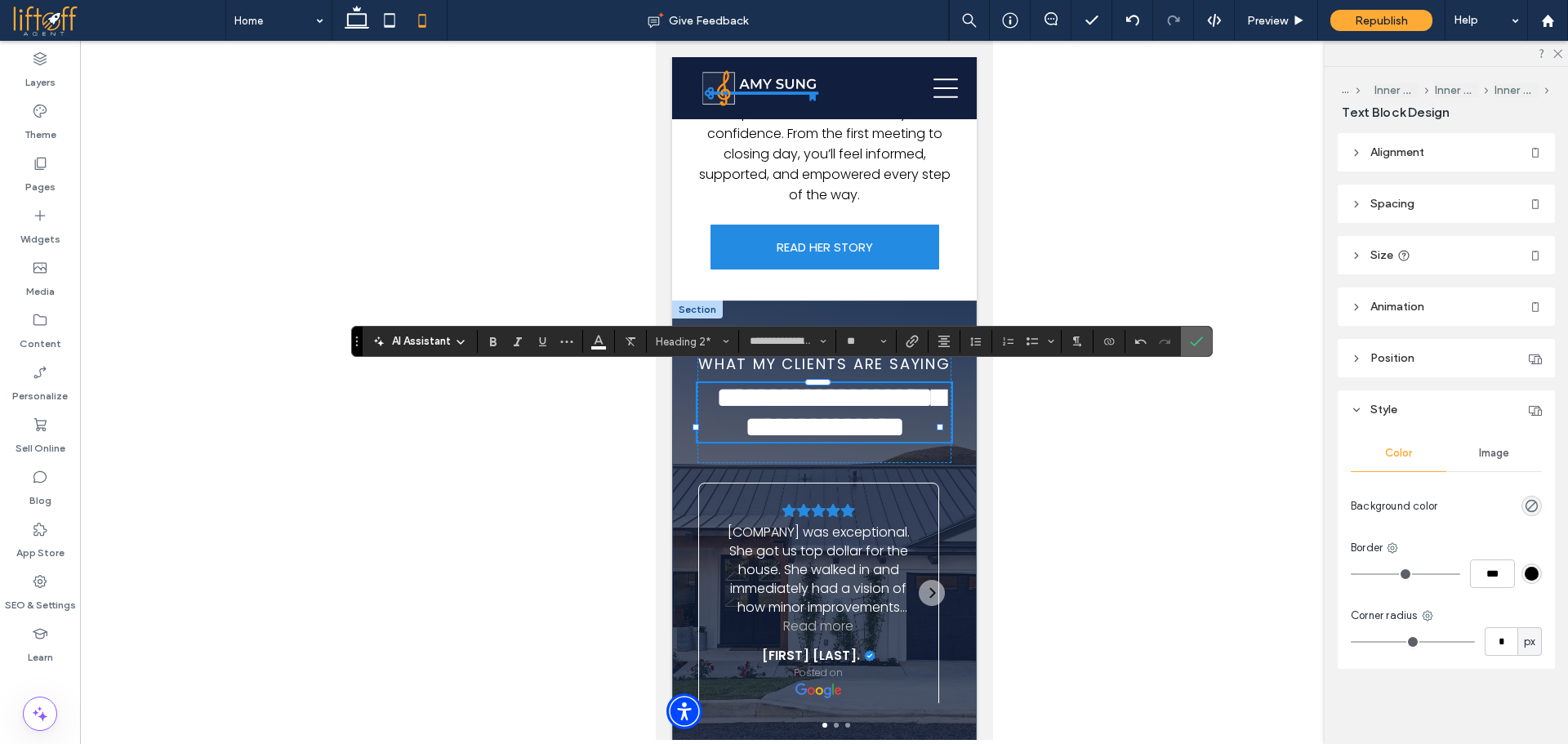 click at bounding box center [1196, 341] 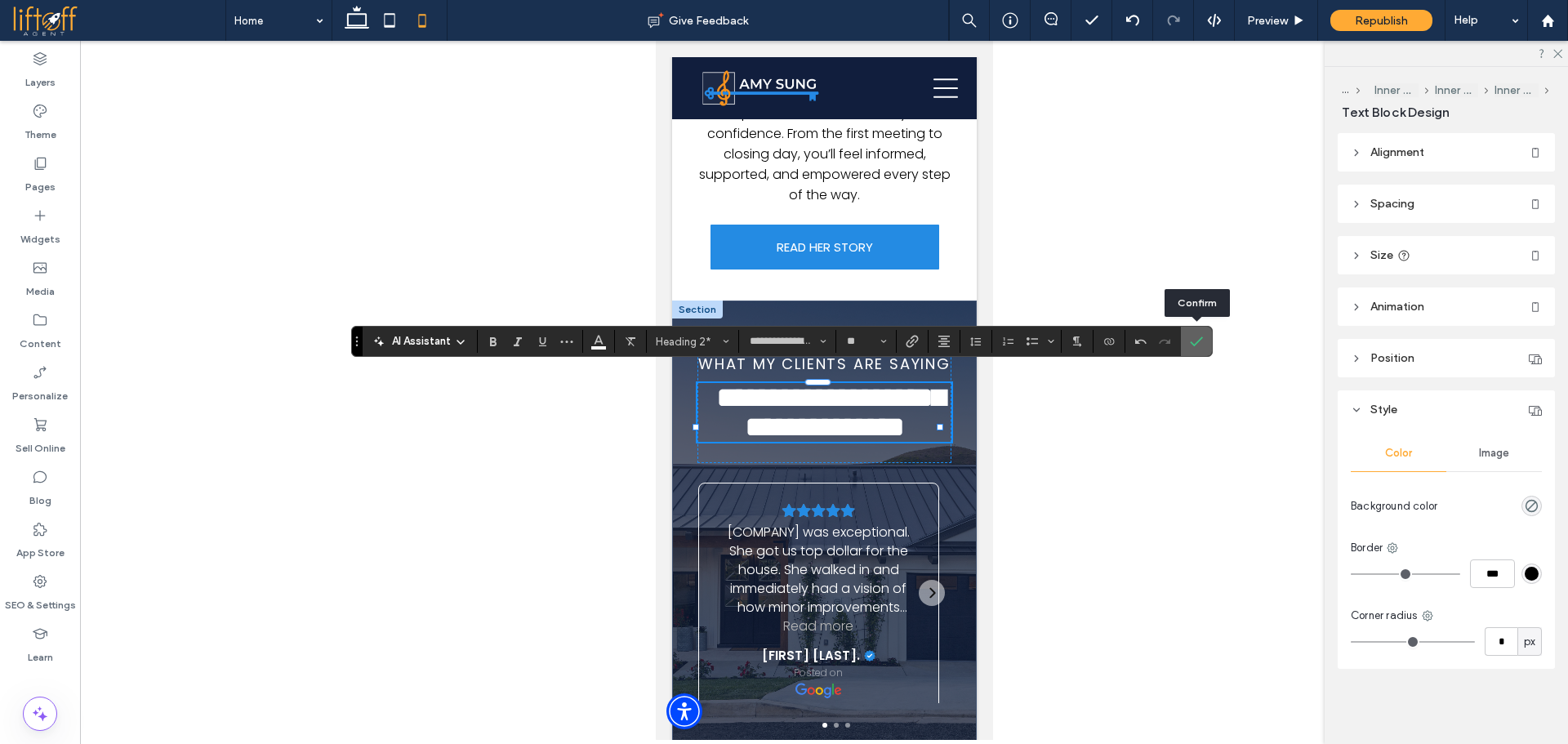 click 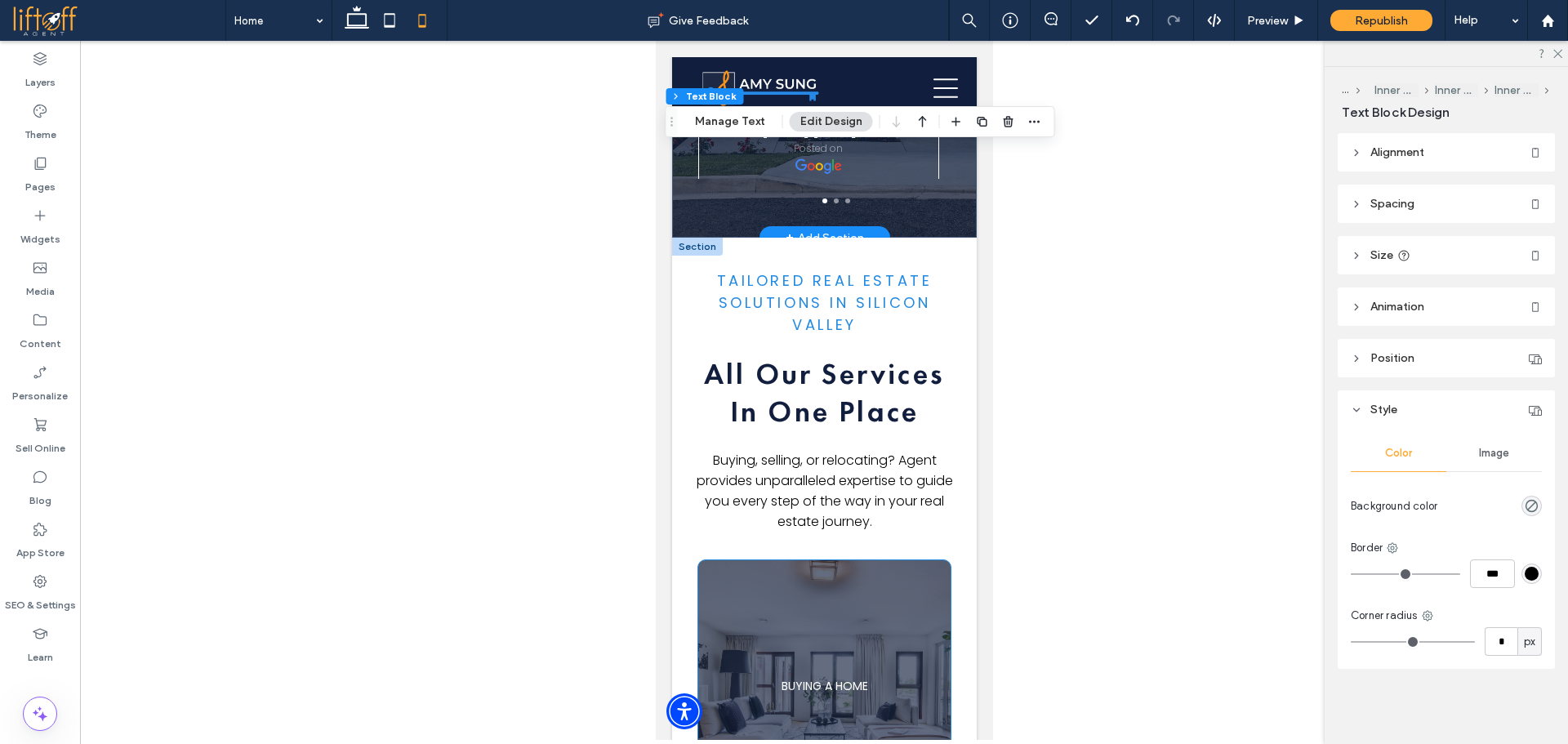 scroll, scrollTop: 1808, scrollLeft: 0, axis: vertical 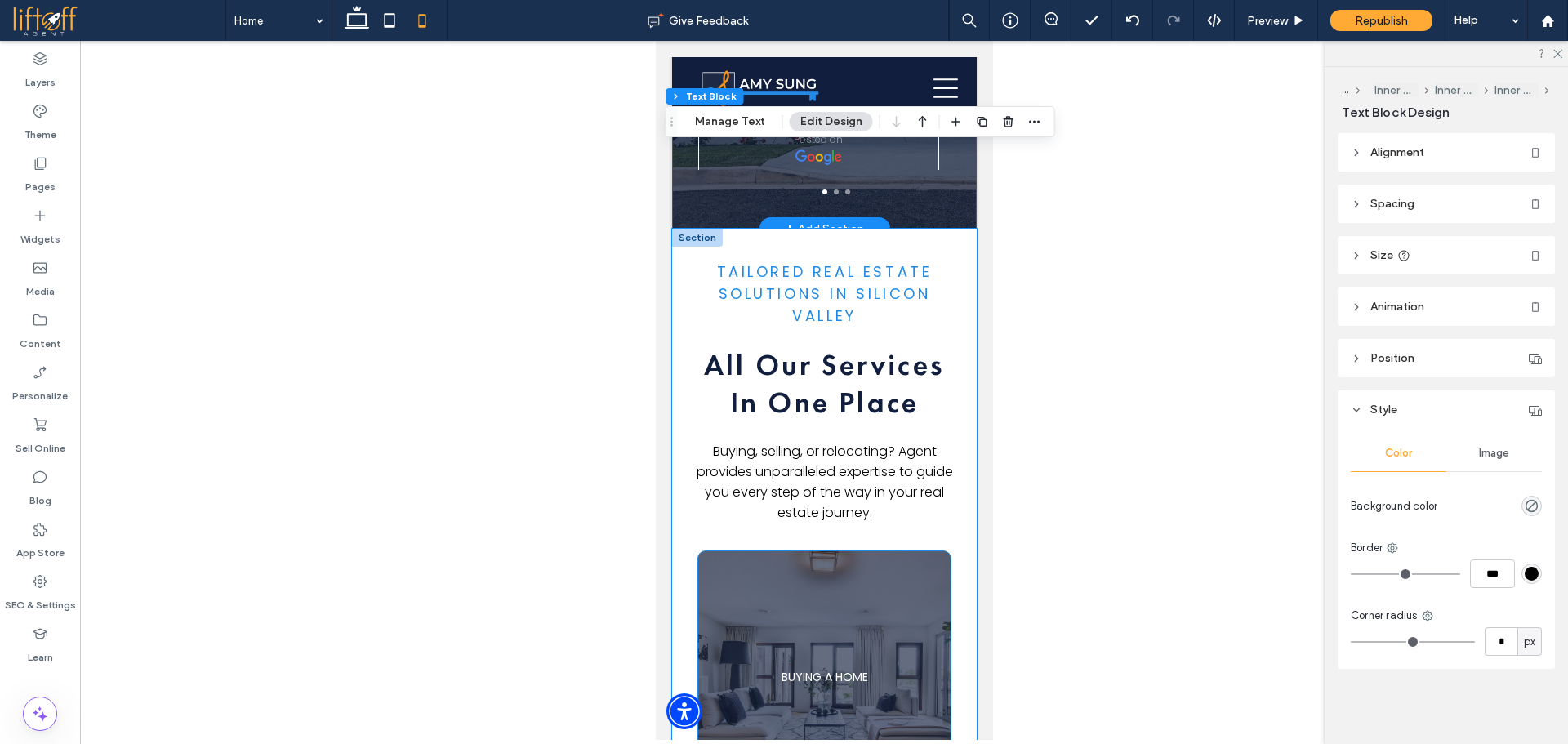 click on "Tailored Real Estate Solutions in silicon valley
All Our Services In One Place
Buying, selling, or relocating? Agent provides unparalleled expertise to guide you every step of the way in your real estate journey.
BUYING A HOME
Button
SELLING A HOME
Button
MOVE WITH EASE
Button
EXPLORE SILICON VALLEY
Button" at bounding box center [823, 669] 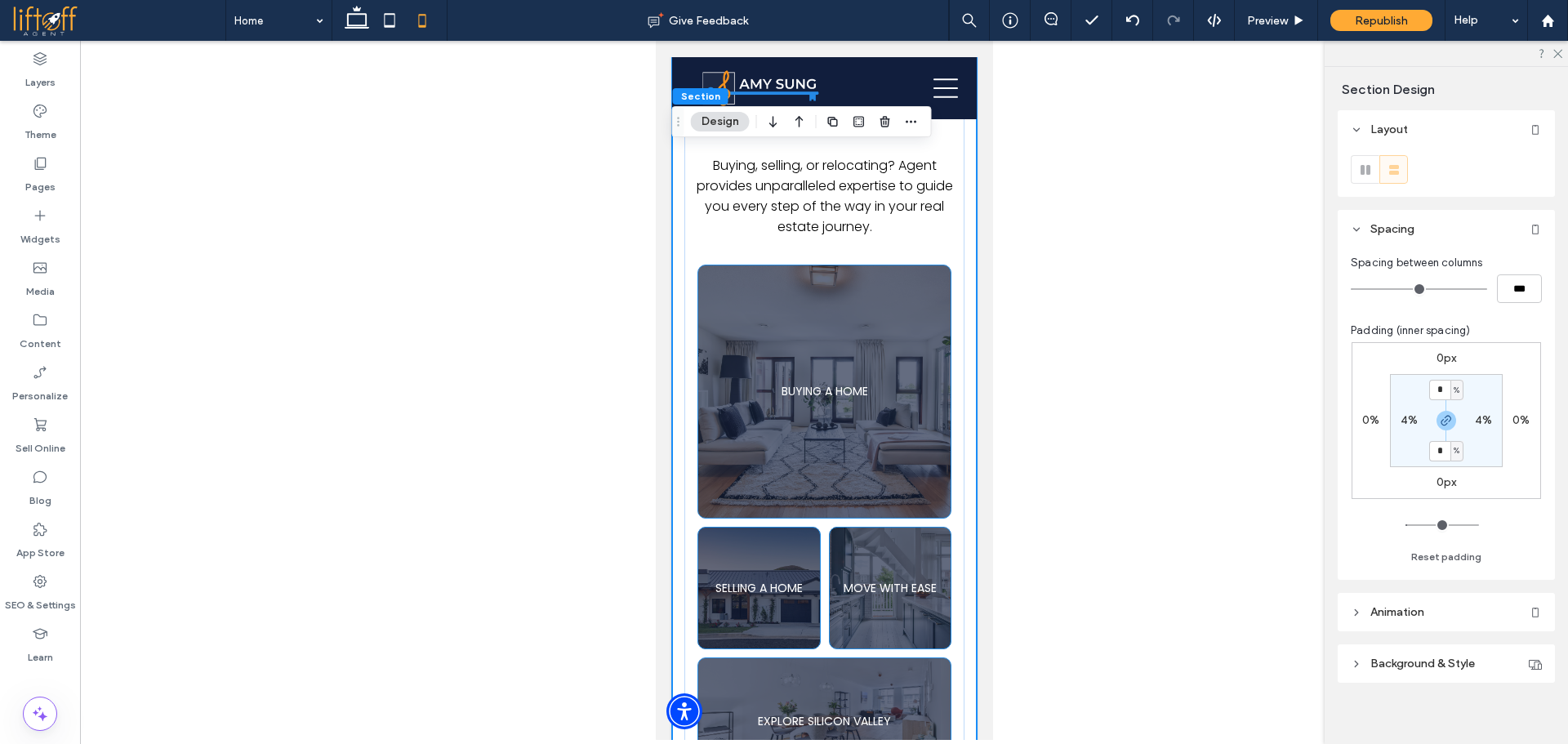 scroll, scrollTop: 2084, scrollLeft: 0, axis: vertical 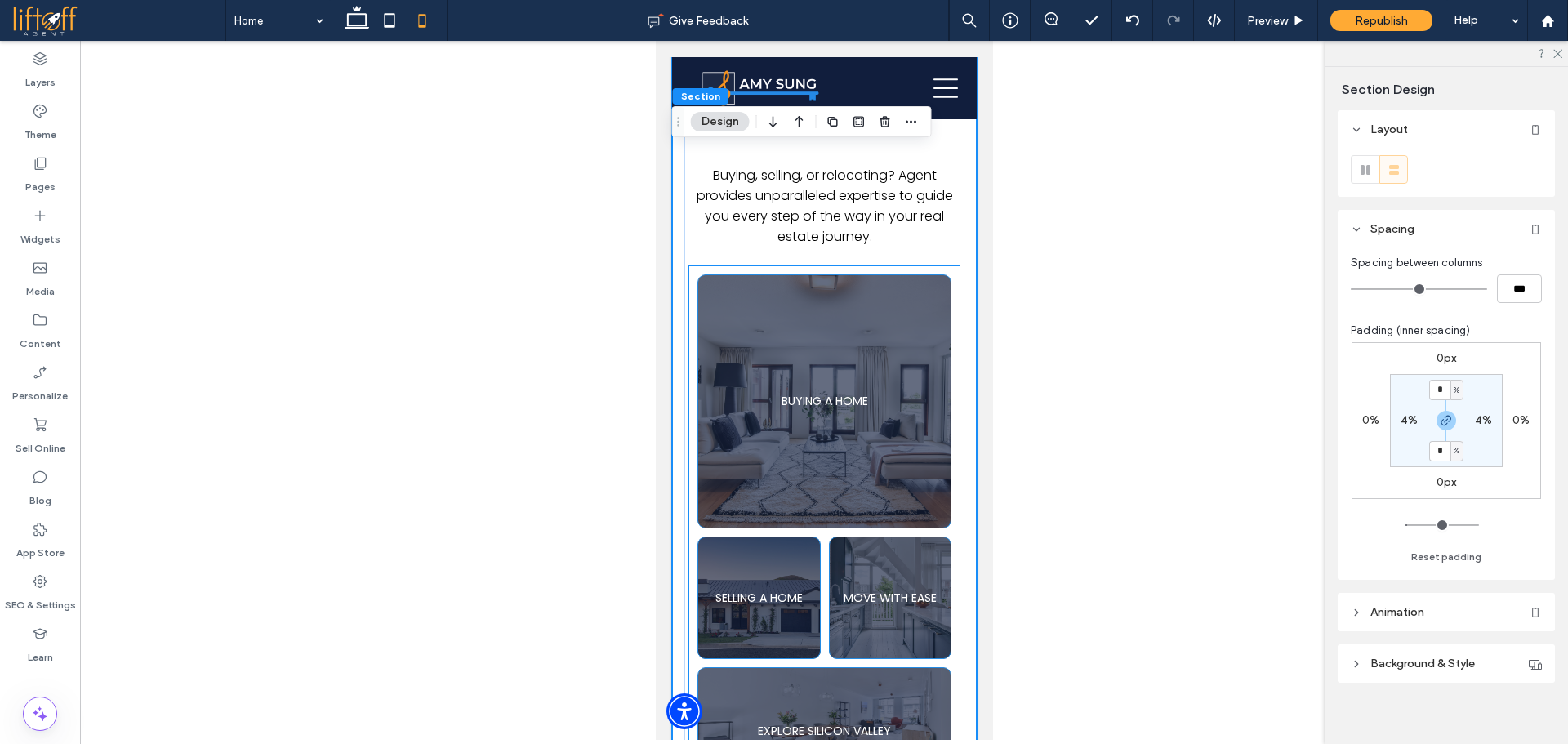 click at bounding box center (824, 401) 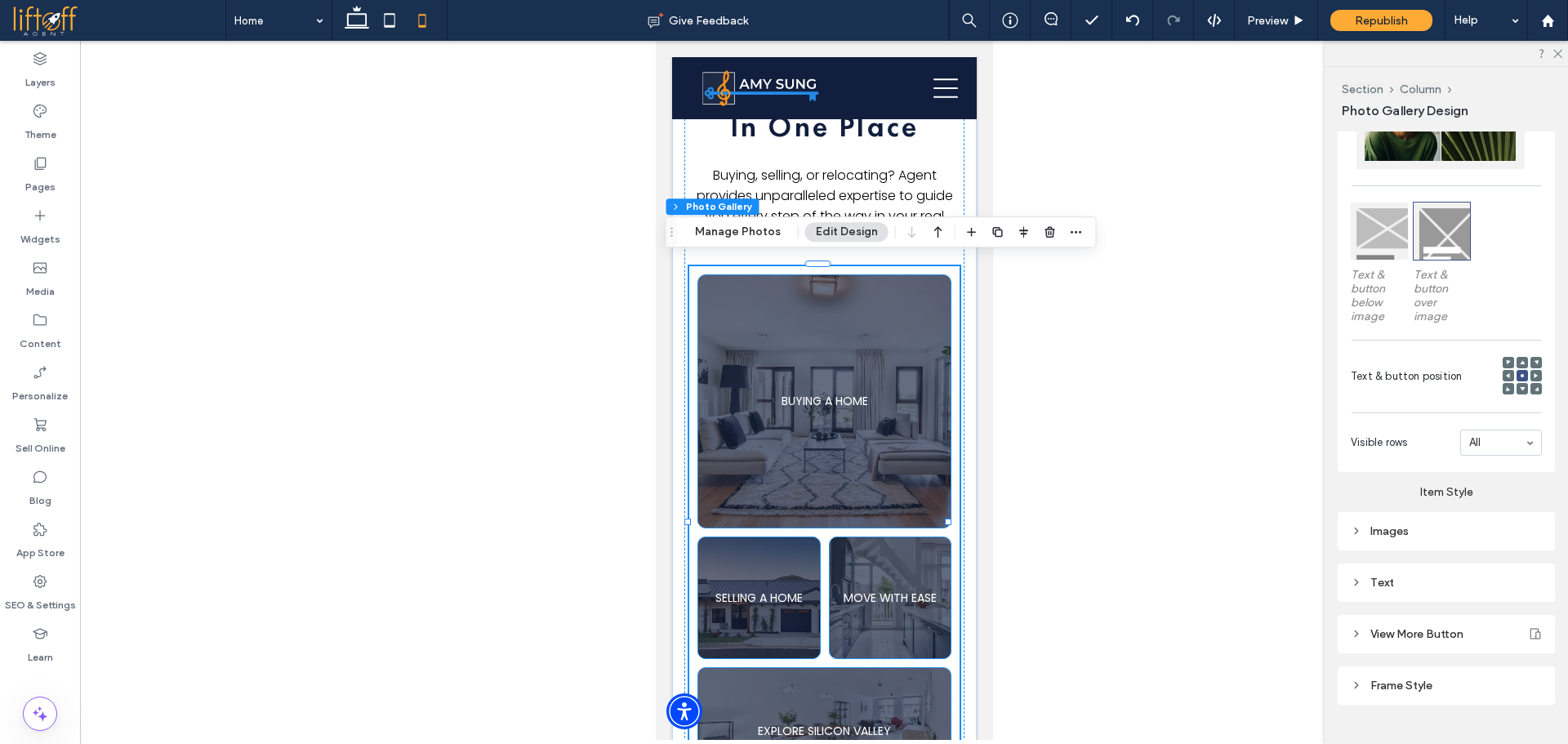 scroll, scrollTop: 460, scrollLeft: 0, axis: vertical 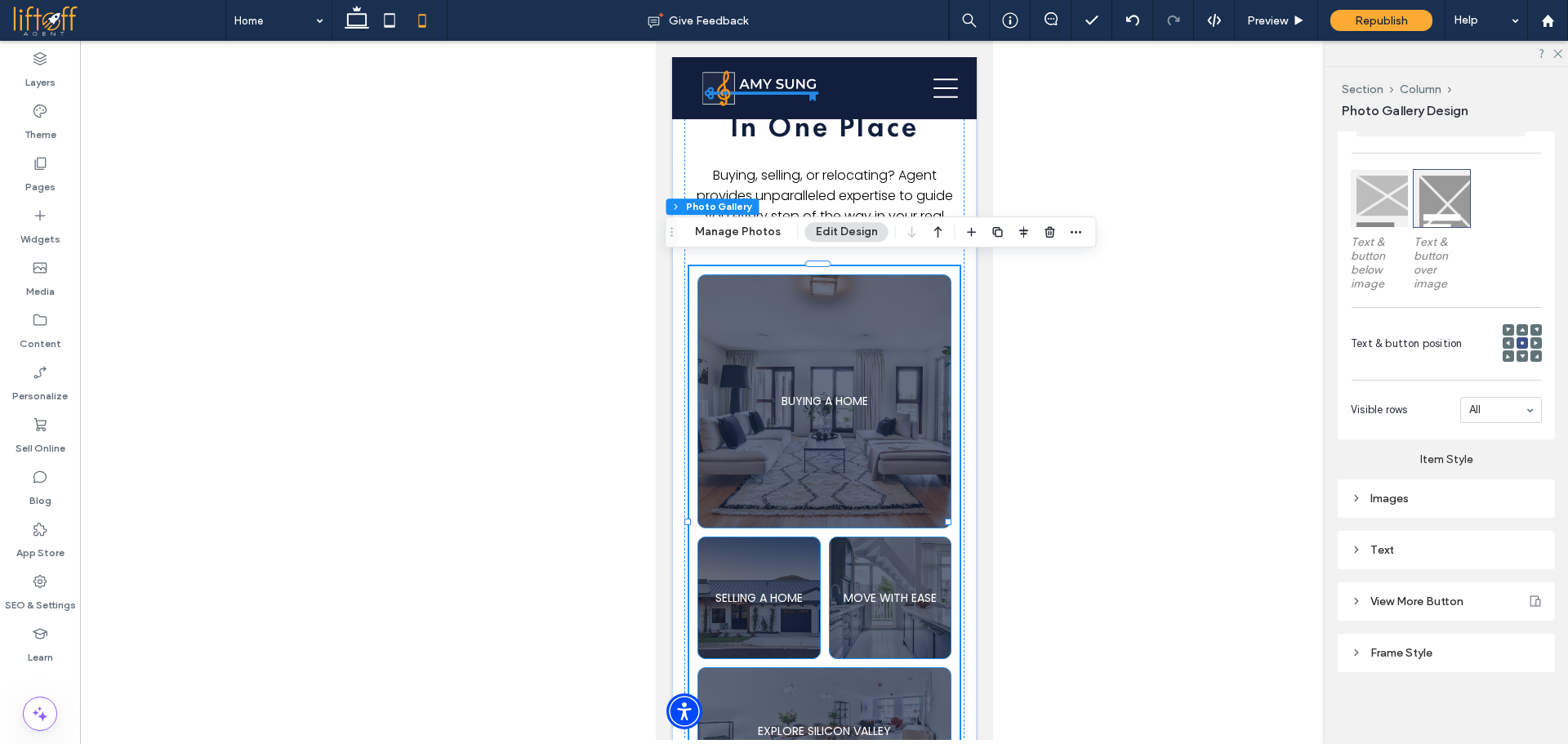 click on "Text" at bounding box center [1446, 550] 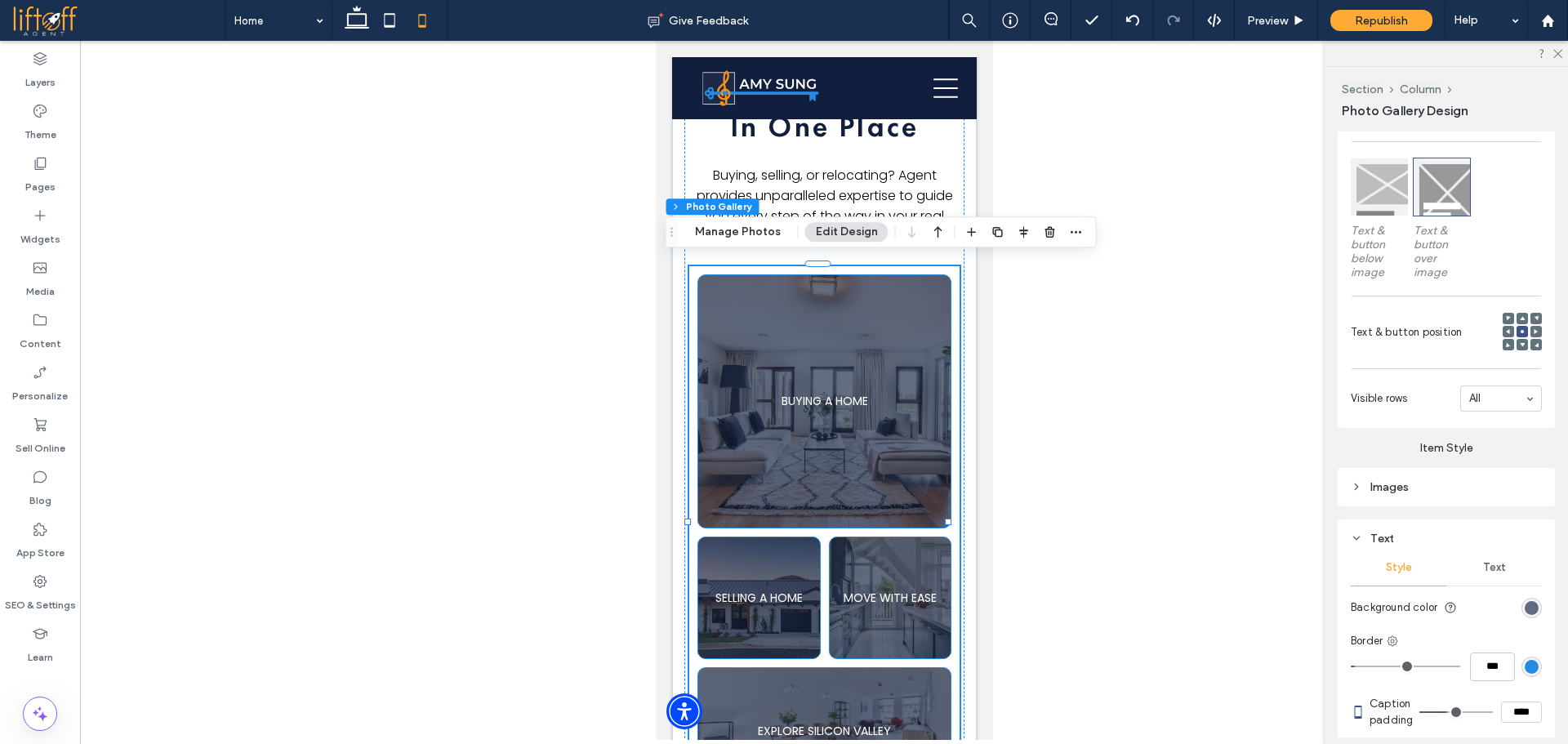 click on "Text" at bounding box center [1494, 568] 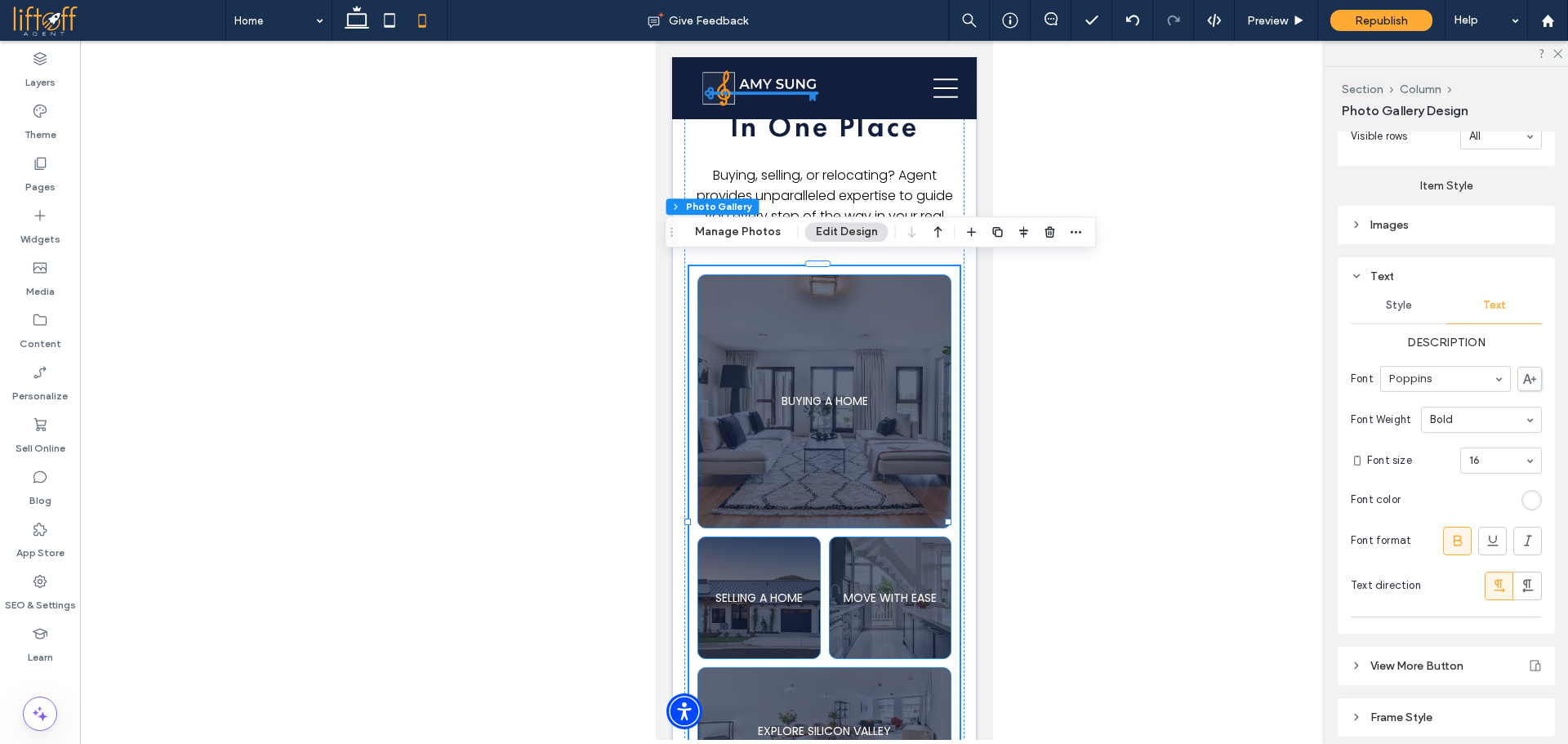 scroll, scrollTop: 798, scrollLeft: 0, axis: vertical 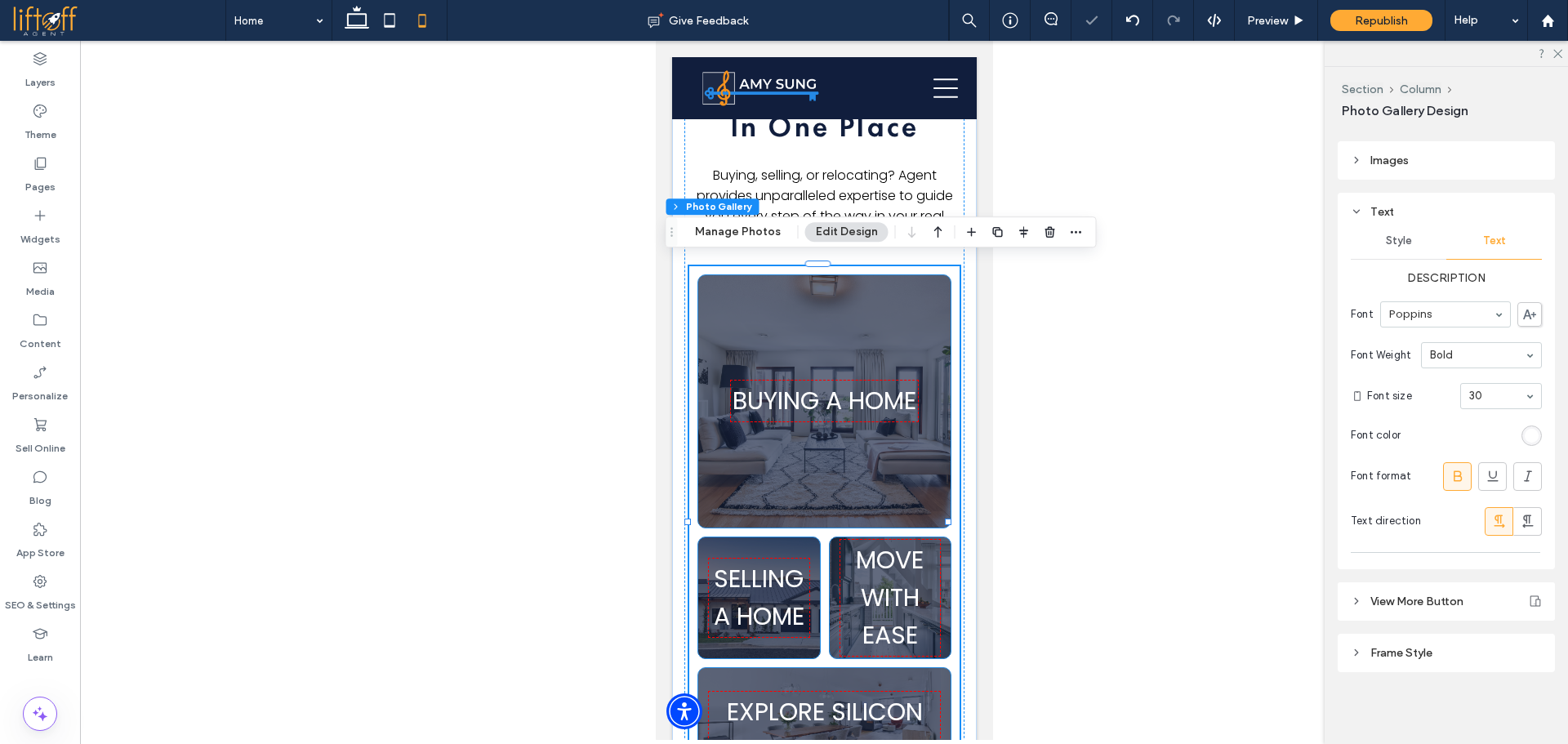click at bounding box center (1497, 396) 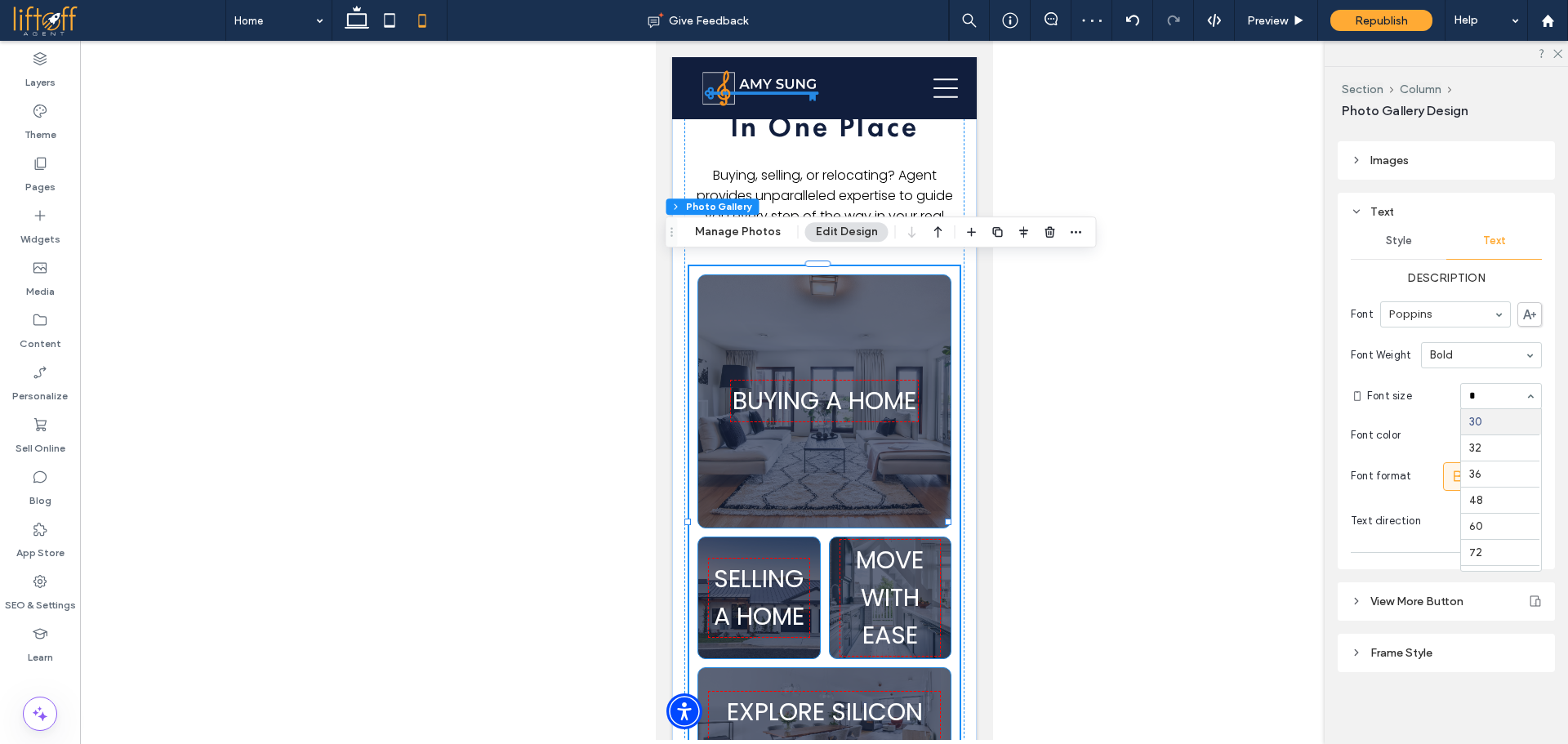 scroll, scrollTop: 0, scrollLeft: 0, axis: both 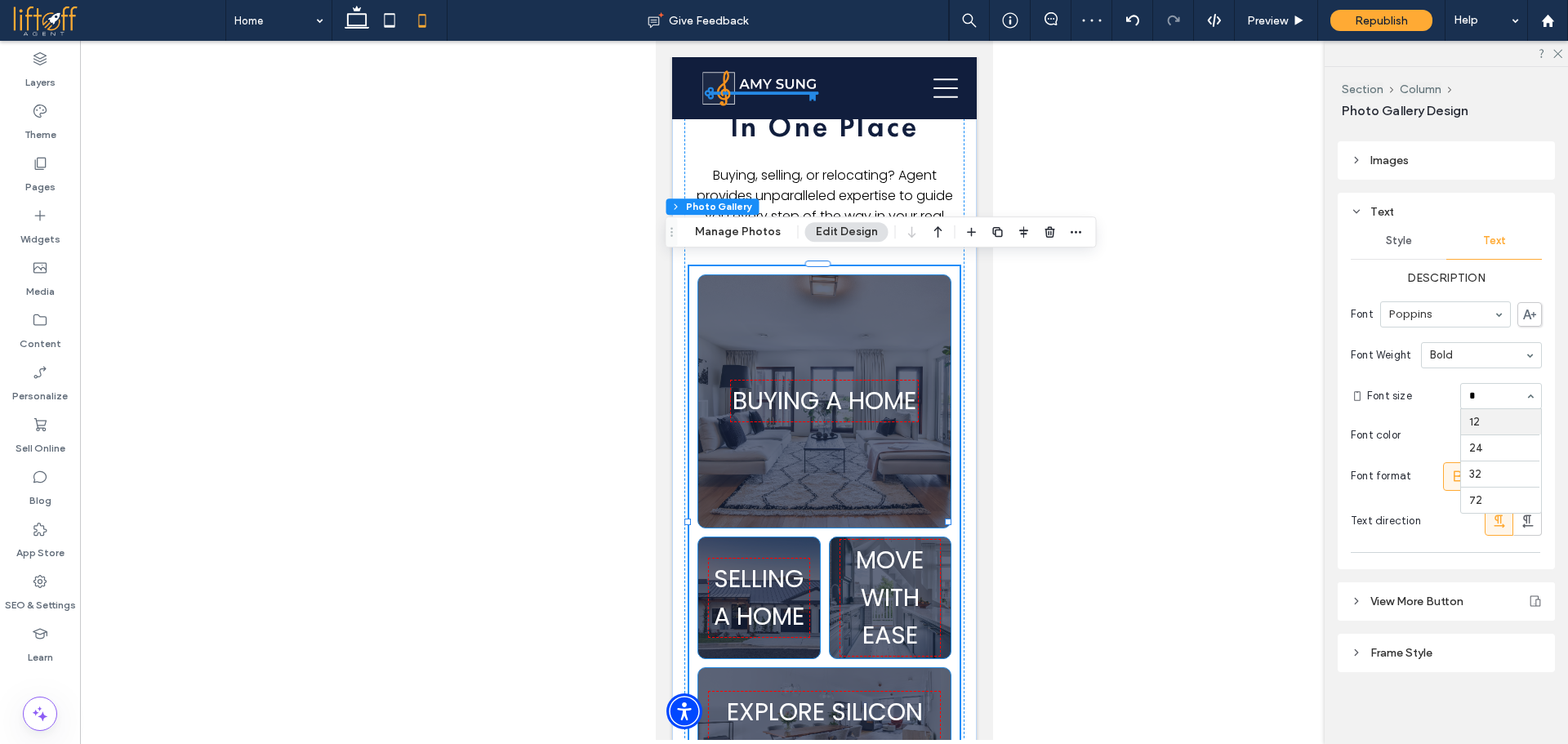 type on "**" 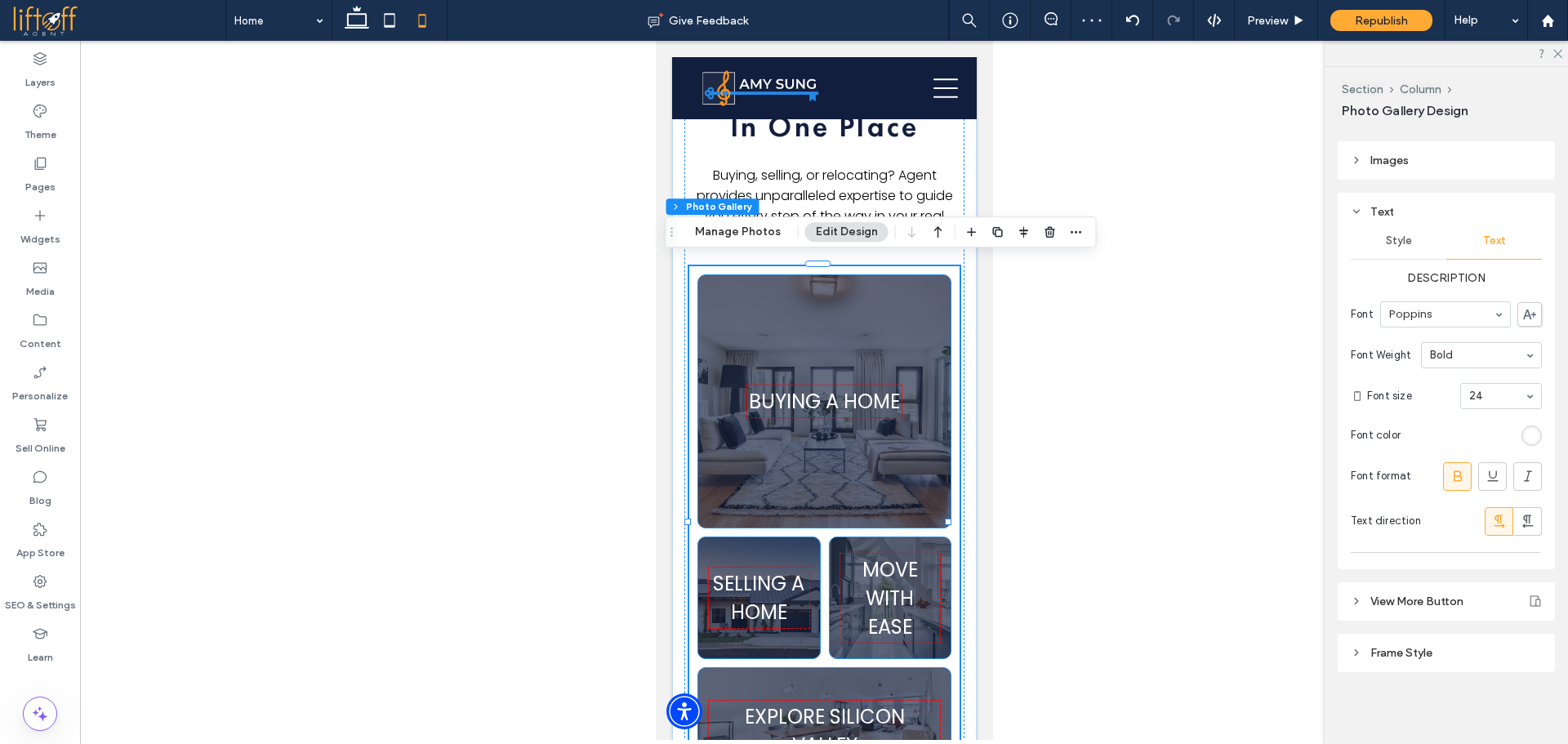 click at bounding box center (1497, 396) 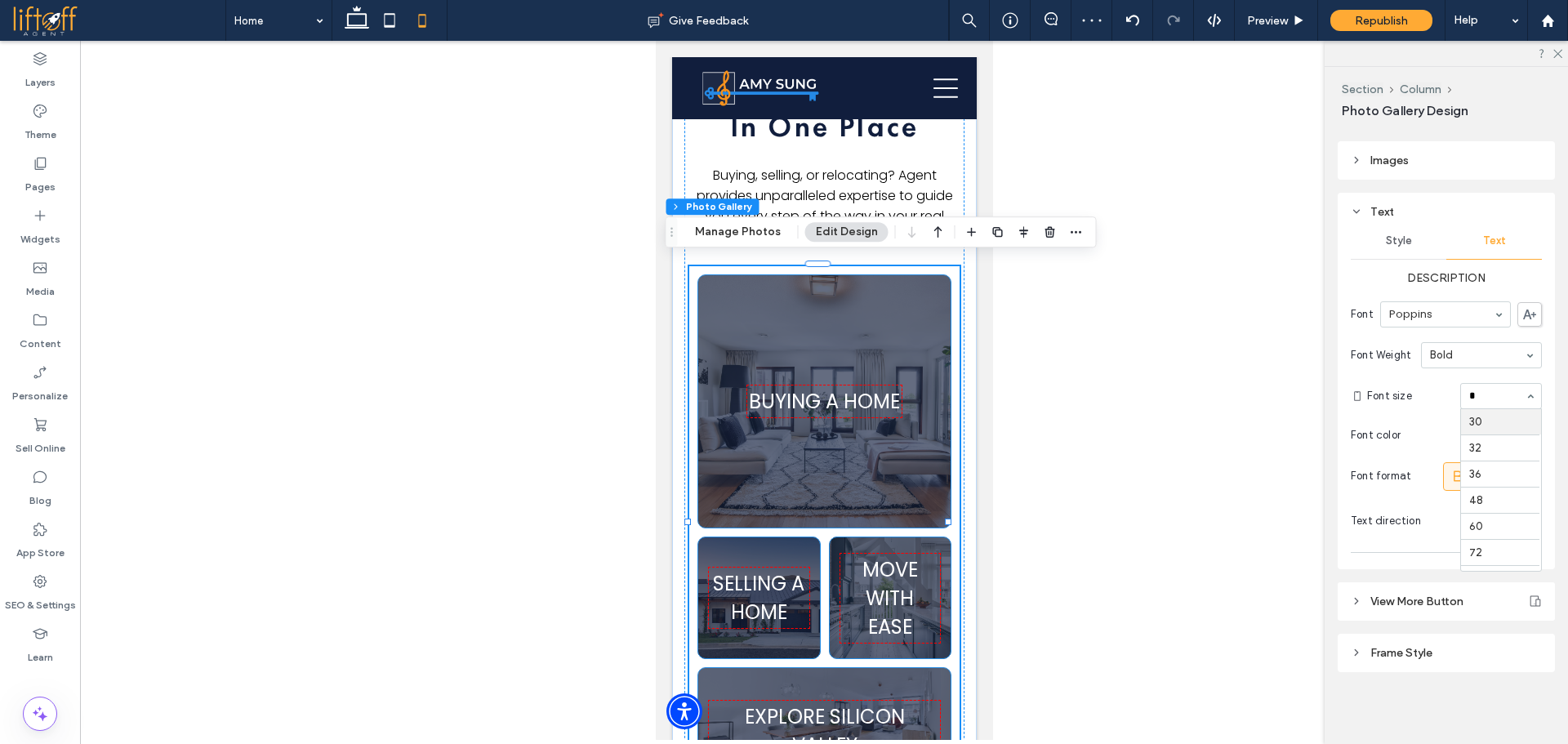 scroll, scrollTop: 0, scrollLeft: 0, axis: both 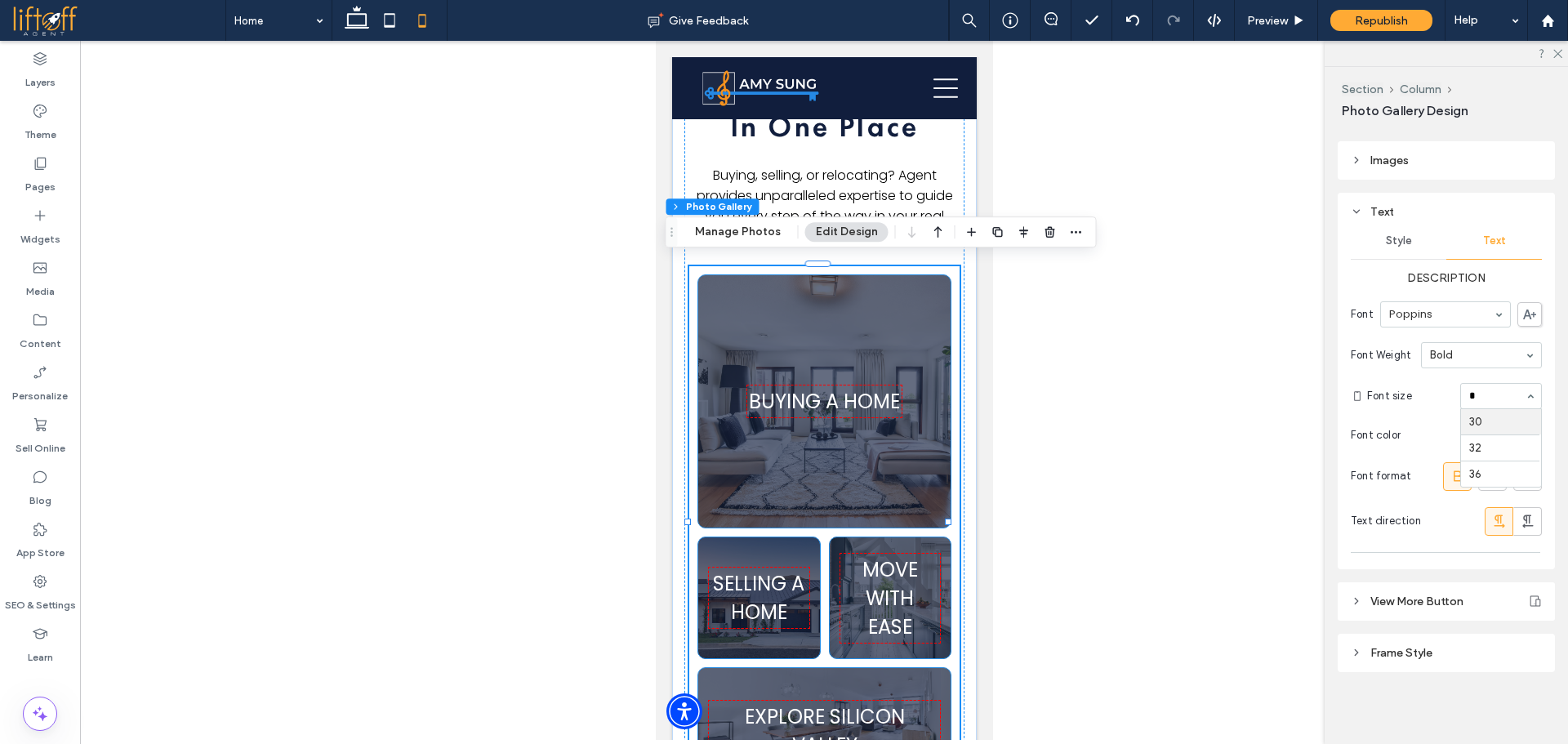 click on "*" at bounding box center (1497, 396) 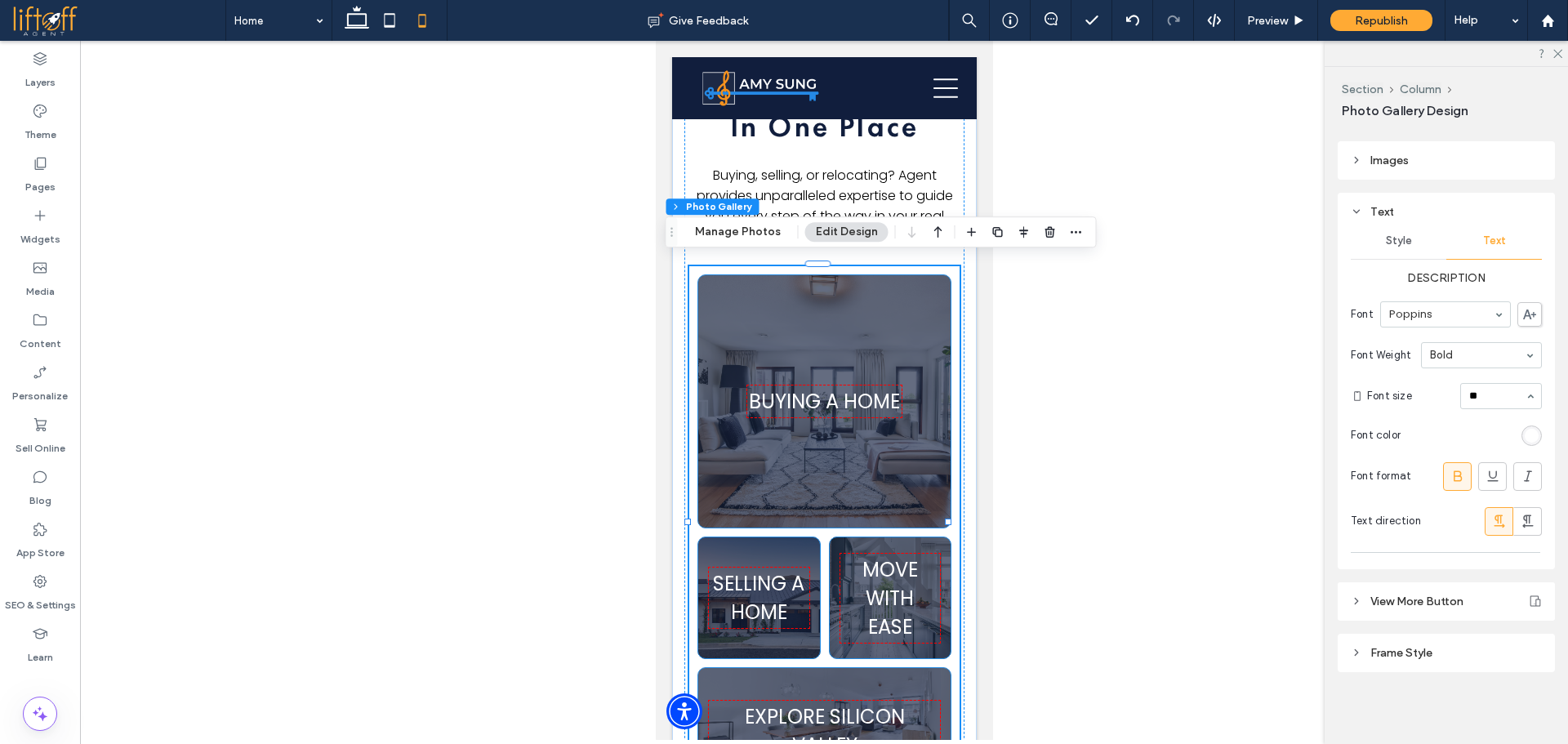 type on "**" 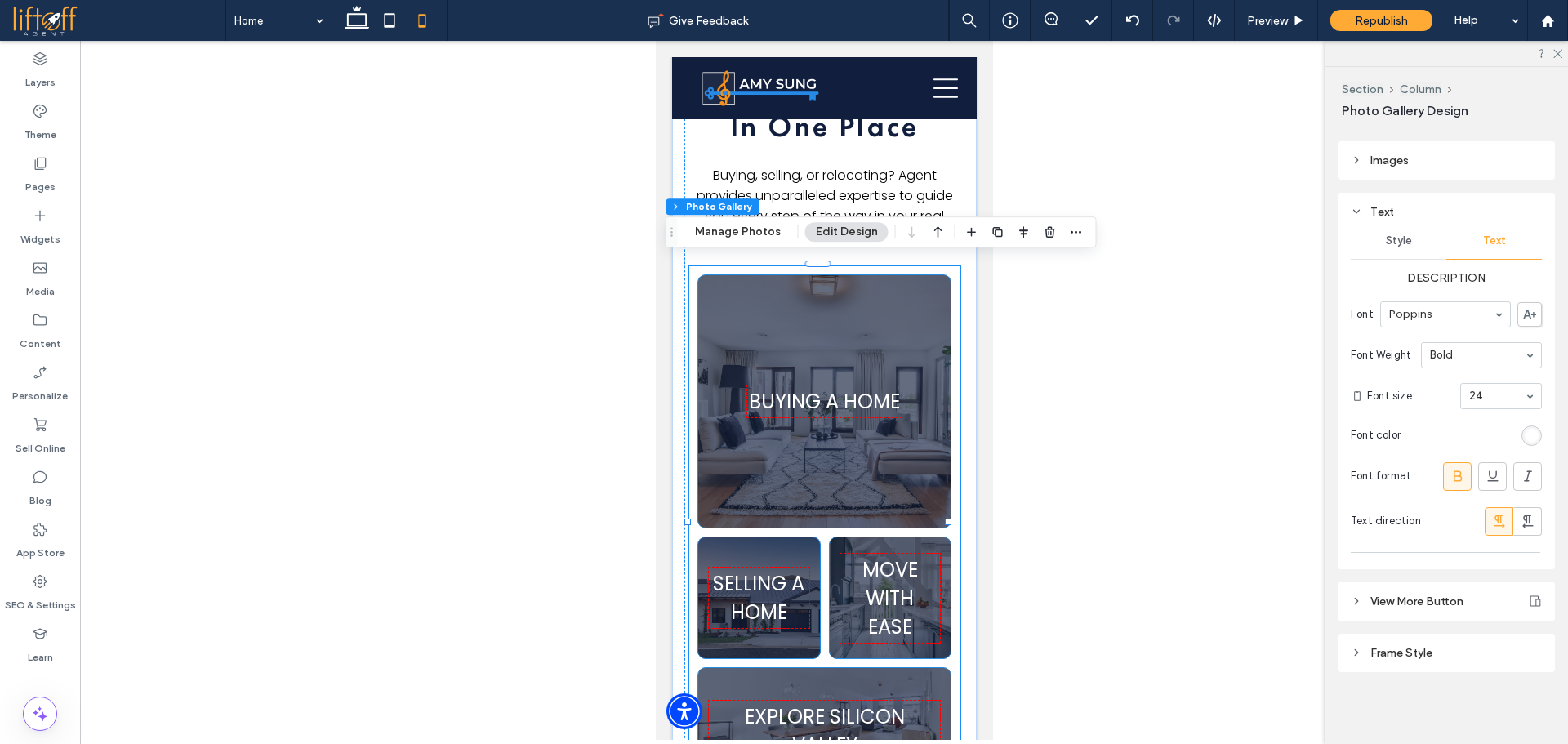 click on "Font color" at bounding box center (1446, 435) 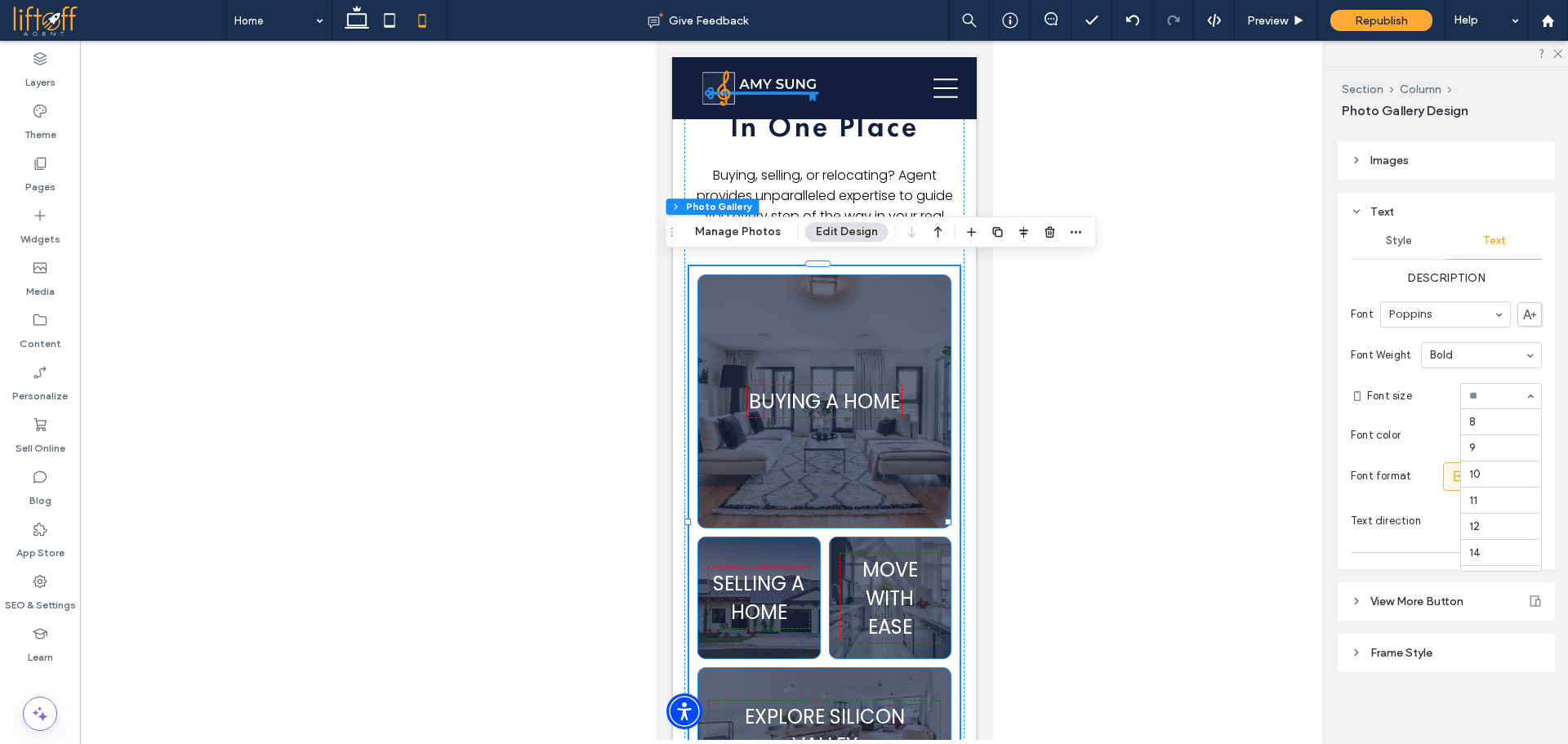 scroll, scrollTop: 235, scrollLeft: 0, axis: vertical 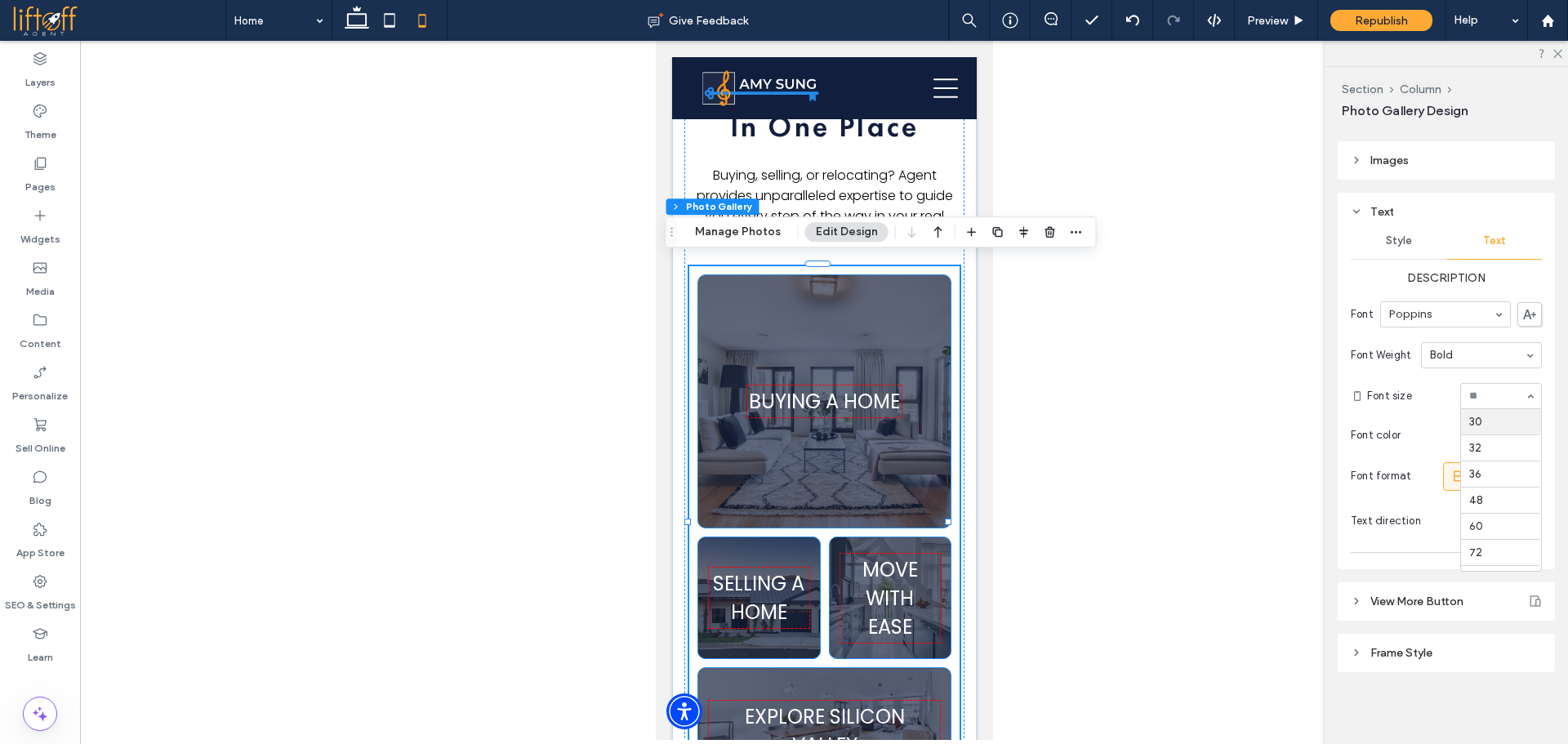 click at bounding box center [1497, 396] 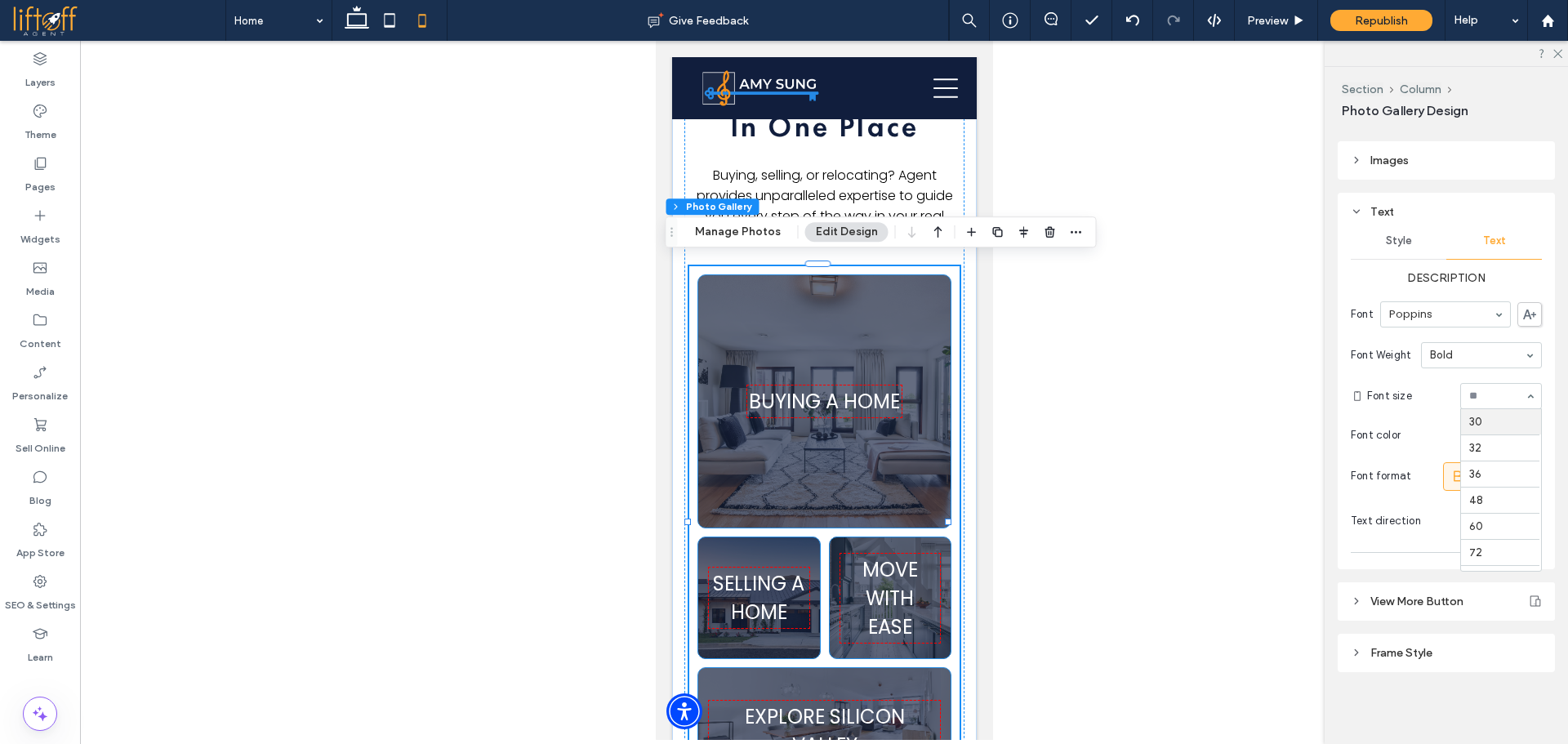 click at bounding box center [1497, 396] 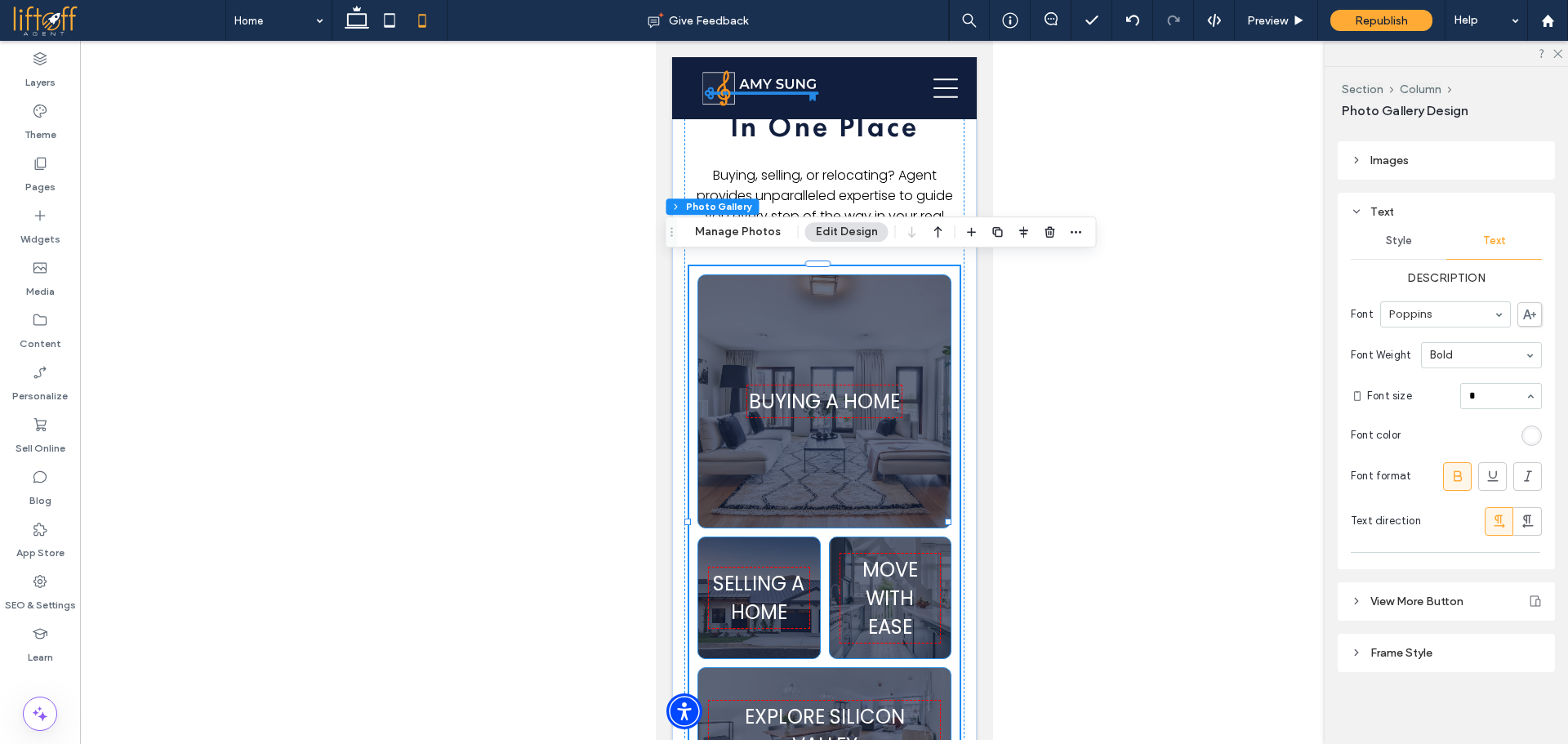 click on "*" at bounding box center [1497, 396] 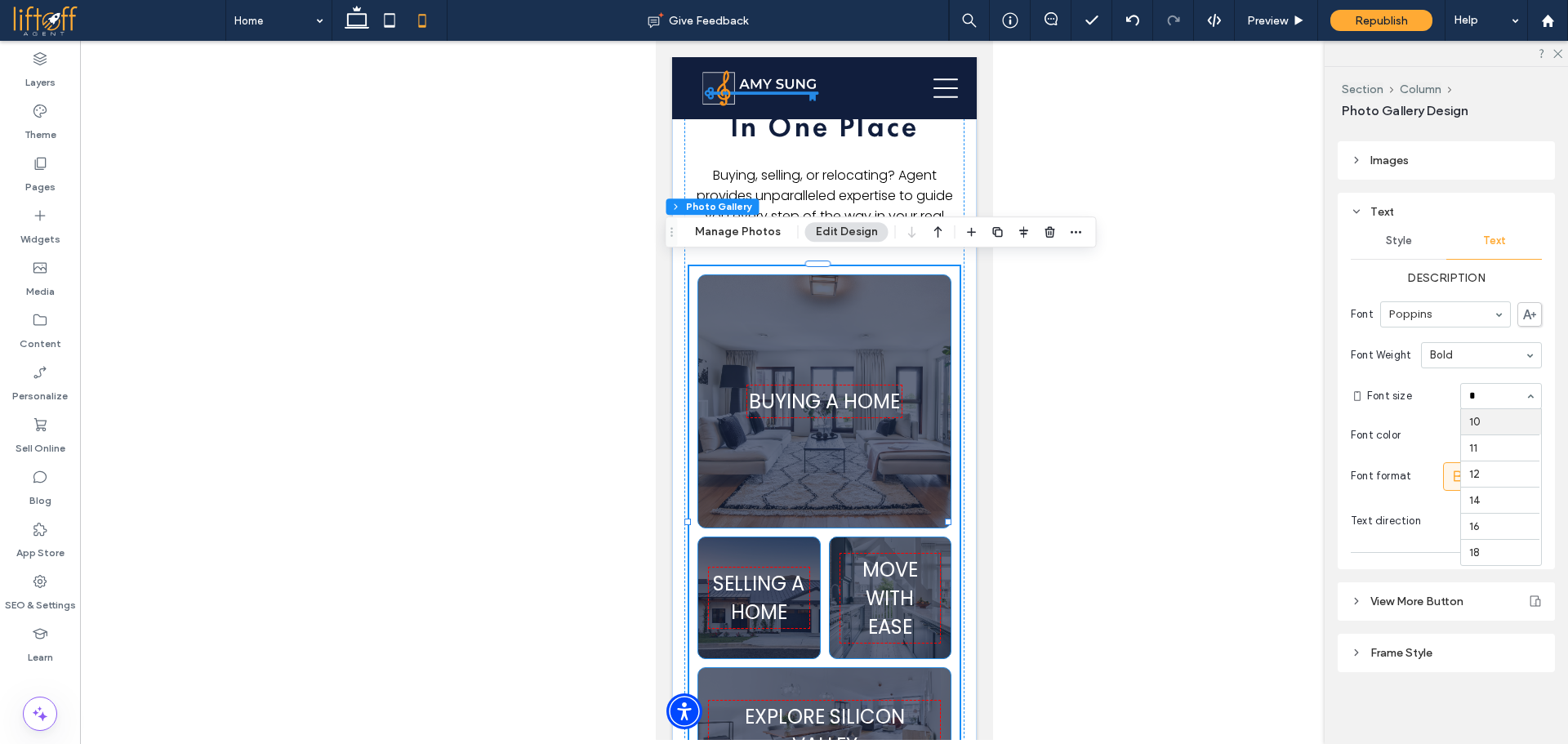 type on "**" 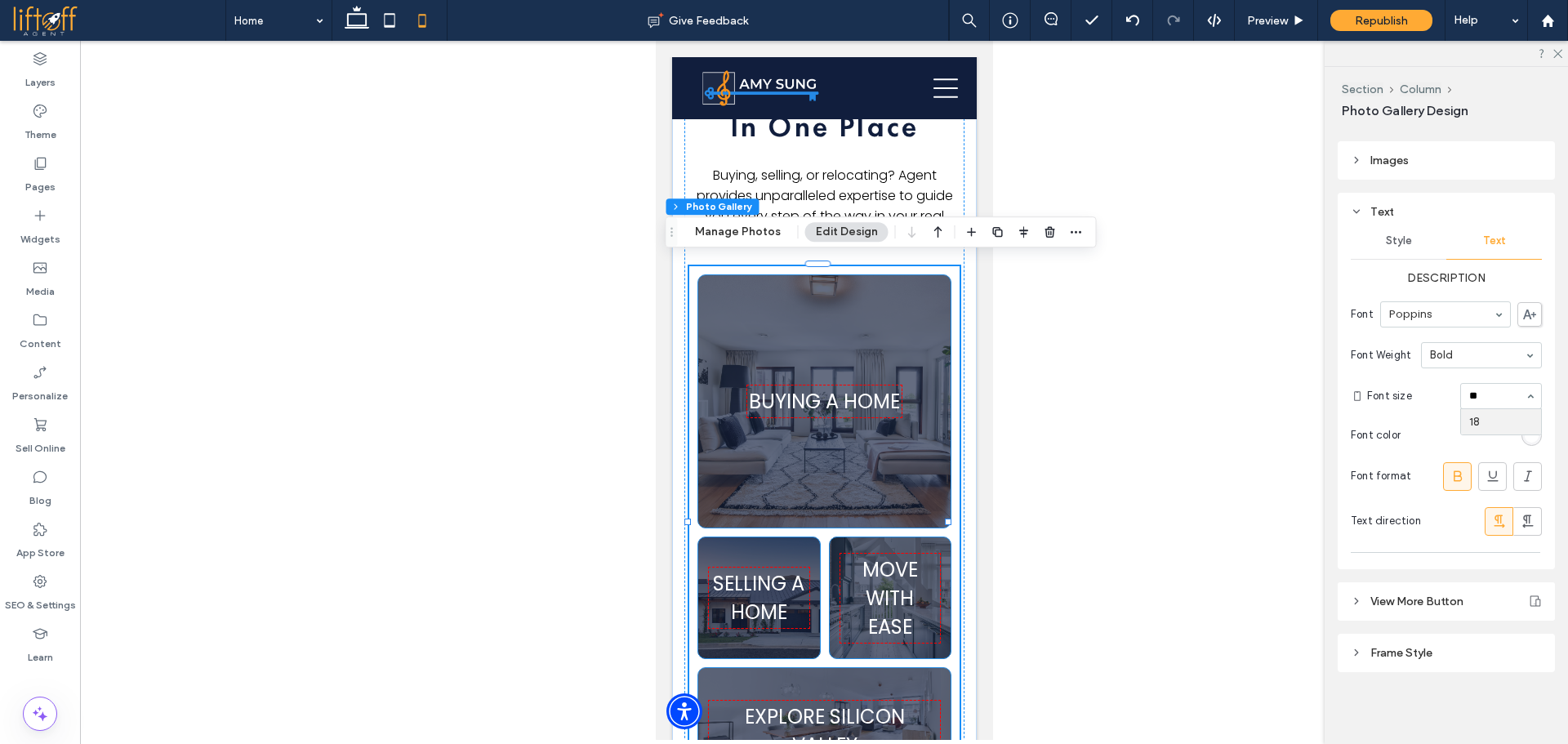 type 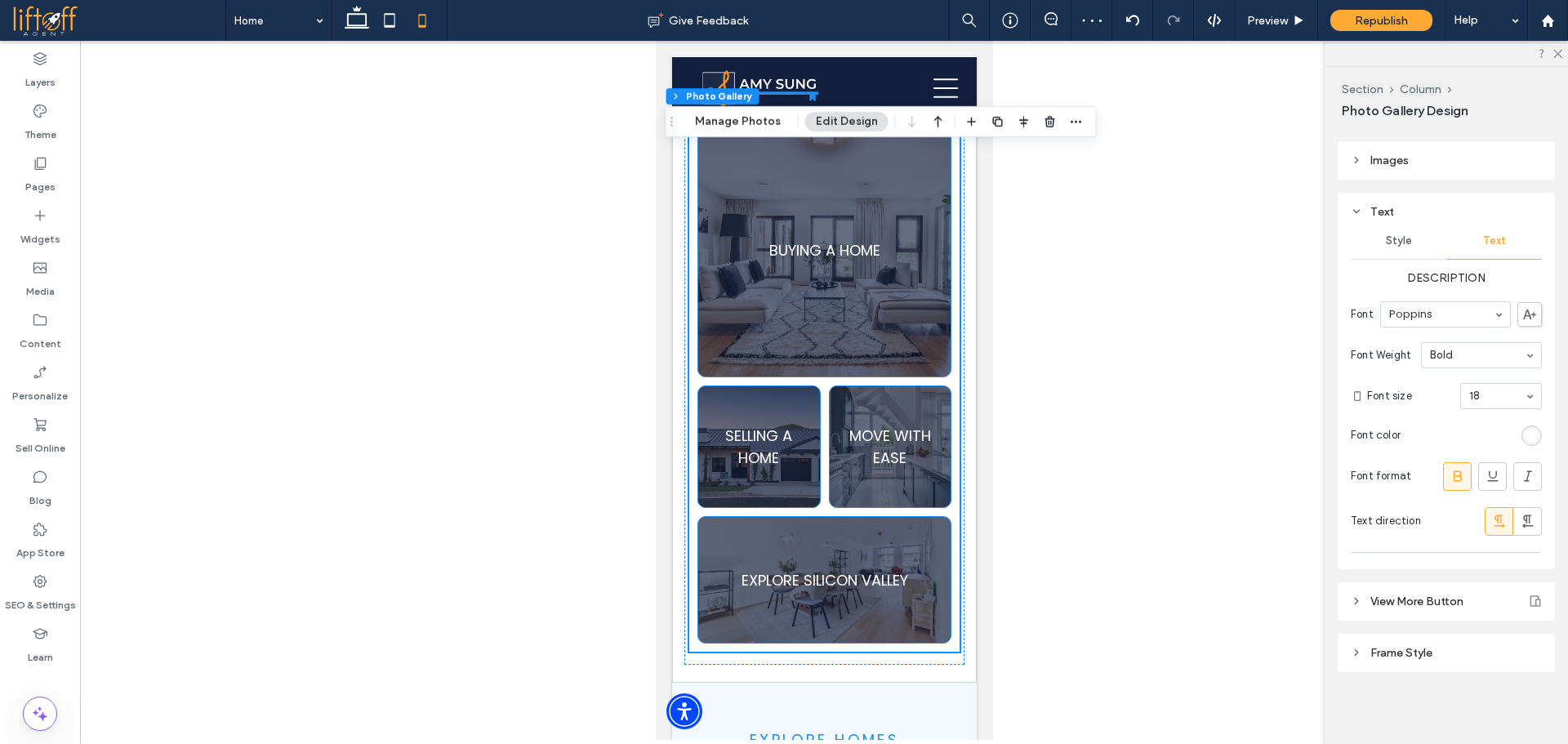 scroll, scrollTop: 2226, scrollLeft: 0, axis: vertical 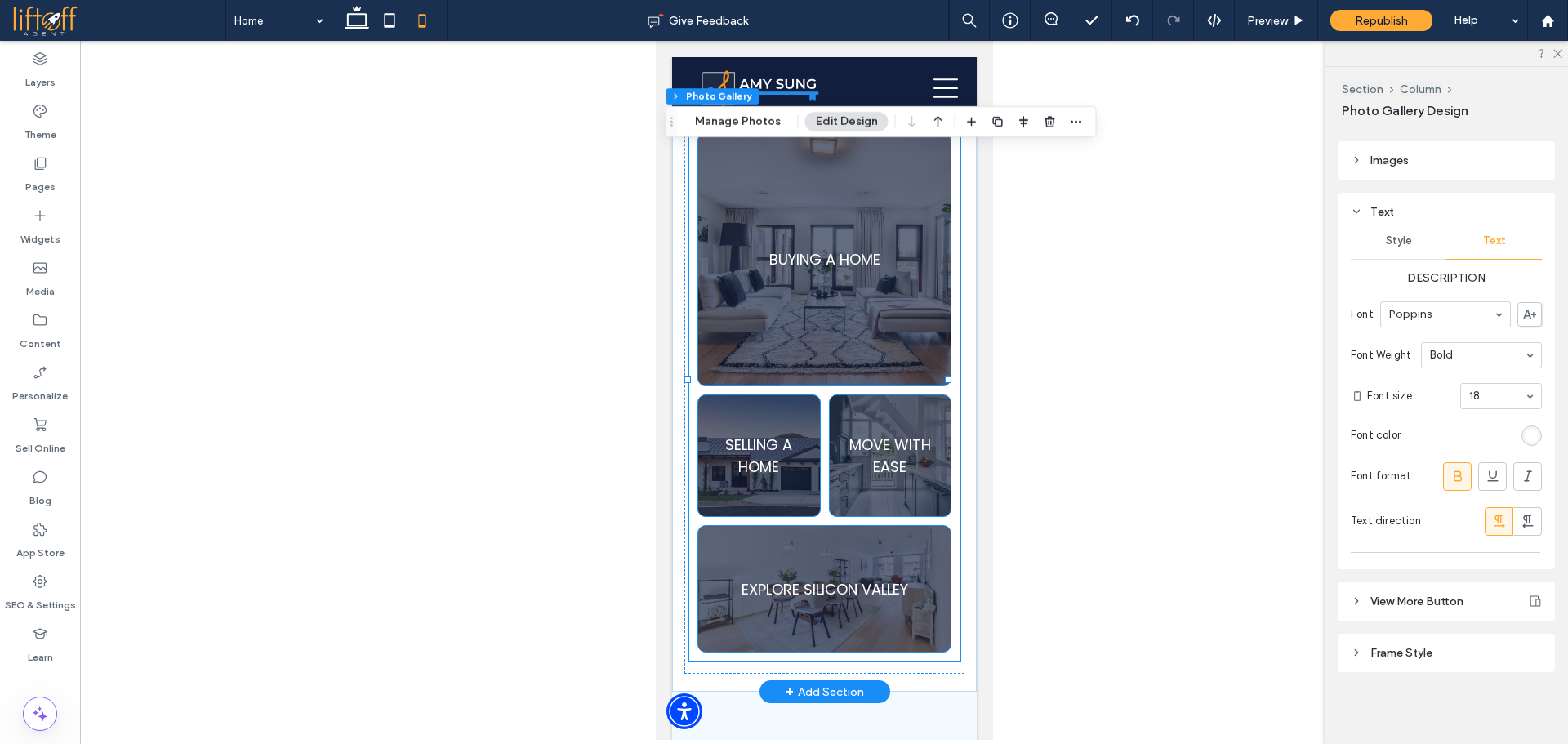click at bounding box center [889, 456] 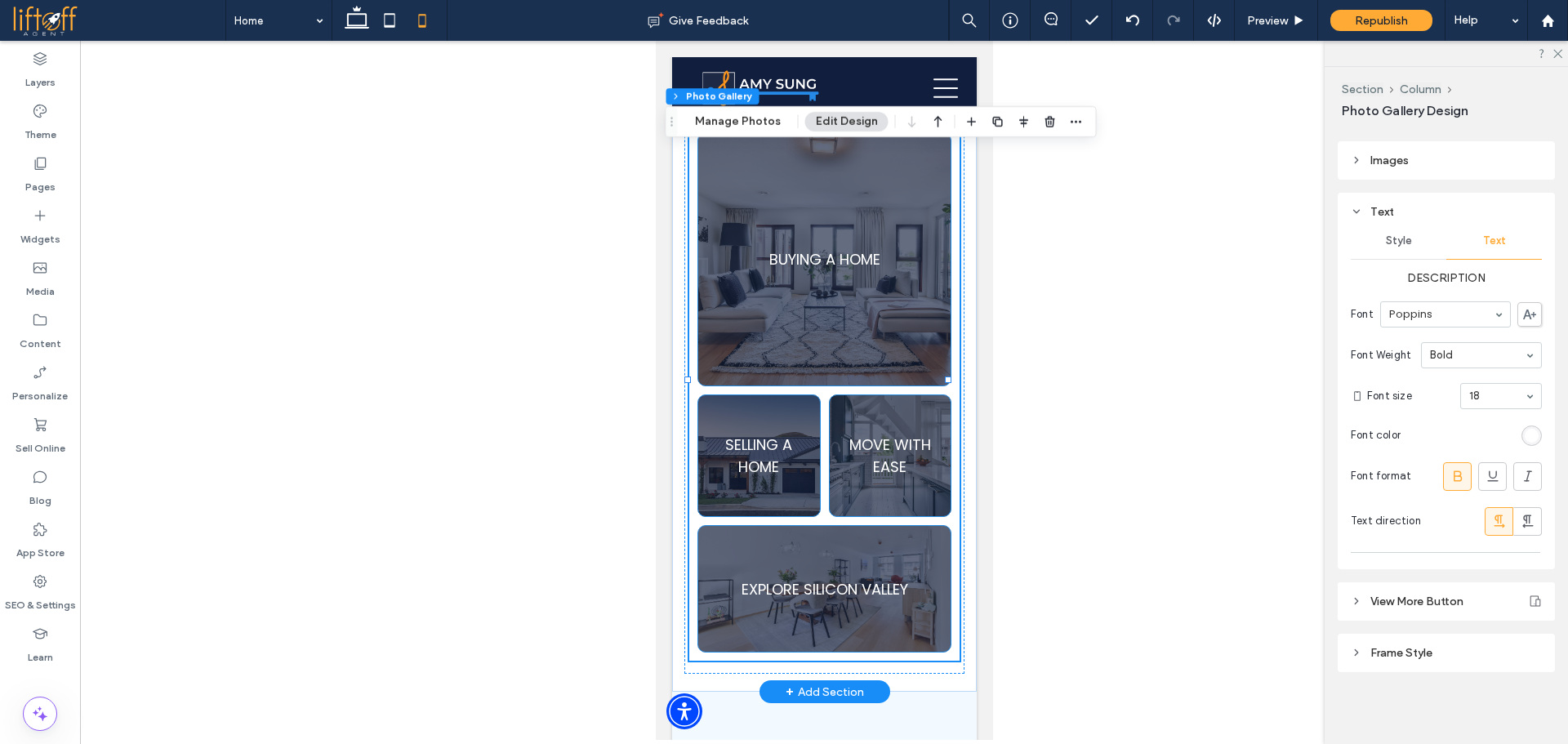 click at bounding box center (758, 456) 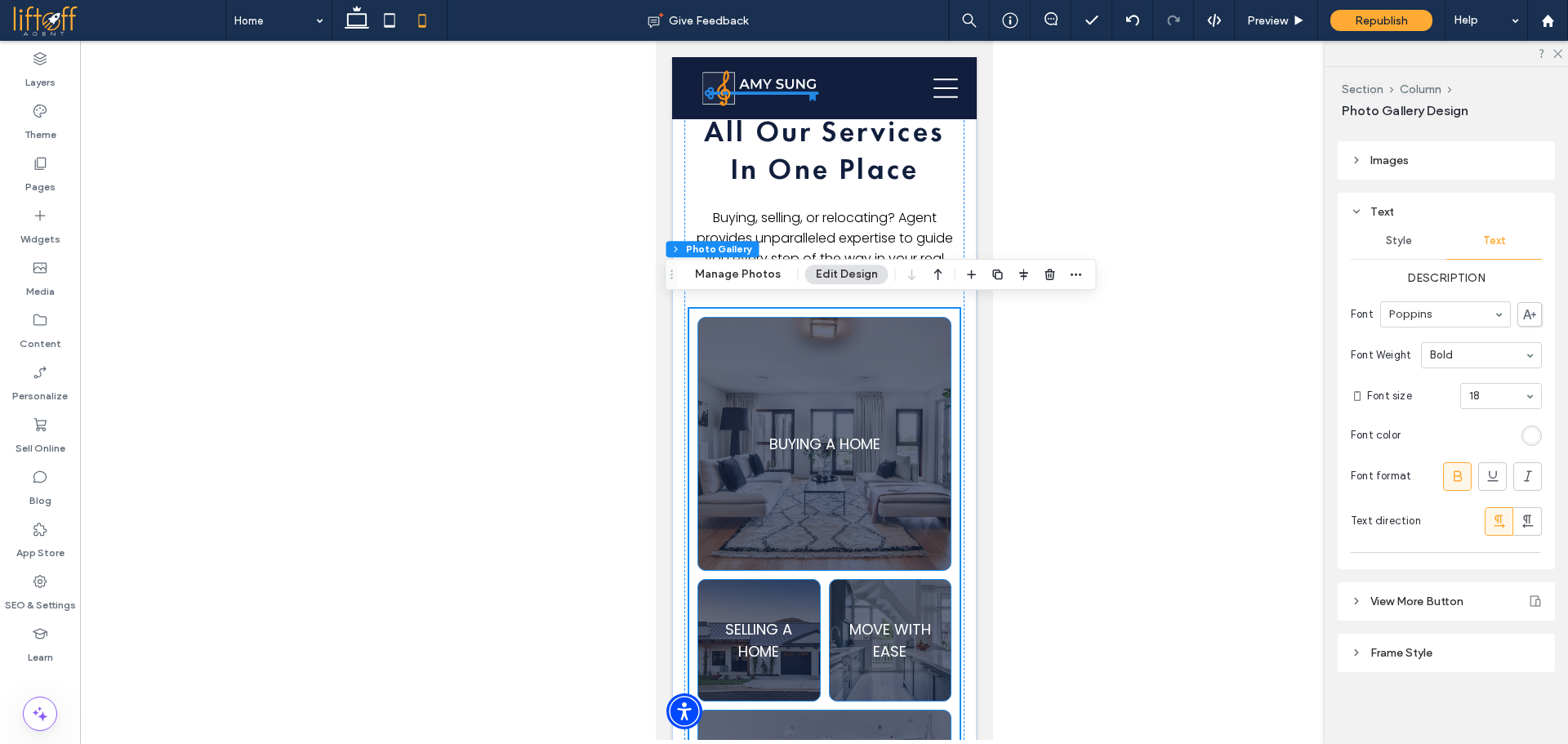 scroll, scrollTop: 2015, scrollLeft: 0, axis: vertical 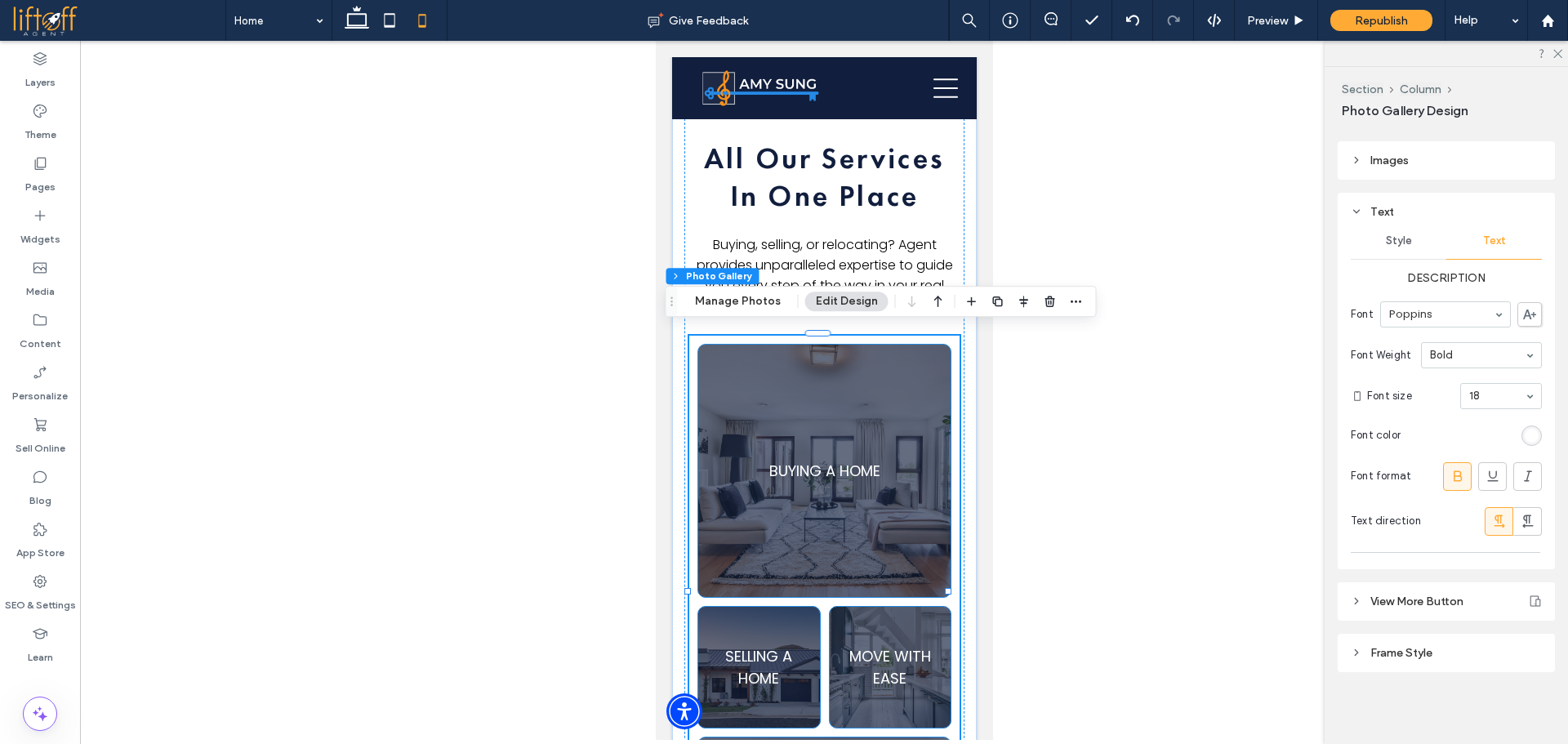 drag, startPoint x: 984, startPoint y: 291, endPoint x: 1590, endPoint y: 336, distance: 607.6685 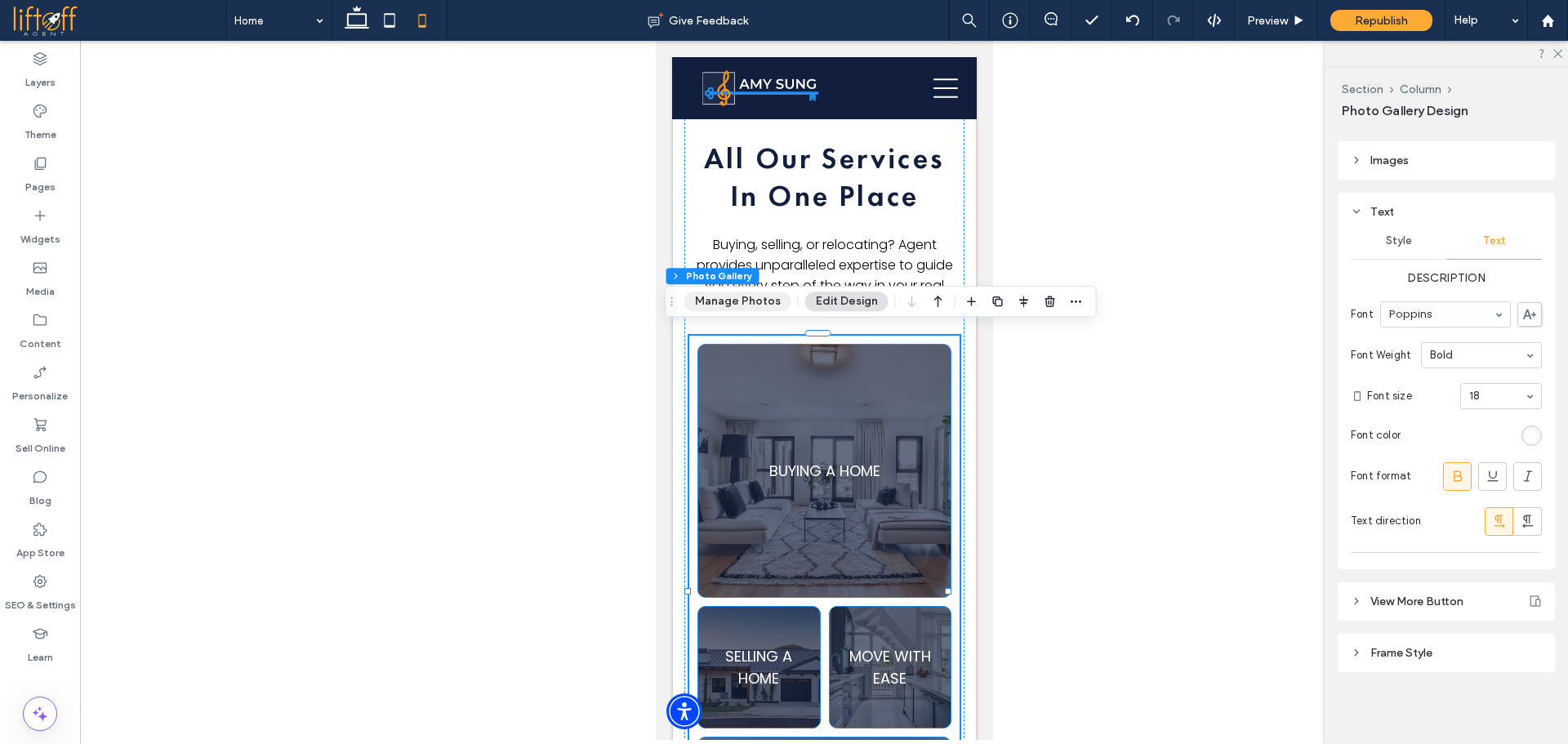 click on "Manage Photos" at bounding box center (737, 301) 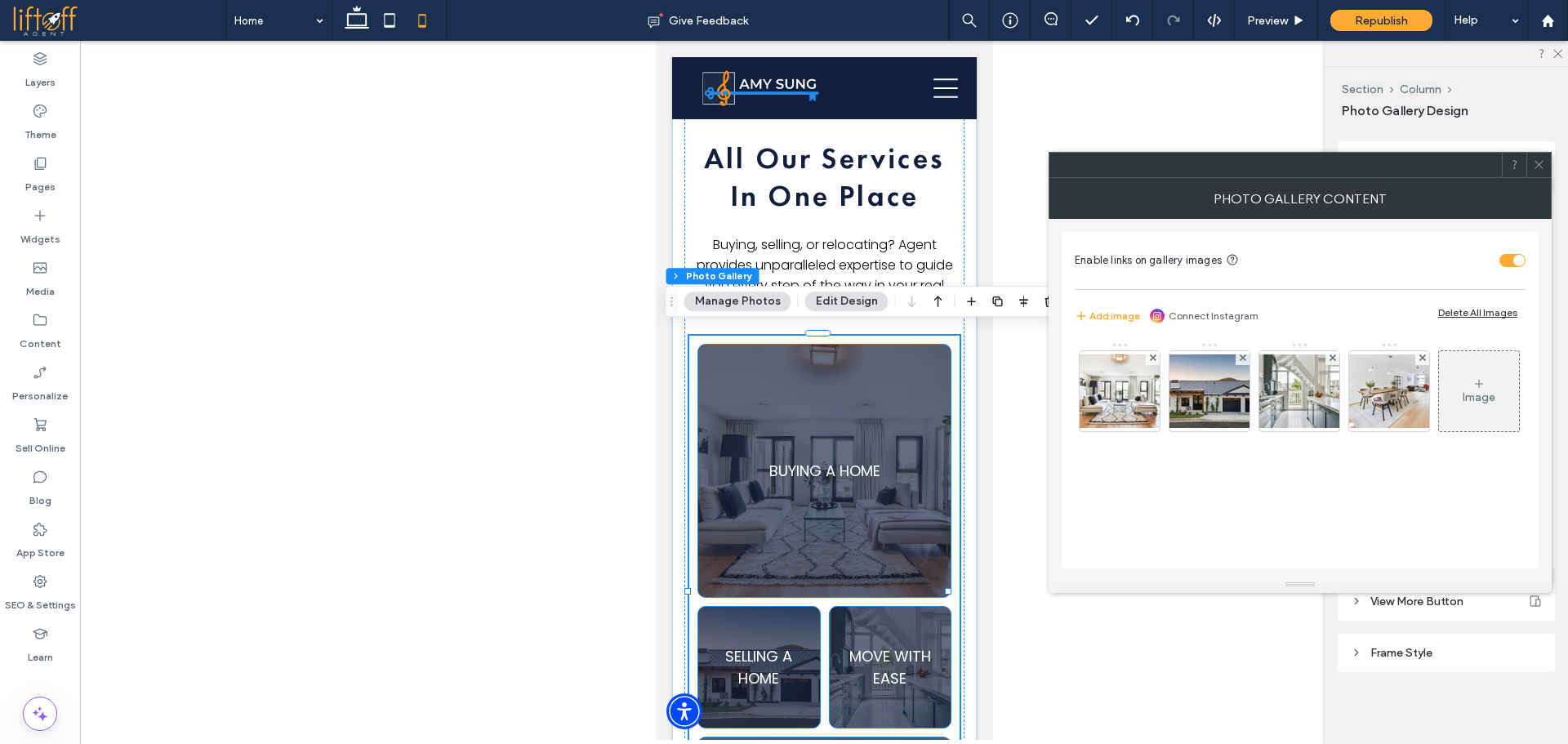 click 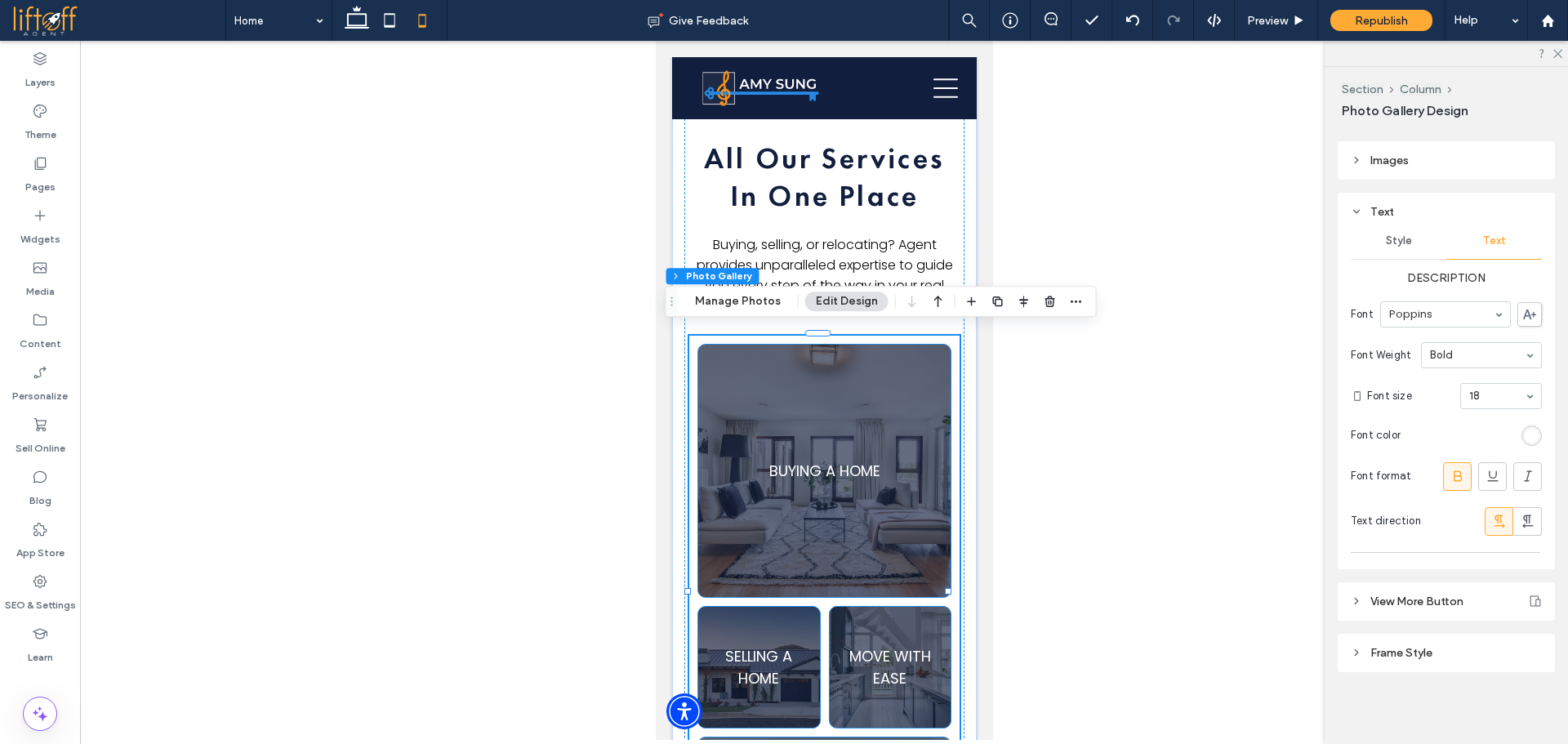 click on "Style" at bounding box center (1398, 241) 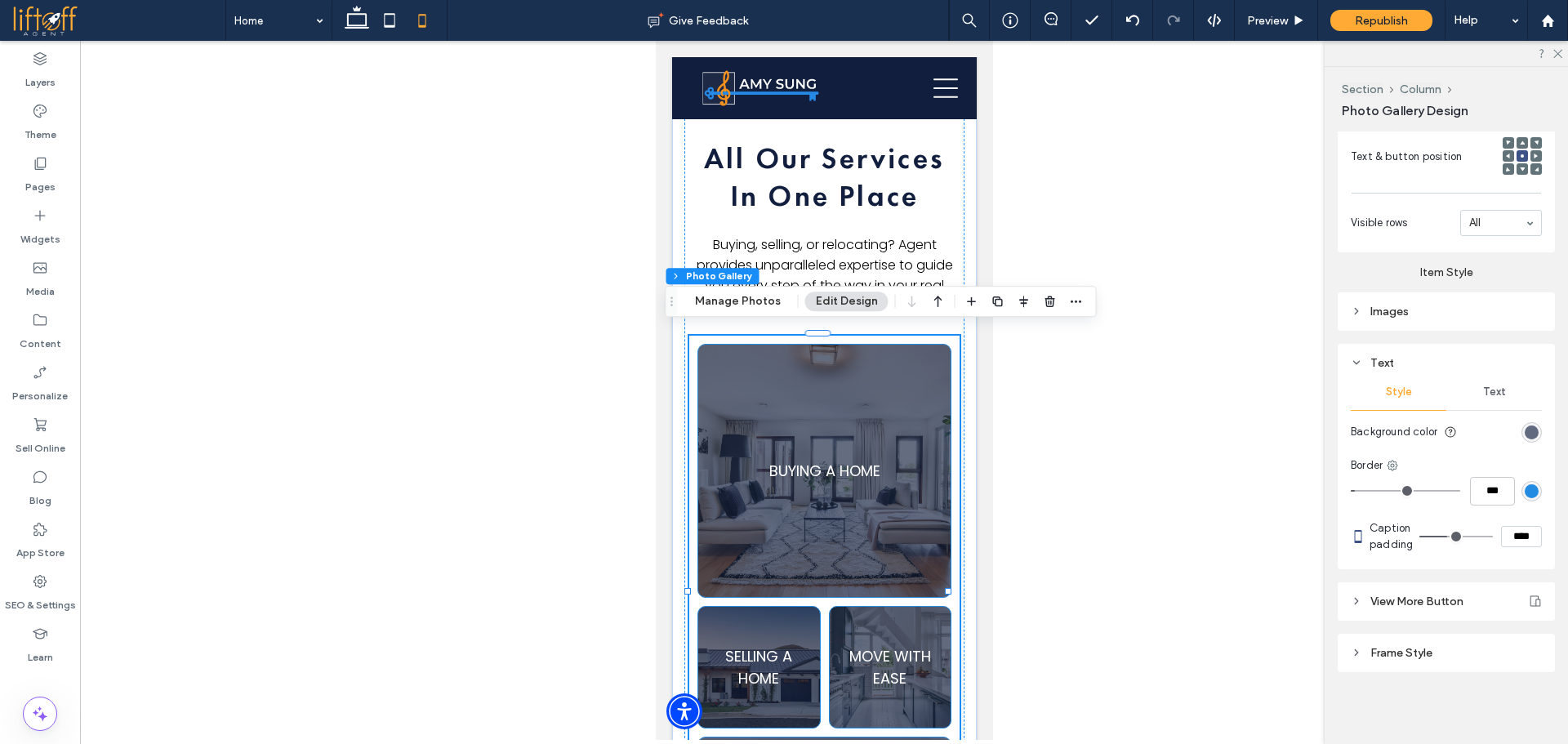 scroll, scrollTop: 0, scrollLeft: 0, axis: both 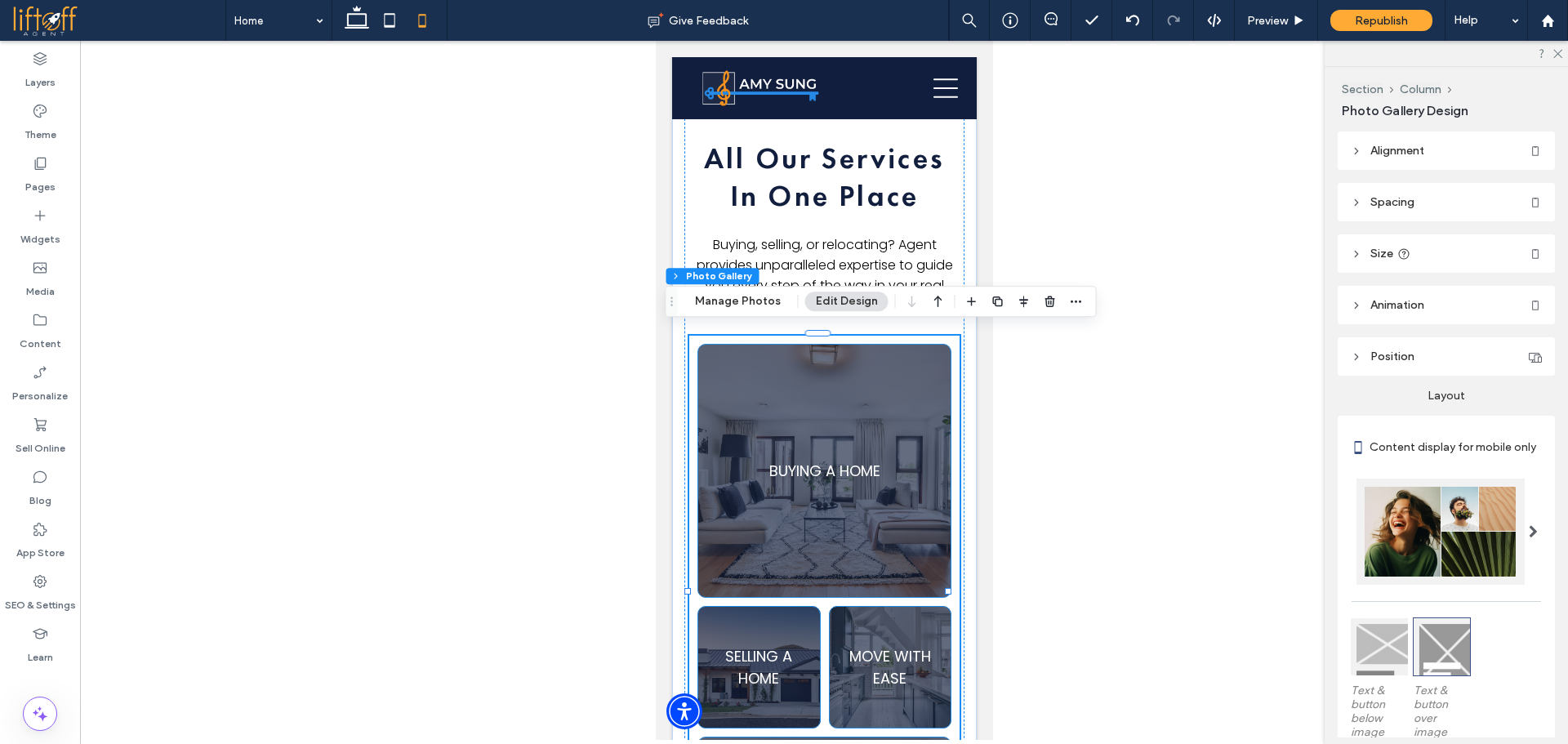 click at bounding box center [1533, 532] 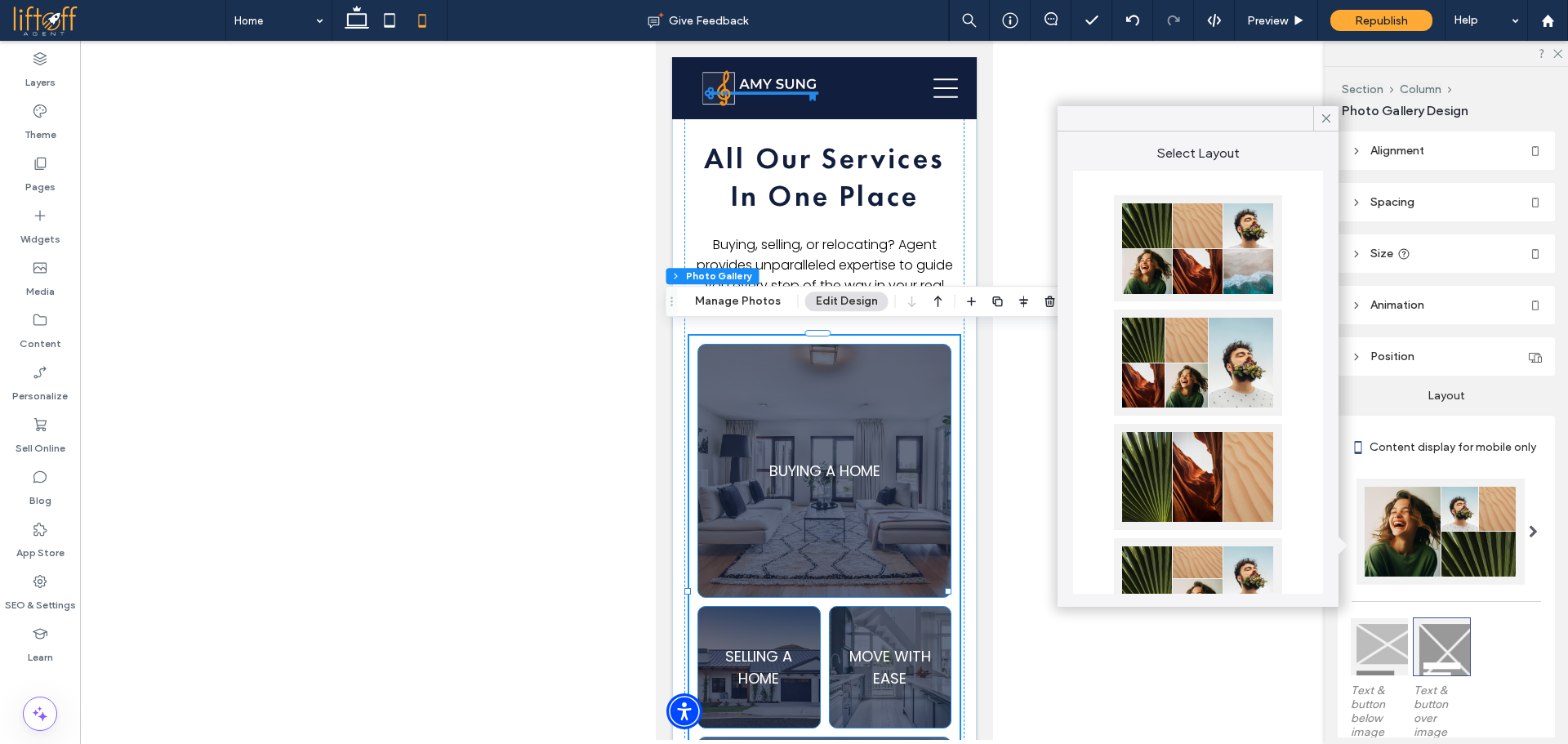click at bounding box center (1198, 248) 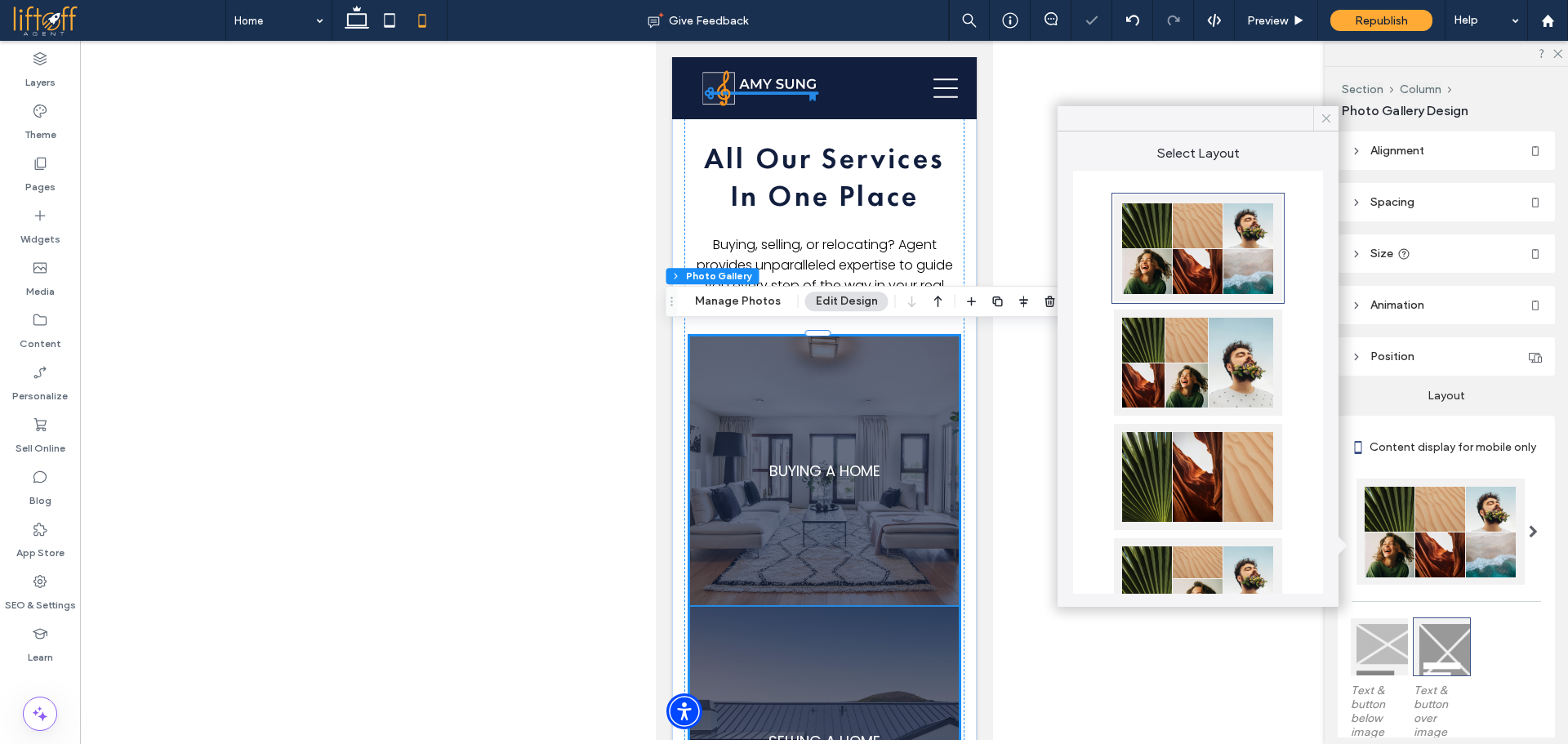 drag, startPoint x: 1330, startPoint y: 117, endPoint x: 1352, endPoint y: 201, distance: 86.83317 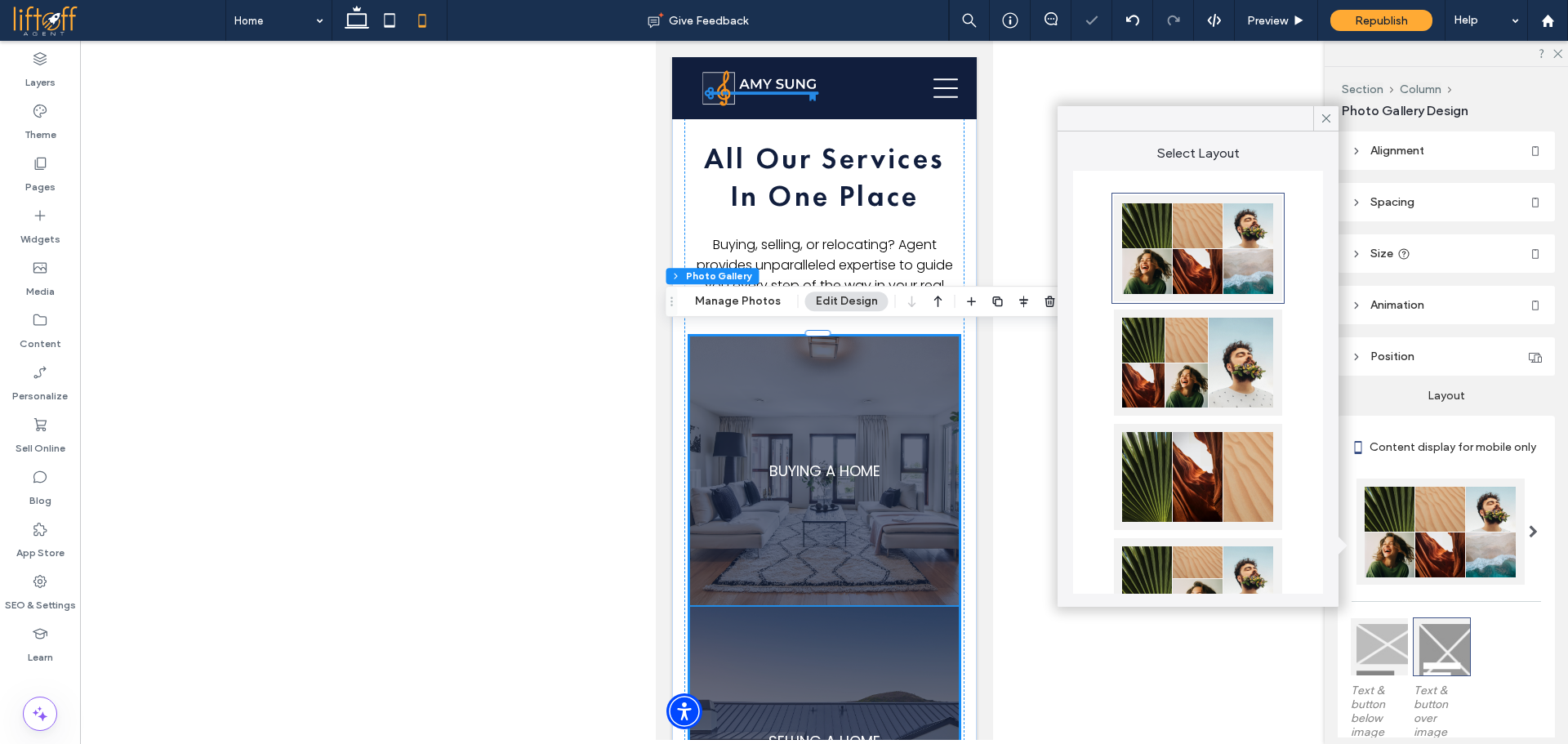click 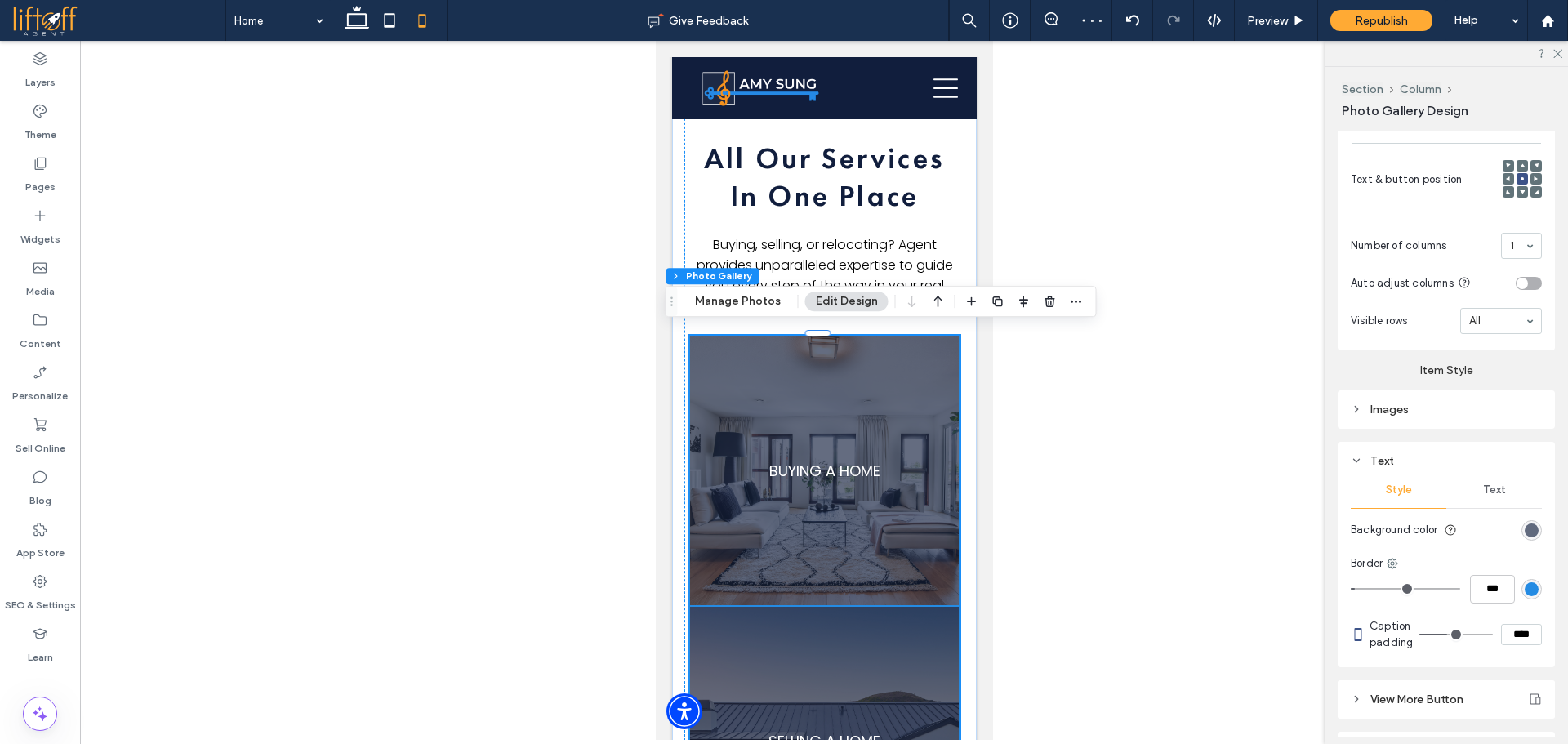 scroll, scrollTop: 722, scrollLeft: 0, axis: vertical 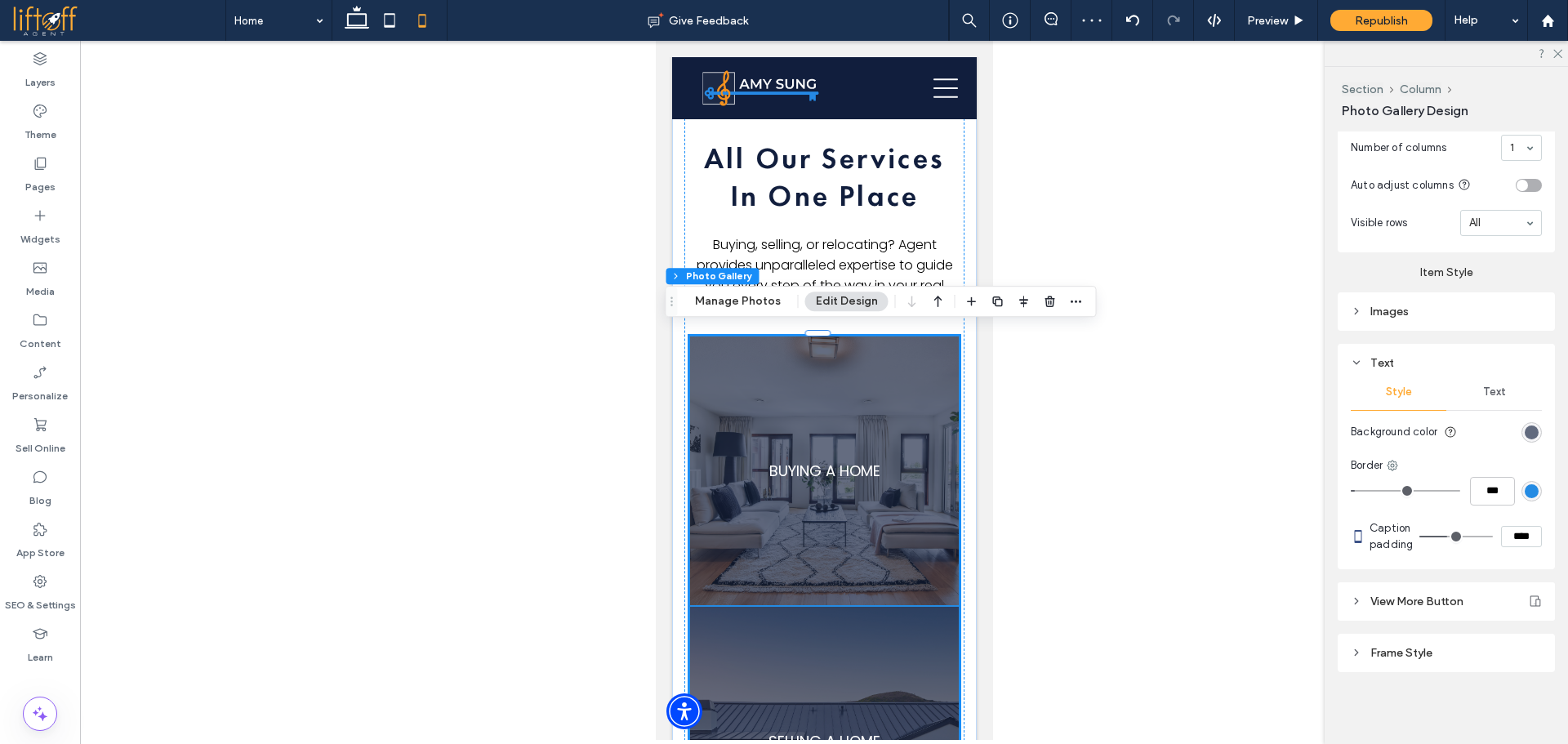 click on "Text" at bounding box center (1494, 392) 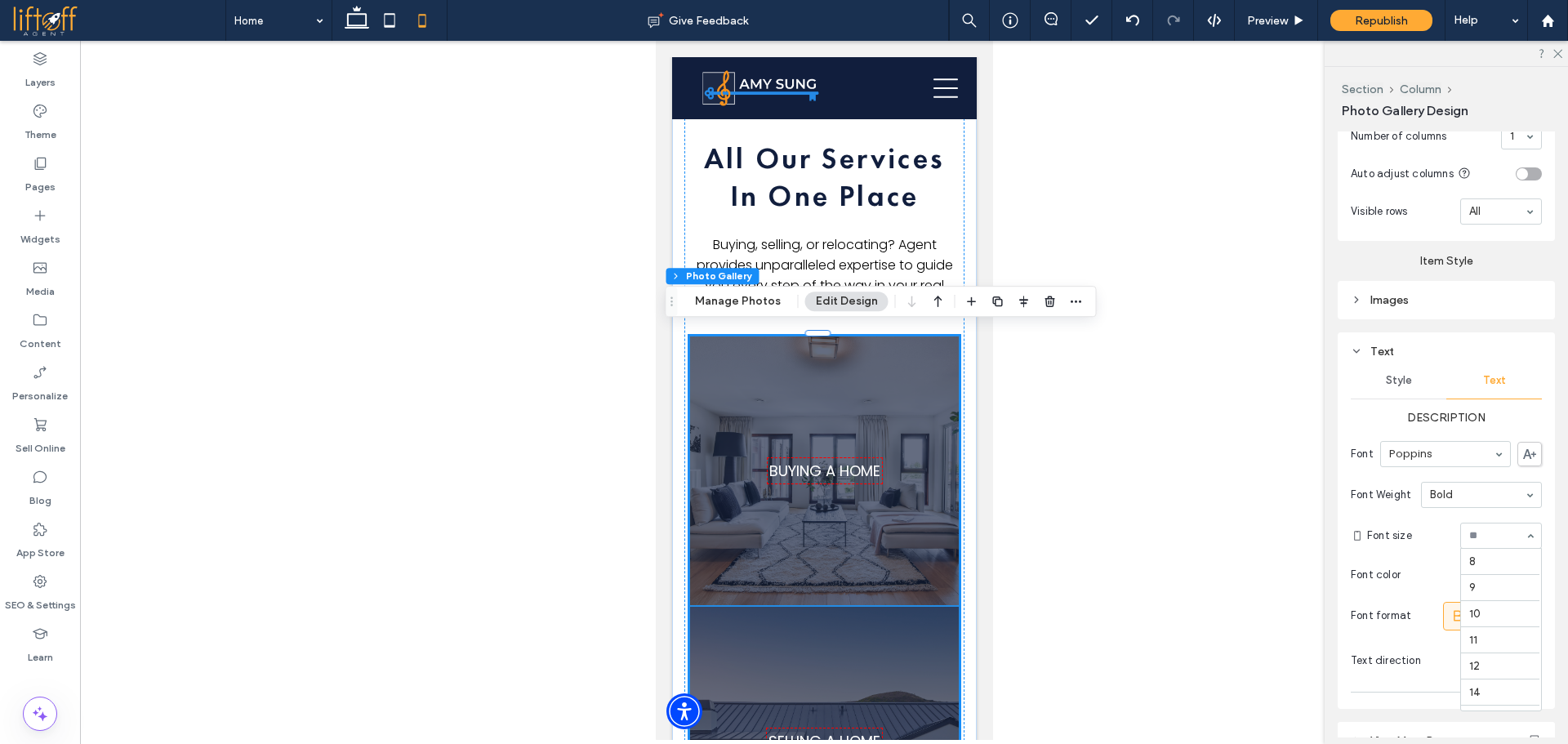 scroll, scrollTop: 183, scrollLeft: 0, axis: vertical 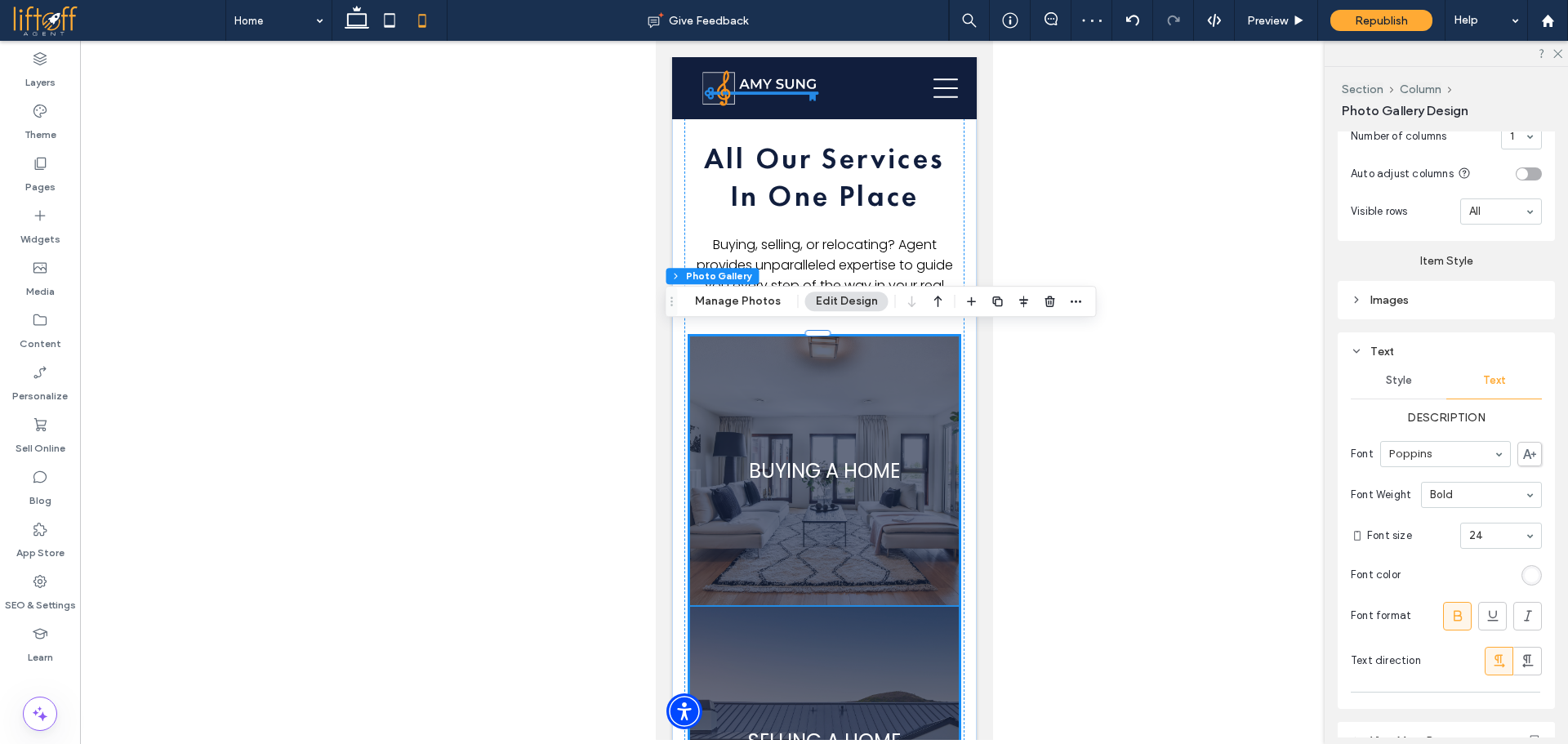 click on "Images" at bounding box center (1446, 300) 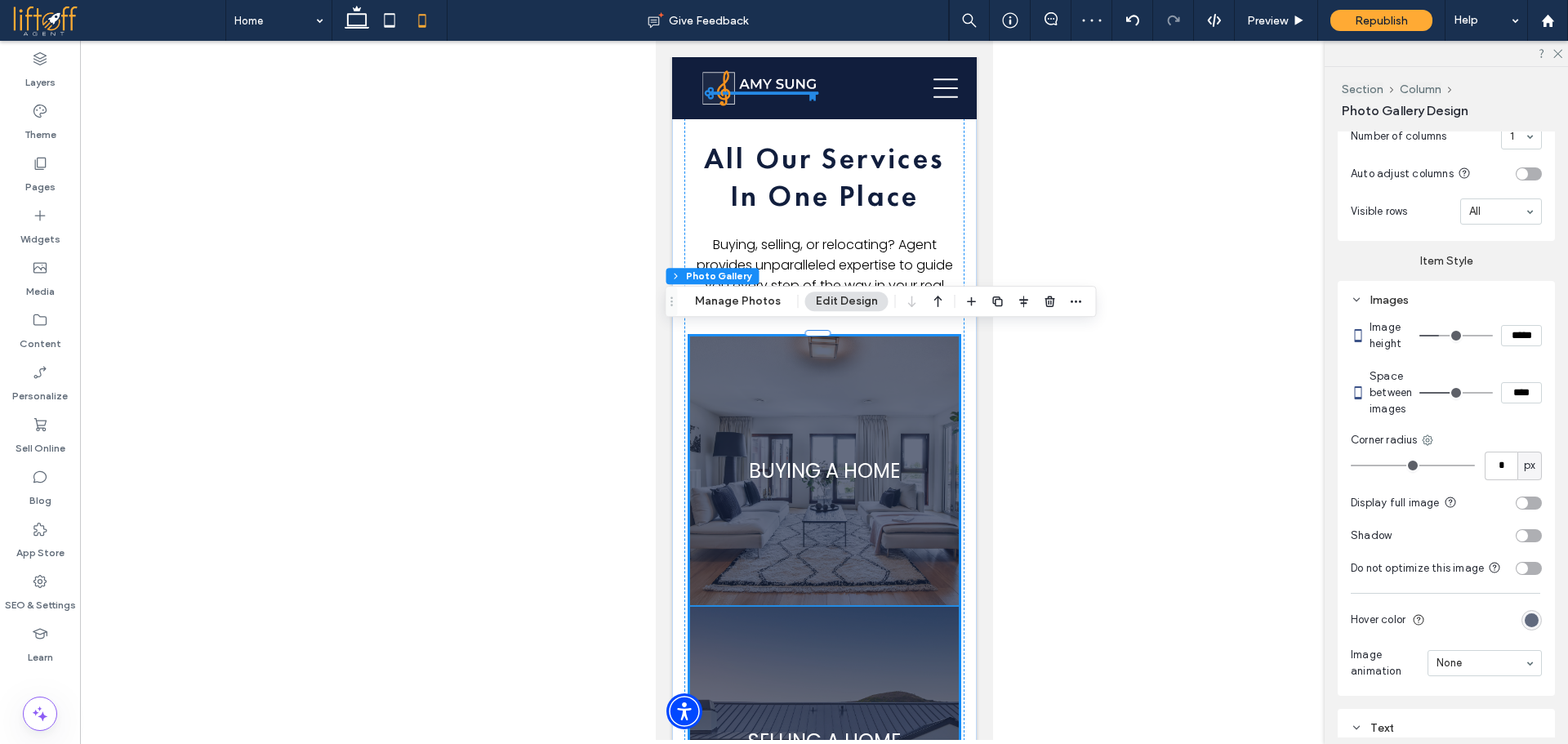 click on "*****" at bounding box center (1521, 336) 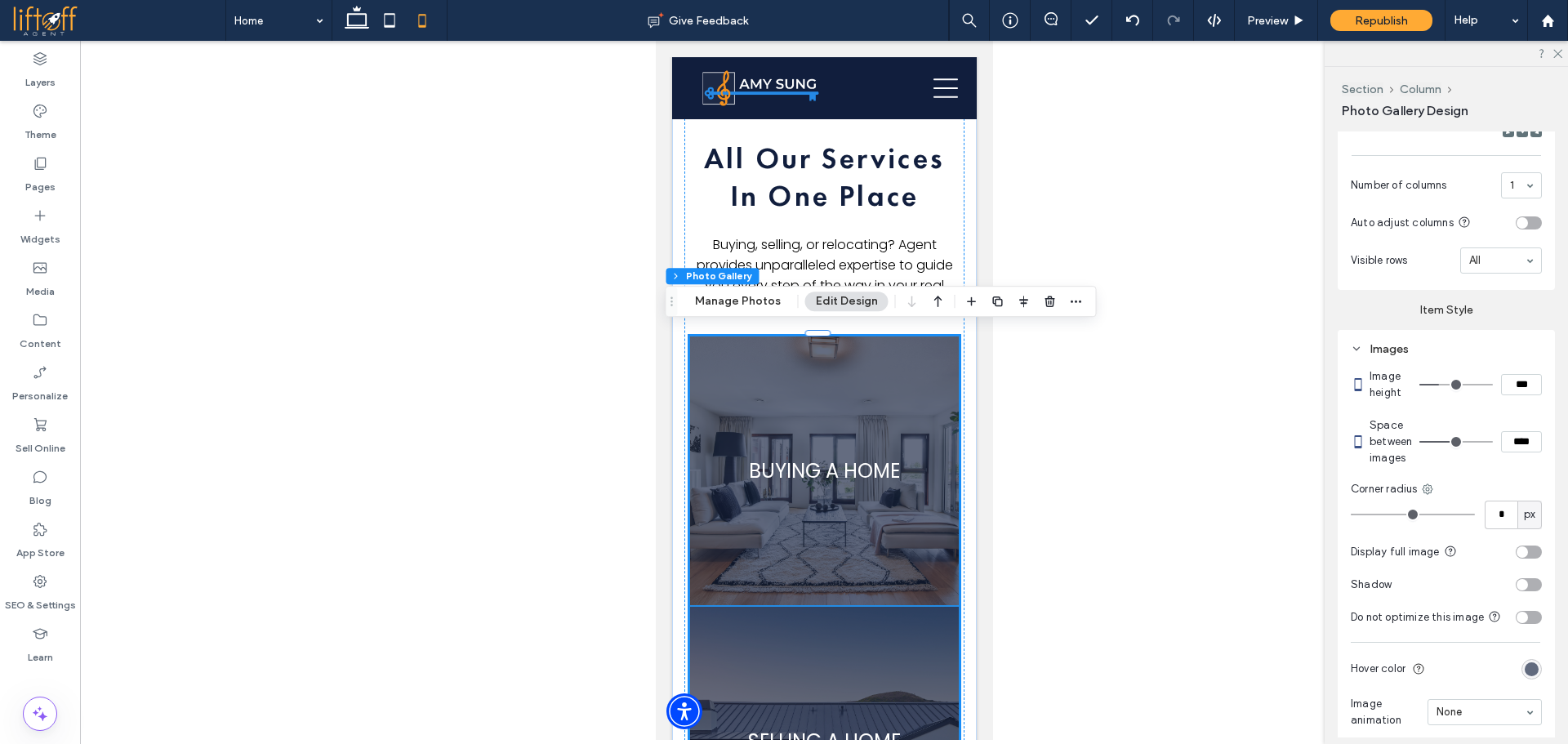 scroll, scrollTop: 722, scrollLeft: 0, axis: vertical 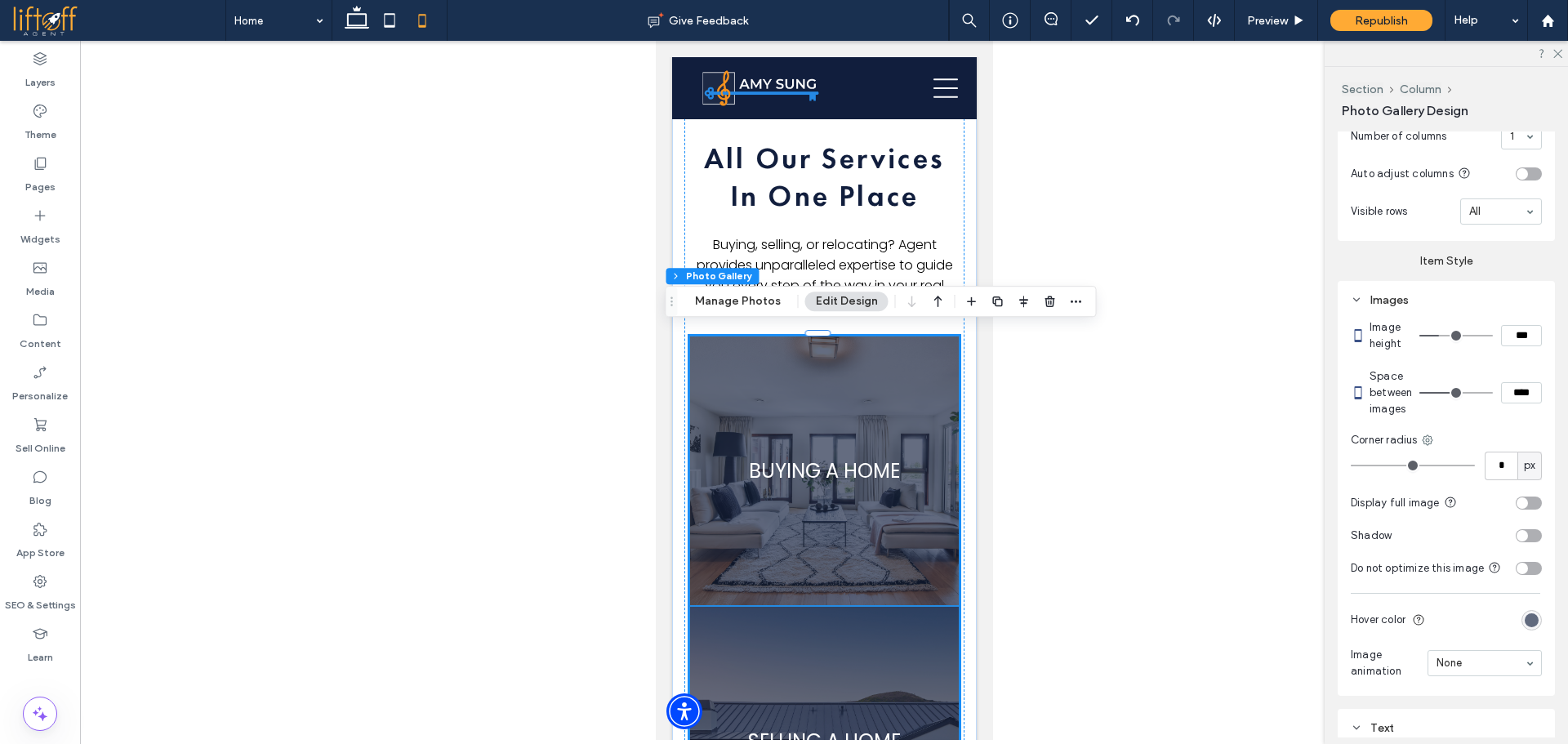 type on "***" 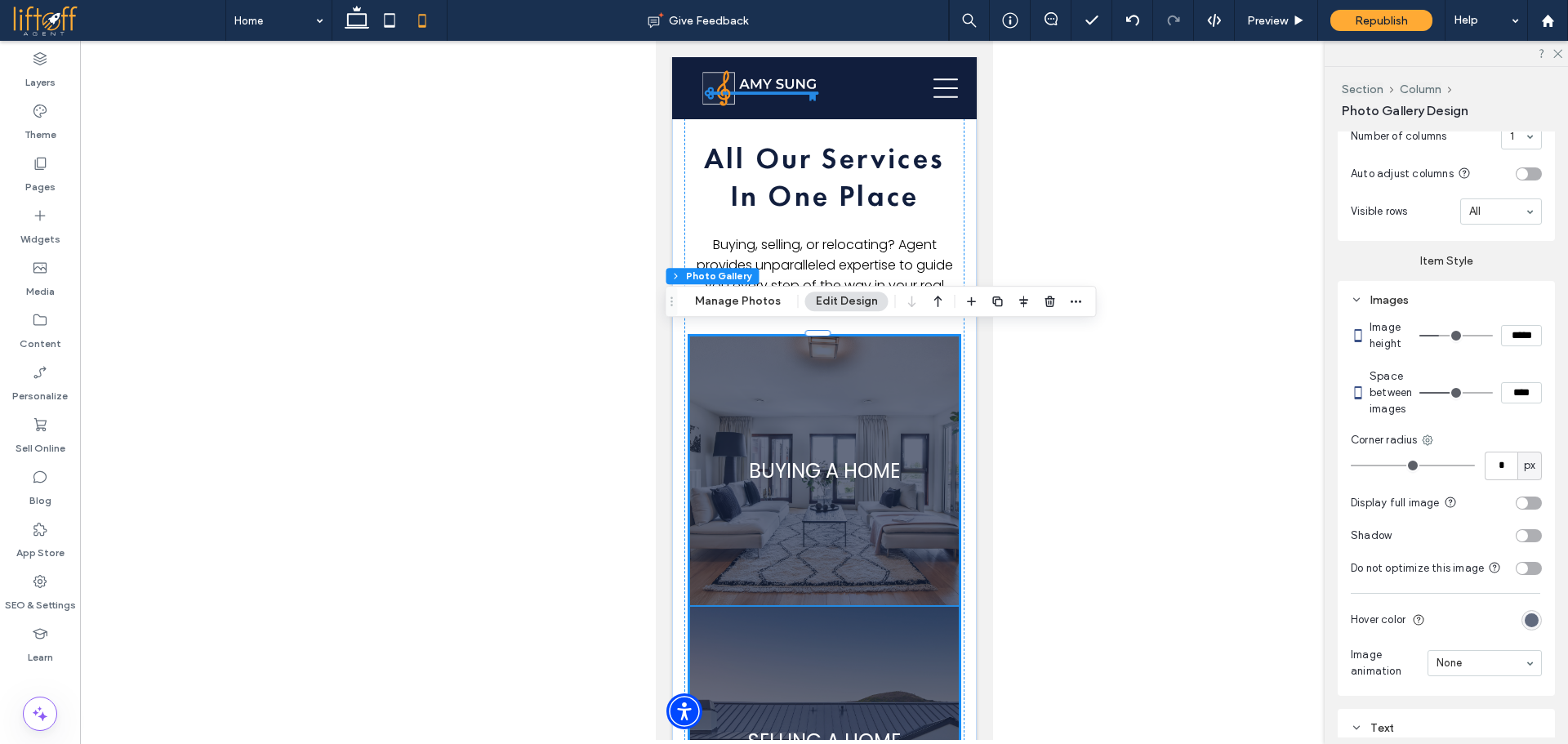 click on "Space between images ****" at bounding box center (1455, 393) 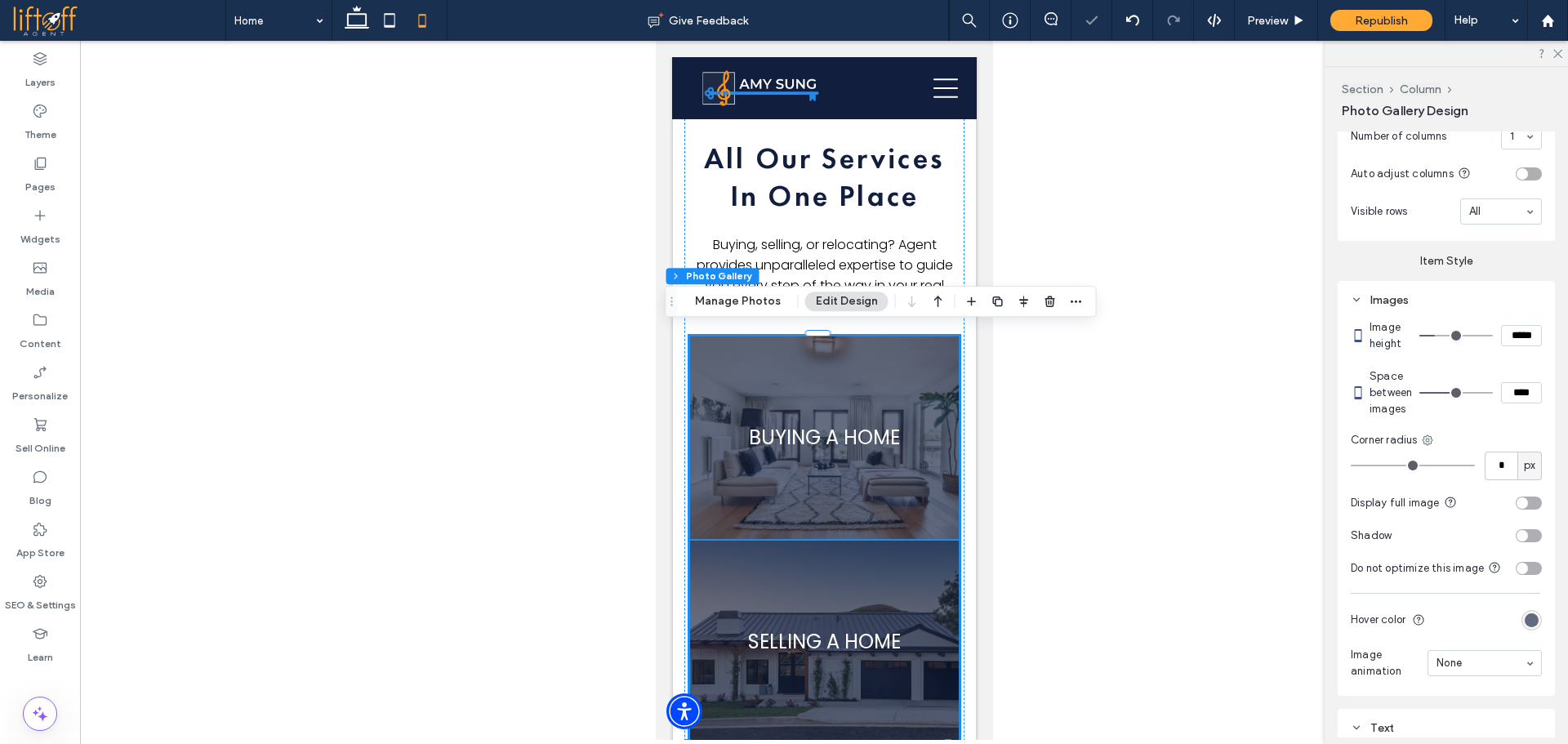 click on "****" at bounding box center (1521, 393) 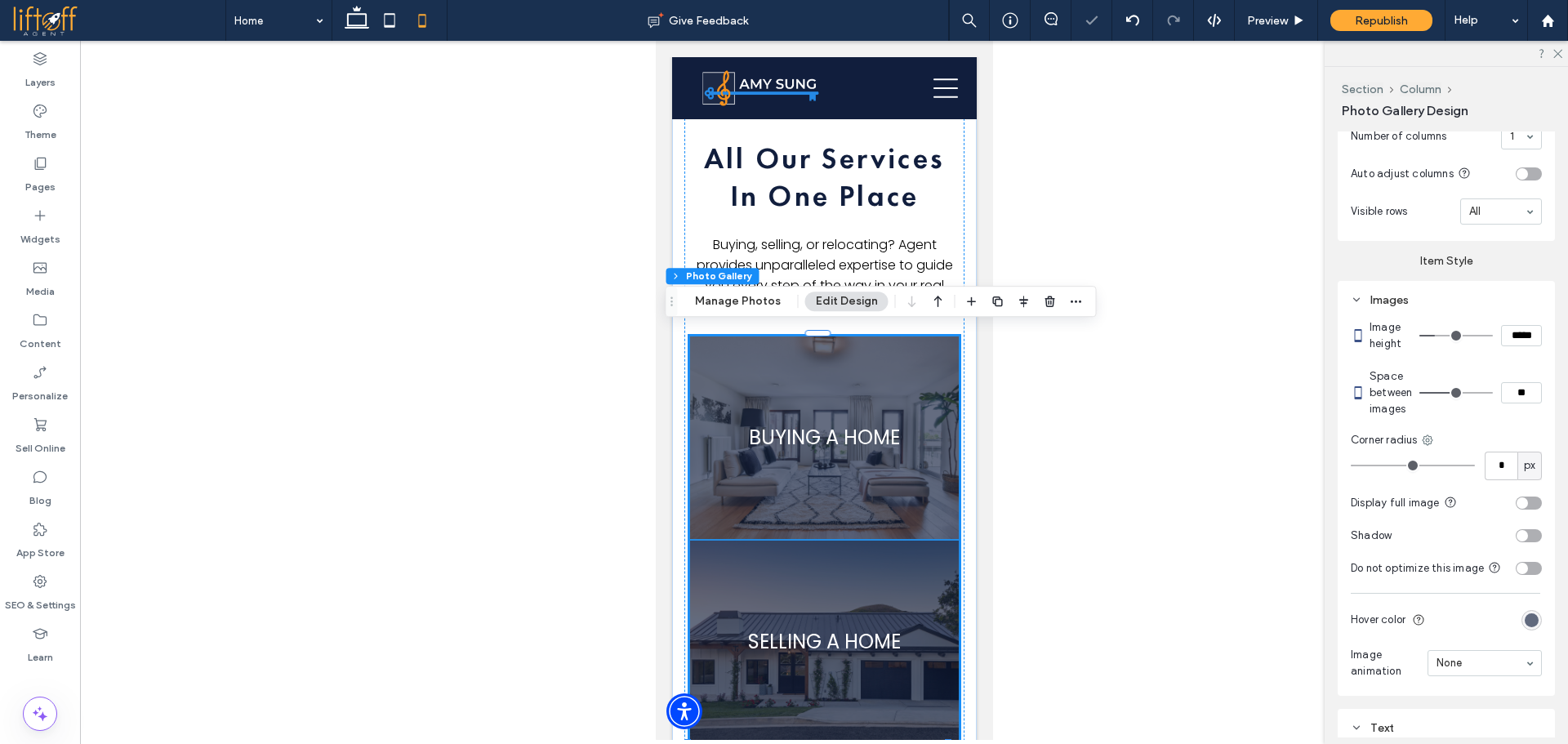 type on "**" 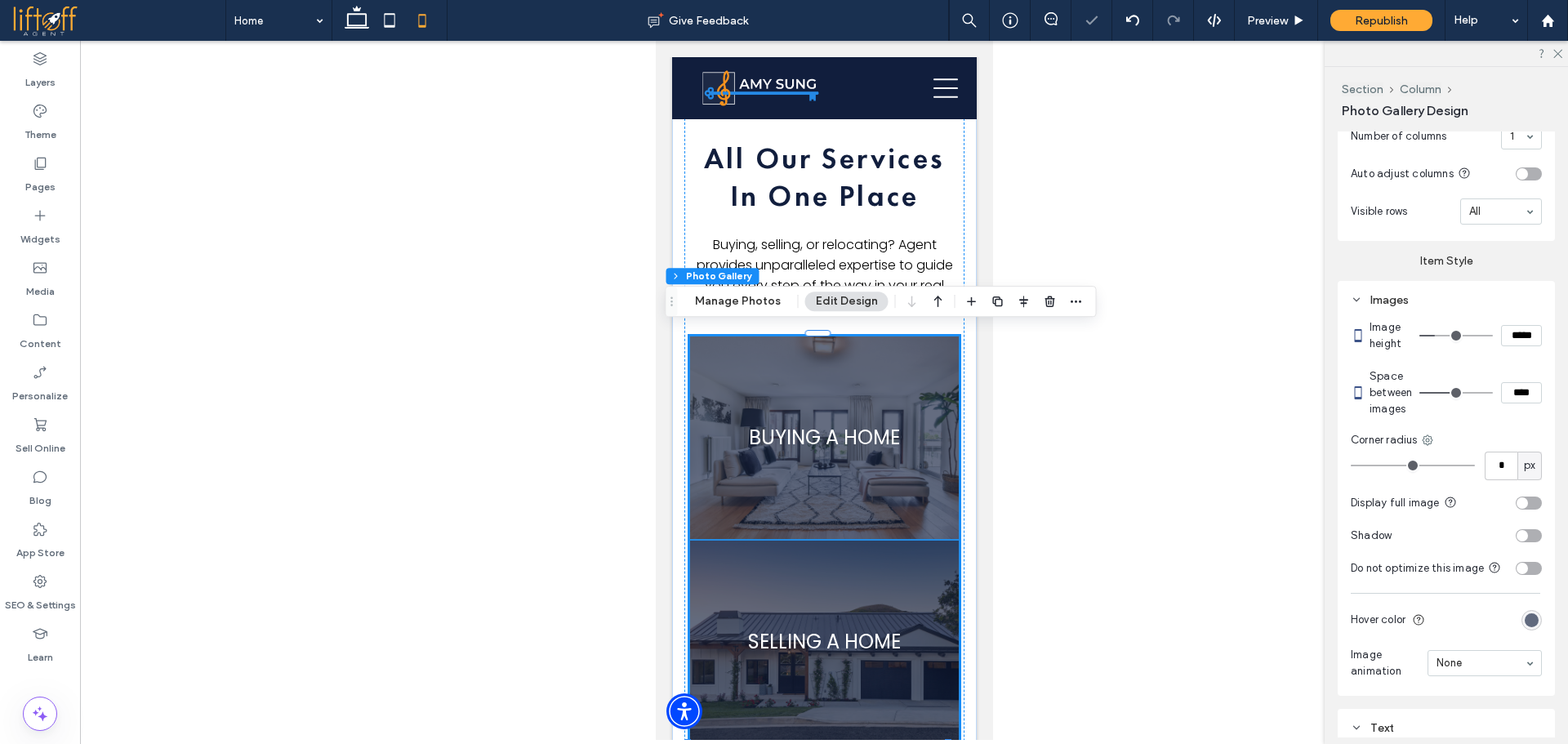 click on "Space between images ****" at bounding box center (1455, 393) 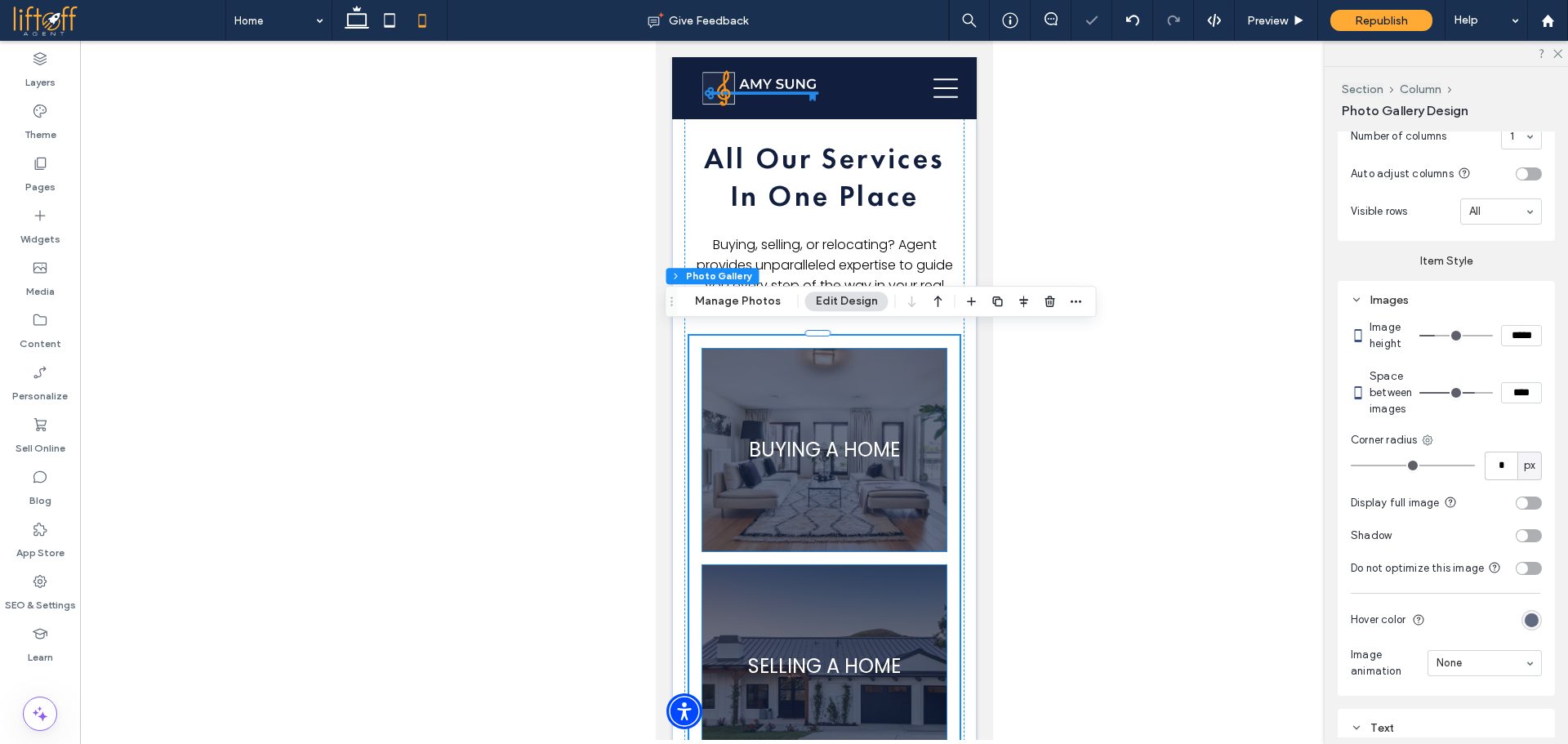 click on "*****" at bounding box center [1521, 336] 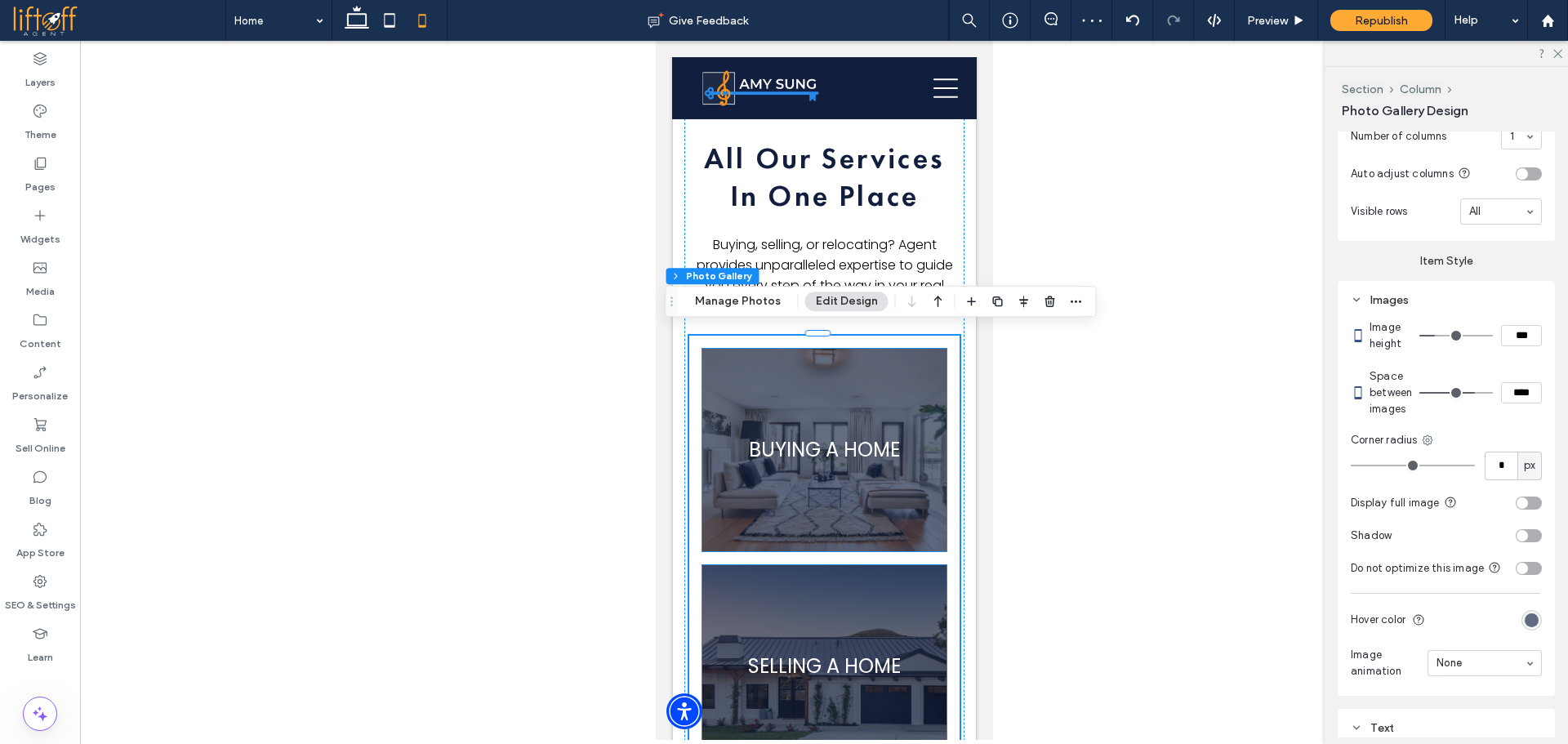 type on "***" 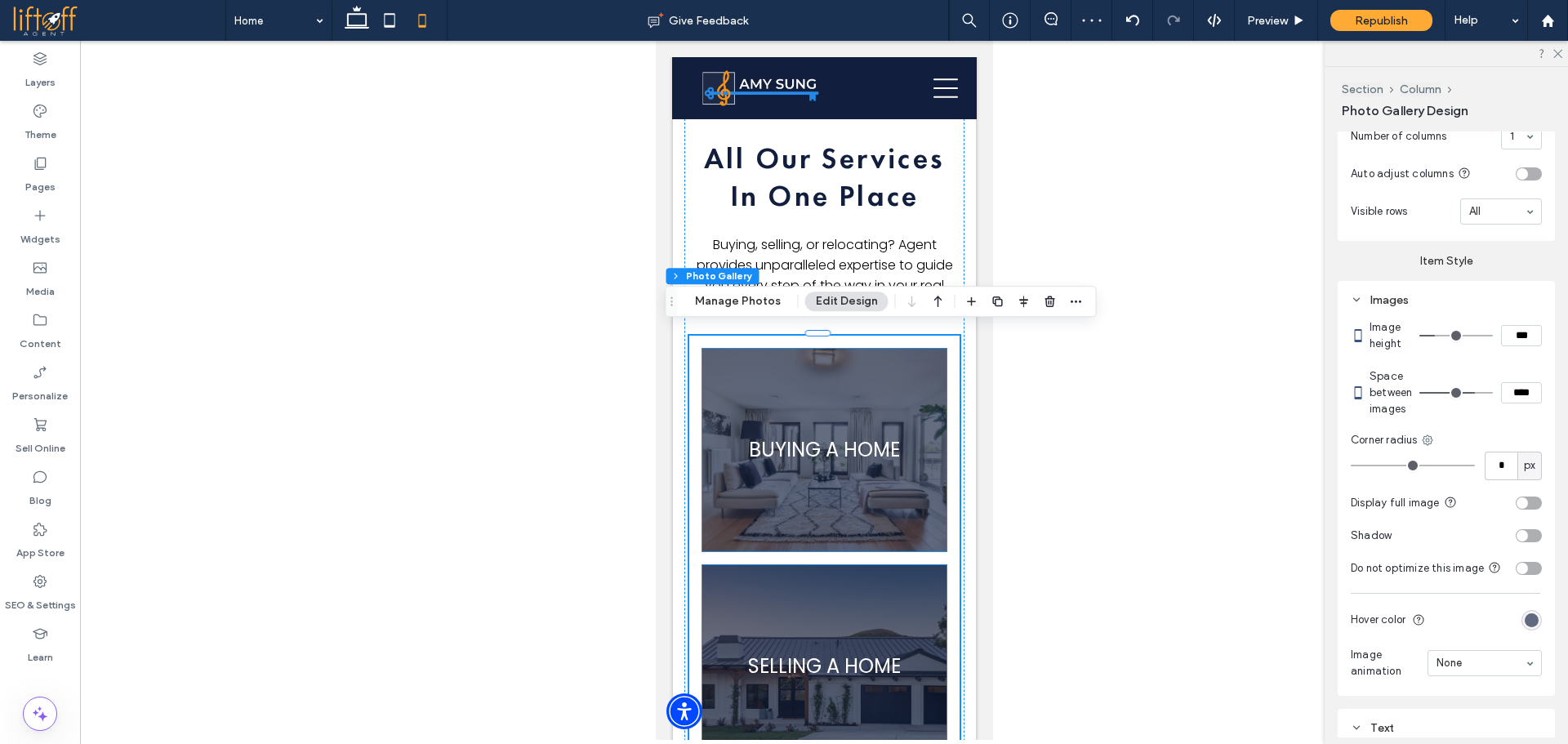 type on "***" 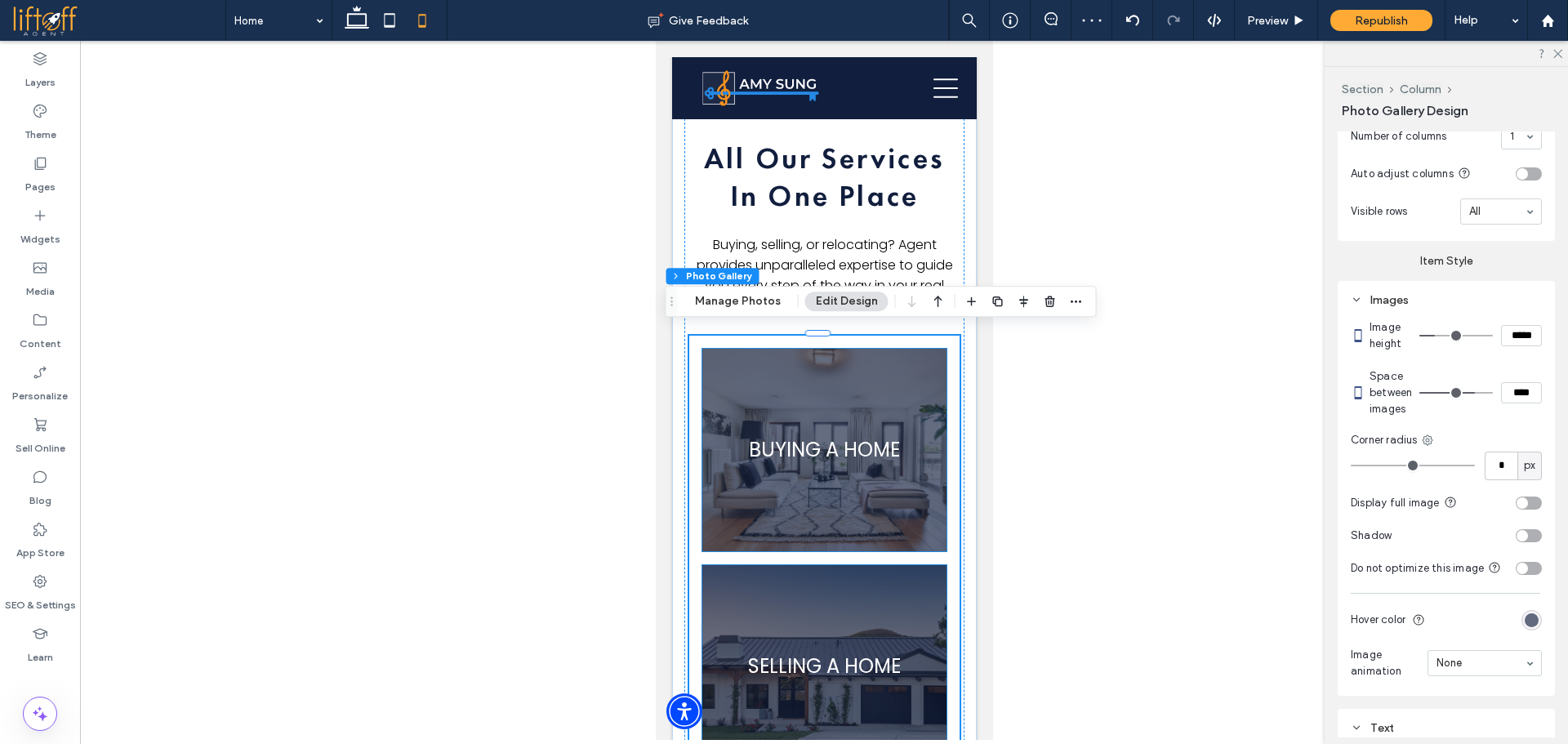 click on "Space between images ****" at bounding box center [1455, 393] 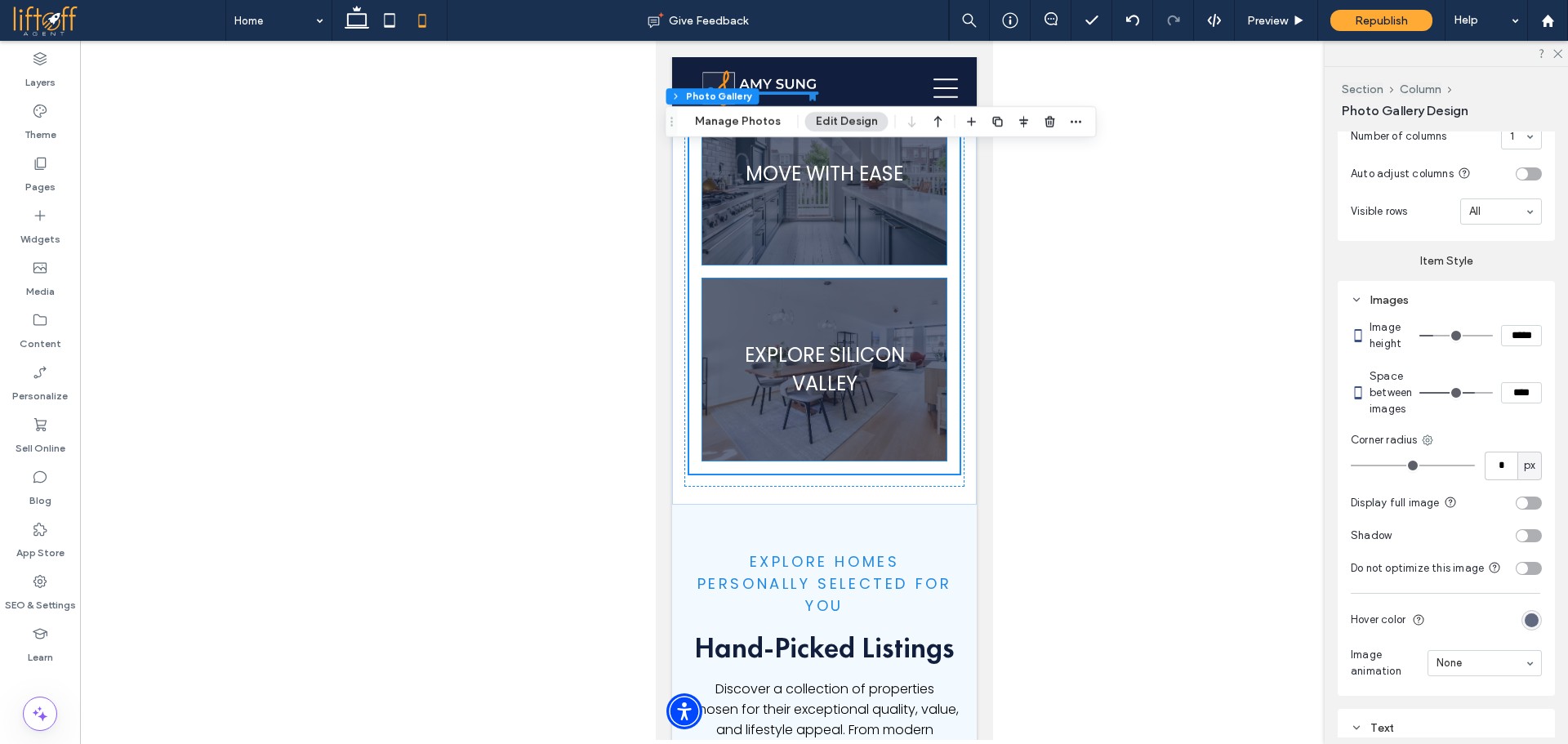 scroll, scrollTop: 2702, scrollLeft: 0, axis: vertical 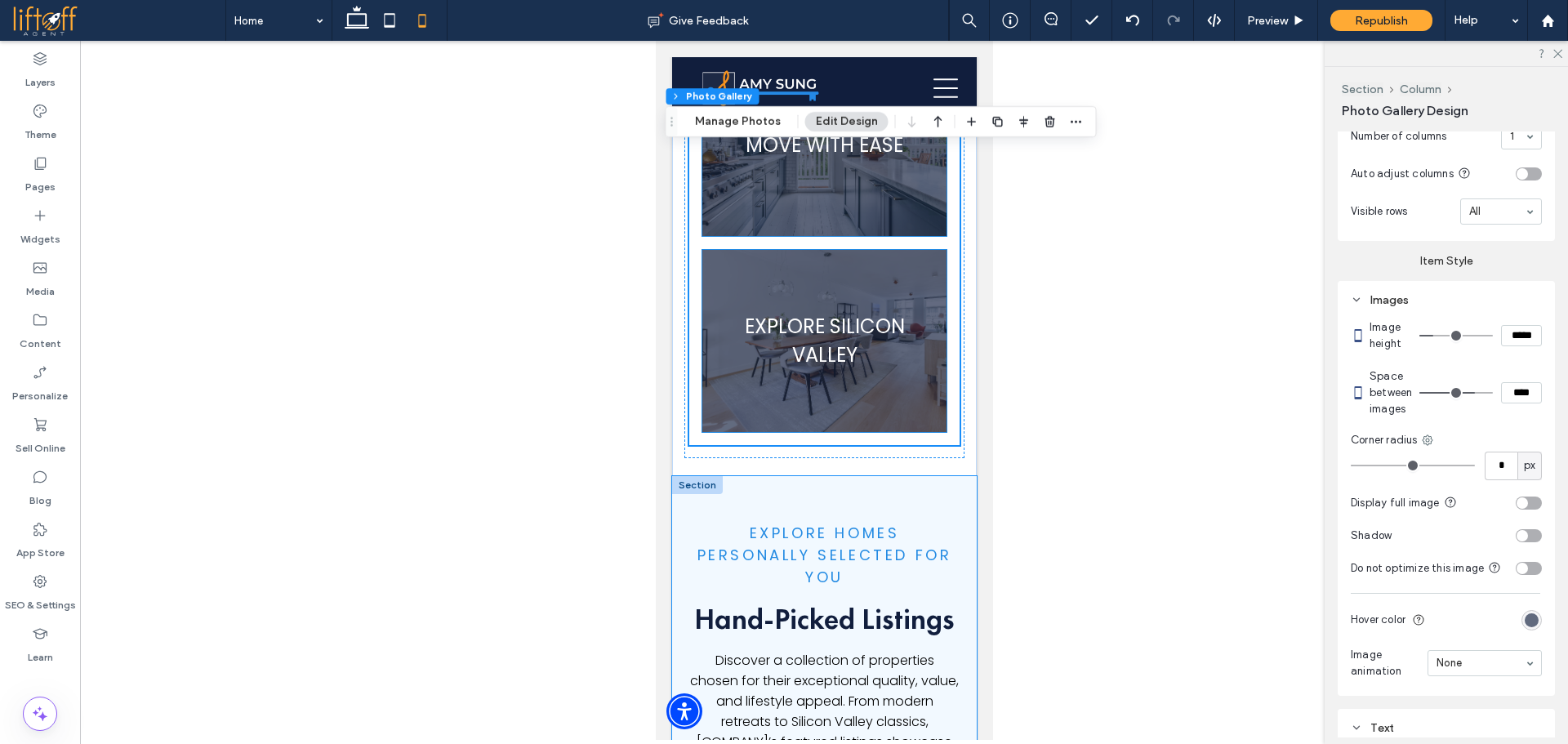click on "Explore Homes Personally Selected for You
Hand-Picked Listings
Discover a collection of properties chosen for their exceptional quality, value, and lifestyle appeal. From modern retreats to Silicon Valley classics, Amy’s featured listings showcase the best the market has to offer." at bounding box center [823, 657] 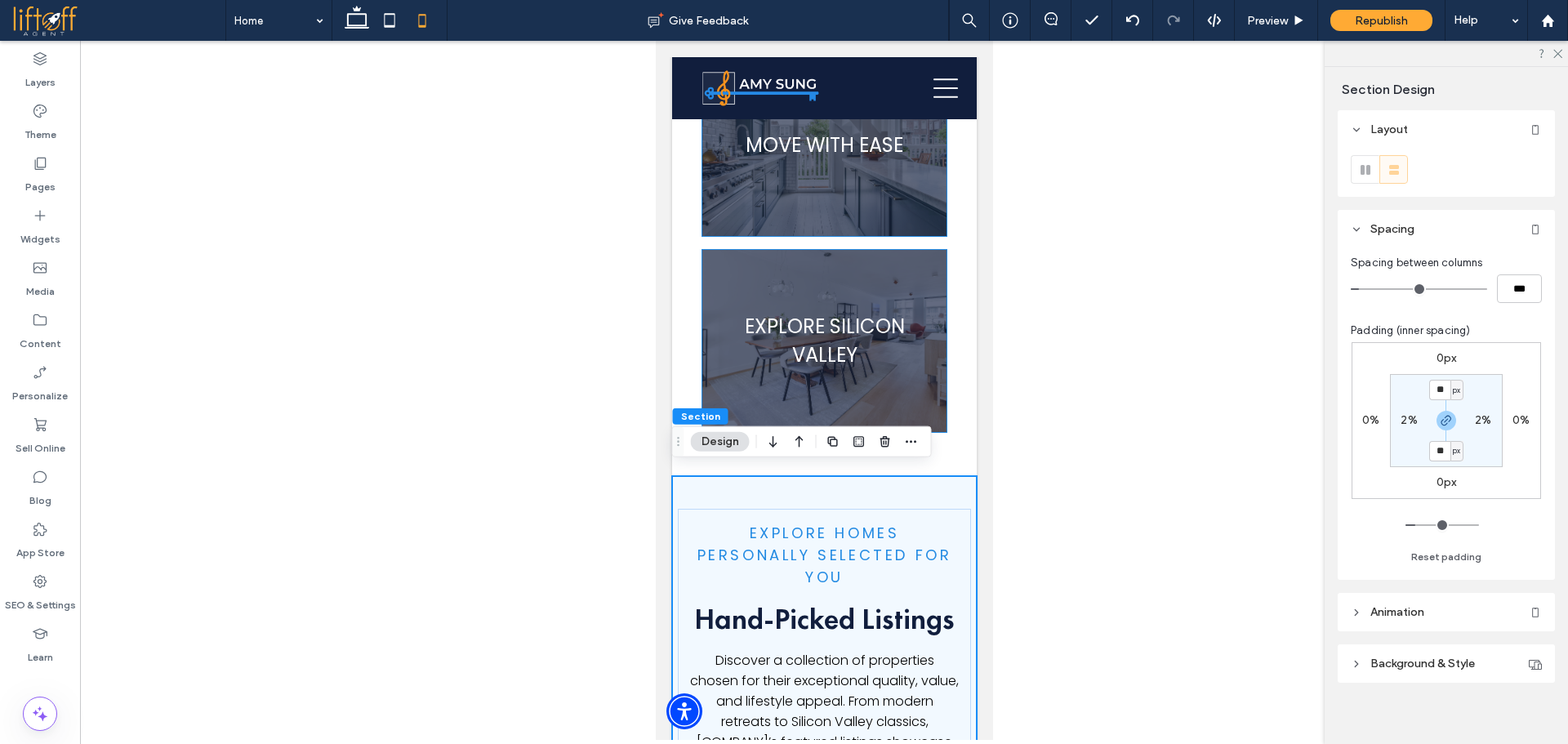 click on "px" at bounding box center (1457, 390) 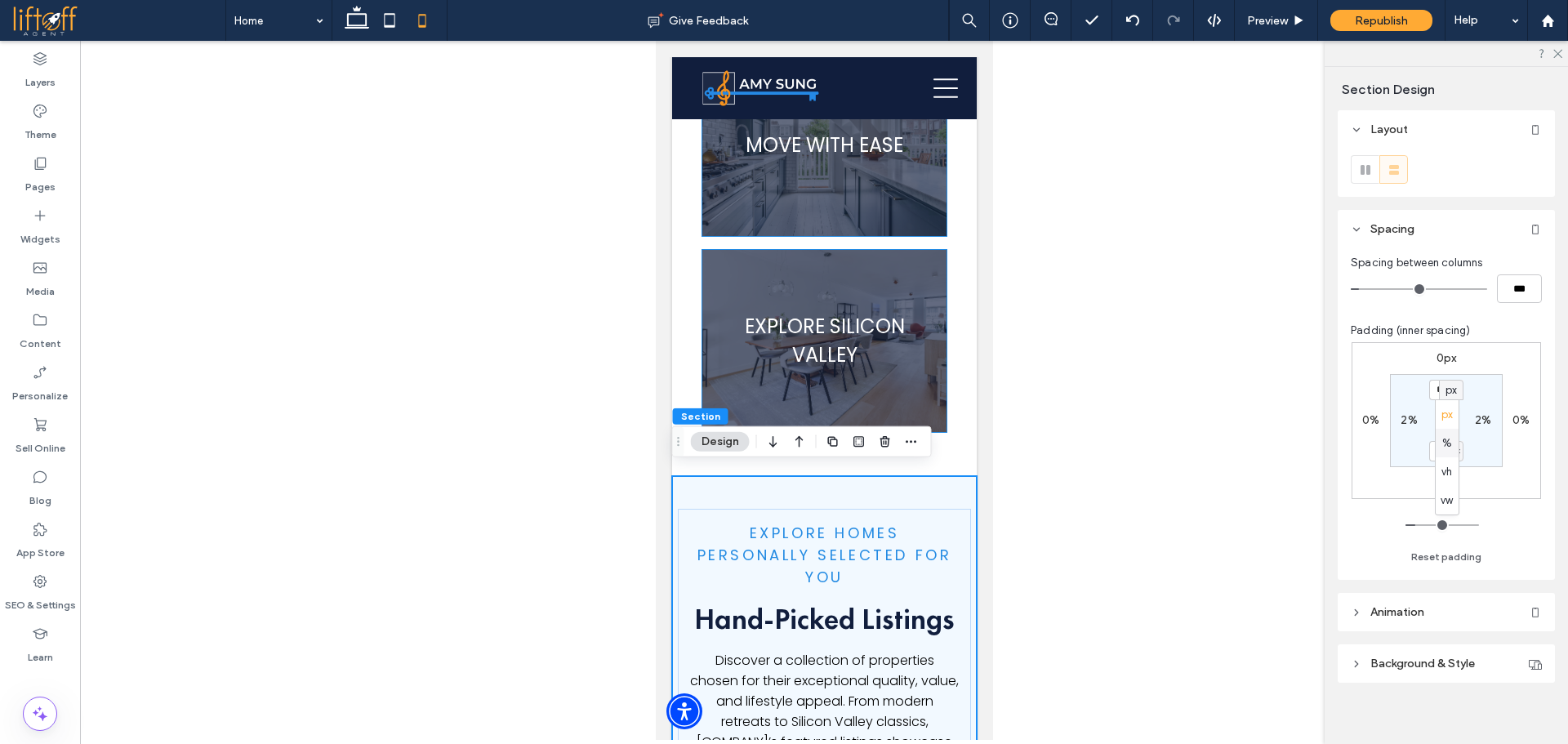 drag, startPoint x: 1450, startPoint y: 439, endPoint x: 1441, endPoint y: 417, distance: 23.76973 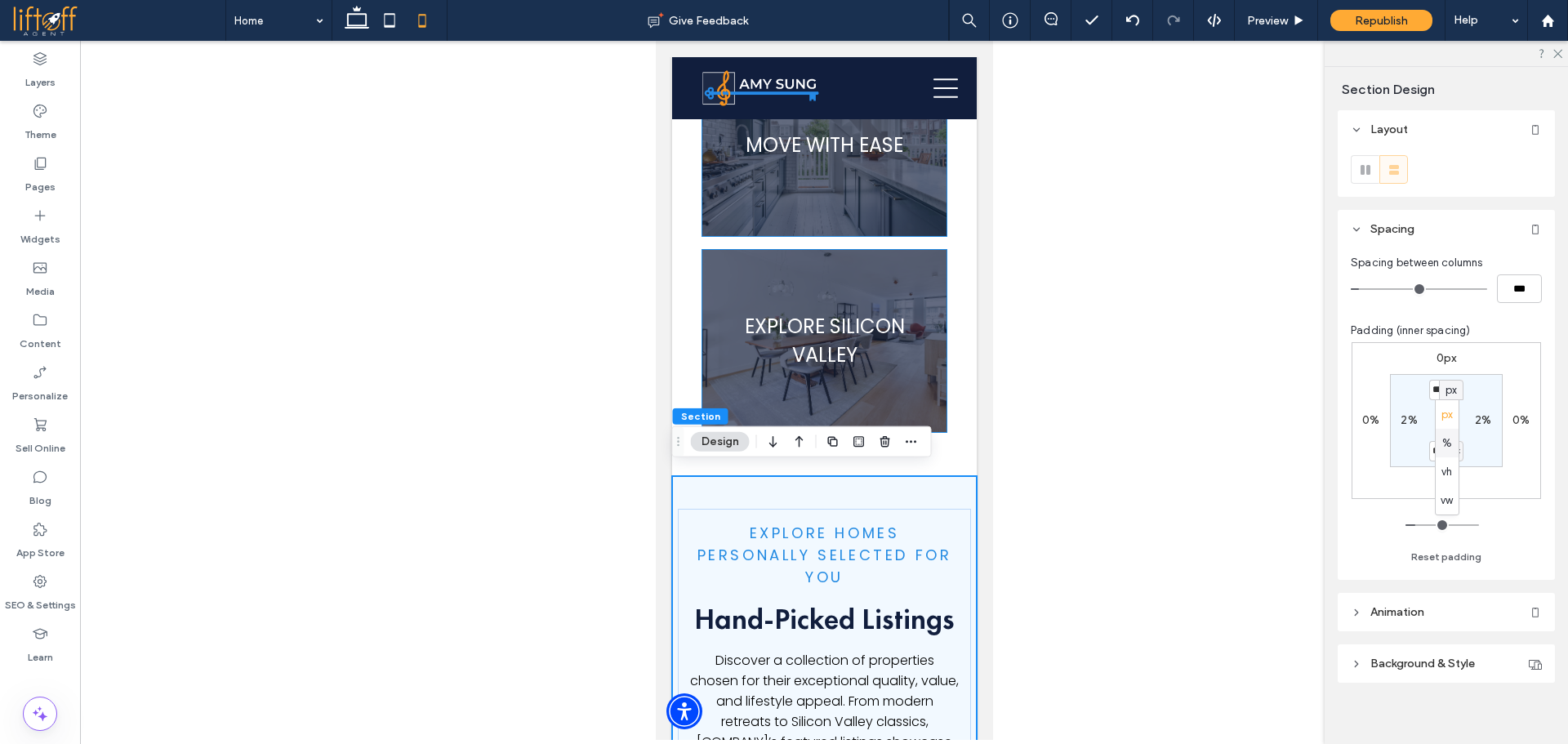 type on "**" 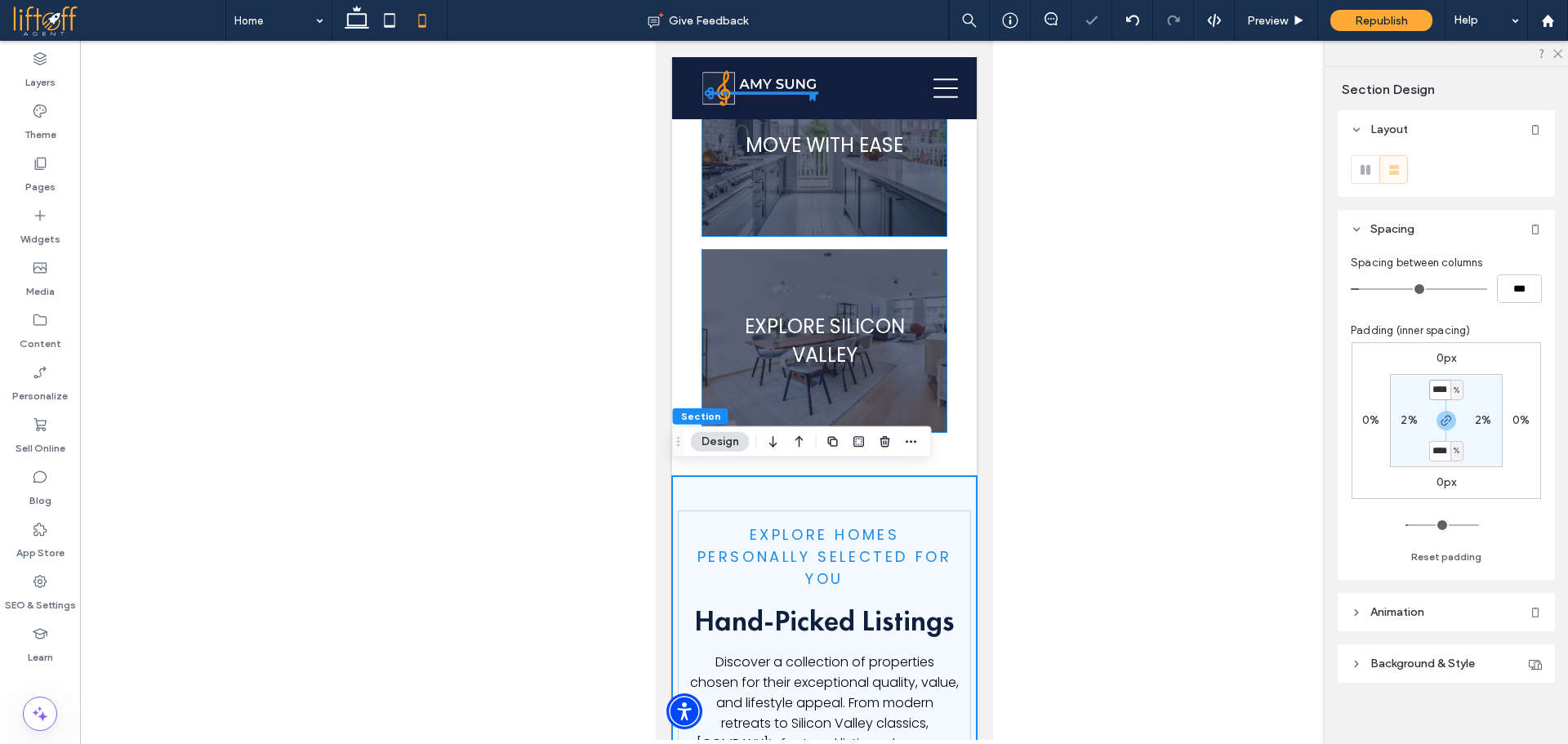 click on "****" at bounding box center (1440, 390) 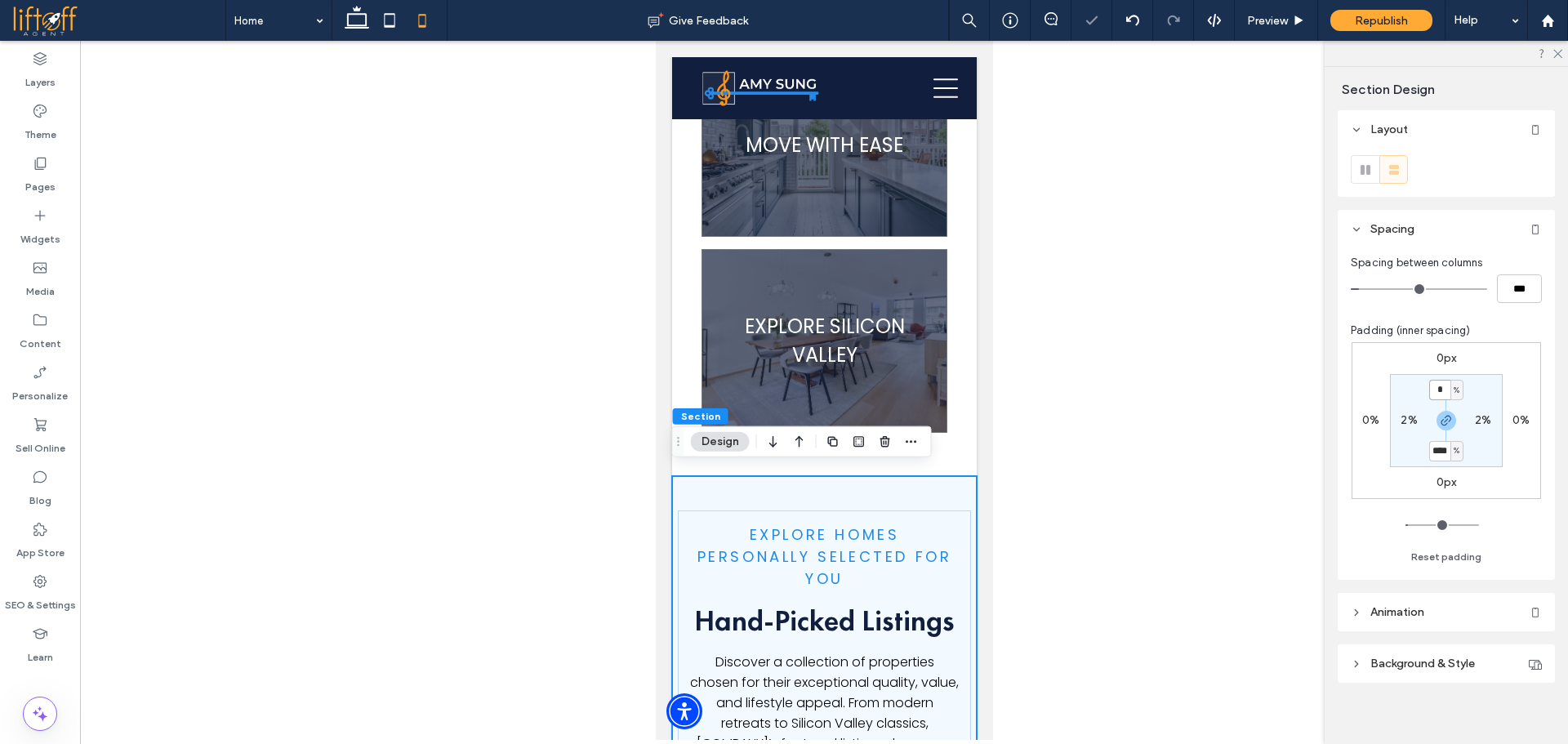 type on "*" 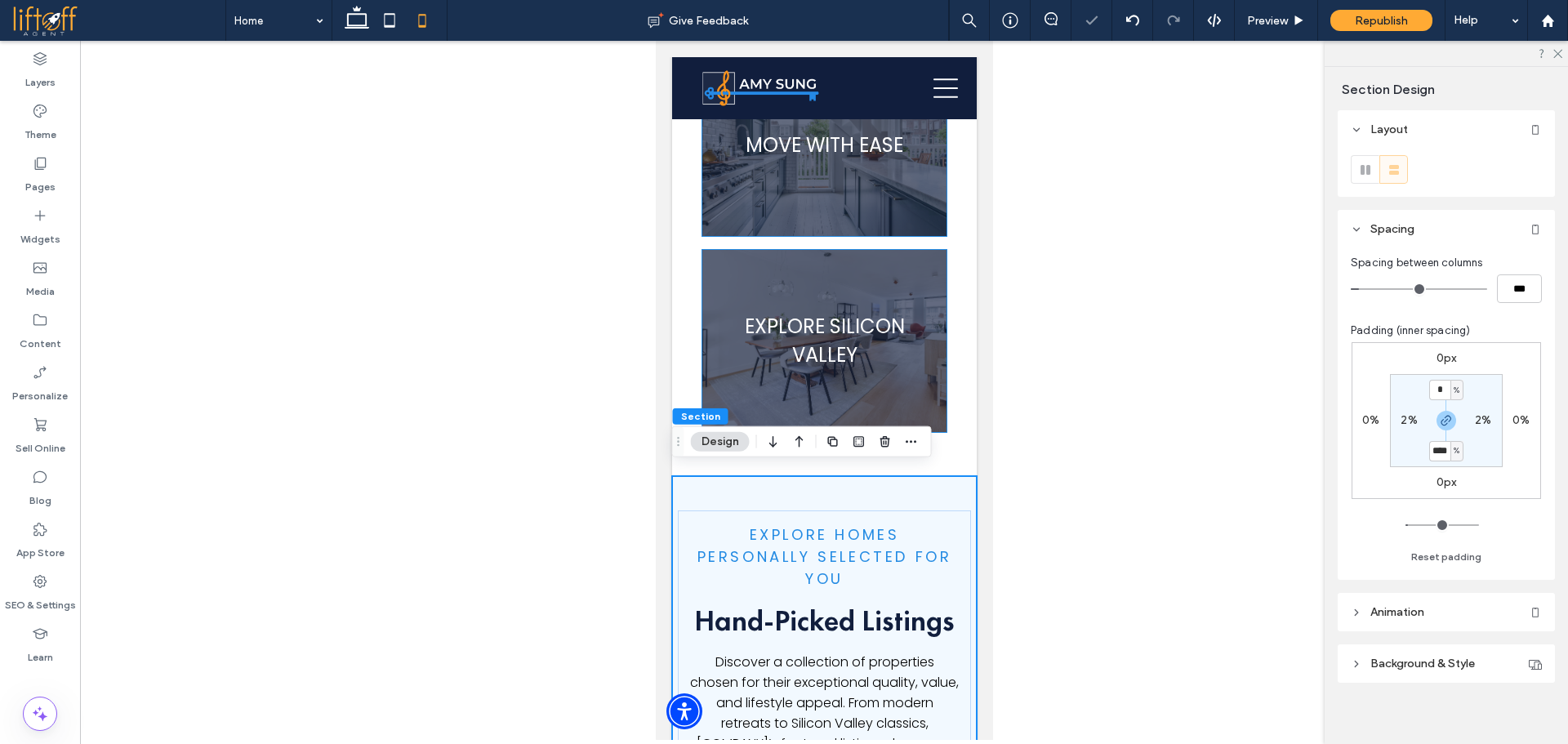 type on "*" 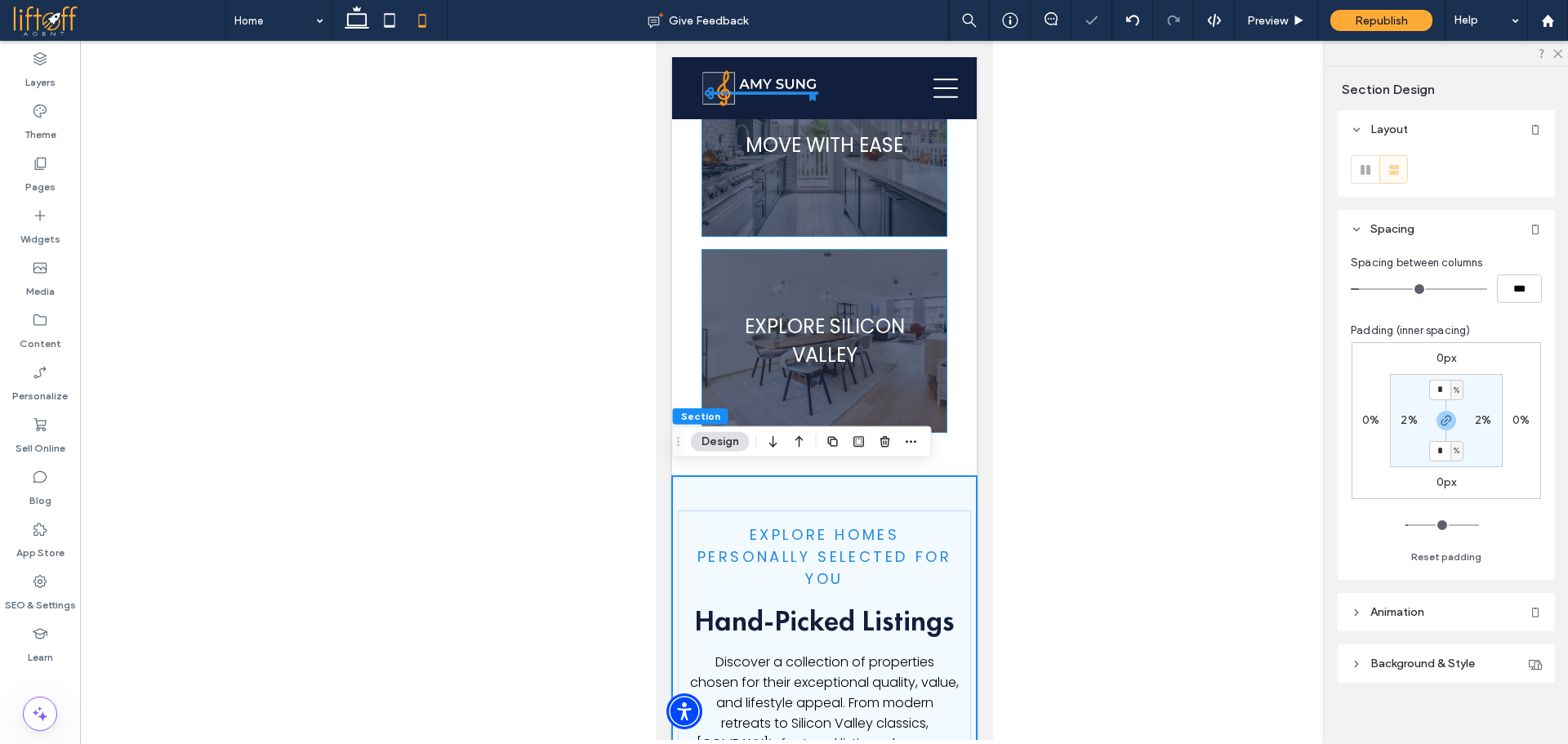 drag, startPoint x: 1474, startPoint y: 381, endPoint x: 1451, endPoint y: 394, distance: 26.41969 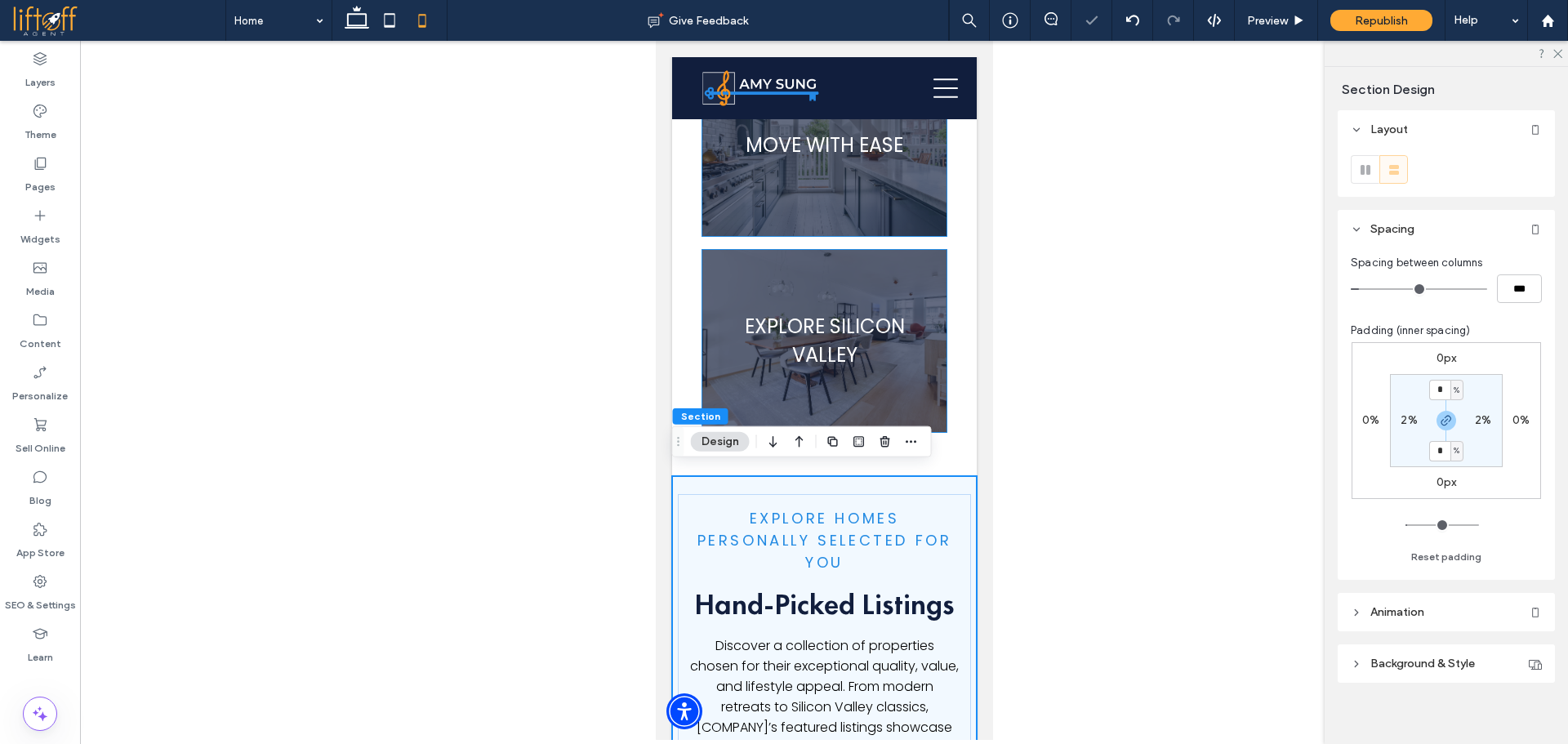 click on "2%" at bounding box center (1409, 420) 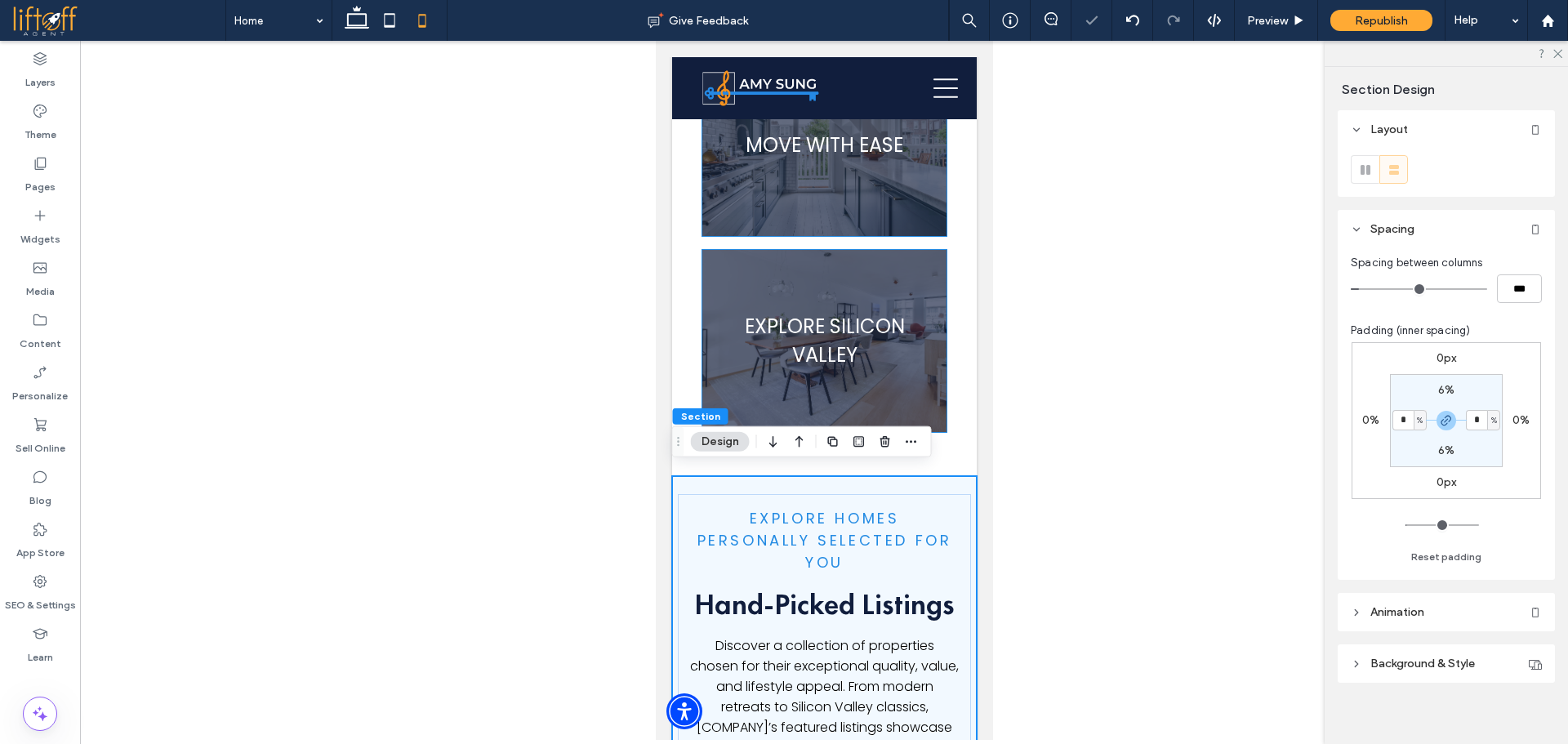 type on "*" 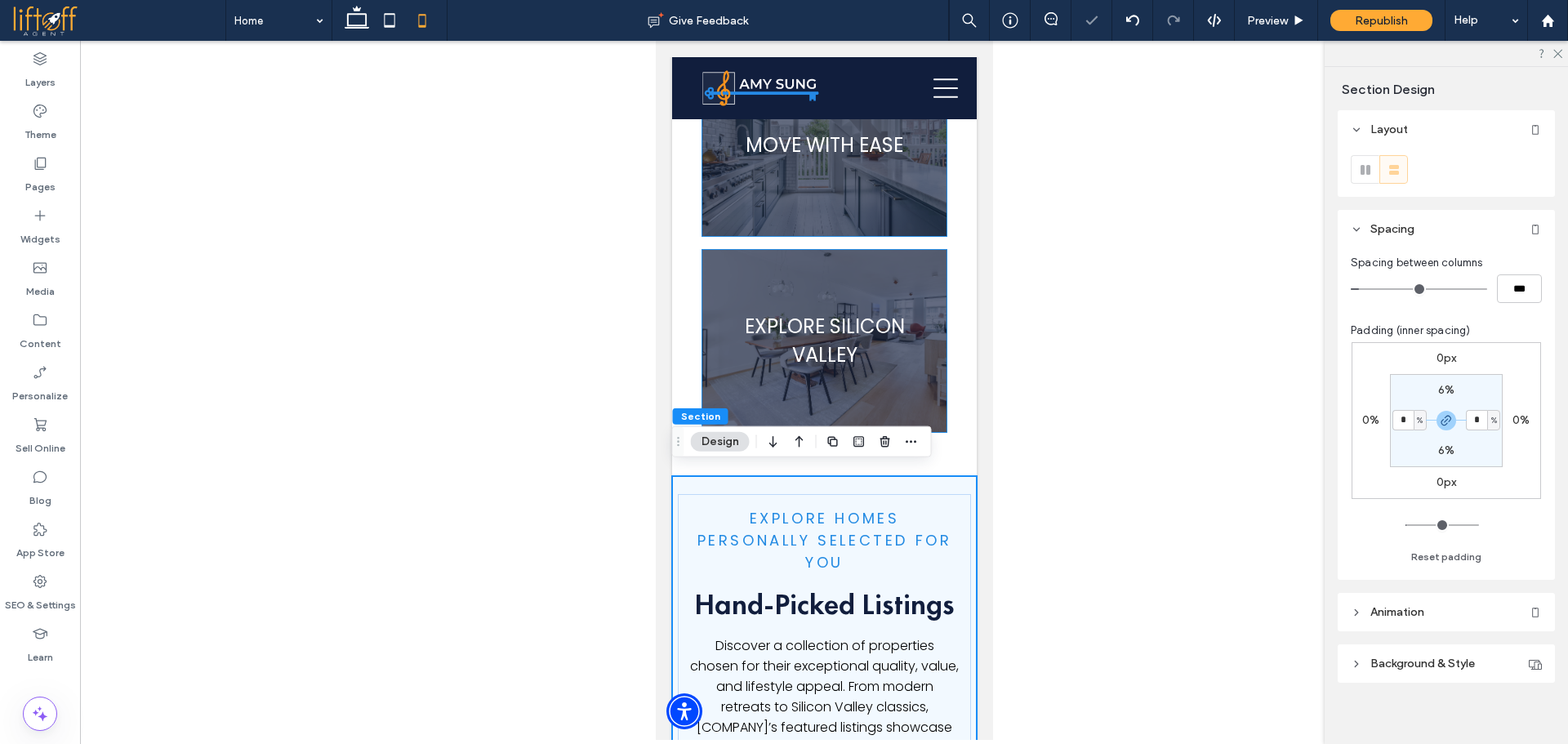 type on "*" 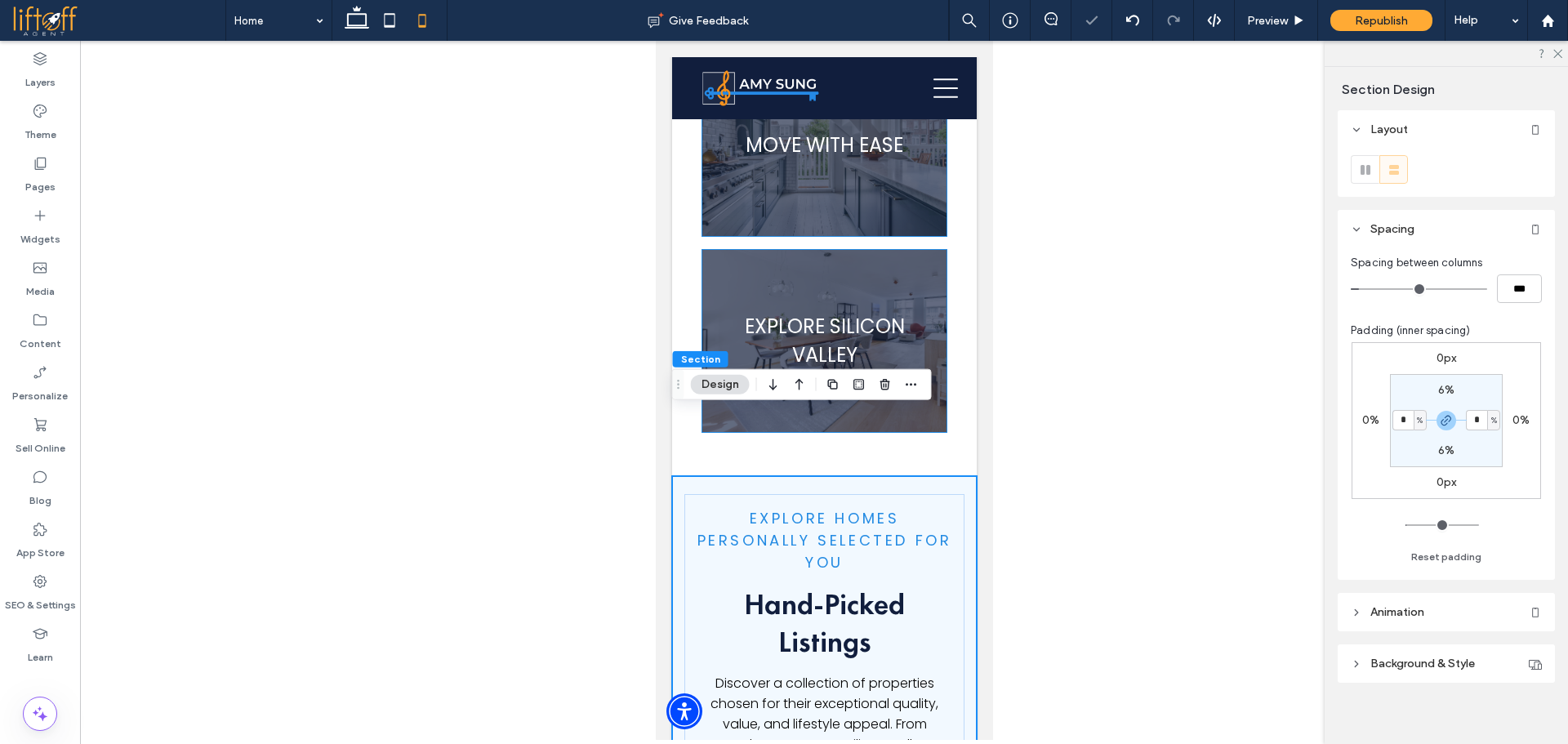 scroll, scrollTop: 2969, scrollLeft: 0, axis: vertical 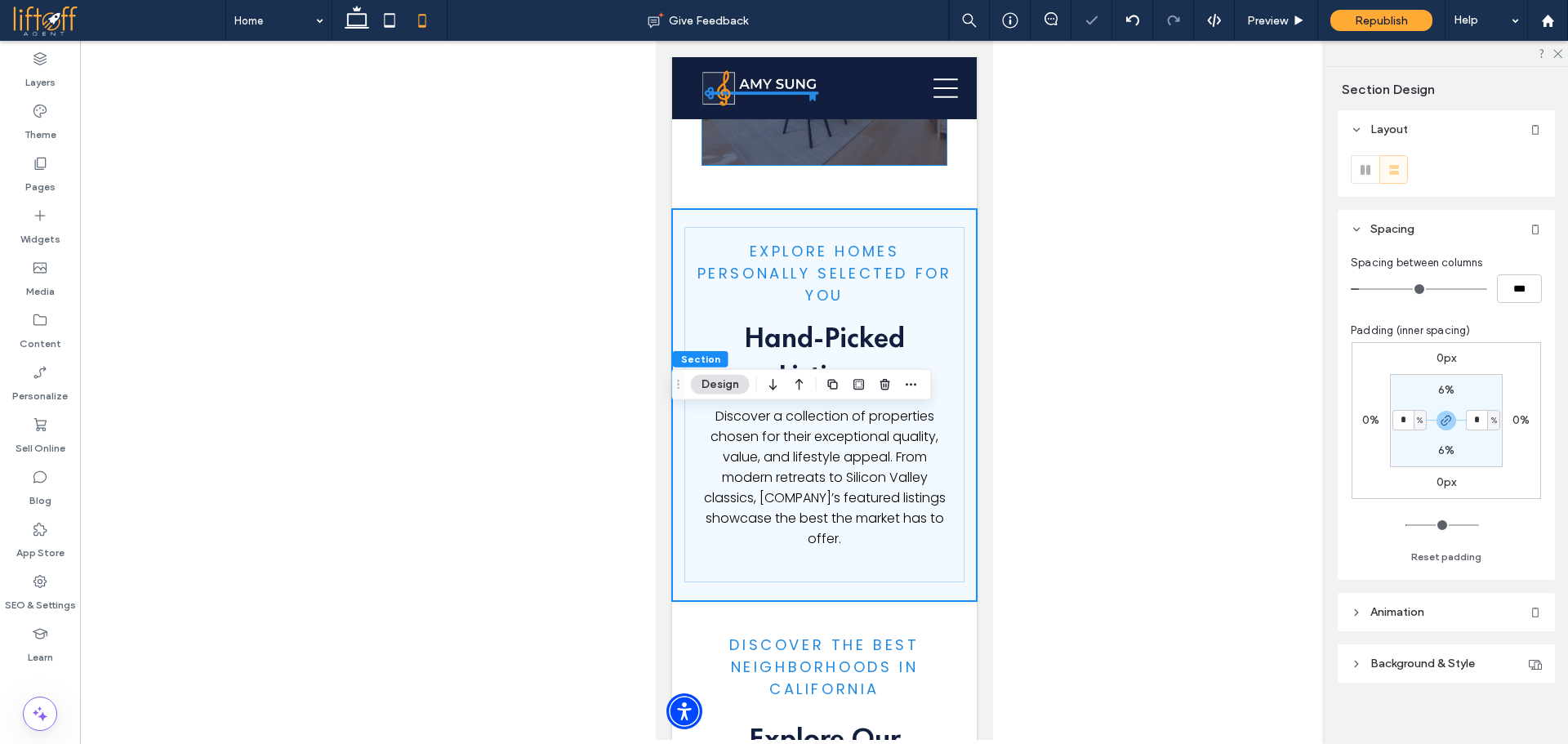 drag, startPoint x: 991, startPoint y: 311, endPoint x: 1649, endPoint y: 375, distance: 661.1051 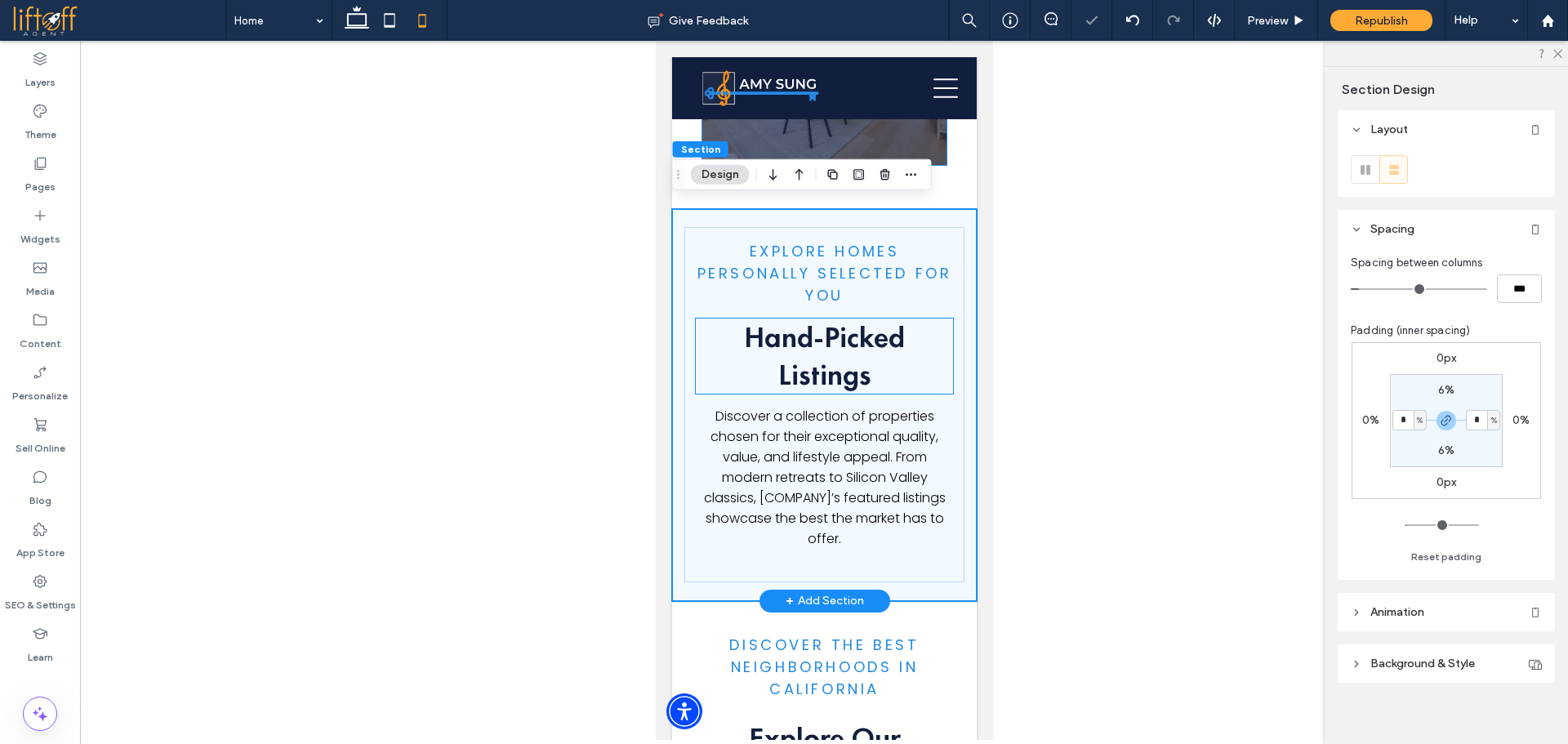 click on "Hand-Picked Listings" at bounding box center [824, 356] 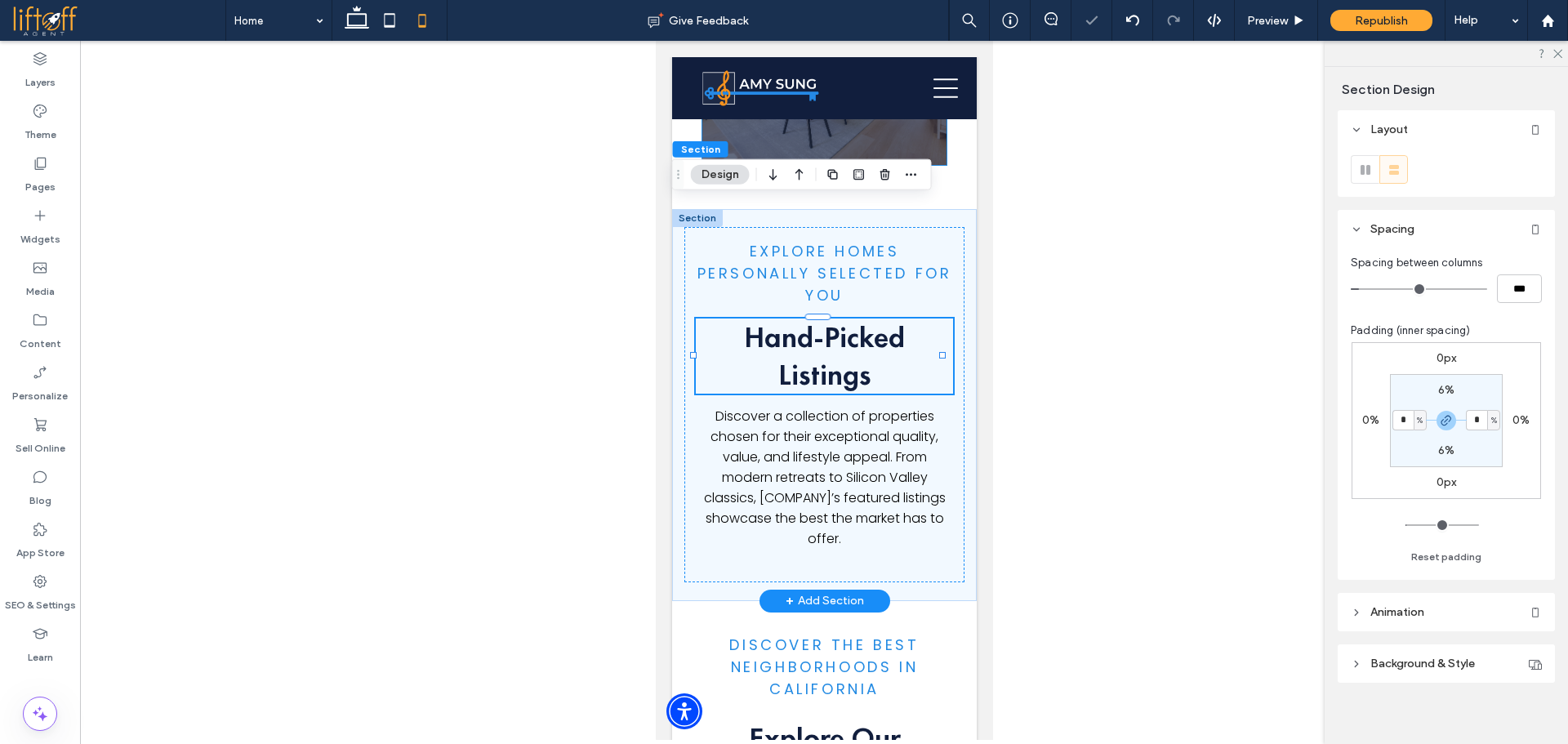 click on "Hand-Picked Listings" at bounding box center (824, 356) 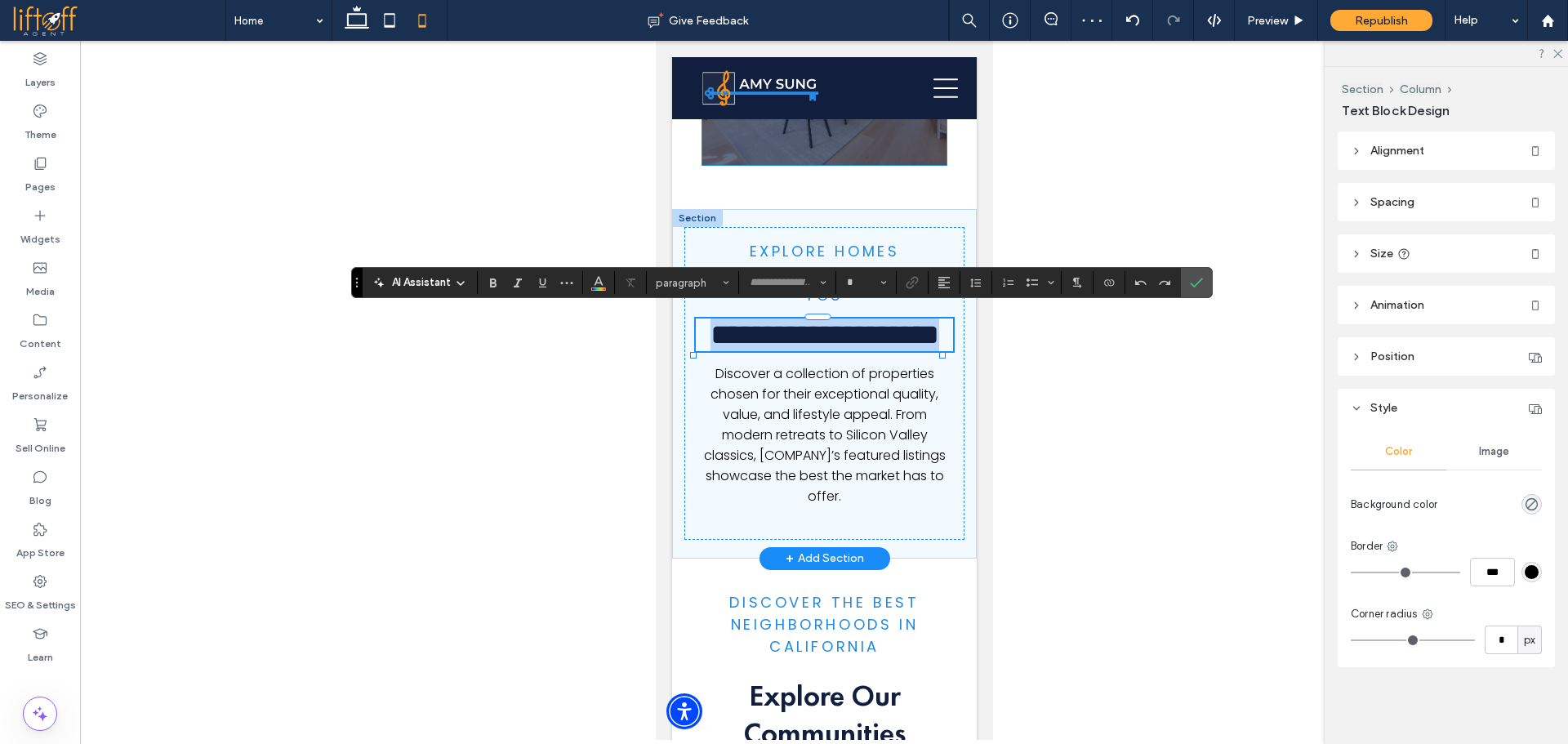 type on "**********" 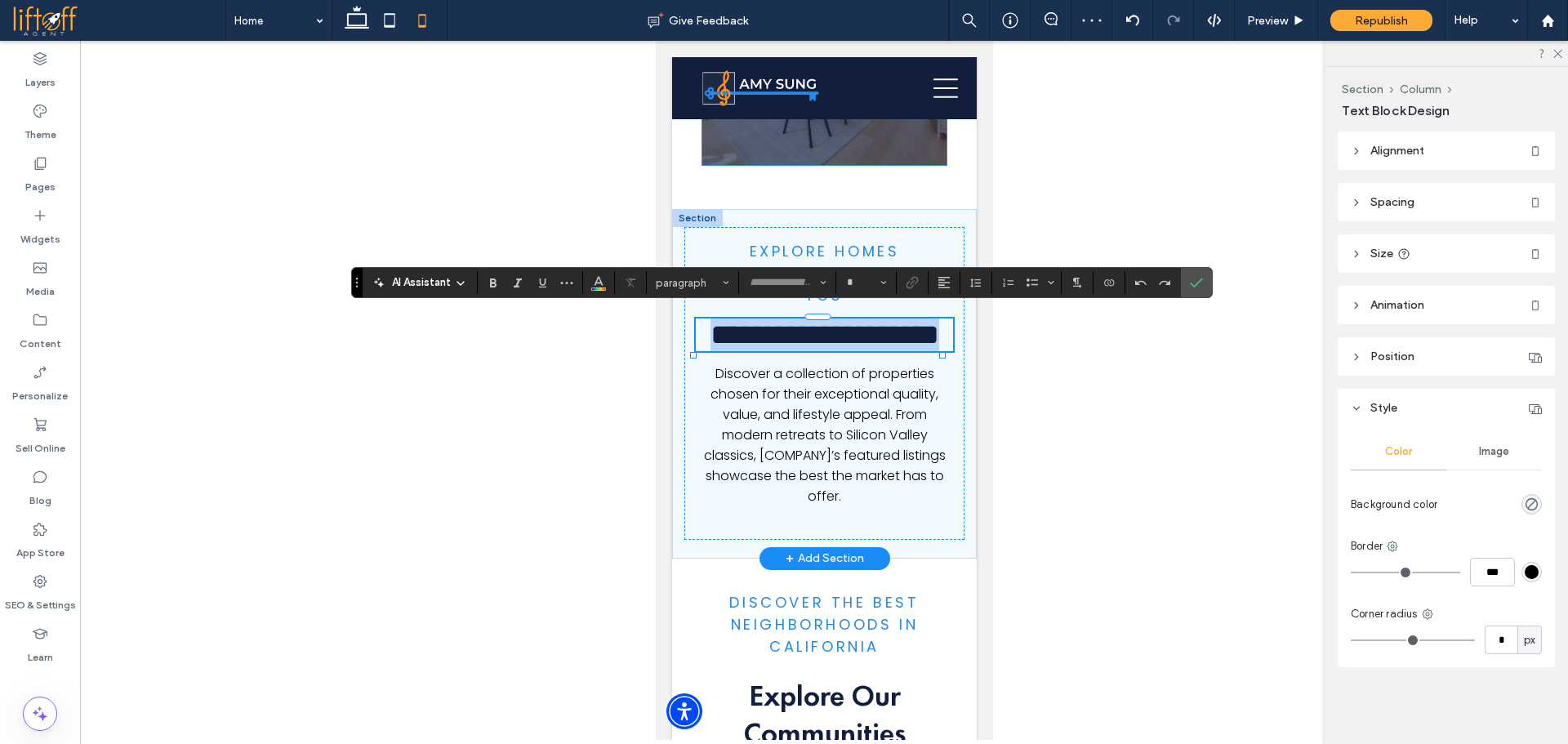 type on "**" 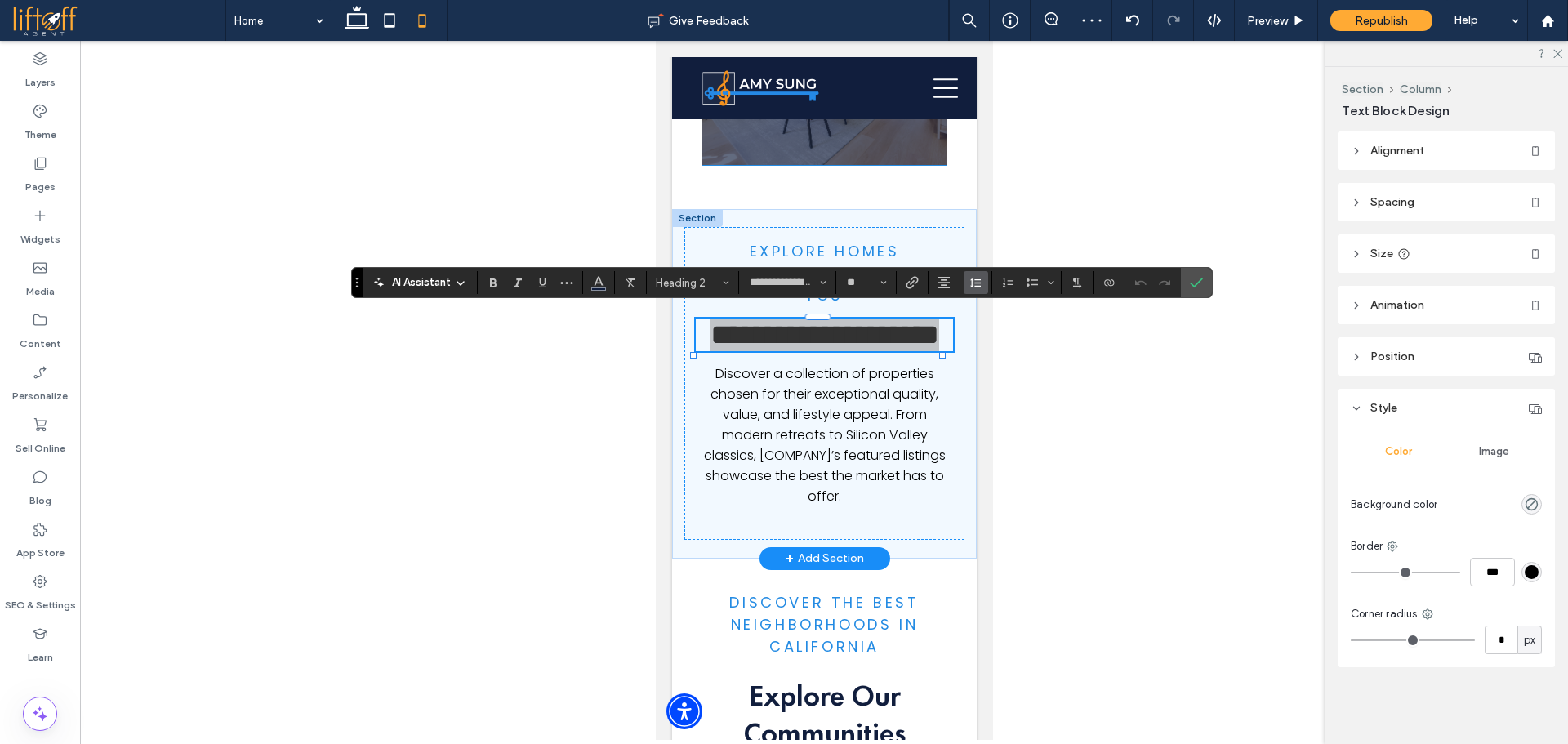 click 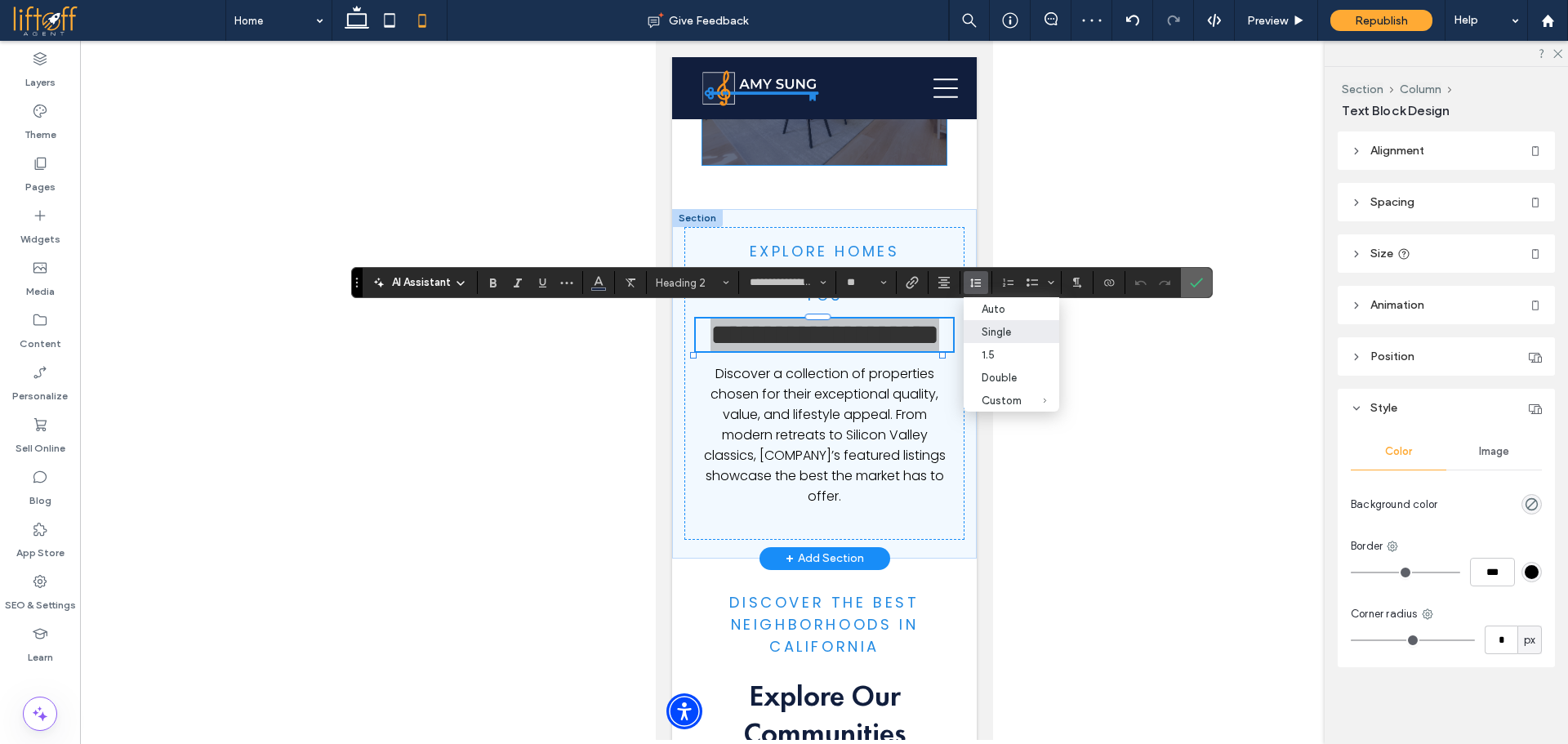 click 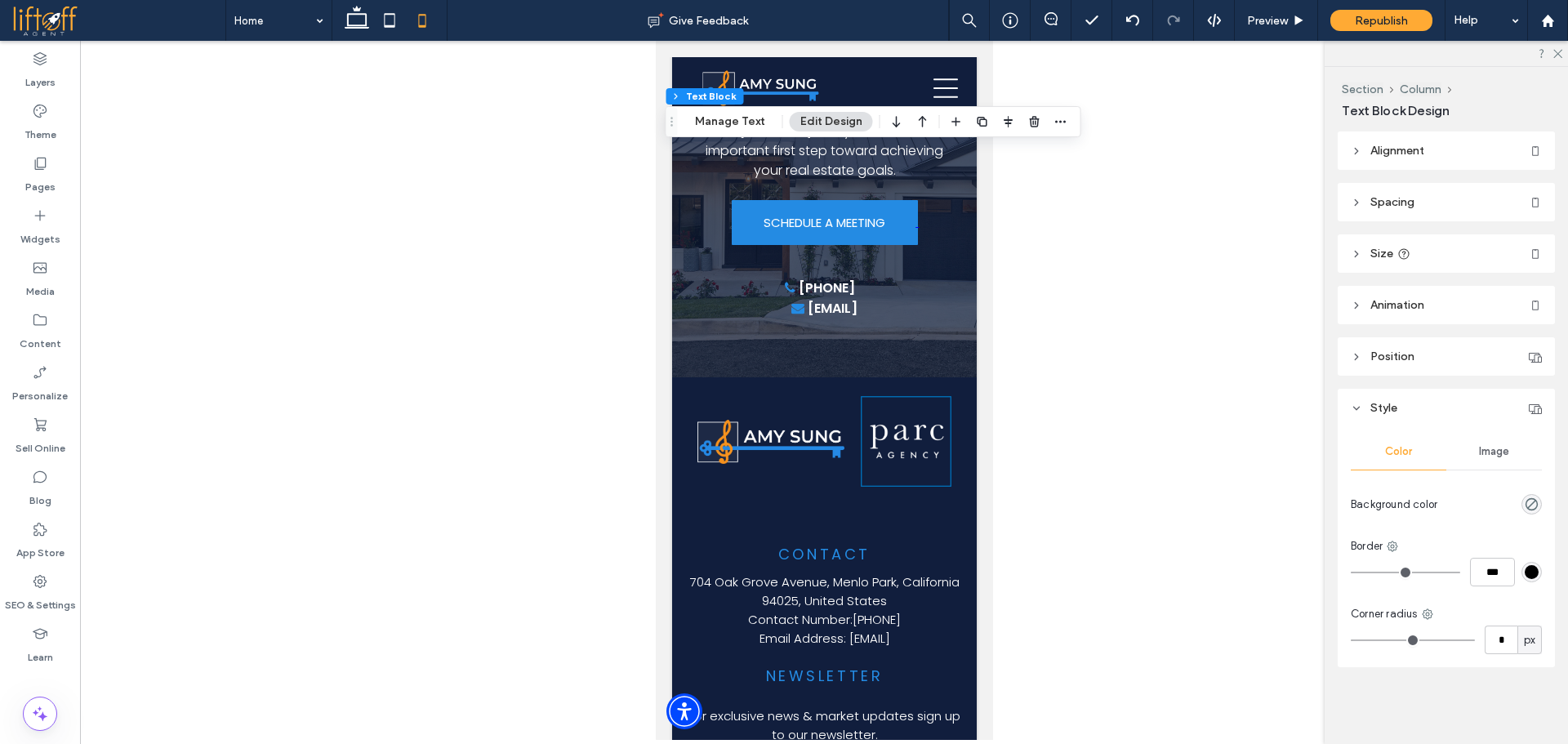 scroll, scrollTop: 4959, scrollLeft: 0, axis: vertical 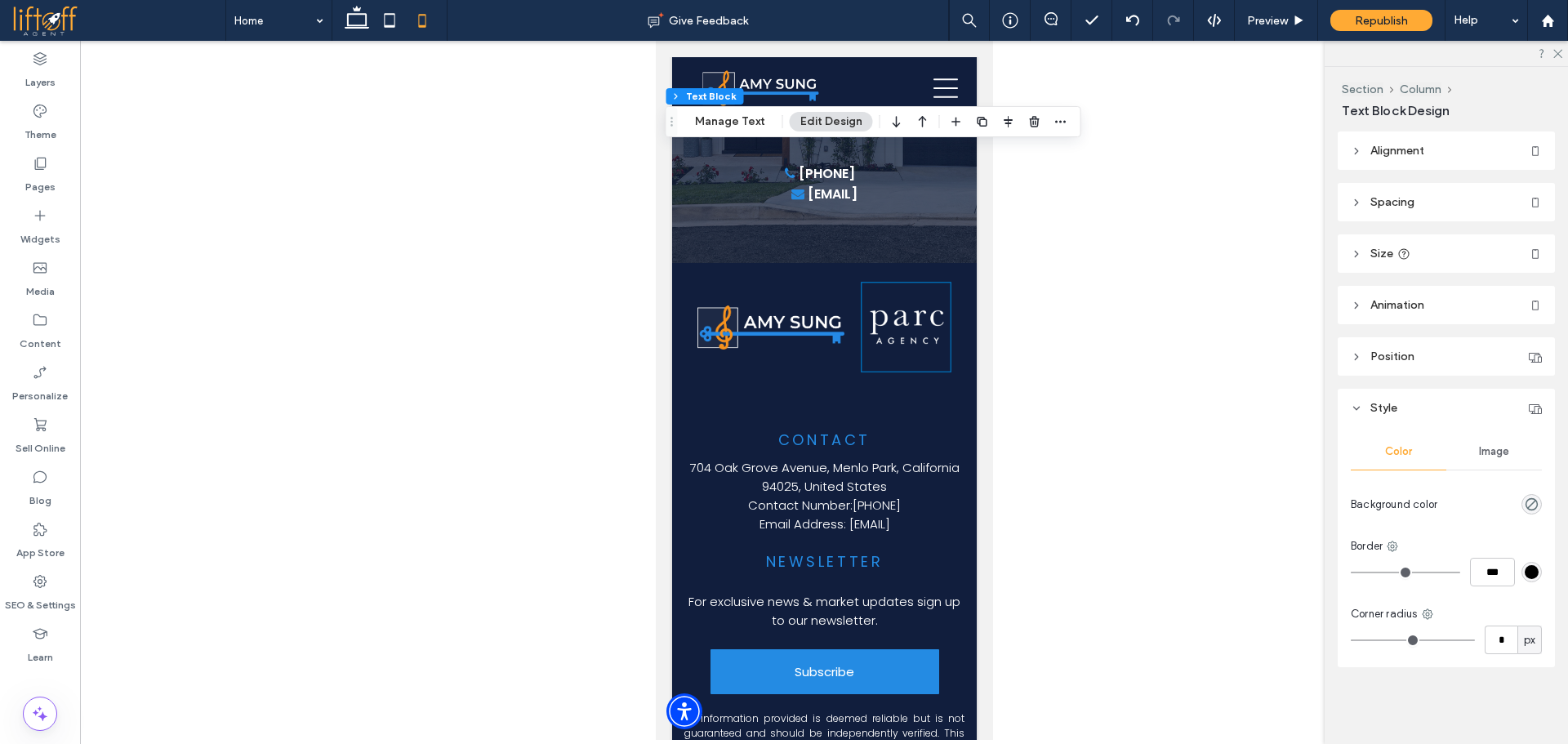 click on "Discover the Best Neighborhoods in california
Explore Our Communities
Welcome to Silicon Valley, a dynamic hub of innovation and technology in California. It merges cutting-edge advancements with a vibrant community, providing endless opportunities and resources for tech enthusiasts and startup founders alike.
Palo Alto
Santa Clara County
Button
Menlo Park
San Mateo County
Button
Atherton
San Mateo County
Button
Moss Landing
Monterey County
Button
Mountain View
Santa Clara County
Button
Redwood City
San Mateo County
Button
View more" at bounding box center (823, -784) 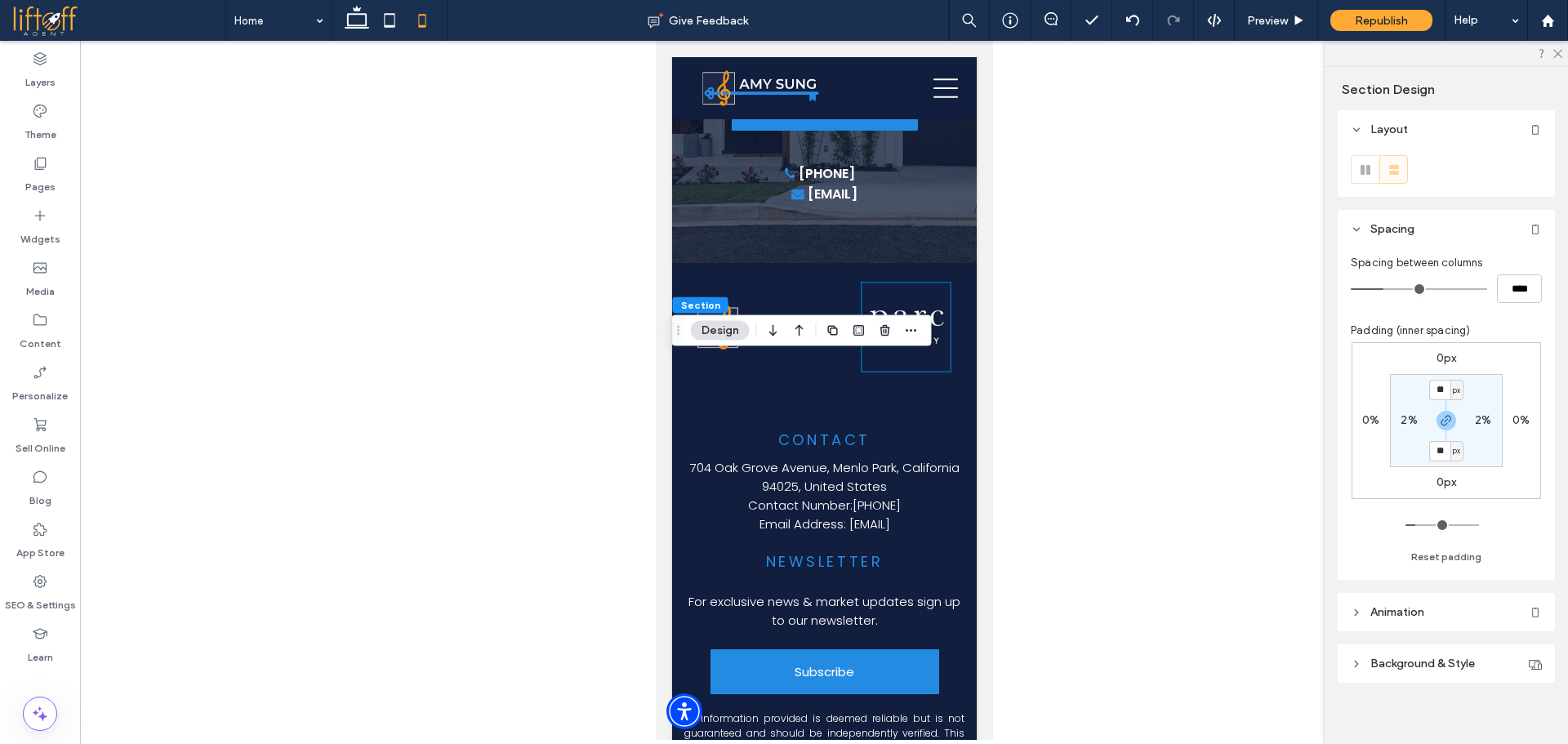 click on "px" at bounding box center [1456, 390] 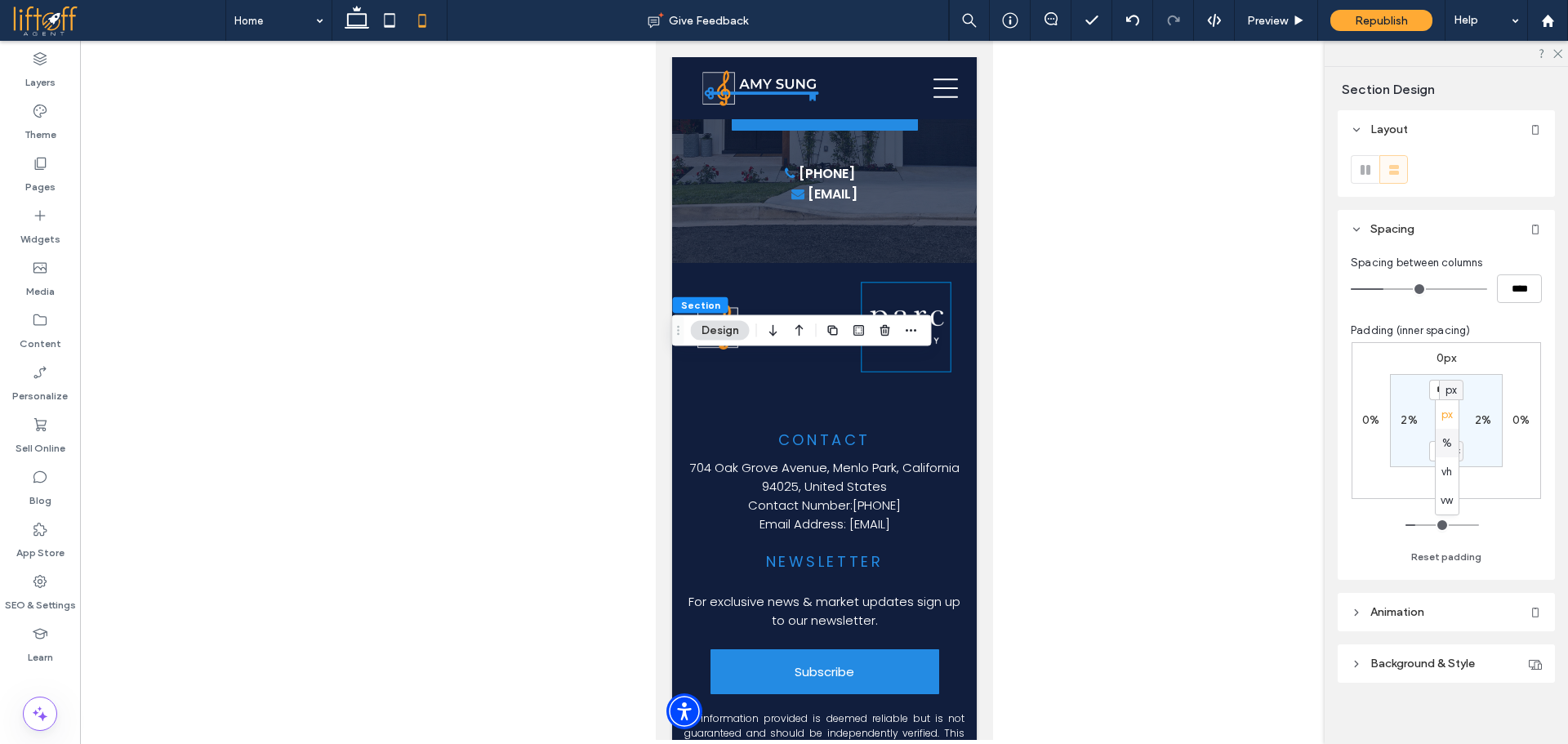 click on "%" at bounding box center [1447, 443] 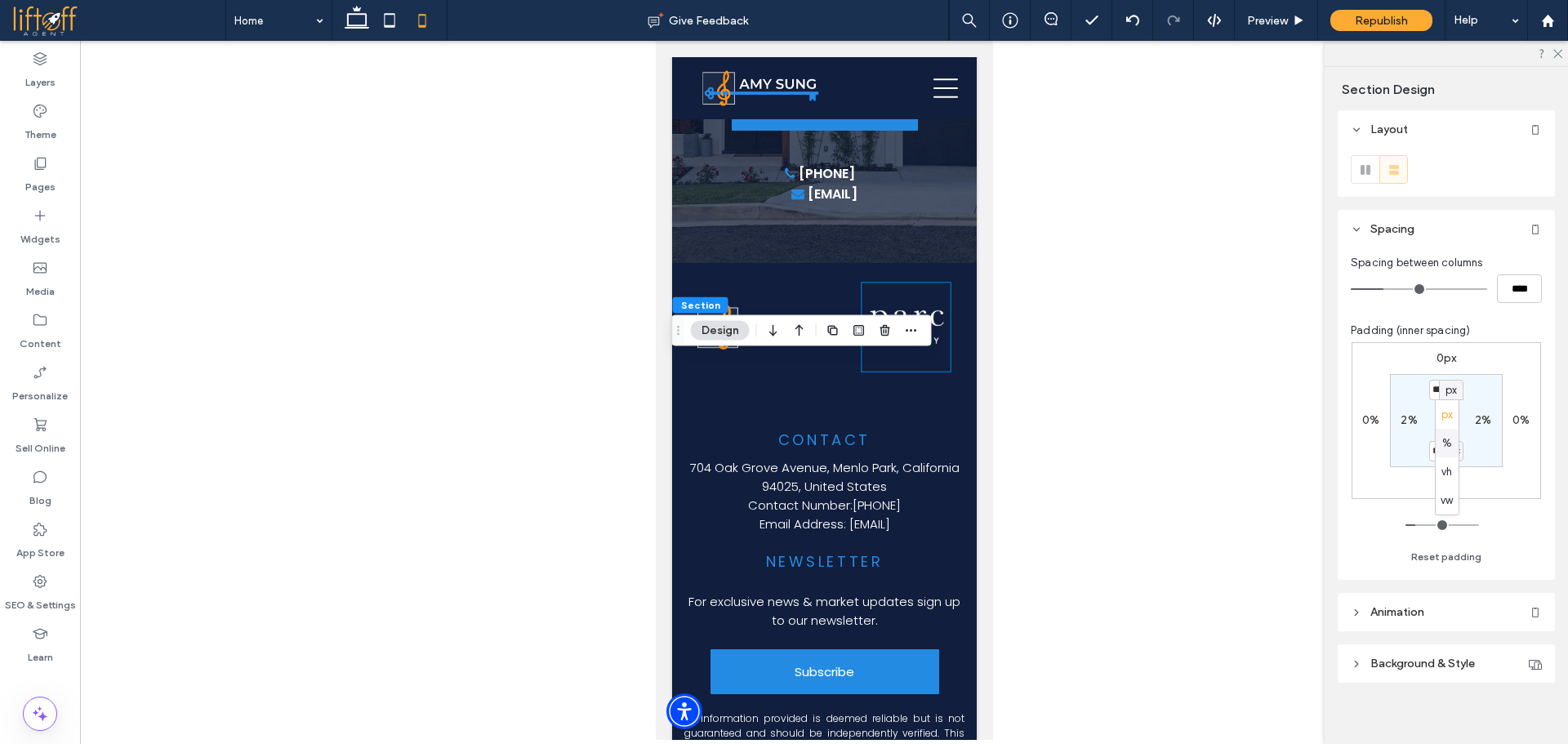 type on "**" 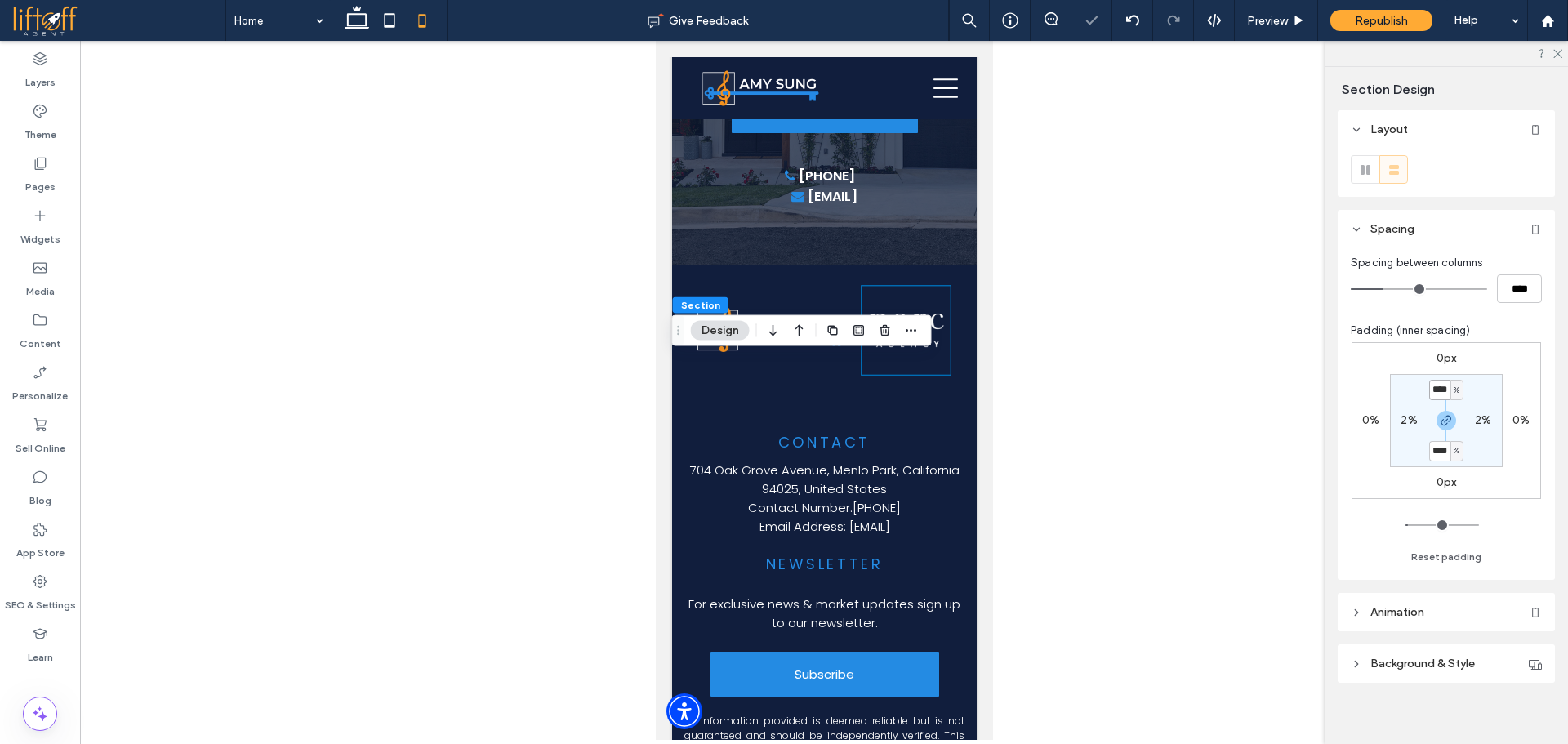 click on "****" at bounding box center [1440, 390] 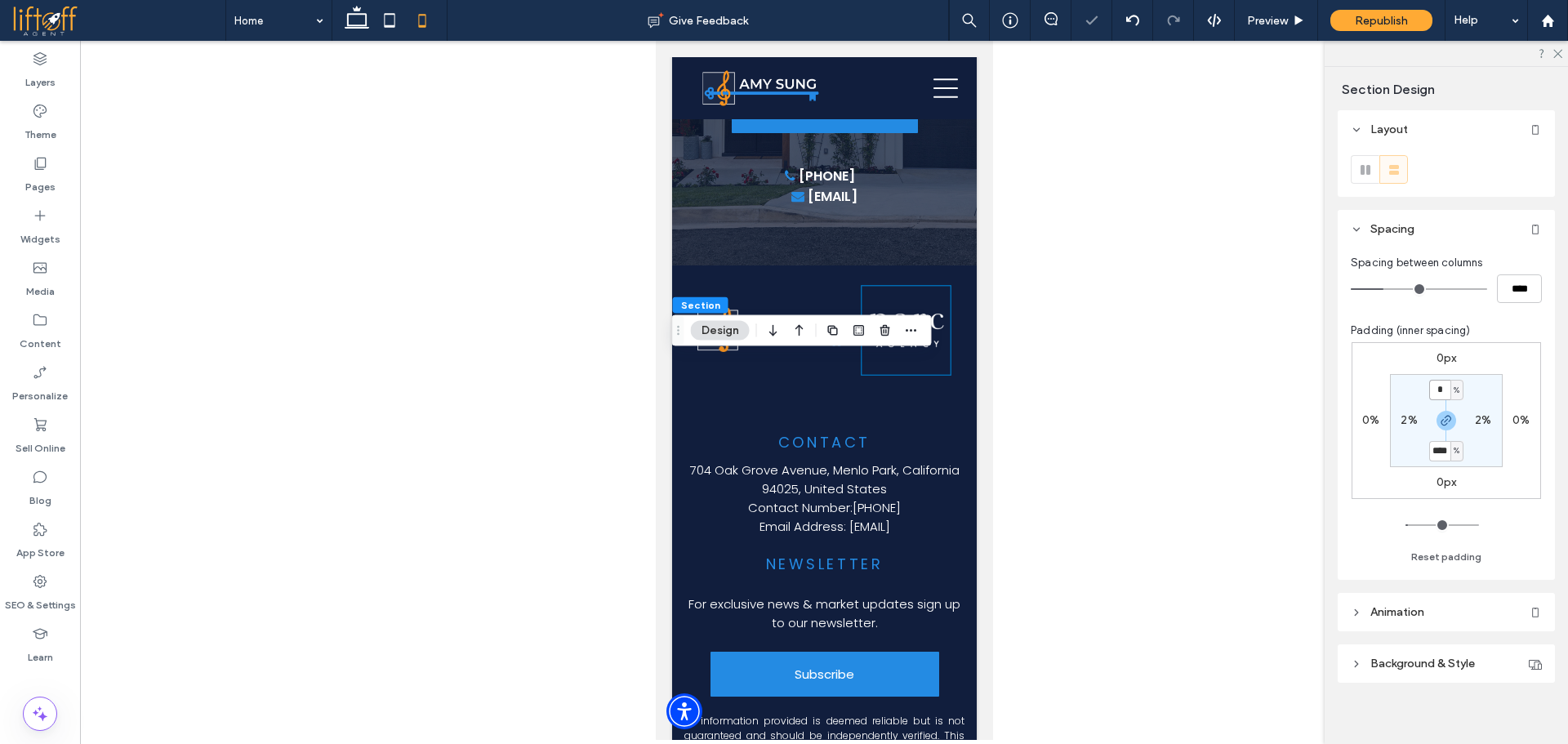 type on "*" 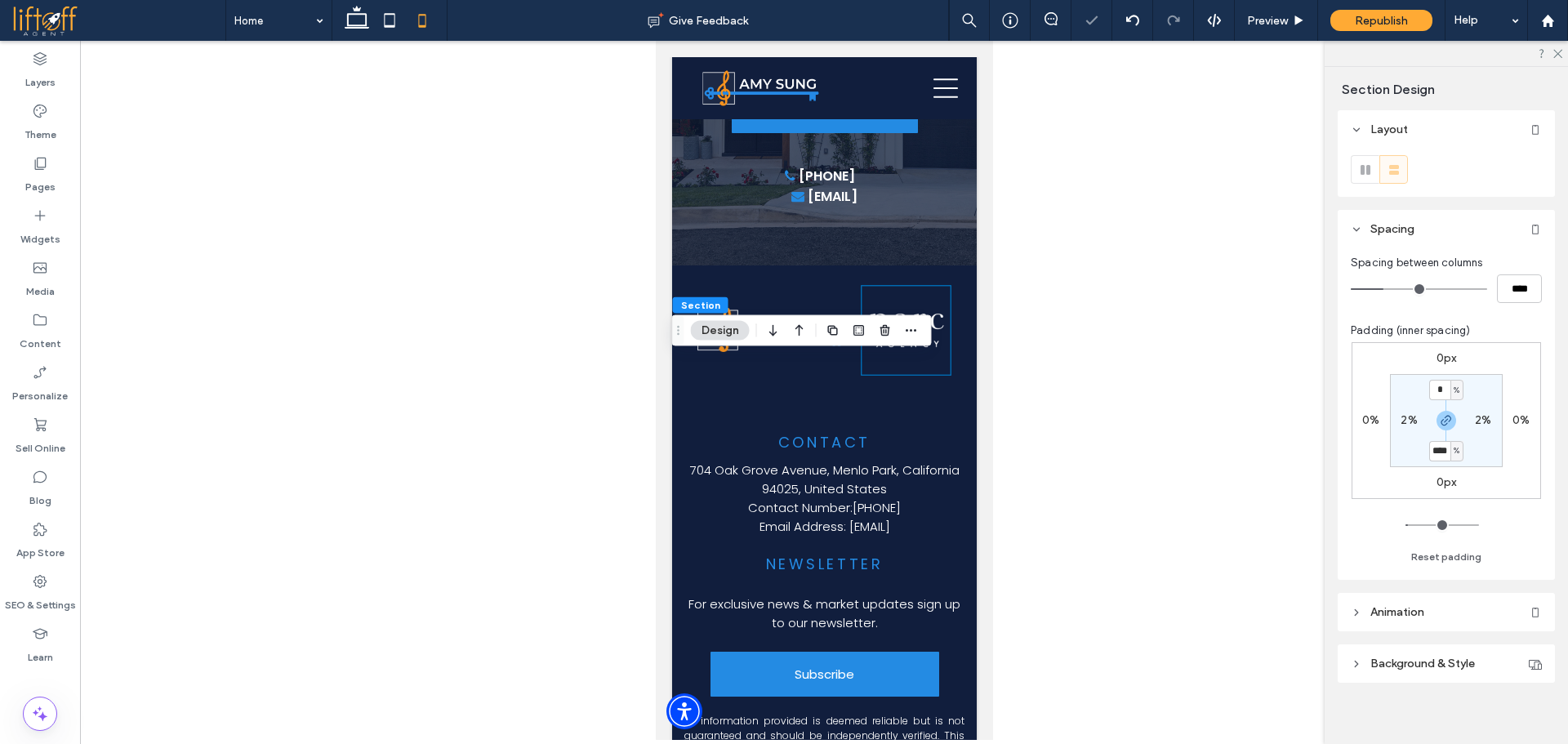 type on "*" 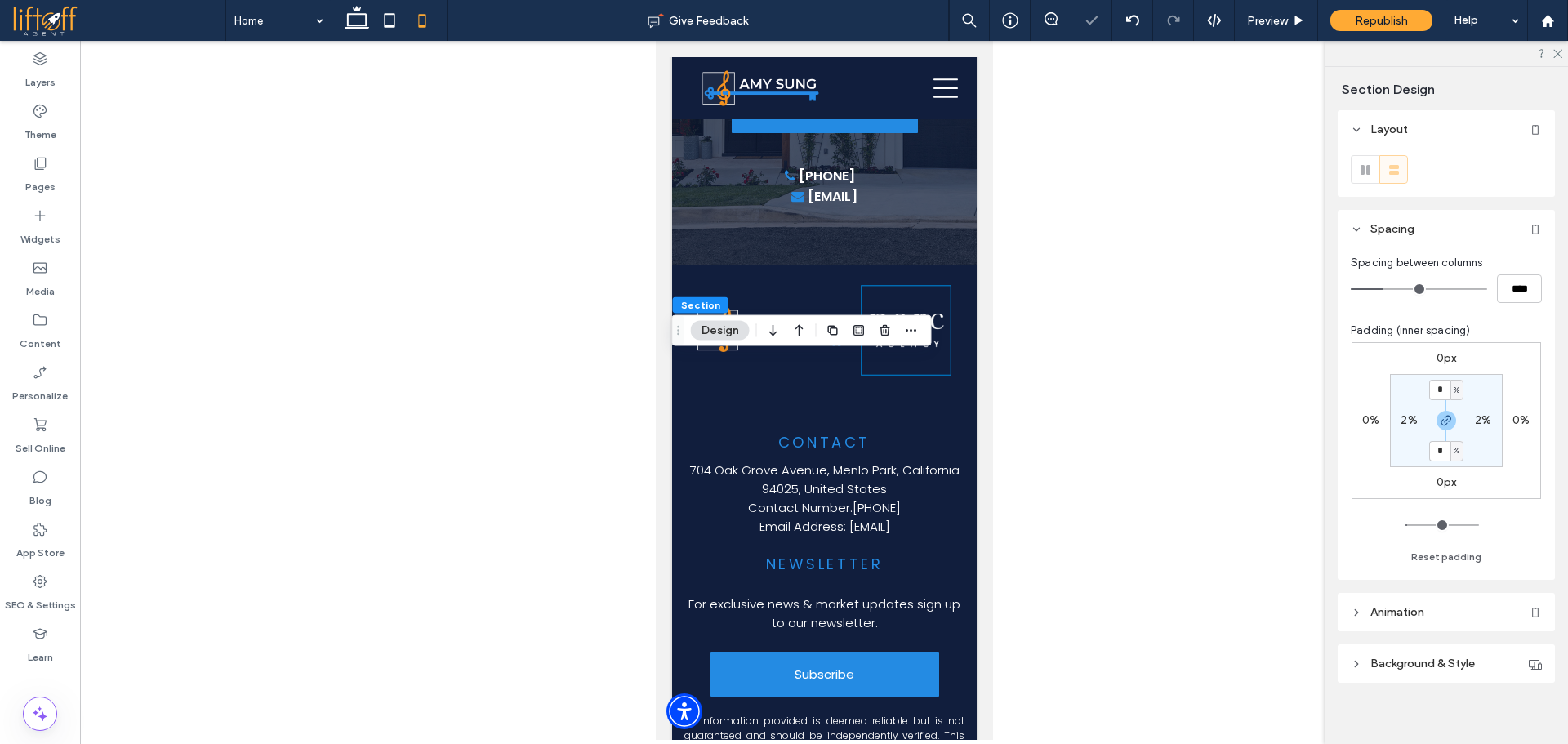 click on "* % 2% * % 2%" at bounding box center [1446, 421] 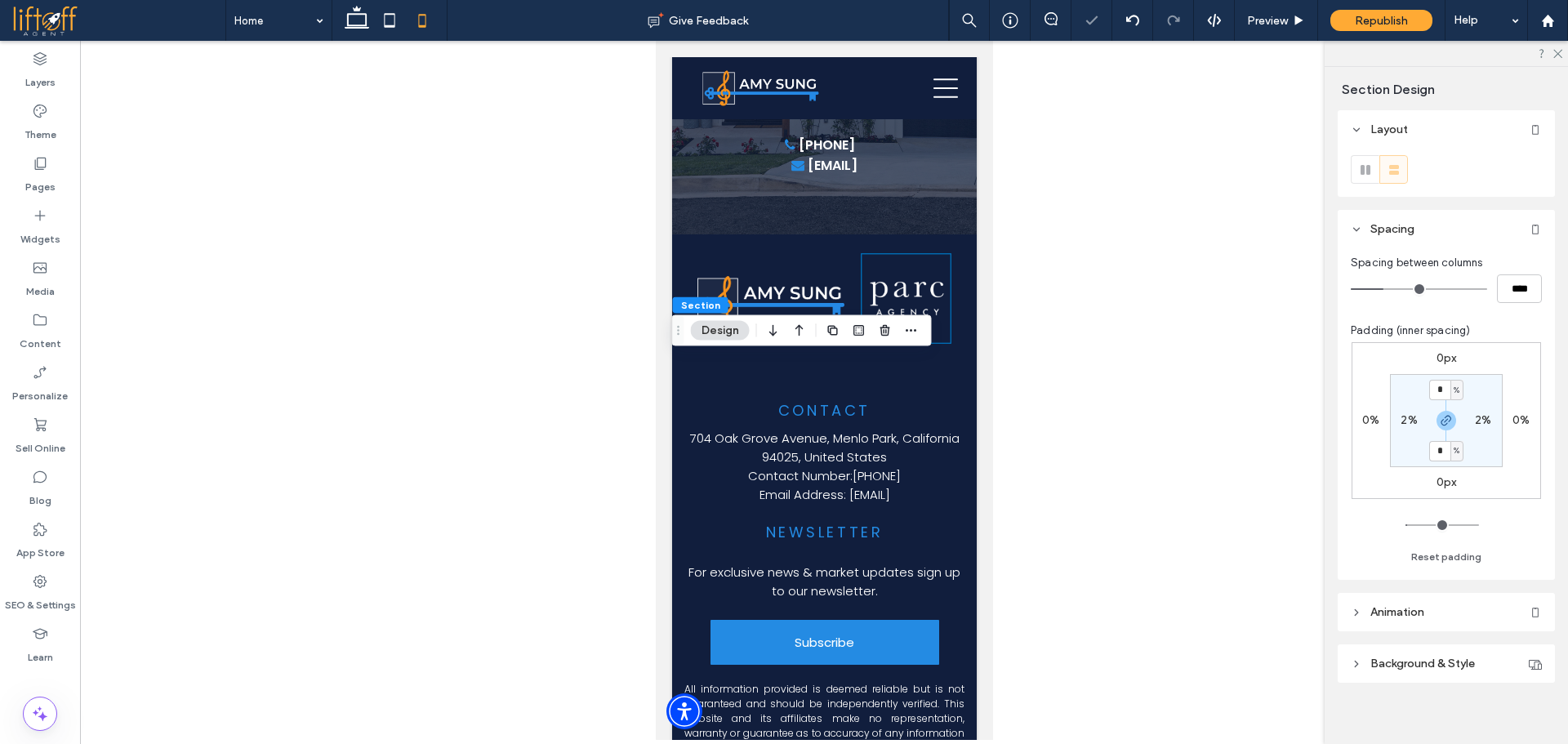 click on "2%" at bounding box center (1409, 420) 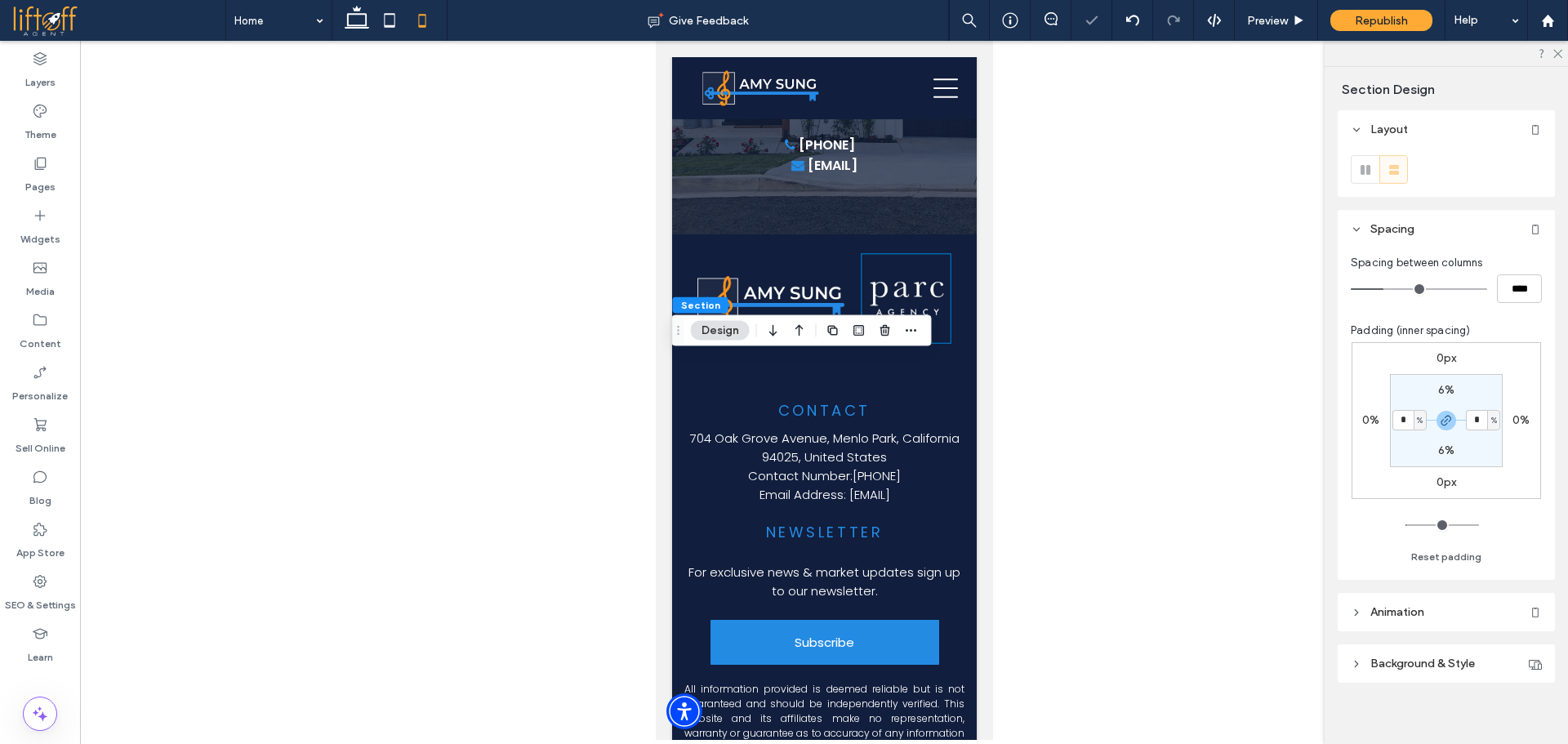 type on "*" 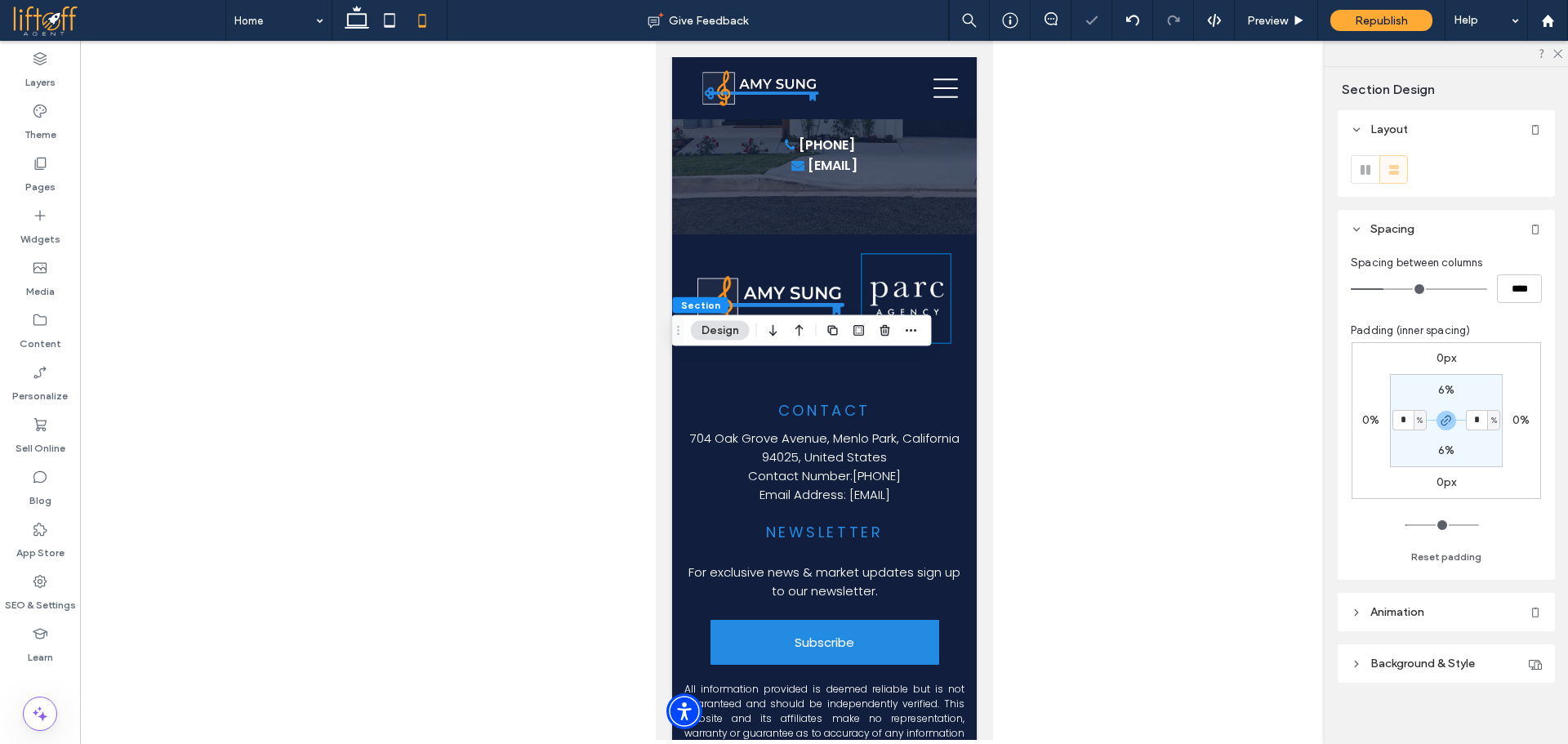 type on "*" 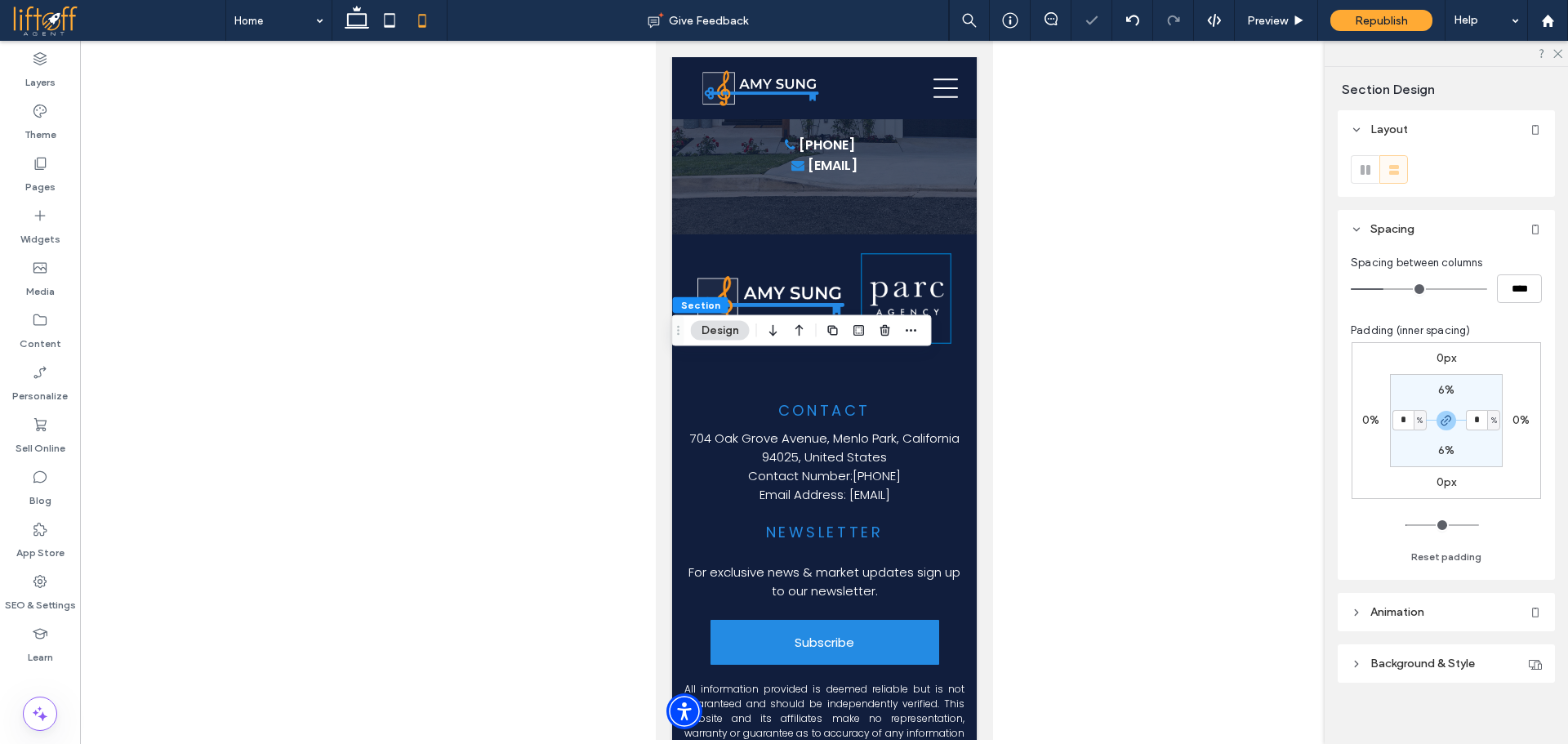 click on "6% * % 6% * %" at bounding box center (1446, 421) 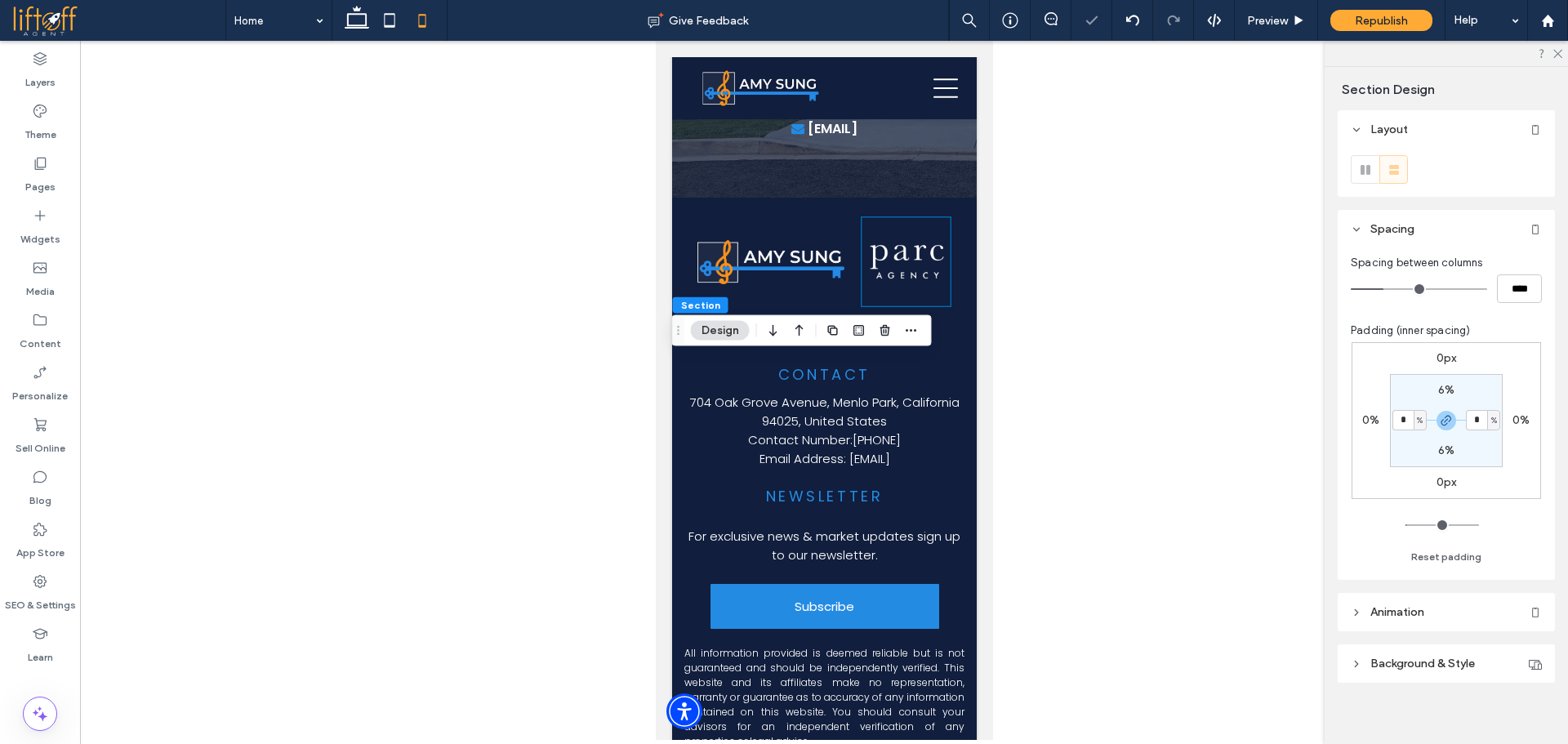click on "Explore Our Communities" at bounding box center [824, -1248] 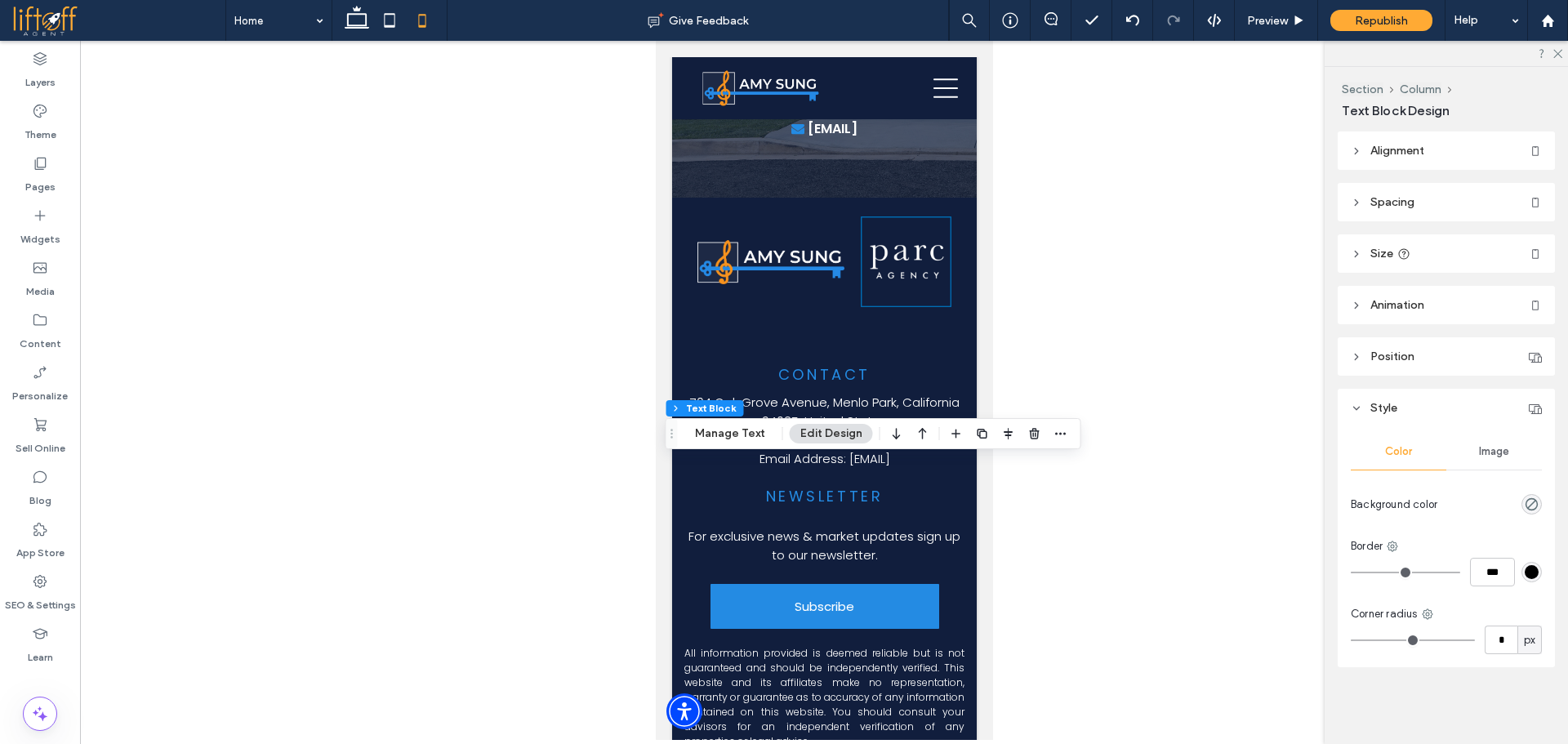 click at bounding box center [824, 390] 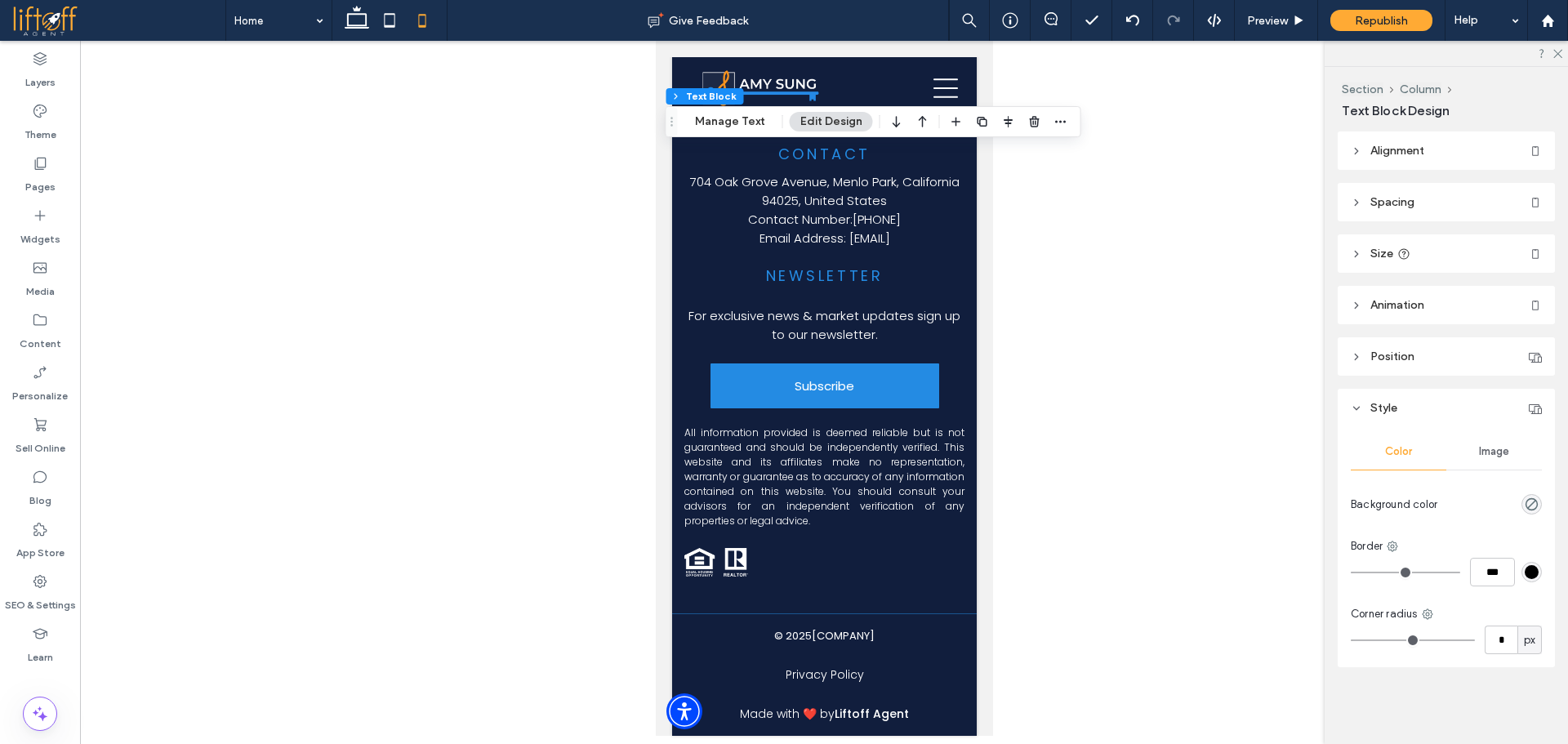 scroll, scrollTop: 6059, scrollLeft: 0, axis: vertical 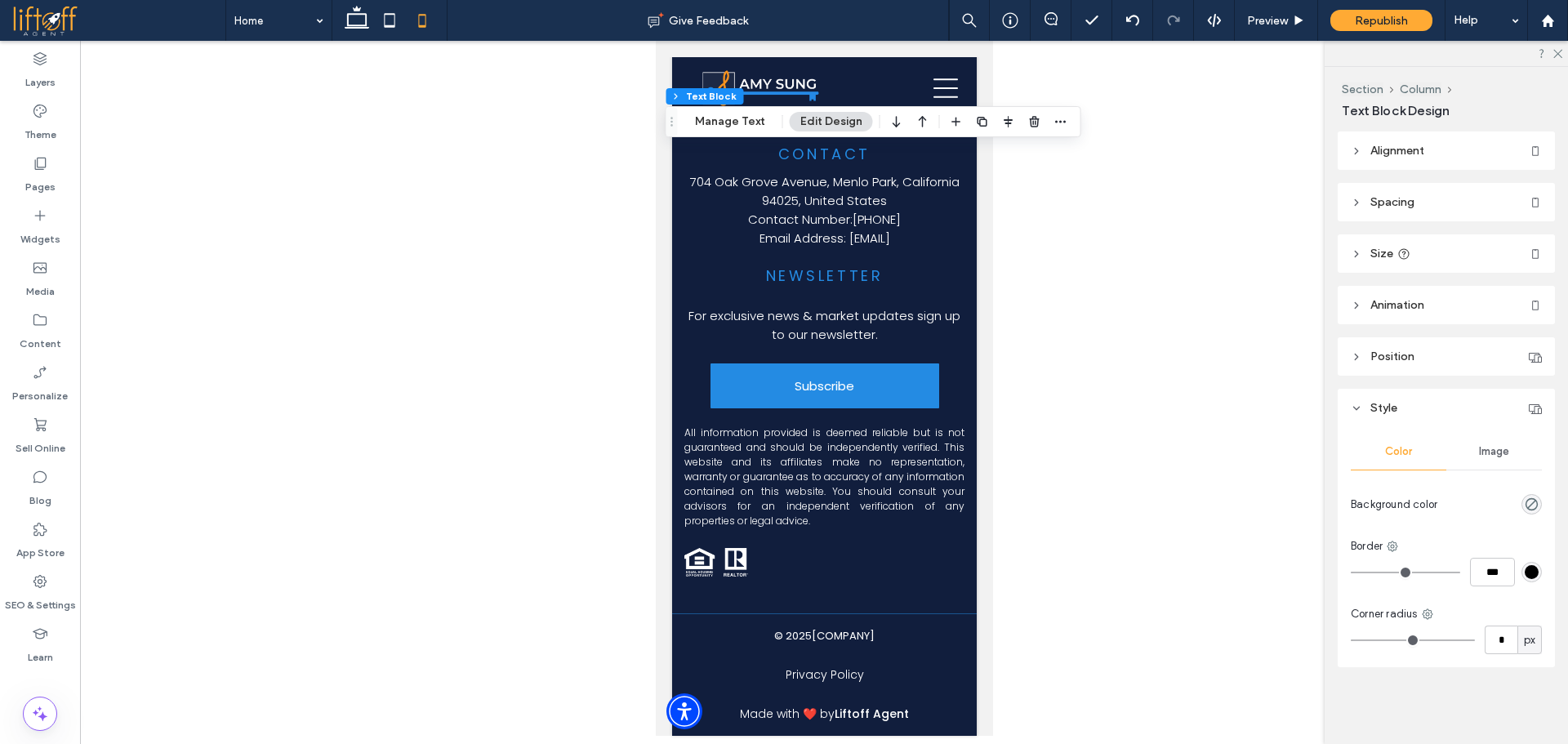 click at bounding box center (823, -630) 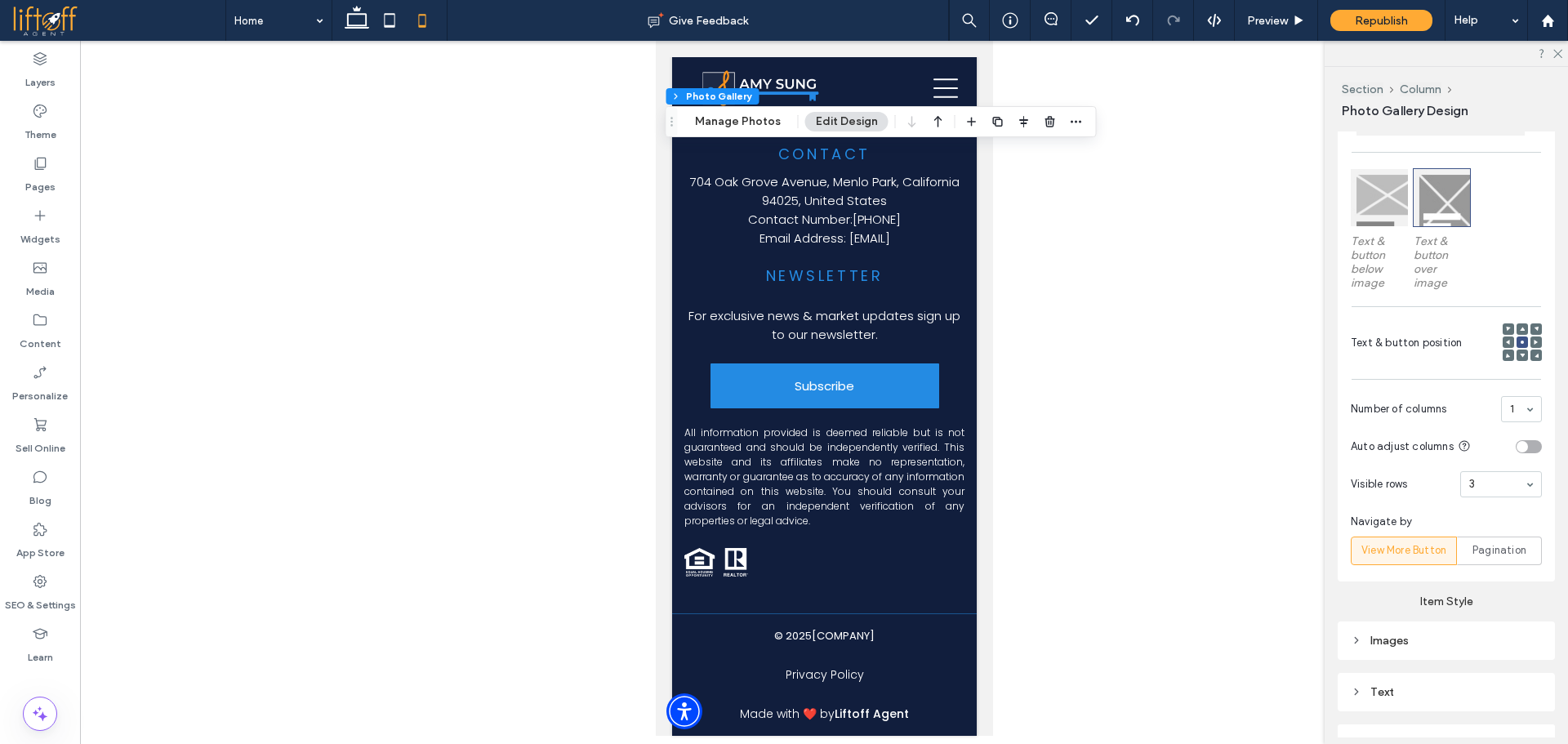 scroll, scrollTop: 530, scrollLeft: 0, axis: vertical 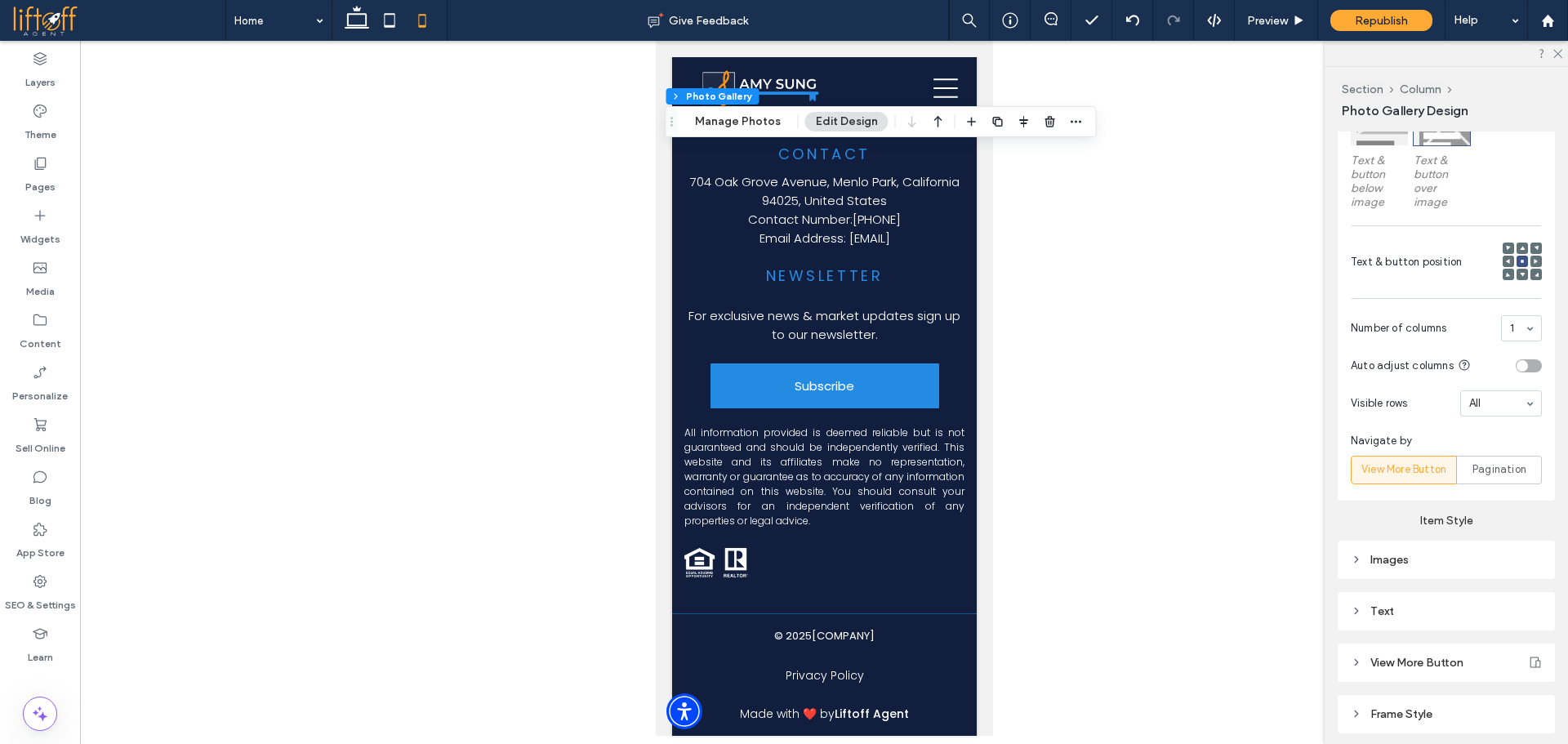 click on "Connect with
Amy Sung Real Estate Team
Ready To Take The Next Step?
Schedule a no-obligation consultation with  Amy Sung
today and take the important first step toward achieving your real estate goals.
SCHEDULE A MEETING
650-468-4834
amy@amysung.com" at bounding box center (823, -243) 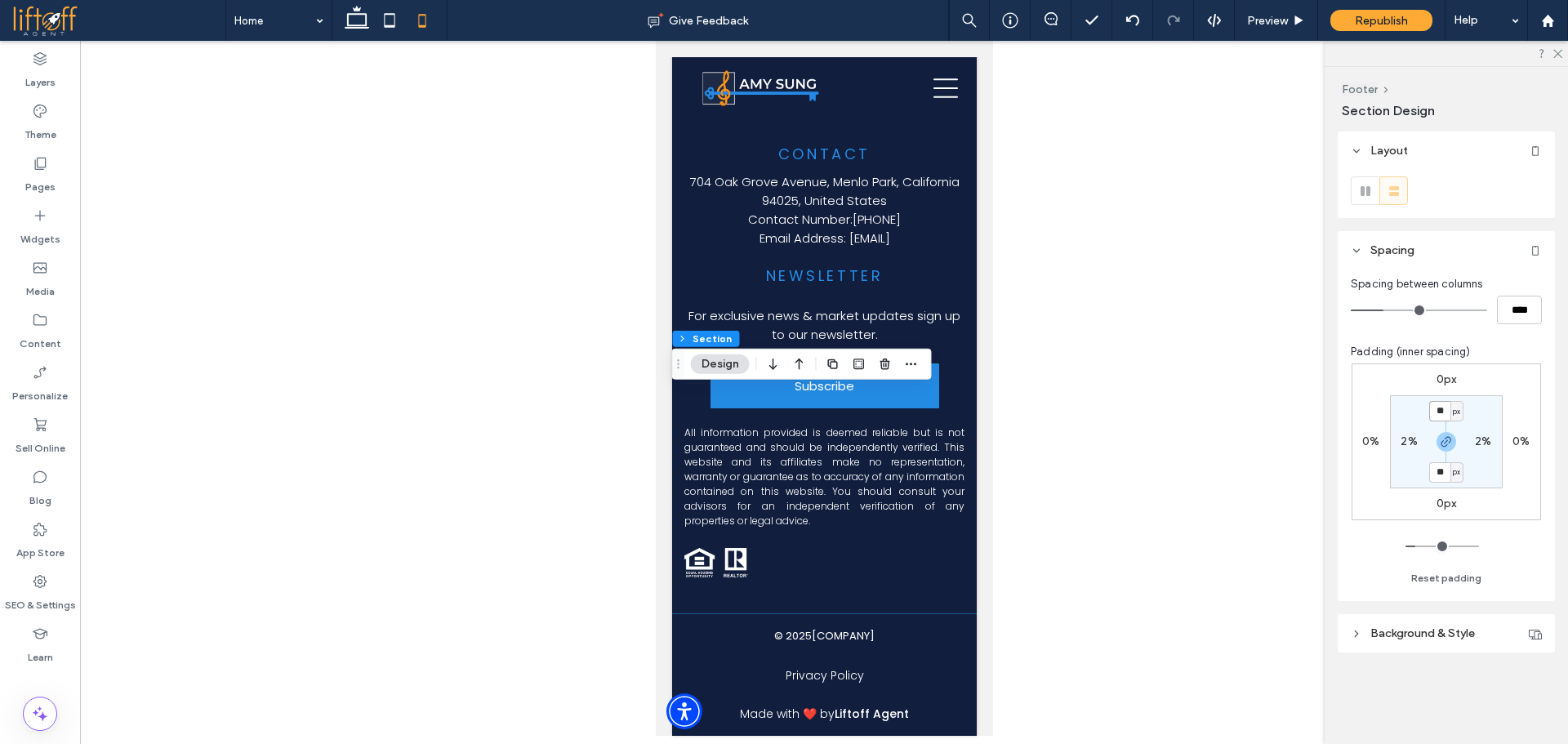 drag, startPoint x: 1450, startPoint y: 408, endPoint x: 1456, endPoint y: 415, distance: 9.219544 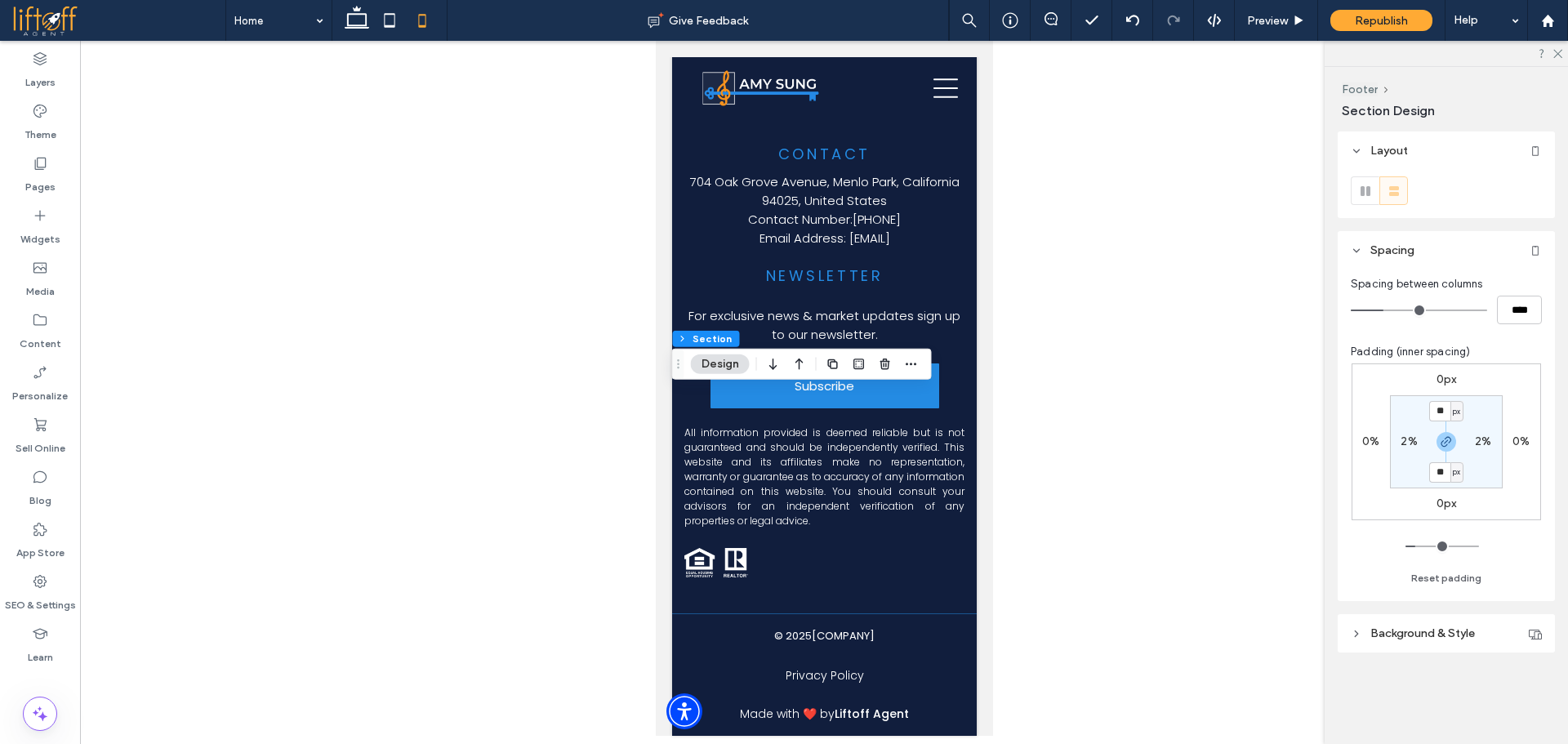 click on "px" at bounding box center [1456, 412] 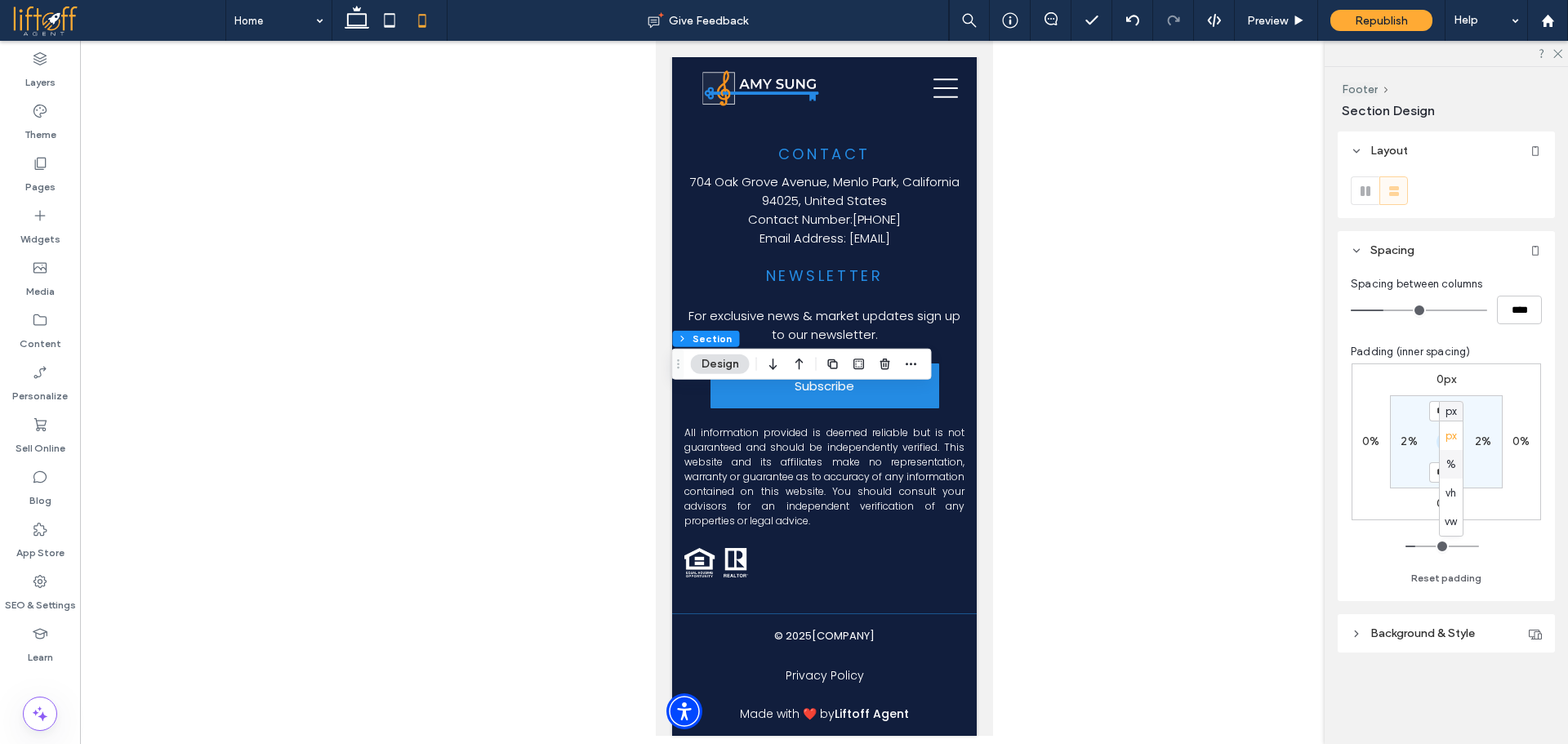 drag, startPoint x: 1458, startPoint y: 457, endPoint x: 1450, endPoint y: 438, distance: 20.615528 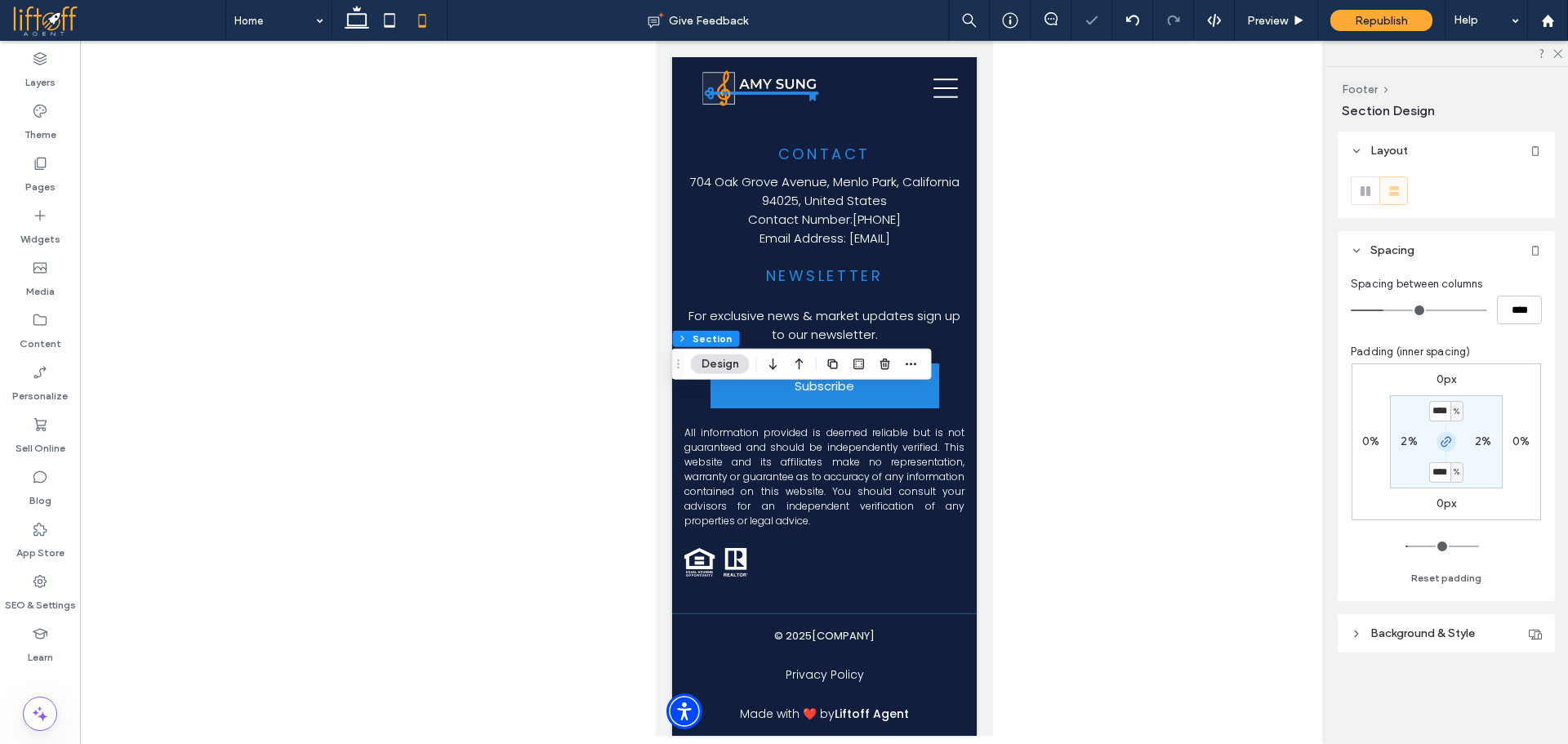 click 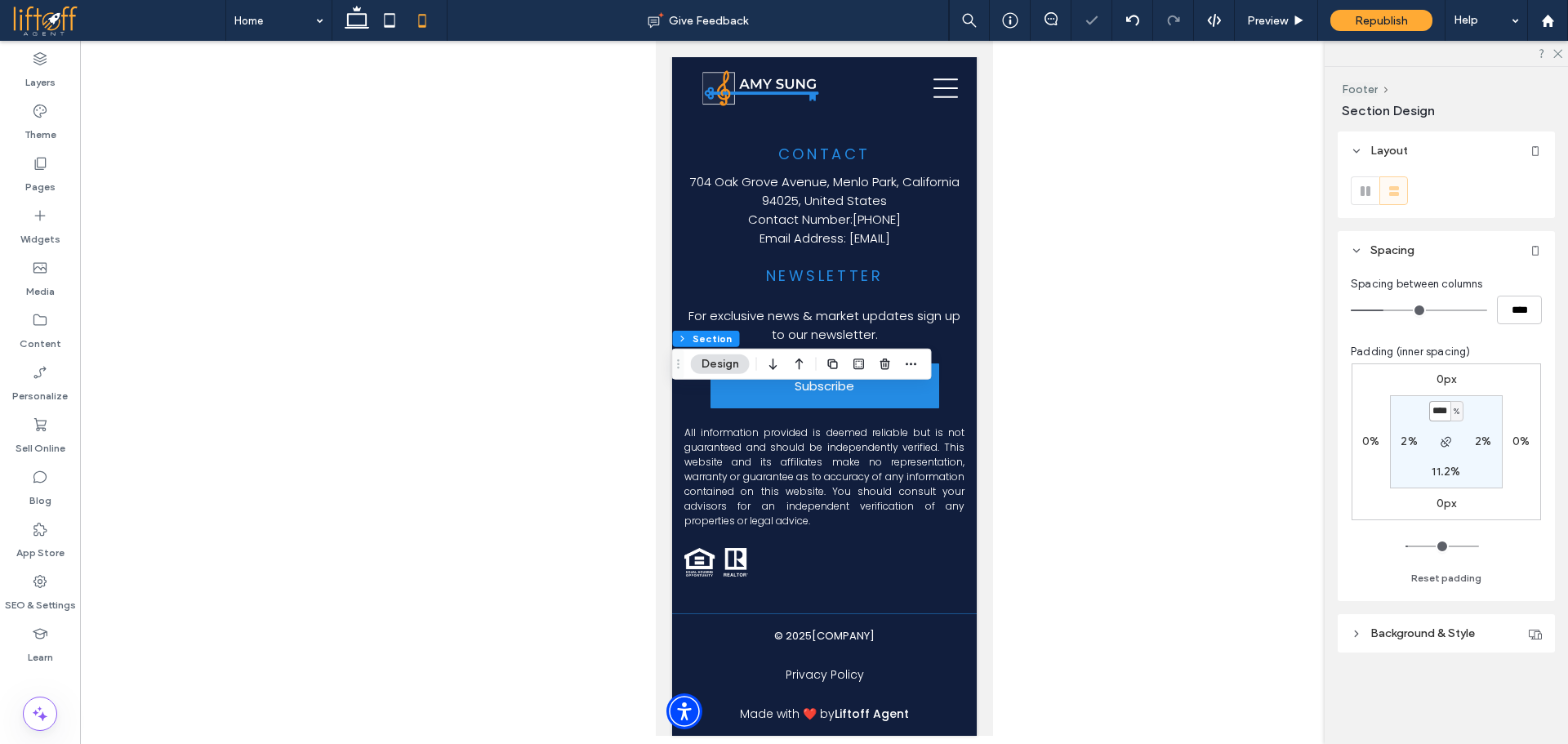 click on "****" at bounding box center (1440, 411) 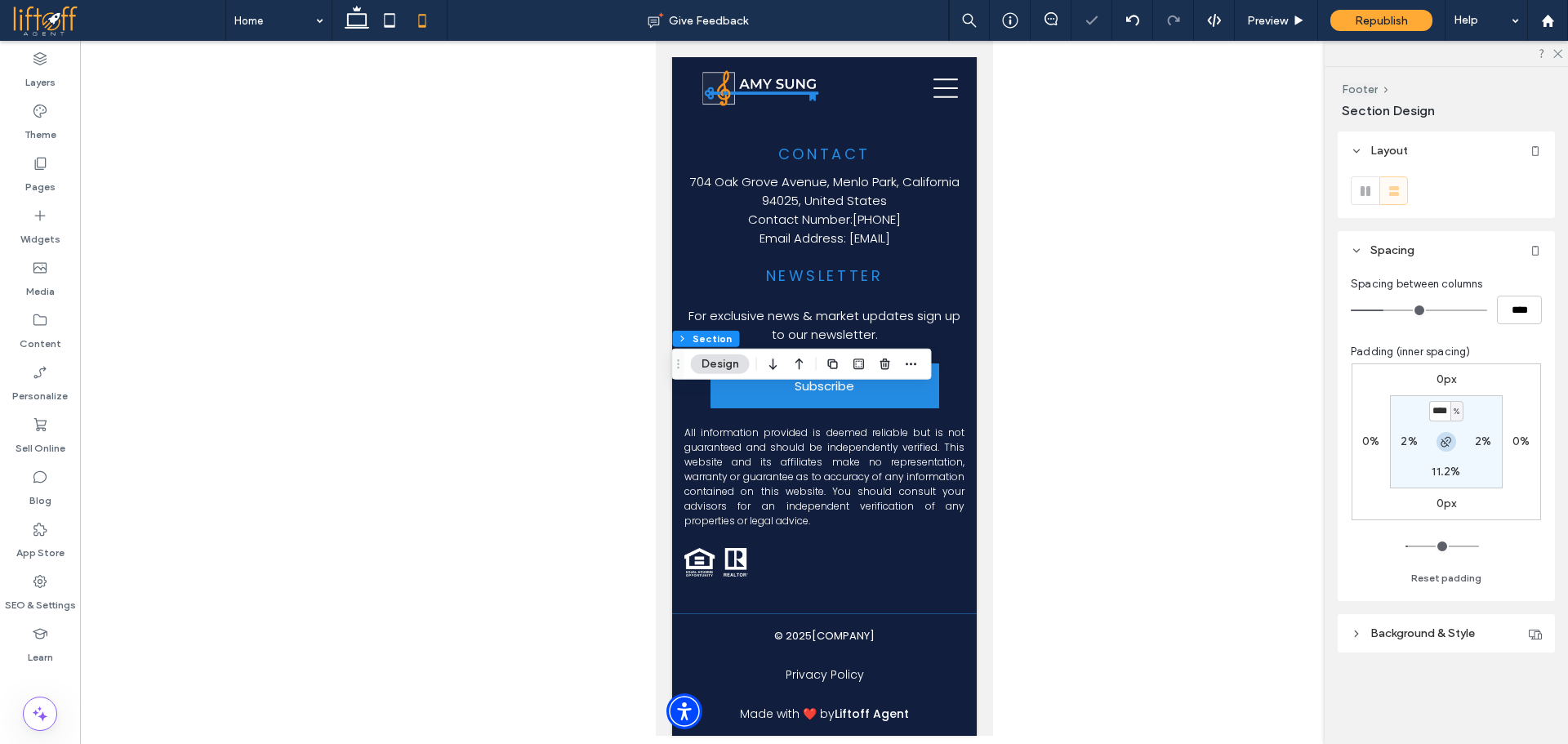 click 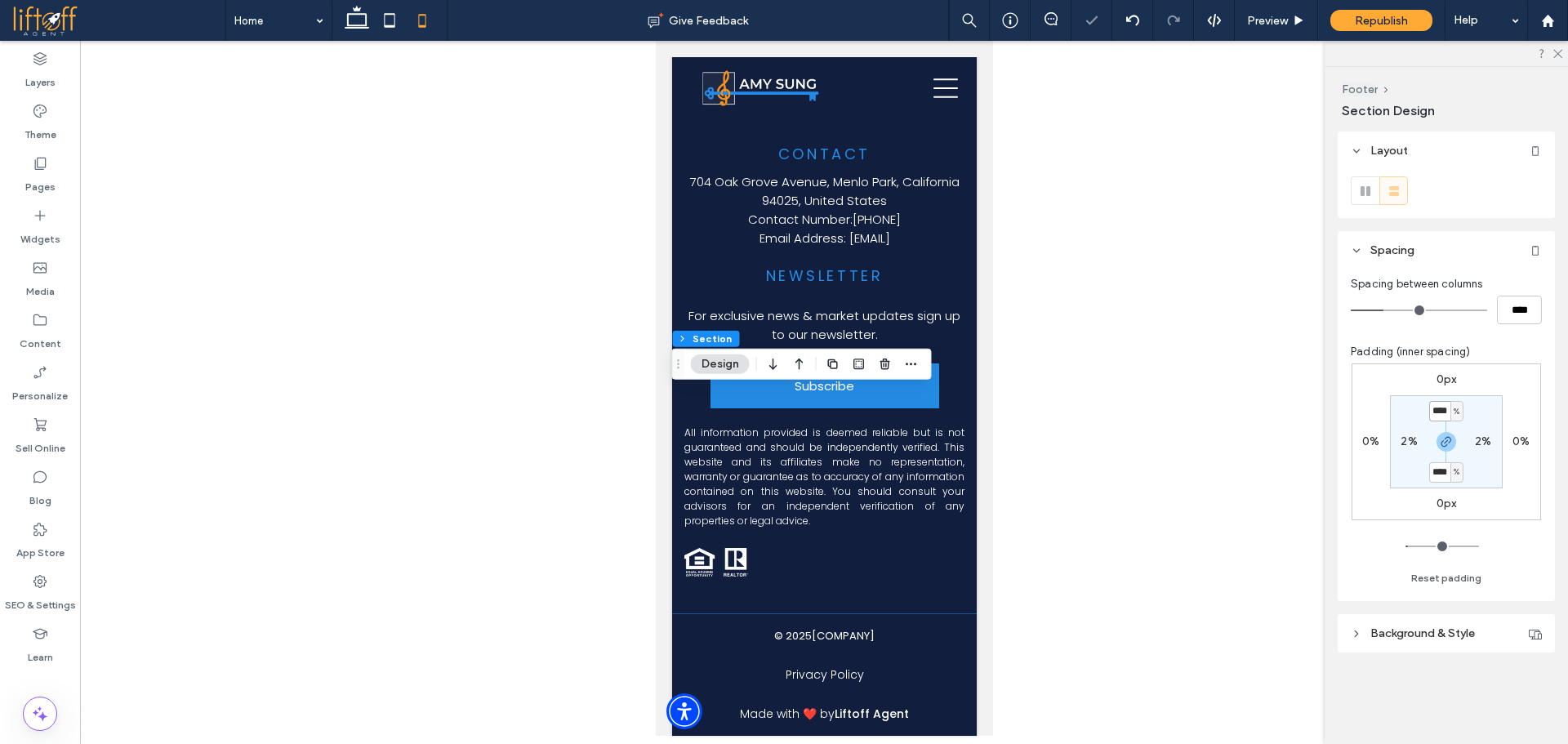 click on "****" at bounding box center (1440, 411) 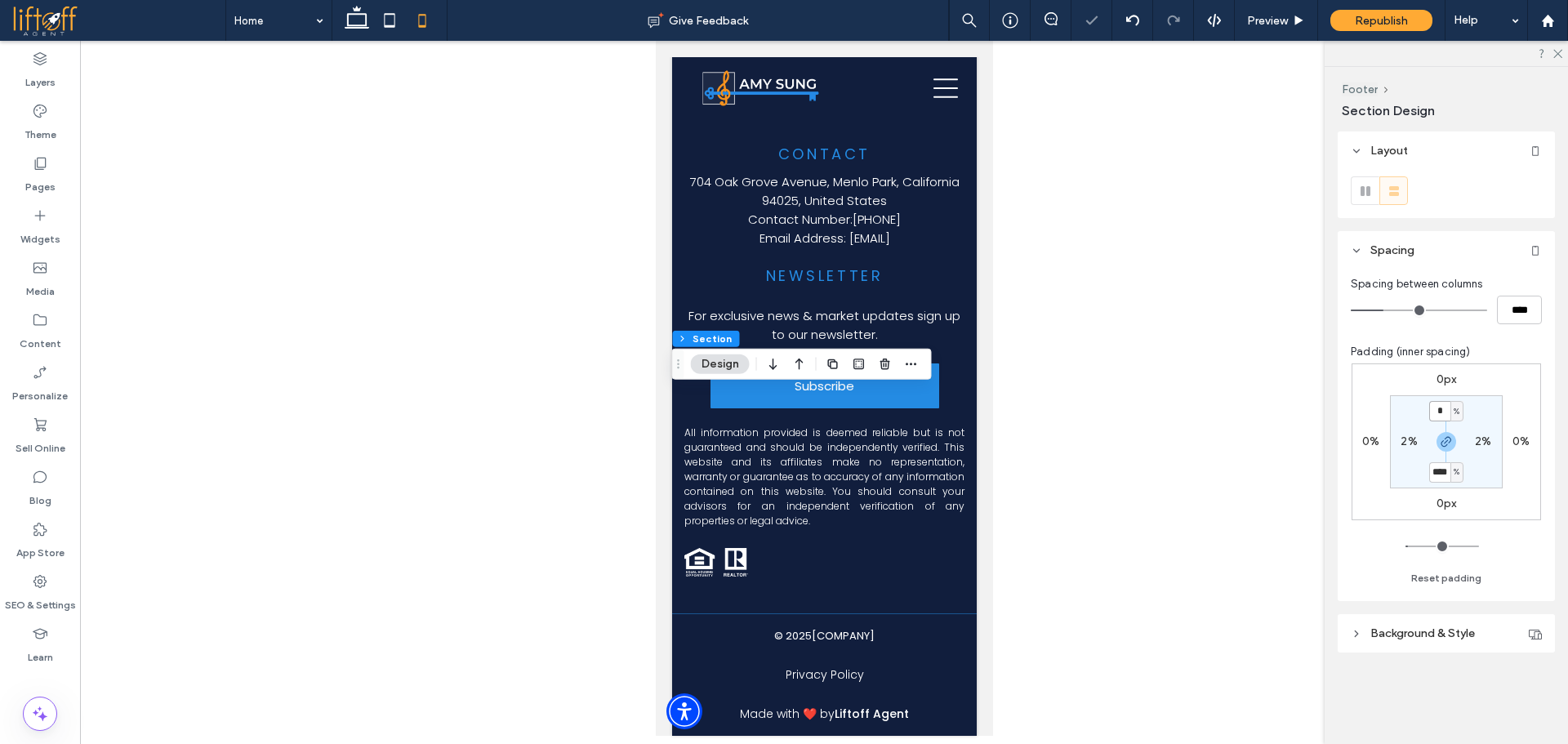 type on "*" 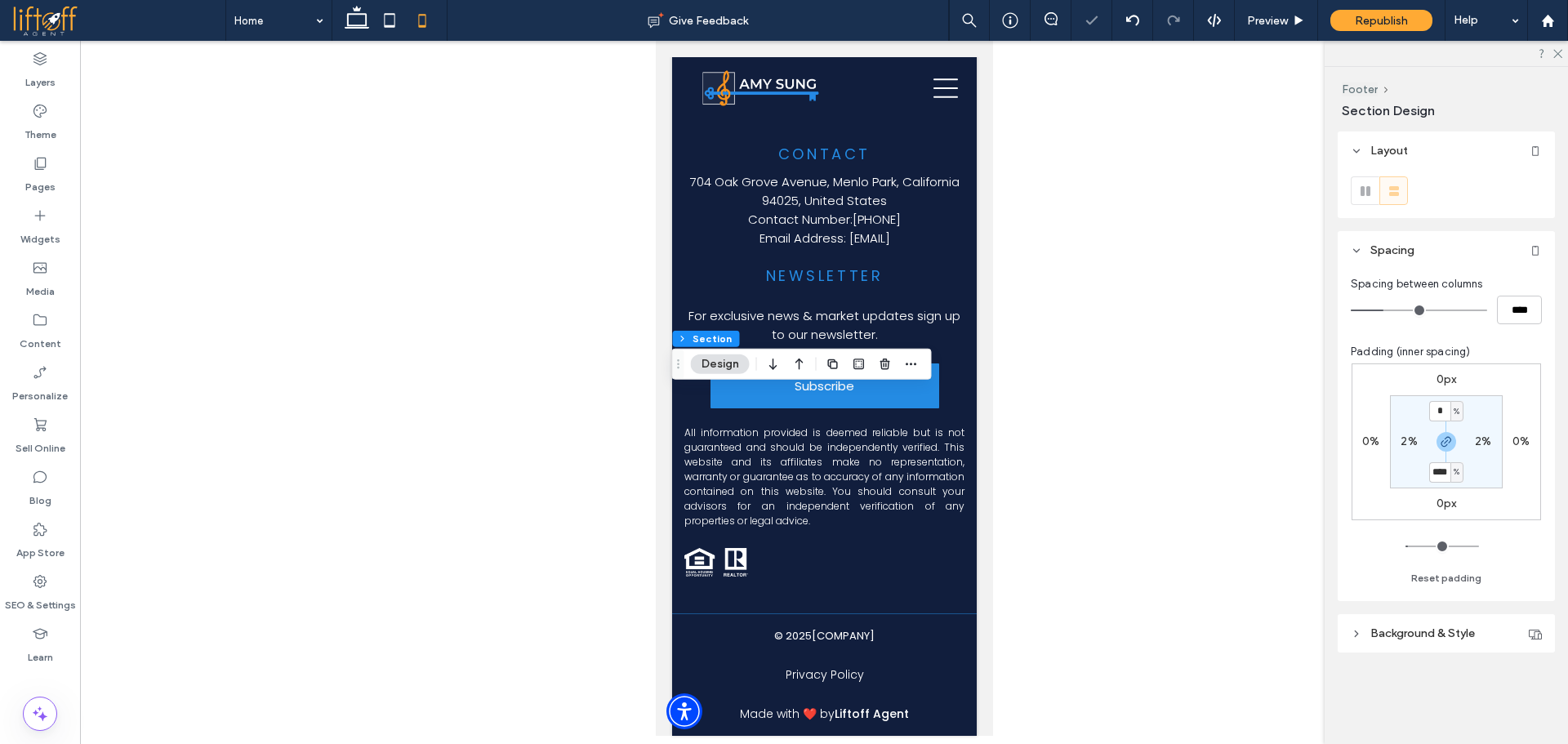 type on "*" 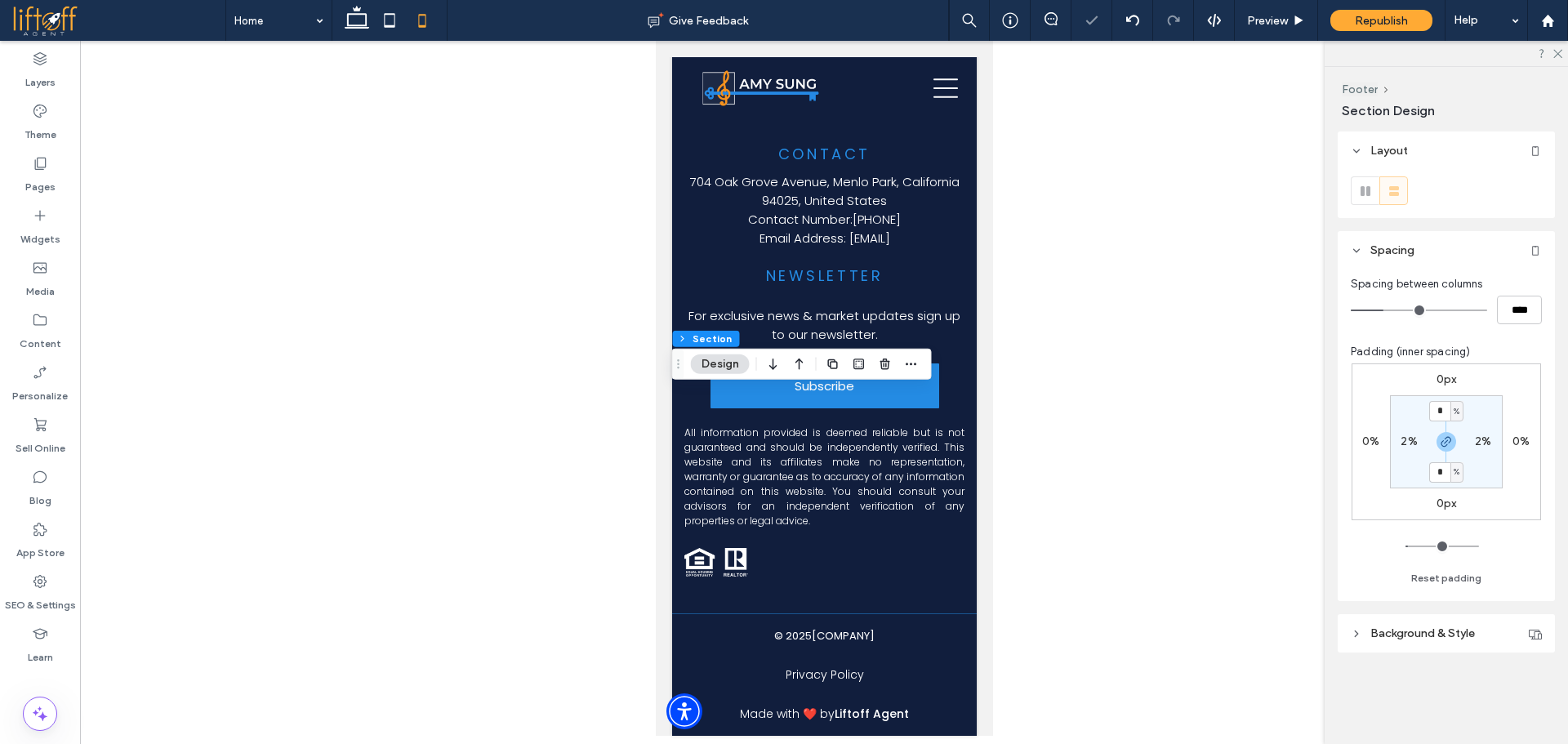 click on "* % 2% * % 2%" at bounding box center [1446, 442] 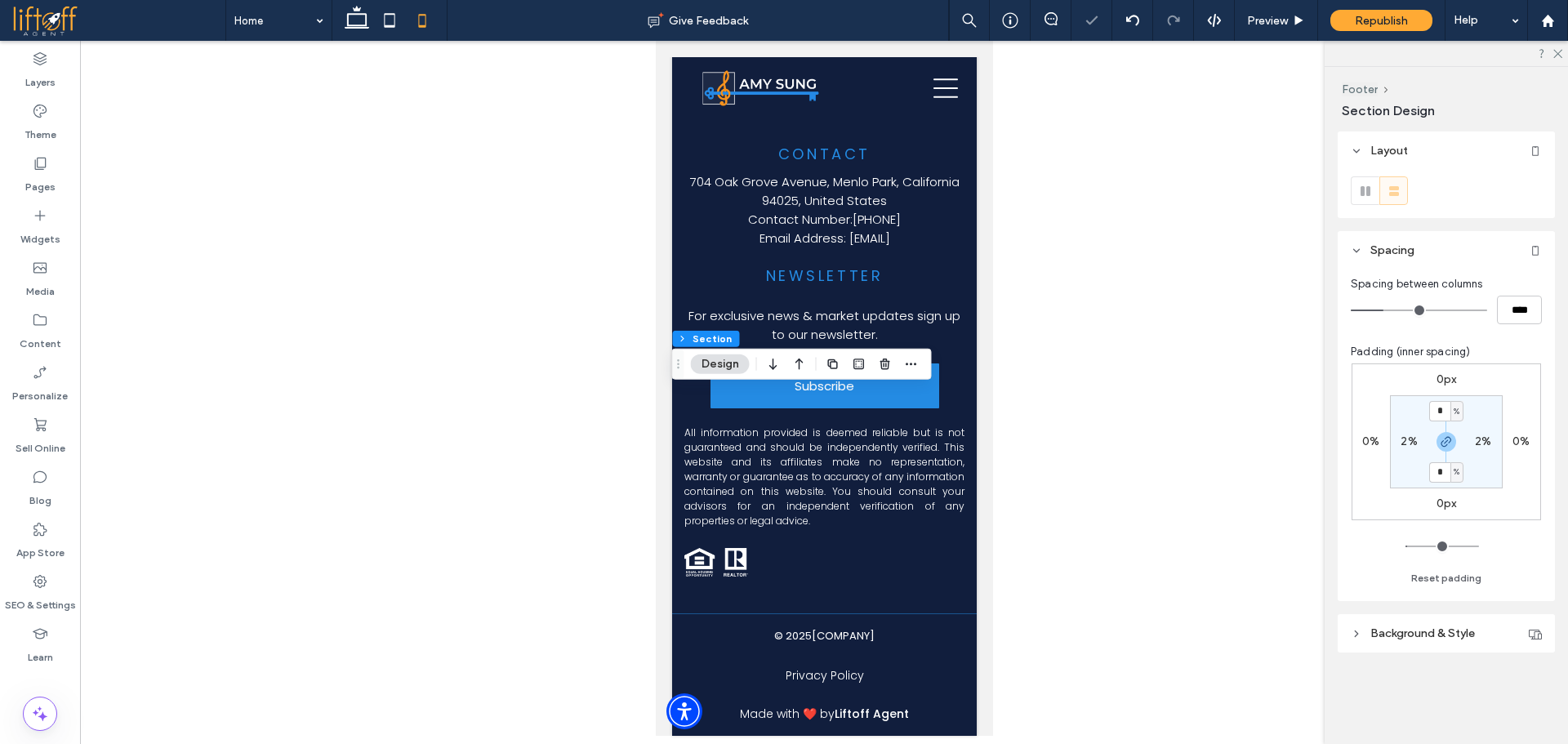drag, startPoint x: 1383, startPoint y: 443, endPoint x: 1396, endPoint y: 439, distance: 13.601471 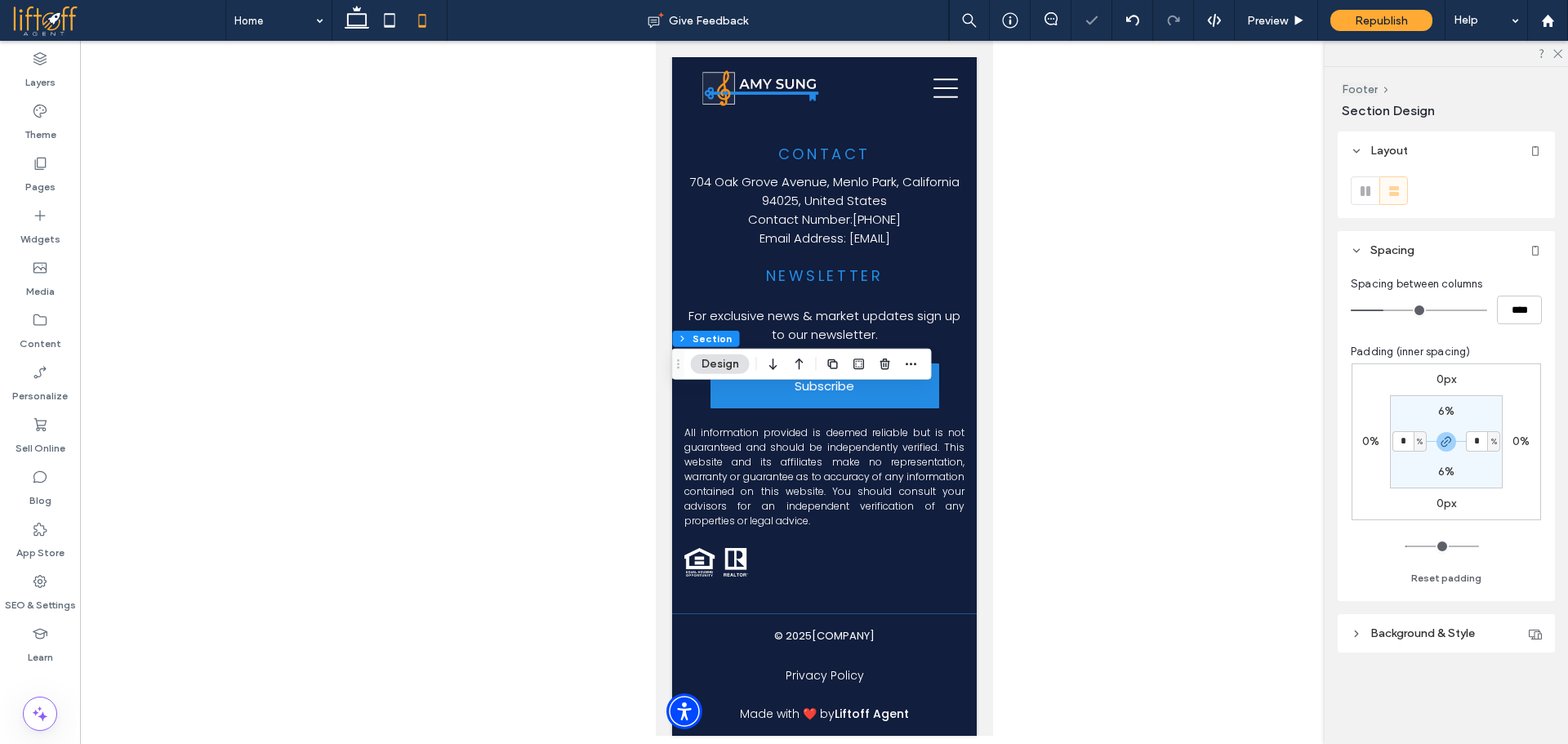 type on "*" 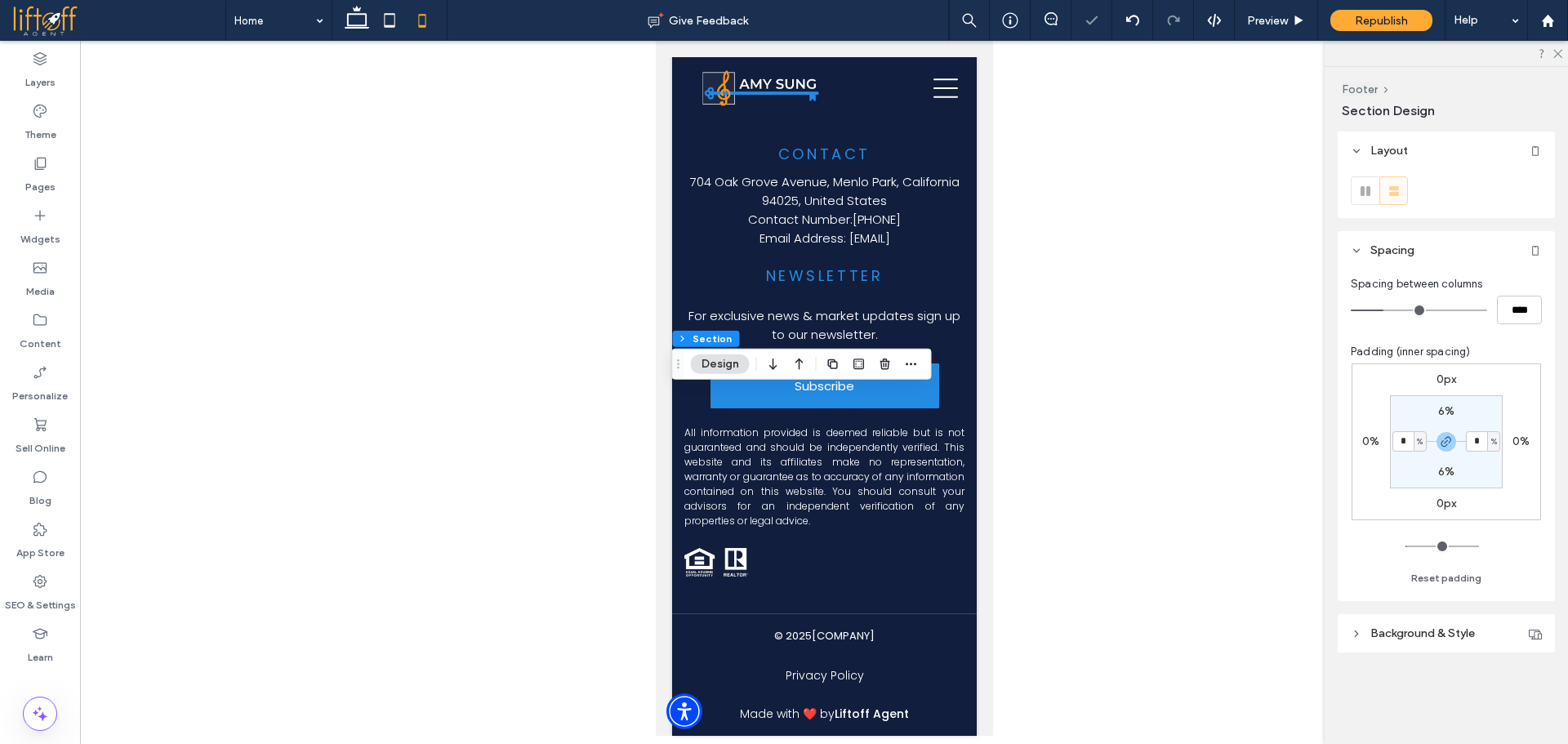 type on "*" 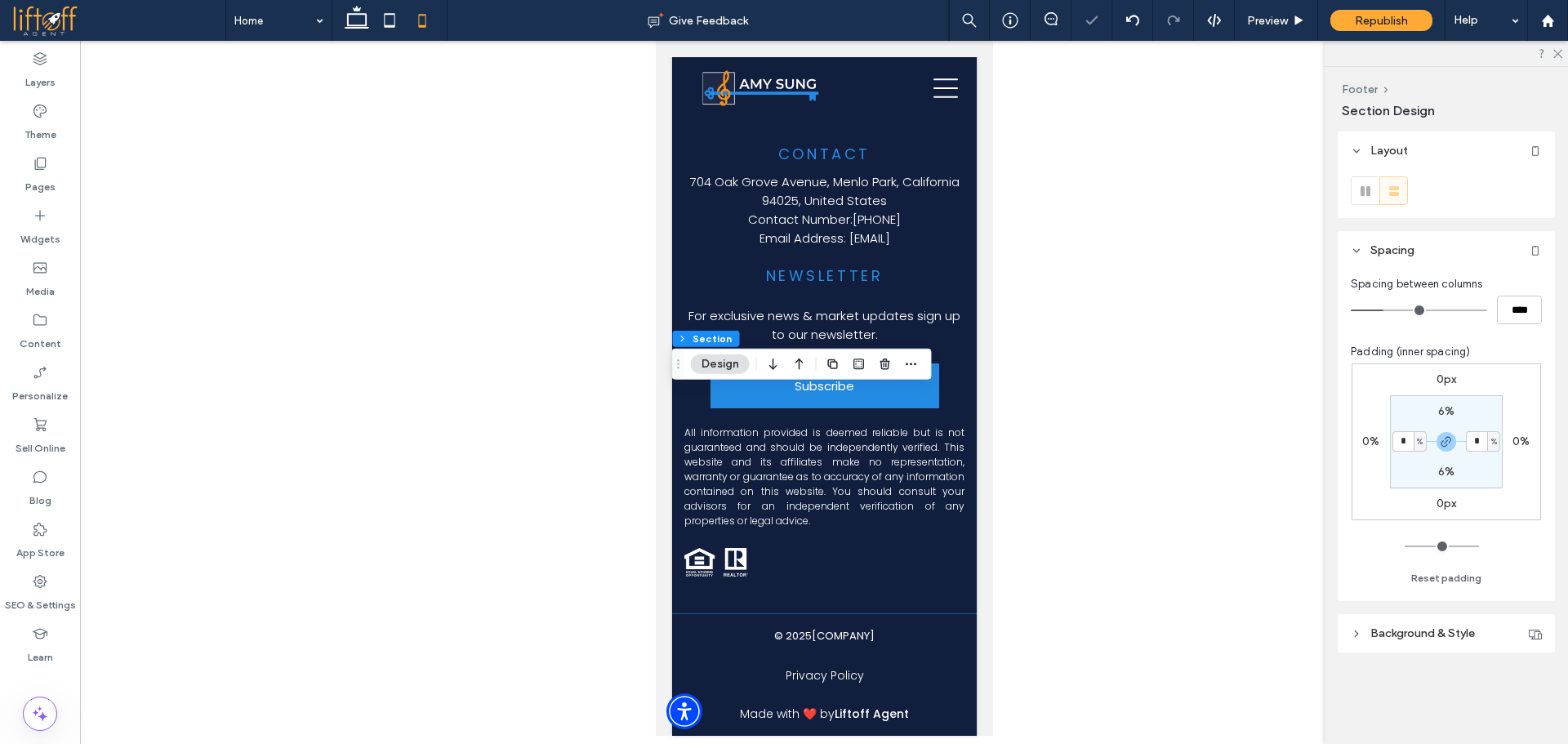 type on "*" 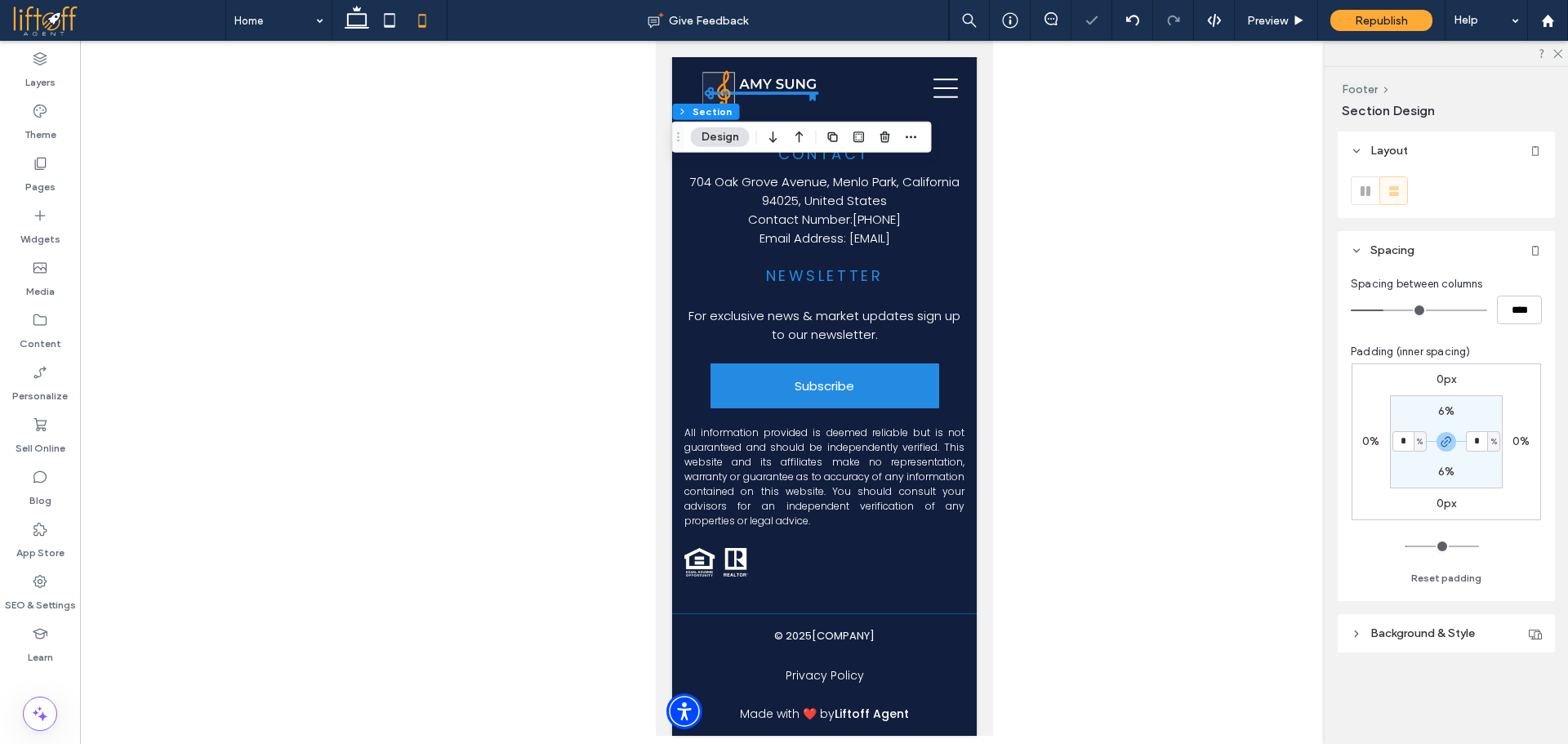 scroll, scrollTop: 7081, scrollLeft: 0, axis: vertical 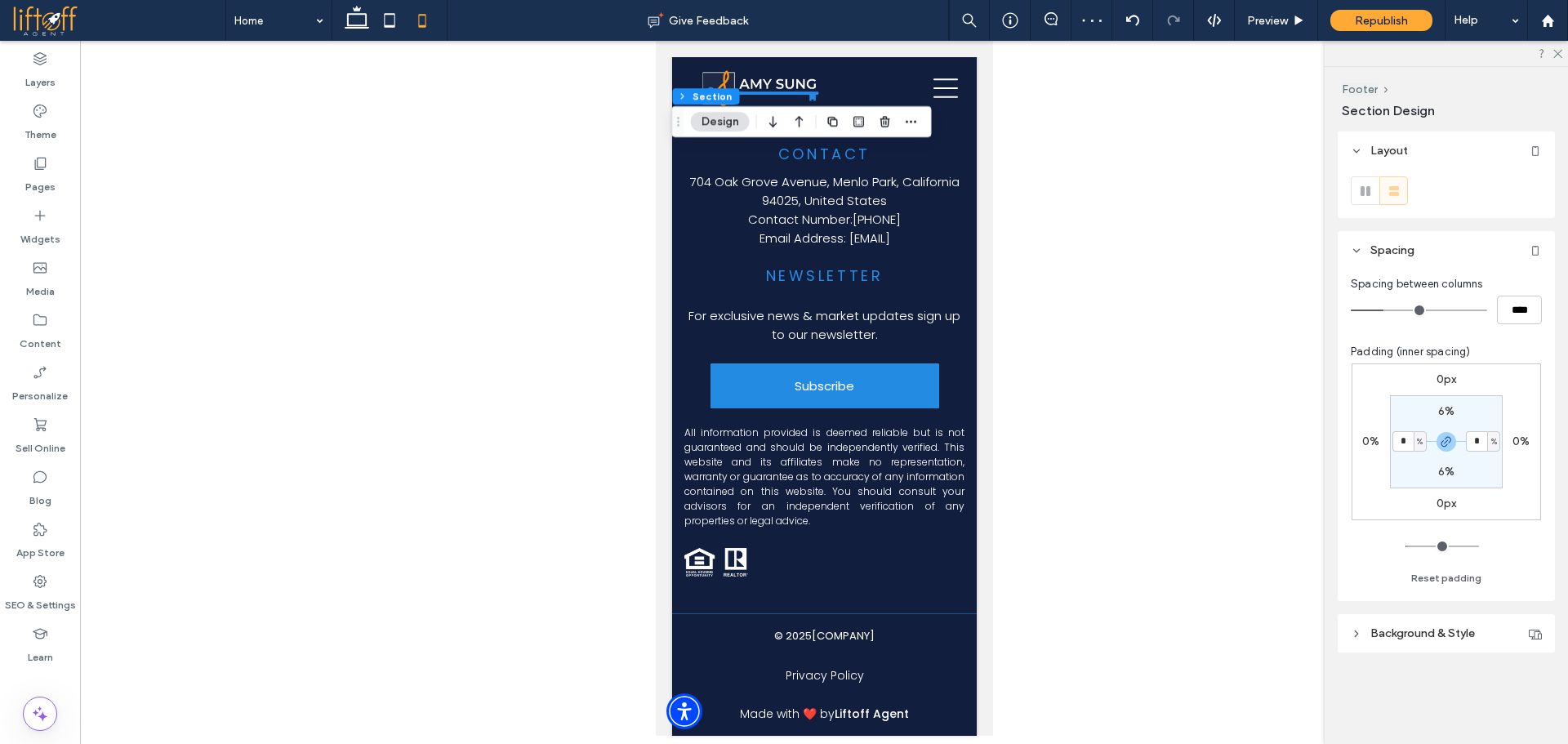 click on "Schedule a no-obligation consultation with  Amy Sung
today and take the important first step toward achieving your real estate goals." at bounding box center (824, -245) 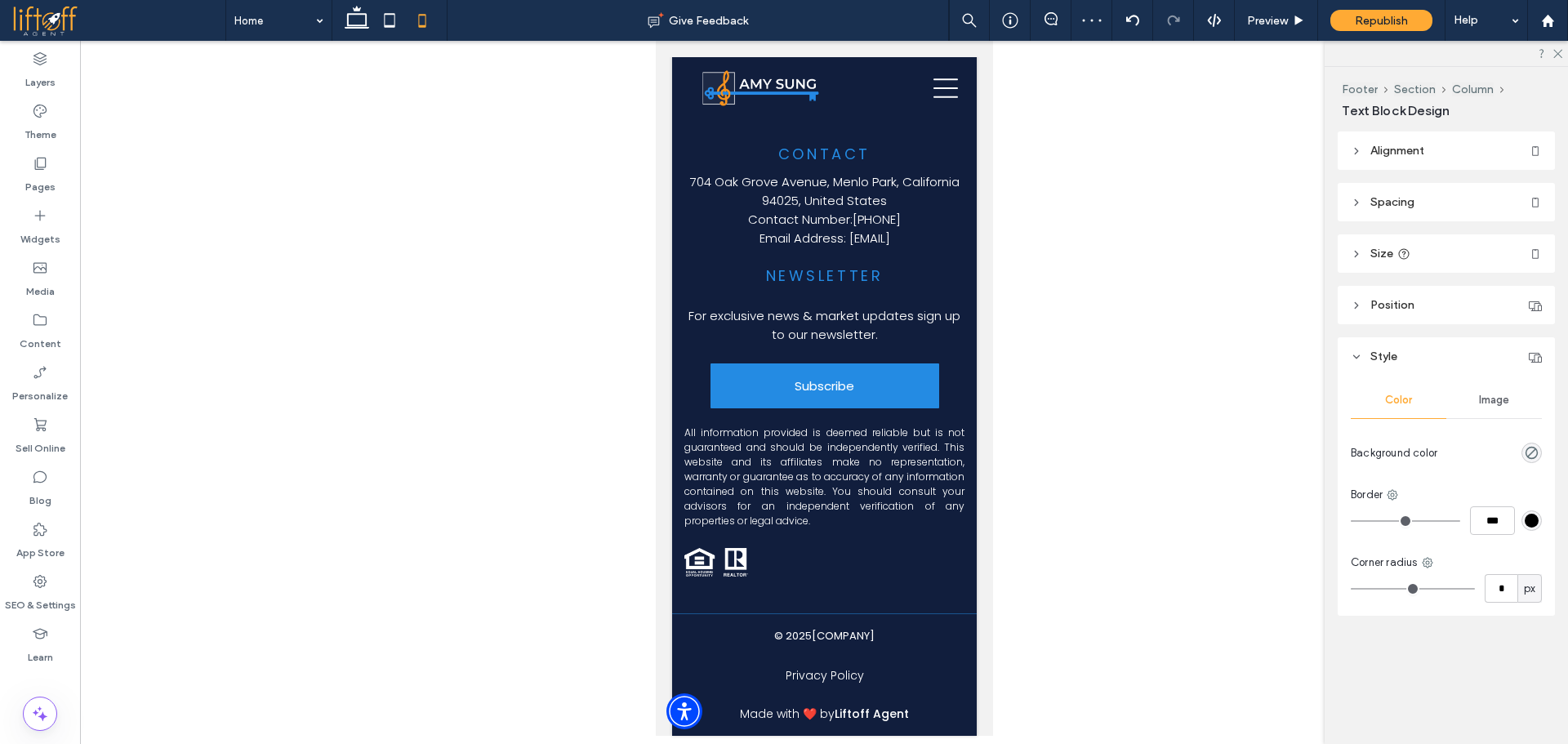 drag, startPoint x: 939, startPoint y: 273, endPoint x: 952, endPoint y: 273, distance: 13 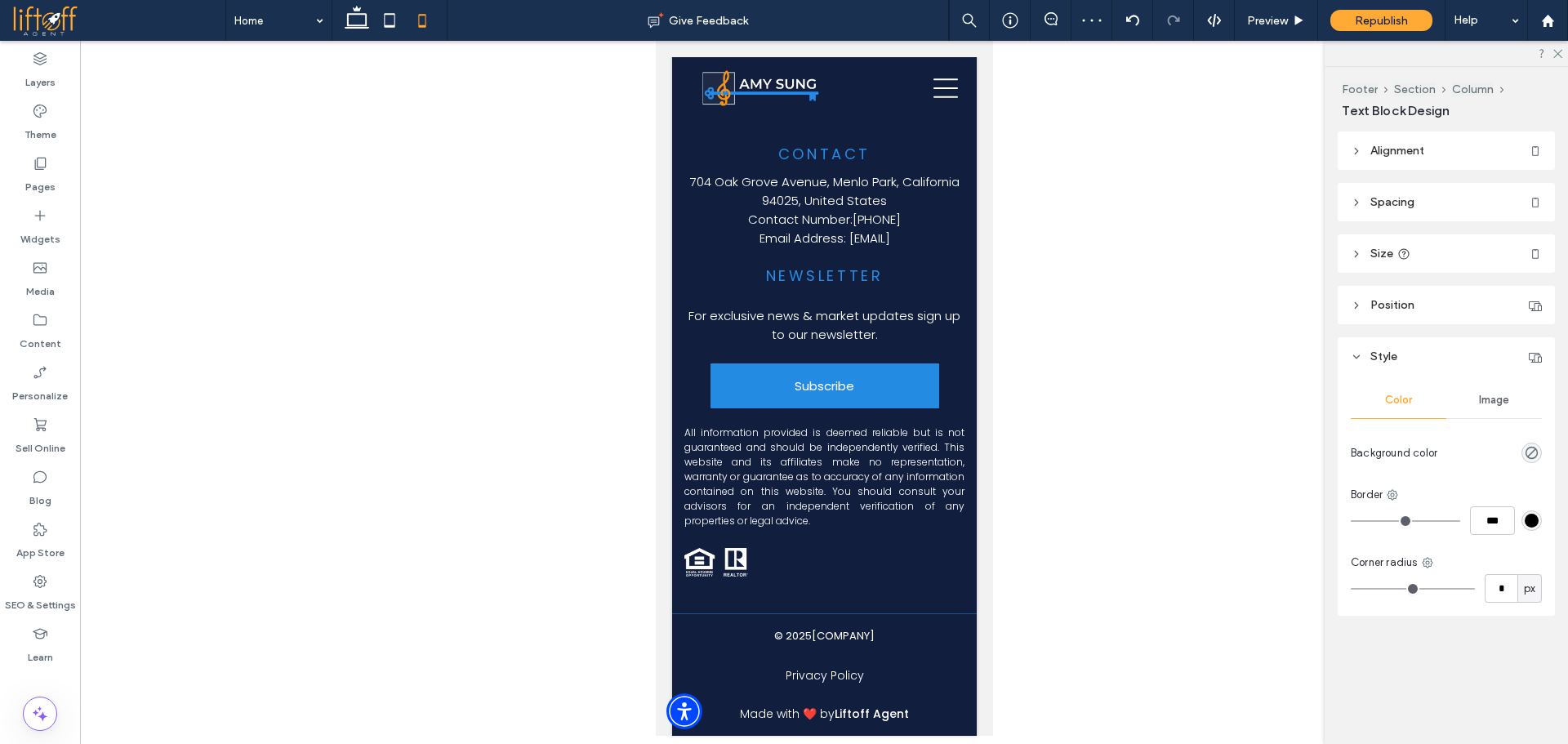 click on "Connect with
Amy Sung Real Estate Team
Ready To Take The Next Step?
Schedule a no-obligation consultation with  Amy Sung
today and take the important first step toward achieving your real estate goals.
111% , 120px
SCHEDULE A MEETING
650-468-4834
amy@amysung.com" at bounding box center [823, -239] 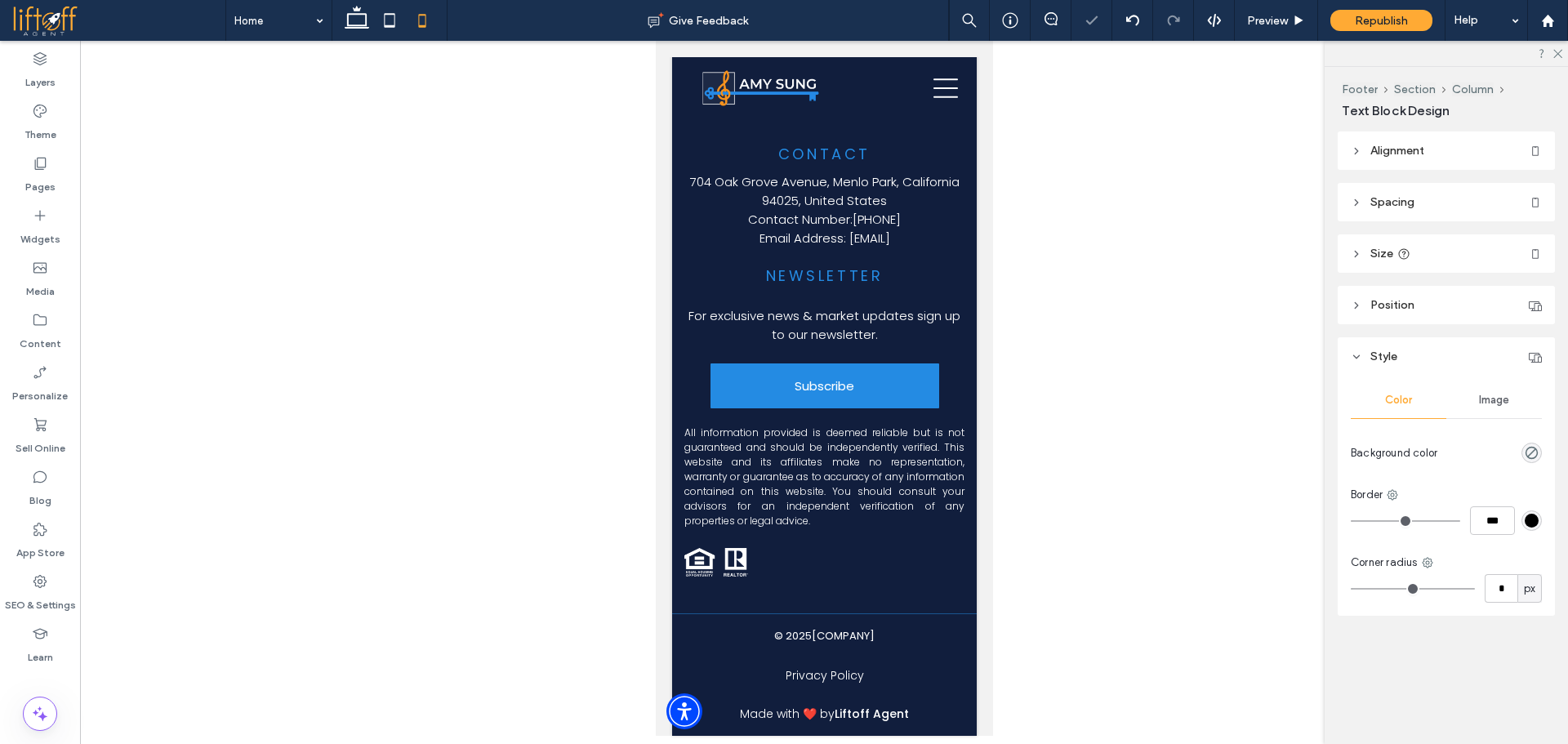 drag, startPoint x: 939, startPoint y: 274, endPoint x: 922, endPoint y: 274, distance: 17 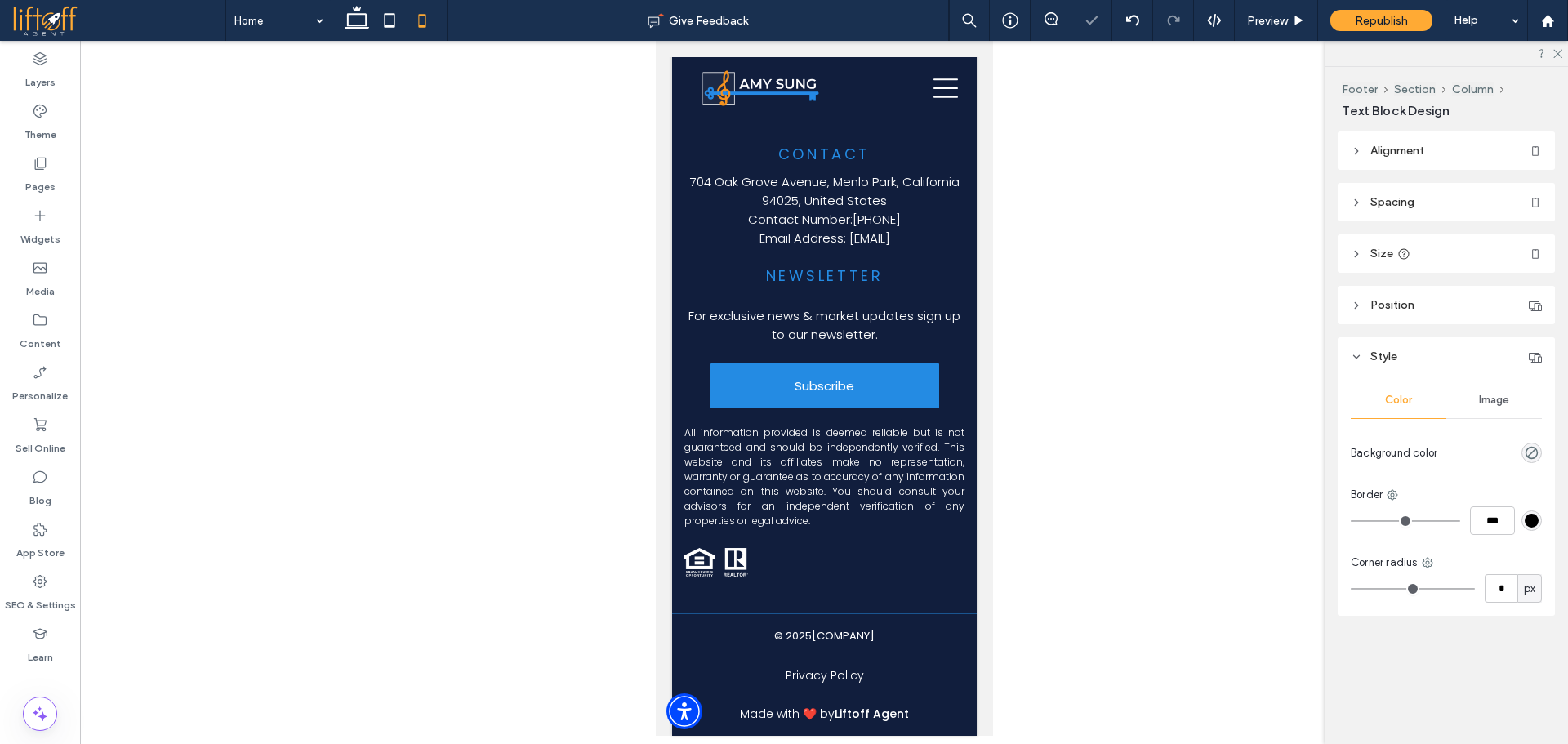 click at bounding box center (922, -255) 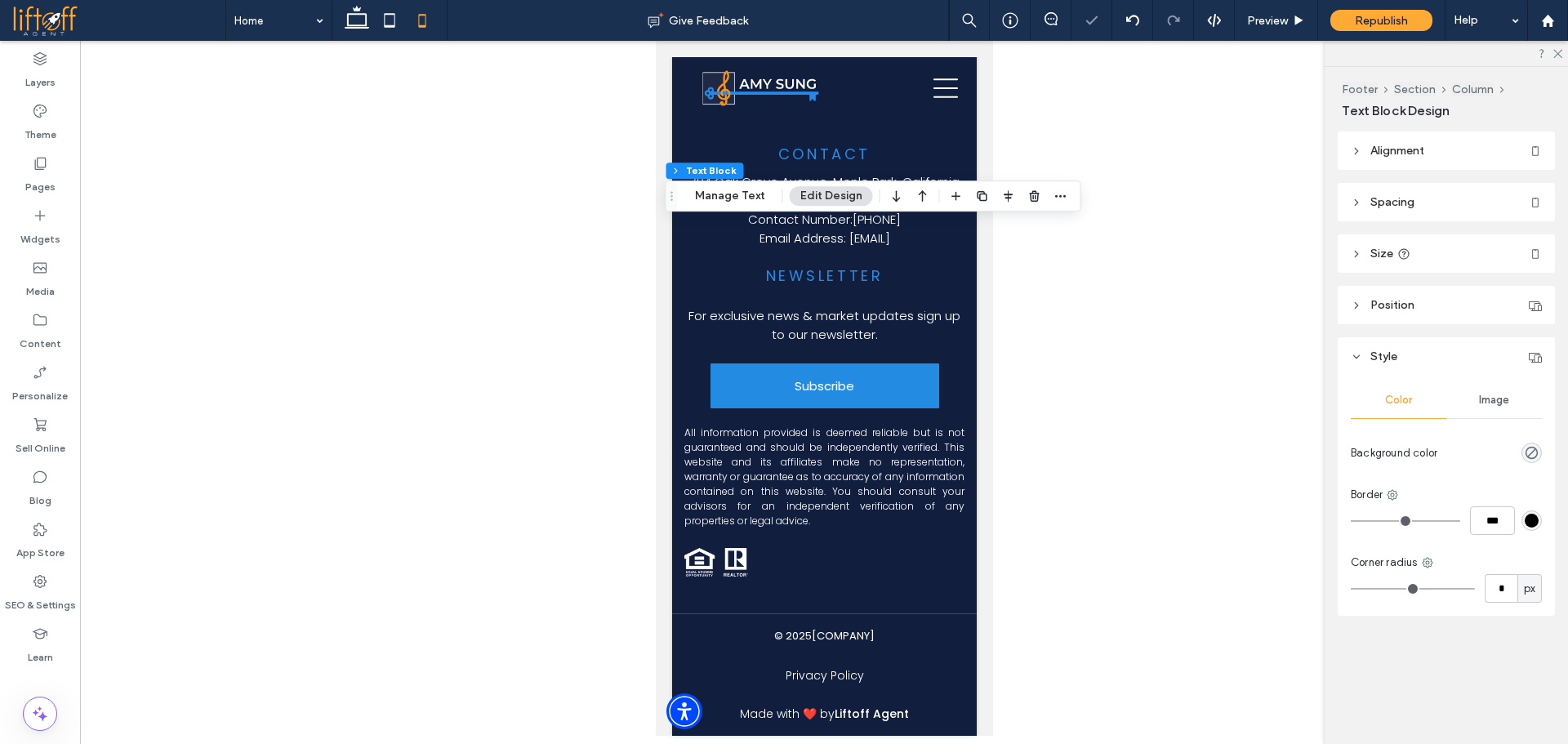 drag, startPoint x: 1000, startPoint y: 666, endPoint x: 998, endPoint y: 684, distance: 18.11077 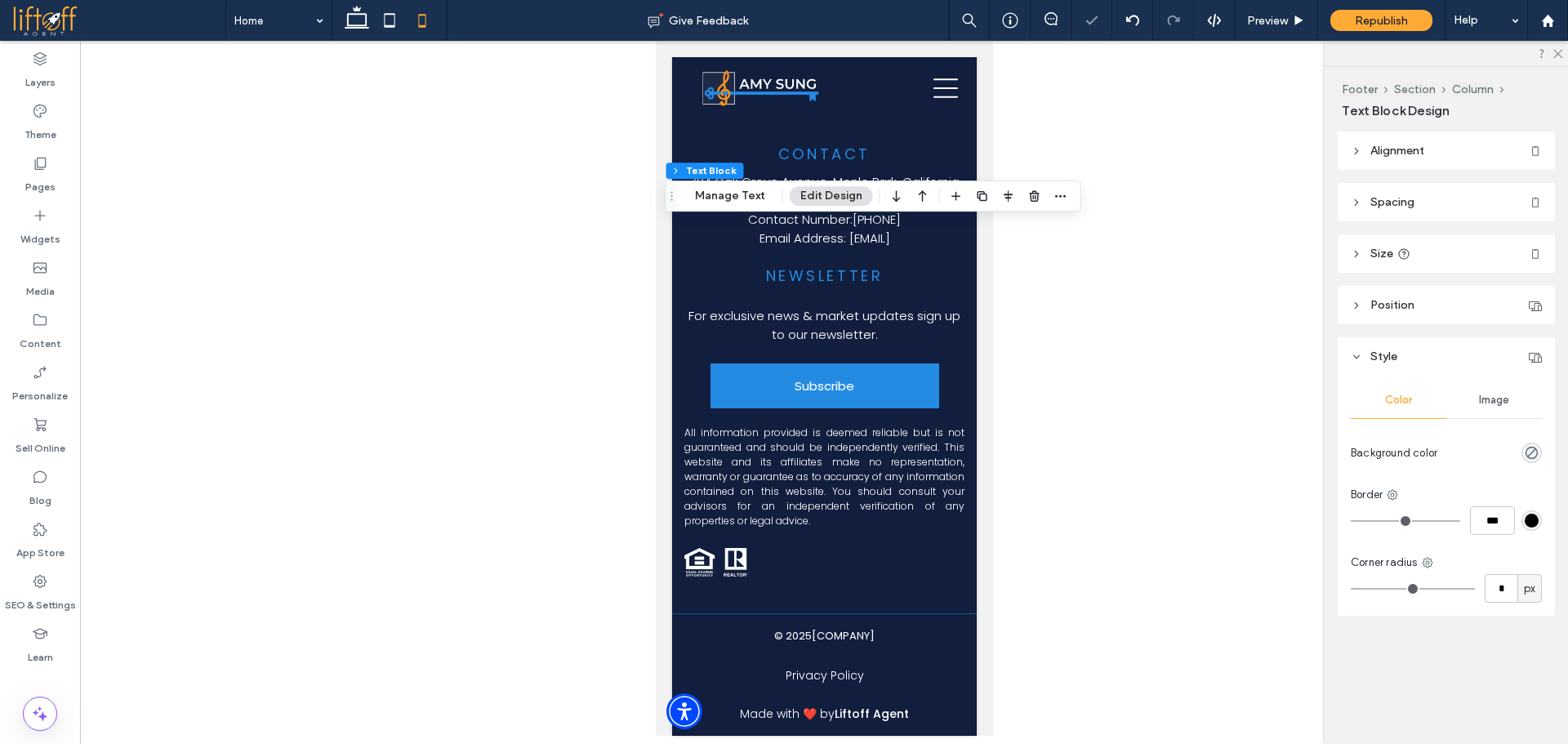 click at bounding box center (824, 390) 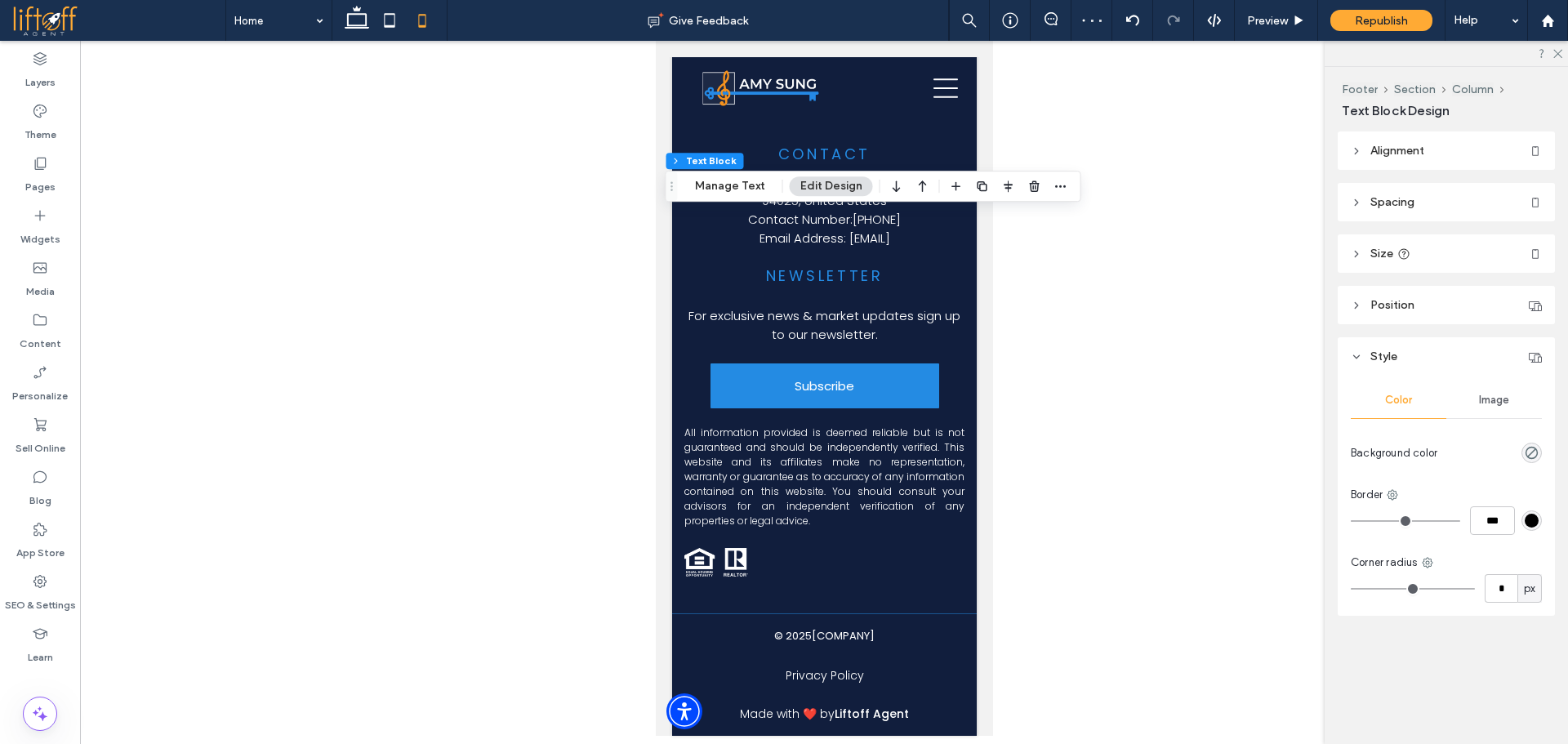 scroll, scrollTop: 7442, scrollLeft: 0, axis: vertical 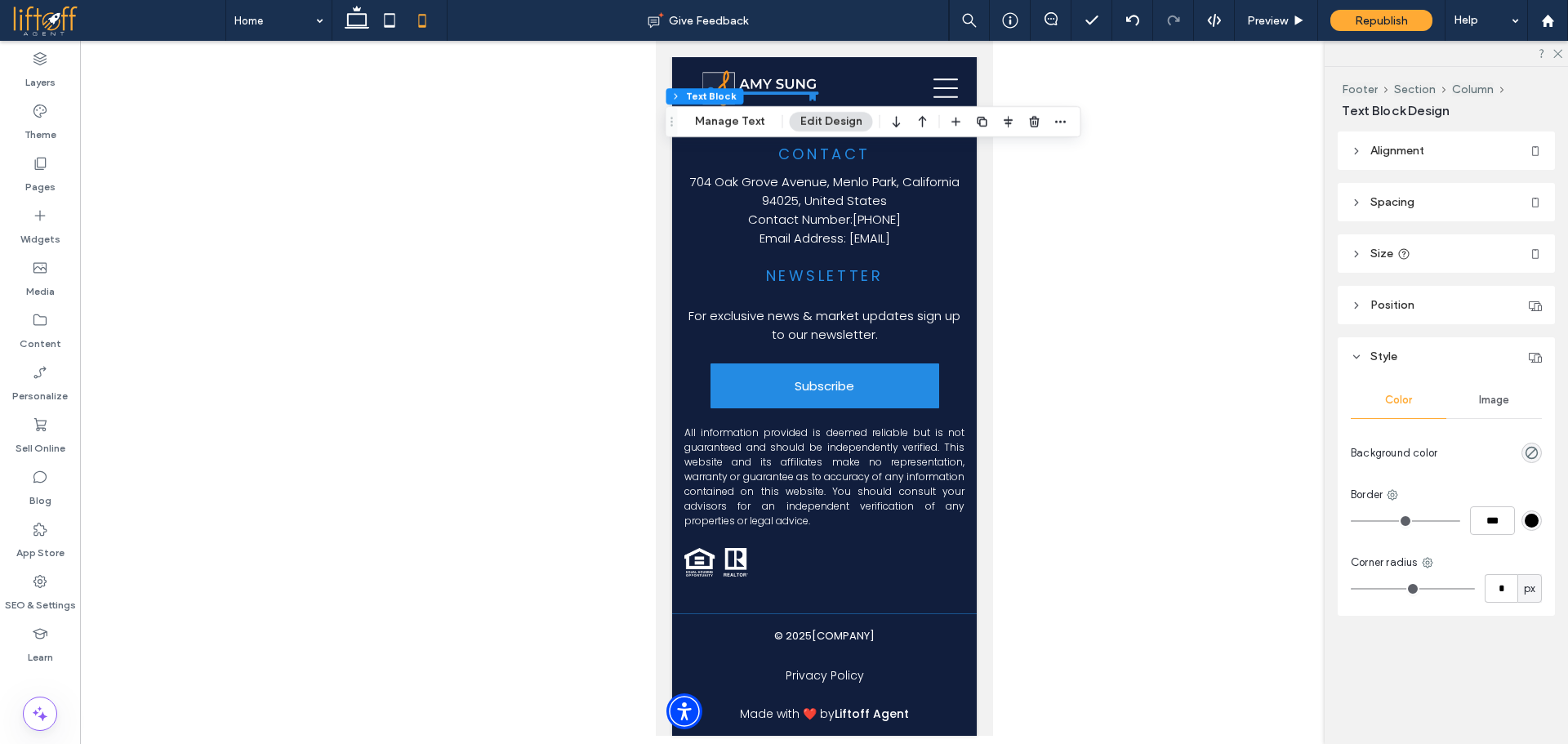 click at bounding box center (823, 42) 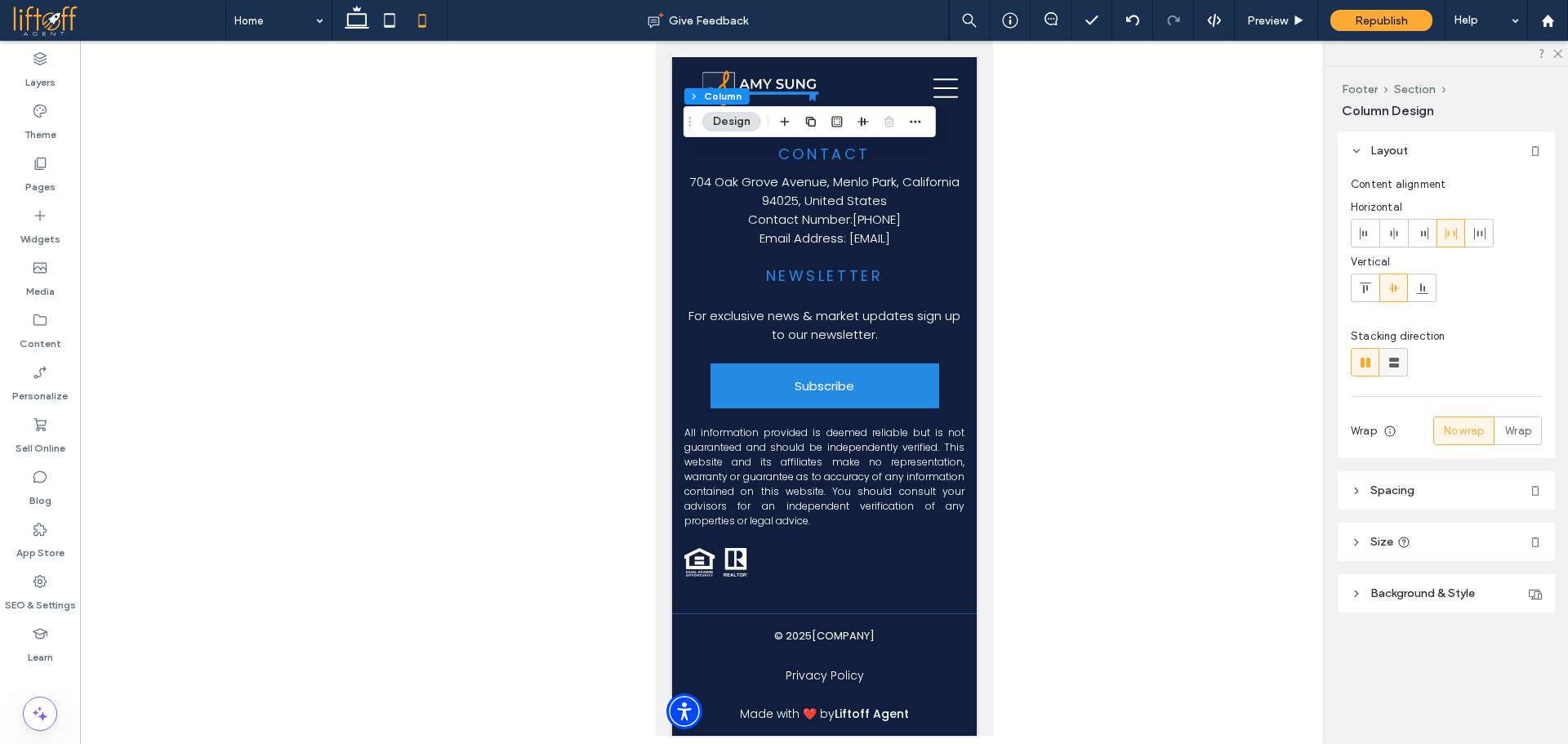 click 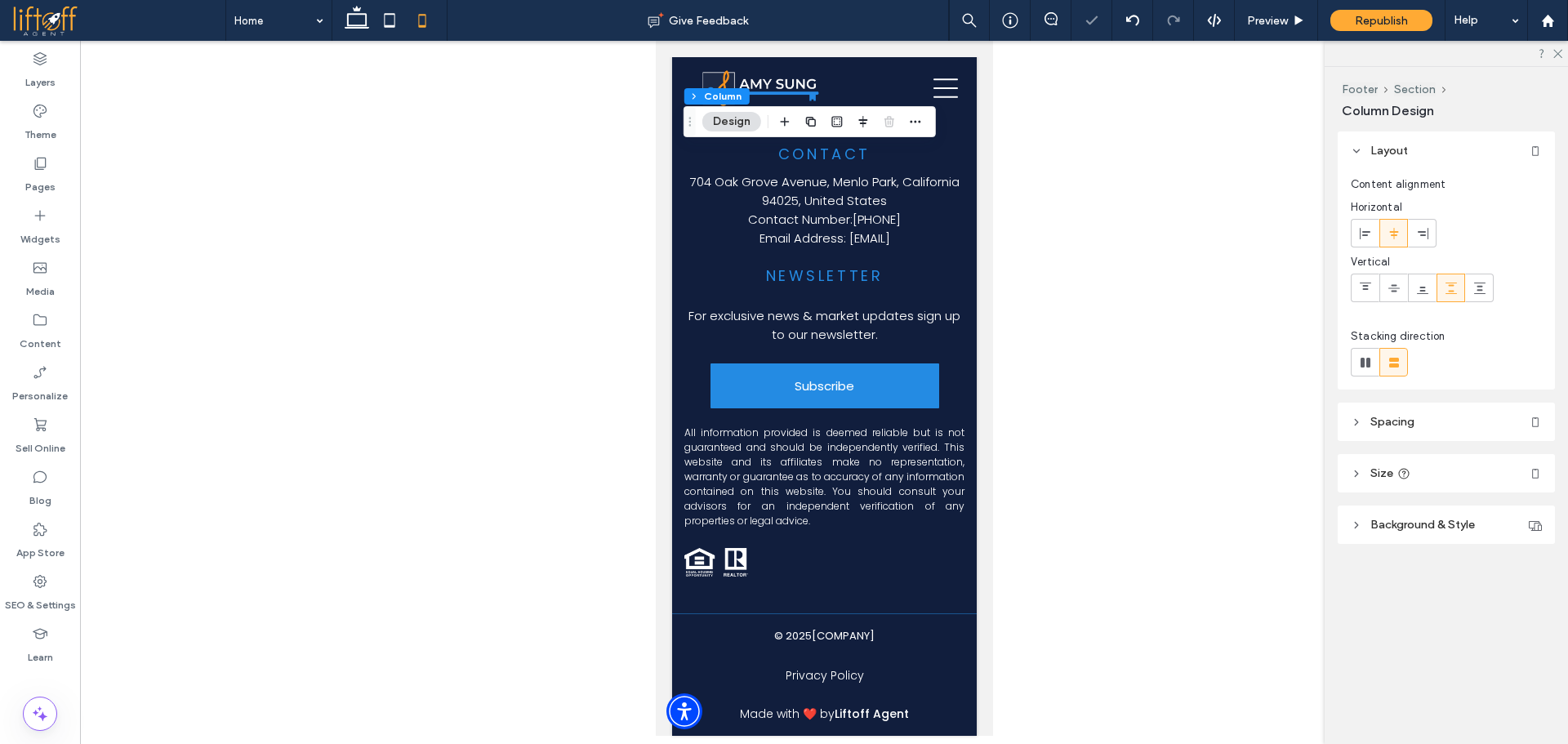 click at bounding box center (823, -4) 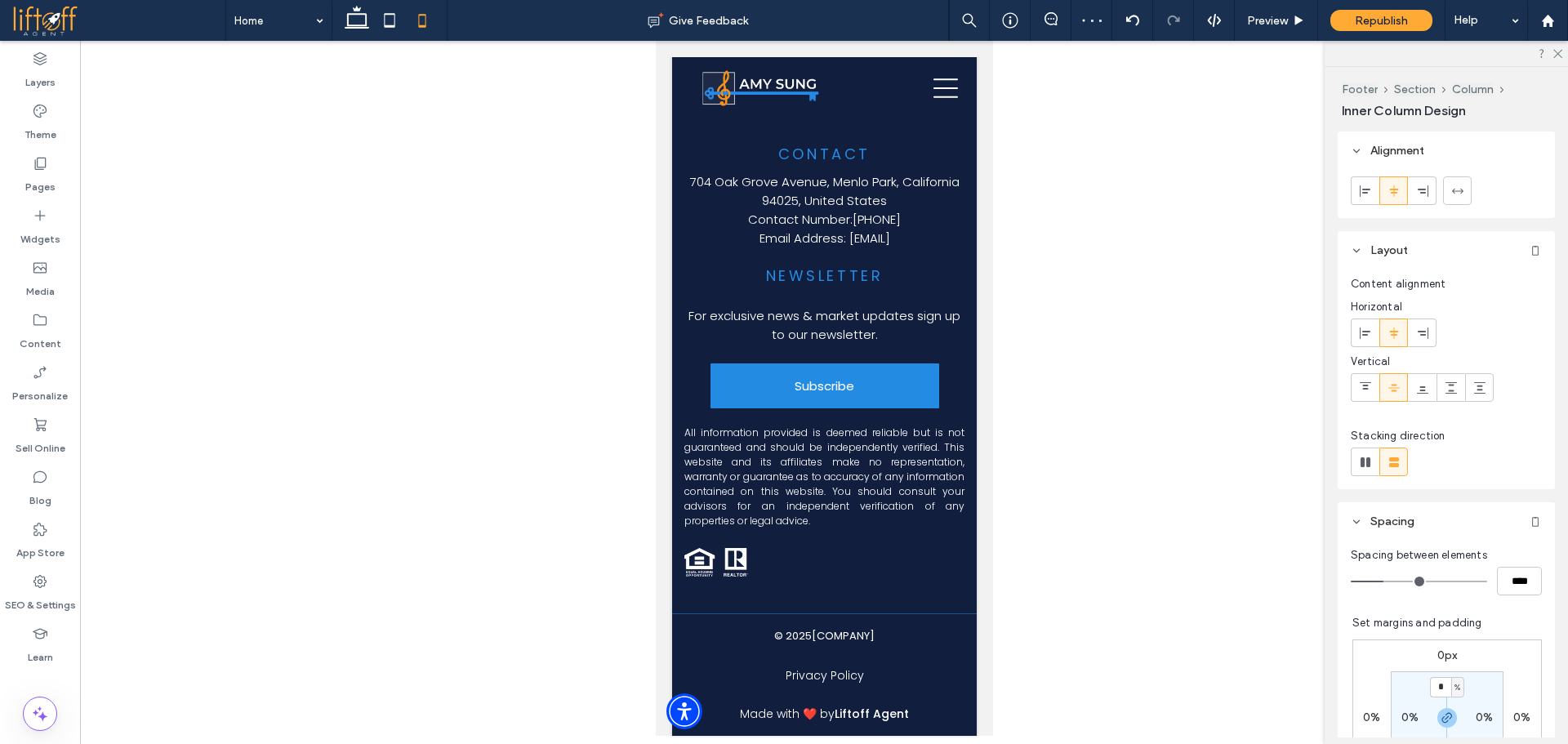drag, startPoint x: 884, startPoint y: 234, endPoint x: 946, endPoint y: 261, distance: 67.62396 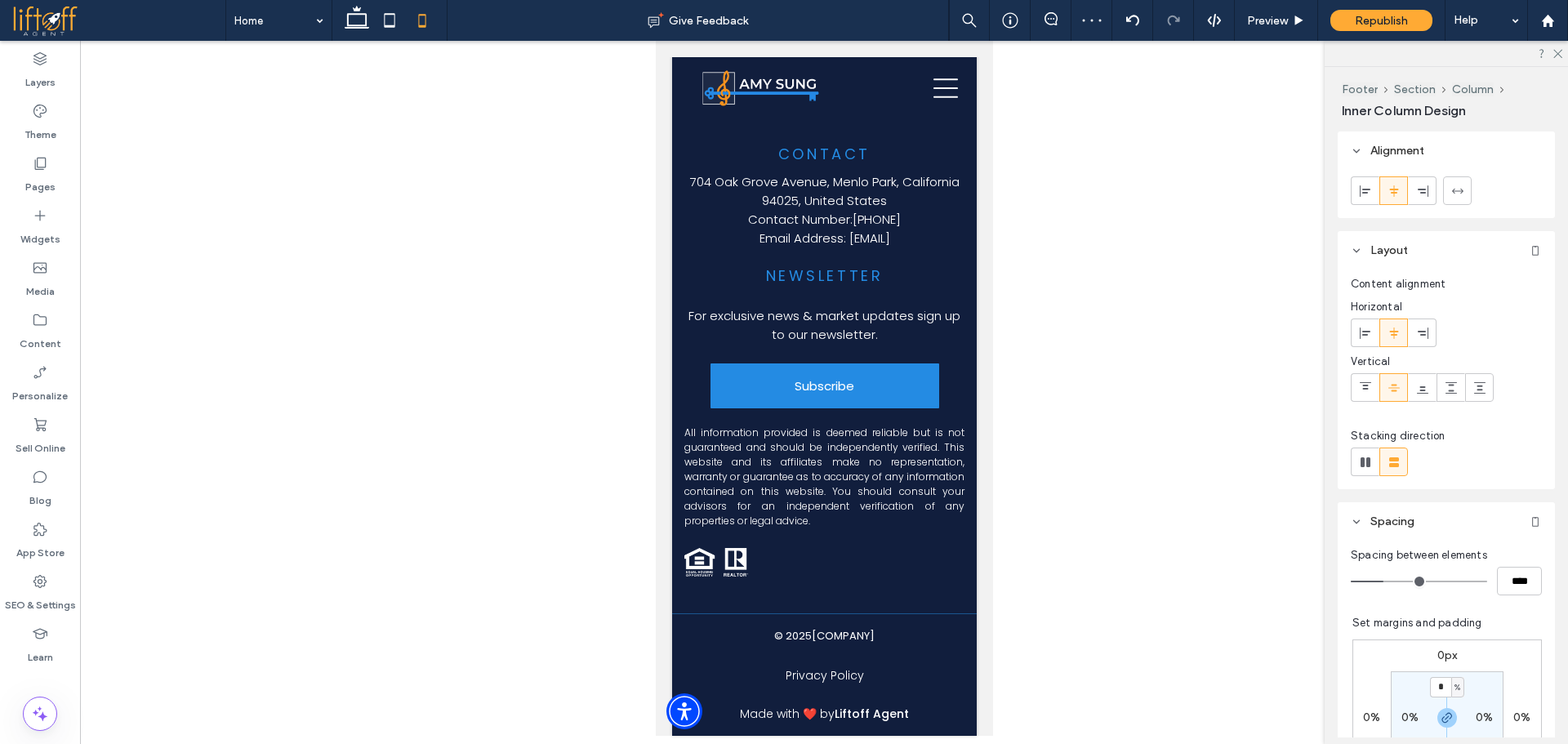 click on "102% , 113px" at bounding box center [823, -15] 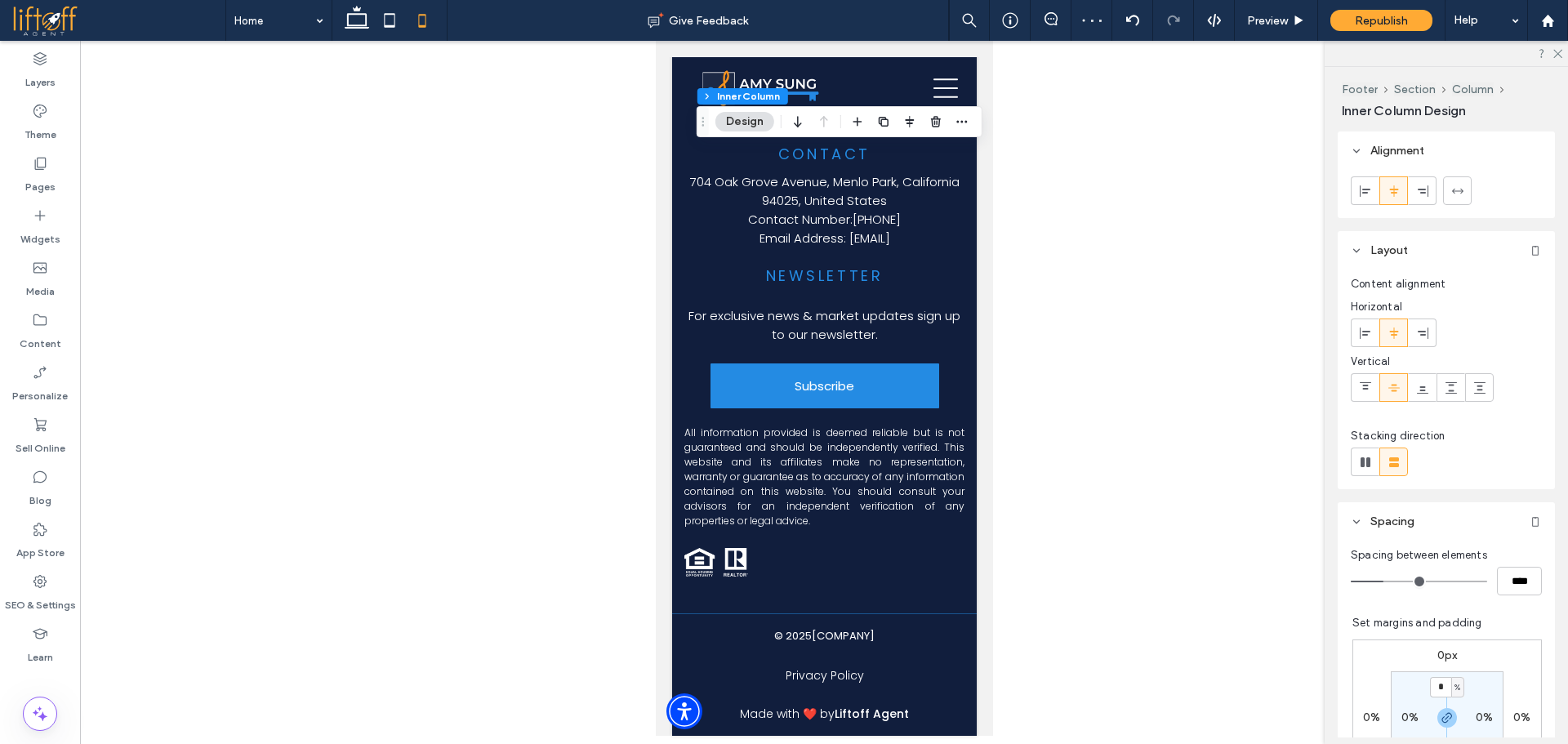 scroll, scrollTop: 7730, scrollLeft: 0, axis: vertical 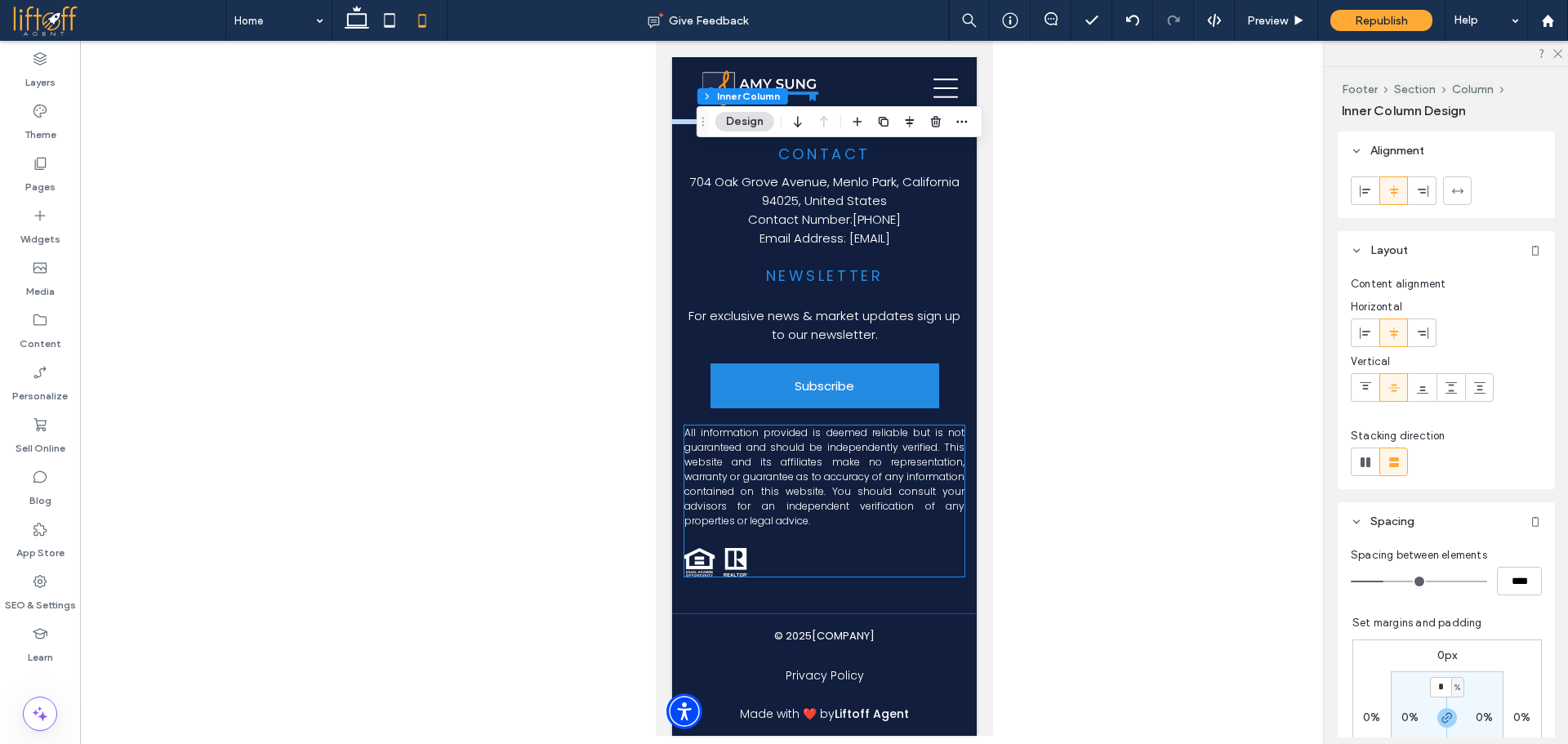 click on "All information provided is deemed reliable but is not guaranteed and should be independently verified. This website and its affiliates make no representation, warranty or guarantee as to accuracy of any information contained on this website. You should consult your advisors for an independent verification of any properties or legal advice." at bounding box center (823, 501) 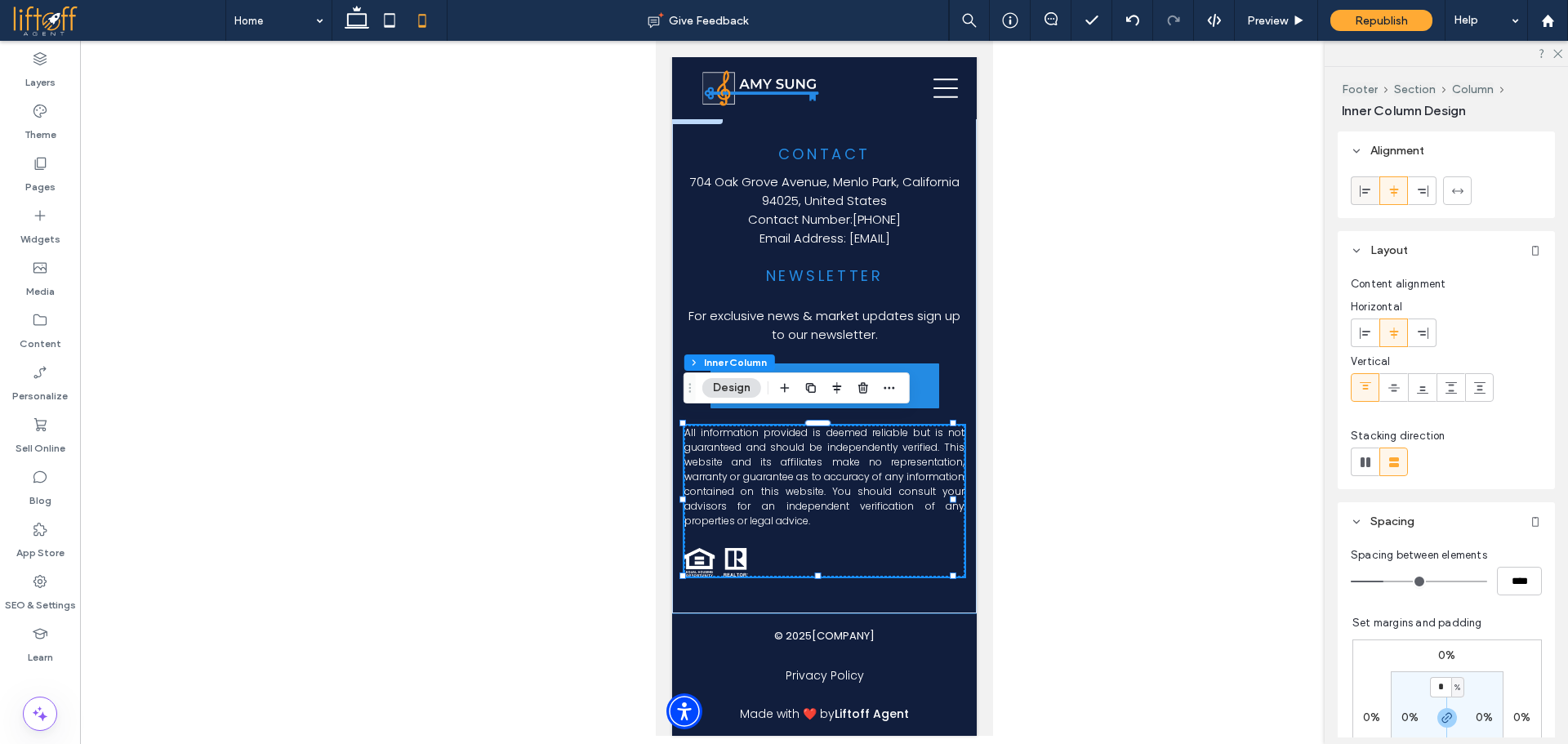click at bounding box center [1365, 190] 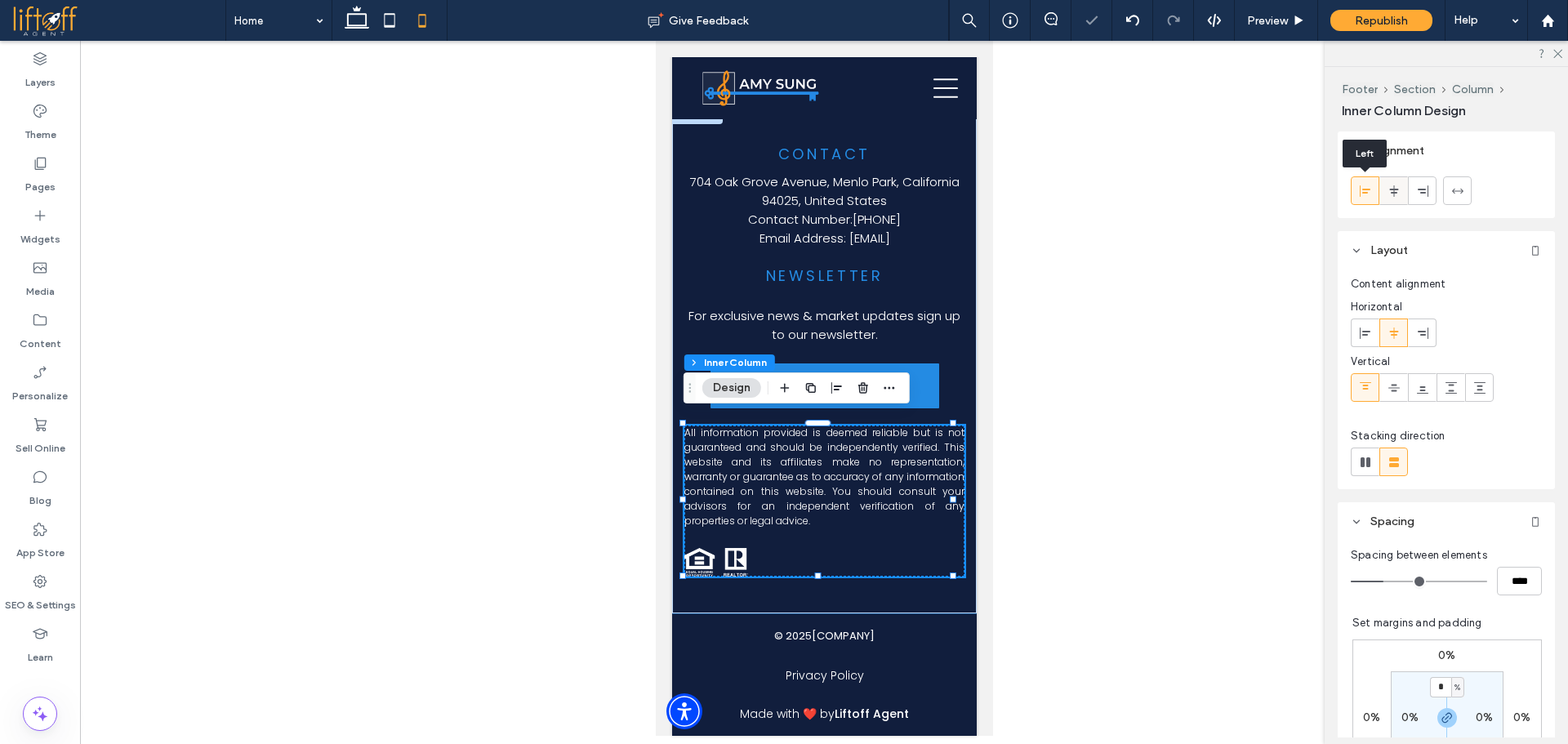 click at bounding box center (1393, 190) 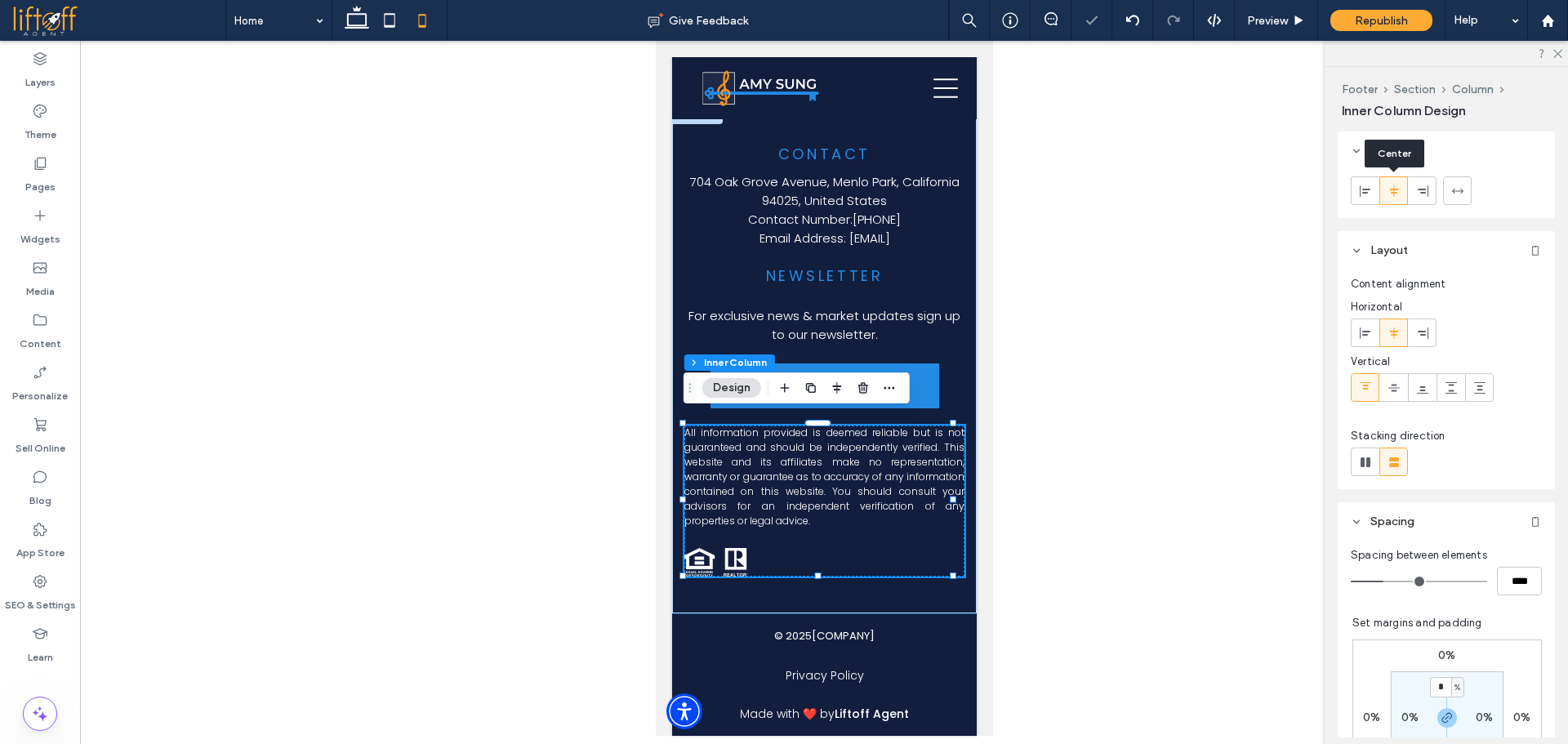 click 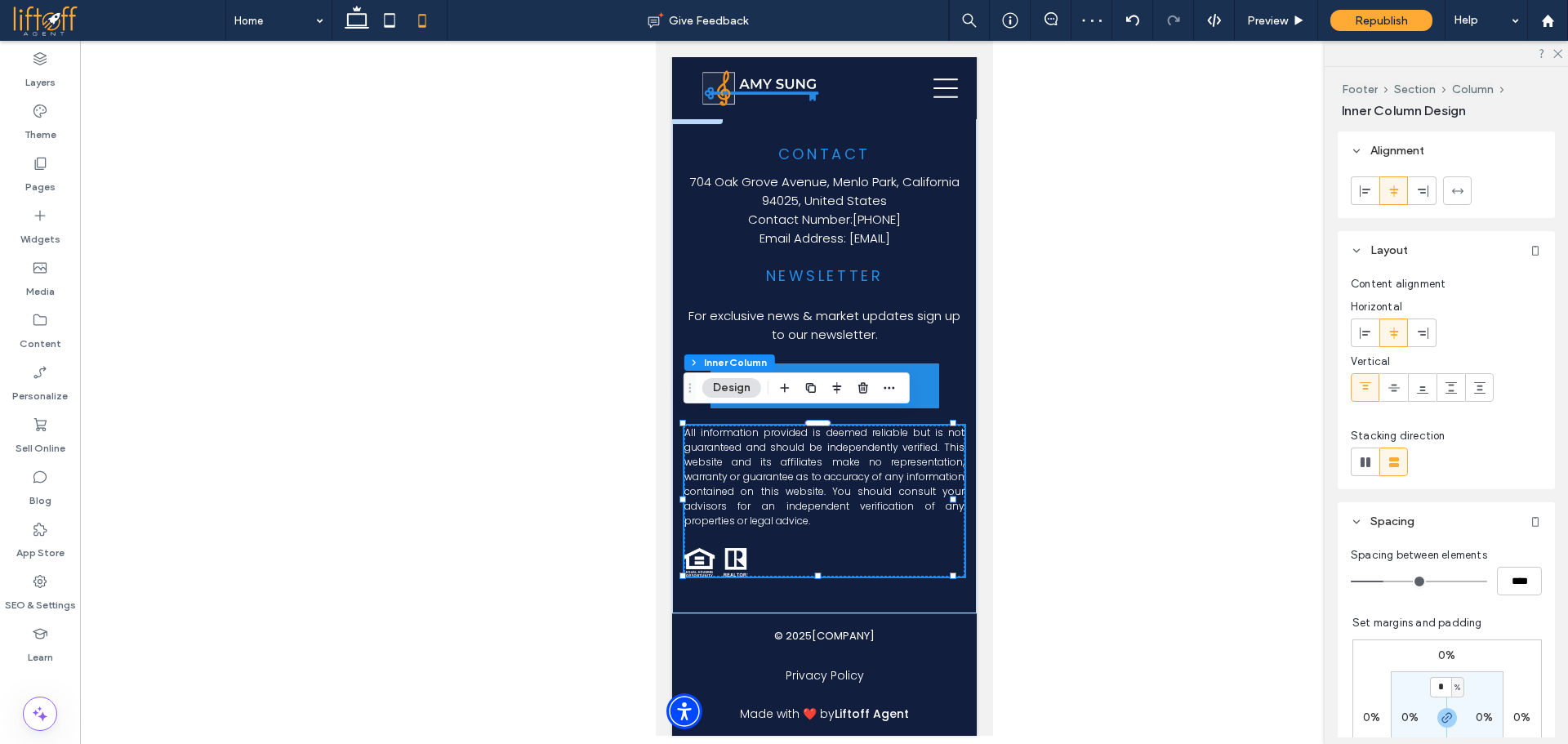 click on "All information provided is deemed reliable but is not guaranteed and should be independently verified. This website and its affiliates make no representation, warranty or guarantee as to accuracy of any information contained on this website. You should consult your advisors for an independent verification of any properties or legal advice." at bounding box center [823, 501] 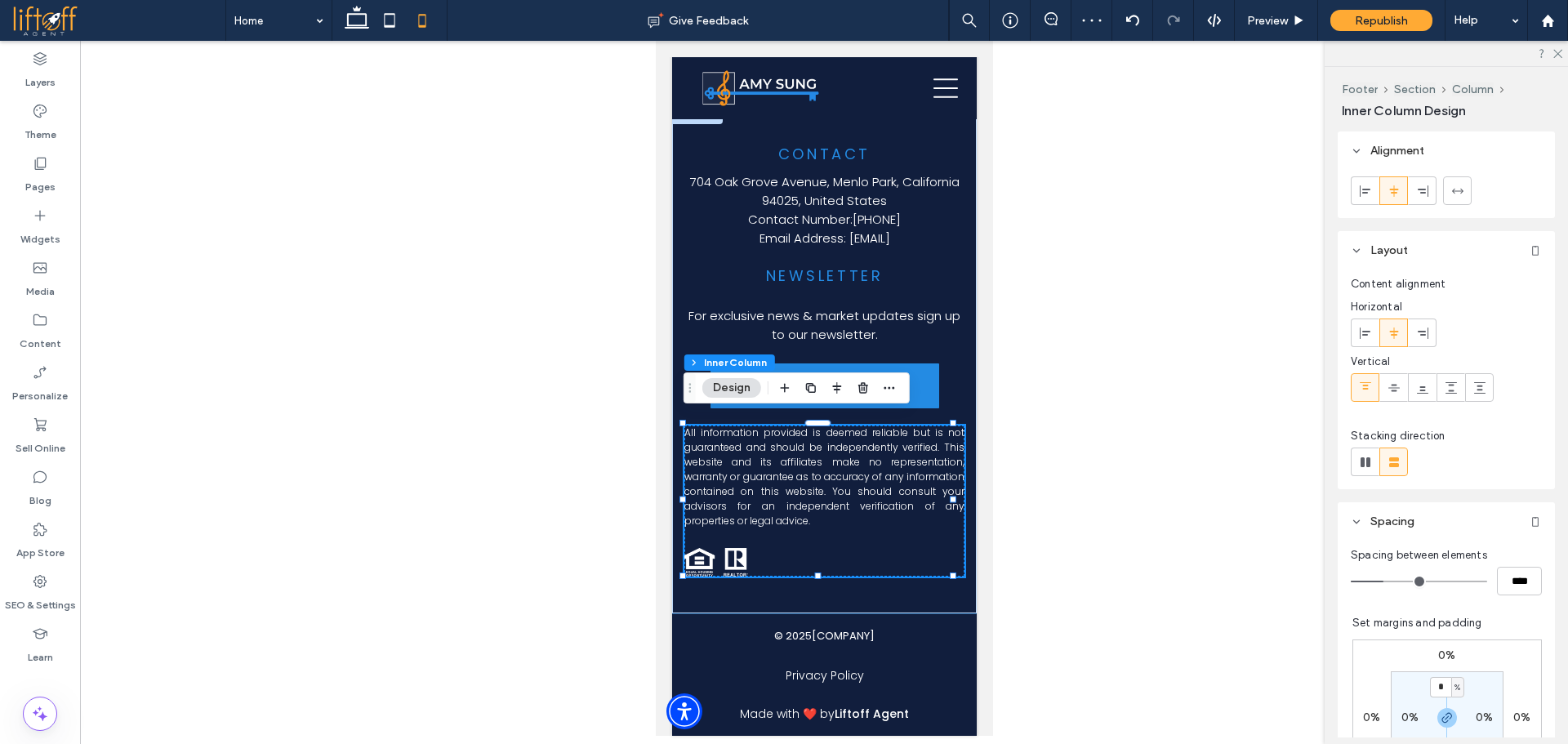 click on "All information provided is deemed reliable but is not guaranteed and should be independently verified. This website and its affiliates make no representation, warranty or guarantee as to accuracy of any information contained on this website. You should consult your advisors for an independent verification of any properties or legal advice." at bounding box center [823, 501] 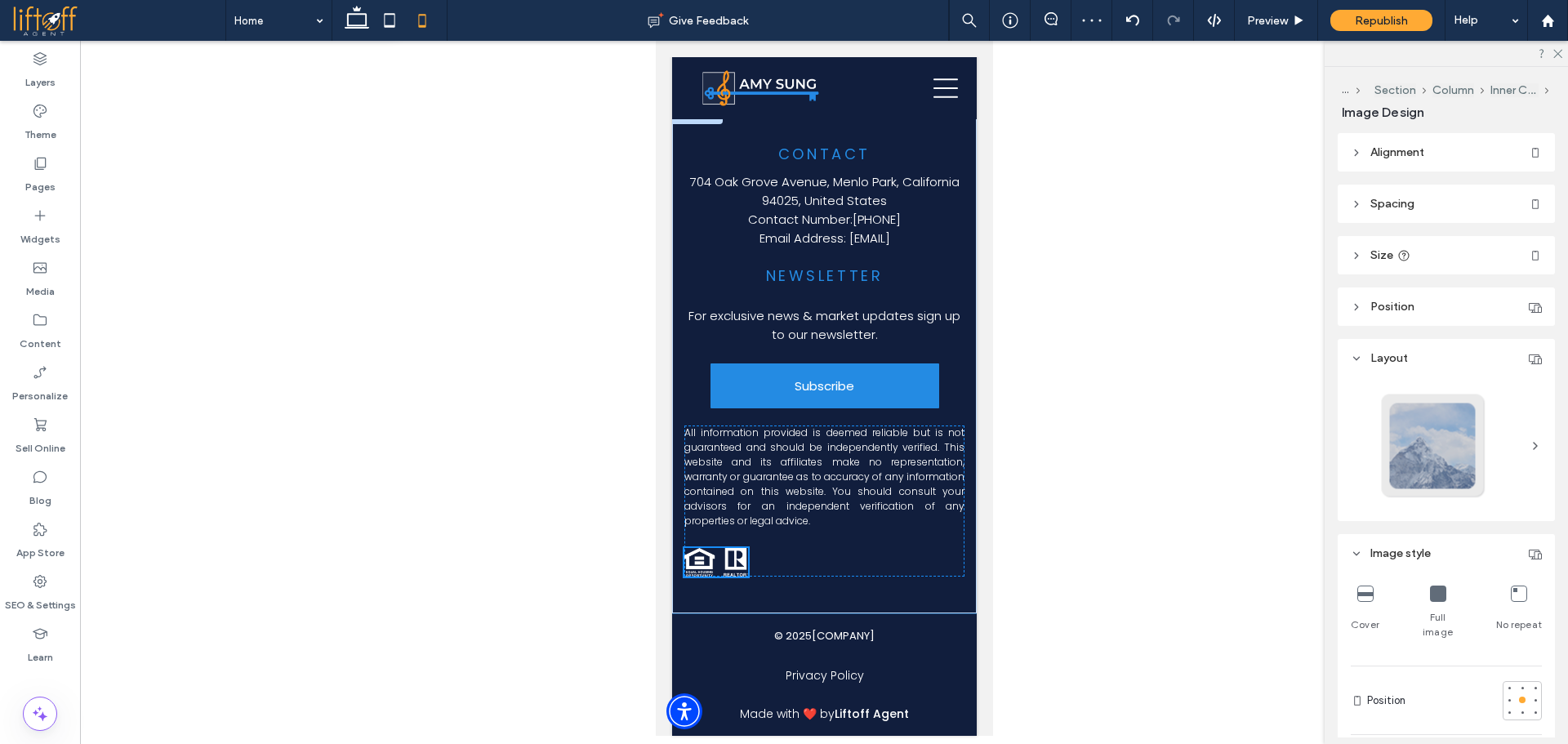 scroll, scrollTop: 7710, scrollLeft: 0, axis: vertical 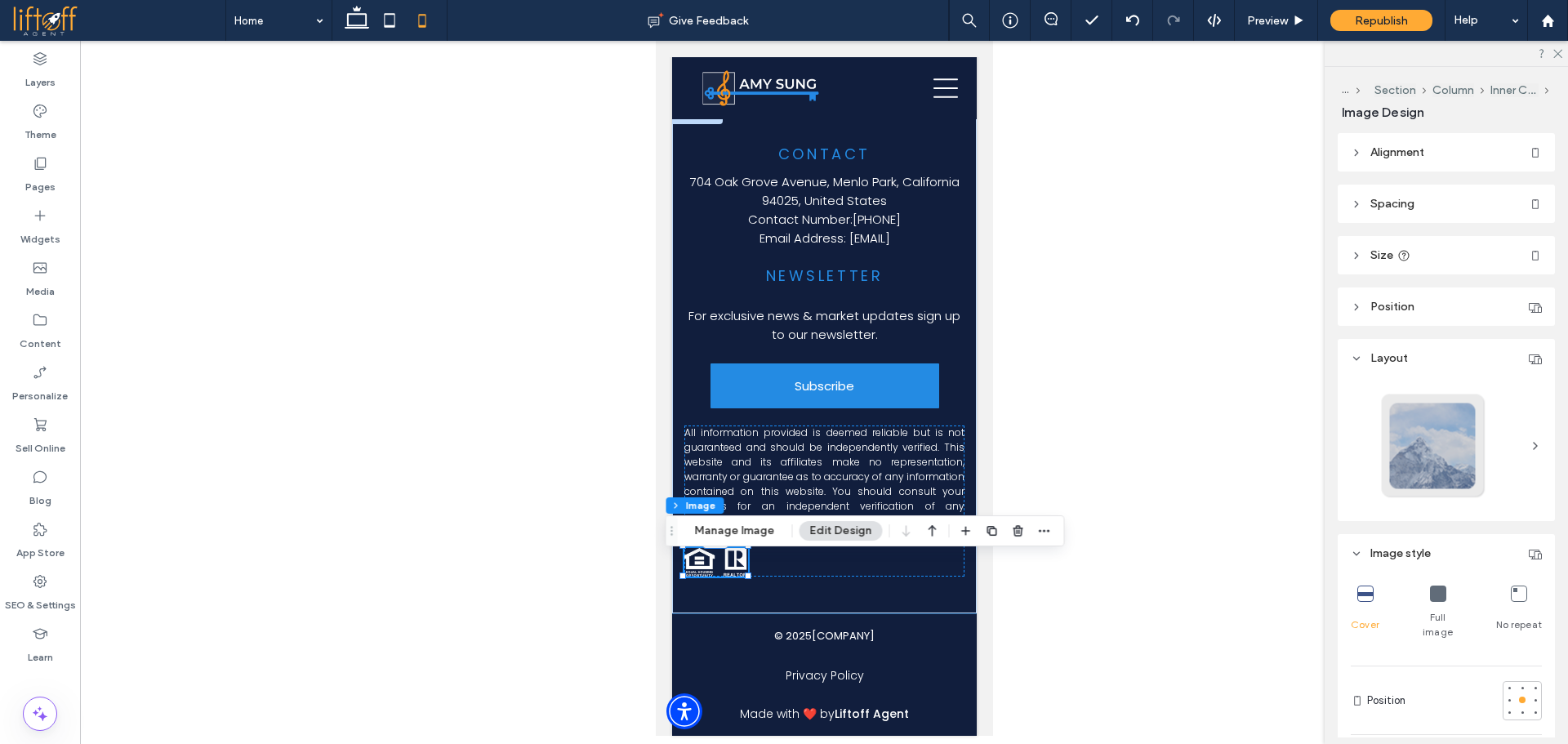 click on "Alignment" at bounding box center [1397, 152] 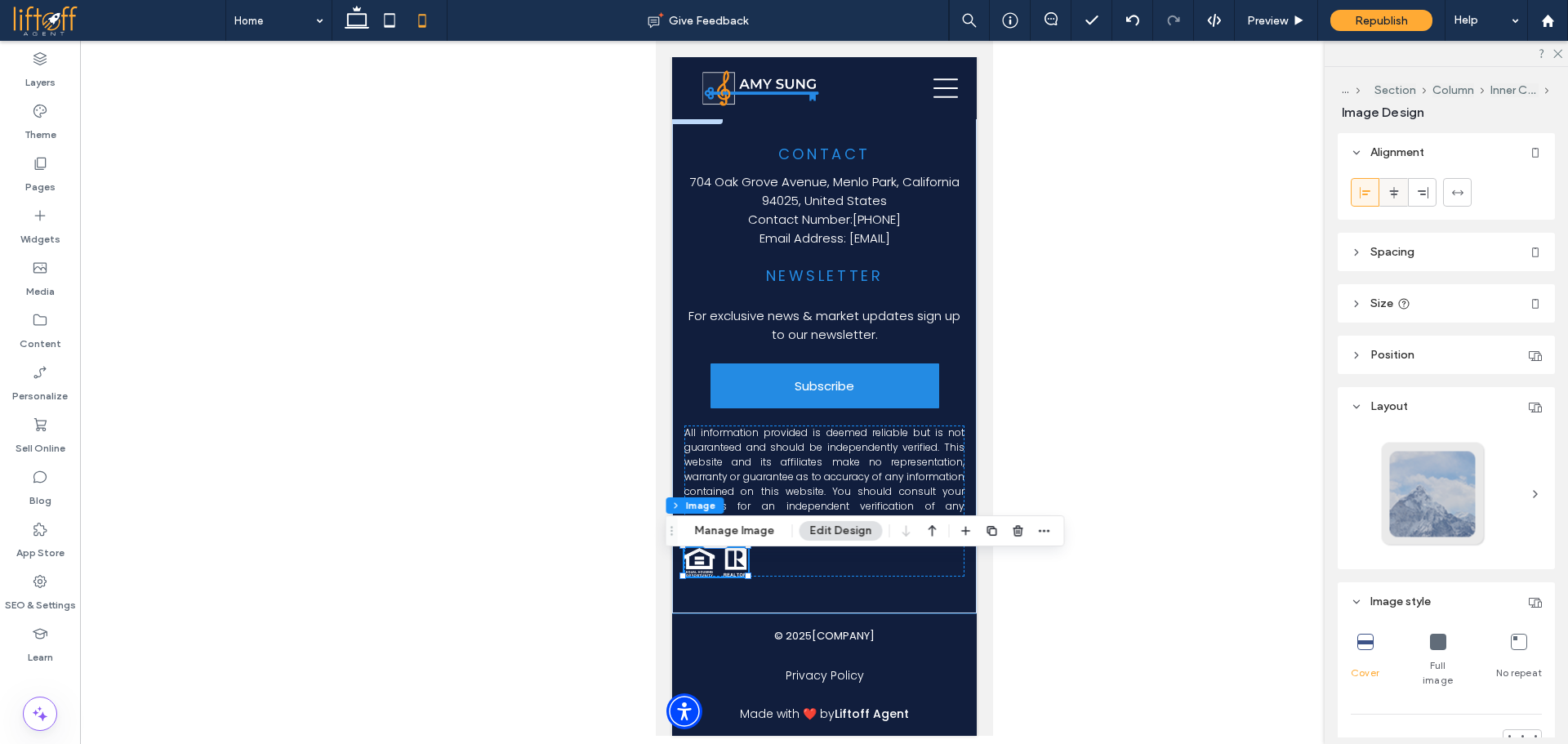 click at bounding box center (1393, 192) 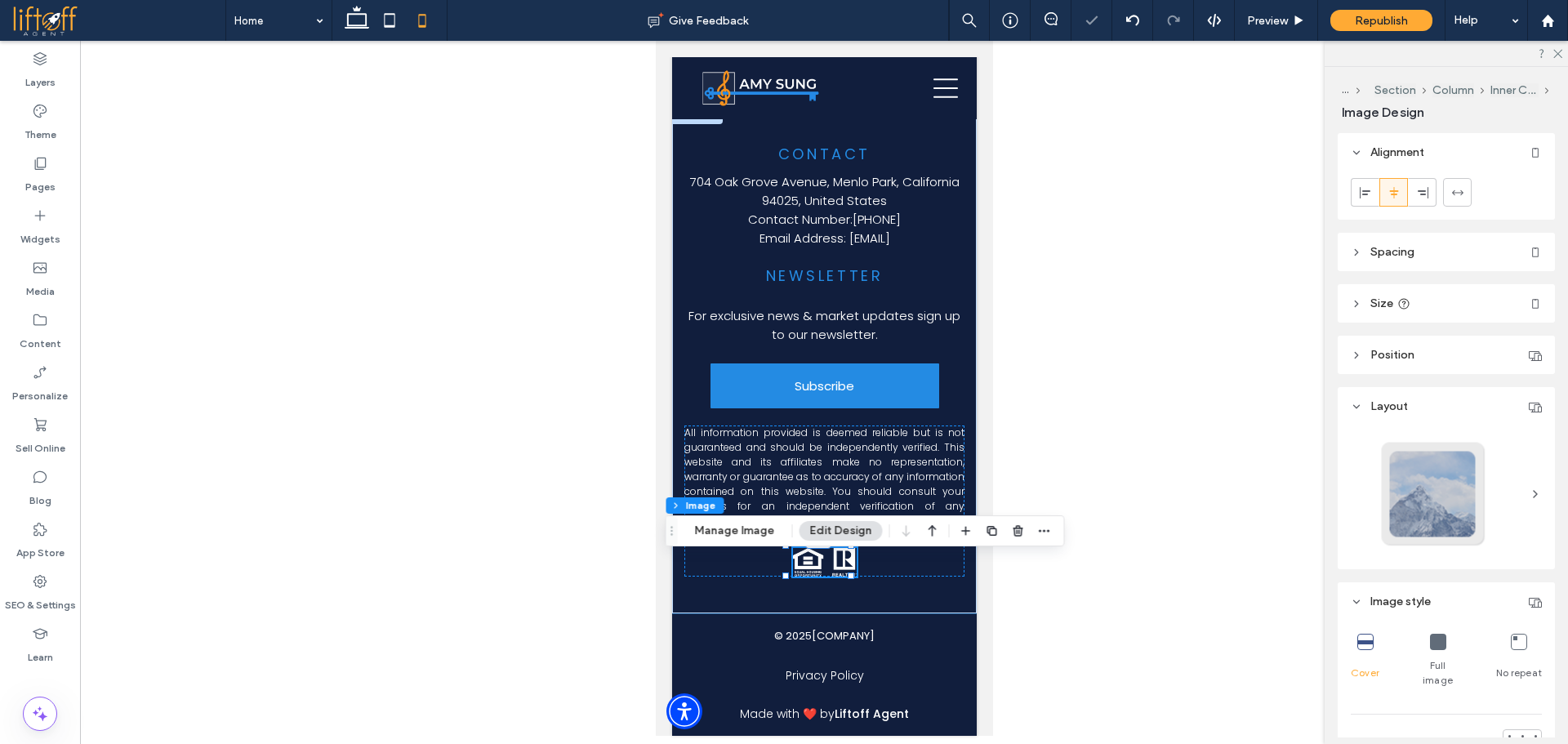 scroll, scrollTop: 7730, scrollLeft: 0, axis: vertical 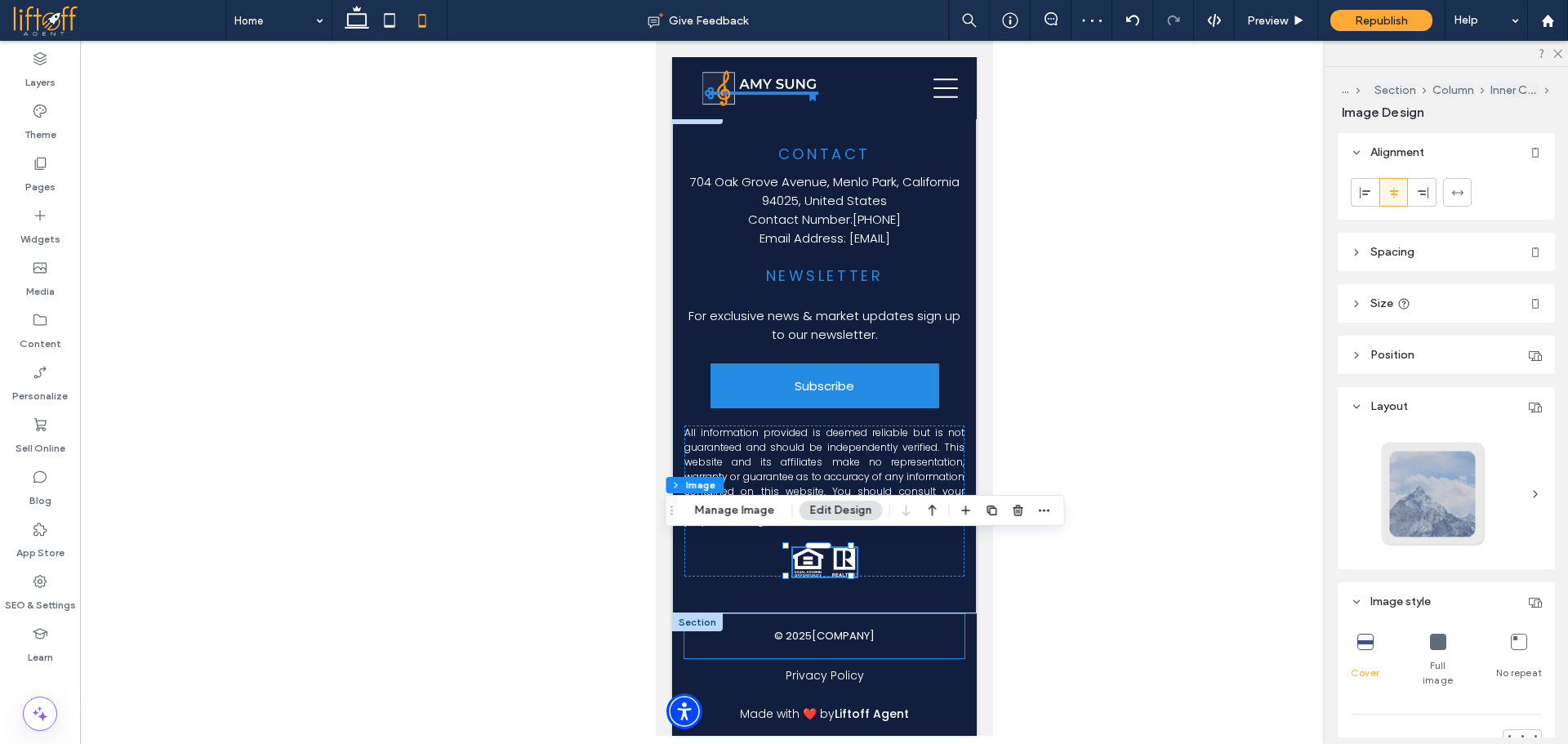 click on "© 2025
Amy Sung" at bounding box center (823, 636) 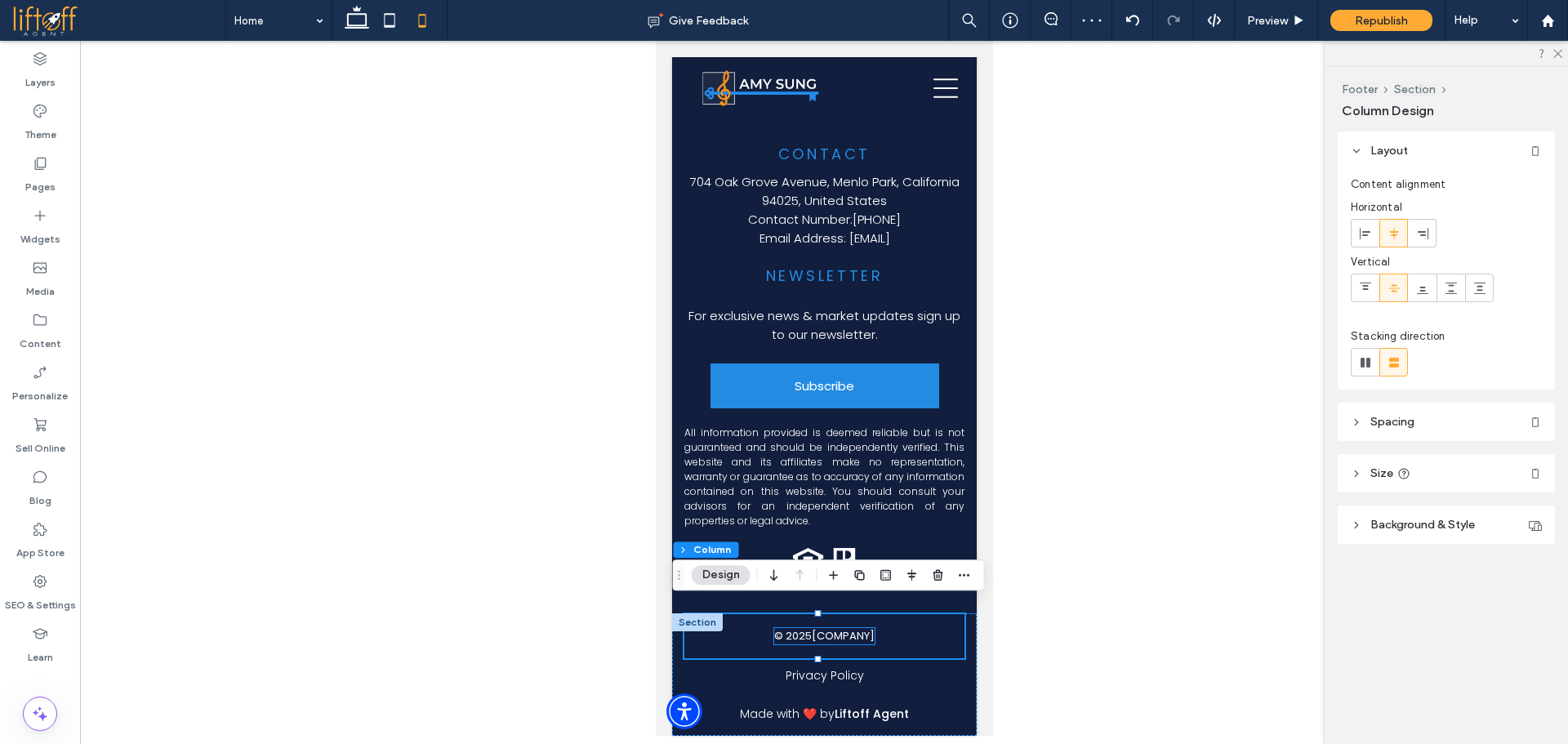 click on "Amy Sung" at bounding box center (842, 636) 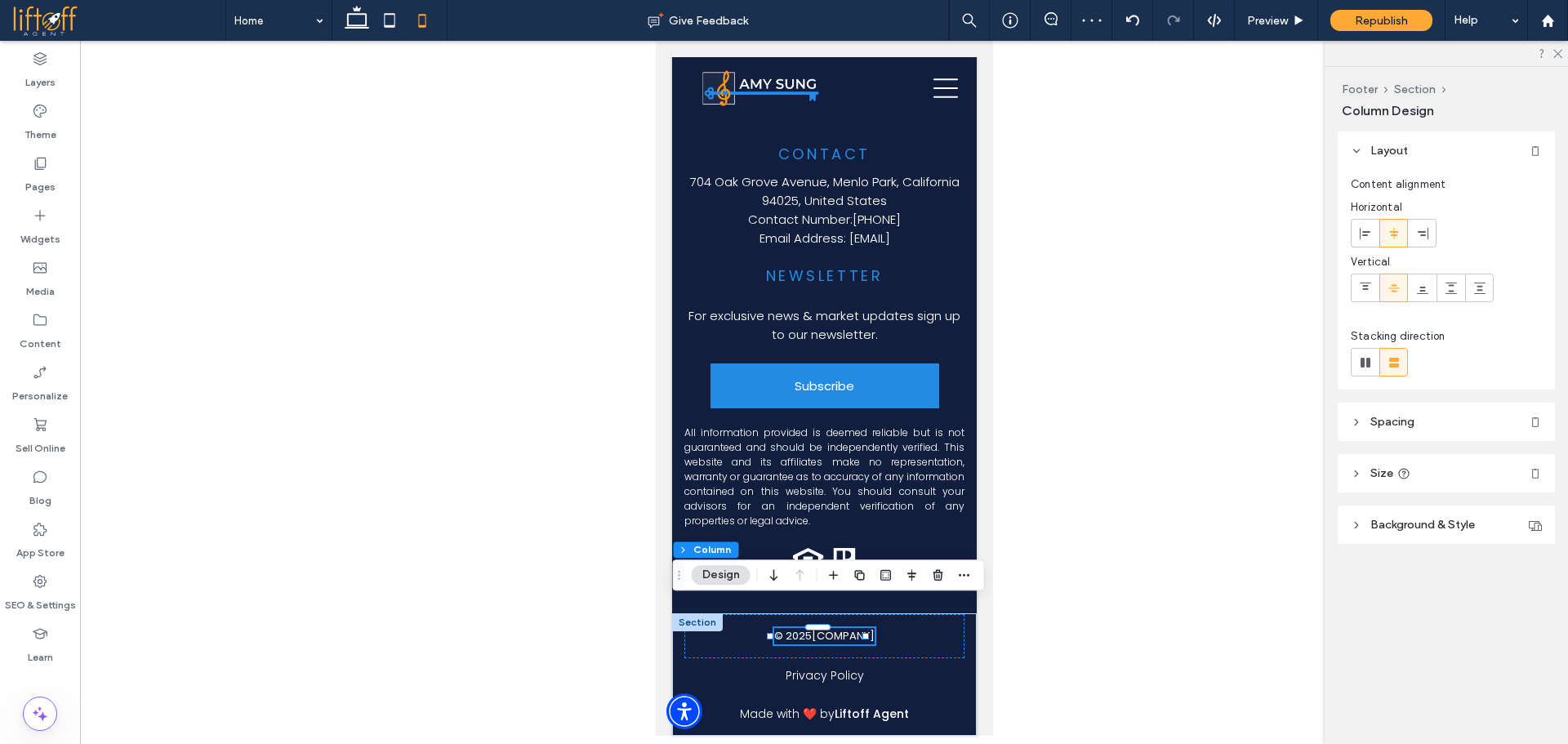 click on "Amy Sung" at bounding box center [842, 636] 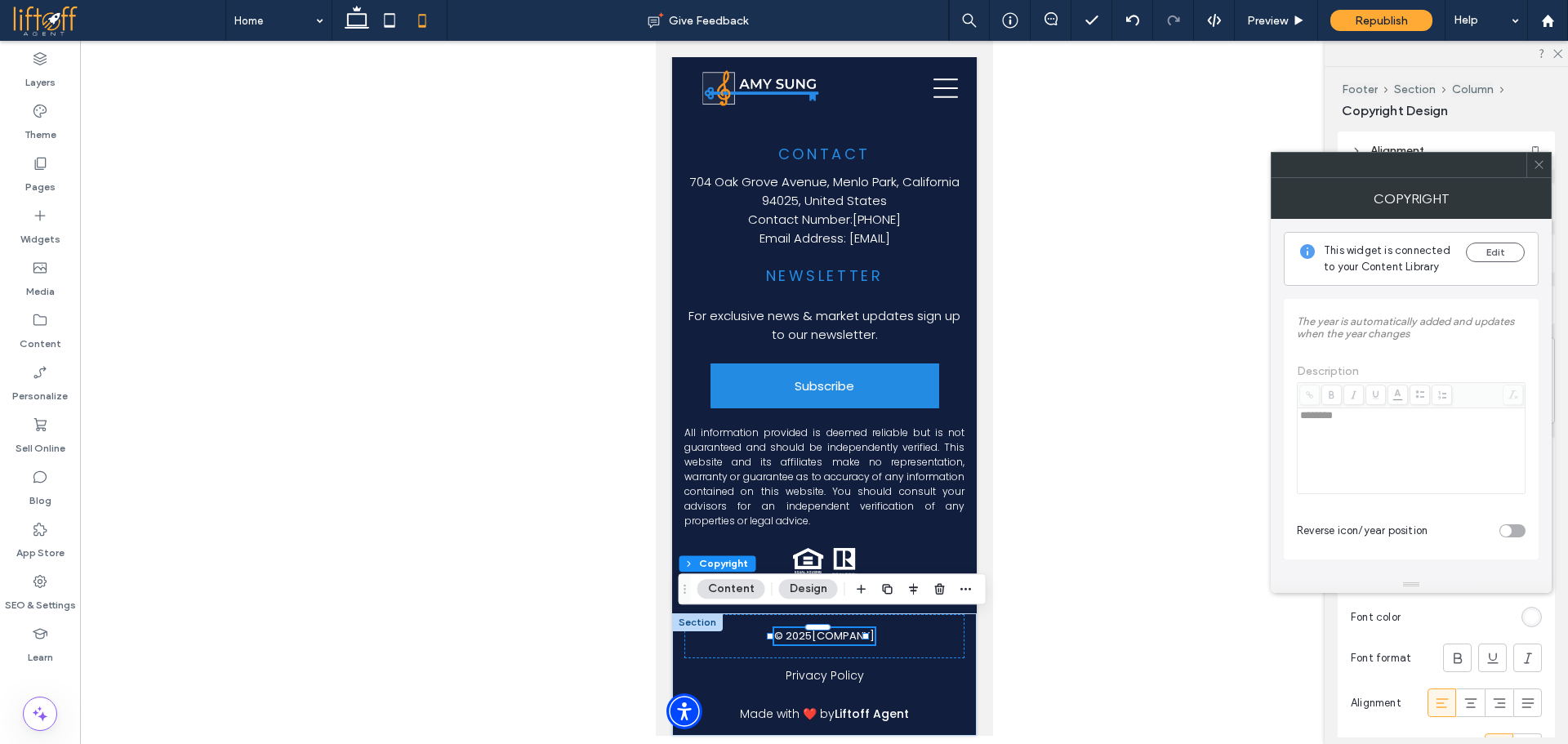 click 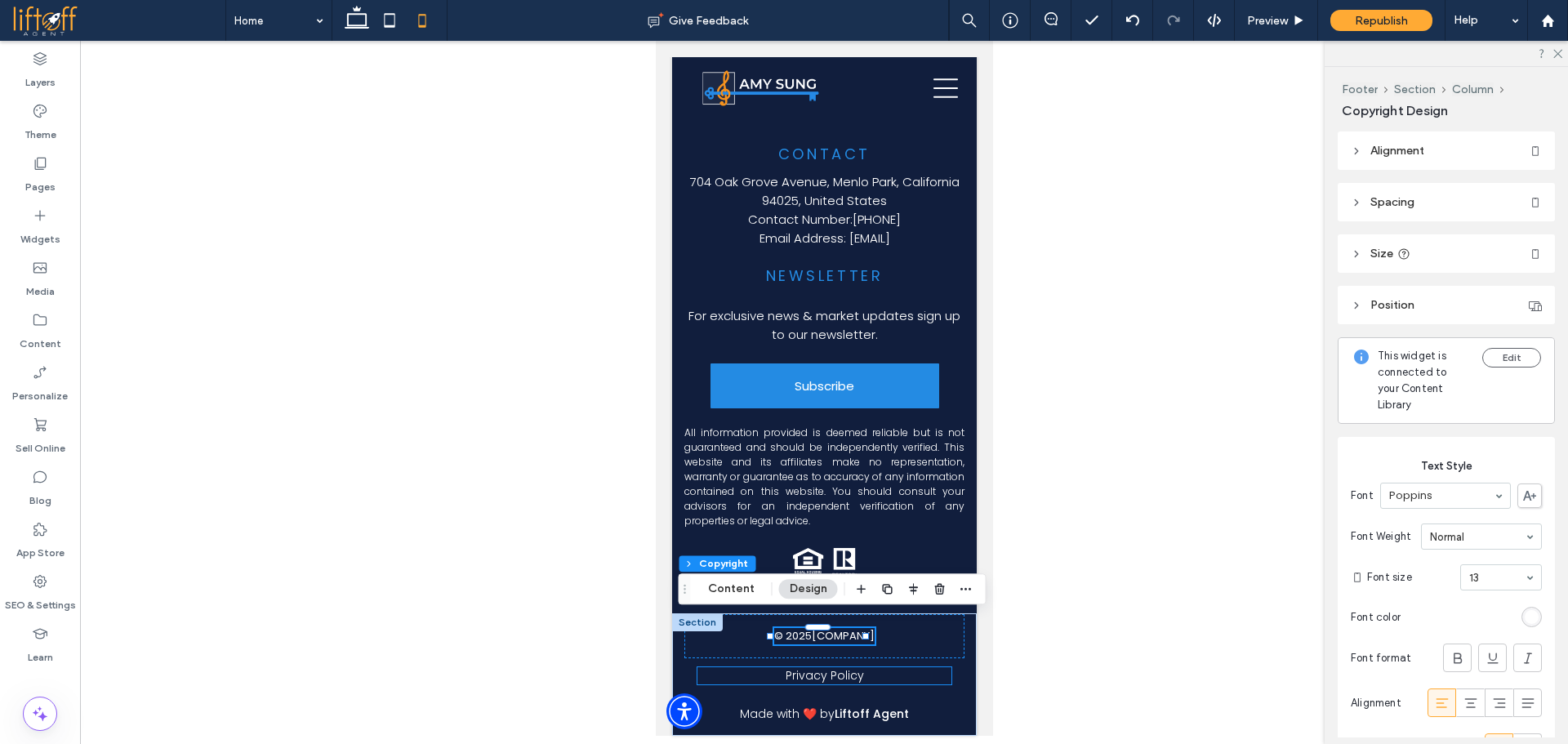 click on "Privacy Policy" at bounding box center [824, 675] 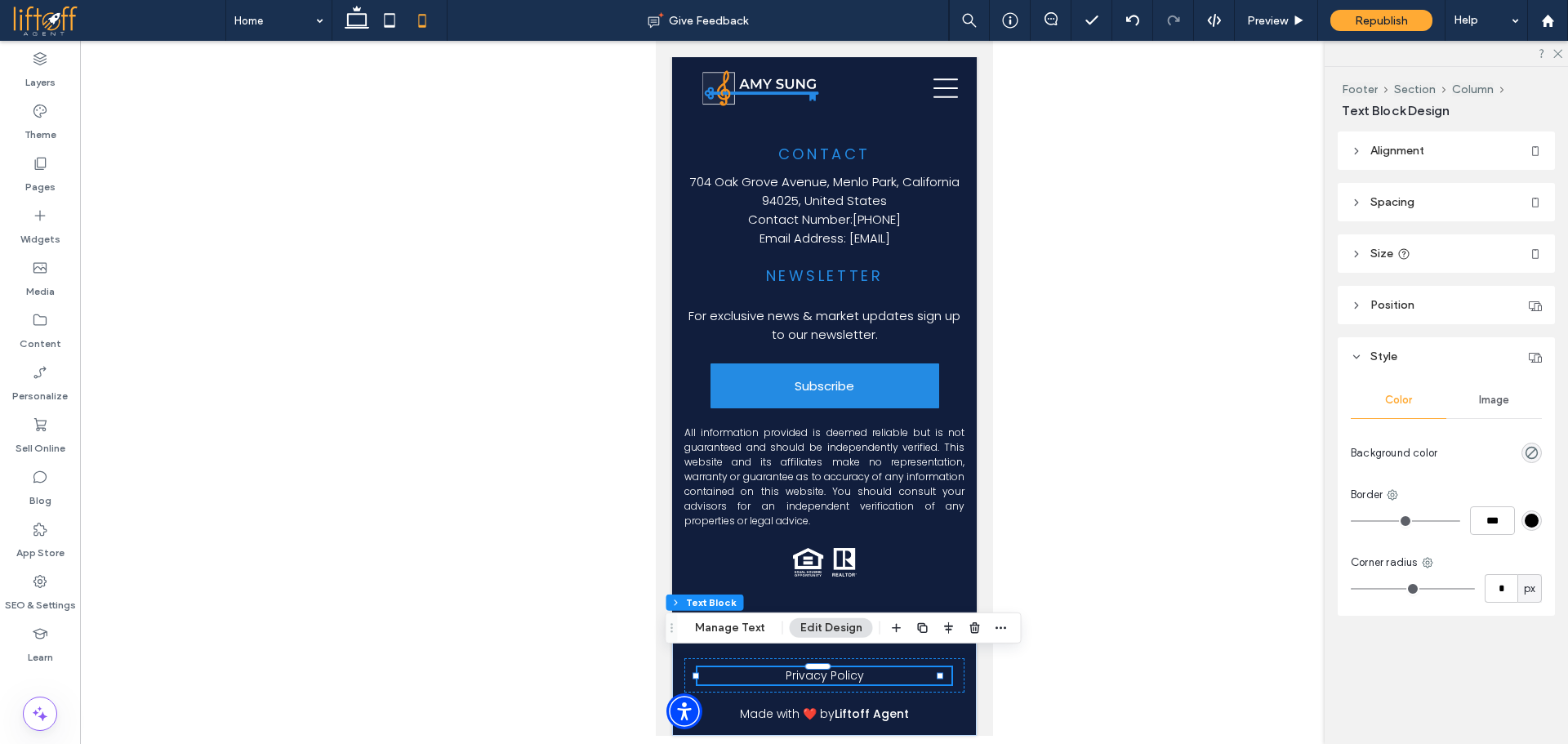 click on "Privacy Policy" at bounding box center (823, 675) 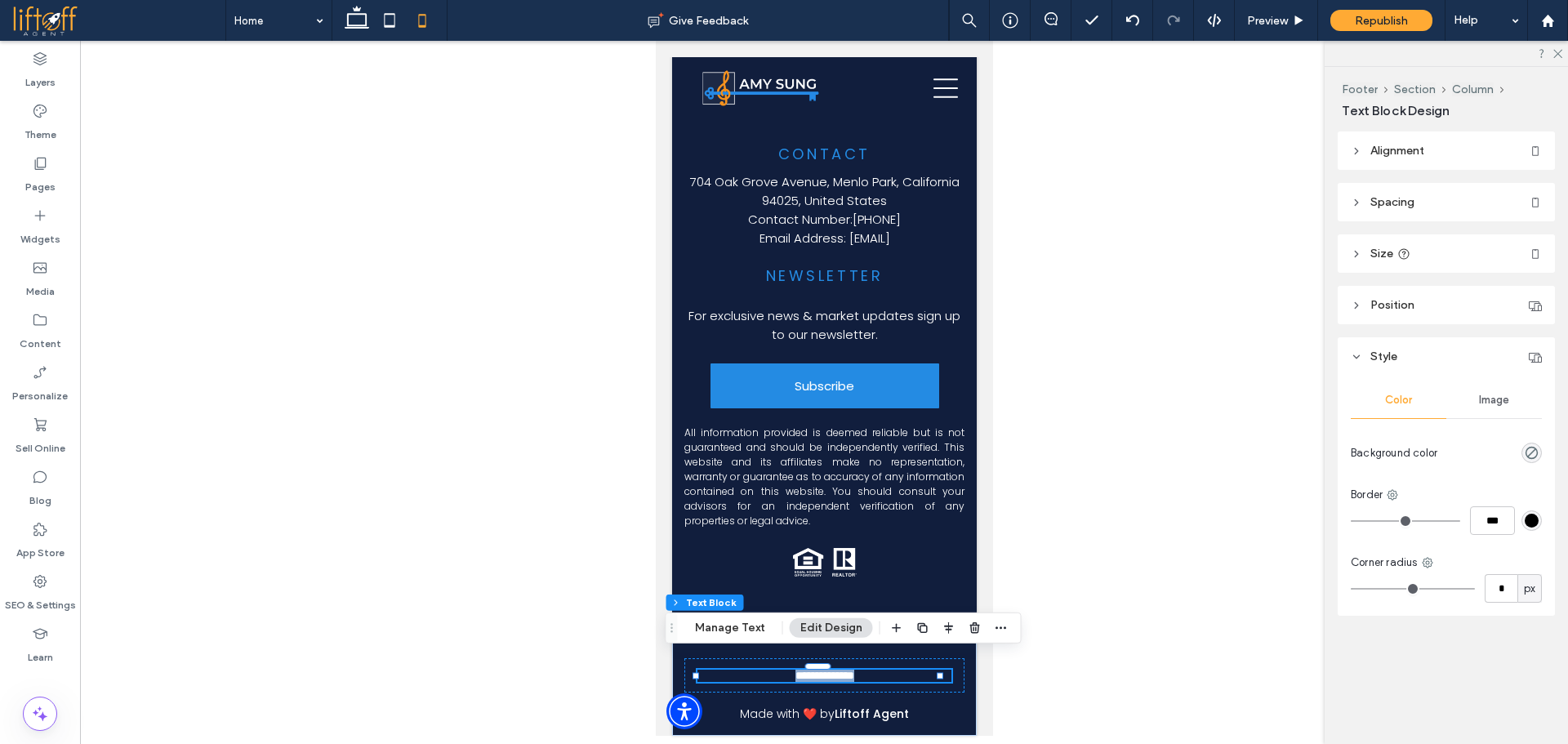 click on "**********" at bounding box center (823, 675) 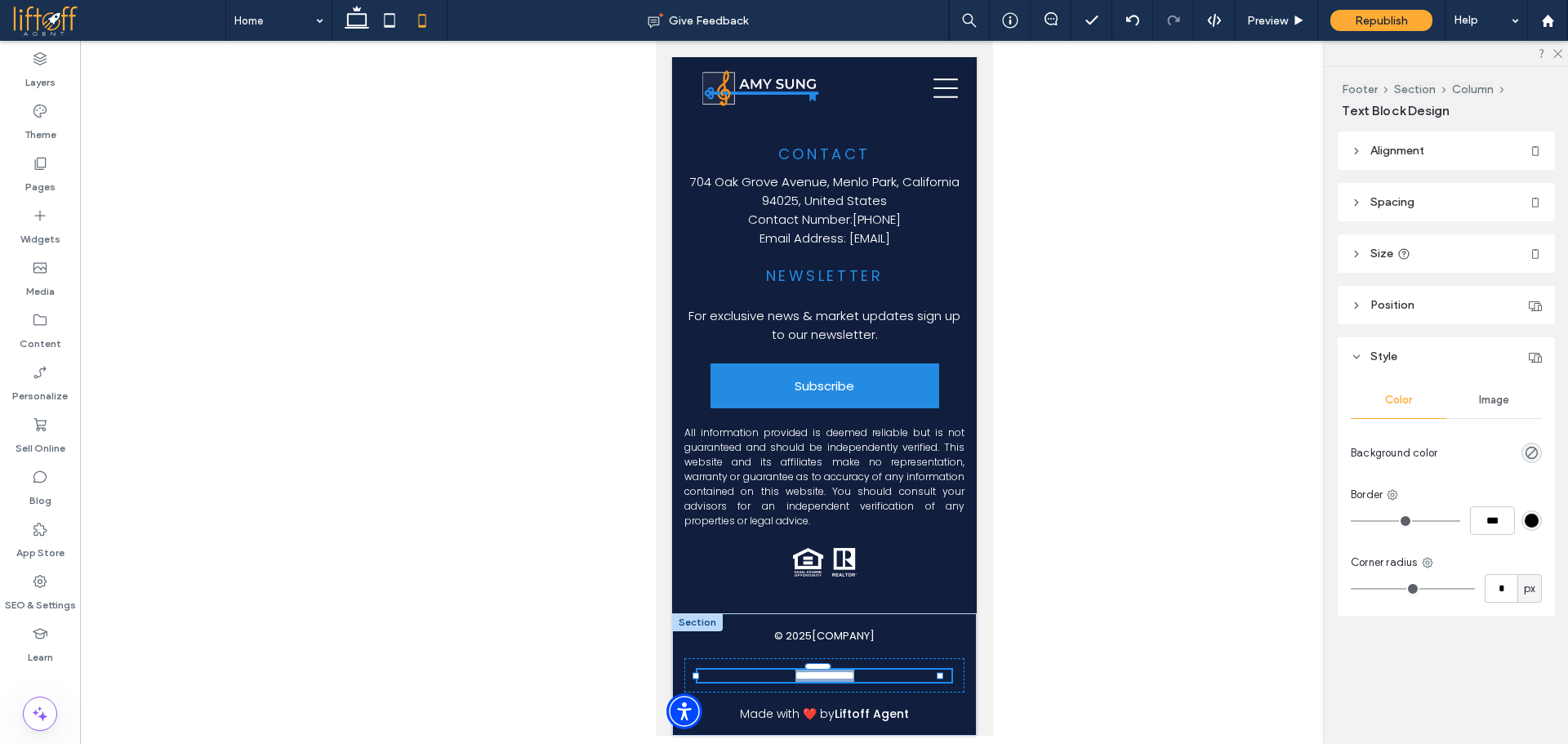 type on "*******" 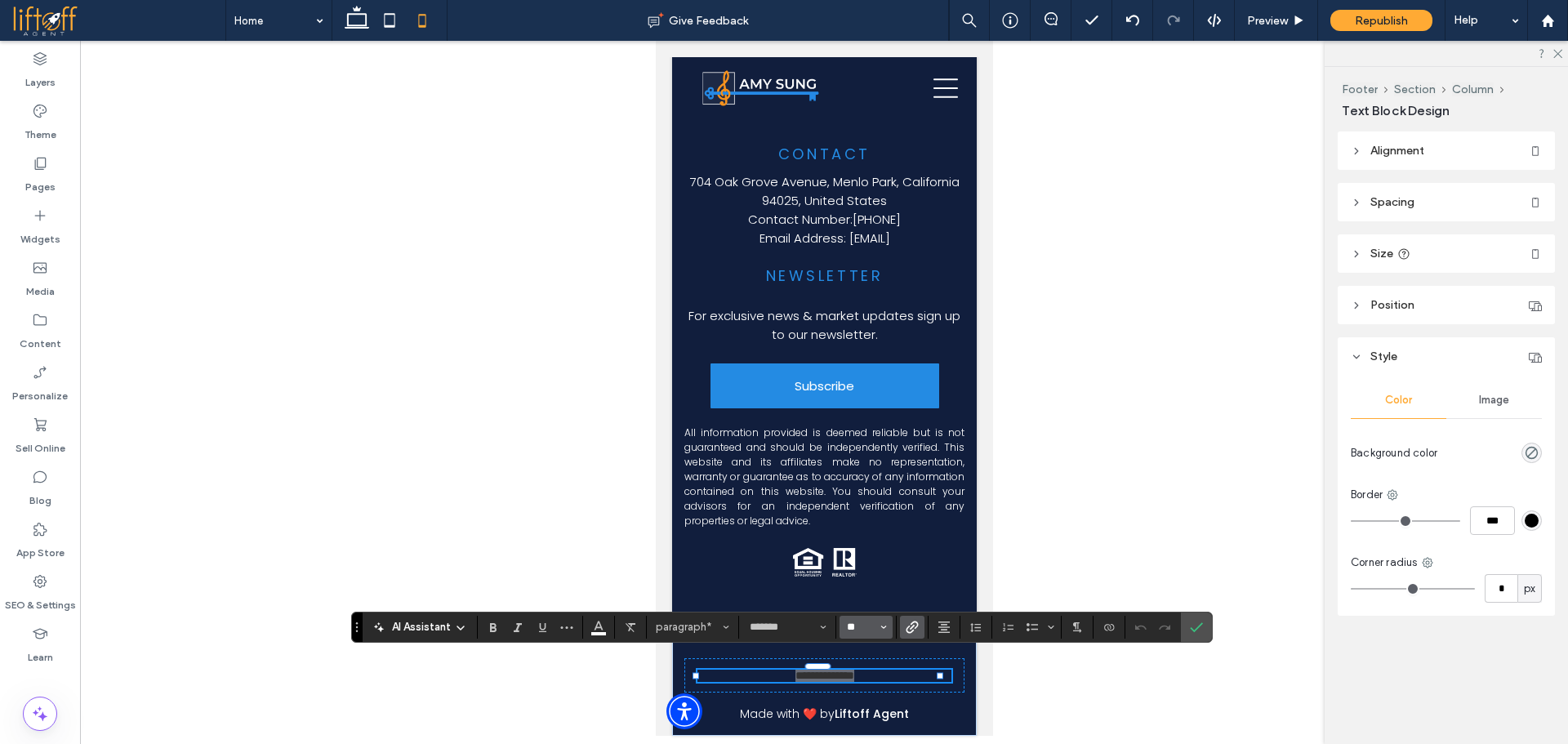 click on "**" at bounding box center (861, 627) 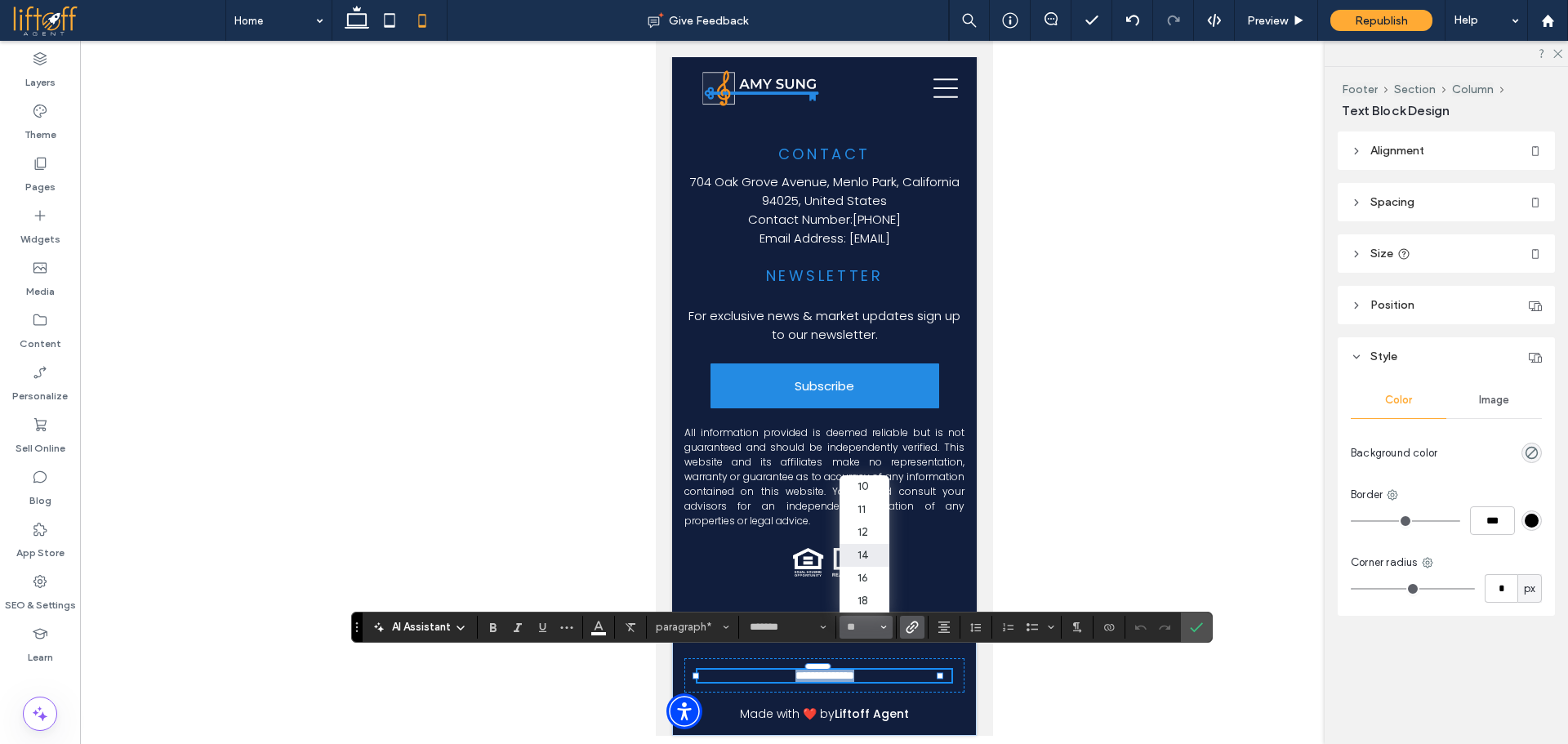 type on "**" 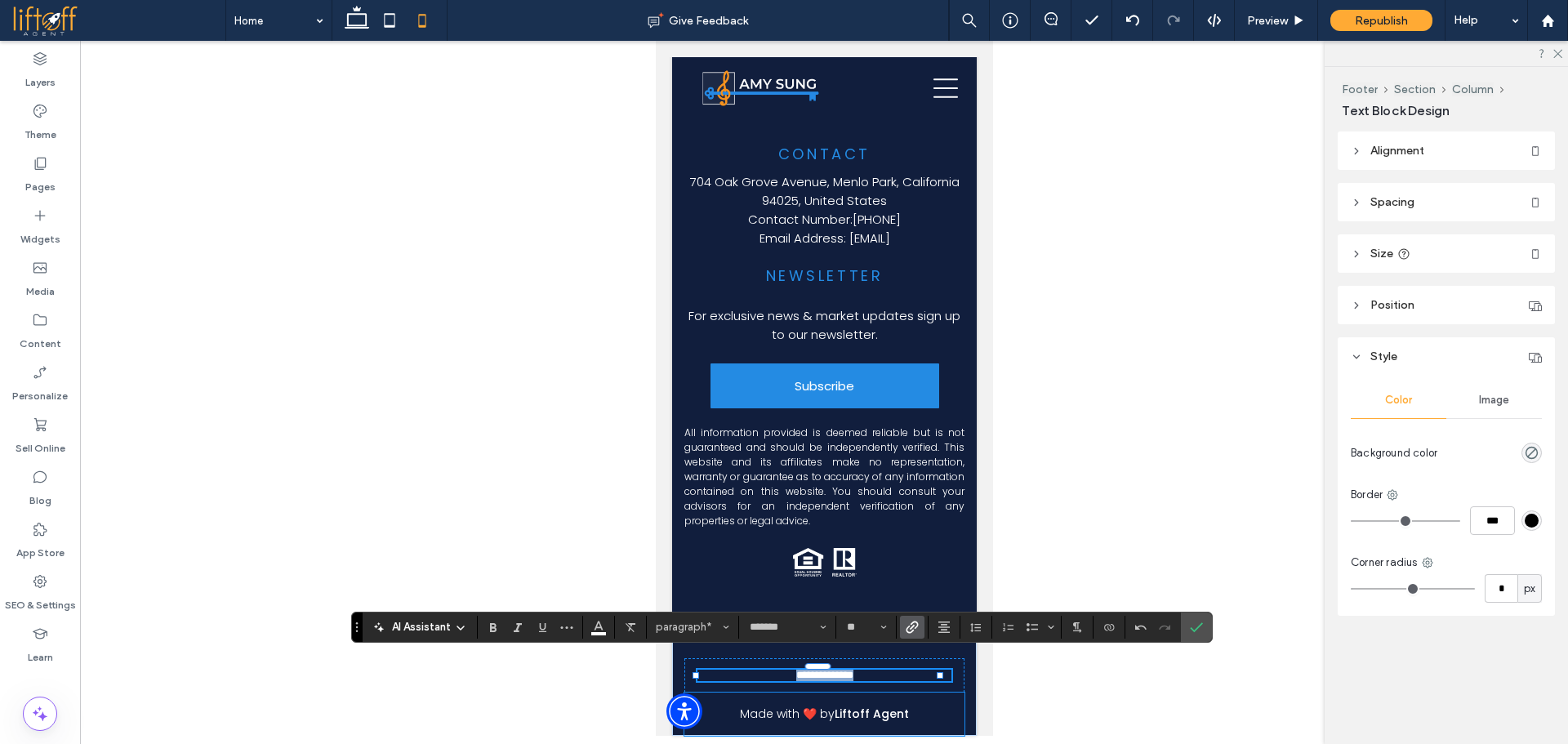 click on "Liftoff Agent" at bounding box center (871, 714) 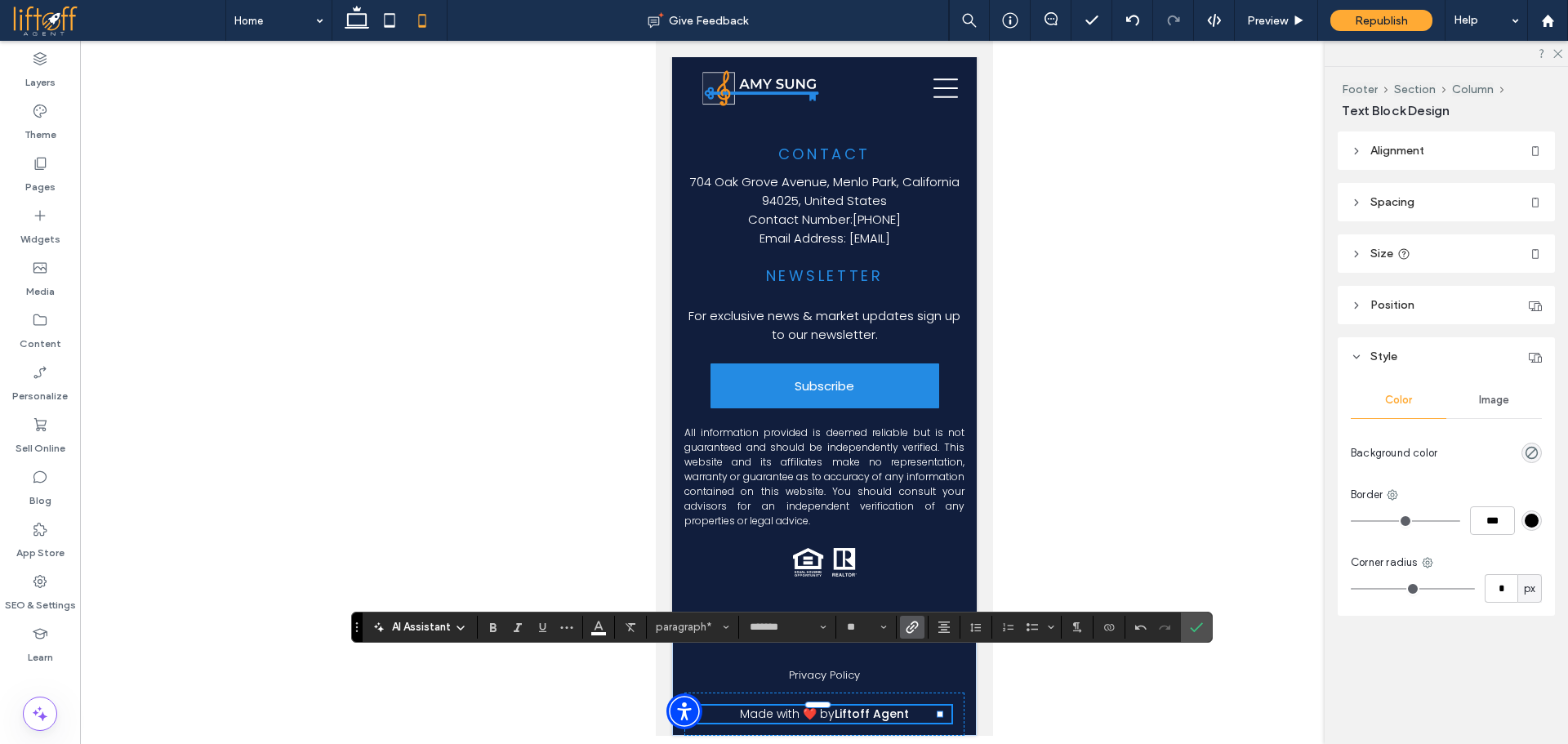 click on "Made with ❤️ by  Liftoff Agent" at bounding box center (823, 714) 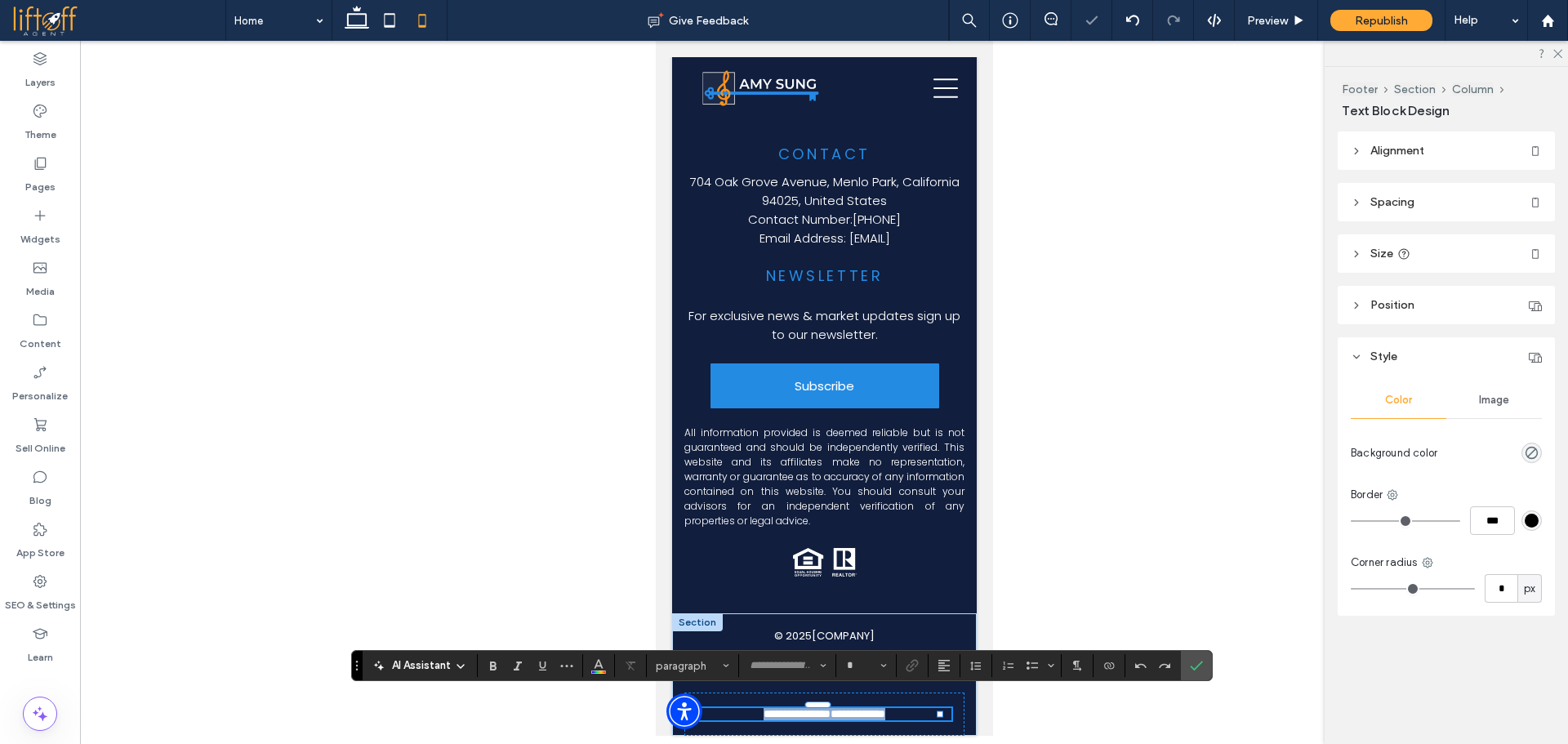 type on "*******" 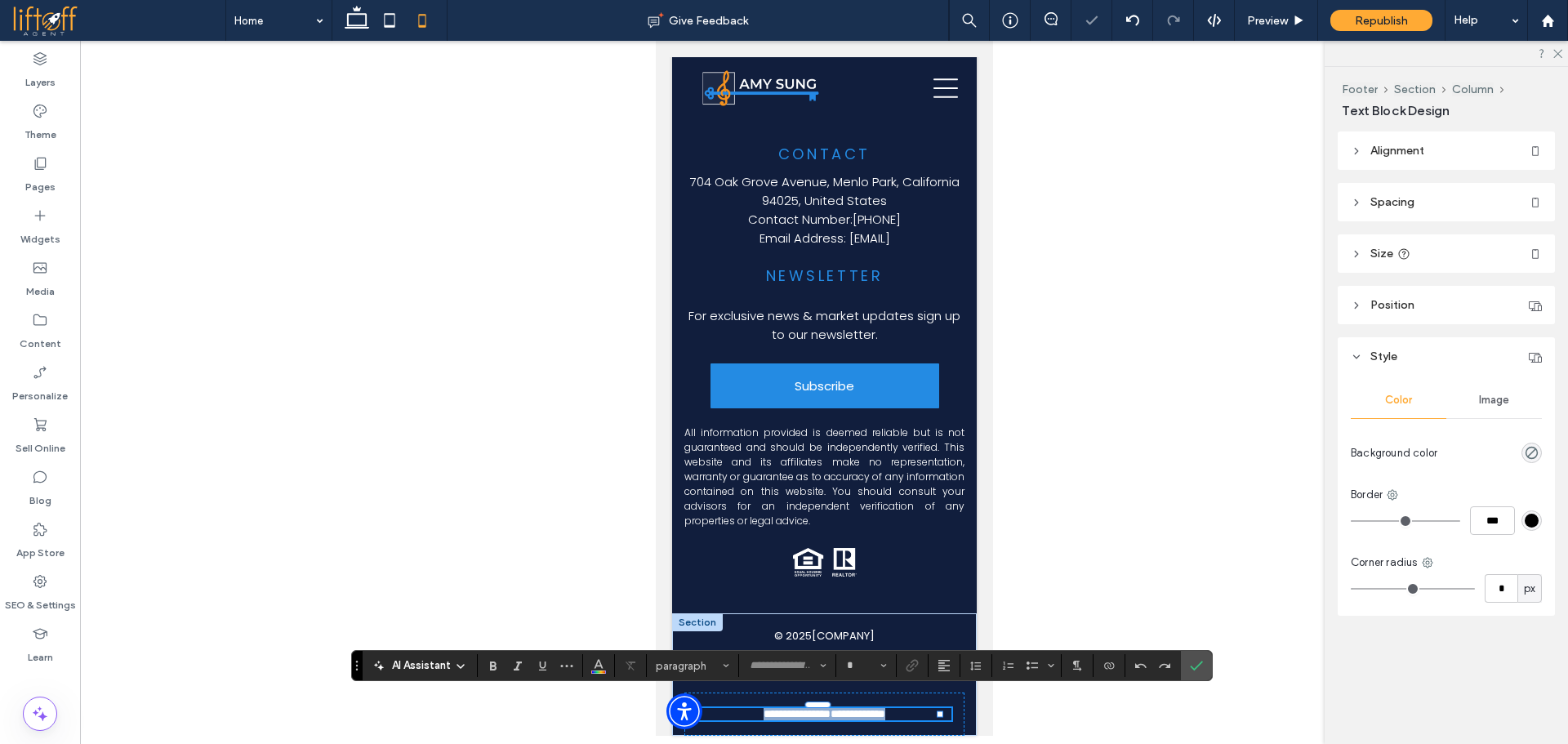type on "**" 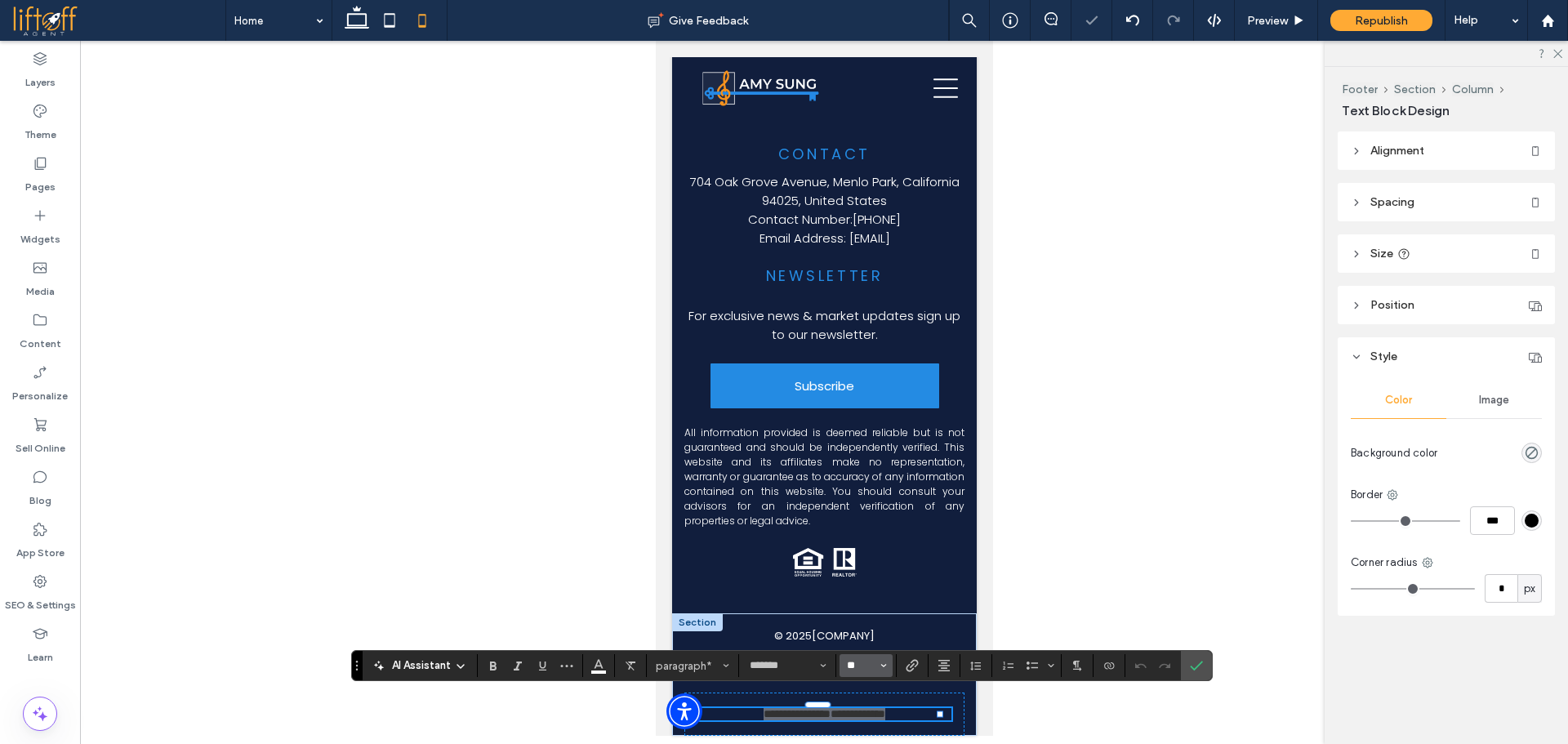 click on "**" at bounding box center [861, 666] 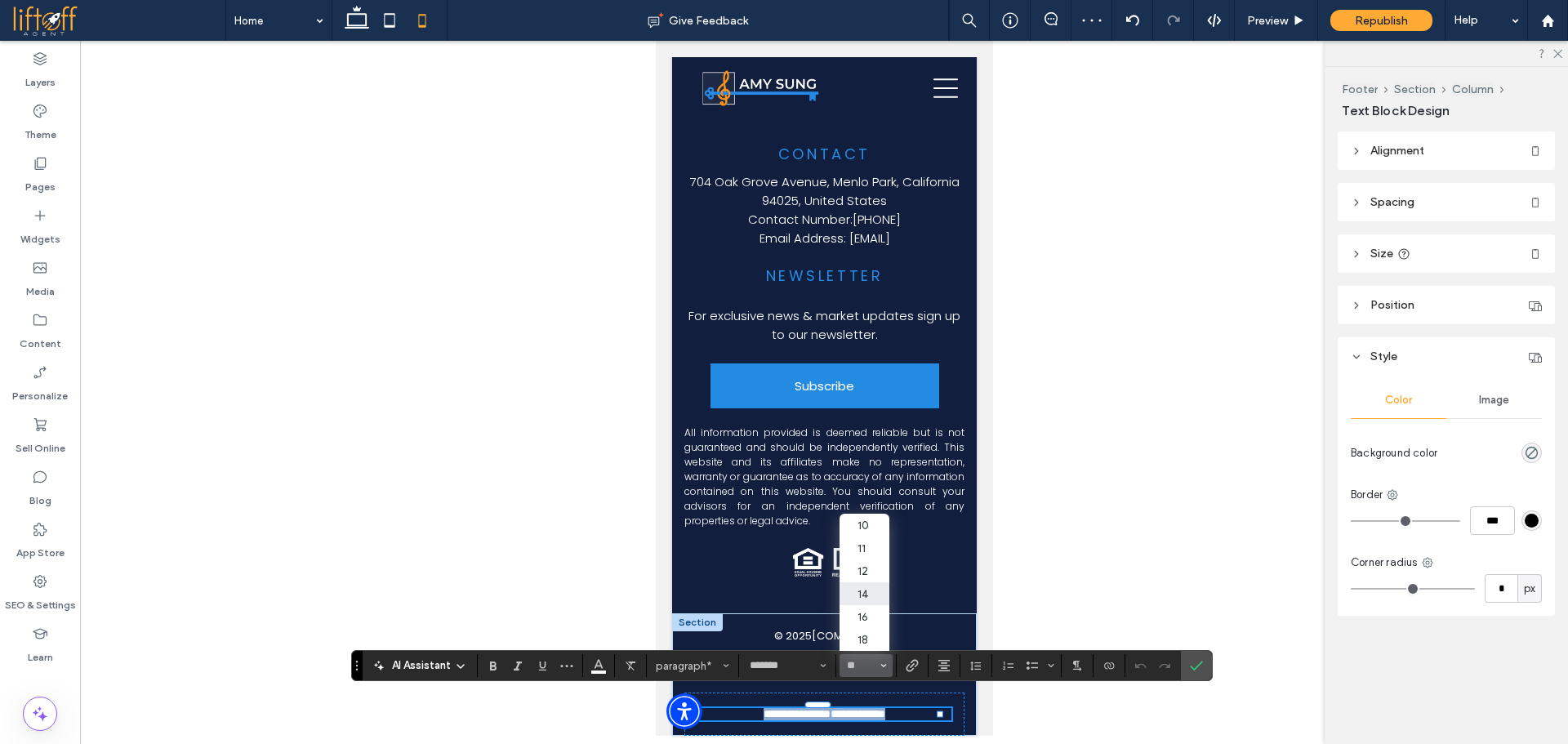 type on "**" 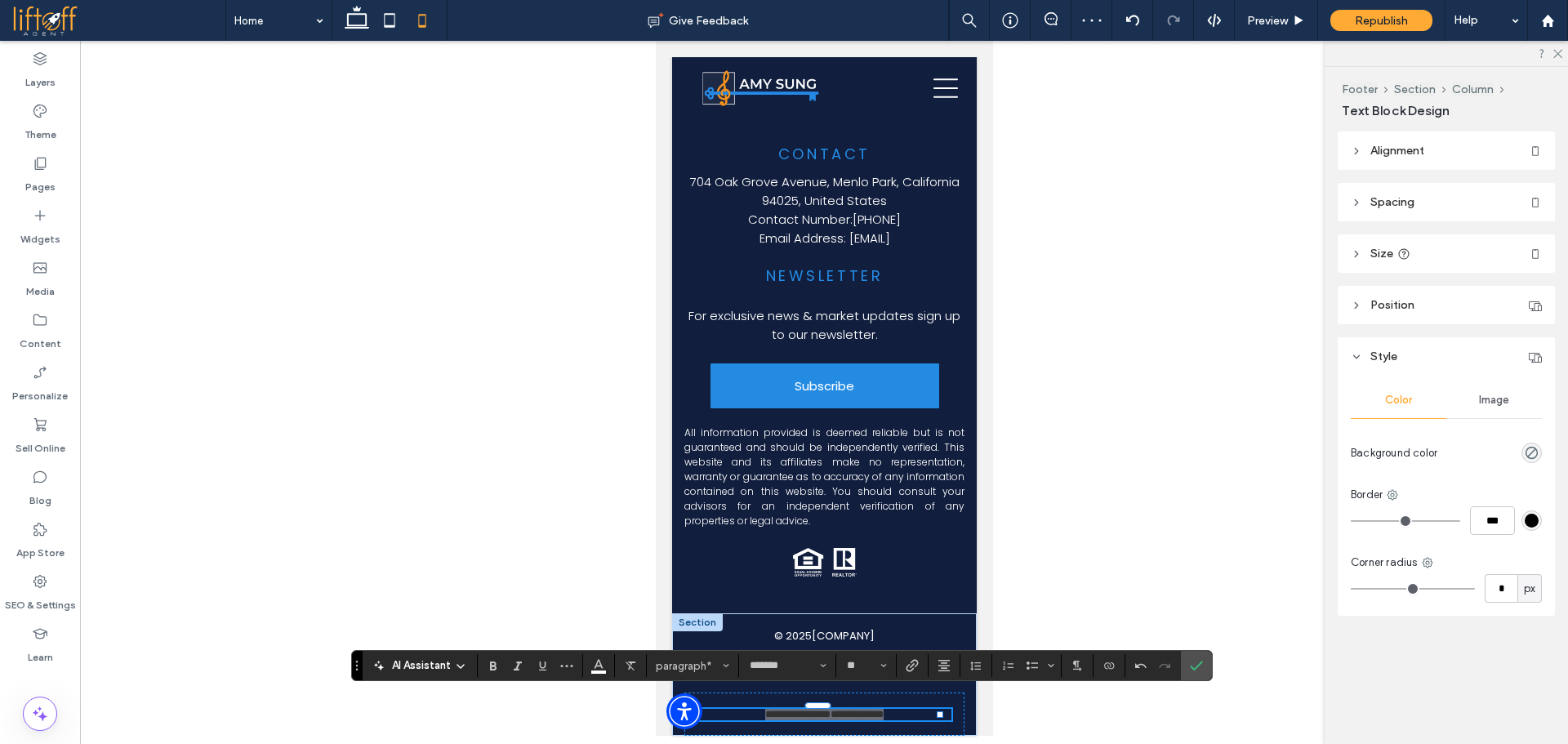 click 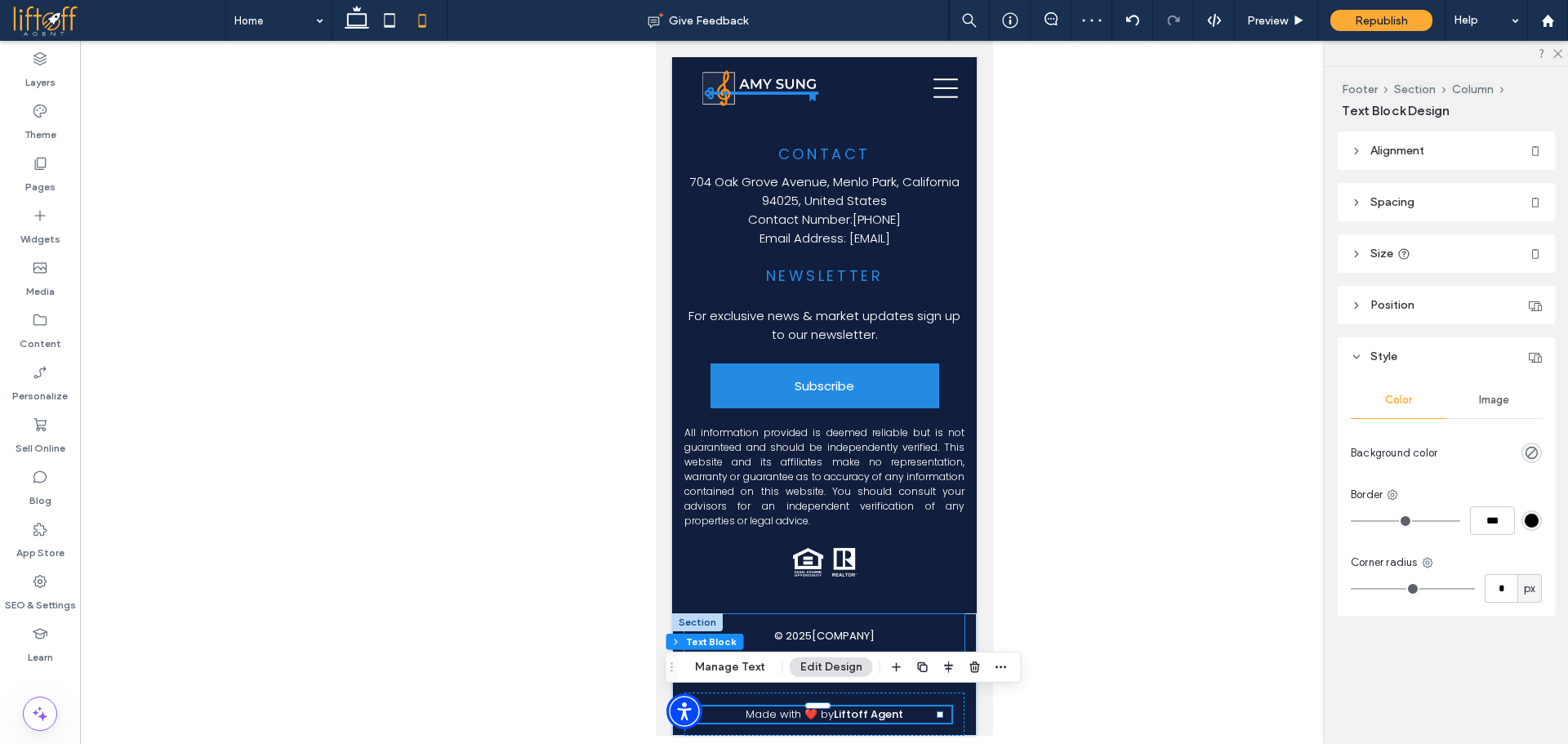 click on "© 2025
Amy Sung" at bounding box center (823, 636) 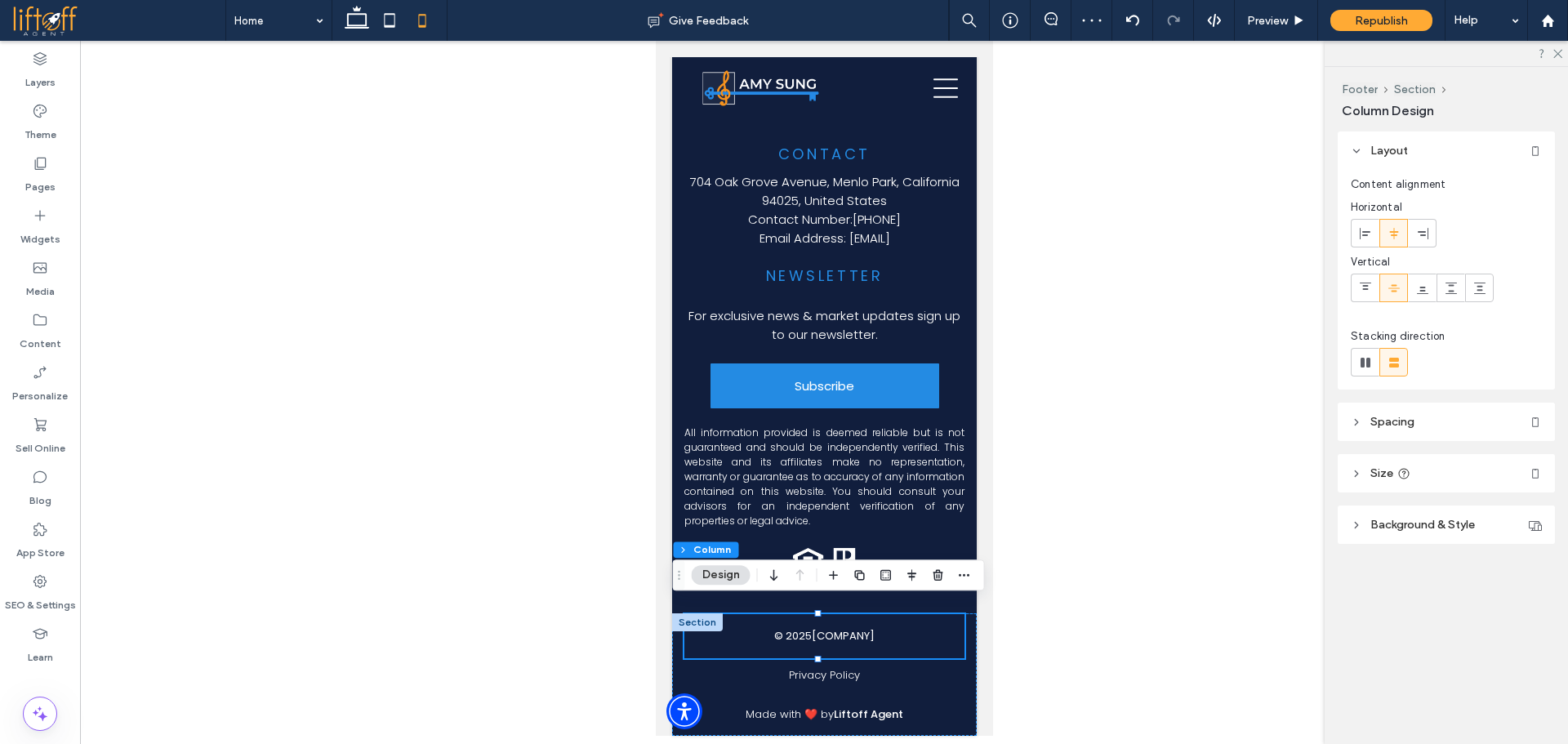 click on "Size" at bounding box center (1446, 473) 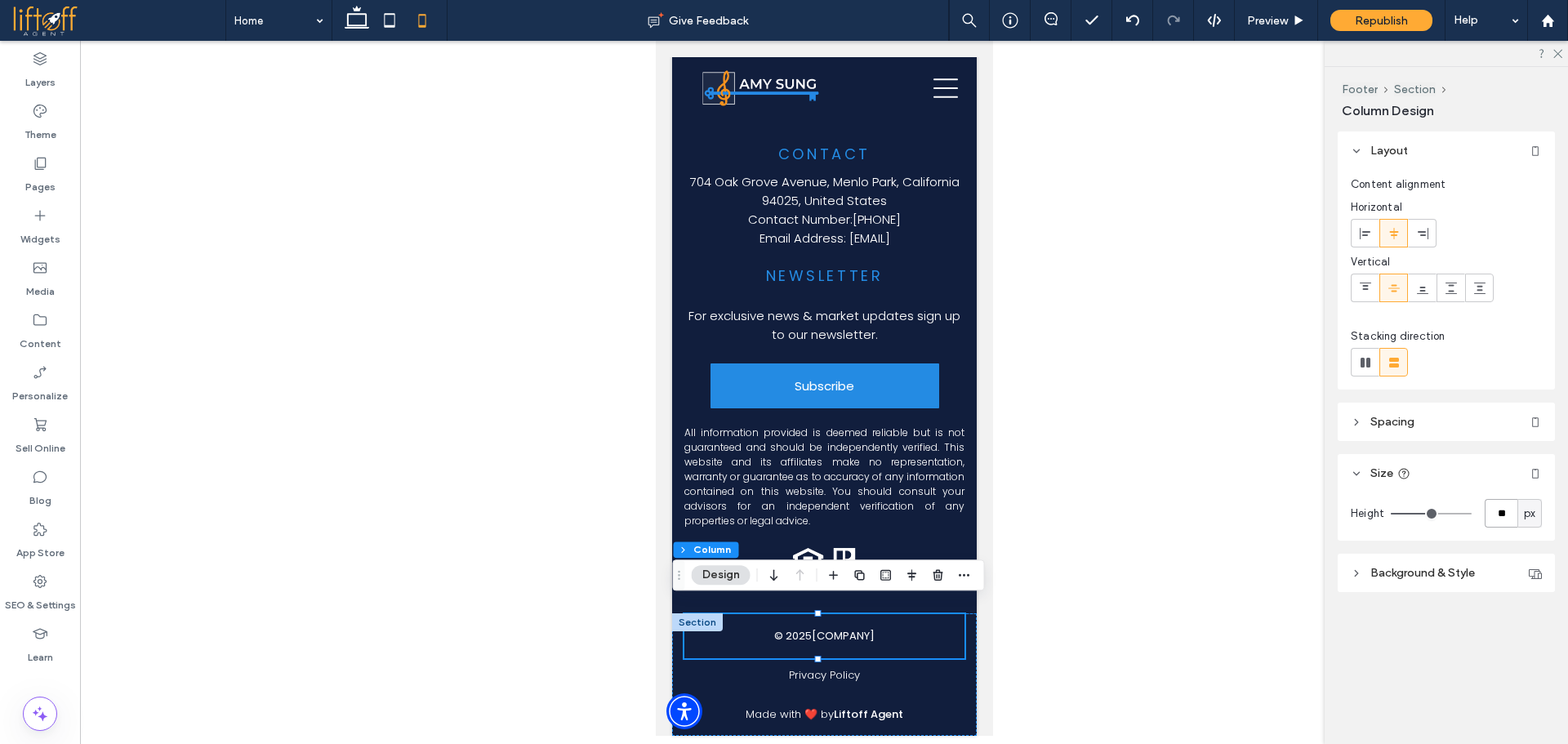 click on "**" at bounding box center [1501, 513] 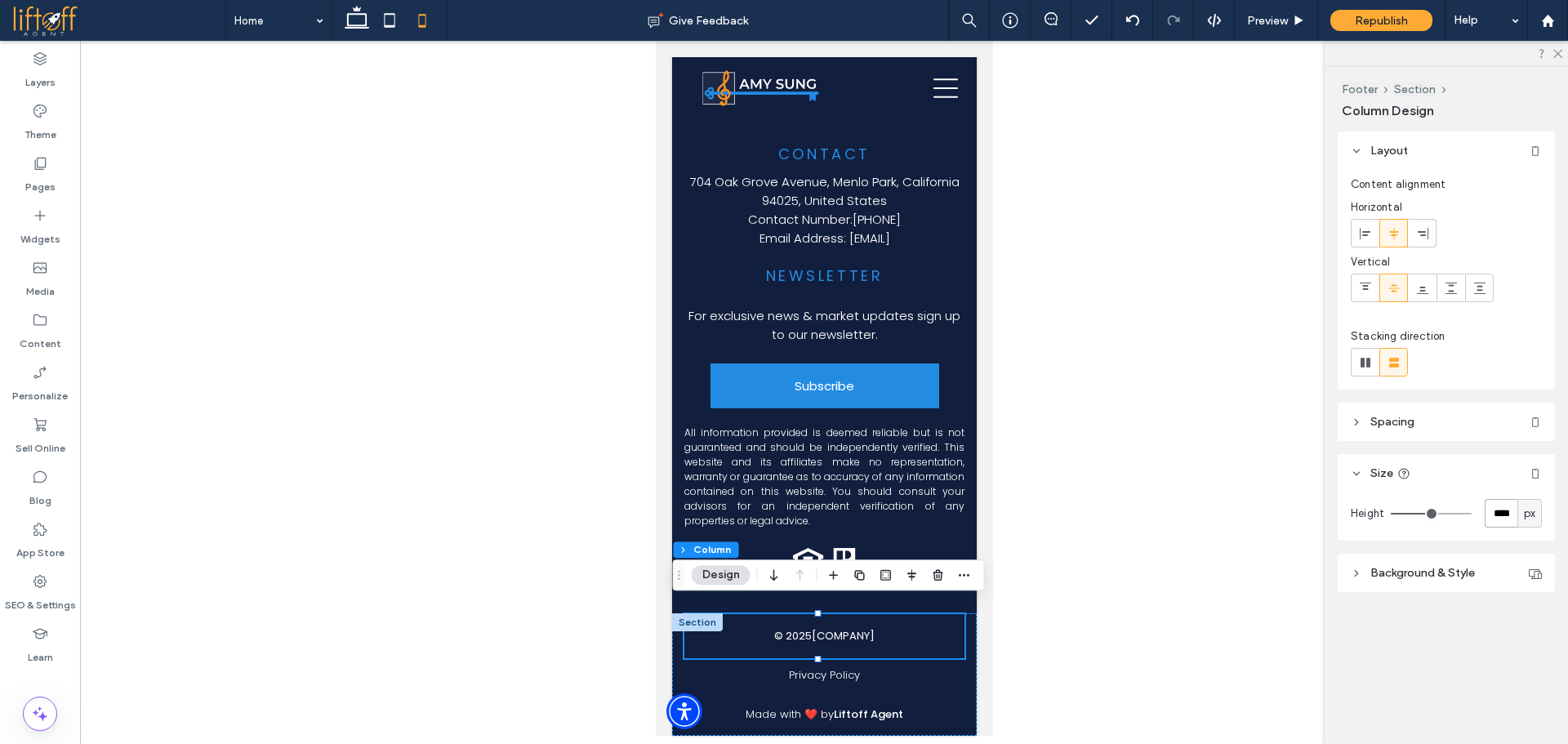 click on "****" at bounding box center [1501, 513] 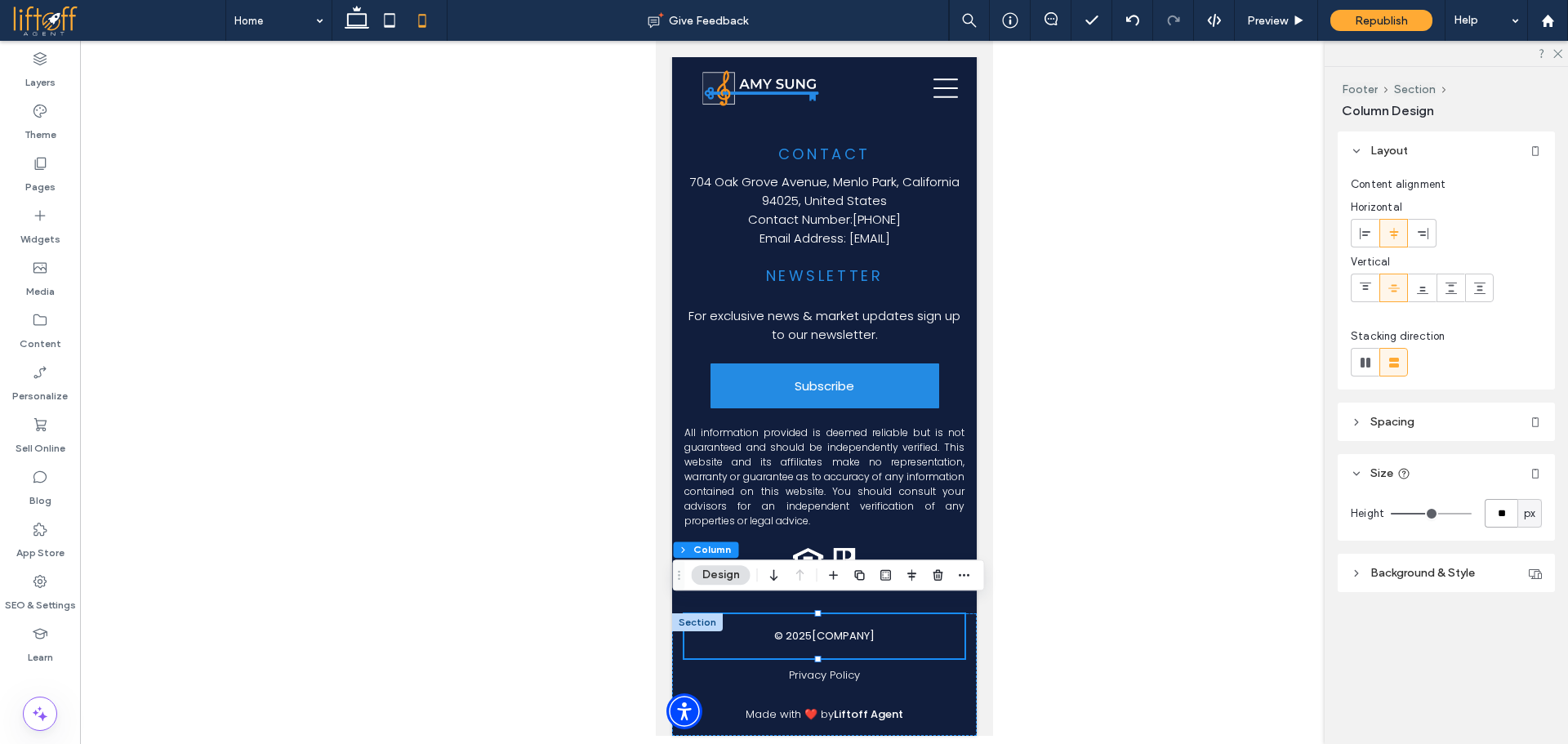 type on "**" 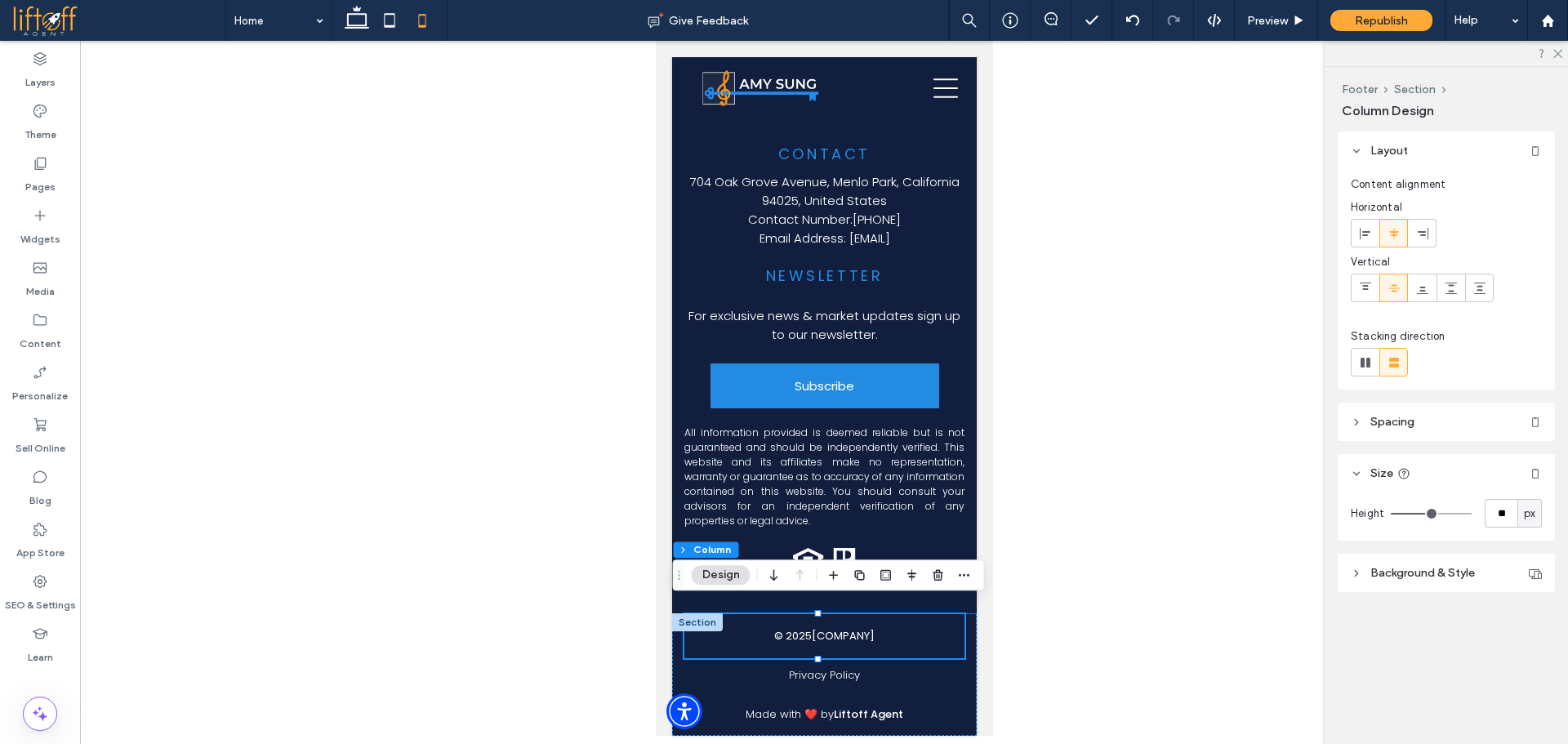type on "**" 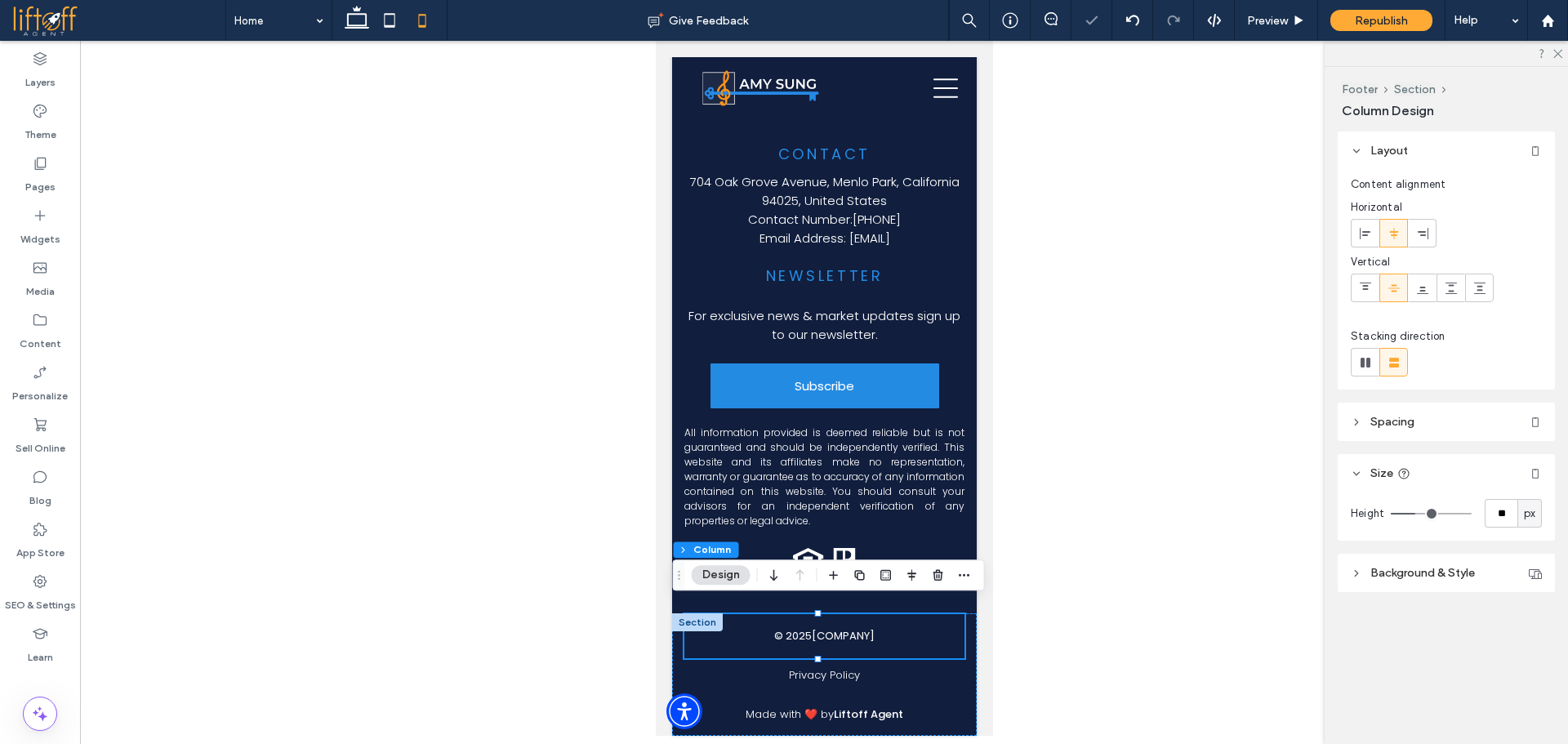 click on "Height ** px" at bounding box center (1446, 516) 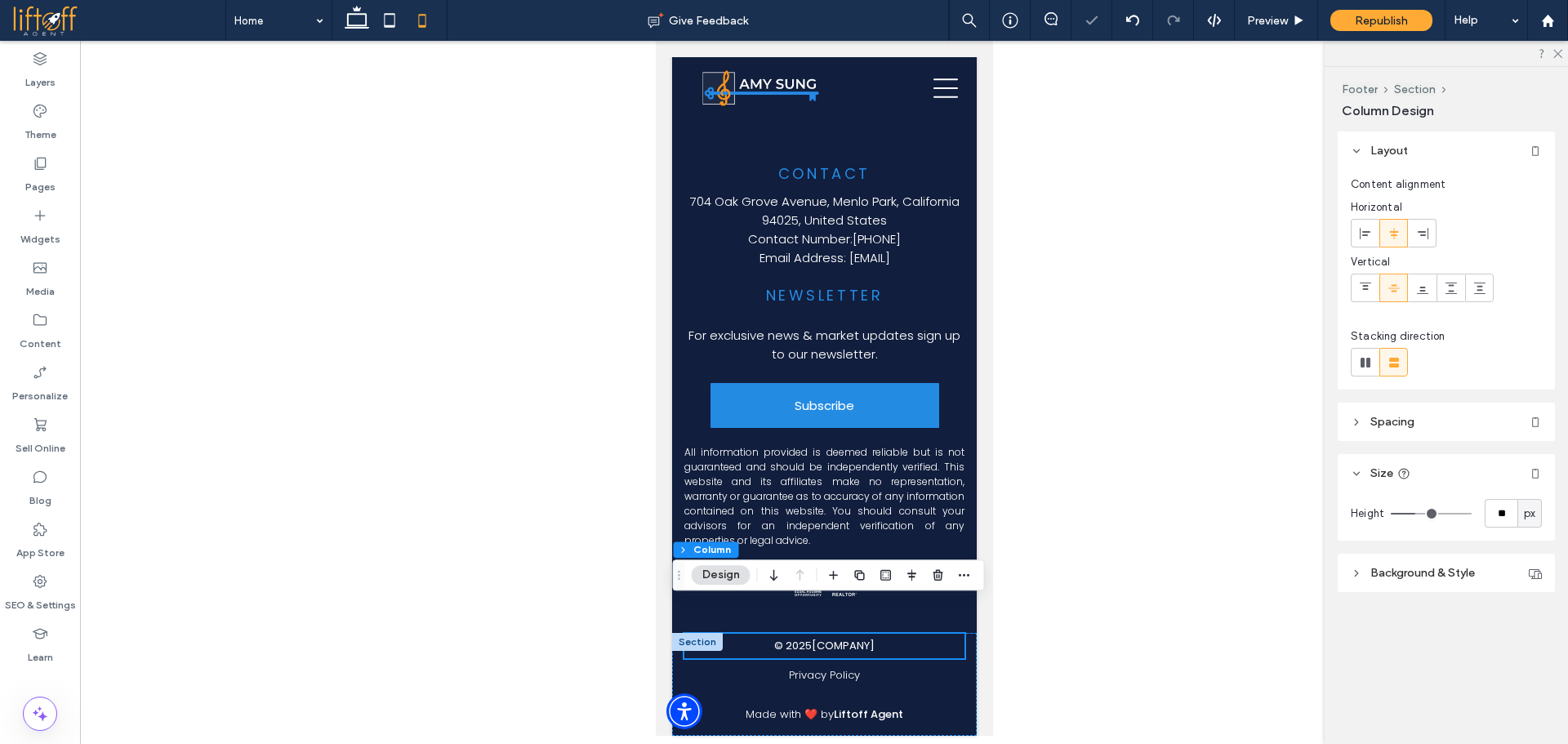 scroll, scrollTop: 7710, scrollLeft: 0, axis: vertical 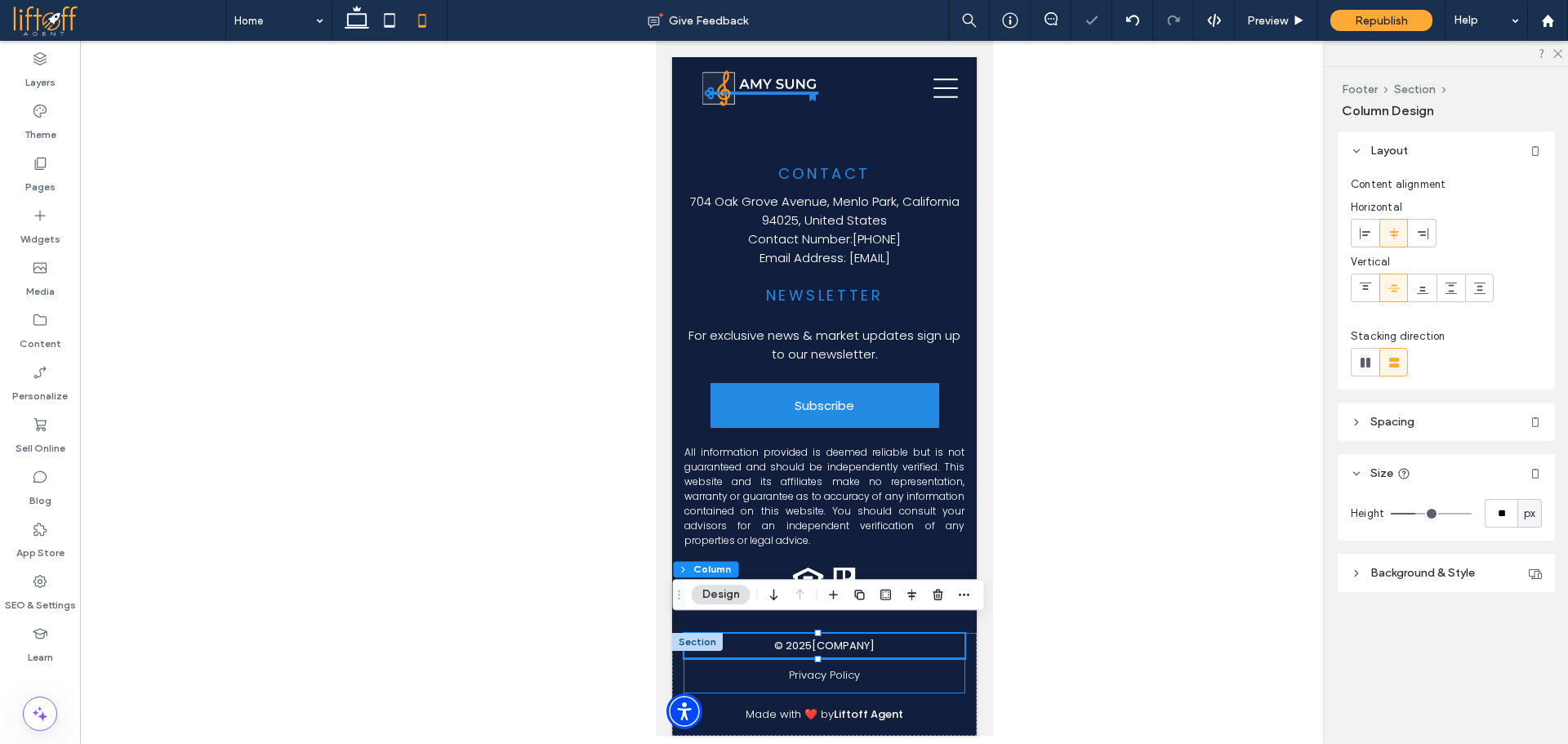 click on "Privacy Policy" at bounding box center [823, 675] 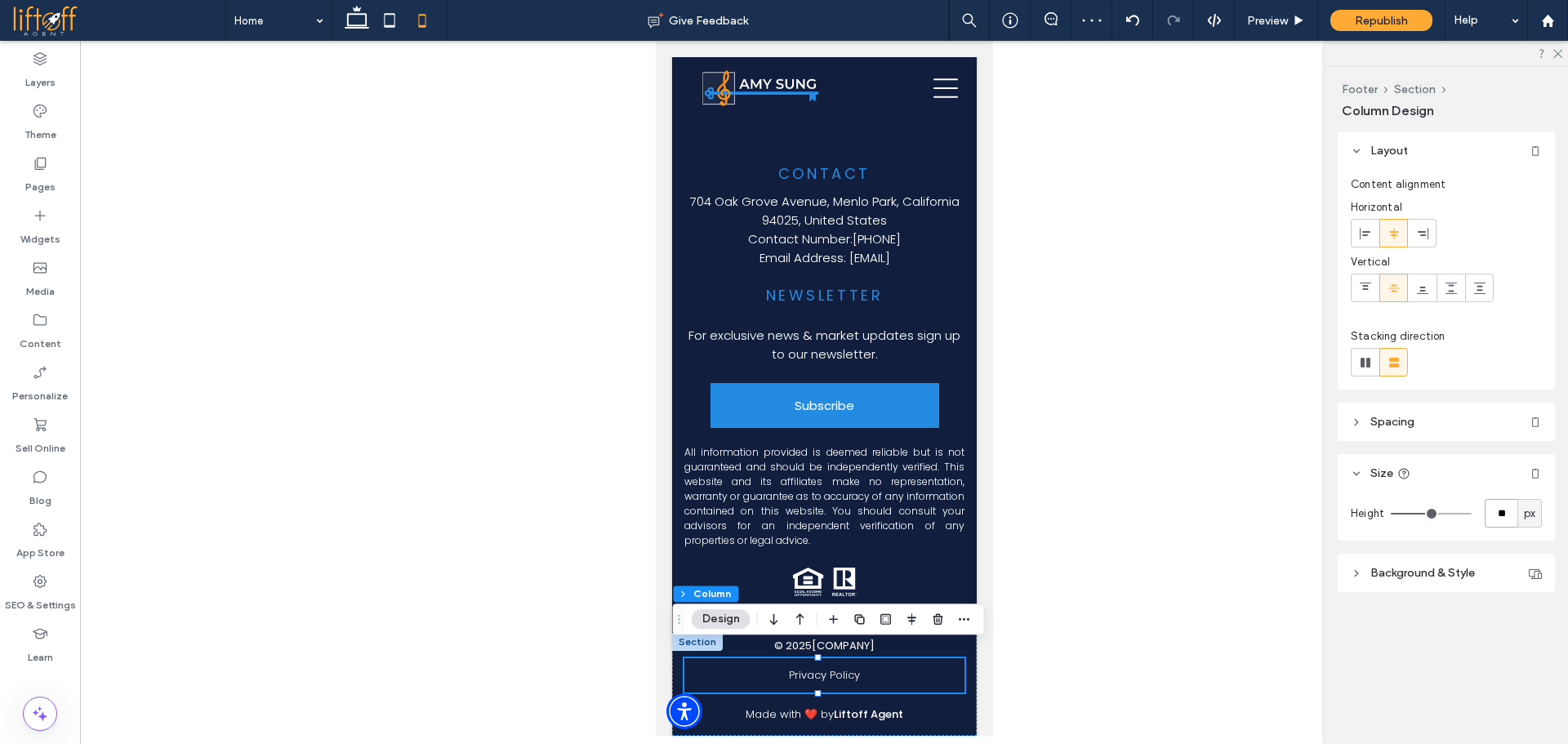 click on "**" at bounding box center (1501, 513) 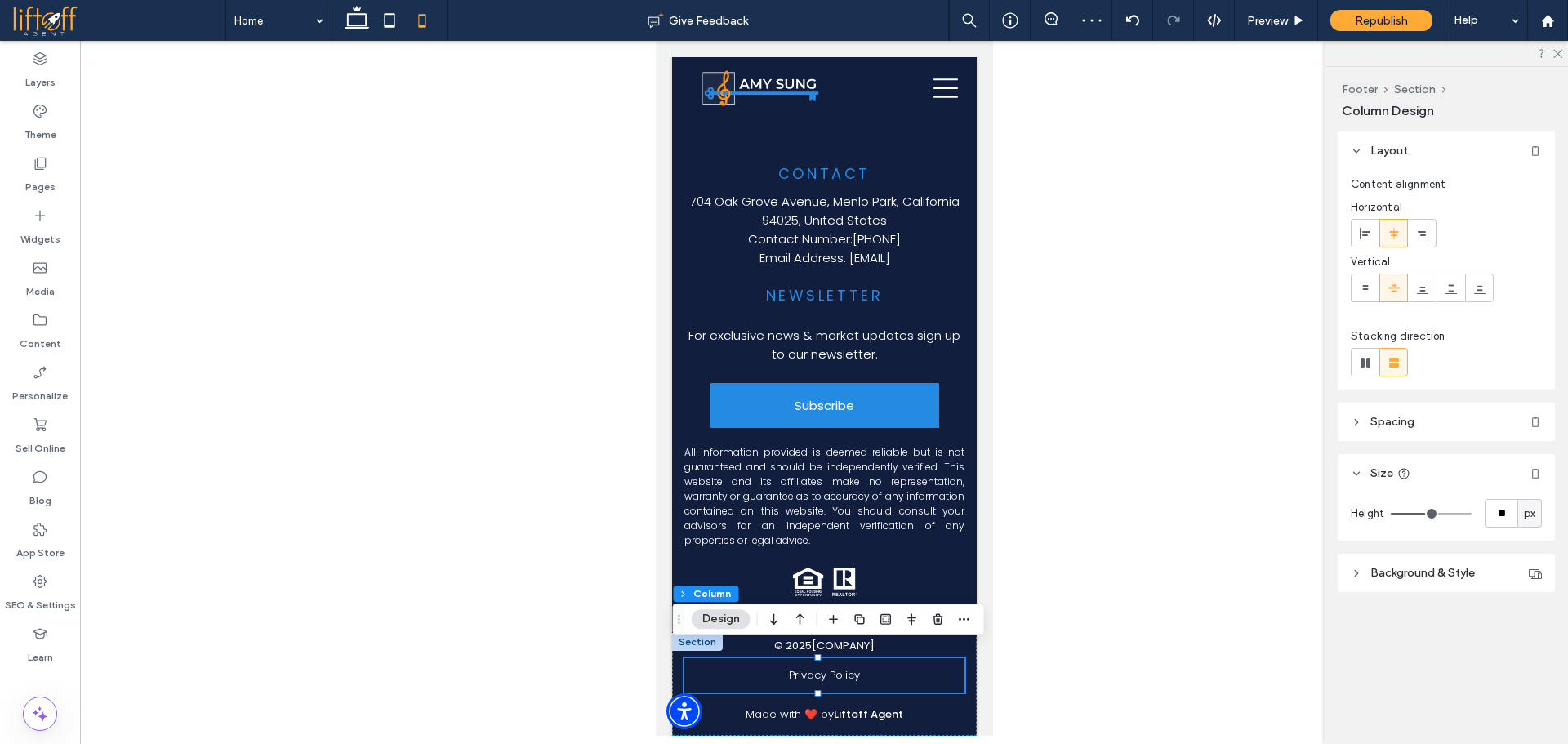 type on "**" 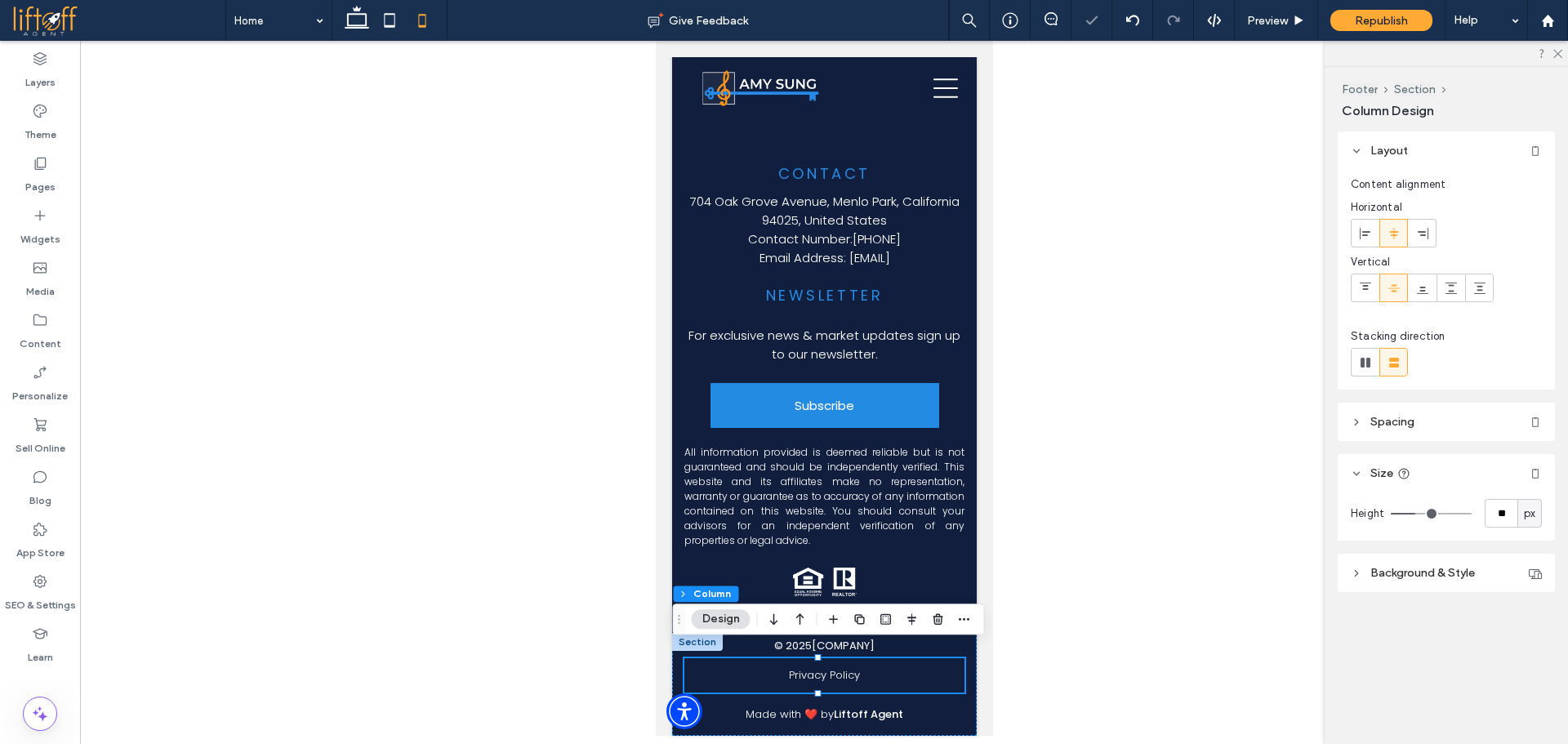 click on "Size" at bounding box center [1446, 473] 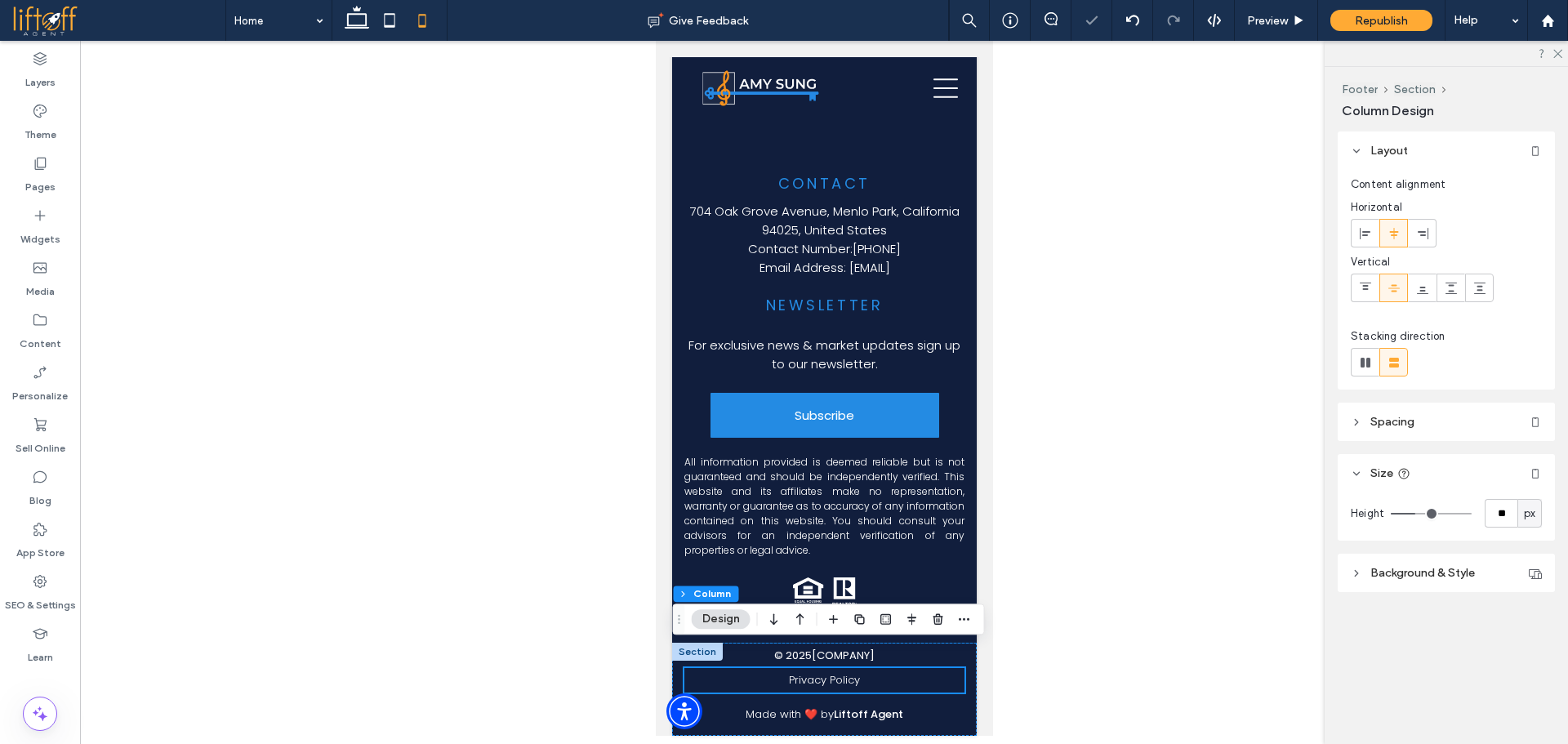 scroll, scrollTop: 7701, scrollLeft: 0, axis: vertical 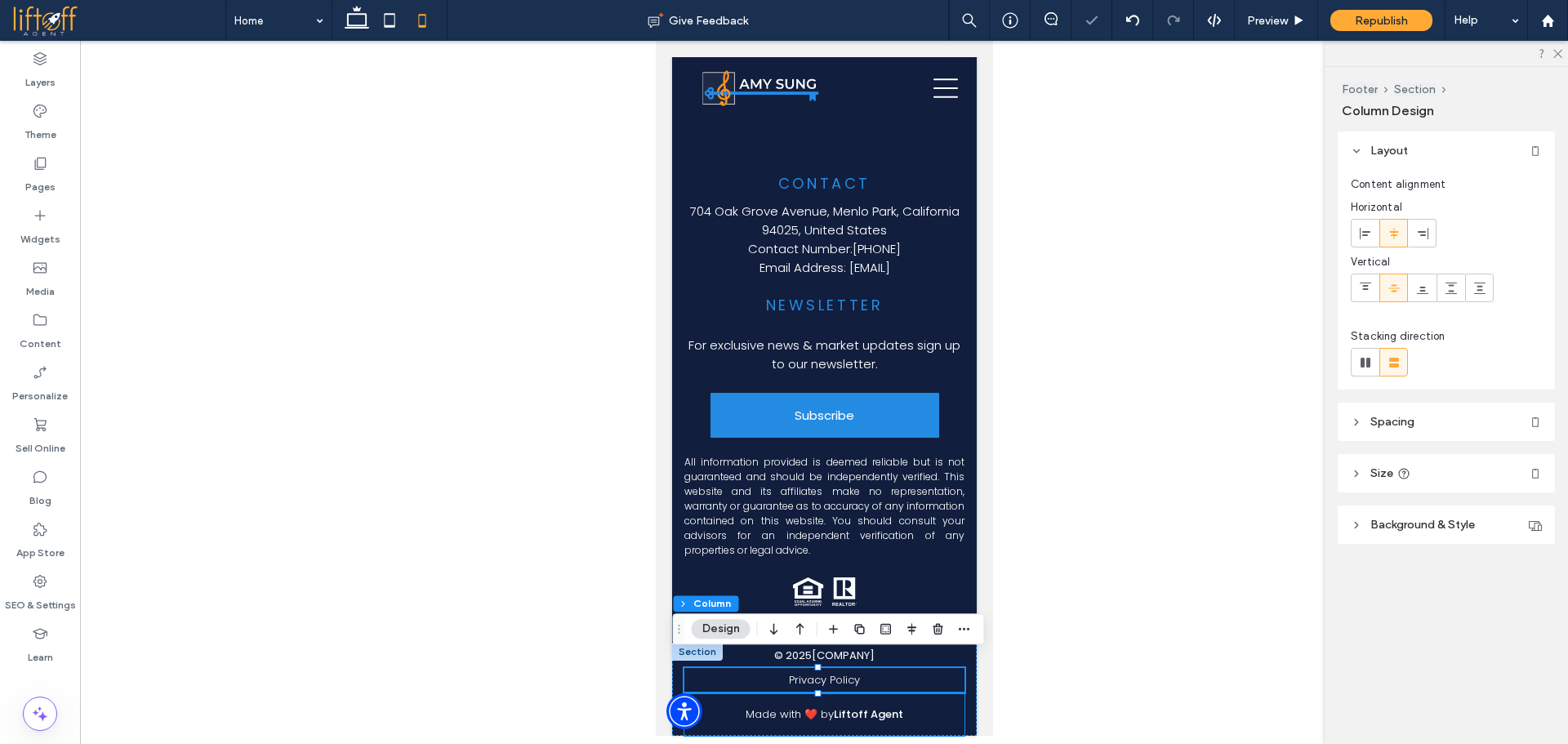 click on "Made with ❤️ by  Liftoff Agent" at bounding box center [823, 714] 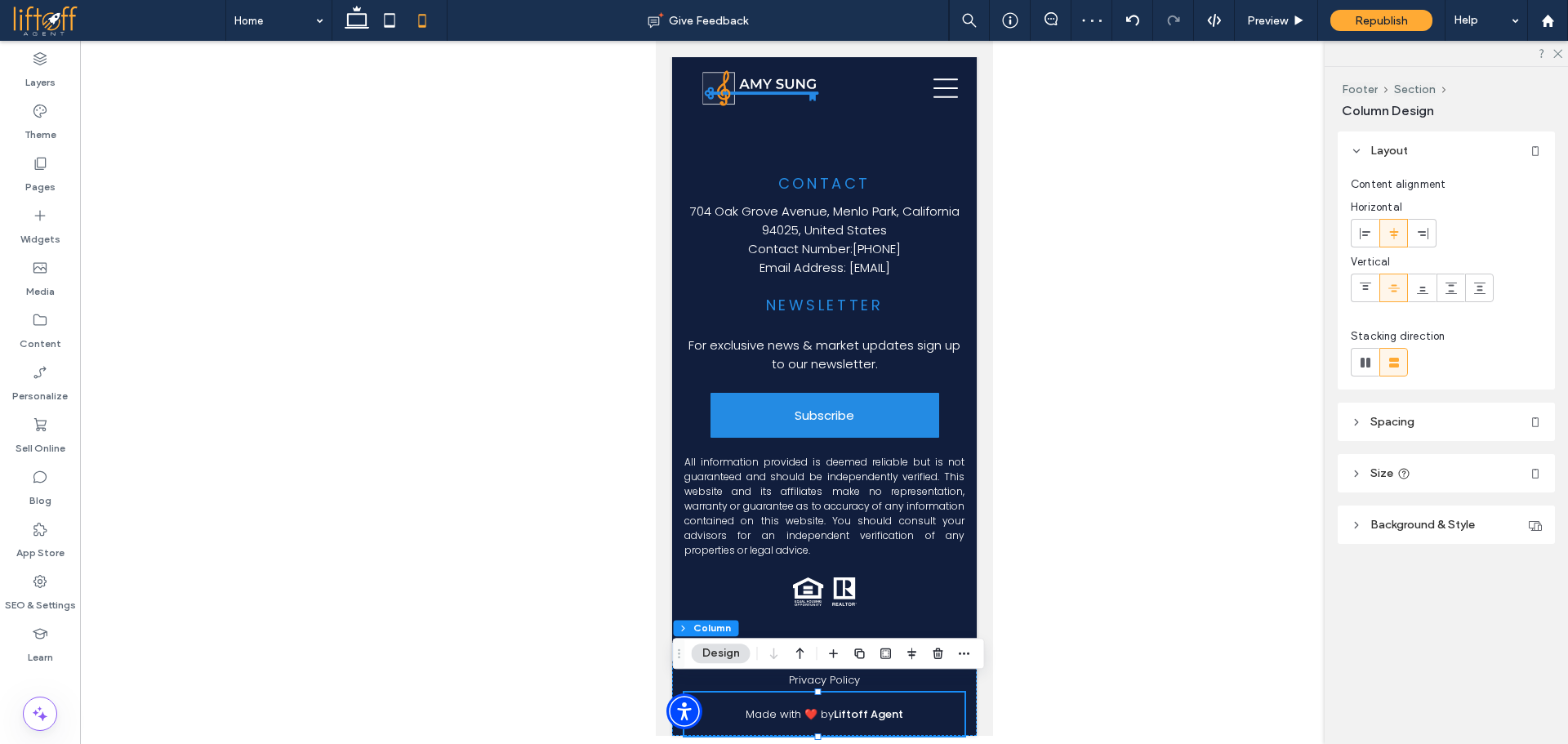 click on "Size" at bounding box center [1446, 473] 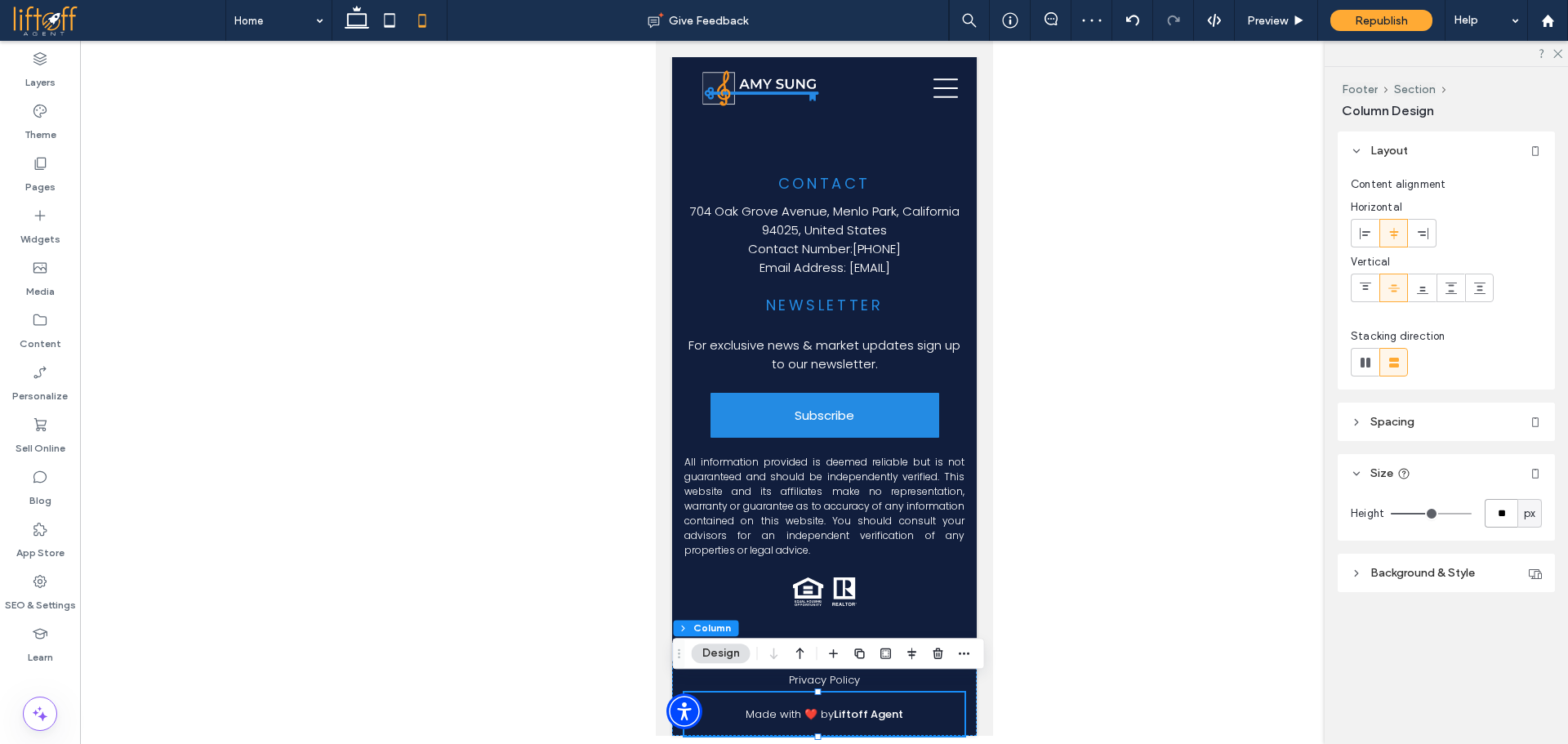 click on "**" at bounding box center [1501, 513] 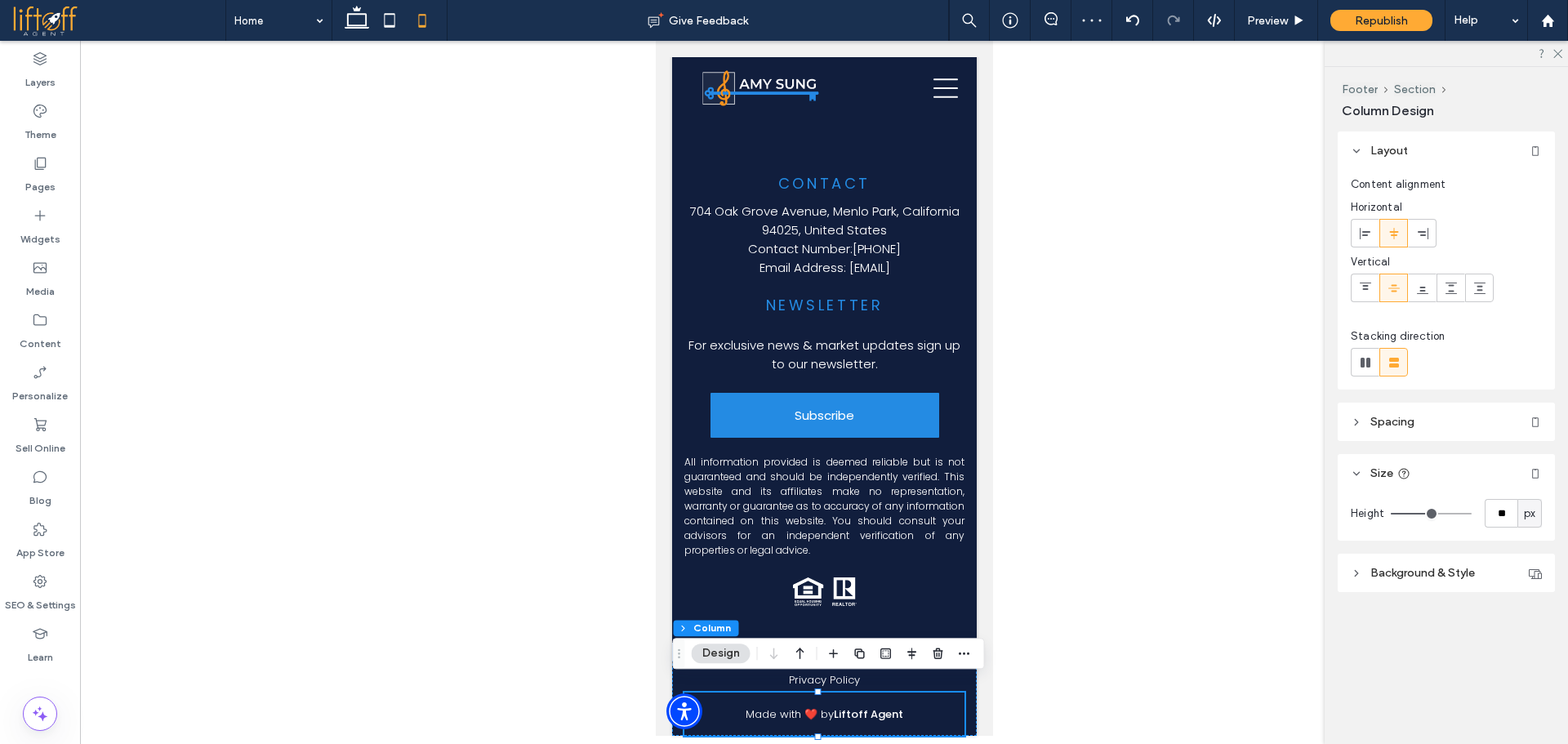 type on "**" 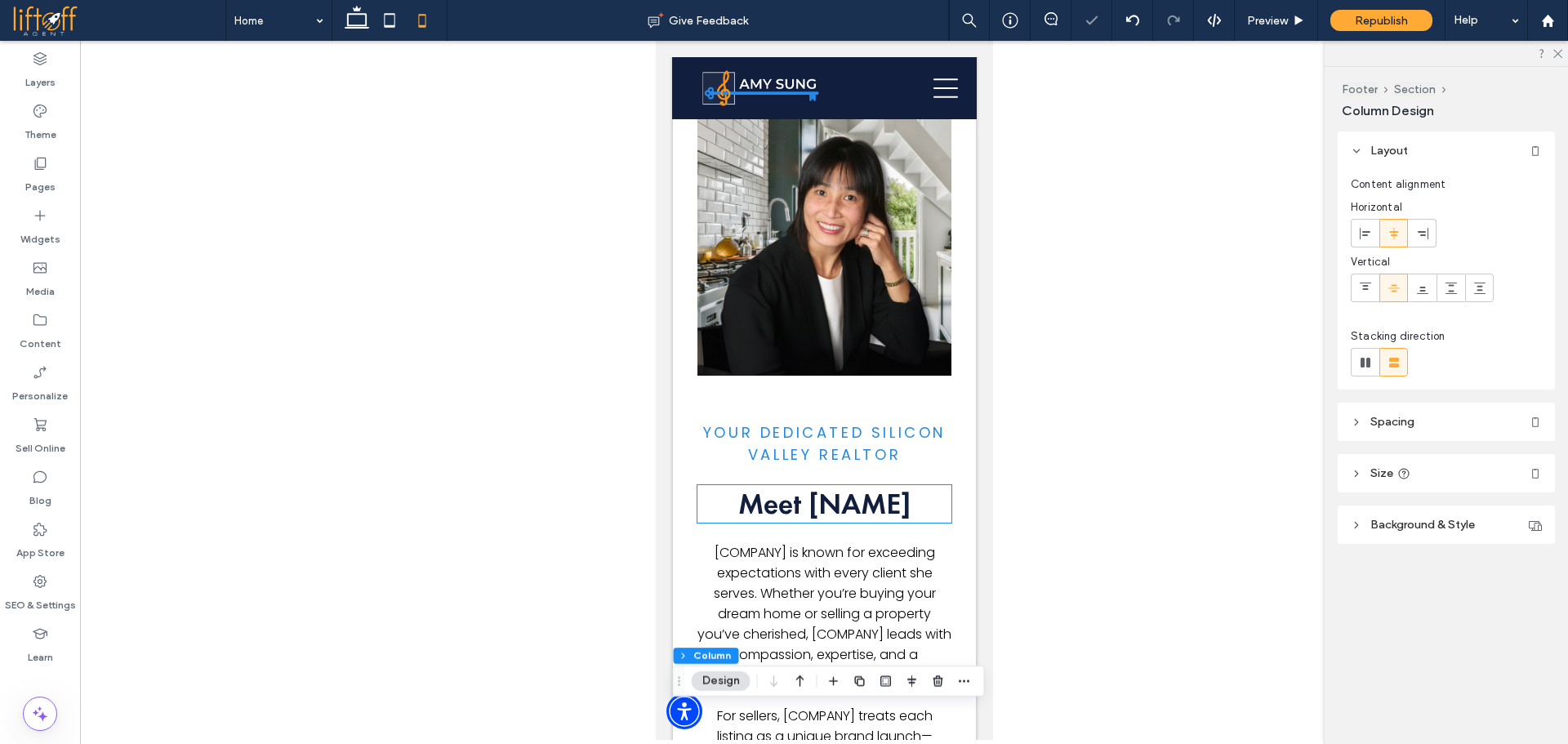scroll, scrollTop: 0, scrollLeft: 0, axis: both 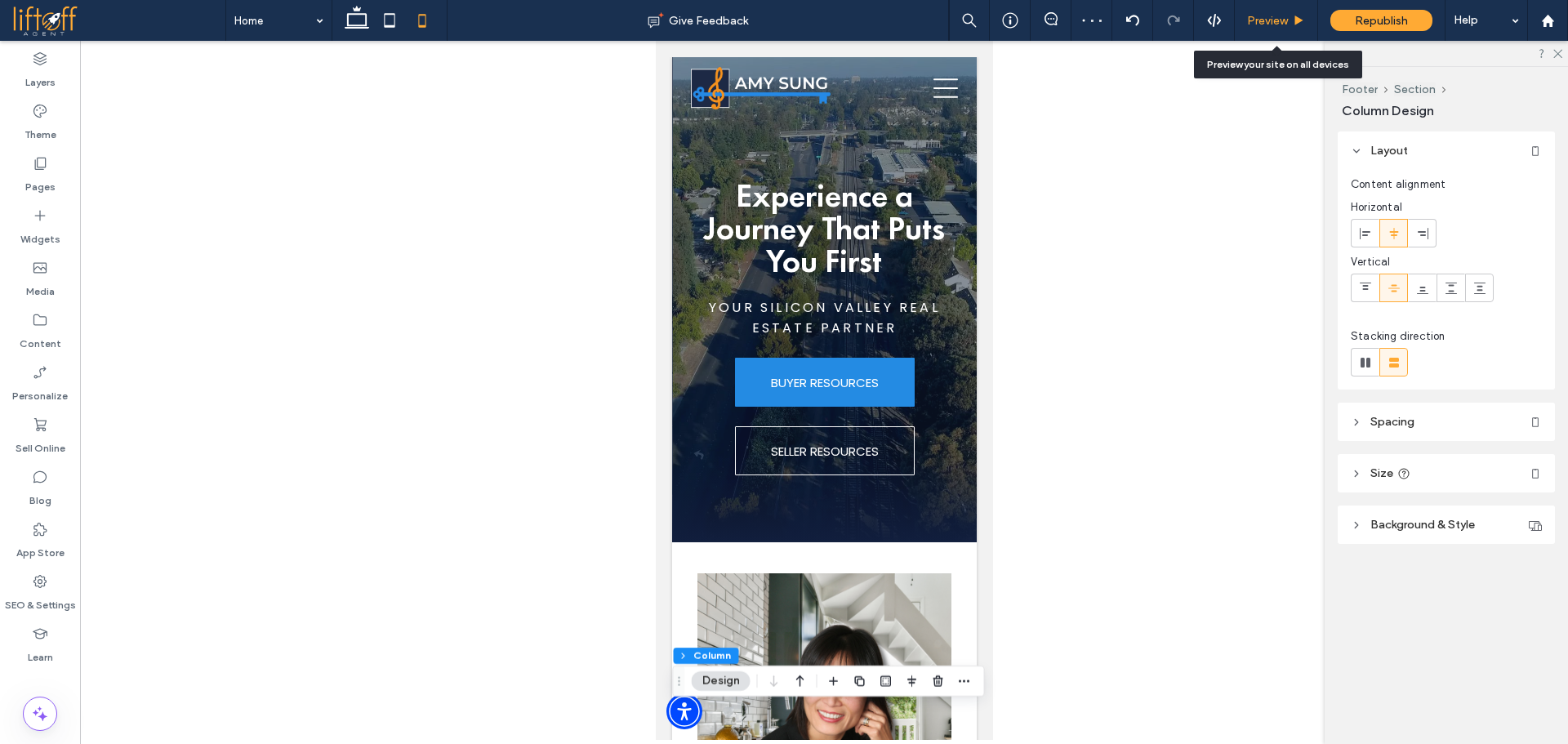click on "Preview" at bounding box center [1276, 20] 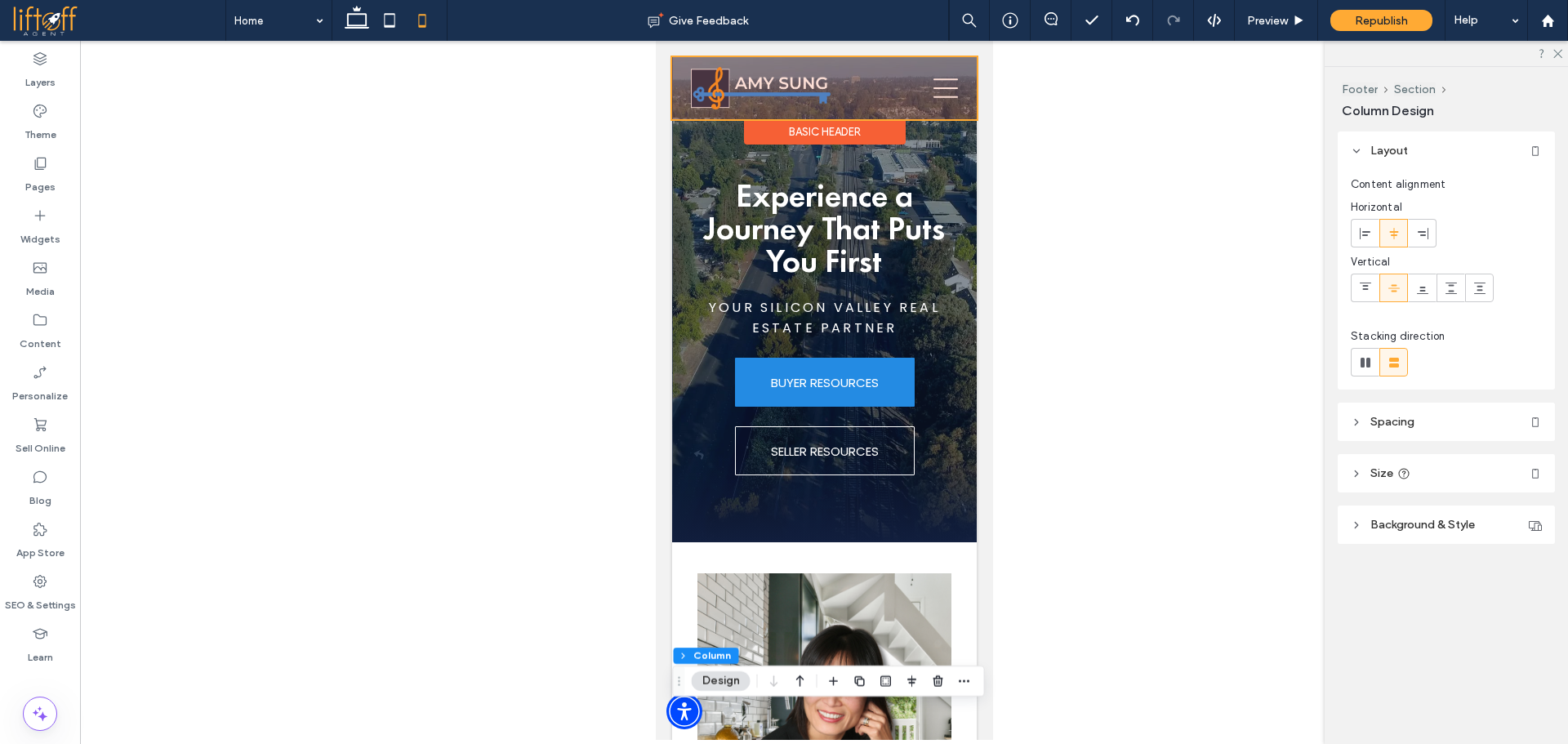 click at bounding box center (823, 88) 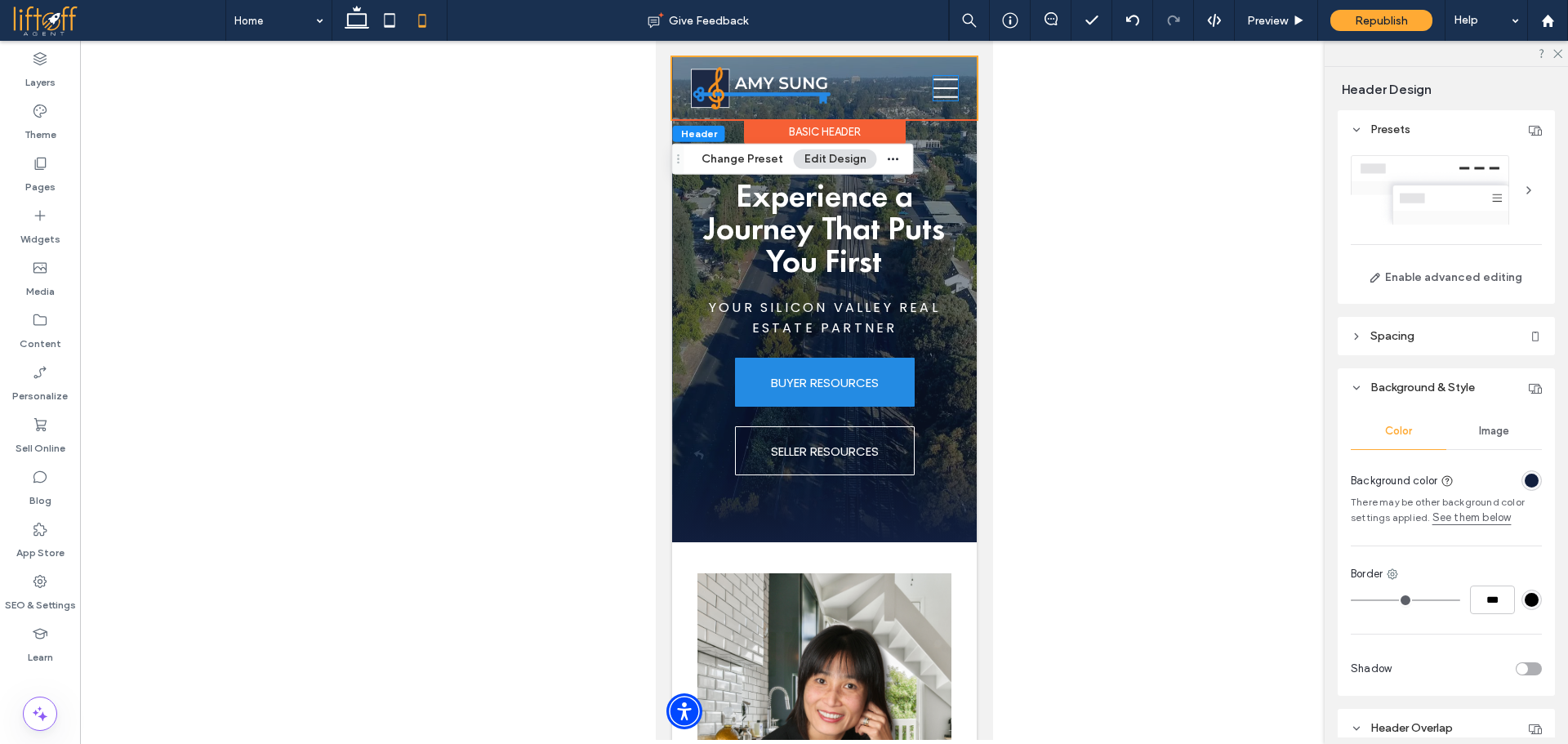 click 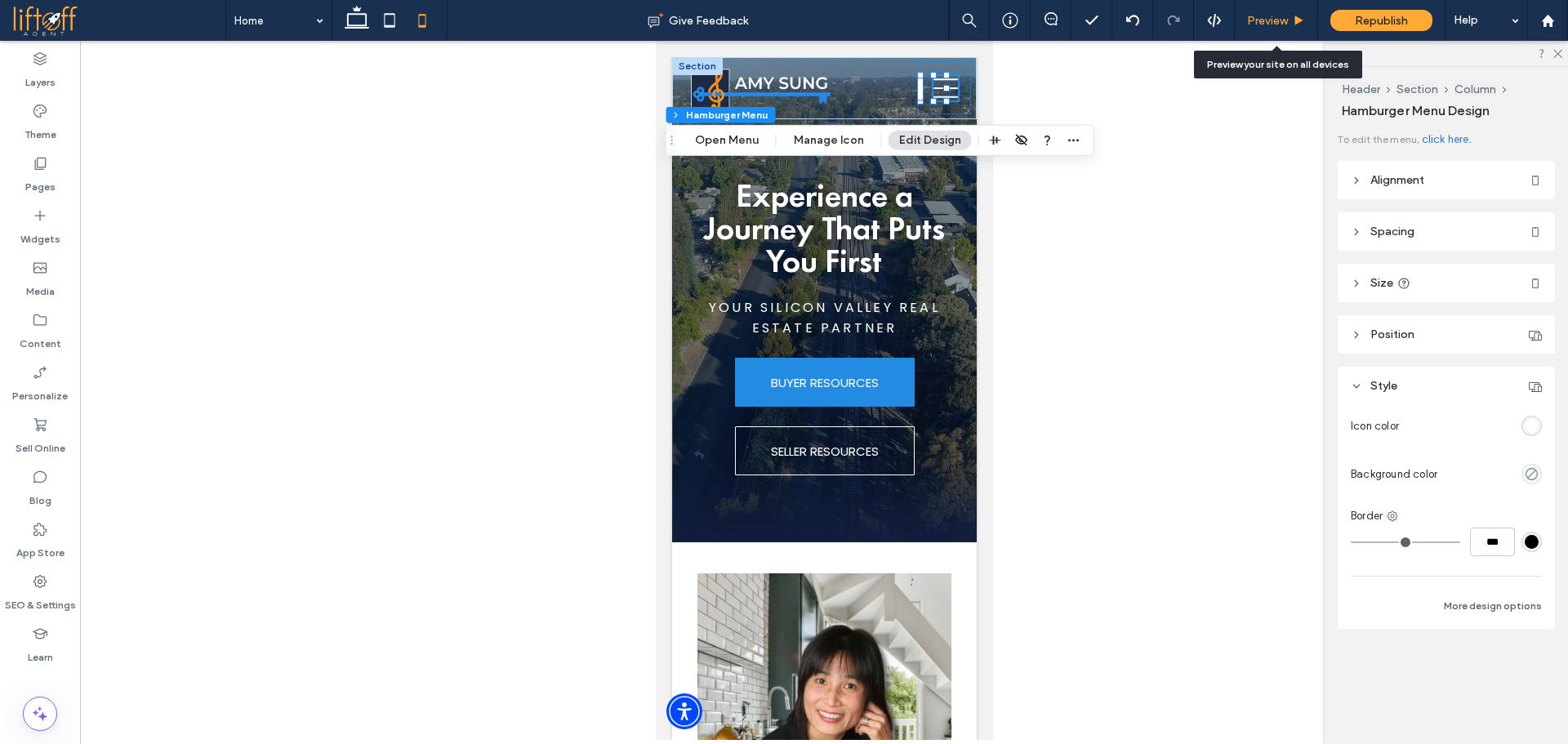 click on "Preview" at bounding box center [1267, 20] 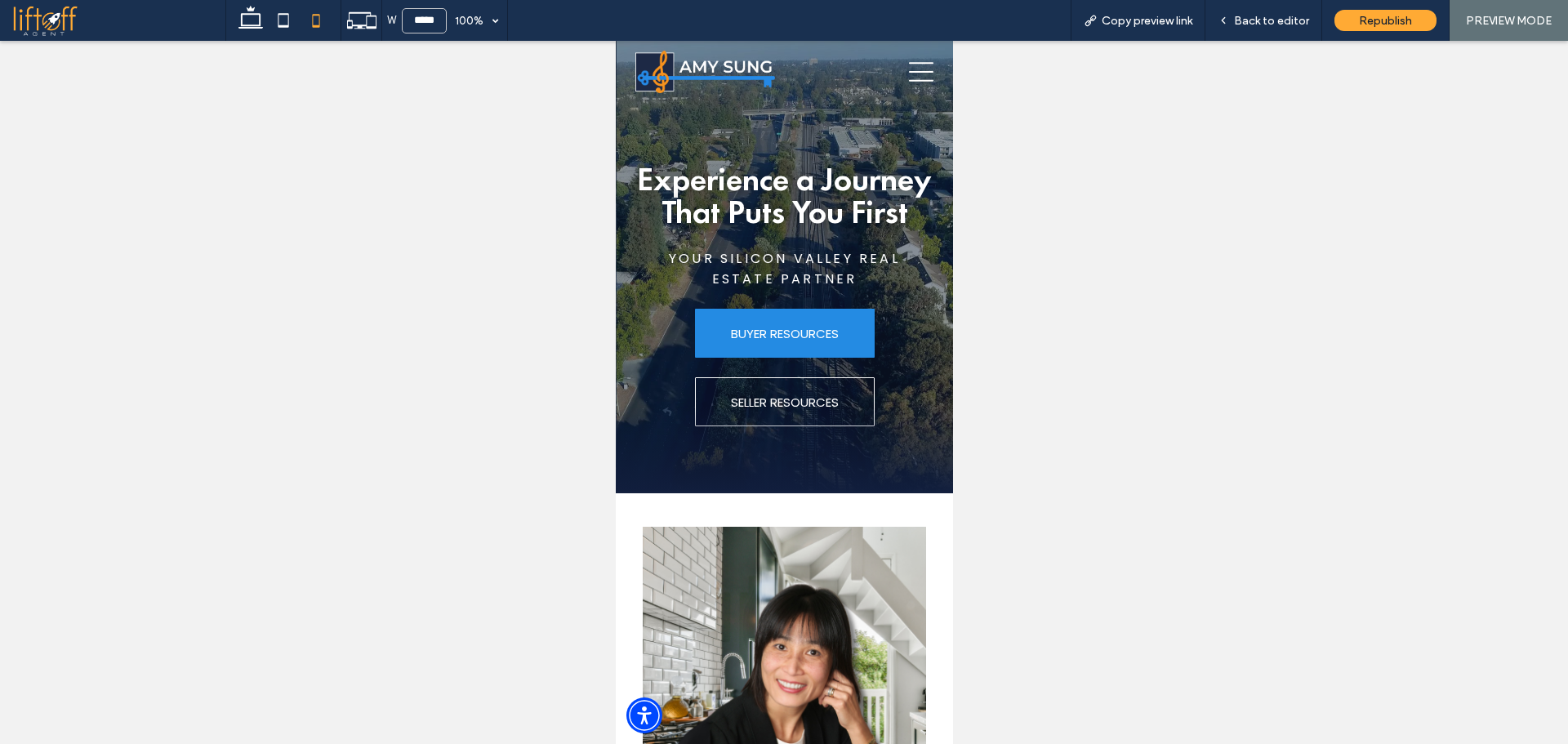 click 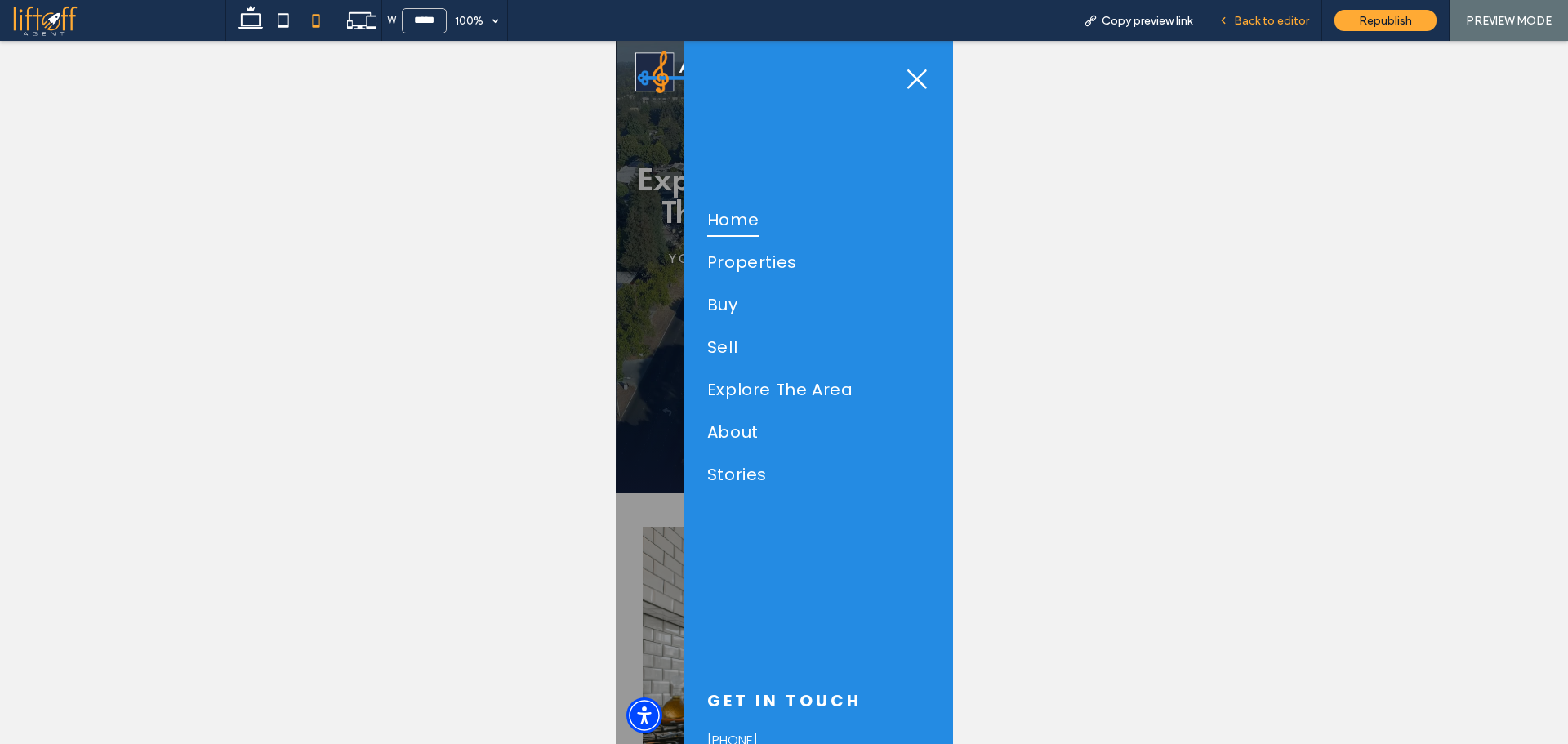 click on "Back to editor" at bounding box center (1272, 20) 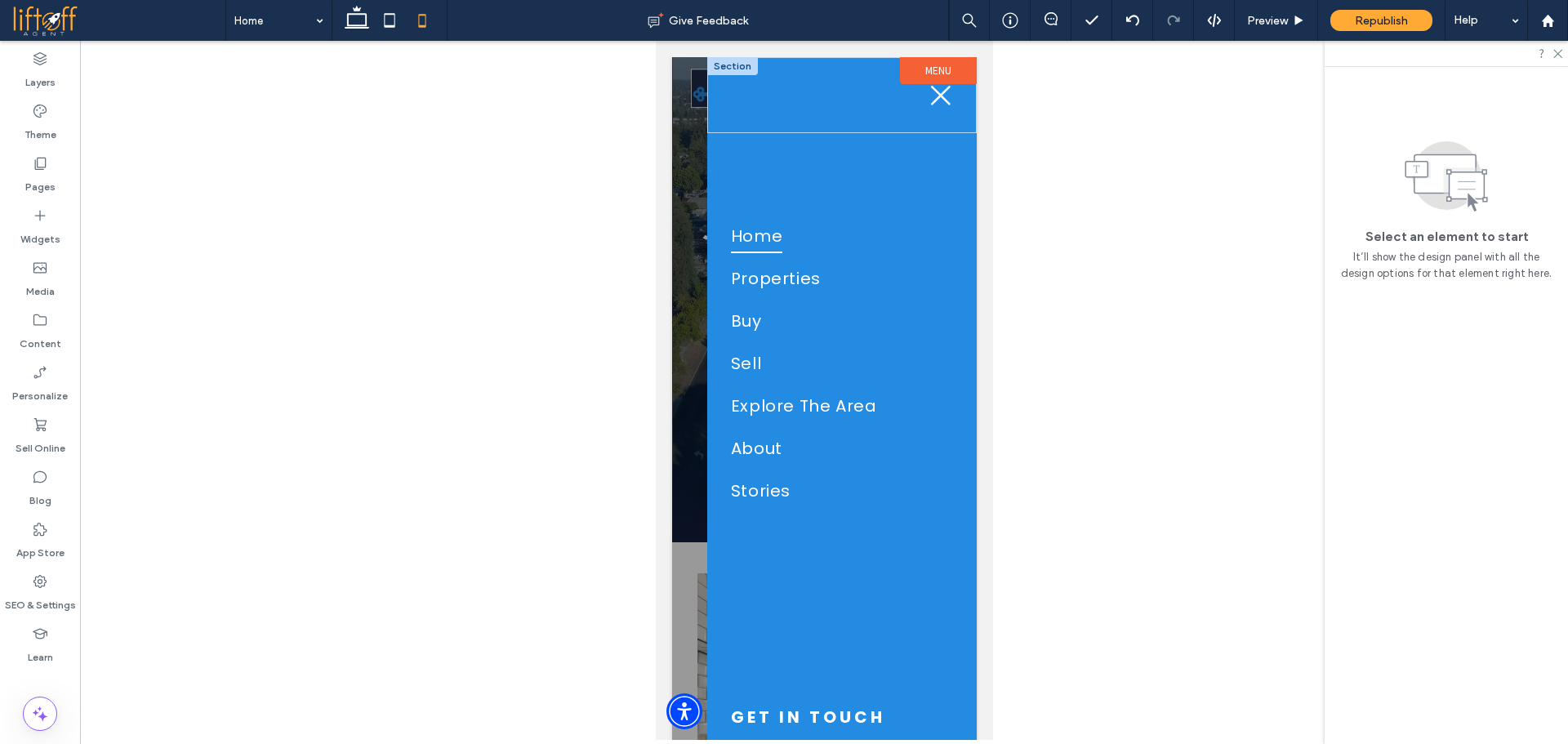 click at bounding box center [732, 66] 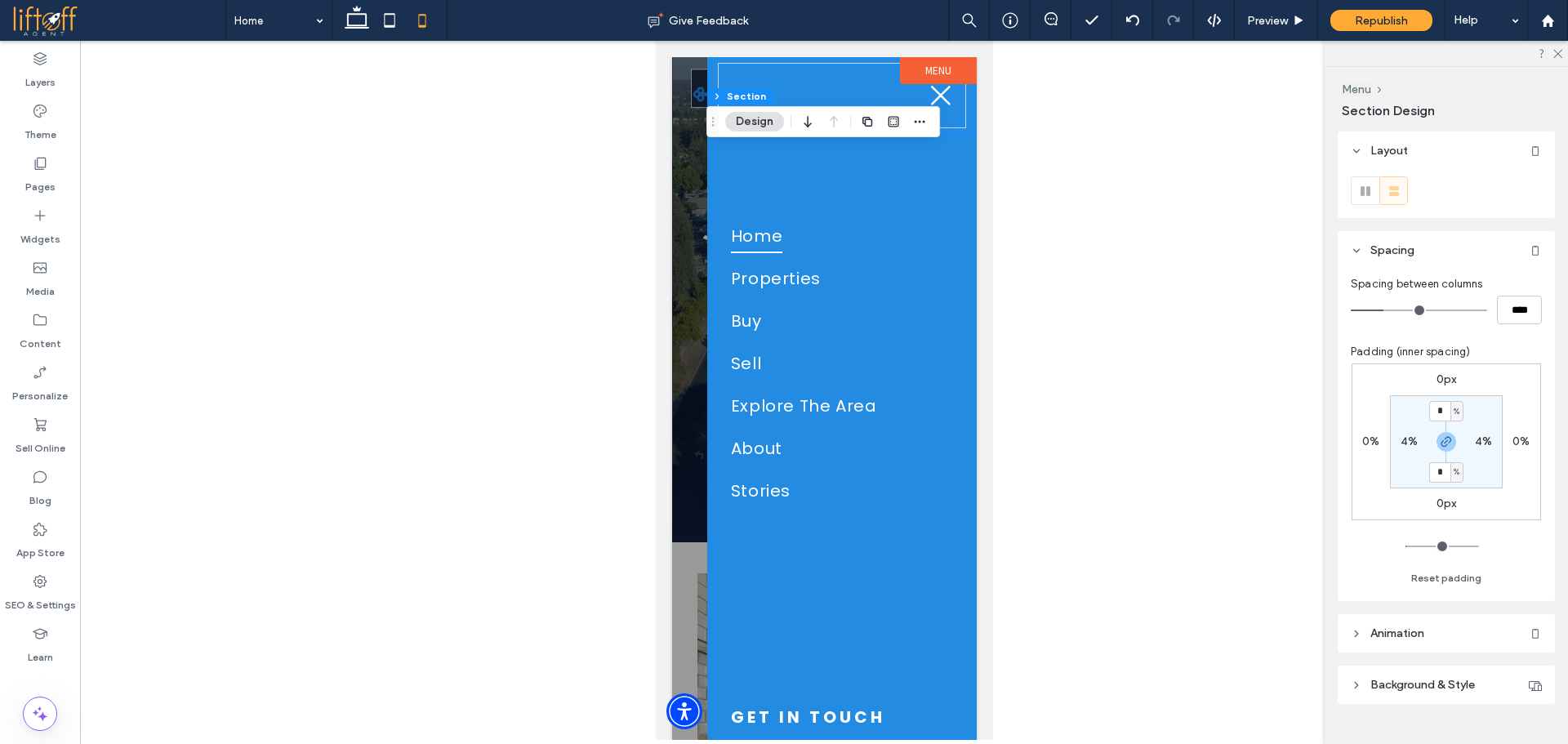 click 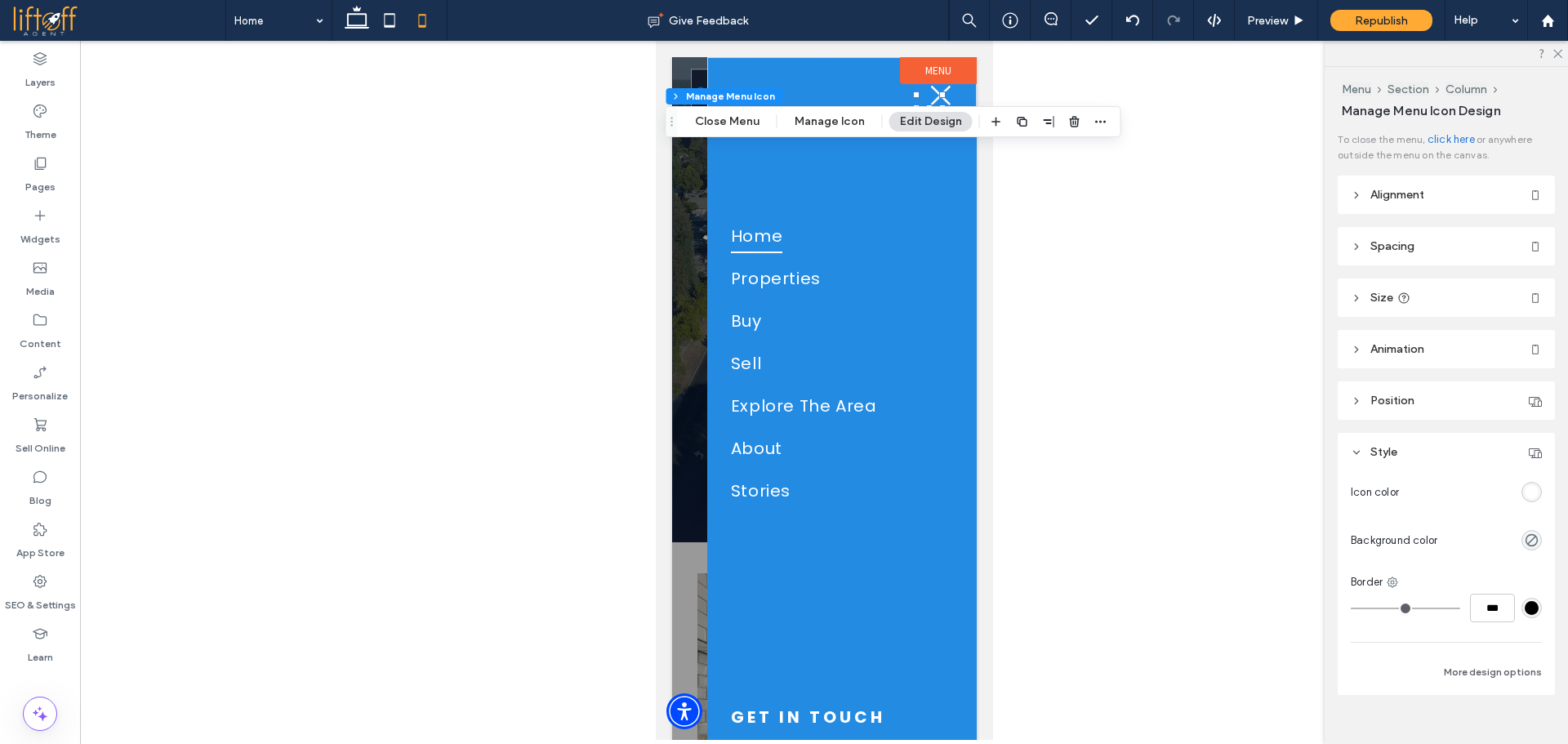 click on "Menu" at bounding box center (938, 70) 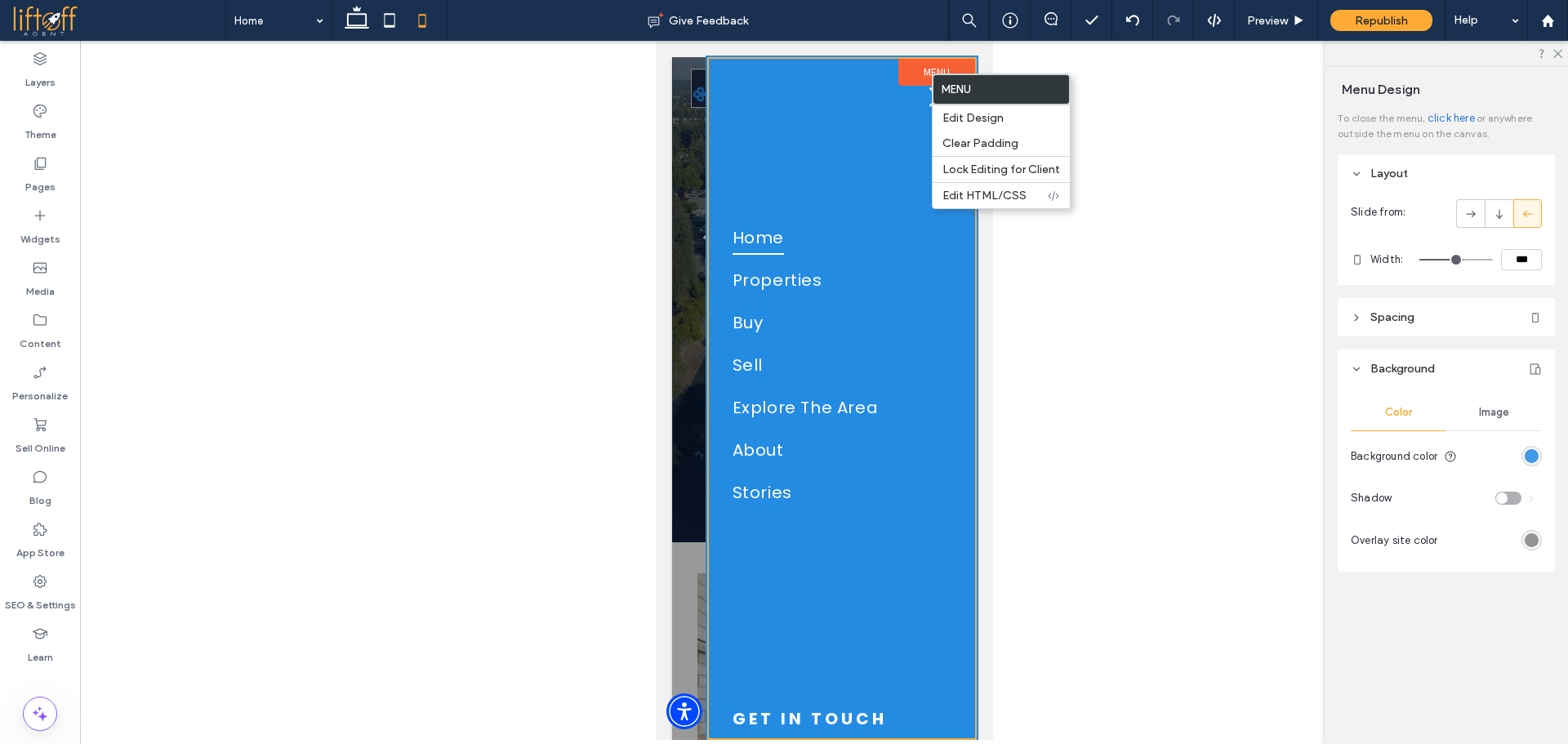 click at bounding box center (1531, 456) 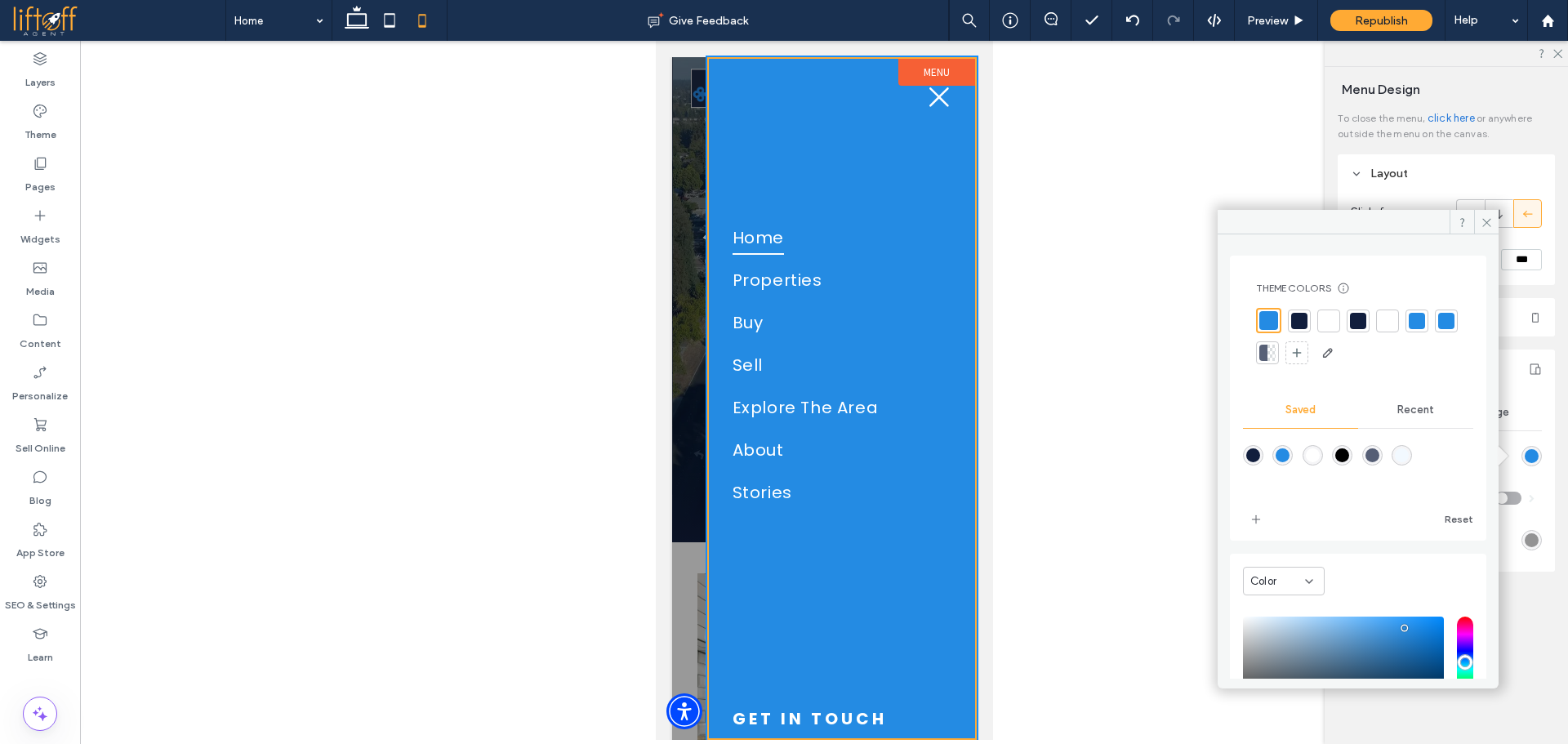 click at bounding box center [1299, 321] 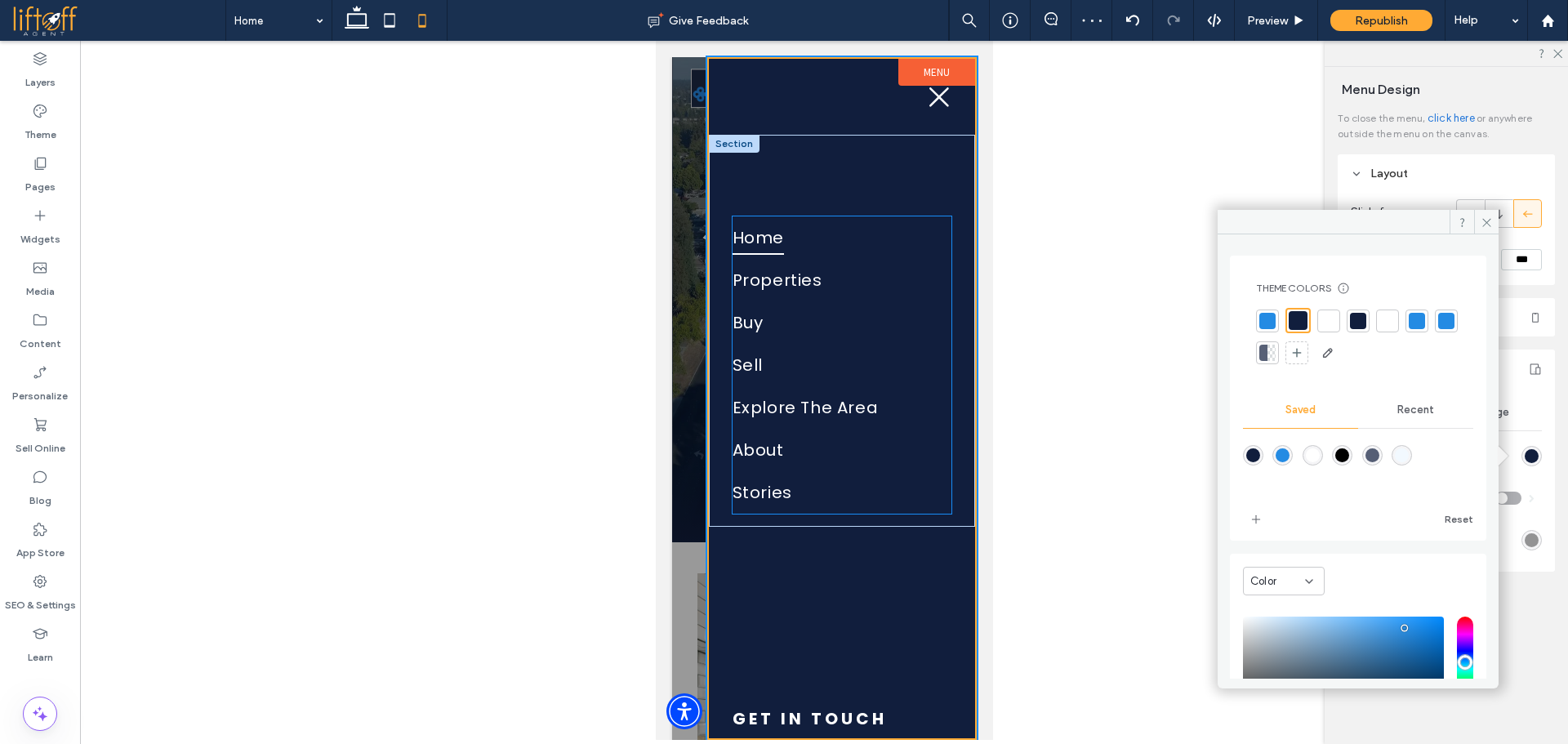 click on "Home" at bounding box center [841, 238] 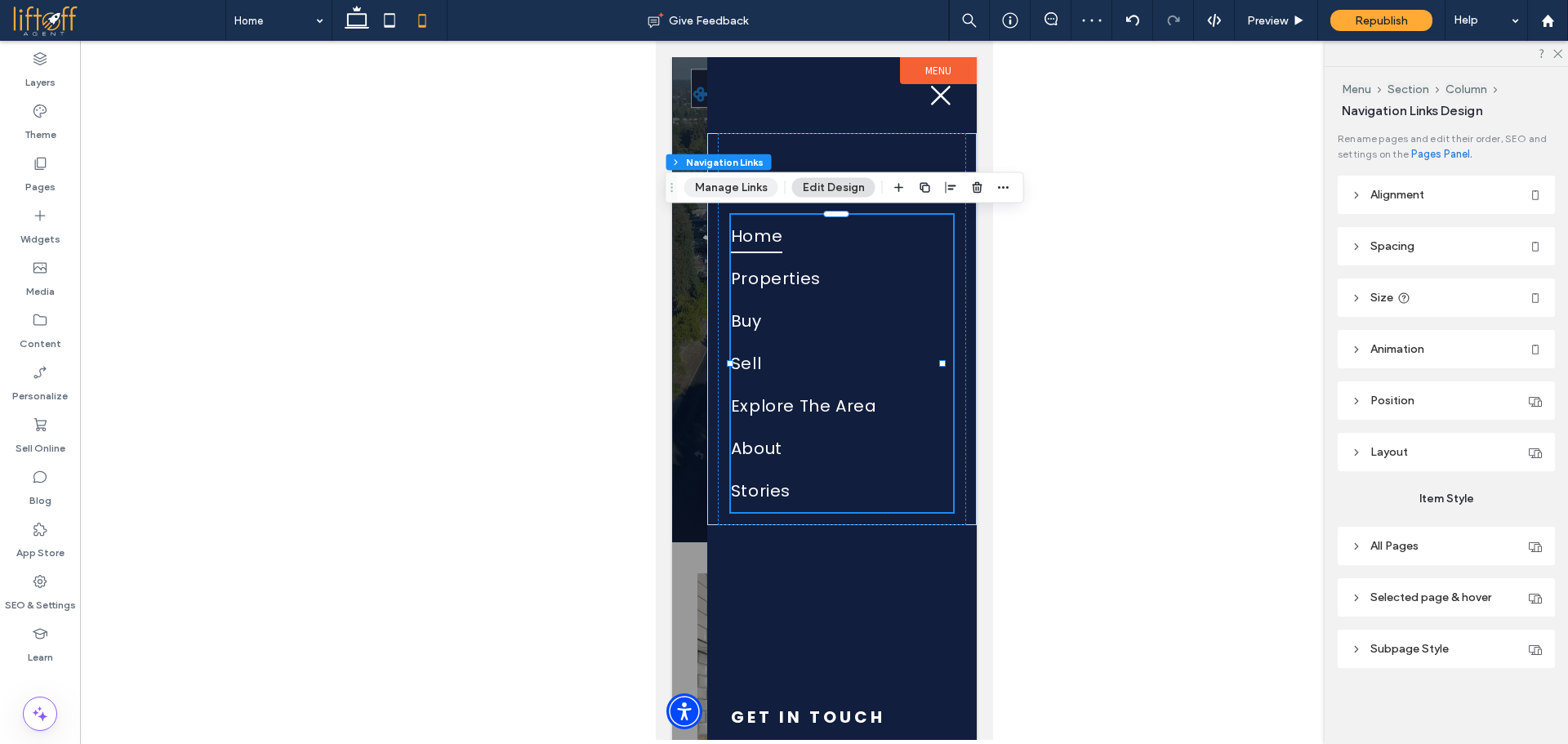 type on "***" 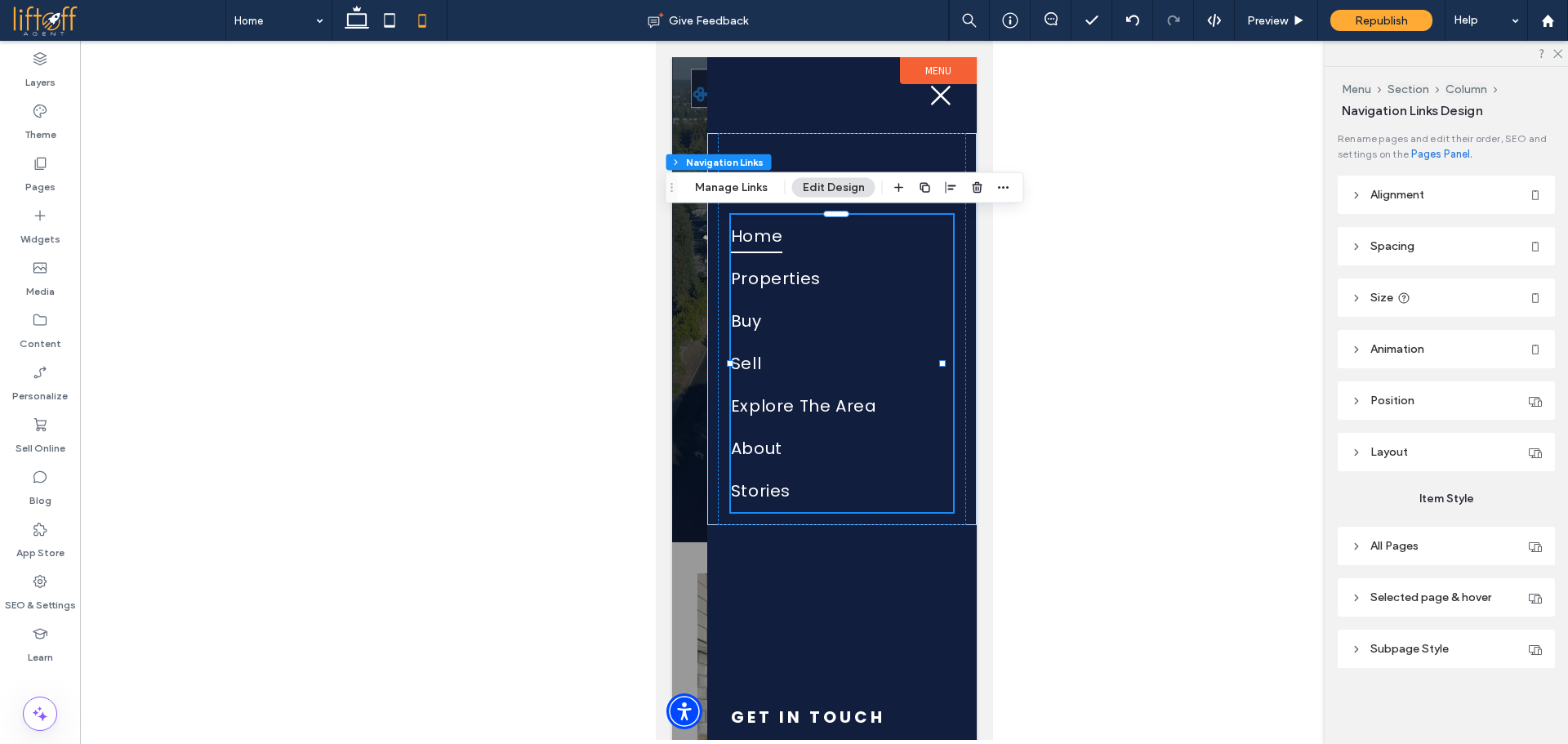 click on "All Pages" at bounding box center [1446, 546] 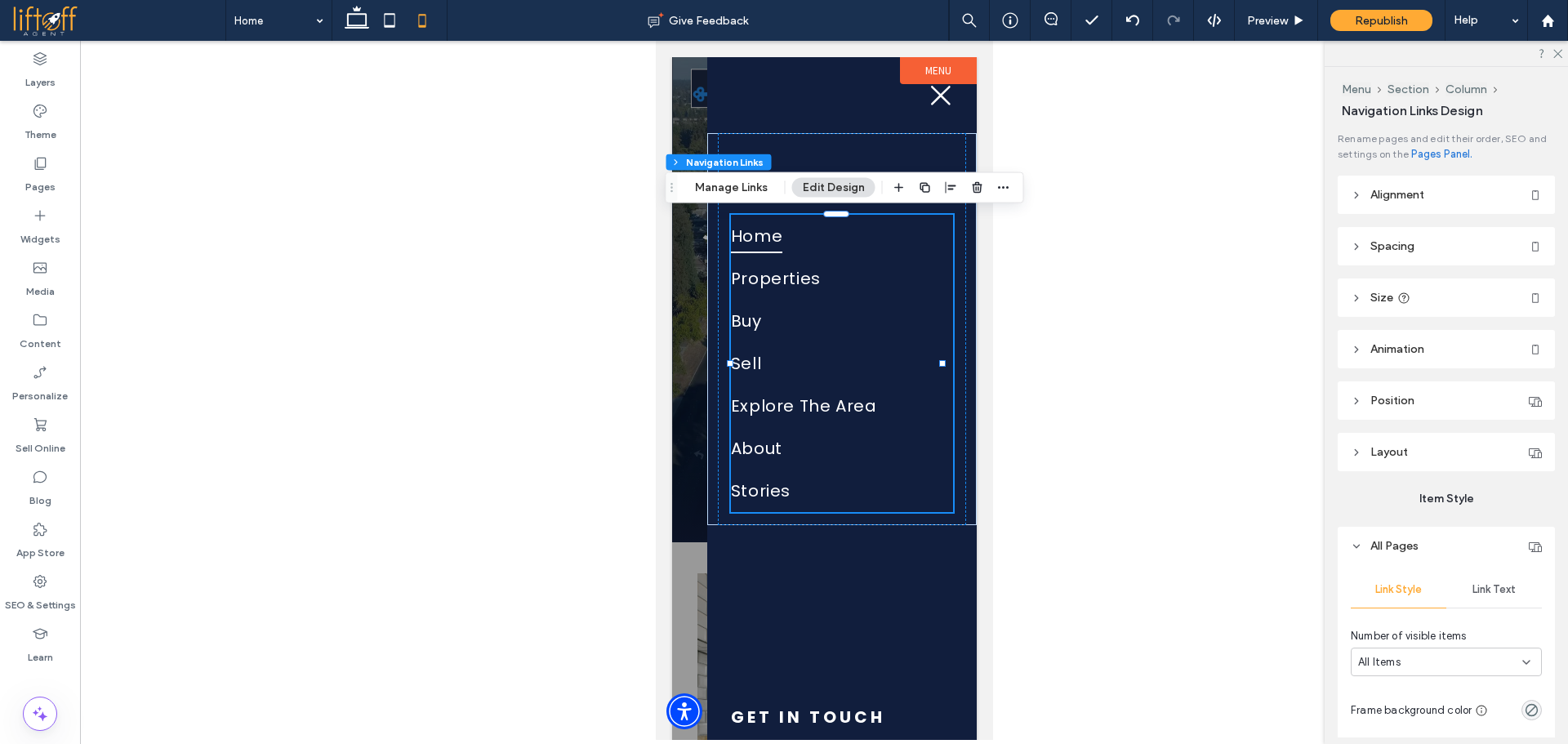 click on "Link Text" at bounding box center (1494, 590) 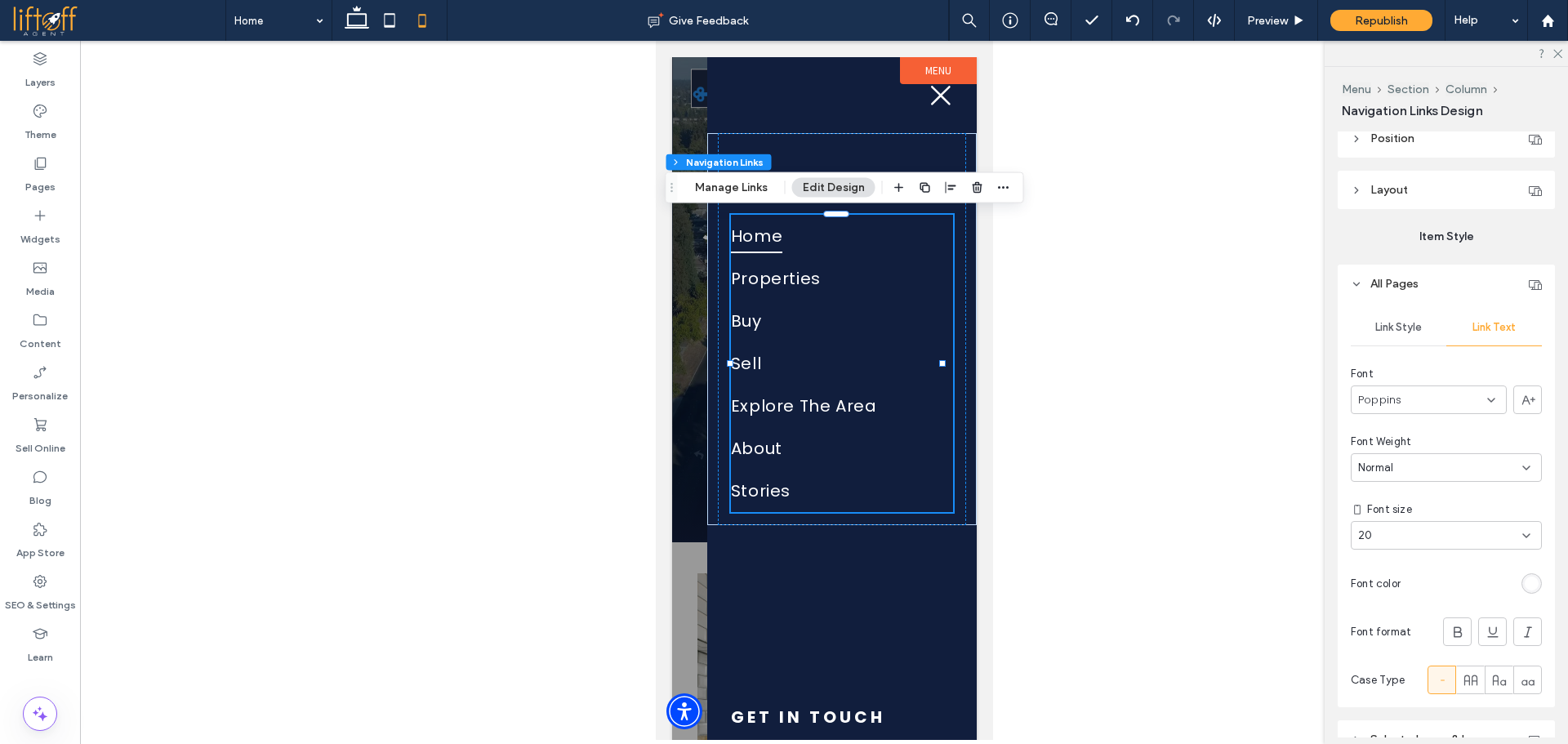 scroll, scrollTop: 400, scrollLeft: 0, axis: vertical 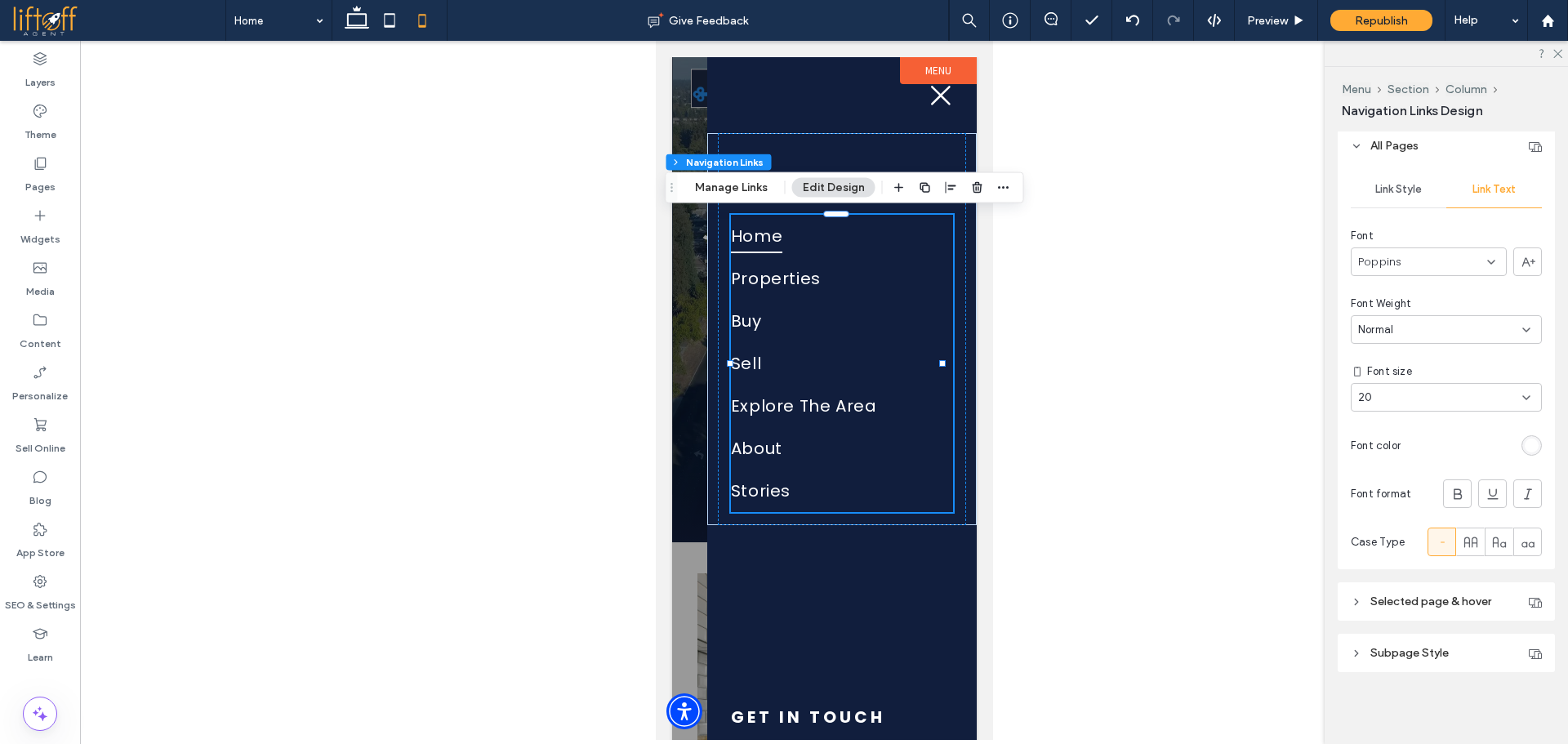 click on "Link Style" at bounding box center (1398, 189) 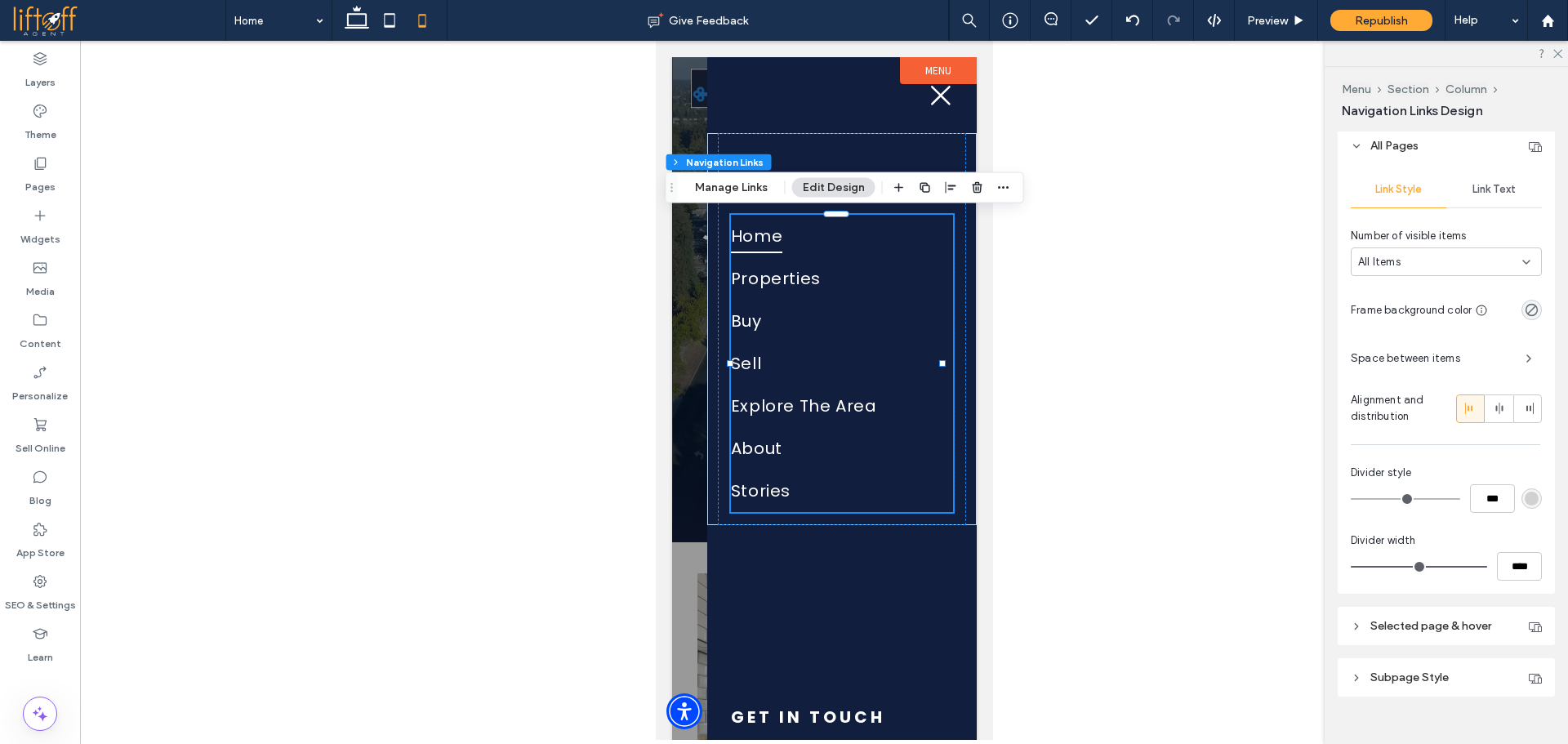click on "Selected page & hover" at bounding box center (1446, 626) 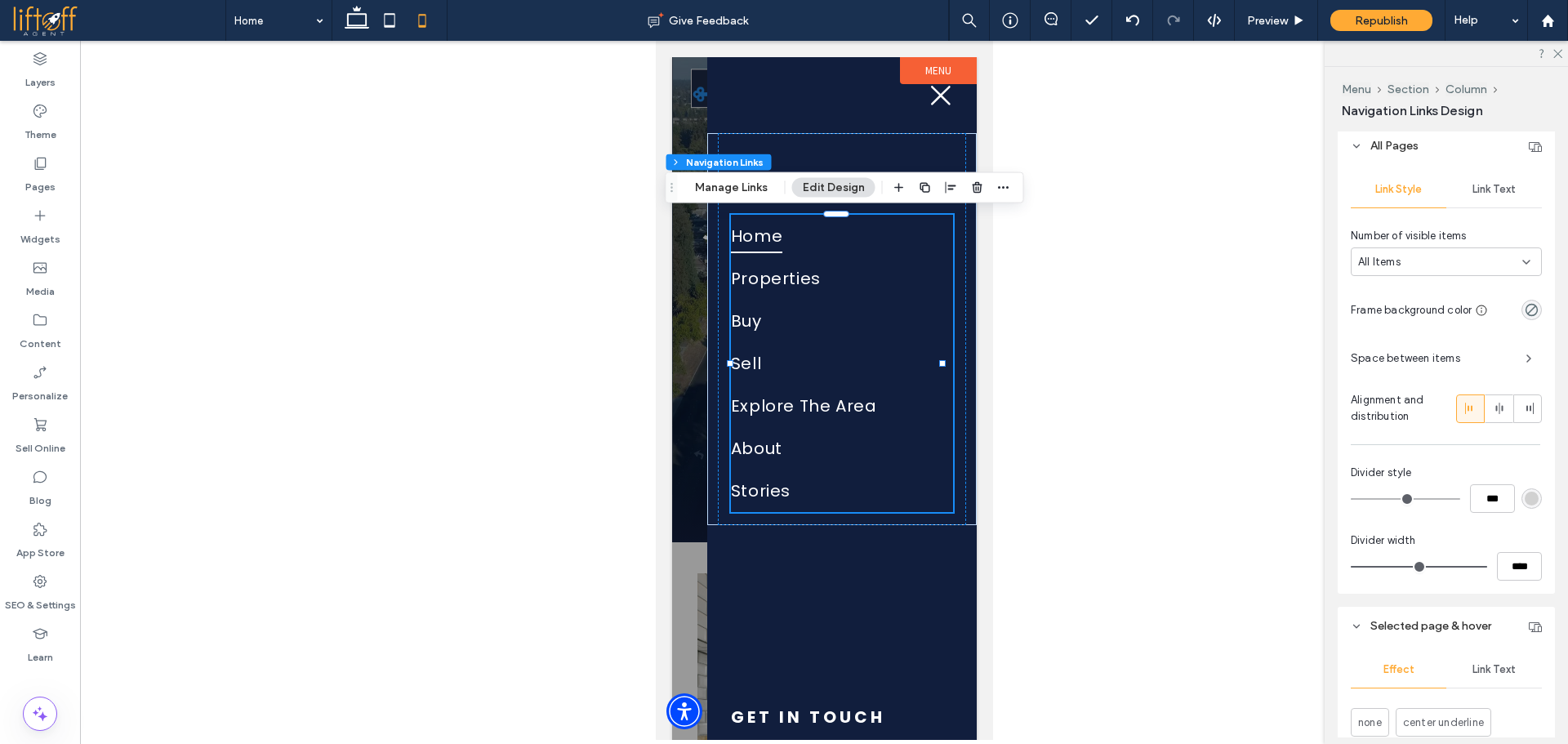 scroll, scrollTop: 719, scrollLeft: 0, axis: vertical 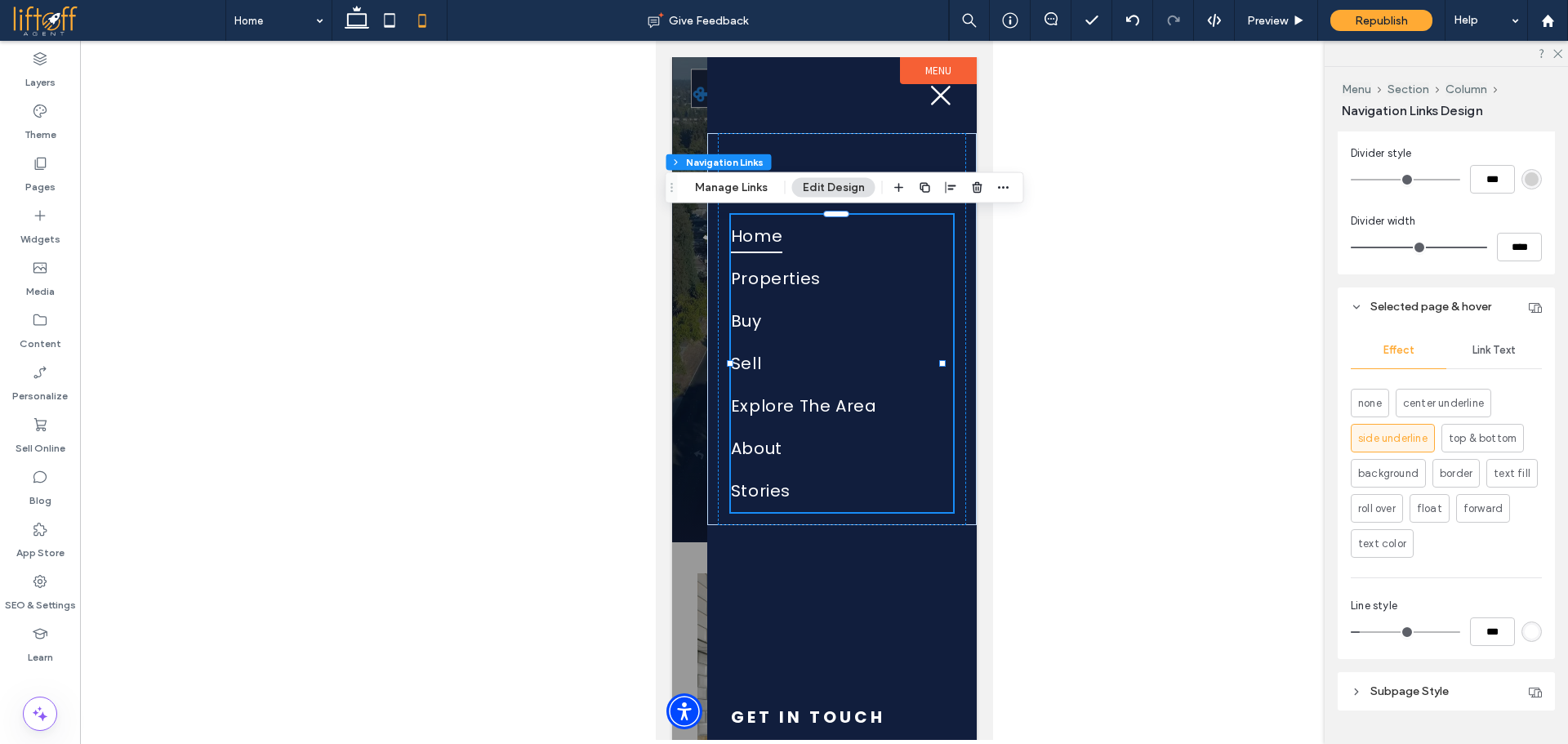 click at bounding box center (1531, 631) 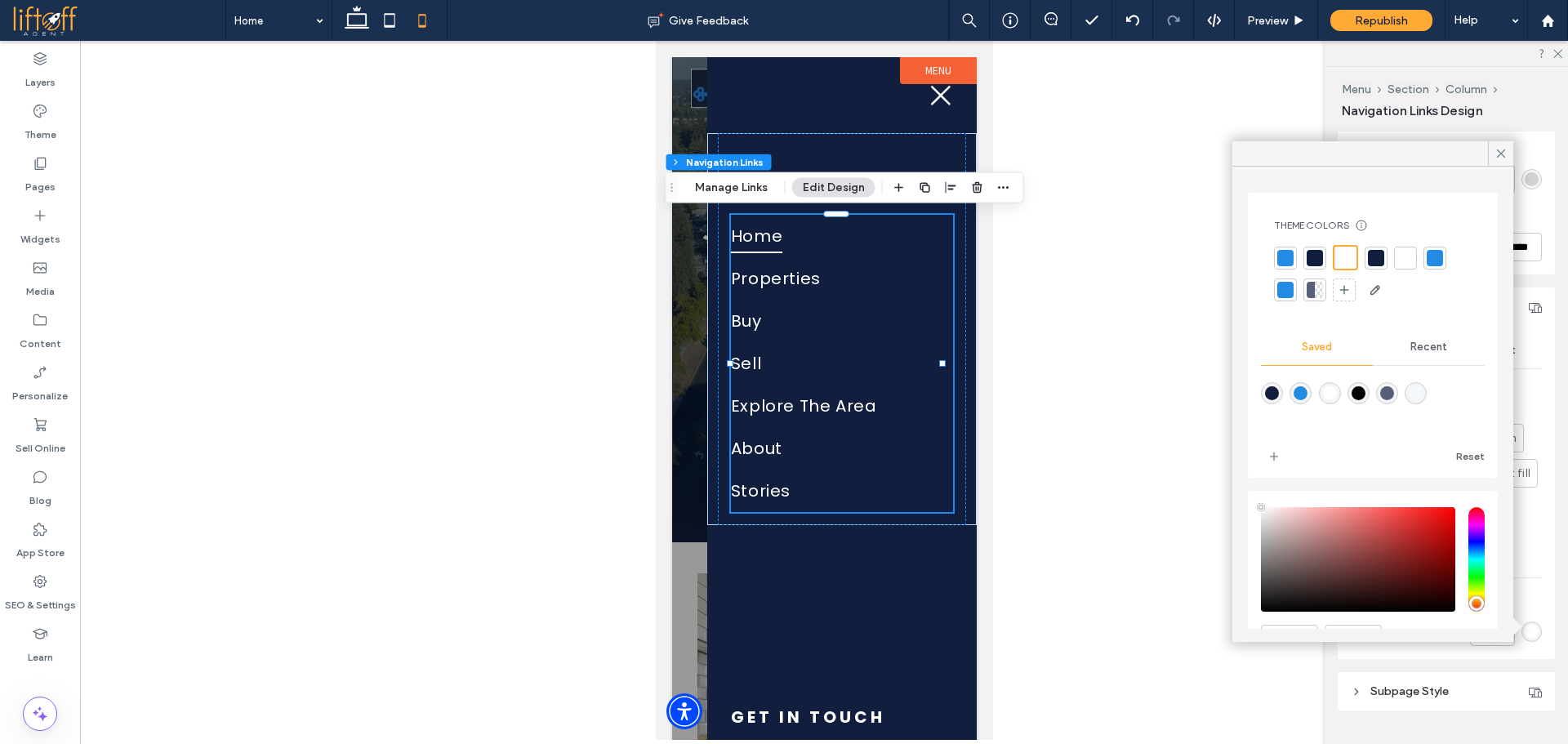 click at bounding box center [1300, 393] 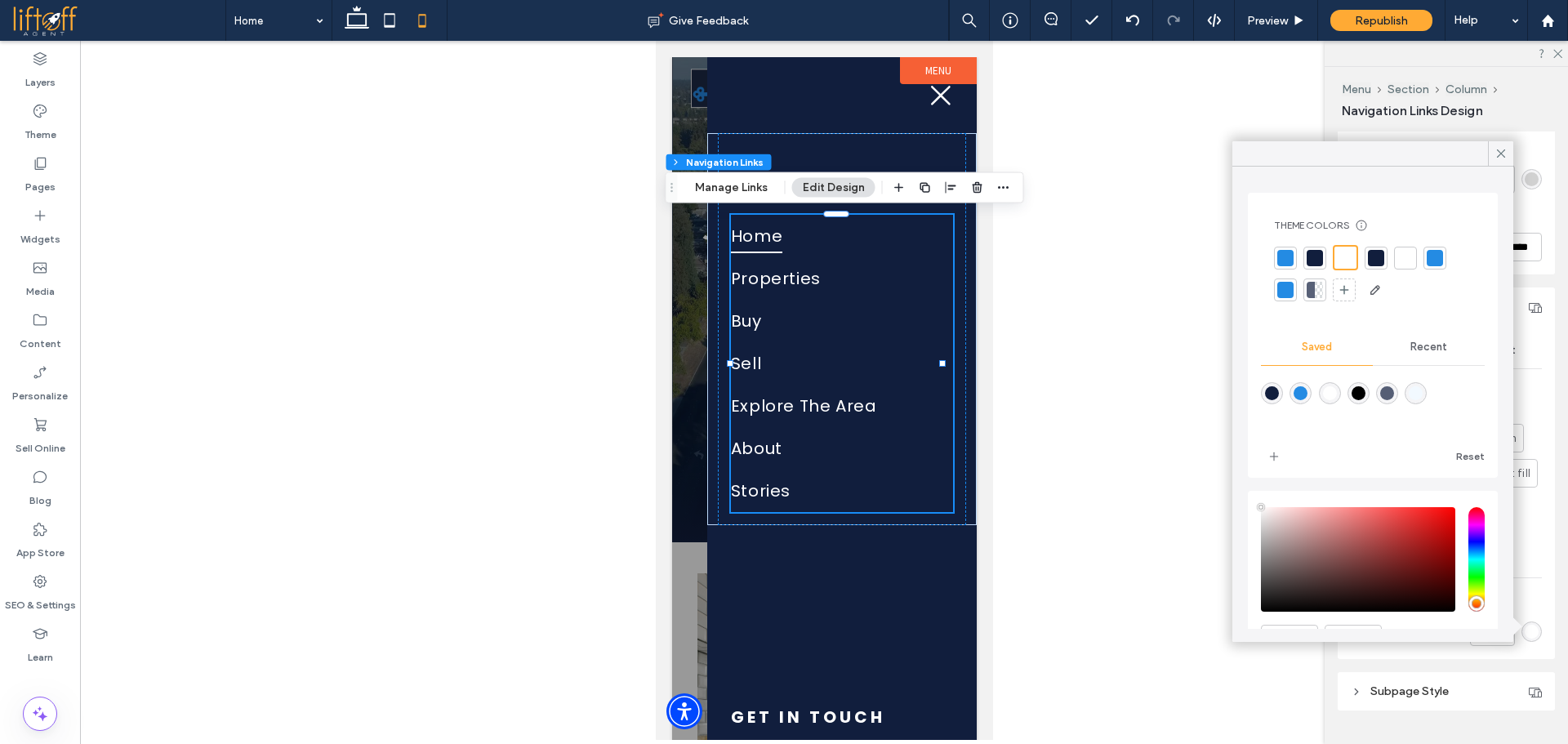type on "*******" 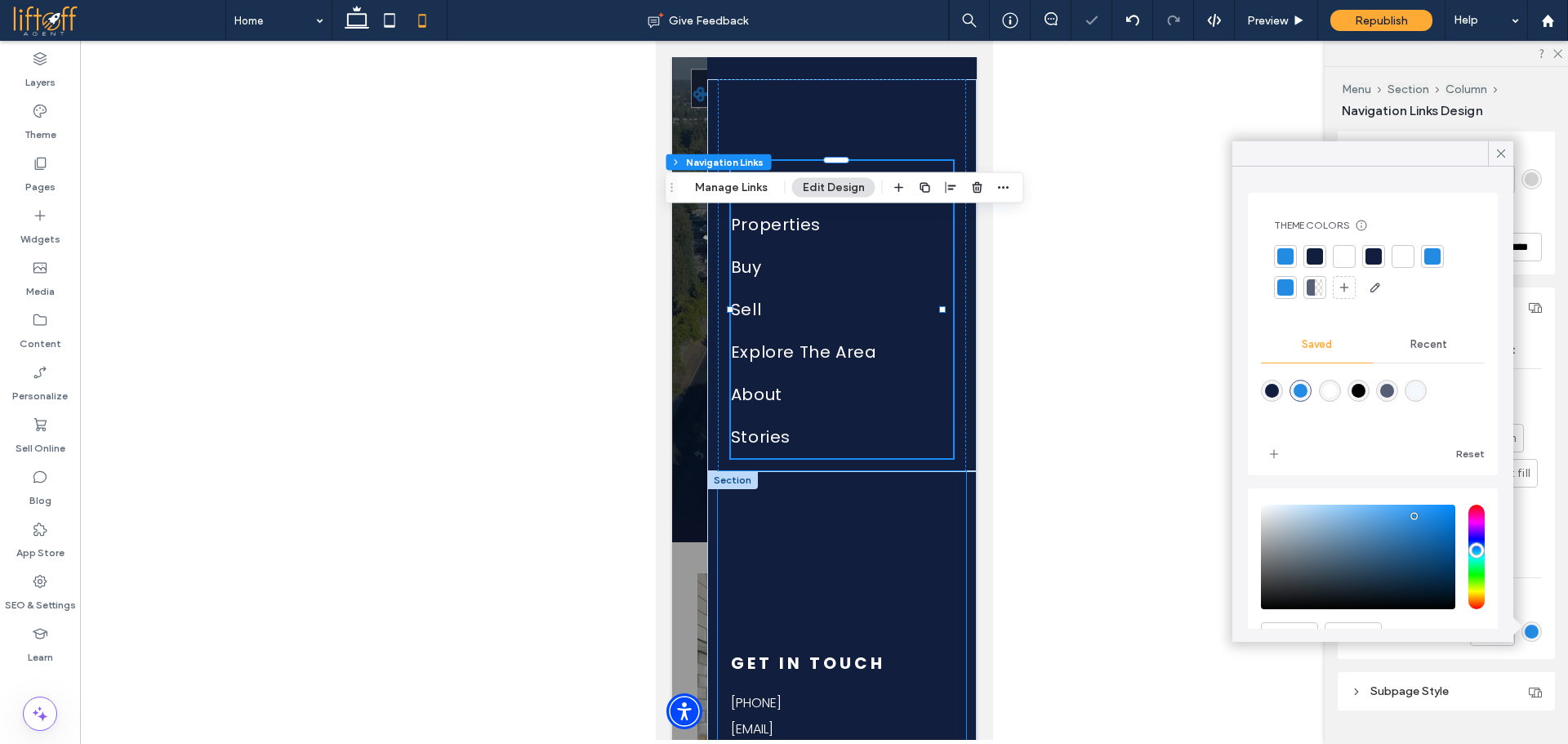 scroll, scrollTop: 127, scrollLeft: 0, axis: vertical 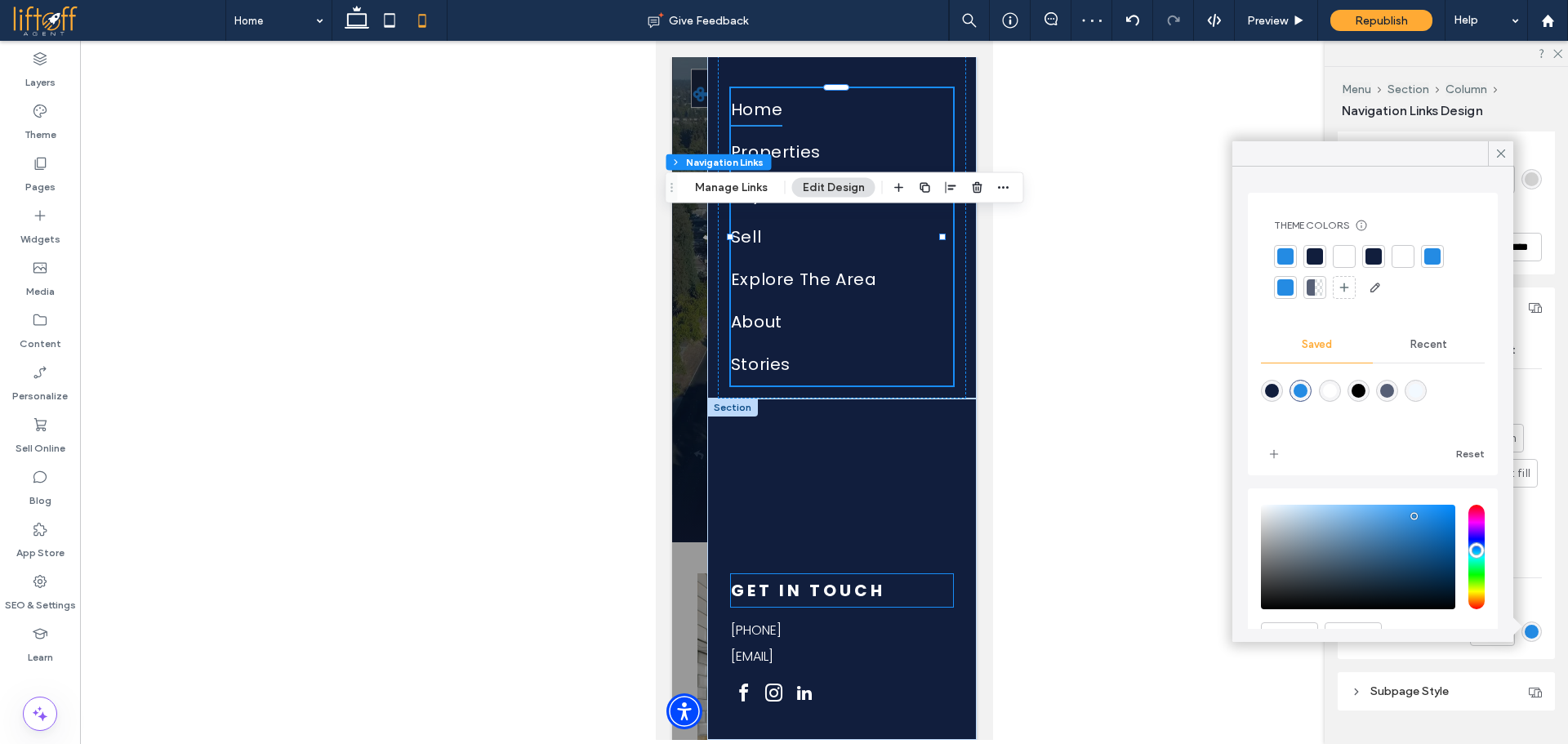 click on "Get in touch" at bounding box center [807, 590] 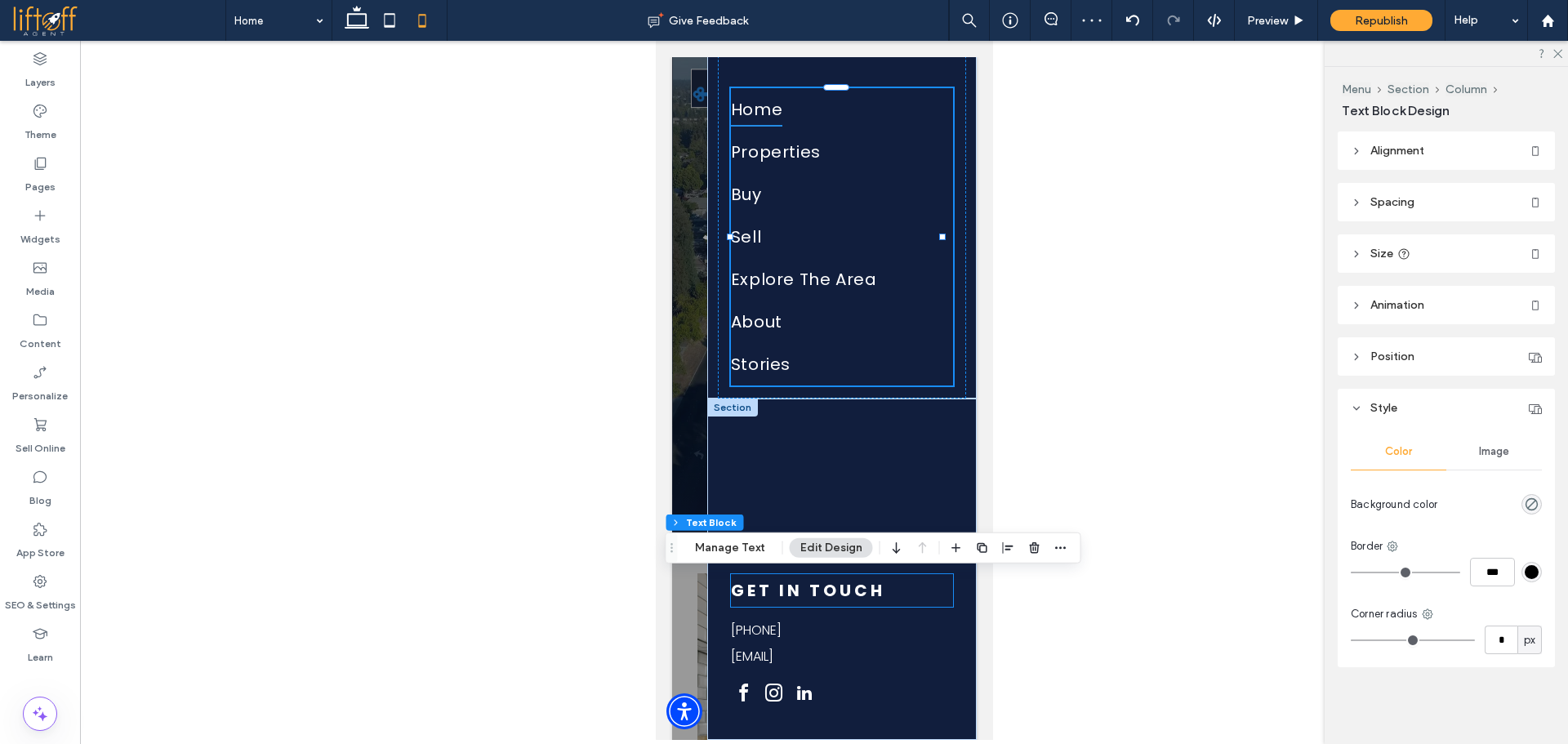 click on "Get in touch" at bounding box center (807, 590) 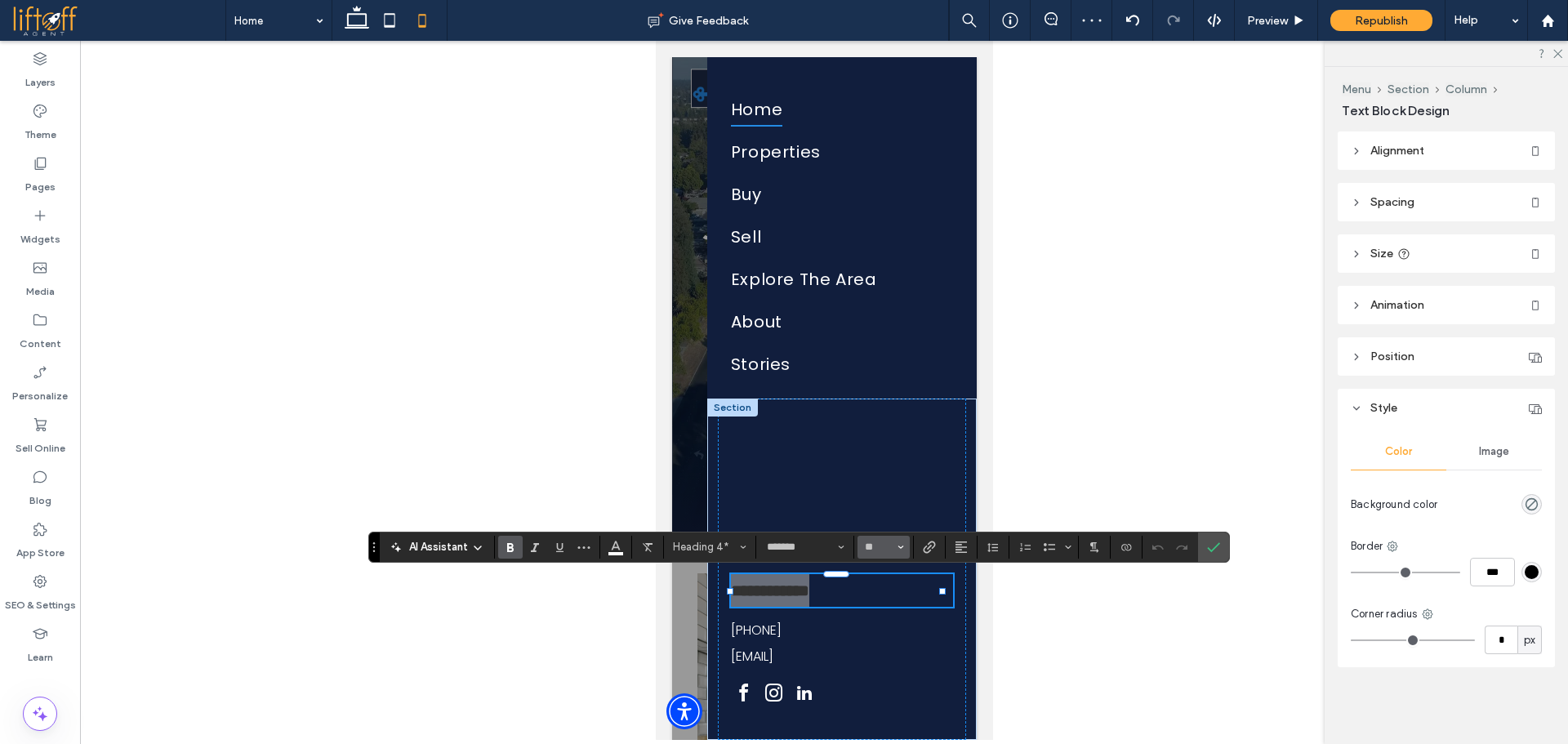 click on "**" at bounding box center (879, 547) 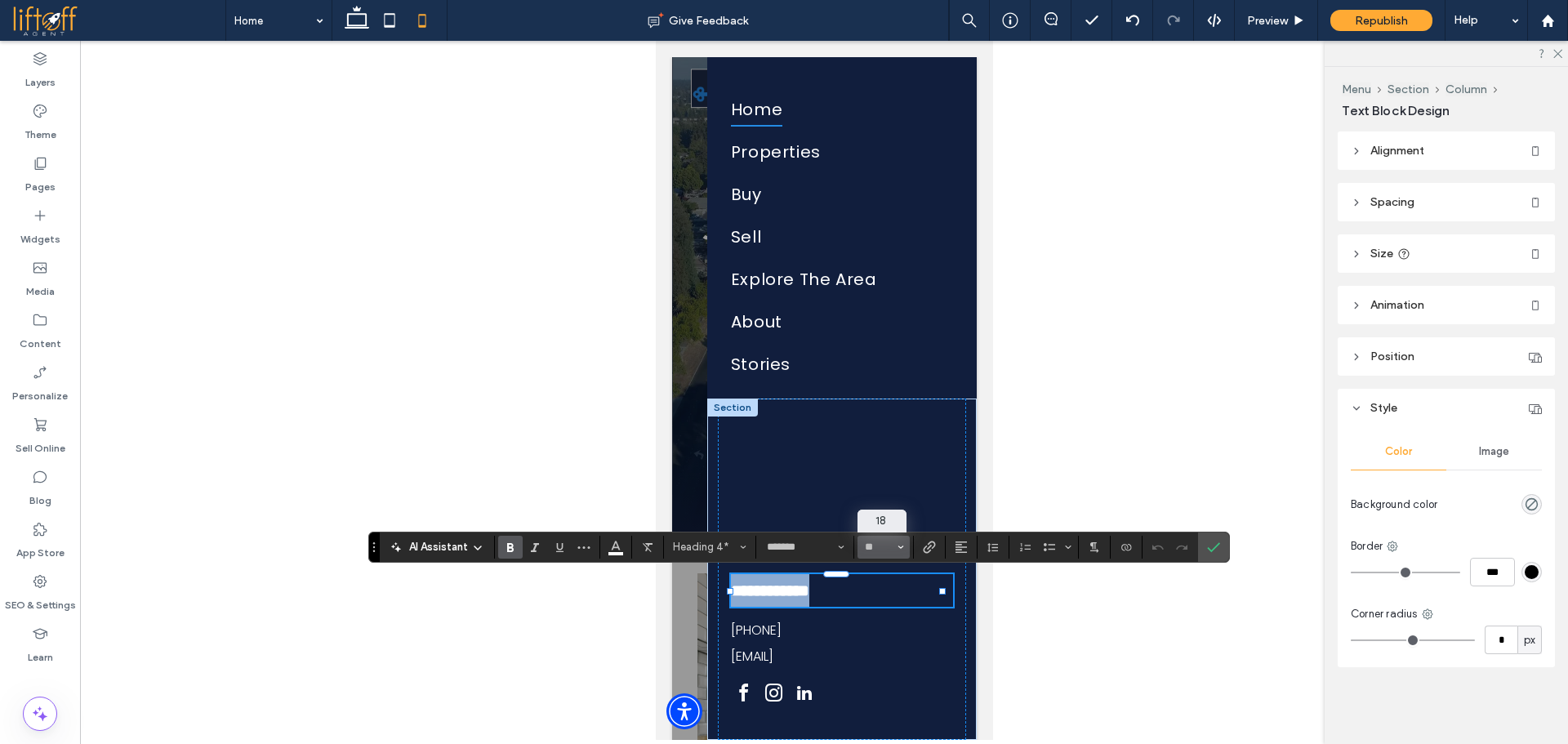 type on "**" 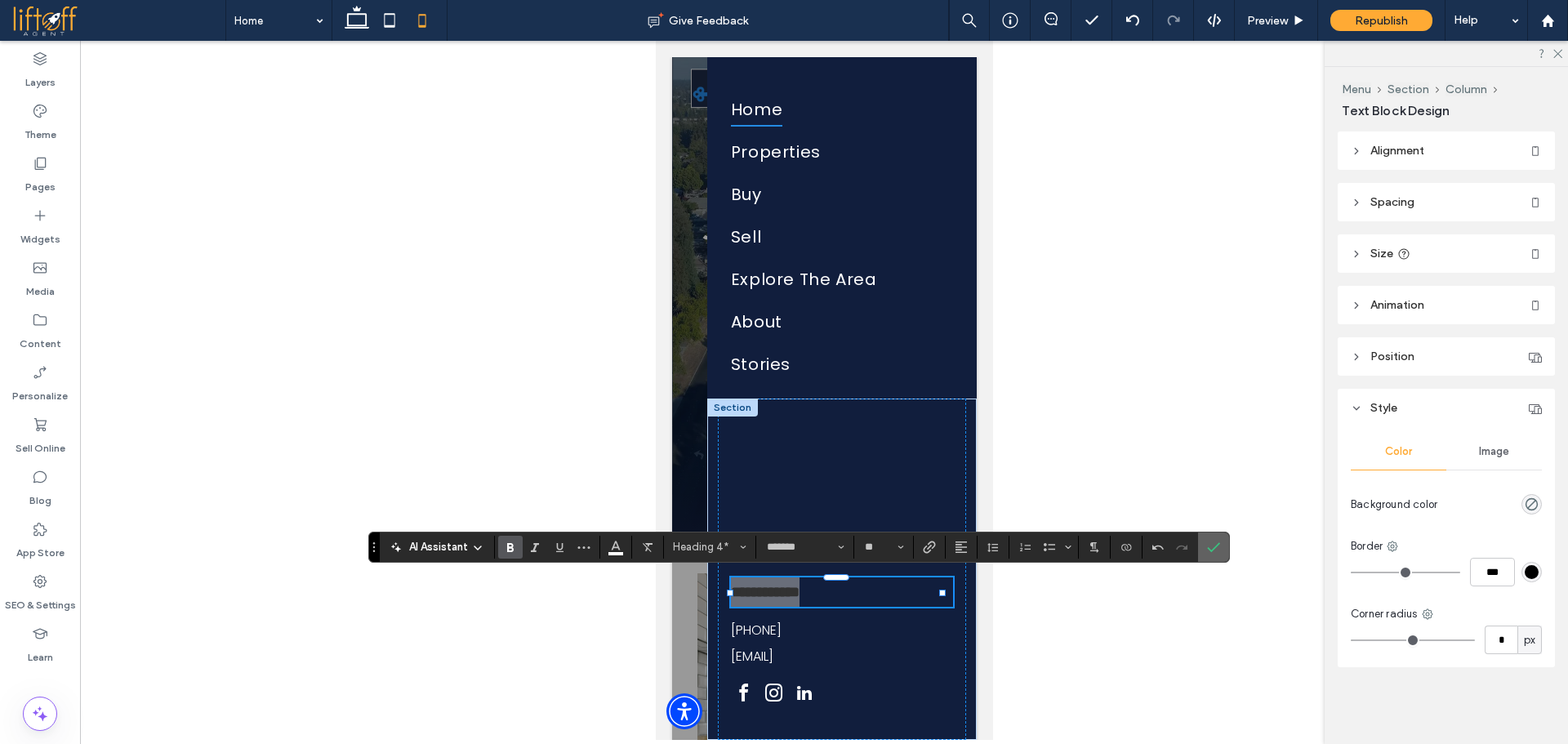 click 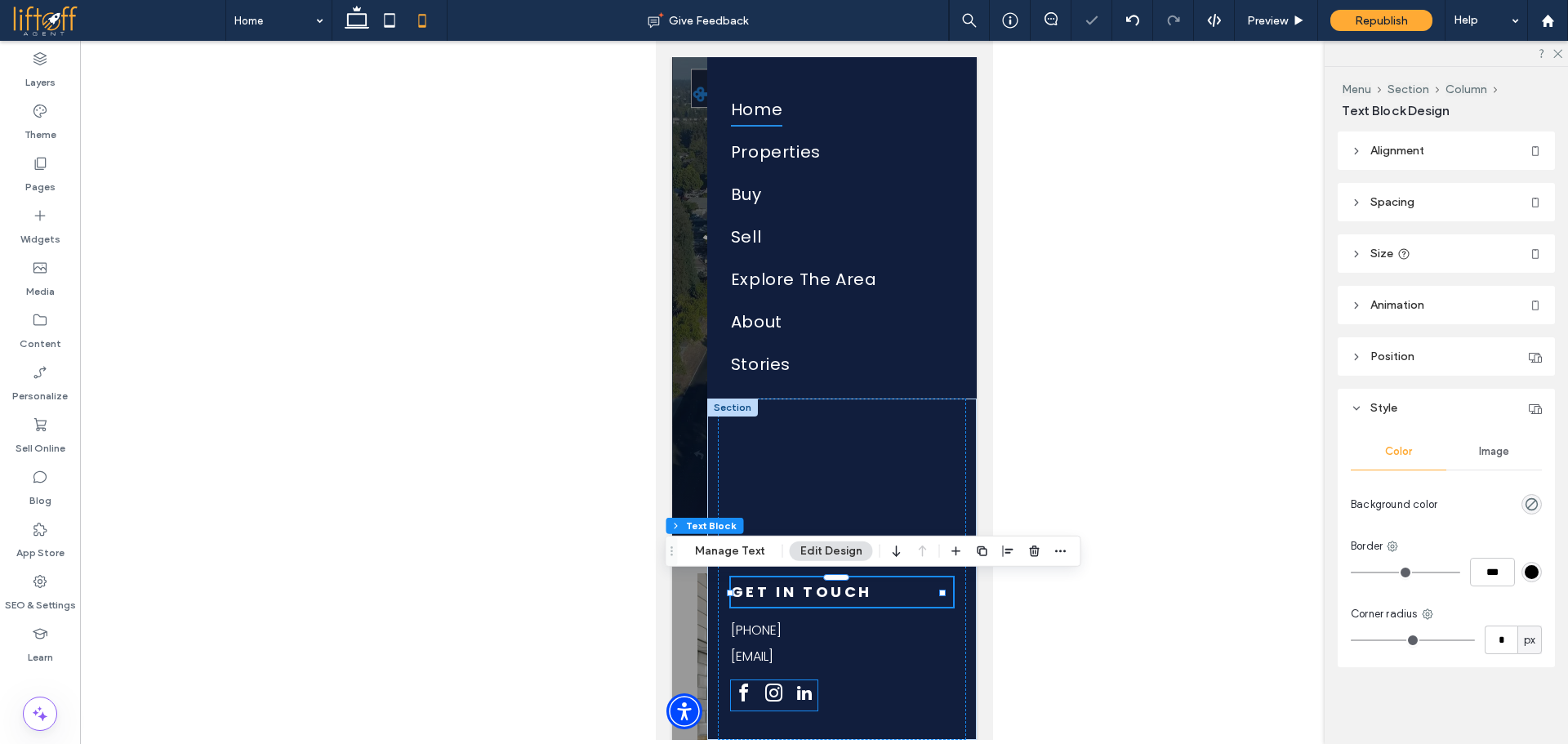 click at bounding box center (804, 693) 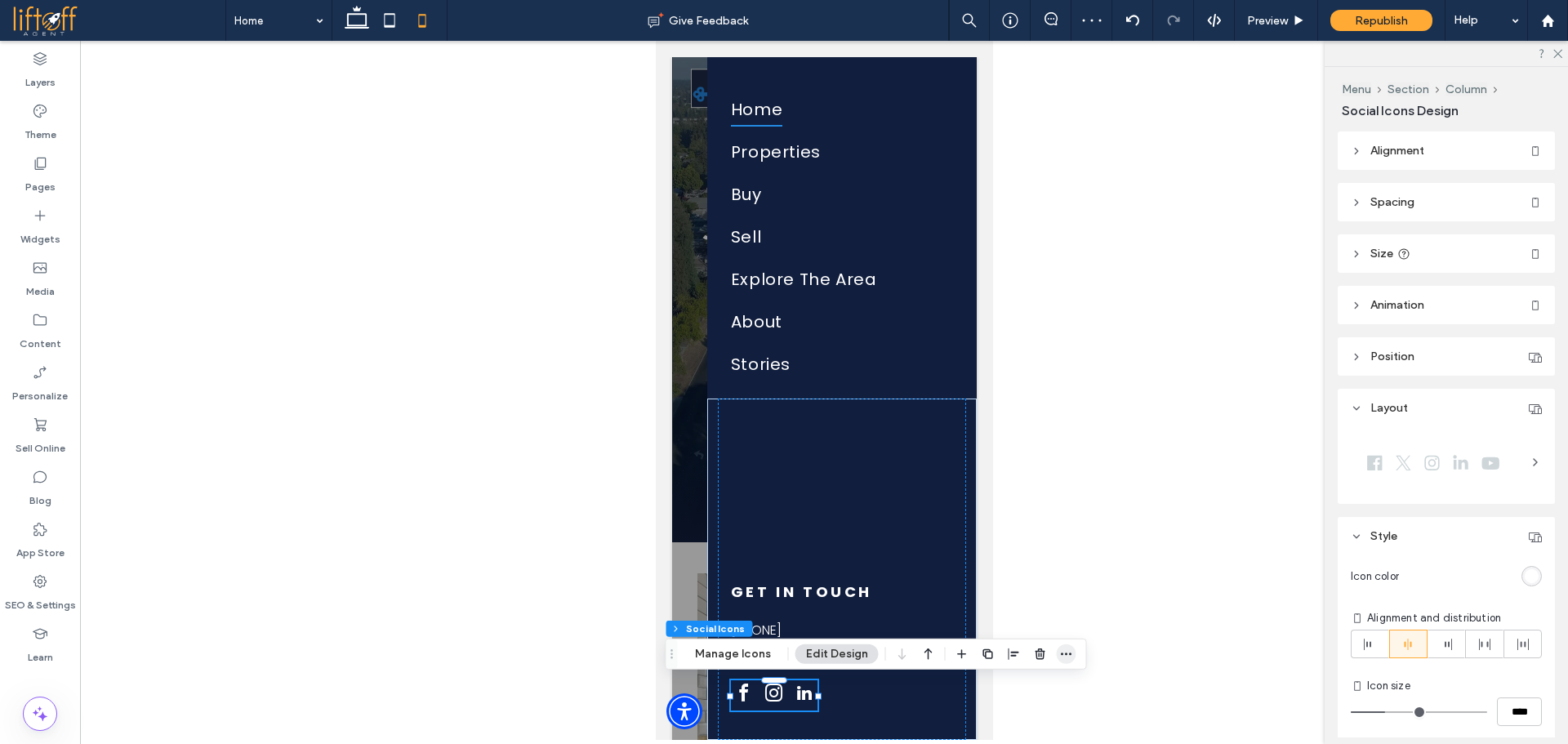 click at bounding box center [1067, 654] 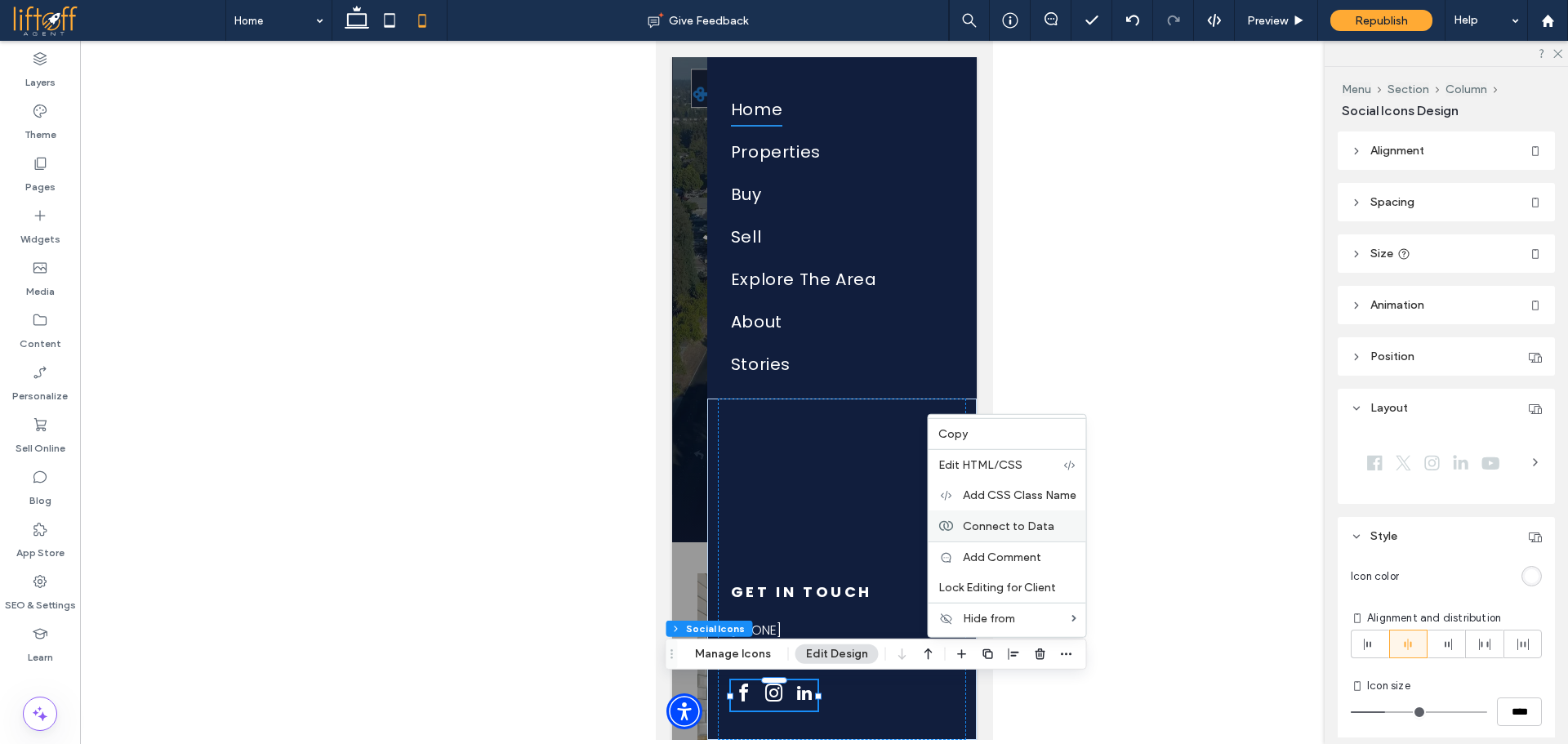 click on "Connect to Data" at bounding box center (1009, 525) 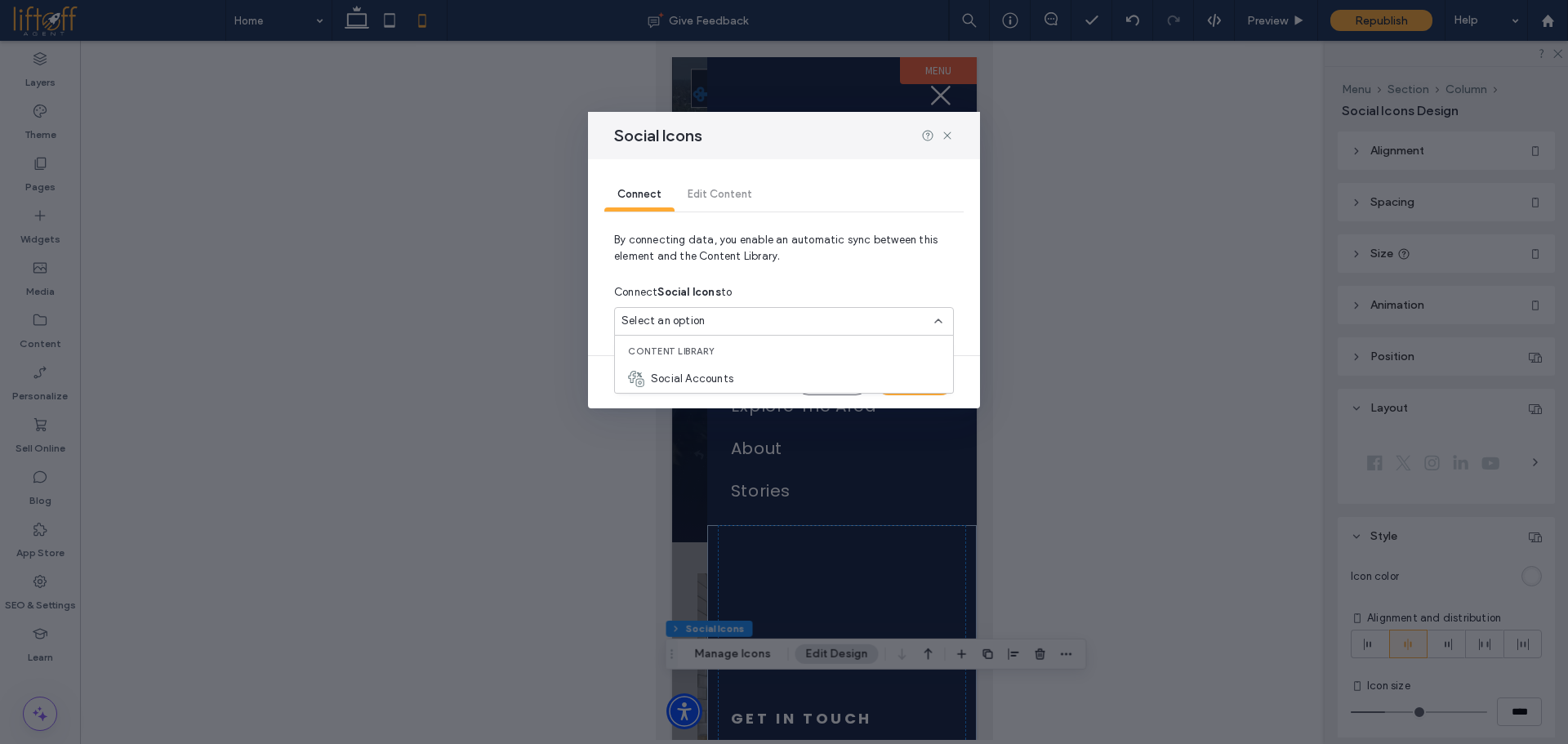 scroll, scrollTop: 0, scrollLeft: 0, axis: both 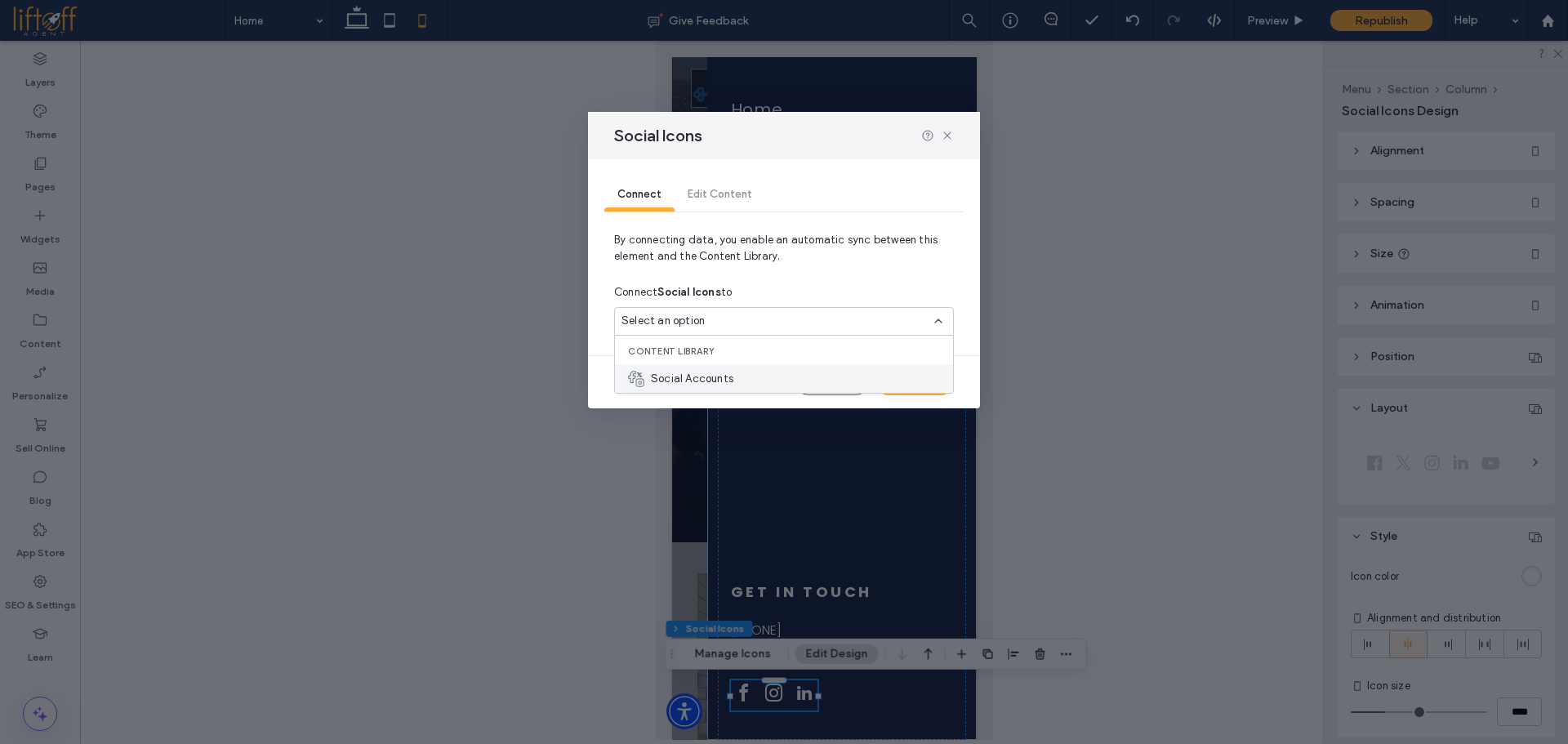 click on "Social Accounts" at bounding box center (692, 379) 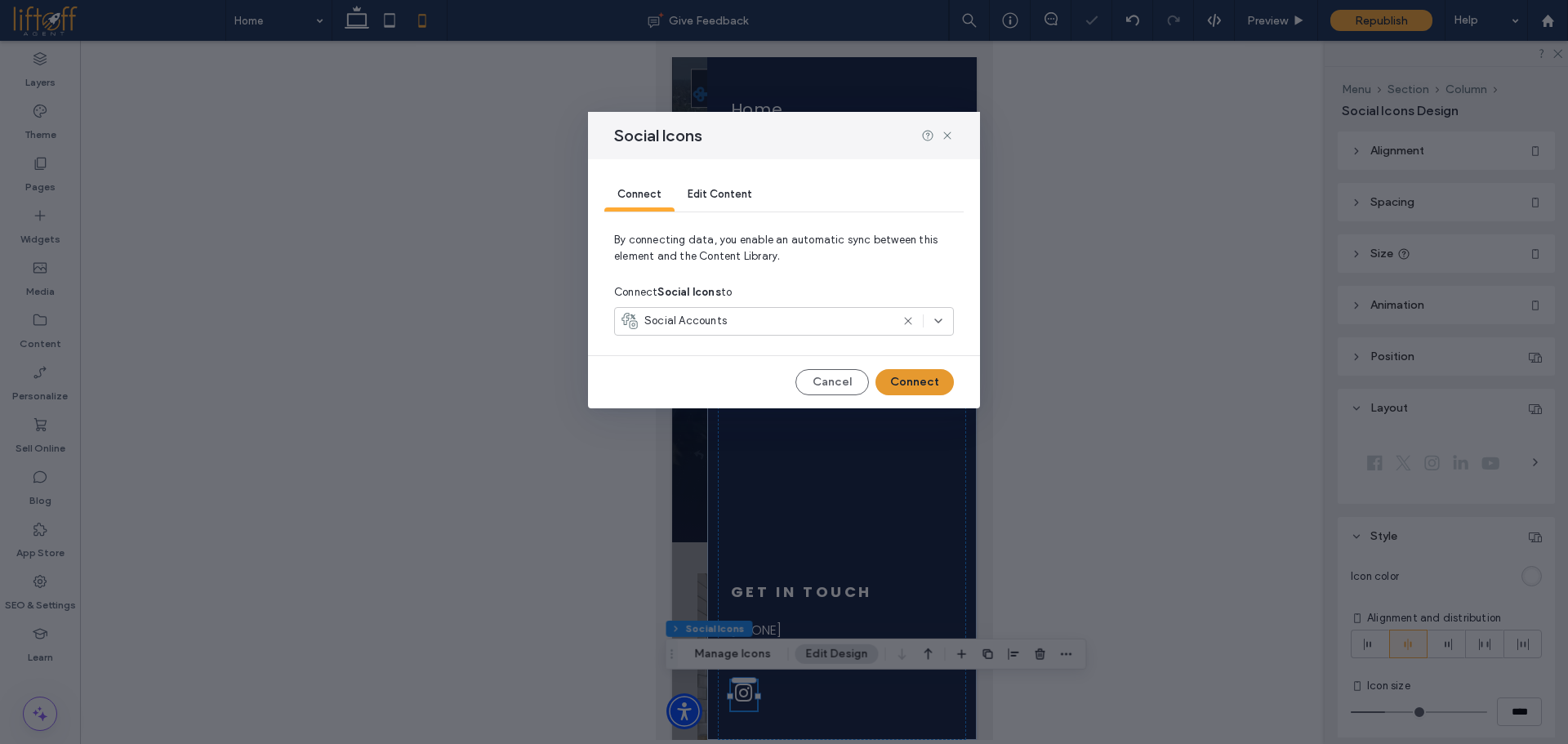 click on "Connect" at bounding box center (915, 382) 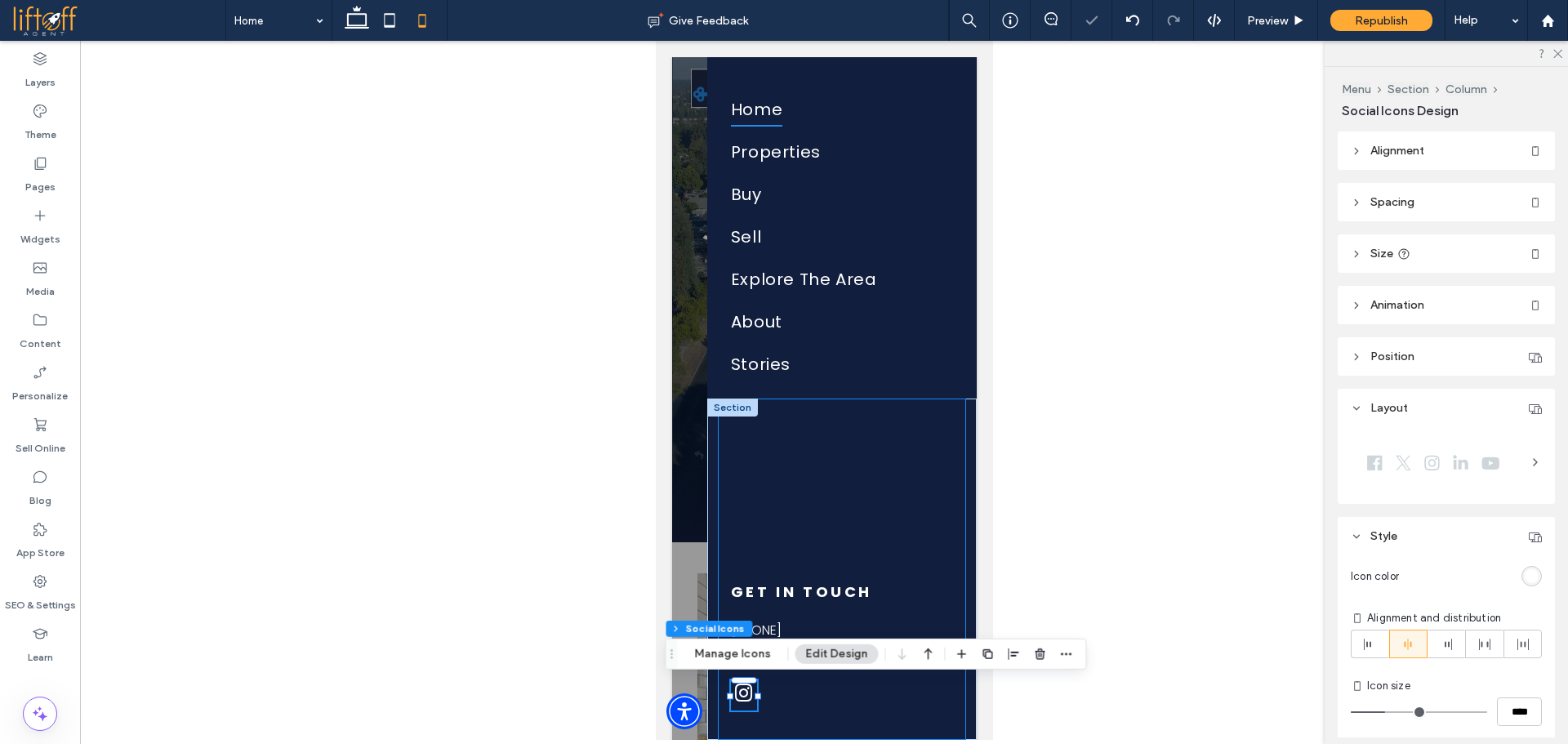 click on "Get in touch
650-468-4834 amy@amysung.com" at bounding box center [841, 569] 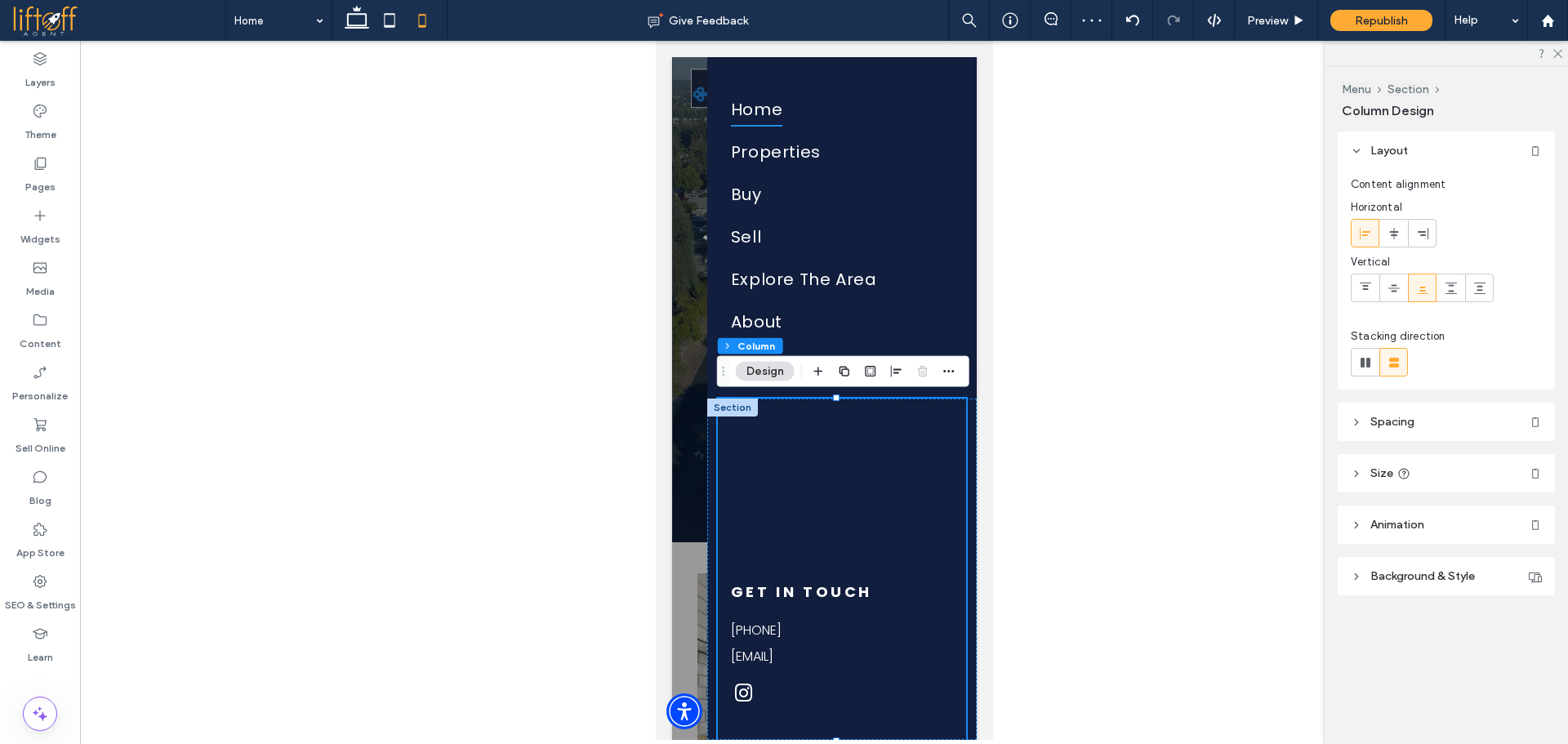 click on "Get in touch
650-468-4834 amy@amysung.com" at bounding box center (841, 569) 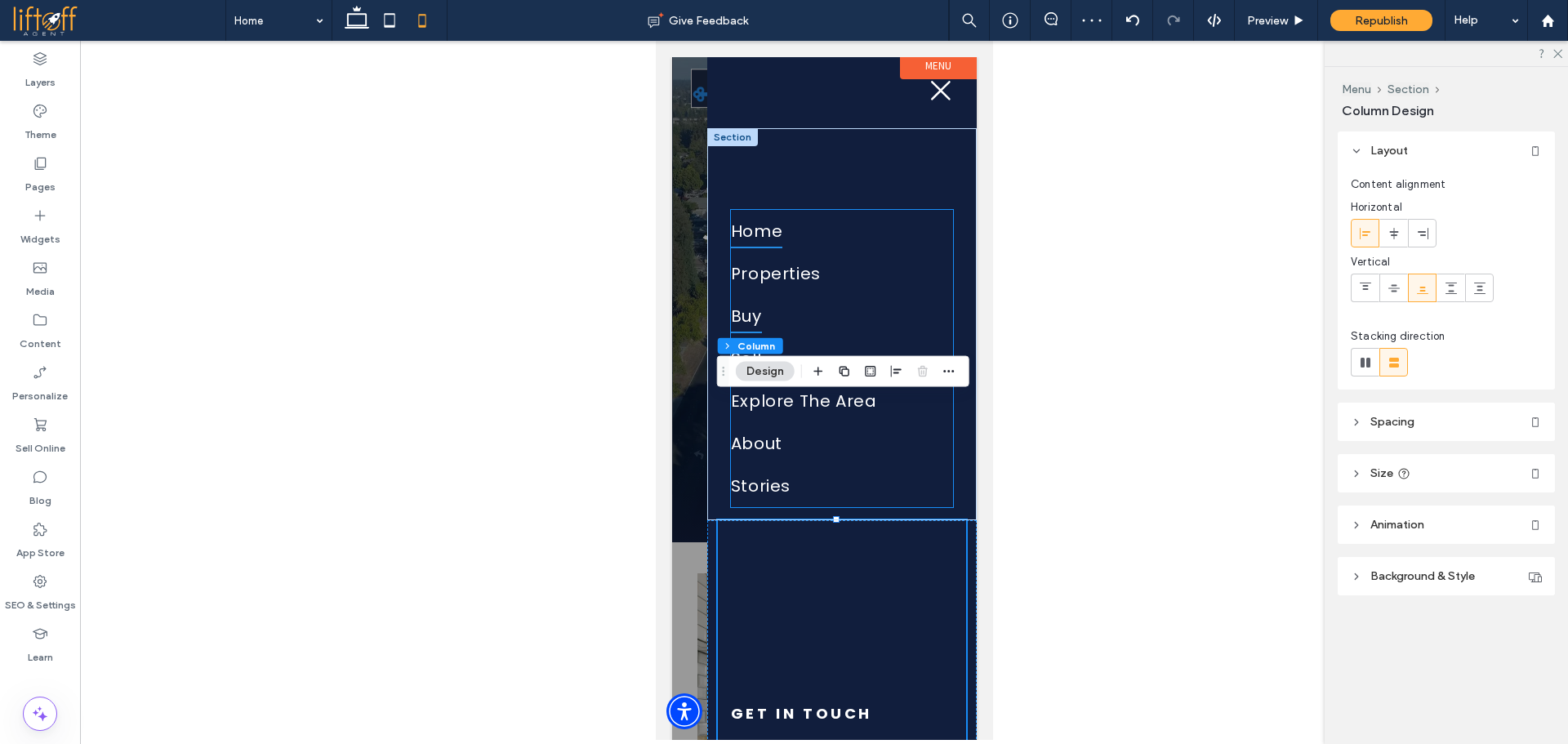 scroll, scrollTop: 0, scrollLeft: 0, axis: both 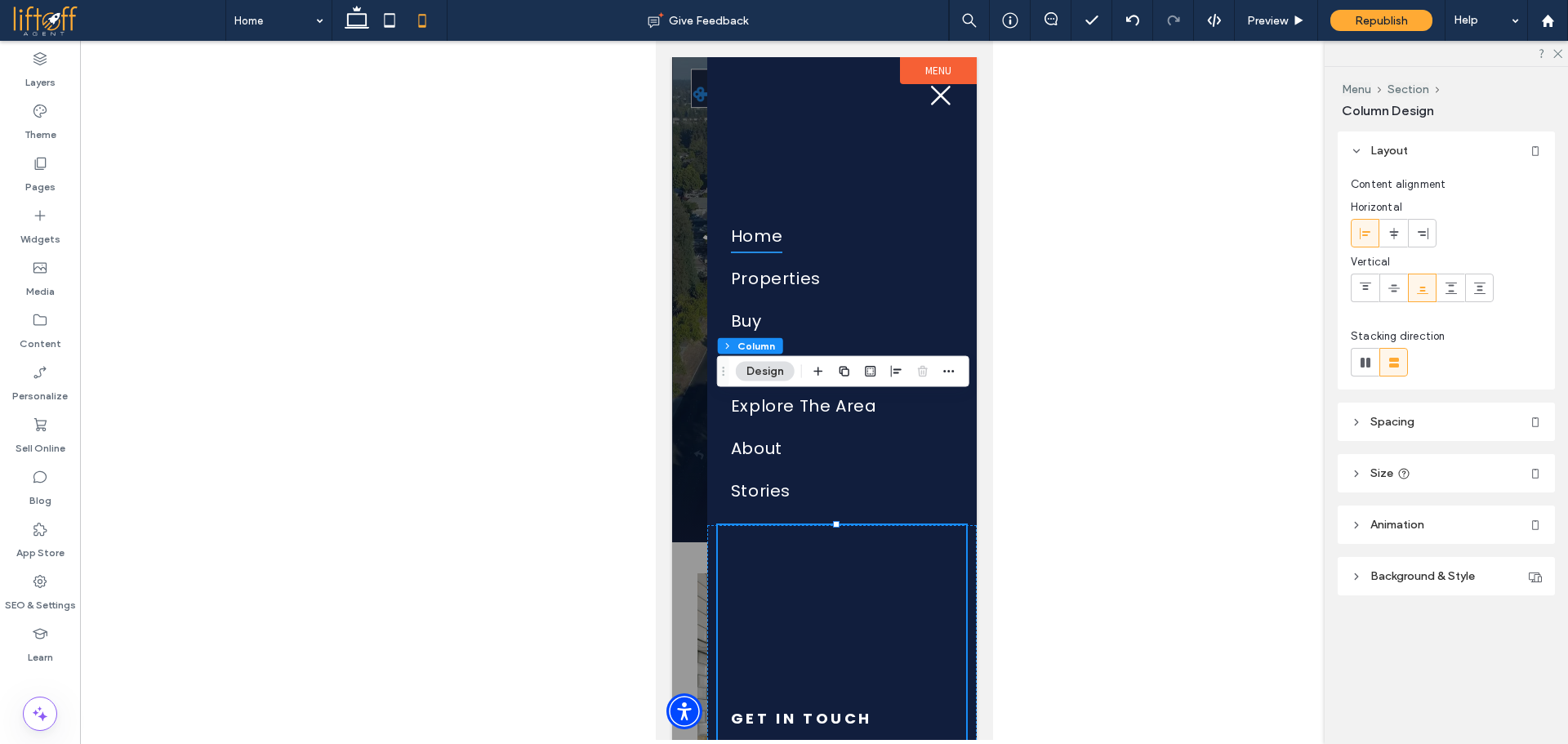 click at bounding box center (824, 390) 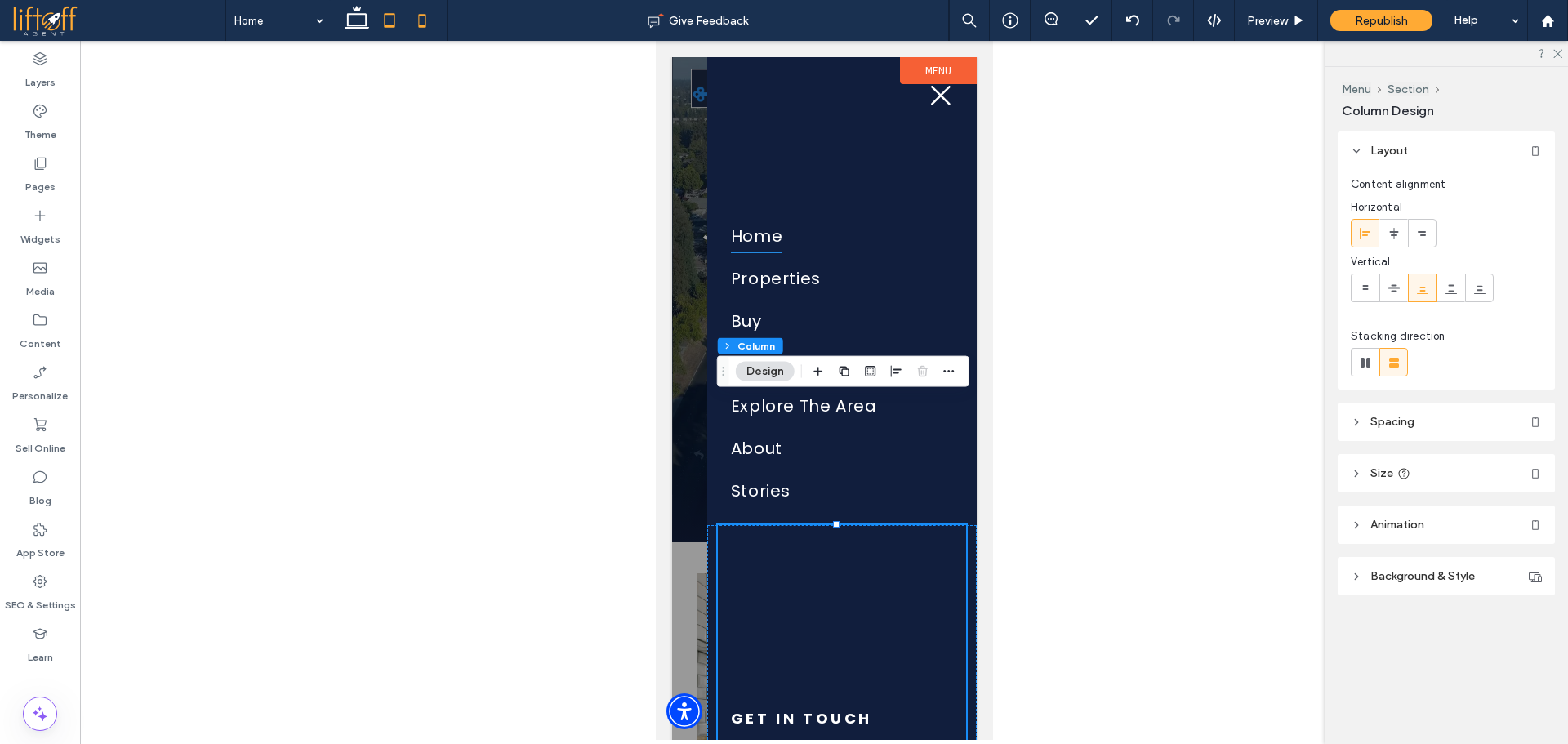click 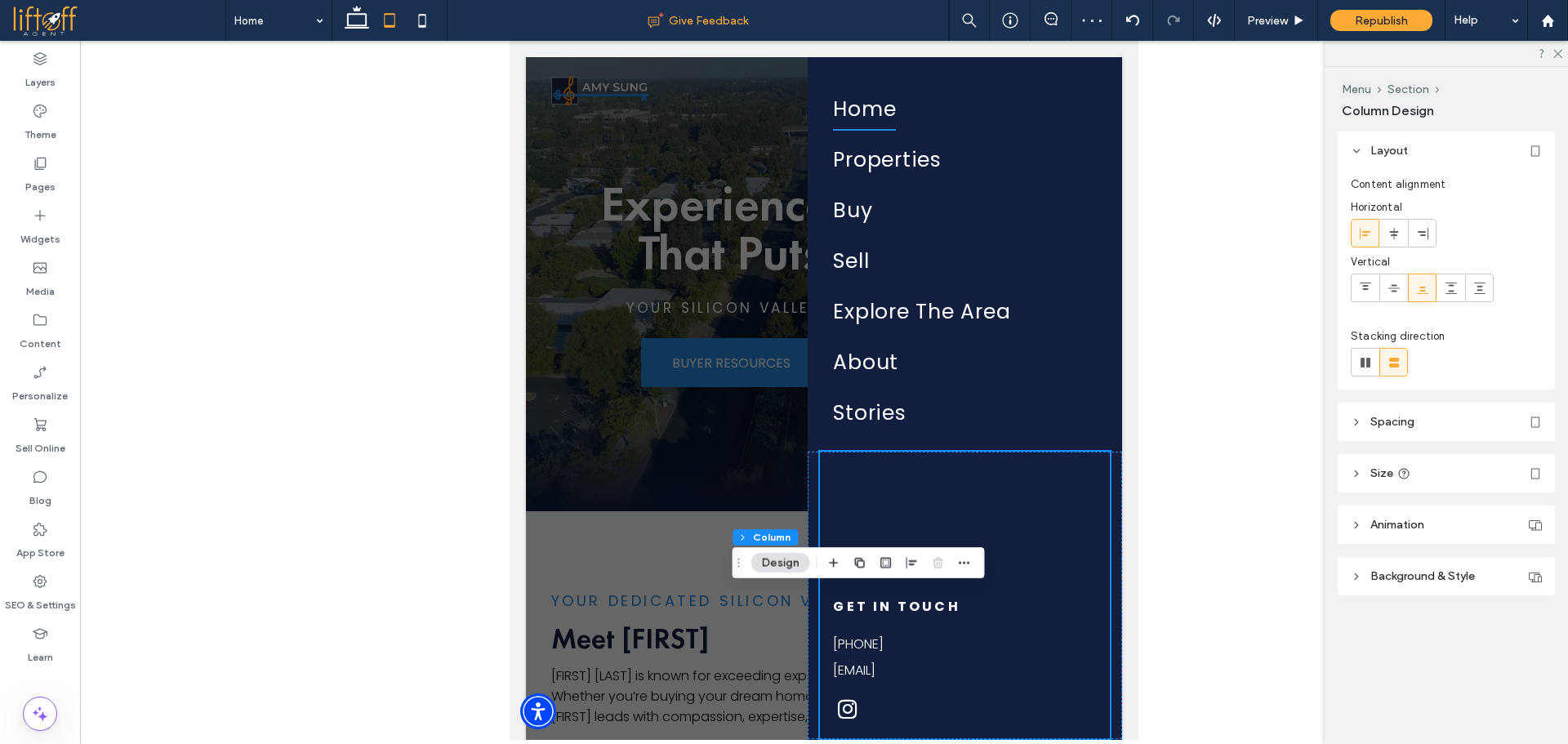 scroll, scrollTop: 138, scrollLeft: 0, axis: vertical 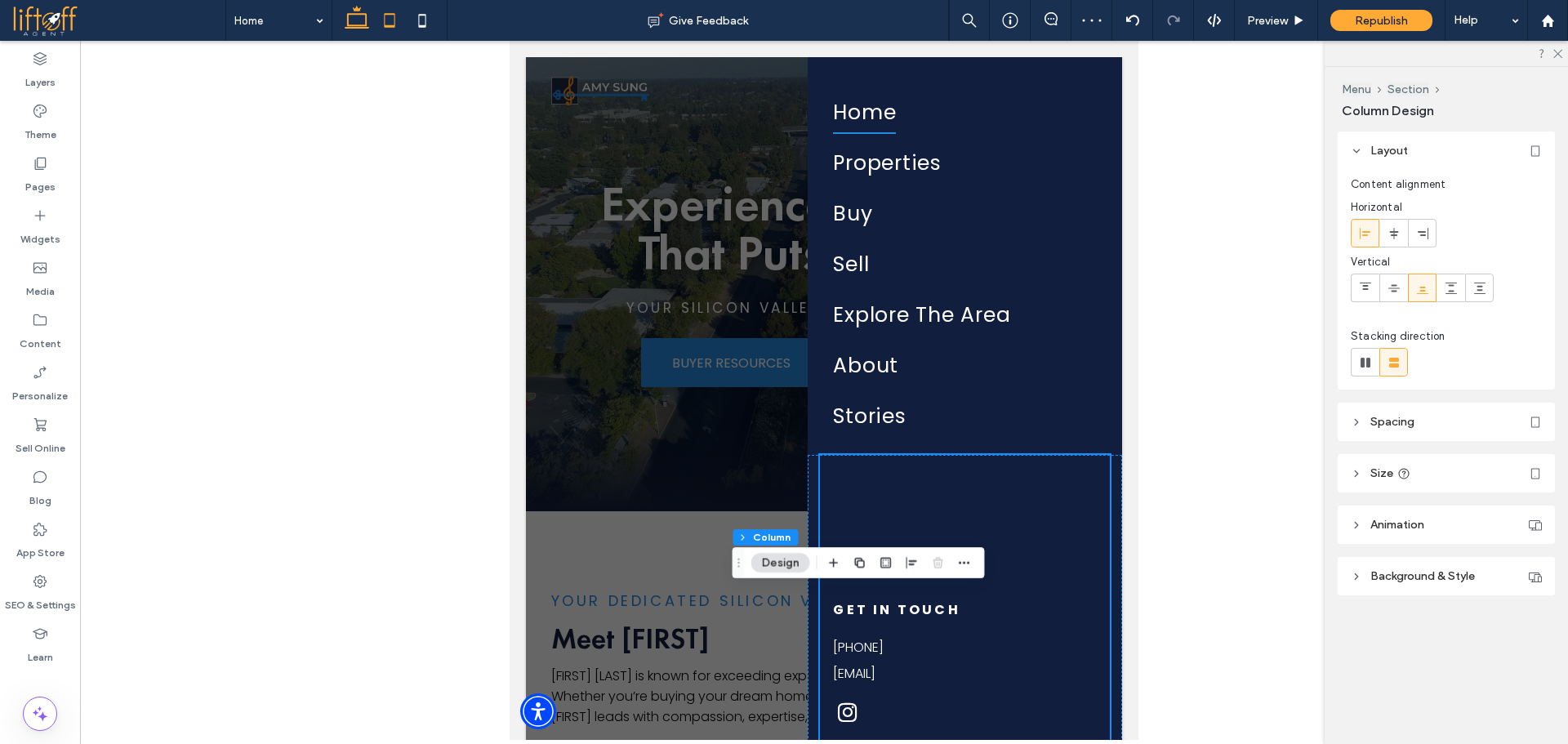 click 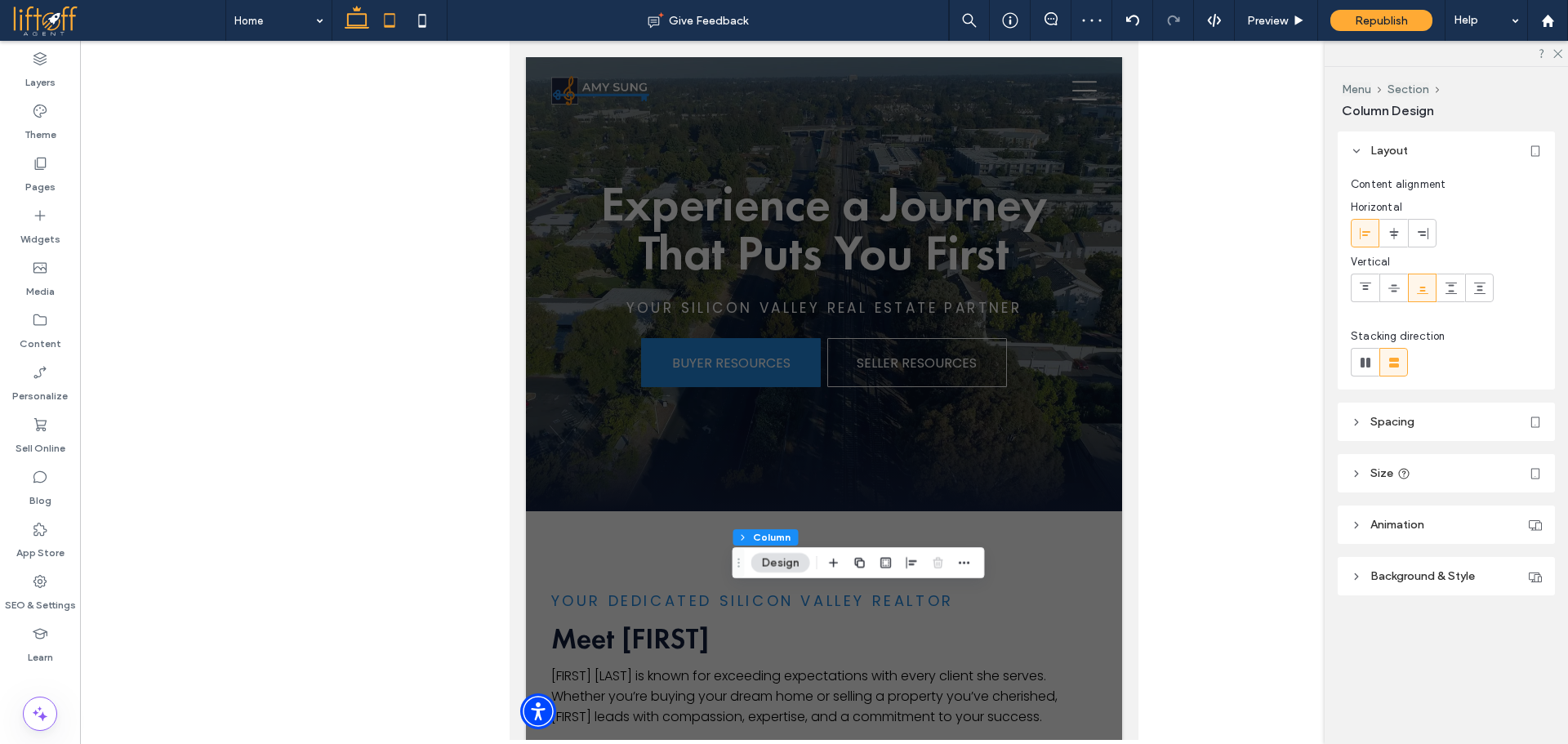 type on "**" 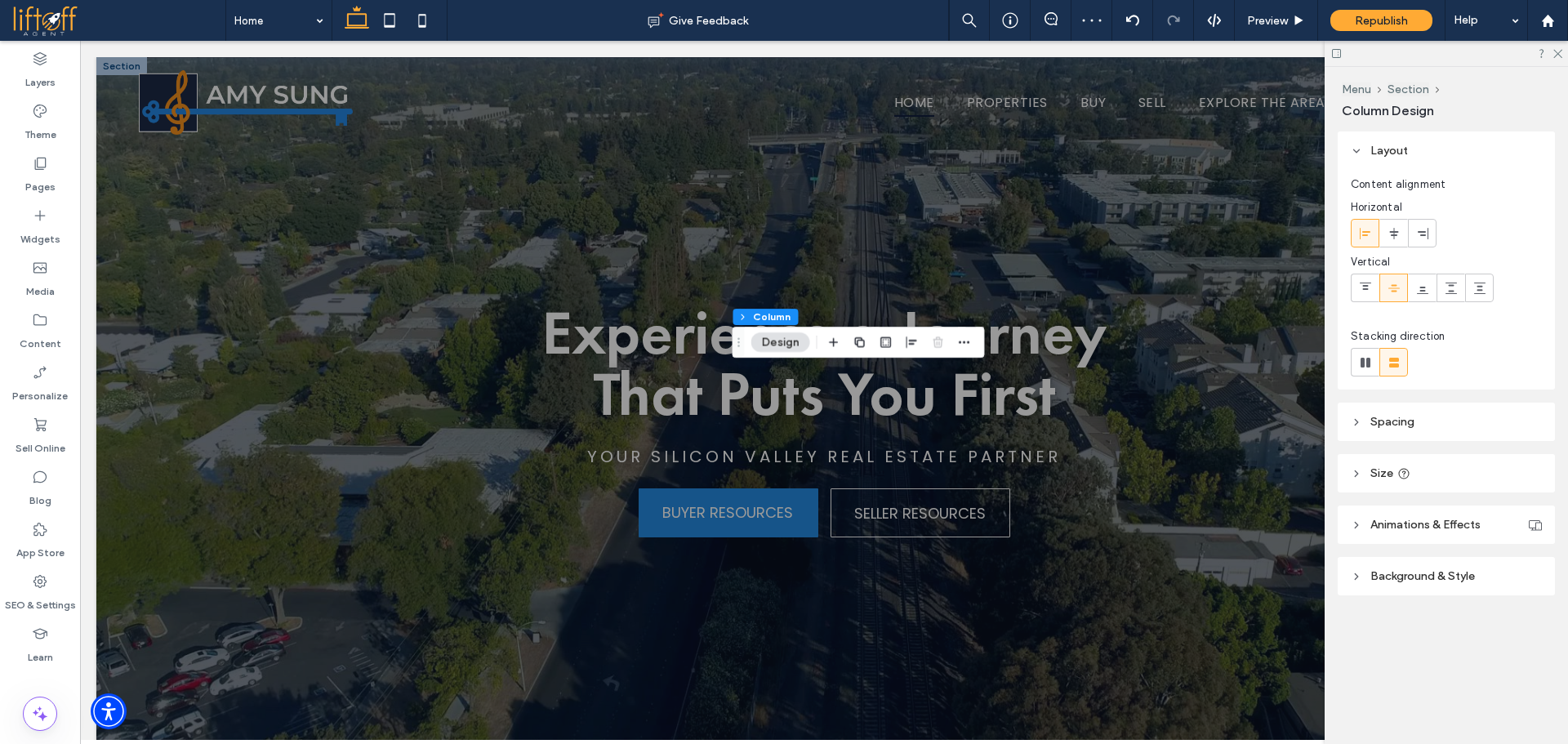 scroll, scrollTop: 90, scrollLeft: 0, axis: vertical 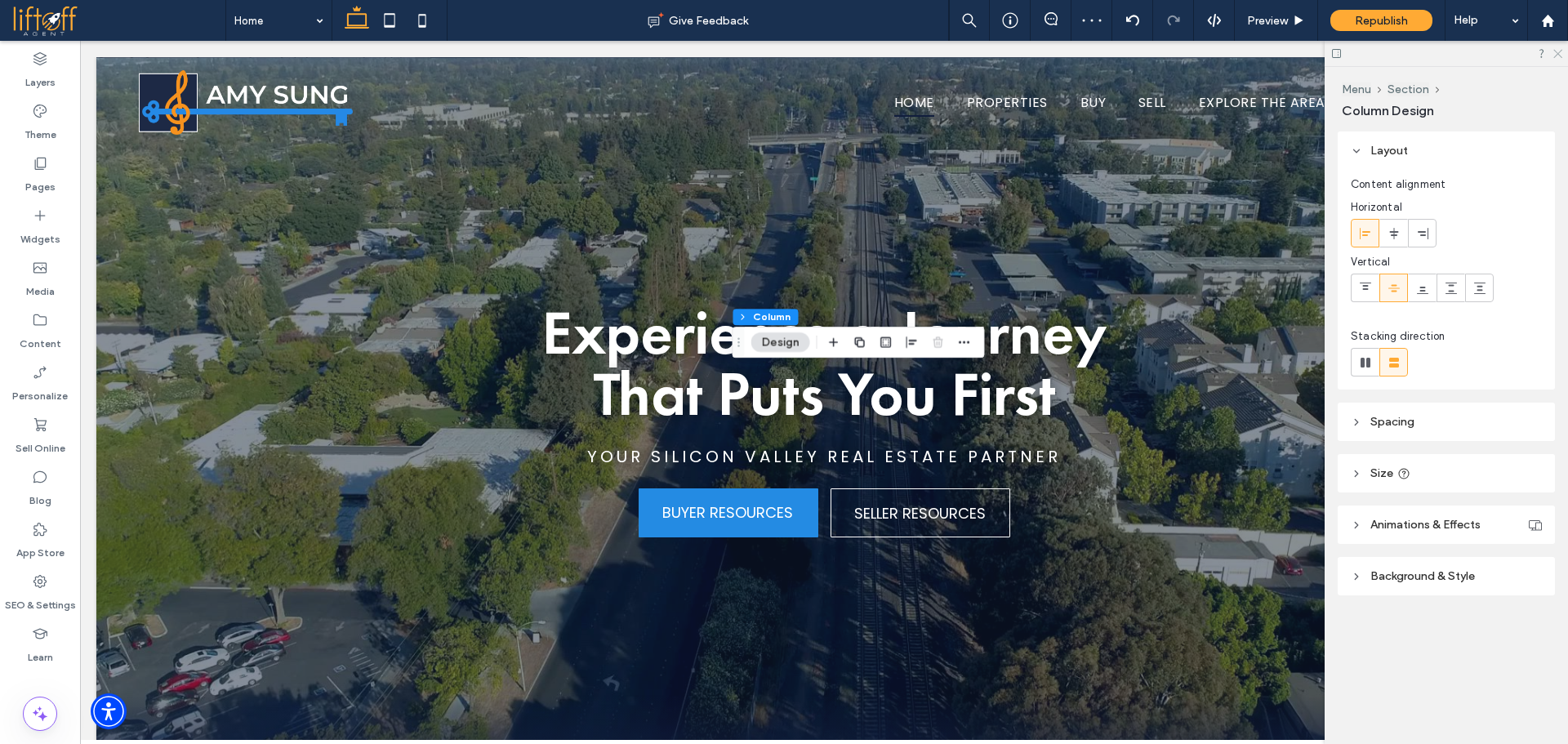 click 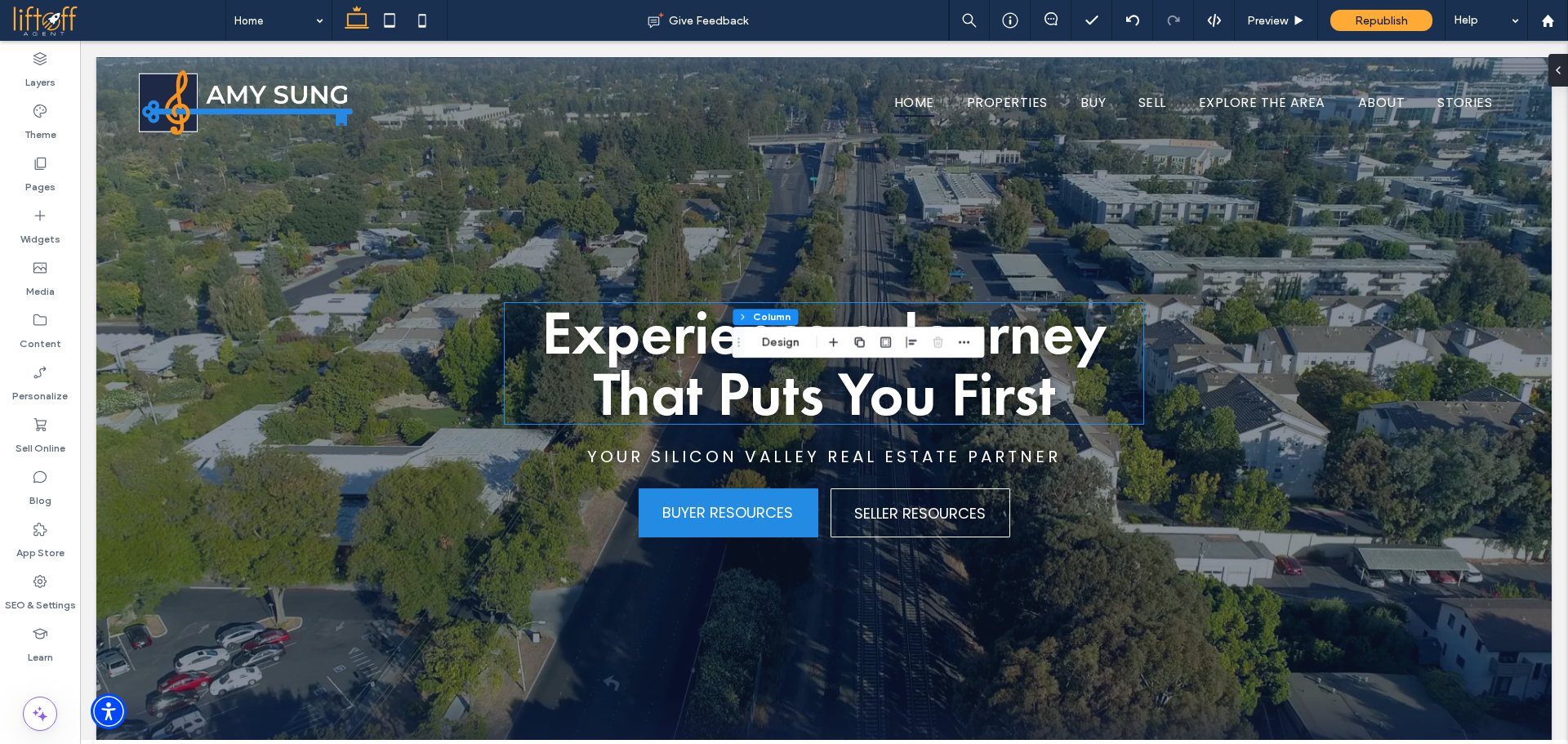 scroll, scrollTop: 612, scrollLeft: 0, axis: vertical 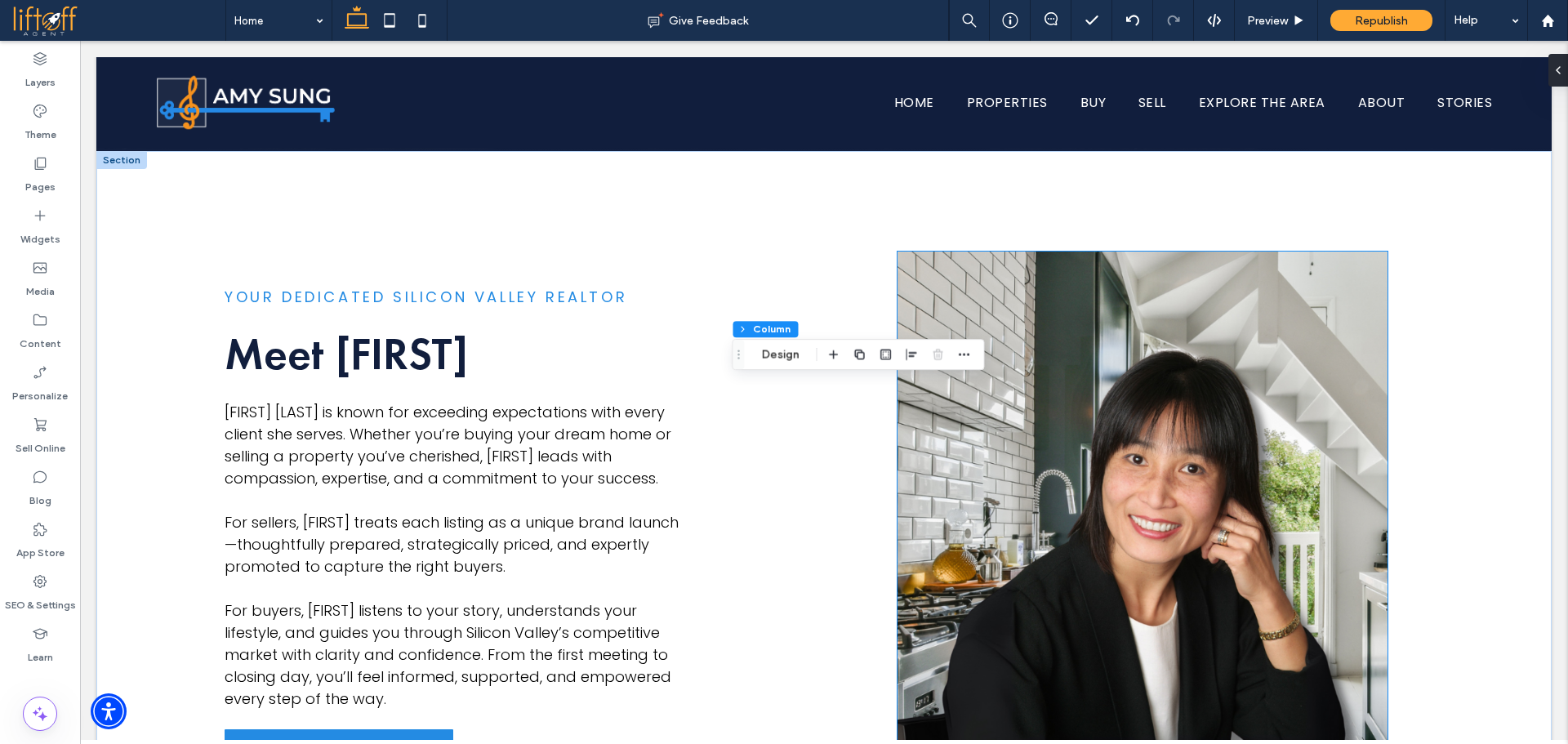click at bounding box center [1143, 532] 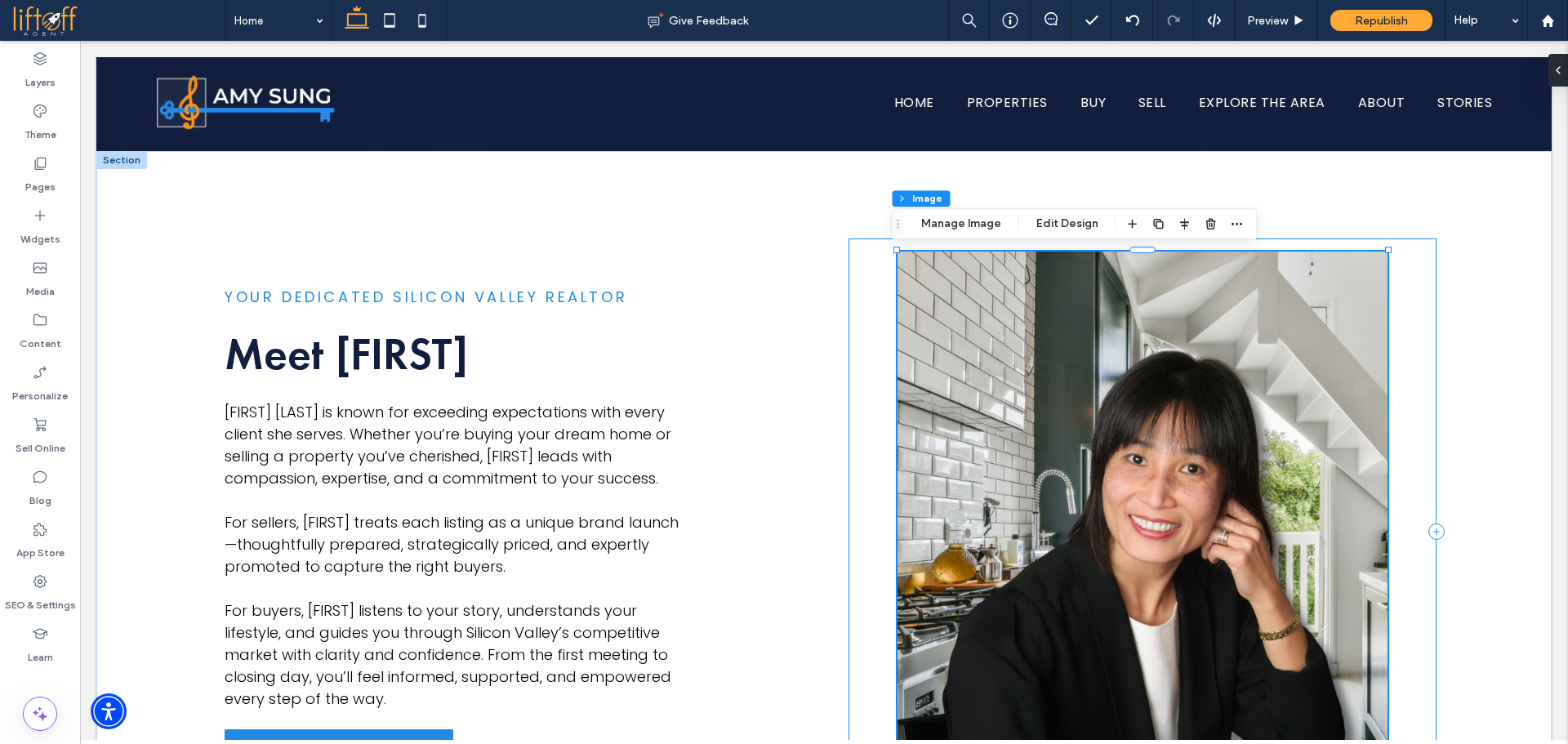 click at bounding box center (1143, 532) 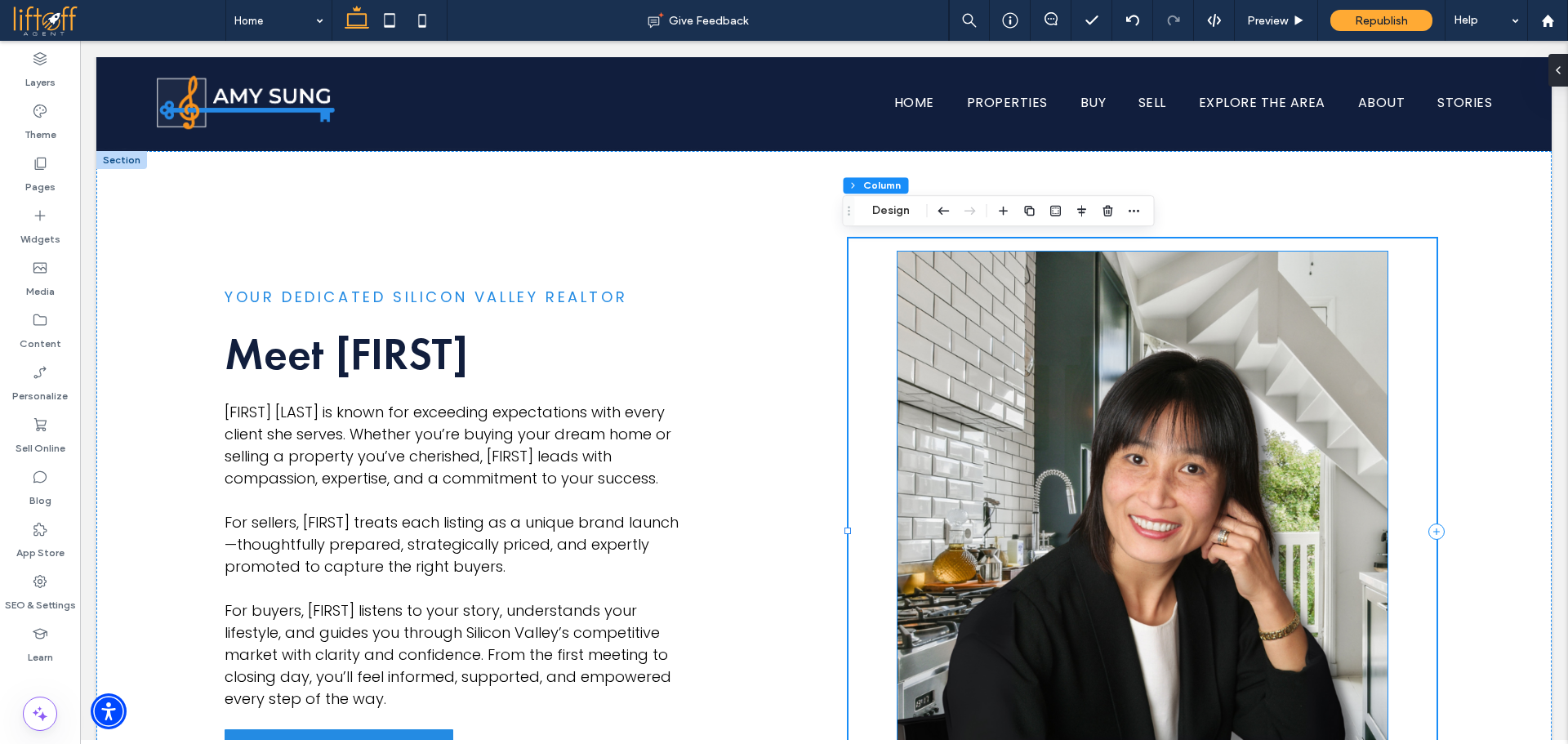 click at bounding box center [1143, 532] 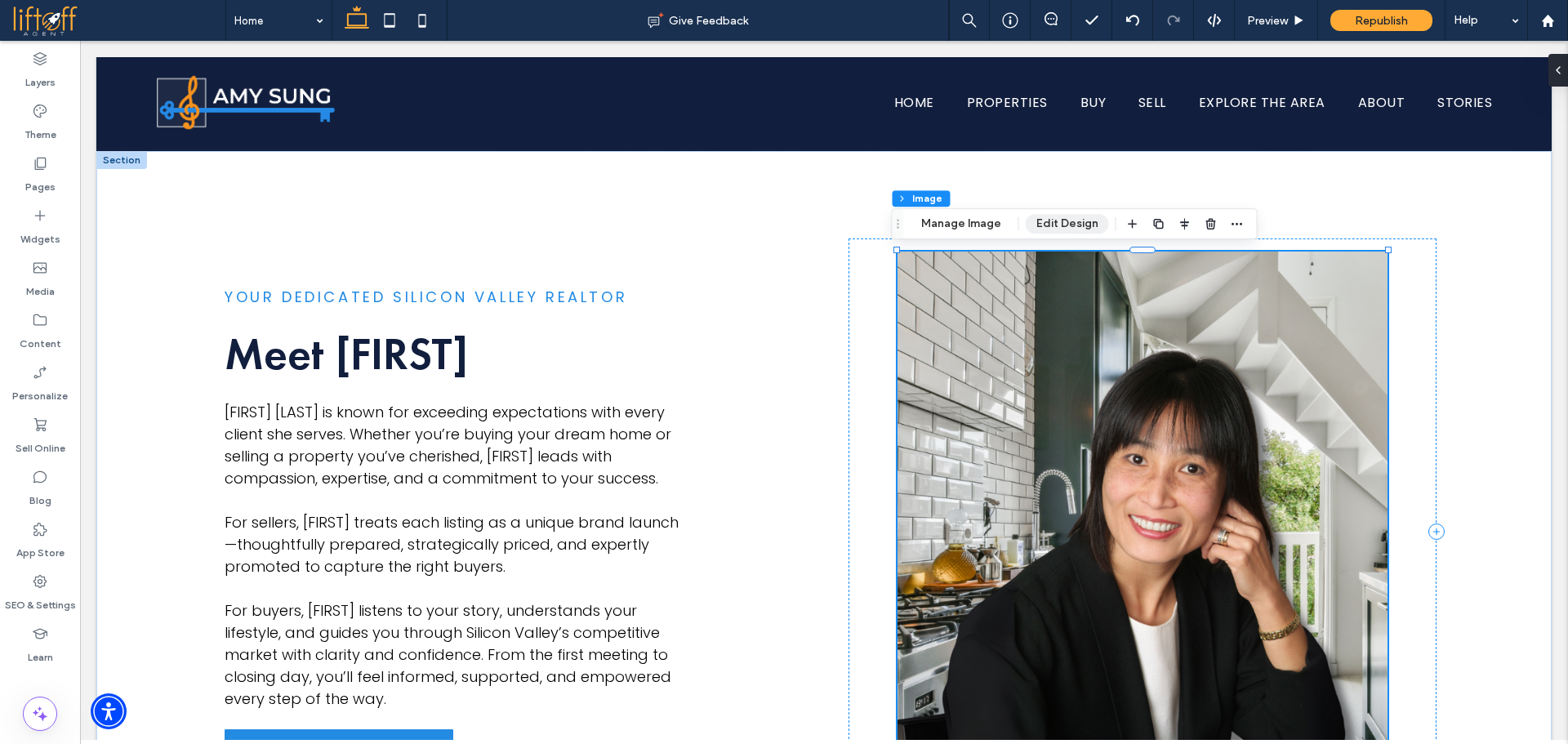 click on "Edit Design" at bounding box center (1067, 224) 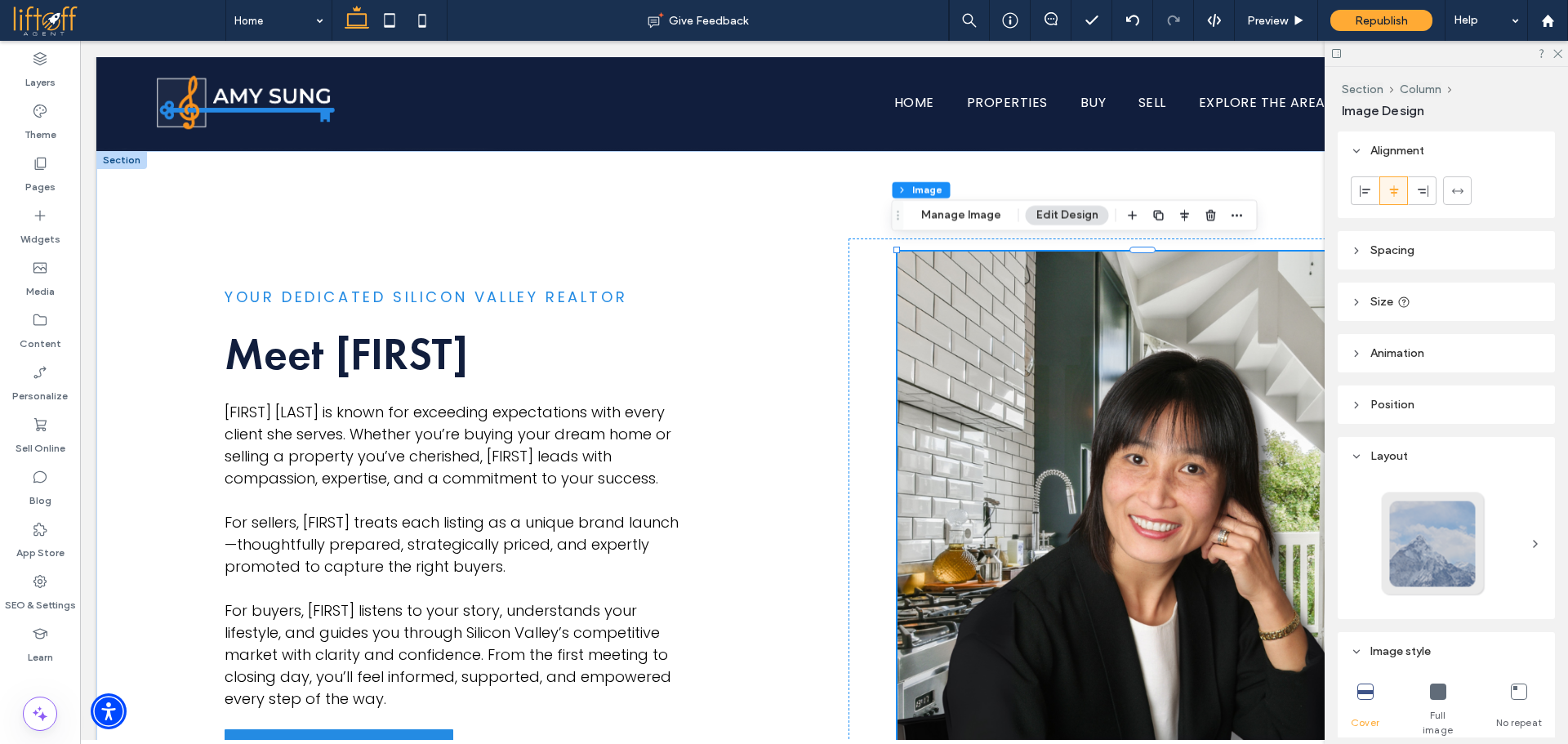 click on "Animation" at bounding box center (1446, 353) 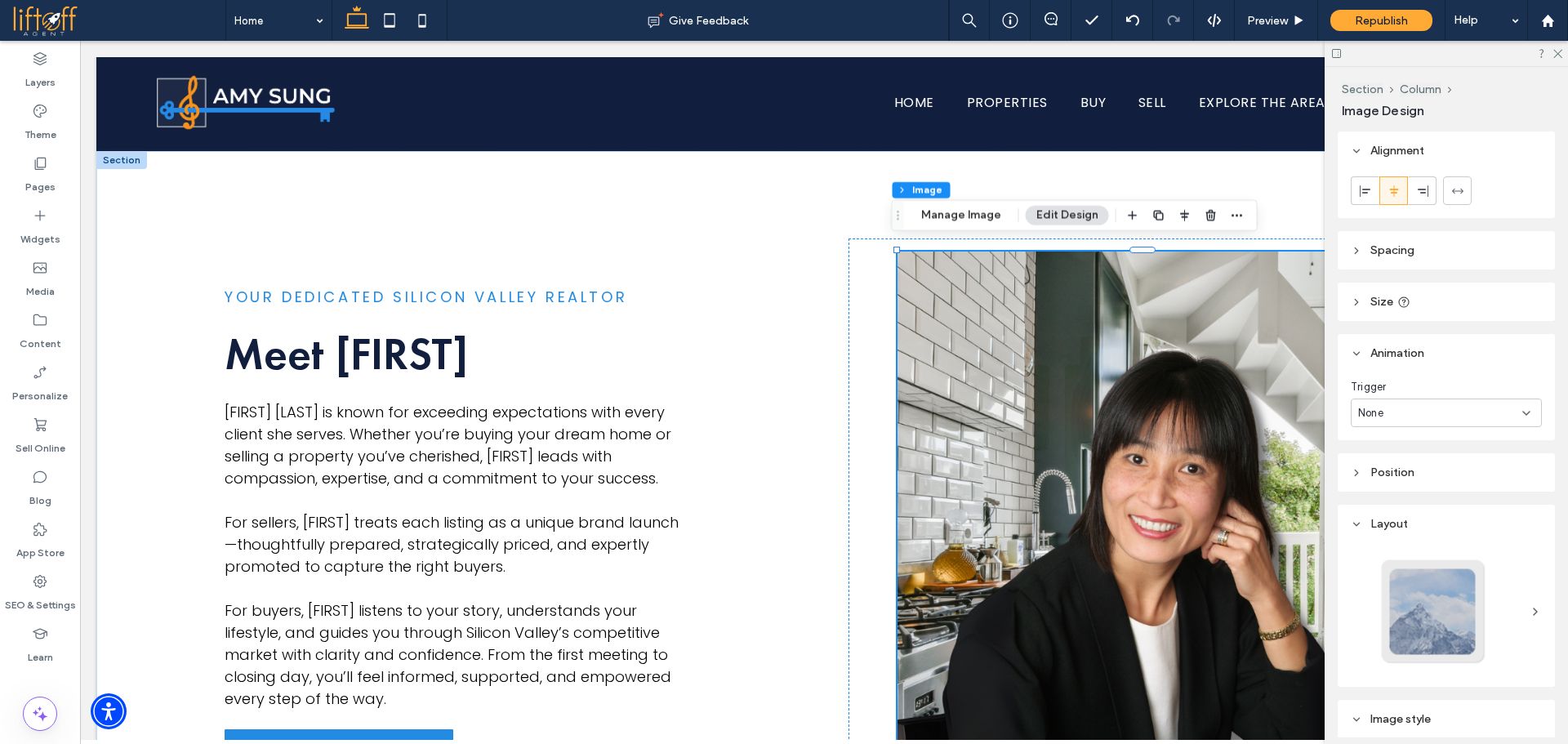 click on "None" at bounding box center [1440, 413] 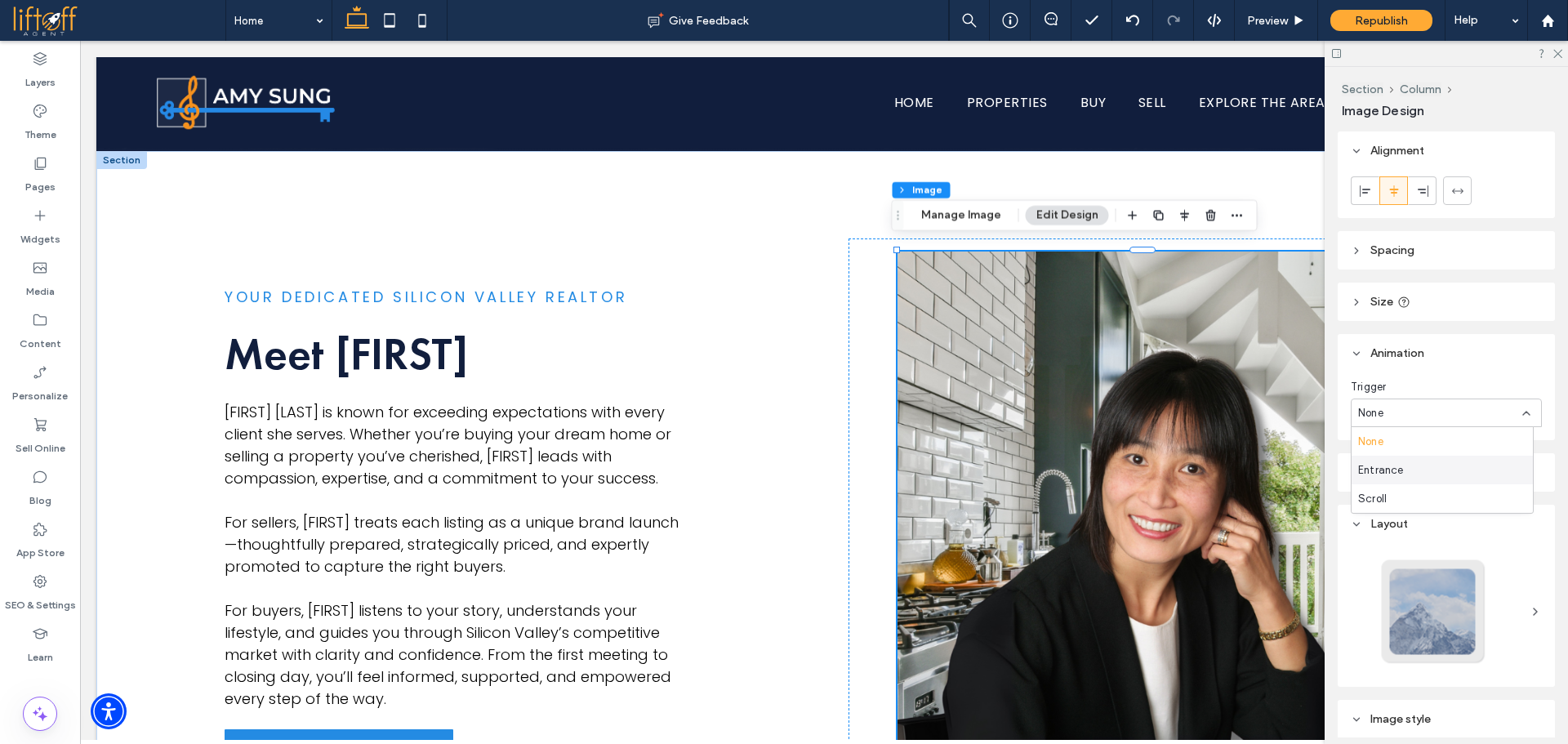 click on "Entrance" at bounding box center [1442, 470] 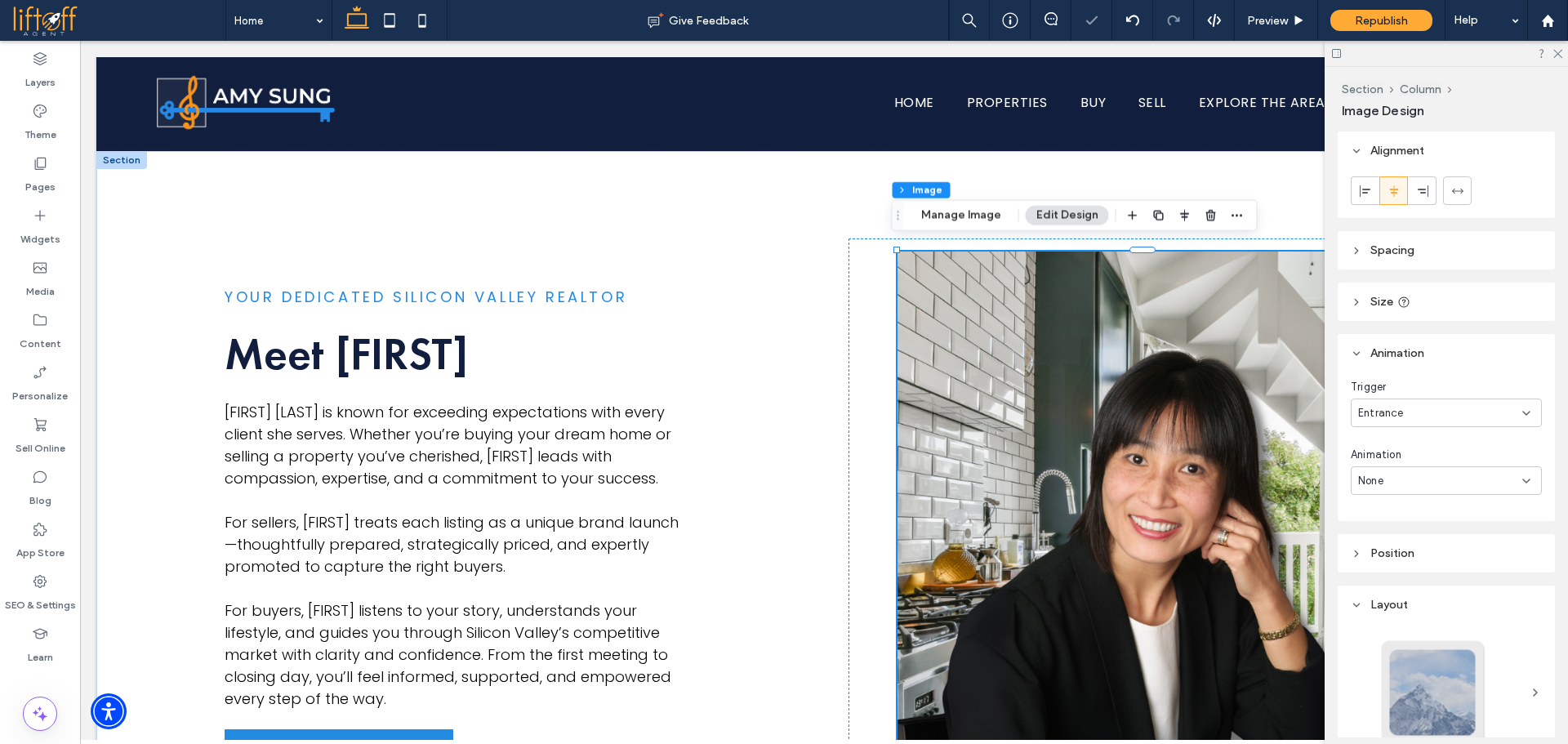 click on "None" at bounding box center (1440, 481) 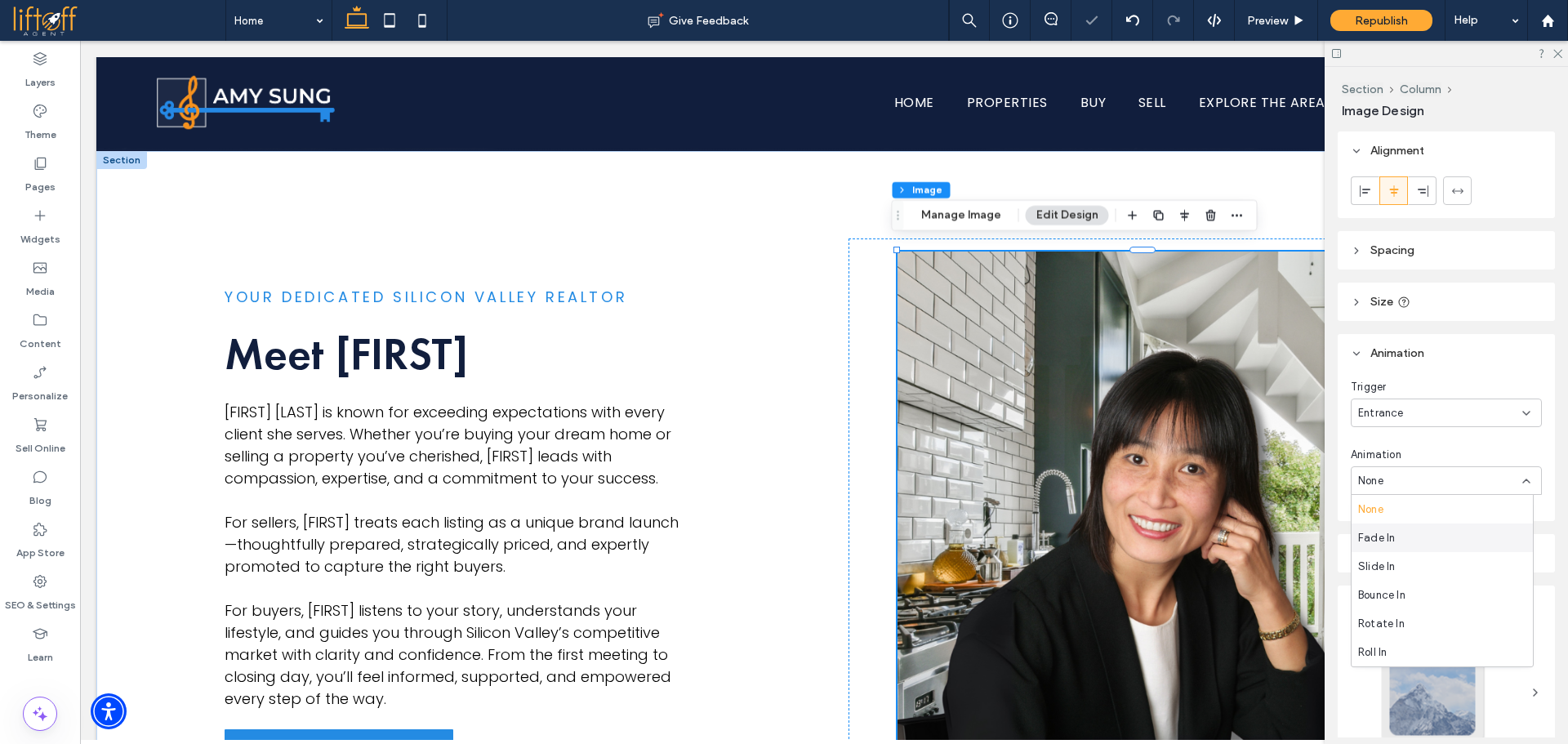 click on "Fade In" at bounding box center (1376, 538) 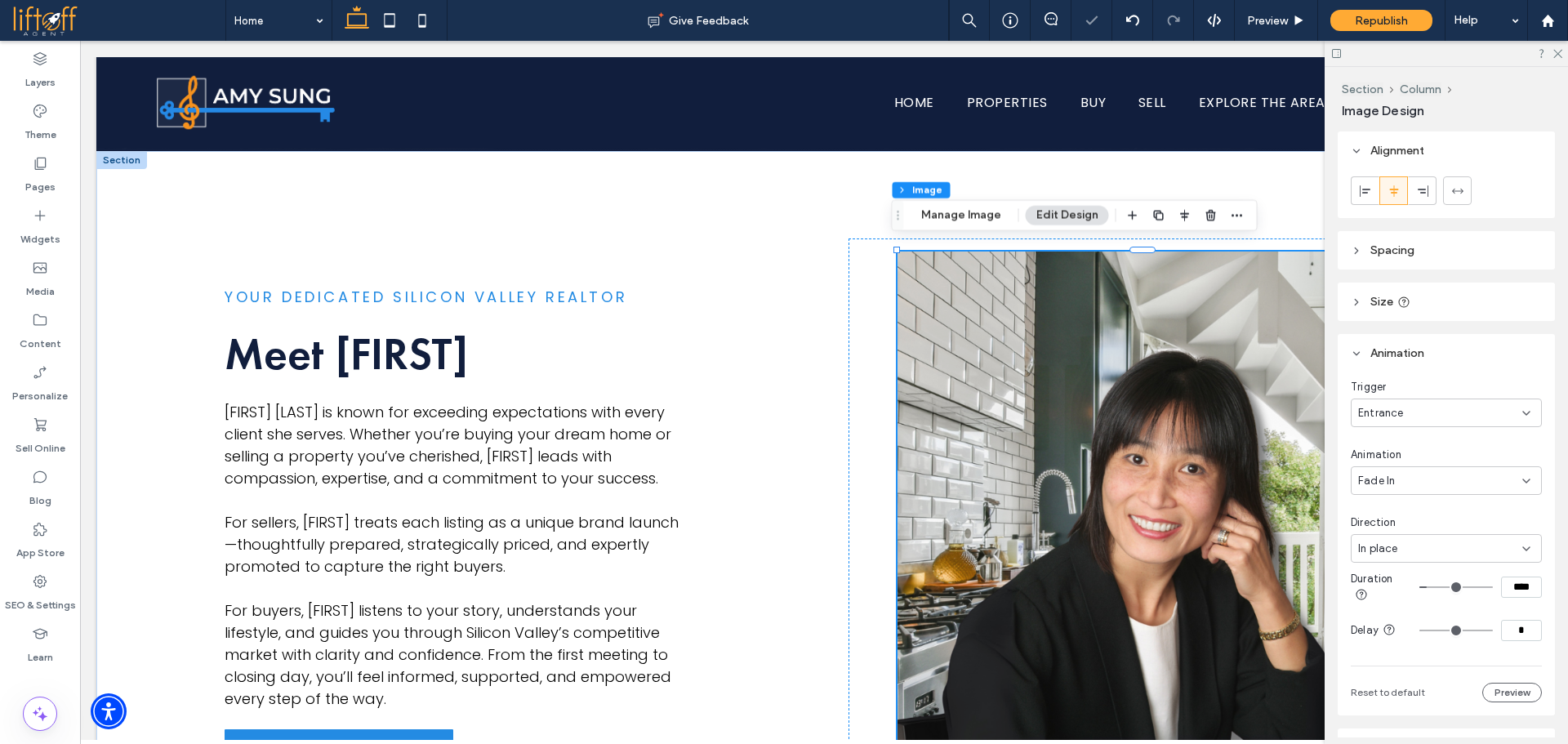 click on "In place" at bounding box center [1440, 549] 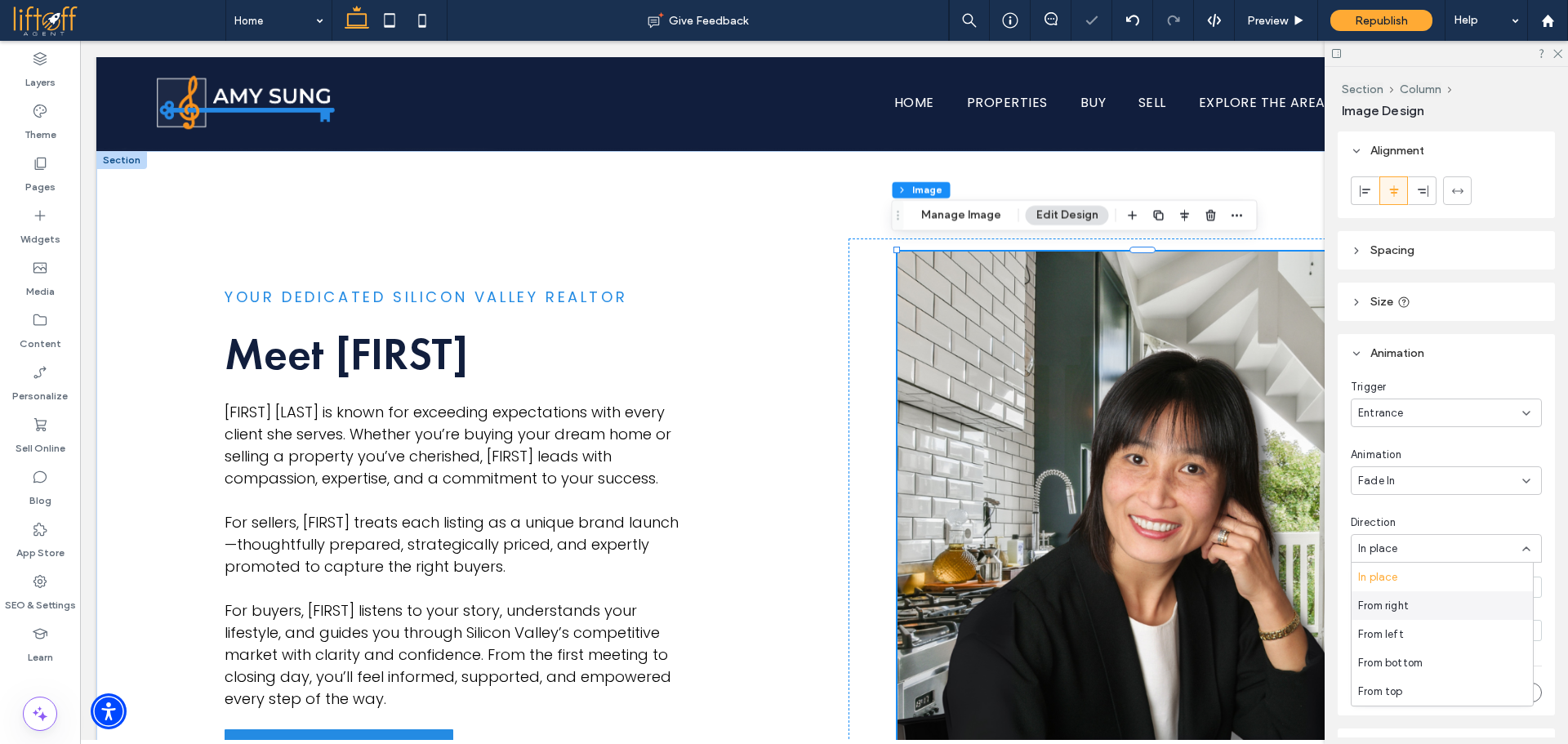 click on "From right" at bounding box center (1442, 605) 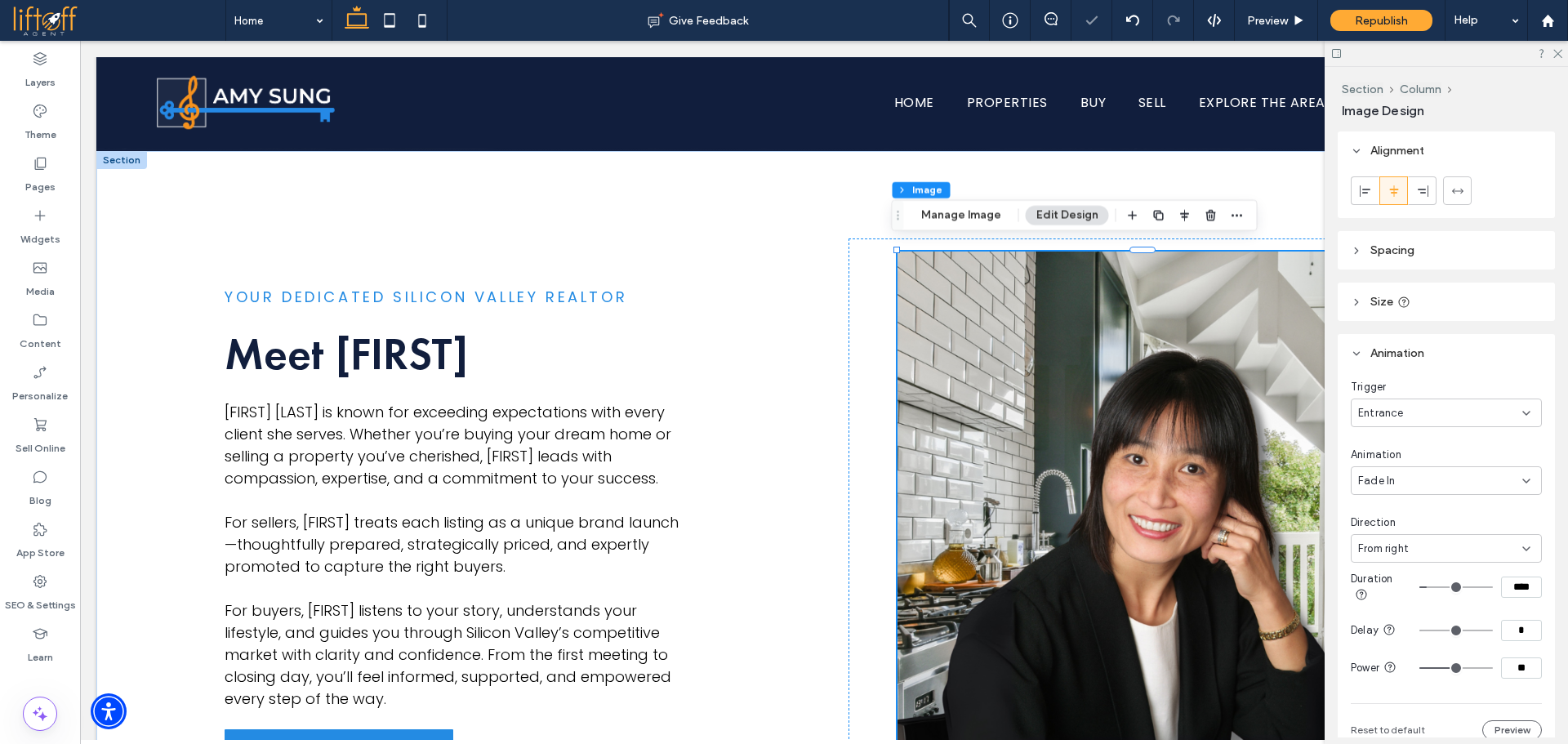 click on "**" at bounding box center (1521, 668) 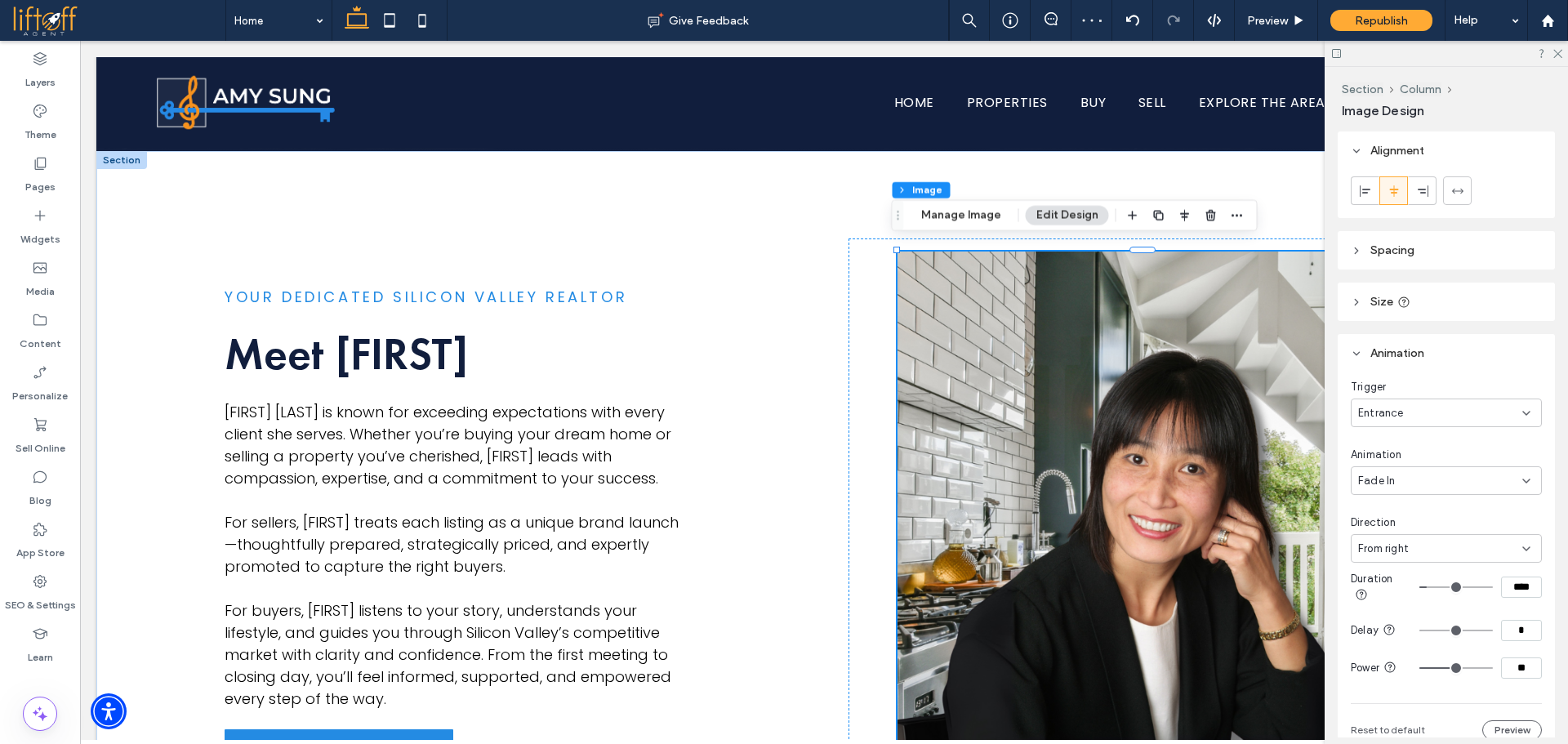 type on "**" 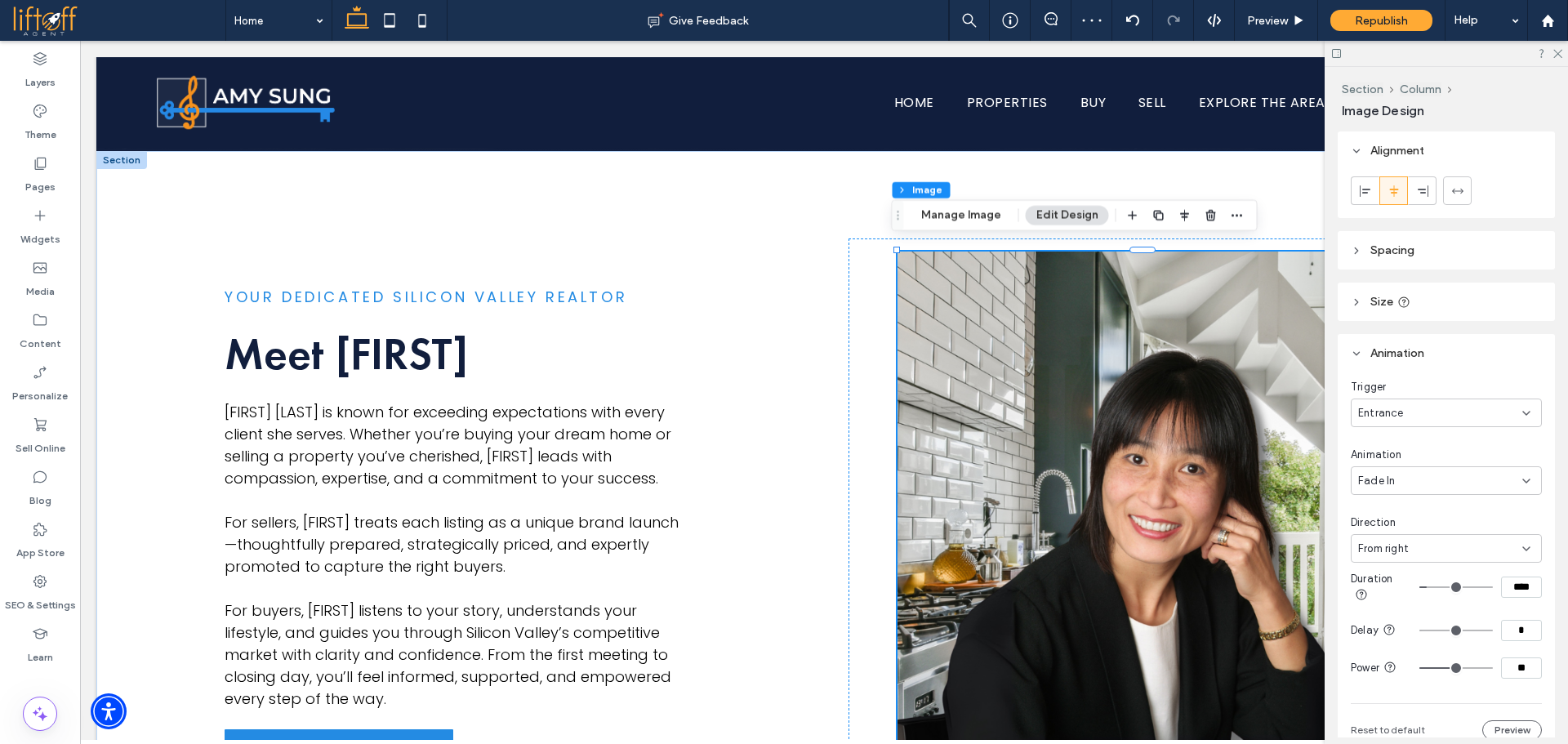type on "**" 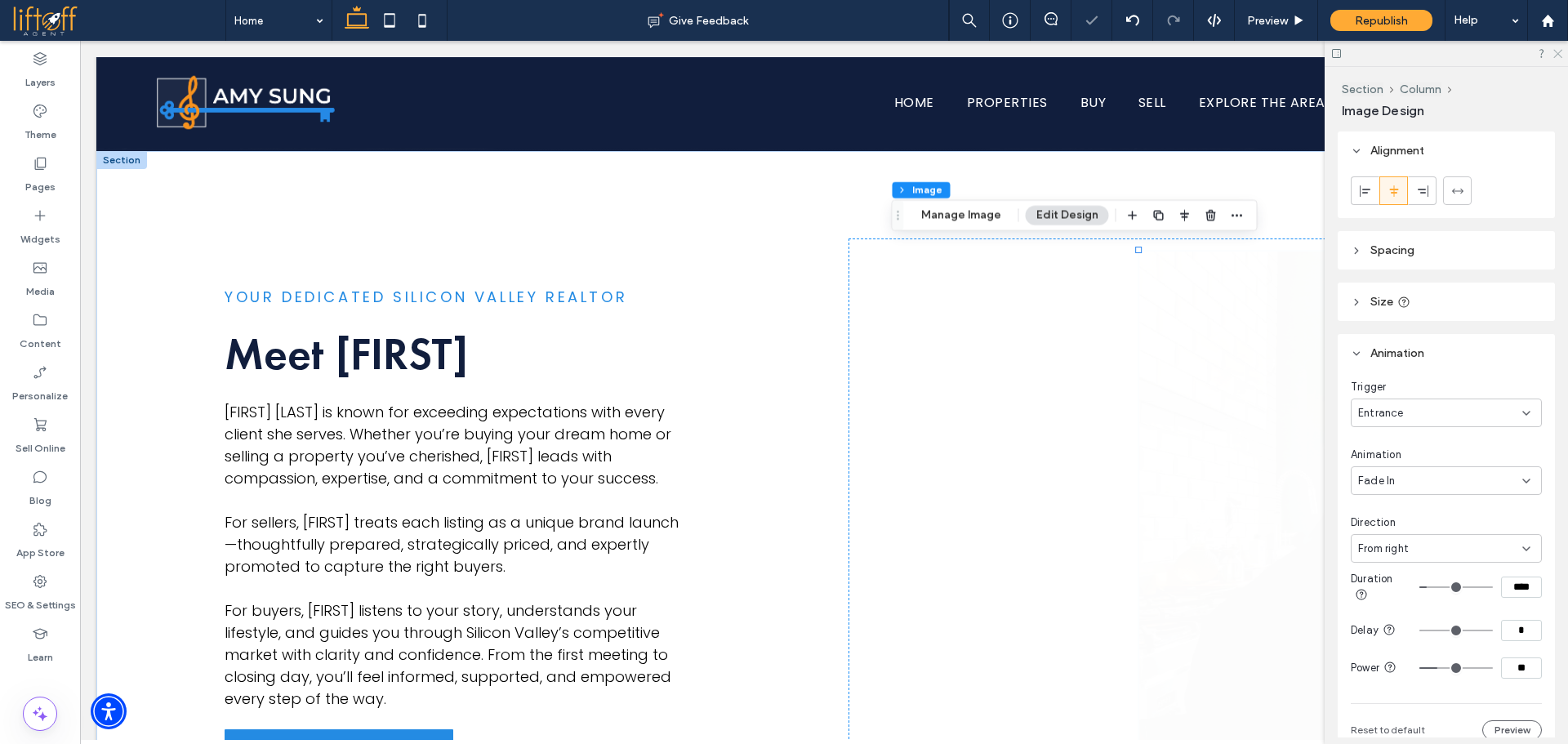click 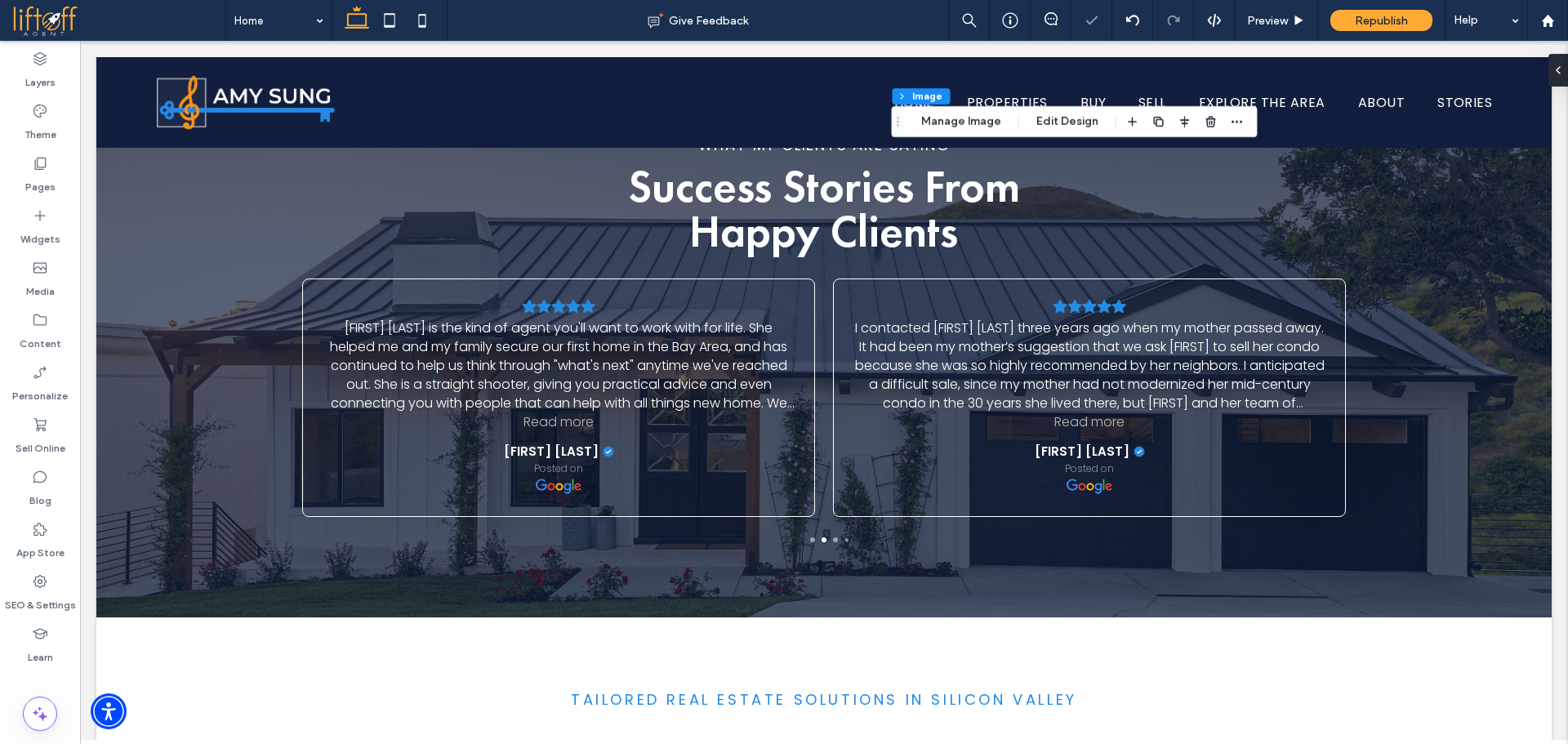 scroll, scrollTop: 1415, scrollLeft: 0, axis: vertical 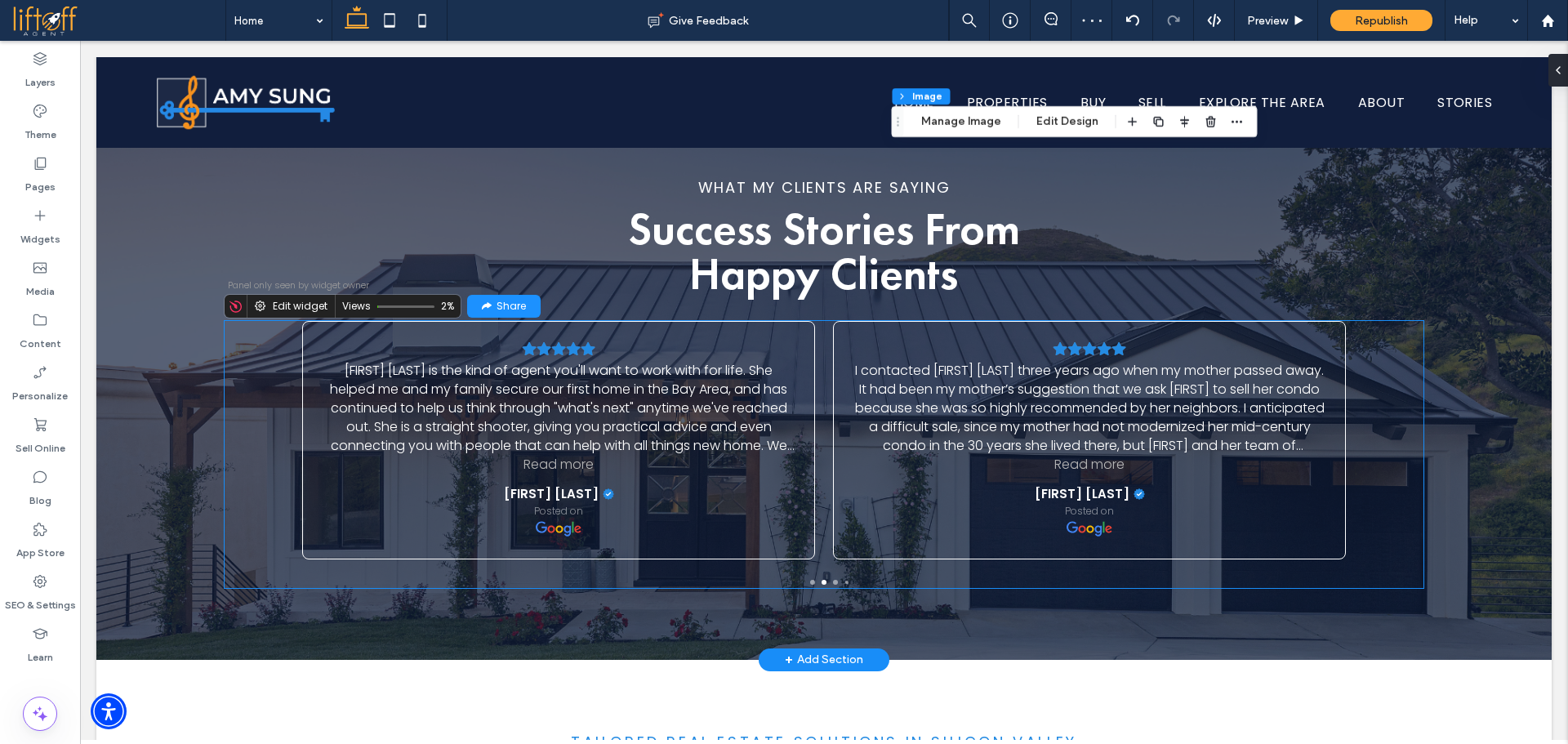 click on "Panel only seen by widget owner
Edit widget
Views
2% Share 🔥" at bounding box center [824, 308] 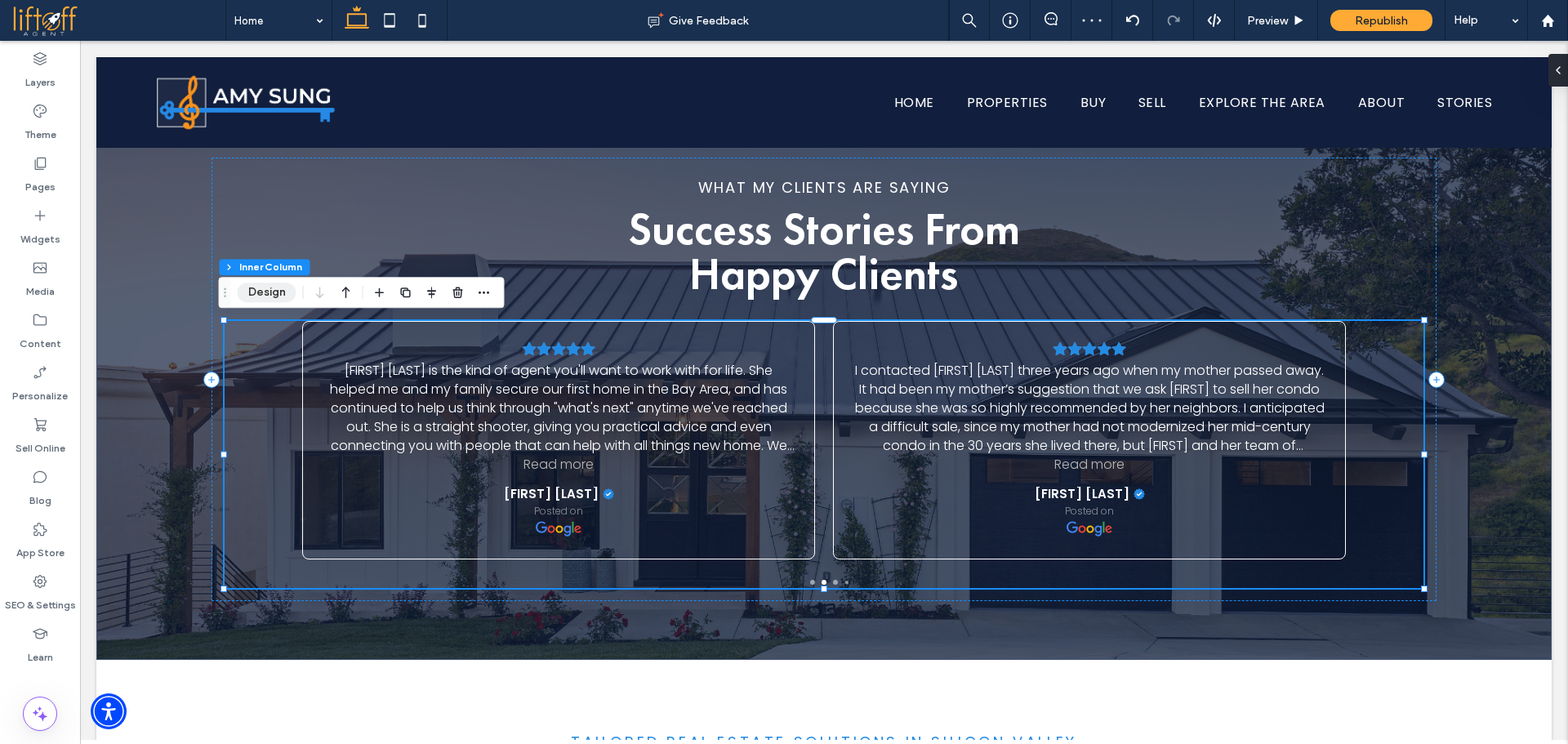 click on "Design" at bounding box center [267, 292] 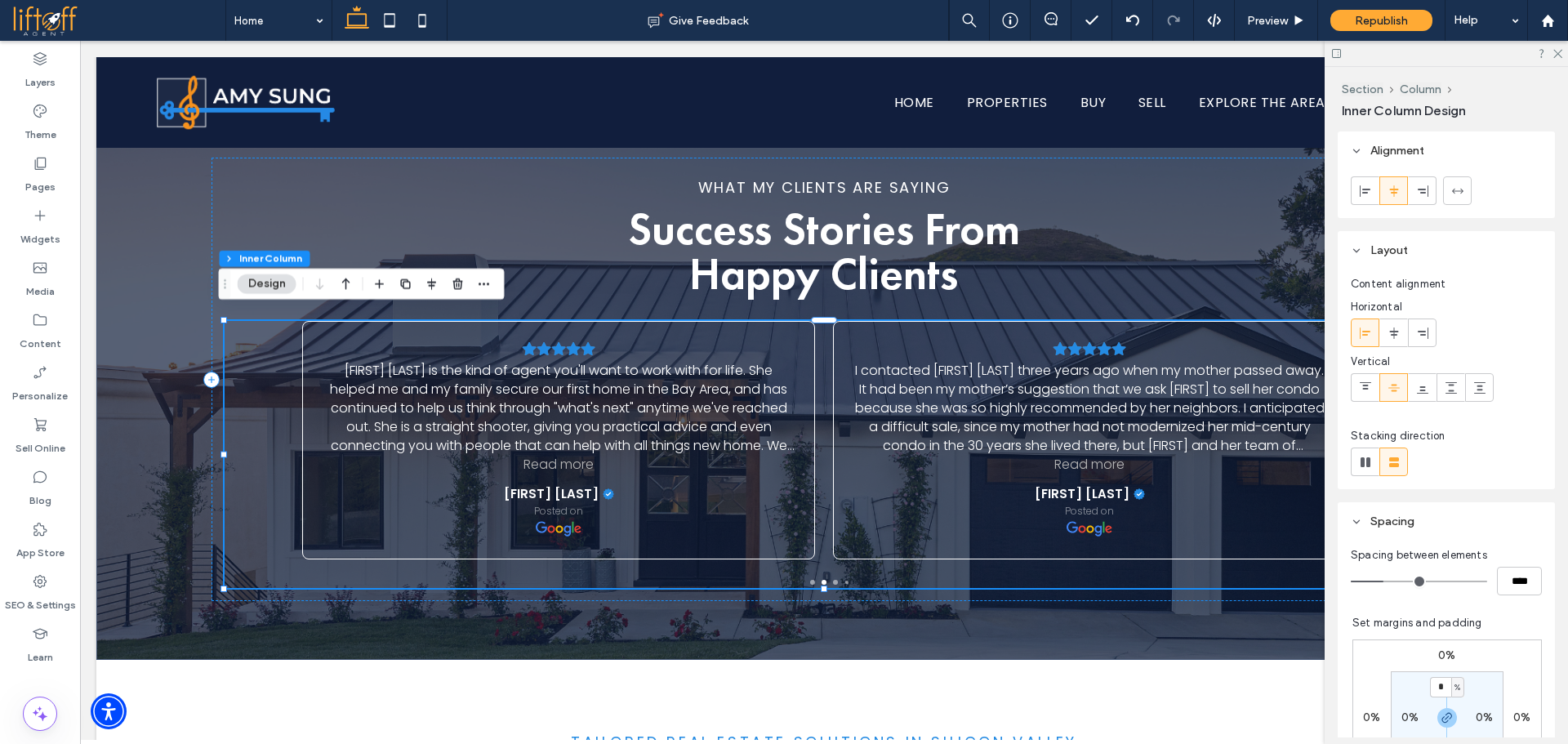 scroll, scrollTop: 393, scrollLeft: 0, axis: vertical 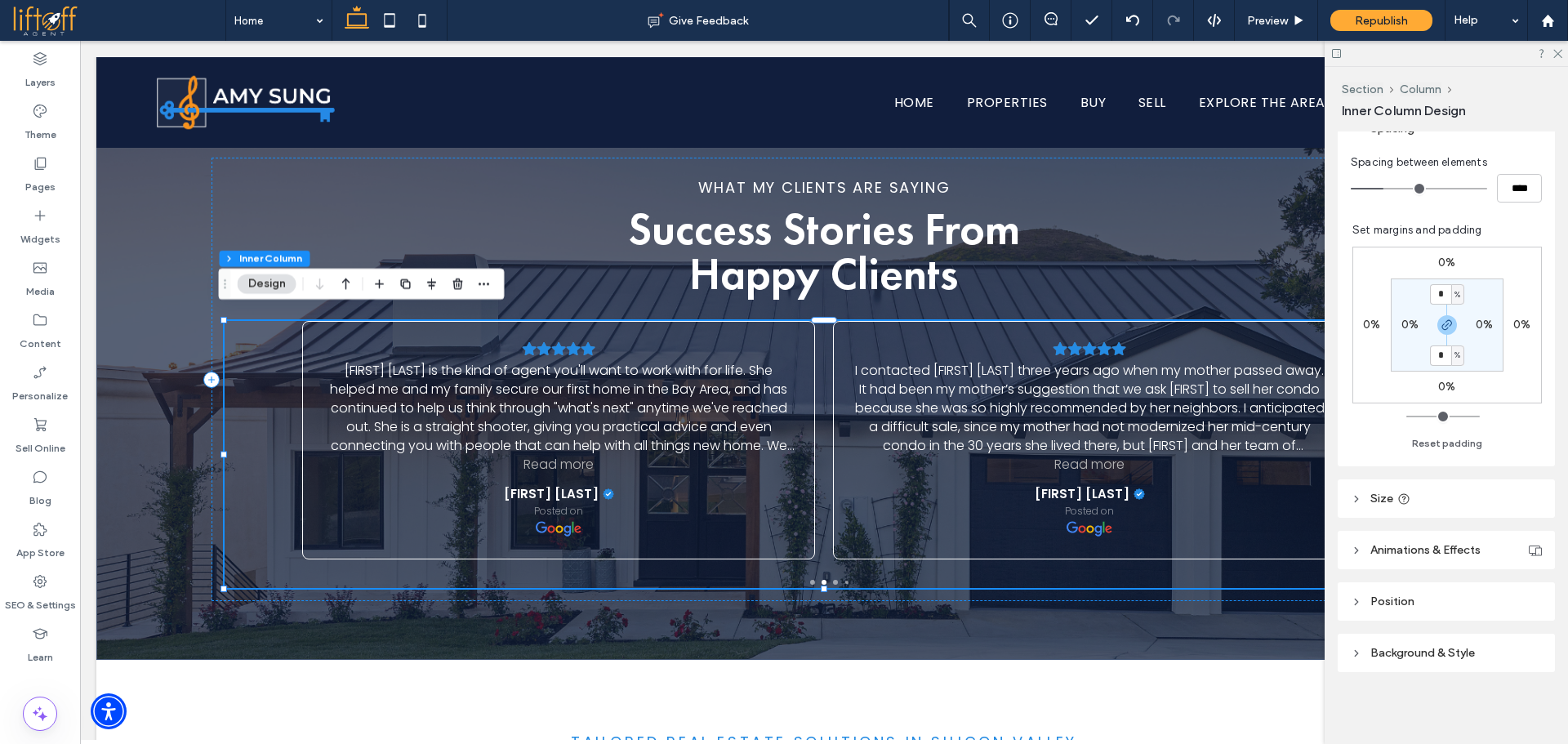 click on "Animations & Effects" at bounding box center (1425, 550) 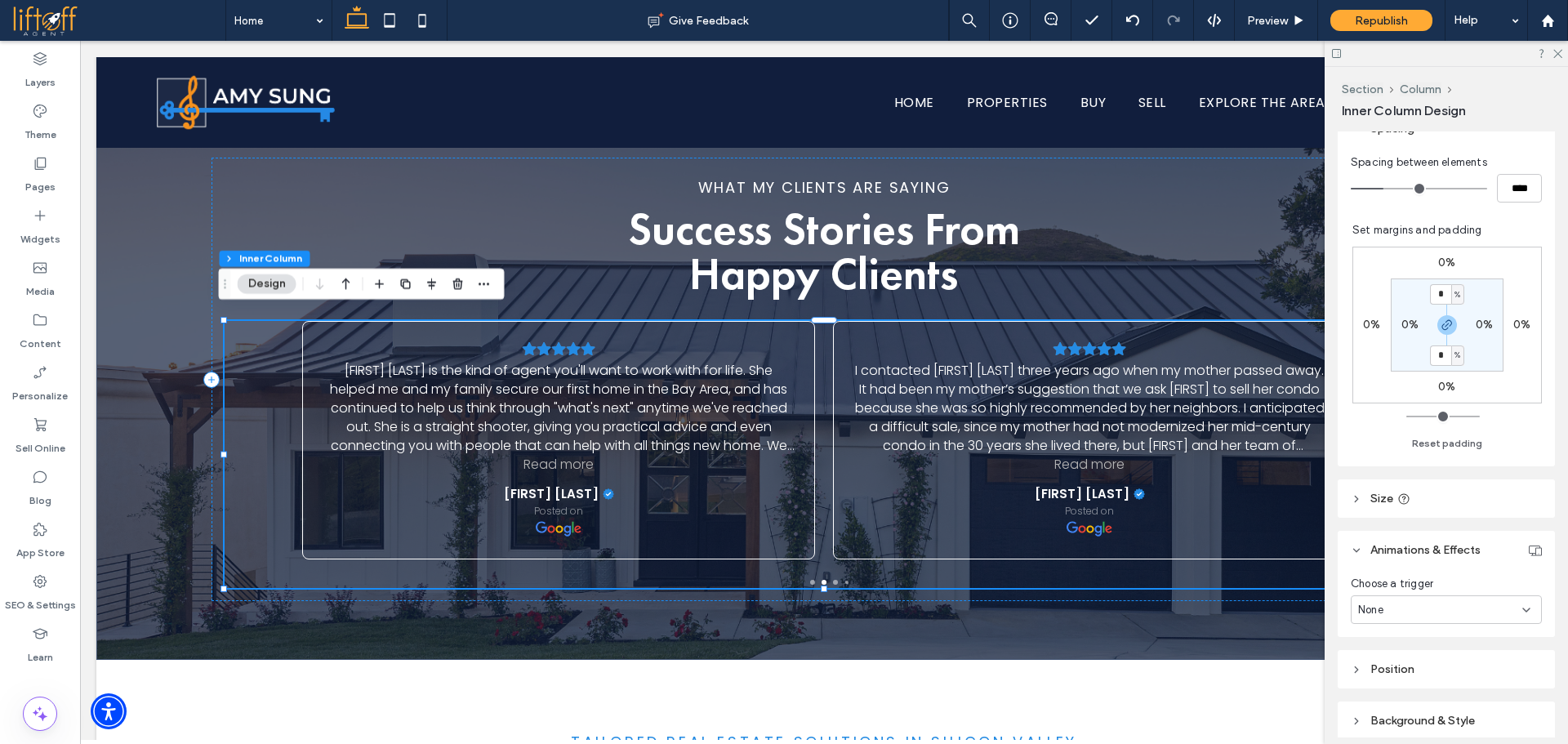 click on "None" at bounding box center [1440, 610] 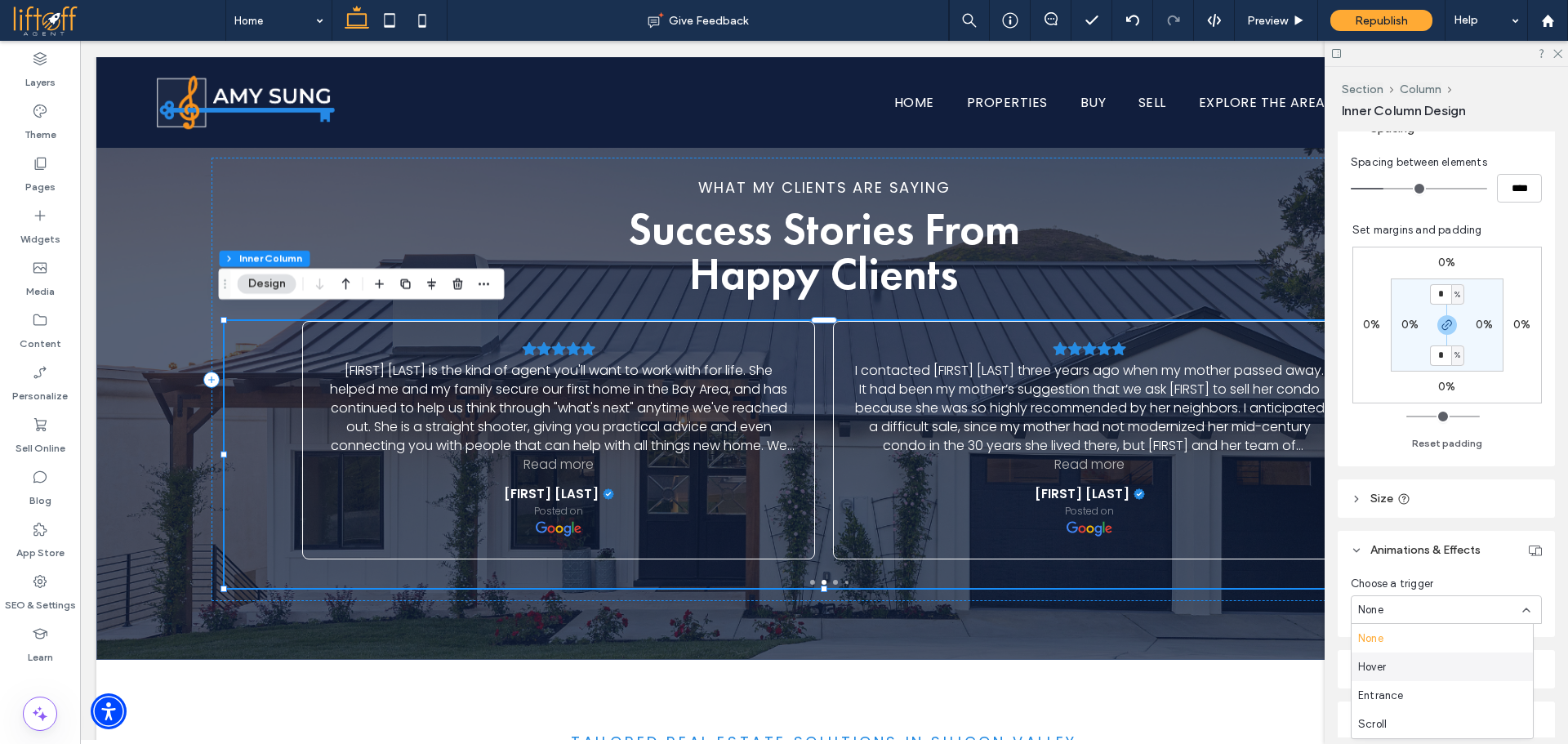 click on "Hover" at bounding box center (1442, 666) 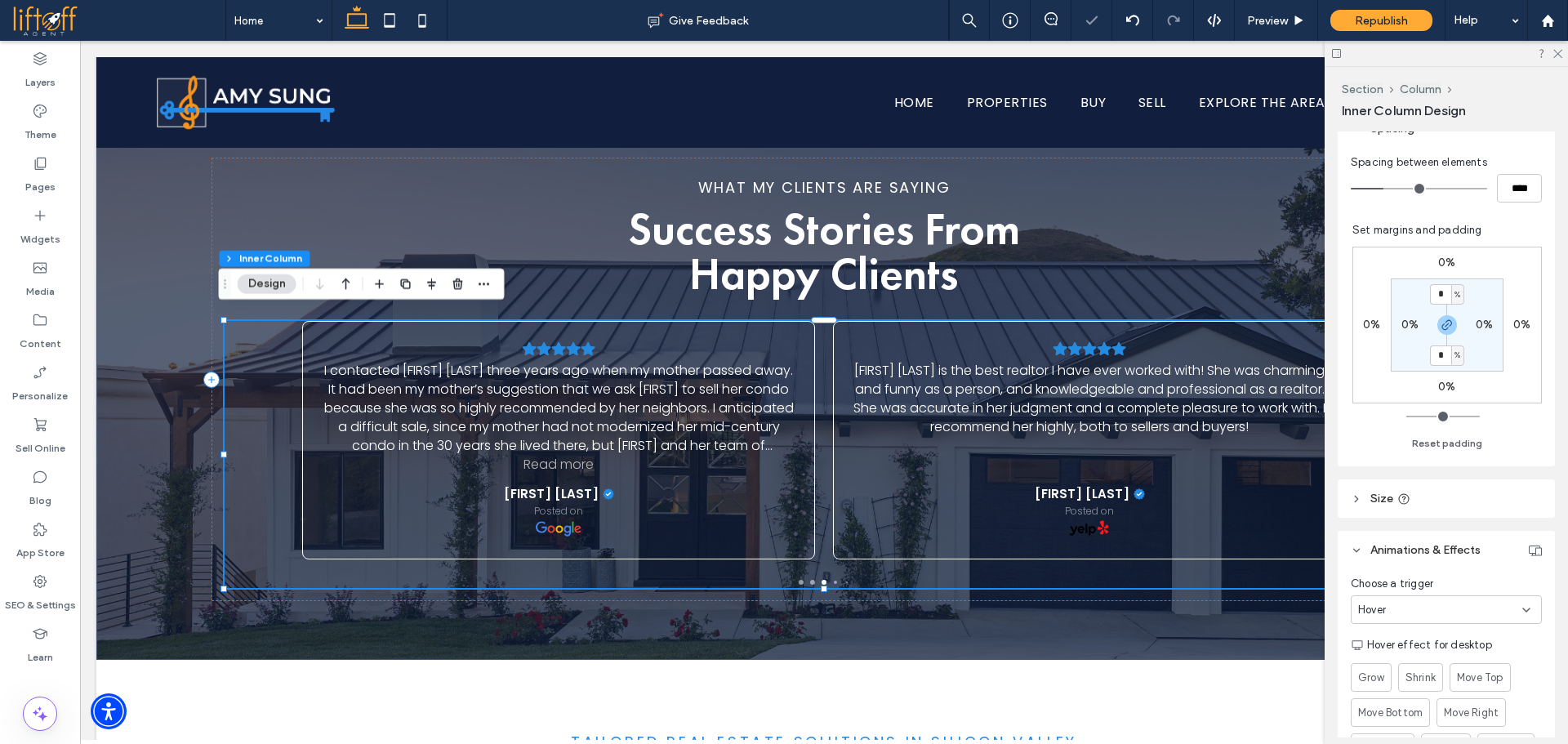 click on "Hover" at bounding box center (1440, 610) 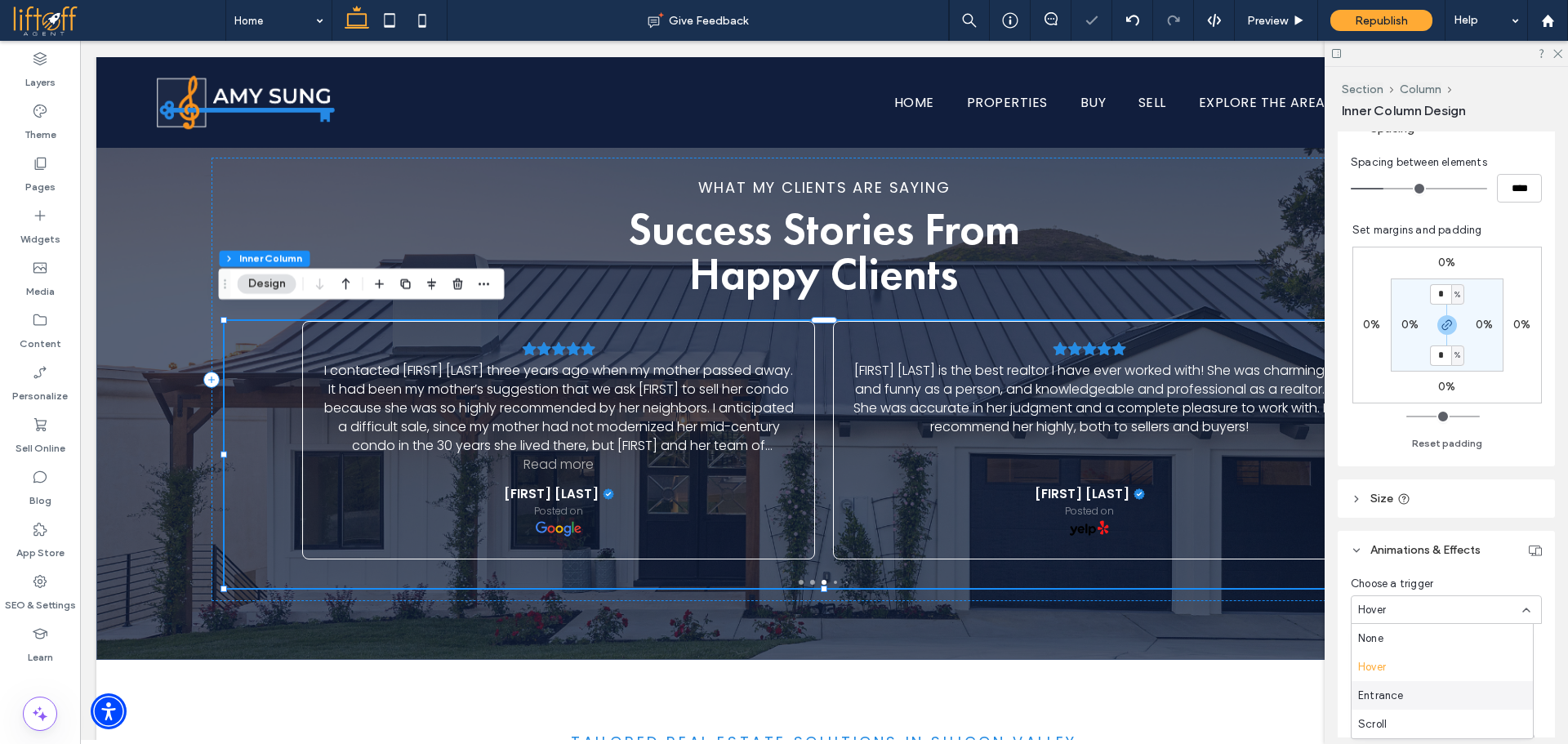 click on "Entrance" at bounding box center (1381, 696) 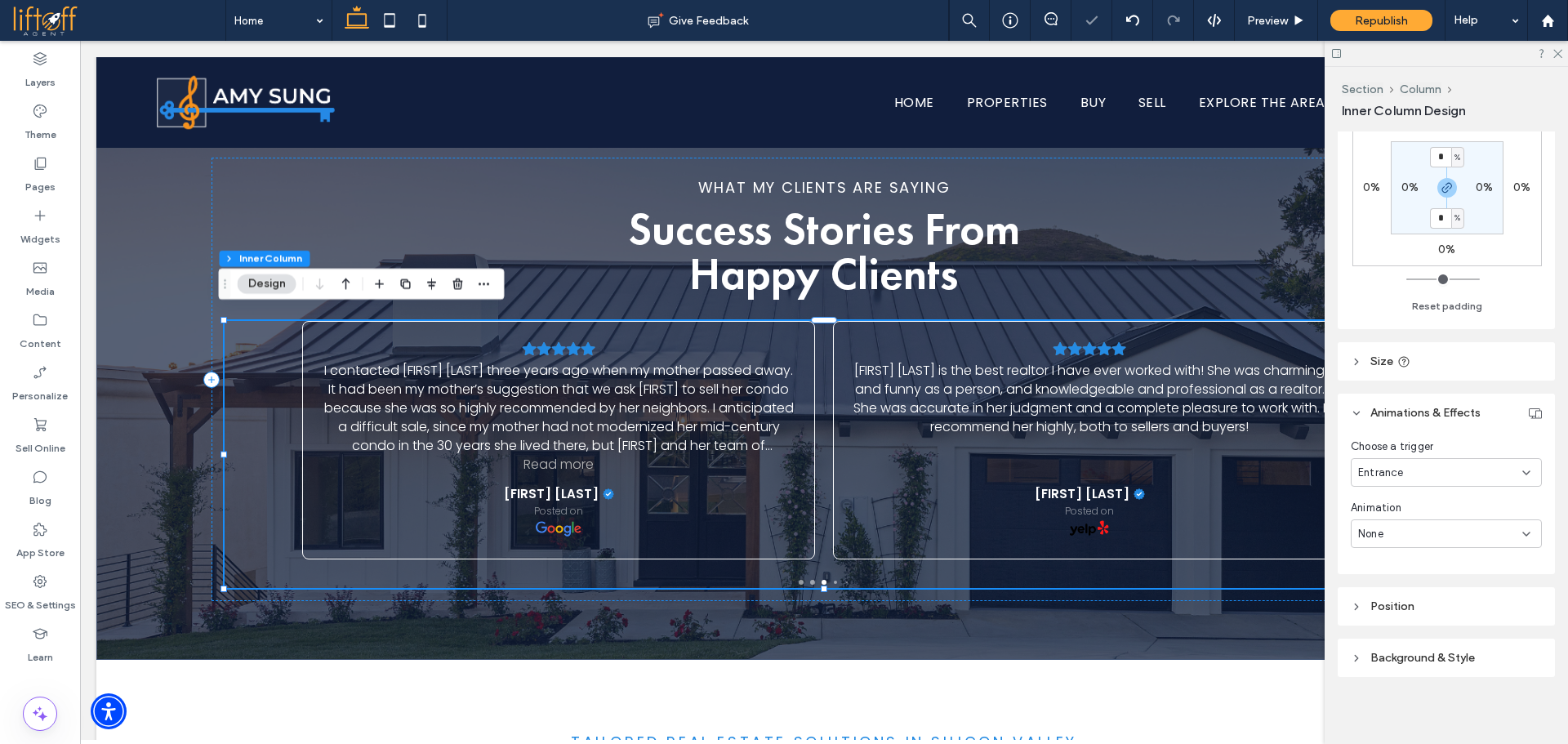 scroll, scrollTop: 535, scrollLeft: 0, axis: vertical 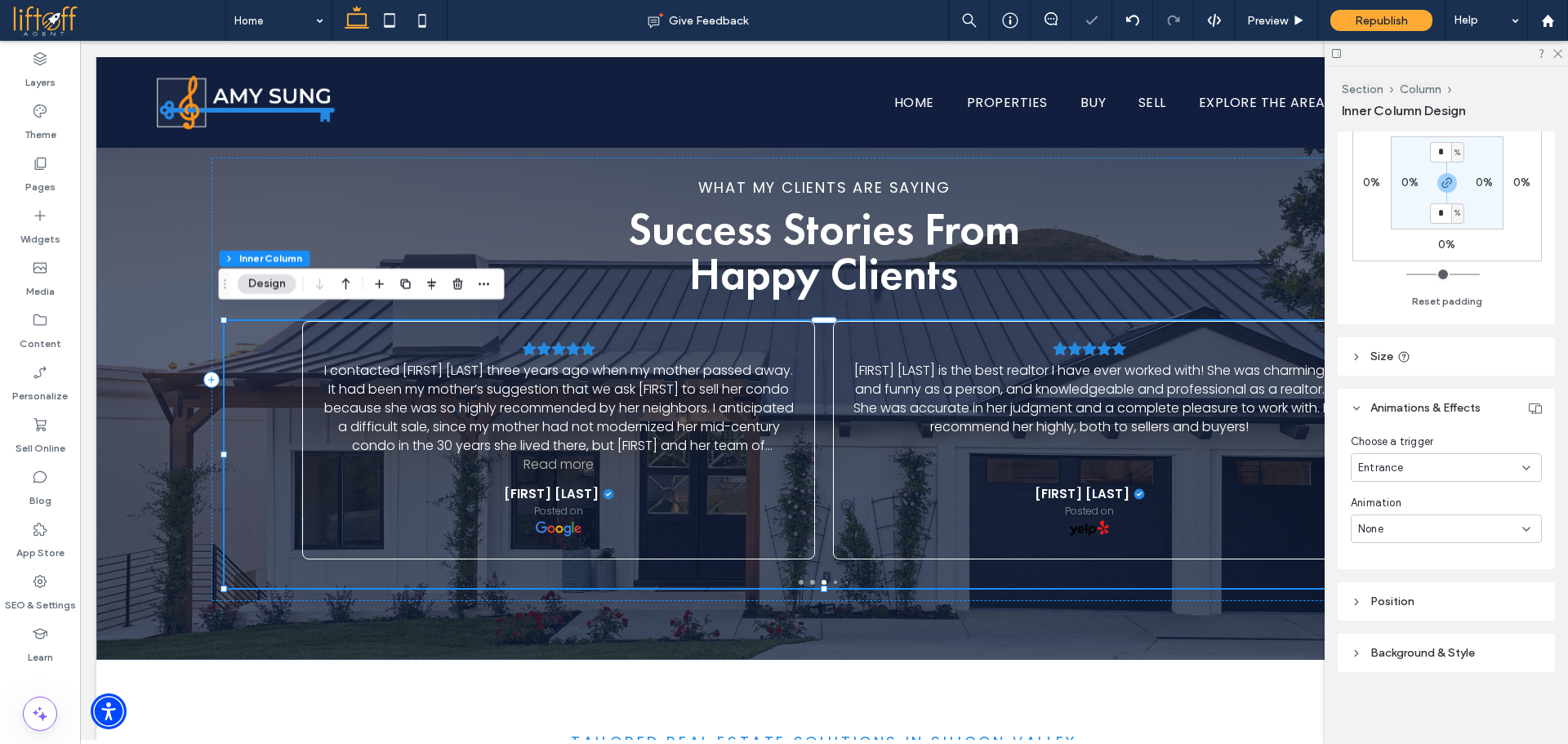 click on "None" at bounding box center [1440, 529] 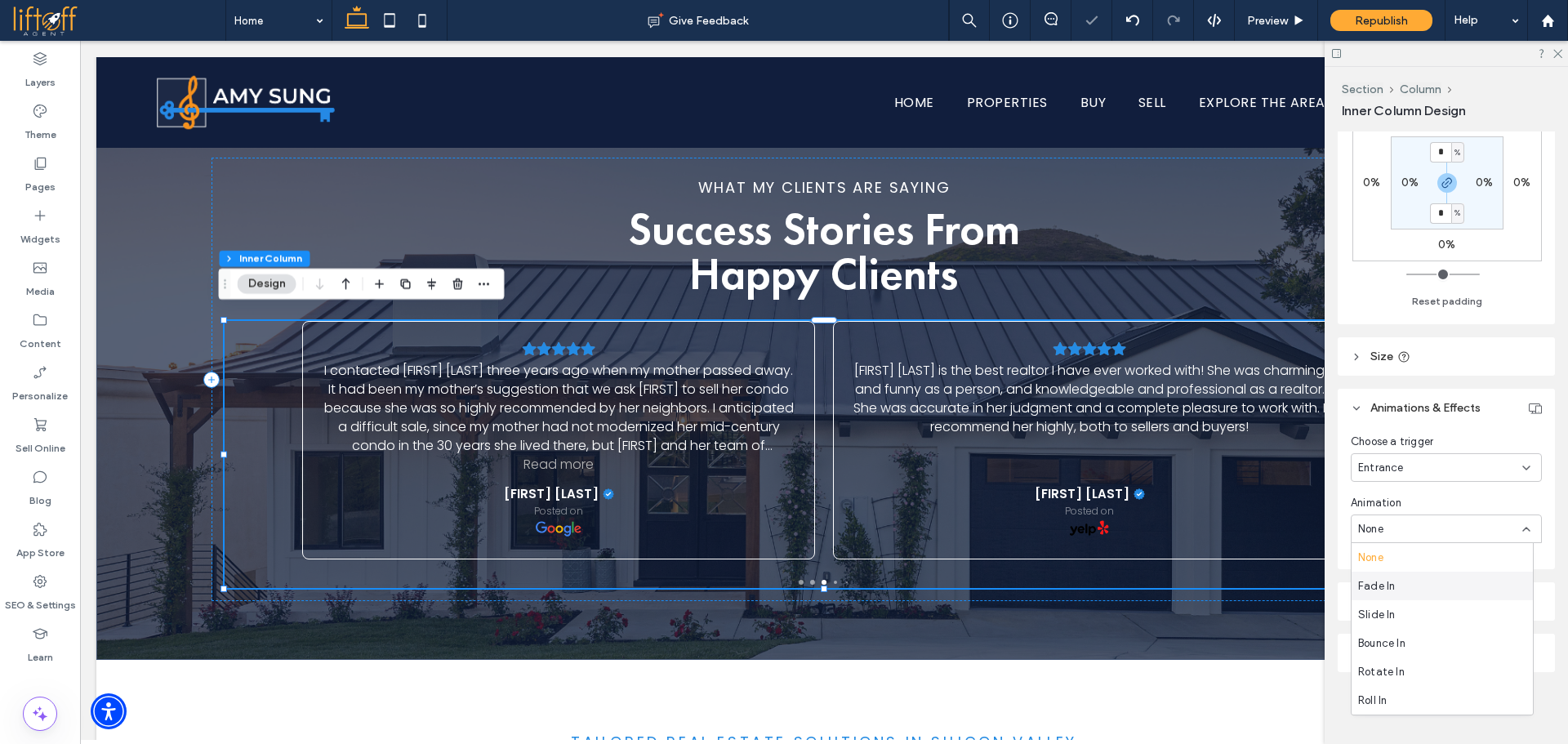 click on "Fade In" at bounding box center [1442, 586] 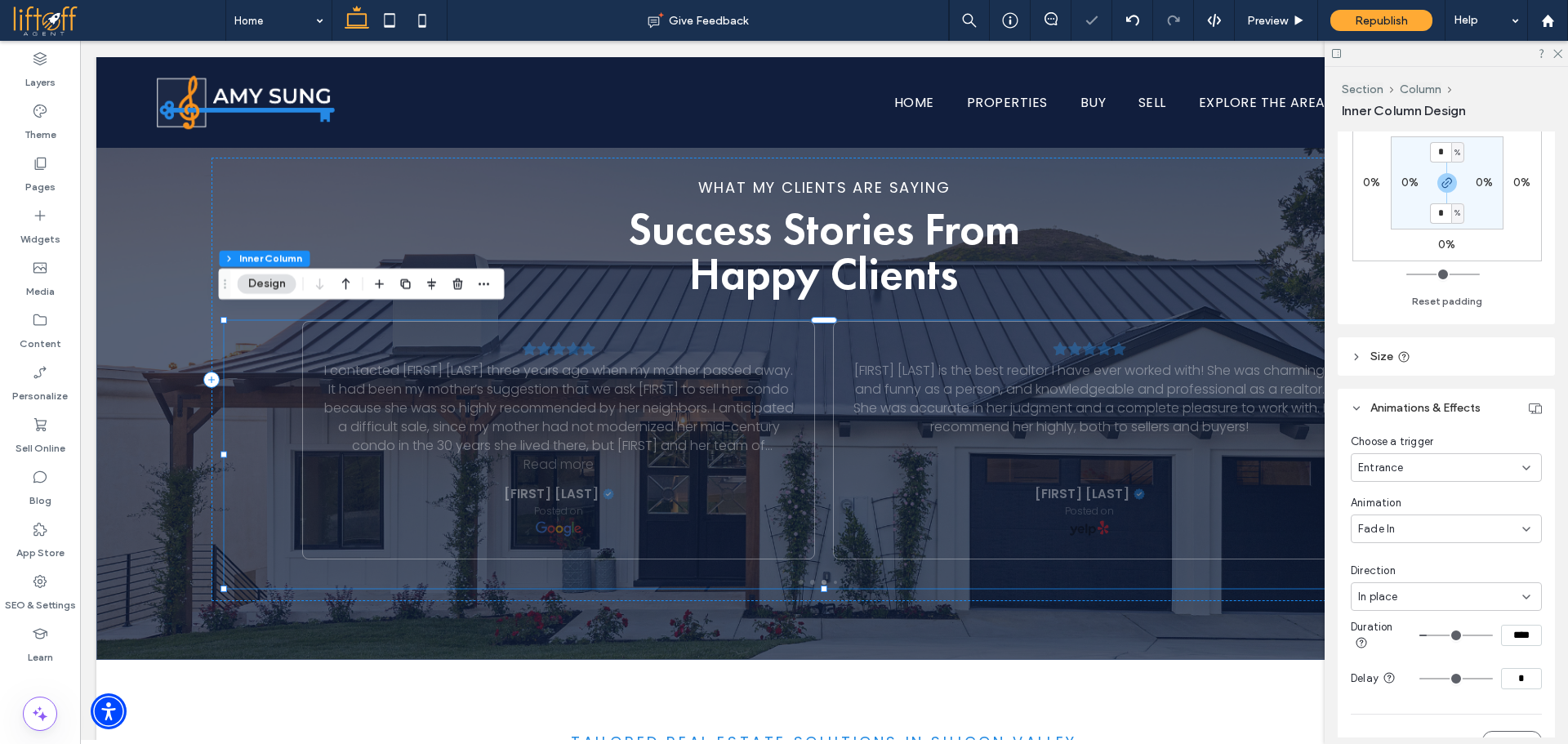 click on "In place" at bounding box center [1440, 597] 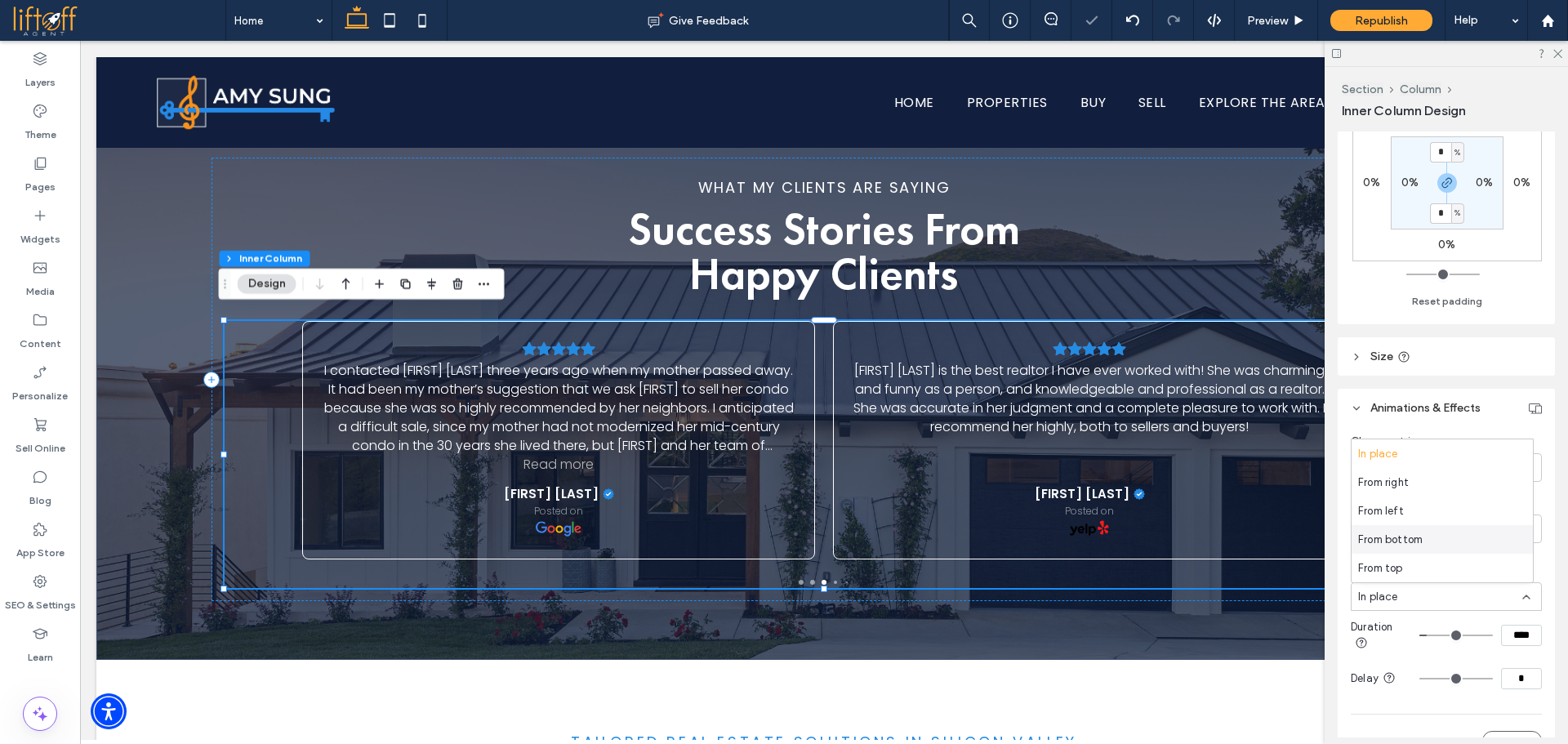 click on "From bottom" at bounding box center [1390, 540] 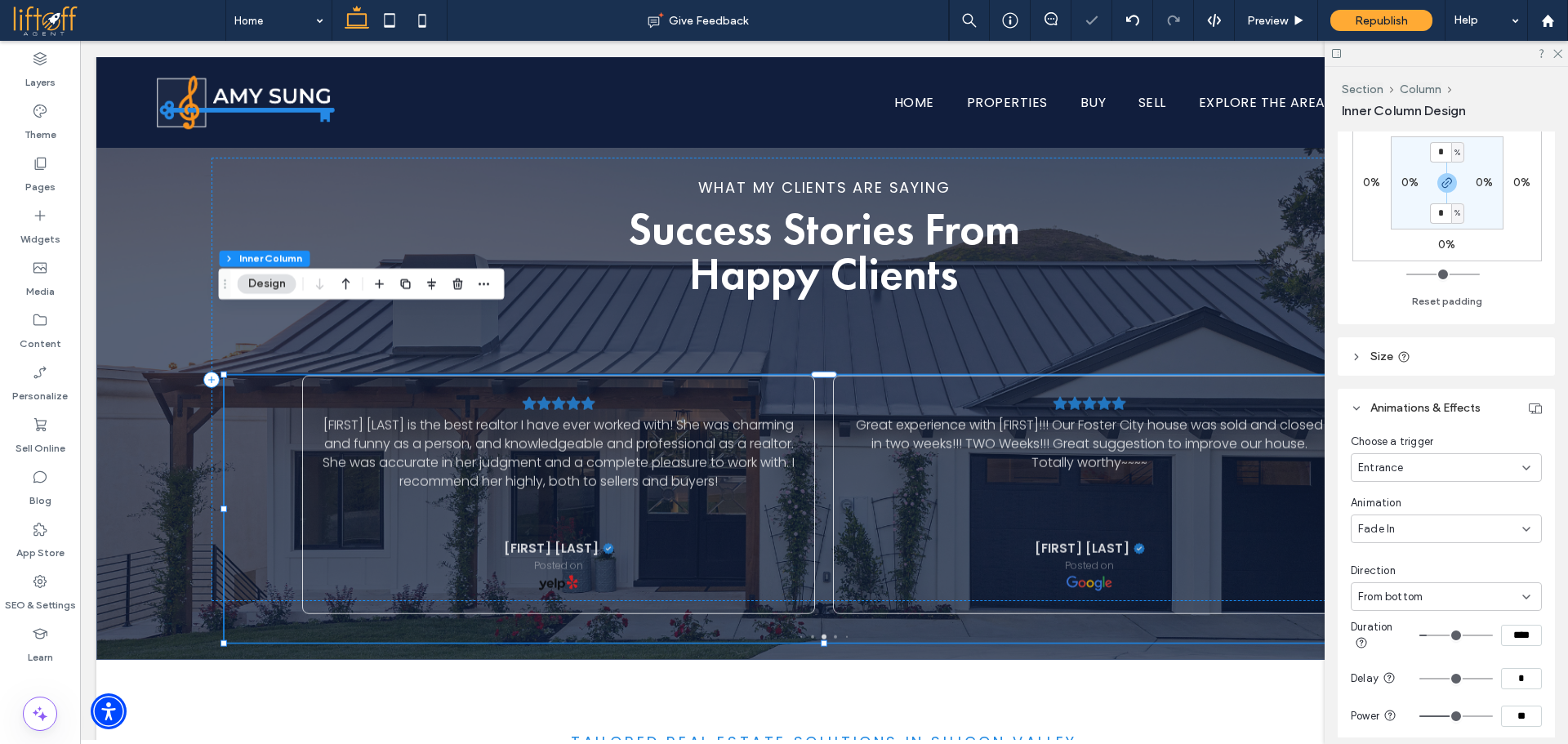 click on "**" at bounding box center (1521, 716) 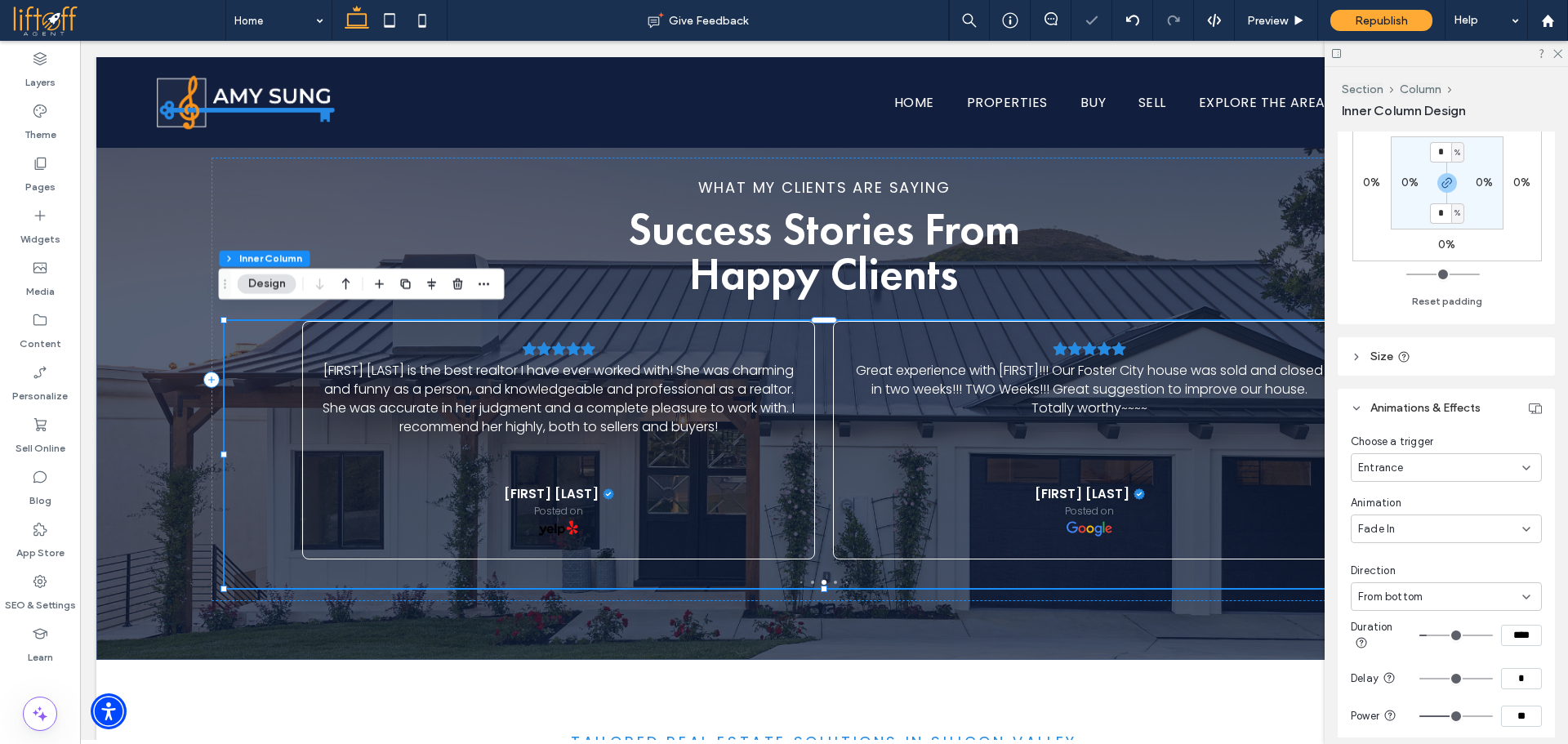 click on "**" at bounding box center (1521, 716) 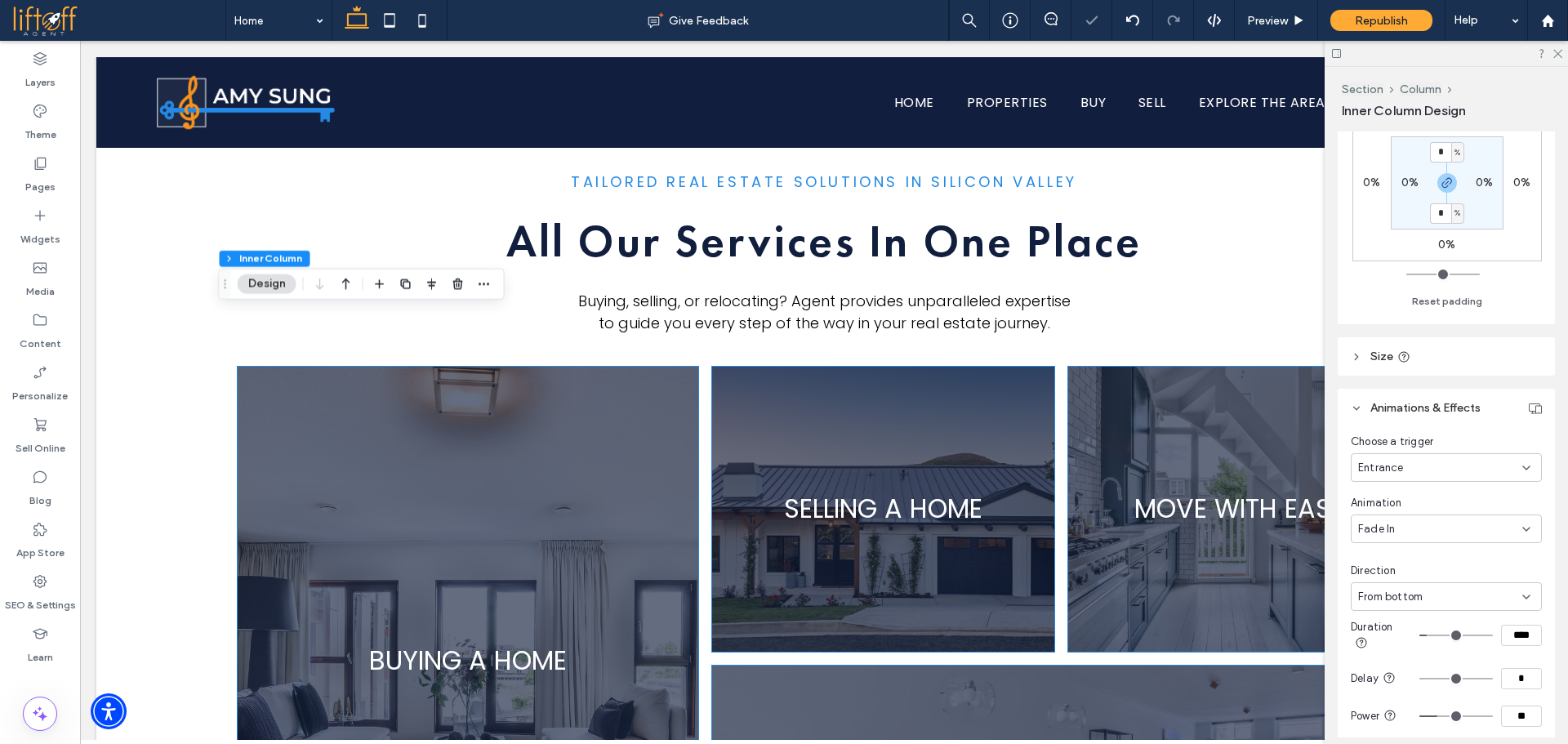 scroll, scrollTop: 2016, scrollLeft: 0, axis: vertical 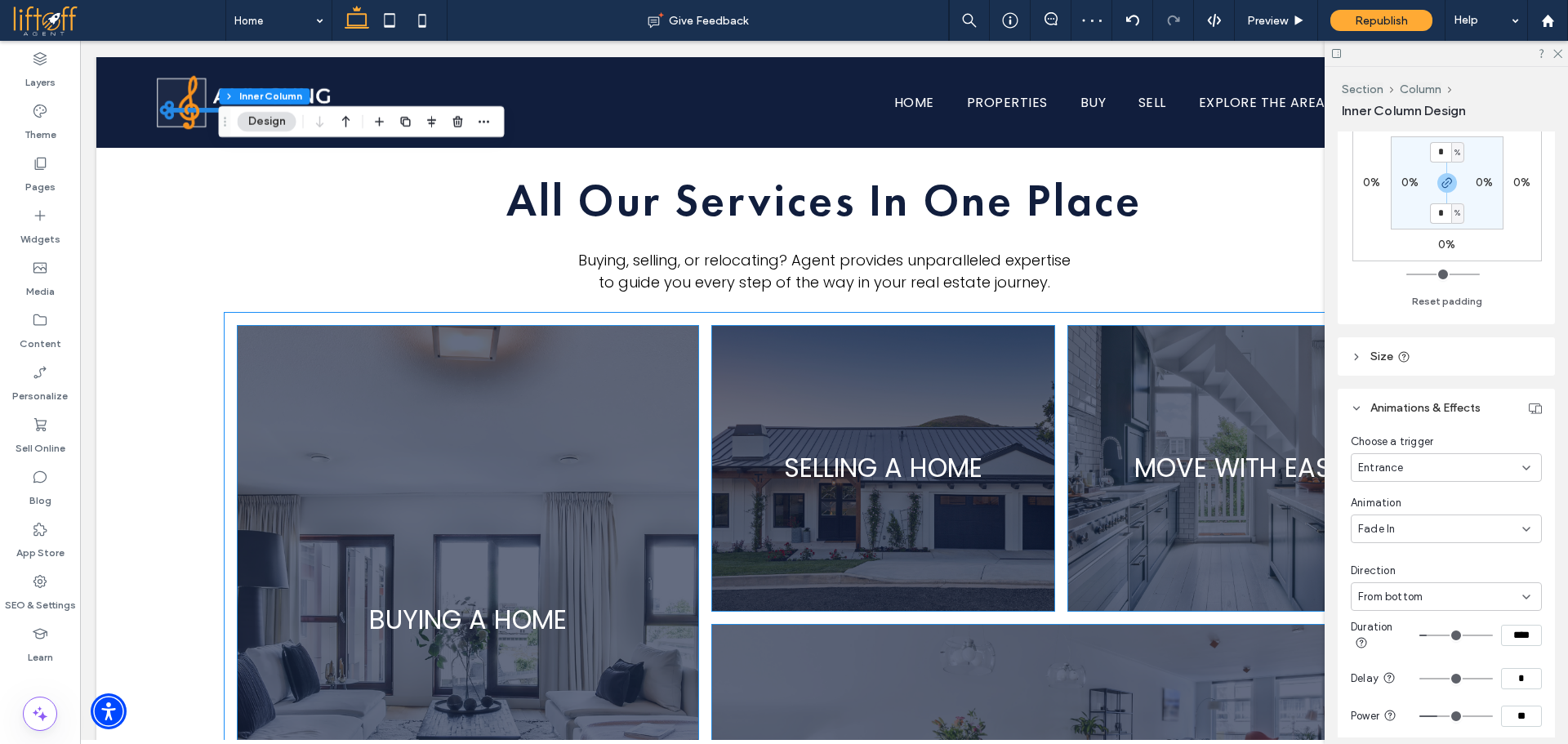 click on "BUYING A HOME
Button" at bounding box center (468, 620) 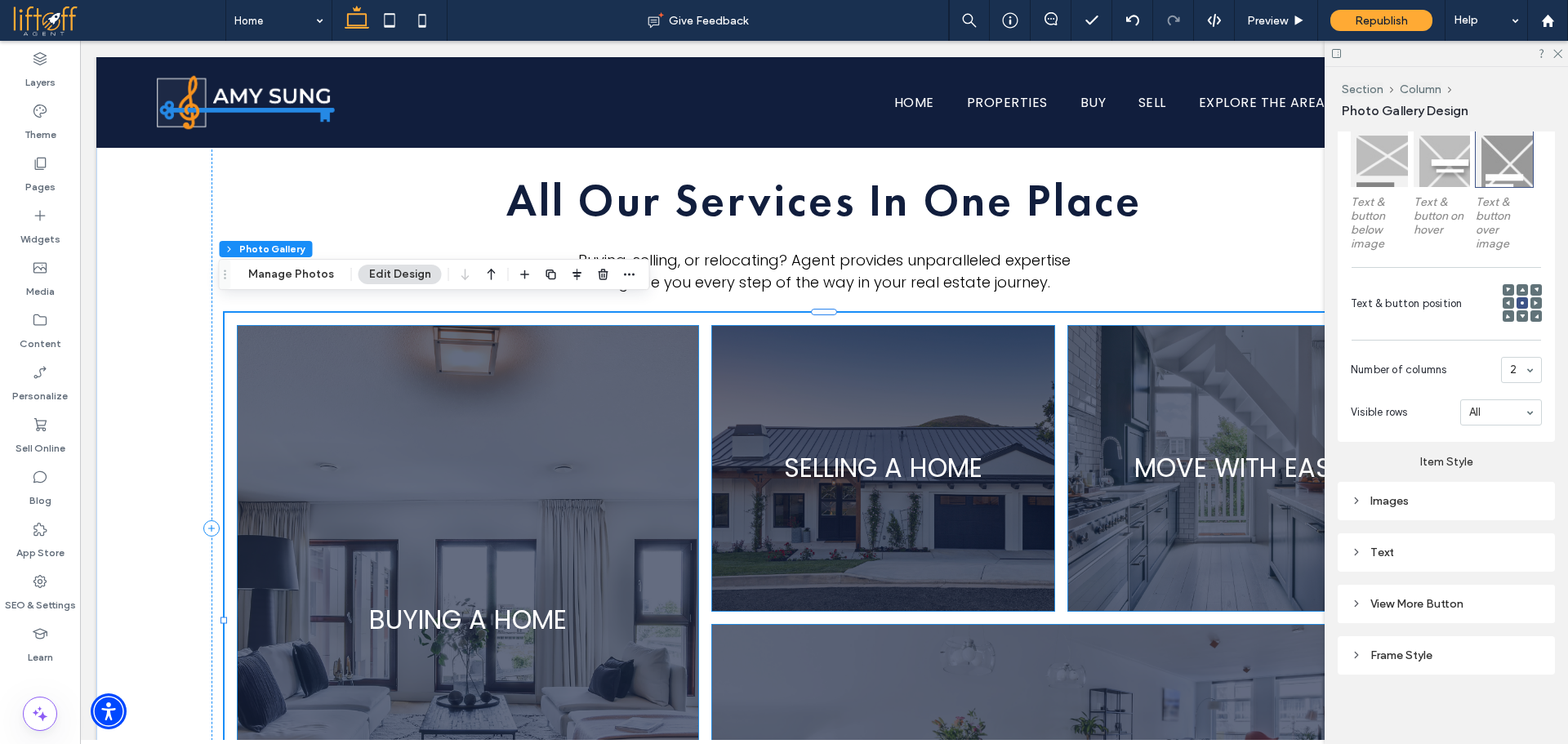 scroll, scrollTop: 0, scrollLeft: 0, axis: both 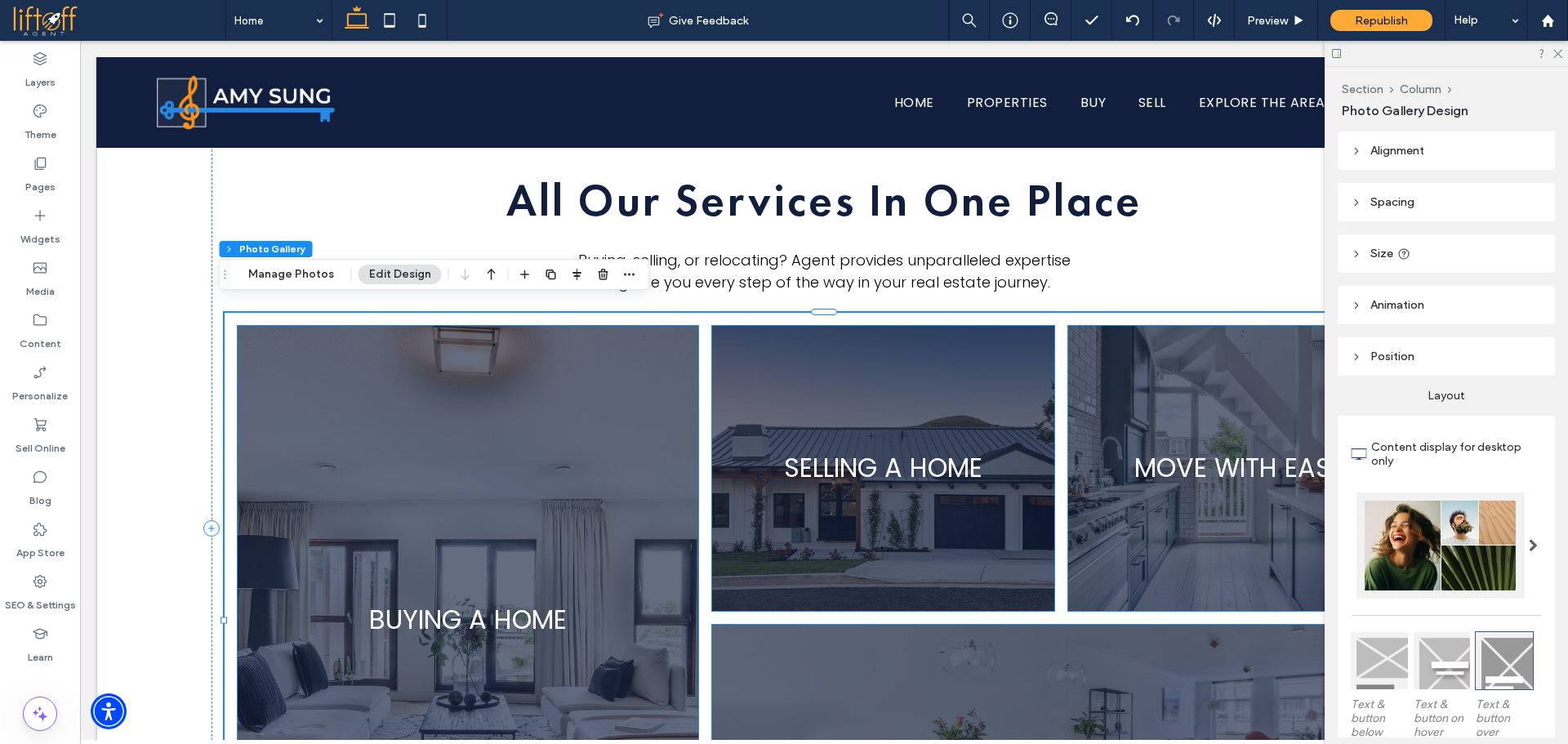 click on "Animation" at bounding box center [1446, 305] 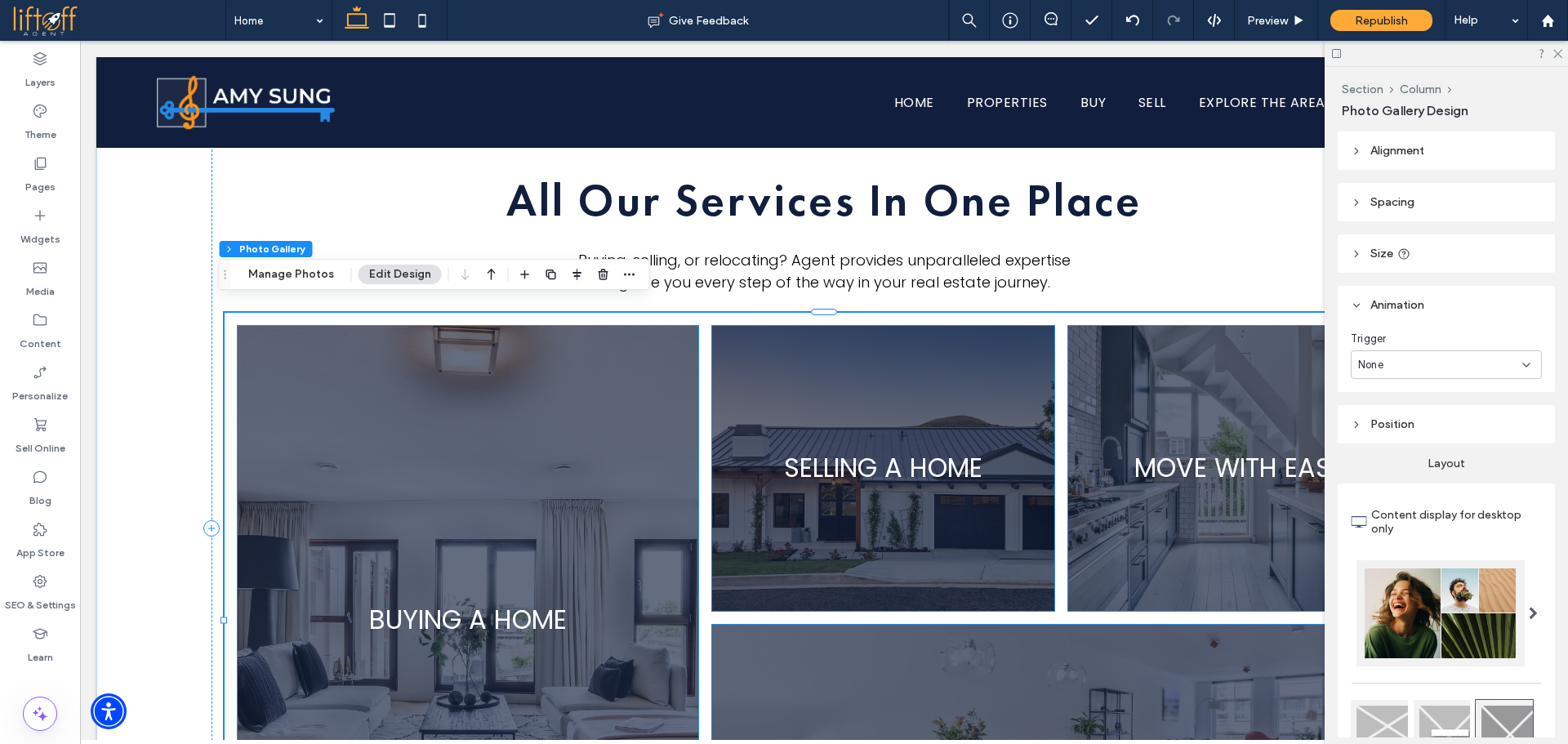click on "None" at bounding box center (1440, 365) 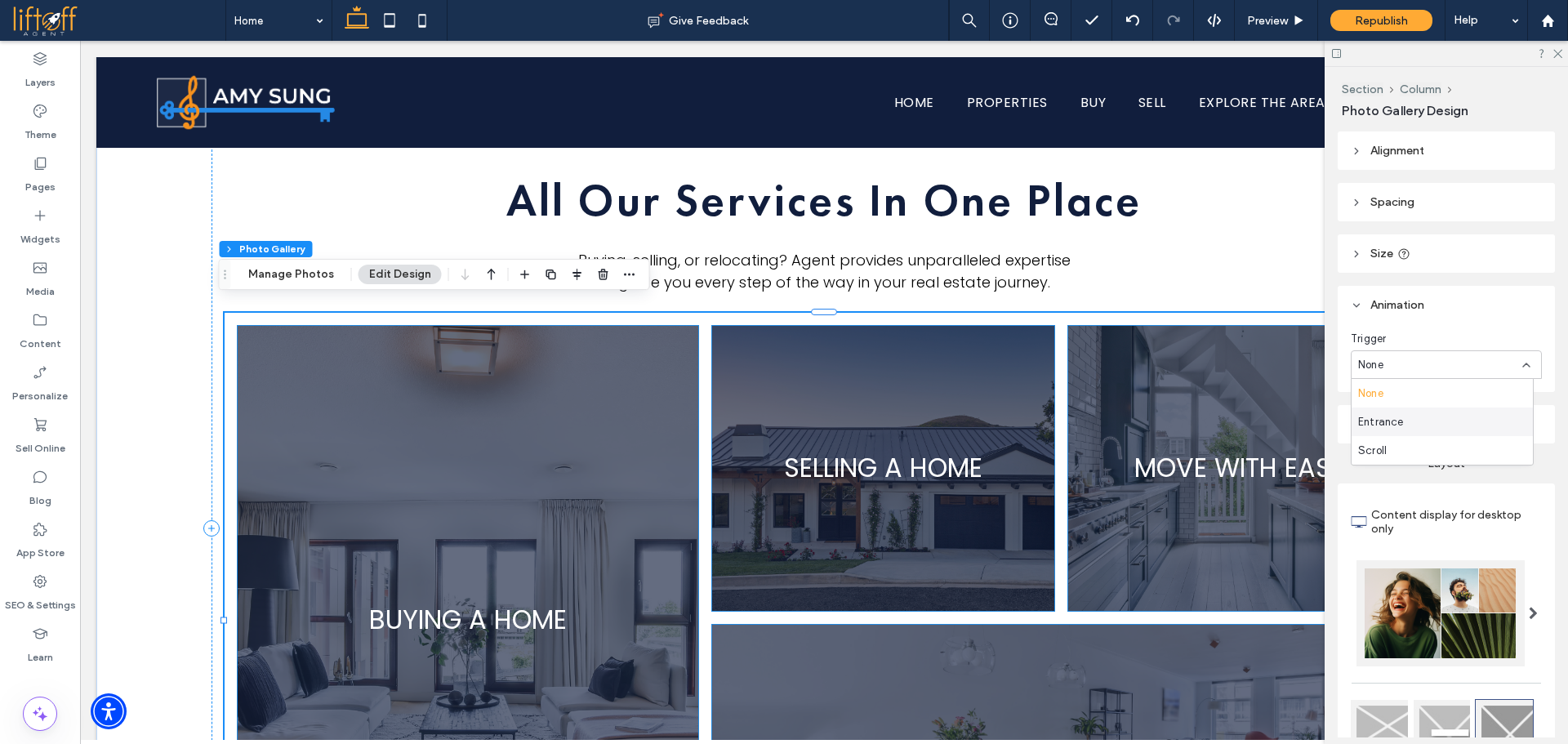 click on "Entrance" at bounding box center (1442, 421) 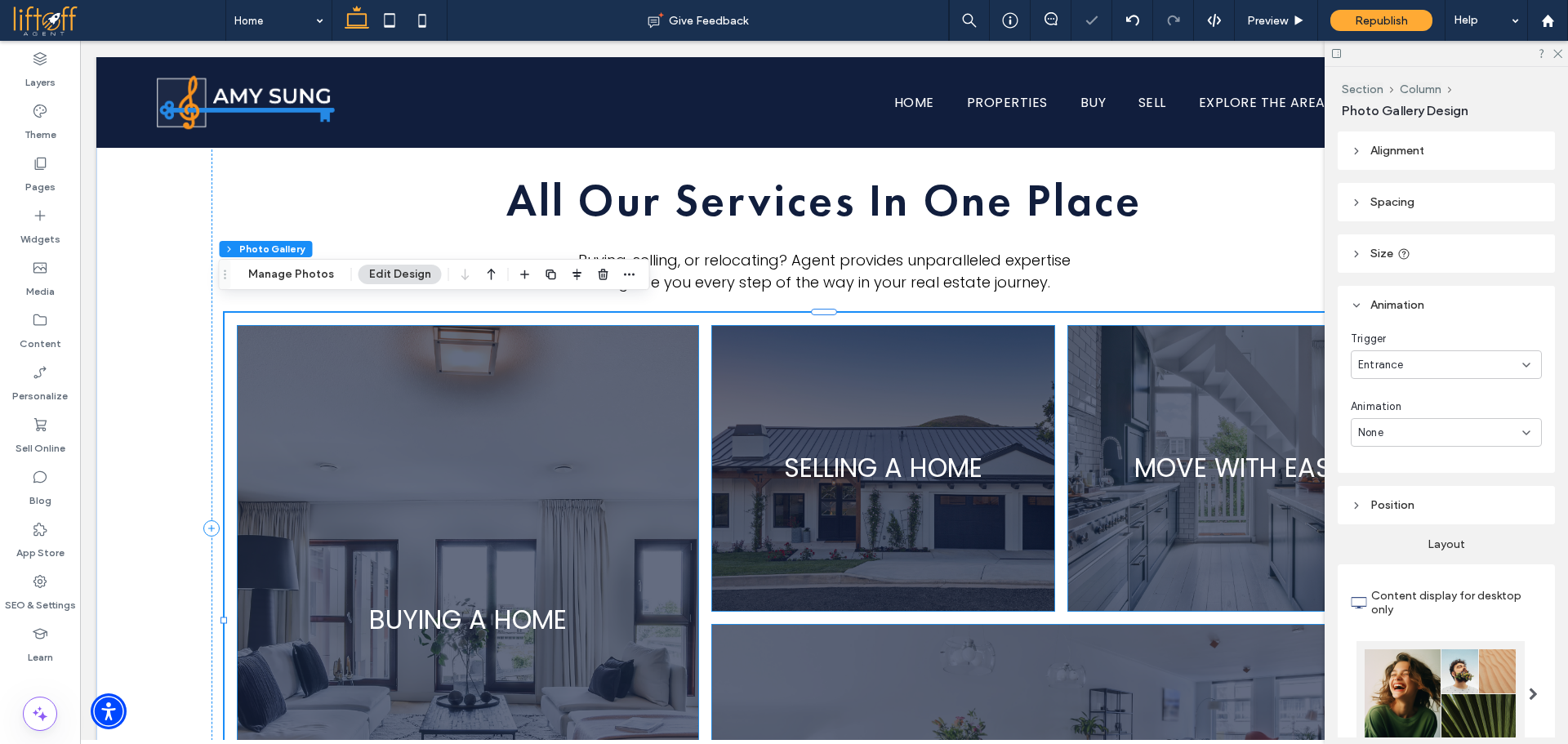 click on "None" at bounding box center [1446, 432] 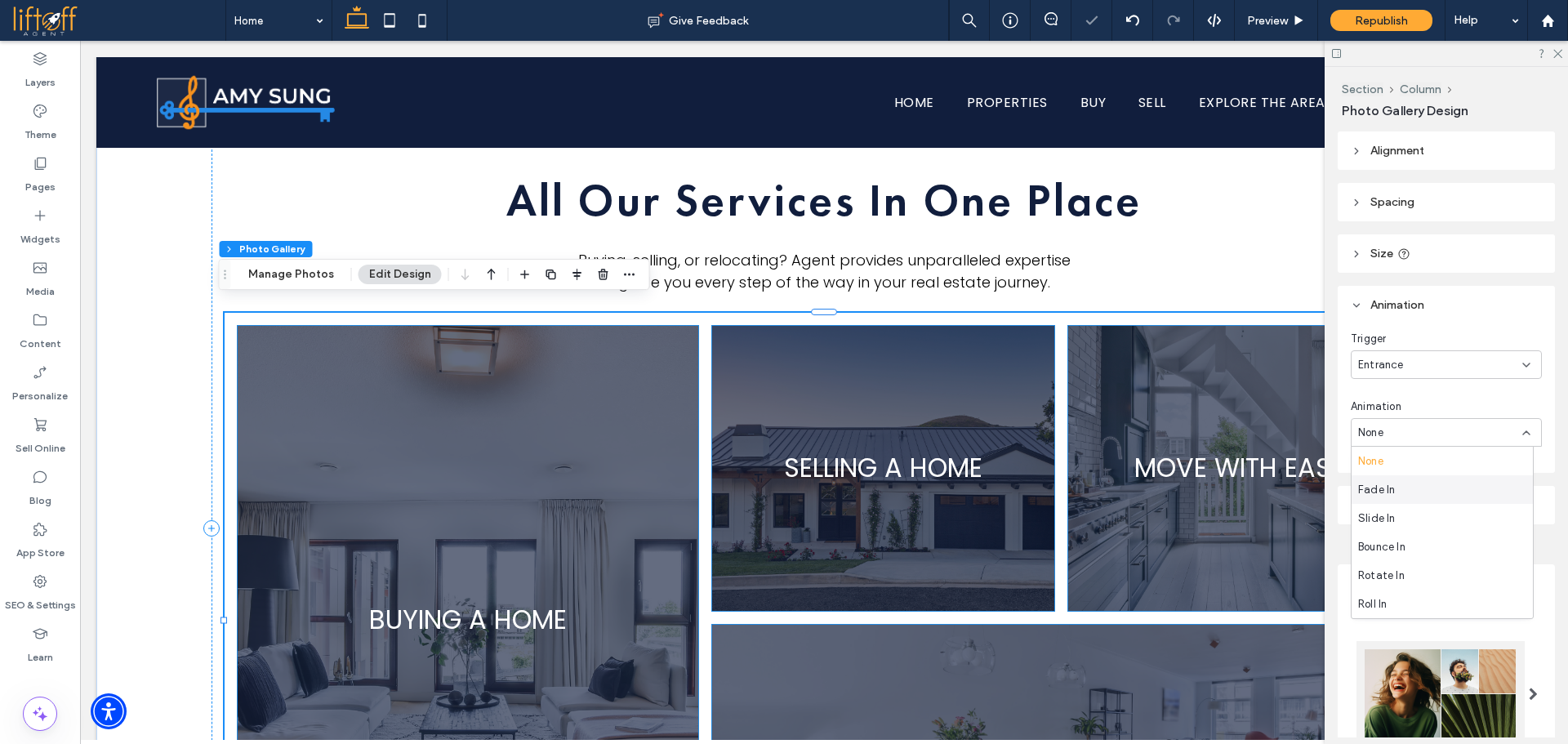 click on "Fade In" at bounding box center (1442, 489) 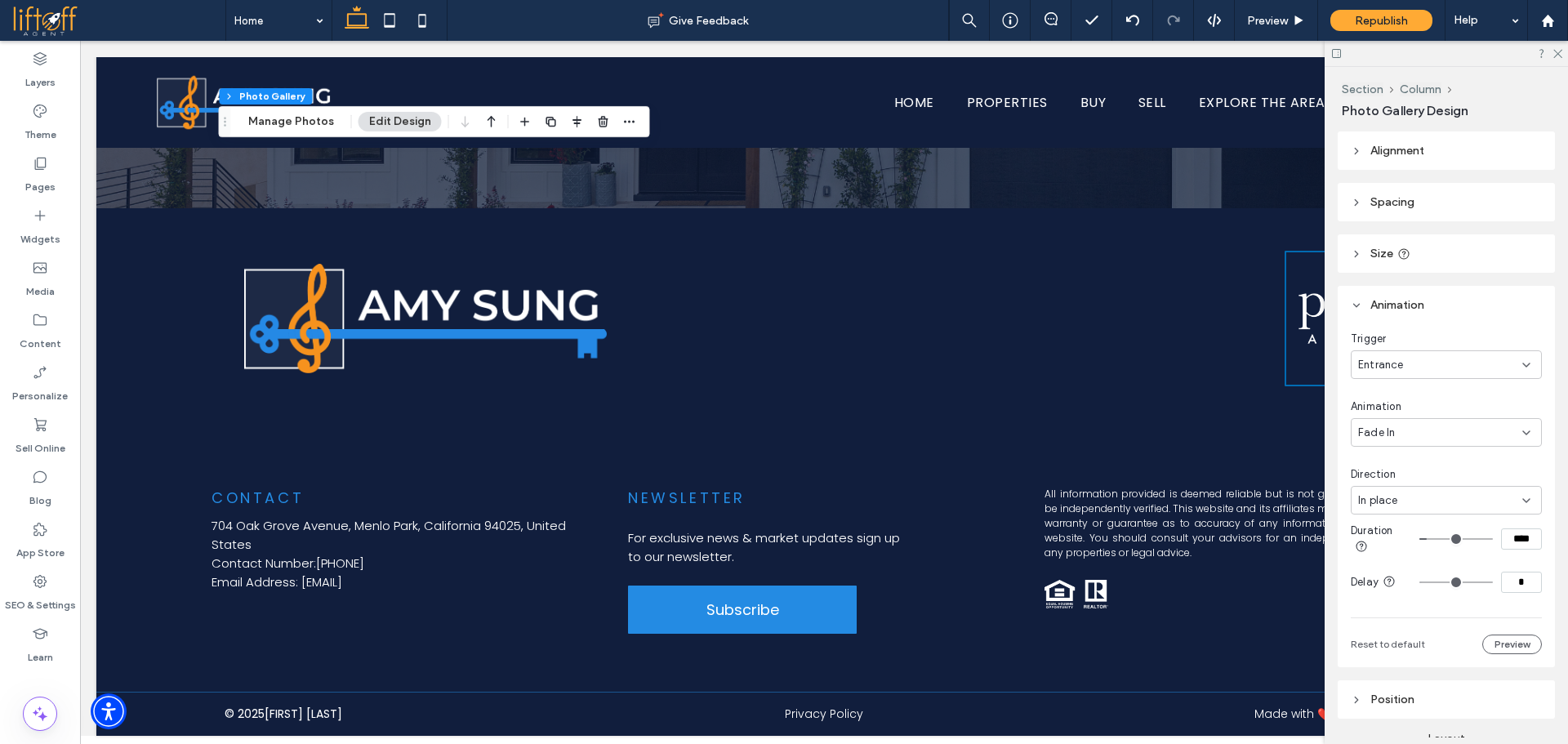 scroll, scrollTop: 3819, scrollLeft: 0, axis: vertical 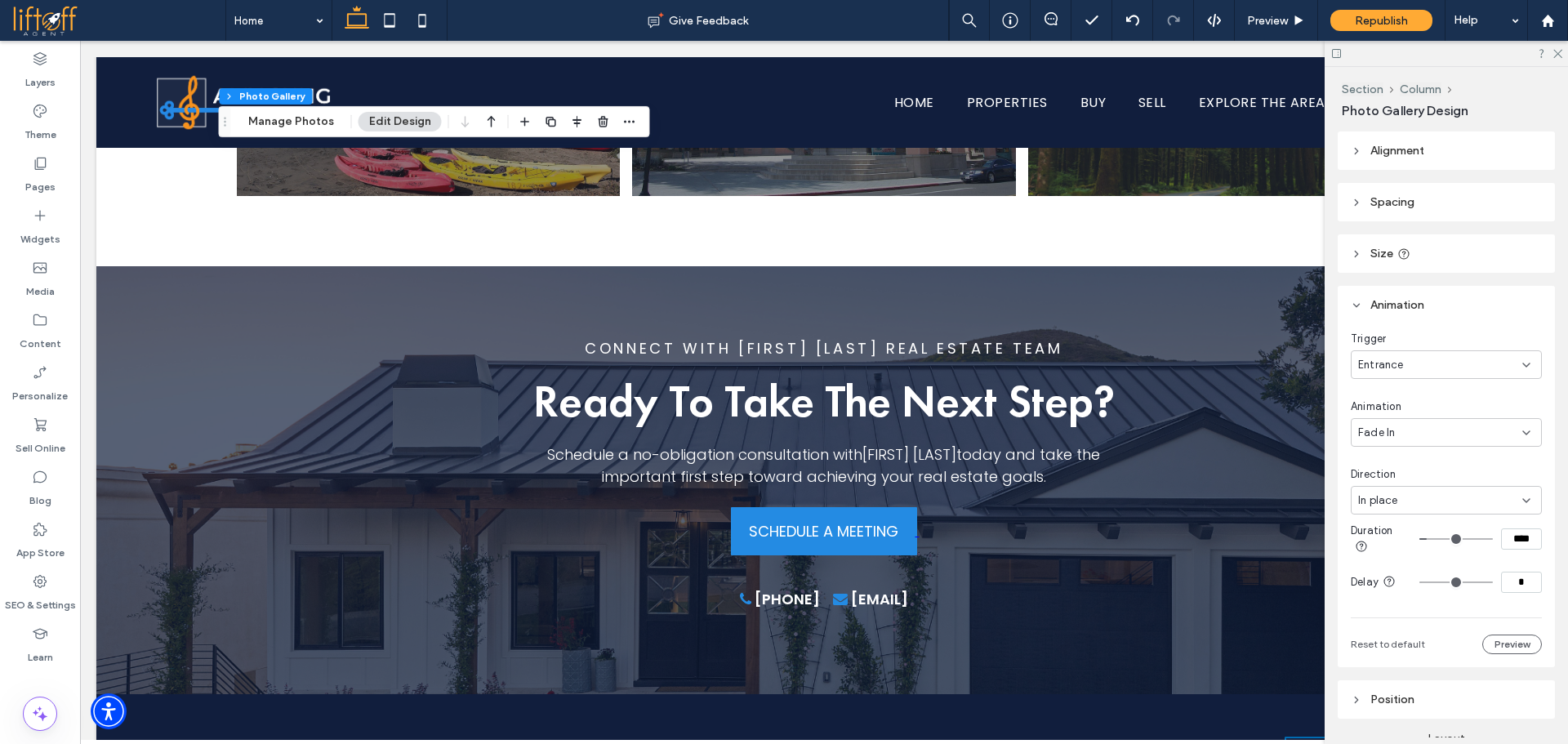 click at bounding box center [1446, 53] 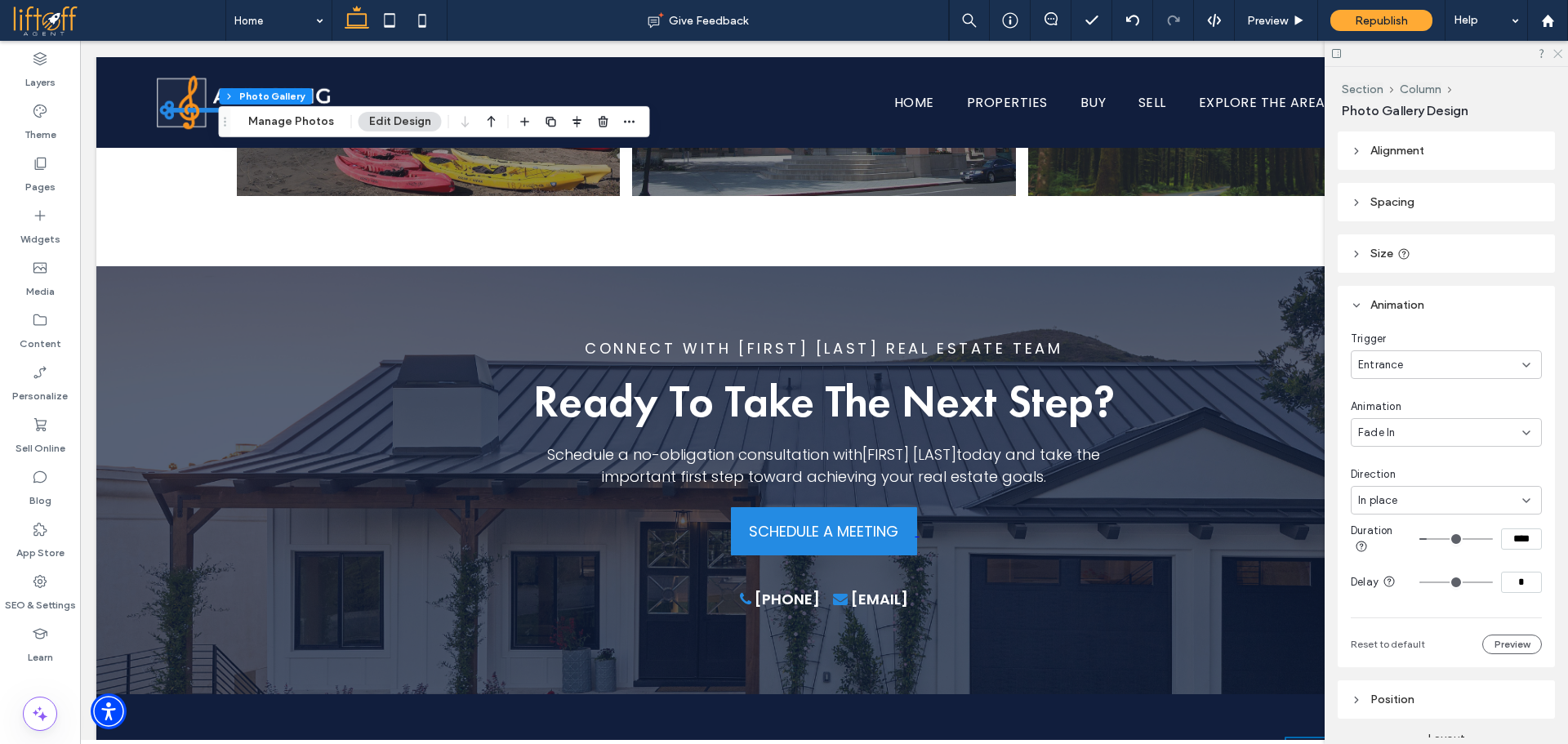click at bounding box center (1446, 53) 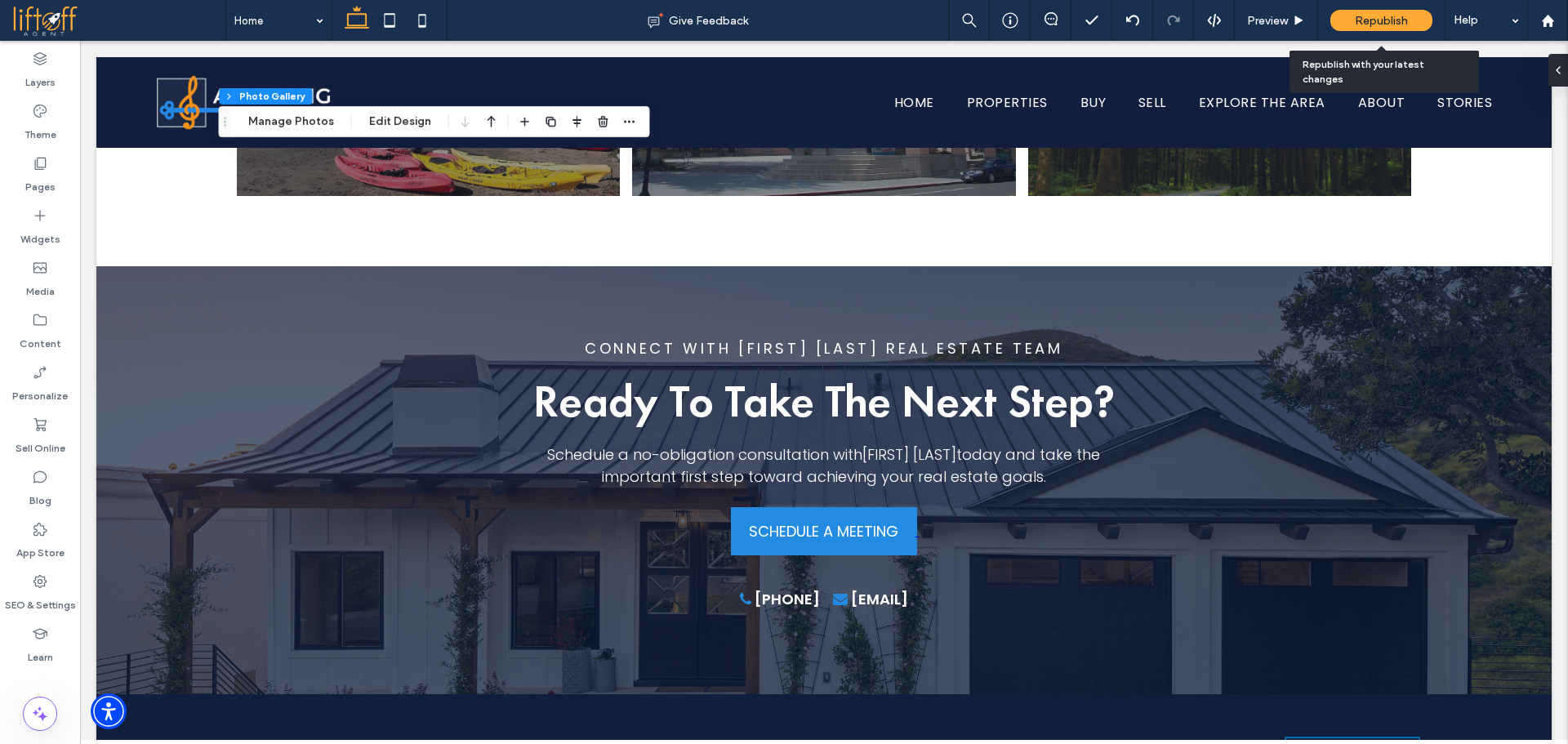 click on "Republish" at bounding box center [1381, 20] 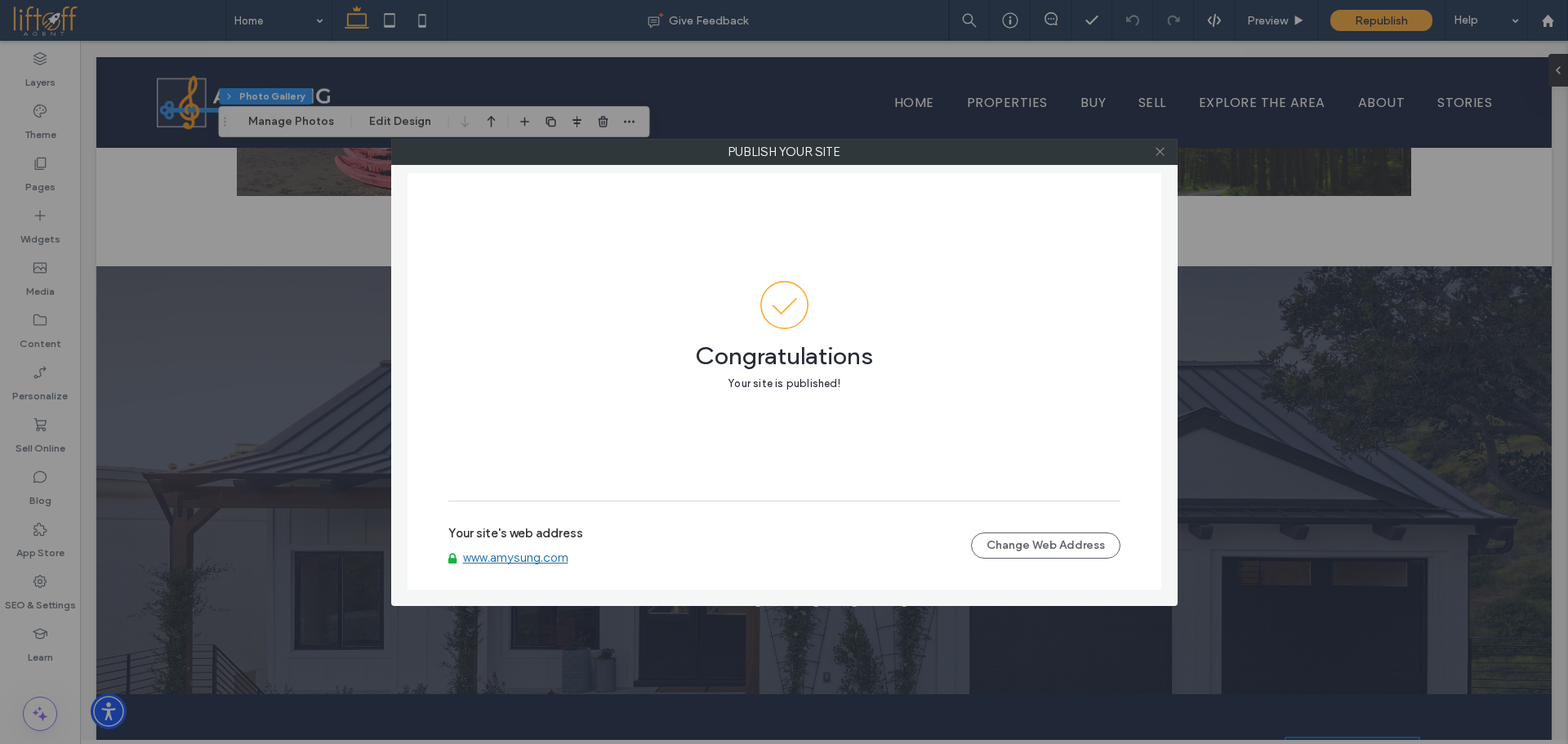 click at bounding box center [1160, 152] 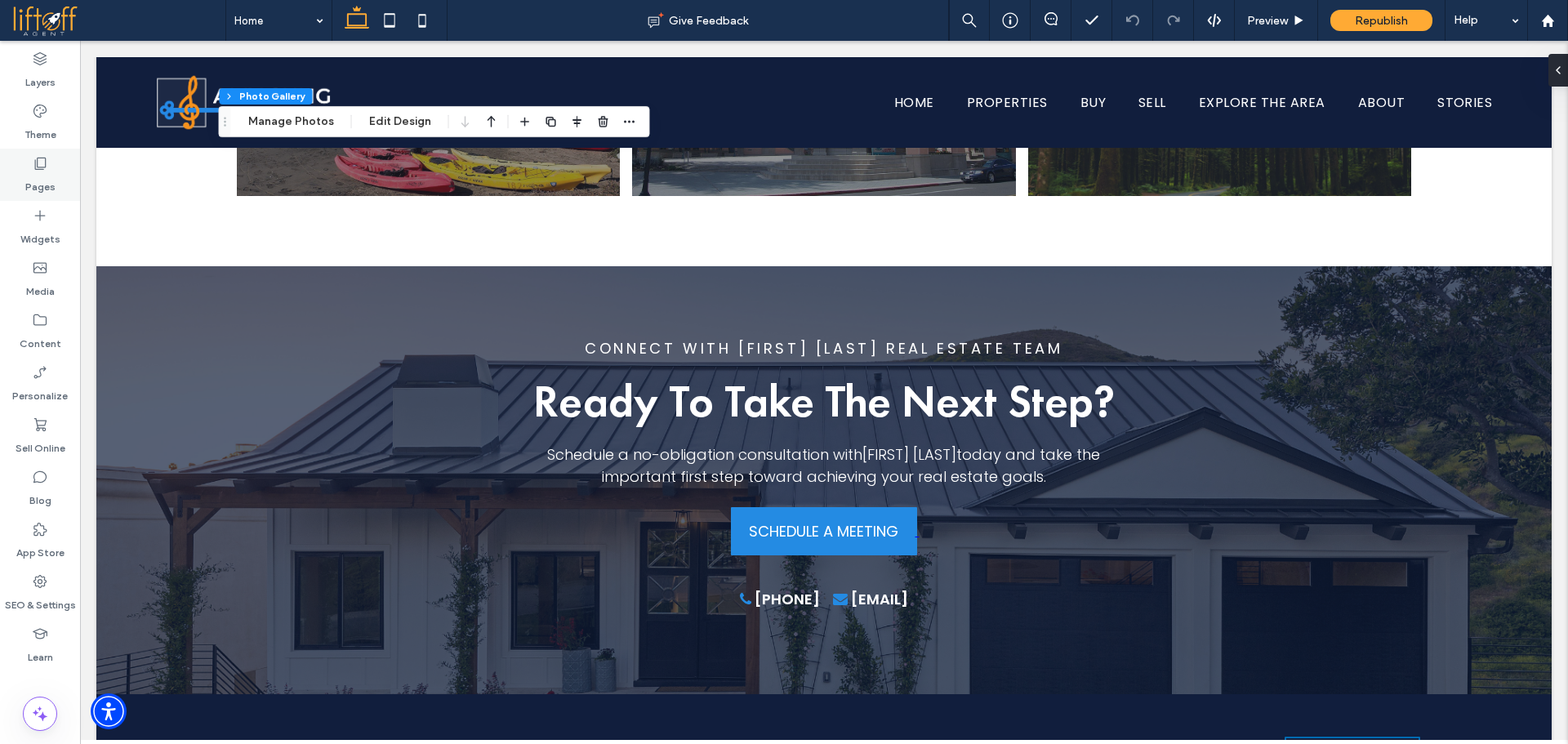 click on "Pages" at bounding box center (40, 175) 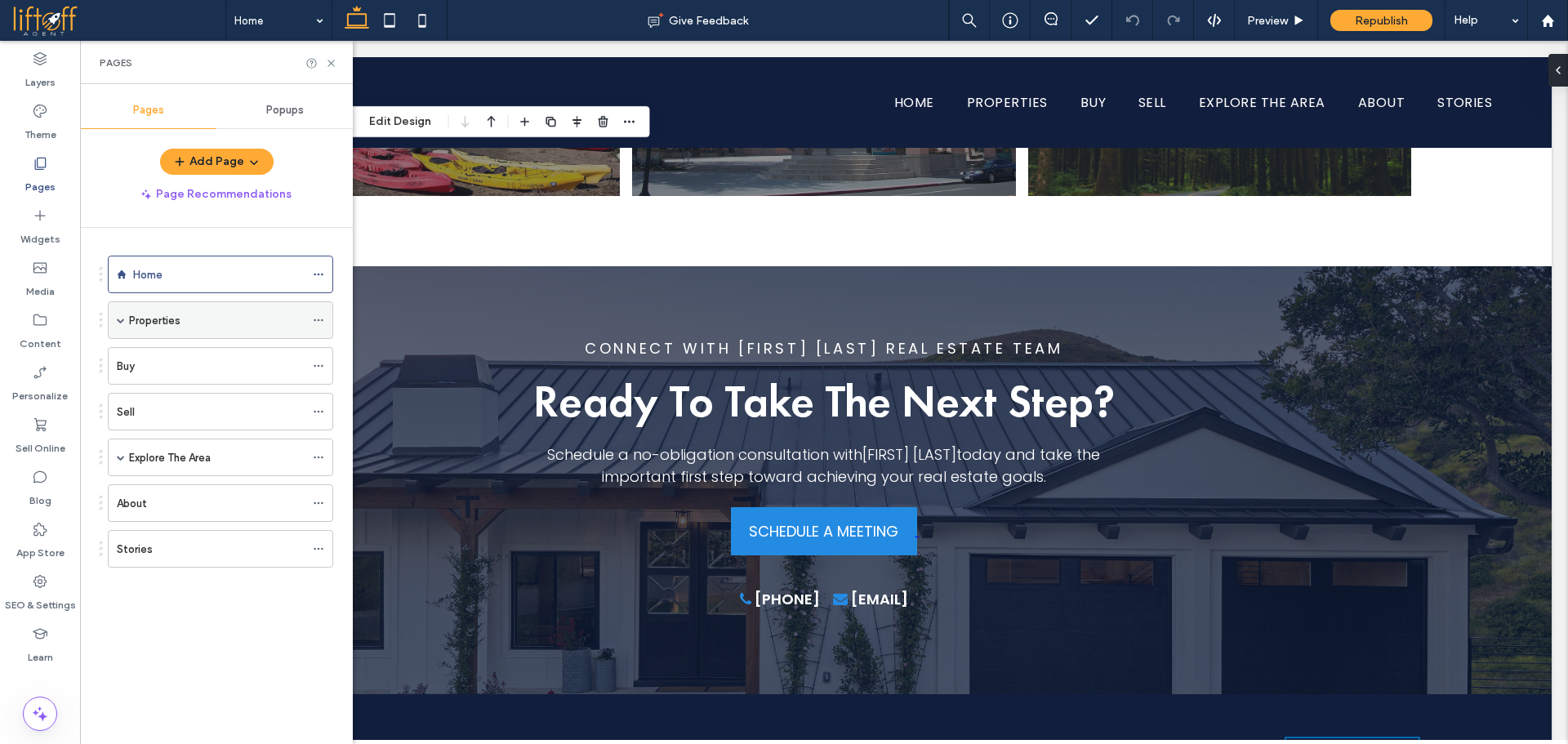 click at bounding box center [121, 320] 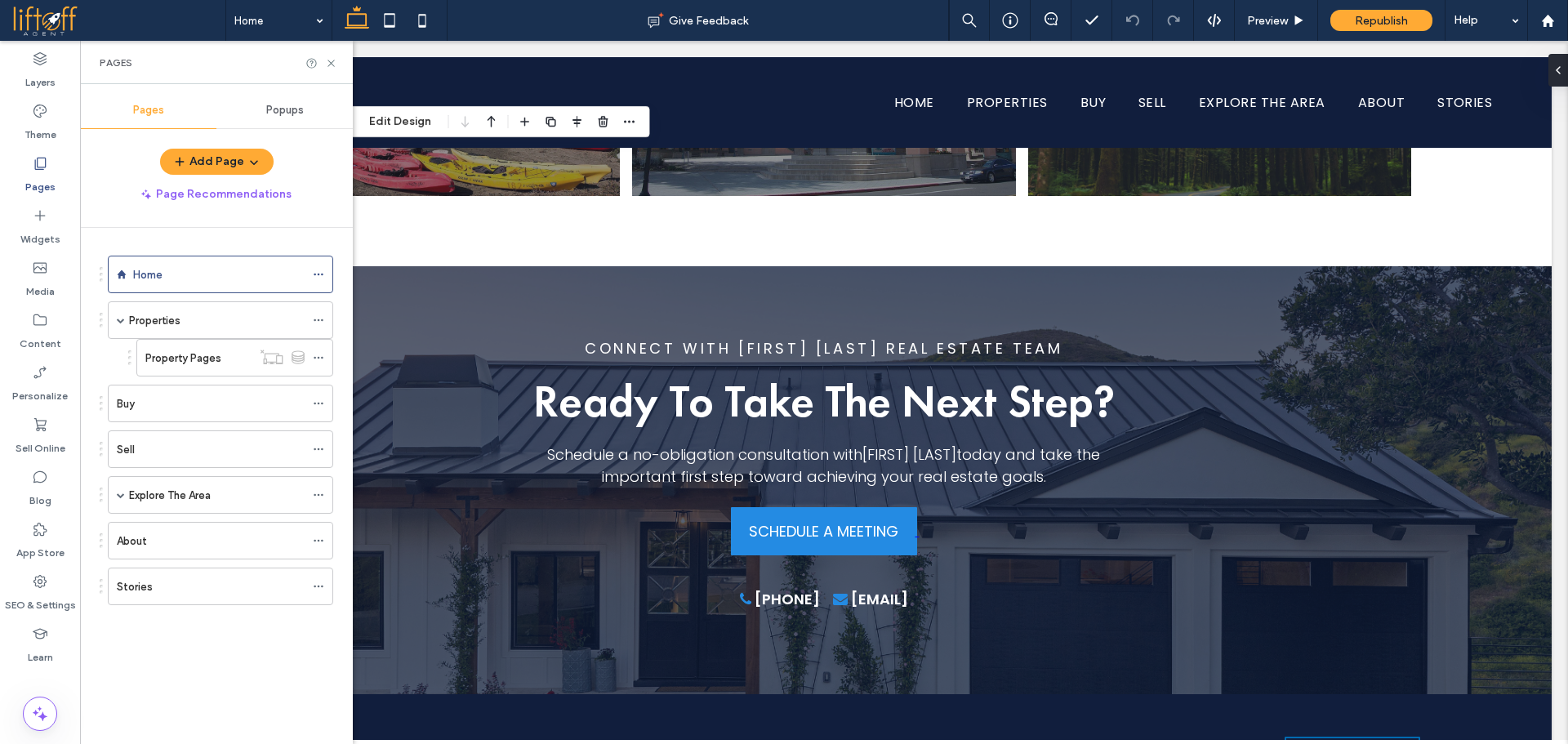 click on "Properties" at bounding box center [154, 320] 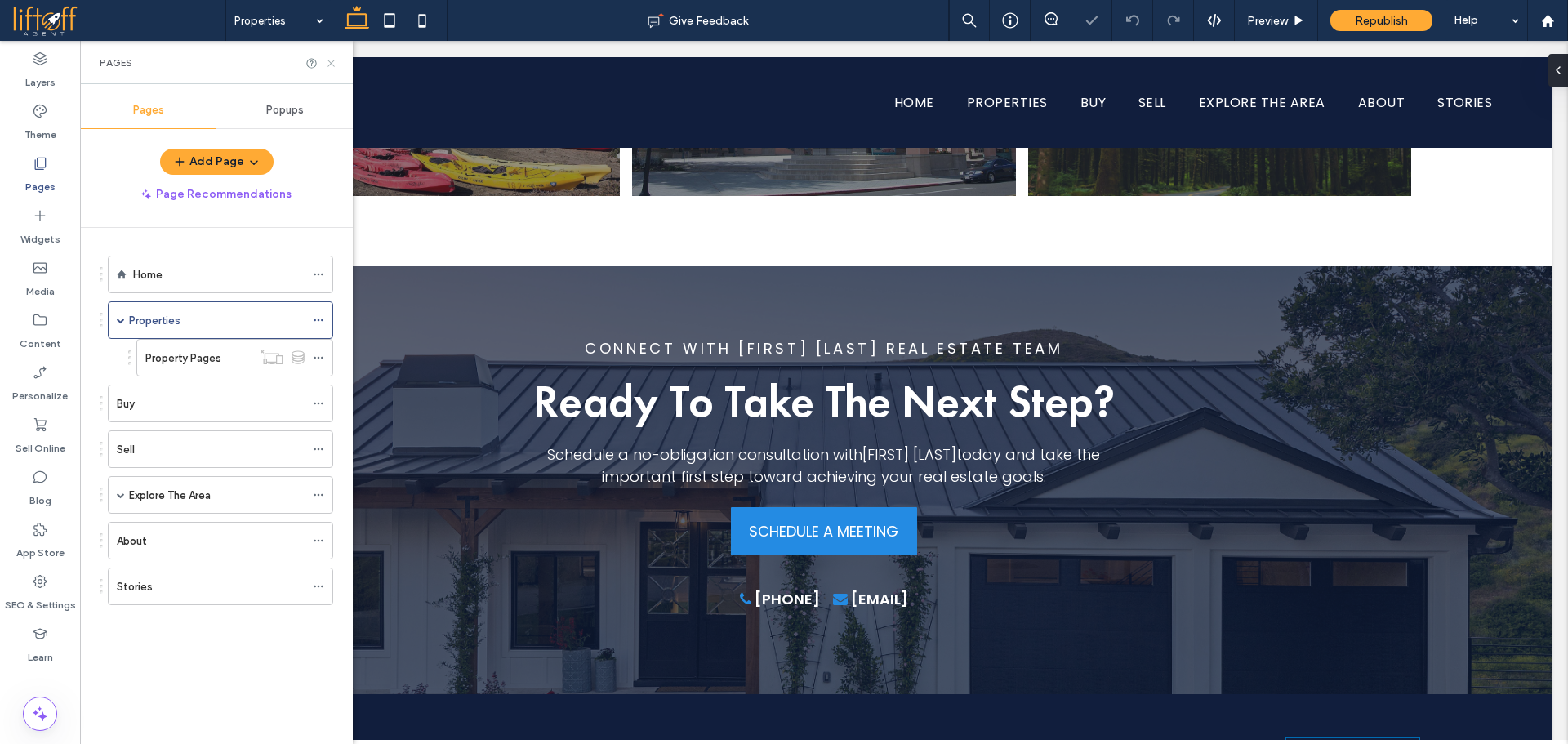 click 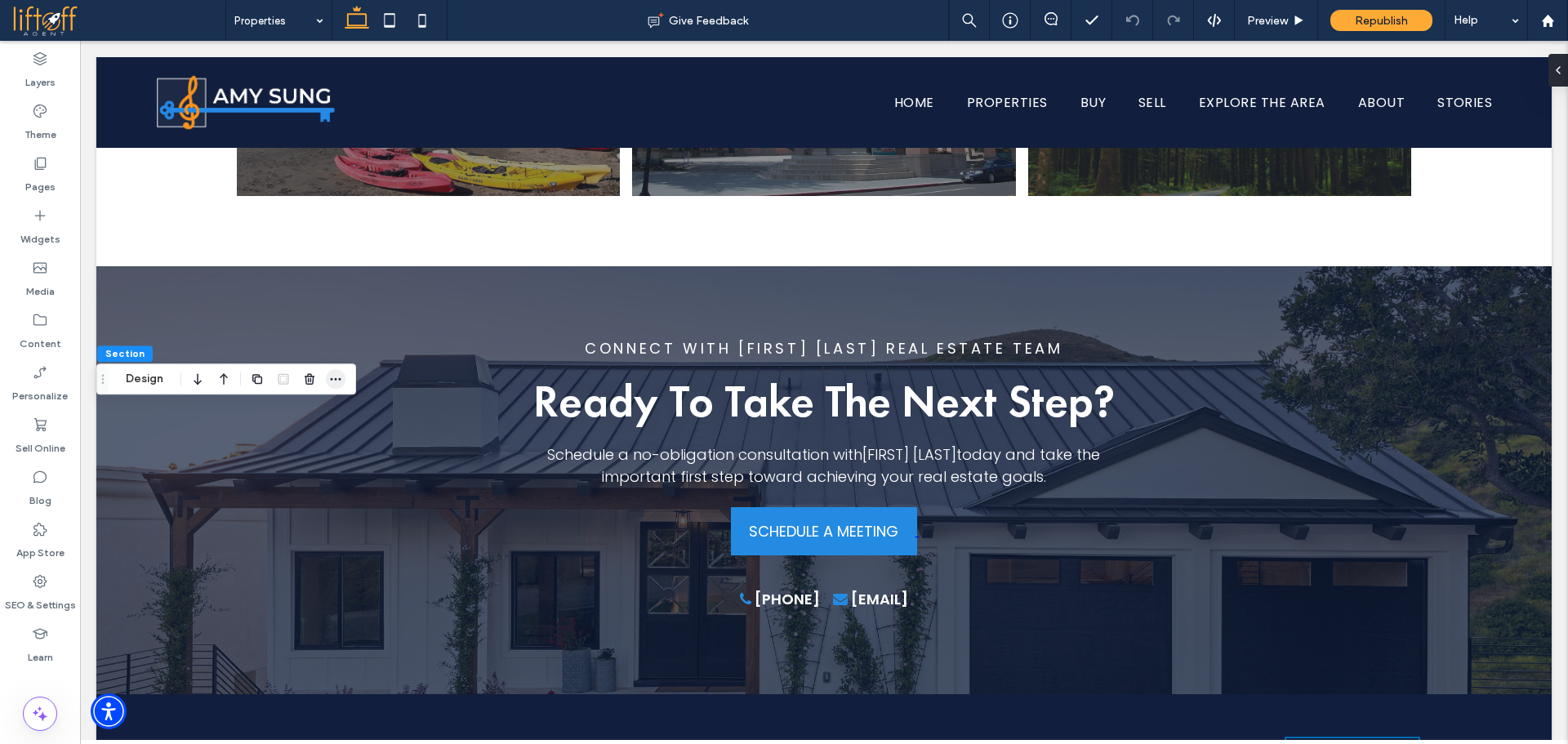 click 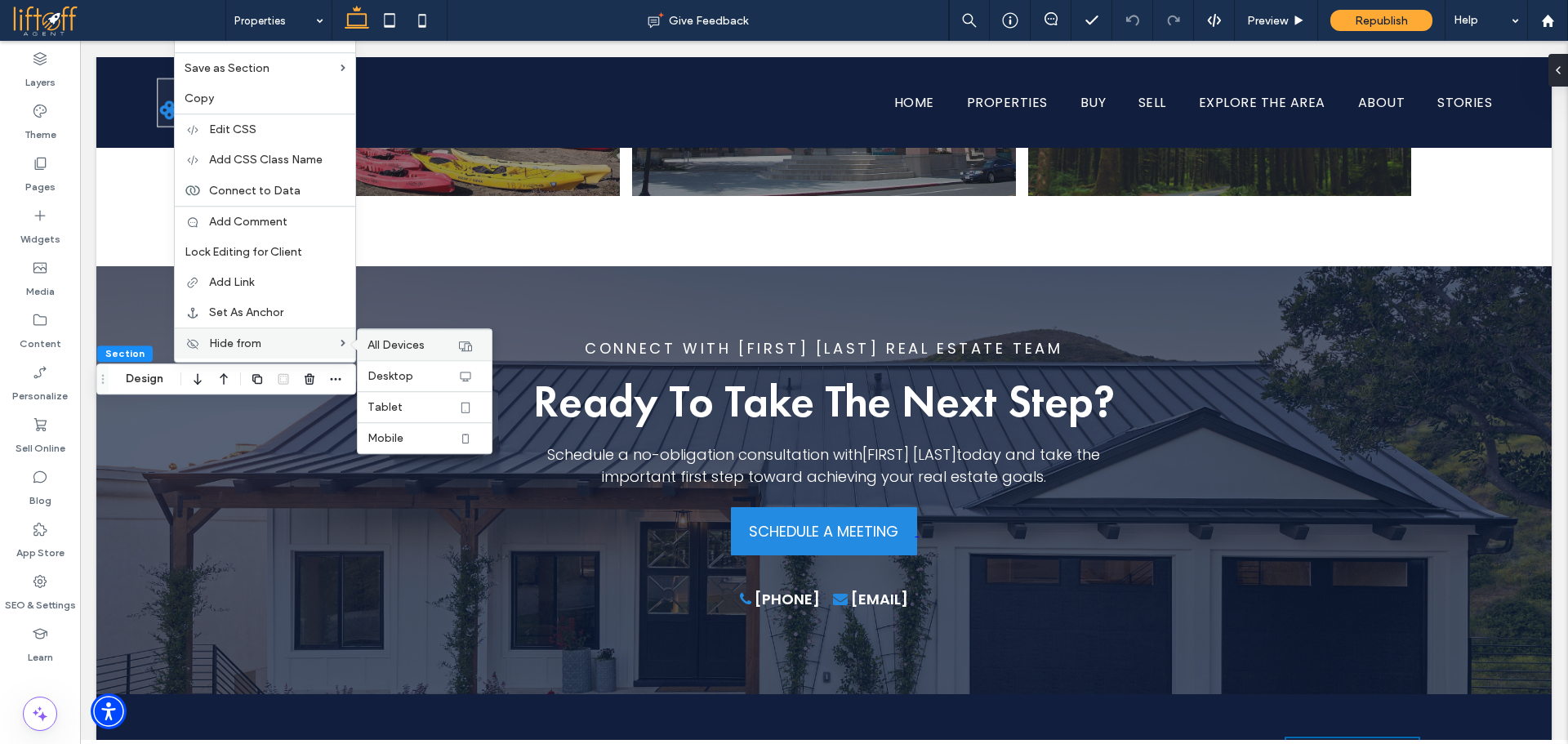 click on "All Devices" at bounding box center [396, 345] 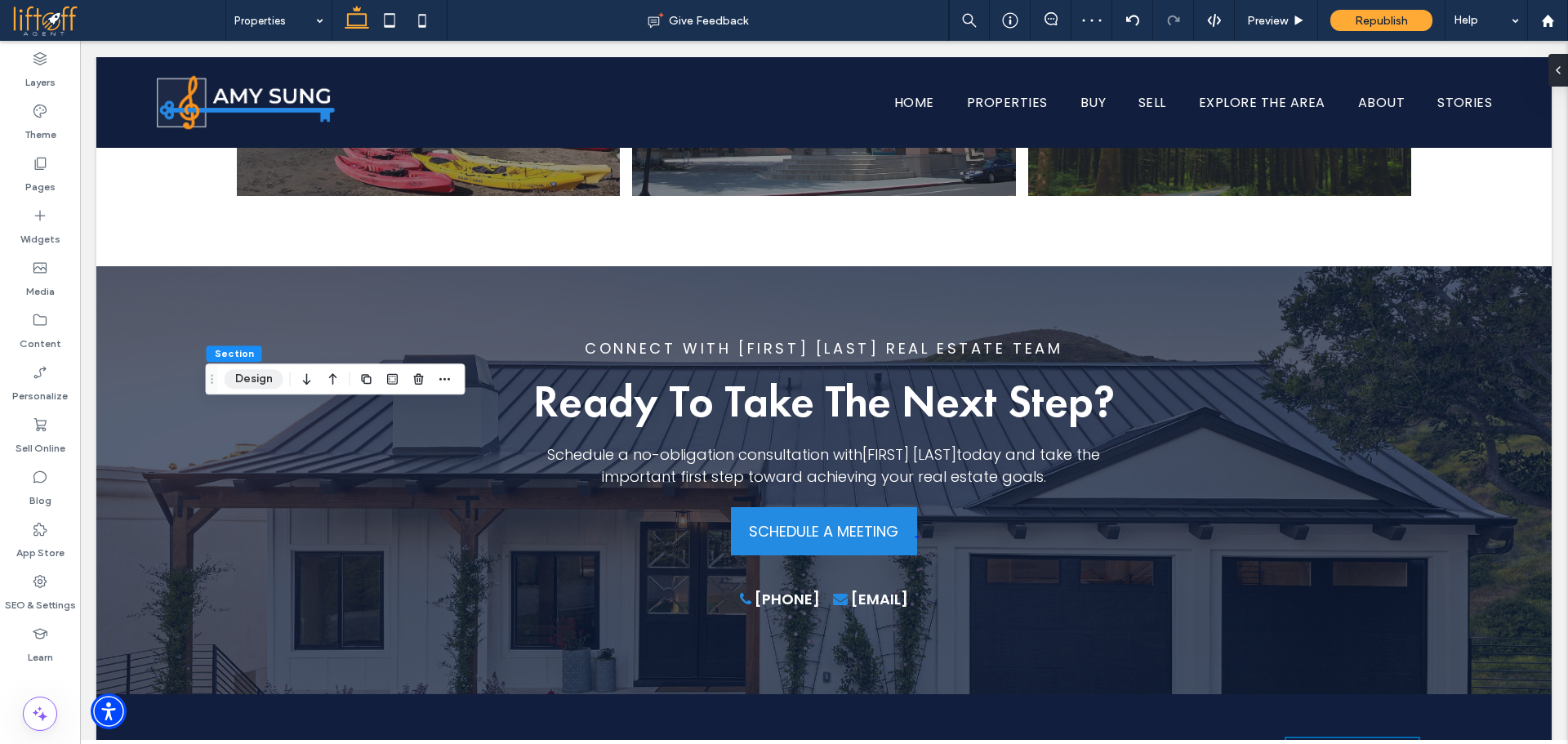 click on "Design" at bounding box center (254, 379) 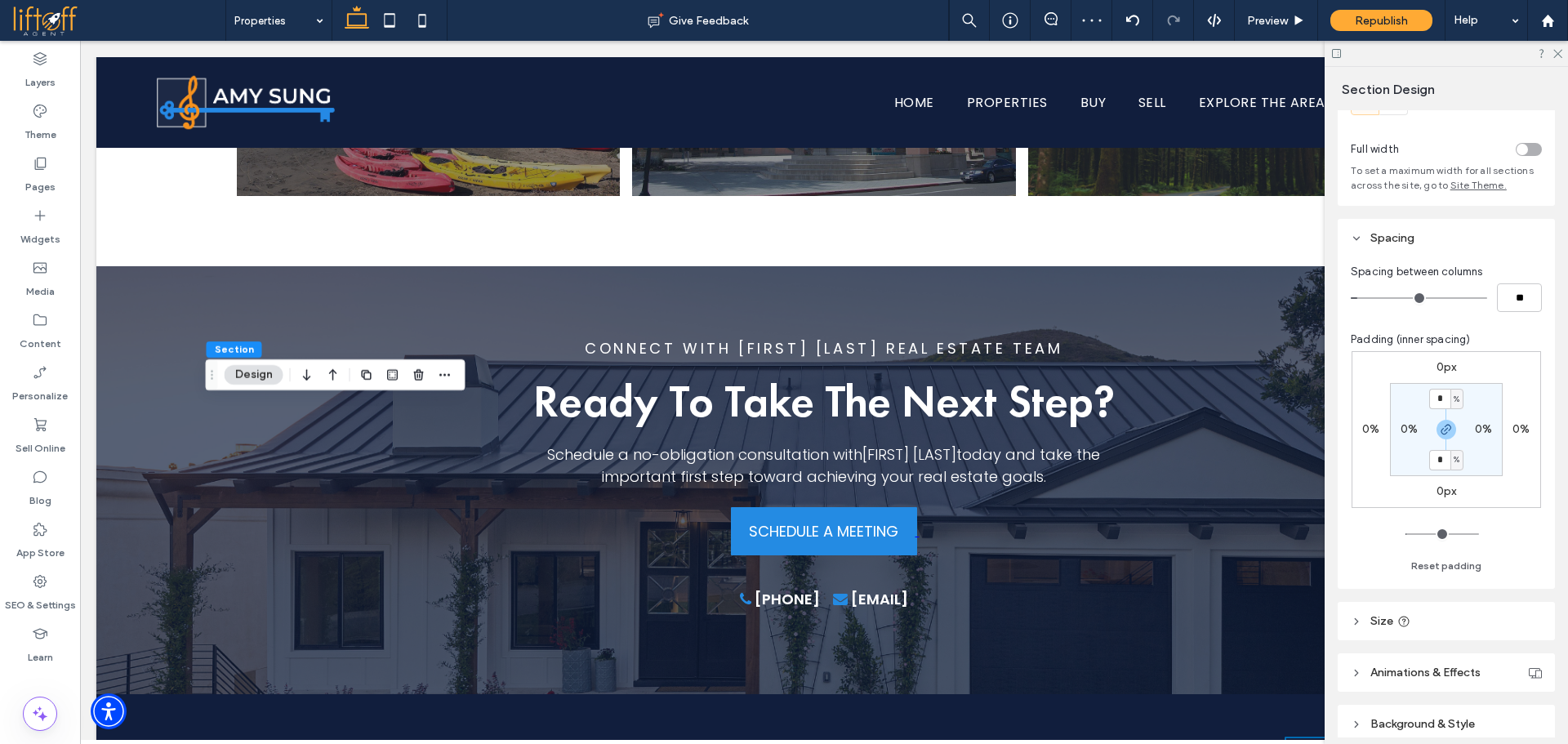 scroll, scrollTop: 140, scrollLeft: 0, axis: vertical 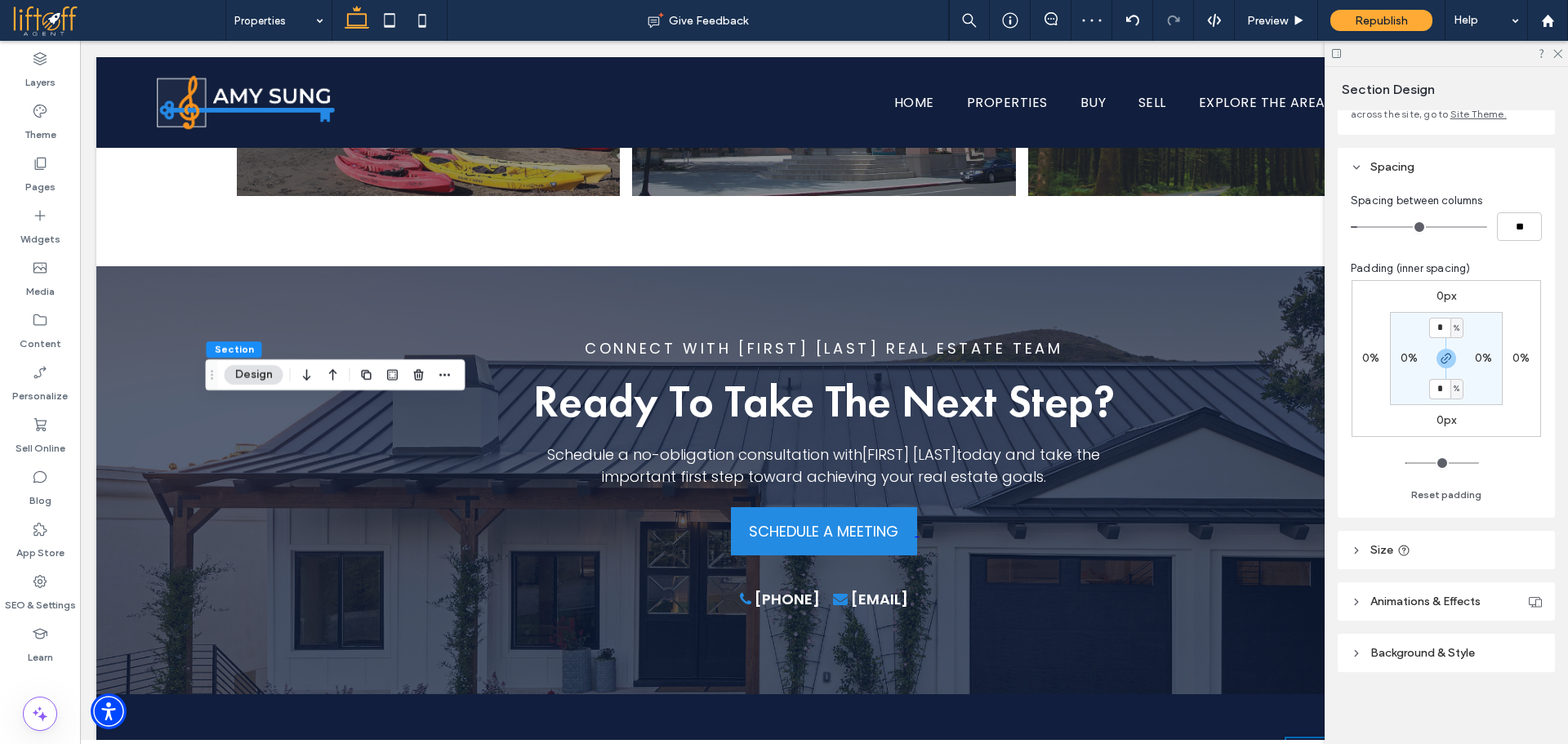 click on "Background & Style" at bounding box center [1446, 653] 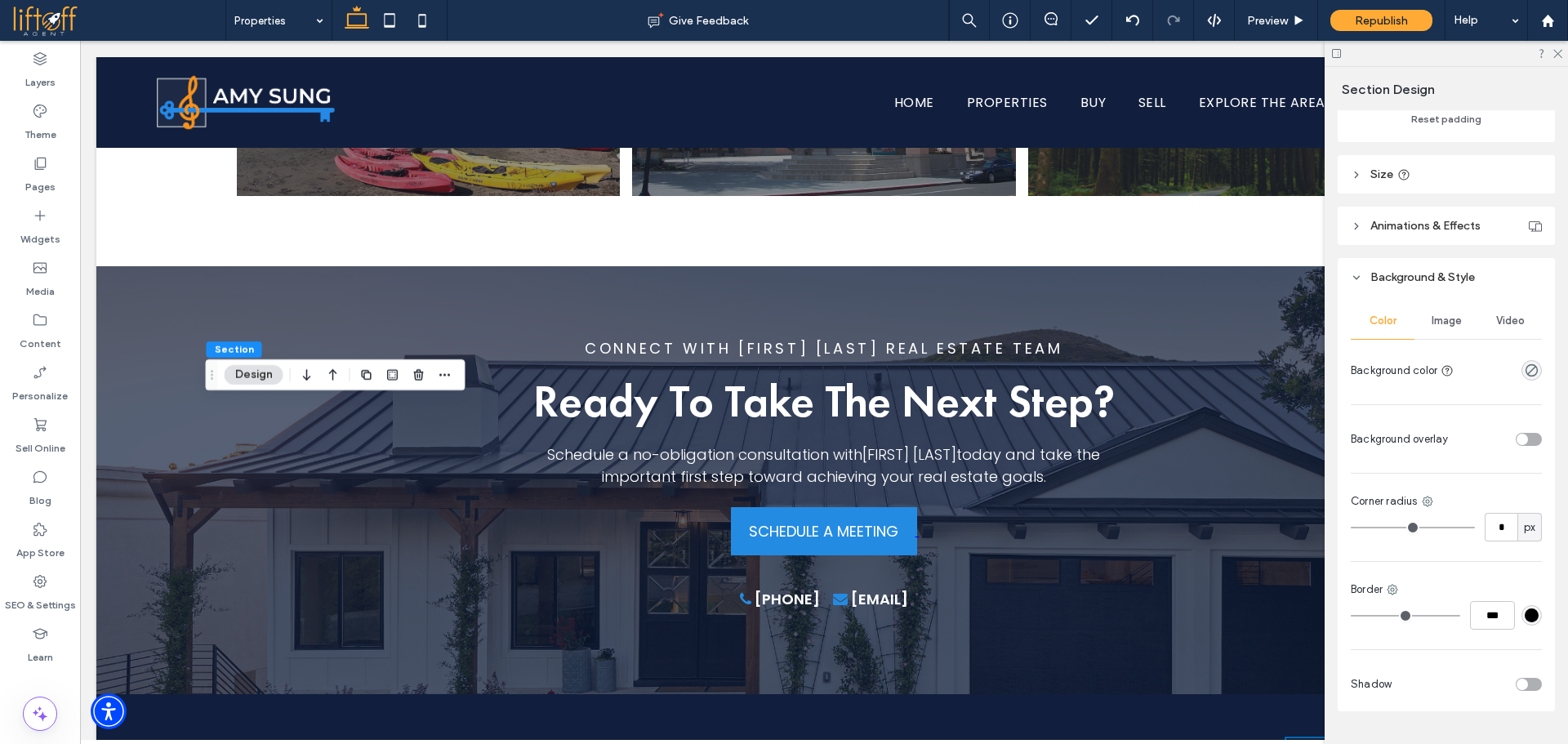 scroll, scrollTop: 555, scrollLeft: 0, axis: vertical 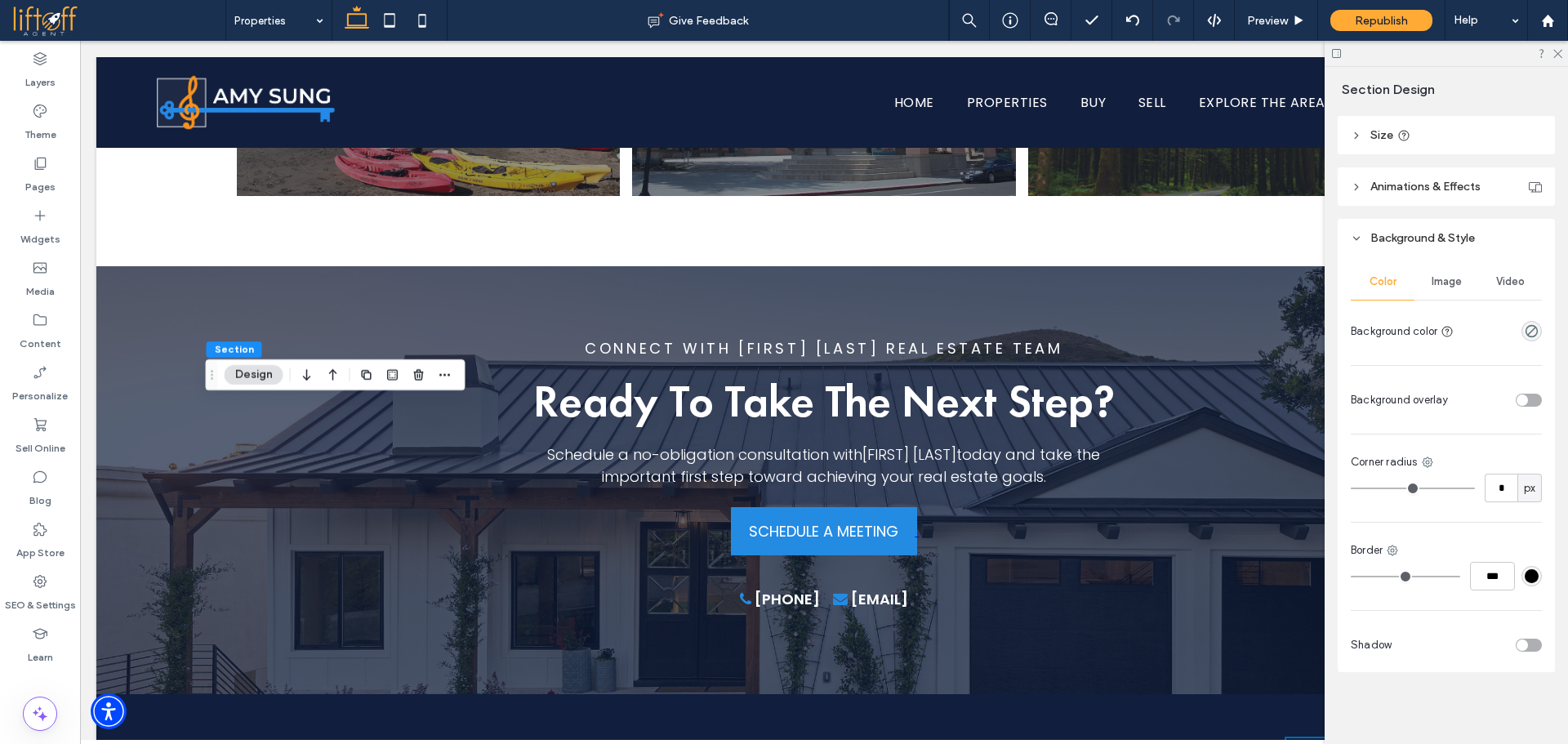 click at bounding box center (1531, 331) 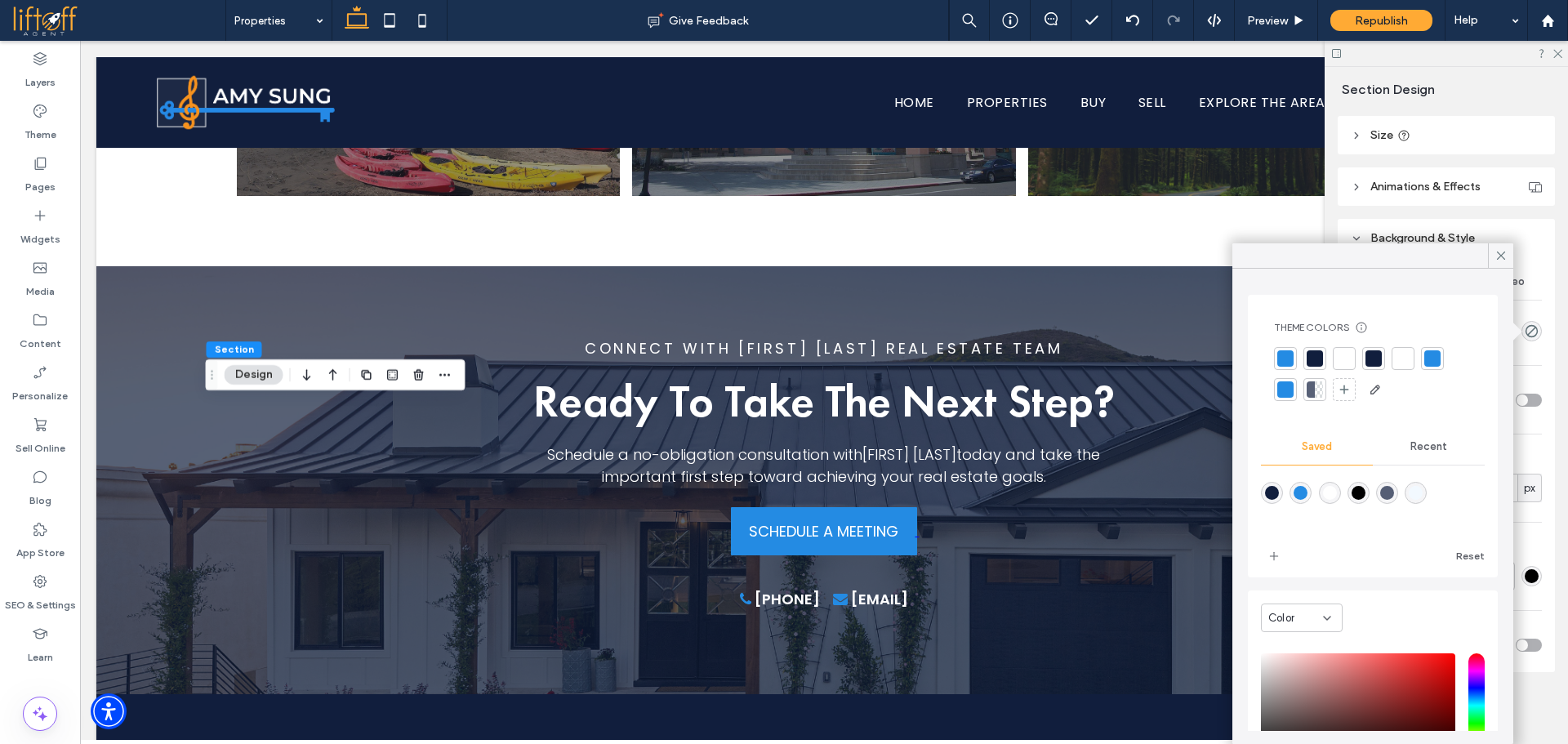 click at bounding box center [1415, 492] 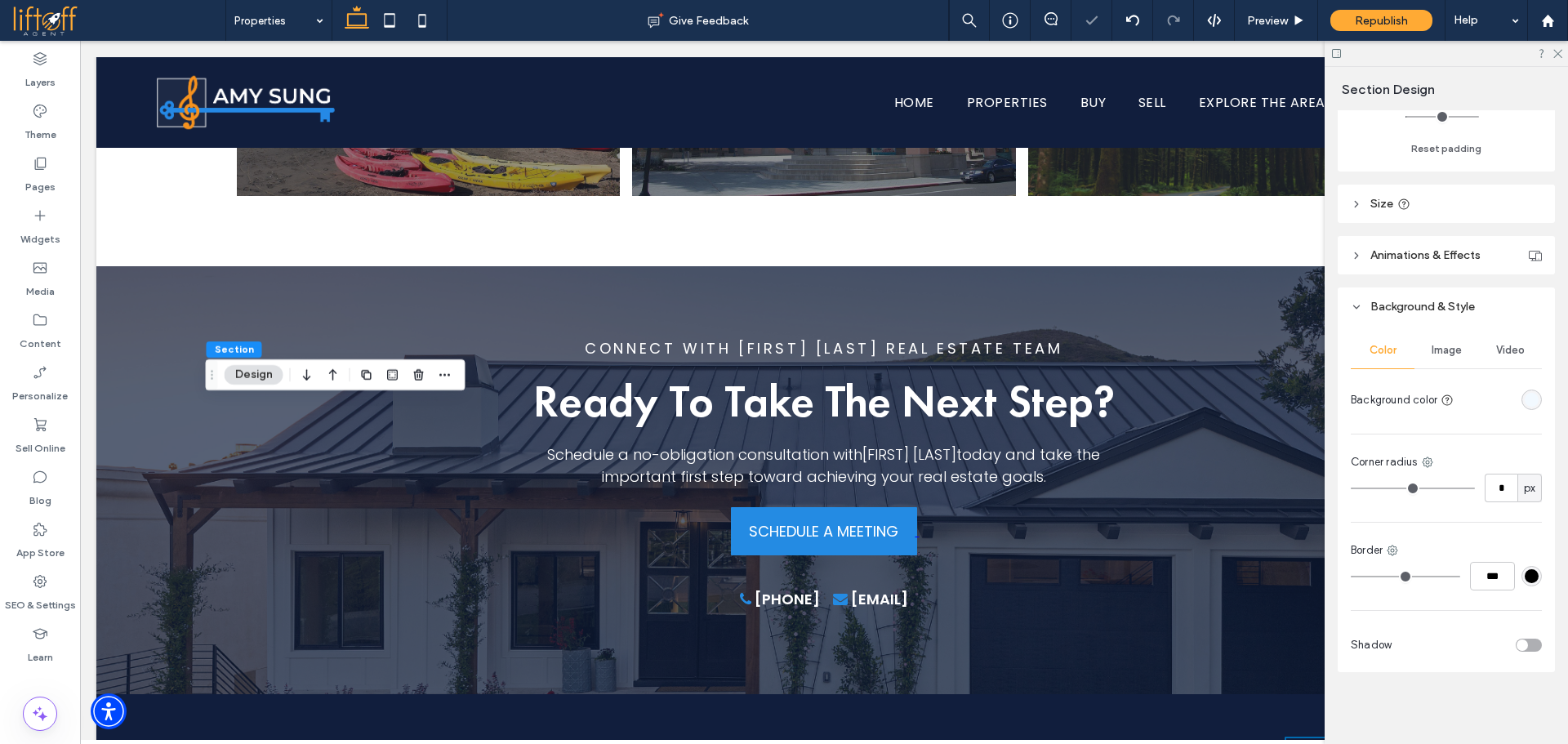 scroll, scrollTop: 486, scrollLeft: 0, axis: vertical 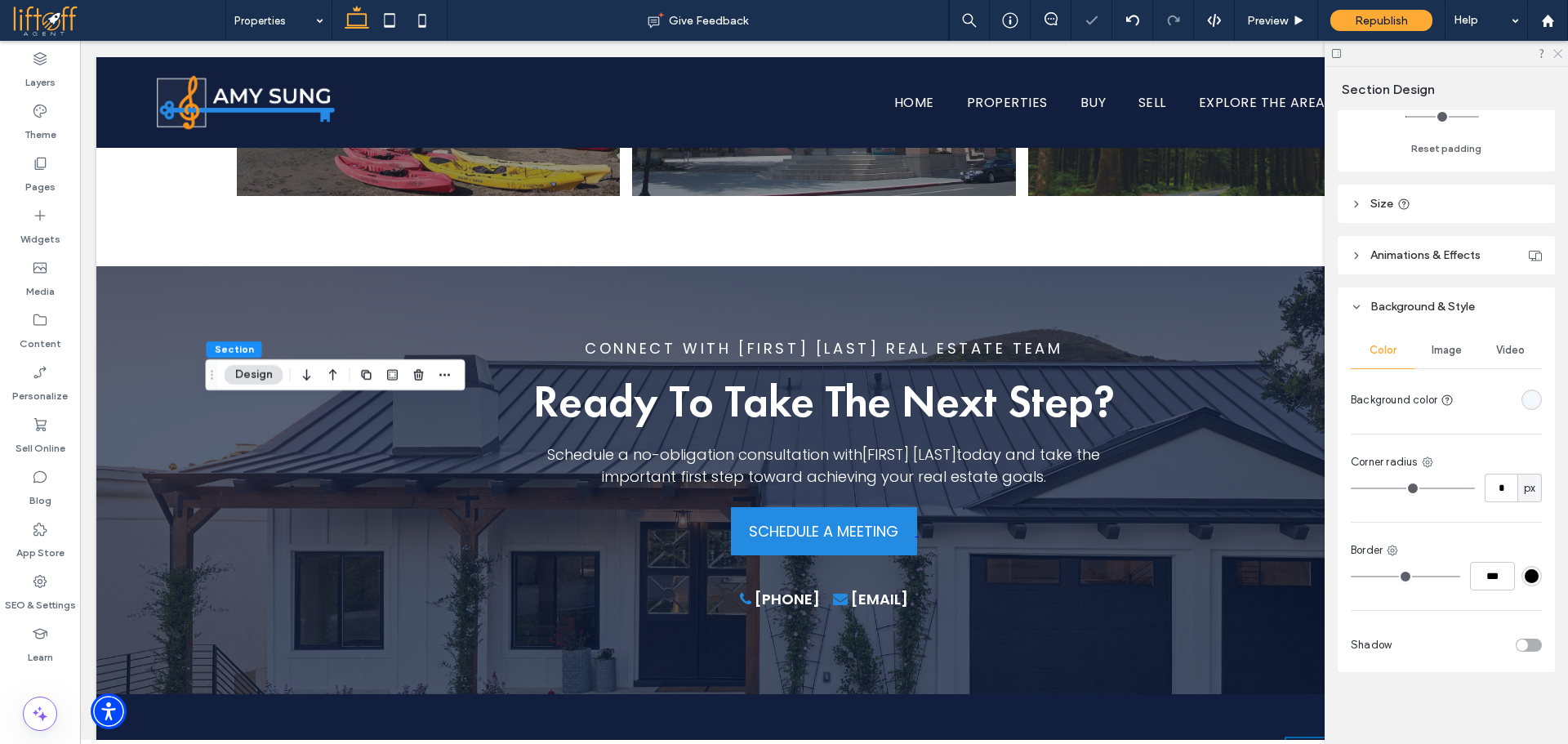 click 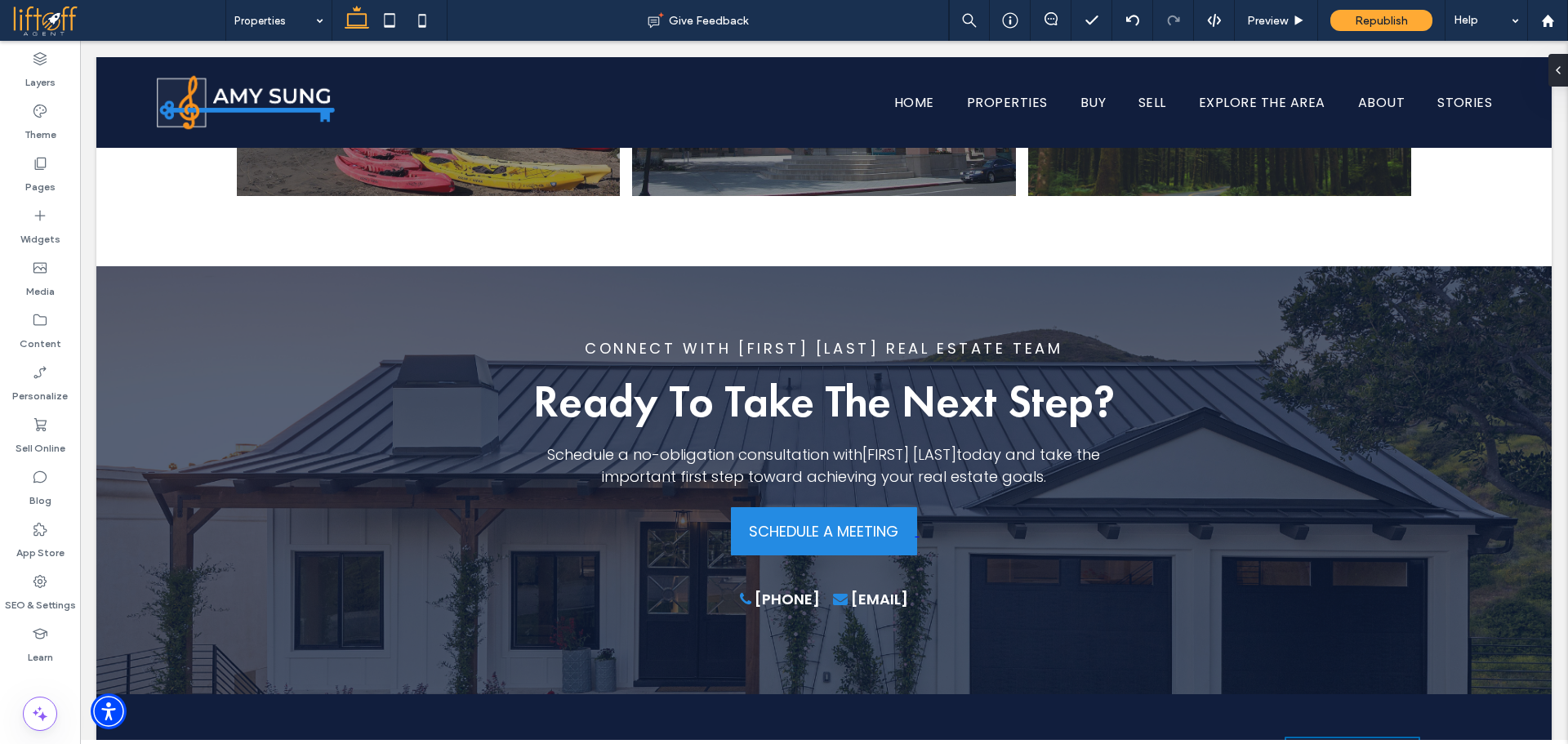 type on "**" 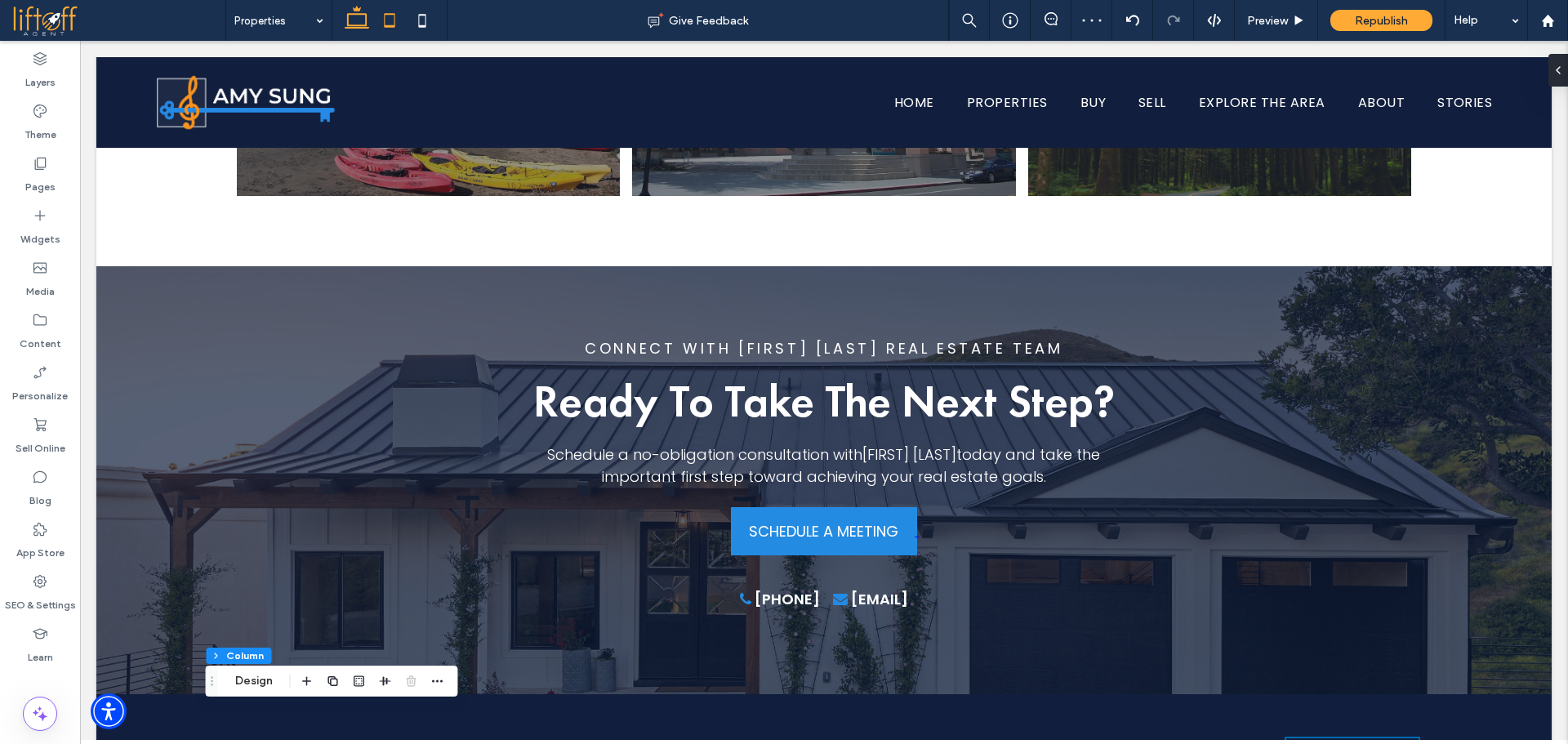 click 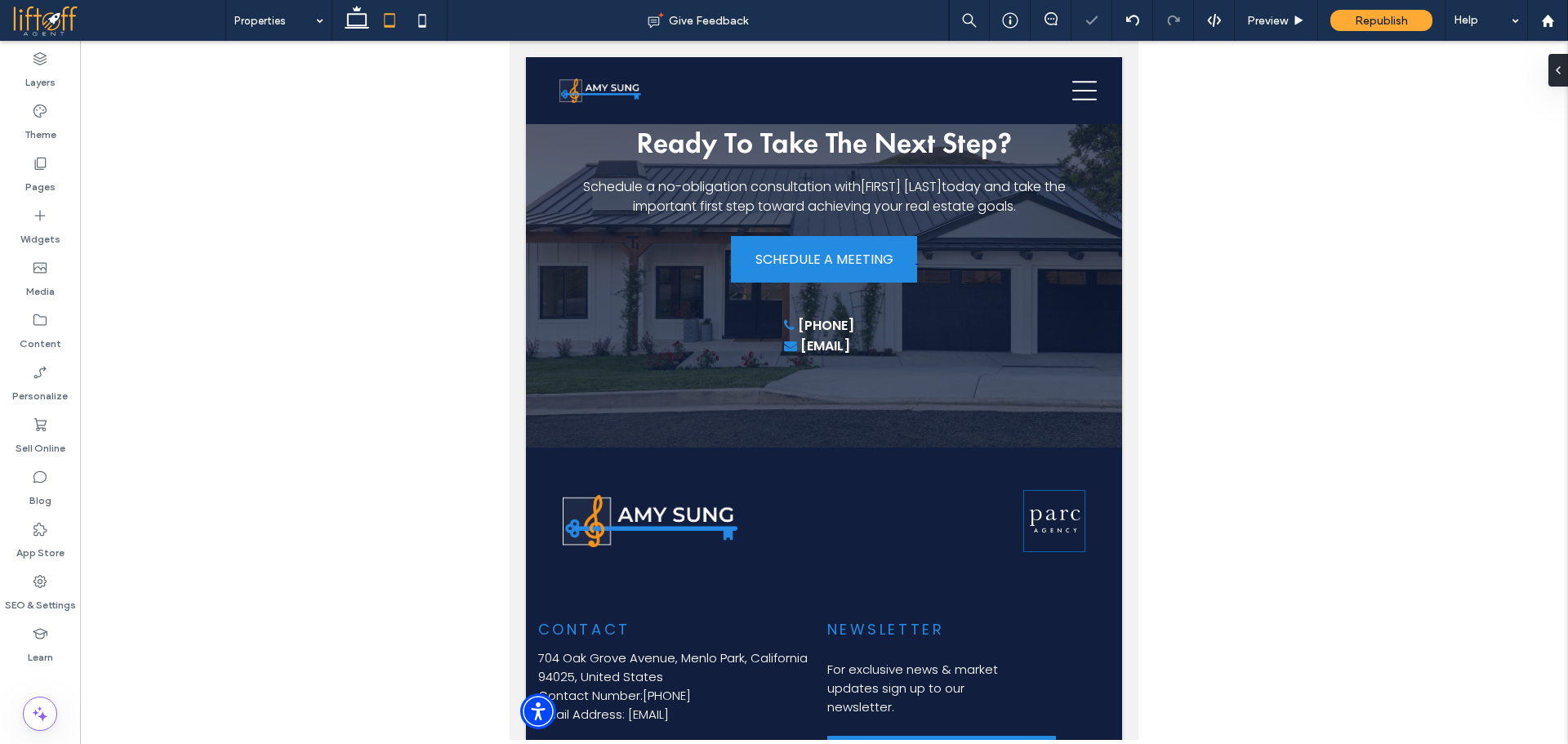 type on "***" 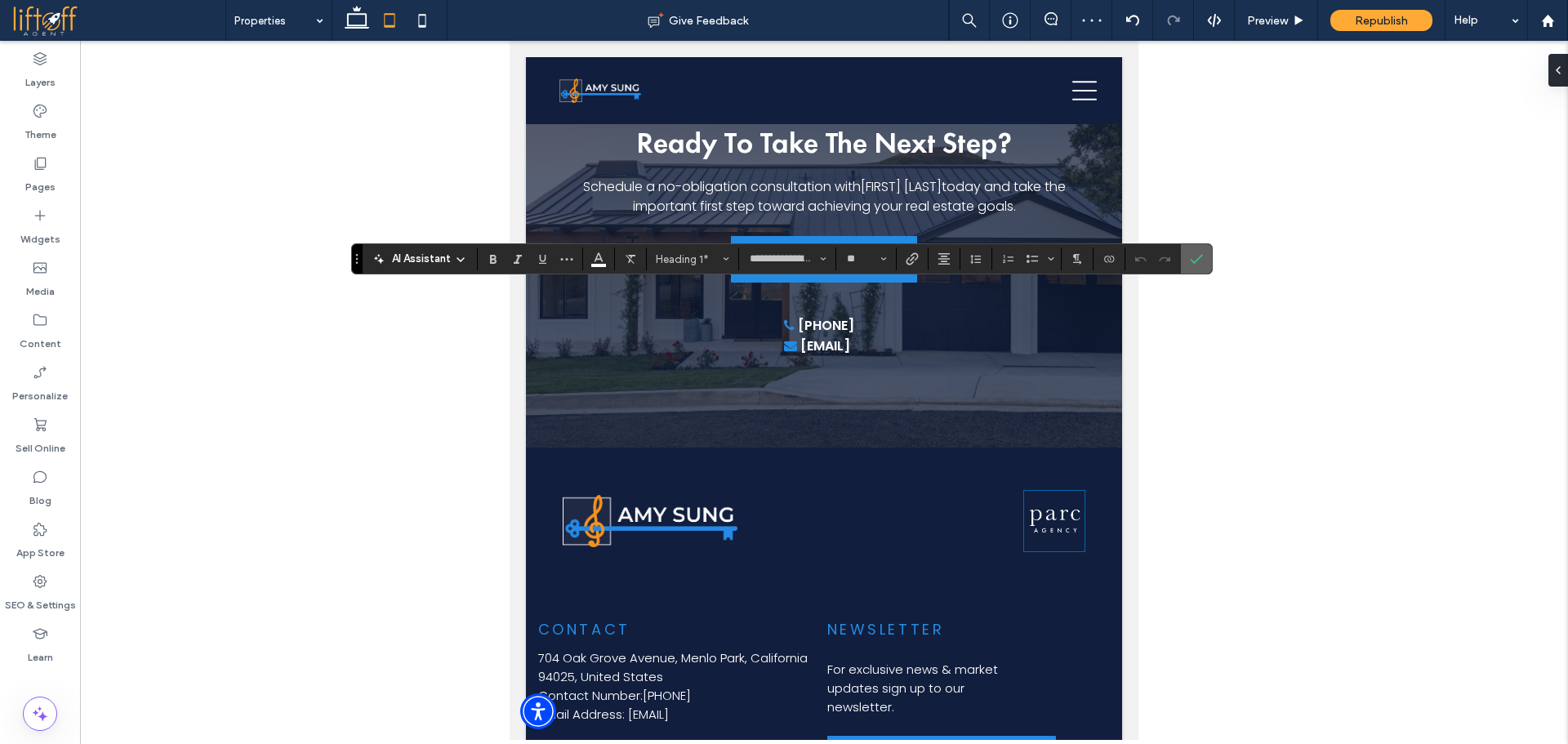 click 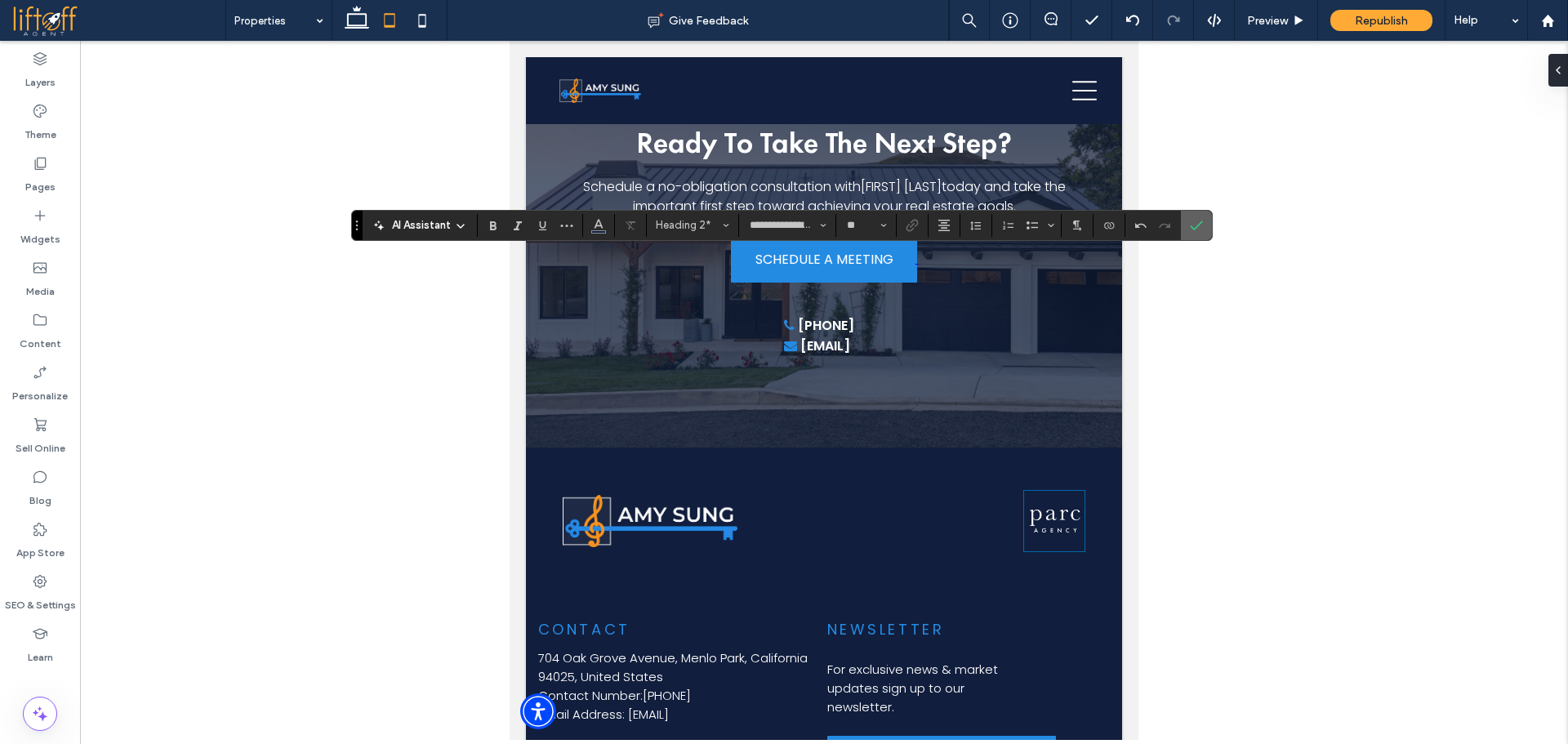 click 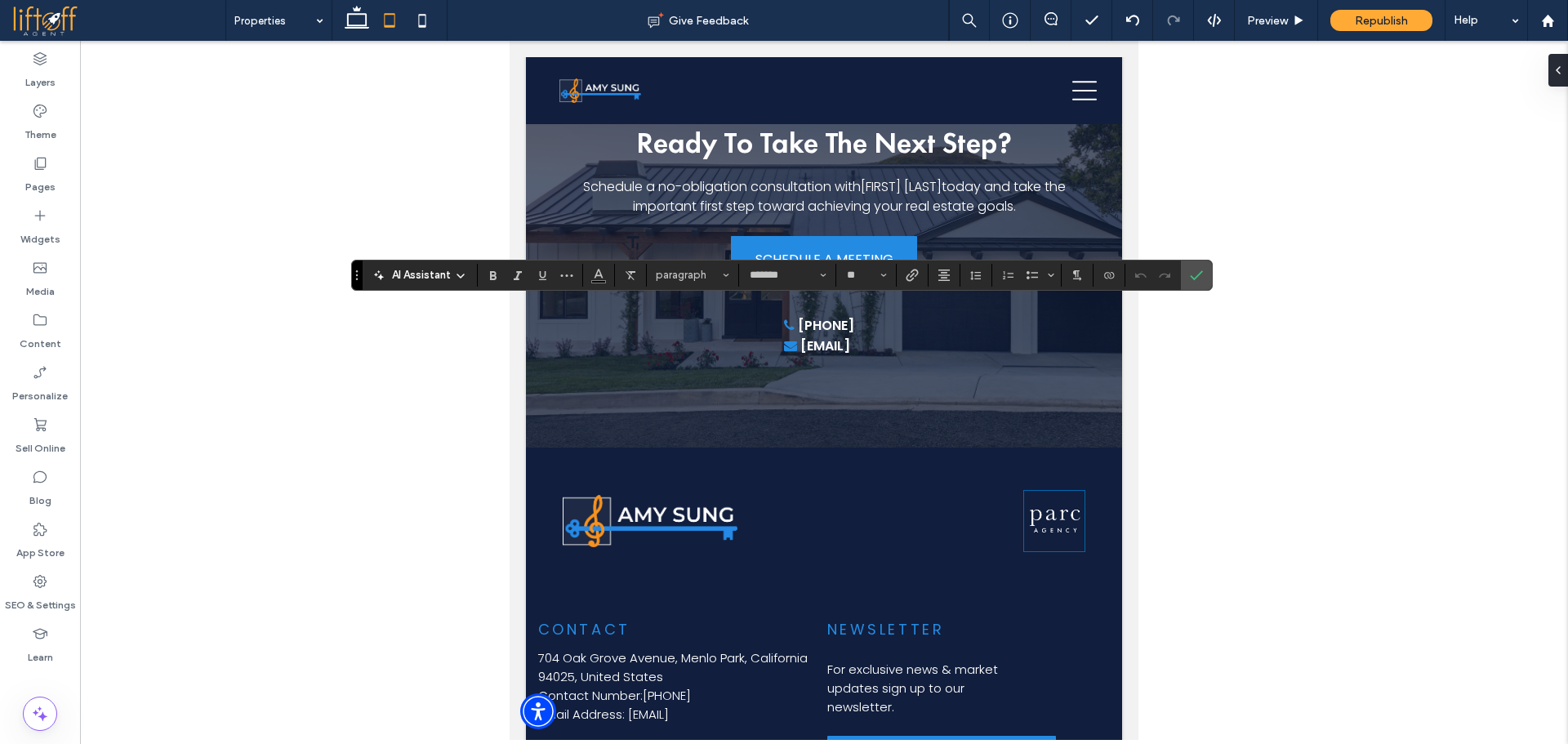 click on "AI Assistant" at bounding box center (421, 275) 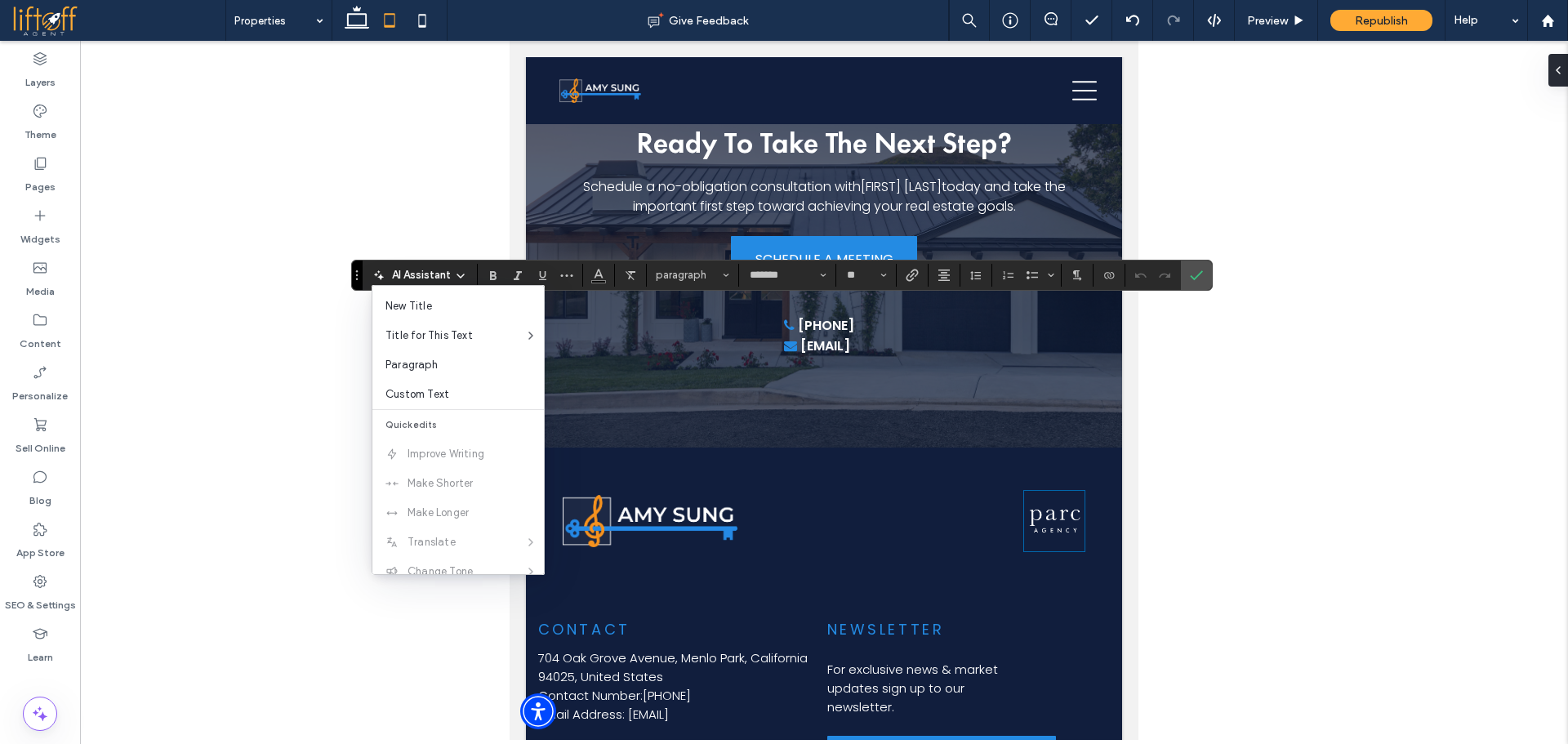 scroll, scrollTop: 108, scrollLeft: 0, axis: vertical 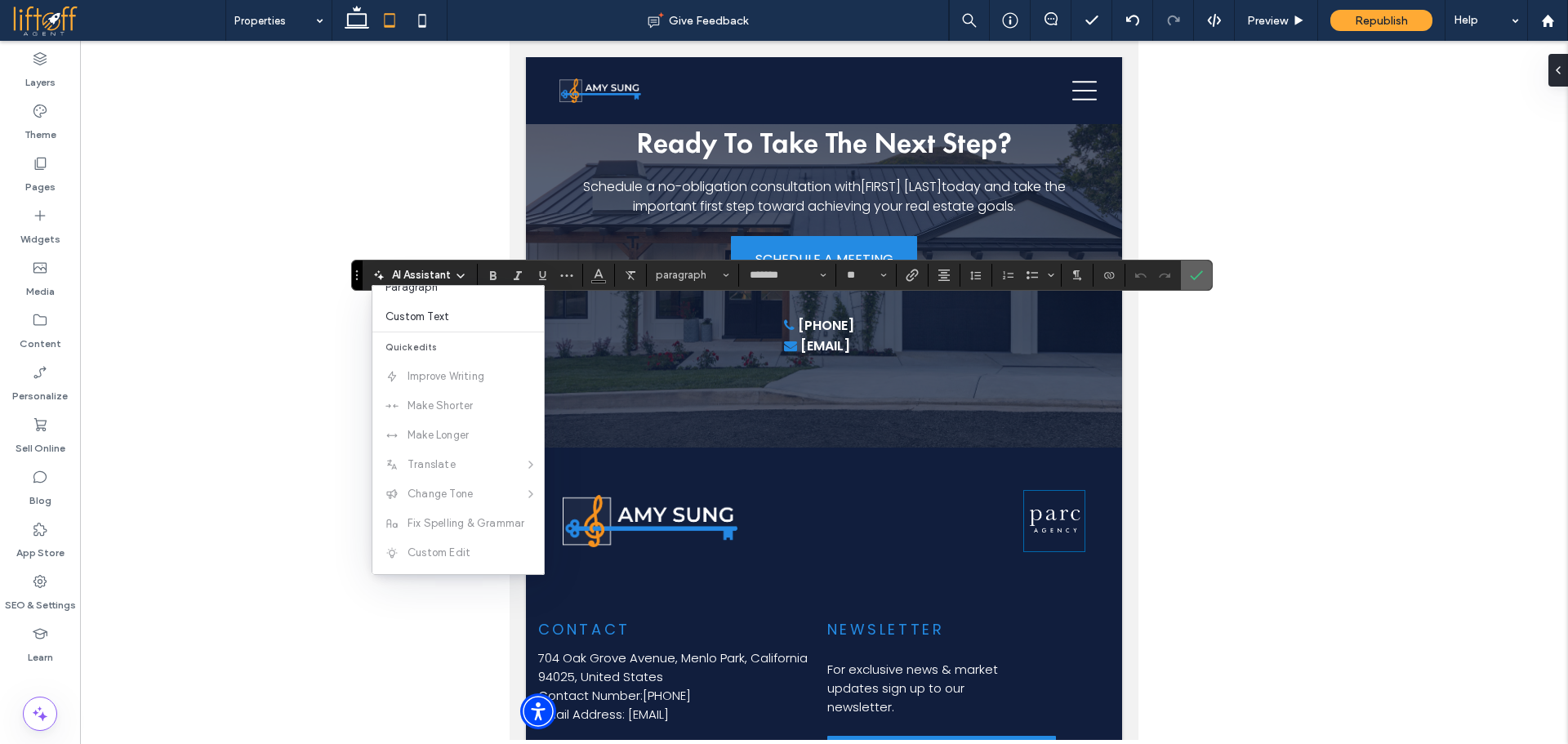 click 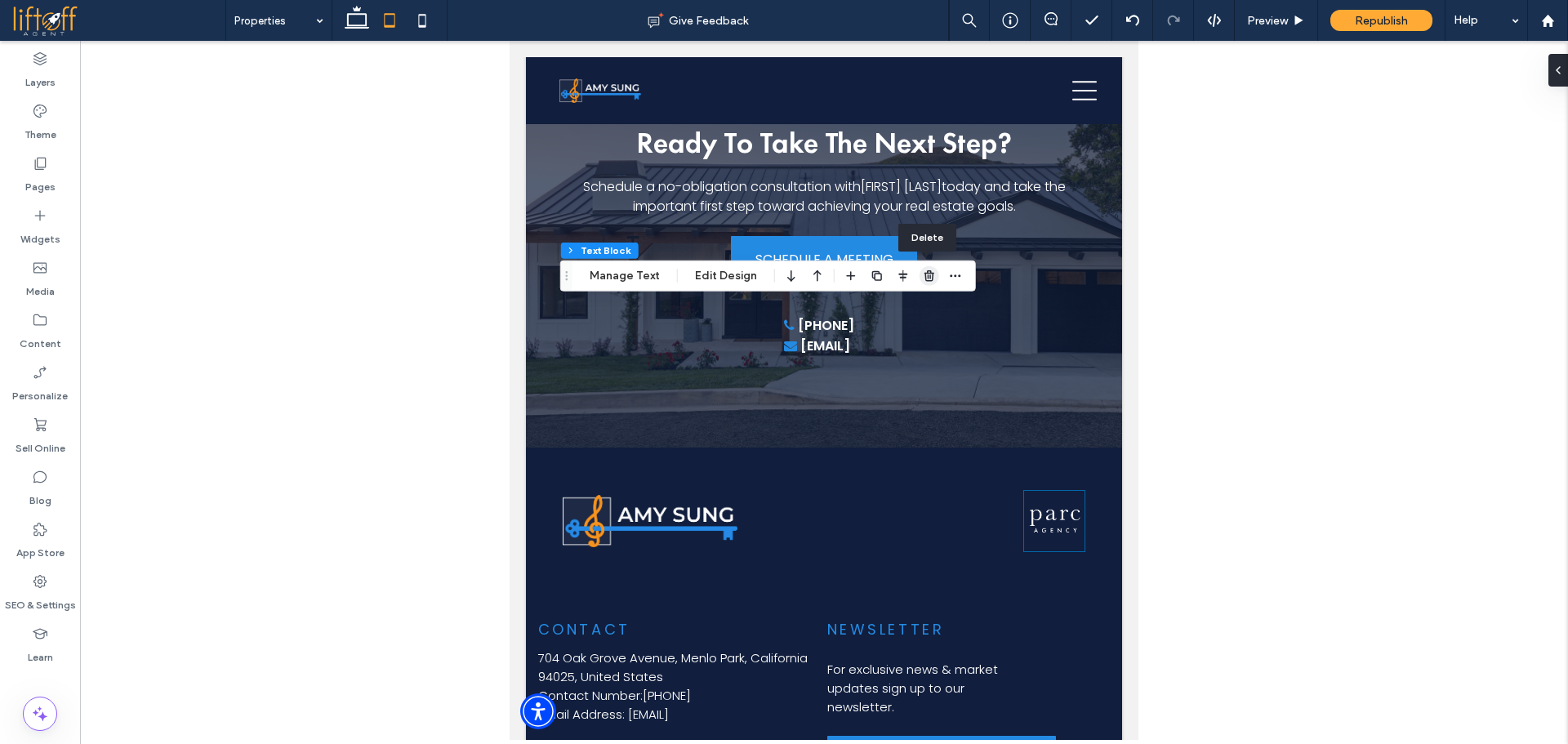 click 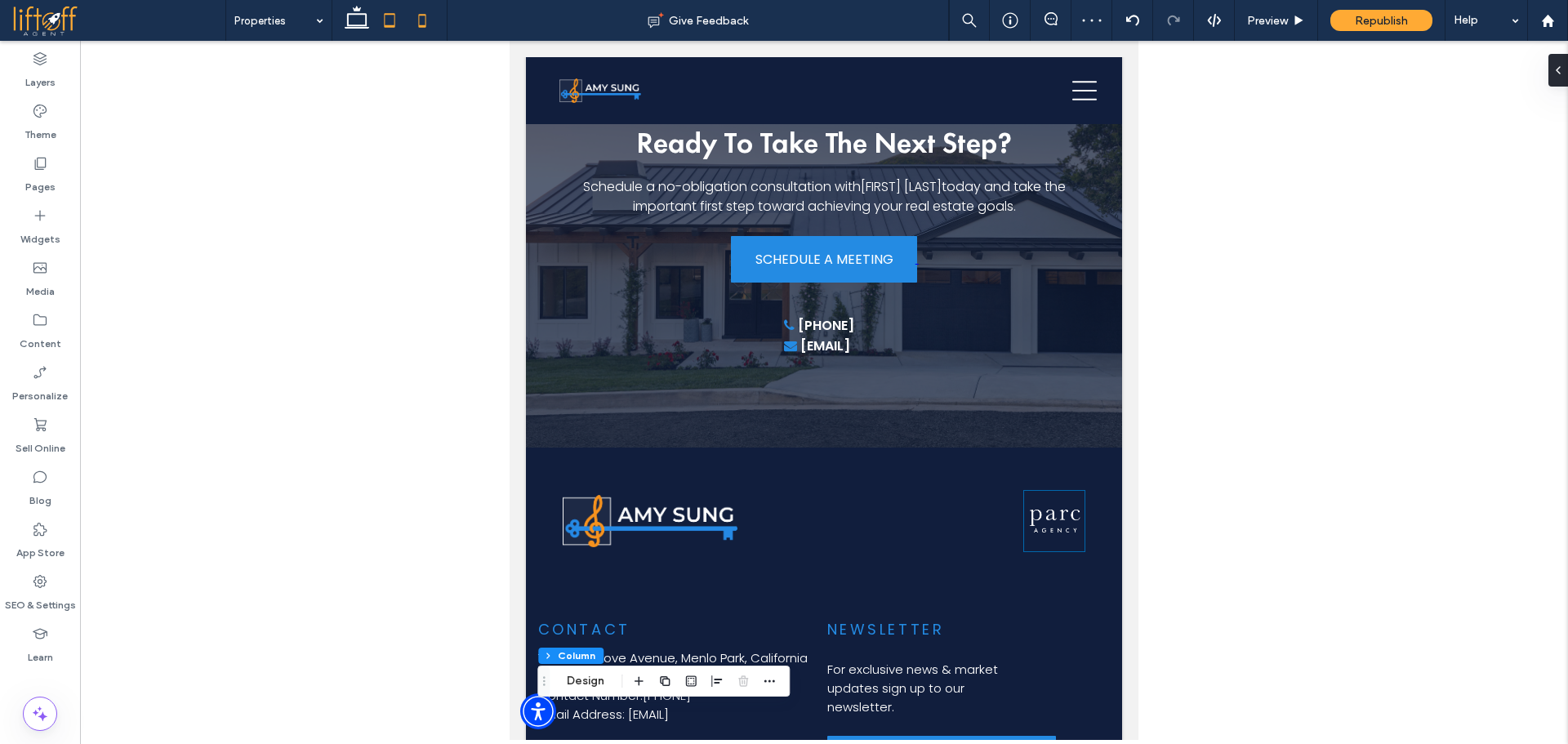 click 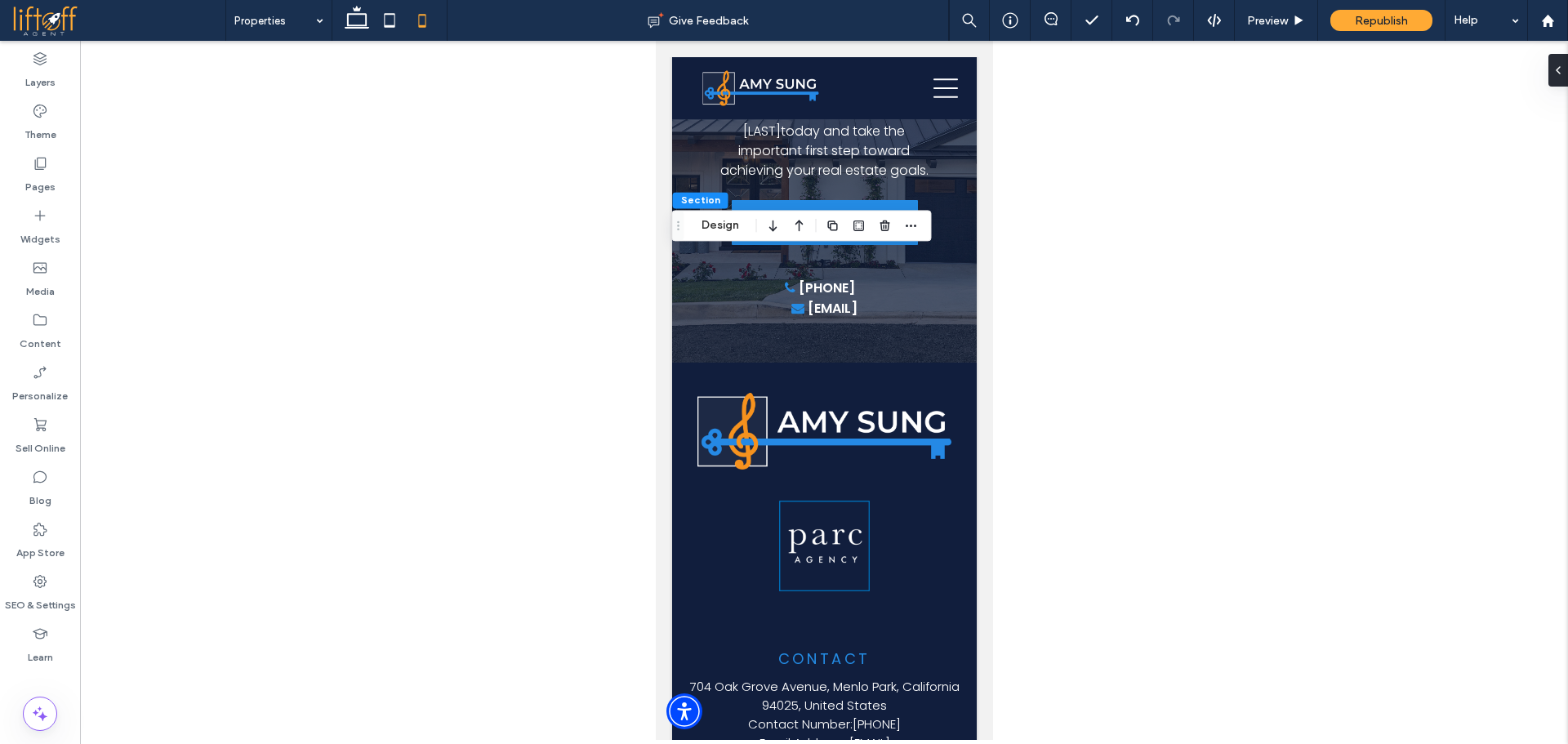 click 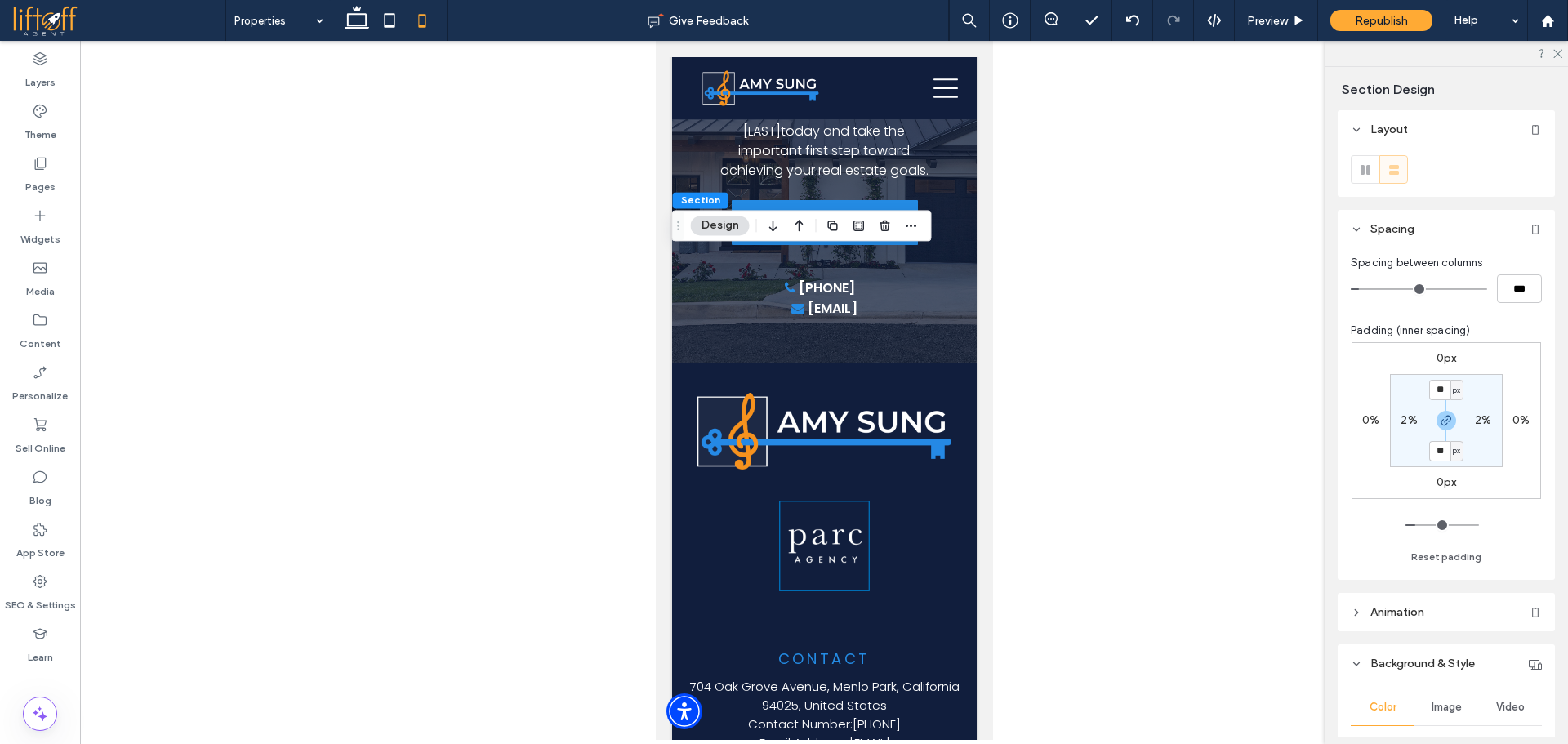 click on "px" at bounding box center [1457, 390] 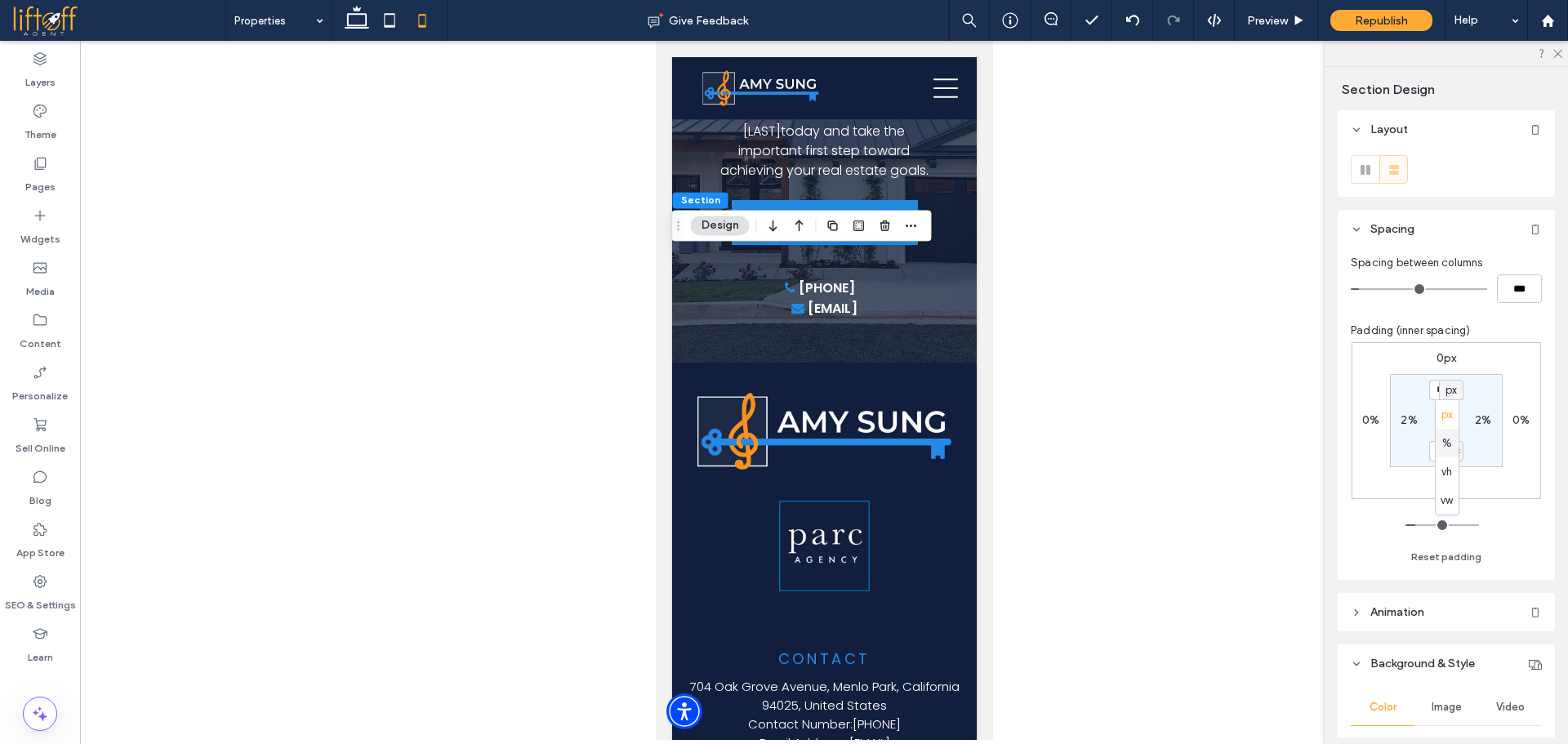 click on "%" at bounding box center [1447, 443] 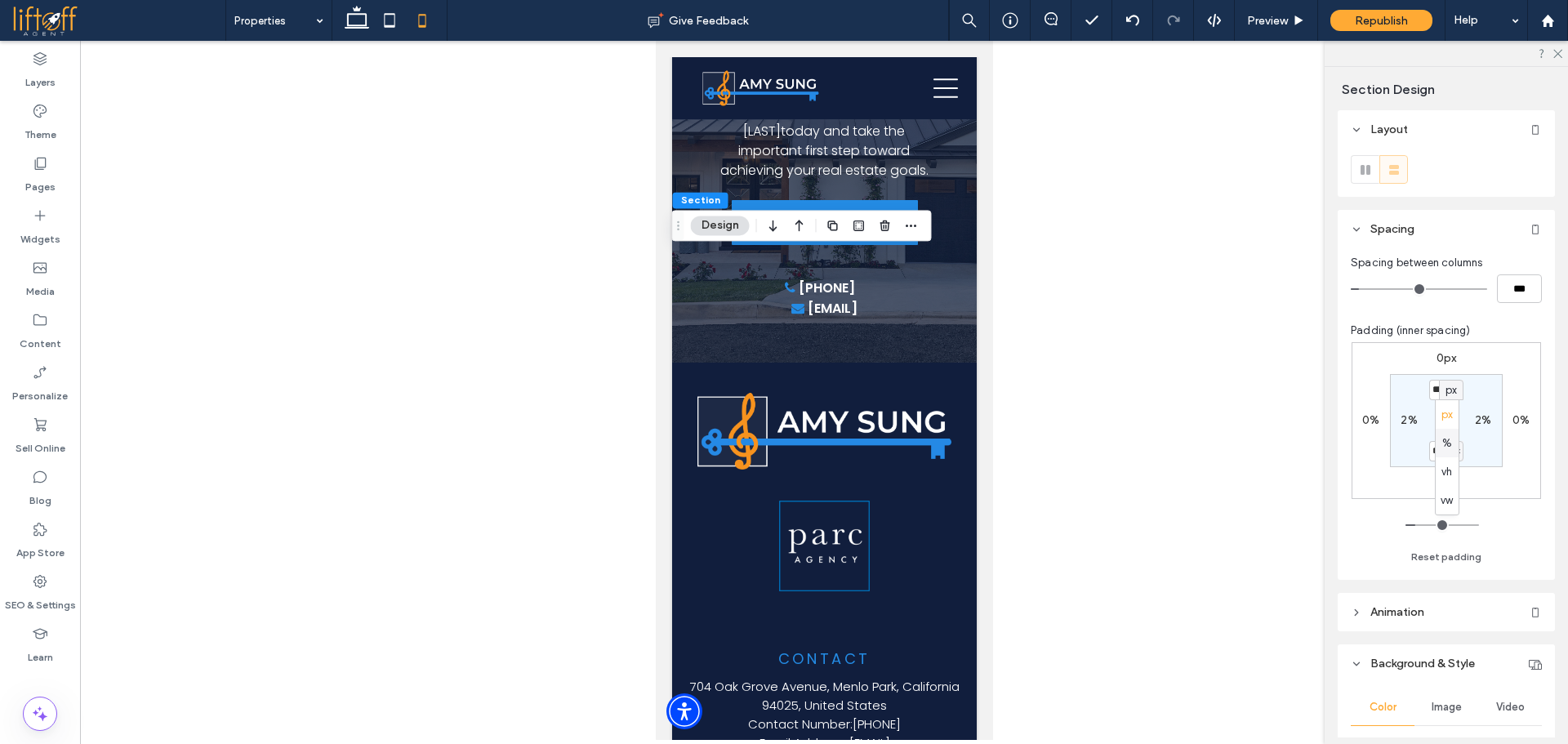 type on "**" 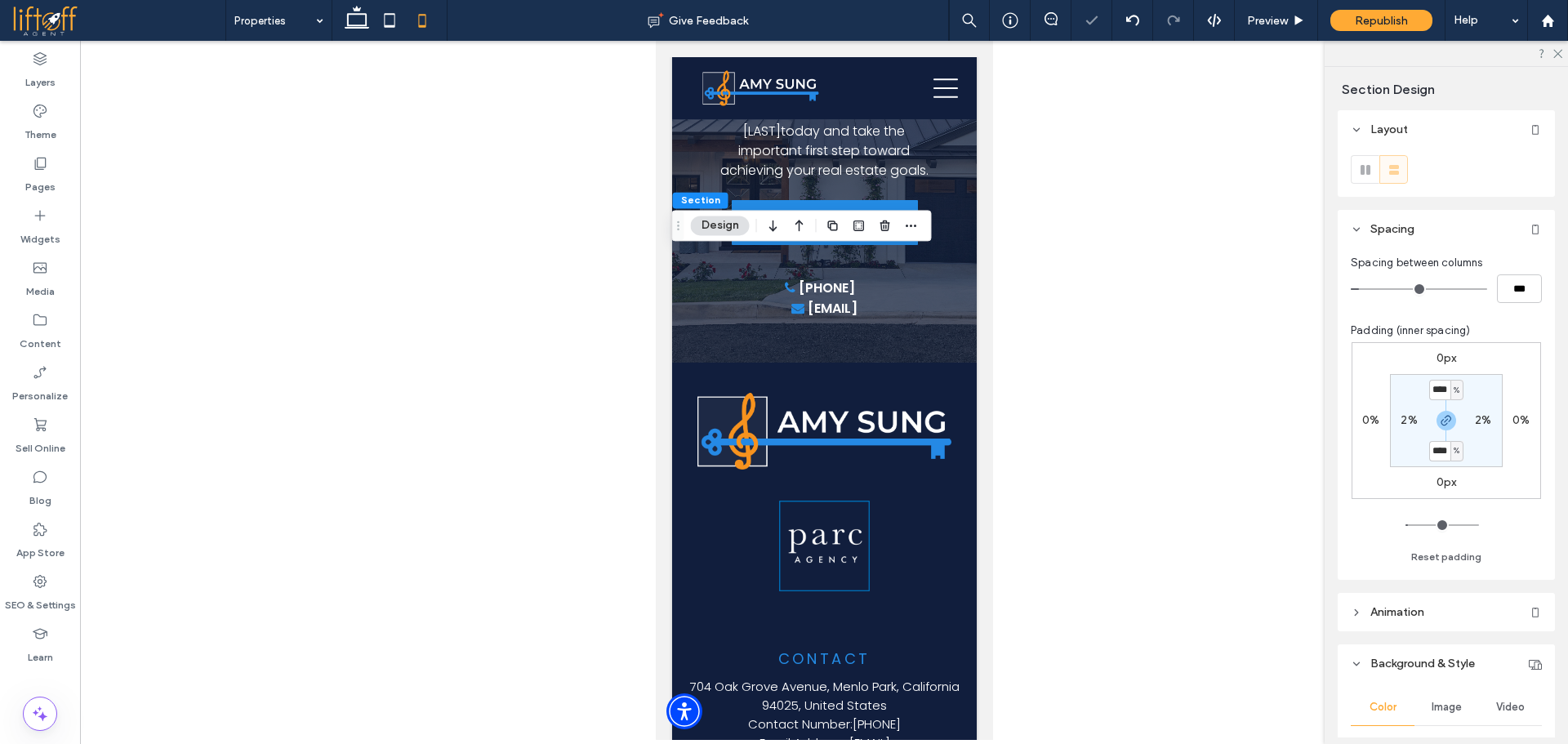 click on "**** % 2% **** % 2%" at bounding box center (1446, 421) 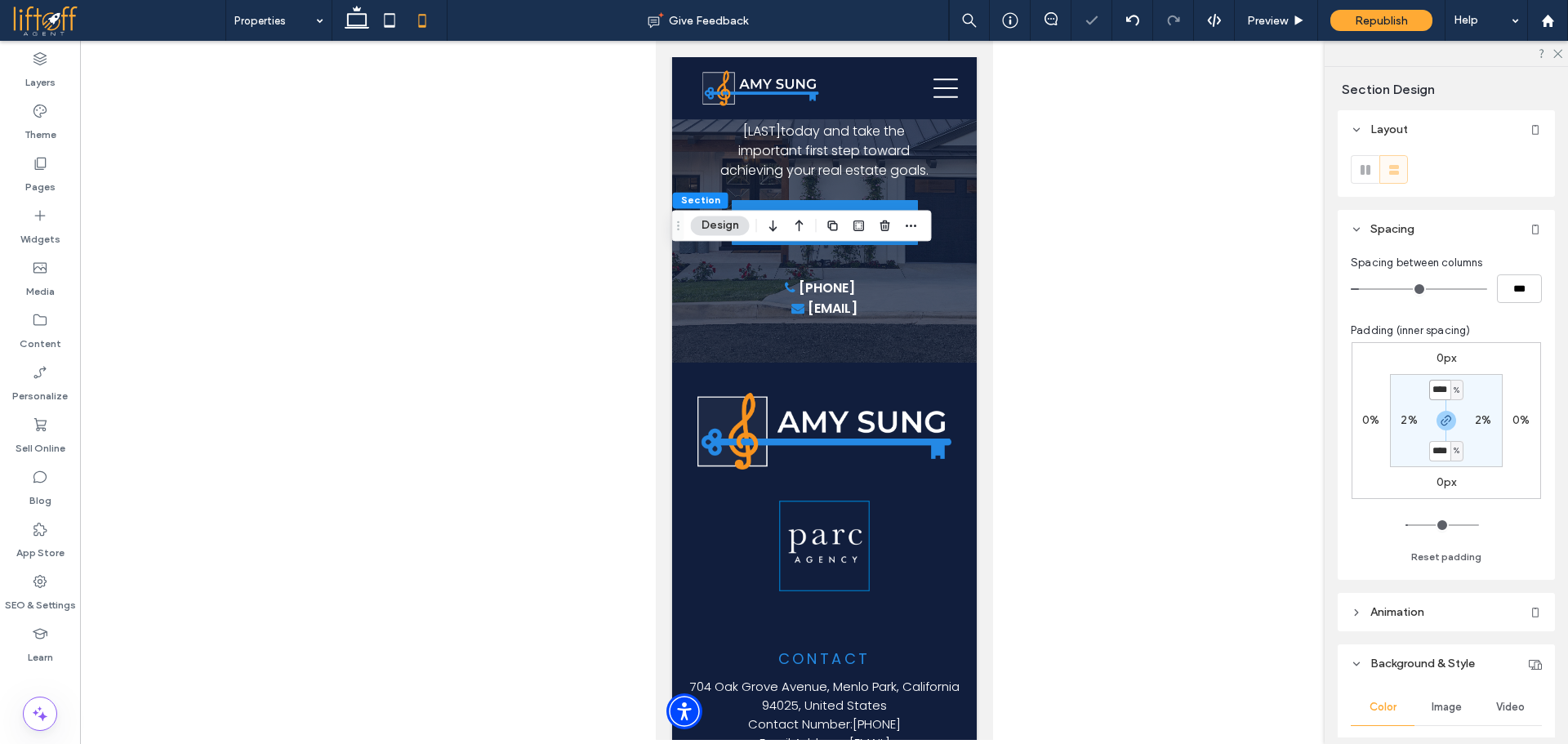 click on "****" at bounding box center (1440, 390) 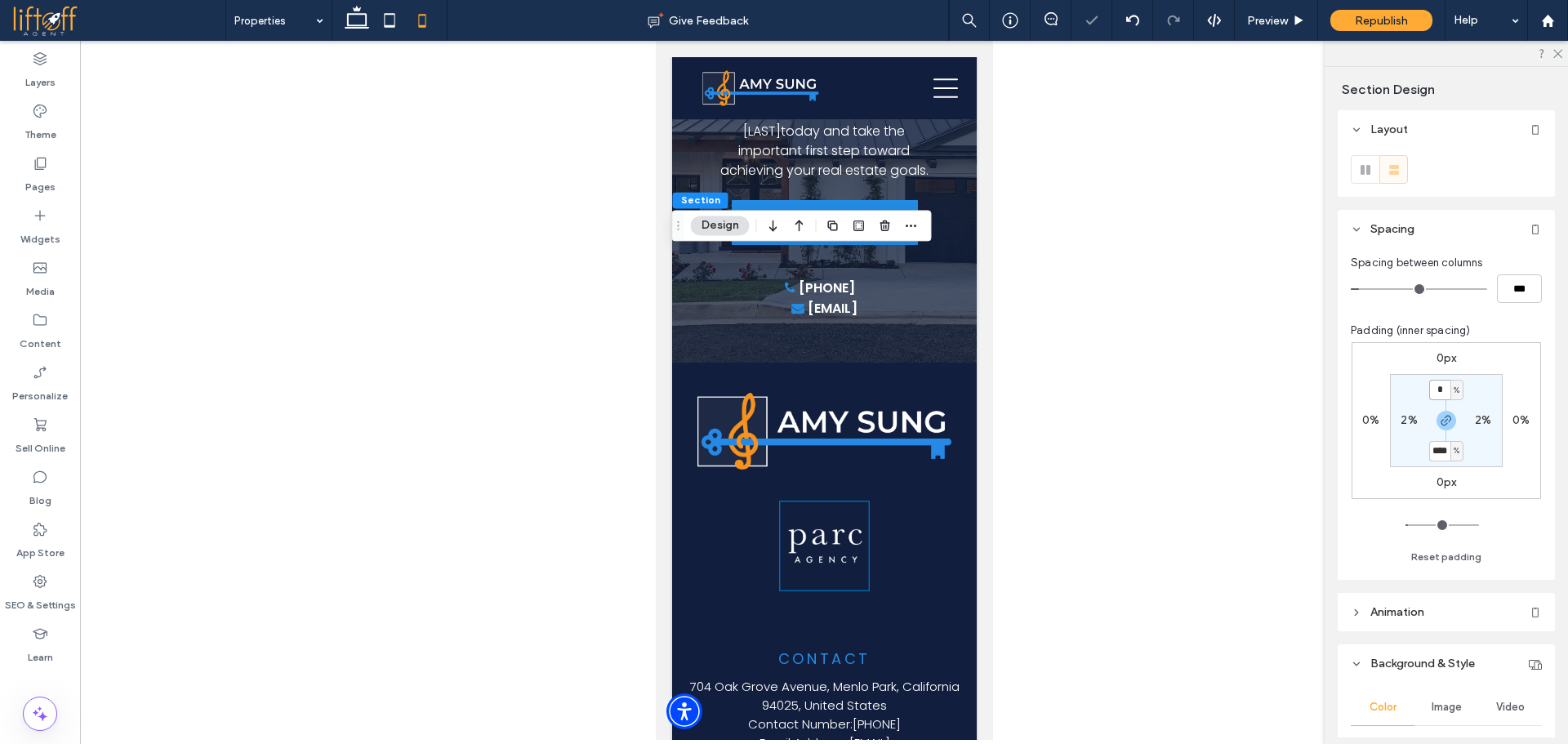 type on "*" 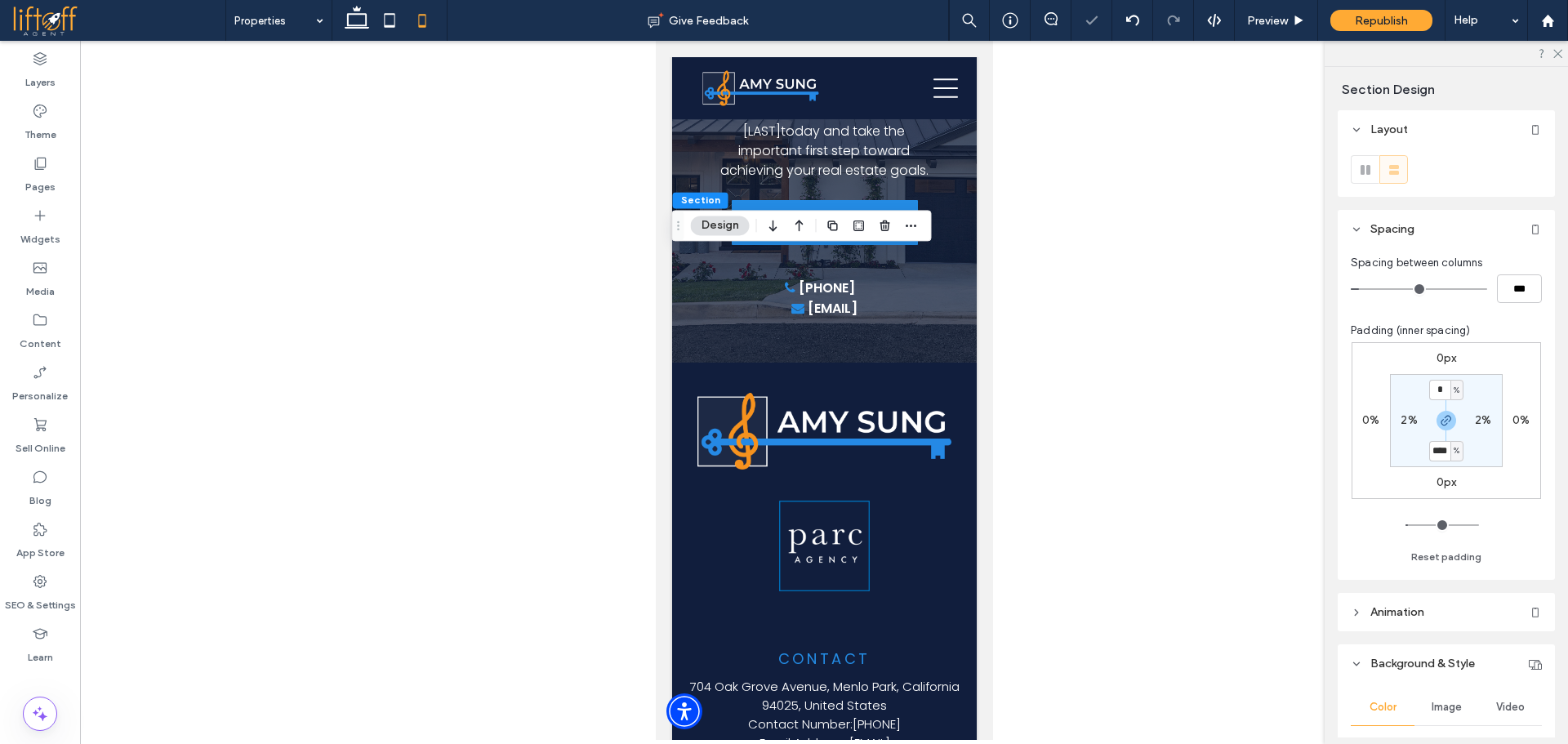 type on "*" 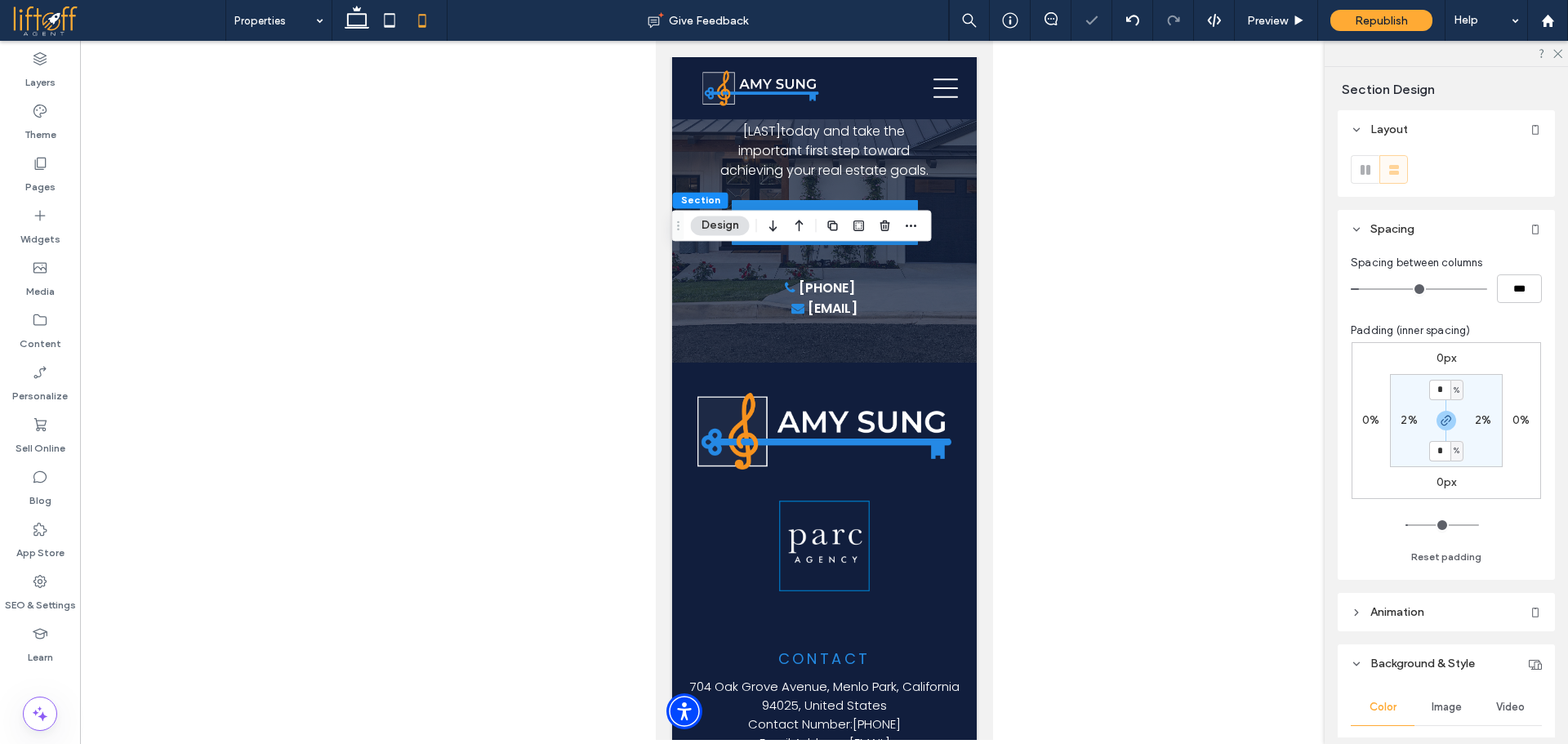 click on "* % 2% * % 2%" at bounding box center [1446, 421] 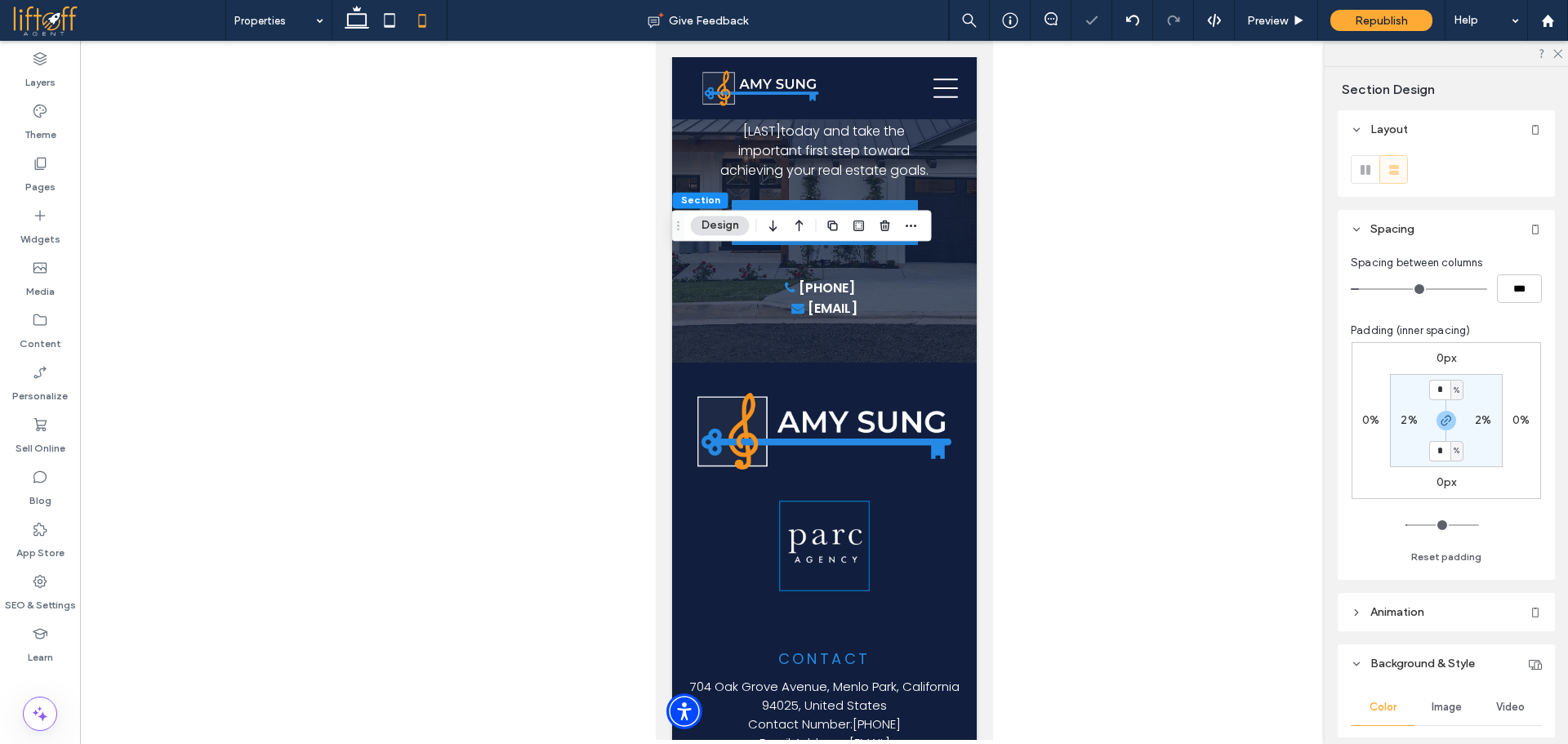 click on "2%" at bounding box center (1483, 420) 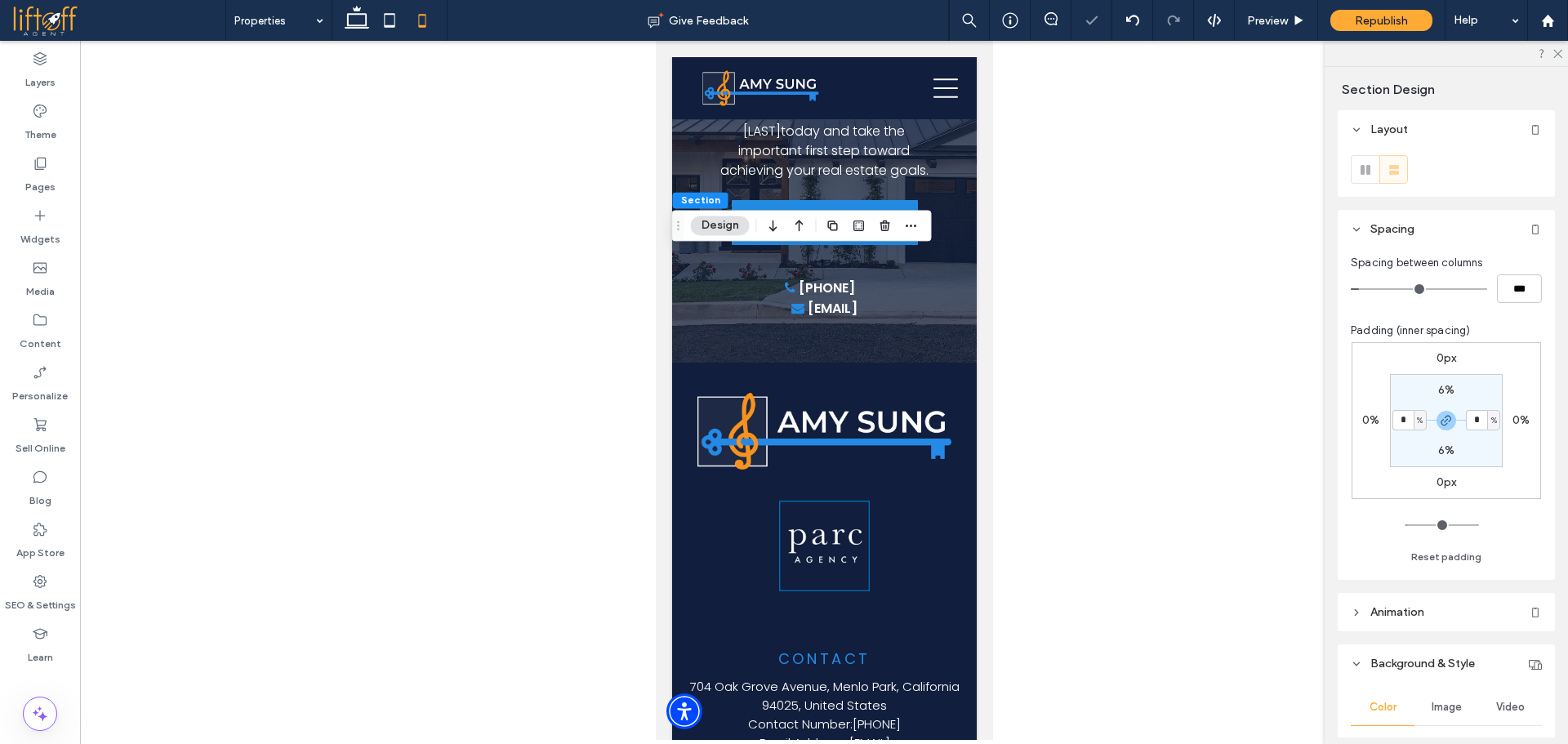 type on "*" 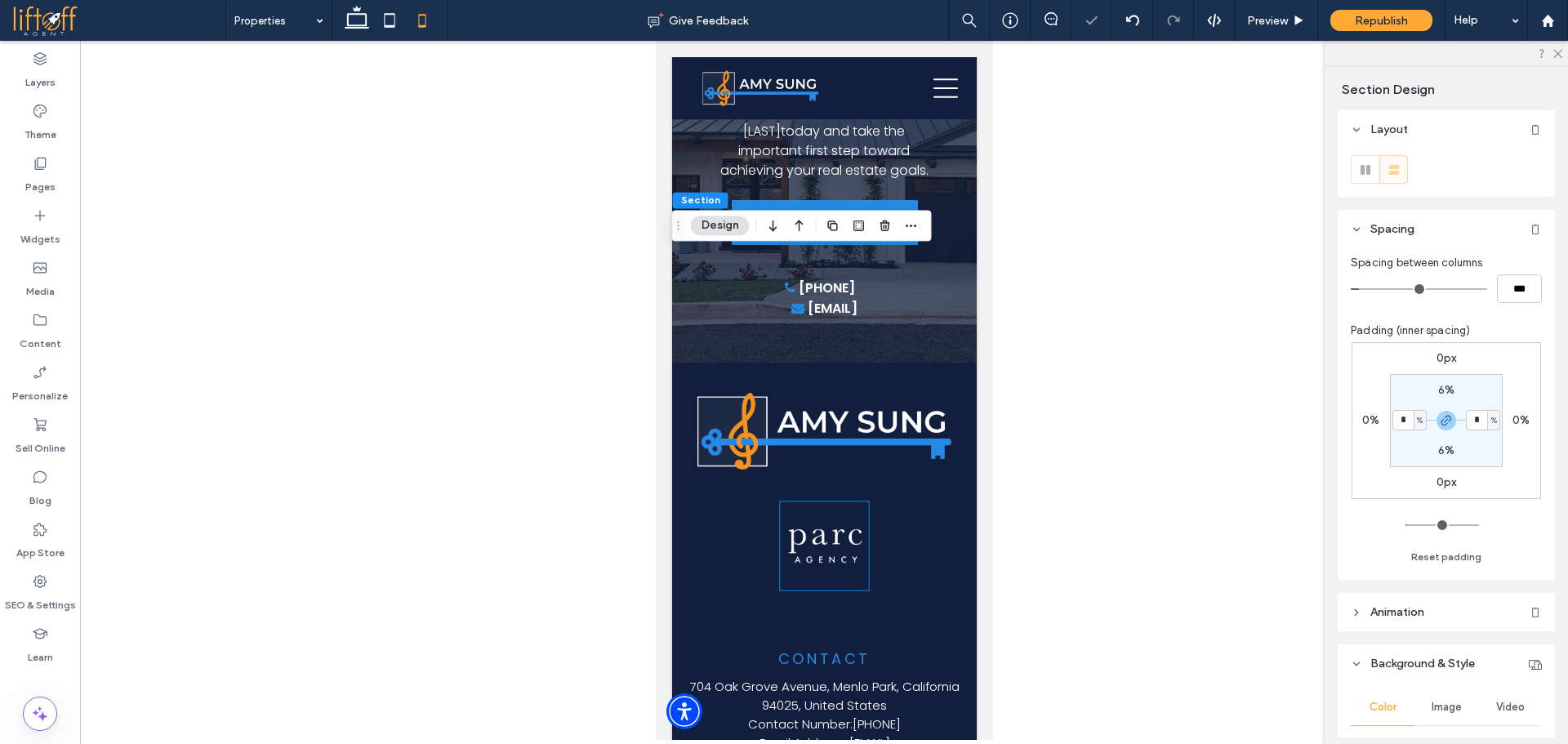 type on "*" 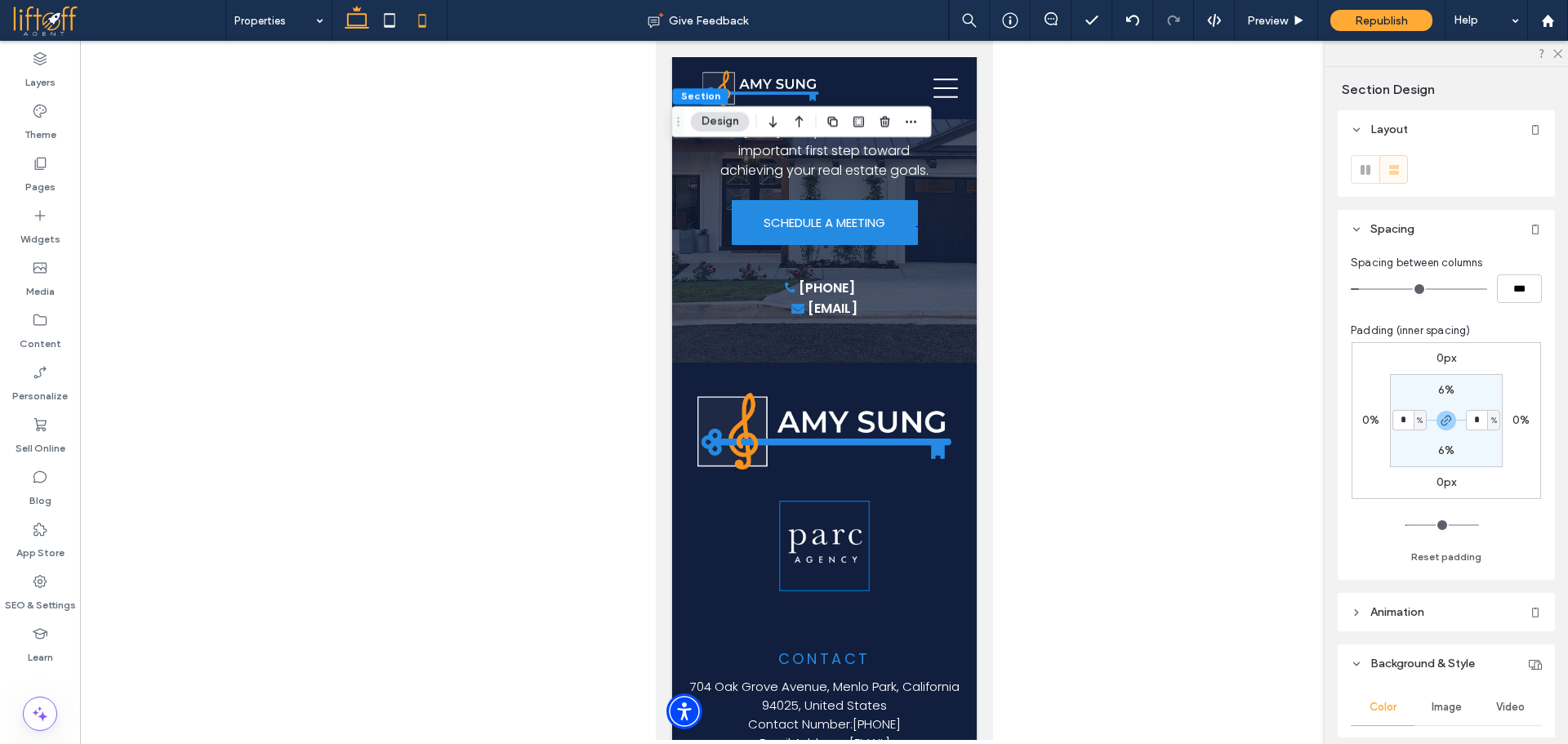 click 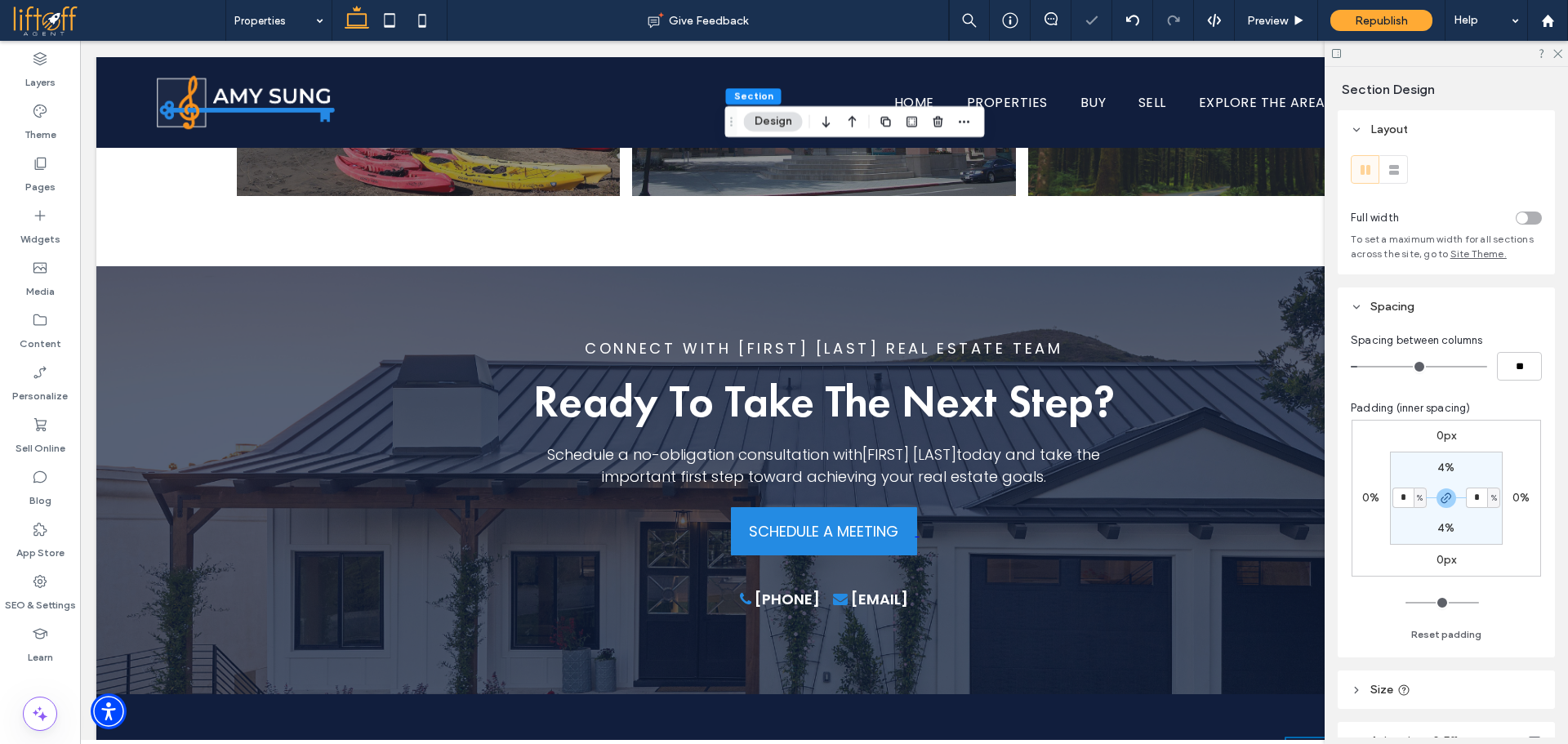 type on "*" 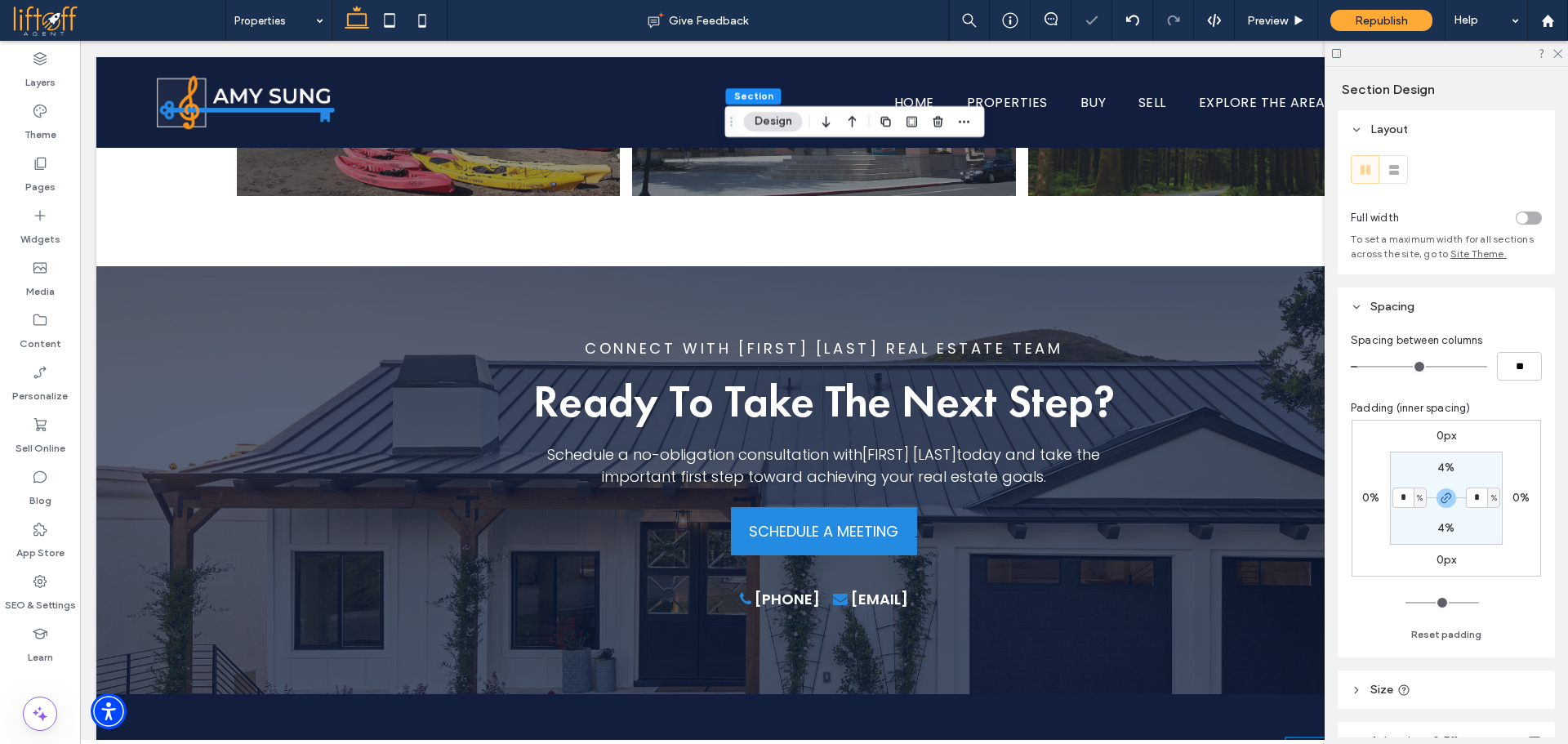 type on "*" 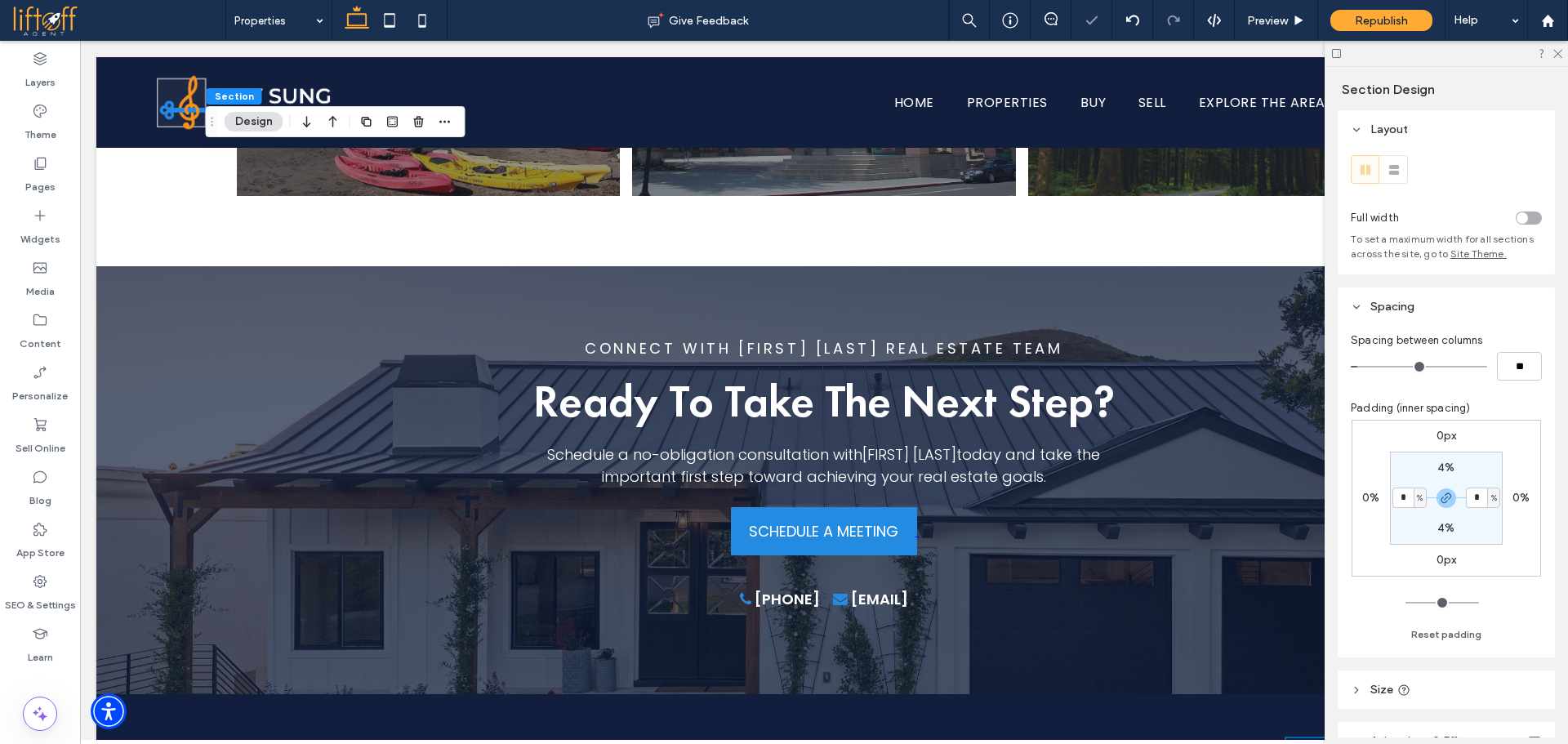 click at bounding box center [1446, 53] 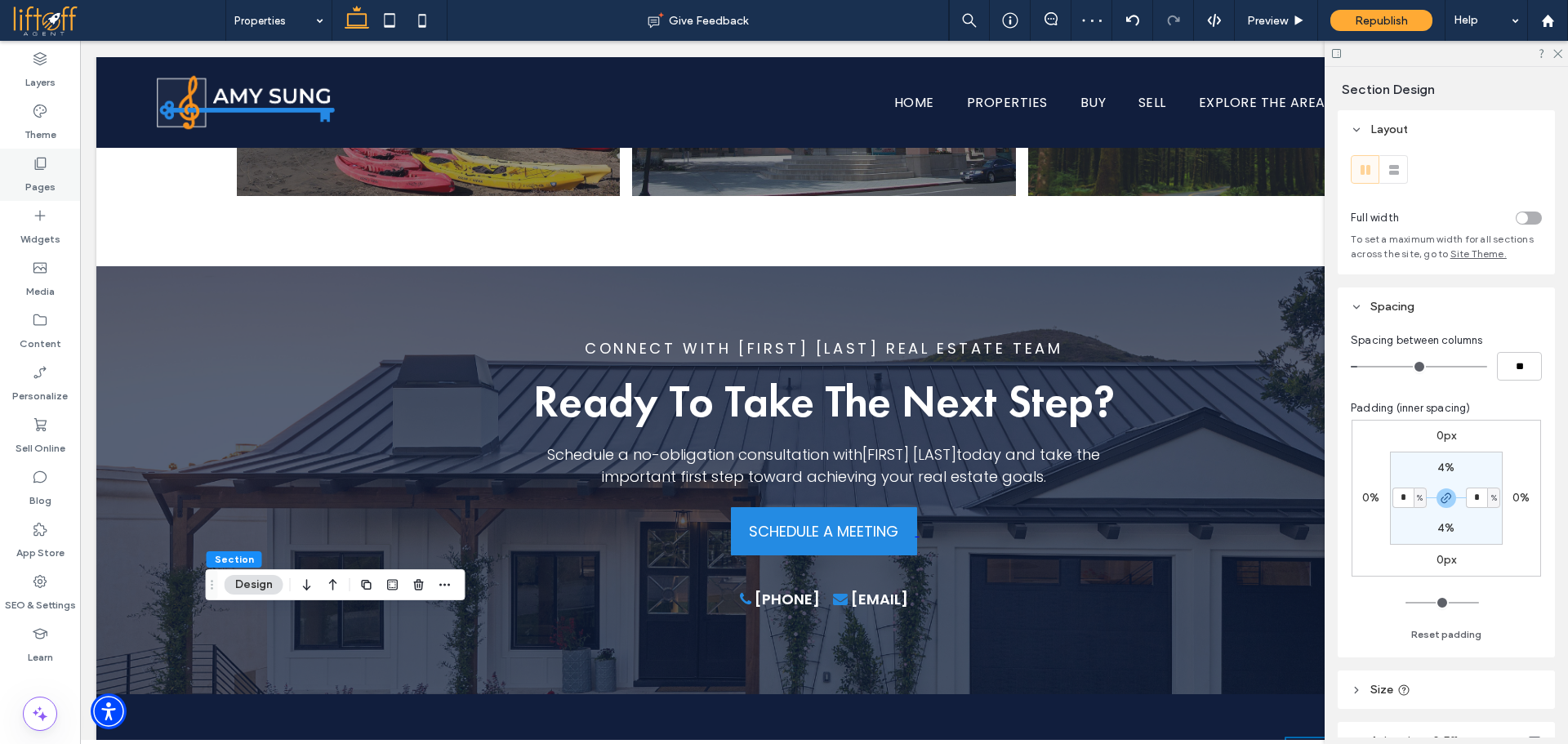 click on "Layers Theme Pages Widgets Media Content Personalize Sell Online Blog App Store SEO & Settings Learn" at bounding box center [40, 392] 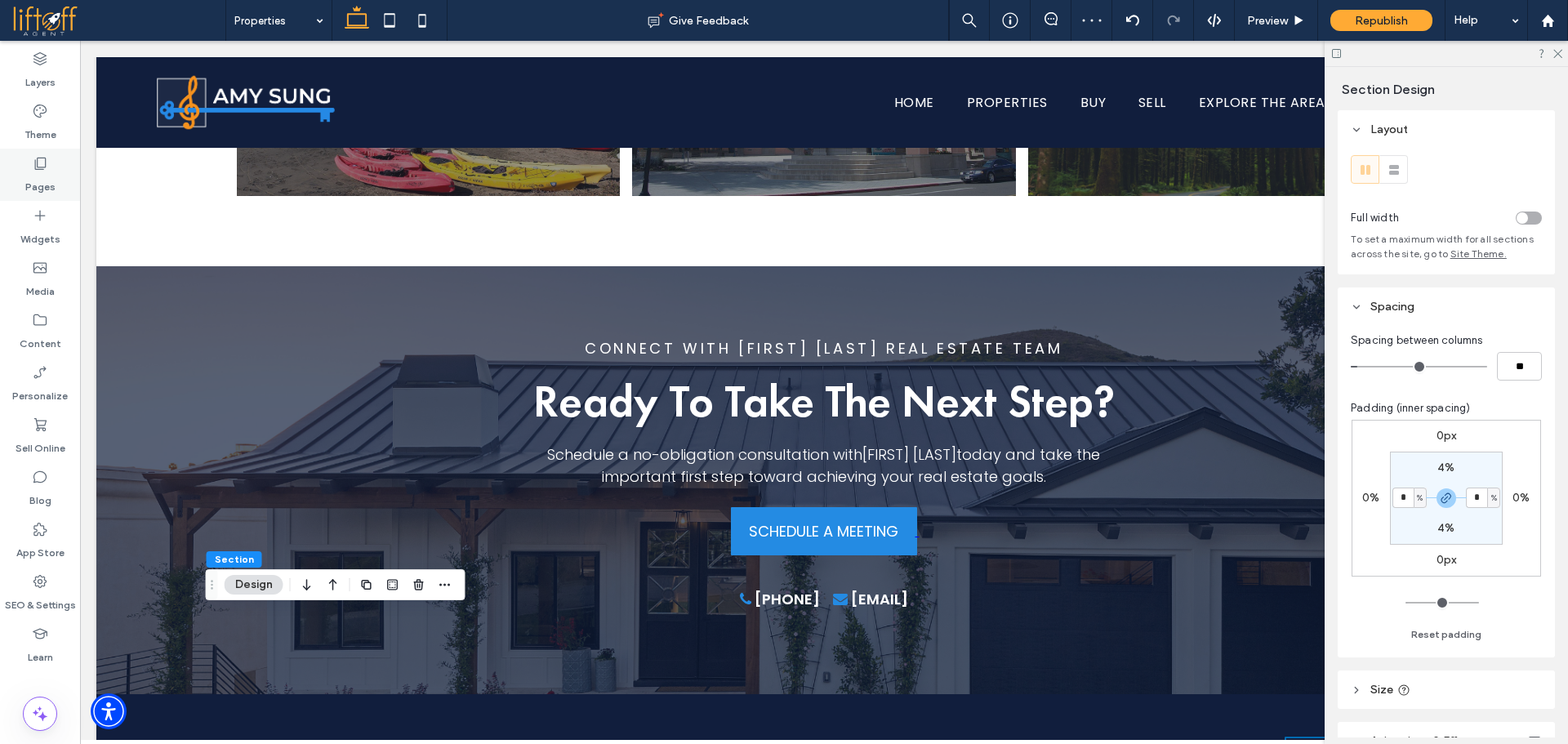 click on "Pages" at bounding box center (40, 175) 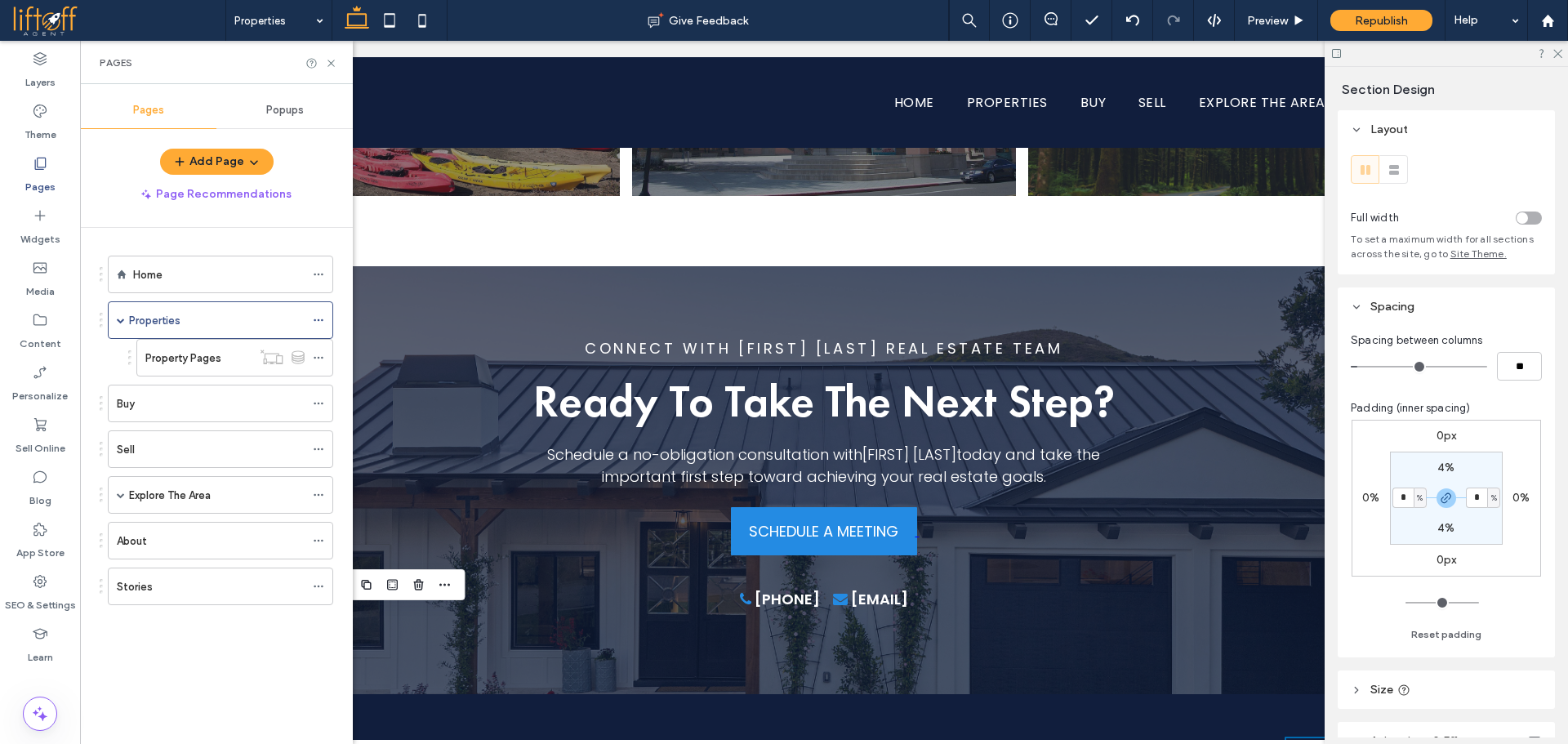 click on "Property Pages" at bounding box center (198, 358) 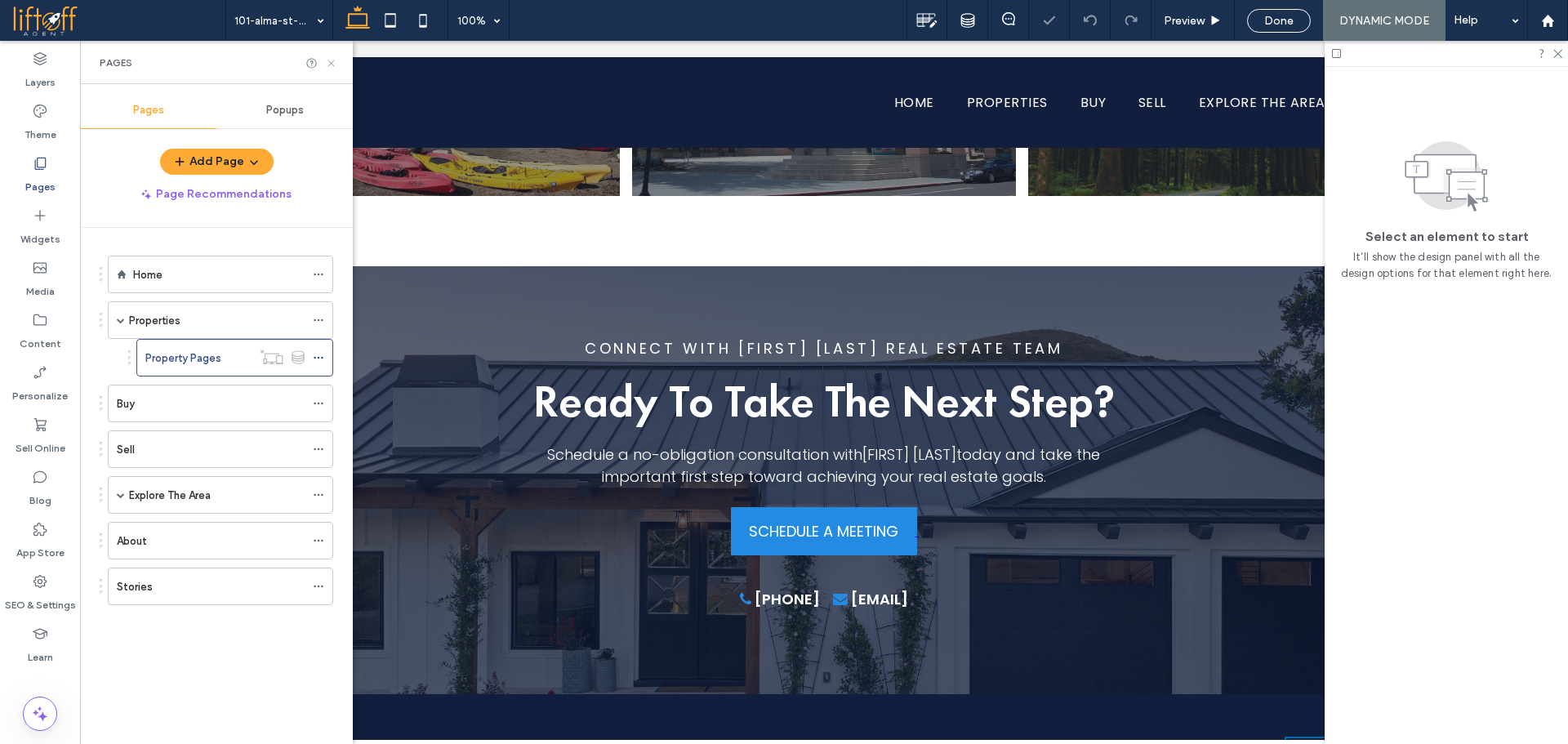 click 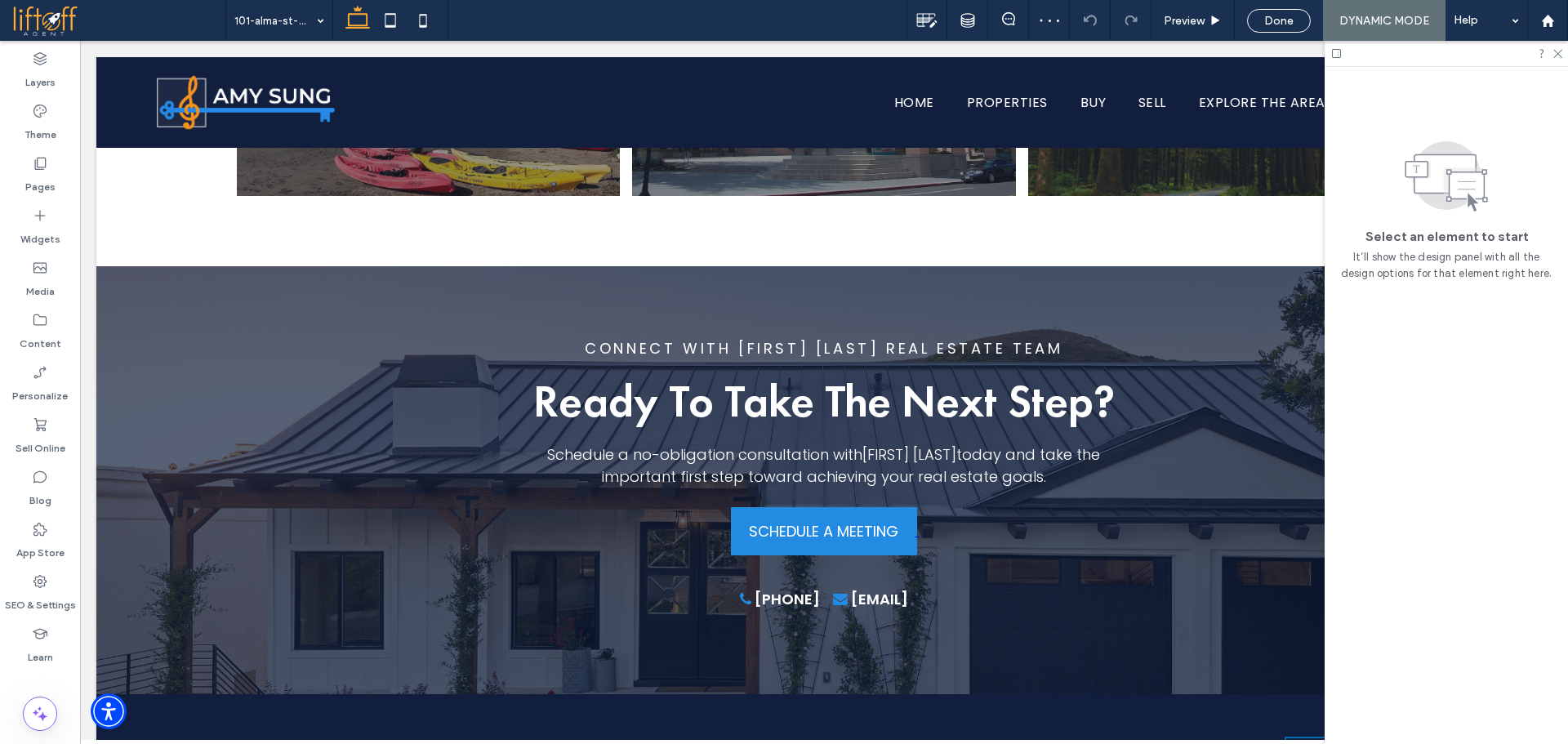click at bounding box center [1446, 53] 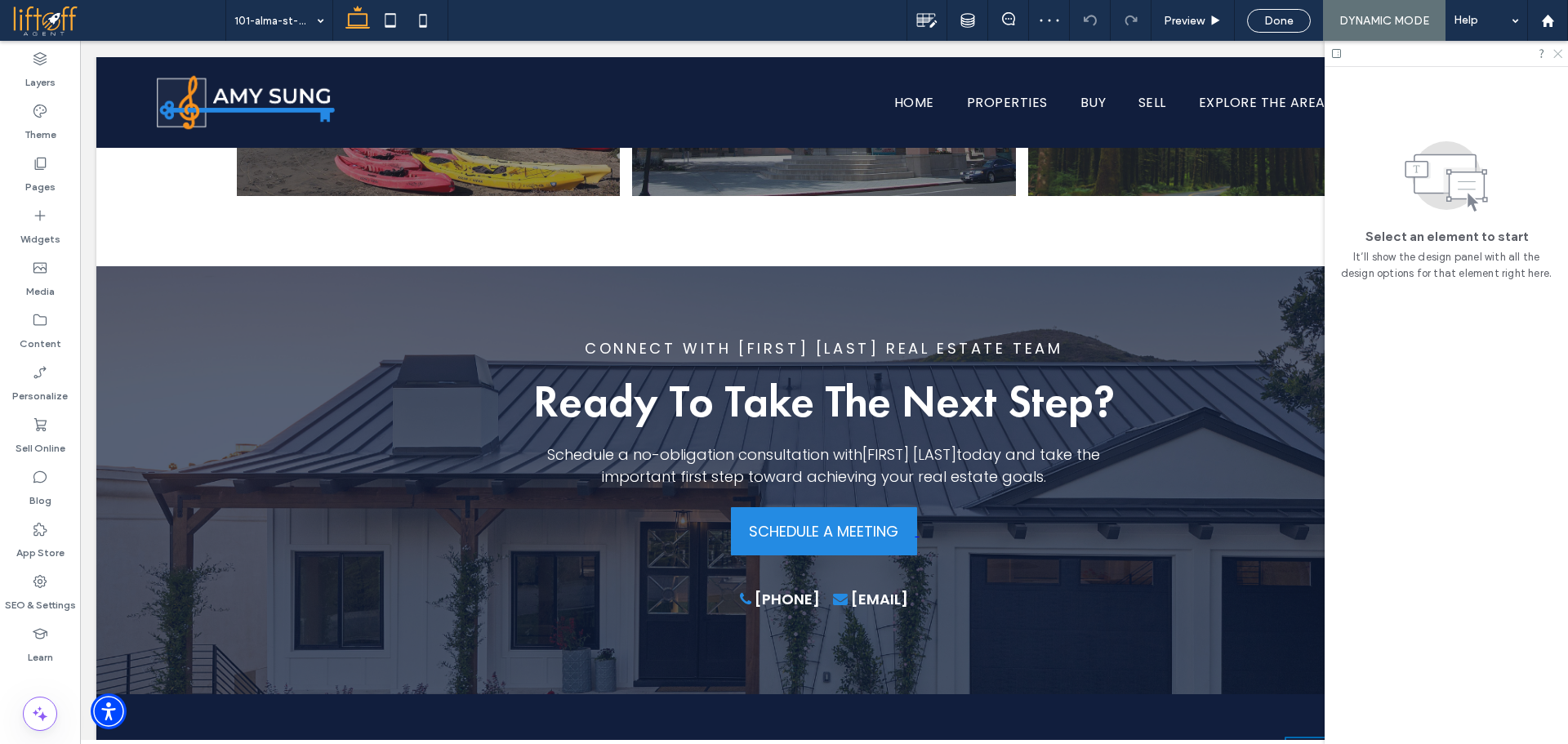 click 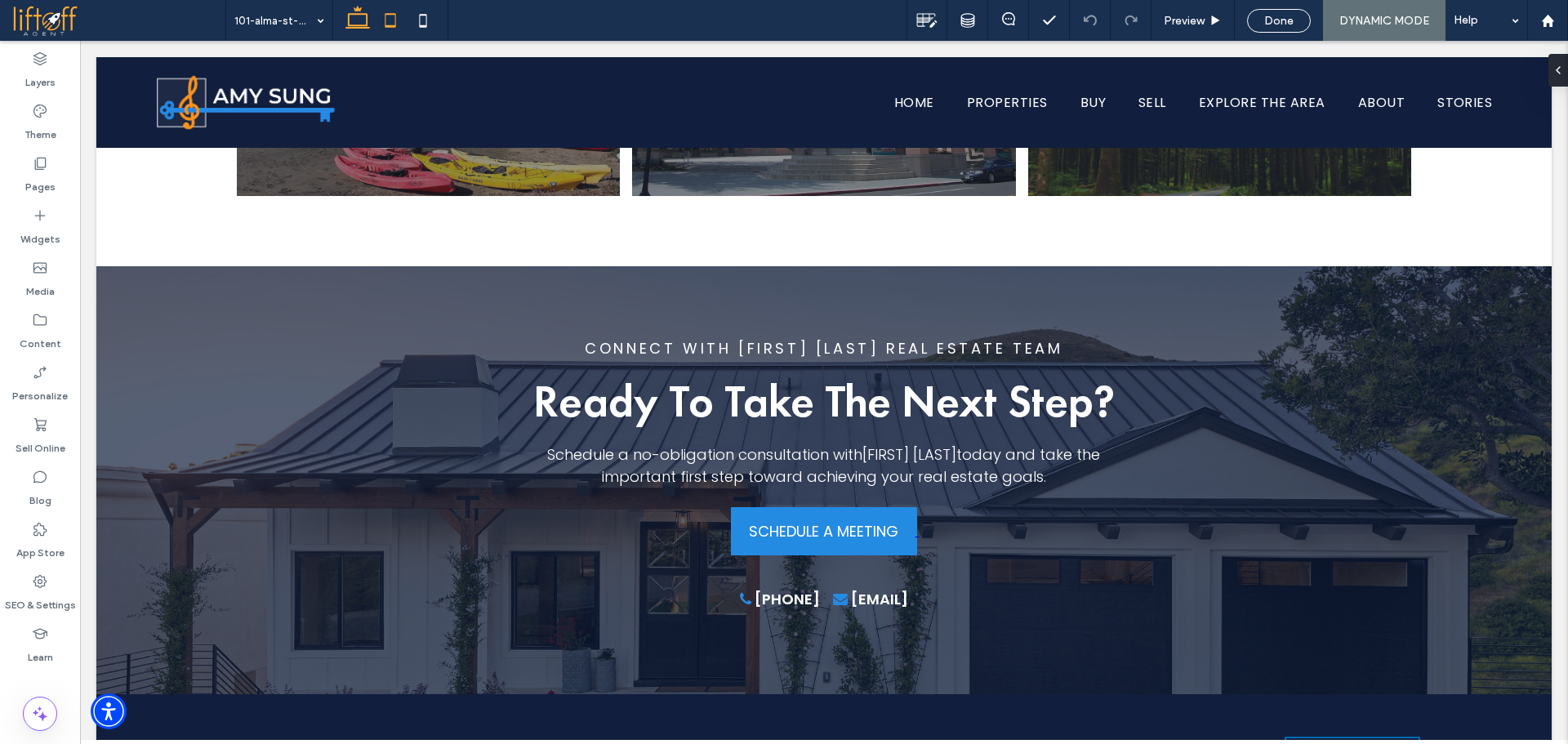 click 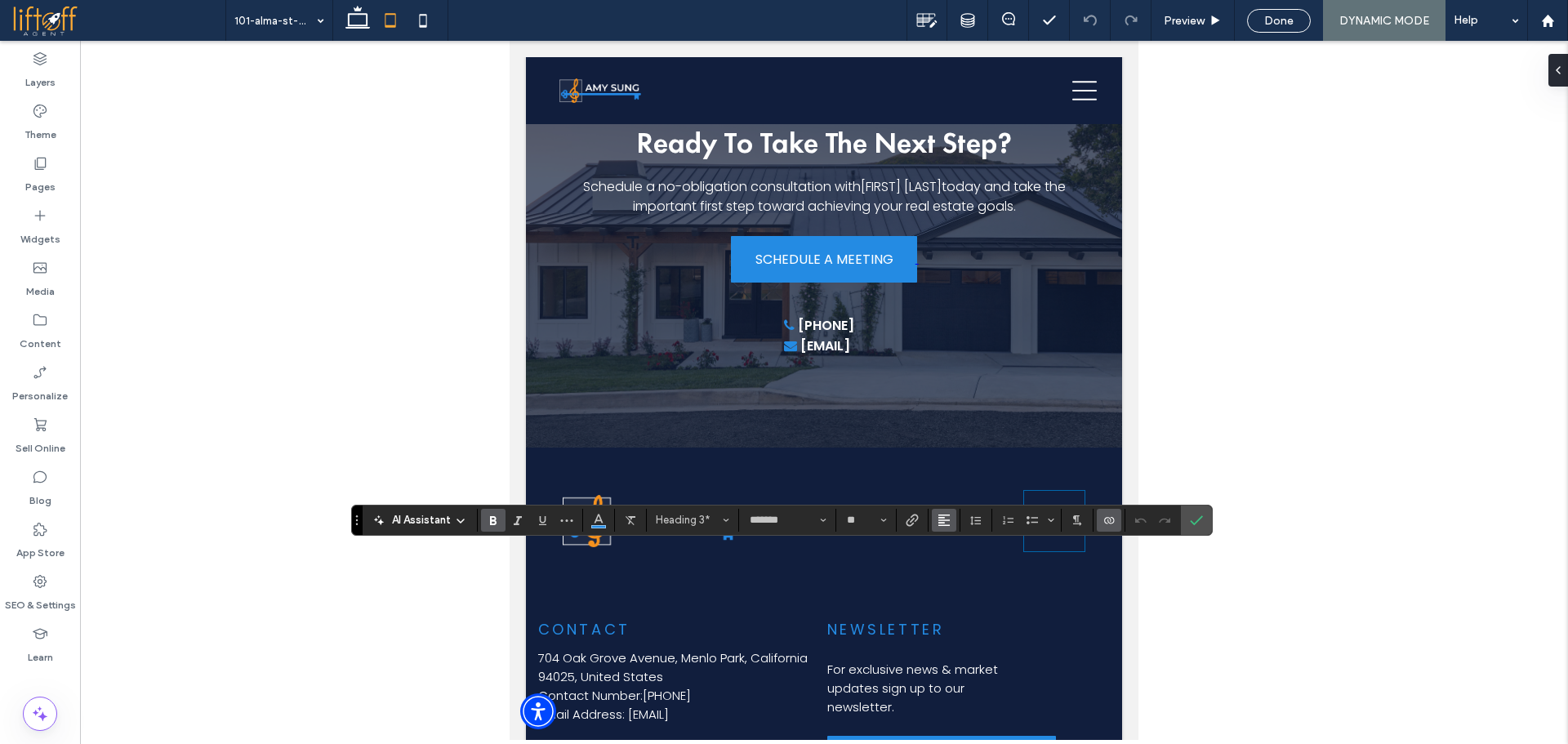 click at bounding box center [944, 520] 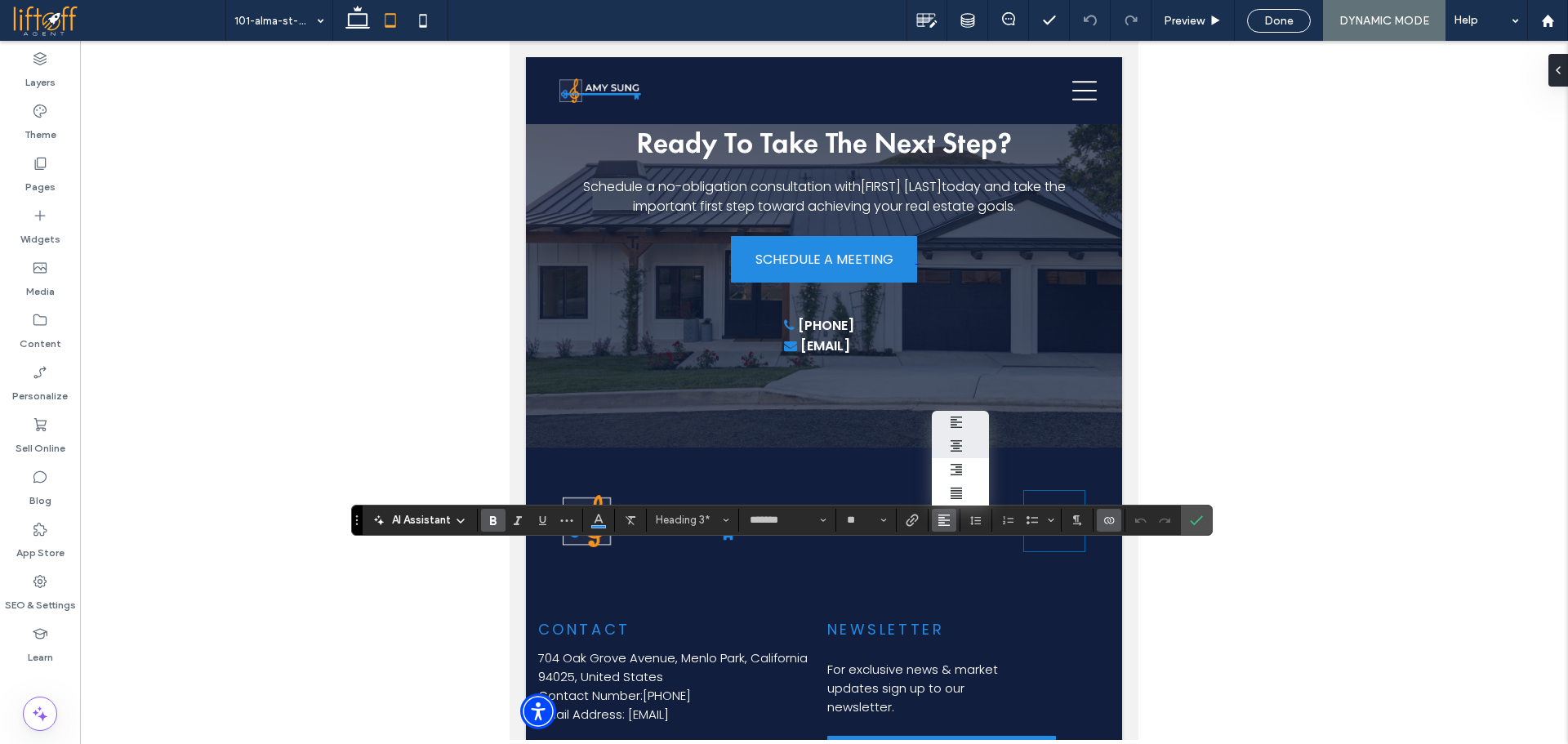 click at bounding box center [960, 446] 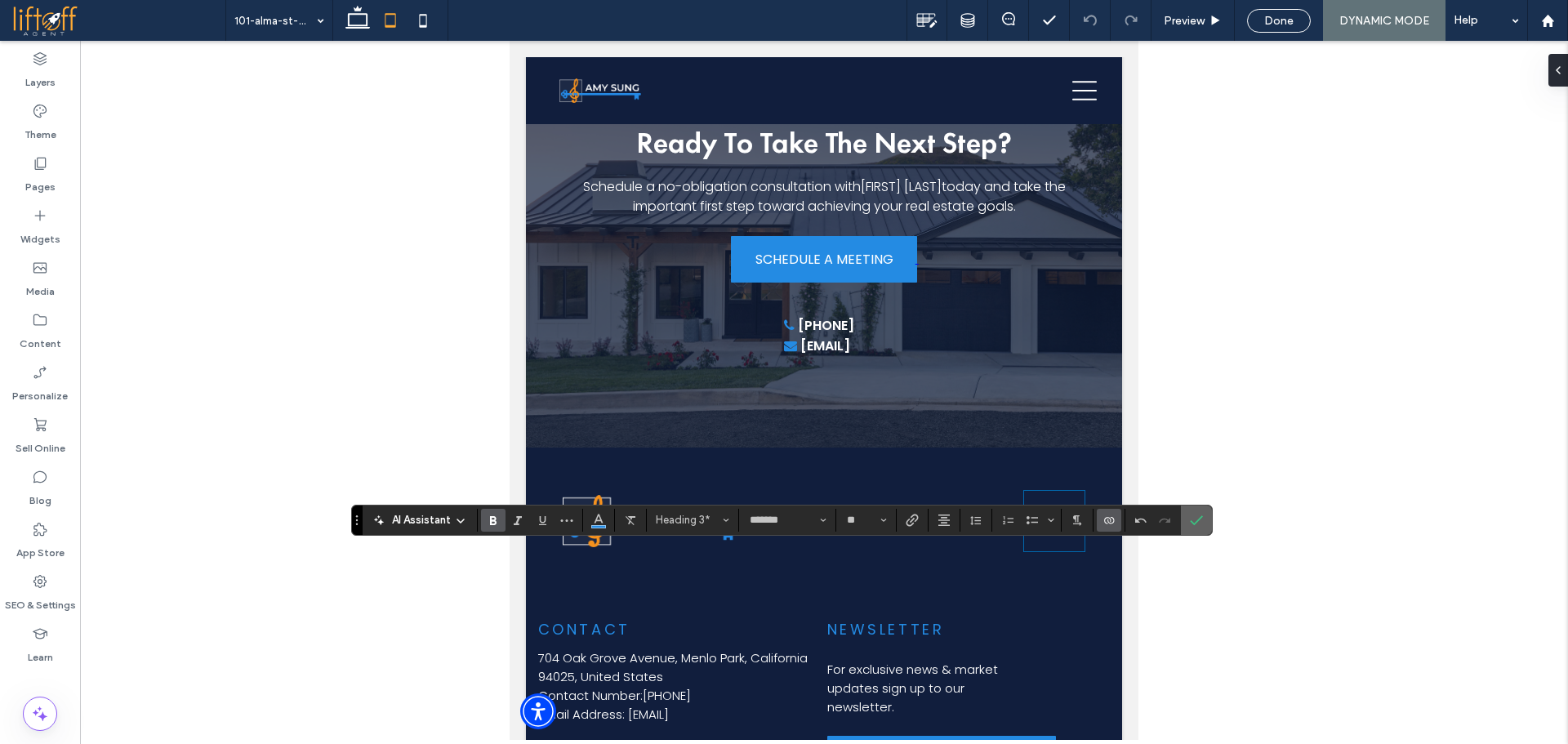 click 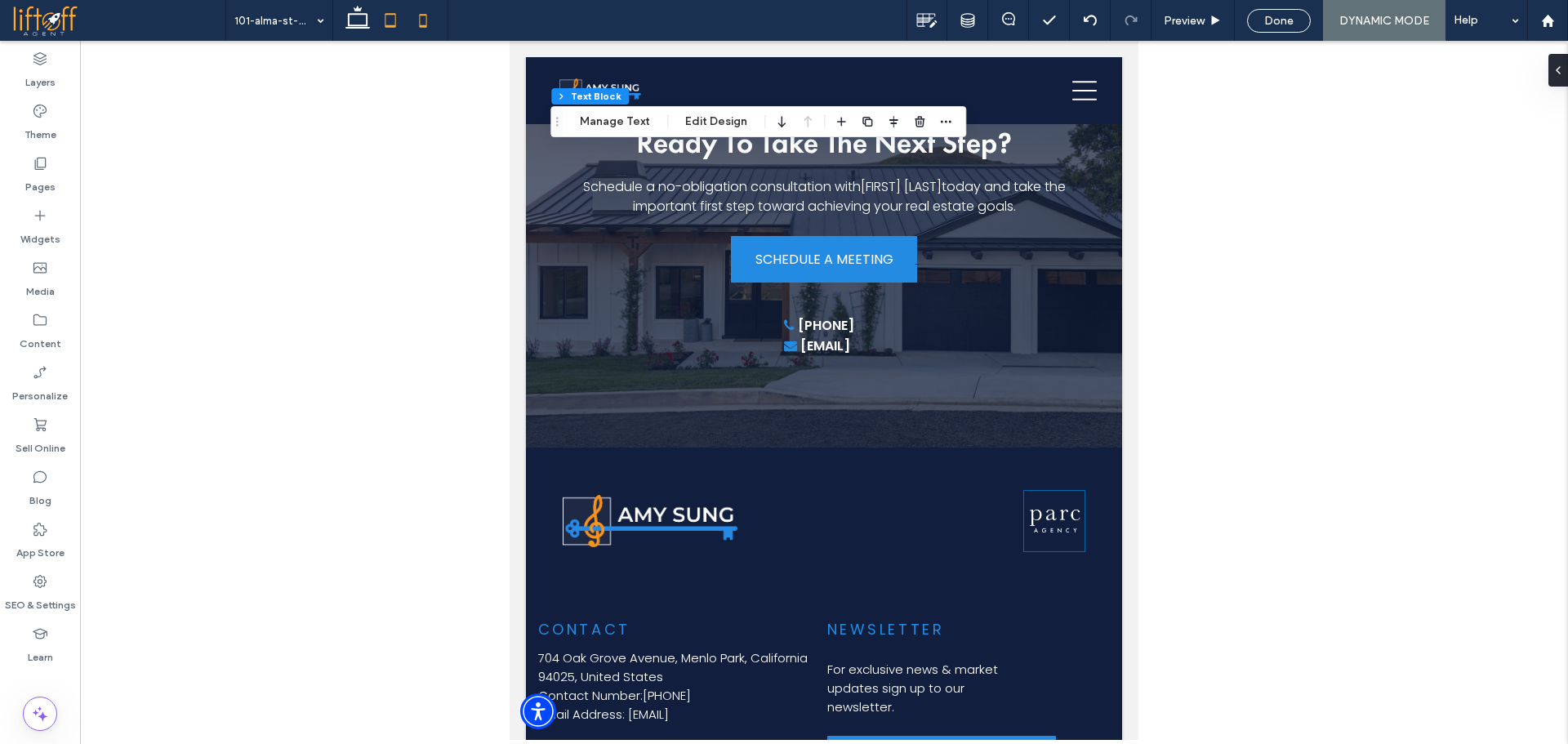 click 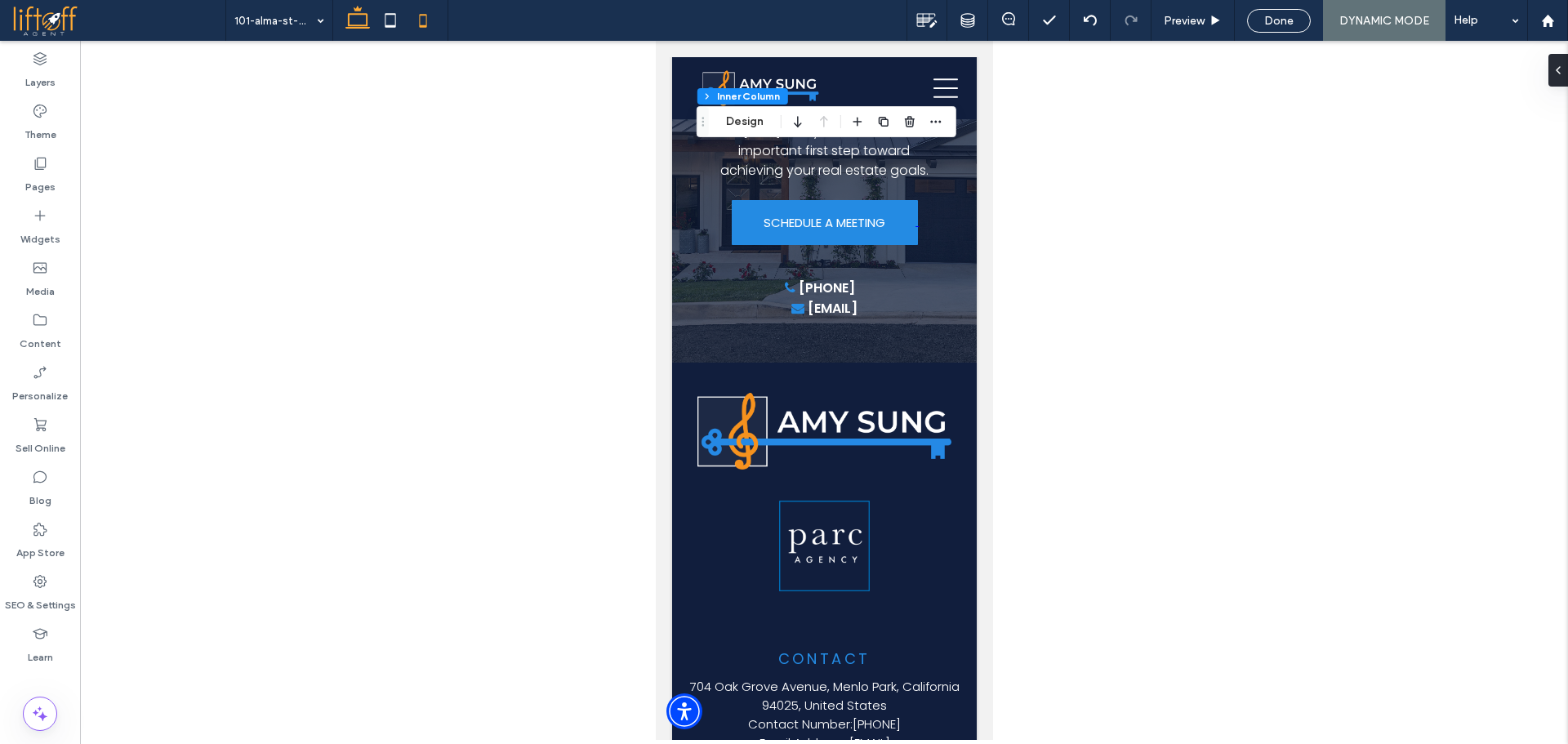 click 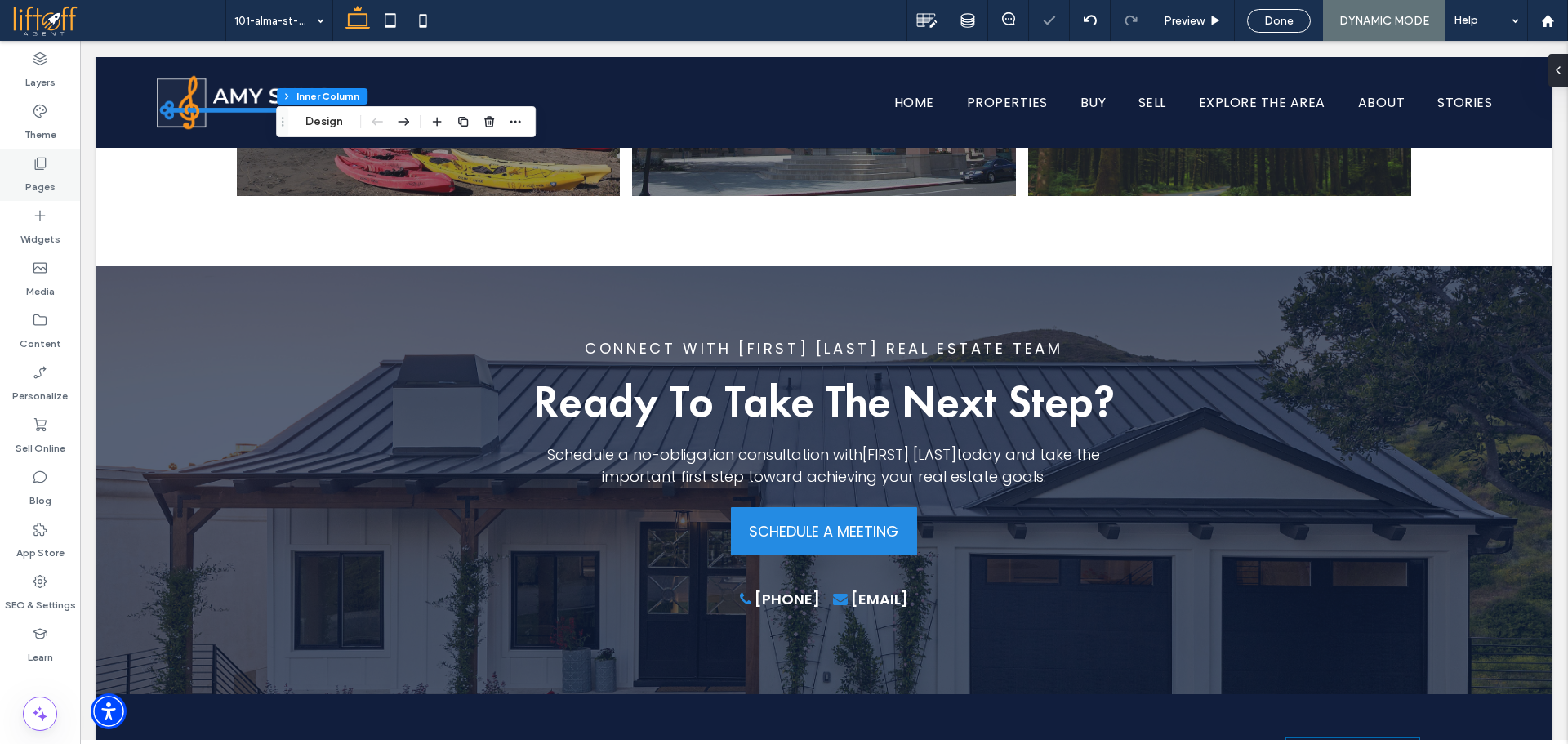 click on "Pages" at bounding box center [40, 175] 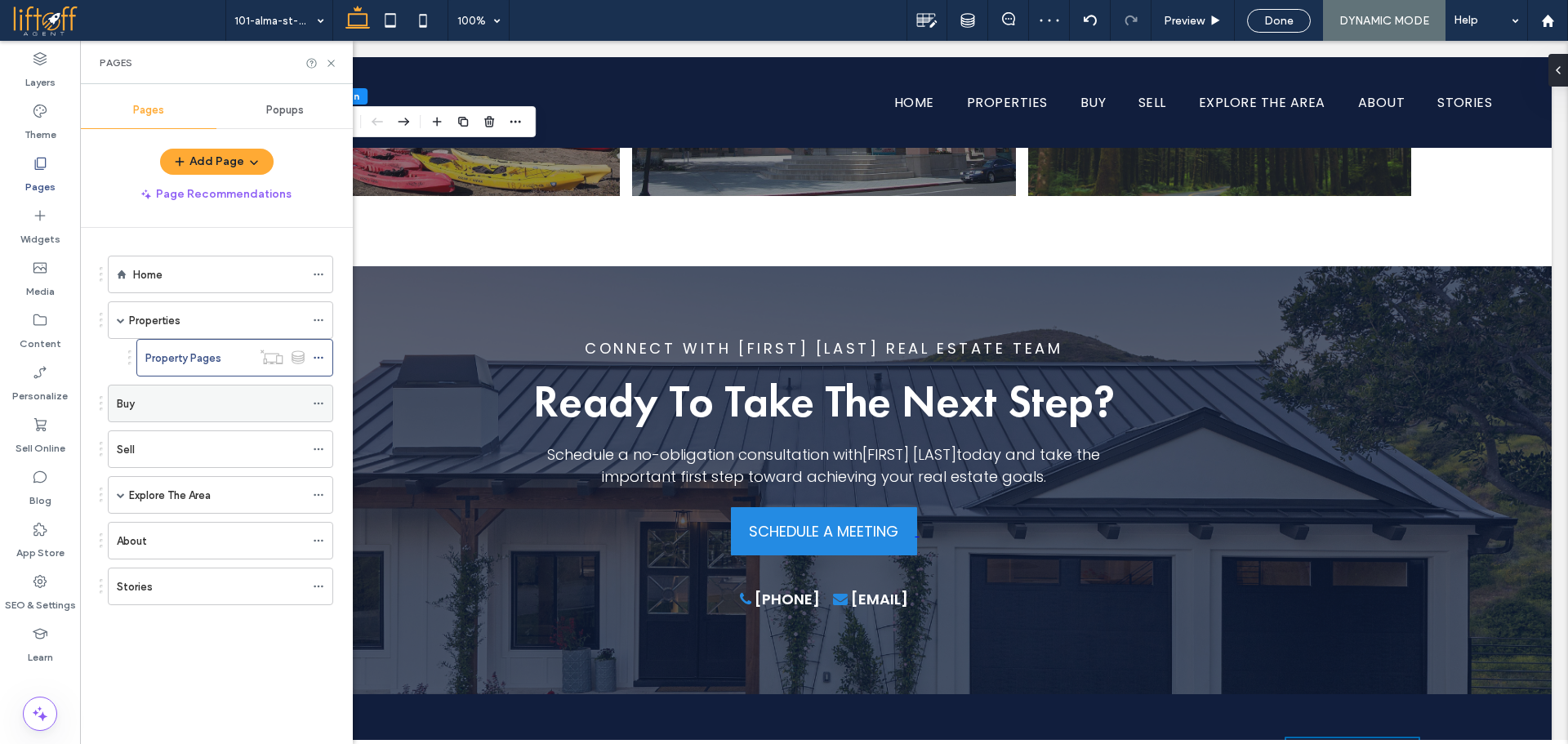 click on "Buy" at bounding box center (211, 403) 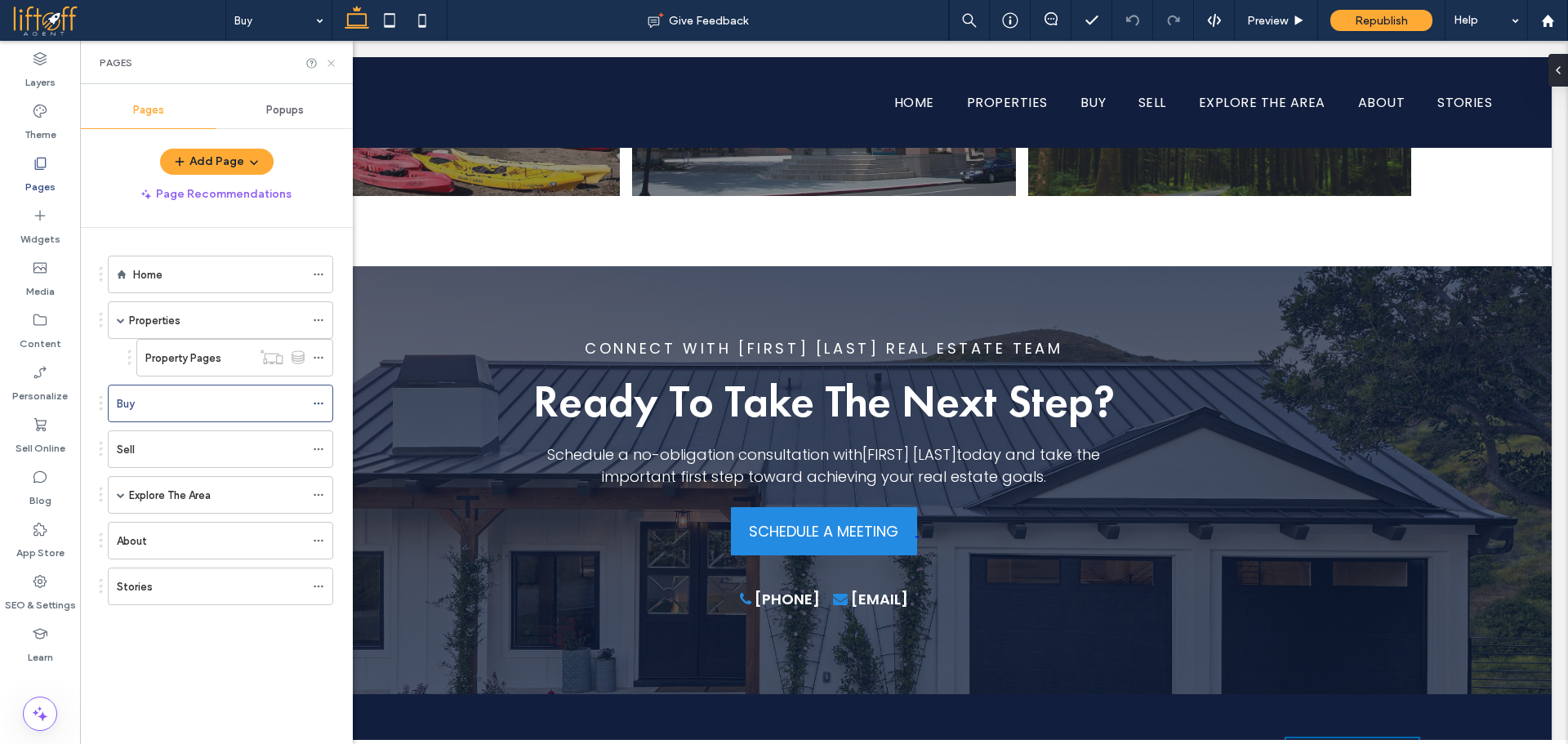 click 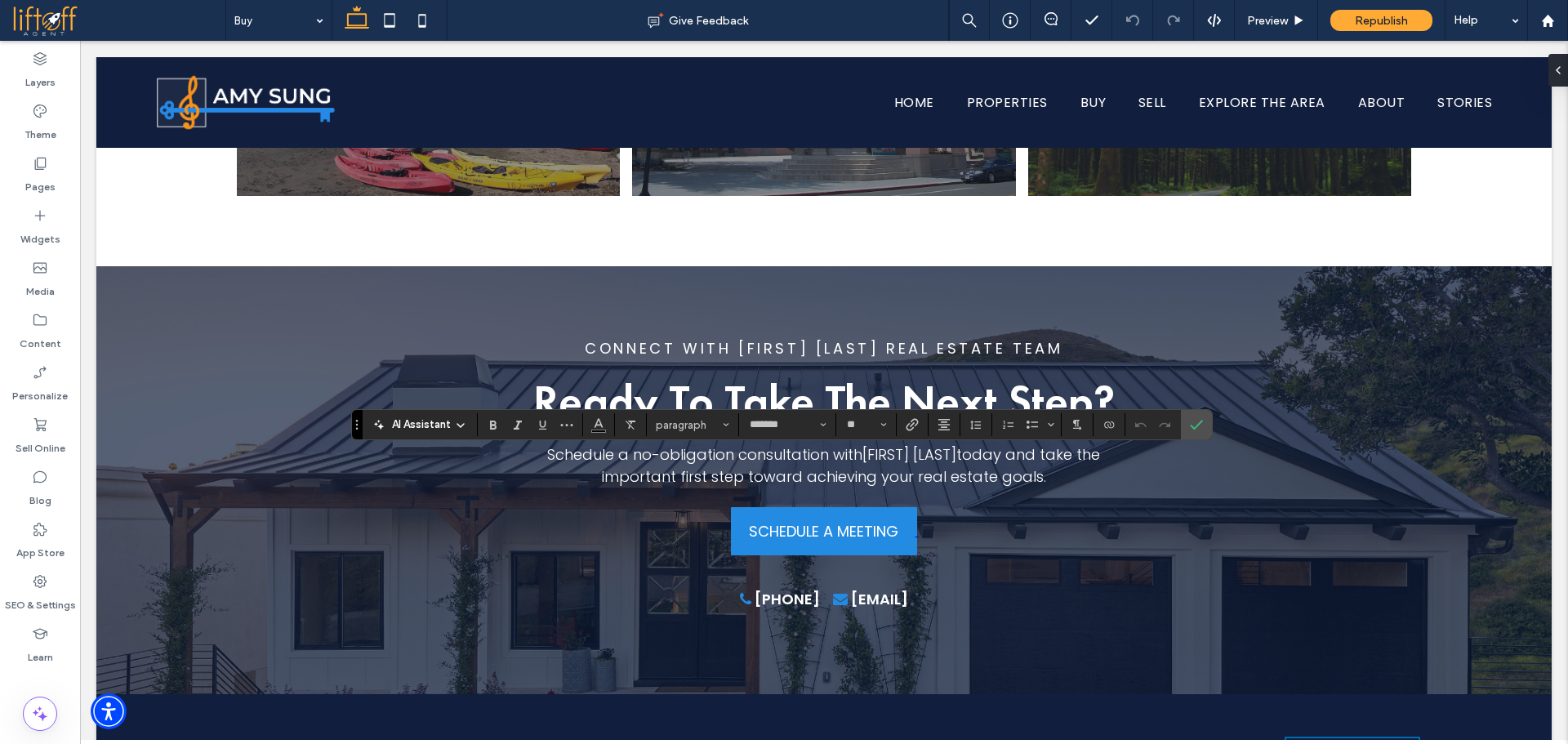 click on "AI Assistant" at bounding box center (421, 425) 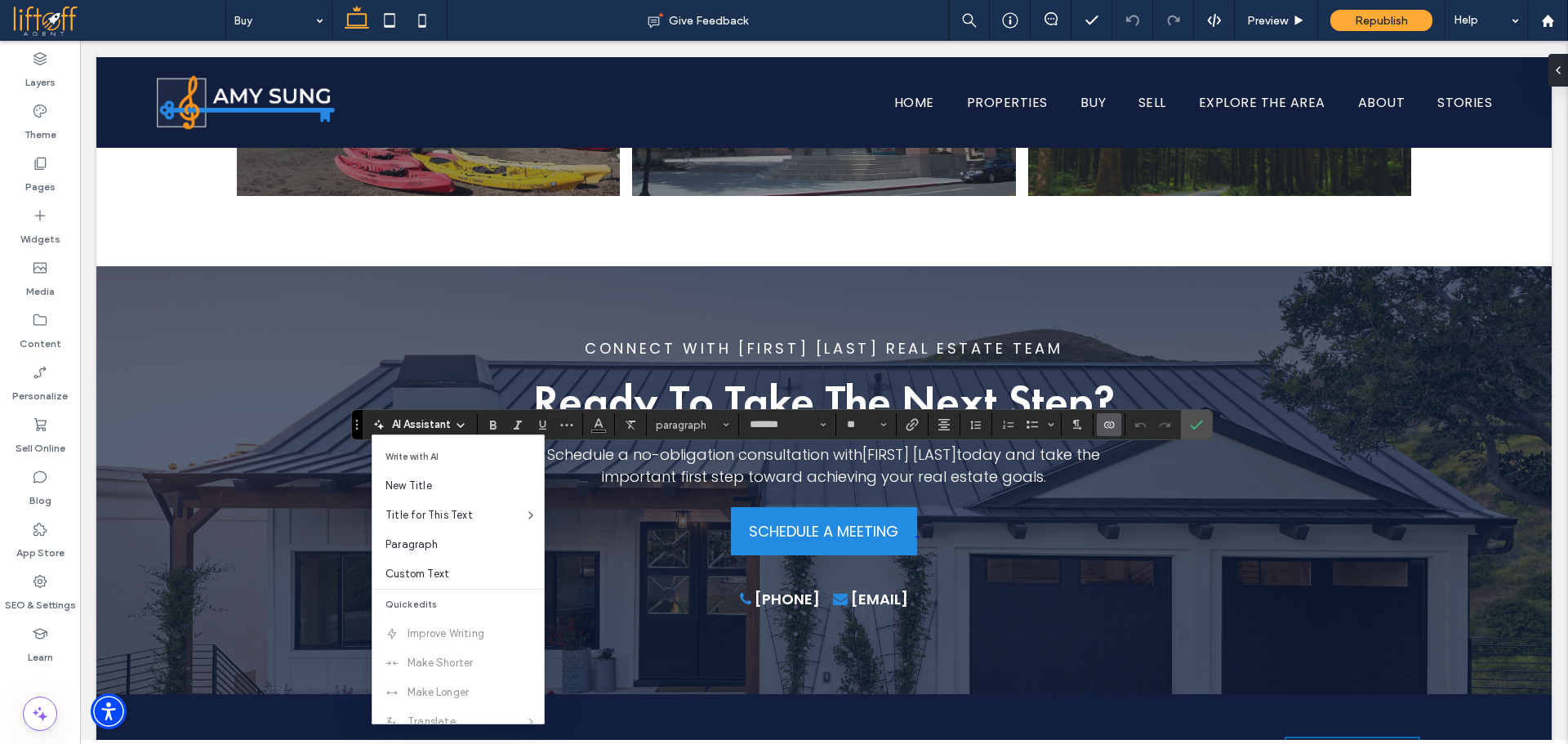 click 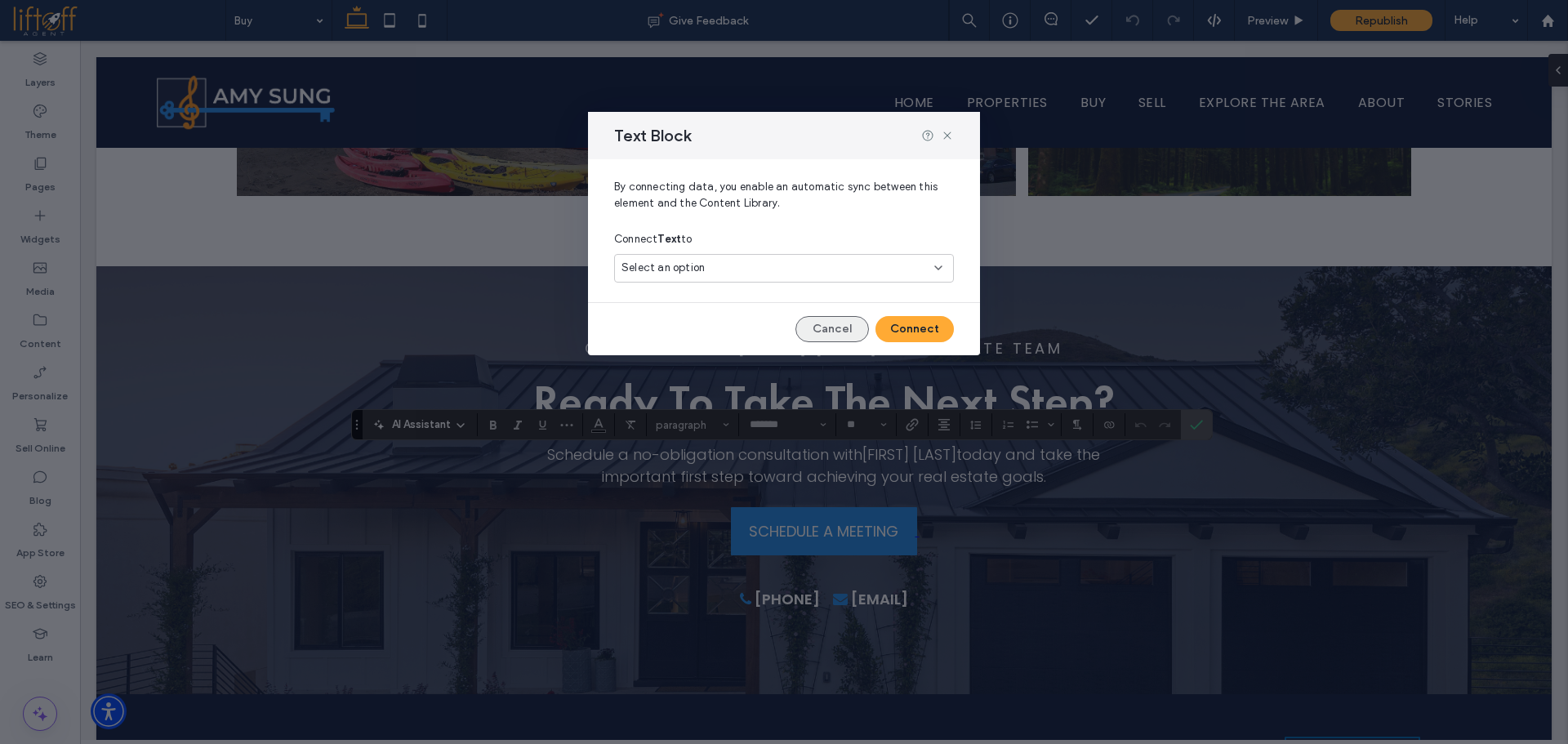 click on "Cancel" at bounding box center (832, 329) 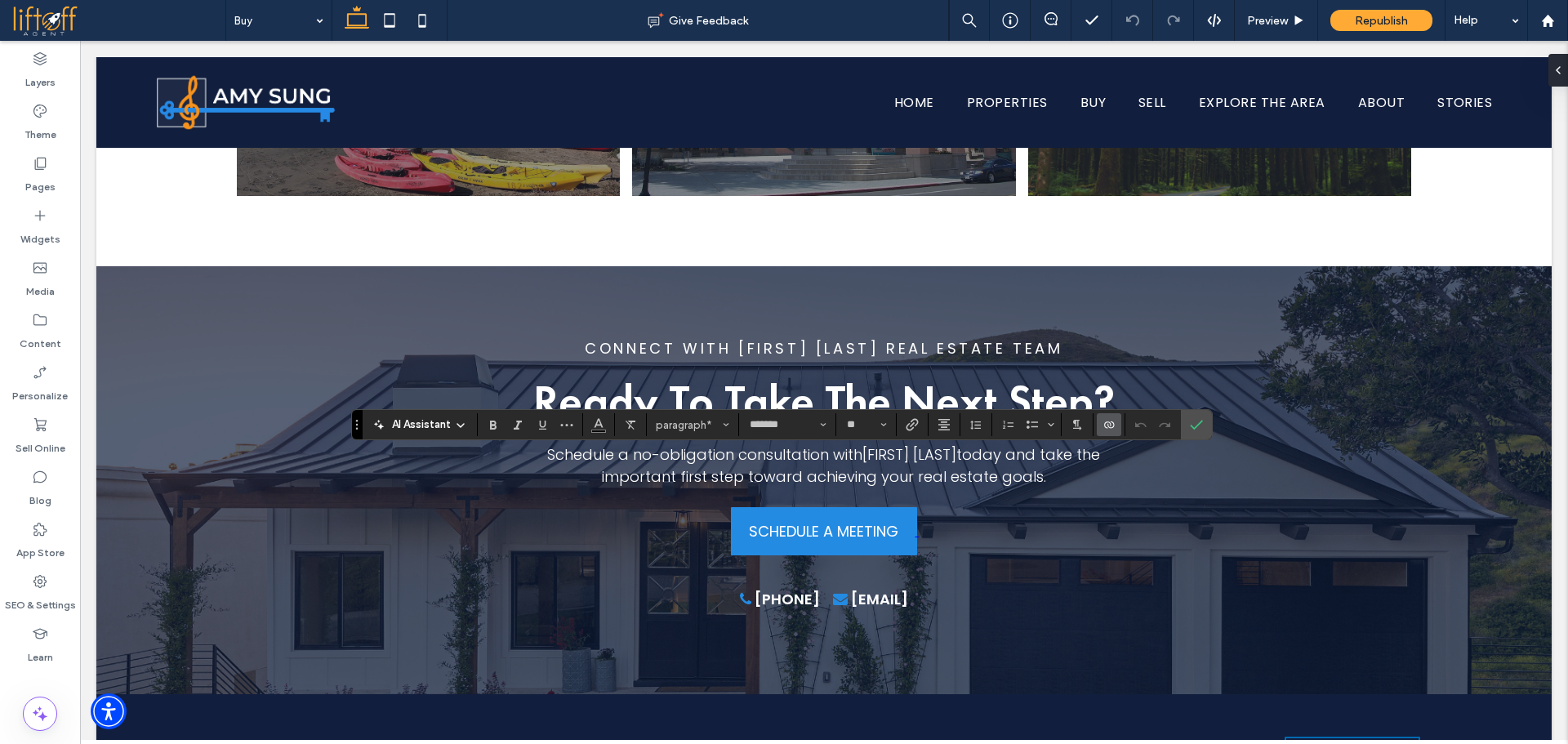 click 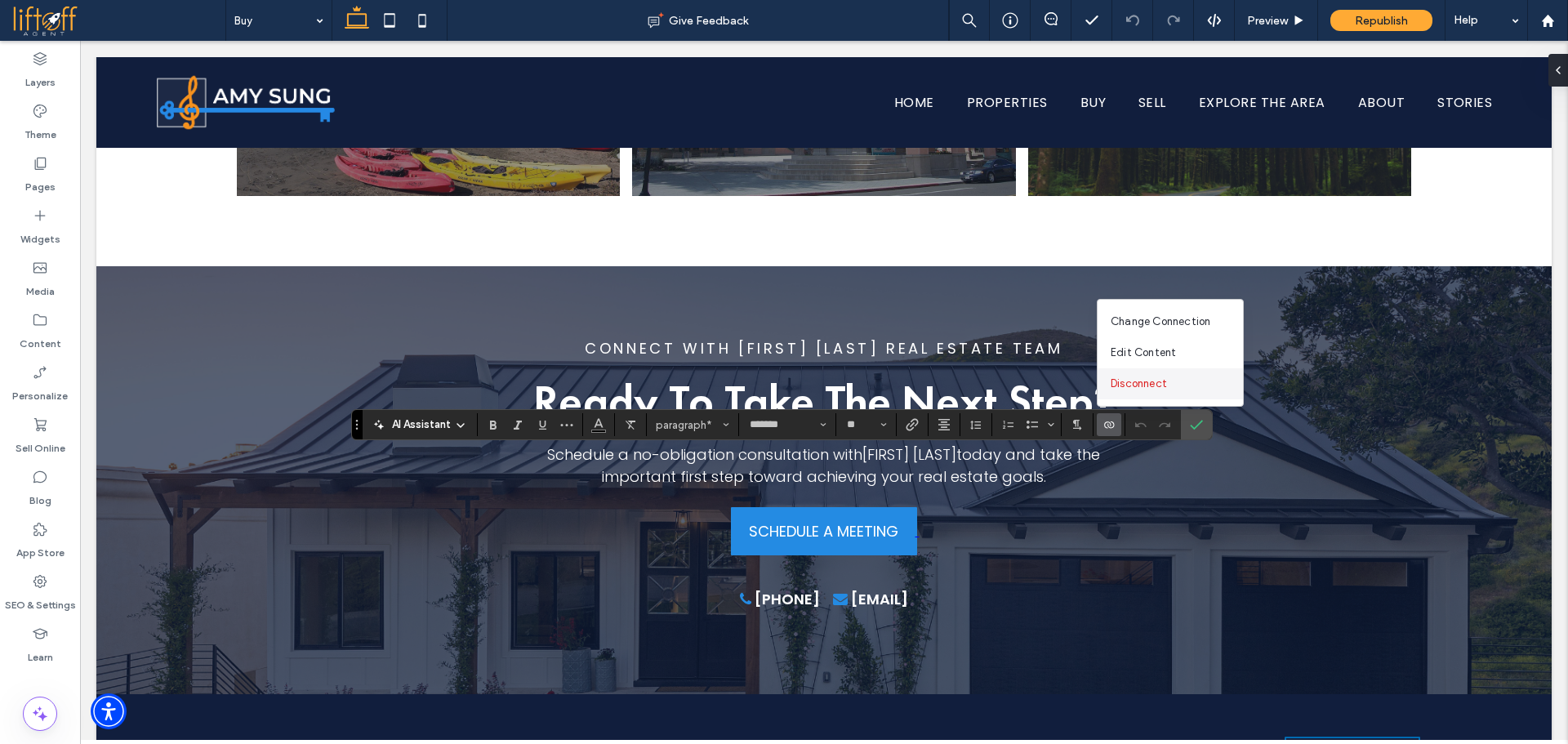 click on "Disconnect" at bounding box center (1170, 384) 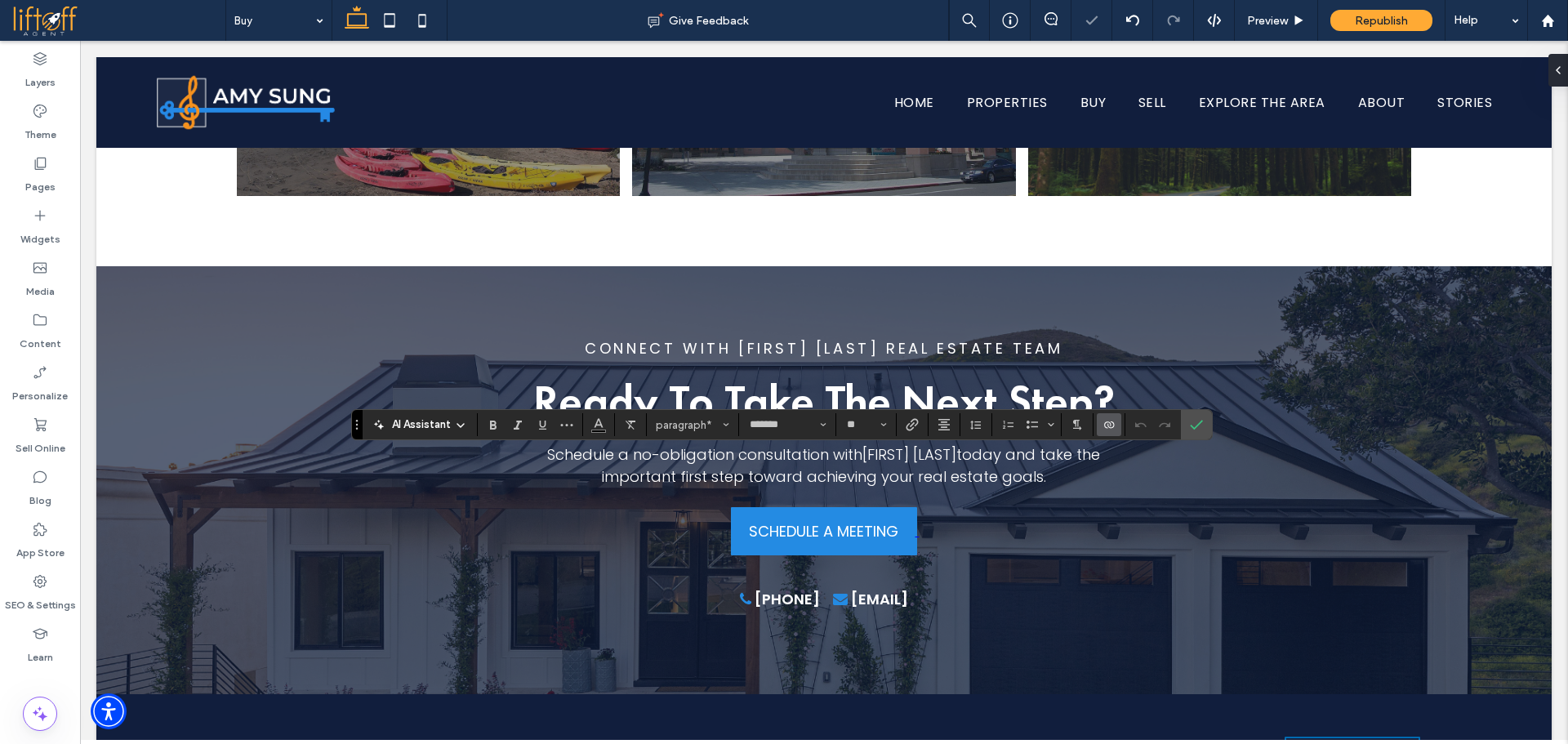 click 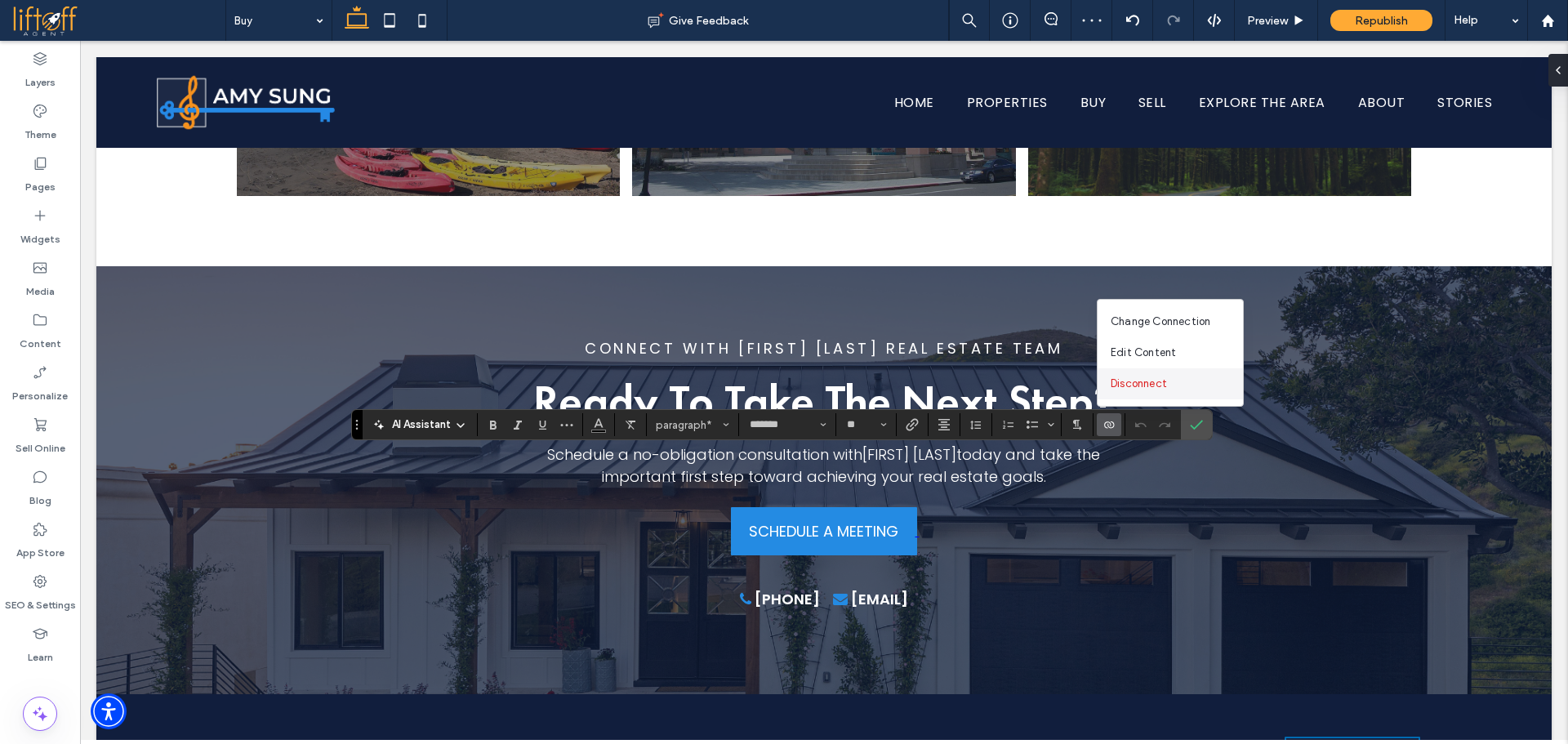 click on "Disconnect" at bounding box center (1138, 384) 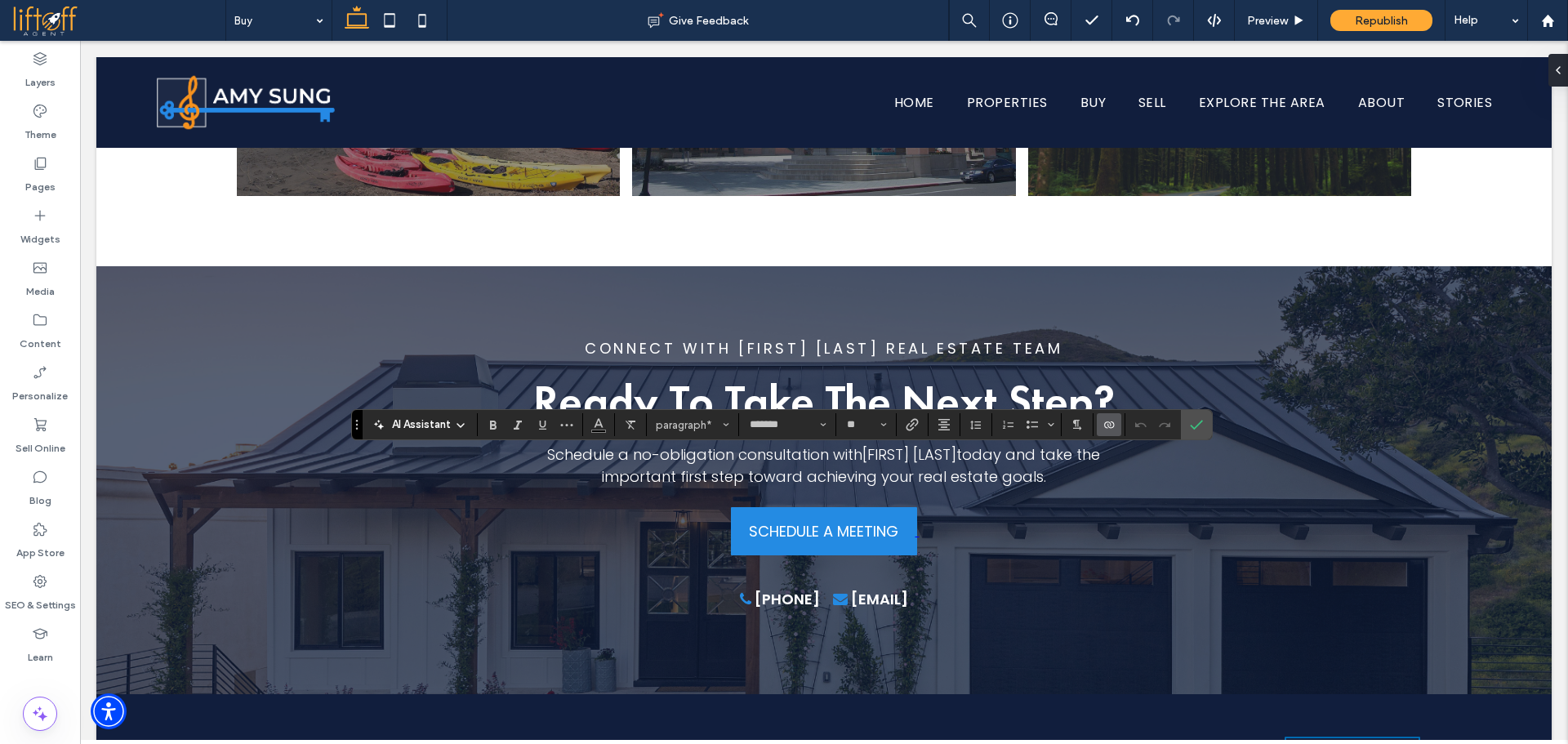 click at bounding box center [1106, 425] 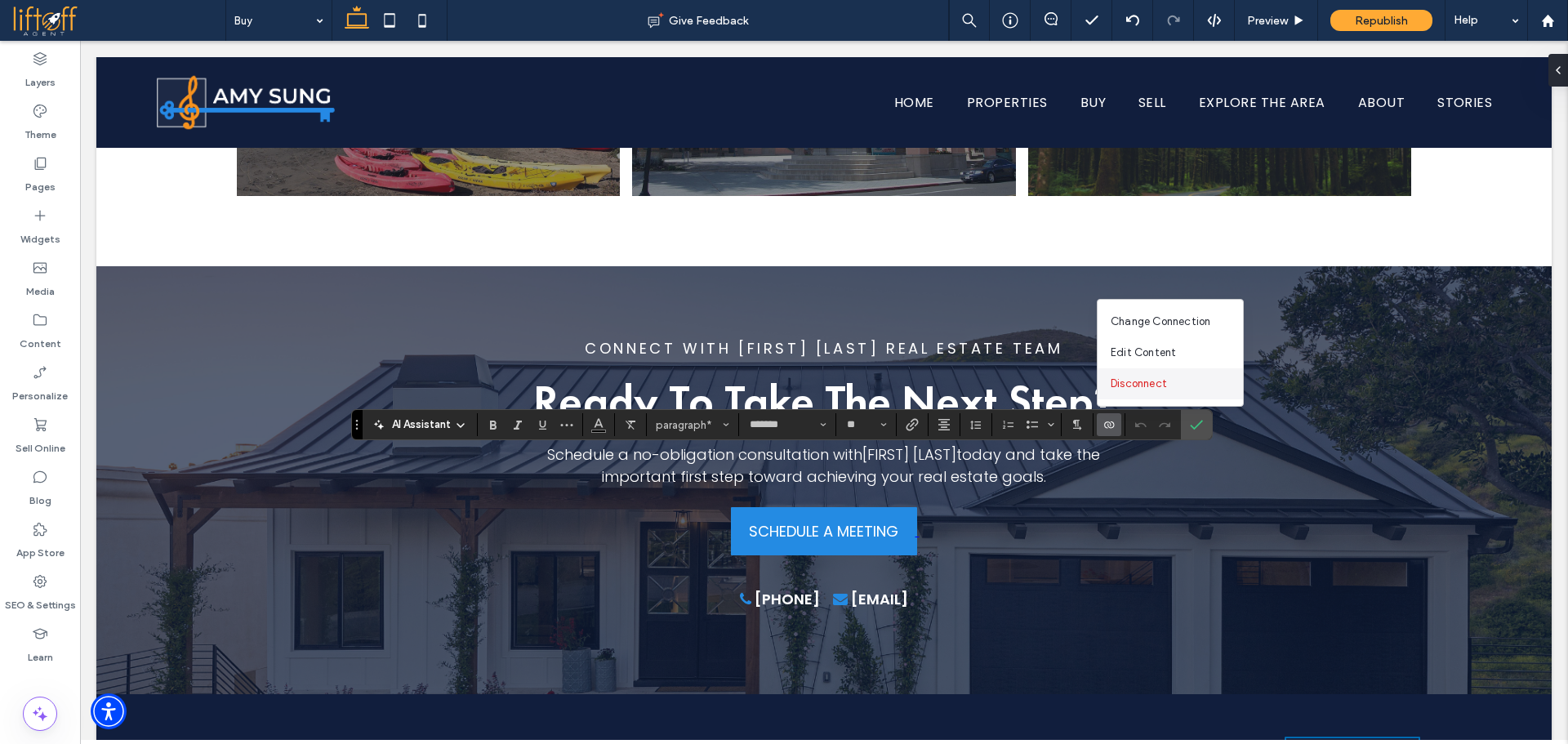click on "Disconnect" at bounding box center (1170, 384) 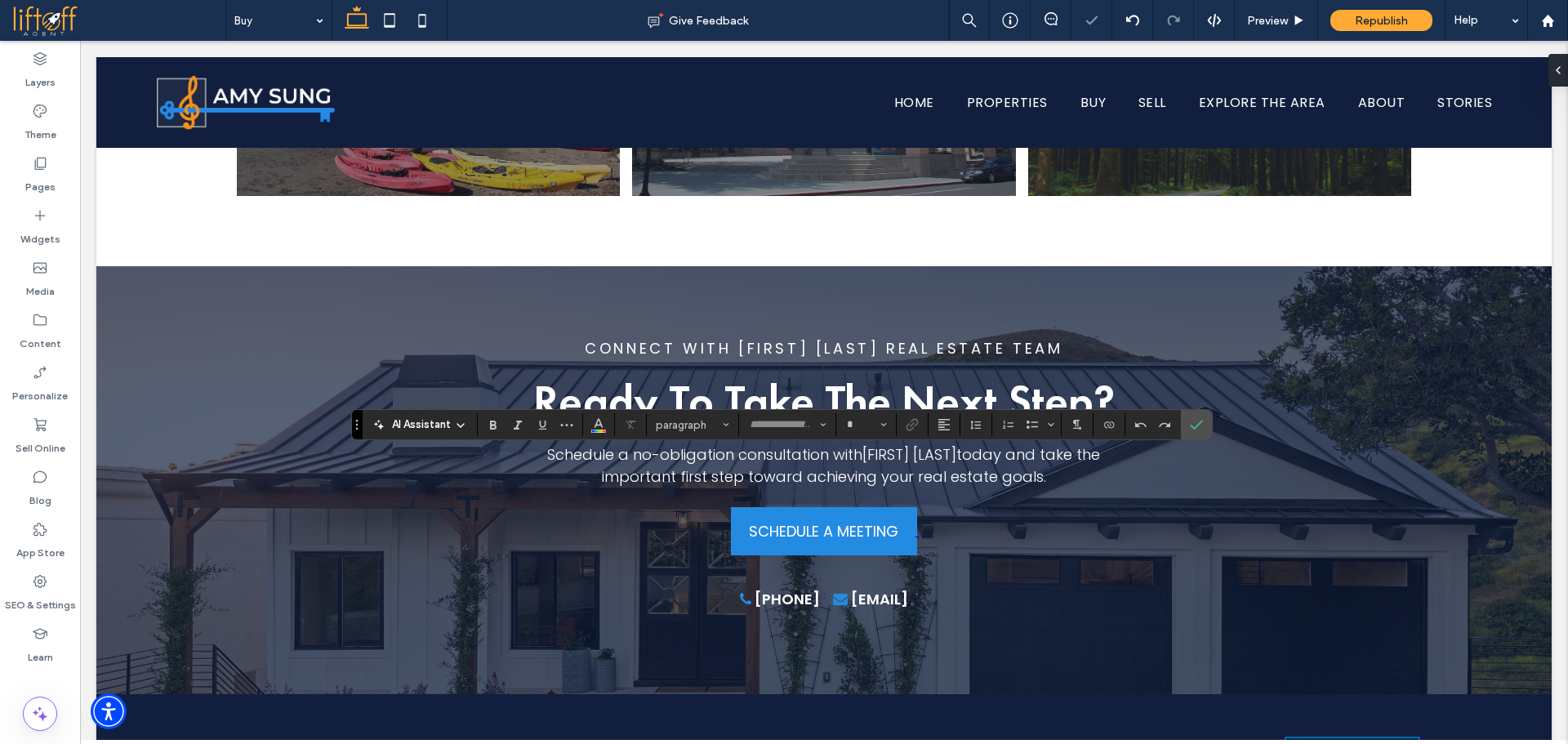 type on "*******" 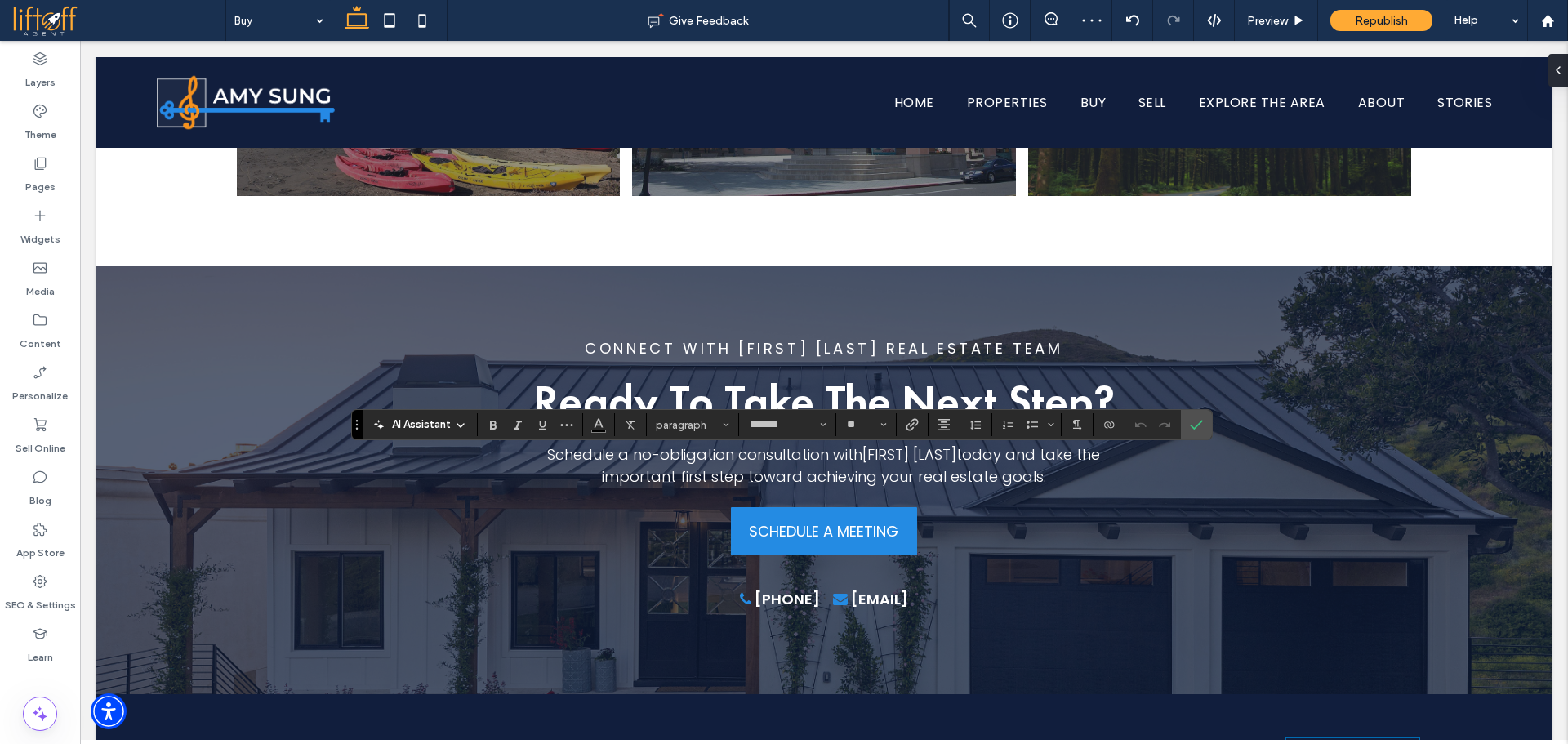 click on "AI Assistant" at bounding box center [421, 425] 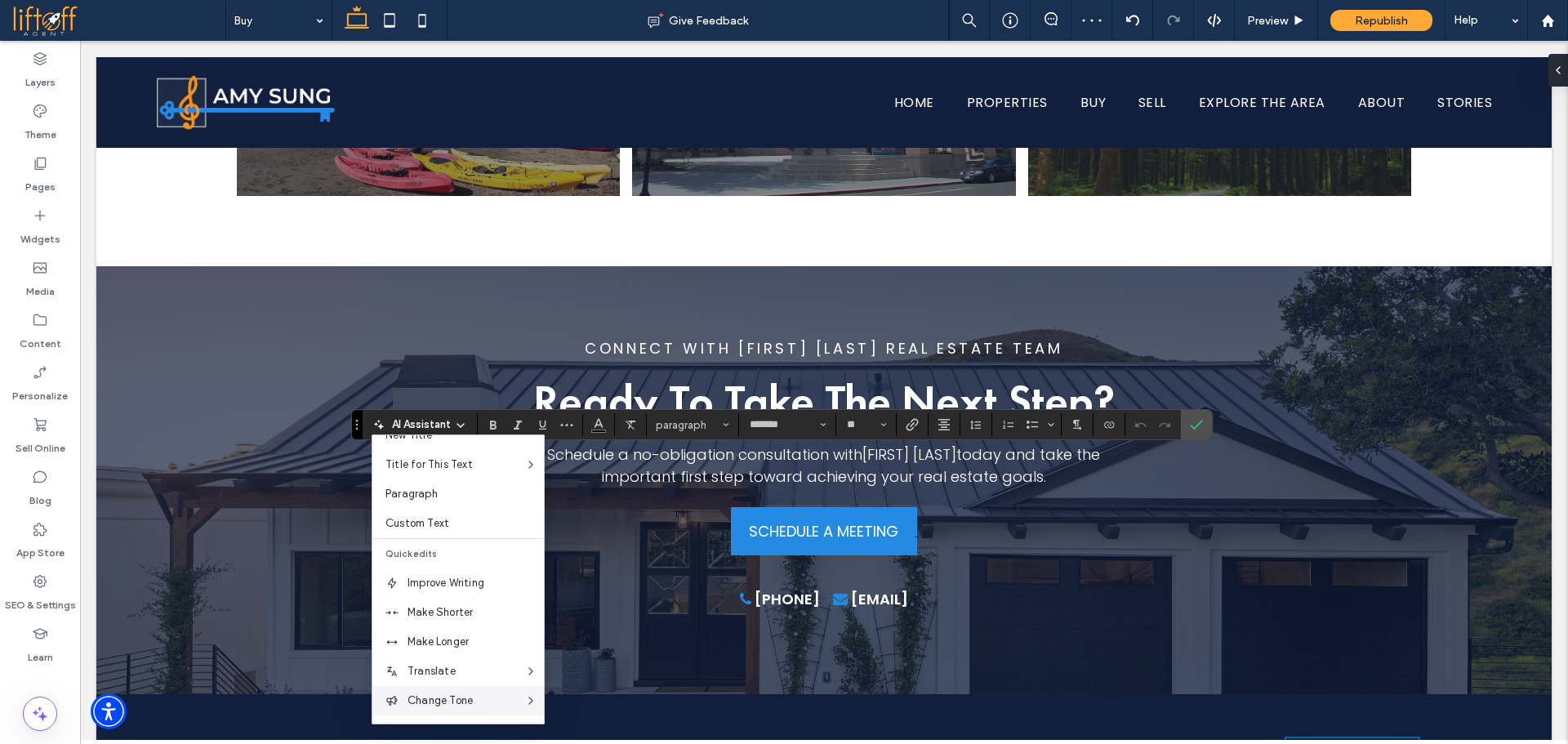 scroll, scrollTop: 108, scrollLeft: 0, axis: vertical 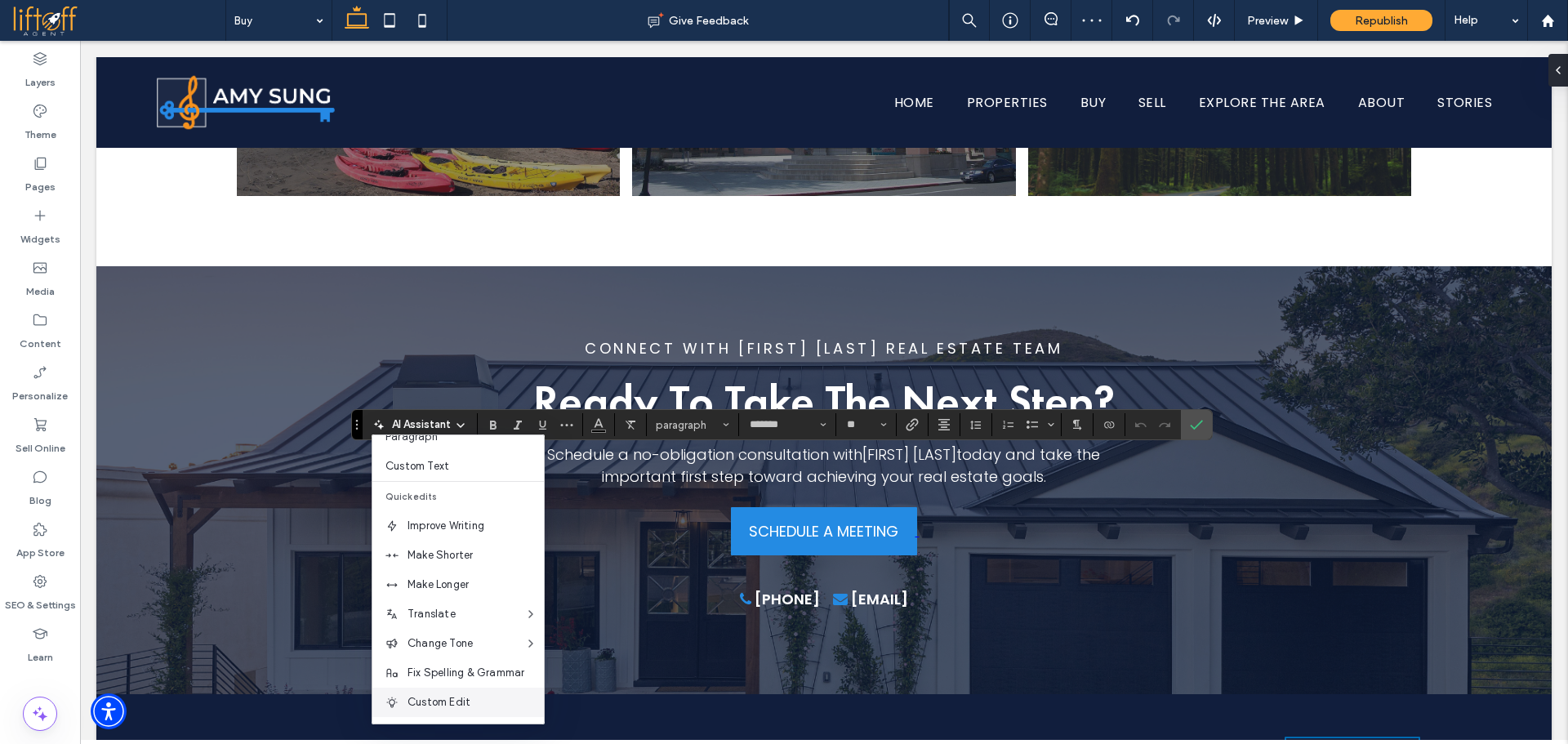 click on "Custom Edit" at bounding box center [475, 702] 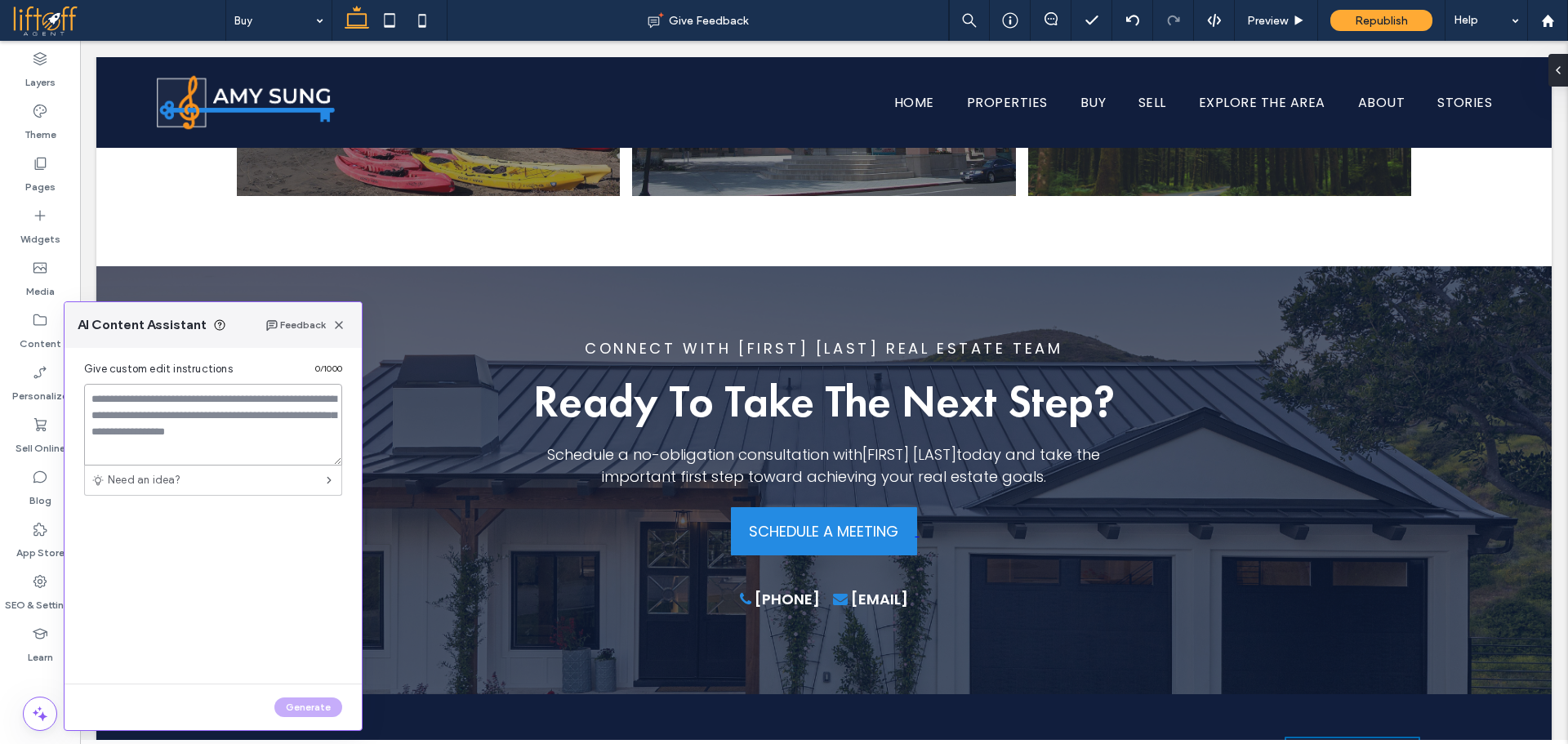 click at bounding box center (213, 425) 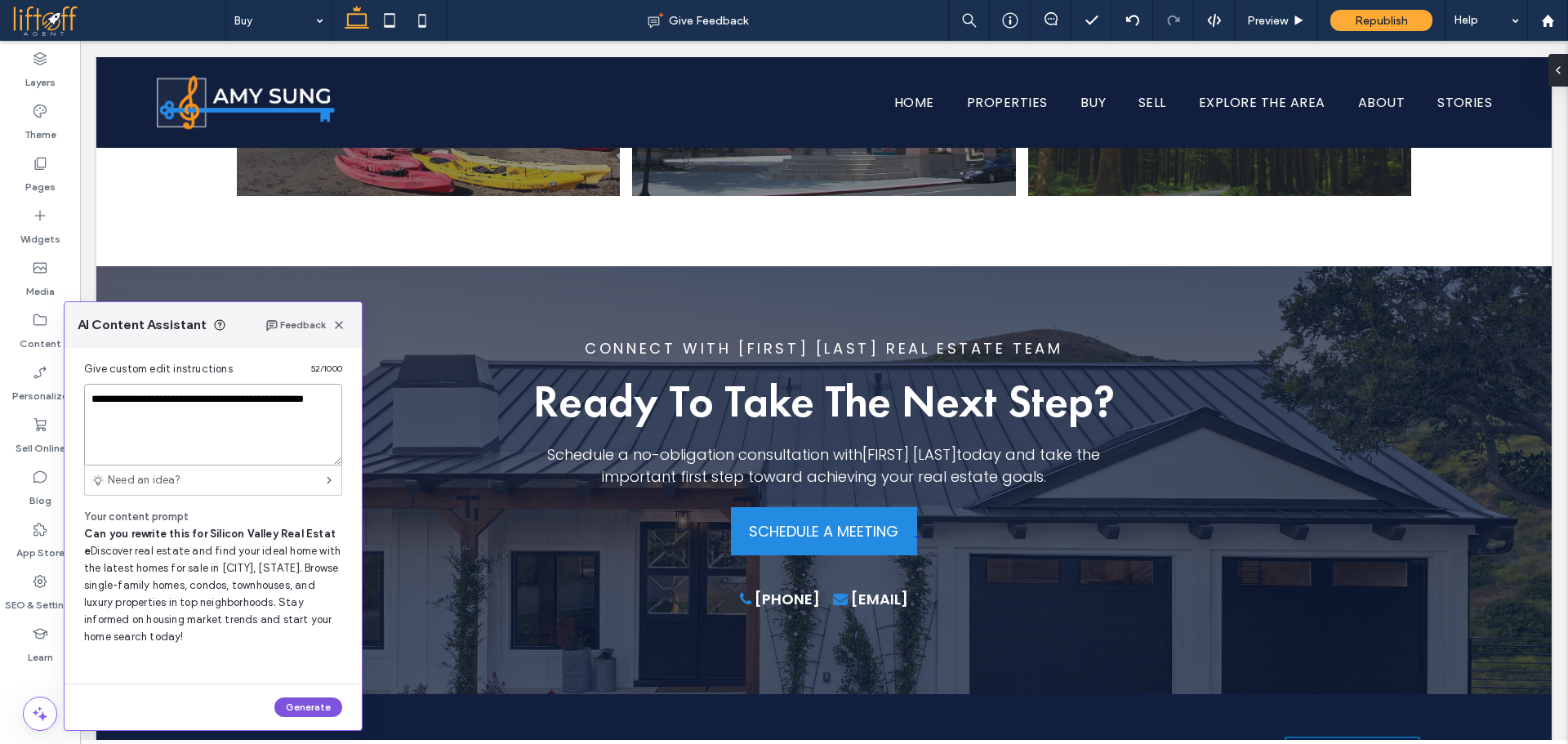 type on "**********" 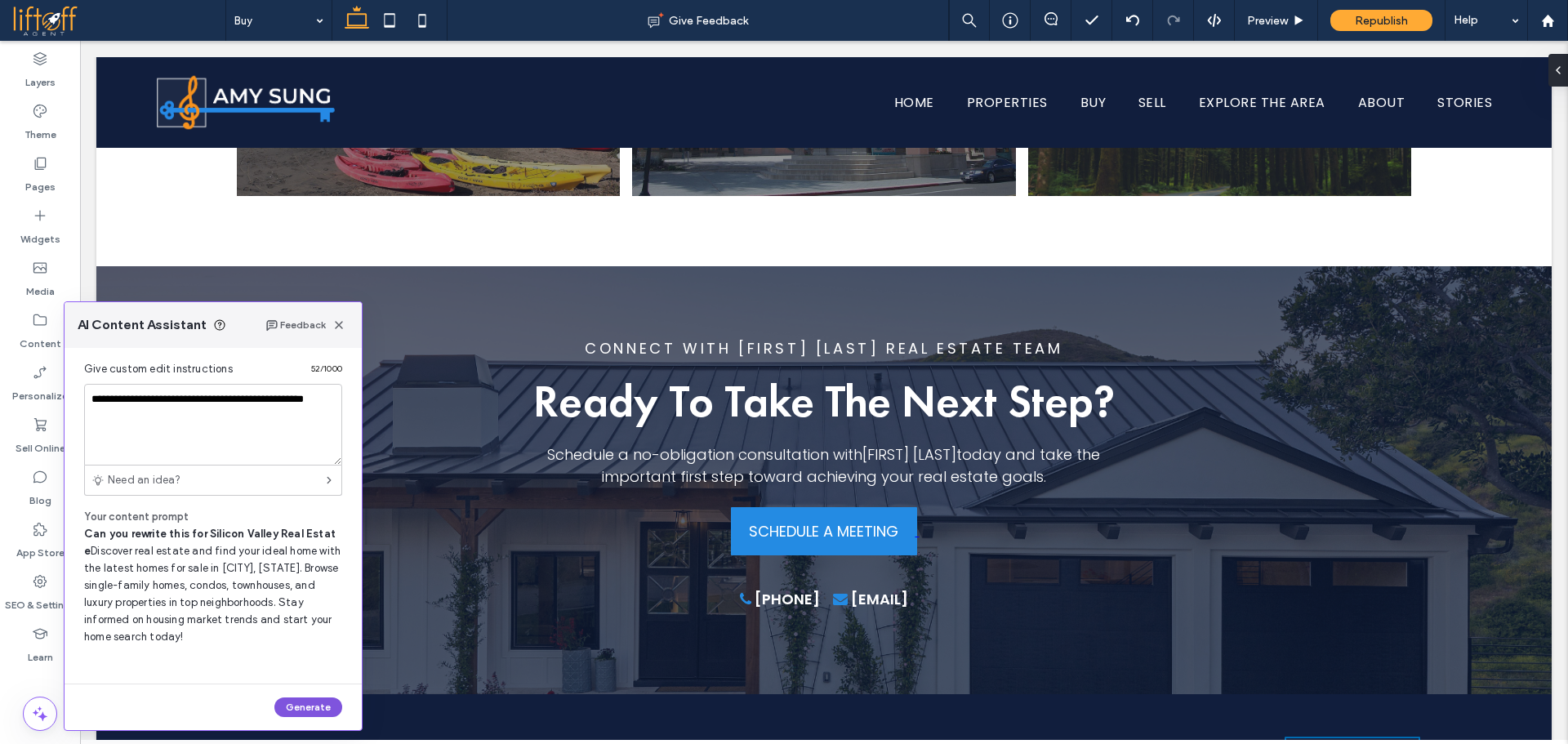 click on "Generate" at bounding box center [308, 707] 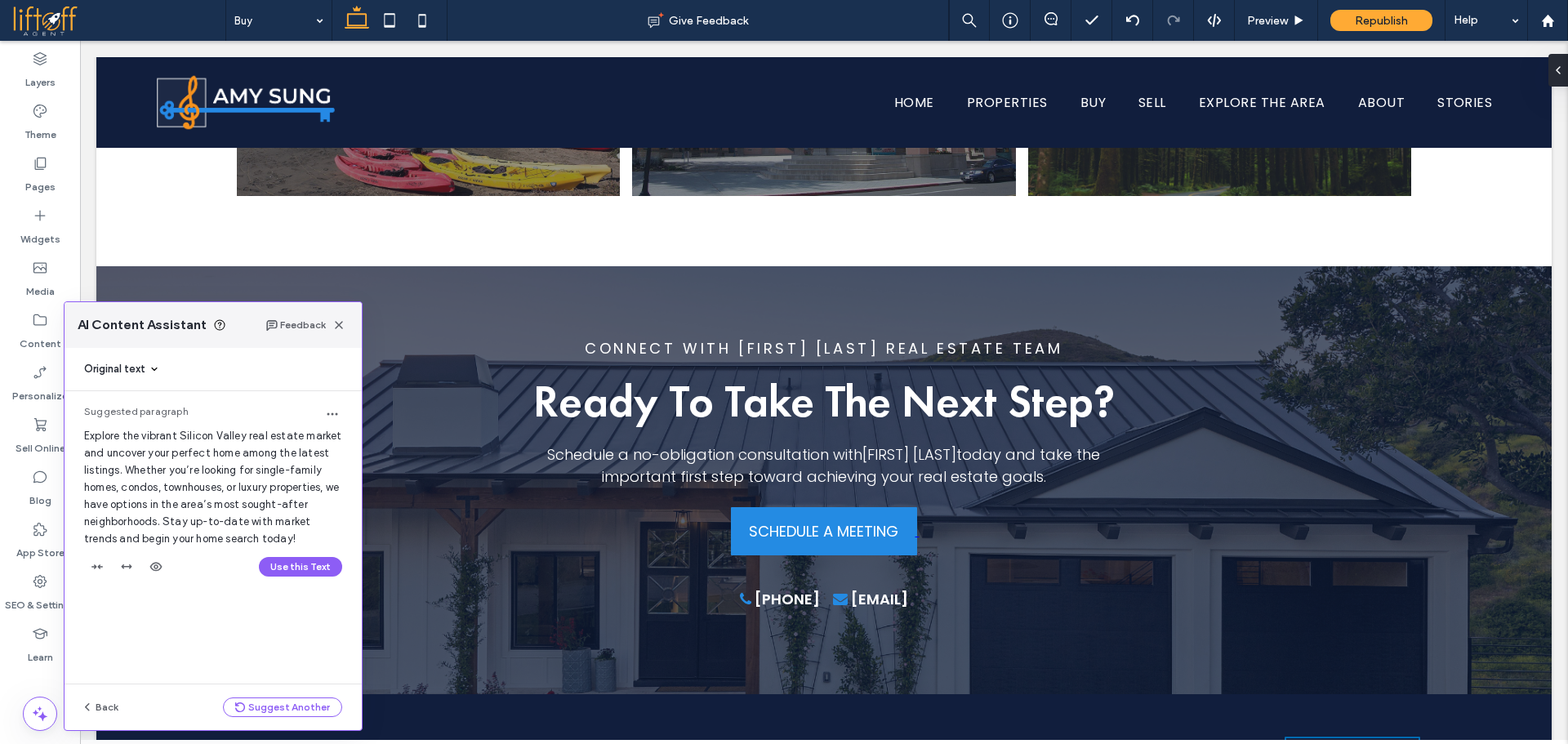 click on "Suggested paragraph Explore the vibrant Silicon Valley real estate market and uncover your perfect home among the latest listings. Whether you’re looking for single-family homes, condos, townhouses, or luxury properties, we have options in the area’s most sought-after neighborhoods. Stay up-to-date with market trends and begin your home search today! Use this Text" at bounding box center [213, 495] 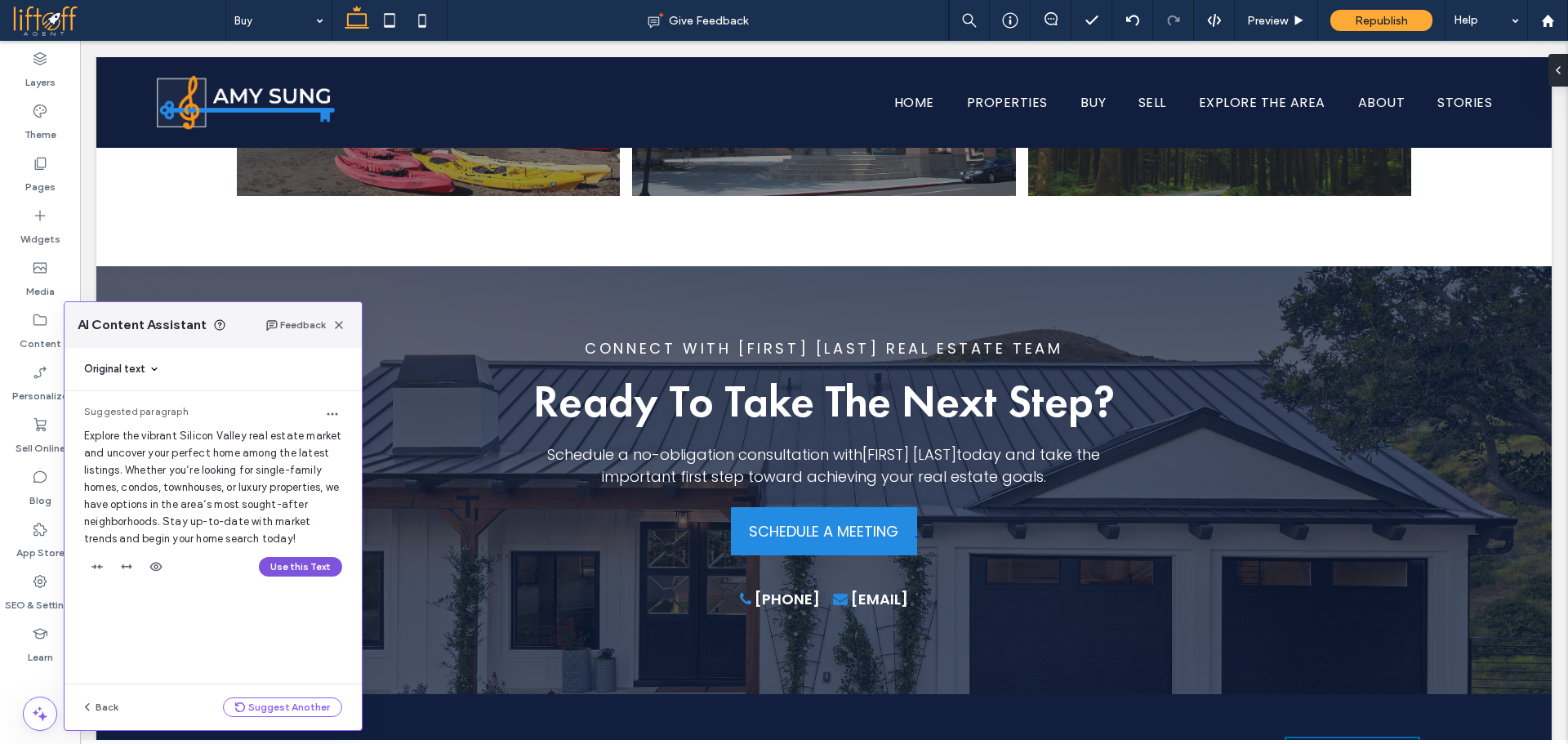 click on "Use this Text" at bounding box center [301, 567] 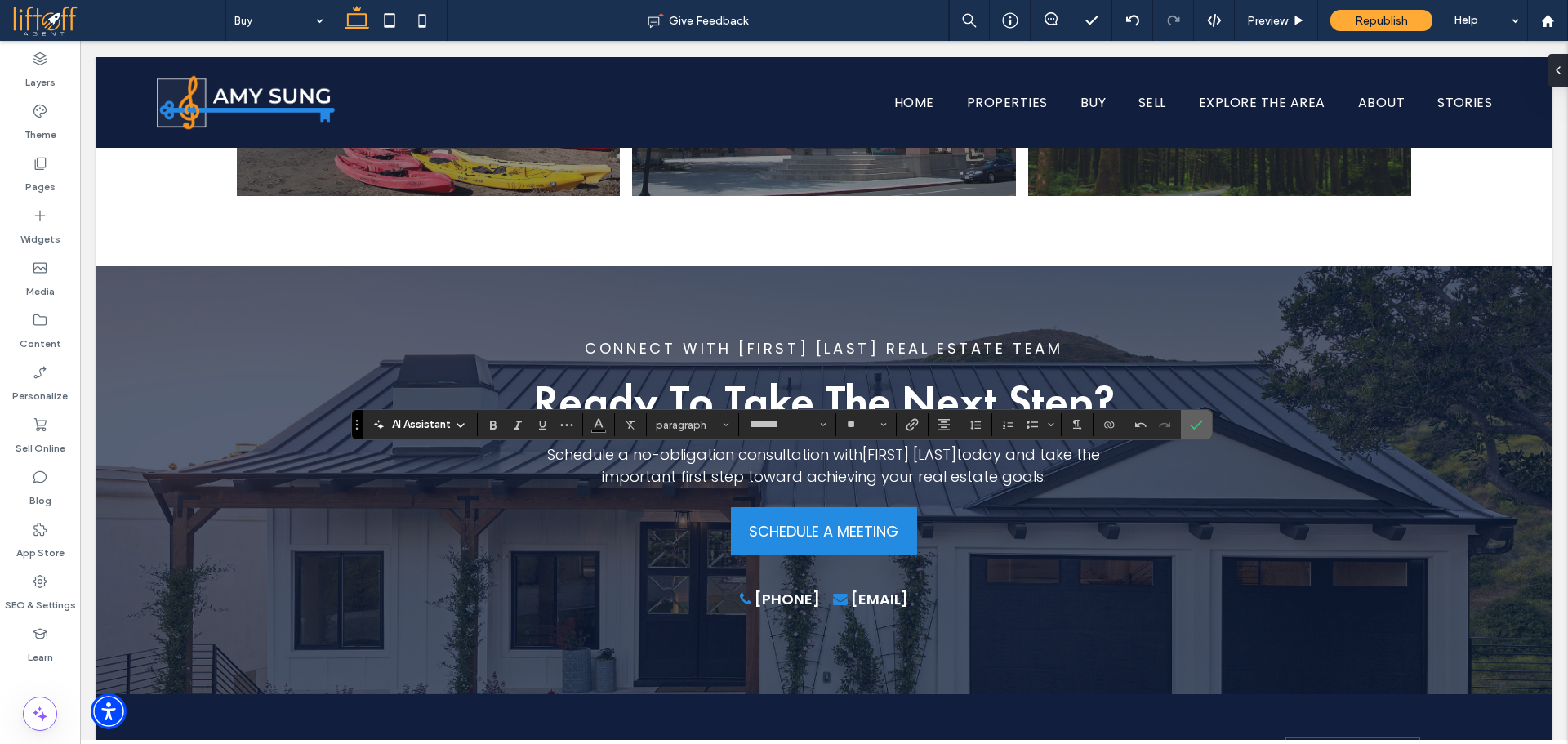 click at bounding box center (1196, 425) 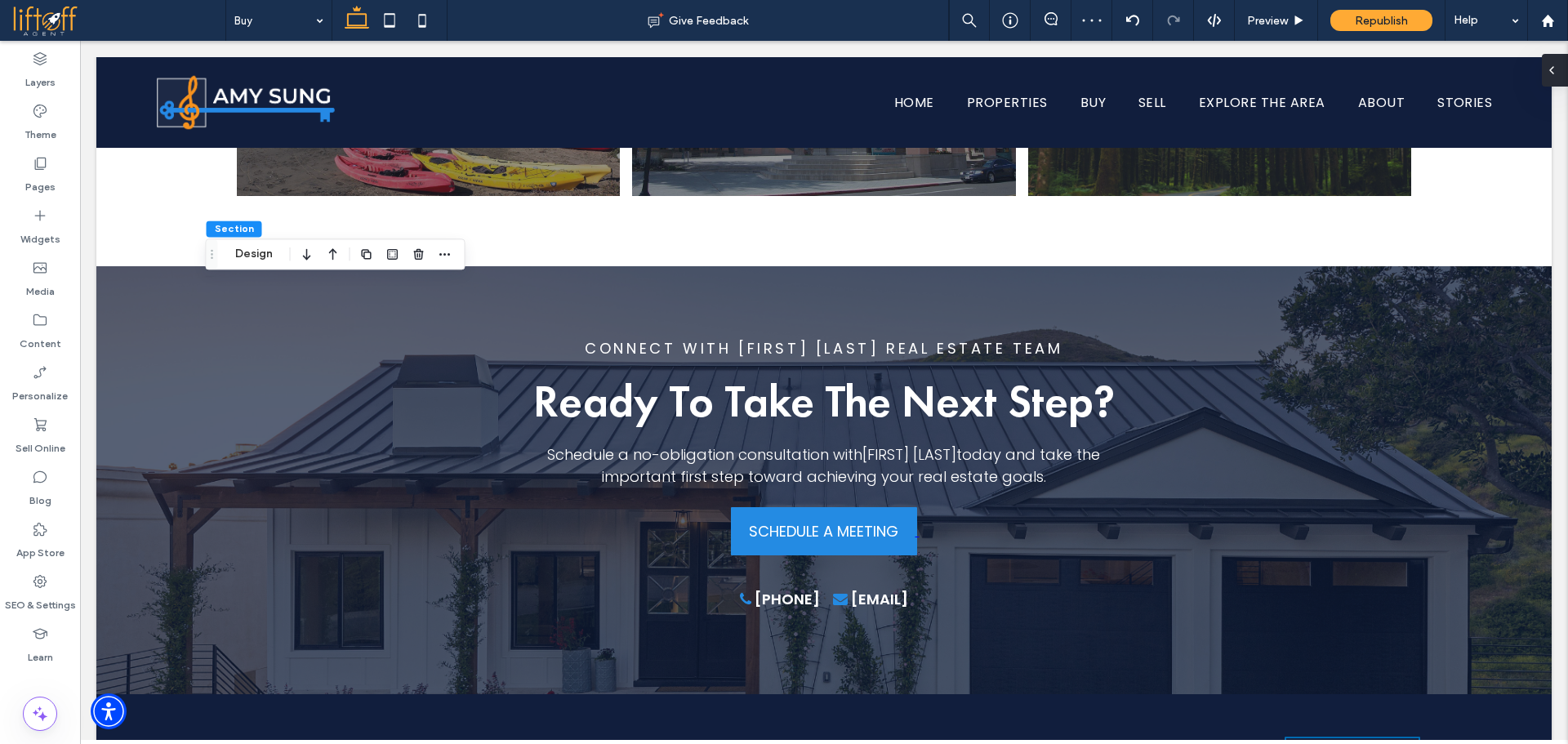 click at bounding box center (1555, 70) 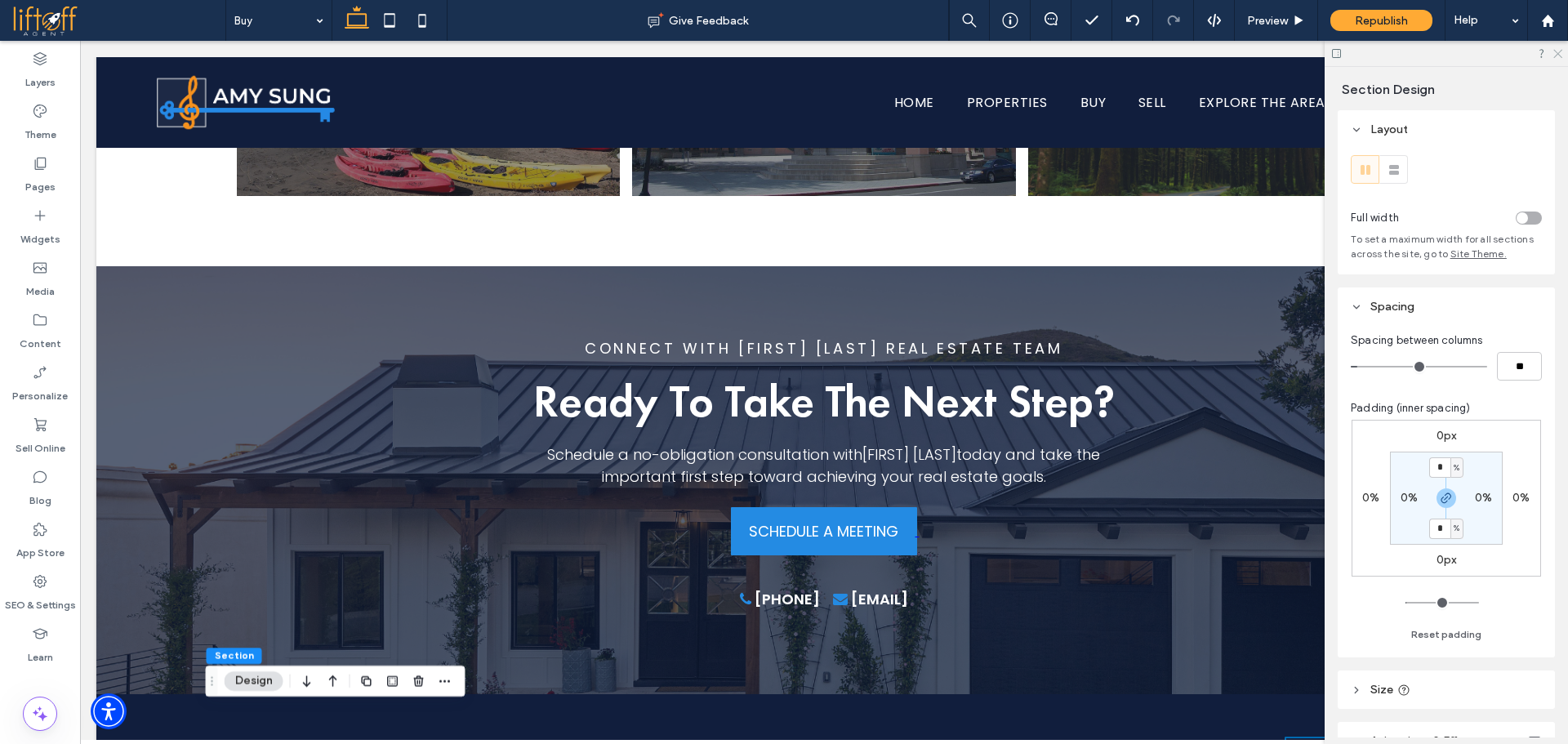 click 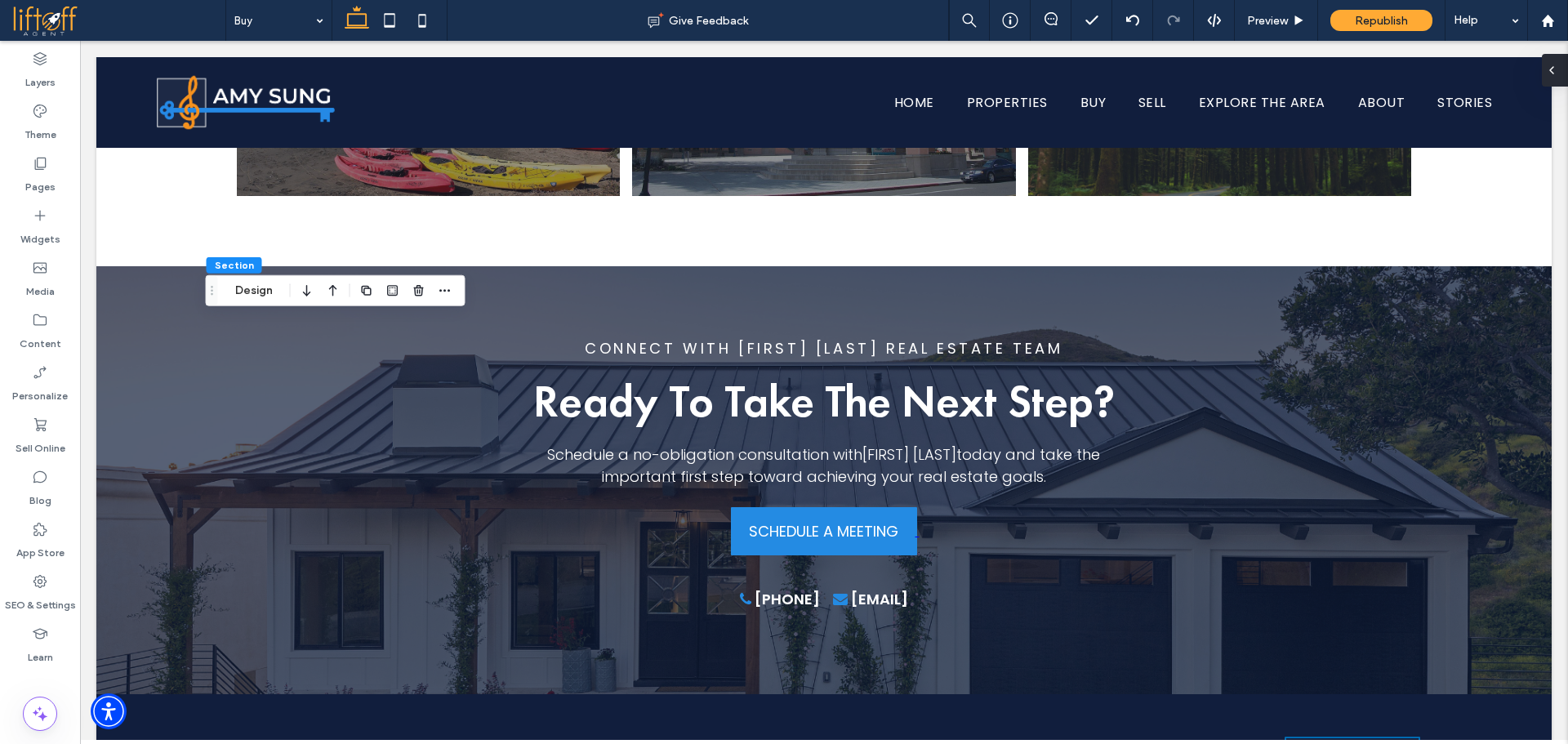 click at bounding box center [1555, 70] 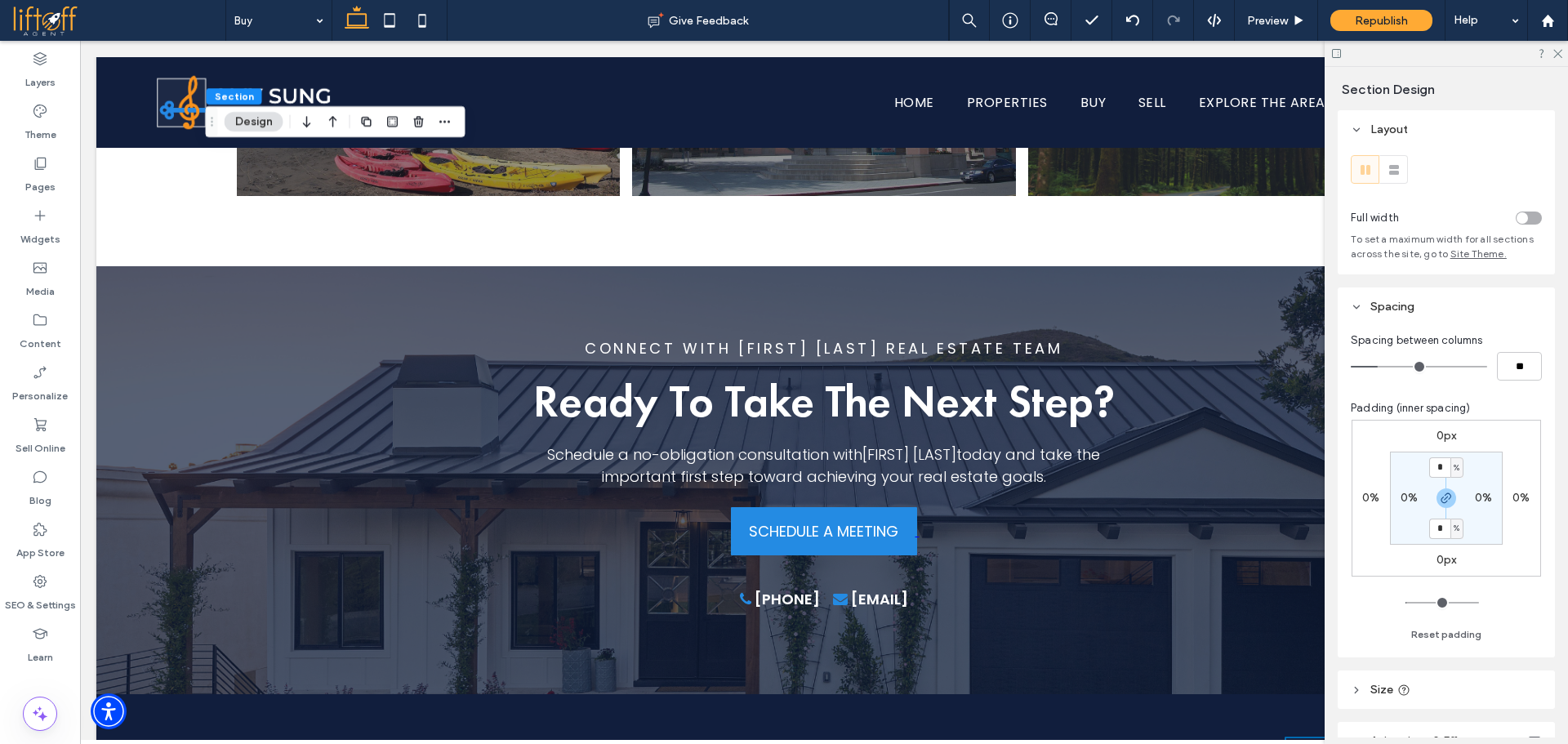 click on "0%" at bounding box center (1409, 497) 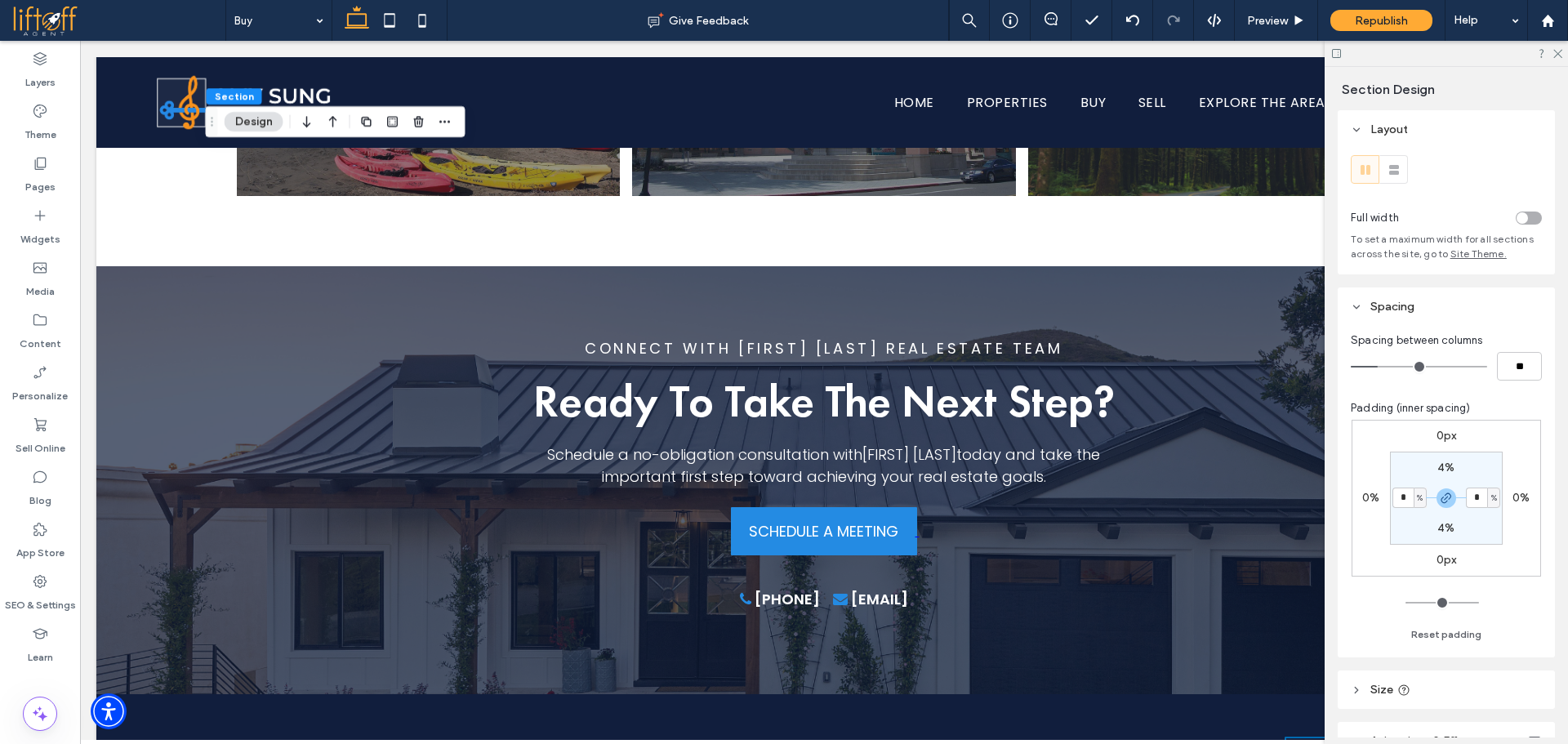 type on "*" 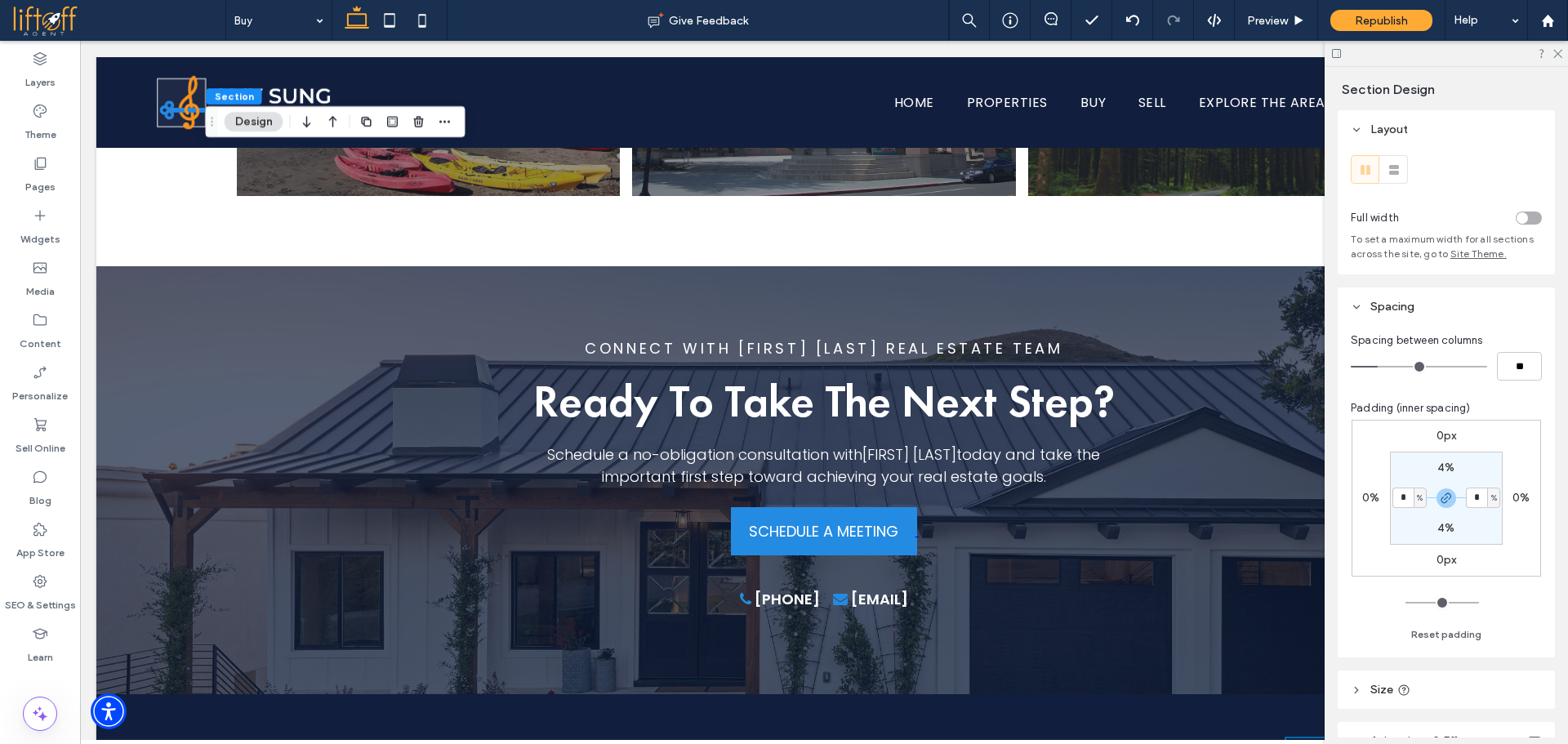 type on "*" 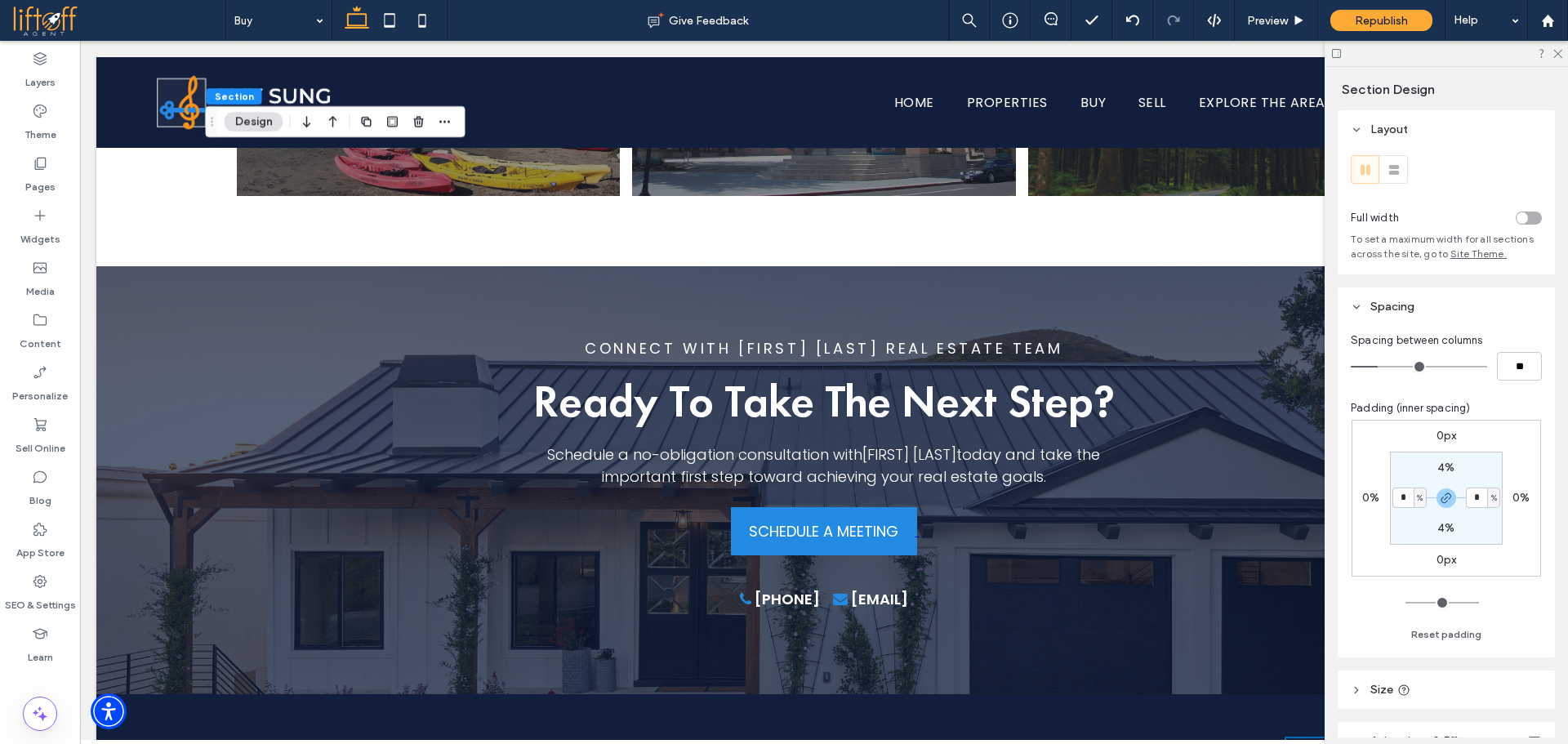click on "4% * % 4% * %" at bounding box center [1446, 498] 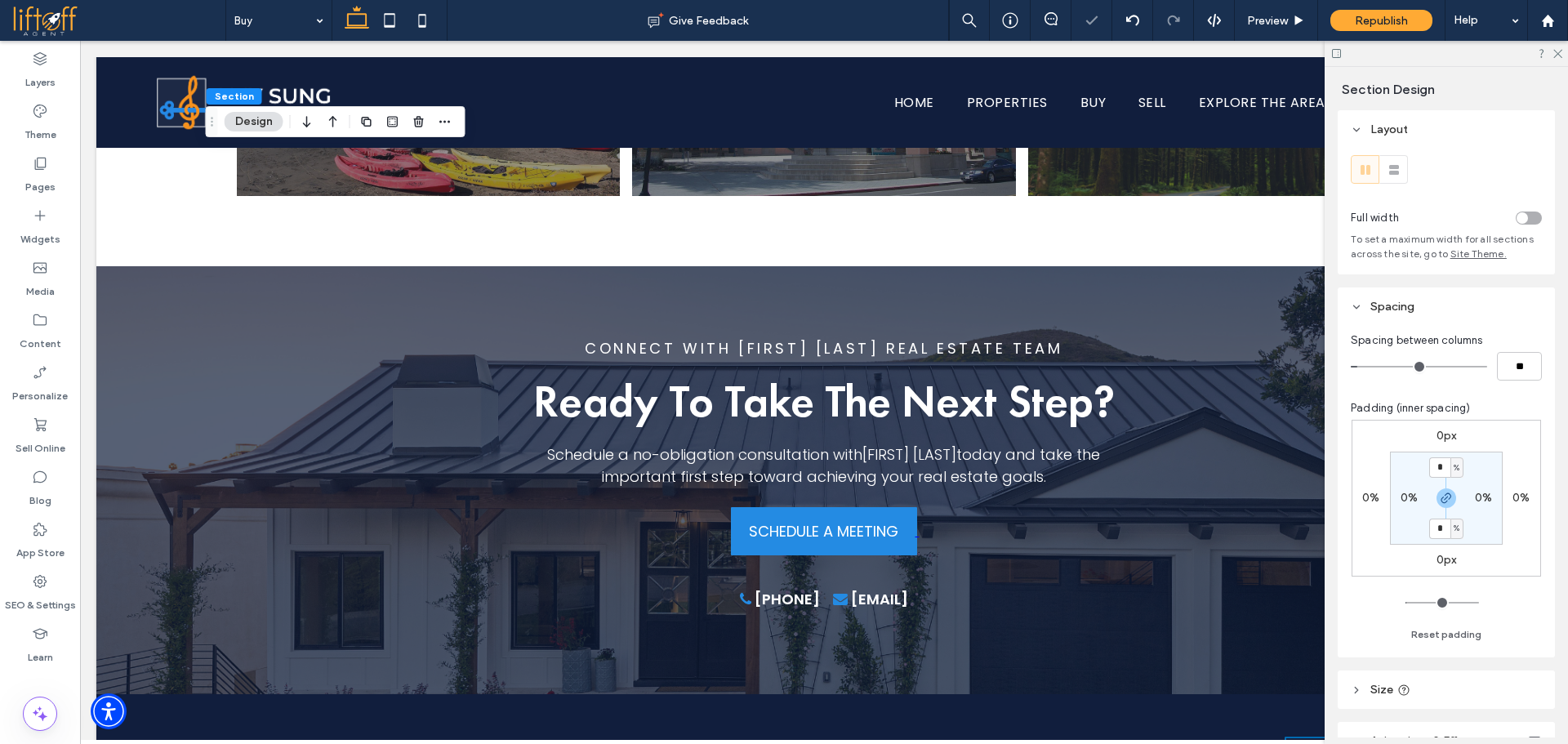 click on "* % 0% * % 0%" at bounding box center [1446, 498] 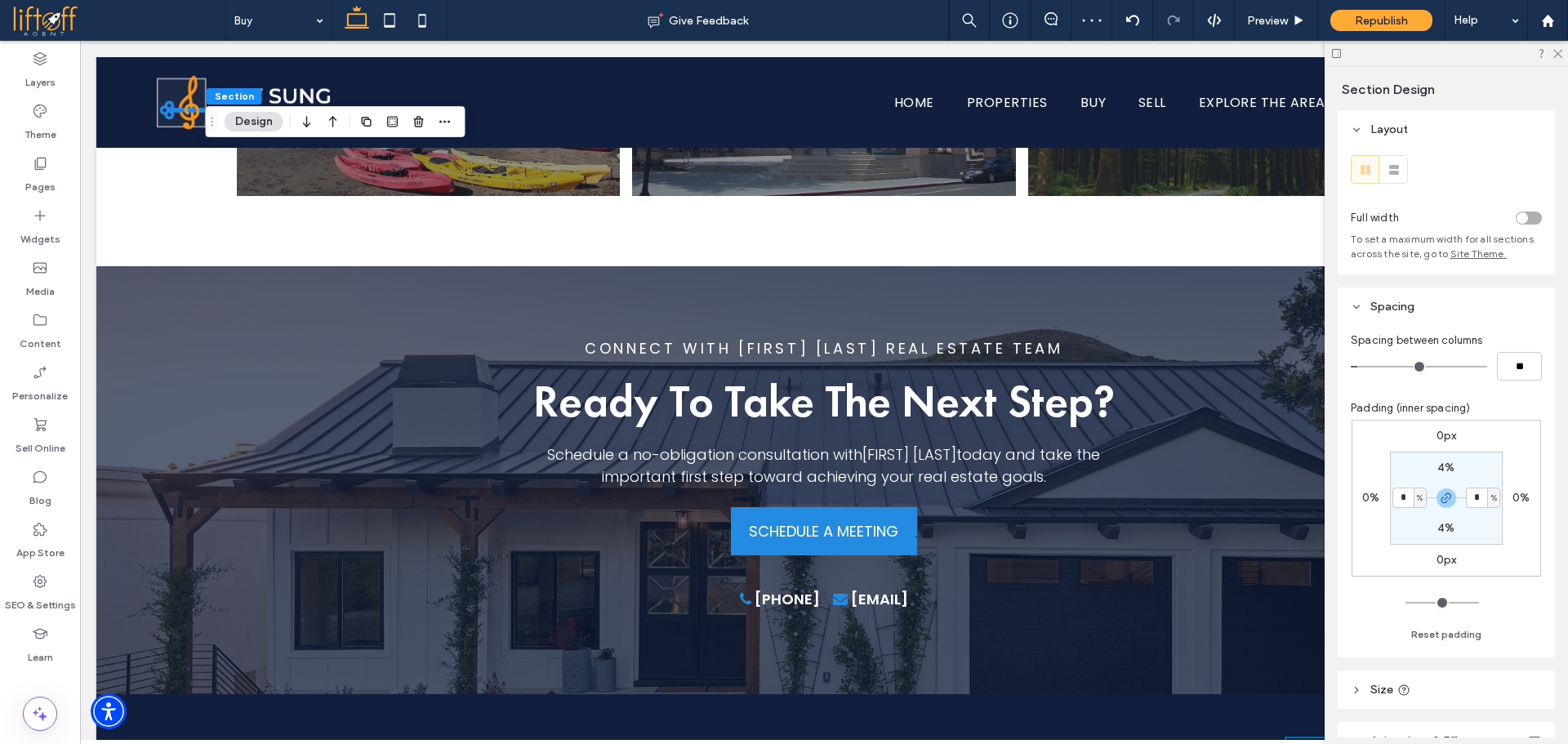 type on "*" 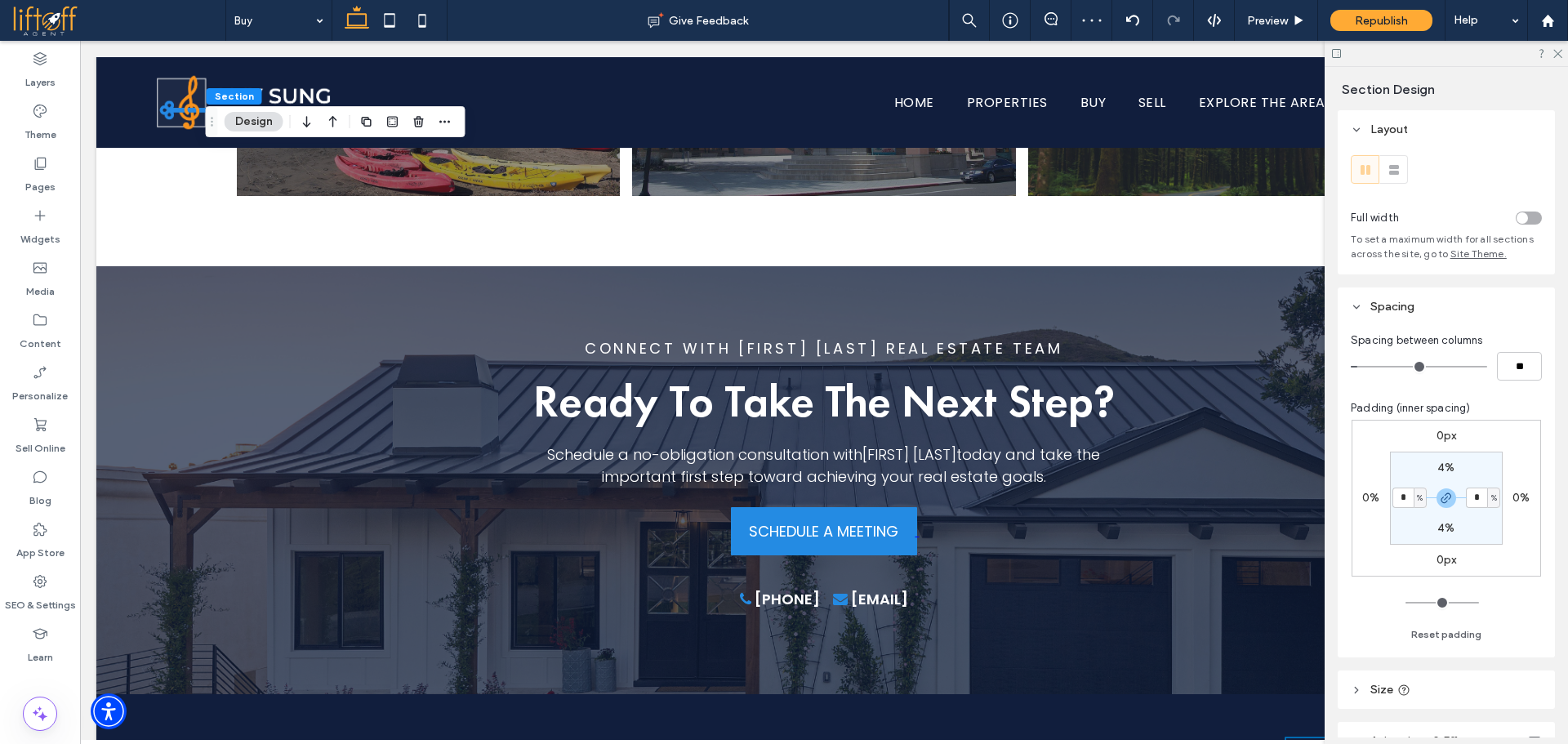 type on "*" 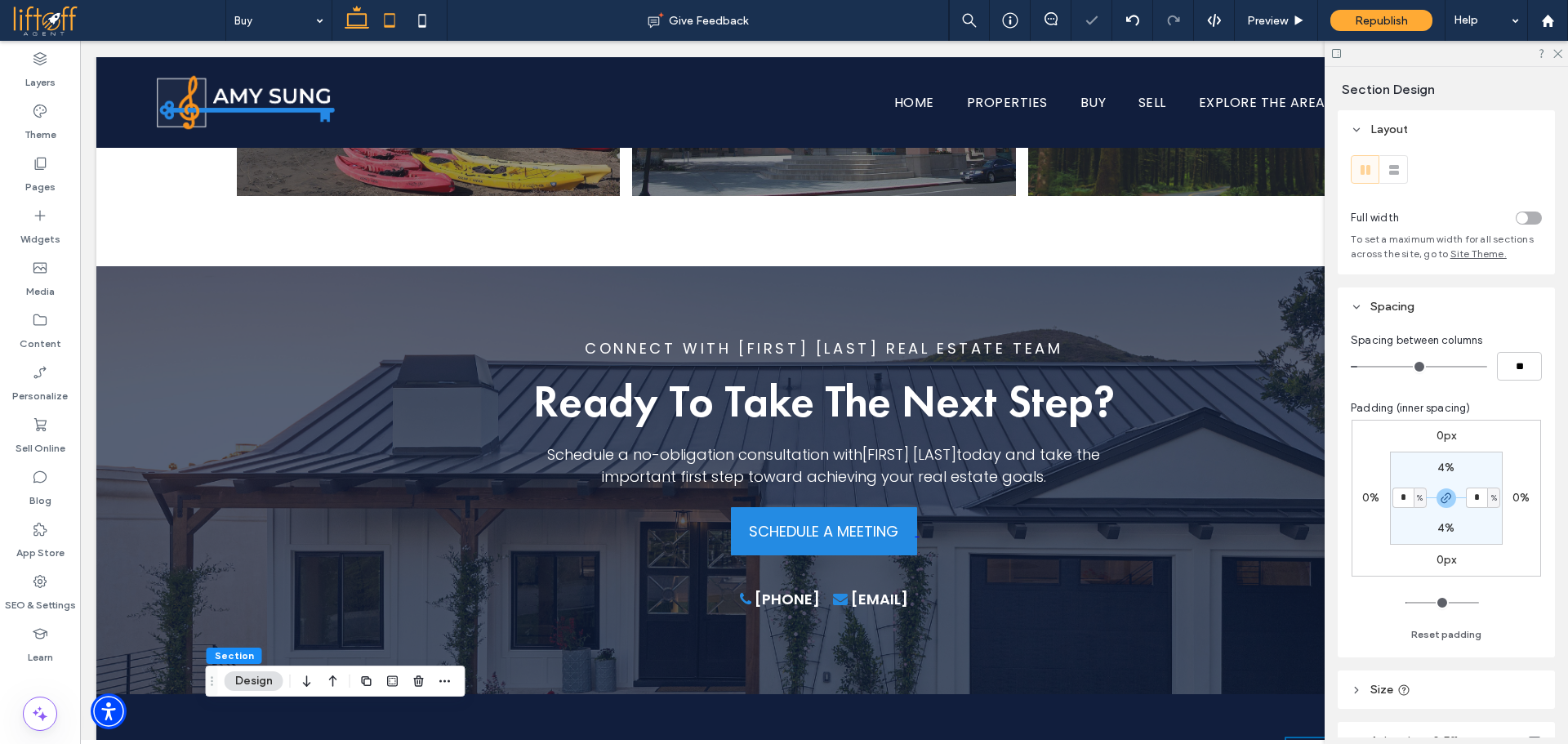 click 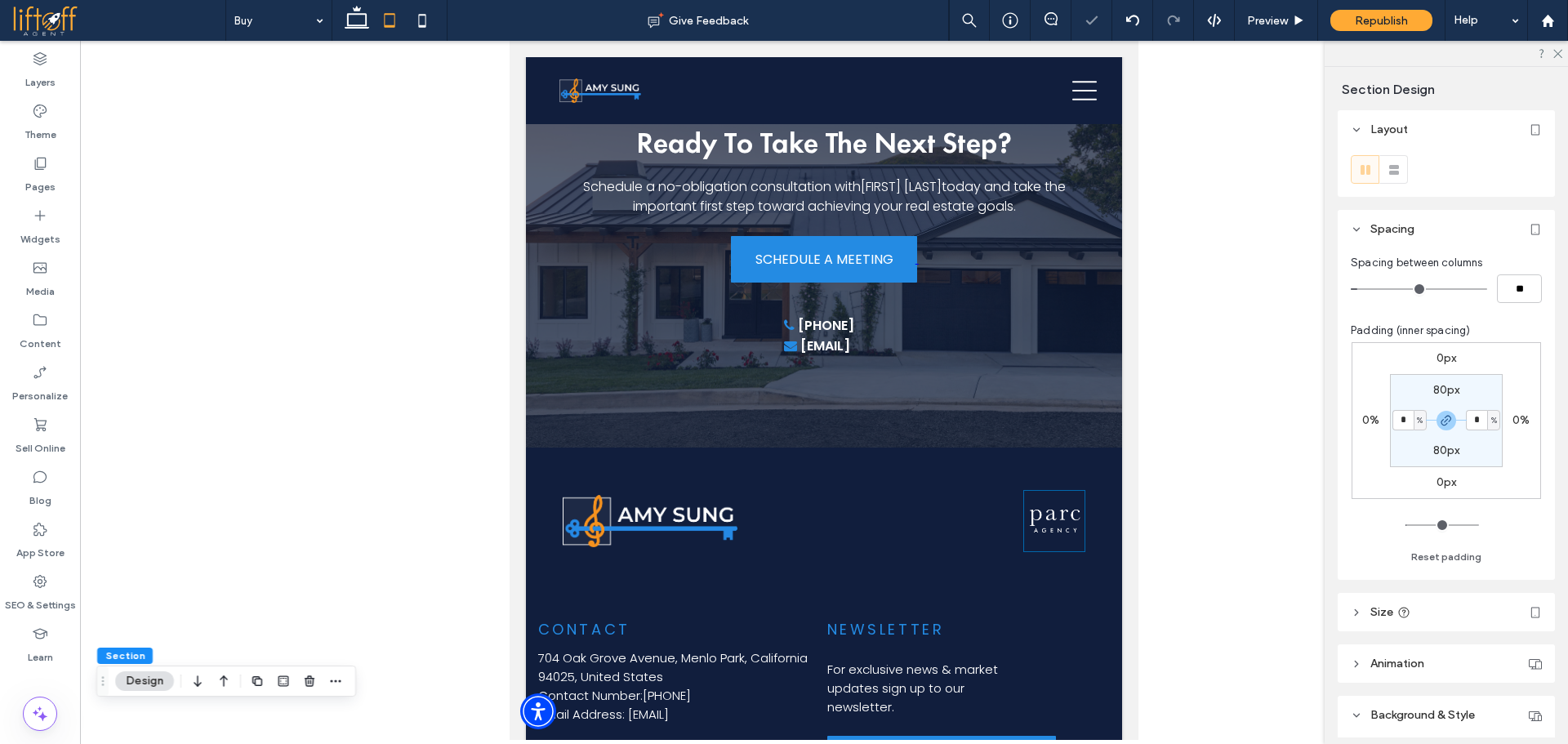 type on "*" 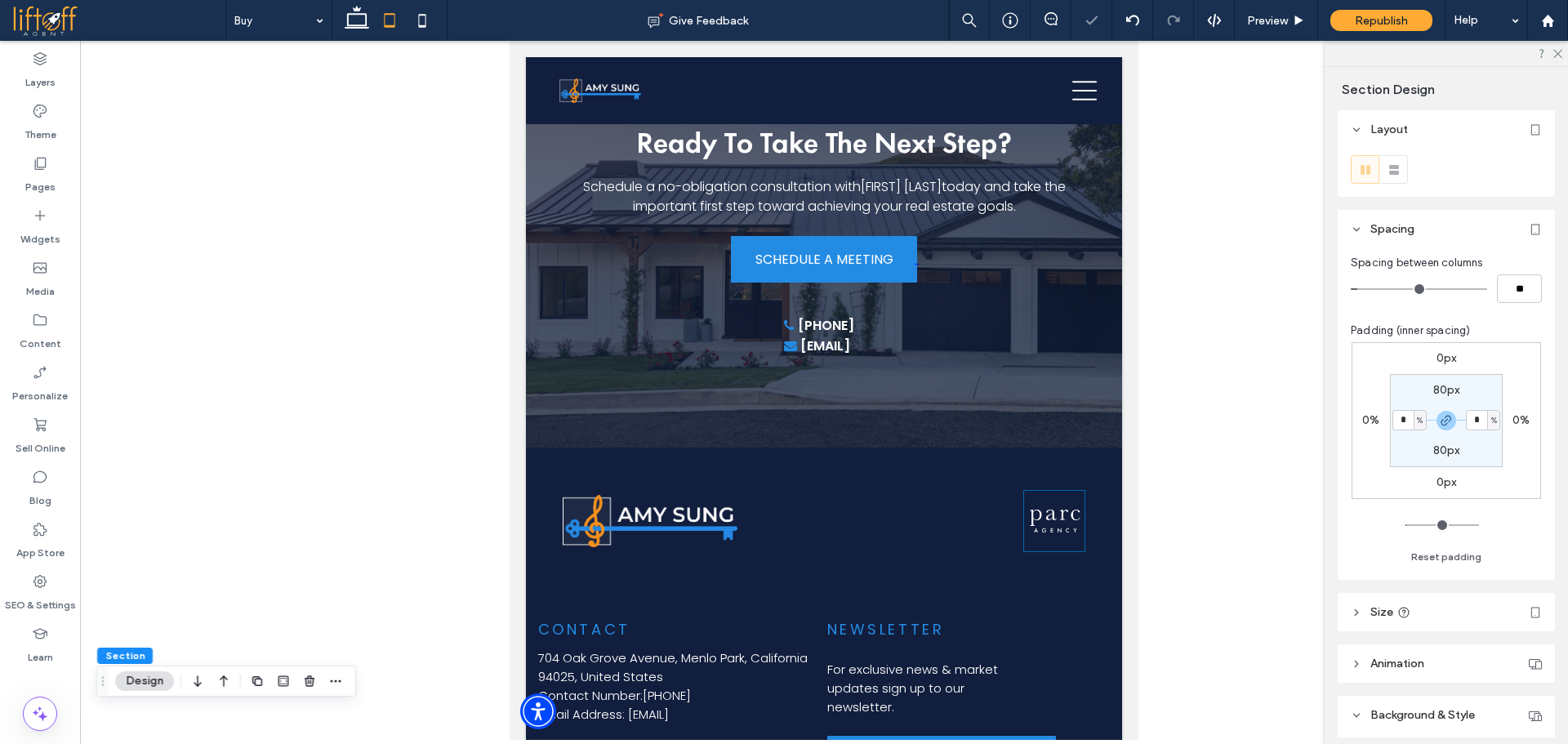 type on "*" 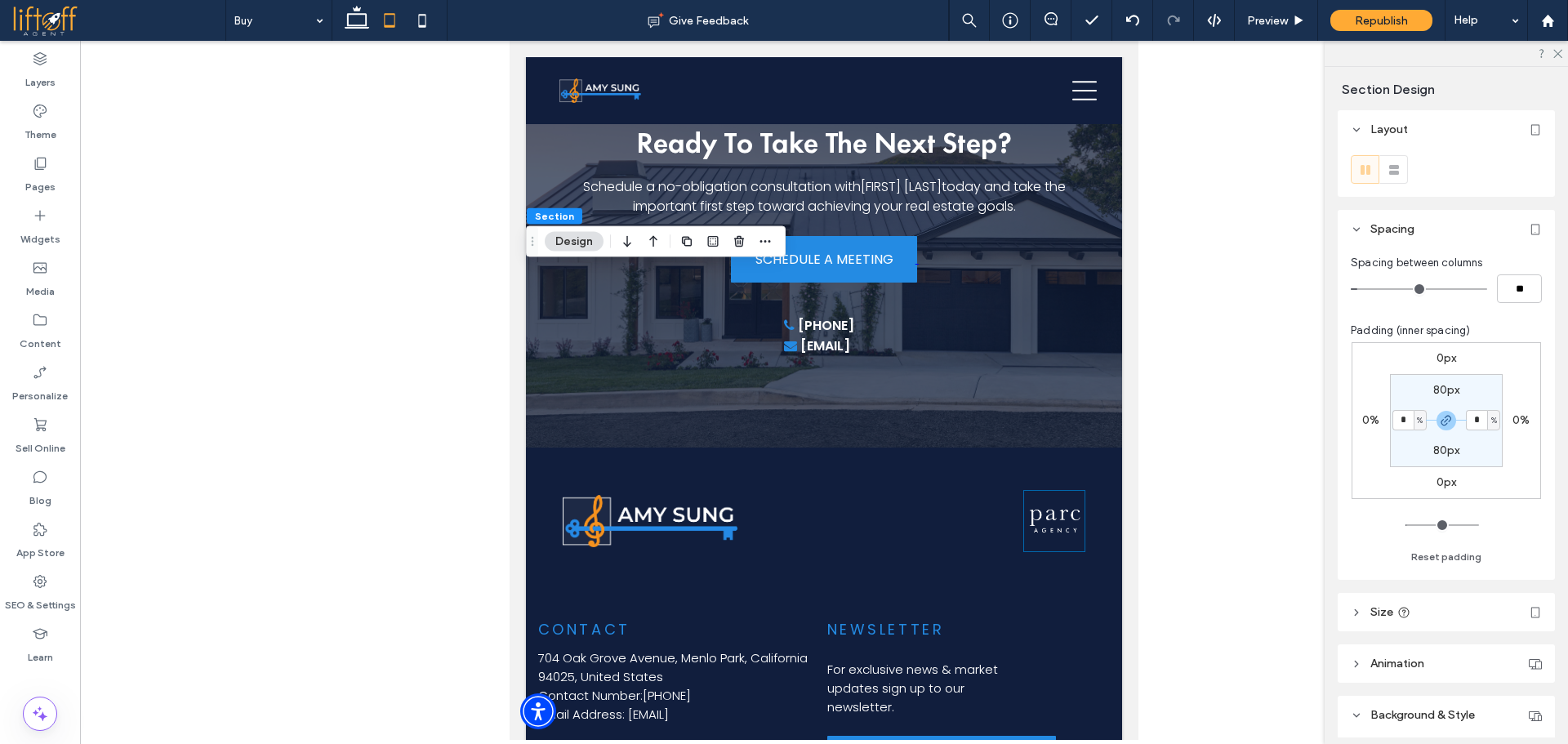 click on "80px" at bounding box center (1446, 390) 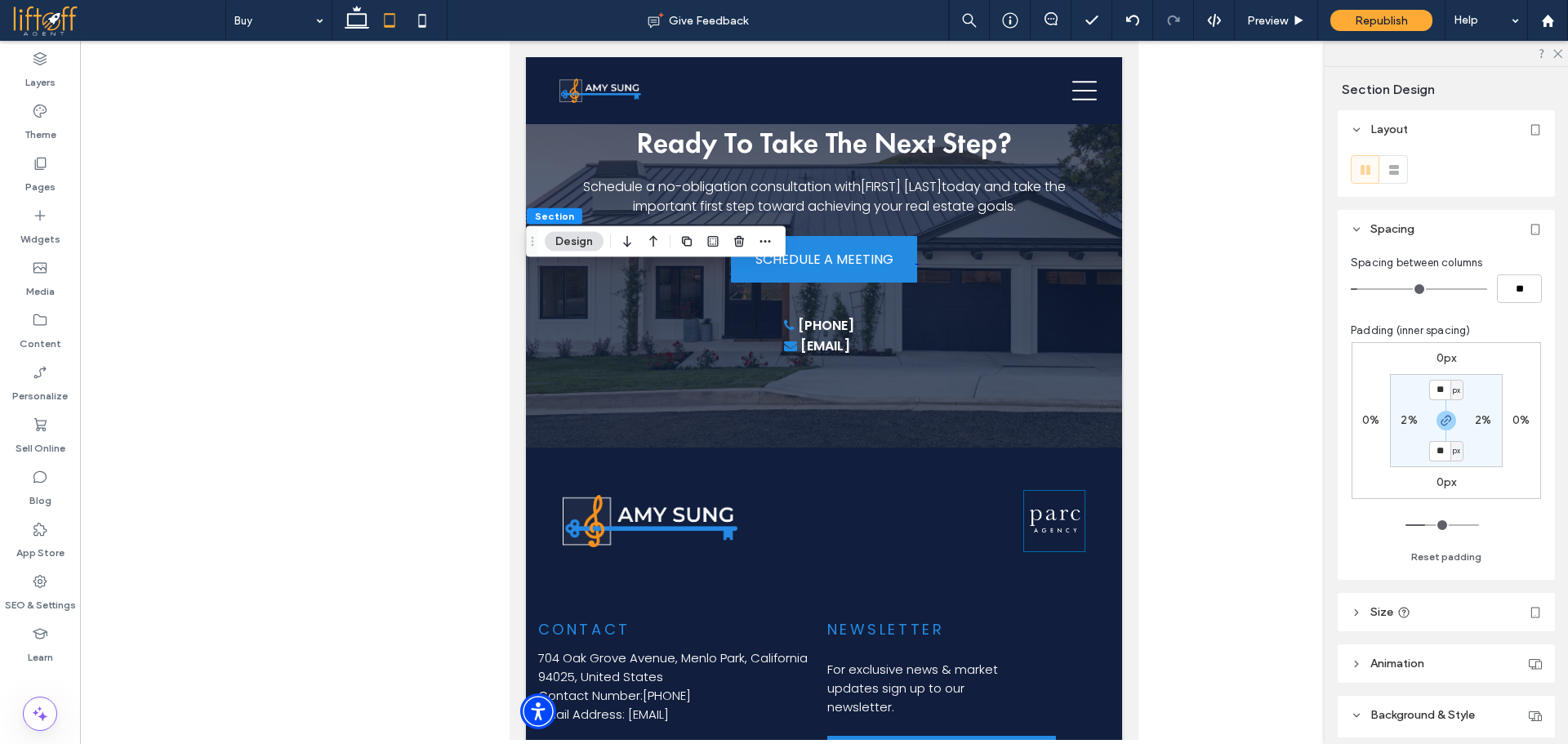 click on "px" at bounding box center (1456, 390) 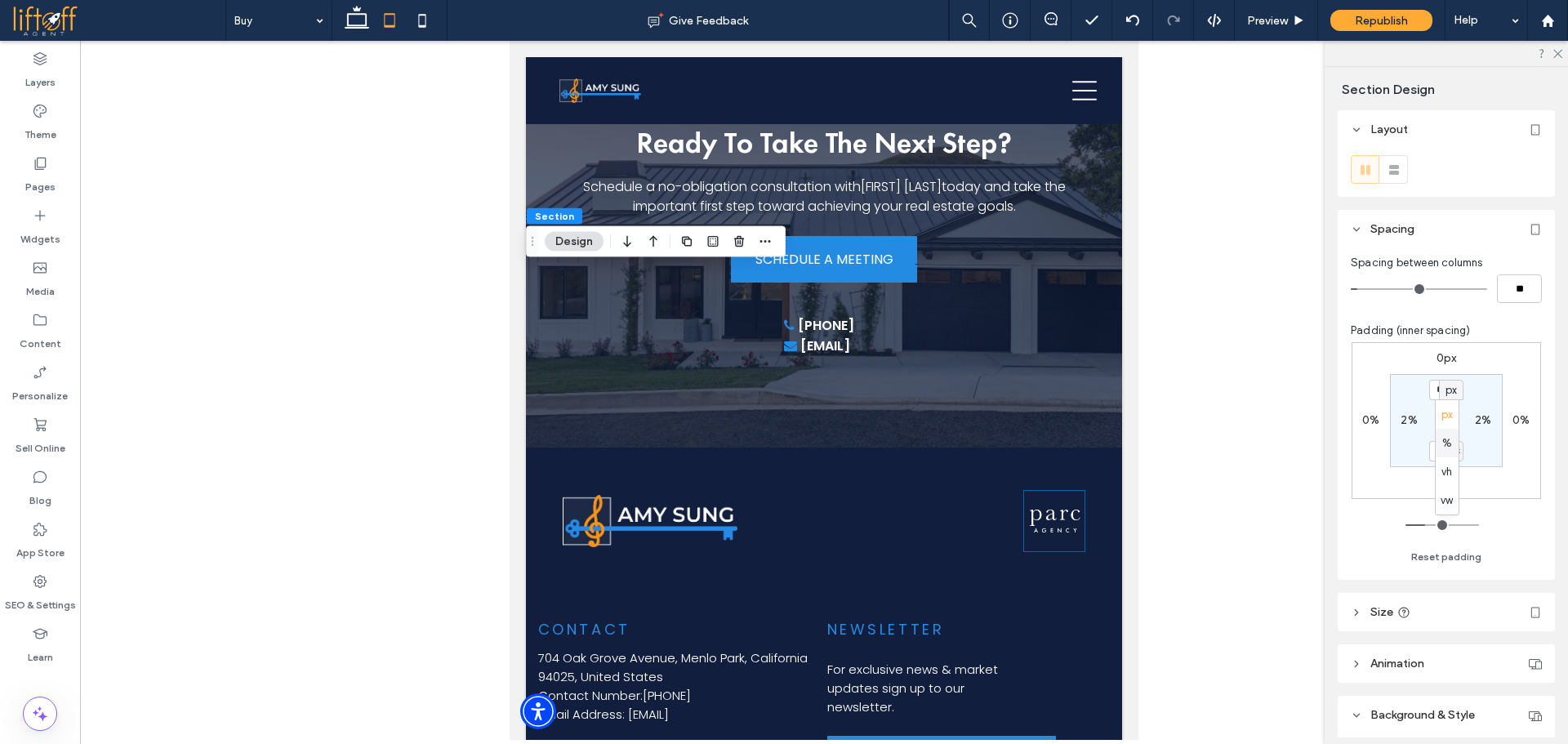 click on "%" at bounding box center [1447, 443] 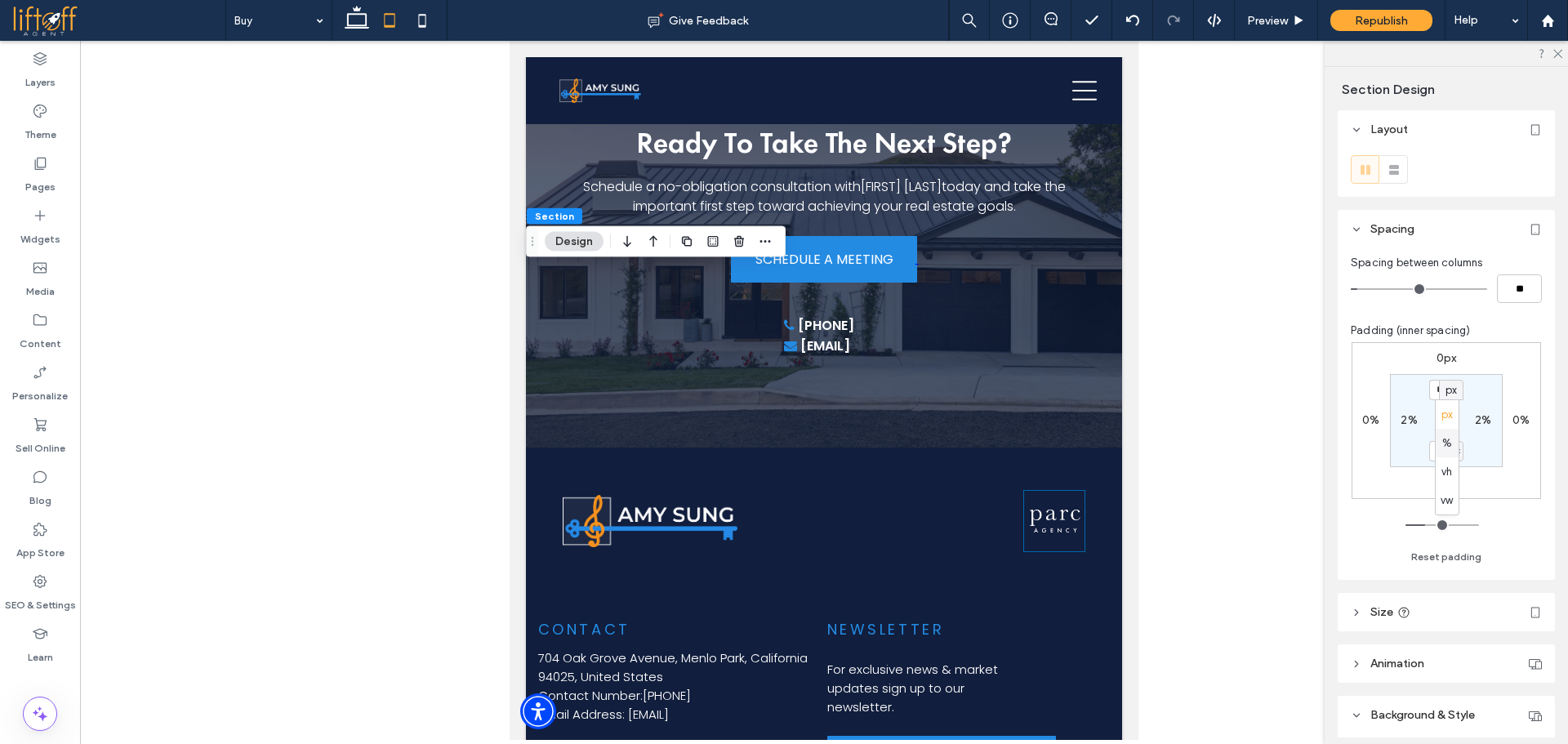type on "***" 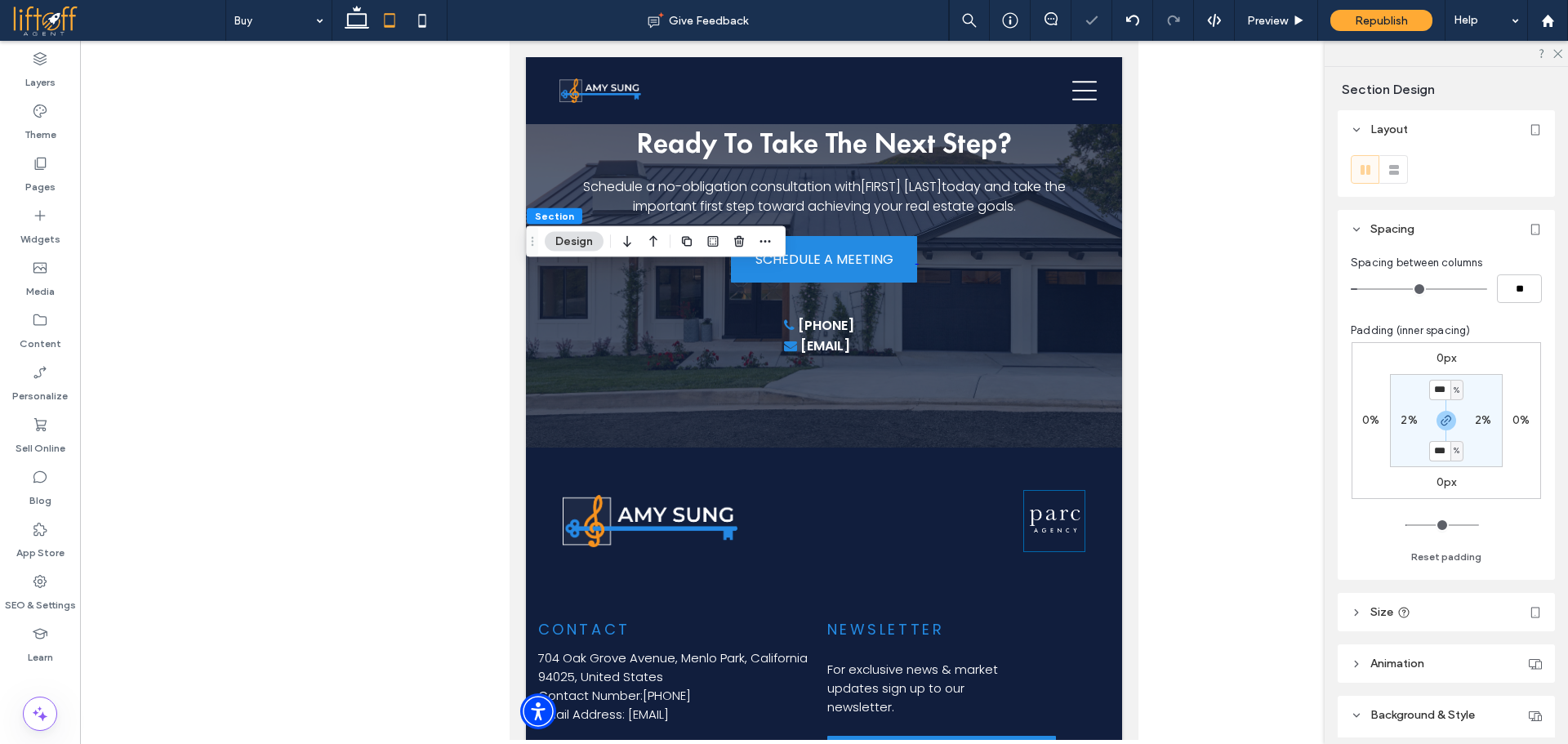 type on "*" 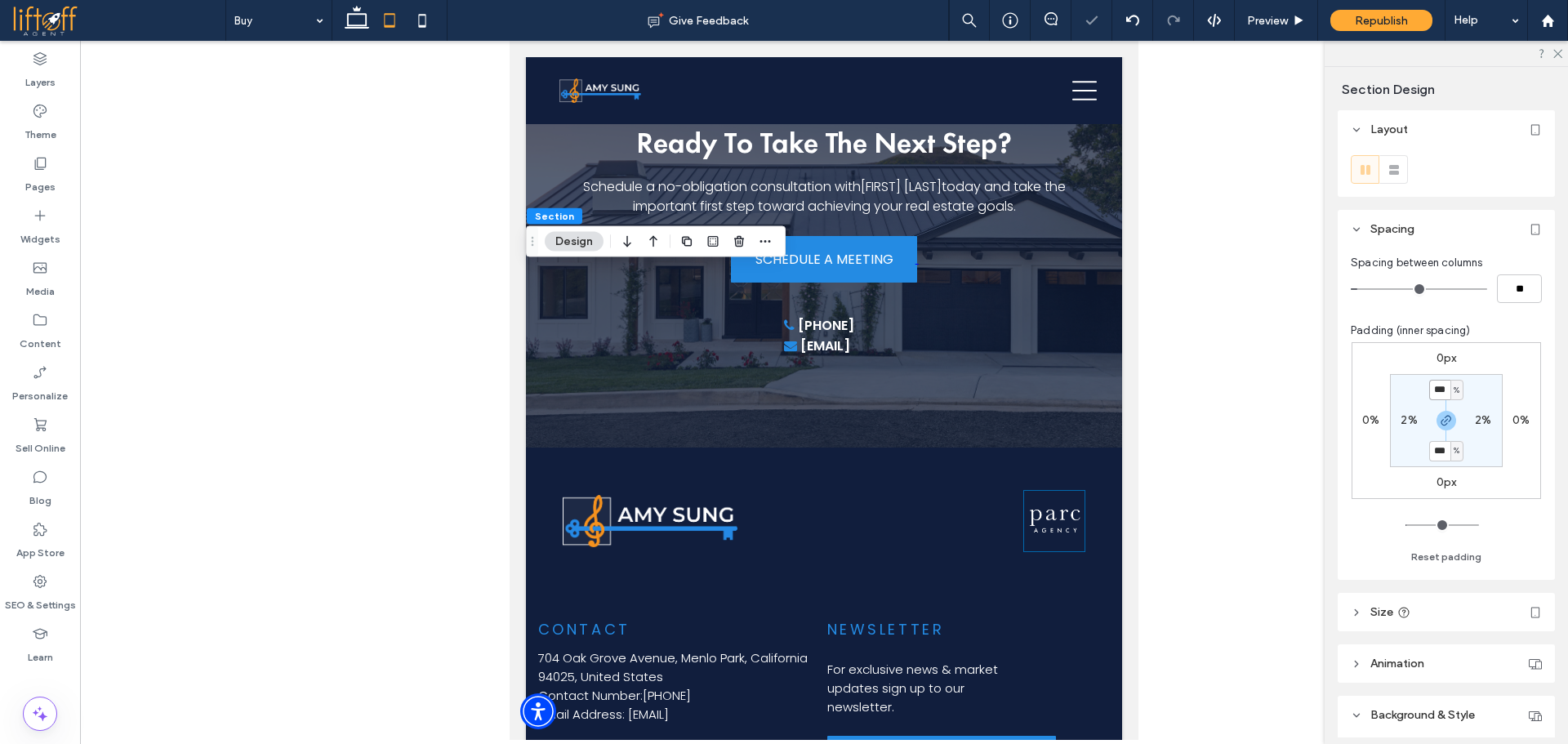 click on "***" at bounding box center (1440, 390) 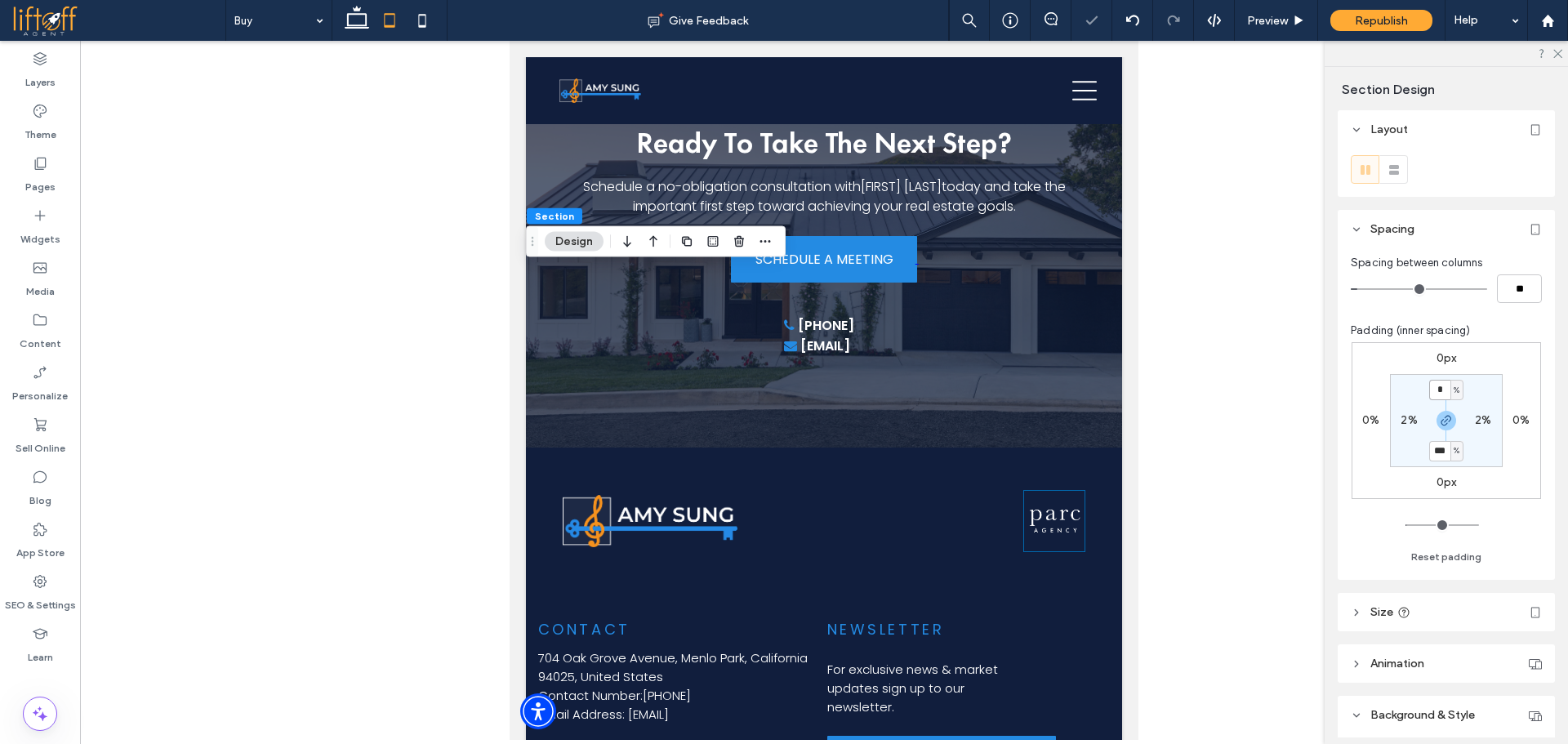 type on "*" 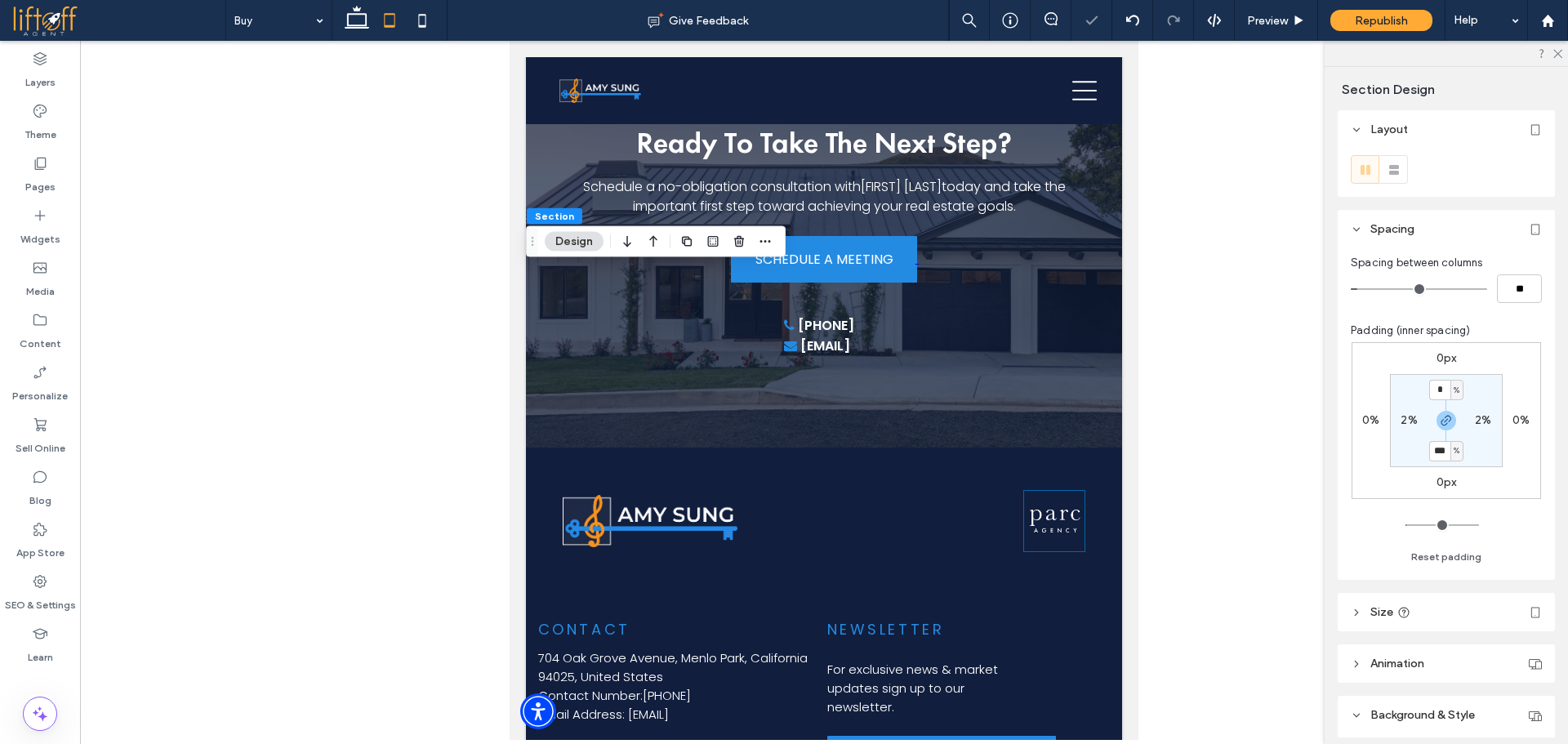 type on "*" 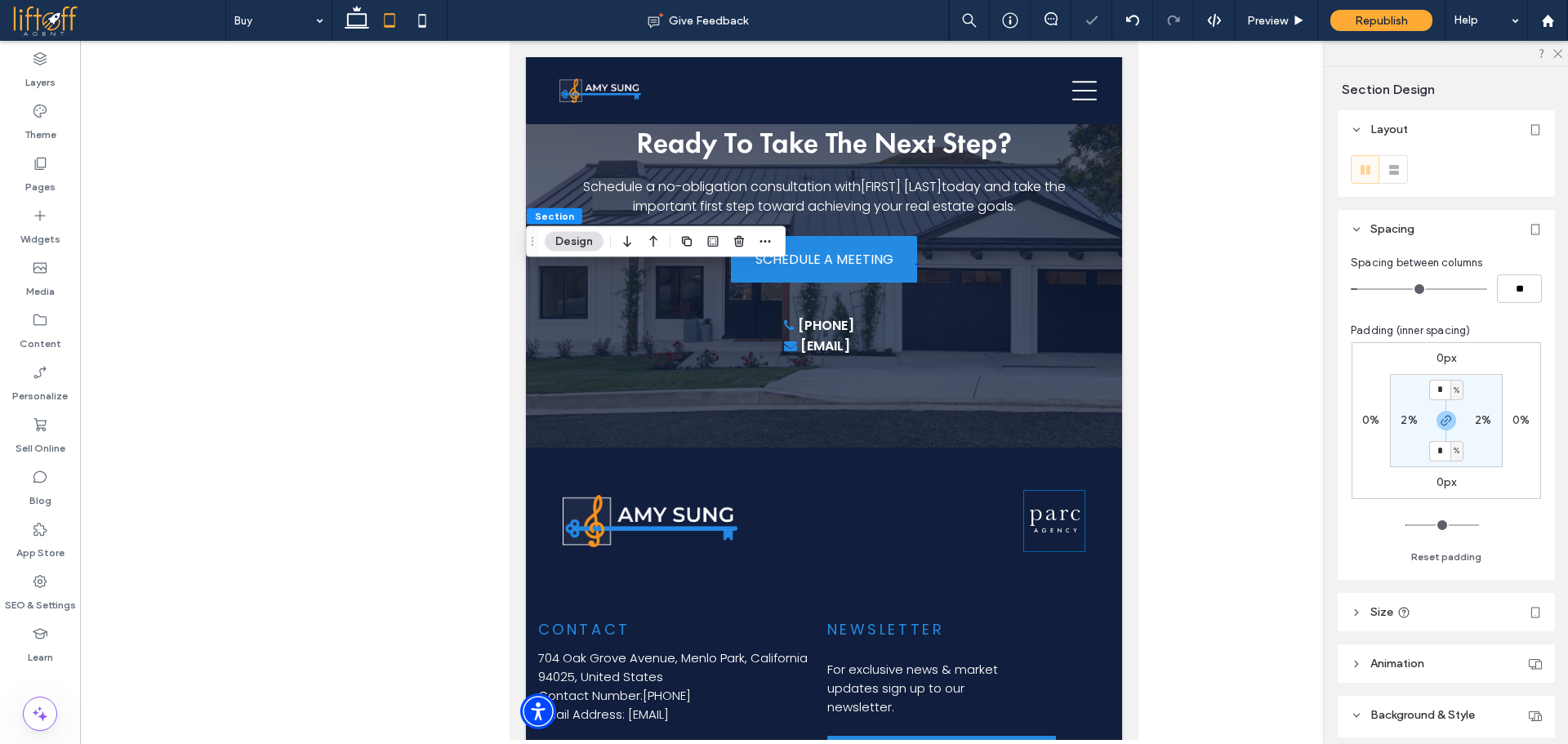 click on "* % 2% * % 2%" at bounding box center (1446, 421) 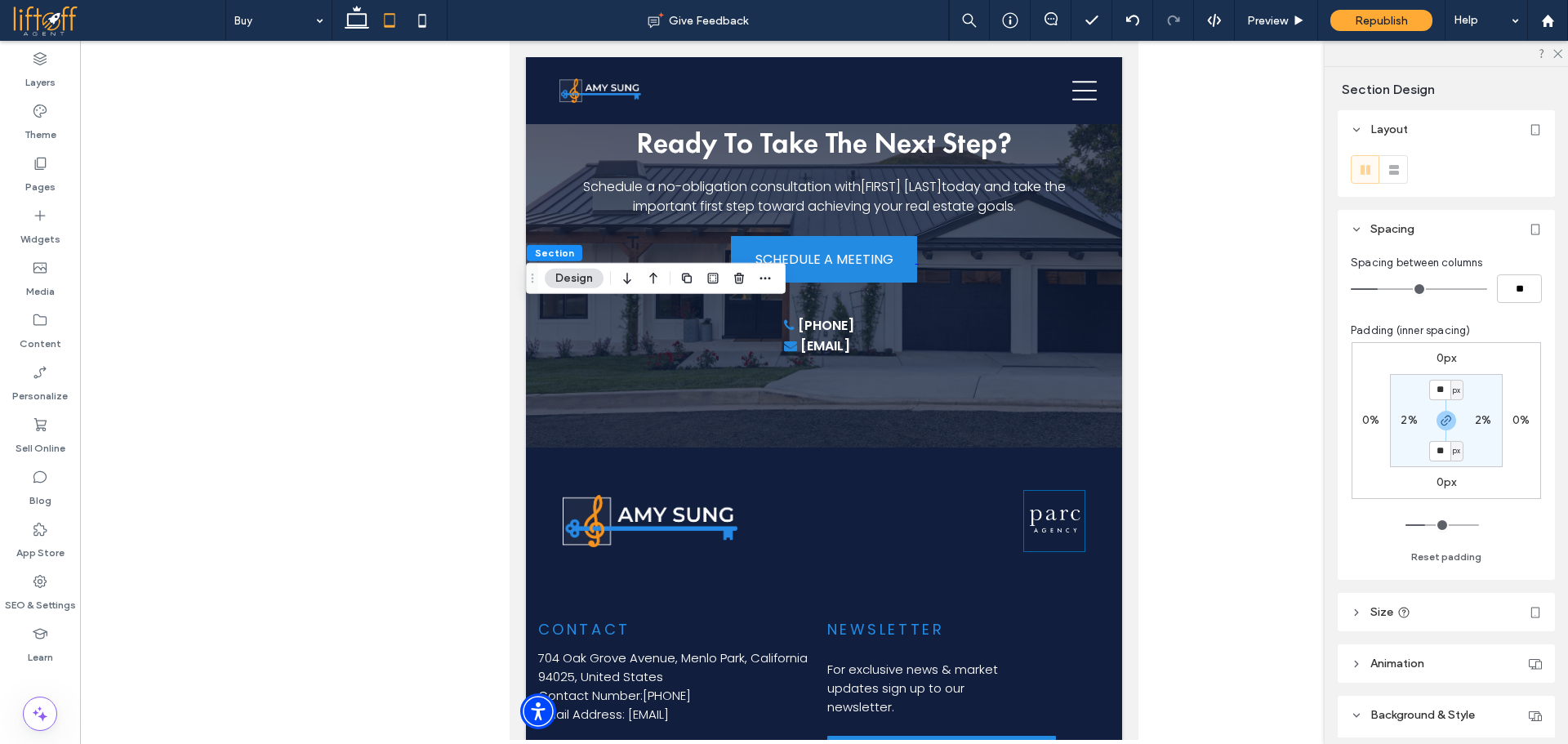 click on "px" at bounding box center [1456, 390] 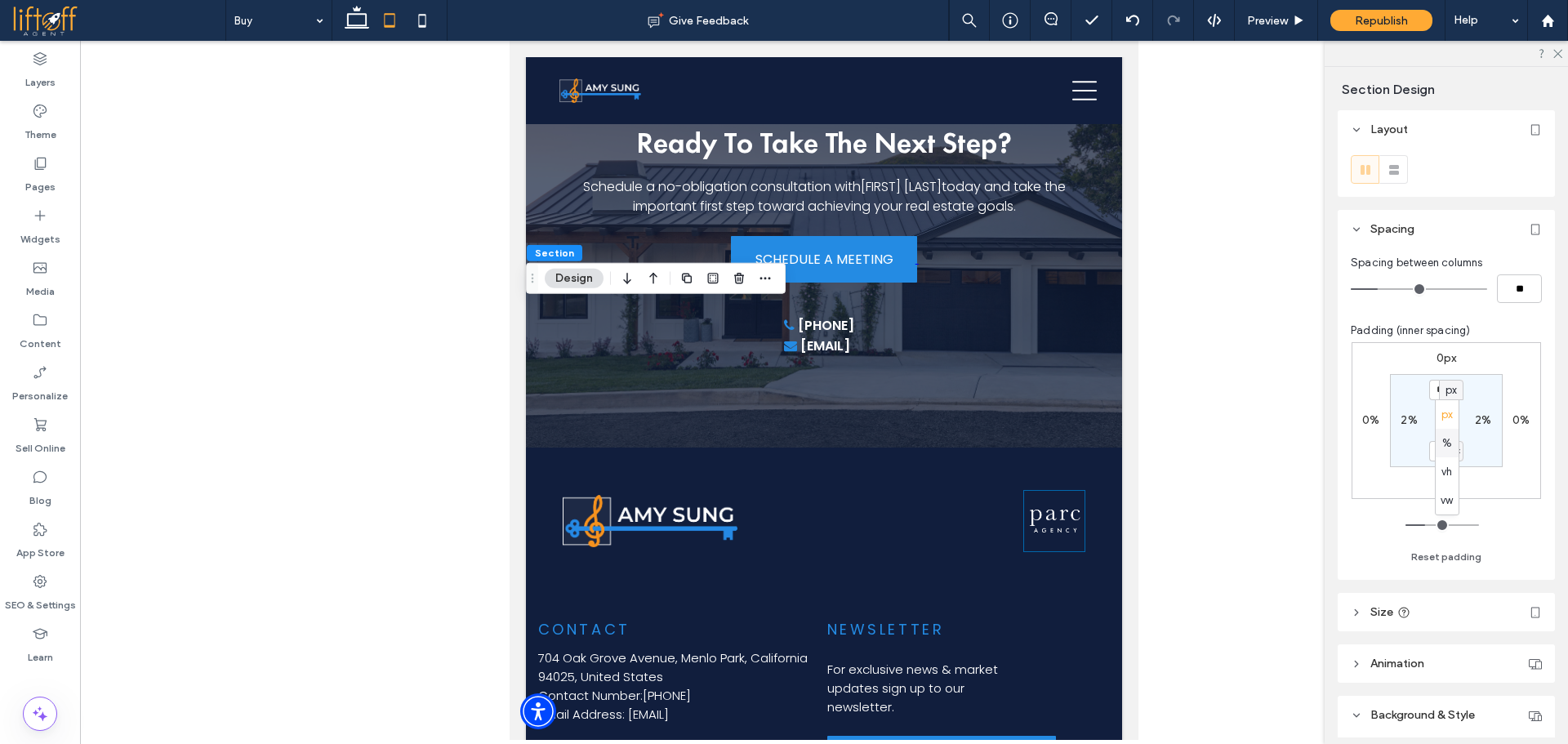 click on "%" at bounding box center (1447, 443) 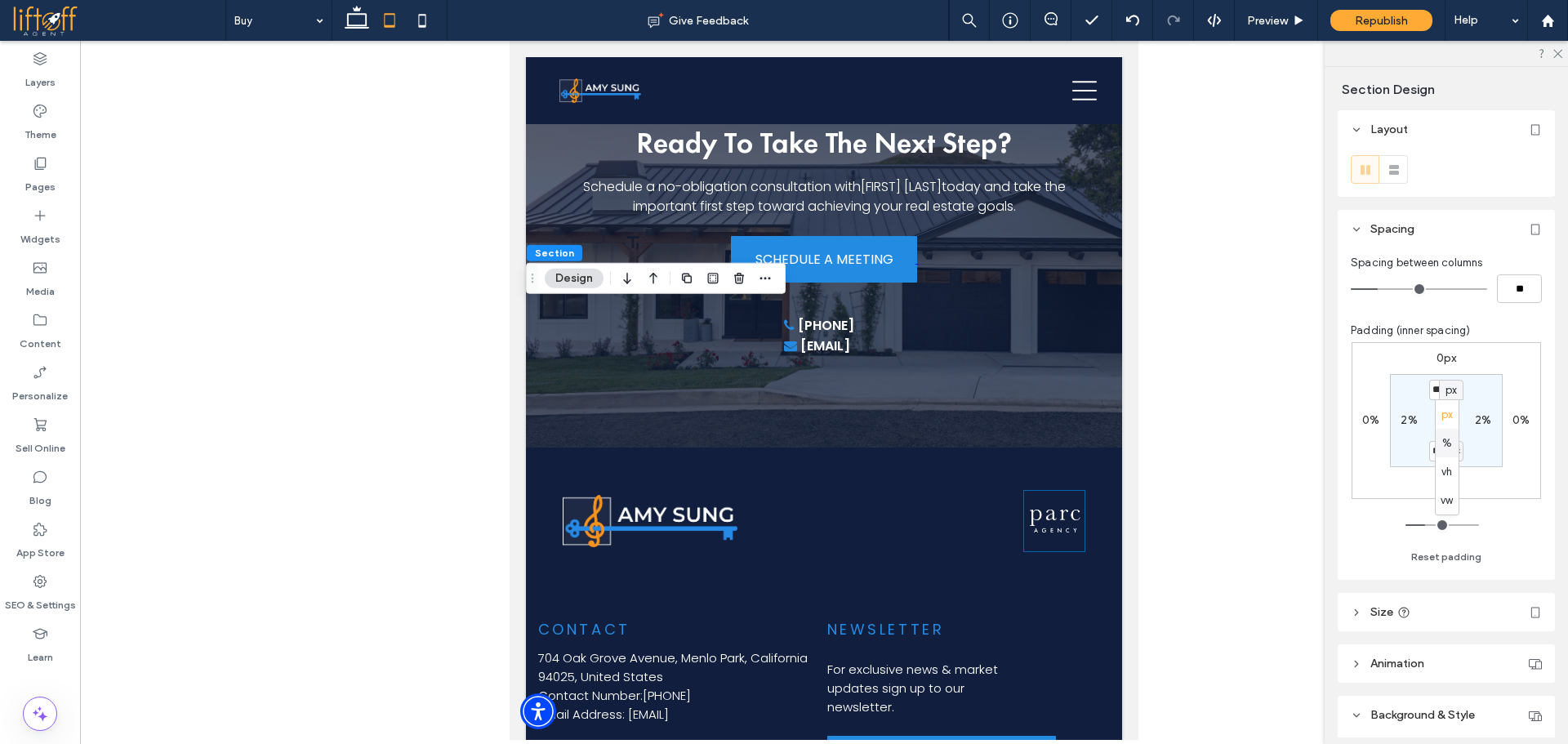 type on "**" 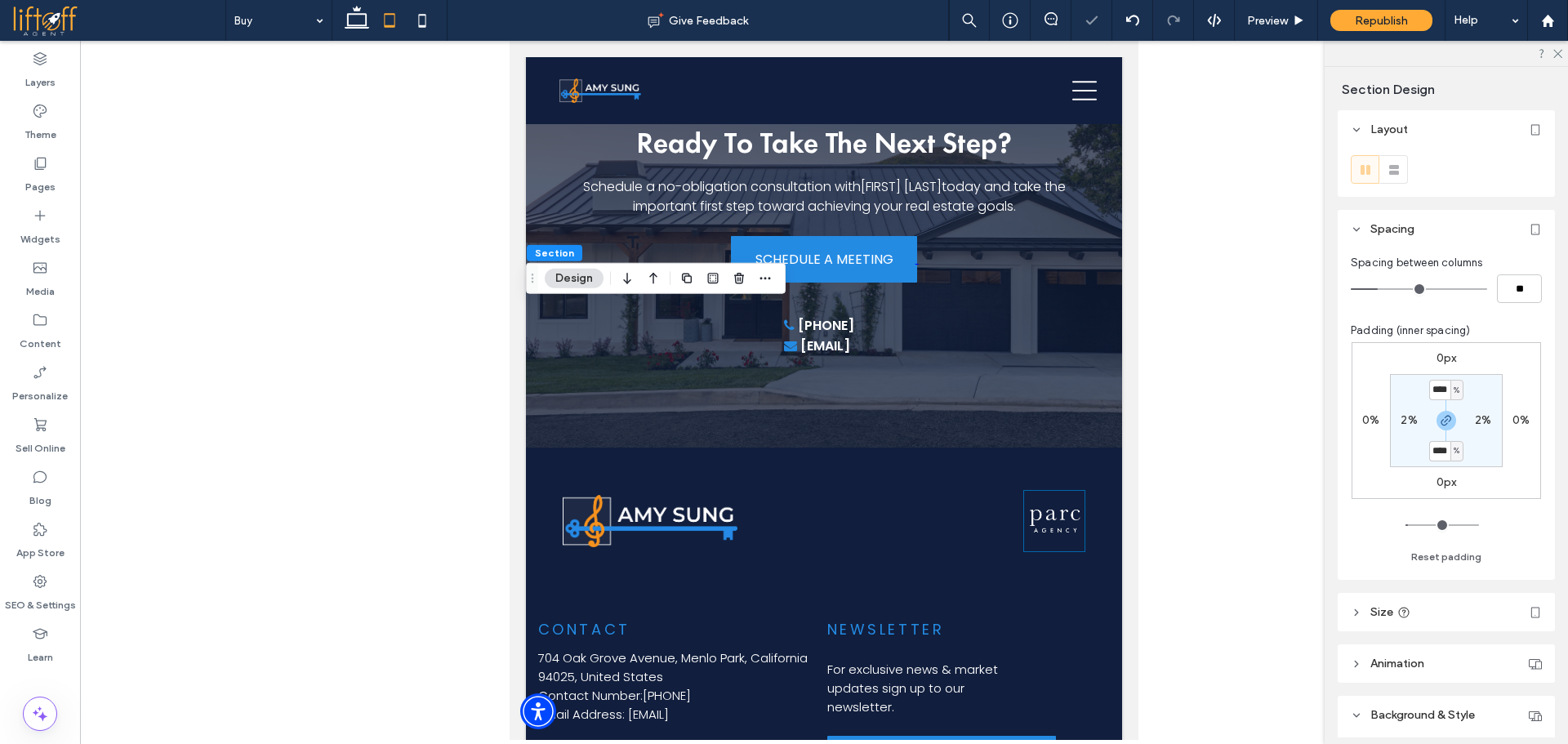 click on "**** % 2% **** % 2%" at bounding box center [1446, 421] 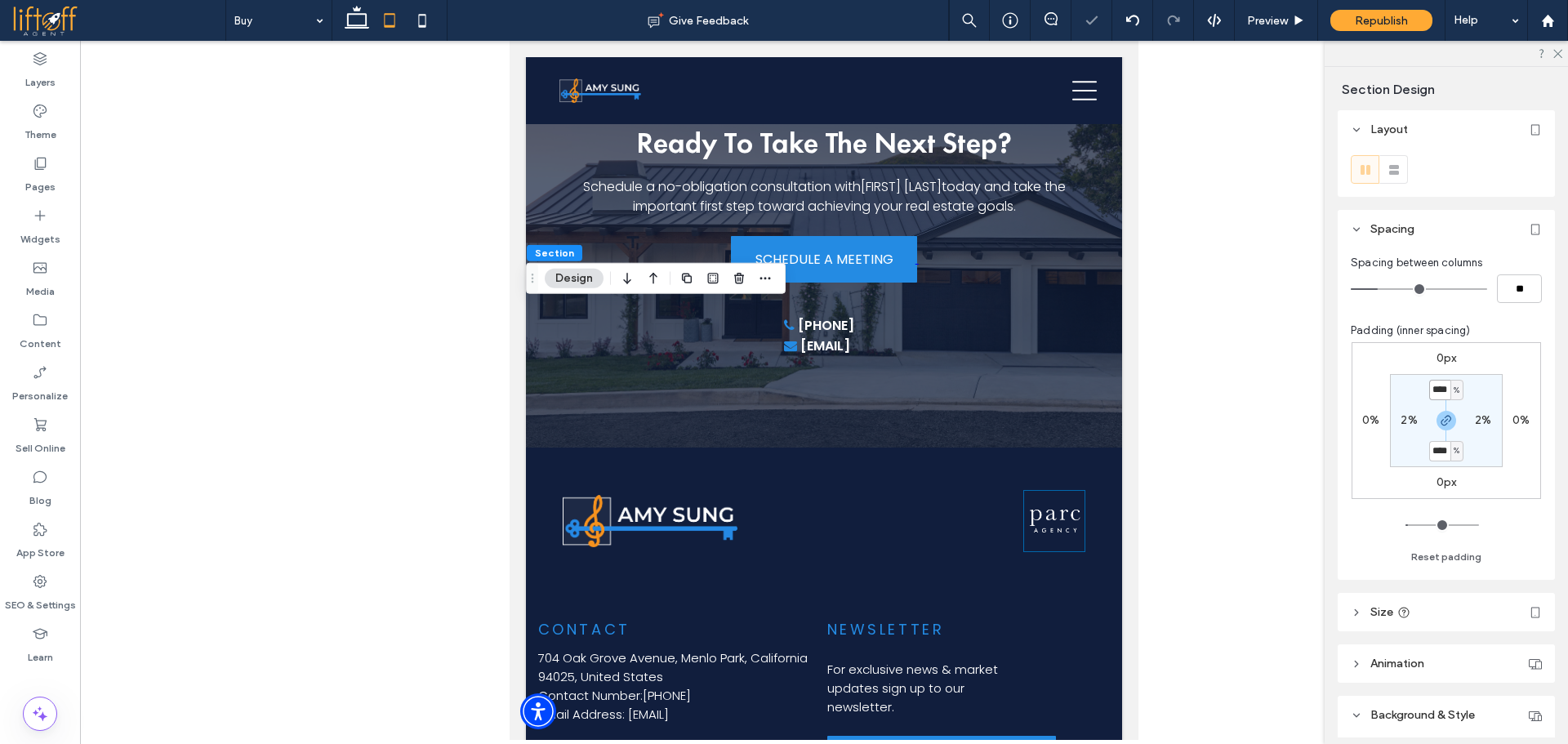 click on "****" at bounding box center [1440, 390] 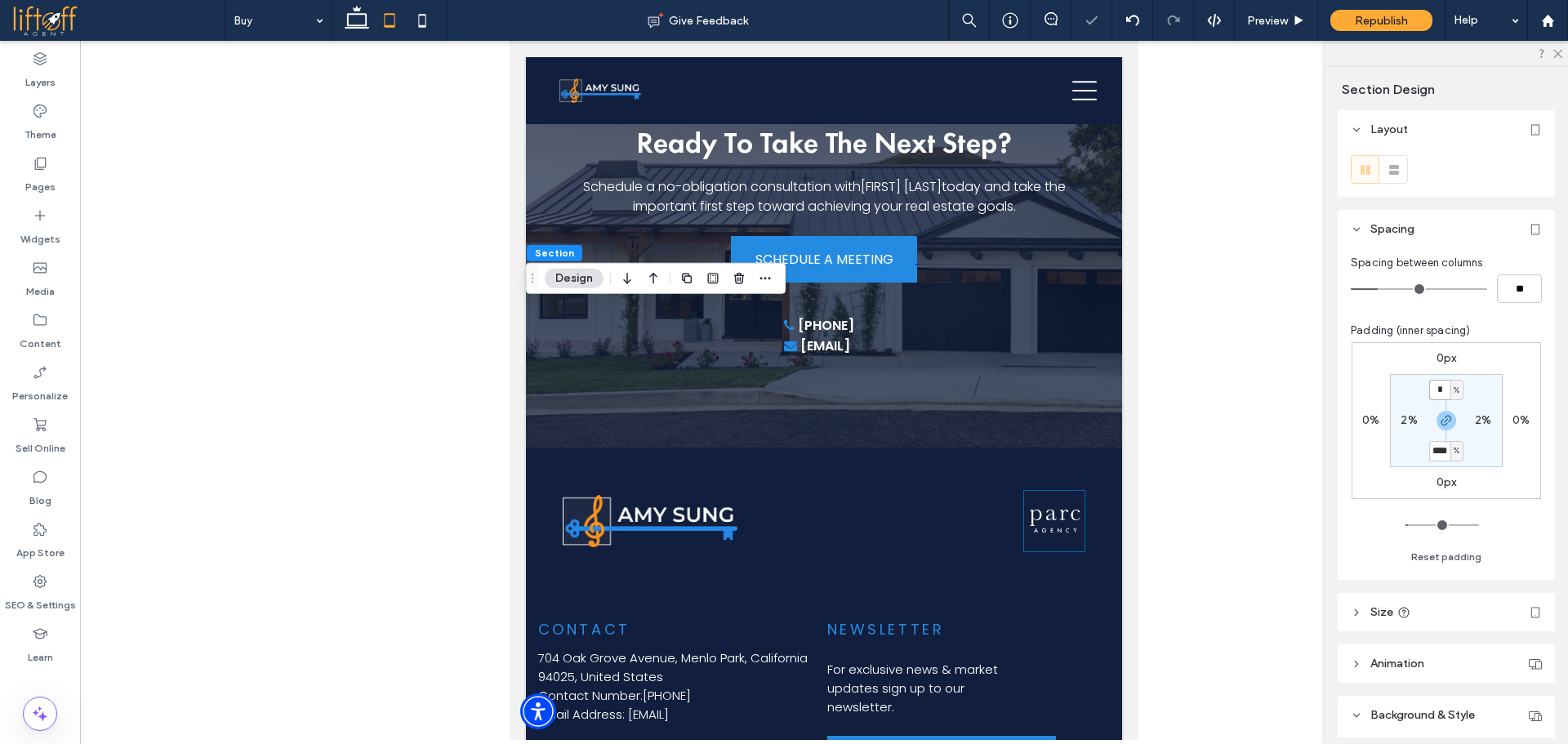 type on "*" 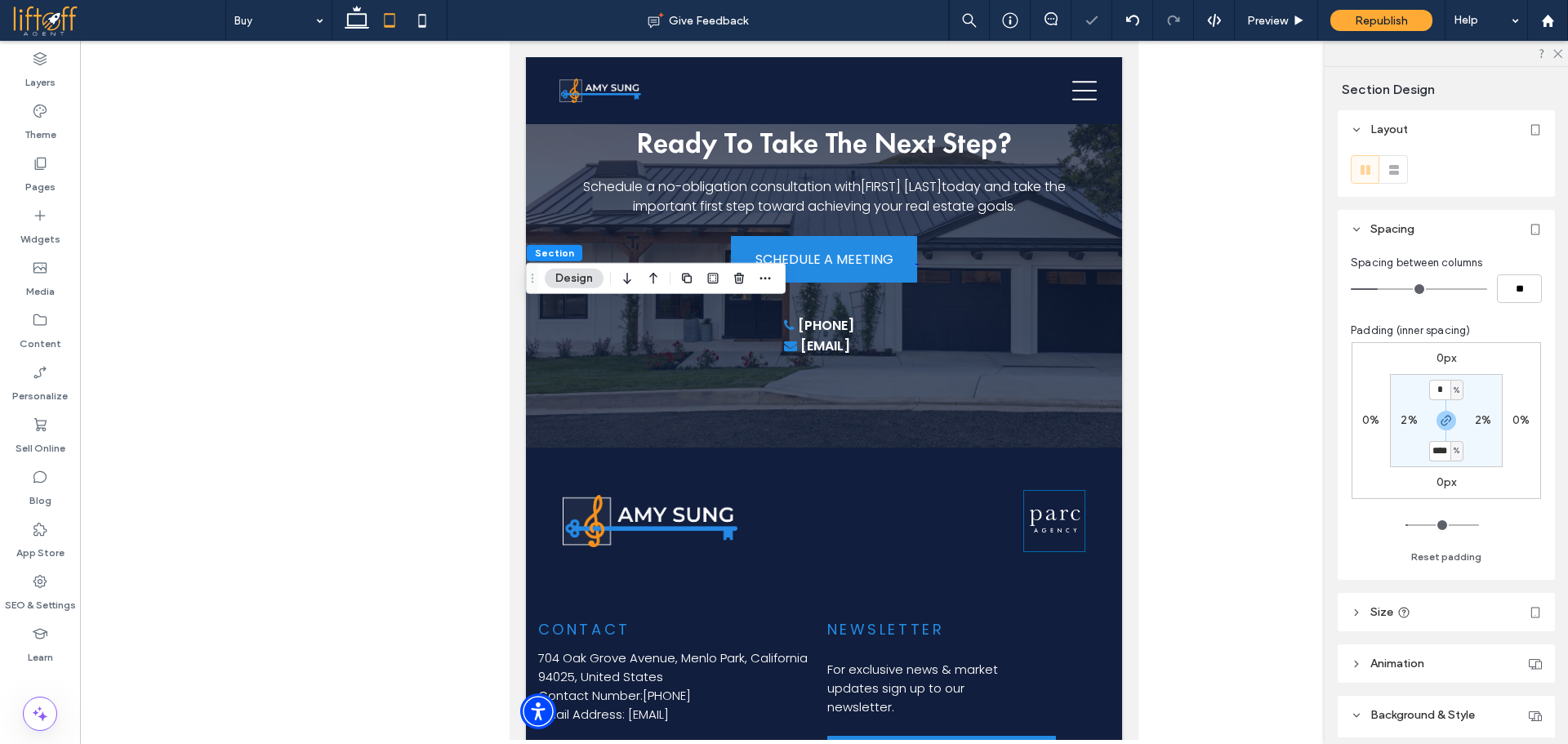 type on "*" 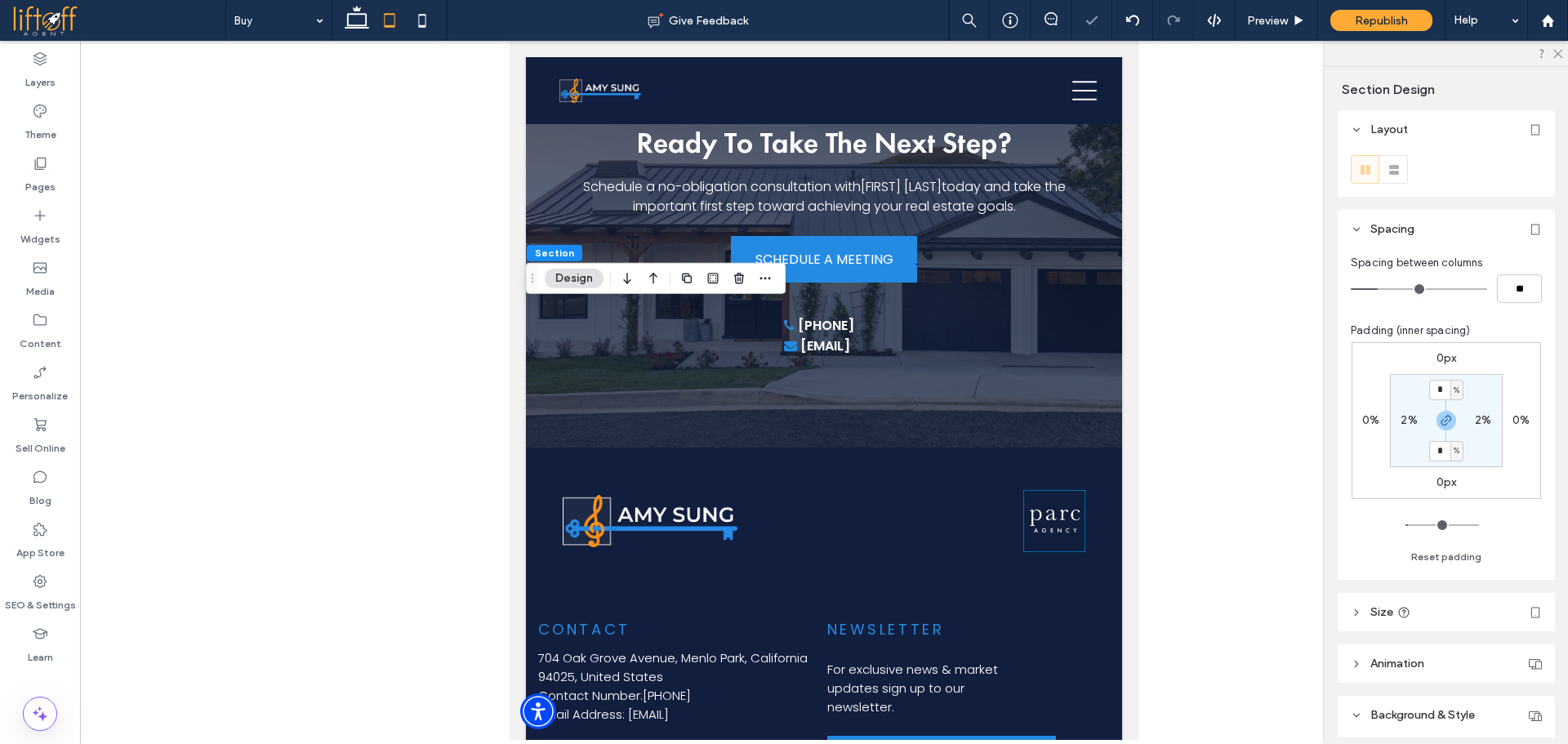 click on "* % 2% * % 2%" at bounding box center [1446, 421] 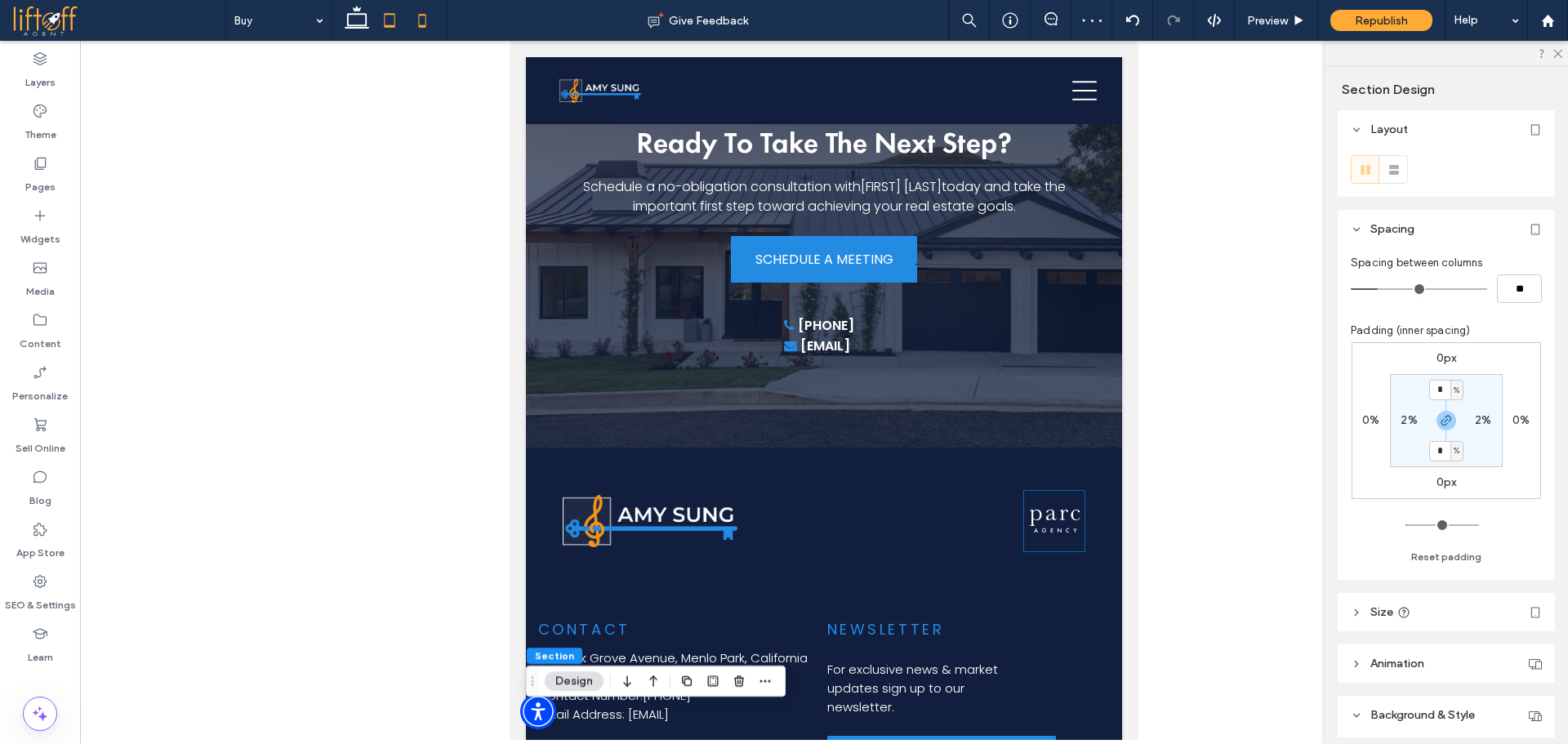 click 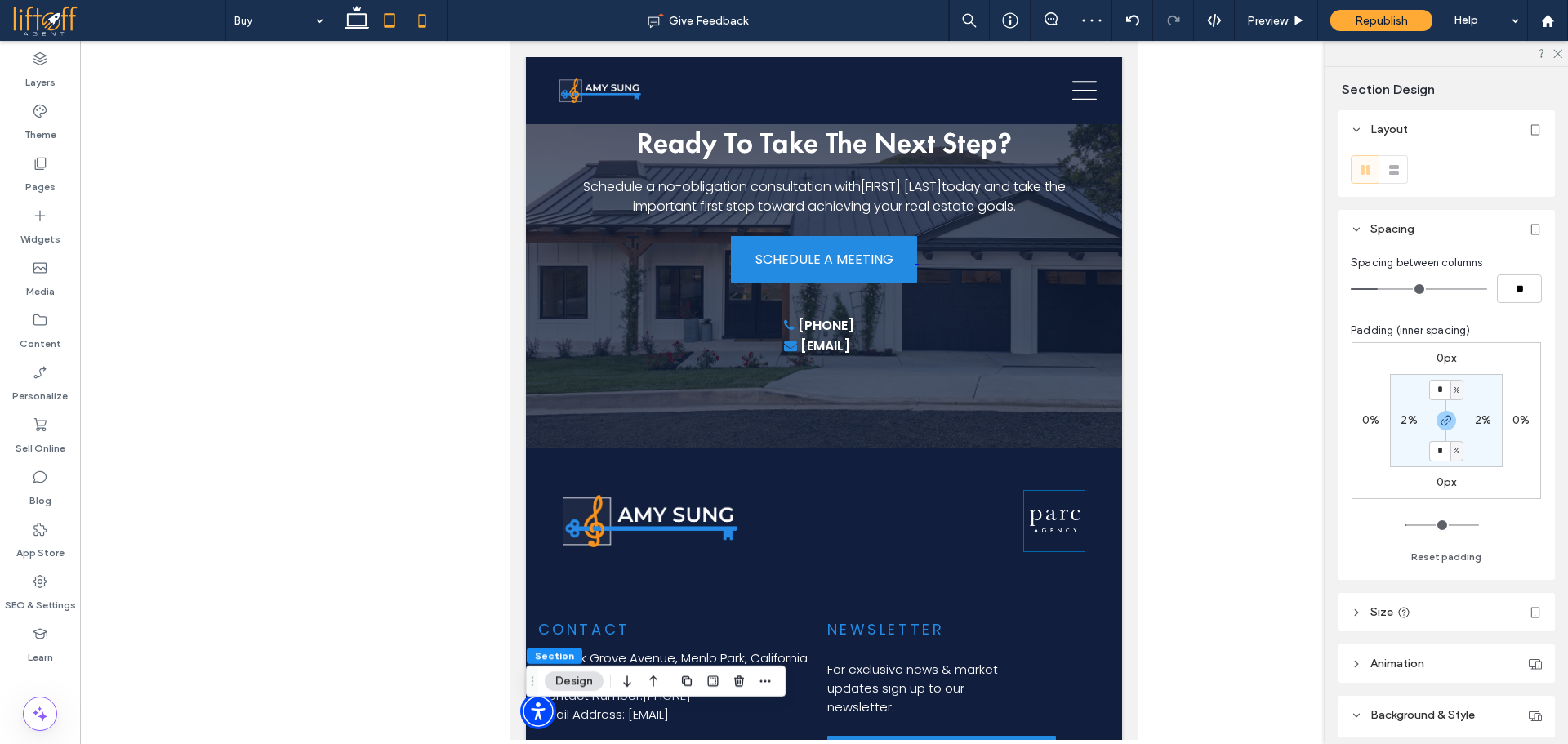 type on "**" 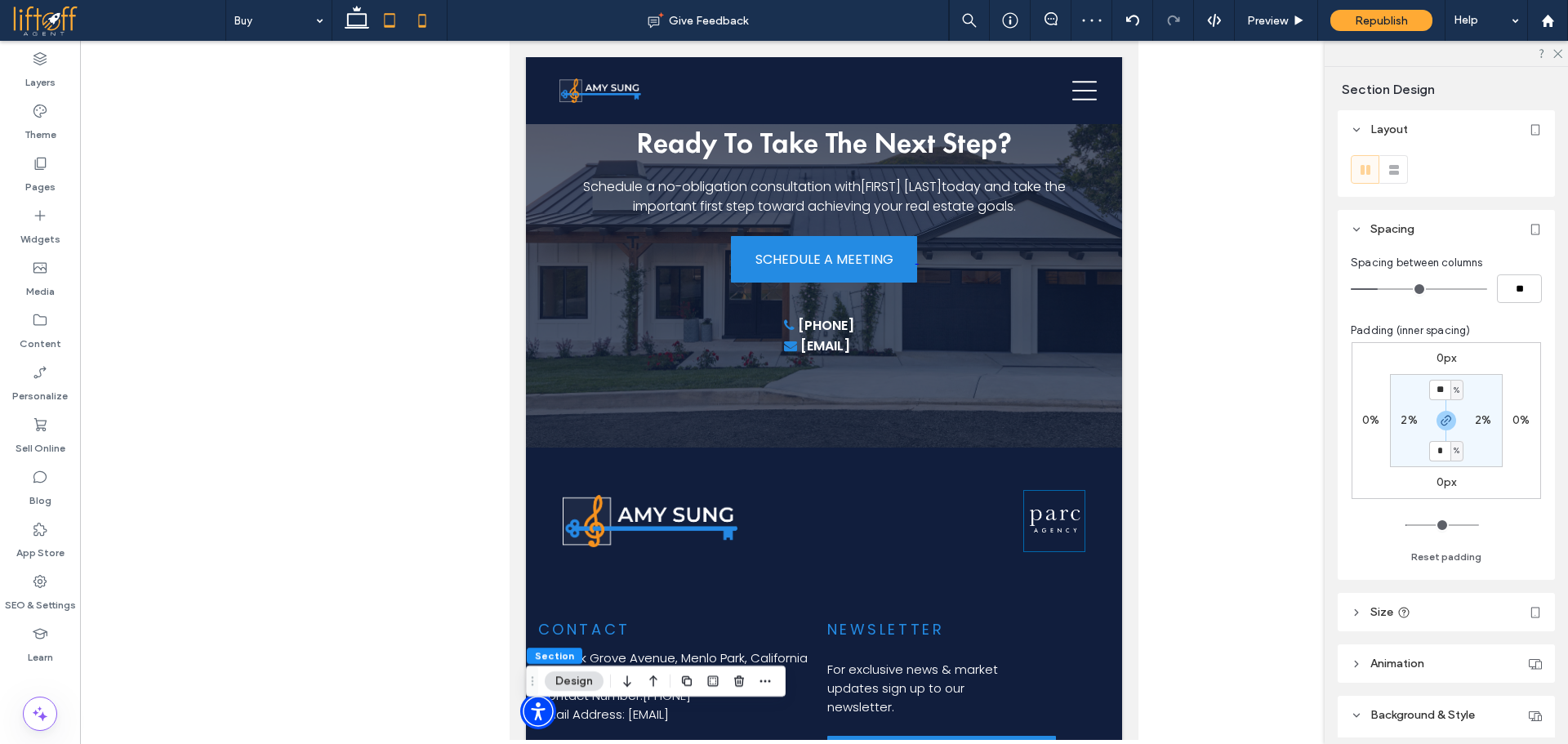 type on "**" 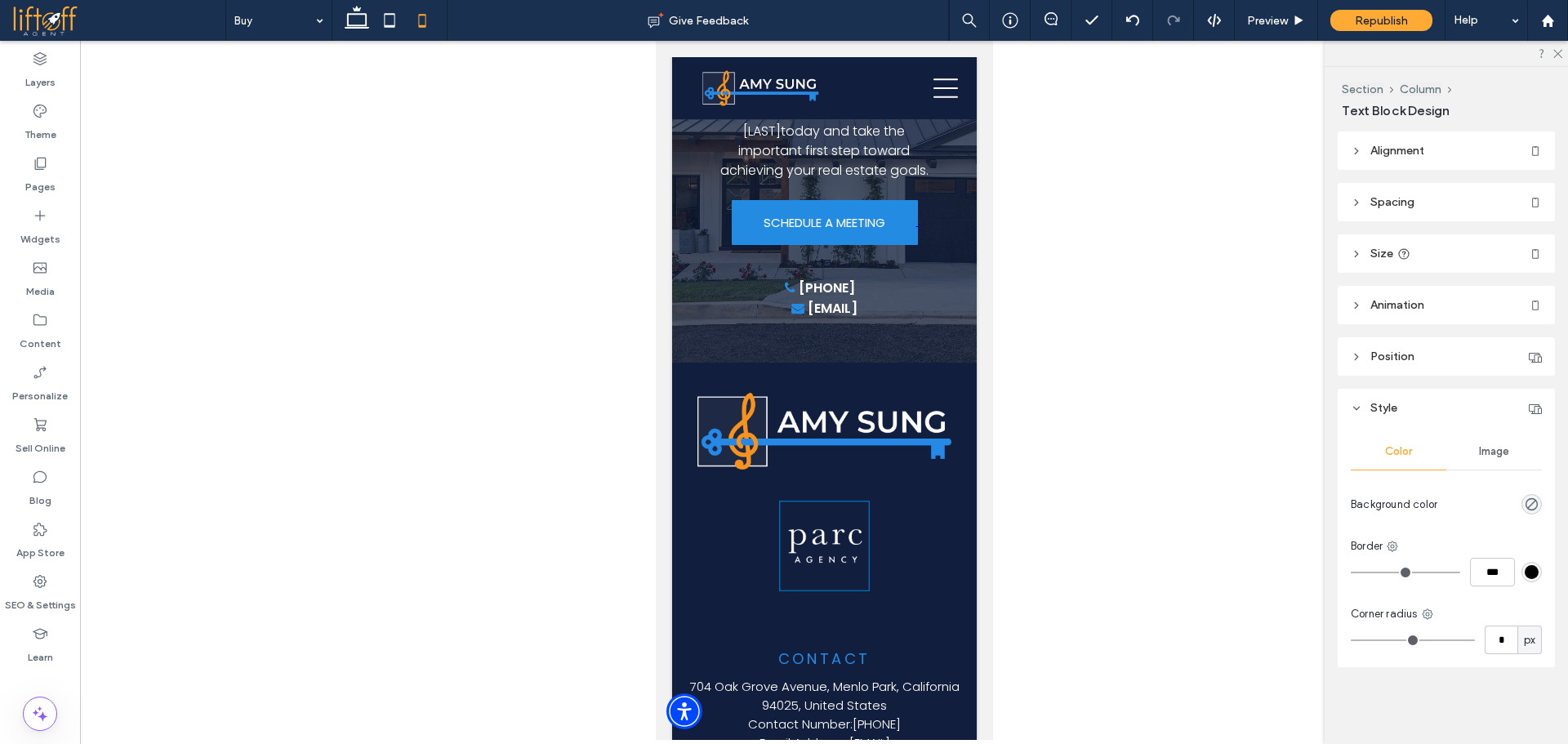 type on "**********" 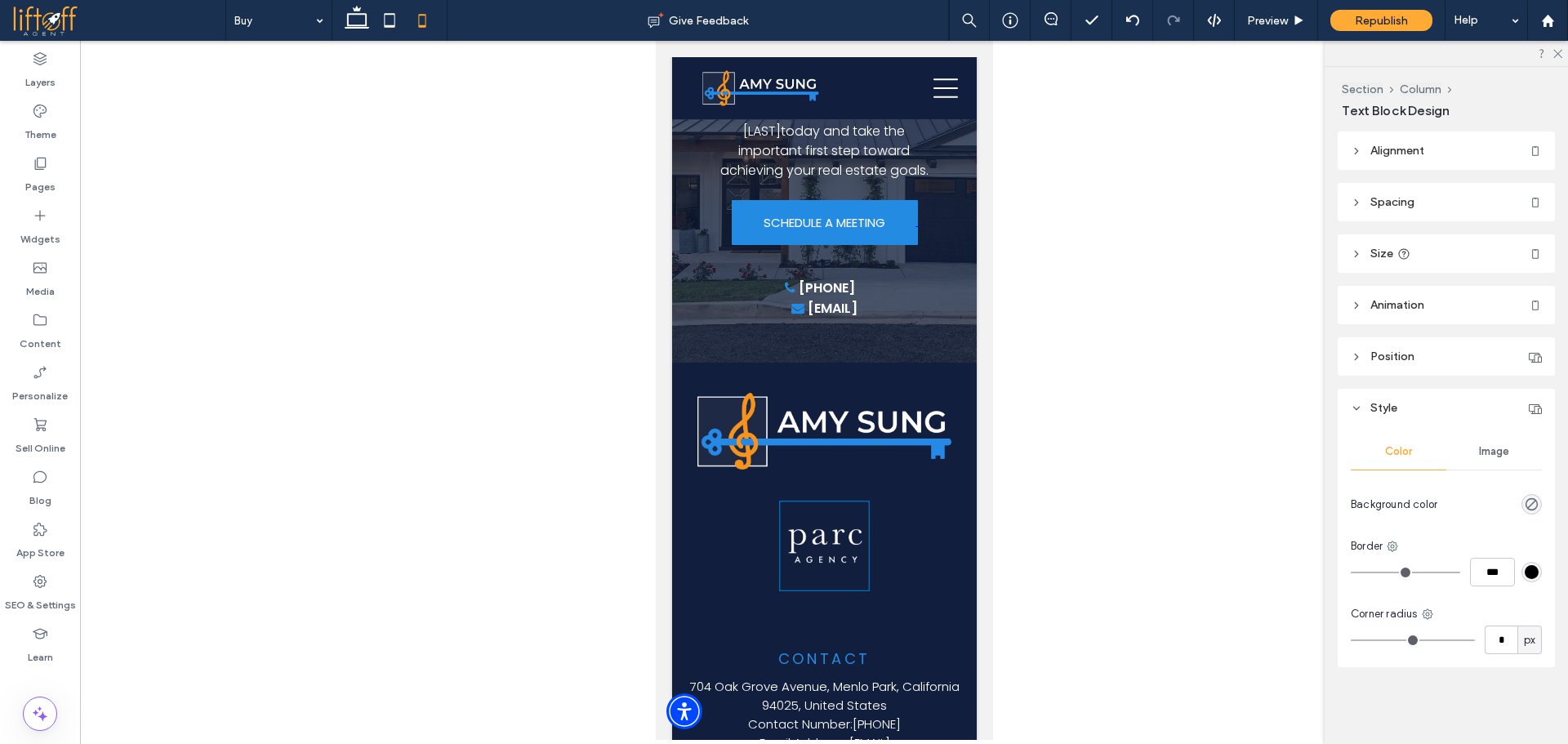 type on "**" 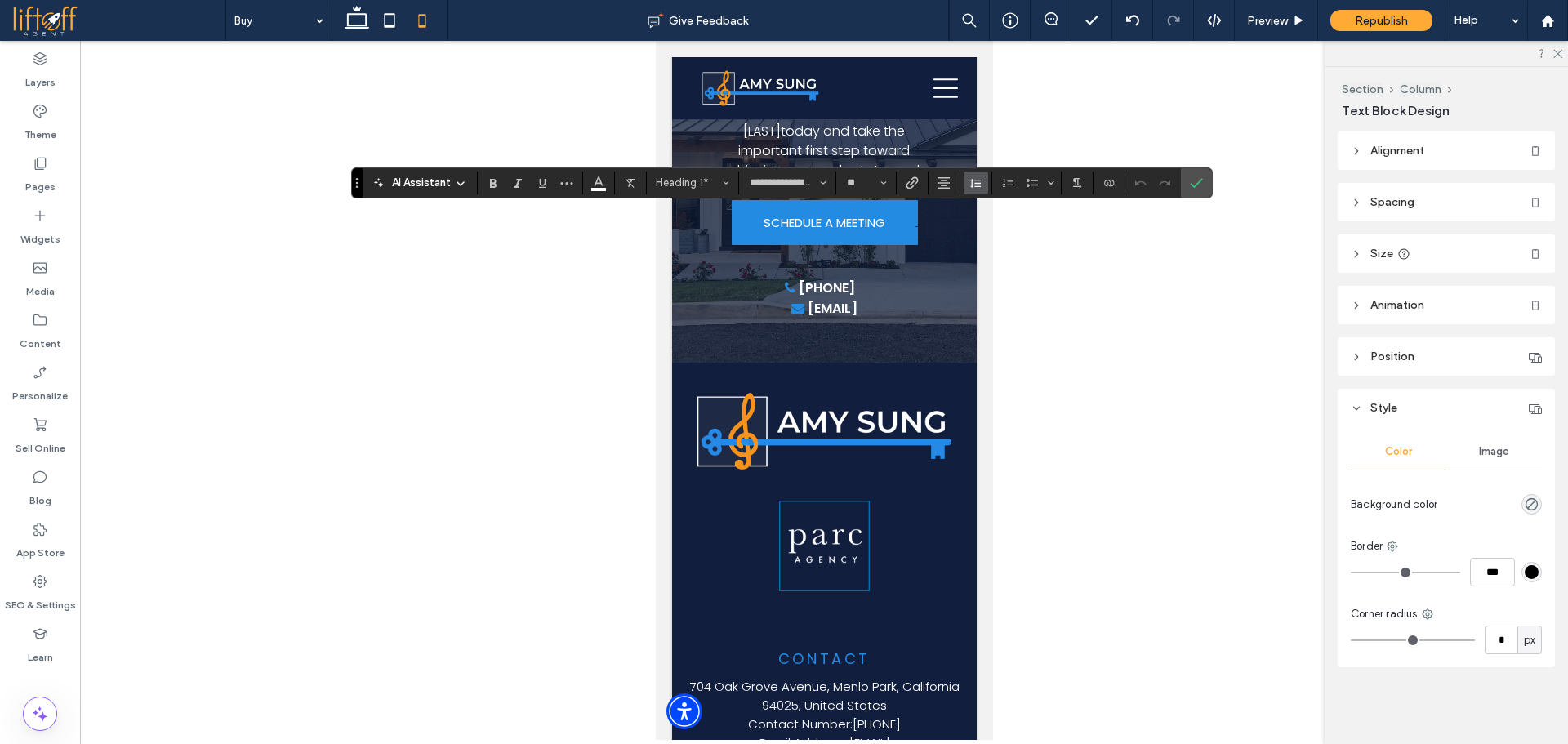click 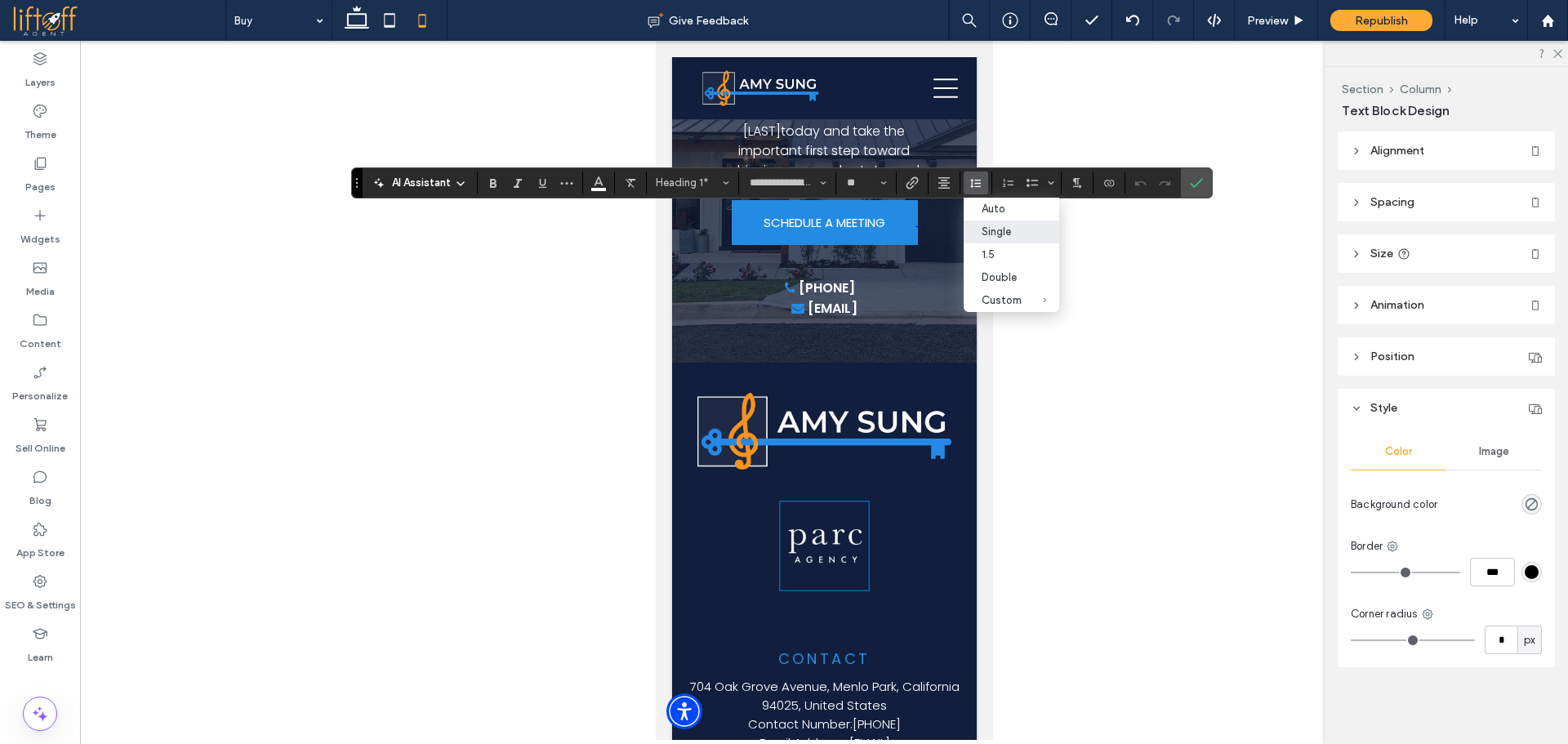 click on "Single" at bounding box center [1001, 231] 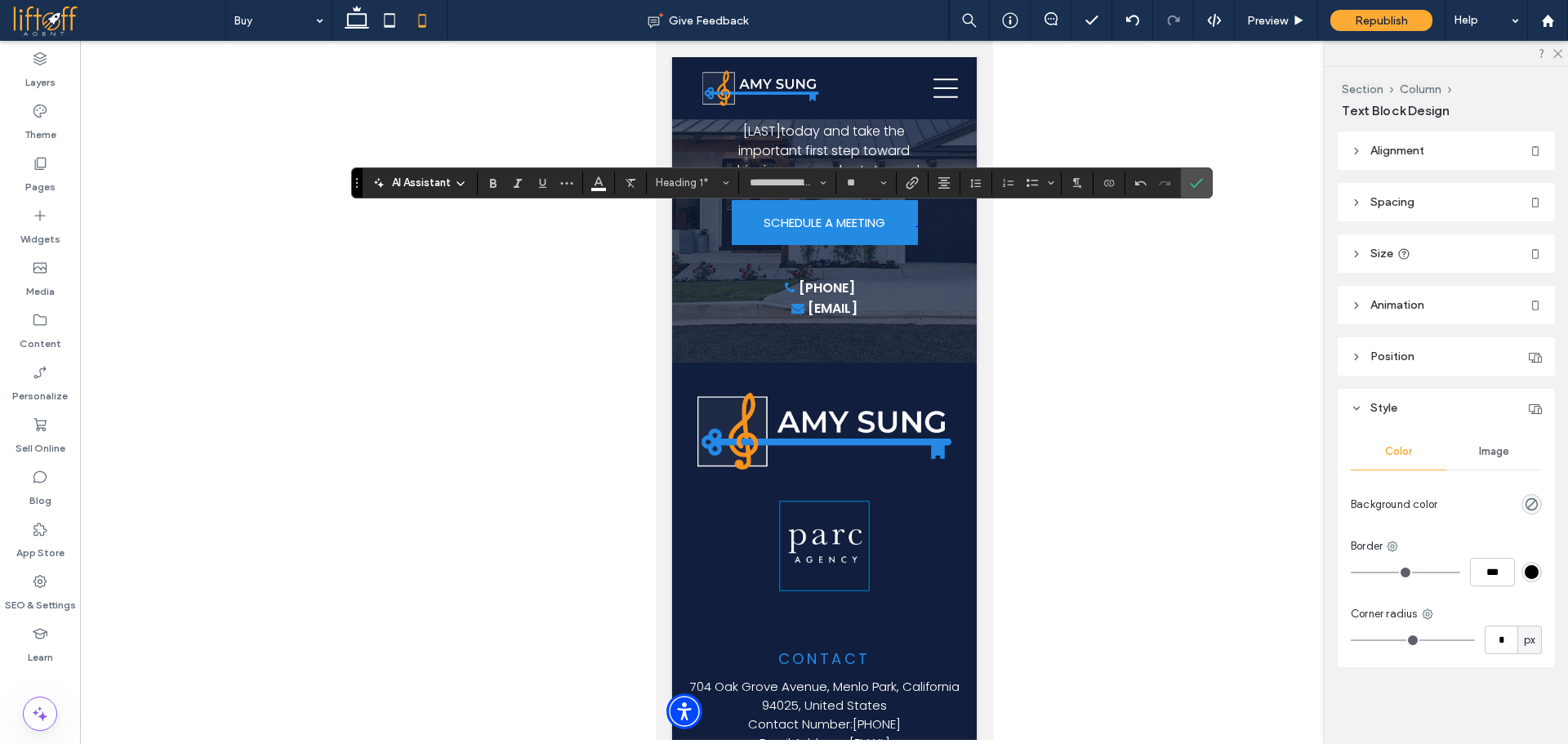 click at bounding box center [1196, 183] 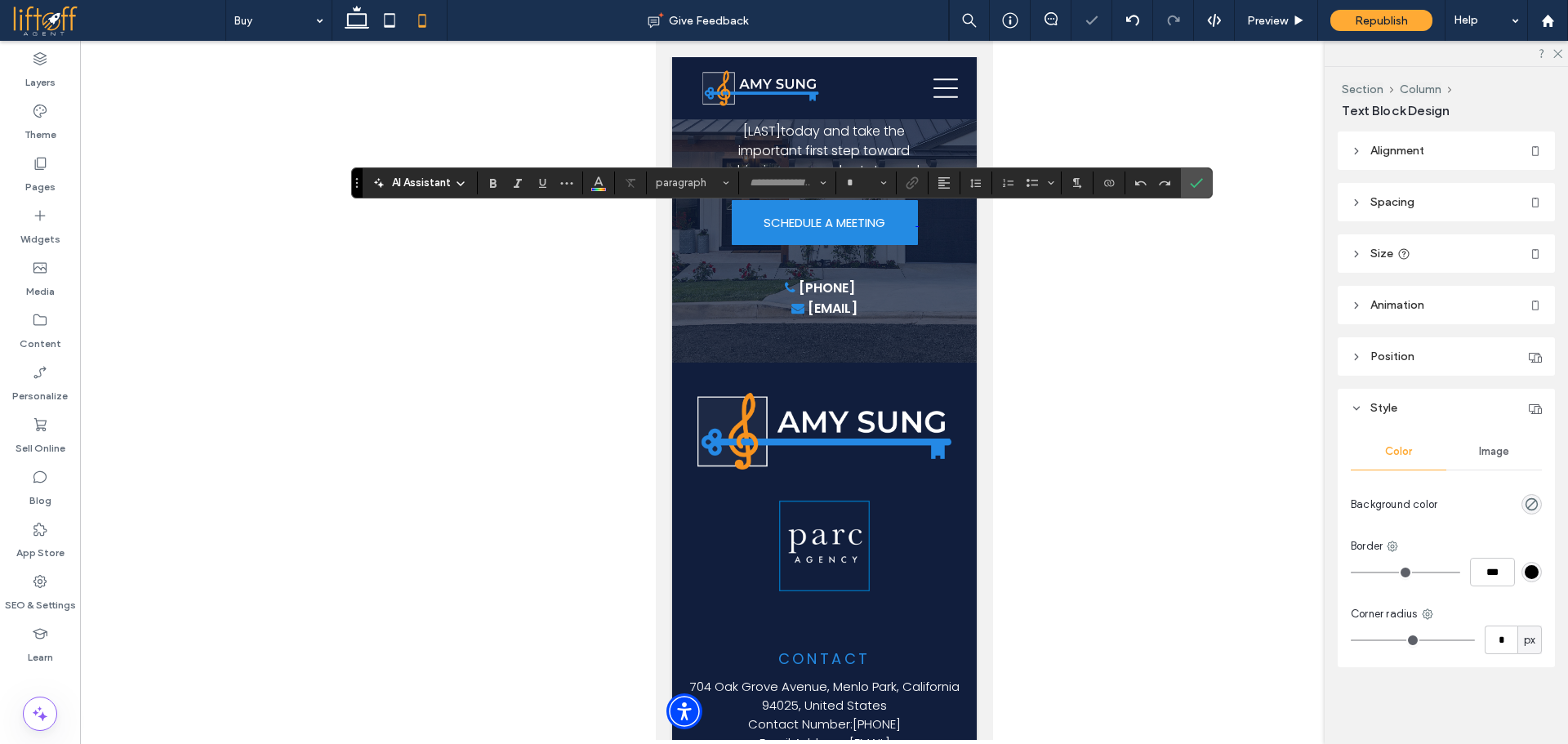 type on "**********" 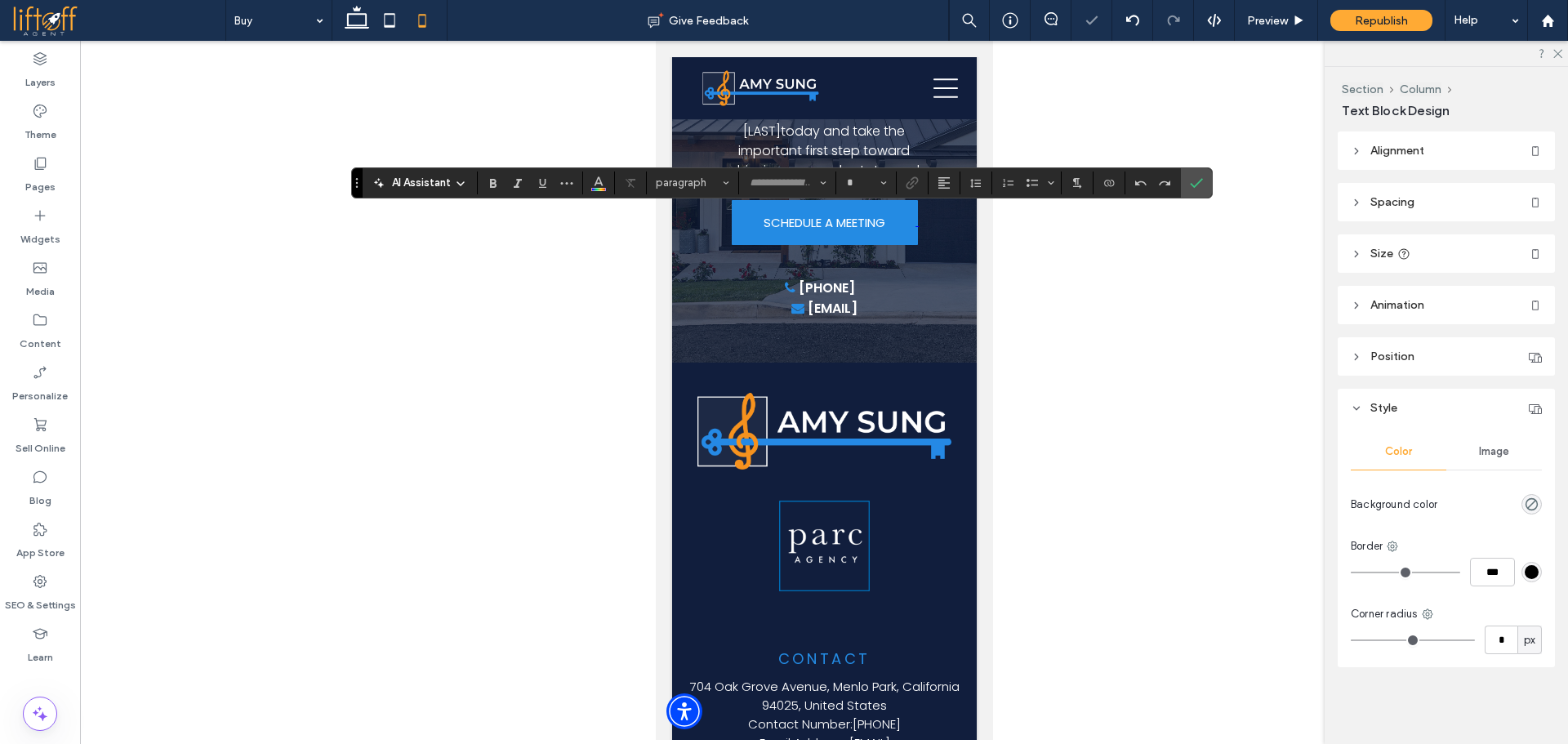 type on "**" 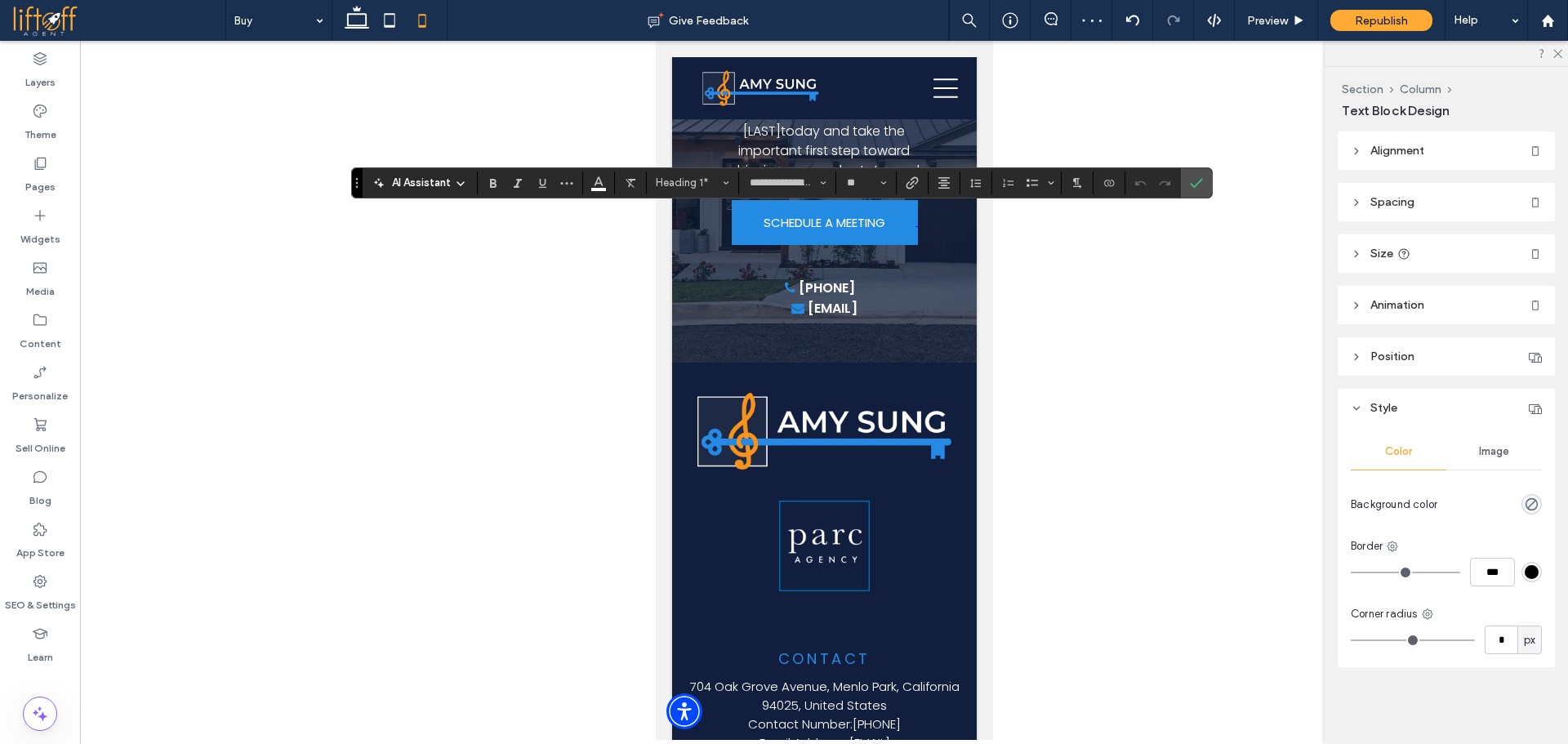 click at bounding box center (824, 390) 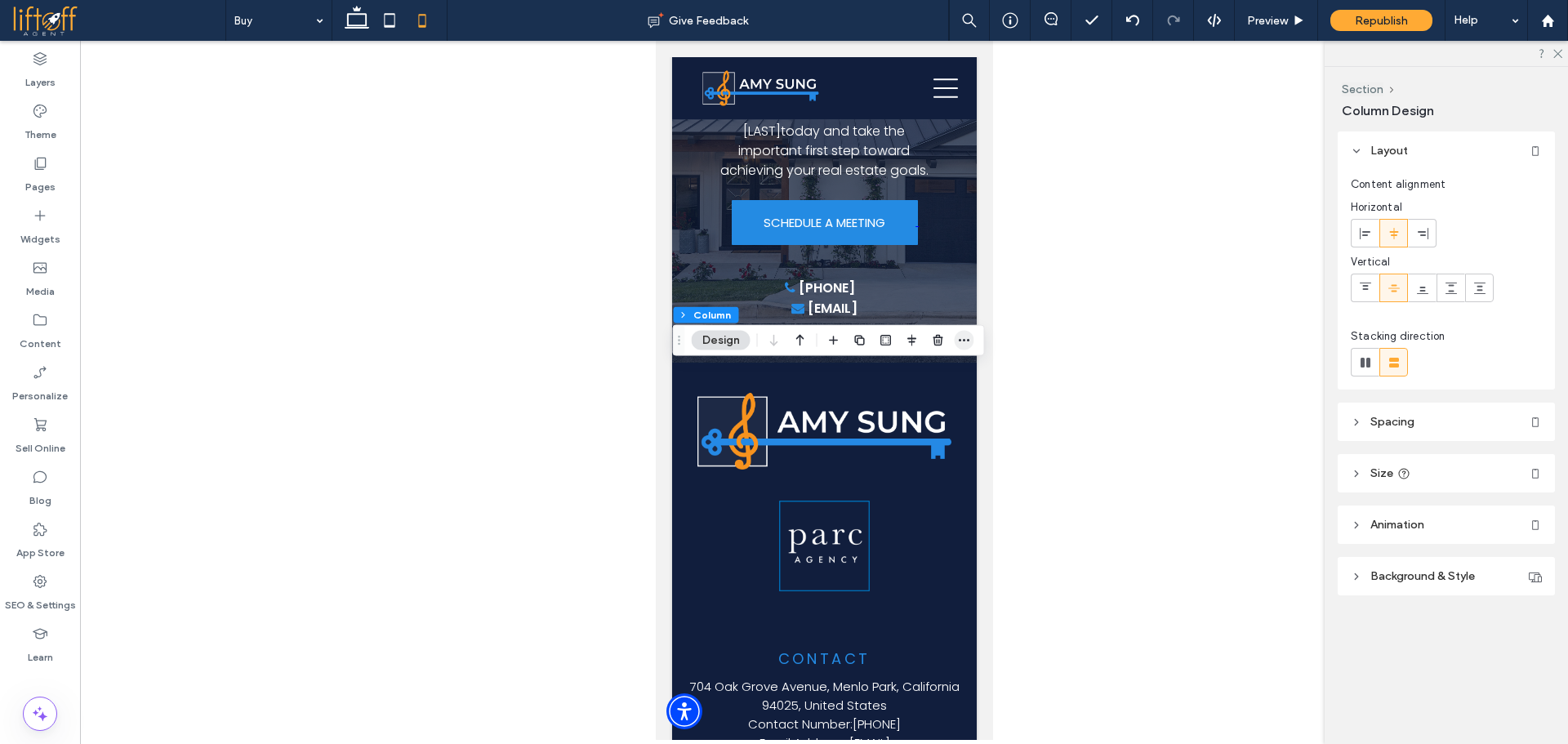 click 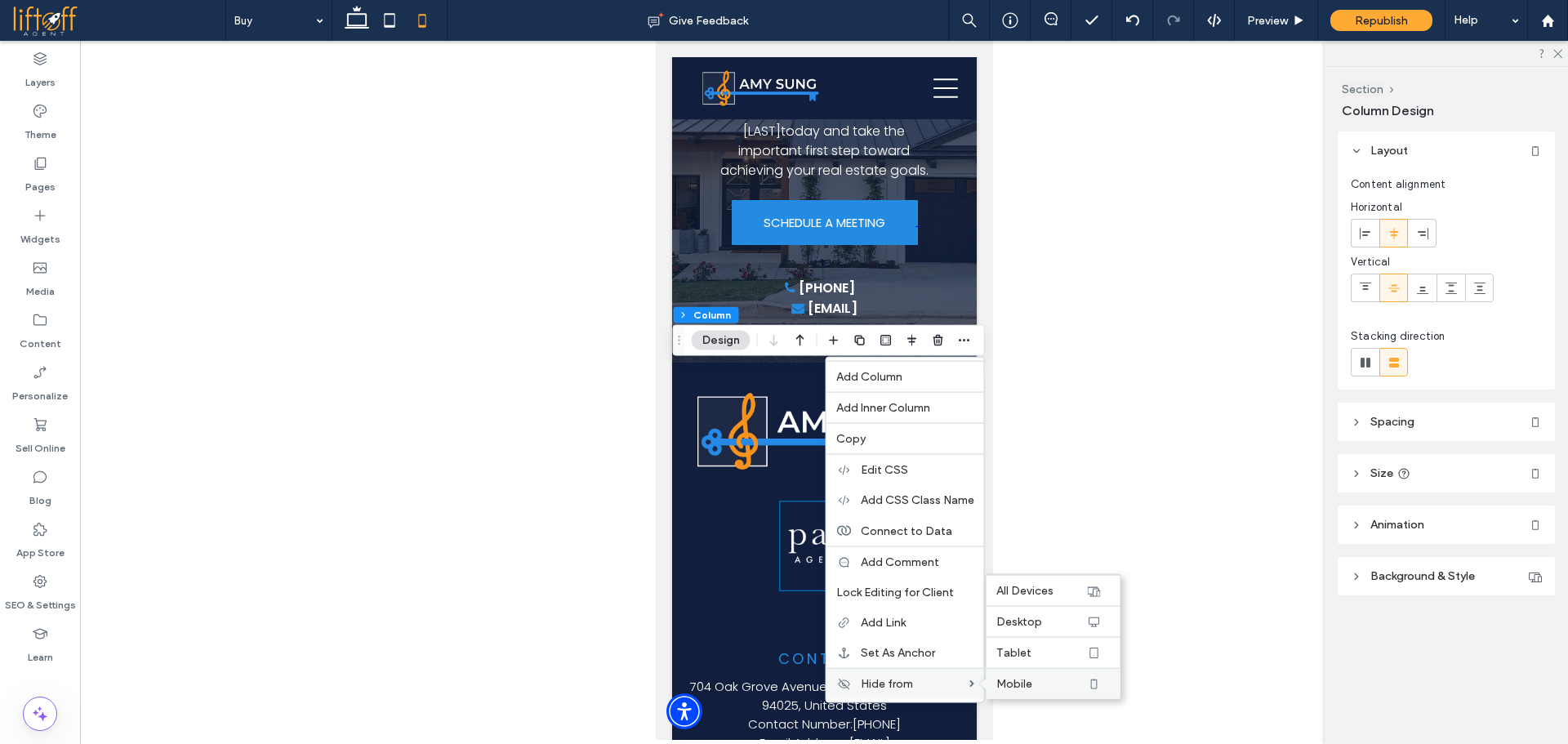 click on "Mobile" at bounding box center [1014, 684] 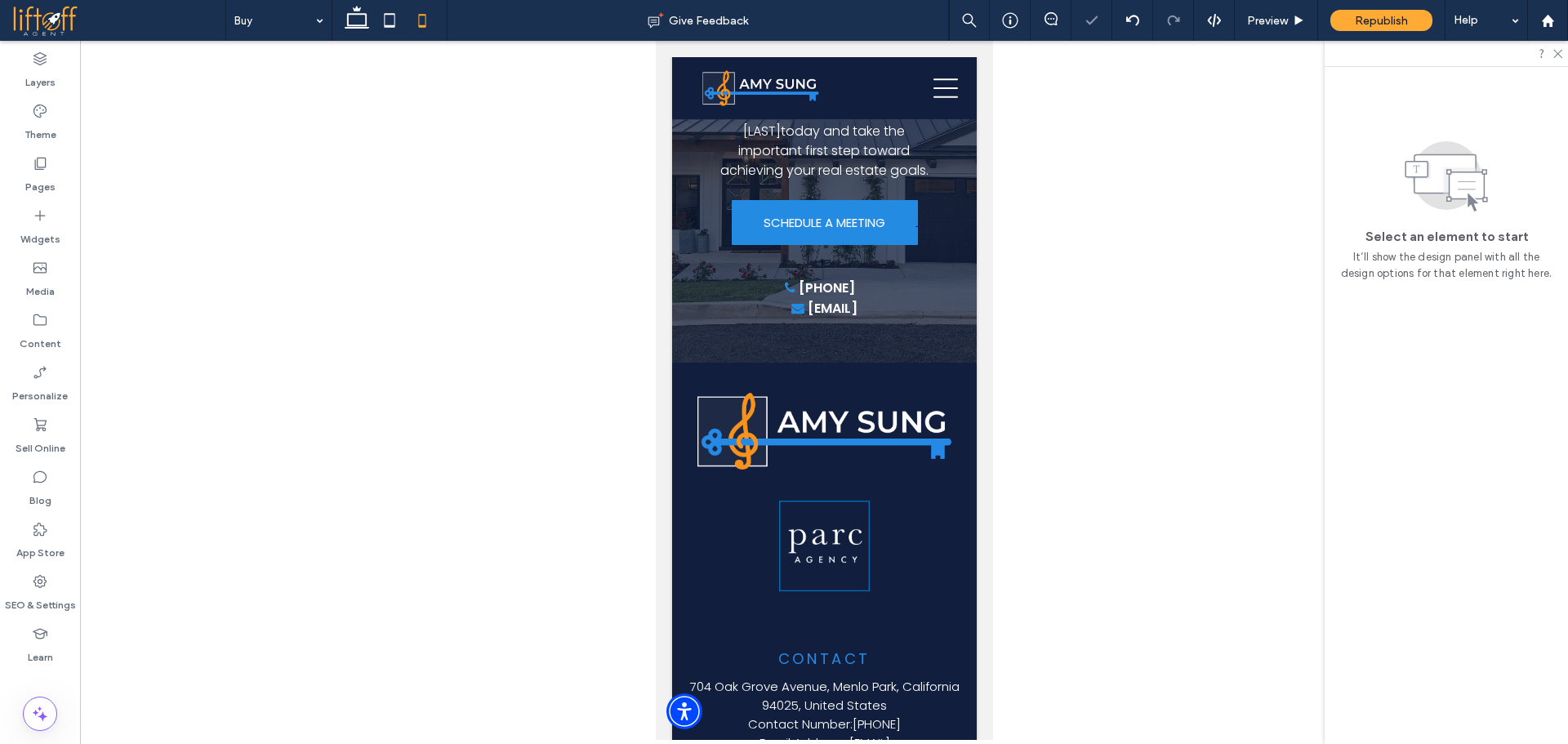 click at bounding box center (824, 390) 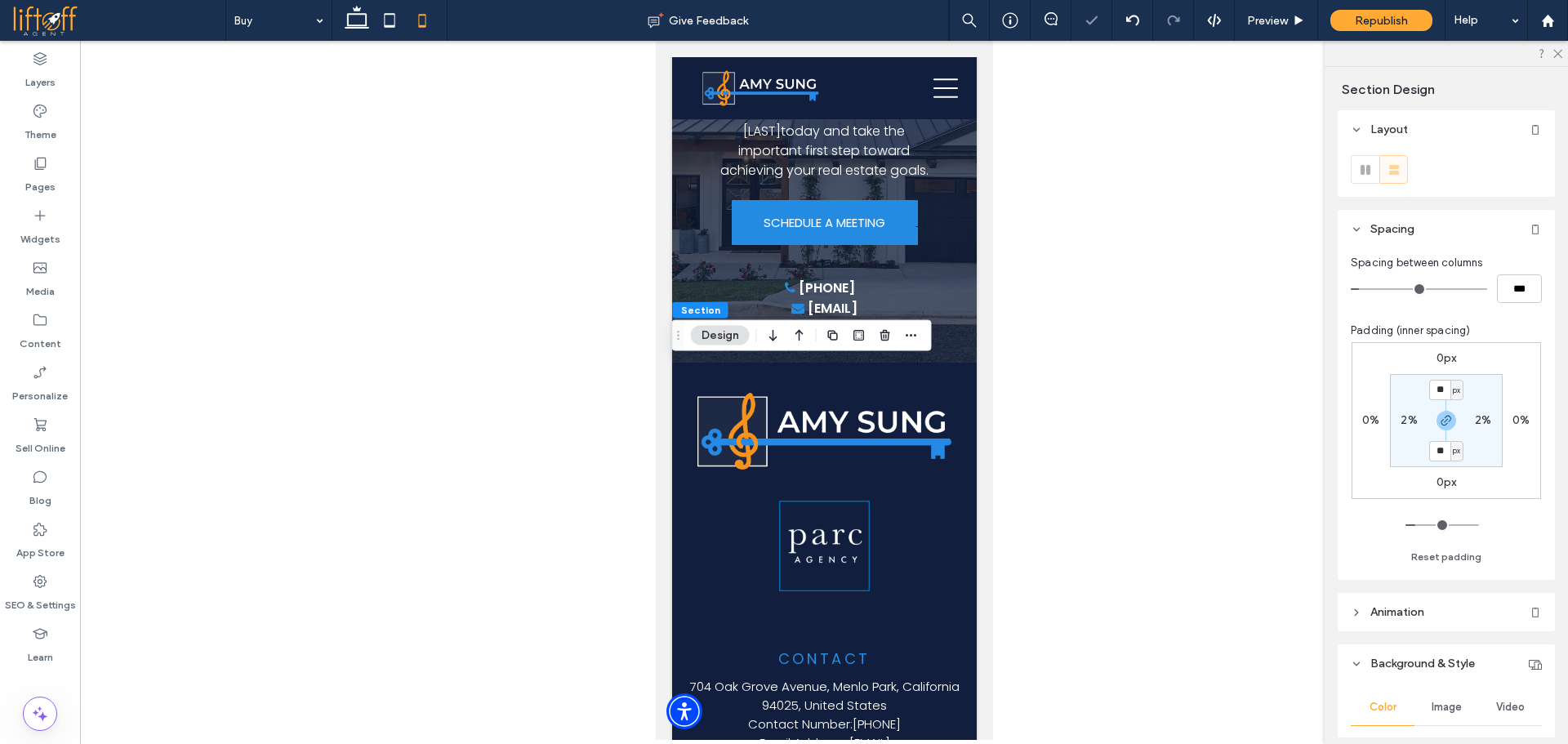 click on "px" at bounding box center (1456, 390) 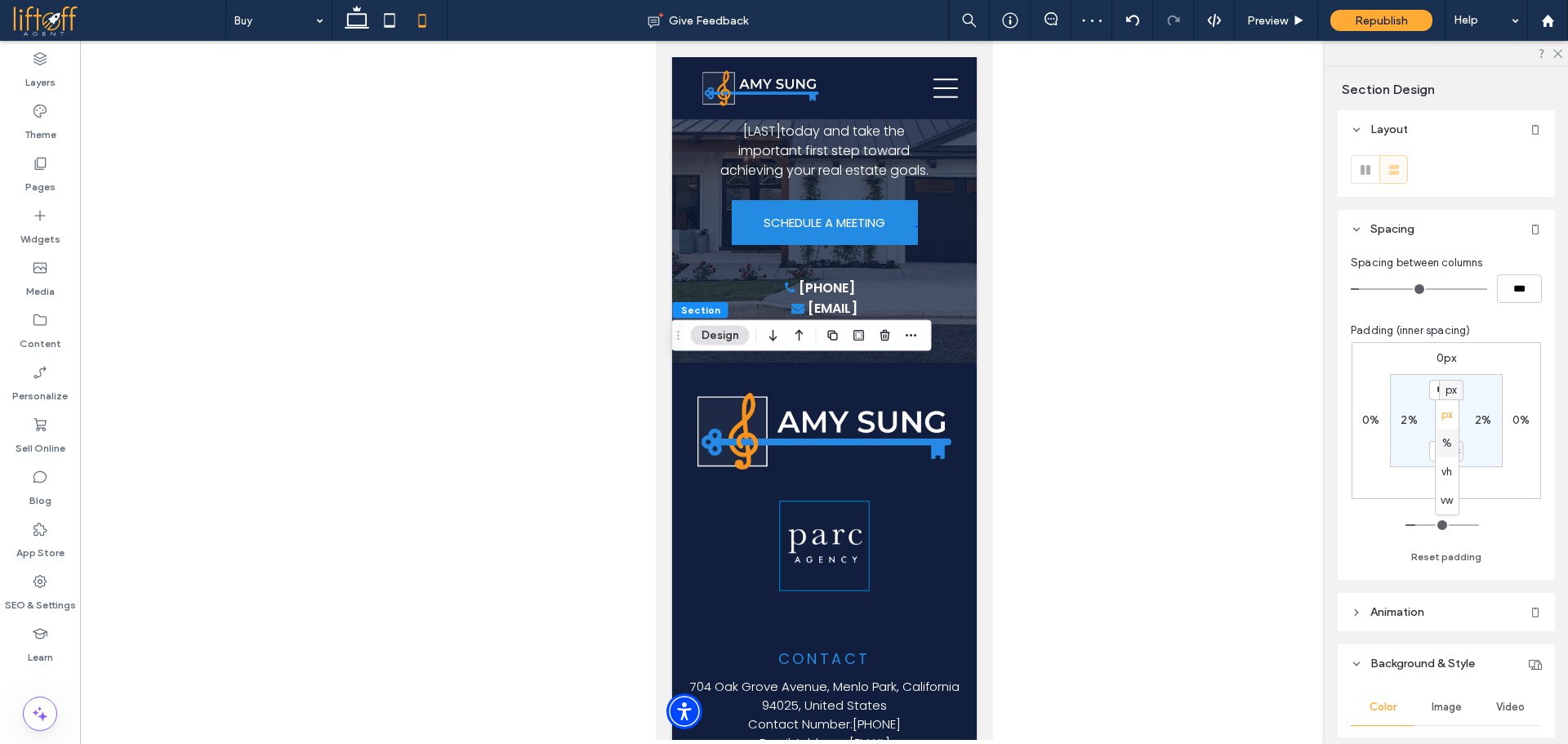drag, startPoint x: 1451, startPoint y: 437, endPoint x: 1436, endPoint y: 403, distance: 37.16181 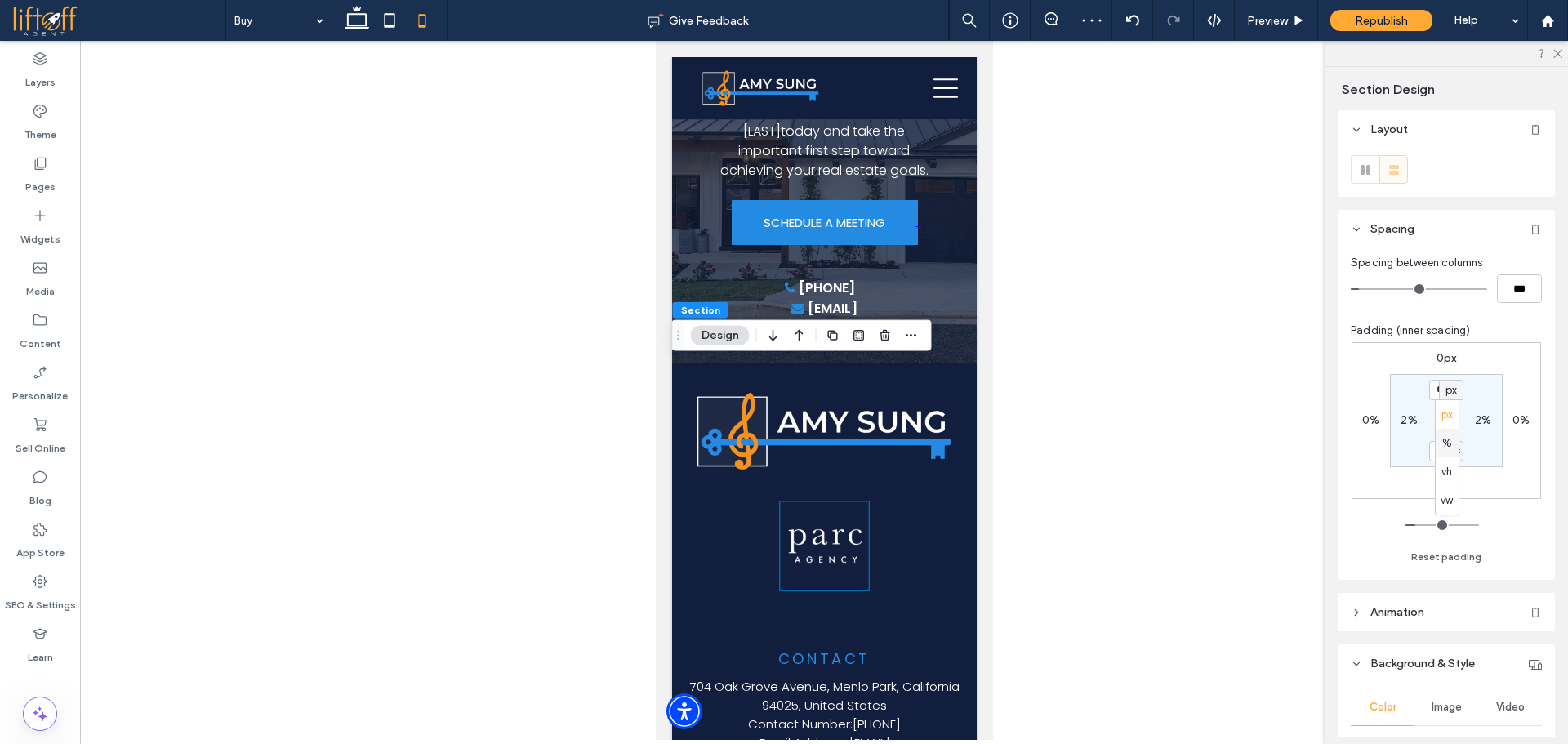 click on "%" at bounding box center [1447, 443] 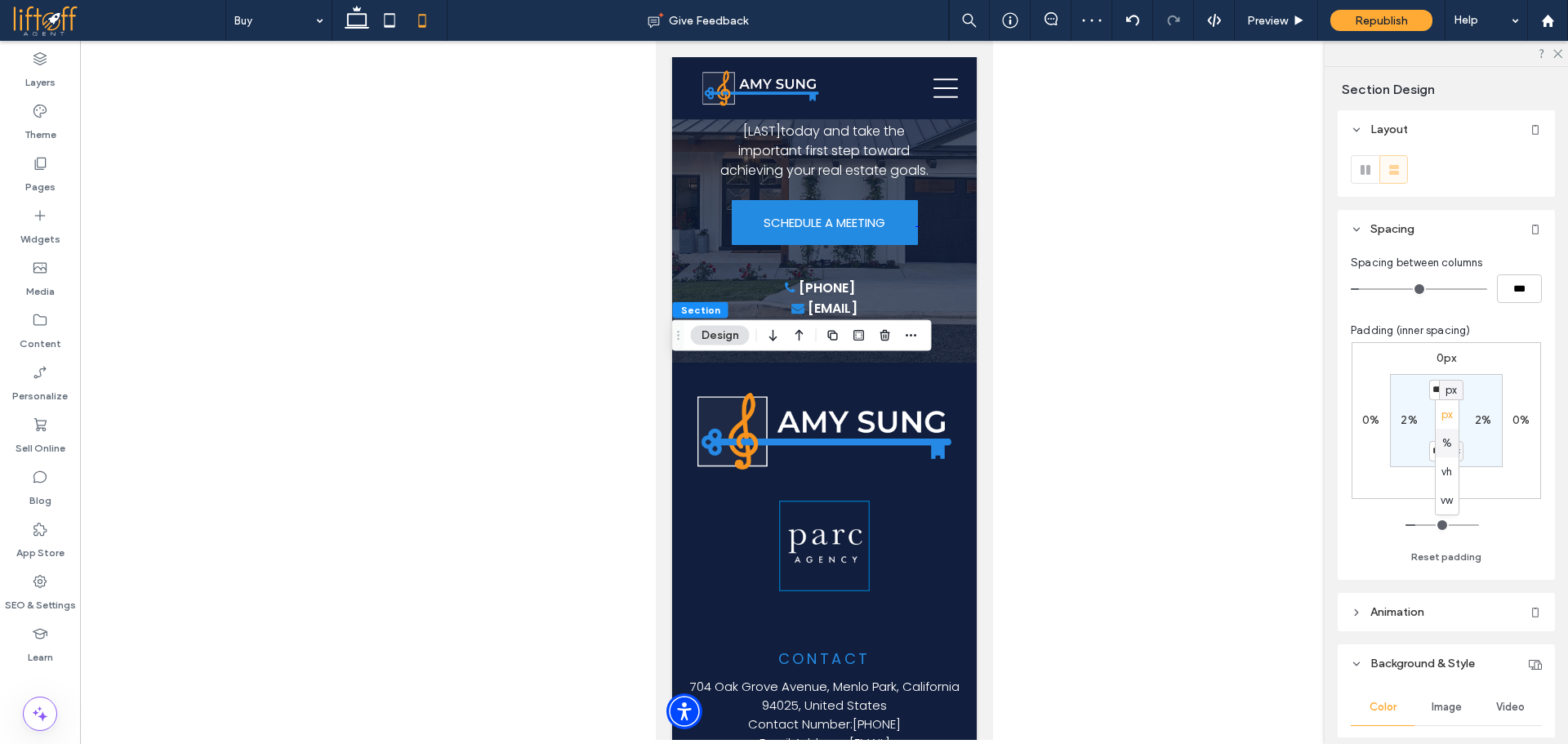 type on "**" 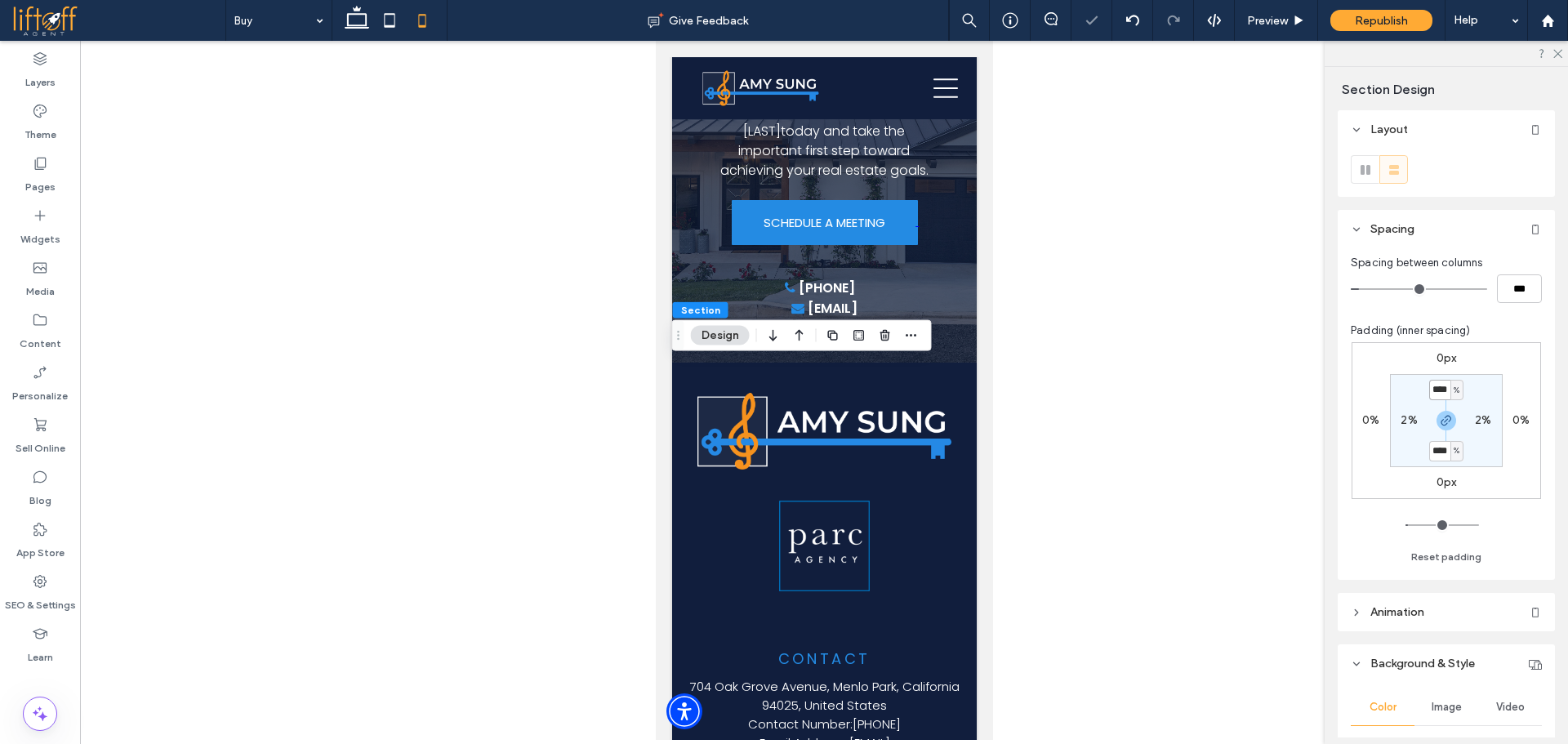 click on "****" at bounding box center [1440, 390] 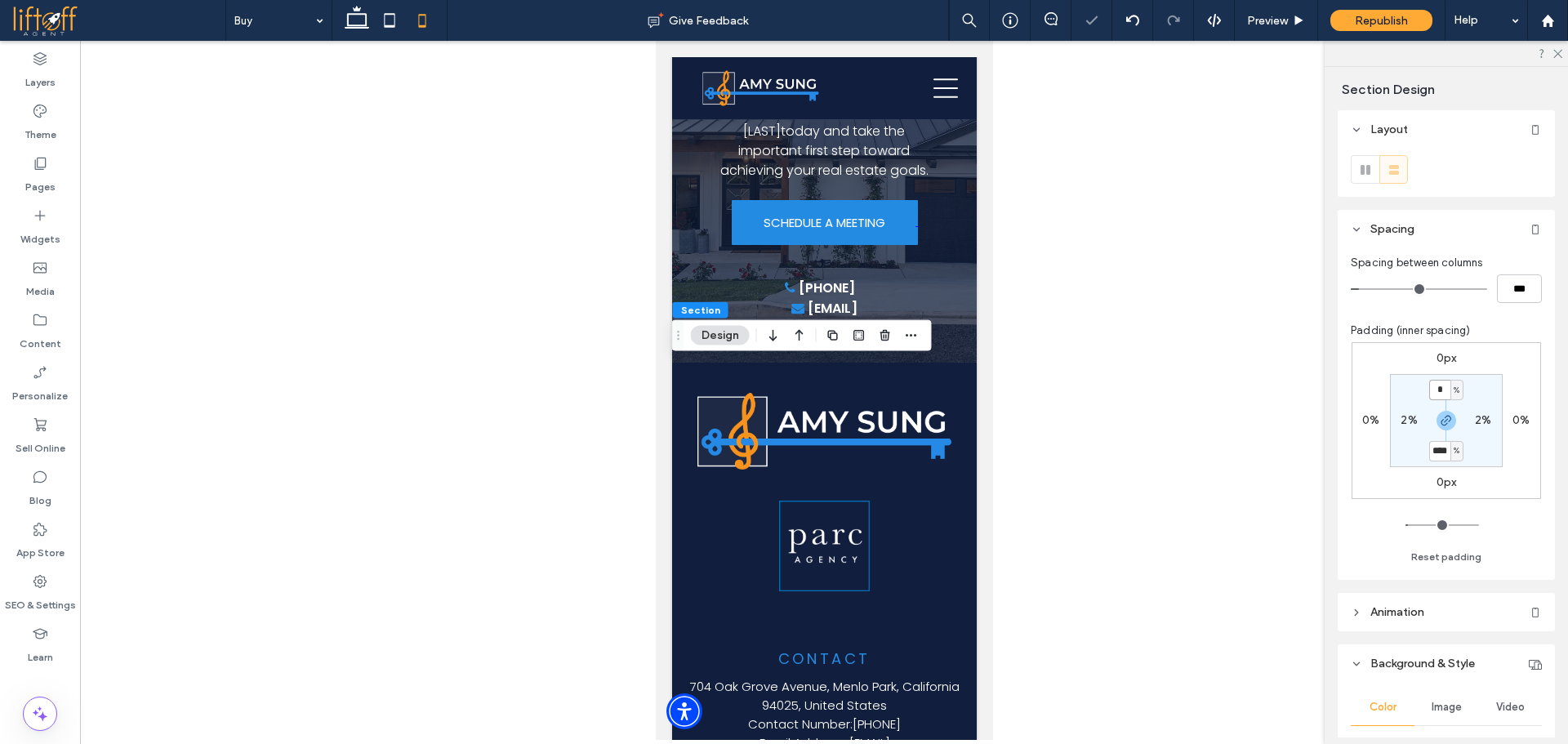 type on "*" 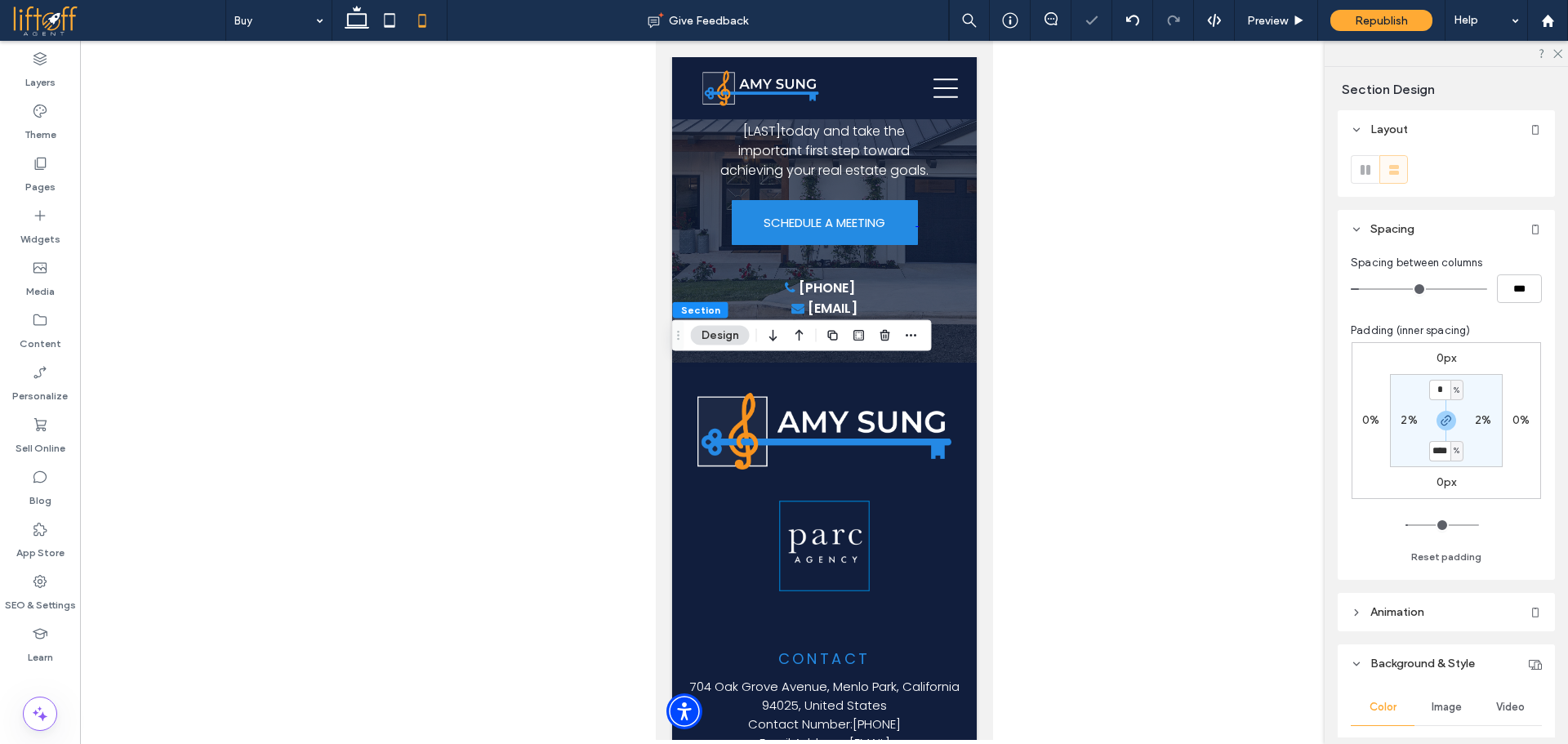 type on "*" 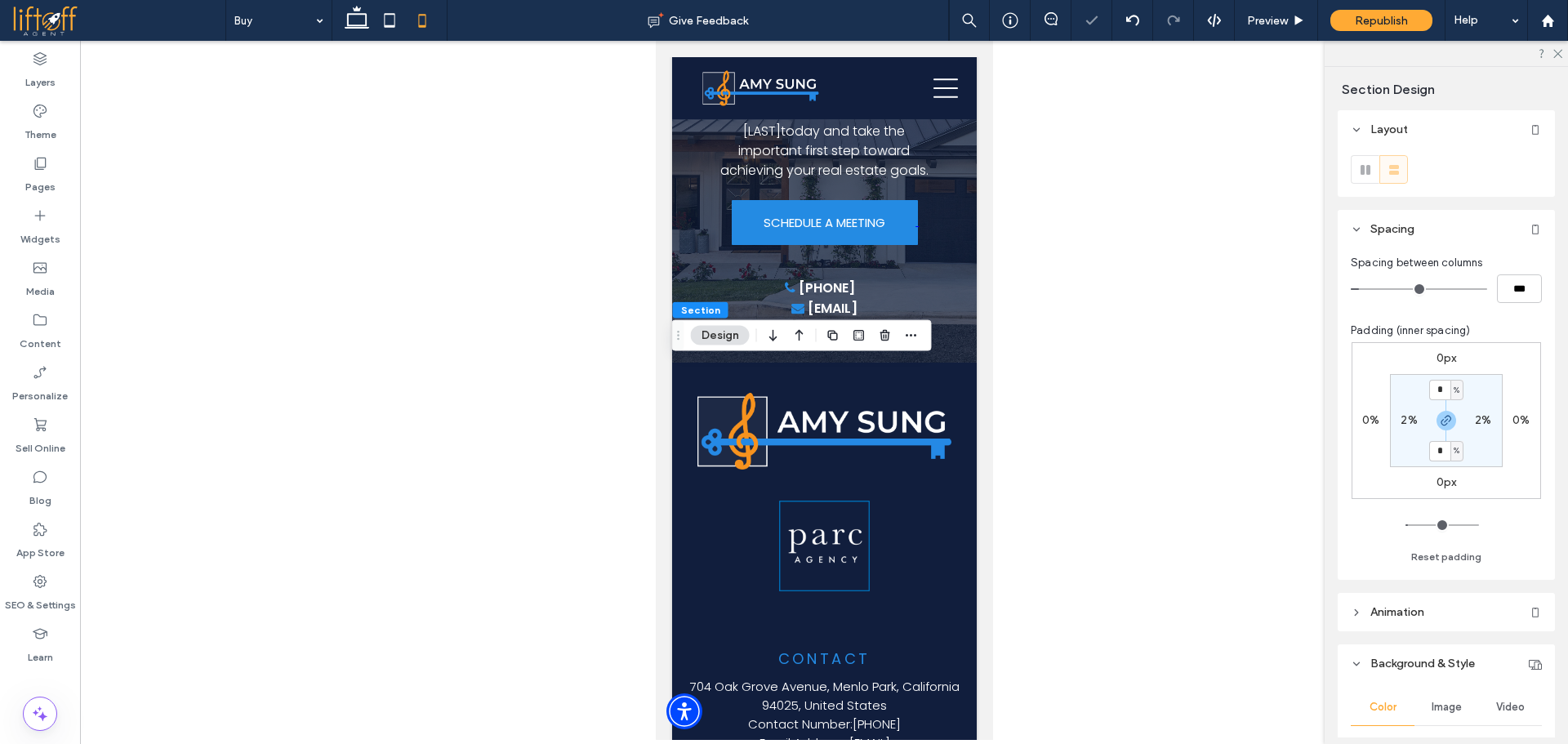 click on "0px 0% 0px 0% * % 2% * % 2%" at bounding box center [1446, 421] 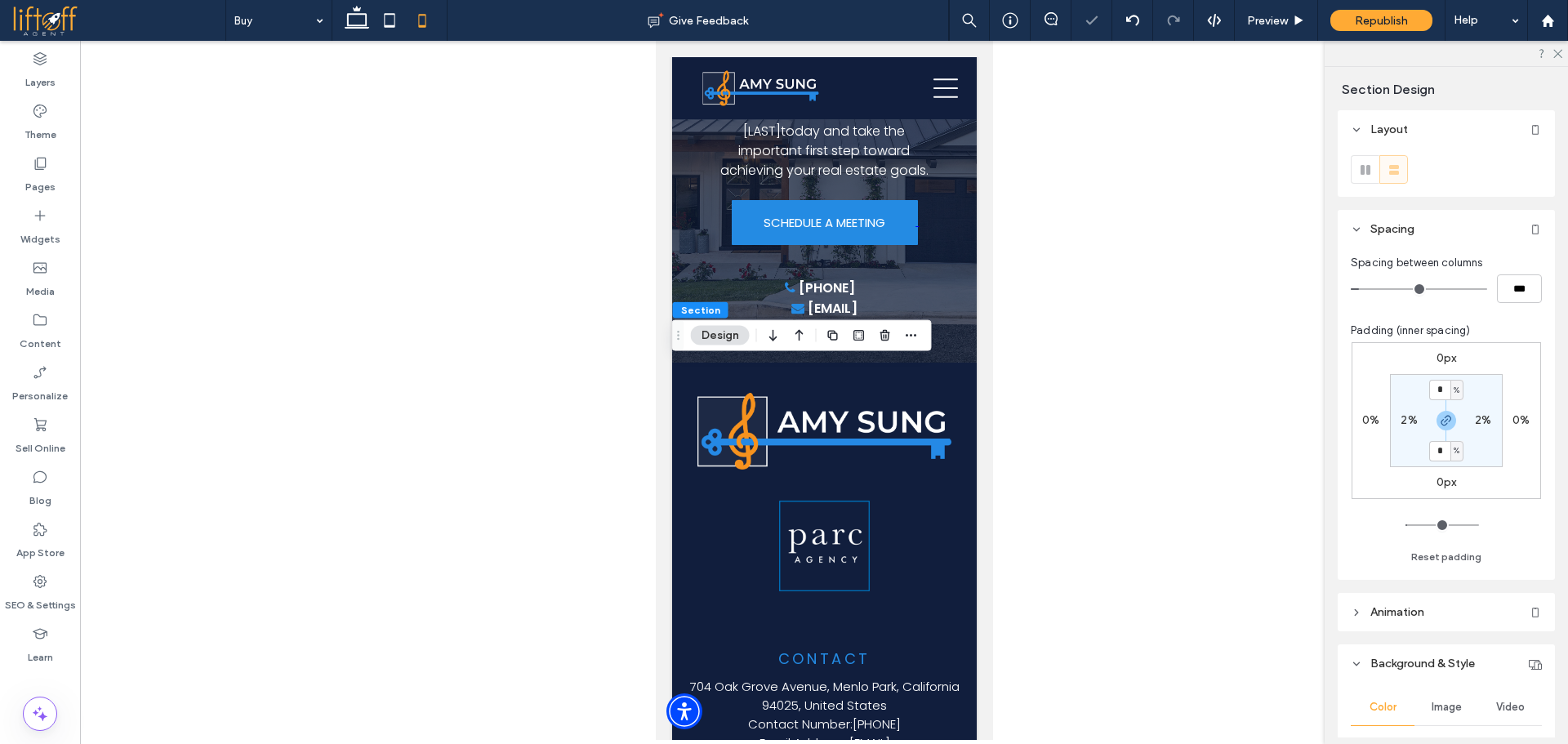 click on "2%" at bounding box center (1409, 420) 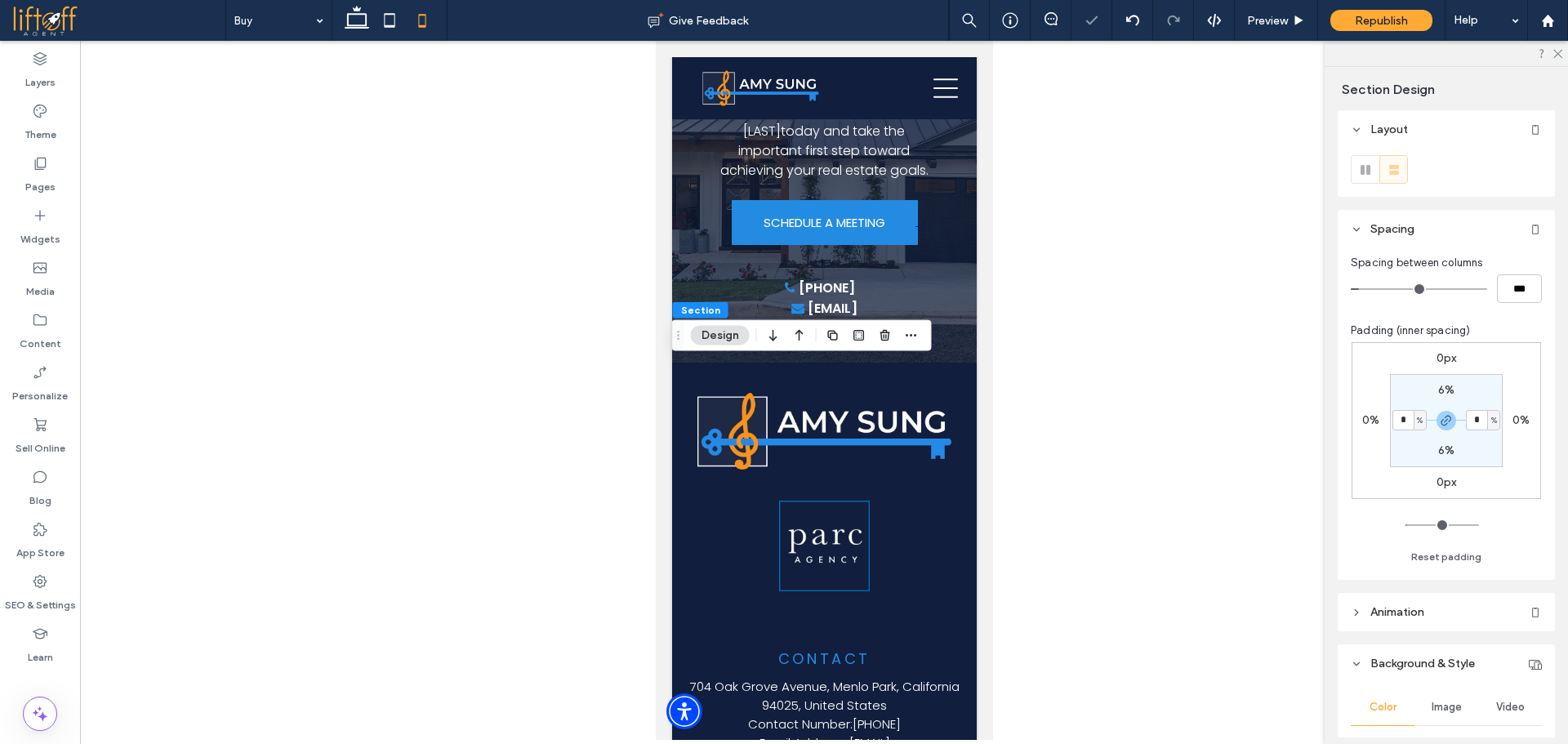 type on "*" 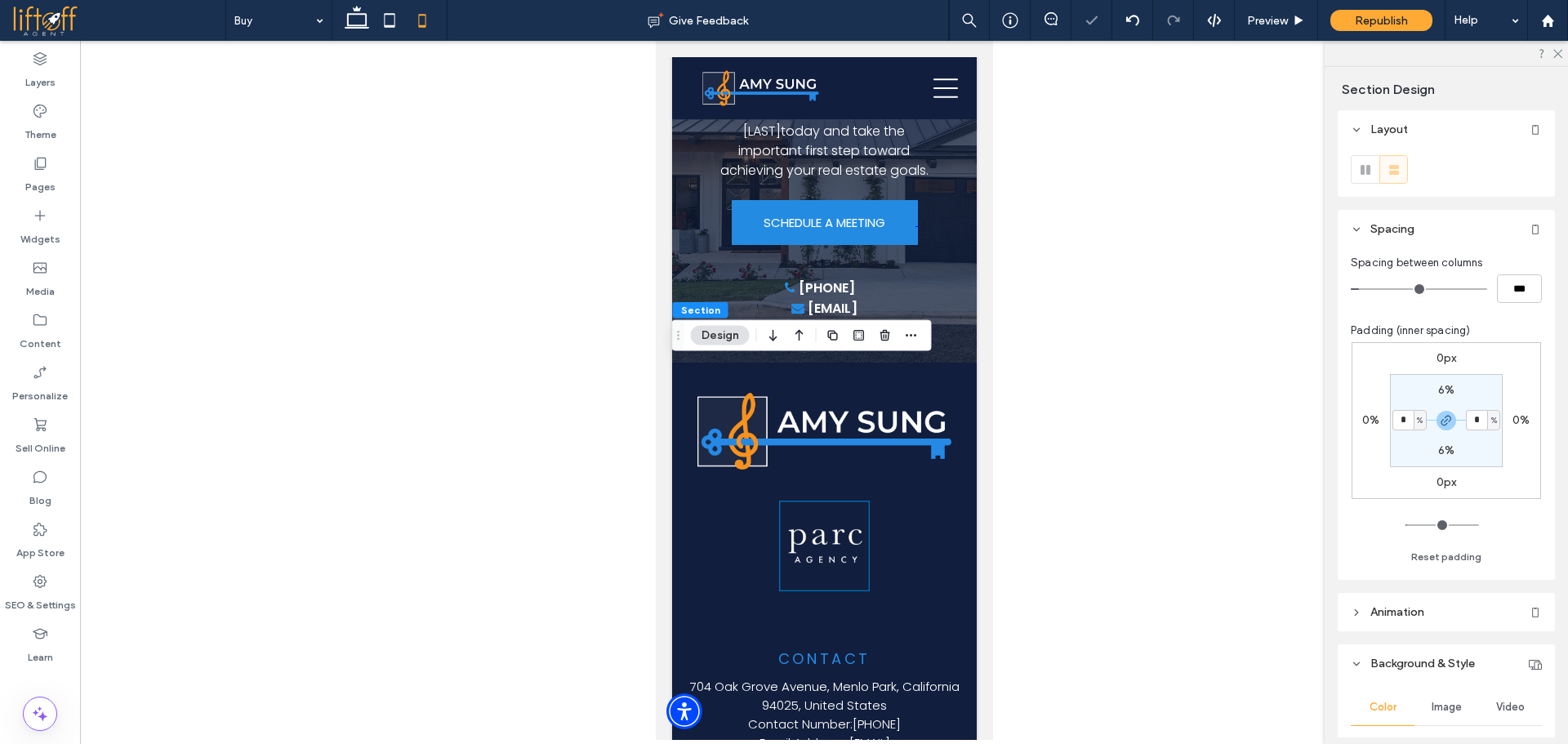 click on "6% * % 6% * %" at bounding box center (1446, 421) 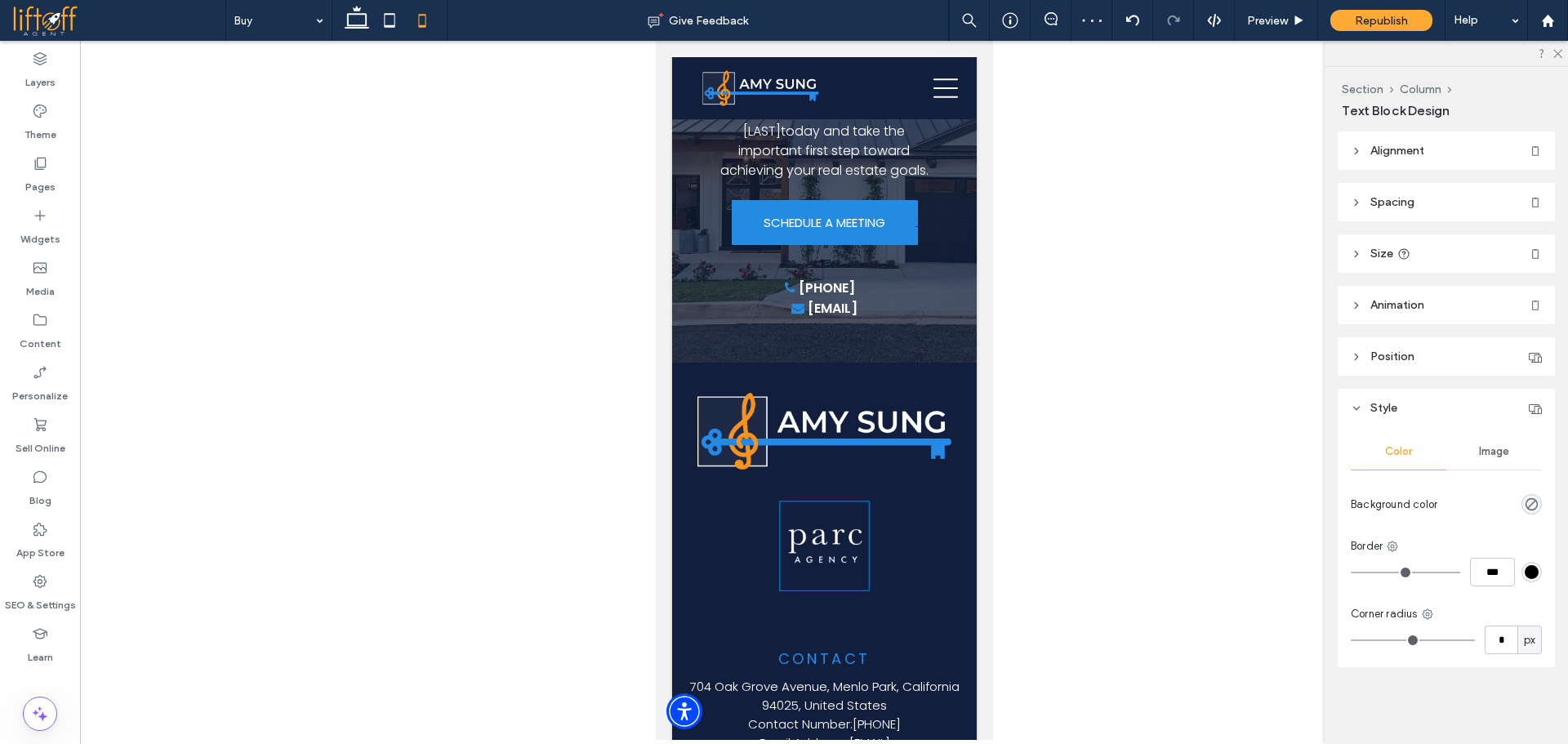 type on "**********" 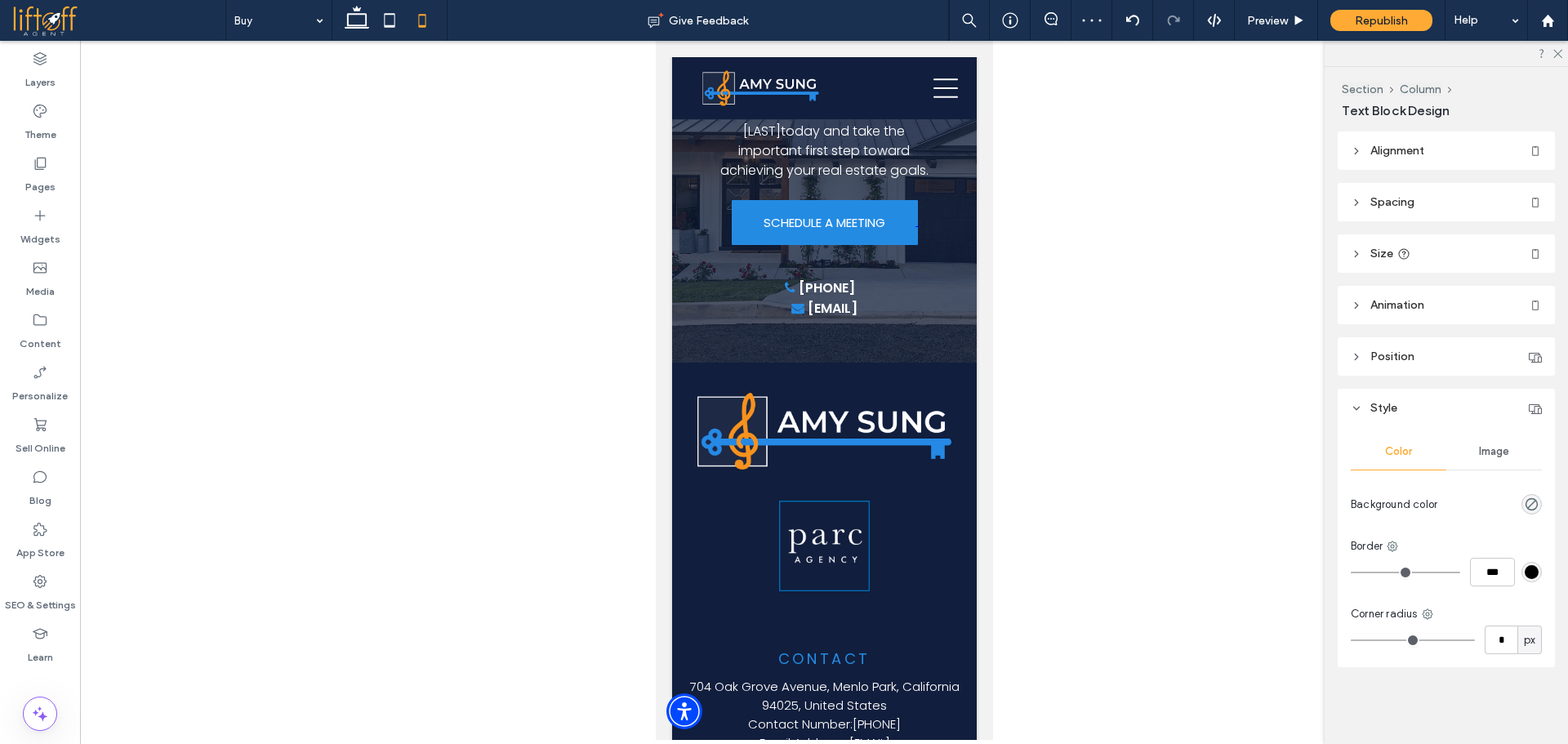 type on "**" 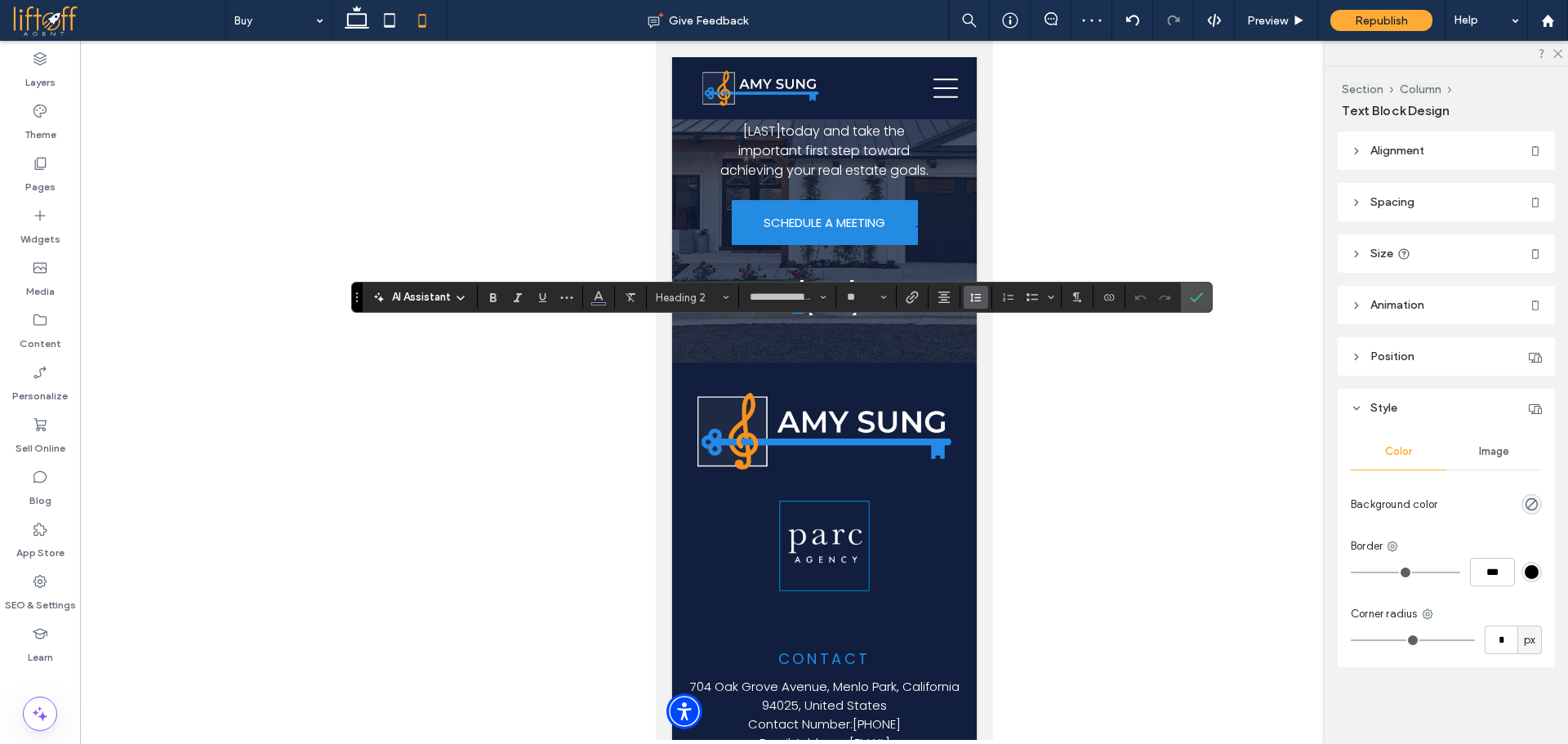 click at bounding box center (976, 297) 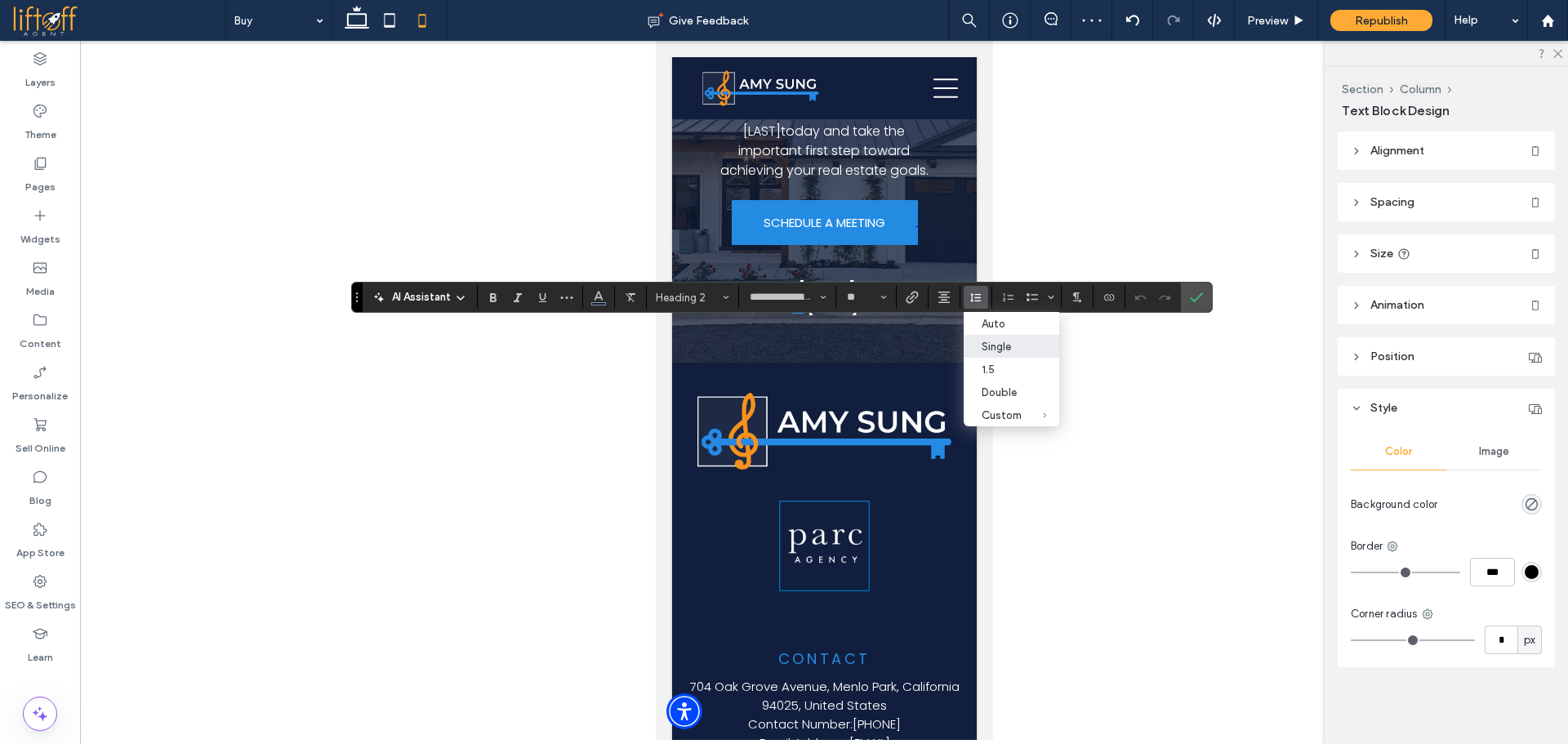 click on "Single" at bounding box center [1011, 346] 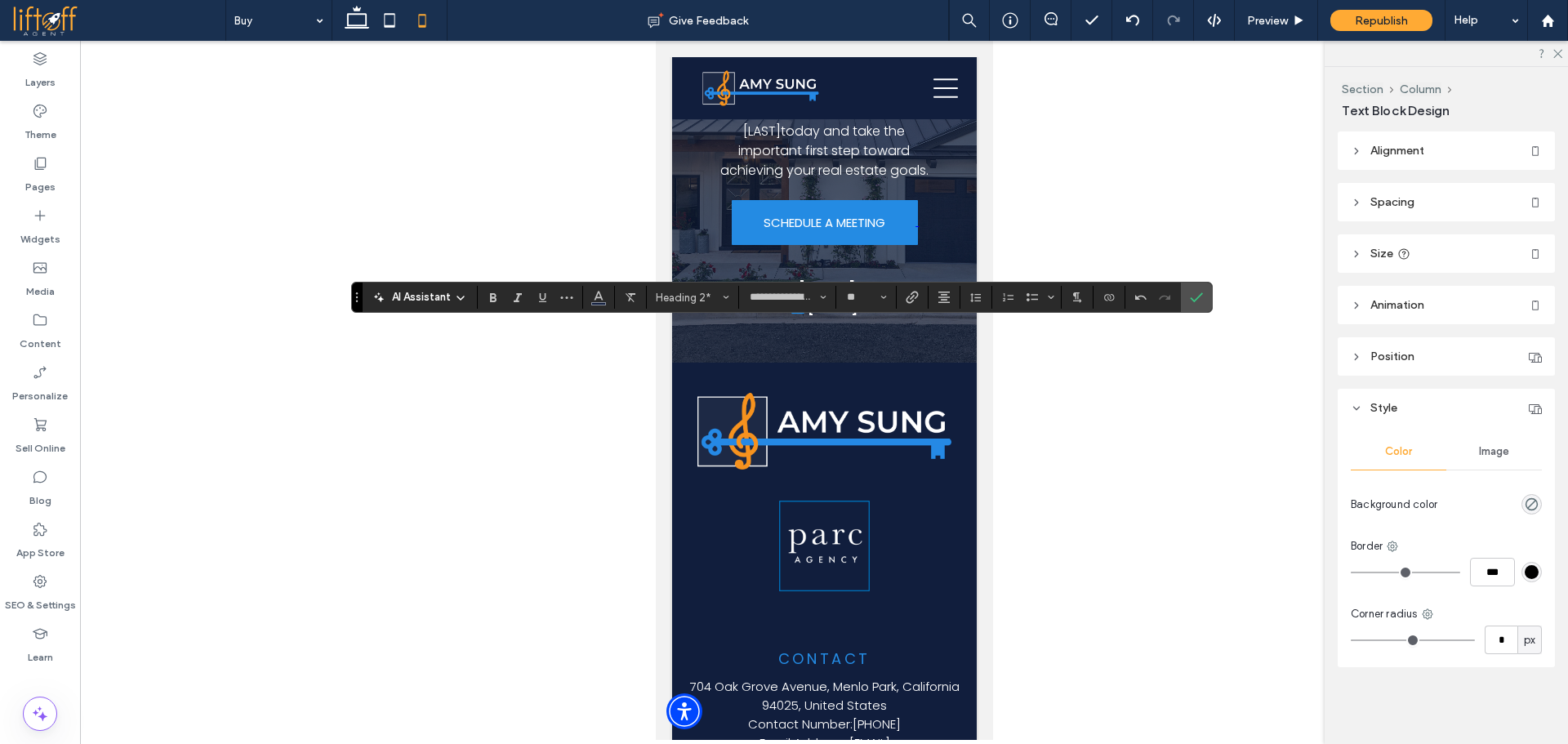 click 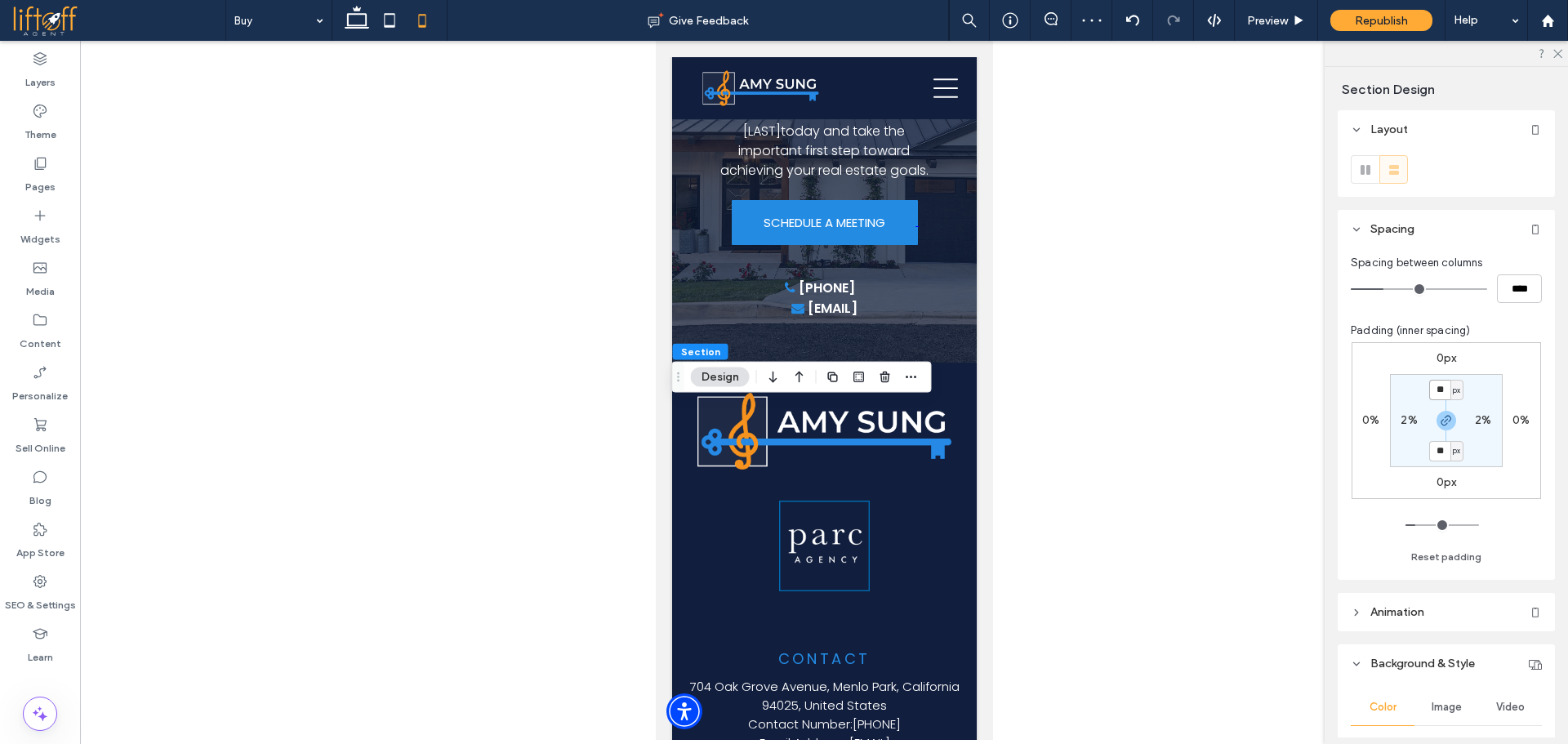 click on "**" at bounding box center [1440, 390] 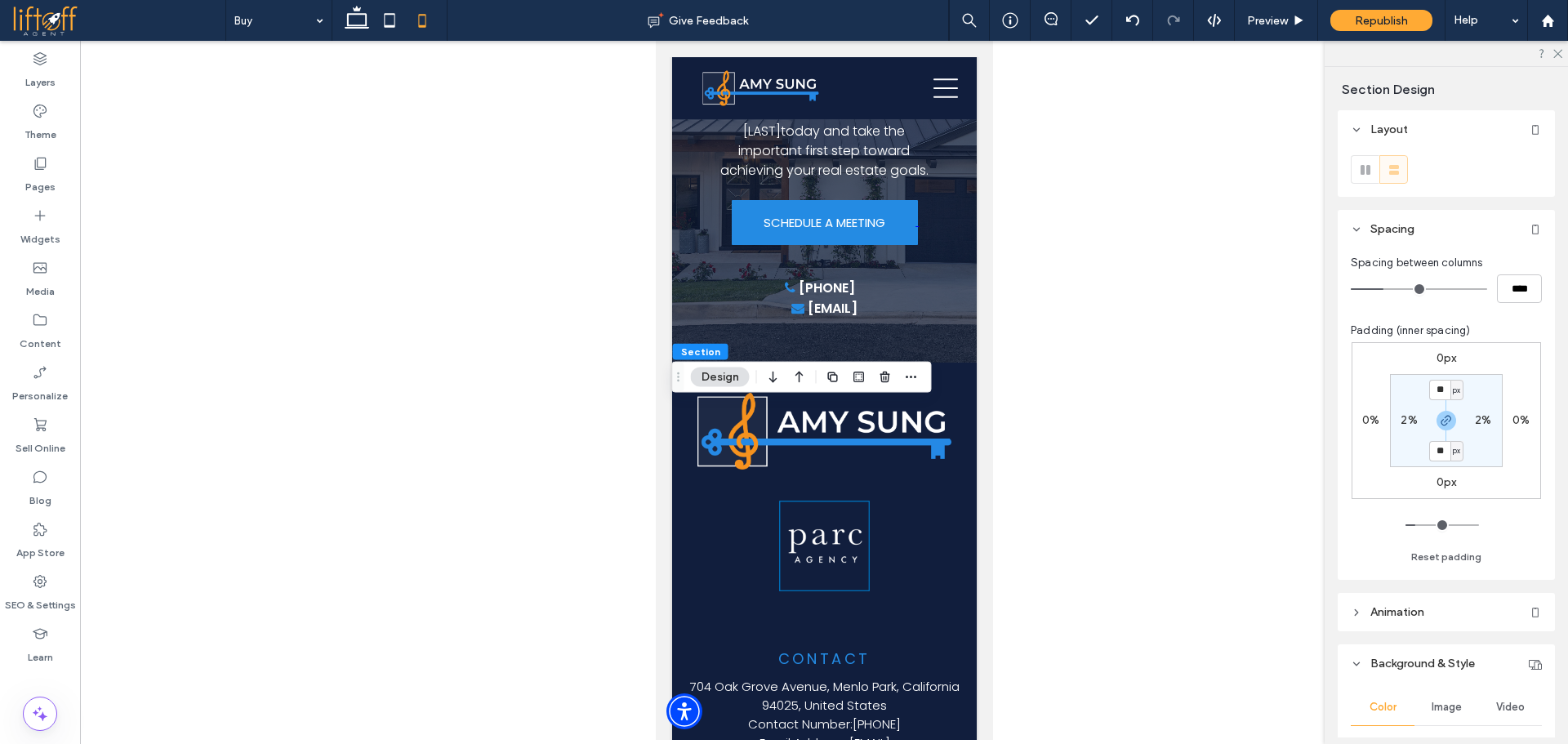 click on "px" at bounding box center [1456, 390] 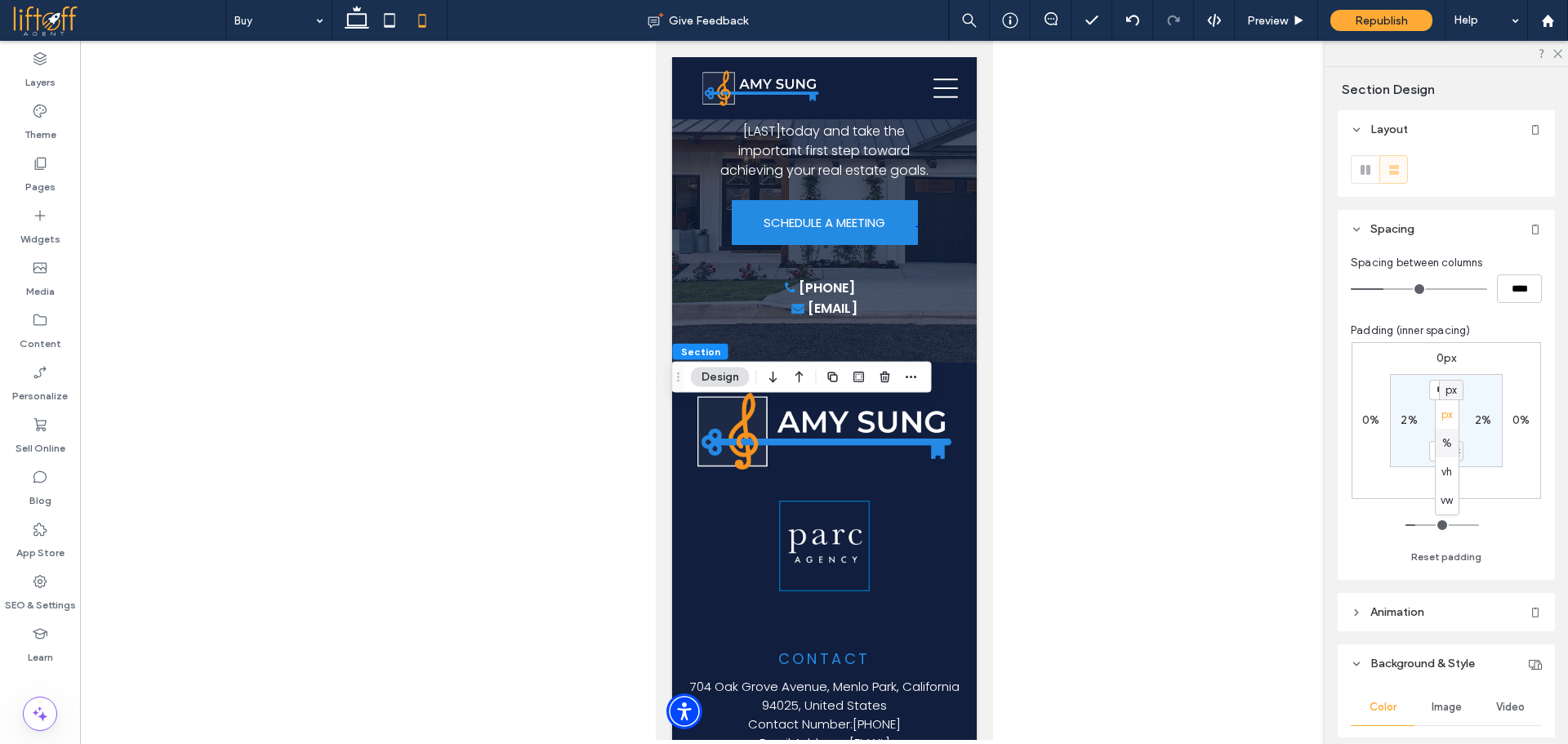 click on "%" at bounding box center [1447, 443] 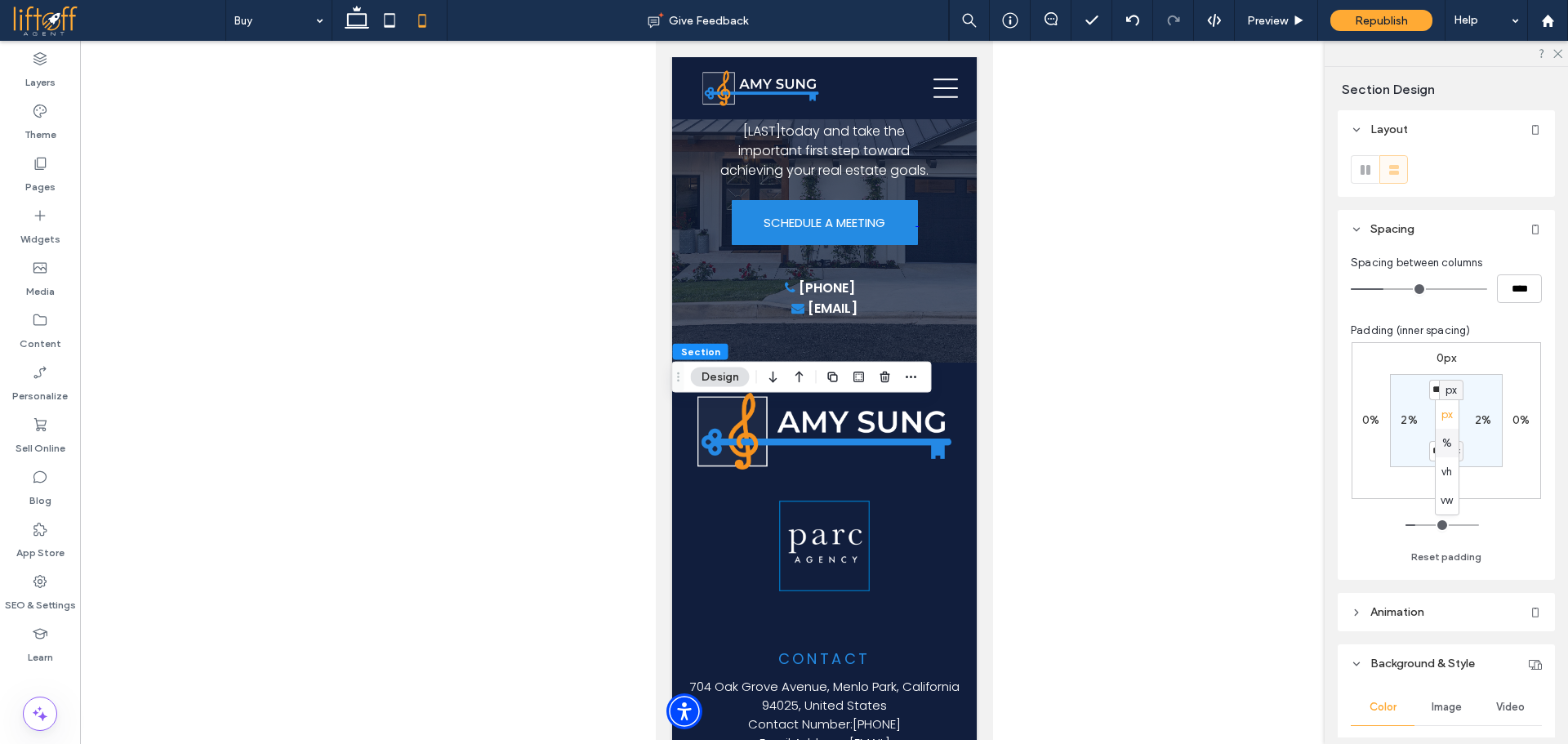type on "**" 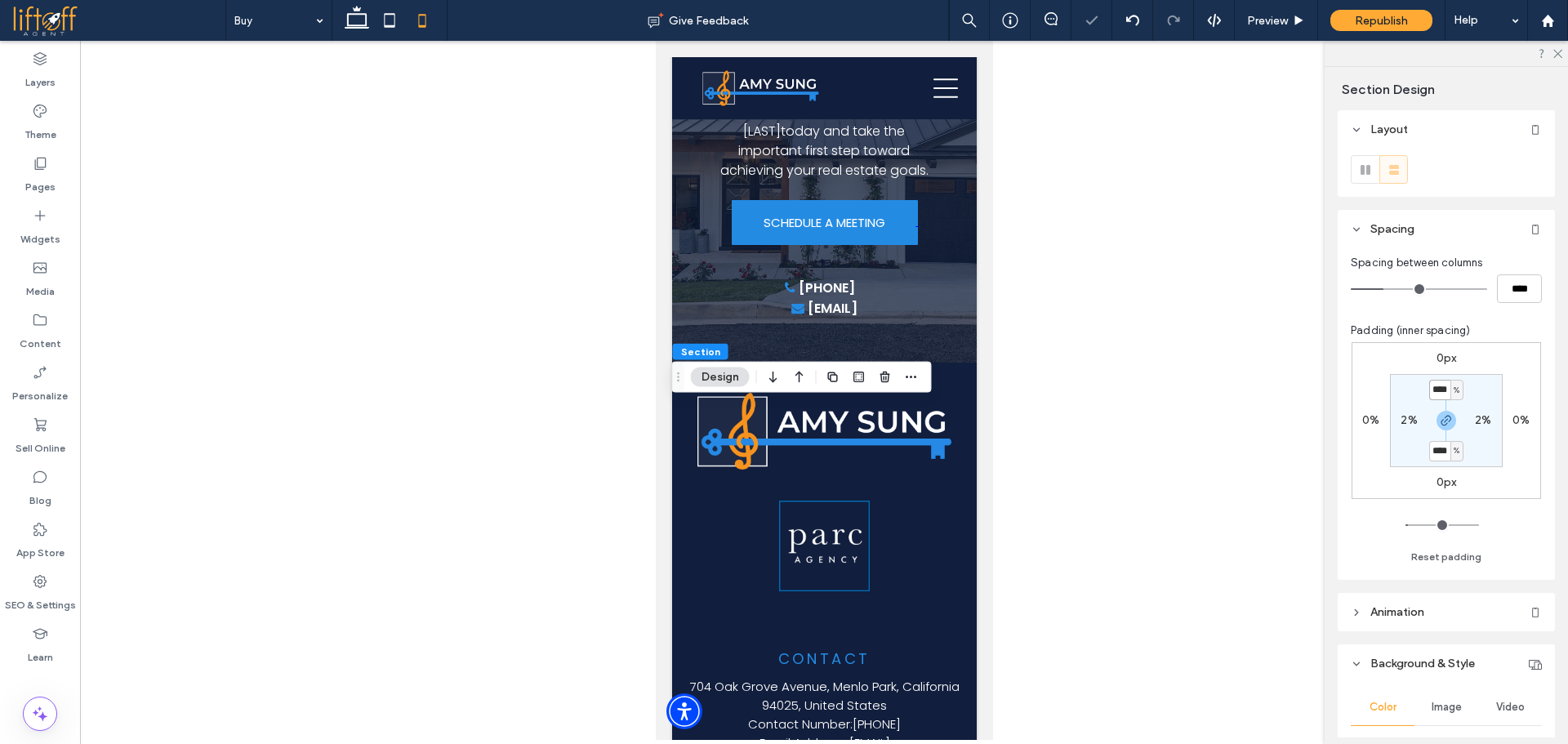 click on "****" at bounding box center (1440, 390) 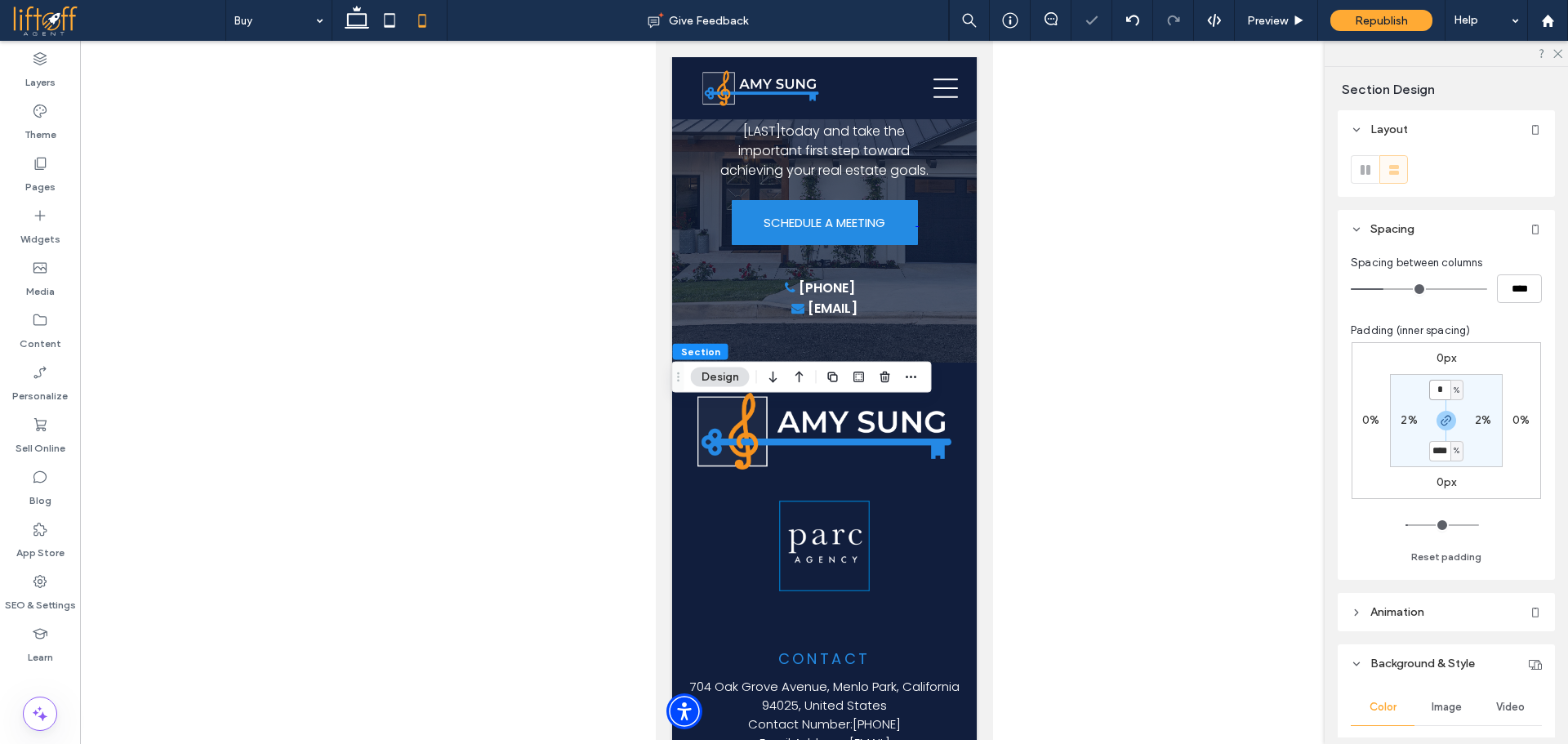 type on "*" 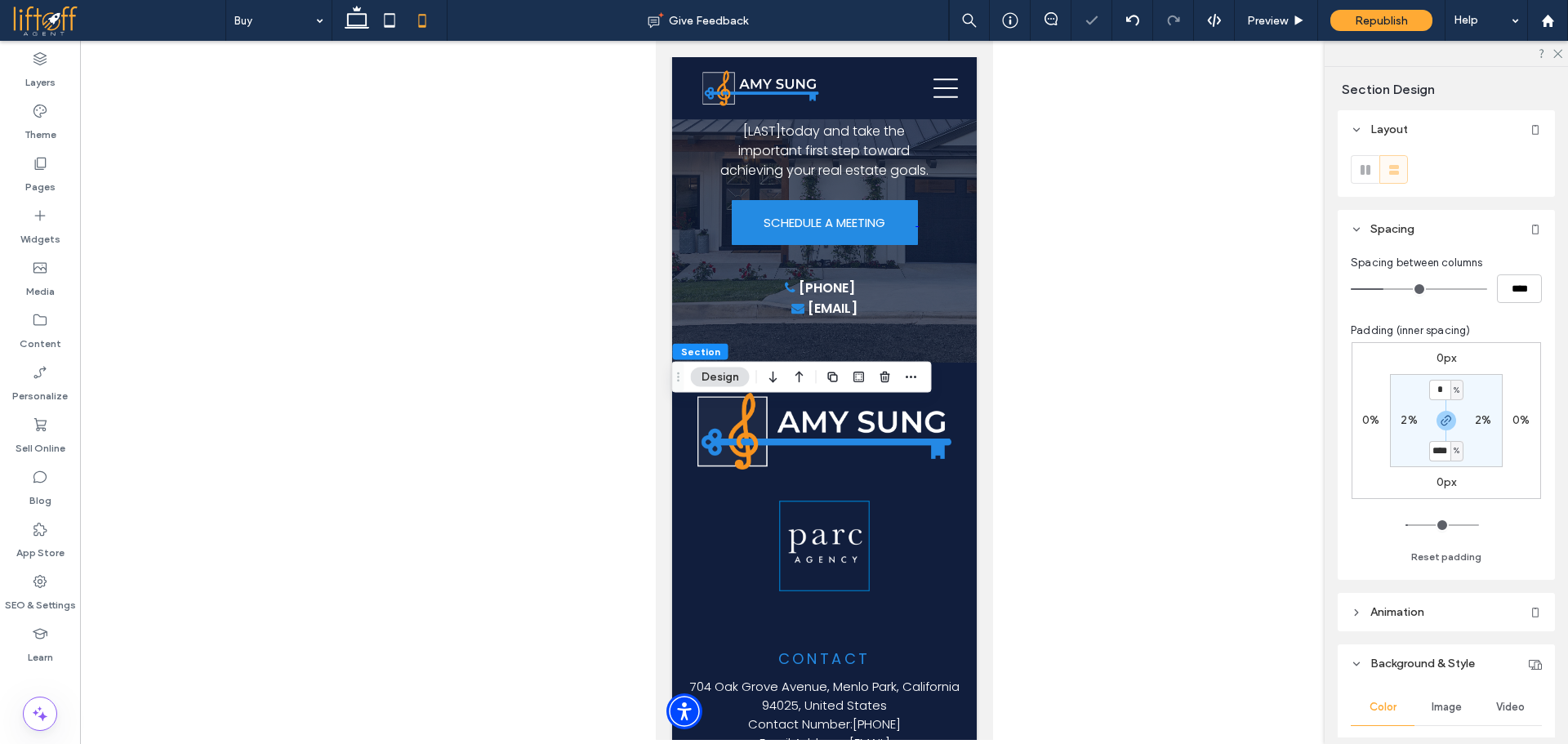 type on "*" 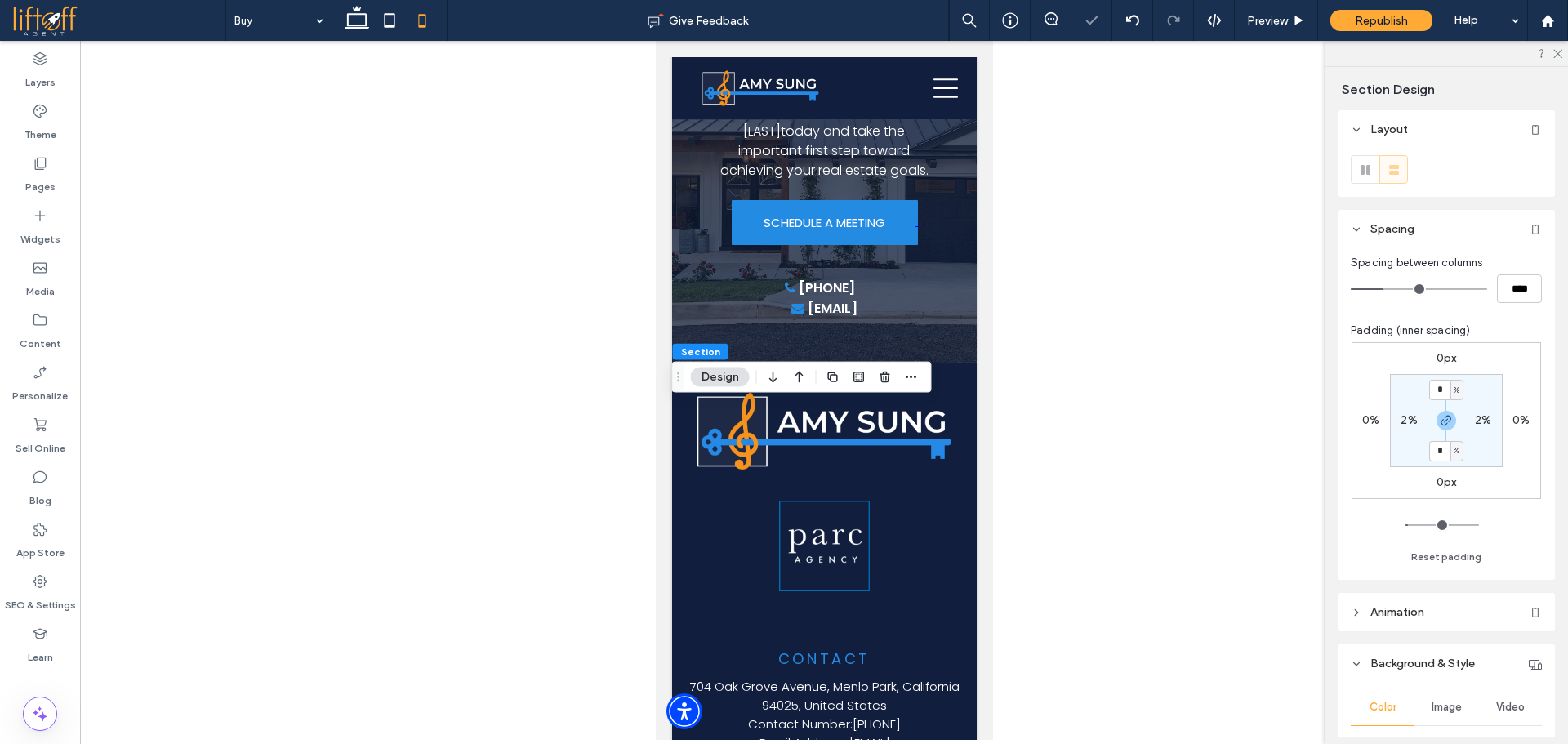click on "* % 2% * % 2%" at bounding box center (1446, 421) 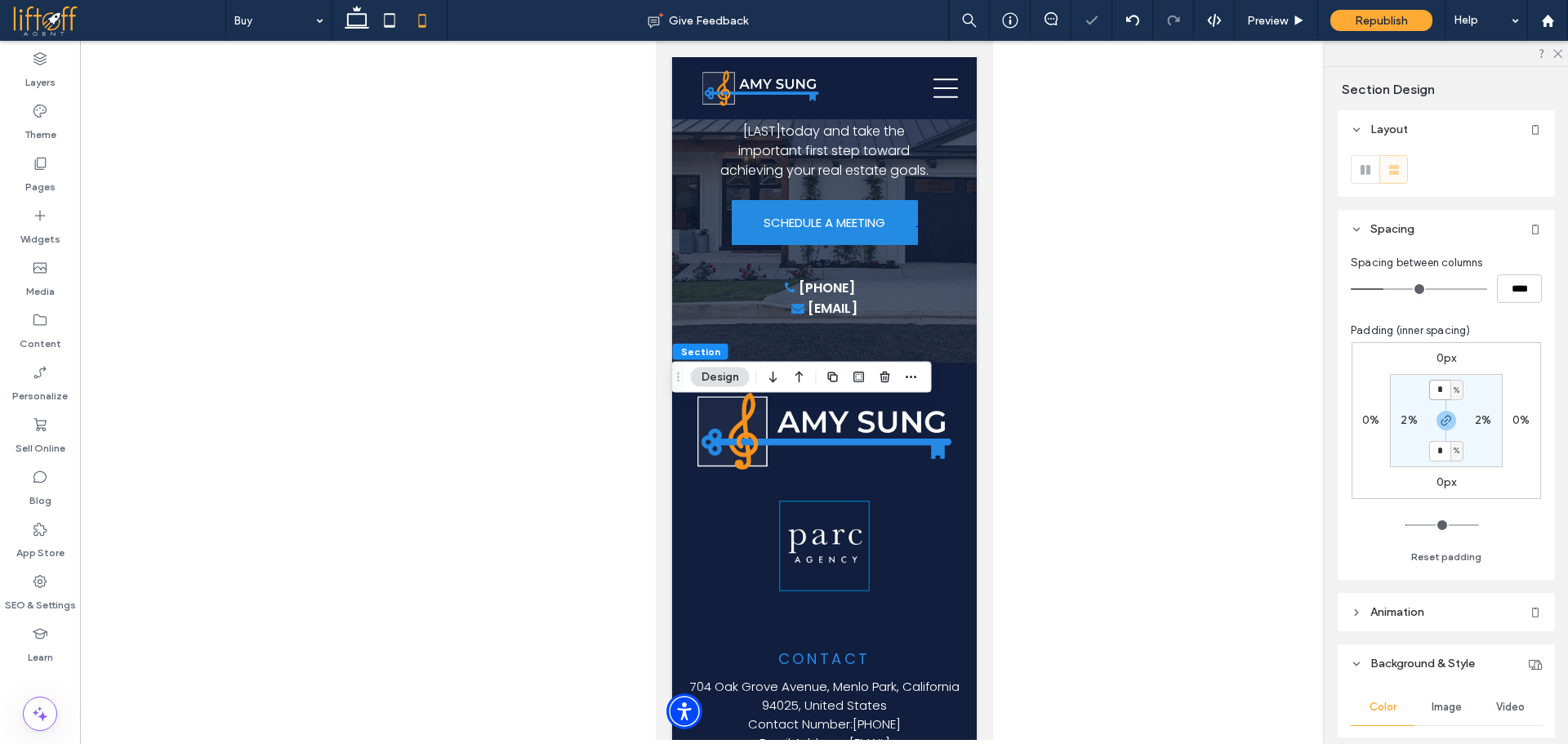 click on "*" at bounding box center (1440, 390) 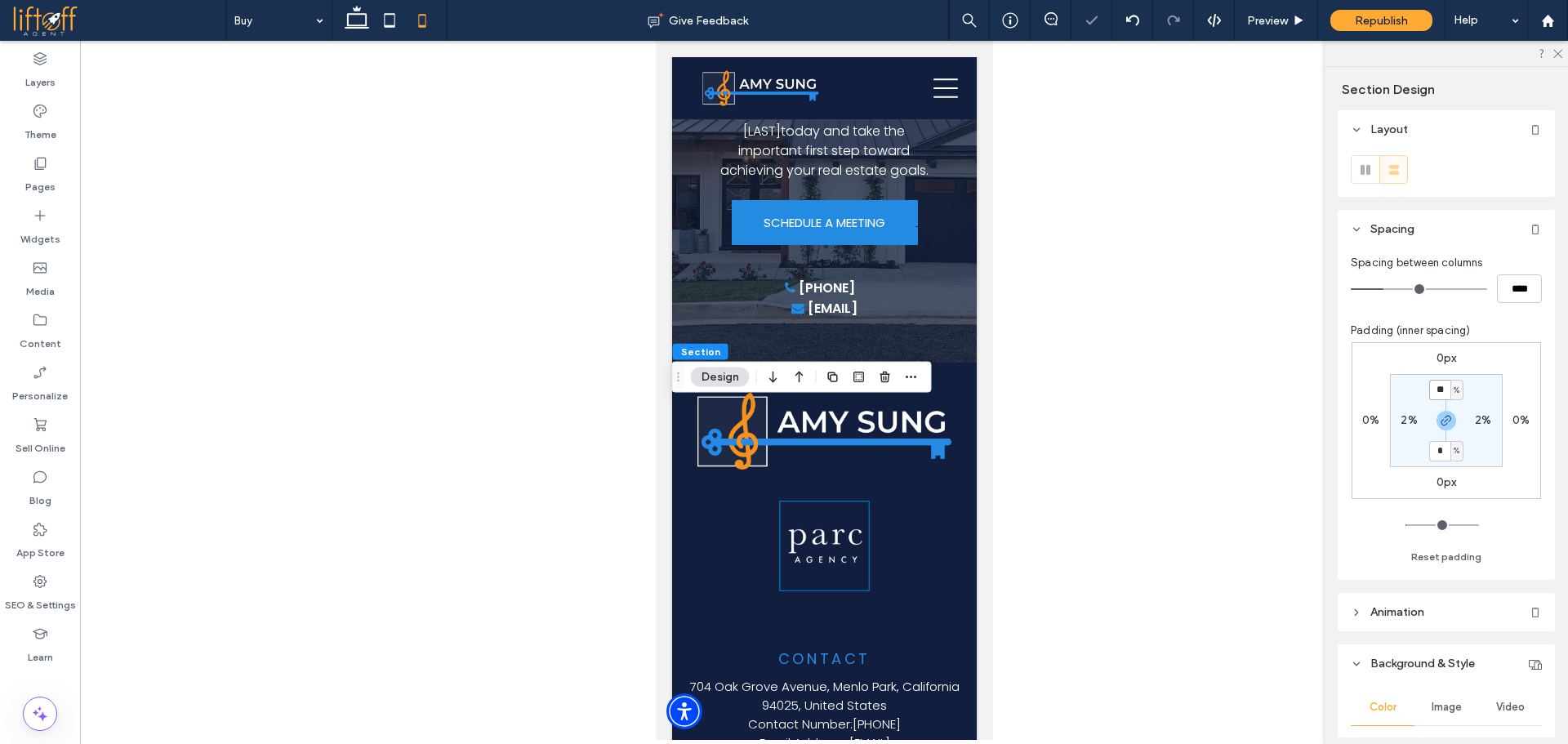 type on "**" 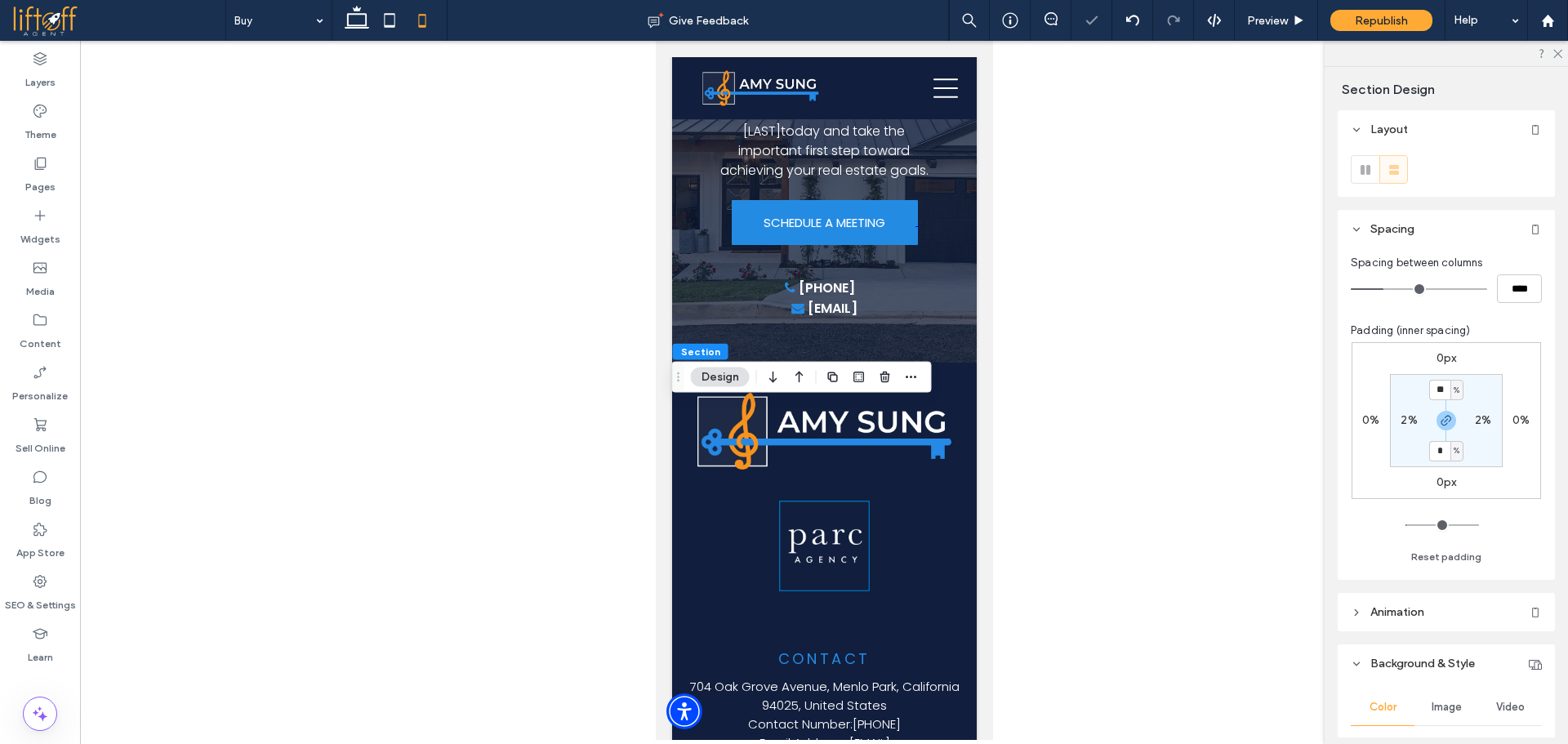 type on "**" 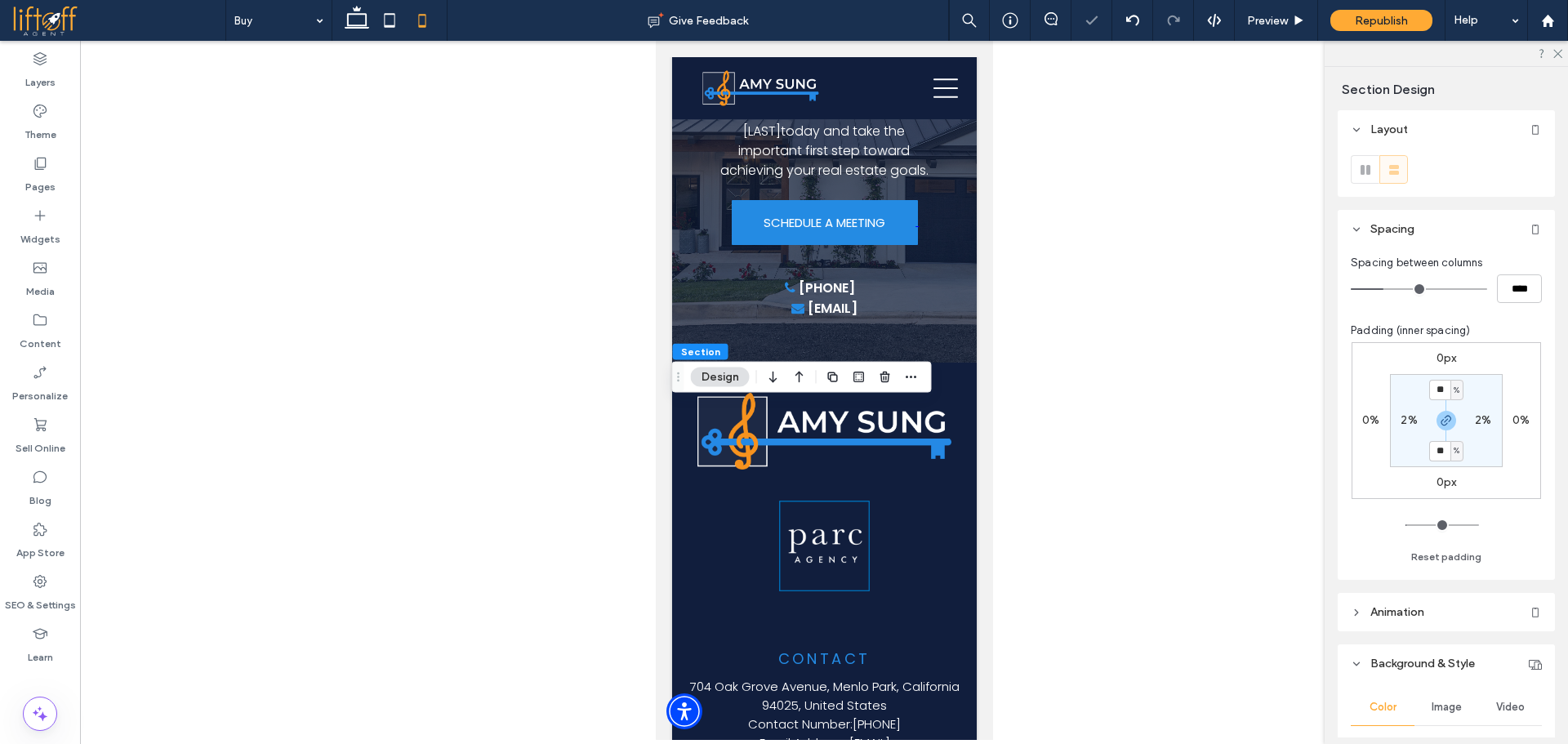 click on "0px 0% 0px 0% ** % 2% ** % 2%" at bounding box center (1446, 421) 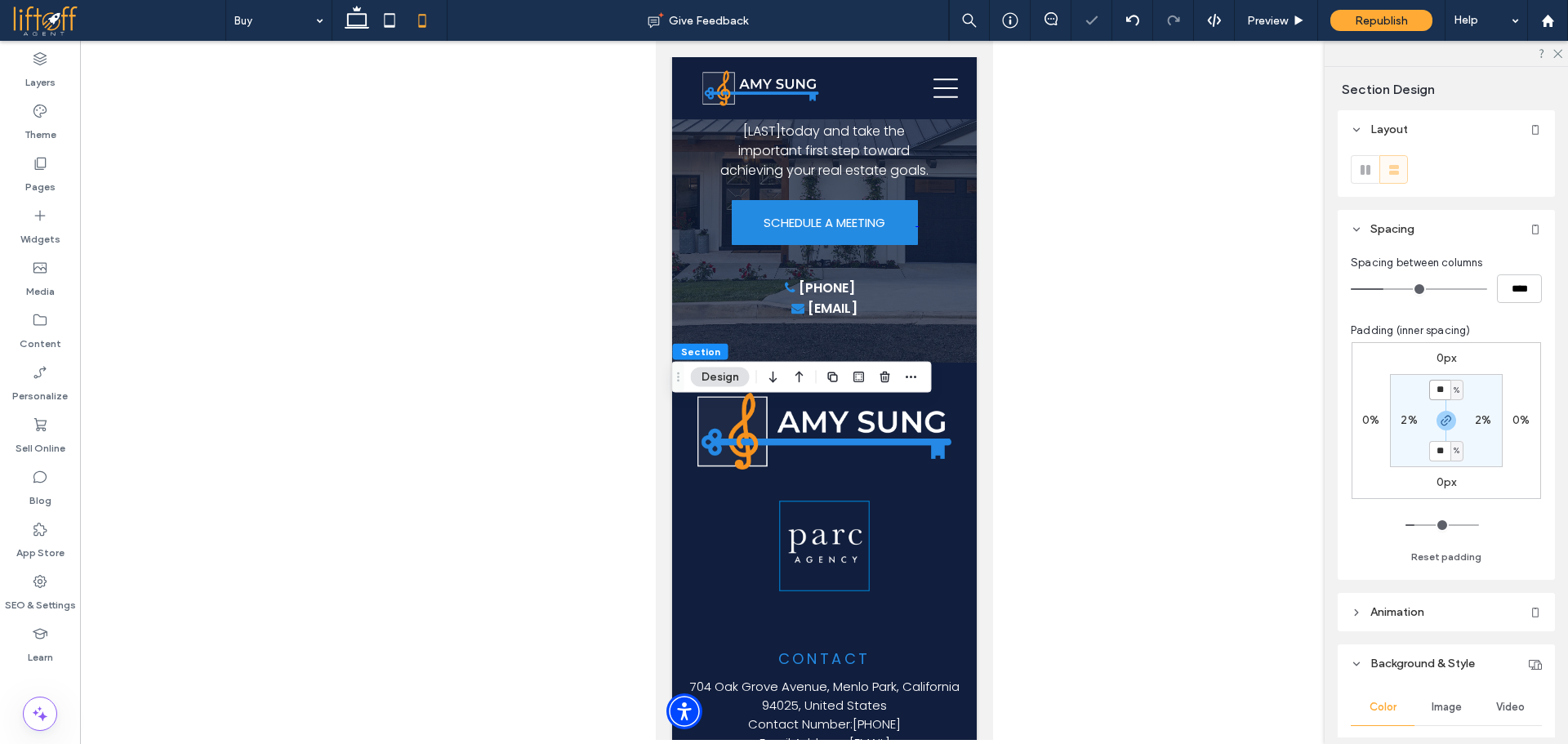 click on "**" at bounding box center [1440, 390] 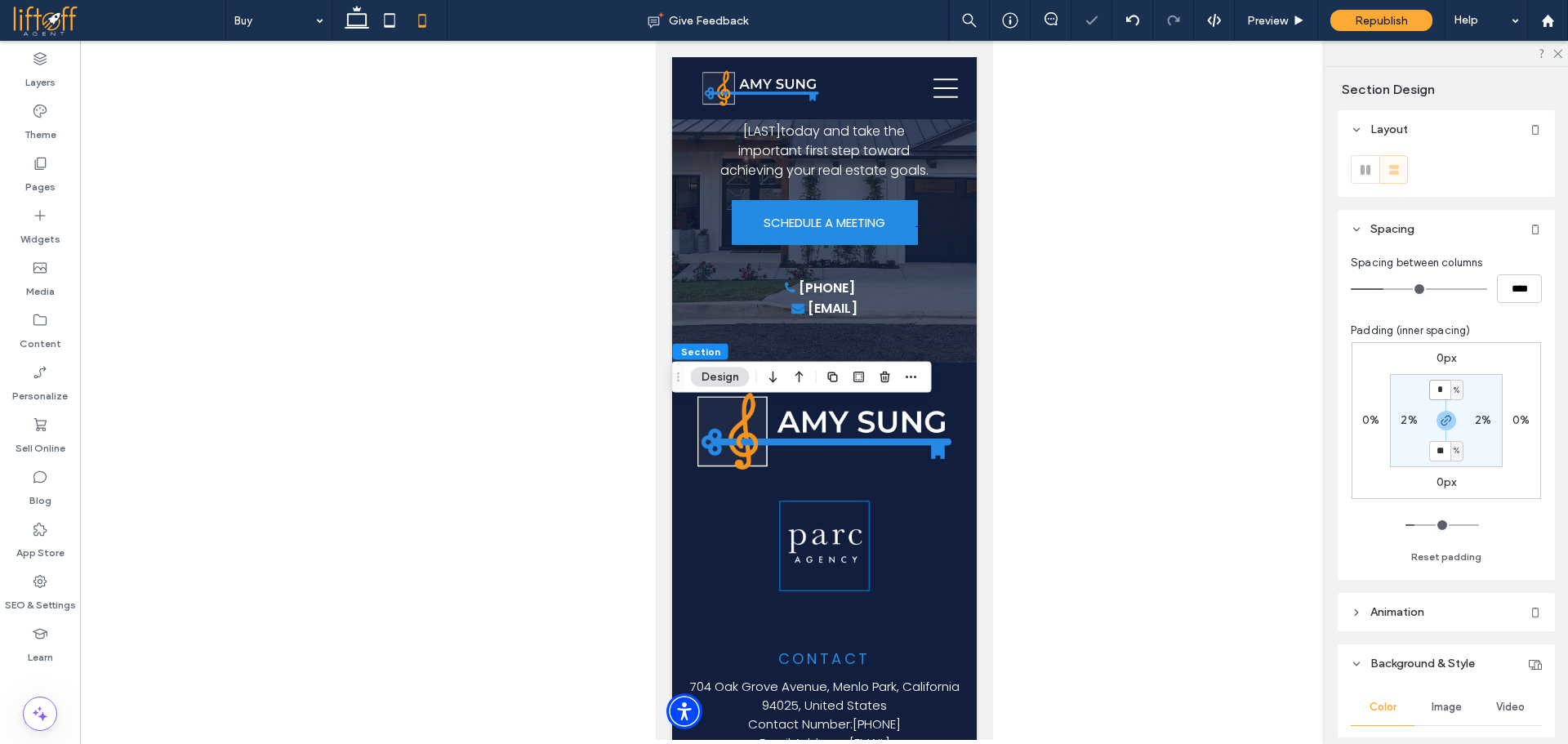 type on "*" 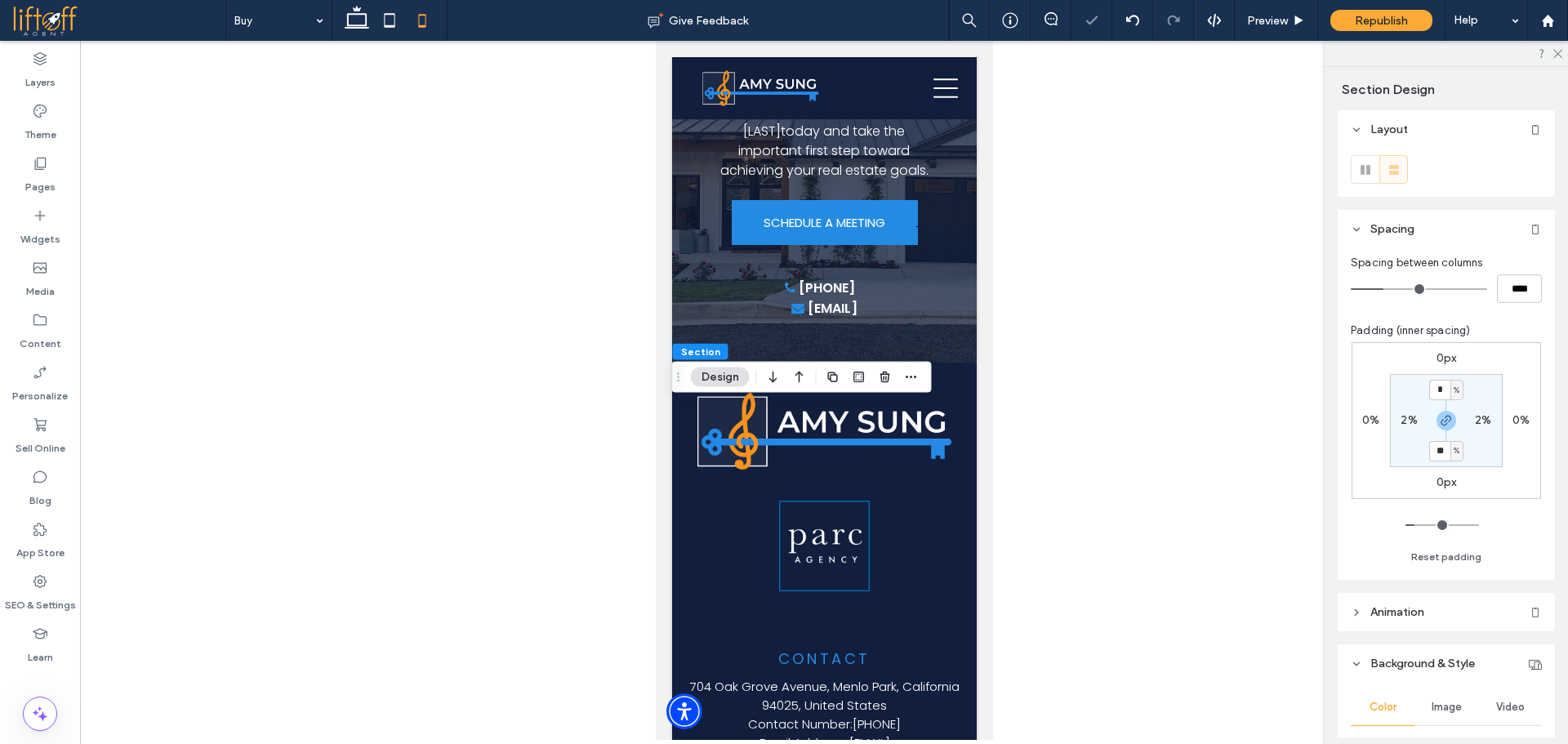 type on "*" 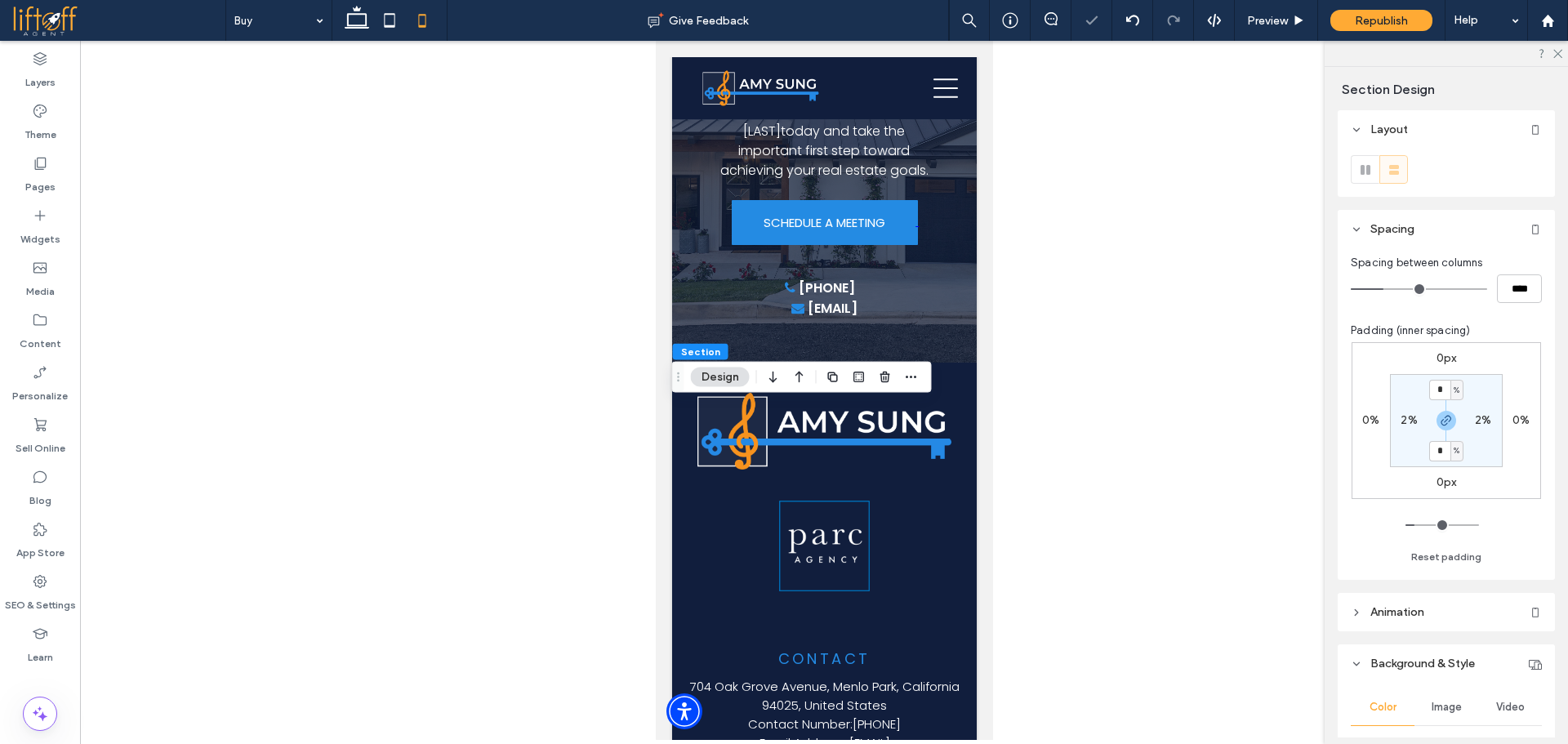 click on "* % 2% * % 2%" at bounding box center [1446, 421] 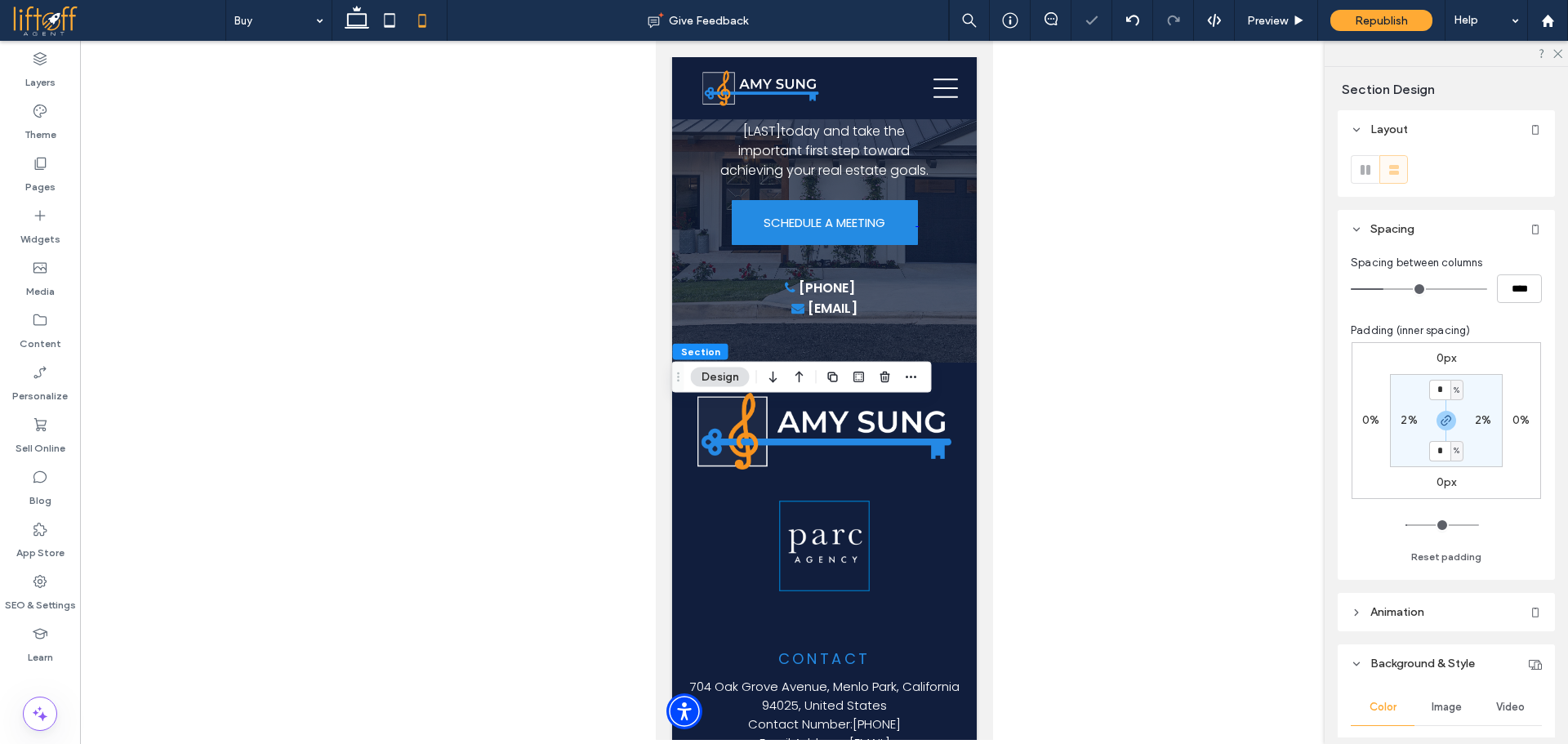 click on "2%" at bounding box center (1409, 420) 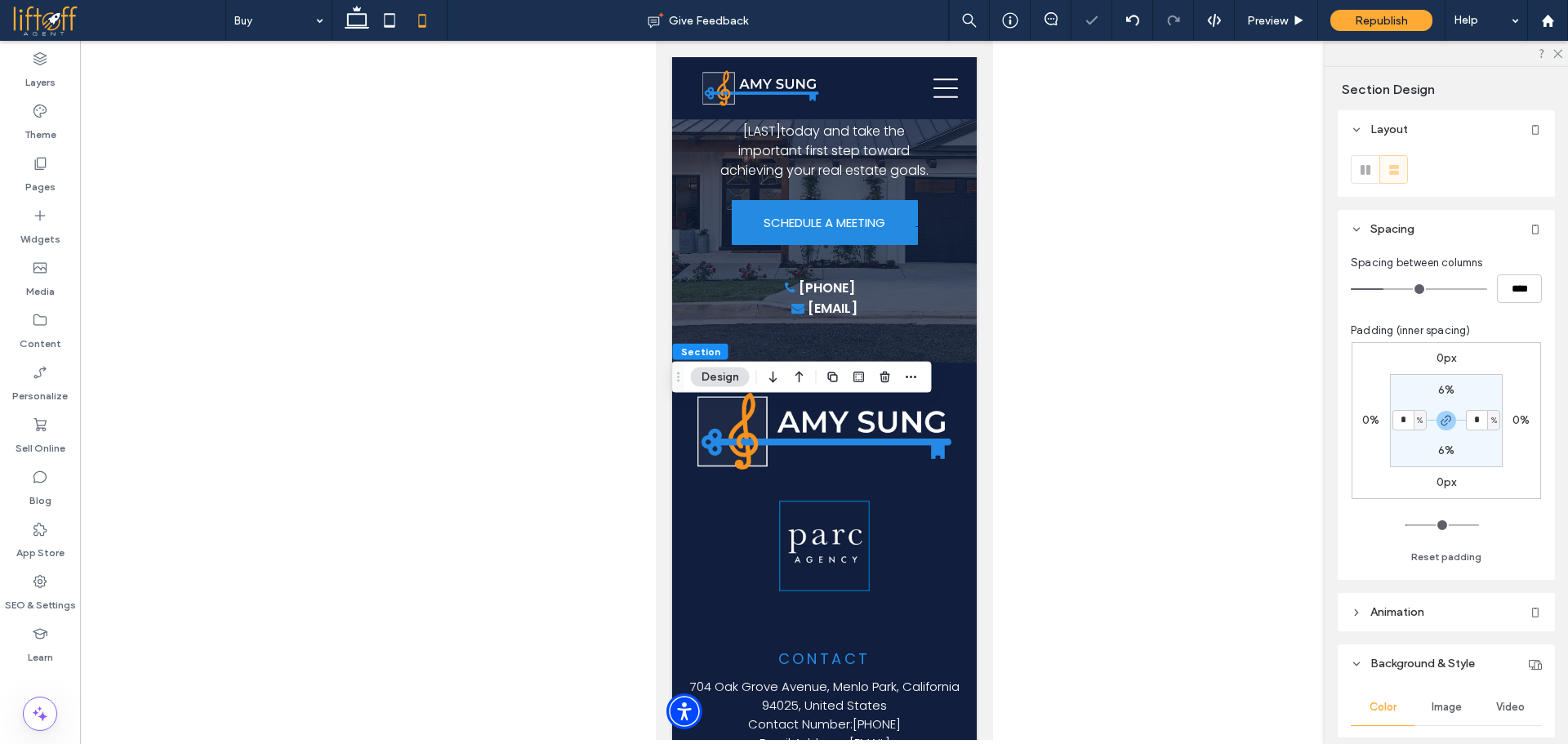 type on "*" 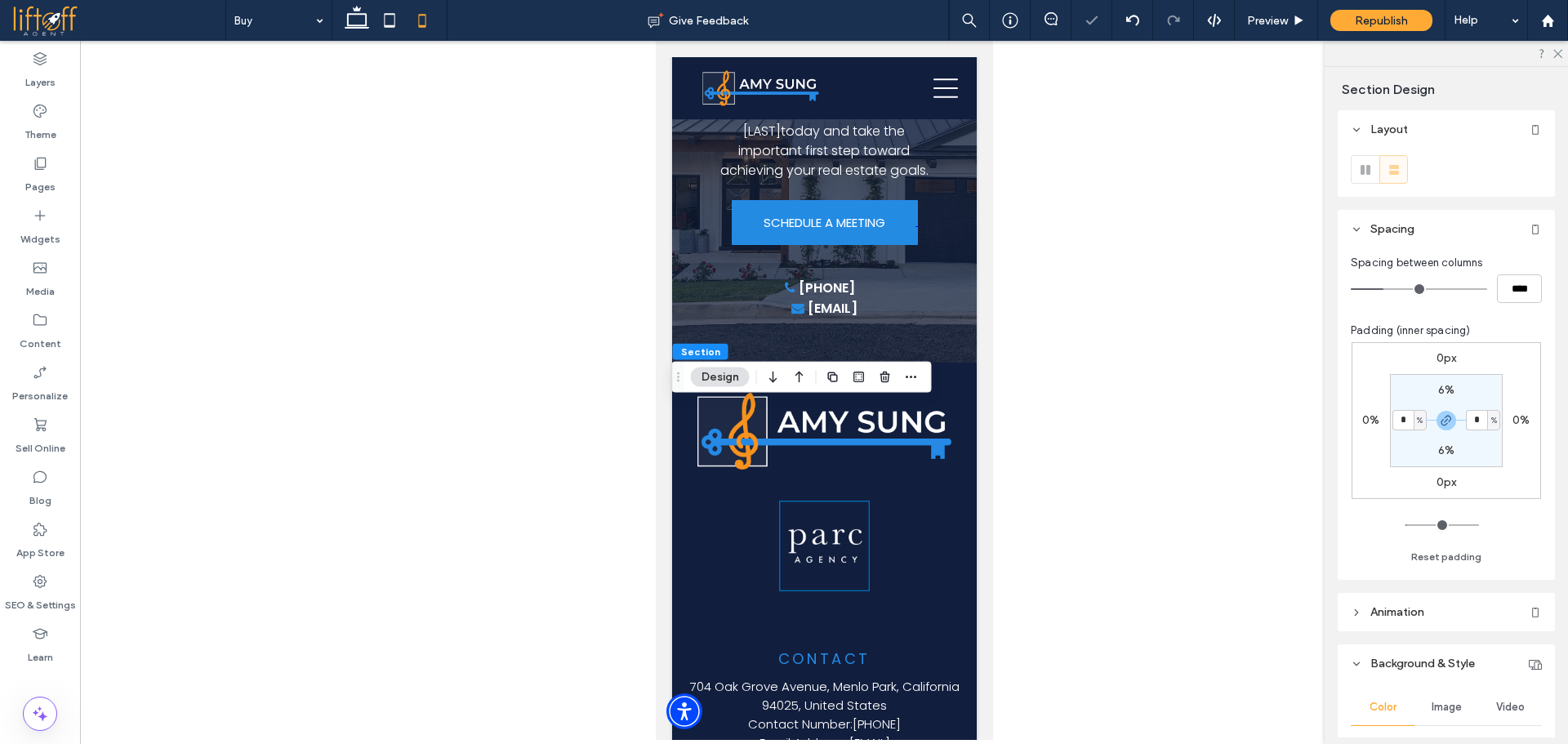 type on "*" 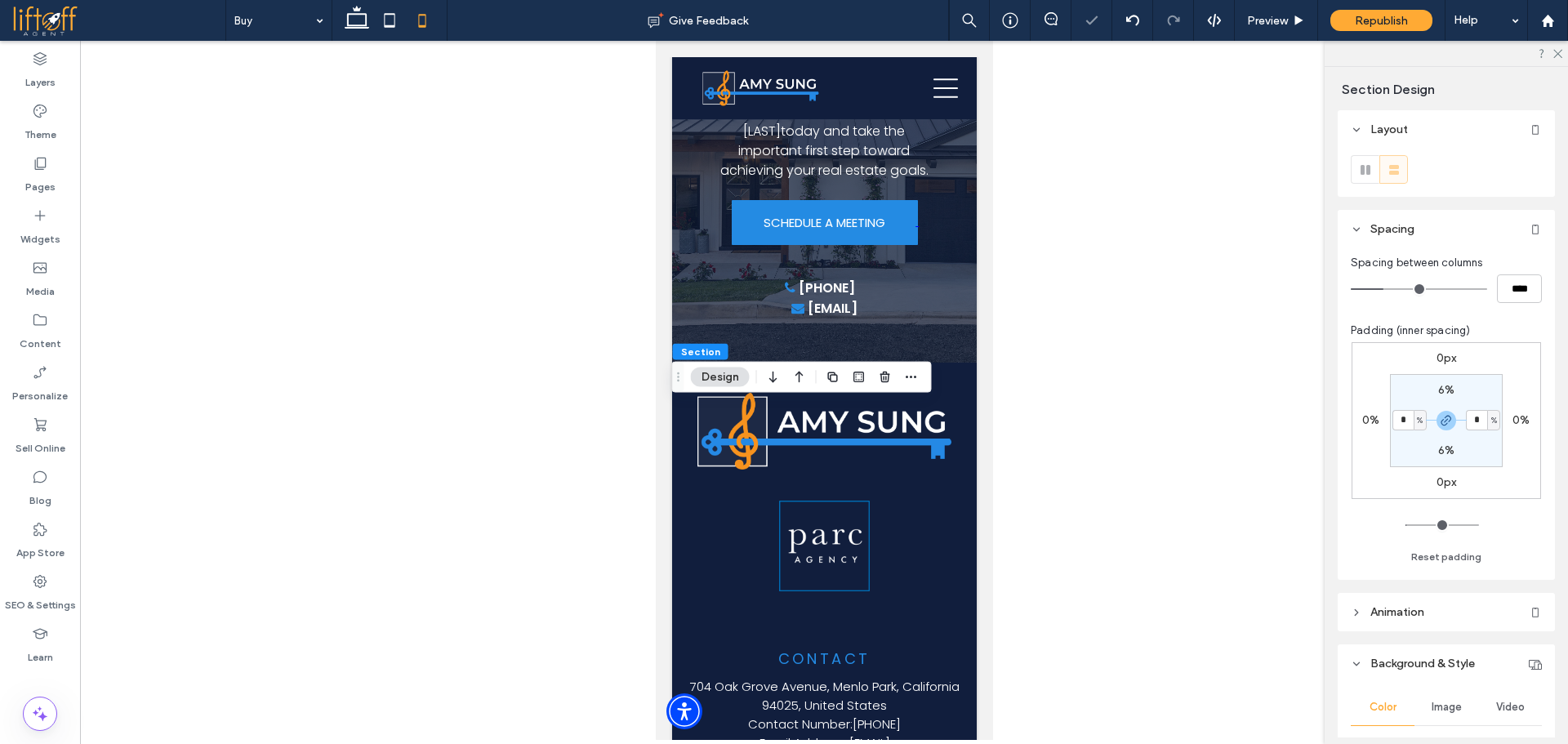 click on "6% * % 6% * %" at bounding box center (1446, 421) 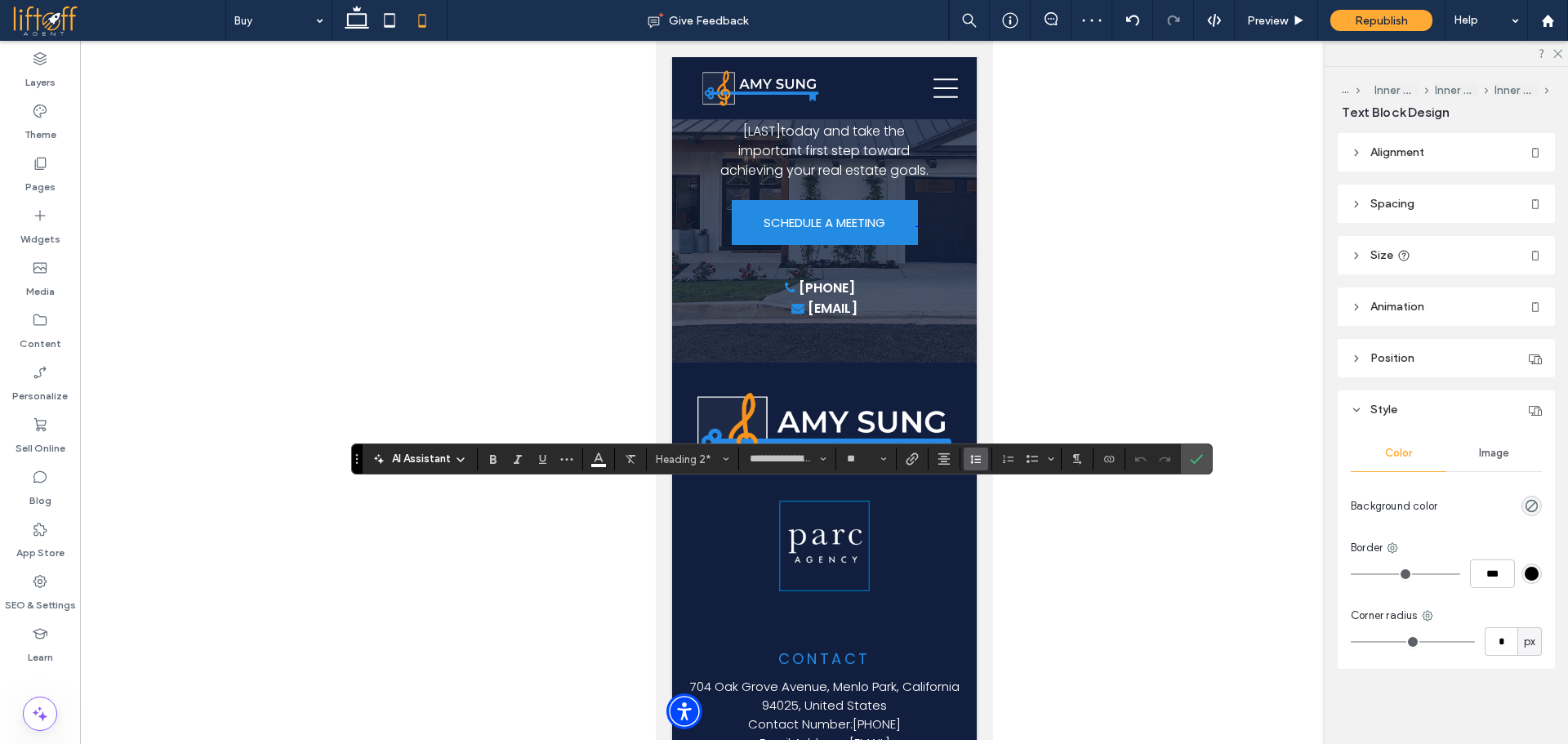 click 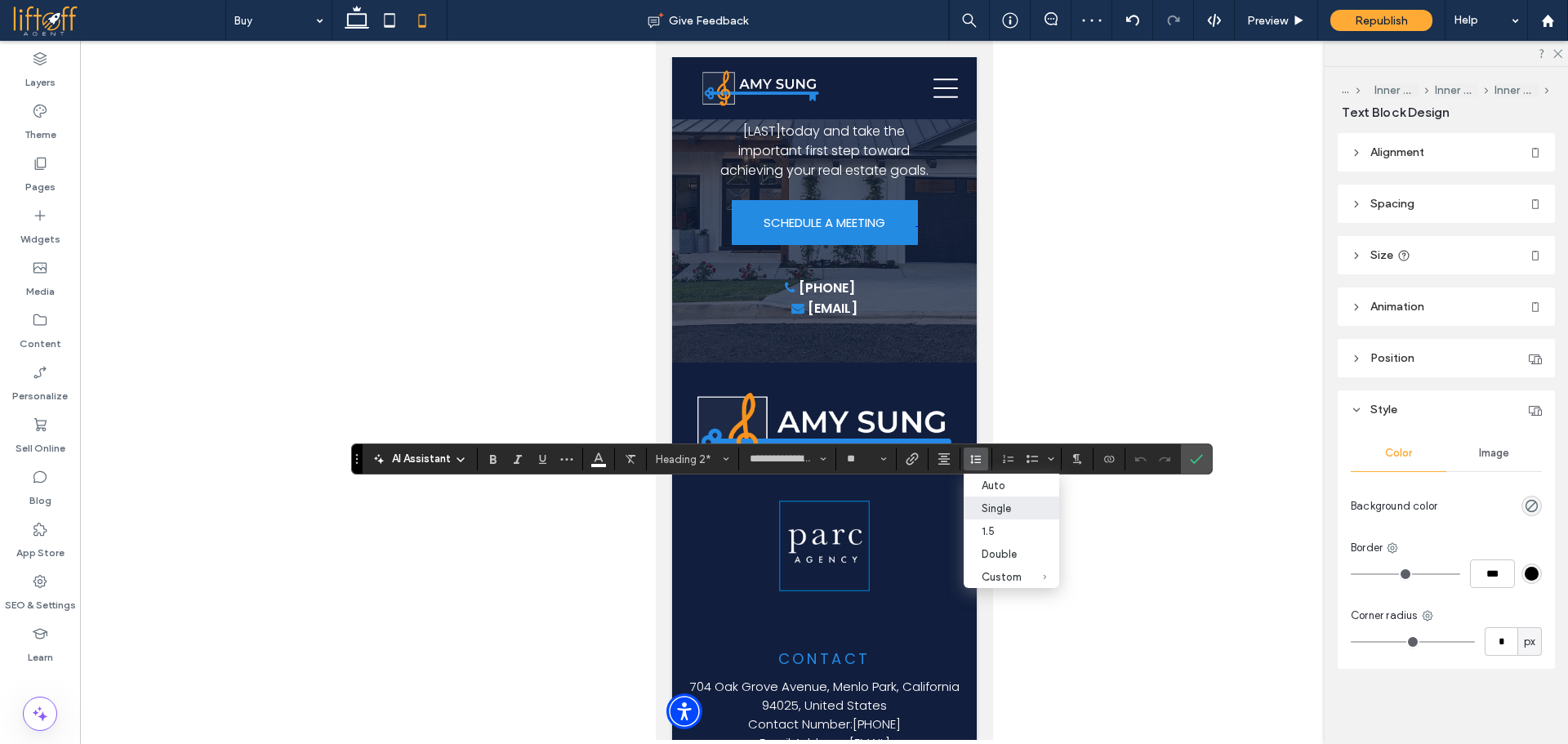 click on "Single" at bounding box center [1001, 508] 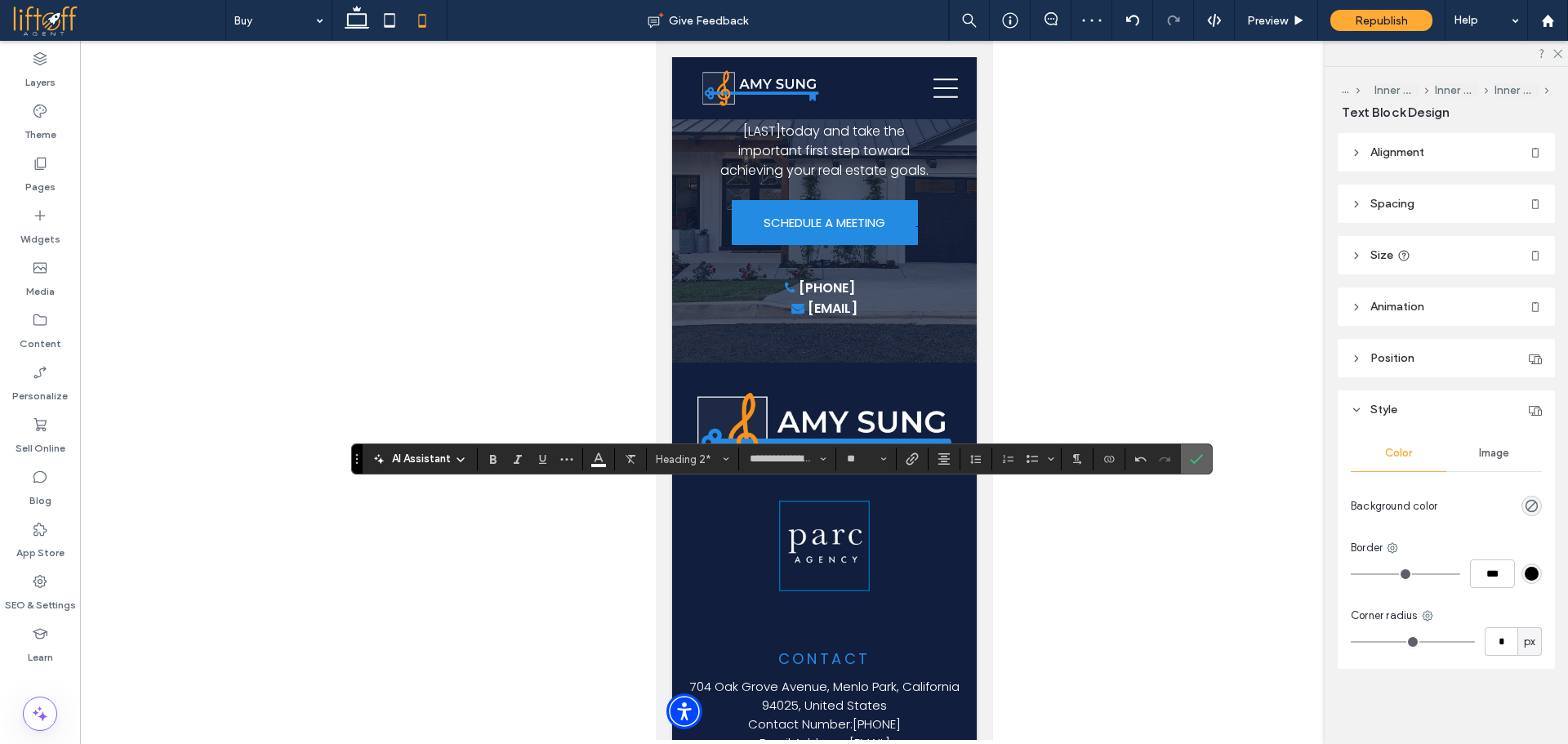 click 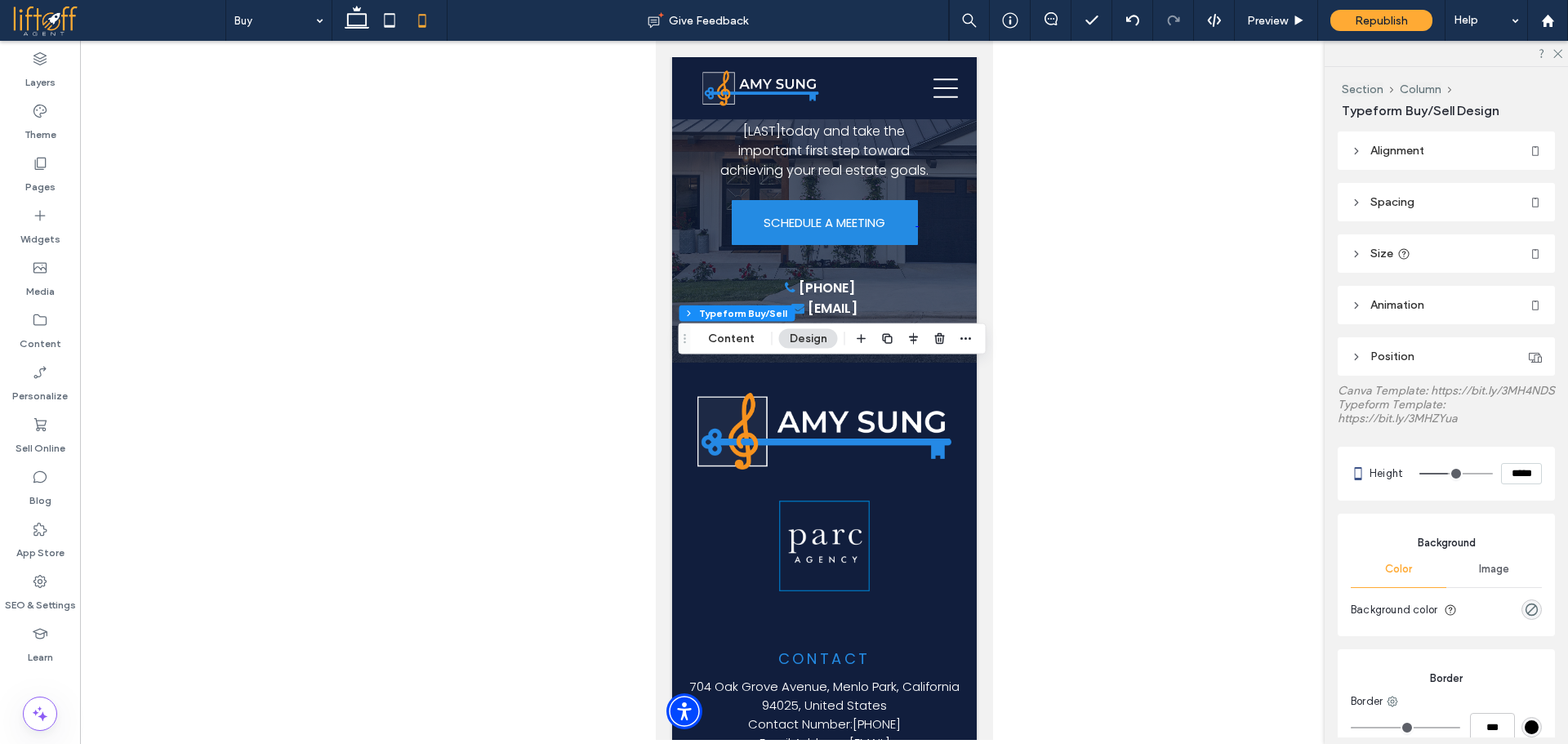 click on "Spacing" at bounding box center [1446, 202] 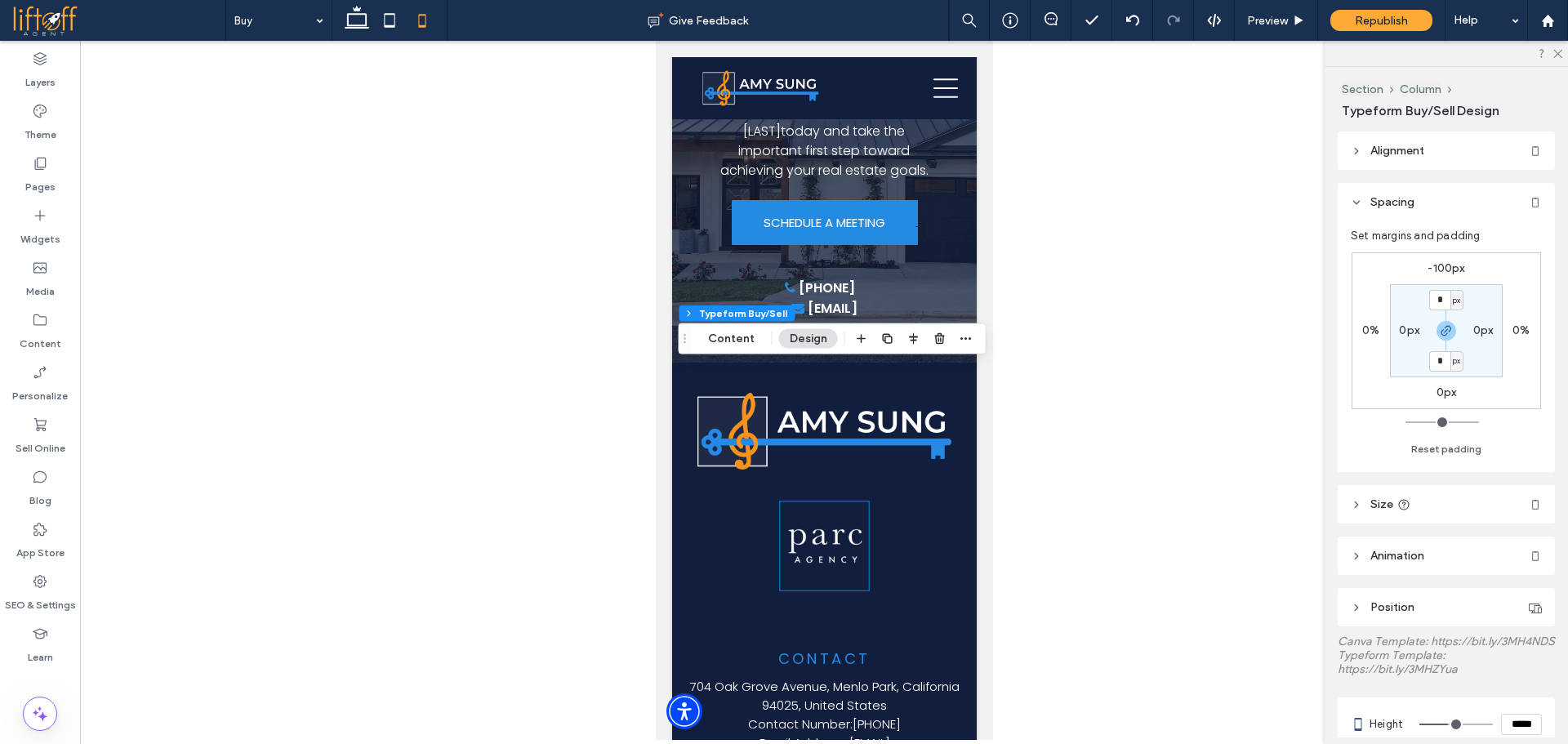 click on "-100px" at bounding box center (1446, 268) 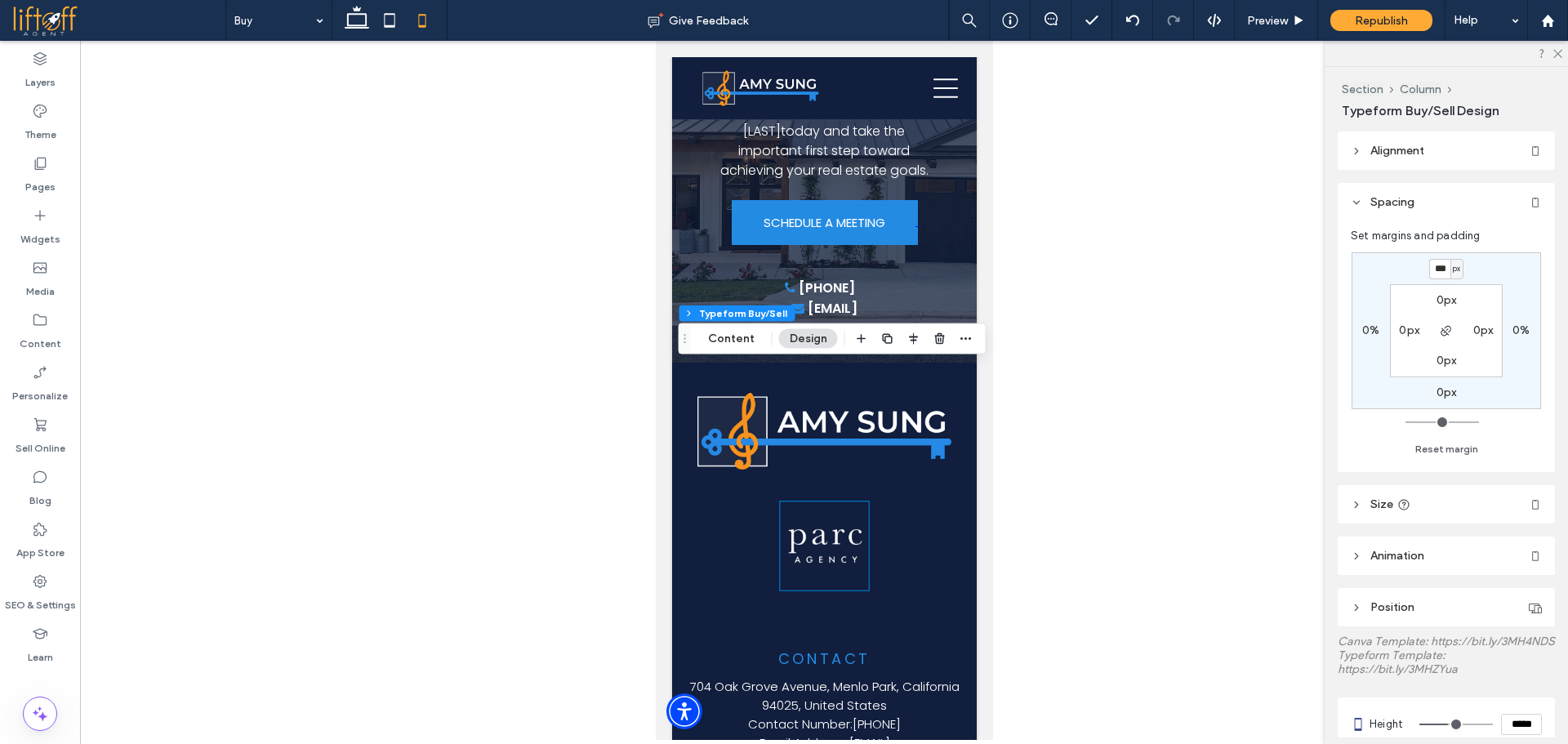 type on "***" 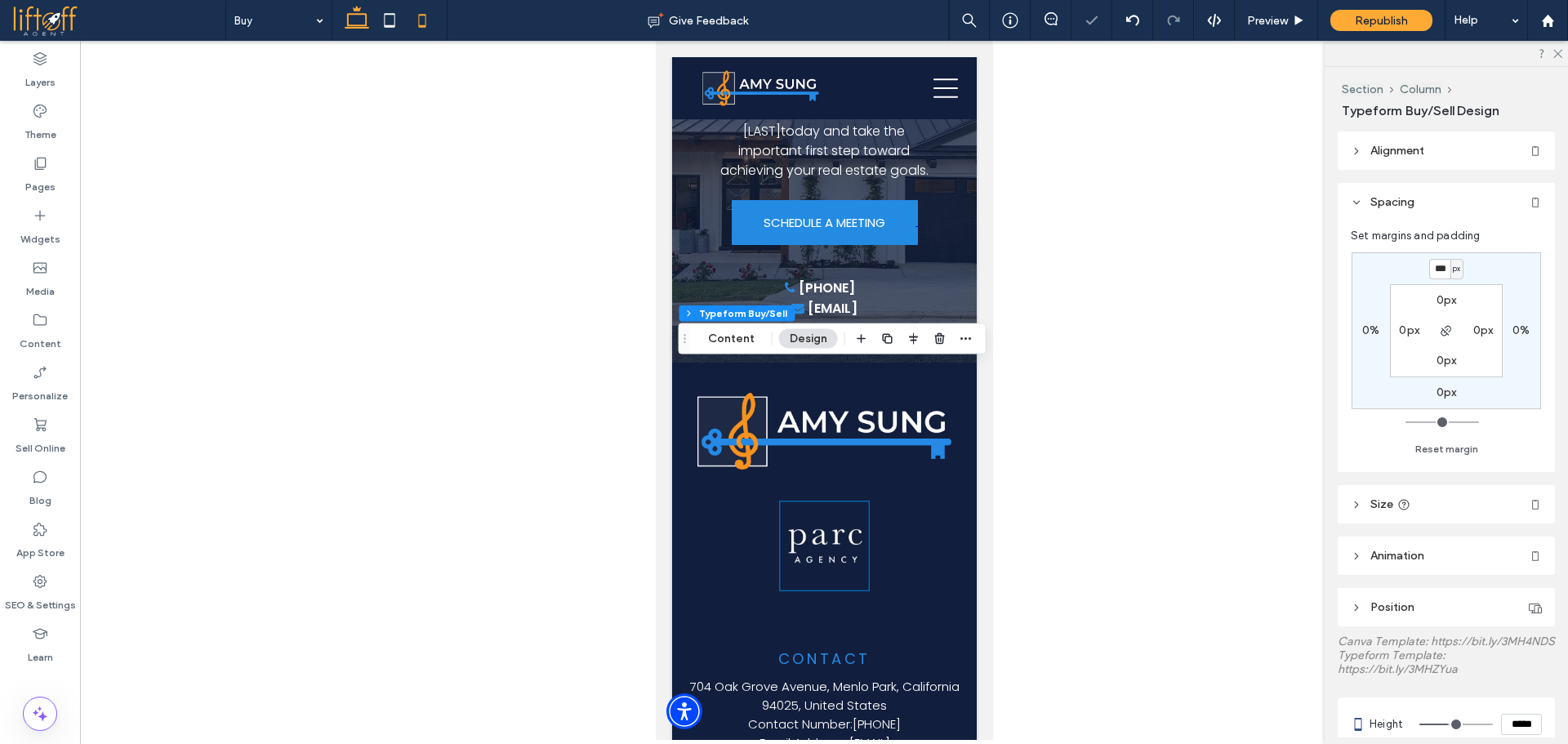 click 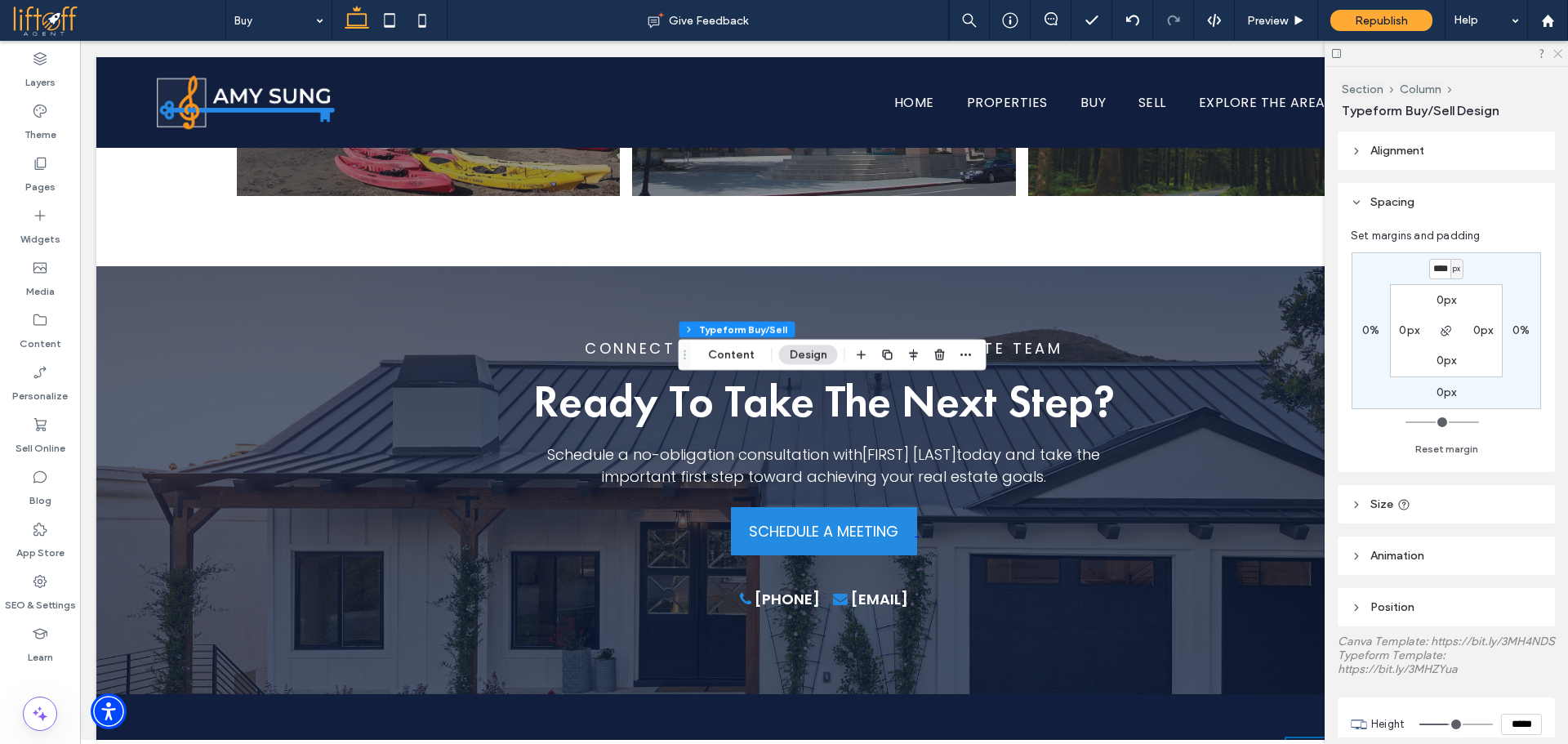 click 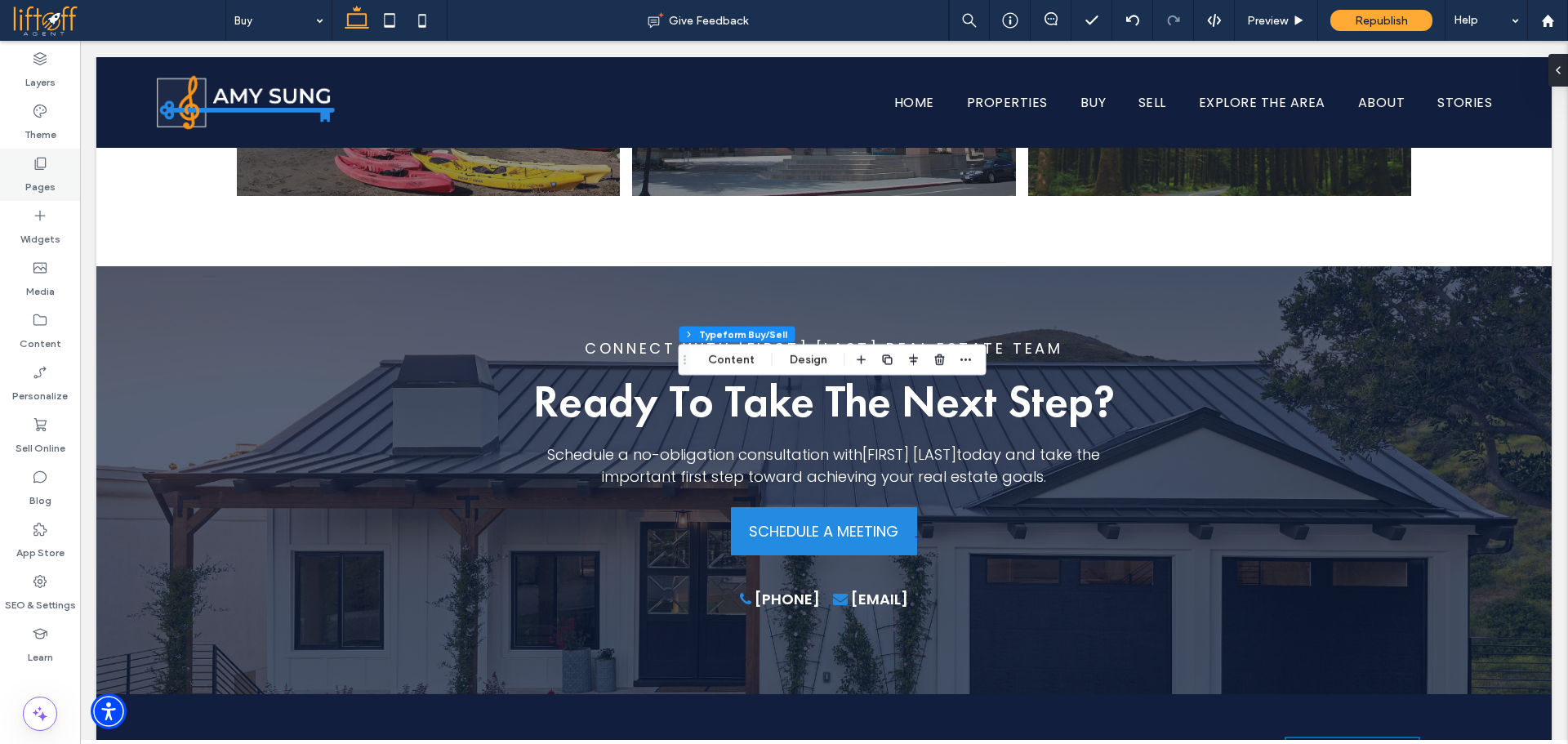 click on "Pages" at bounding box center (40, 183) 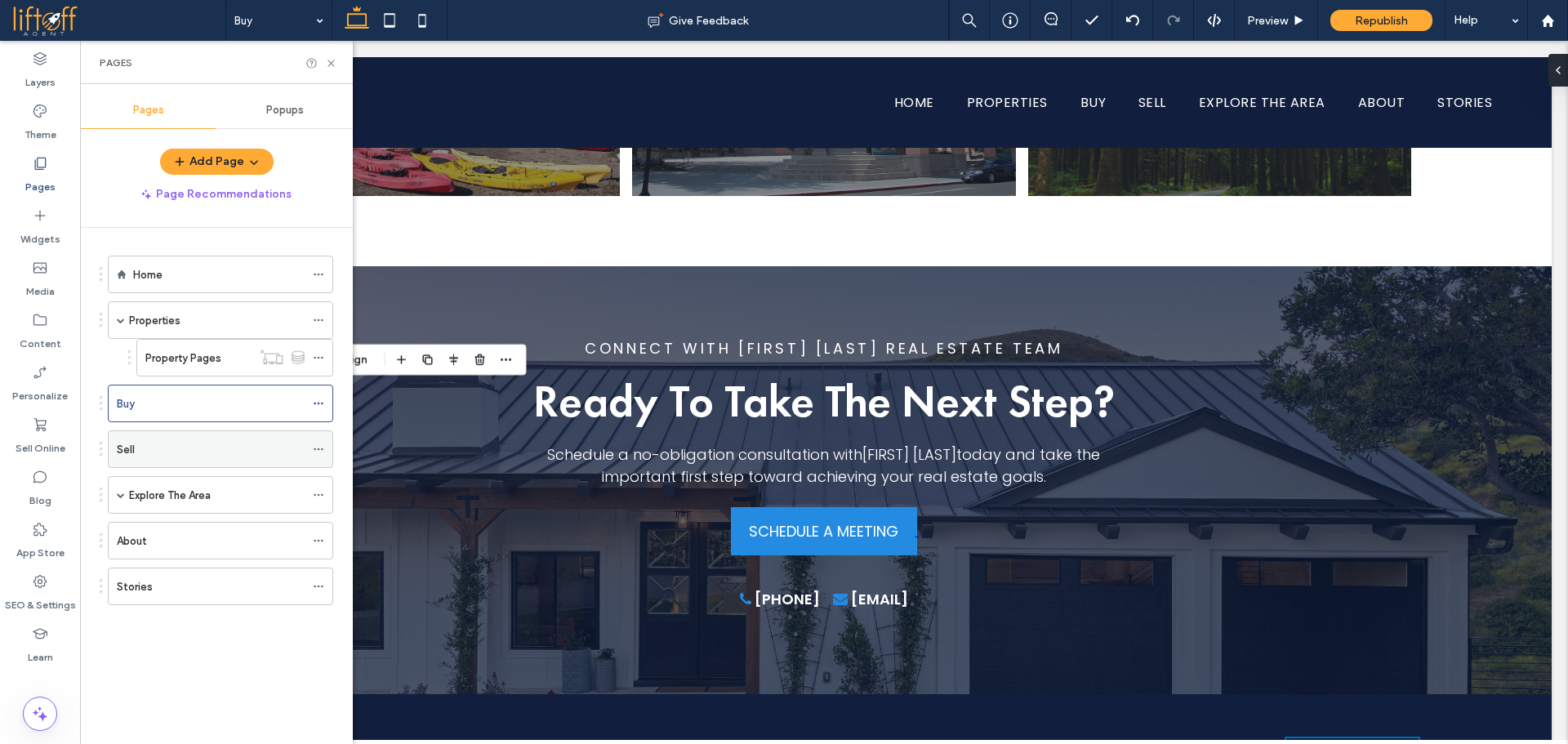 click on "Sell" at bounding box center (211, 449) 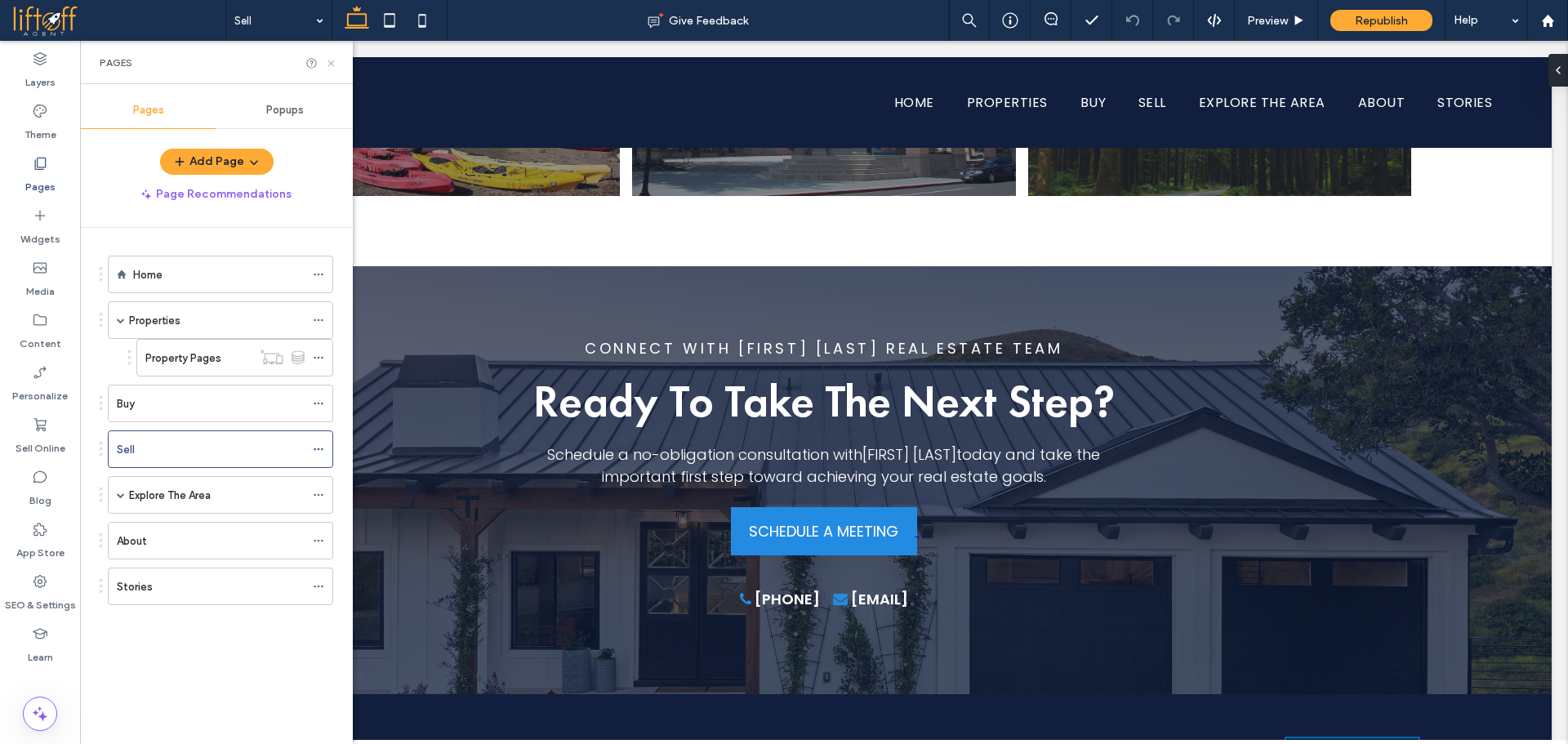 click 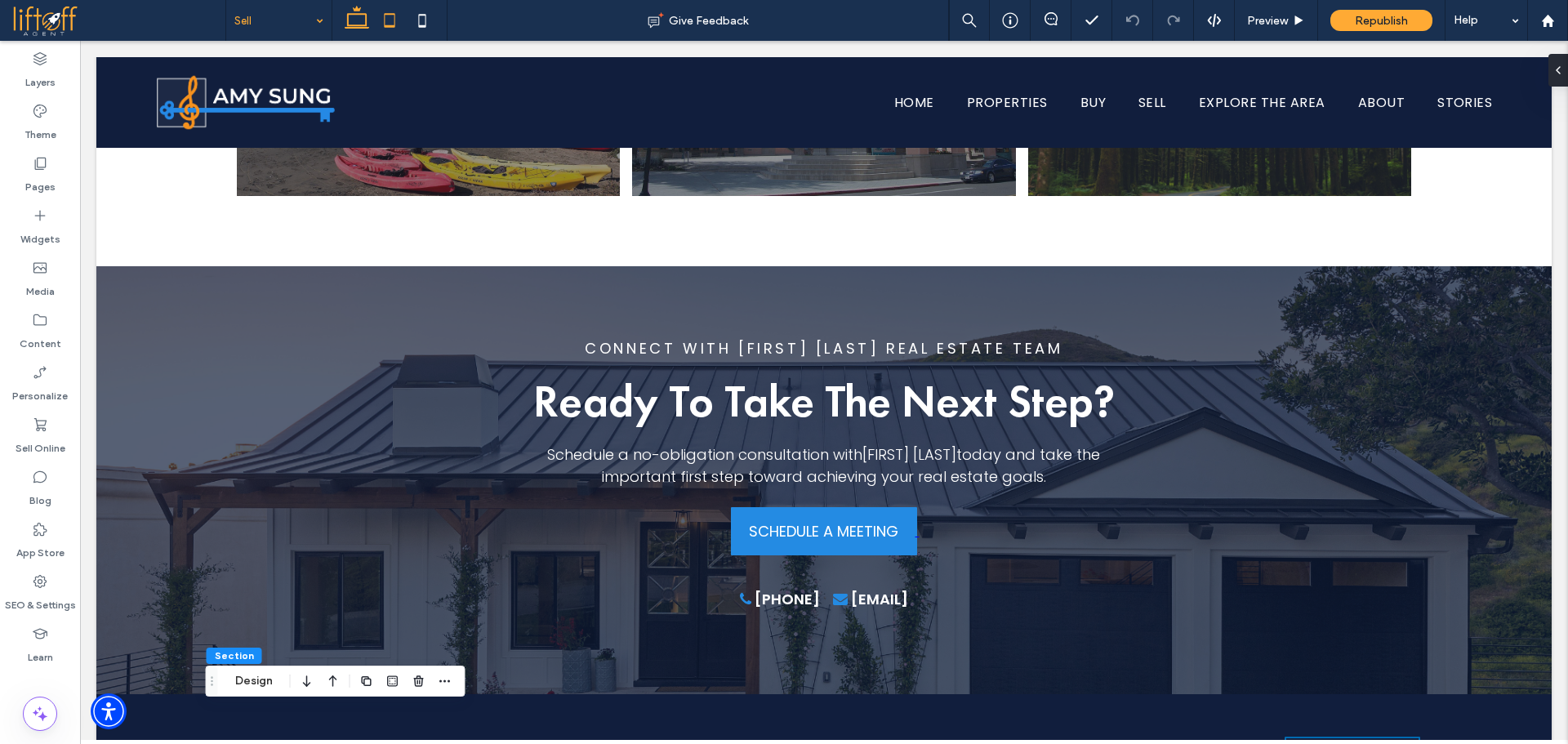 click 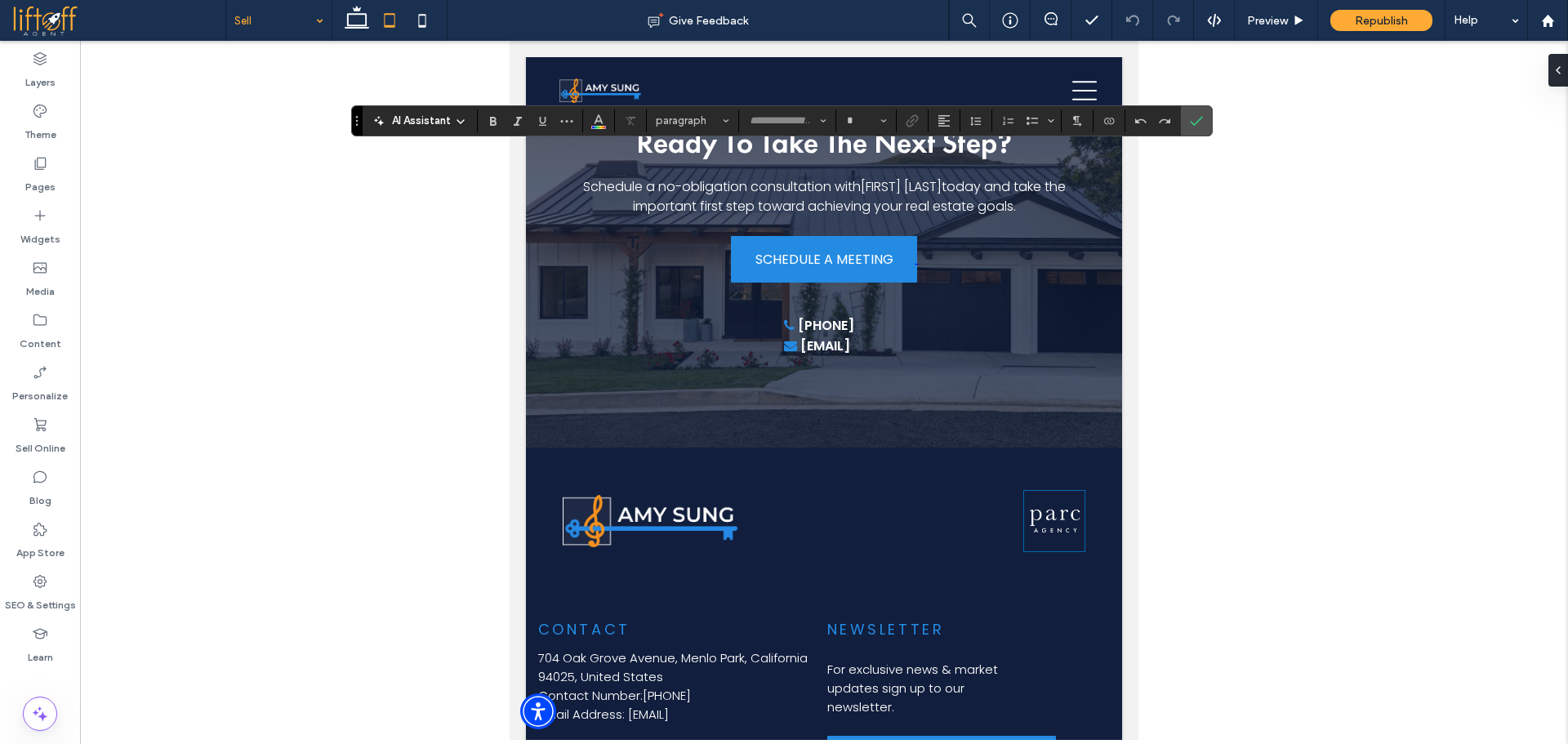 type on "**********" 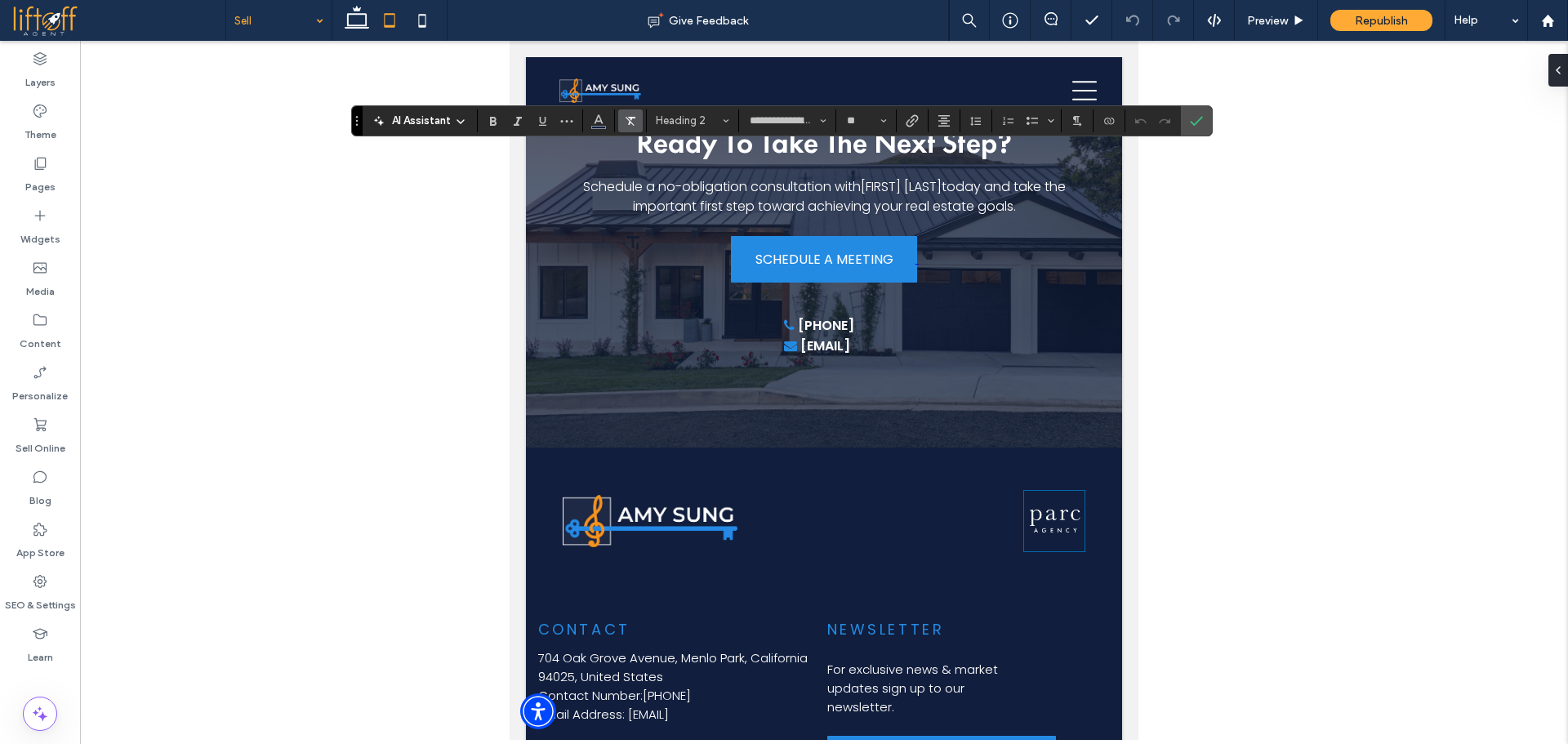 click at bounding box center (630, 121) 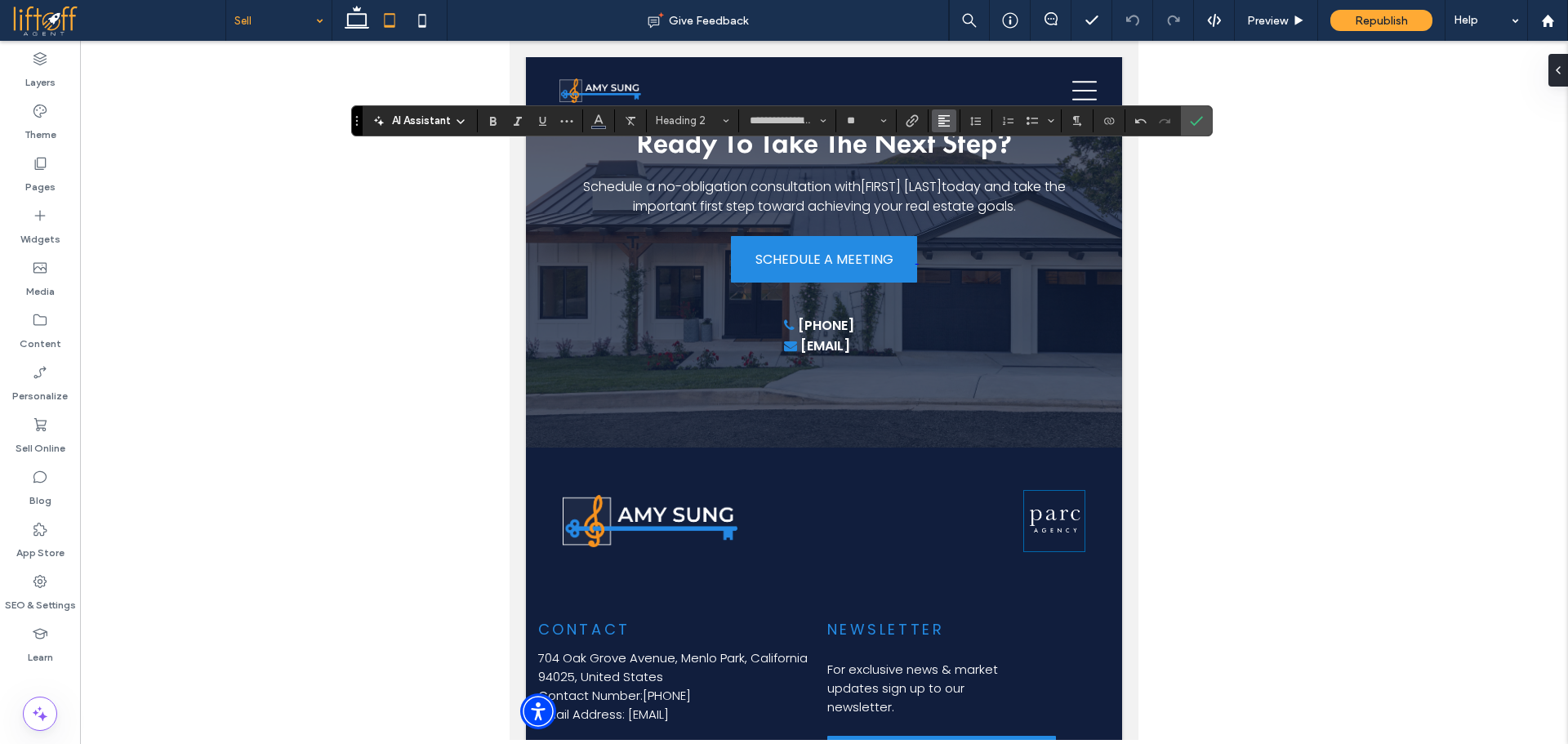 click 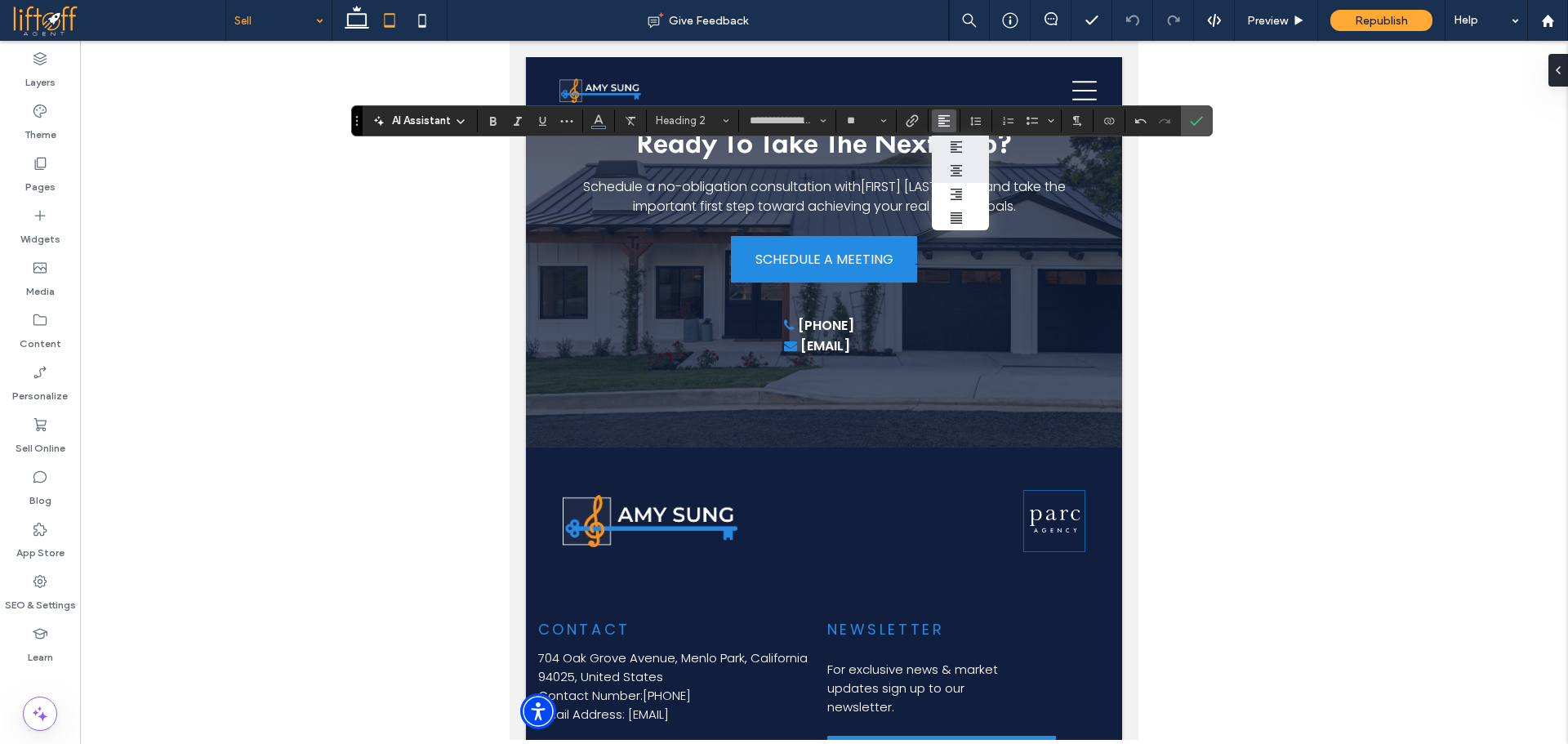 click 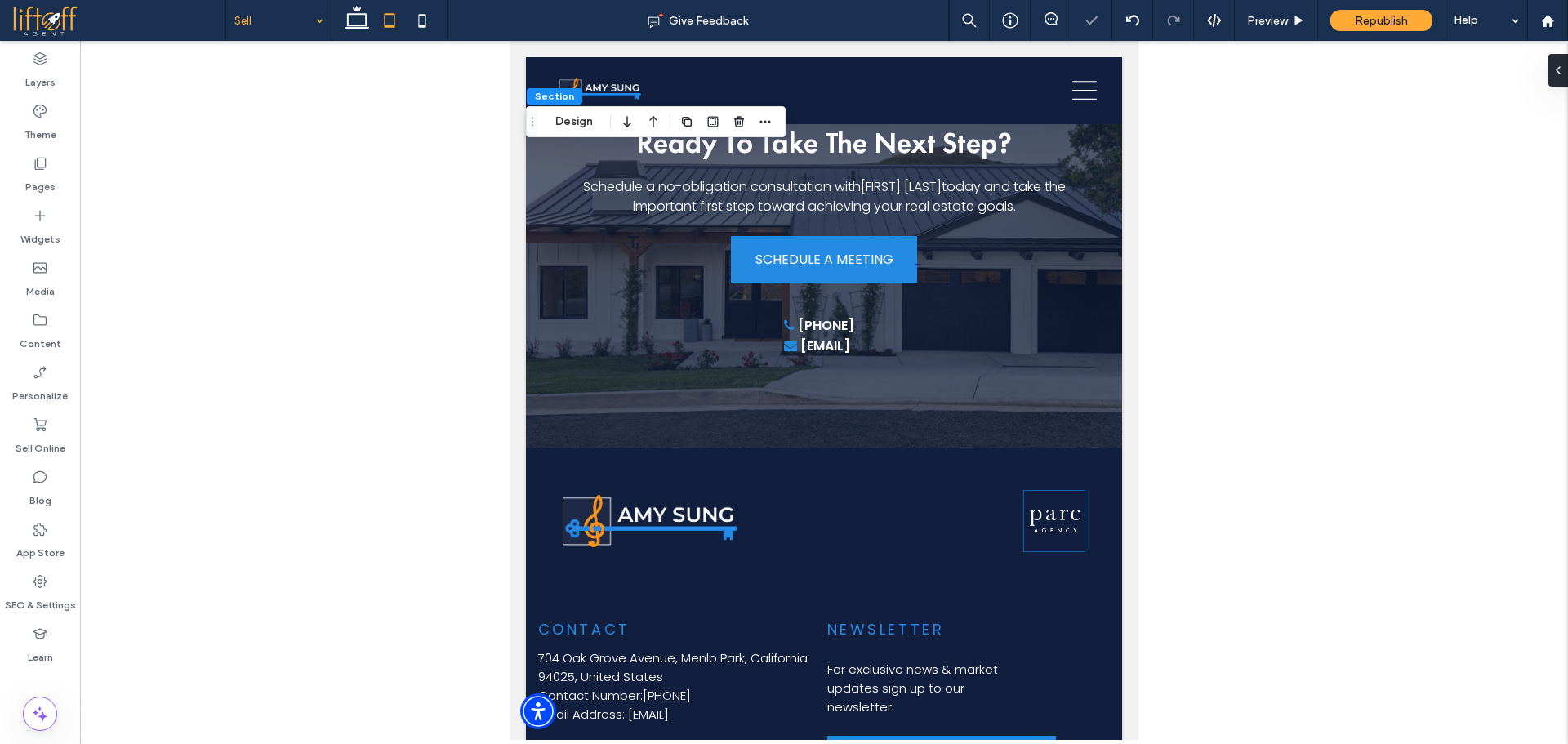 click 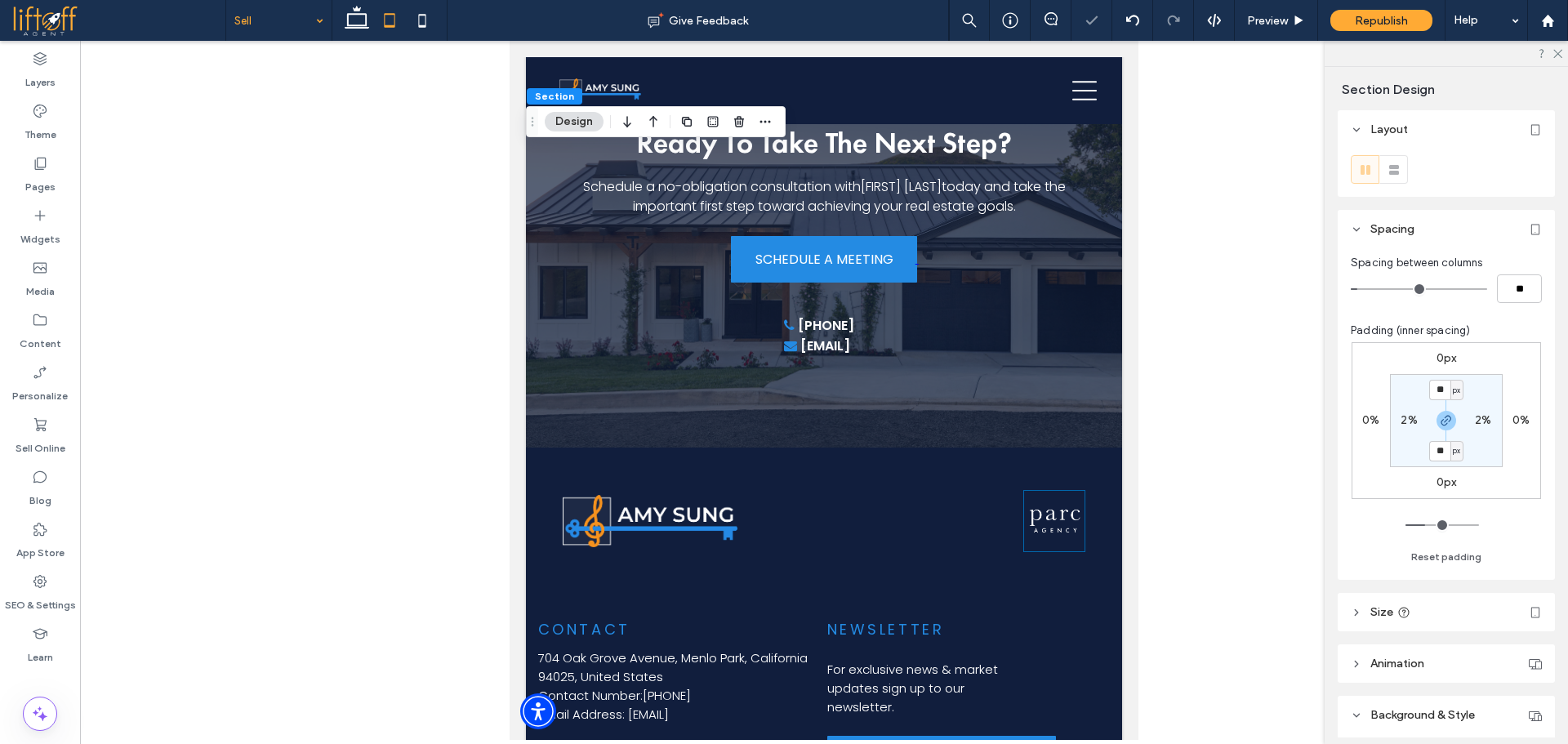 click on "px" at bounding box center (1456, 390) 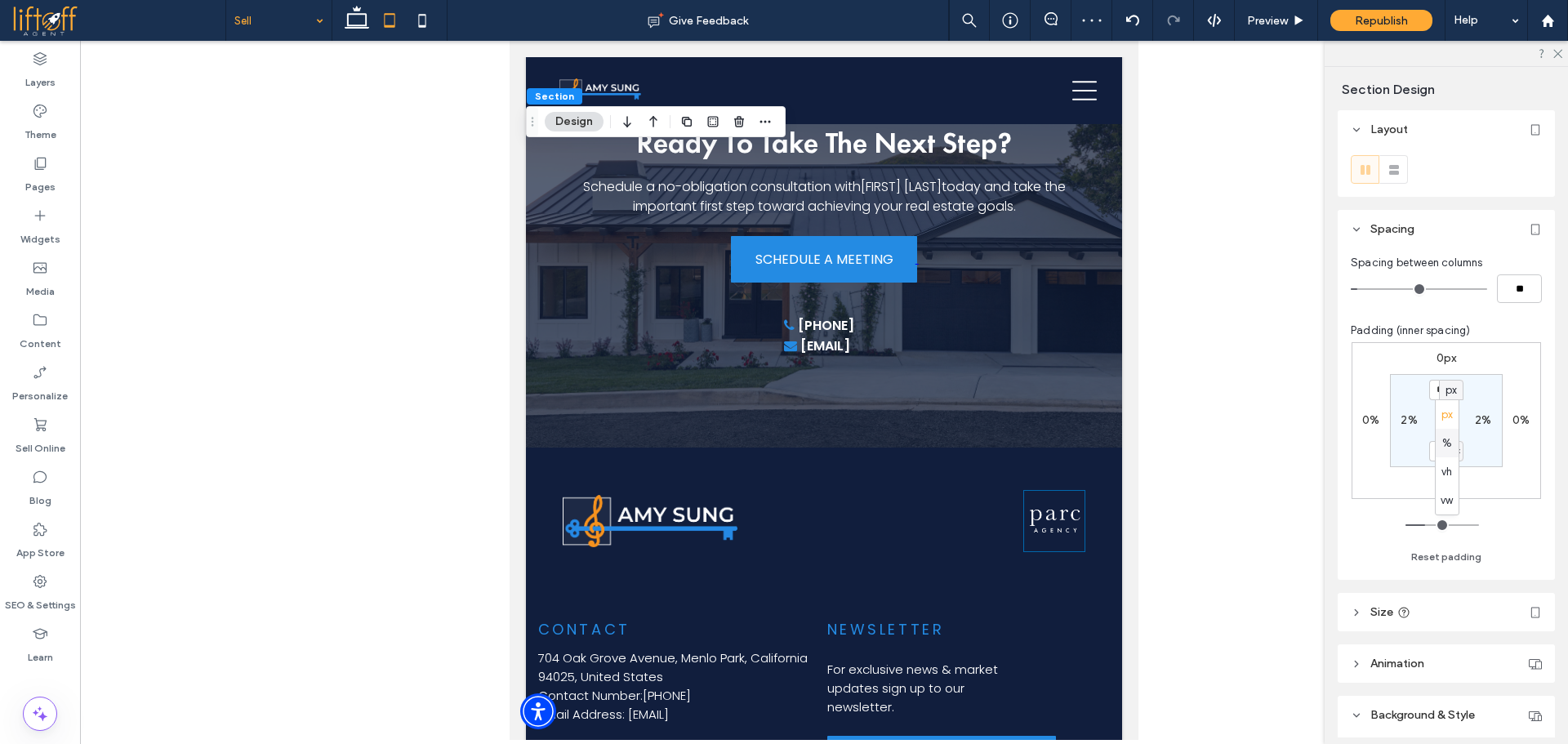 click on "%" at bounding box center [1447, 443] 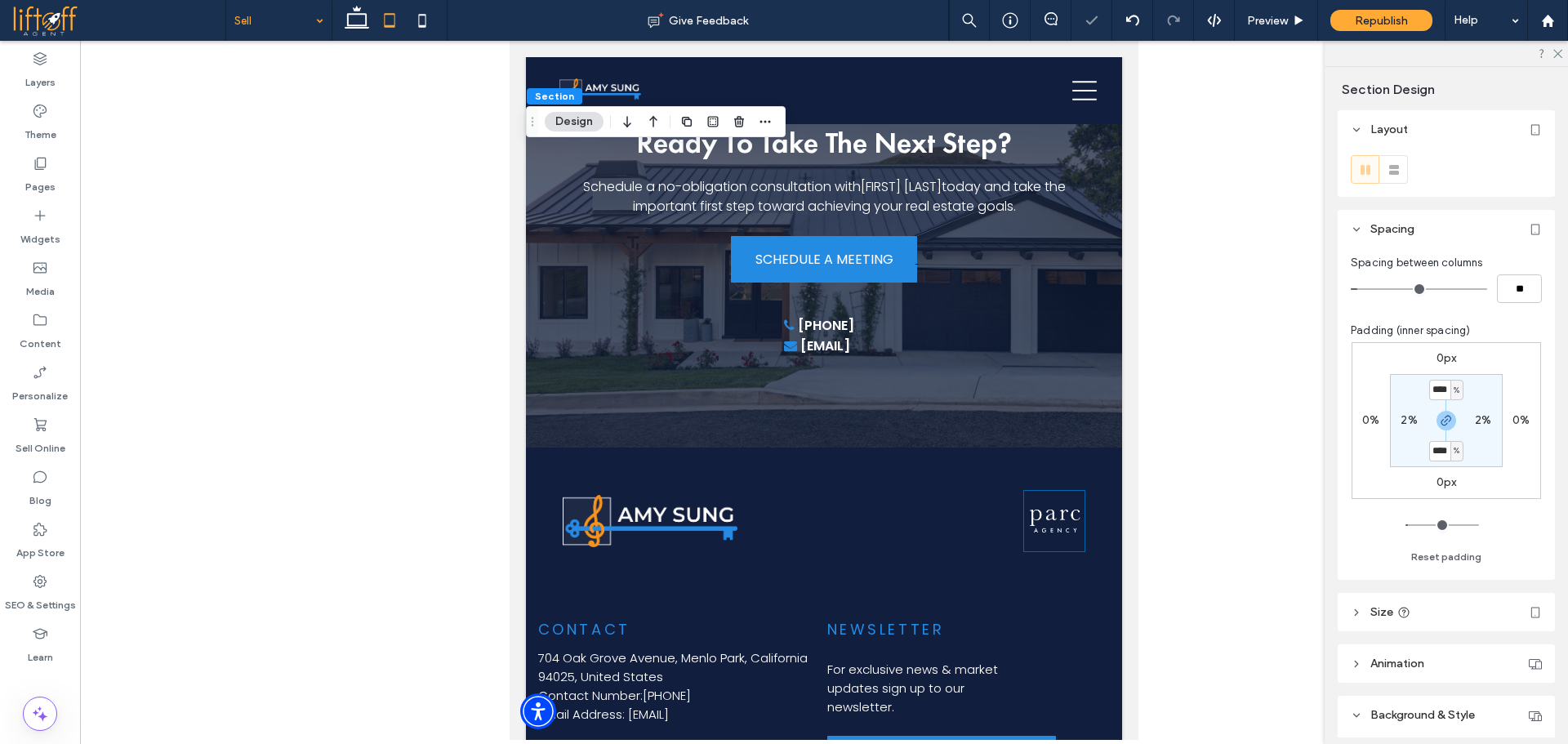 type on "**" 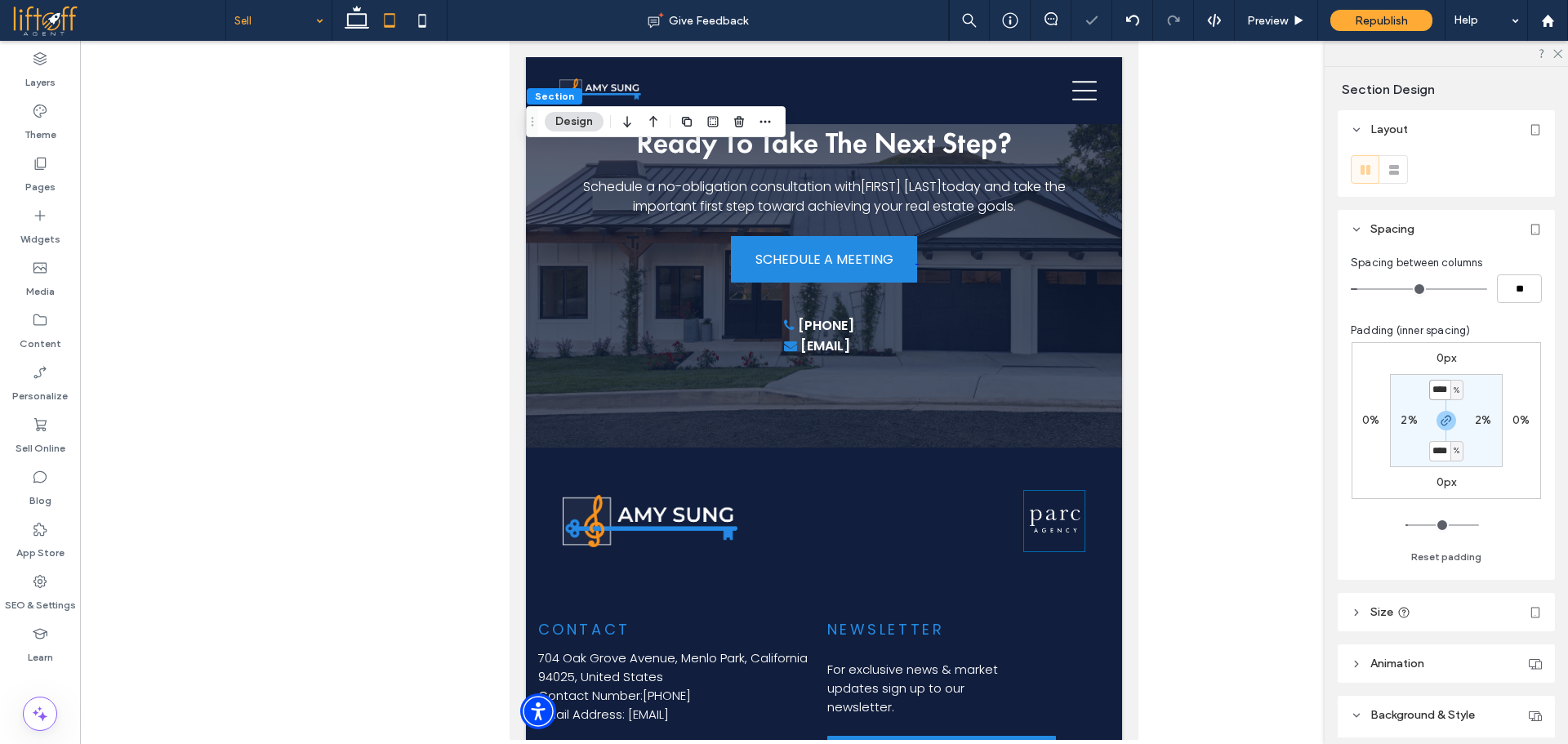 click on "****" at bounding box center [1440, 390] 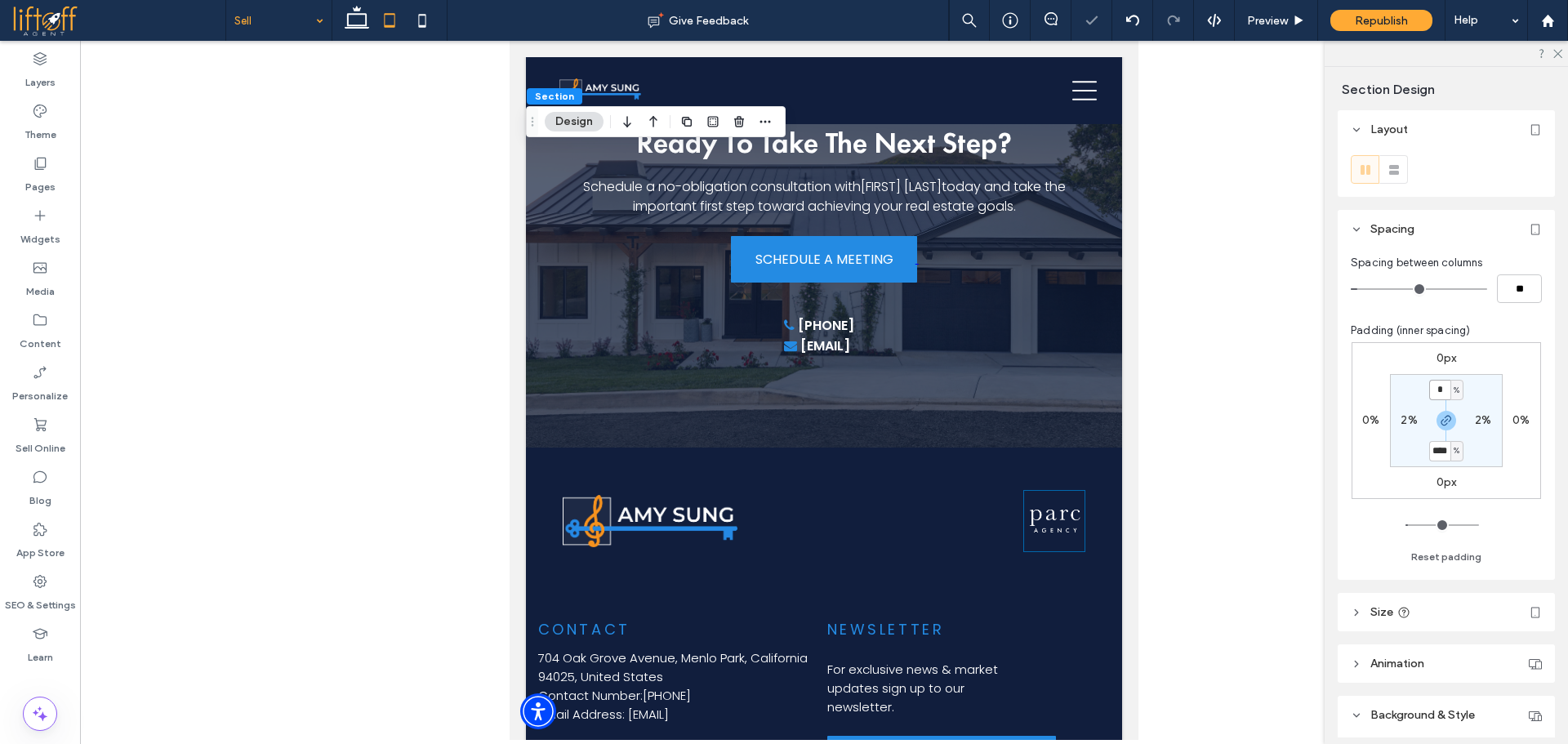 type on "*" 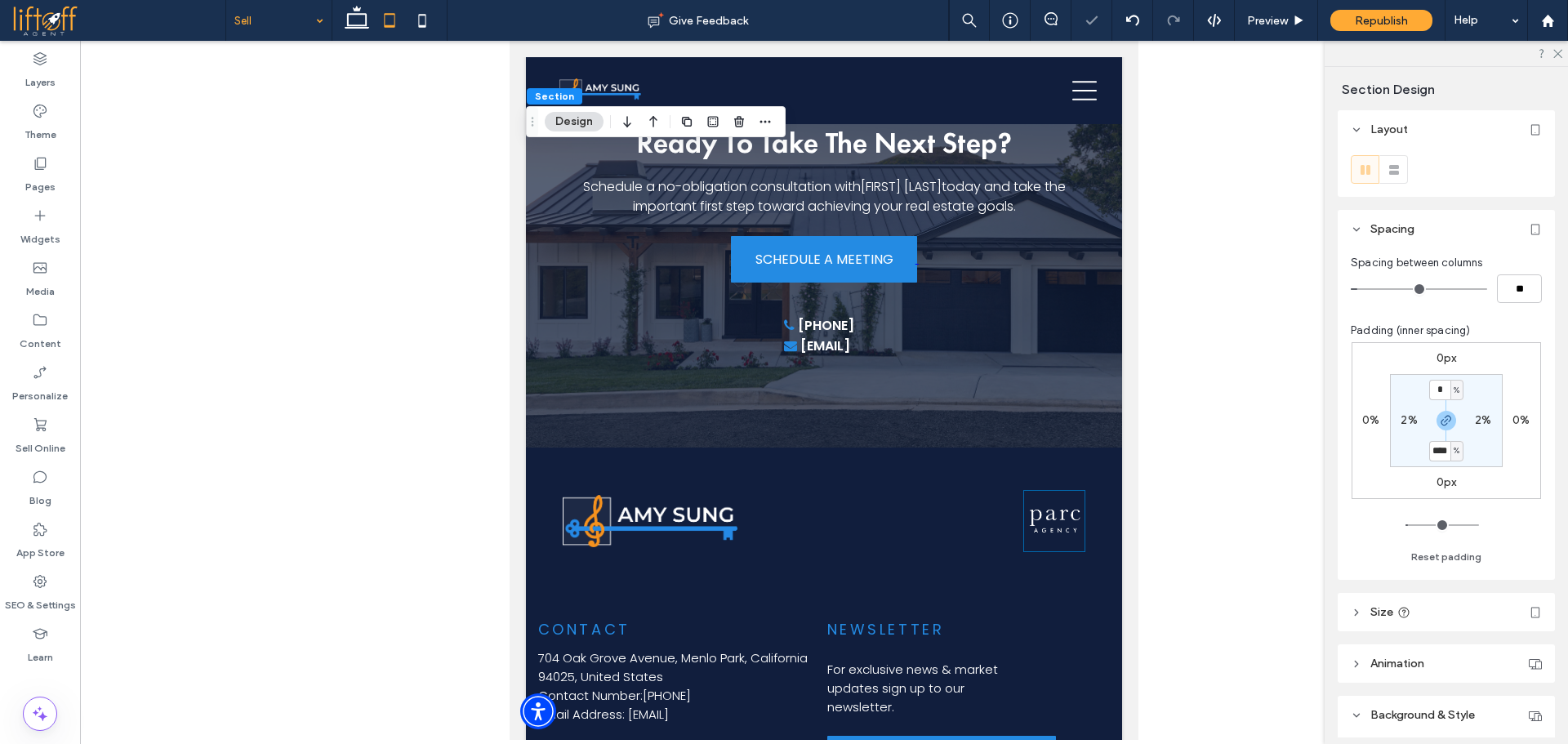 type on "*" 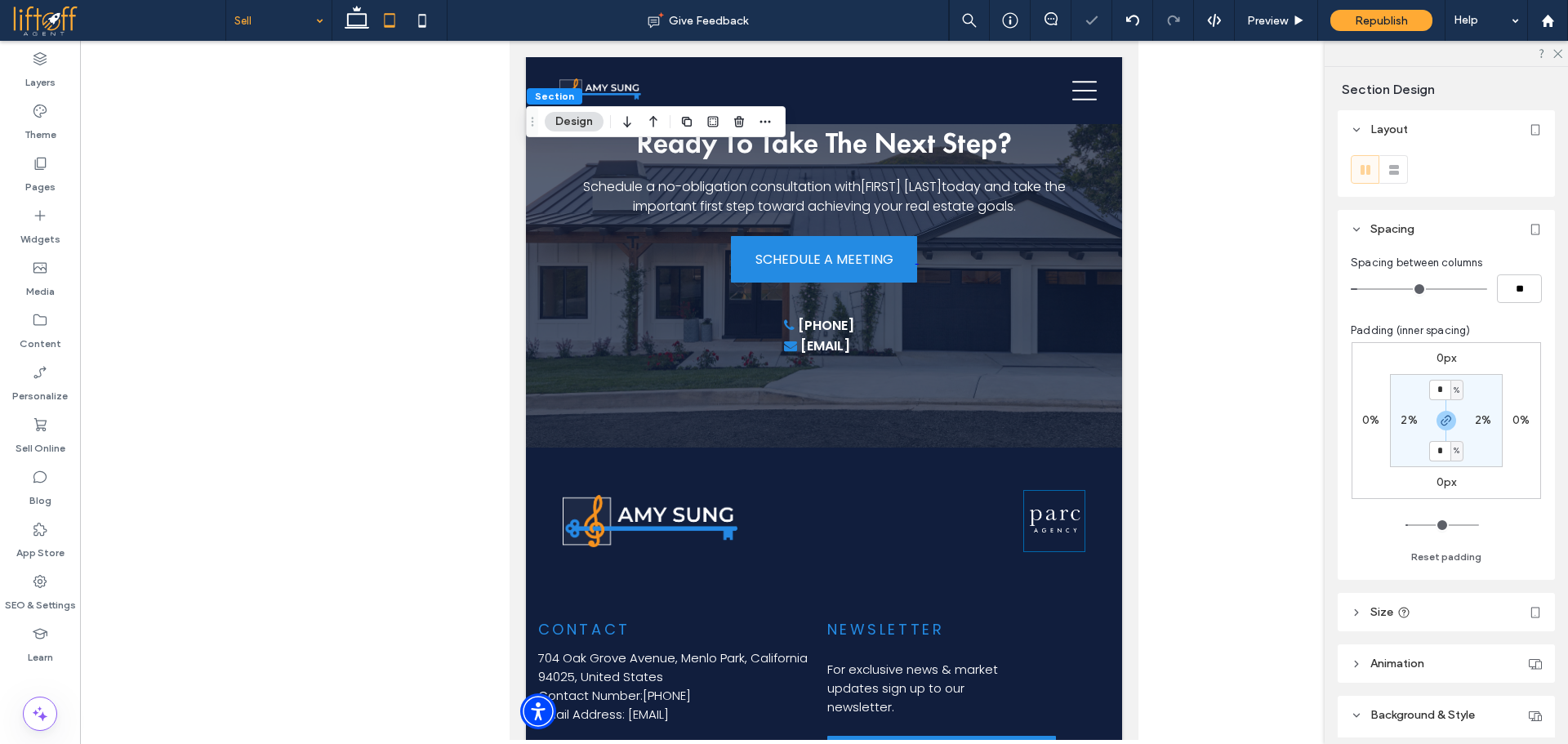 click on "* % 2% * % 2%" at bounding box center [1446, 421] 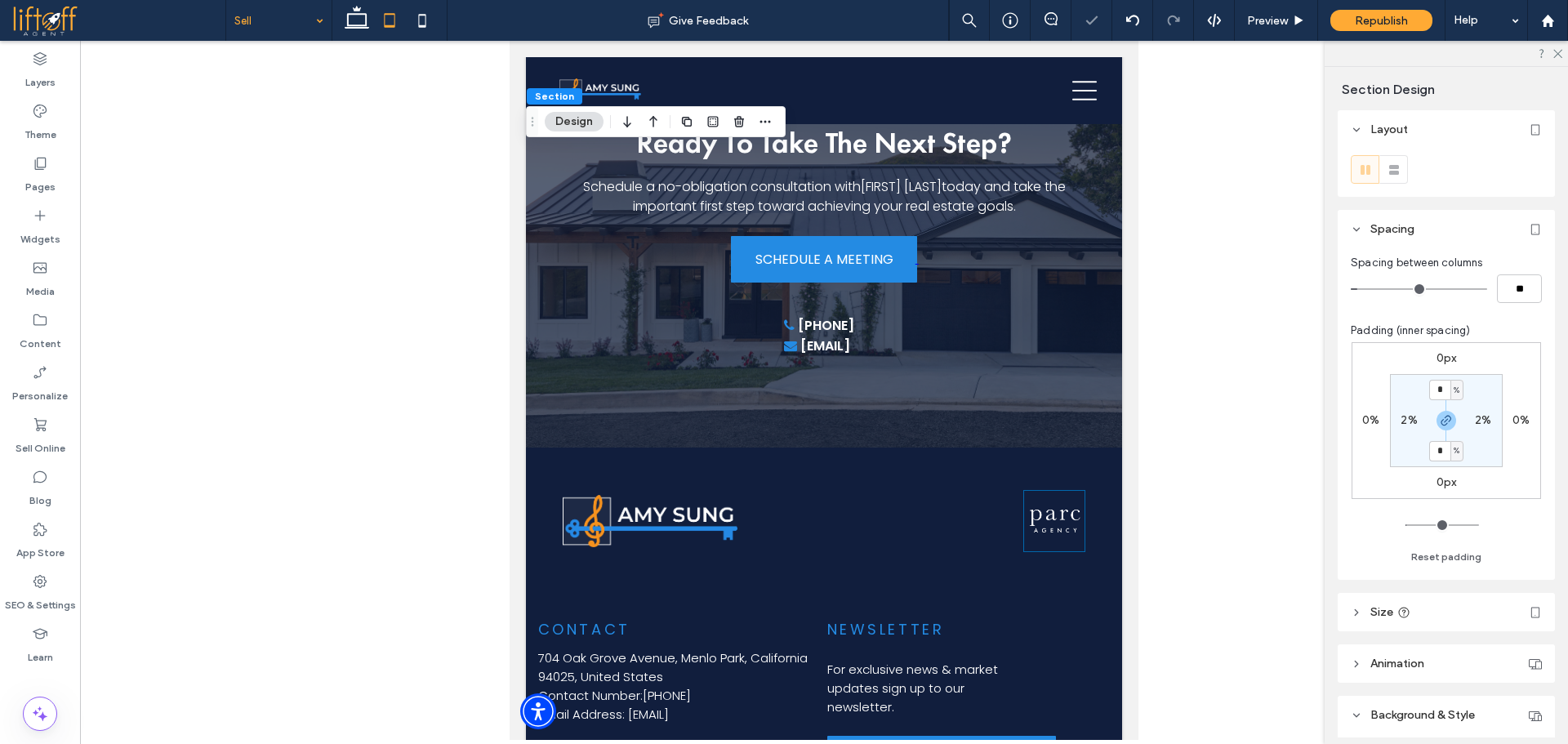click on "2%" at bounding box center (1409, 420) 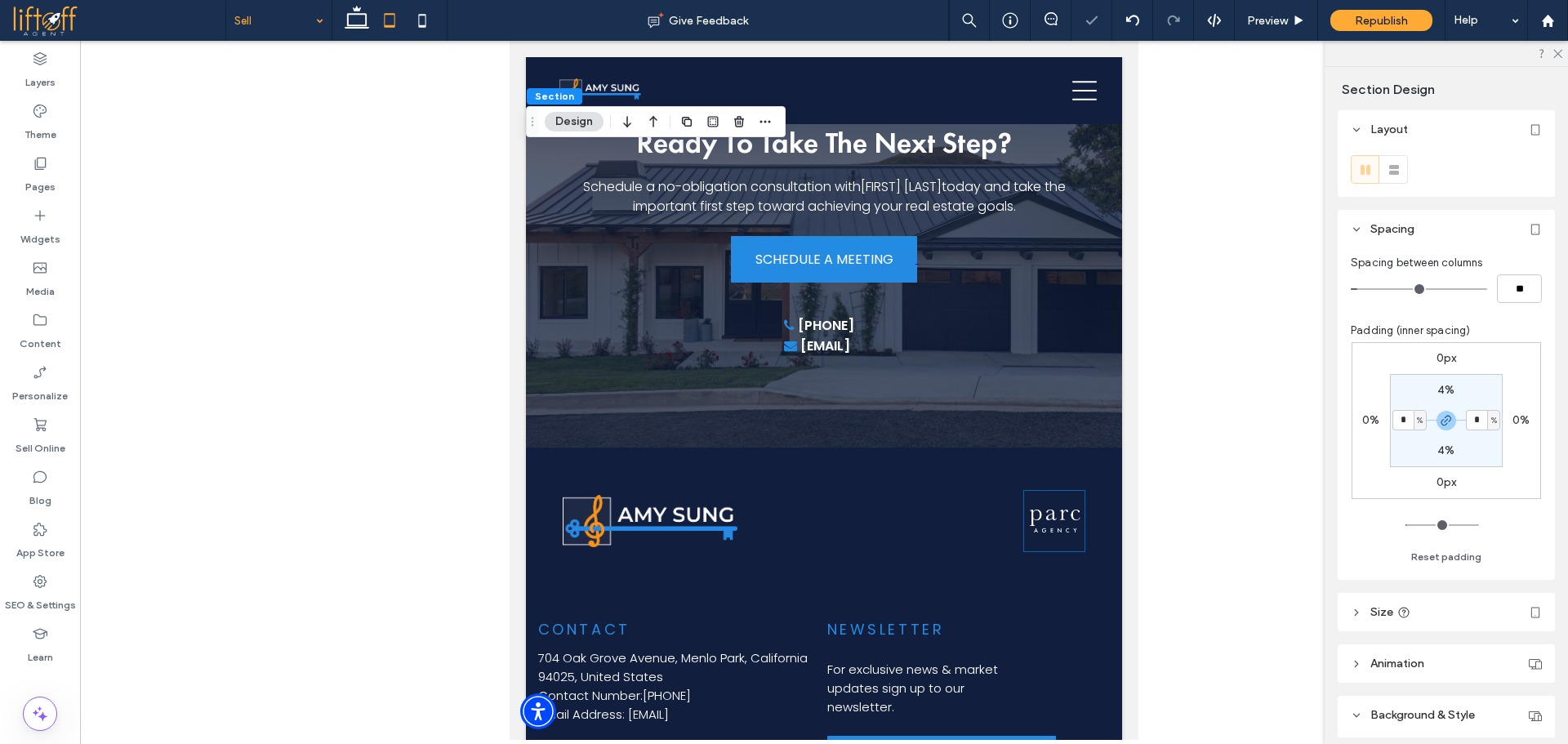 type on "*" 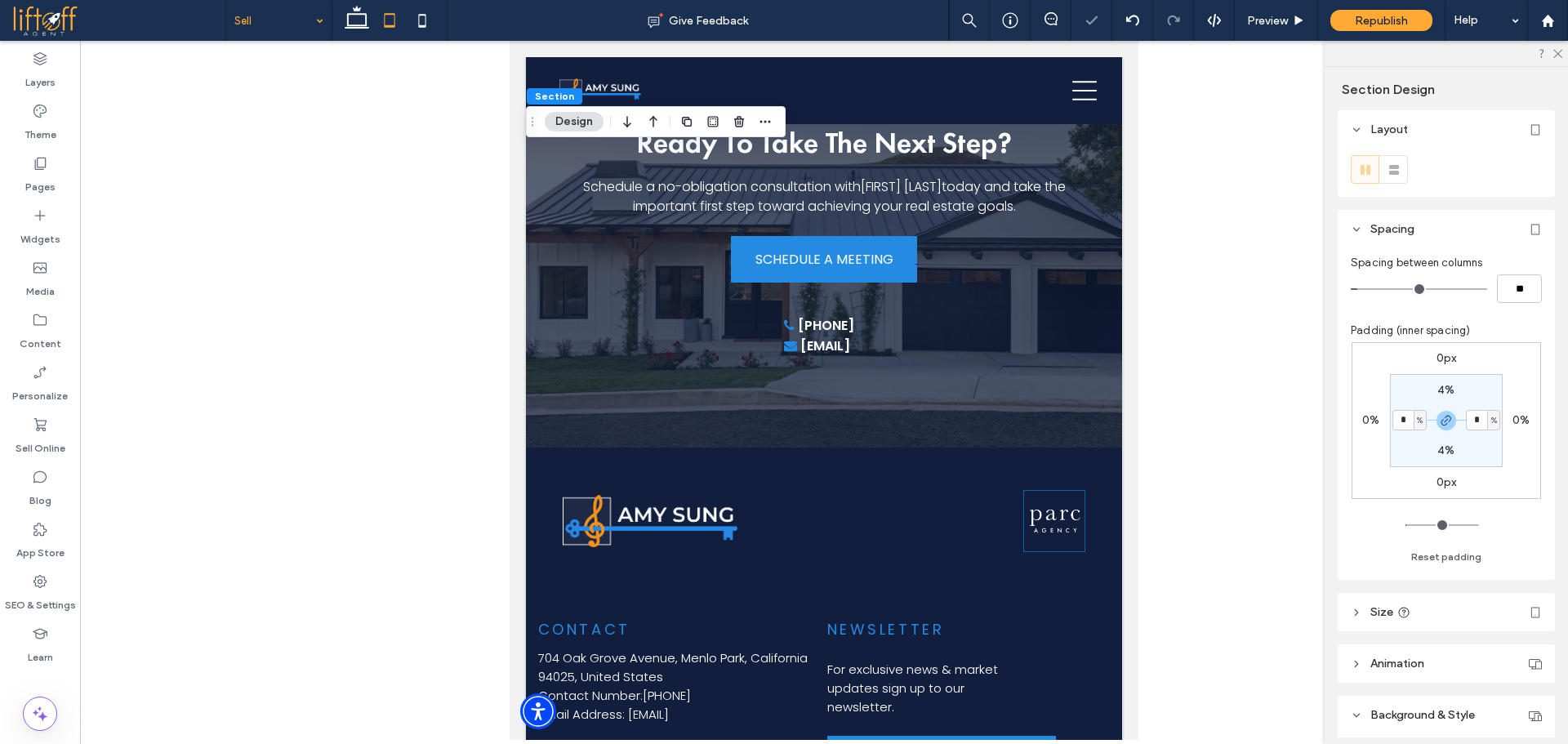 type on "*" 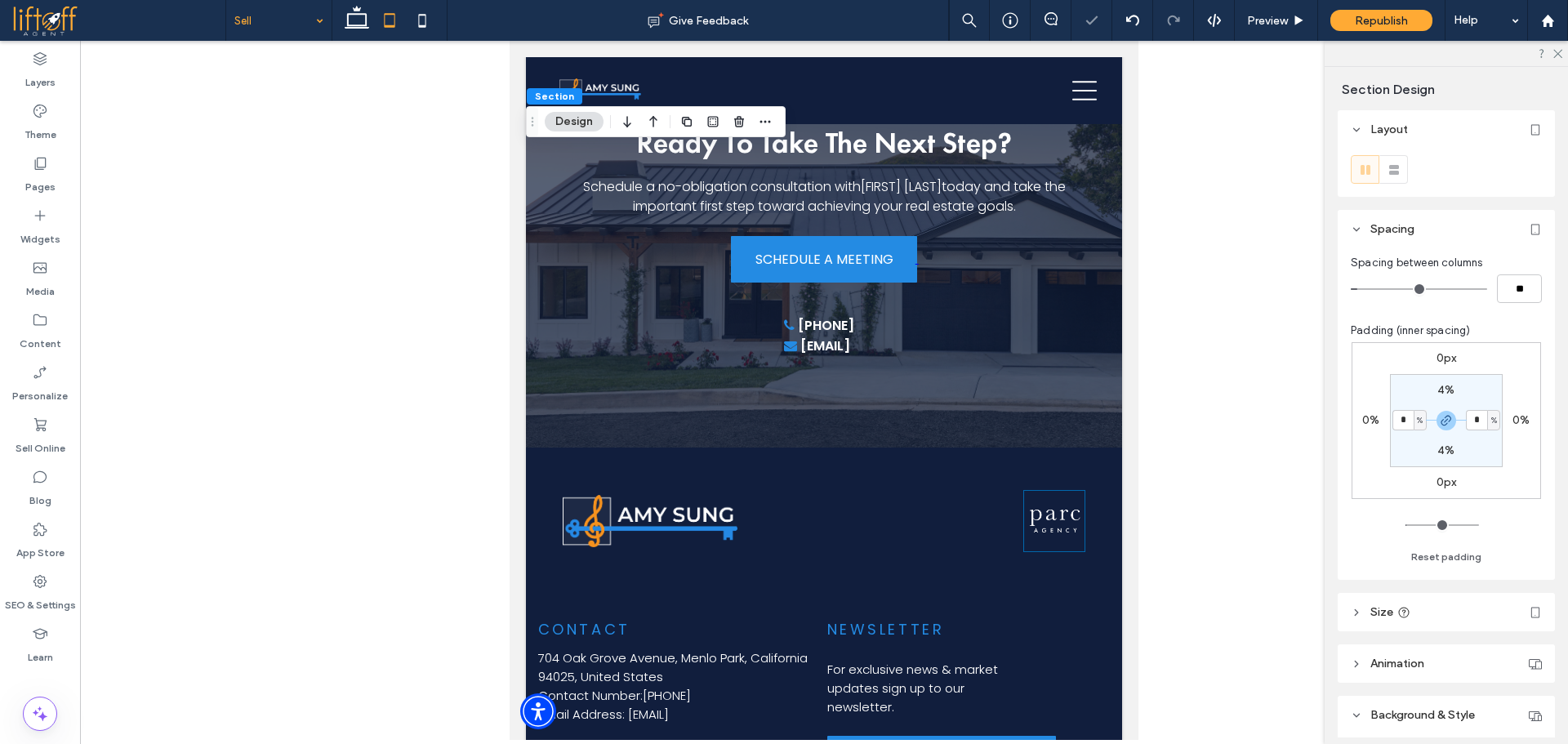 click on "4% * % 4% * %" at bounding box center [1446, 421] 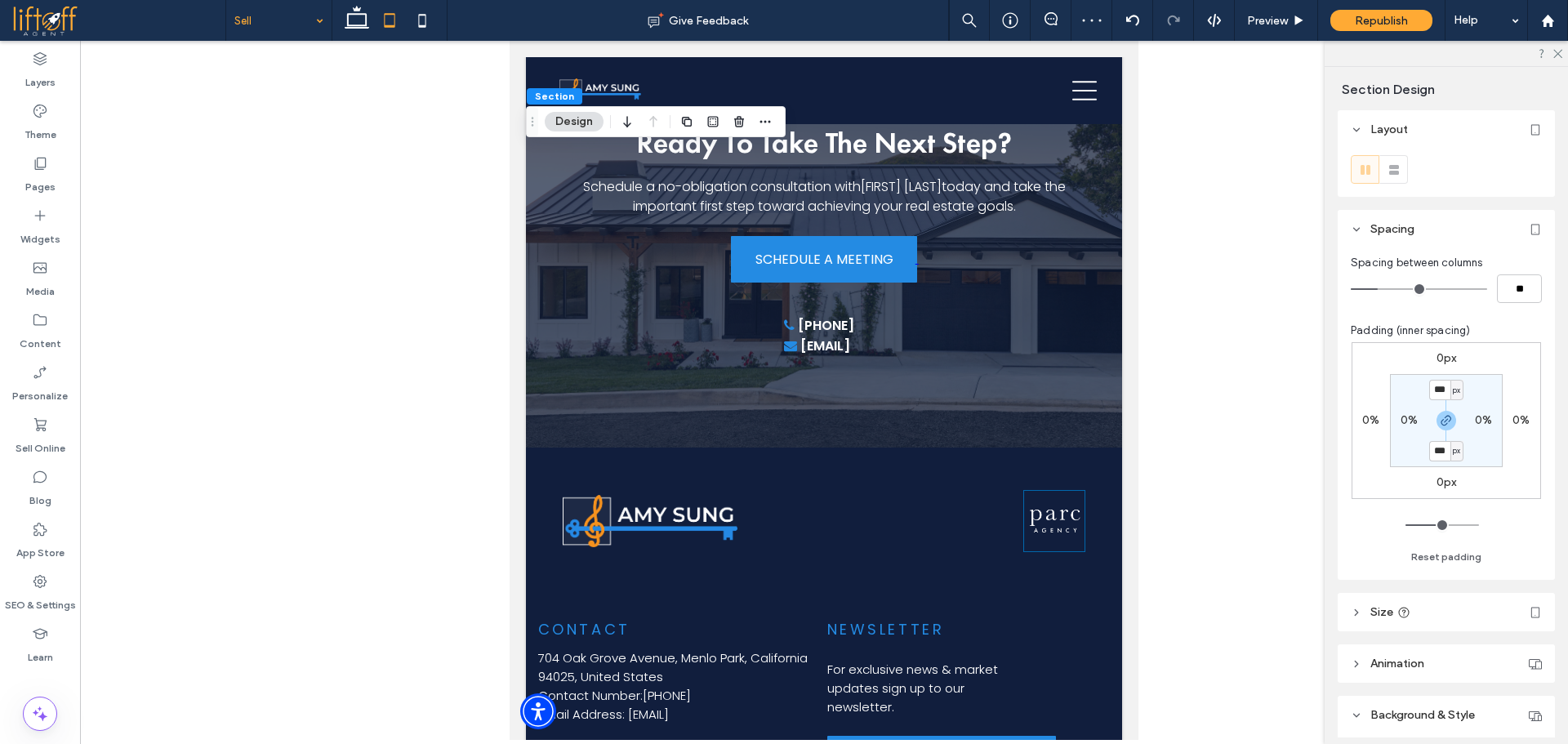 click on "0%" at bounding box center (1409, 420) 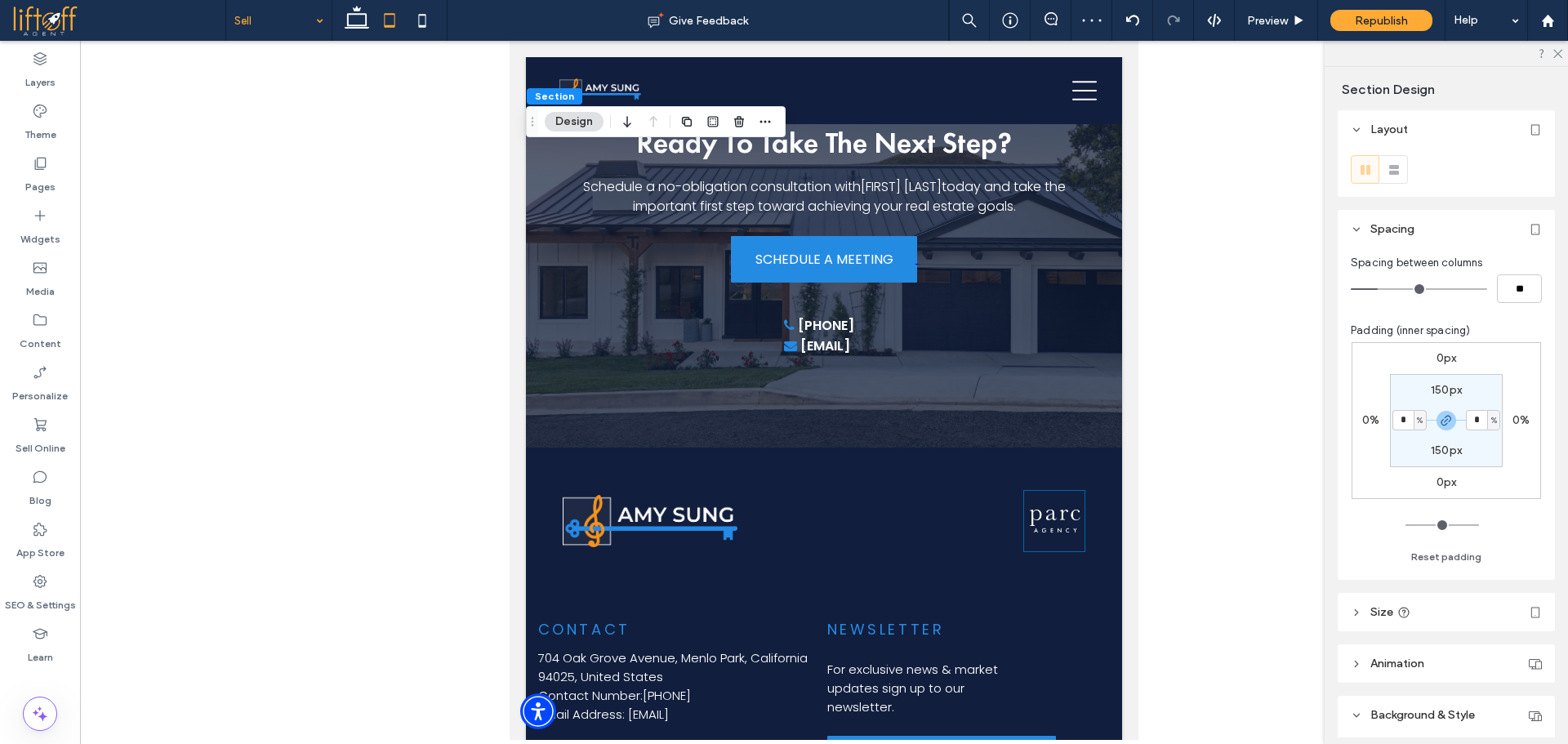type on "*" 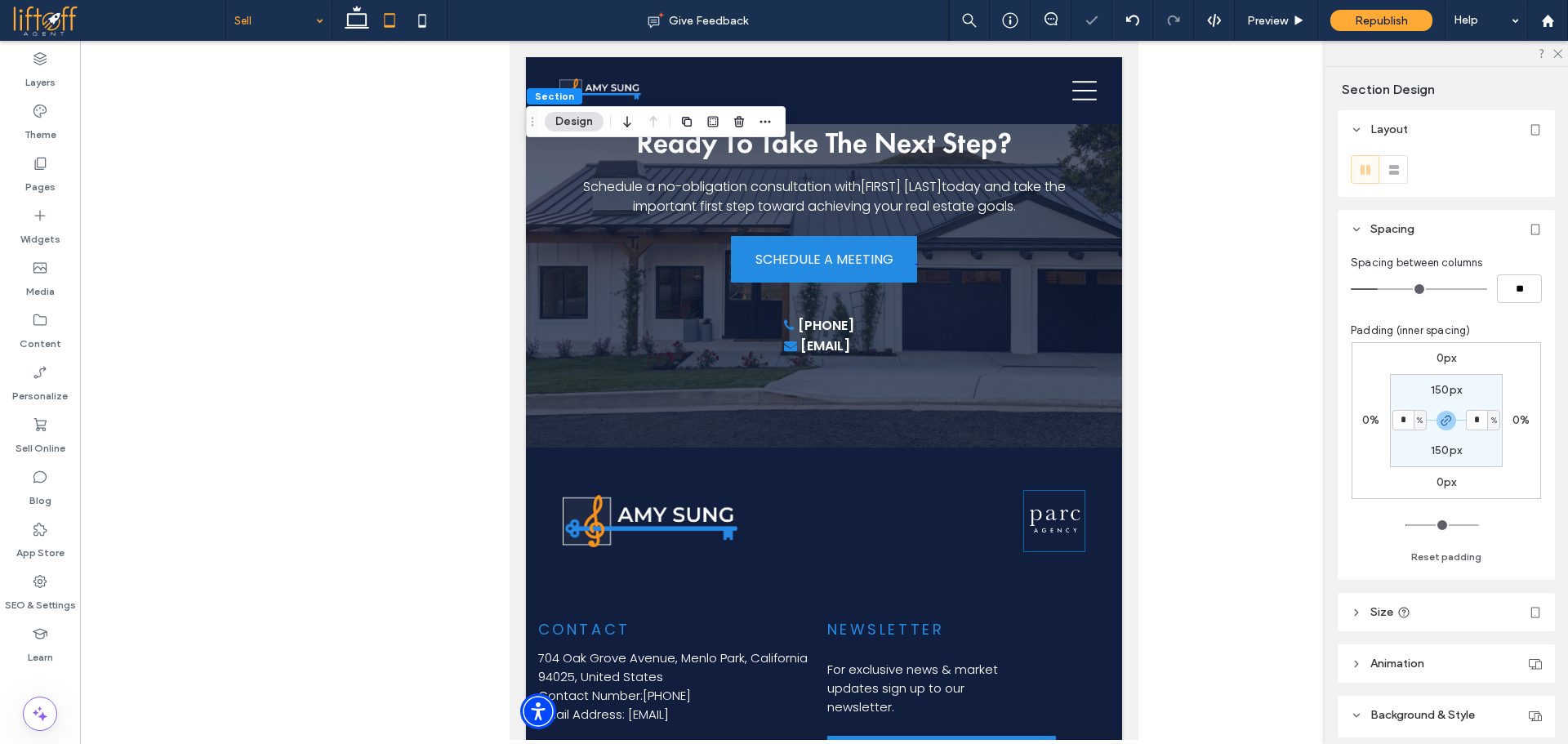 click on "150px" at bounding box center (1446, 390) 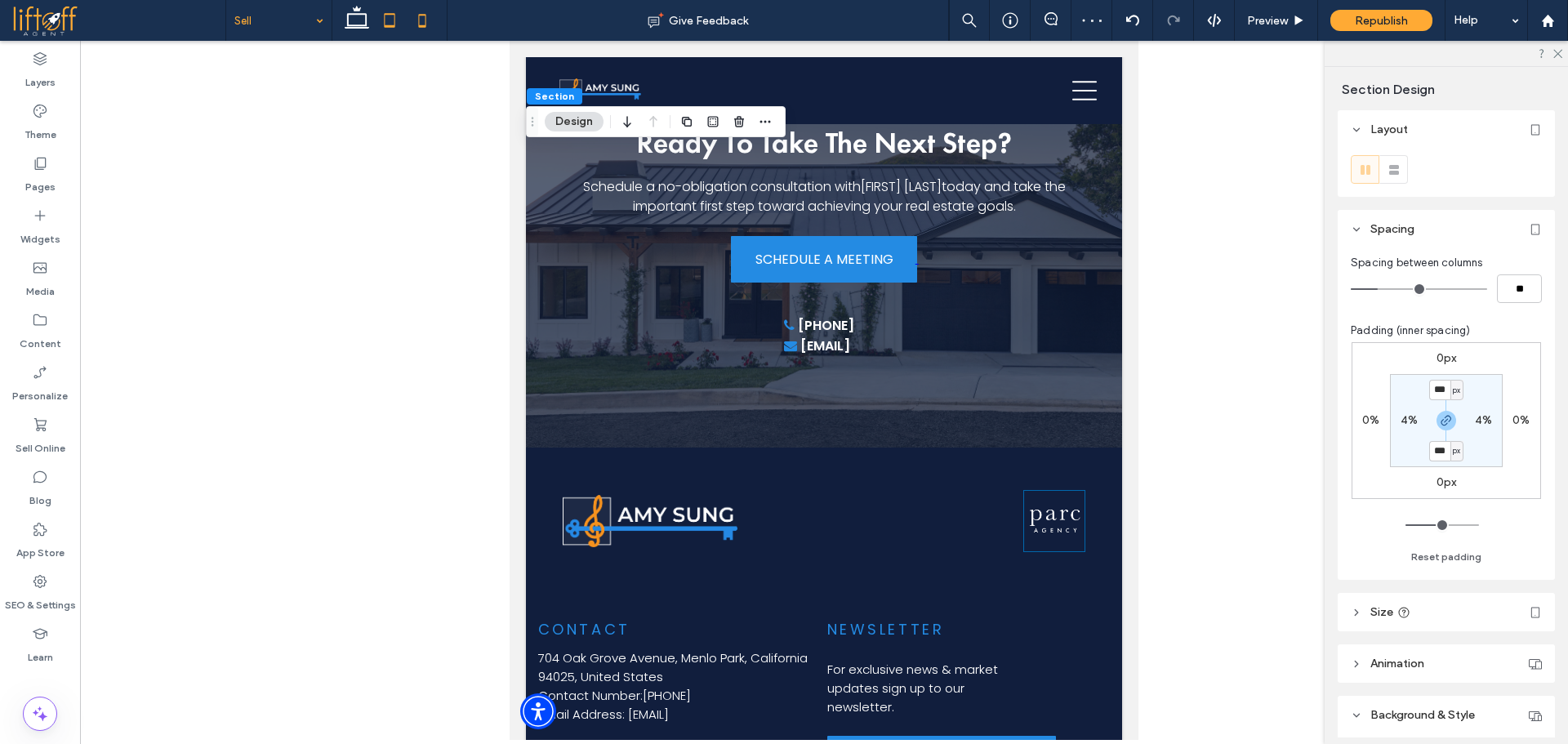 click 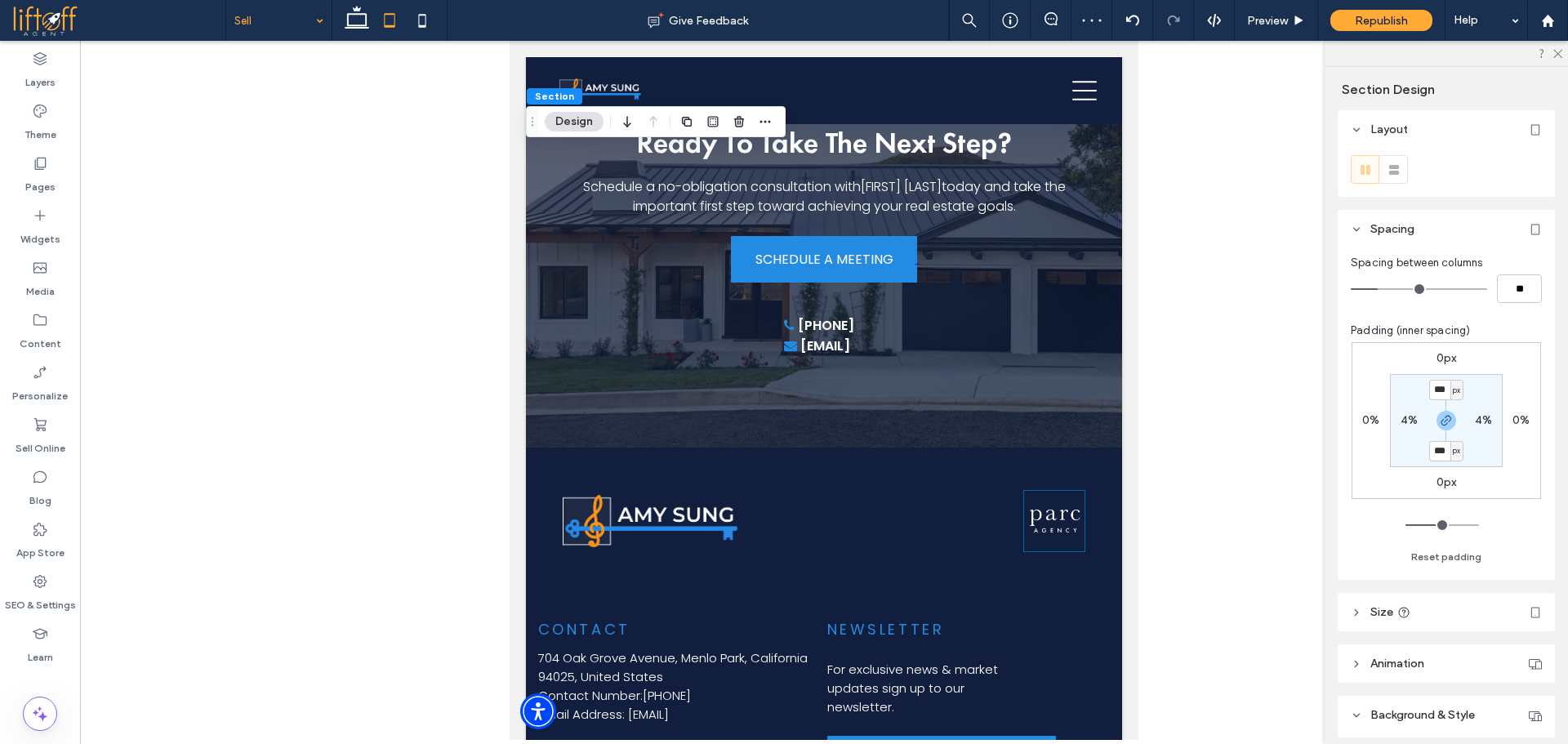type on "*" 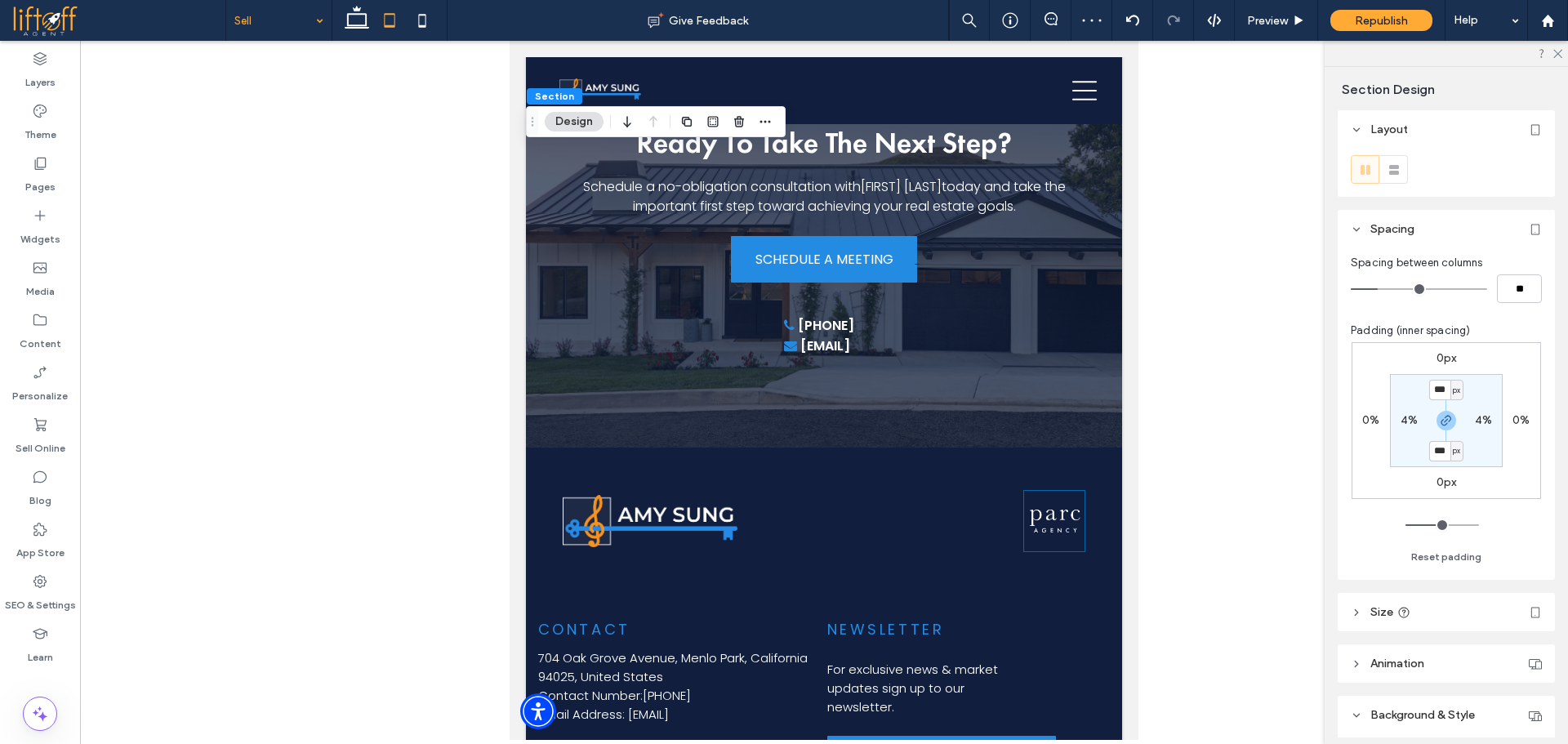 type on "*" 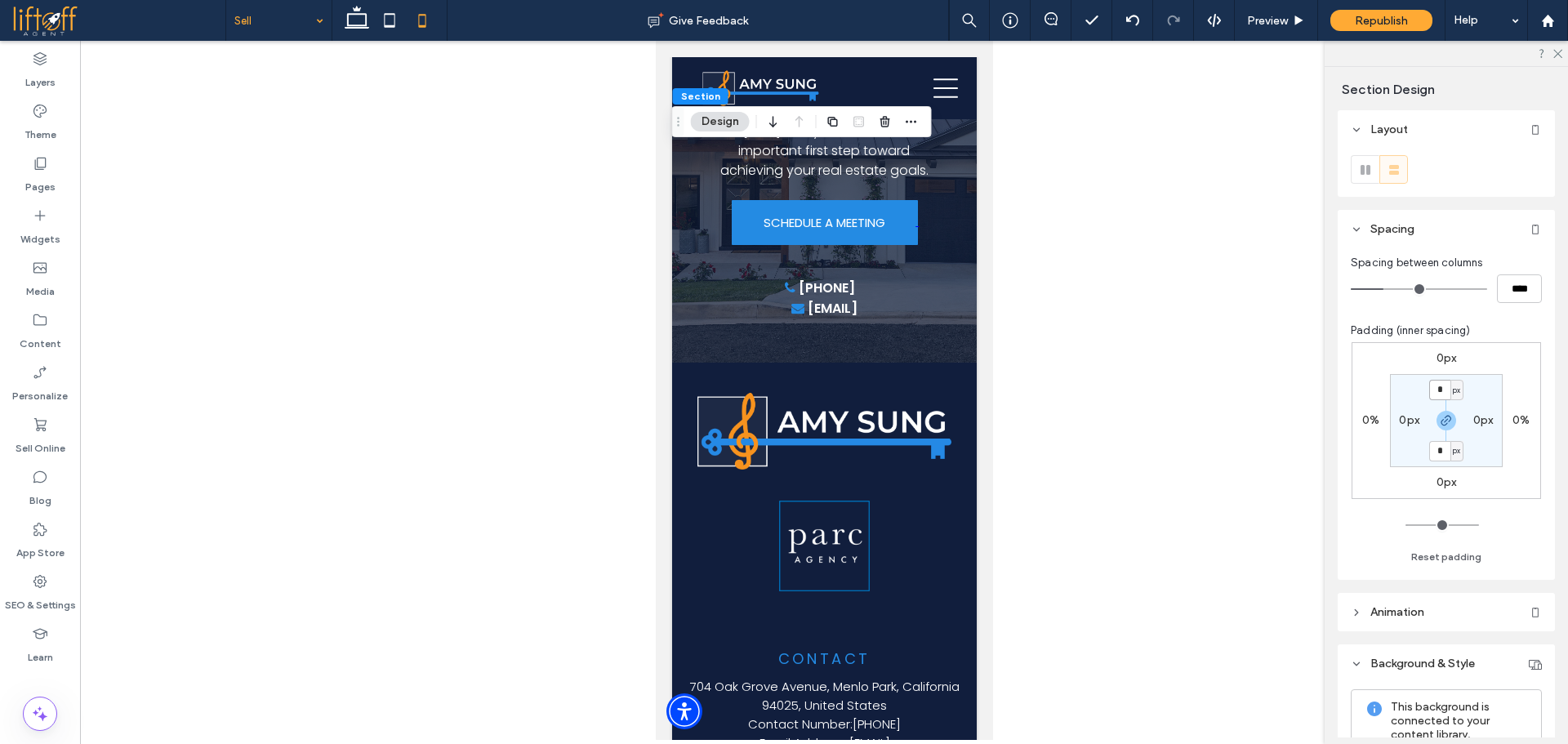 click on "*" at bounding box center [1440, 390] 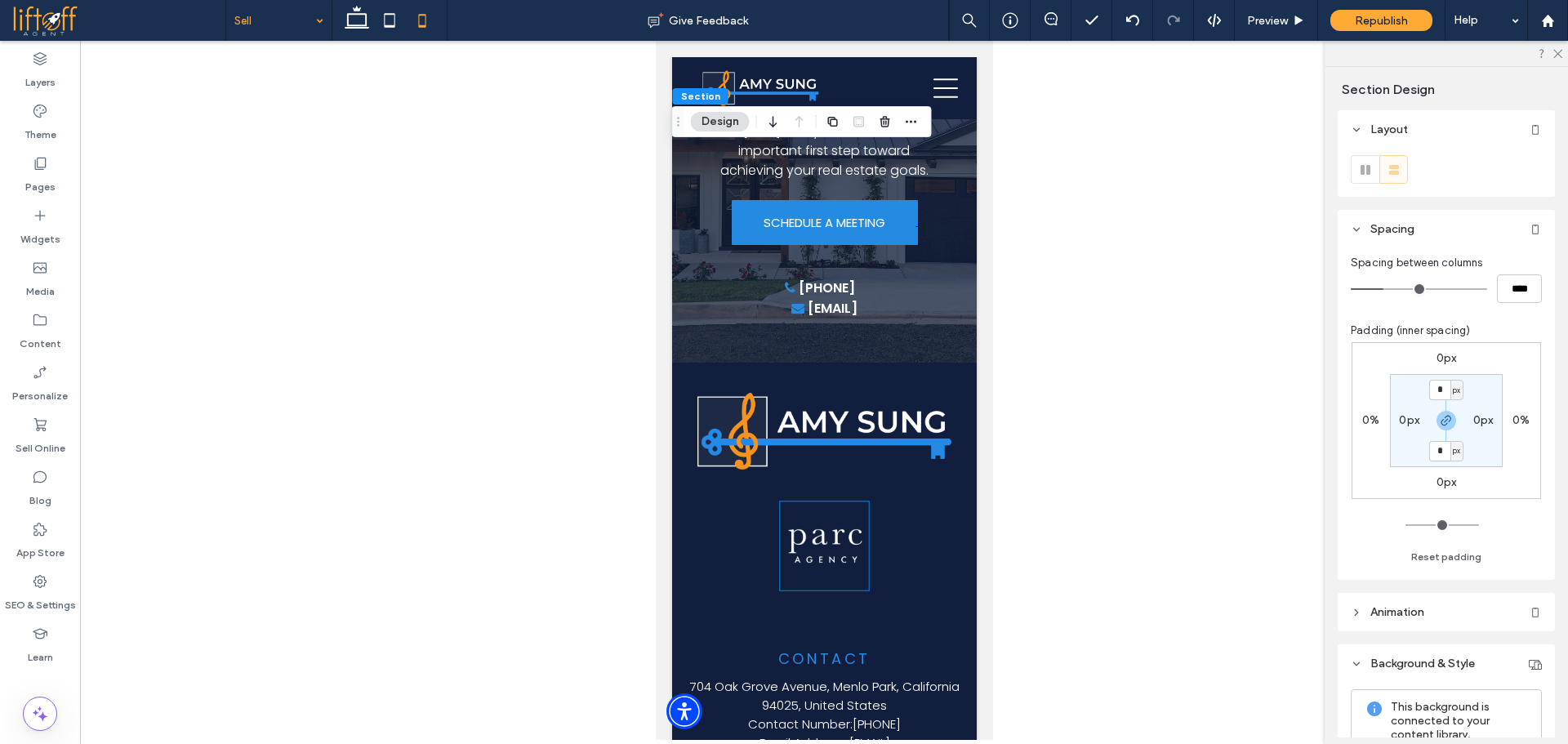 click on "0px" at bounding box center (1409, 420) 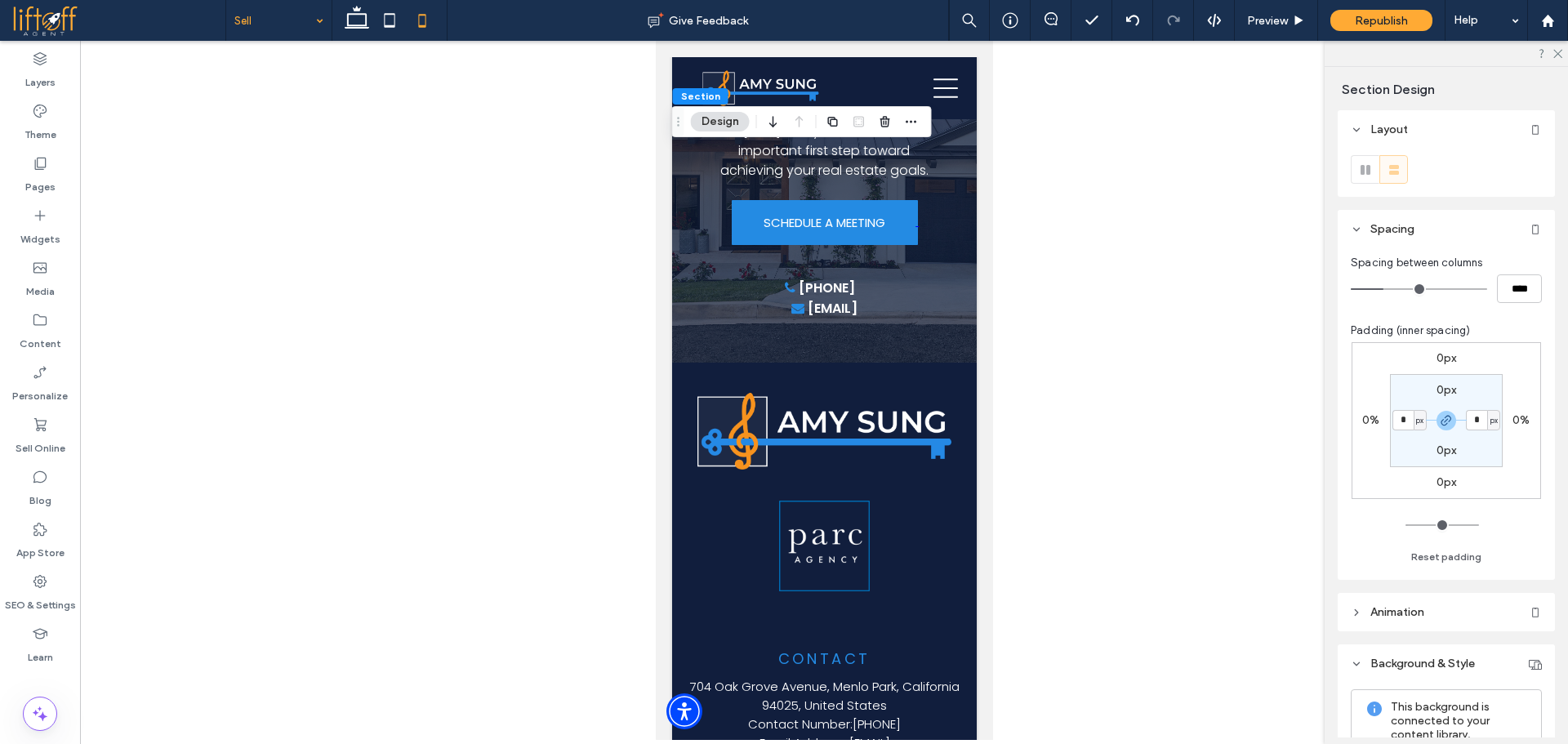 click on "px" at bounding box center [1419, 421] 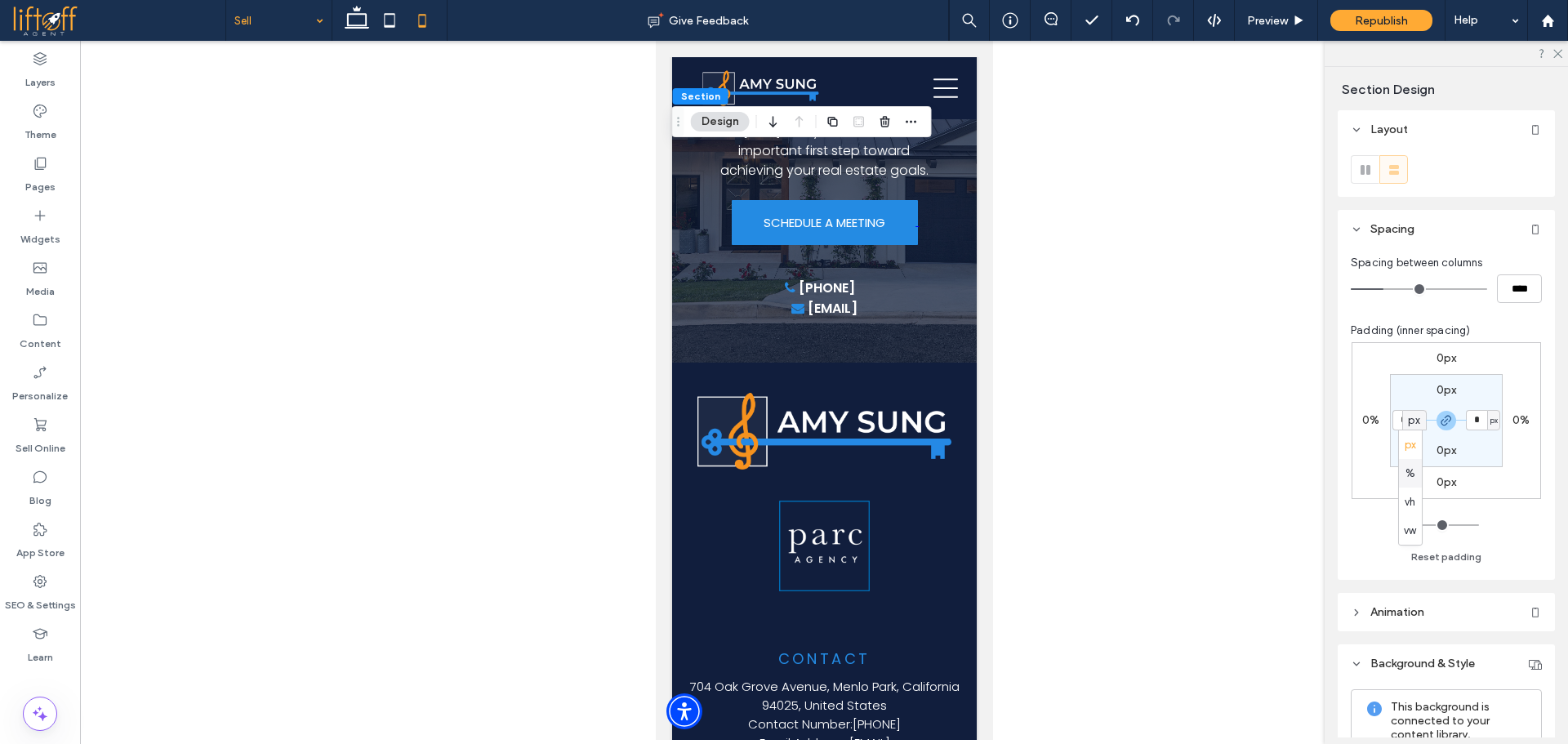 click on "%" at bounding box center (1410, 473) 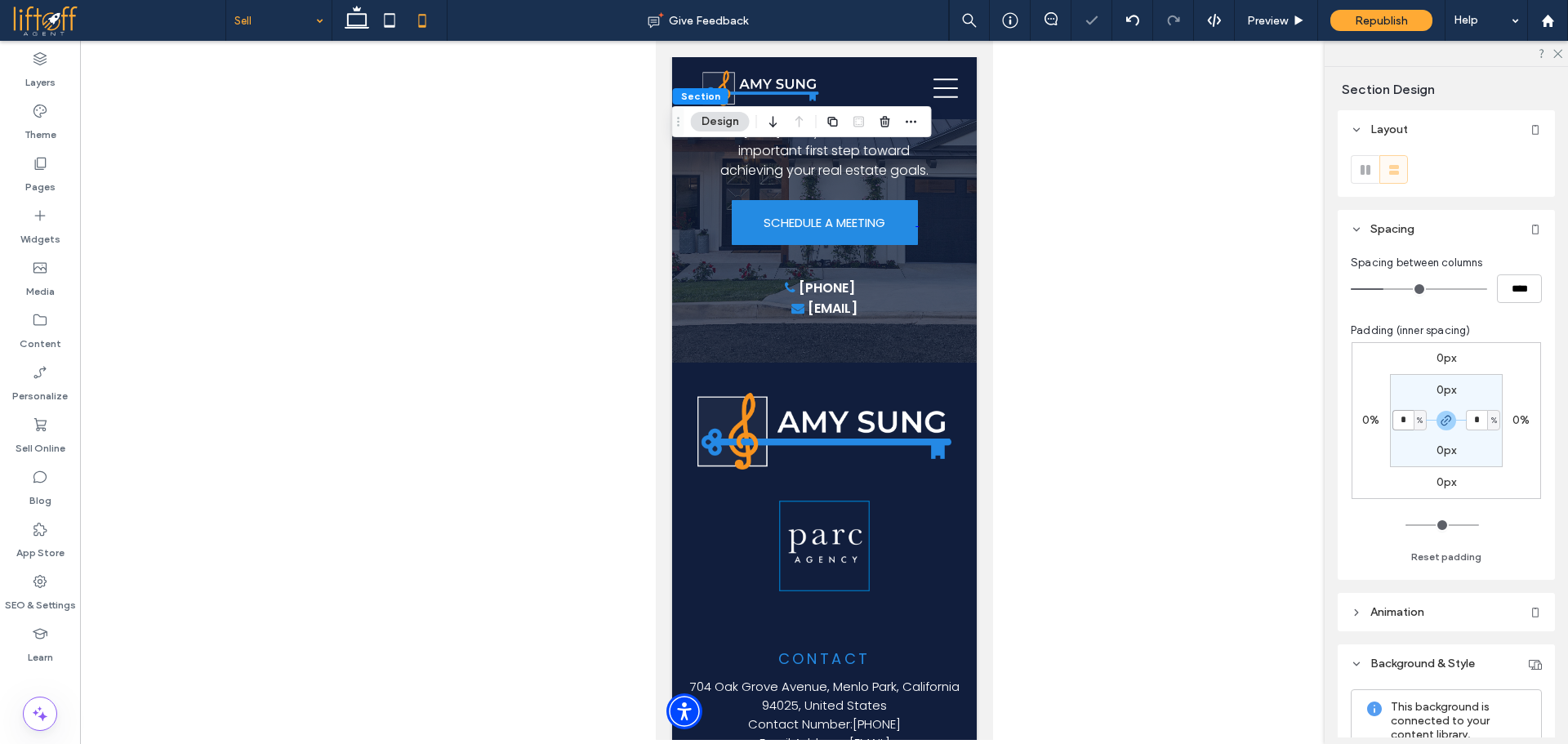 click on "*" at bounding box center (1403, 420) 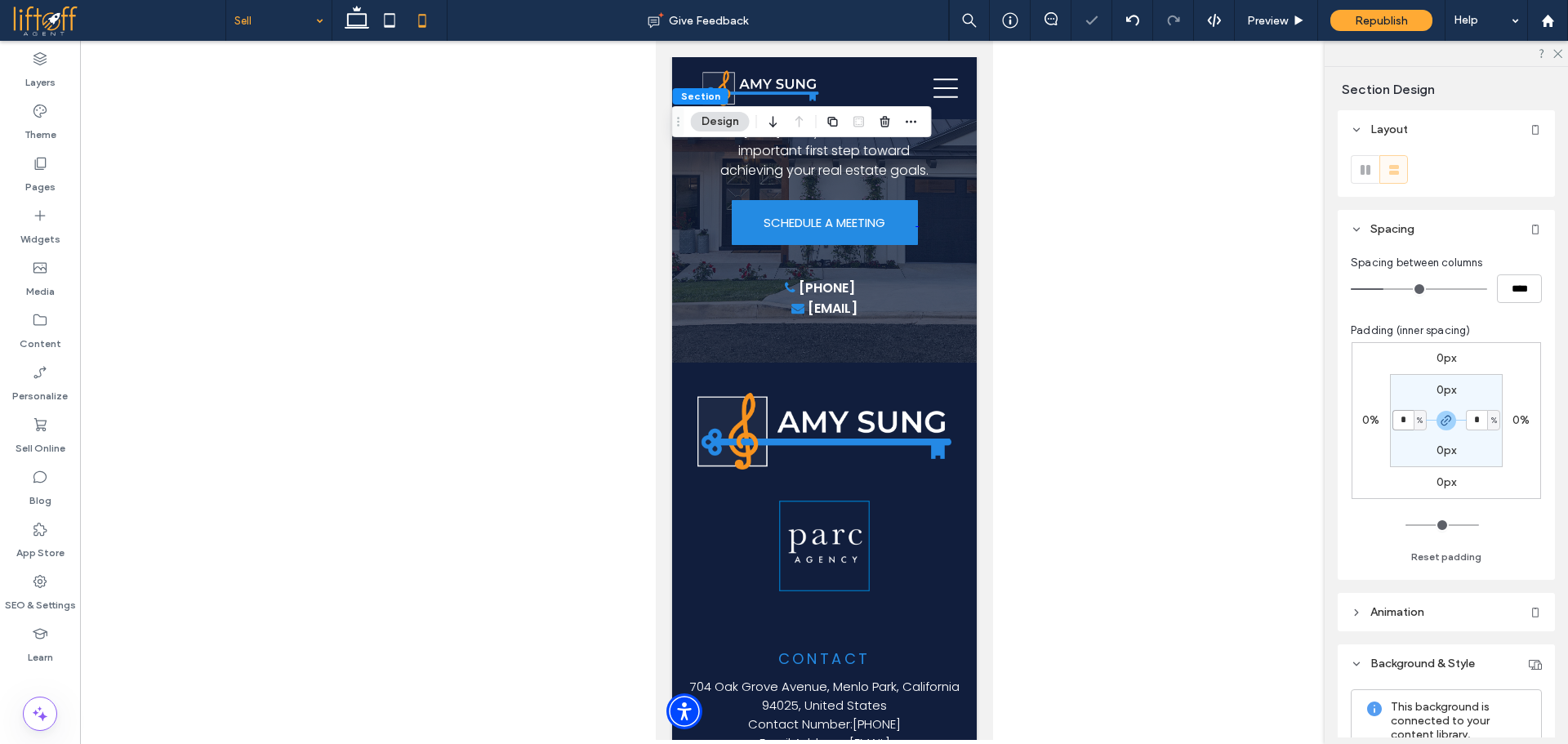 click on "*" at bounding box center (1403, 420) 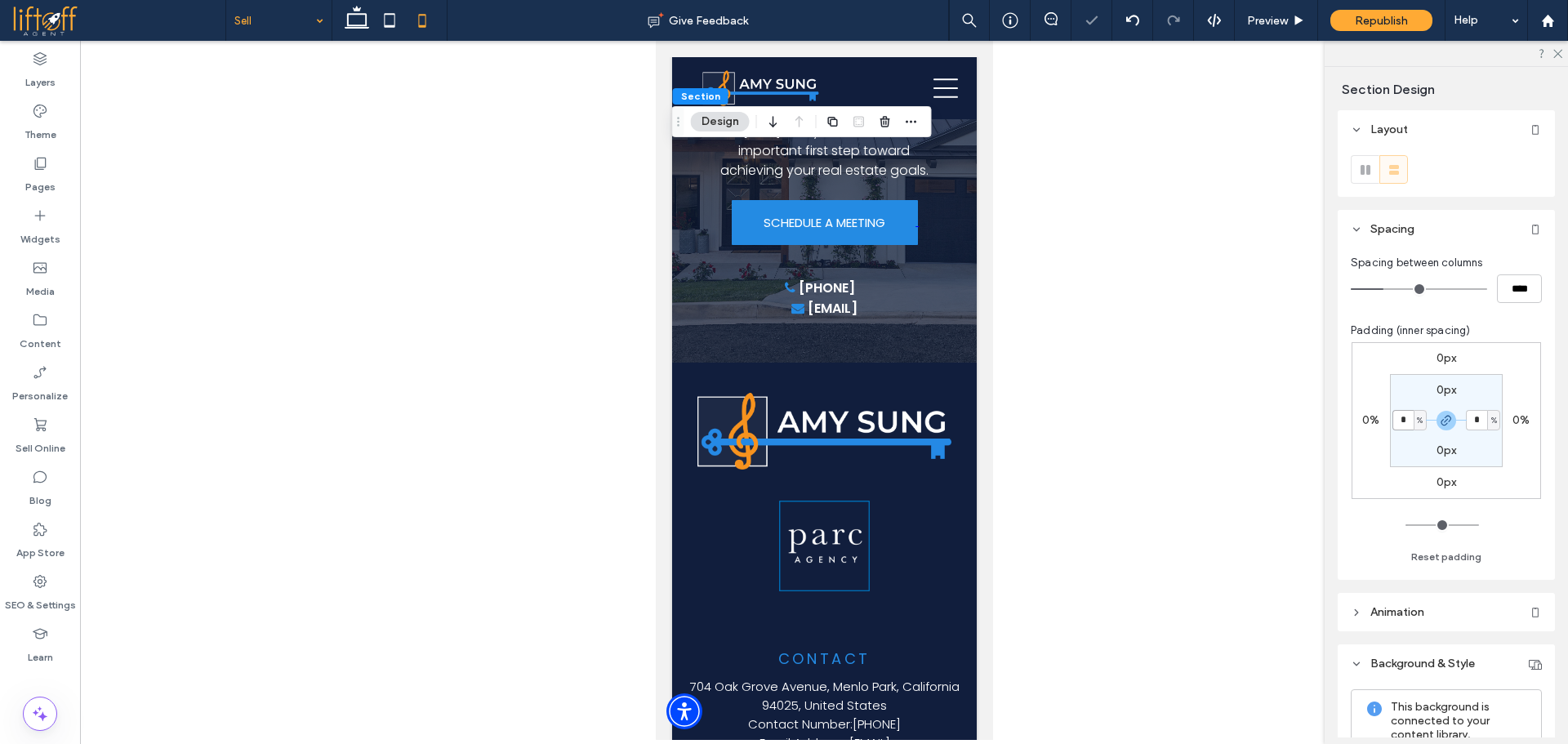 click on "*" at bounding box center [1403, 420] 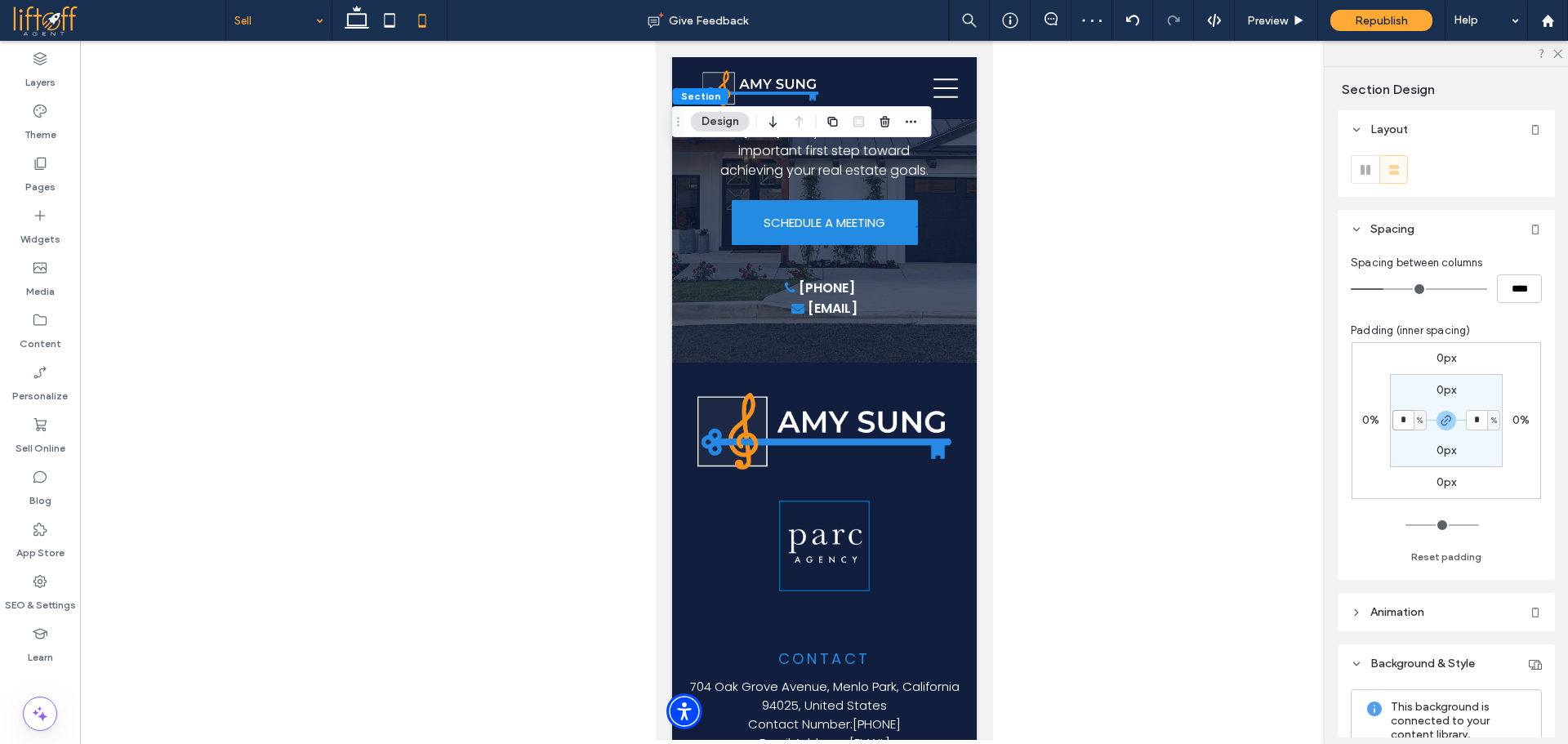type on "*" 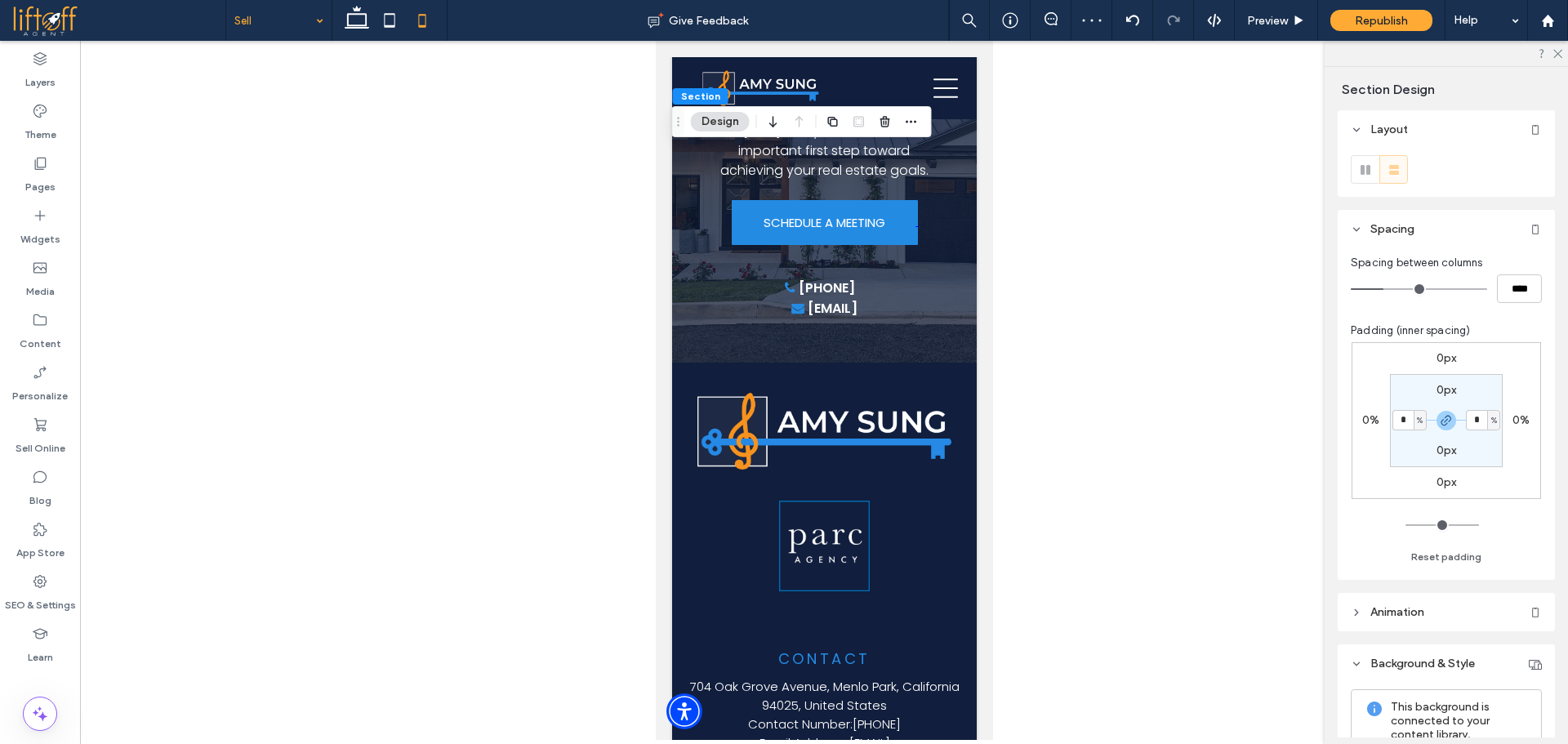 type on "*" 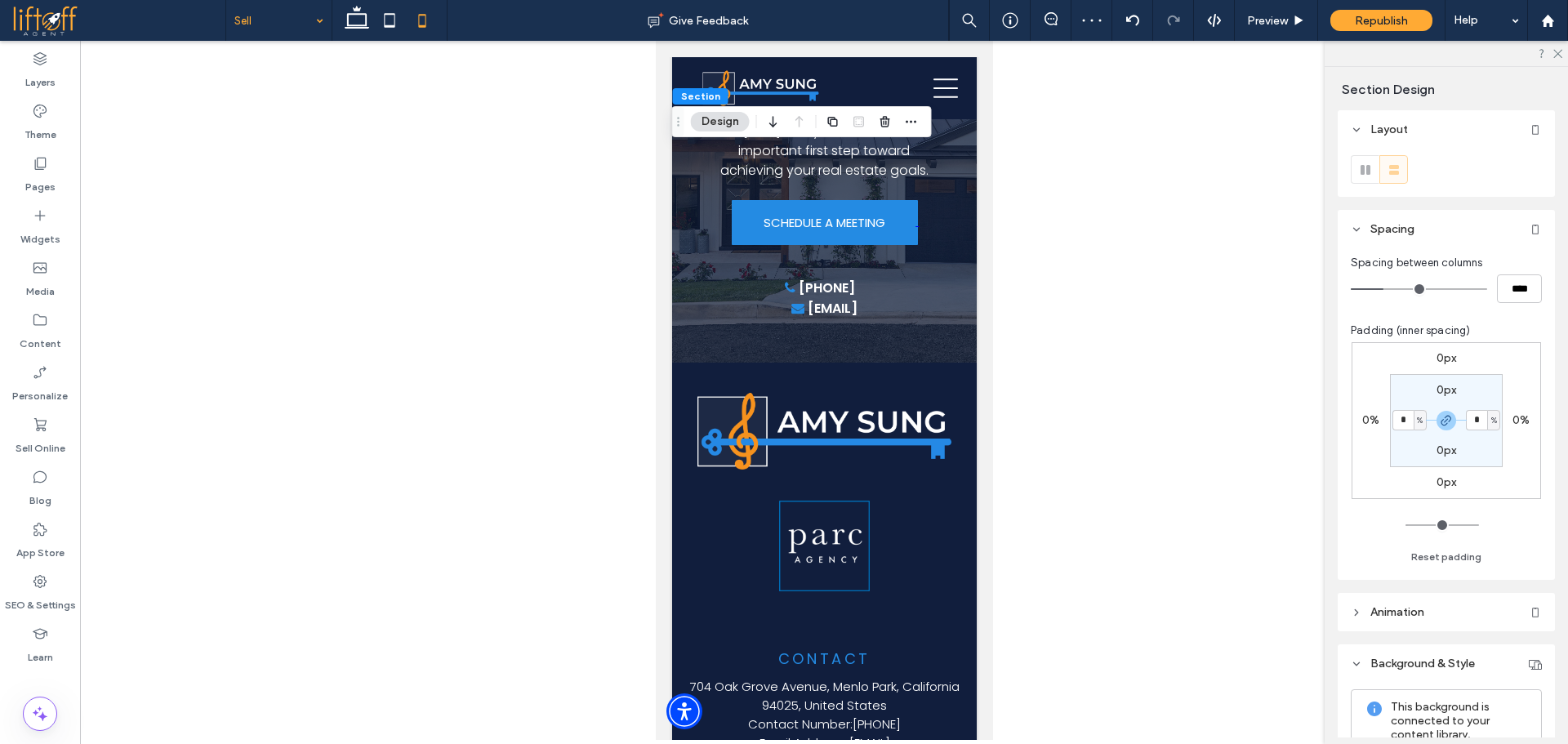 type on "*" 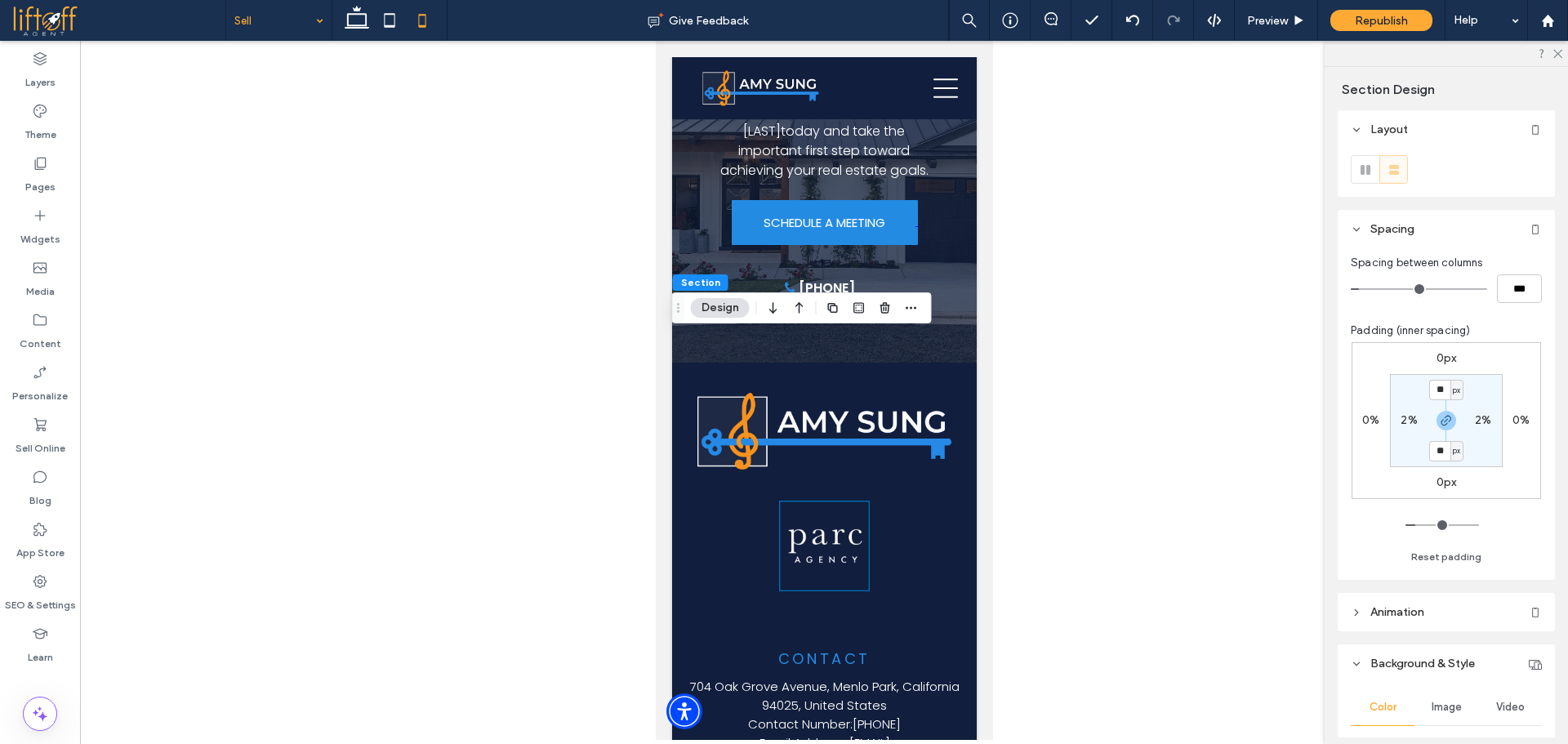 click on "px" at bounding box center (1456, 390) 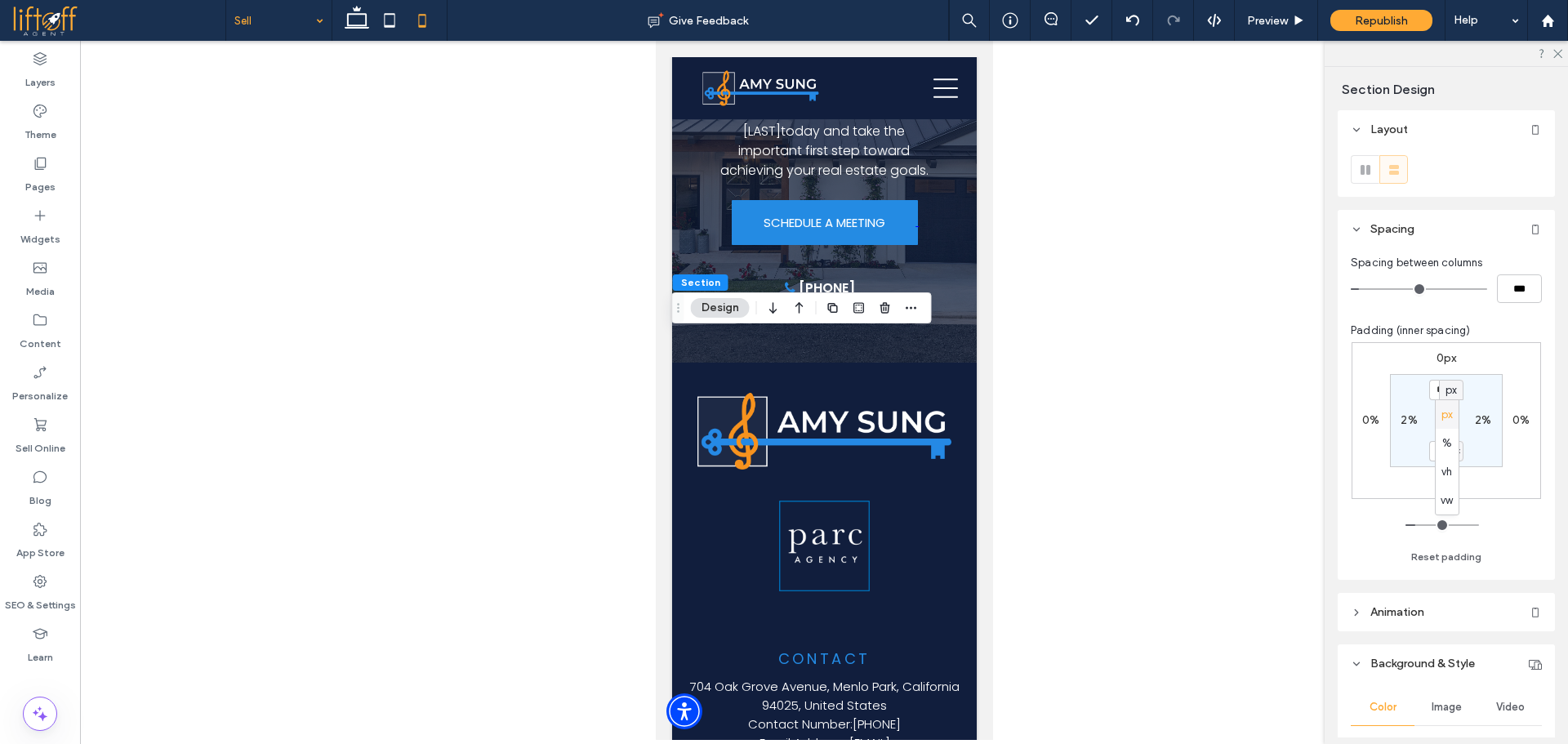 click on "px % vh vw" at bounding box center (1447, 457) 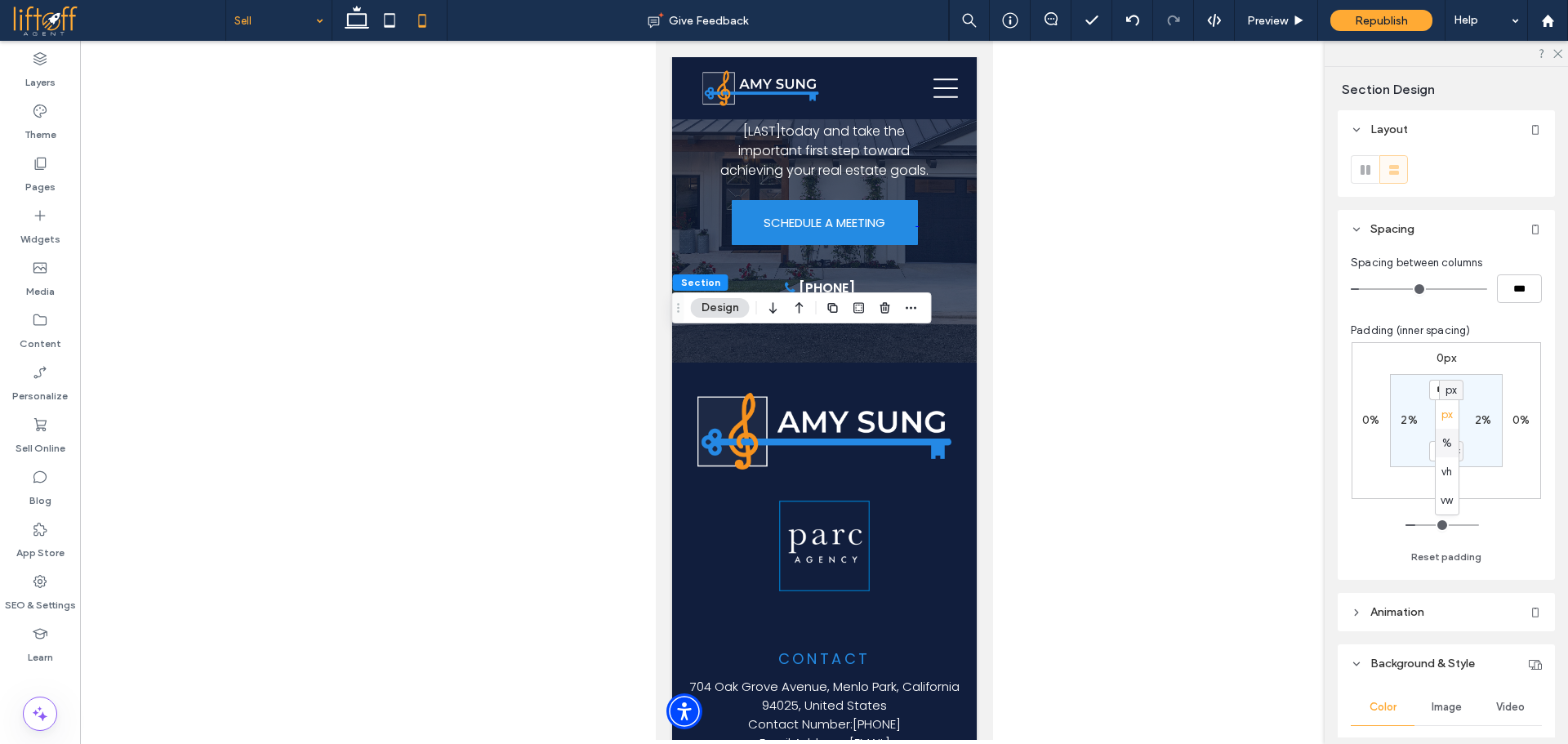 click on "%" at bounding box center (1447, 443) 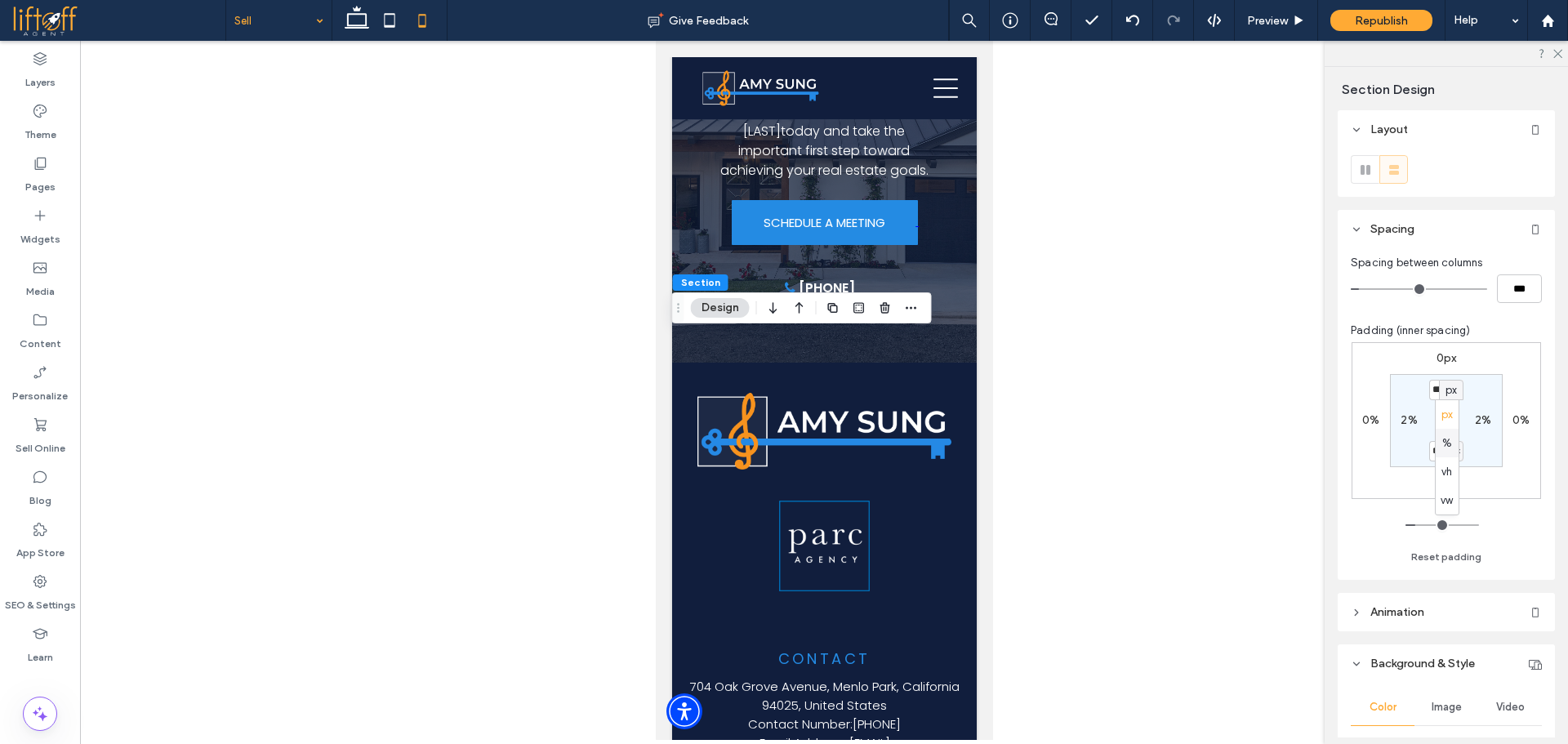type on "**" 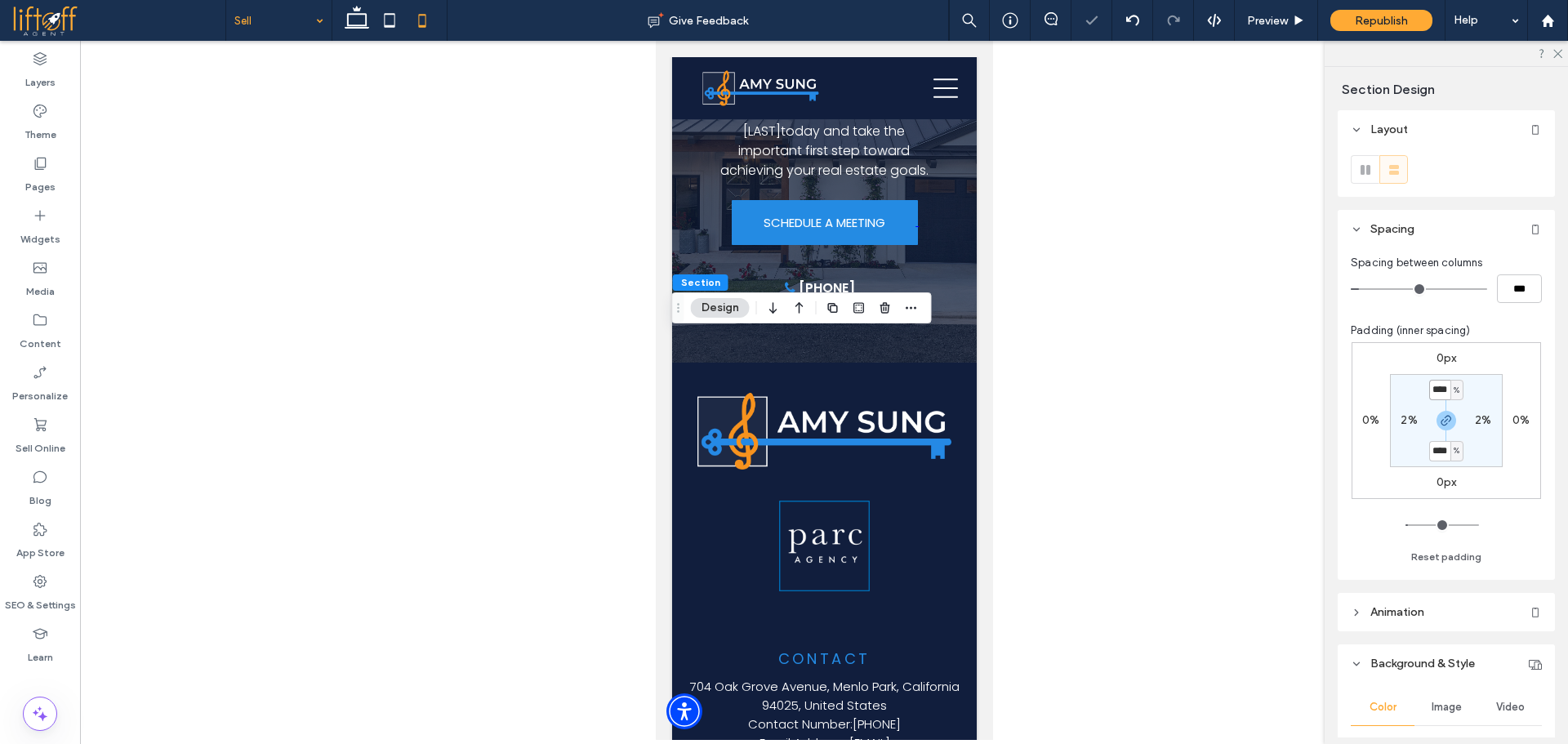 click on "****" at bounding box center (1440, 390) 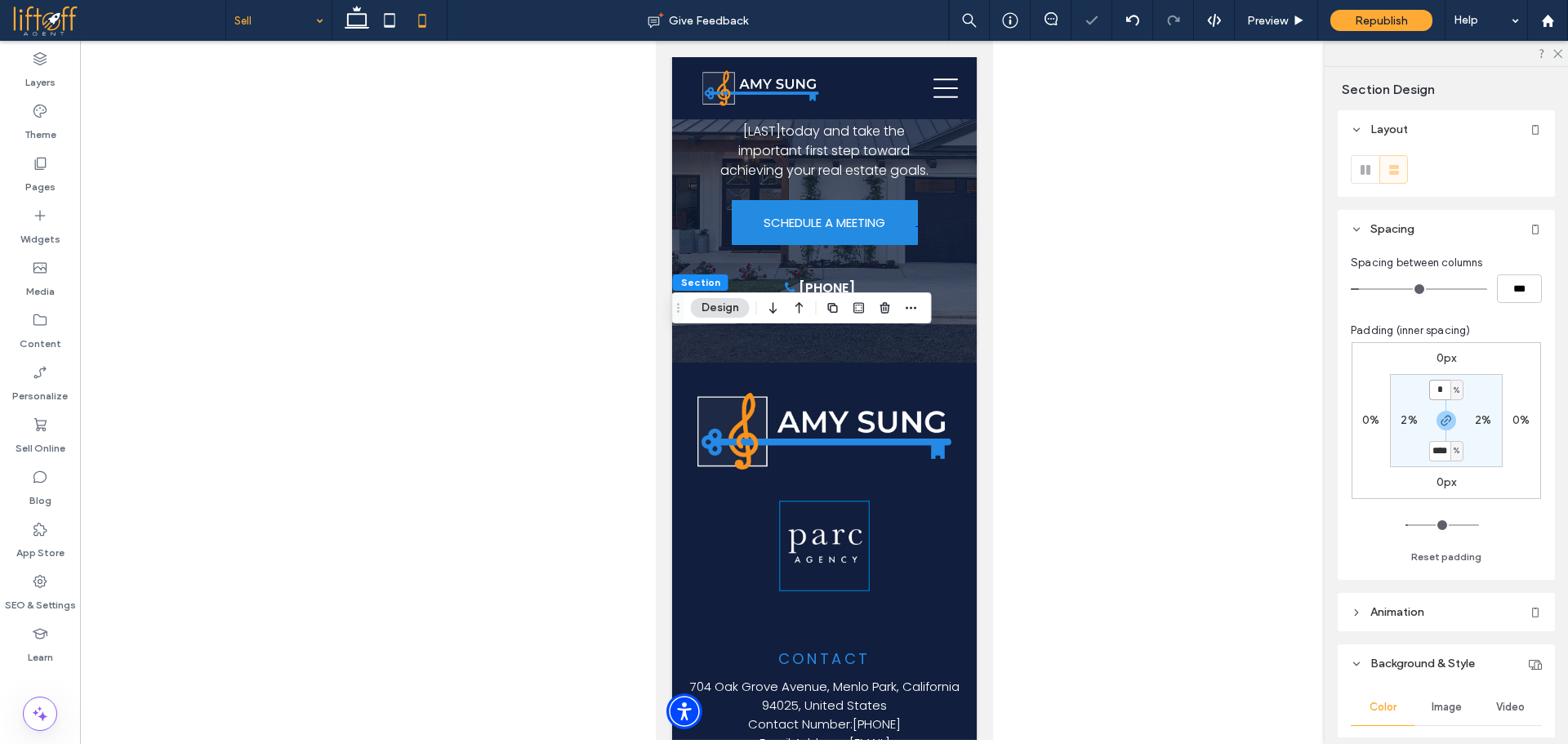 type on "*" 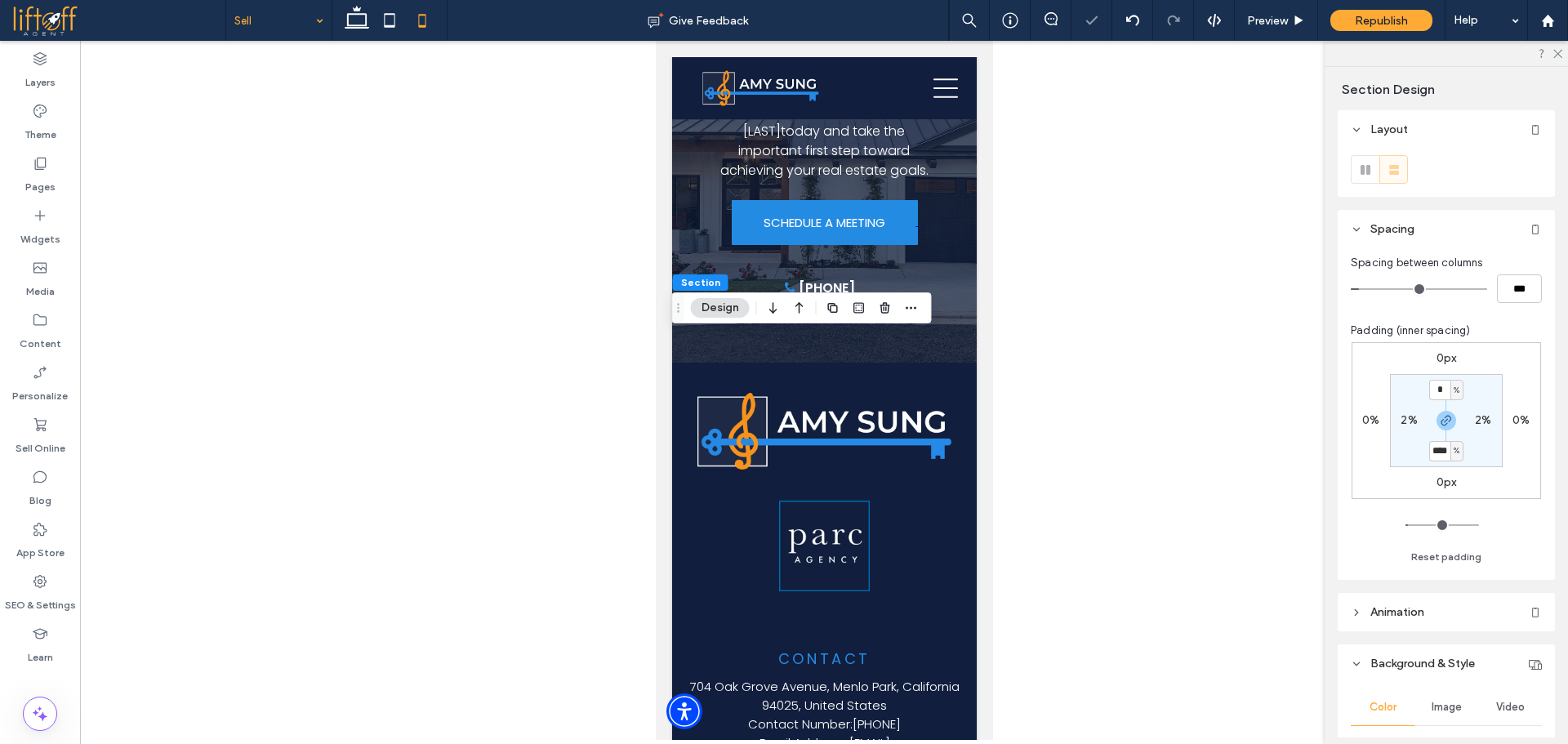 type on "*" 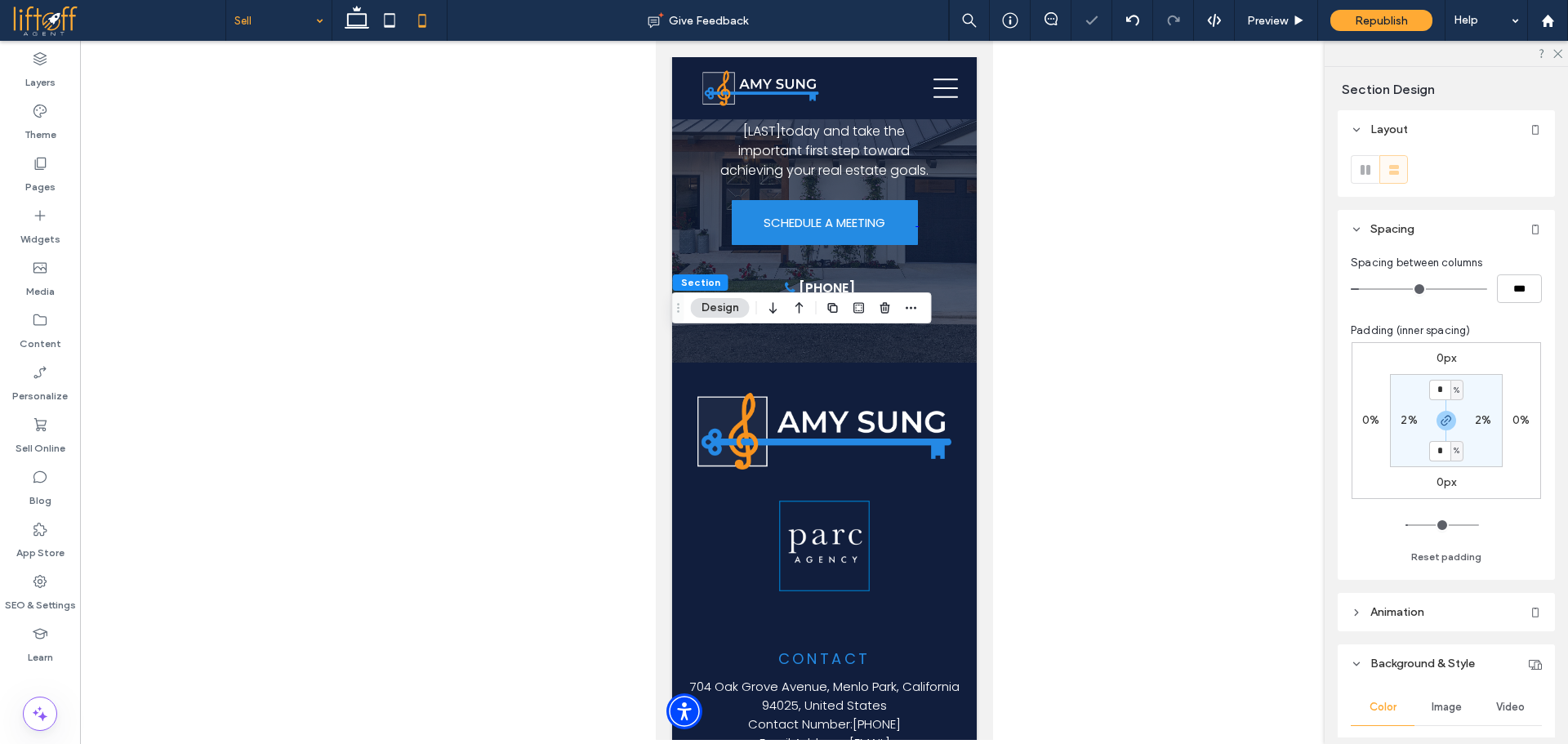 click on "0px 0% 0px 0% * % 2% * % 2%" at bounding box center [1446, 421] 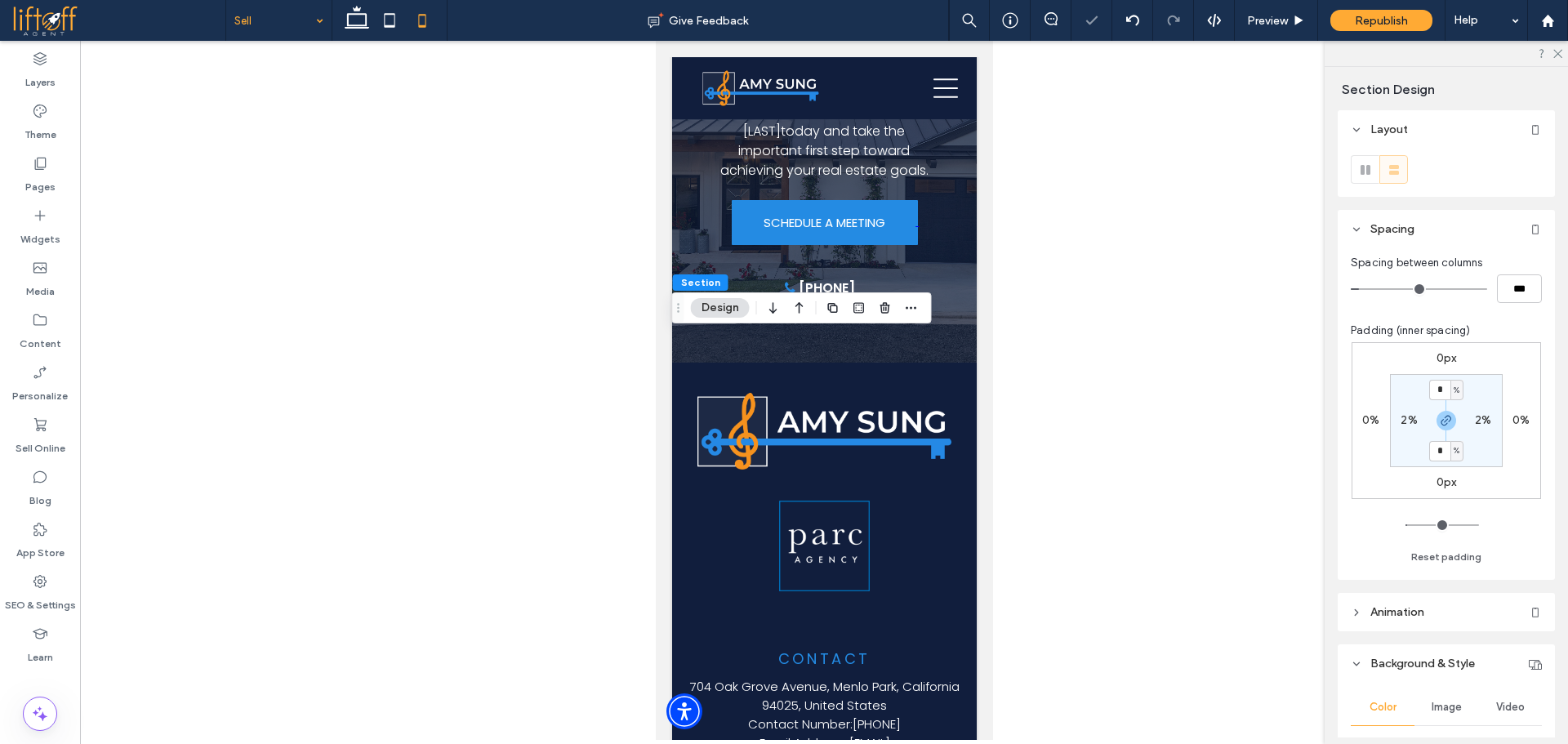 click on "2%" at bounding box center [1409, 420] 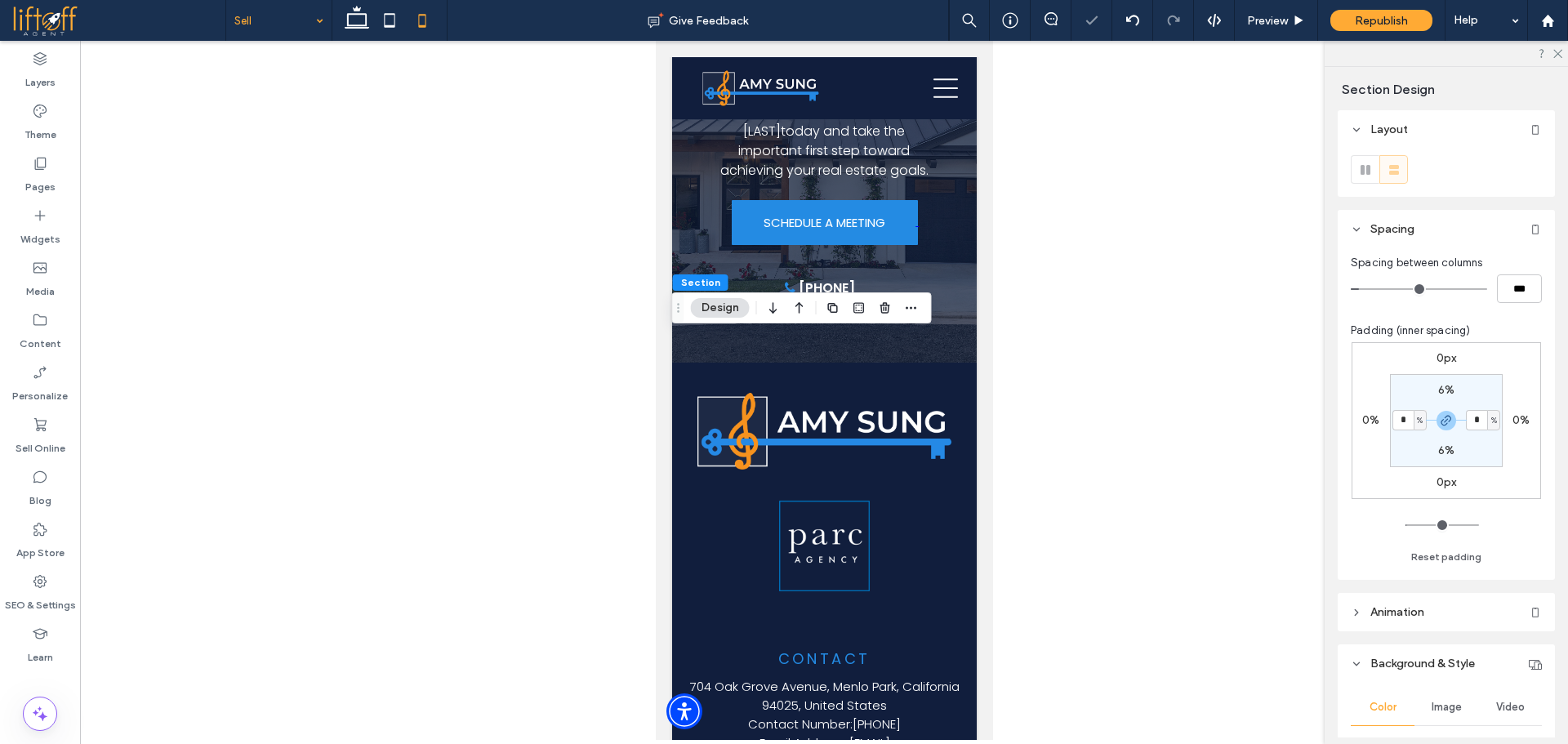 type on "*" 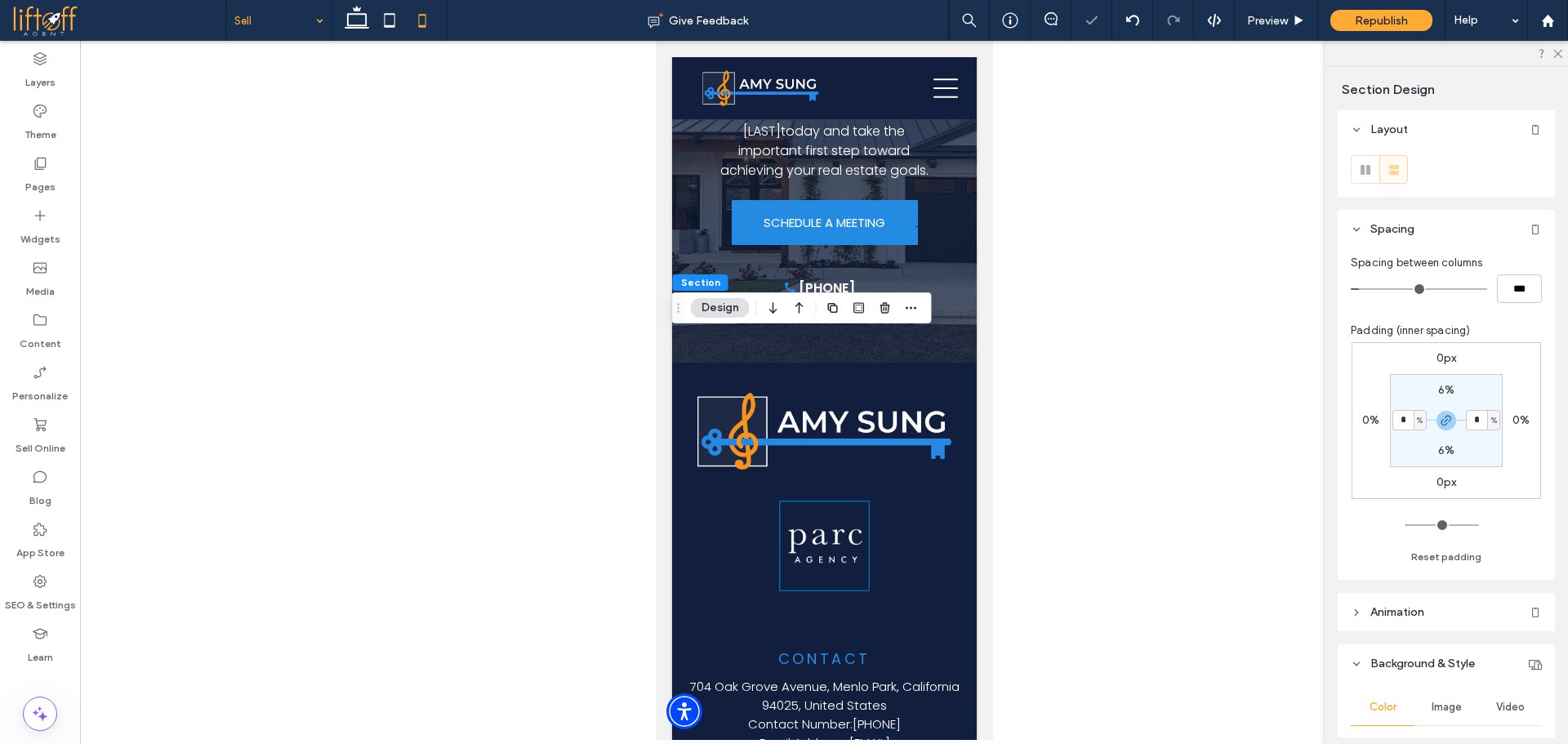 type on "*" 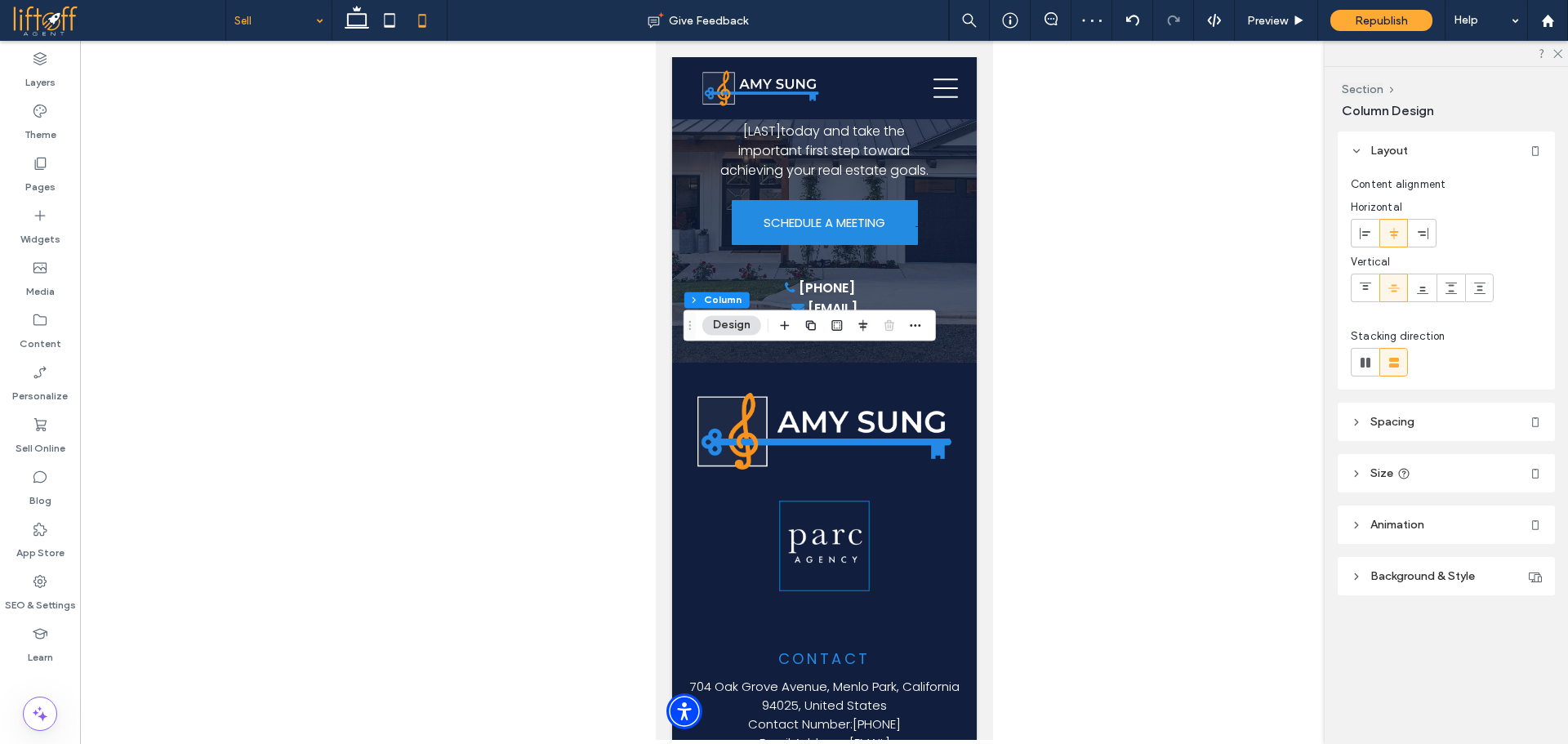 click at bounding box center (1393, 233) 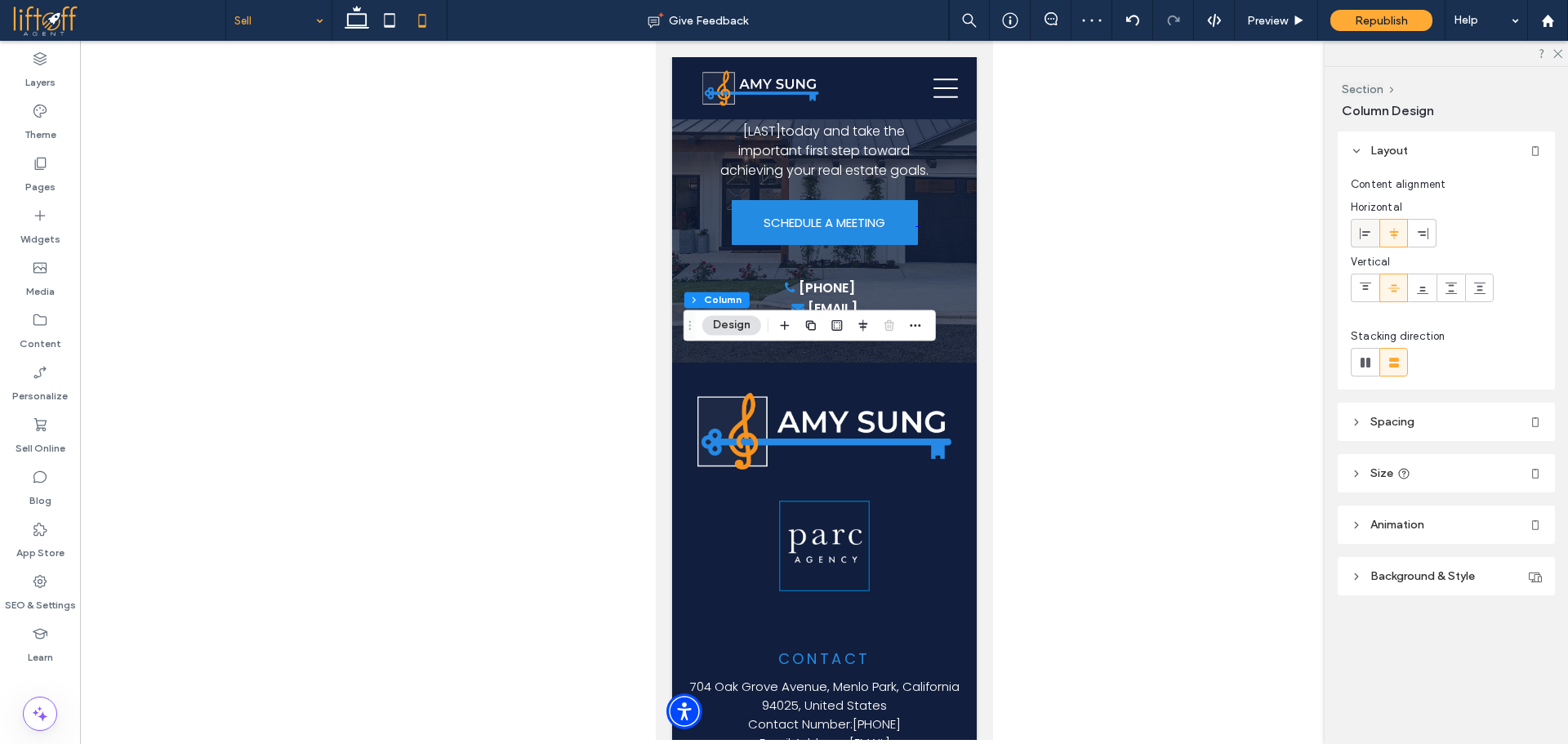 click at bounding box center (1365, 233) 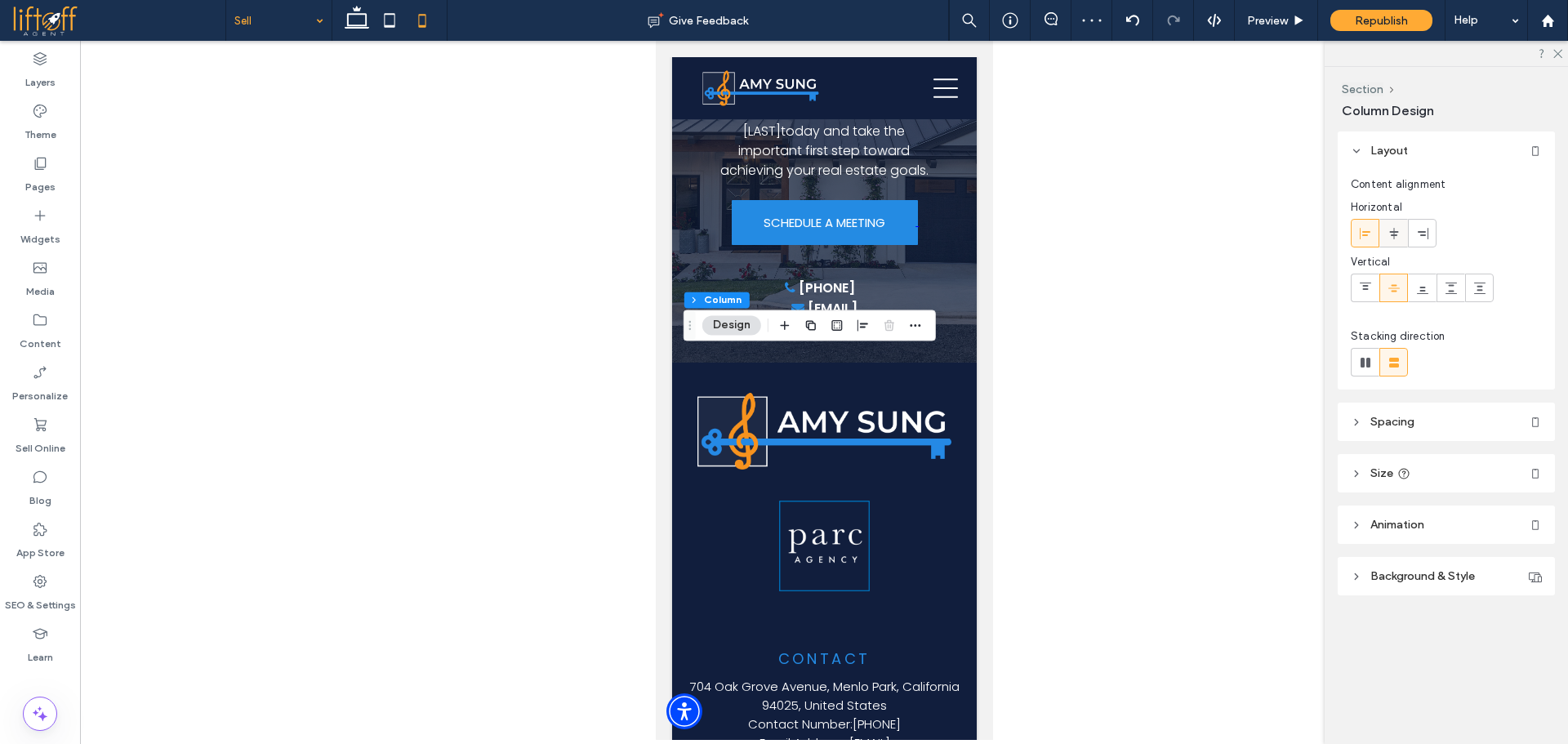 click 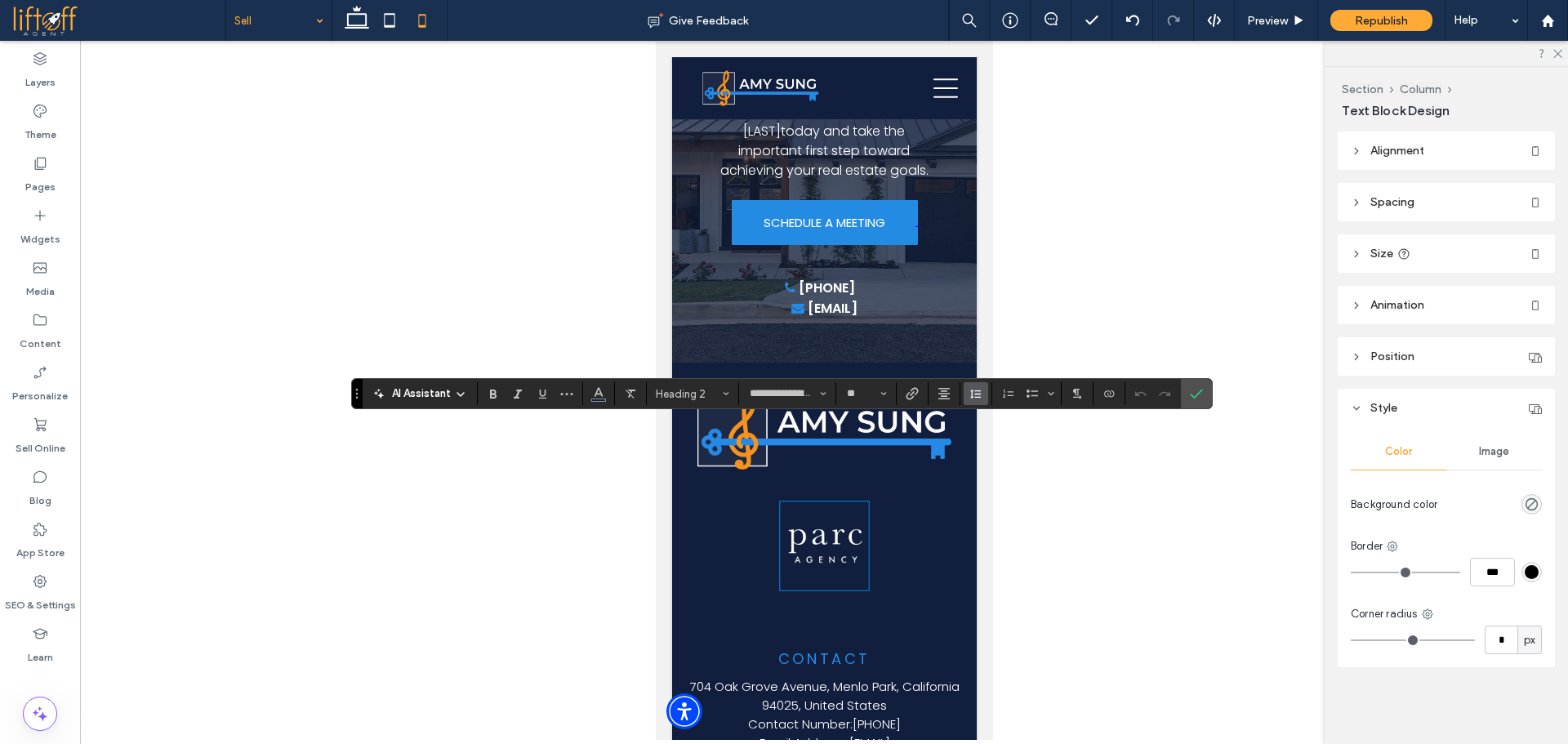 click at bounding box center [976, 394] 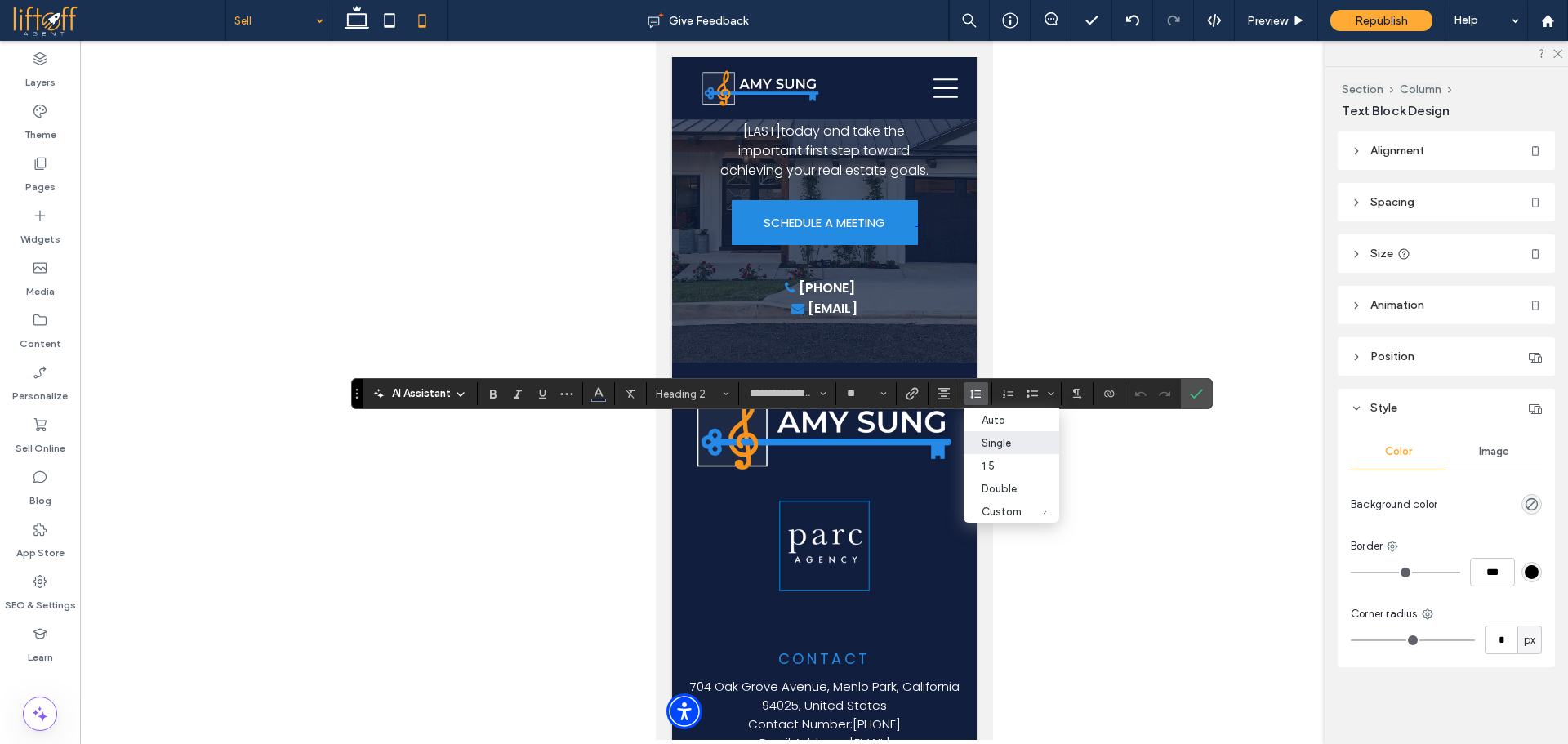 click on "Single" at bounding box center [1001, 443] 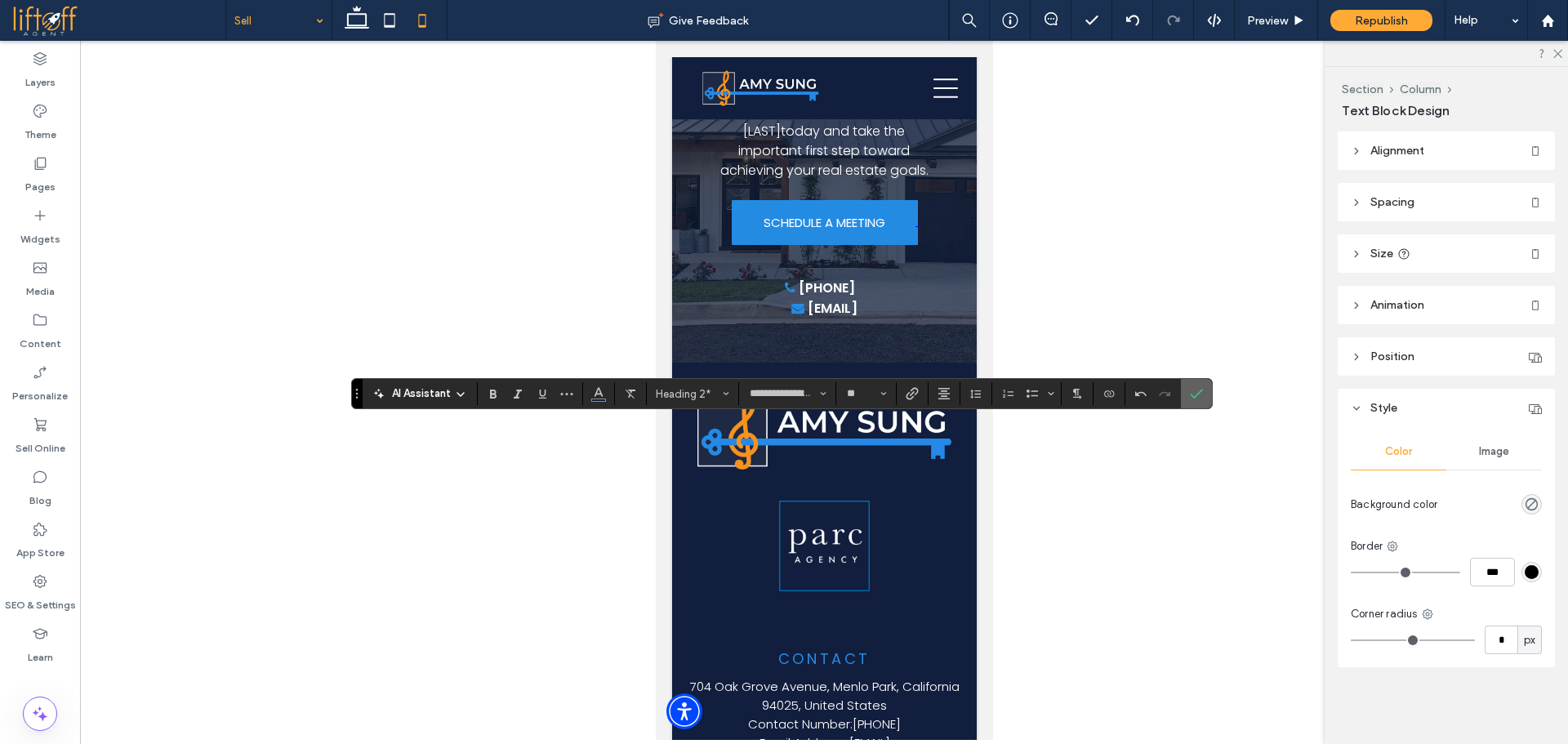 click at bounding box center (1196, 394) 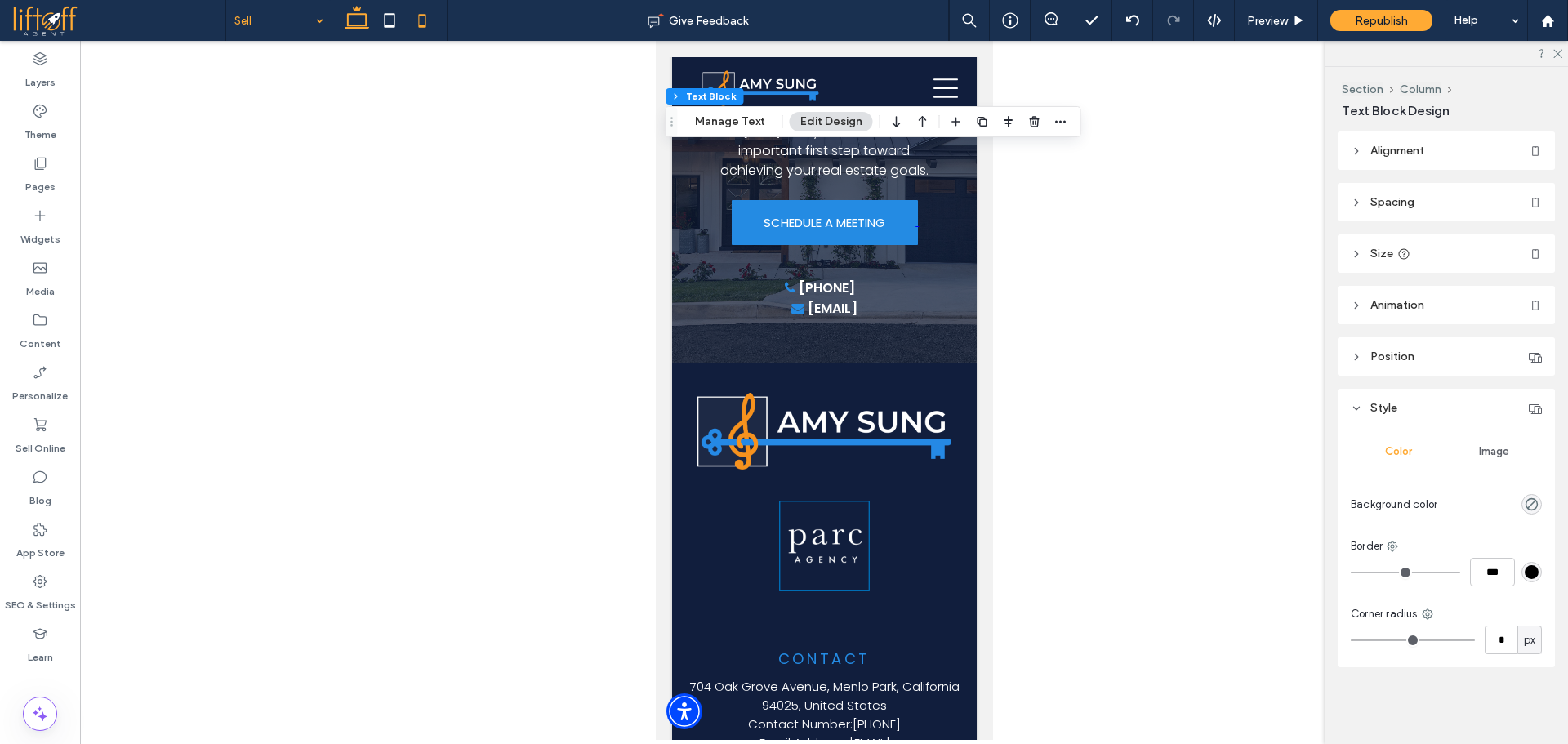click 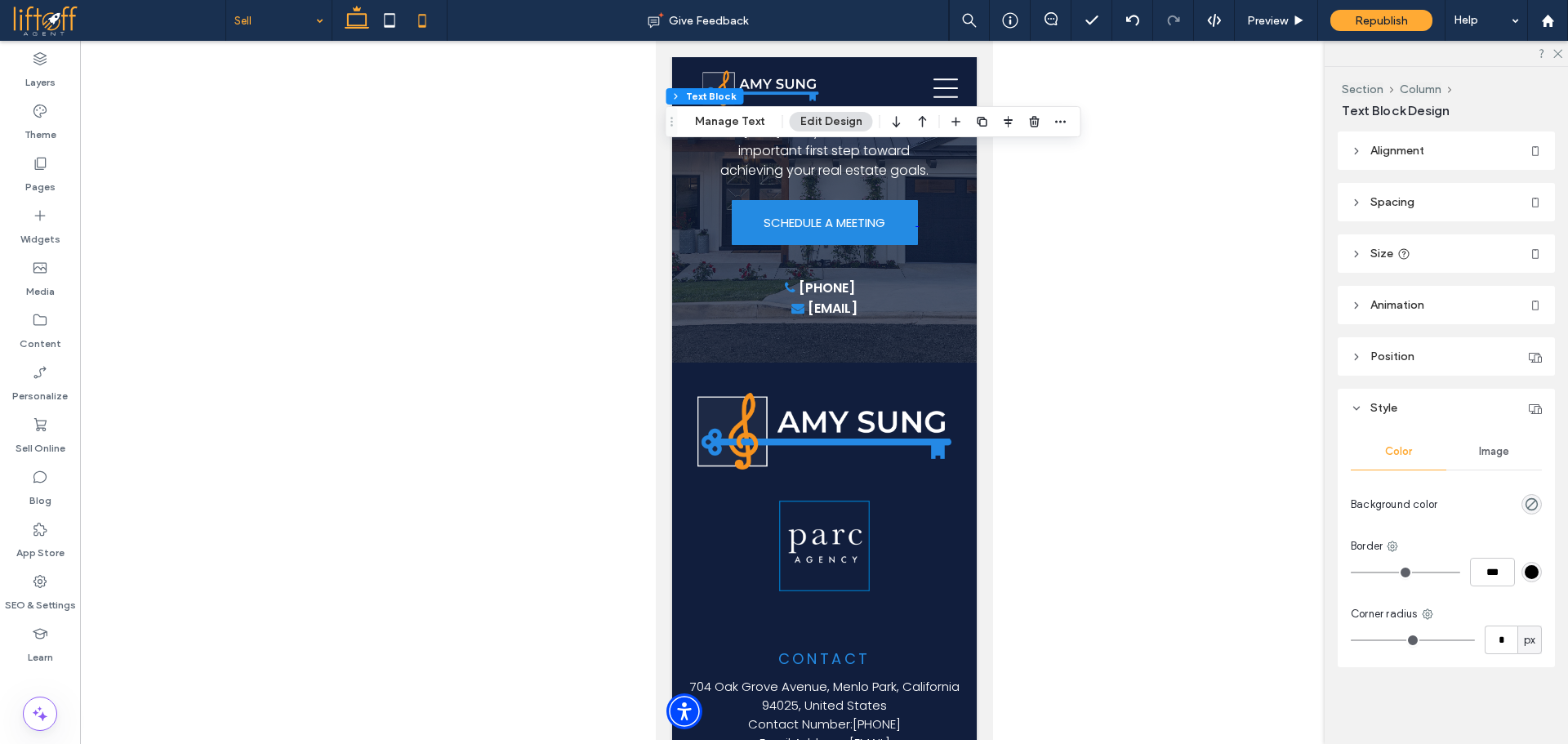 type on "**" 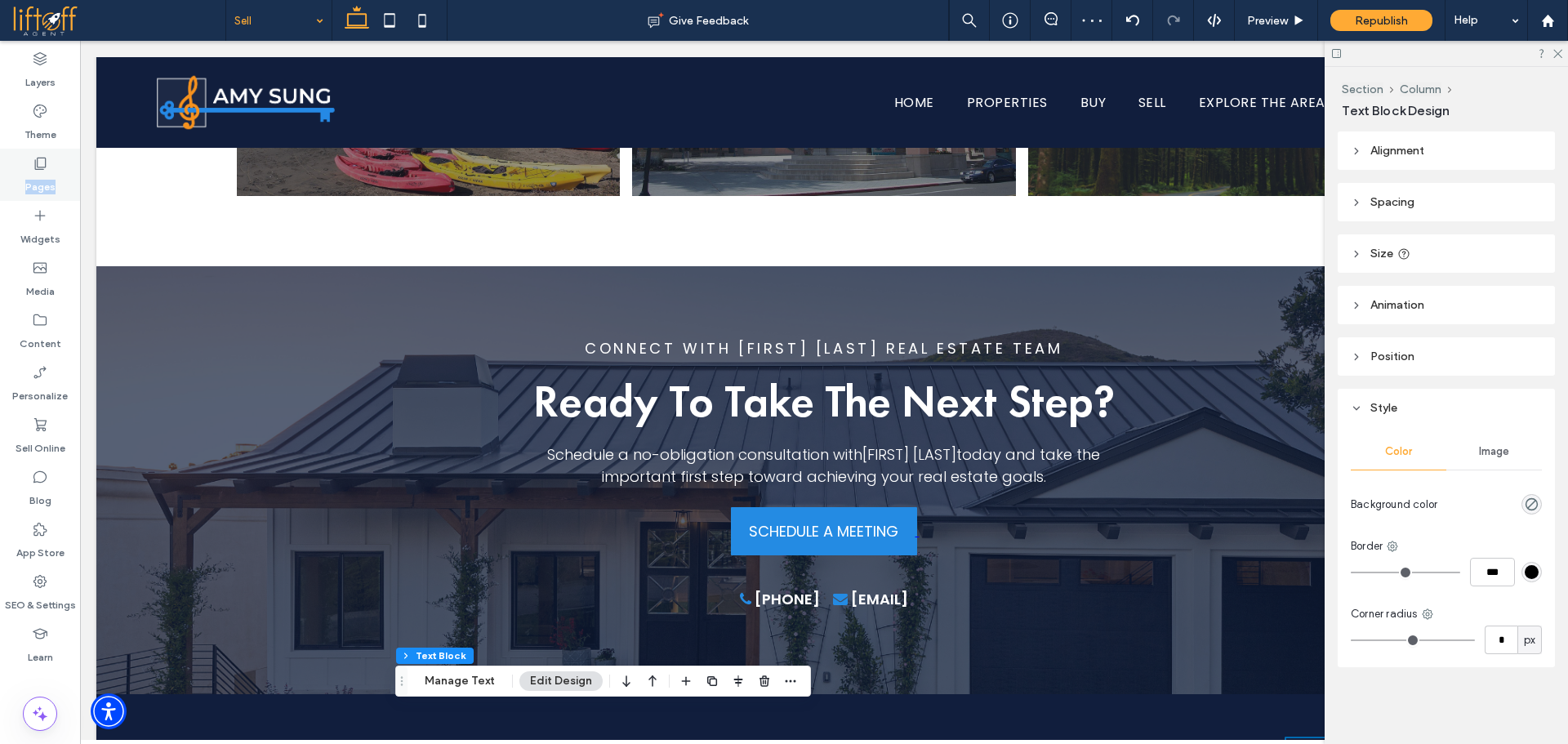 click on "Pages" at bounding box center [40, 175] 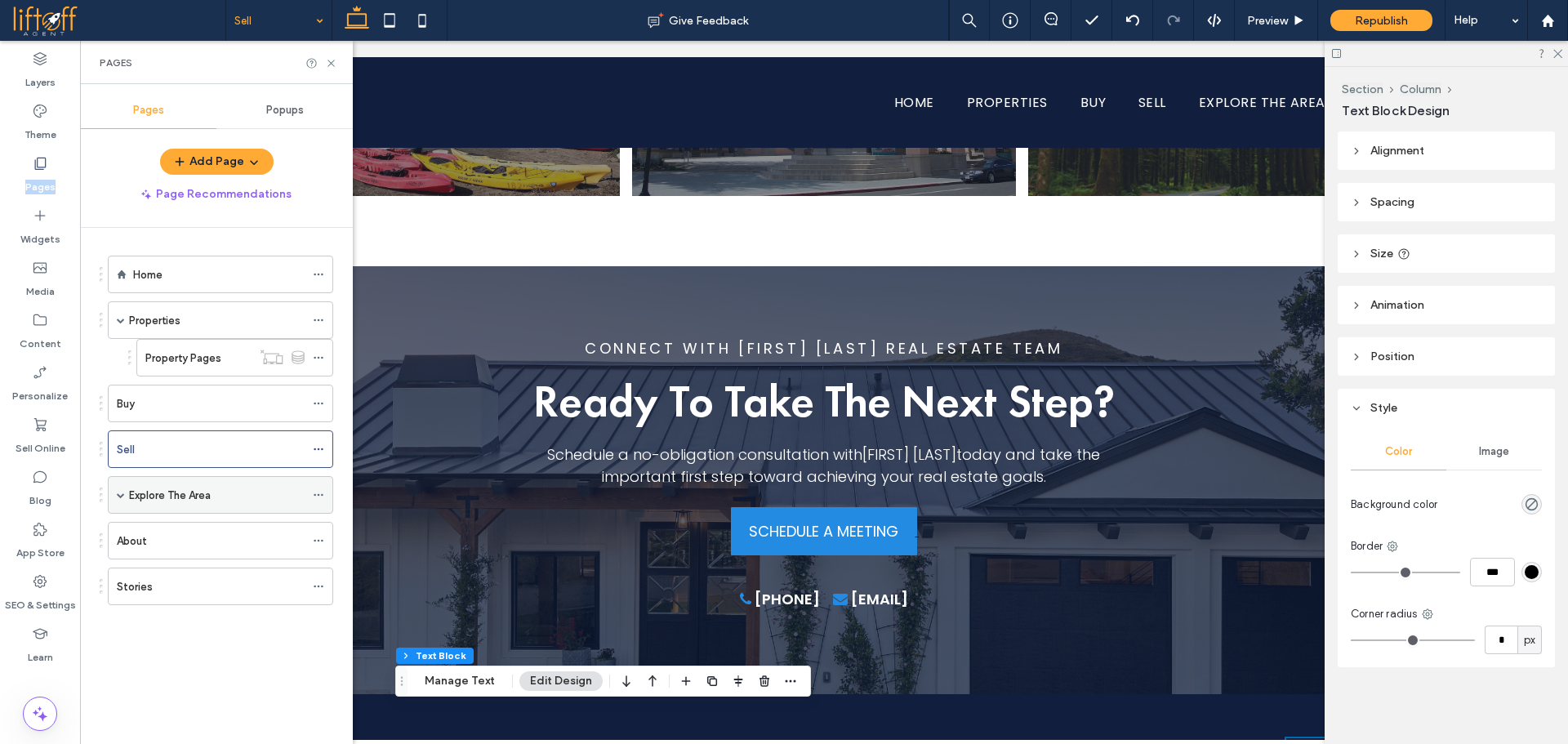 click at bounding box center (121, 495) 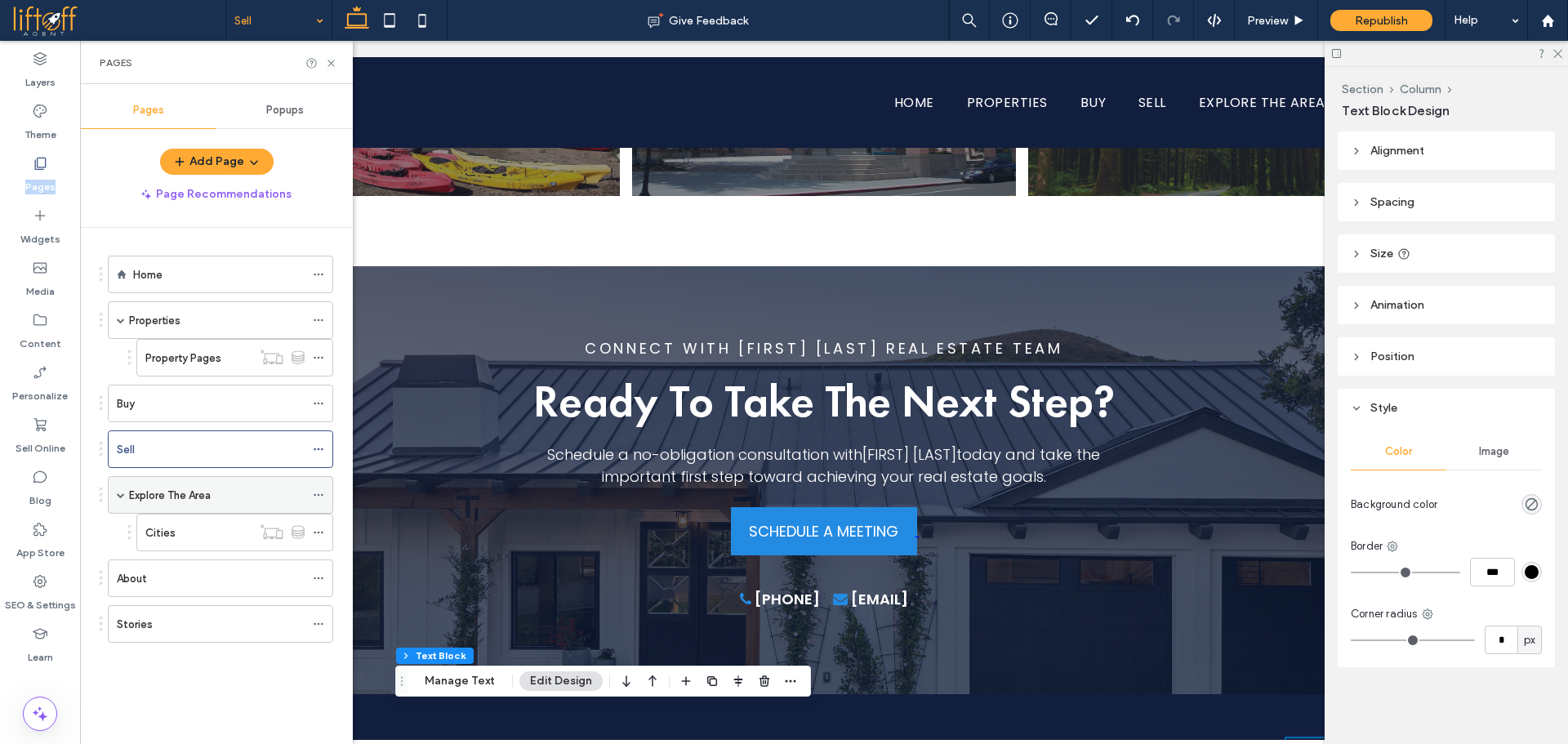 click on "Explore The Area" at bounding box center (170, 495) 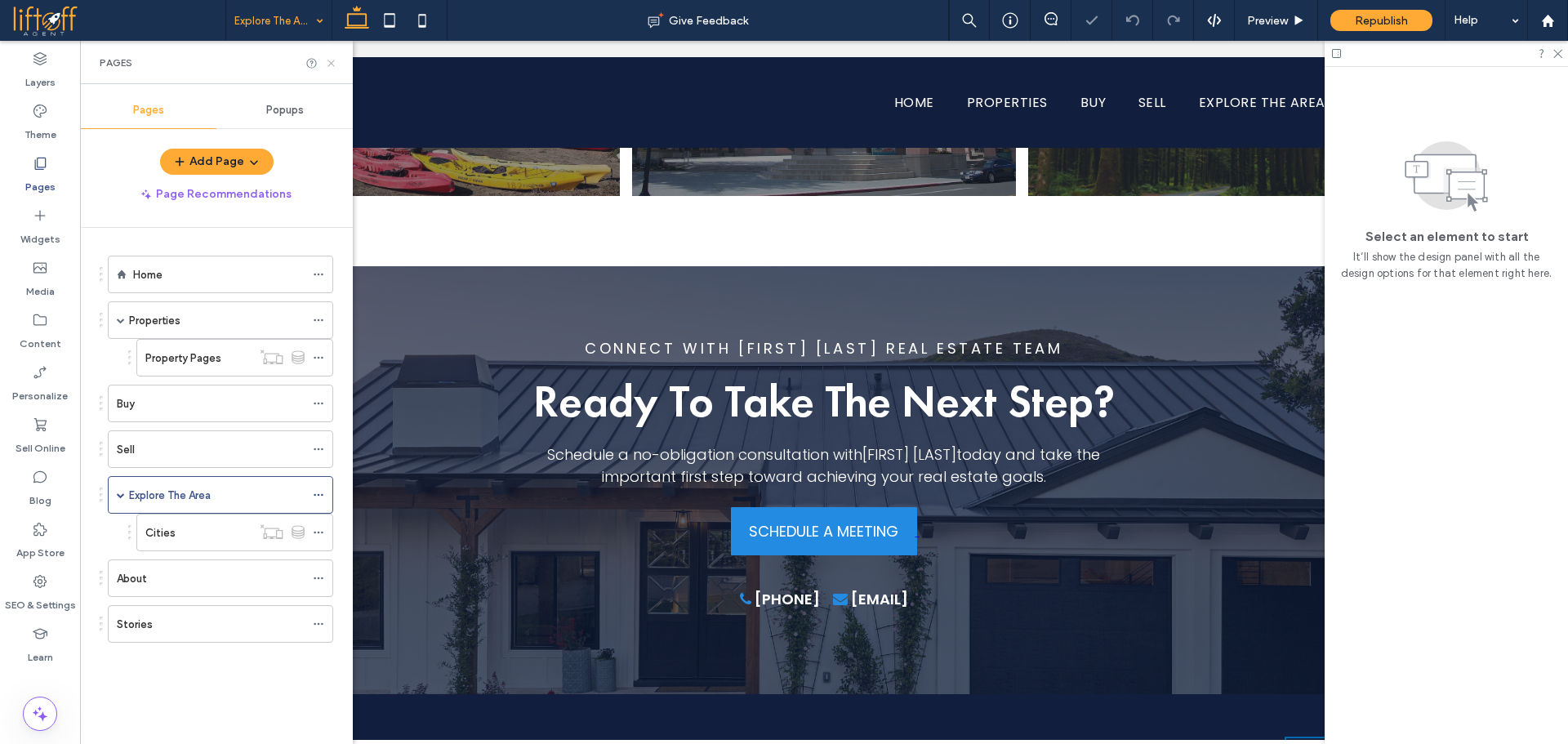 click 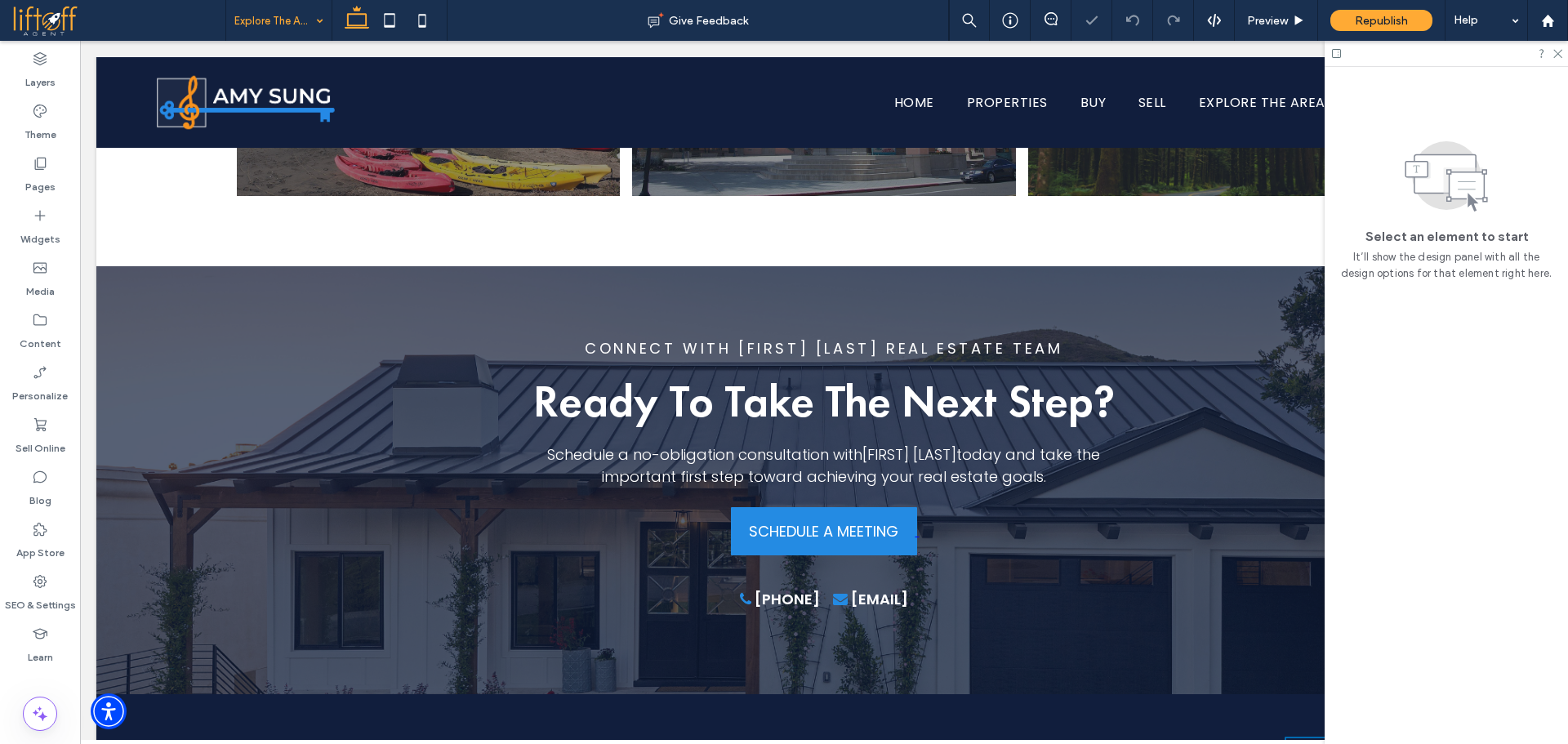 click at bounding box center (1446, 53) 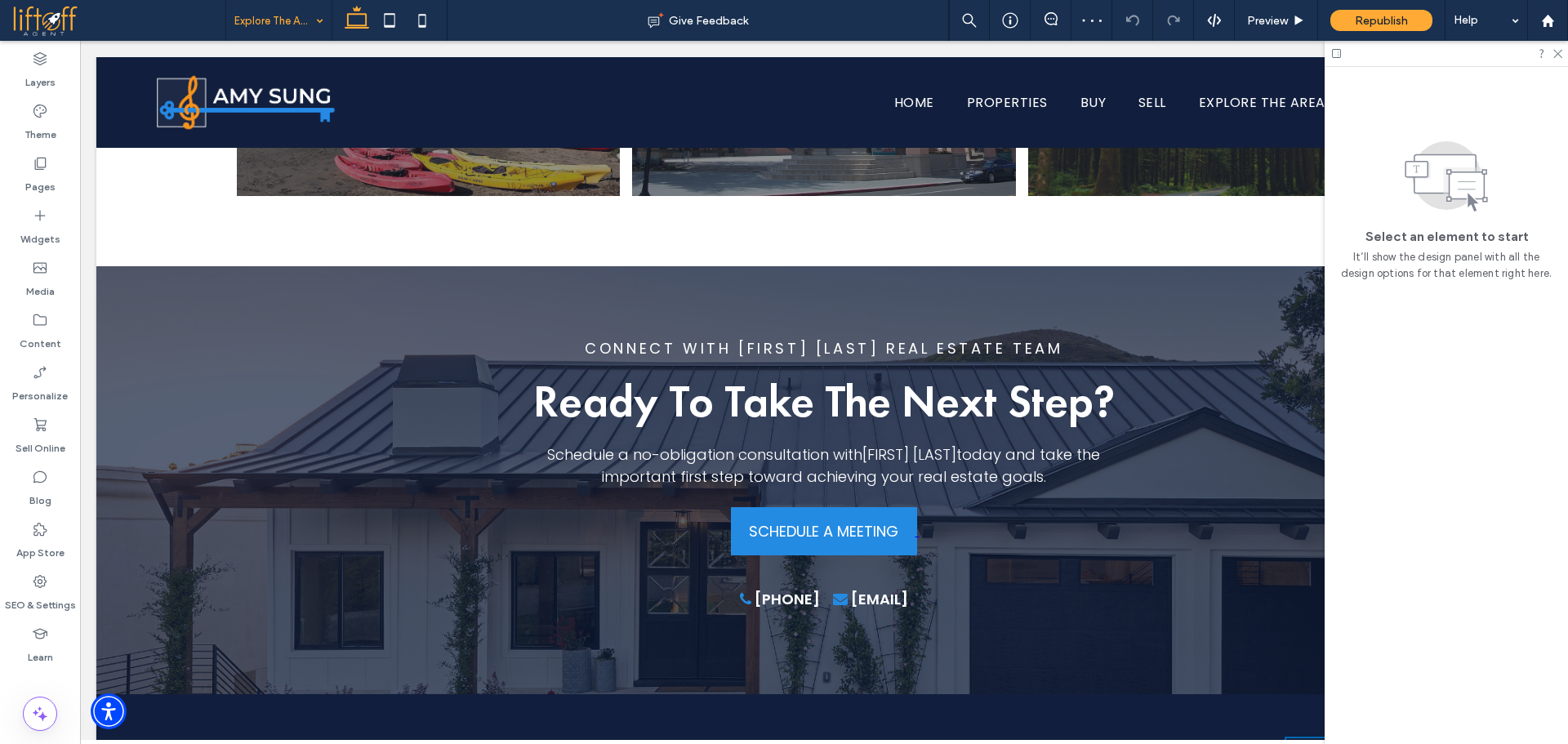 click at bounding box center (1446, 53) 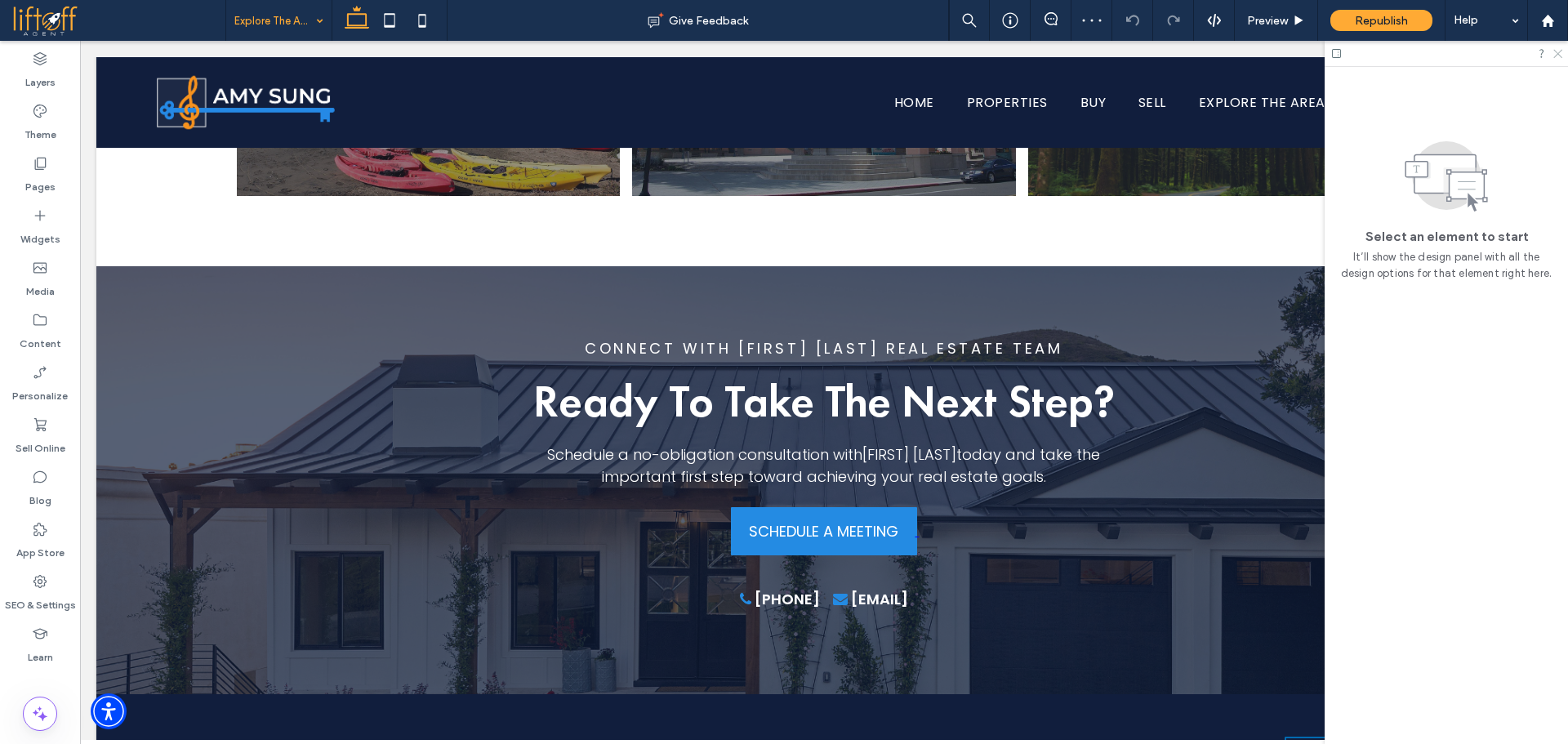 click 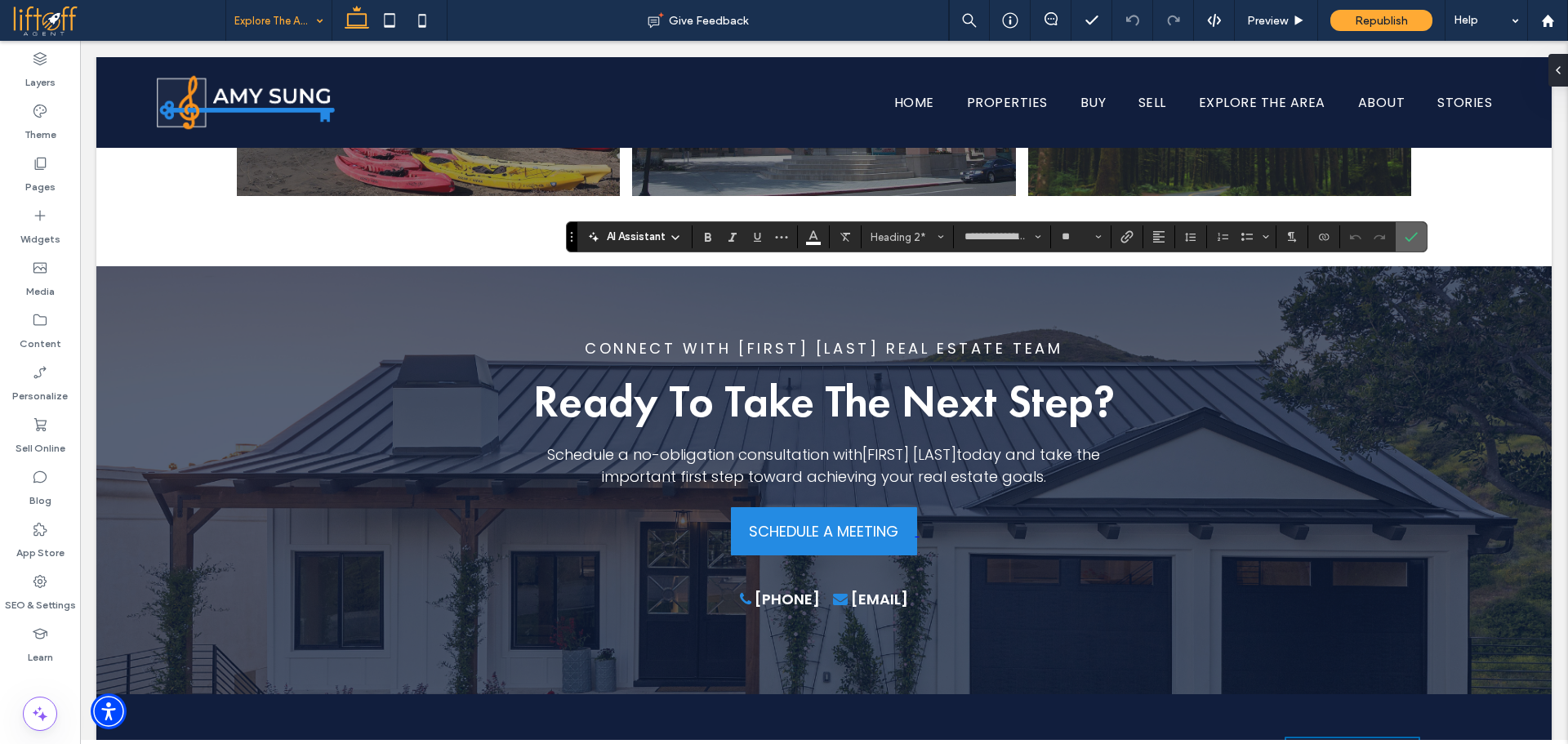 click 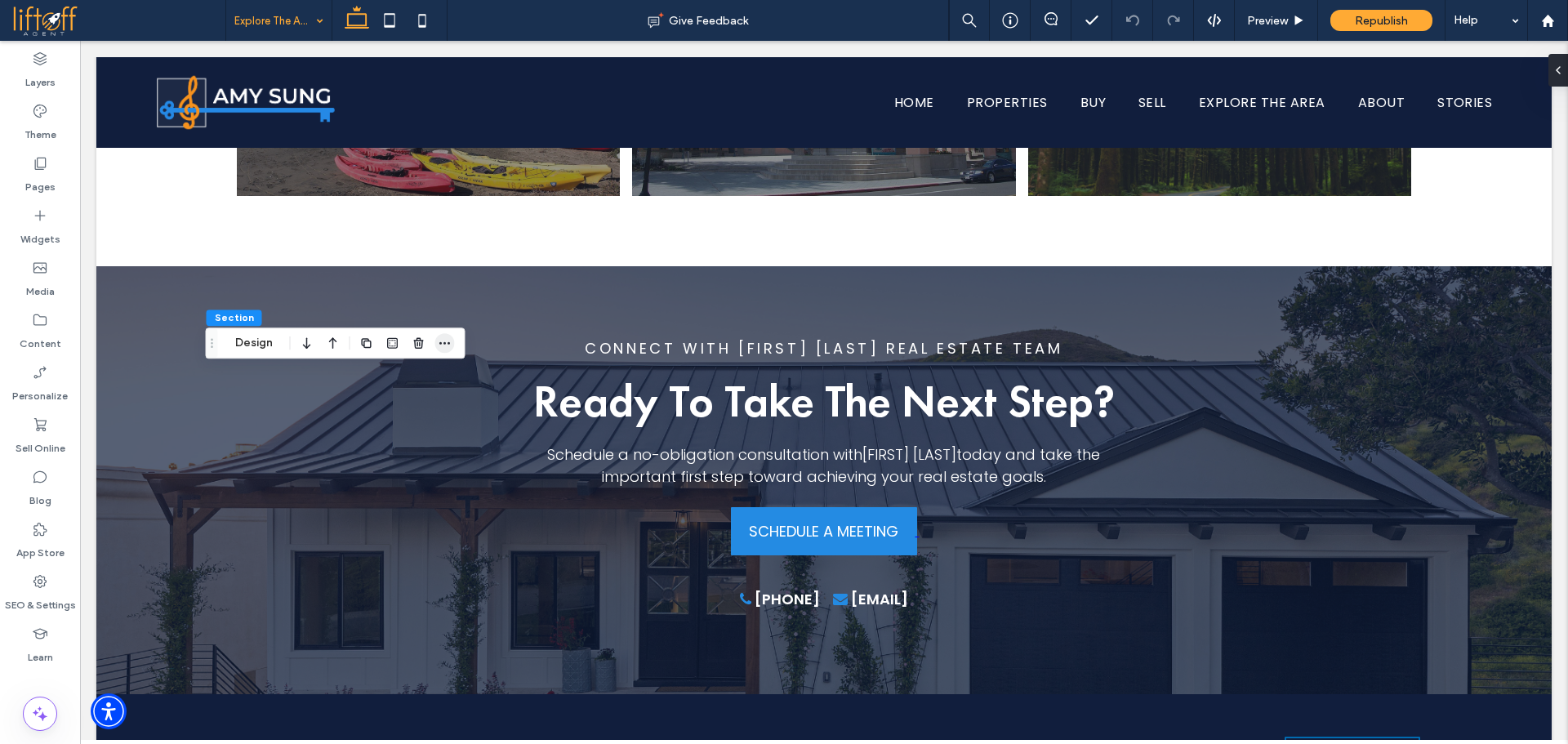click at bounding box center [445, 343] 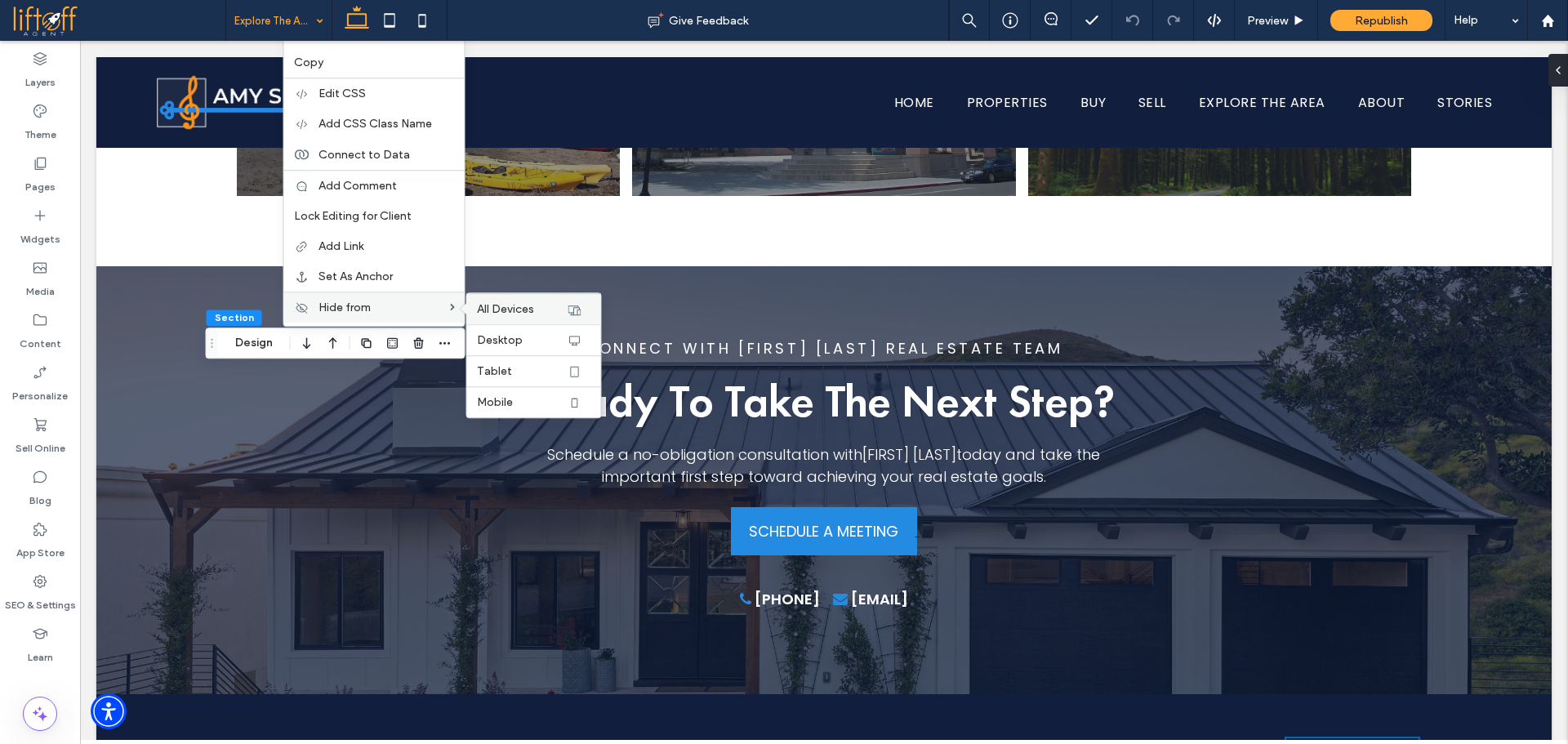 click on "All Devices" at bounding box center (506, 309) 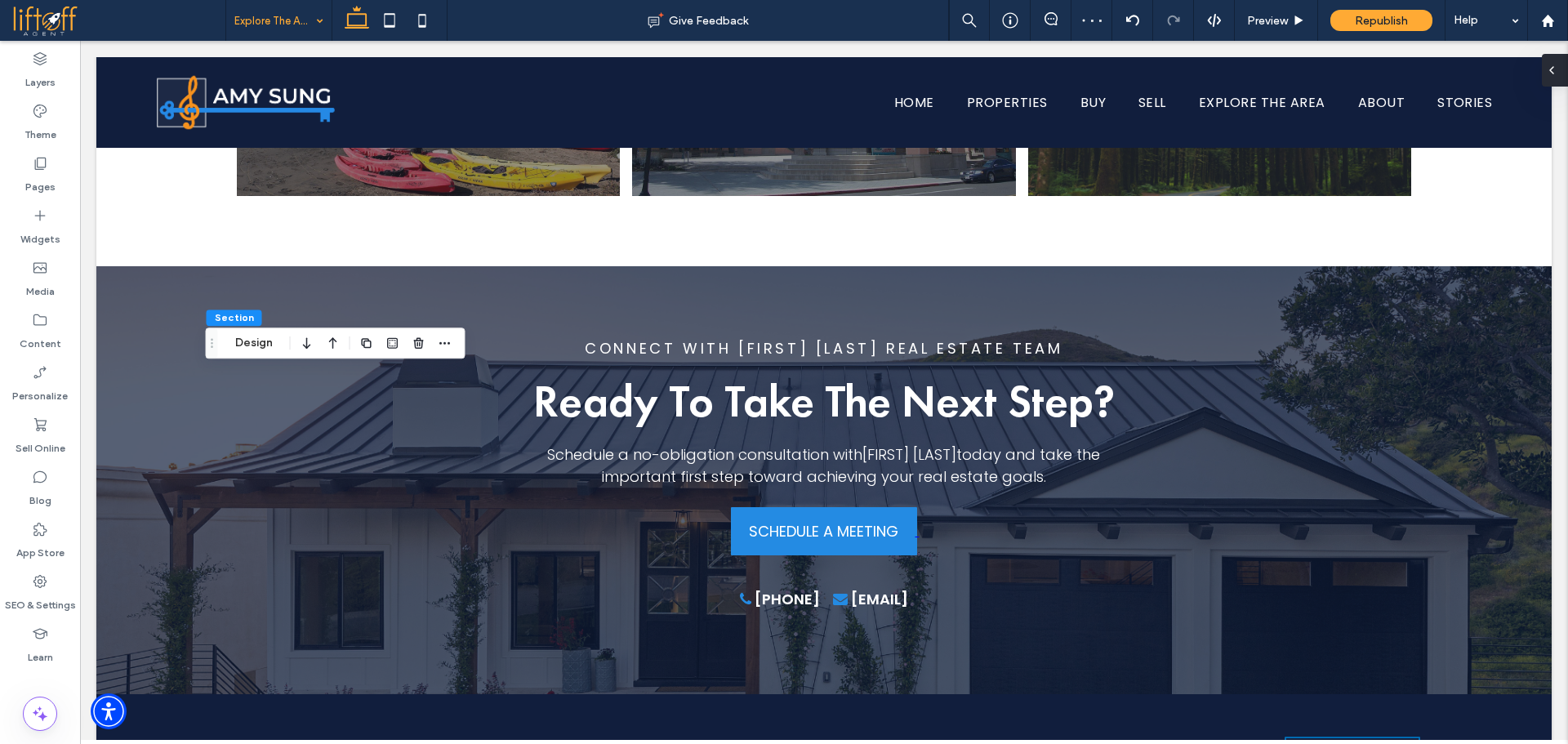 click at bounding box center (1555, 70) 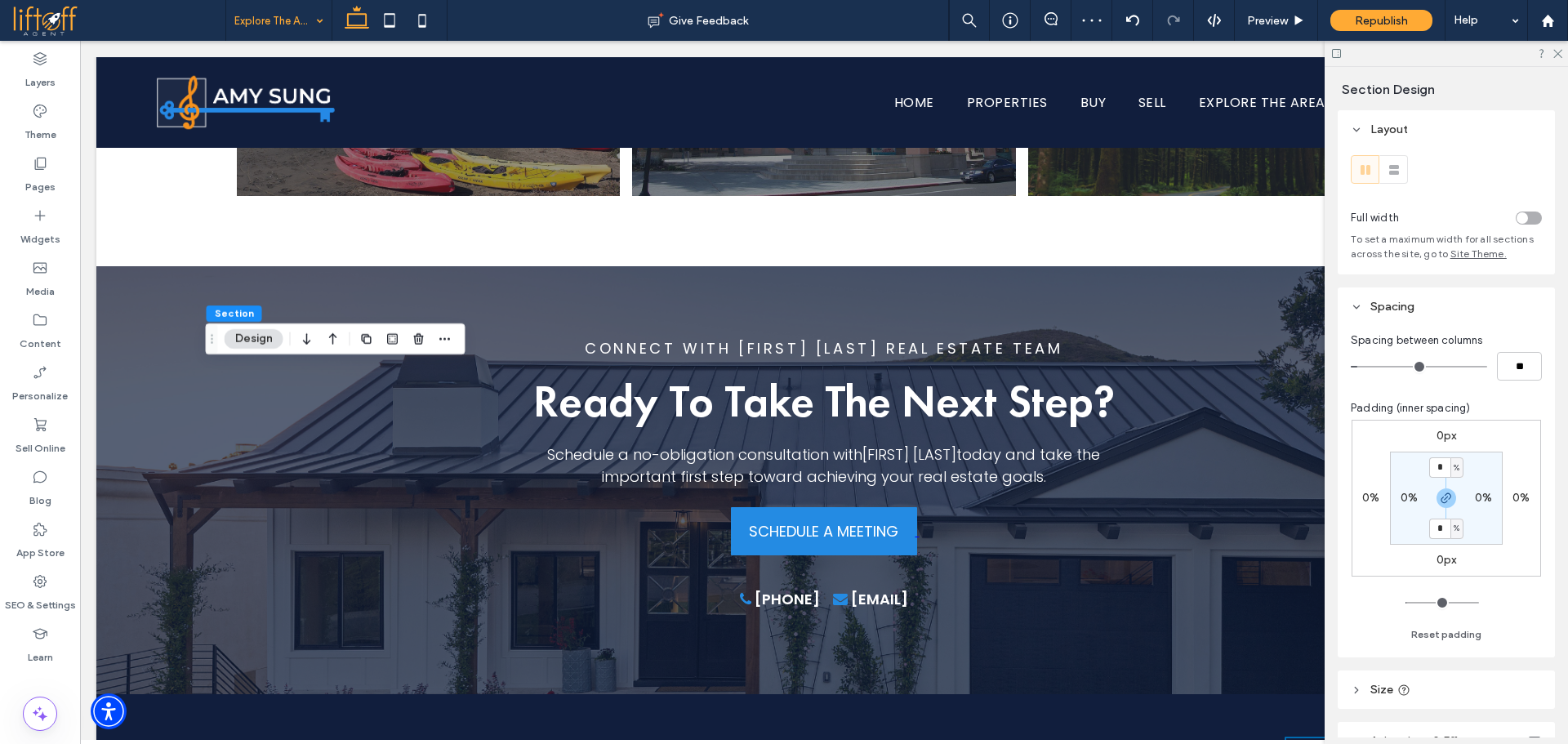 click on "0%" at bounding box center [1409, 497] 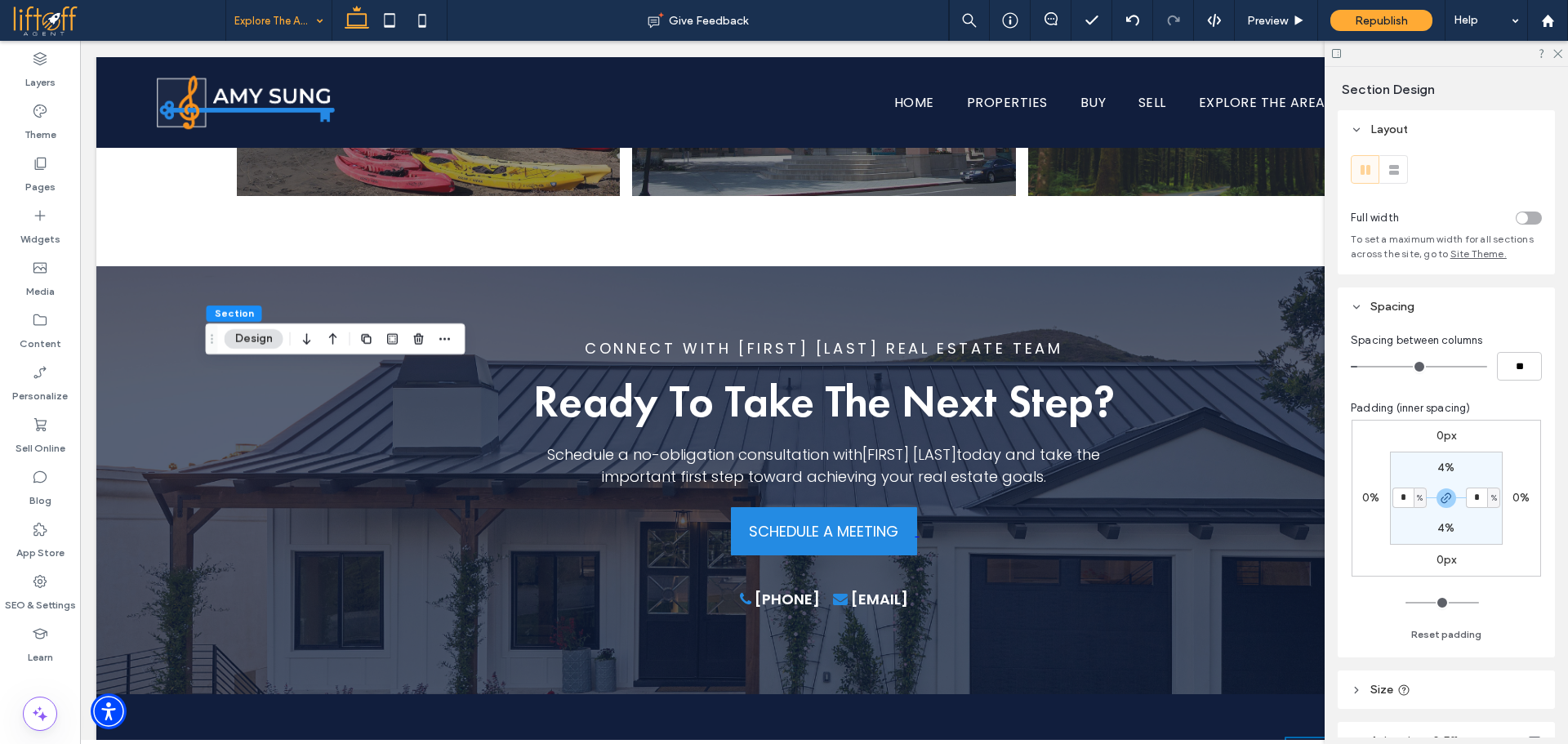 type on "*" 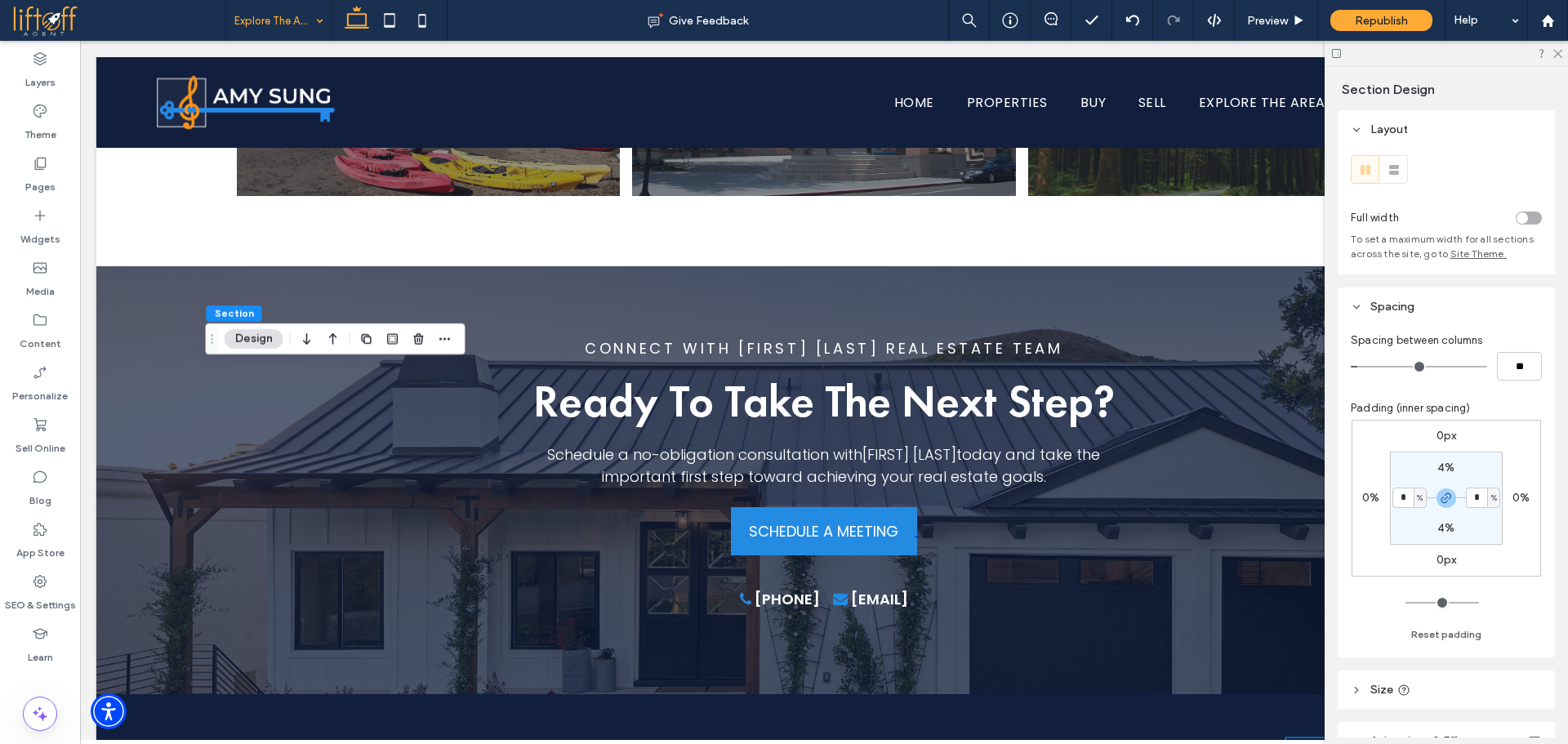 type on "*" 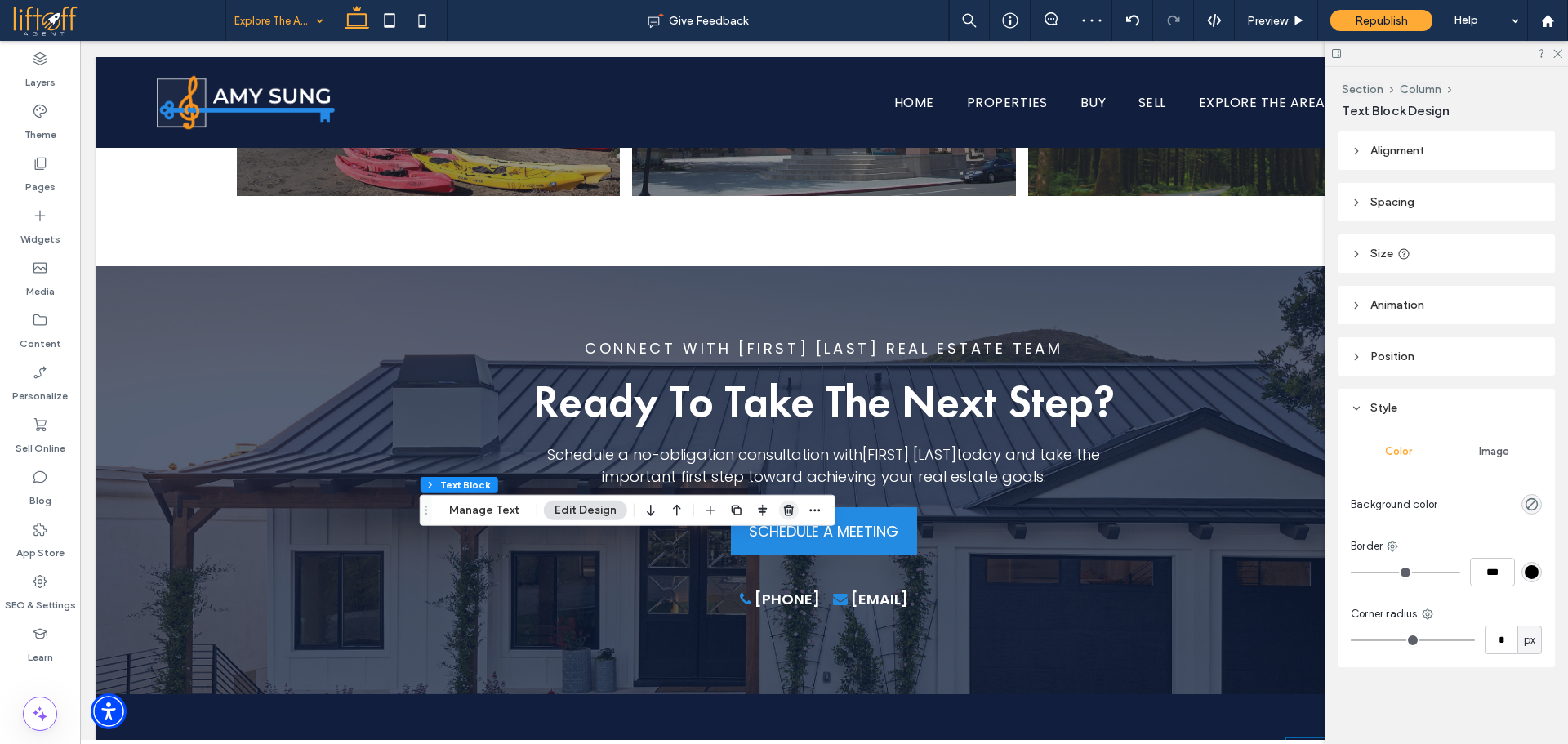 click 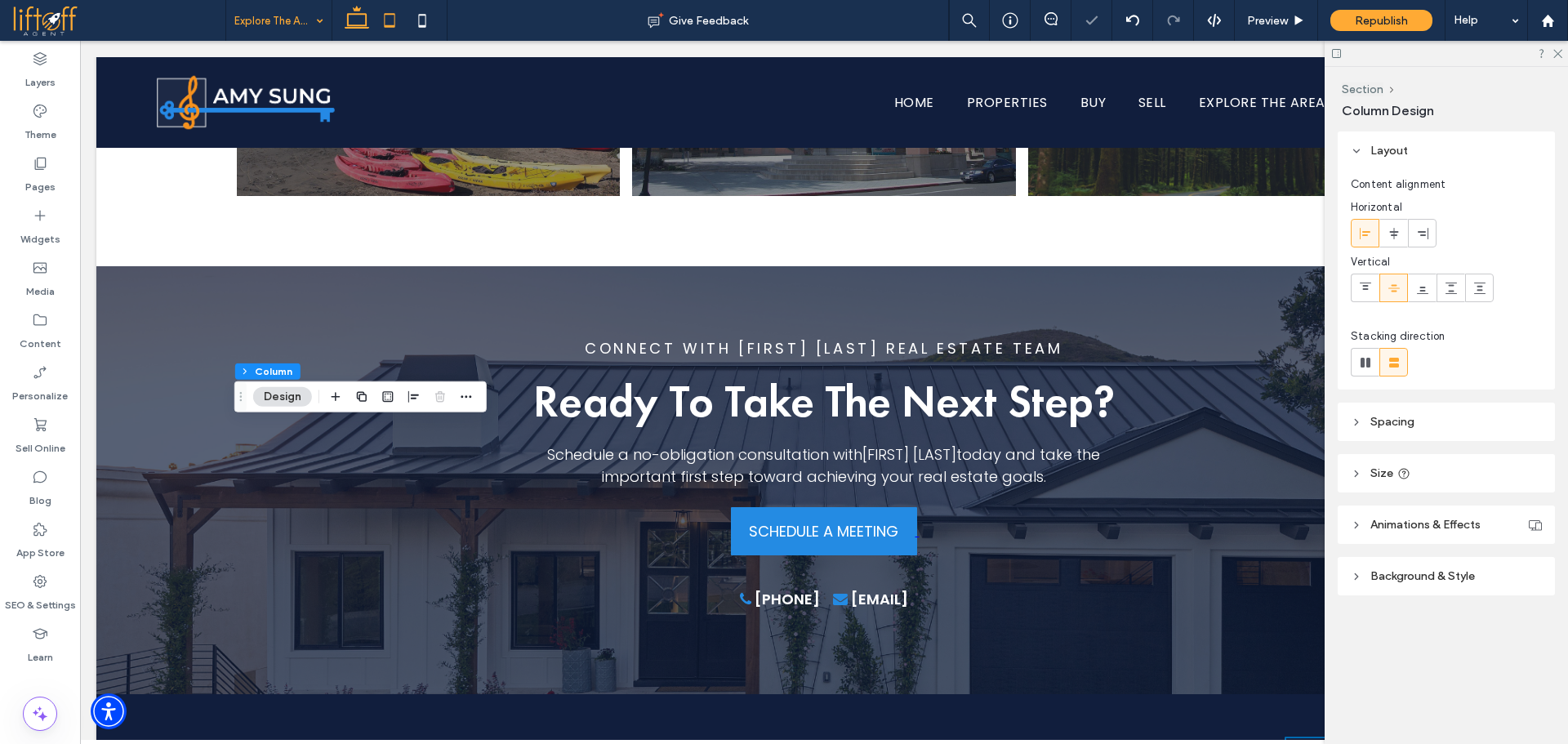 click 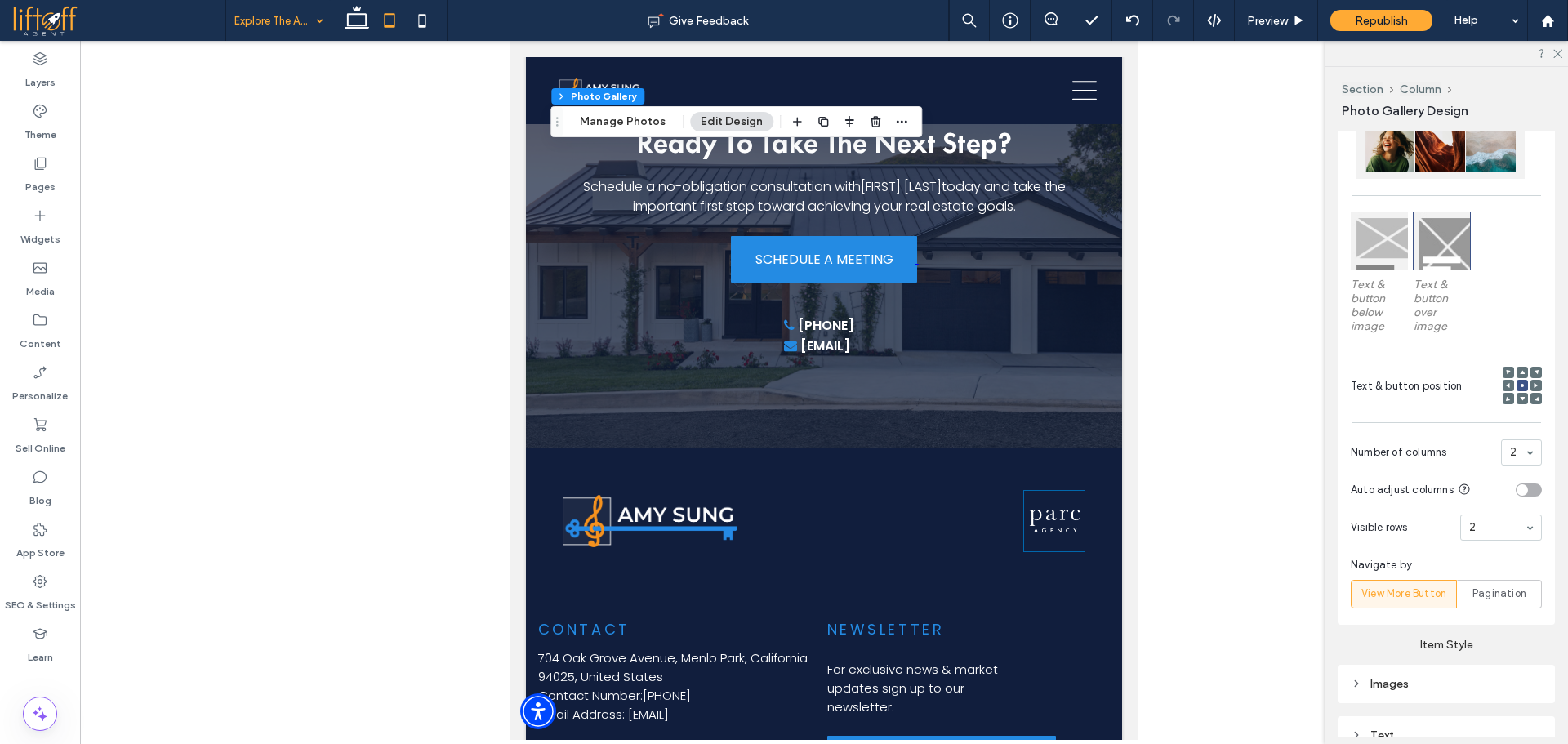 scroll, scrollTop: 657, scrollLeft: 0, axis: vertical 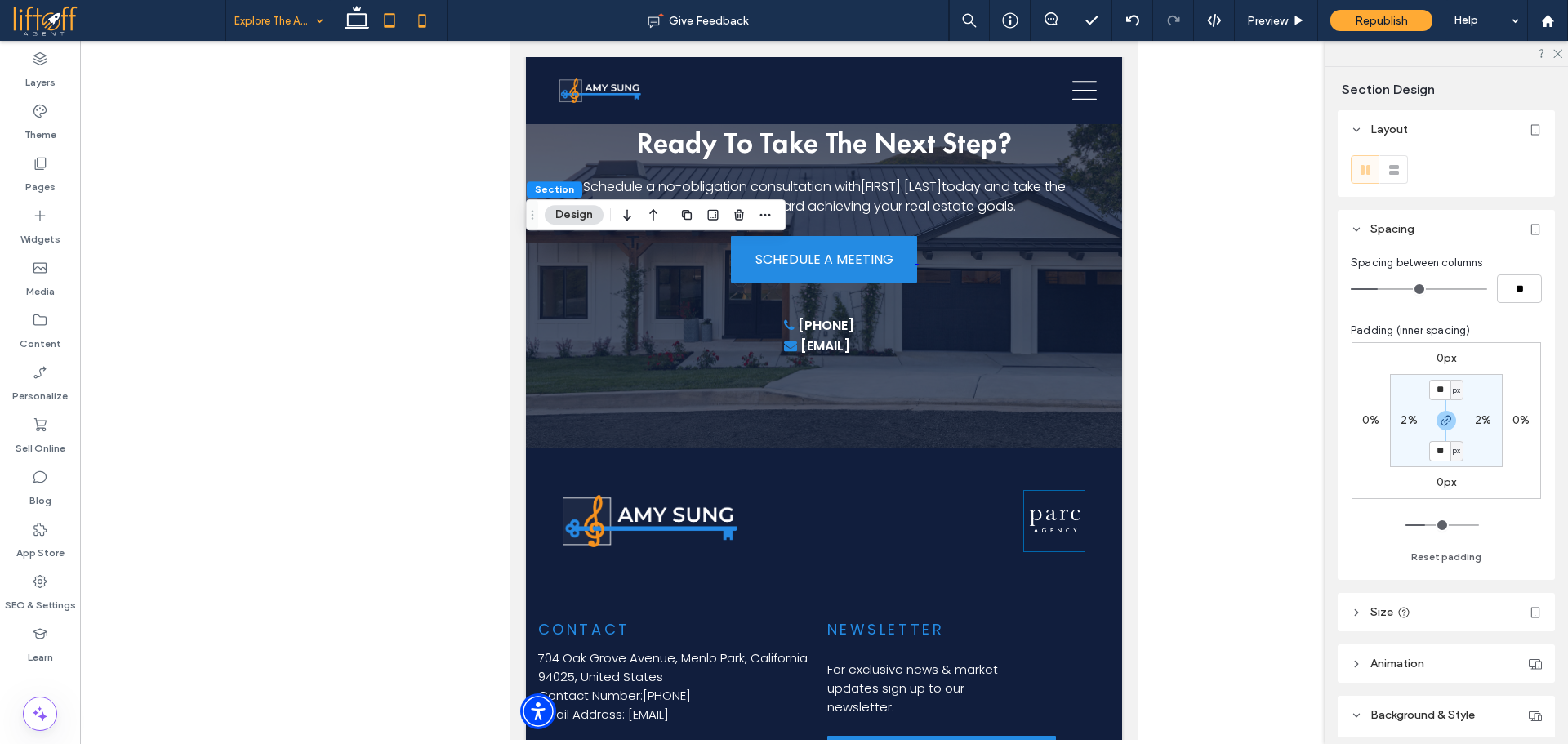 click 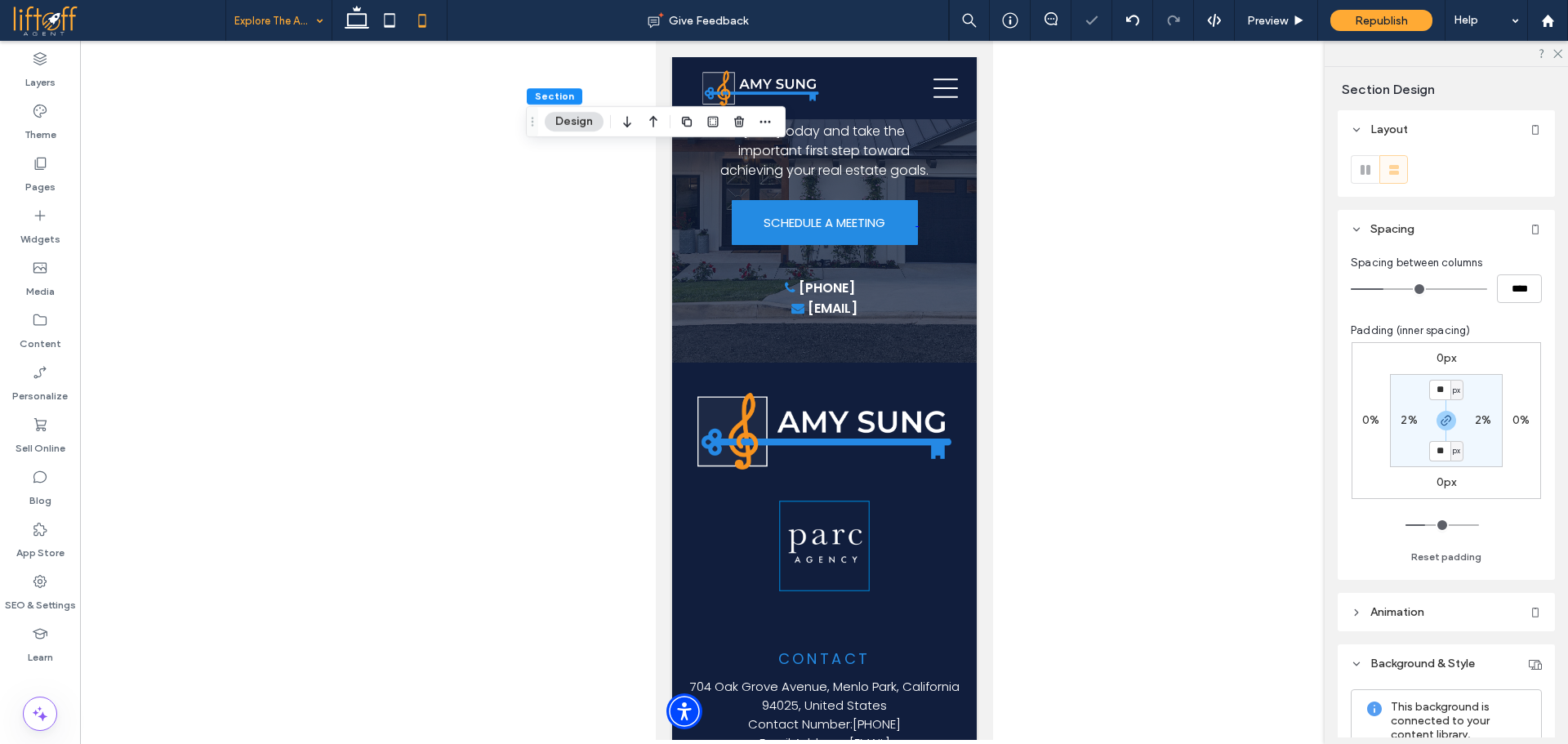 type on "**" 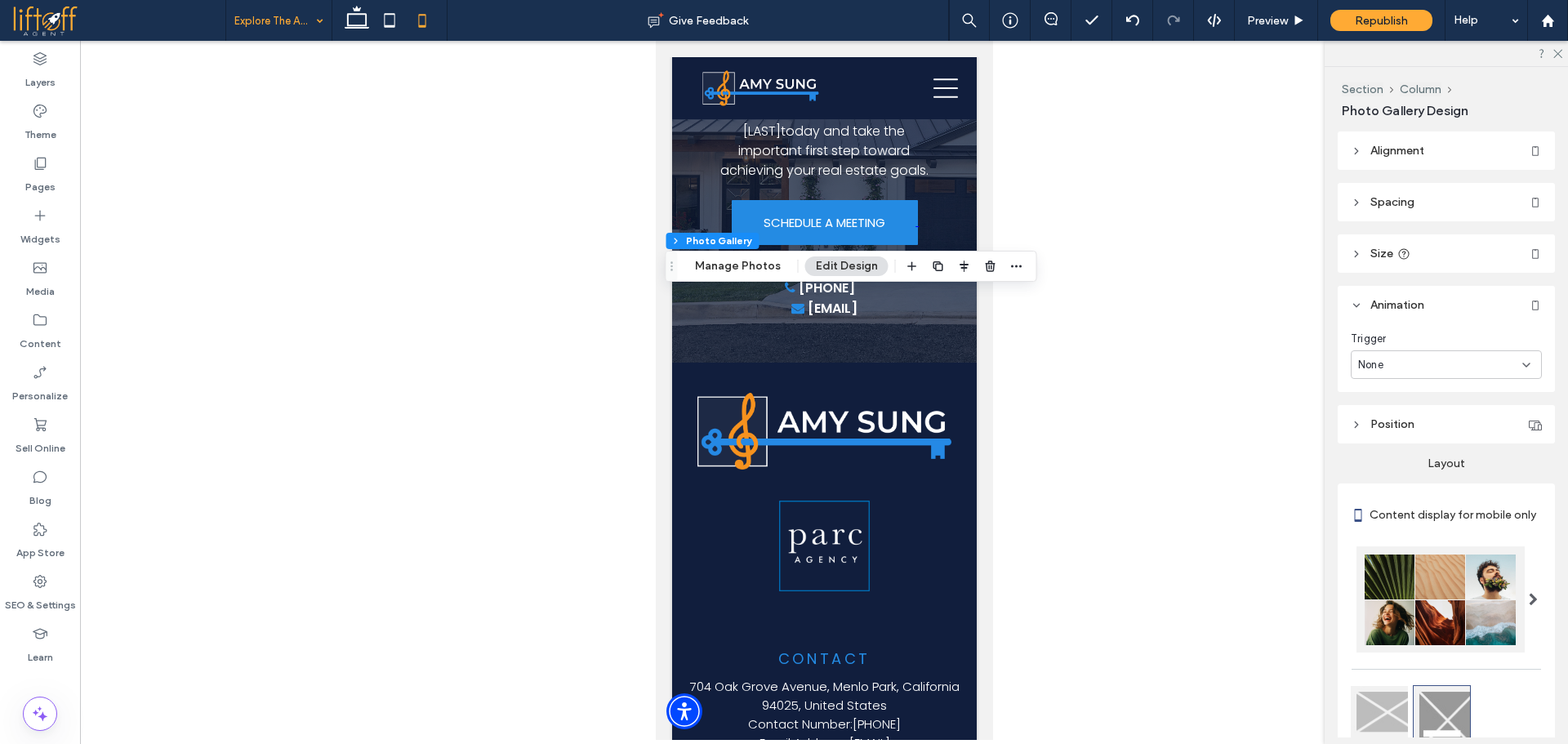 click on "Spacing" at bounding box center (1446, 202) 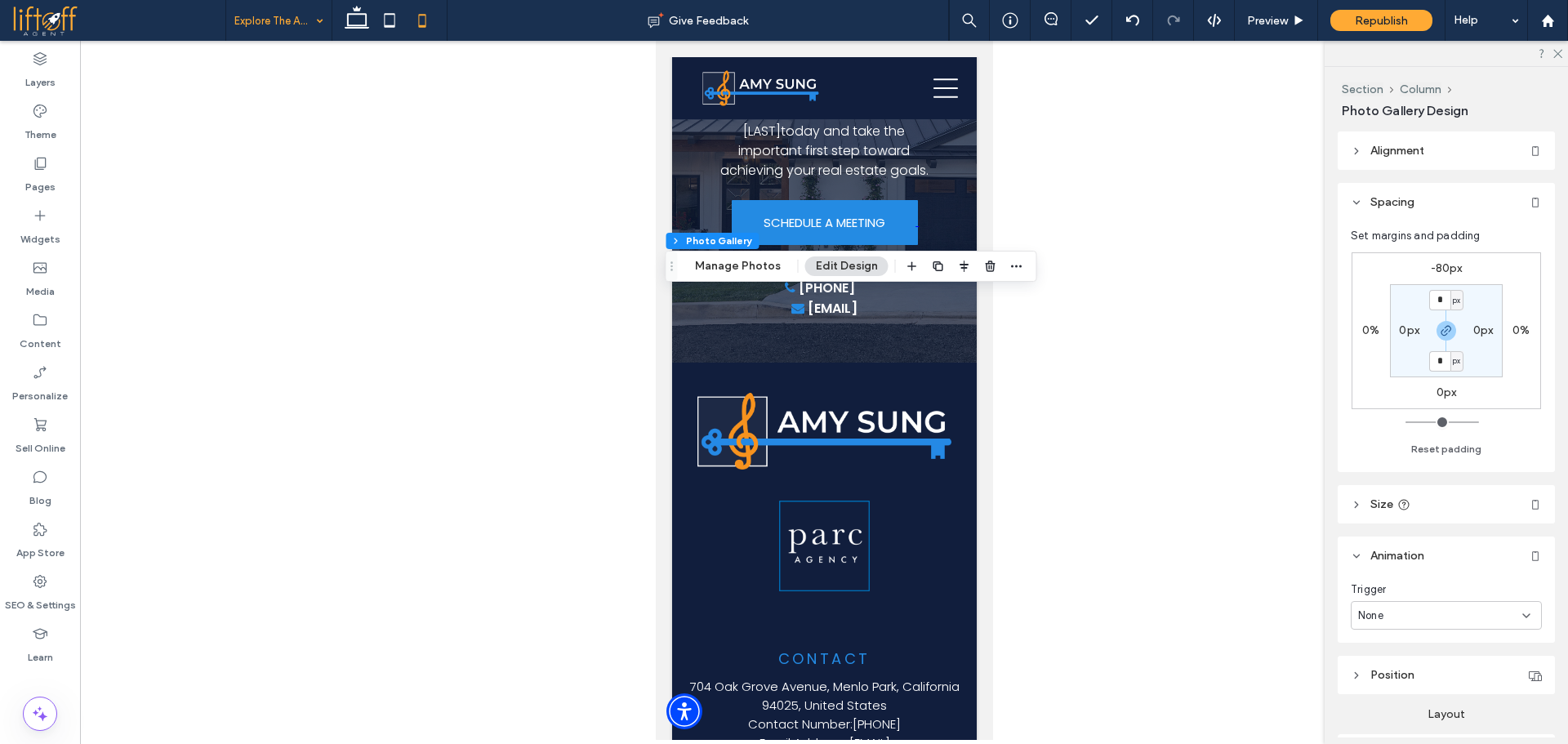 click on "-80px" at bounding box center [1446, 268] 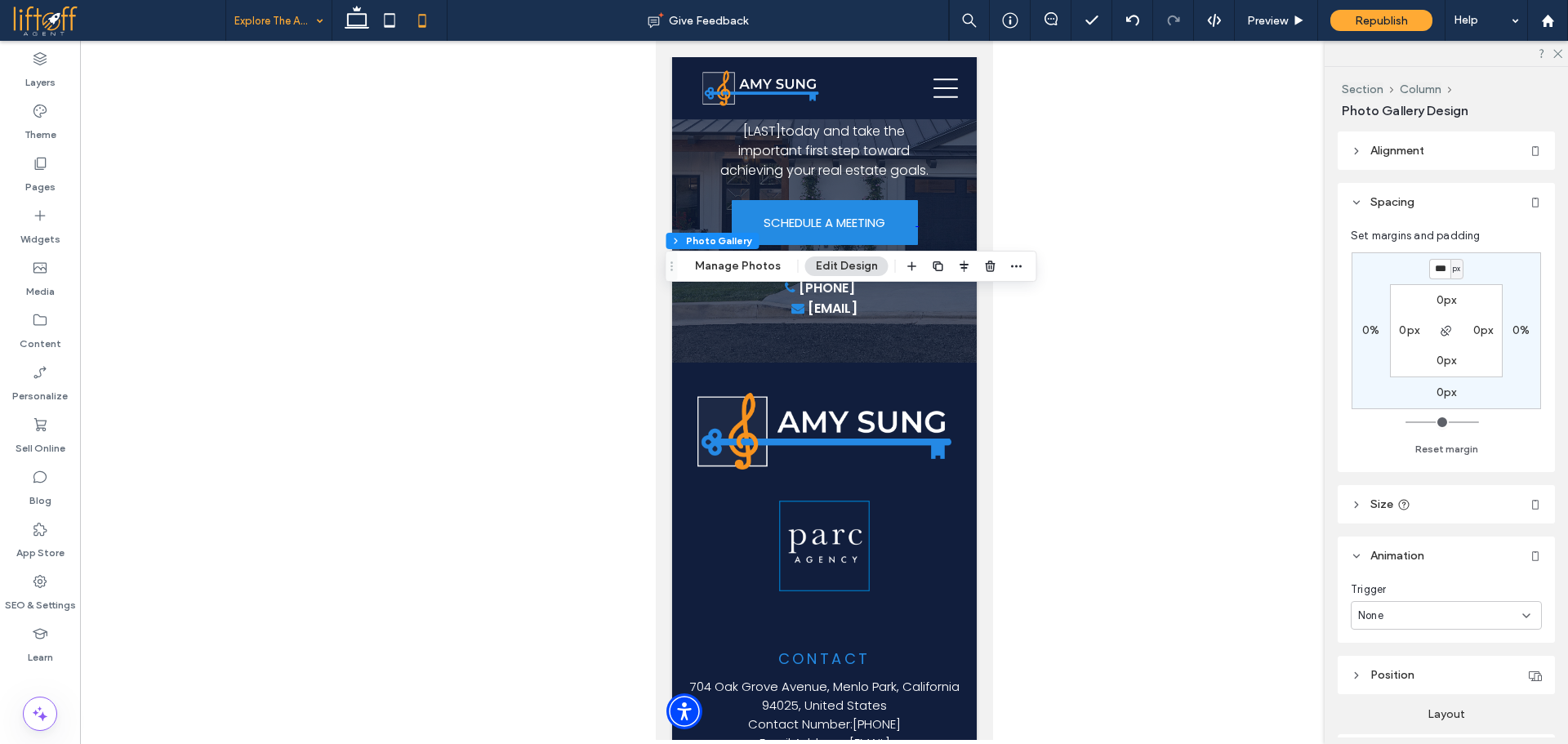 type on "***" 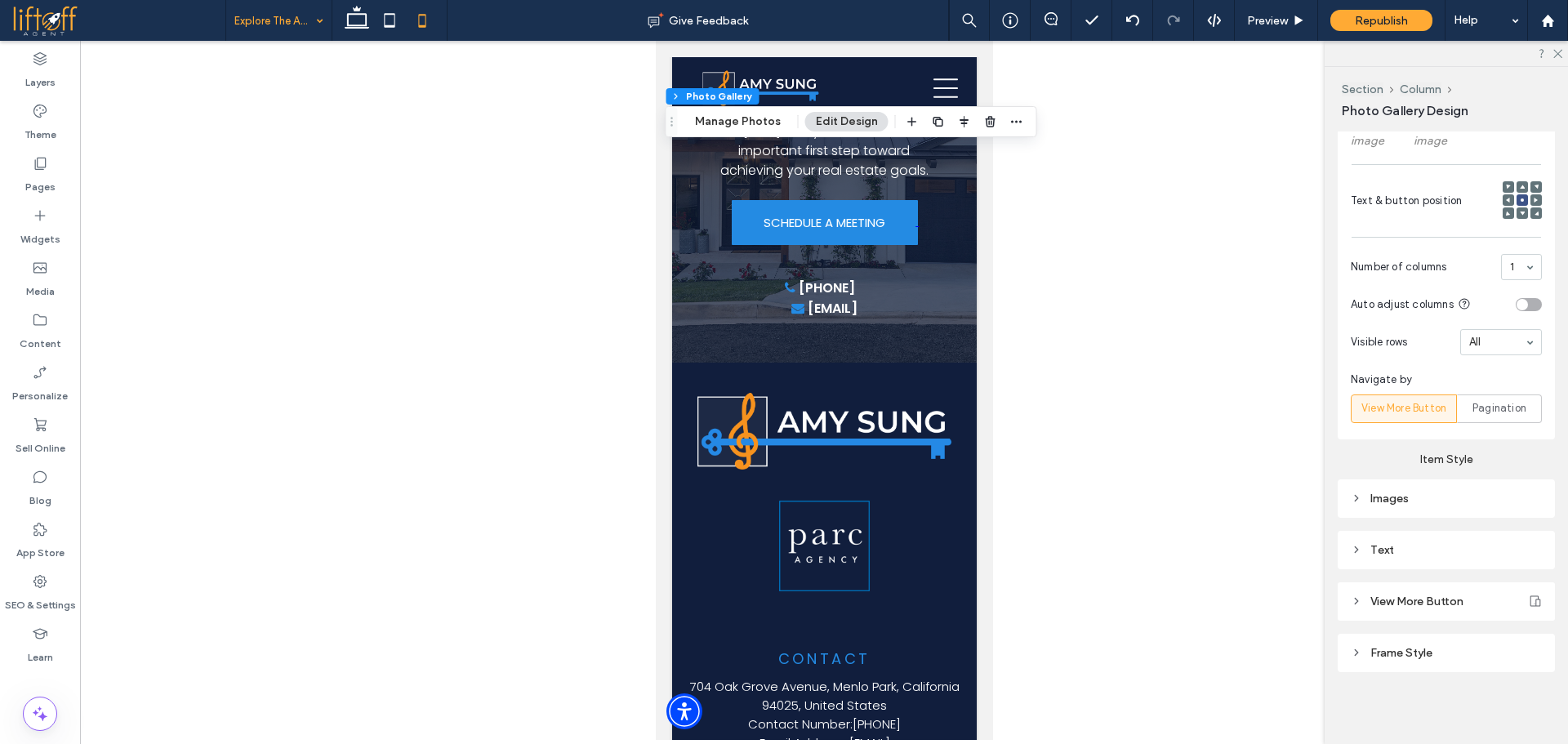 scroll, scrollTop: 921, scrollLeft: 0, axis: vertical 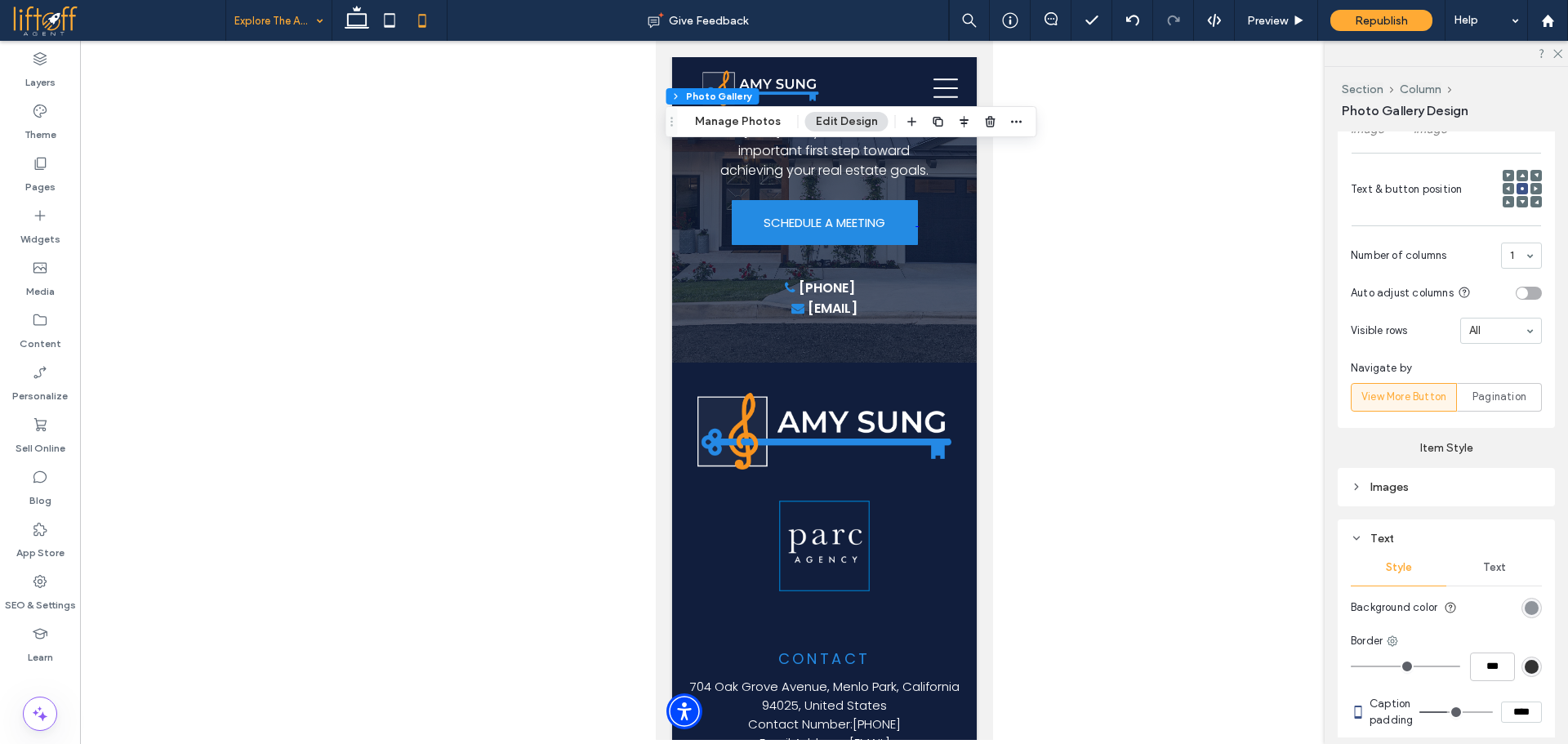 click on "Text" at bounding box center [1494, 568] 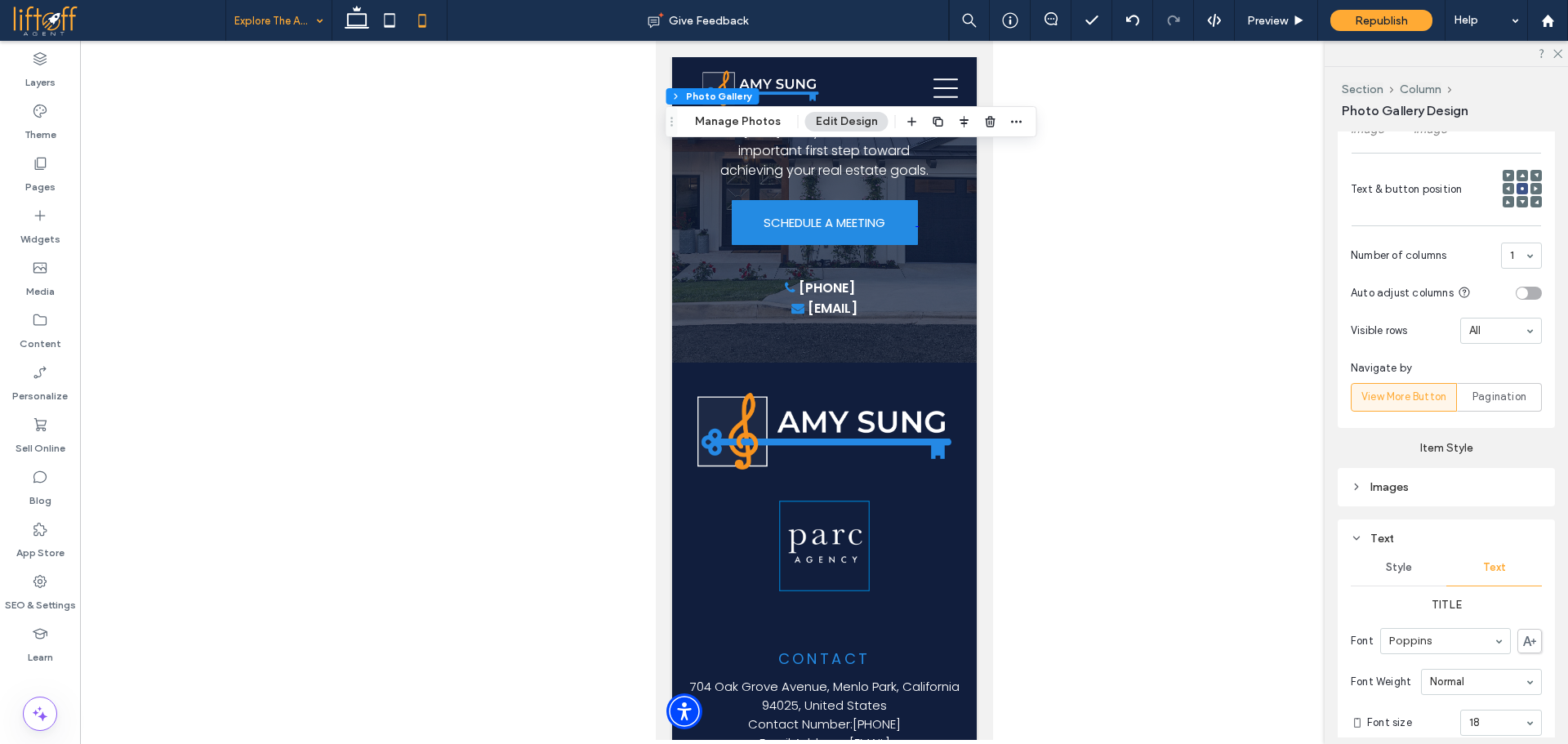 scroll, scrollTop: 1451, scrollLeft: 0, axis: vertical 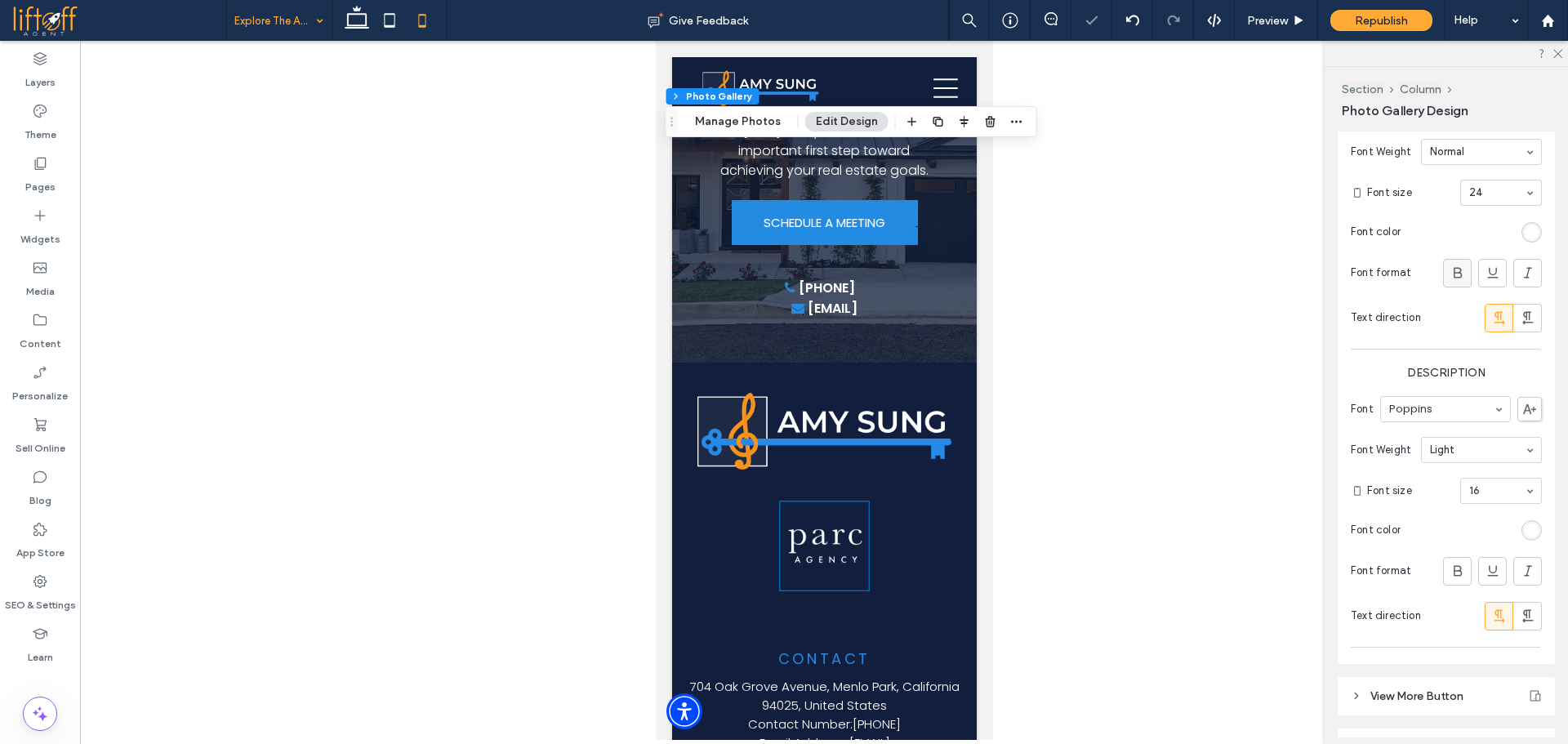 click 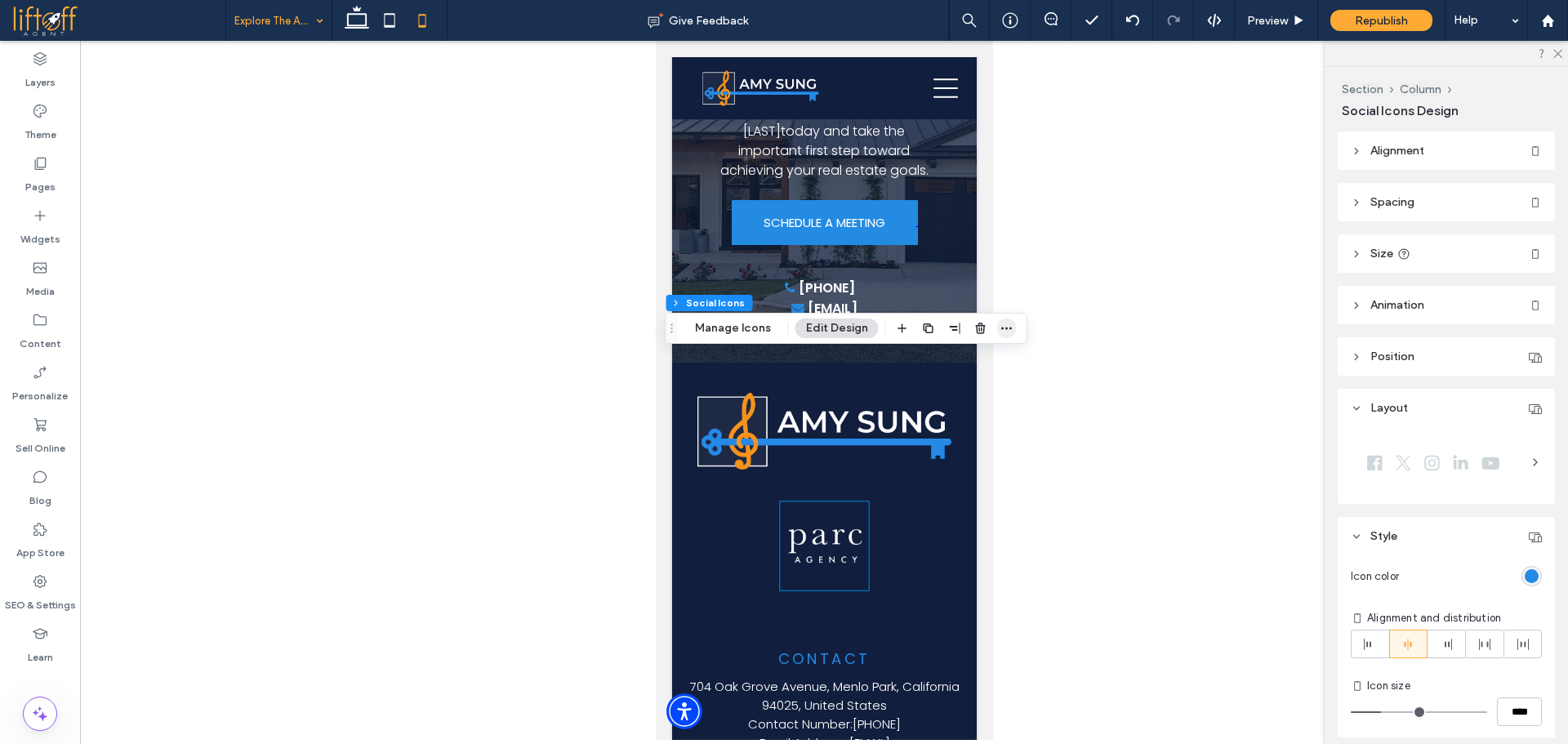 click 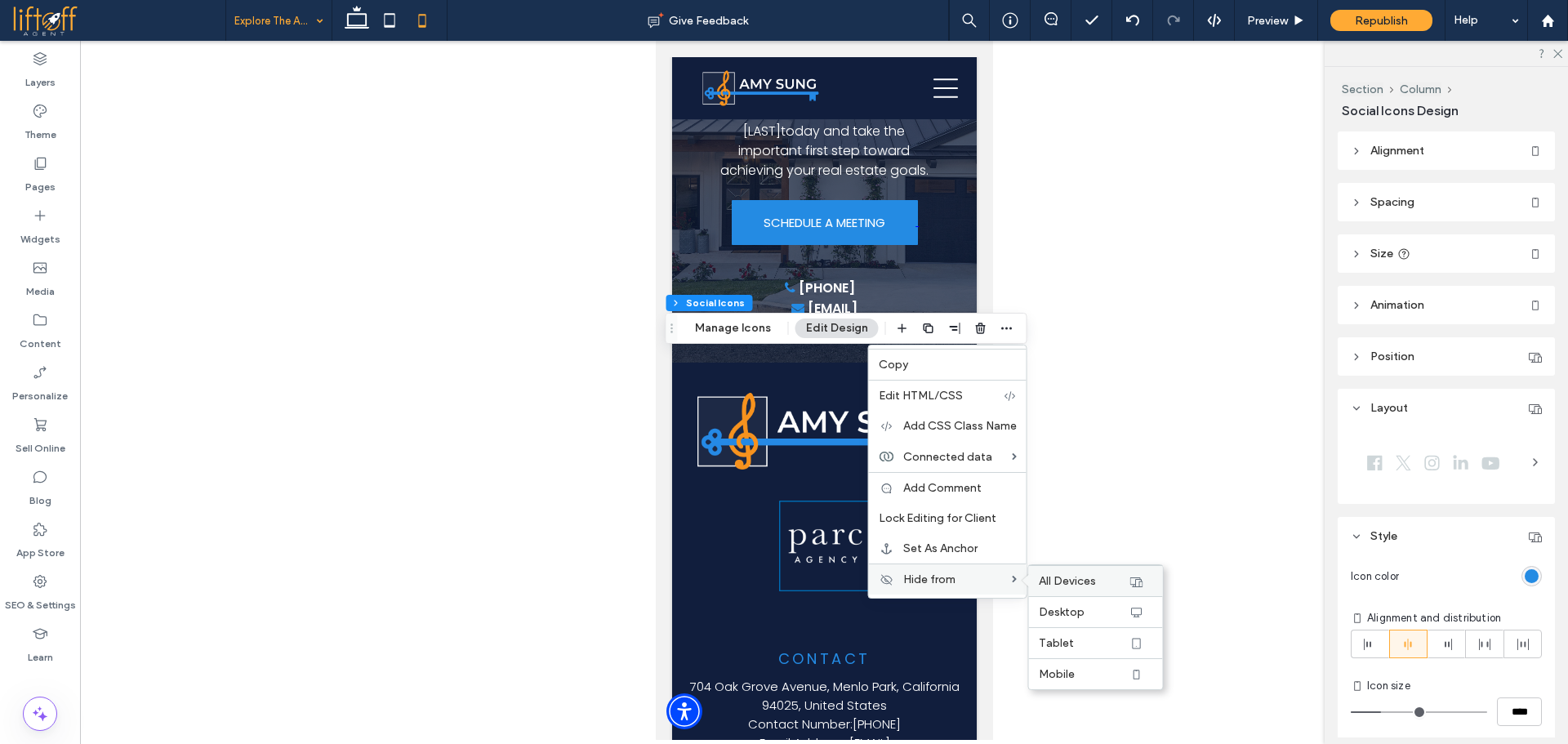 click on "All Devices" at bounding box center (1084, 581) 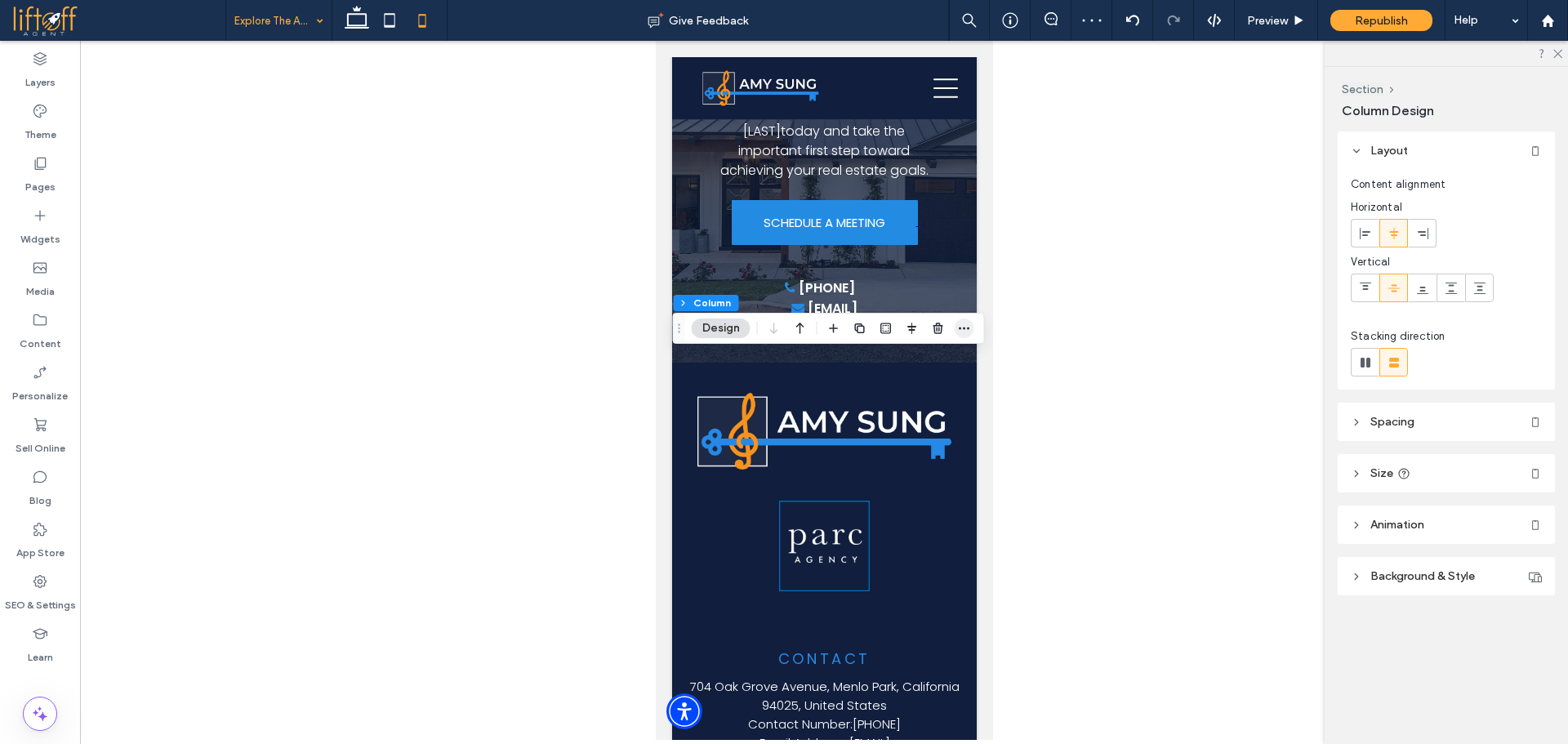 click 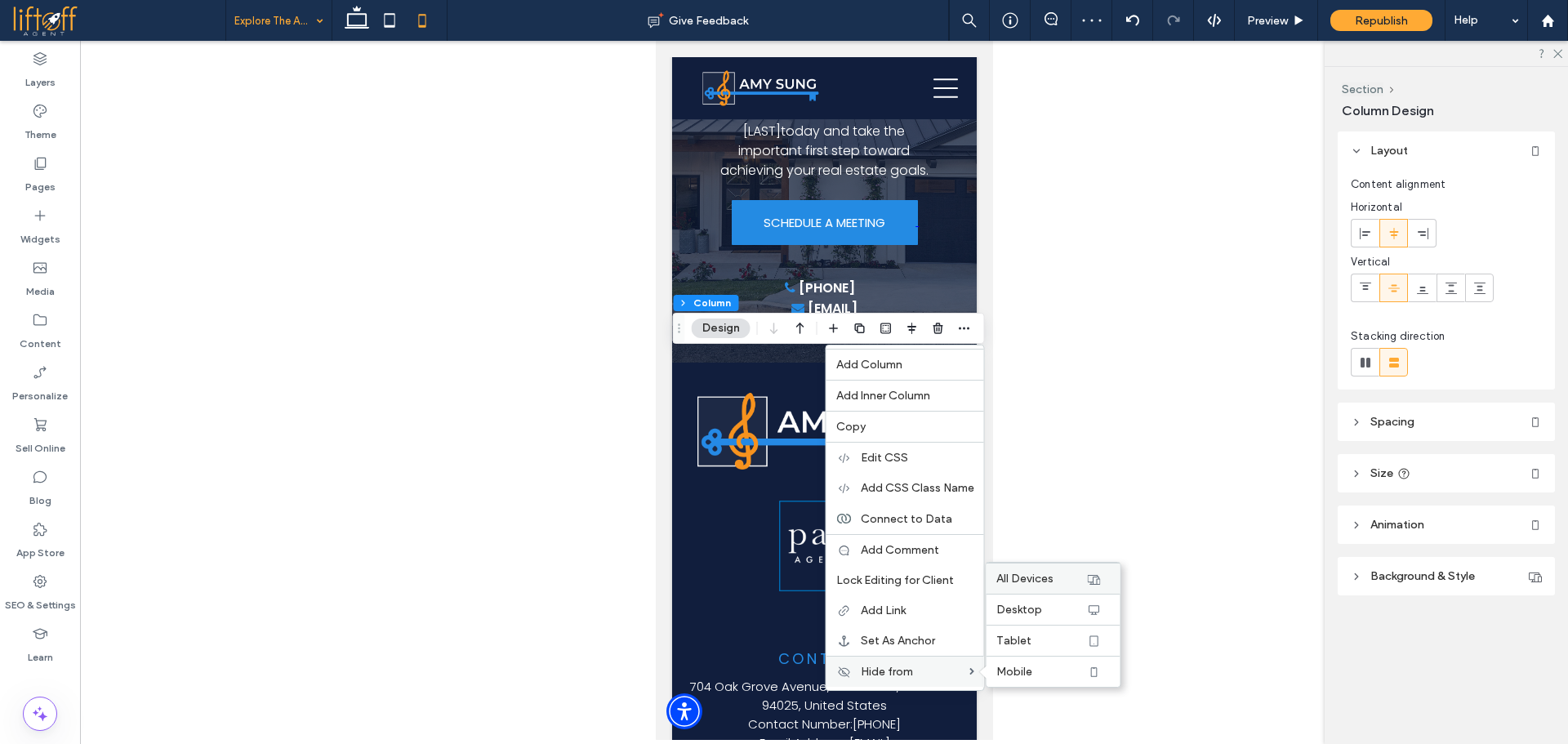 click on "All Devices" at bounding box center [1025, 578] 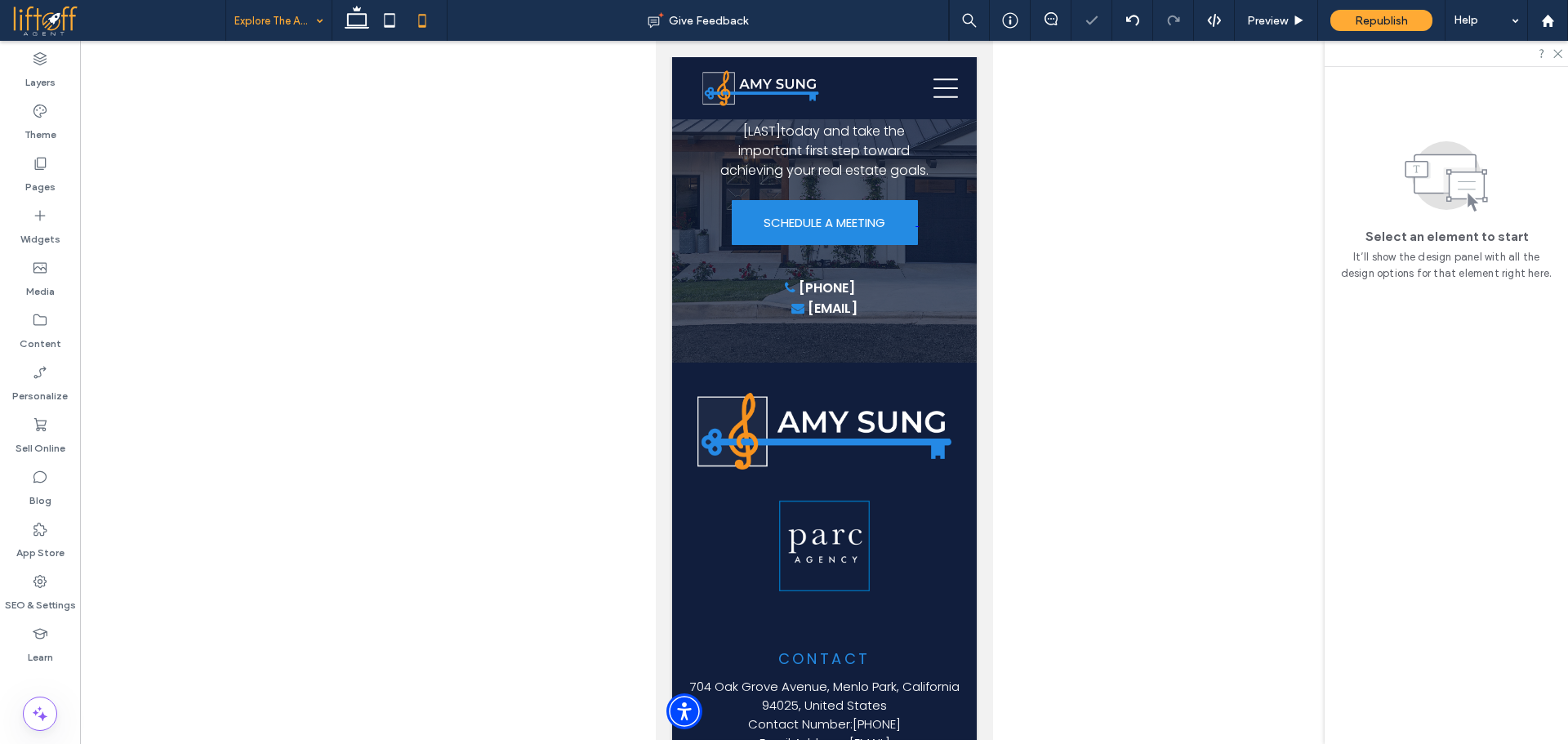 click at bounding box center [824, 390] 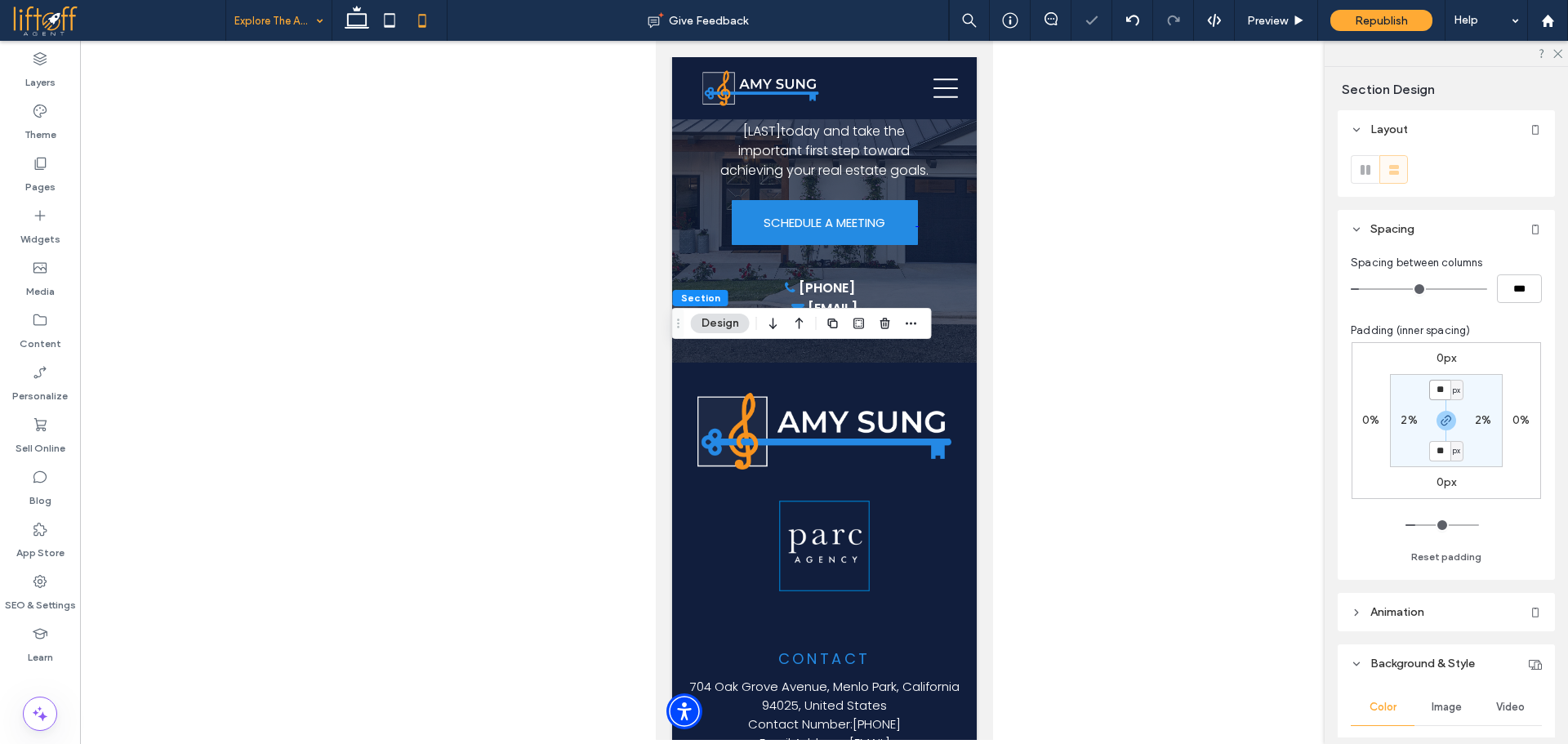 click on "**" at bounding box center [1440, 390] 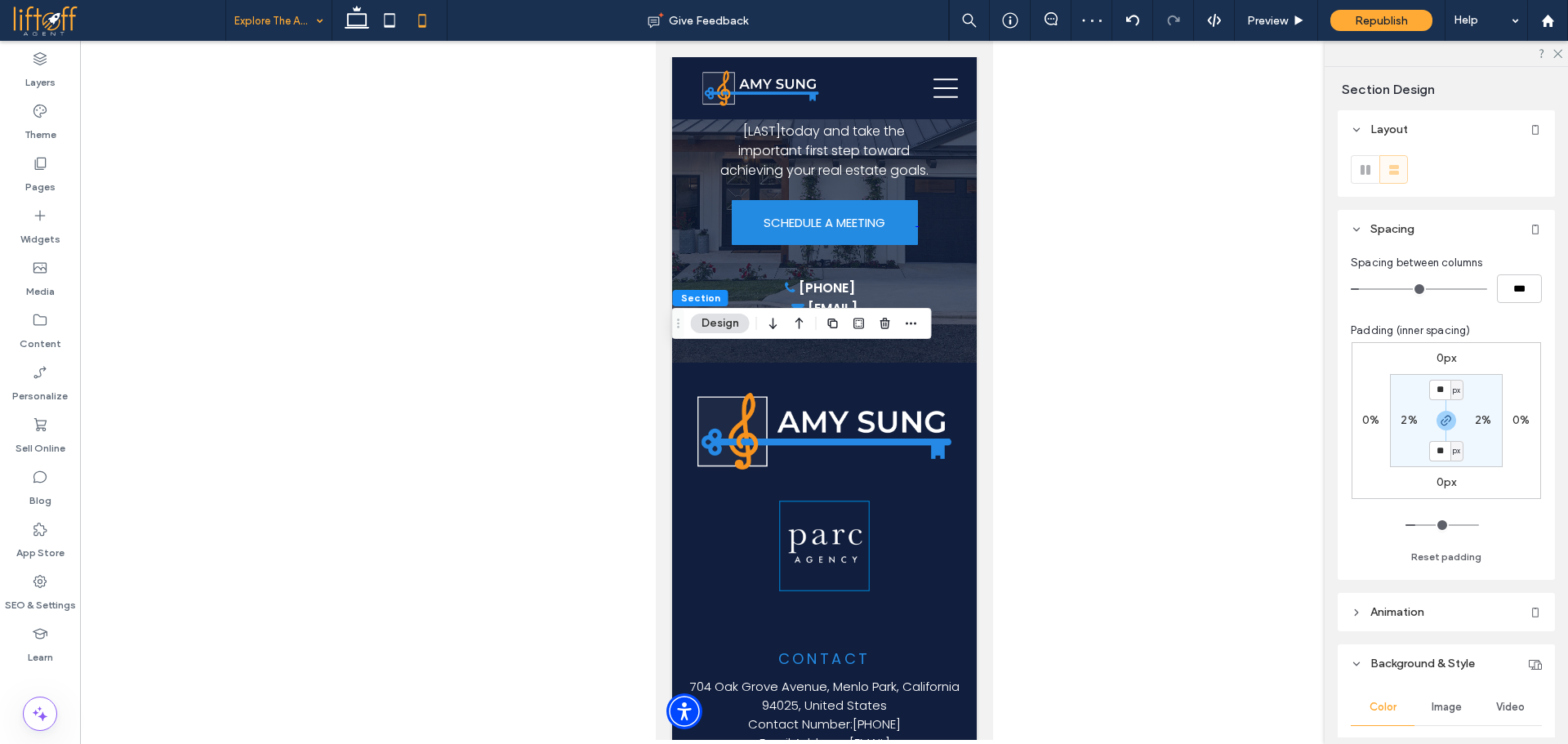click on "px" at bounding box center (1456, 390) 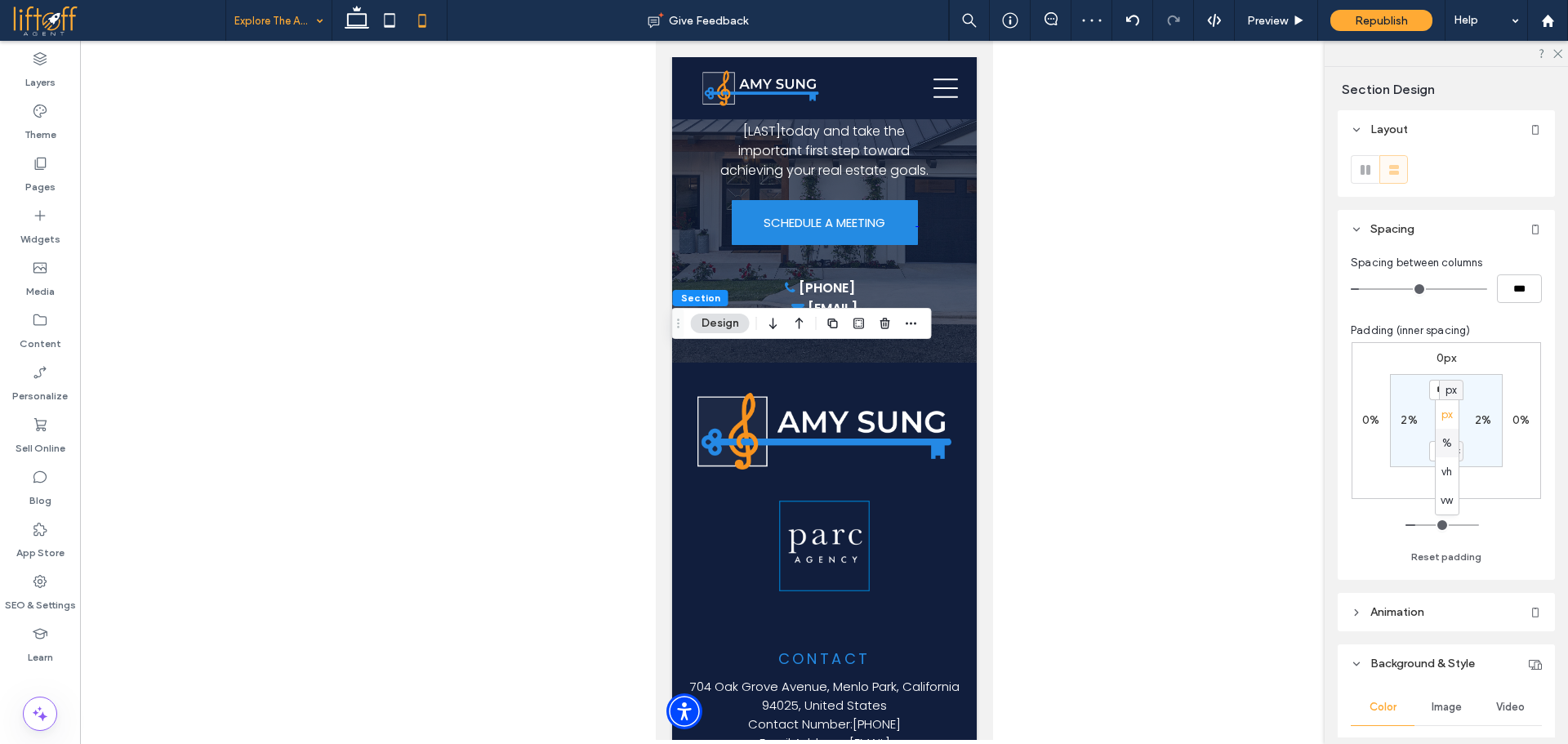 click on "%" at bounding box center [1447, 443] 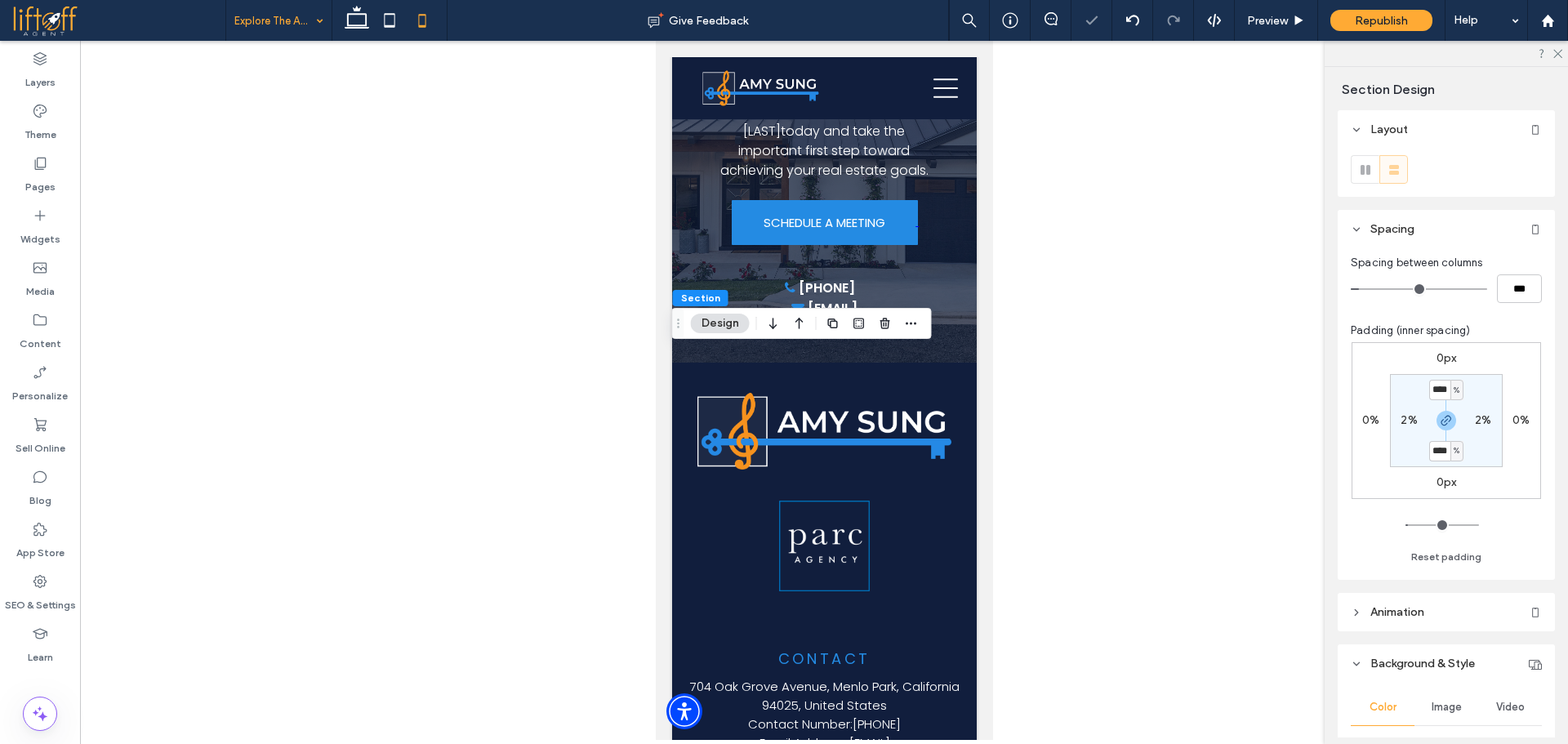 type on "**" 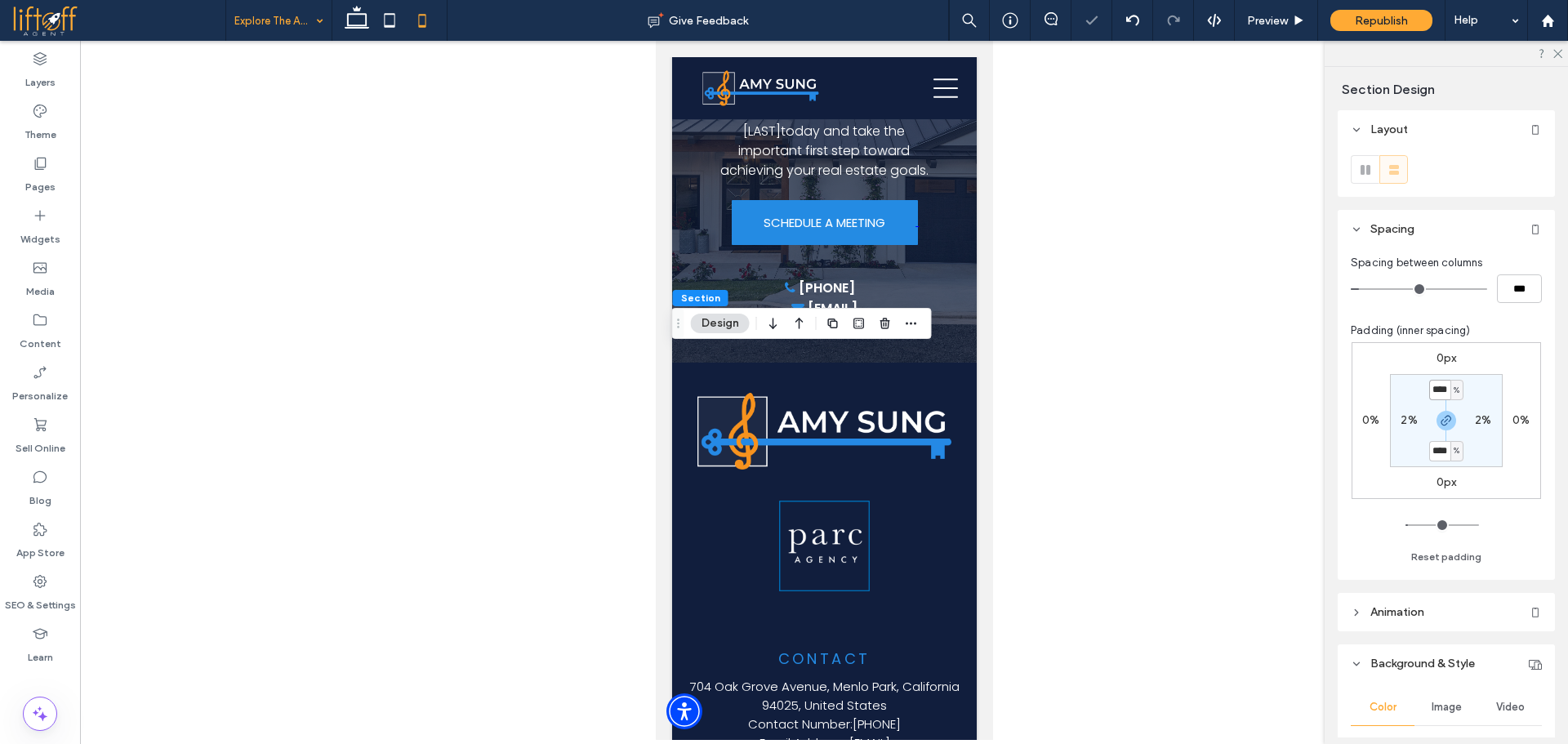 click on "****" at bounding box center (1440, 390) 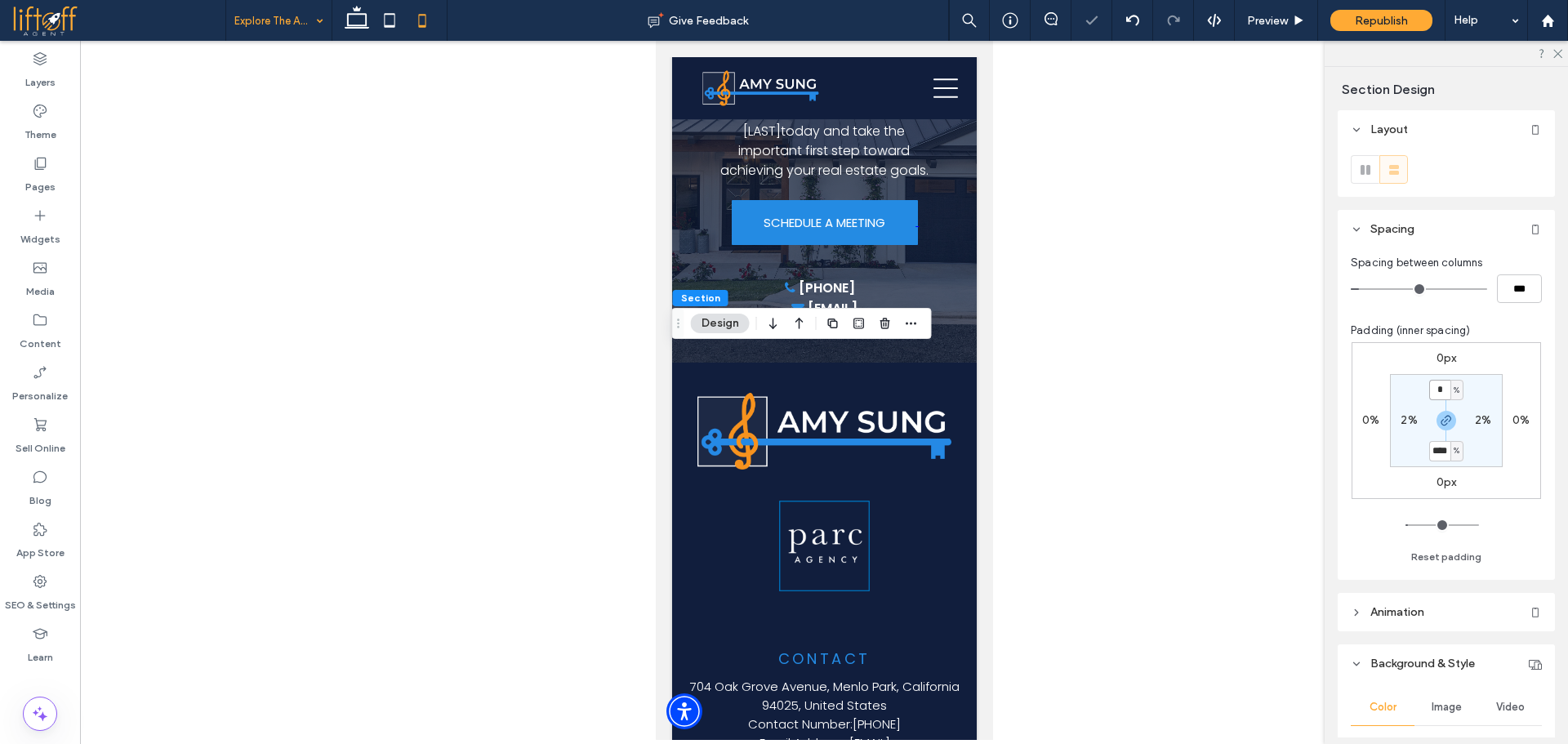 type on "*" 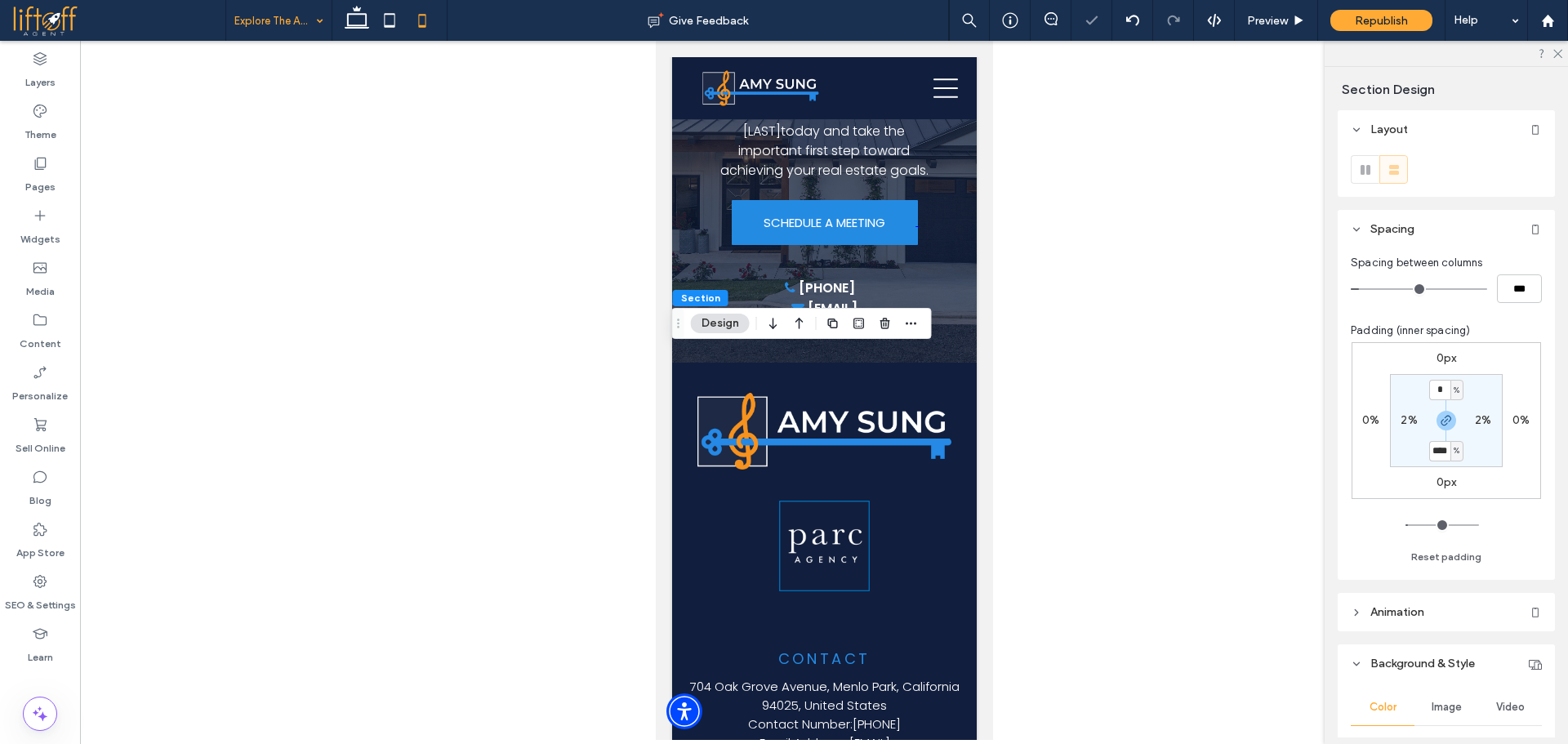 type on "*" 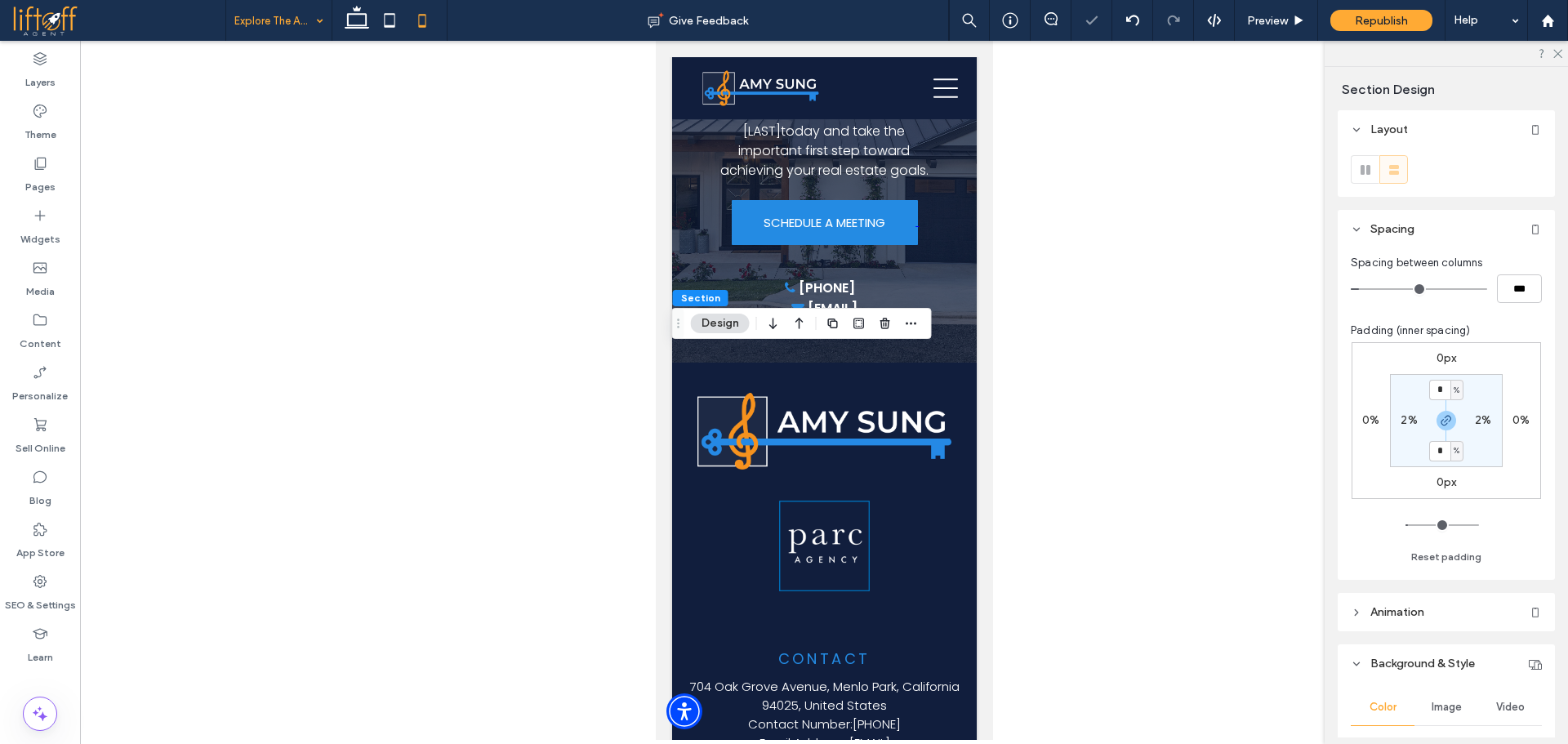 click on "* % 2% * % 2%" at bounding box center (1446, 421) 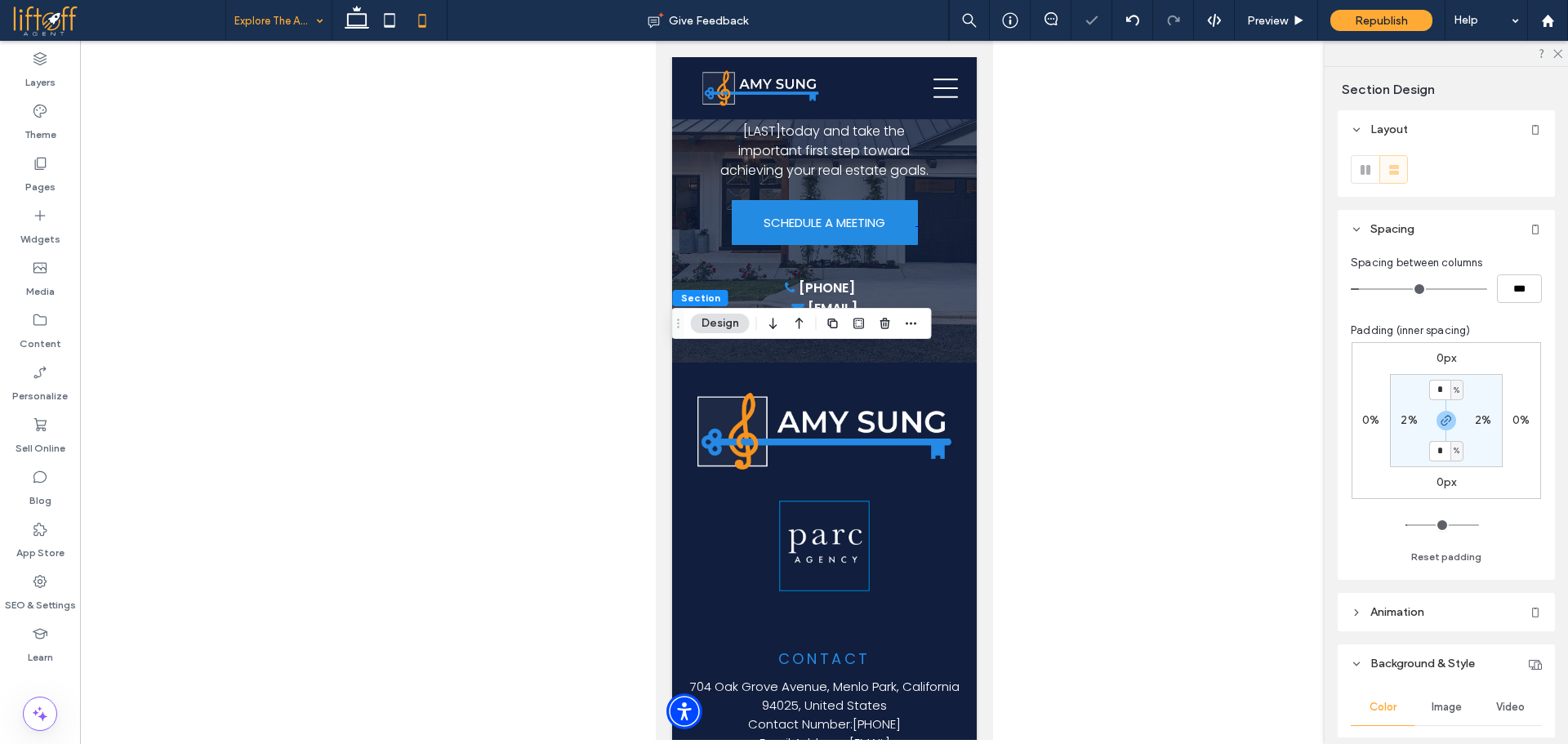 click on "2%" at bounding box center [1409, 420] 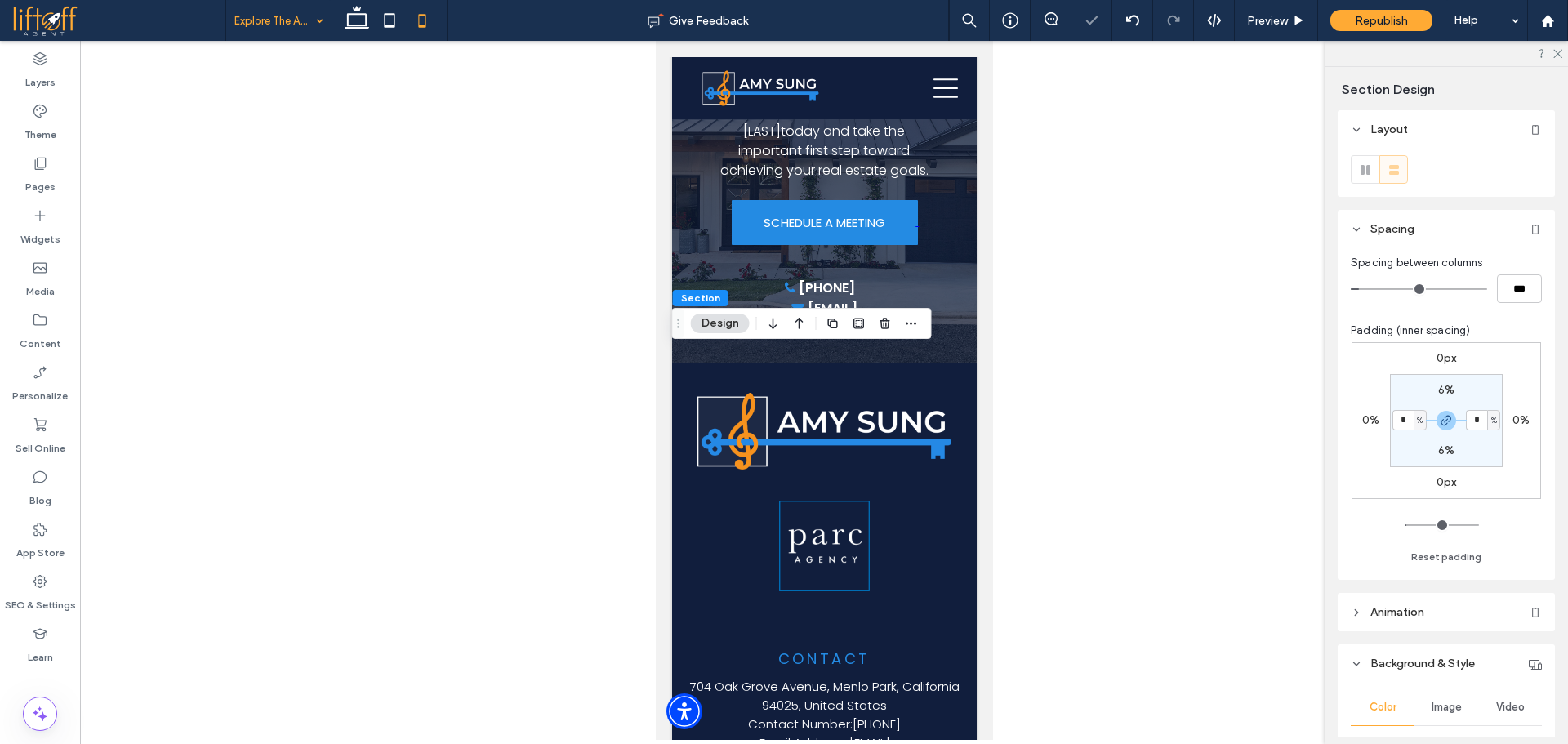 type on "*" 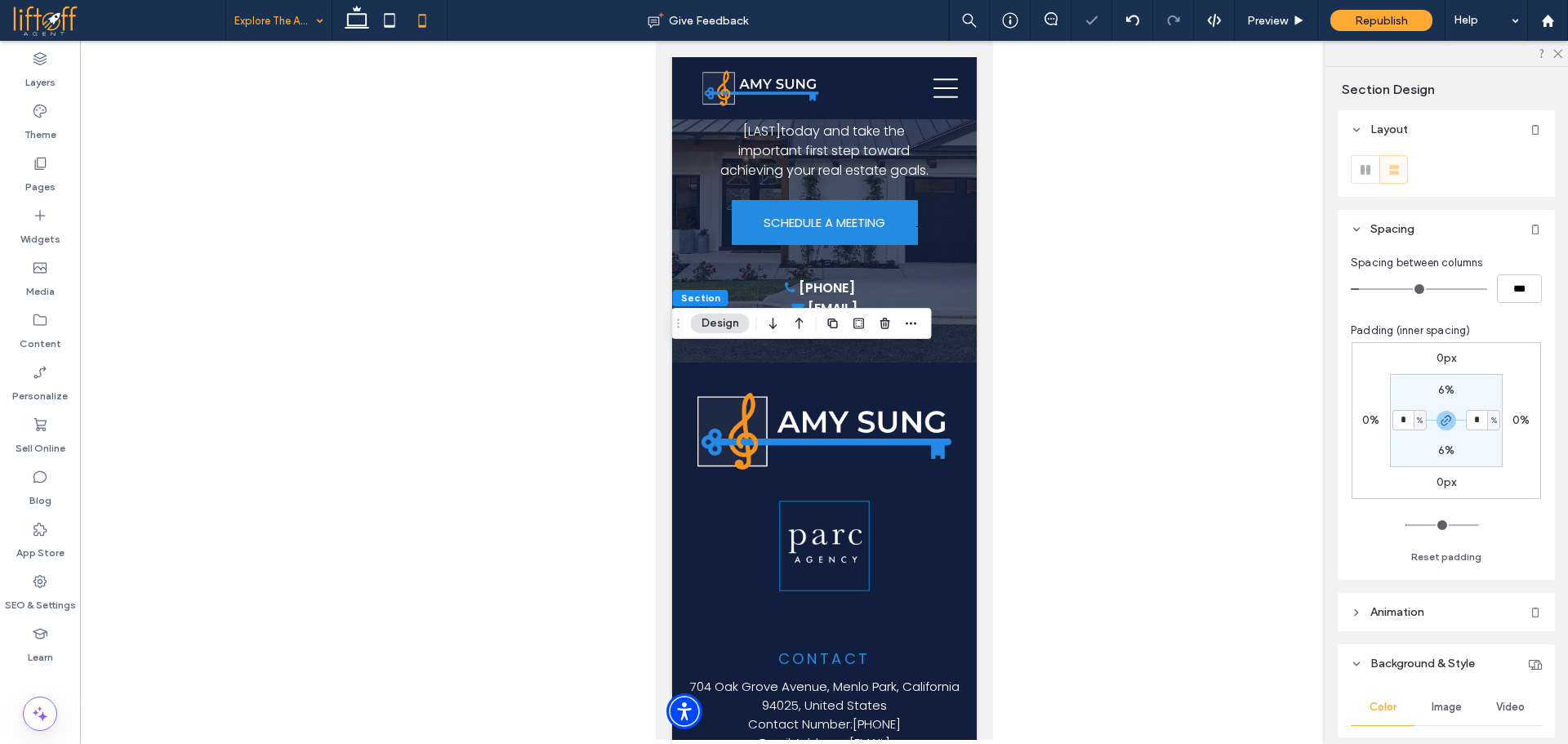 type on "*" 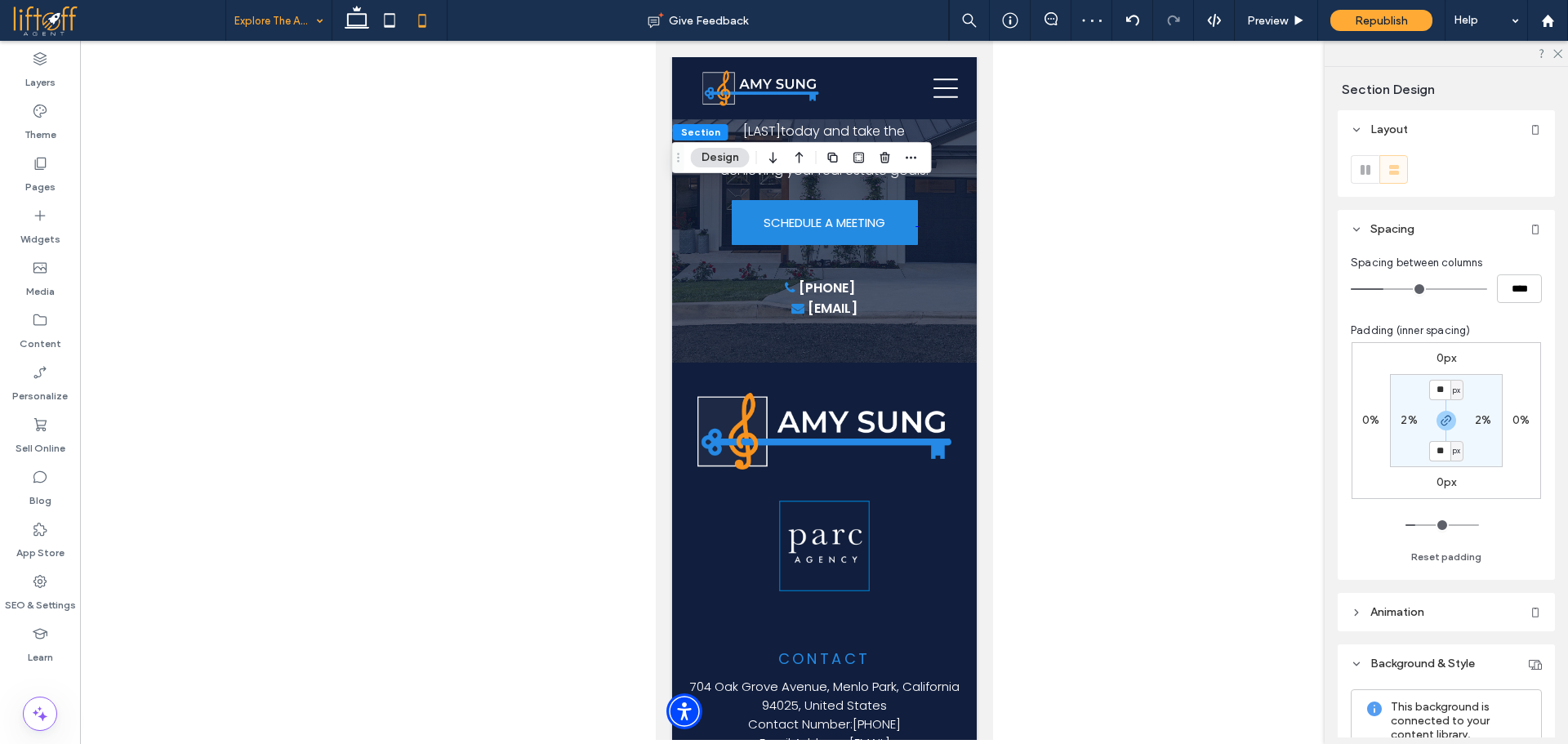 click on "px" at bounding box center [1457, 390] 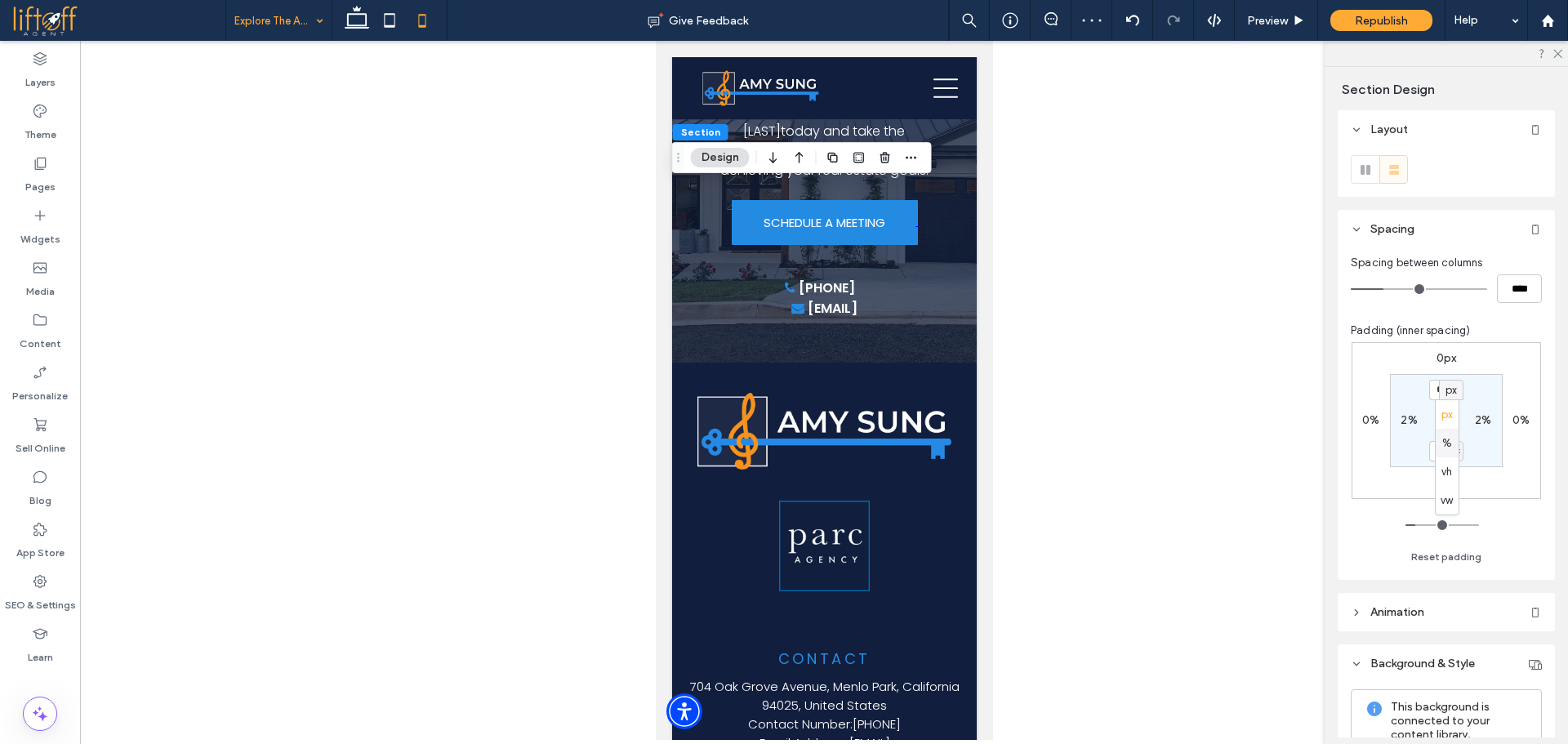 click on "%" at bounding box center (1447, 443) 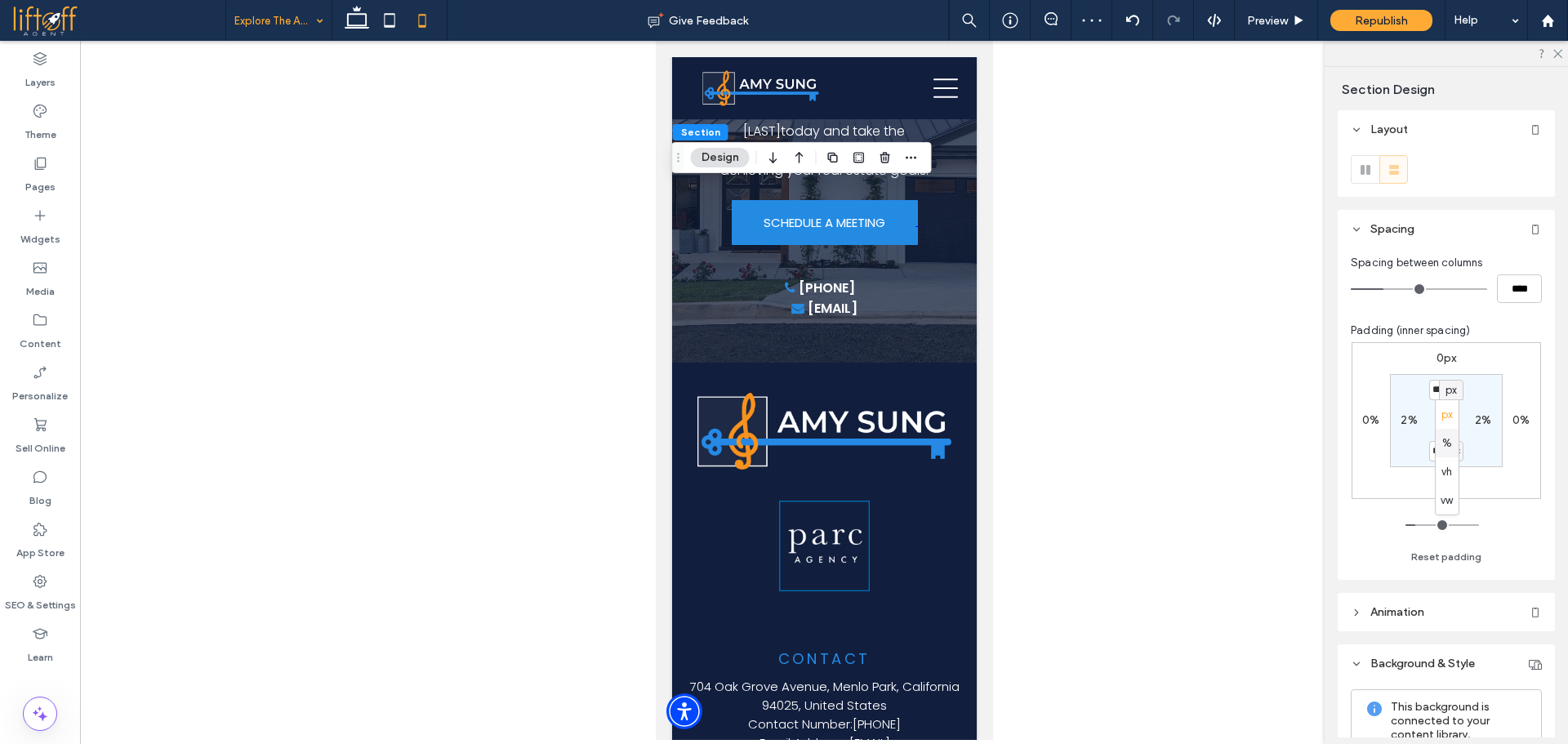 type on "**" 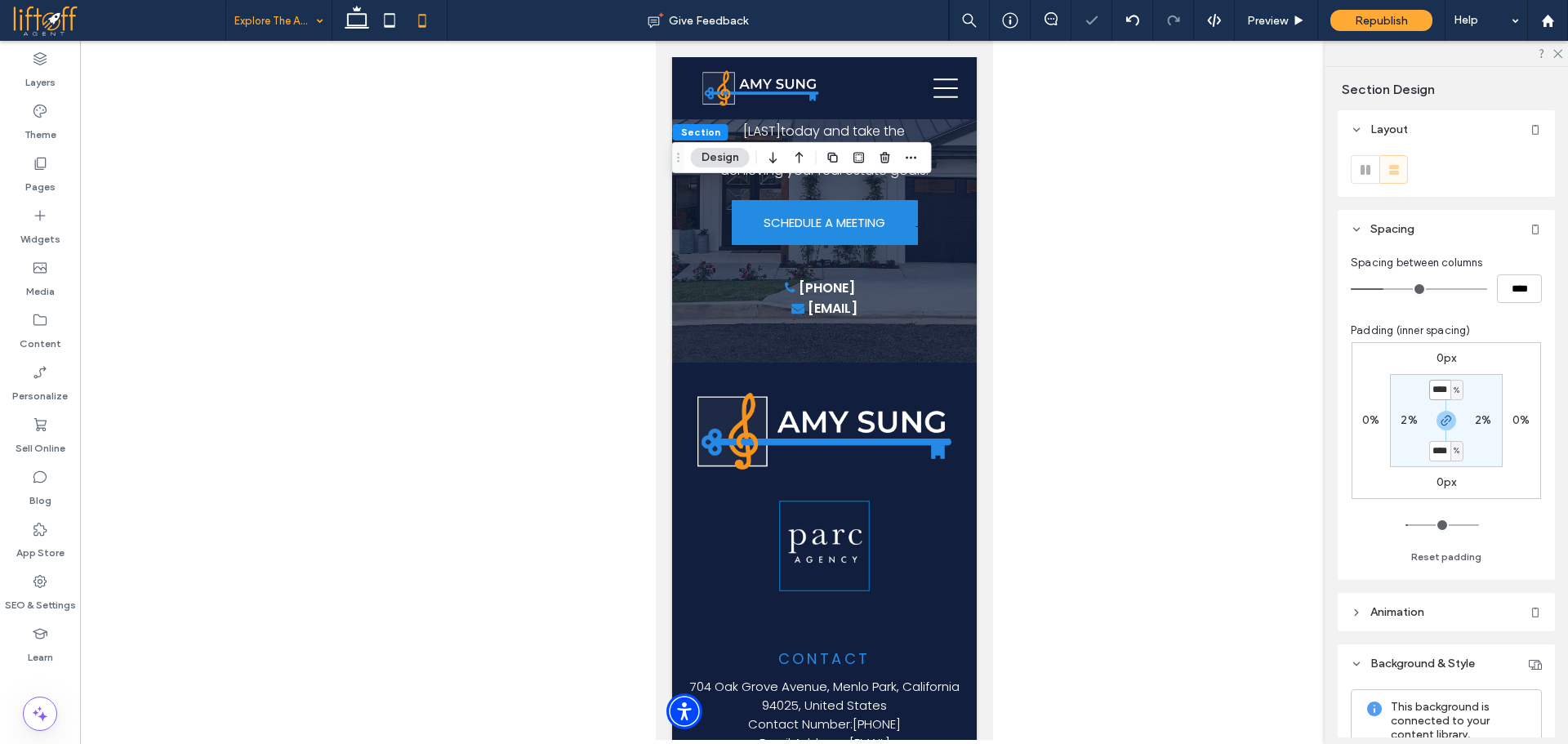 click on "****" at bounding box center (1440, 390) 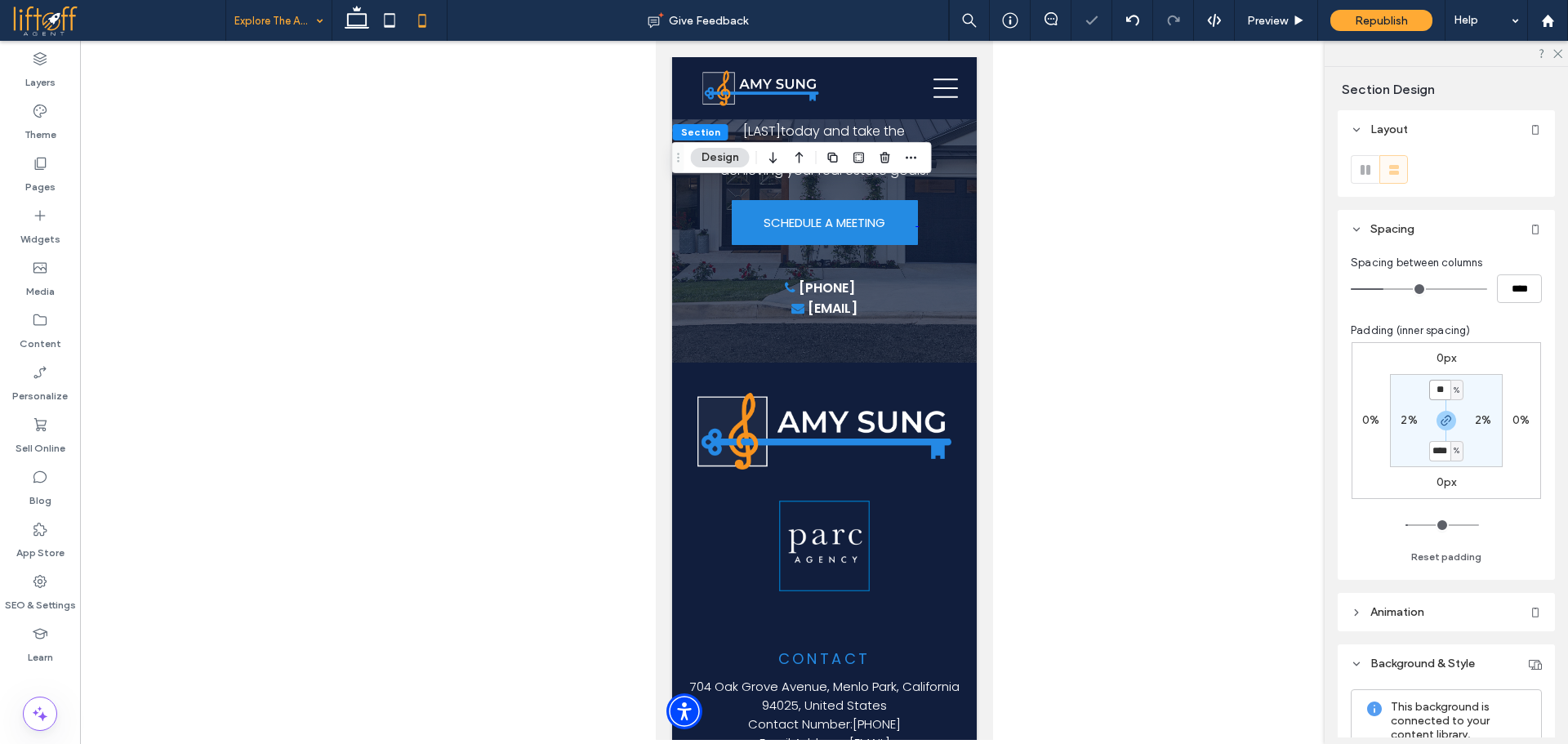 type on "**" 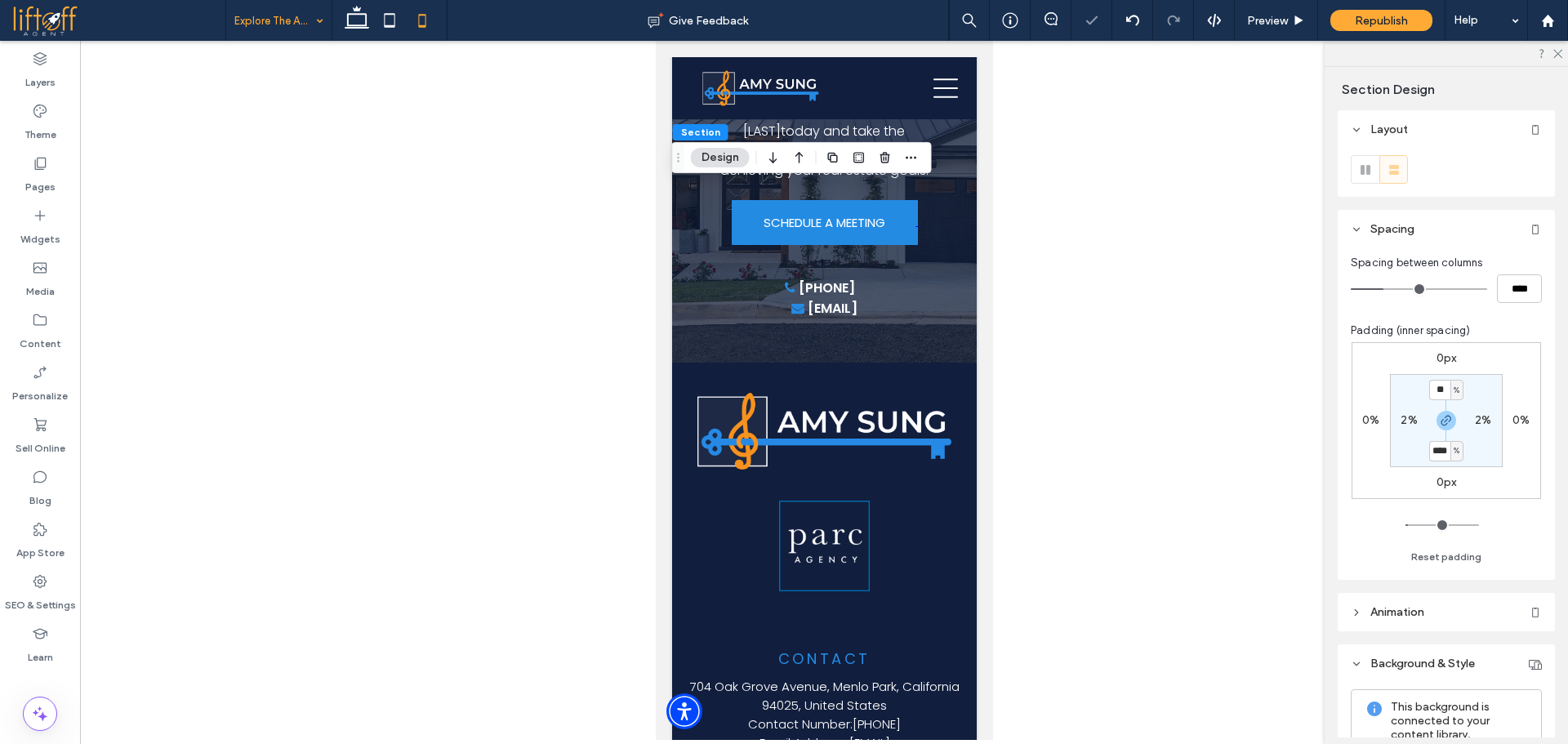 type on "**" 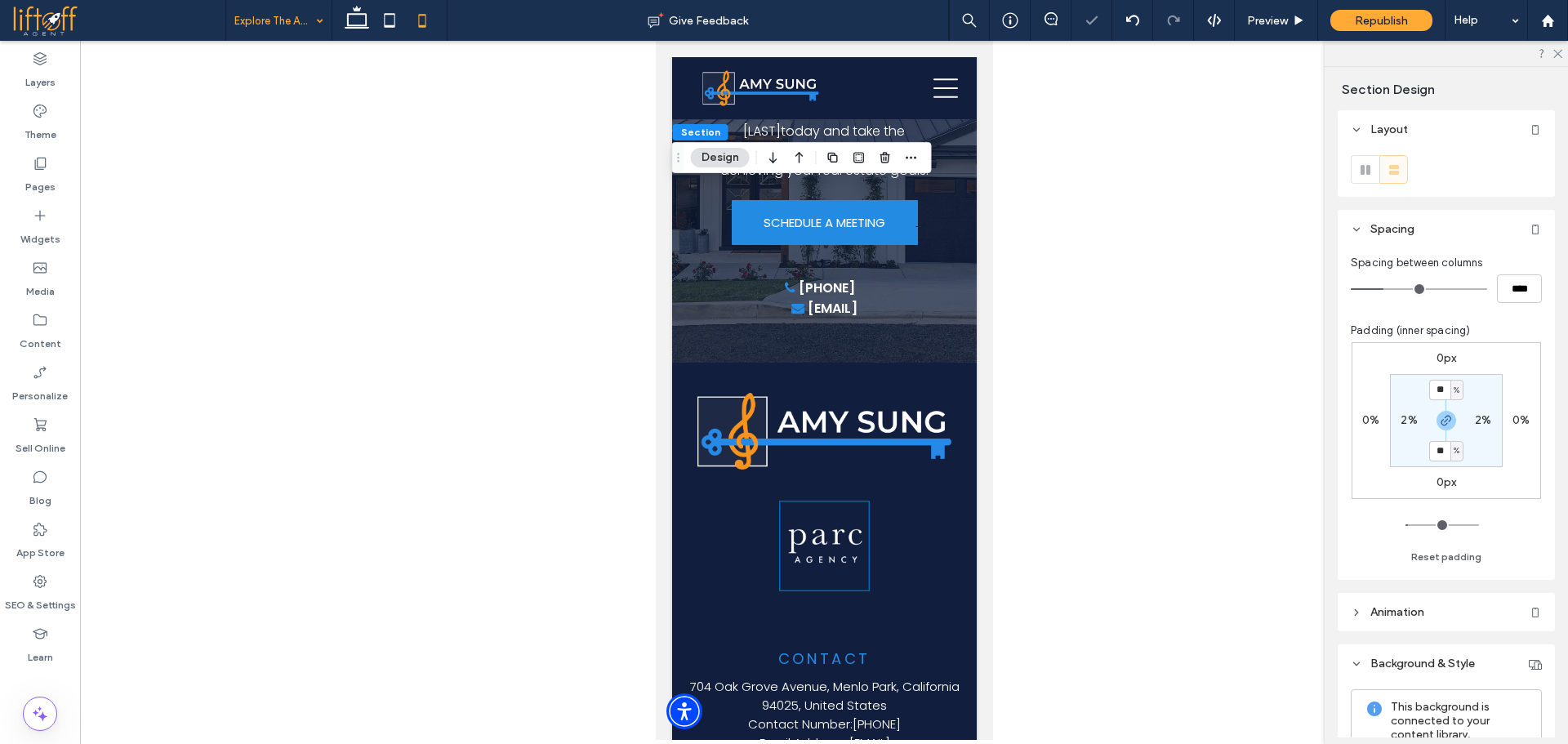 click on "** % 2% ** % 2%" at bounding box center [1446, 421] 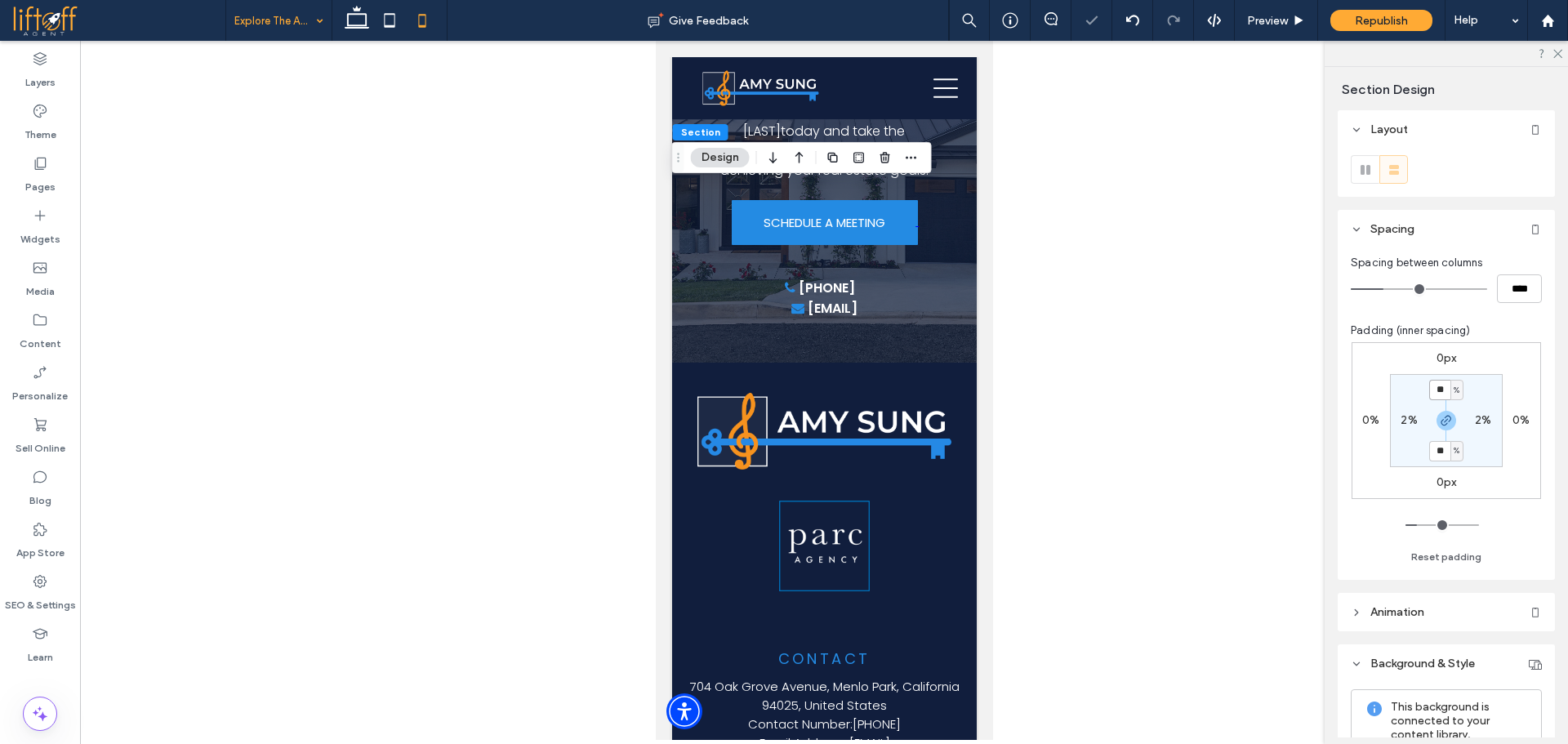 drag, startPoint x: 1426, startPoint y: 393, endPoint x: 1463, endPoint y: 393, distance: 37 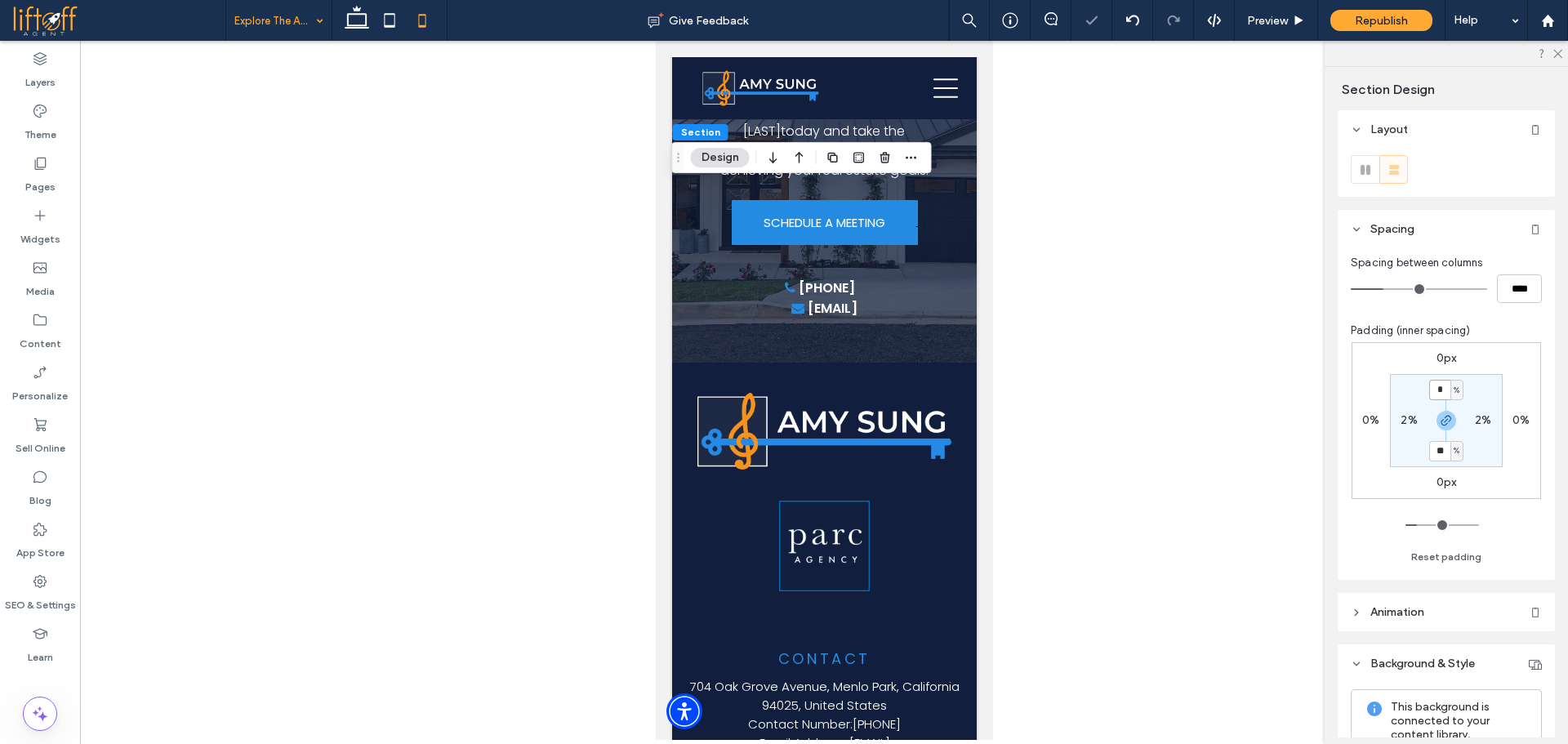type on "*" 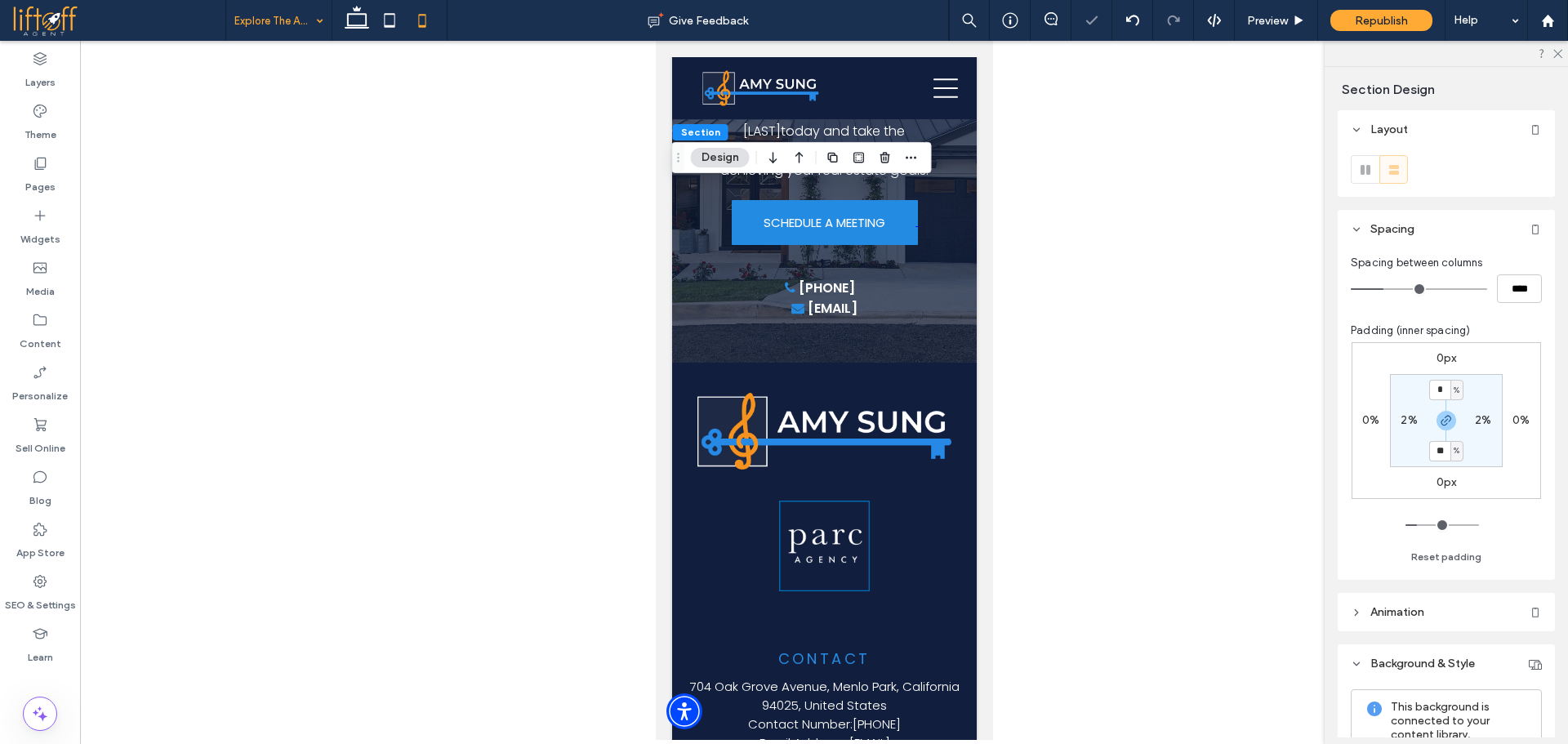 type on "*" 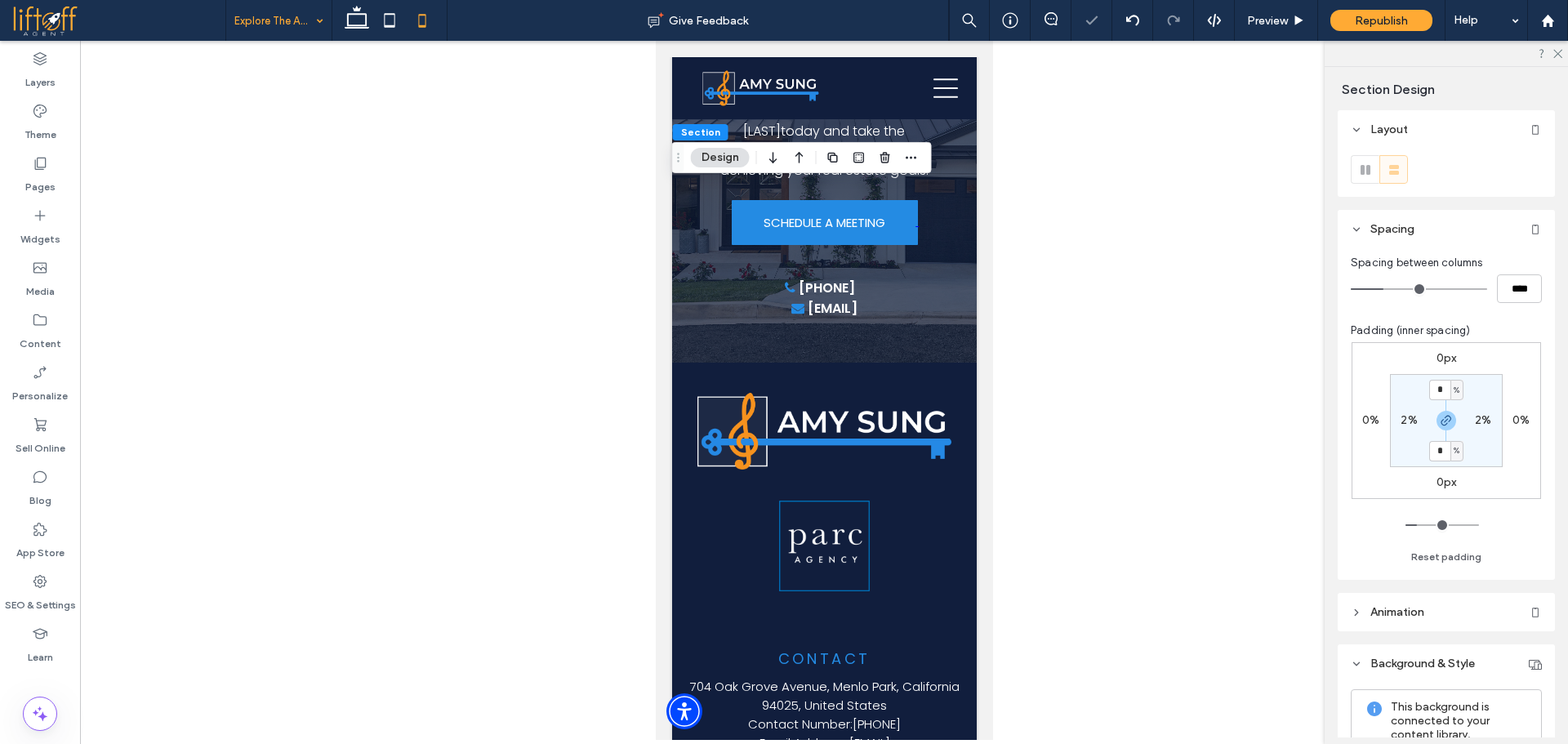 click on "* % 2% * % 2%" at bounding box center (1446, 421) 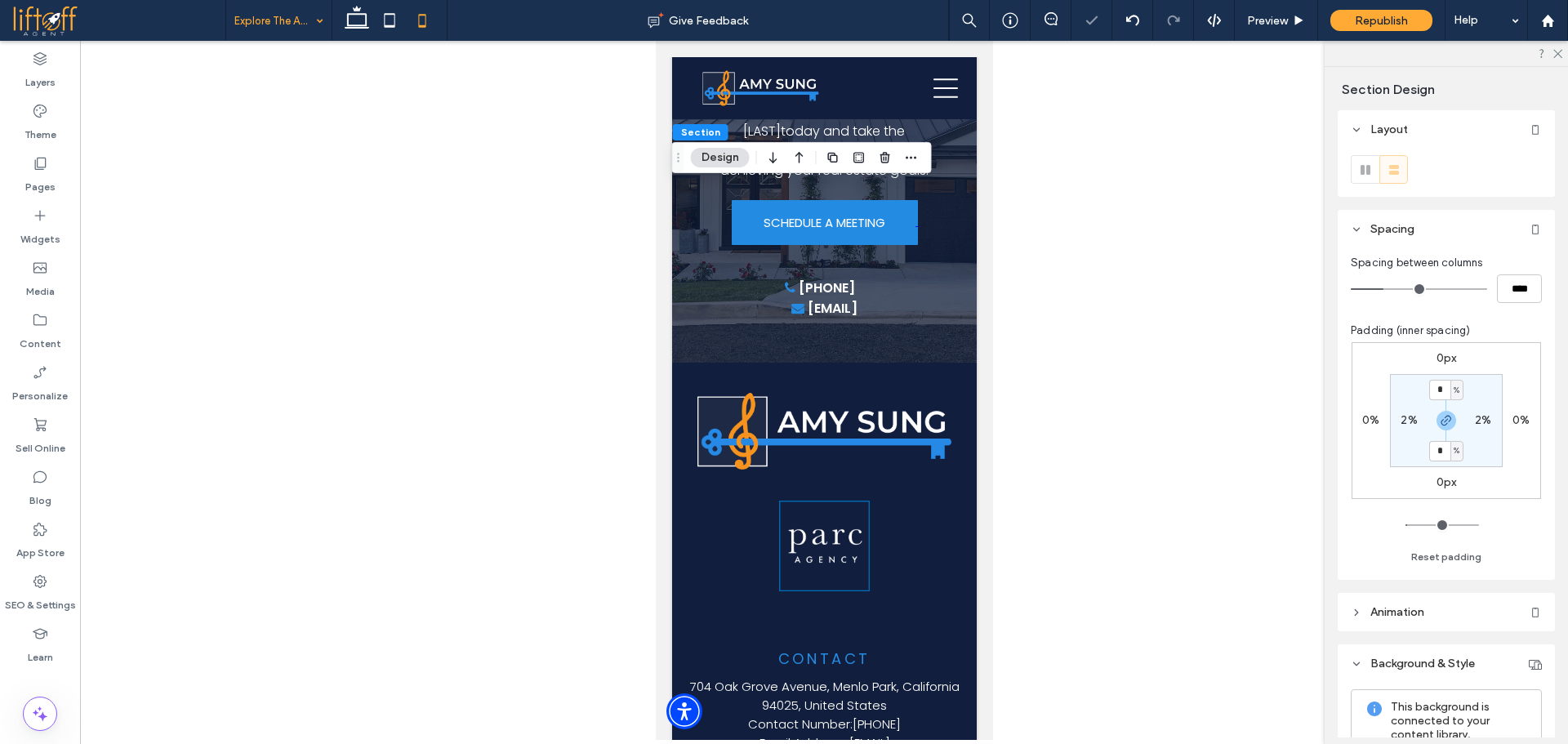 click on "2%" at bounding box center [1409, 420] 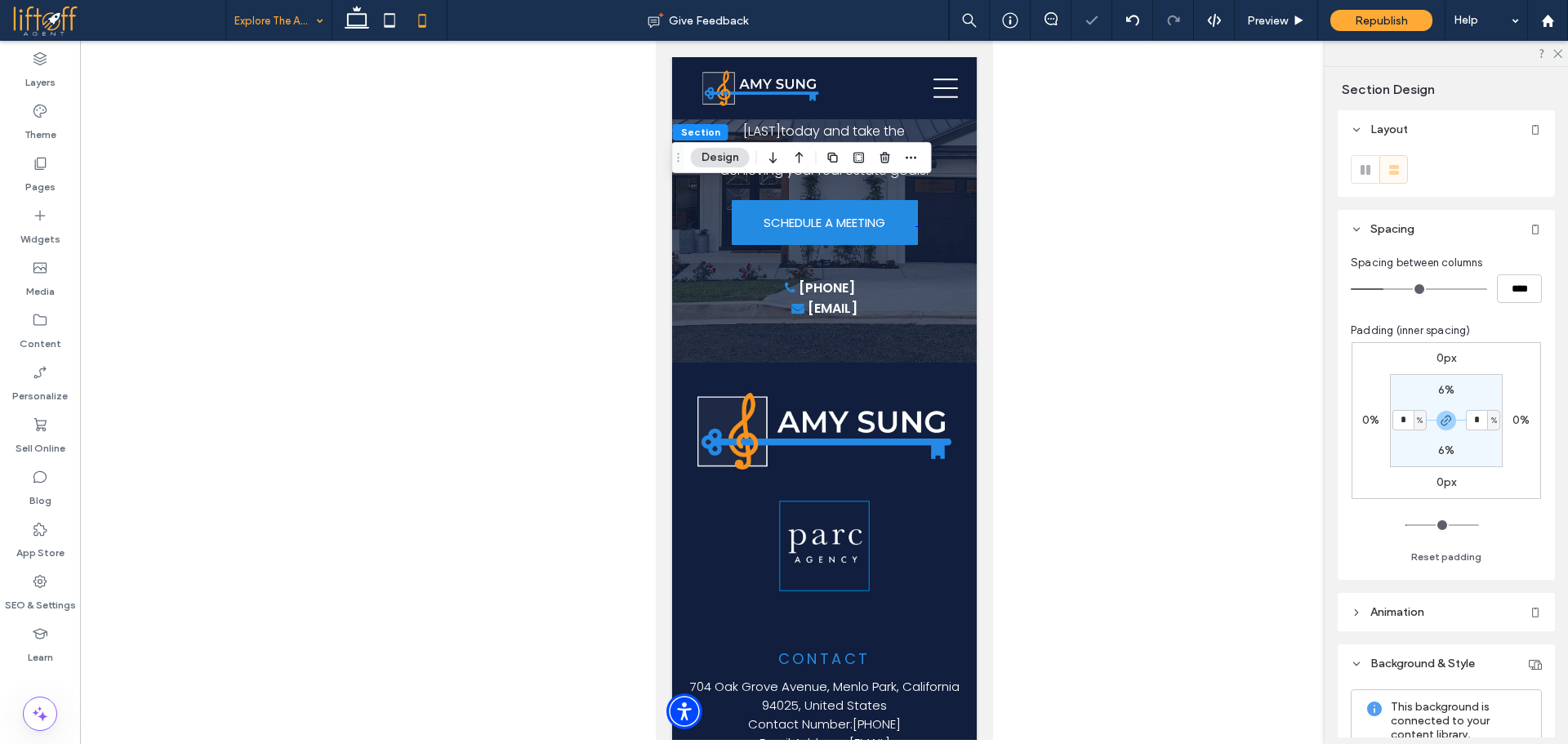 type on "*" 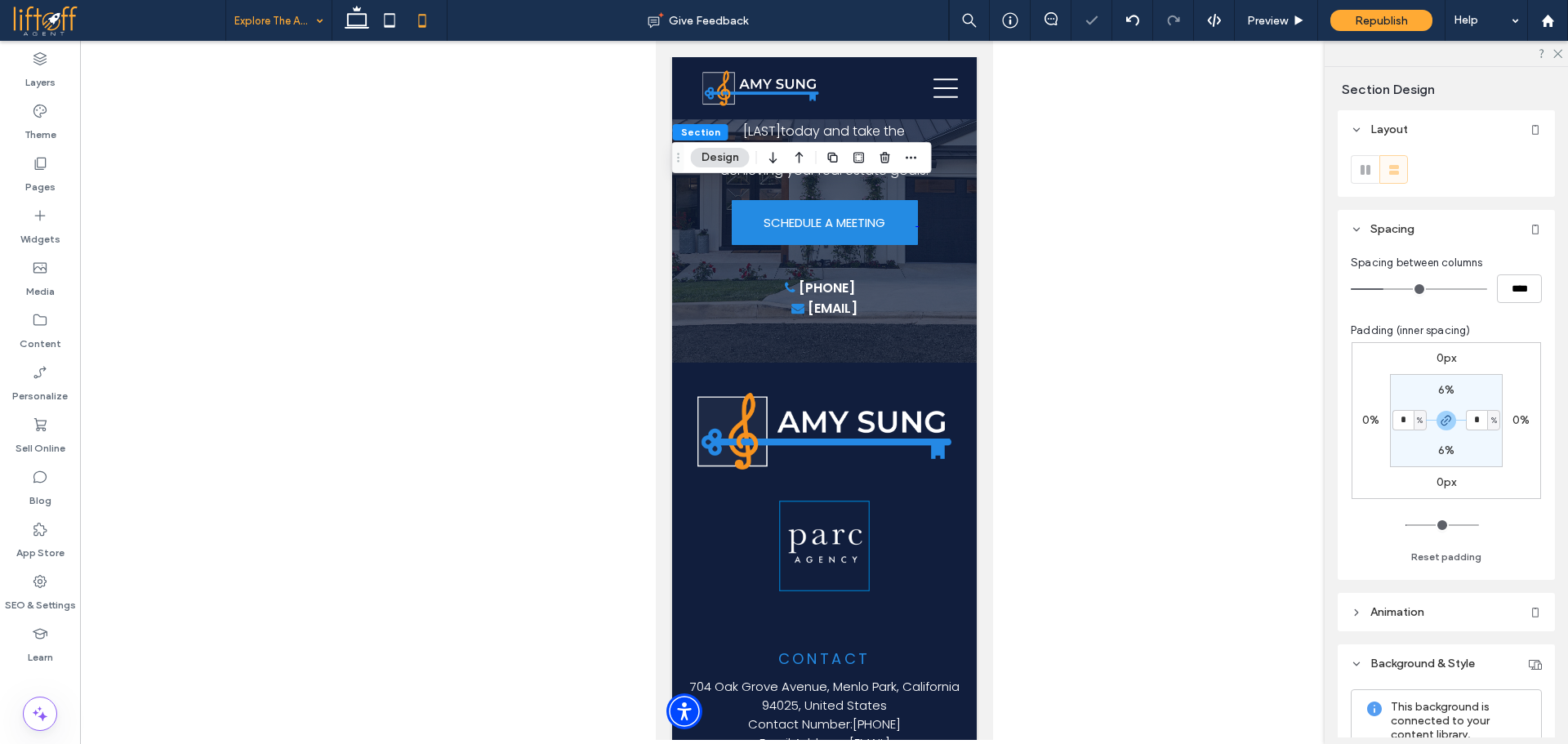 type on "*" 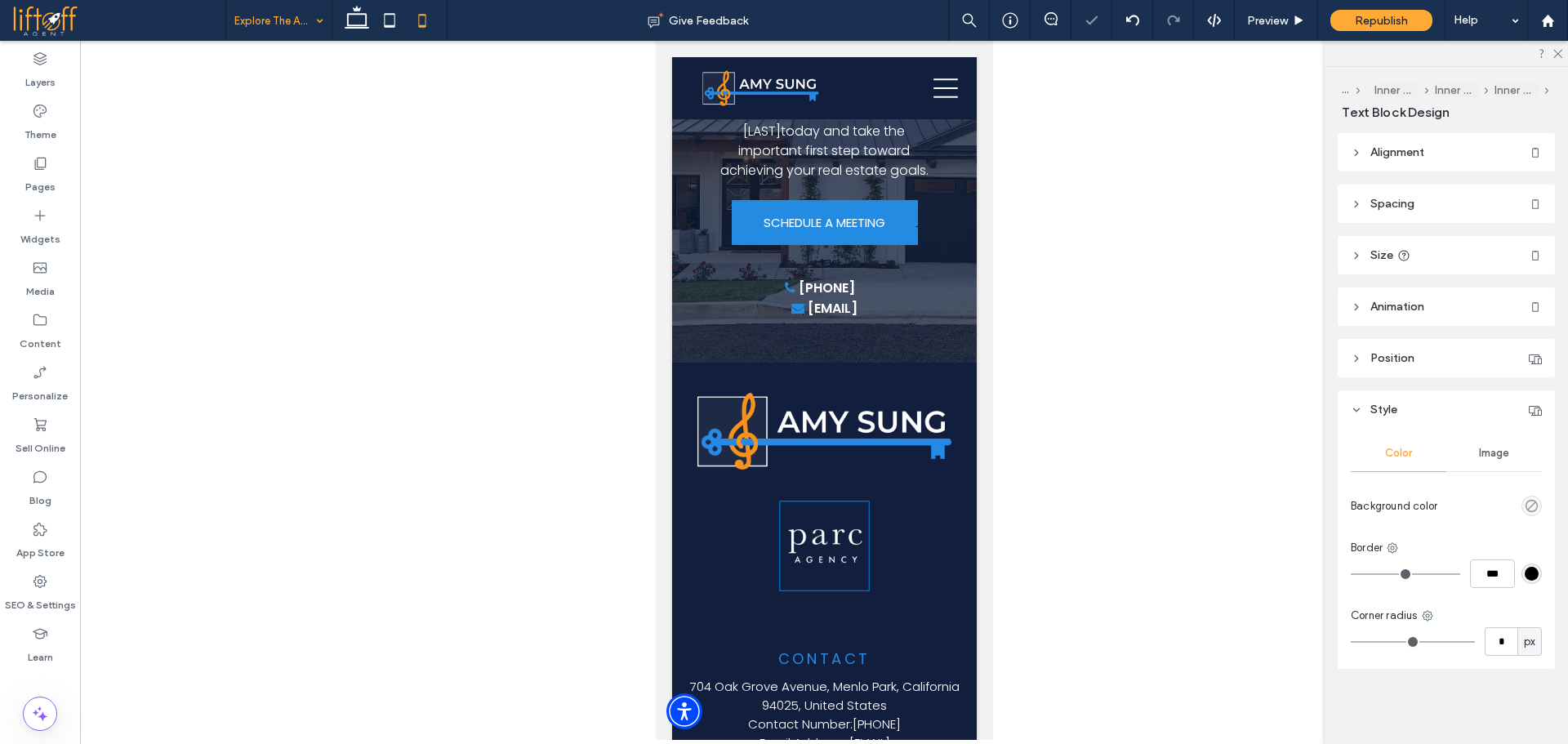 type on "**********" 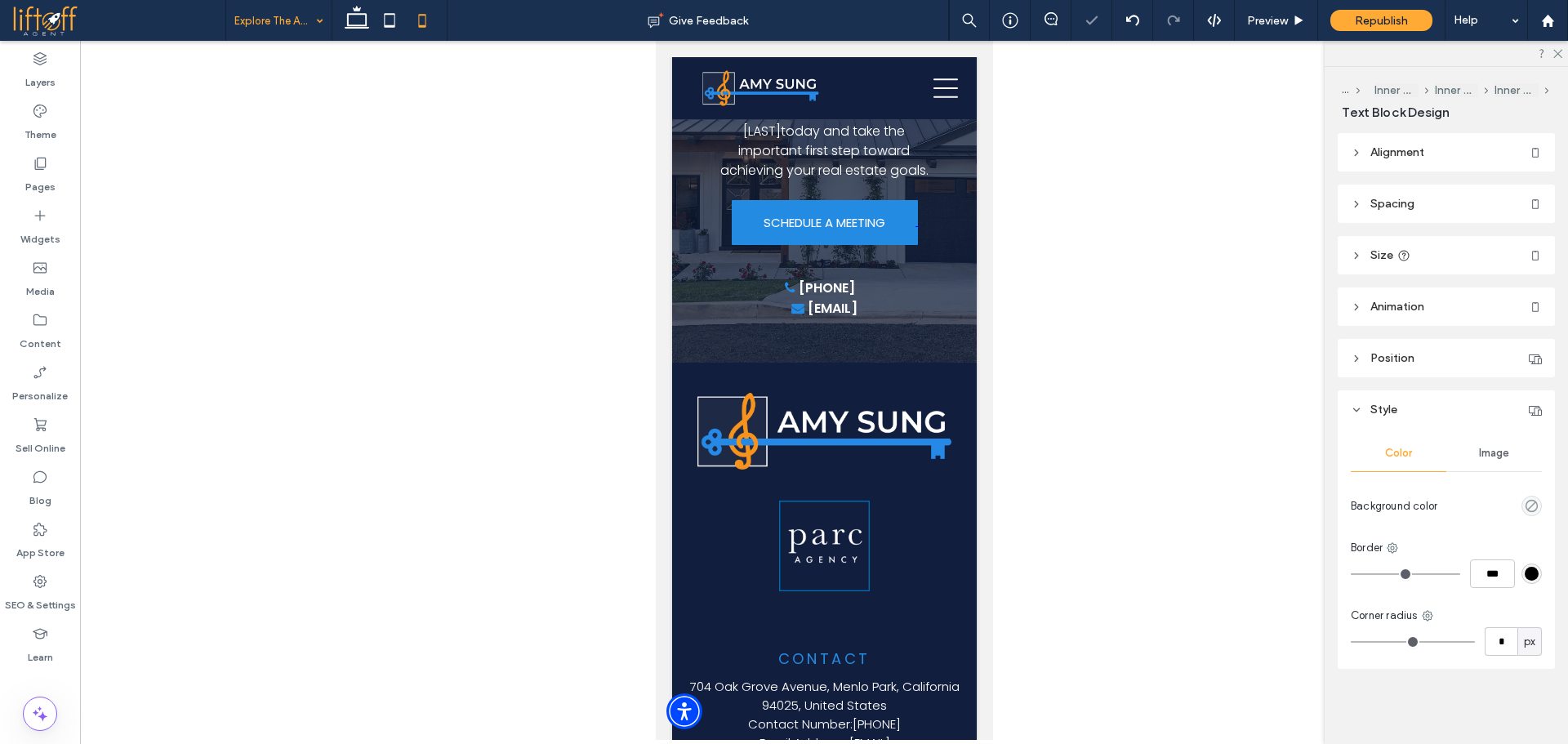 type on "**" 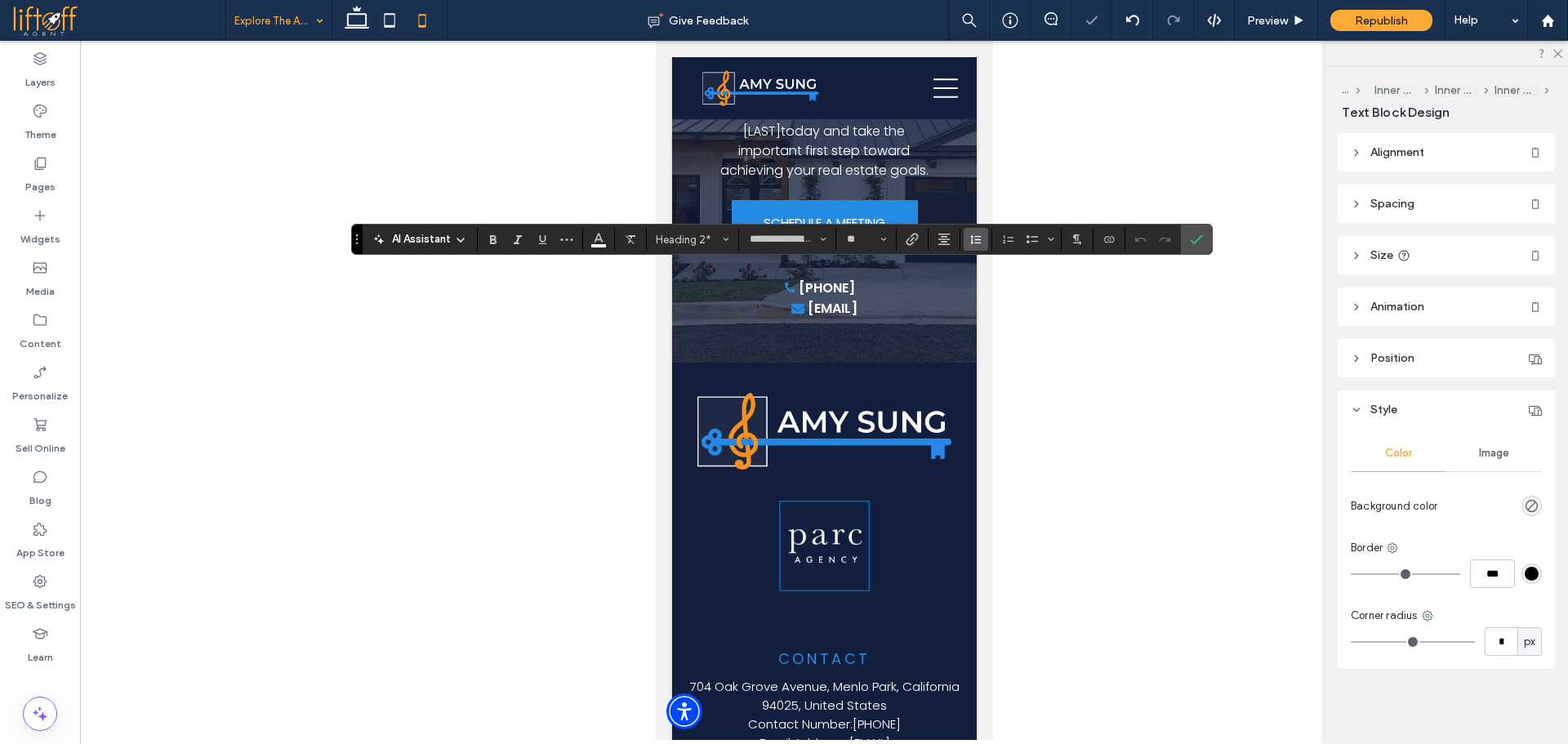 click 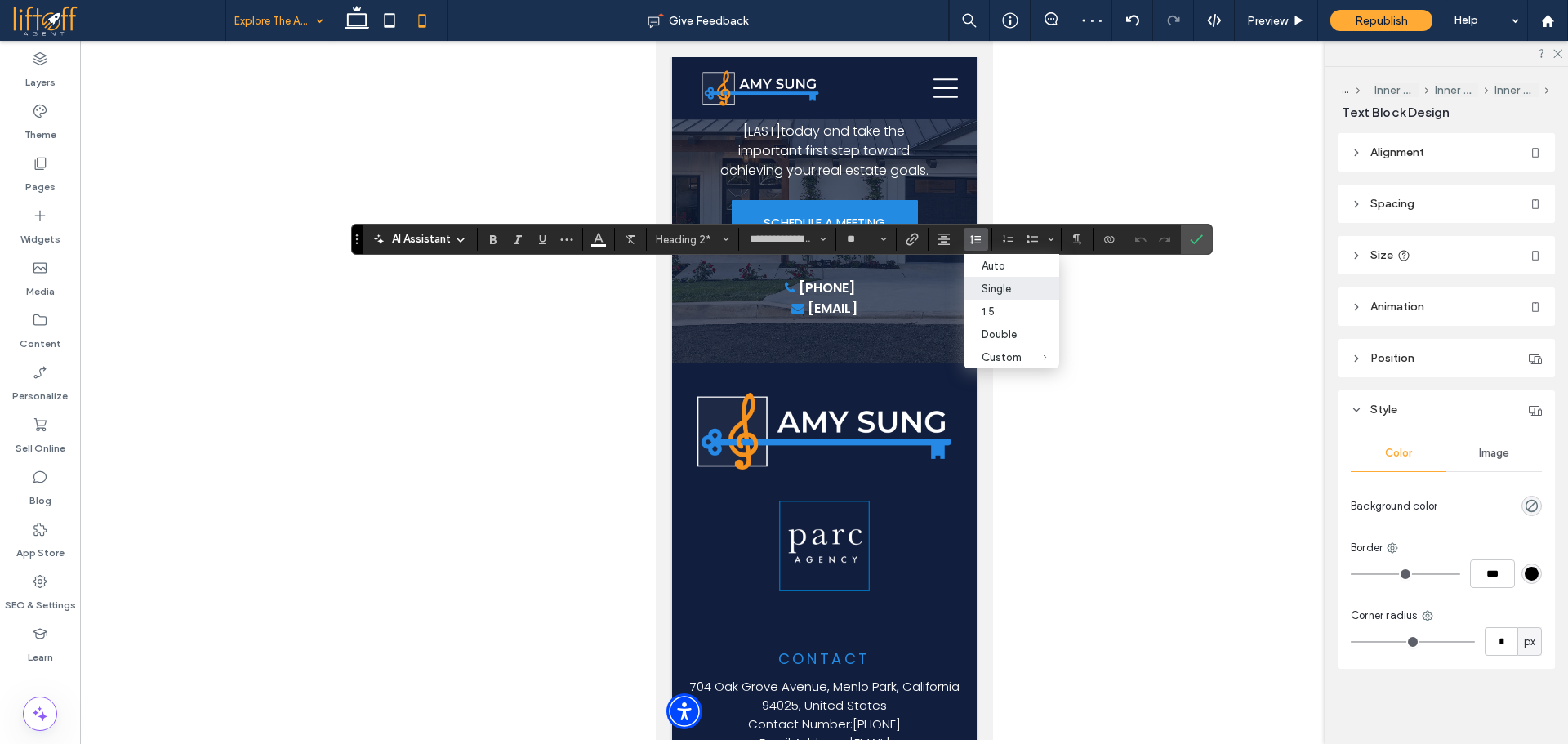 click on "Single" at bounding box center [1001, 288] 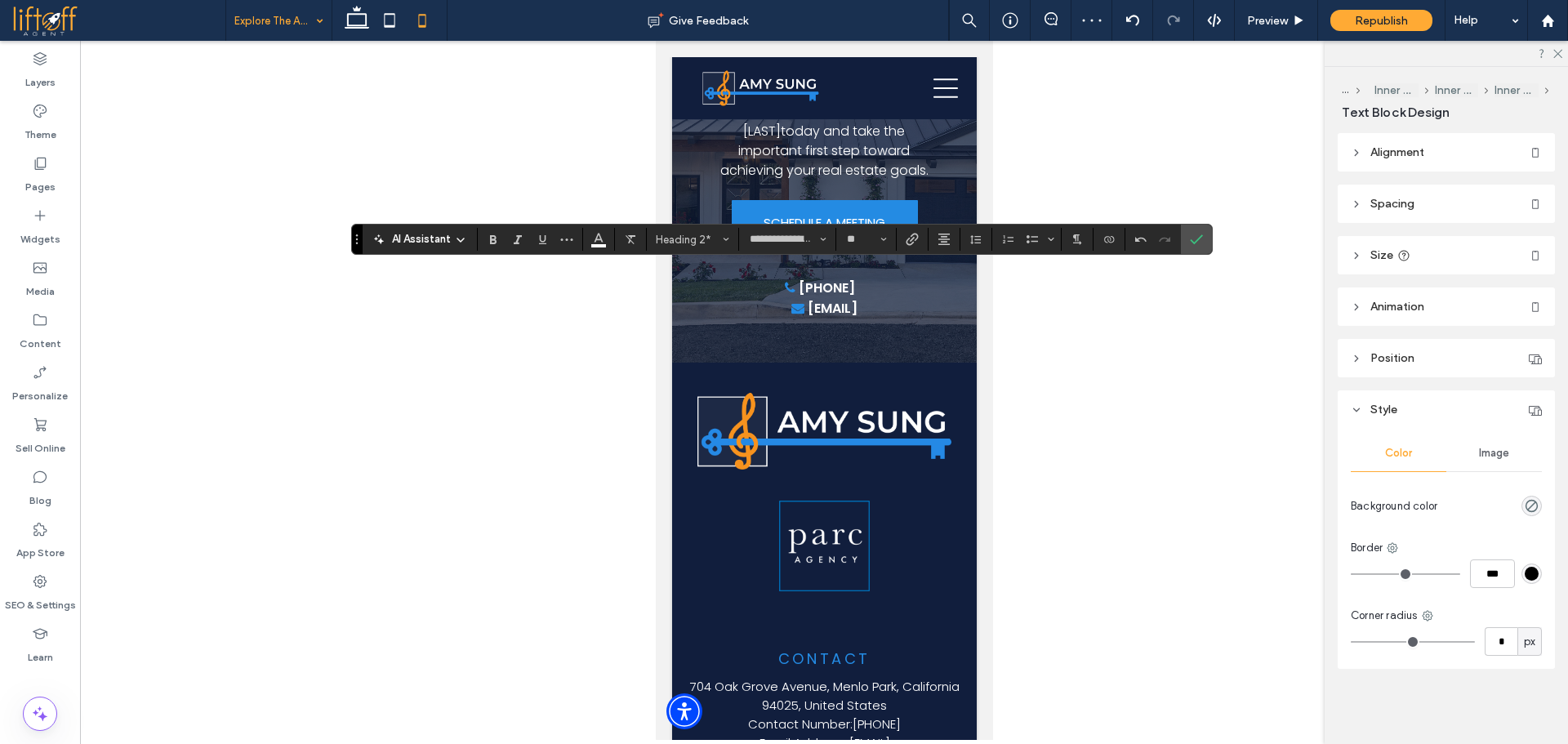click at bounding box center [824, 390] 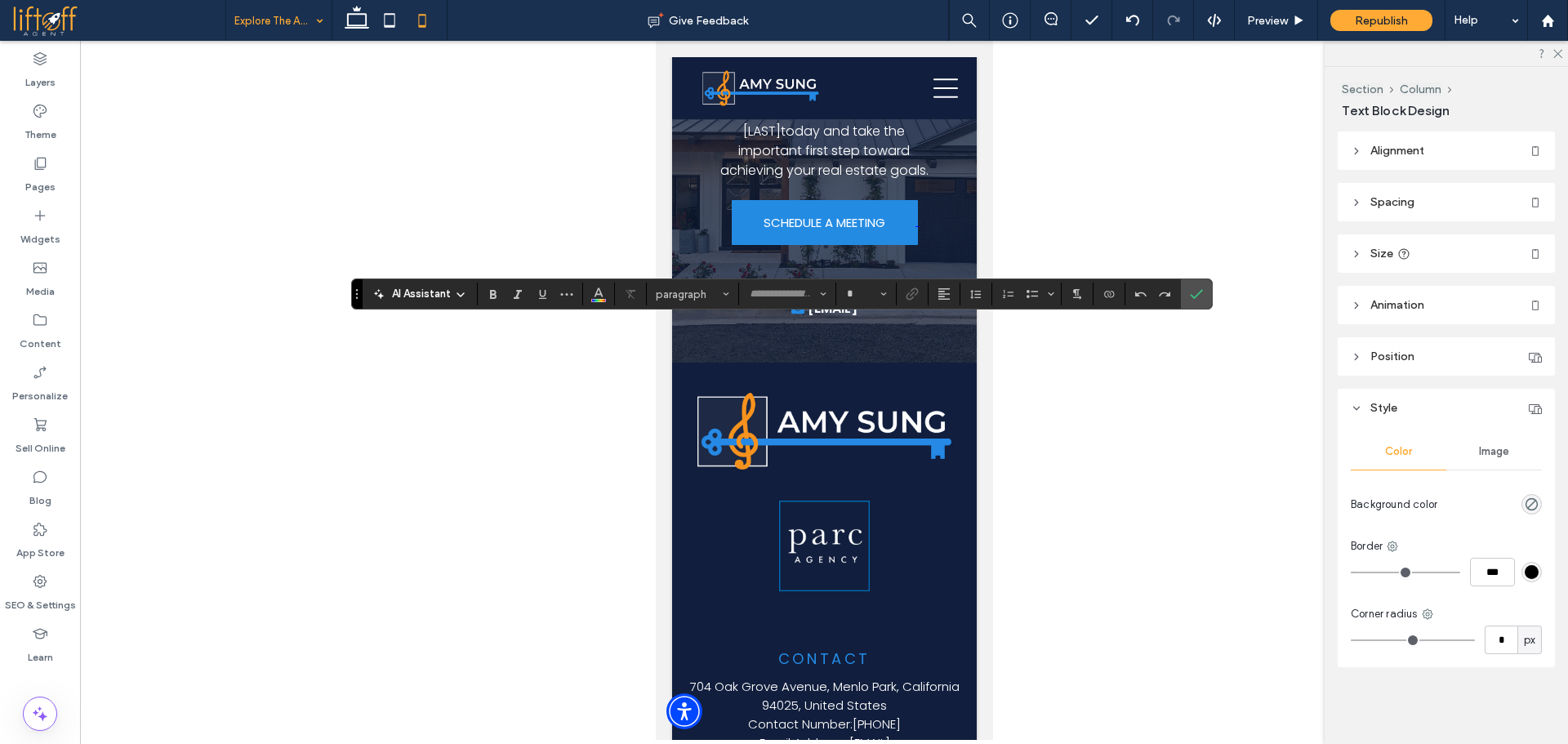 type on "**********" 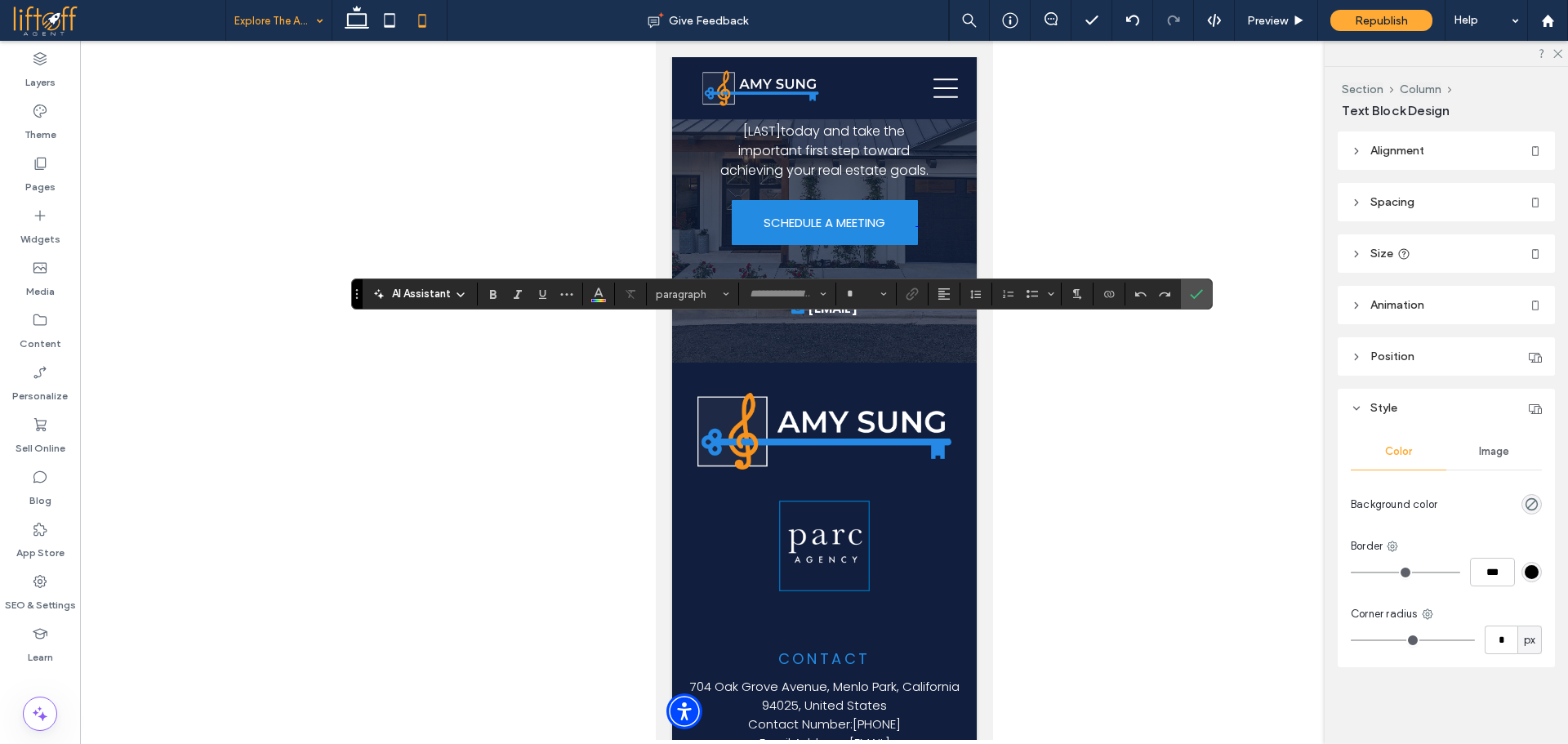 type on "**" 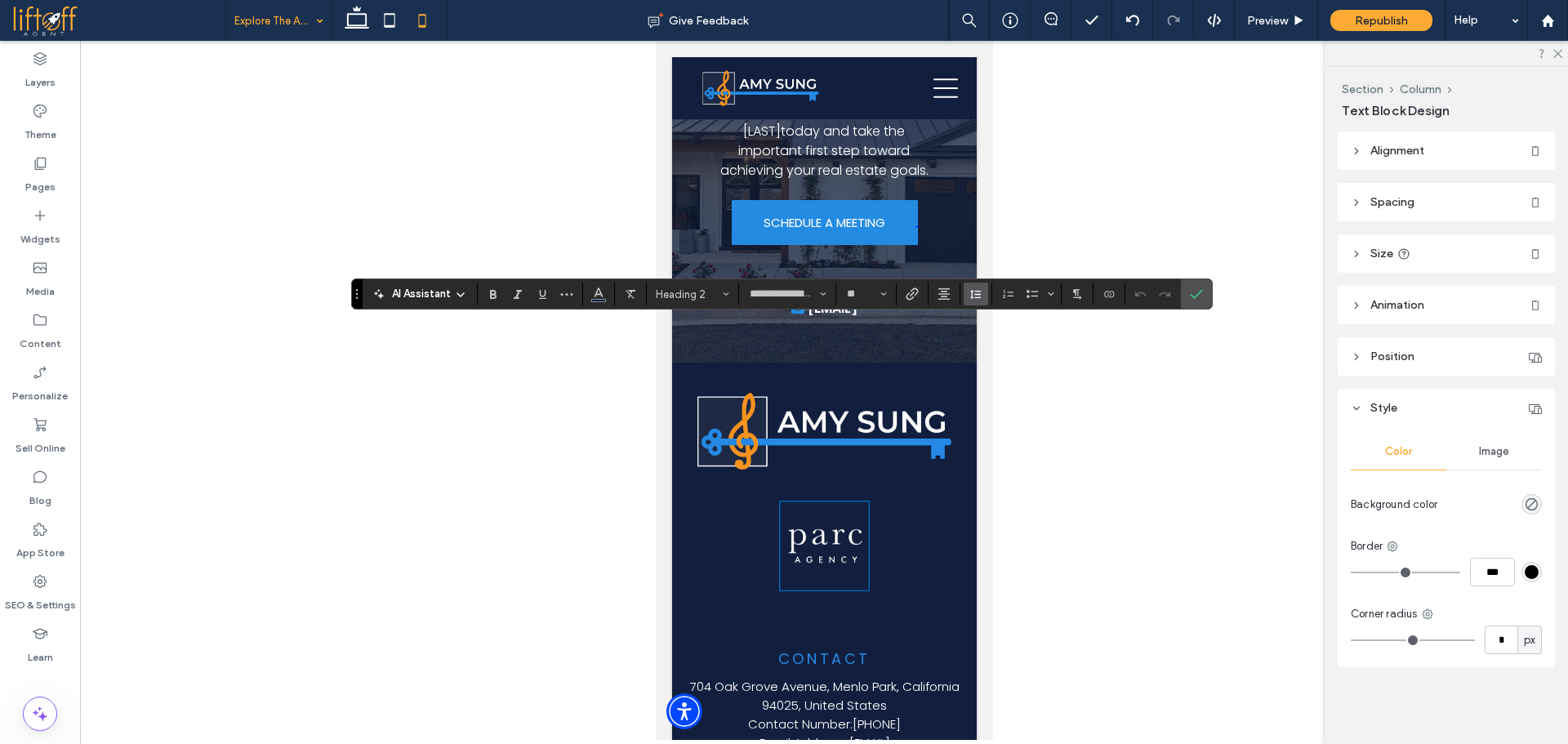 click 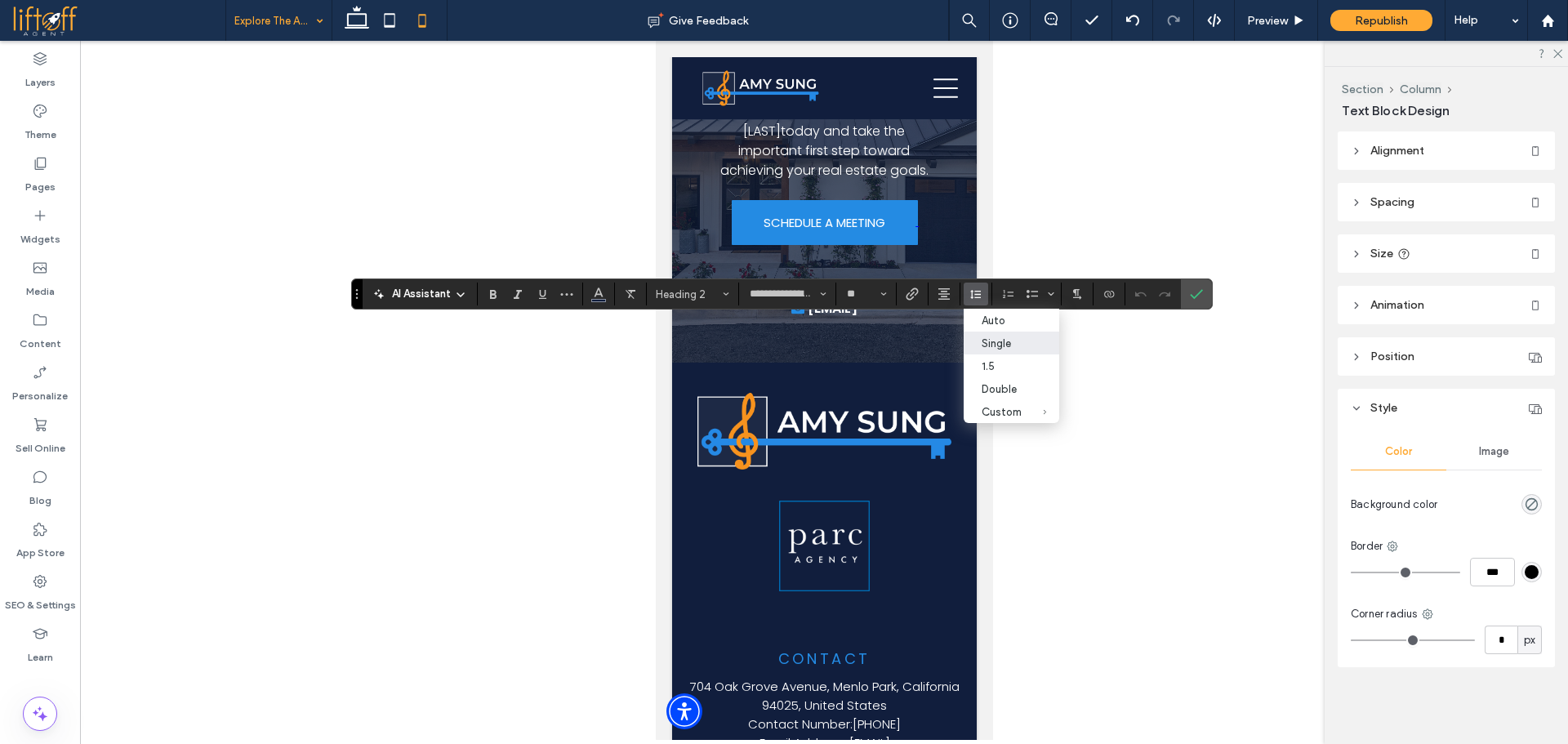 click on "Single" at bounding box center [1001, 343] 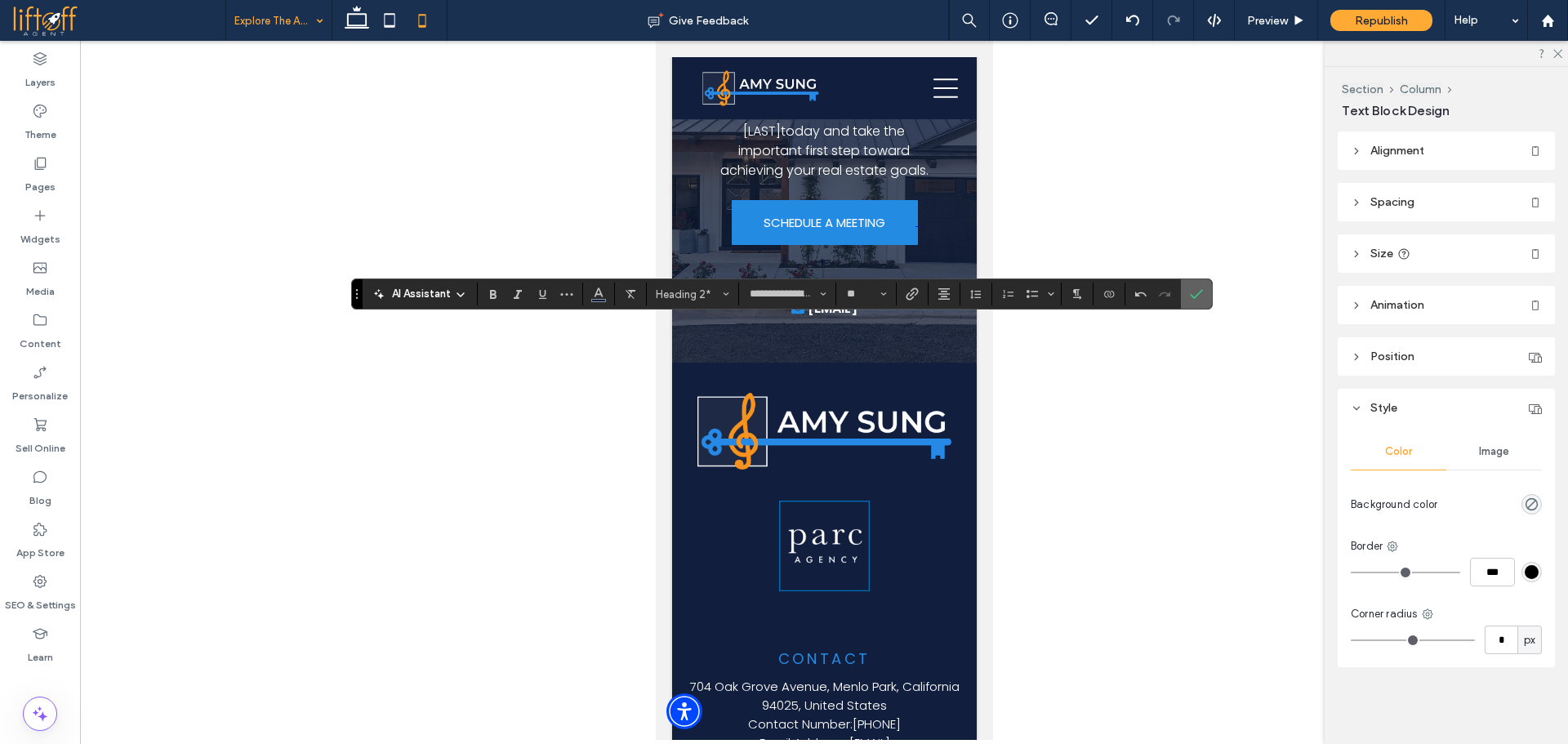 click at bounding box center (1193, 294) 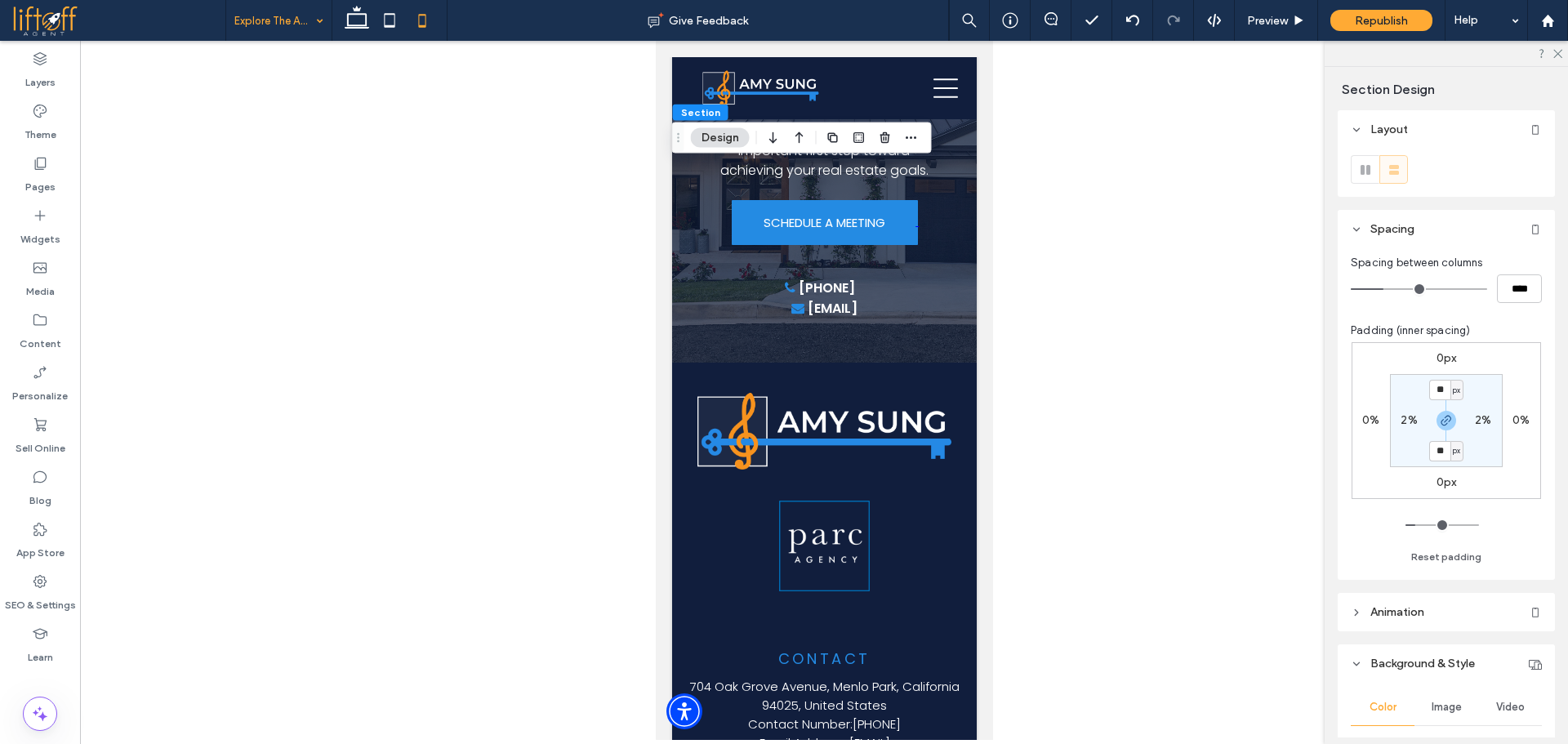 click on "** px 2% ** px 2%" at bounding box center (1446, 421) 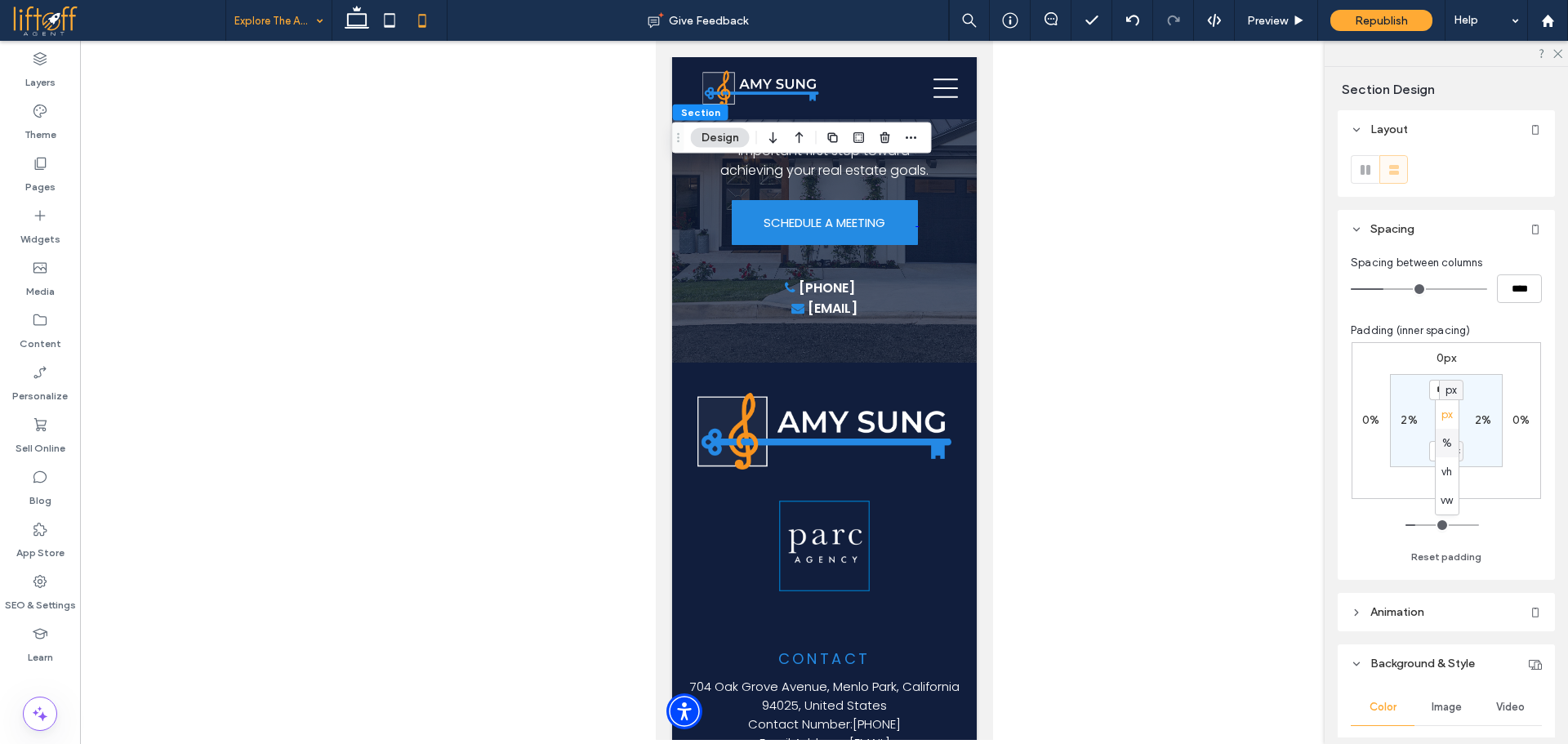 click on "%" at bounding box center (1447, 443) 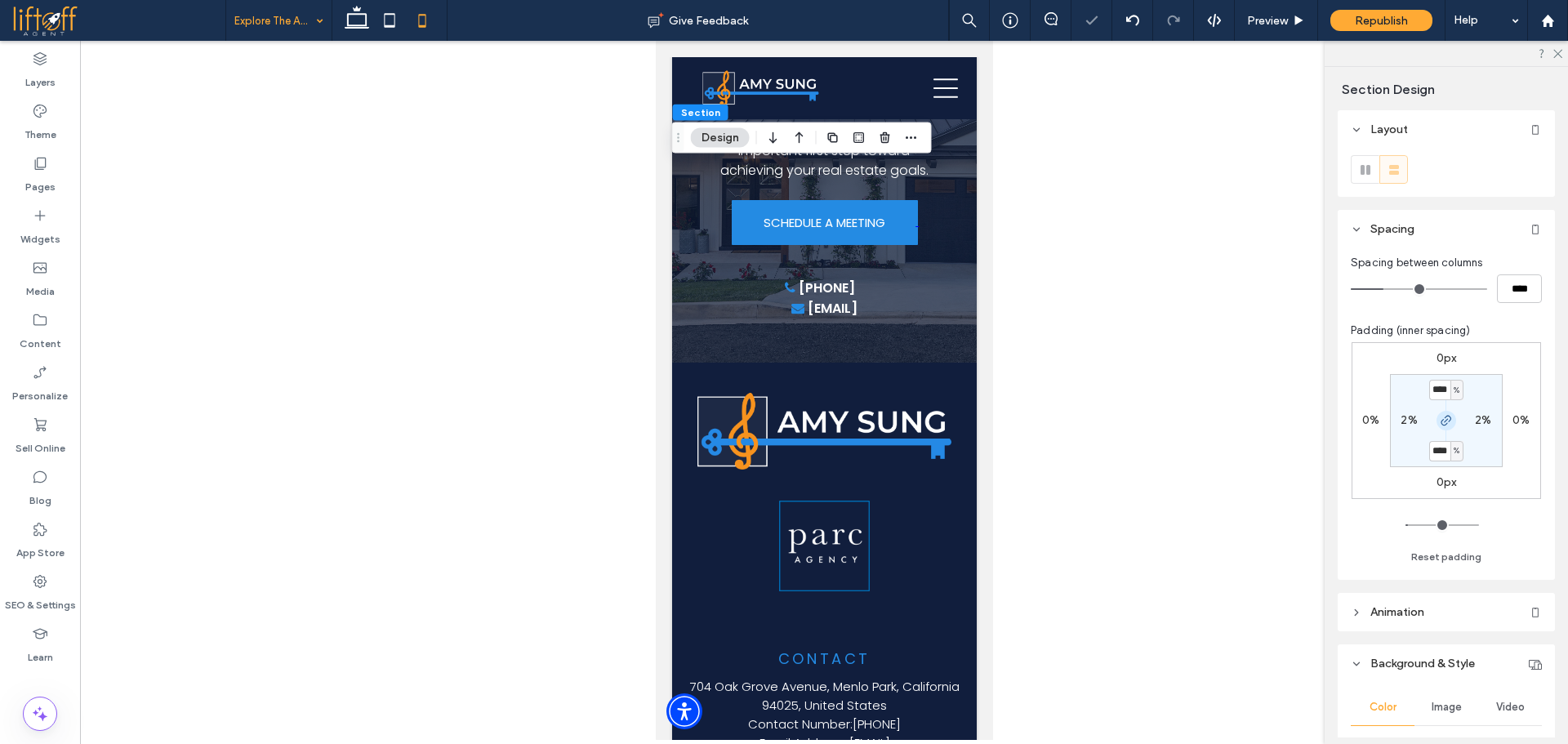 type on "**" 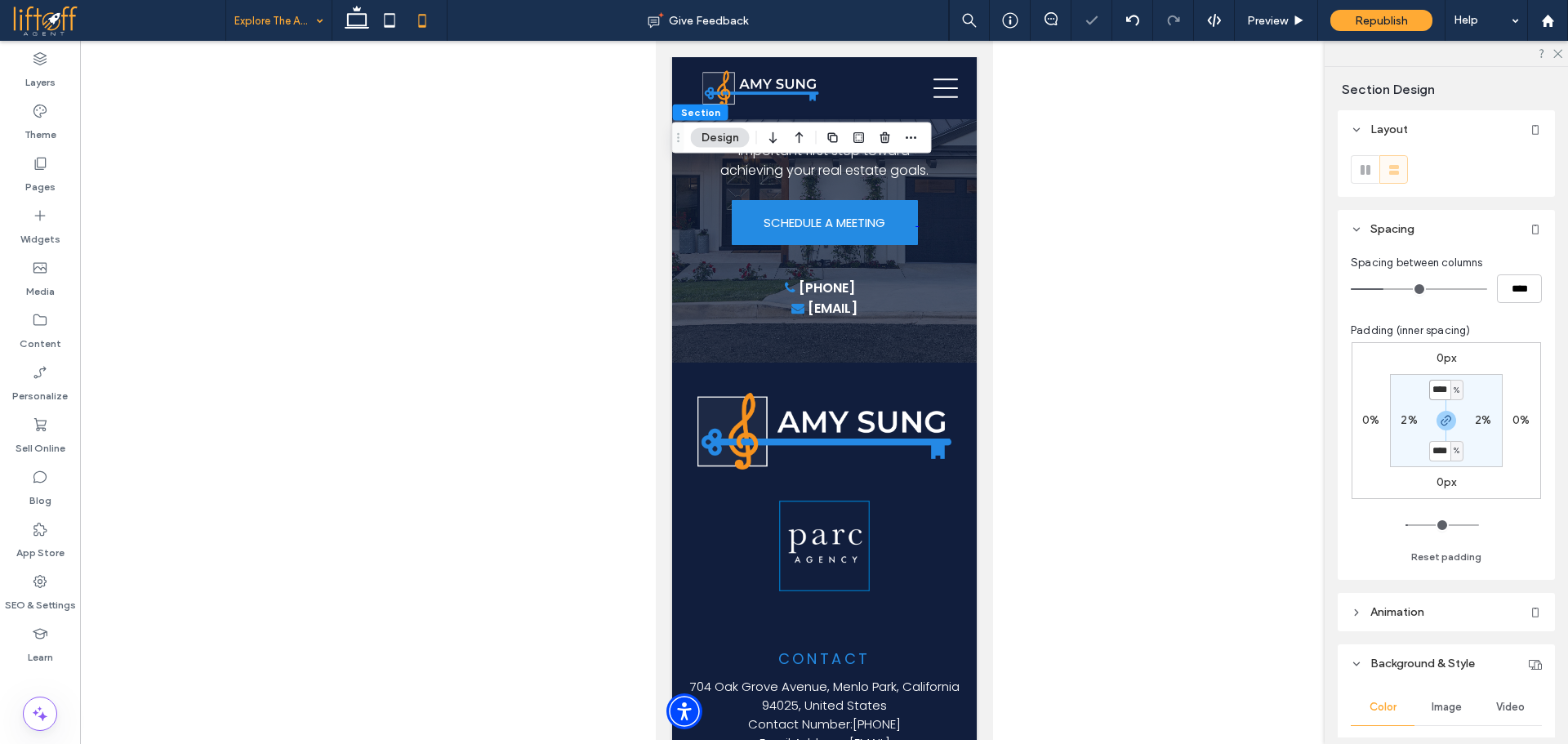 click on "****" at bounding box center (1440, 390) 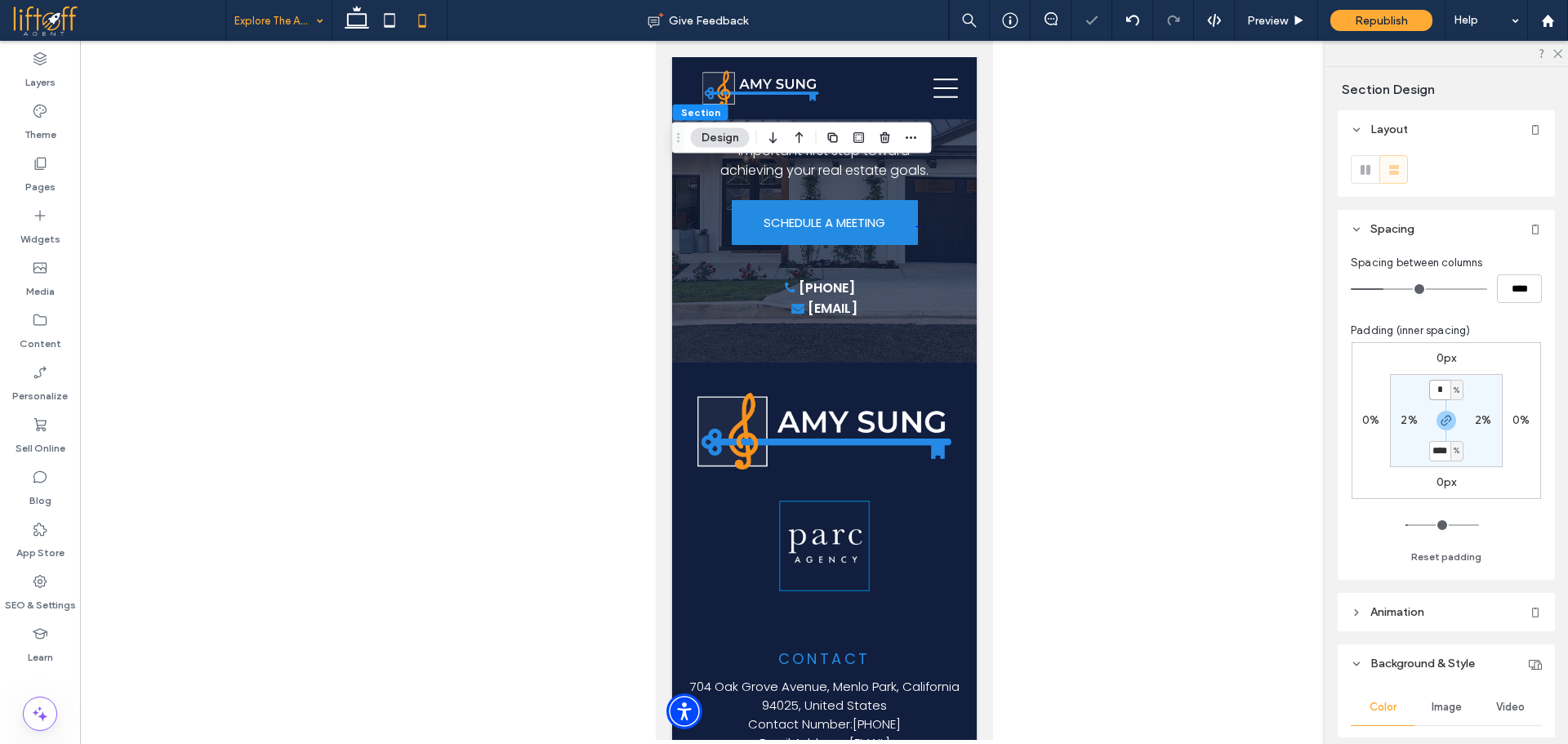type on "*" 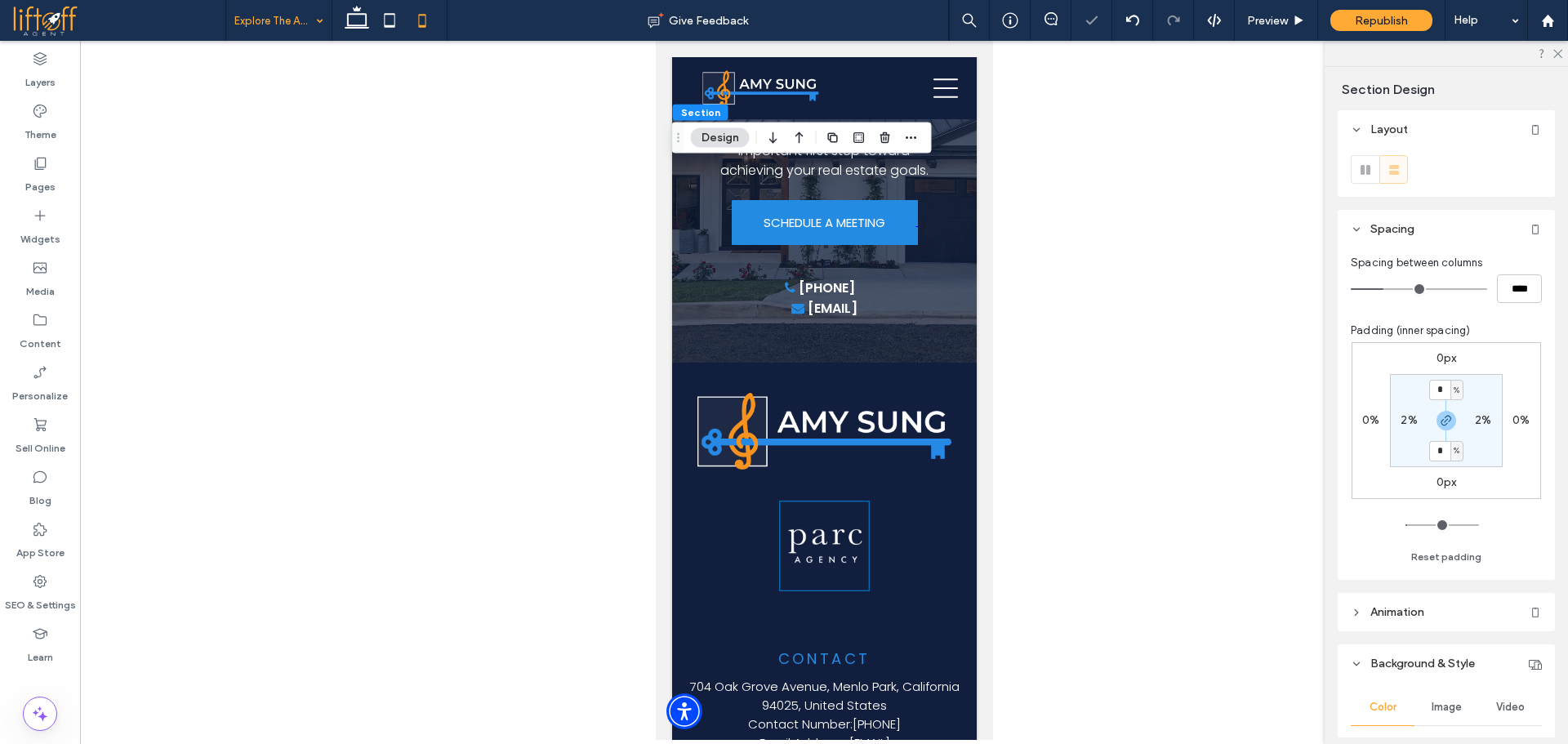 click on "2%" at bounding box center [1409, 421] 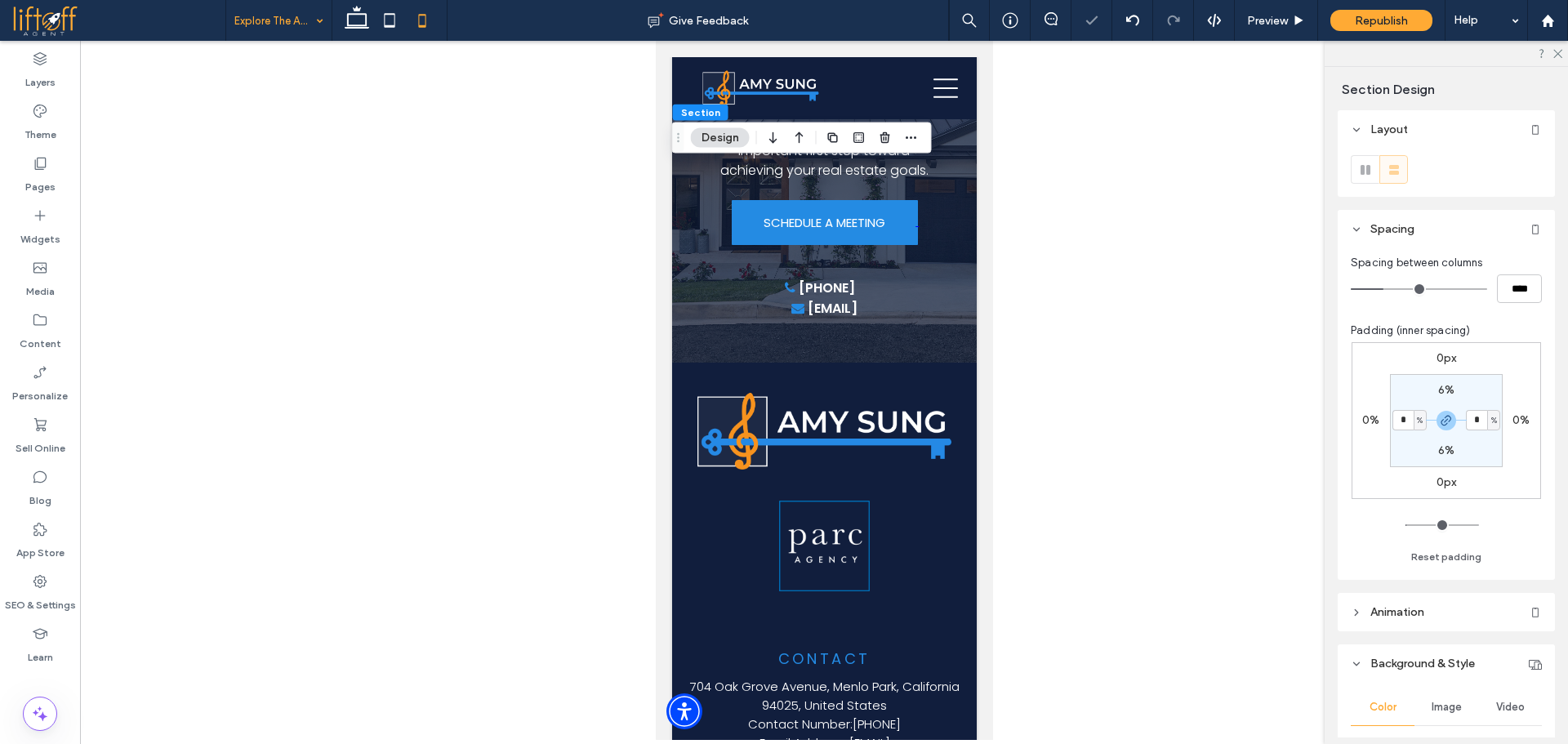 type on "*" 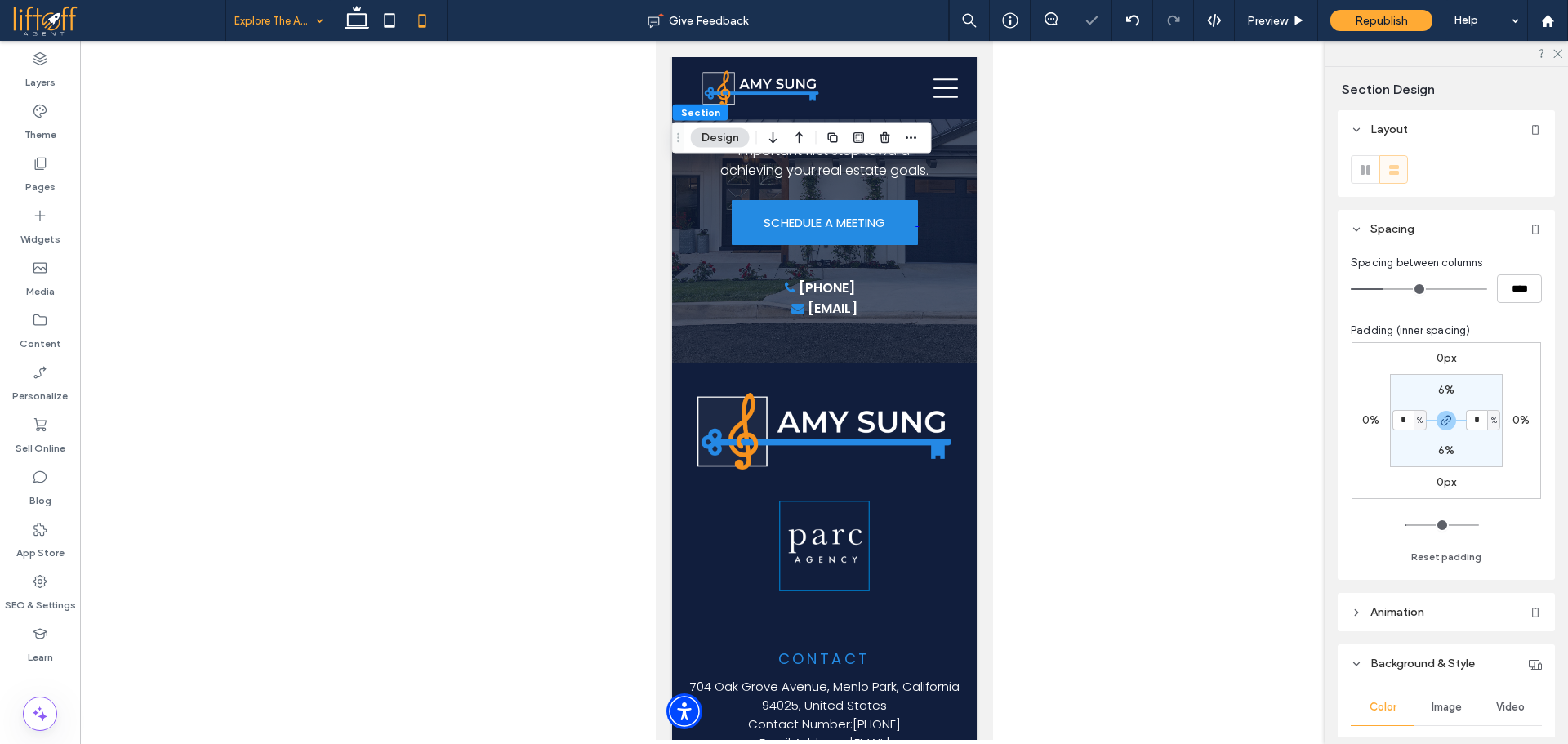 type on "*" 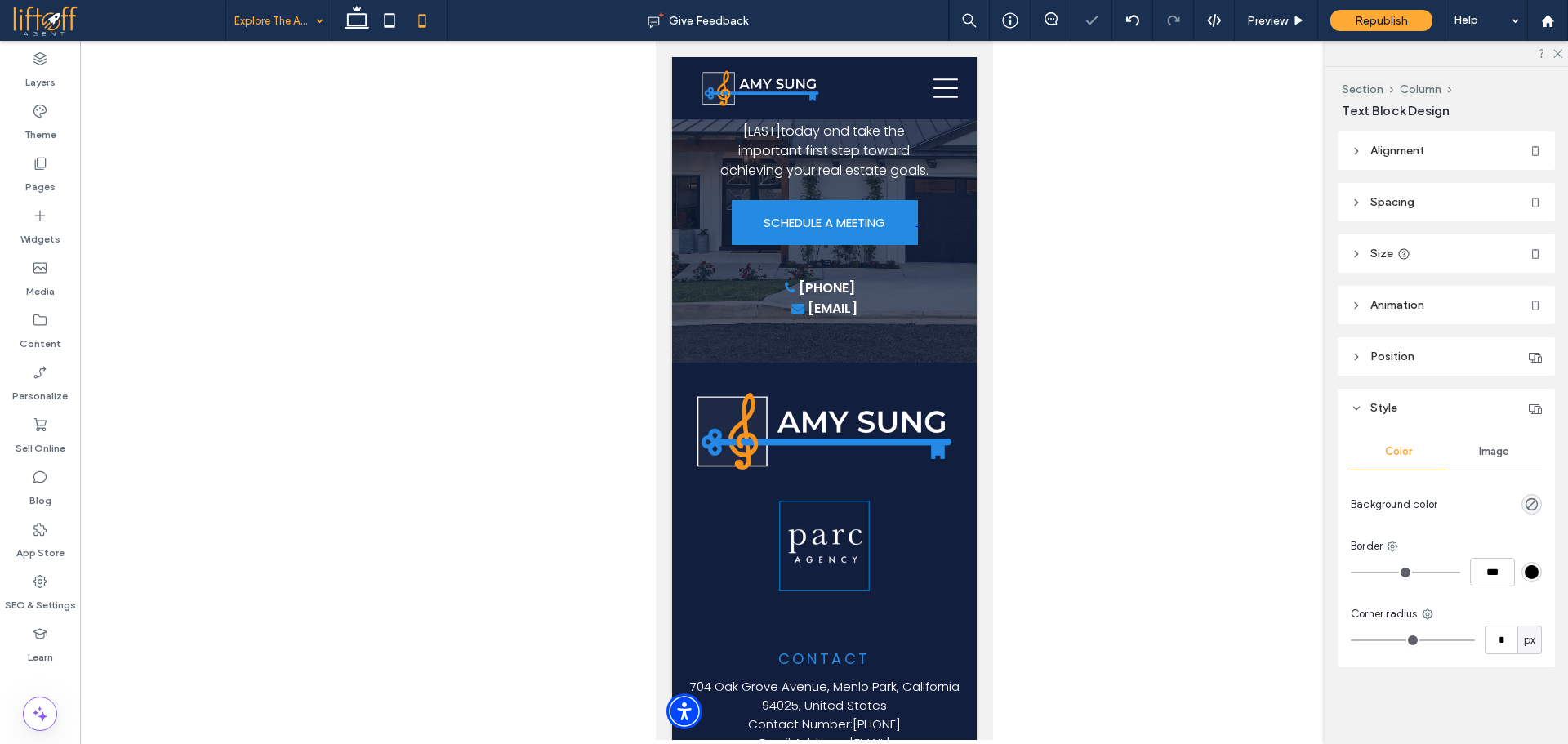 type on "**********" 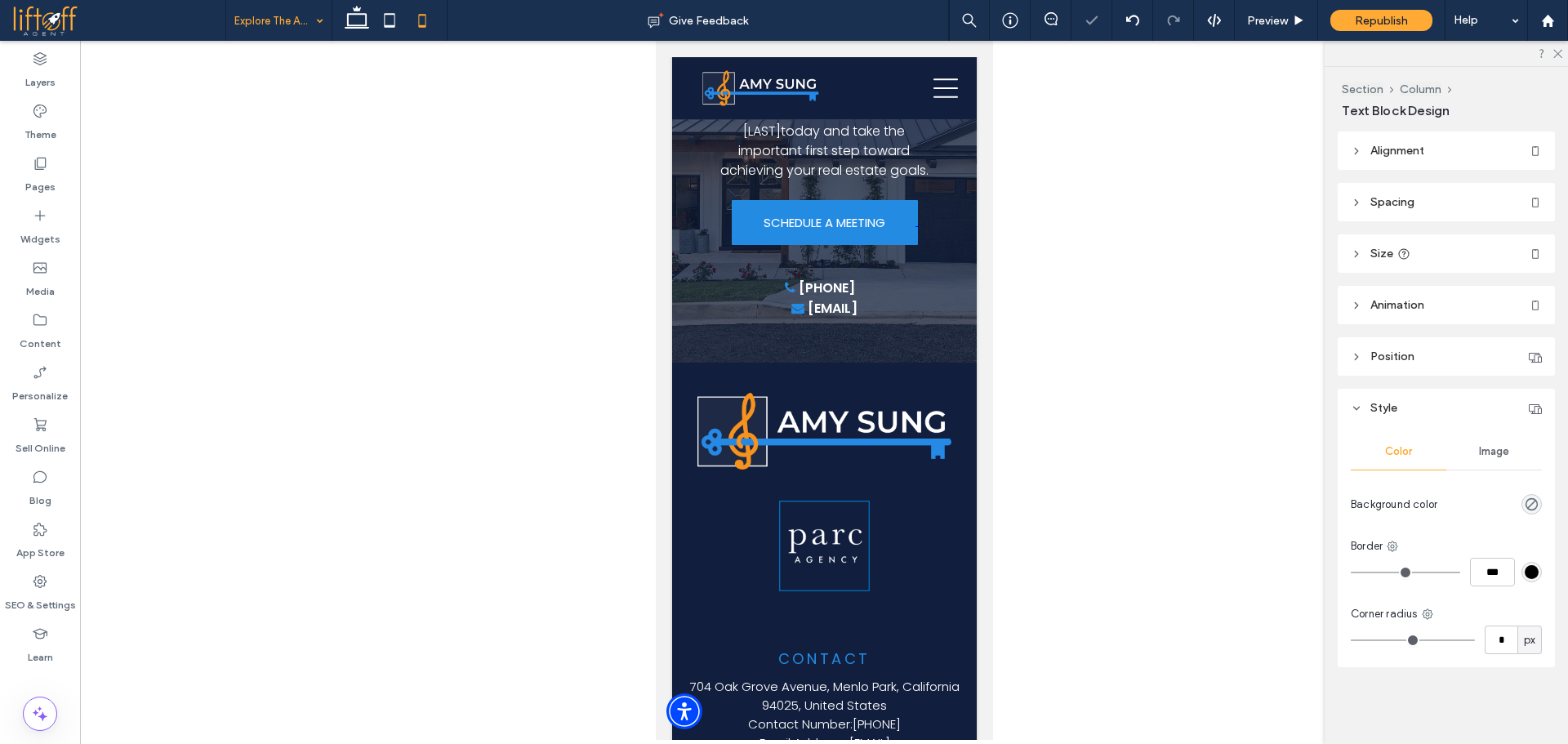 type on "**" 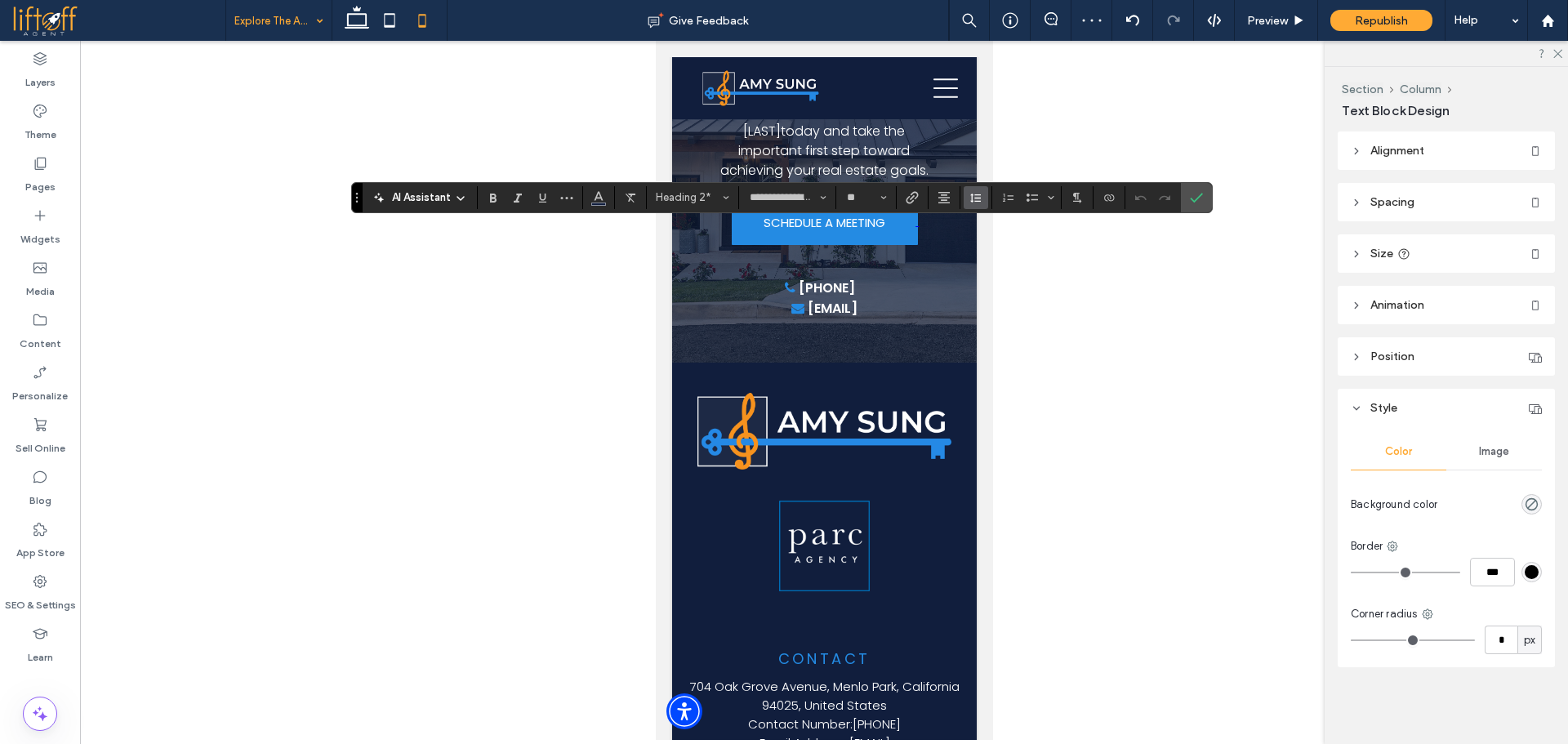 click 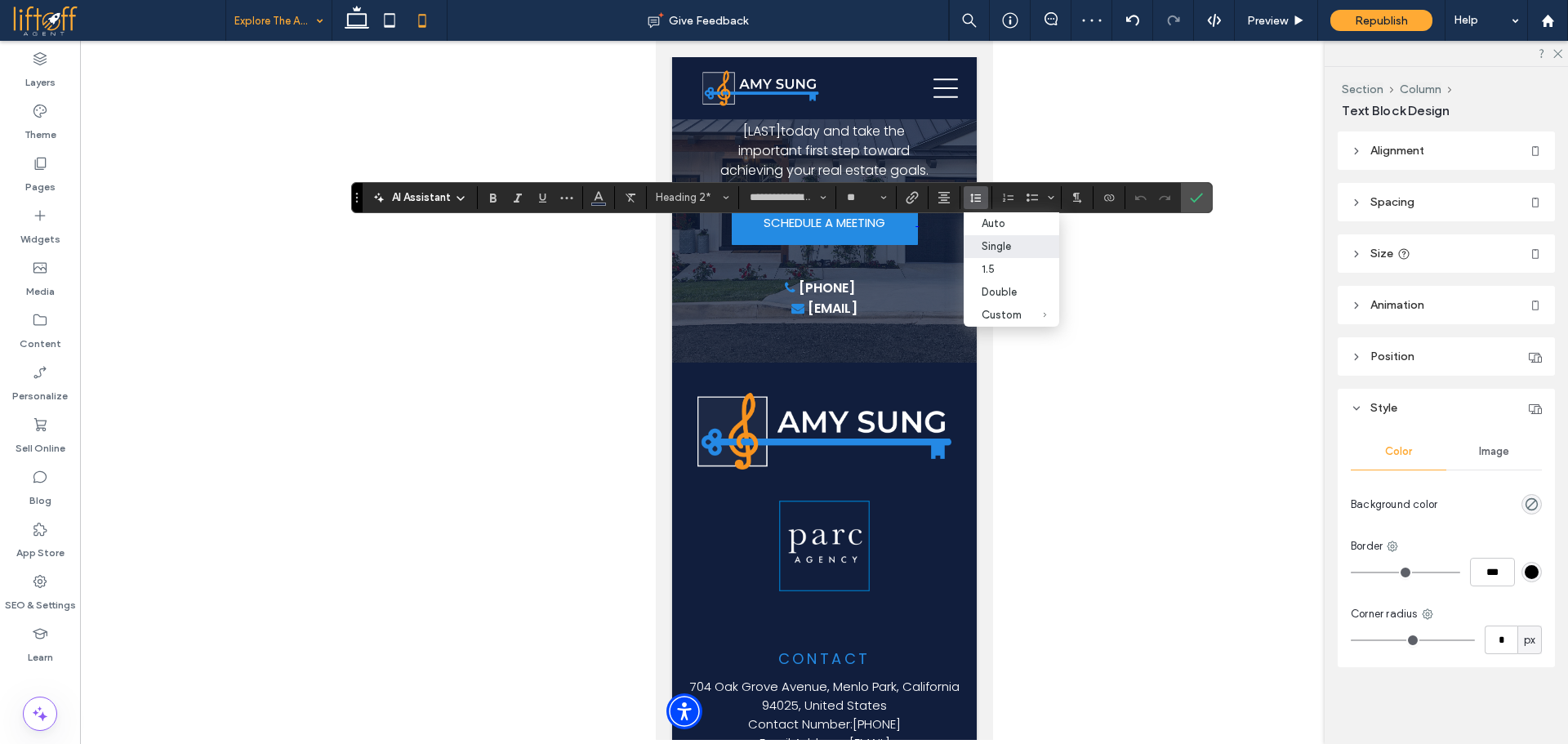 click on "Single" at bounding box center (1001, 246) 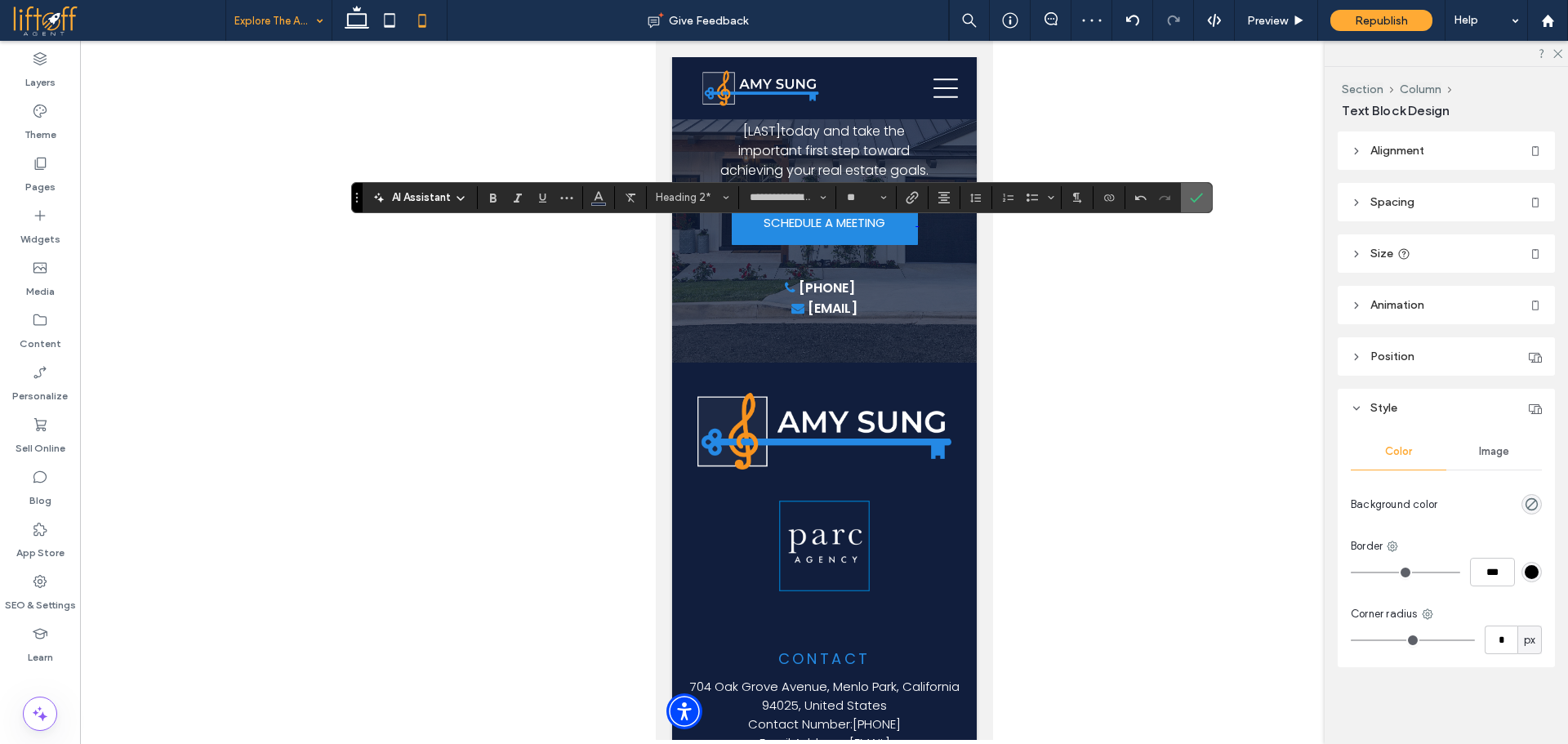 click at bounding box center [1196, 198] 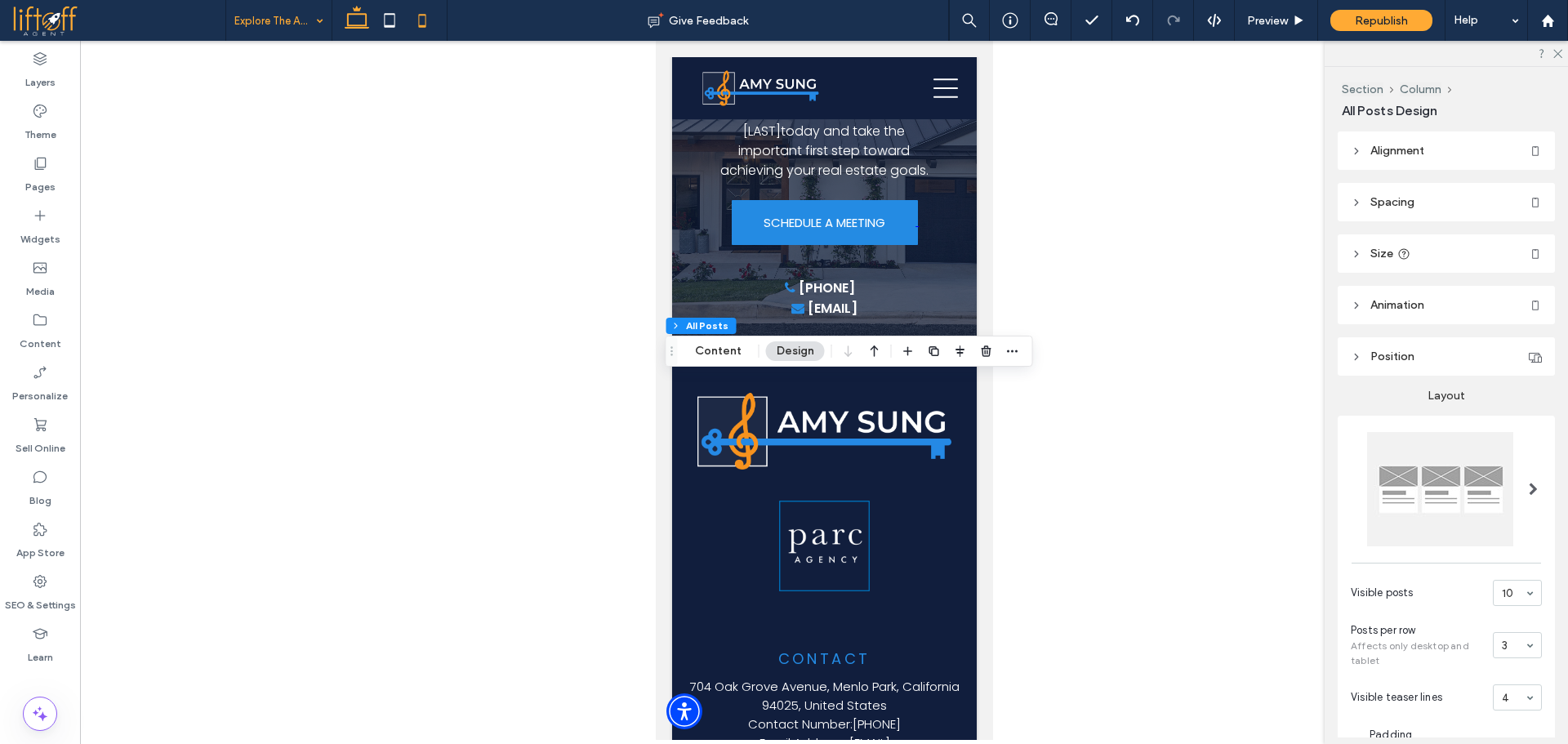 click 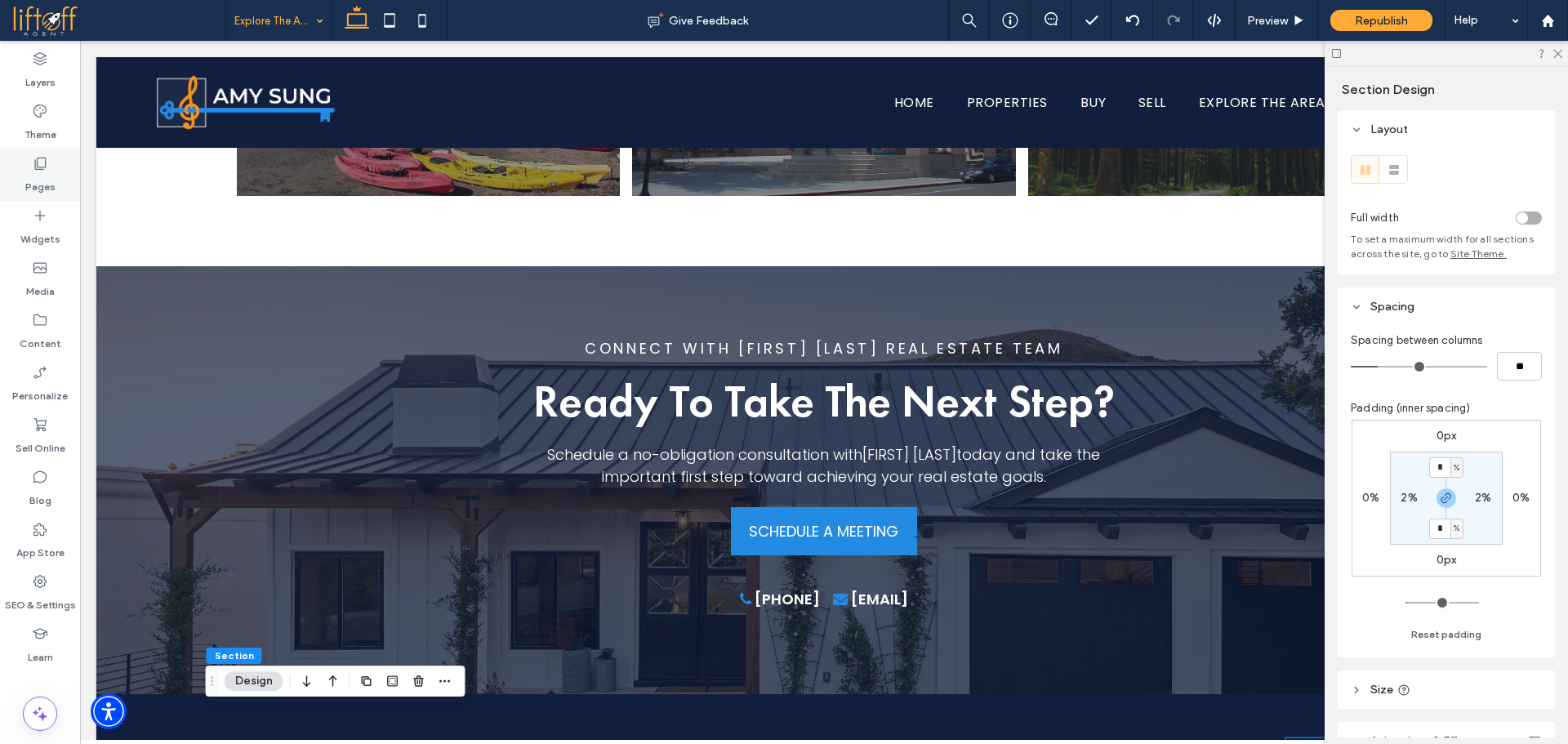 click on "Pages" at bounding box center [40, 175] 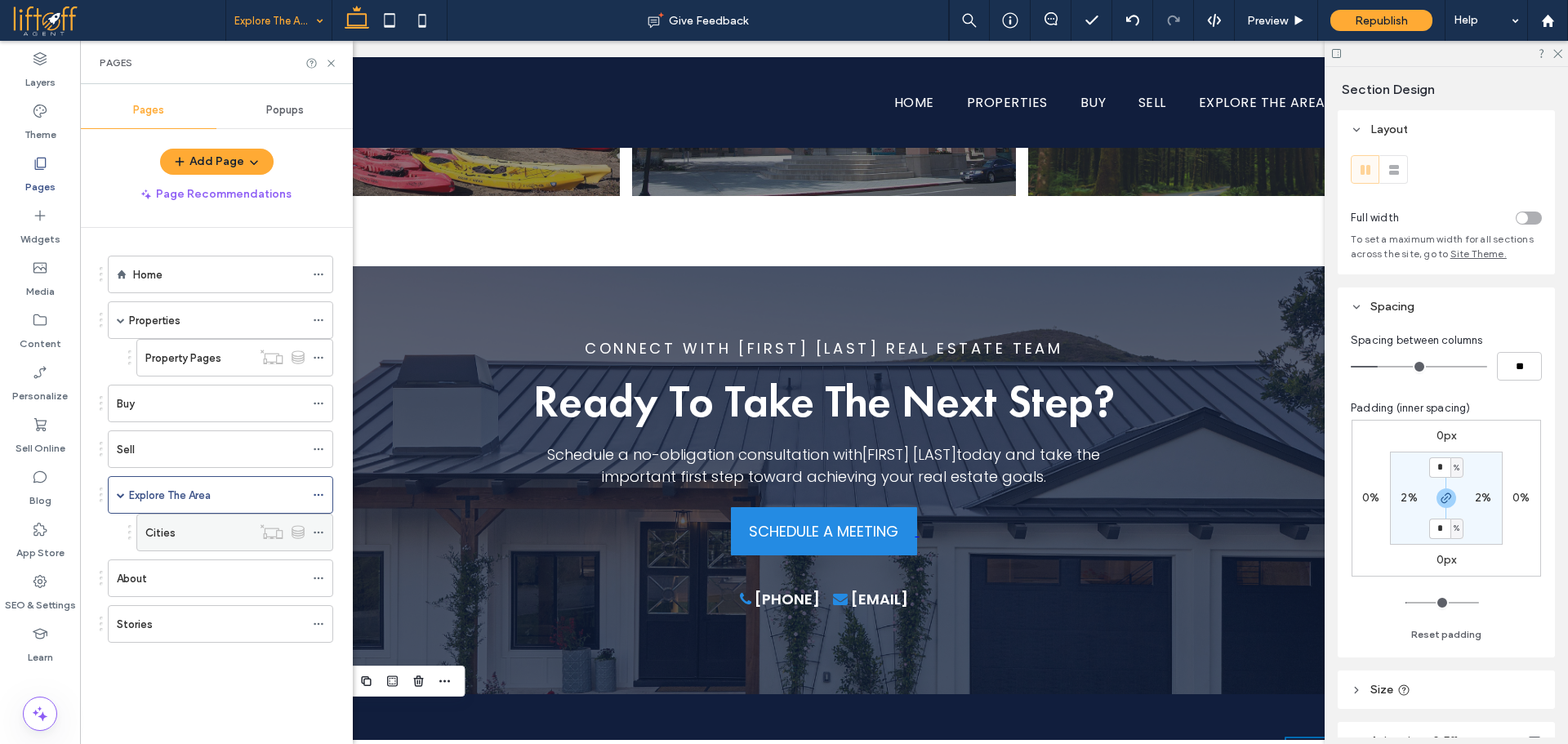 click on "Cities" at bounding box center [198, 532] 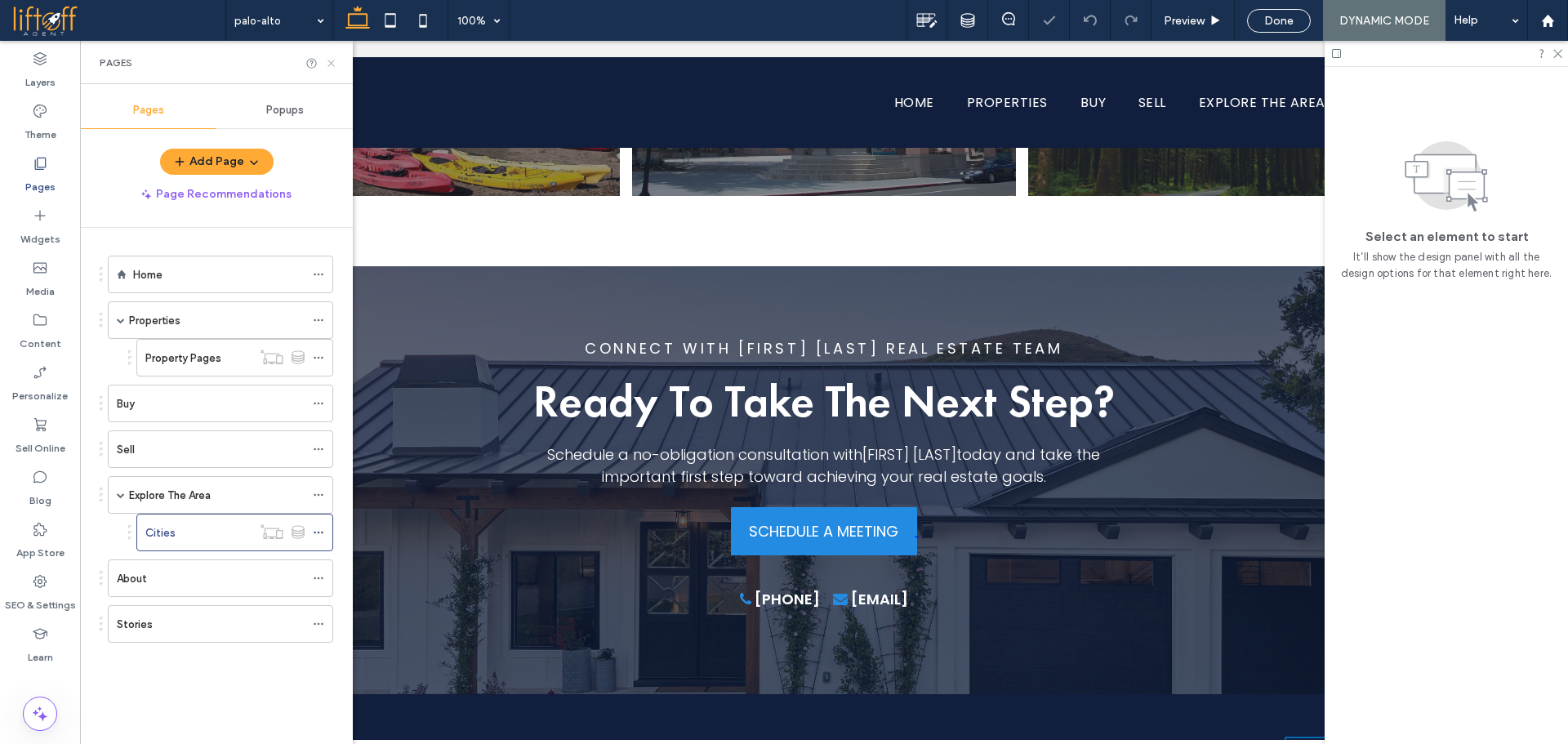 click 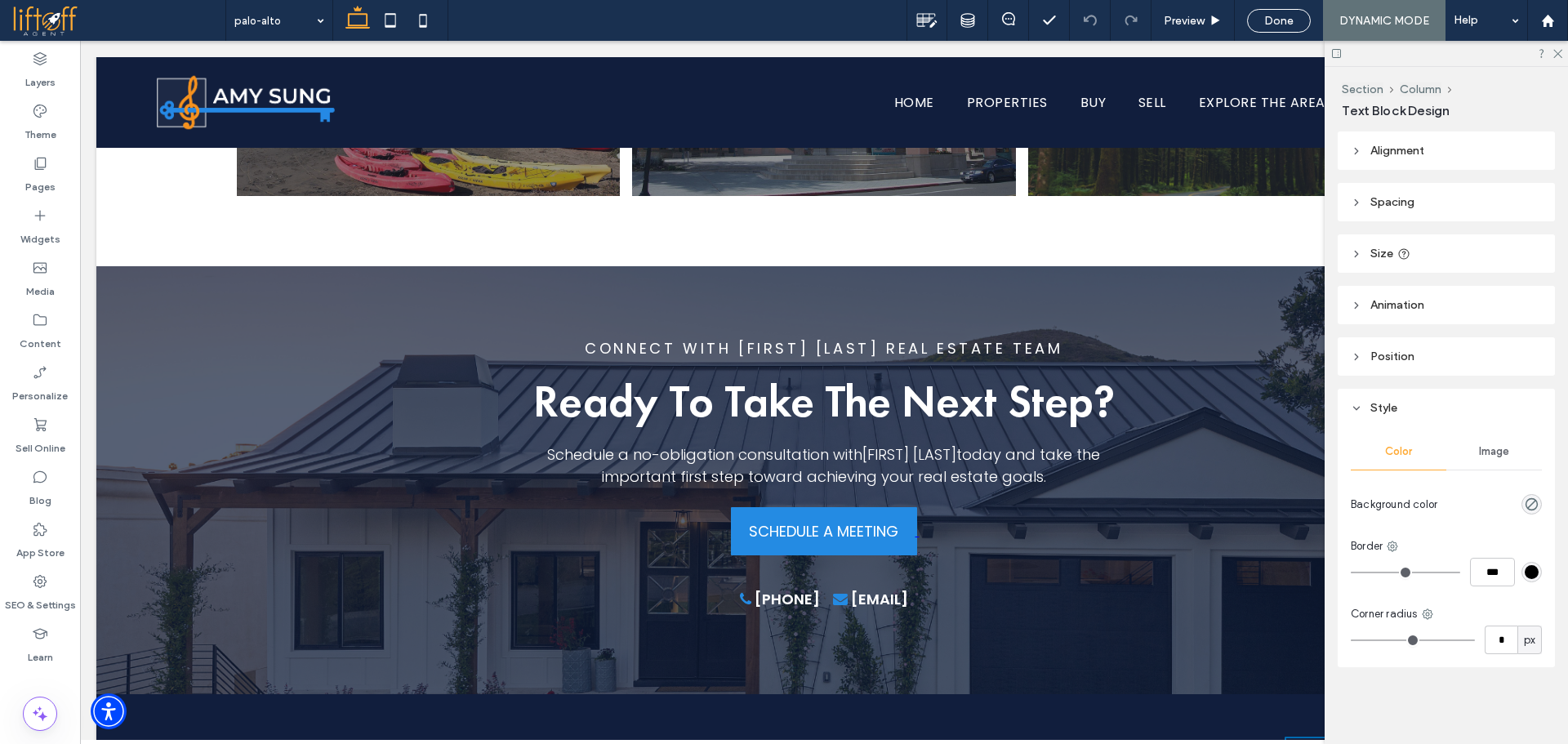 type on "***" 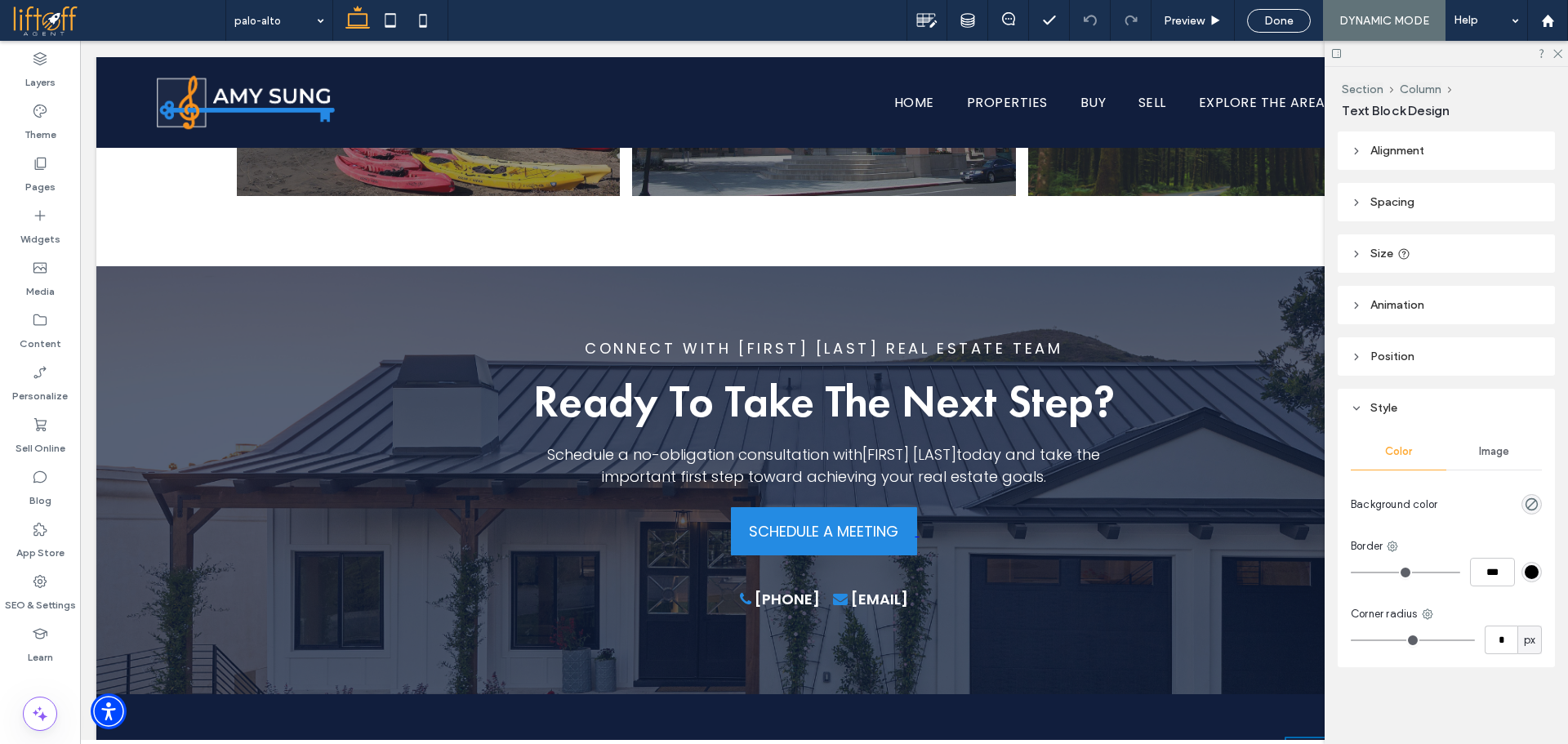 type on "****" 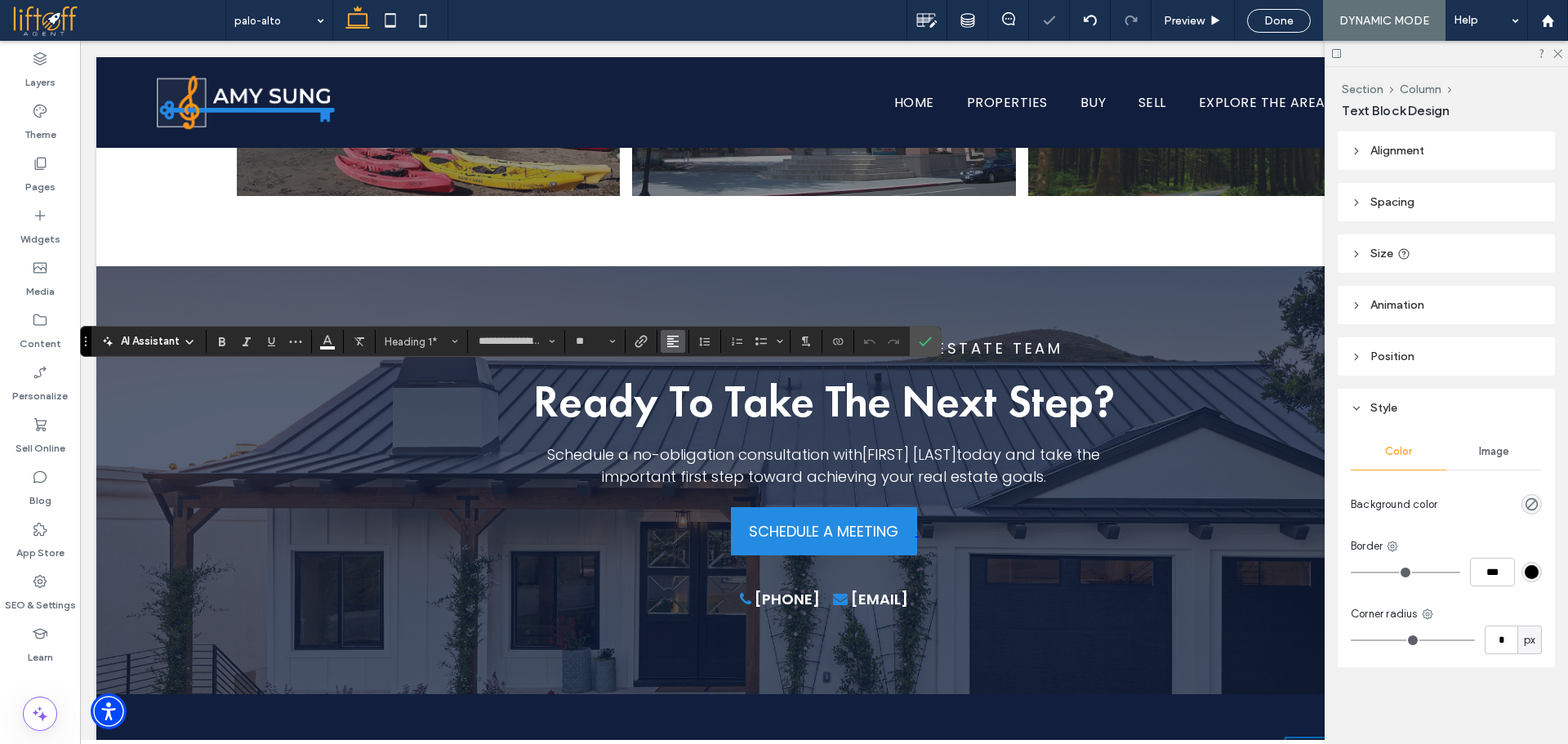 click 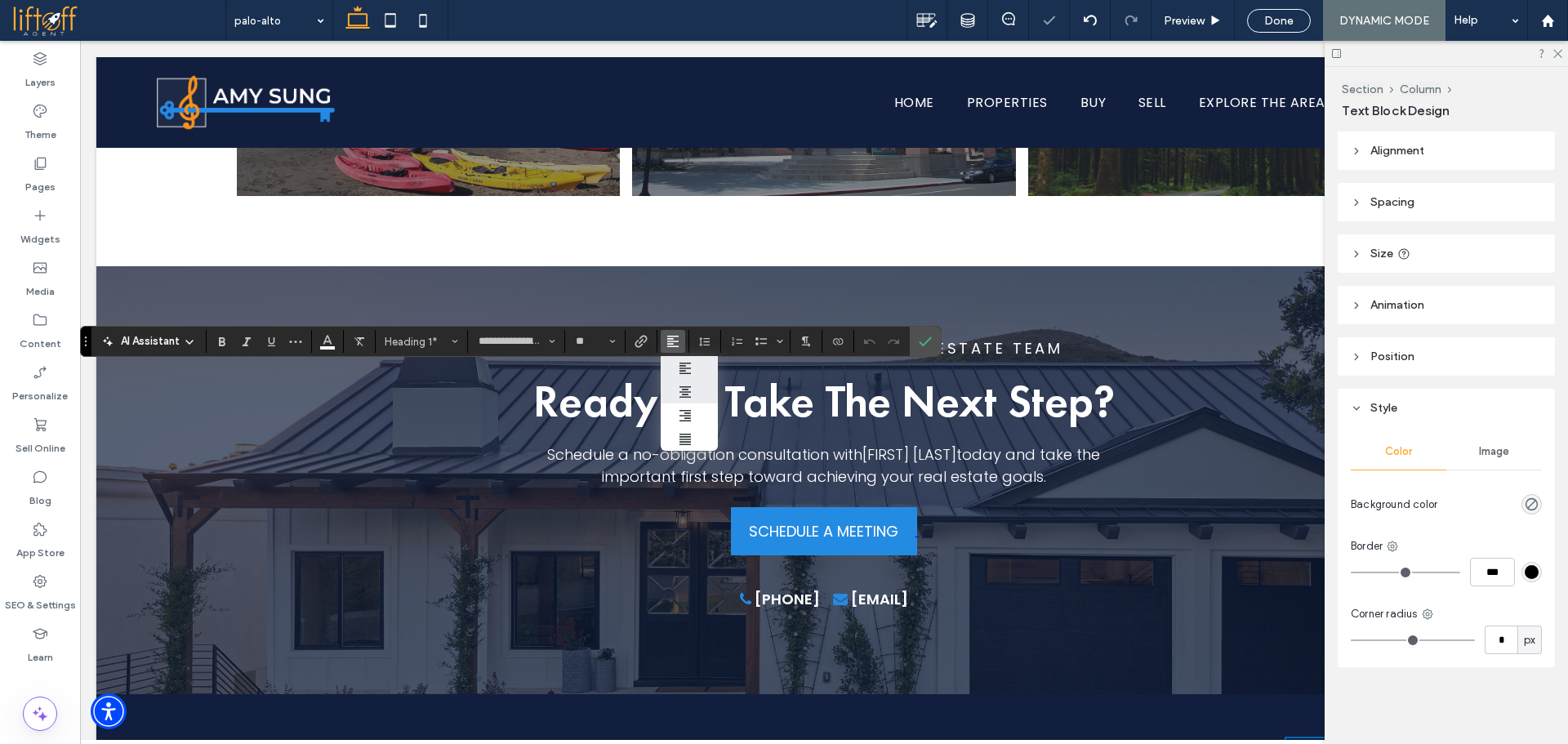 click 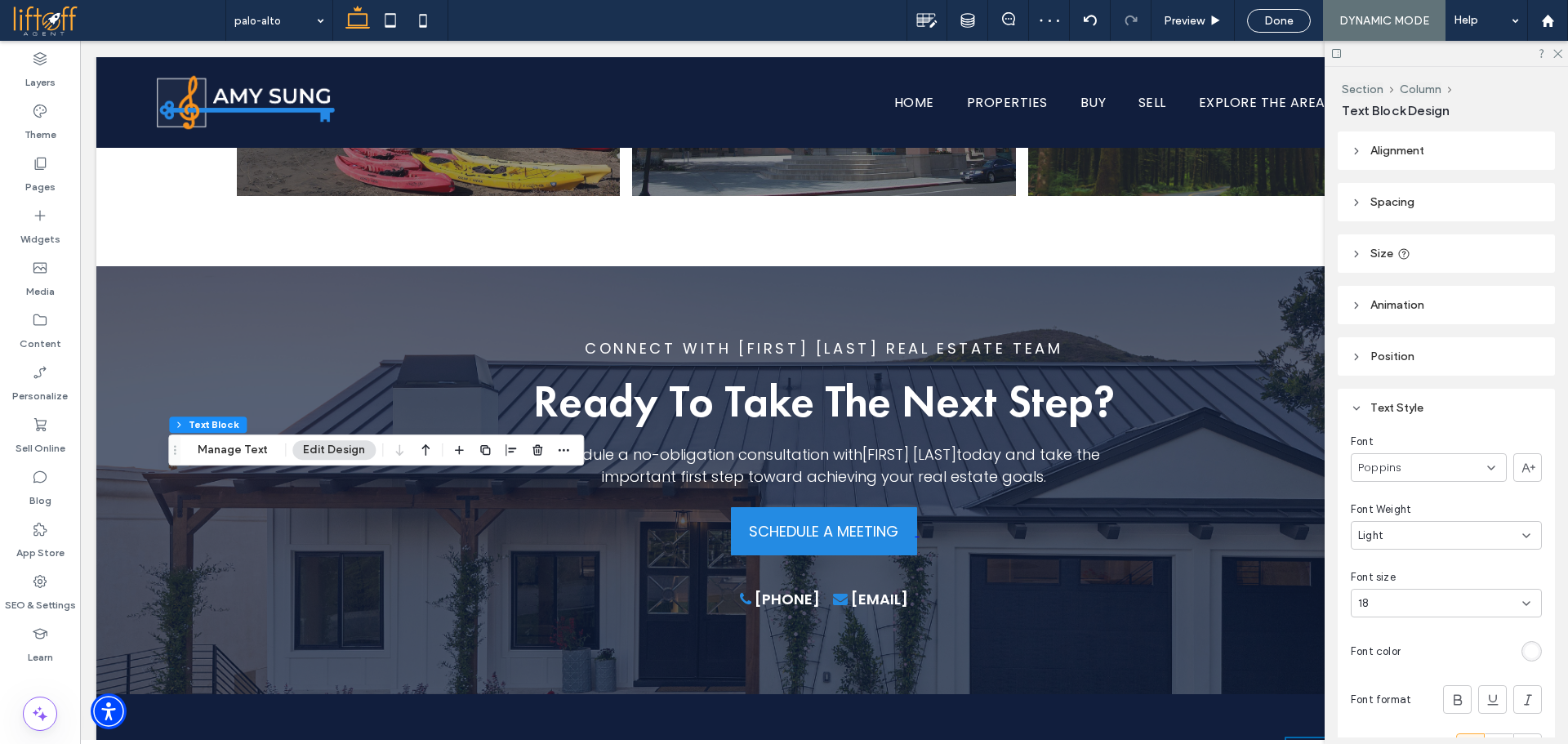 click on "Alignment" at bounding box center (1397, 150) 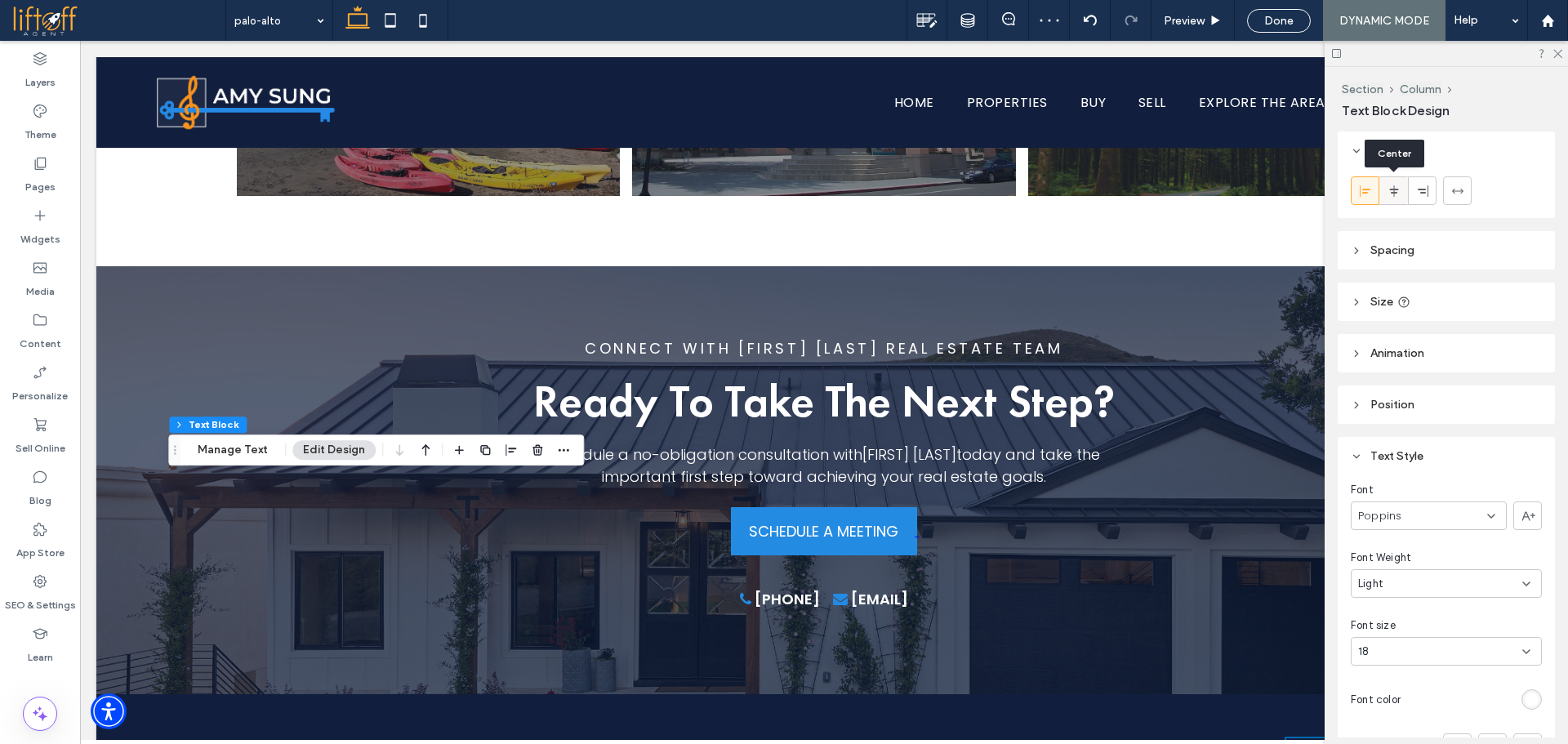 click at bounding box center [1393, 190] 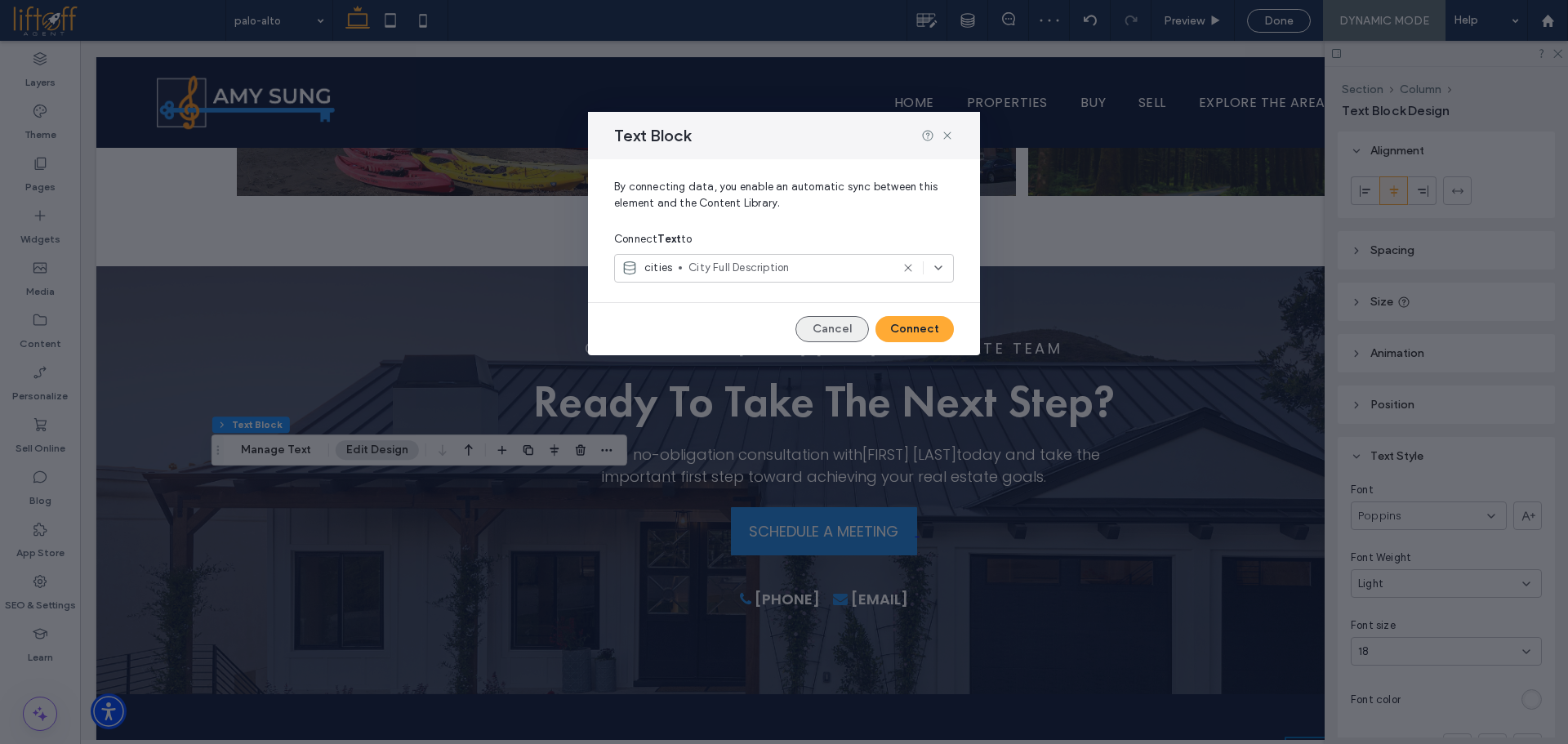 click on "Cancel" at bounding box center (832, 329) 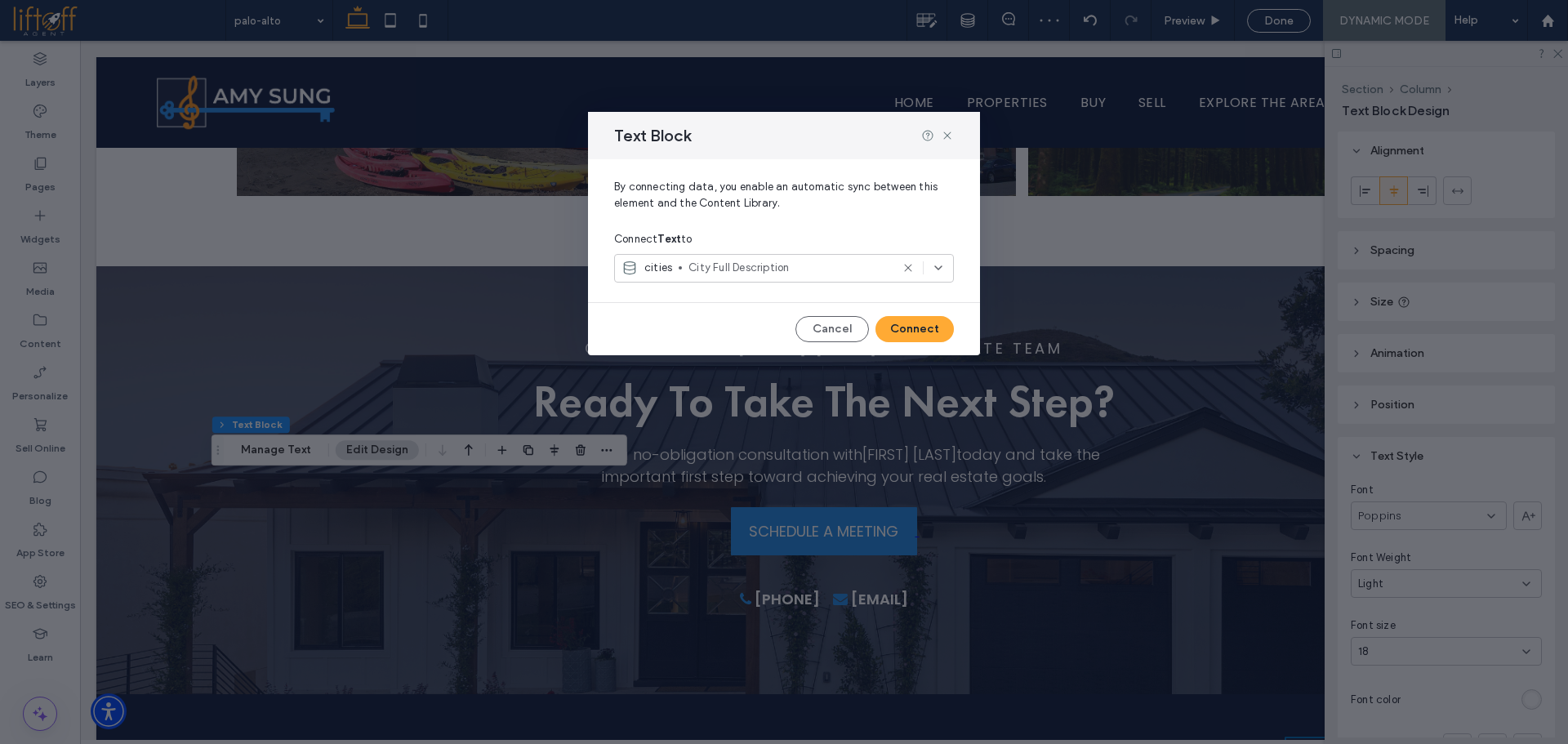 click on "Text Block By connecting data, you enable an automatic sync between this element and the Content Library. Connect  Text  to  cities City Full Description Cancel Connect" at bounding box center (784, 372) 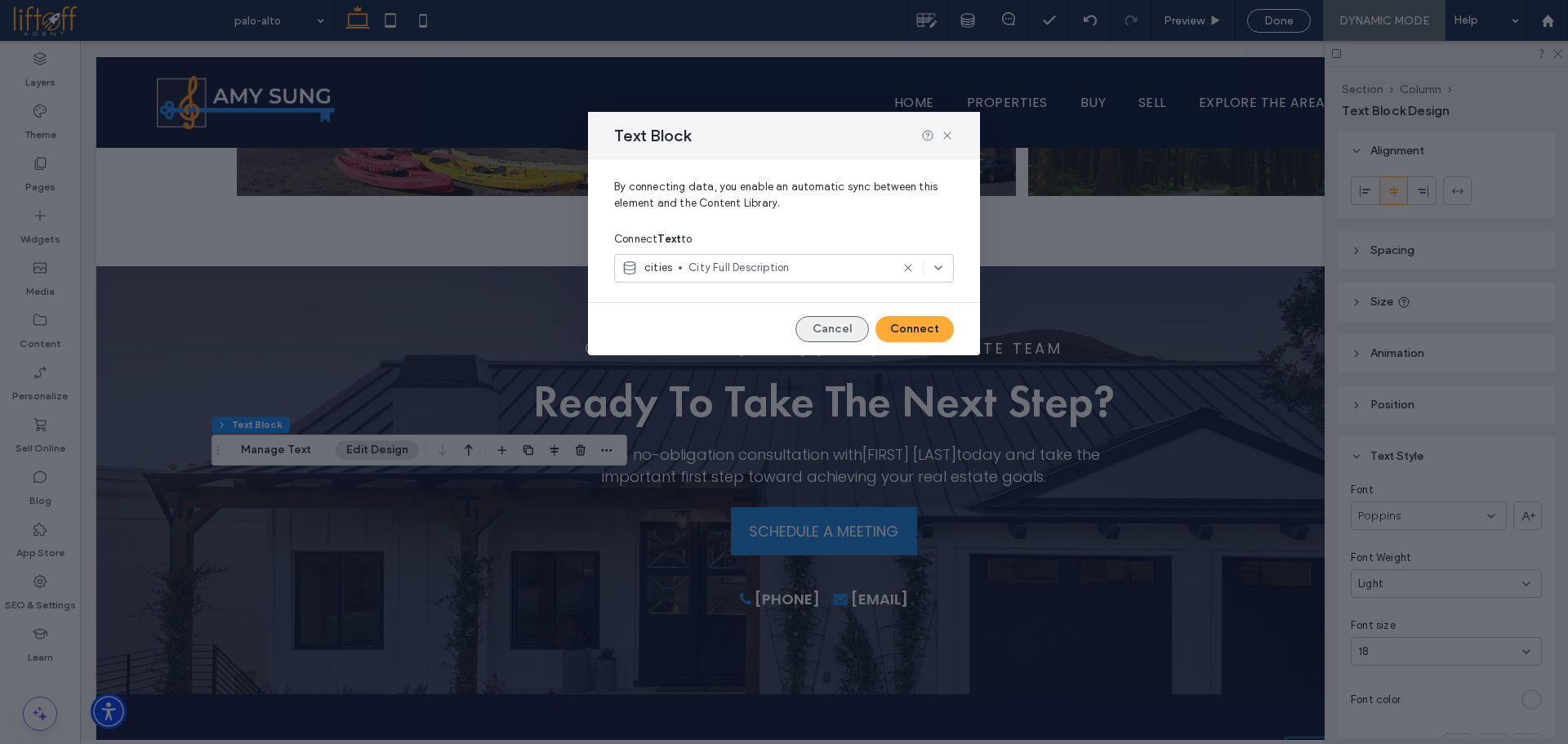 click on "Cancel" at bounding box center [832, 329] 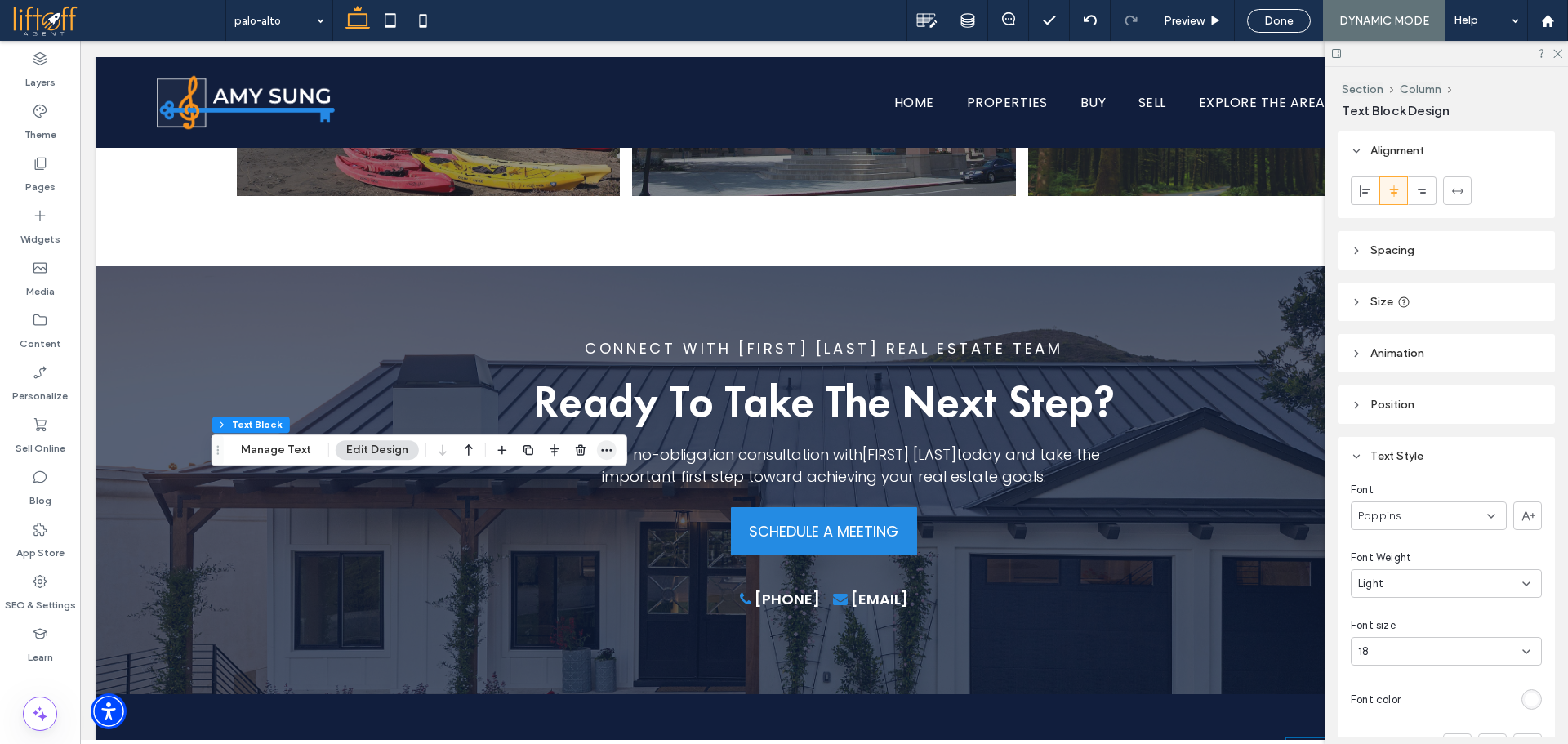 click 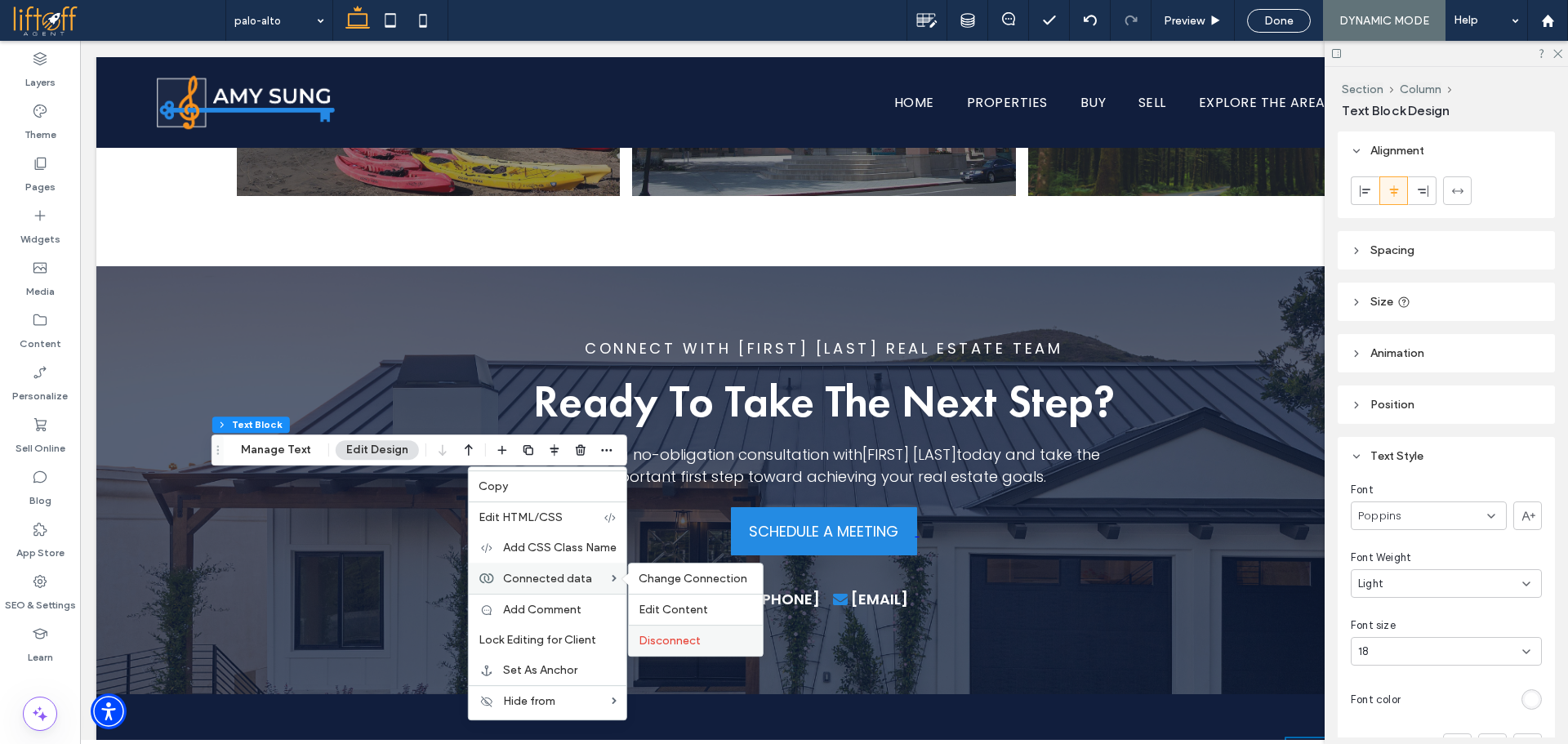 click on "Disconnect" at bounding box center (696, 640) 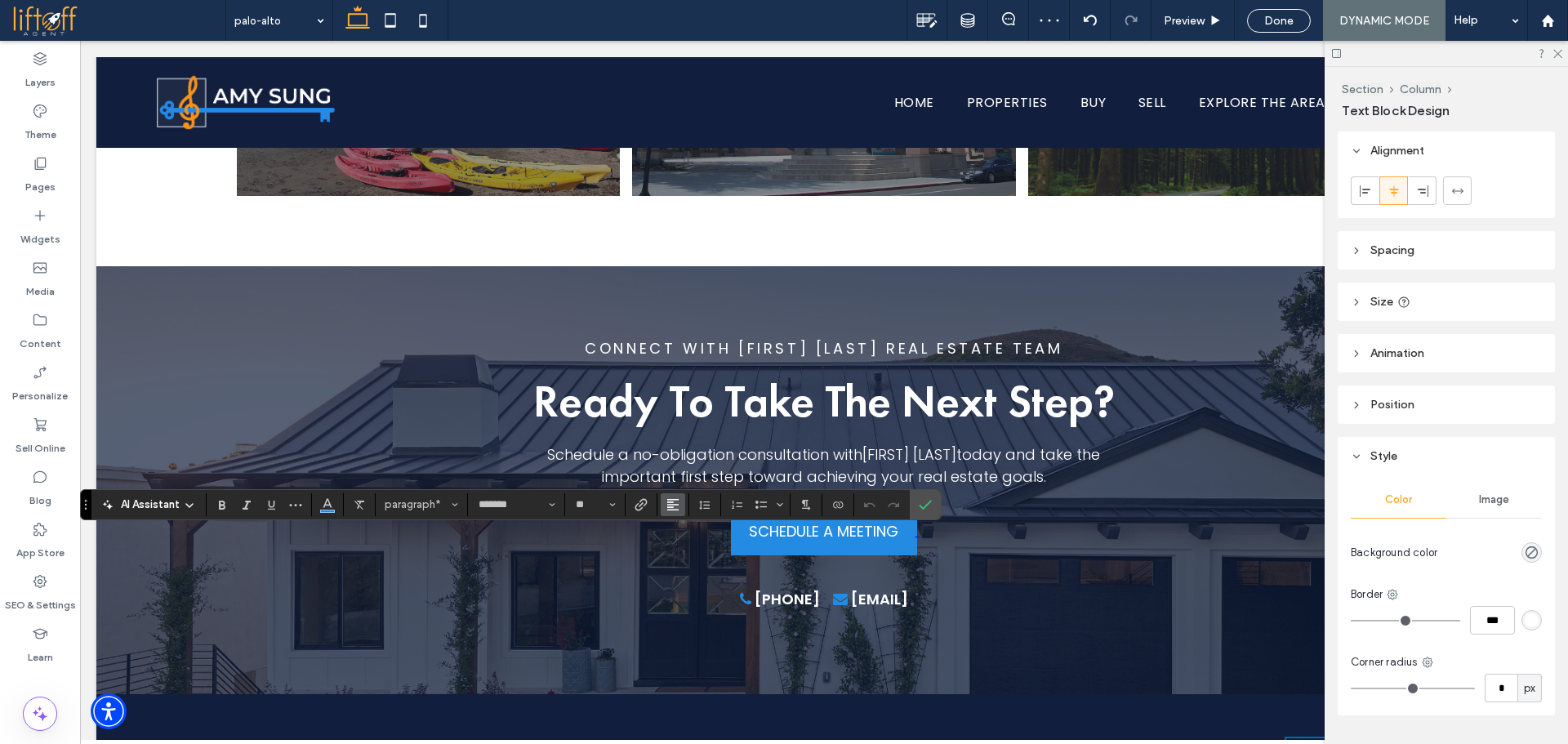 click 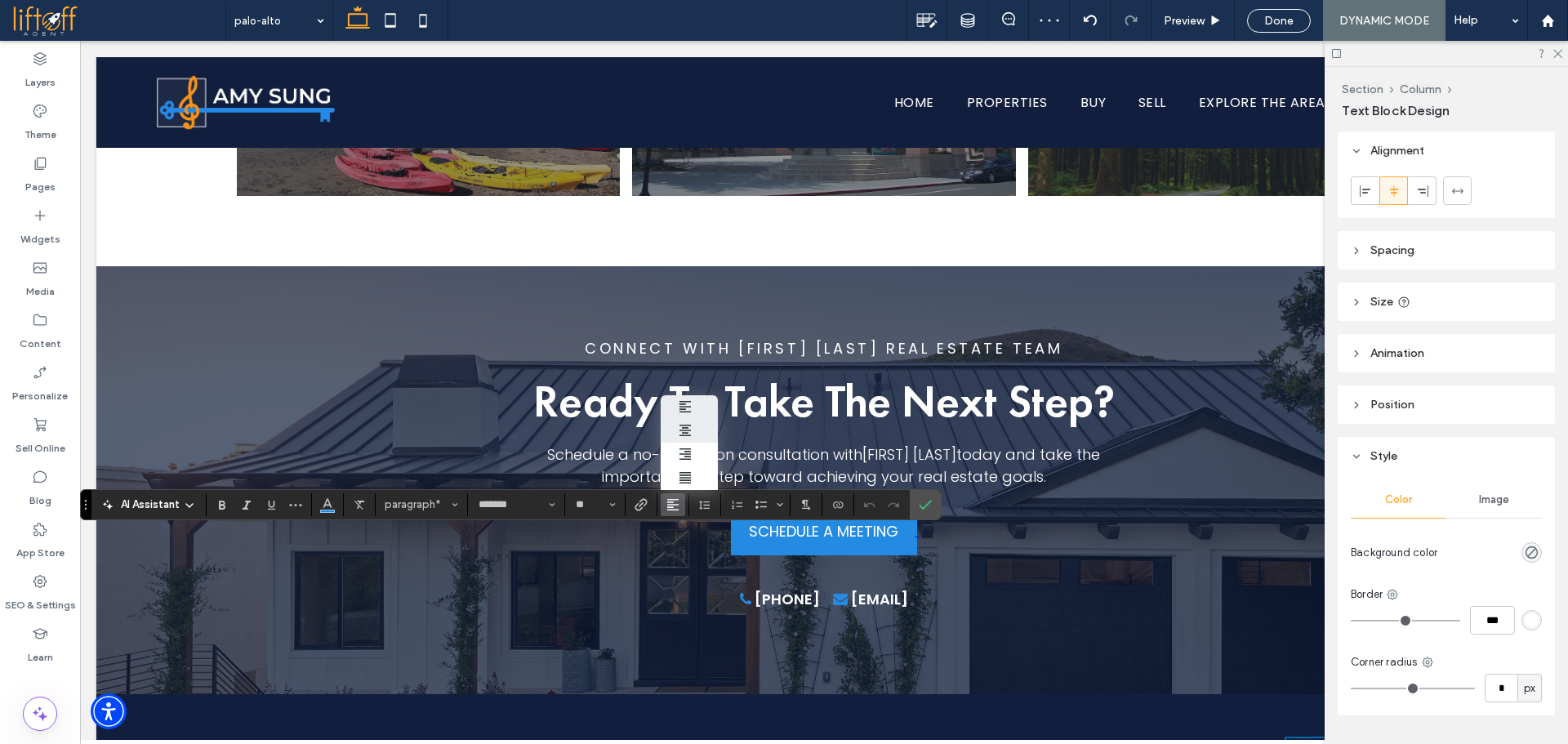 click at bounding box center (689, 430) 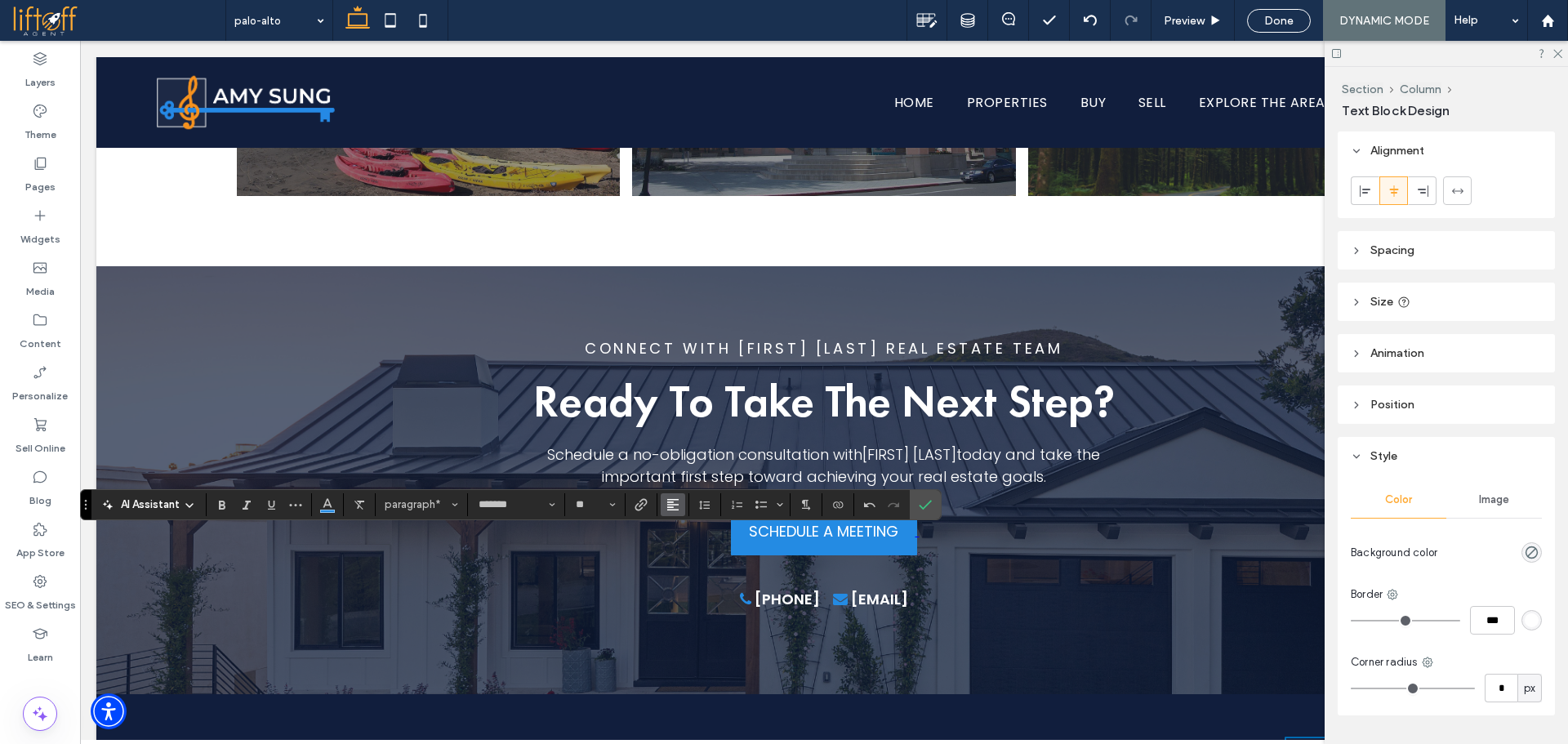 click 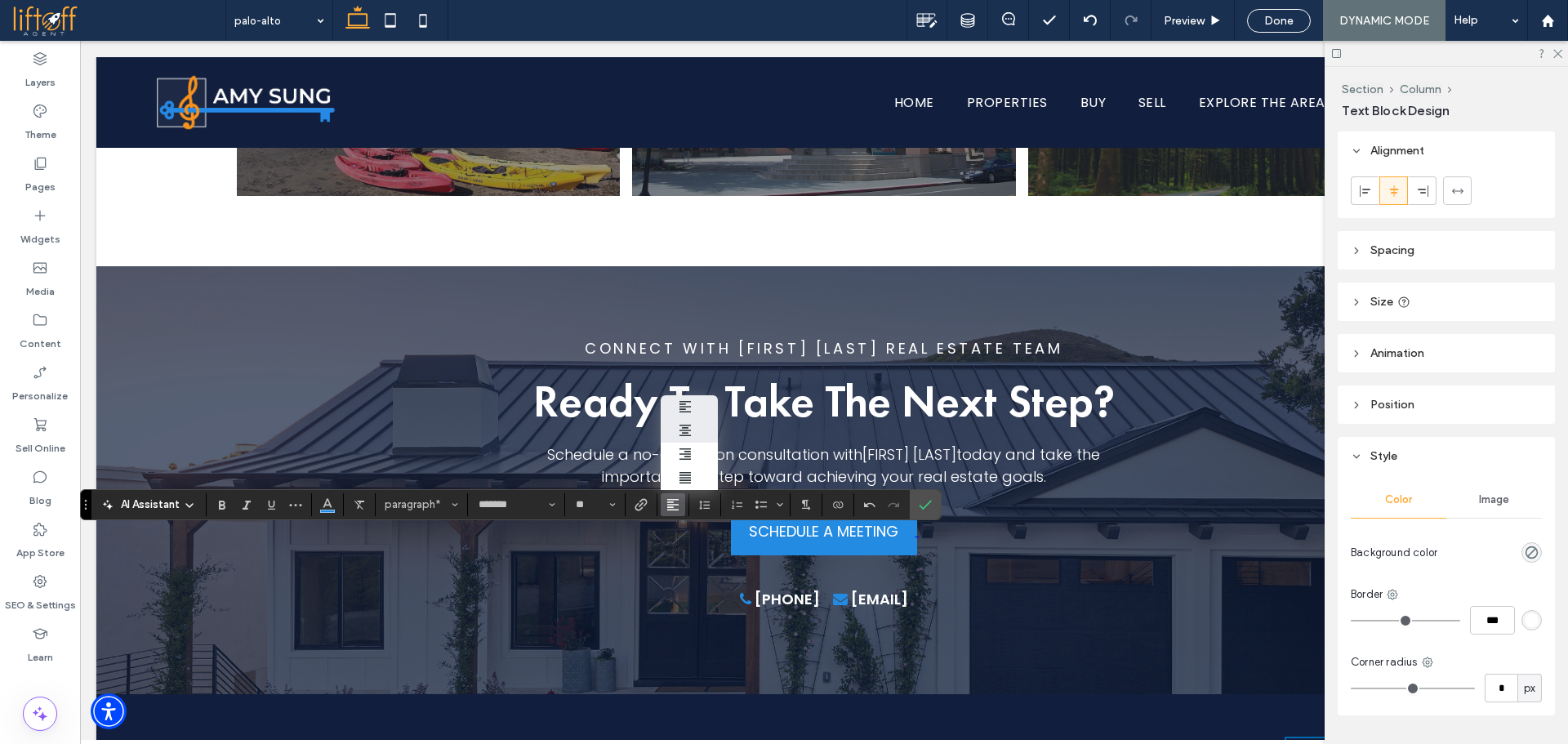 click 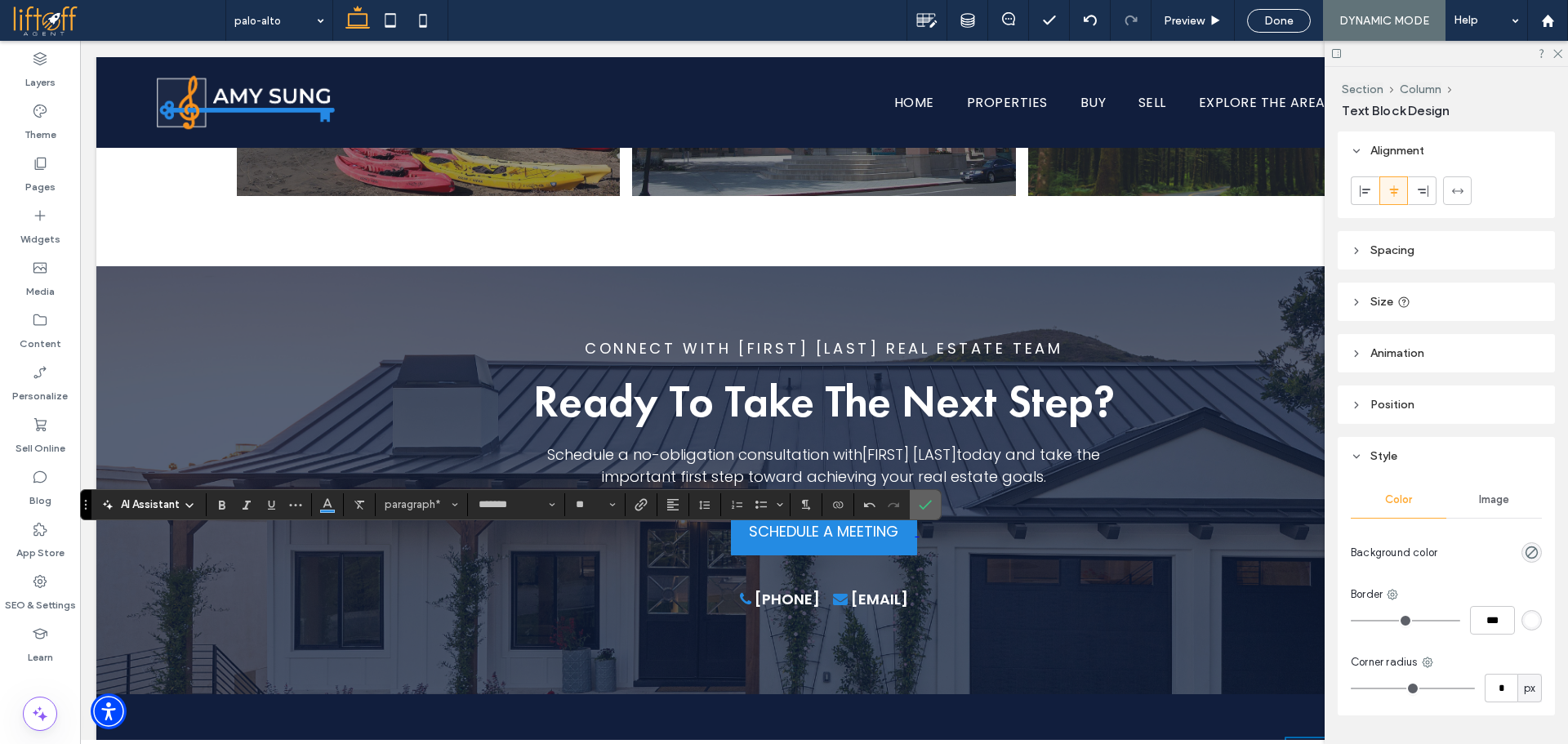 click at bounding box center [925, 505] 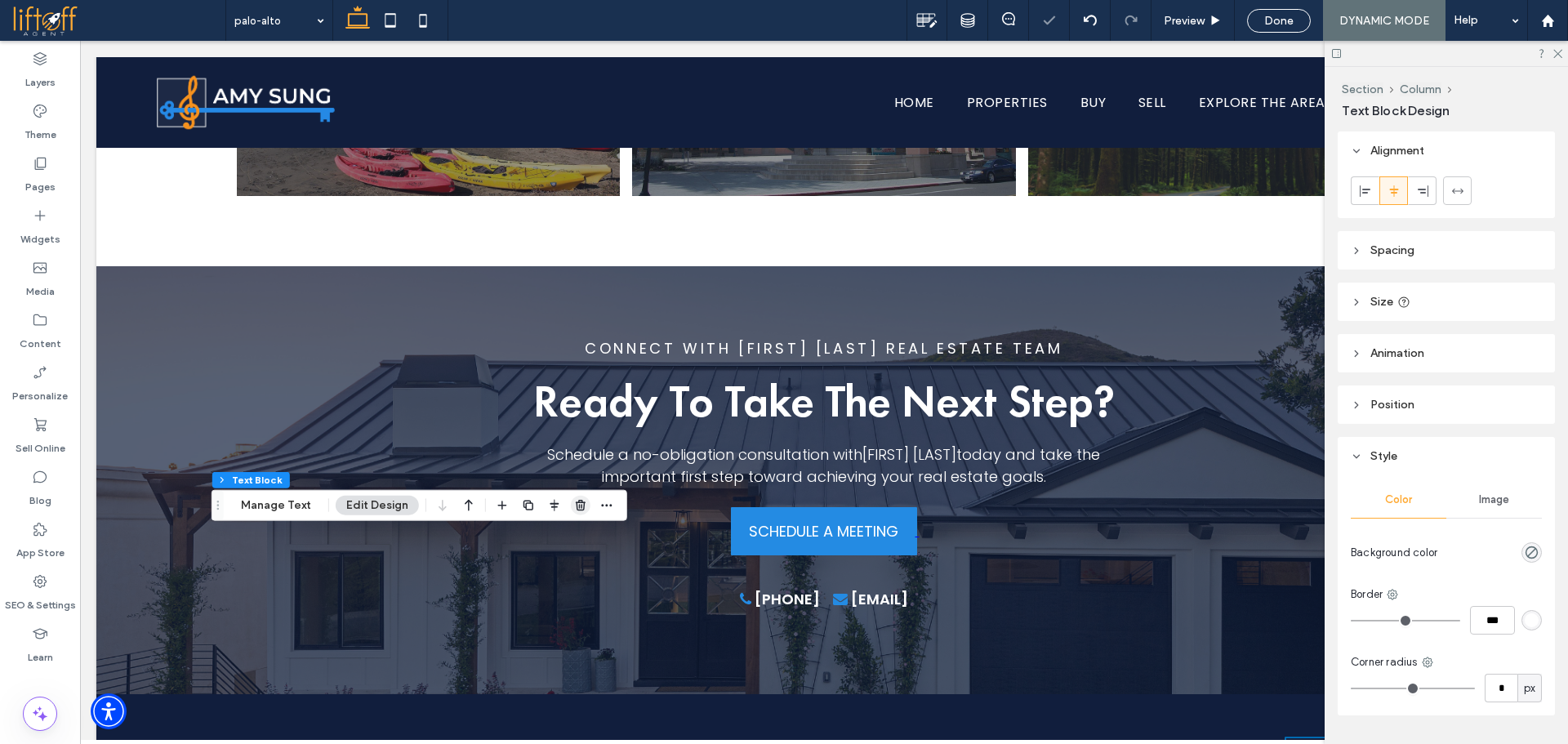 click at bounding box center (581, 506) 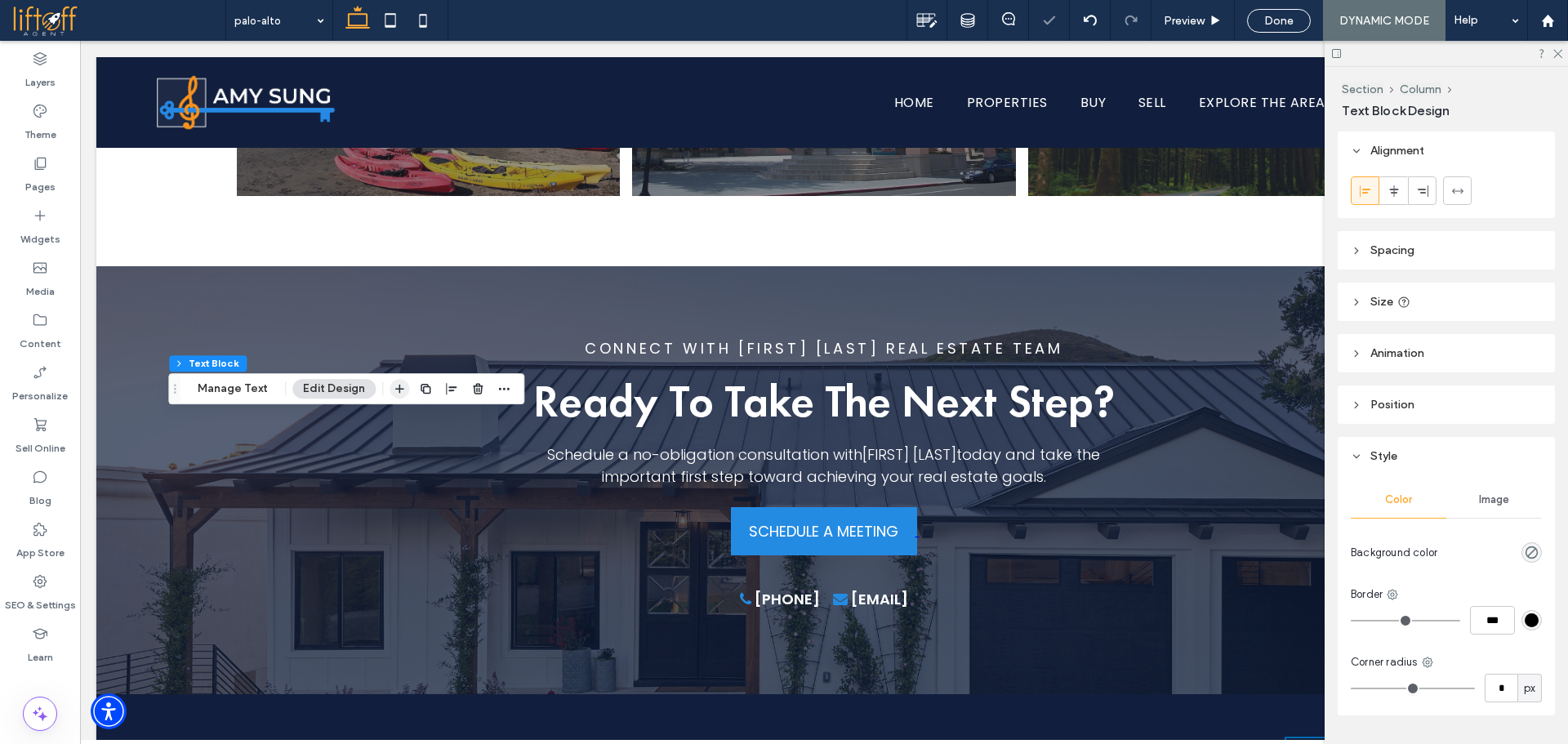 click 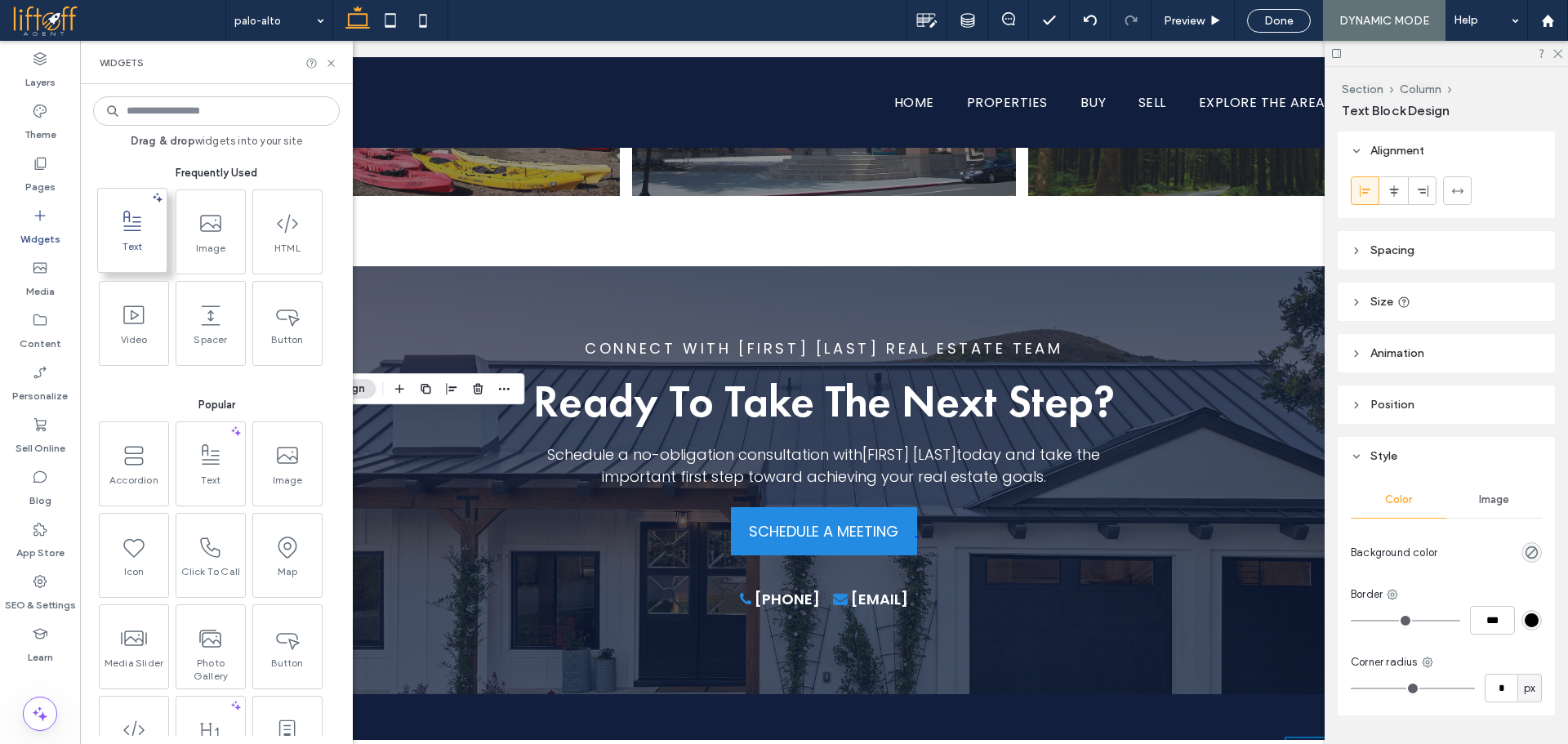 click on "Text" at bounding box center (132, 252) 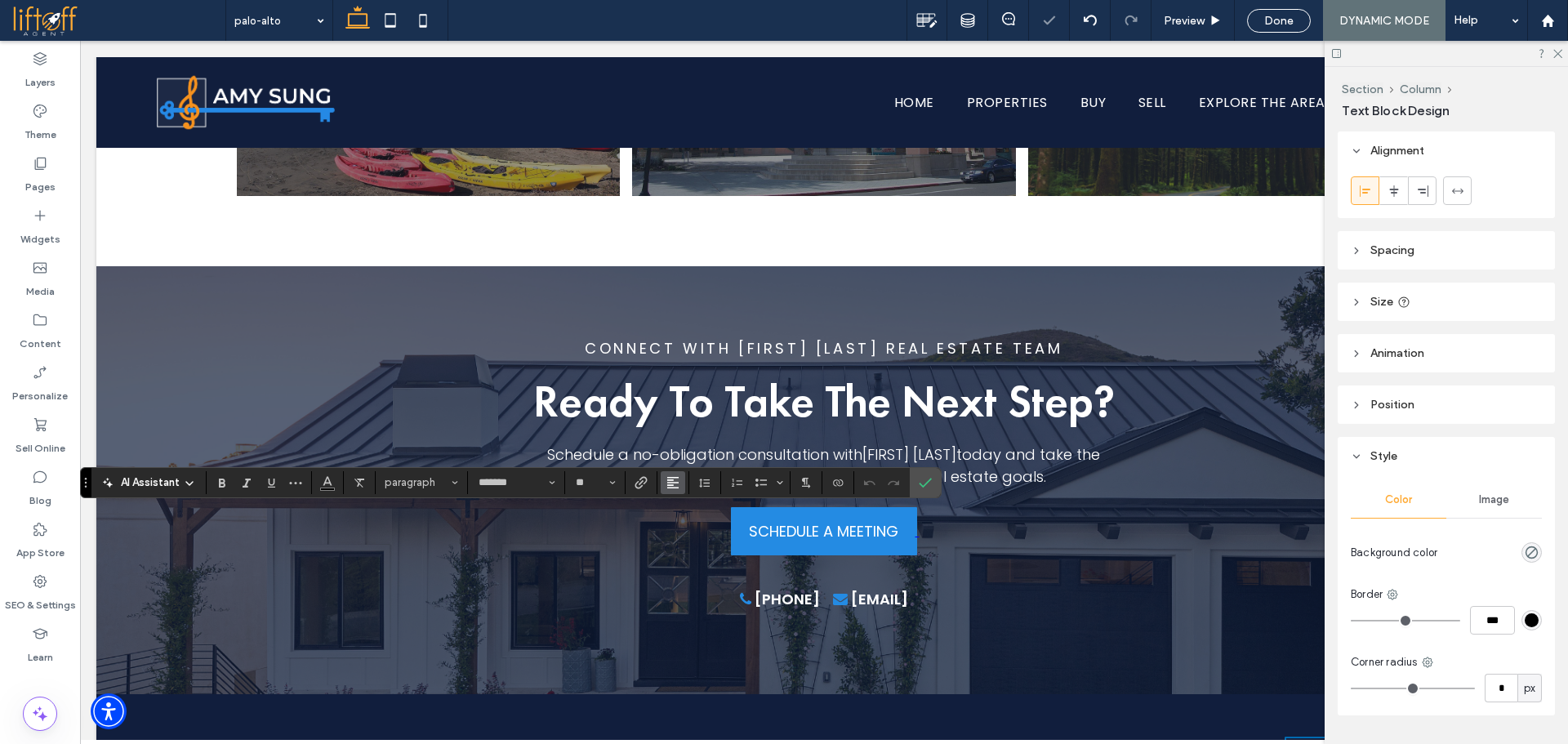 click at bounding box center [673, 483] 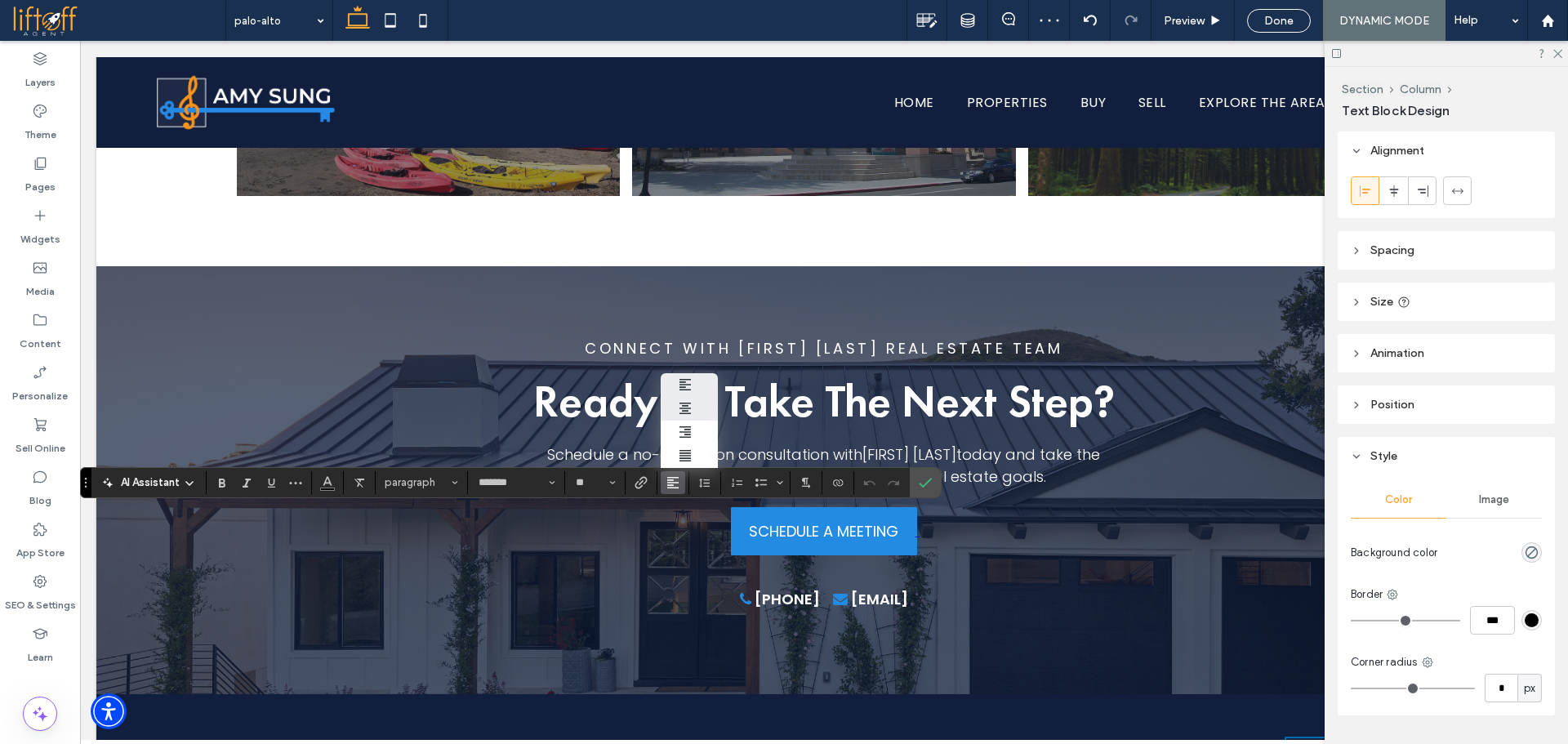 click 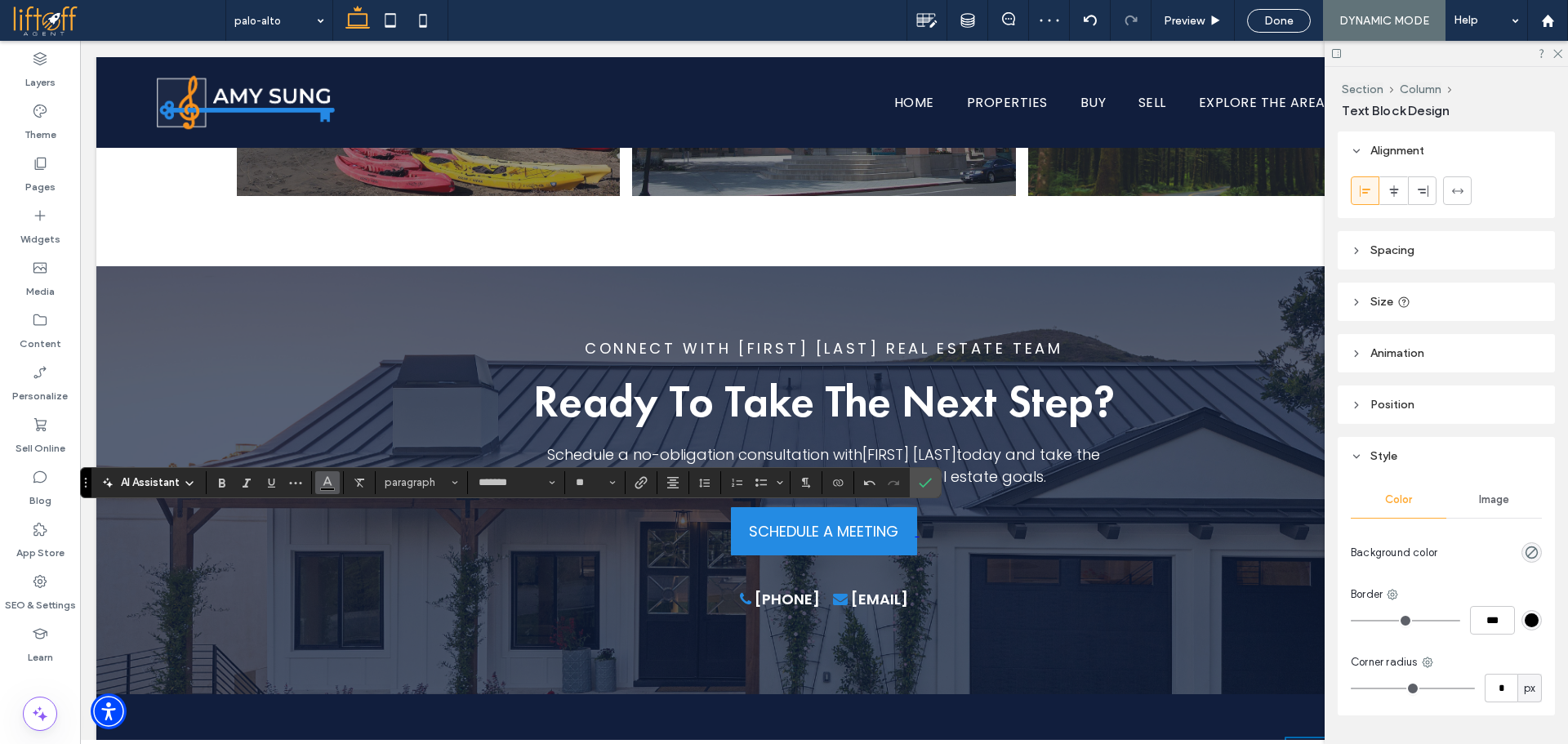 click 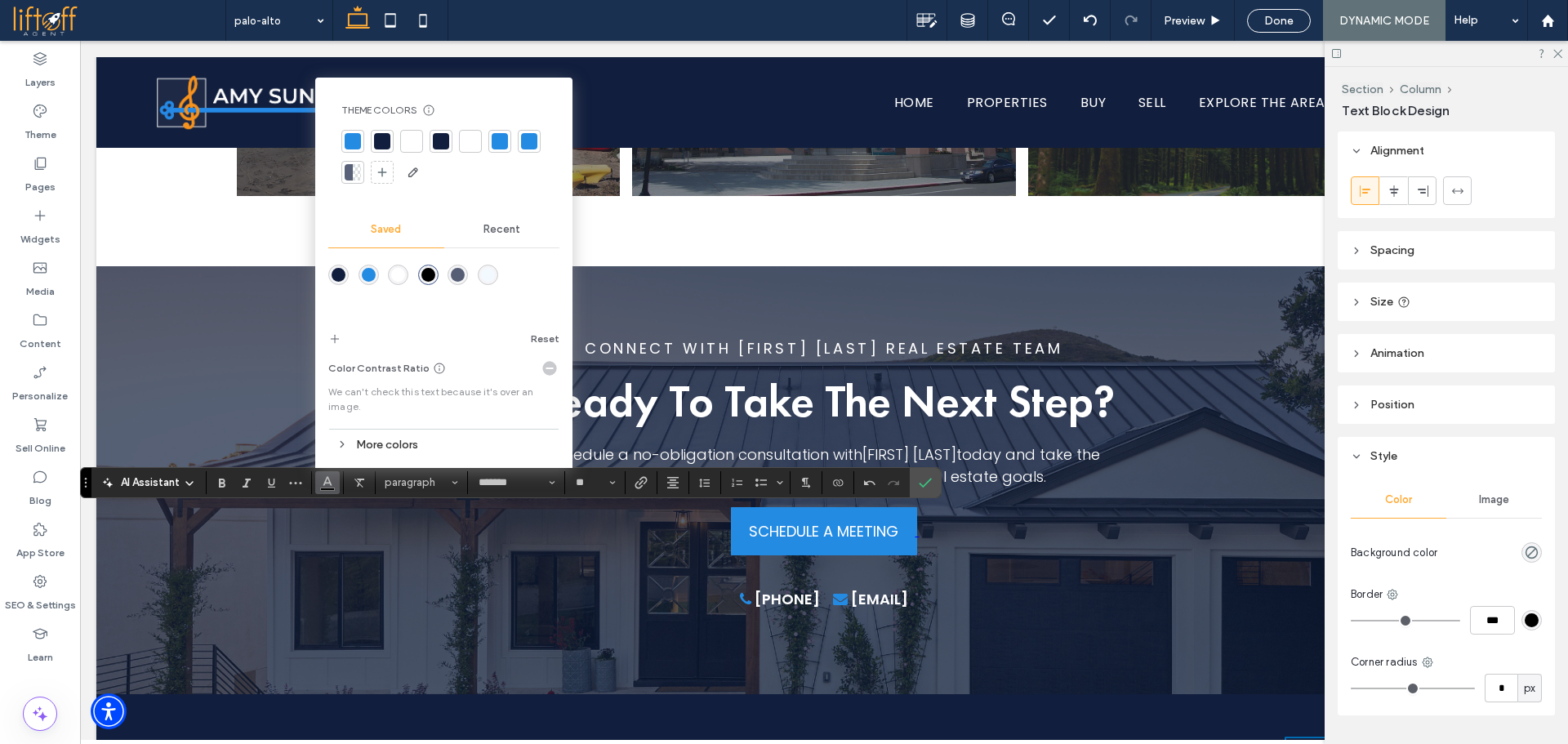 click at bounding box center [412, 141] 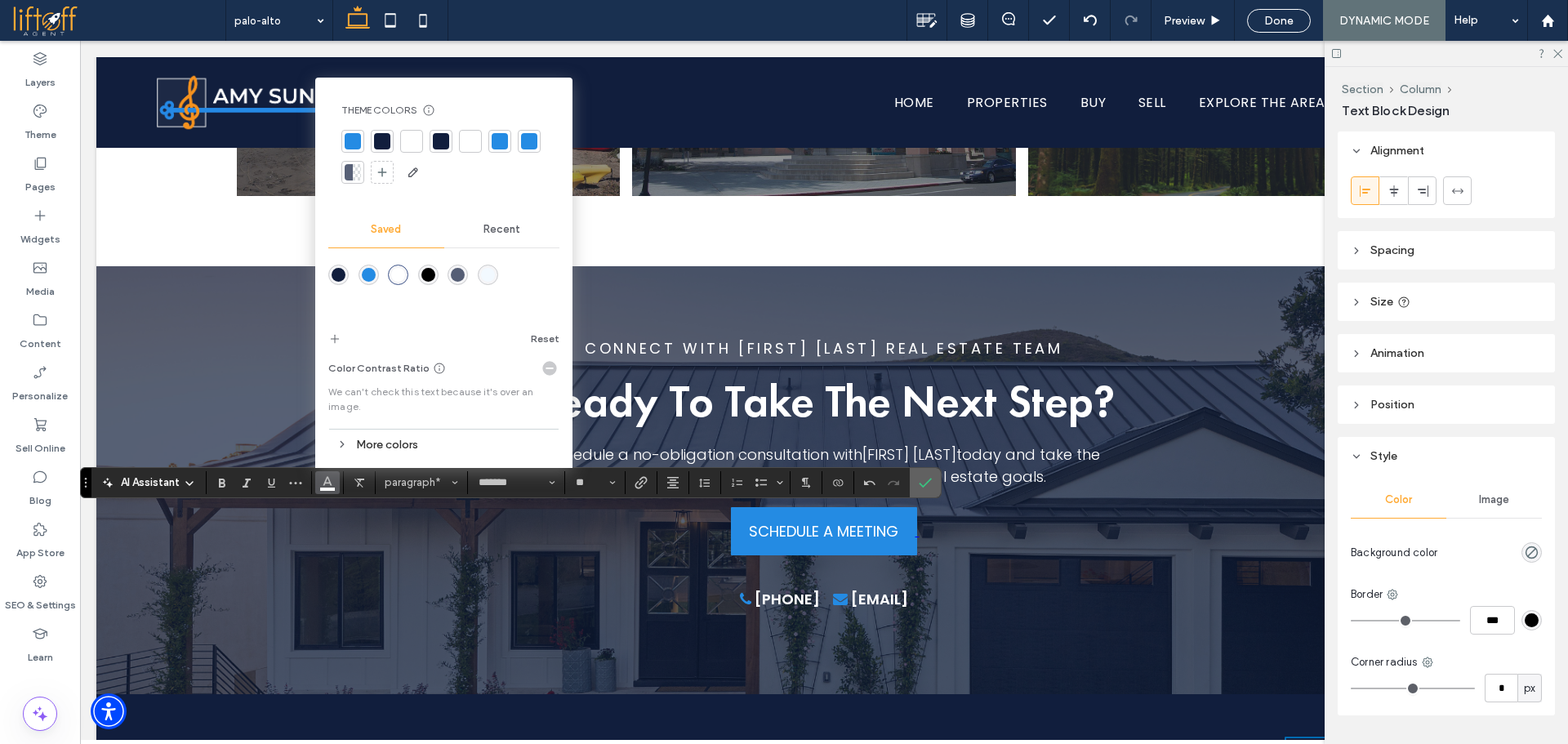 click 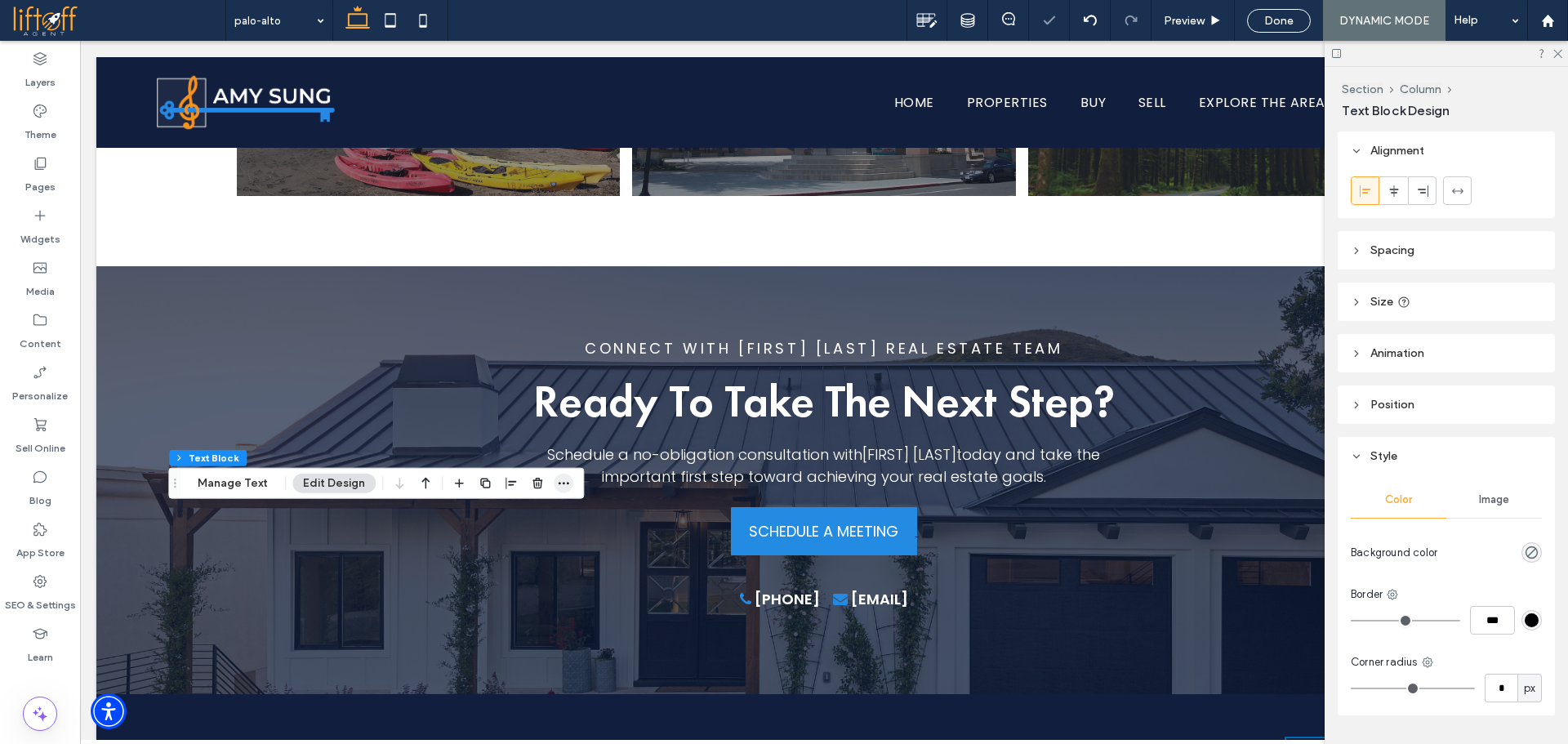 click 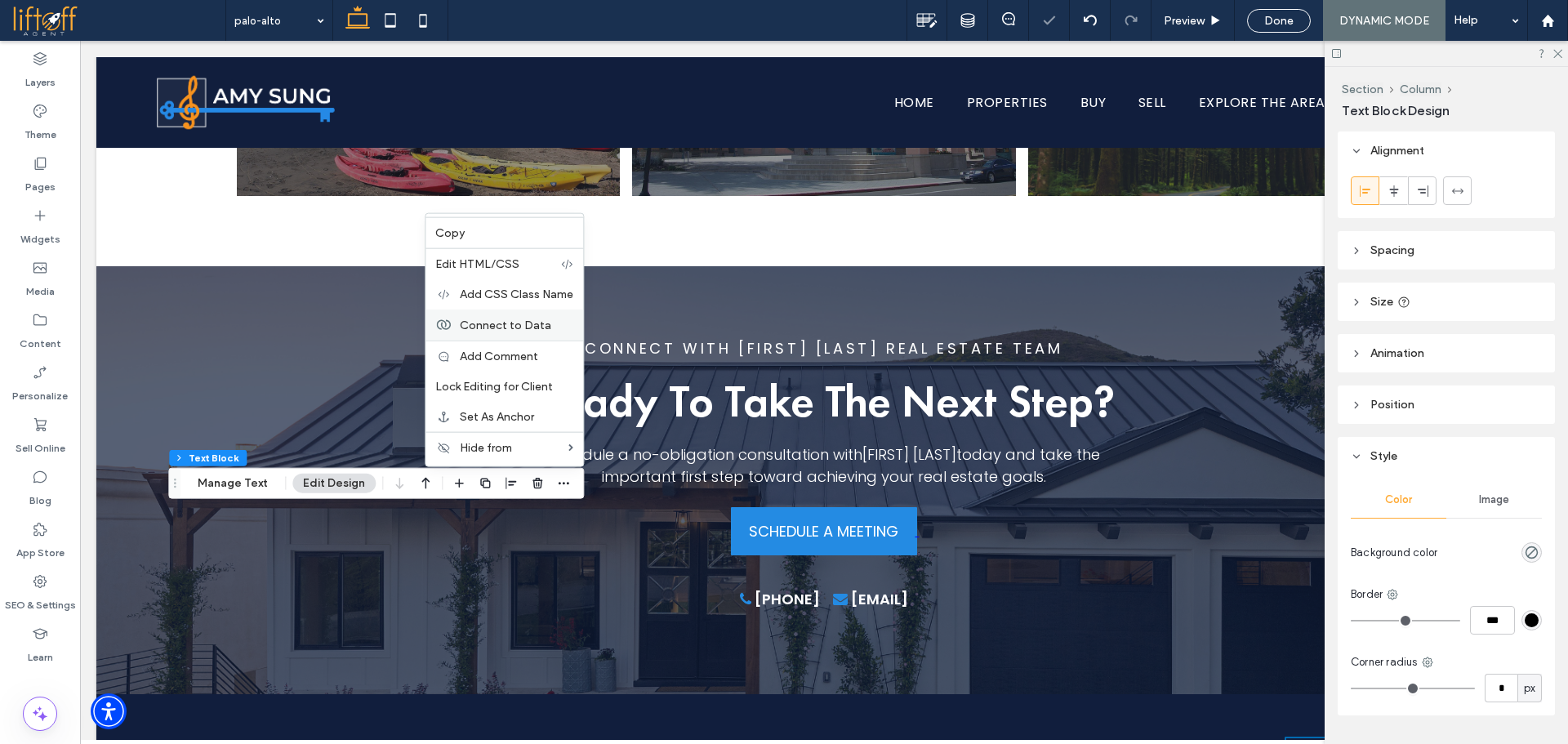 click on "Connect to Data" at bounding box center [506, 324] 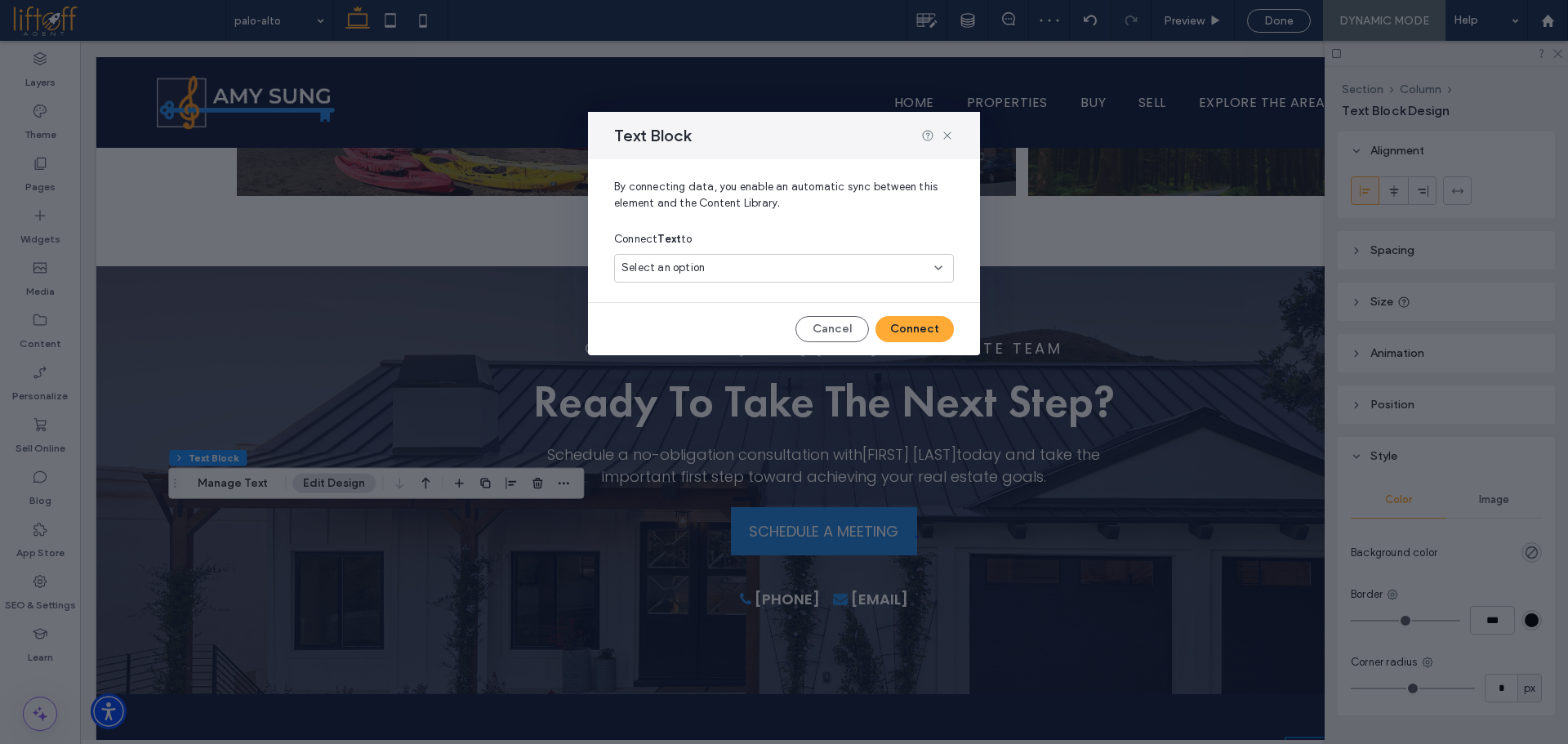 drag, startPoint x: 702, startPoint y: 251, endPoint x: 698, endPoint y: 261, distance: 10.77033 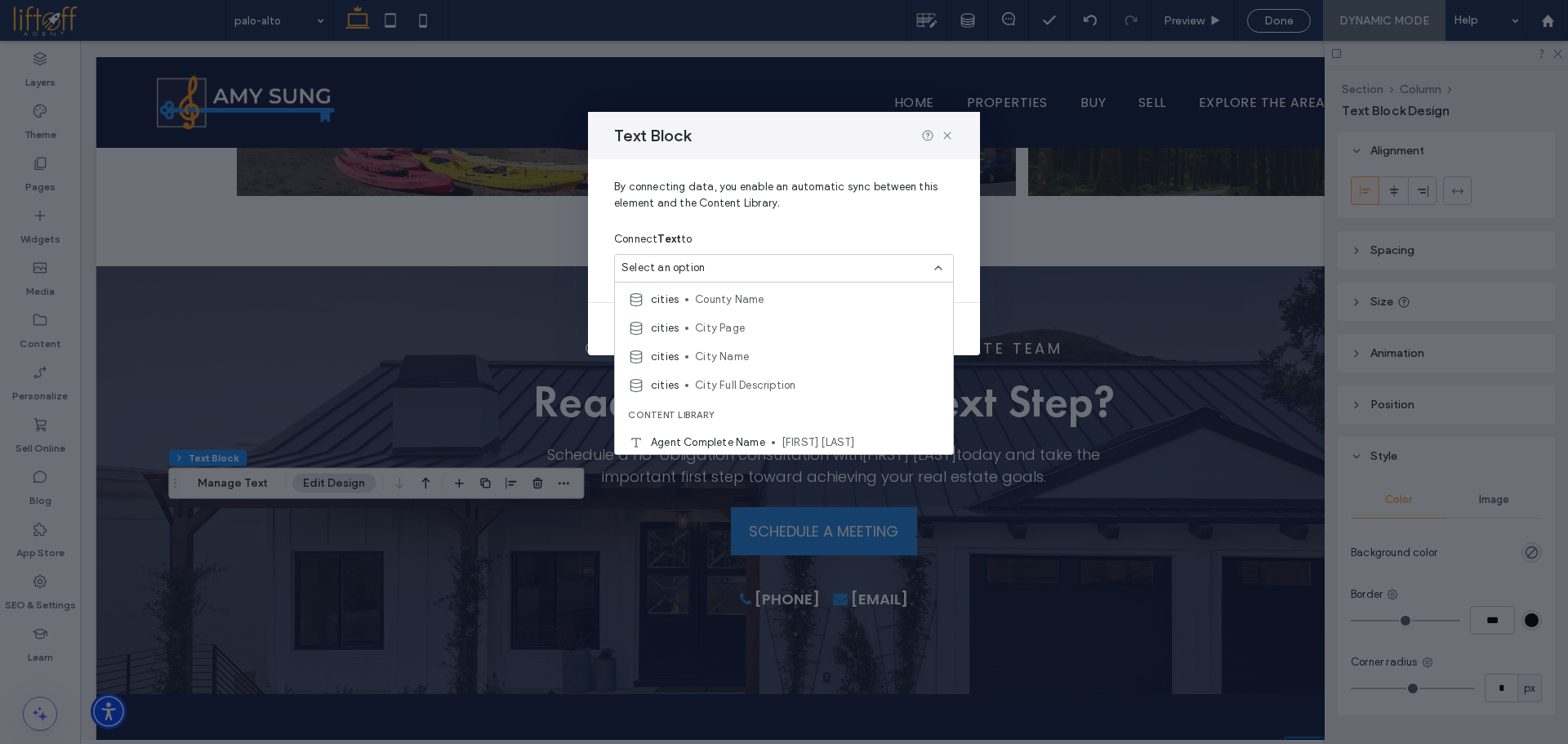 scroll, scrollTop: 181, scrollLeft: 0, axis: vertical 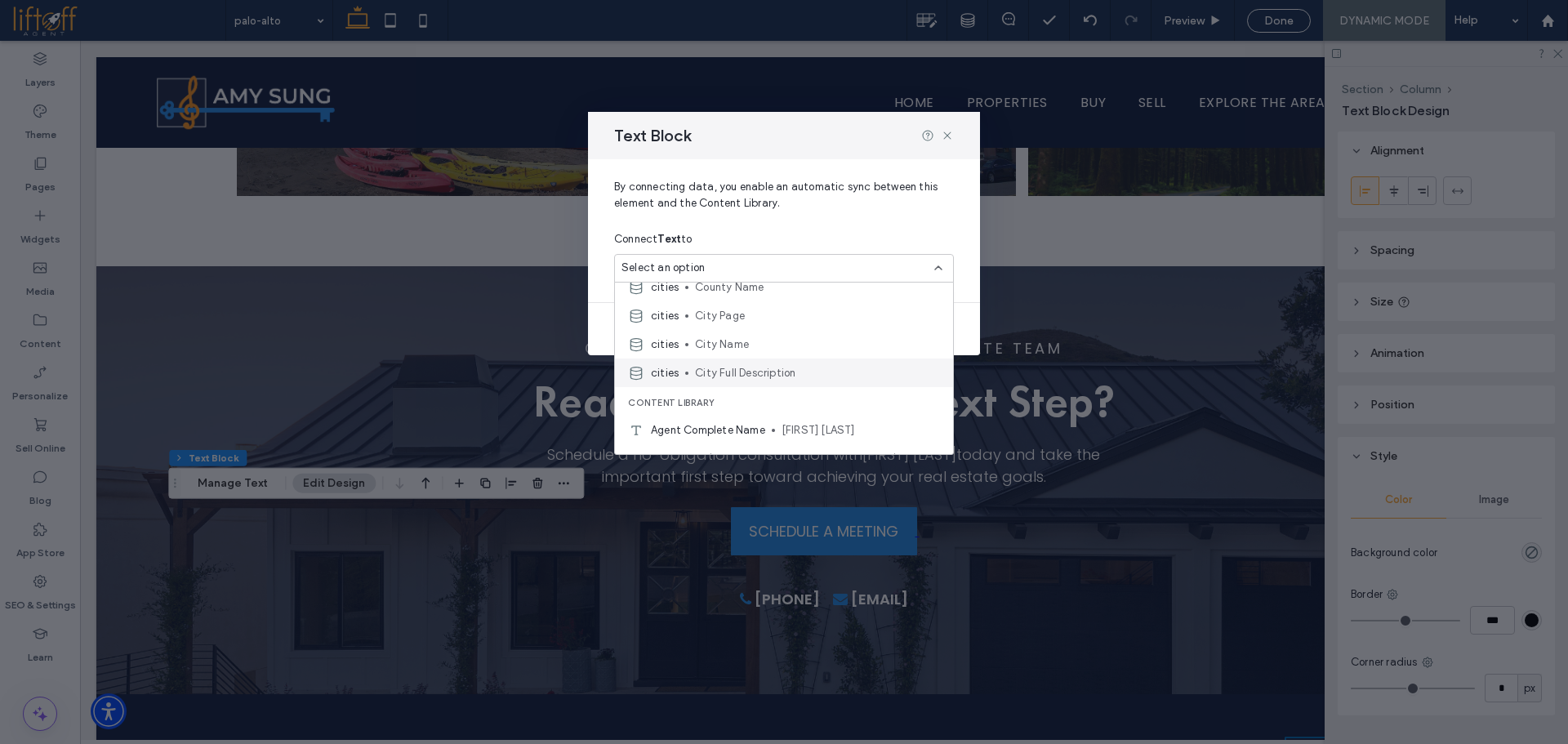 click on "City Full Description" at bounding box center [817, 373] 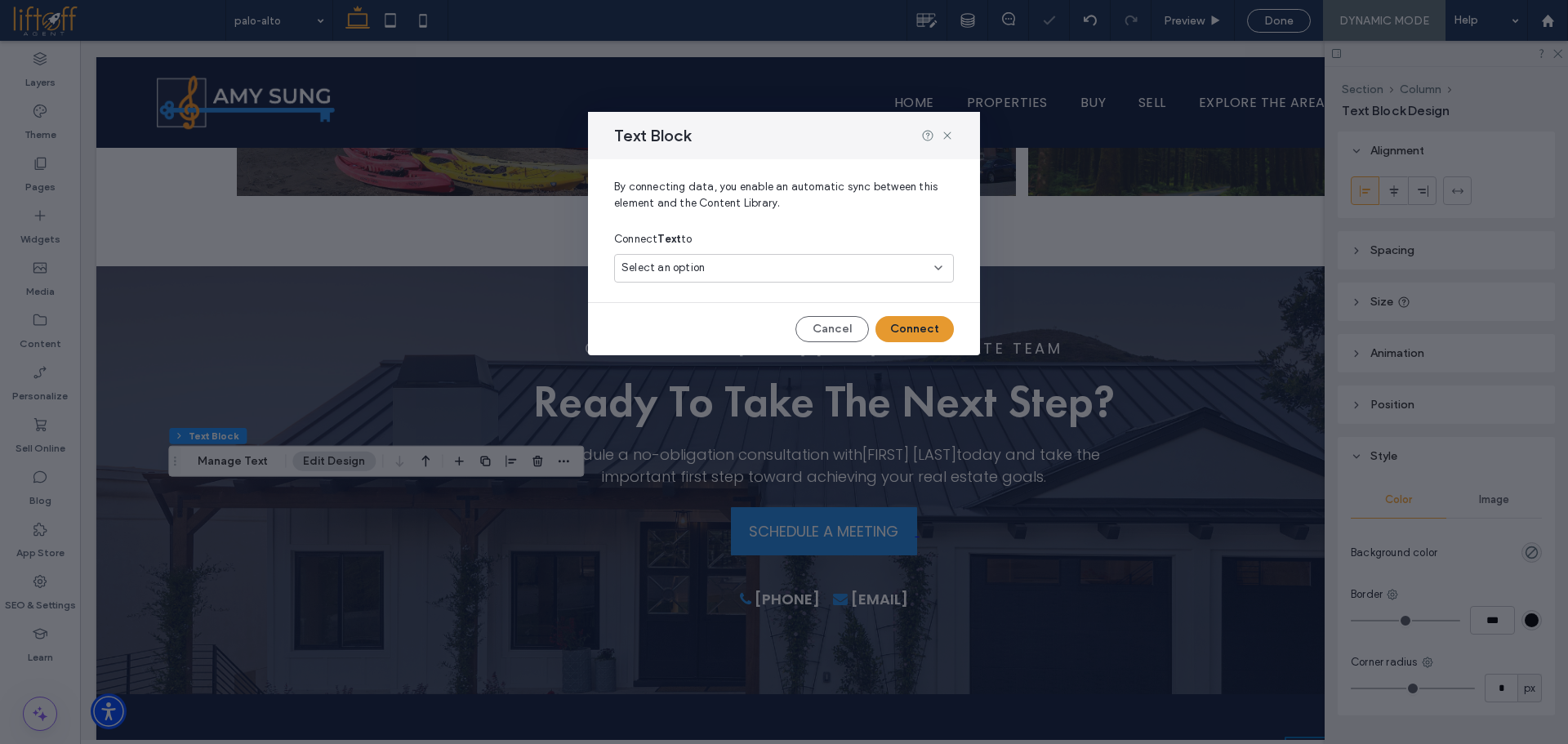 click on "Connect" at bounding box center [915, 329] 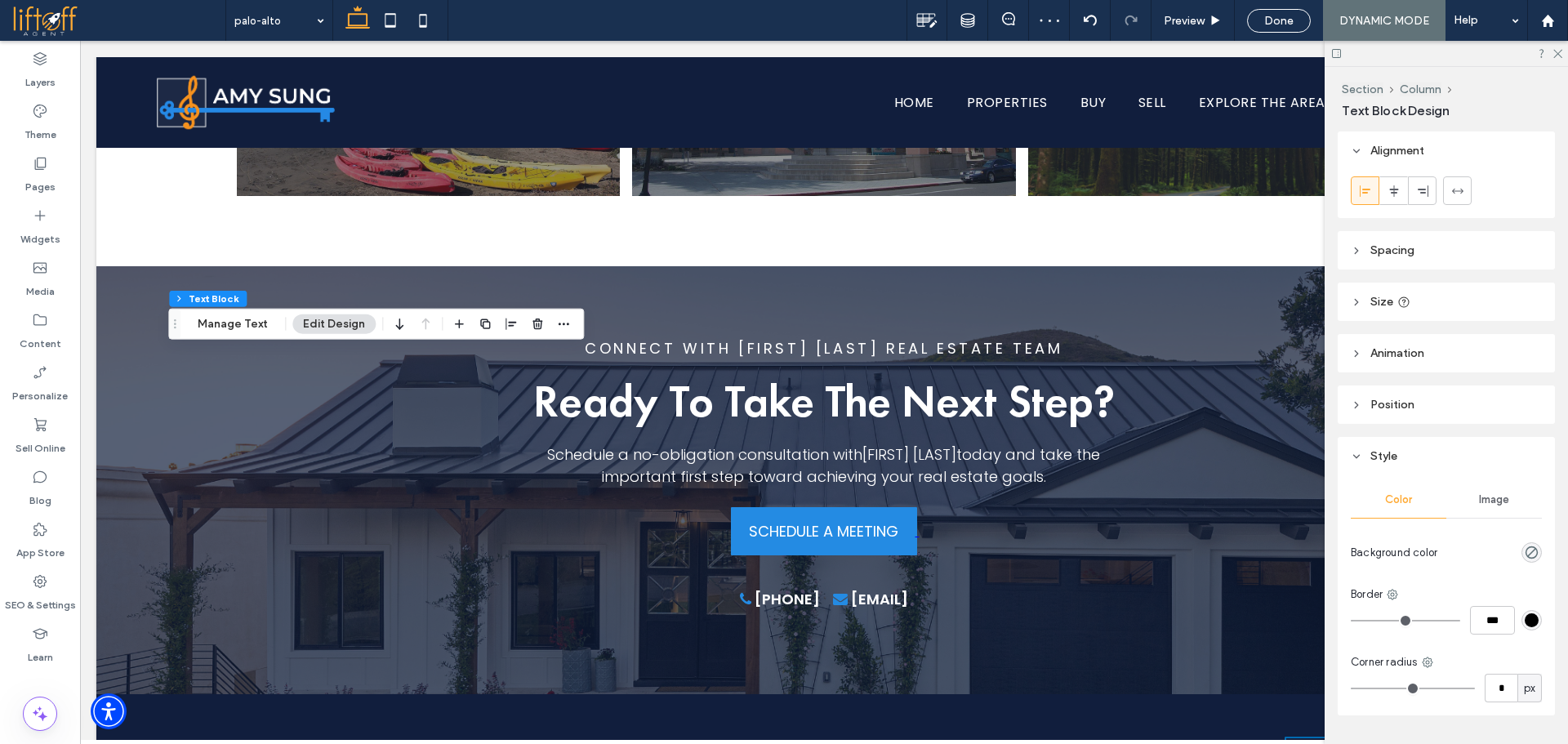 click at bounding box center [1446, 53] 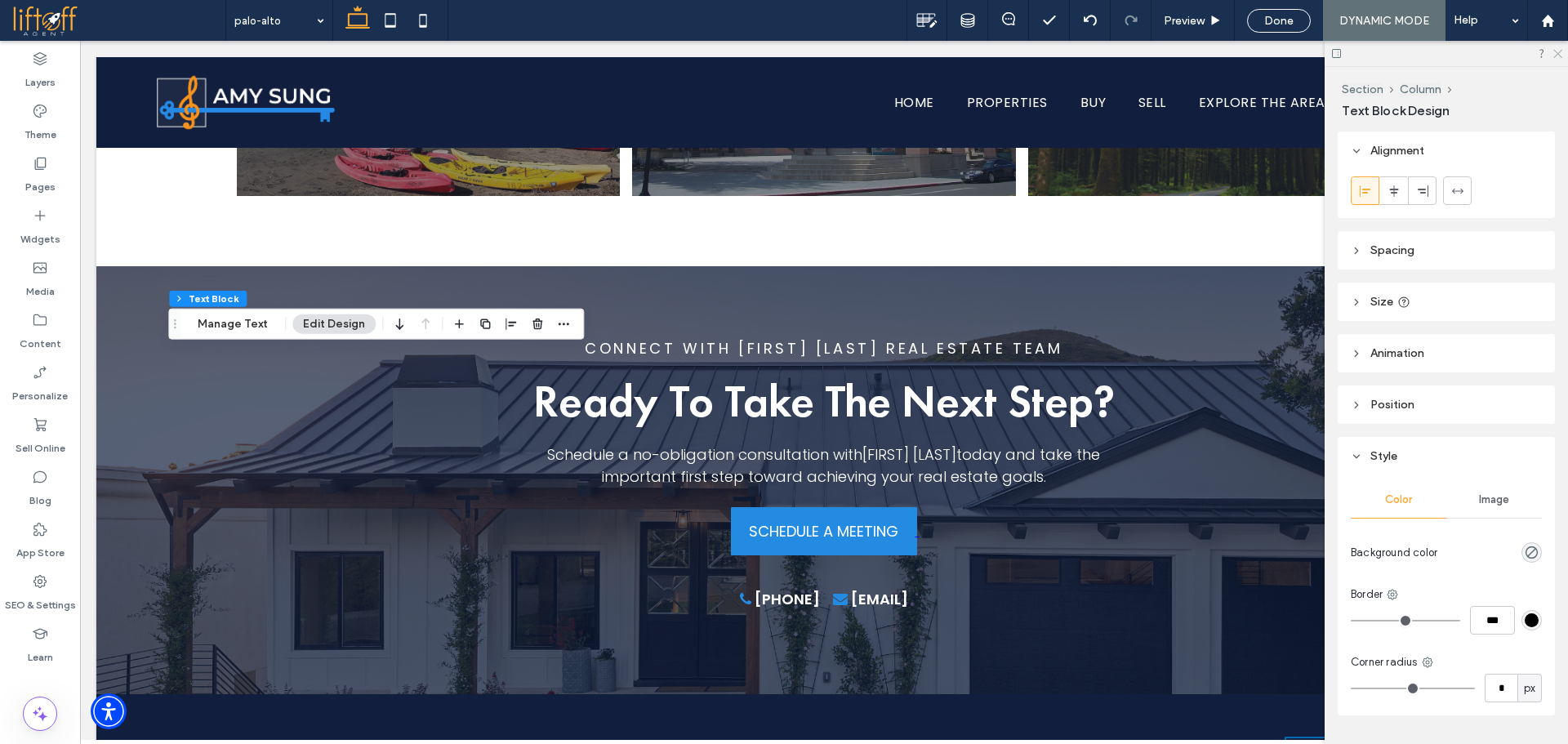 click 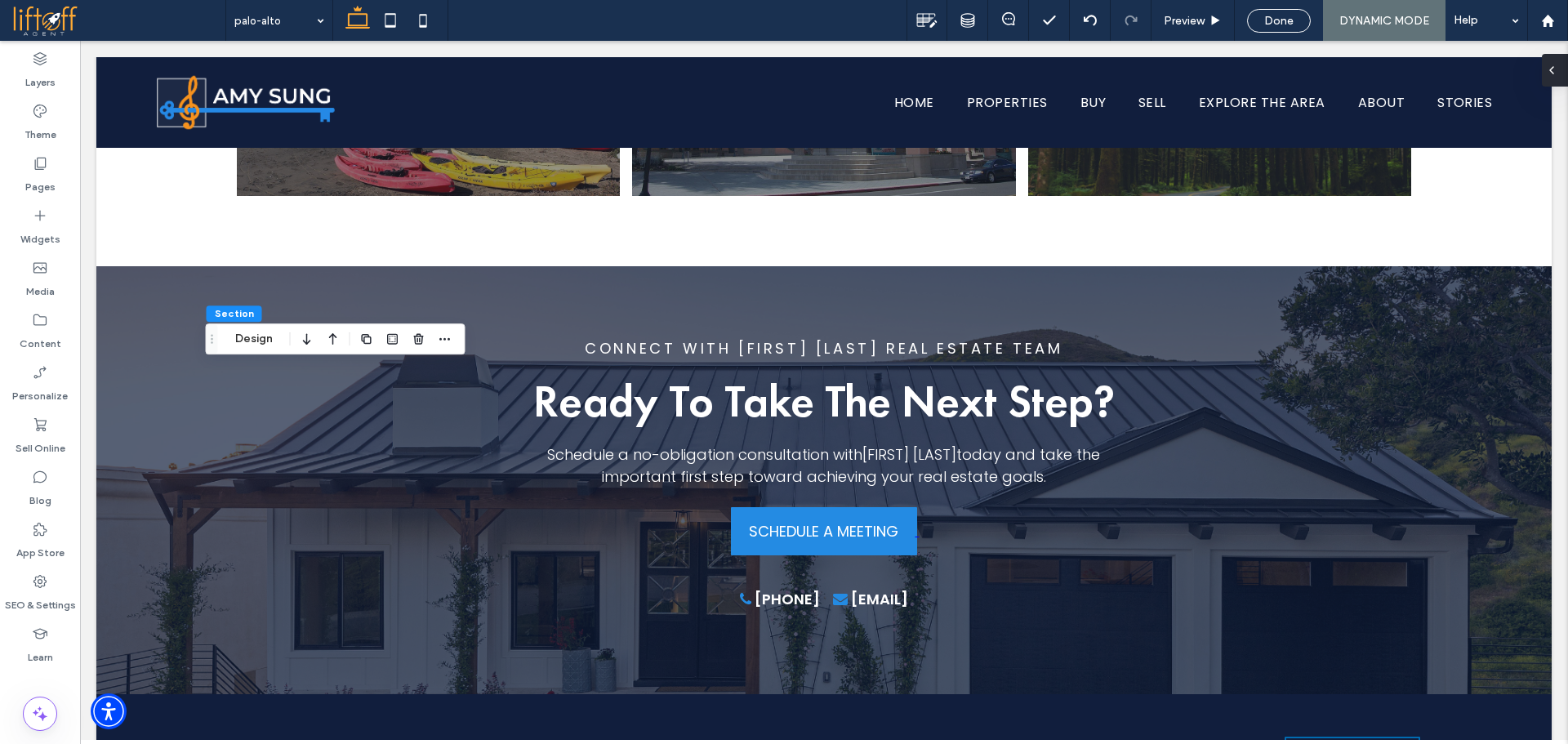 click at bounding box center (1555, 70) 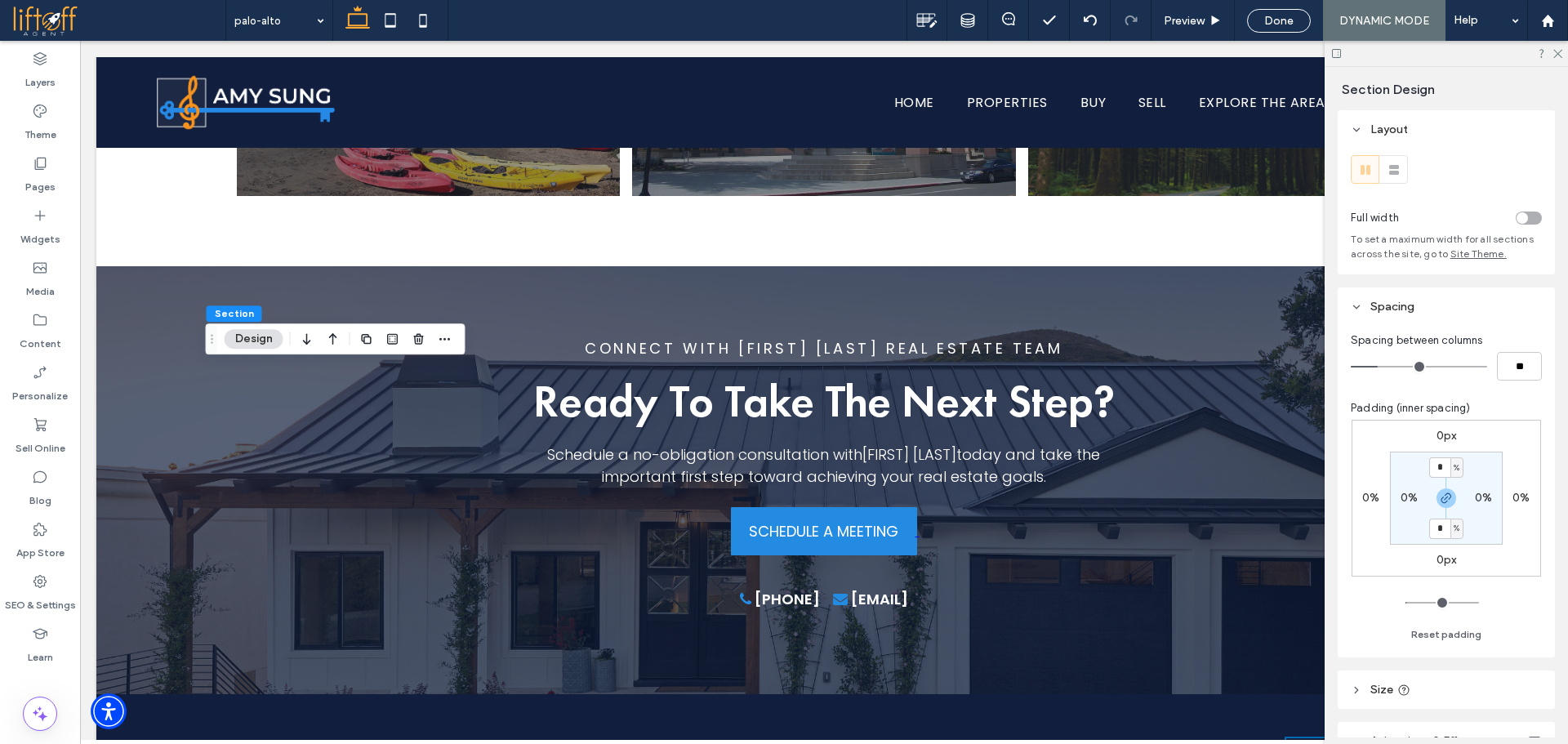 click on "0%" at bounding box center [1409, 497] 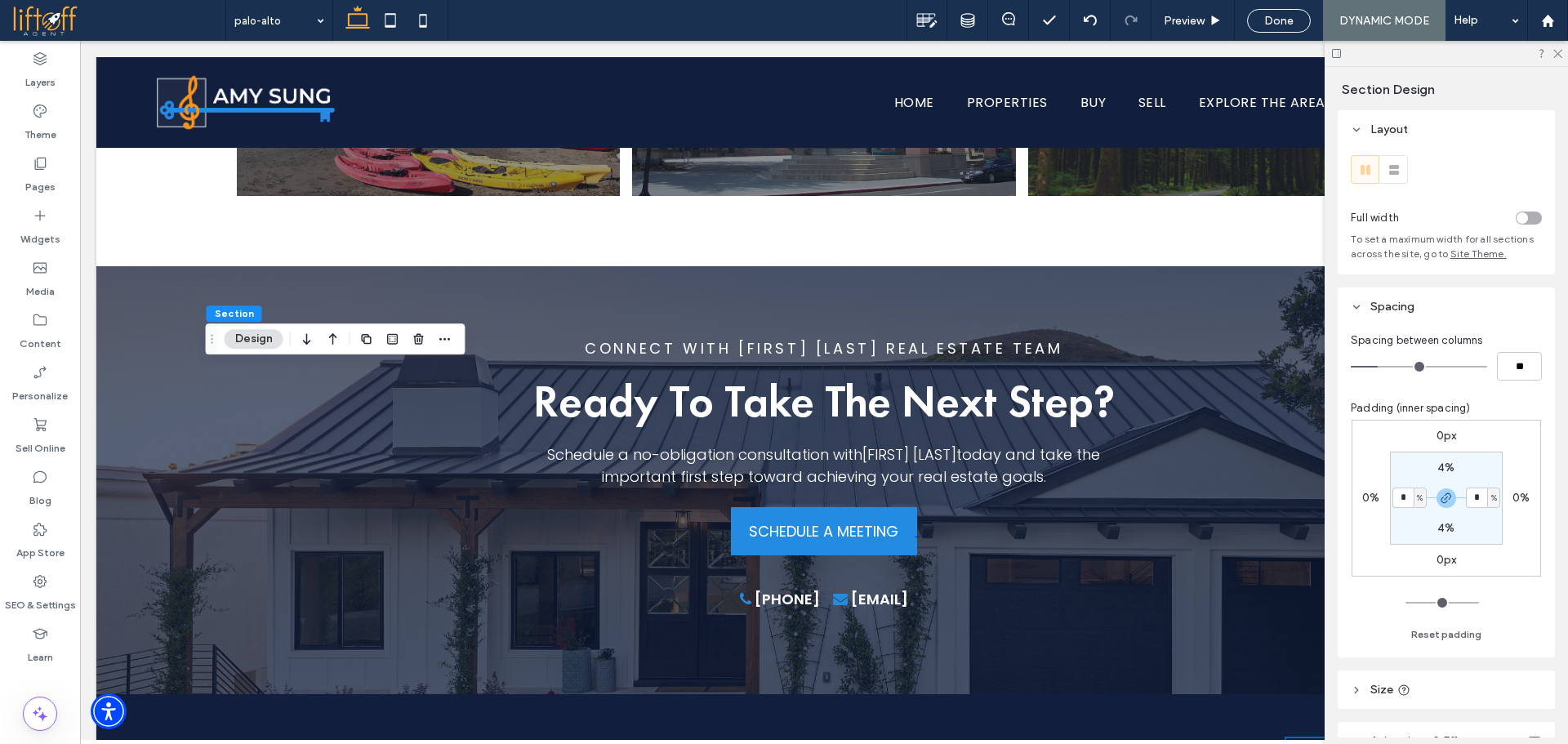 type on "*" 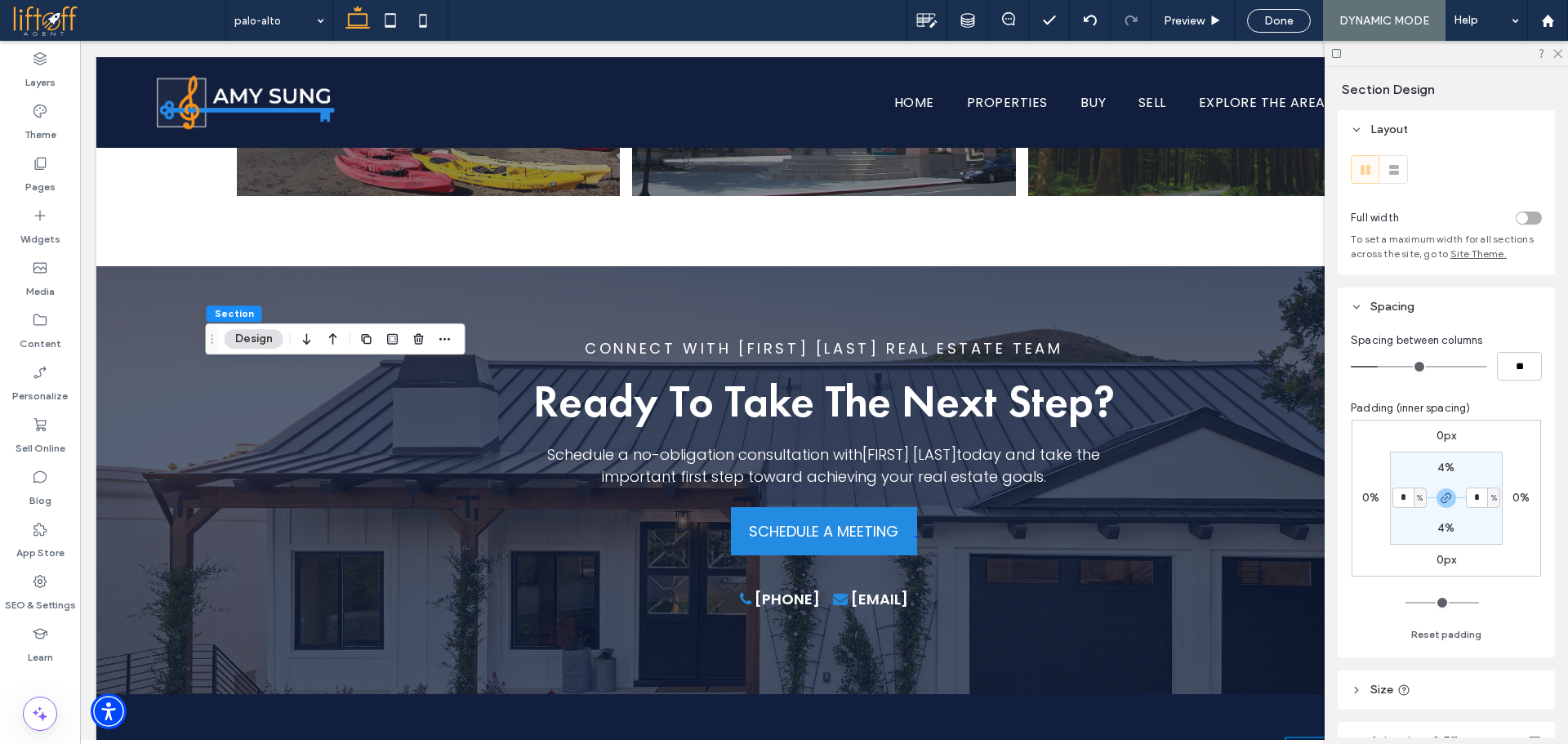 type on "*" 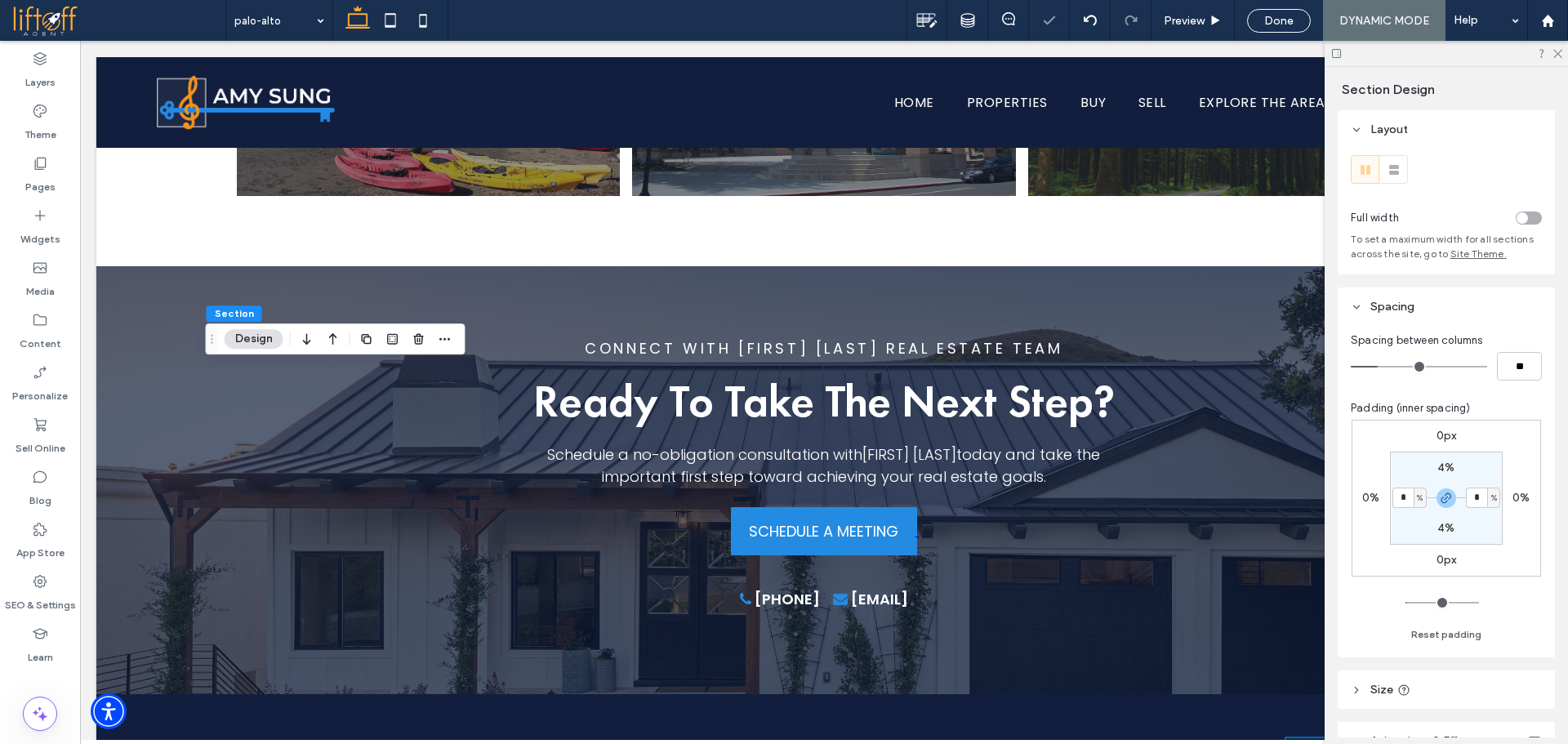 click on "0px 0% 0px 0% 4% * % 4% * %" at bounding box center [1446, 498] 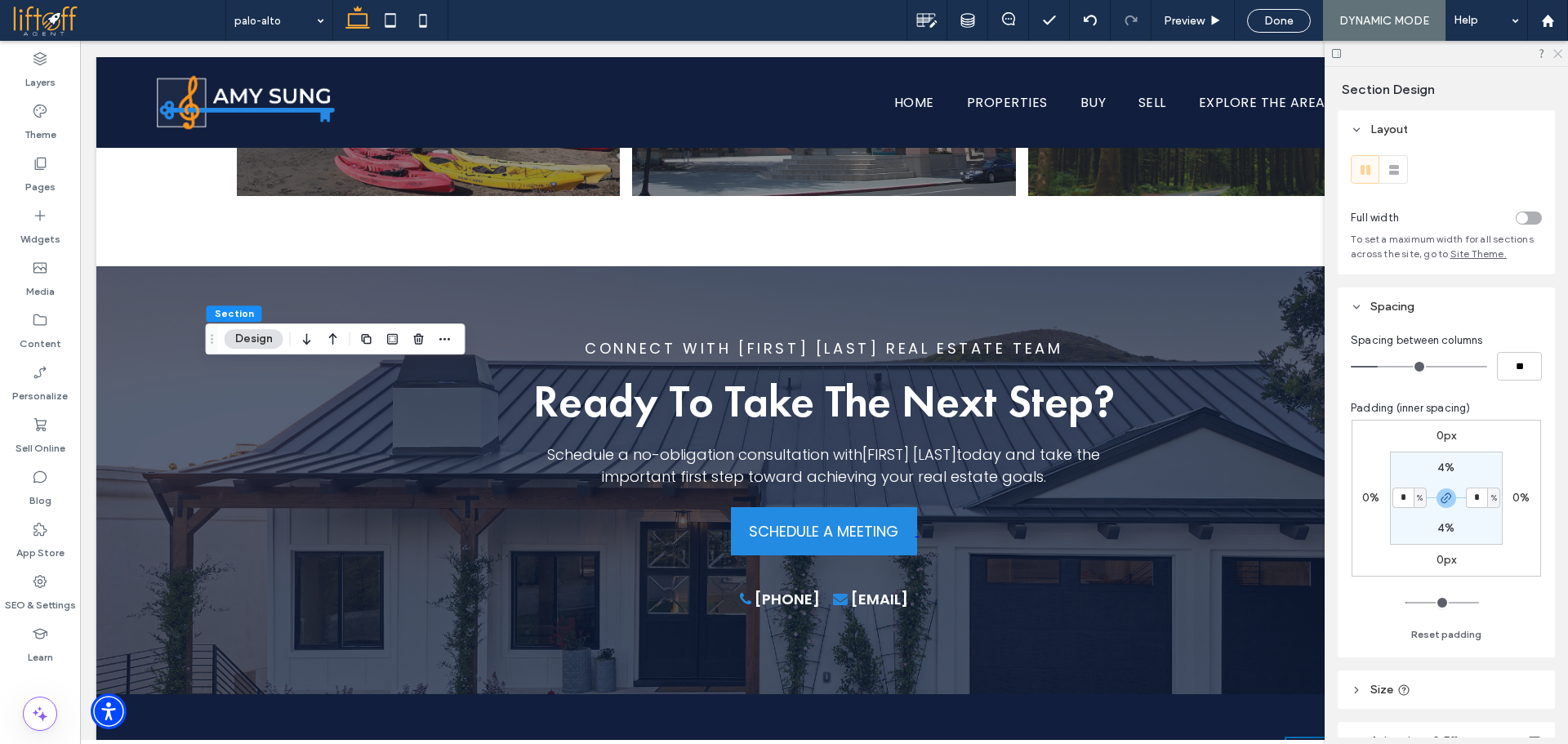 click 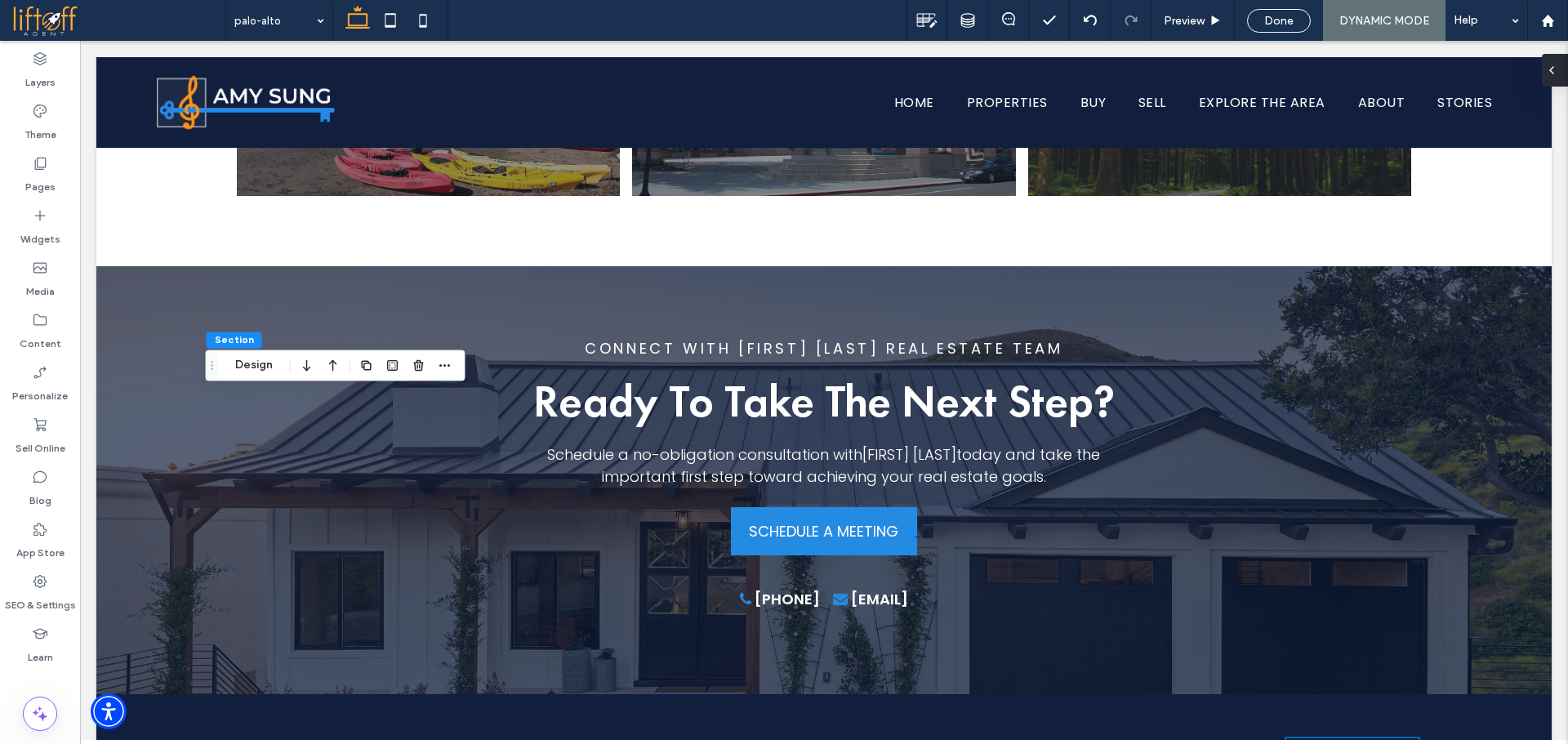 click at bounding box center (1555, 70) 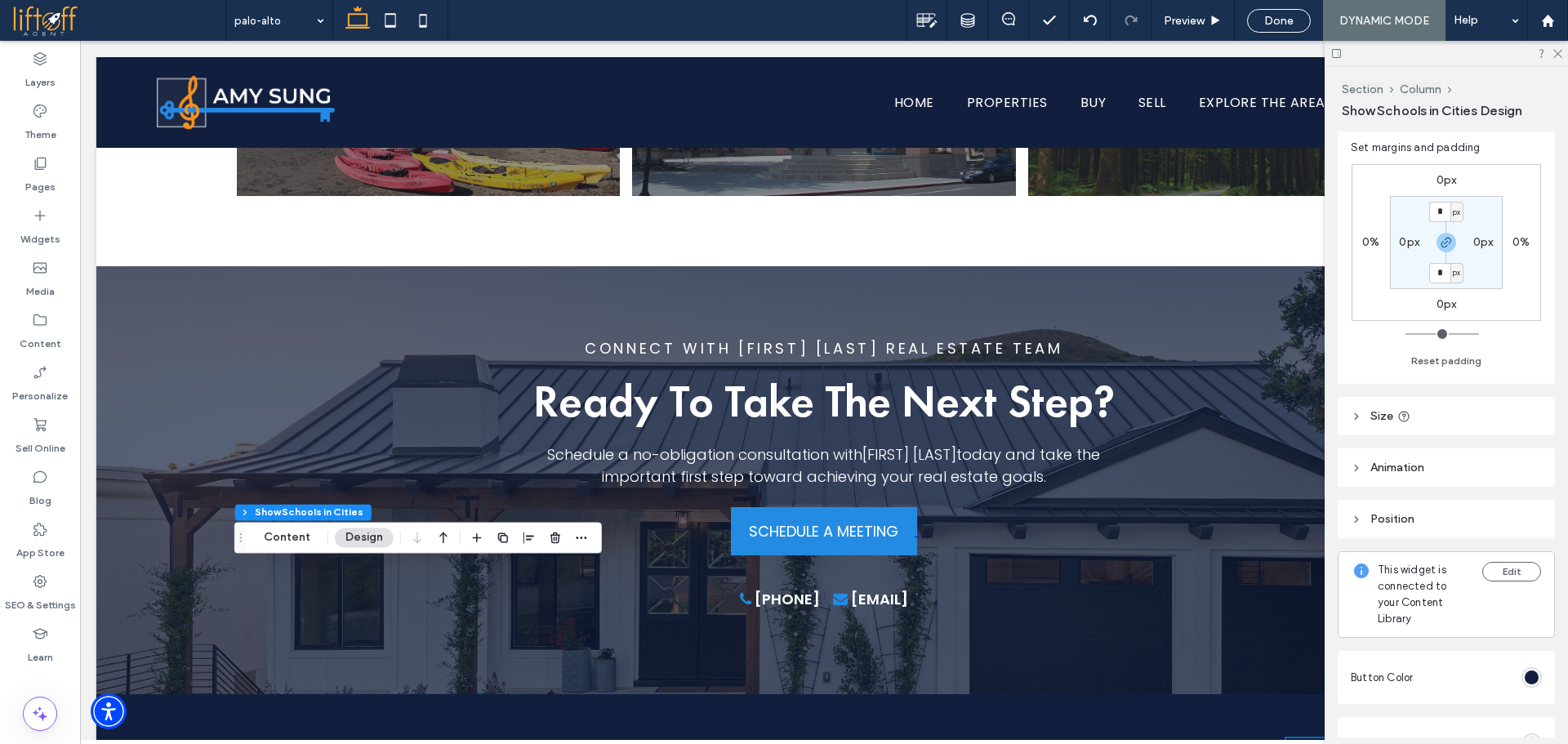 scroll, scrollTop: 194, scrollLeft: 0, axis: vertical 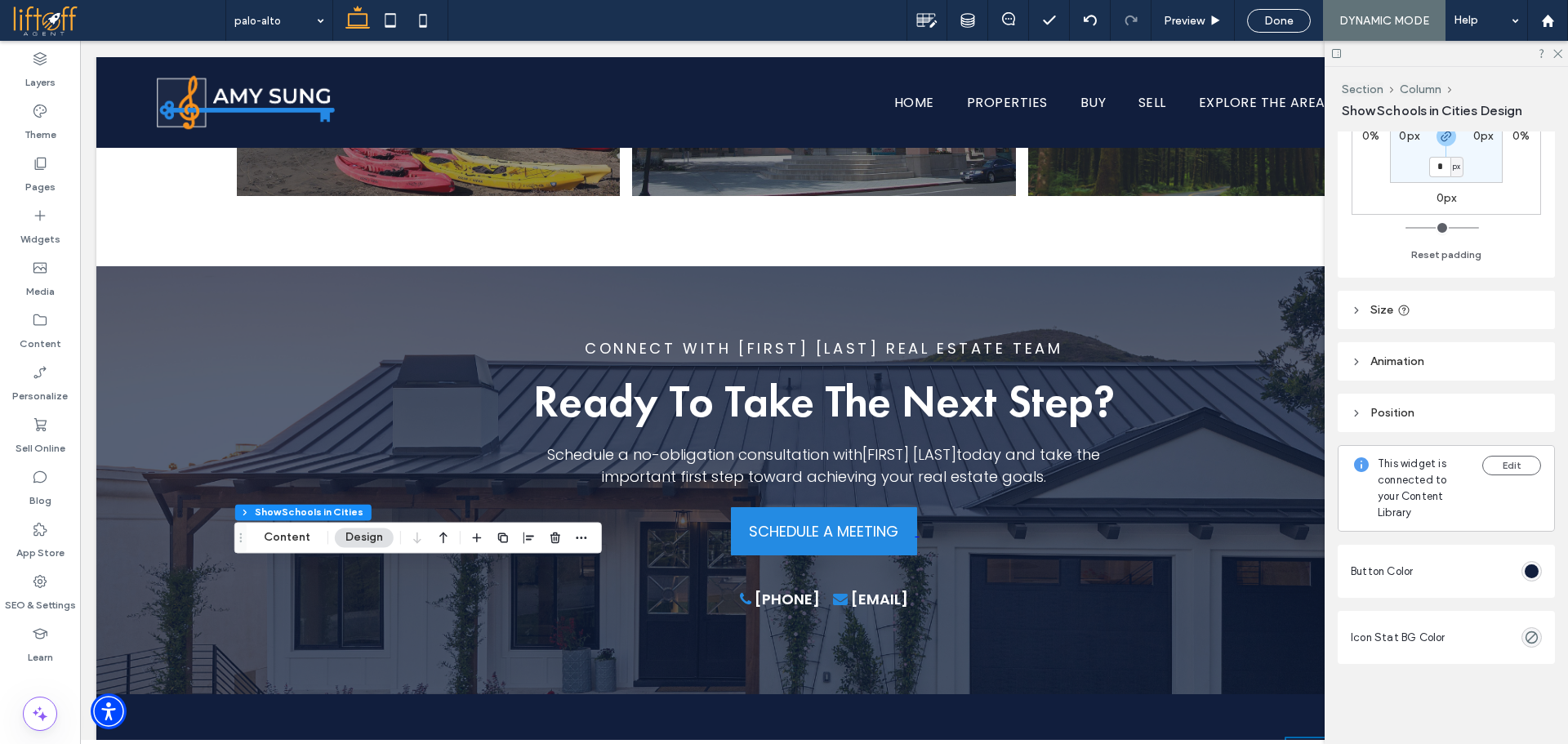 click on "Icon Stat BG Color" at bounding box center [1446, 637] 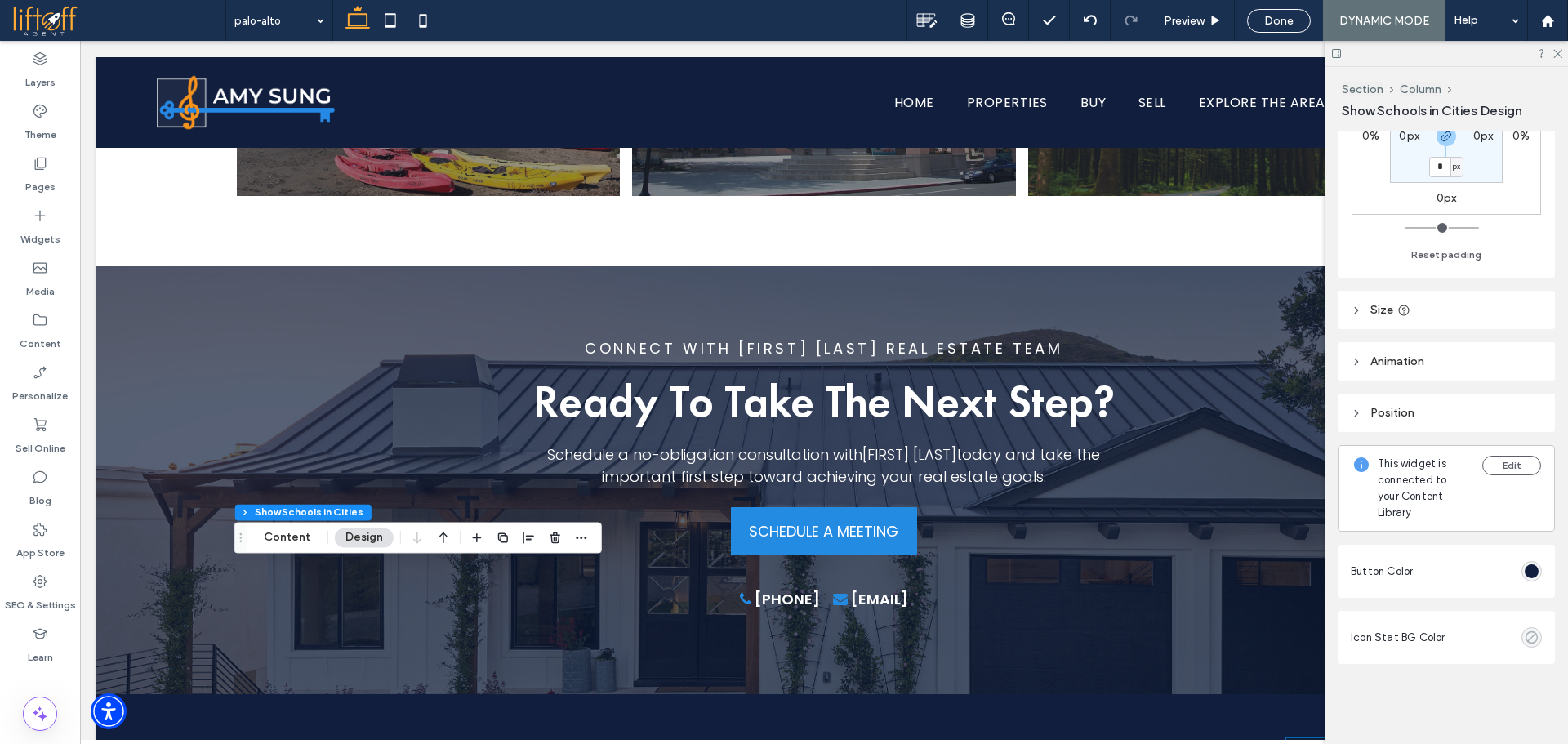click 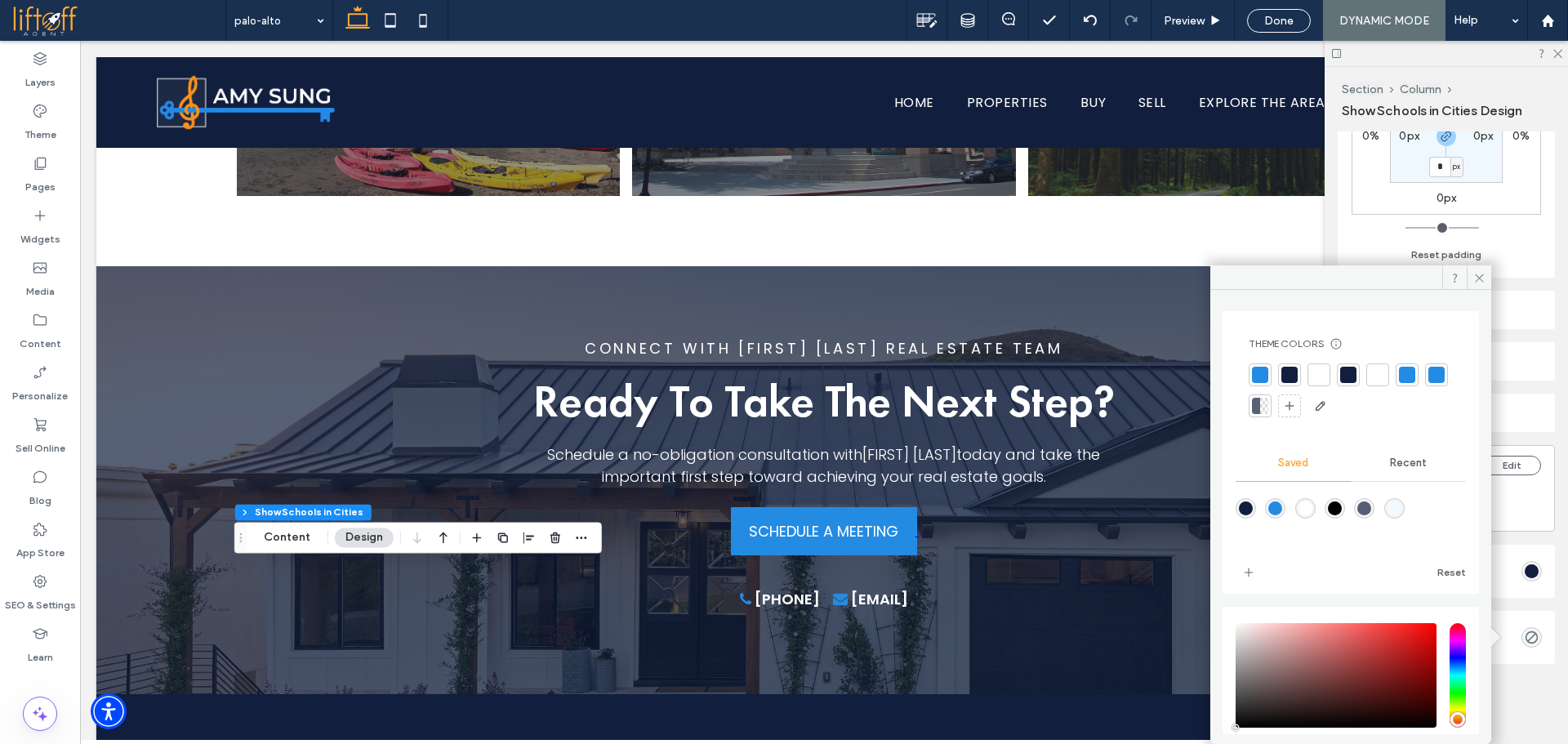 click at bounding box center (1437, 375) 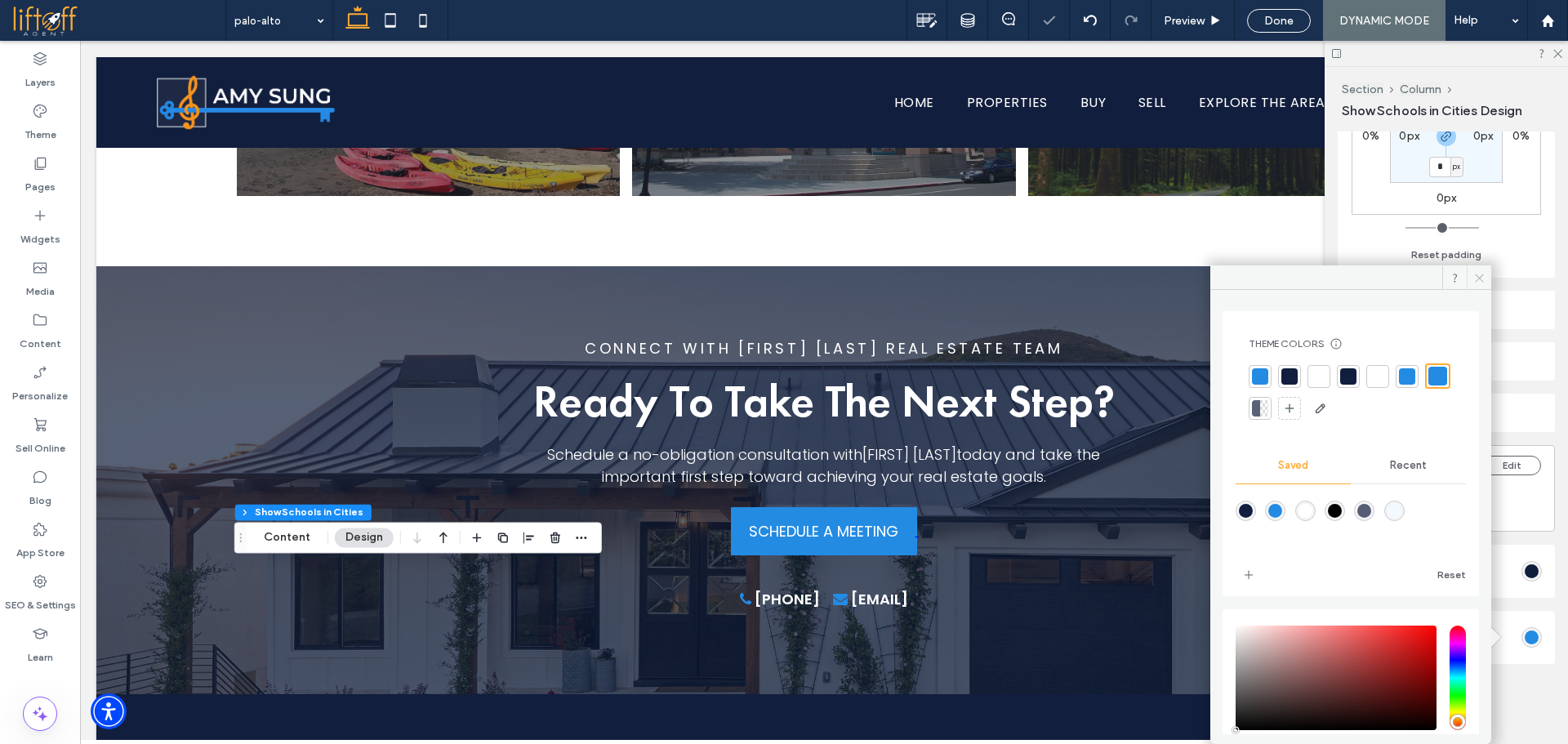 click 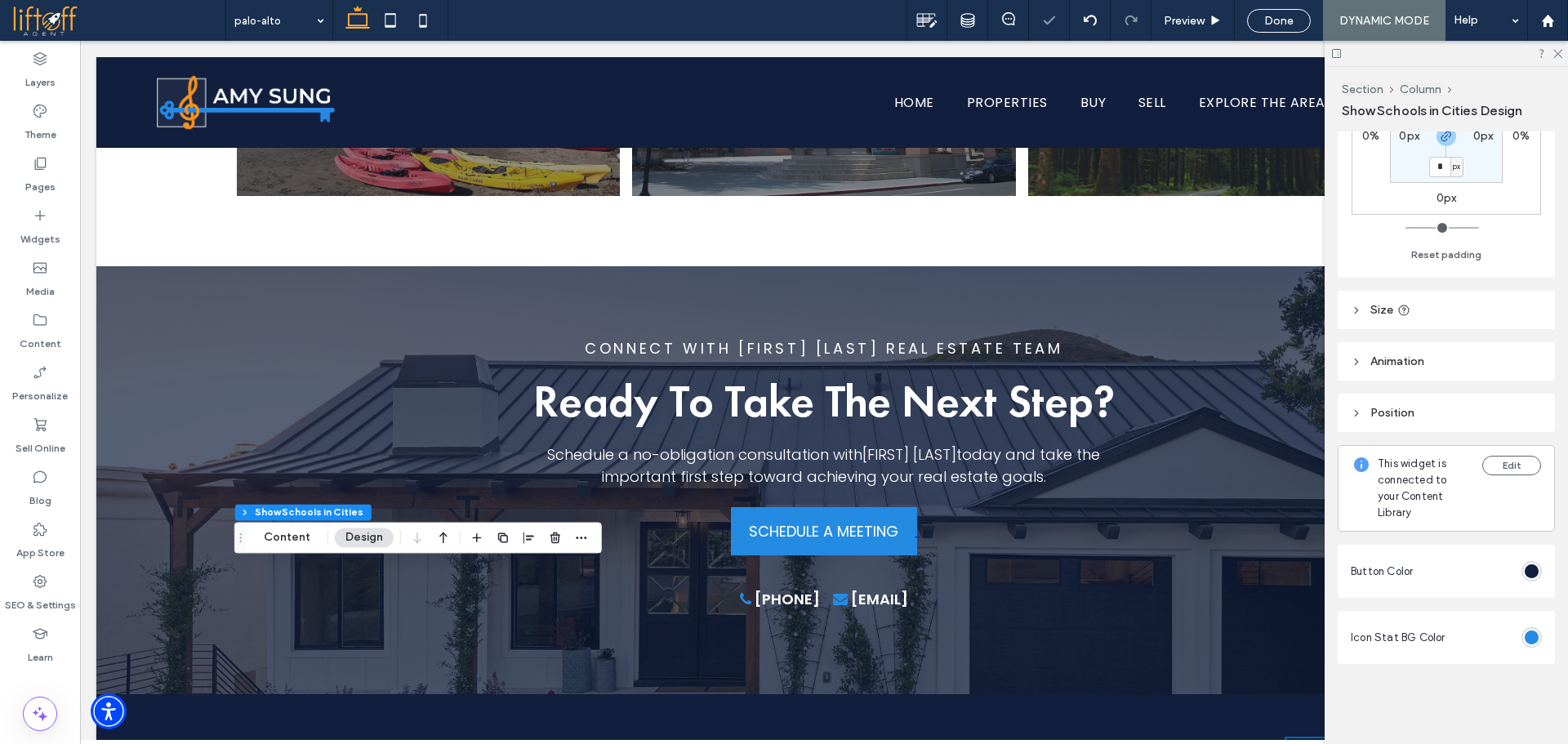 click at bounding box center (1446, 53) 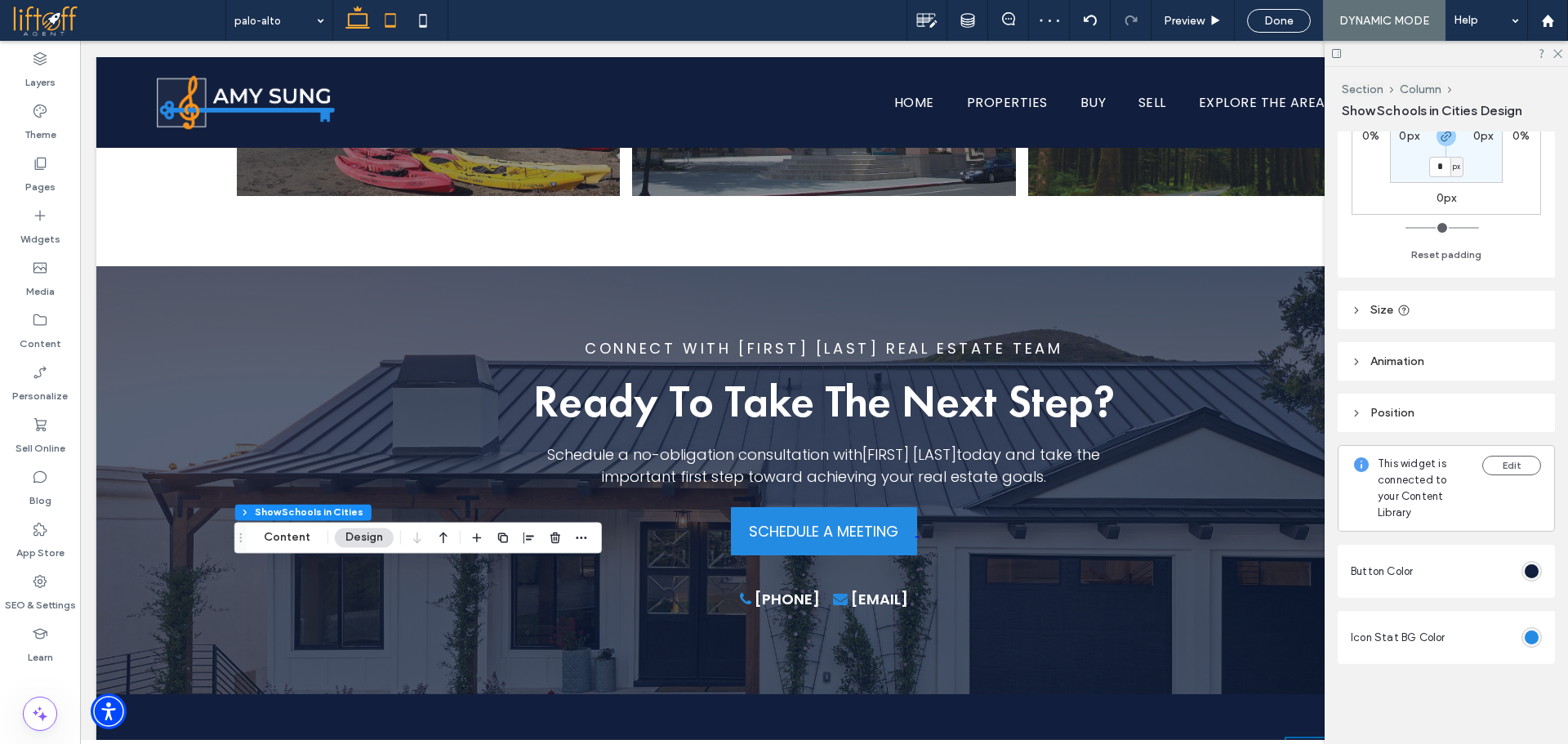click 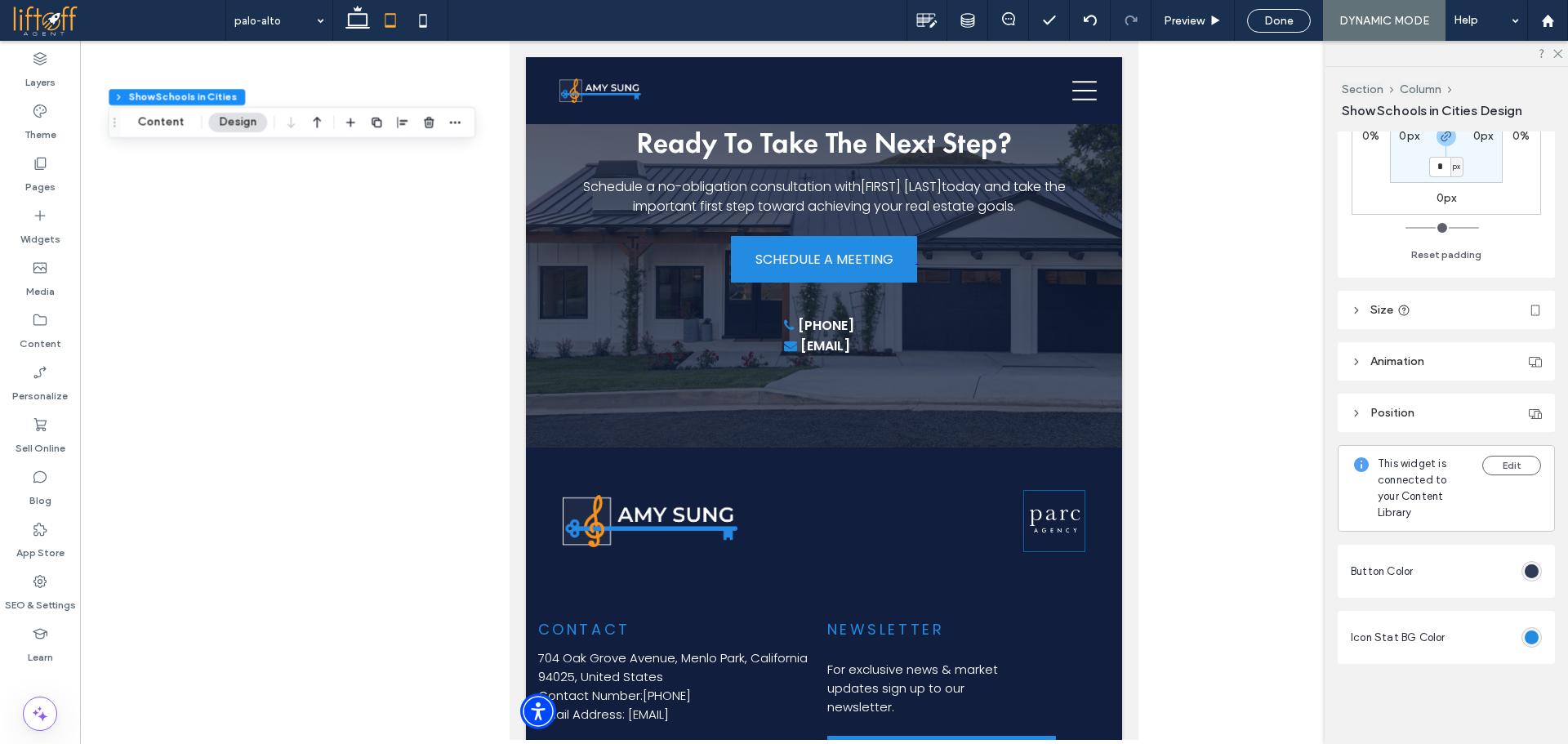 click at bounding box center (1531, 571) 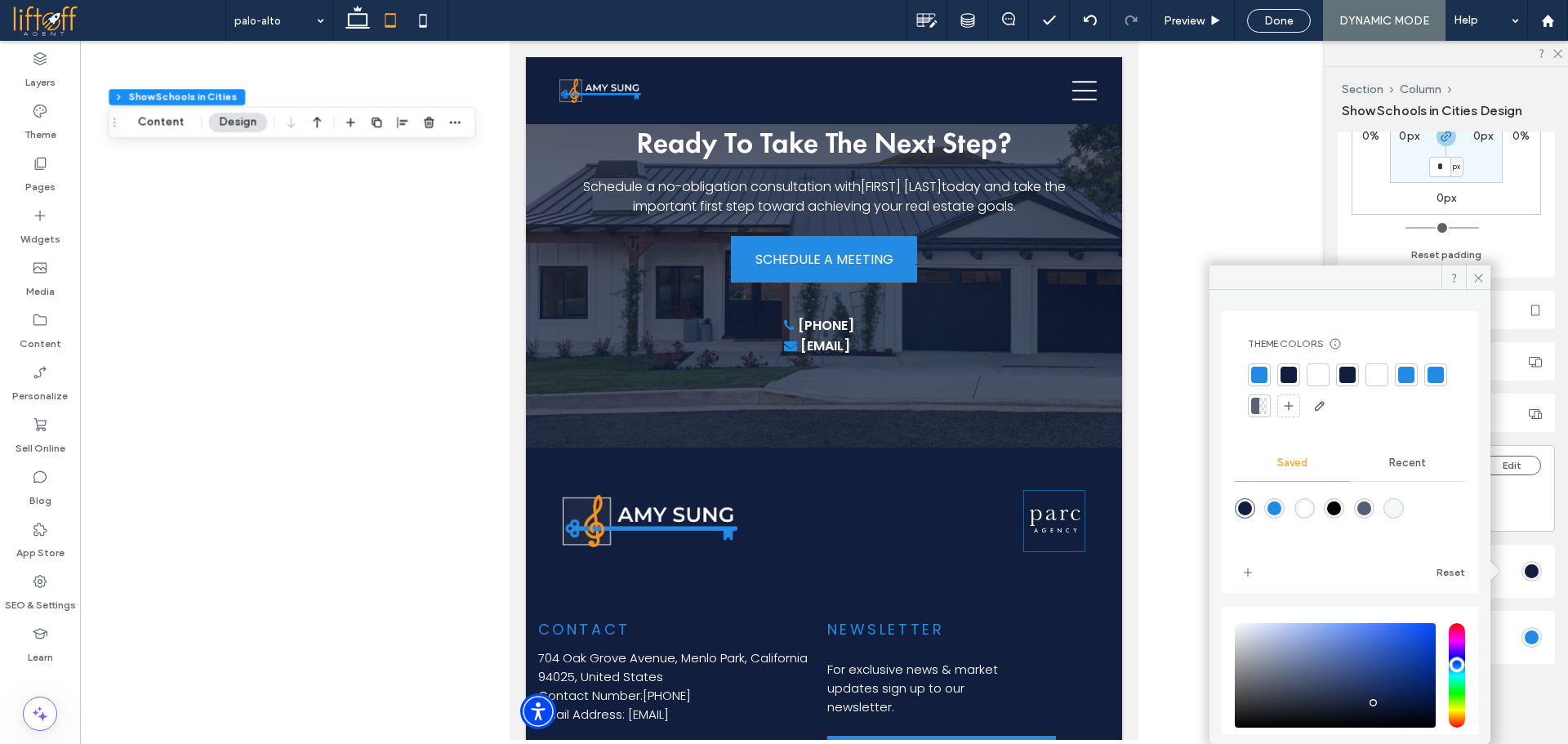 click at bounding box center (1304, 508) 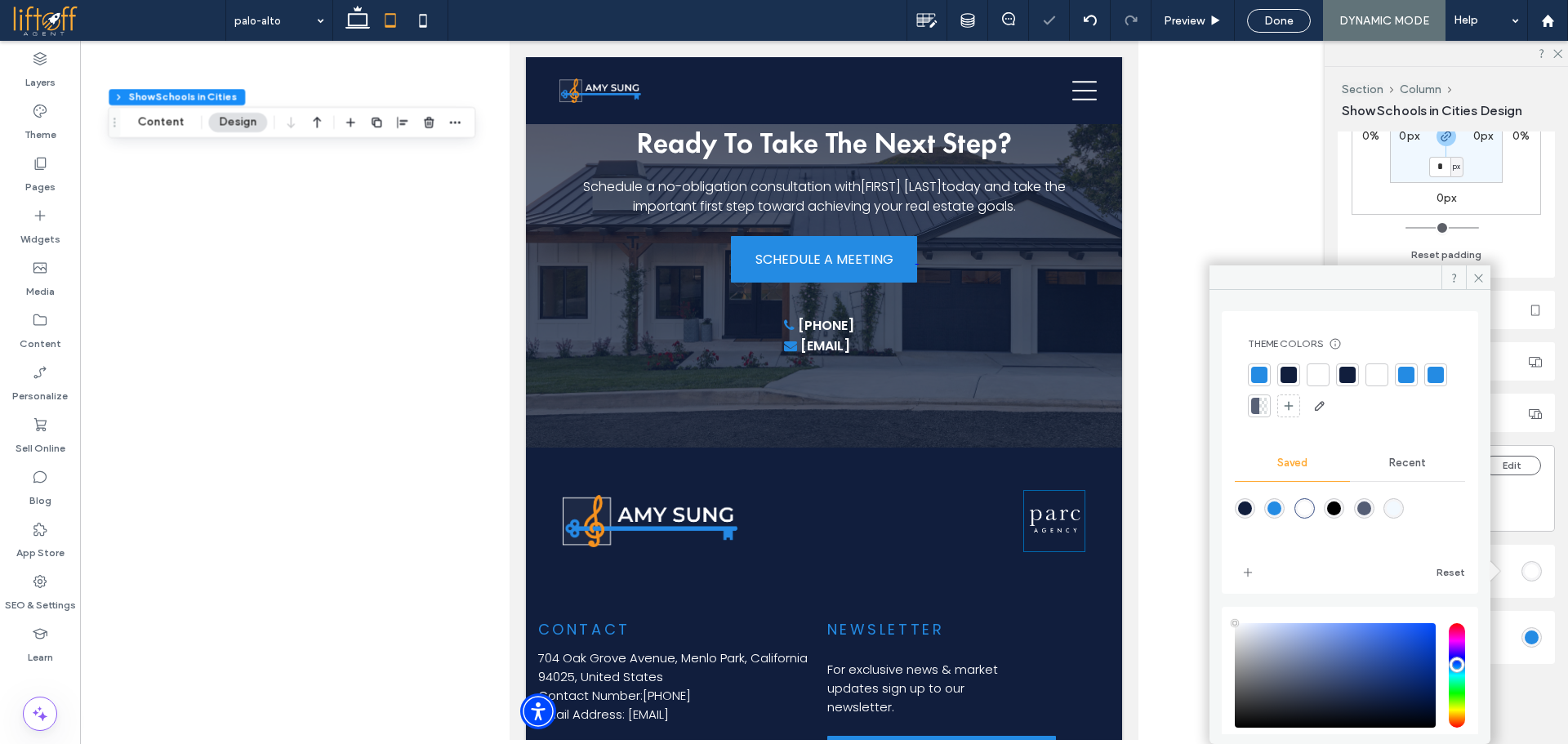 click at bounding box center (1274, 508) 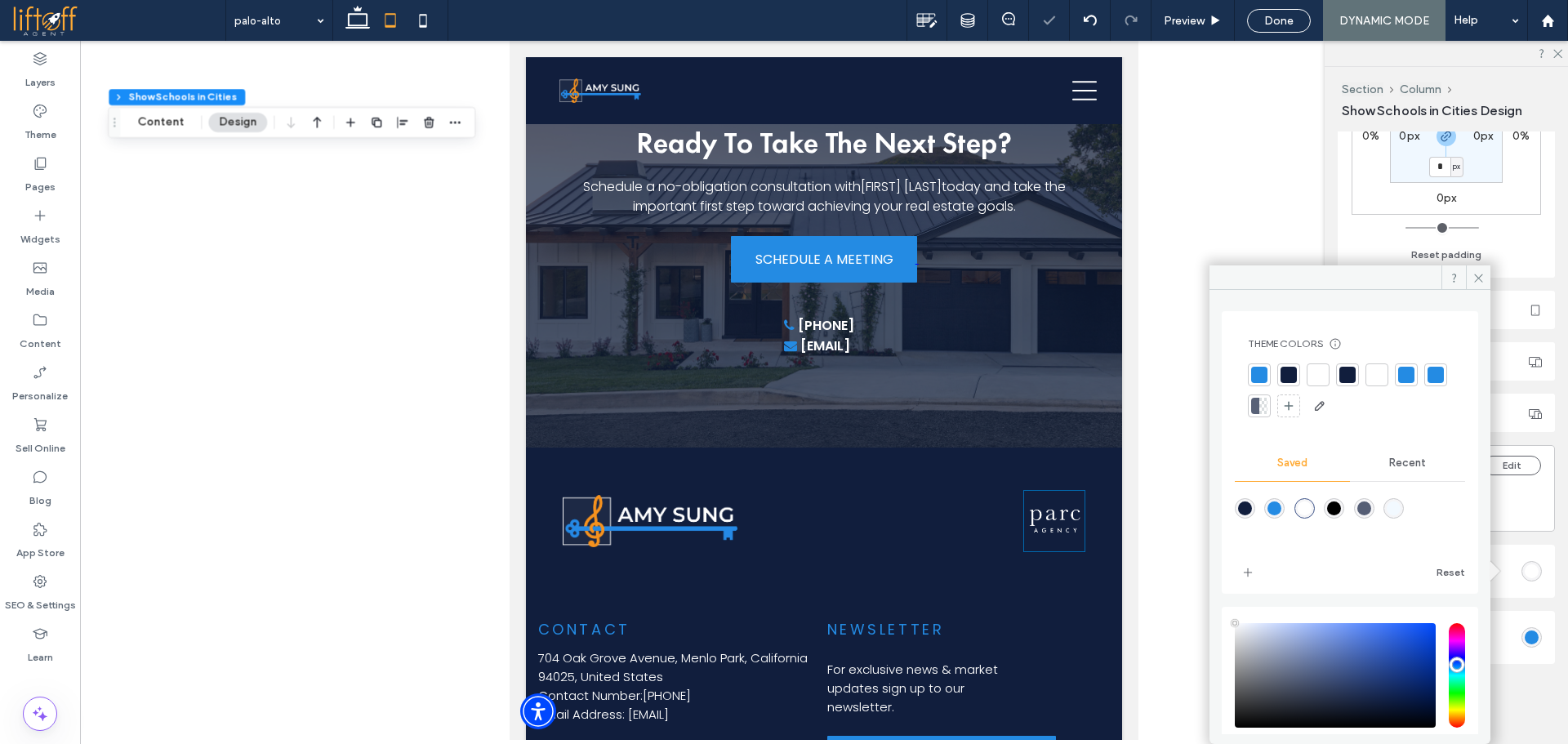 type on "*******" 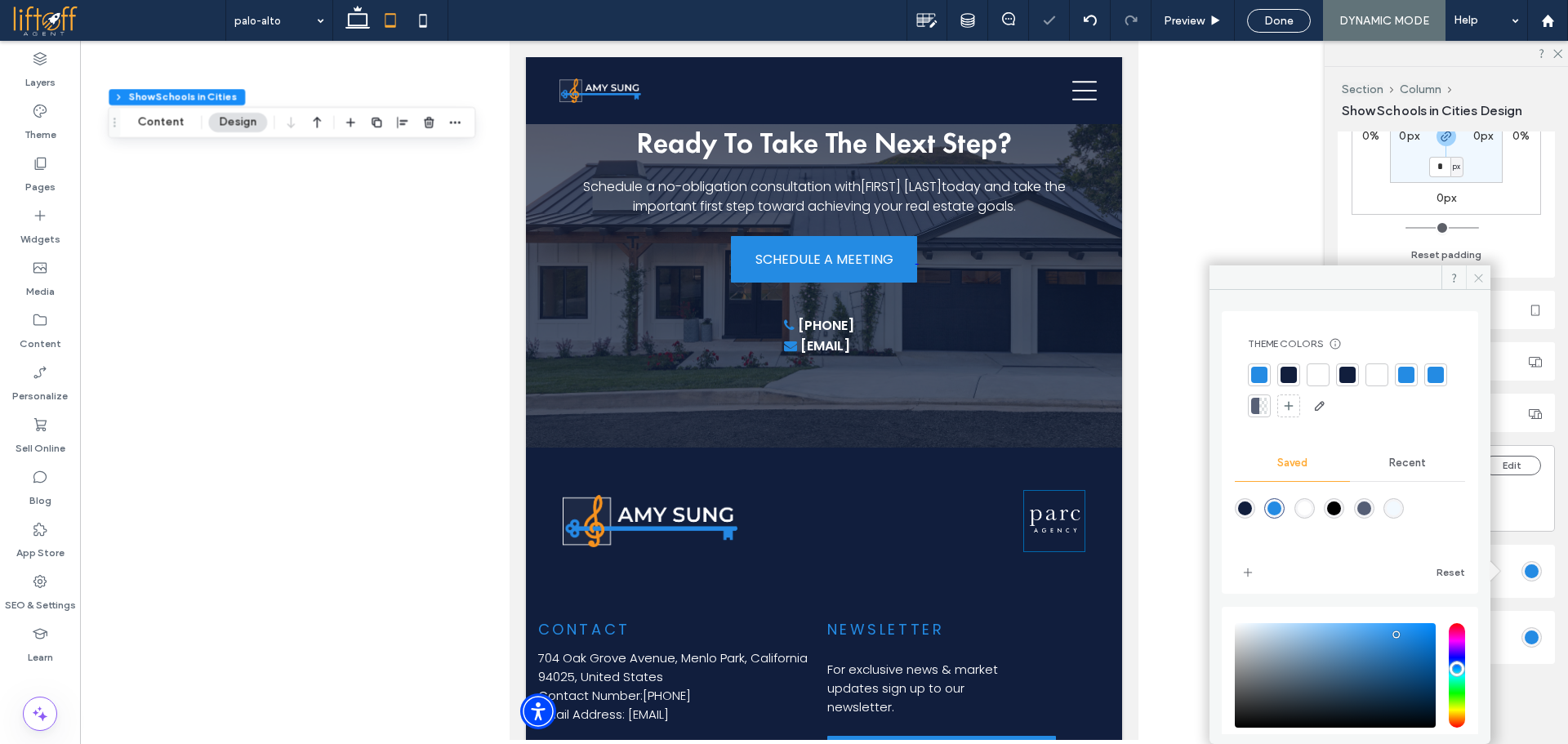 click at bounding box center (1478, 278) 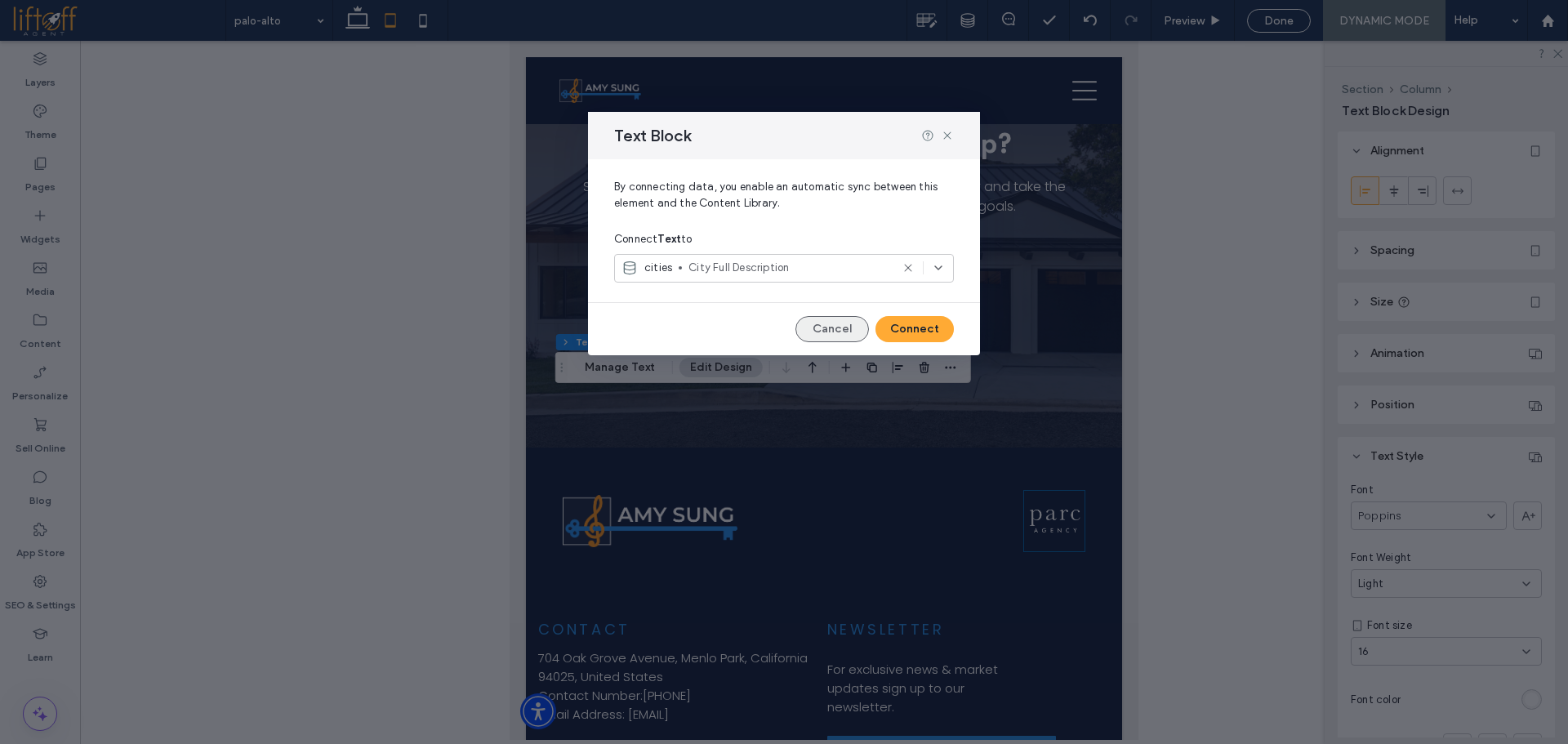 click on "Cancel" at bounding box center [832, 329] 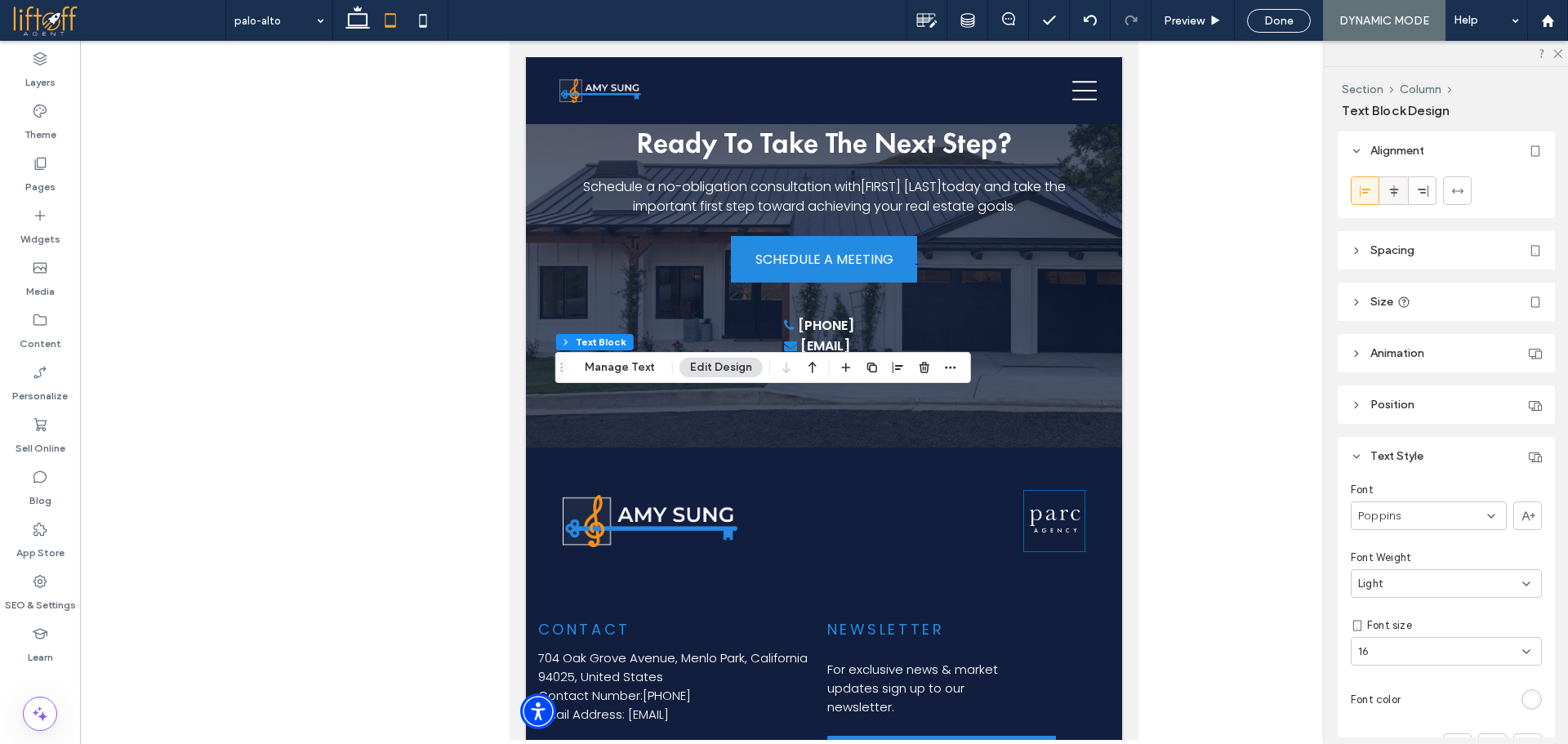 click 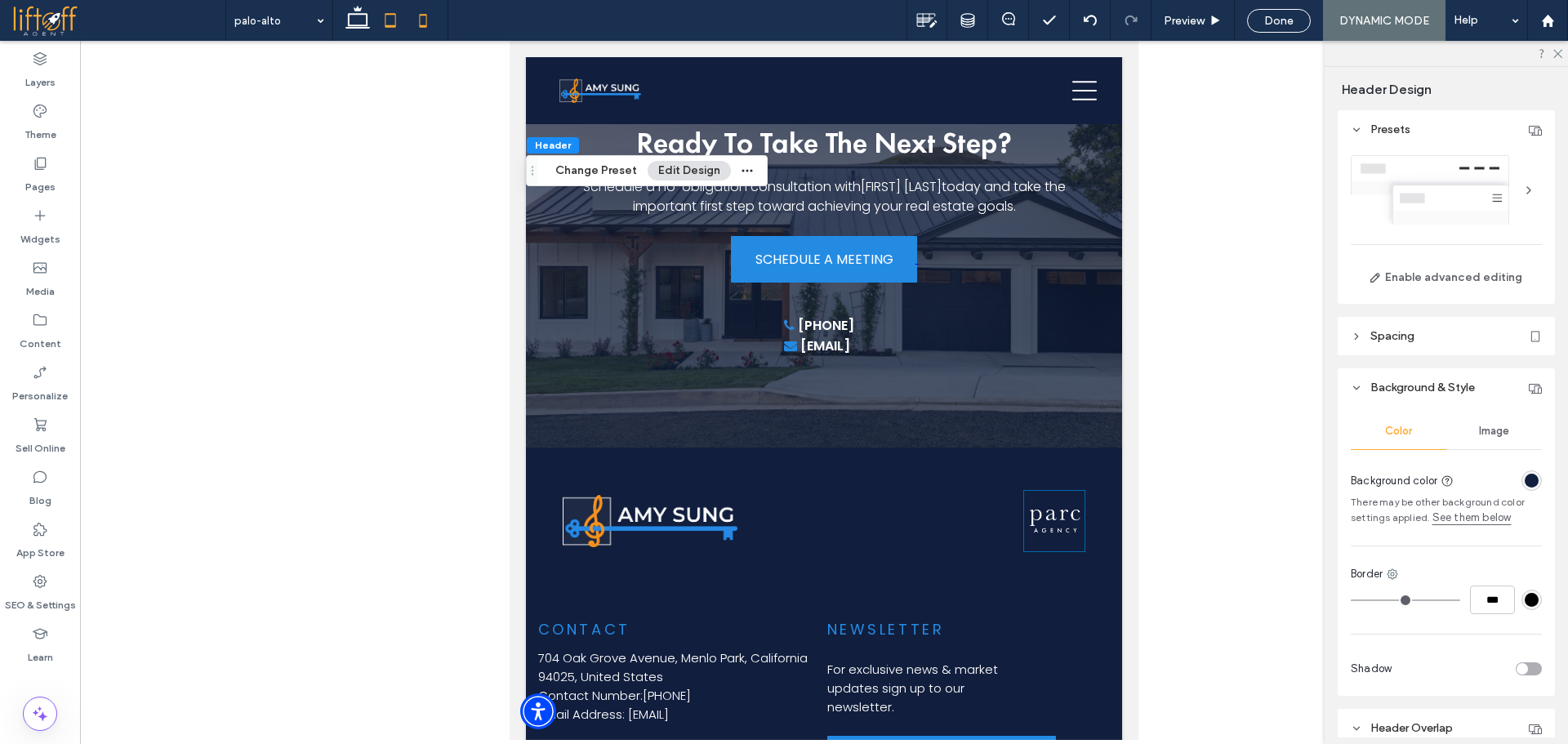 click 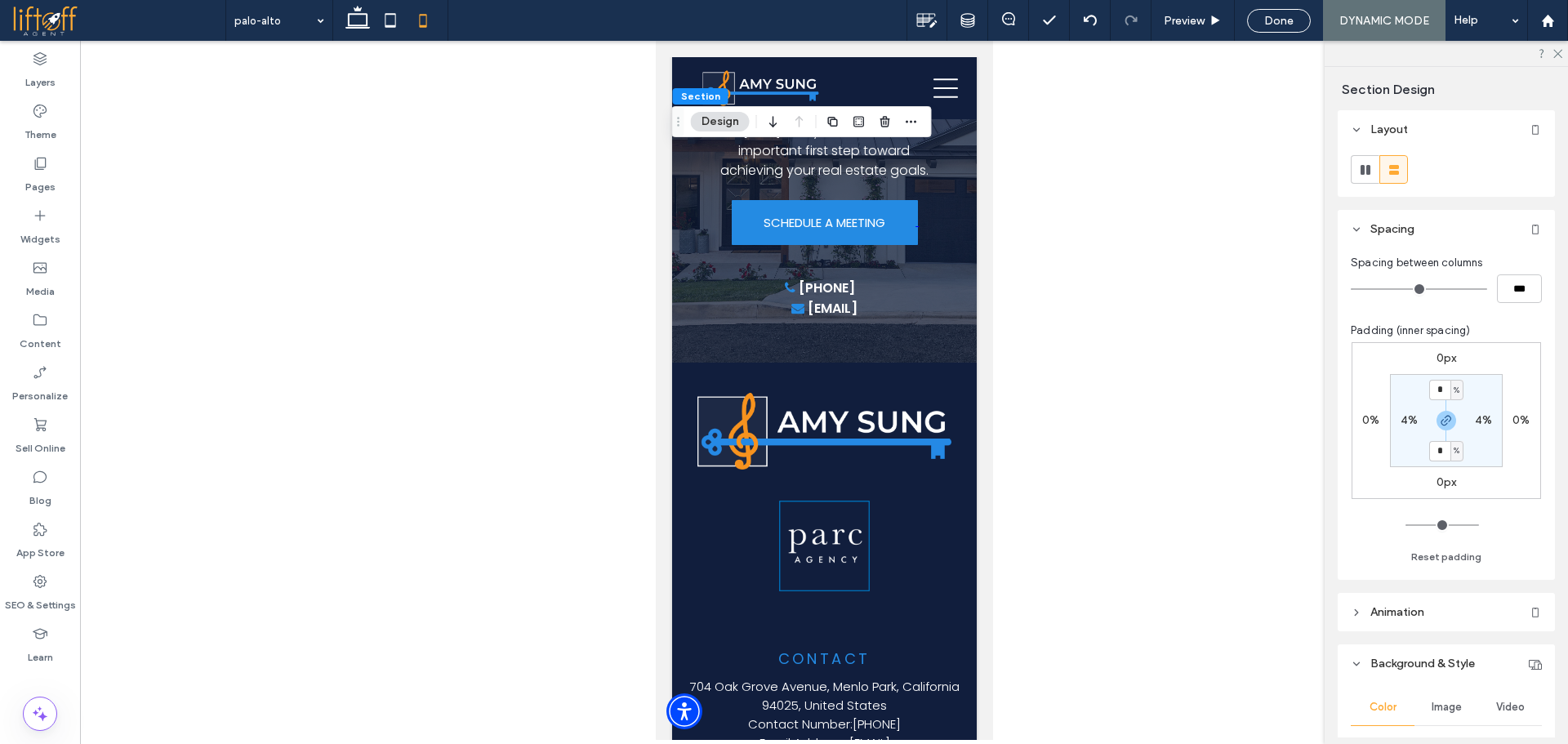 click on "4%" at bounding box center (1409, 420) 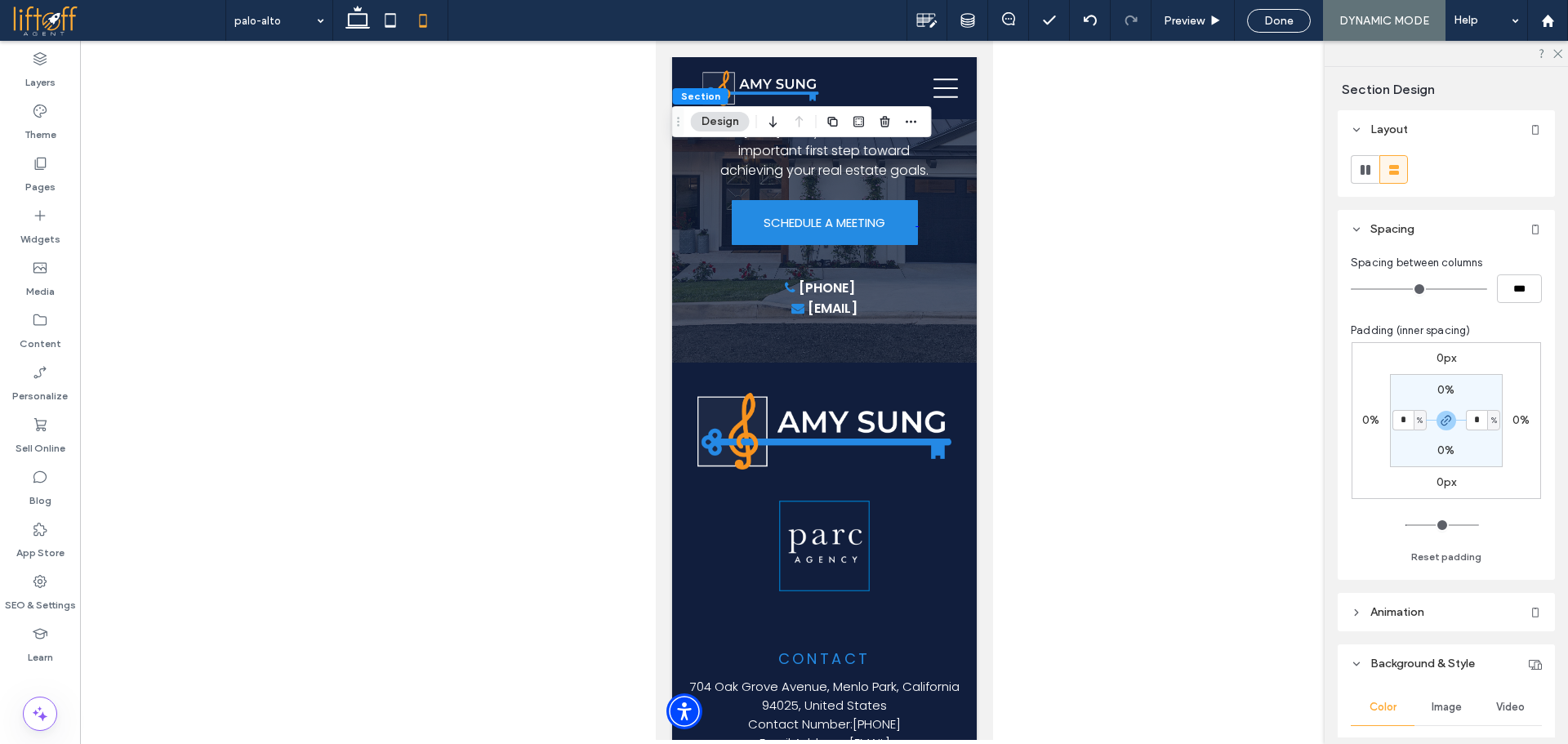 type on "*" 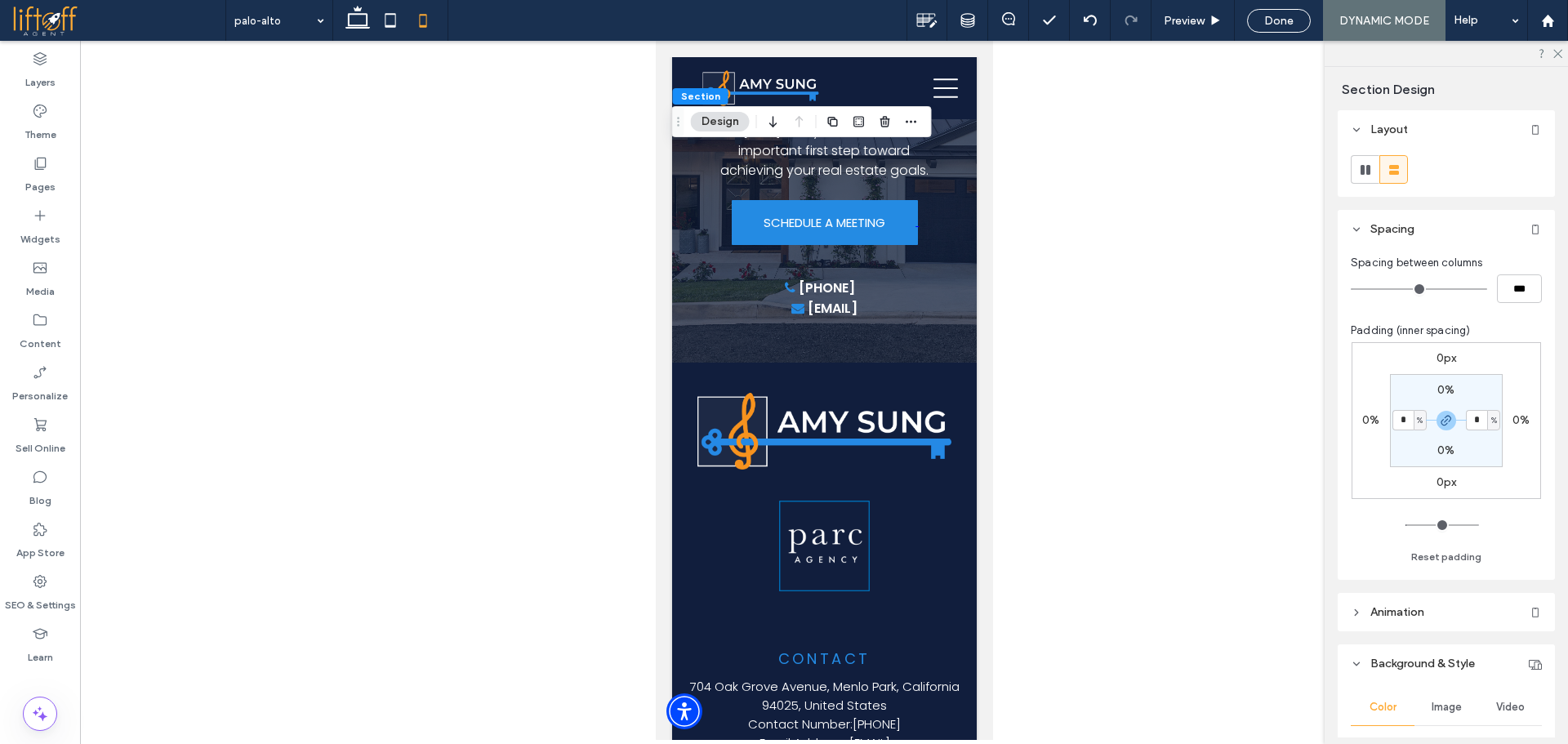 type on "*" 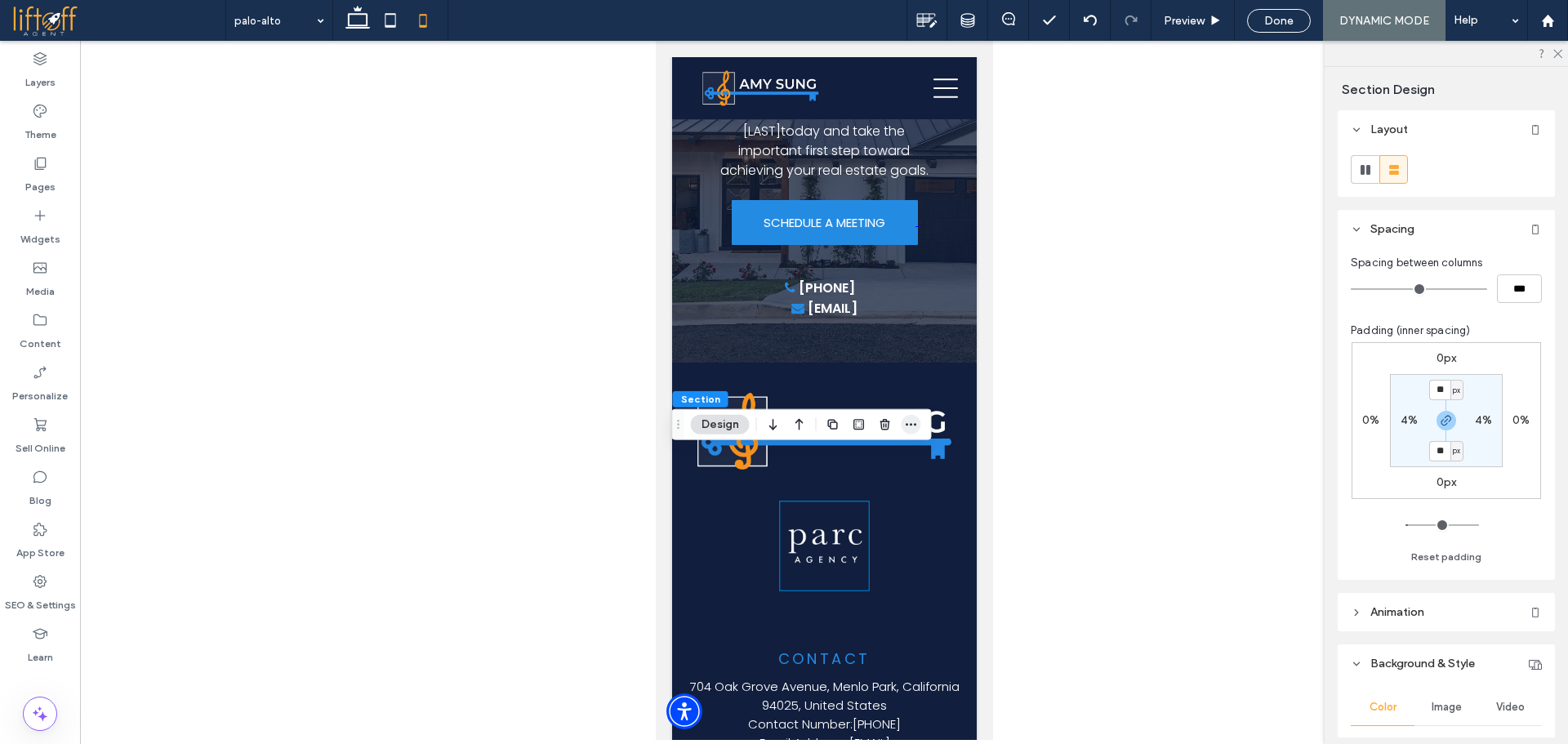 click at bounding box center [911, 425] 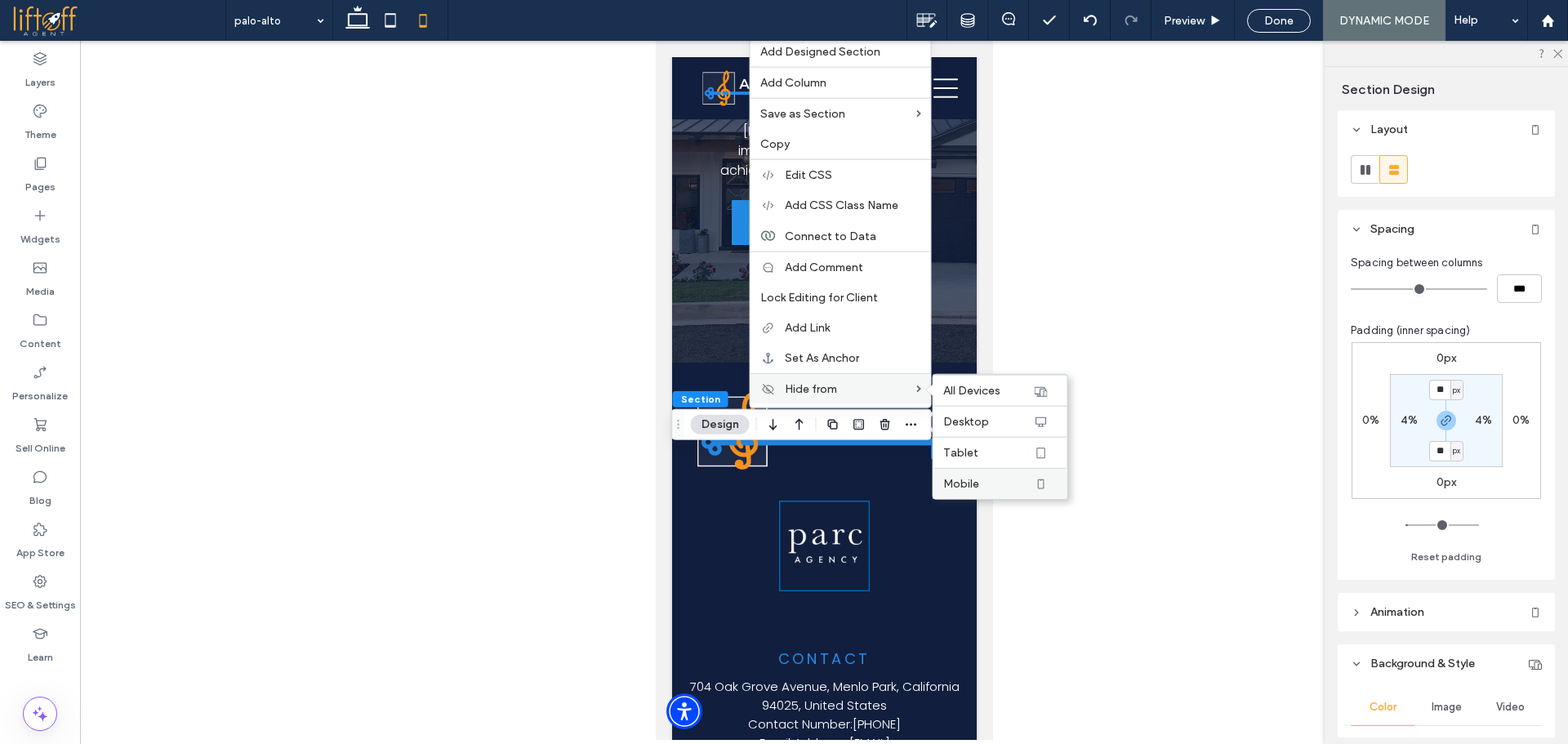 click on "Mobile" at bounding box center [988, 483] 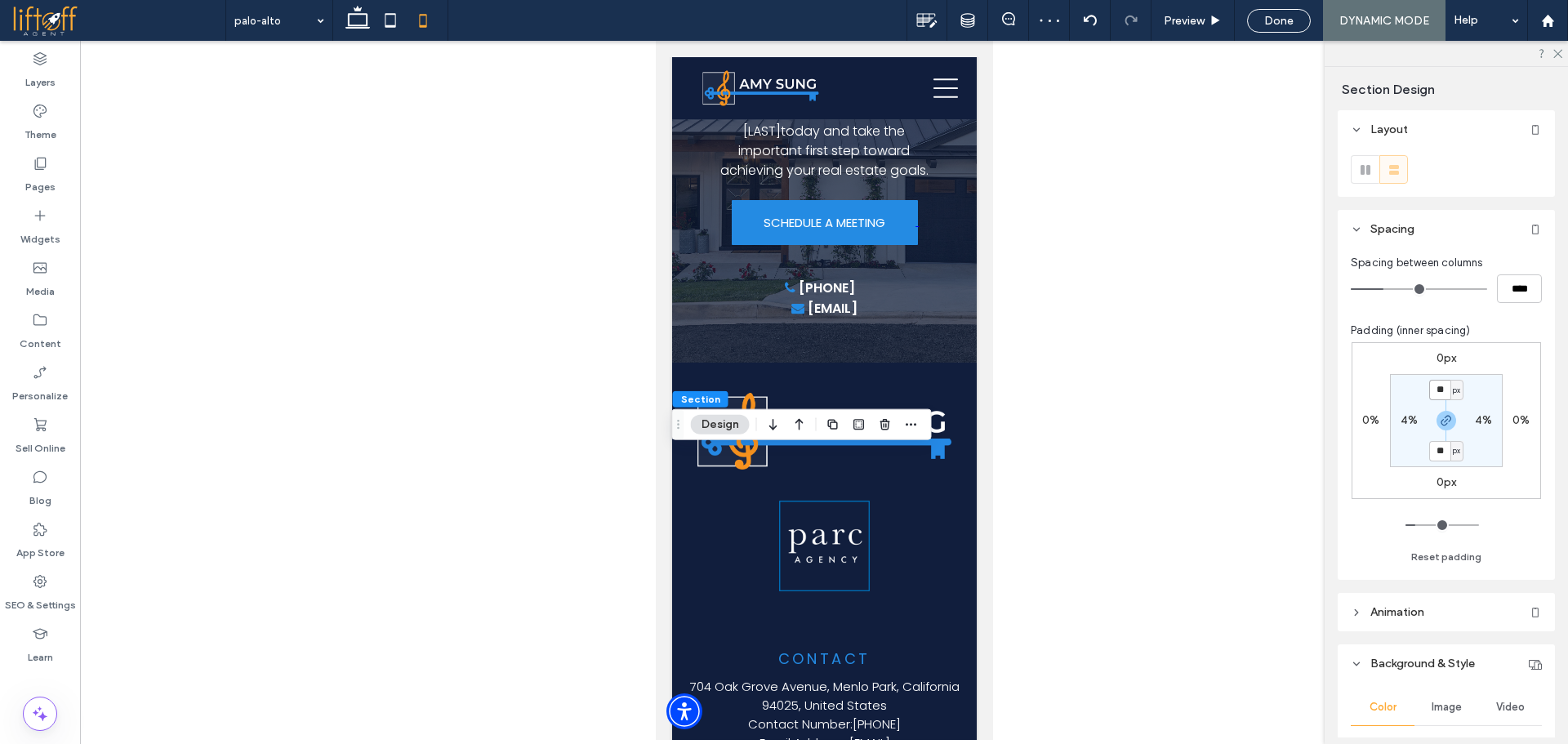 click on "**" at bounding box center [1440, 390] 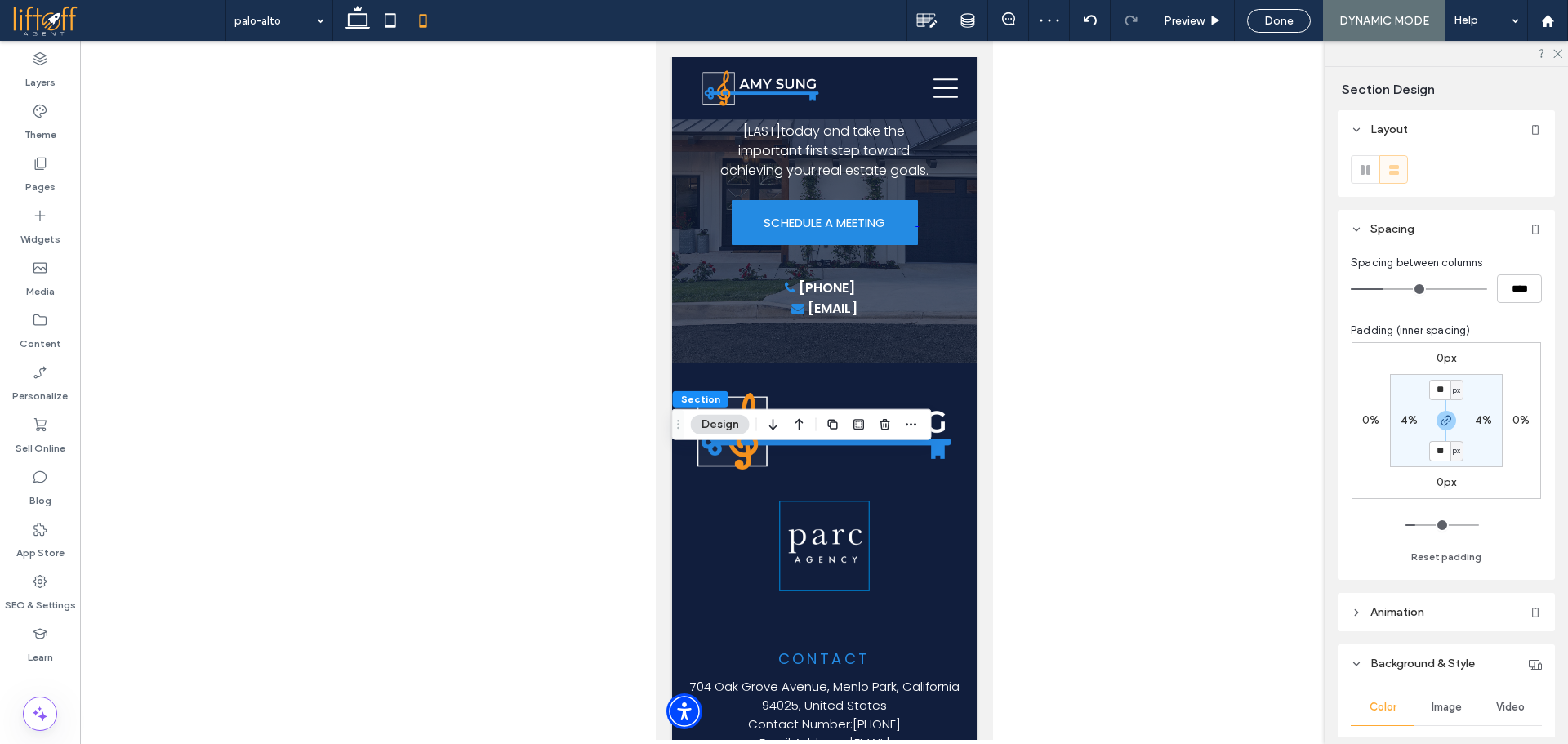 click on "px" at bounding box center (1456, 390) 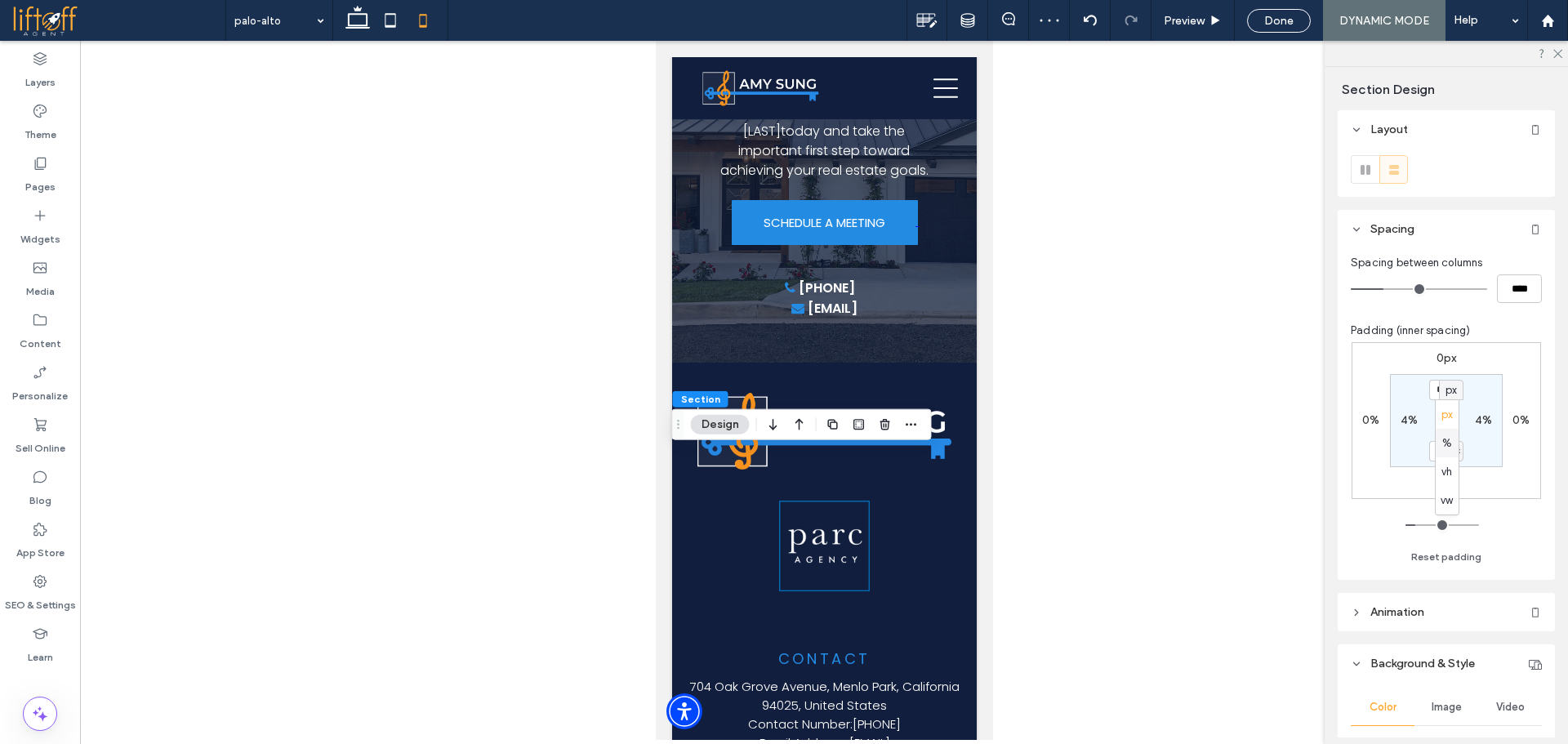 click on "%" at bounding box center (1447, 443) 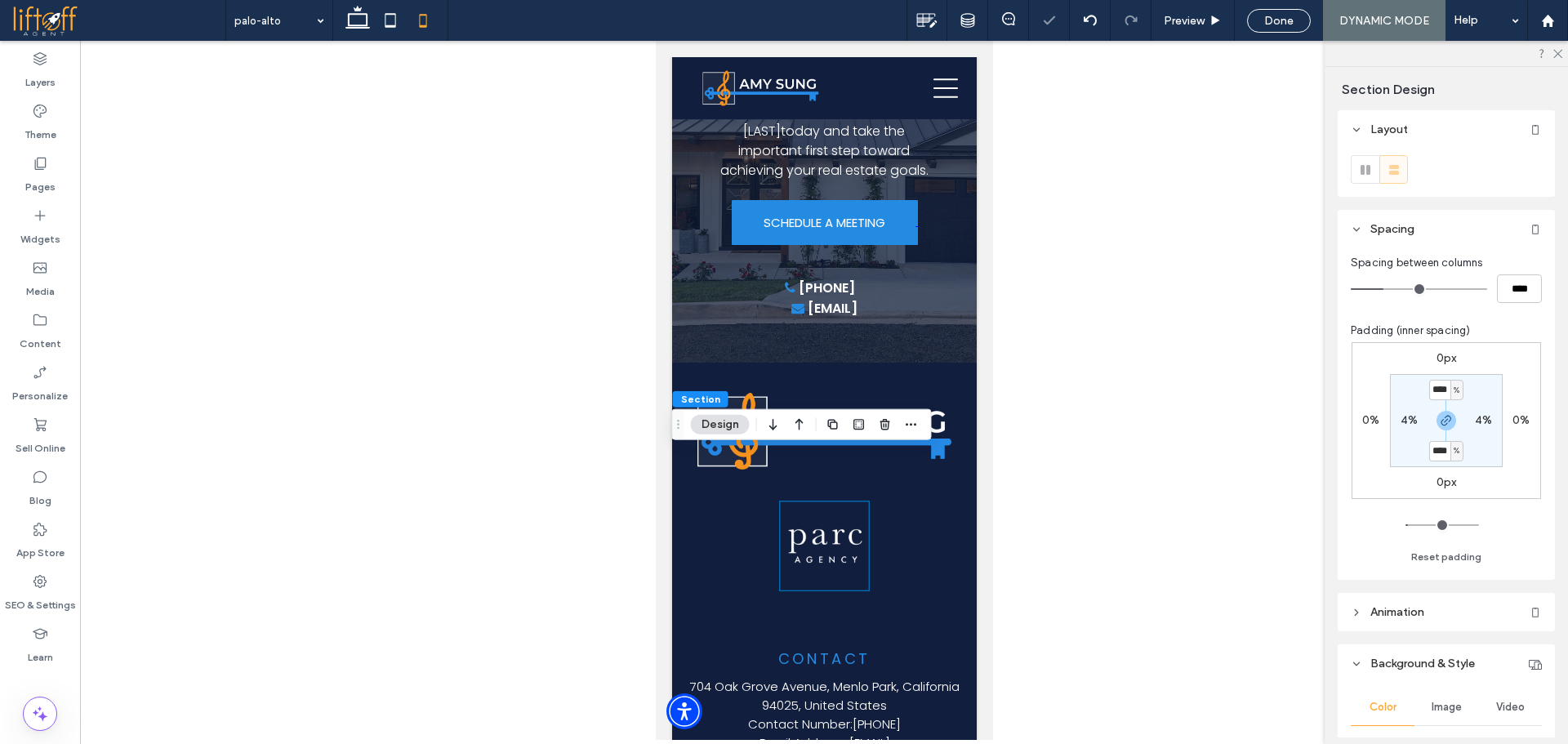 type on "**" 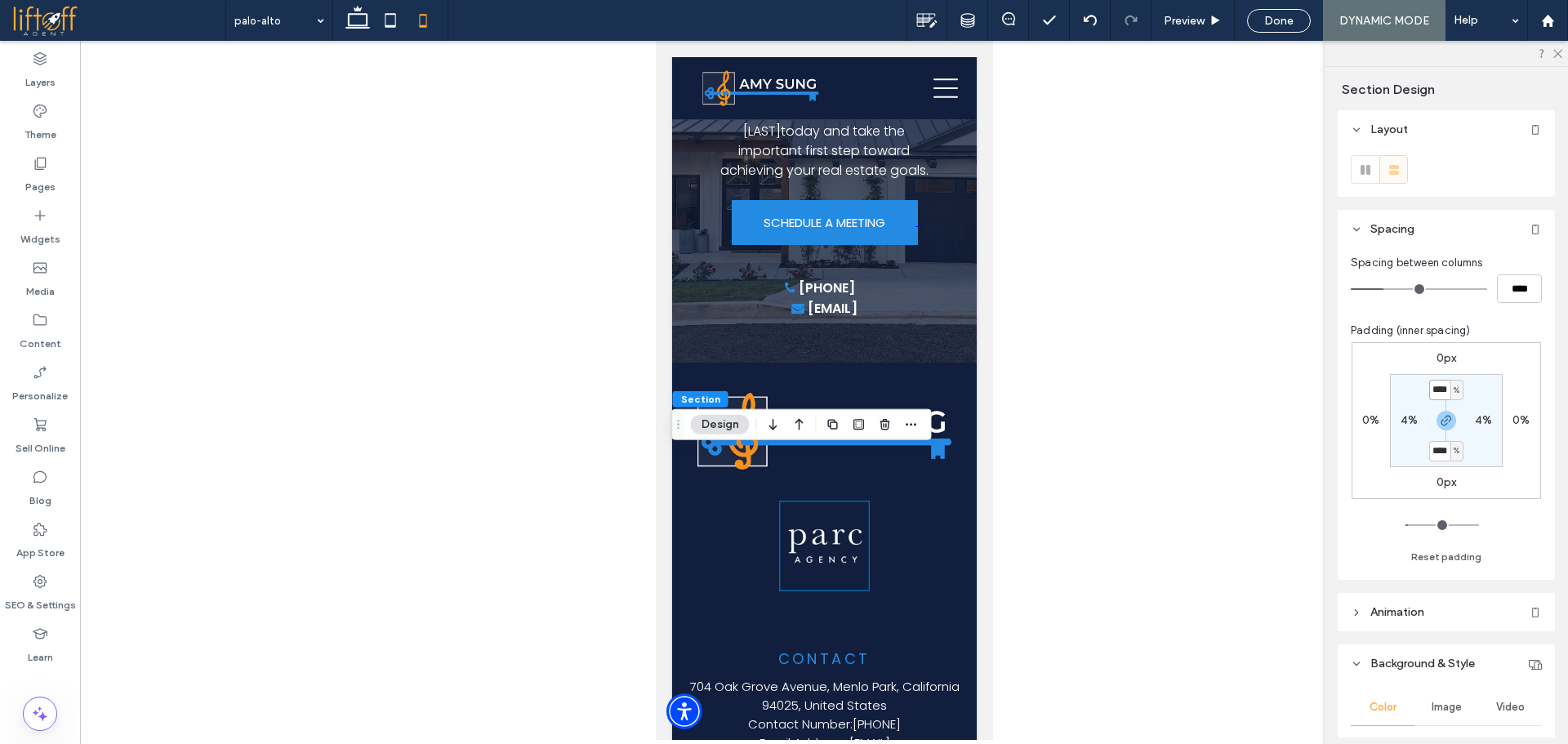 click on "****" at bounding box center (1440, 390) 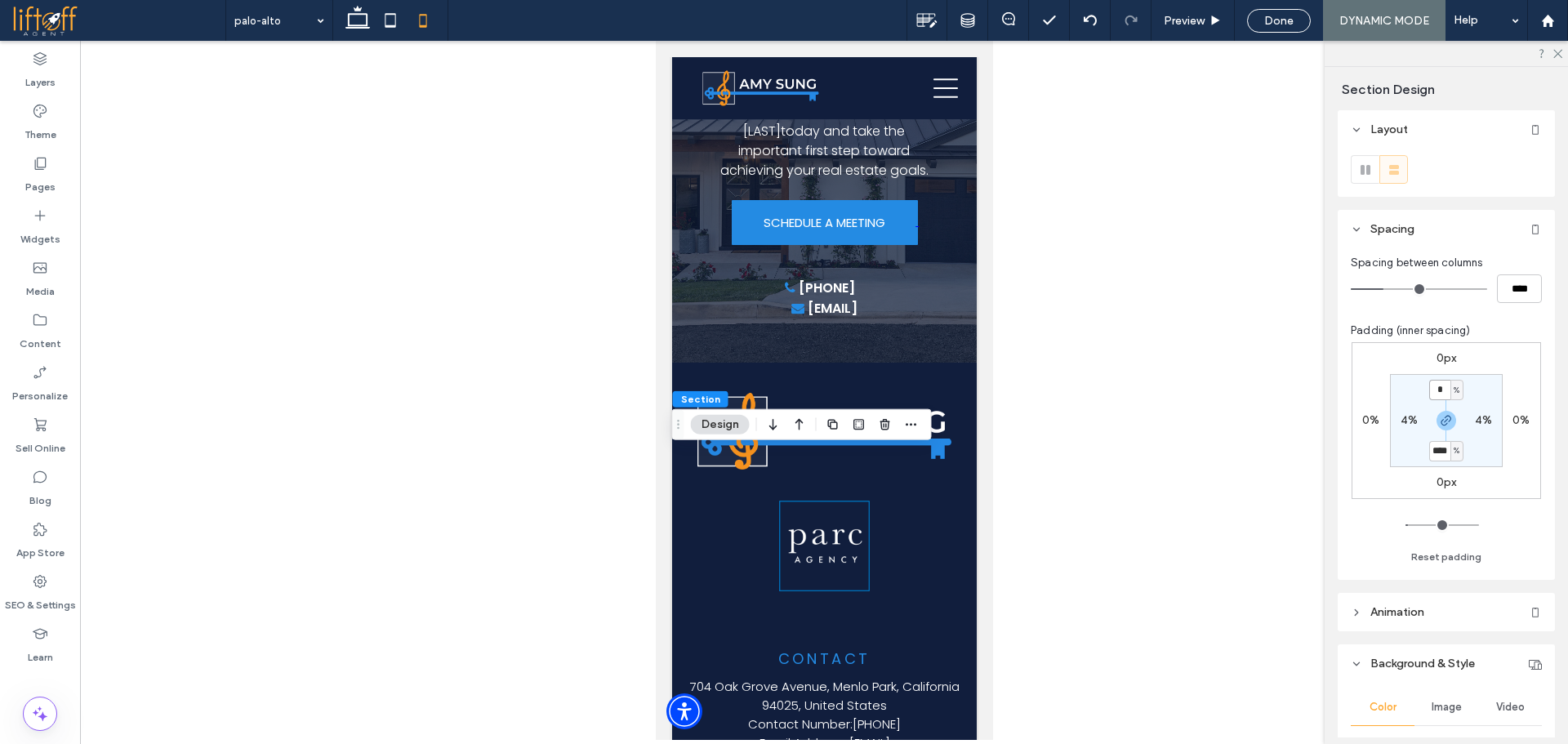 type on "*" 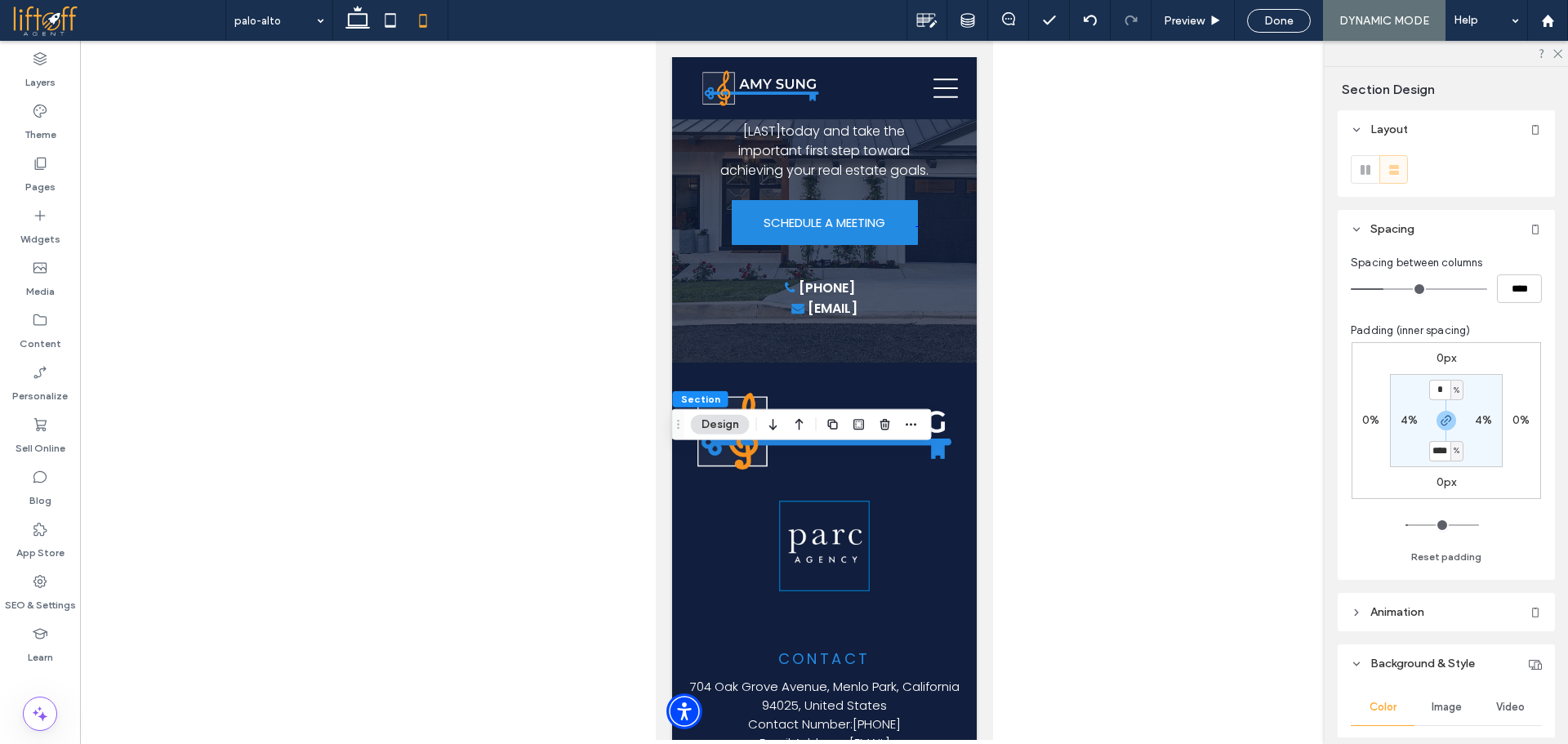 type on "*" 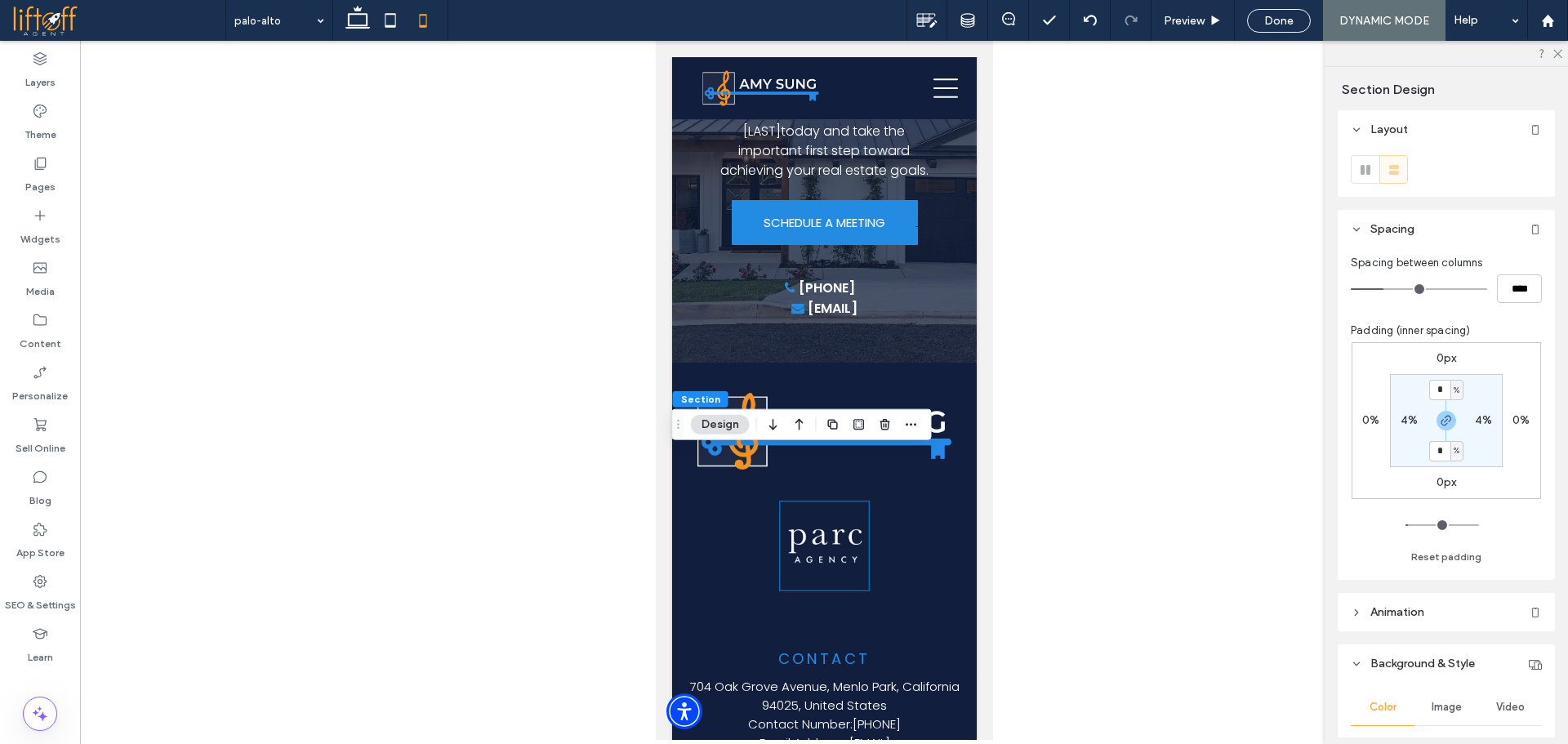click on "* % 4% * % 4%" at bounding box center [1446, 421] 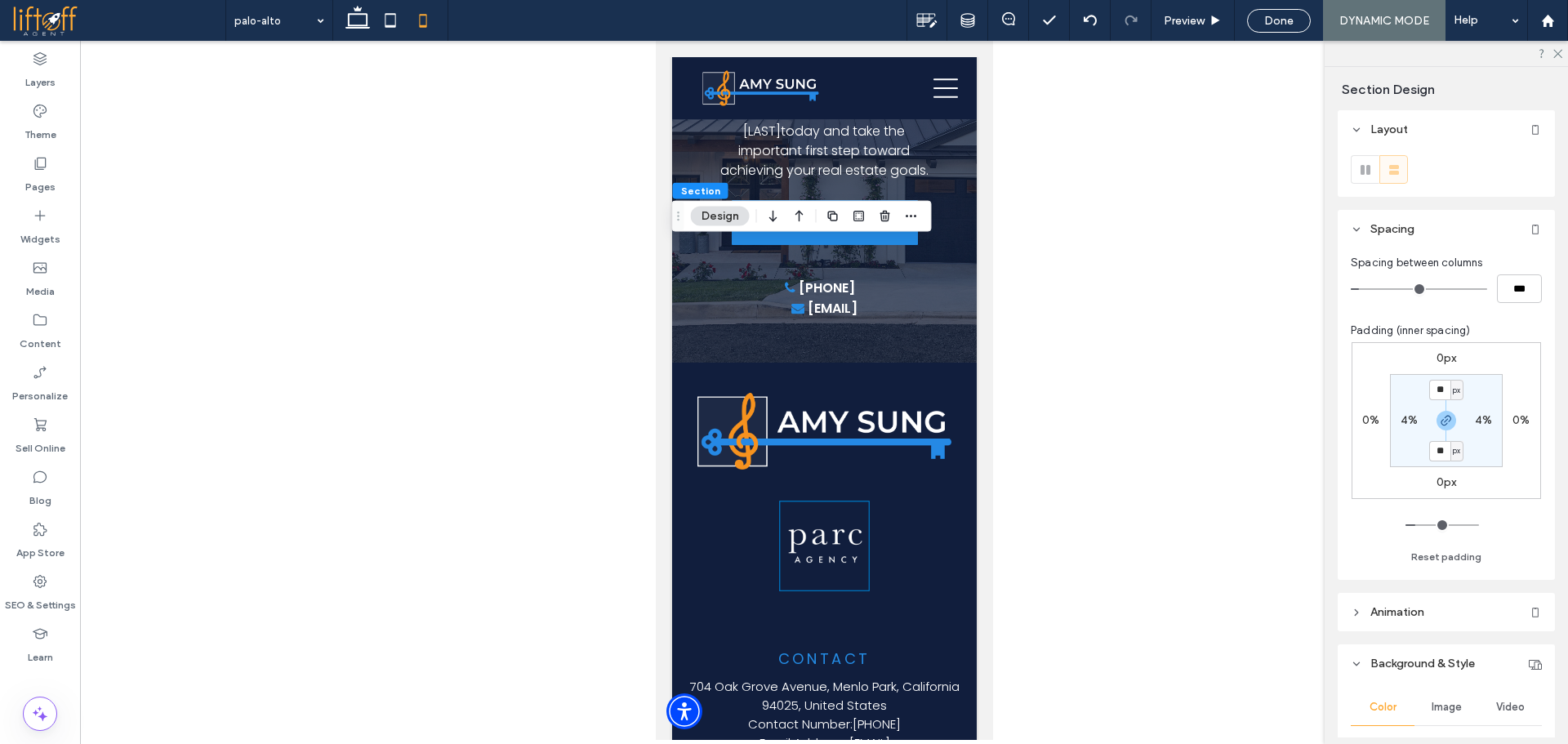 click on "px" at bounding box center (1456, 390) 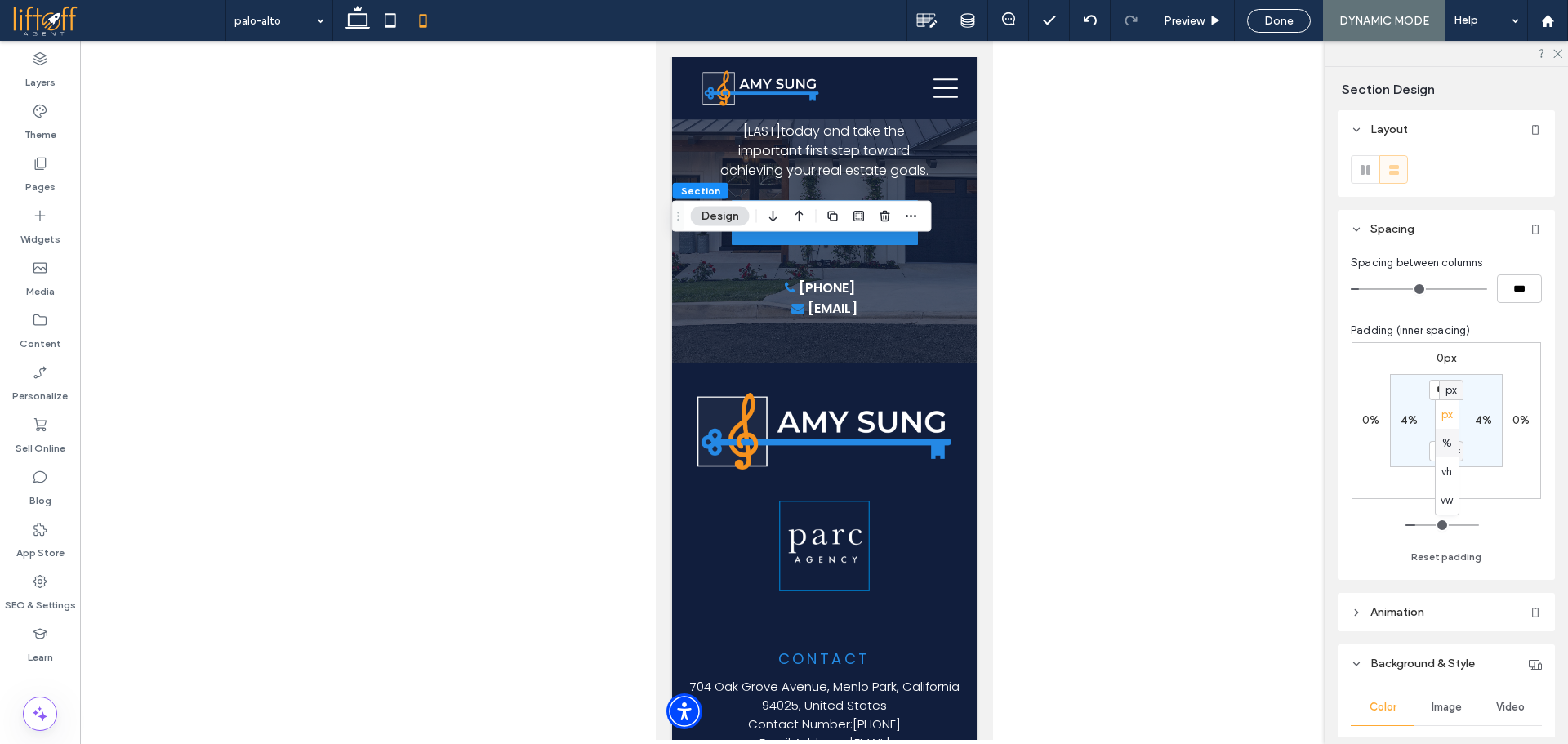 click on "%" at bounding box center [1447, 443] 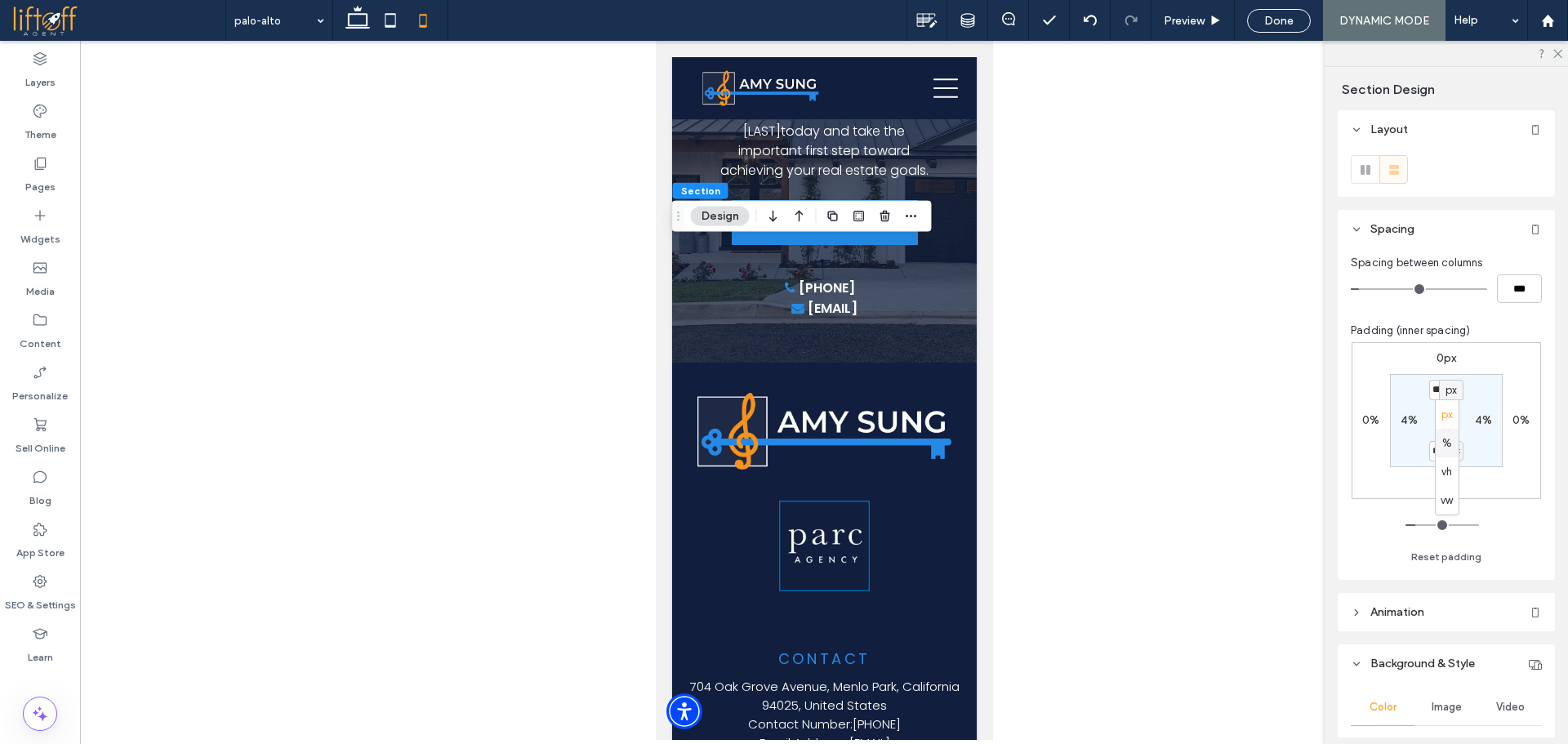 type on "**" 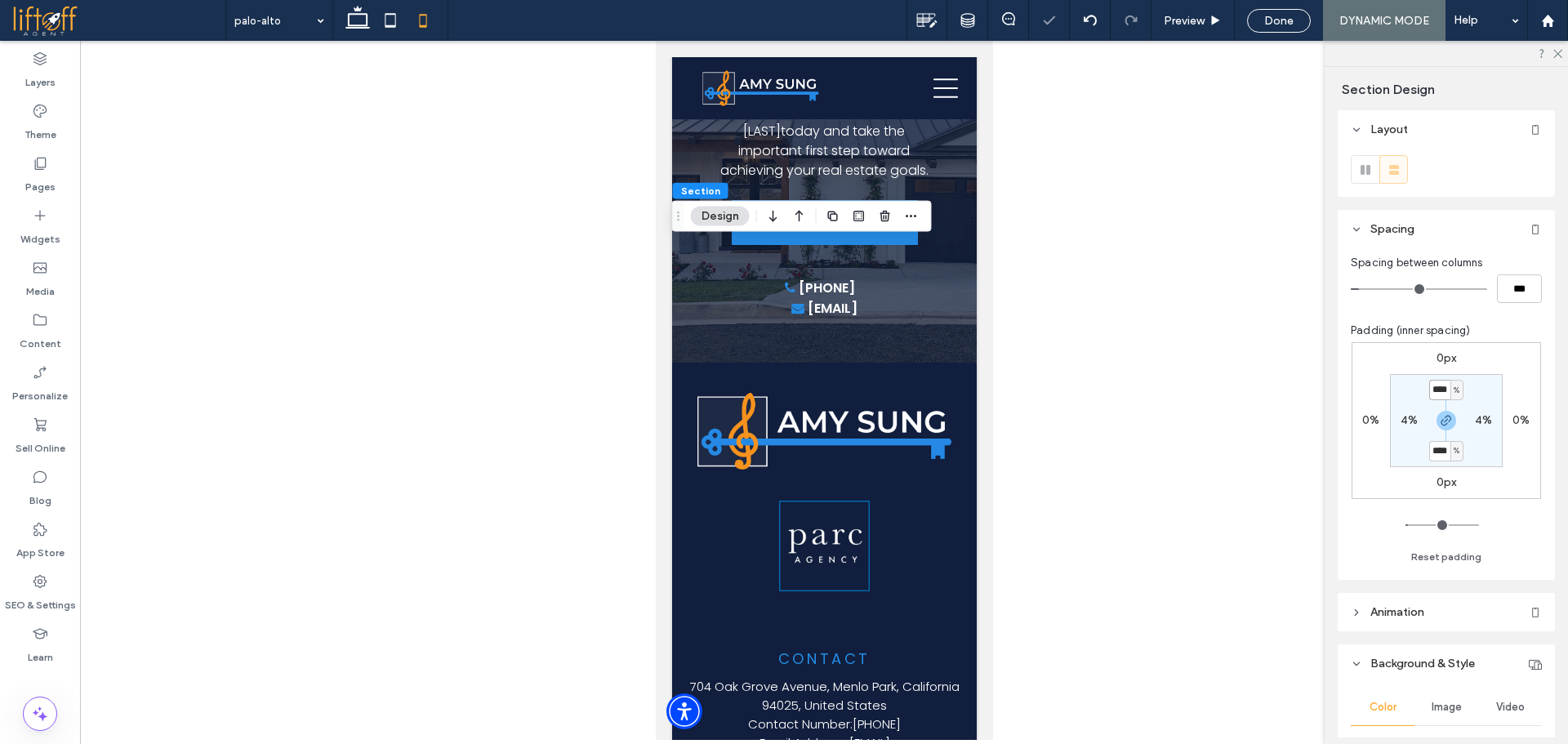 click on "****" at bounding box center (1440, 390) 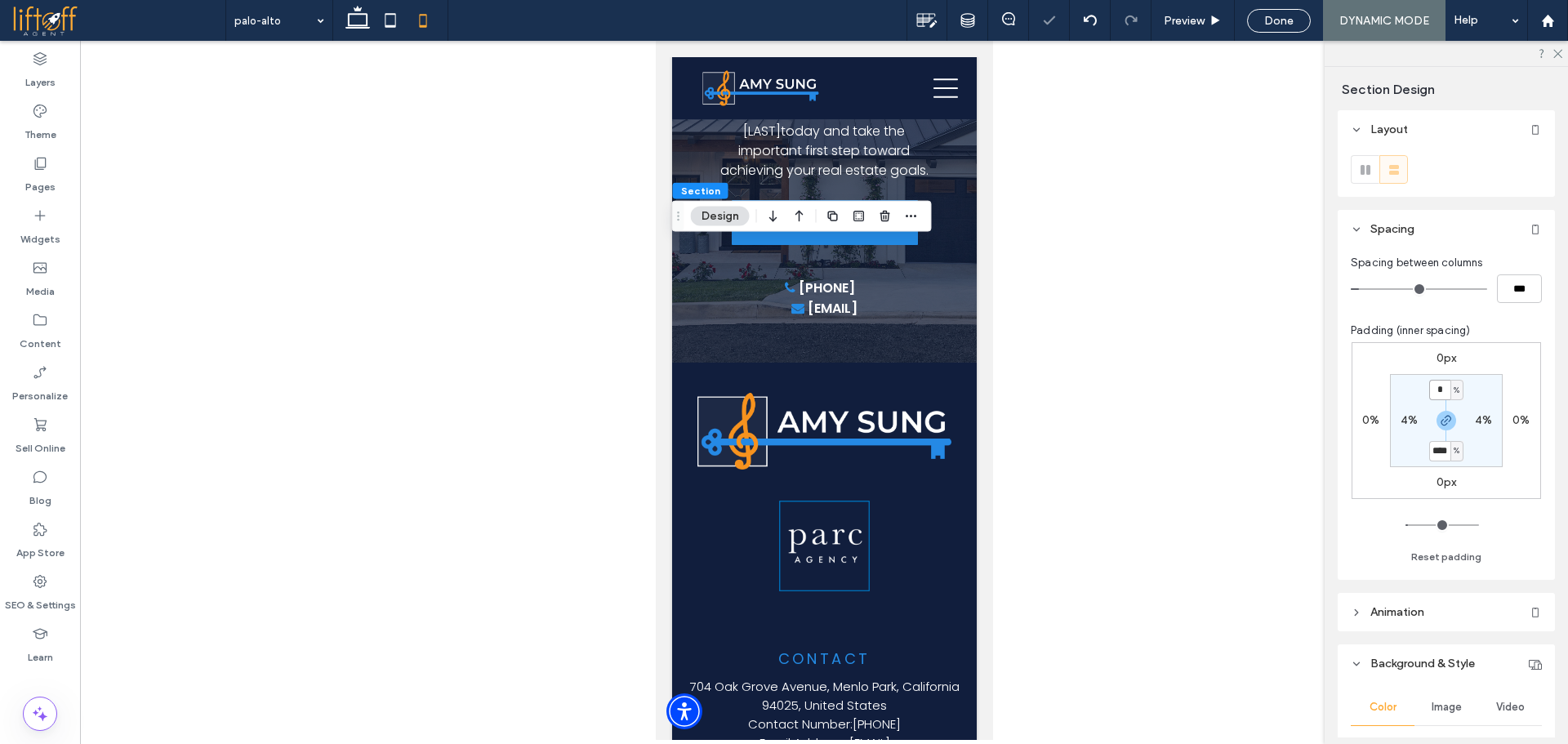 type on "*" 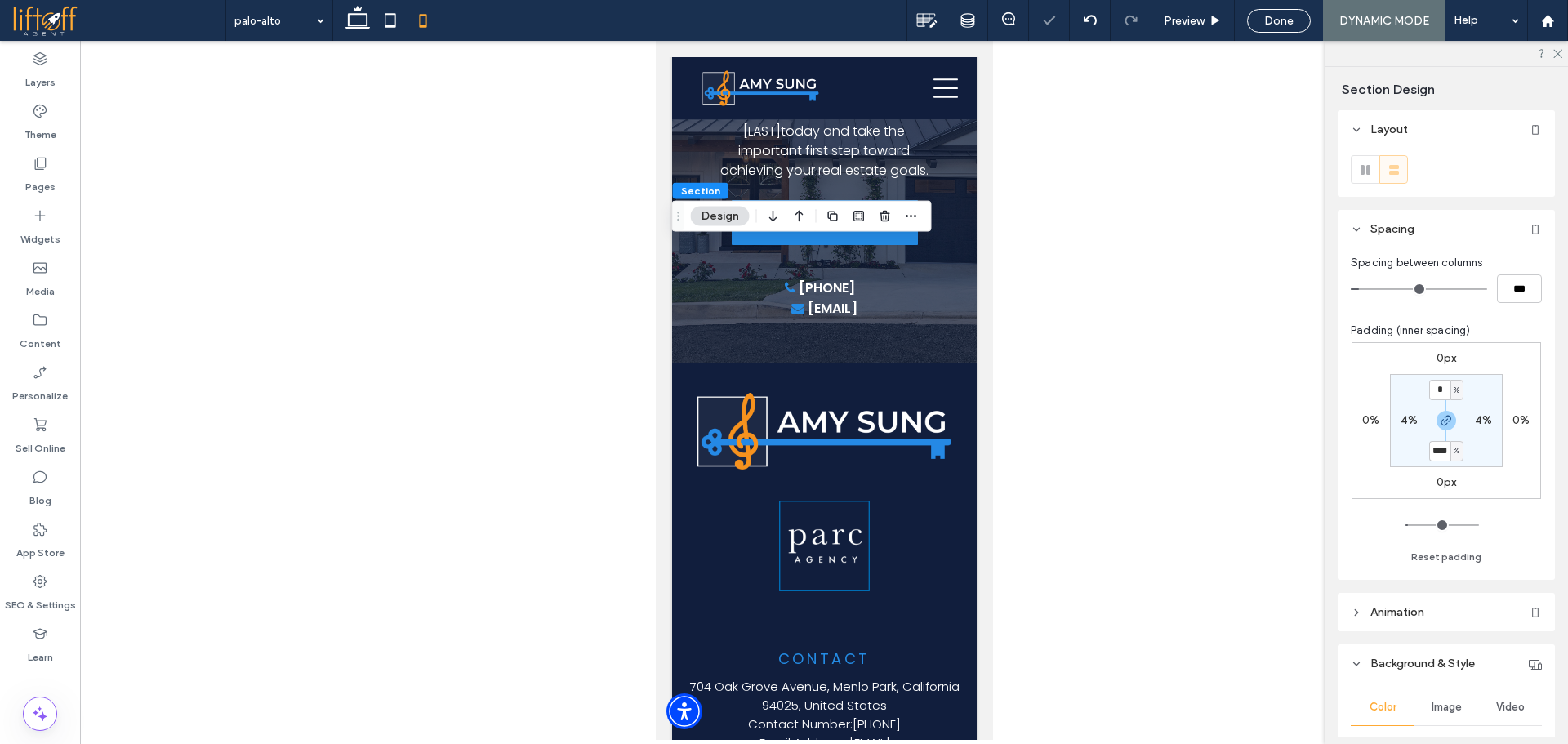 type on "*" 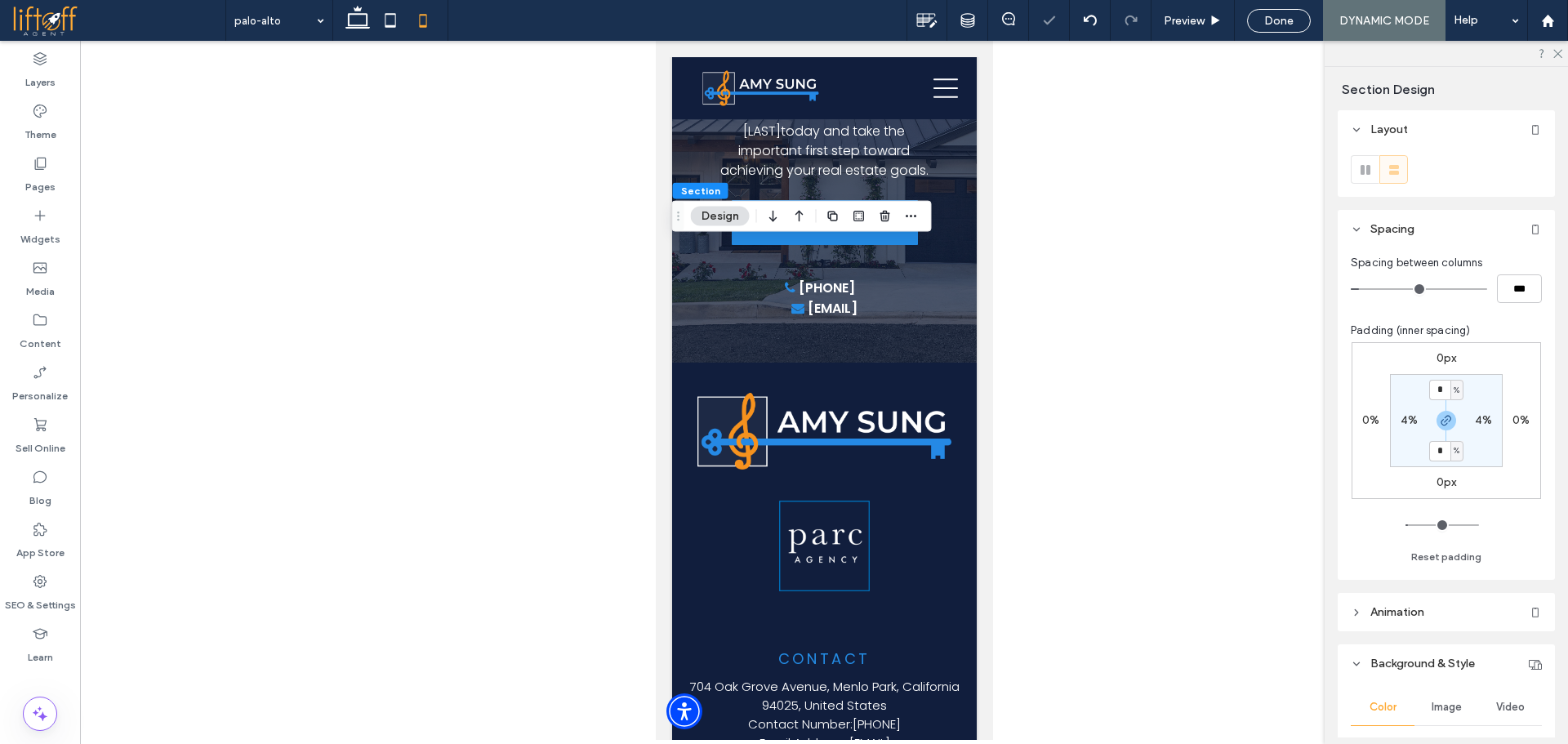 click on "* % 4% * % 4%" at bounding box center (1446, 421) 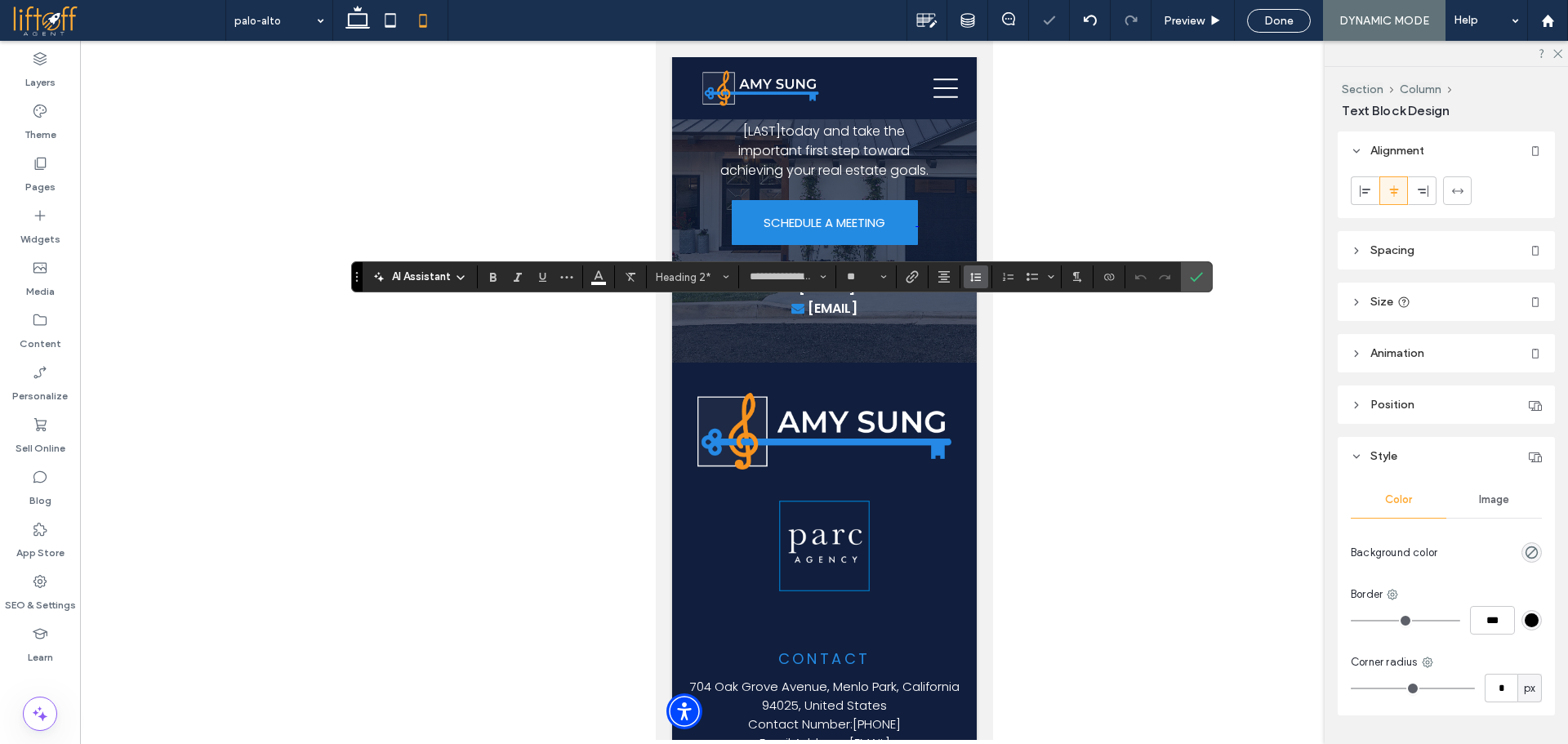 click 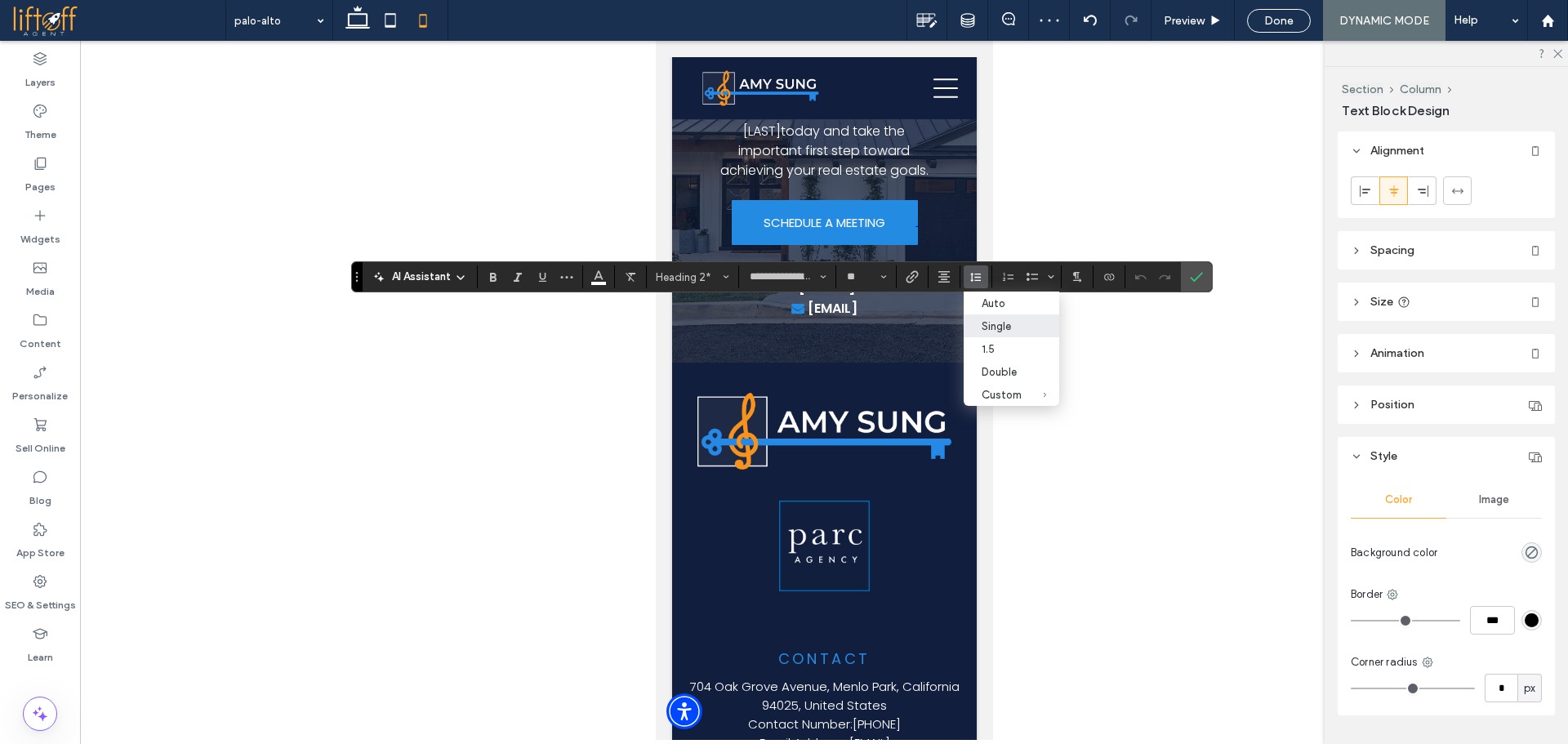 click on "Single" at bounding box center (1001, 326) 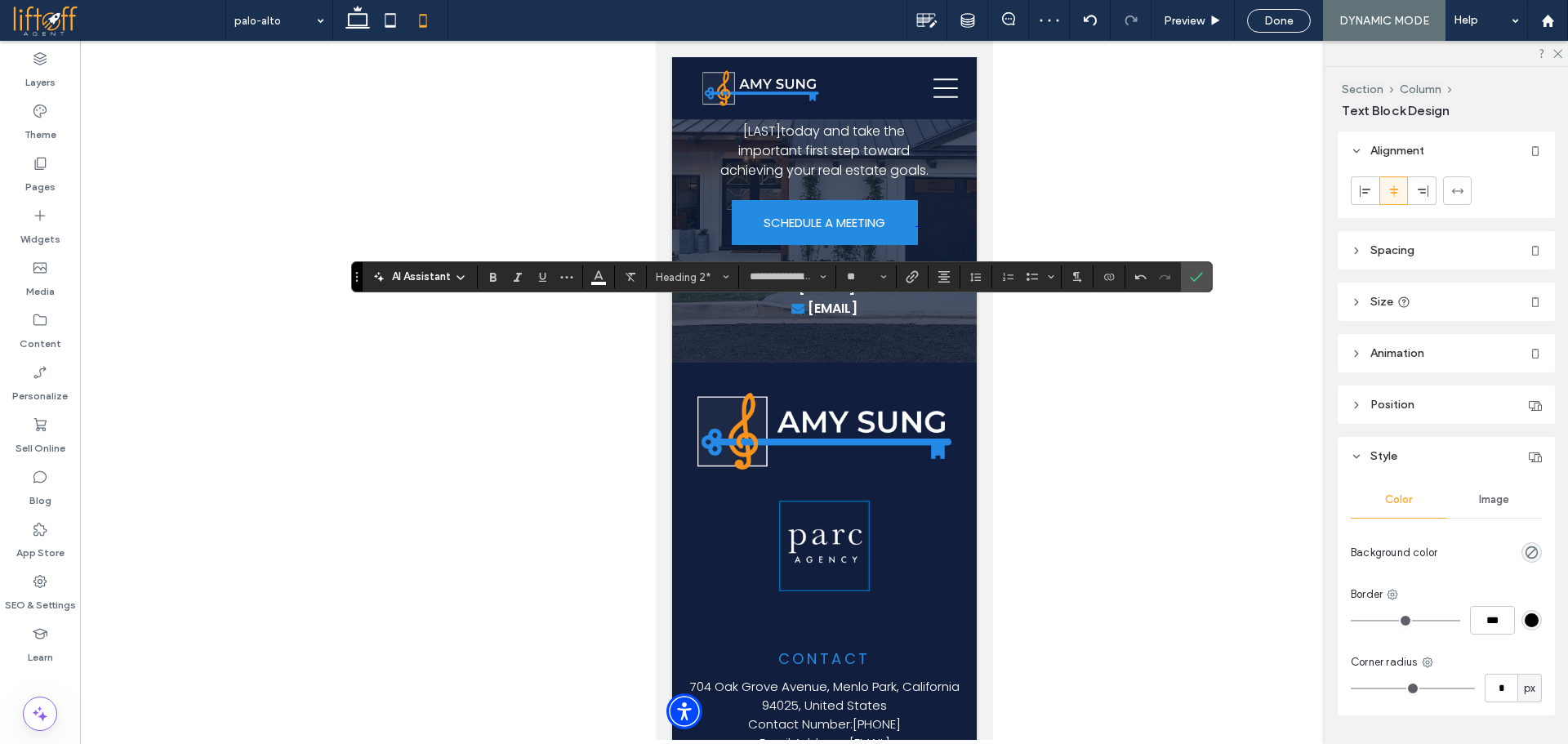 click 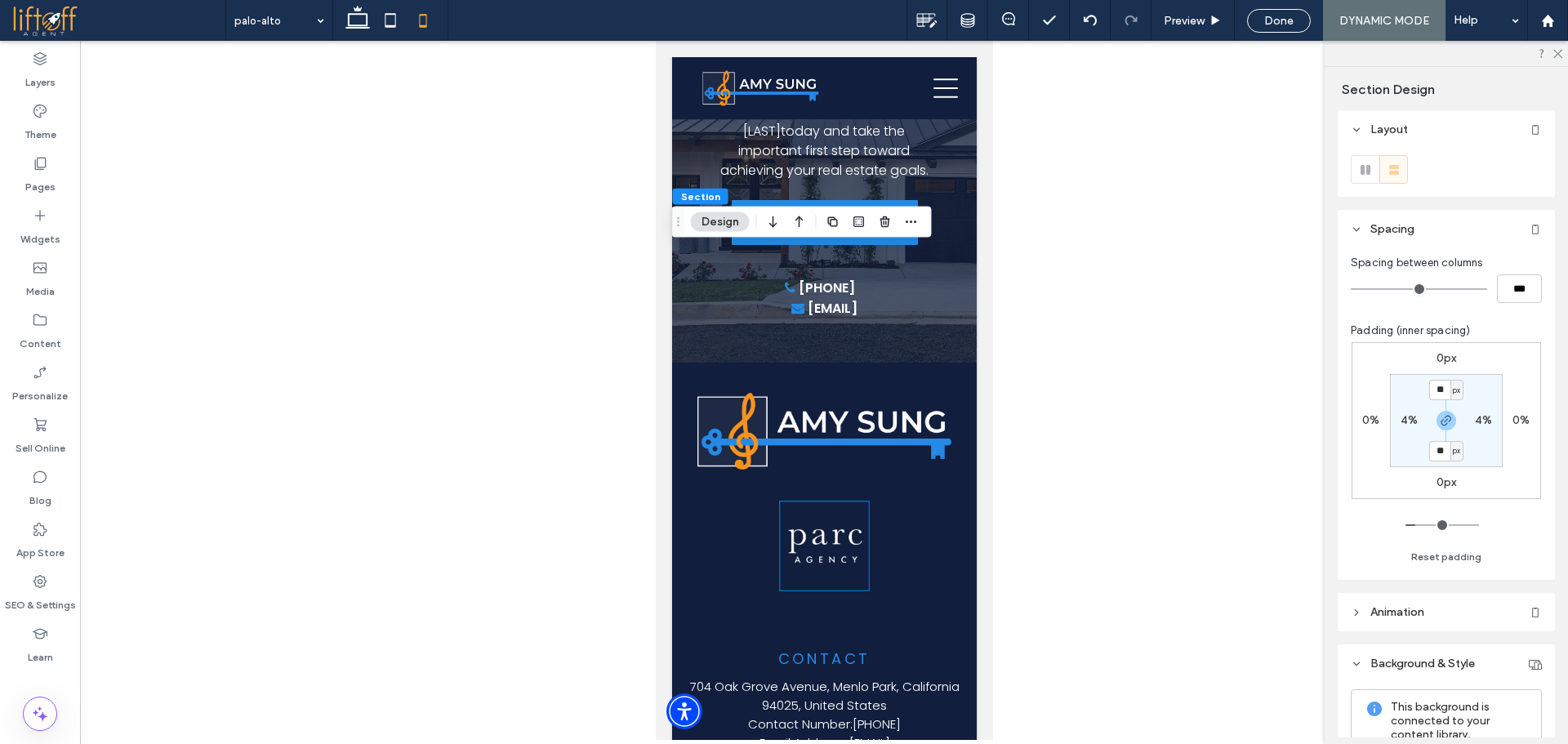 click on "px" at bounding box center [1456, 390] 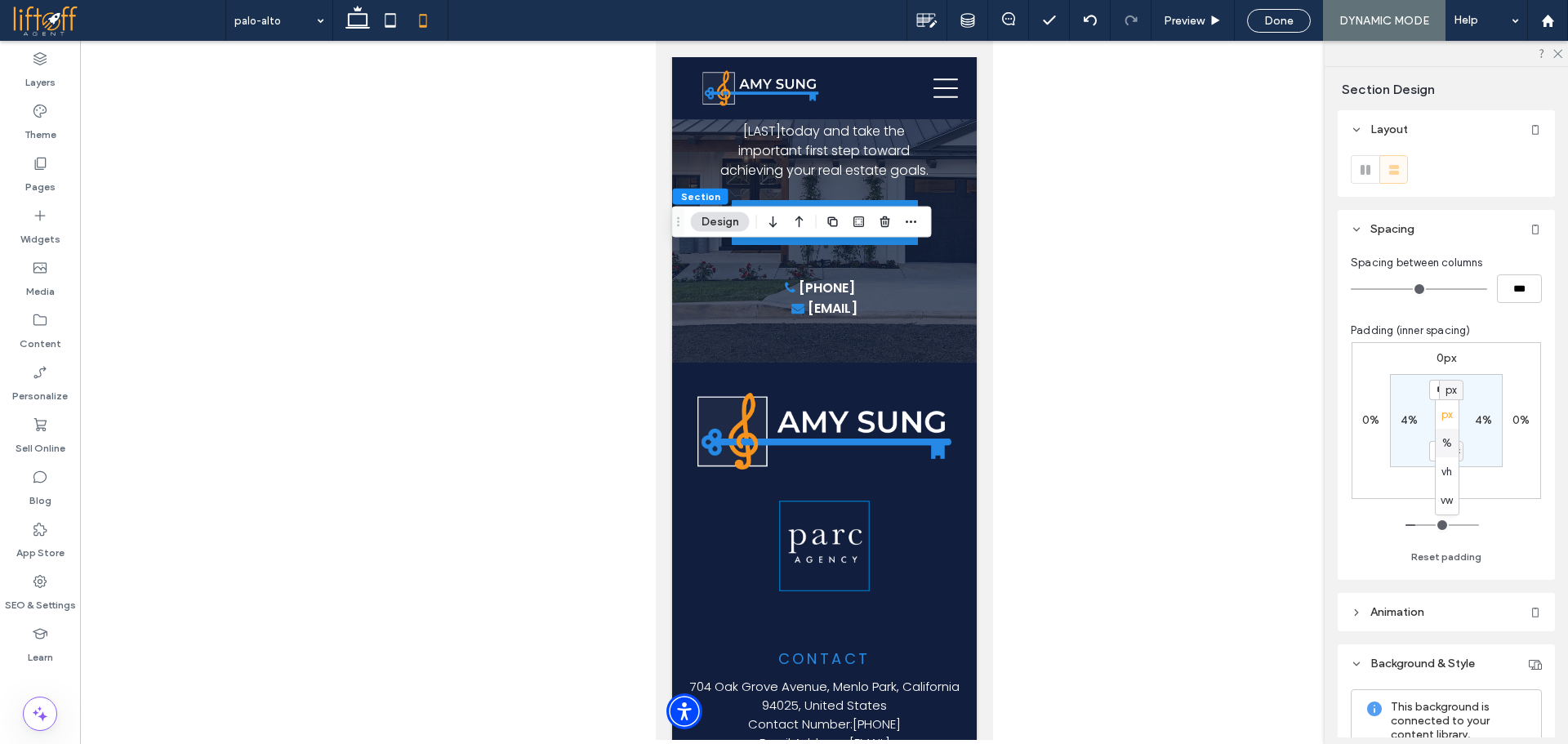 click on "%" at bounding box center [1447, 443] 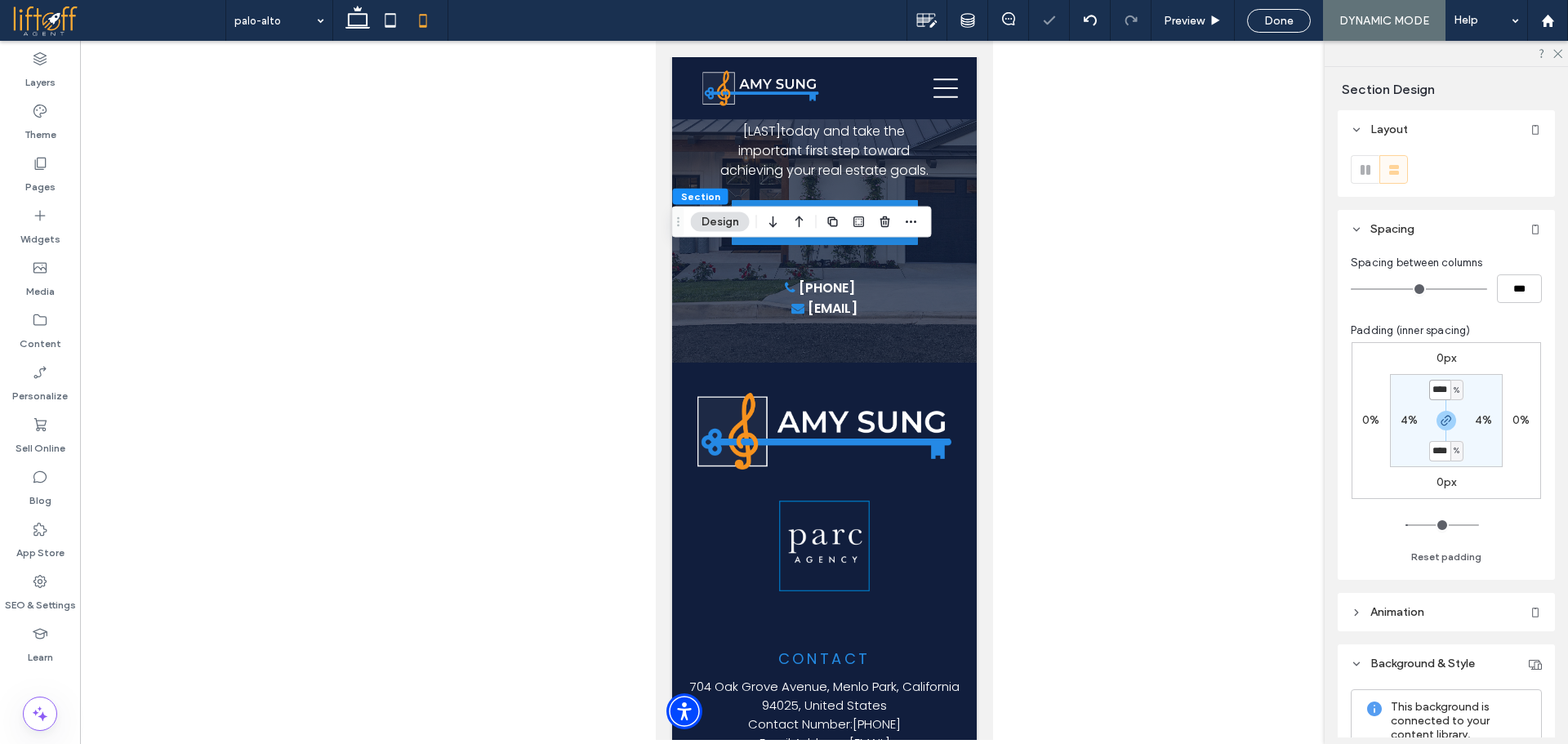 click on "****" at bounding box center (1440, 390) 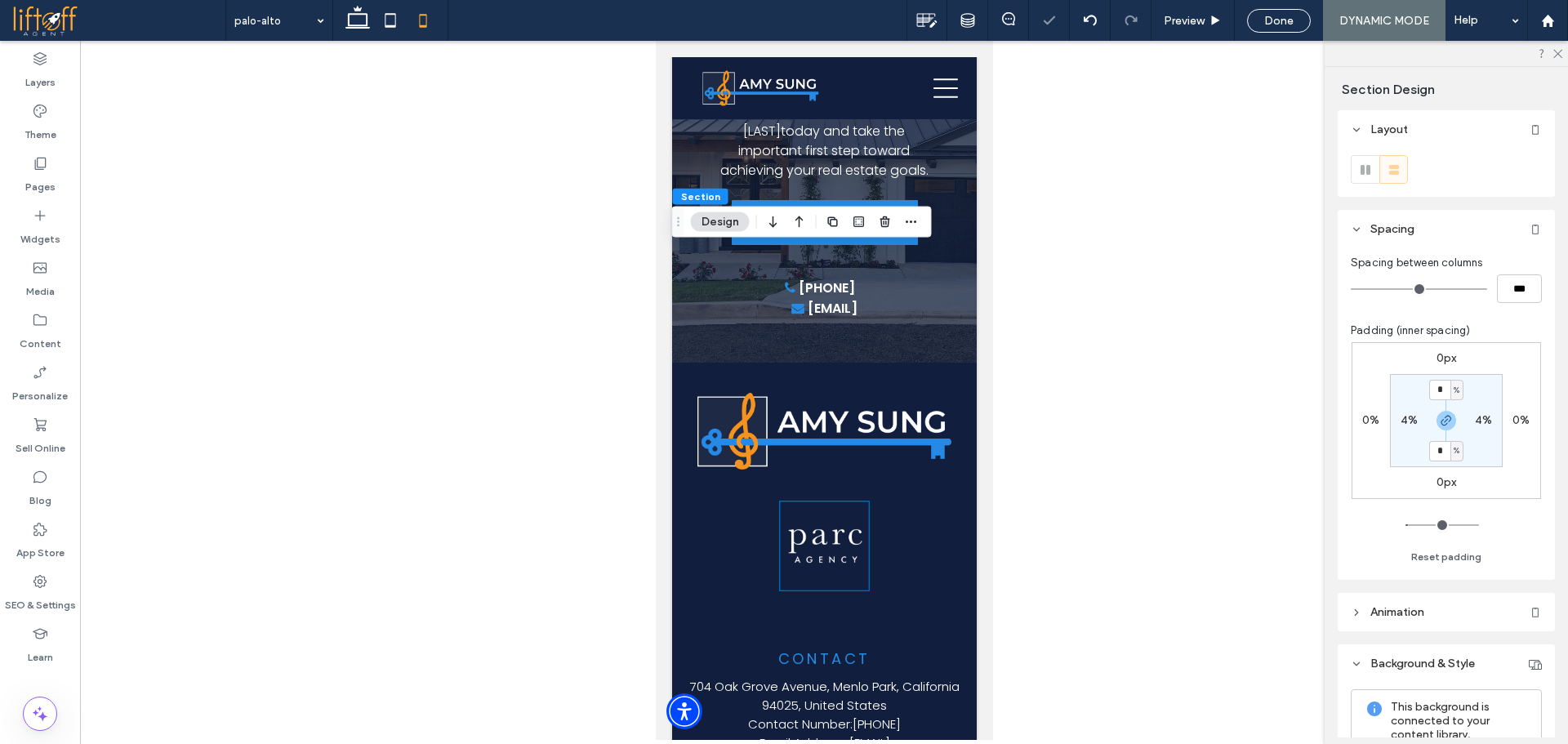 click on "* % 4% * % 4%" at bounding box center (1446, 421) 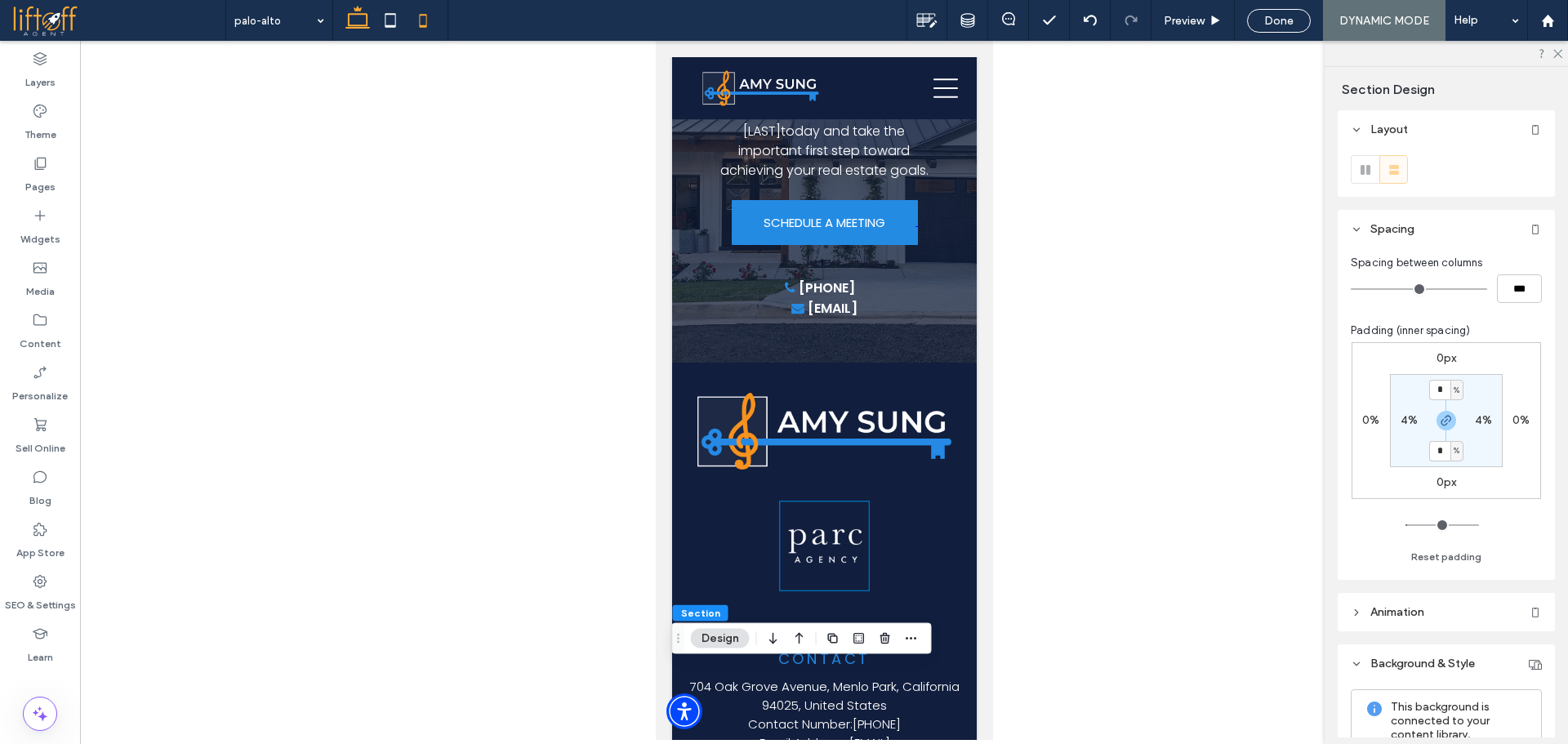 click 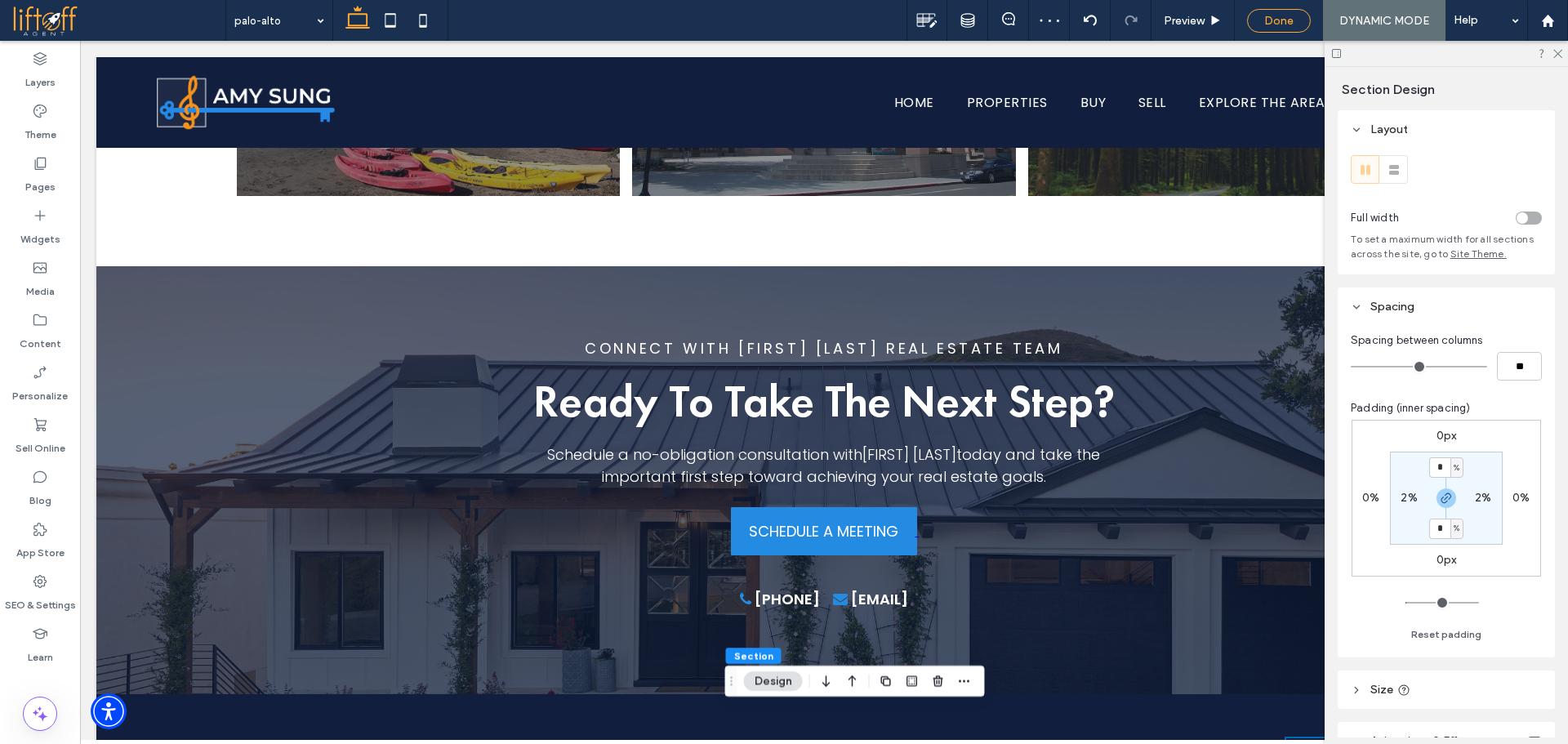 click on "Done" at bounding box center [1279, 20] 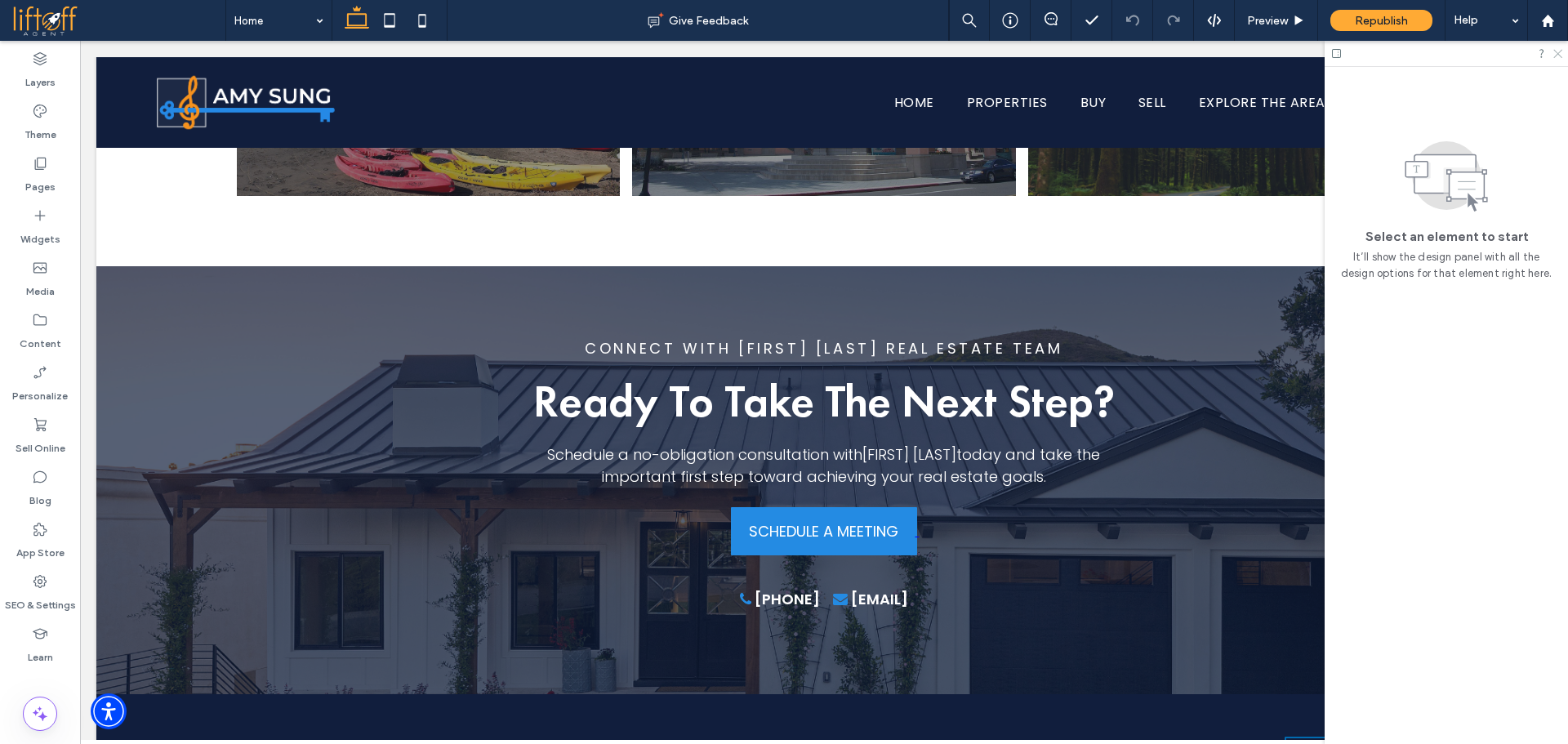 click 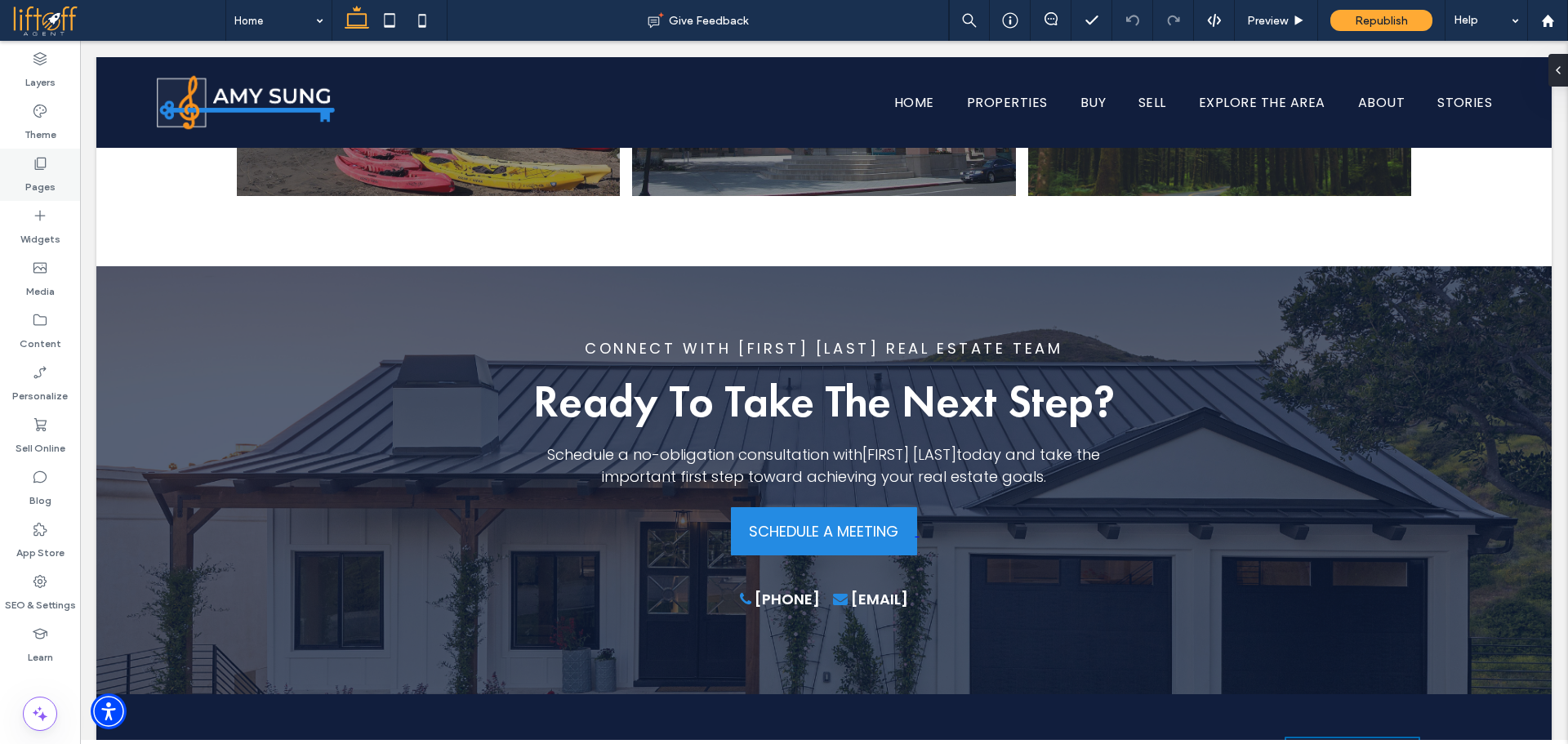 click on "Pages" at bounding box center (40, 183) 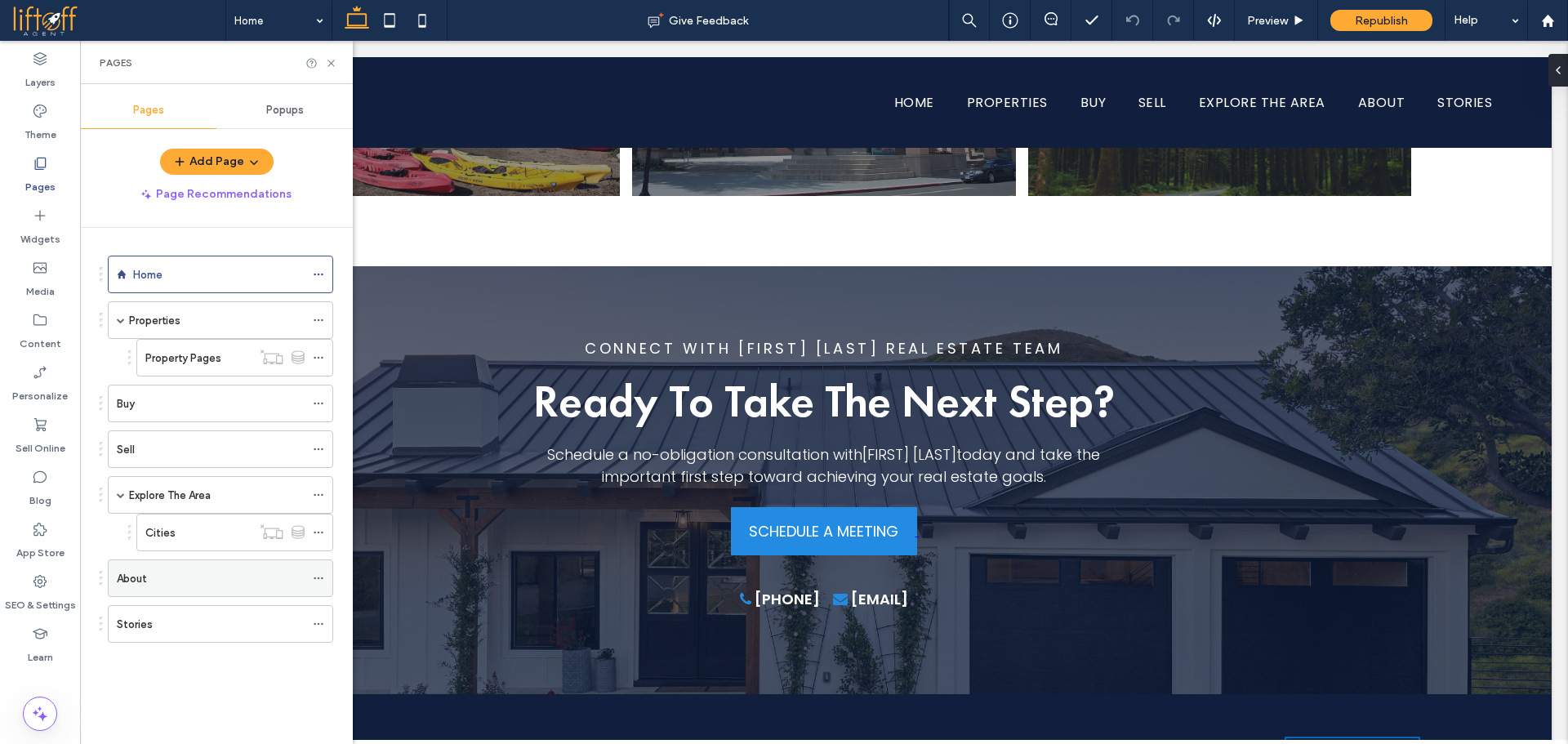 click on "About" at bounding box center (211, 578) 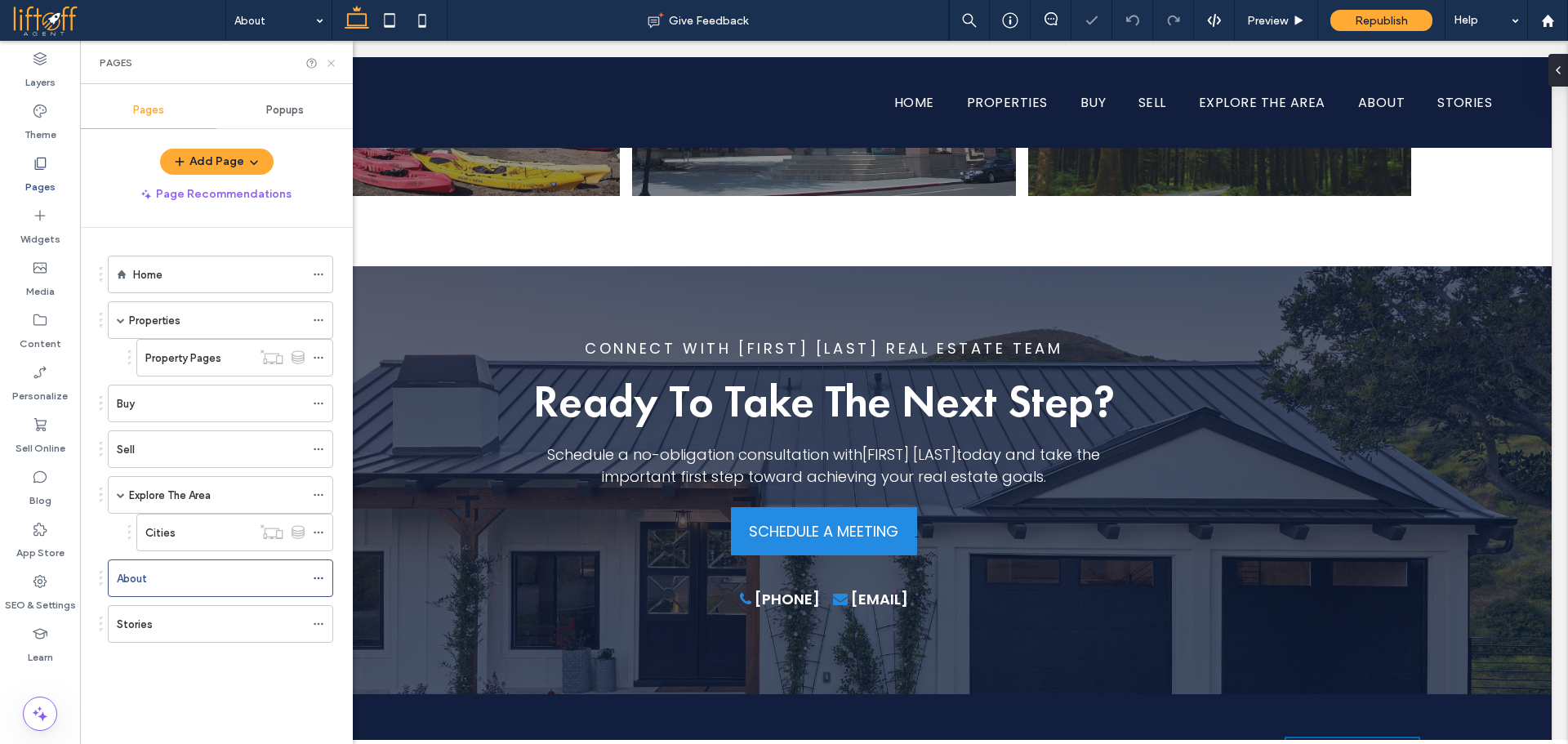 click 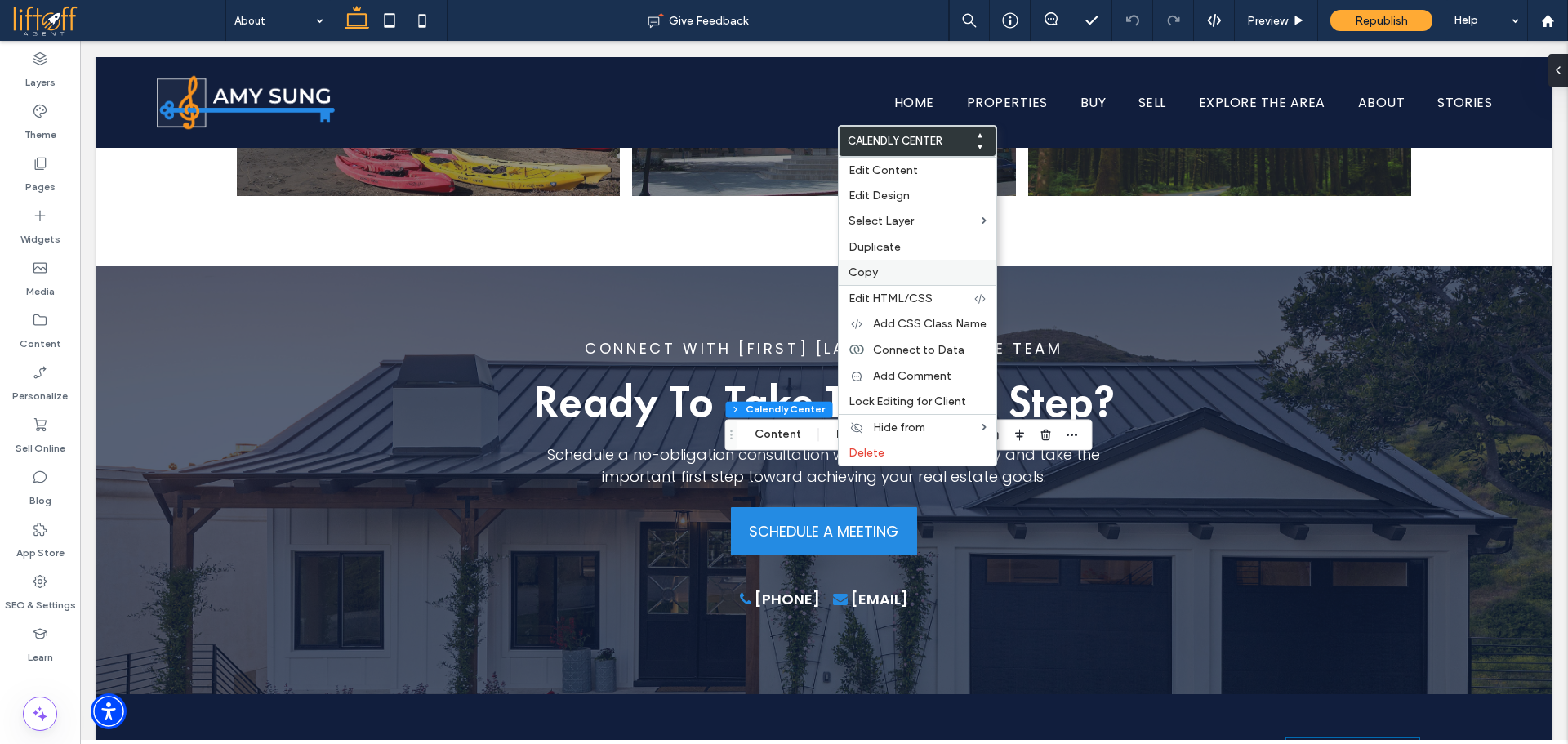 click on "Copy" at bounding box center [917, 272] 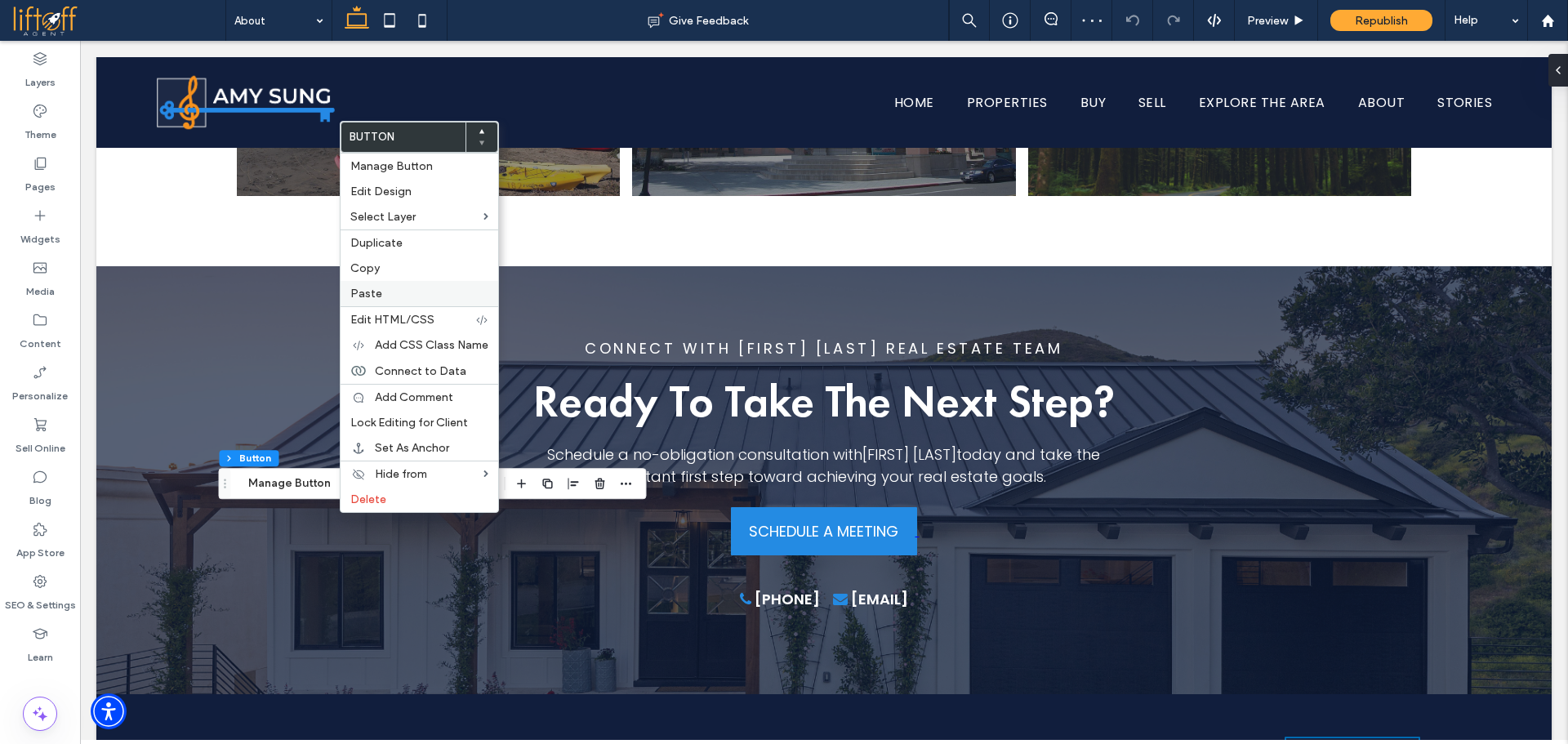 click on "Paste" at bounding box center (419, 293) 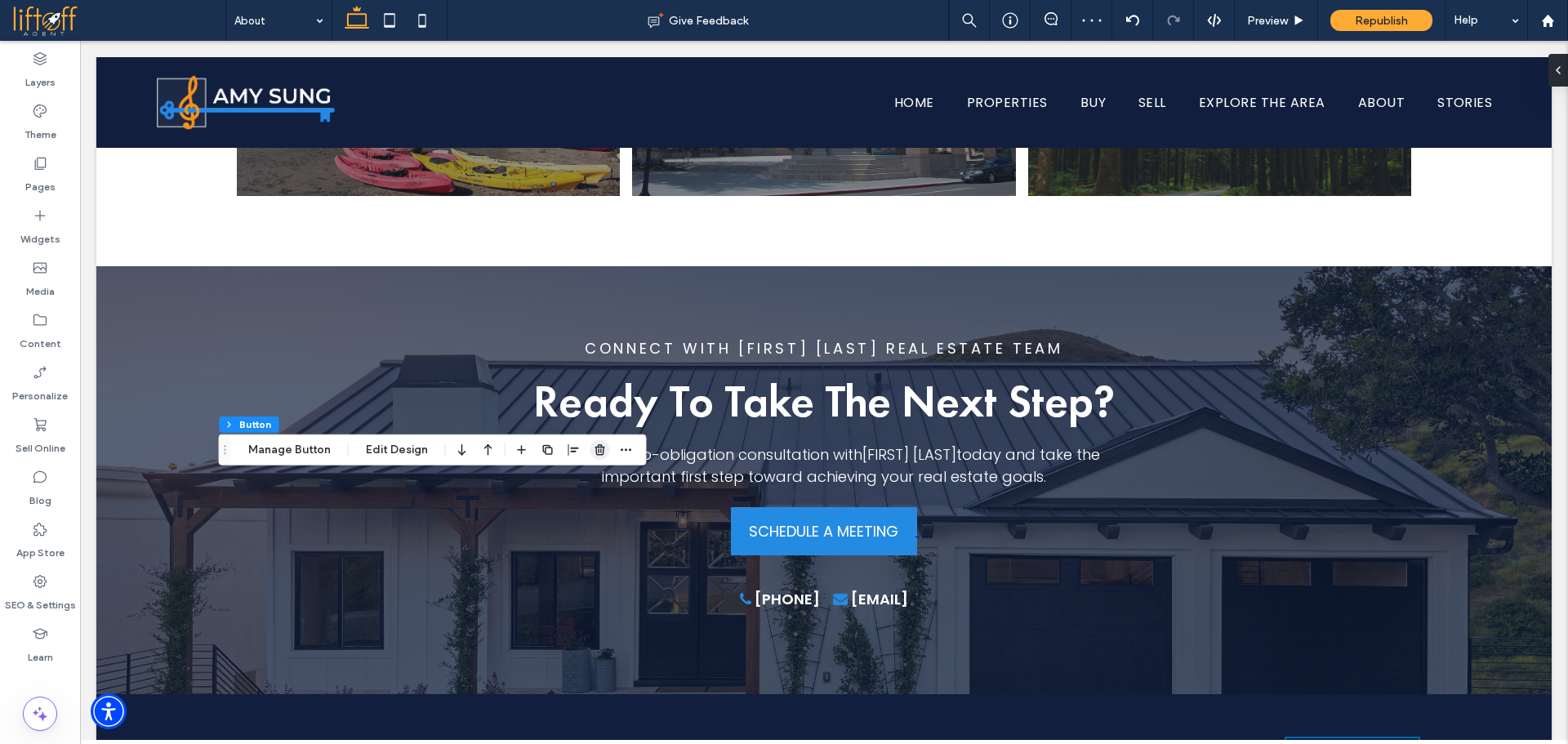 click at bounding box center (600, 450) 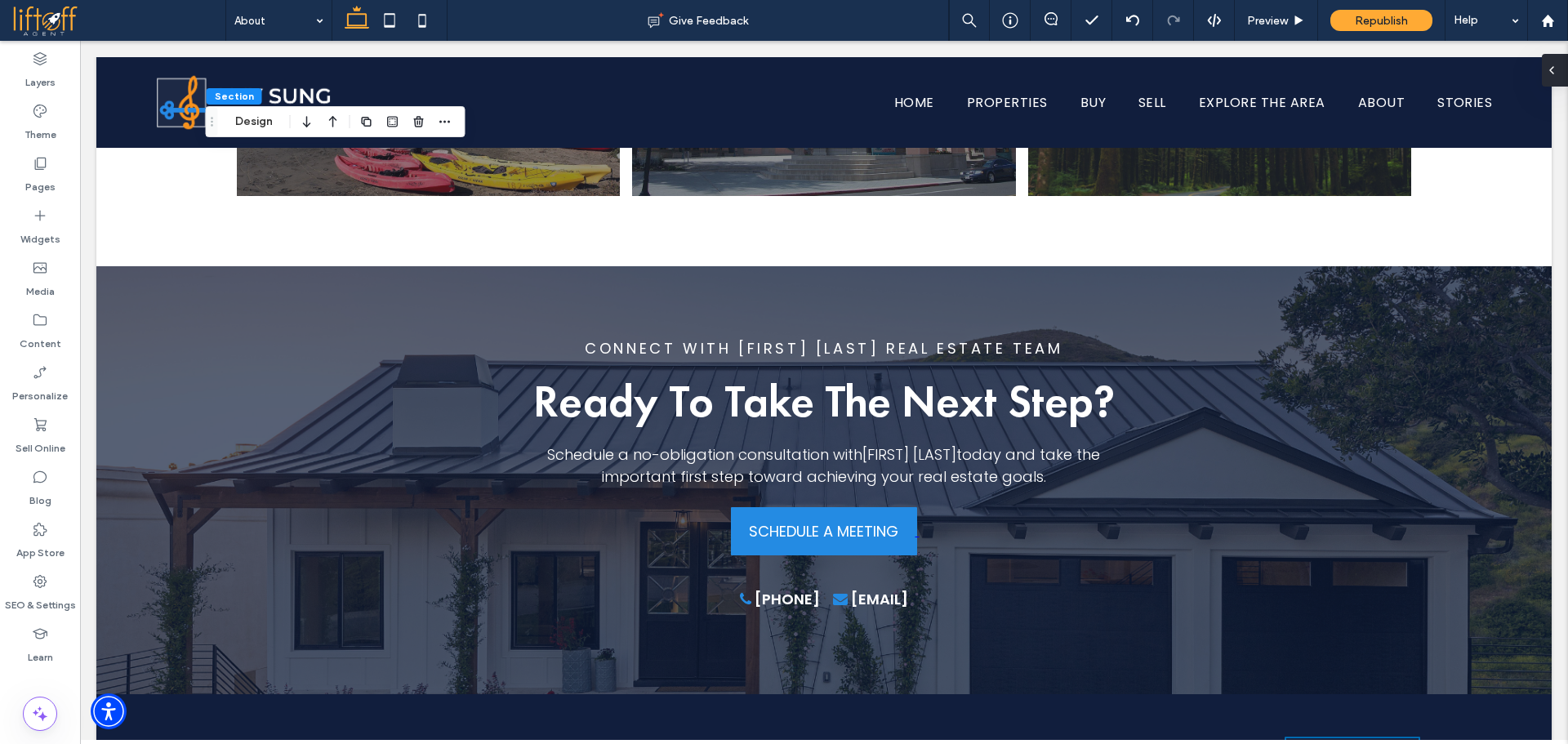 click at bounding box center [1555, 70] 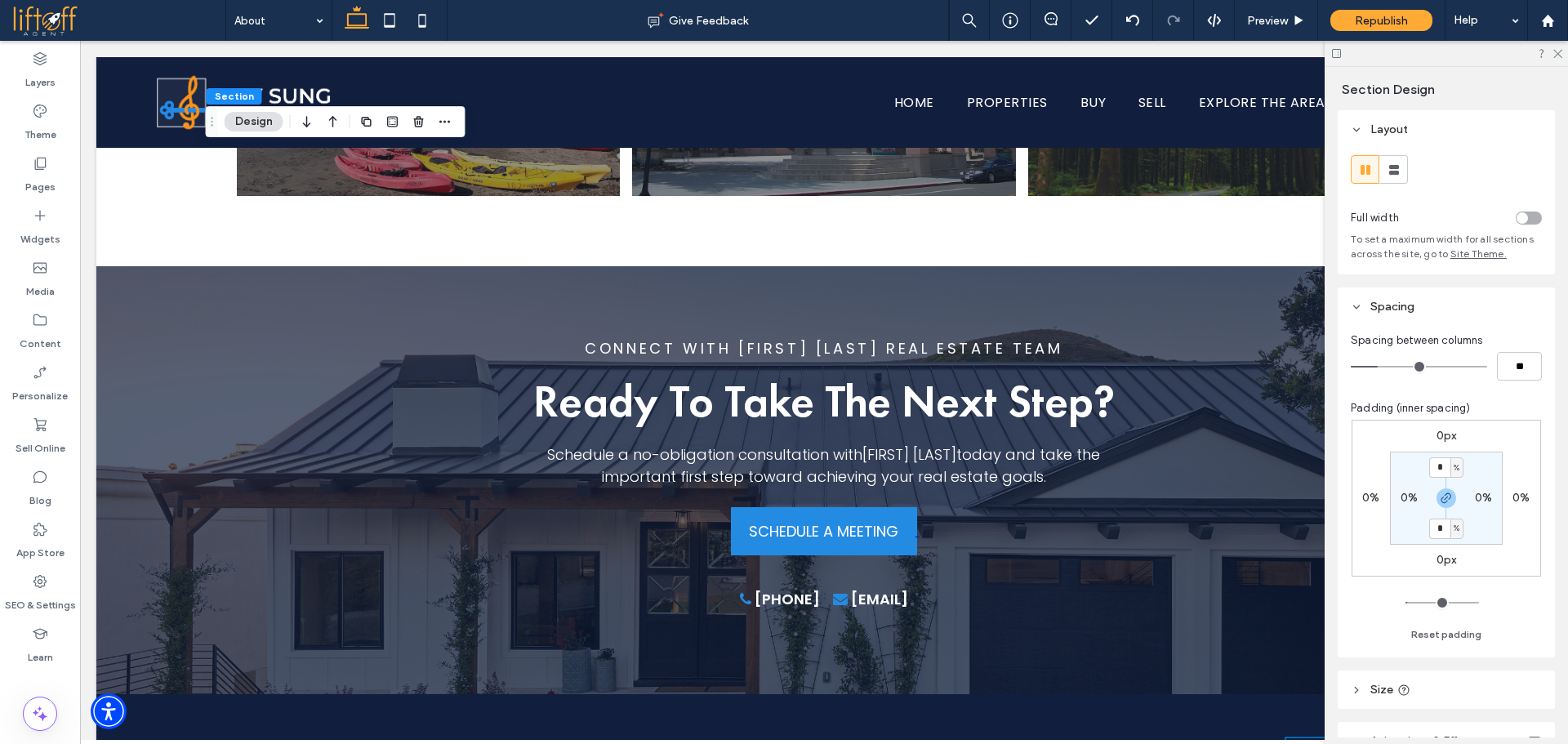 click on "%" at bounding box center [1456, 468] 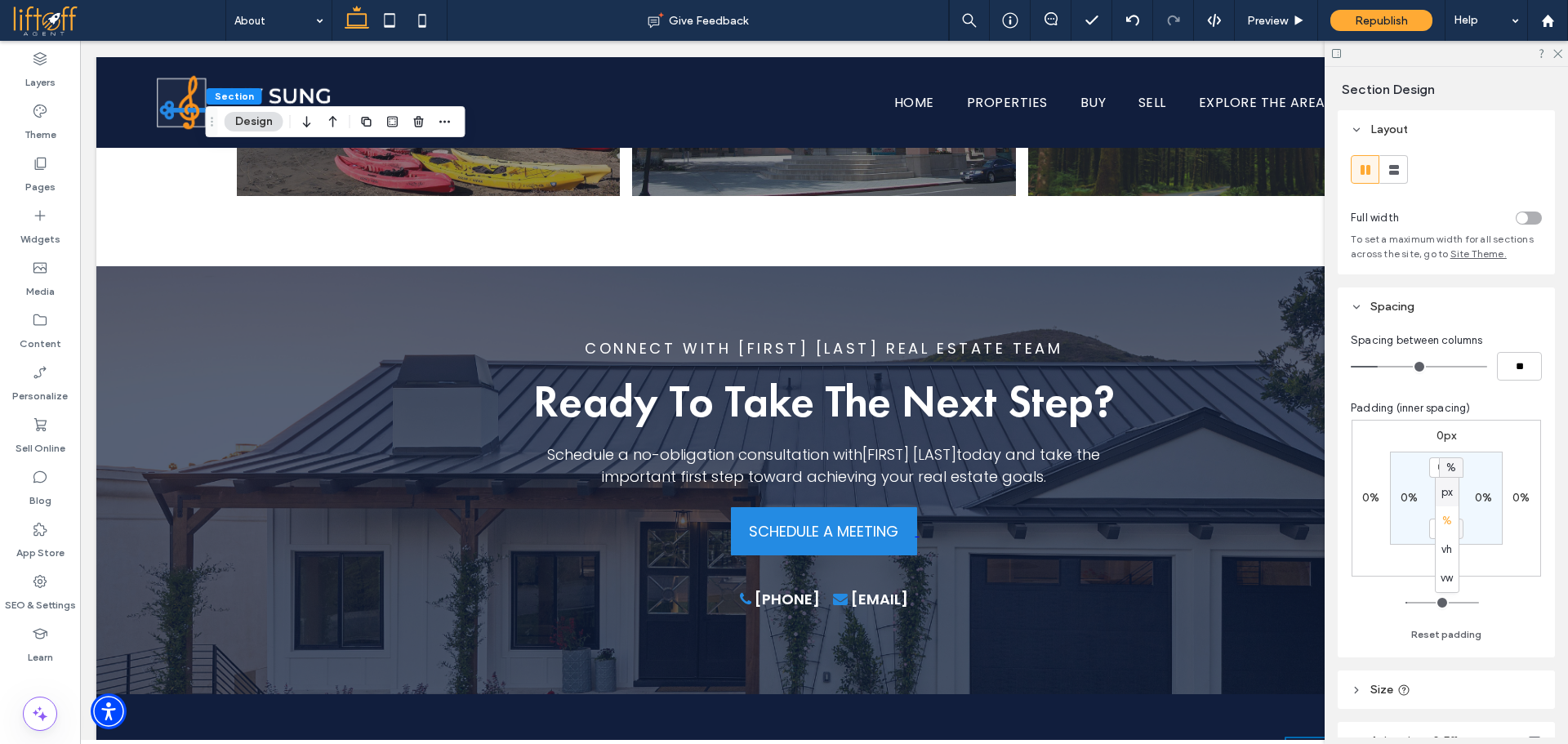 click on "%" at bounding box center (1451, 468) 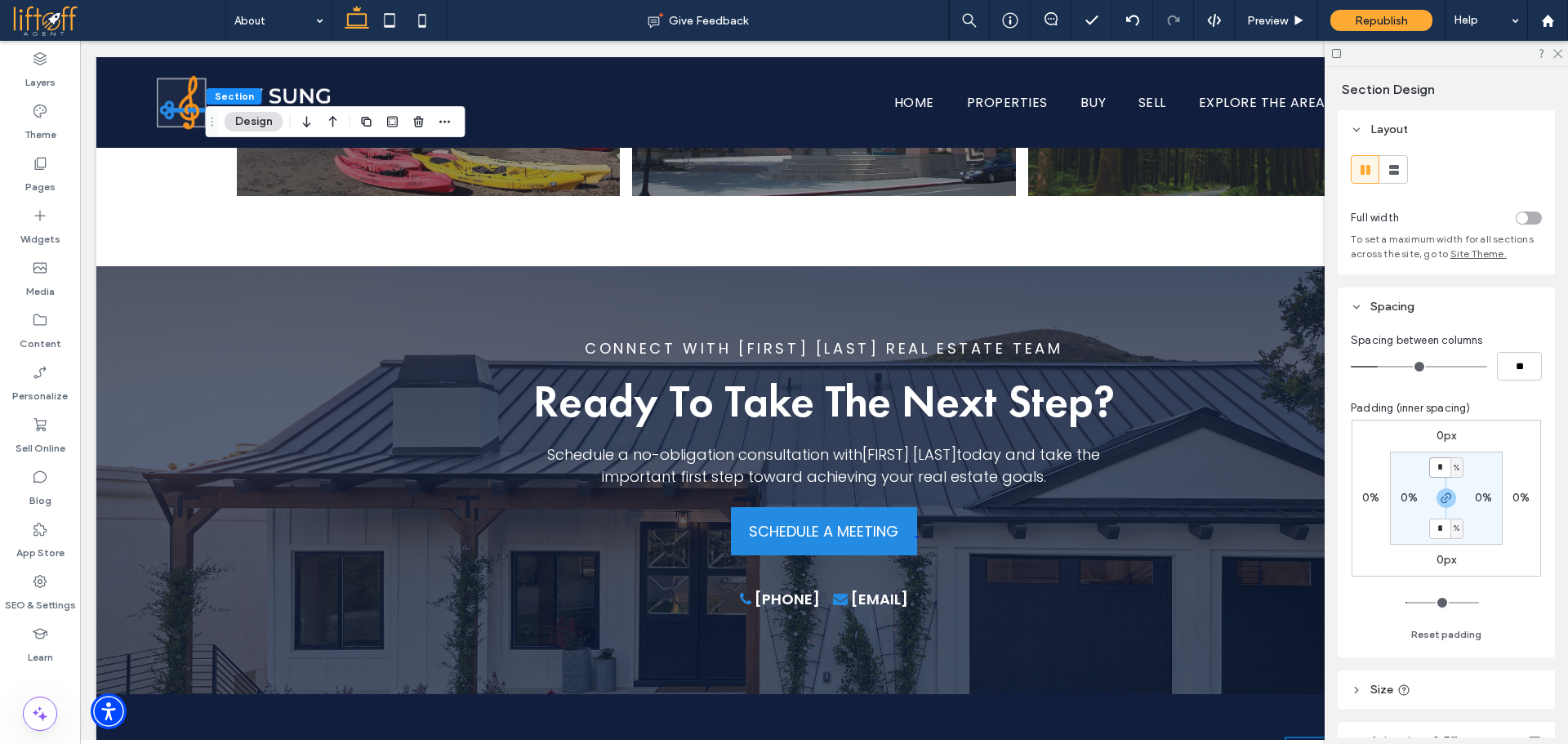 click on "*" at bounding box center [1440, 467] 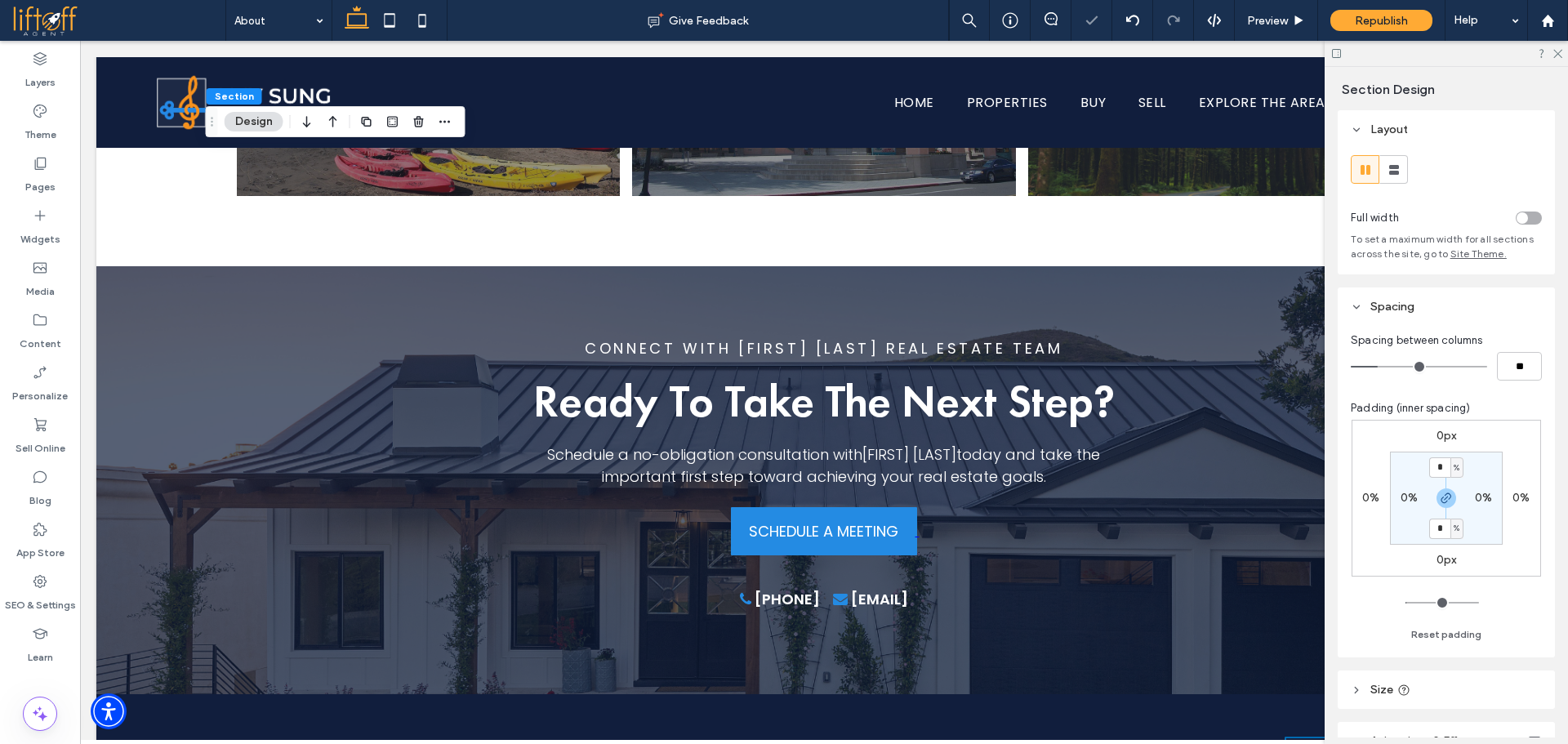click on "0%" at bounding box center (1409, 498) 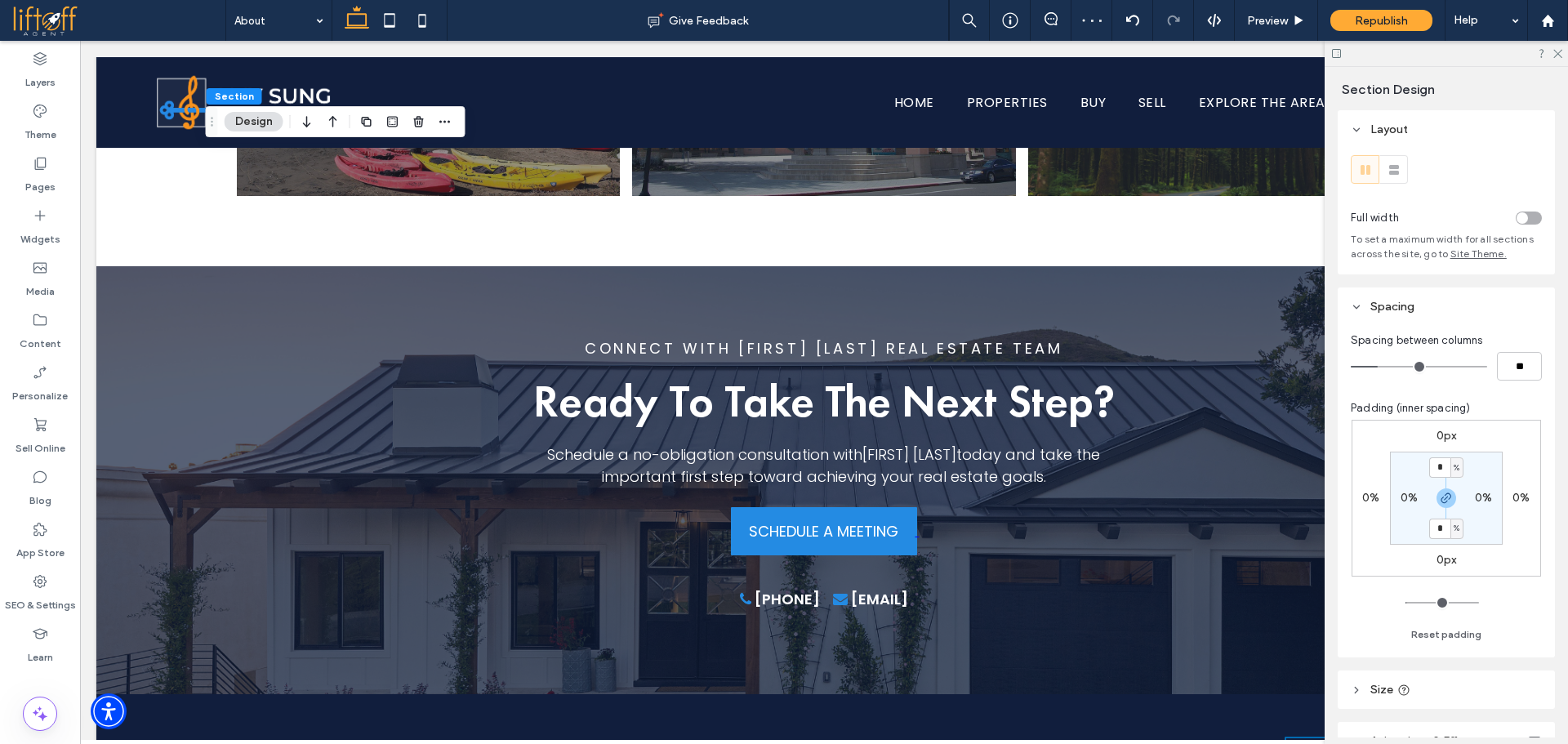 click on "0%" at bounding box center [1409, 497] 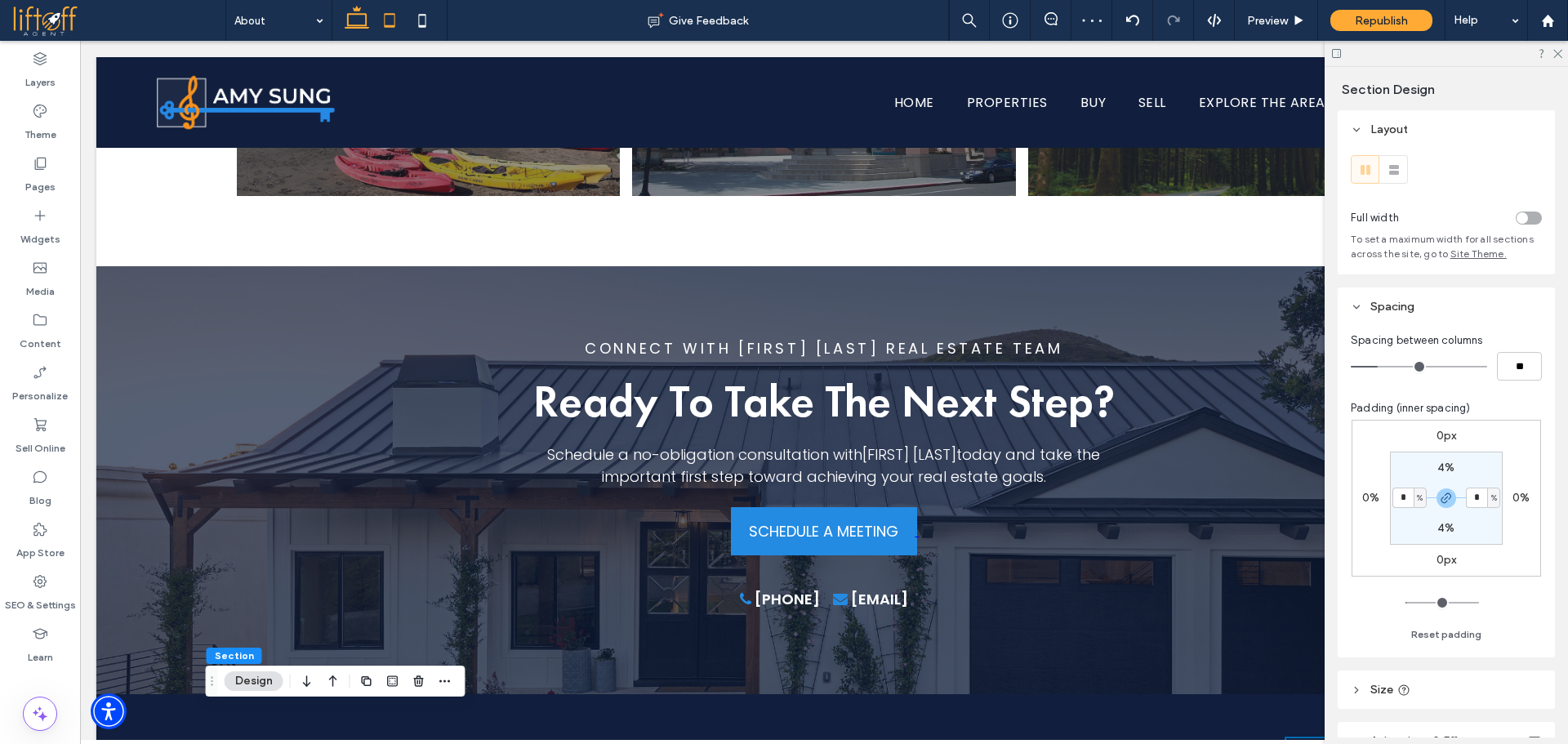 click 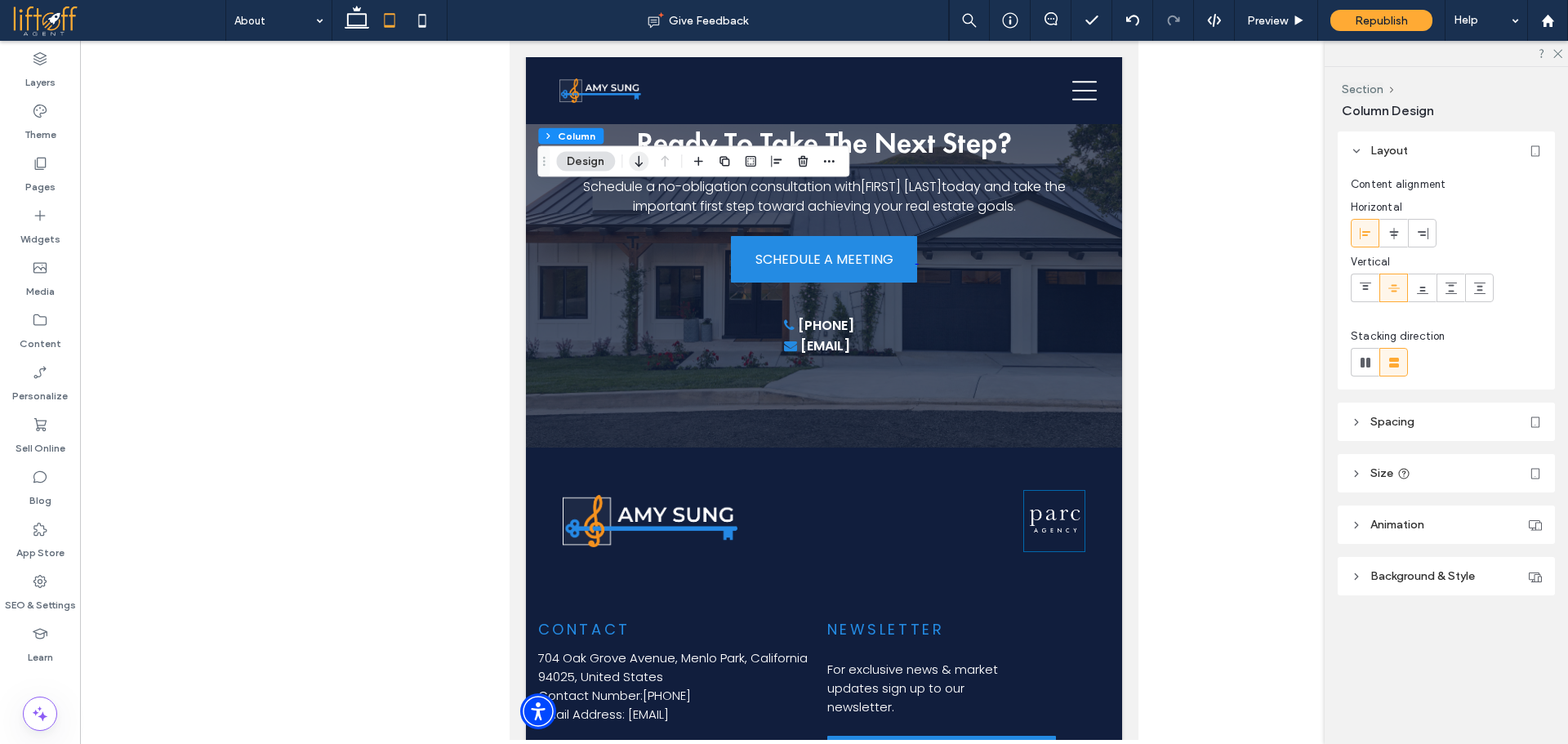 click 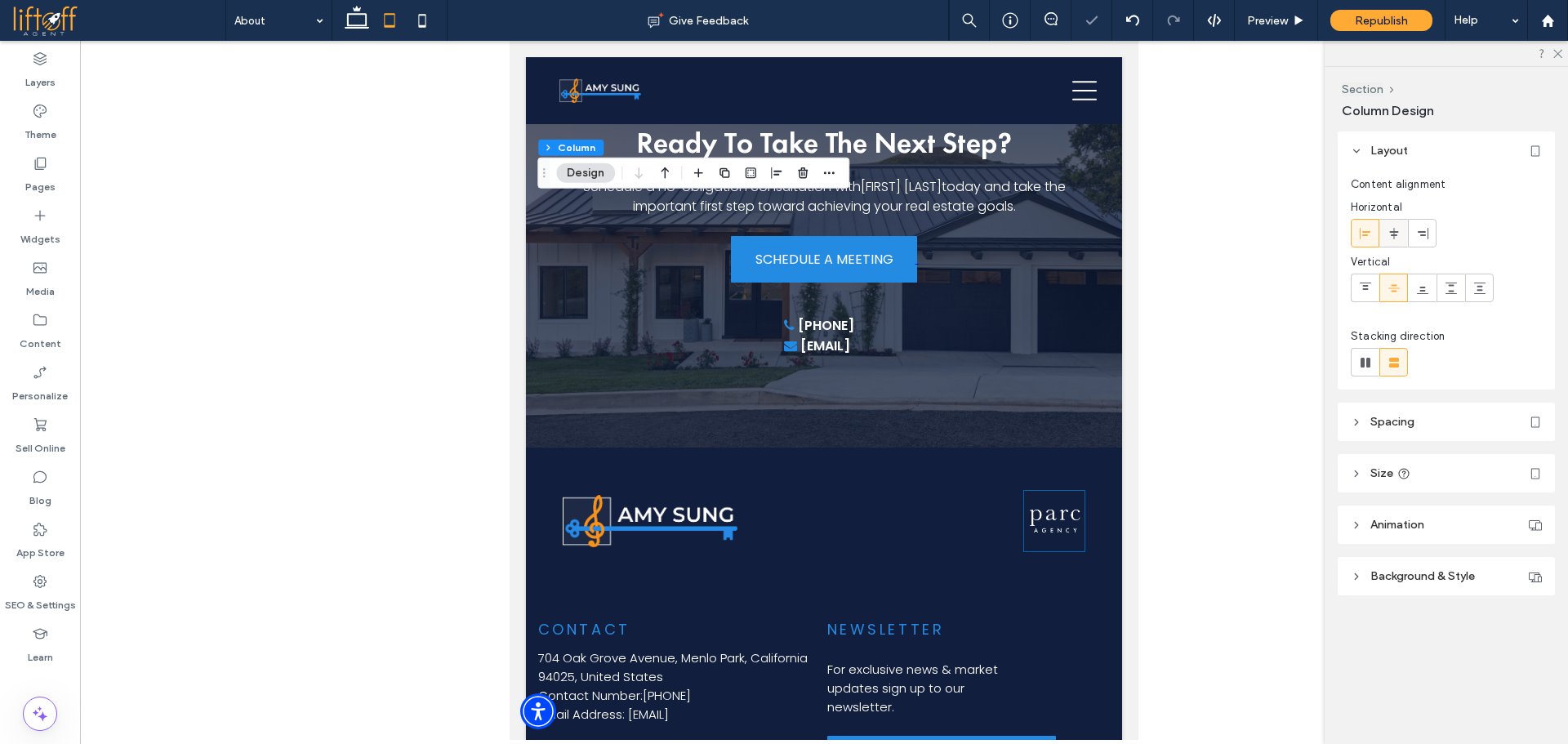 click at bounding box center (1394, 233) 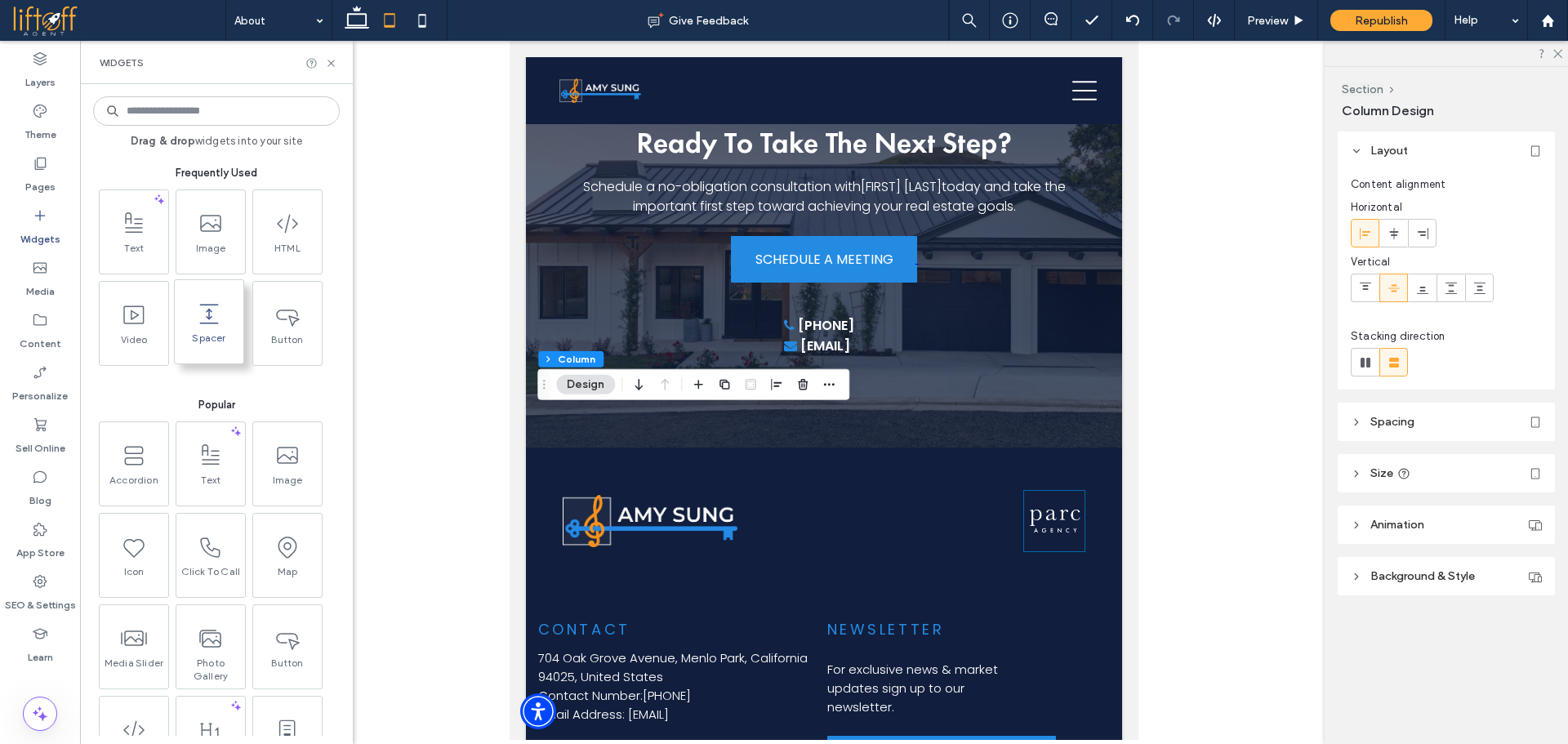 click at bounding box center [209, 313] 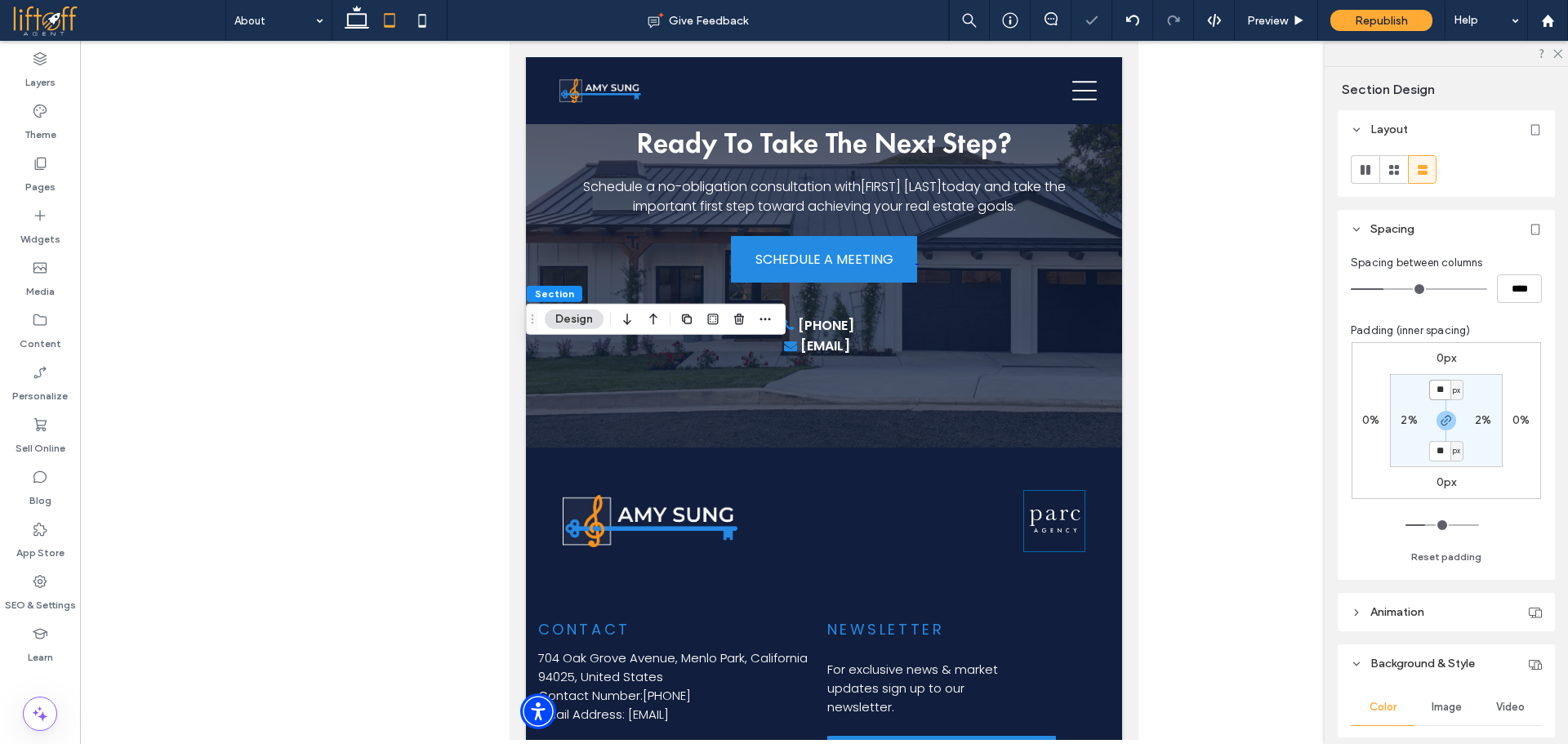 click on "**" at bounding box center [1440, 390] 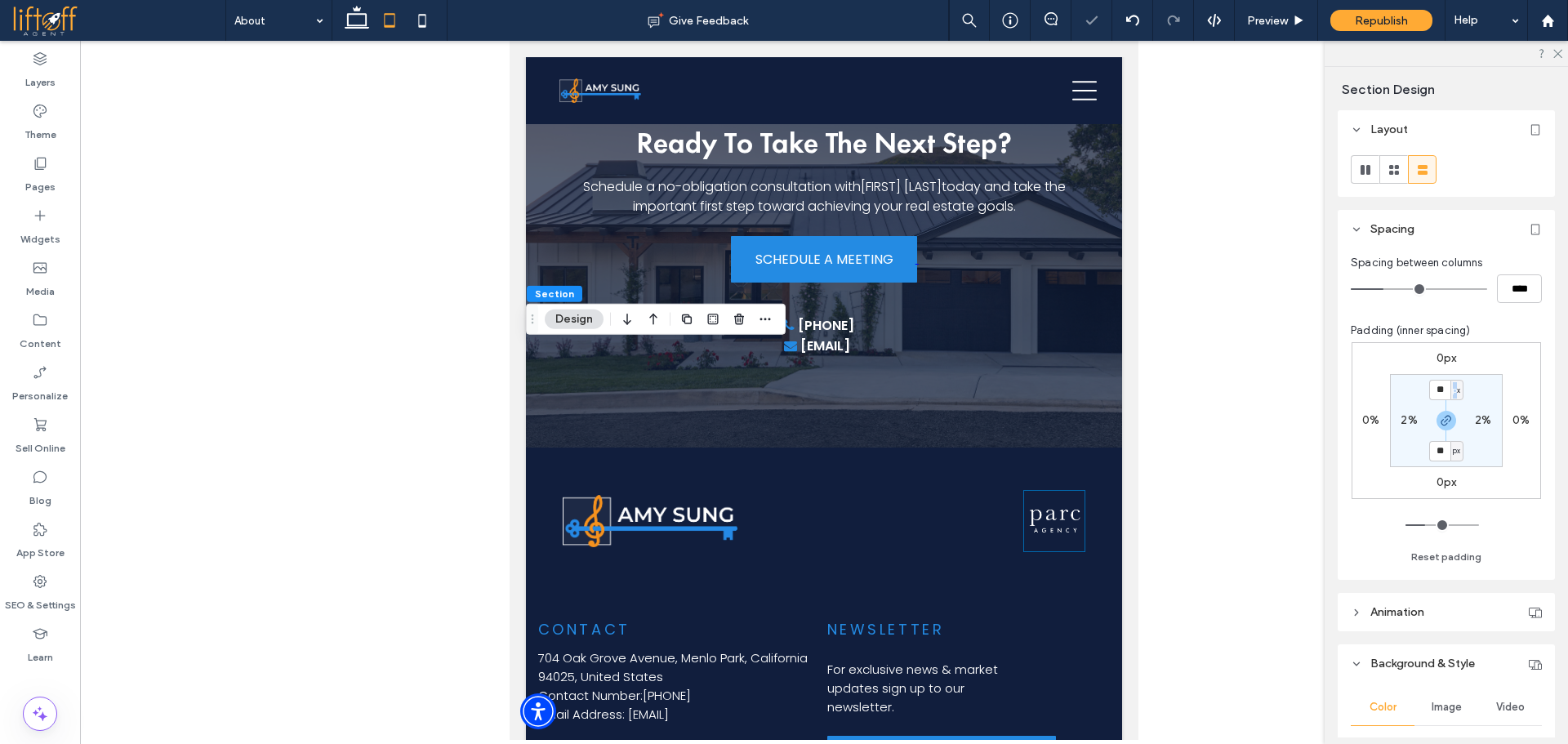 drag, startPoint x: 1450, startPoint y: 386, endPoint x: 1451, endPoint y: 398, distance: 12.041595 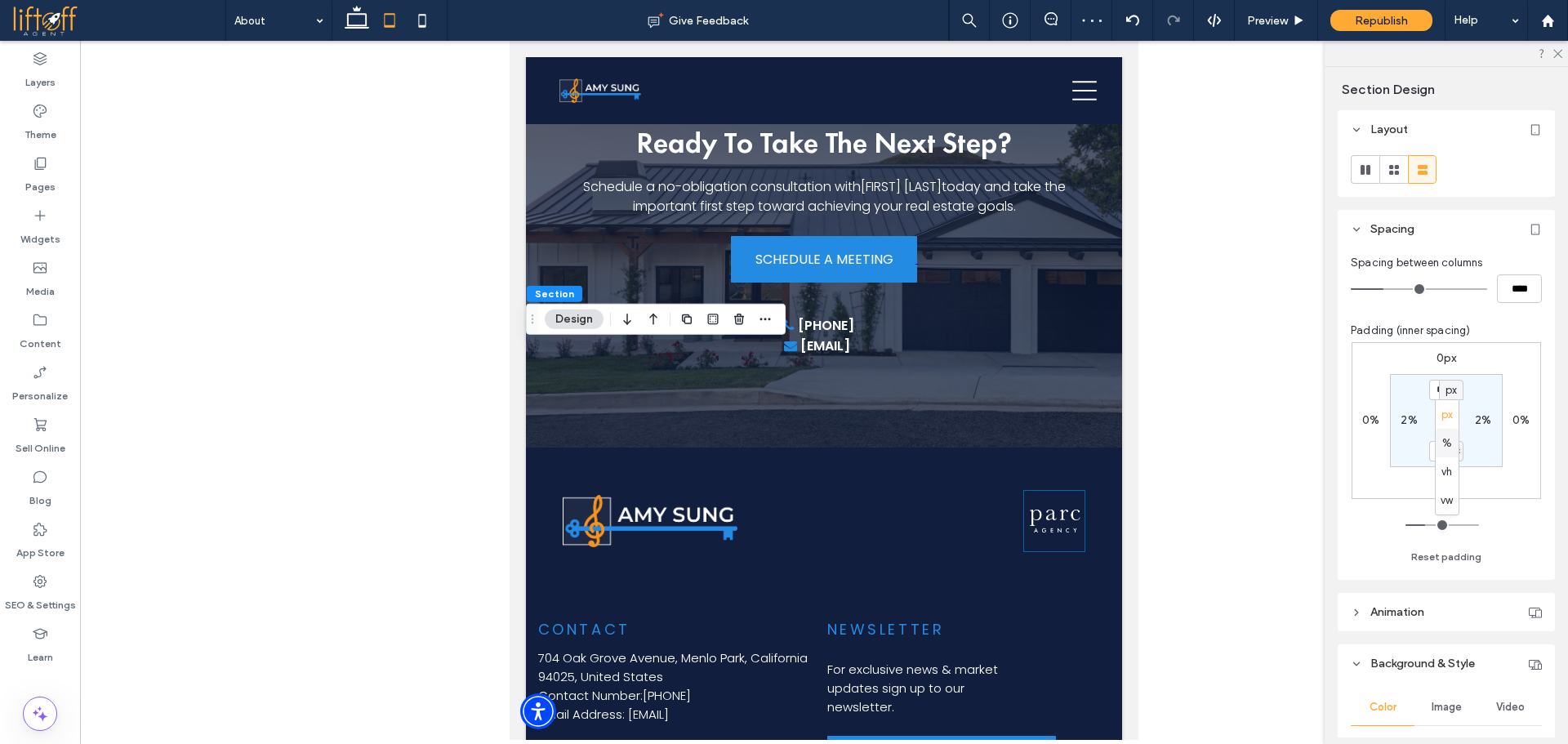 click on "%" at bounding box center [1447, 443] 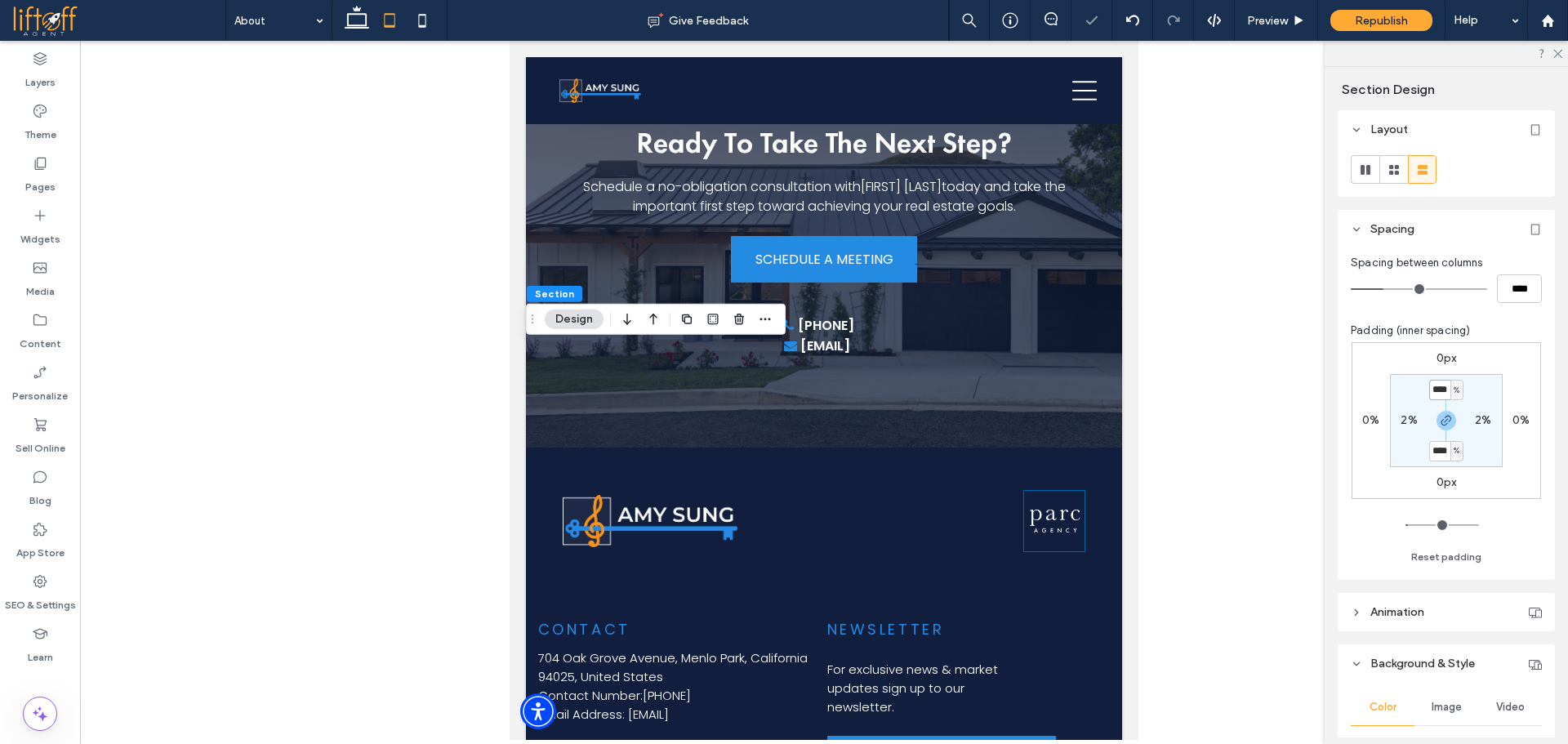 click on "****" at bounding box center (1440, 390) 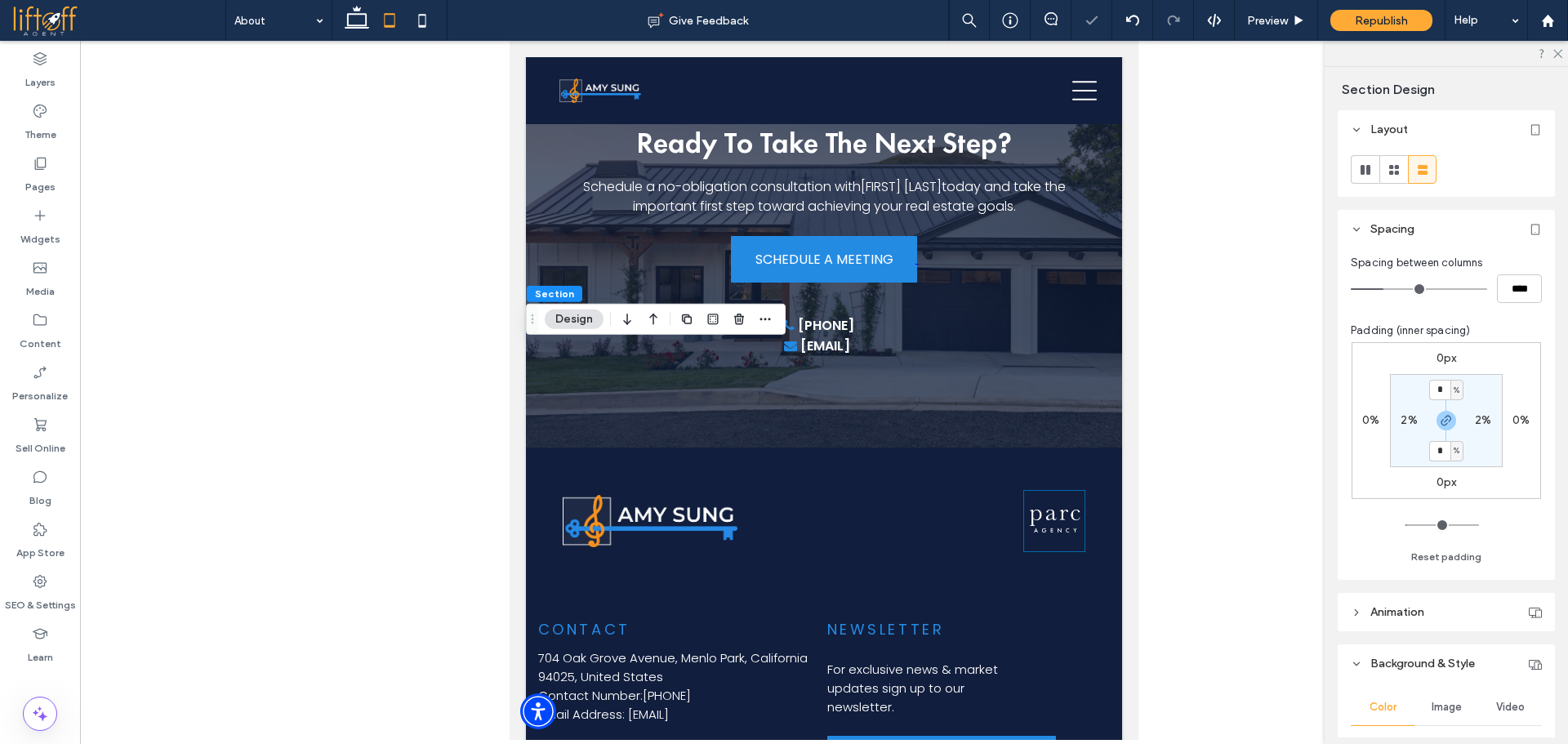 click on "0px 0% 0px 0% * % 2% * % 2%" at bounding box center [1446, 421] 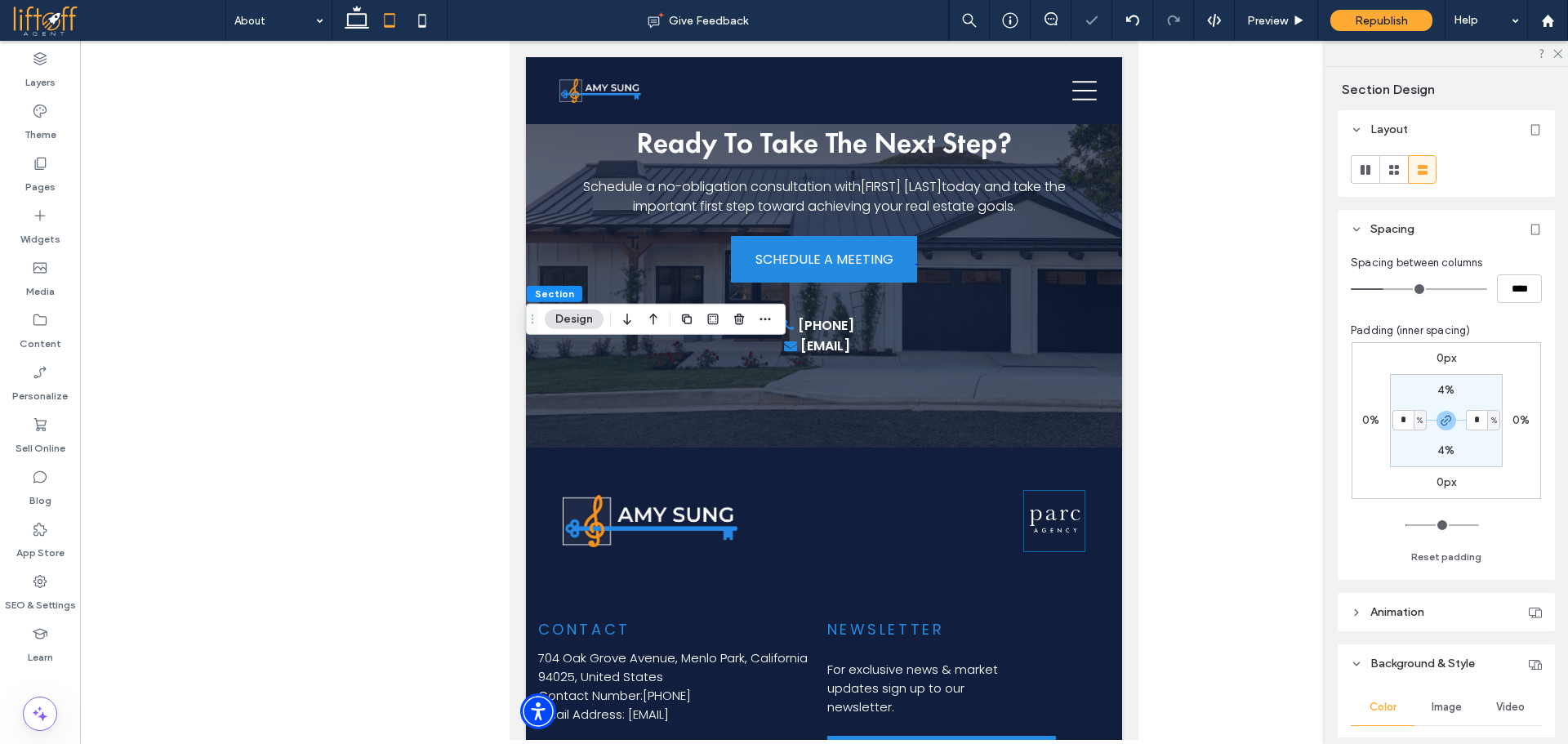 click on "4% * % 4% * %" at bounding box center [1446, 421] 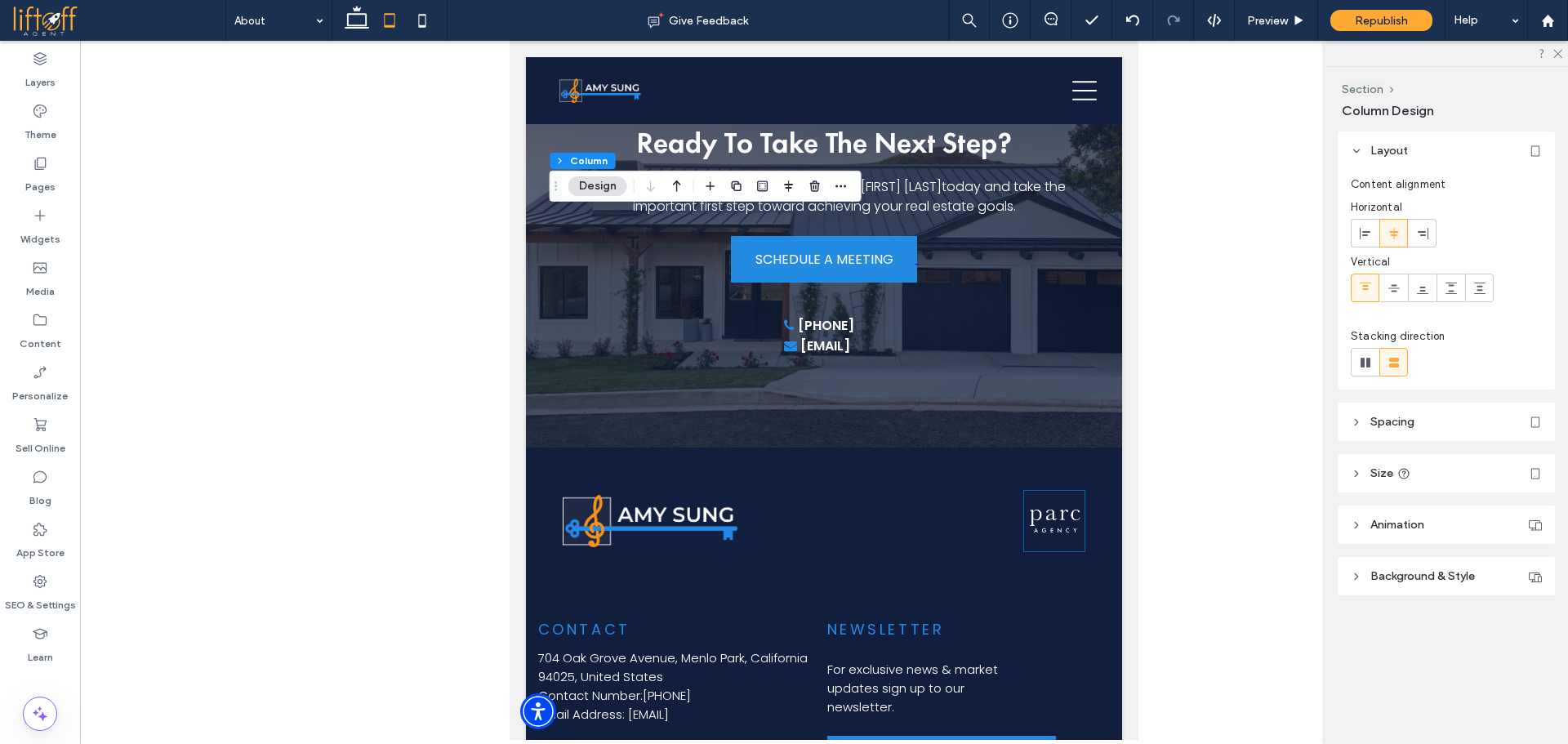 click on "Spacing" at bounding box center [1446, 421] 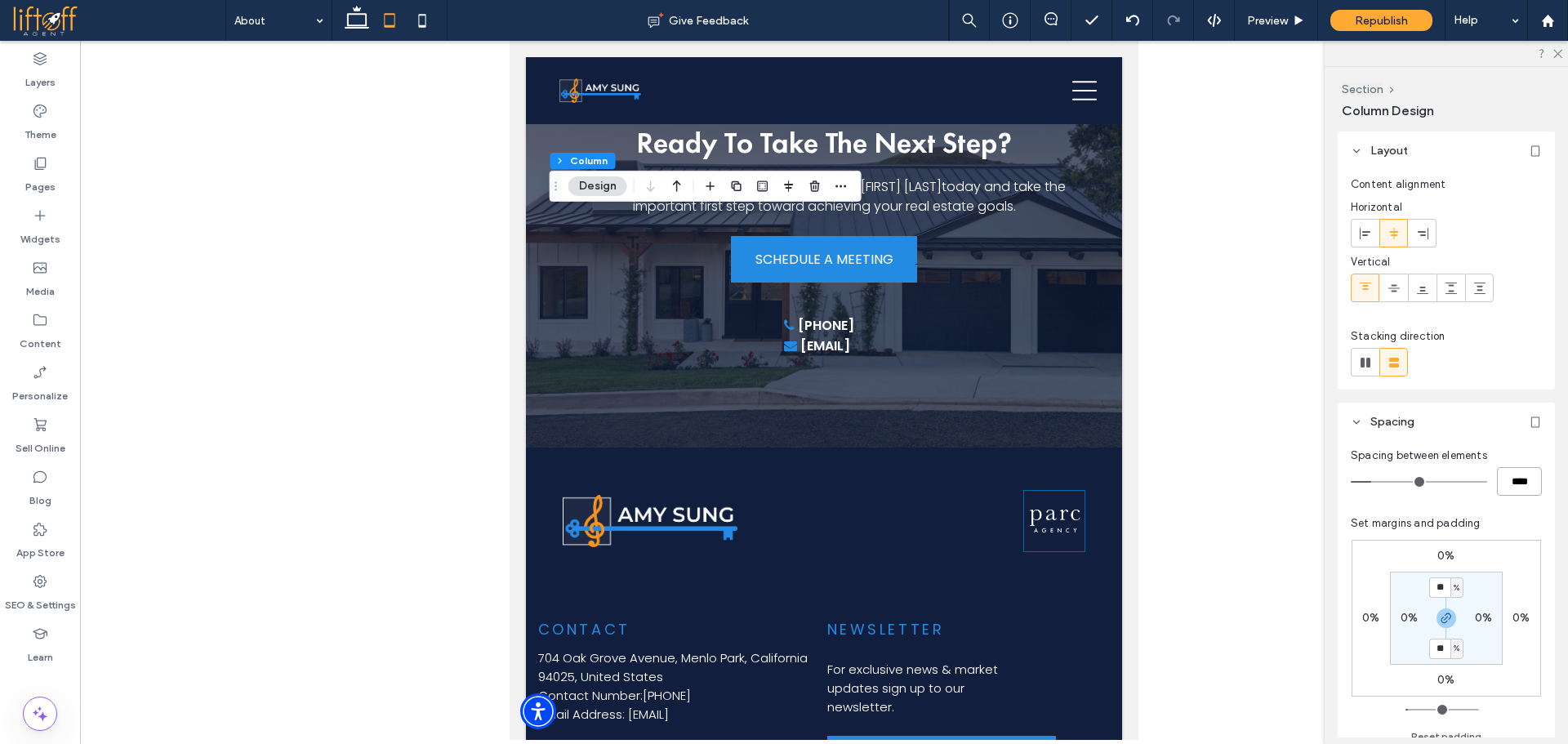 click on "****" at bounding box center [1519, 481] 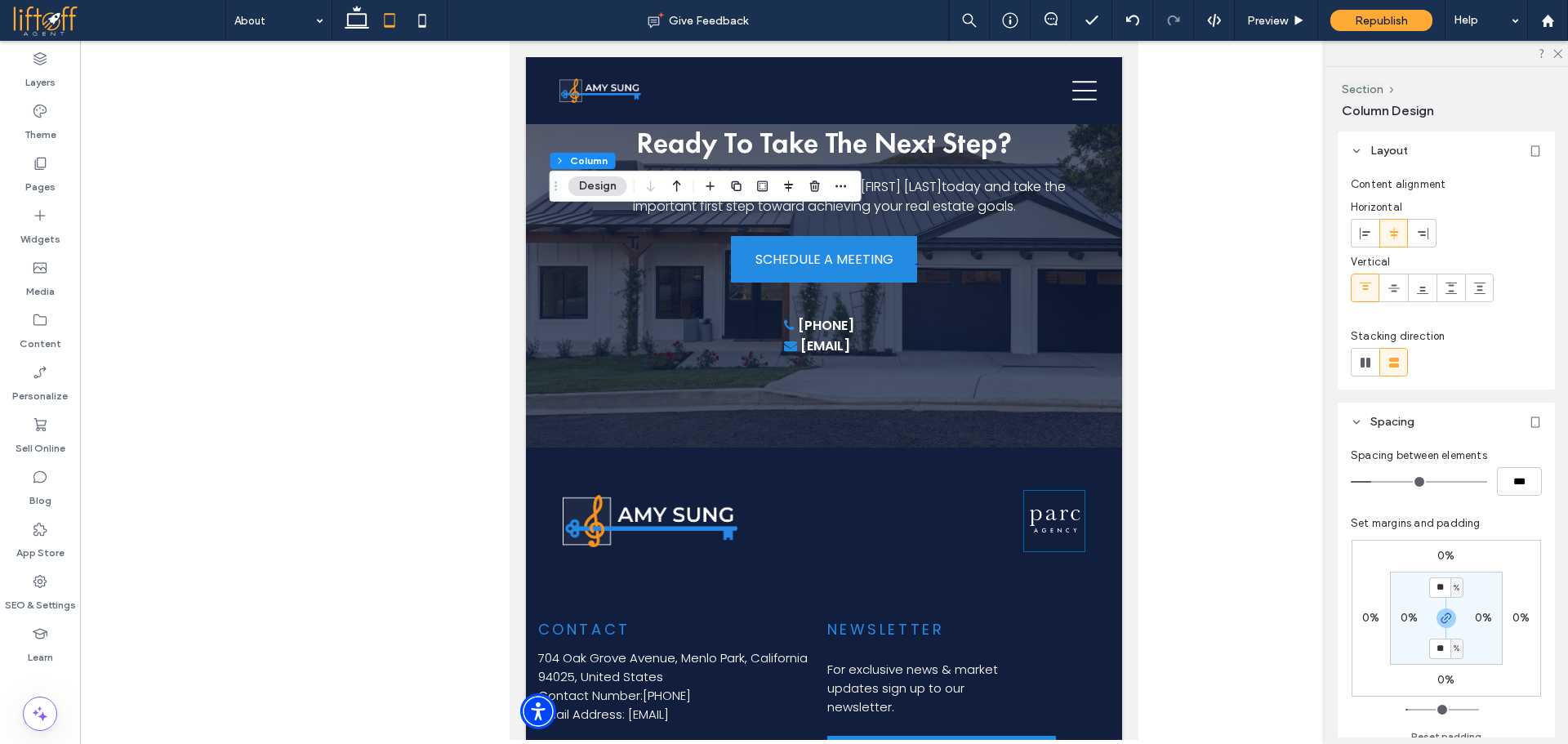 click on "Spacing between elements" at bounding box center [1446, 456] 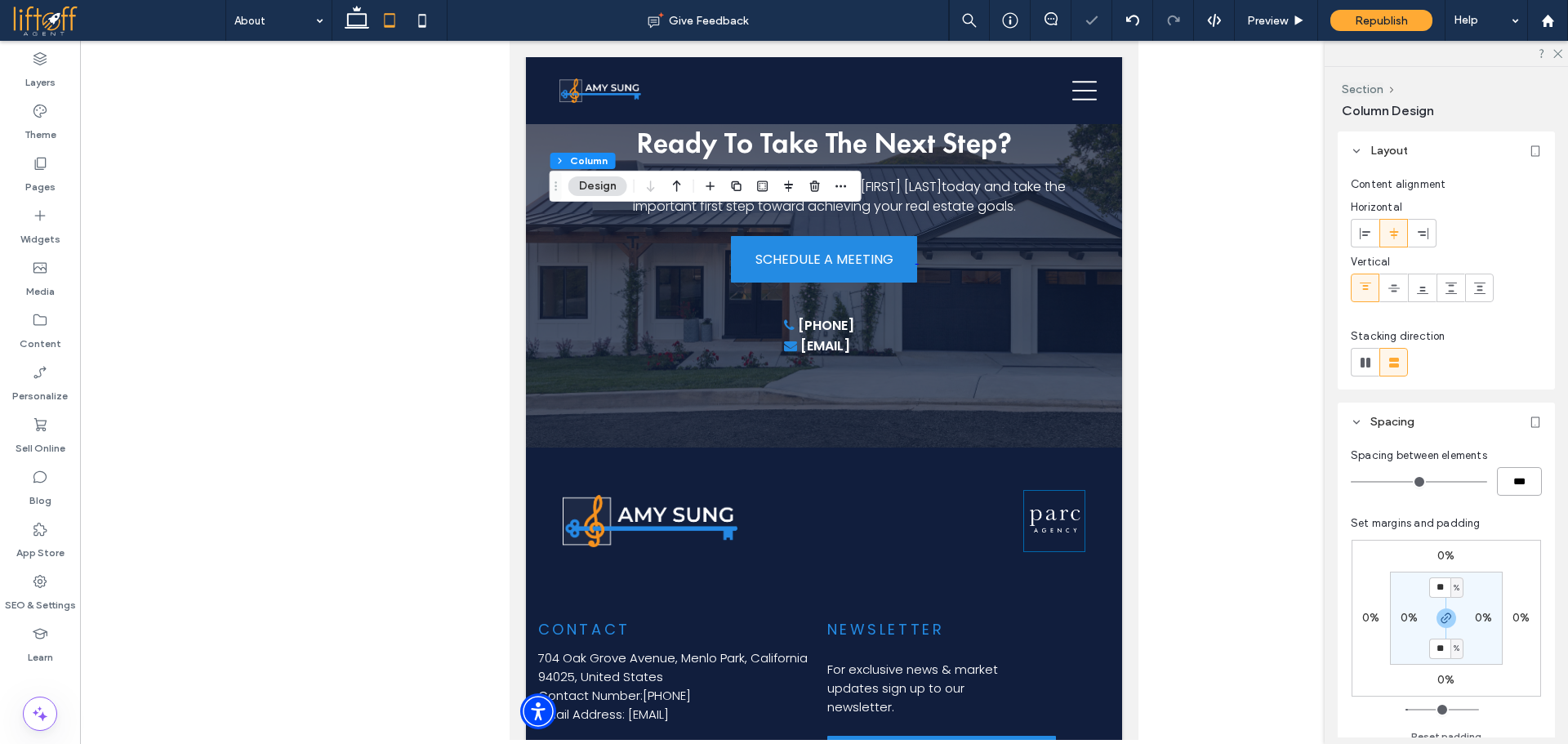 click on "***" at bounding box center [1519, 481] 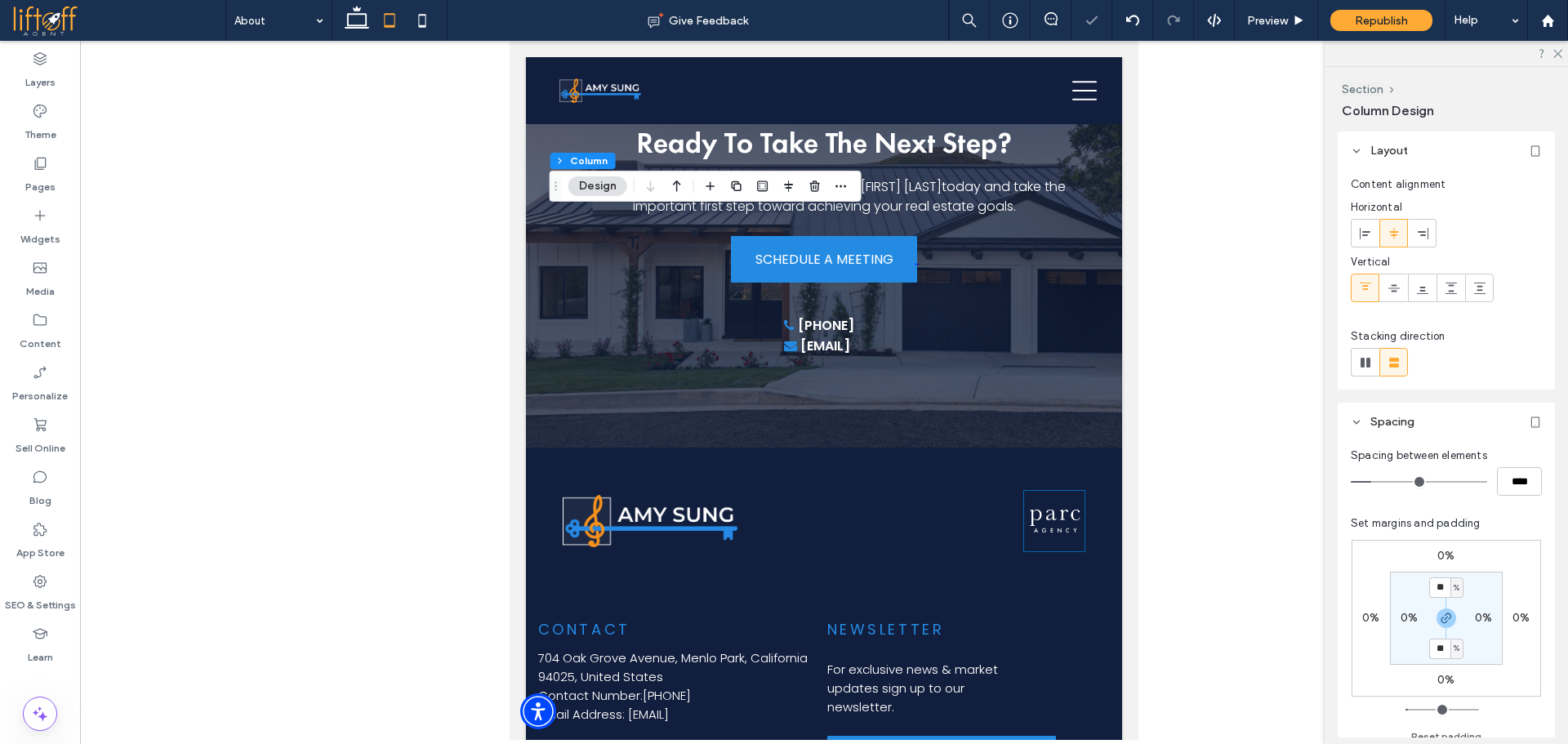 click on "Spacing between elements" at bounding box center (1446, 456) 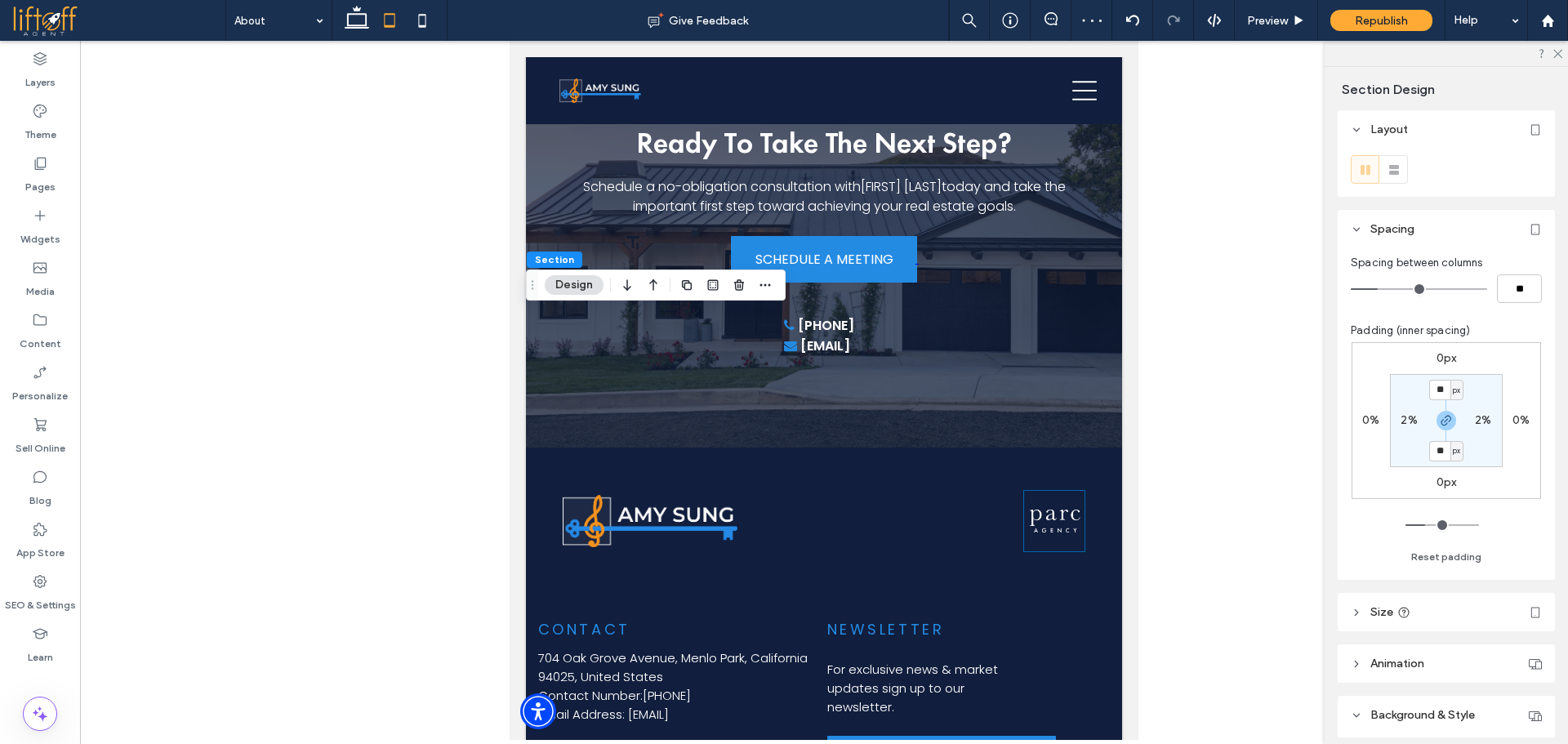 click on "px" at bounding box center [1456, 390] 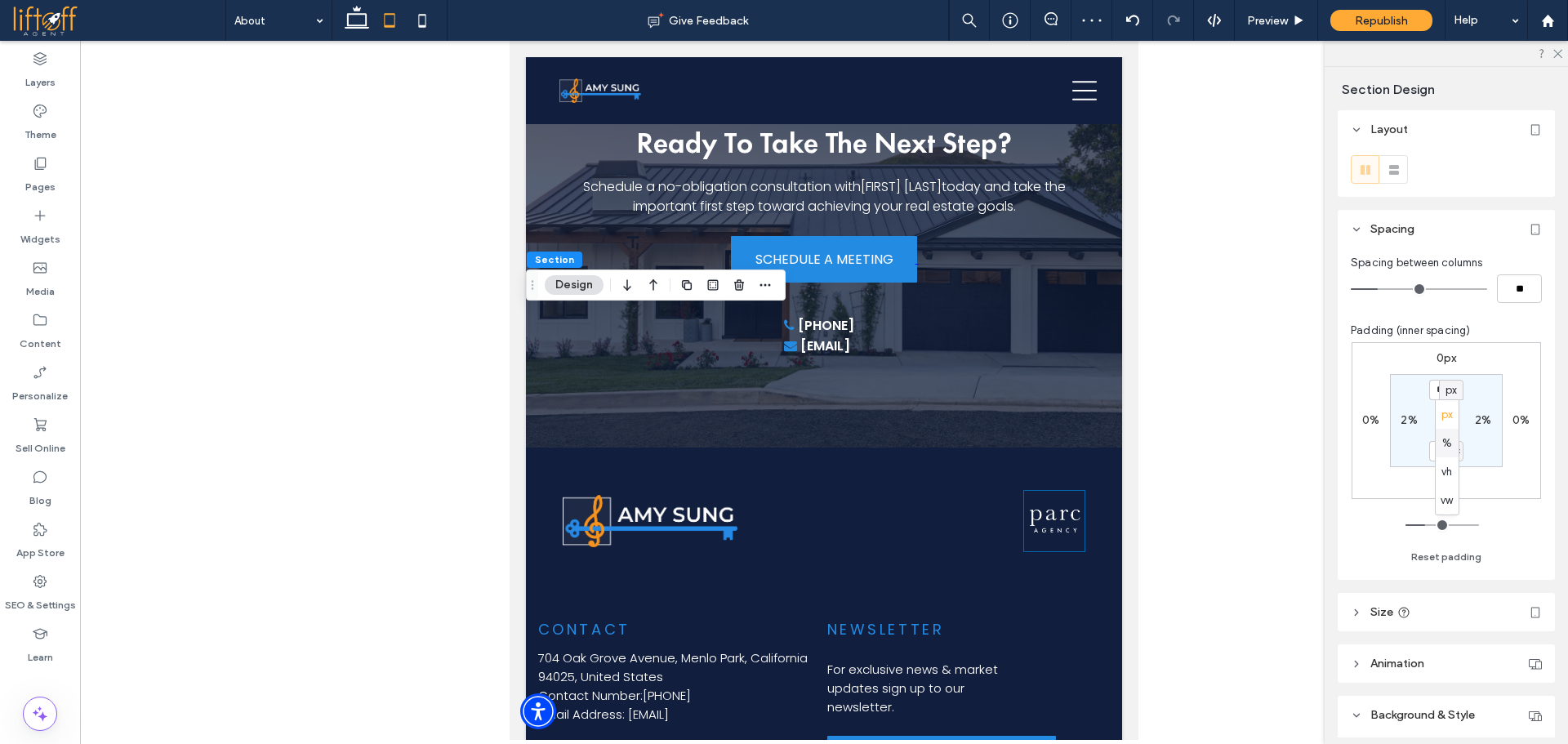 click on "%" at bounding box center [1447, 443] 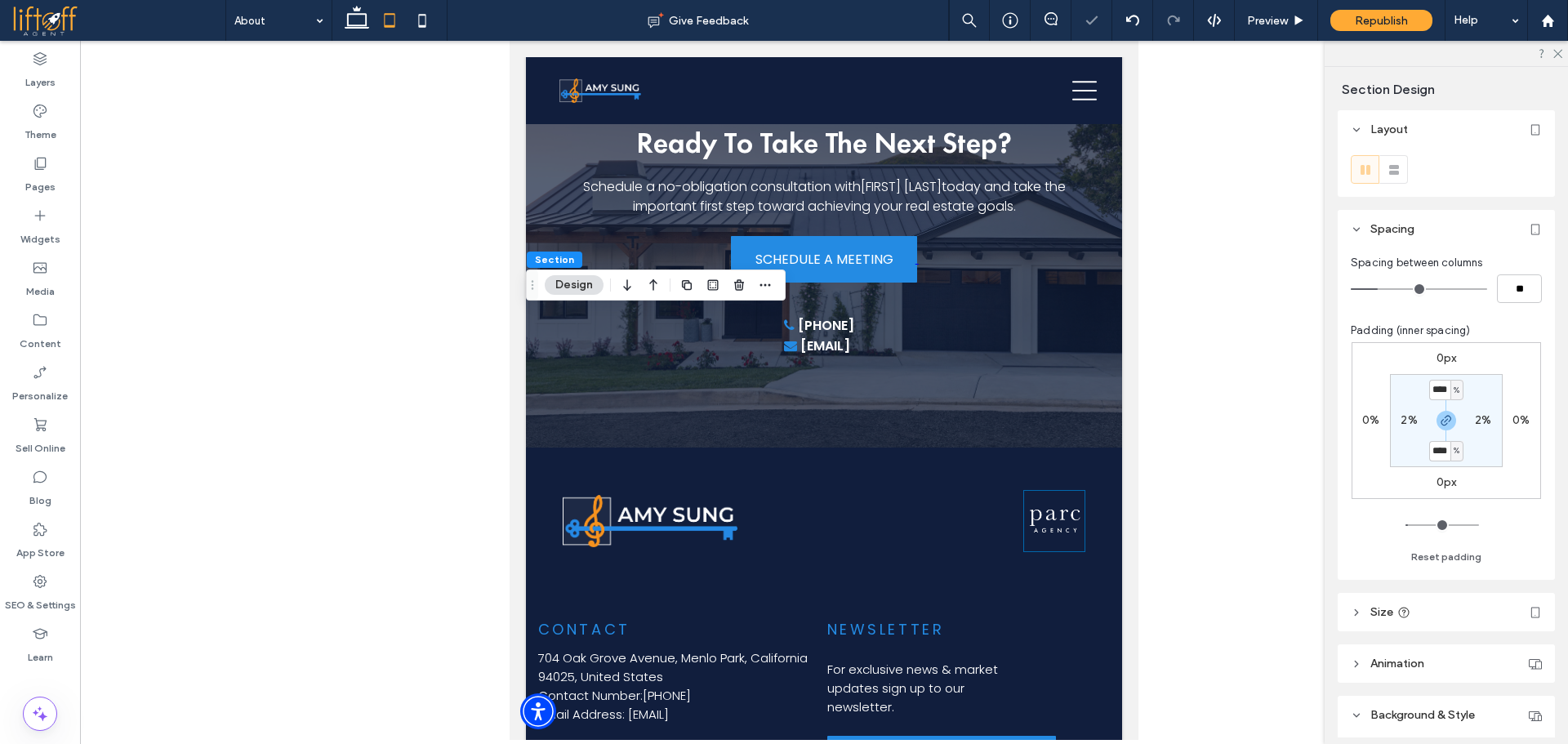 click on "%" at bounding box center [1457, 390] 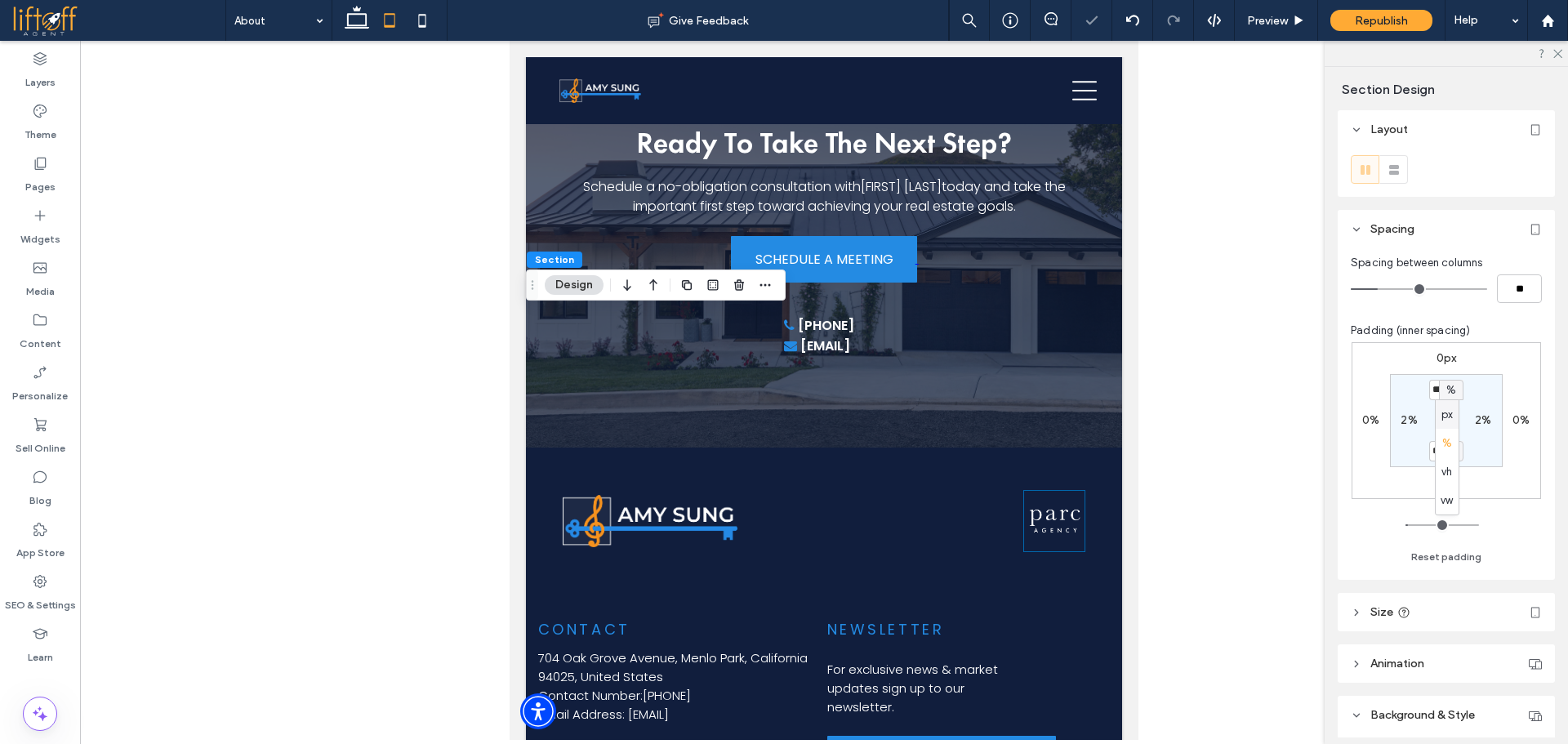 click on "%" at bounding box center [1451, 390] 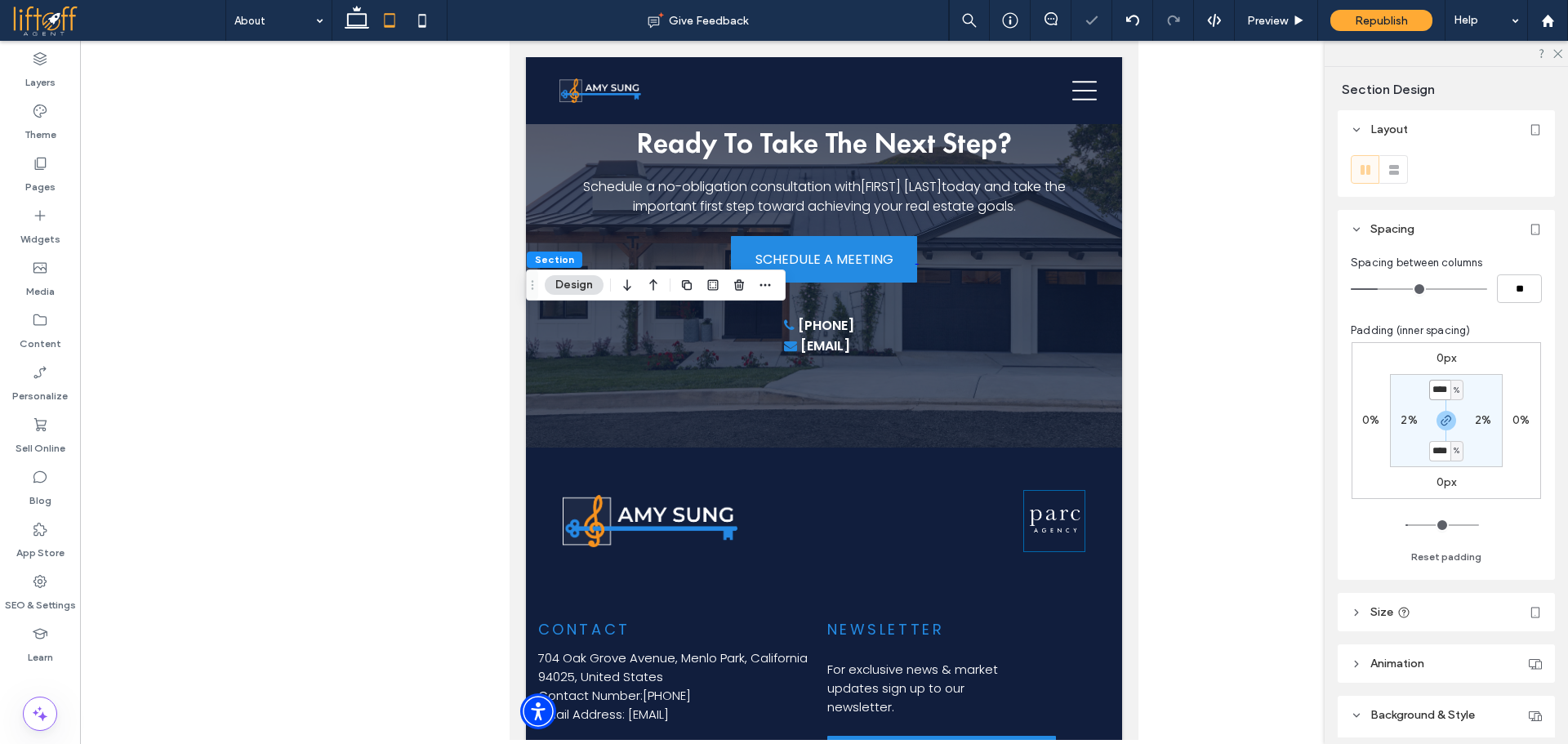 click on "****" at bounding box center (1440, 390) 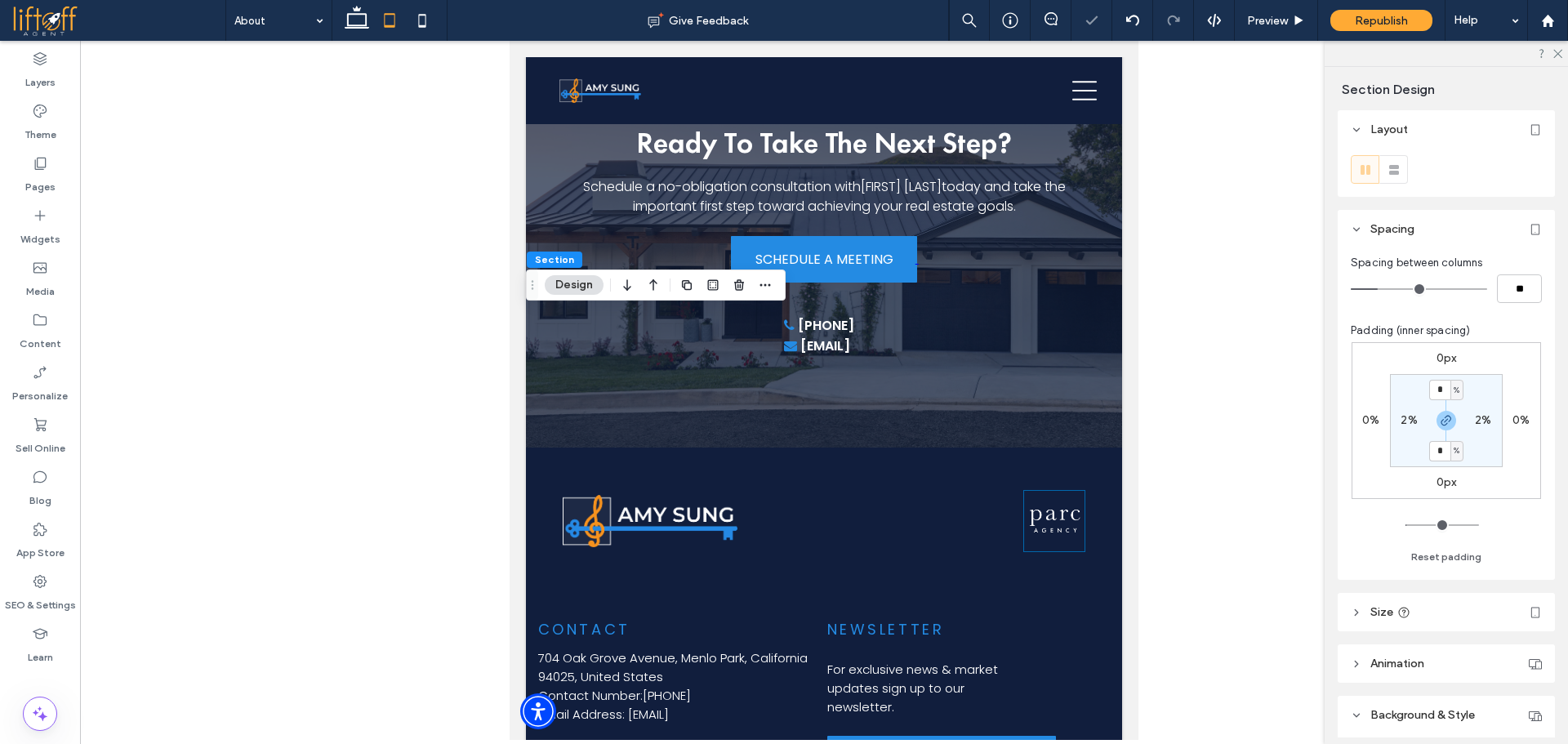 click on "* % 2% * % 2%" at bounding box center (1446, 421) 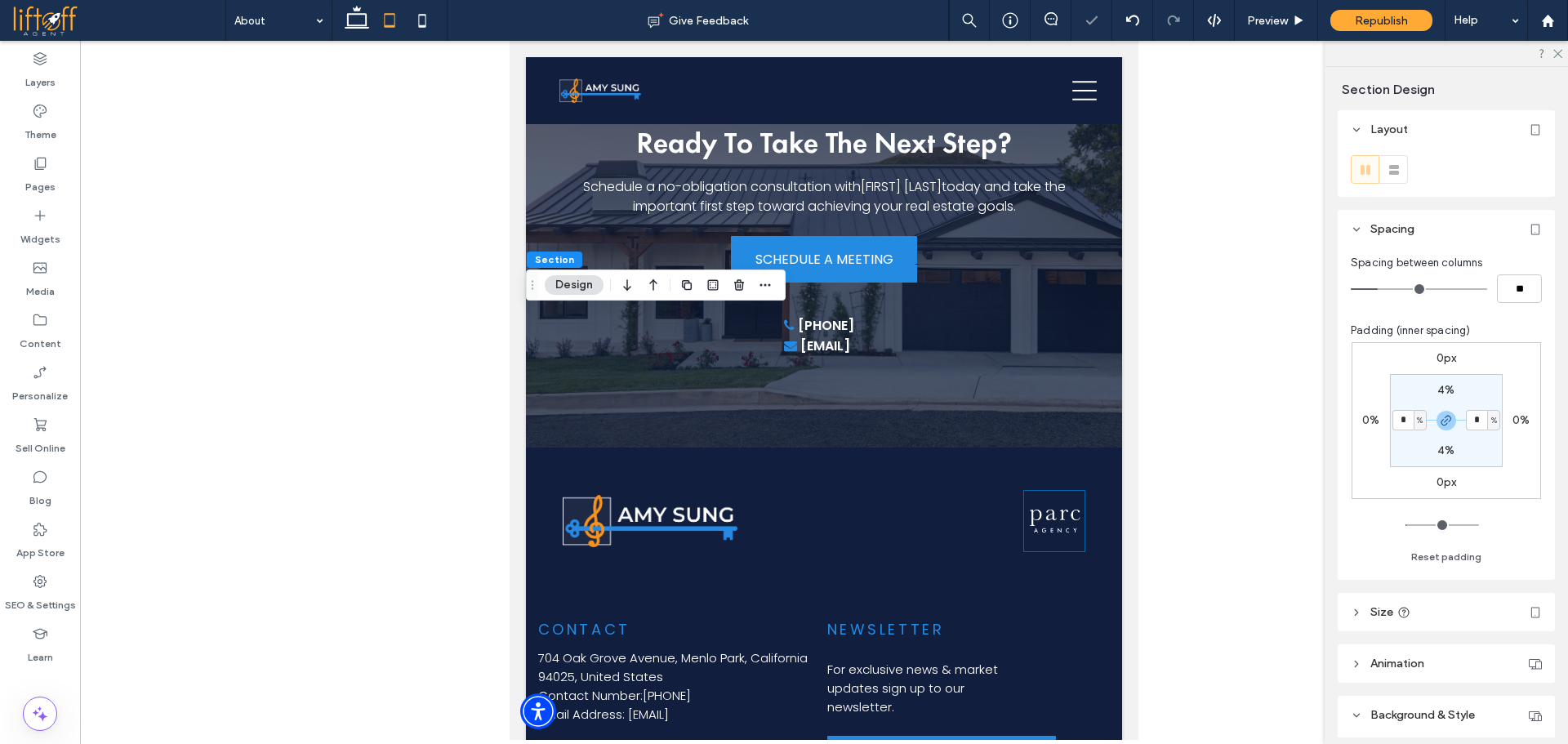 click on "4% * % 4% * %" at bounding box center [1446, 421] 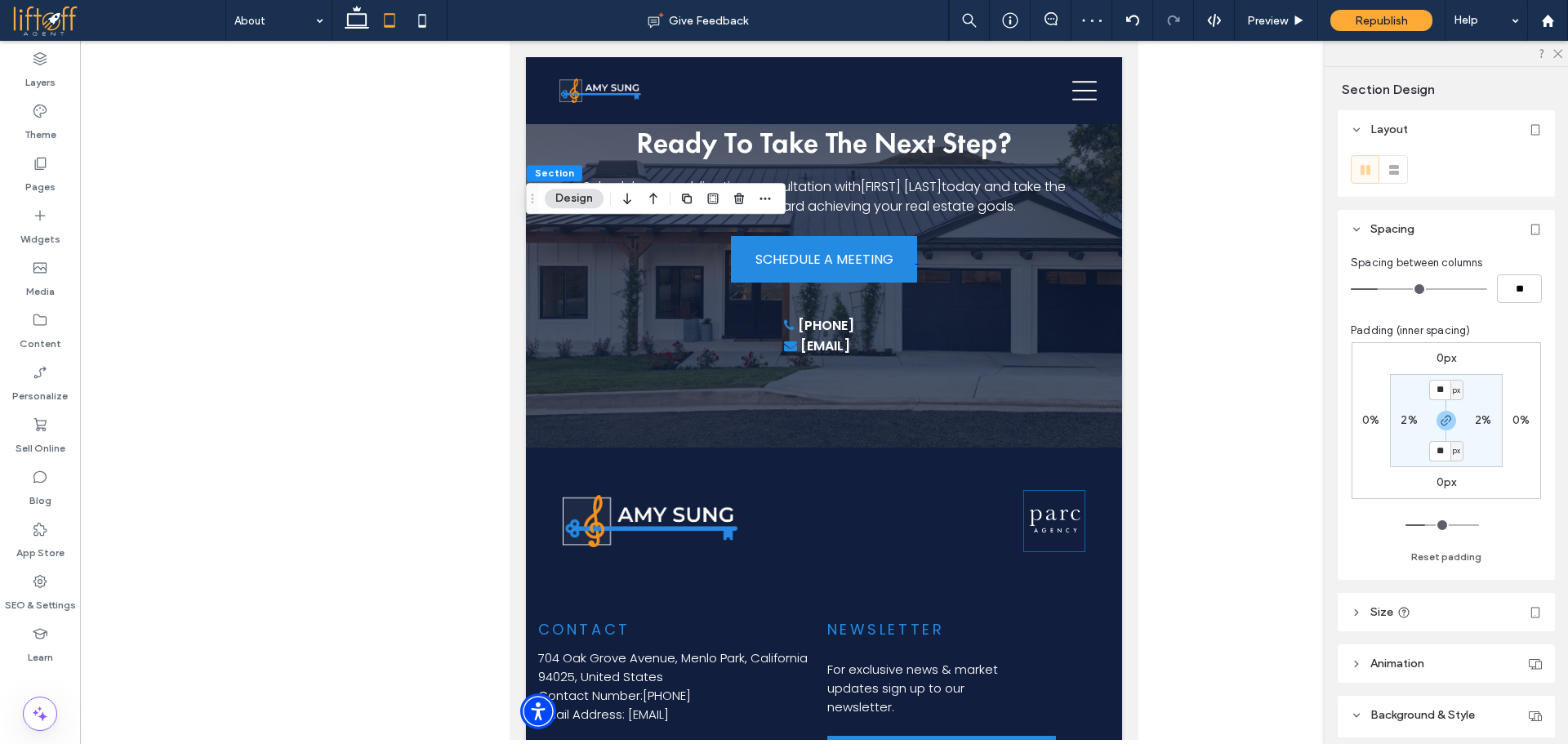 click on "px" at bounding box center (1457, 390) 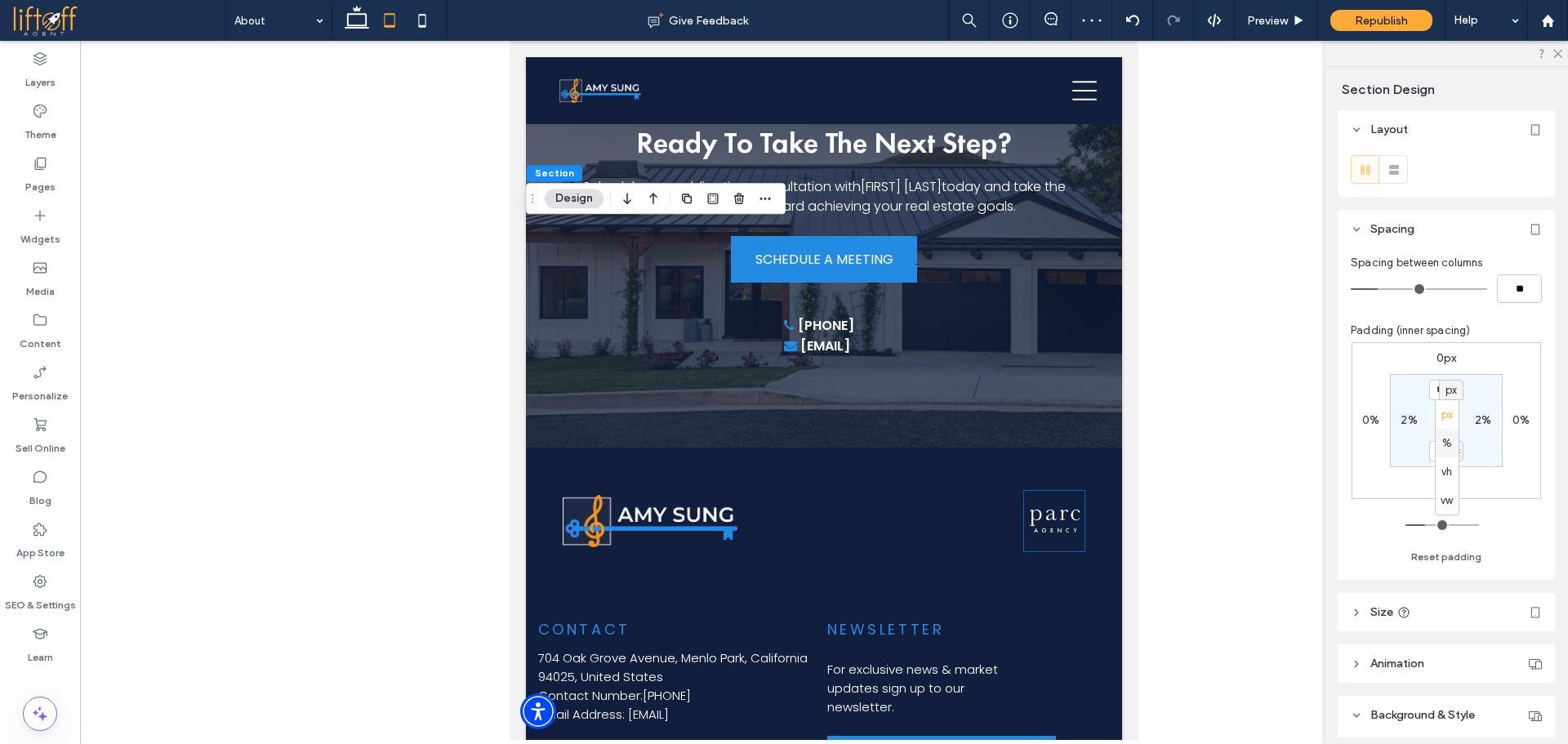 click on "%" at bounding box center [1447, 443] 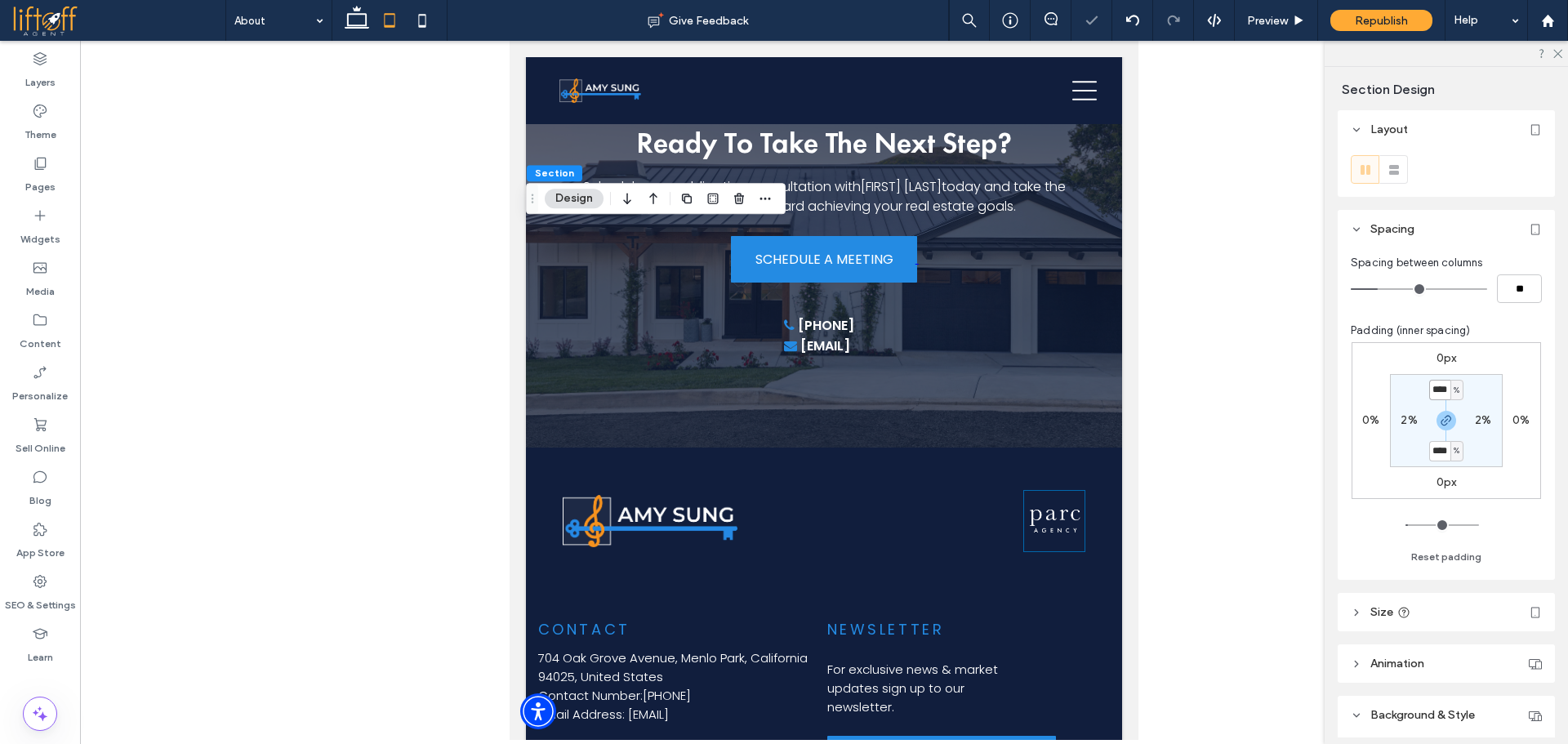 click on "****" at bounding box center [1440, 390] 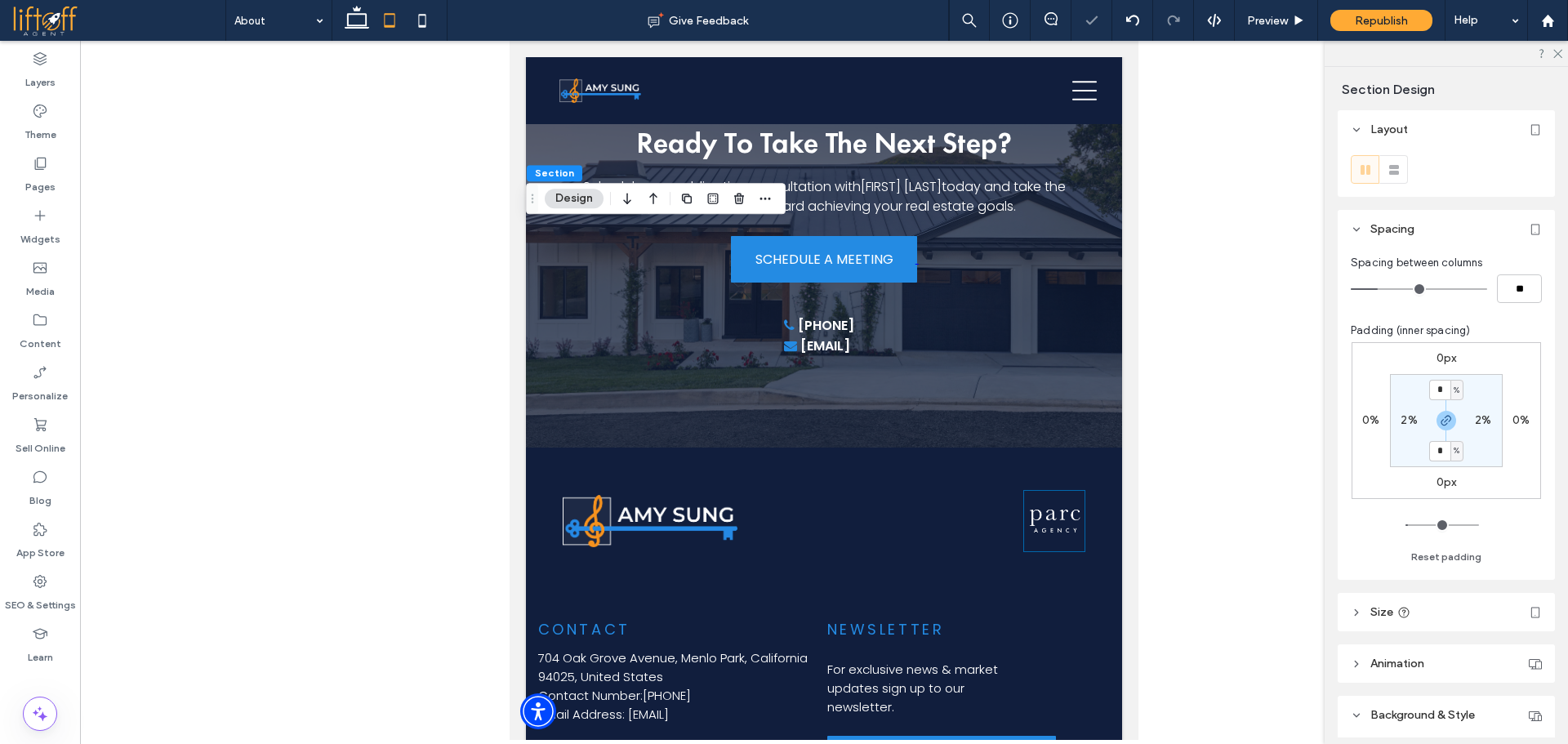 click on "* % 2% * % 2%" at bounding box center (1446, 421) 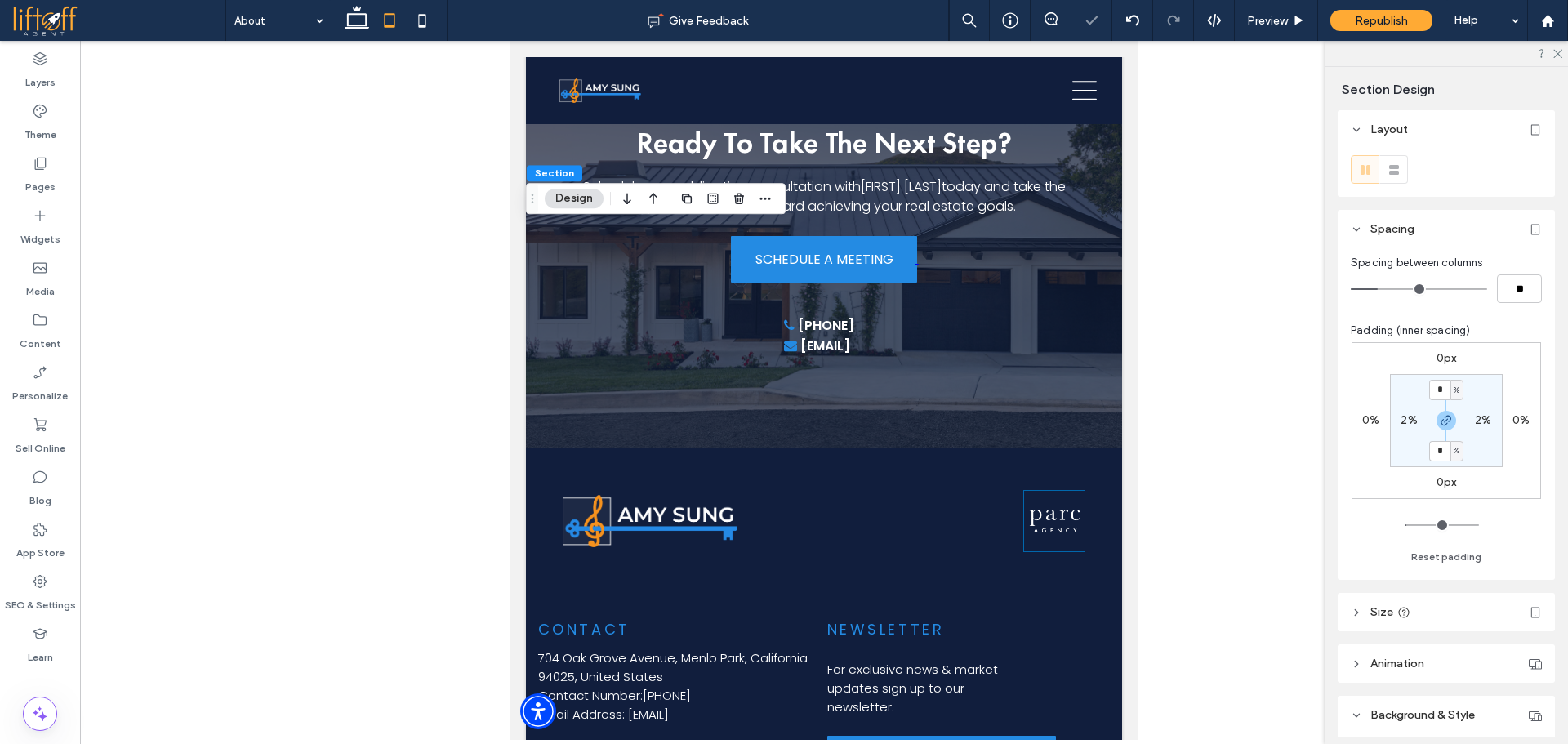 click on "2%" at bounding box center (1409, 420) 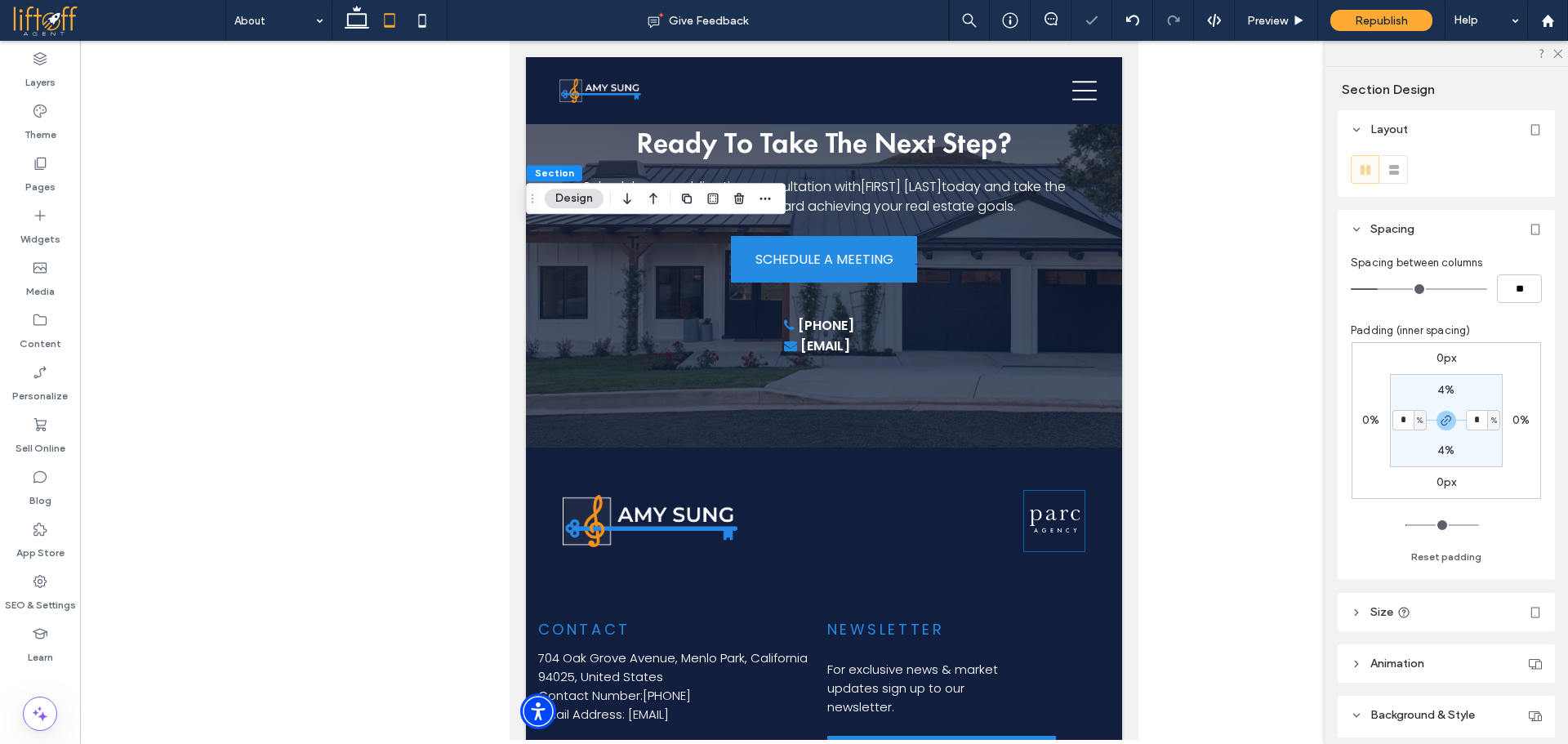 click on "4% * % 4% * %" at bounding box center (1446, 421) 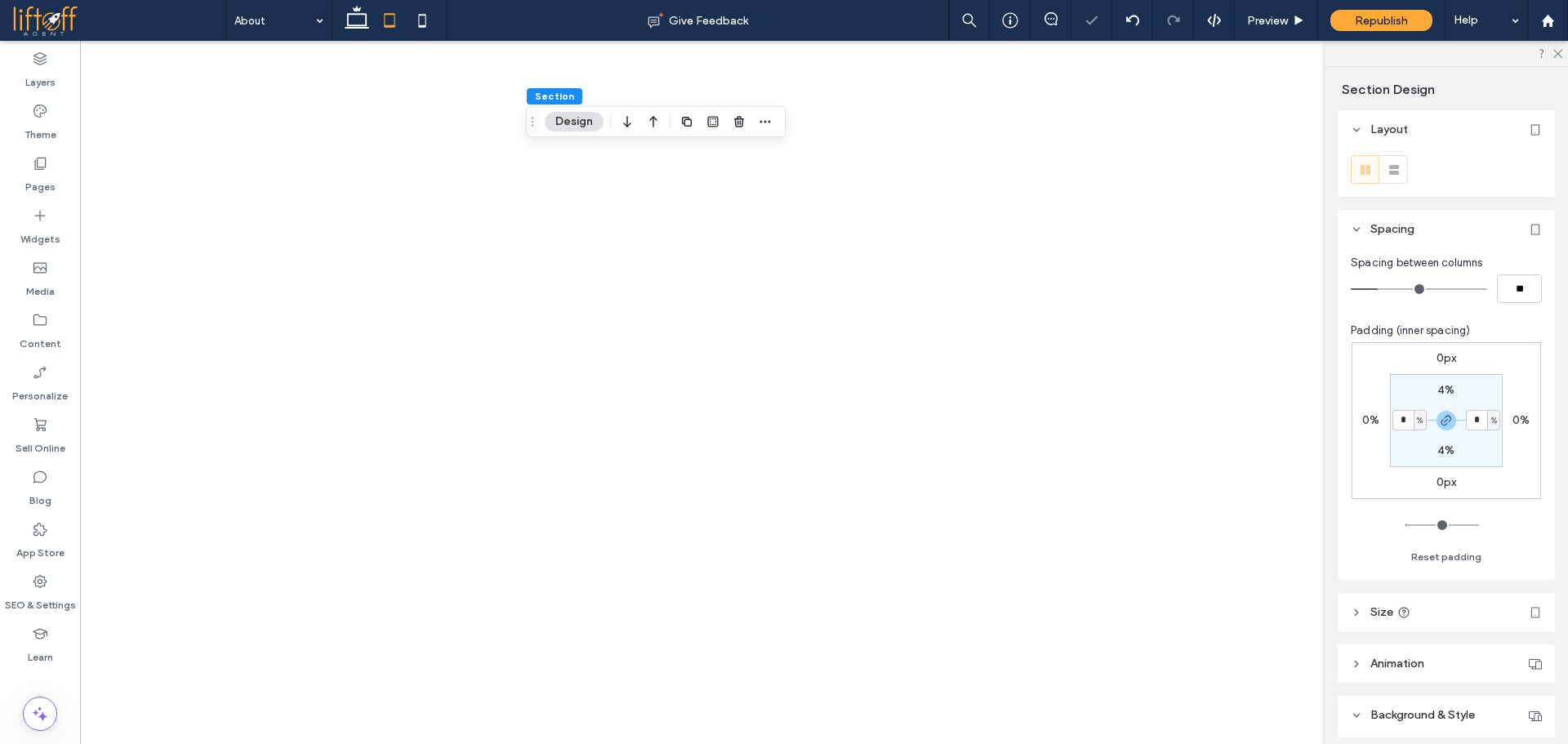 scroll, scrollTop: 0, scrollLeft: 0, axis: both 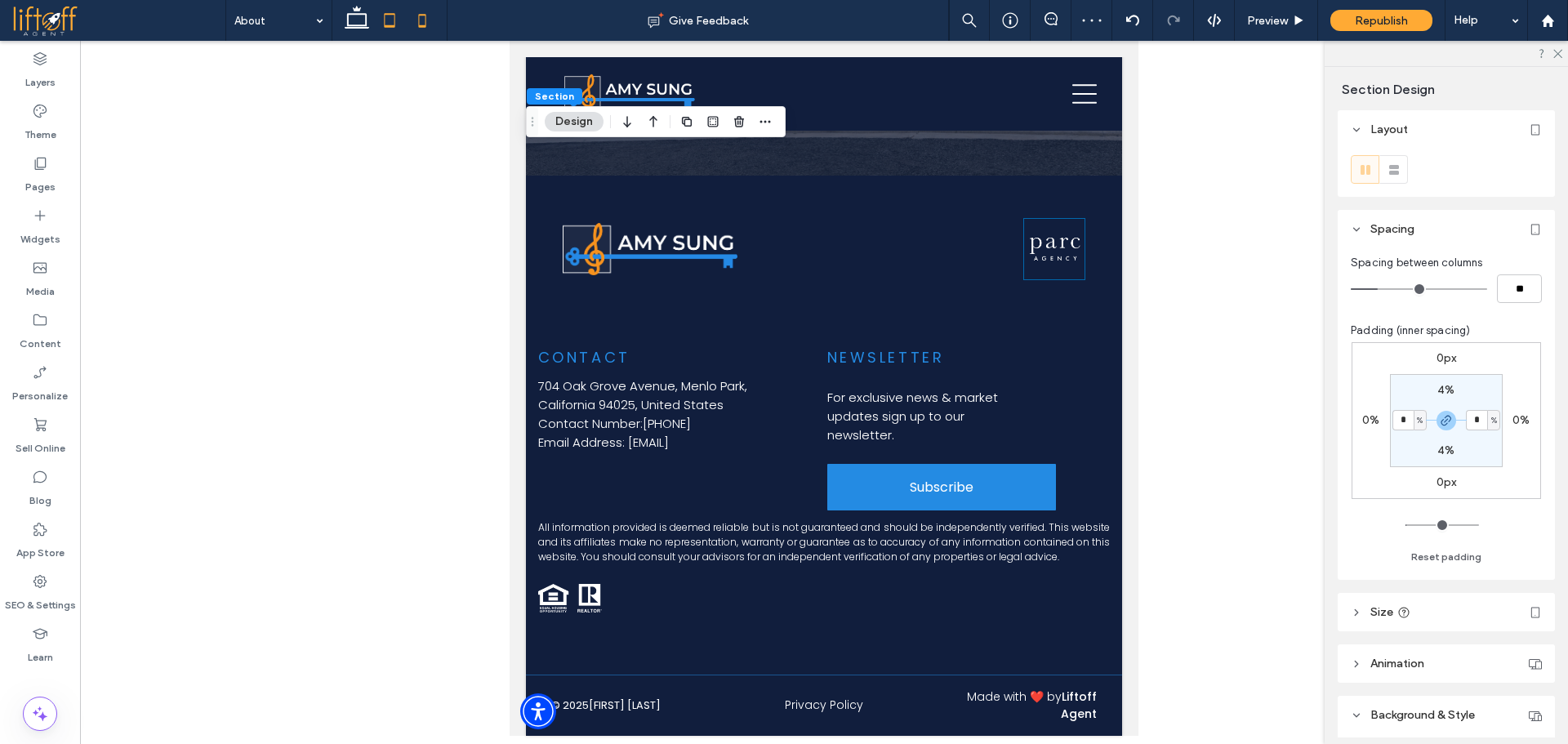 click 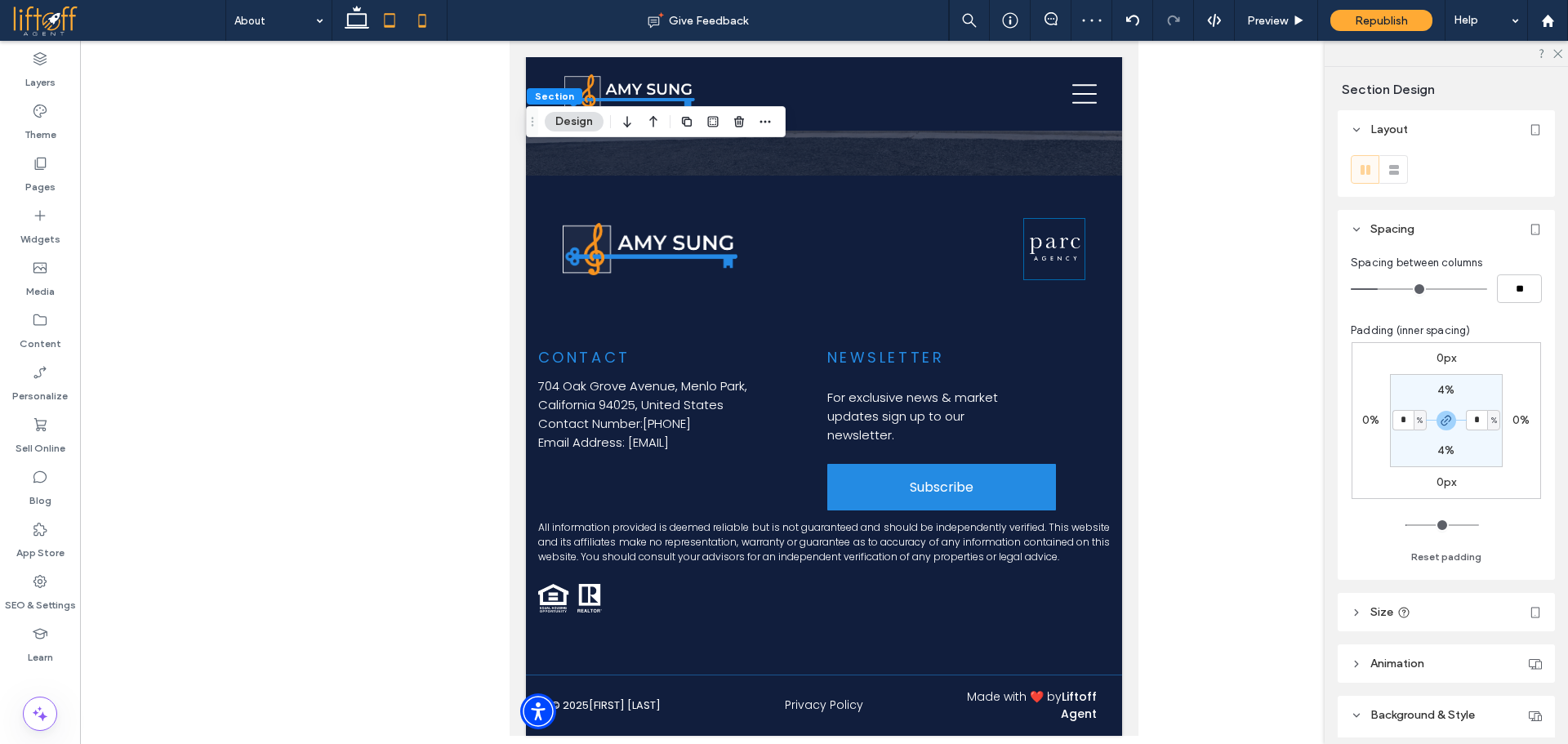 type on "*" 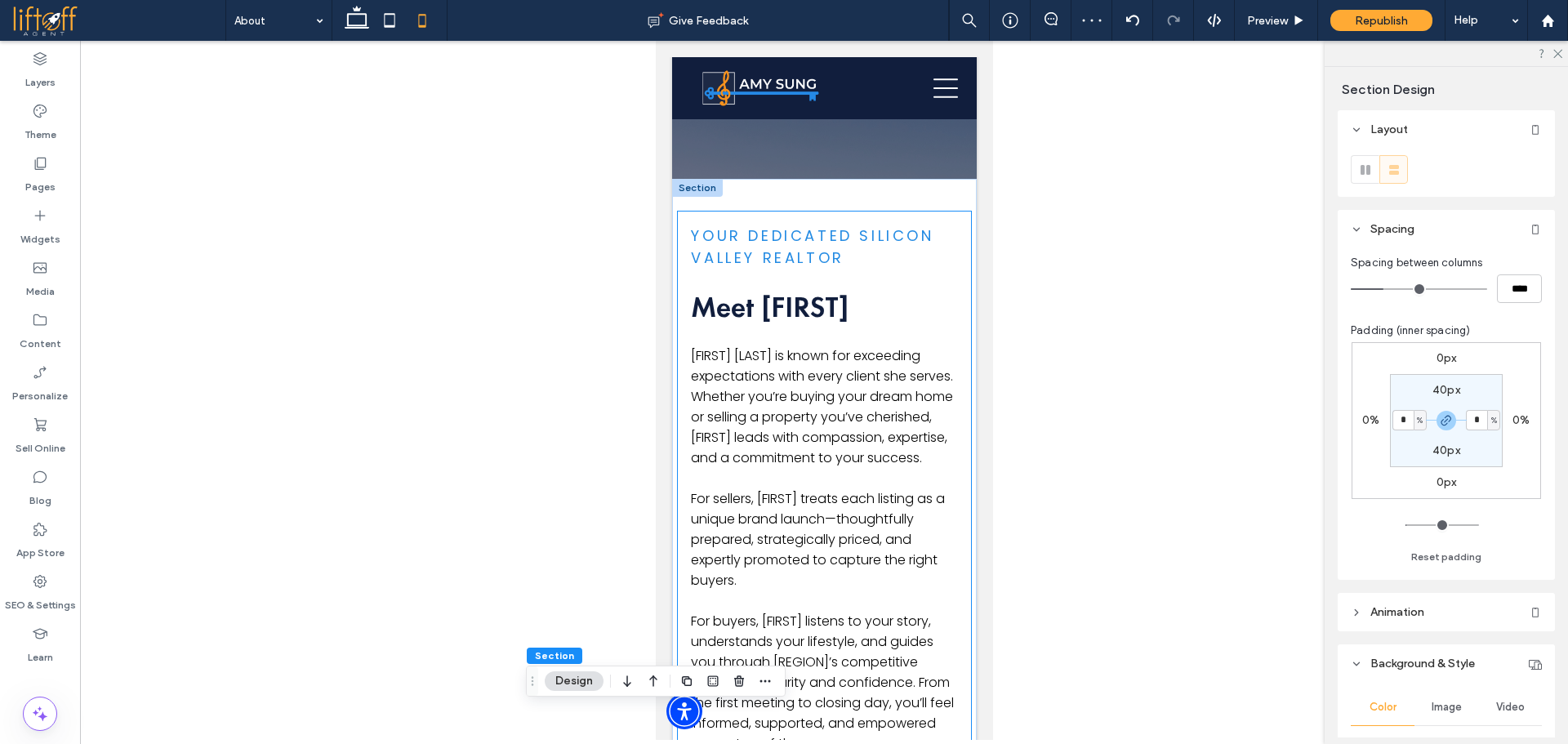 scroll, scrollTop: 0, scrollLeft: 0, axis: both 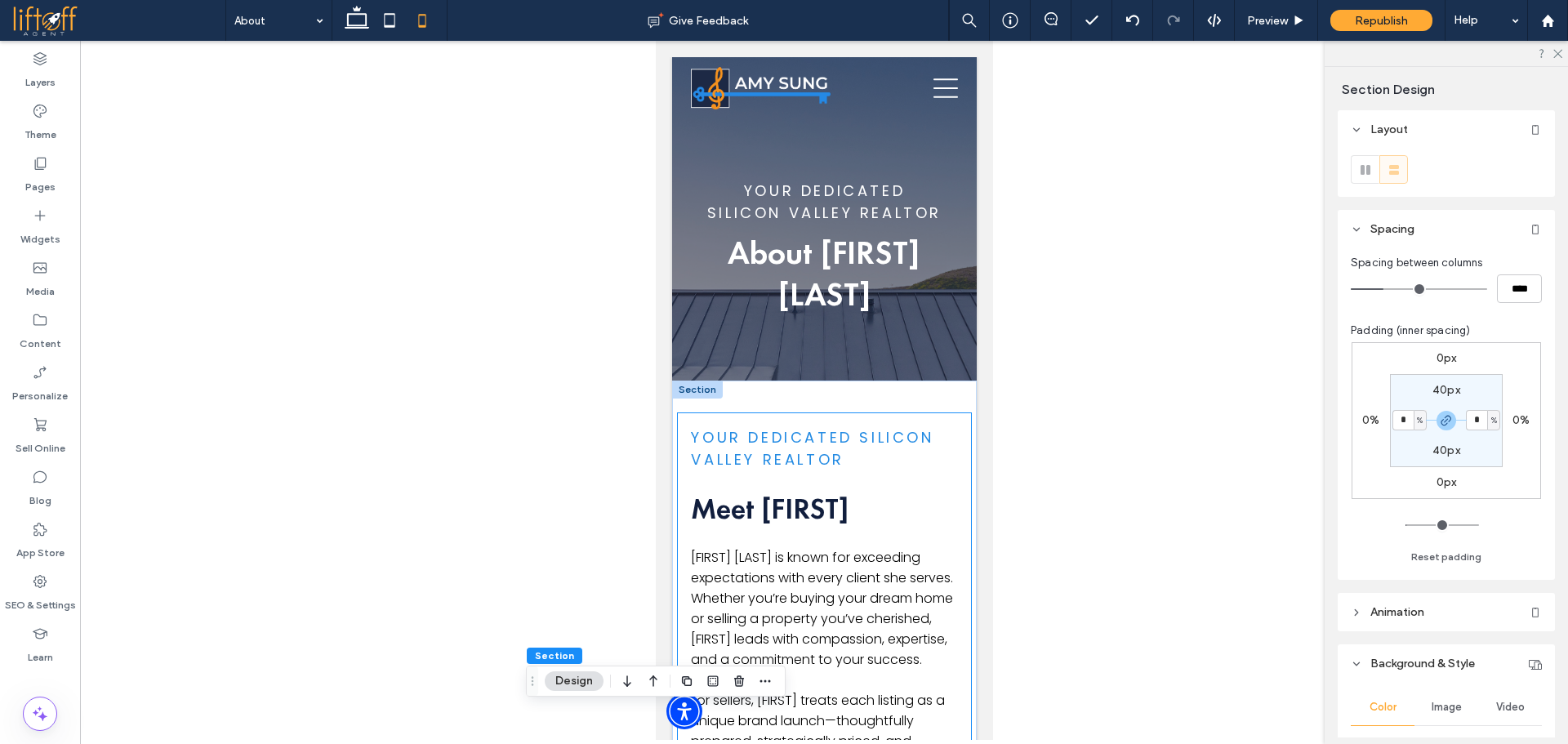 click on "Your Dedicated Silicon Valley Realtor
Meet [FIRST]
[FIRST] [LAST] is known for exceeding expectations with every client she serves. Whether you’re buying your dream home or selling a property you’ve cherished, [FIRST] leads with compassion, expertise, and a commitment to your success. For sellers, [FIRST] treats each listing as a unique brand launch—thoughtfully prepared, strategically priced, and expertly promoted to capture the right buyers. For buyers, [FIRST] listens to your story, understands your lifestyle, and guides you through Silicon Valley’s competitive market with clarity and confidence. From the first meeting to closing day, you’ll feel informed, supported, and empowered every step of the way.
SCHEDULE A MEETING" at bounding box center (823, 723) 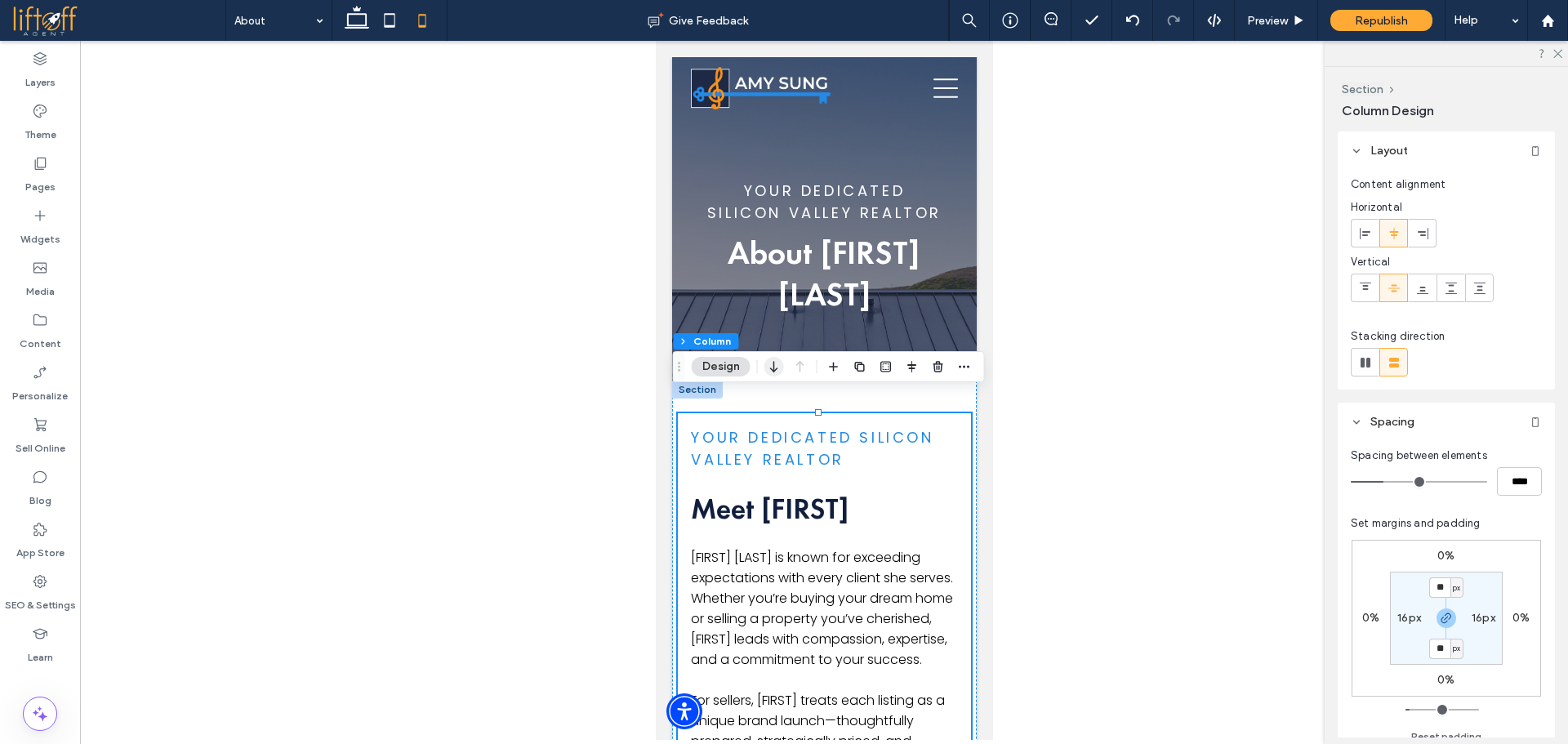 click 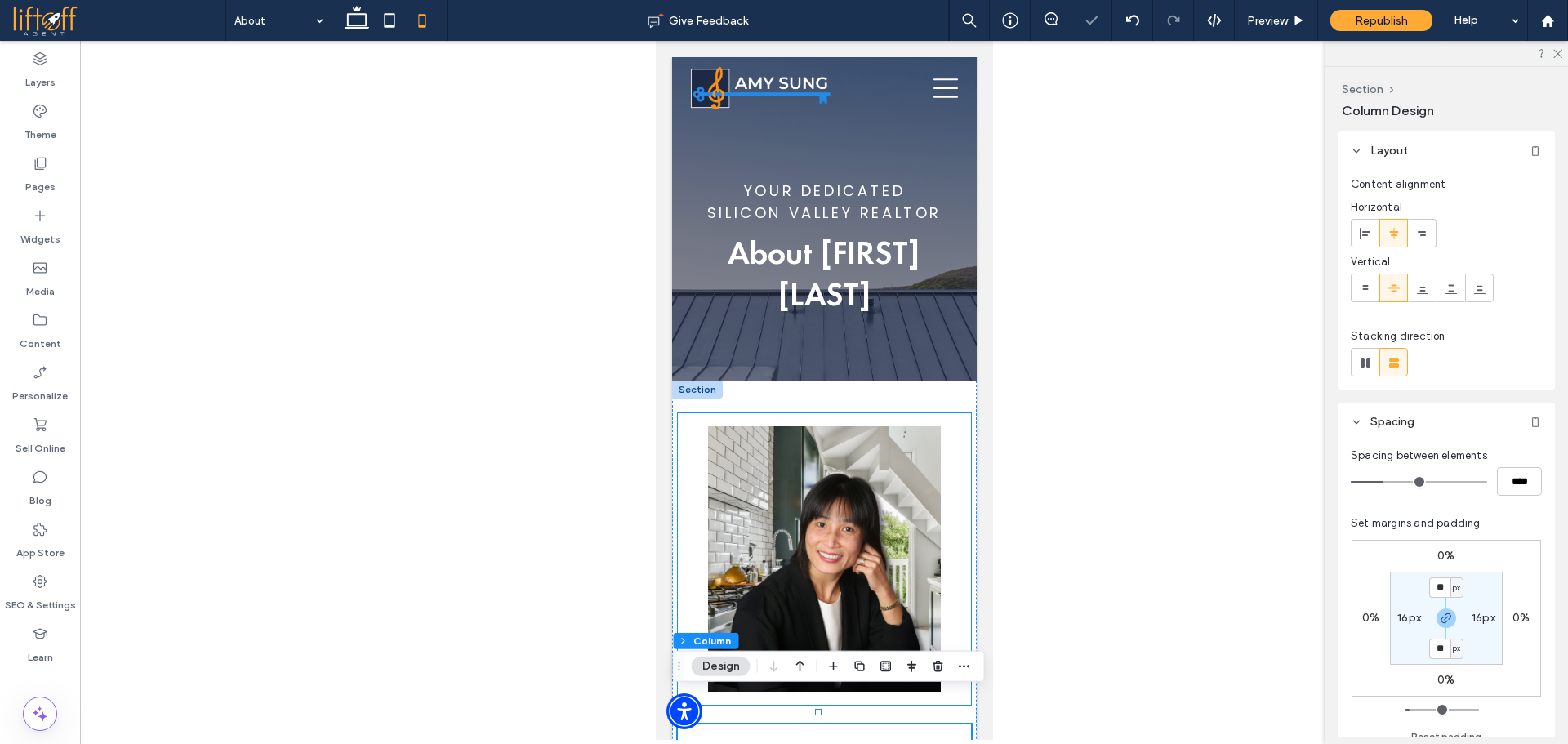 click at bounding box center (823, 559) 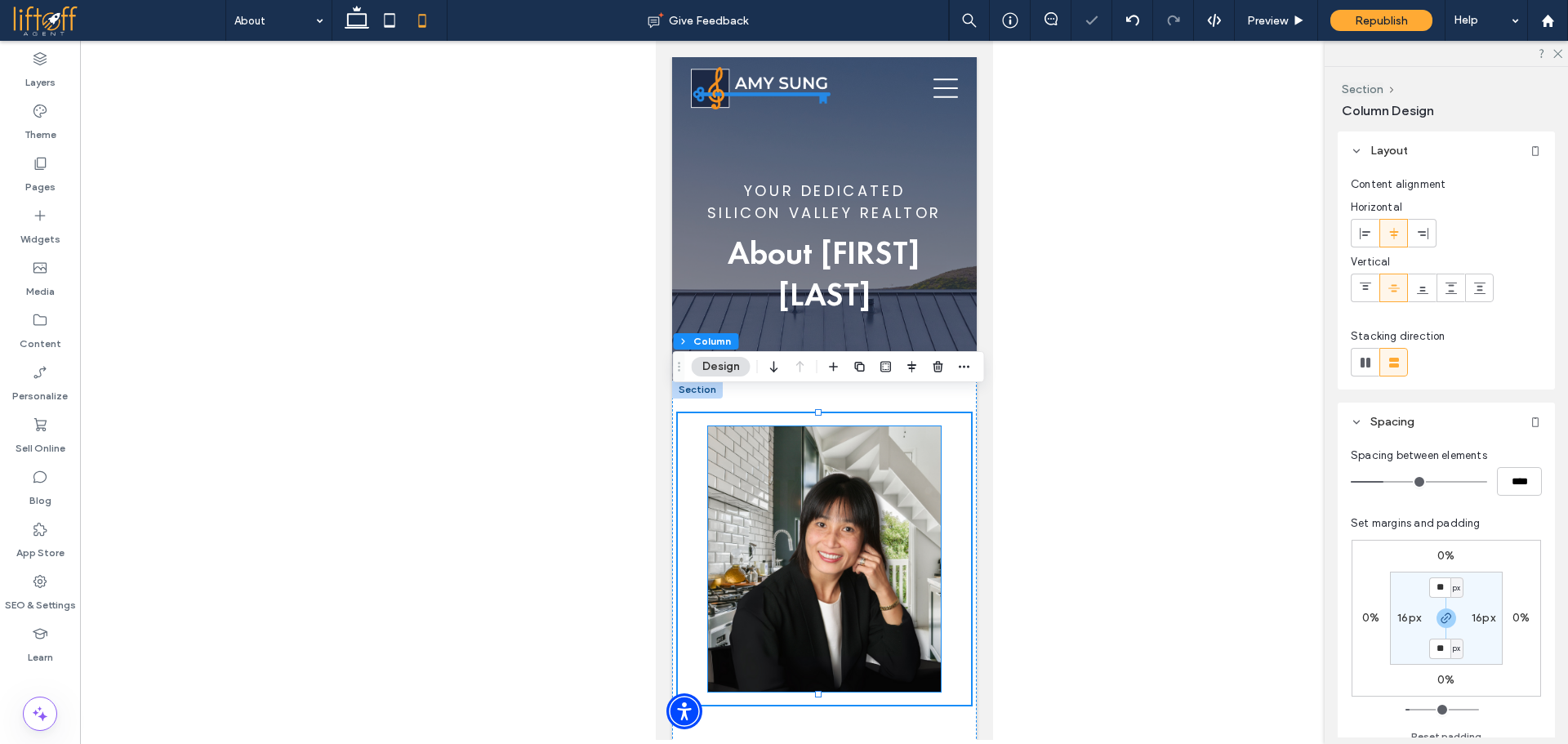 click at bounding box center [823, 559] 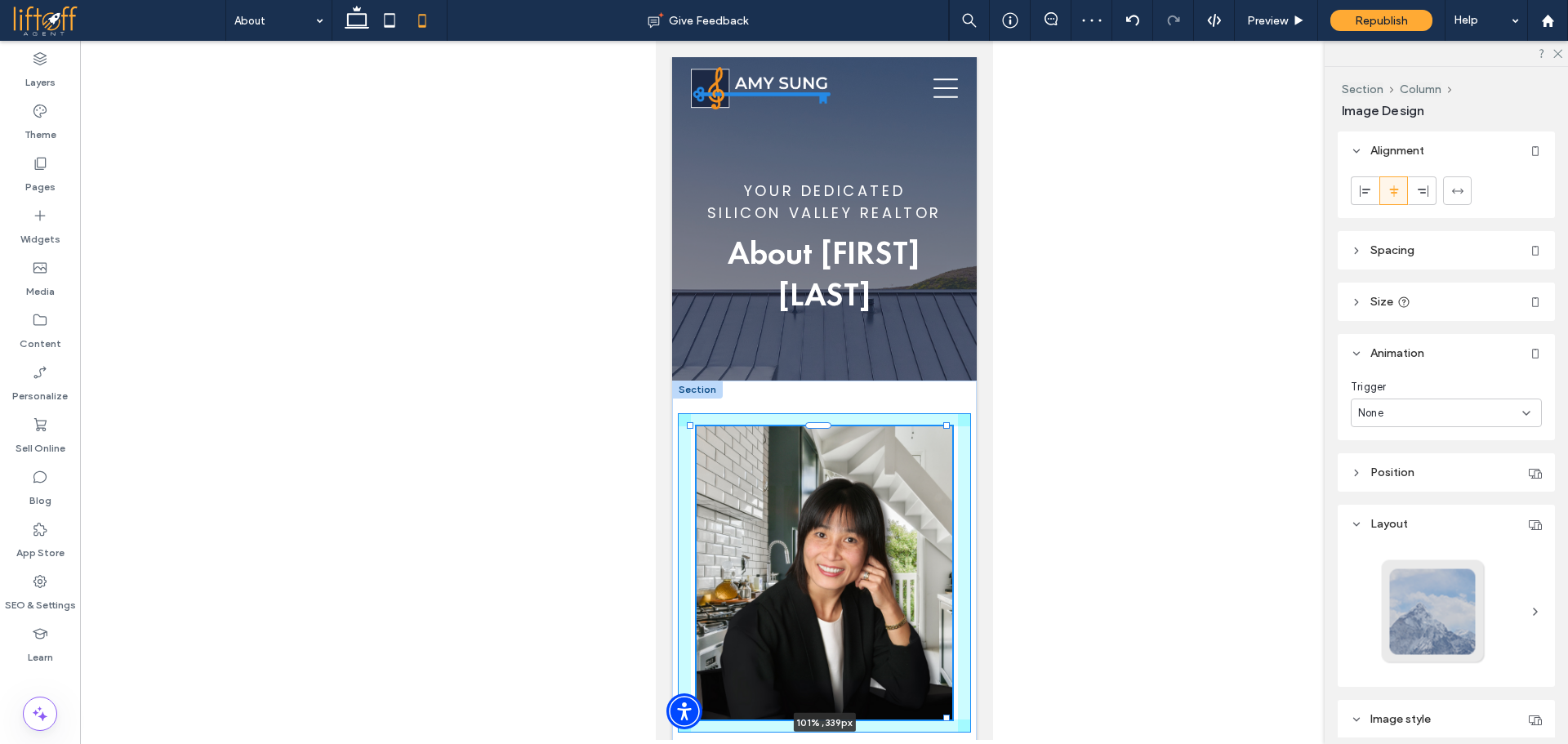 drag, startPoint x: 931, startPoint y: 662, endPoint x: 947, endPoint y: 684, distance: 27.202941 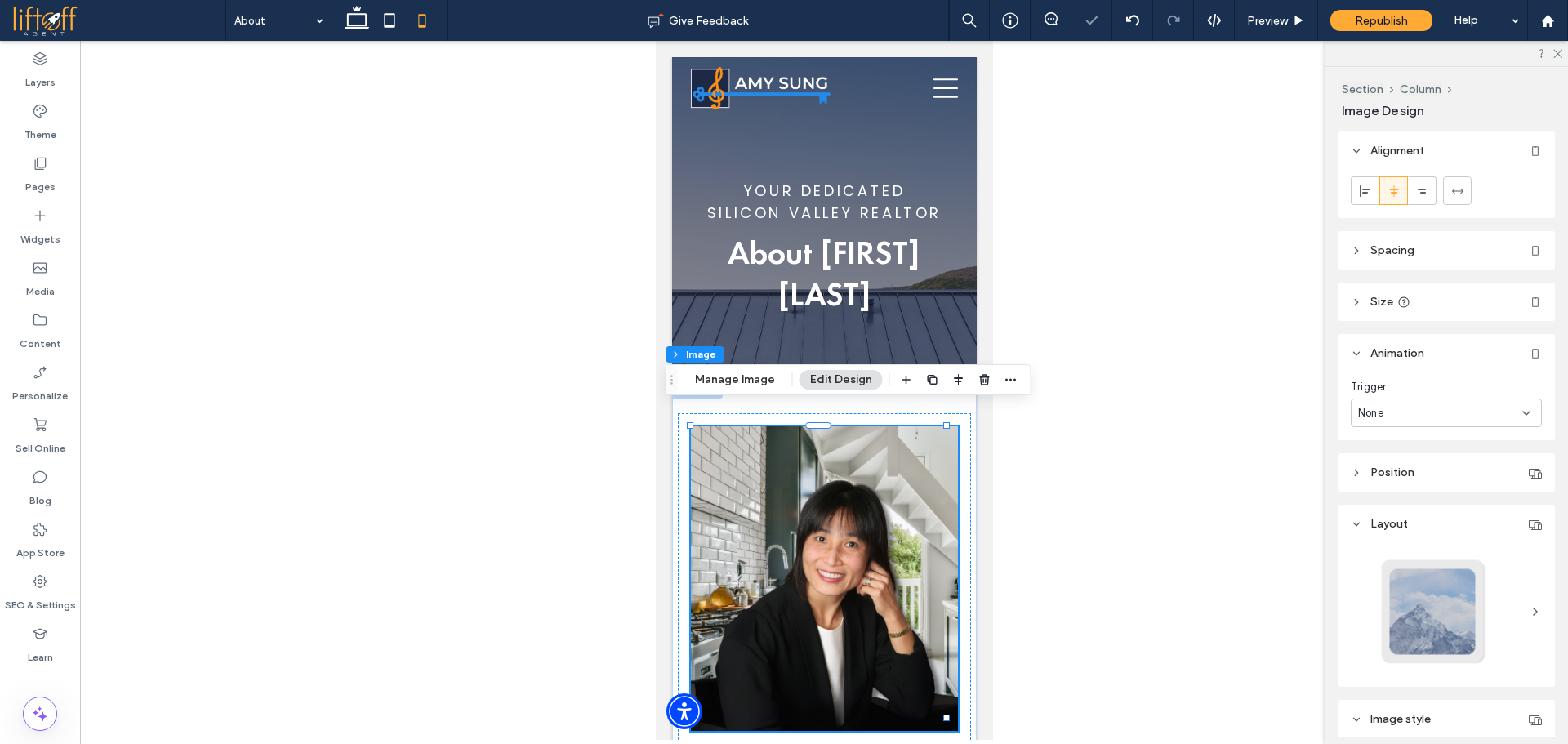 click at bounding box center [824, 390] 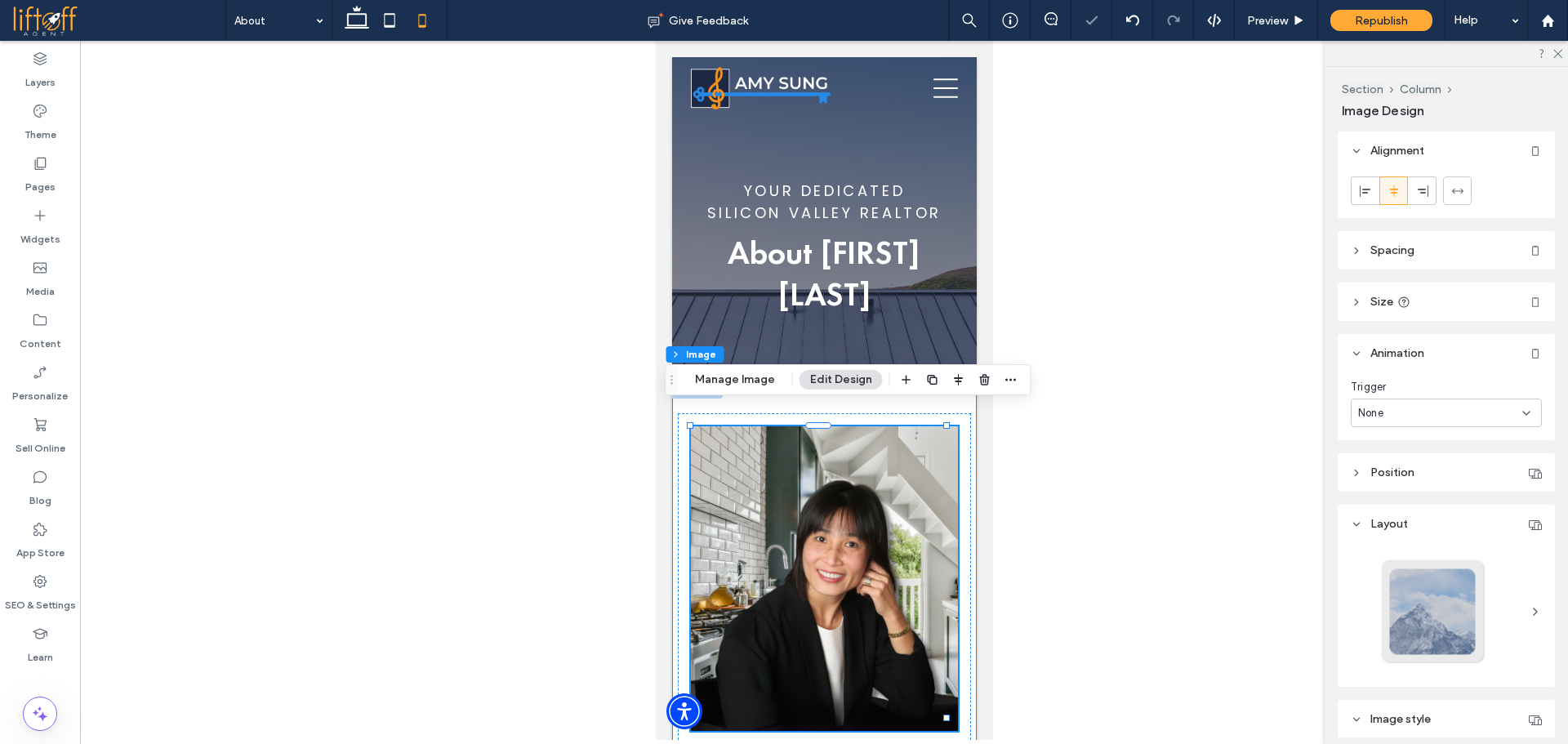 click on "Your Dedicated Silicon Valley Realtor
Meet [FIRST]
[FIRST] [LAST] is known for exceeding expectations with every client she serves. Whether you’re buying your dream home or selling a property you’ve cherished, [FIRST] leads with compassion, expertise, and a commitment to your success. For sellers, [FIRST] treats each listing as a unique brand launch—thoughtfully prepared, strategically priced, and expertly promoted to capture the right buyers. For buyers, [FIRST] listens to your story, understands your lifestyle, and guides you through Silicon Valley’s competitive market with clarity and confidence. From the first meeting to closing day, you’ll feel informed, supported, and empowered every step of the way.
SCHEDULE A MEETING
101% , 339px" at bounding box center [823, 898] 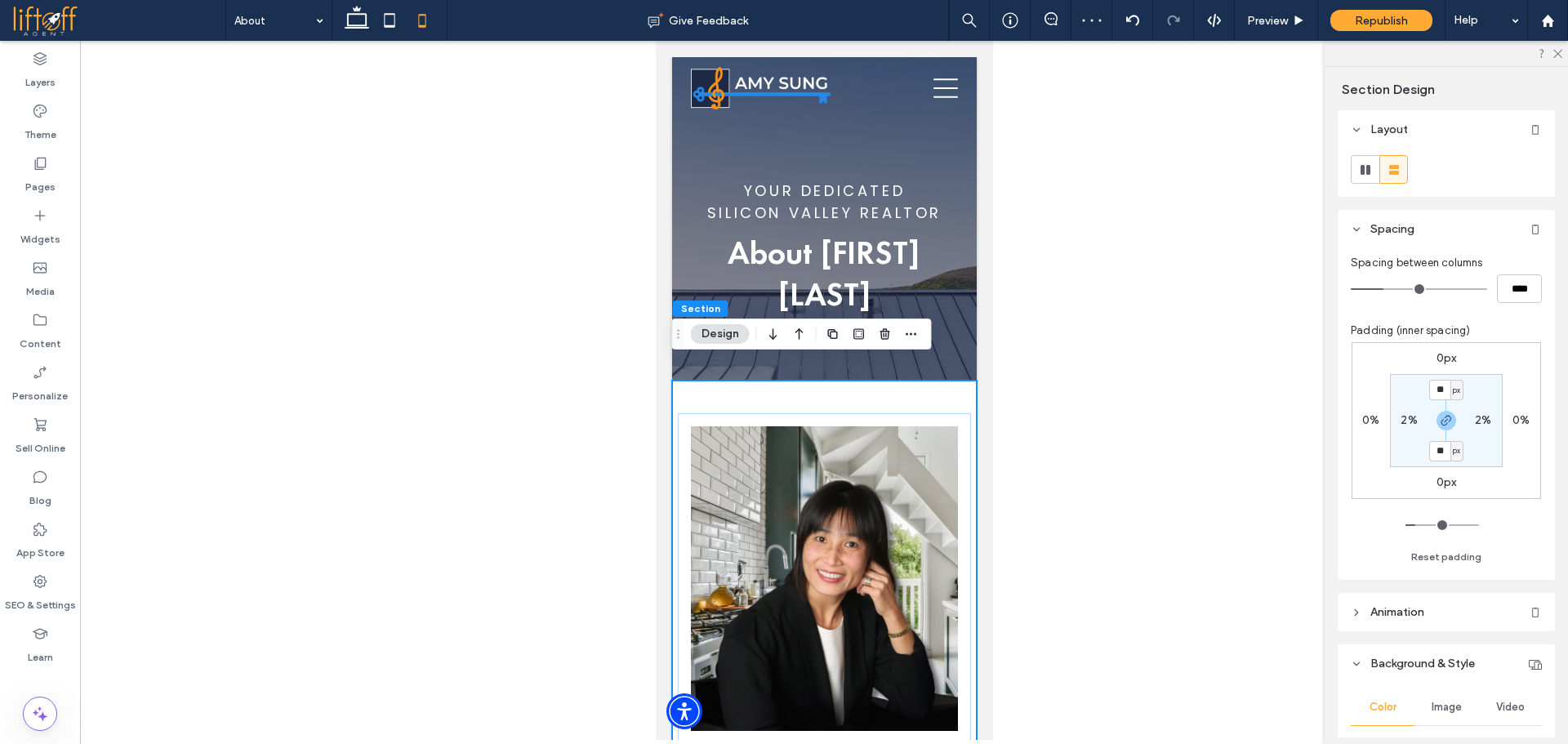 click on "Your Dedicated Silicon Valley Realtor
Meet [FIRST]
[FIRST] [LAST] is known for exceeding expectations with every client she serves. Whether you’re buying your dream home or selling a property you’ve cherished, [FIRST] leads with compassion, expertise, and a commitment to your success. For sellers, [FIRST] treats each listing as a unique brand launch—thoughtfully prepared, strategically priced, and expertly promoted to capture the right buyers. For buyers, [FIRST] listens to your story, understands your lifestyle, and guides you through Silicon Valley’s competitive market with clarity and confidence. From the first meeting to closing day, you’ll feel informed, supported, and empowered every step of the way.
SCHEDULE A MEETING" at bounding box center (823, 898) 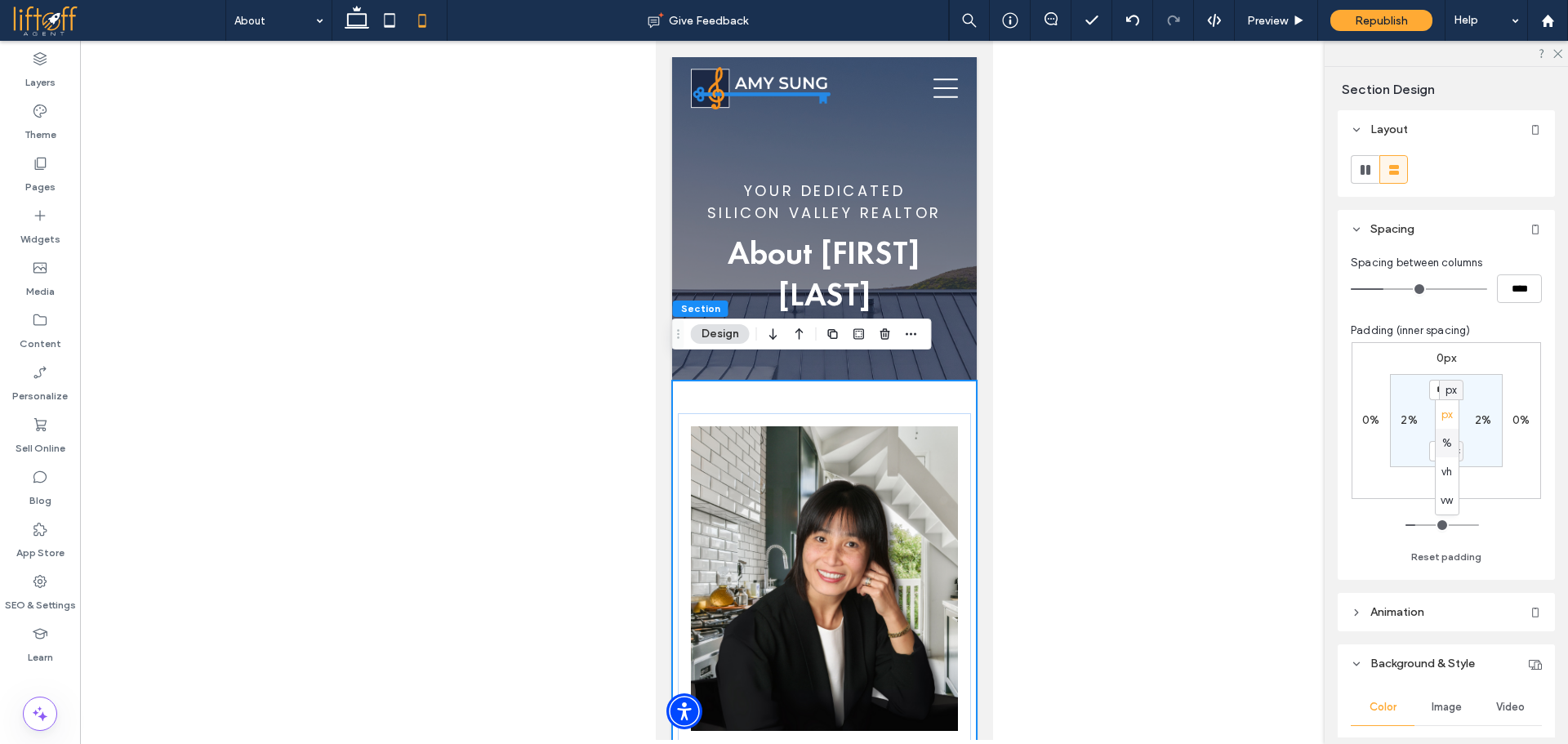 click on "%" at bounding box center (1447, 443) 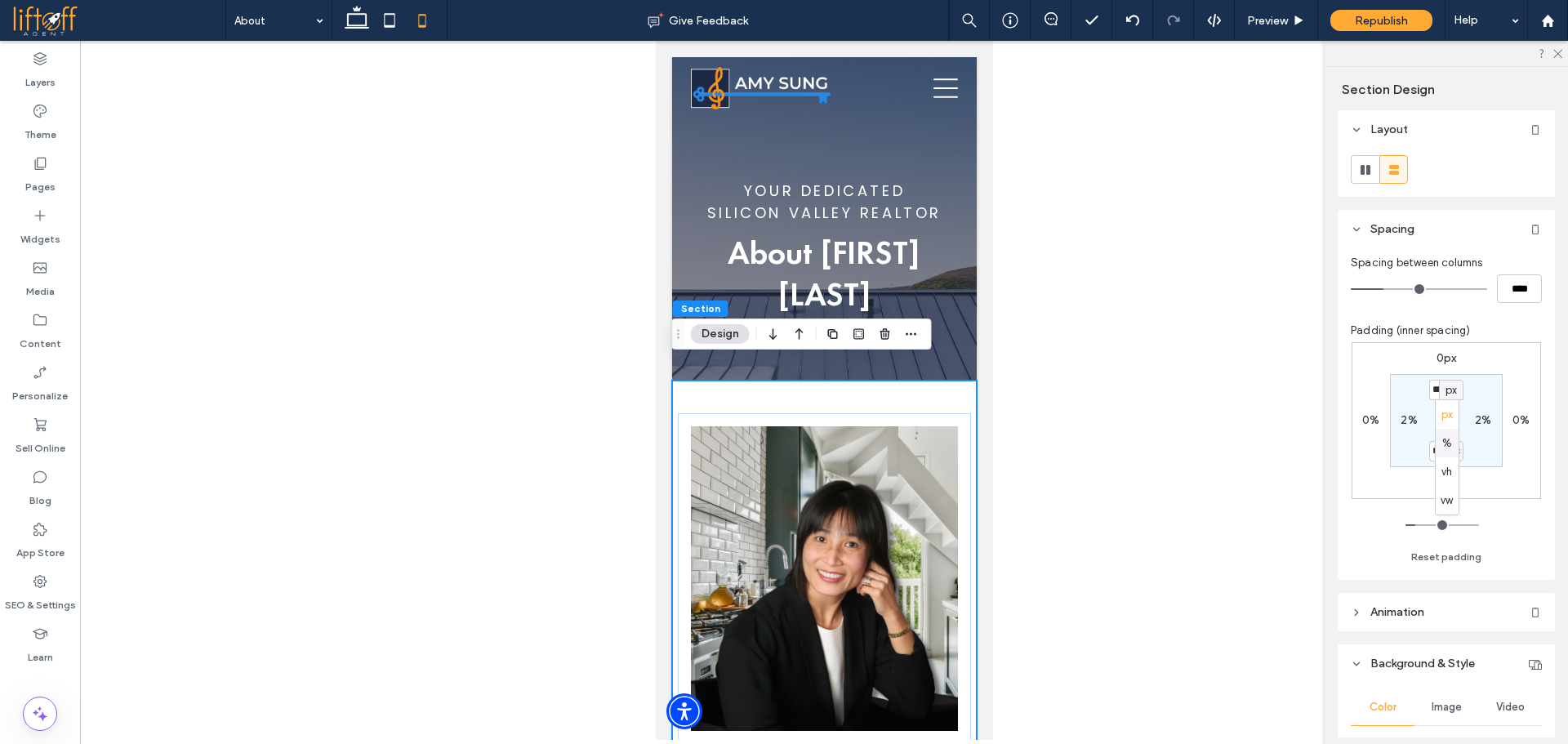 type on "**" 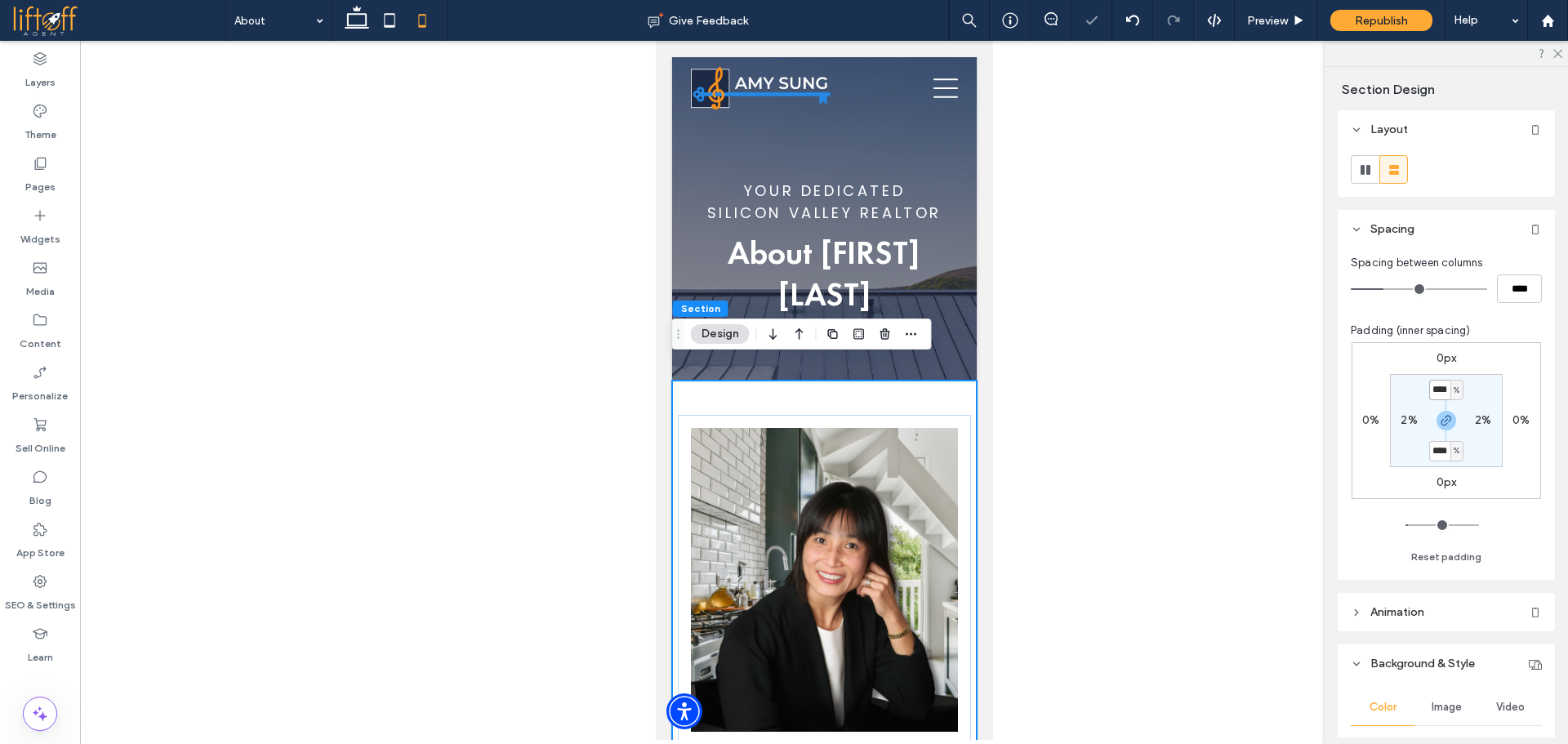 click on "****" at bounding box center [1440, 390] 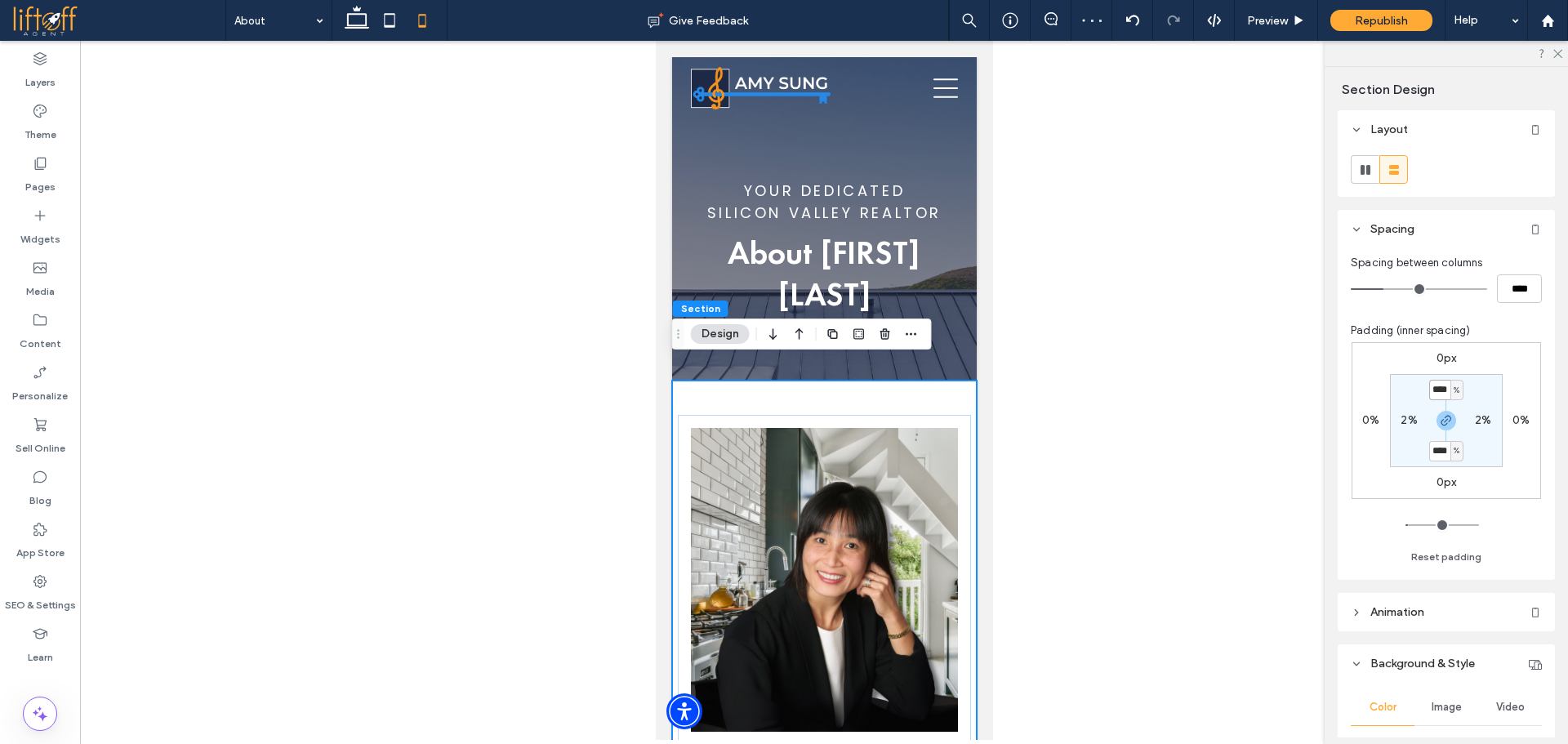 type on "*" 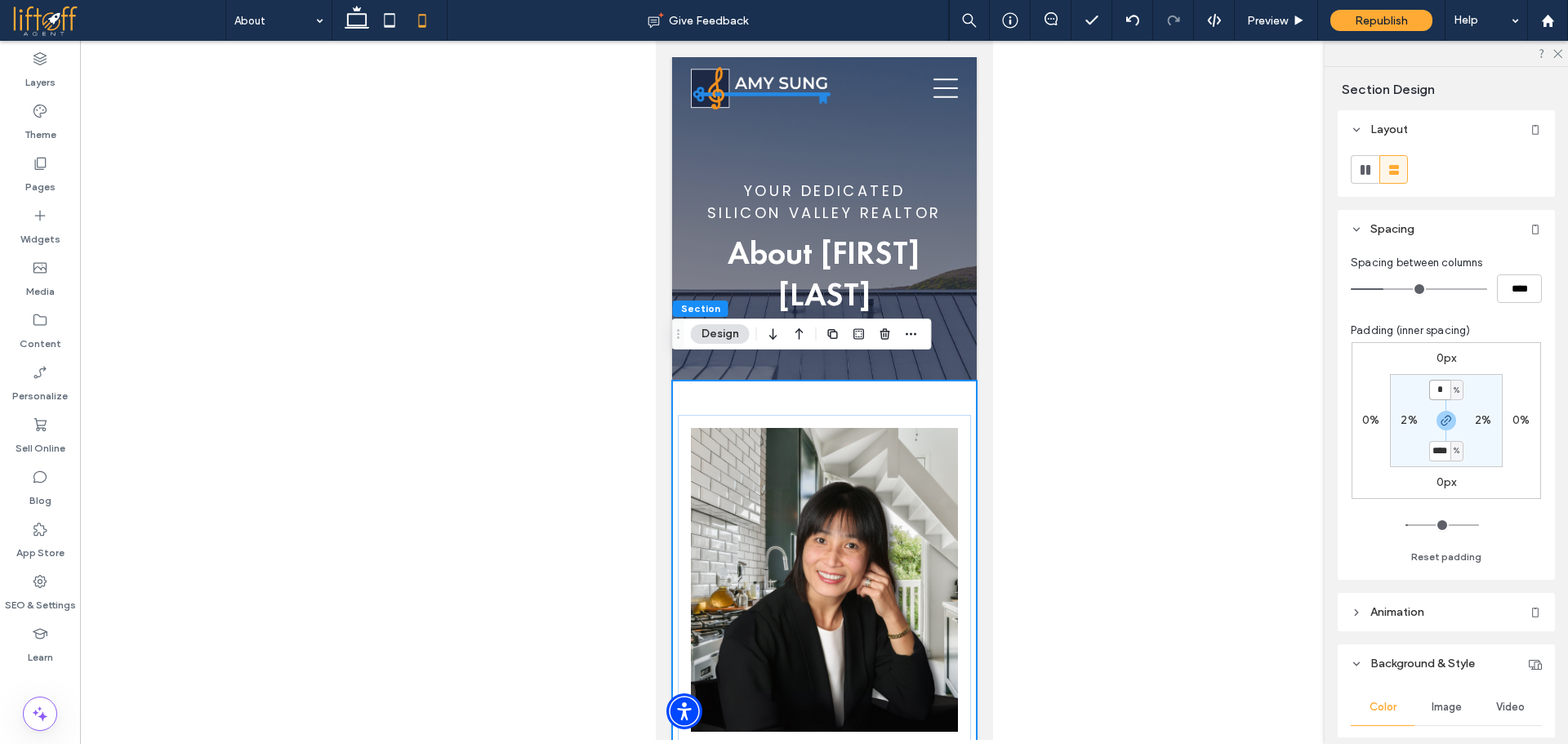 type on "*" 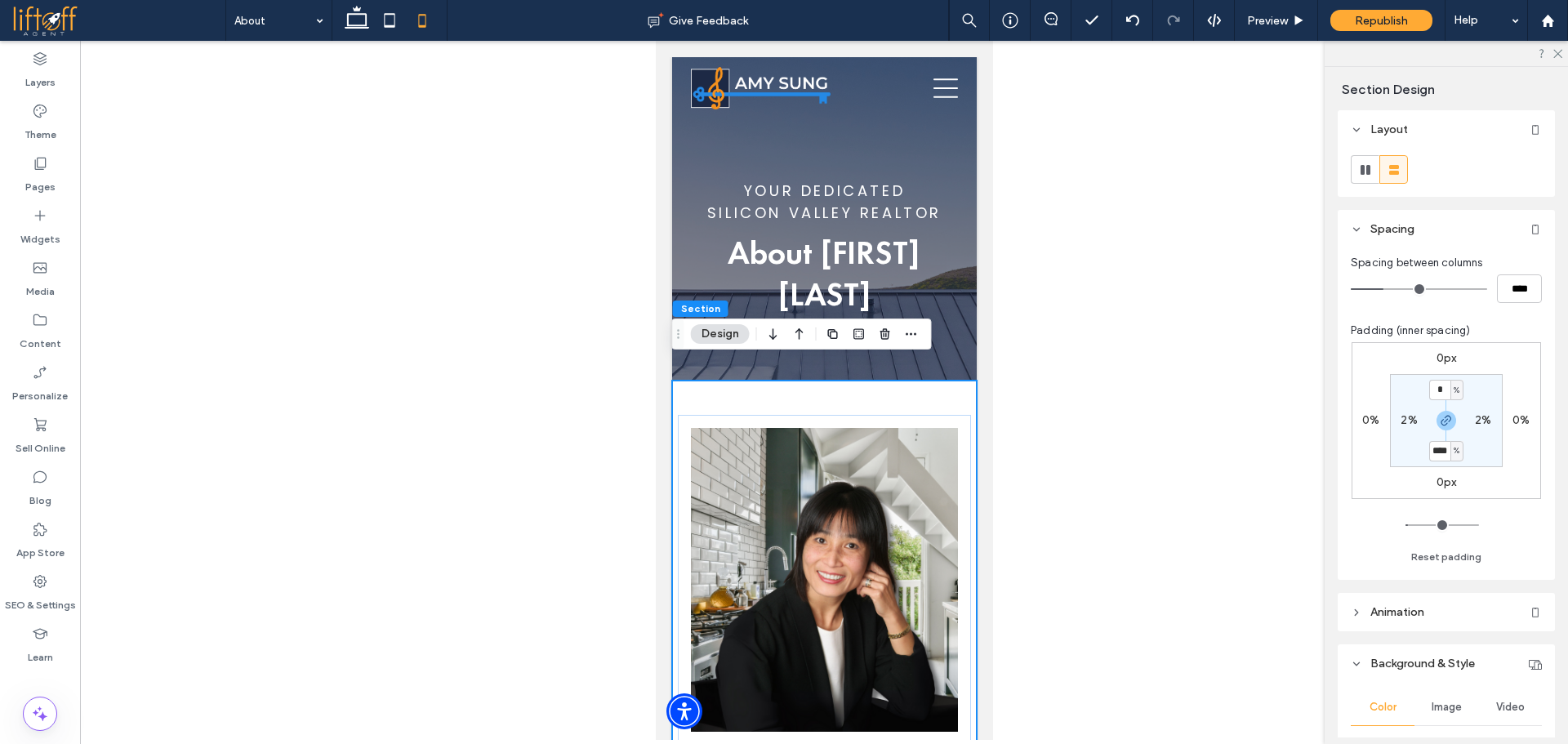 type on "*" 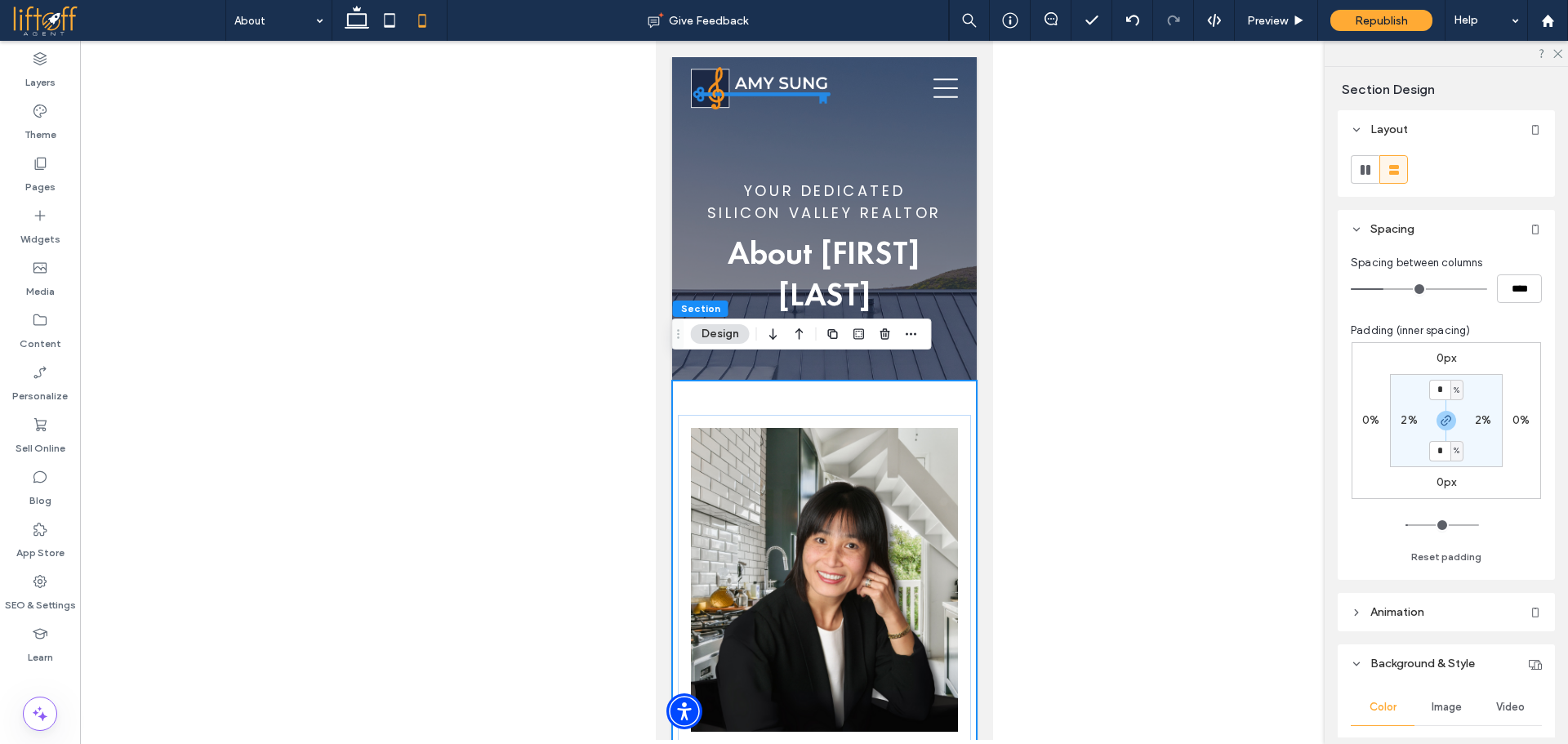 drag, startPoint x: 1507, startPoint y: 394, endPoint x: 1479, endPoint y: 424, distance: 41.03657 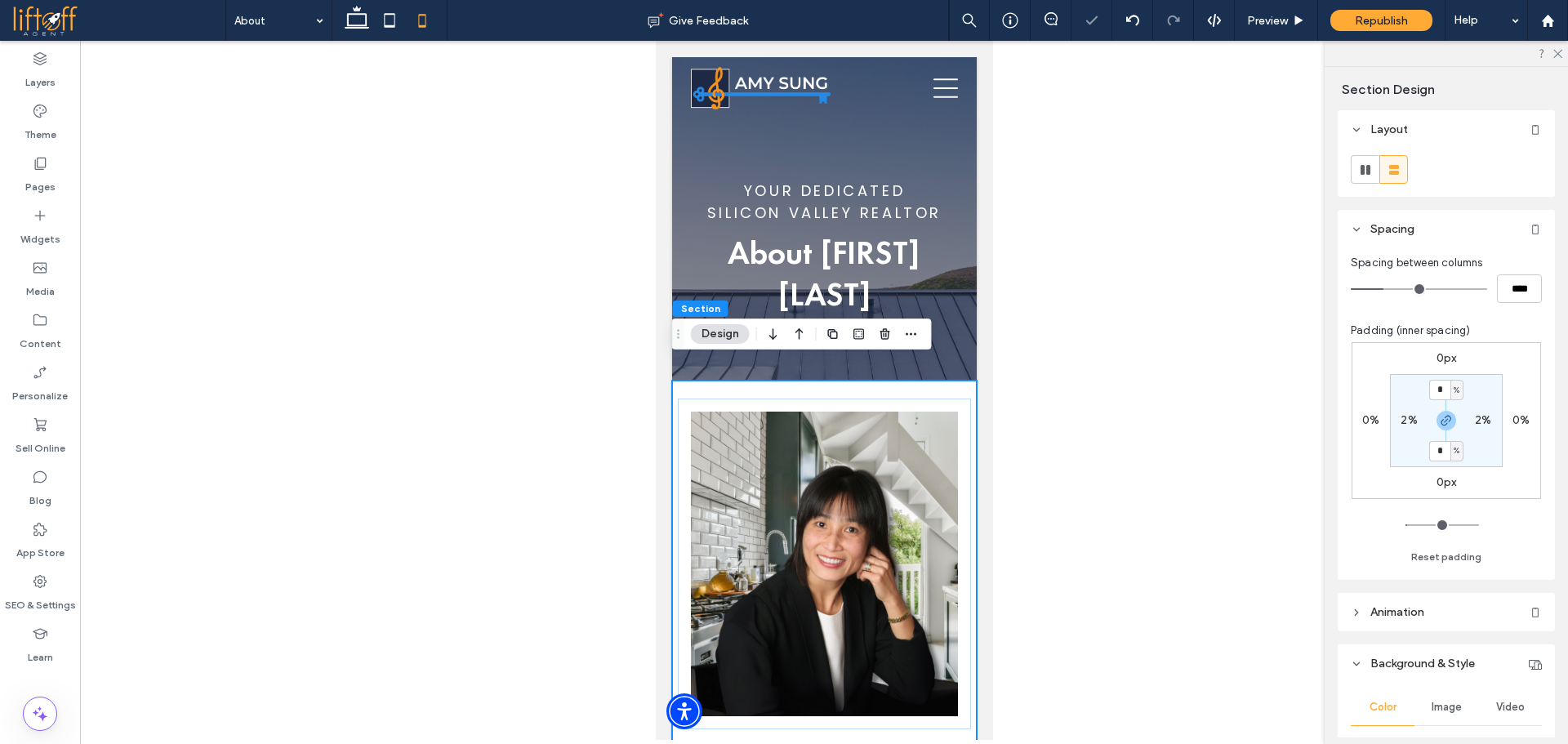 click on "2%" at bounding box center [1483, 420] 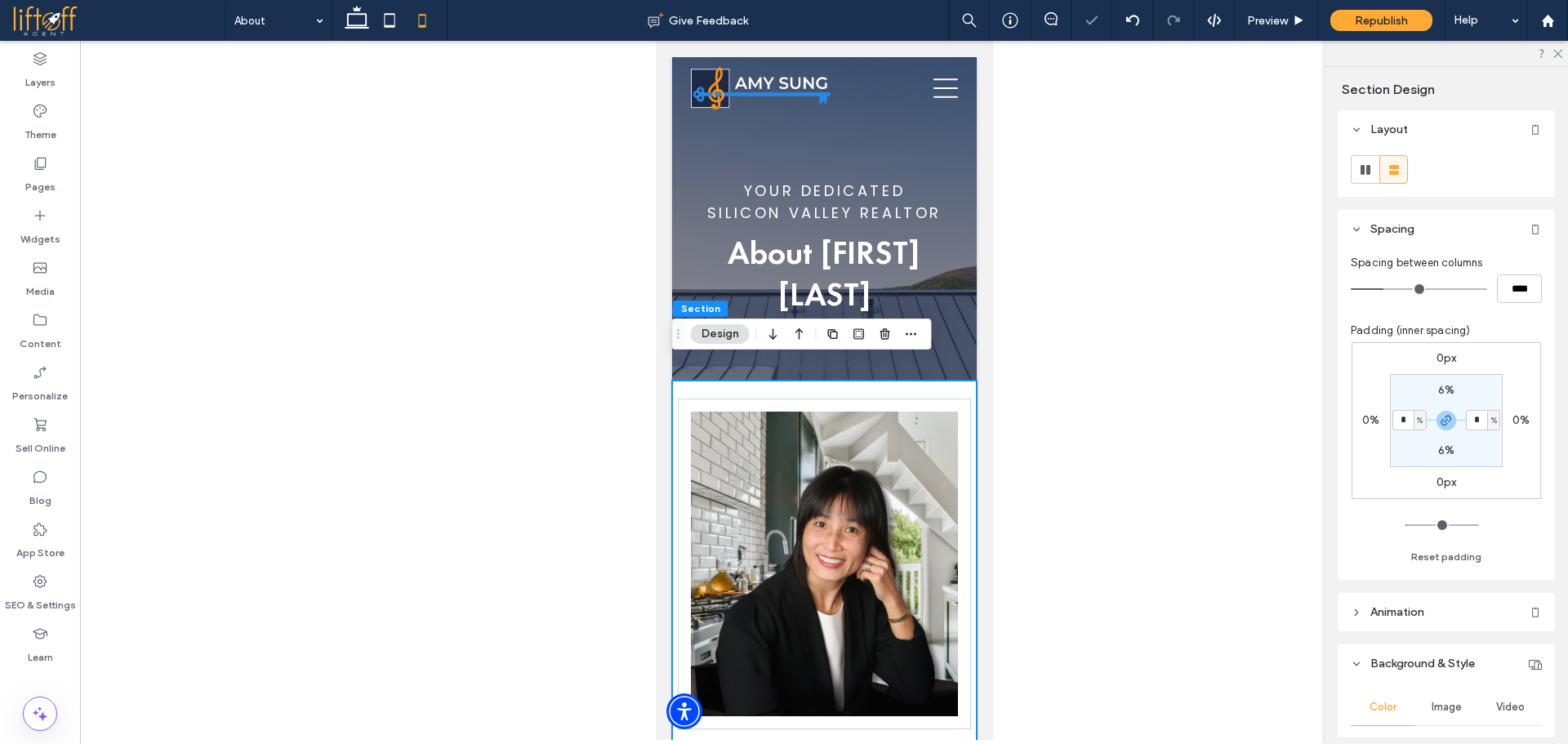 type on "*" 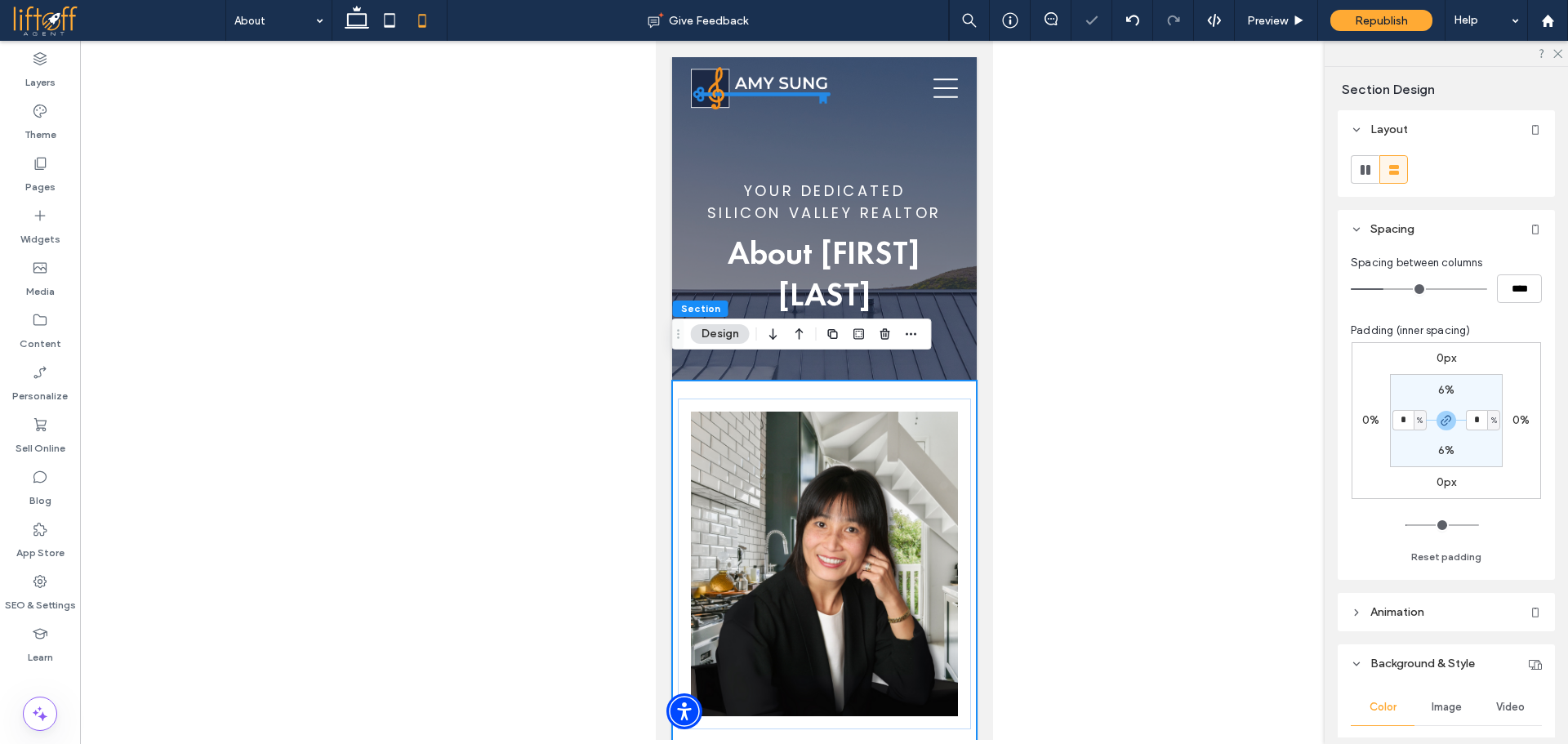 click on "6% * % 6% * %" at bounding box center (1446, 421) 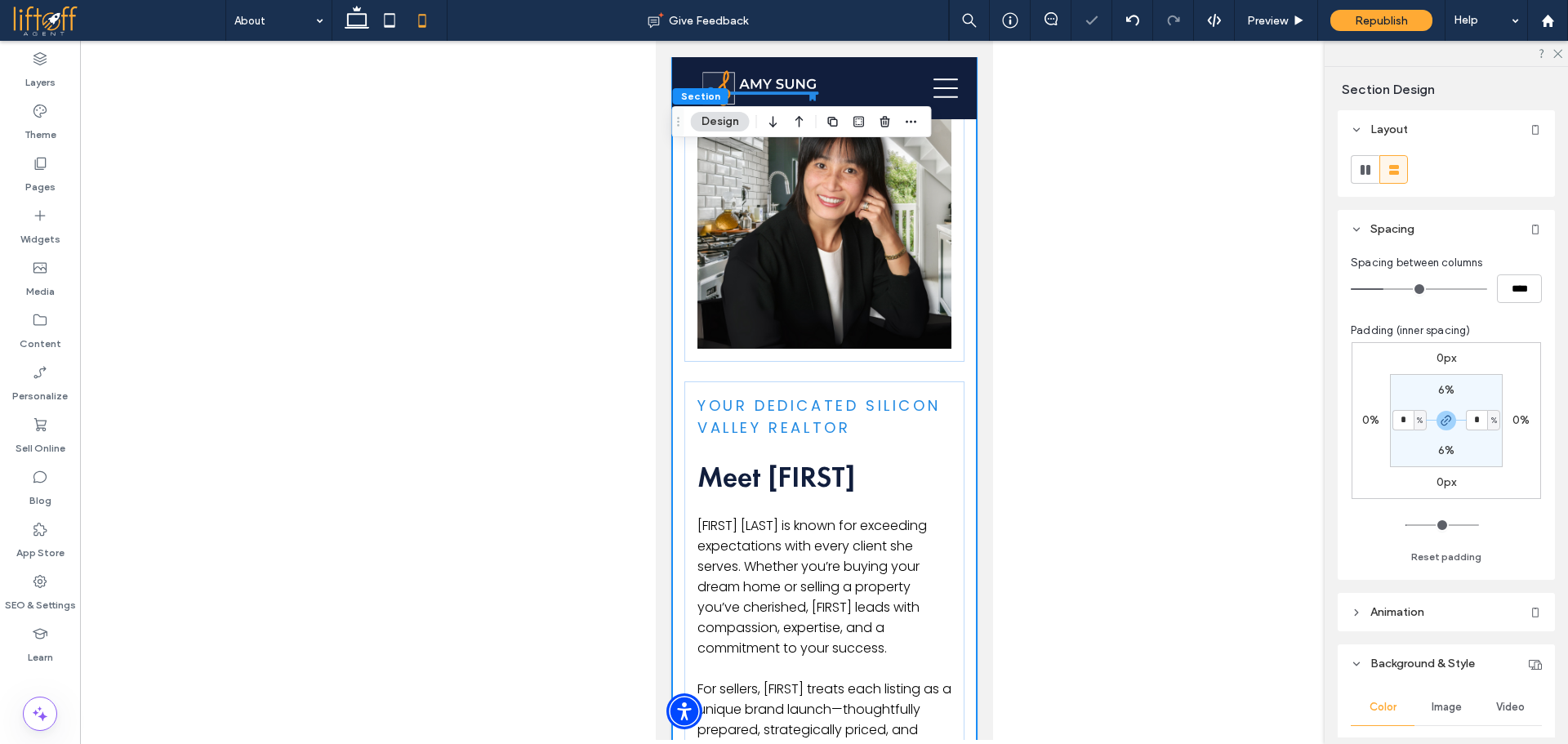 scroll, scrollTop: 484, scrollLeft: 0, axis: vertical 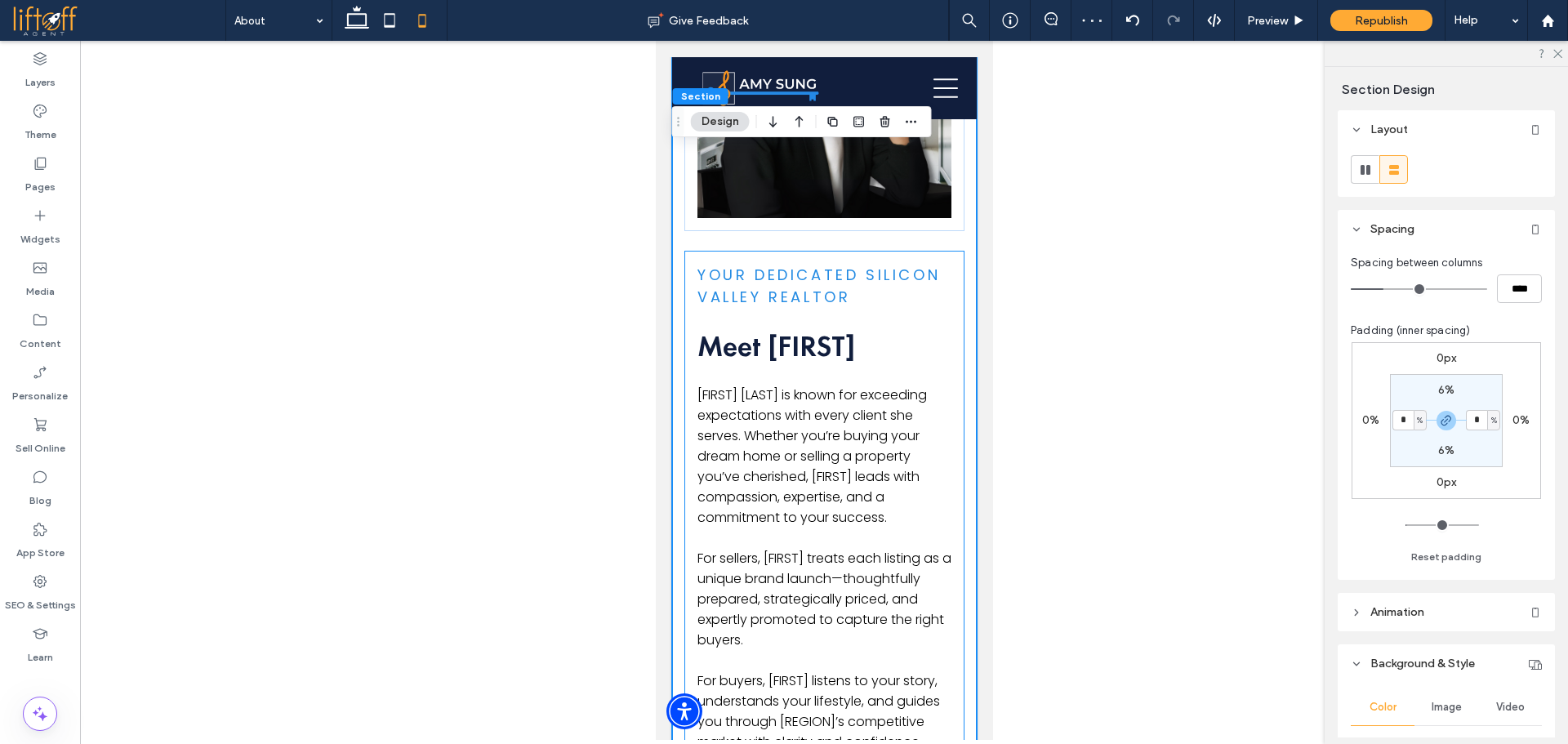 click on "Your Dedicated Silicon Valley Realtor
Meet Amy
Amy Sung is known for exceeding expectations with every client she serves. Whether you’re buying your dream home or selling a property you’ve cherished, Amy leads with compassion, expertise, and a commitment to your success. For sellers, Amy treats each listing as a unique brand launch—thoughtfully prepared, strategically priced, and expertly promoted to capture the right buyers. For buyers, Amy listens to your story, understands your lifestyle, and guides you through Silicon Valley’s competitive market with clarity and confidence. From the first meeting to closing day, you’ll feel informed, supported, and empowered every step of the way.
SCHEDULE A MEETING" at bounding box center (823, 571) 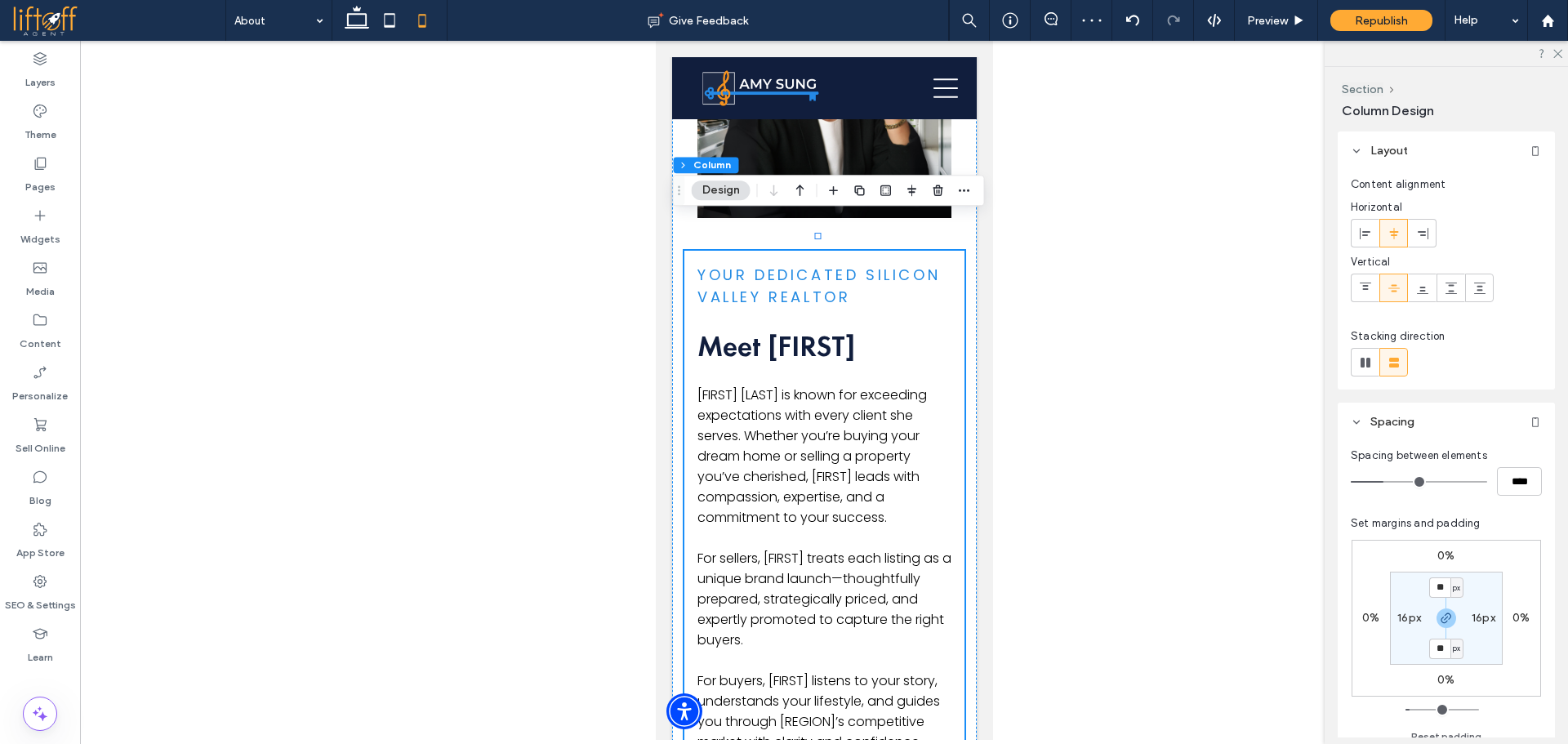 click 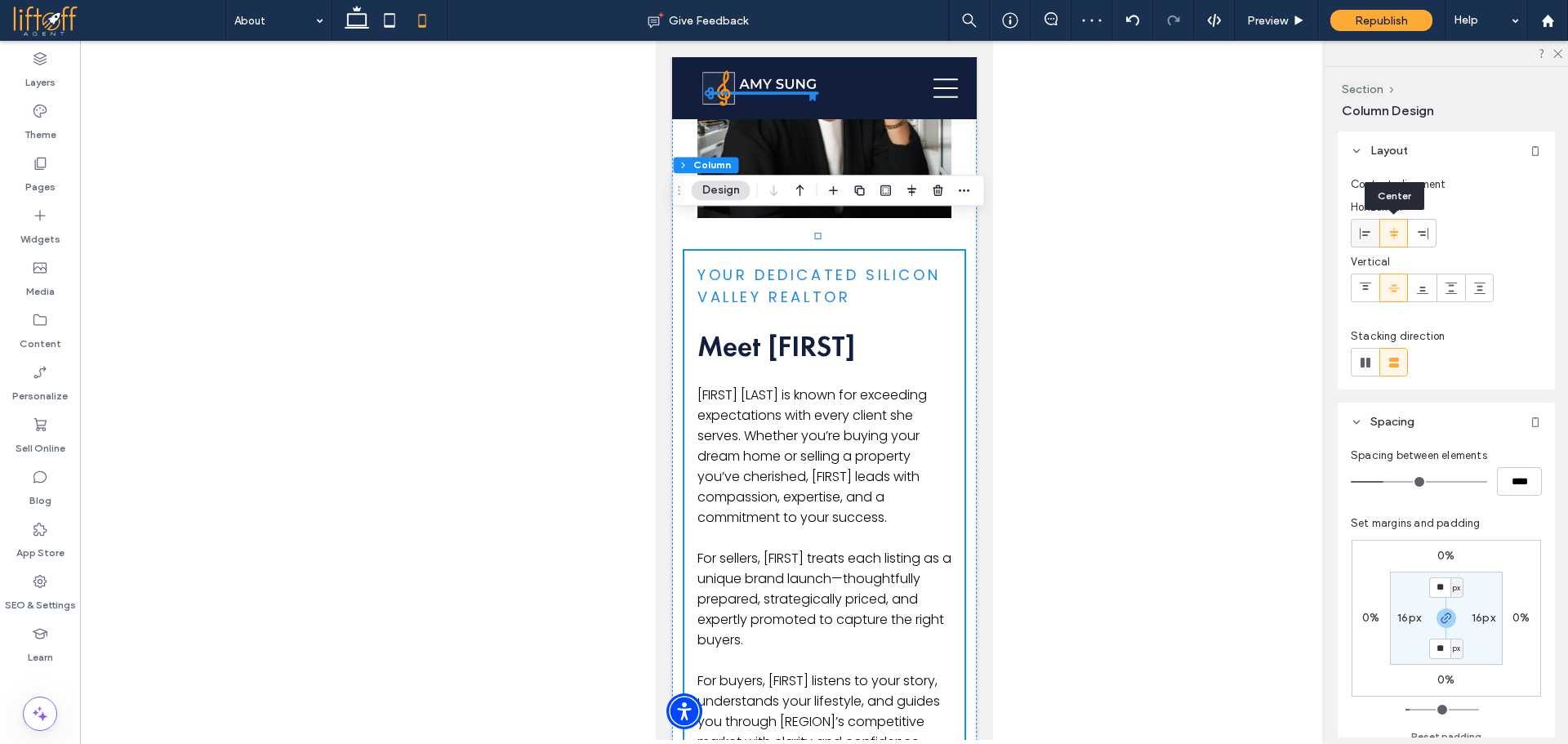 click 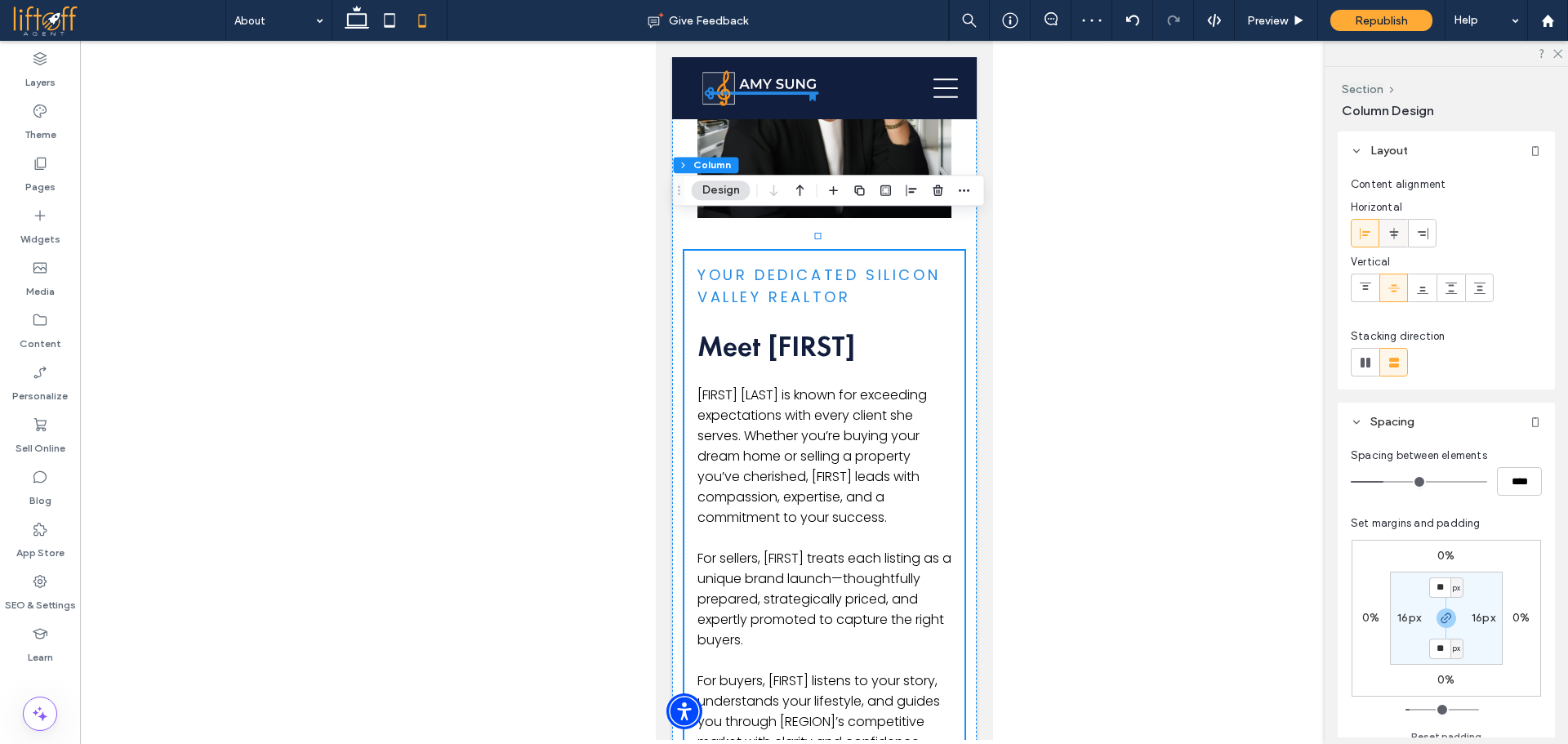 click at bounding box center [1394, 233] 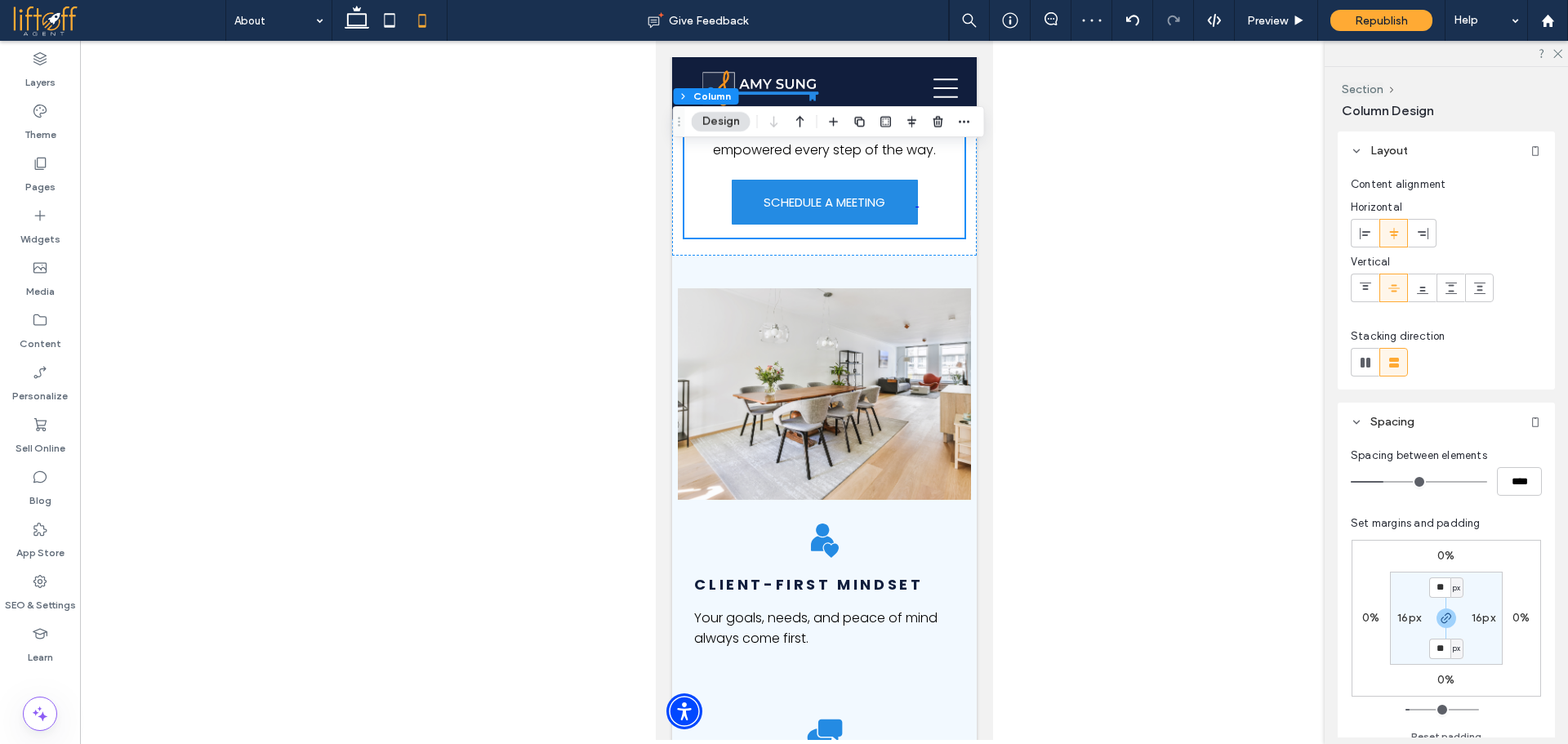 scroll, scrollTop: 1146, scrollLeft: 0, axis: vertical 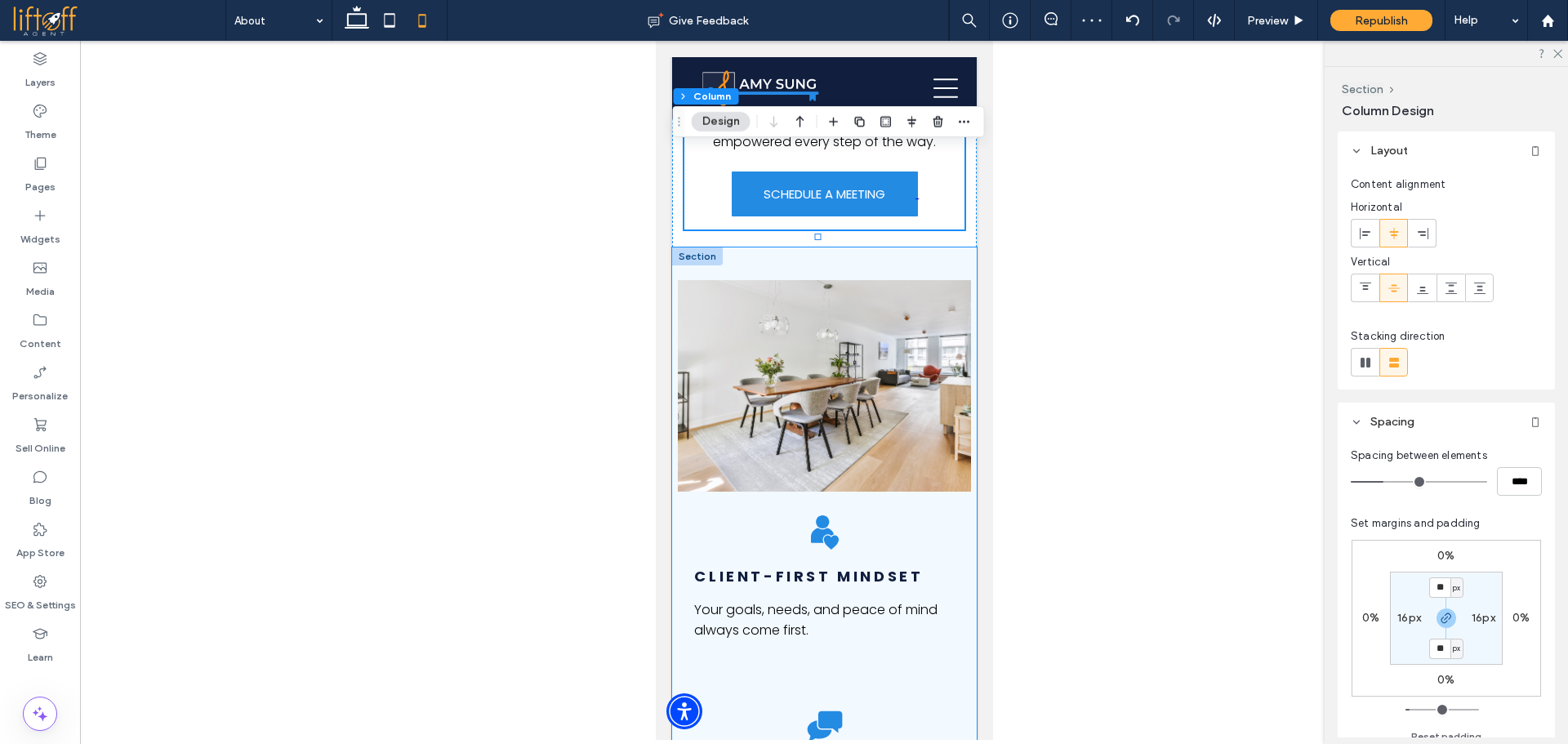 click on "A black and white icon of a person holding a heart.
Client-First Mindset
A black and white icon of two speech bubbles on a white background.
Clear Communication
Your goals, needs, and peace of mind always come first.
You’ll always know what’s happening, what comes next, and why.
A black key with a hole in the middle on a white background.
Strategic Expertise
A group of people standing next to each other on a white background.
Data-driven insights and proven strategies for pricing, marketing, and negotiation.
Trusted Connections
Access to a network of vetted professionals, from mortgage lenders to movers." at bounding box center (823, 758) 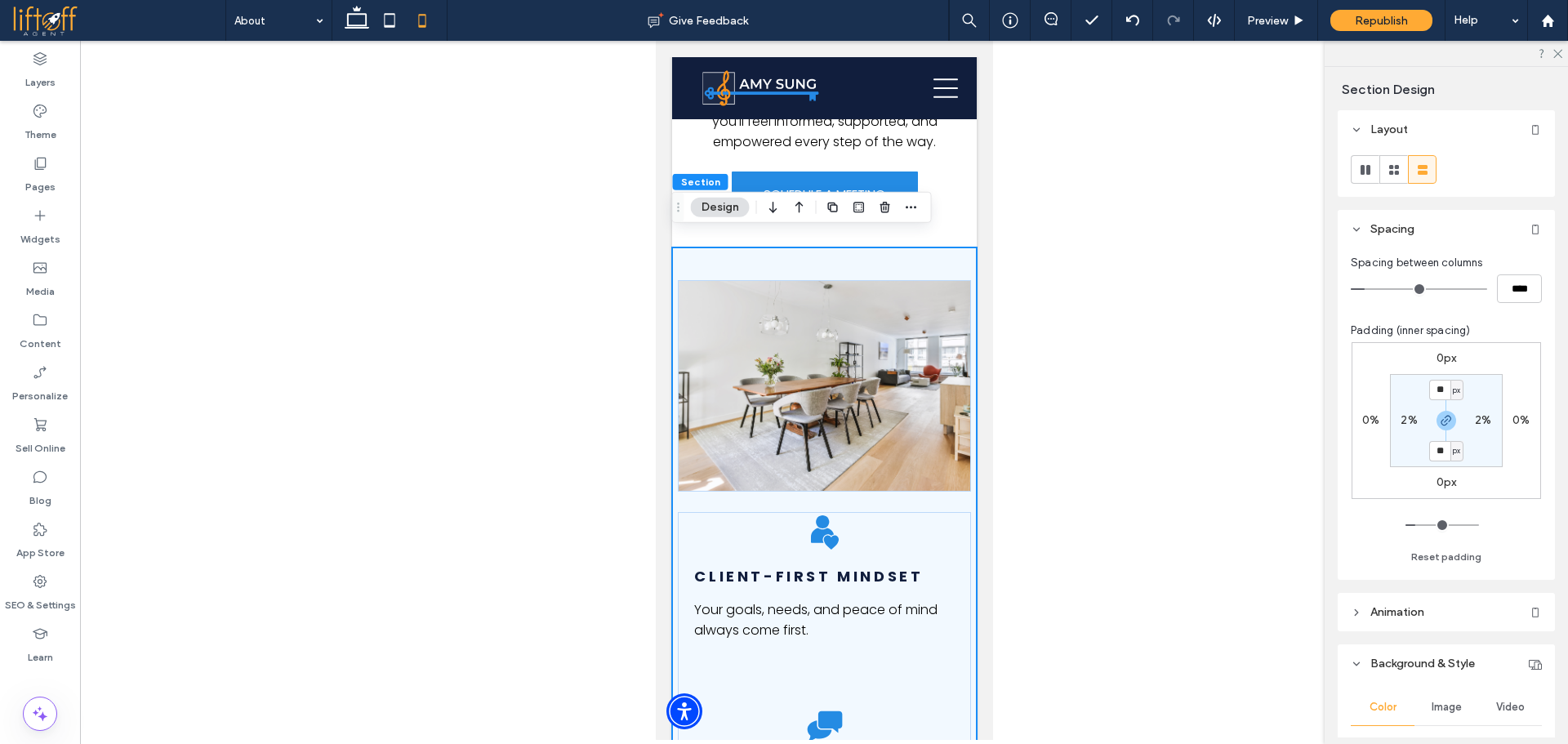click on "px" at bounding box center (1456, 390) 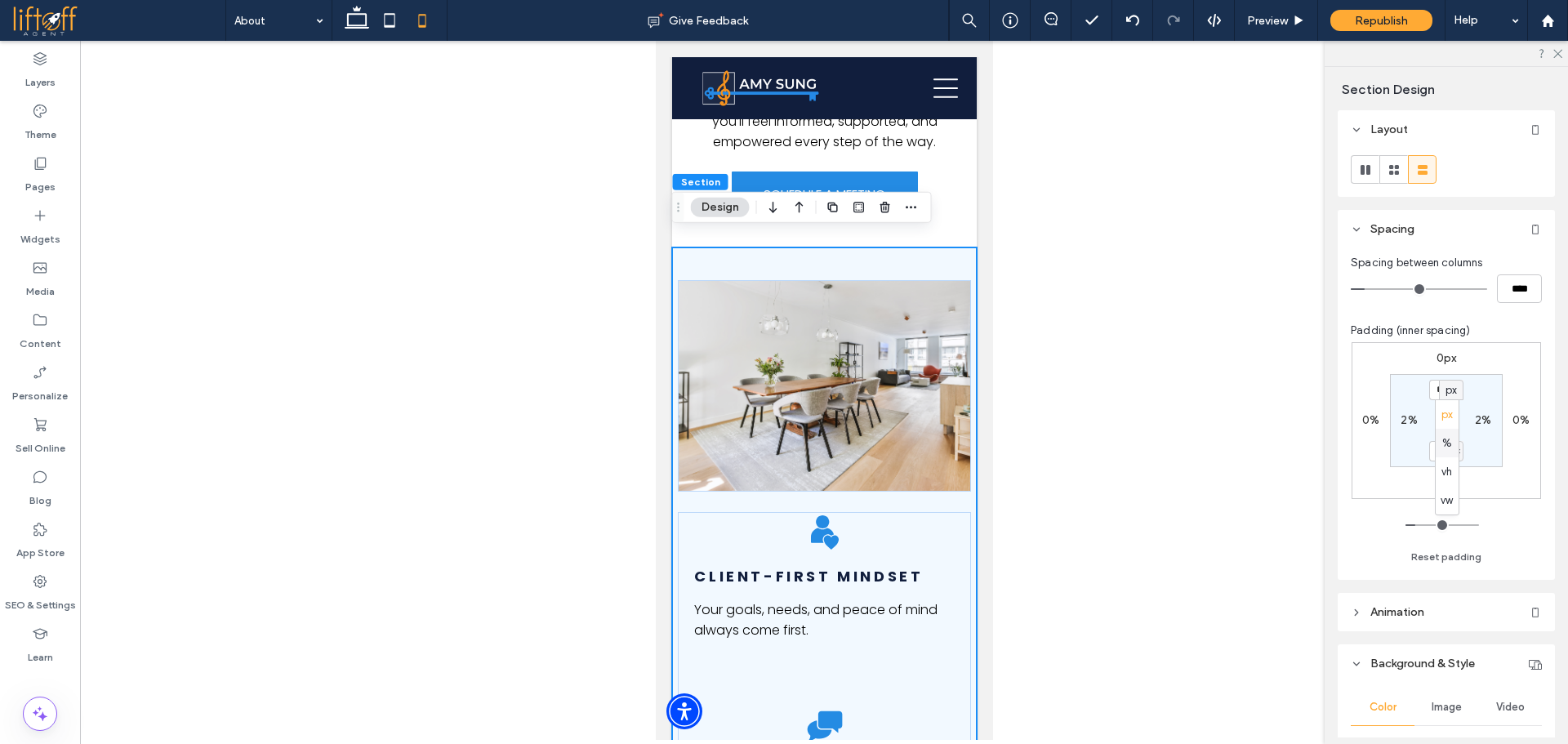 click on "%" at bounding box center (1447, 443) 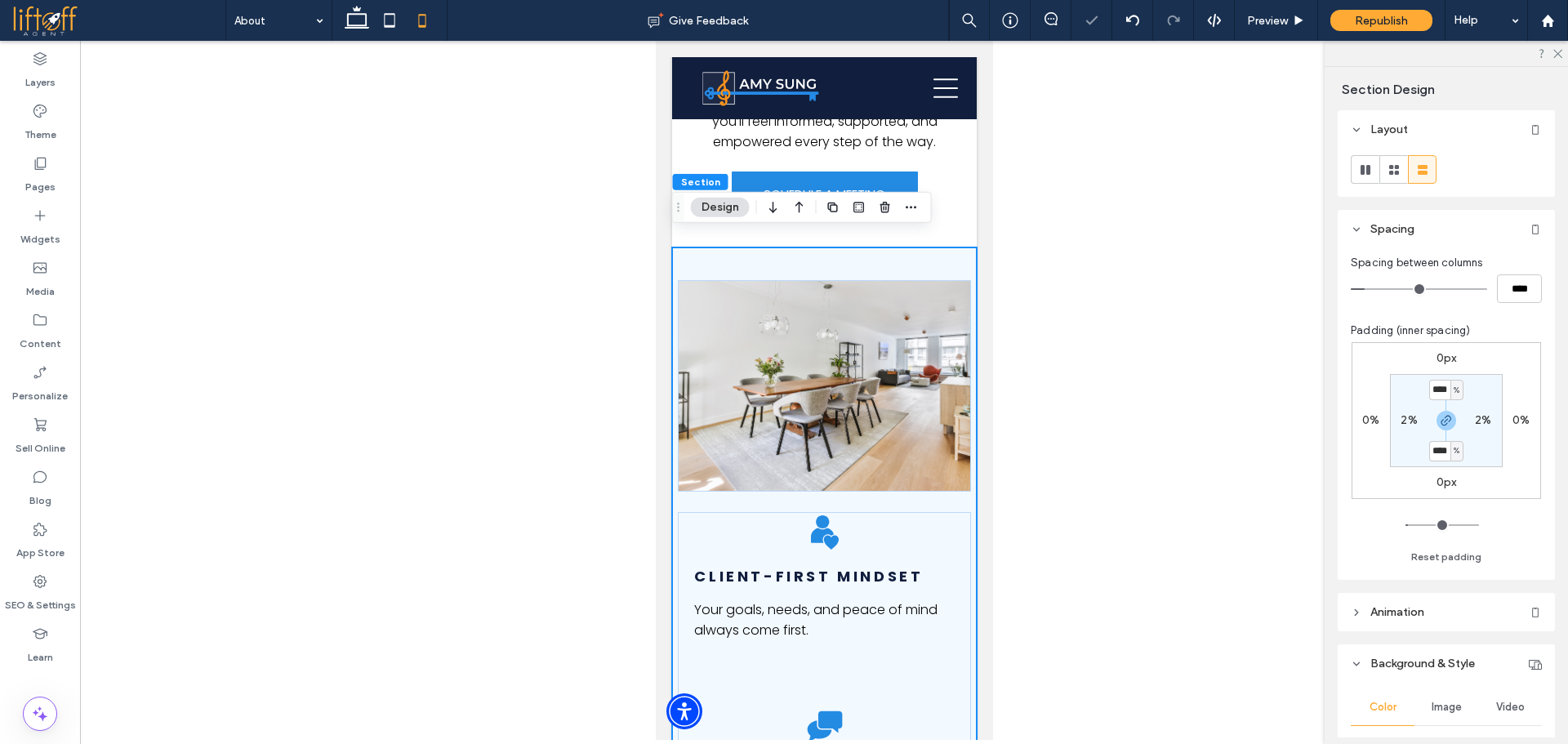 type on "****" 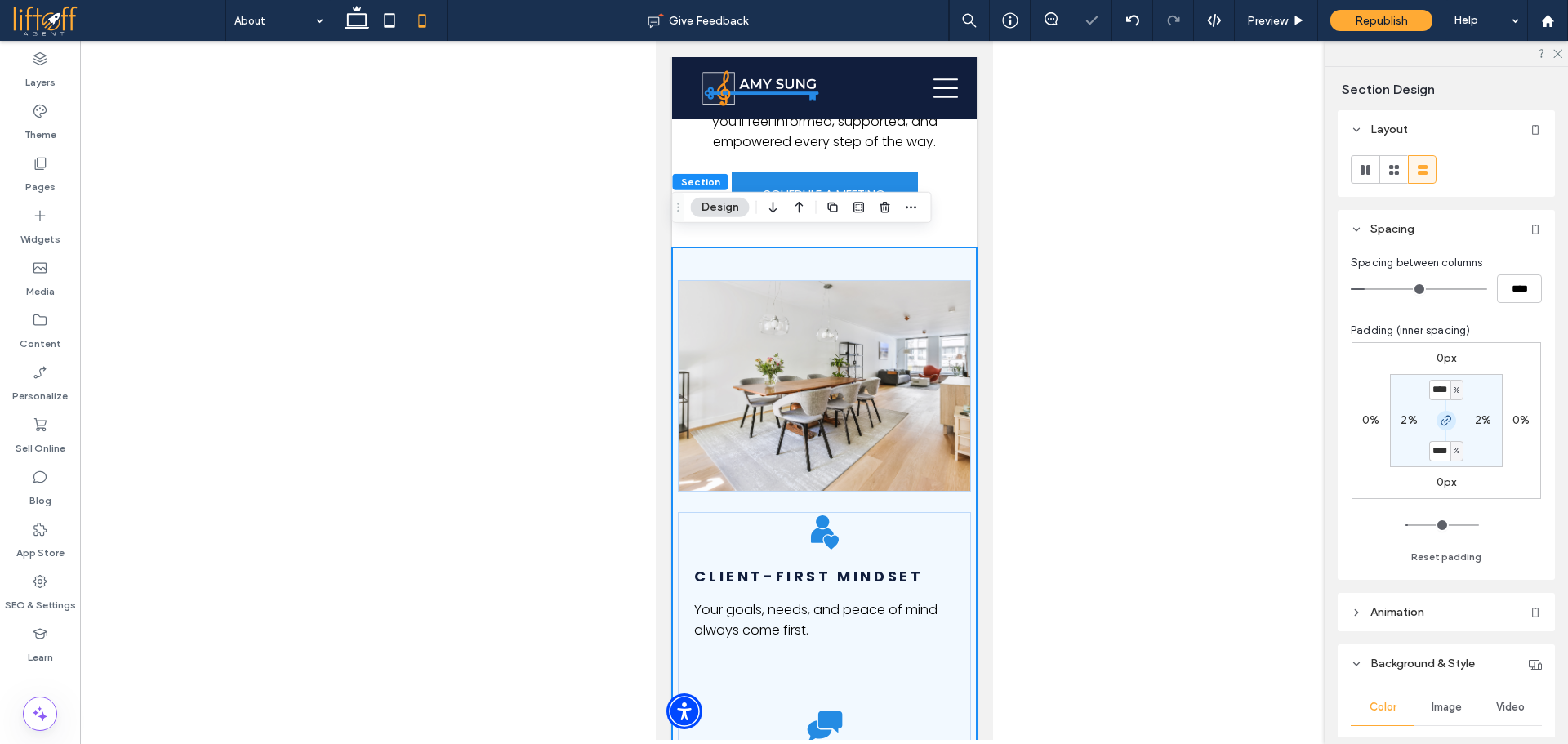 type on "**" 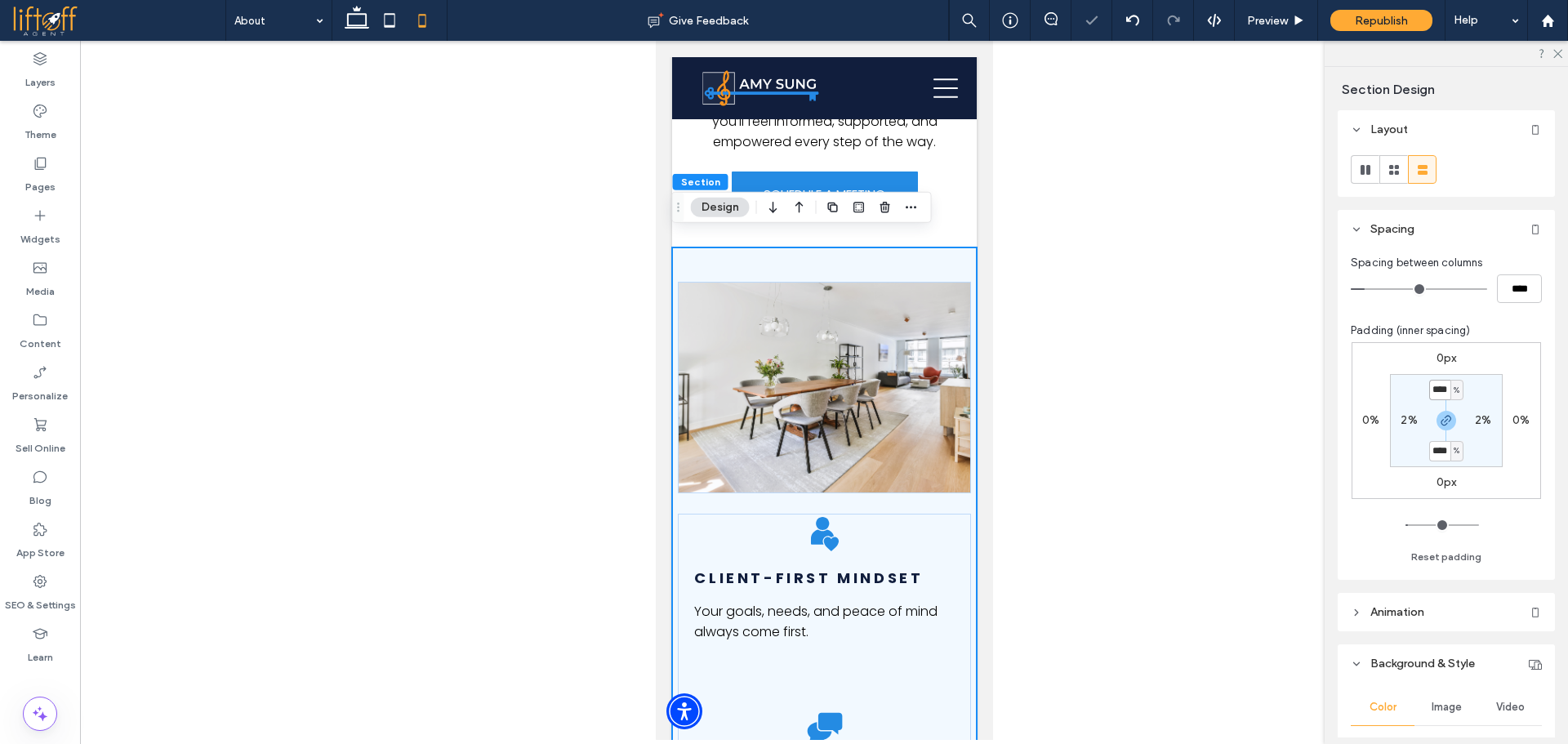 click on "****" at bounding box center [1440, 390] 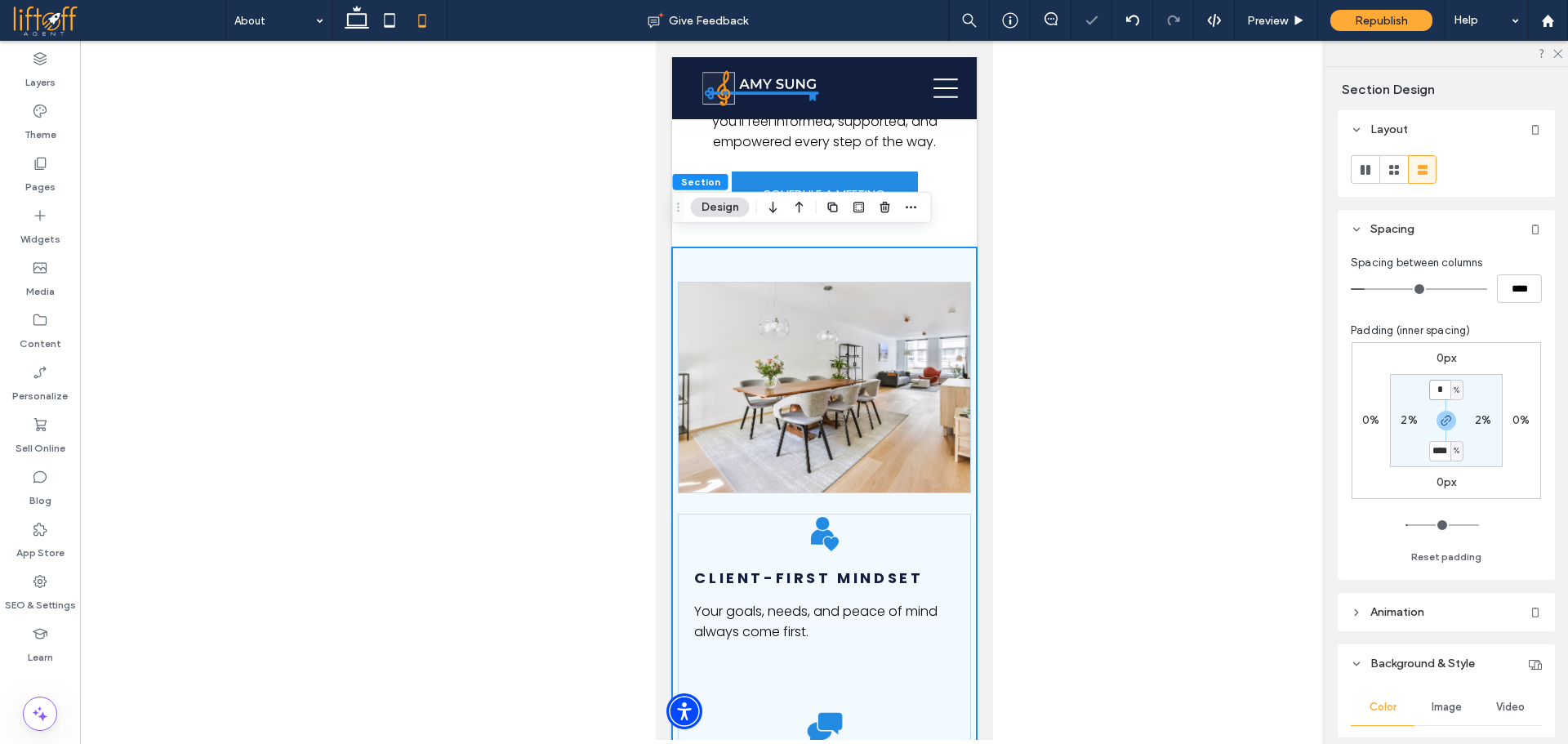 type on "*" 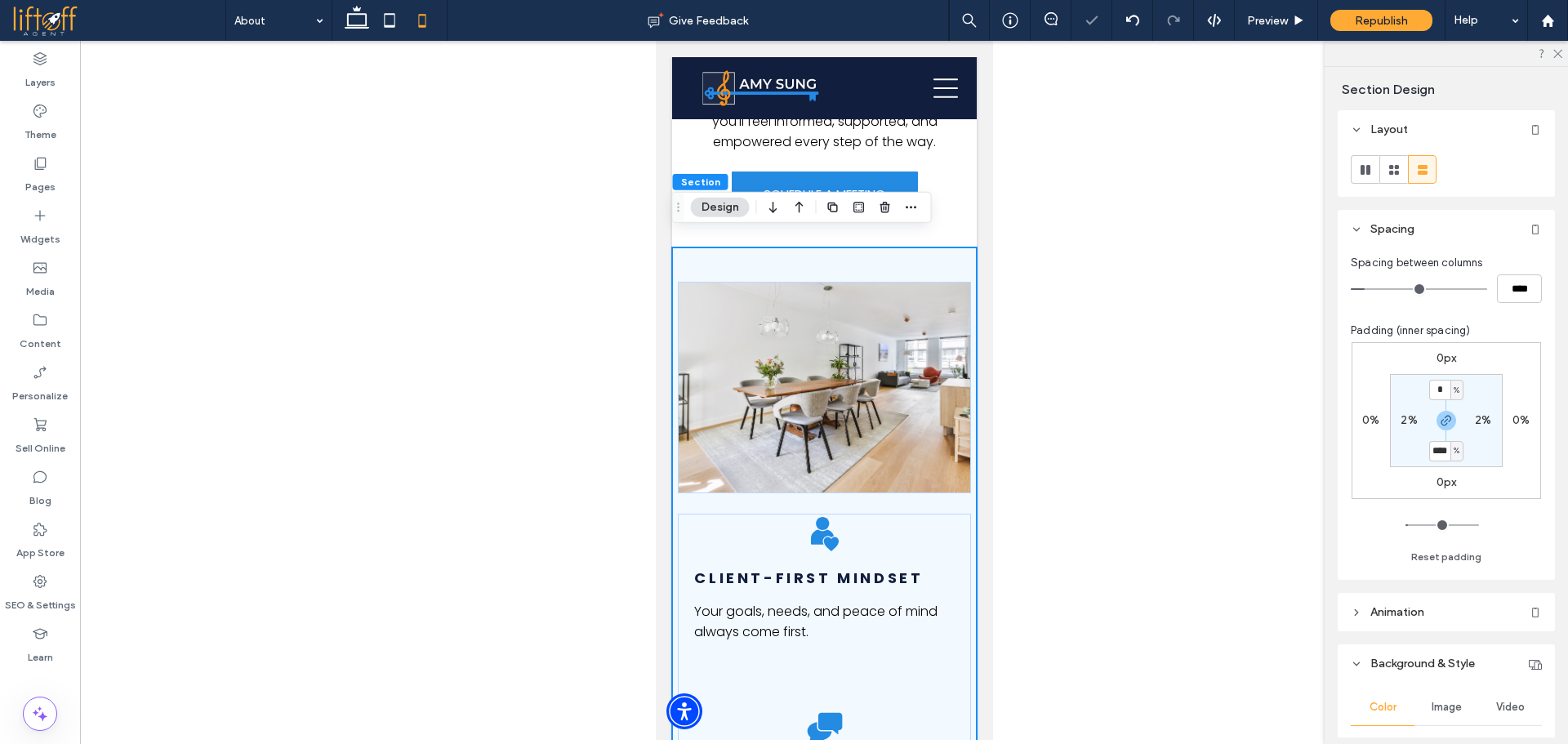 type on "*" 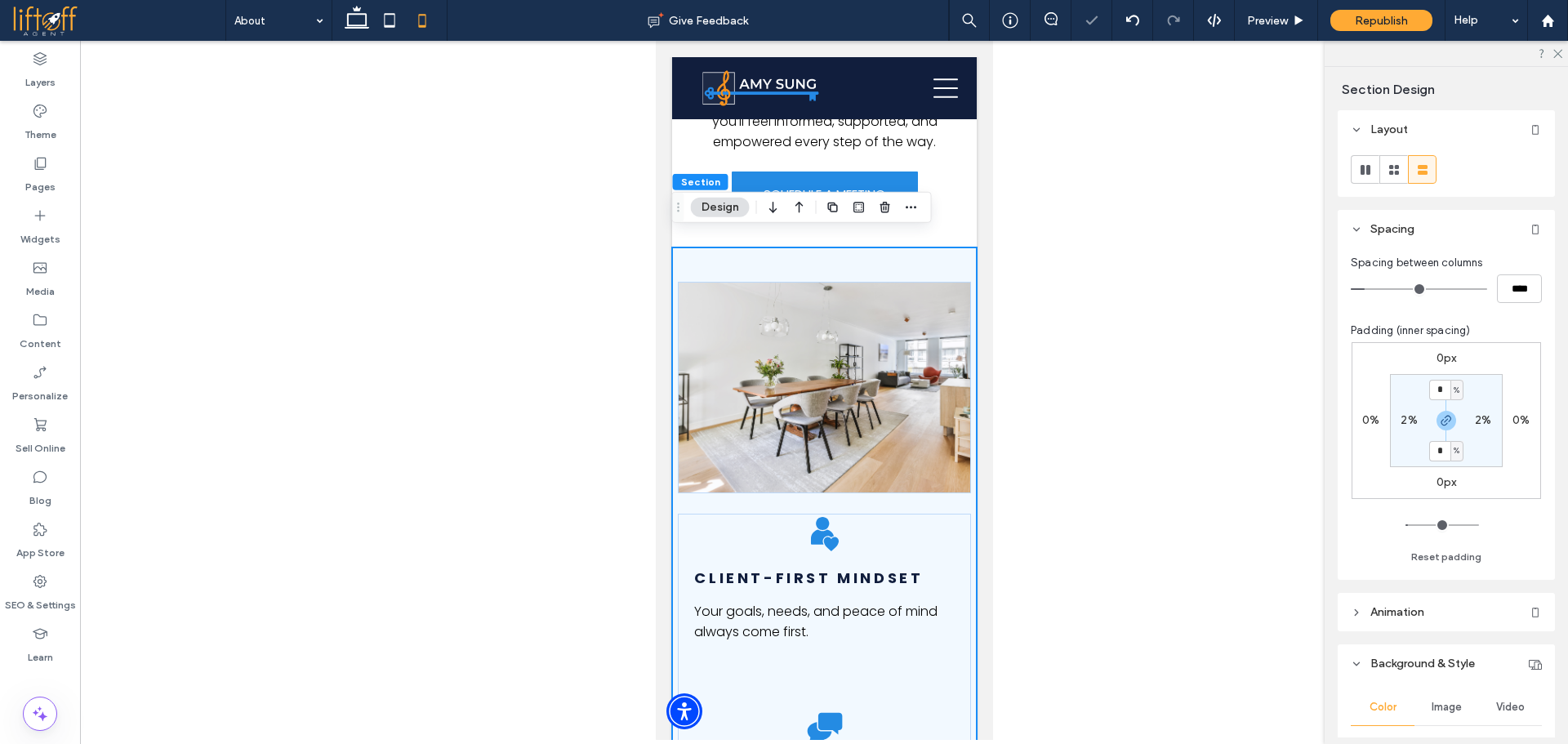 click on "0px 0% 0px 0% * % 2% * % 2%" at bounding box center [1446, 421] 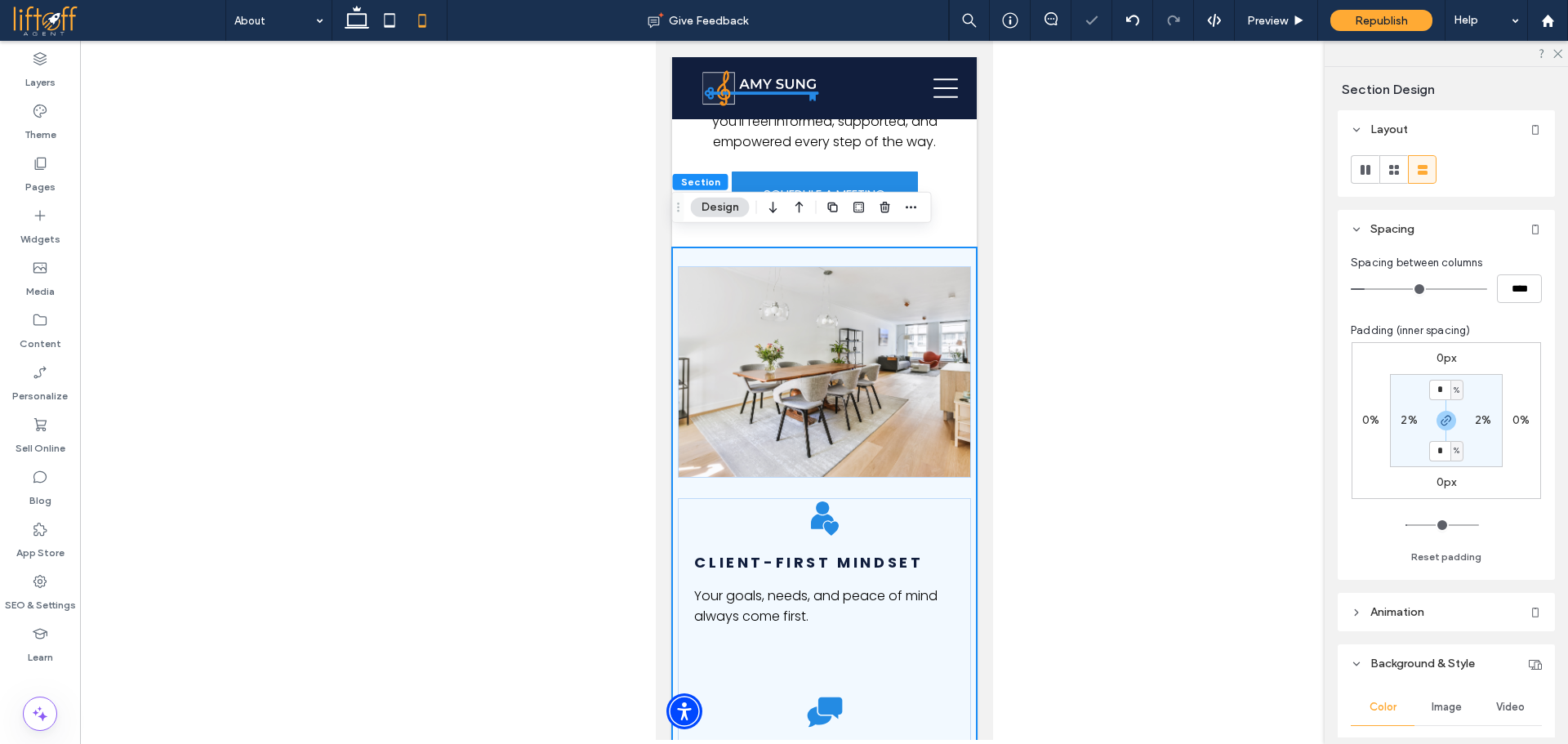 click on "2%" at bounding box center (1409, 420) 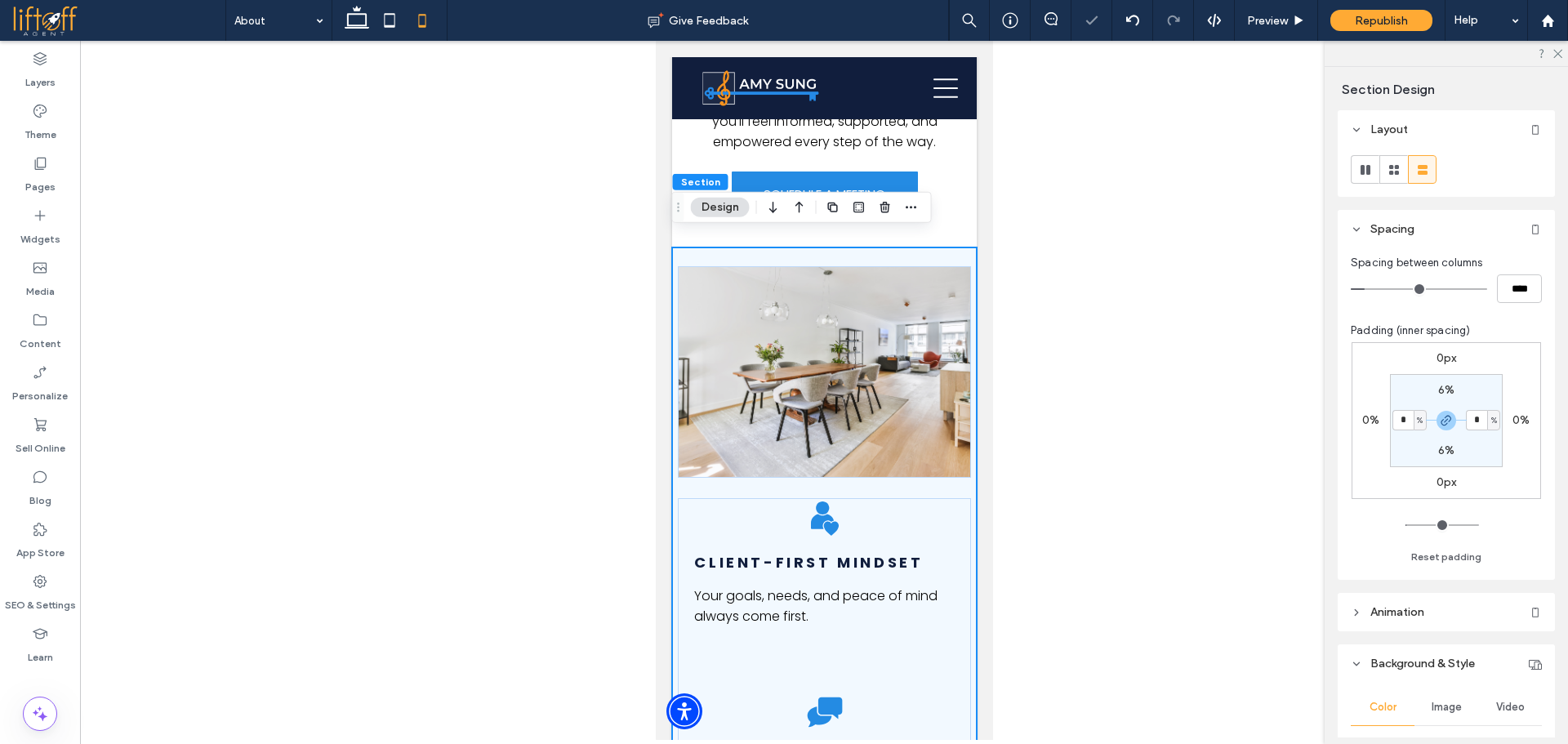 type on "*" 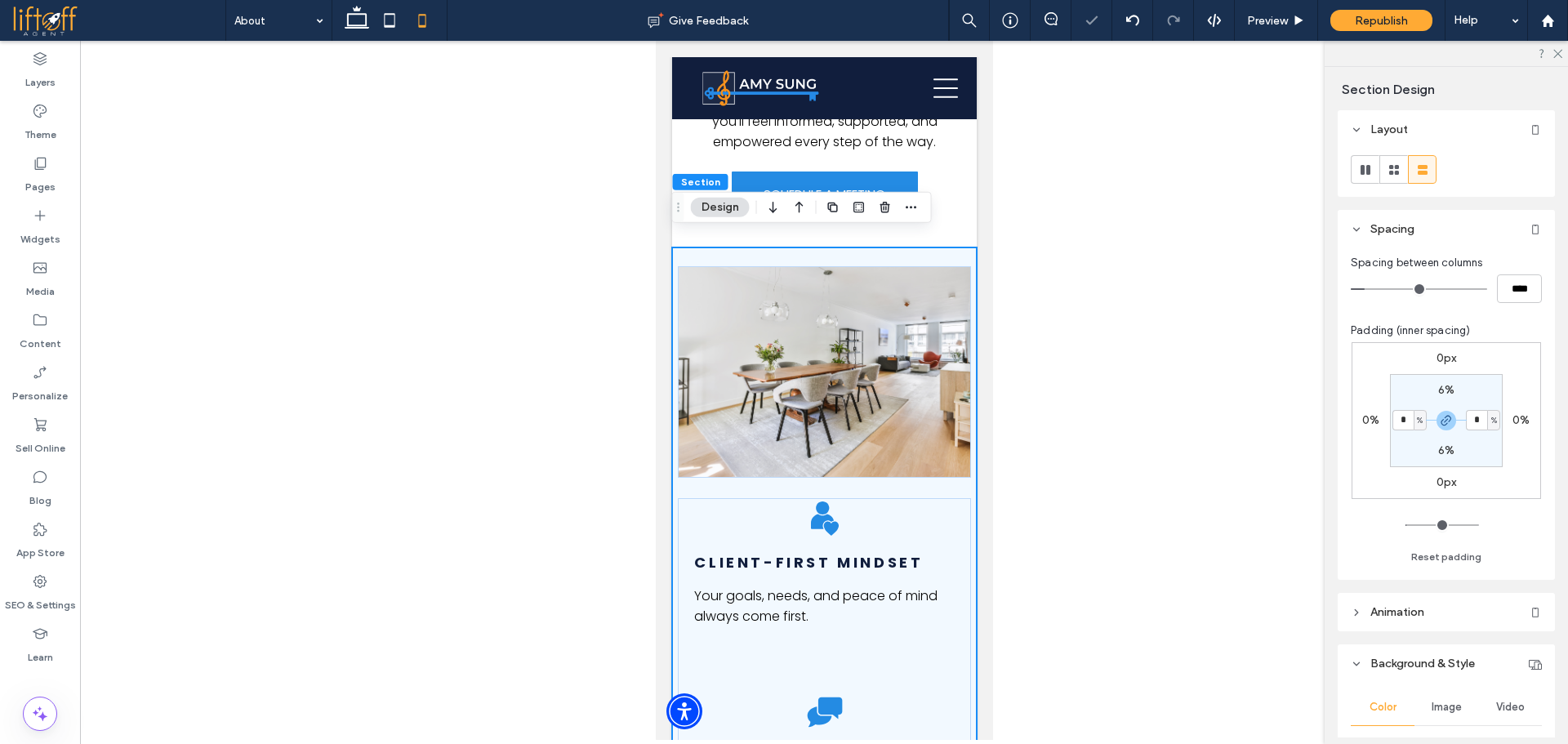 type on "*" 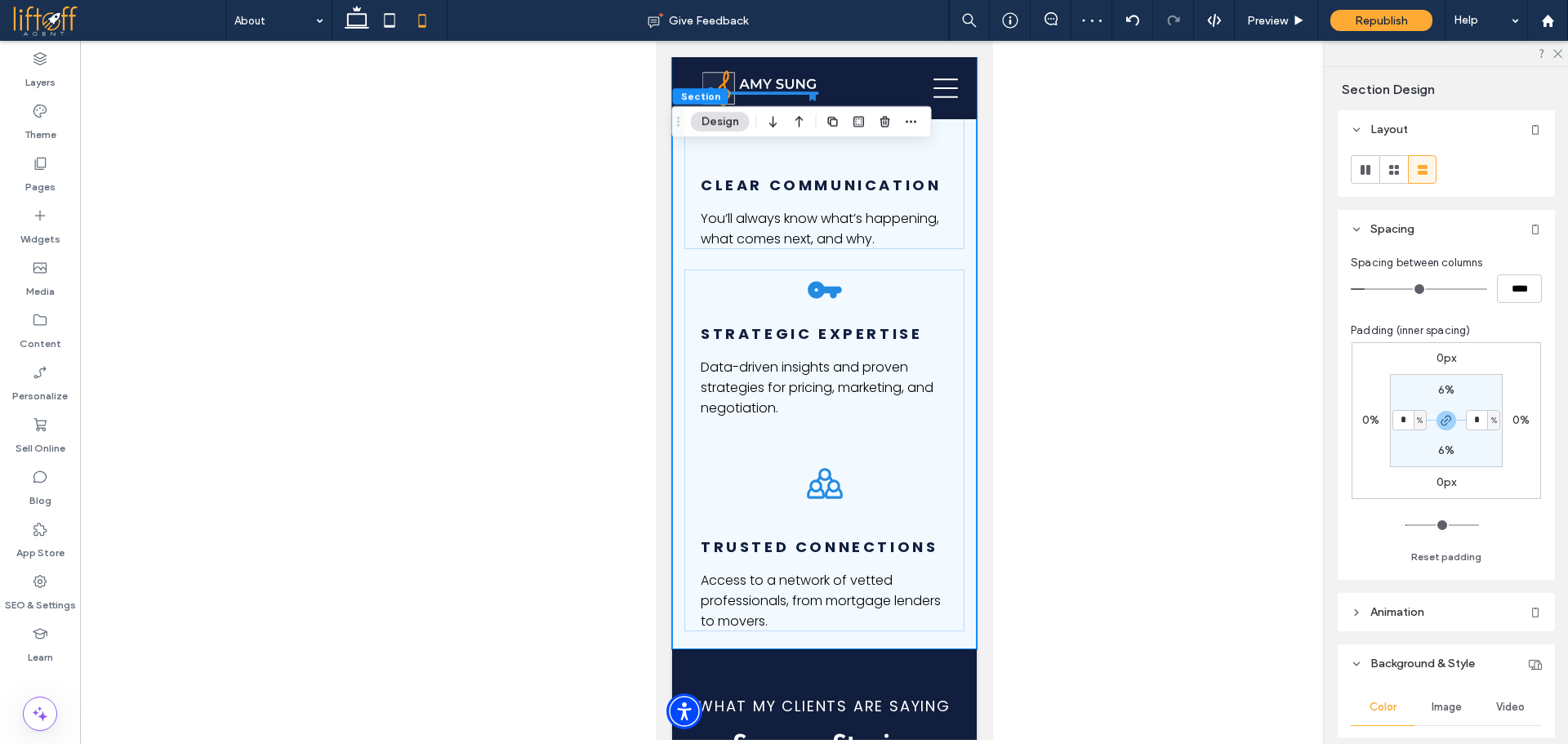 scroll, scrollTop: 1744, scrollLeft: 0, axis: vertical 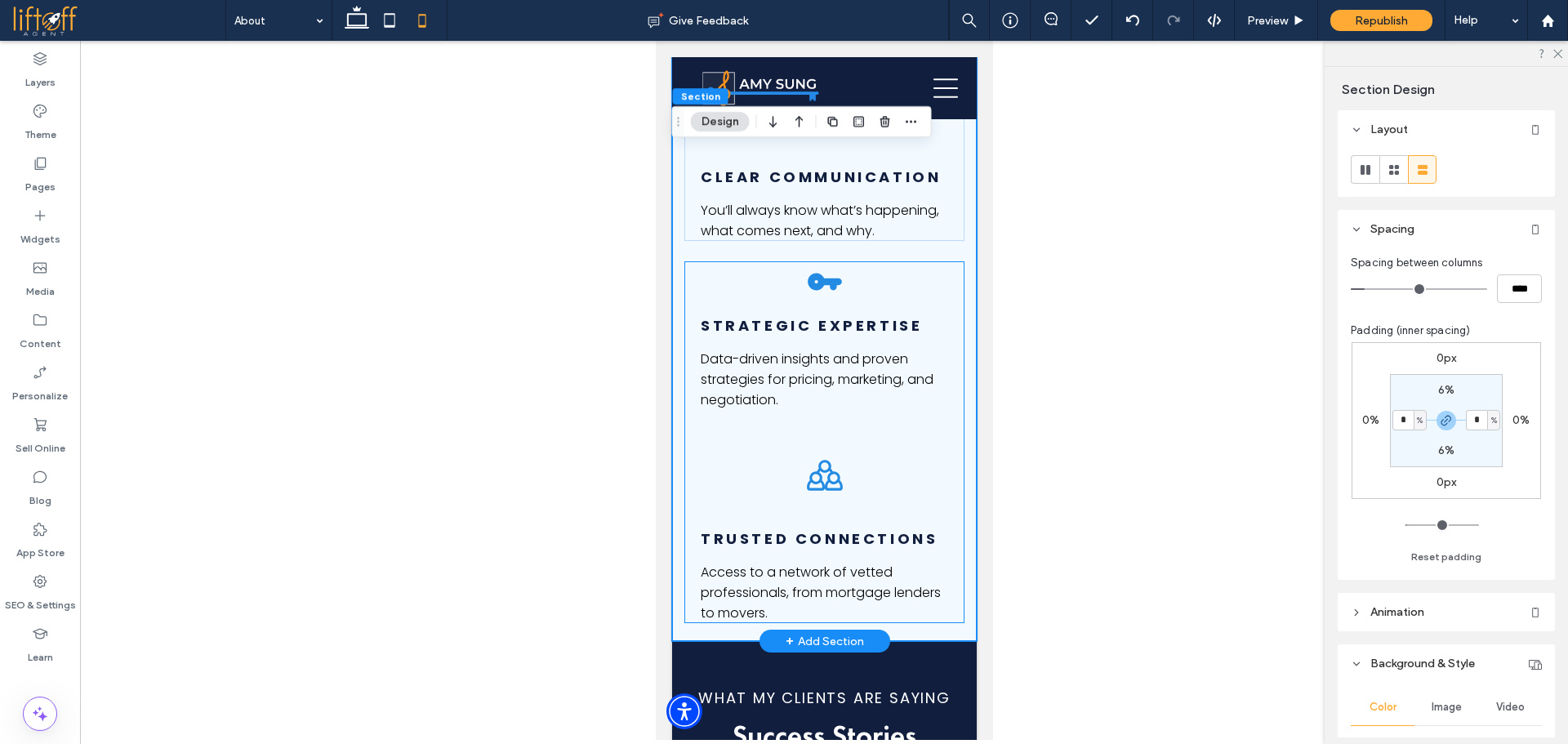 click on "A black key with a hole in the middle on a white background.
Strategic Expertise
A group of people standing next to each other on a white background.
Data-driven insights and proven strategies for pricing, marketing, and negotiation.
Trusted Connections
Access to a network of vetted professionals, from mortgage lenders to movers." at bounding box center [823, 442] 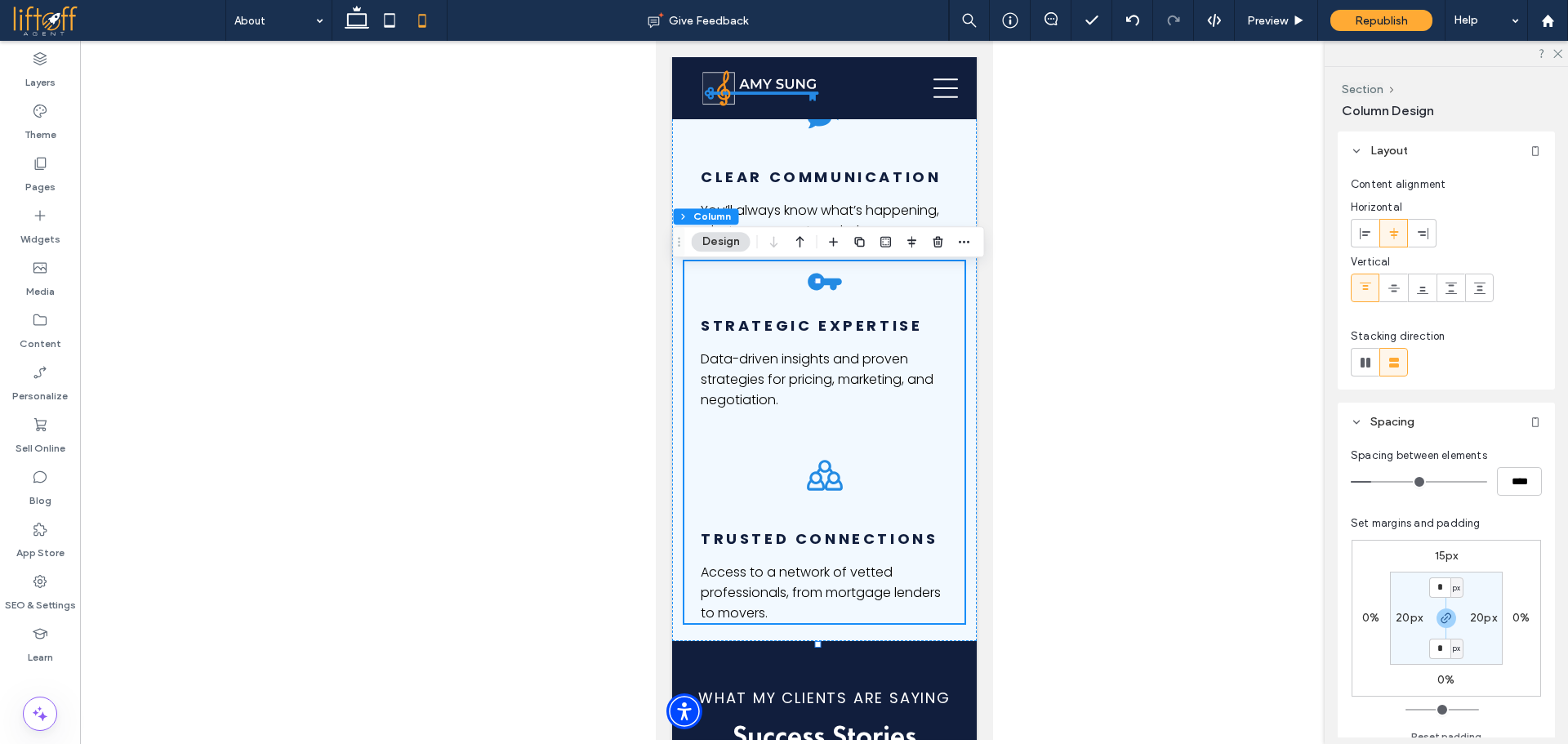 click 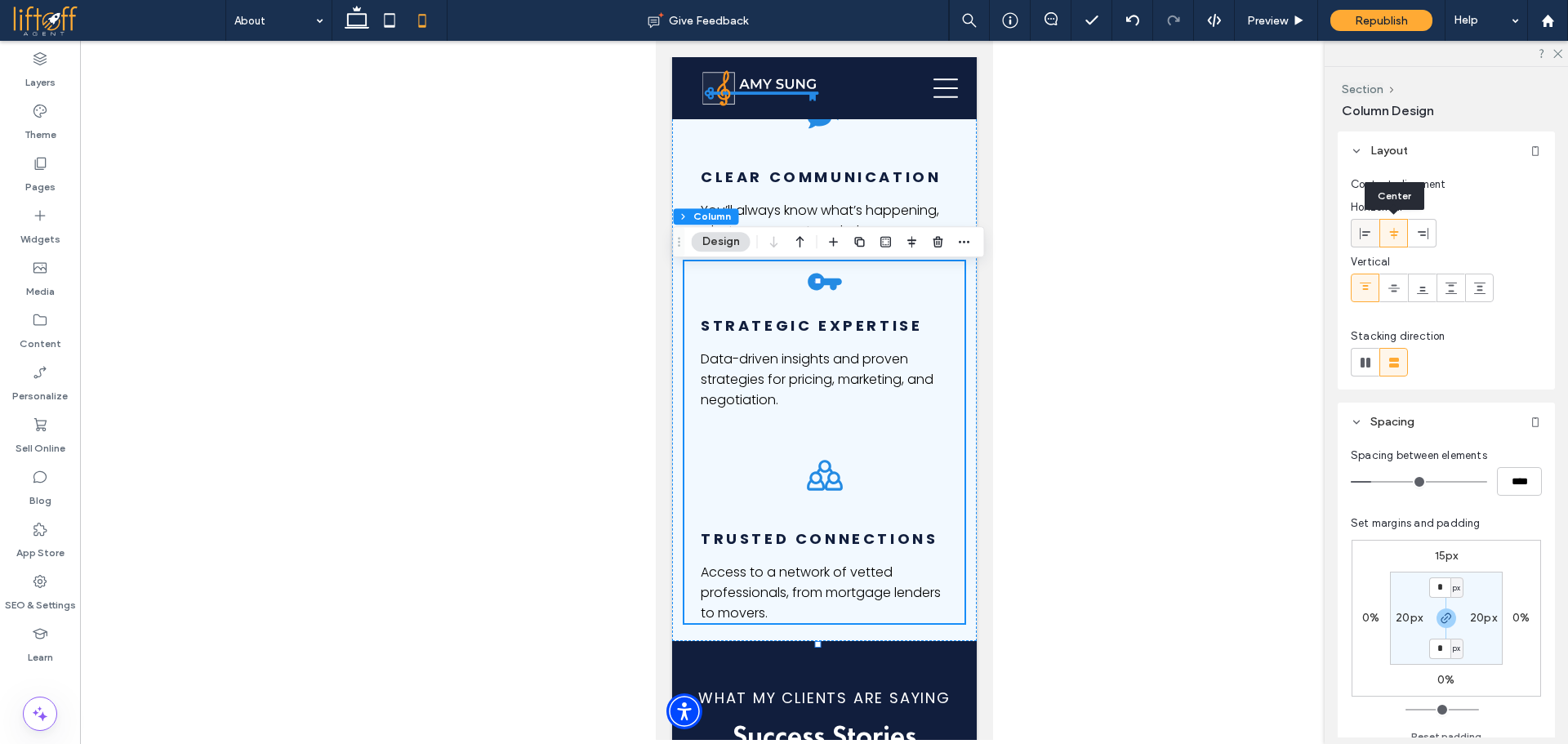 click 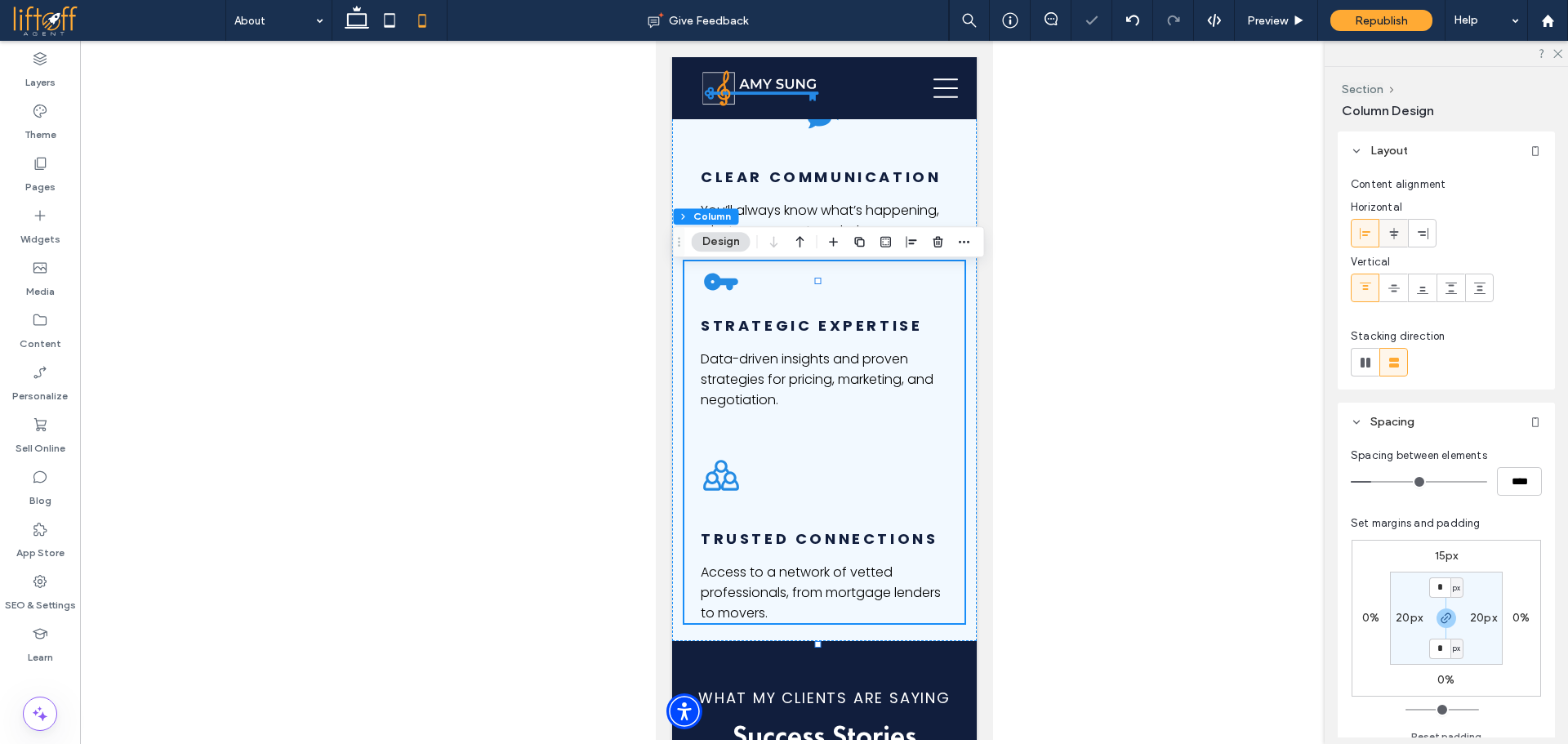click 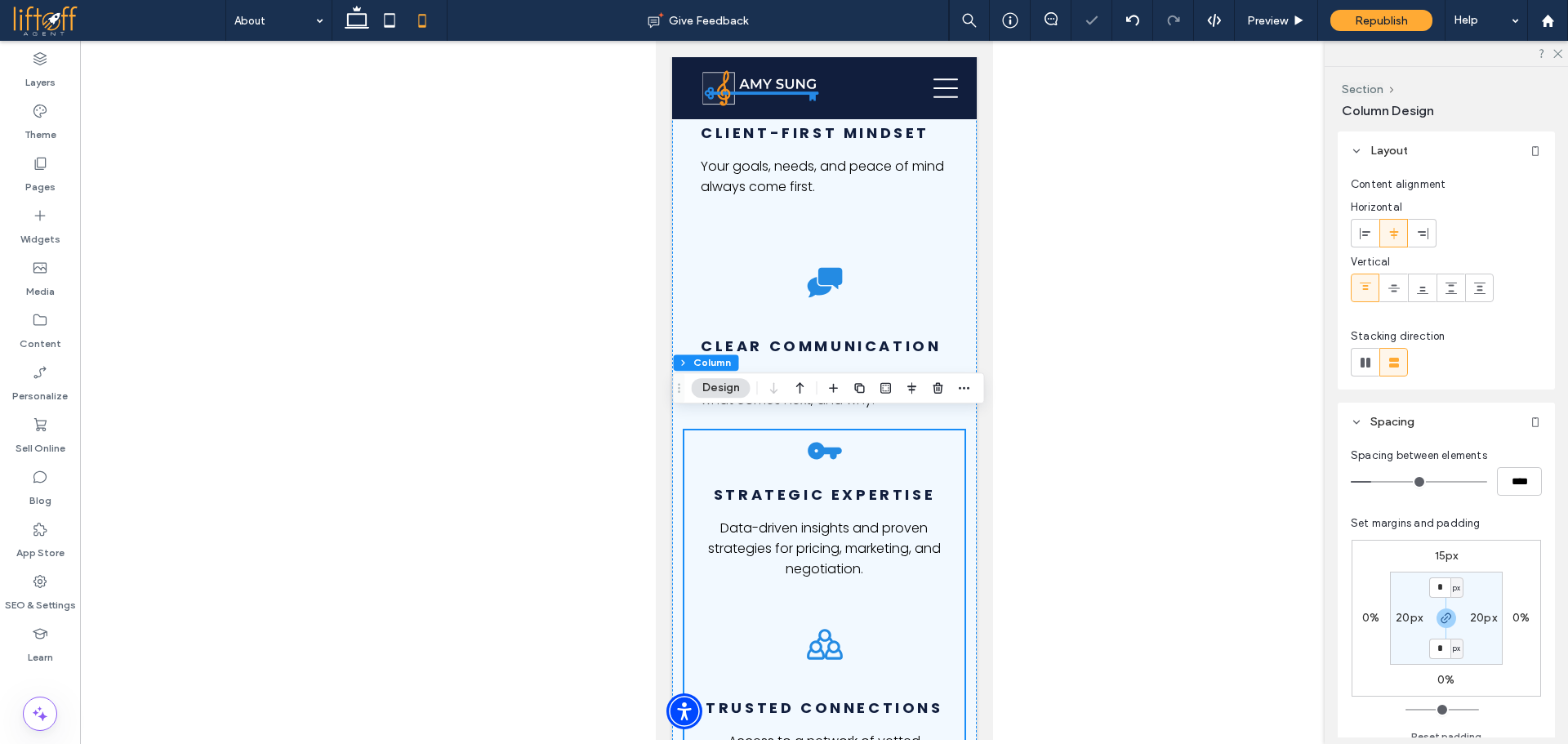 scroll, scrollTop: 1276, scrollLeft: 0, axis: vertical 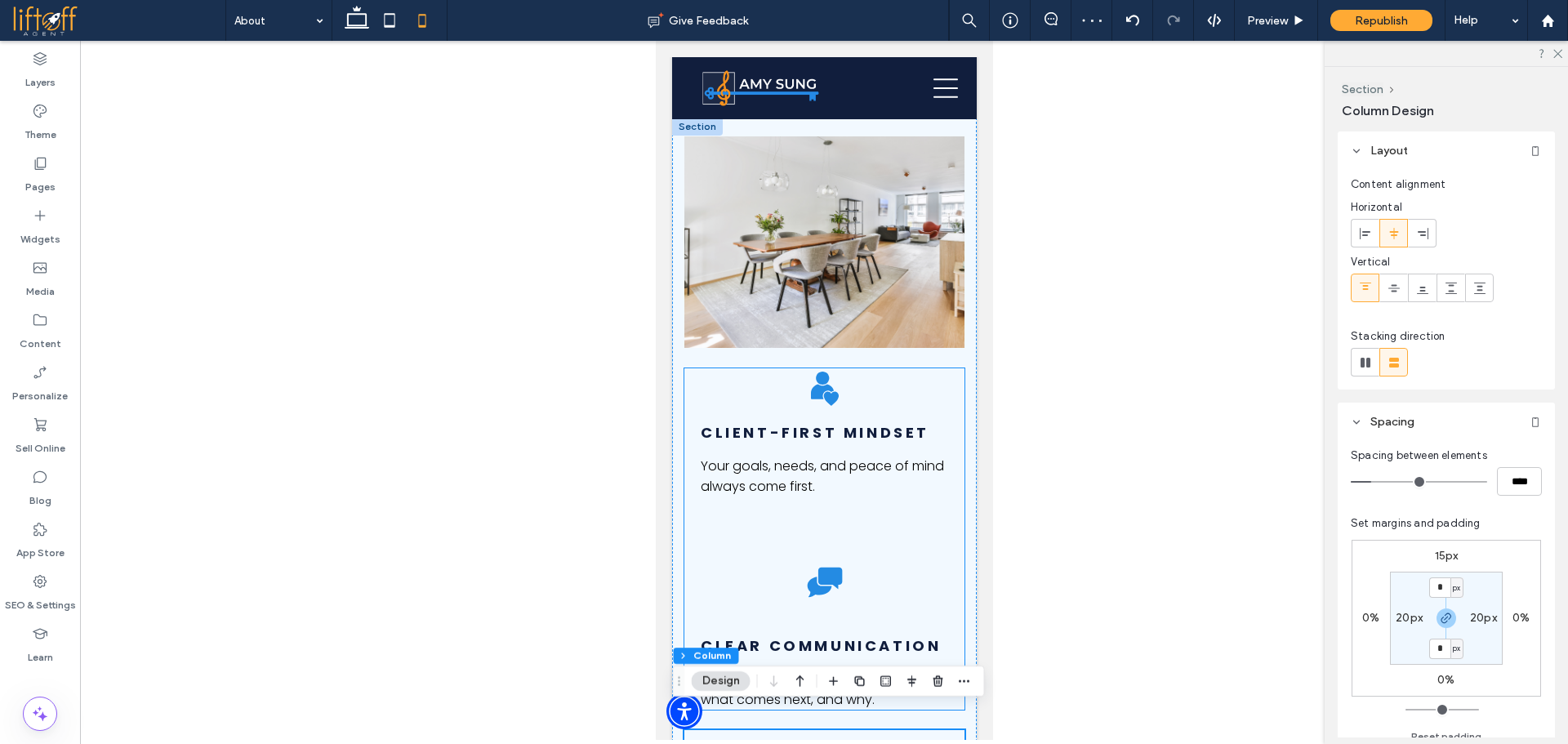 drag, startPoint x: 938, startPoint y: 409, endPoint x: 1652, endPoint y: 472, distance: 716.774 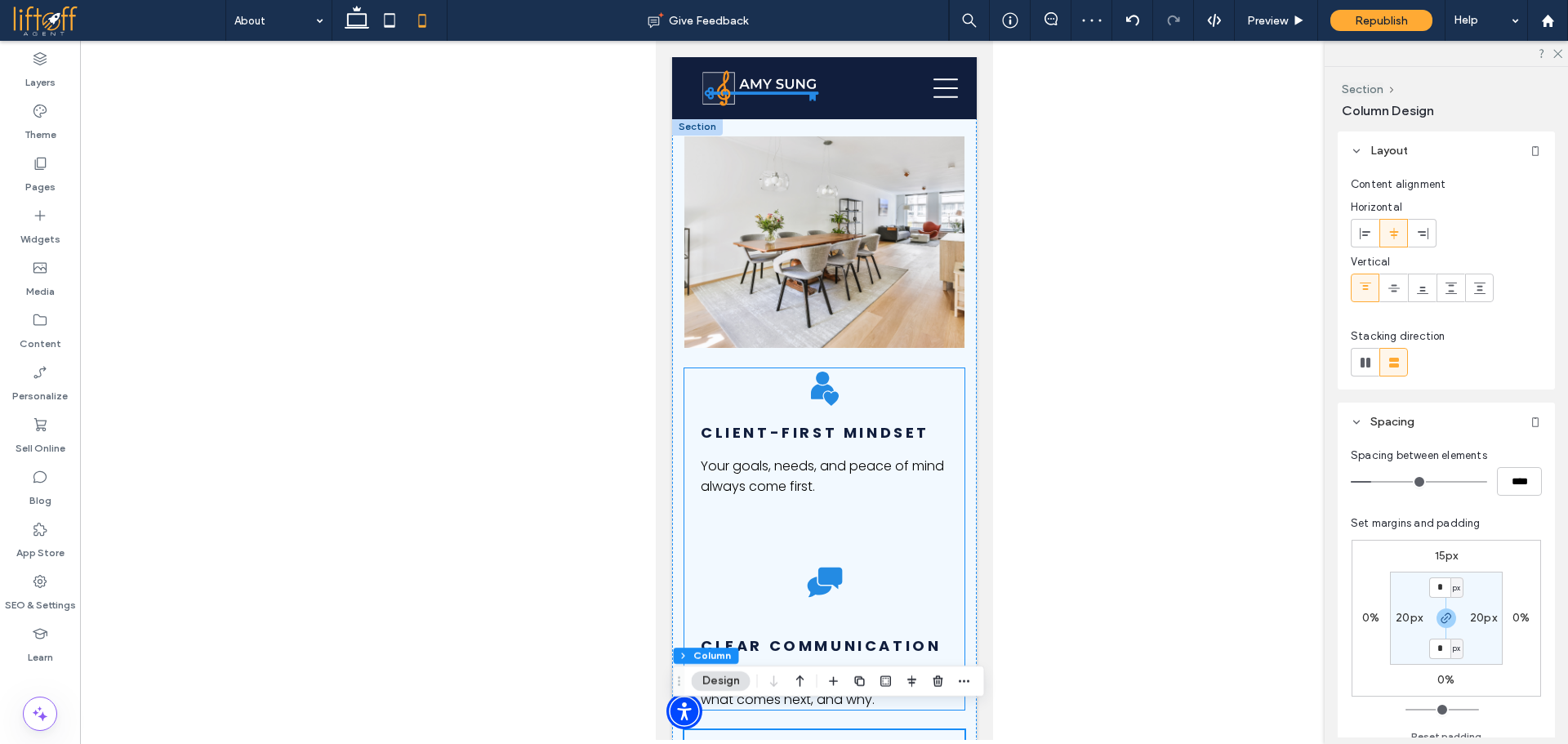 click on "A black and white icon of a person holding a heart.
Client-First Mindset
A black and white icon of two speech bubbles on a white background.
Clear Communication
Your goals, needs, and peace of mind always come first.
You’ll always know what’s happening, what comes next, and why." at bounding box center (823, 539) 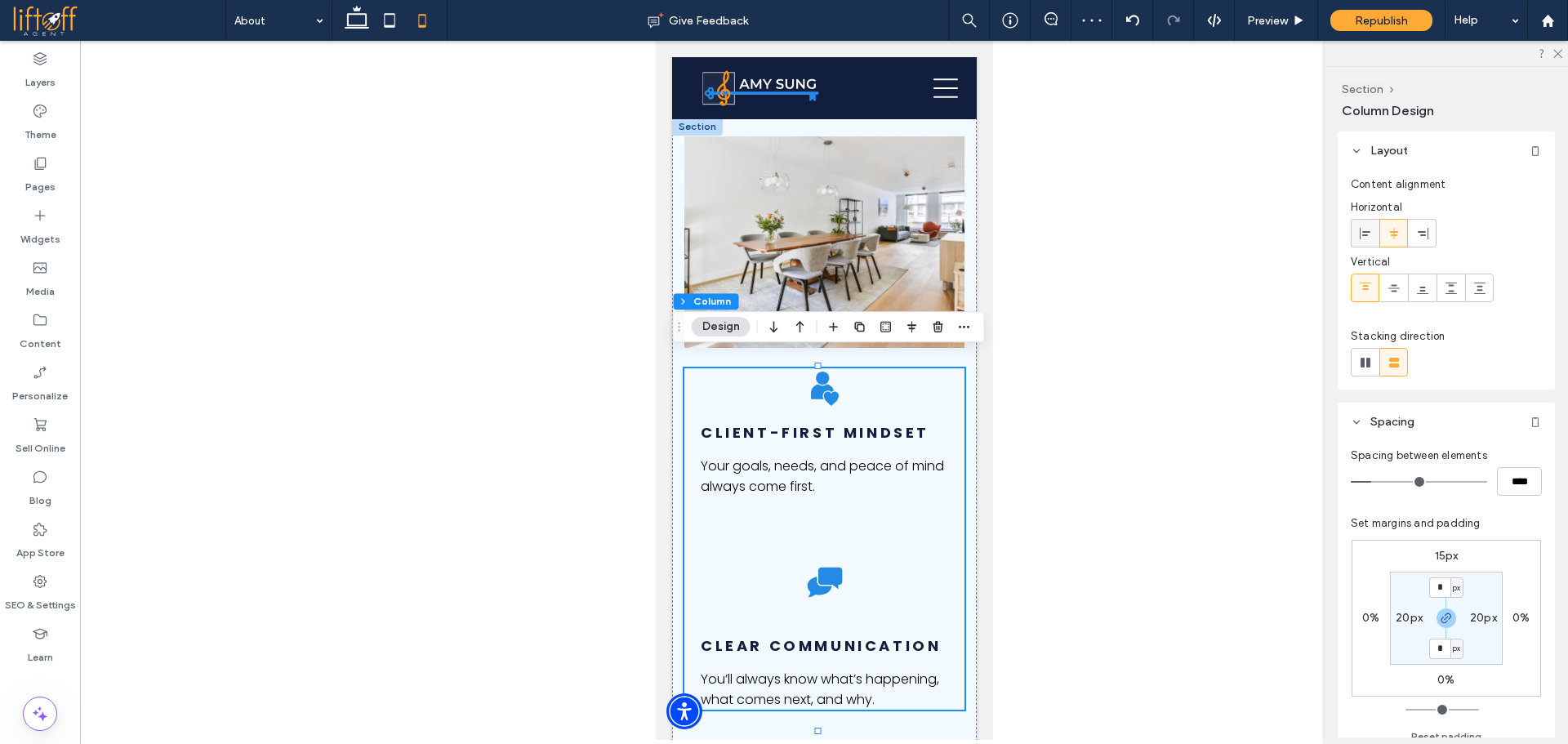click at bounding box center (1365, 233) 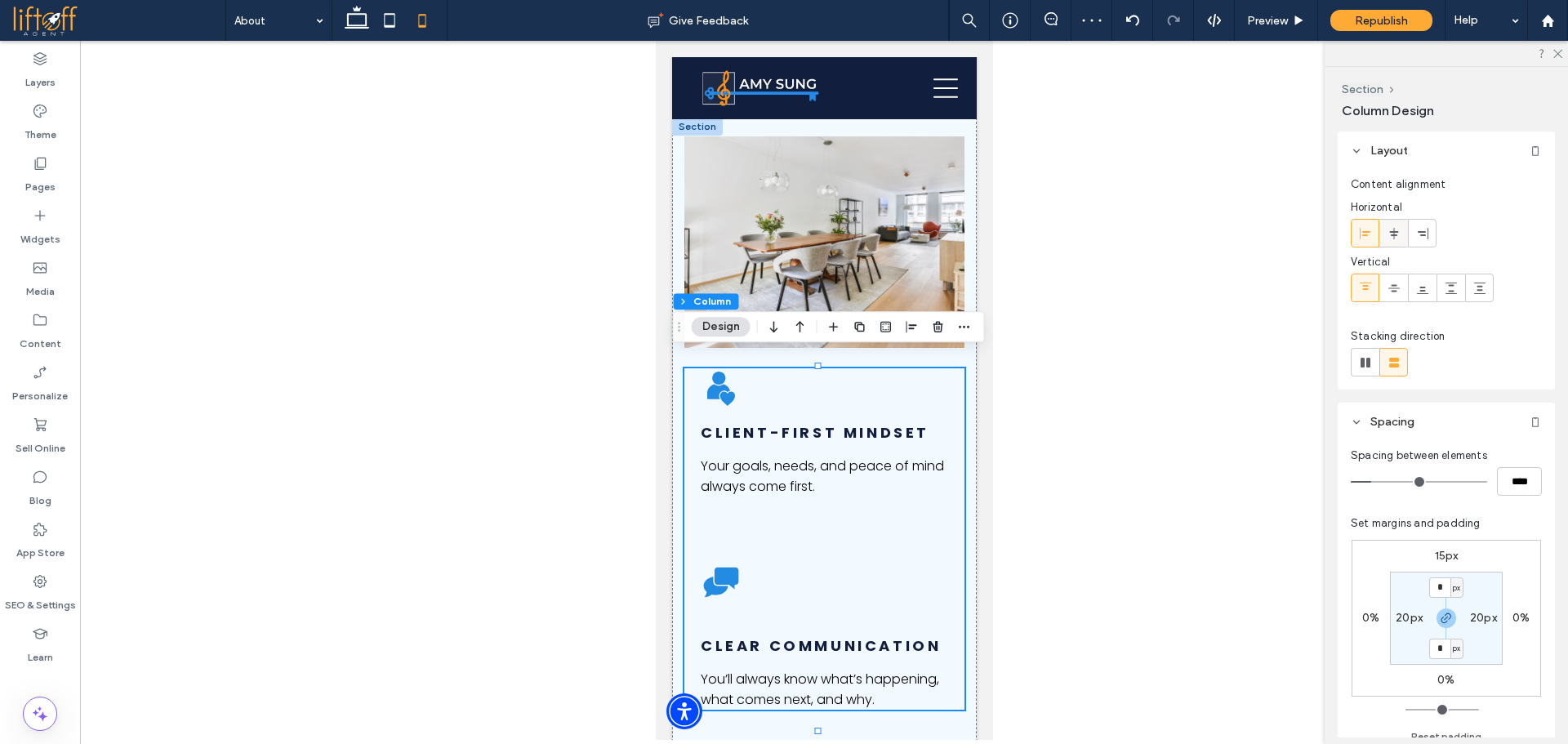 click at bounding box center (1393, 233) 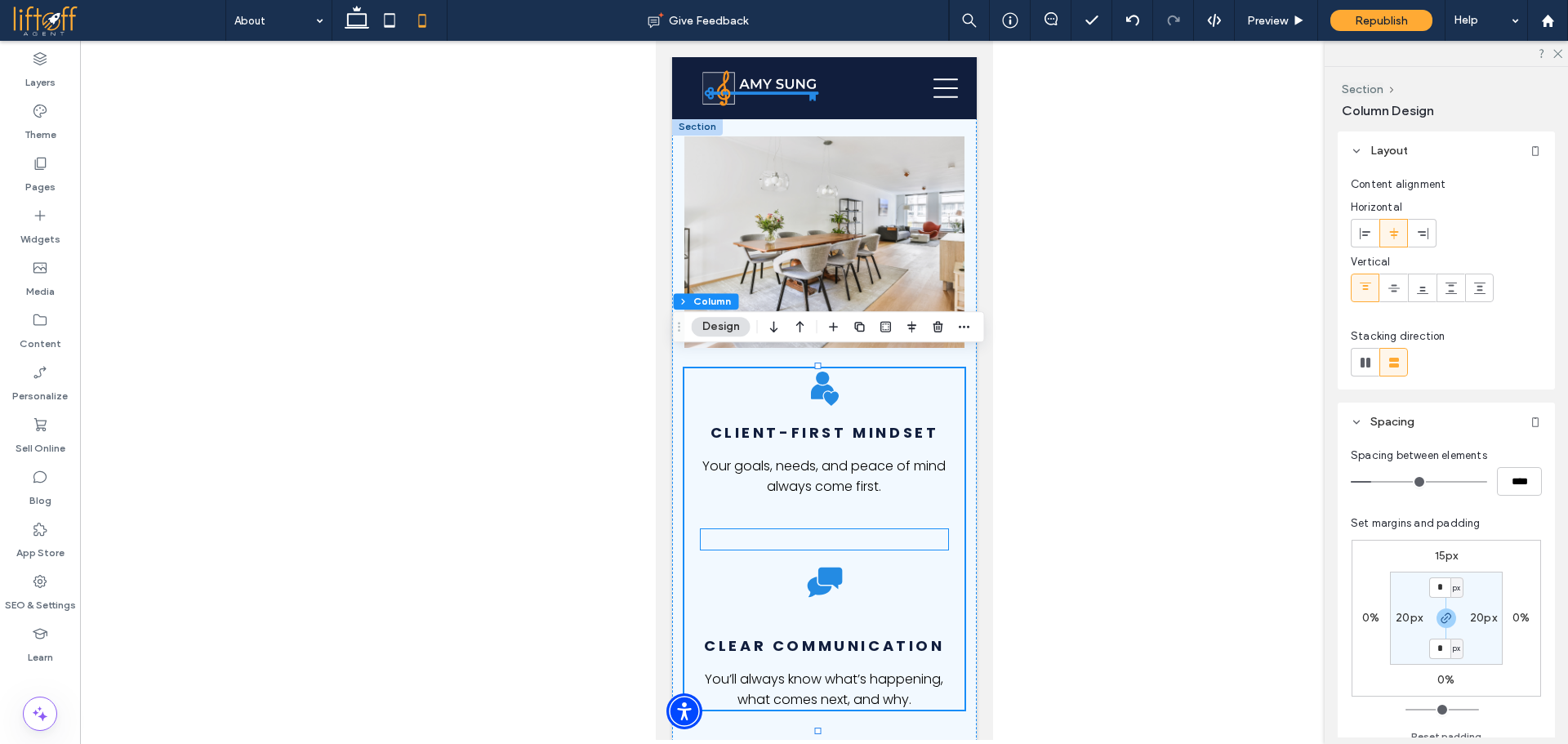 click at bounding box center [823, 539] 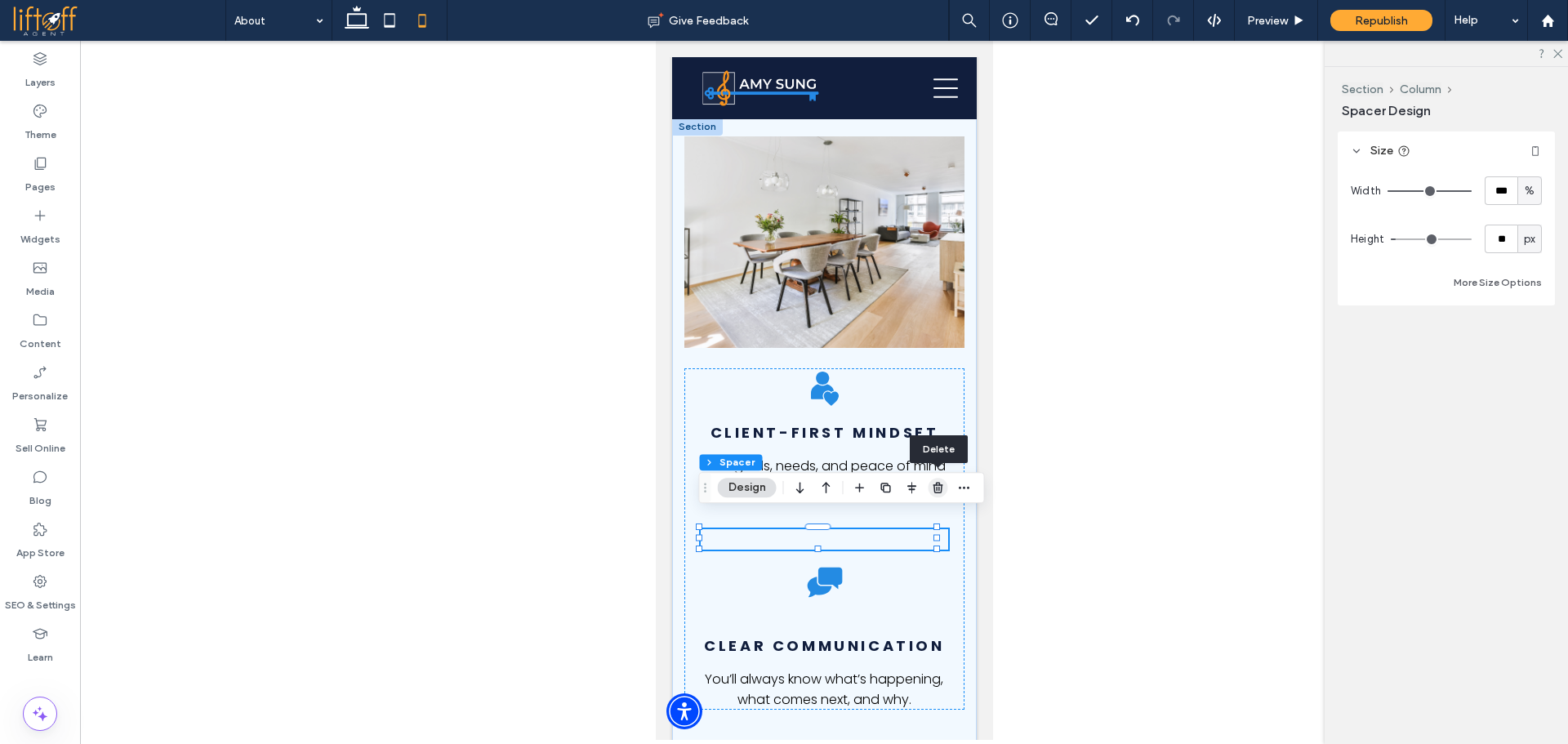 click 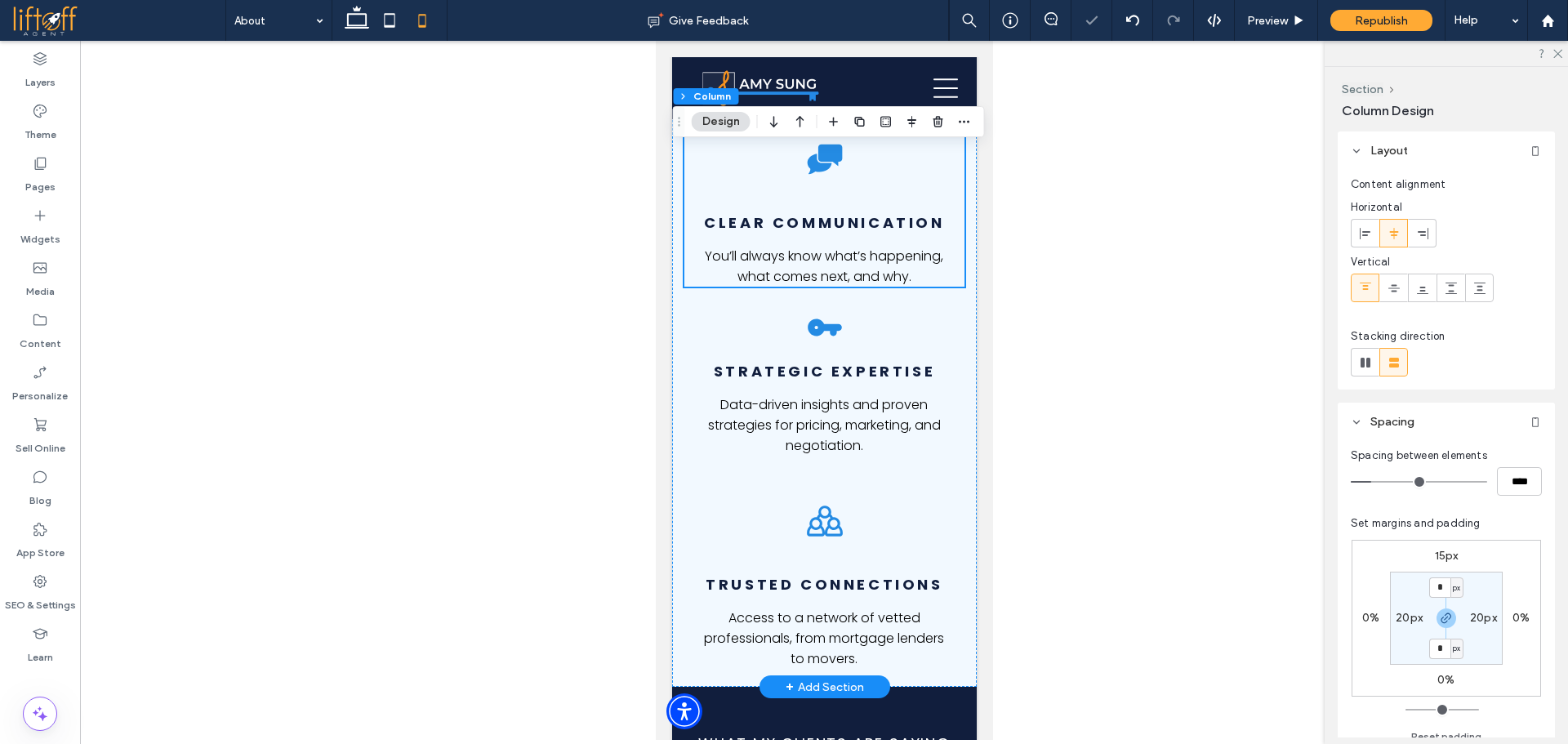 scroll, scrollTop: 1673, scrollLeft: 0, axis: vertical 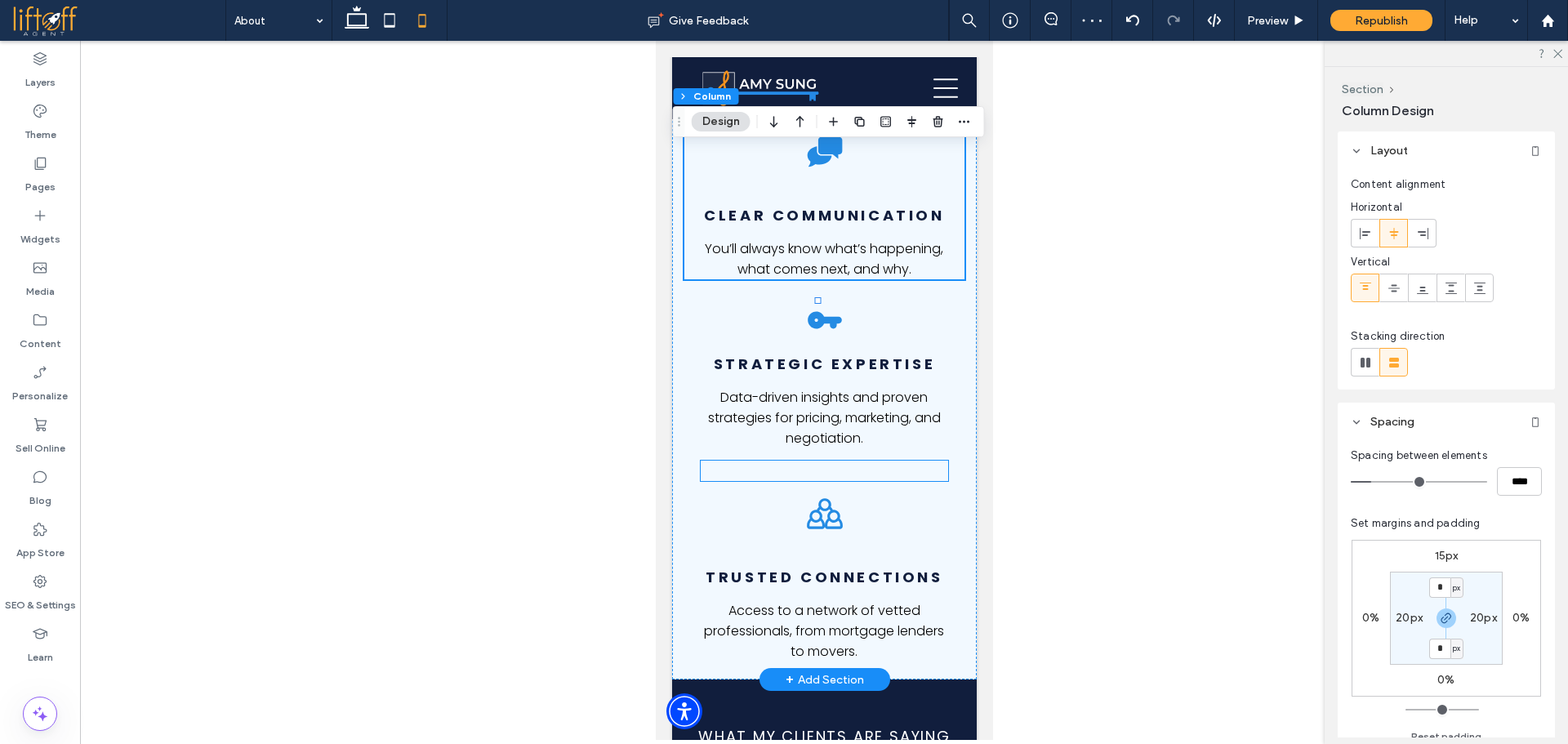 click at bounding box center [823, 470] 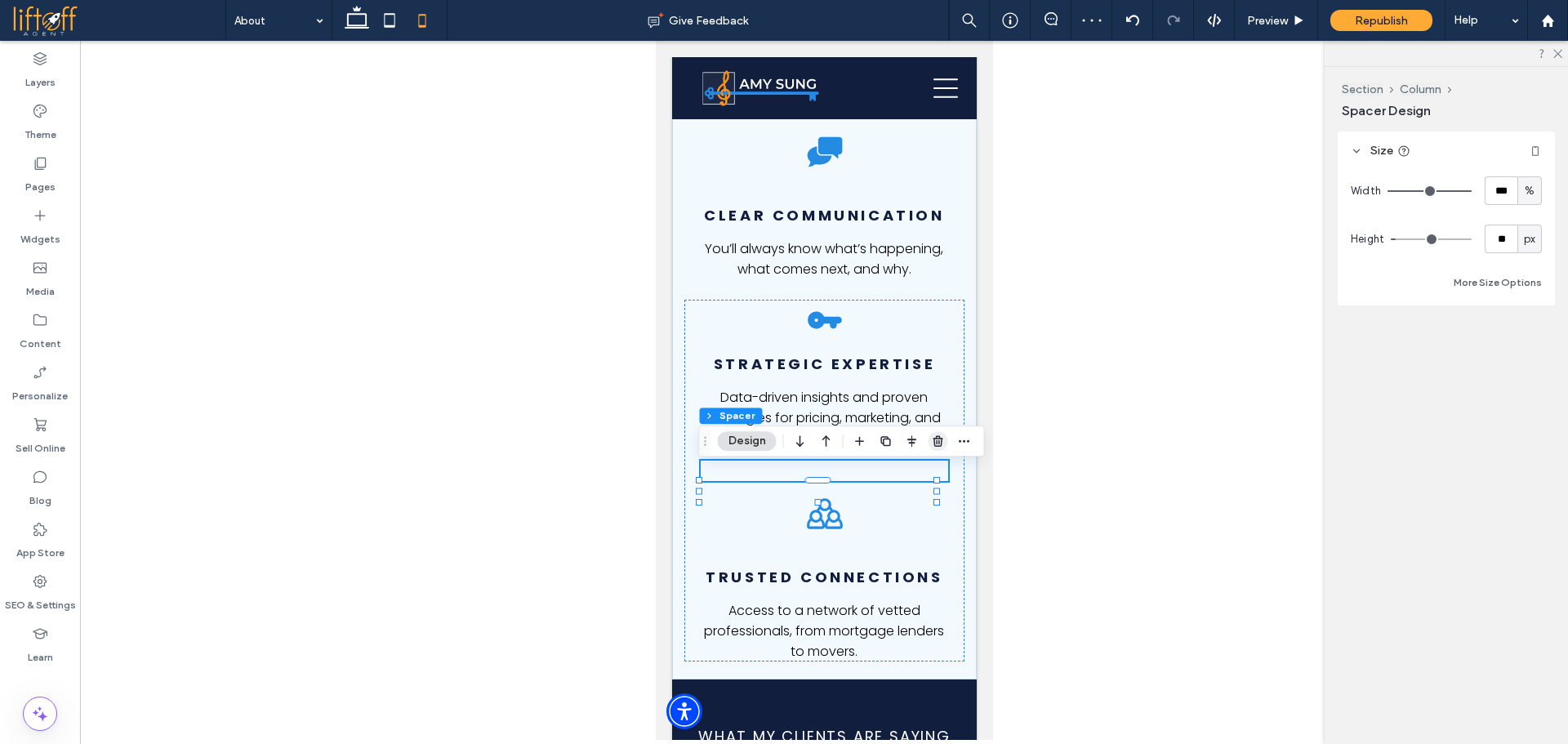 click 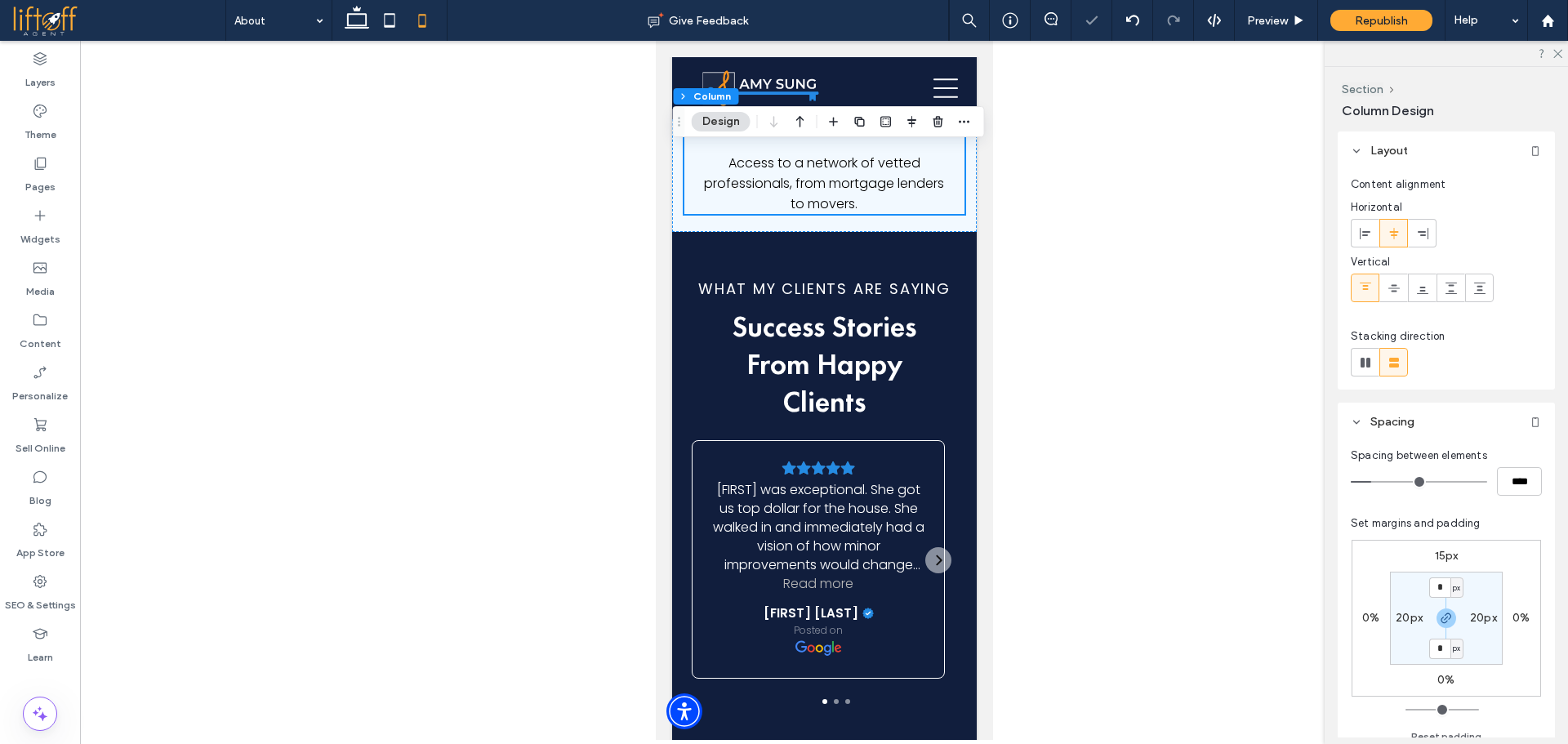 scroll, scrollTop: 2089, scrollLeft: 0, axis: vertical 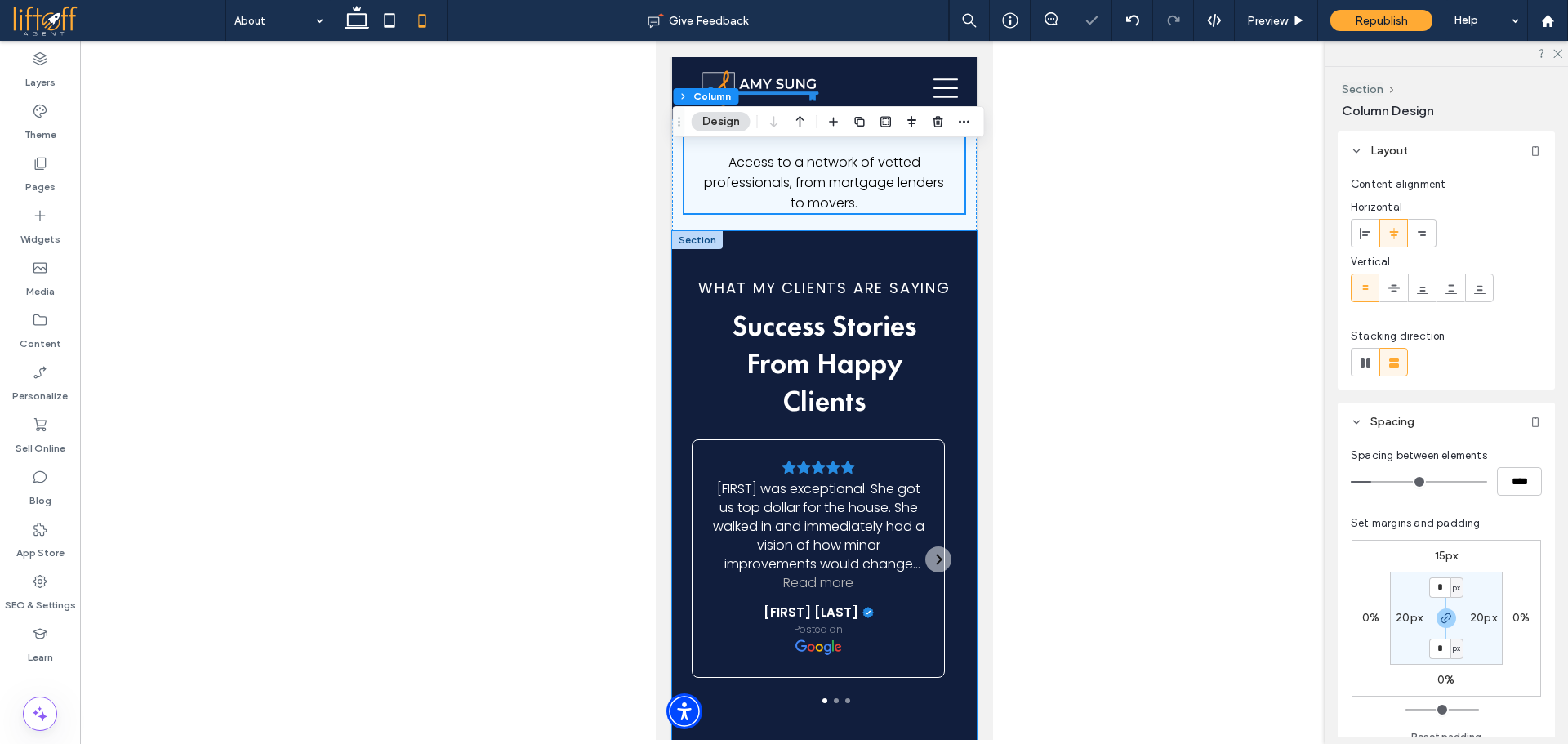click on "What my Clients Are Saying
Success Stories From Happy Clients
Amy was exceptional.  She got us top dollar for the house.  She walked in and immediately had a vision of how minor improvements would change the  whole look of the house and create an open floor plan.  She took care of all the construction and used her own contractors that she works with regularly and was able to keep the cost down and complete the work quickly.  The house sold within 5 days above our asking price.  She is on top of everything and a joy to work with. Read more Wendy Simmons Posted on  Amy Sung is the kind of agent you'll want to work with for life. She helped me and my family secure our first home in the Bay Area, and has continued to help us think through "what's next" anytime we've reached out. She is a straight shooter, giving you practical advice and even connecting you with people that can help with all things new home. We can't recommend Amy enough. Read more Views 2%" at bounding box center (823, 492) 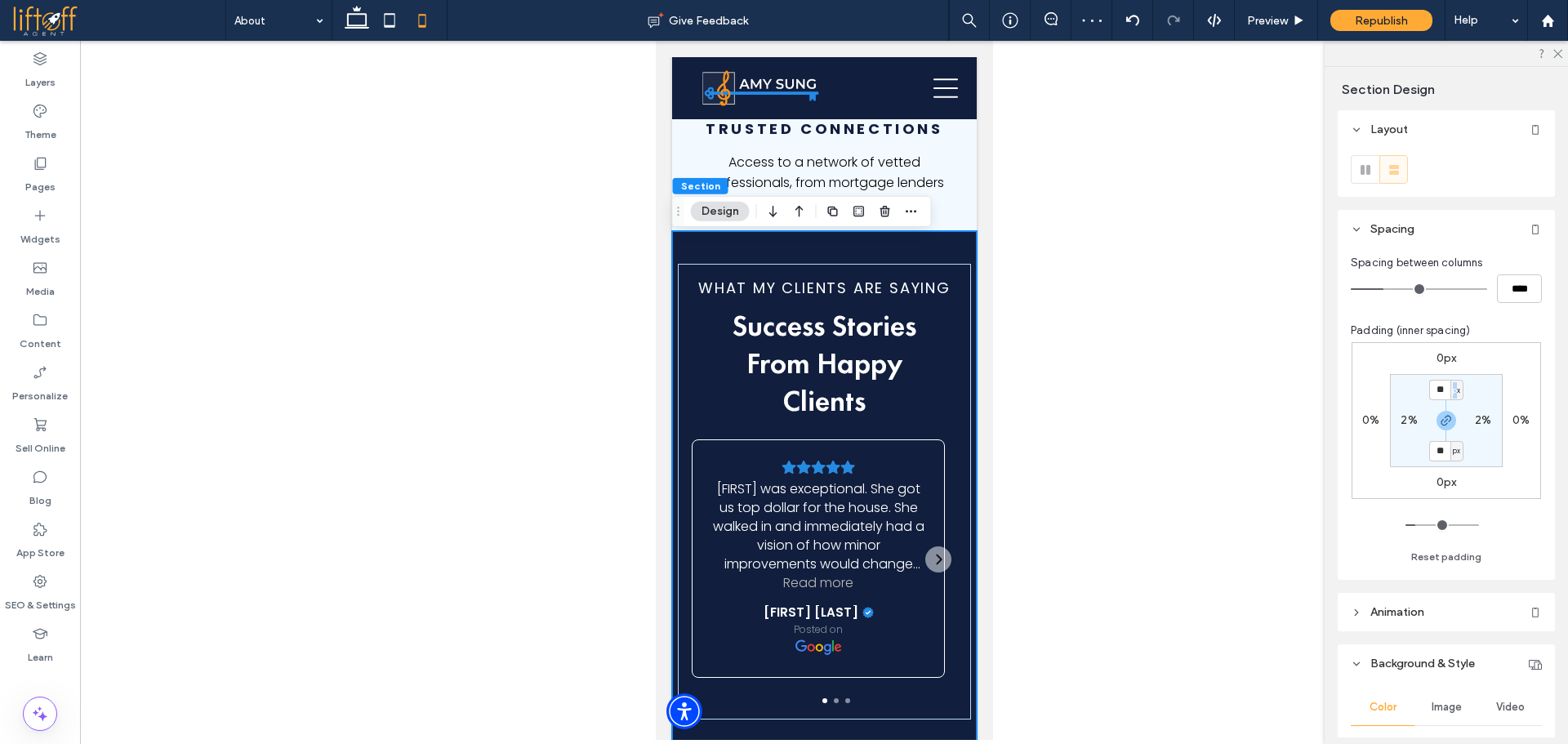 click on "px" at bounding box center (1456, 390) 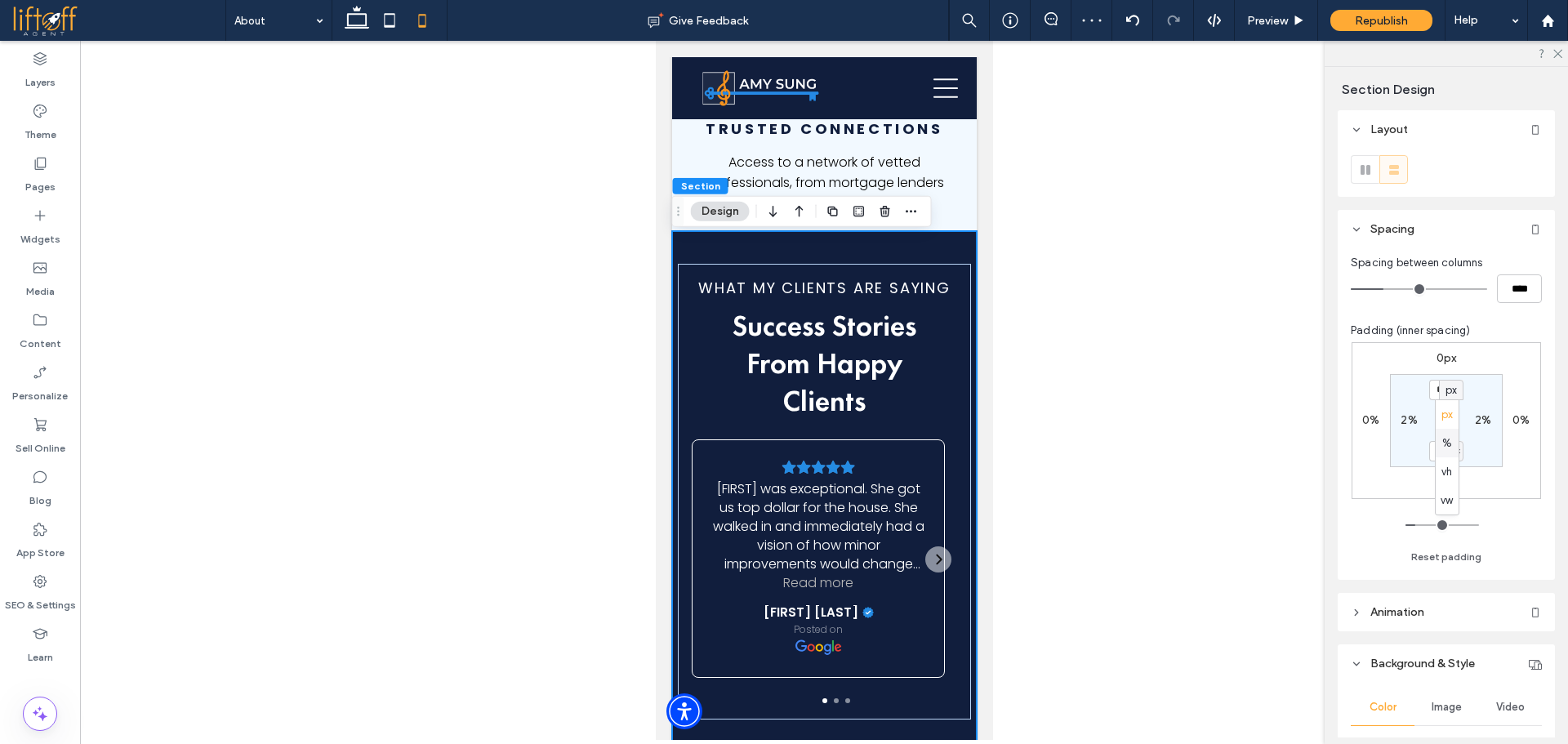 click on "%" at bounding box center [1447, 443] 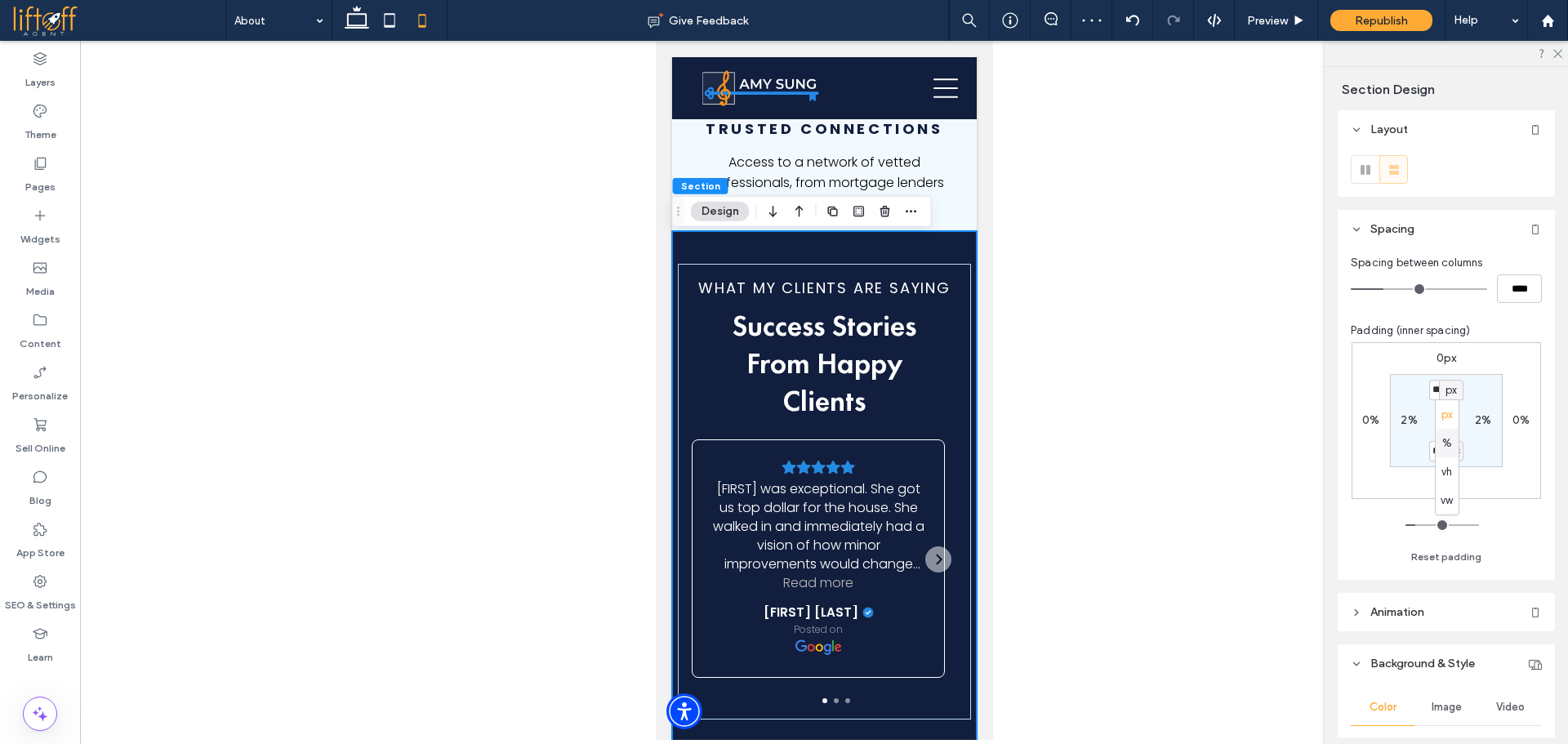 type on "**" 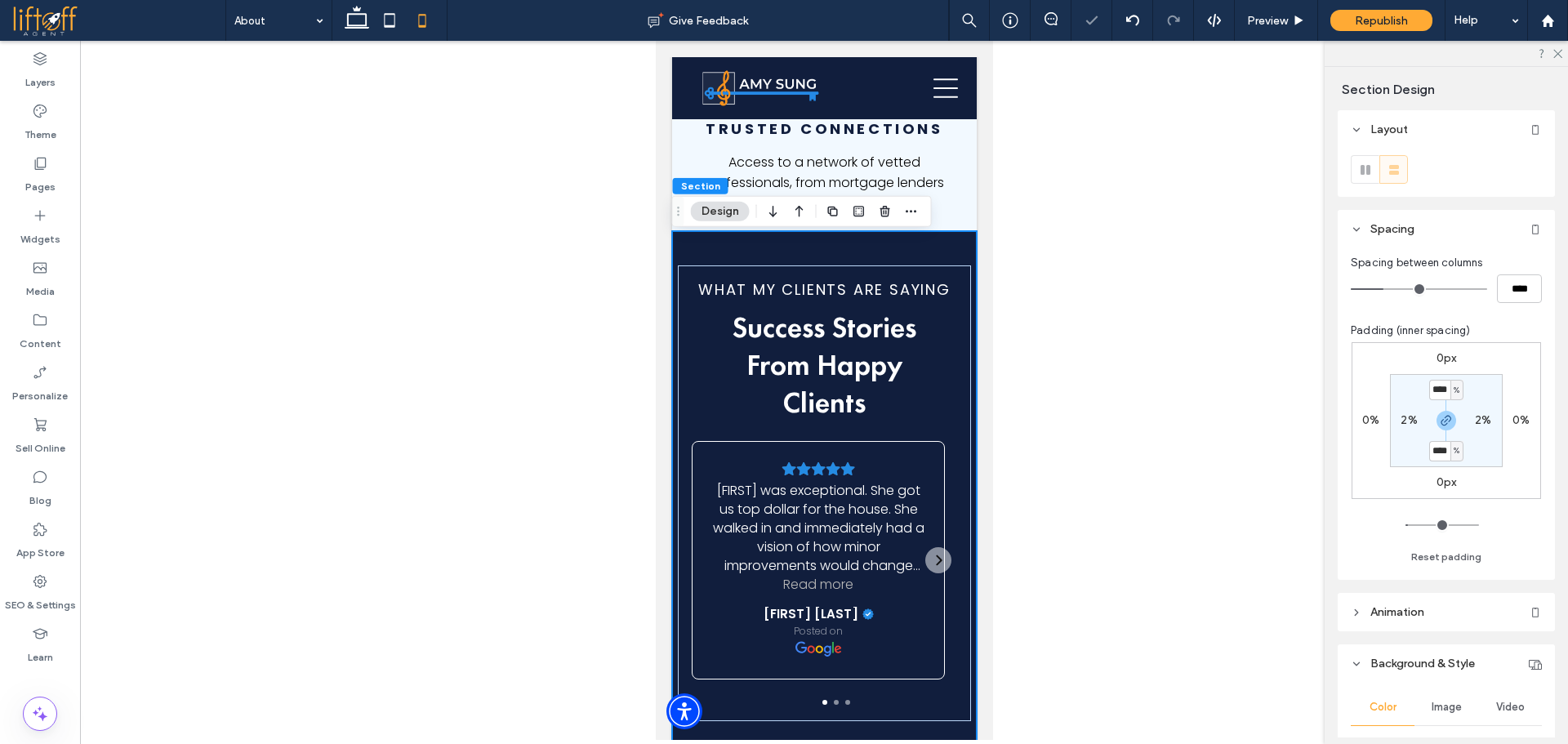 click on "**** % 2% **** % 2%" at bounding box center [1446, 421] 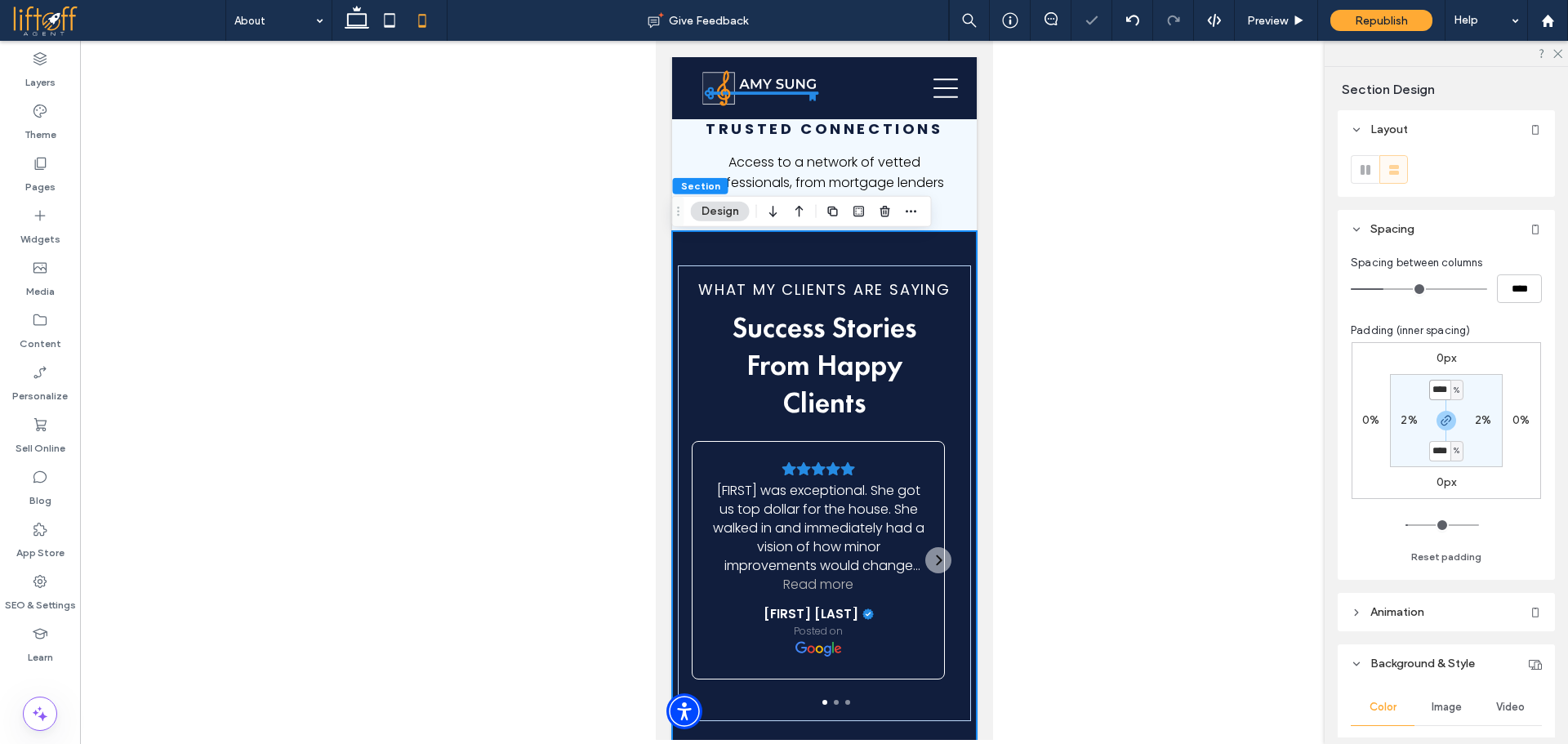 click on "****" at bounding box center [1440, 390] 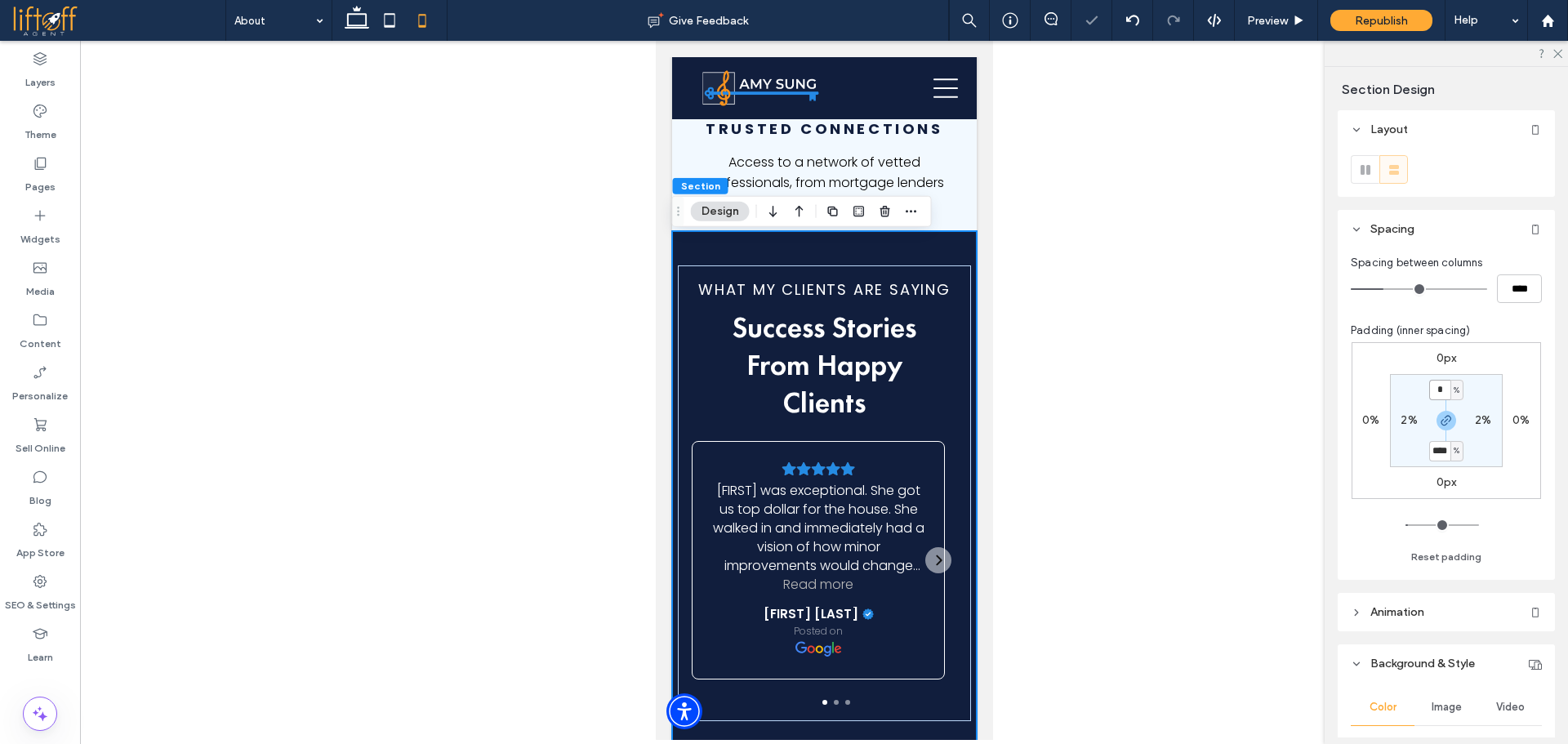 type on "*" 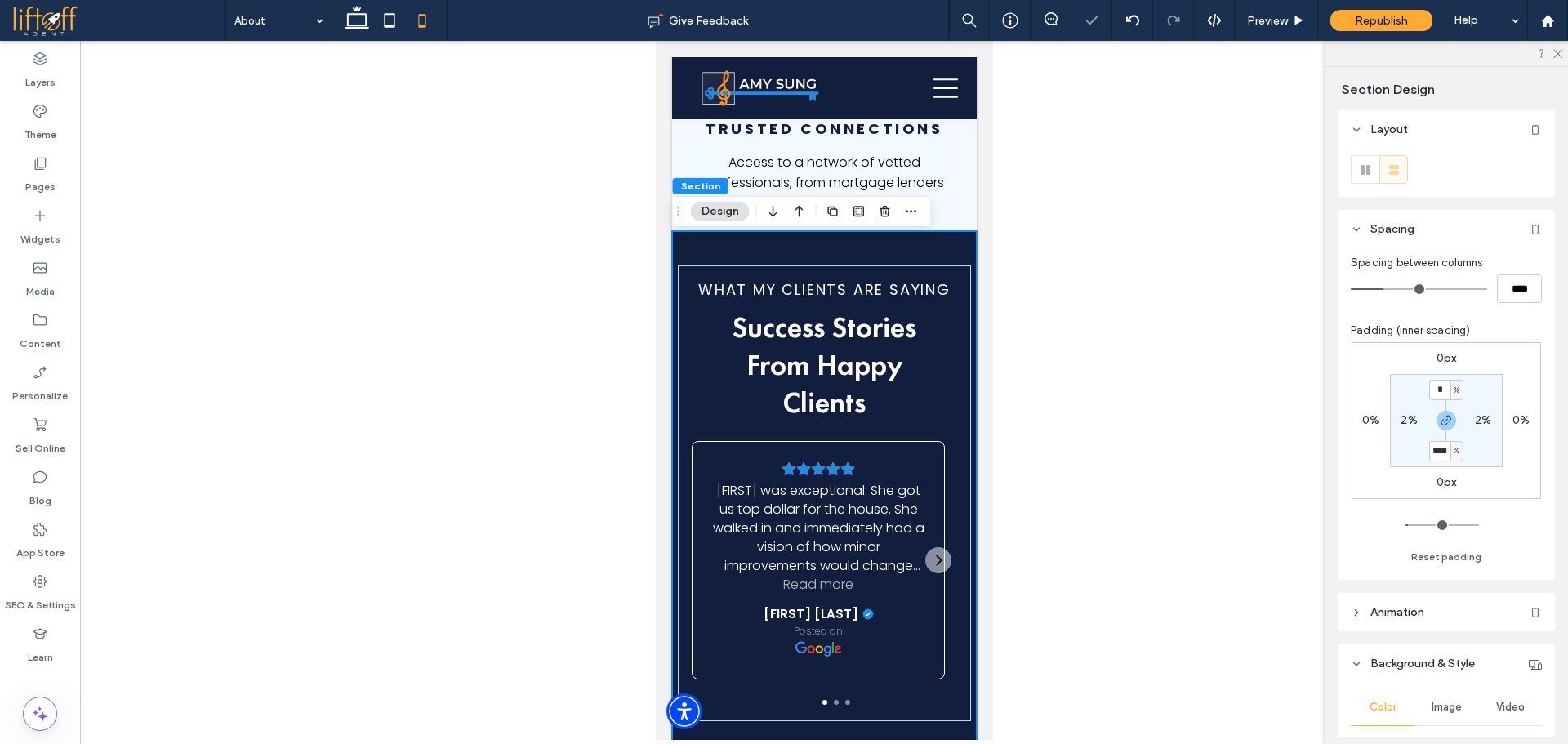 type on "*" 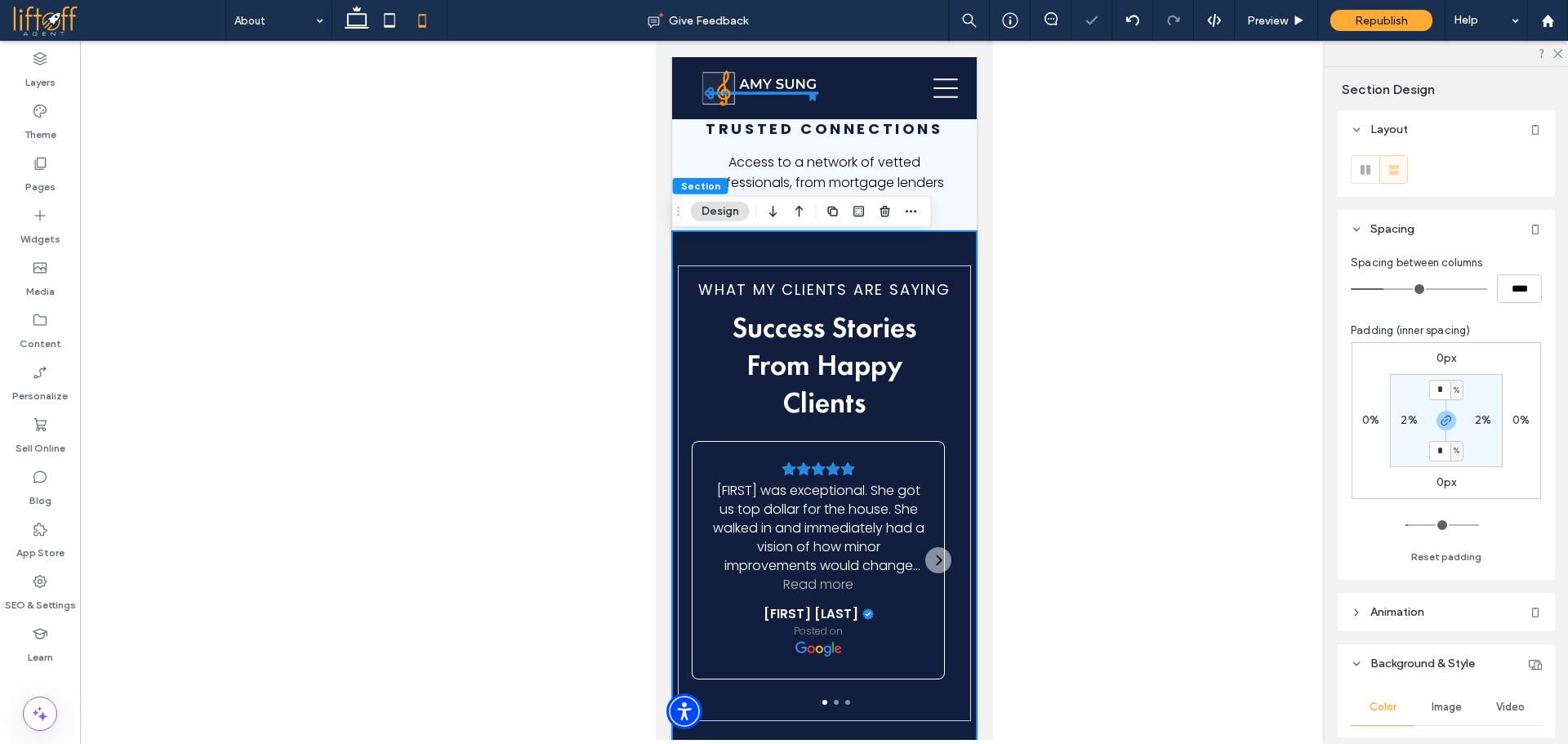 click on "* % 2% * % 2%" at bounding box center (1446, 421) 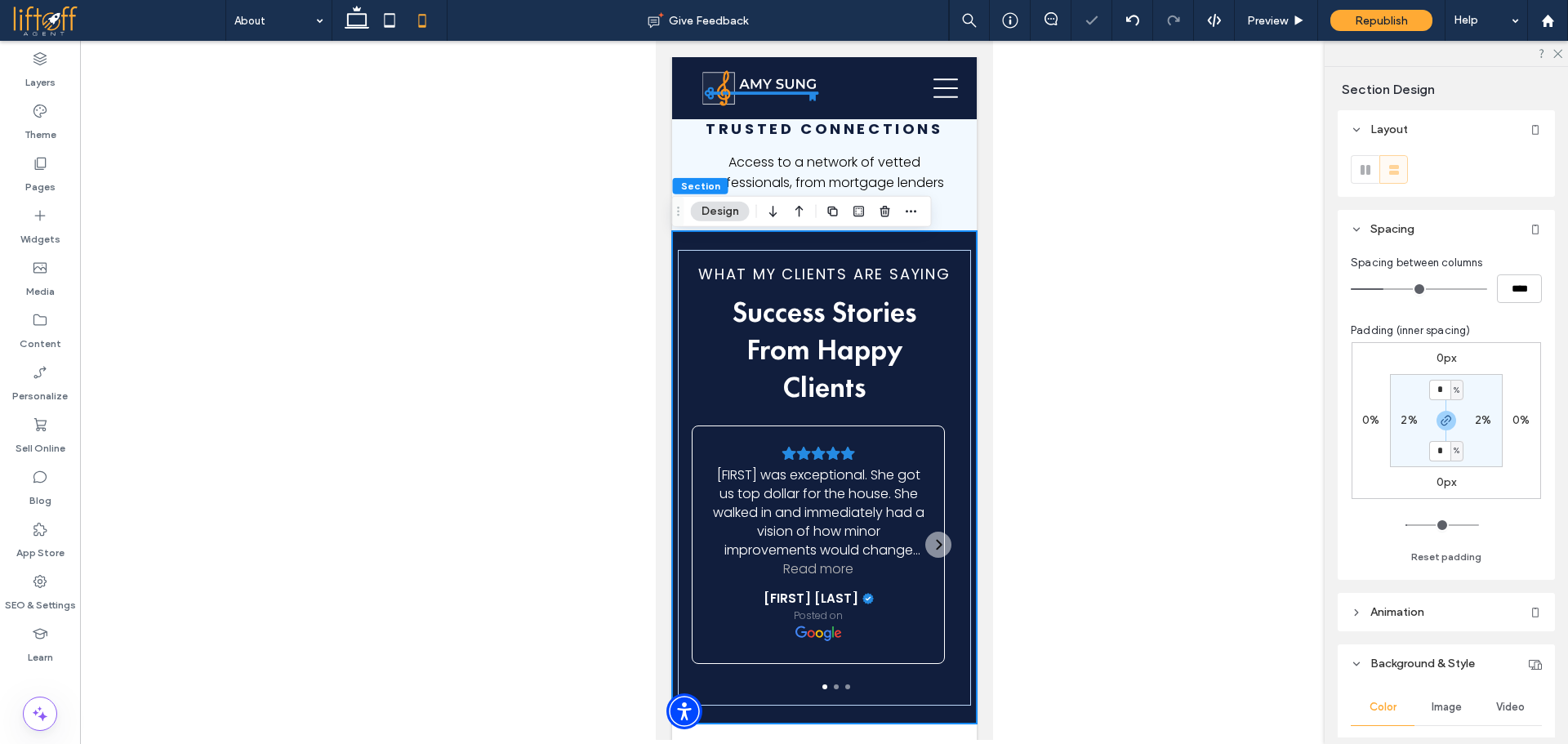 click on "2%" at bounding box center (1483, 421) 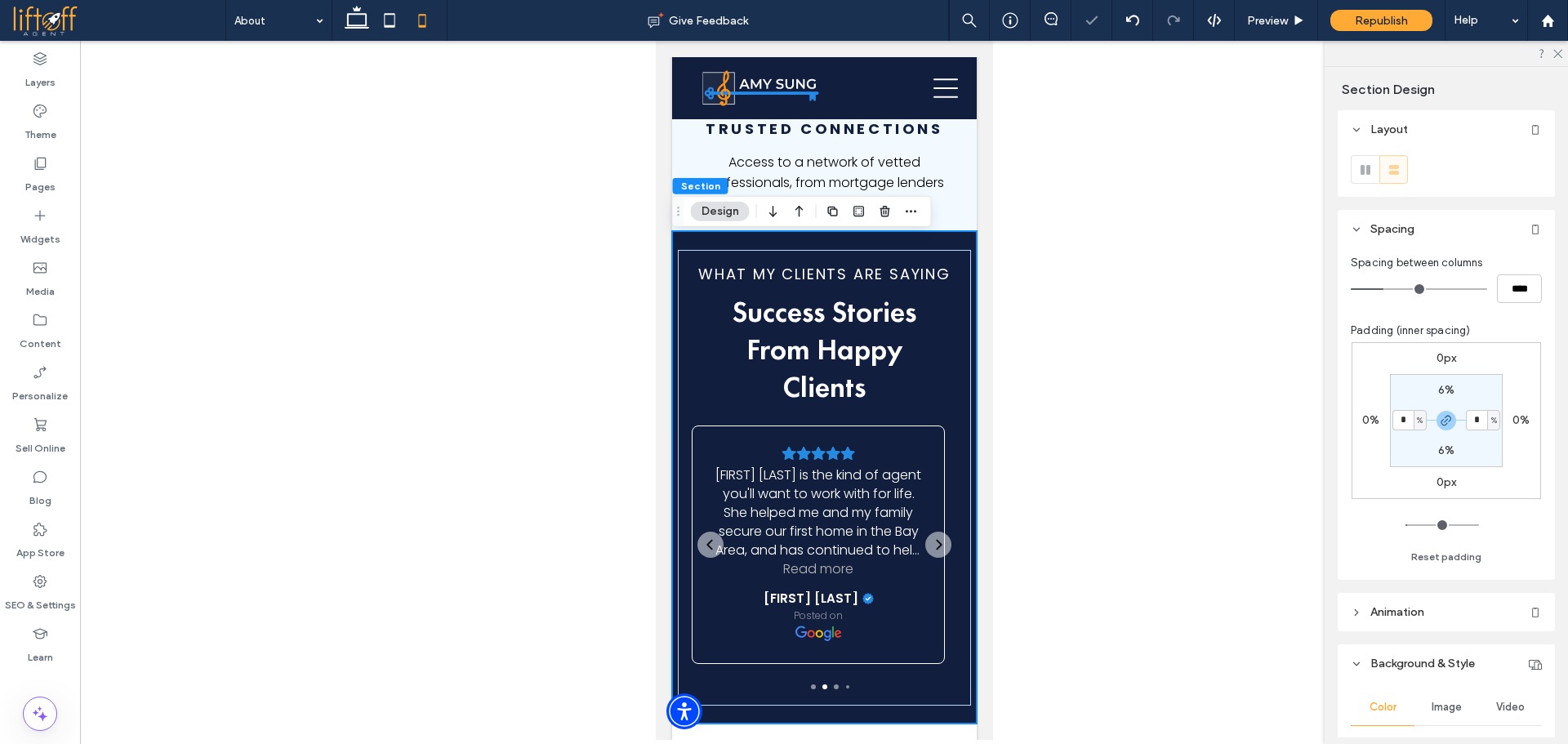 type on "*" 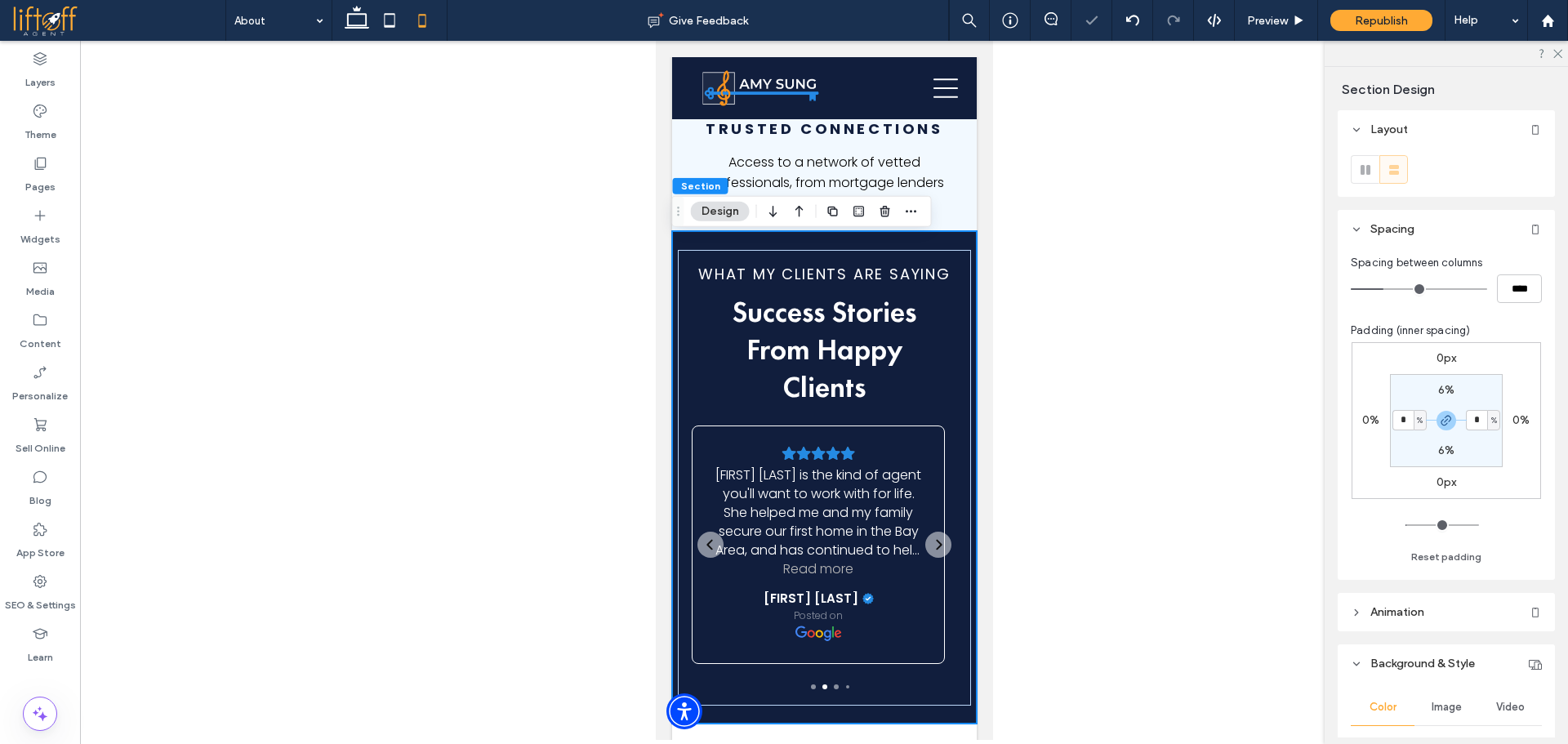 type on "*" 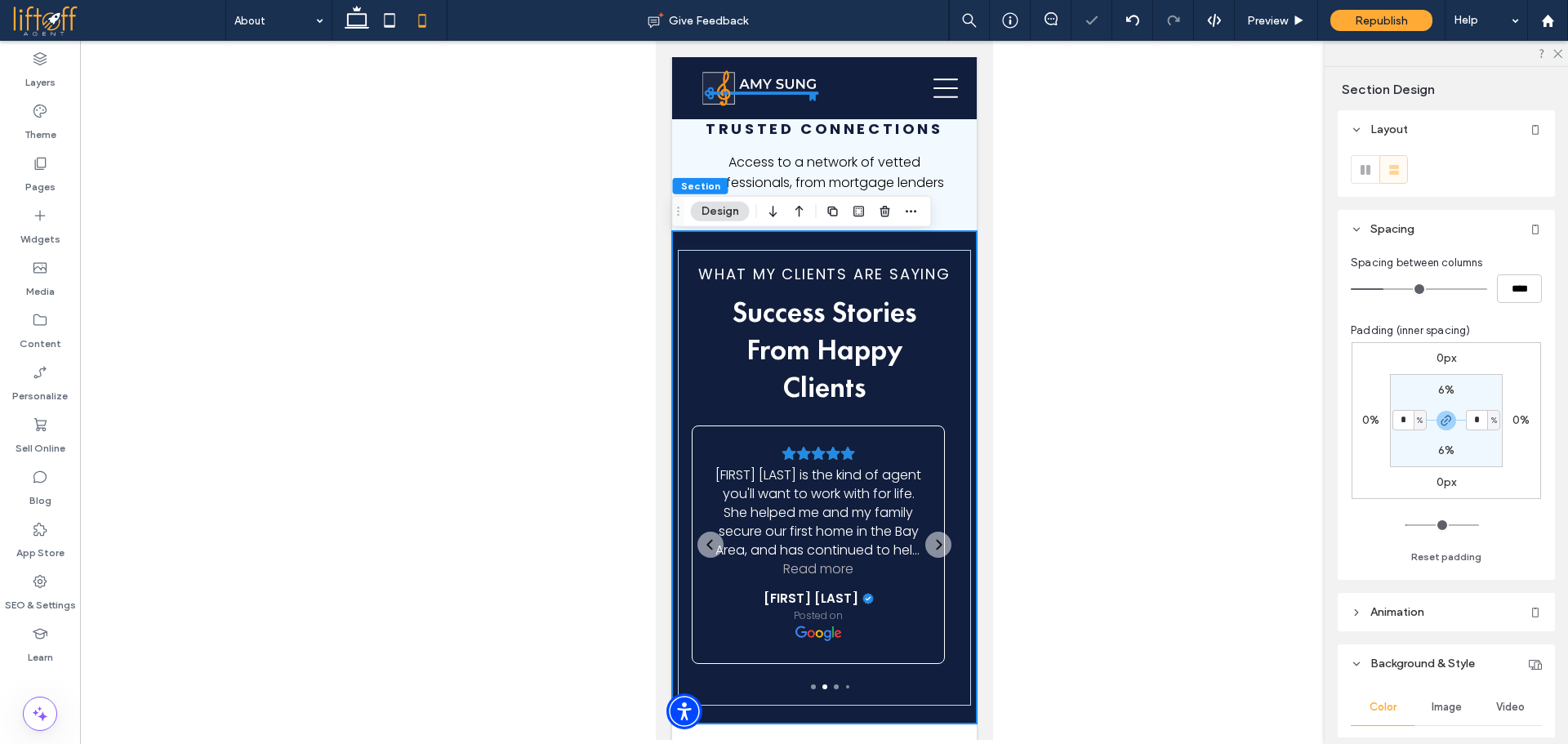type on "*" 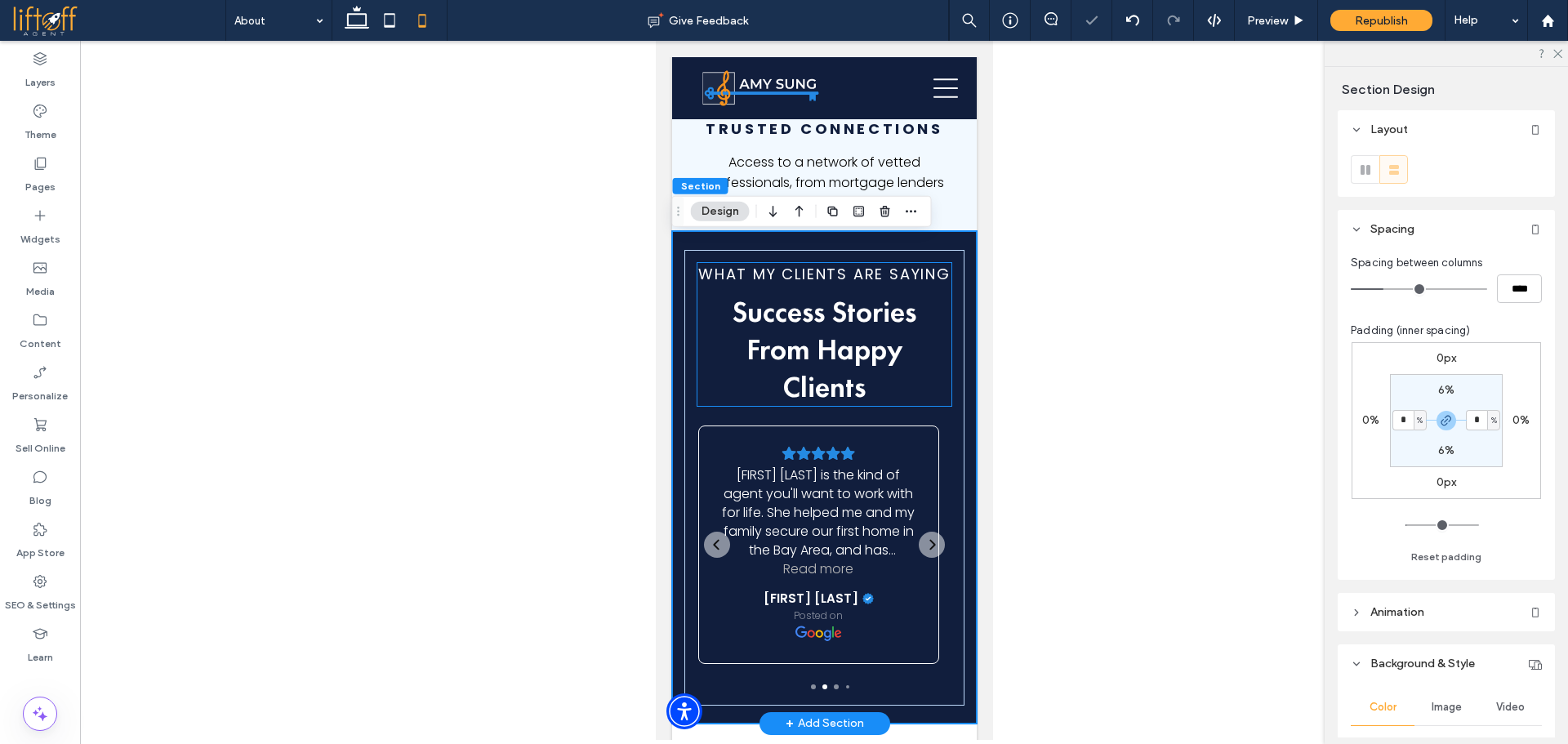 click on "Success Stories From Happy Clients" at bounding box center (824, 350) 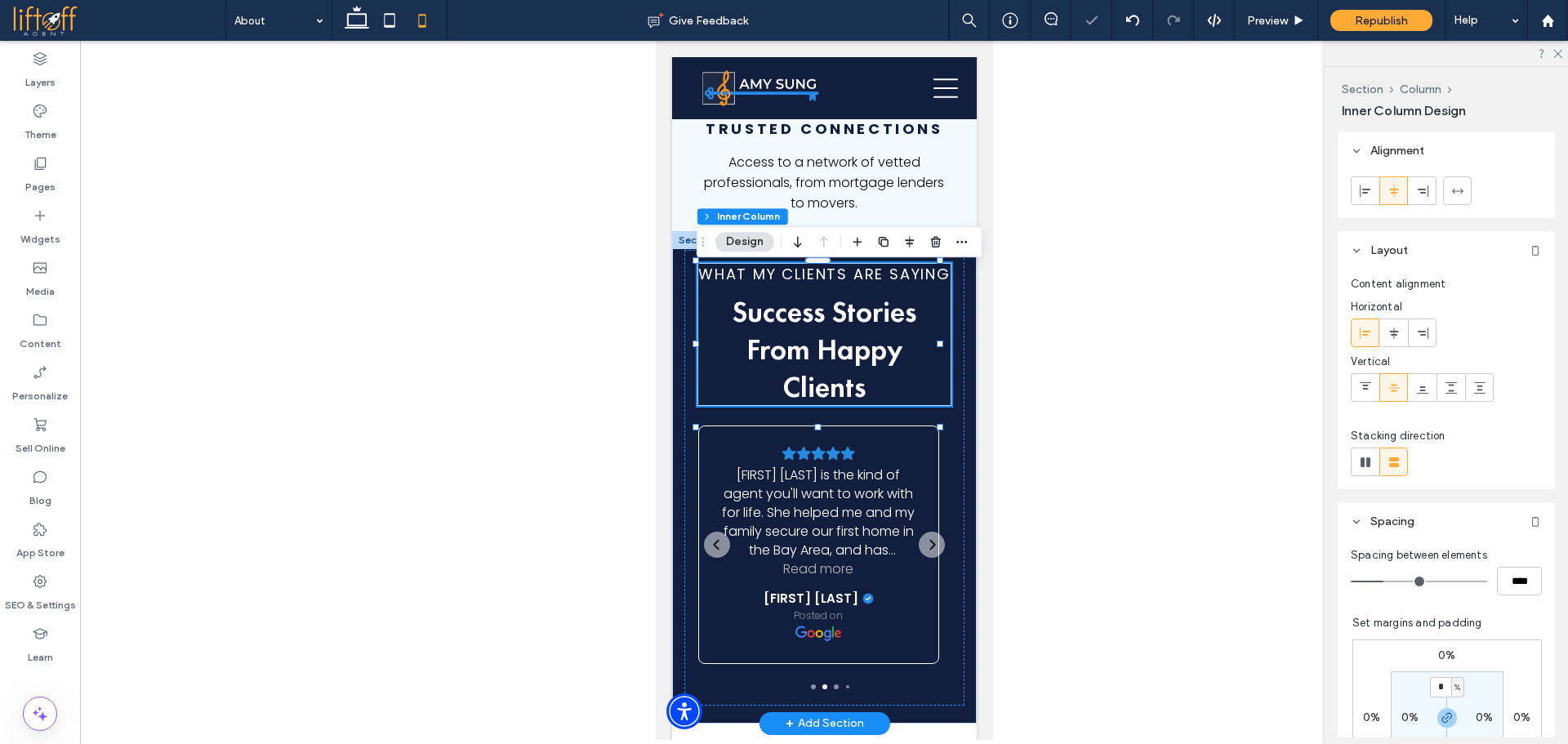 click on "Success Stories From Happy Clients" at bounding box center [824, 350] 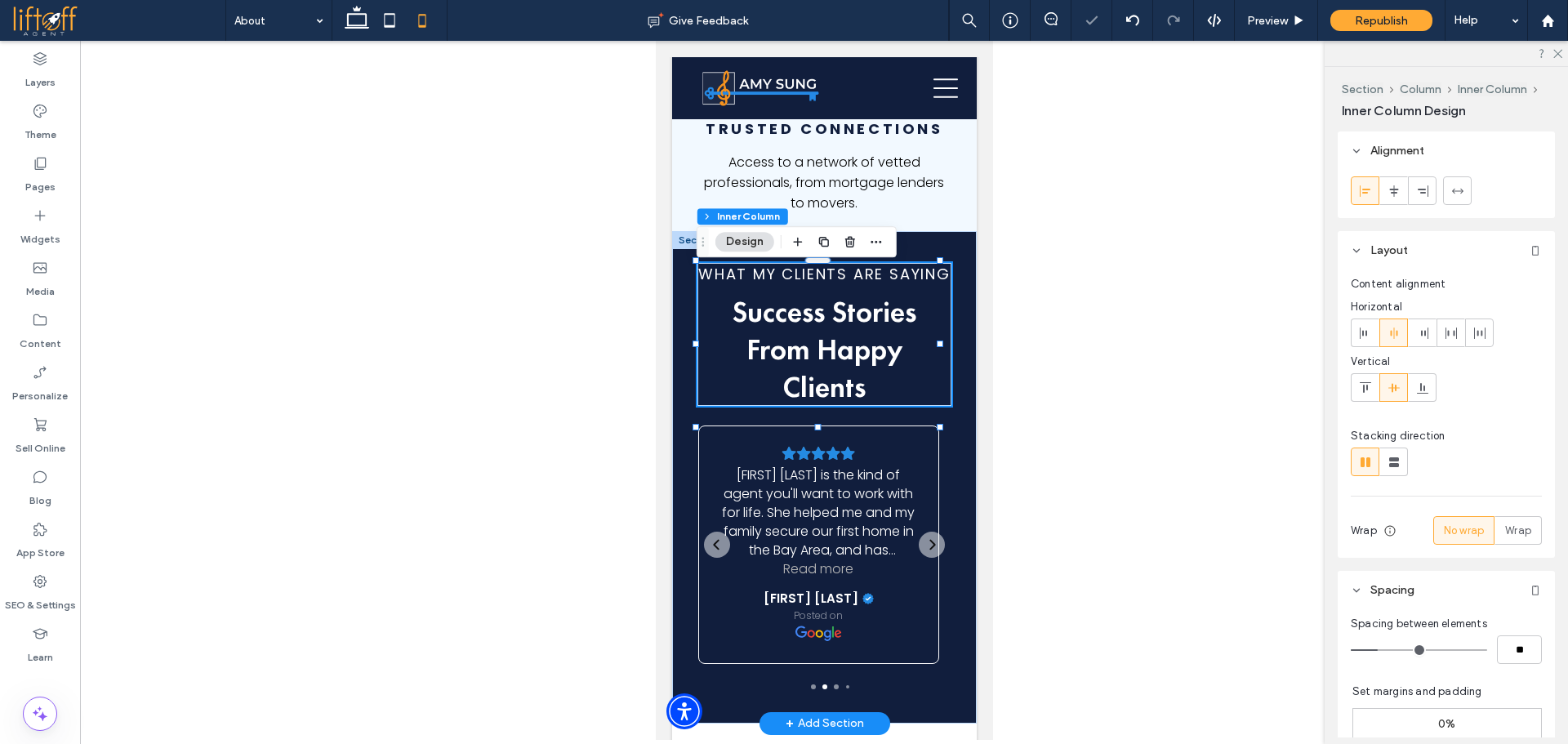 click on "Success Stories From Happy Clients" at bounding box center (824, 350) 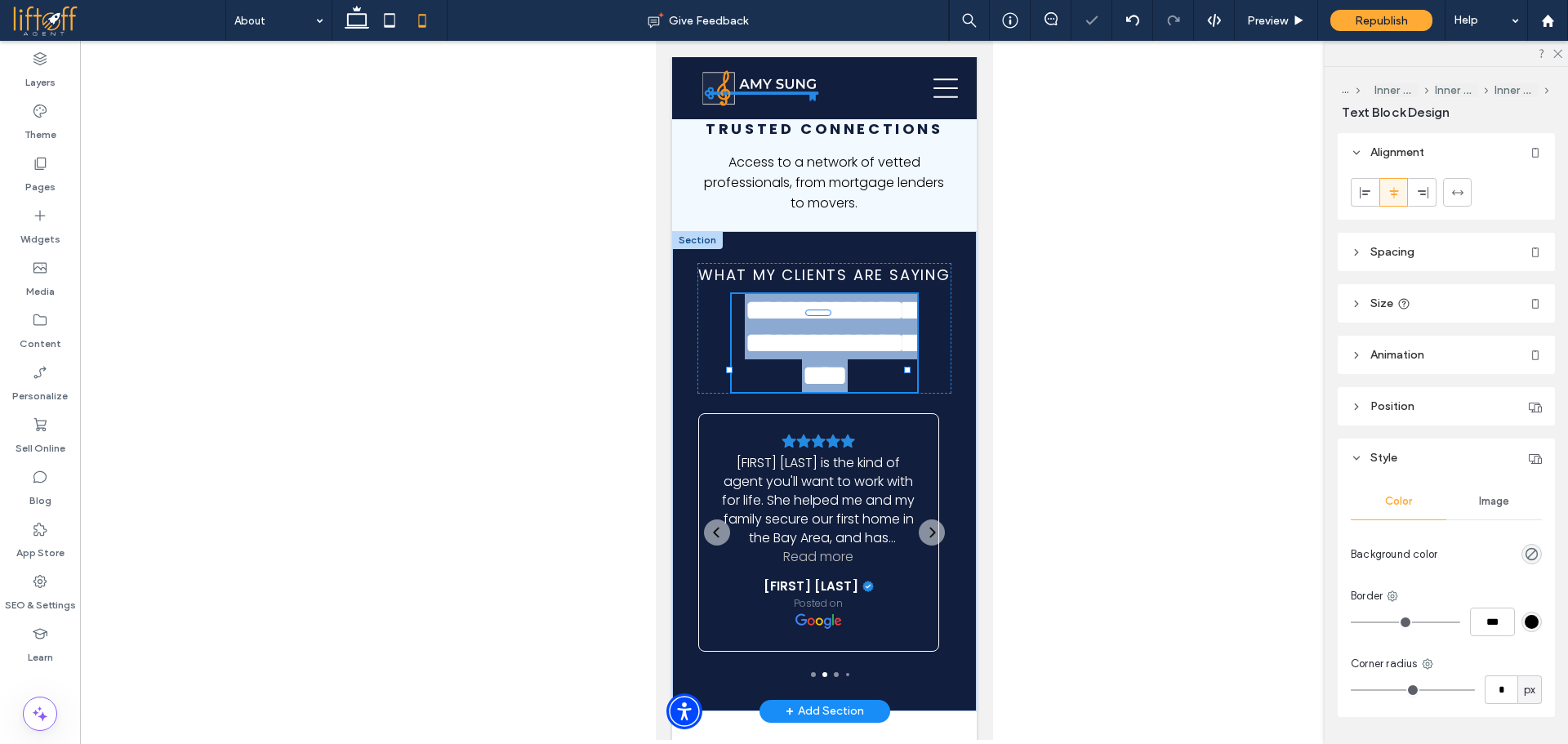 type on "**********" 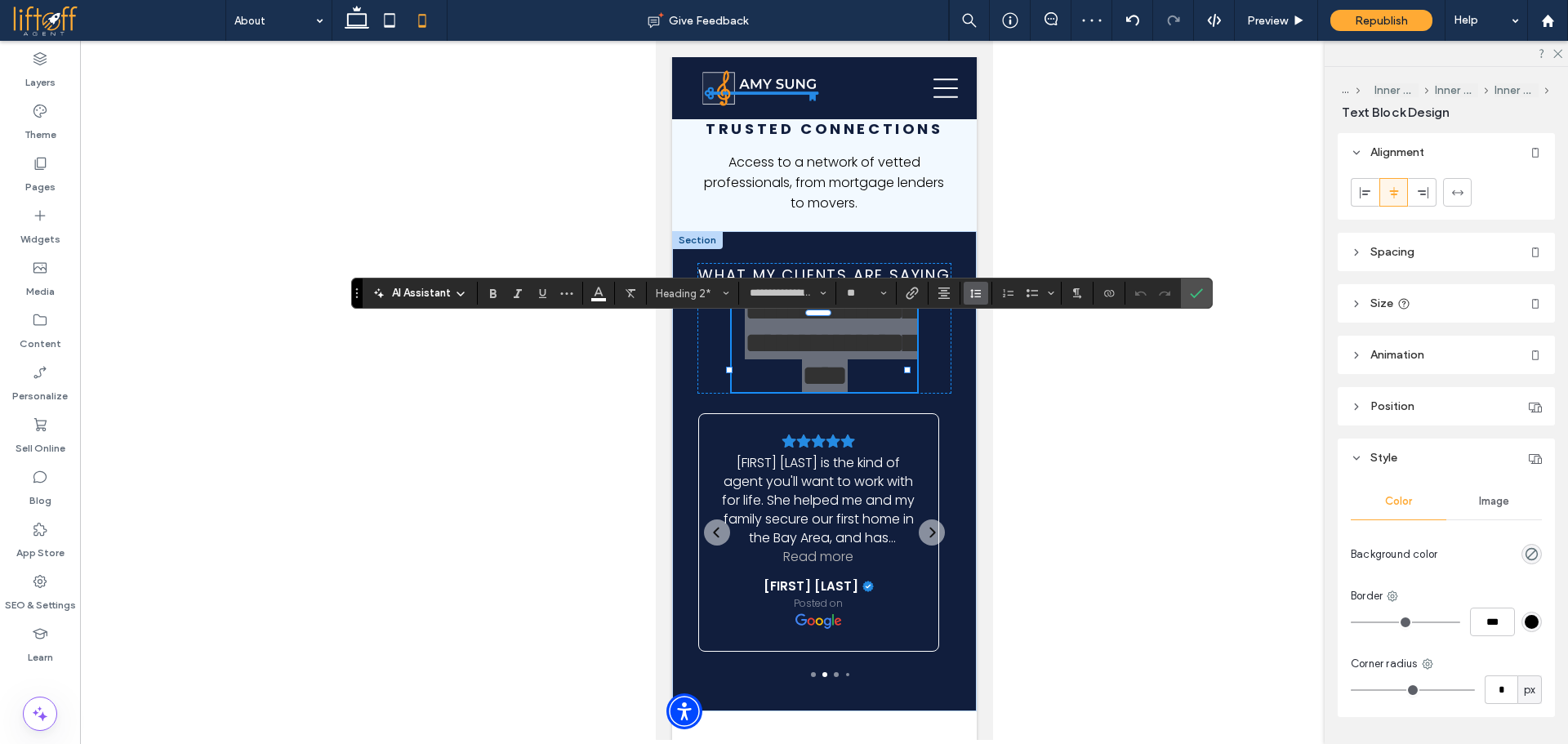 click 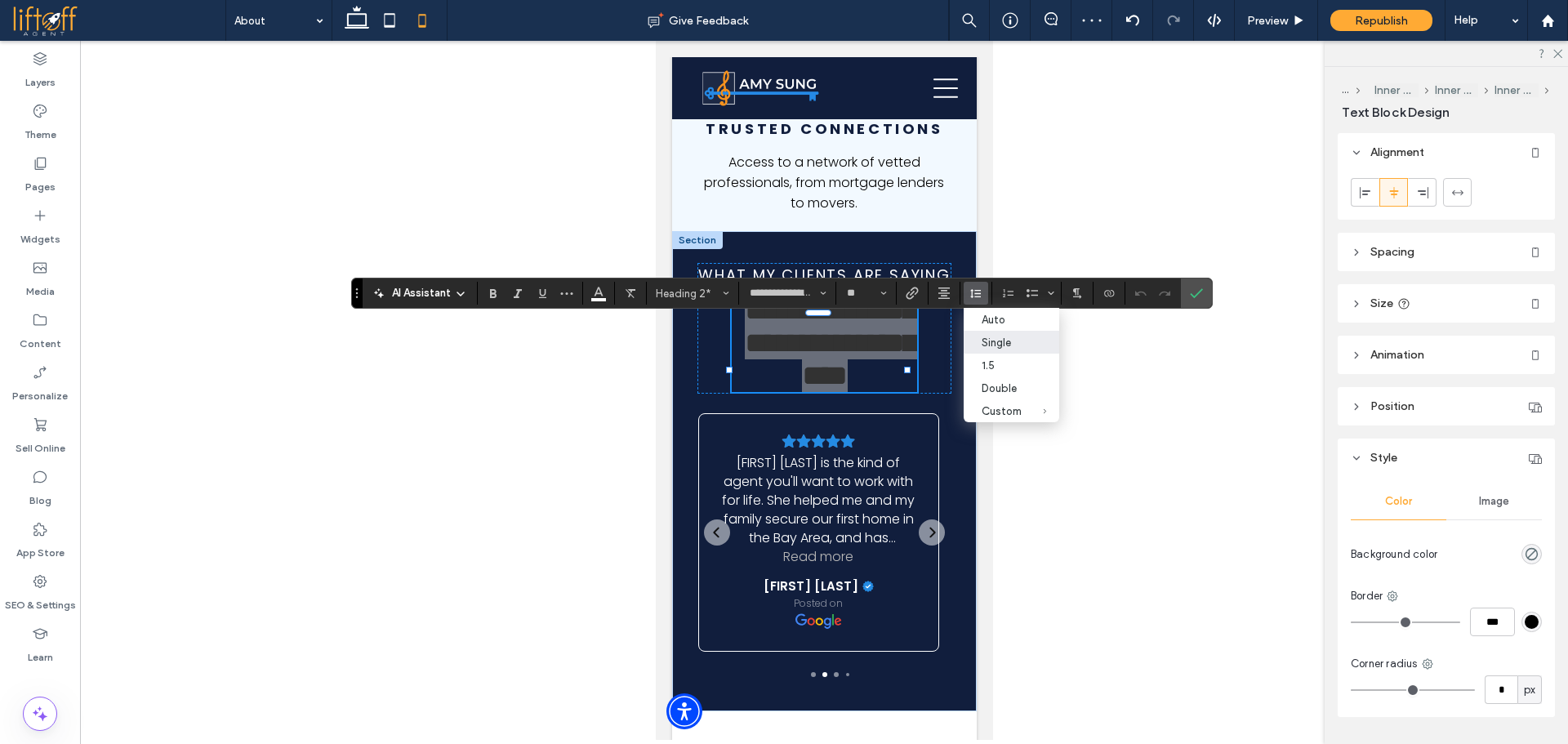 click on "Single" at bounding box center (1001, 342) 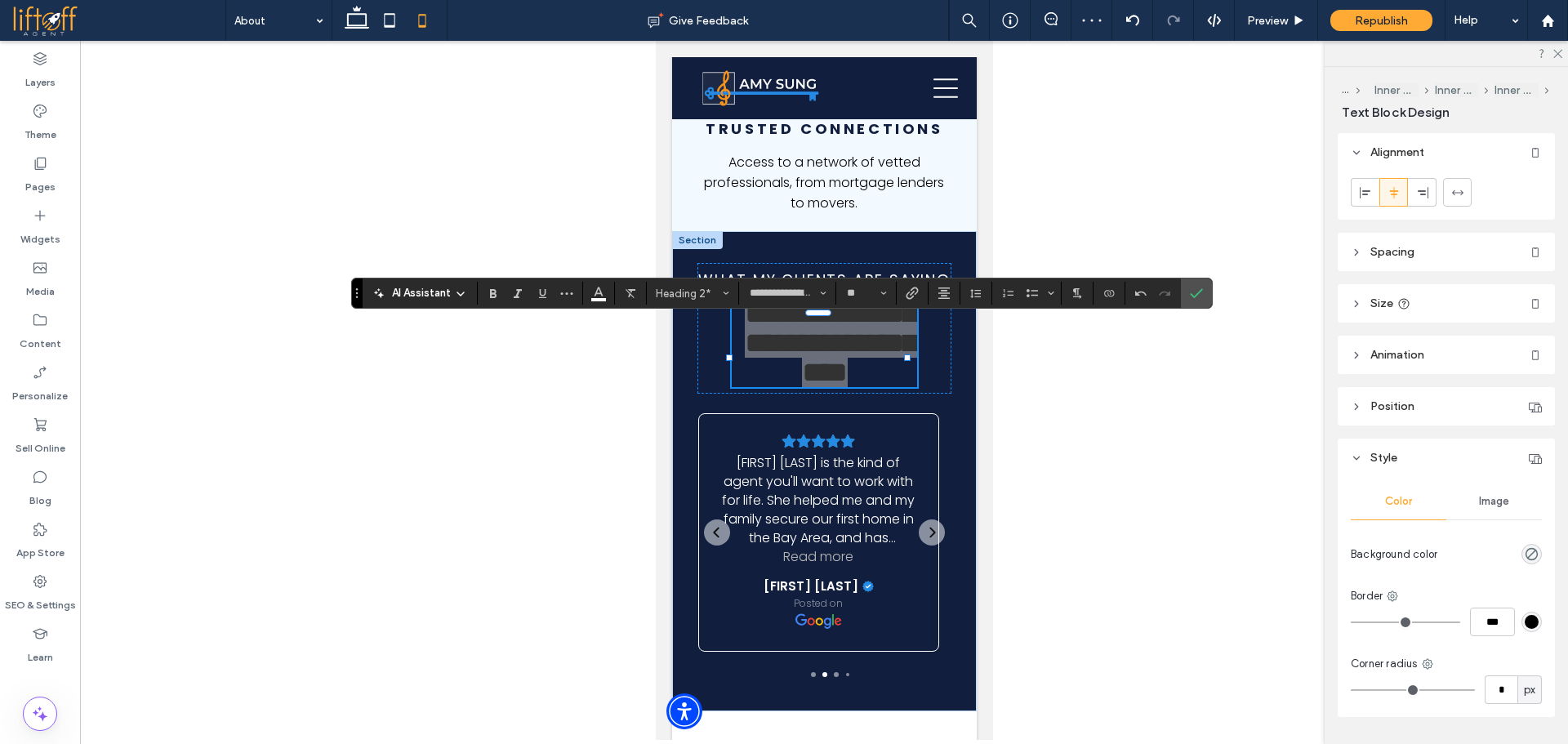 click at bounding box center [1196, 293] 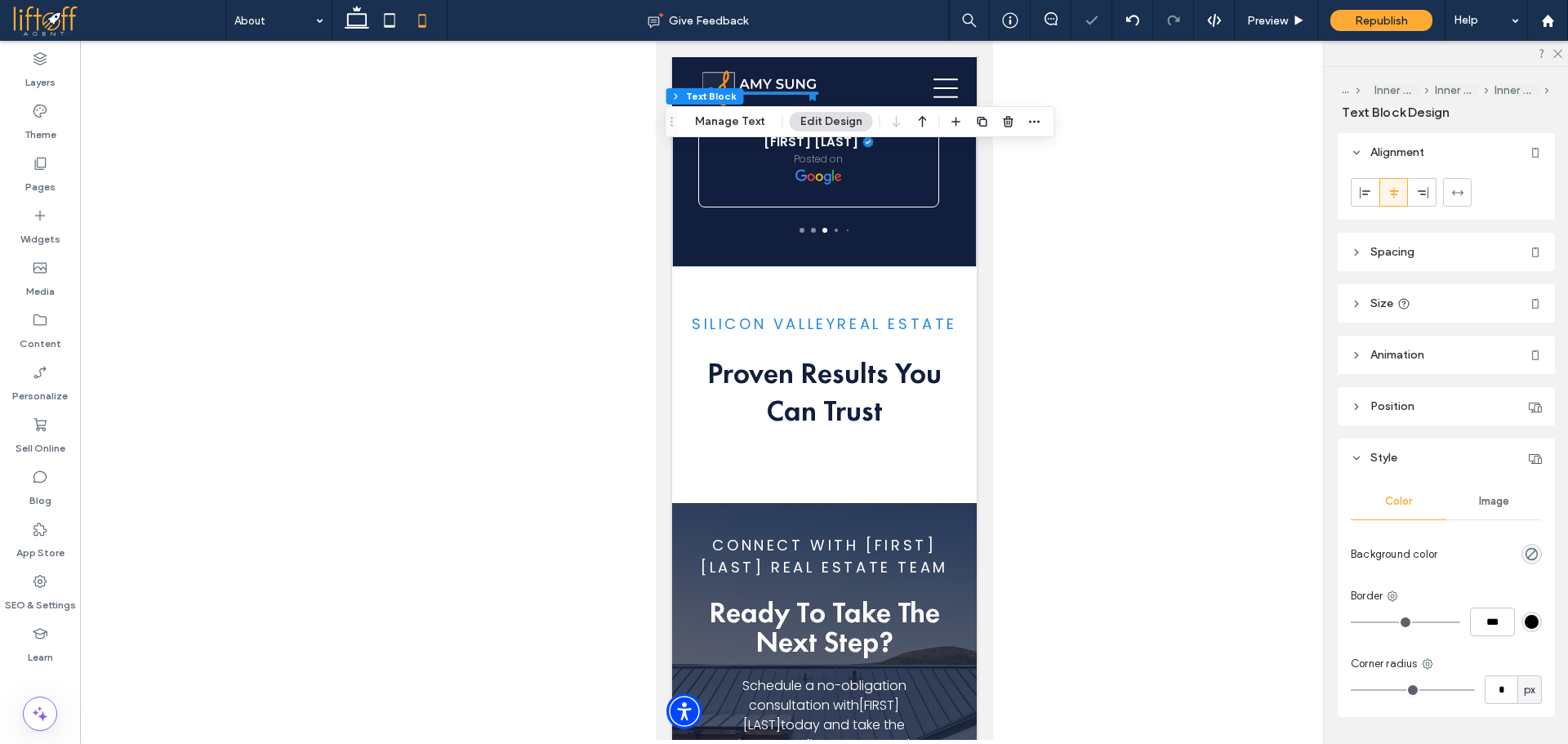 scroll, scrollTop: 2563, scrollLeft: 0, axis: vertical 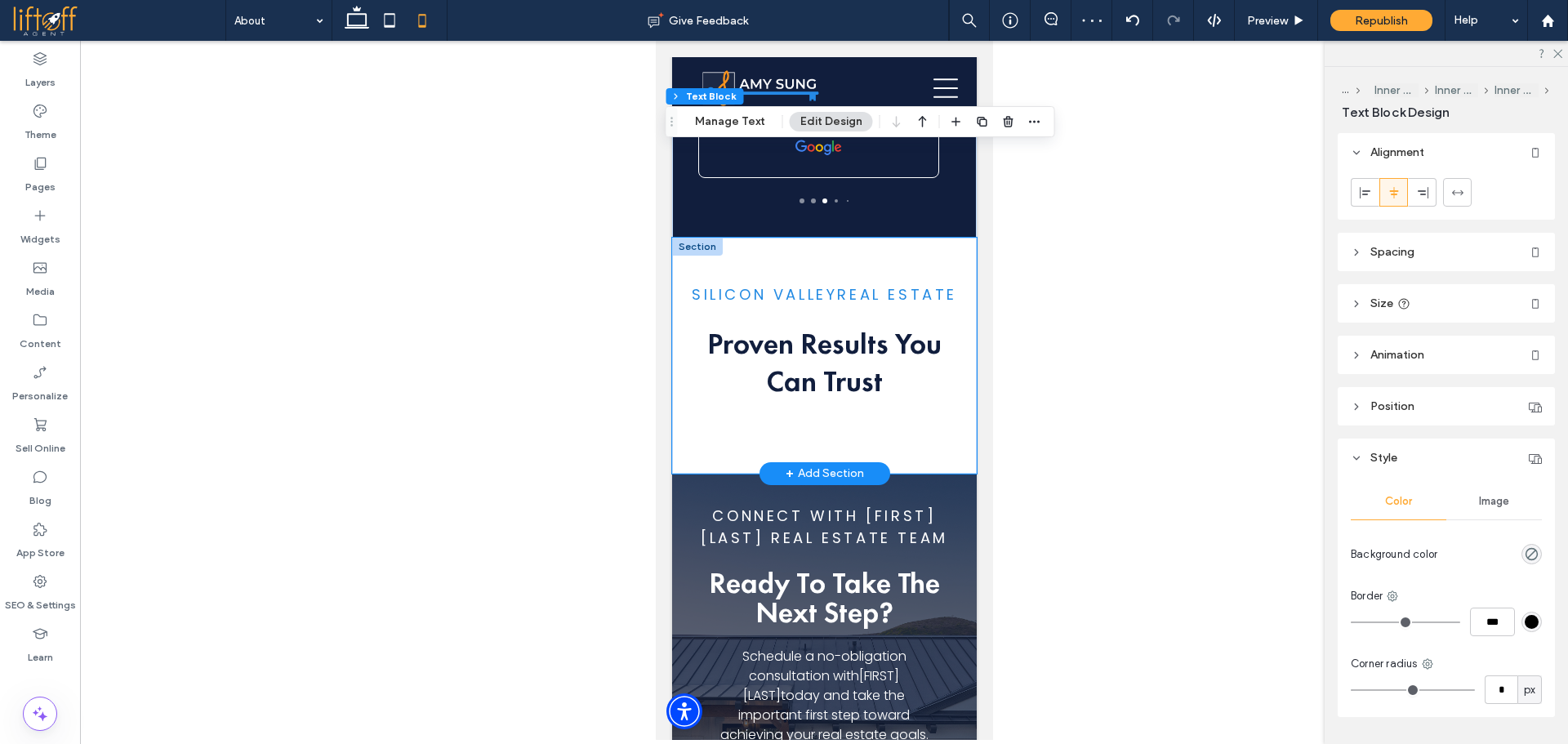 click on "Silicon Valley
real estate
Proven Results You Can Trust" at bounding box center (823, 355) 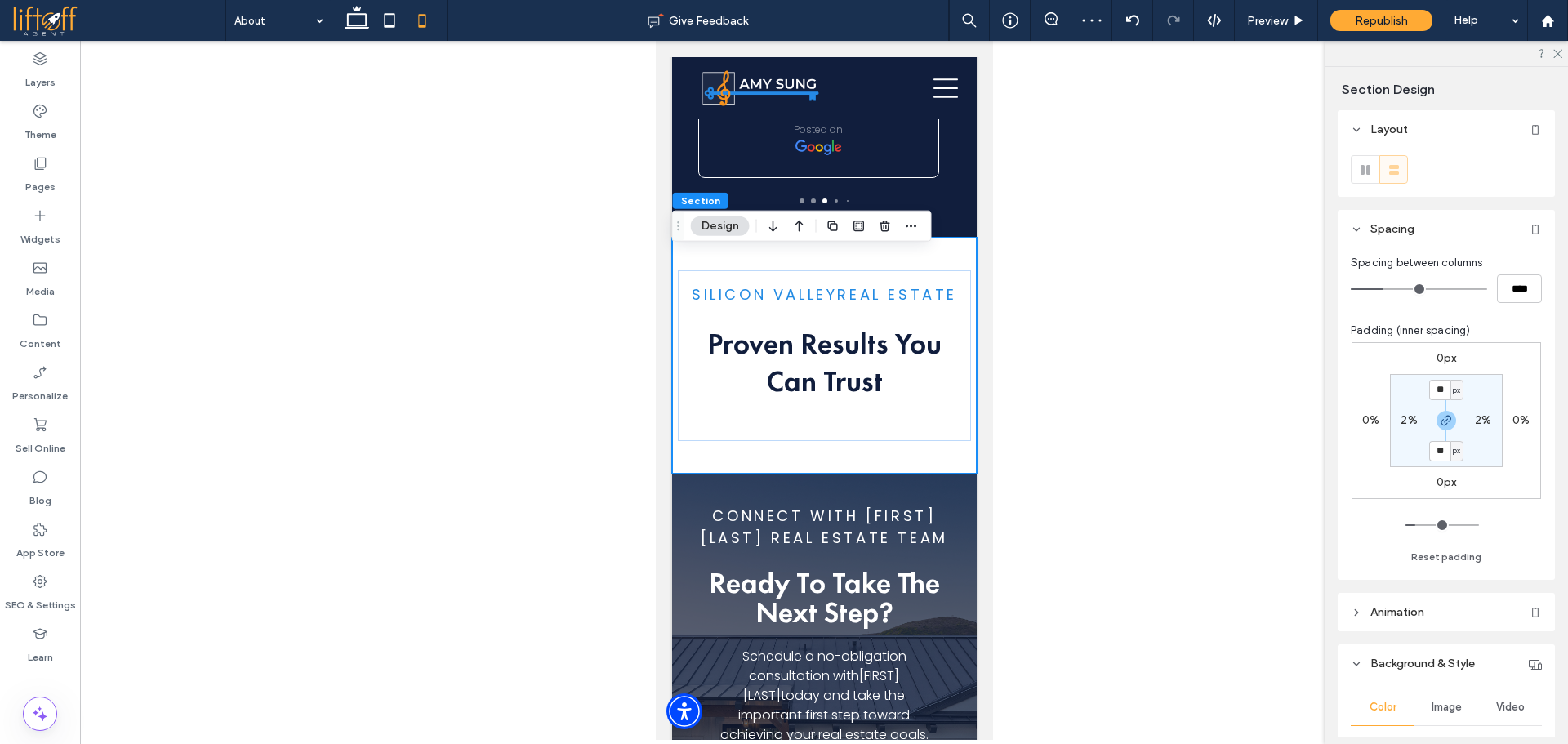 click on "px" at bounding box center [1457, 390] 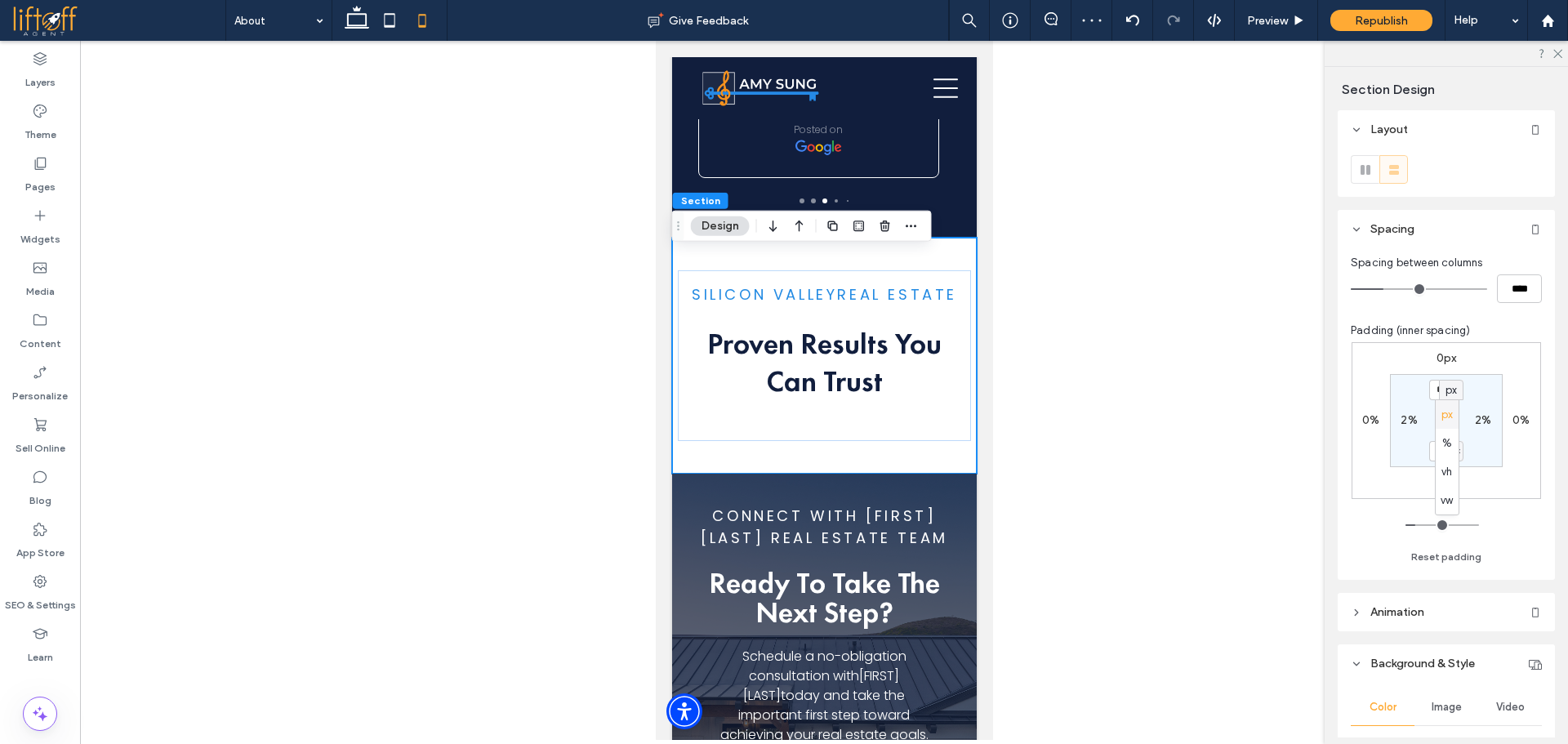 click on "px" at bounding box center (1451, 390) 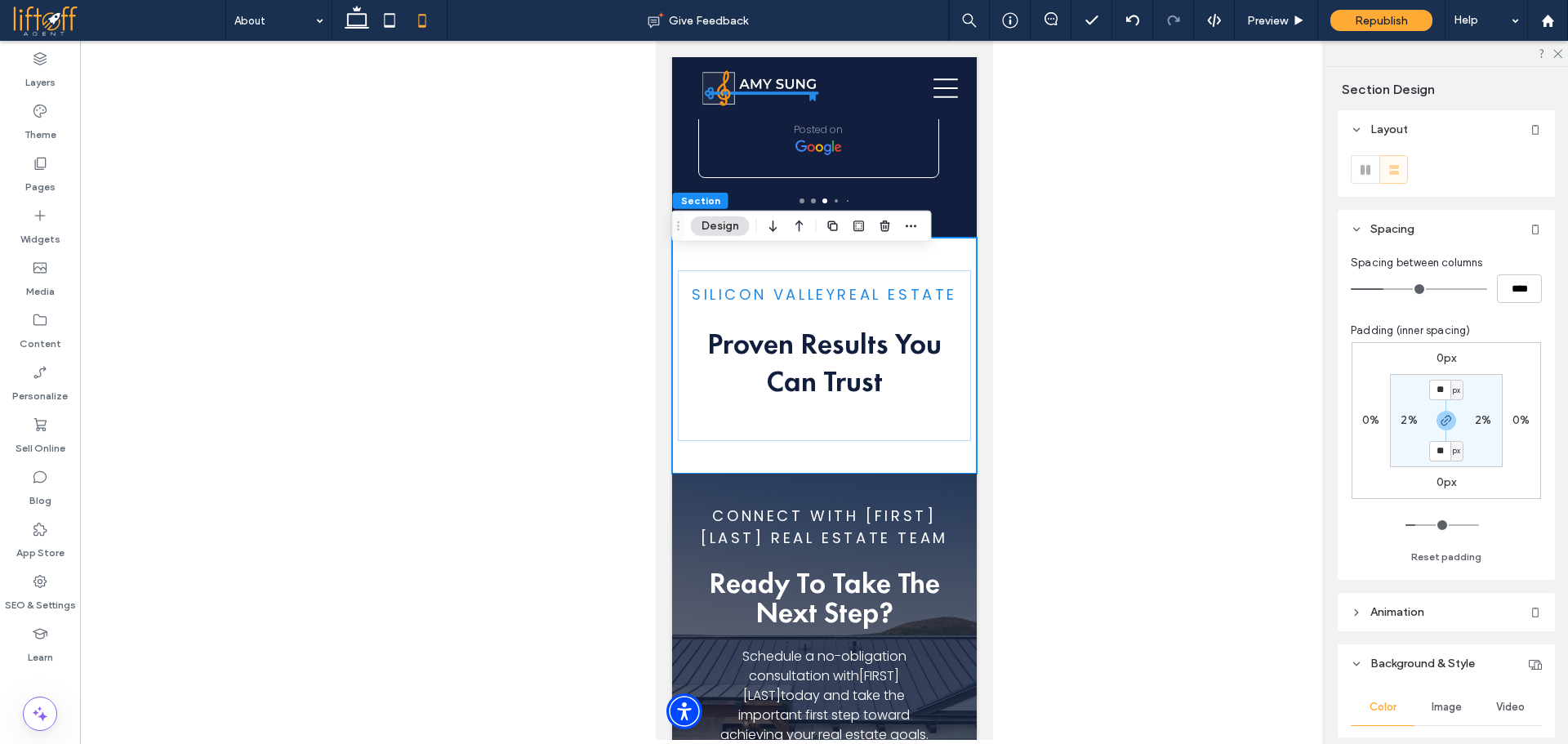 click on "px" at bounding box center [1457, 390] 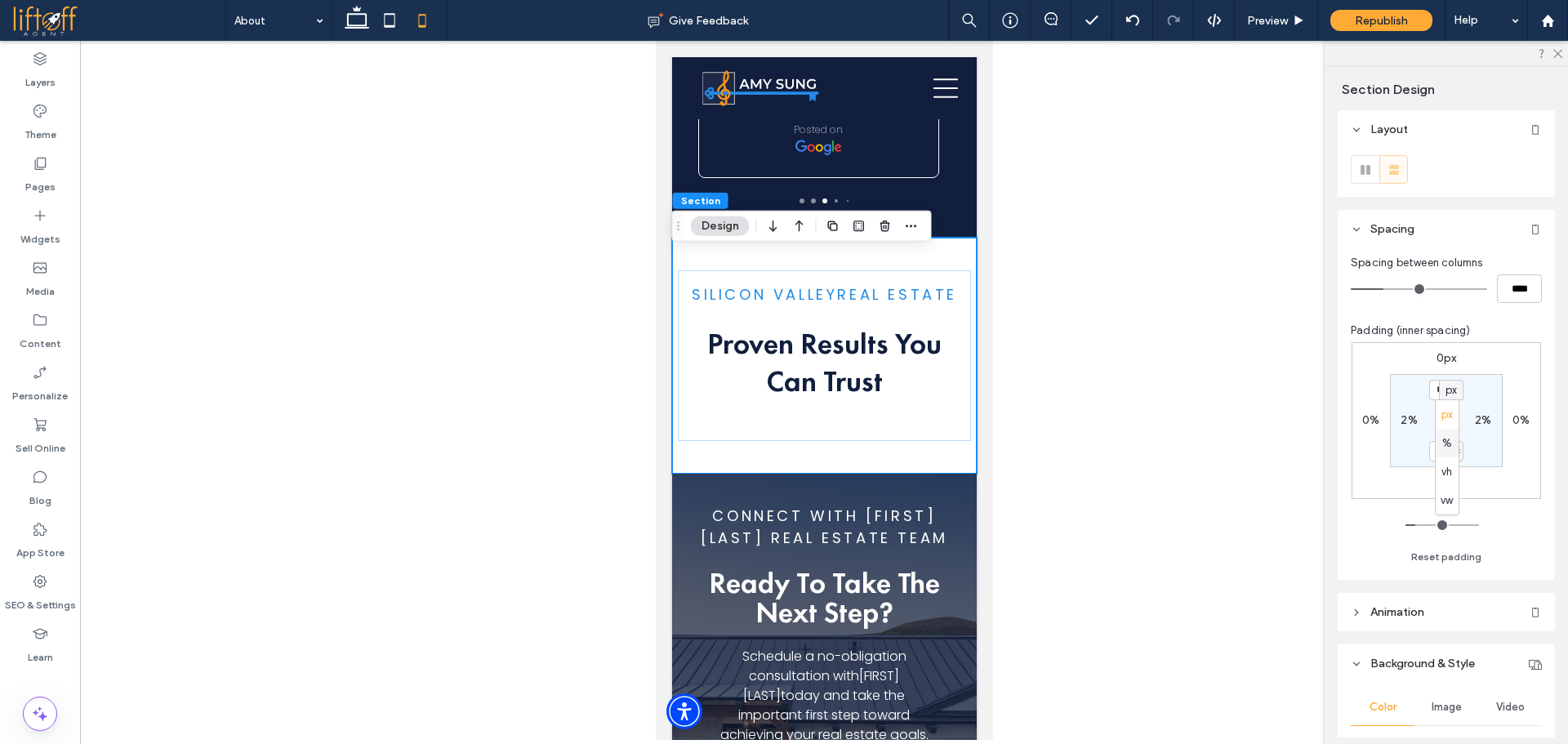 click on "%" at bounding box center (1447, 443) 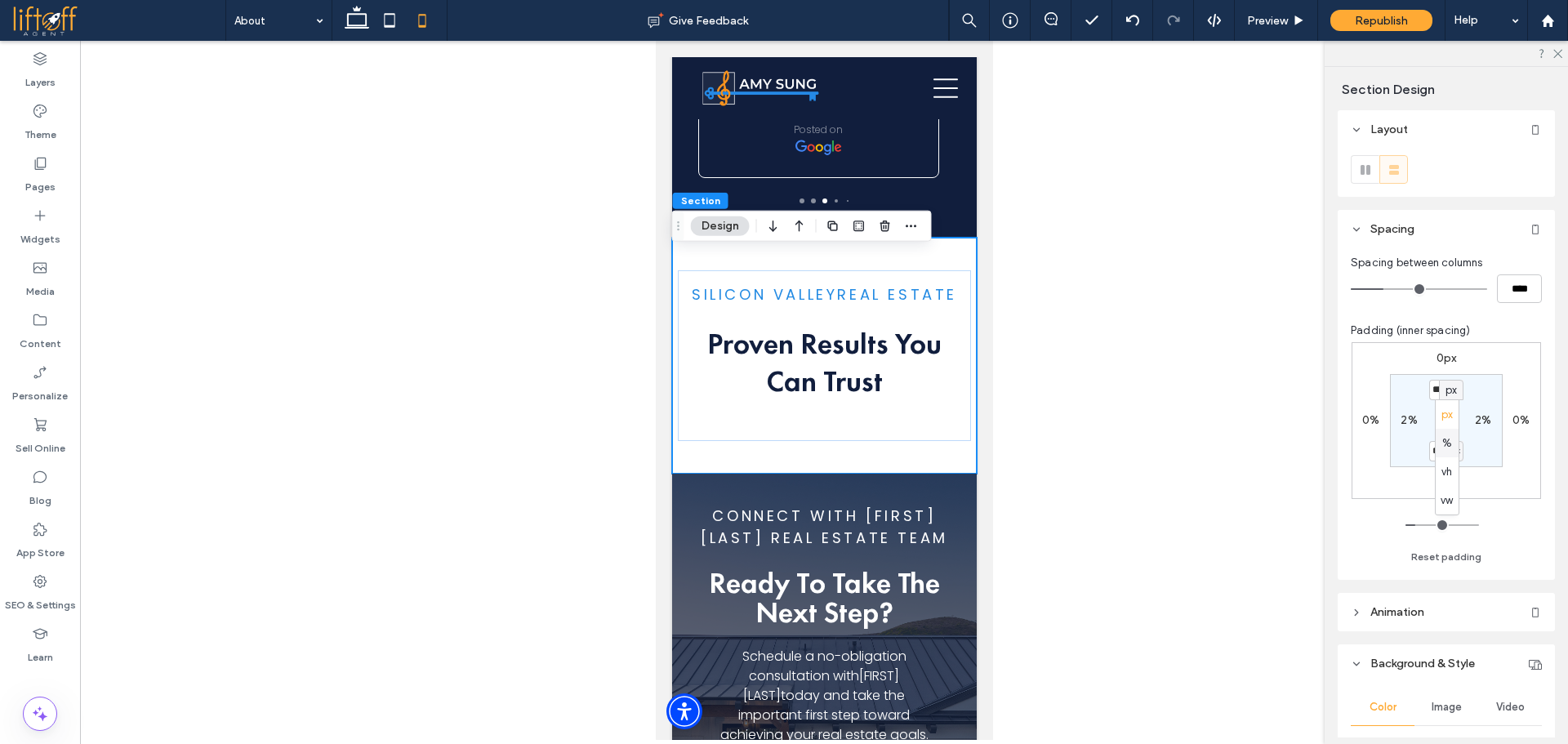 type on "**" 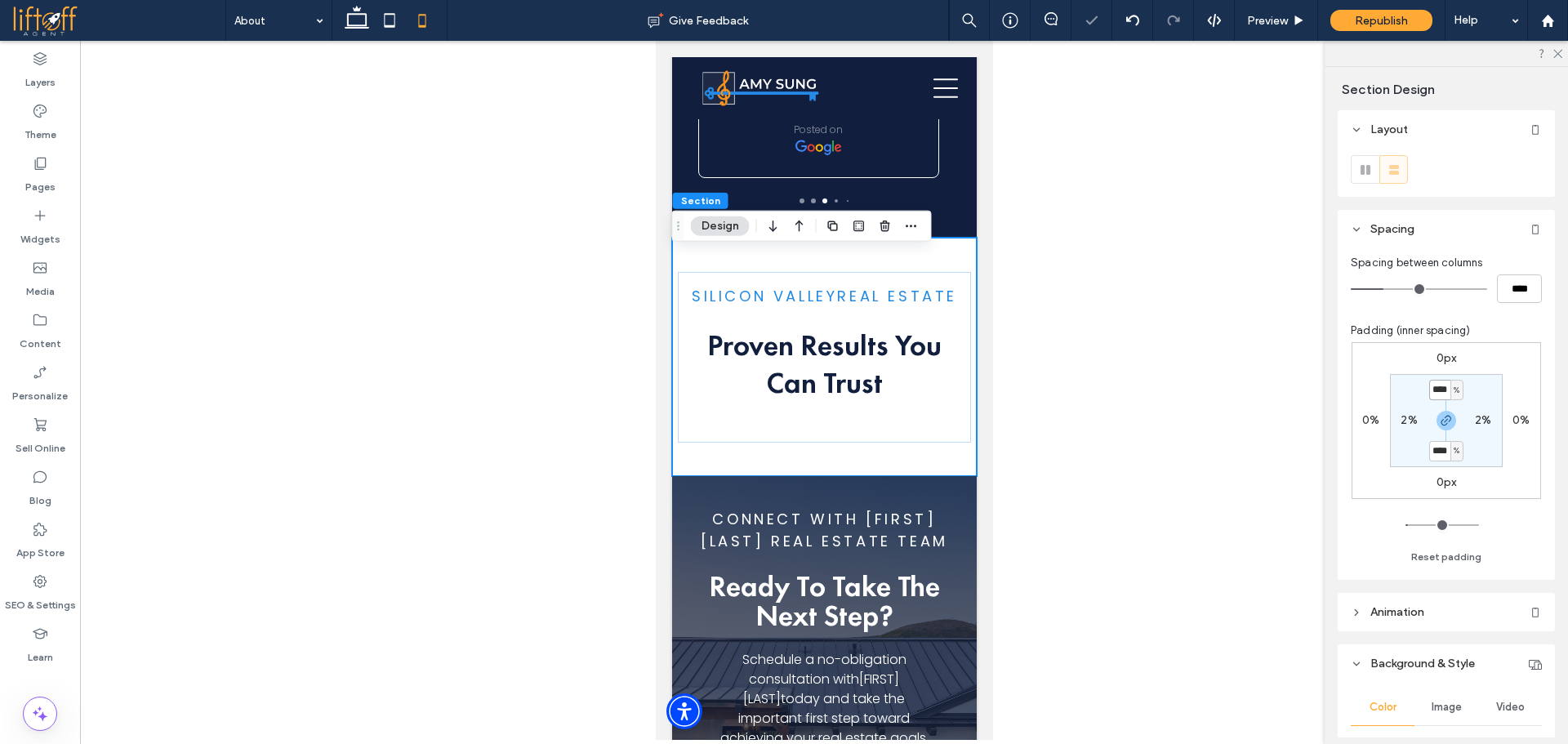click on "****" at bounding box center [1440, 390] 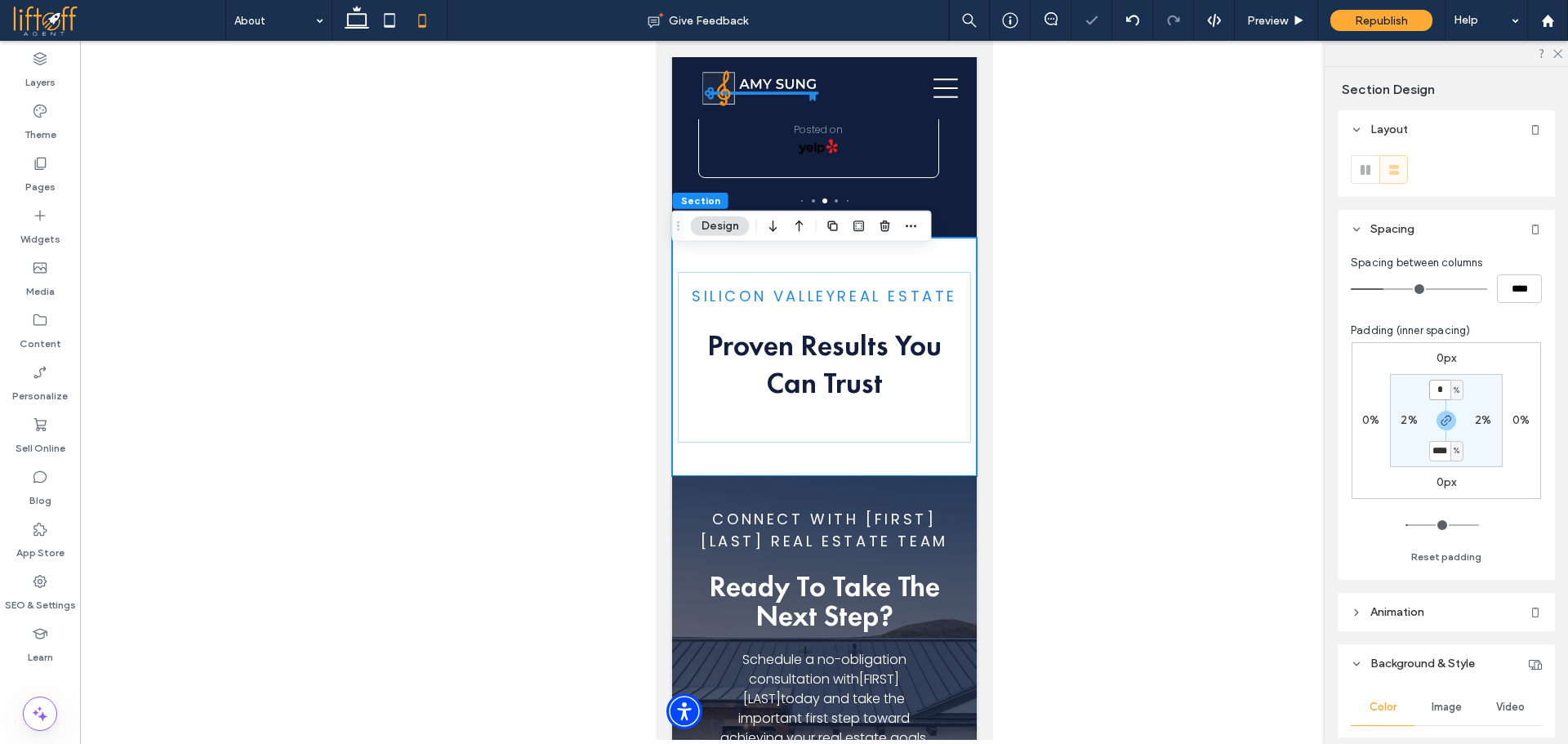 click on "*" at bounding box center (1440, 390) 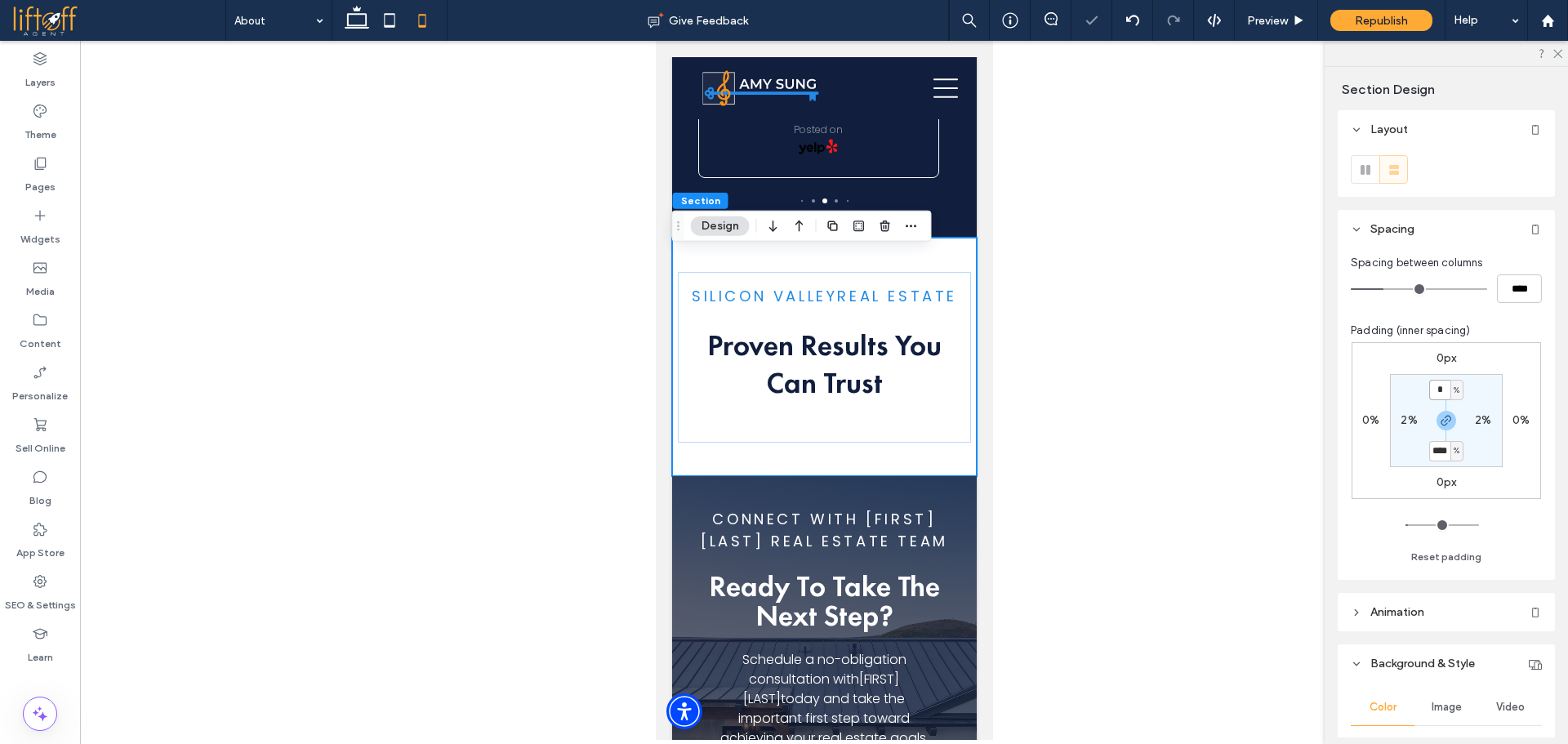click on "*" at bounding box center (1440, 390) 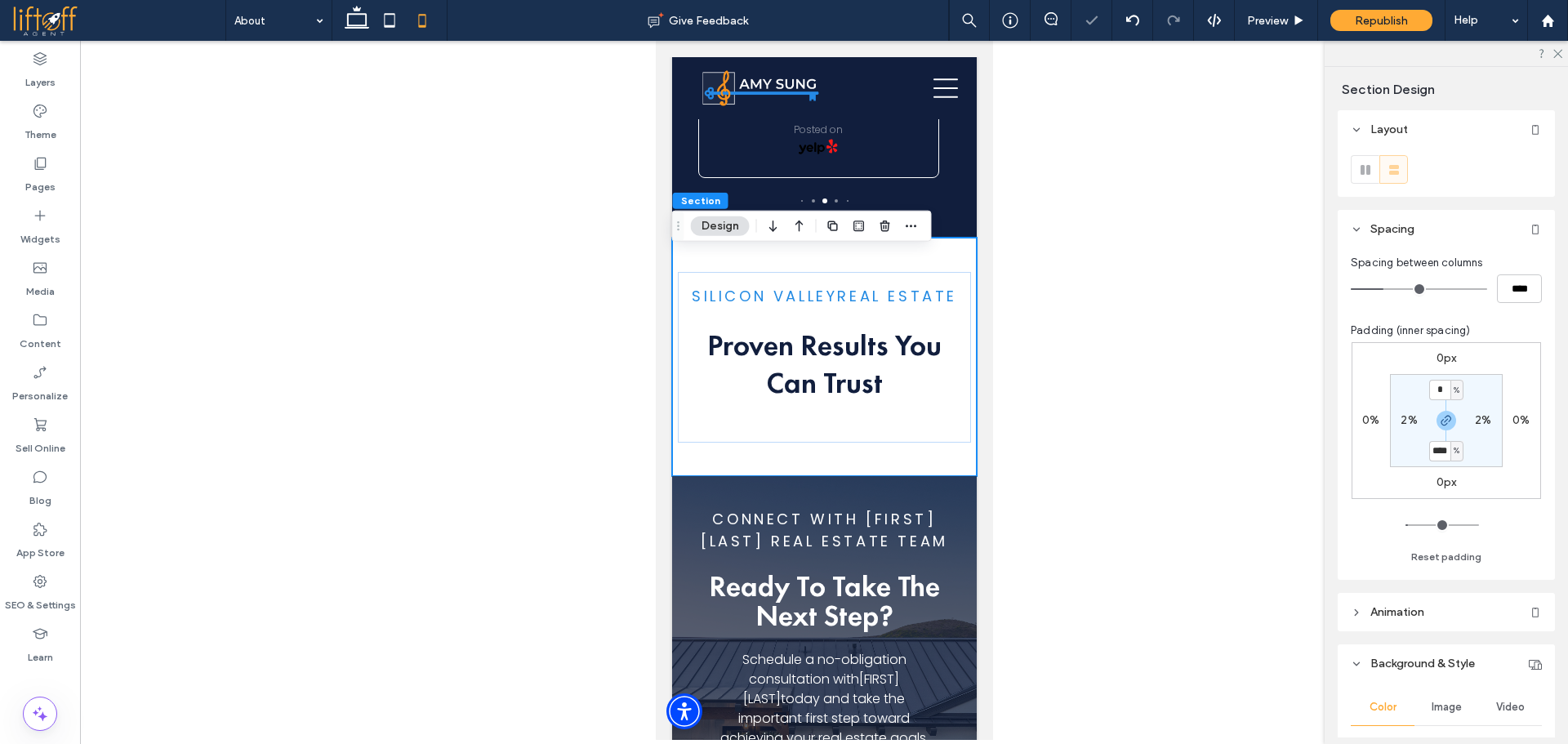 type on "*" 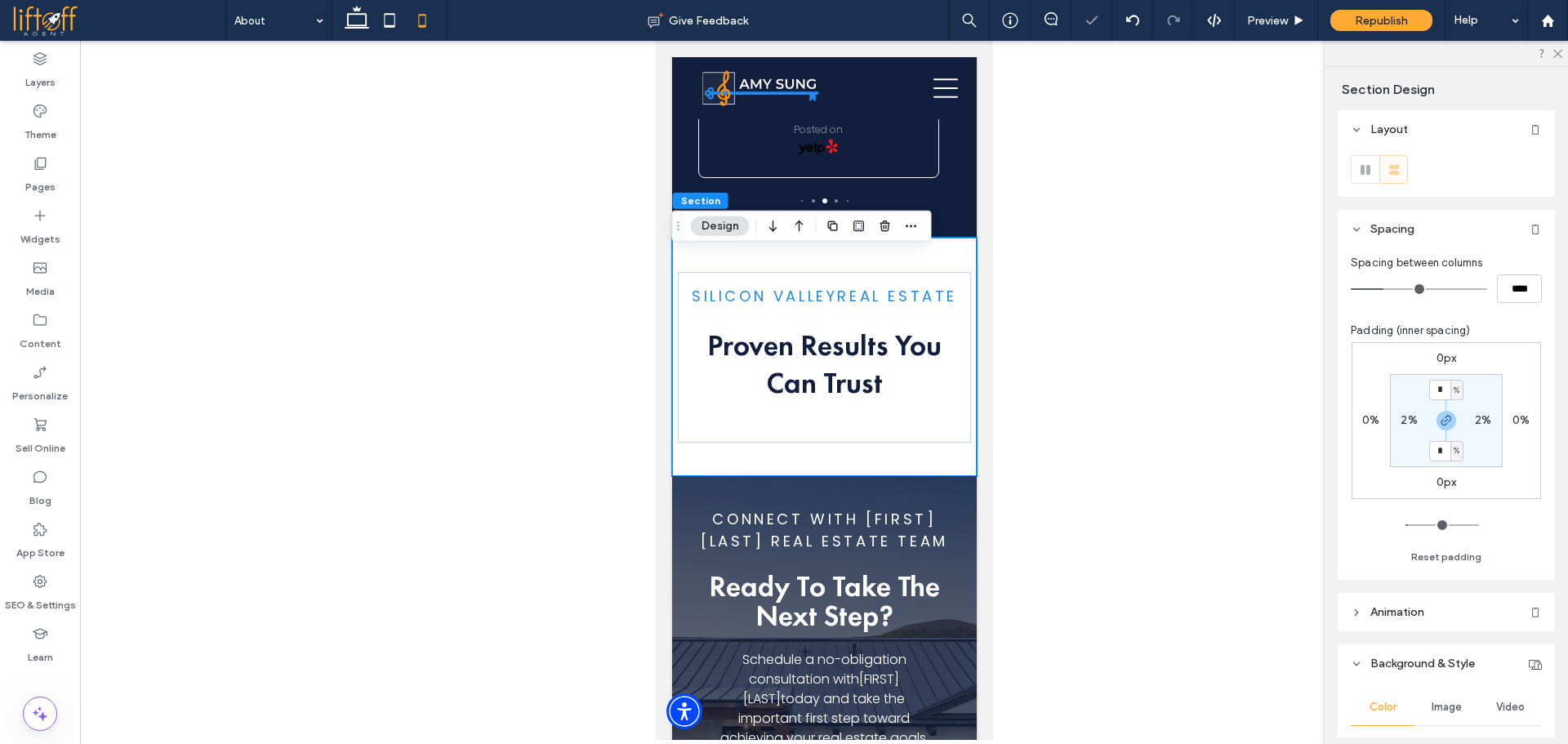 click on "* % 2% * % 2%" at bounding box center [1446, 421] 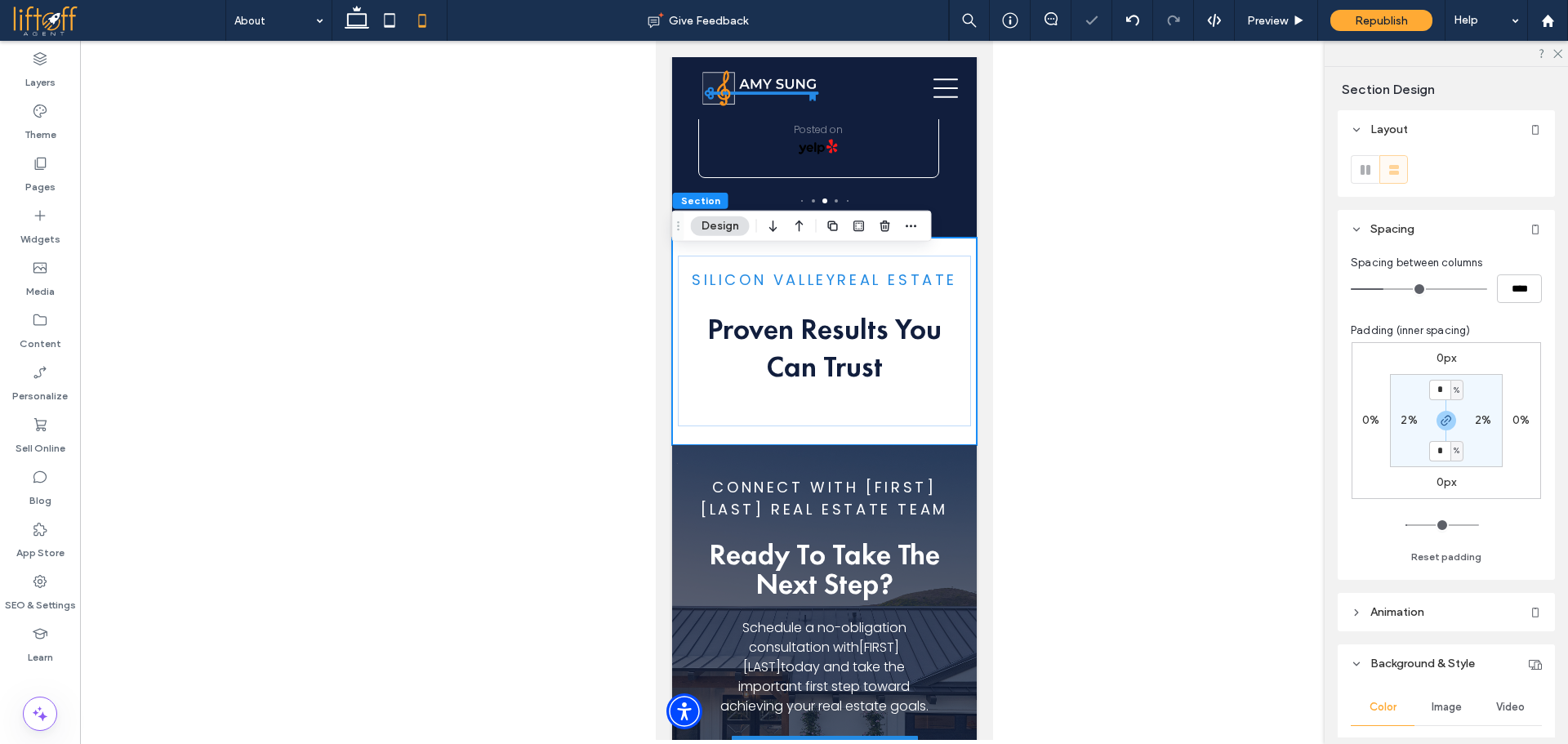 click on "2%" at bounding box center [1409, 420] 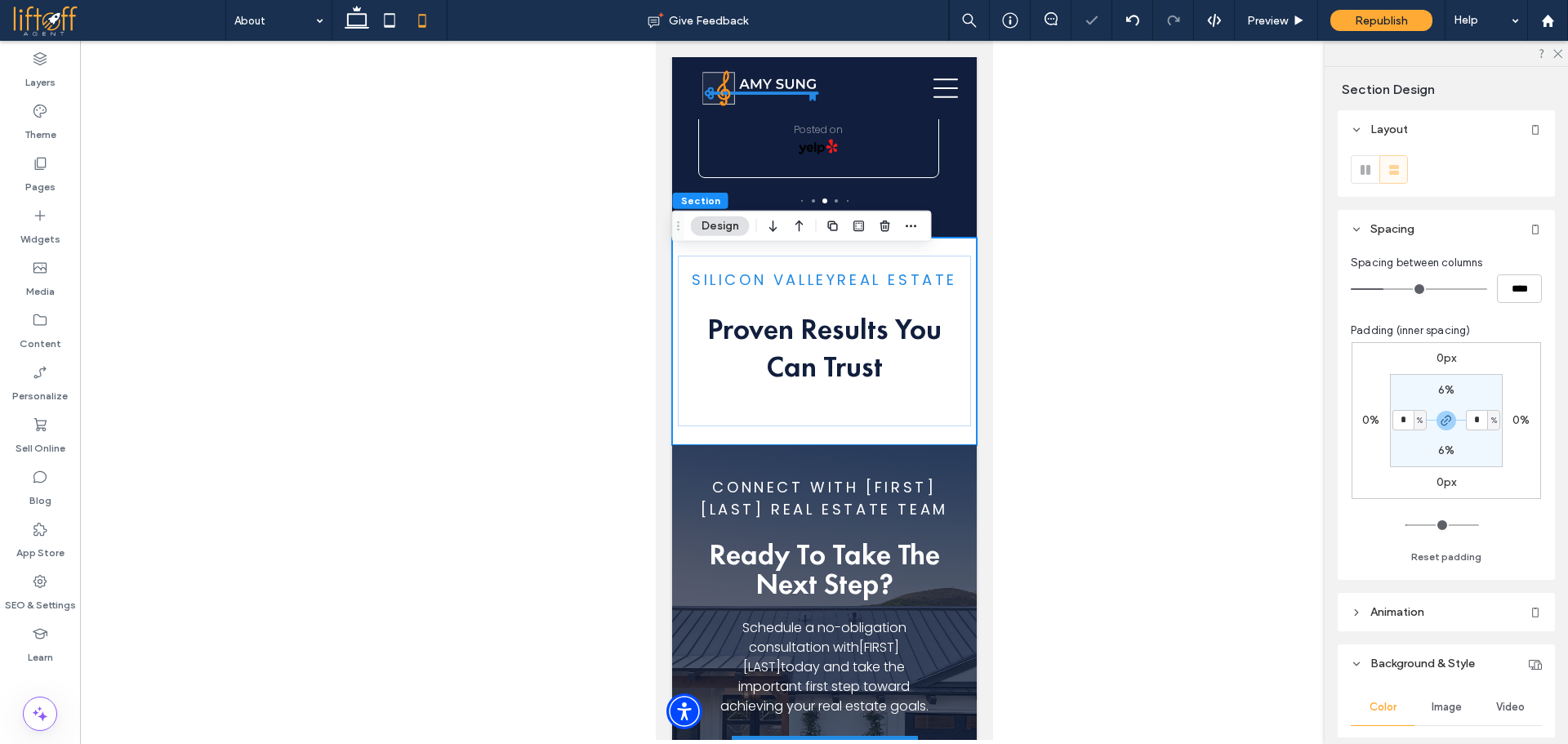 type on "*" 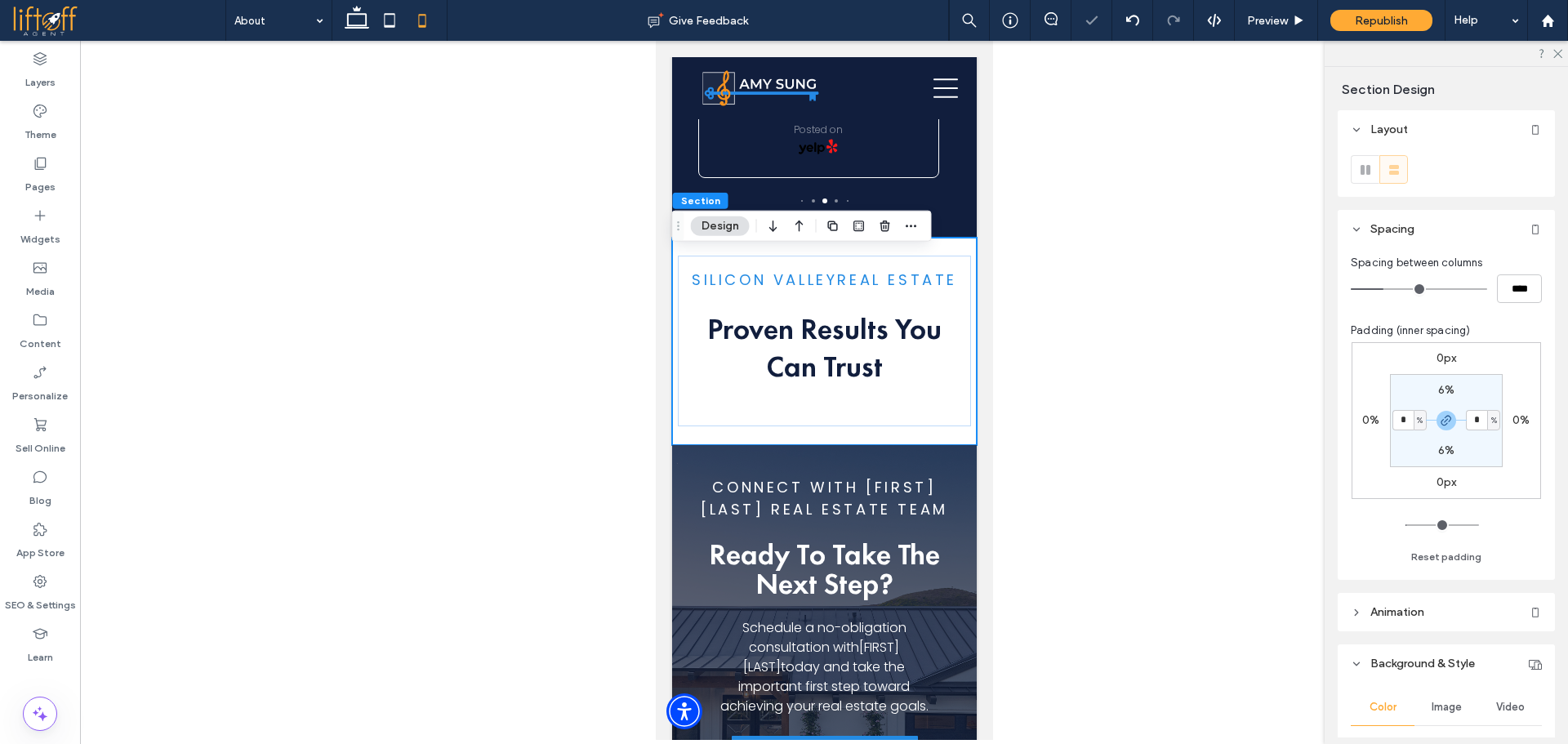 type on "*" 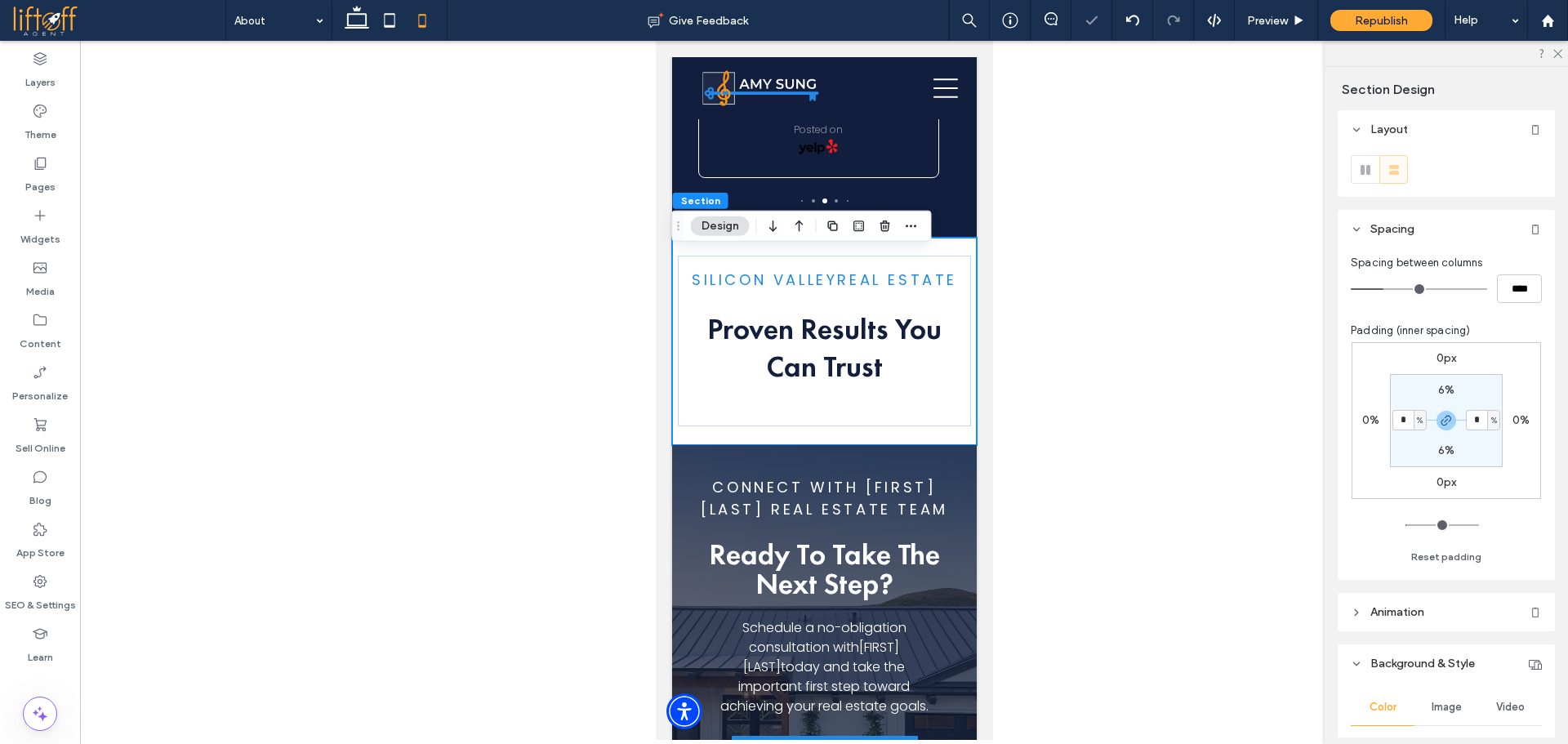 type on "*" 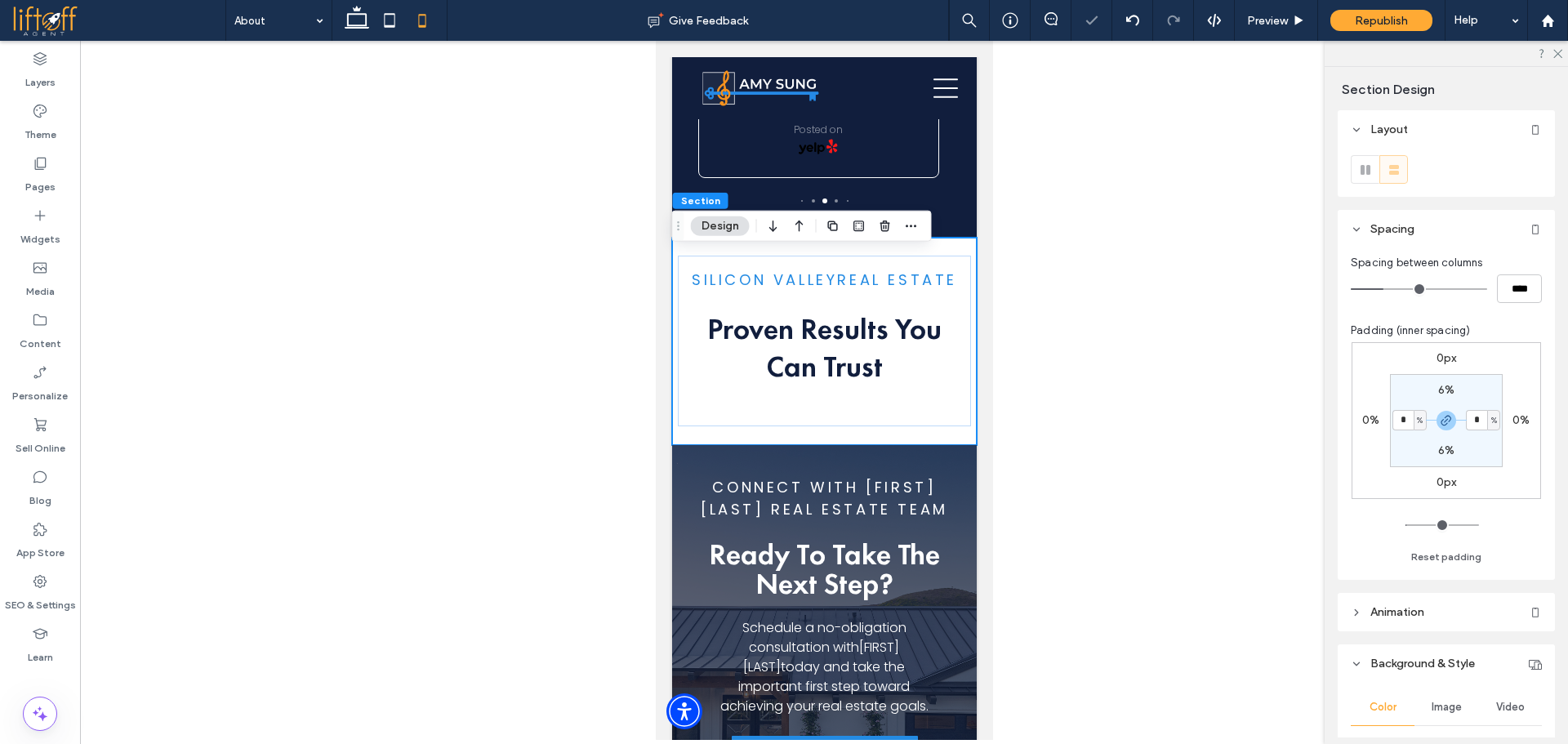 drag, startPoint x: 1400, startPoint y: 395, endPoint x: 1066, endPoint y: 380, distance: 334.33666 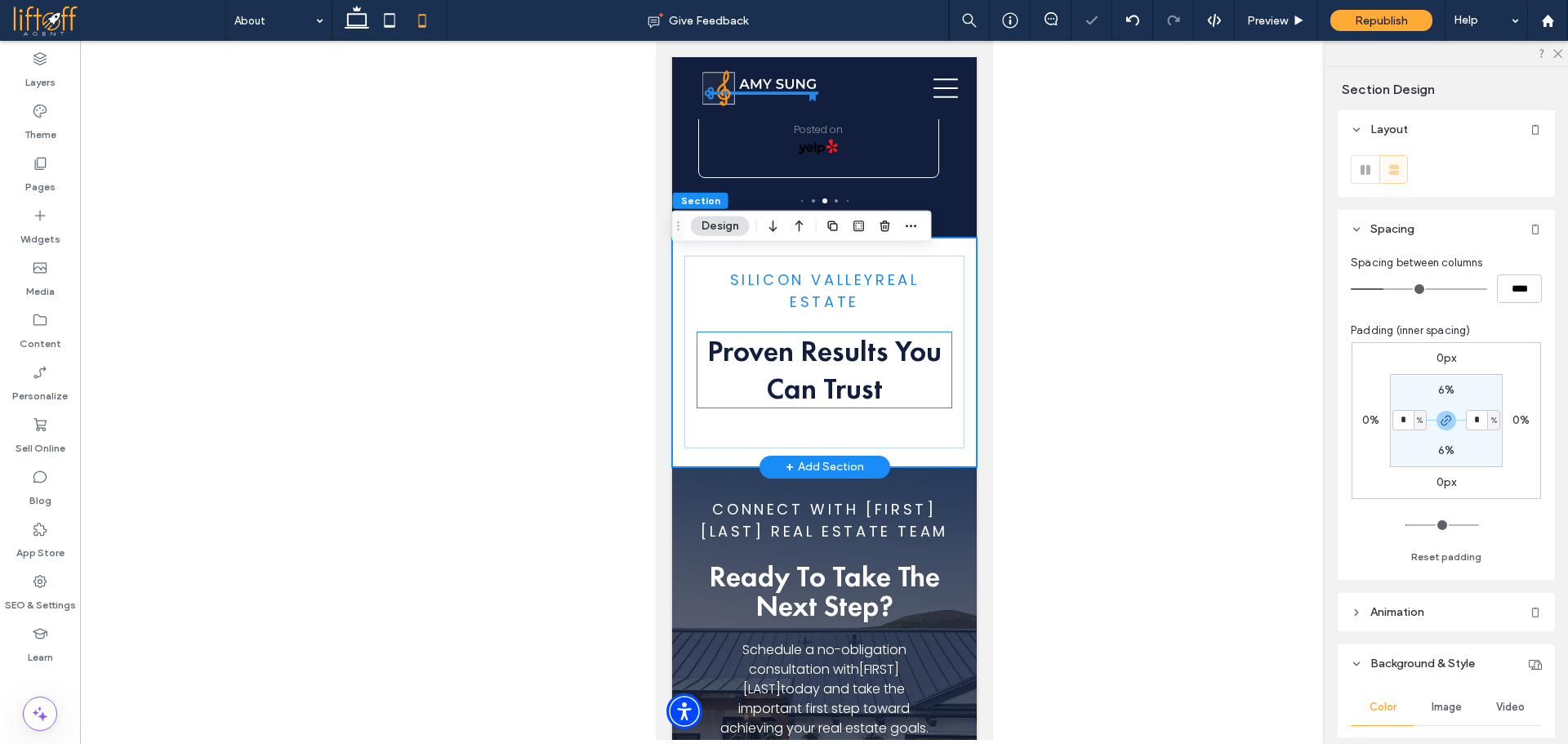 click on "Proven Results You Can Trust" at bounding box center (823, 370) 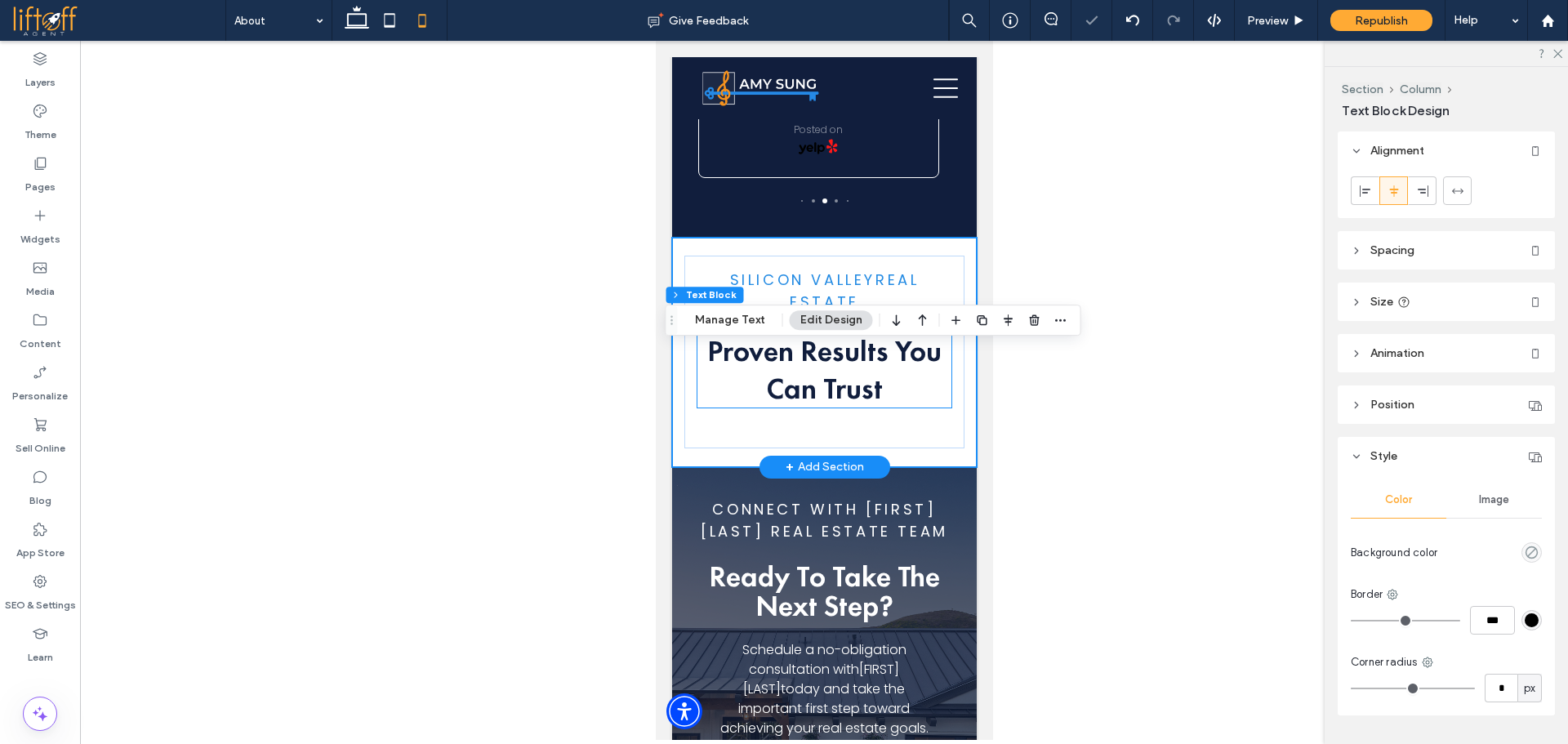 click on "Proven Results You Can Trust" at bounding box center (823, 370) 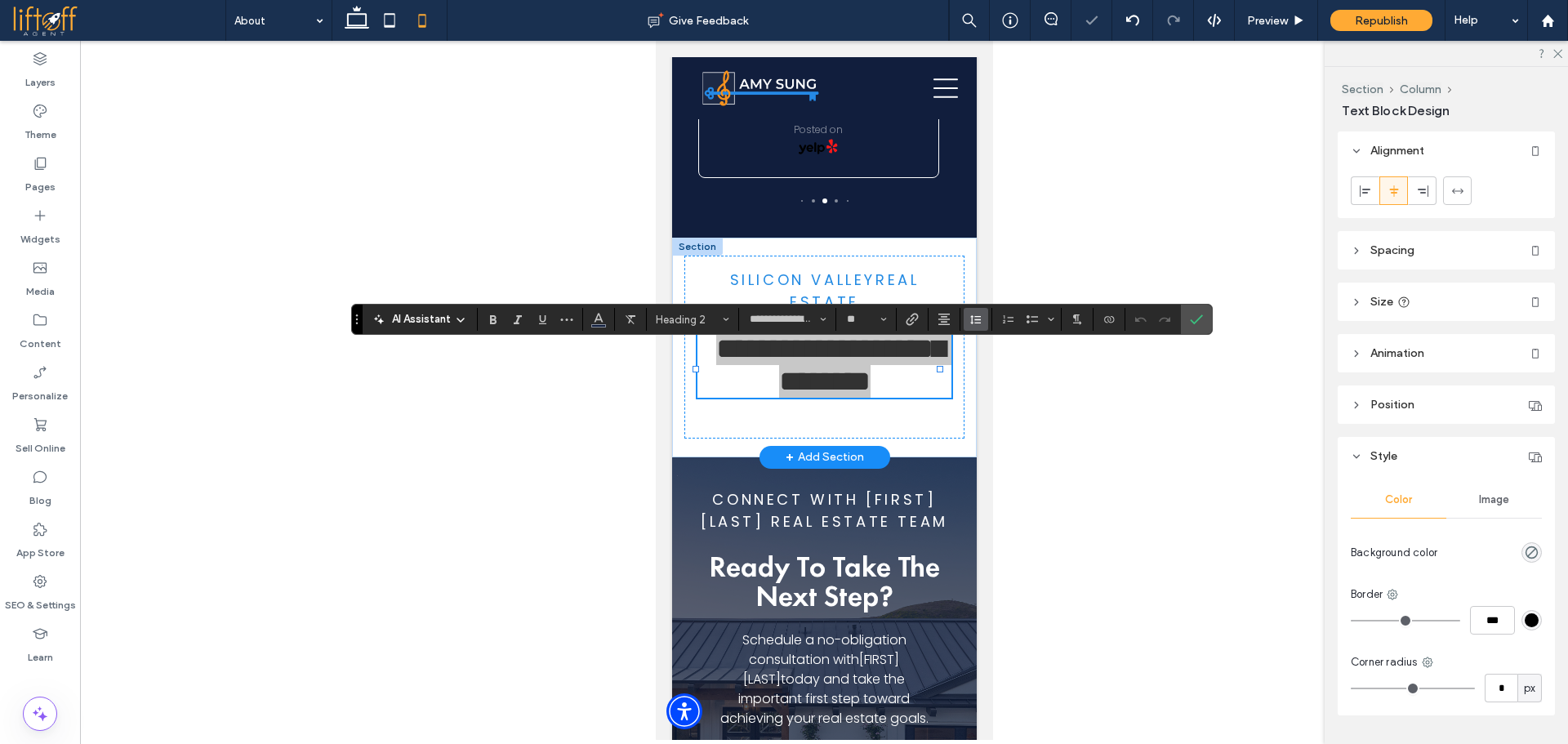 click at bounding box center [976, 319] 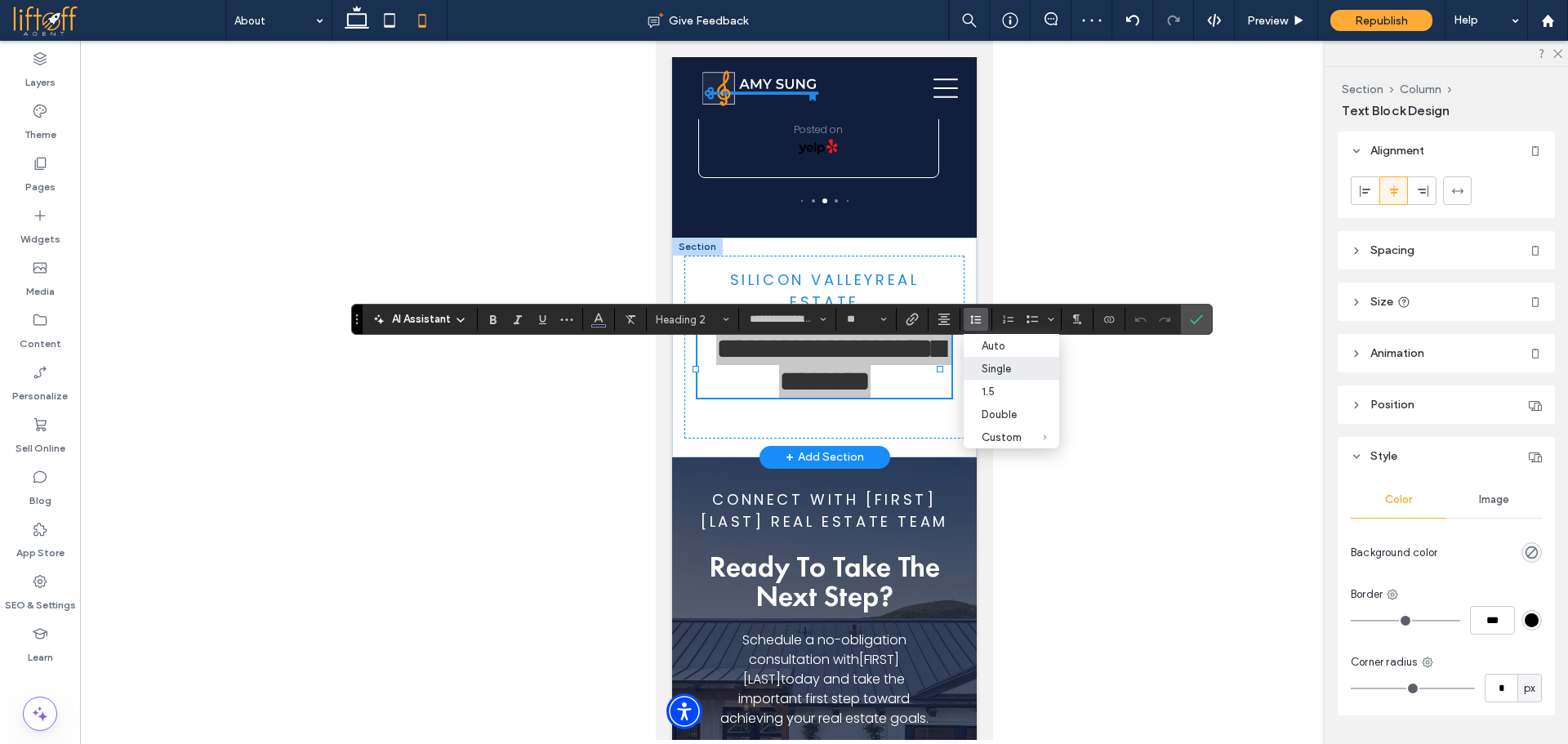 click on "Single" at bounding box center [1001, 368] 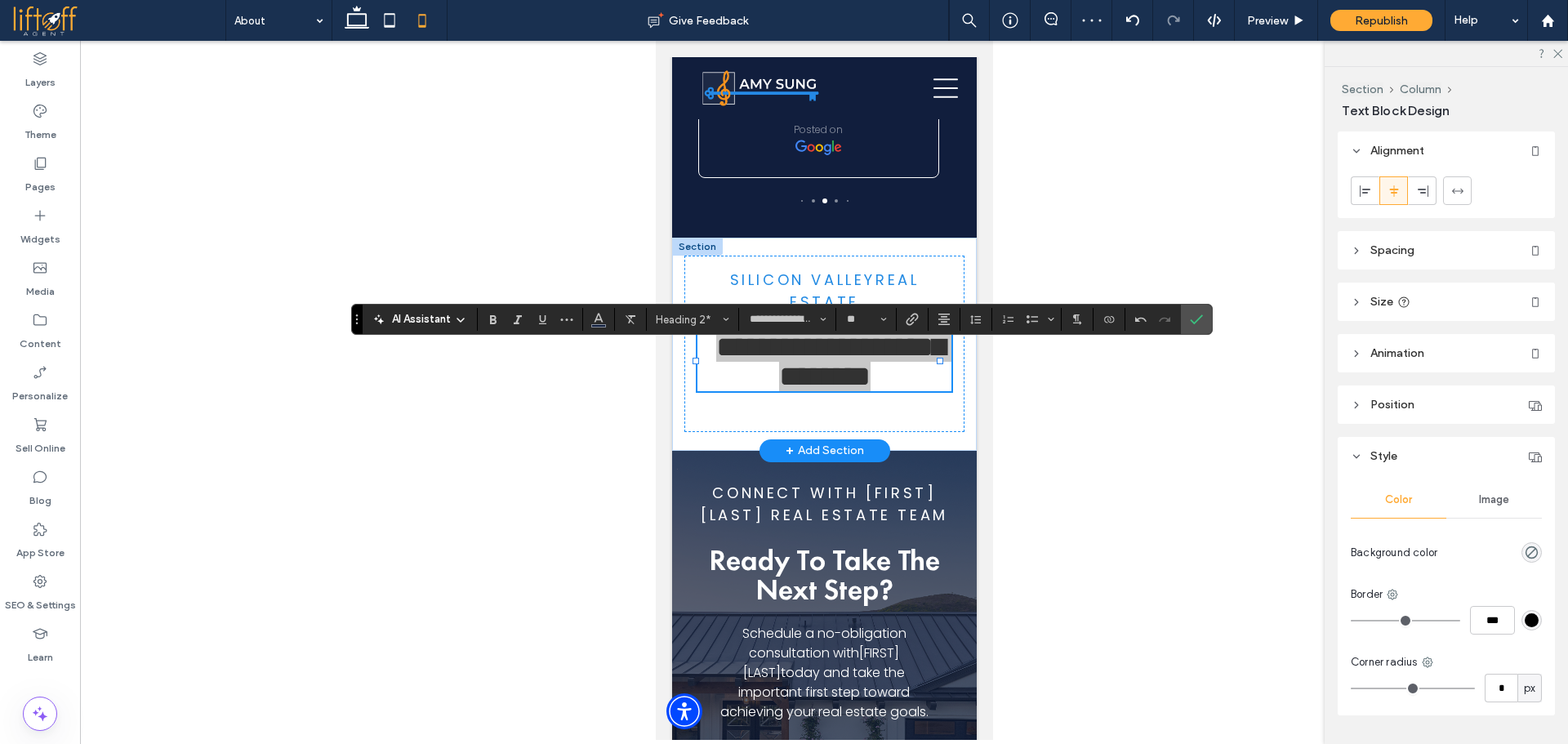click at bounding box center [1196, 319] 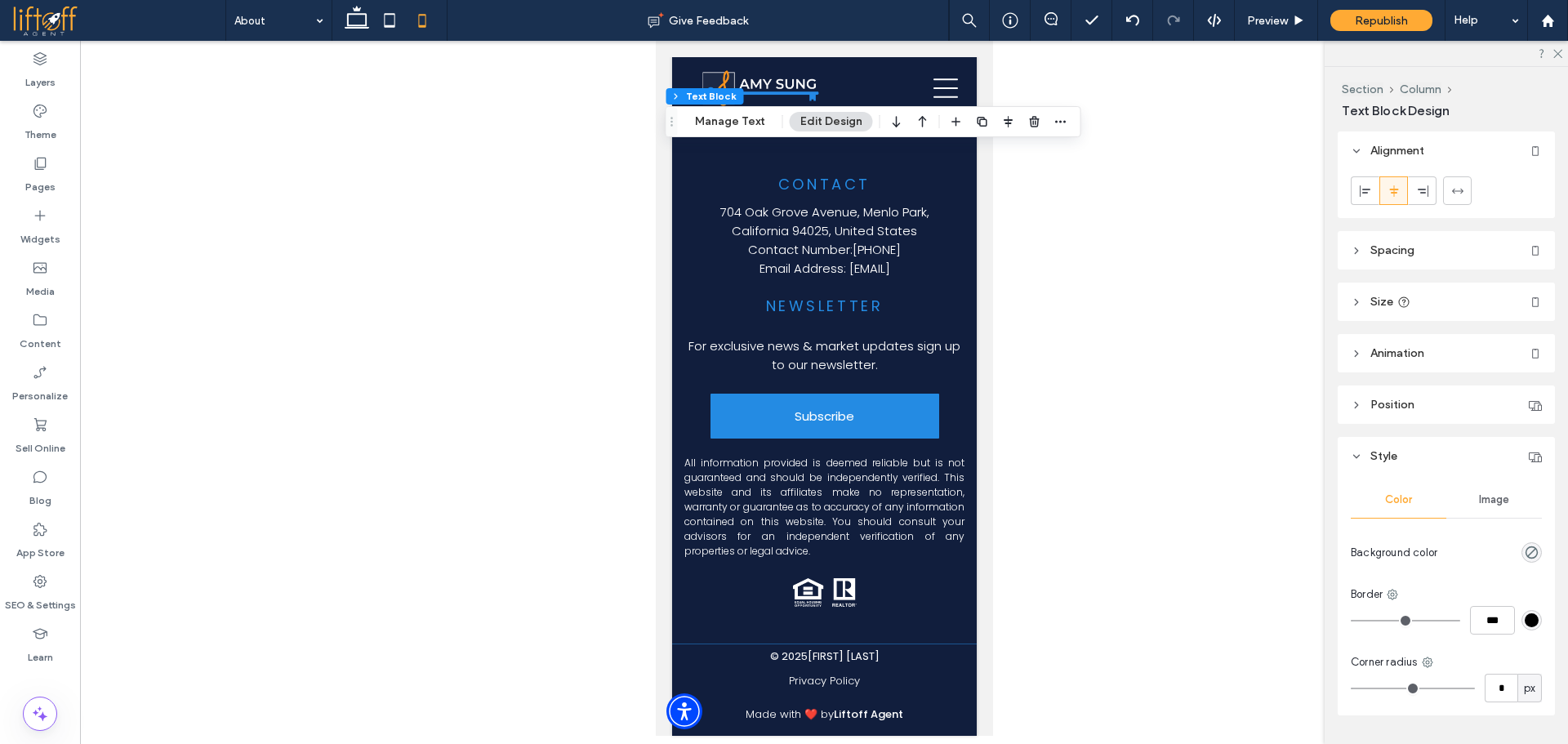 scroll, scrollTop: 4977, scrollLeft: 0, axis: vertical 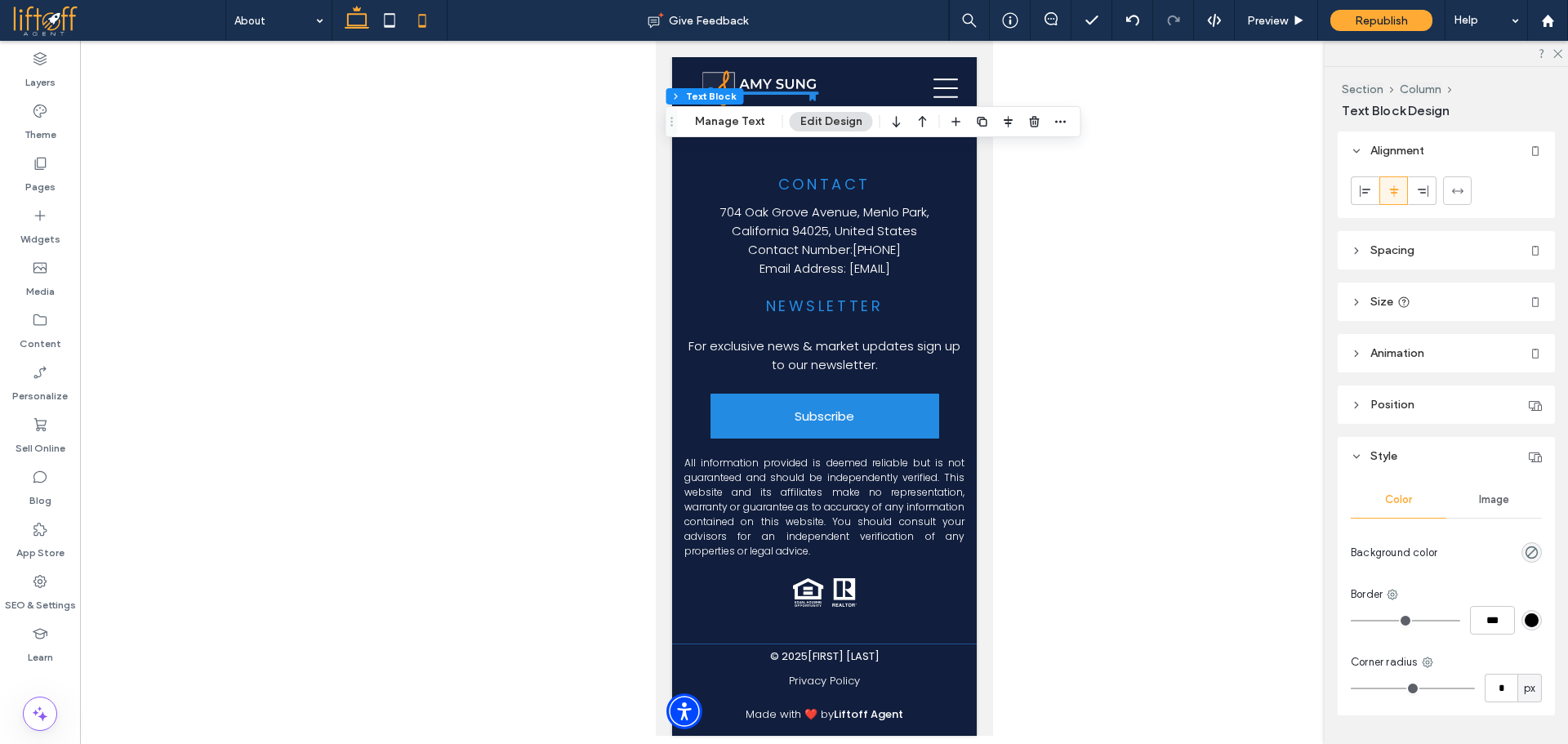 drag, startPoint x: 358, startPoint y: 28, endPoint x: 24, endPoint y: 21, distance: 334.07335 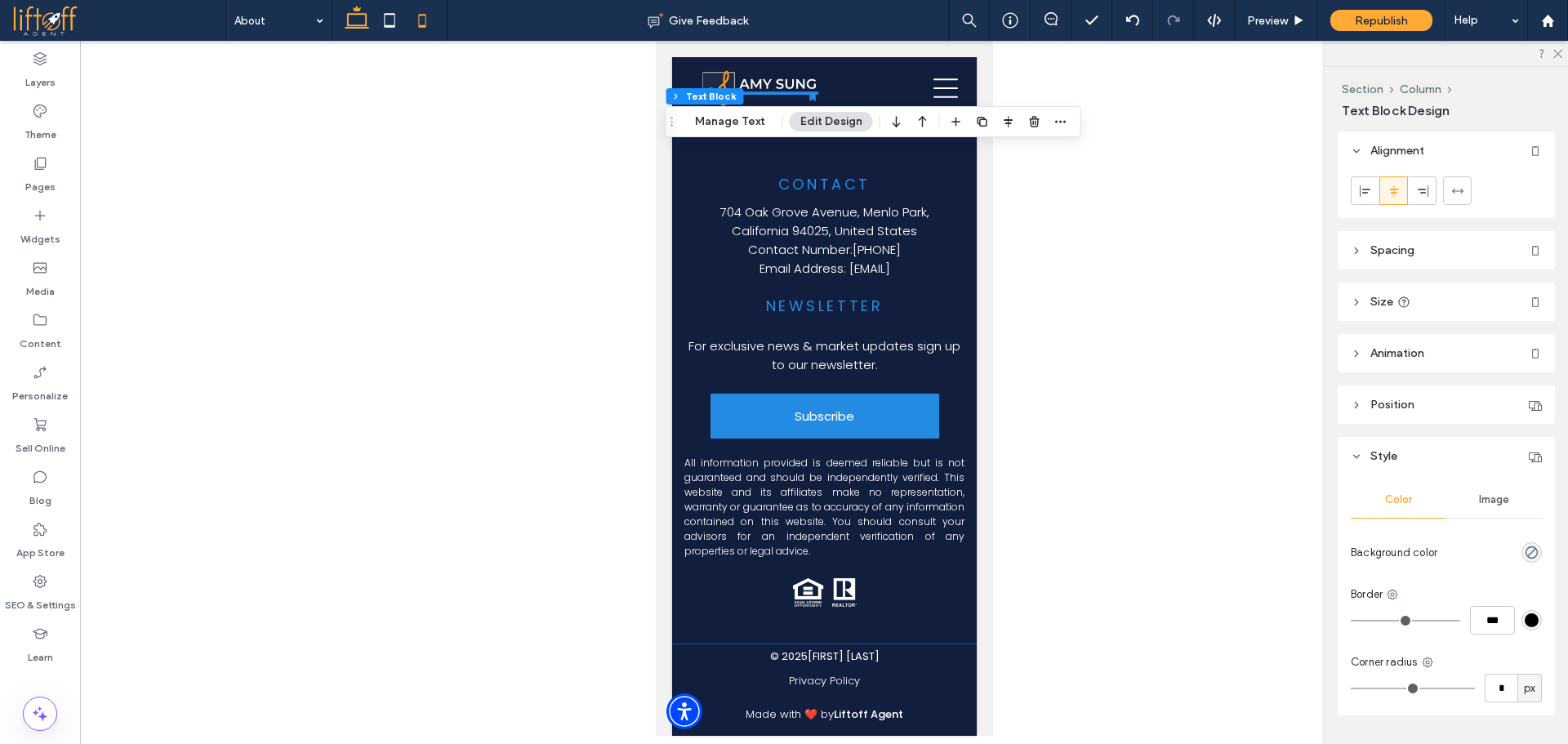 click 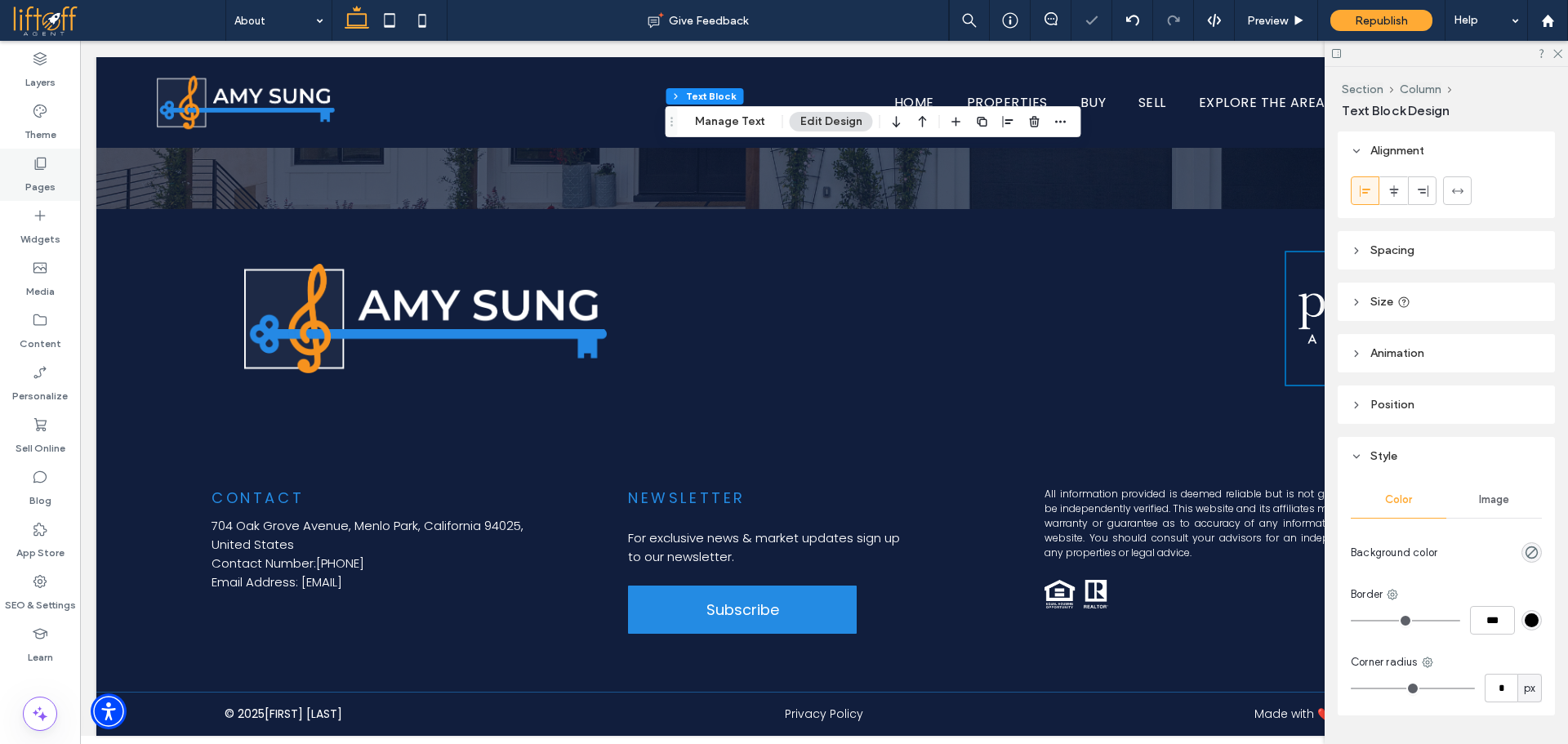 scroll, scrollTop: 3611, scrollLeft: 0, axis: vertical 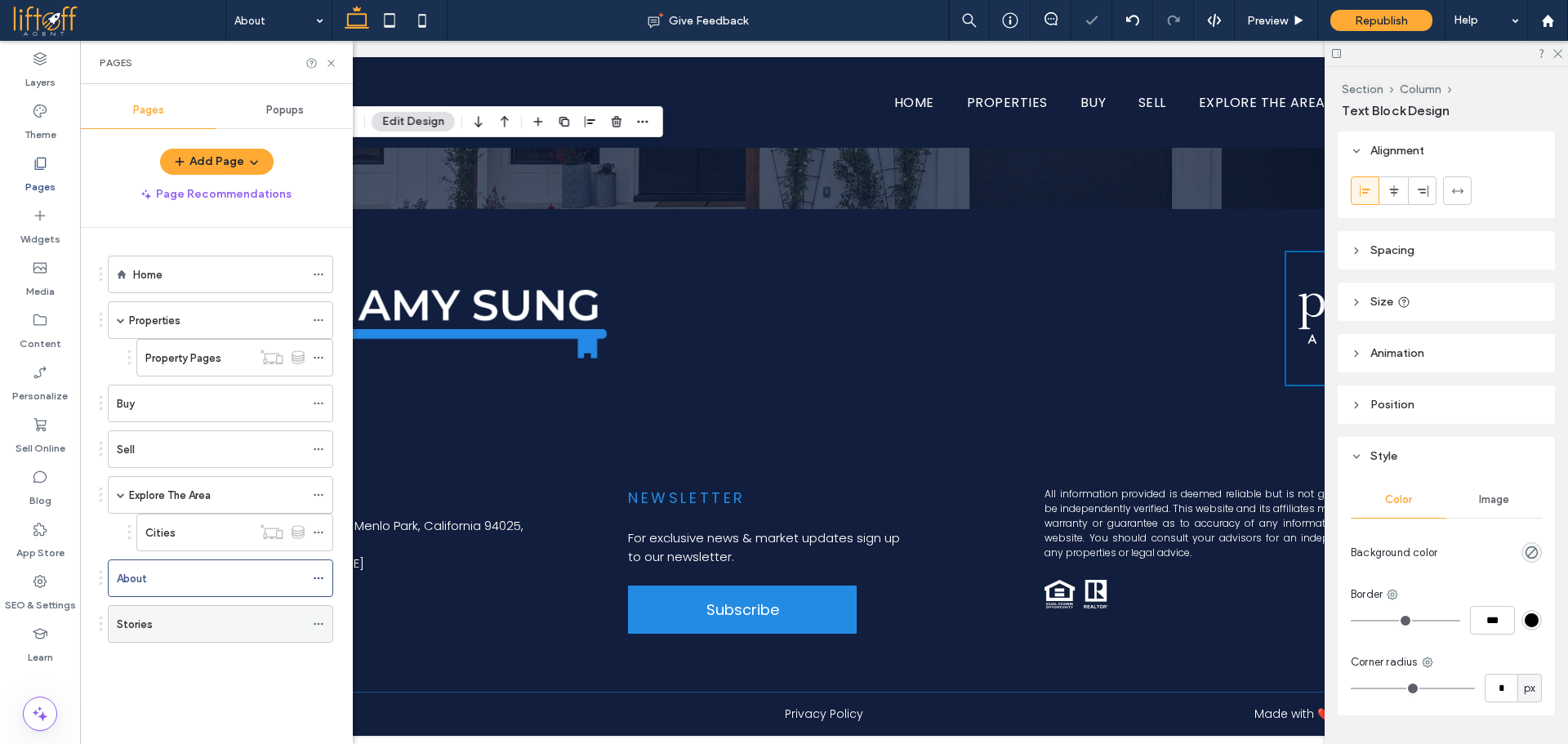 click on "Stories" at bounding box center [135, 624] 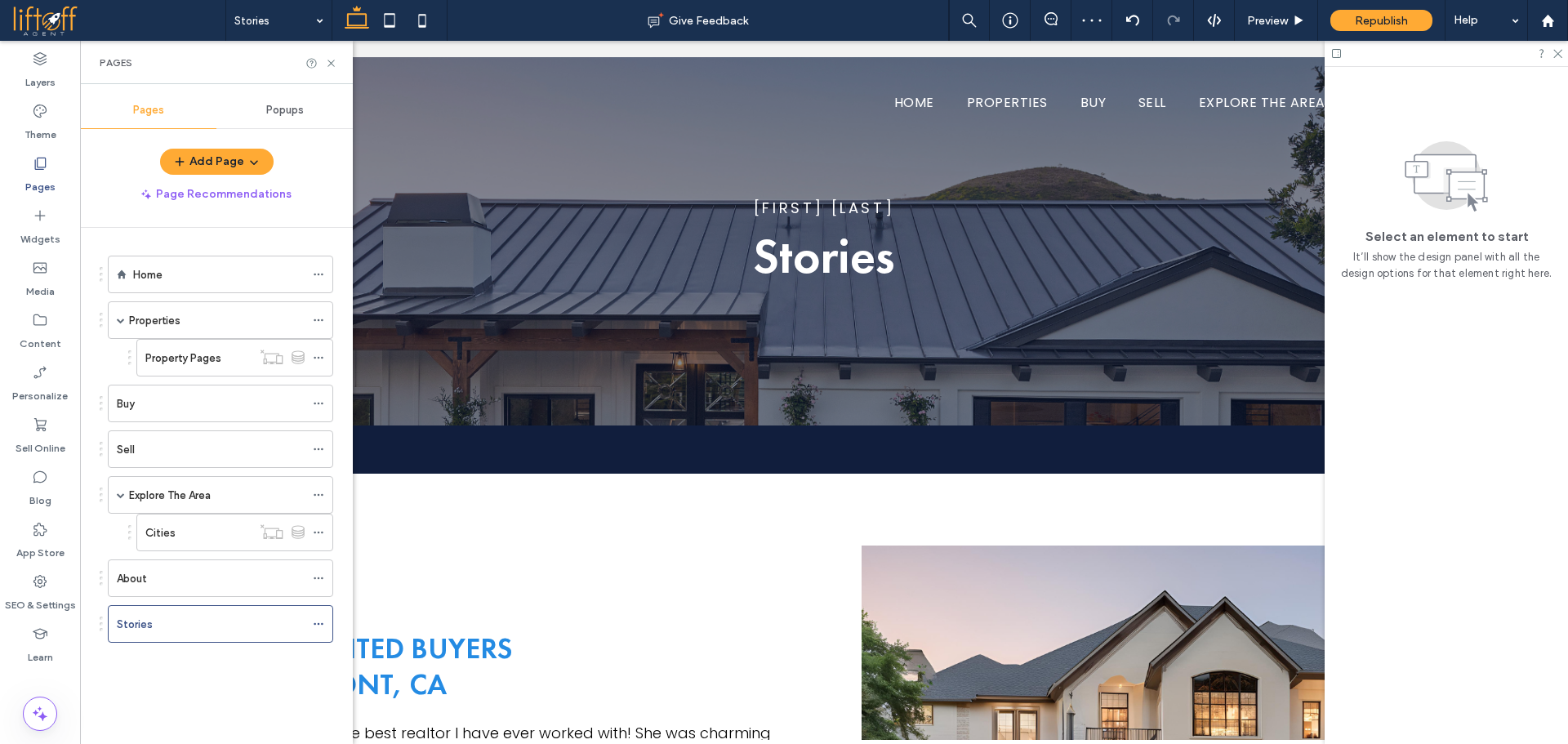 scroll, scrollTop: 0, scrollLeft: 0, axis: both 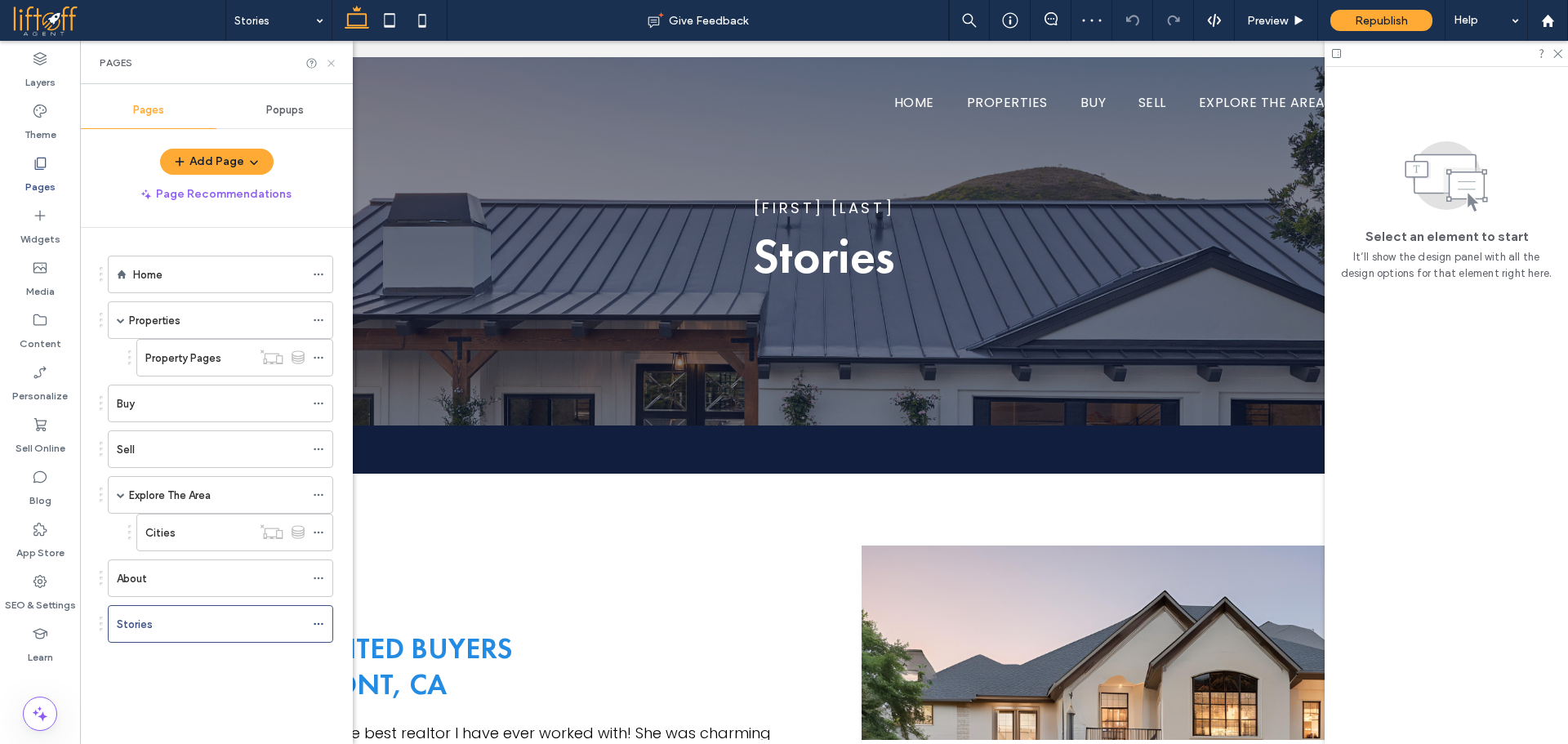 click 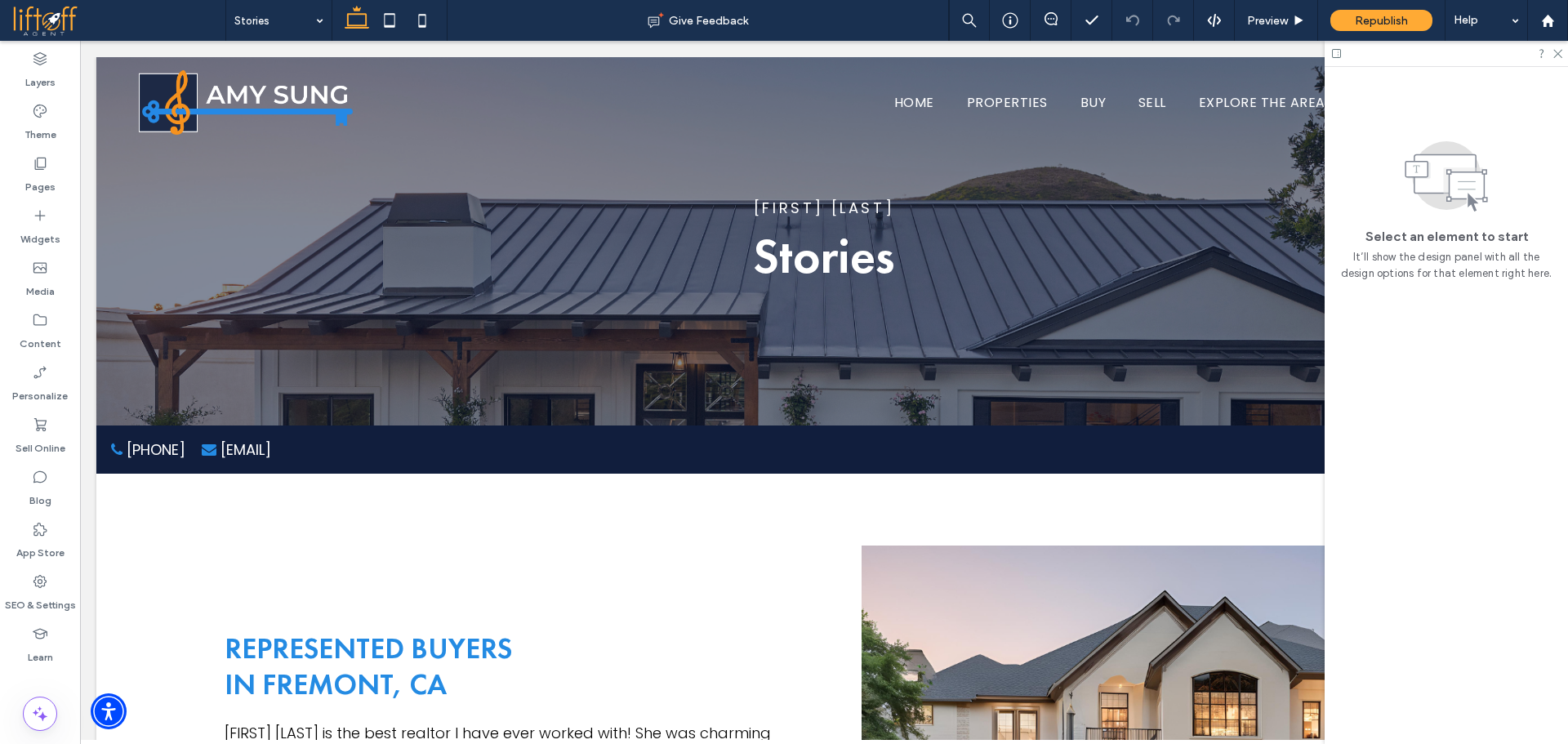 click at bounding box center [1446, 53] 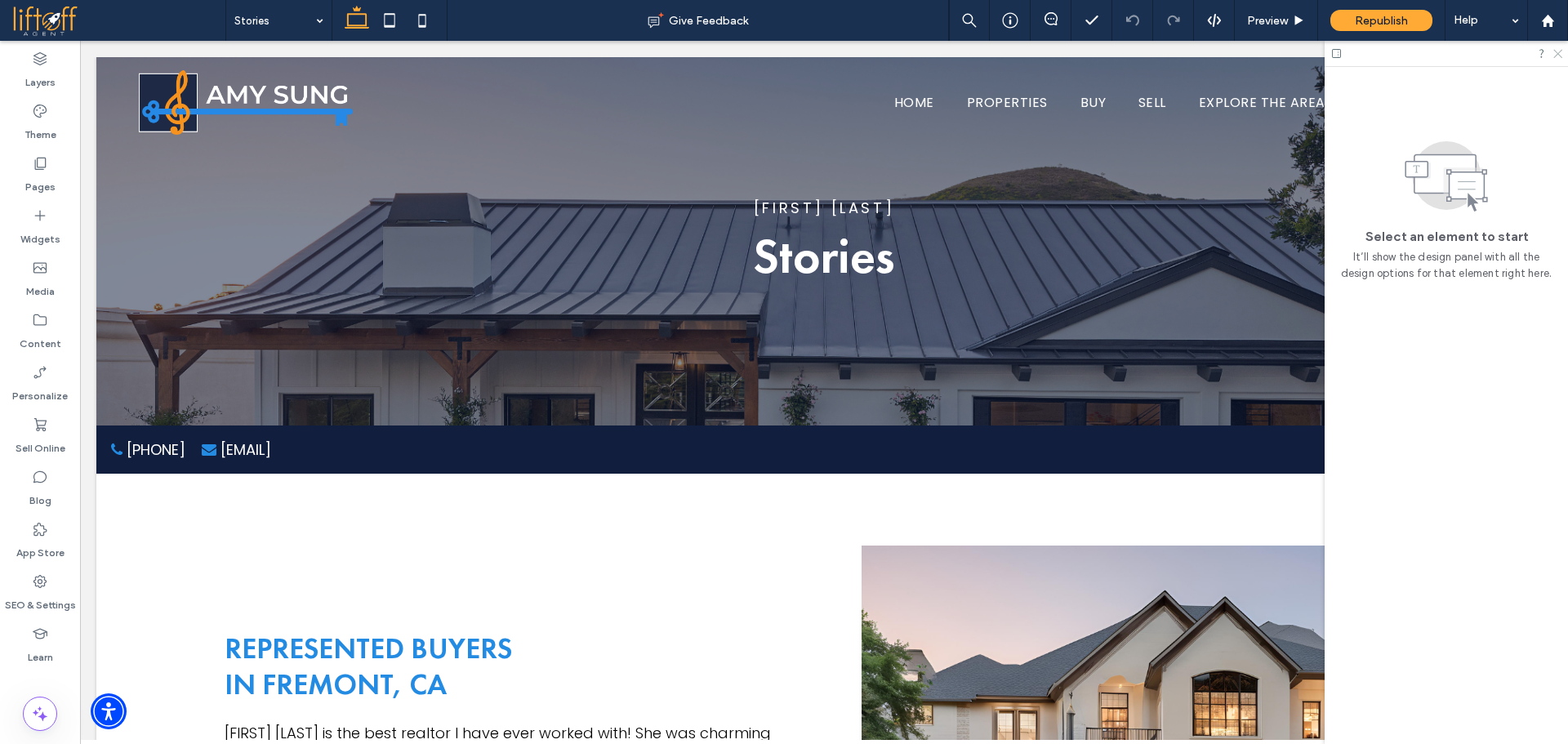click 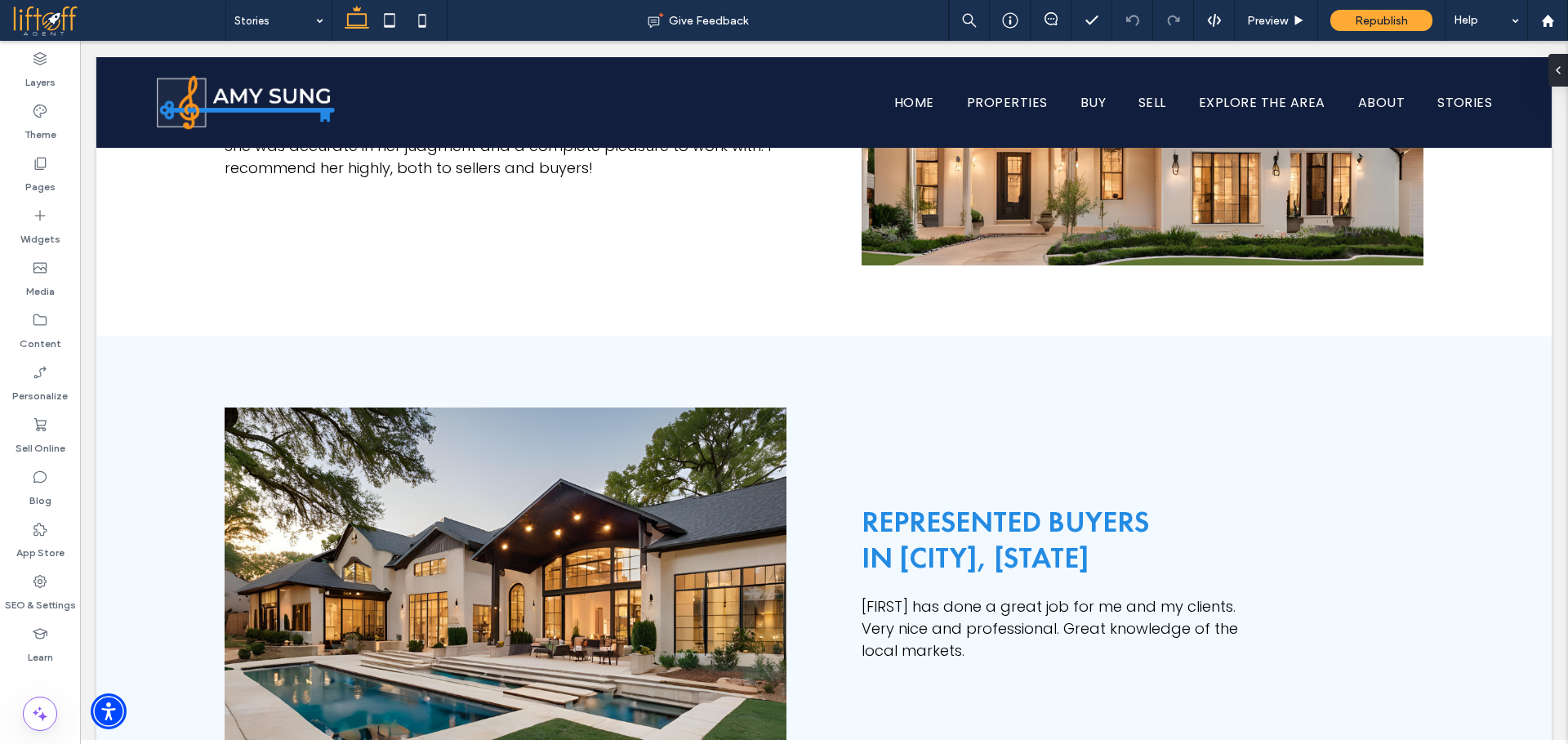 scroll, scrollTop: 446, scrollLeft: 0, axis: vertical 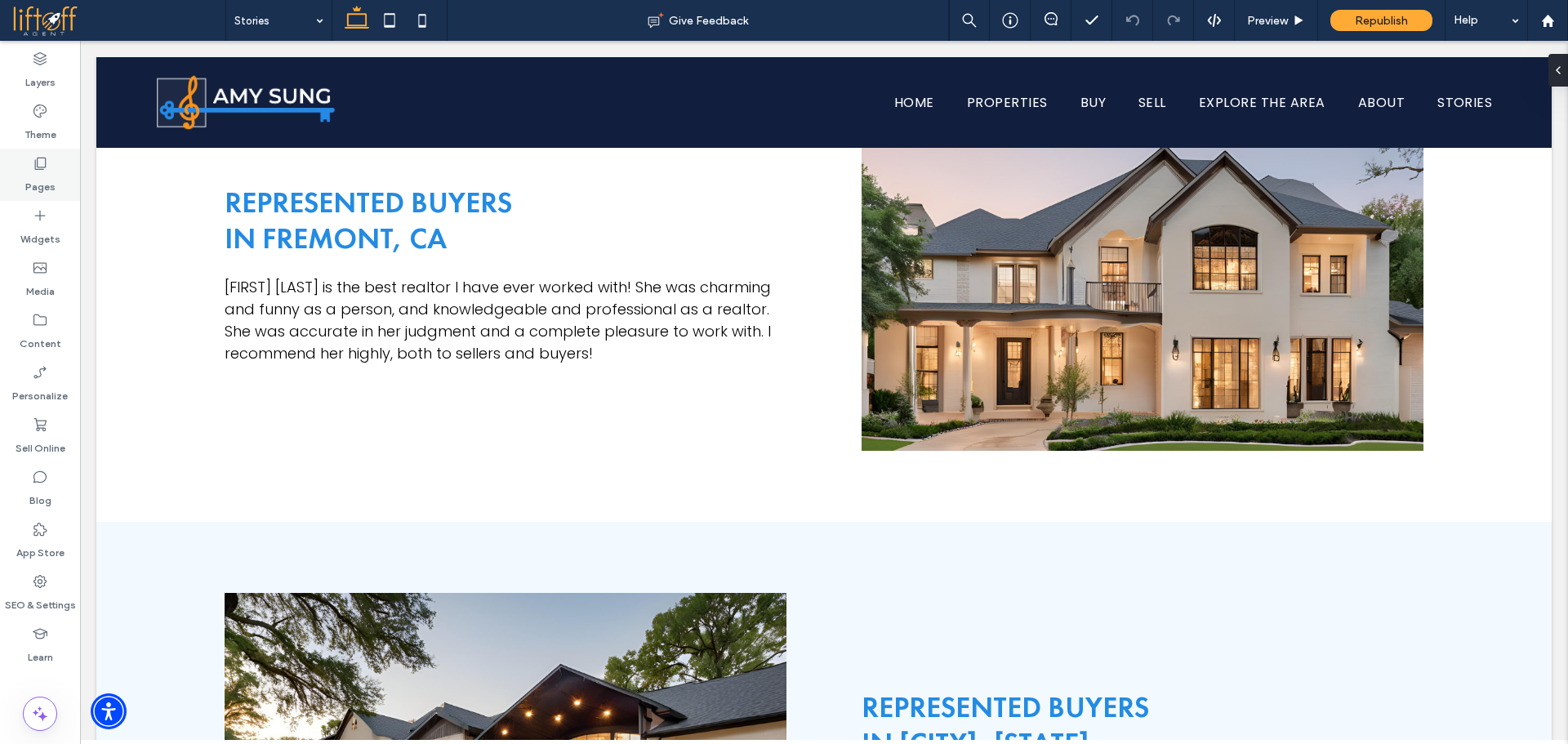 click on "Pages" at bounding box center (40, 183) 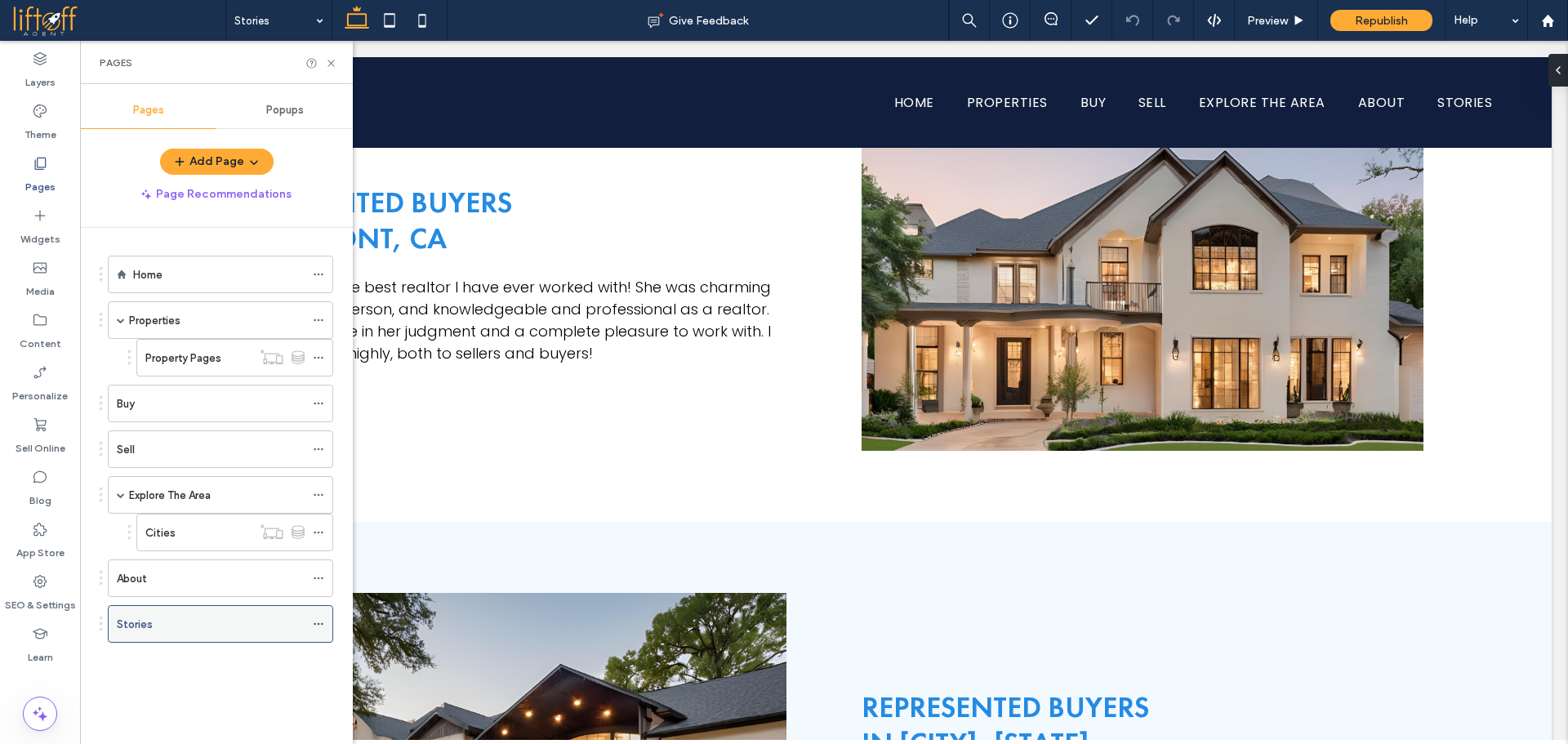 click 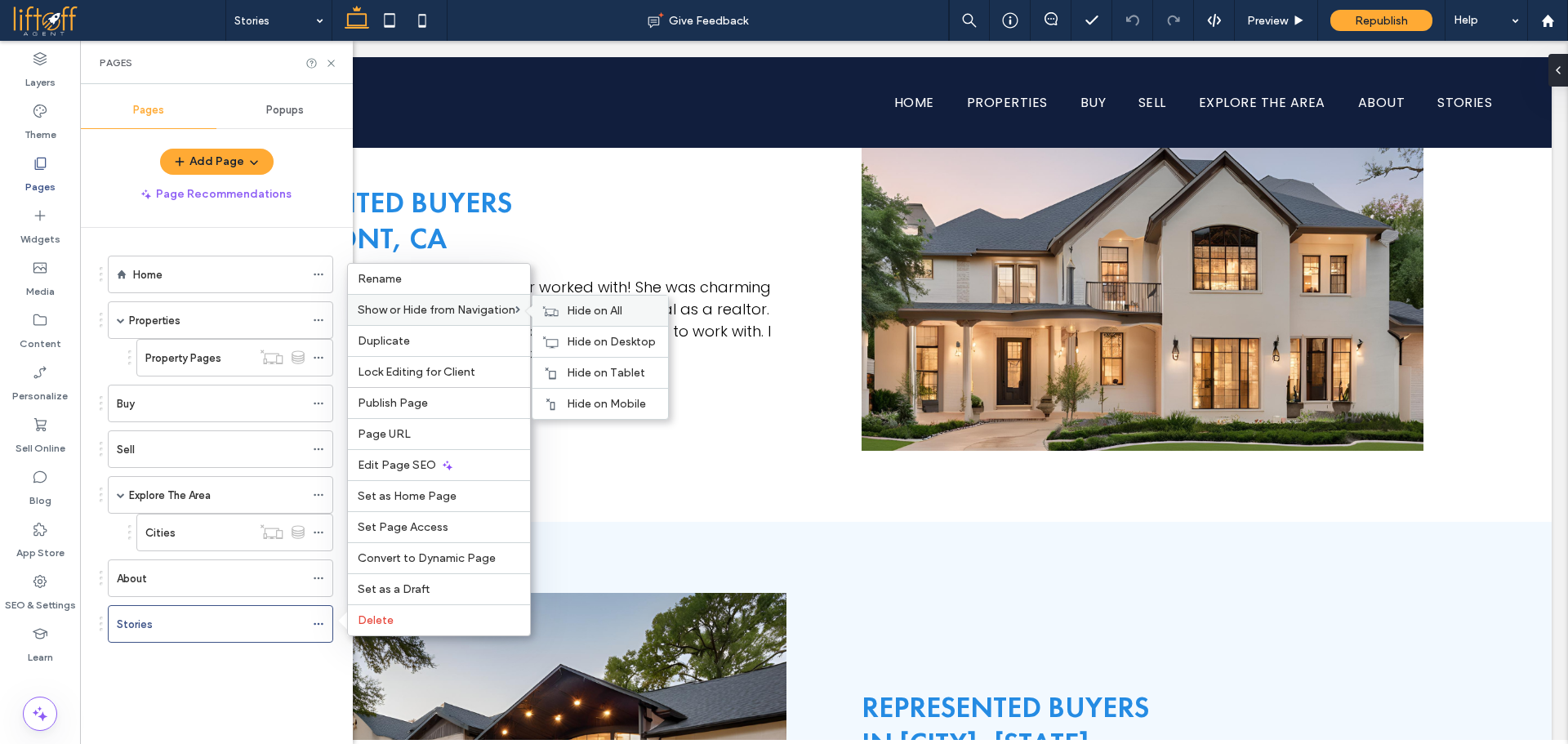 click on "Hide on All" at bounding box center (595, 310) 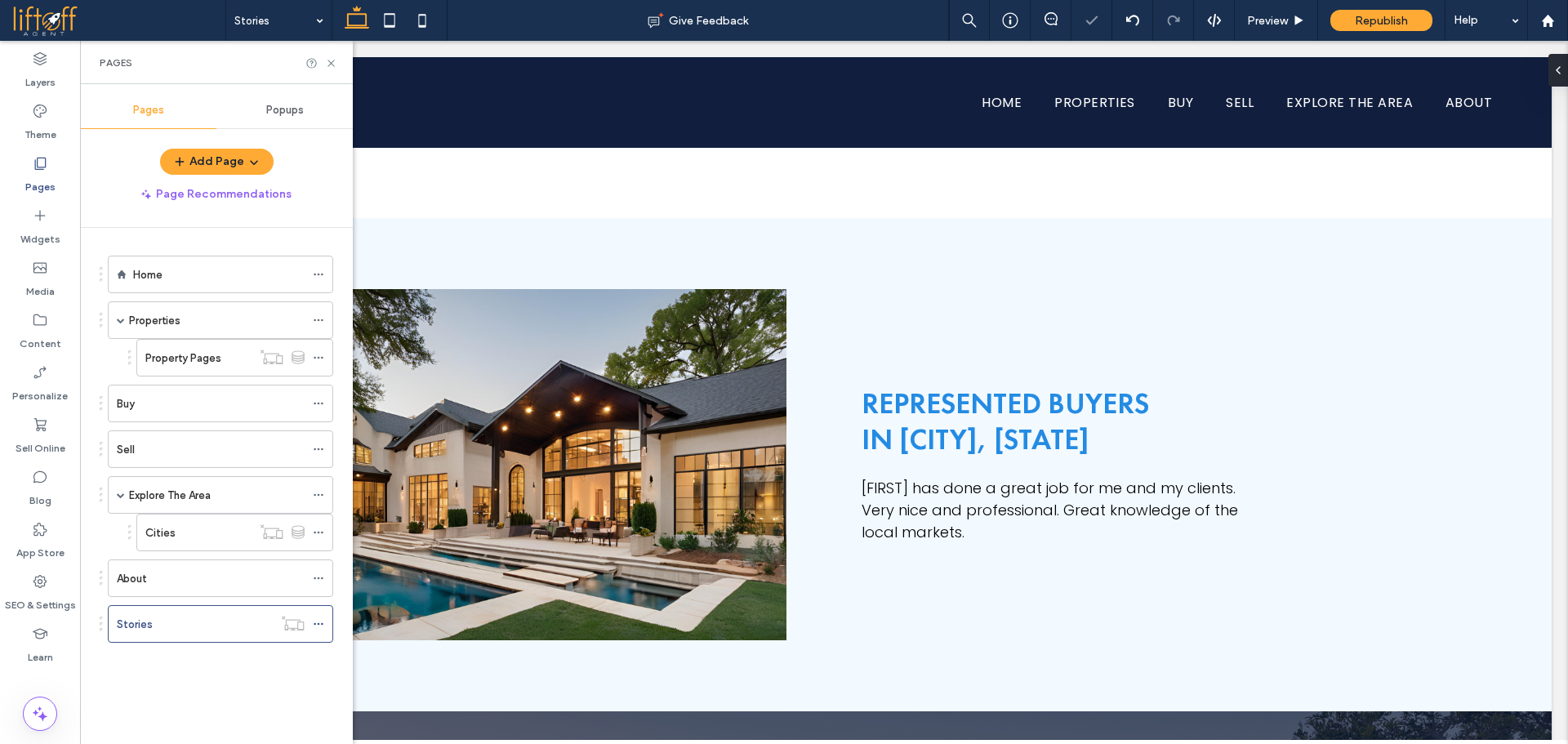 scroll, scrollTop: 768, scrollLeft: 0, axis: vertical 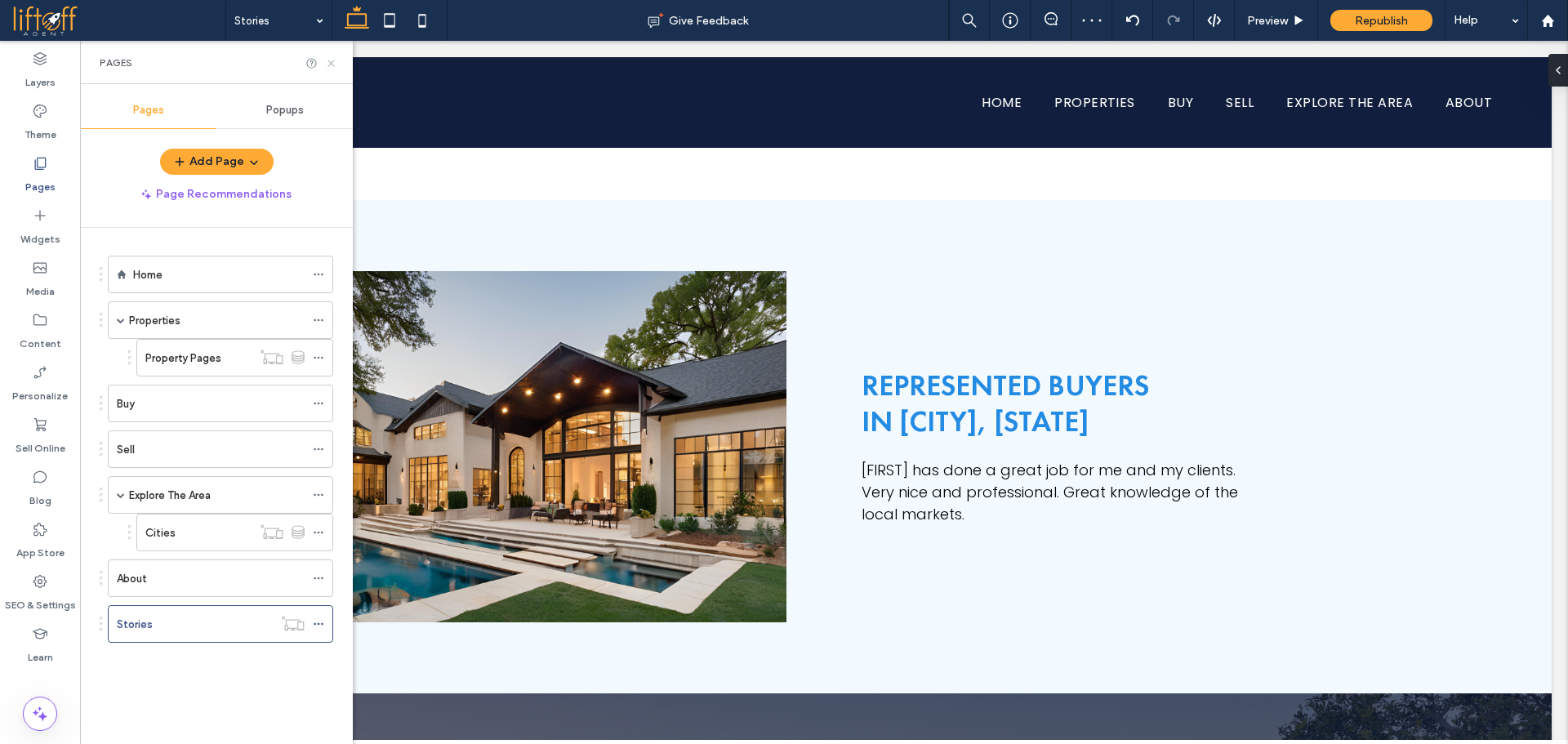 click 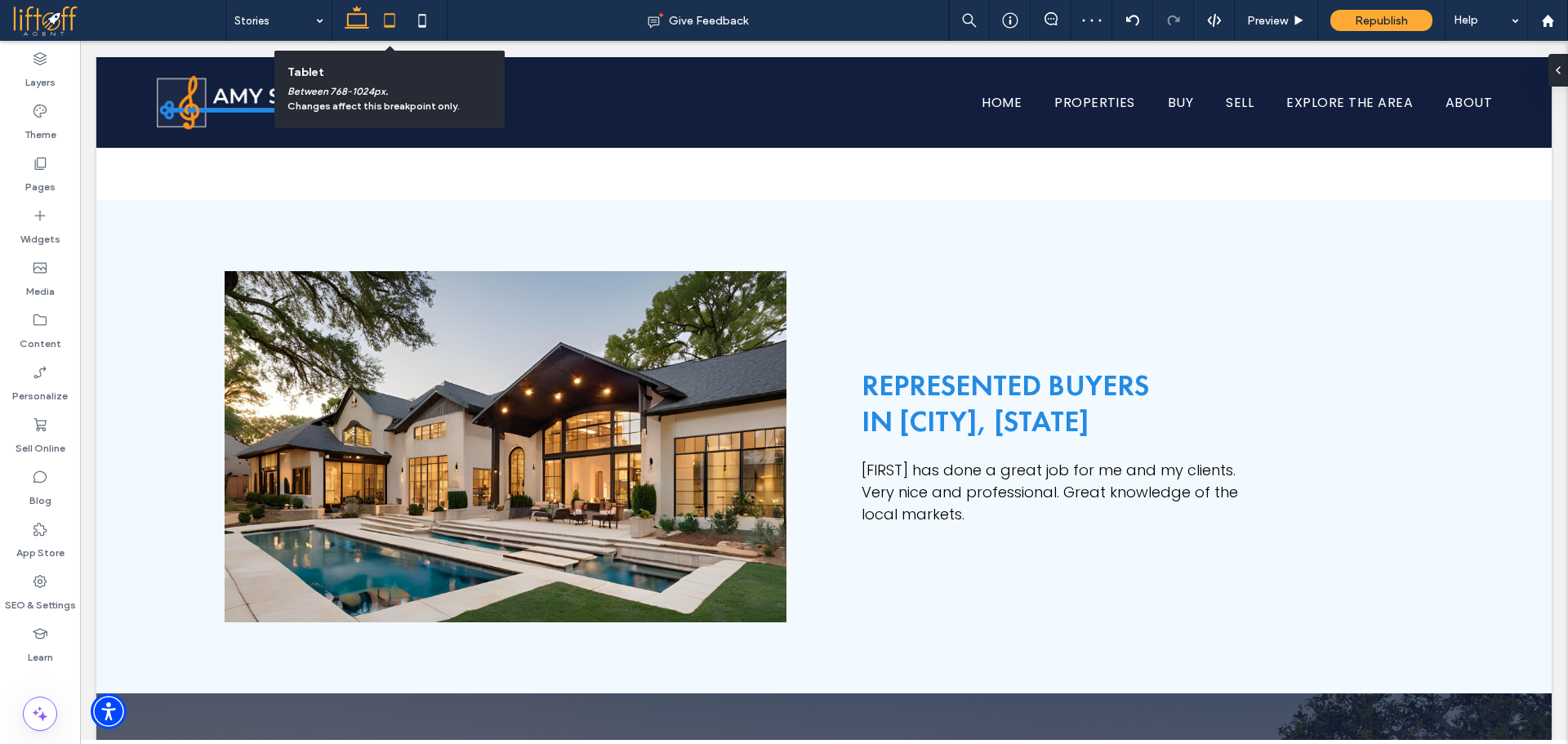 click 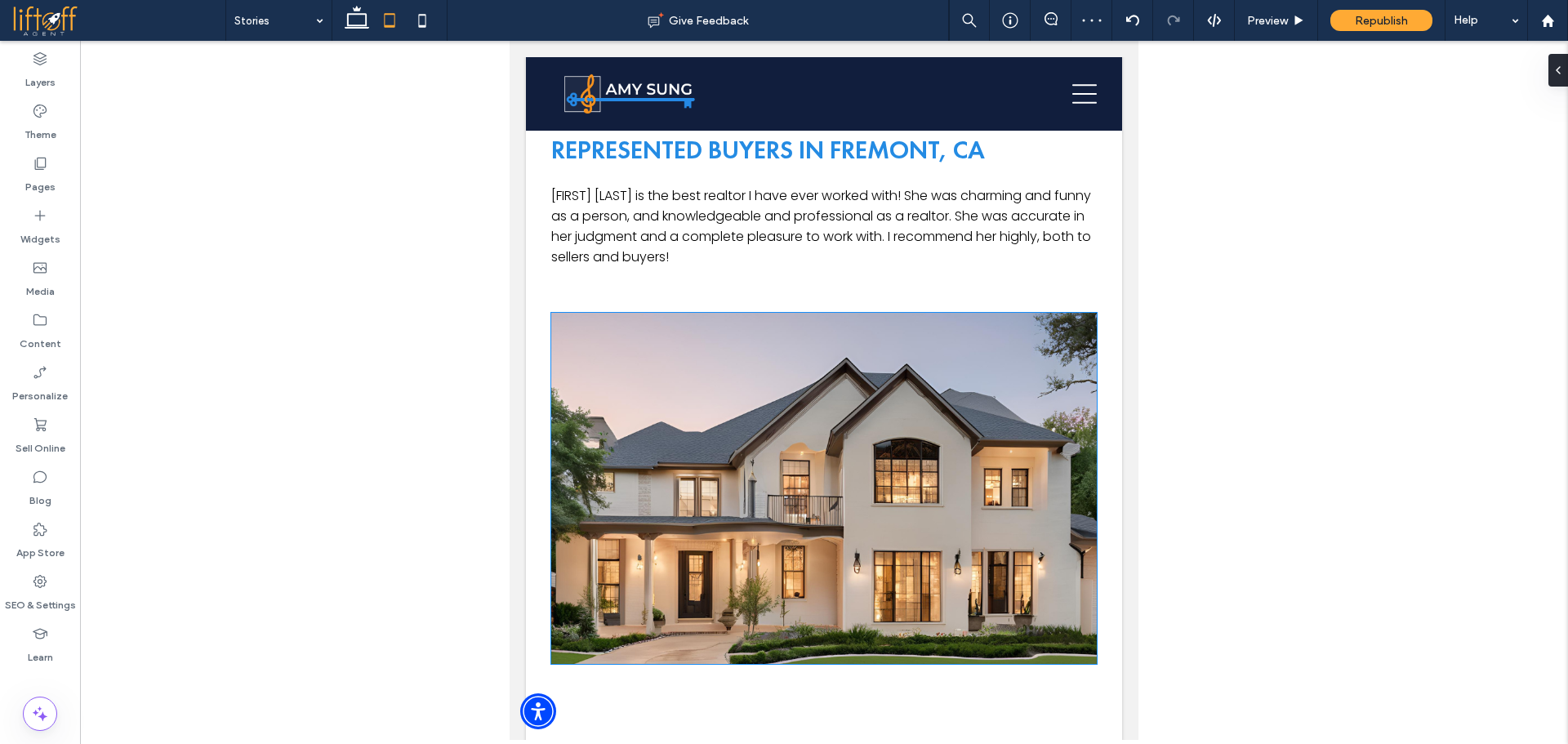 scroll, scrollTop: 0, scrollLeft: 0, axis: both 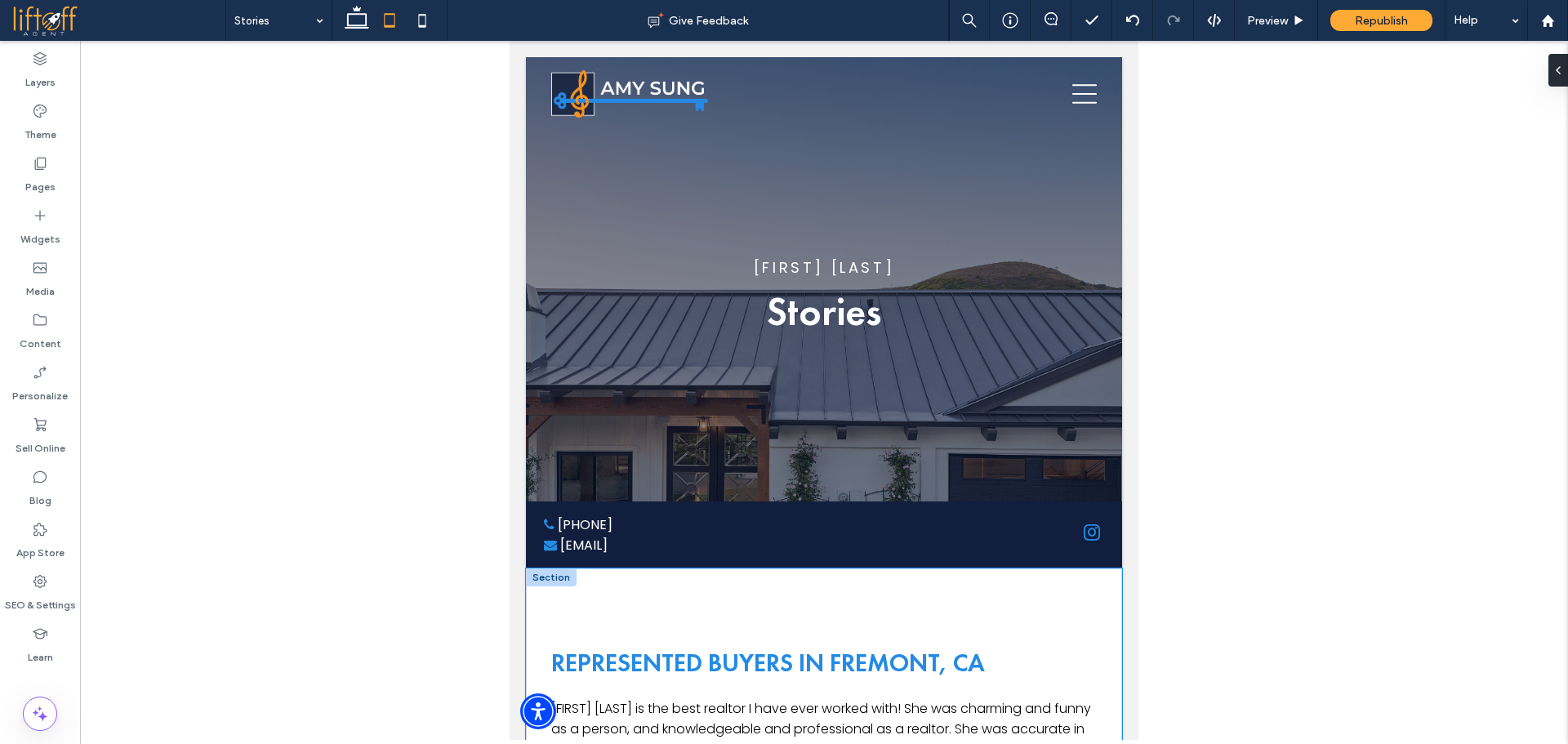 click on "REPRESENTED BUYERS IN Fremont, CA
Amy Sung is the best realtor I have ever worked with! She was charming and funny as a person, and knowledgeable and professional as a realtor. She was accurate in her judgment and a complete pleasure to work with. I recommend her highly, both to sellers and buyers! ﻿" at bounding box center (824, 911) 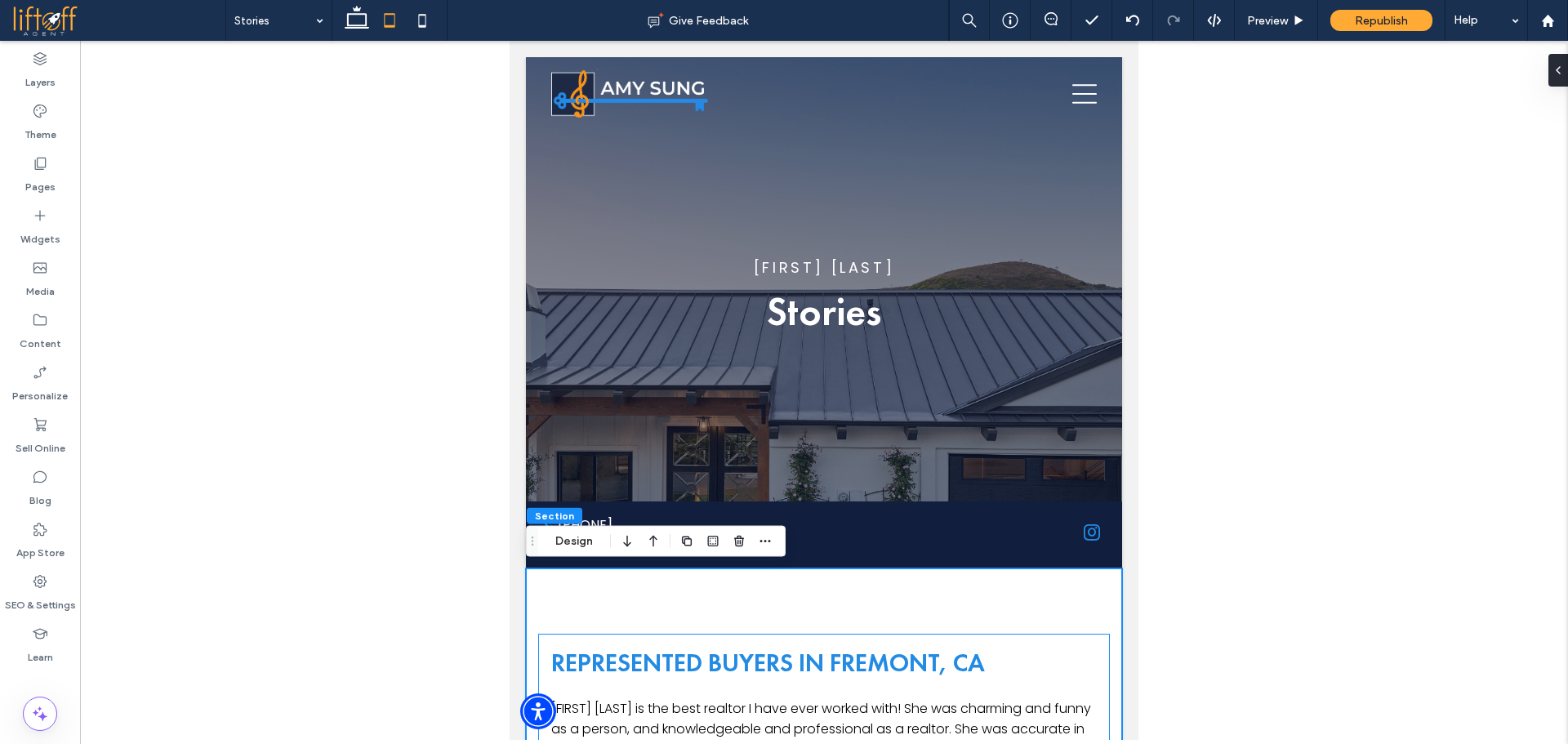 click on "REPRESENTED BUYERS IN Fremont, CA
Amy Sung is the best realtor I have ever worked with! She was charming and funny as a person, and knowledgeable and professional as a realtor. She was accurate in her judgment and a complete pleasure to work with. I recommend her highly, both to sellers and buyers! ﻿" at bounding box center [824, 713] 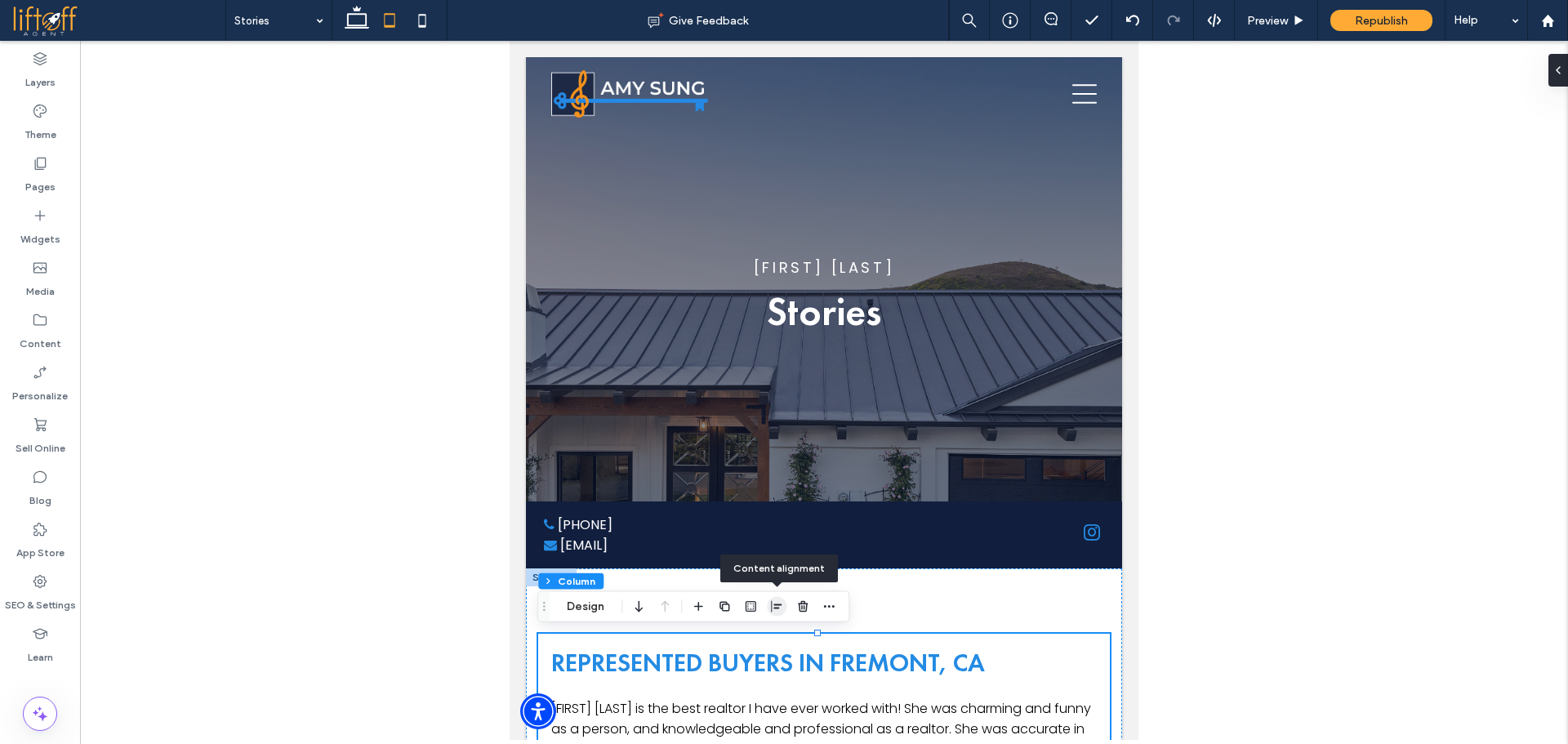 click 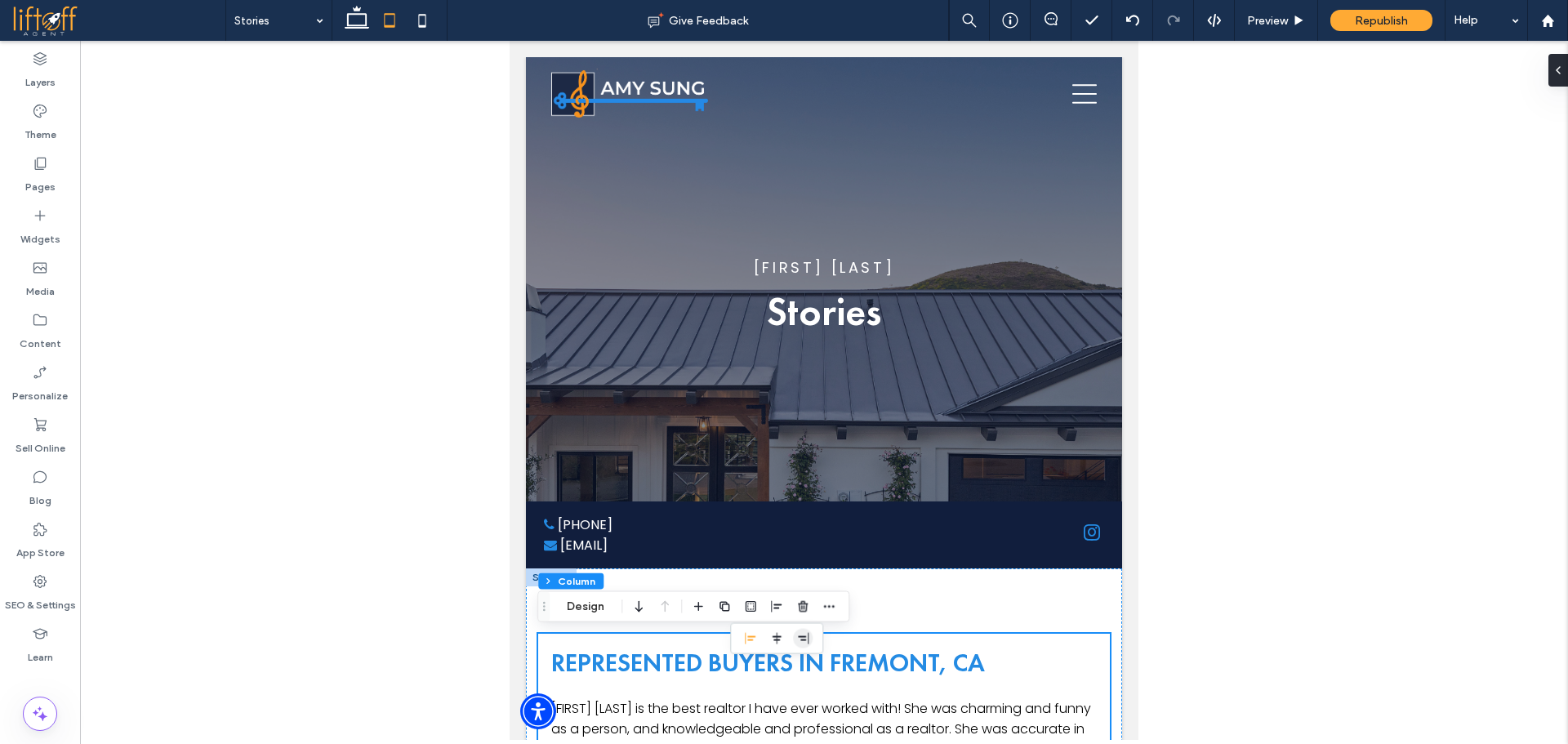 click 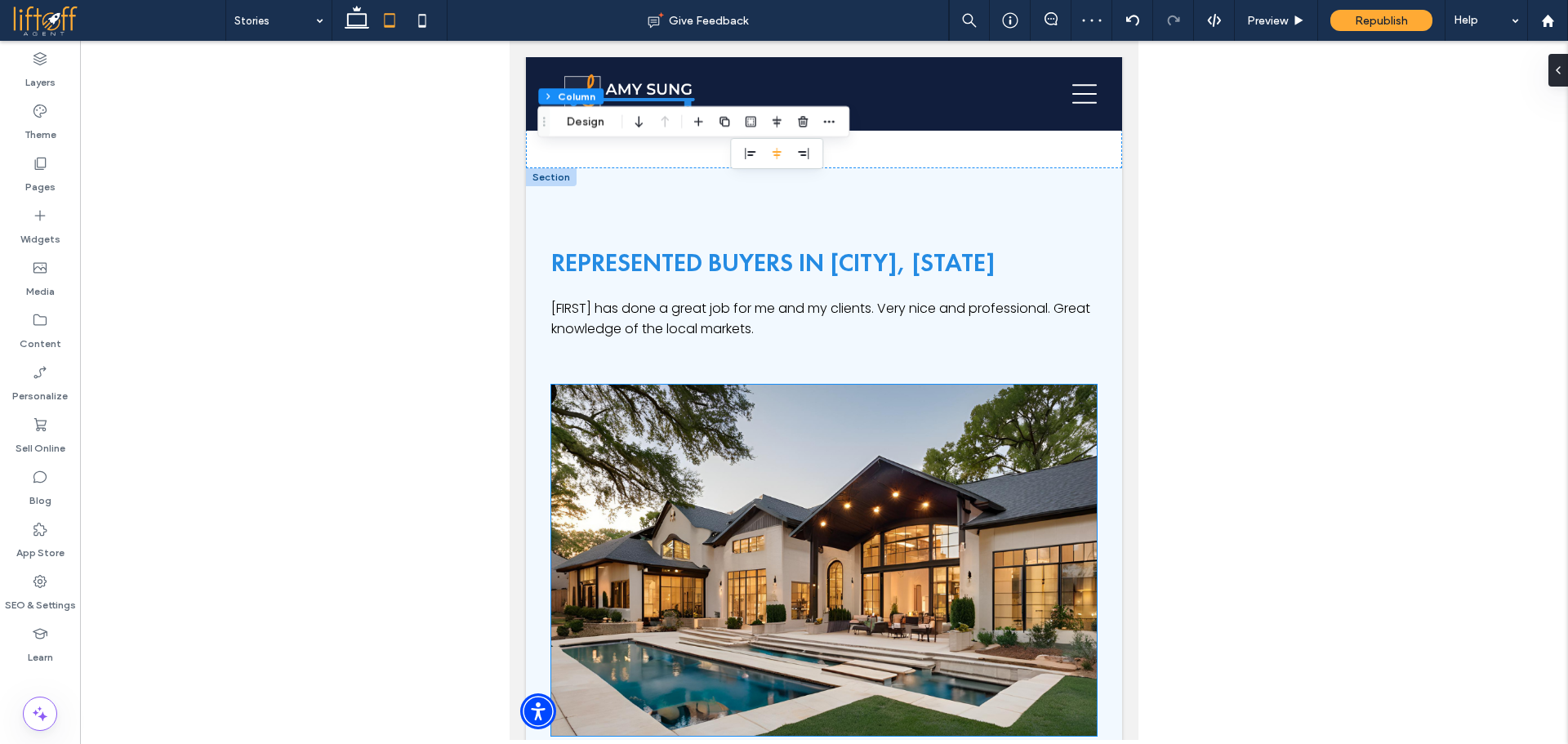 scroll, scrollTop: 1100, scrollLeft: 0, axis: vertical 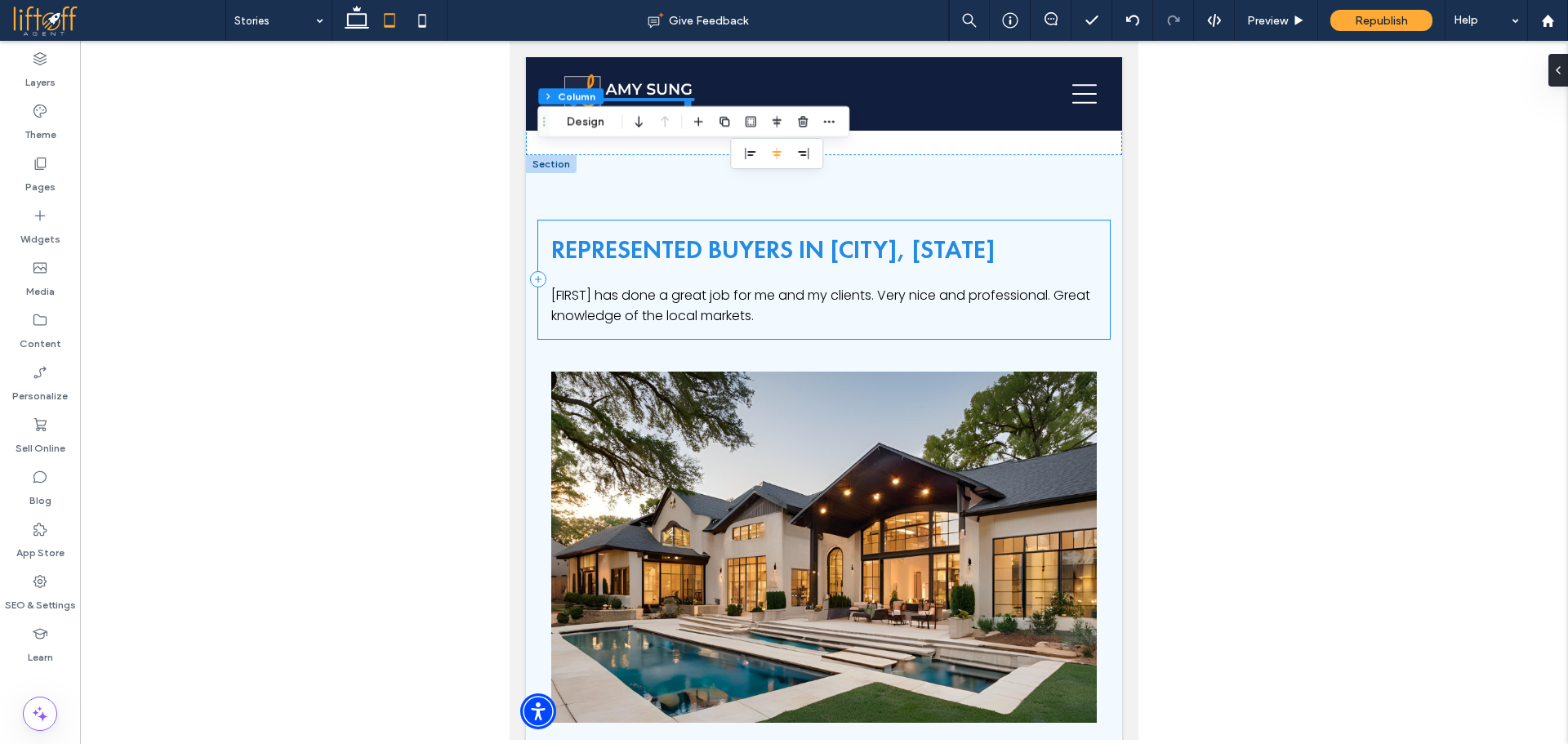 click on "REPRESENTED BUYERS IN Menlo Park, CA
Amy has done a great job for me and my clients. Very nice and professional. Great knowledge of the local markets. ﻿" at bounding box center (824, 279) 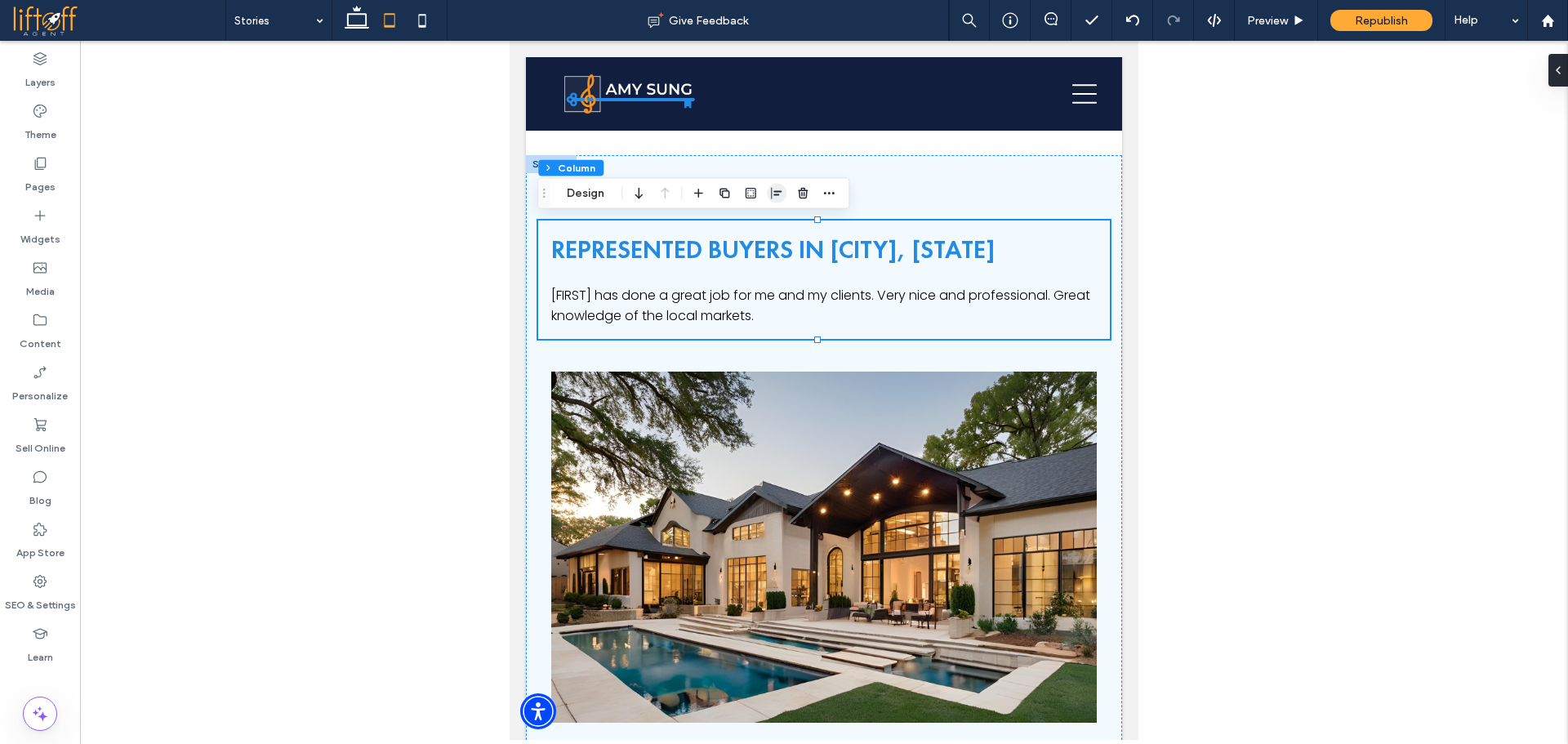 click 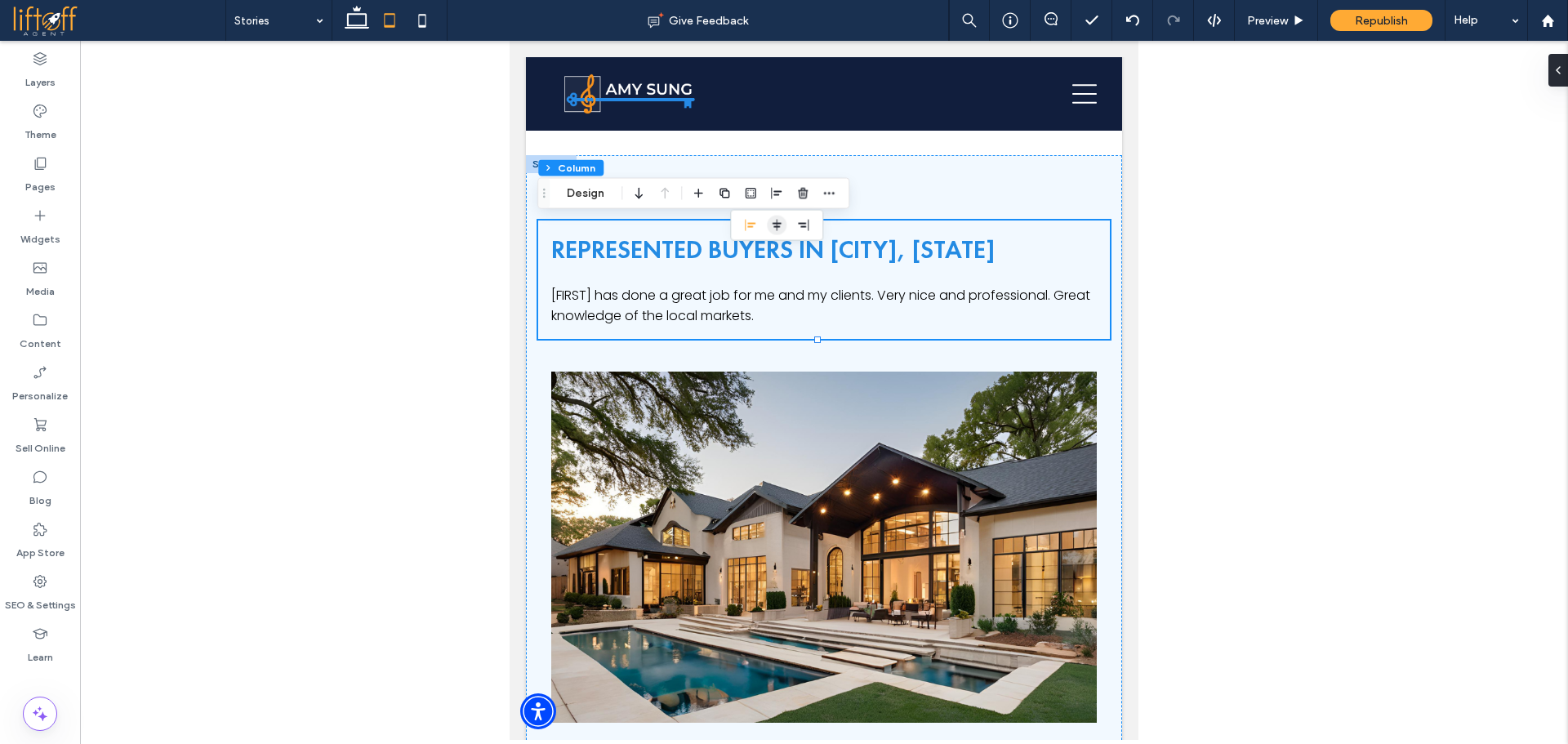 click 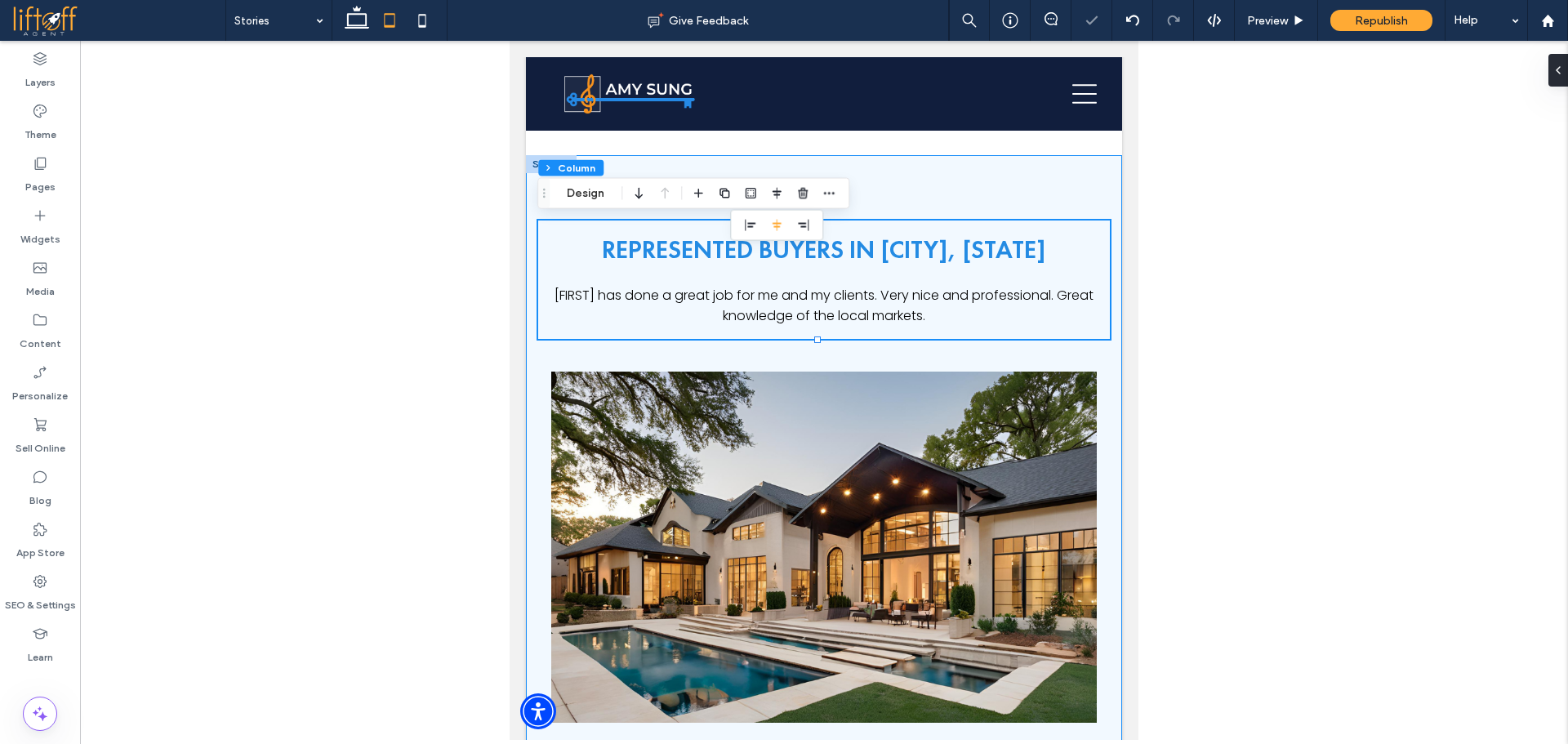 click on "REPRESENTED BUYERS IN Menlo Park, CA
Amy has done a great job for me and my clients. Very nice and professional. Great knowledge of the local markets." at bounding box center [824, 478] 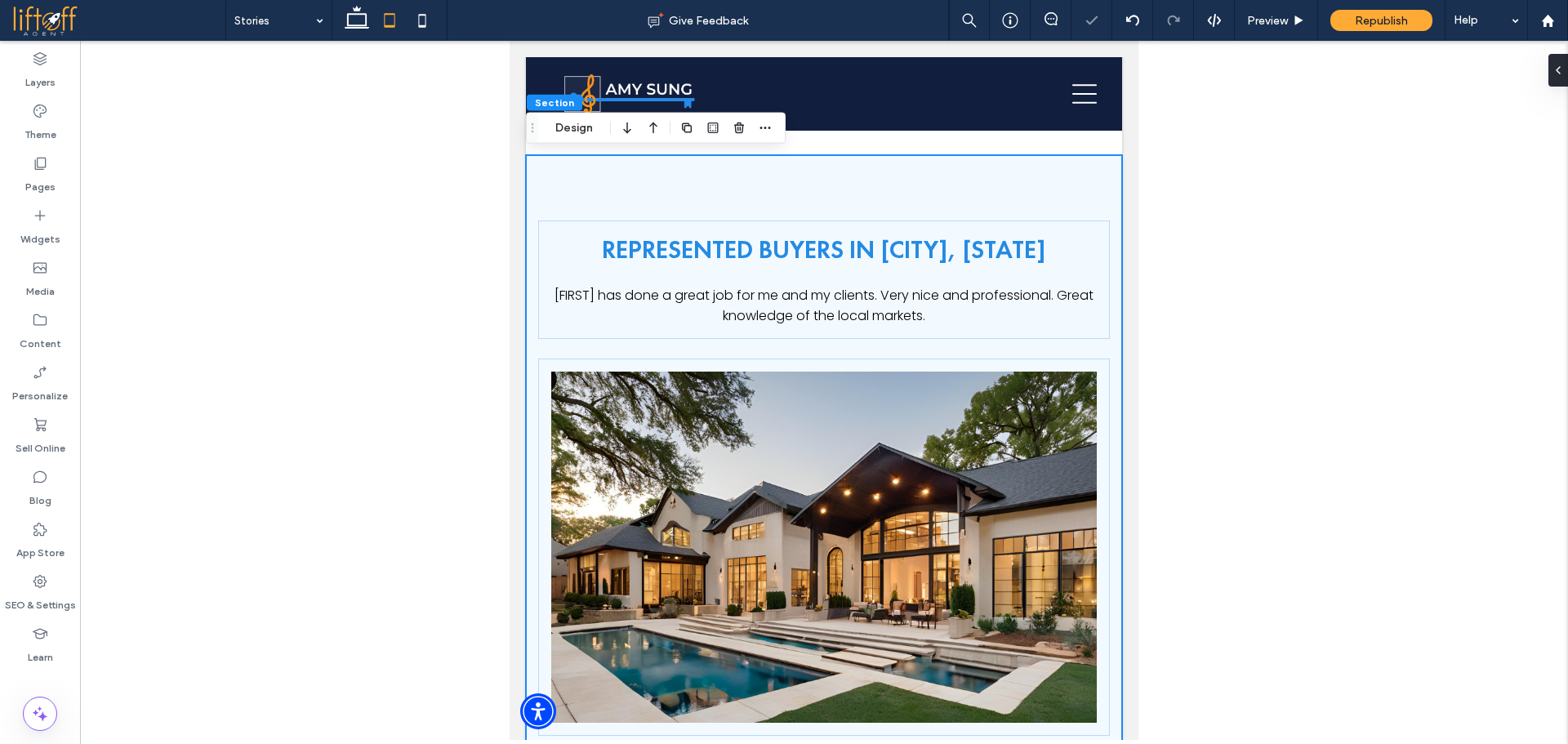 click on "Section Design" at bounding box center [656, 128] 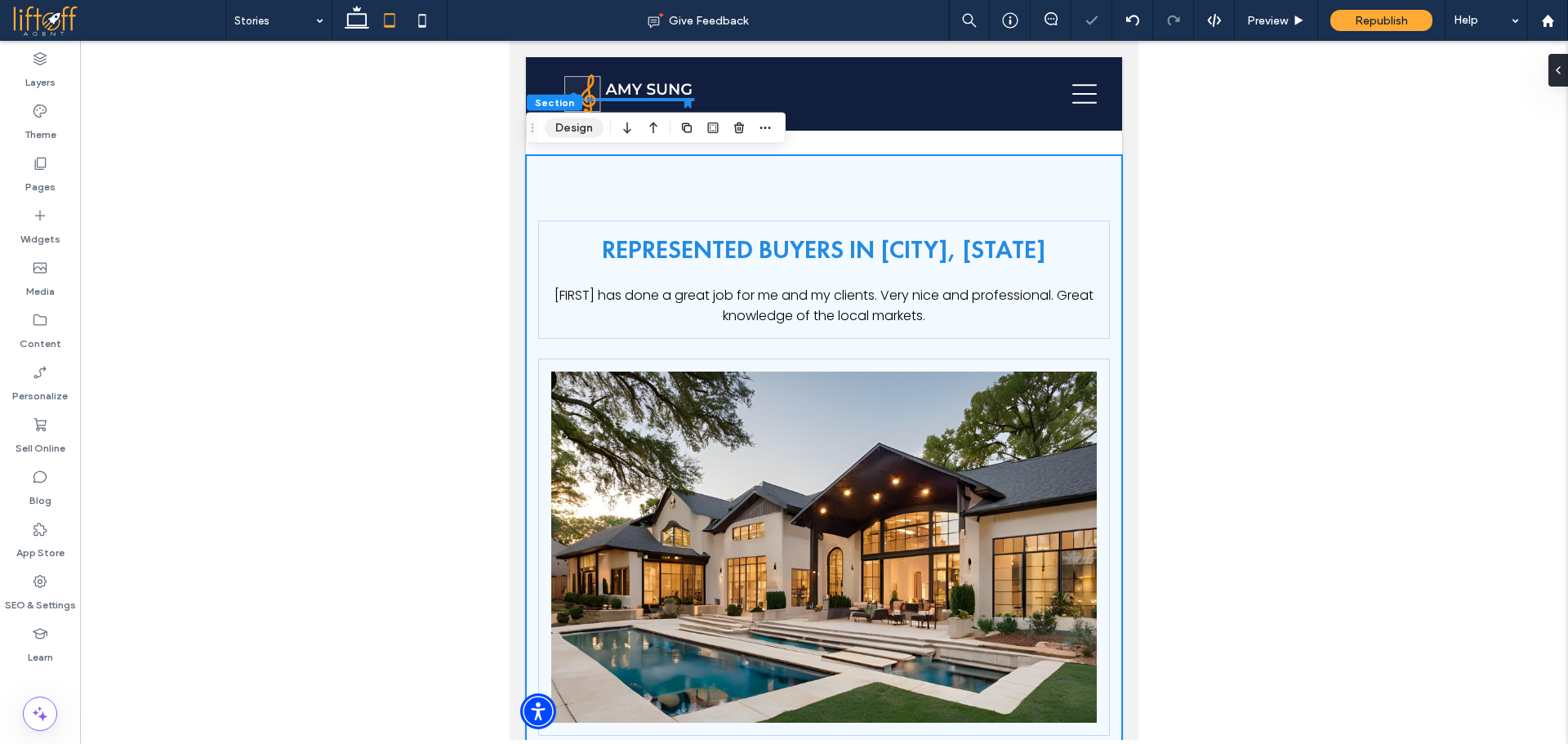 click on "Design" at bounding box center [574, 128] 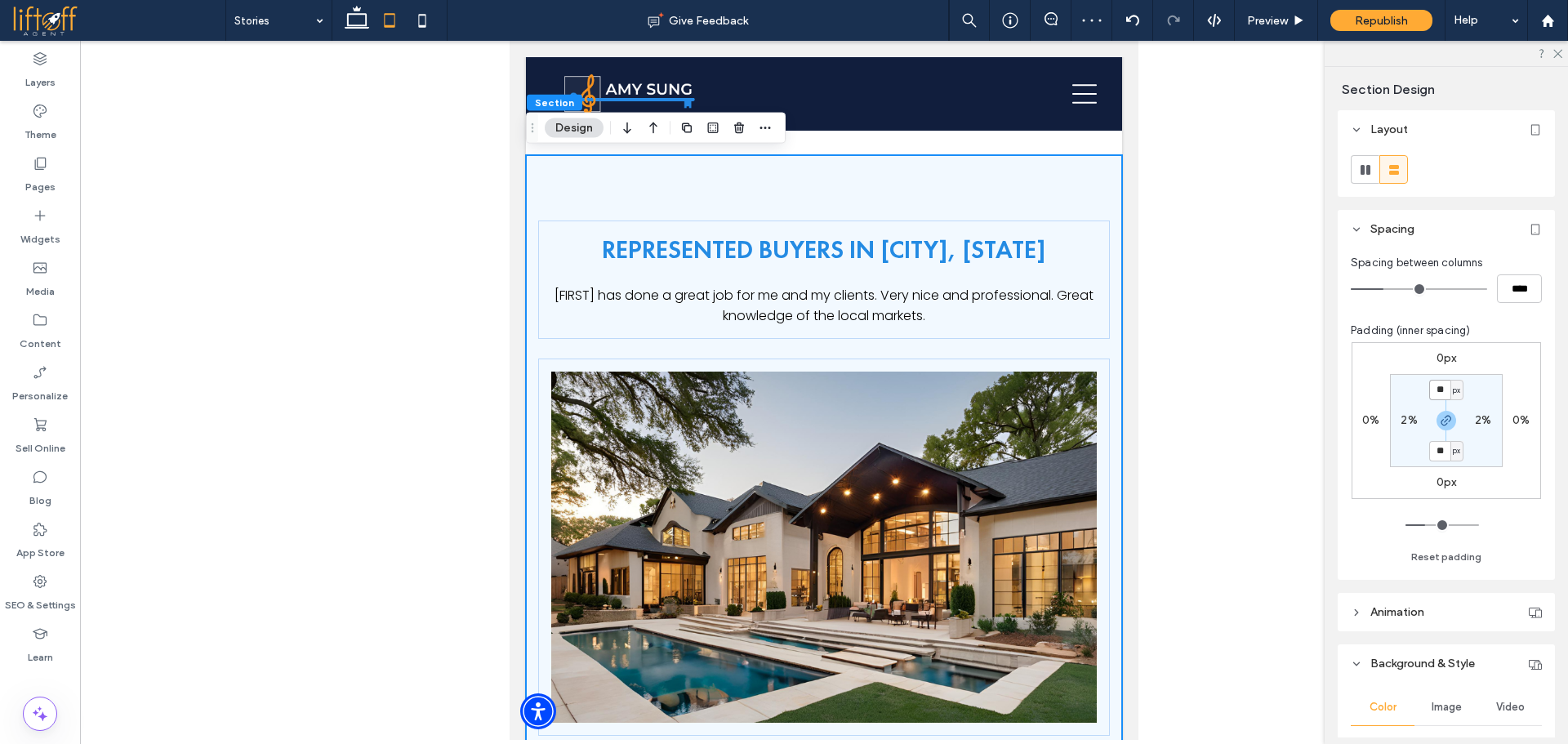 click on "**" at bounding box center [1440, 390] 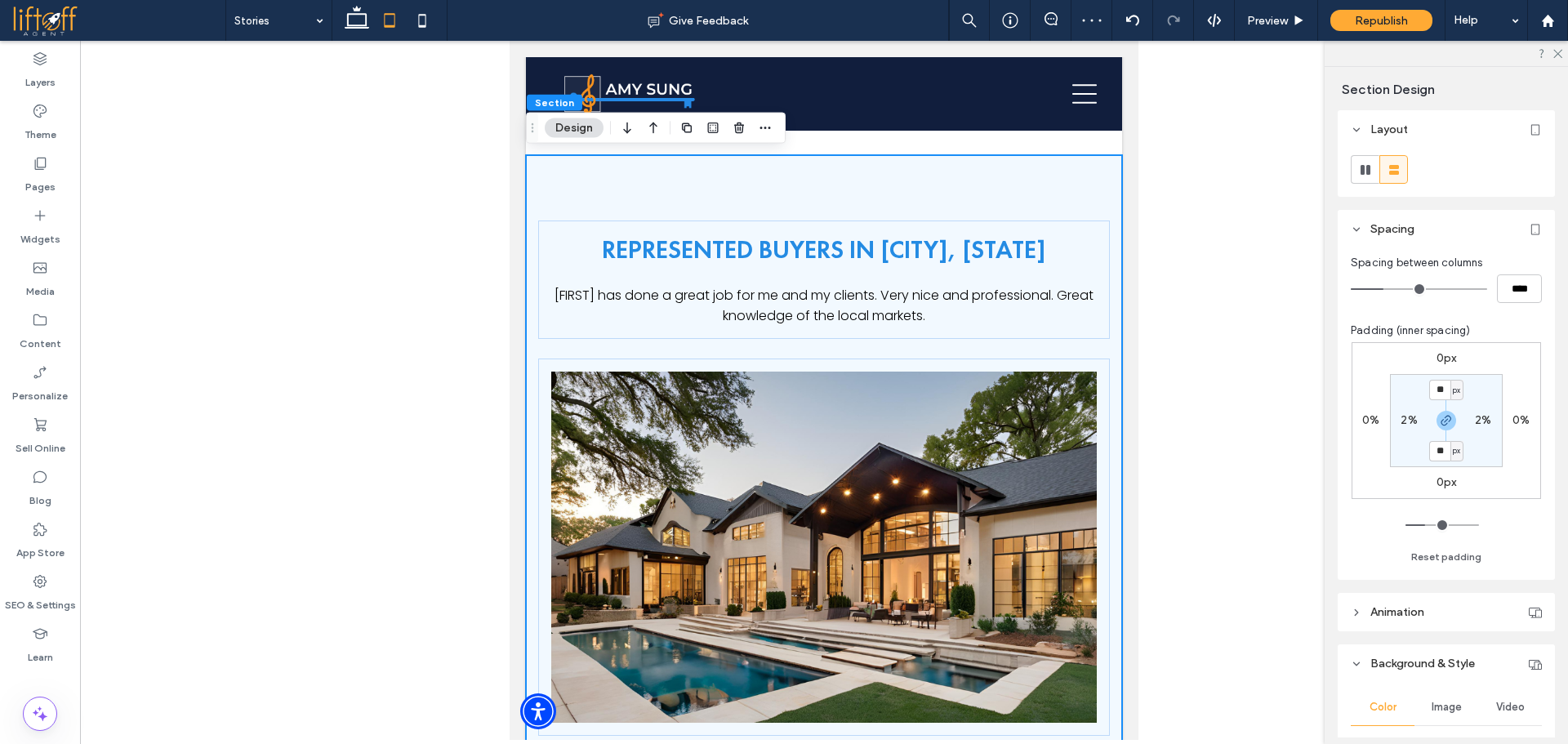 click on "px" at bounding box center [1456, 390] 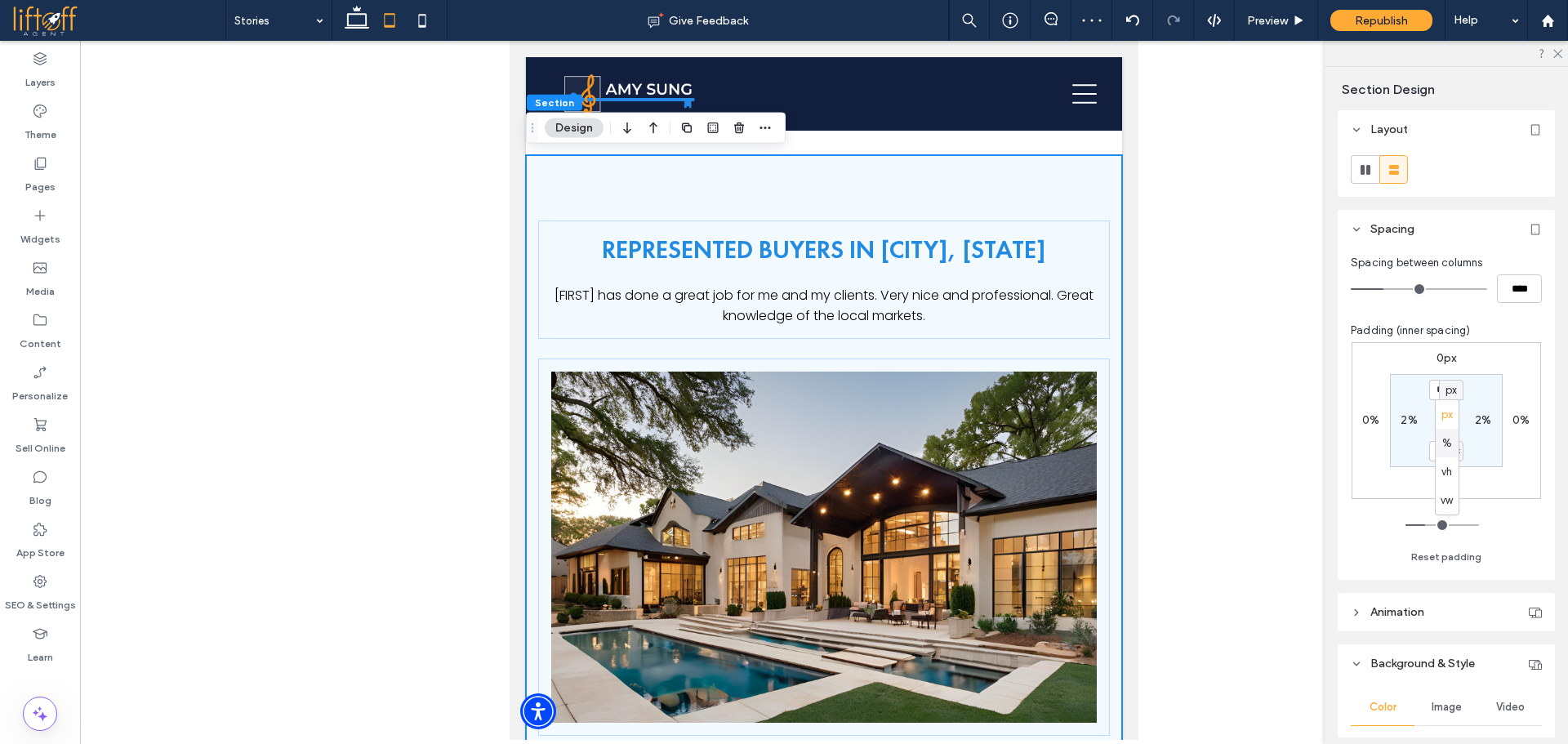 click on "%" at bounding box center [1447, 443] 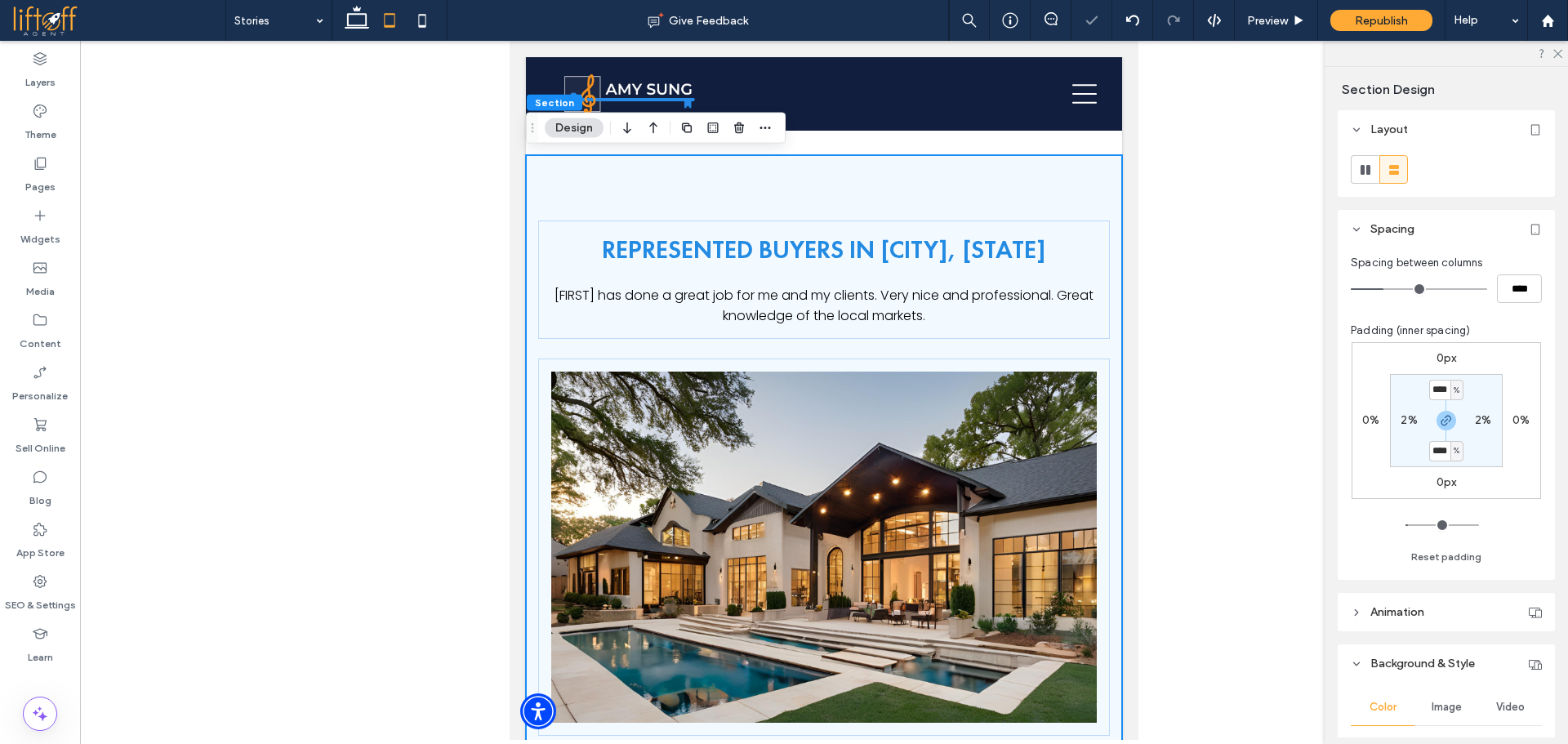 type on "****" 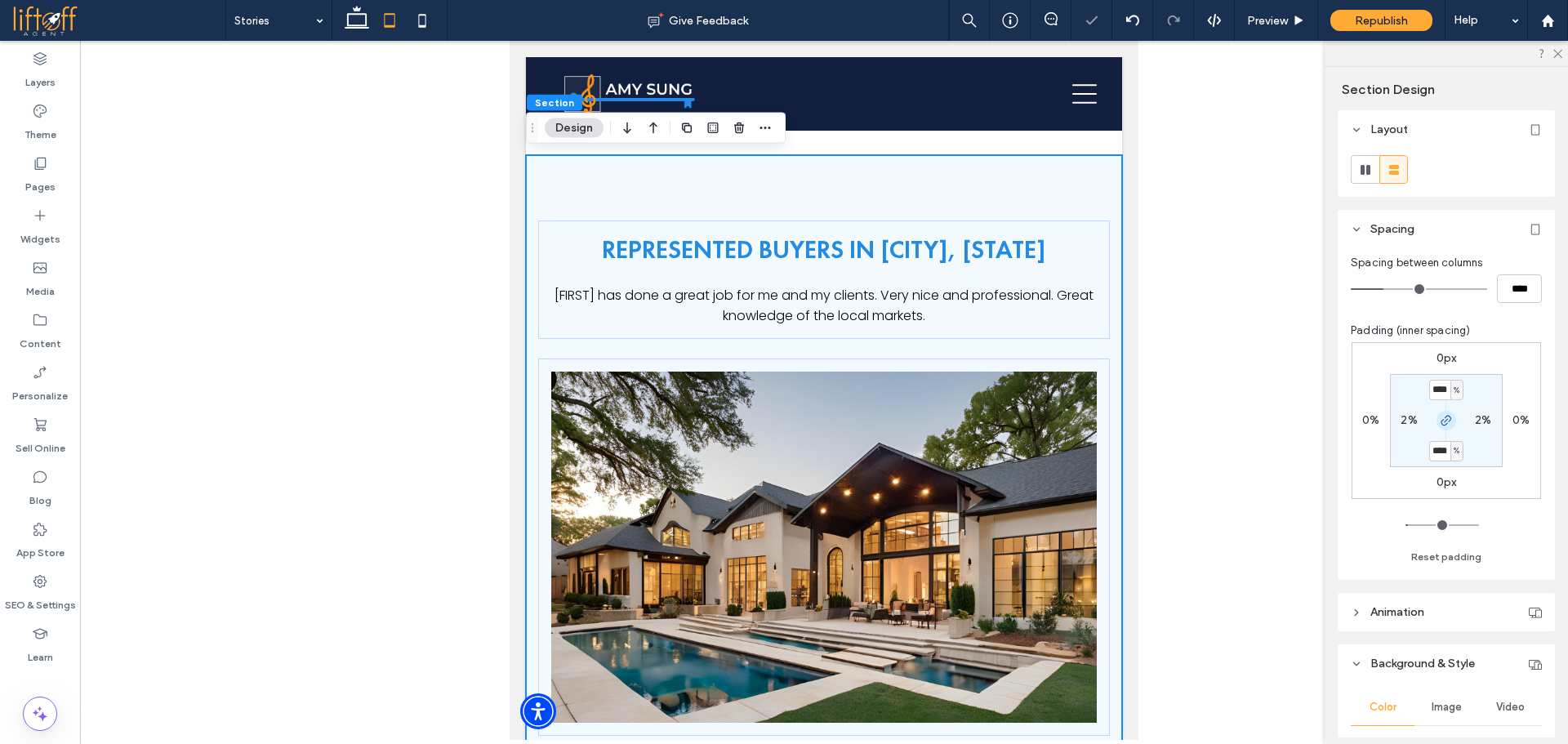 type on "**" 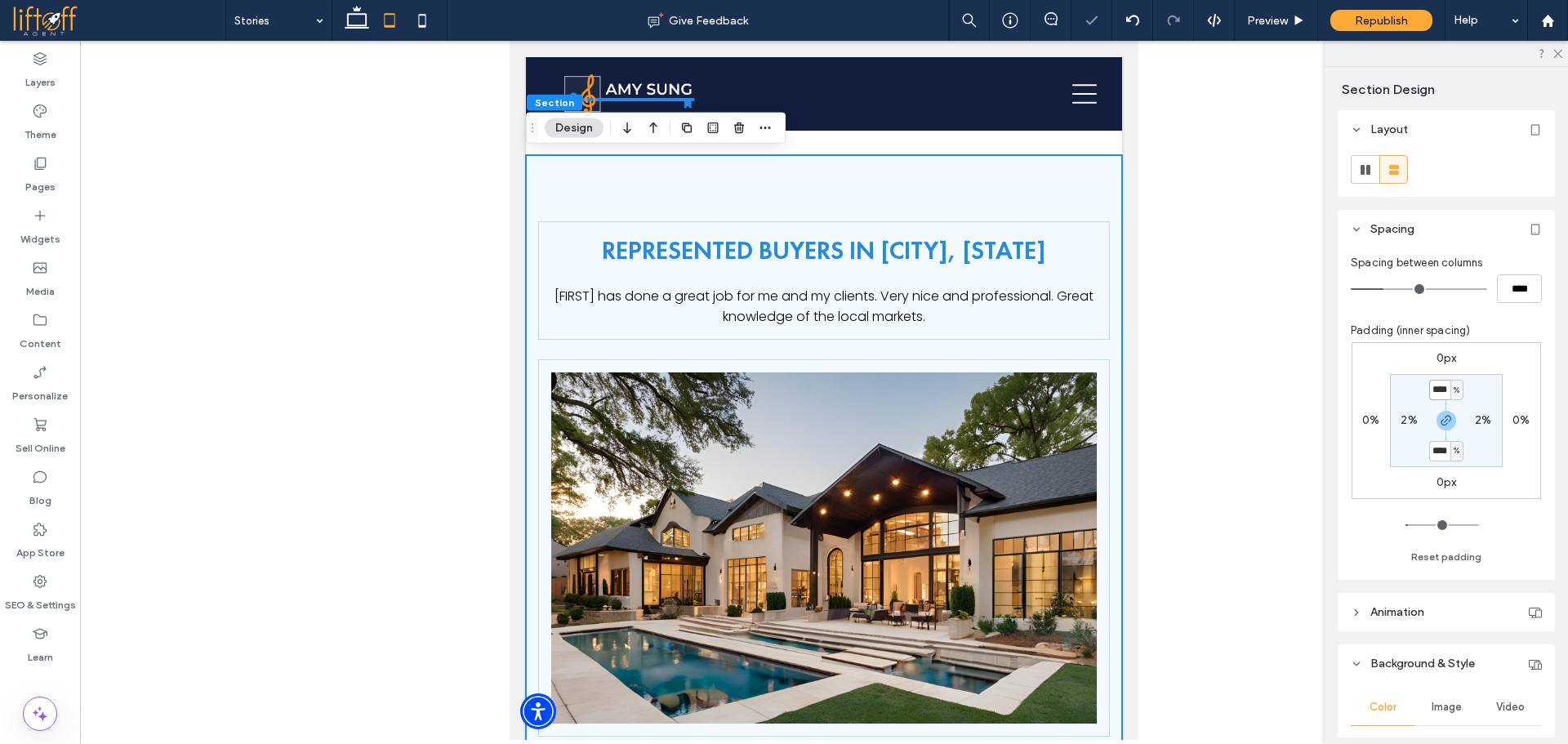 click on "****" at bounding box center [1440, 390] 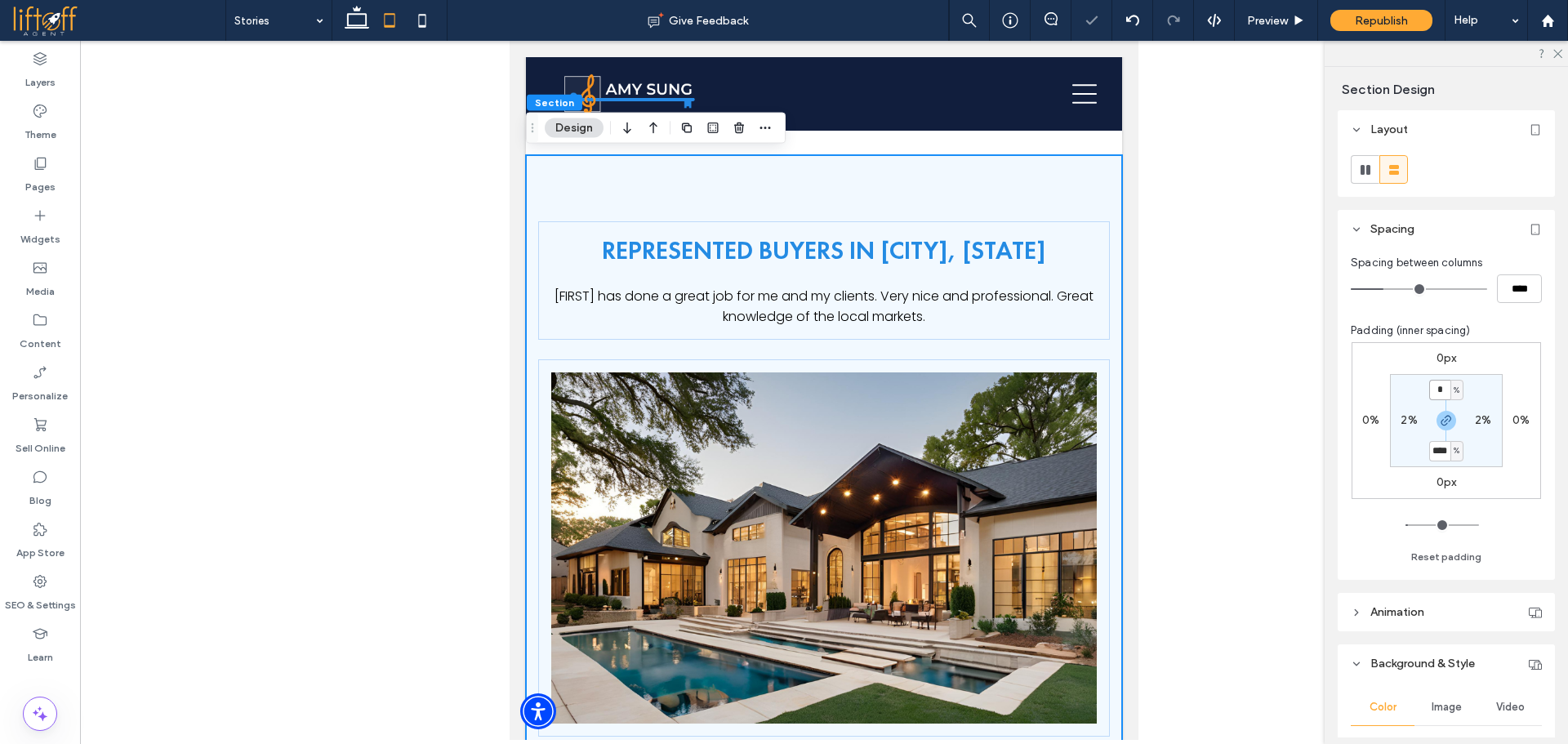 type on "*" 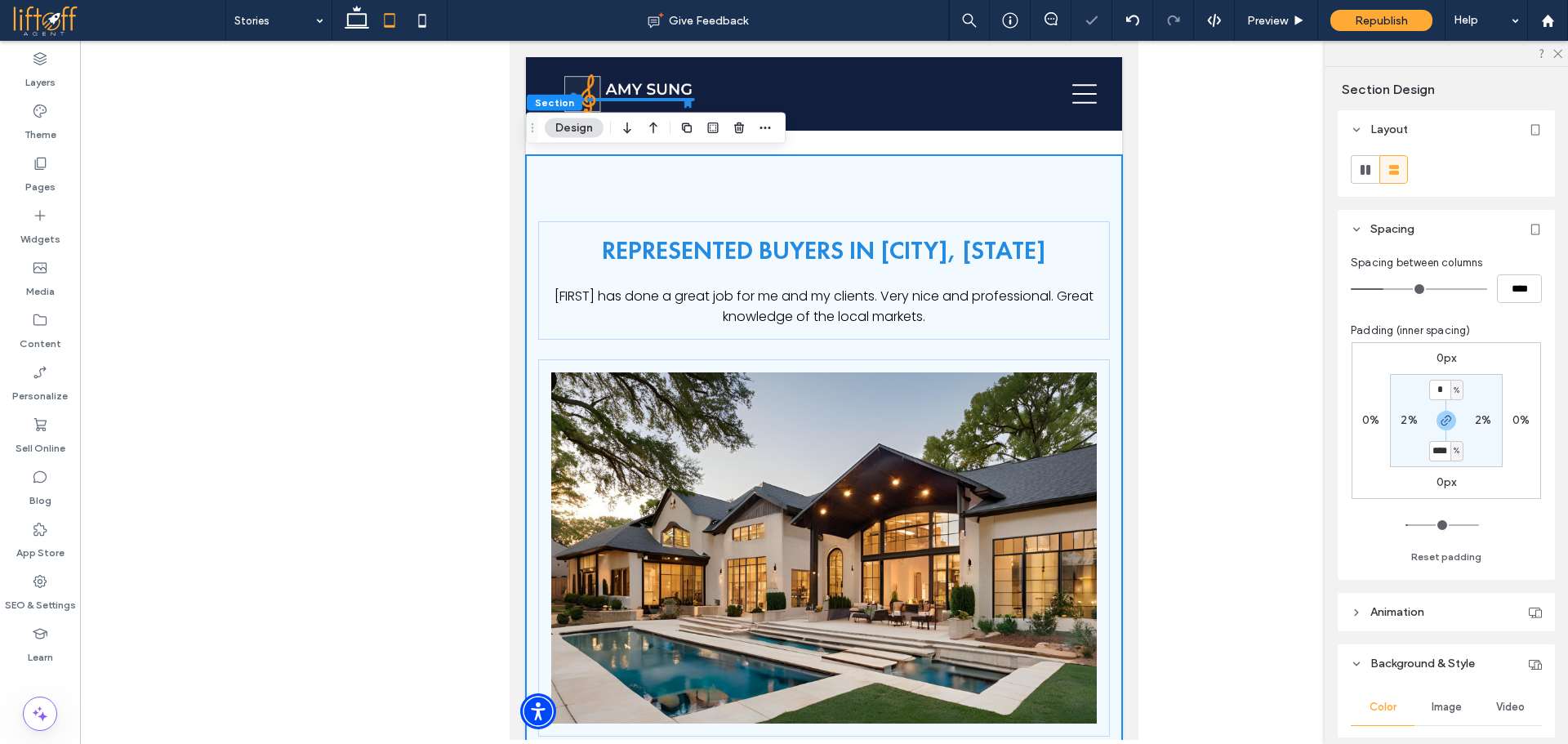 type on "*" 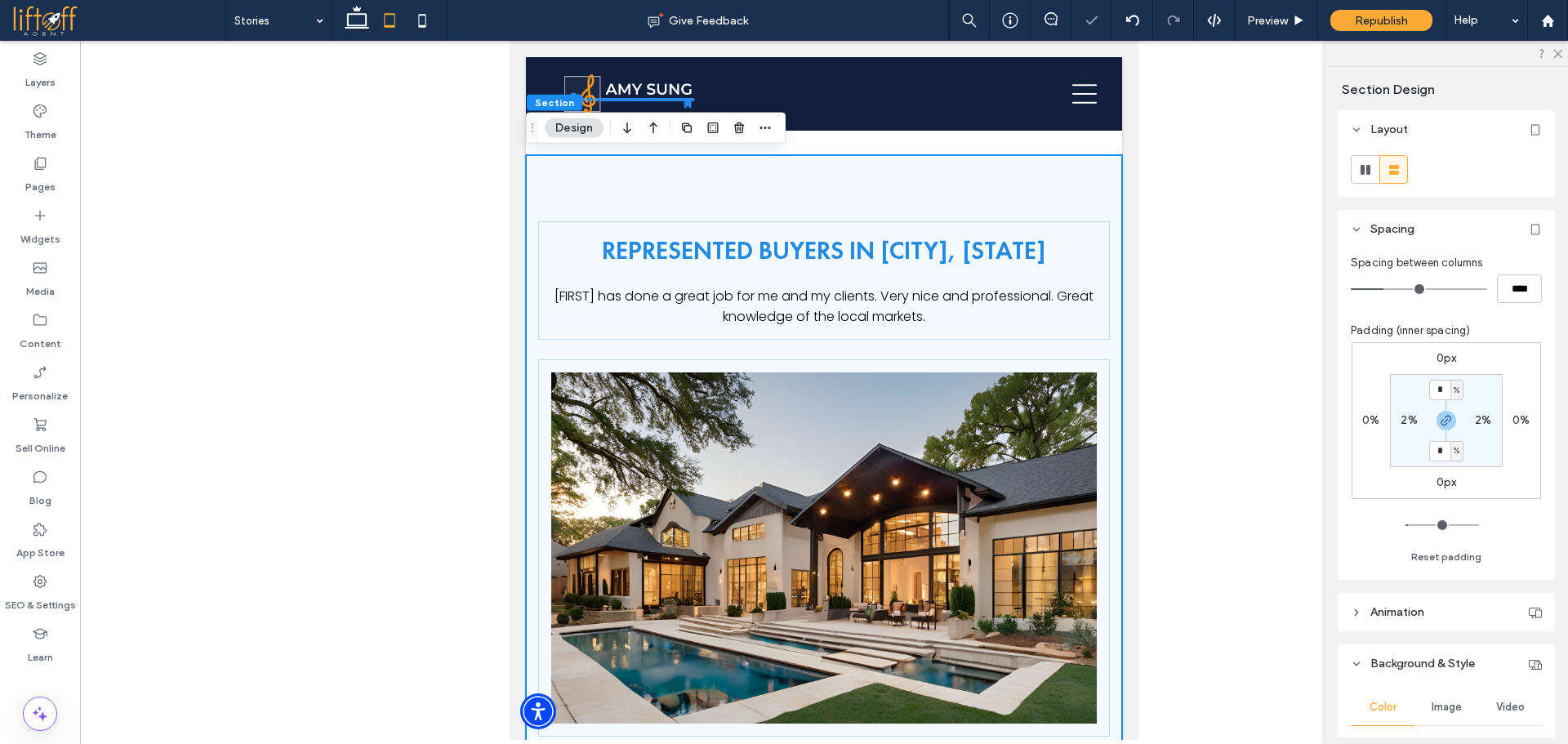 click on "* % 2% * % 2%" at bounding box center (1446, 421) 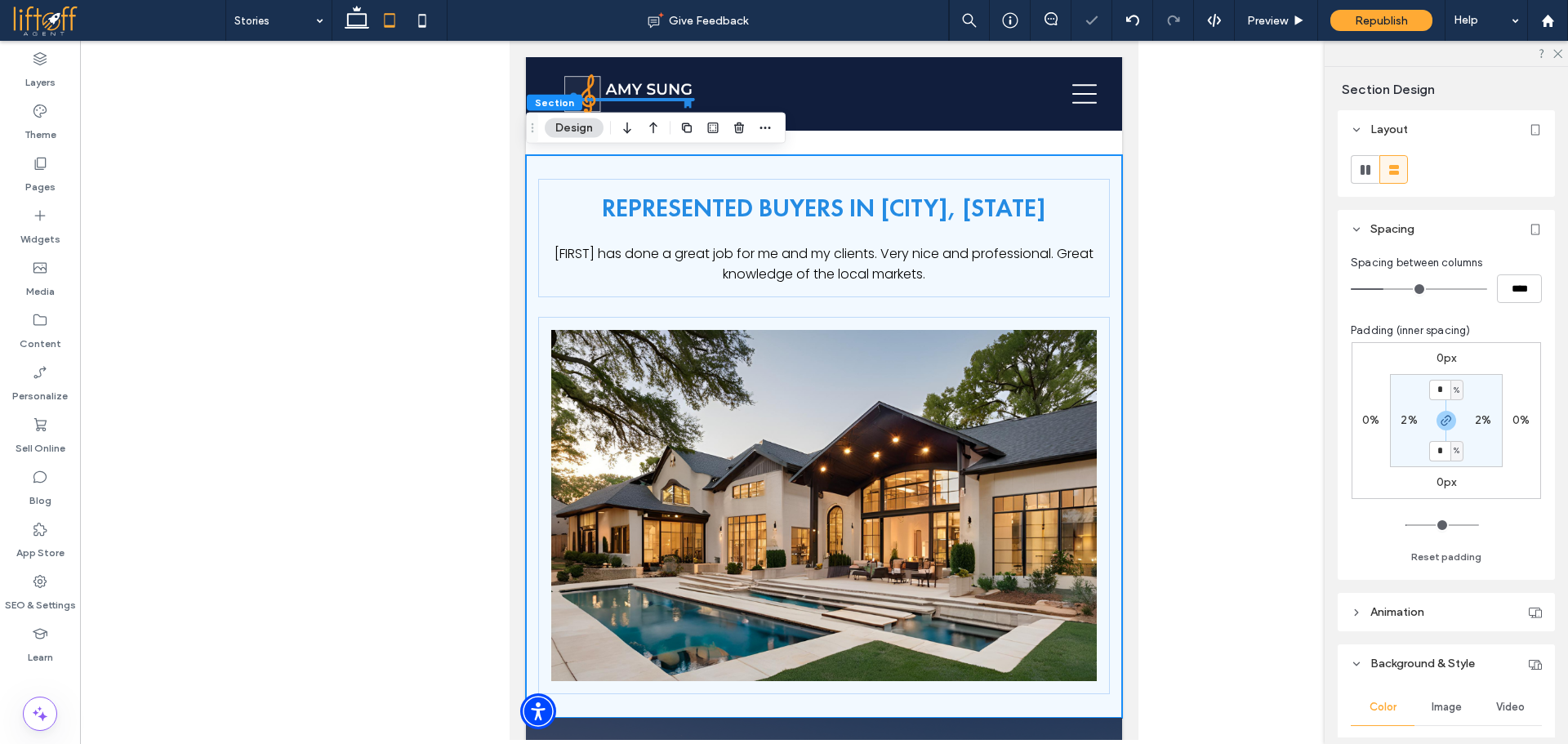 click on "2%" at bounding box center (1409, 420) 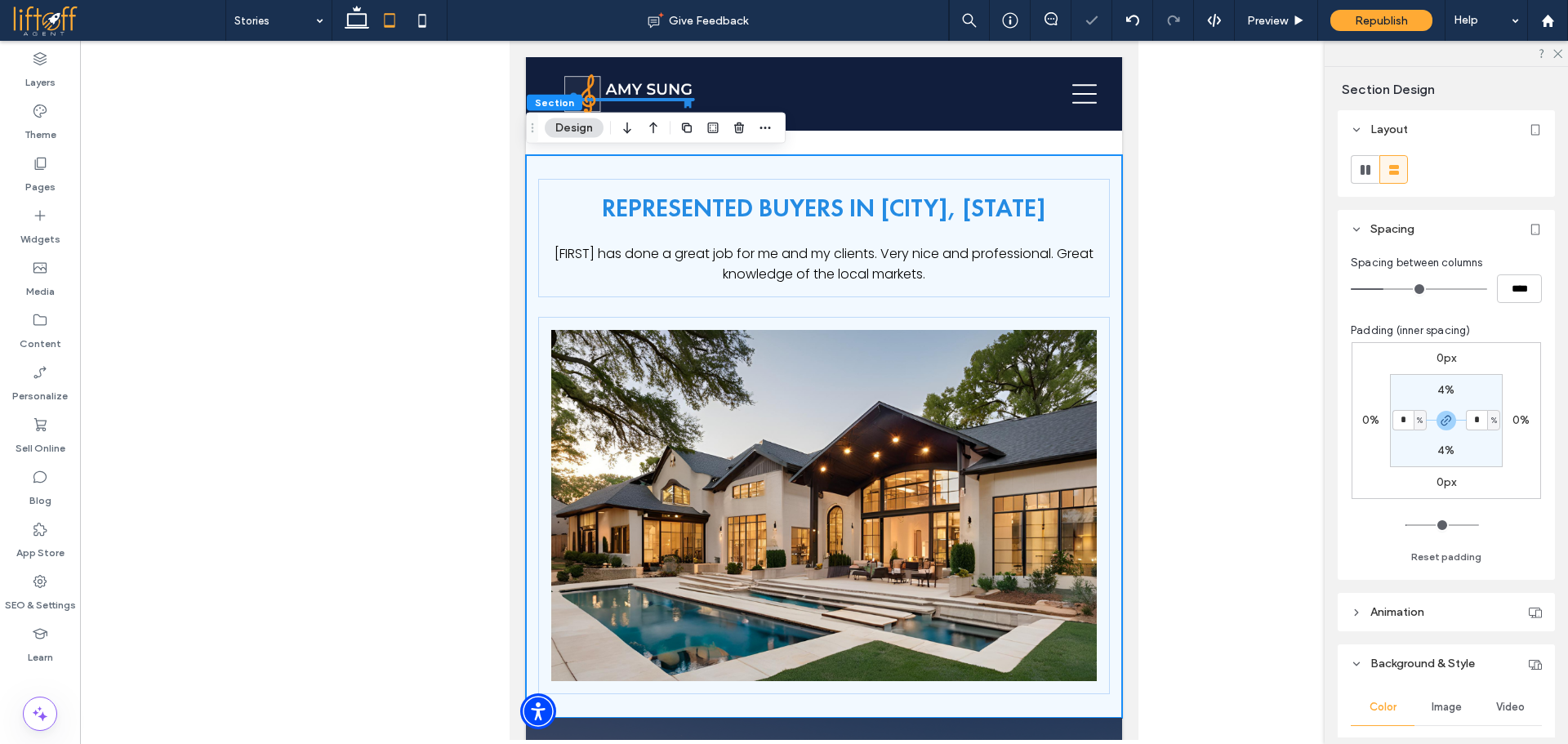 type on "*" 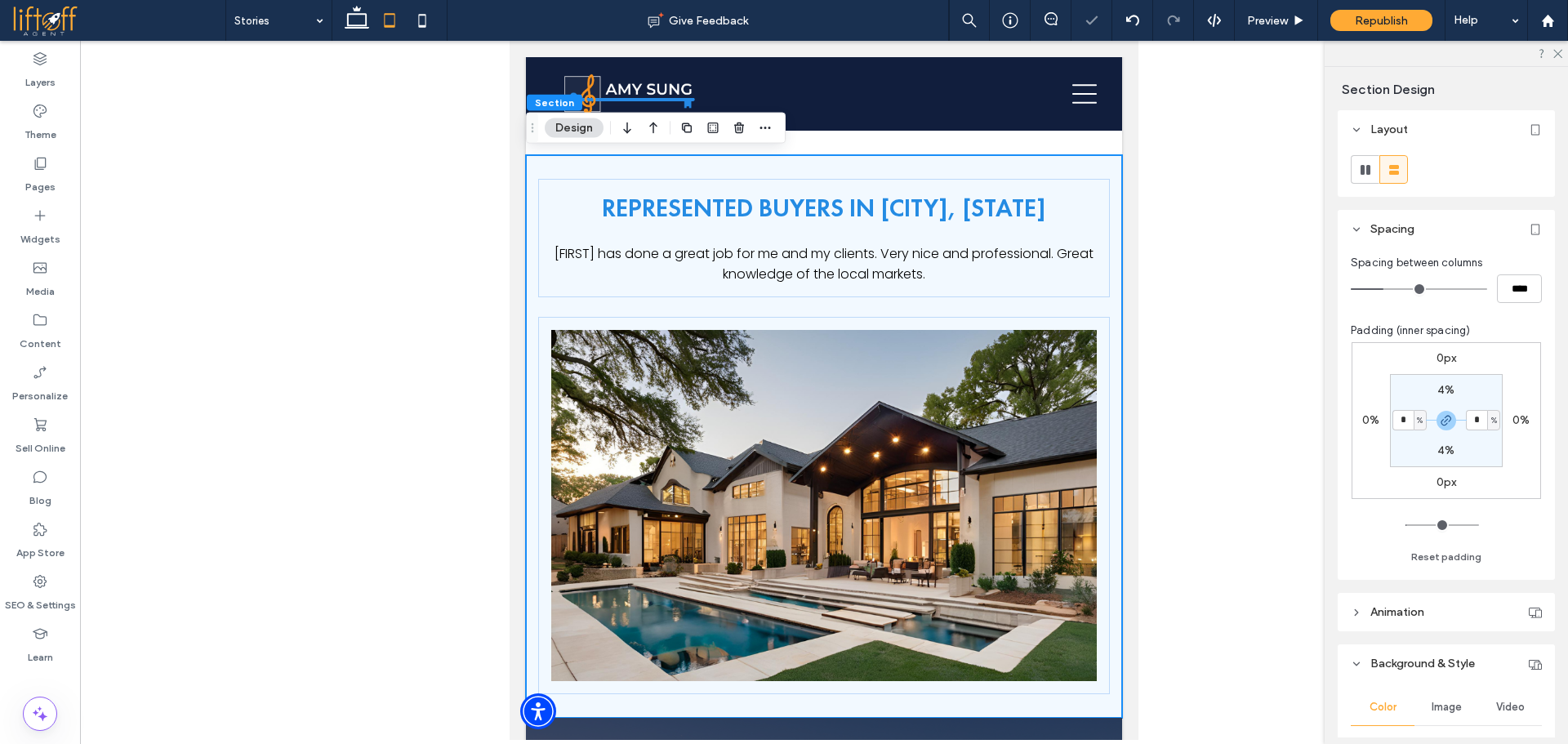 type on "*" 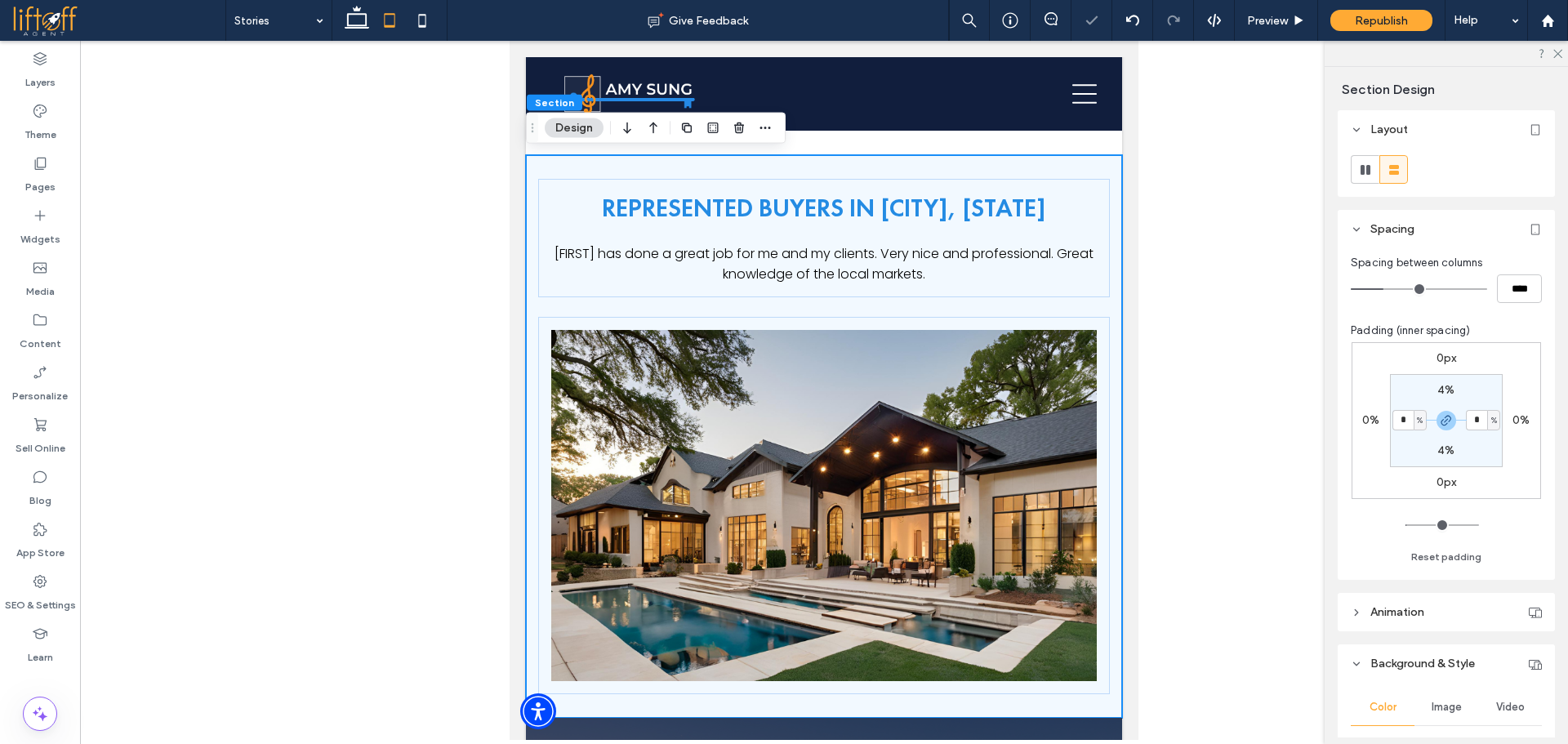 type on "*" 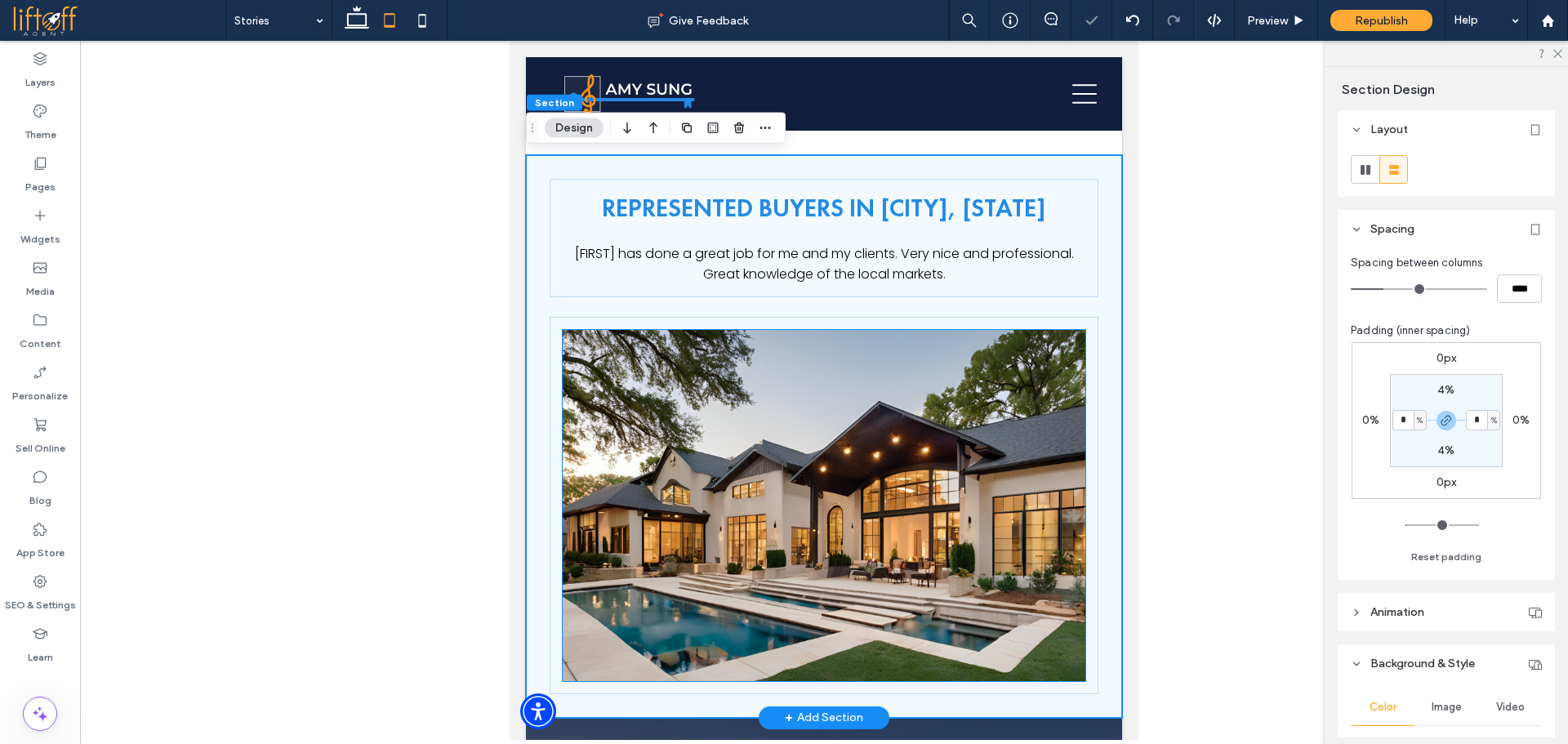 scroll, scrollTop: 488, scrollLeft: 0, axis: vertical 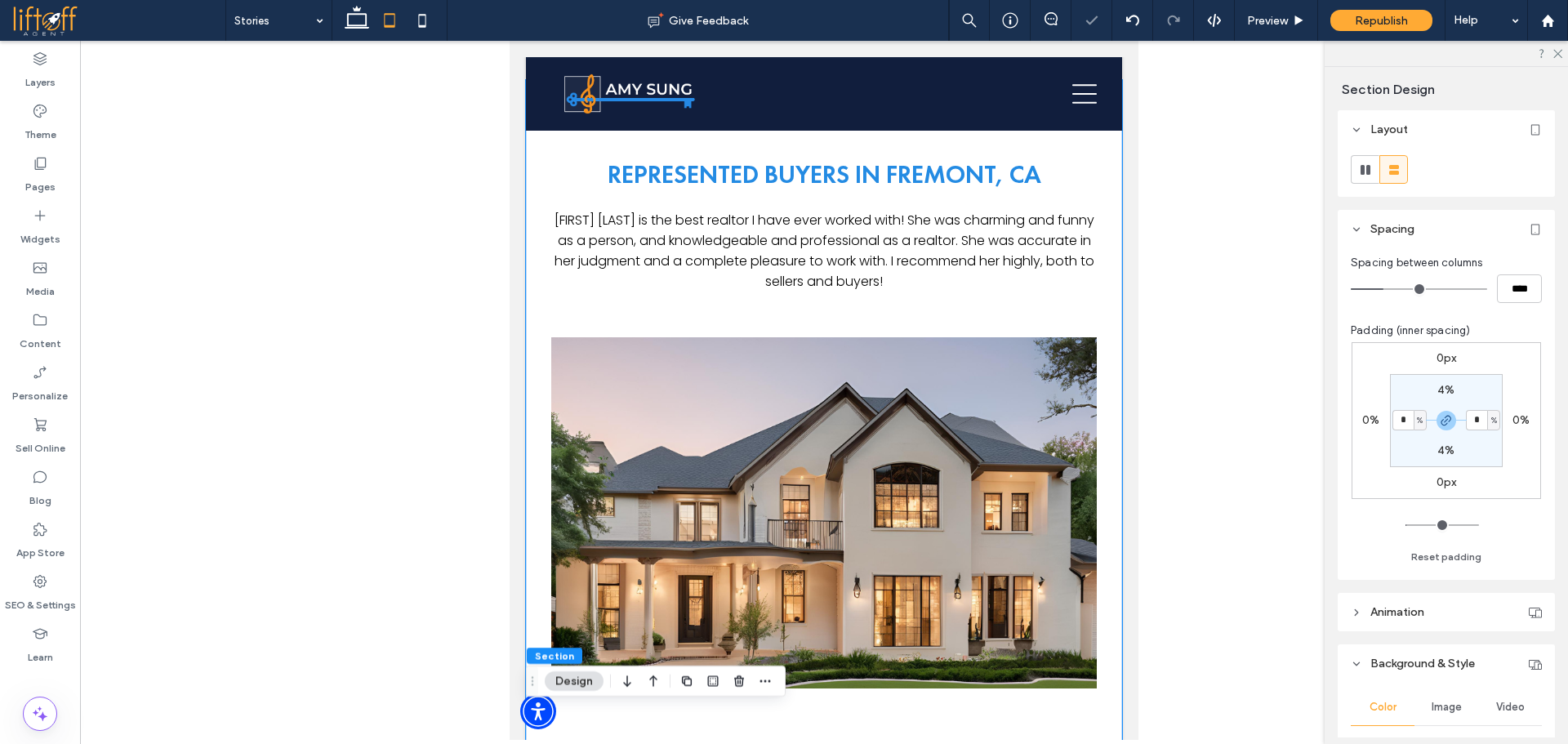 click on "REPRESENTED BUYERS IN Fremont, CA
Amy Sung is the best realtor I have ever worked with! She was charming and funny as a person, and knowledgeable and professional as a realtor. She was accurate in her judgment and a complete pleasure to work with. I recommend her highly, both to sellers and buyers!" at bounding box center [824, 423] 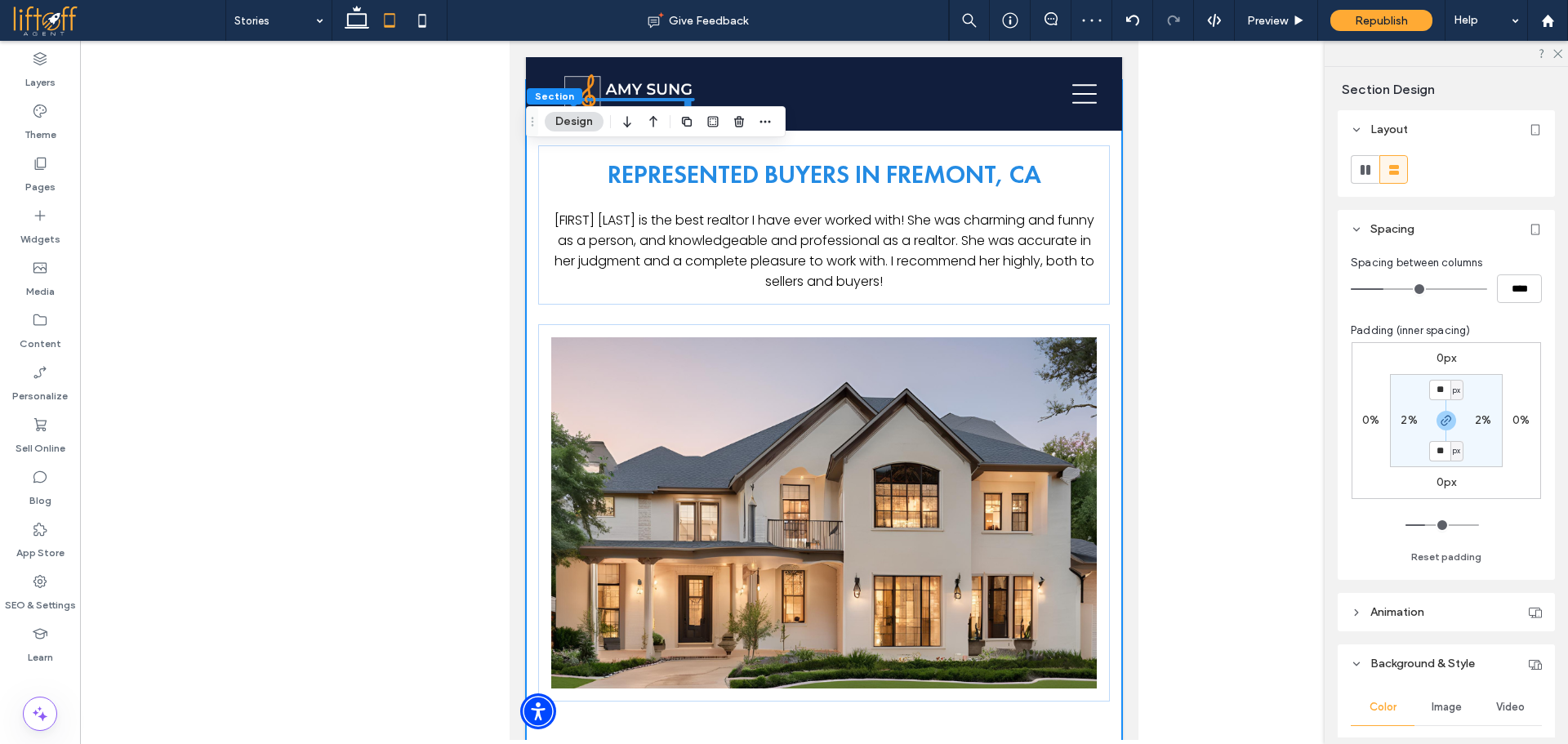 click on "px" at bounding box center [1457, 390] 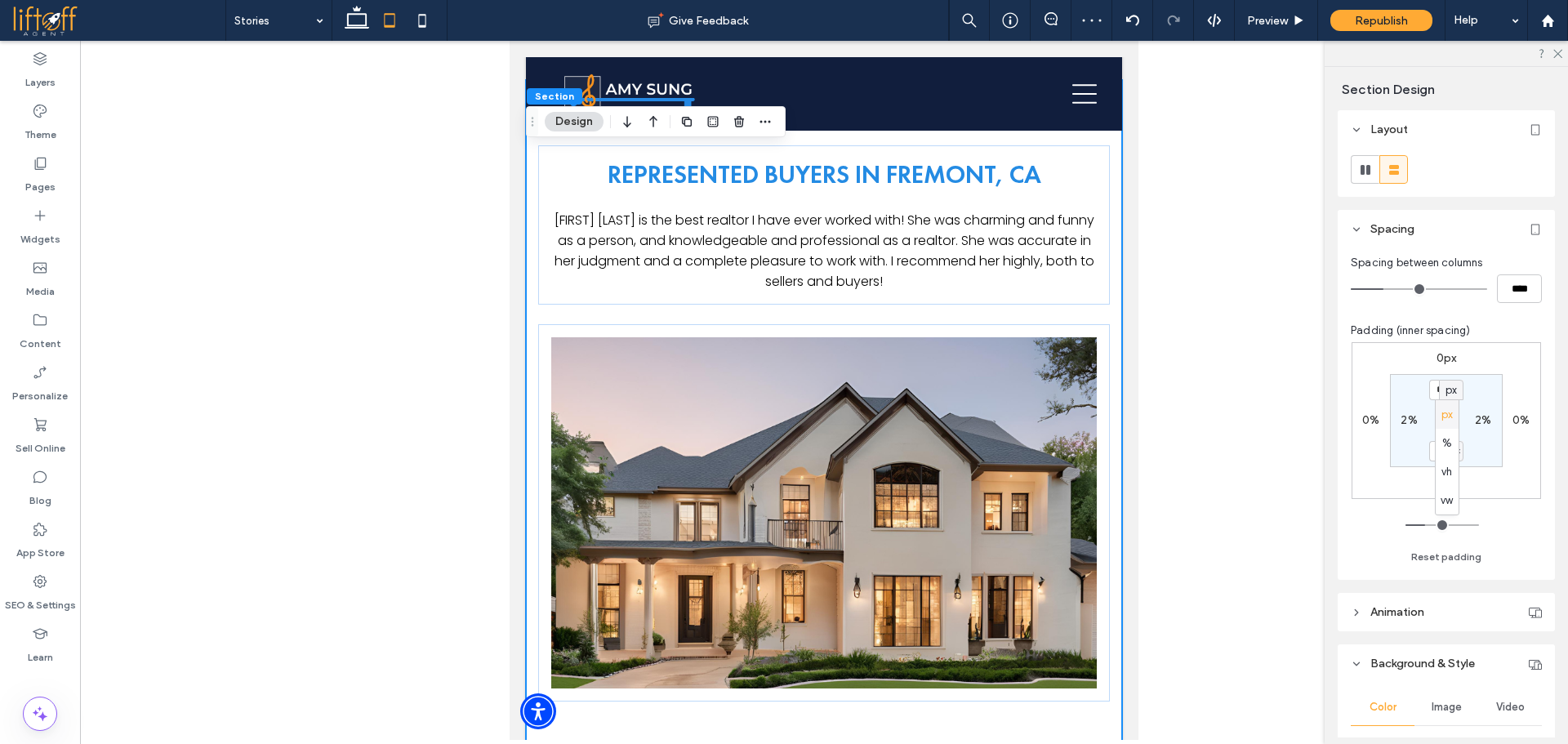click on "%" at bounding box center (1447, 443) 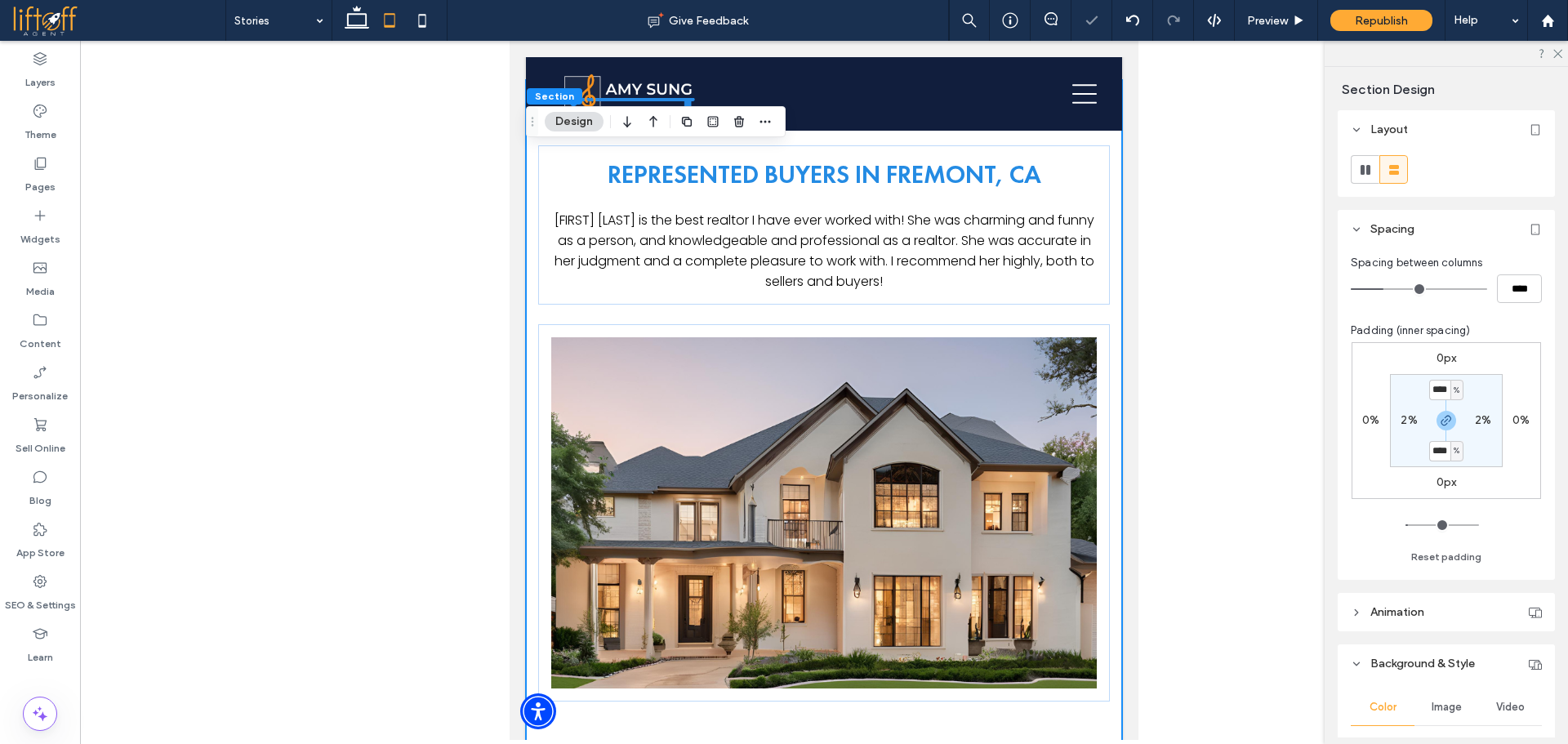 type on "**" 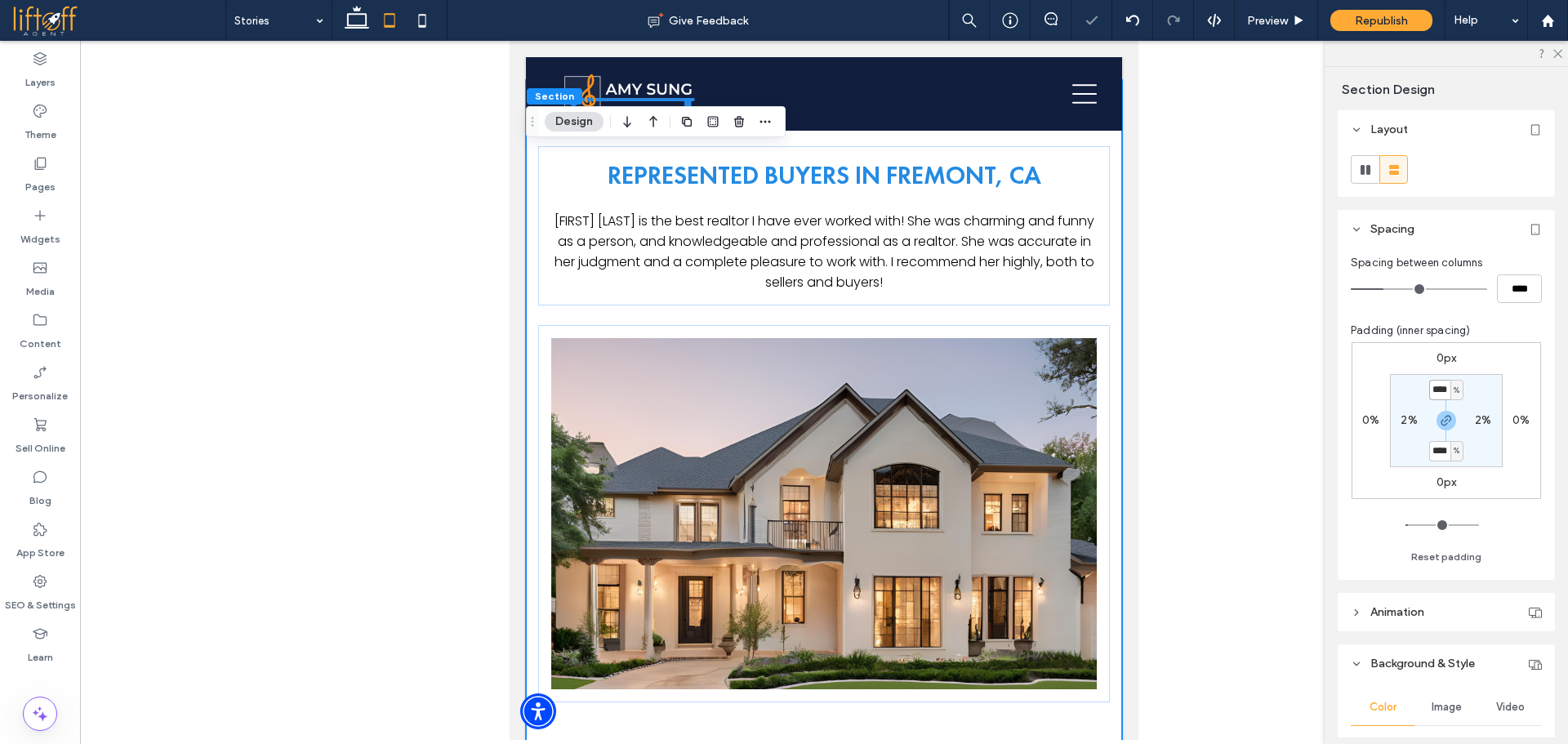 drag, startPoint x: 1432, startPoint y: 383, endPoint x: 1446, endPoint y: 398, distance: 20.518285 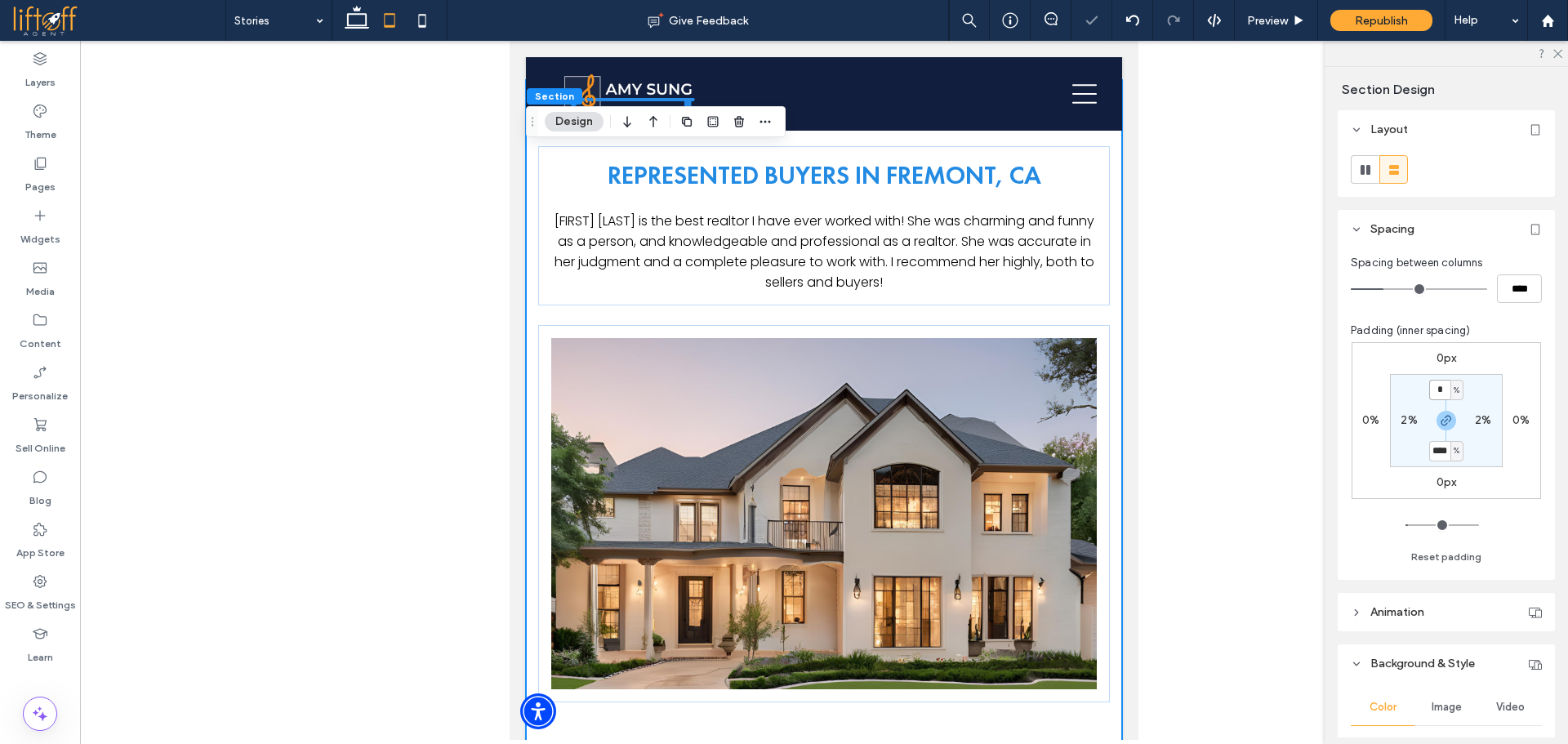 type on "*" 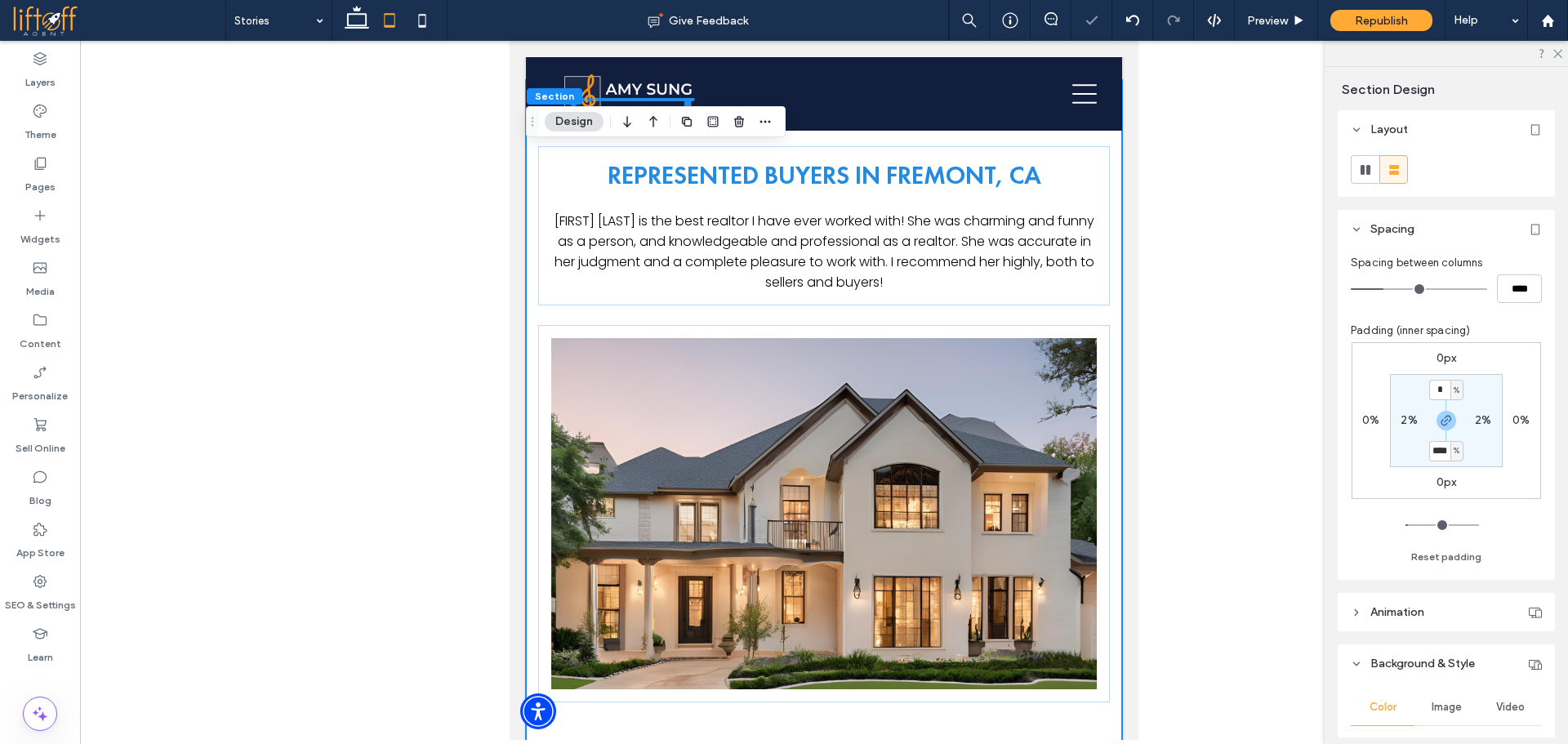 type on "*" 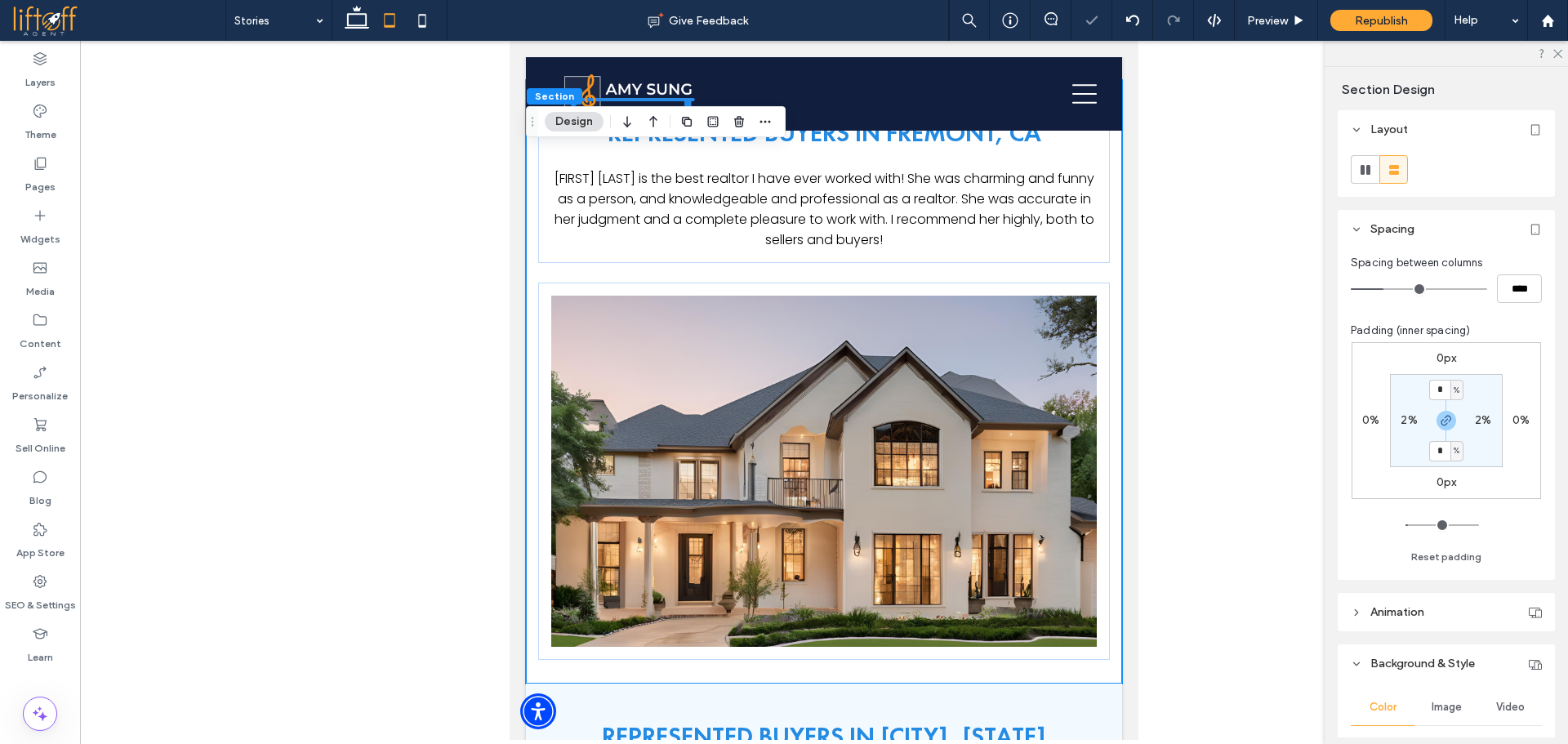 click on "* % 2% * % 2%" at bounding box center (1446, 421) 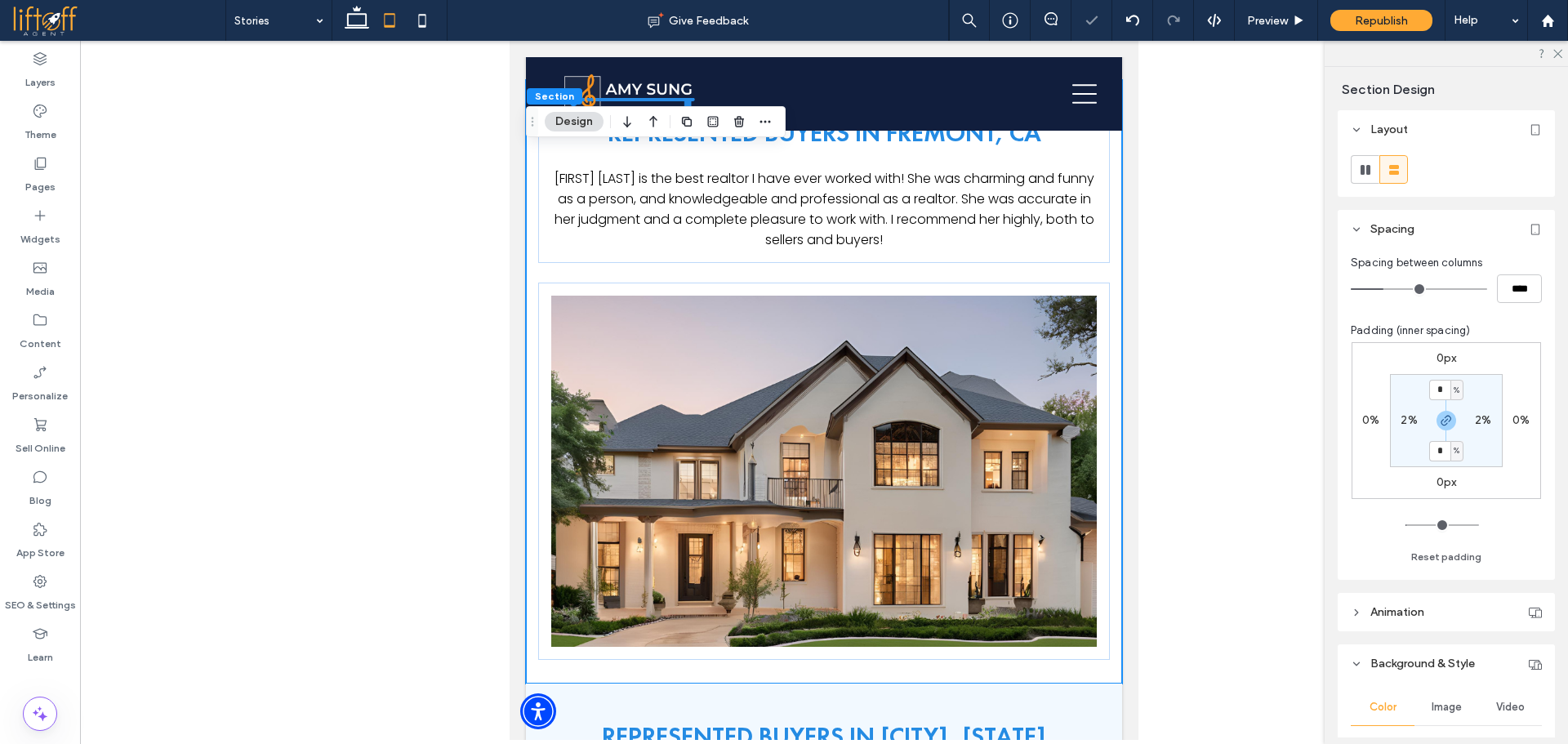 click on "2%" at bounding box center (1409, 420) 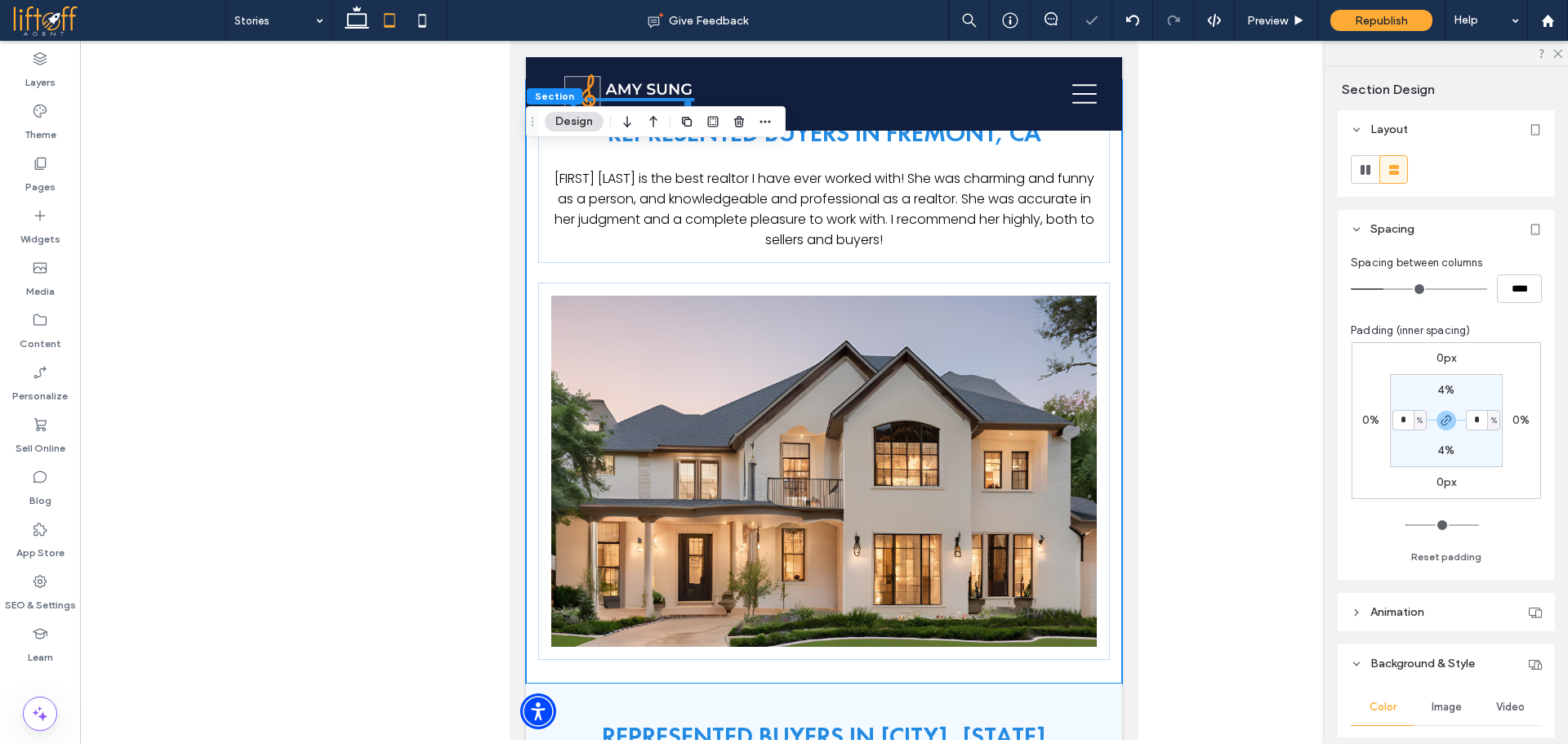 type on "*" 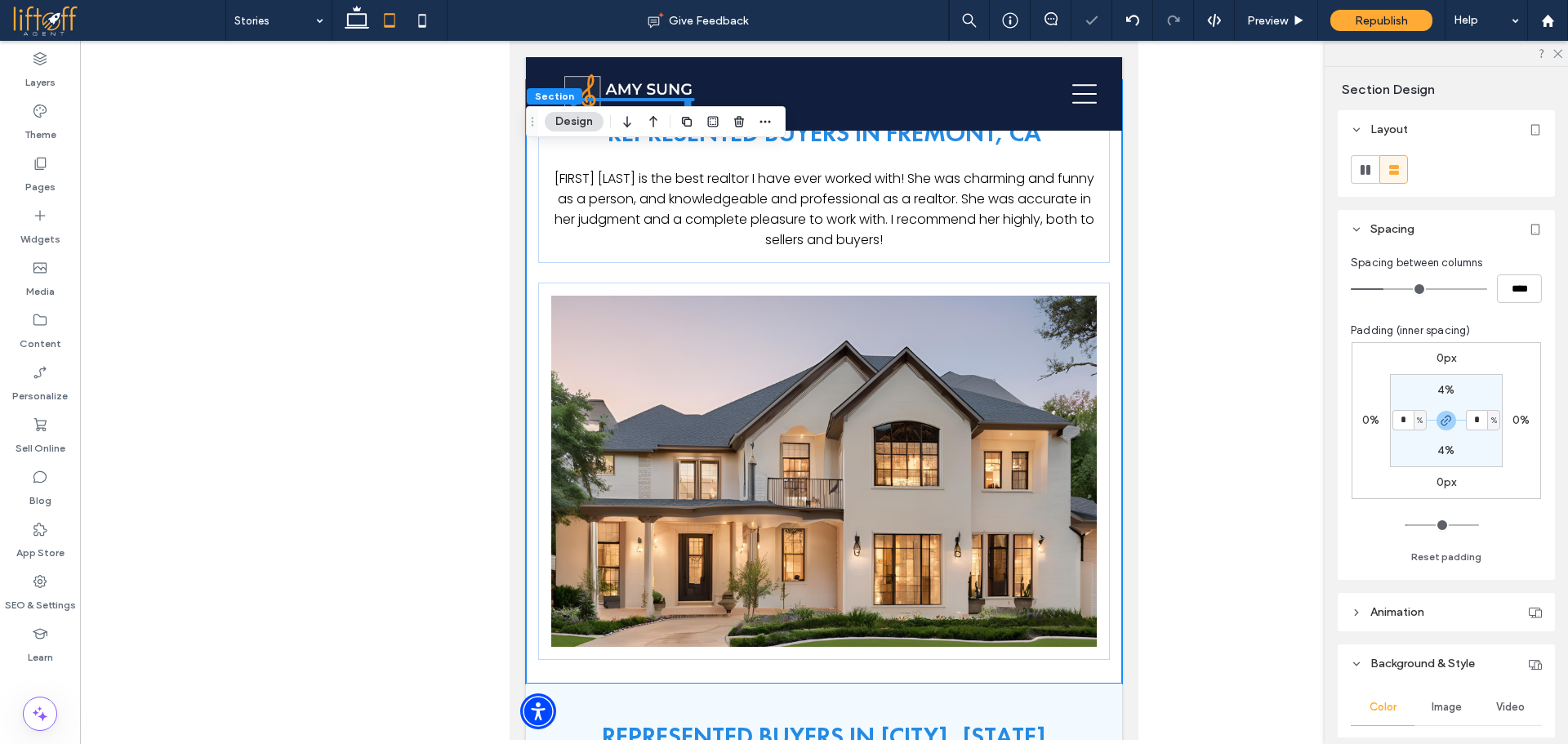 type on "*" 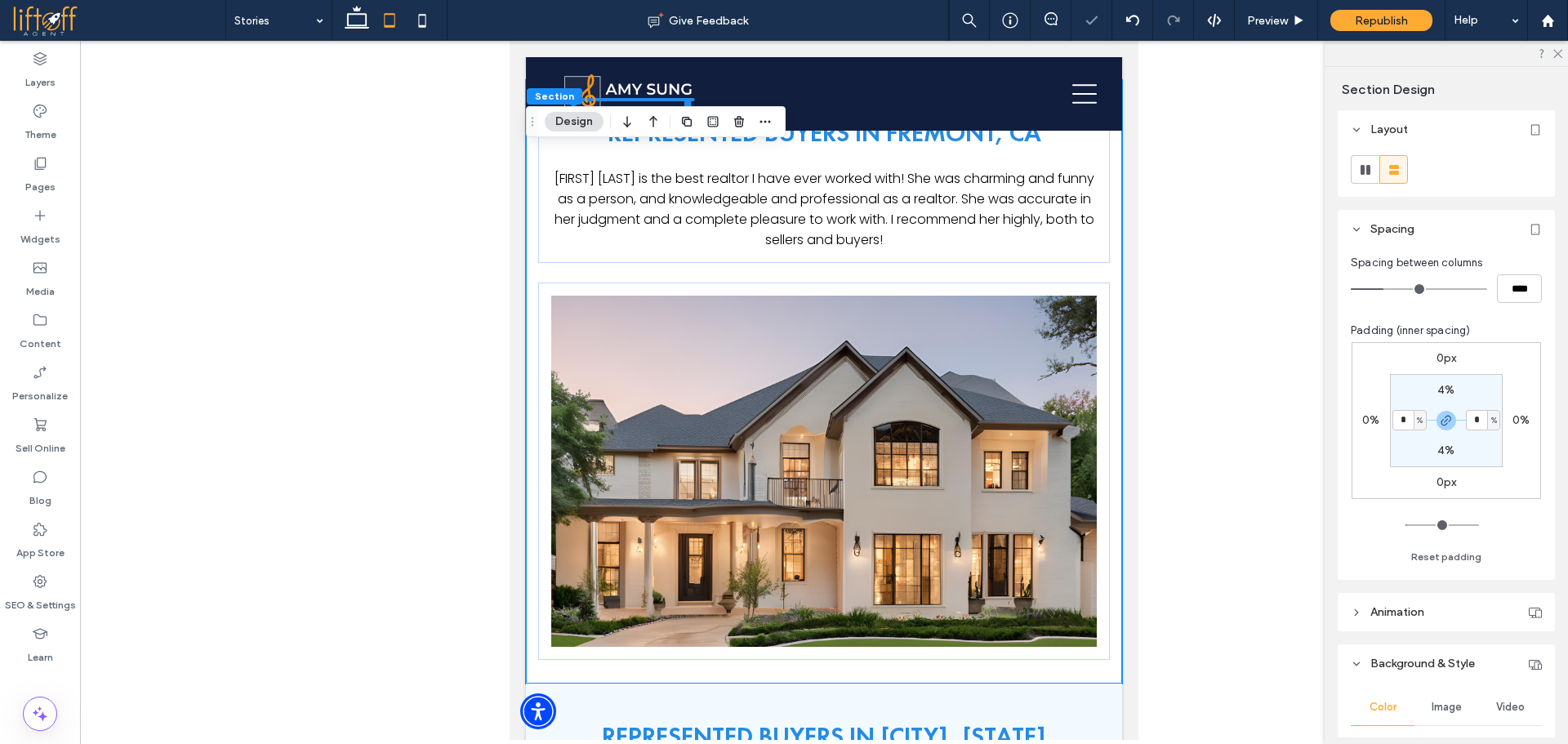 click on "4% * % 4% * %" at bounding box center (1446, 421) 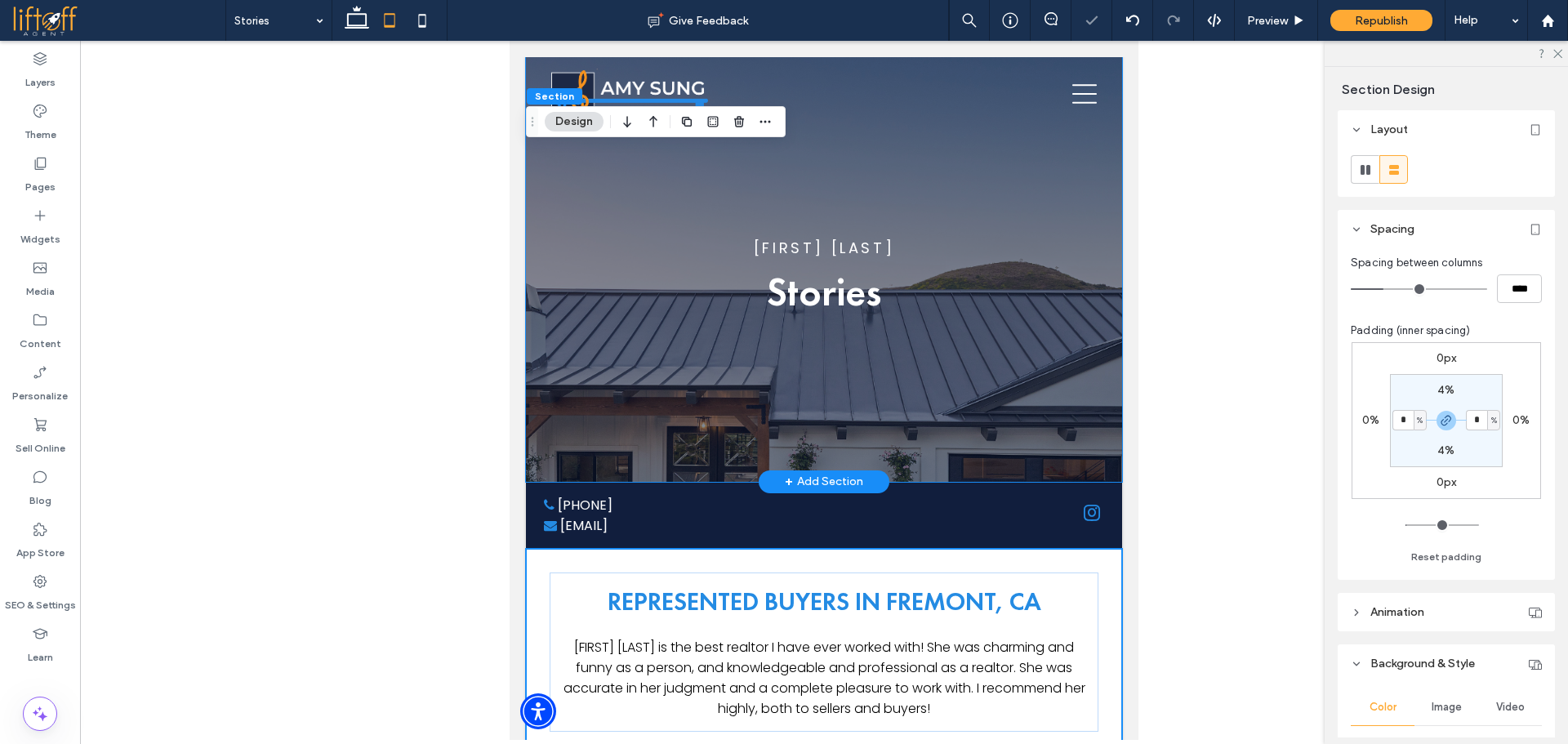 scroll, scrollTop: 0, scrollLeft: 0, axis: both 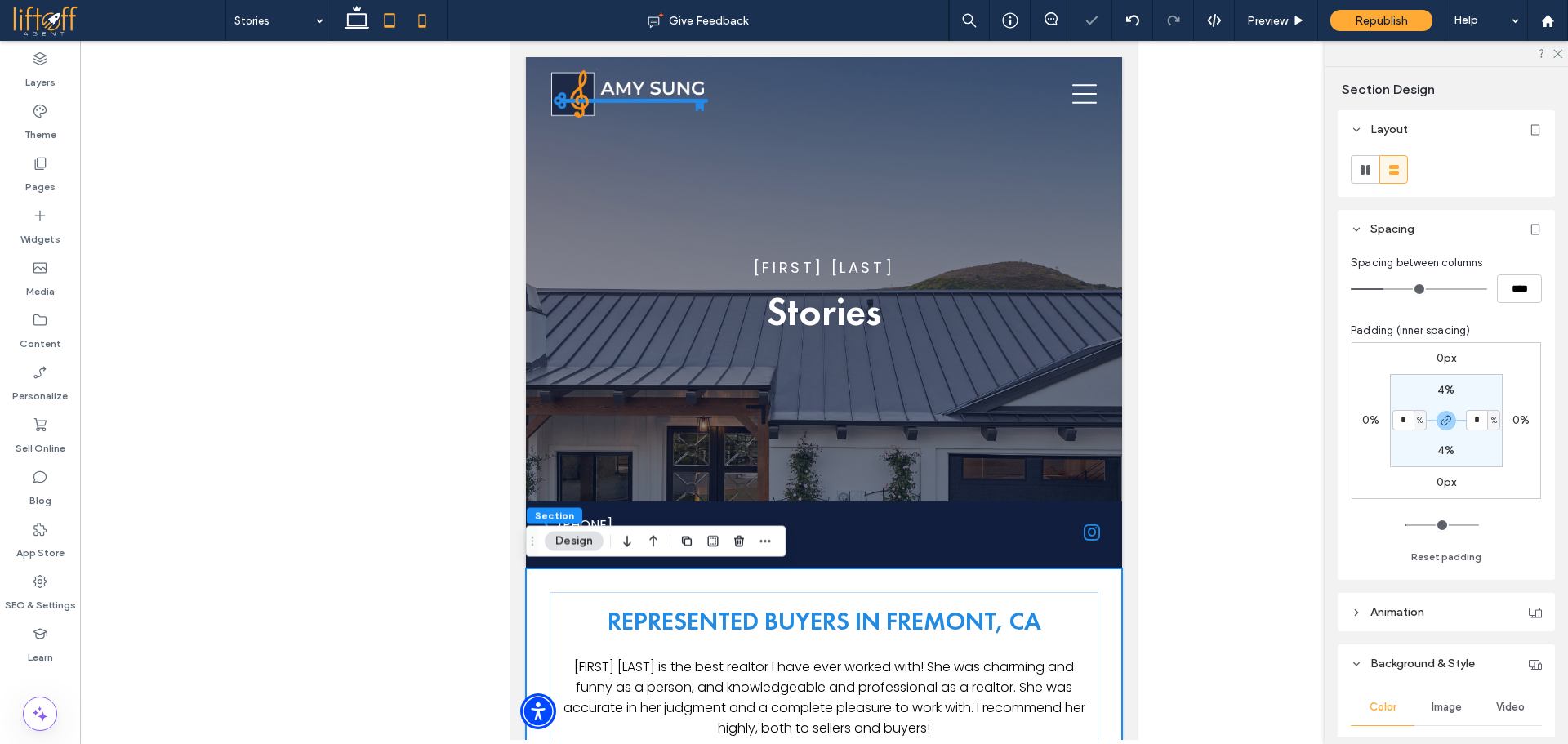 click 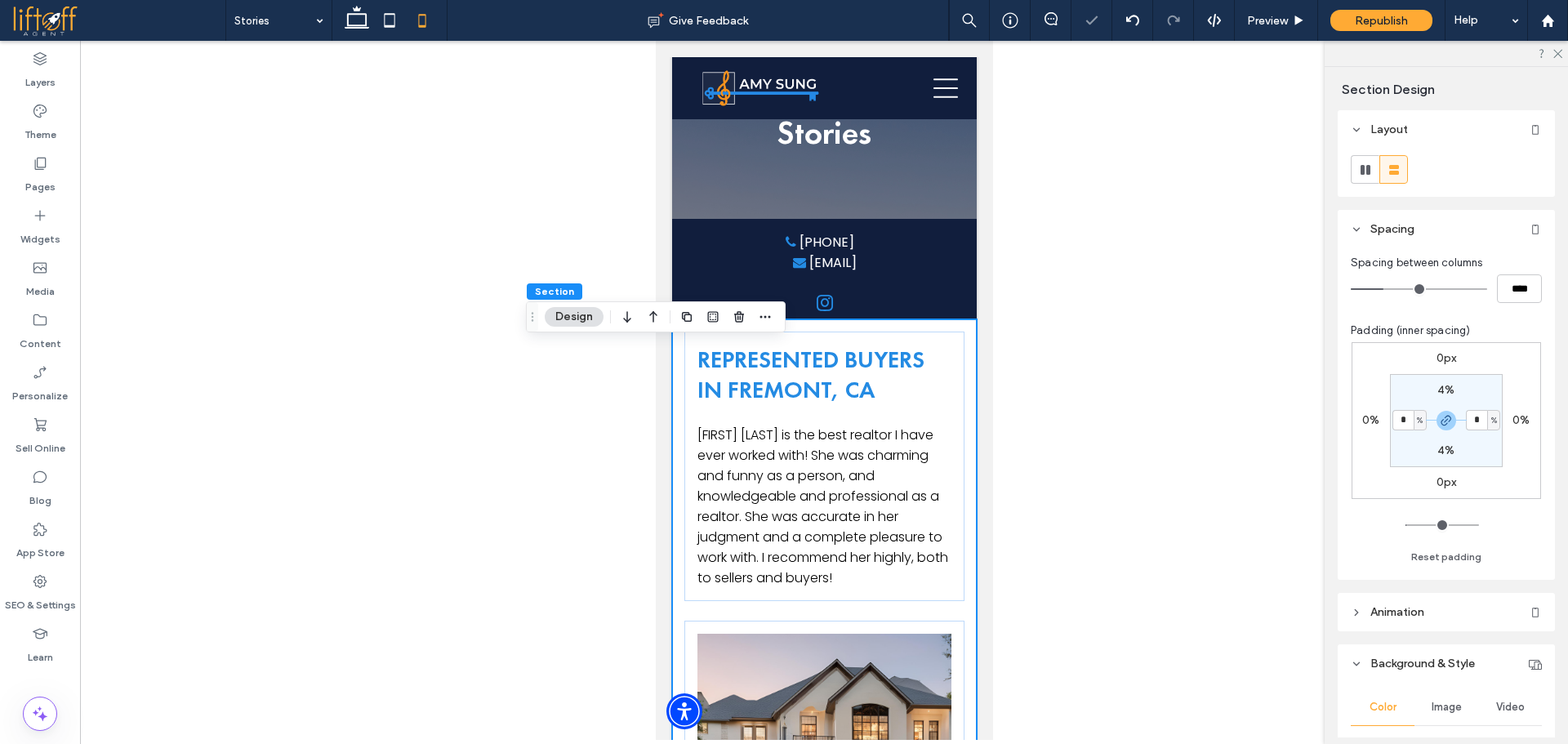 scroll, scrollTop: 0, scrollLeft: 0, axis: both 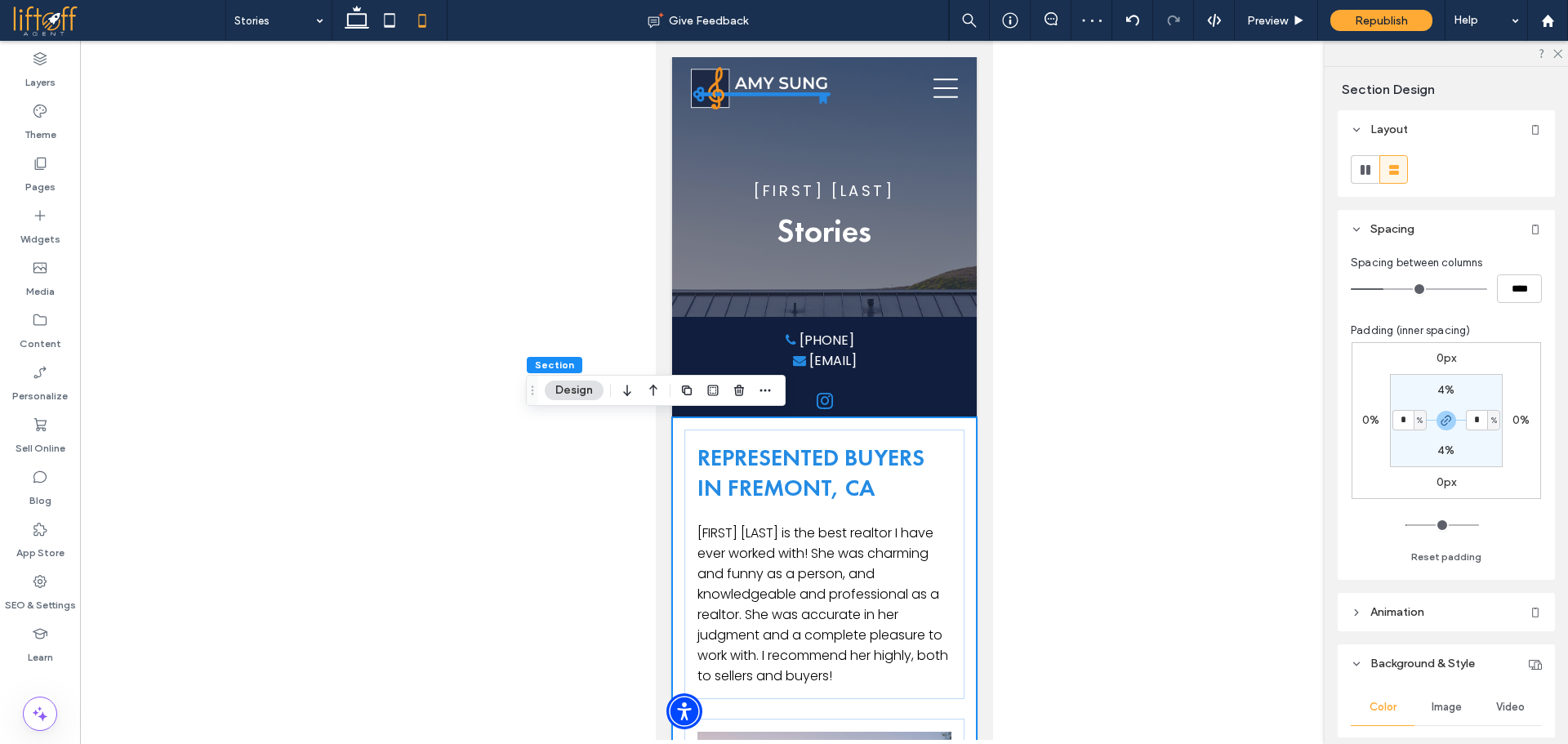 click on "REPRESENTED BUYERS IN Fremont, CA
Amy Sung is the best realtor I have ever worked with! She was charming and funny as a person, and knowledgeable and professional as a realtor. She was accurate in her judgment and a complete pleasure to work with. I recommend her highly, both to sellers and buyers!" at bounding box center [823, 685] 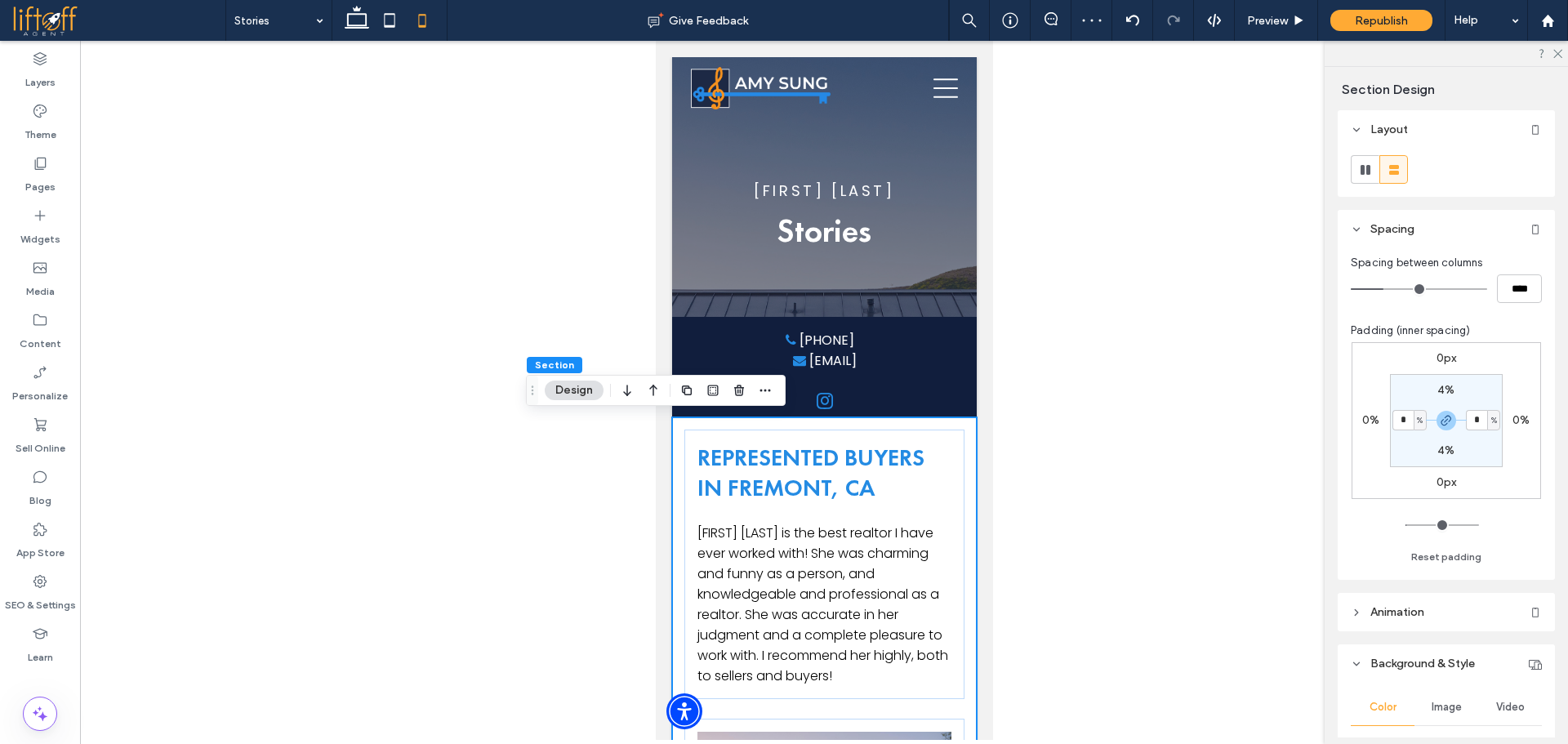 click on "REPRESENTED BUYERS IN Fremont, CA
Amy Sung is the best realtor I have ever worked with! She was charming and funny as a person, and knowledgeable and professional as a realtor. She was accurate in her judgment and a complete pleasure to work with. I recommend her highly, both to sellers and buyers!" at bounding box center (823, 685) 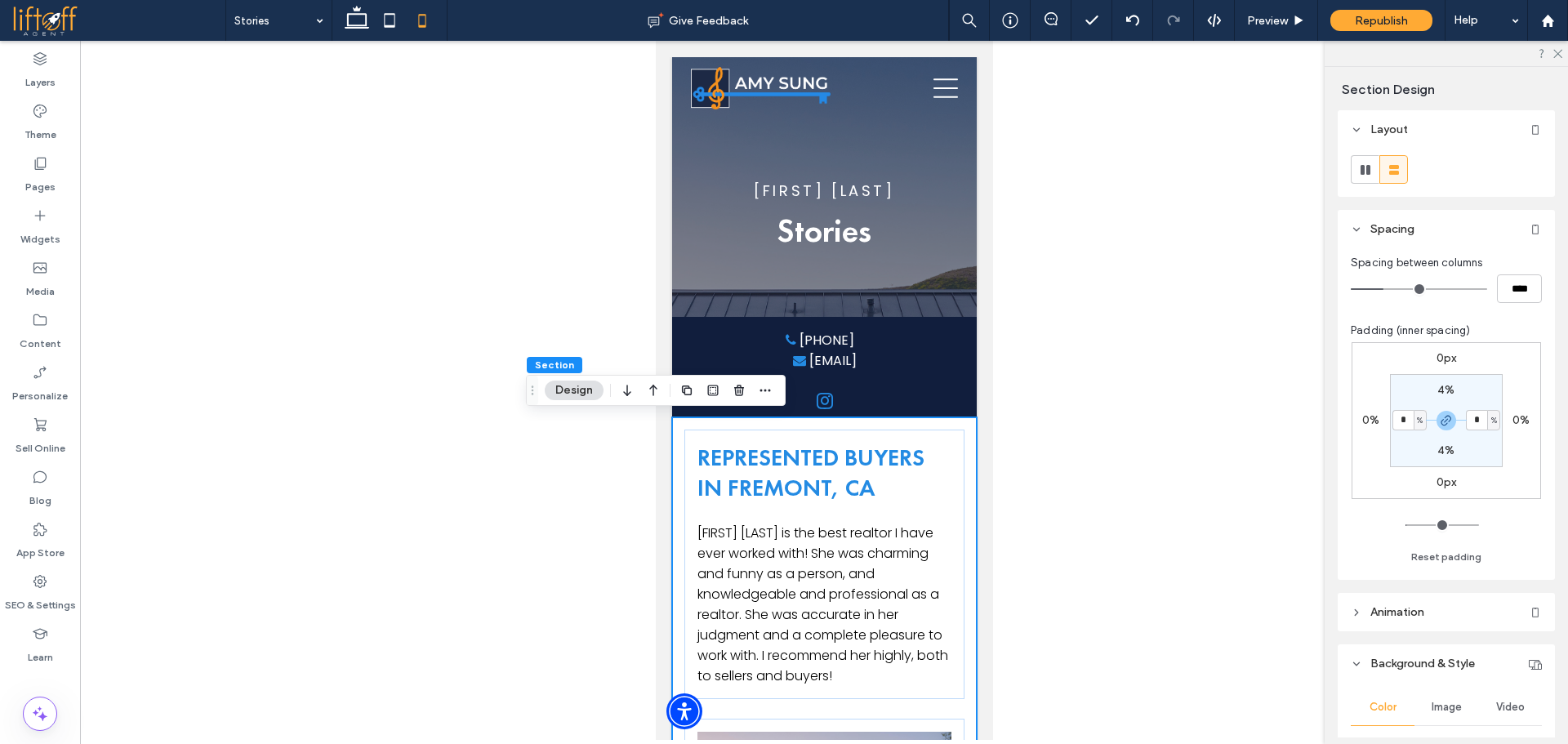 click on "4%" at bounding box center [1446, 390] 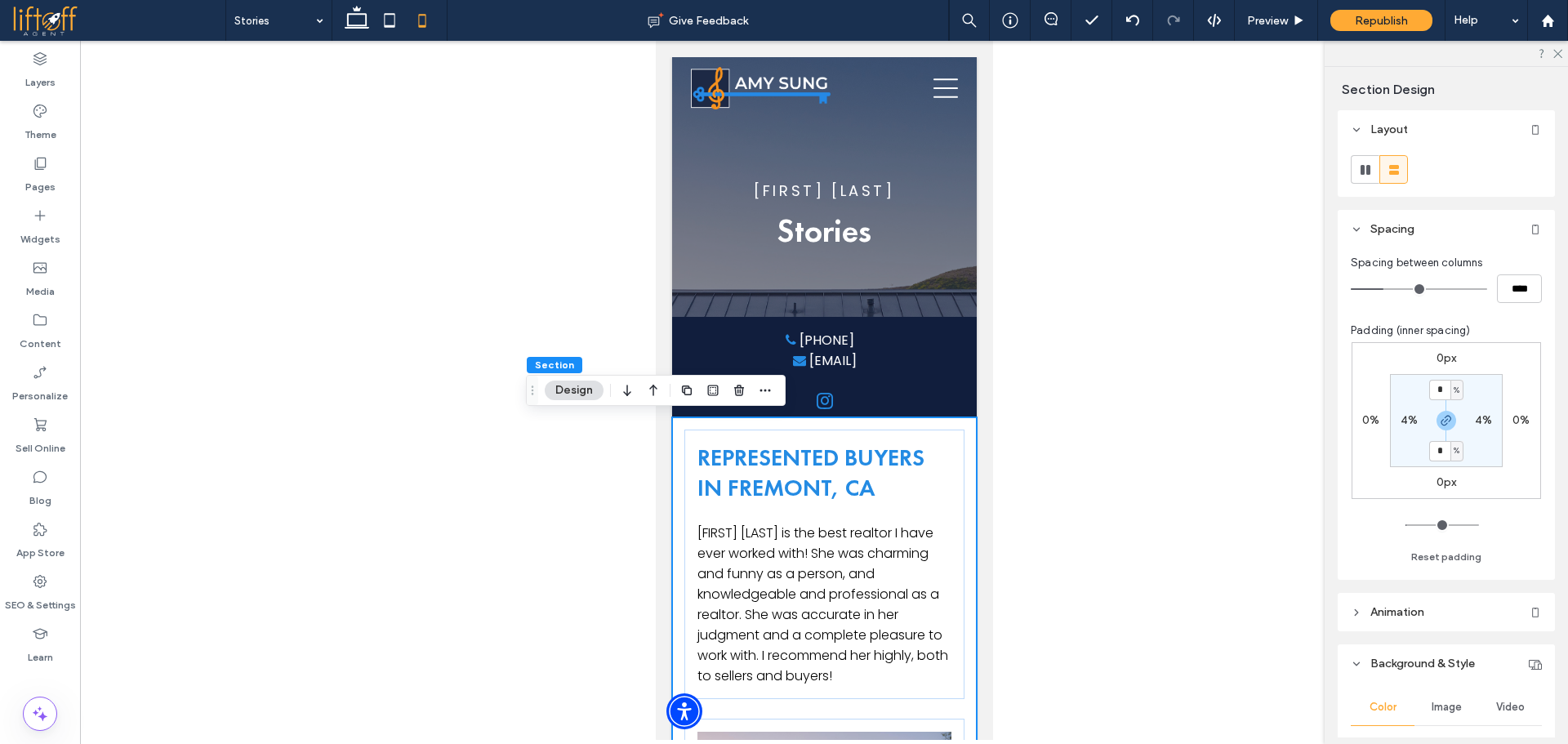 type on "*" 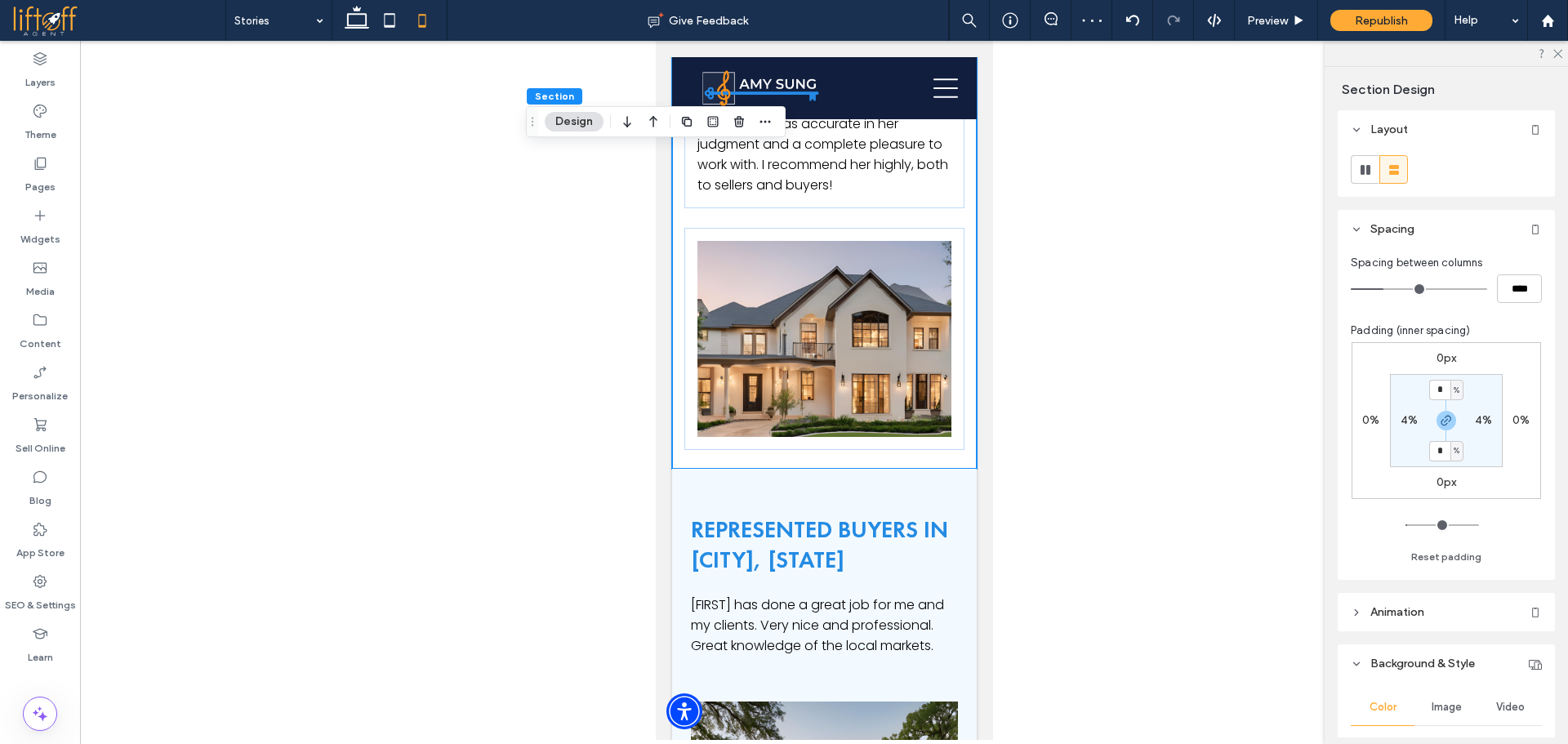 scroll, scrollTop: 549, scrollLeft: 0, axis: vertical 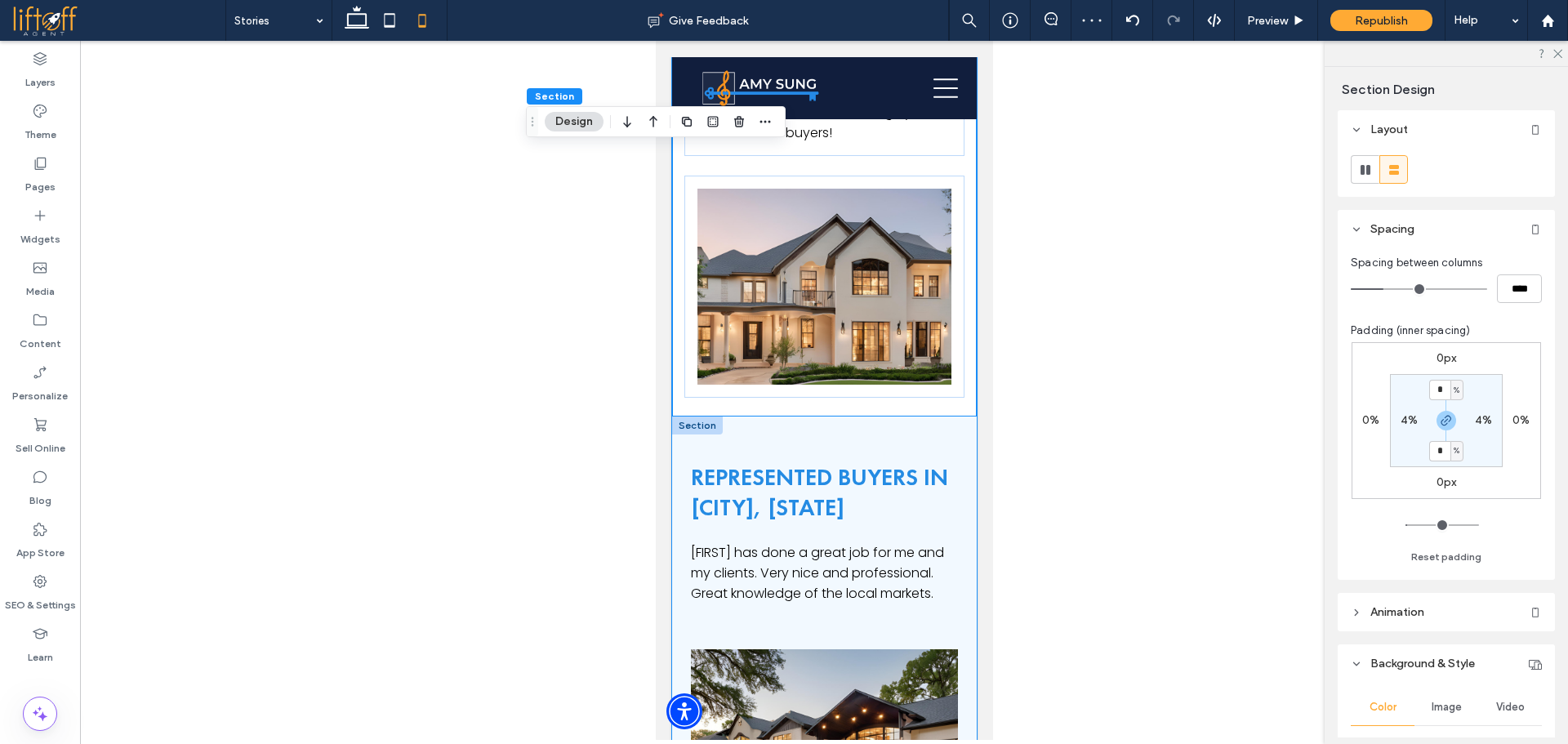 click on "REPRESENTED BUYERS IN Menlo Park, CA
Amy has done a great job for me and my clients. Very nice and professional. Great knowledge of the local markets." at bounding box center [823, 653] 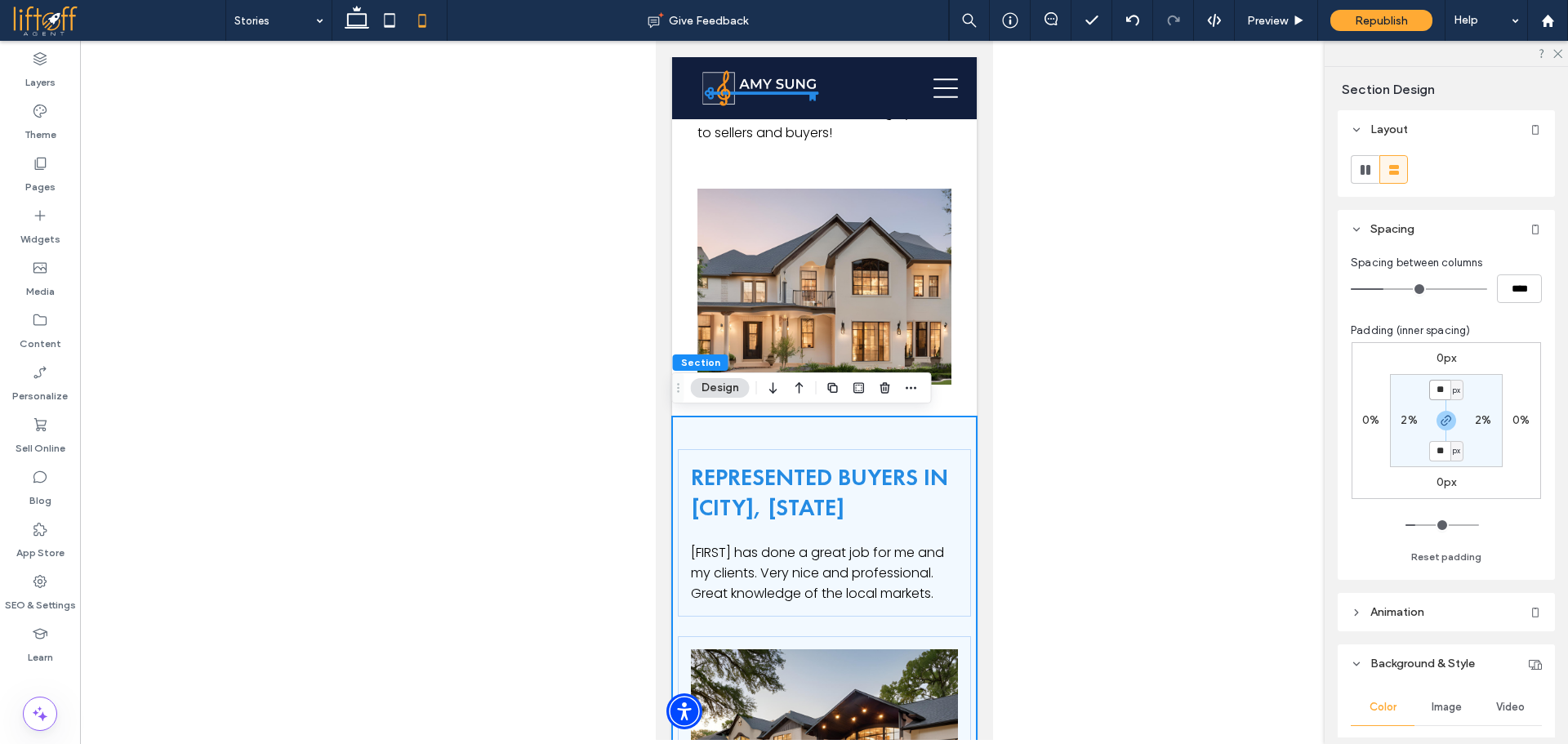 click on "**" at bounding box center (1440, 390) 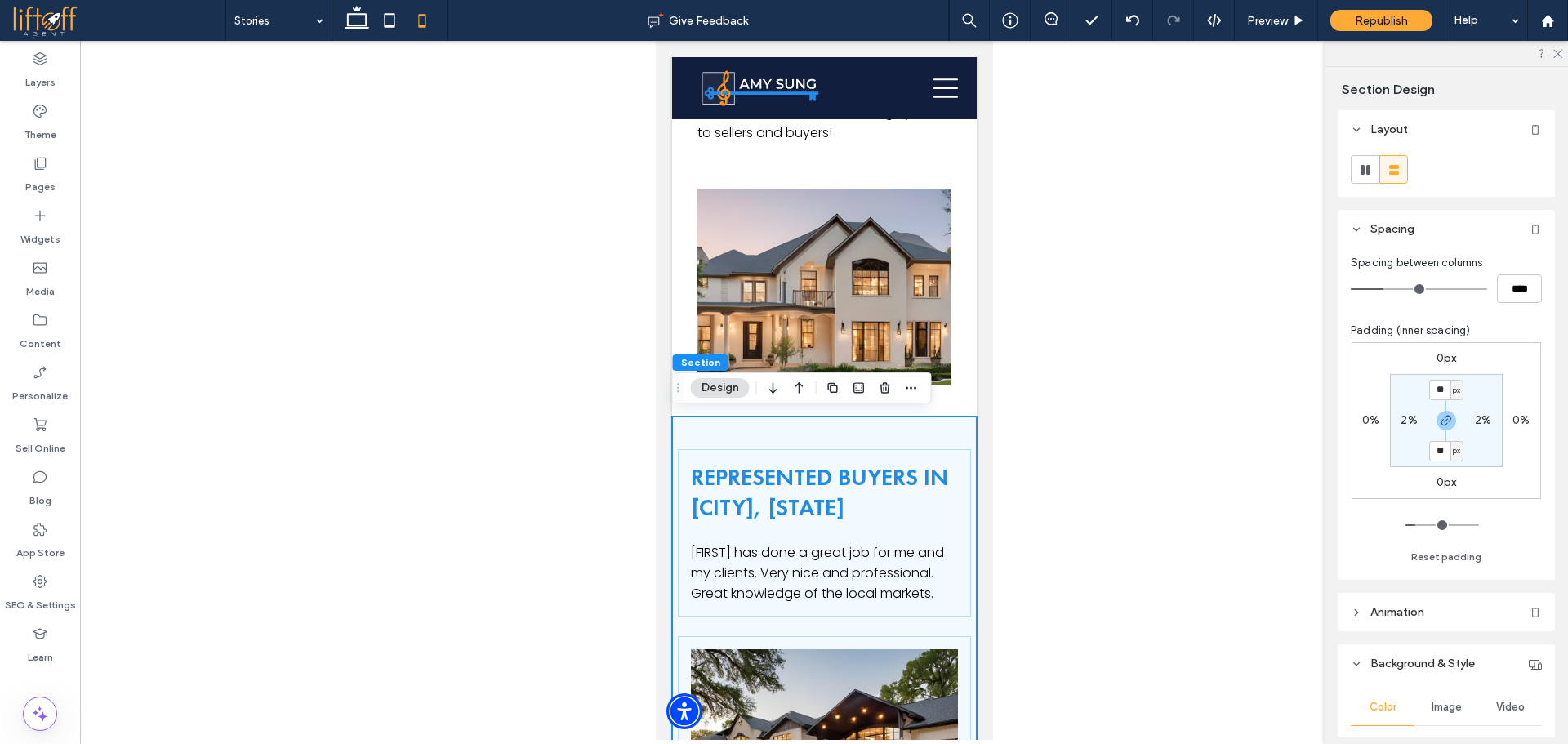 click on "px" at bounding box center [1456, 390] 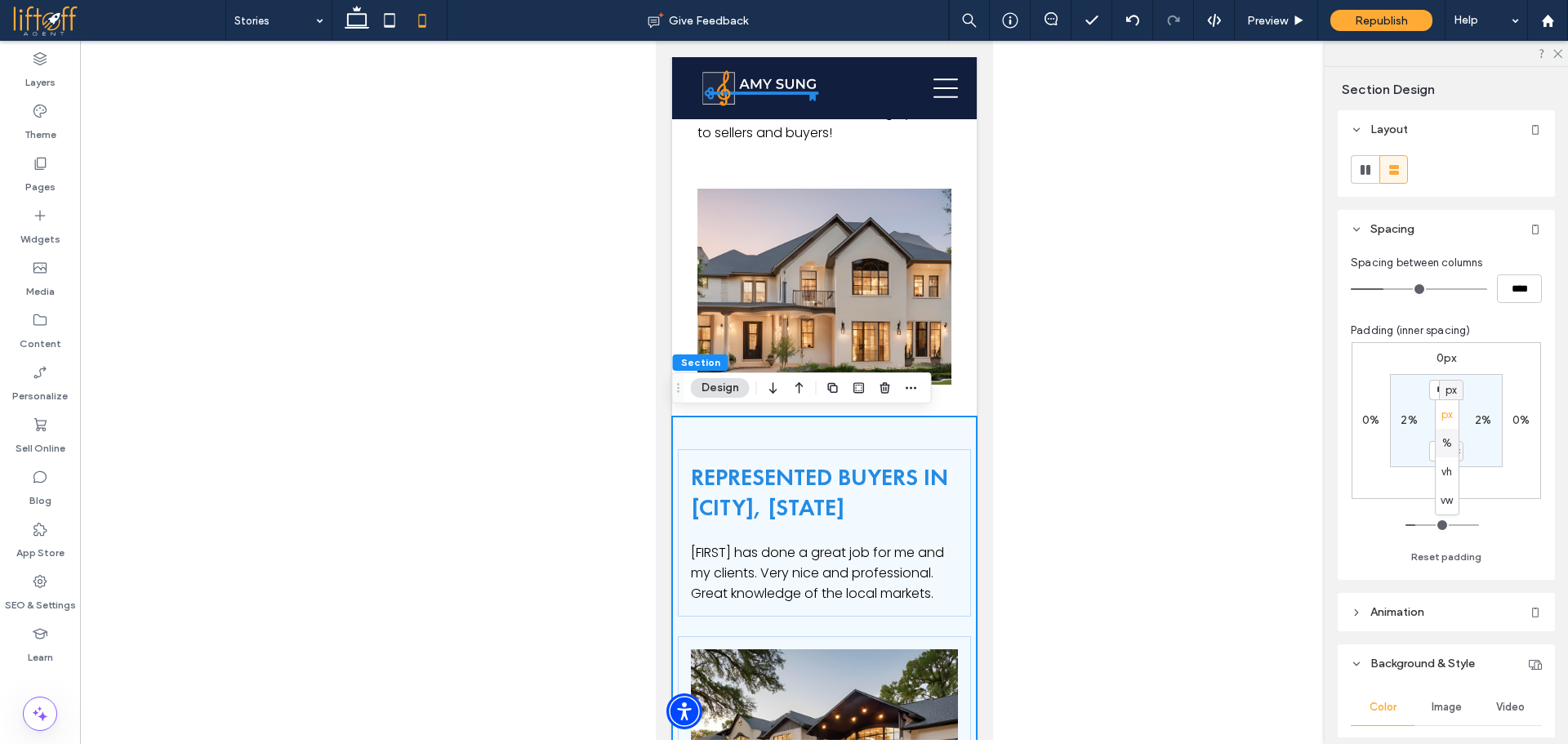 click on "%" at bounding box center [1447, 443] 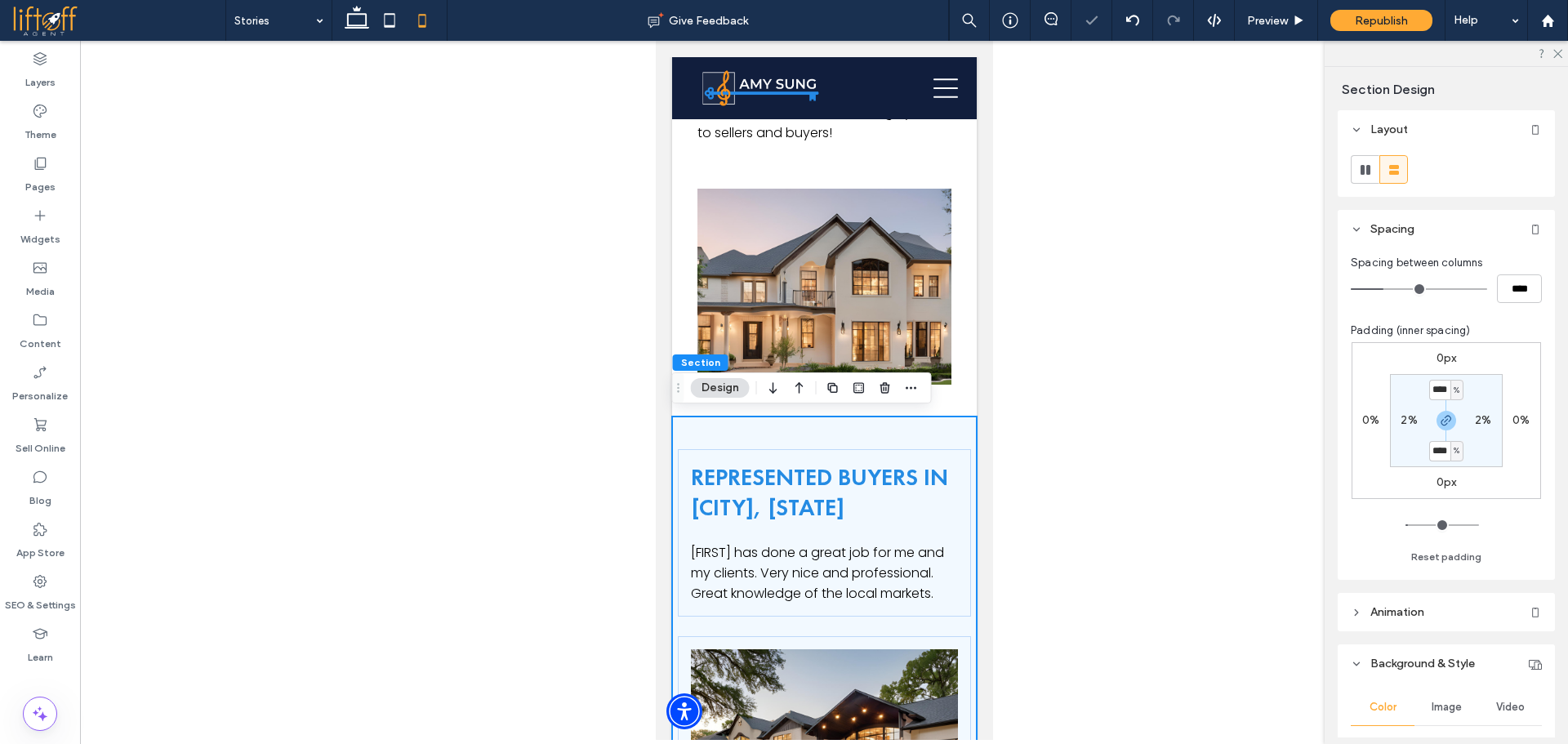 type on "**" 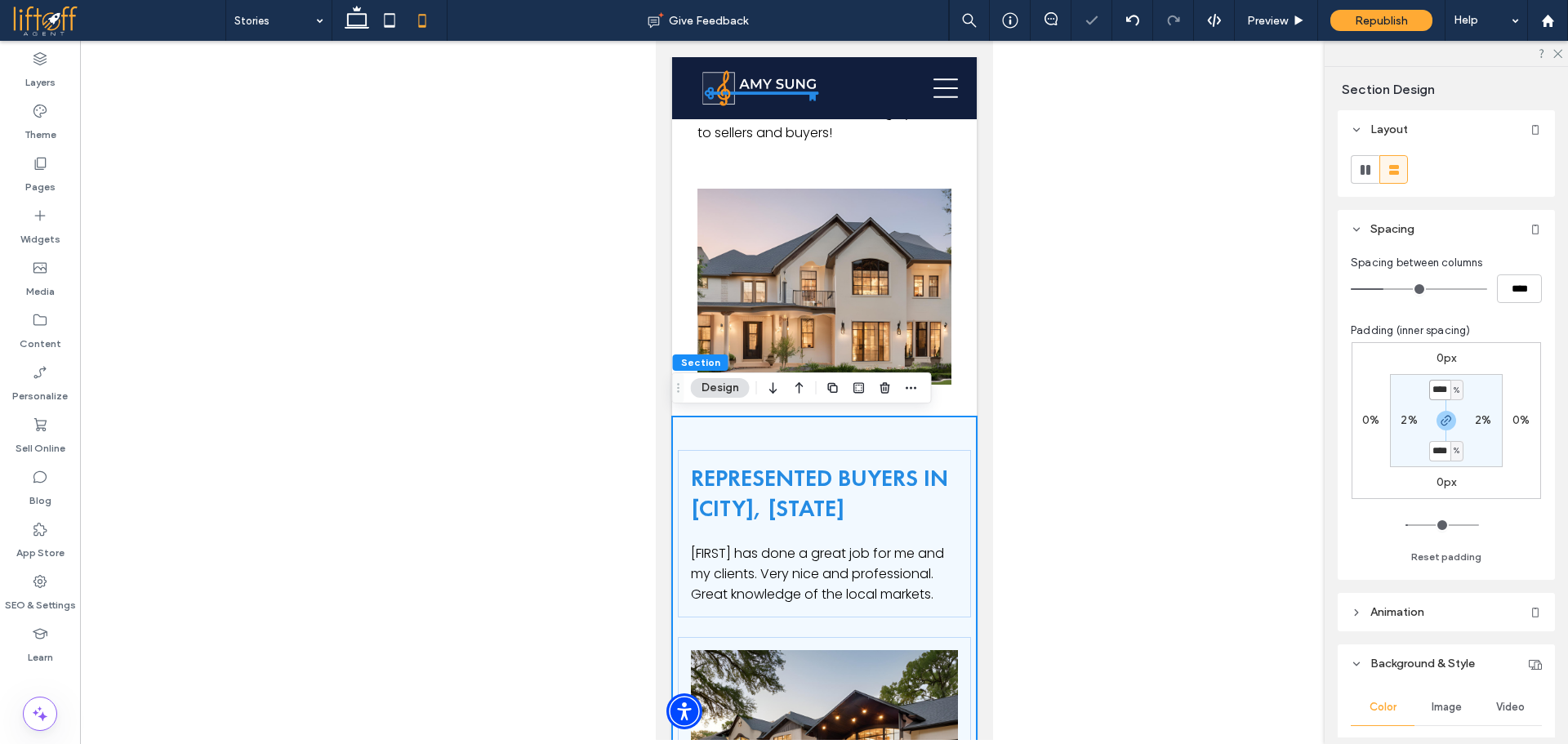 click on "****" at bounding box center [1440, 390] 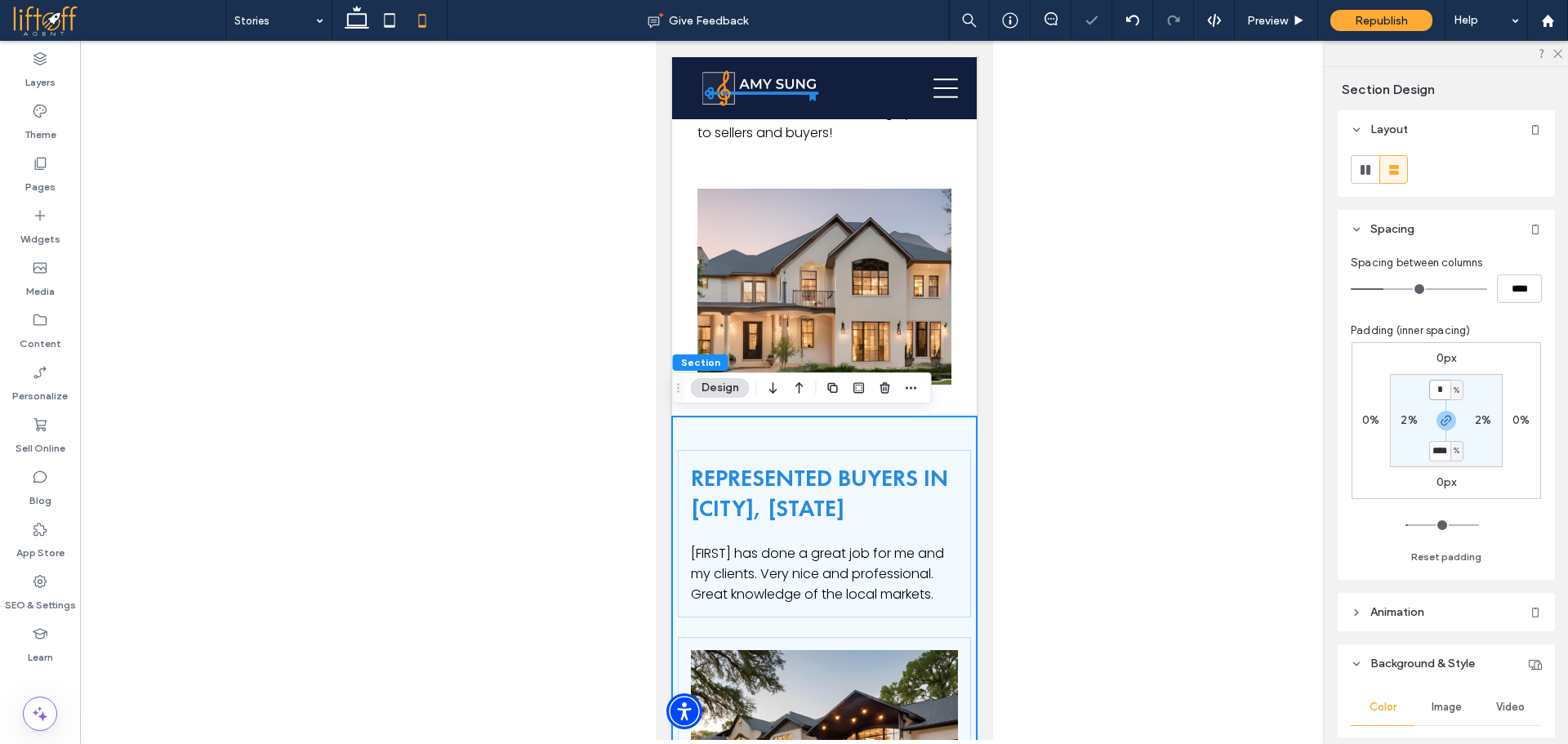 type on "*" 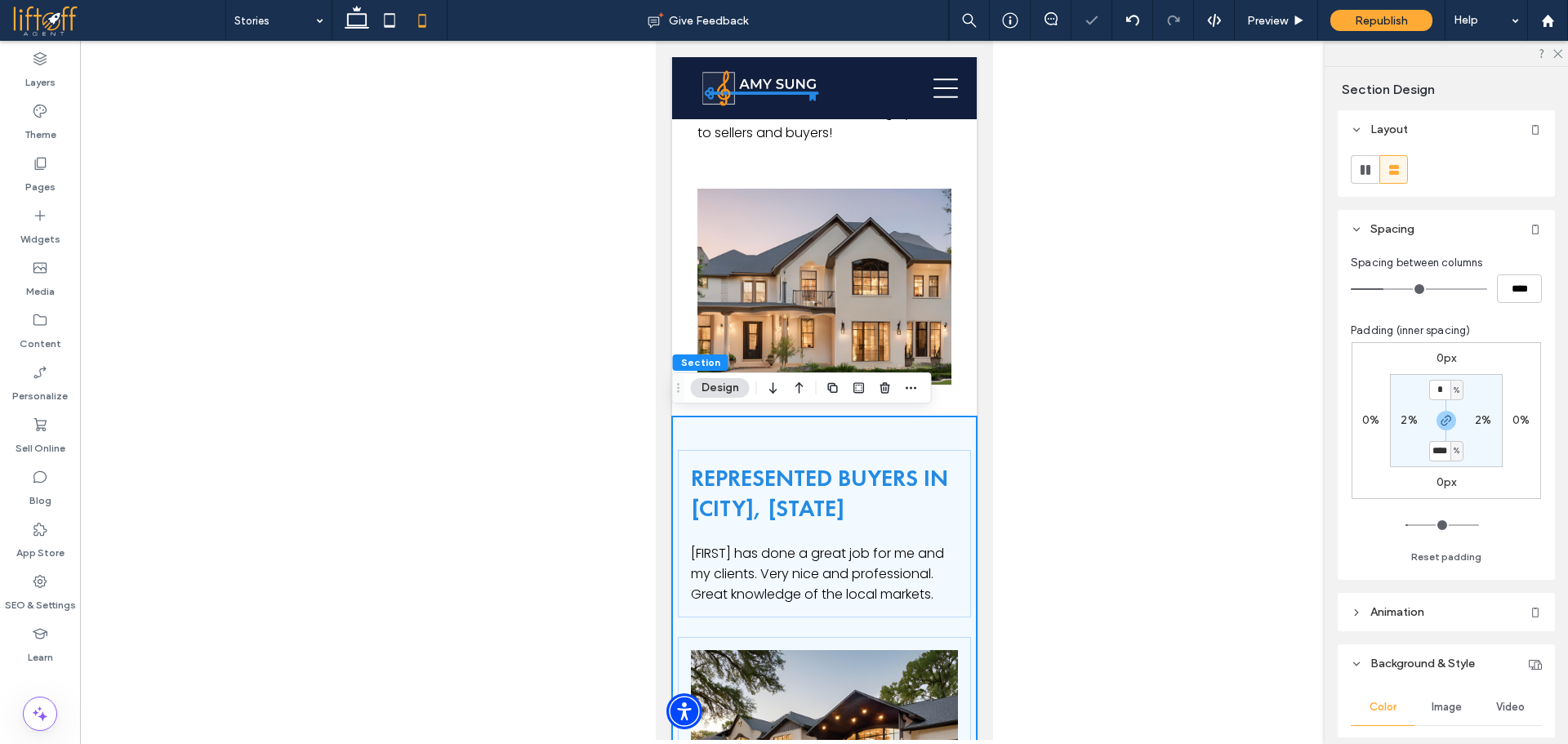 type on "*" 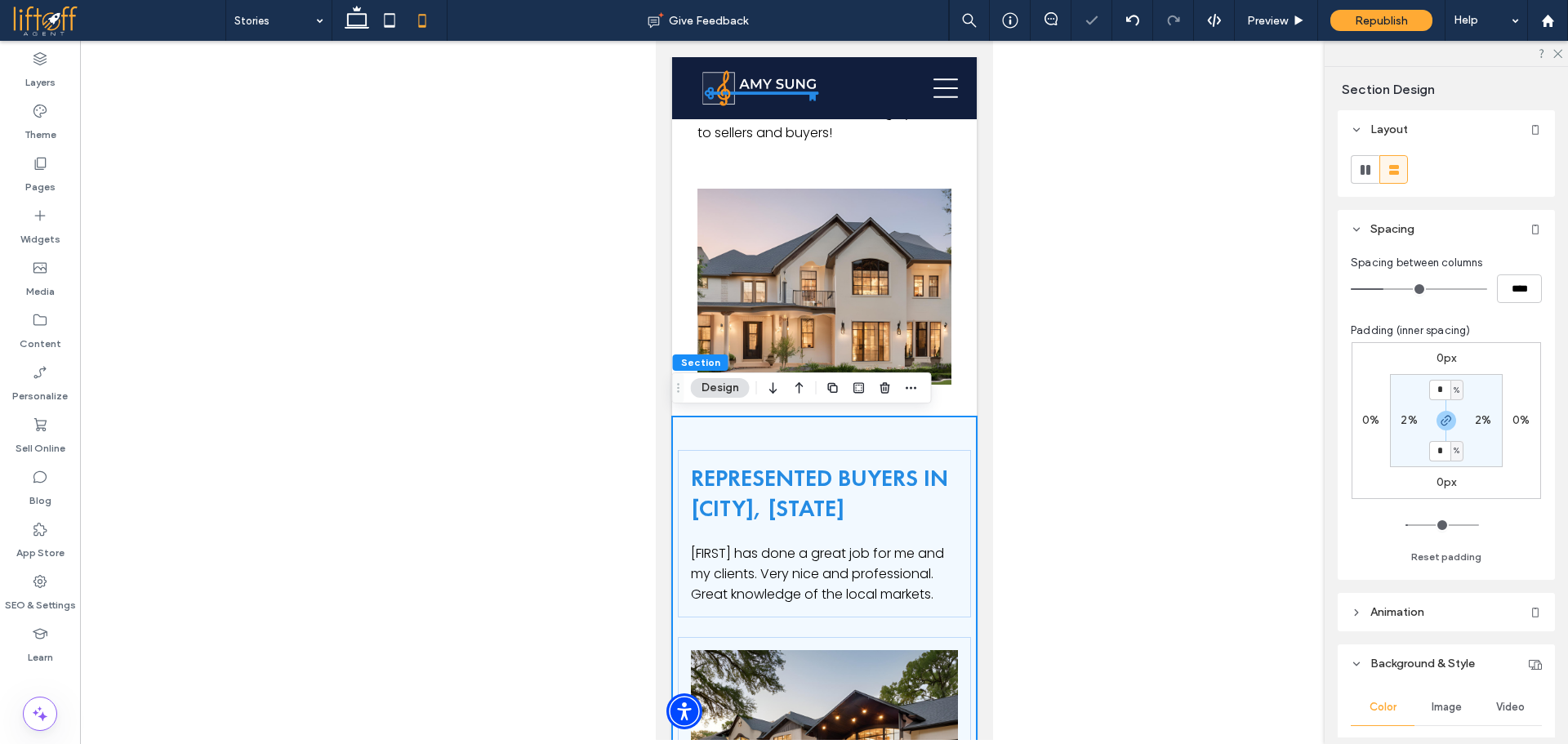 click on "* % 2% * % 2%" at bounding box center [1446, 421] 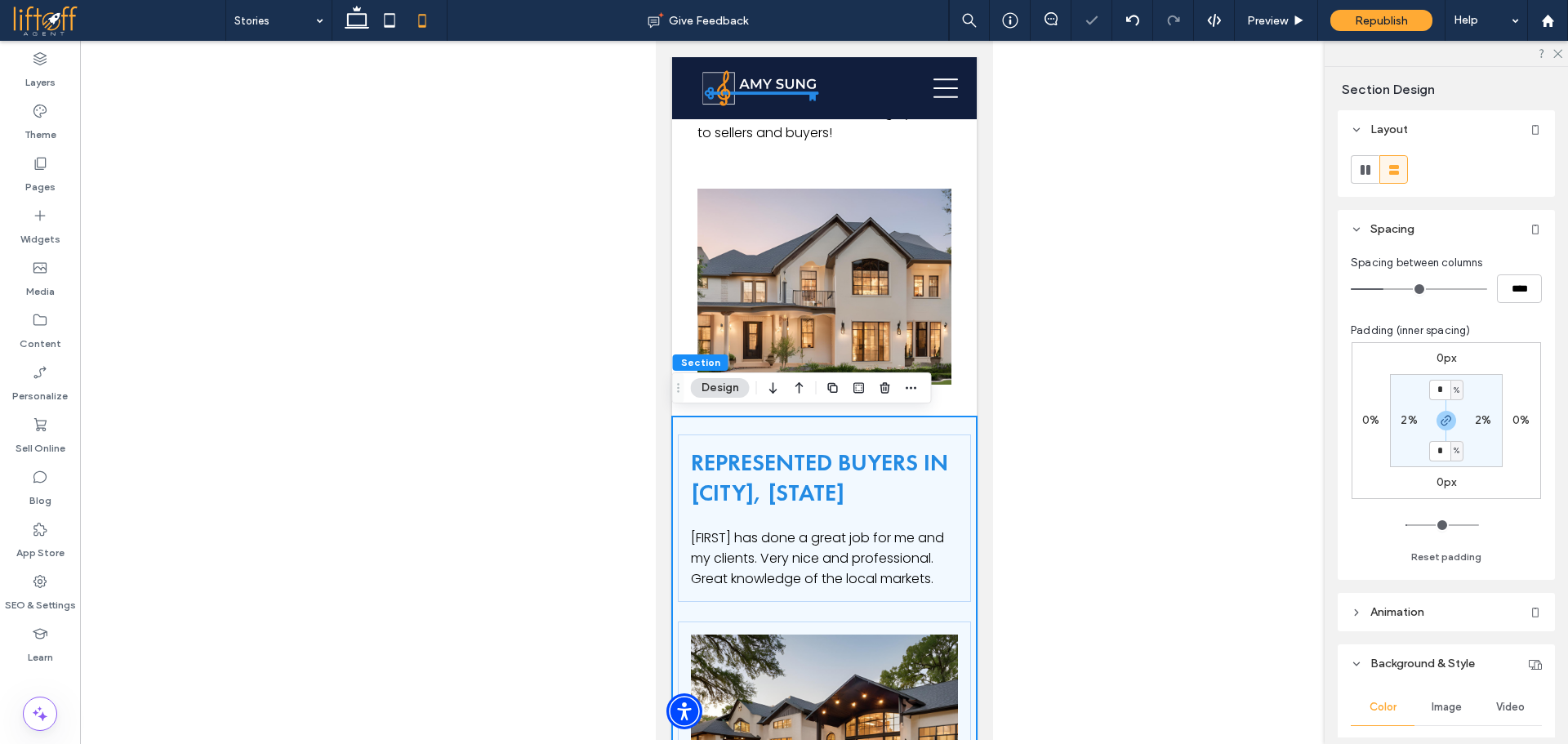 click on "2%" at bounding box center (1409, 420) 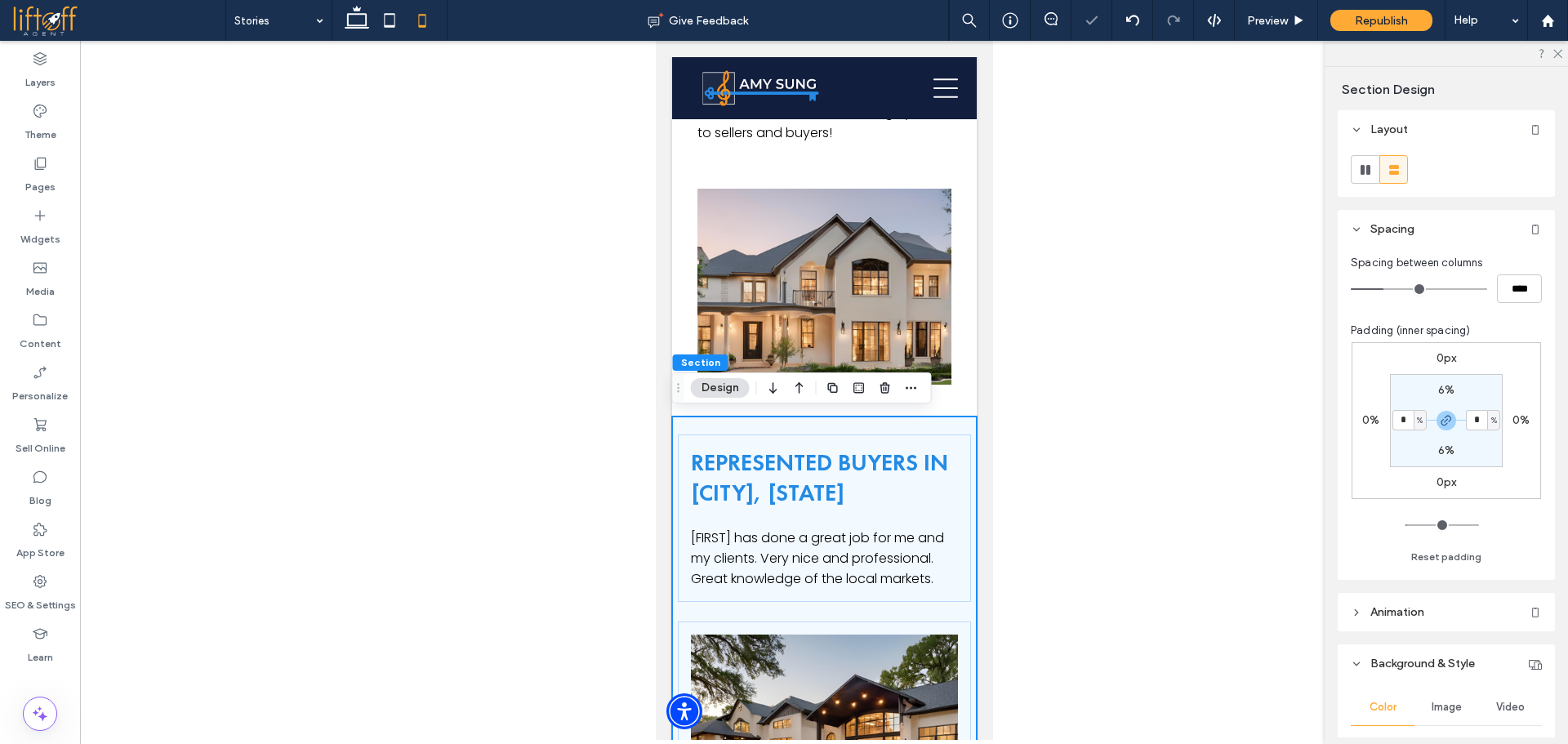 type on "*" 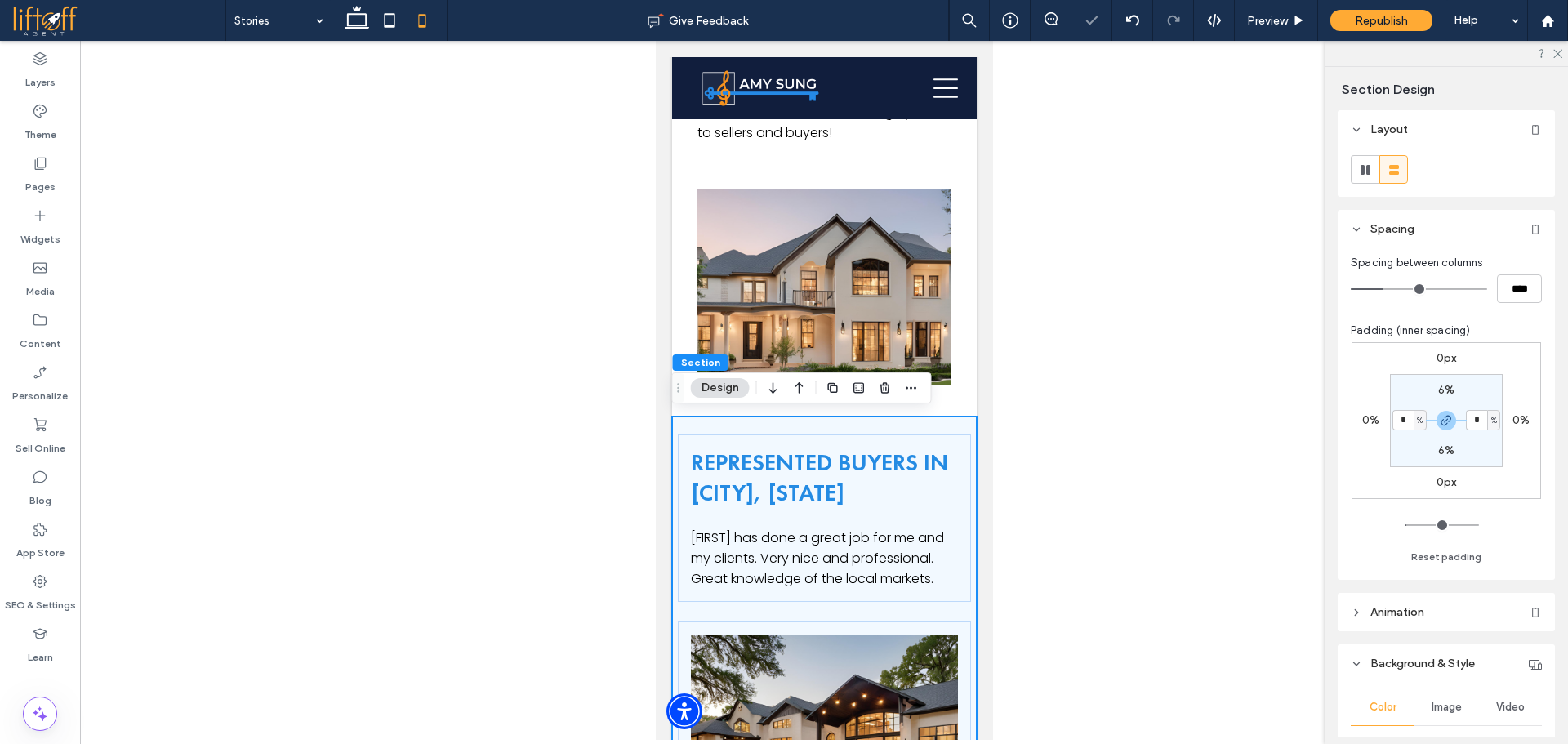 type on "*" 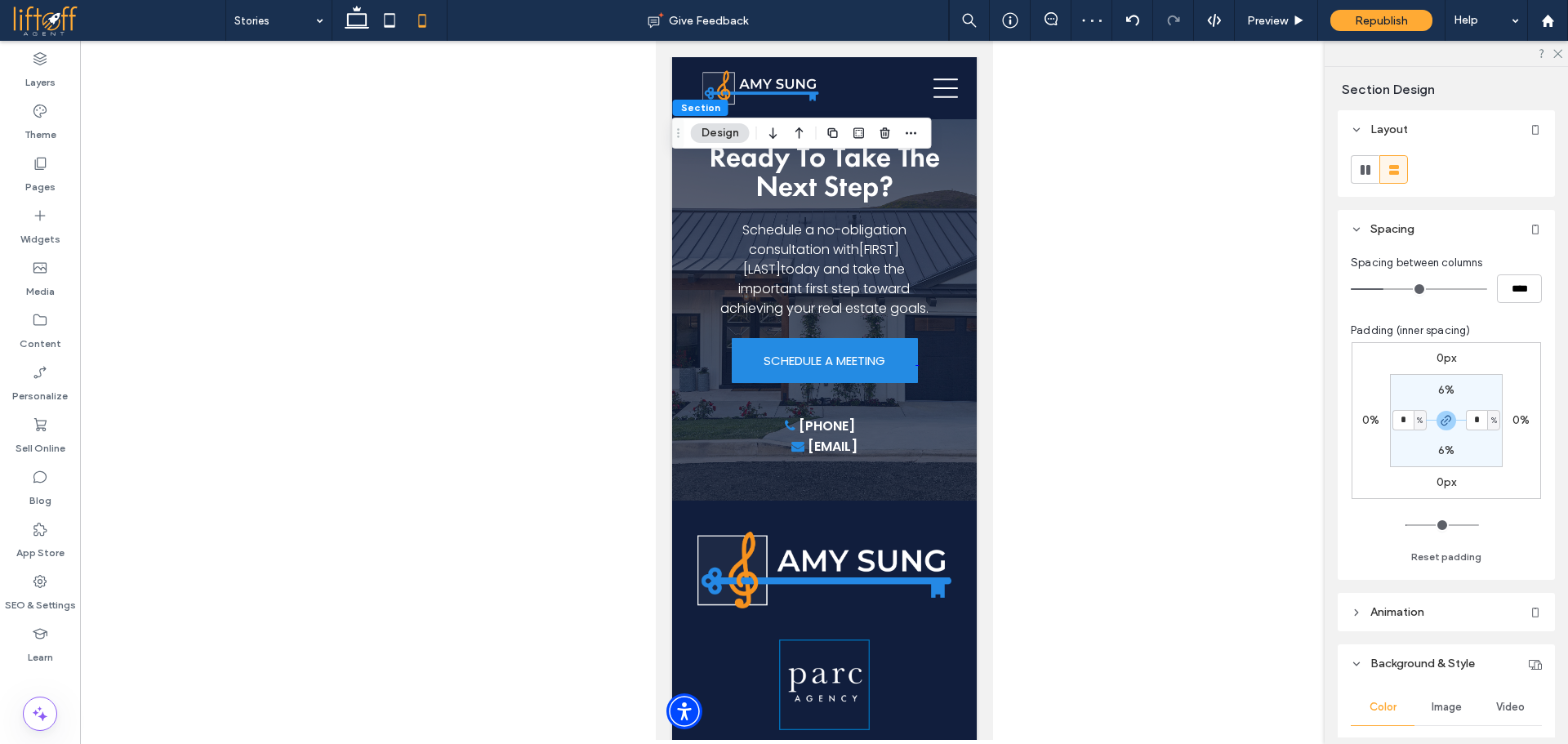 scroll, scrollTop: 1415, scrollLeft: 0, axis: vertical 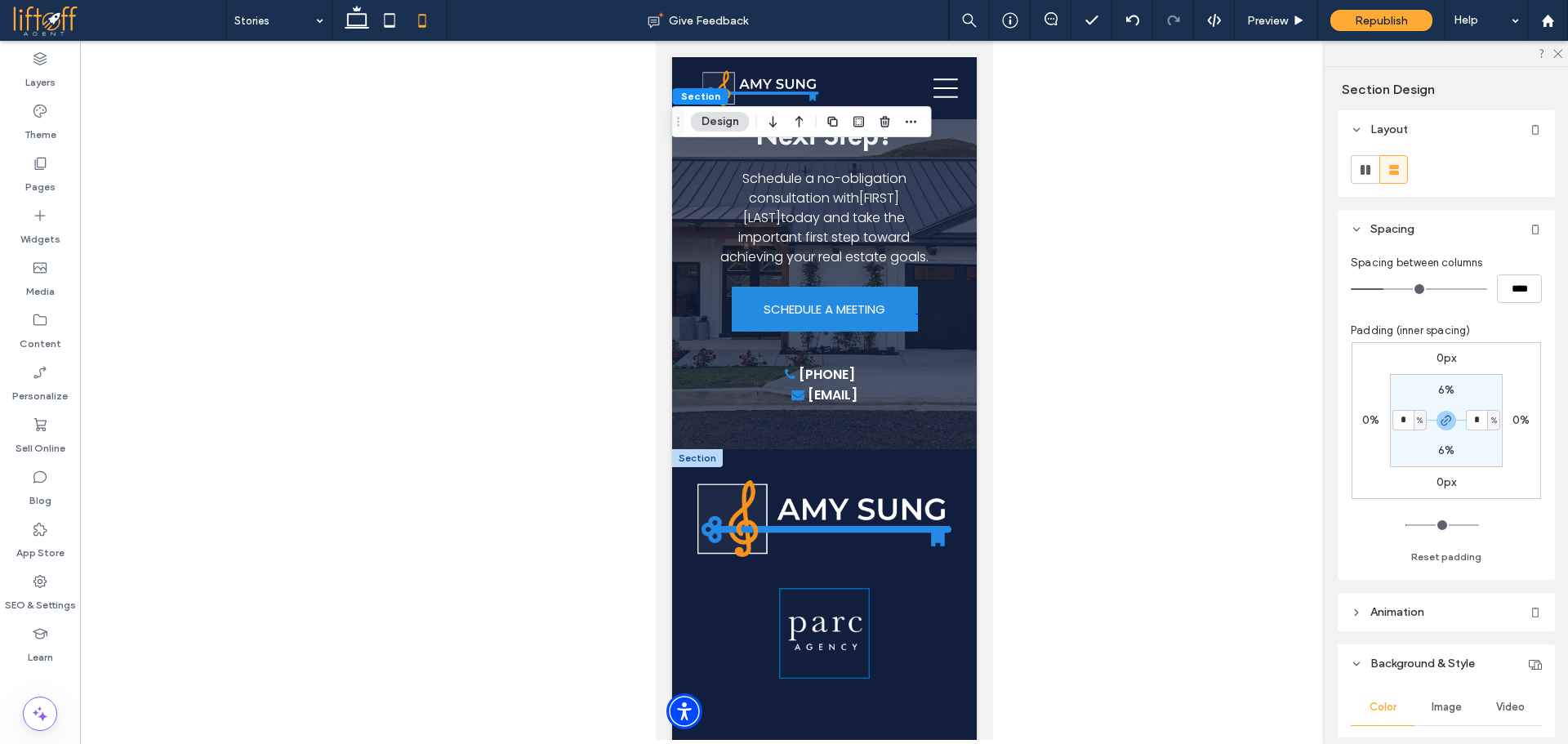 click at bounding box center (697, 458) 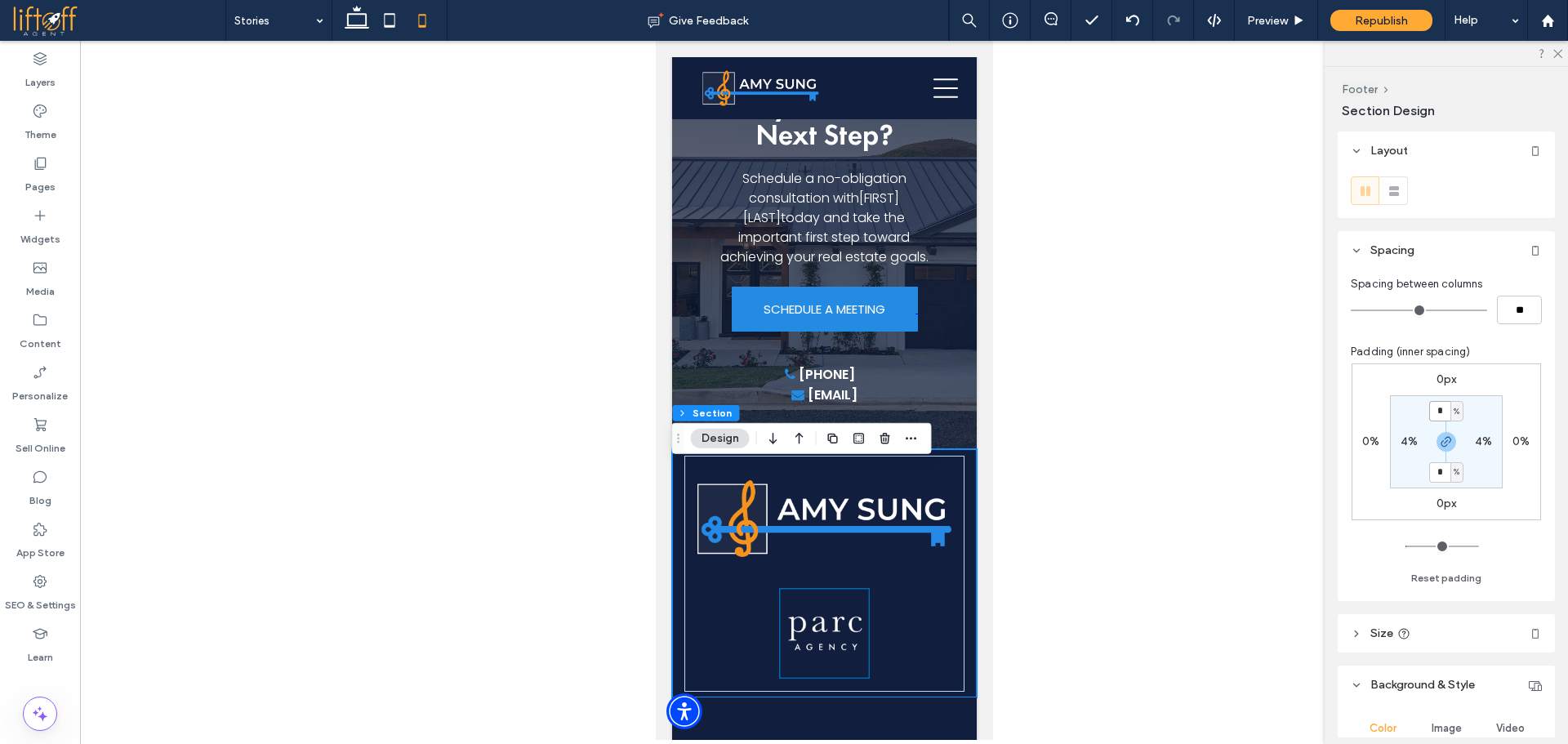 click on "*" at bounding box center (1440, 411) 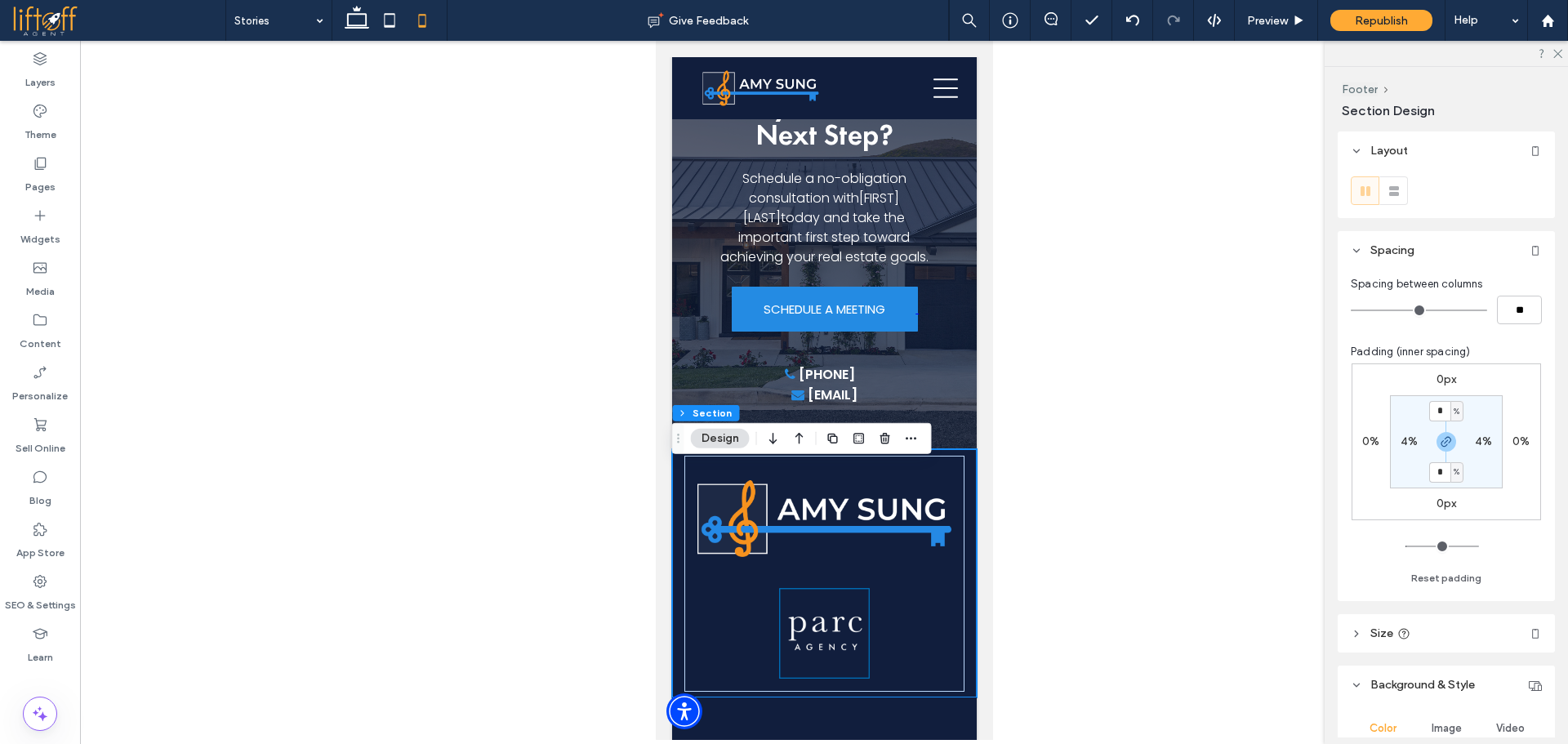type on "*" 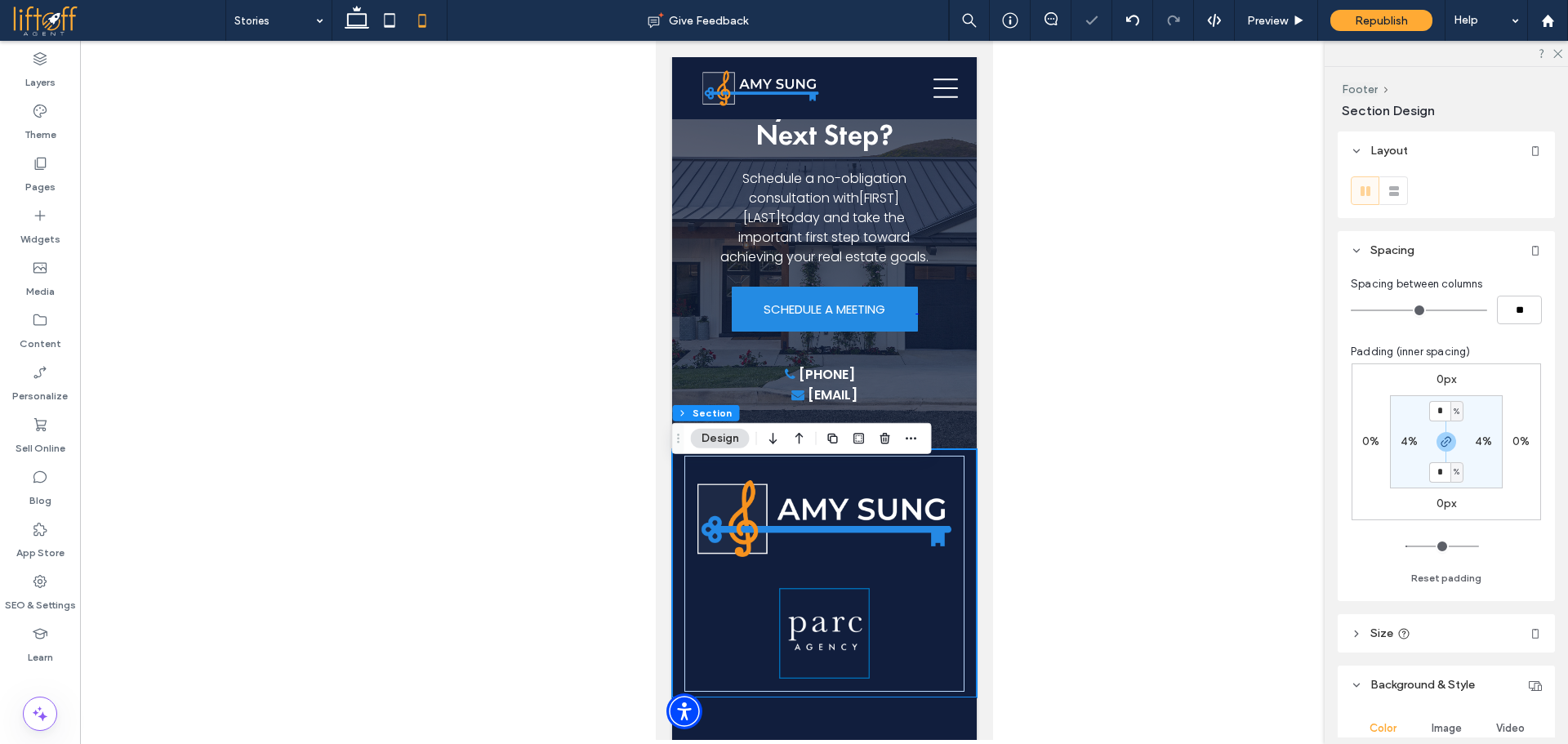 click on "* % 4% * % 4%" at bounding box center (1446, 442) 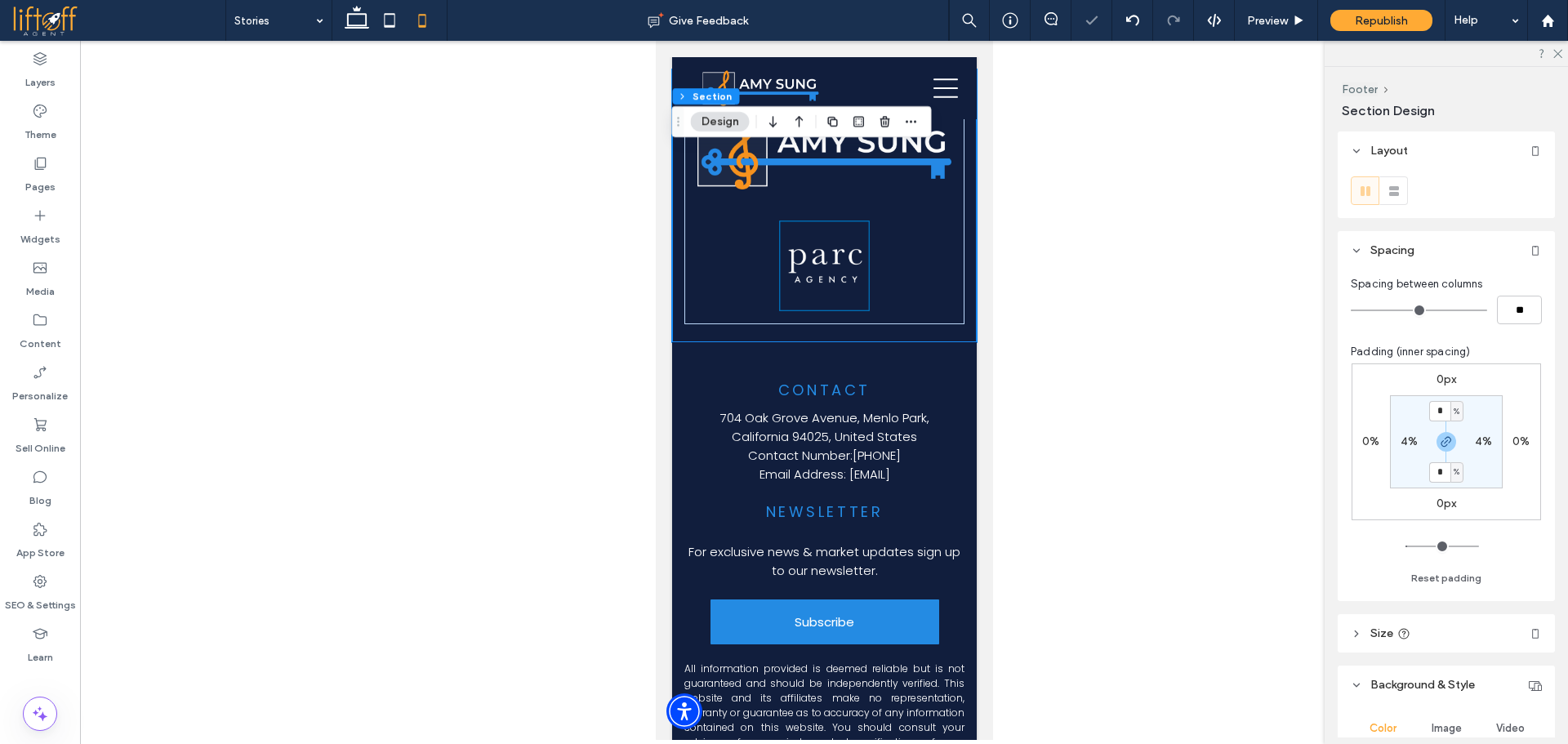scroll, scrollTop: 1974, scrollLeft: 0, axis: vertical 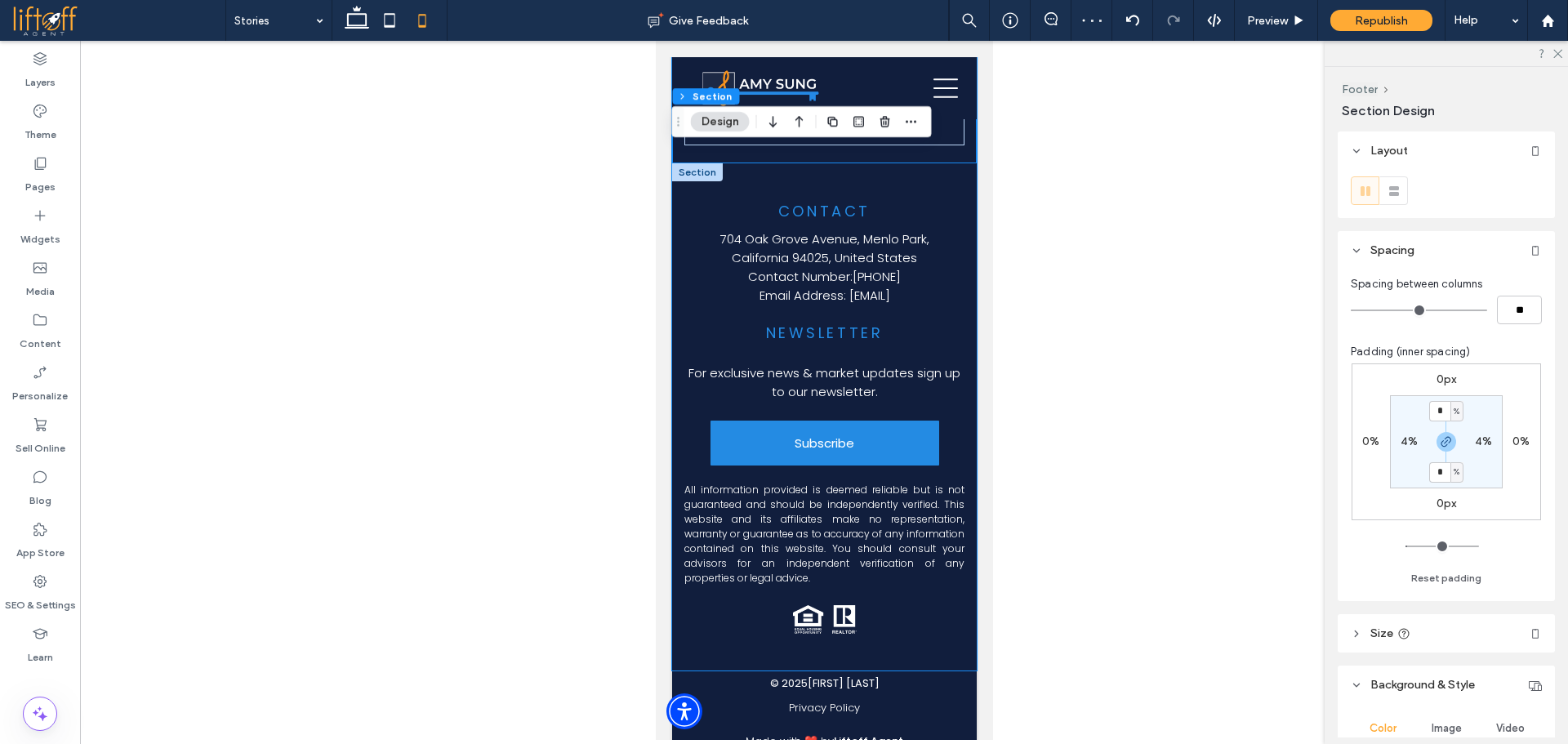 click on "CONTACT
704 Oak Grove Avenue, Menlo Park, California 94025, United States Contact Number:  650-468-4834 Email Address:
amy@amysung.com
LET'S CONNECT
NEWSLETTER
For exclusive news & market updates sign up to our newsletter.
Subscribe
All information provided is deemed reliable but is not guaranteed and should be independently verified. This website and its affiliates make no representation, warranty or guarantee as to accuracy of any information contained on this website. You should consult your advisors for an independent verification of any properties or legal advice." at bounding box center (823, 417) 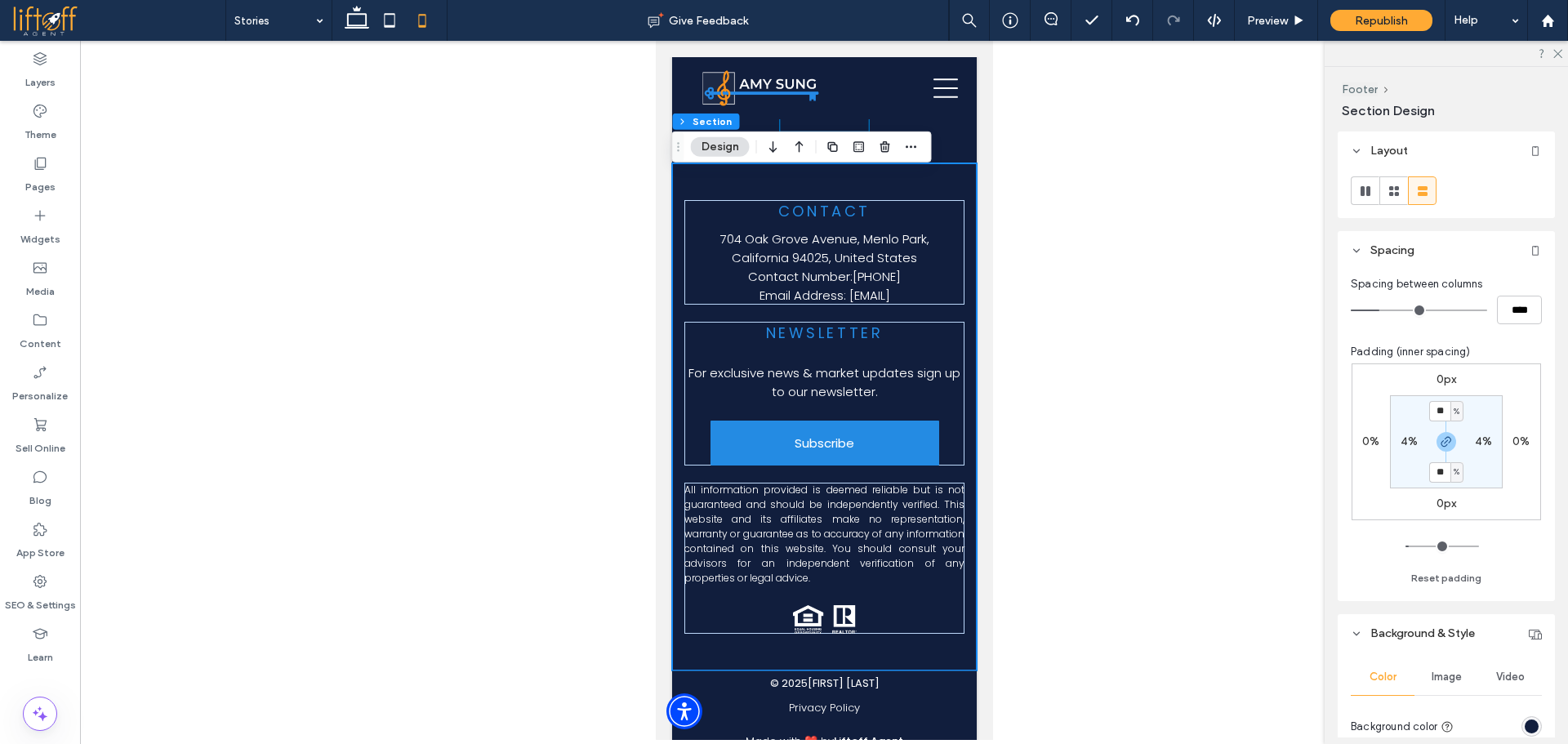 click on "%" at bounding box center [1456, 412] 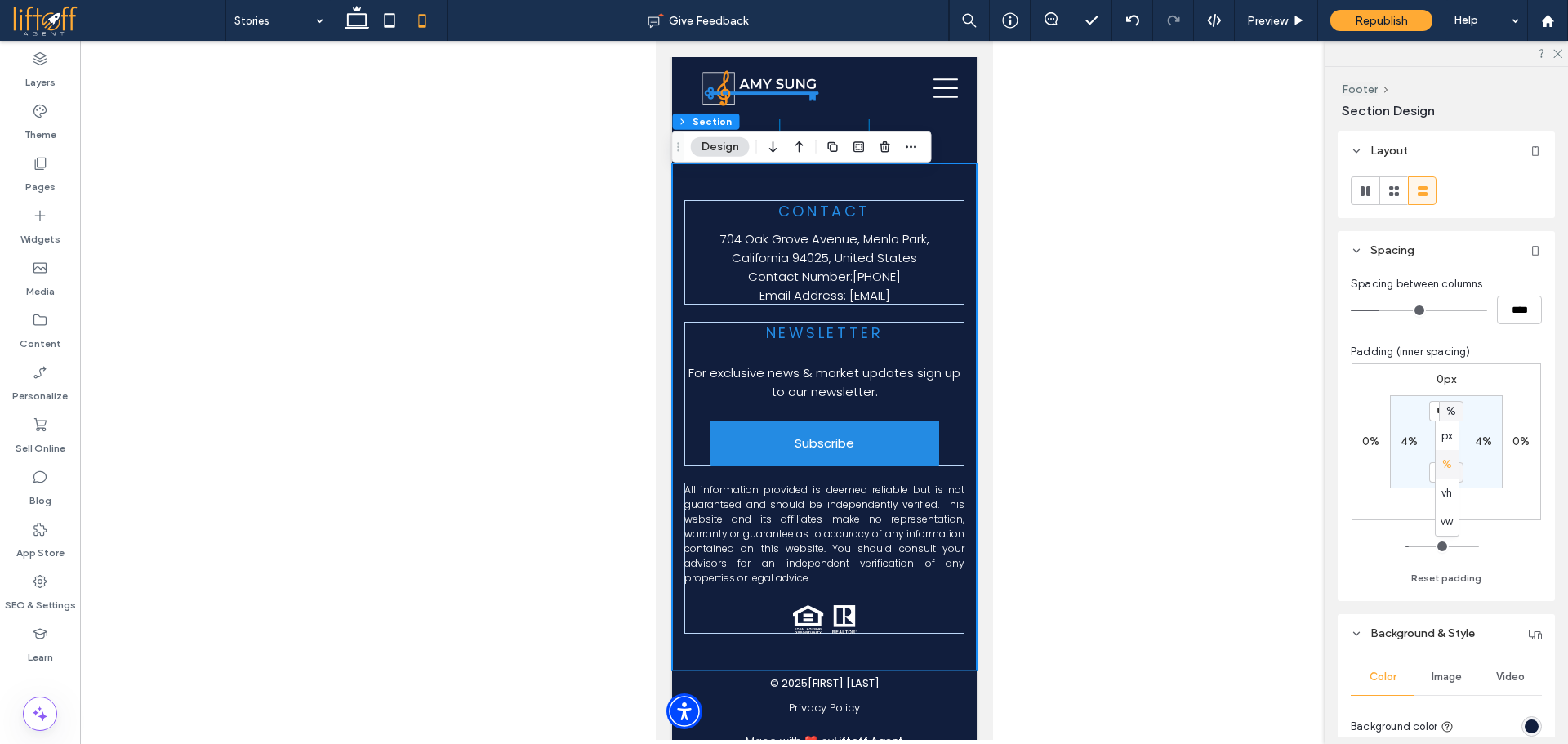 click on "%" at bounding box center (1447, 465) 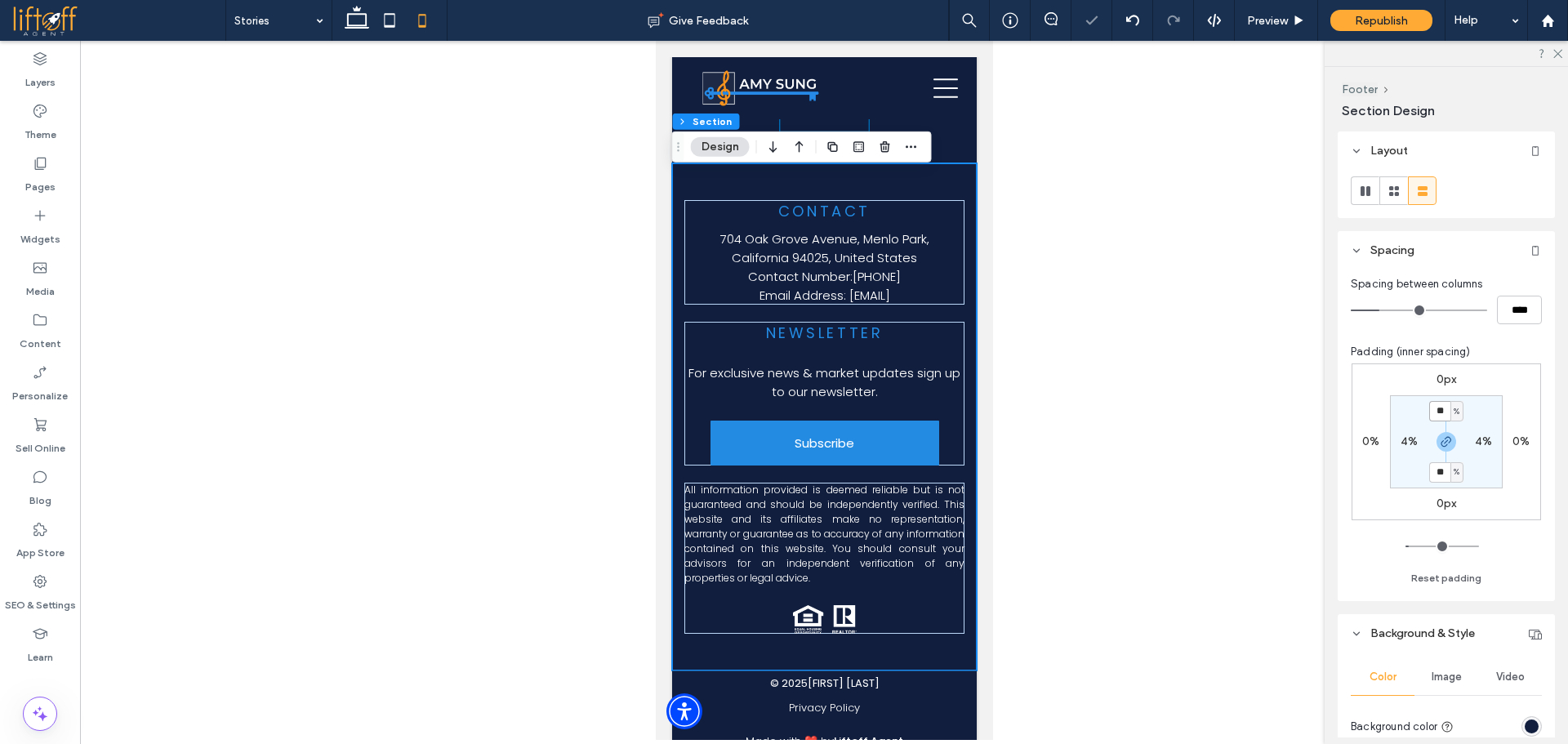 click on "**" at bounding box center (1440, 411) 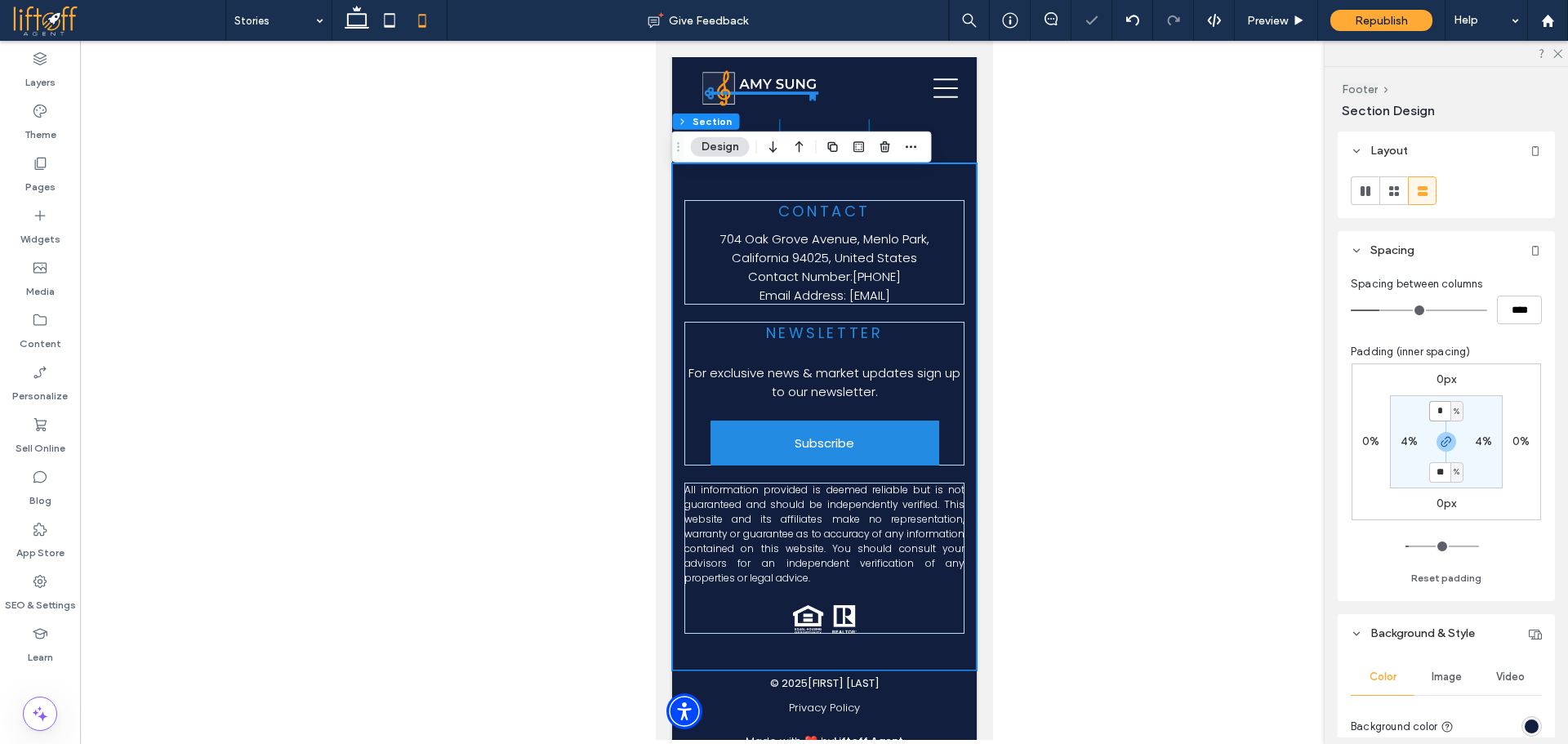 type on "*" 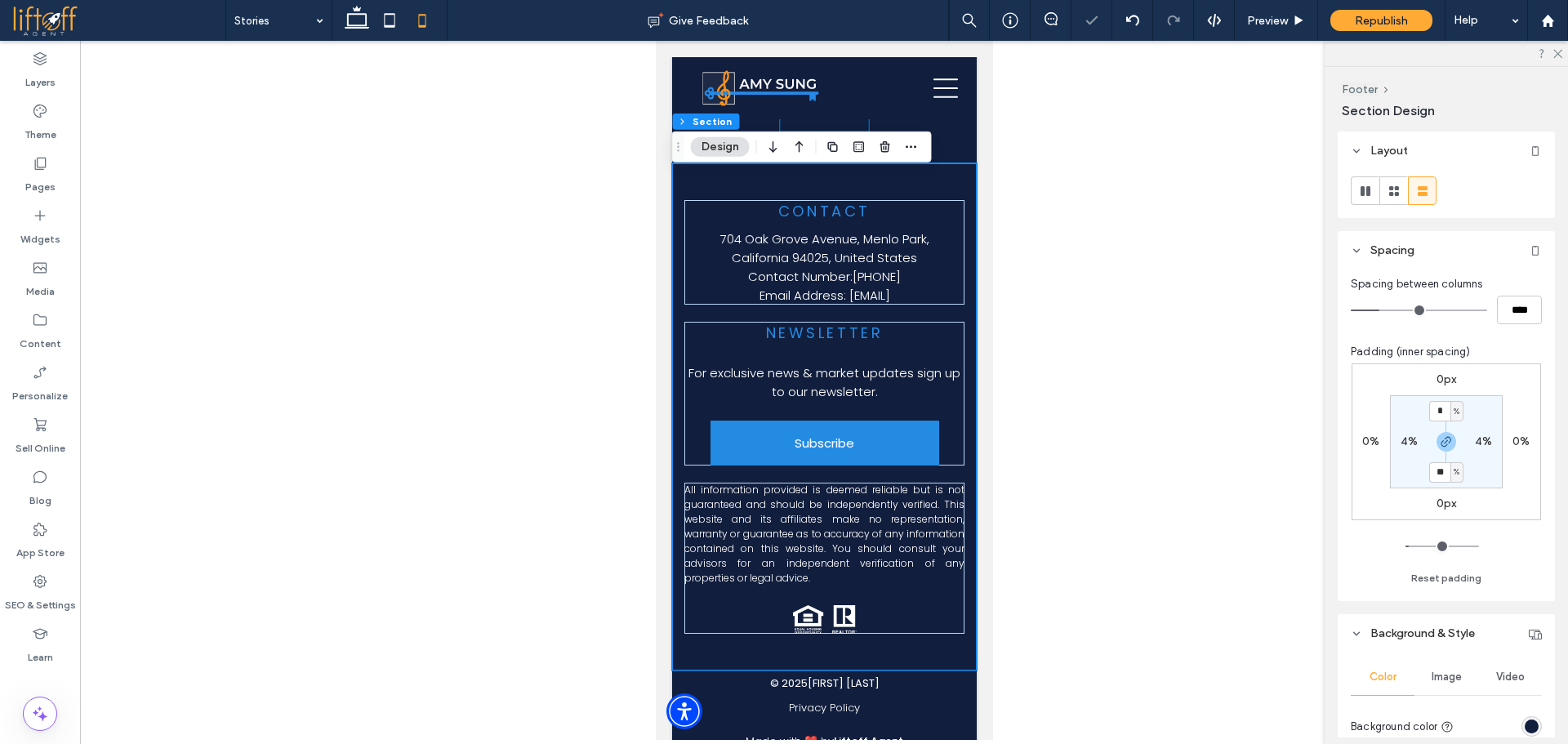 type on "*" 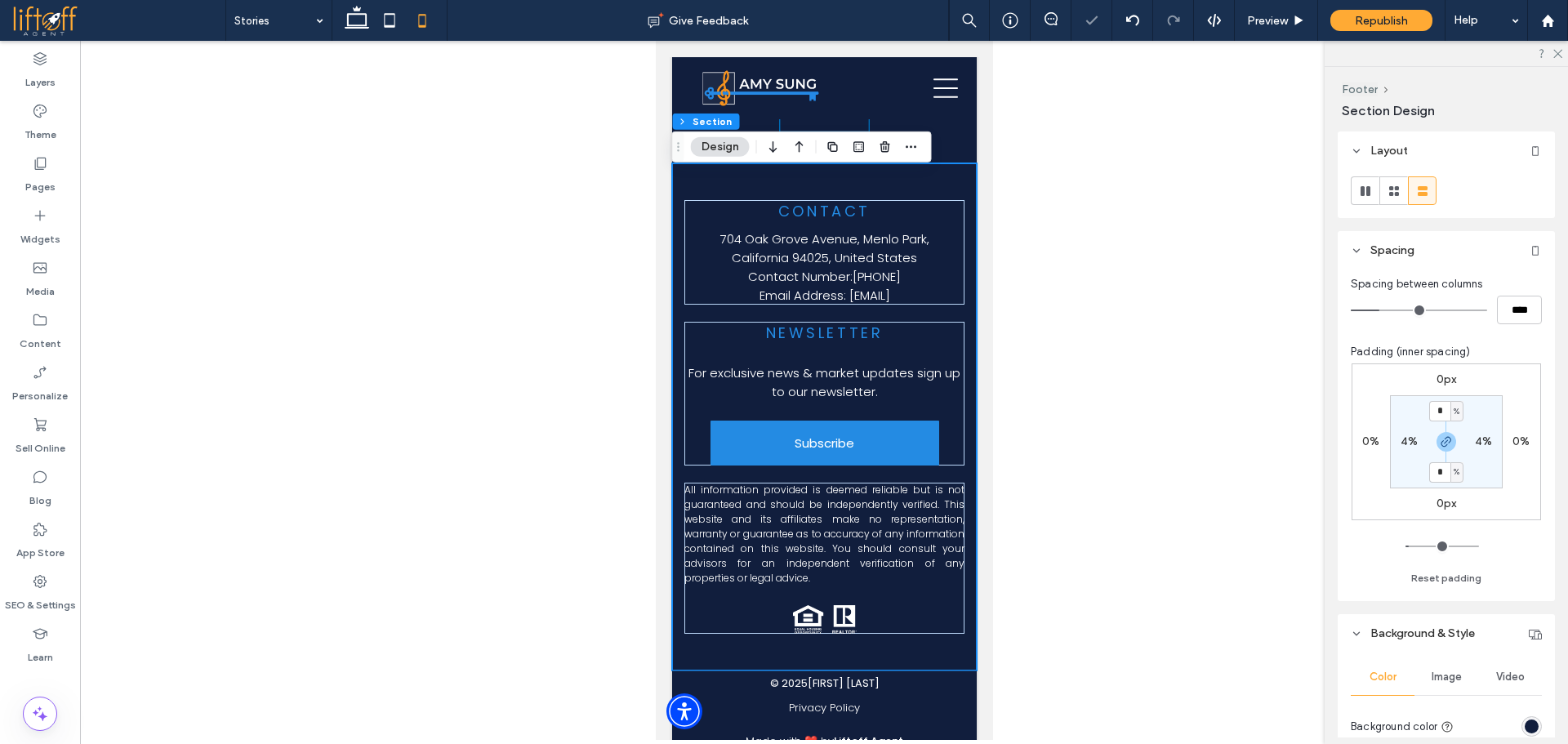 click on "* % 4% * % 4%" at bounding box center [1446, 442] 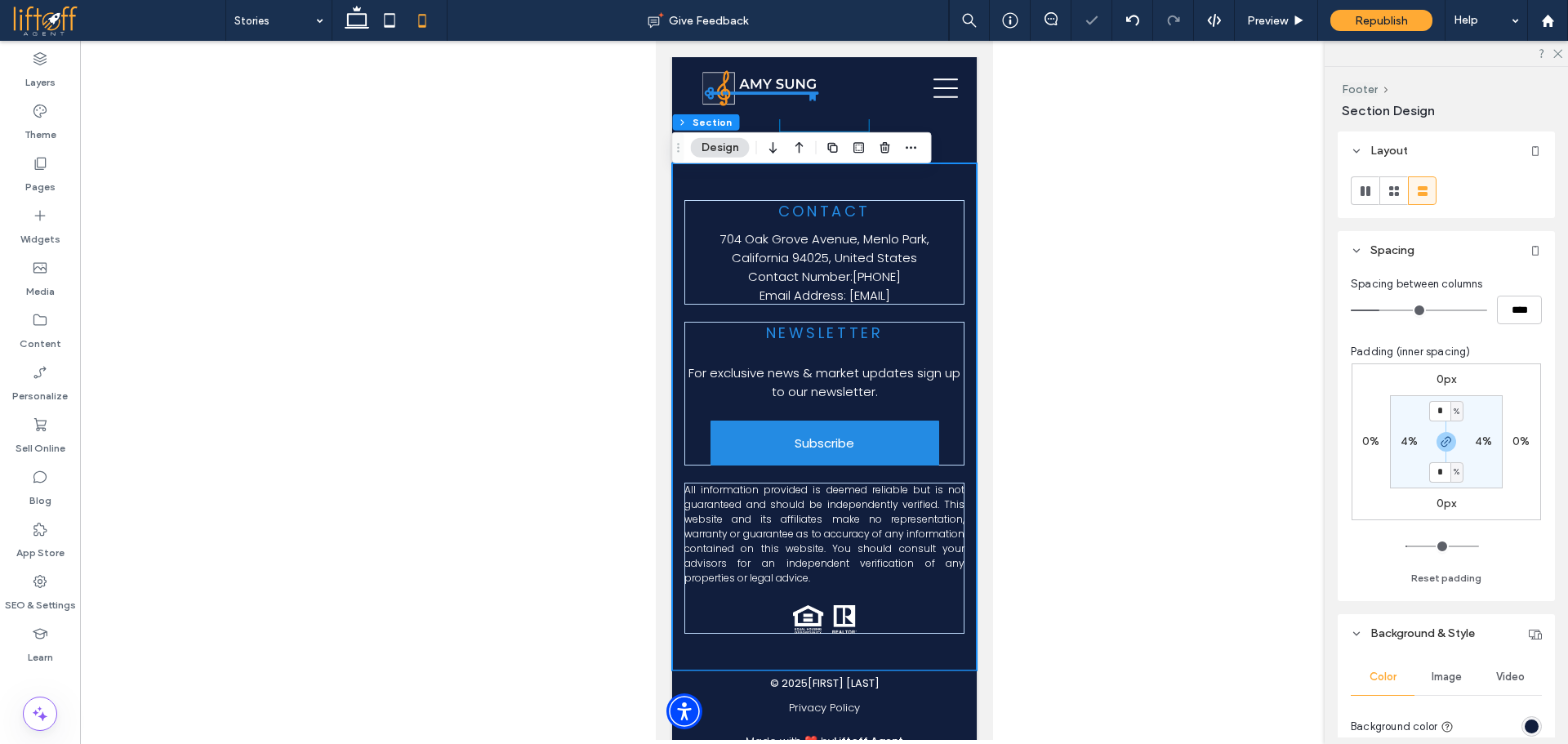 scroll, scrollTop: 1973, scrollLeft: 0, axis: vertical 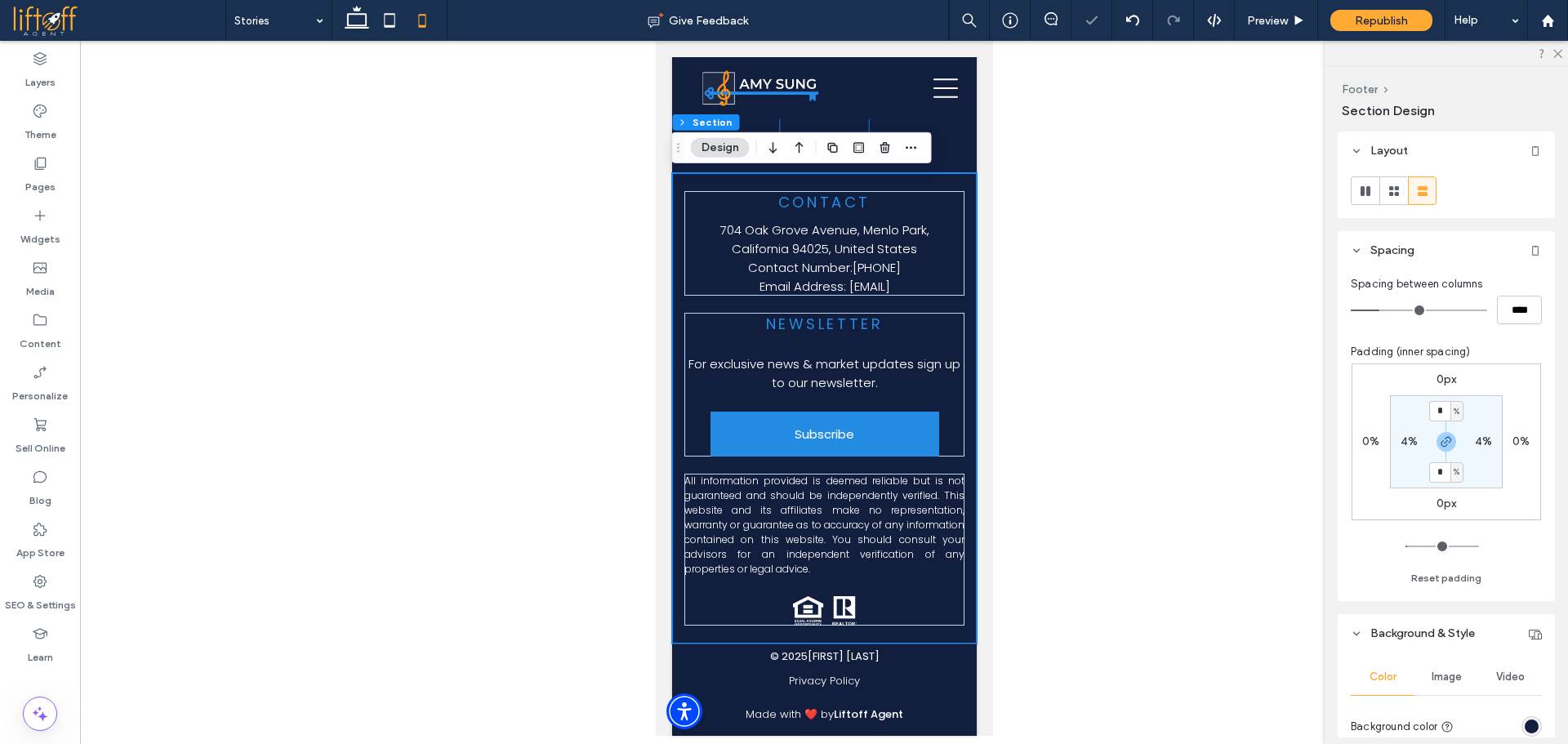 click at bounding box center (824, 390) 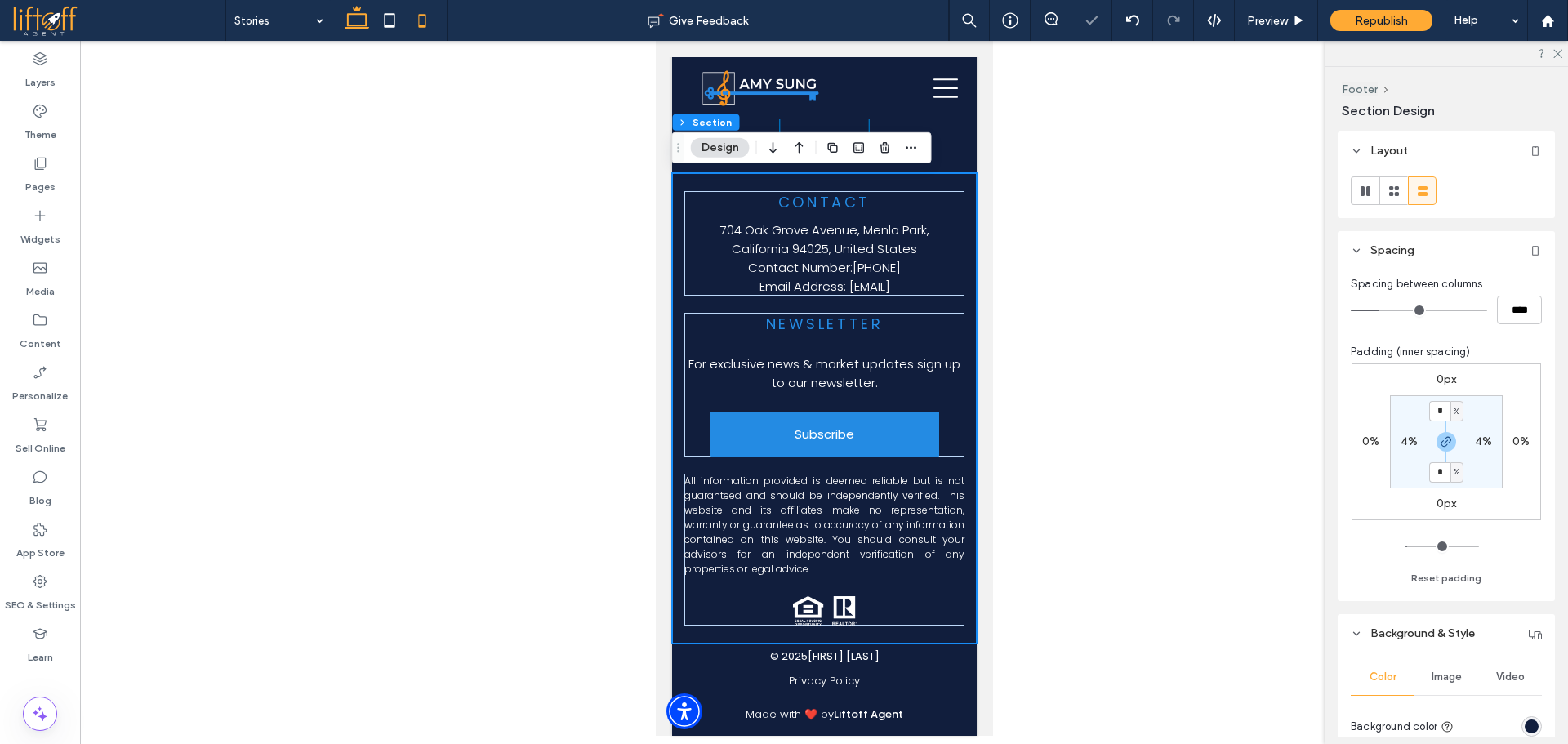click 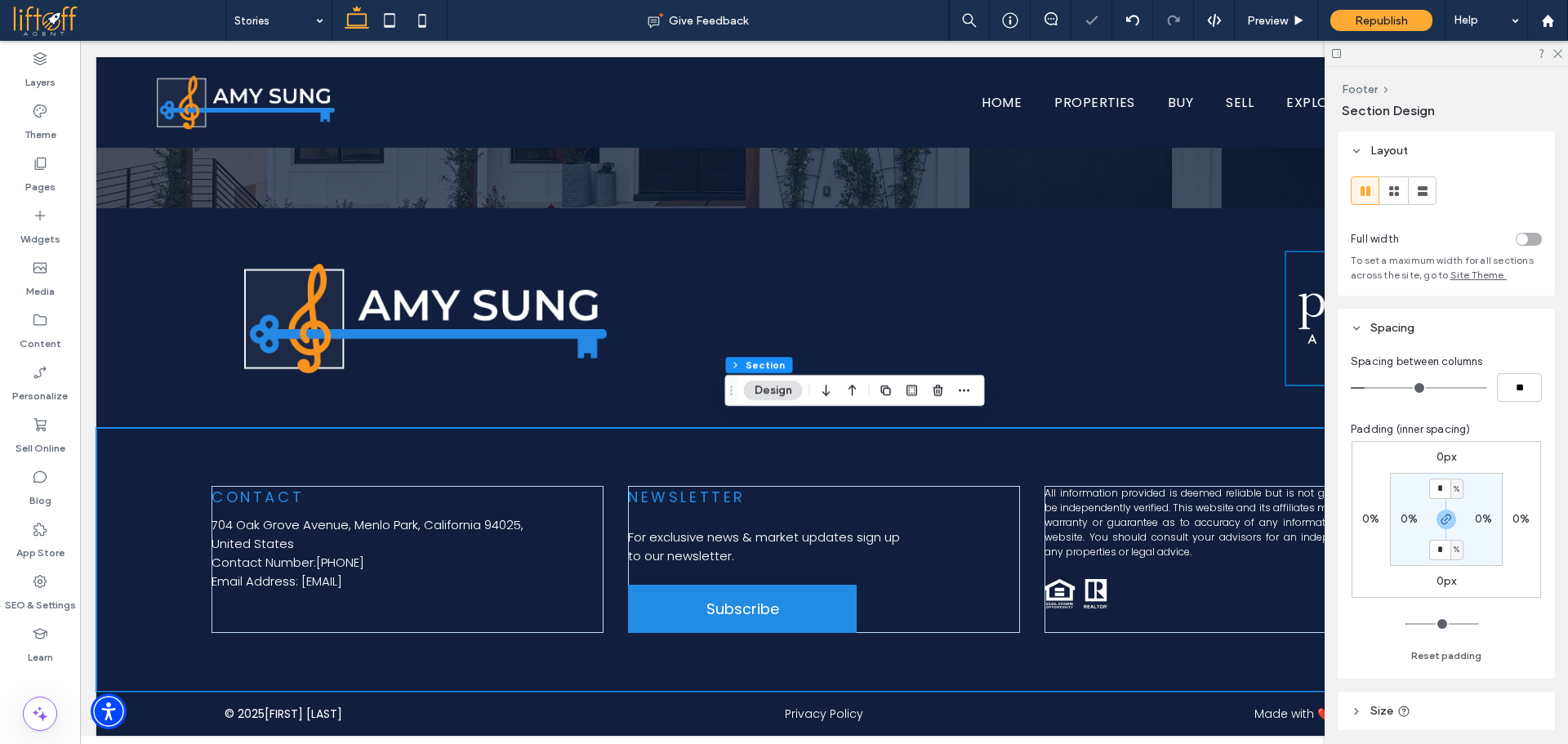 type on "*" 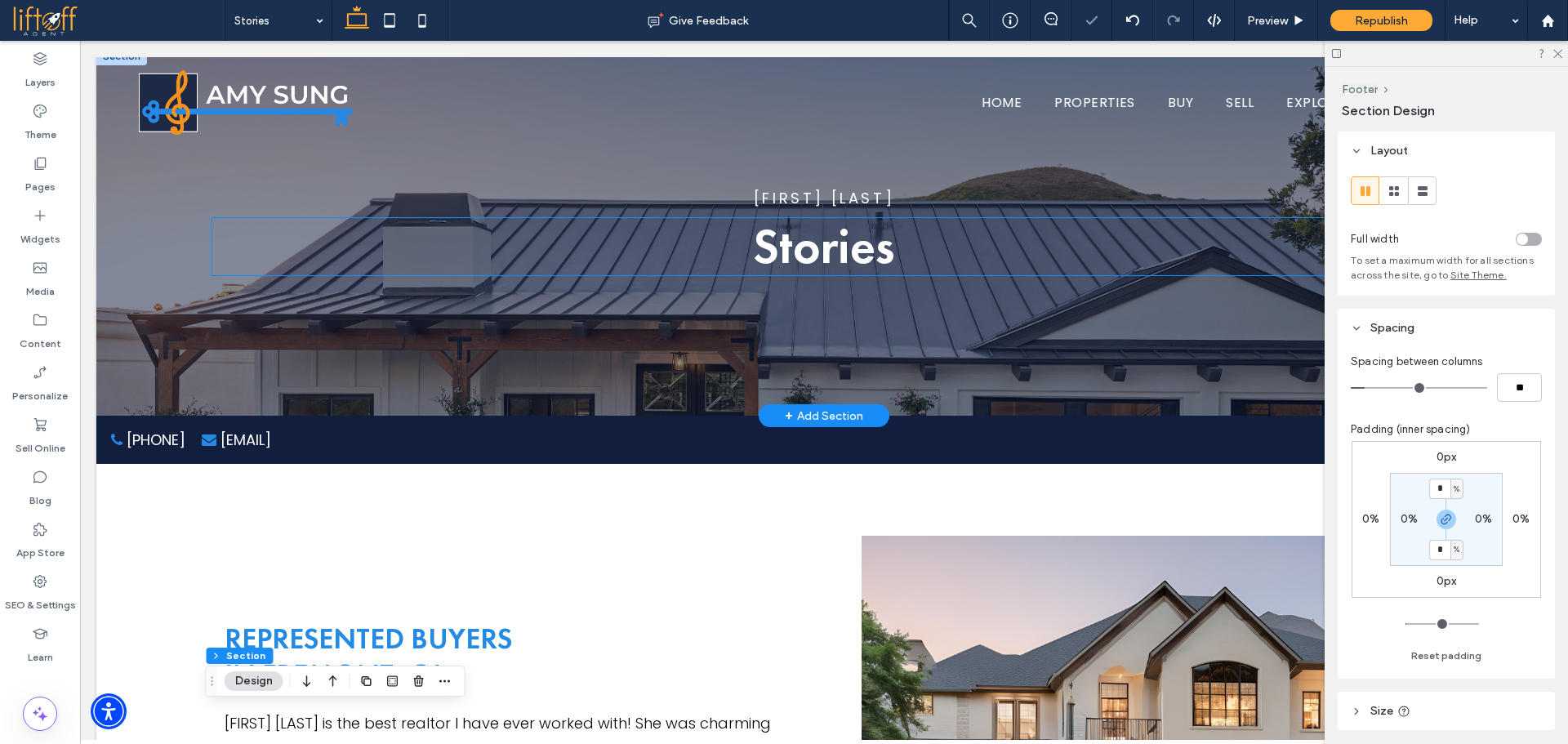 scroll, scrollTop: 0, scrollLeft: 0, axis: both 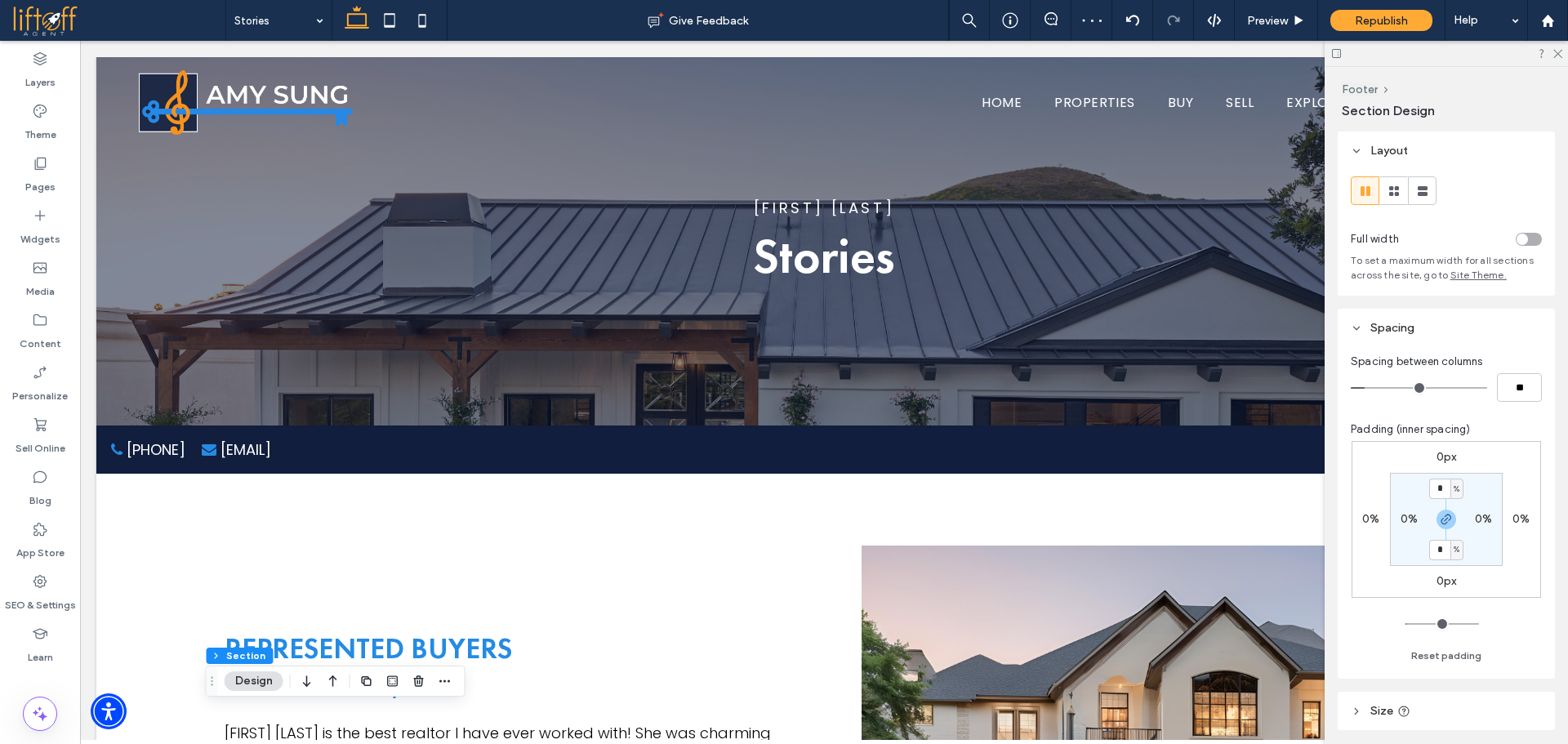 click at bounding box center [1446, 53] 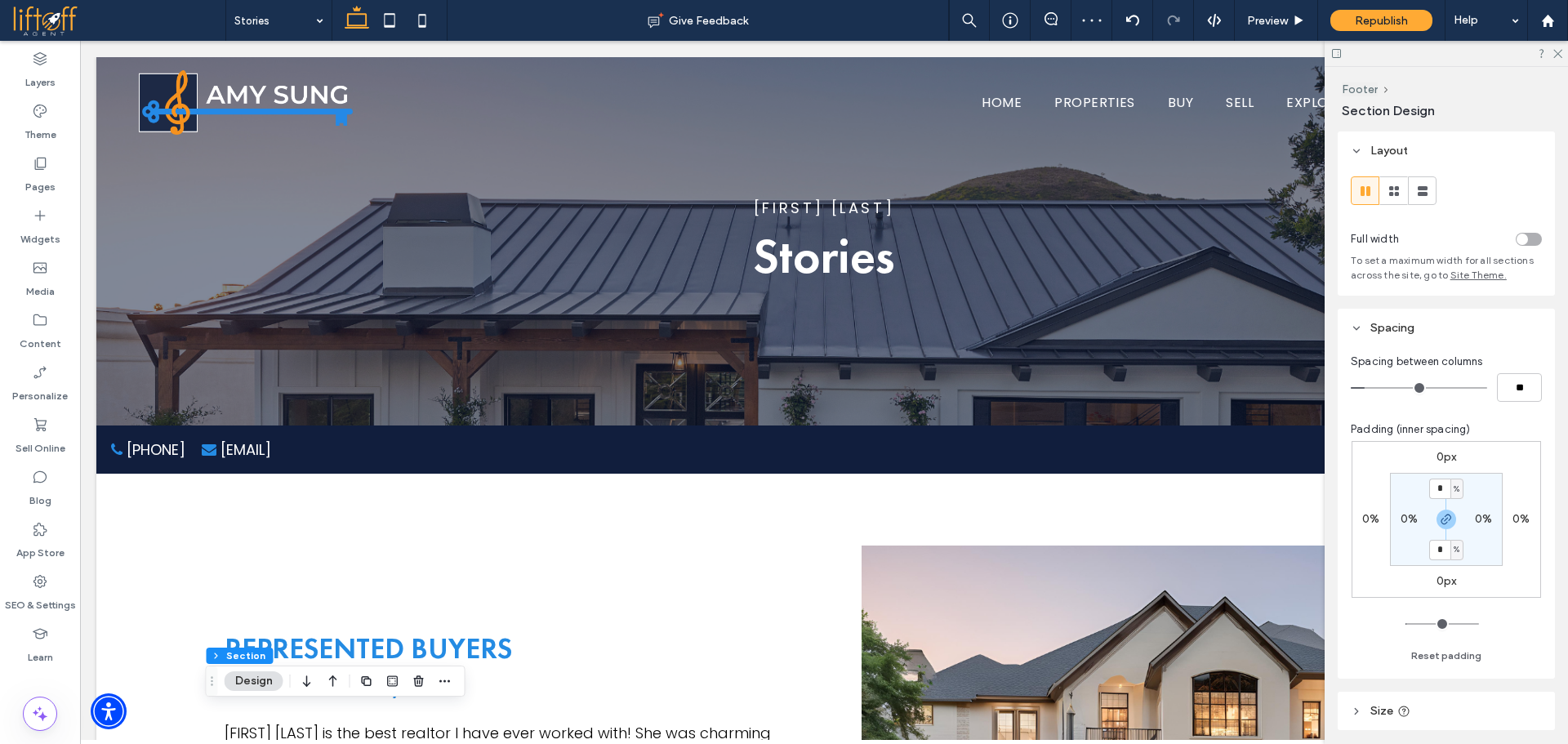 click at bounding box center [1446, 53] 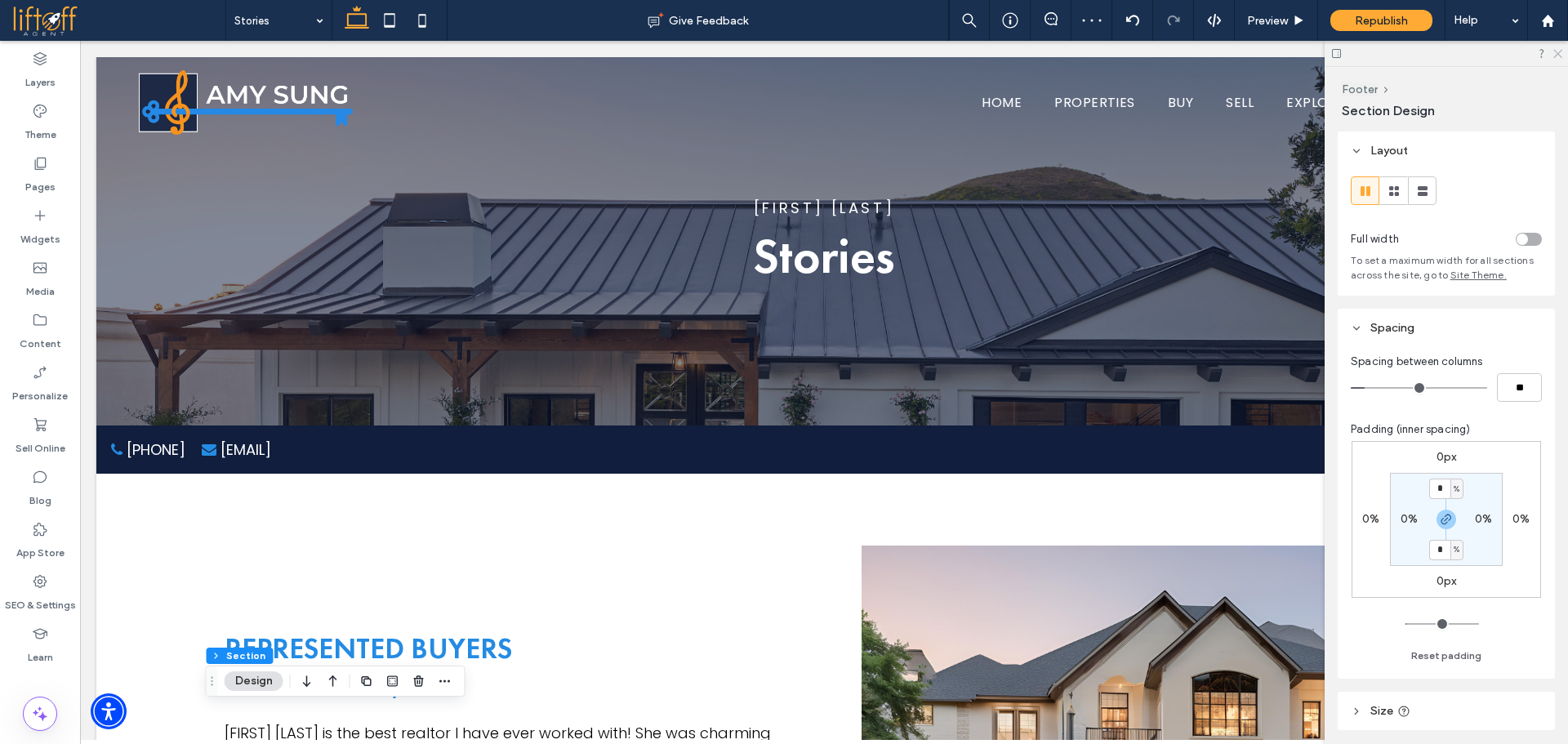 click 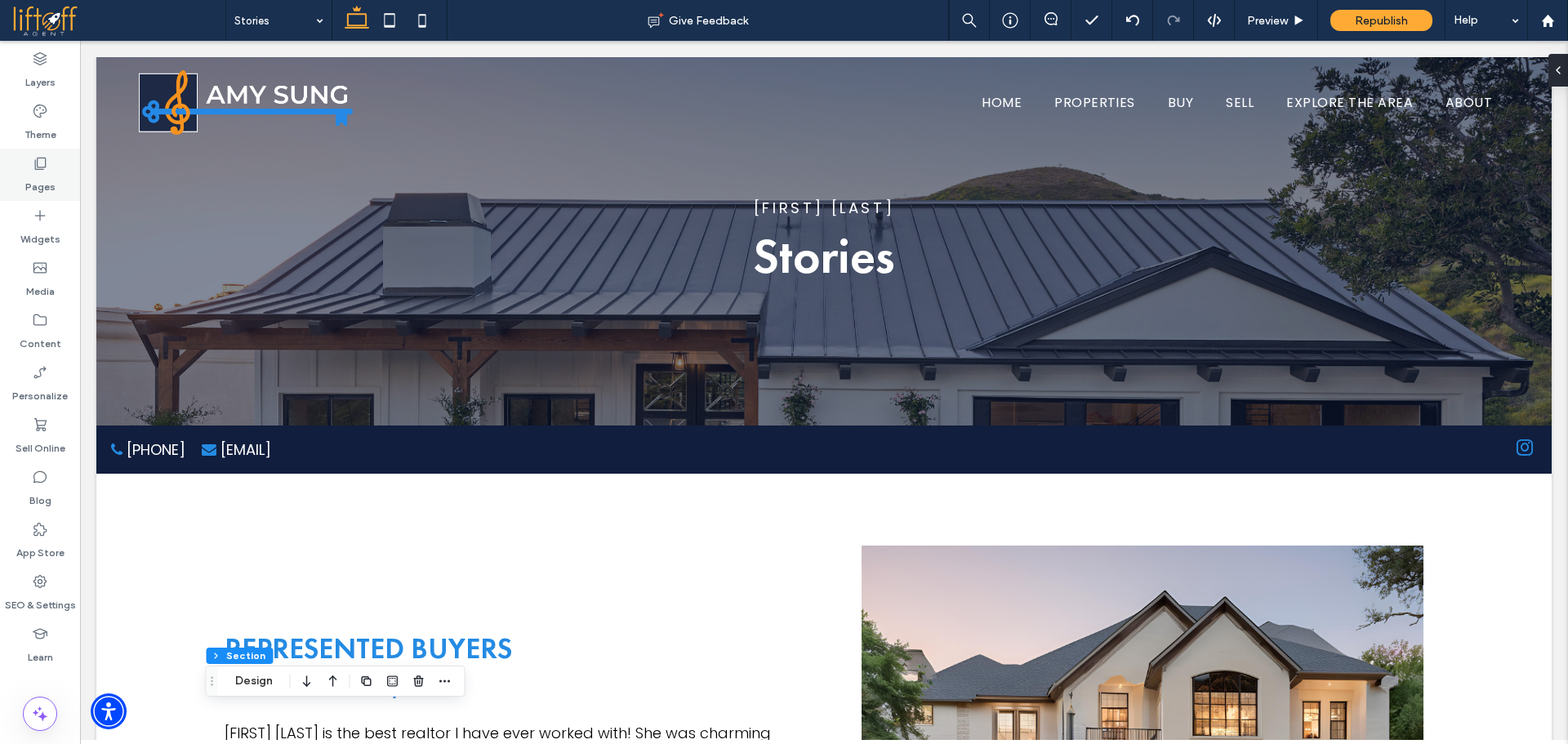click on "Pages" at bounding box center [40, 183] 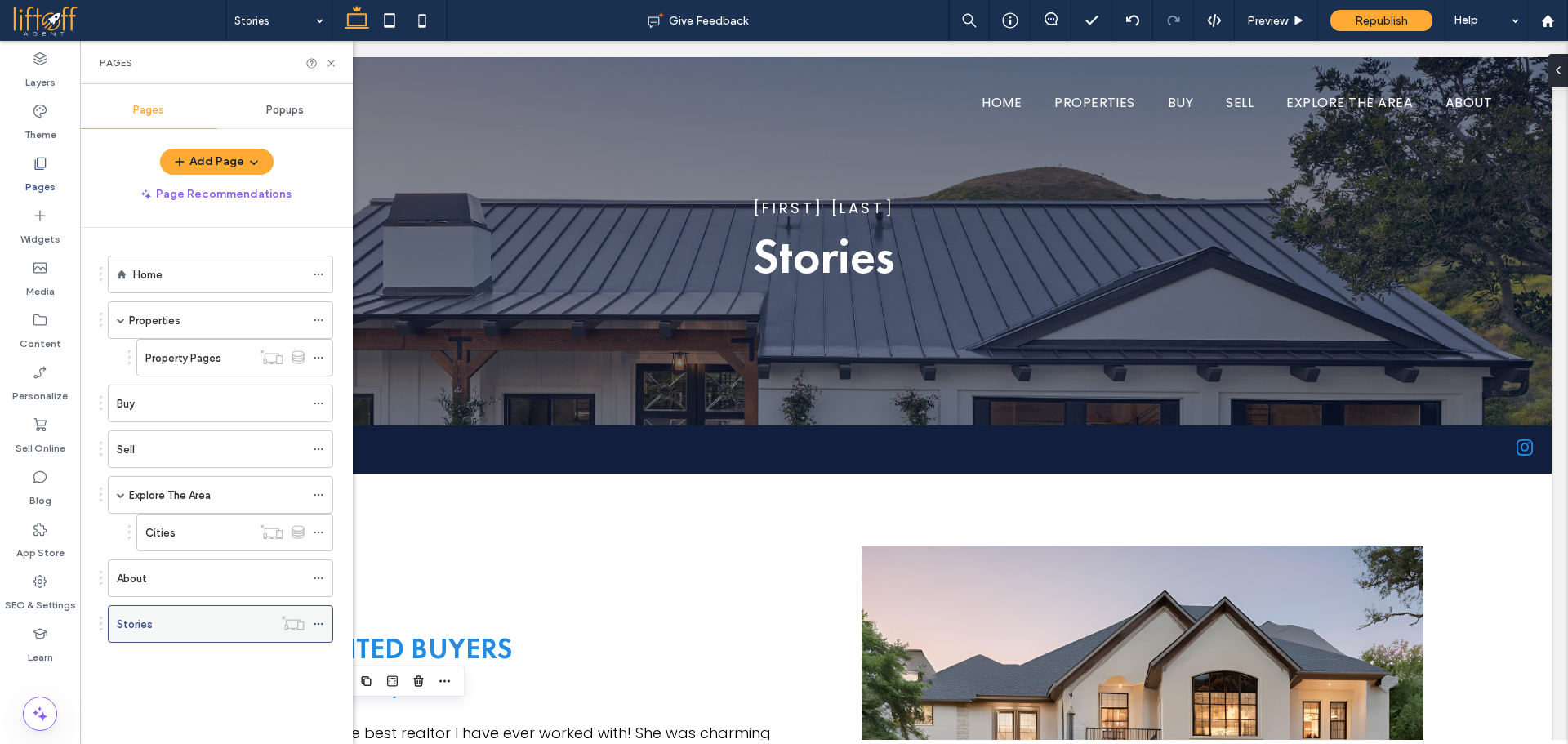 click at bounding box center [323, 624] 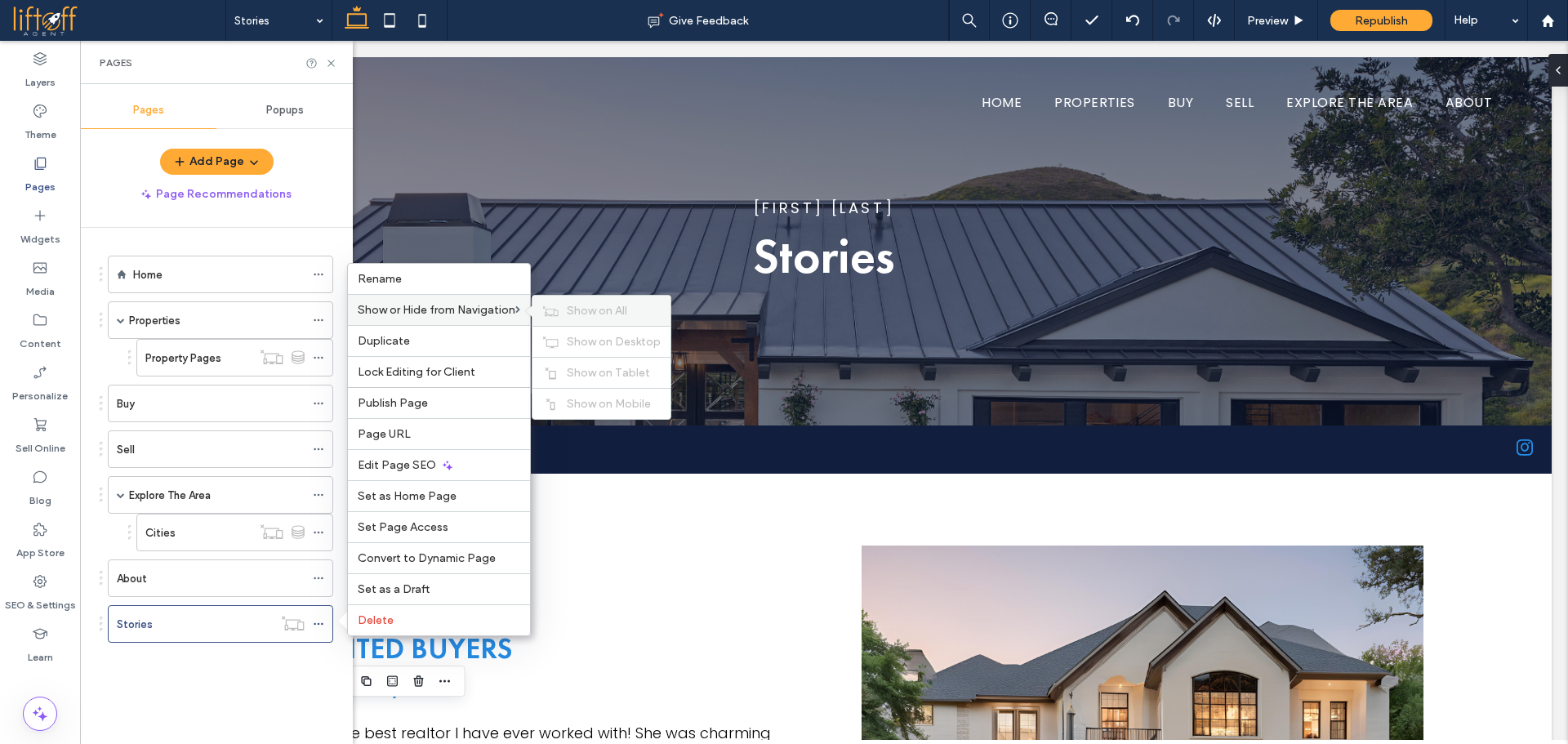 click on "Show on All" at bounding box center [601, 310] 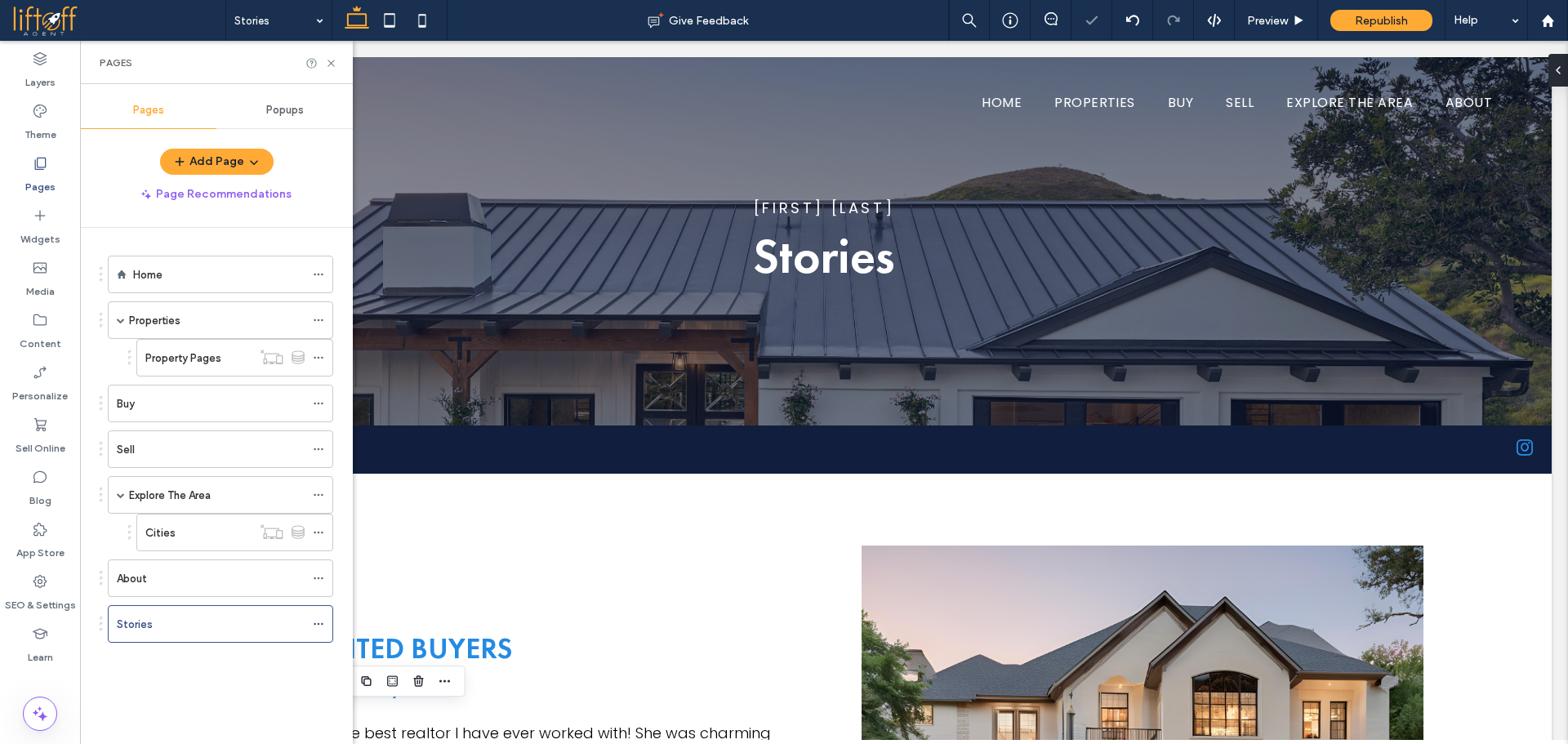 click on "Popups" at bounding box center (285, 110) 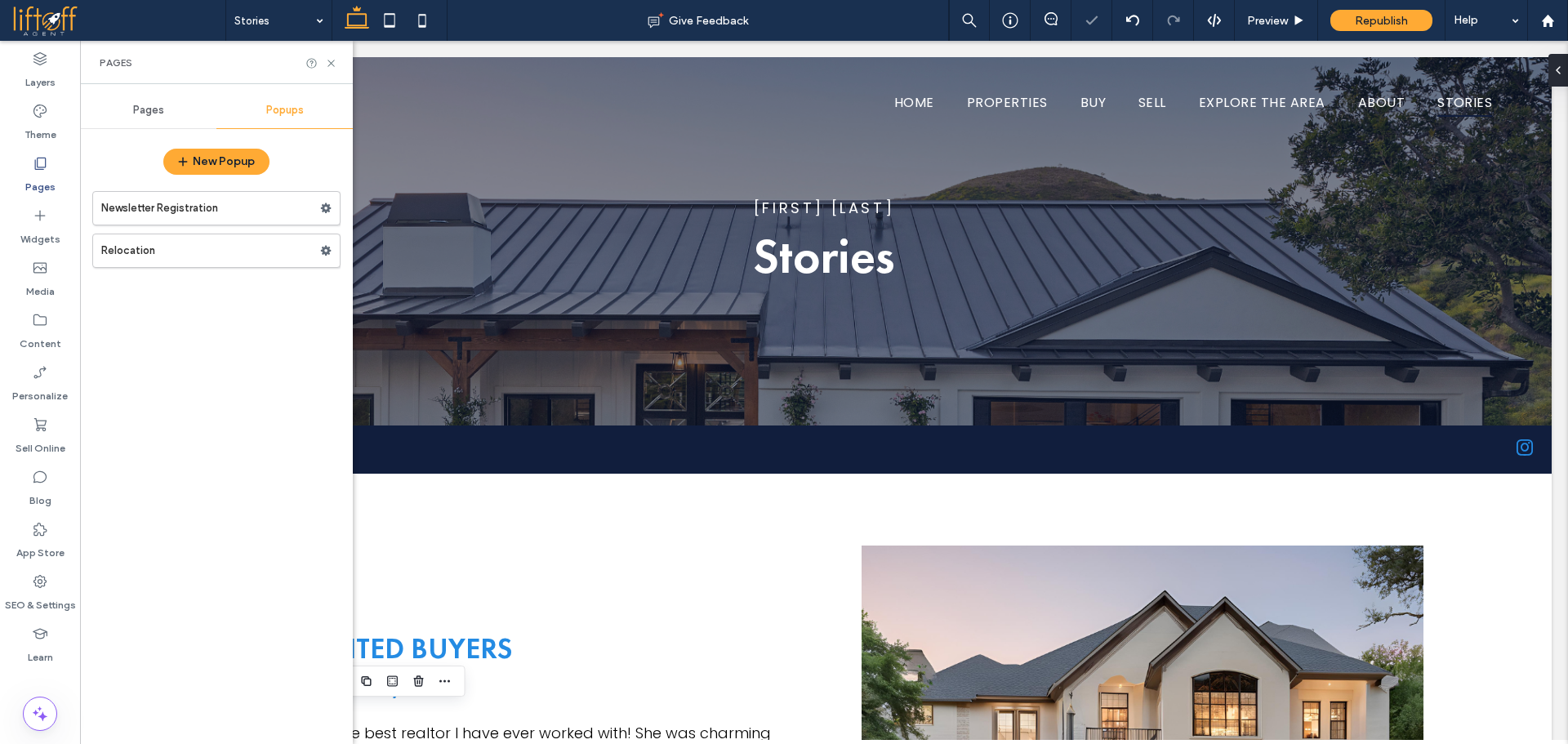 click on "Newsletter Registration" at bounding box center [211, 208] 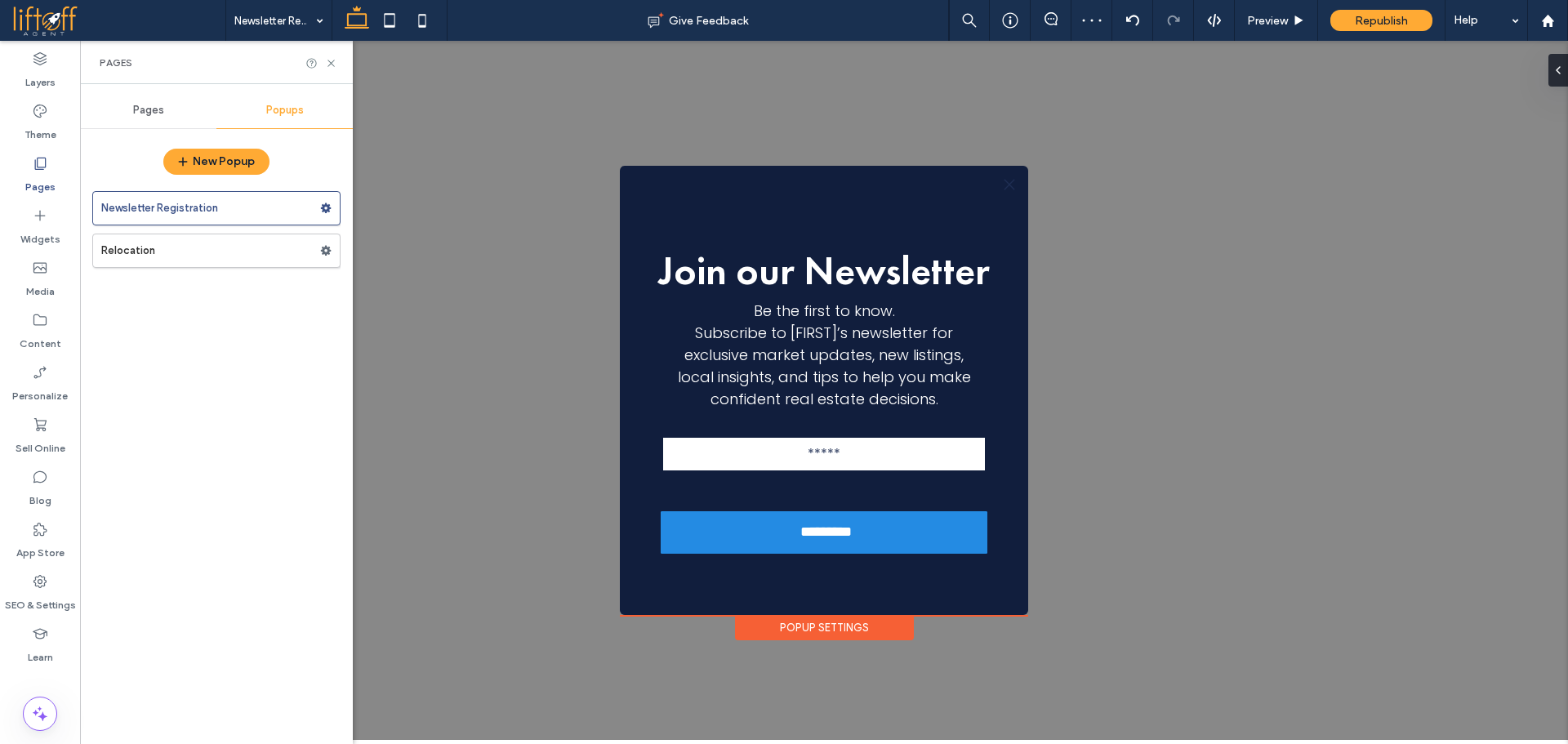 scroll, scrollTop: 0, scrollLeft: 0, axis: both 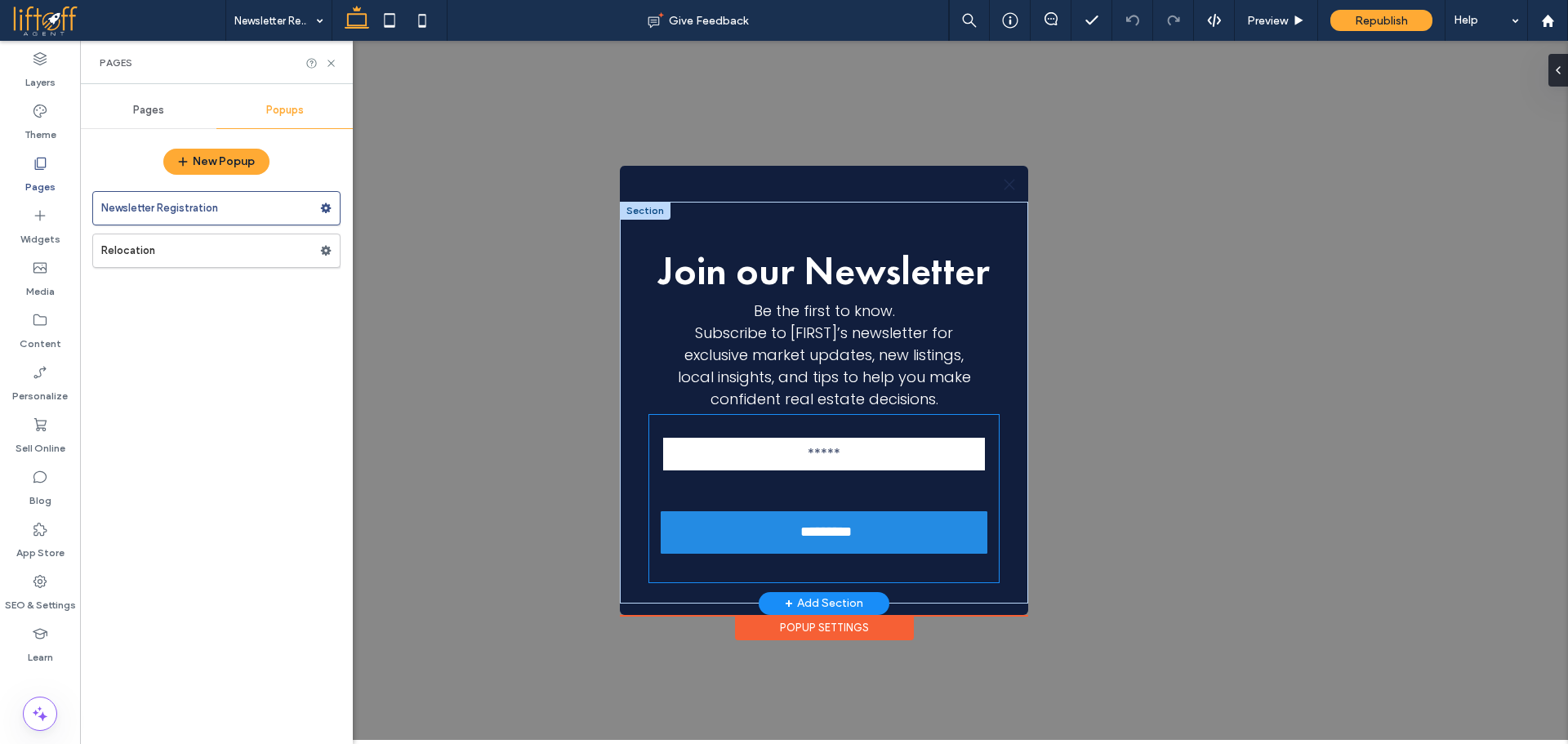 click on "Email:
*********" at bounding box center (824, 498) 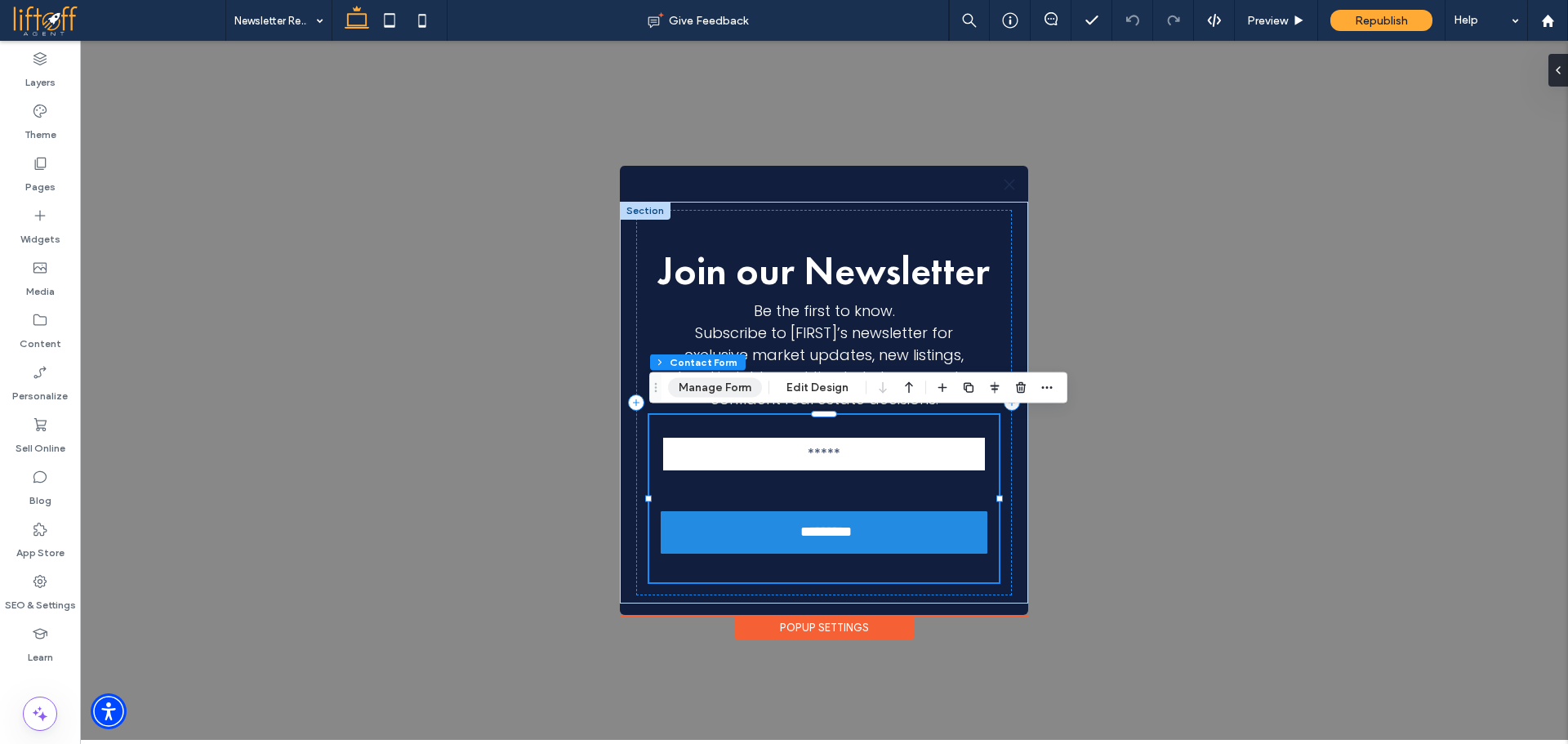click on "Popup Section Column Contact Form Manage Form Edit Design" at bounding box center (858, 388) 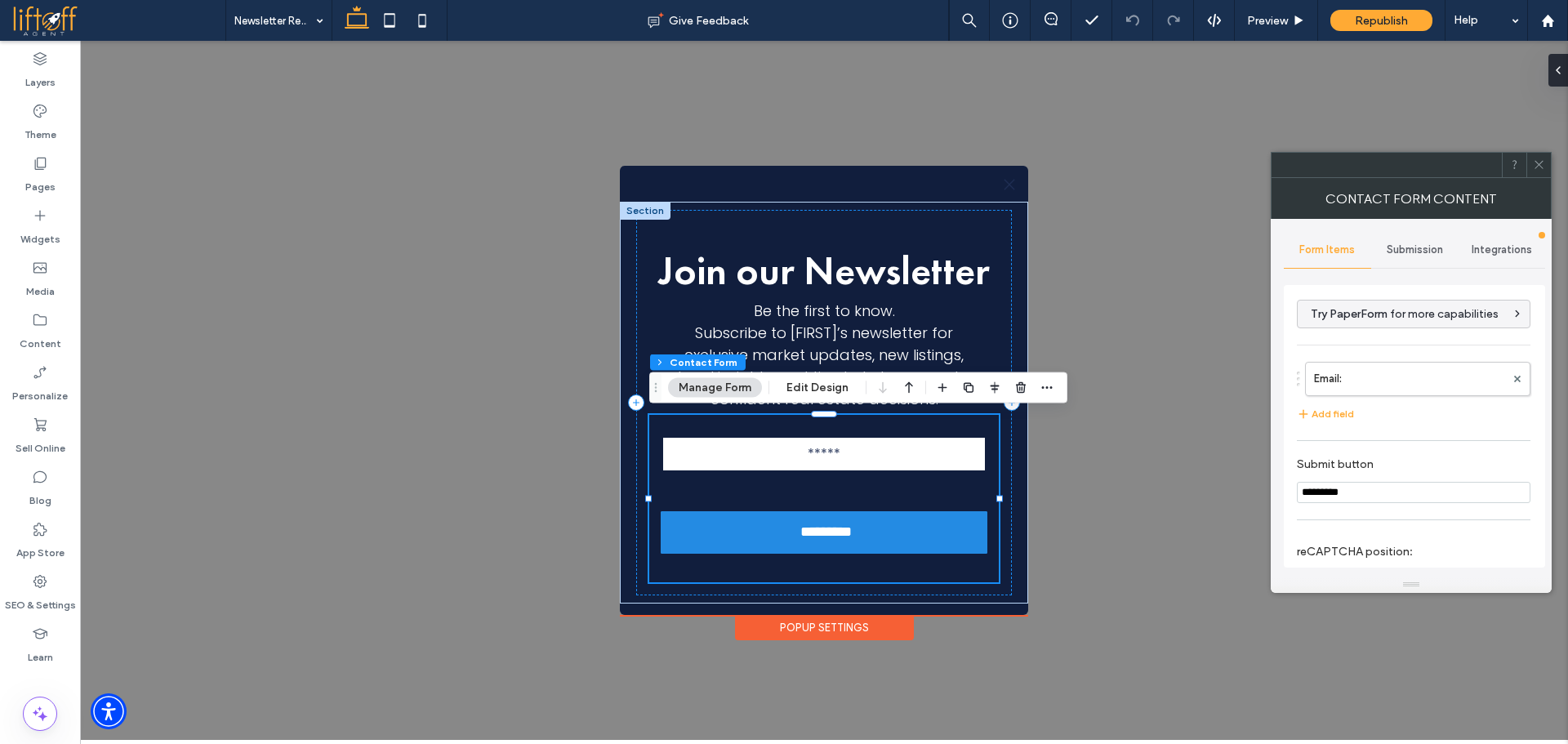 scroll, scrollTop: 203, scrollLeft: 0, axis: vertical 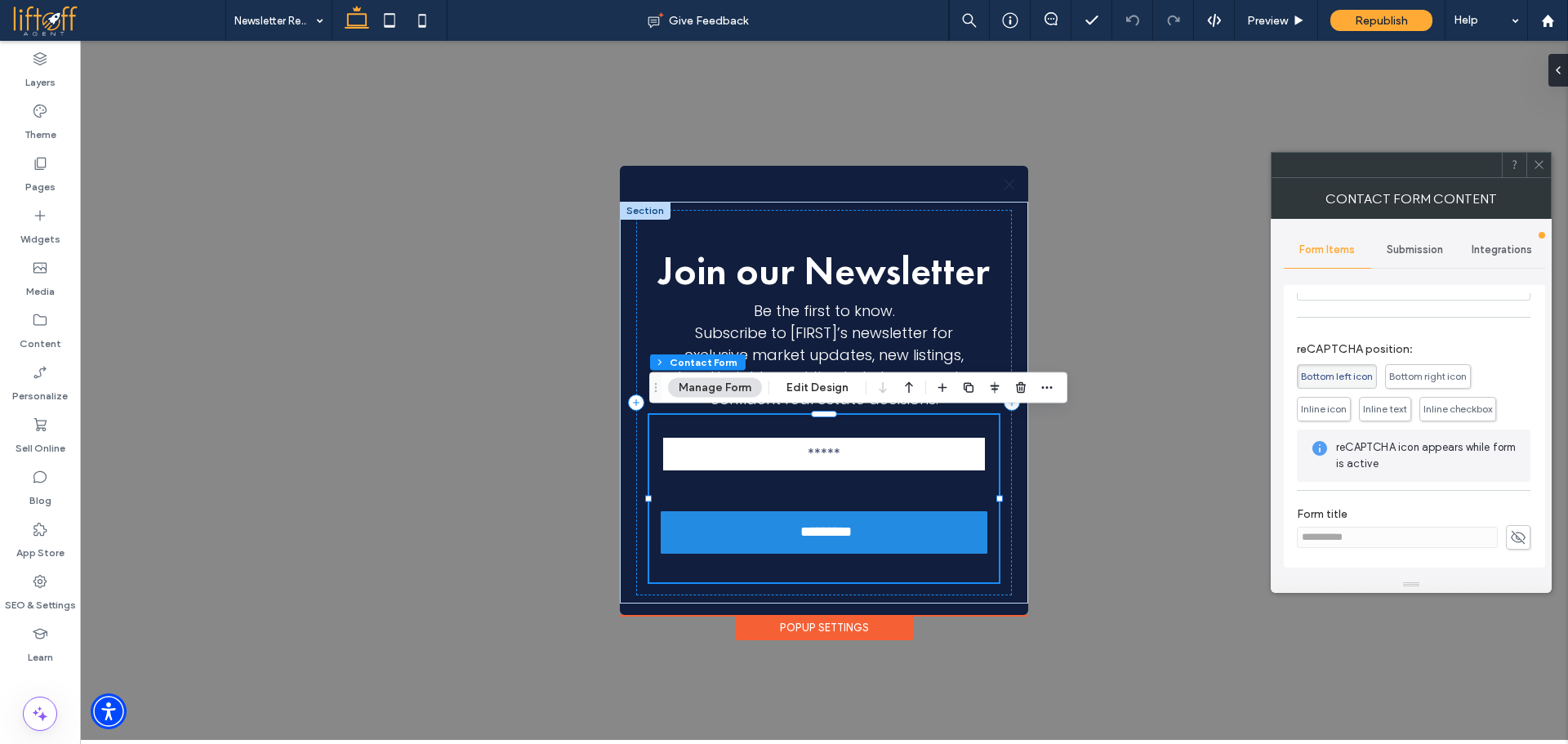 click on "Submission" at bounding box center [1414, 250] 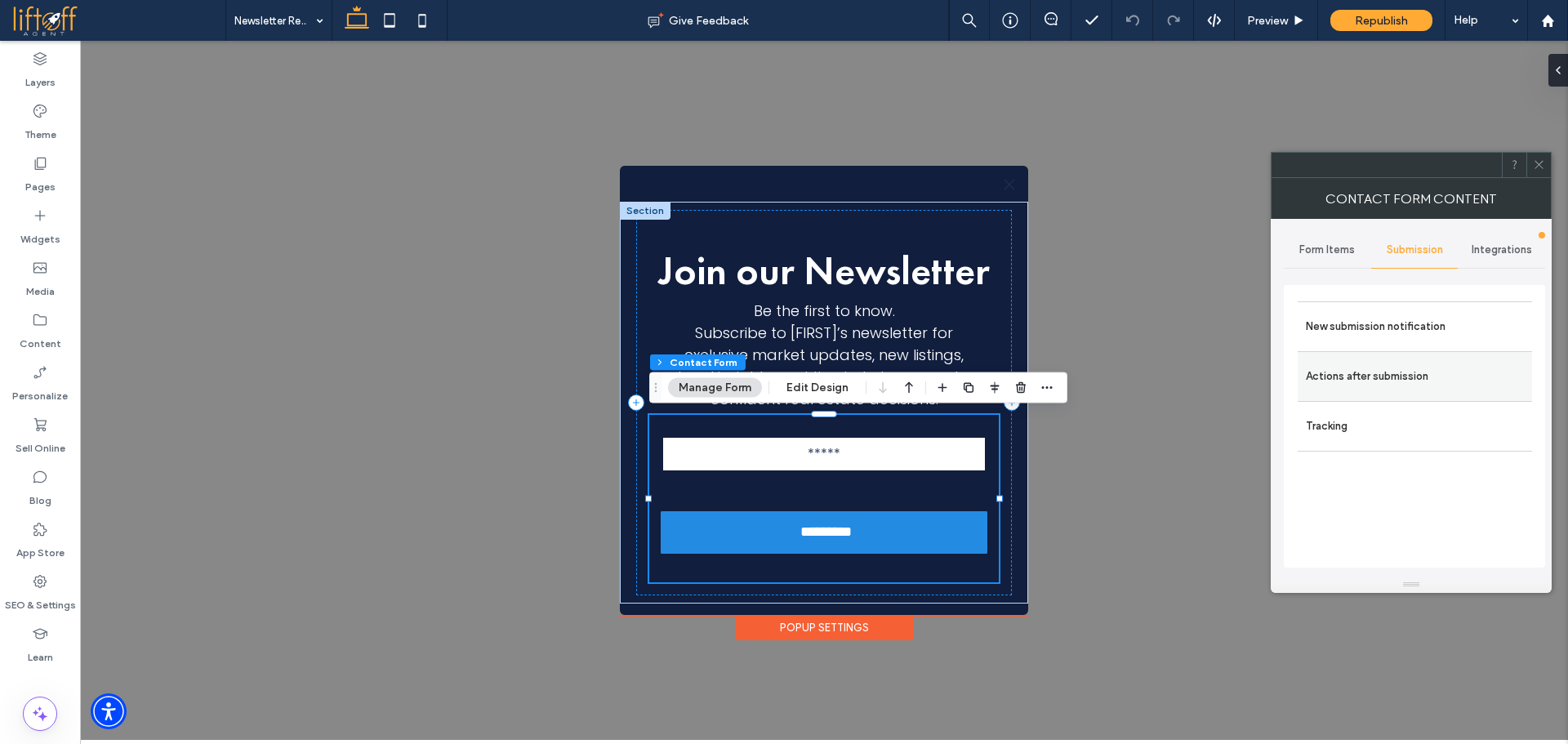 click on "Actions after submission" at bounding box center [1414, 376] 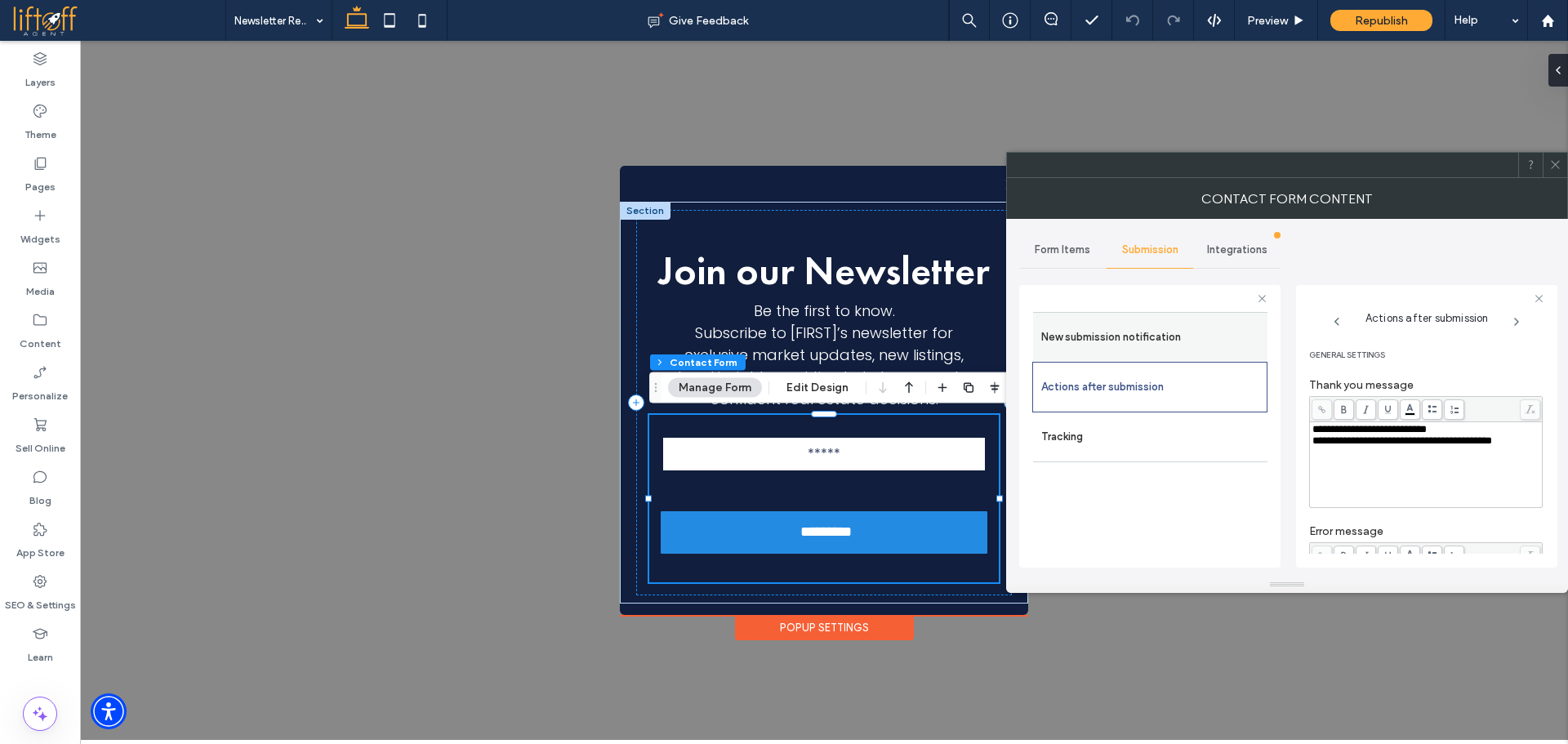 click on "New submission notification" at bounding box center [1150, 337] 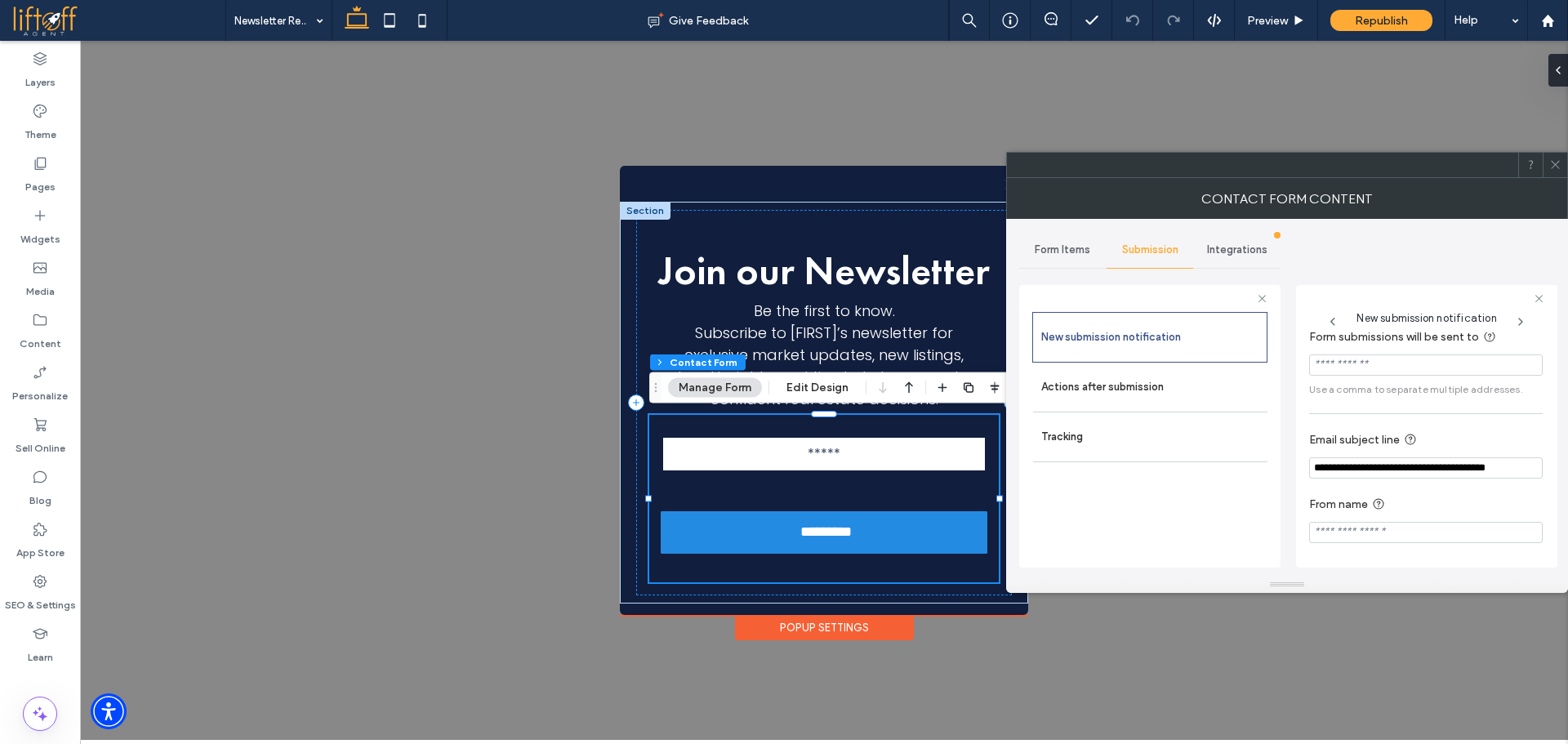 scroll, scrollTop: 15, scrollLeft: 0, axis: vertical 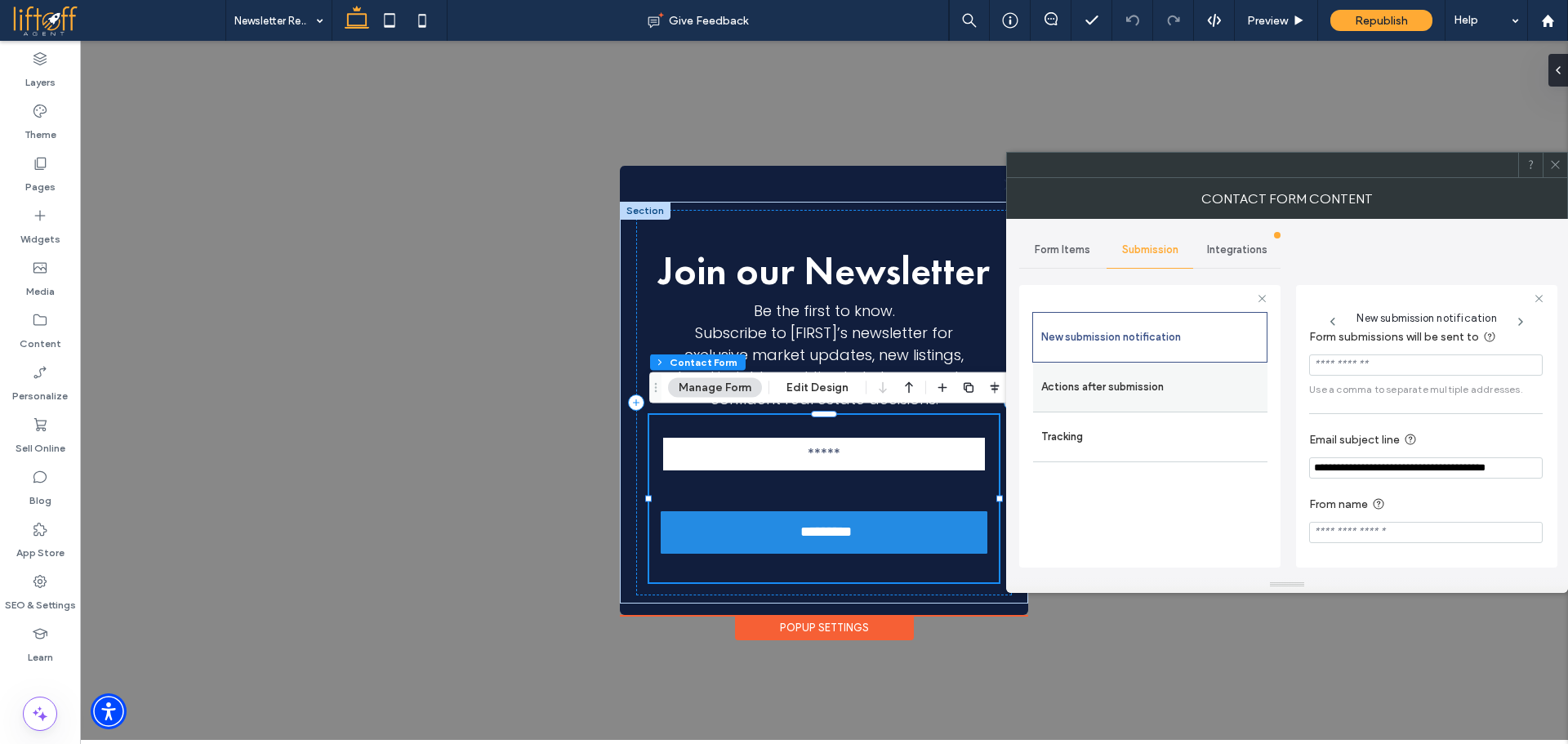 click on "Actions after submission" at bounding box center [1150, 387] 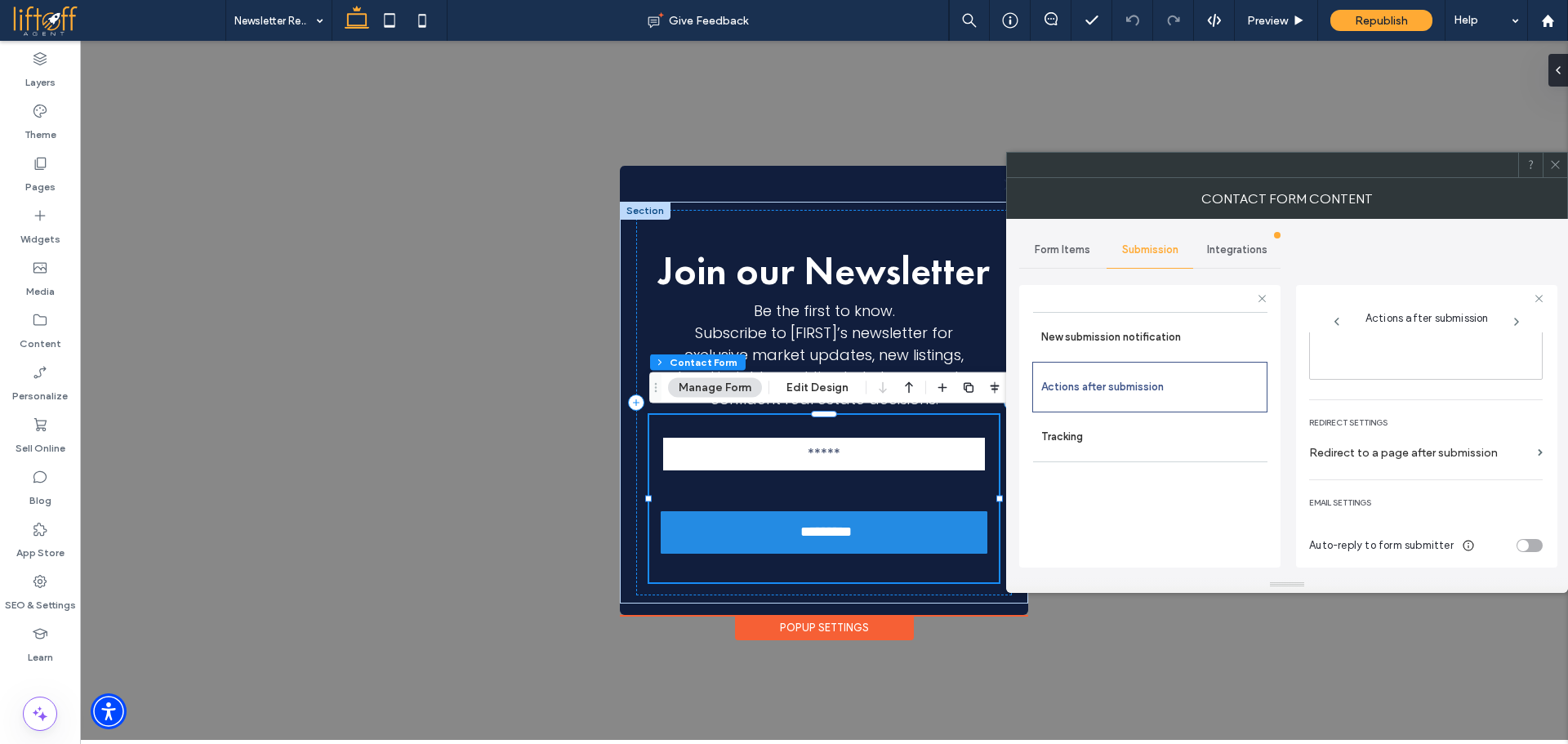 scroll, scrollTop: 282, scrollLeft: 0, axis: vertical 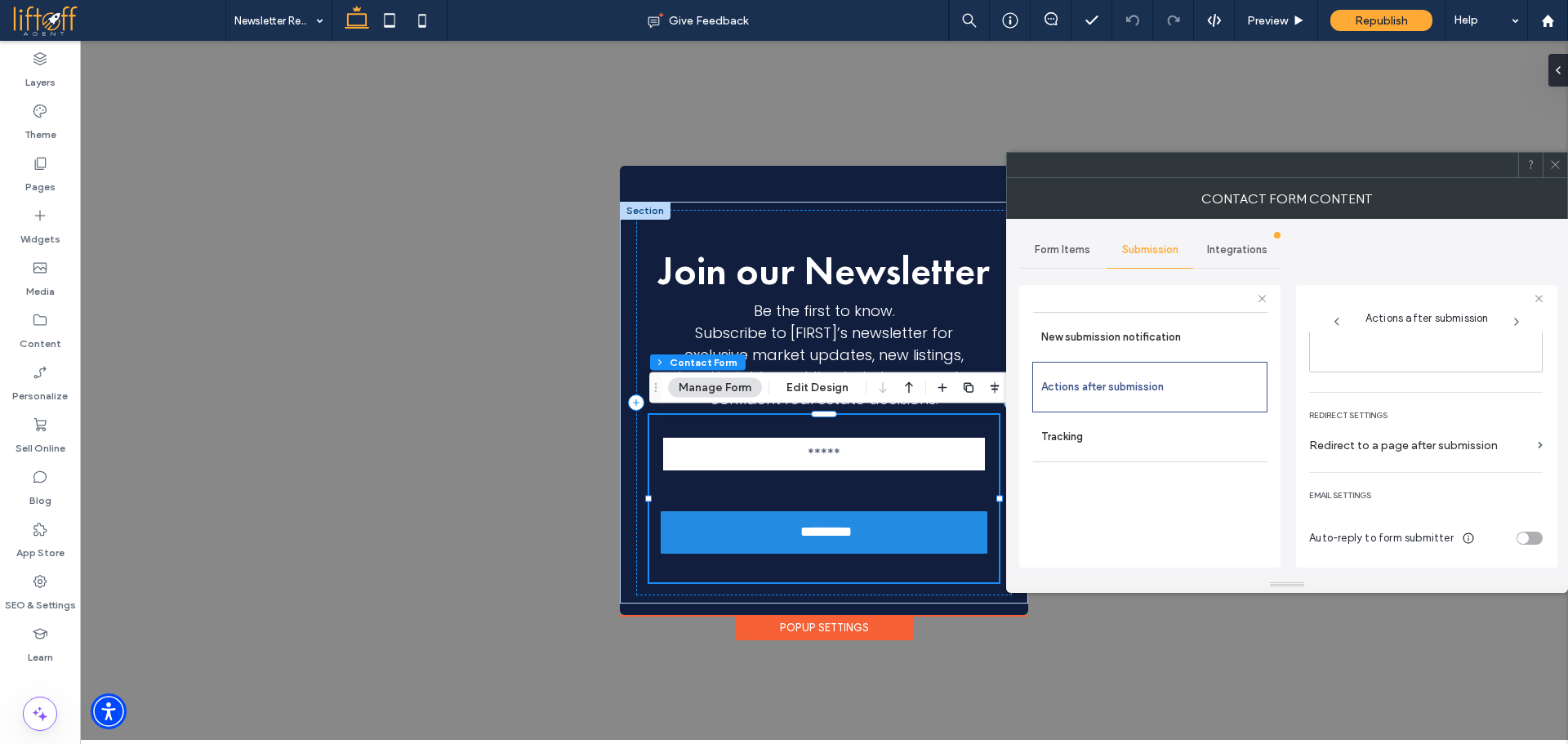 drag, startPoint x: 1559, startPoint y: 163, endPoint x: 1494, endPoint y: 158, distance: 65.19202 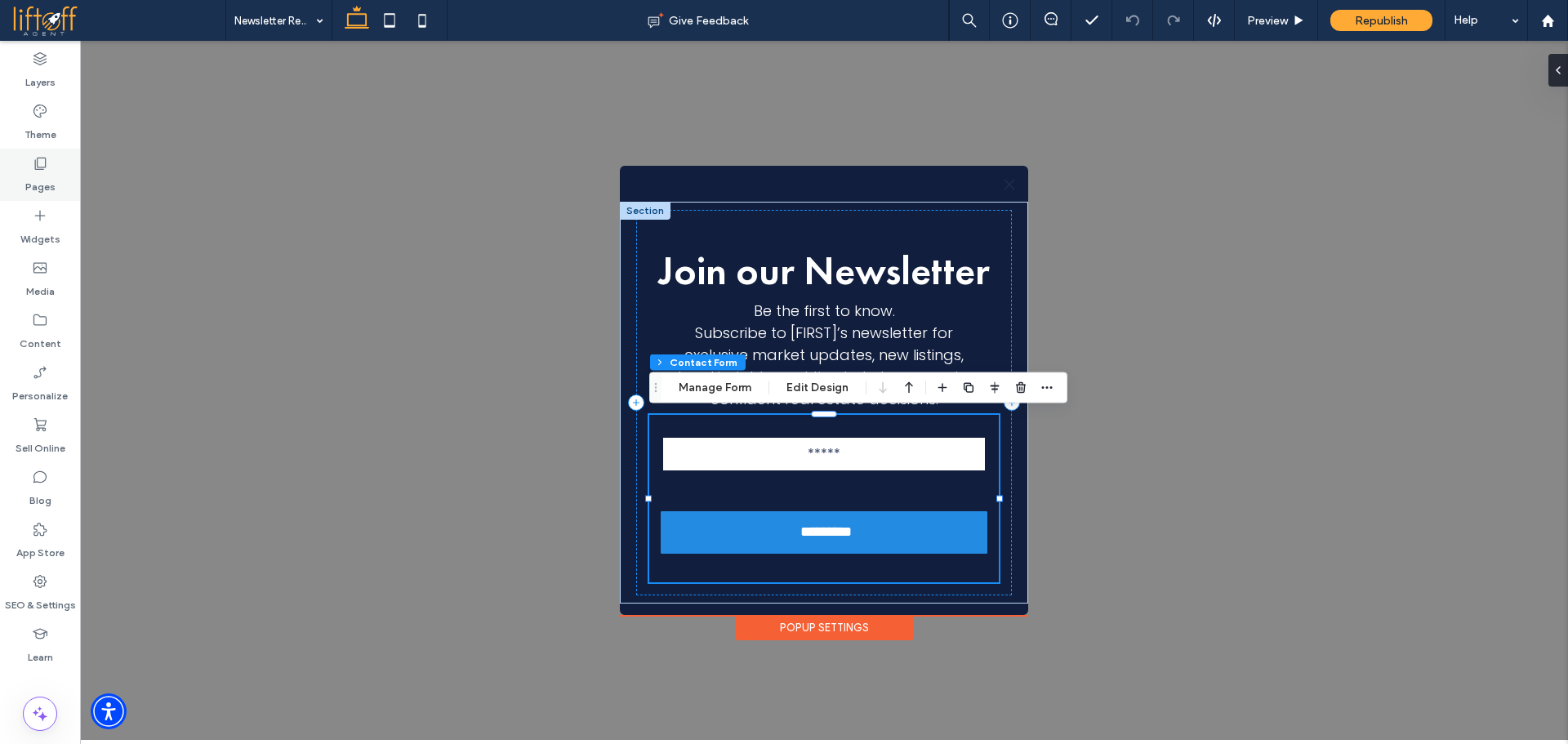 click 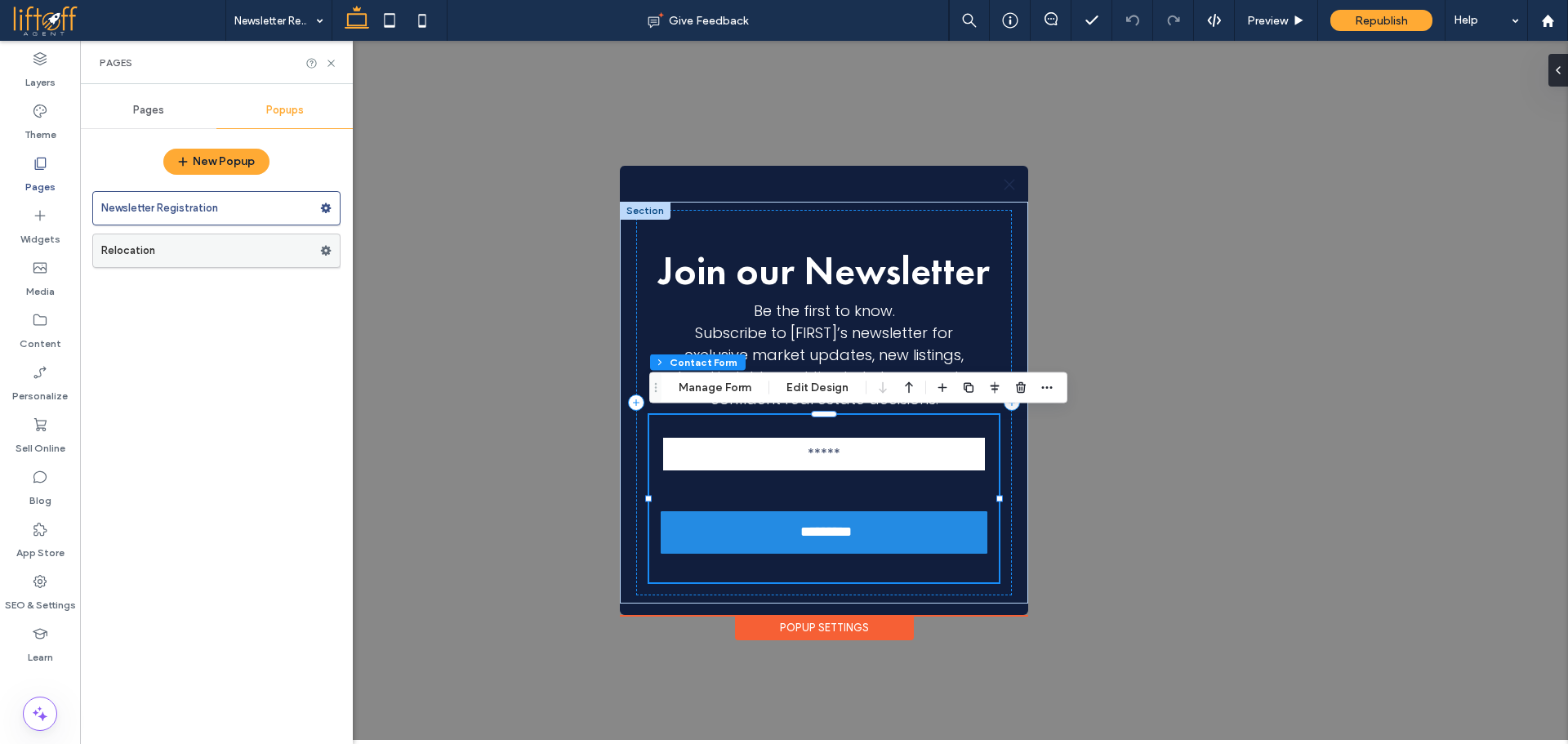 click on "Relocation" at bounding box center (211, 251) 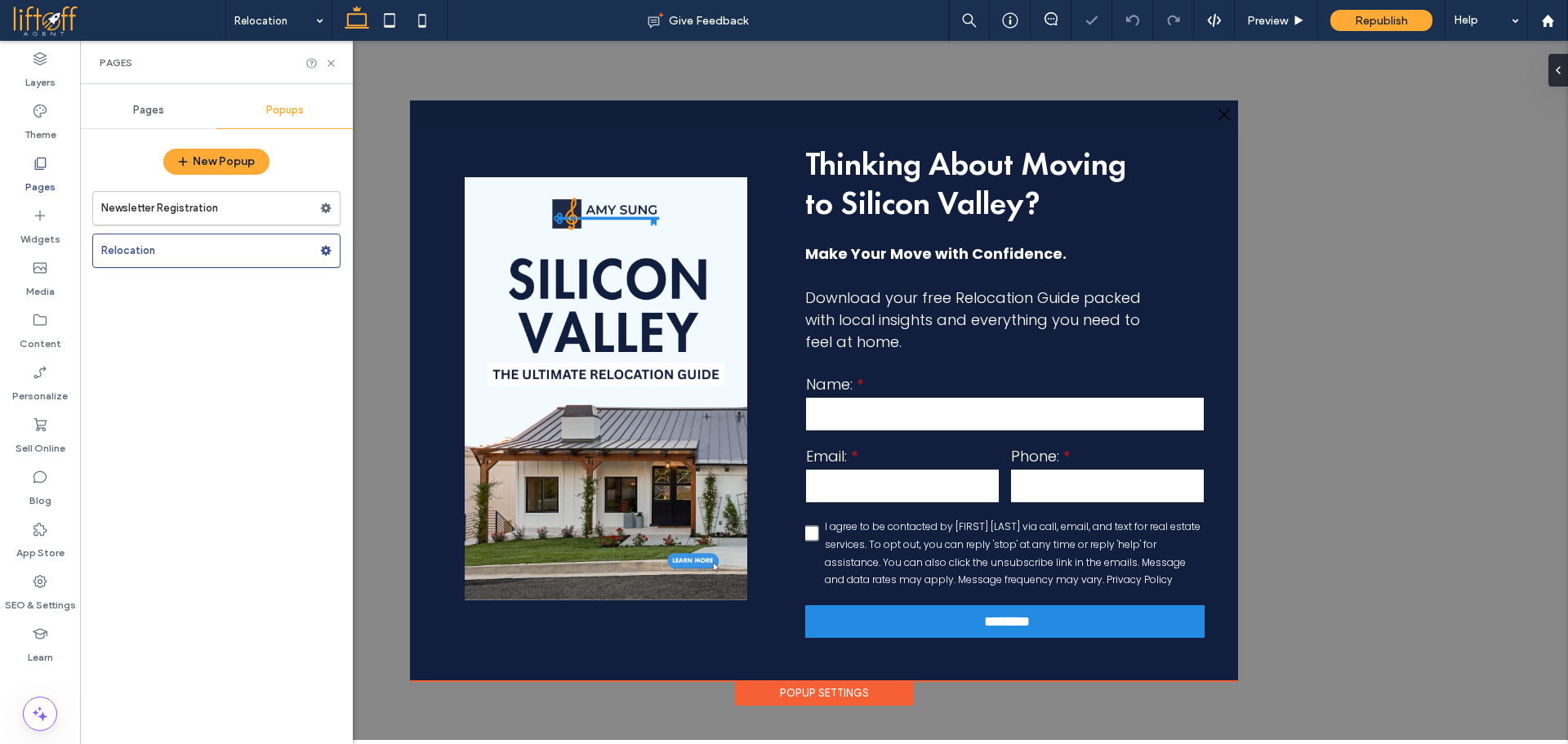 scroll, scrollTop: 0, scrollLeft: 0, axis: both 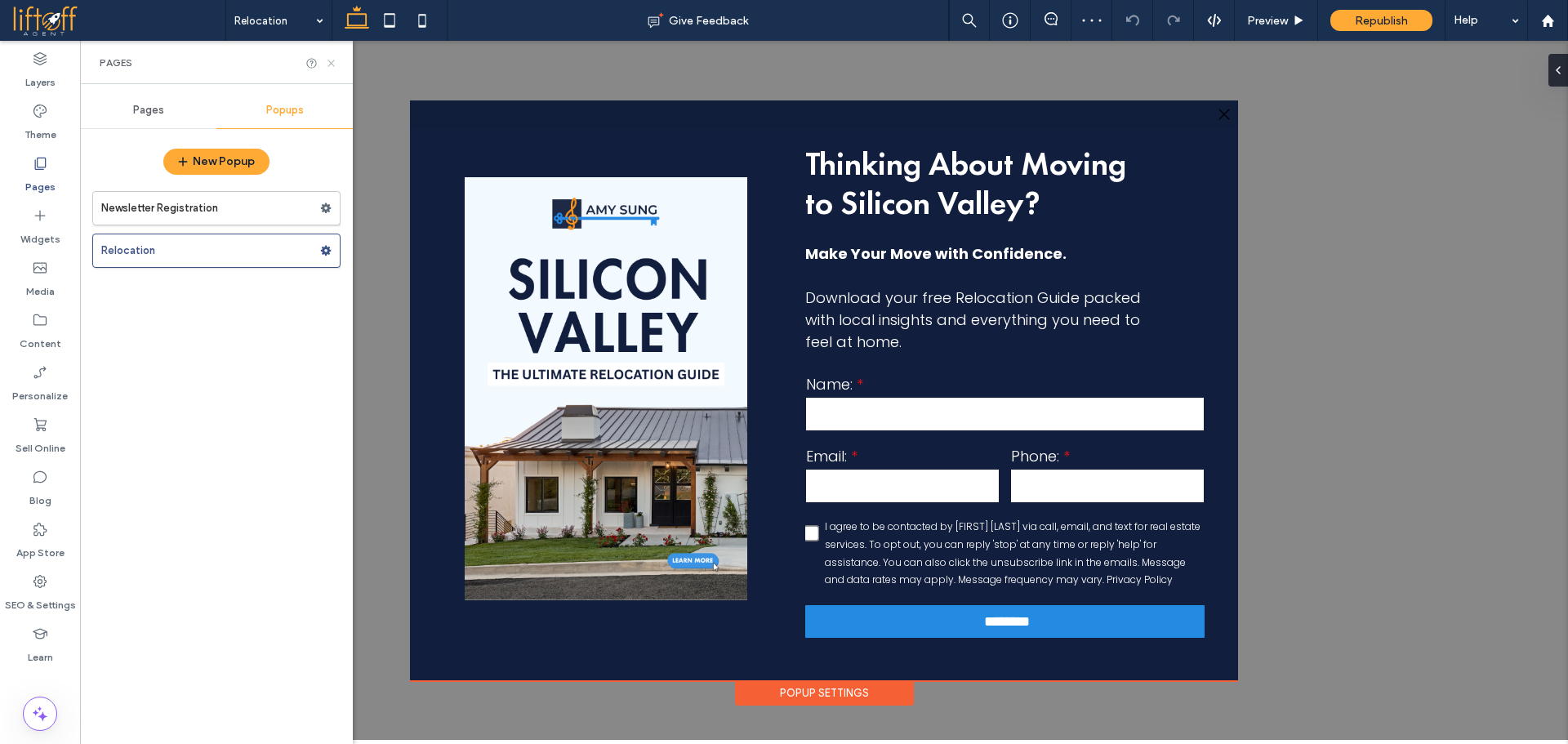 click 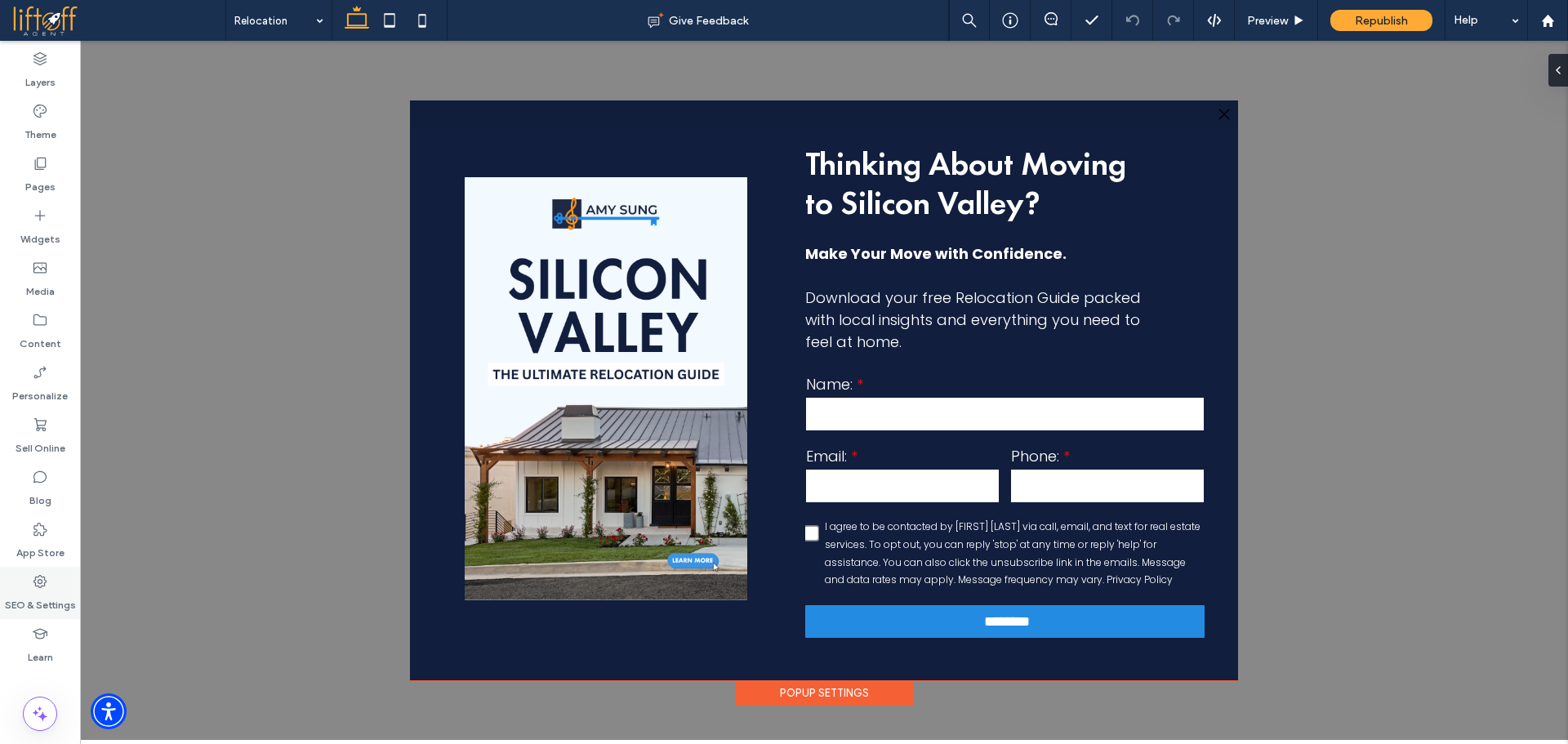 click on "SEO & Settings" at bounding box center [40, 593] 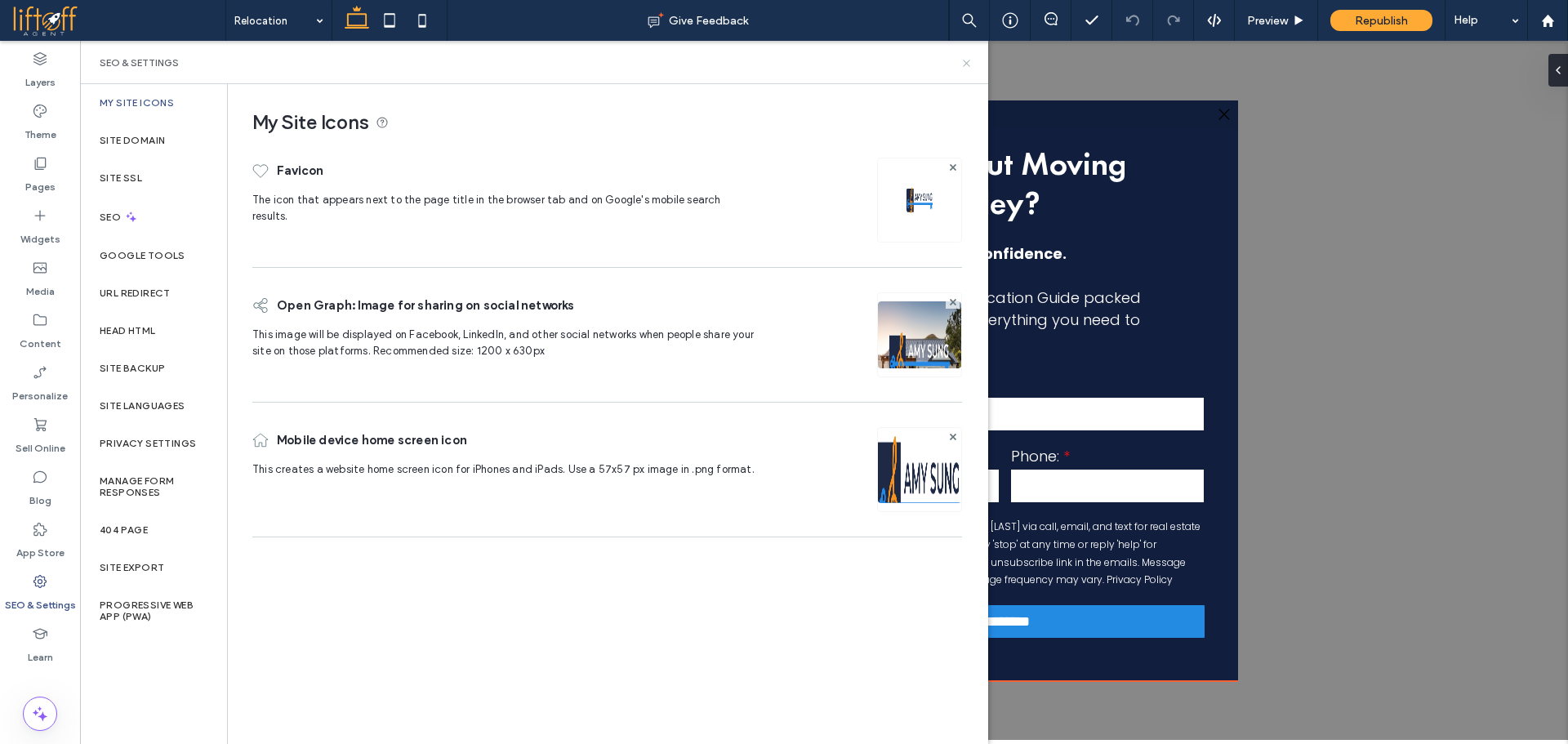 click 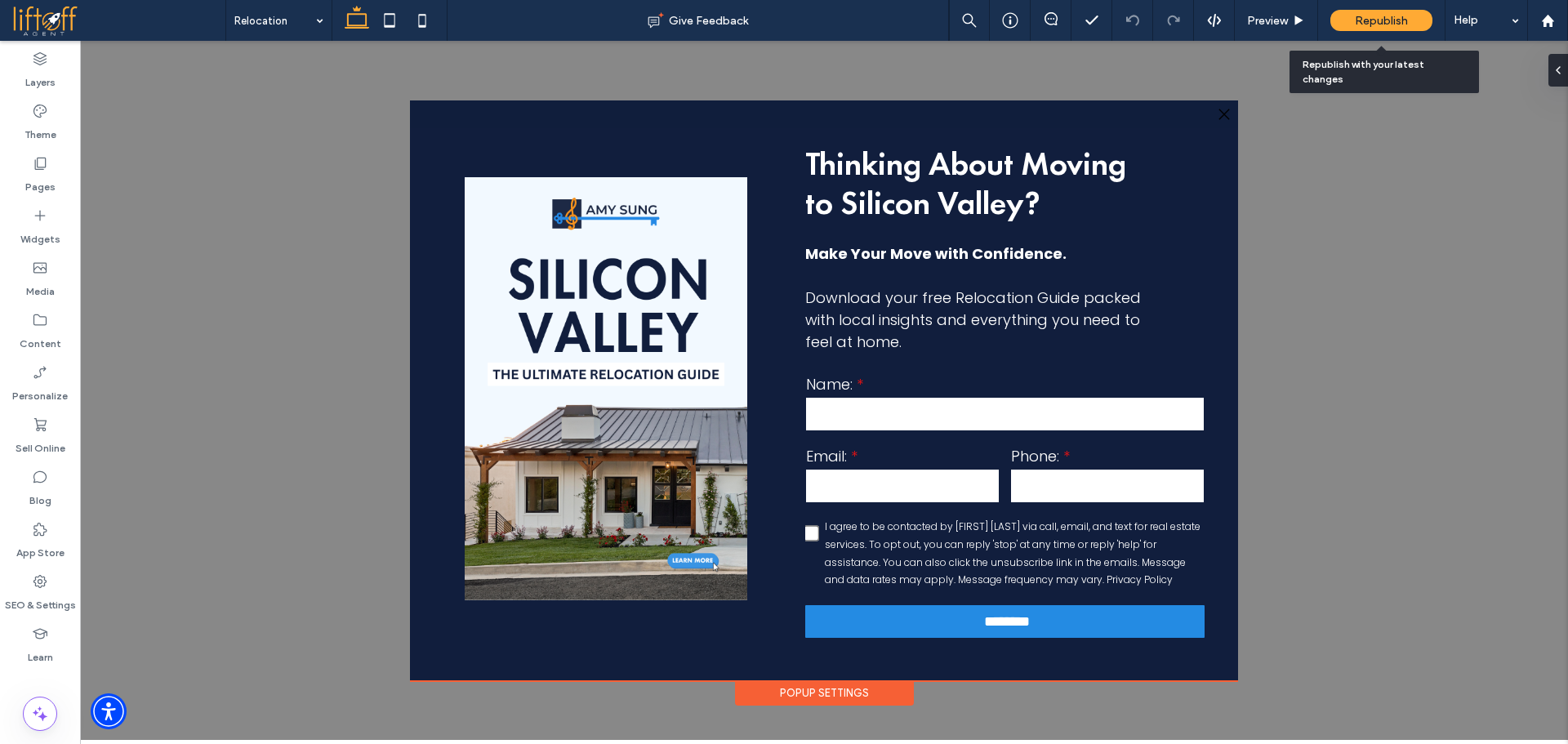 click on "Republish" at bounding box center [1381, 20] 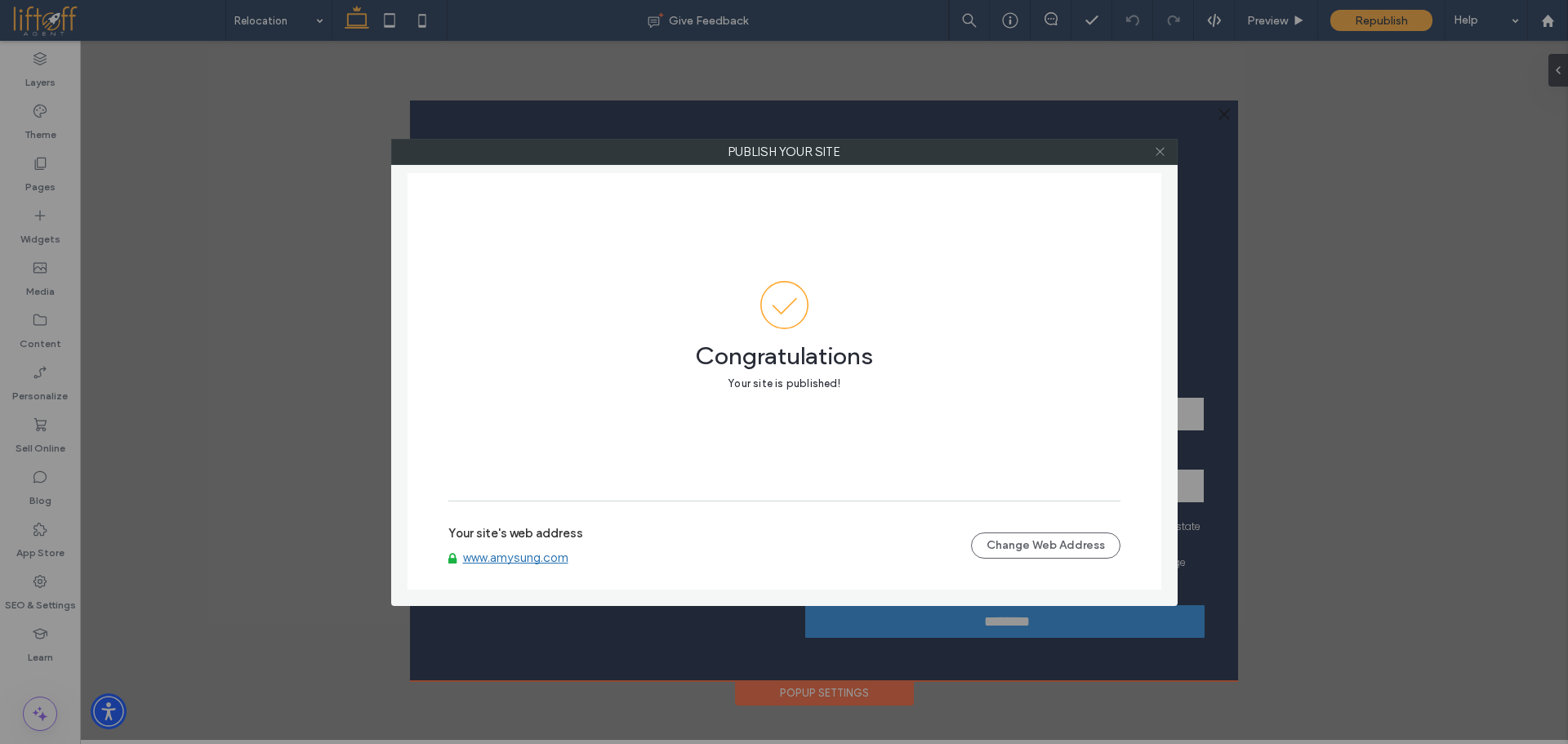 click 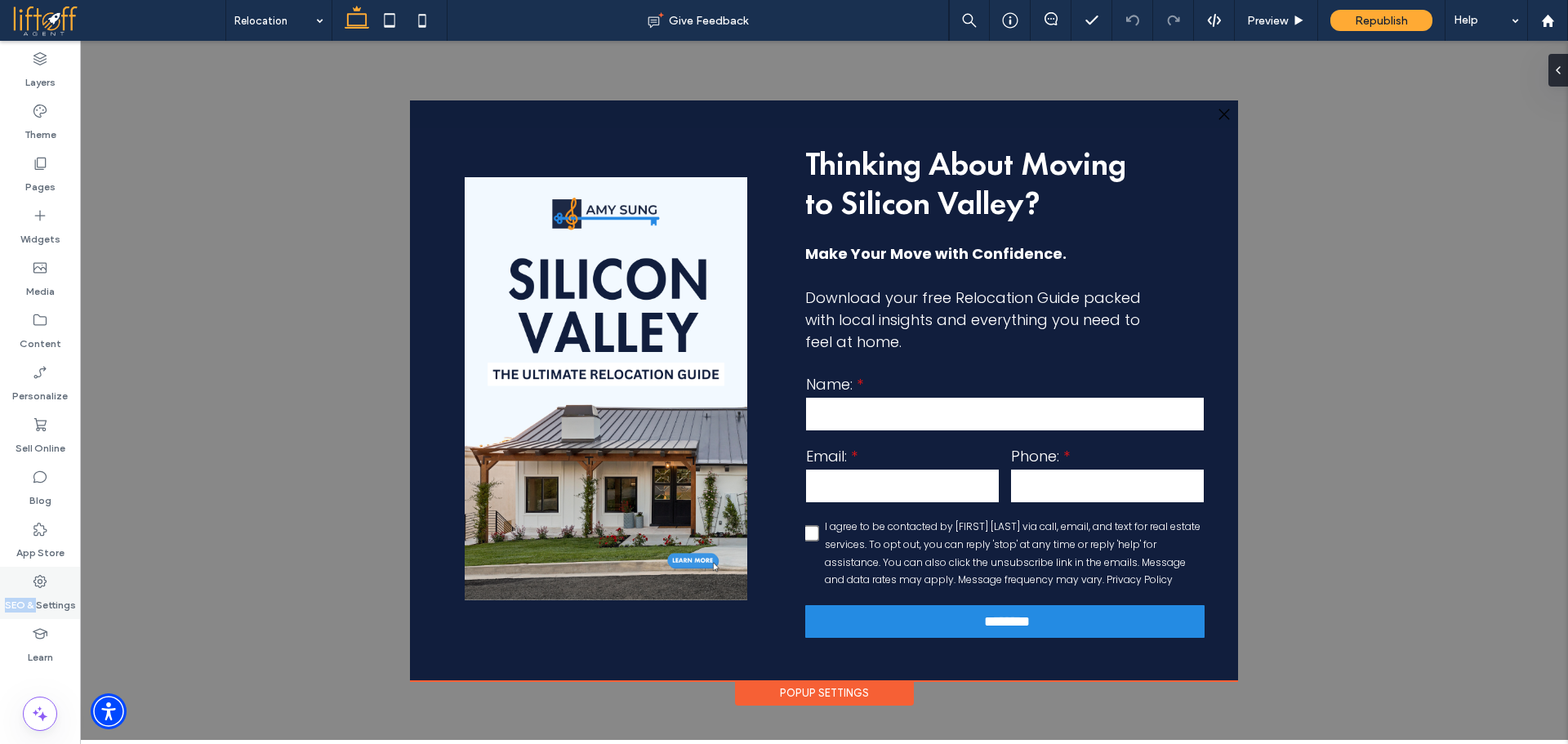 click on "SEO & Settings" at bounding box center (40, 593) 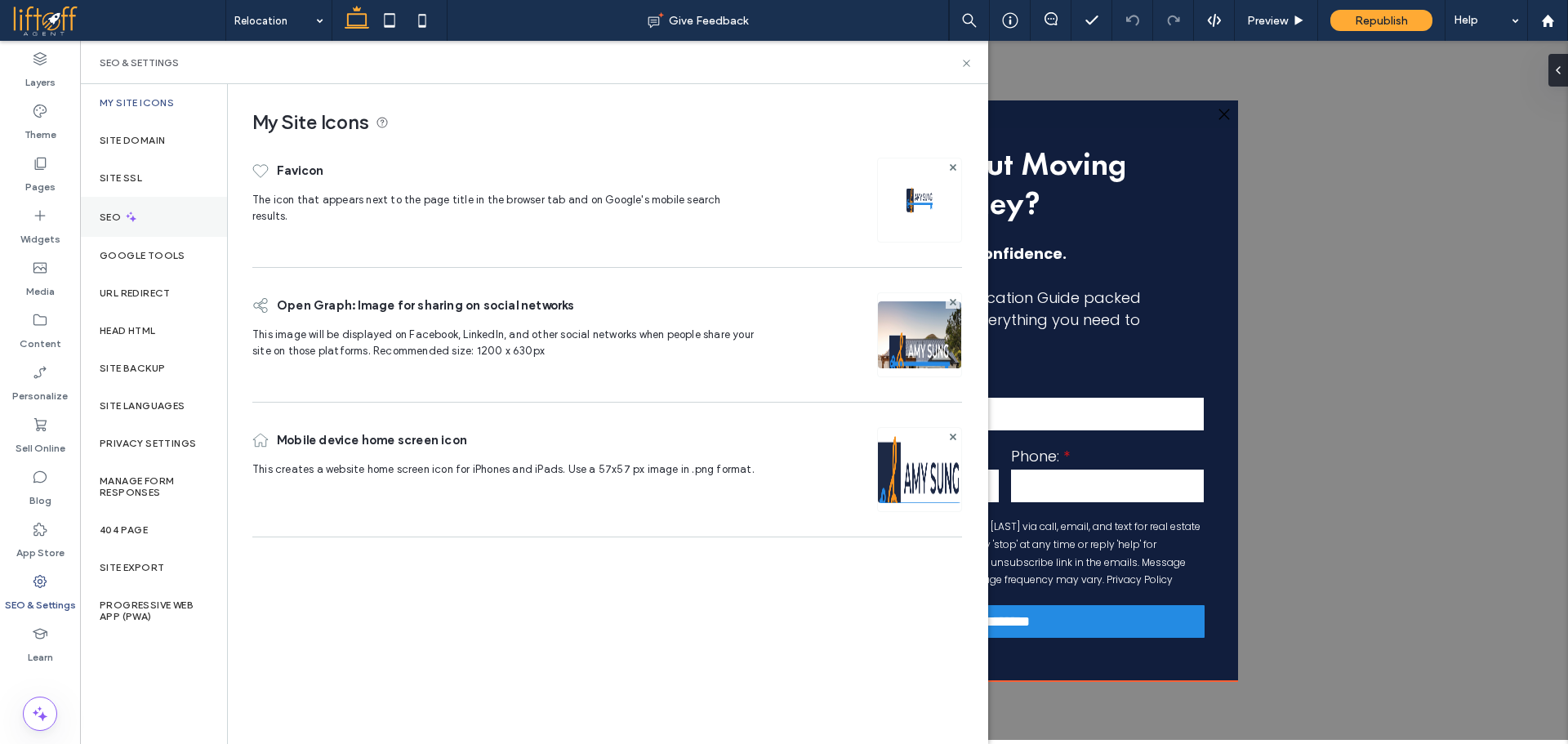 click on "SEO" at bounding box center (112, 217) 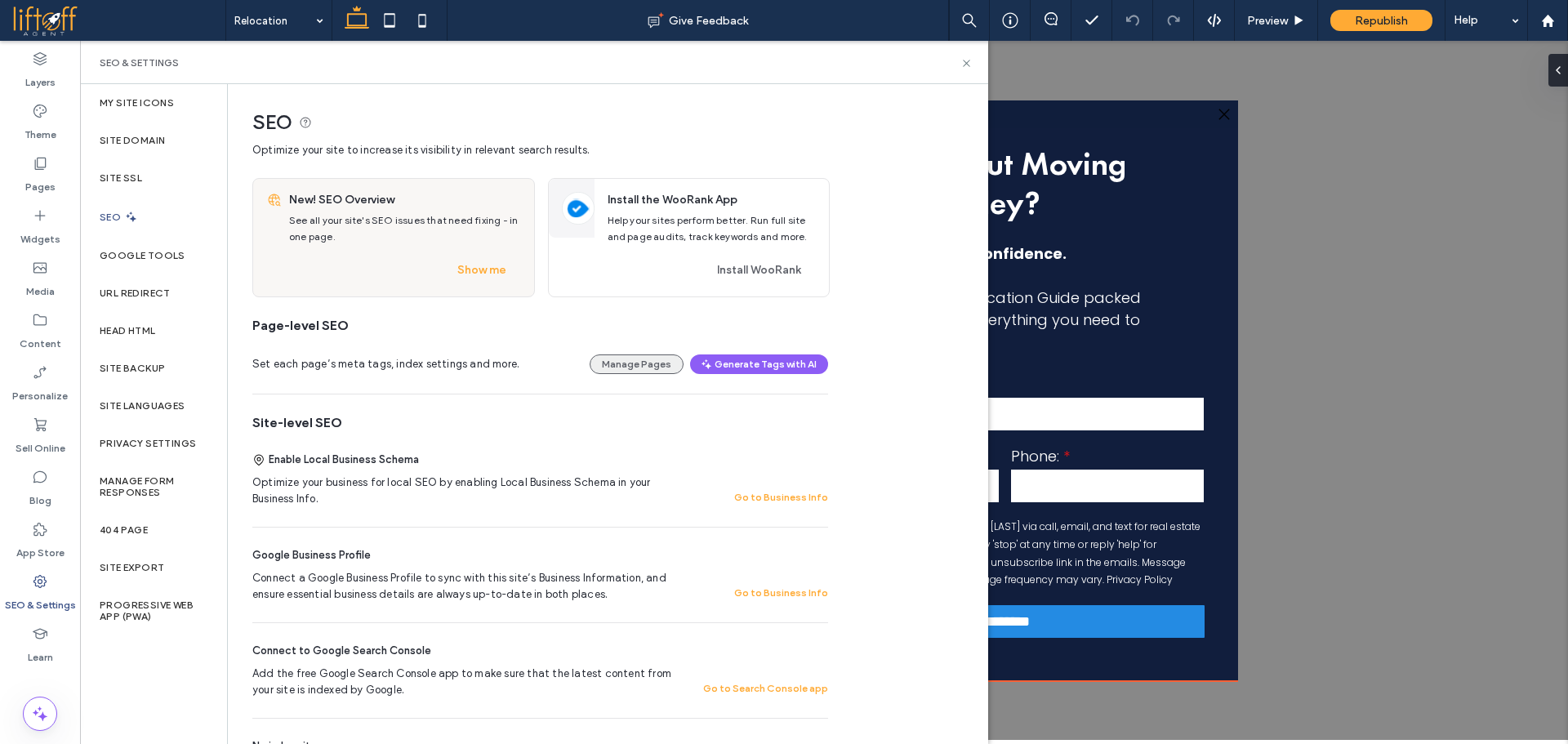 click on "Manage Pages" at bounding box center [636, 364] 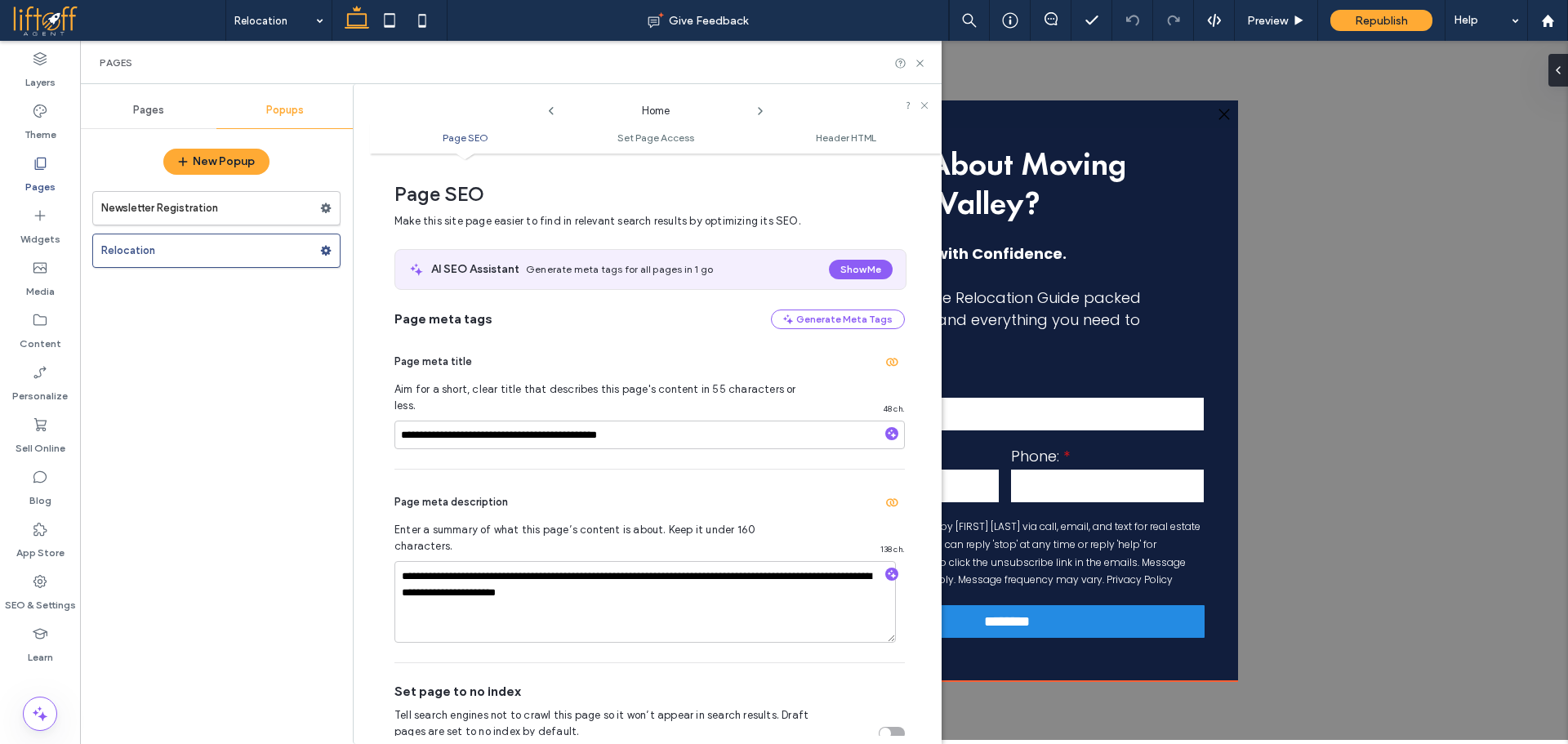 scroll, scrollTop: 8, scrollLeft: 0, axis: vertical 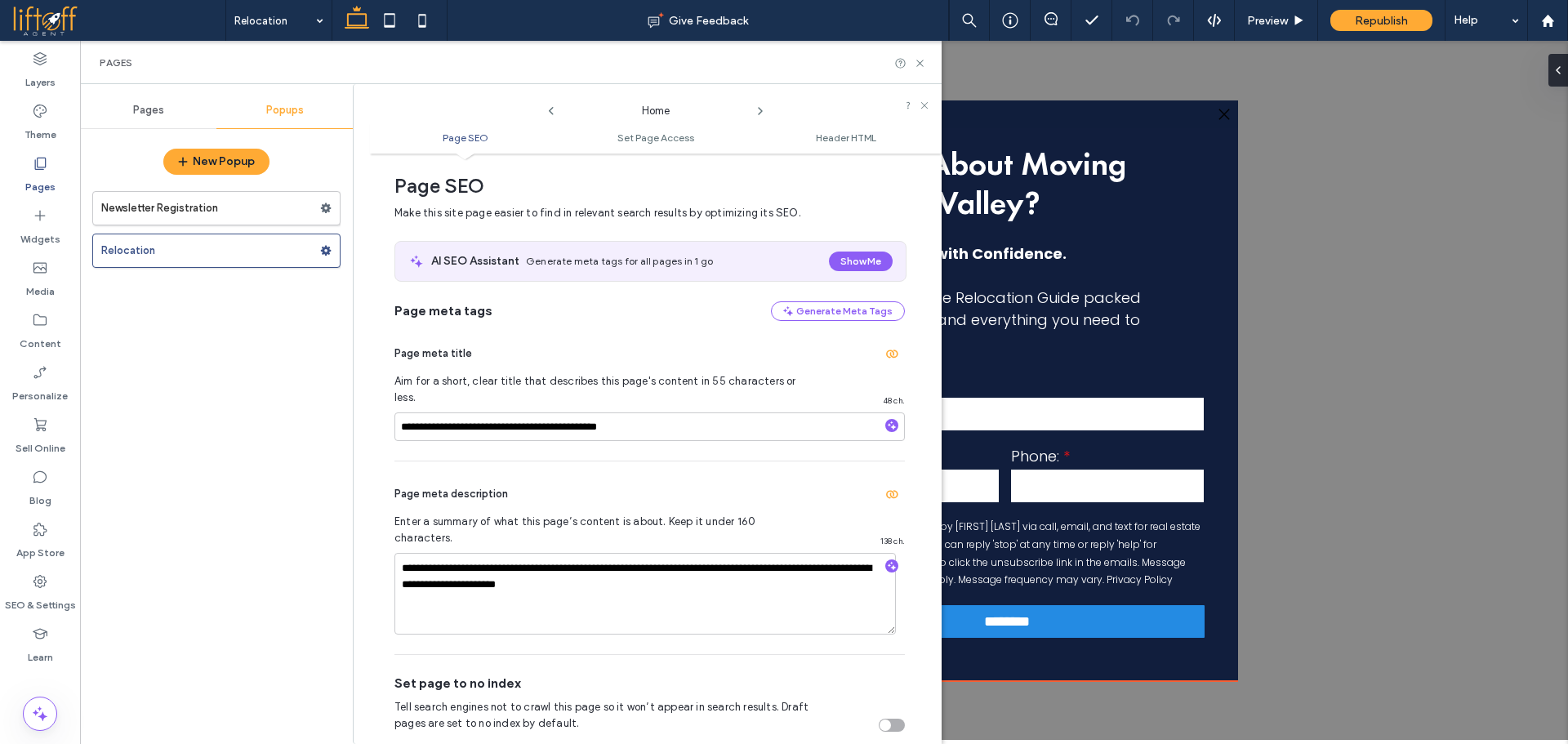 click on "Pages" at bounding box center (40, 175) 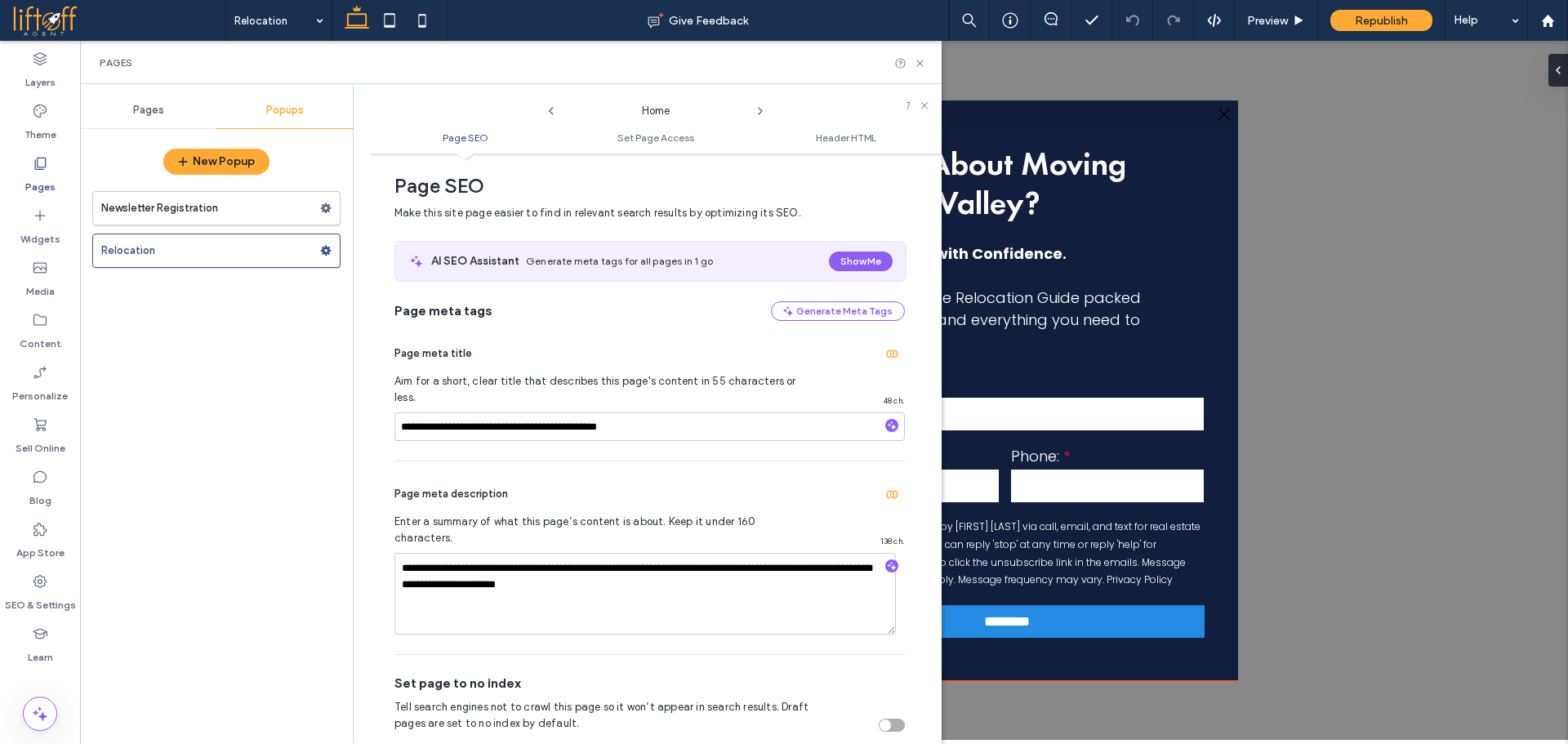 click on "Pages" at bounding box center [40, 183] 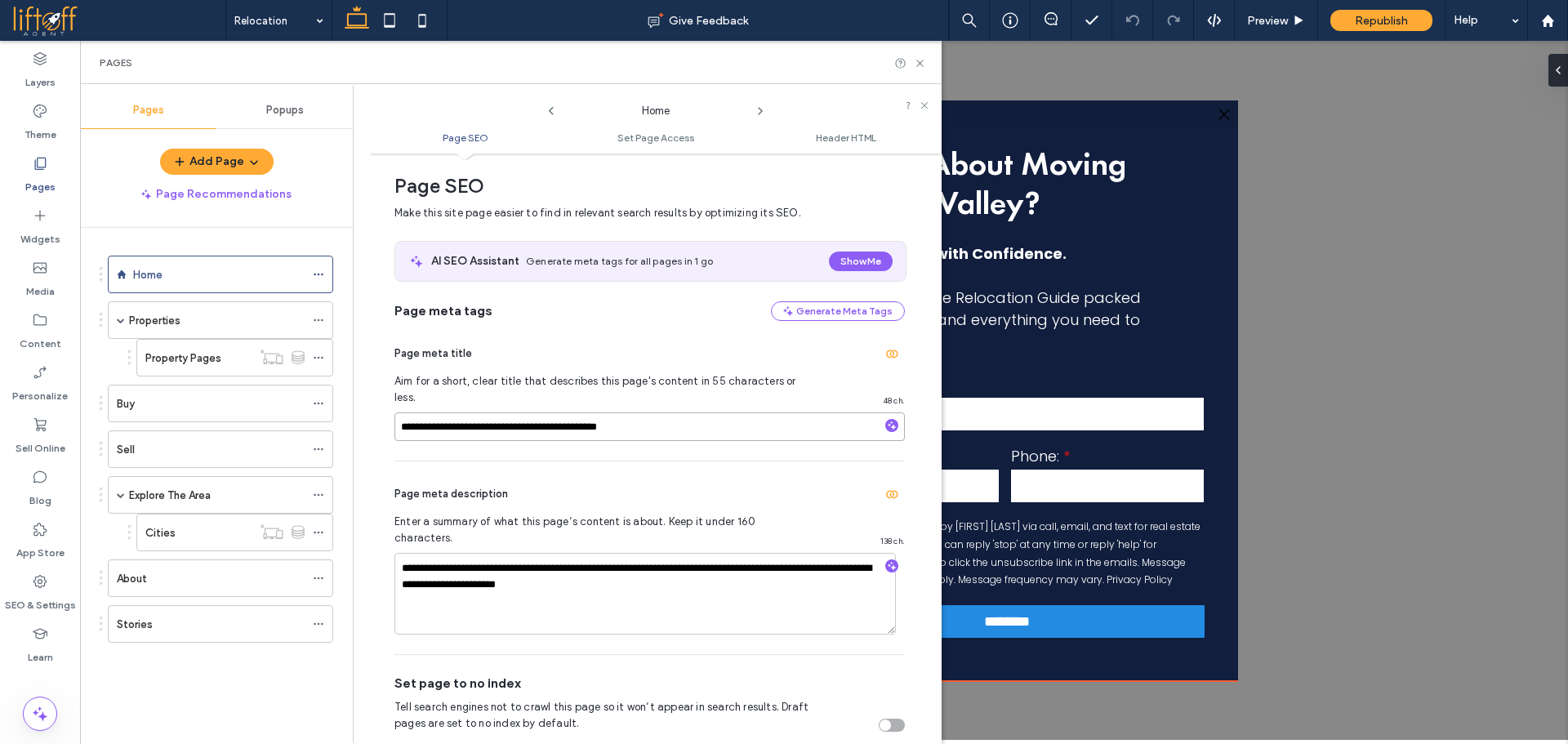 click on "**********" at bounding box center (649, 426) 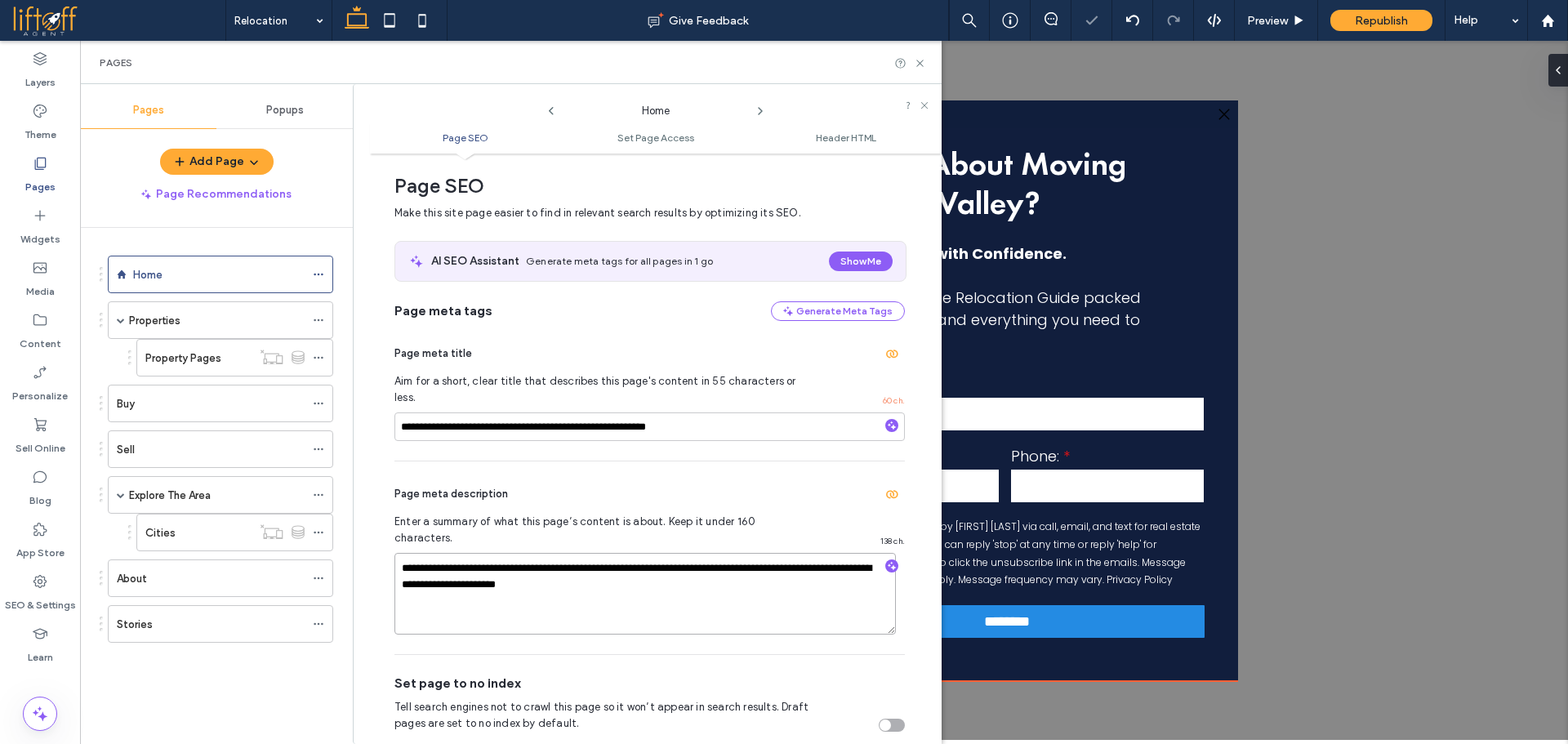click on "**********" at bounding box center [645, 594] 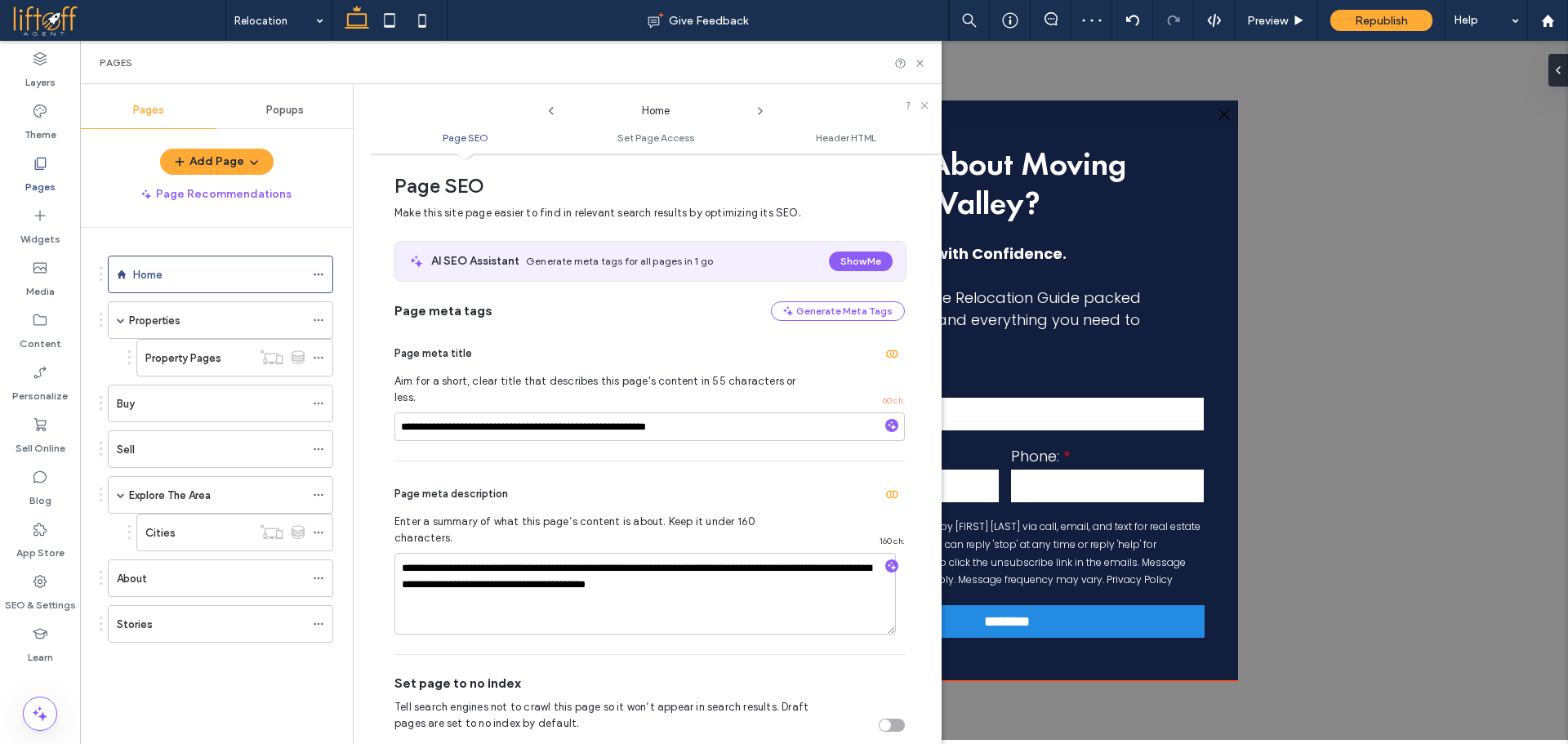 click on "Page meta description" at bounding box center (649, 494) 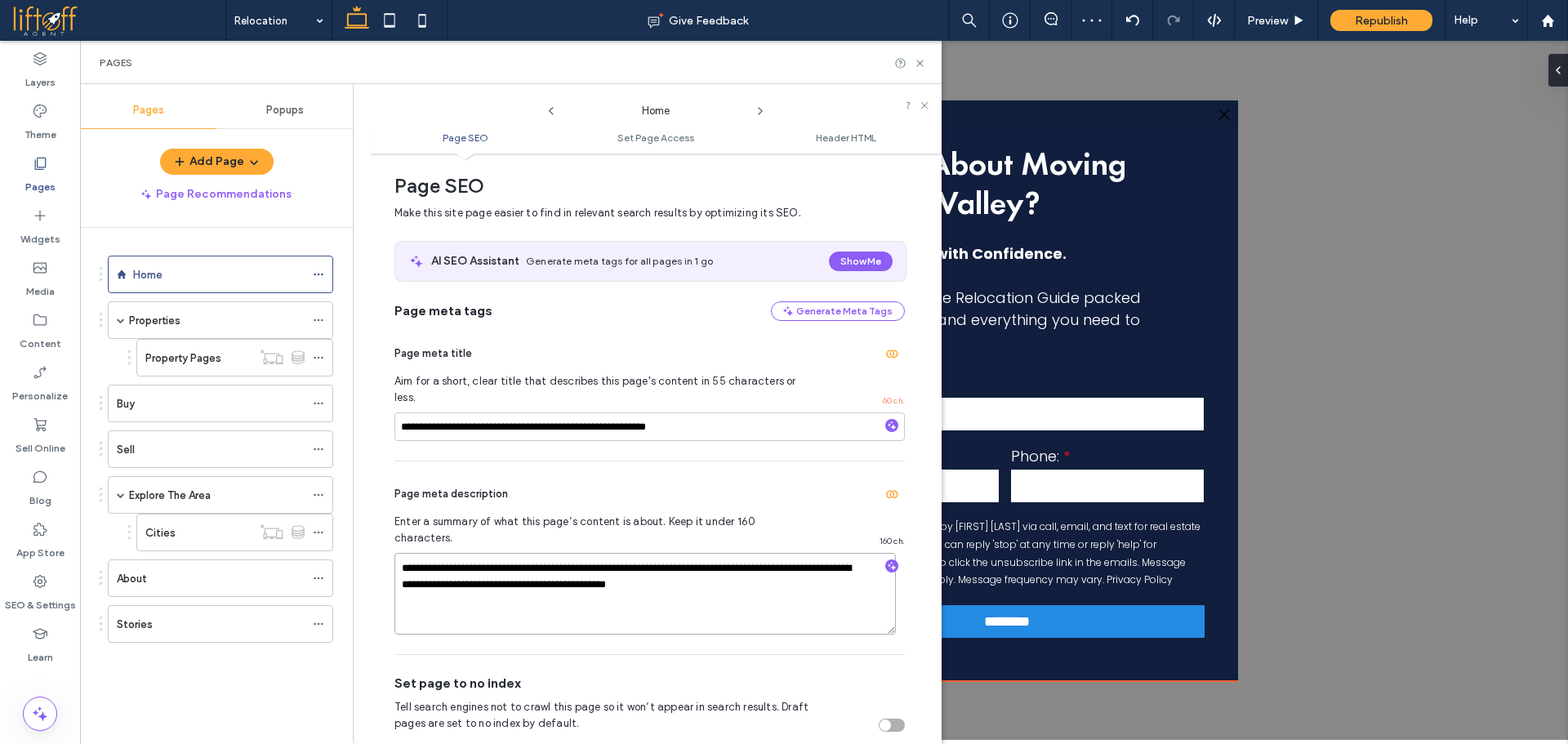 click on "**********" at bounding box center [645, 594] 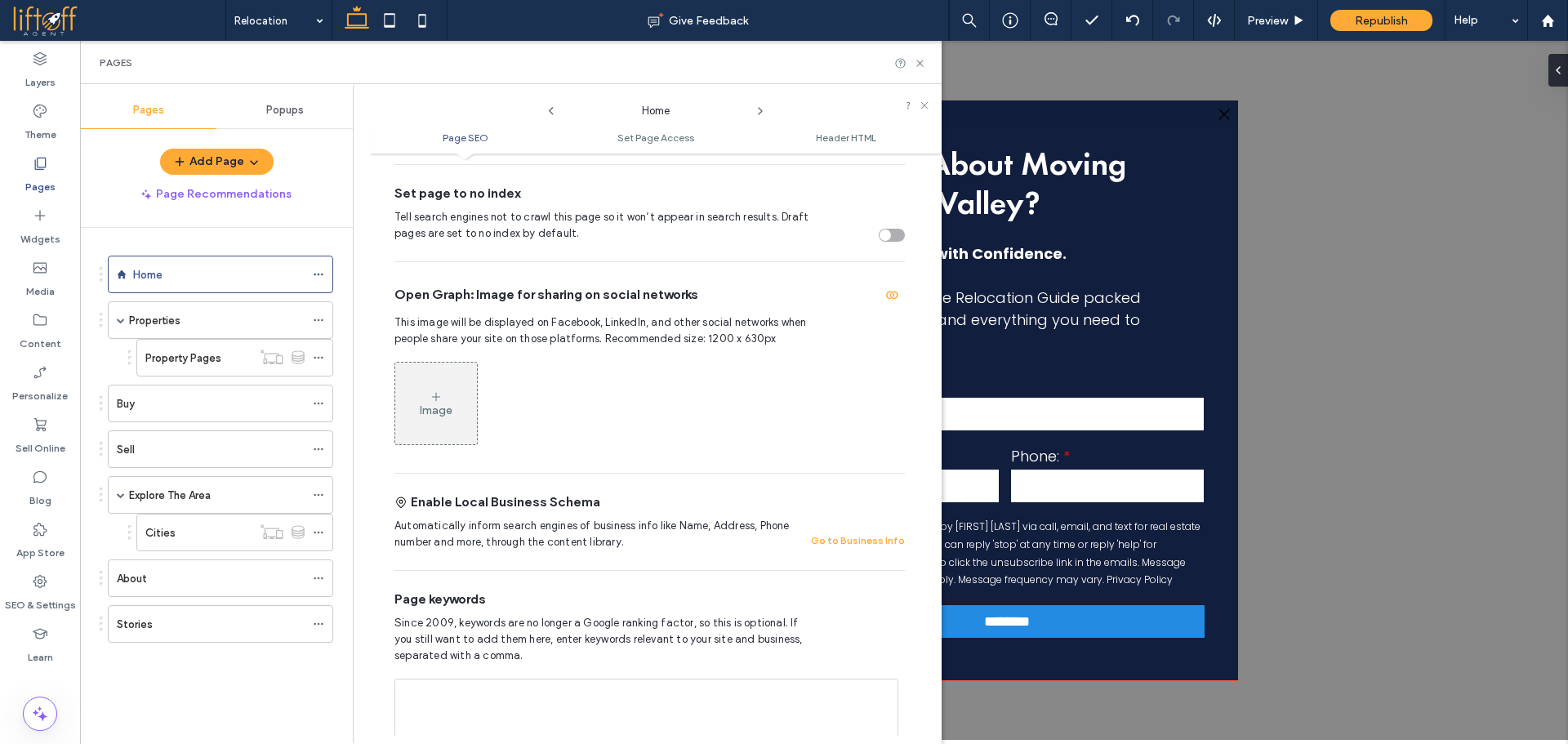 scroll, scrollTop: 510, scrollLeft: 0, axis: vertical 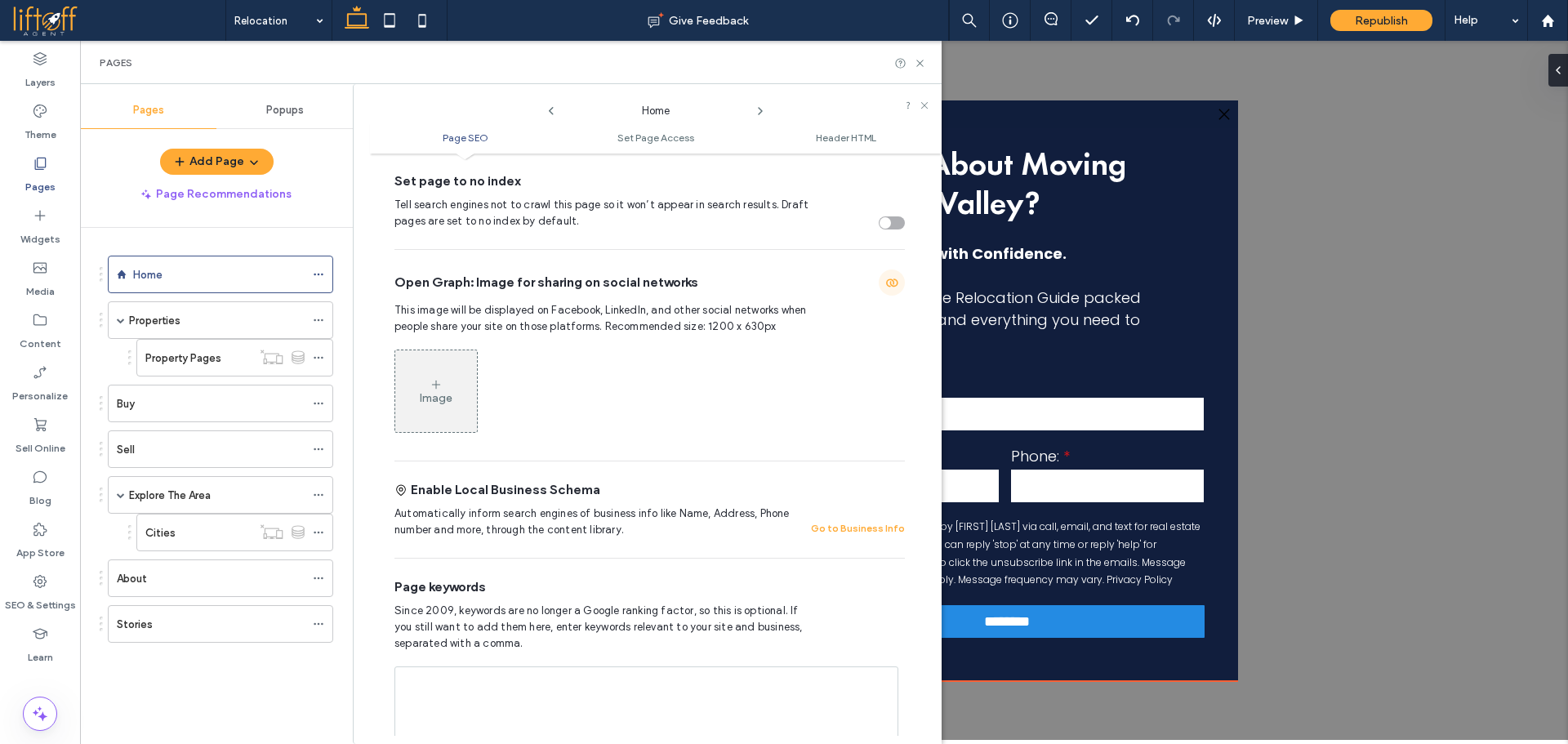 click 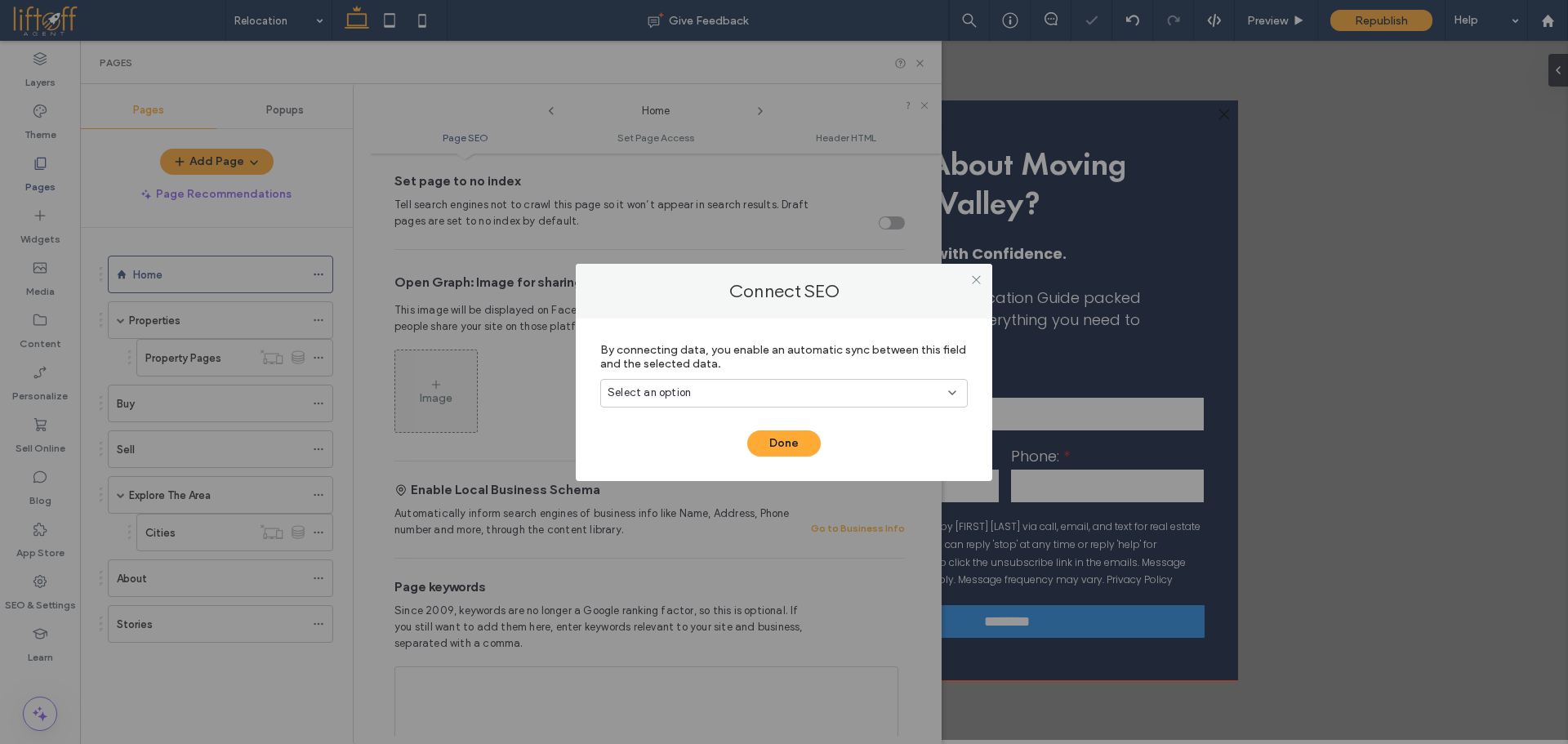 click on "Select an option" at bounding box center [784, 393] 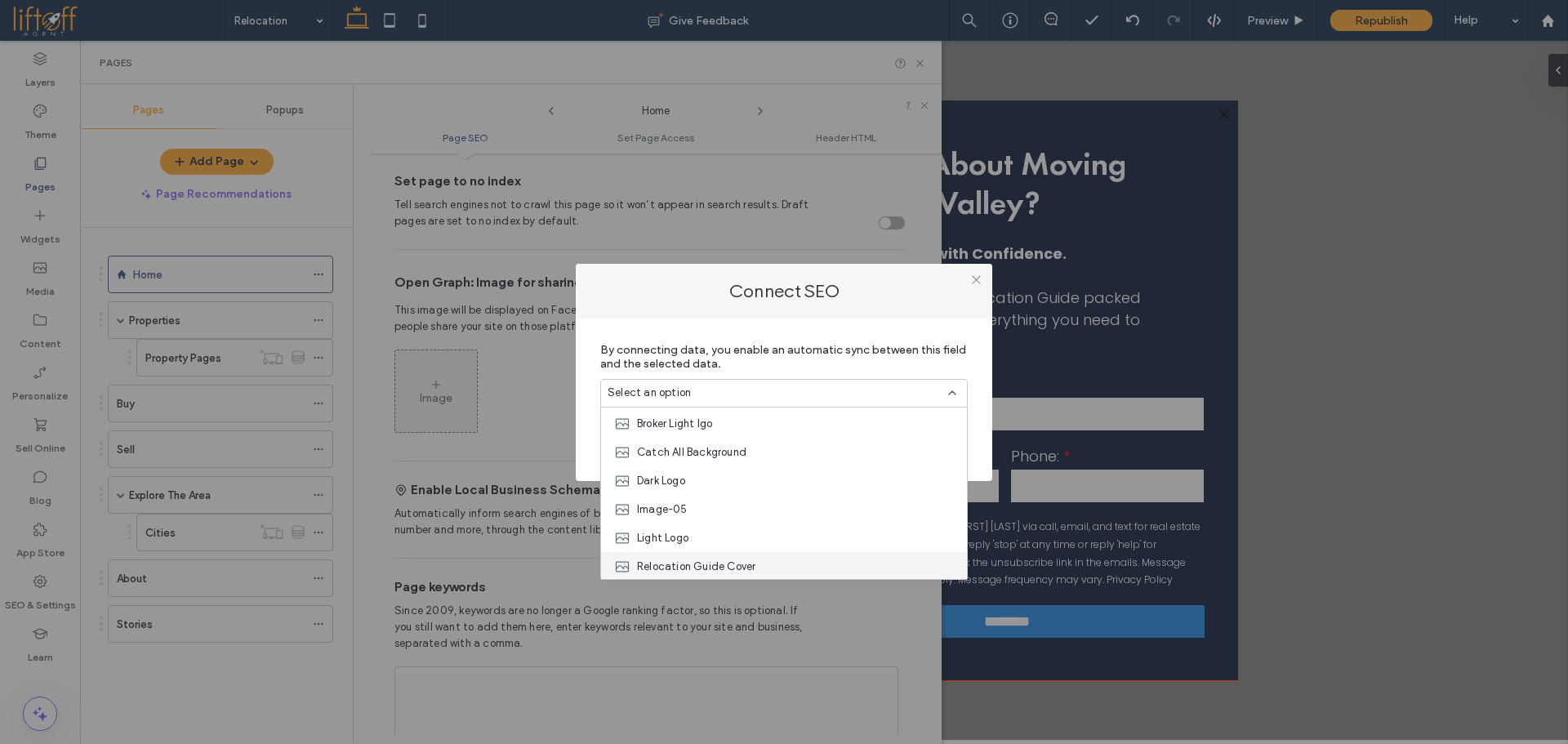 scroll, scrollTop: 57, scrollLeft: 0, axis: vertical 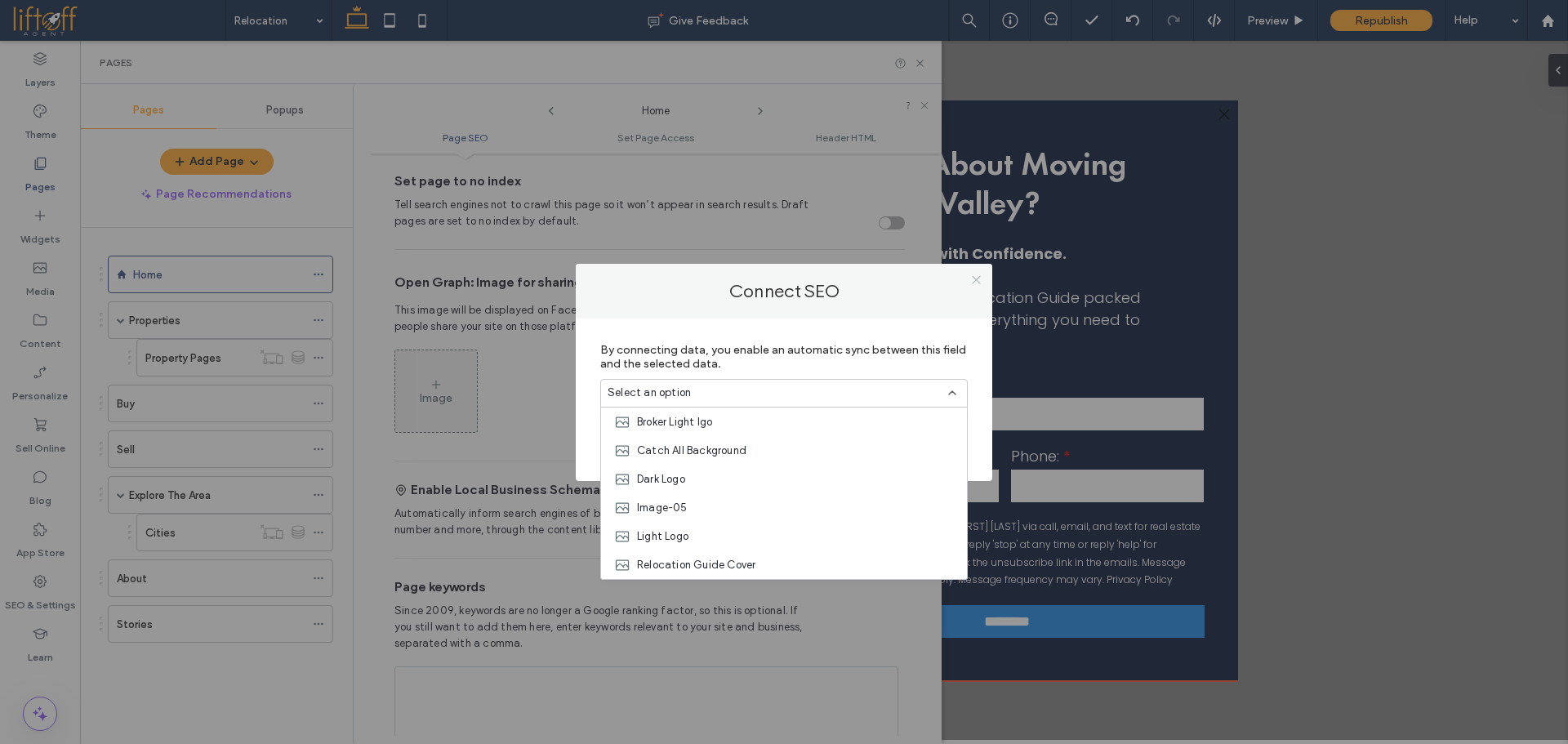 click 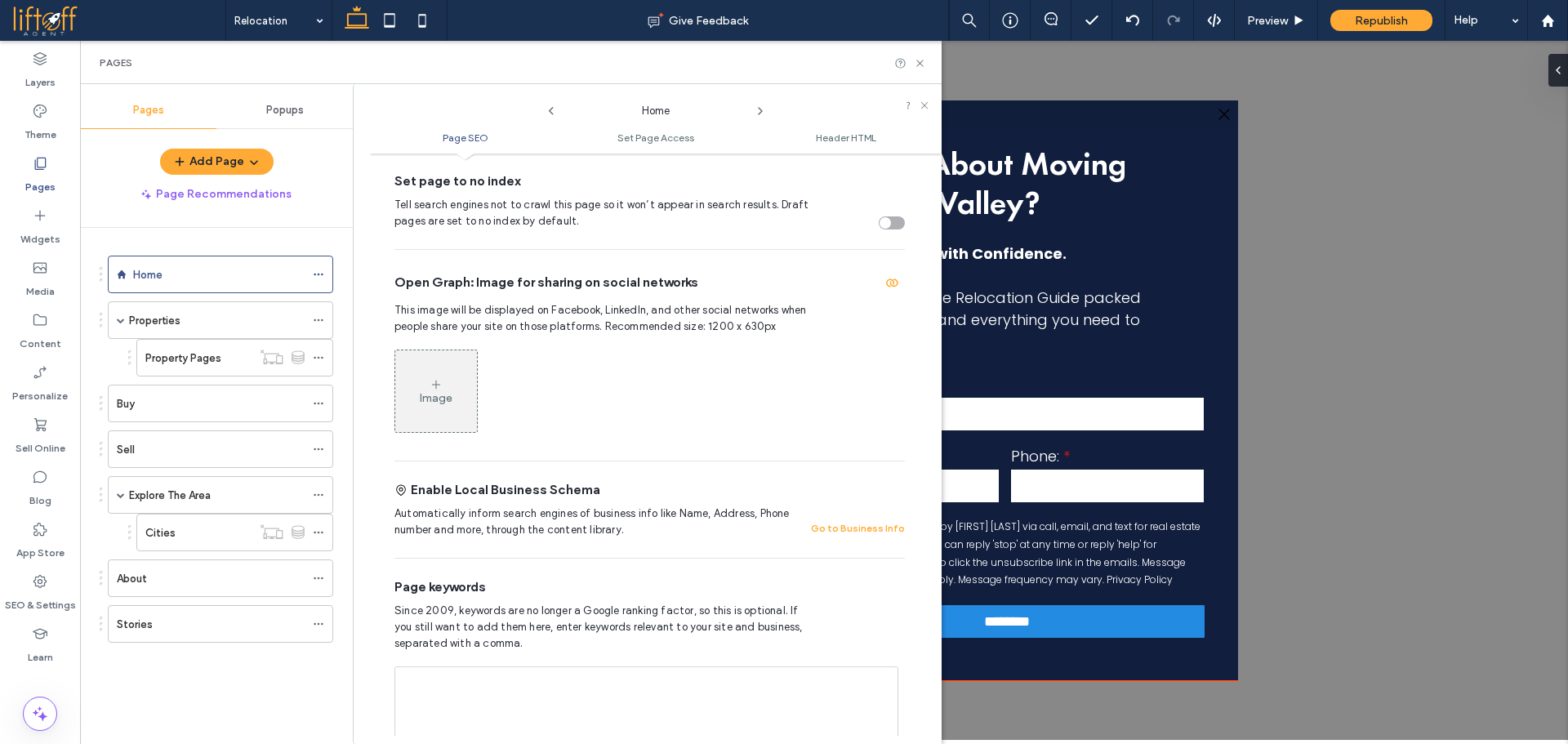 click on "Image" at bounding box center [649, 391] 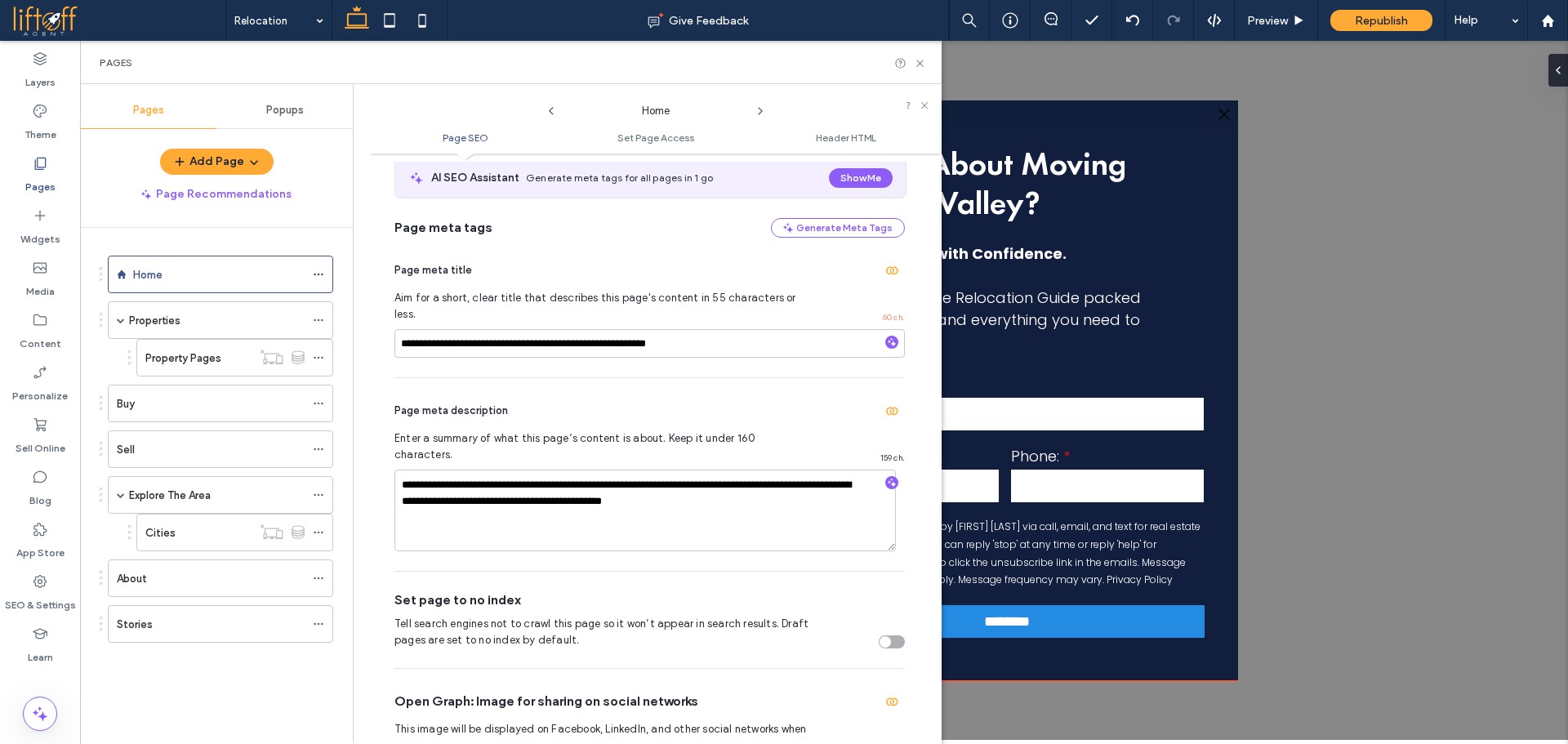 scroll, scrollTop: 0, scrollLeft: 0, axis: both 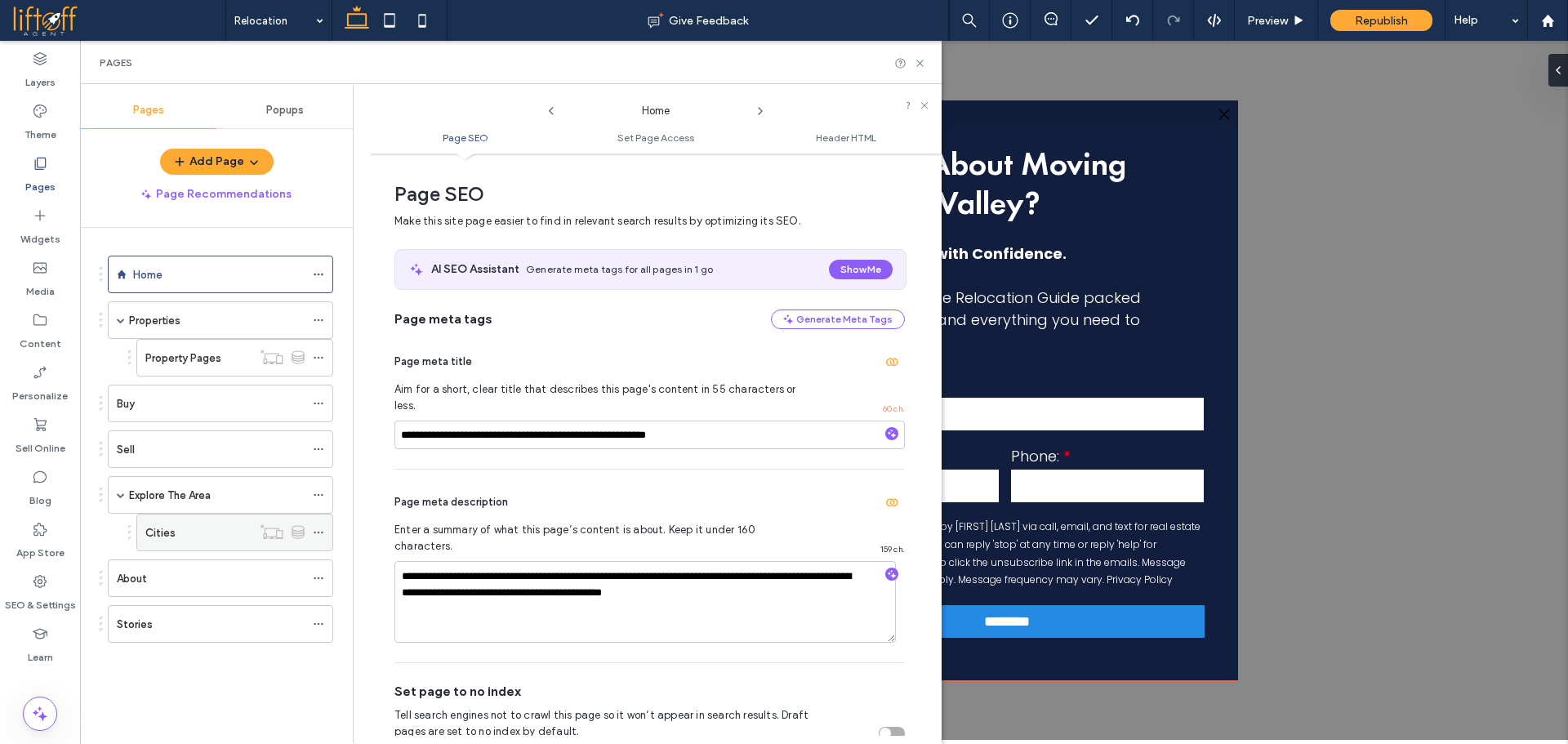 click on "Cities" at bounding box center (198, 532) 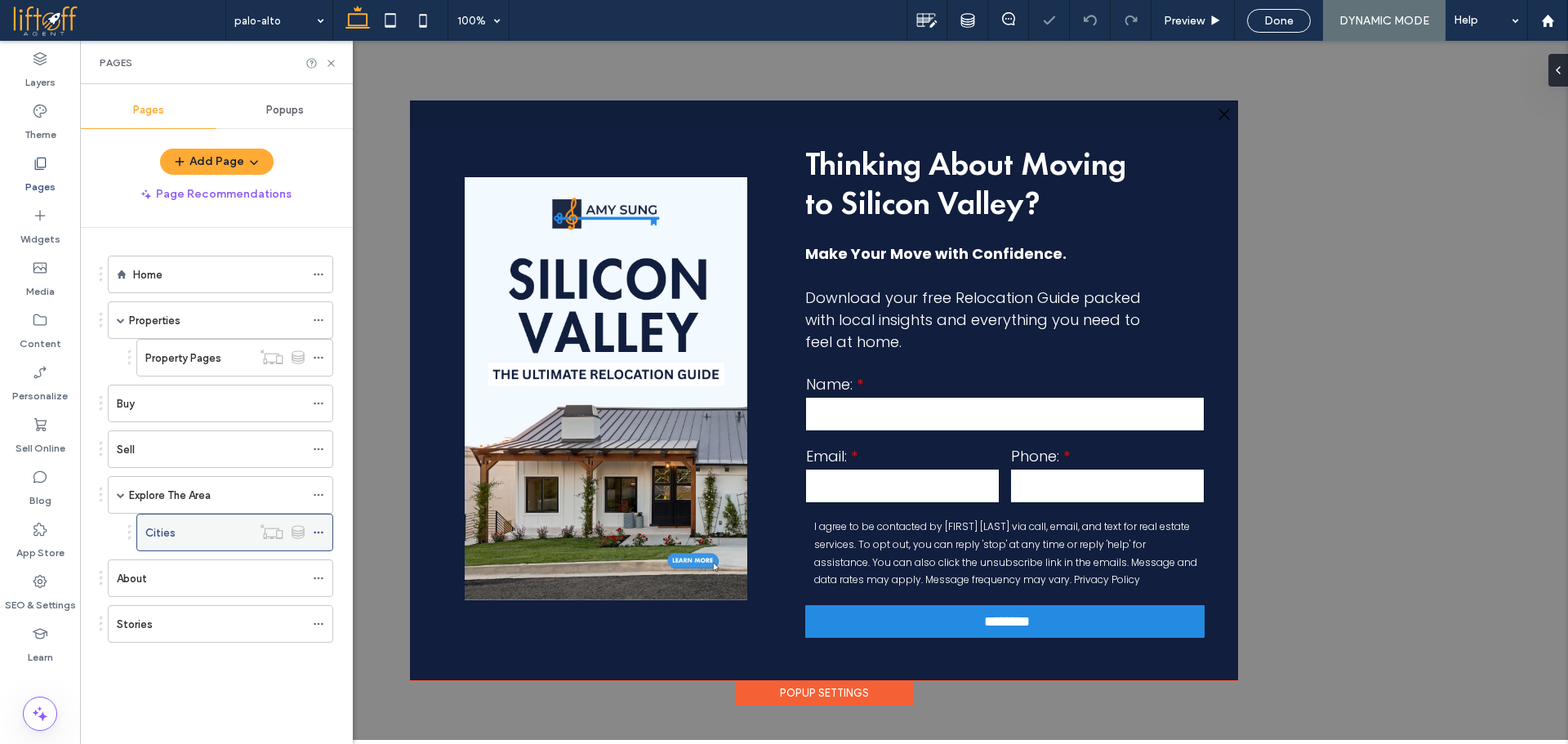 click 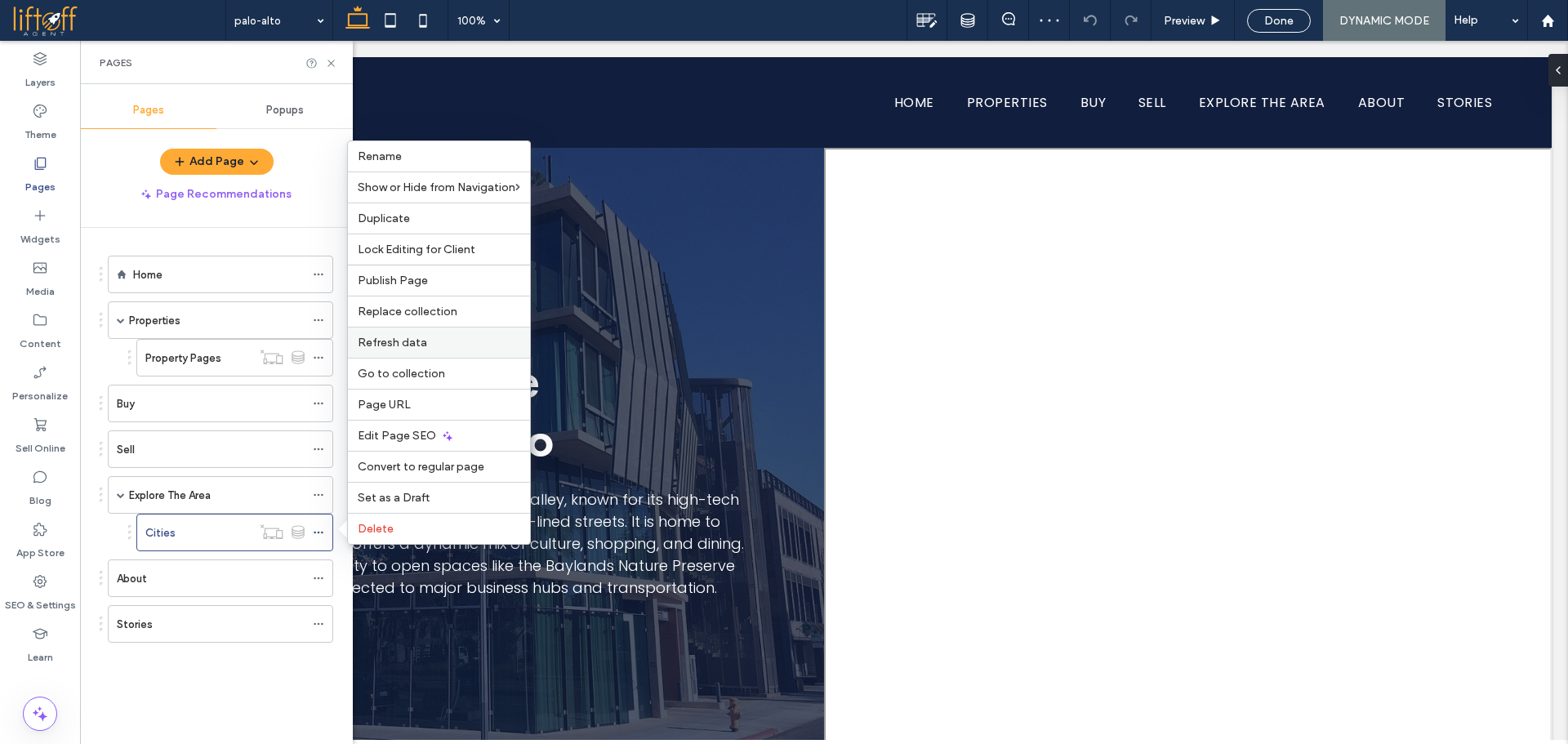 scroll, scrollTop: 0, scrollLeft: 0, axis: both 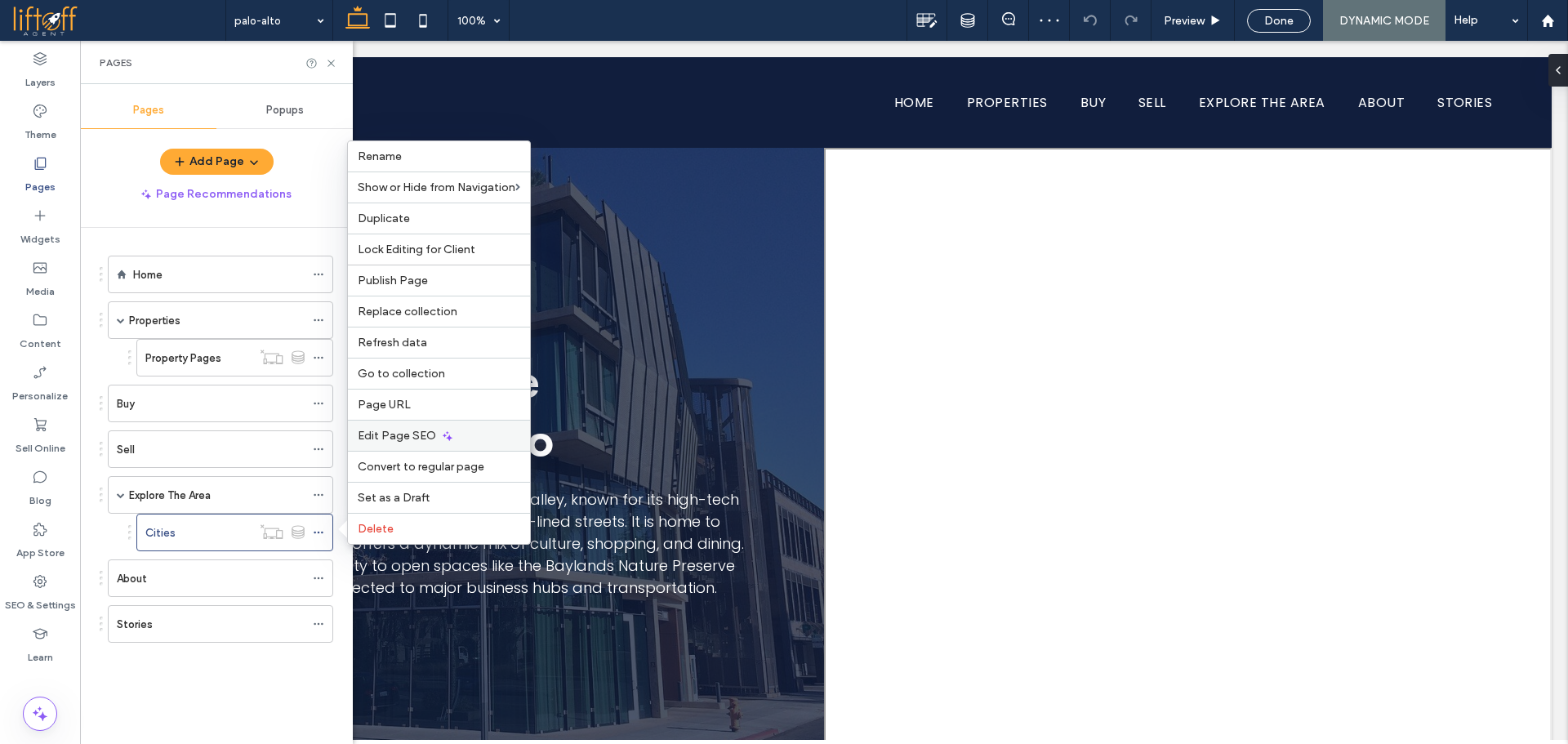 click on "Edit Page SEO" at bounding box center [397, 435] 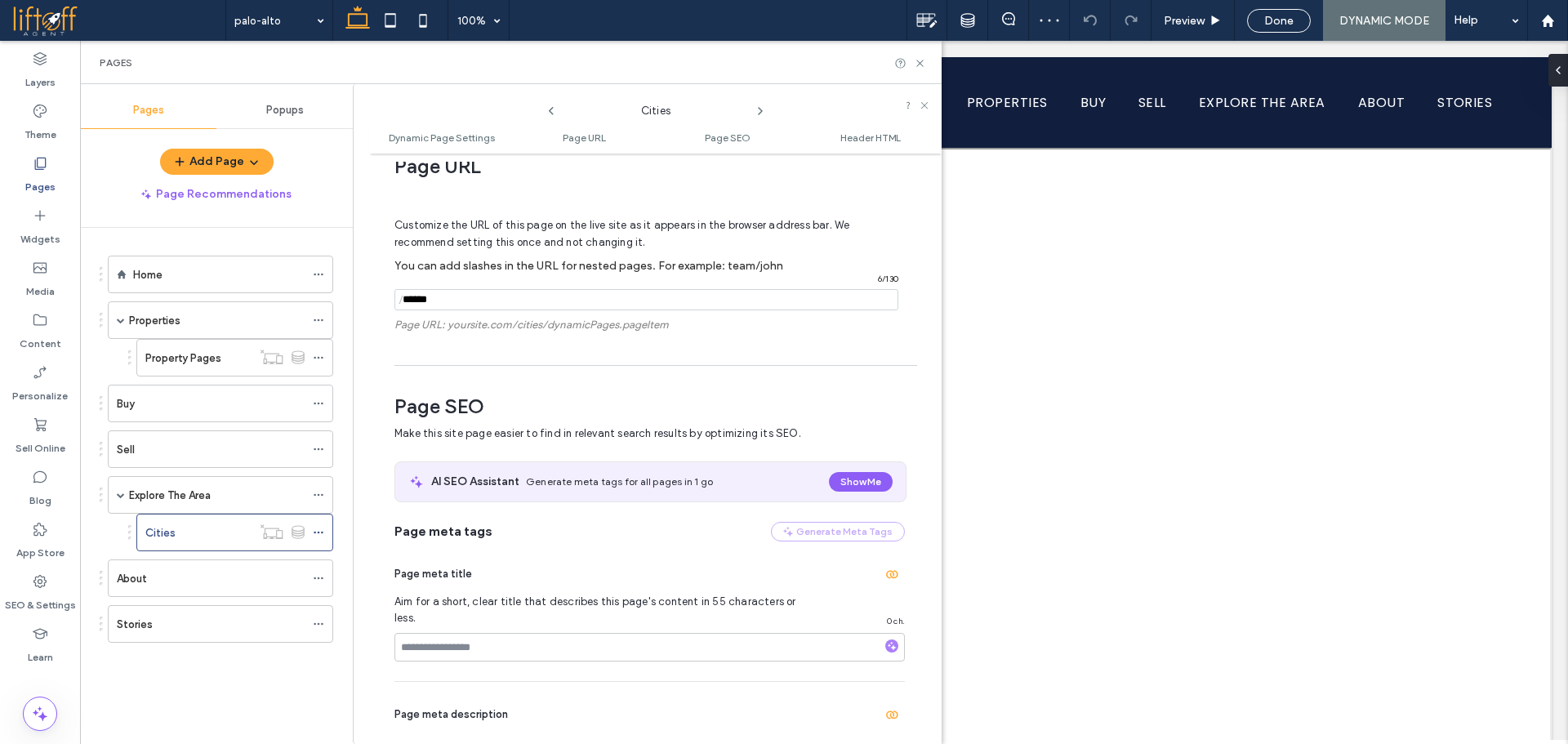scroll, scrollTop: 540, scrollLeft: 0, axis: vertical 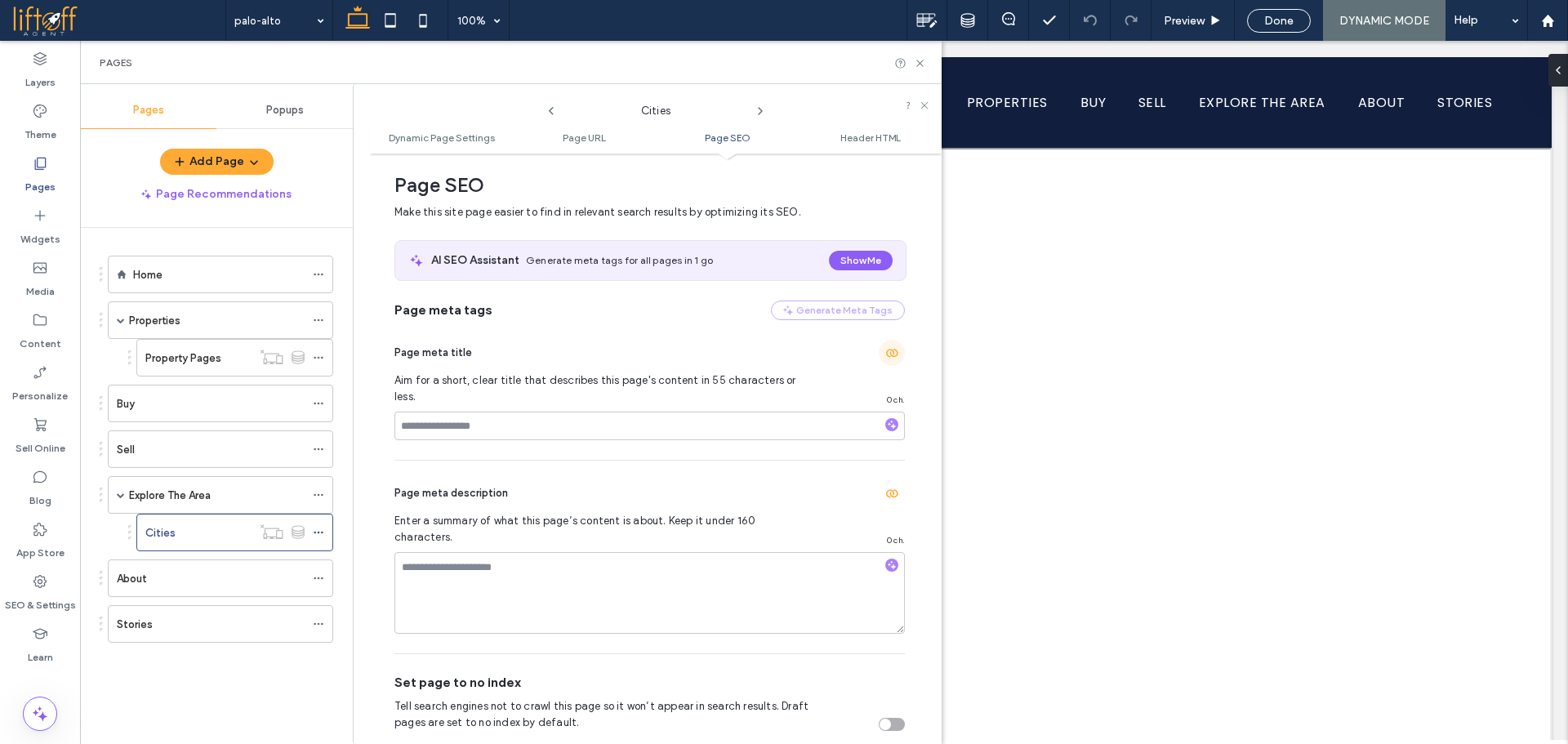 click 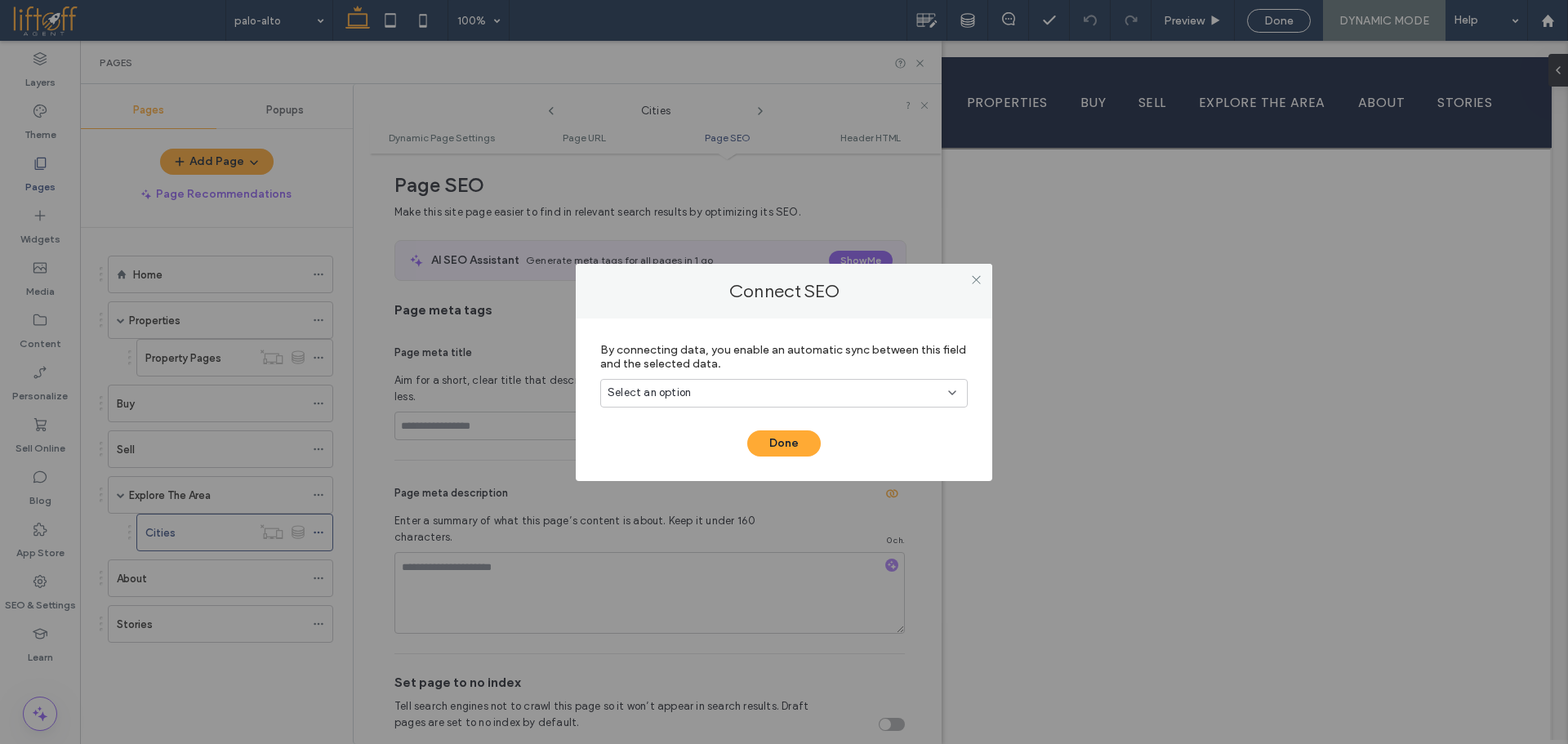 drag, startPoint x: 728, startPoint y: 381, endPoint x: 719, endPoint y: 388, distance: 11.40175 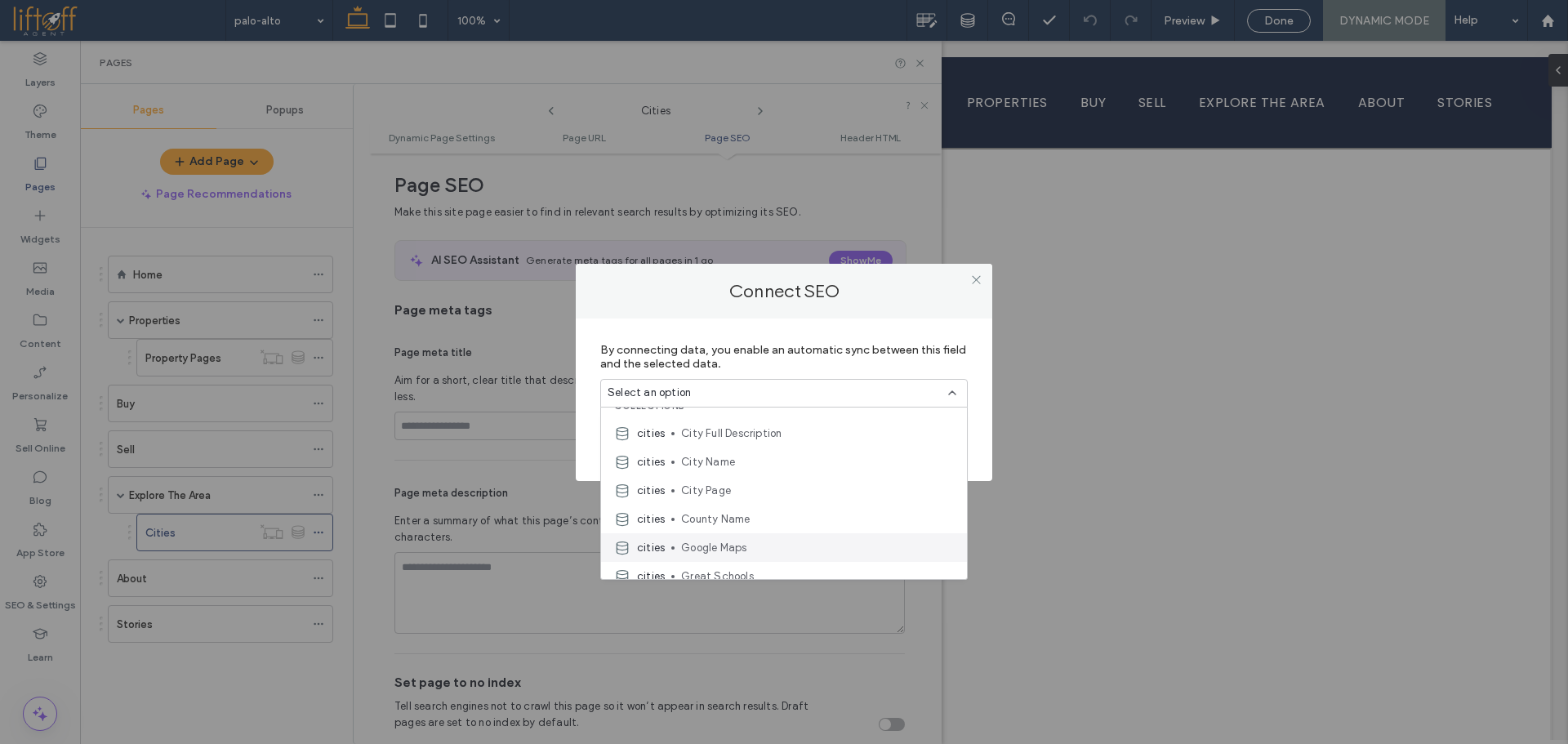 scroll, scrollTop: 301, scrollLeft: 0, axis: vertical 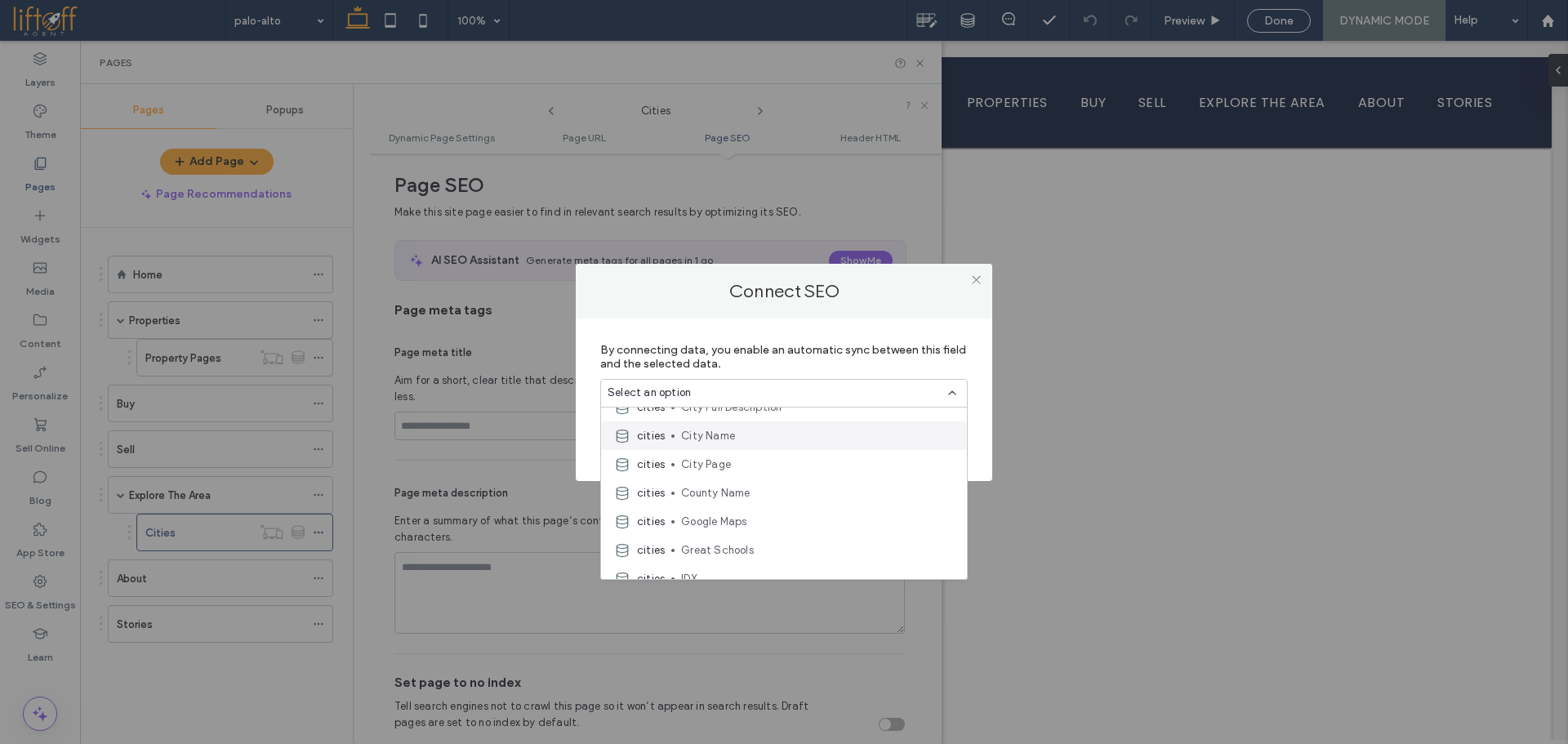 click on "City Name" at bounding box center (817, 436) 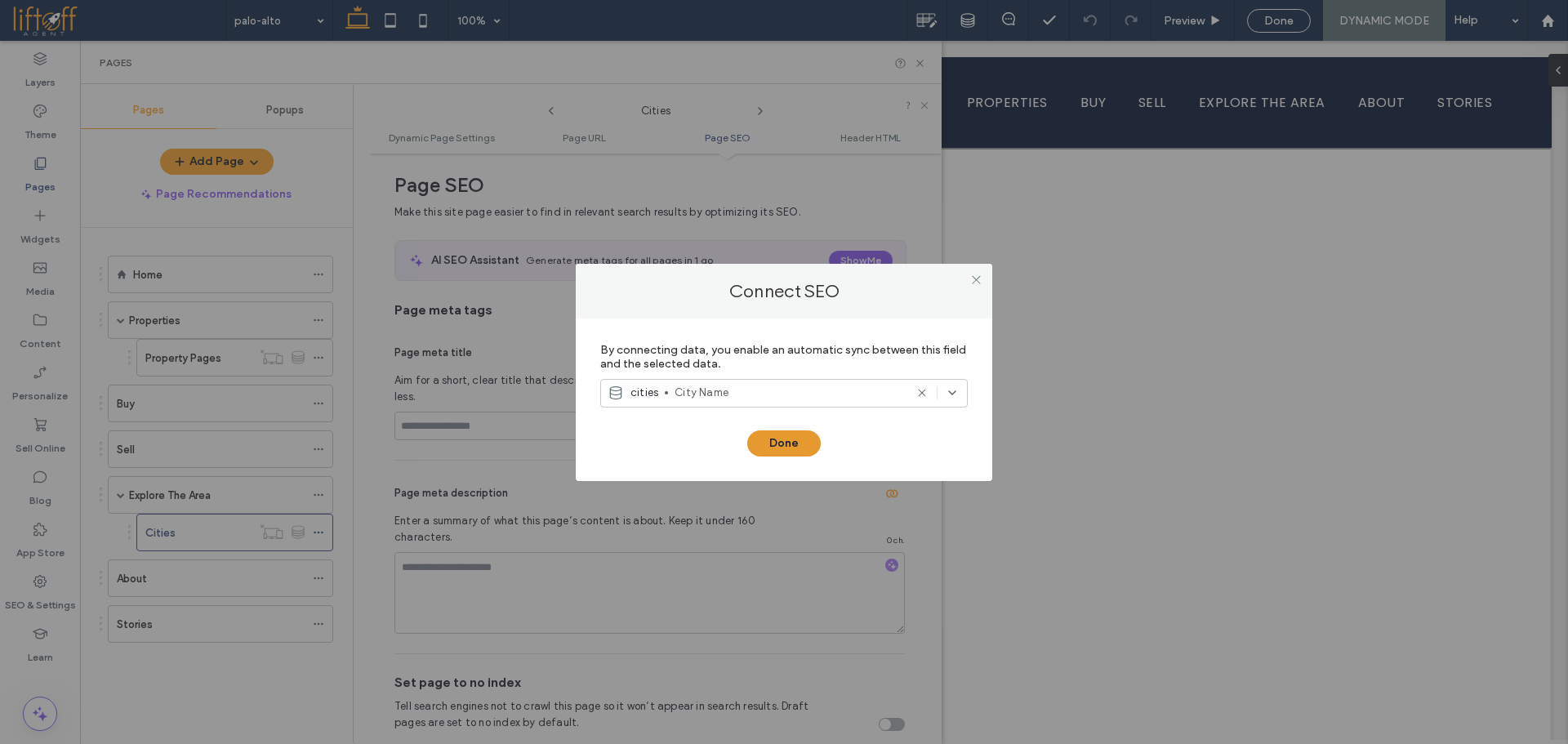 click on "Done" at bounding box center (784, 443) 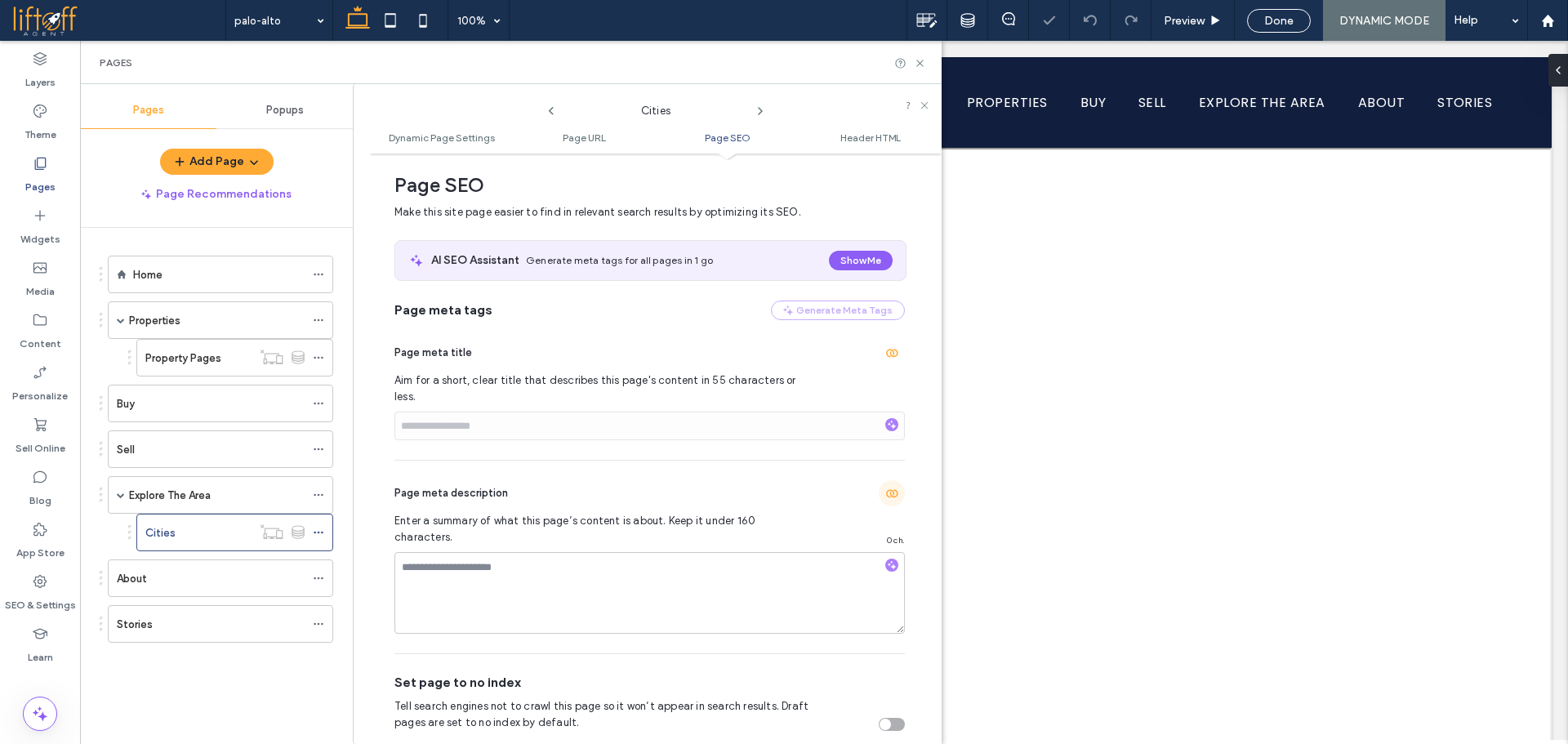click 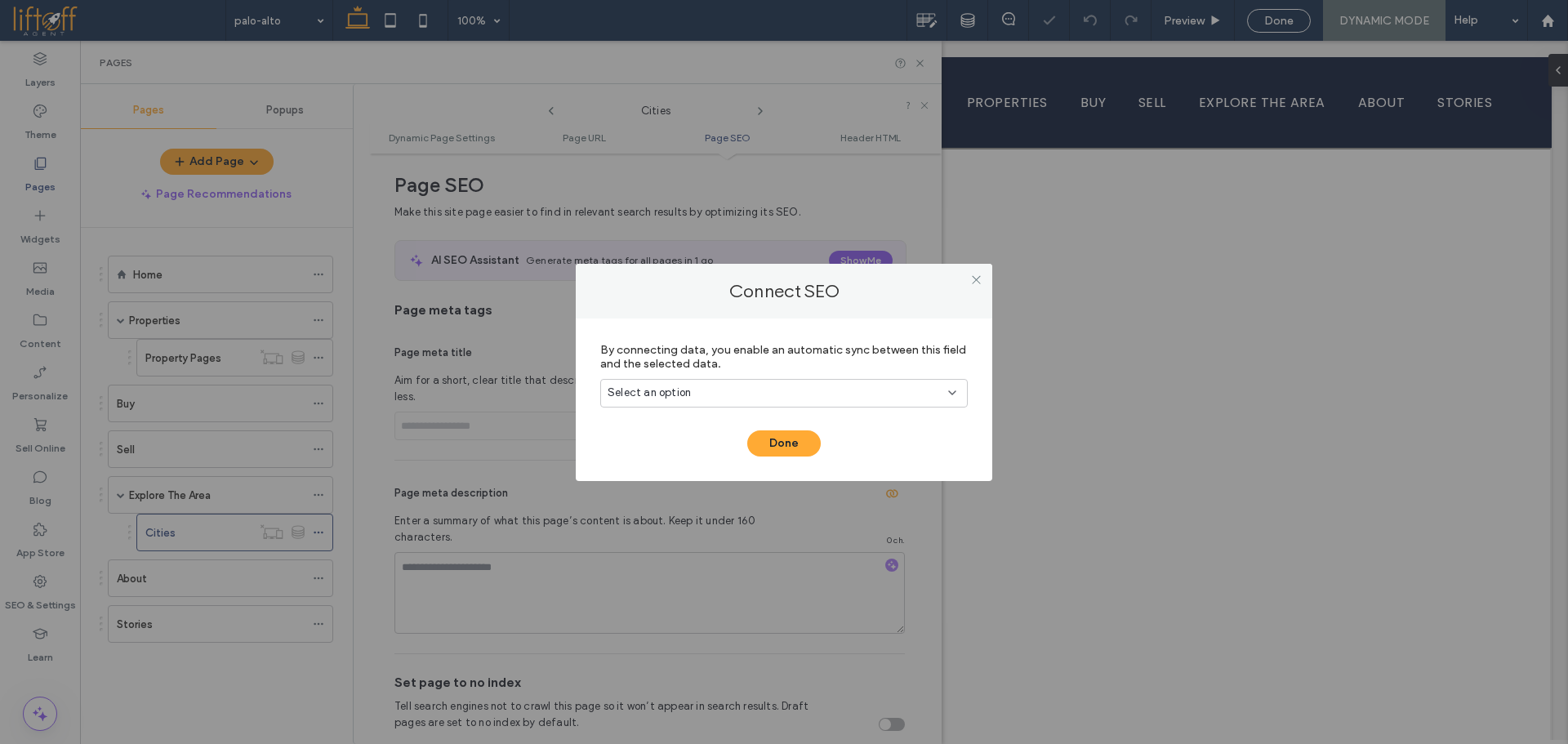 click on "Select an option" at bounding box center (774, 393) 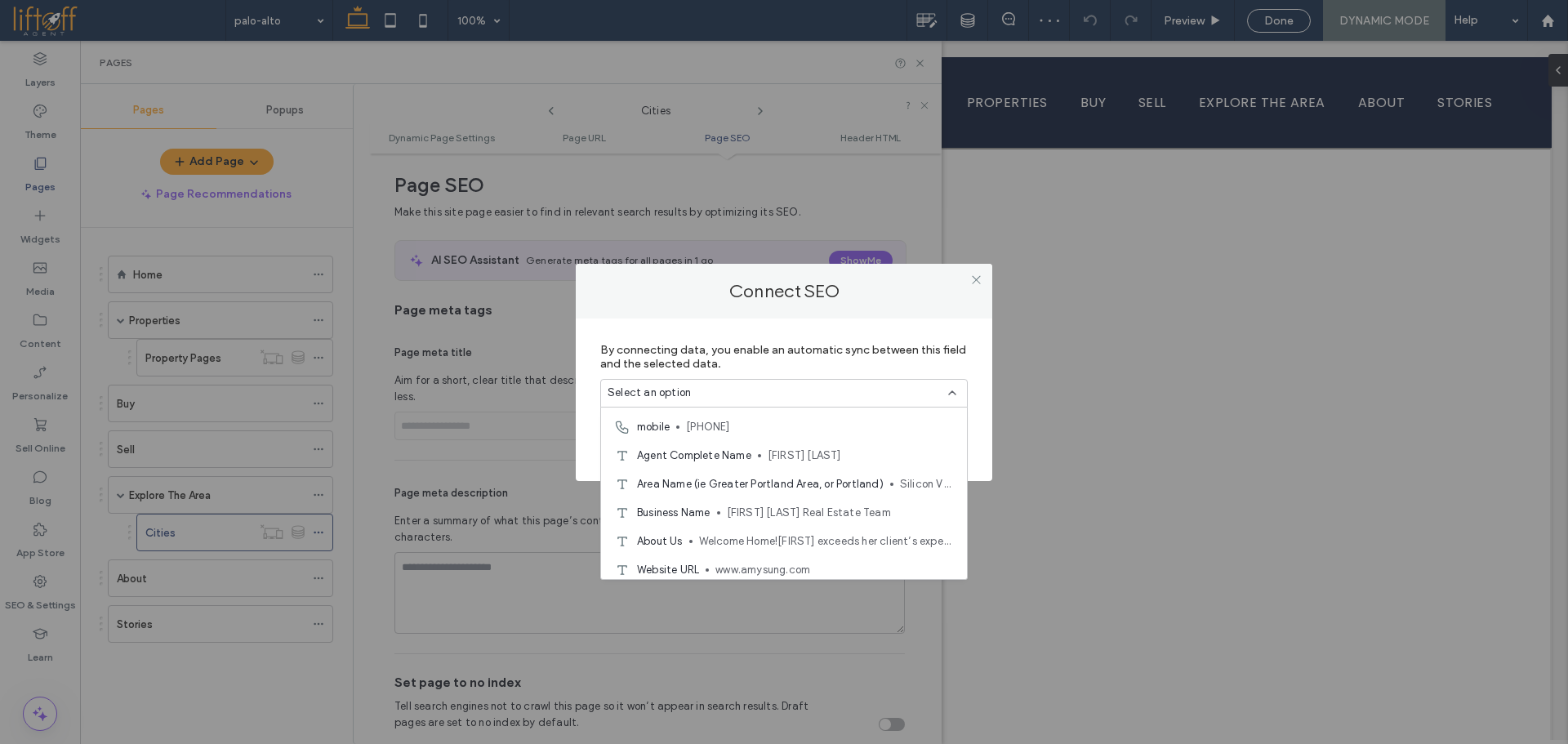 scroll, scrollTop: 301, scrollLeft: 0, axis: vertical 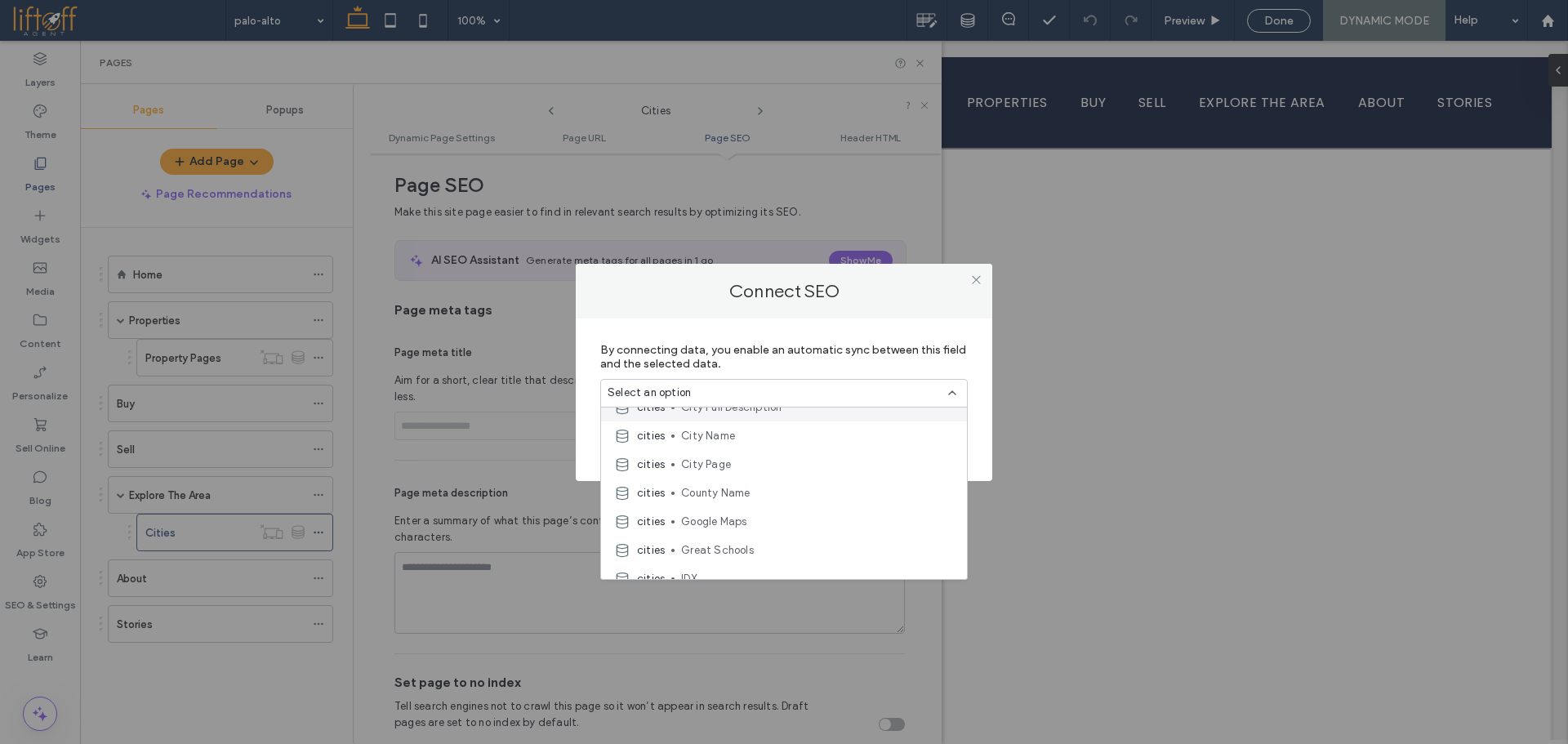 click on "cities City Full Description" at bounding box center (784, 407) 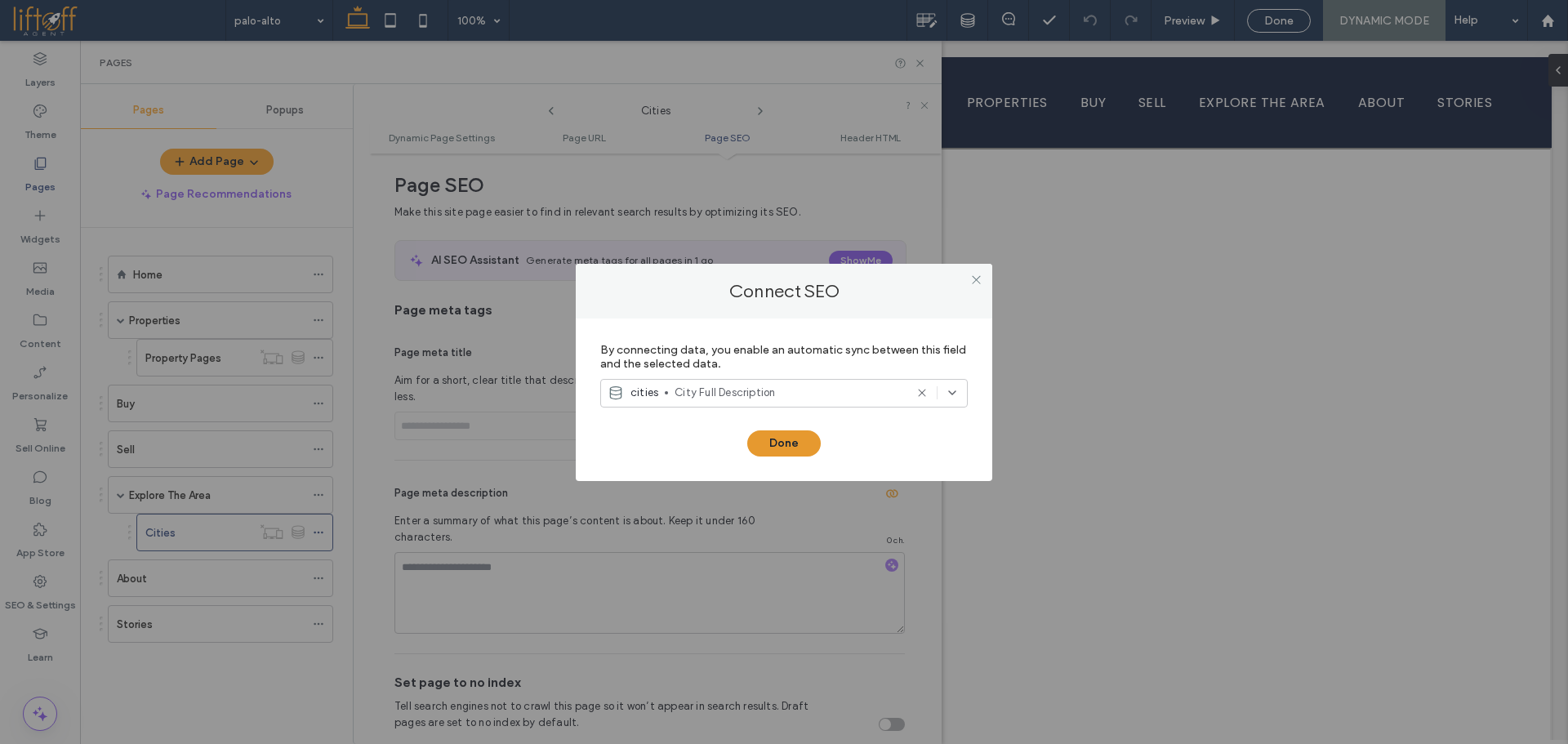 click on "Done" at bounding box center [784, 443] 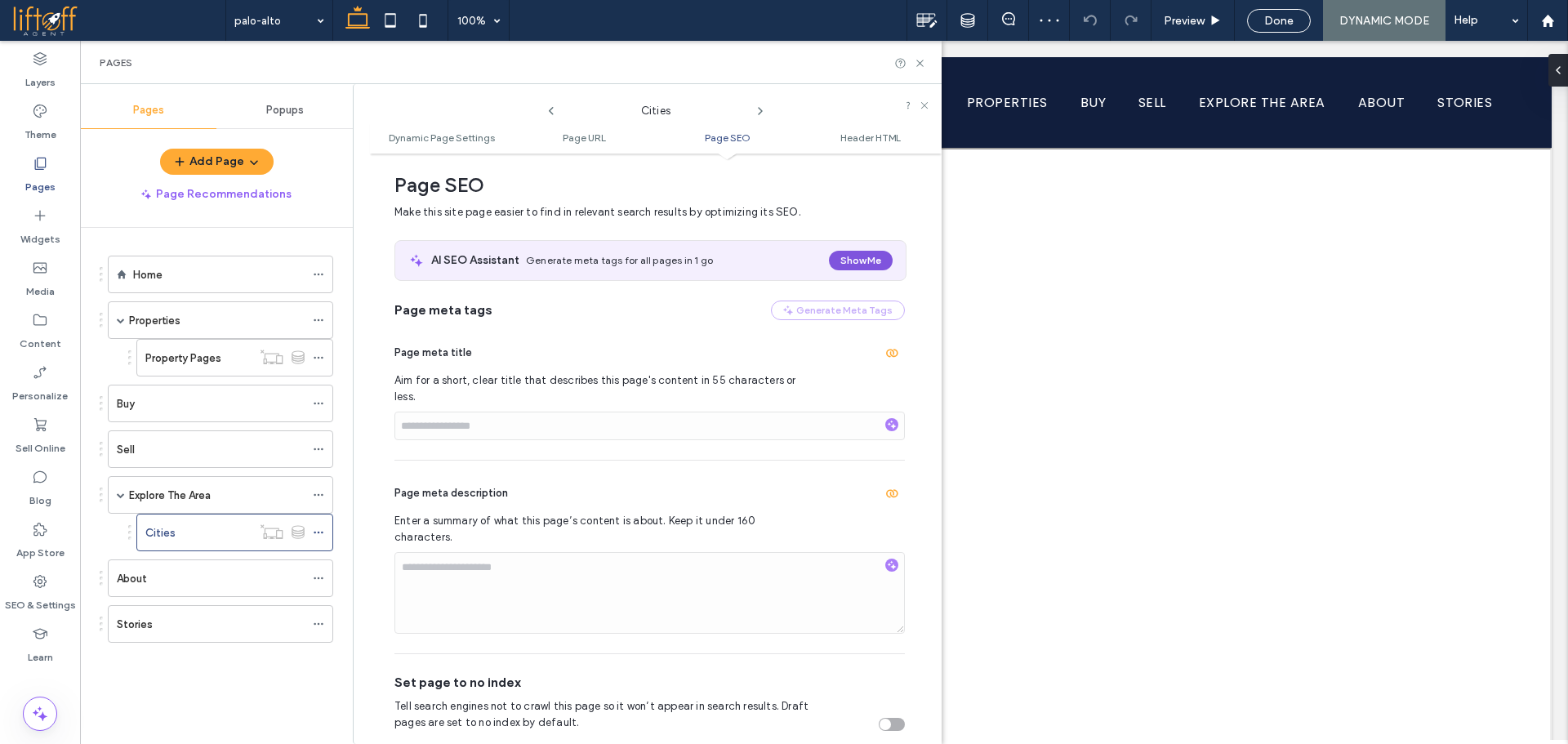 click on "Show Me" at bounding box center (861, 261) 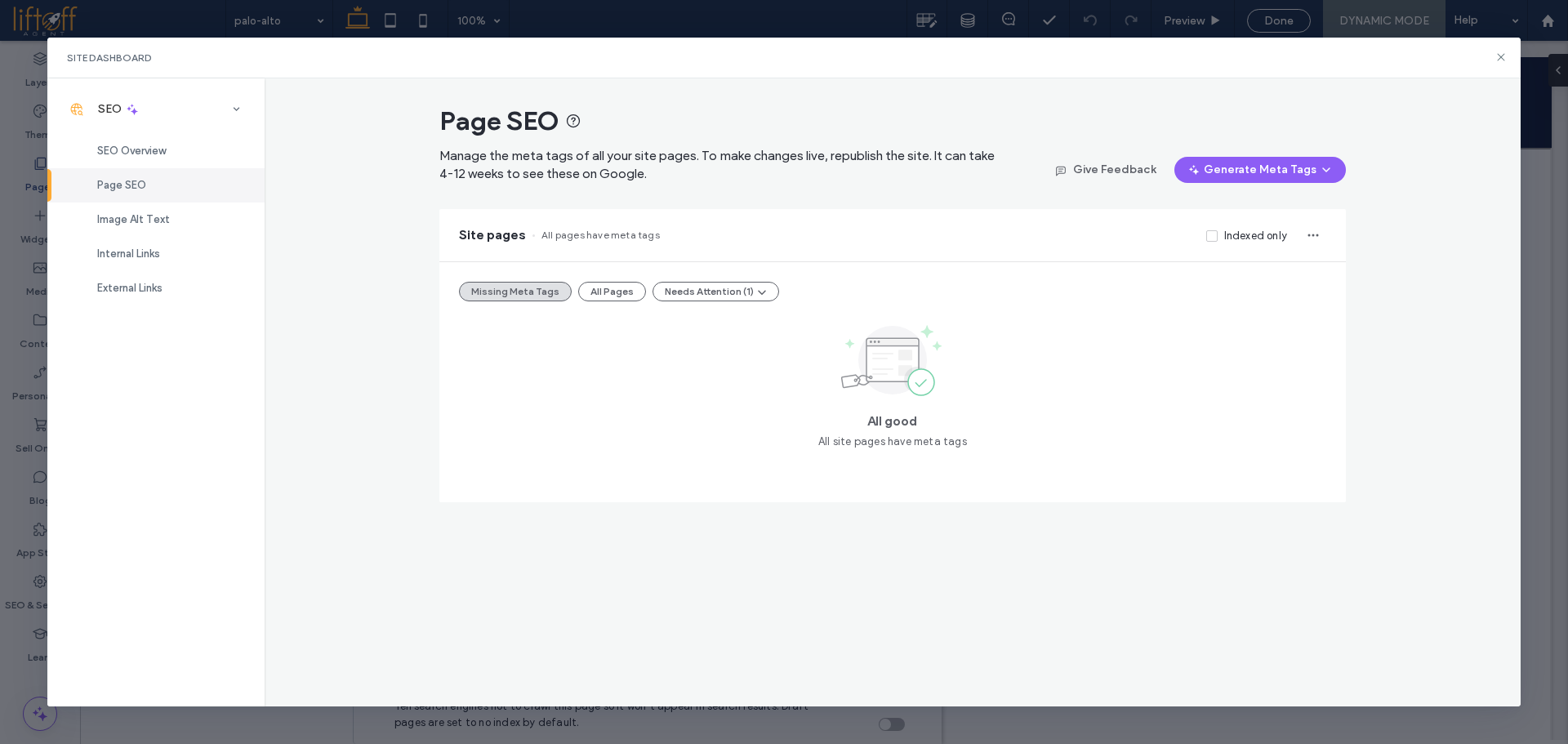click on "Missing Meta Tags All Pages Needs Attention (1) All good All site pages have meta tags" at bounding box center (893, 382) 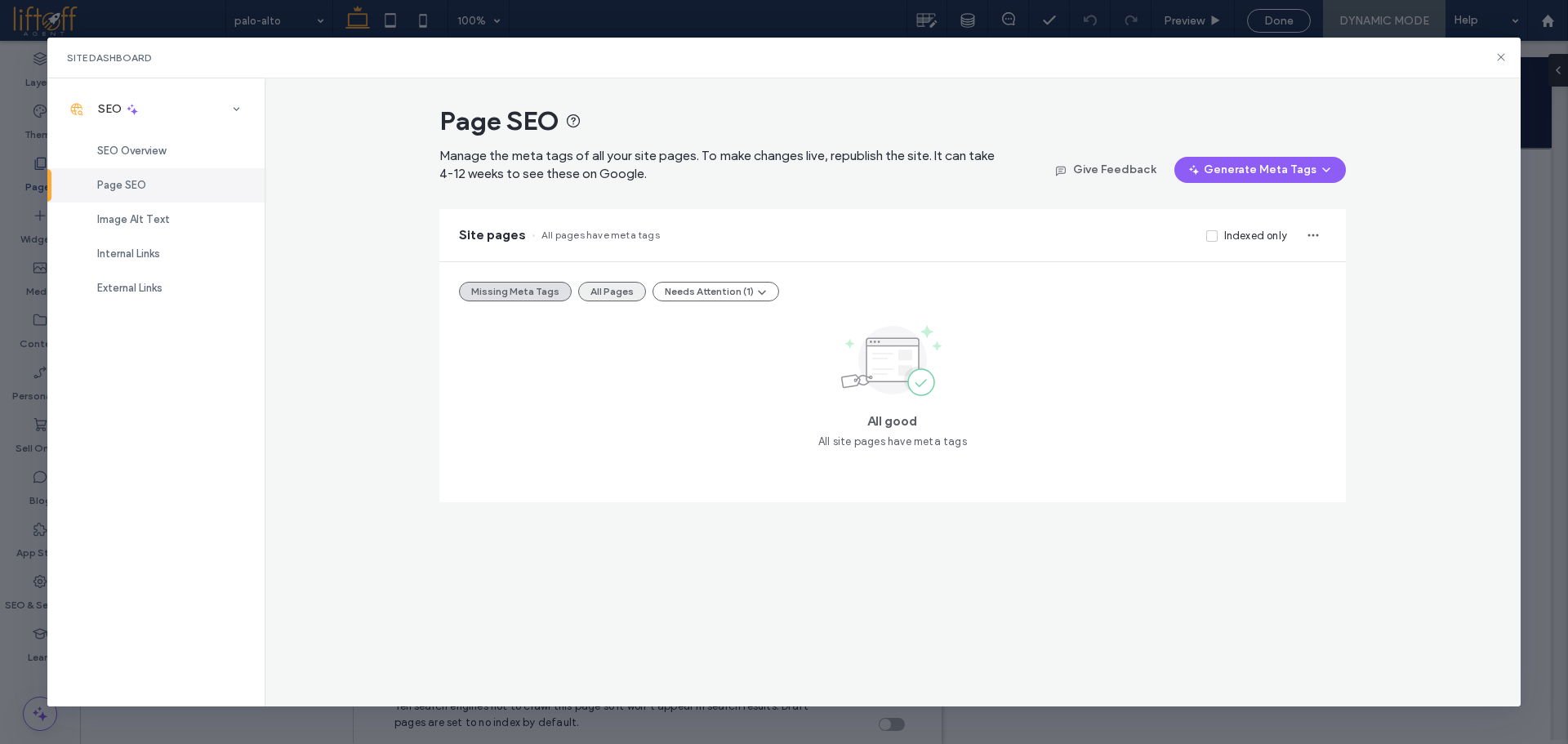 click on "All Pages" at bounding box center [612, 292] 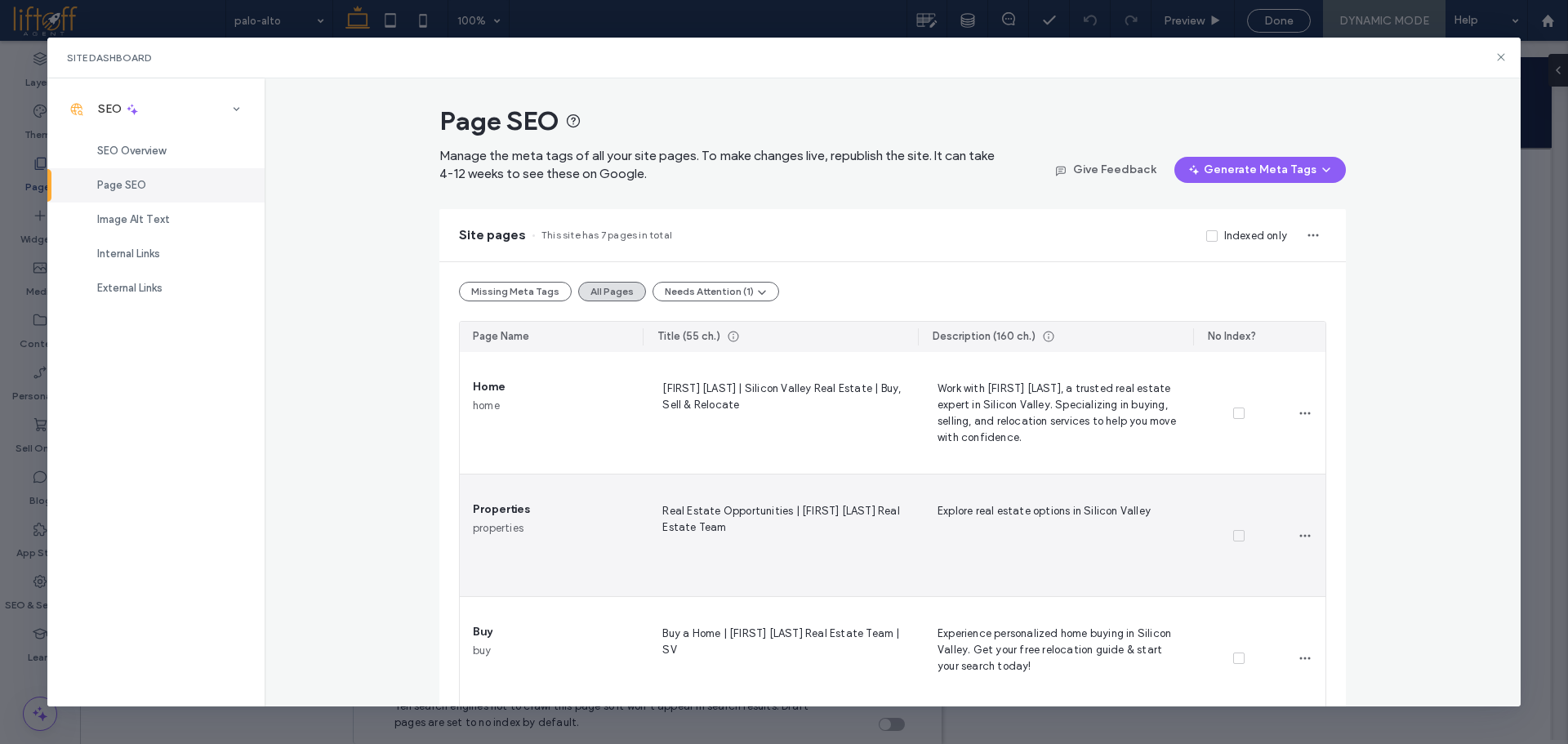 click on "Real Estate Opportunities | Amy Sung Real Estate Team" at bounding box center [780, 535] 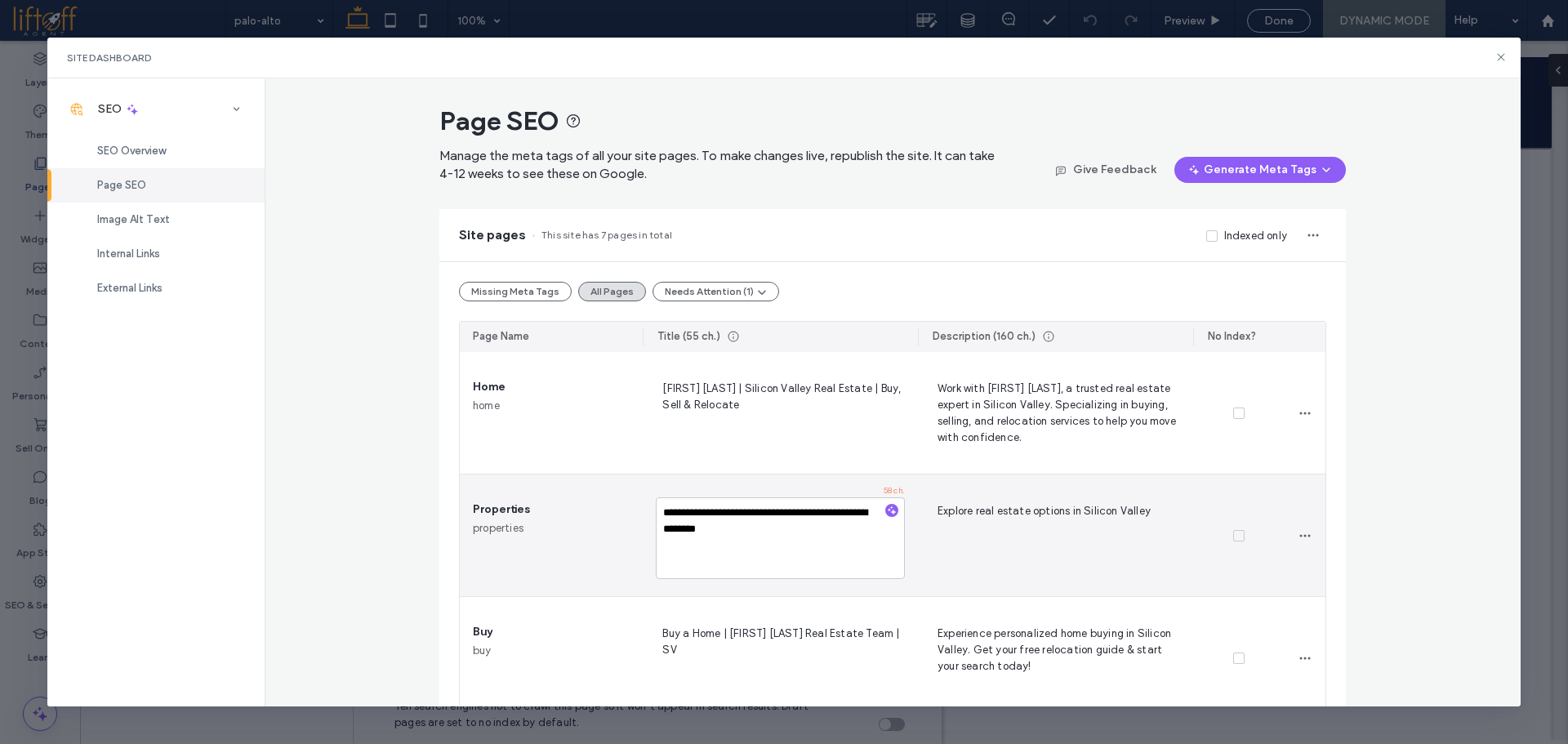 click on "**********" at bounding box center (780, 538) 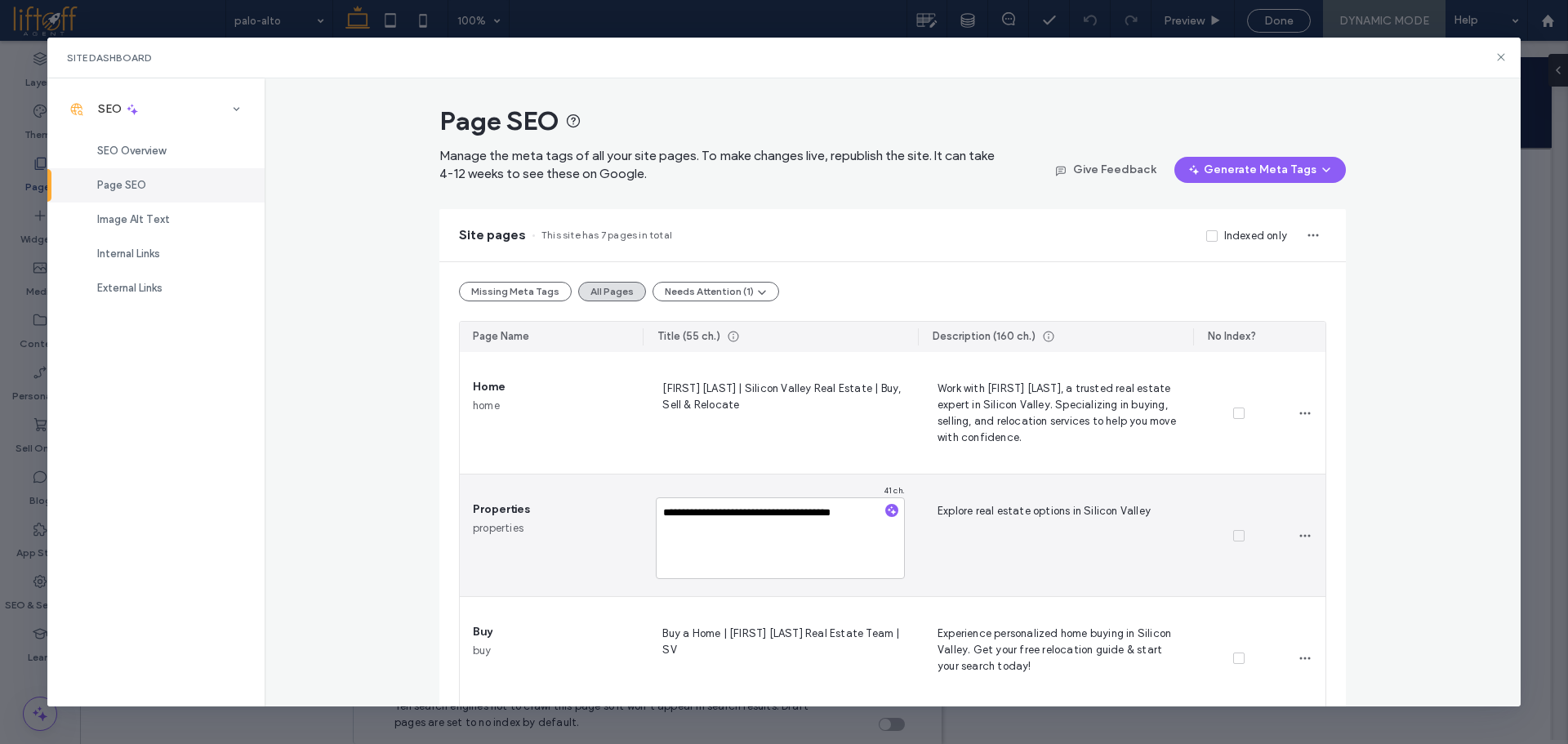 type on "**********" 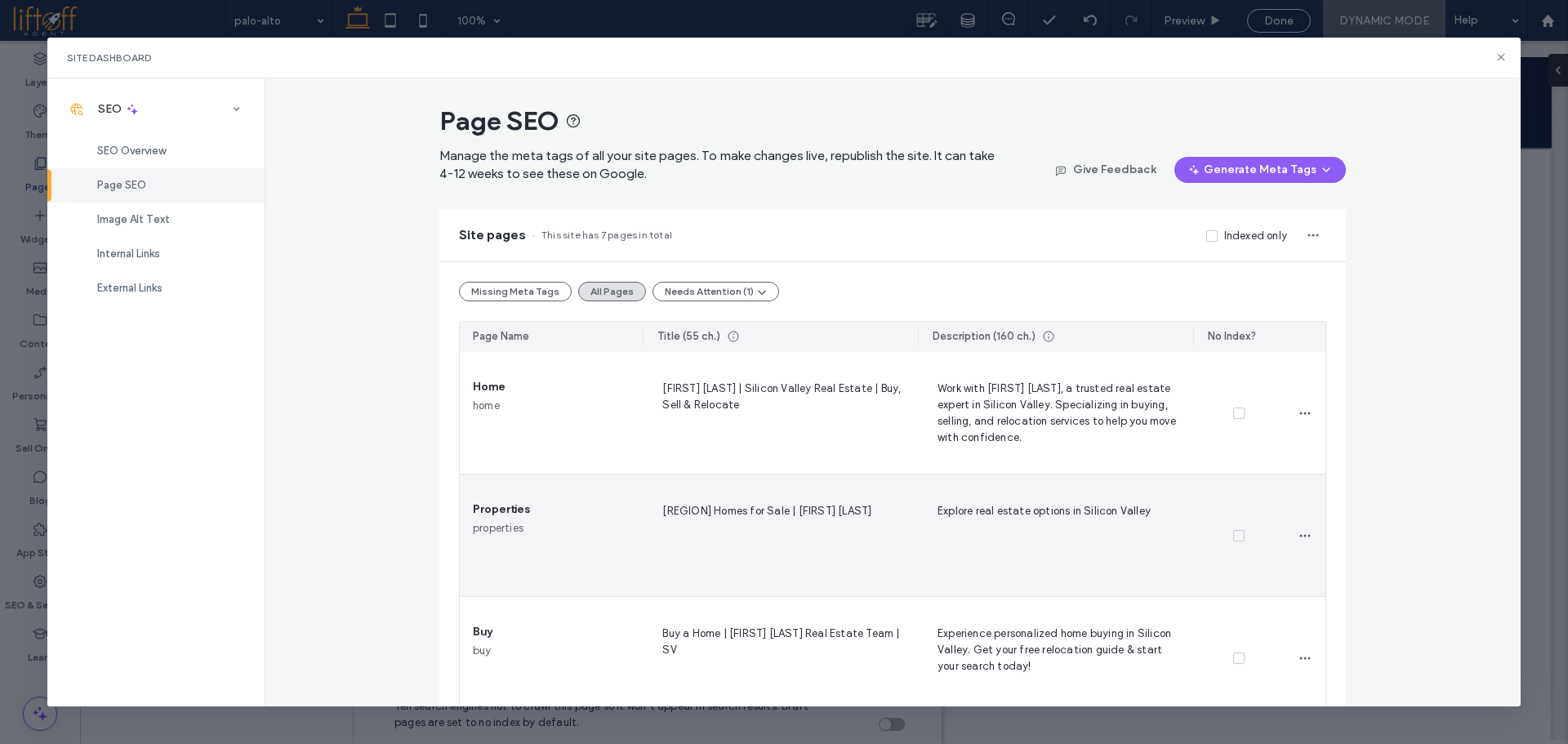 click on "Explore real estate options in Silicon Valley" at bounding box center [1055, 535] 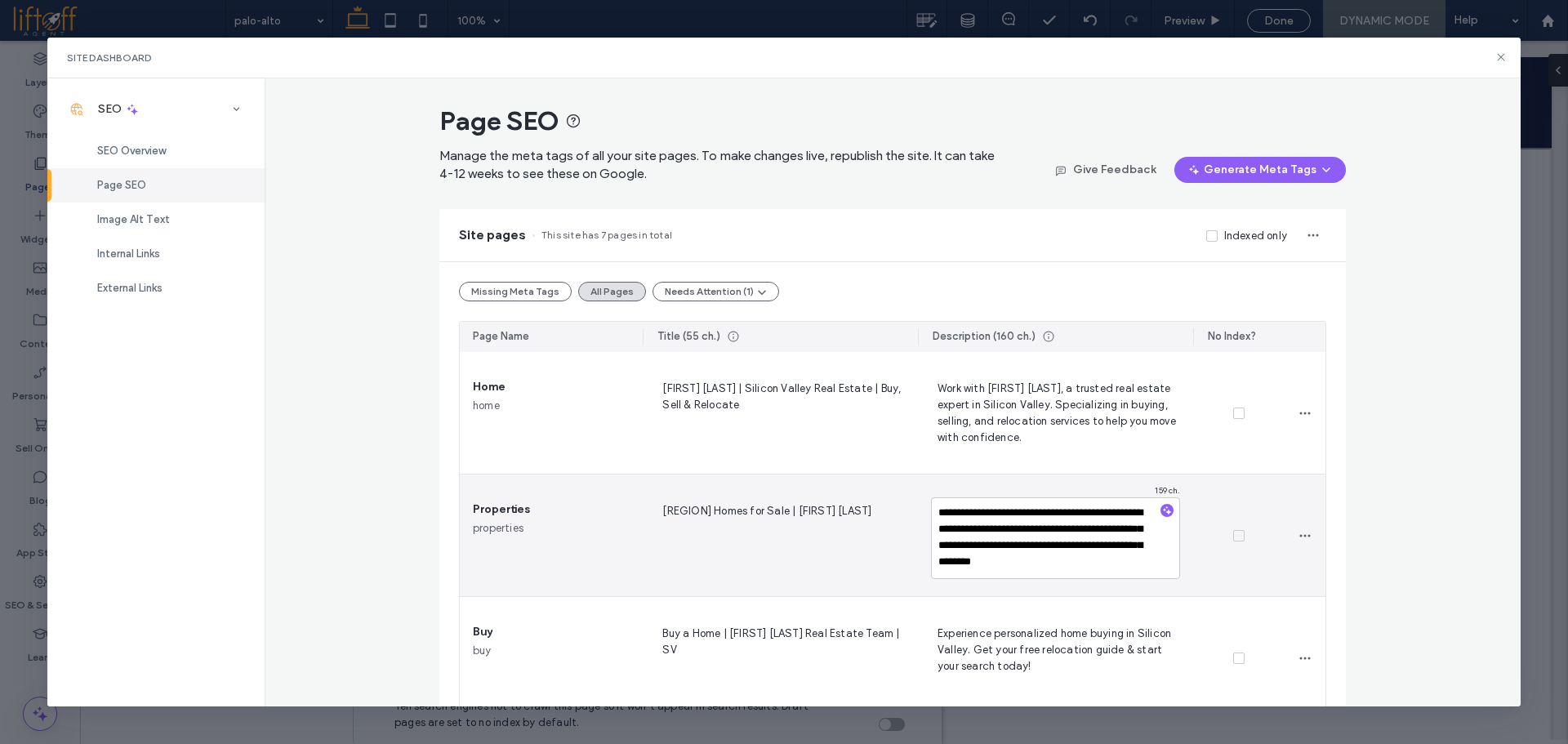 scroll, scrollTop: 15, scrollLeft: 0, axis: vertical 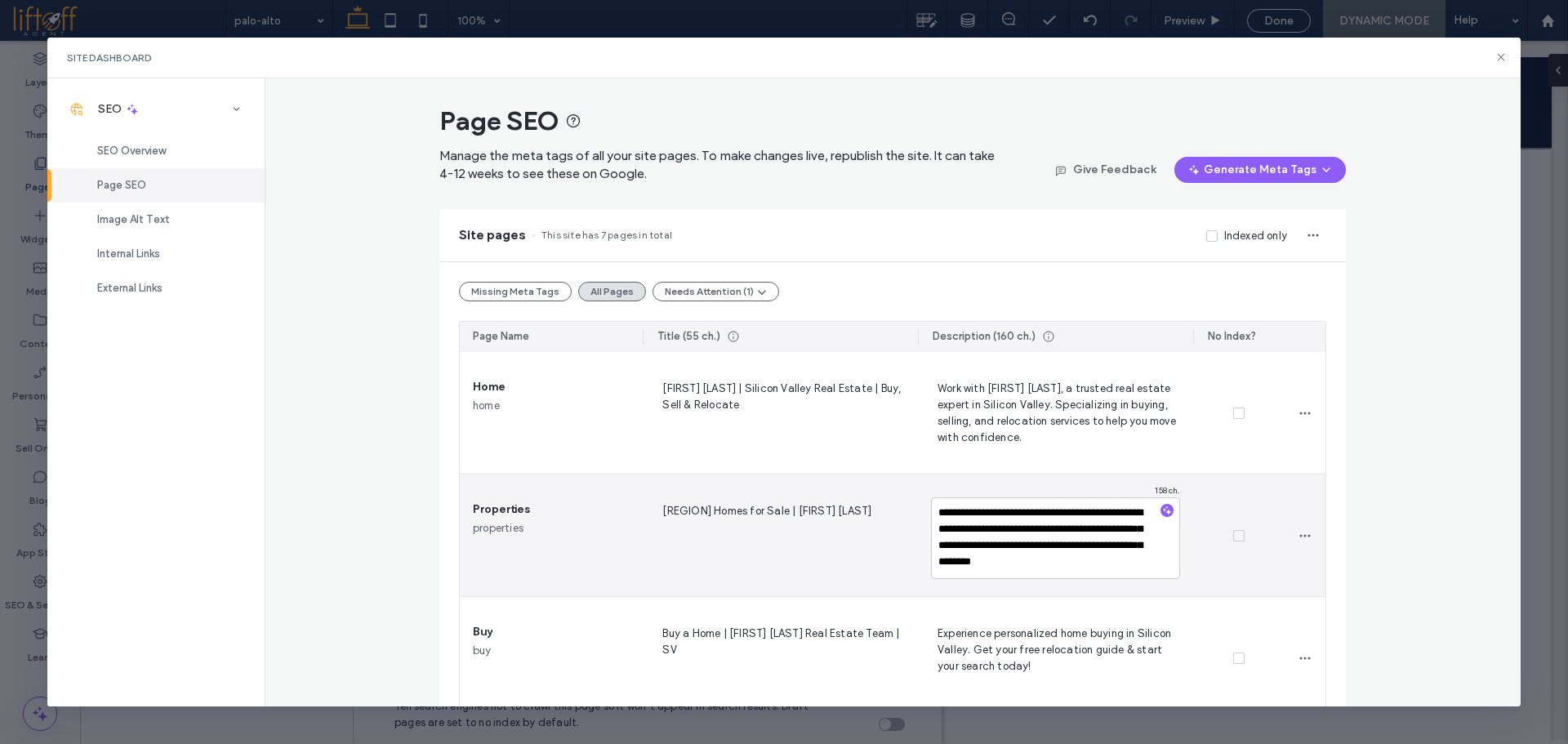 type on "**********" 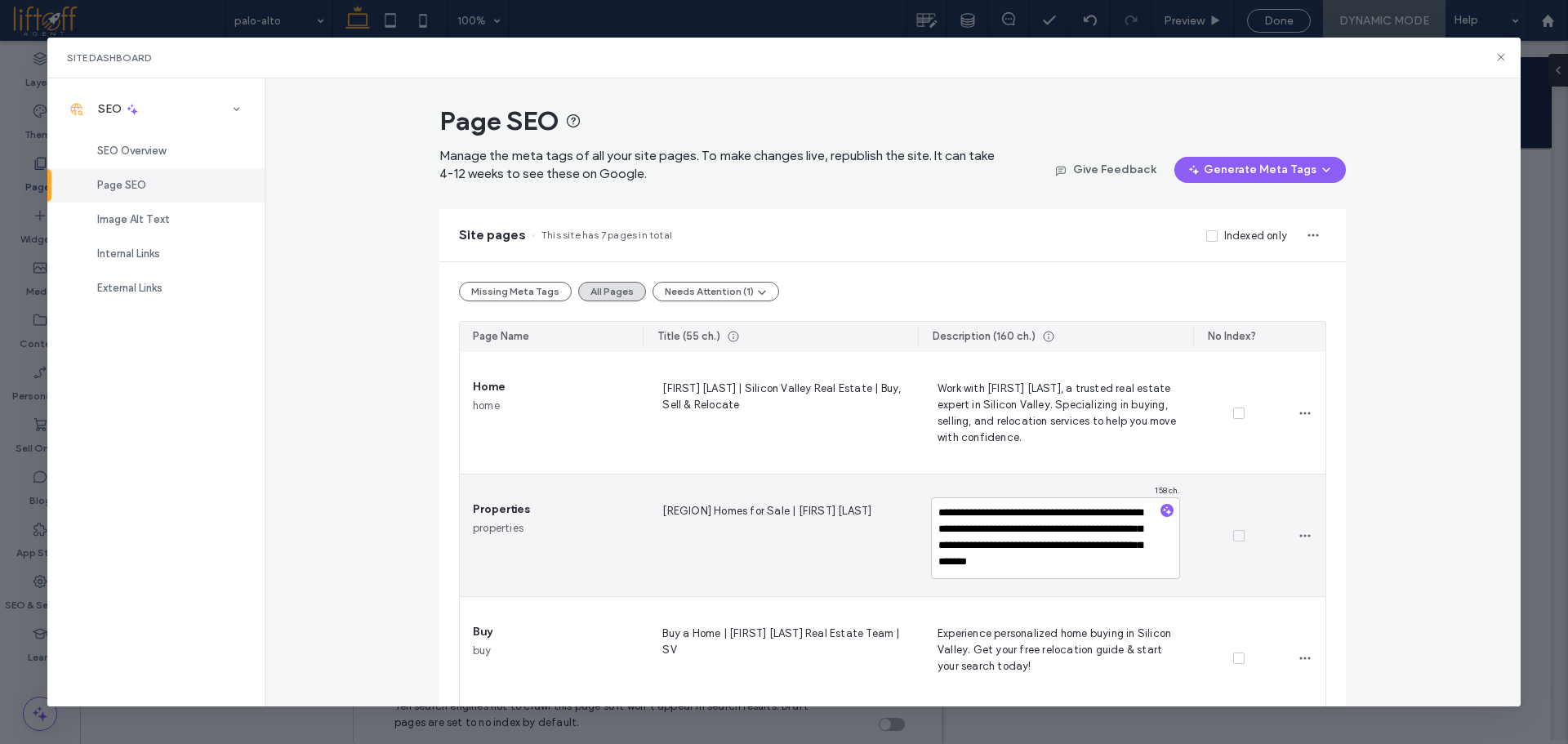 scroll, scrollTop: 0, scrollLeft: 0, axis: both 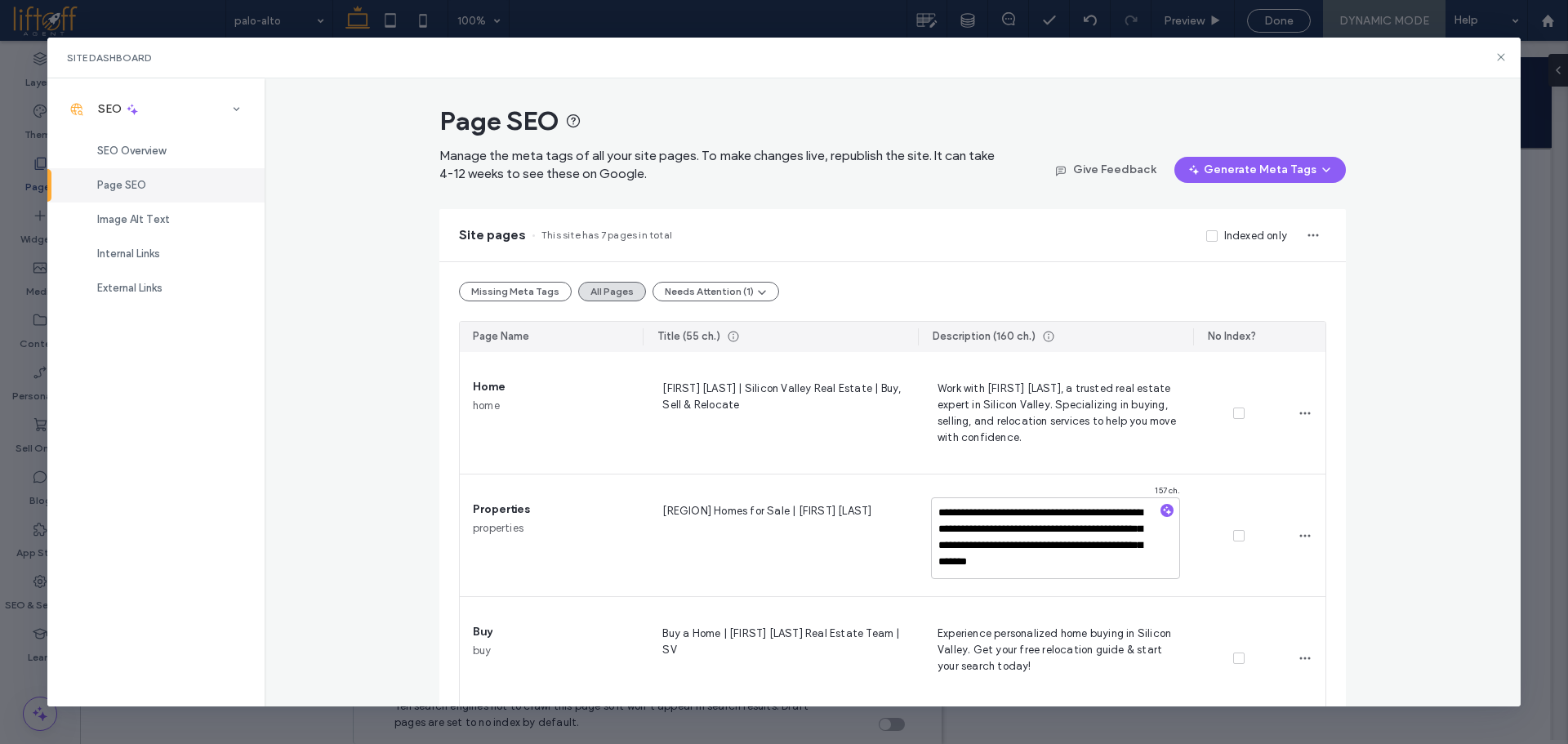 click on "**********" at bounding box center [893, 393] 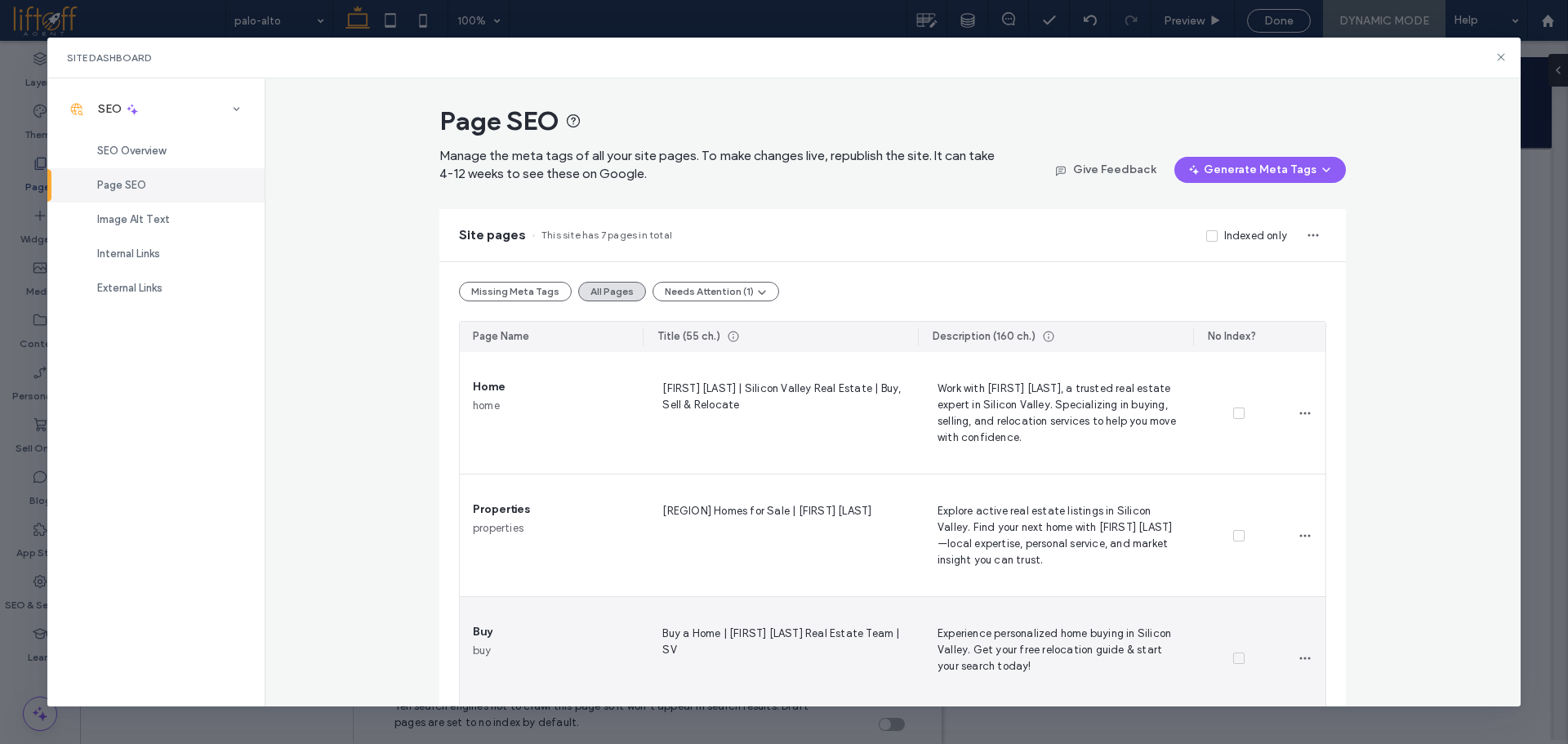 click on "Buy a Home | Amy Sung Real Estate Team | SV" at bounding box center (780, 657) 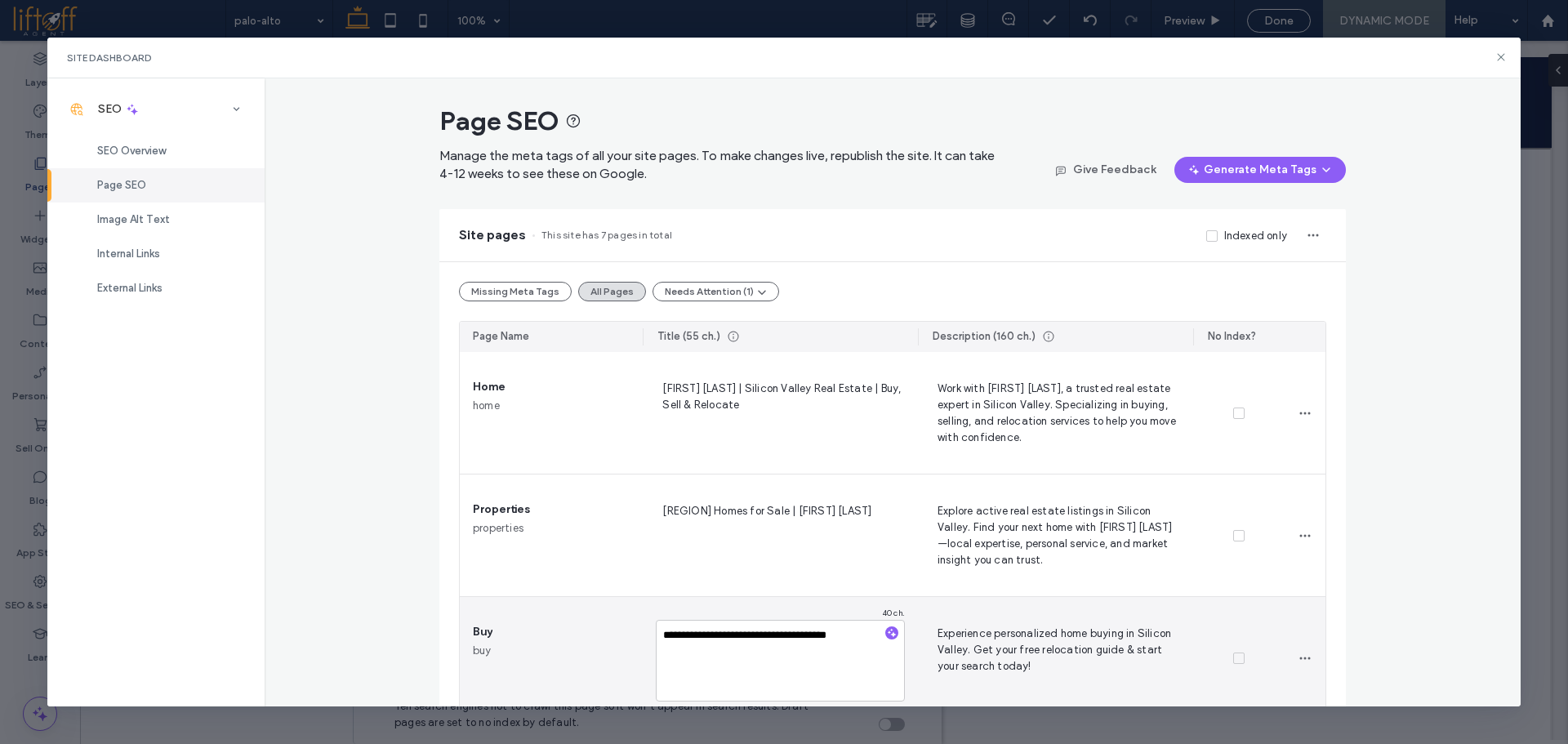 type on "**********" 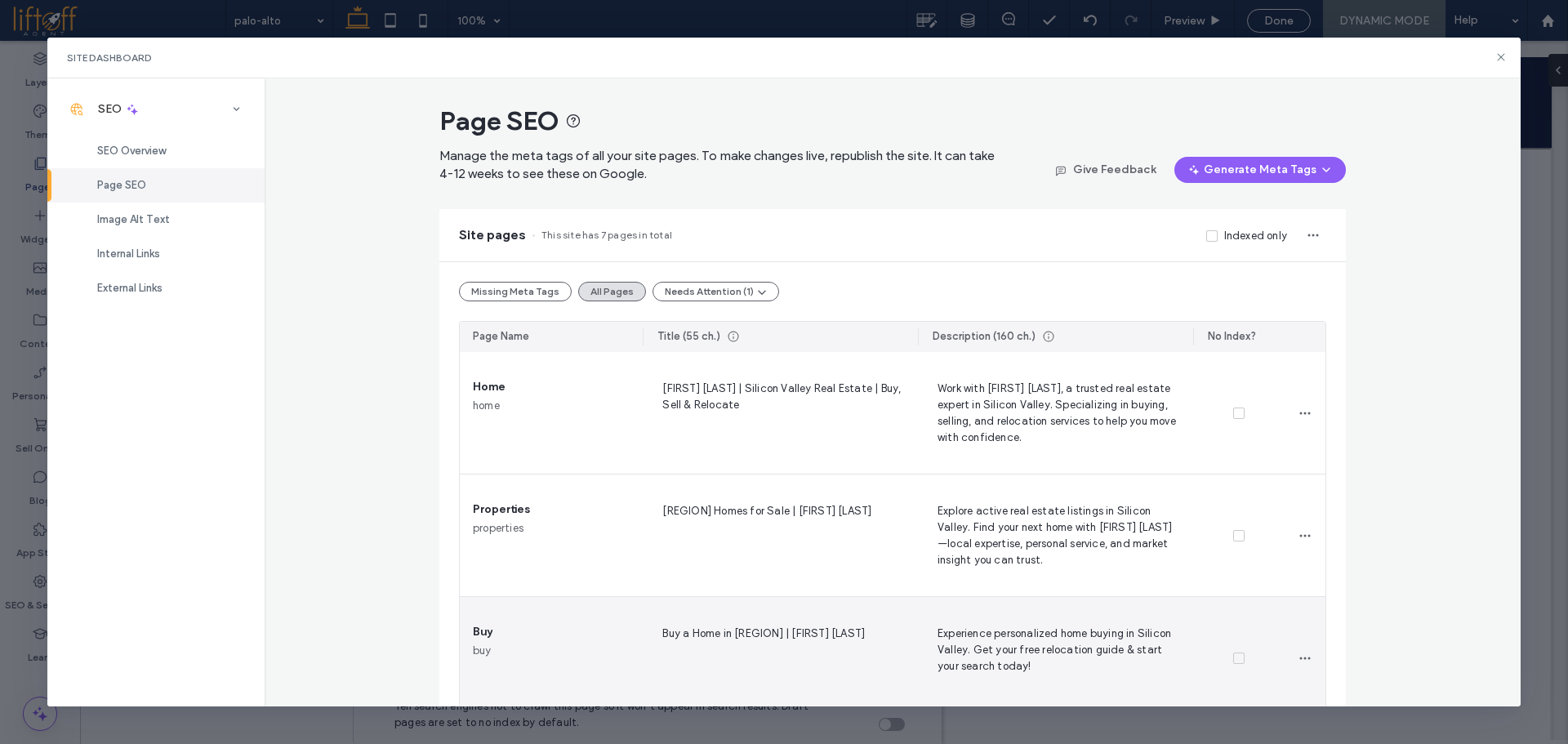 click on "Experience personalized home buying in Silicon Valley. Get your free relocation guide & start your search today!" at bounding box center (1055, 657) 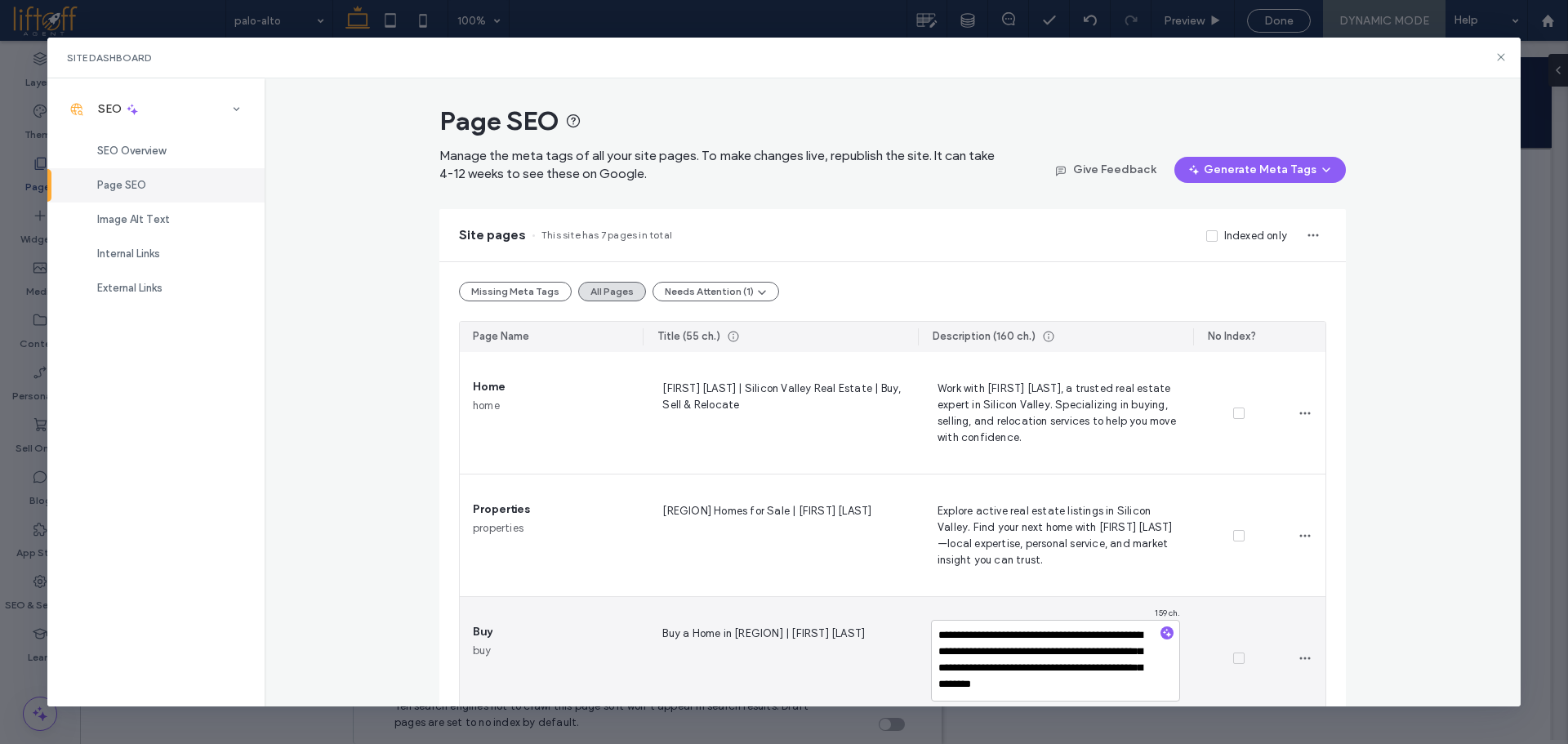 scroll, scrollTop: 15, scrollLeft: 0, axis: vertical 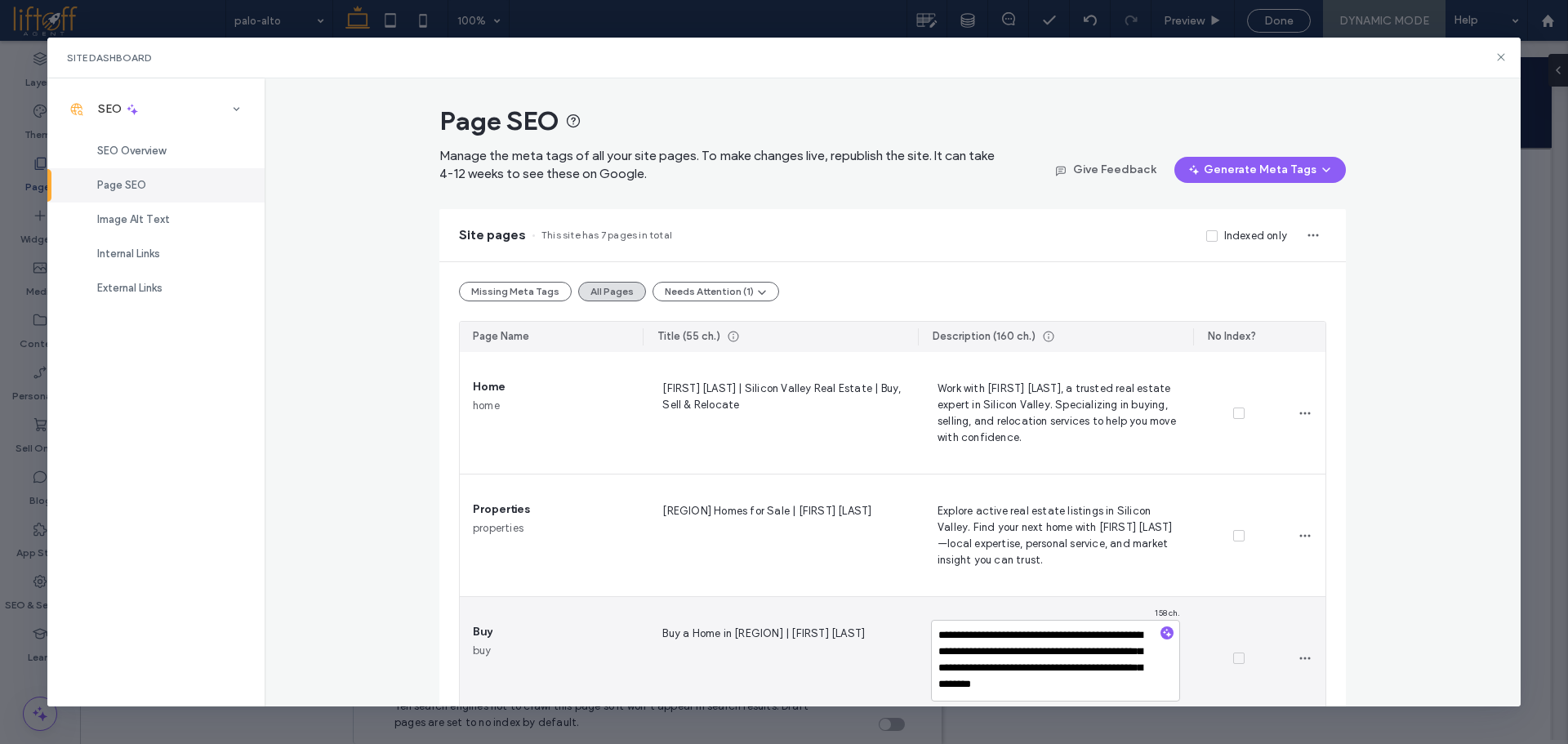 type on "**********" 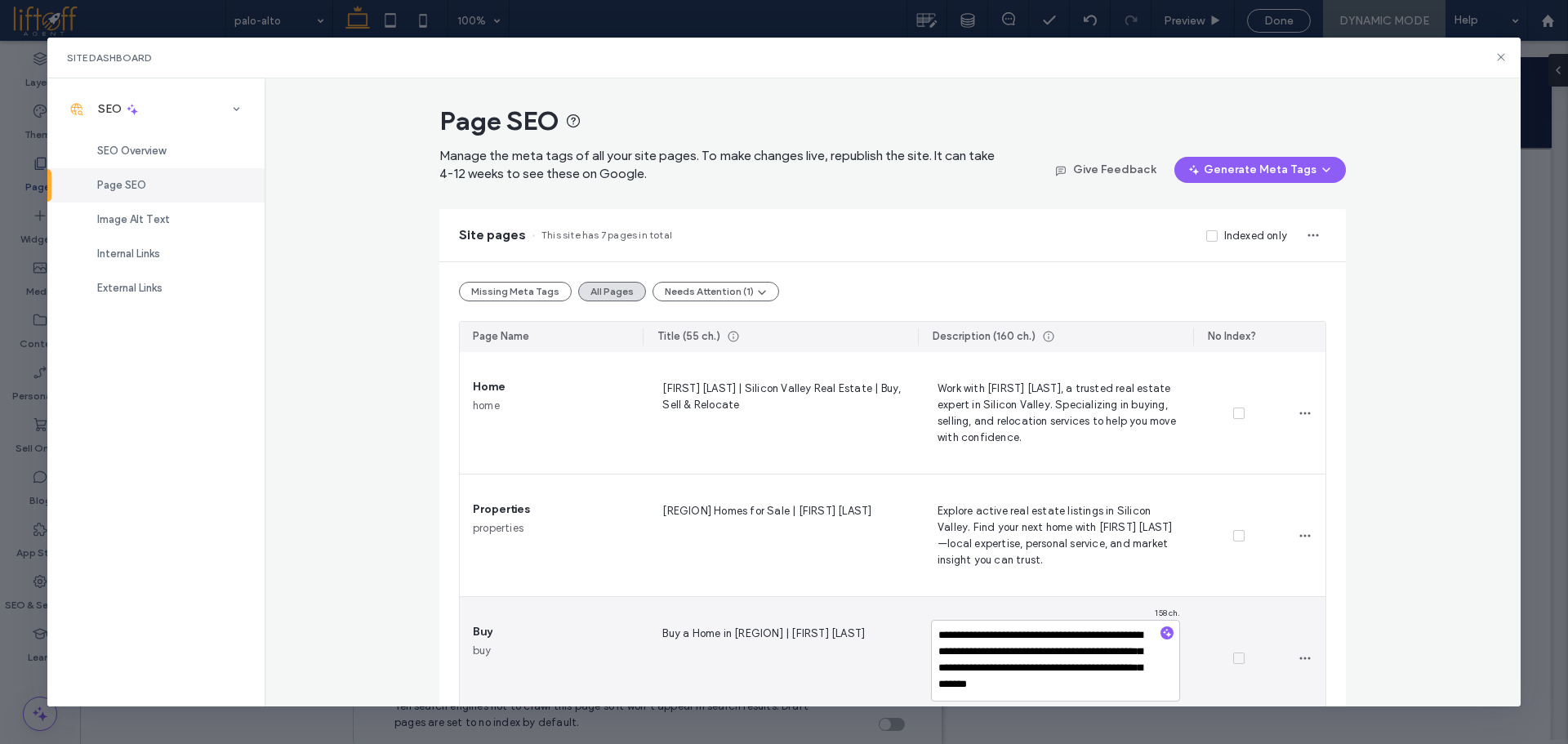 scroll, scrollTop: 0, scrollLeft: 0, axis: both 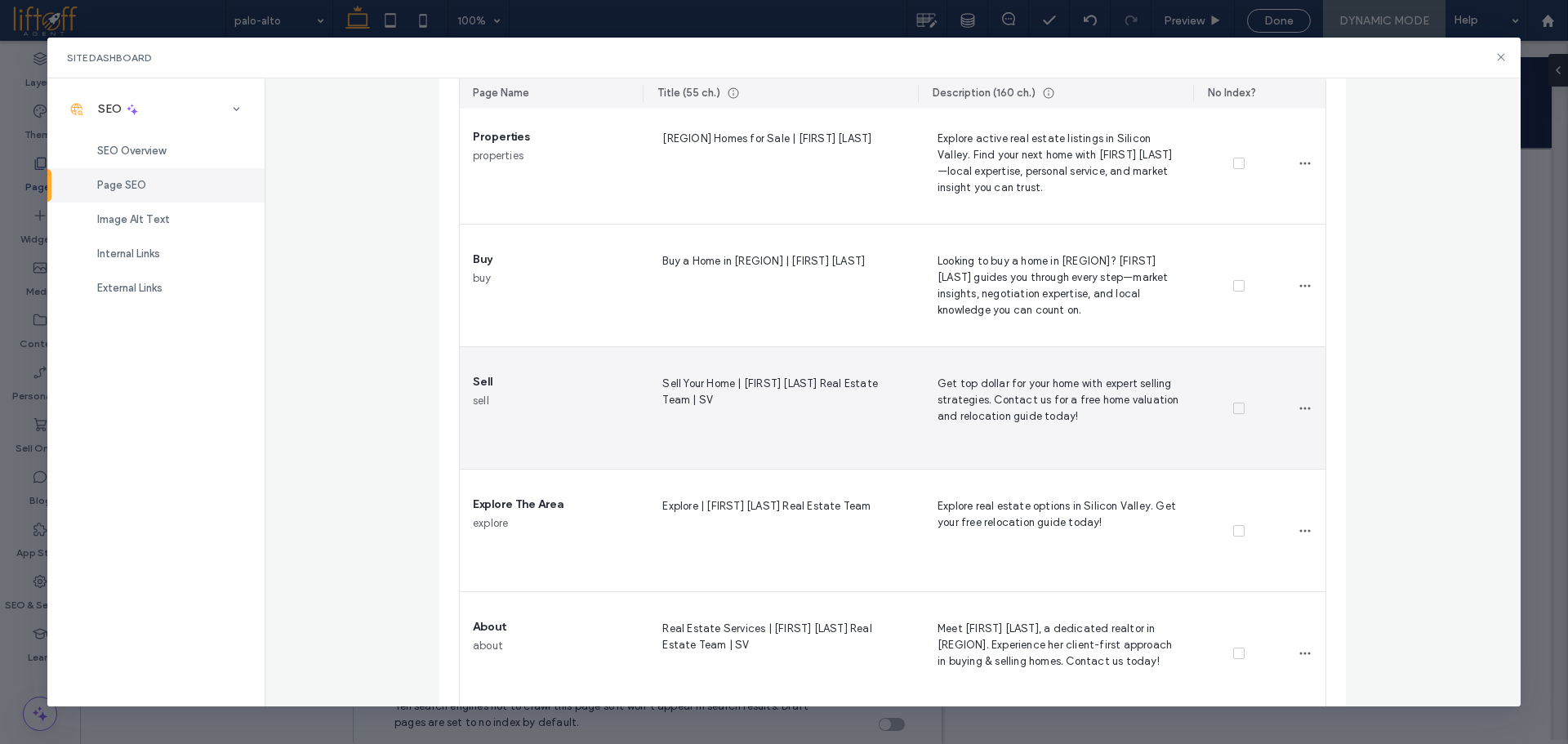 click on "Sell Your Home | Amy Sung Real Estate Team | SV" at bounding box center (780, 408) 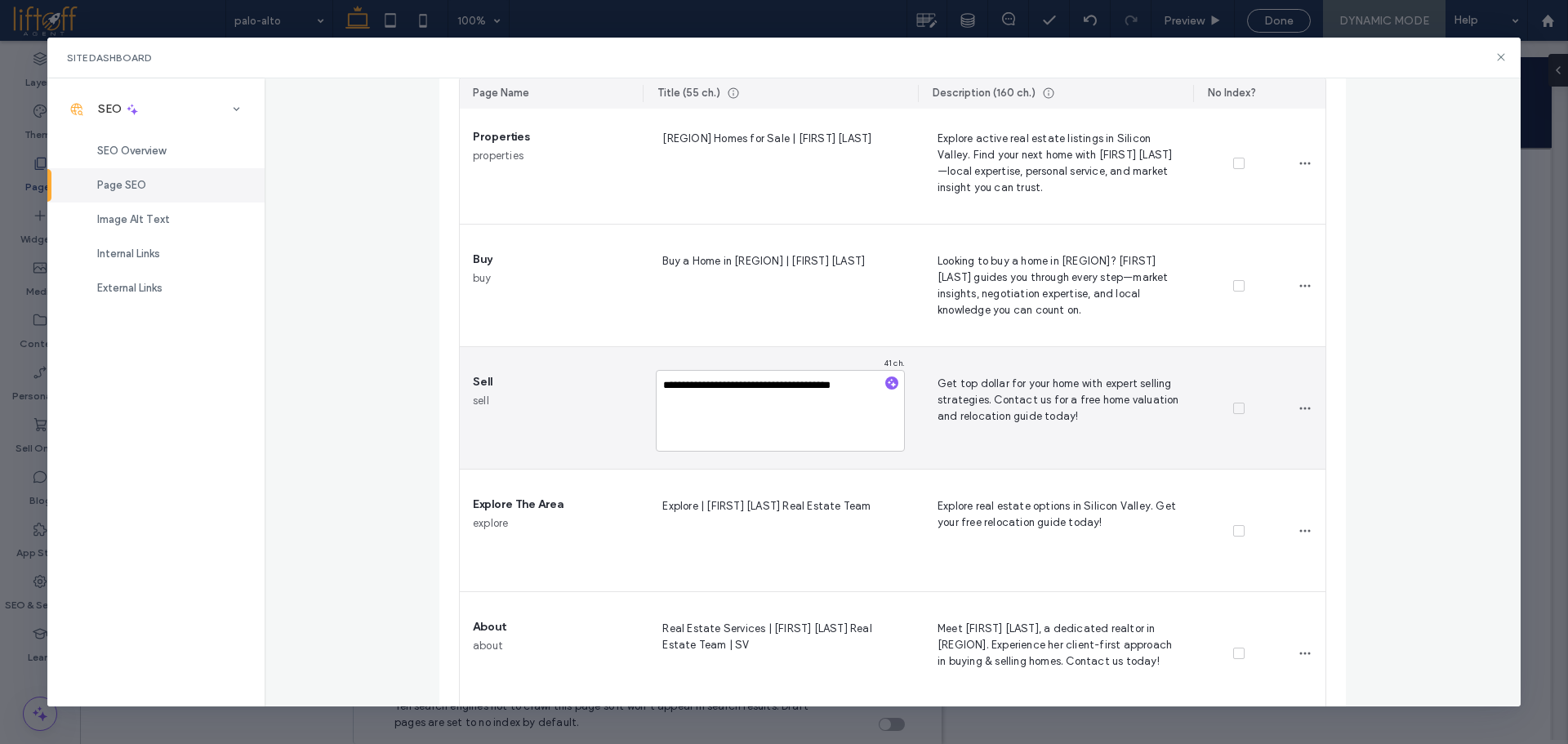 type on "**********" 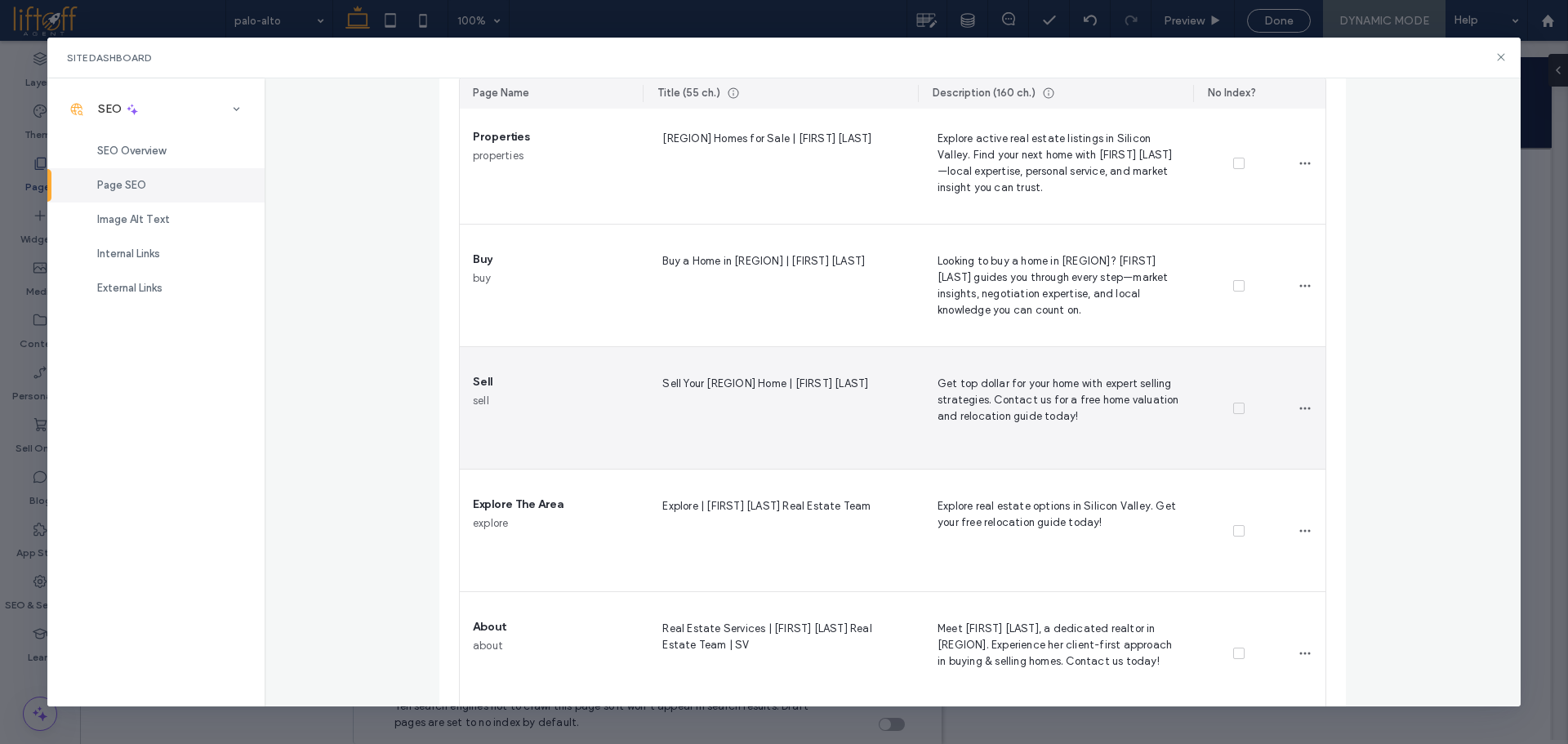click on "Get top dollar for your home with expert selling strategies. Contact us for a free home valuation and relocation guide today!" at bounding box center [1055, 408] 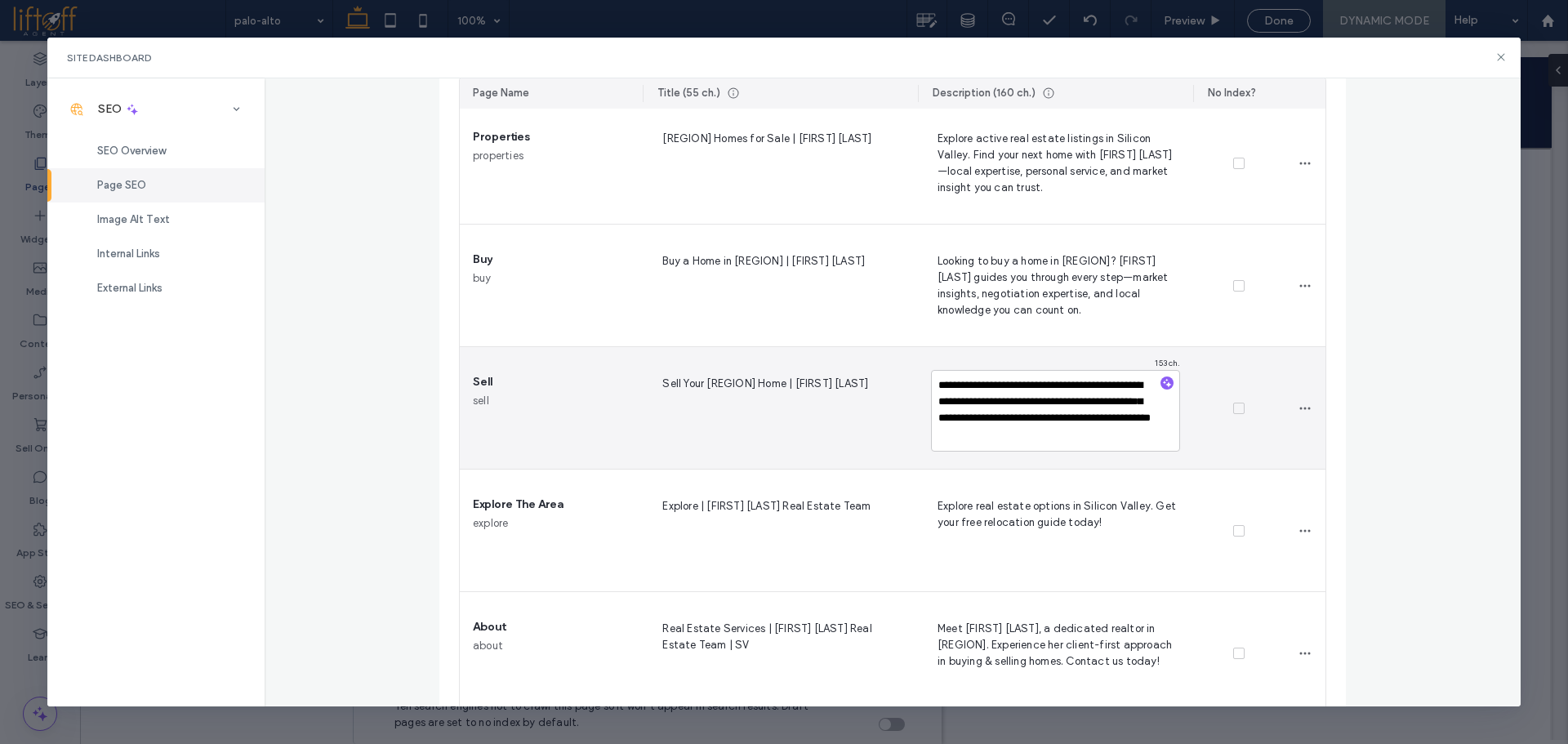 scroll, scrollTop: 15, scrollLeft: 0, axis: vertical 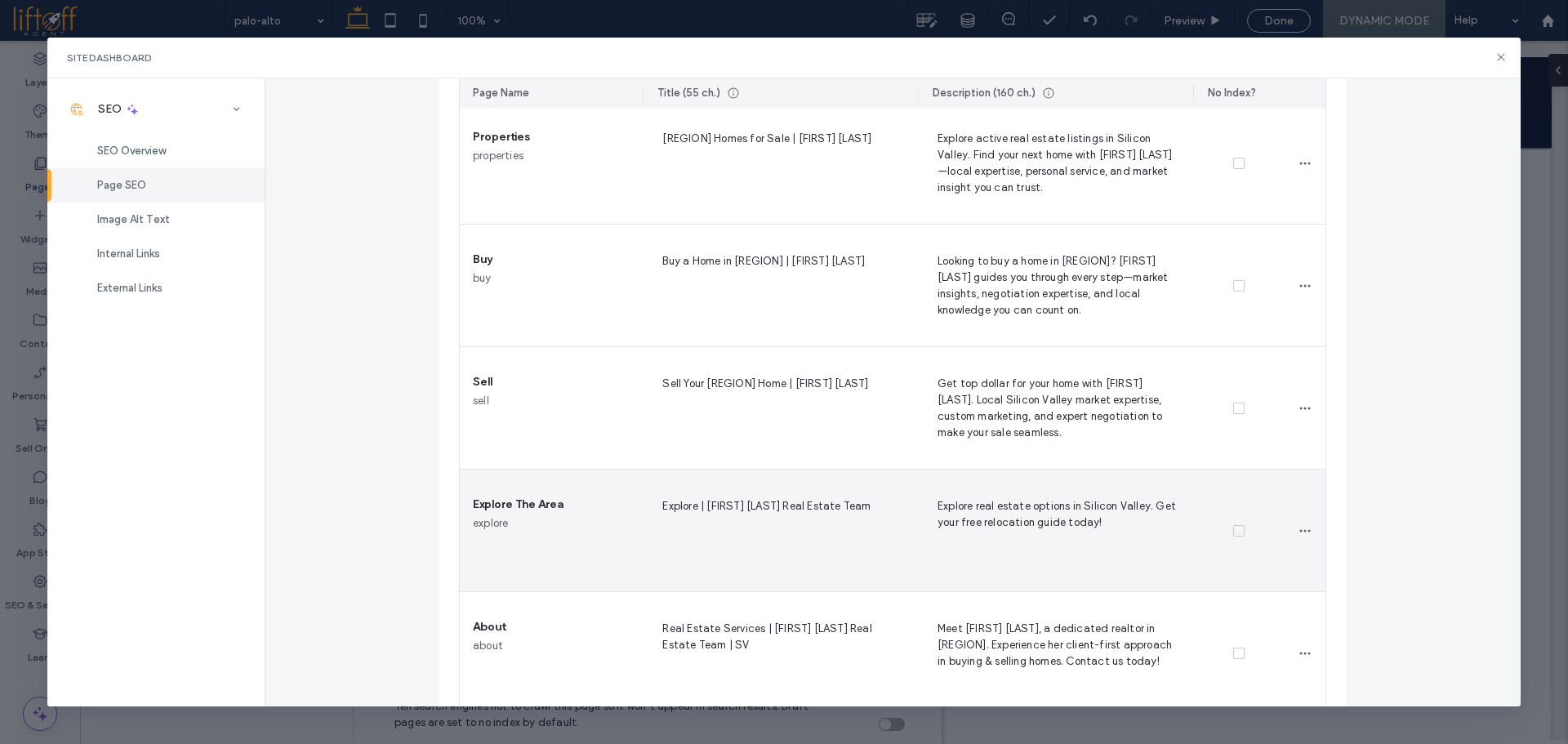 click on "Explore | Amy Sung Real Estate Team" at bounding box center (780, 530) 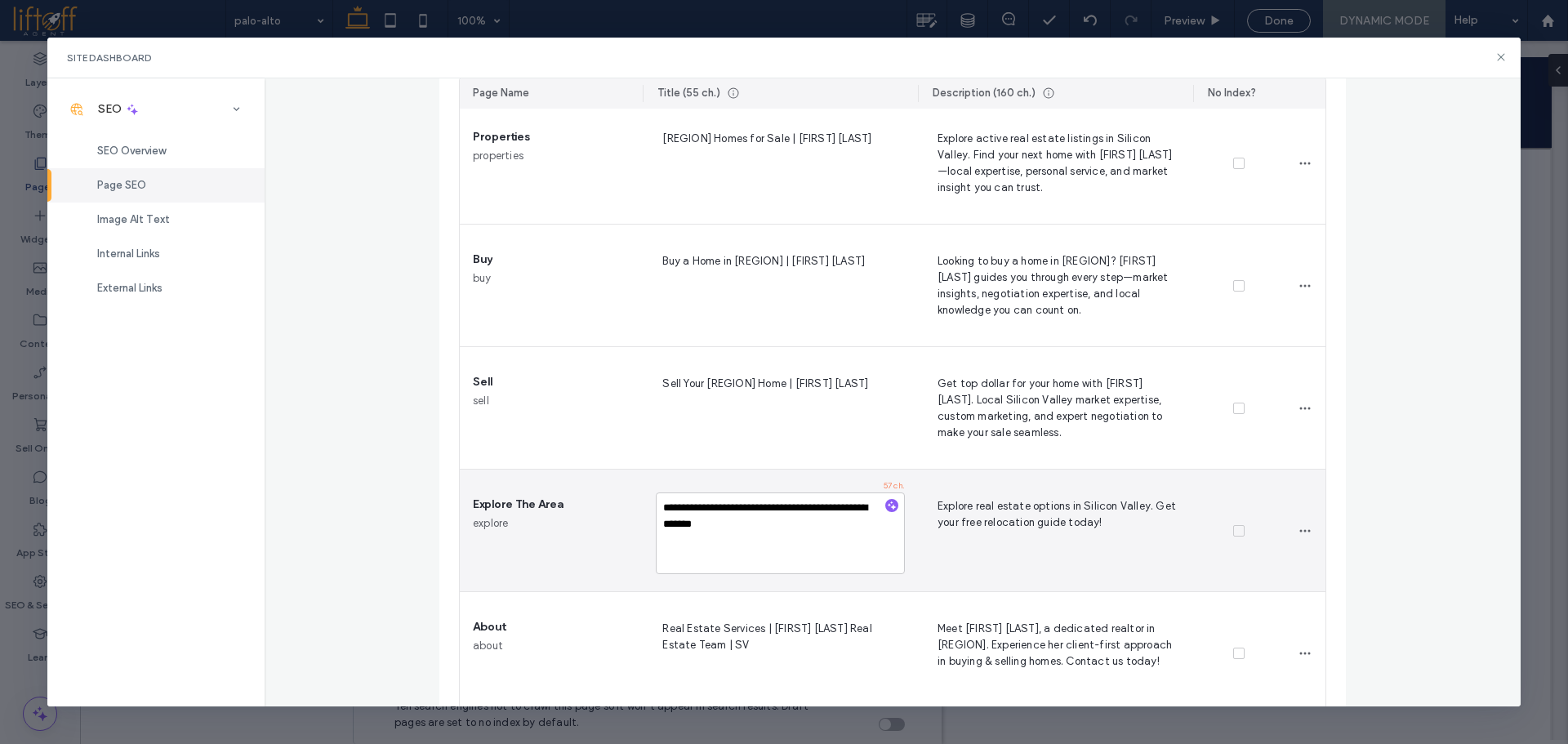 click on "**********" at bounding box center [780, 533] 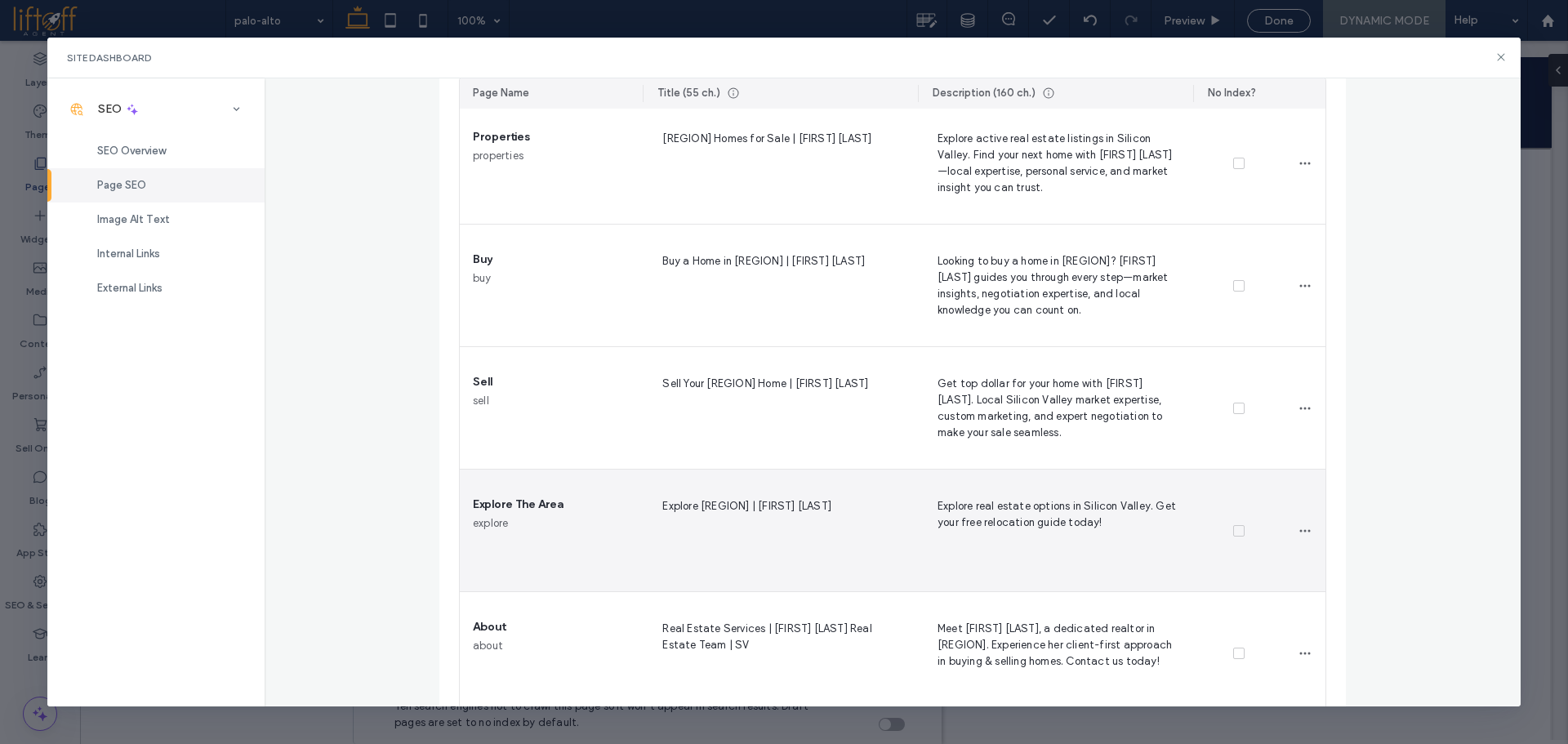 click on "Explore real estate options in Silicon Valley. Get your free relocation guide today!" at bounding box center [1055, 530] 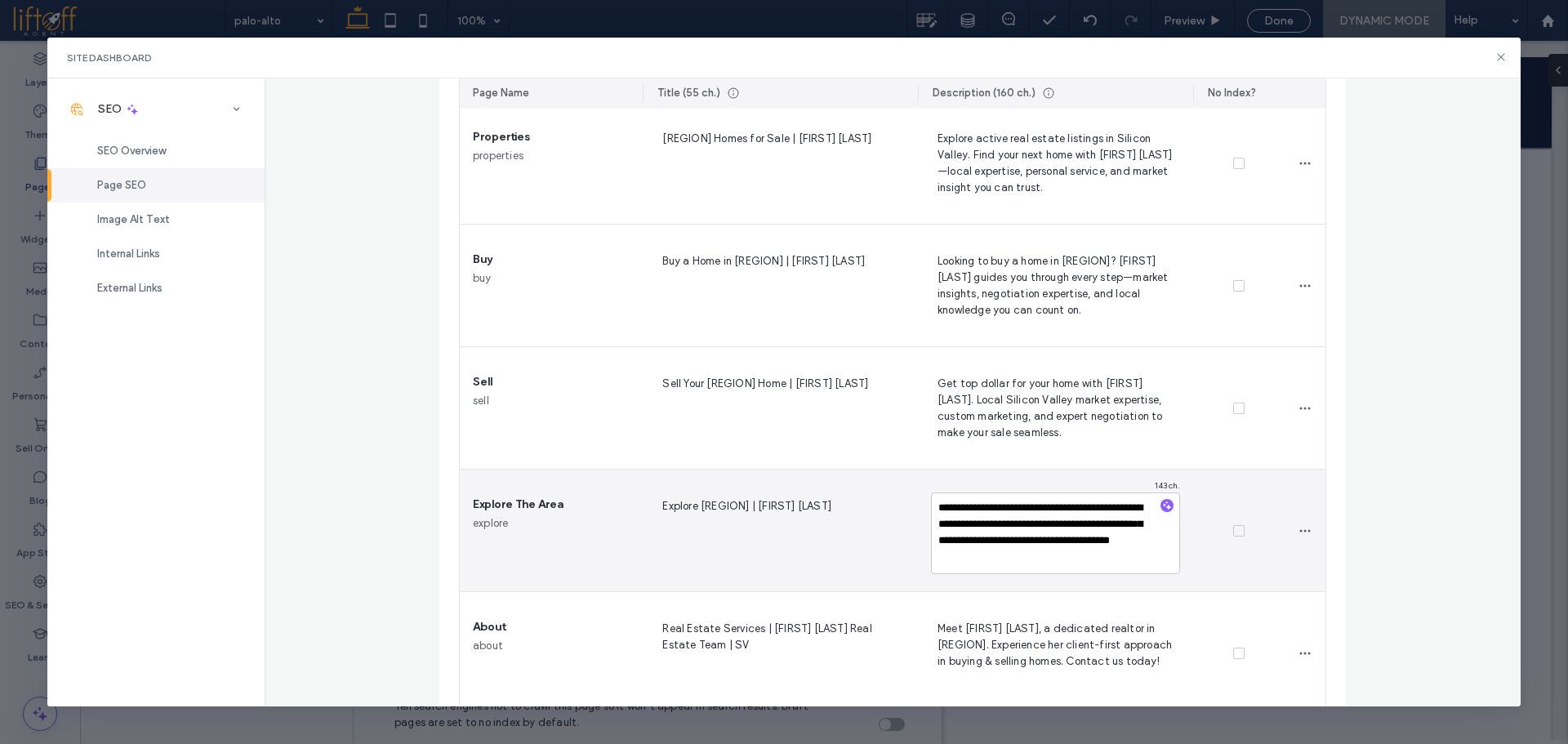 scroll, scrollTop: 15, scrollLeft: 0, axis: vertical 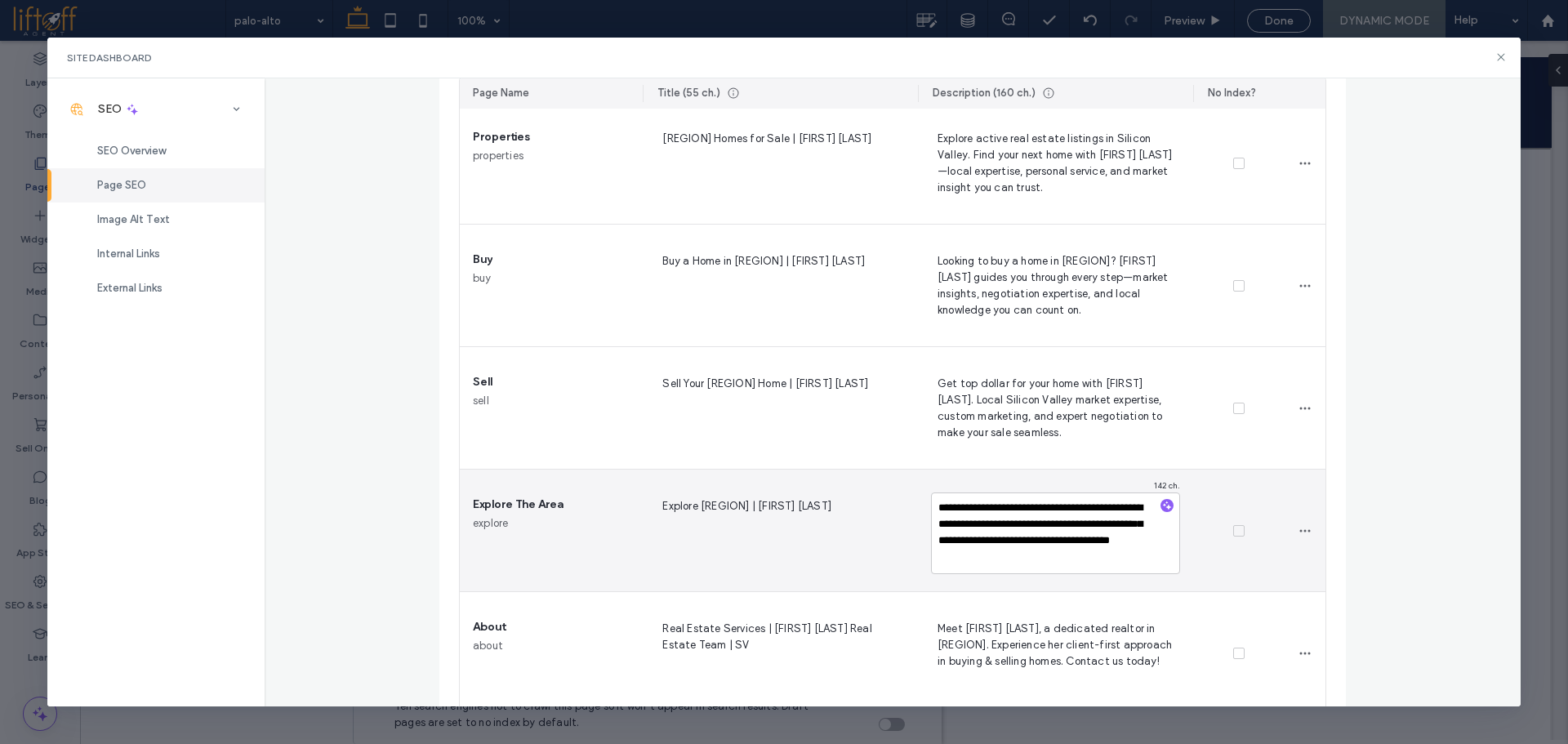 type on "**********" 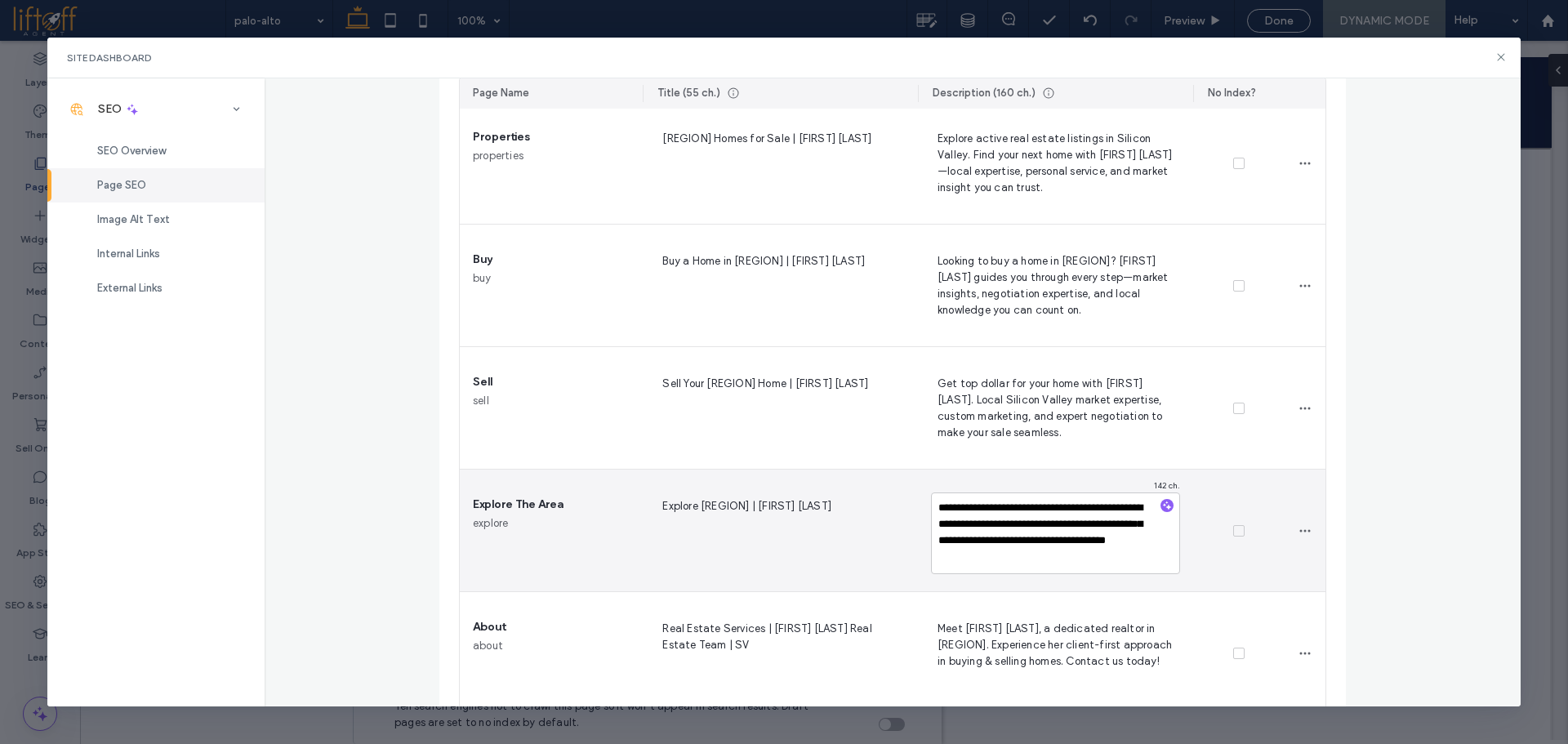 scroll, scrollTop: 0, scrollLeft: 0, axis: both 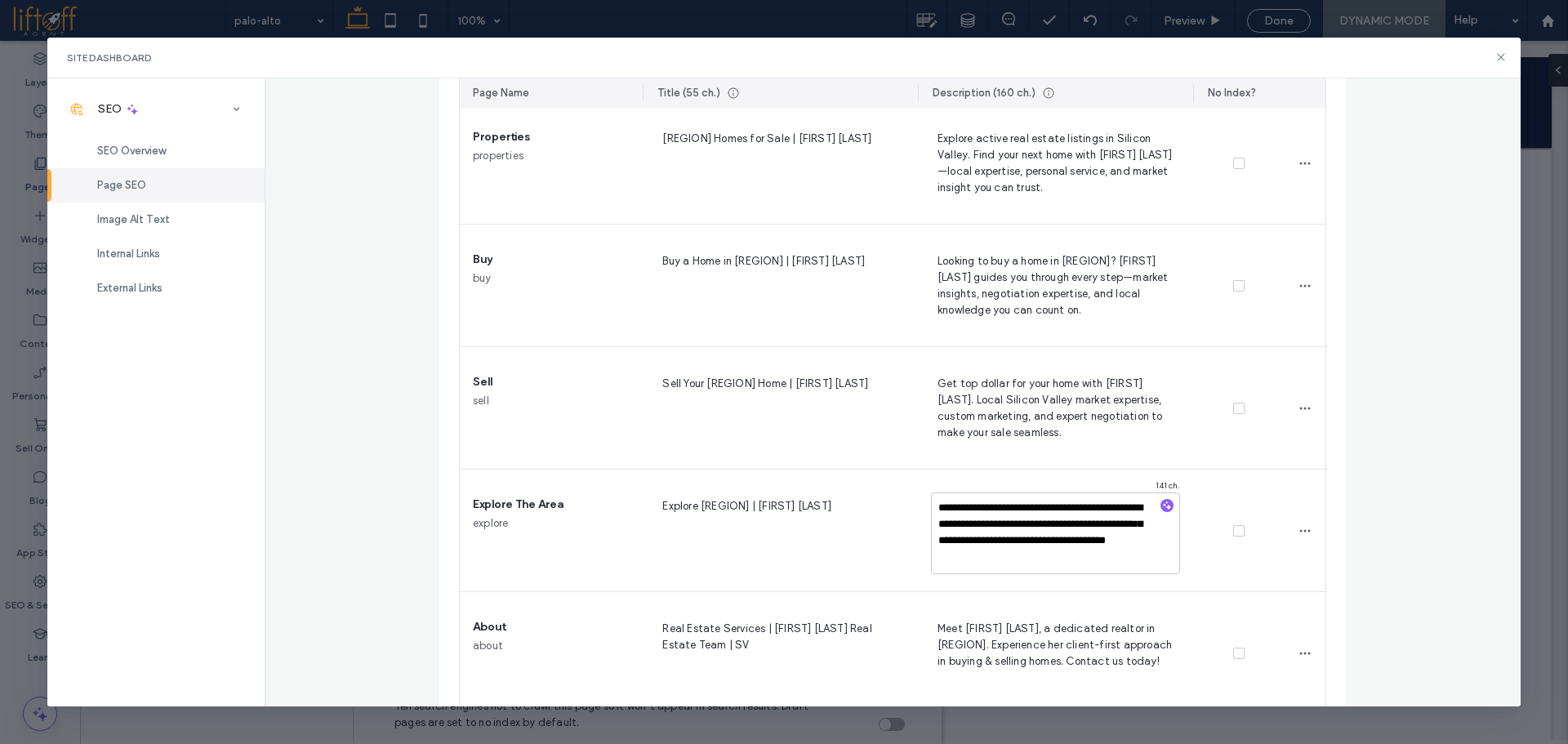 drag, startPoint x: 1443, startPoint y: 359, endPoint x: 1556, endPoint y: 350, distance: 113.35784 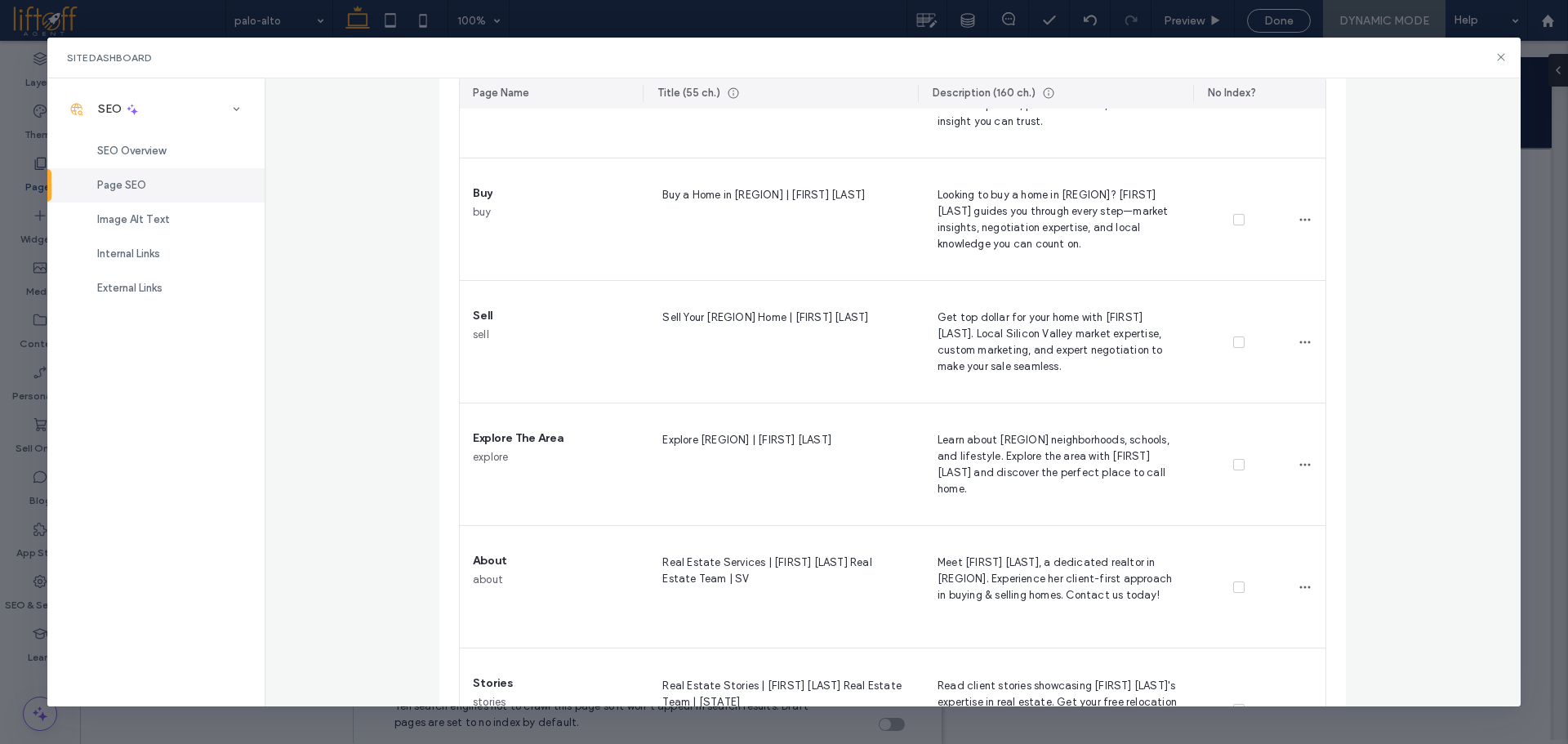 scroll, scrollTop: 523, scrollLeft: 0, axis: vertical 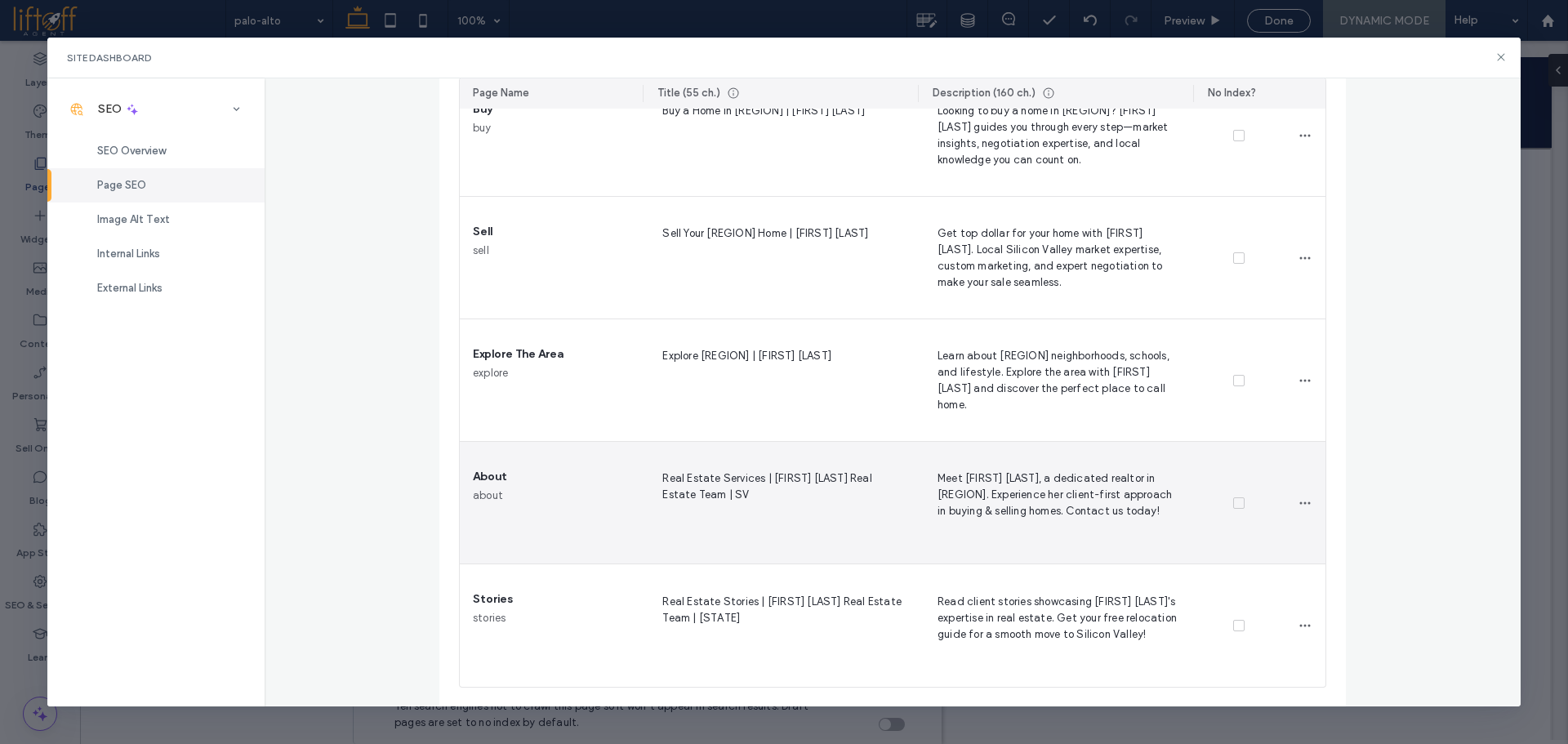 click on "Real Estate Services | Amy Sung Real Estate Team | SV" at bounding box center (780, 502) 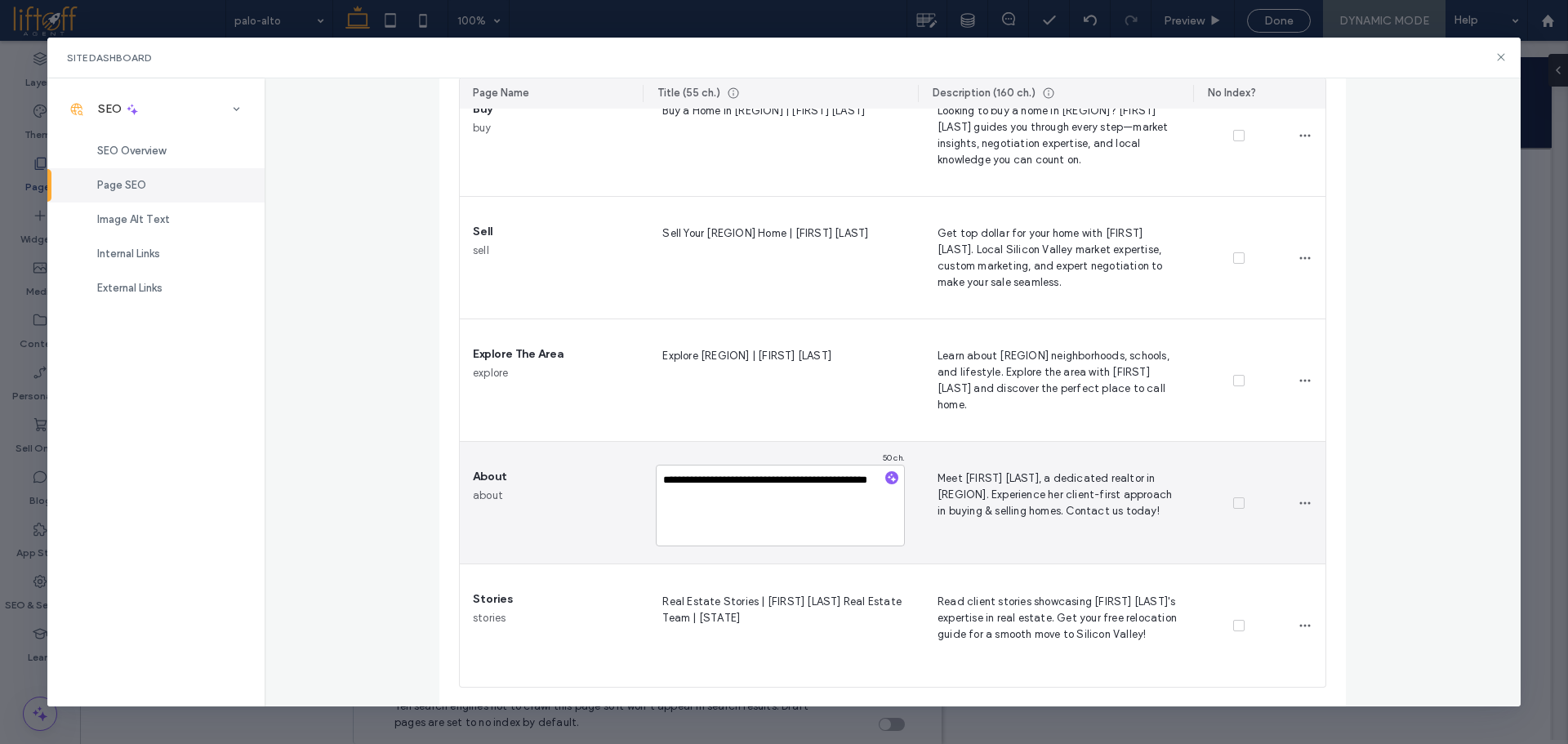 type on "**********" 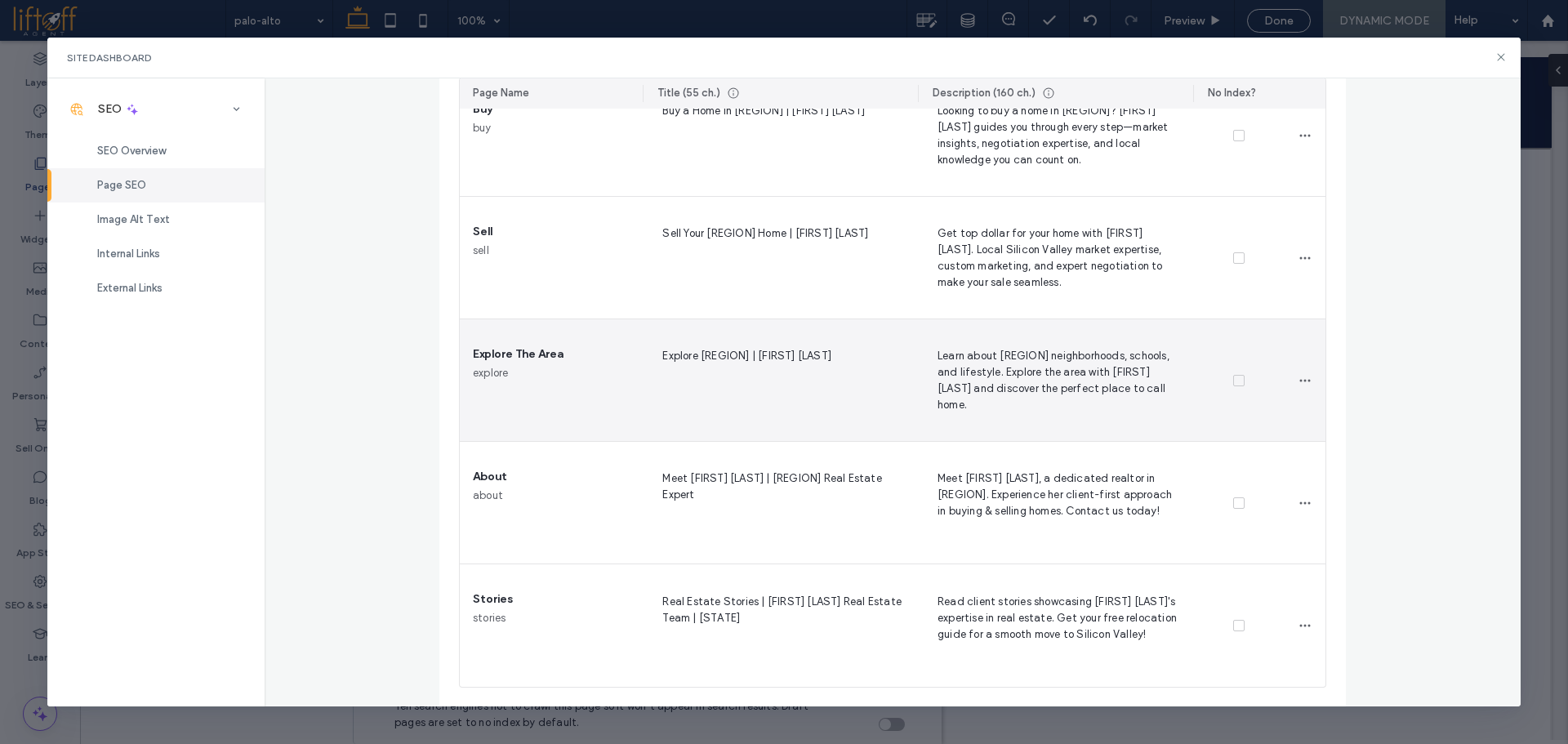 click on "Learn about Silicon Valley neighborhoods, schools, and lifestyle. Explore the area with Amy Sung and discover the perfect place to call home." at bounding box center (1055, 380) 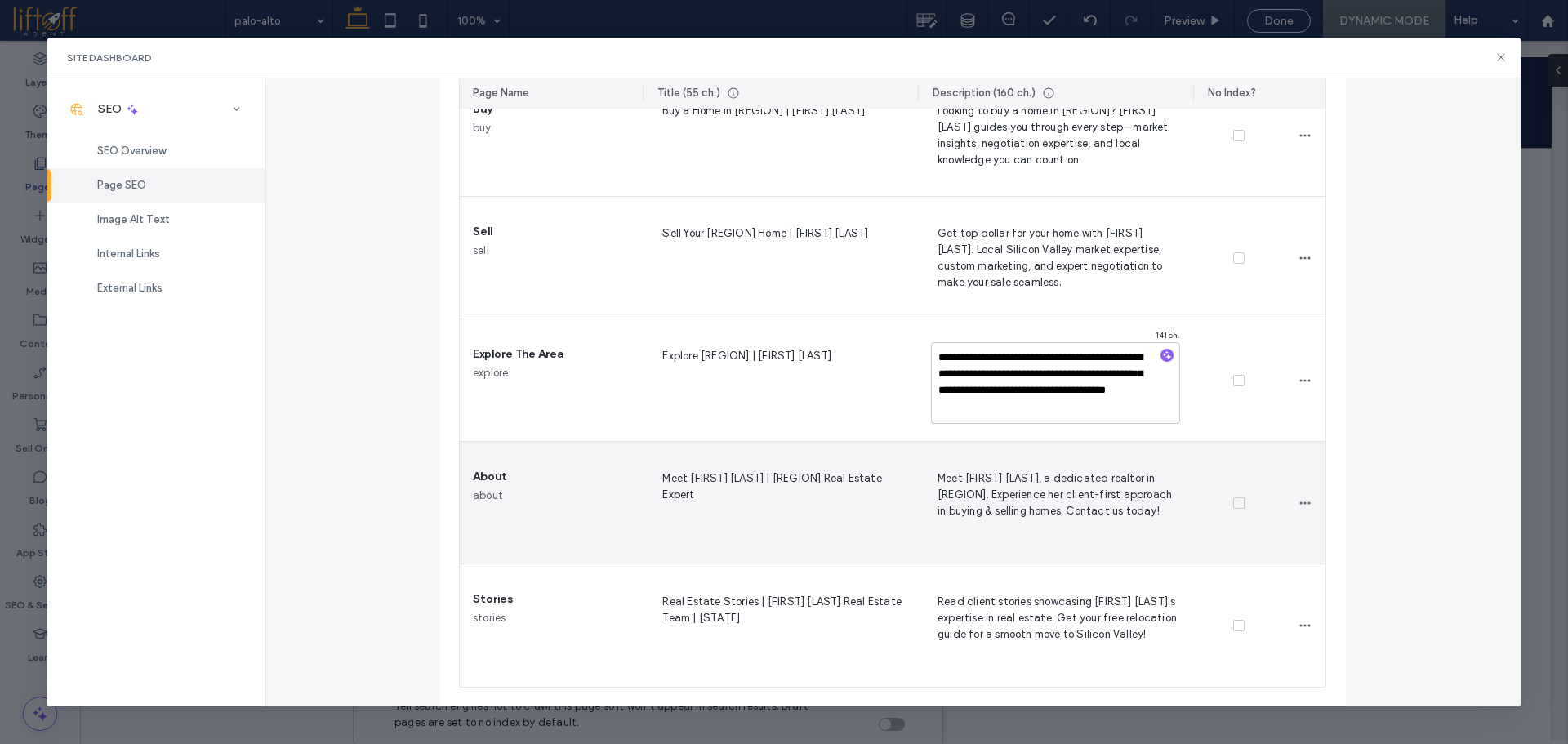 click on "Meet Amy Sung, a dedicated realtor in Silicon Valley. Experience her client-first approach in buying & selling homes. Contact us today!" at bounding box center (1055, 502) 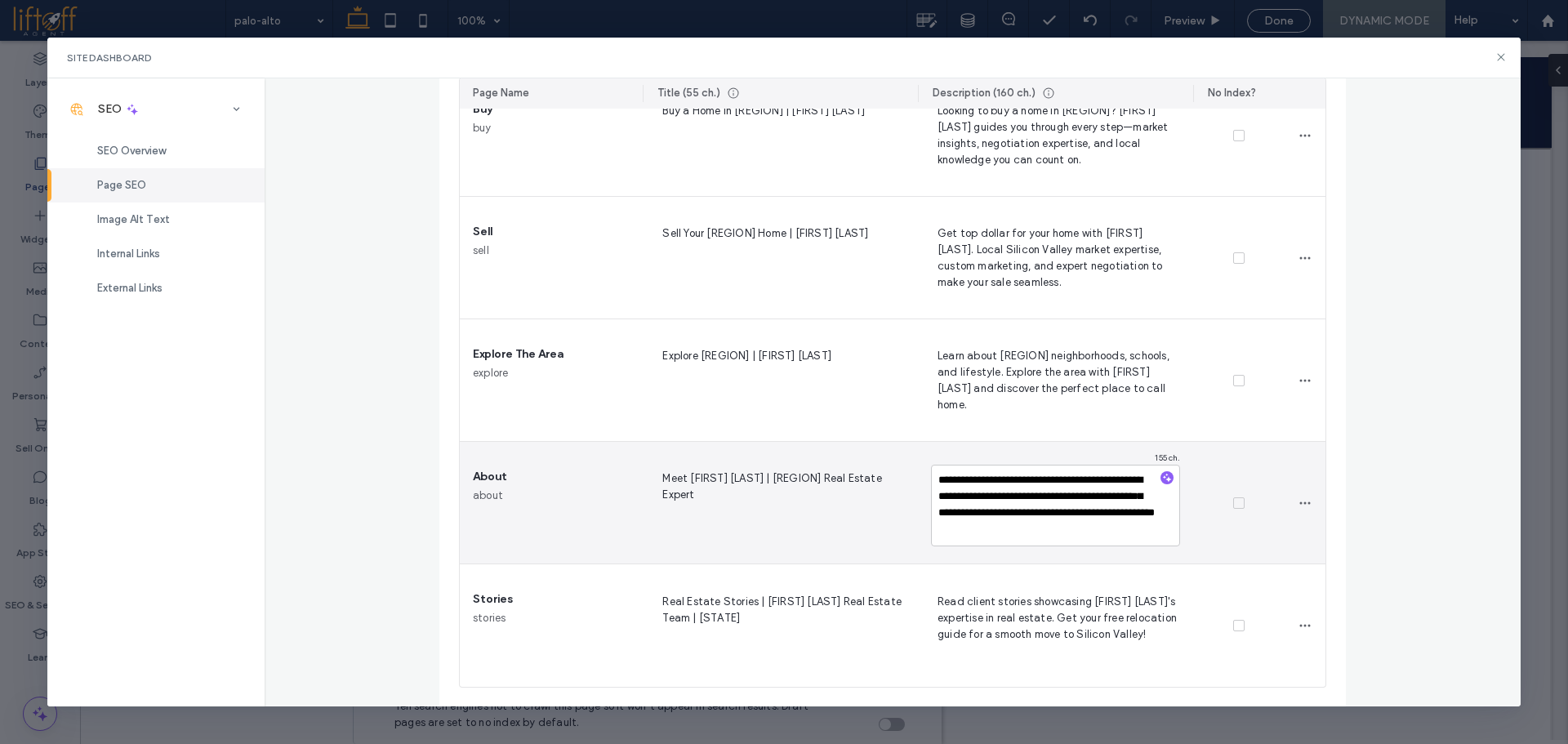 scroll, scrollTop: 15, scrollLeft: 0, axis: vertical 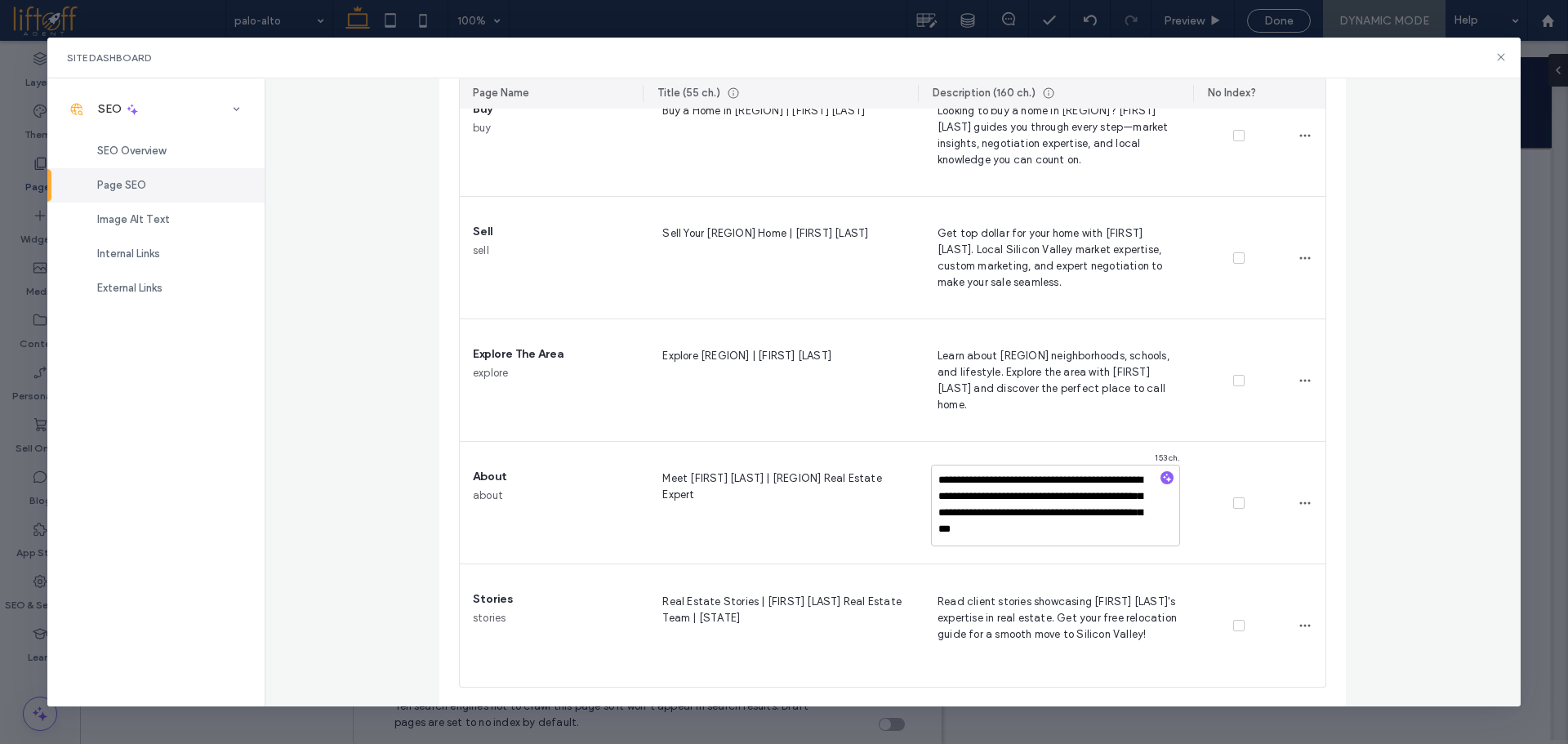 click on "Page SEO Manage the meta tags of all your site pages. To make changes live, republish the site.
It can take 4-12 weeks to see these on Google. Give Feedback Generate Meta Tags Site pages This site has 7 pages in total Indexed only Missing Meta Tags All Pages Needs Attention (1) Page Name Title (55 ch.) Description (160 ch.) No Index? Home home Amy Sung | Silicon Valley Real Estate | Buy, Sell & Relocate Work with Amy Sung, a trusted real estate expert in Silicon Valley. Specializing in buying, selling, and relocation services to help you move with confidence. Properties properties Silicon Valley Homes for Sale | Amy Sung Explore active real estate listings in Silicon Valley. Find your next home with Amy Sung—local expertise, personal service, and market insight you can trust. Buy buy Buy a Home in Silicon Valley | Amy Sung Looking to buy a home in Silicon Valley? Amy Sung guides you through every step—market insights, negotiation expertise, and local knowledge you can count on. Sell sell Explore The Area" at bounding box center (893, 393) 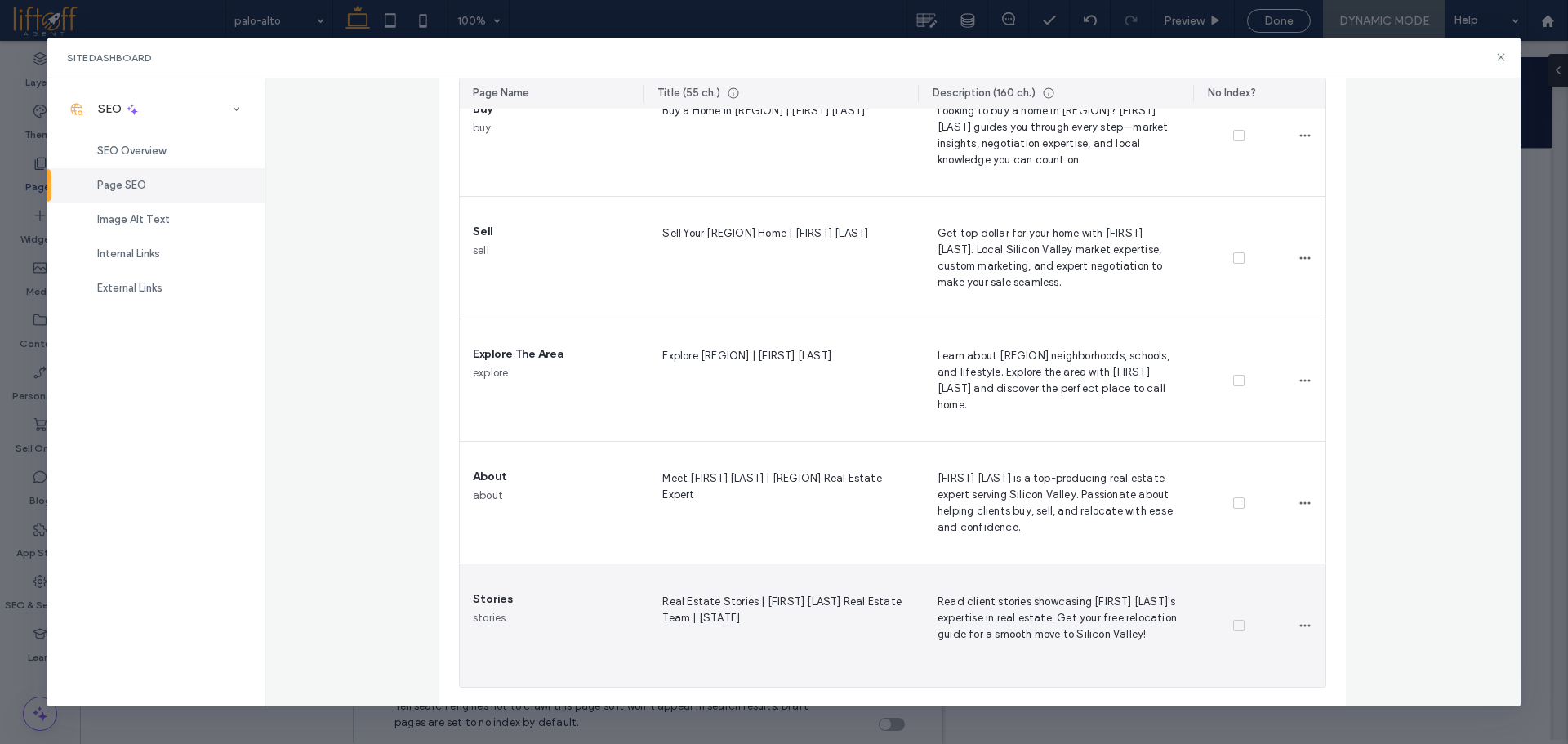 click on "Real Estate Stories | Amy Sung Real Estate Team | CA" at bounding box center (780, 626) 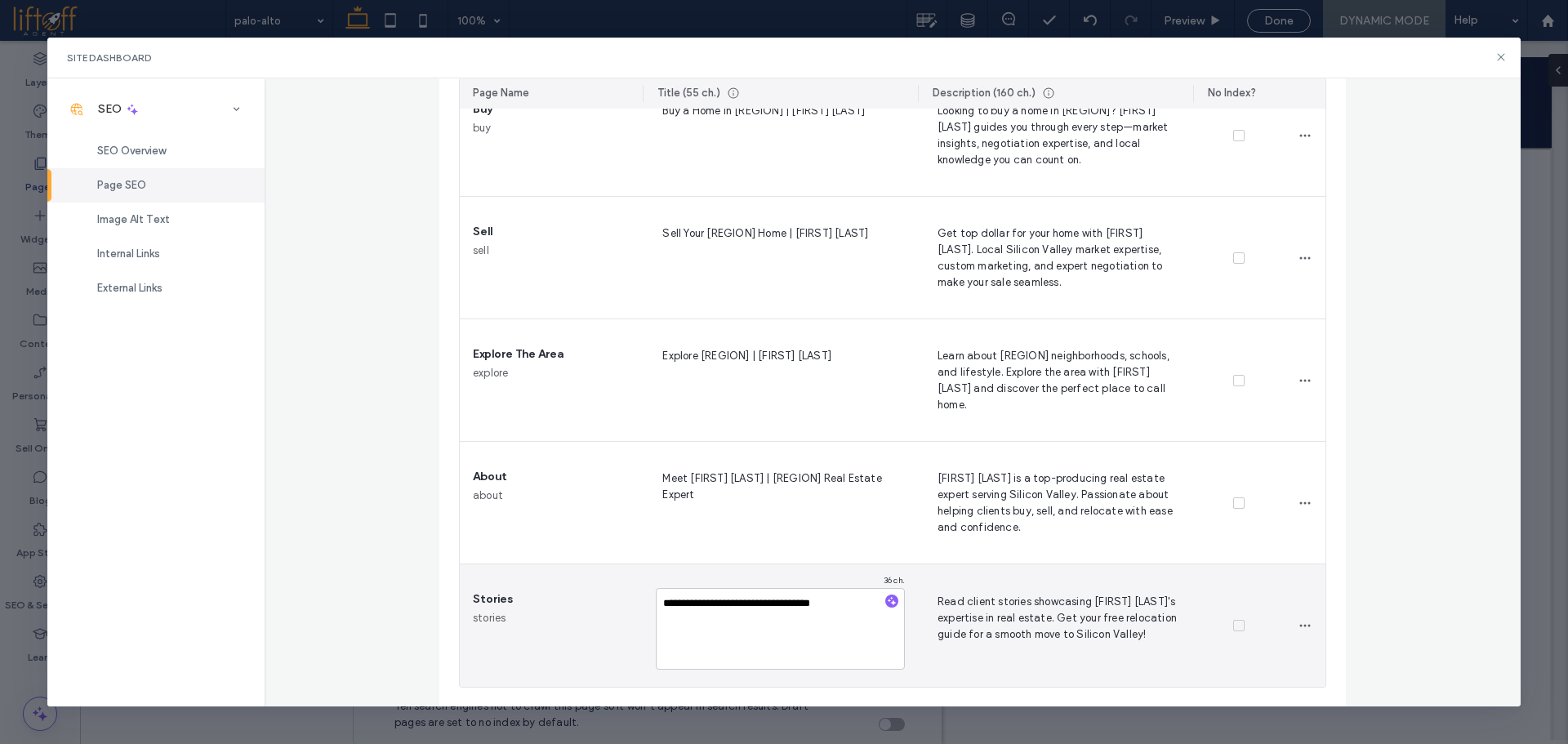 type on "**********" 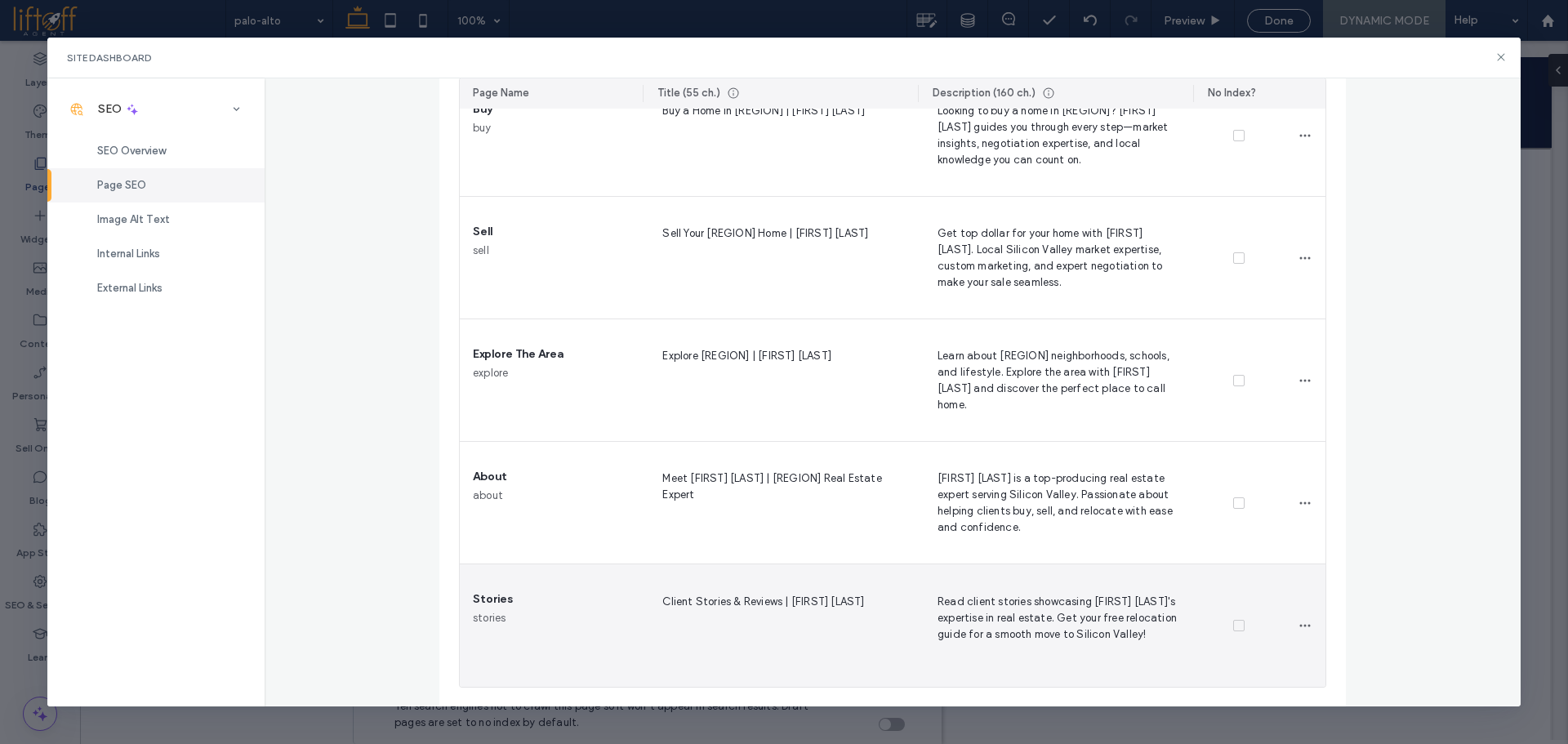click on "Read client stories showcasing Amy Sung's expertise in real estate. Get your free relocation guide for a smooth move to Silicon Valley!" at bounding box center [1055, 626] 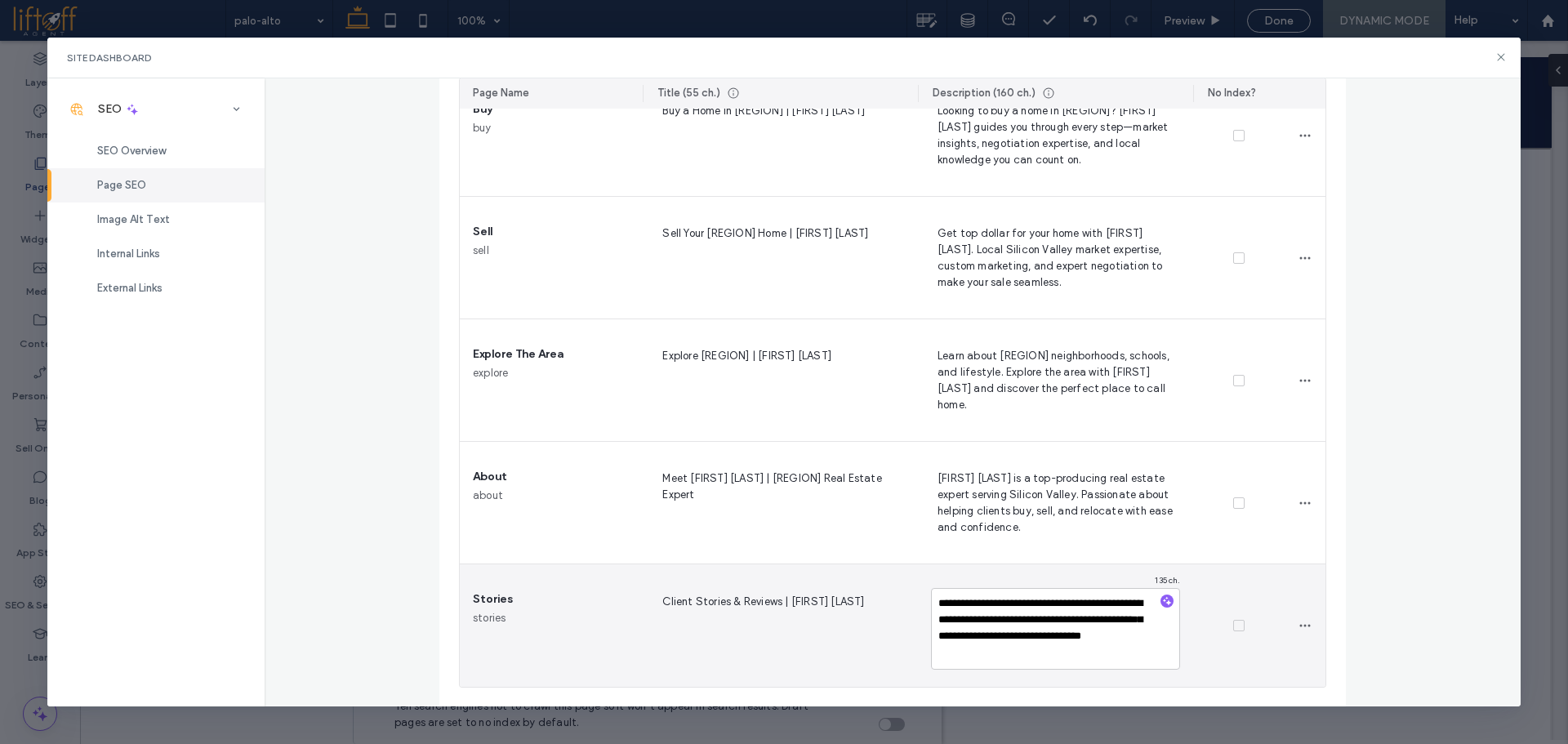 click on "**********" at bounding box center (1055, 629) 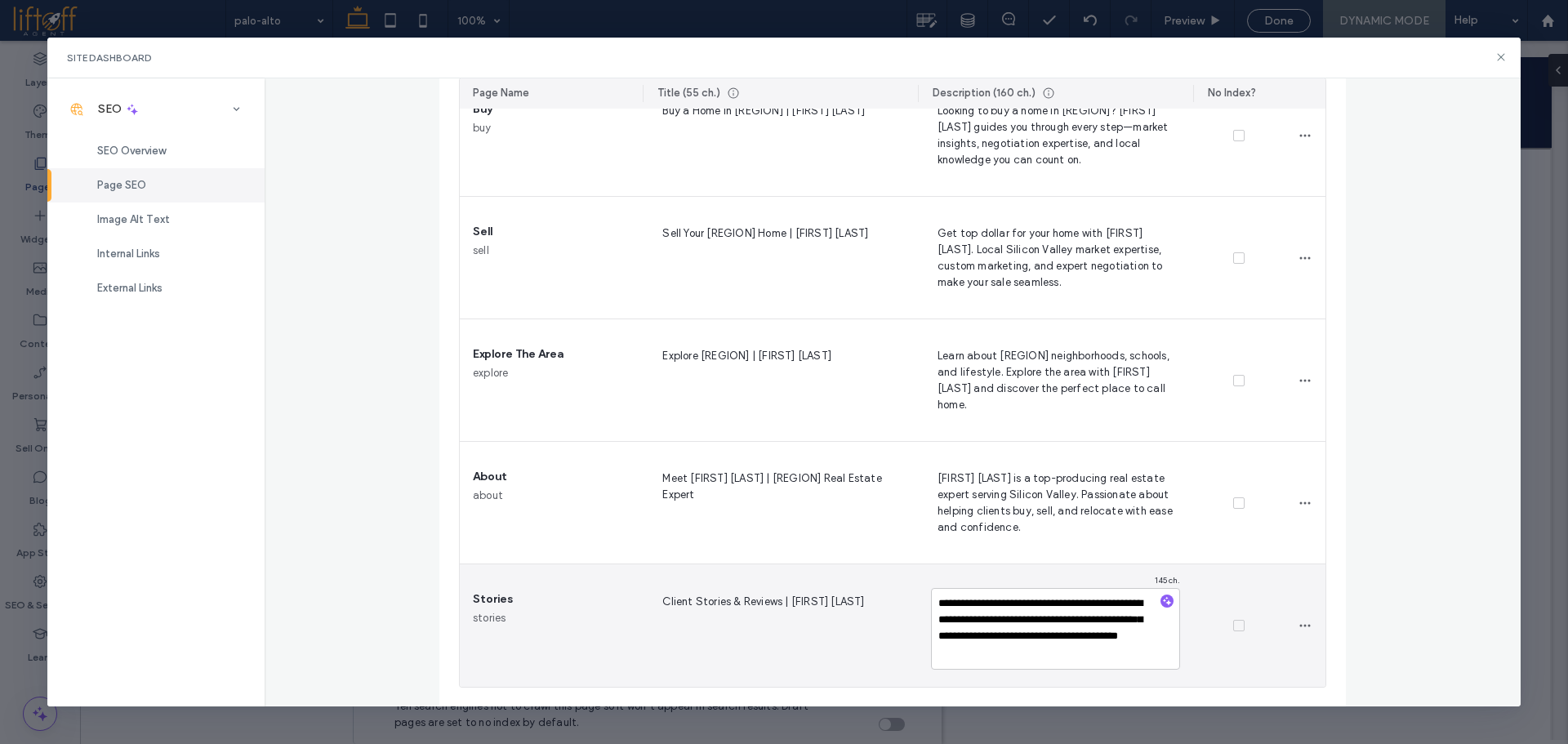 scroll, scrollTop: 15, scrollLeft: 0, axis: vertical 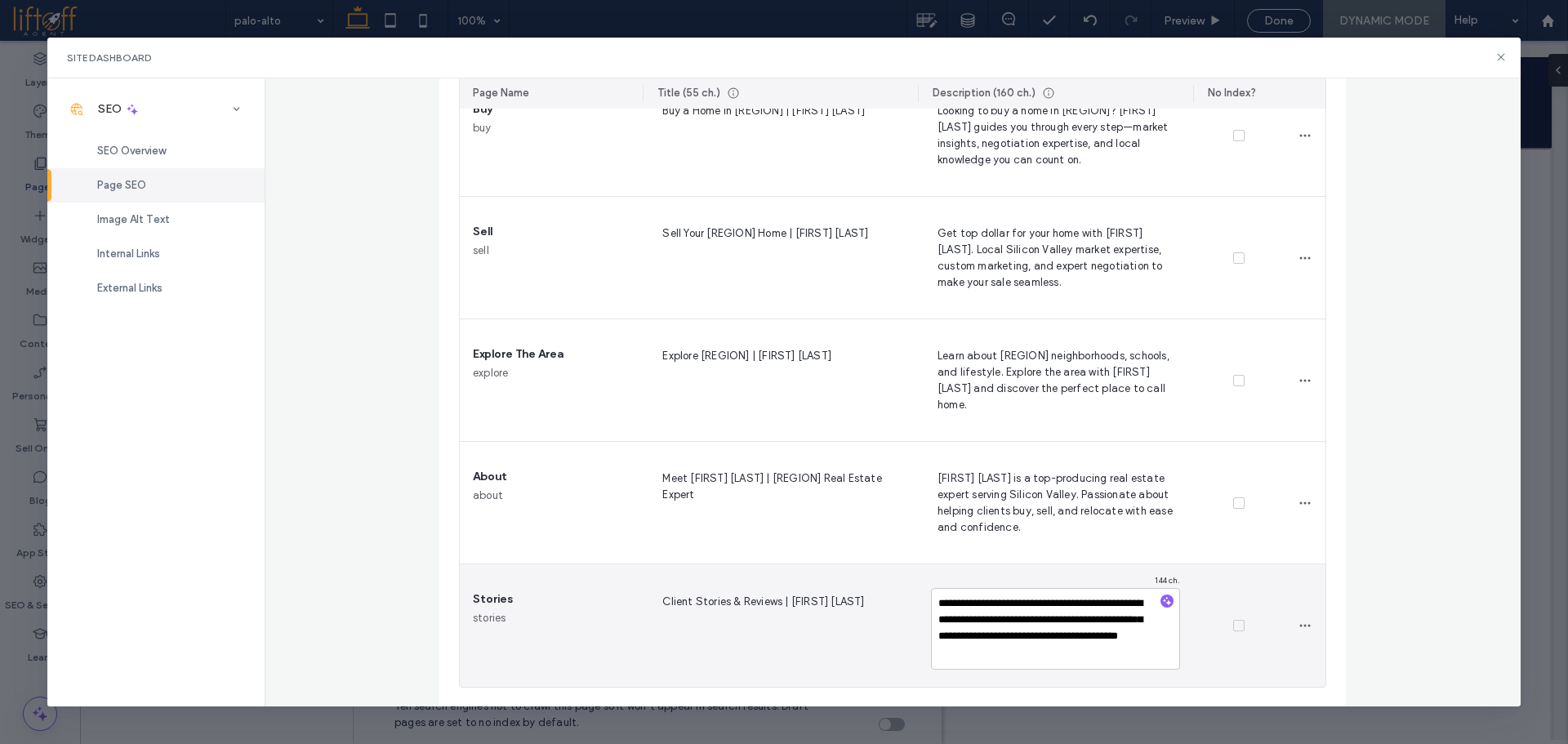 type on "**********" 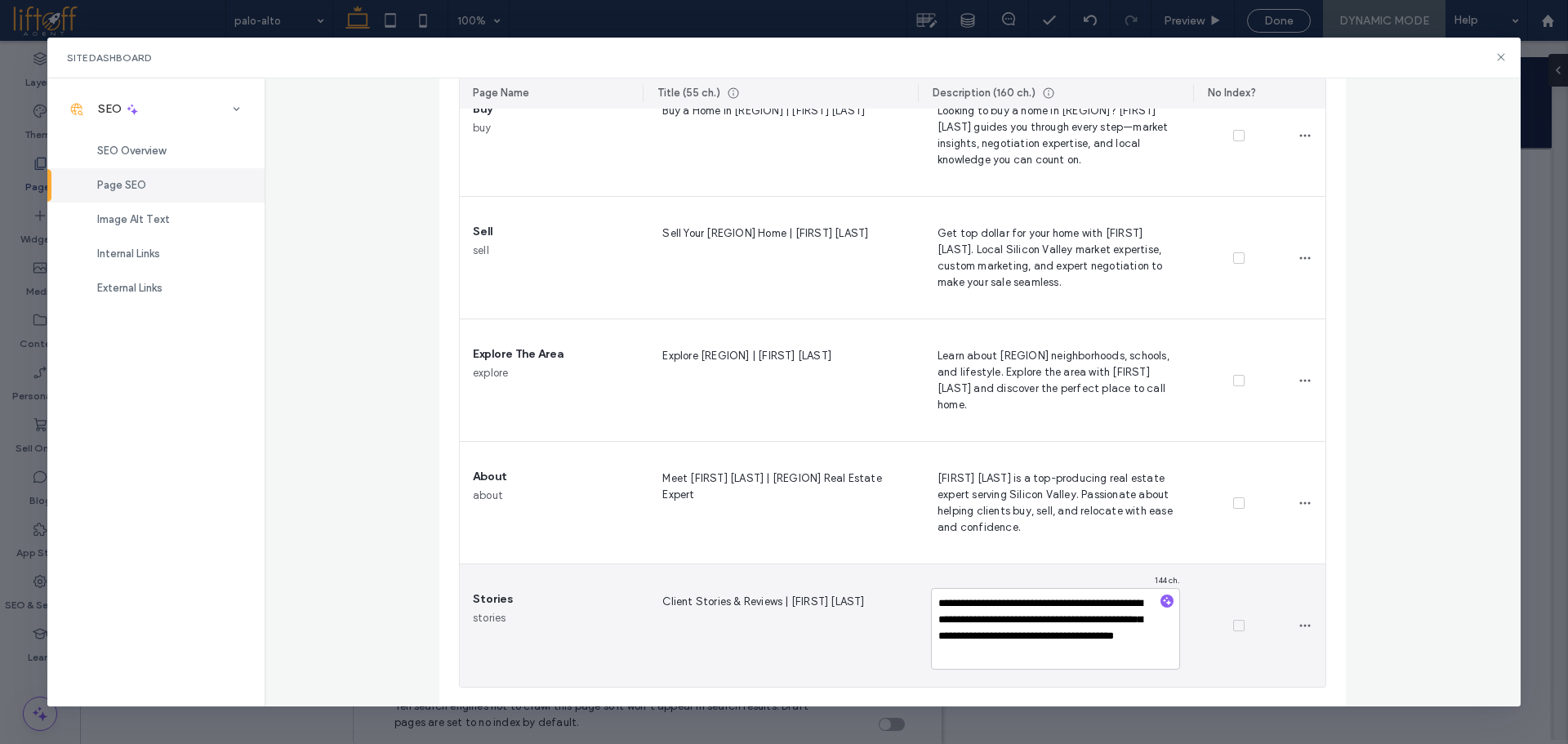 scroll, scrollTop: 0, scrollLeft: 0, axis: both 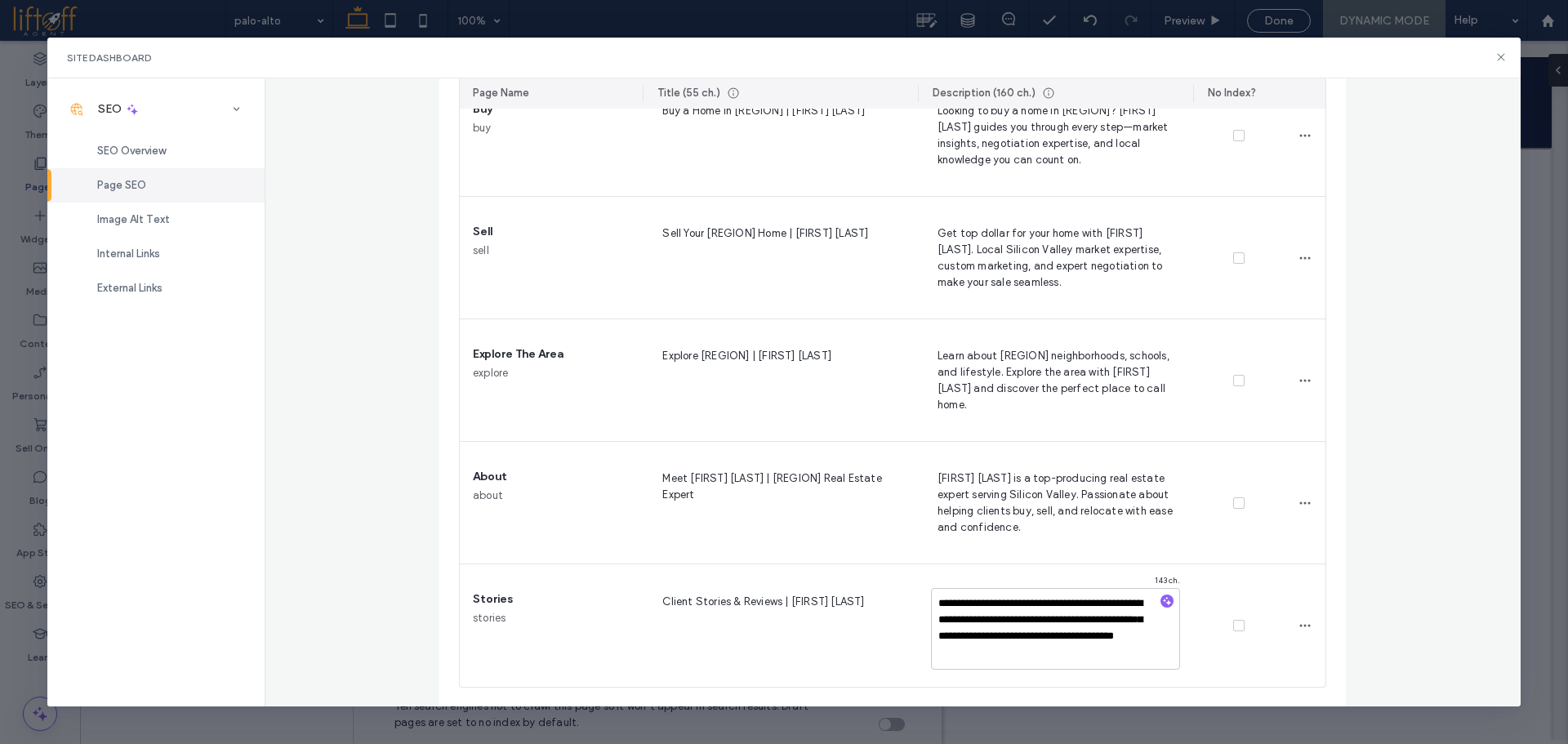 click on "Page SEO Manage the meta tags of all your site pages. To make changes live, republish the site.
It can take 4-12 weeks to see these on Google. Give Feedback Generate Meta Tags Site pages This site has 7 pages in total Indexed only Missing Meta Tags All Pages Needs Attention (1) Page Name Title (55 ch.) Description (160 ch.) No Index? Home home Amy Sung | Silicon Valley Real Estate | Buy, Sell & Relocate Work with Amy Sung, a trusted real estate expert in Silicon Valley. Specializing in buying, selling, and relocation services to help you move with confidence. Properties properties Silicon Valley Homes for Sale | Amy Sung Explore active real estate listings in Silicon Valley. Find your next home with Amy Sung—local expertise, personal service, and market insight you can trust. Buy buy Buy a Home in Silicon Valley | Amy Sung Looking to buy a home in Silicon Valley? Amy Sung guides you through every step—market insights, negotiation expertise, and local knowledge you can count on. Sell sell Explore The Area" at bounding box center (893, 393) 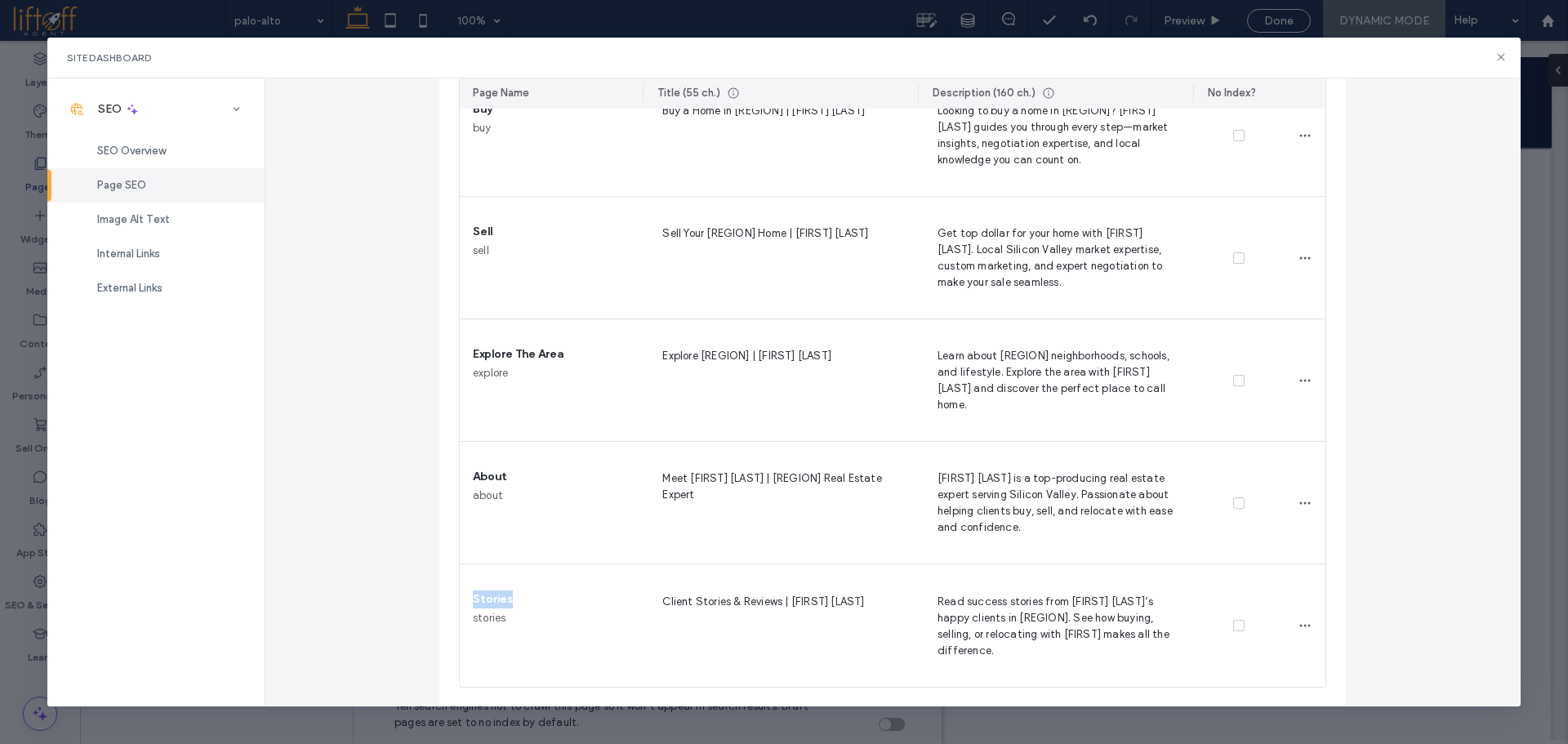 click on "Page SEO Manage the meta tags of all your site pages. To make changes live, republish the site.
It can take 4-12 weeks to see these on Google. Give Feedback Generate Meta Tags Site pages This site has 7 pages in total Indexed only Missing Meta Tags All Pages Needs Attention (1) Page Name Title (55 ch.) Description (160 ch.) No Index? Home home Amy Sung | Silicon Valley Real Estate | Buy, Sell & Relocate Work with Amy Sung, a trusted real estate expert in Silicon Valley. Specializing in buying, selling, and relocation services to help you move with confidence. Properties properties Silicon Valley Homes for Sale | Amy Sung Explore active real estate listings in Silicon Valley. Find your next home with Amy Sung—local expertise, personal service, and market insight you can trust. Buy buy Buy a Home in Silicon Valley | Amy Sung Looking to buy a home in Silicon Valley? Amy Sung guides you through every step—market insights, negotiation expertise, and local knowledge you can count on. Sell sell Explore The Area" at bounding box center (893, 393) 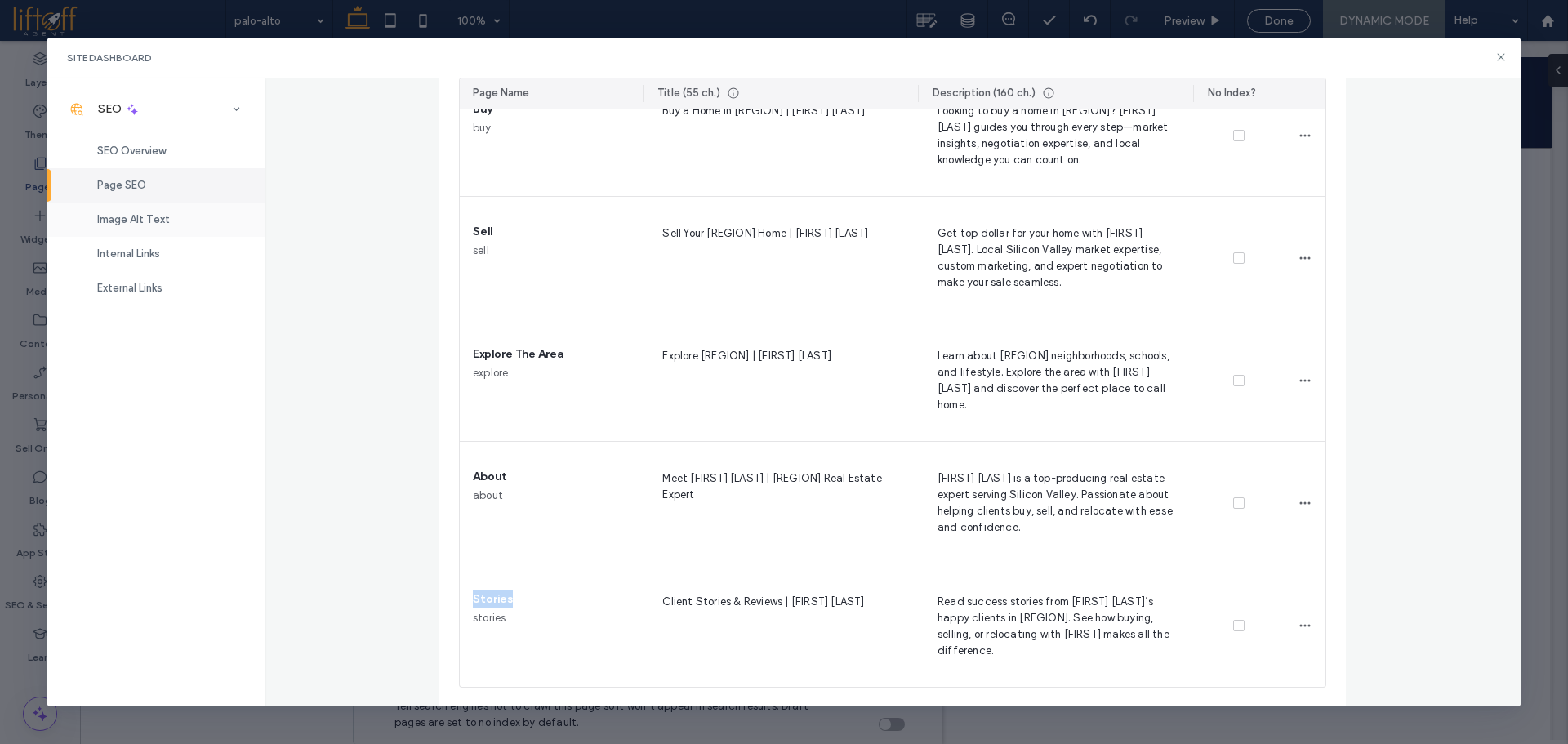 click on "Image Alt Text" at bounding box center [156, 220] 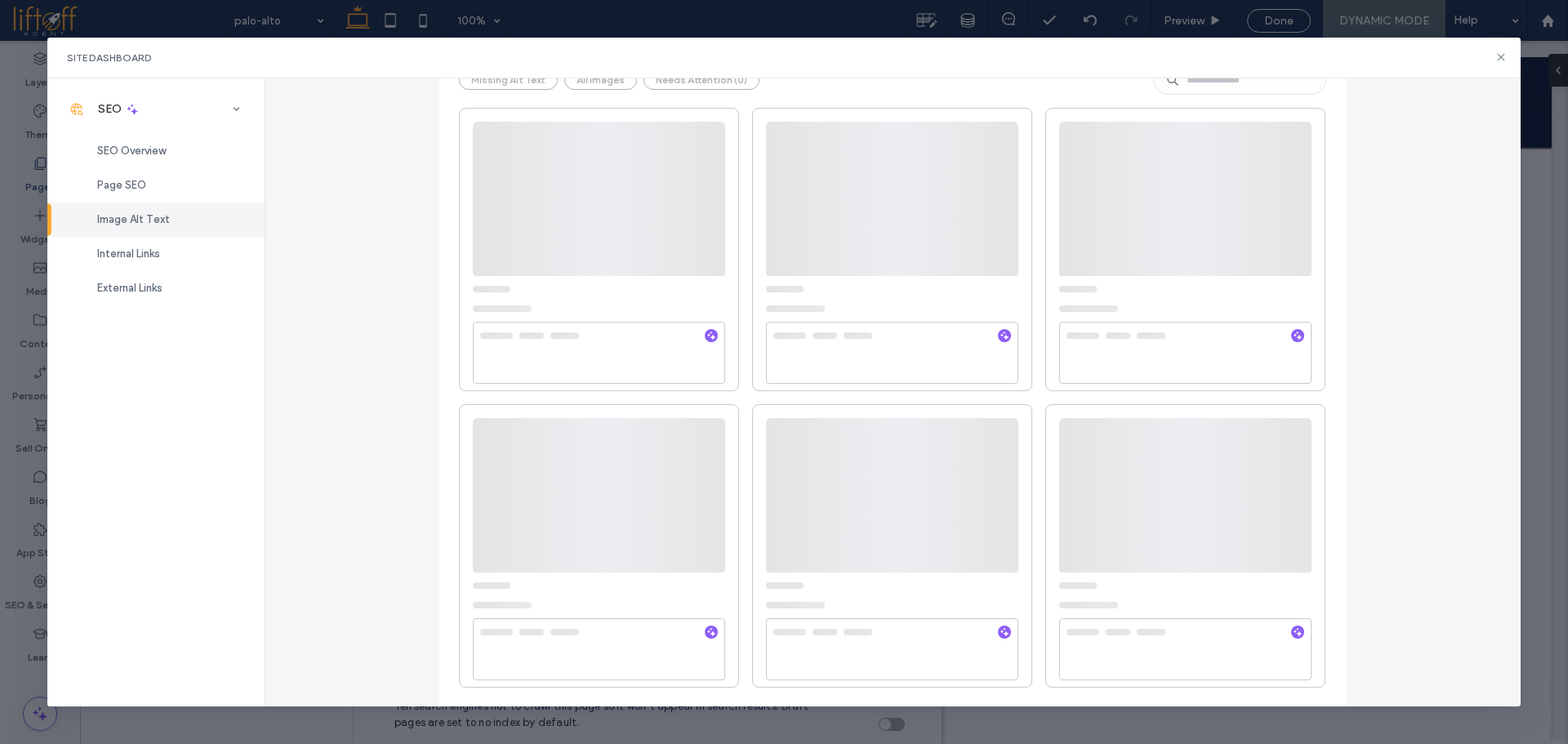 scroll, scrollTop: 0, scrollLeft: 0, axis: both 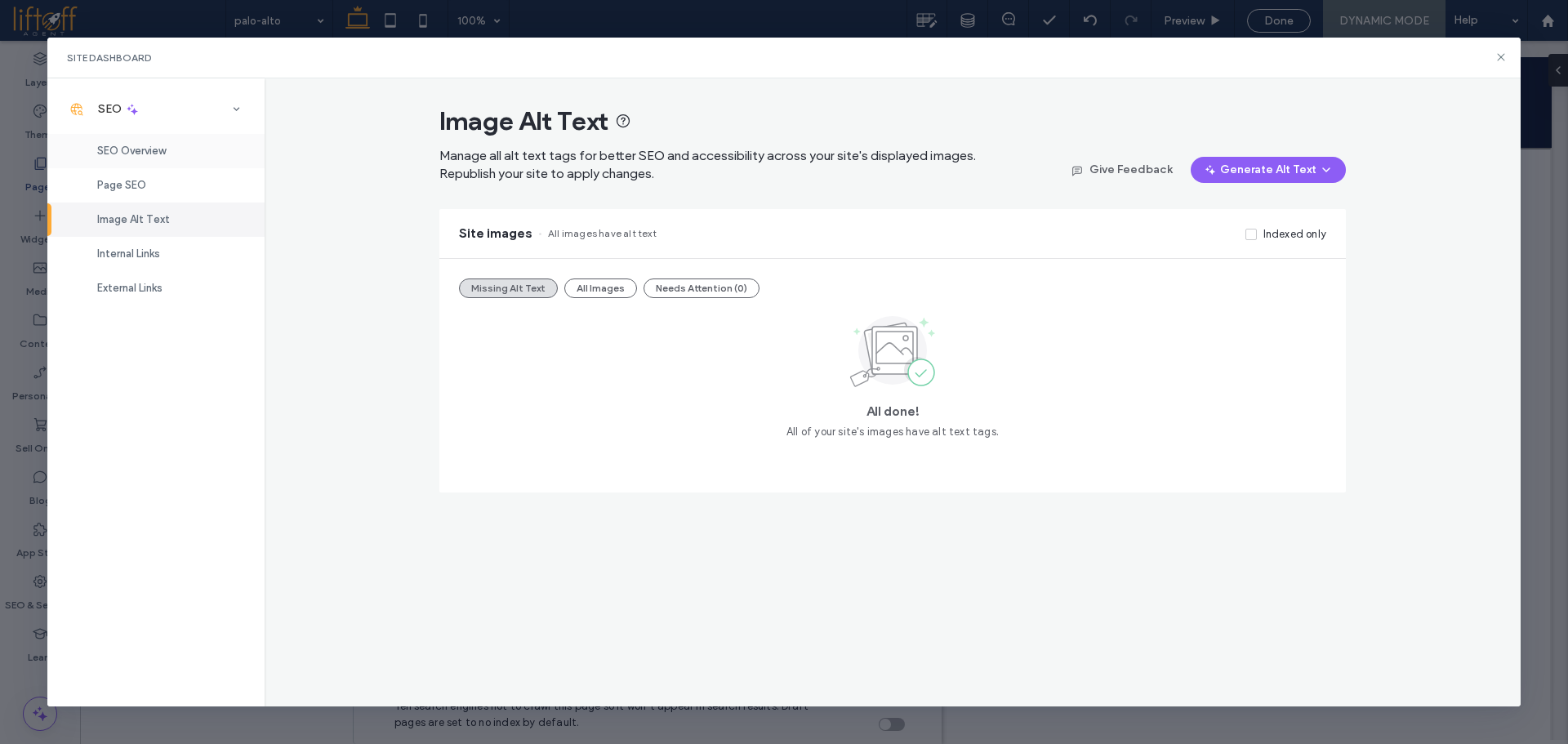 click on "SEO Overview" at bounding box center (131, 150) 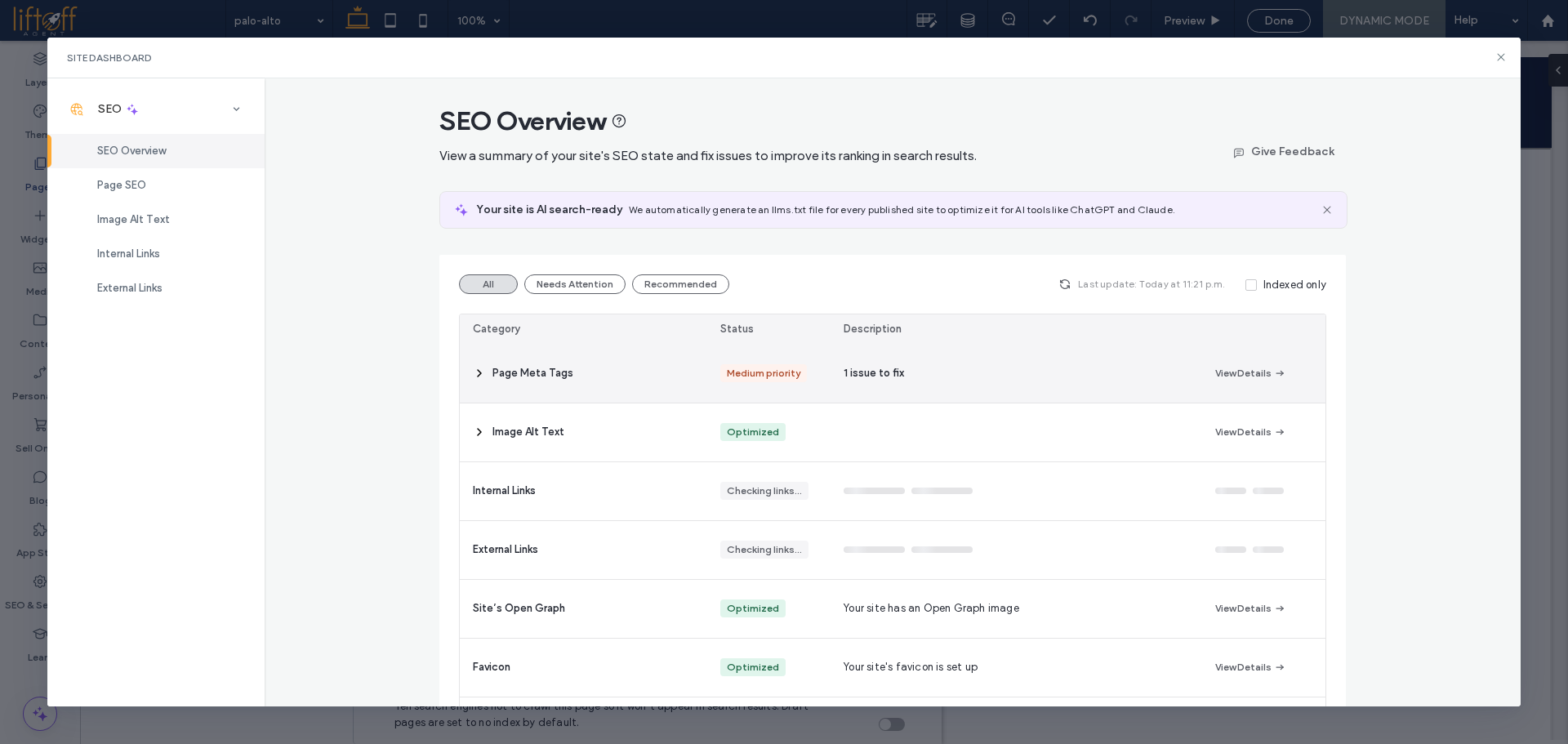 click 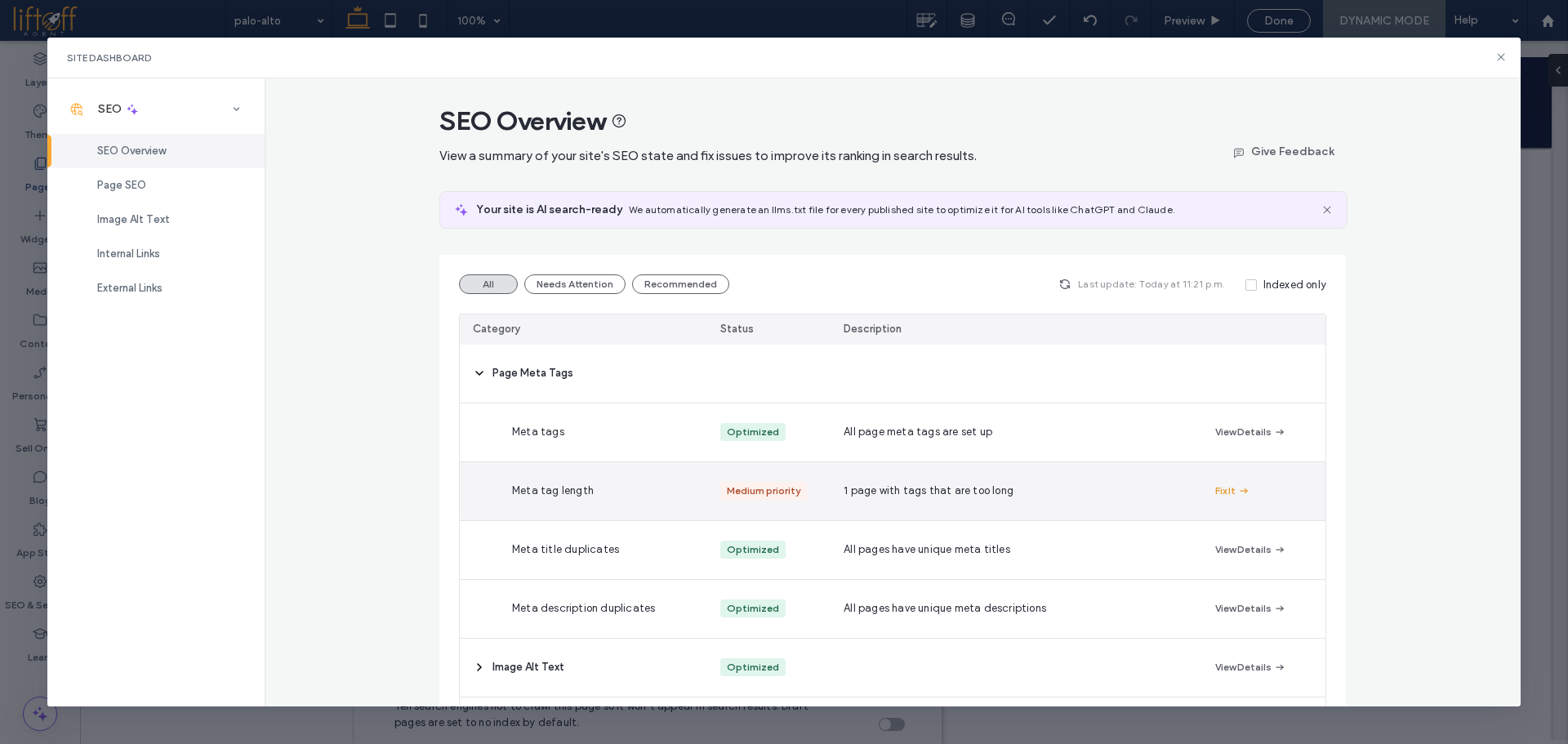 click 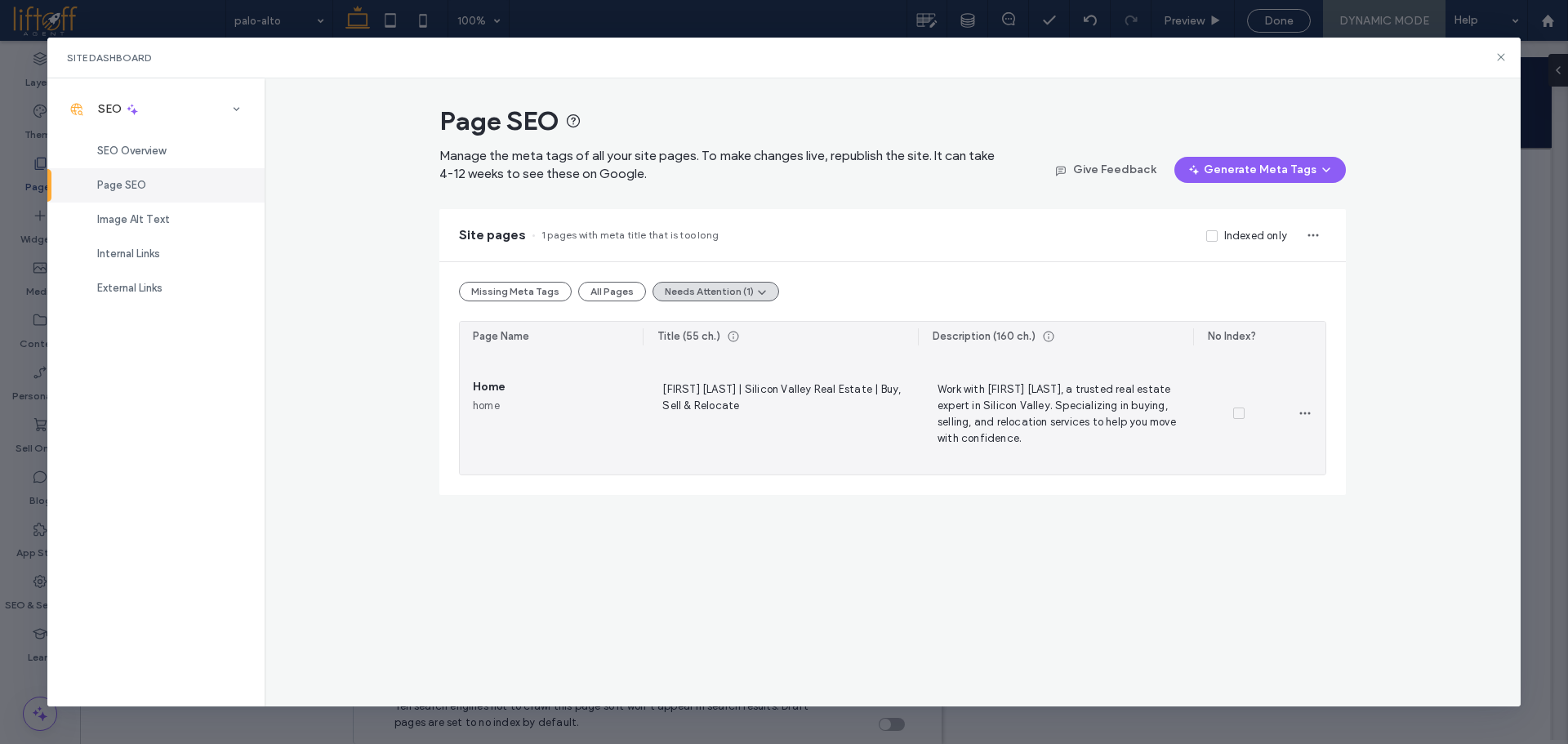 click on "Amy Sung | Silicon Valley Real Estate | Buy, Sell & Relocate" at bounding box center [780, 413] 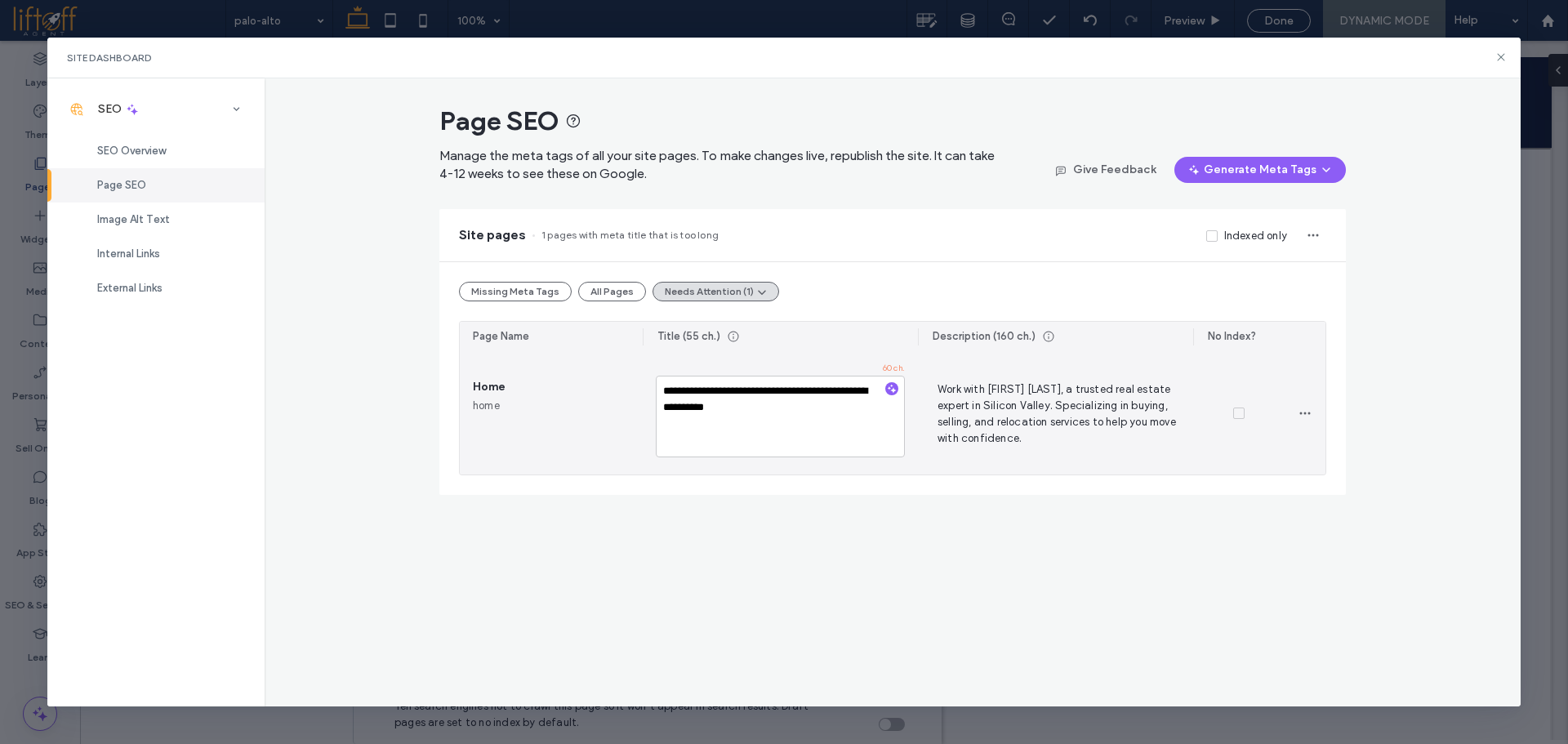 click on "**********" at bounding box center (780, 417) 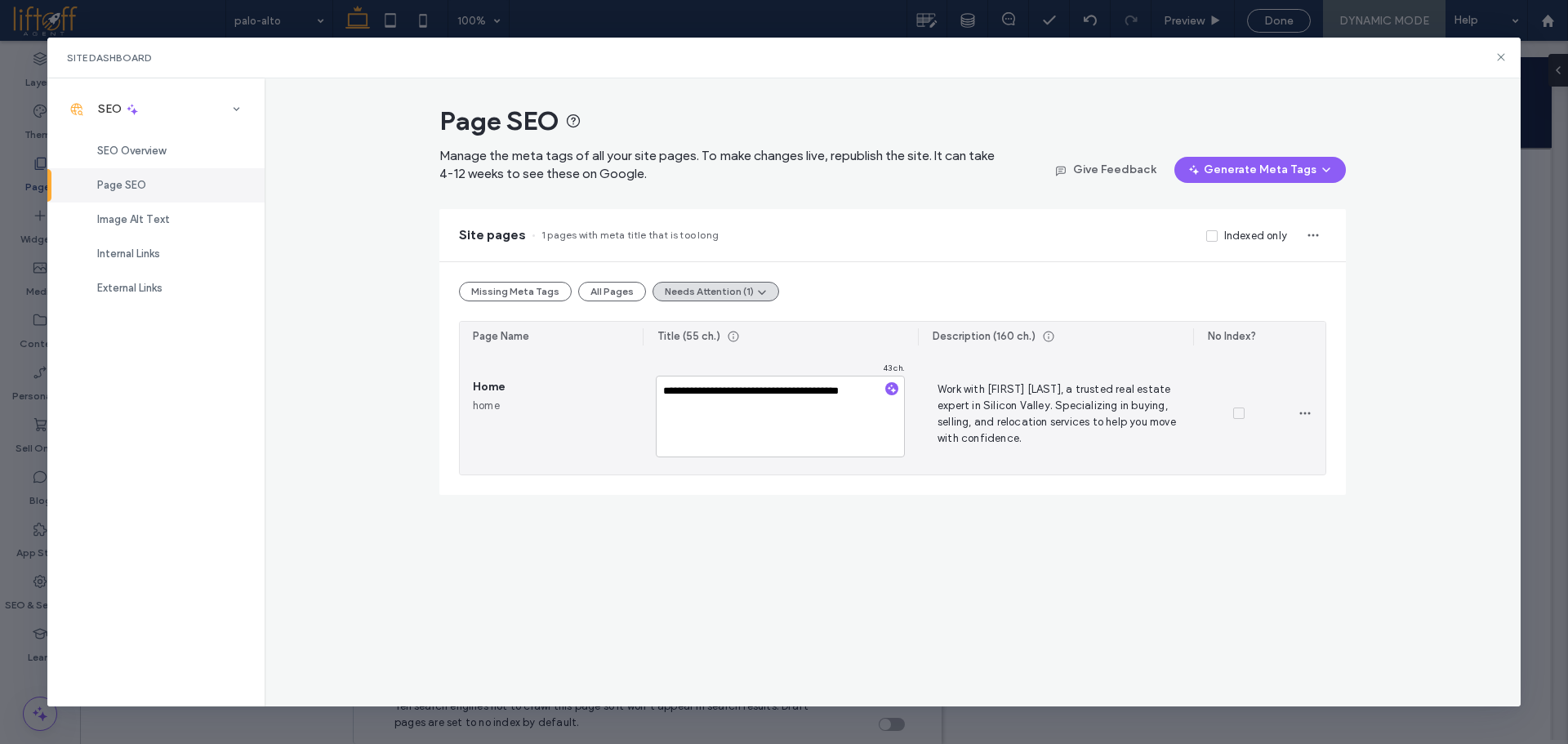 type on "**********" 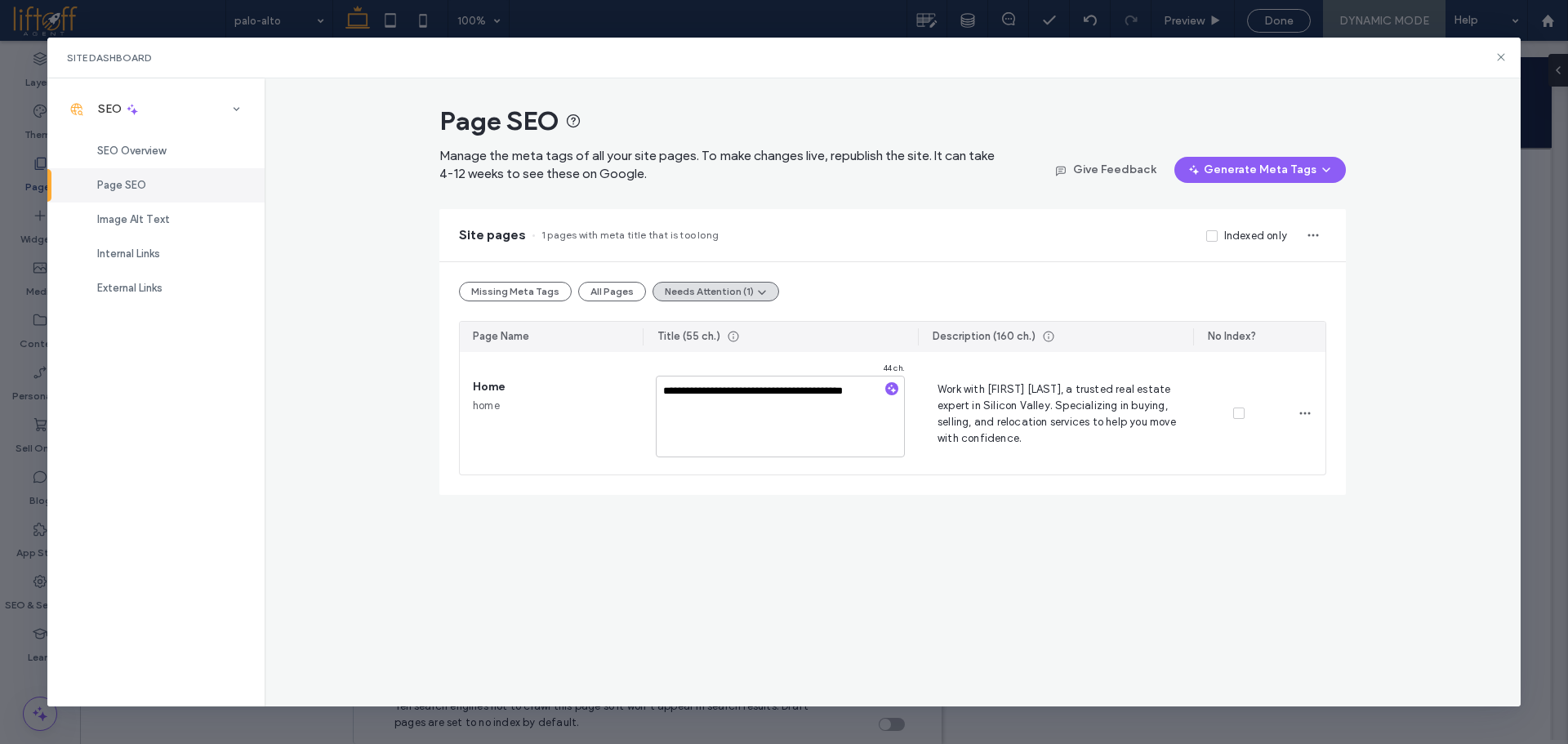 click on "**********" at bounding box center [893, 393] 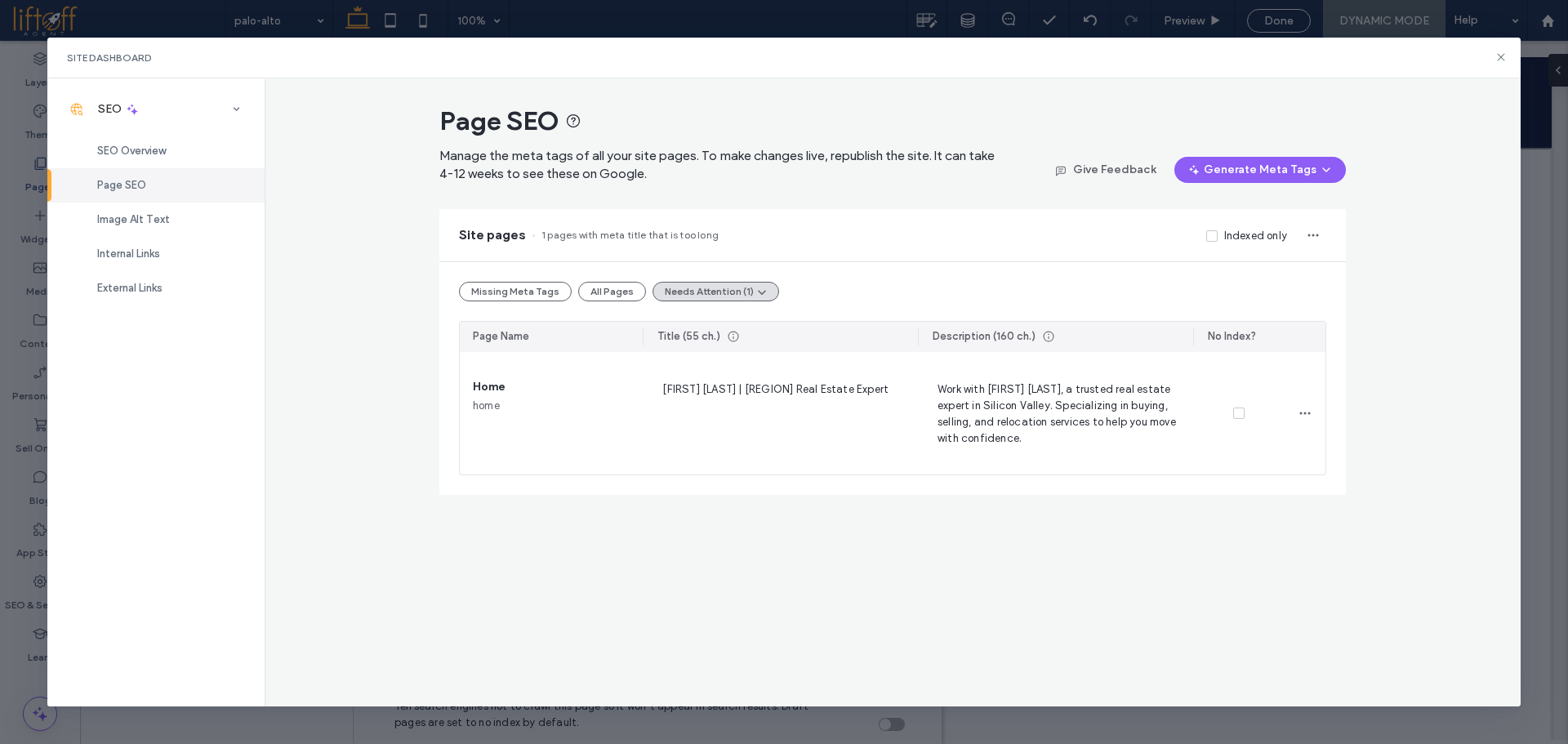 click on "Page SEO Manage the meta tags of all your site pages. To make changes live, republish the site.
It can take 4-12 weeks to see these on Google. Give Feedback Generate Meta Tags Site pages 1 pages with meta title that is too long Indexed only Missing Meta Tags All Pages Needs Attention (1) Page Name Title (55 ch.) Description (160 ch.) No Index? Home home Amy Sung | Silicon Valley Real Estate Expert Work with Amy Sung, a trusted real estate expert in Silicon Valley. Specializing in buying, selling, and relocation services to help you move with confidence." at bounding box center [893, 393] 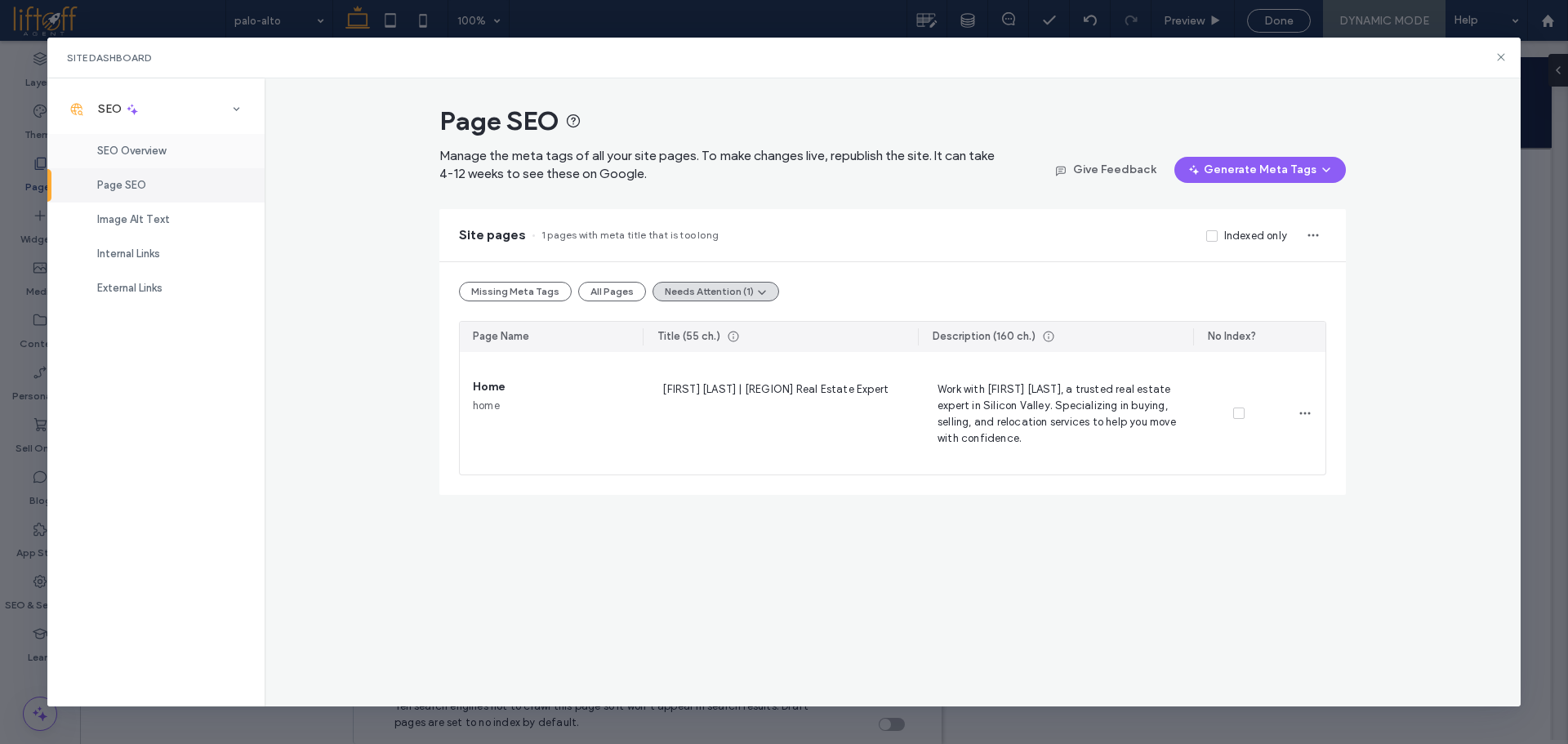 click on "SEO Overview" at bounding box center [156, 151] 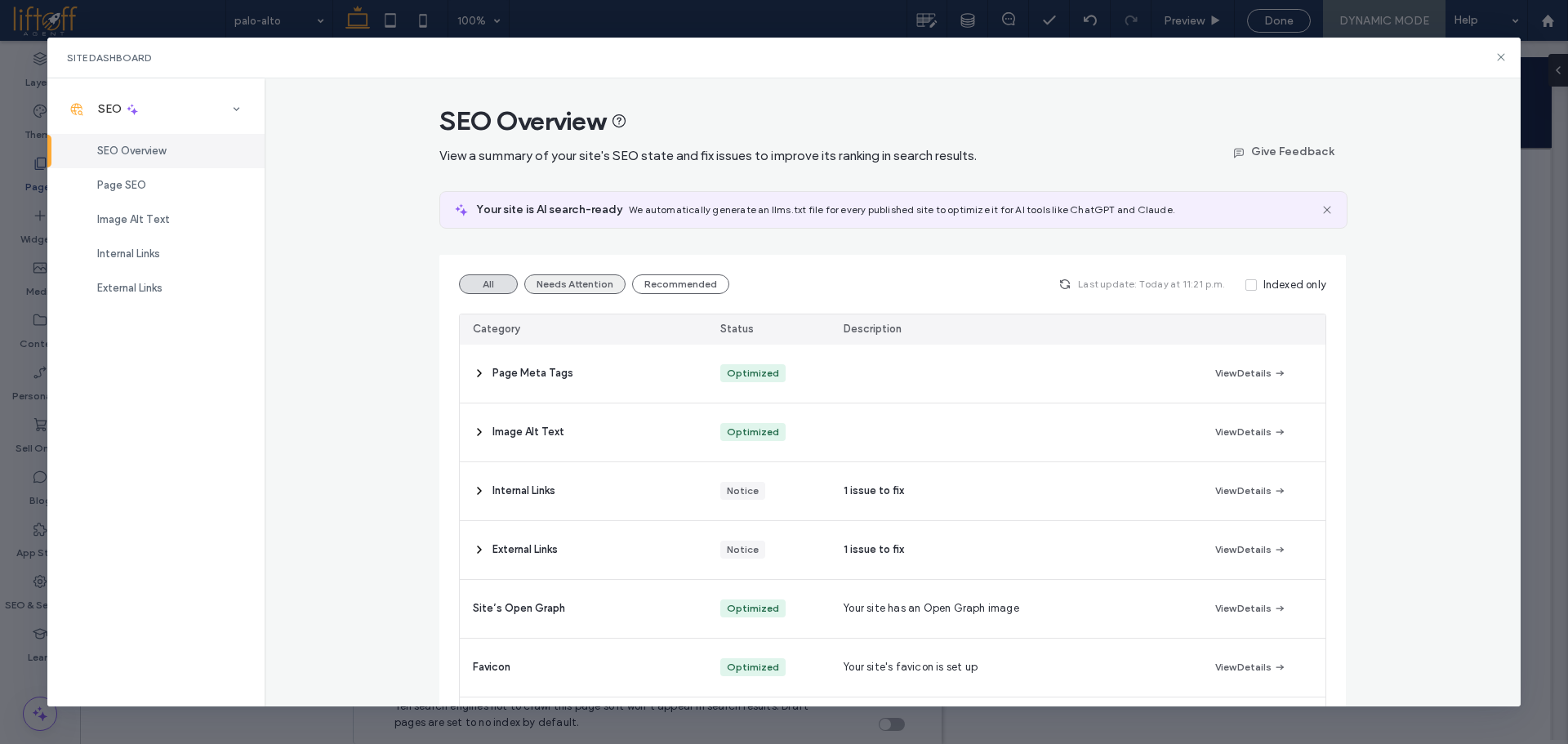 click on "Needs Attention" at bounding box center [575, 284] 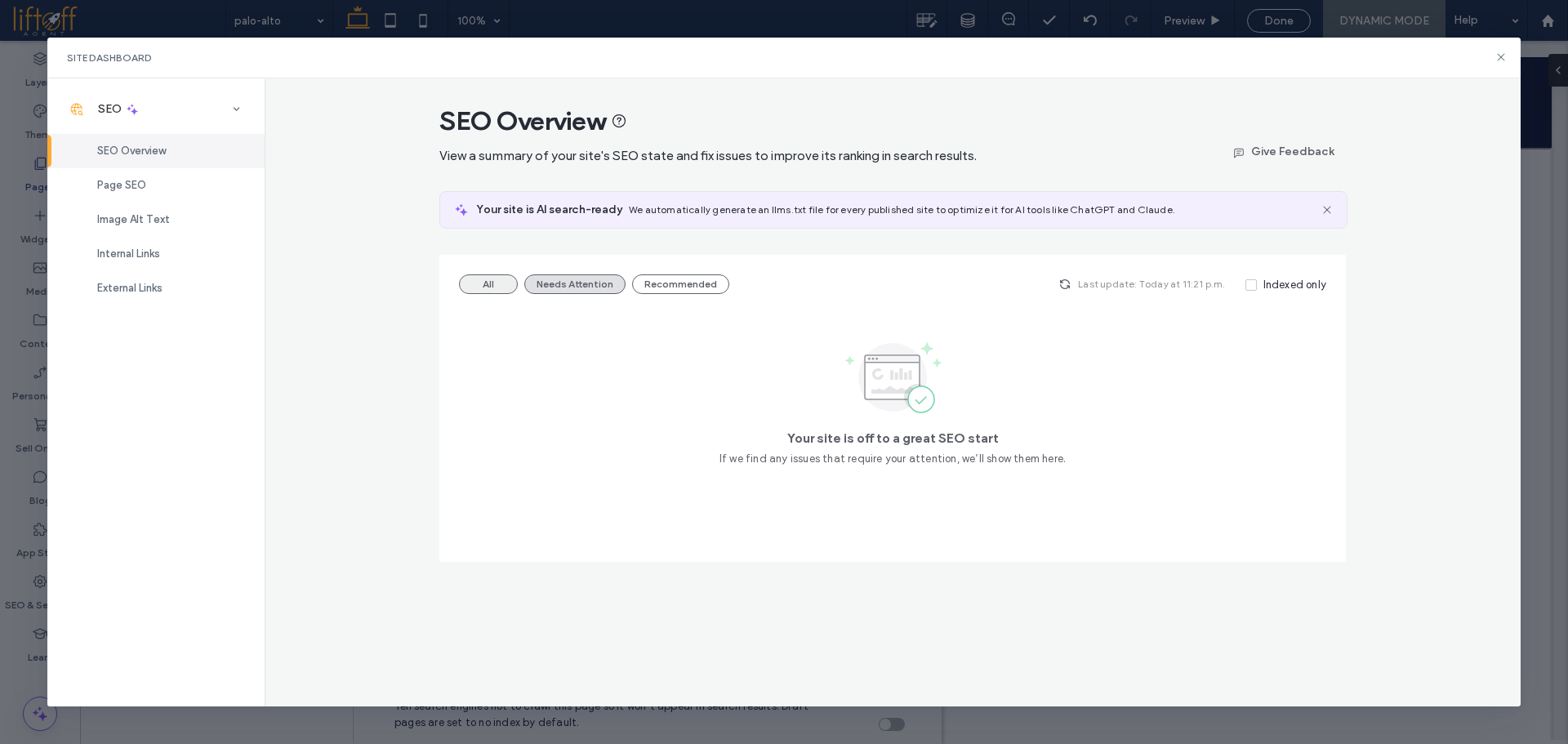 click on "All" at bounding box center (488, 284) 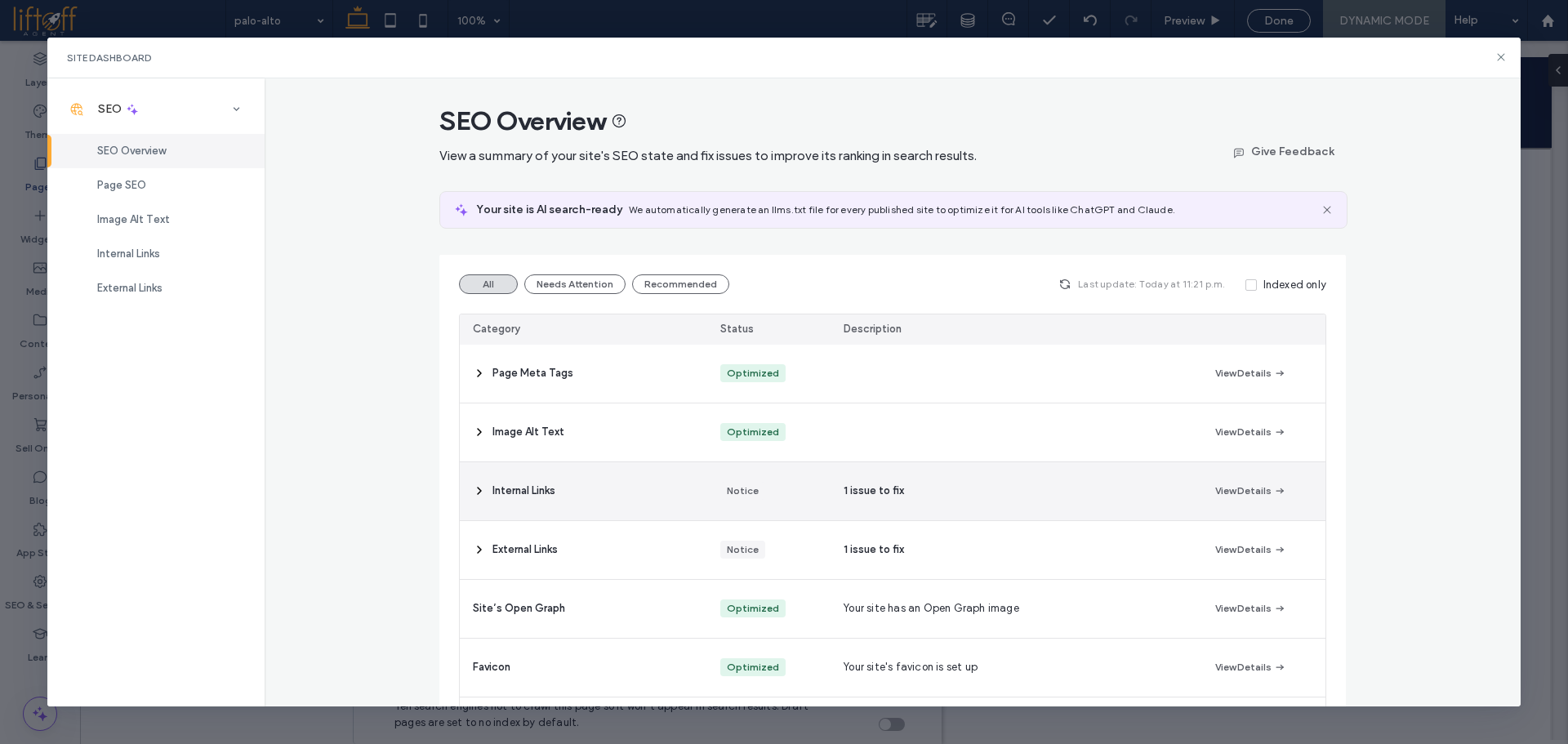 click 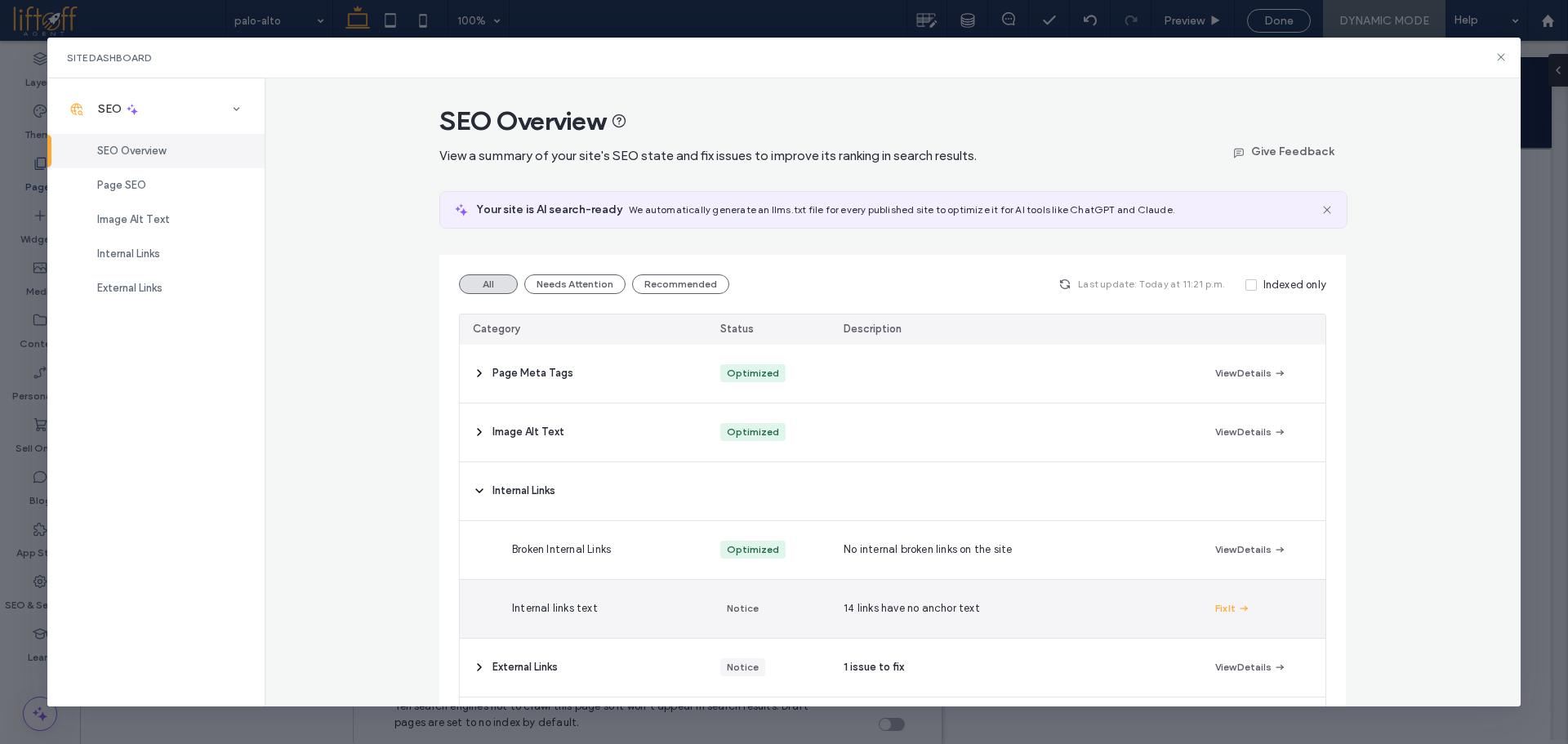 scroll, scrollTop: 363, scrollLeft: 0, axis: vertical 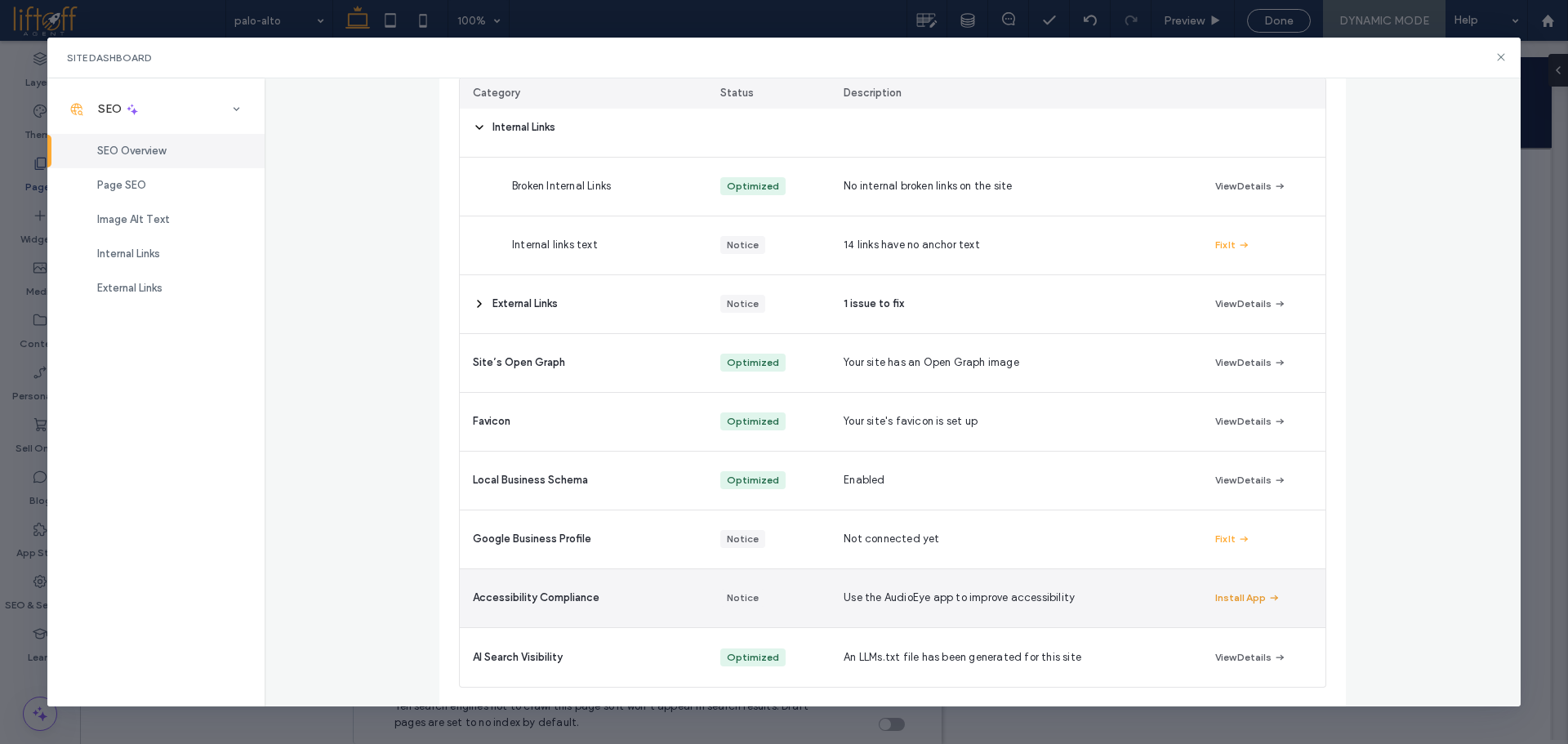 click on "Install App" at bounding box center [1248, 598] 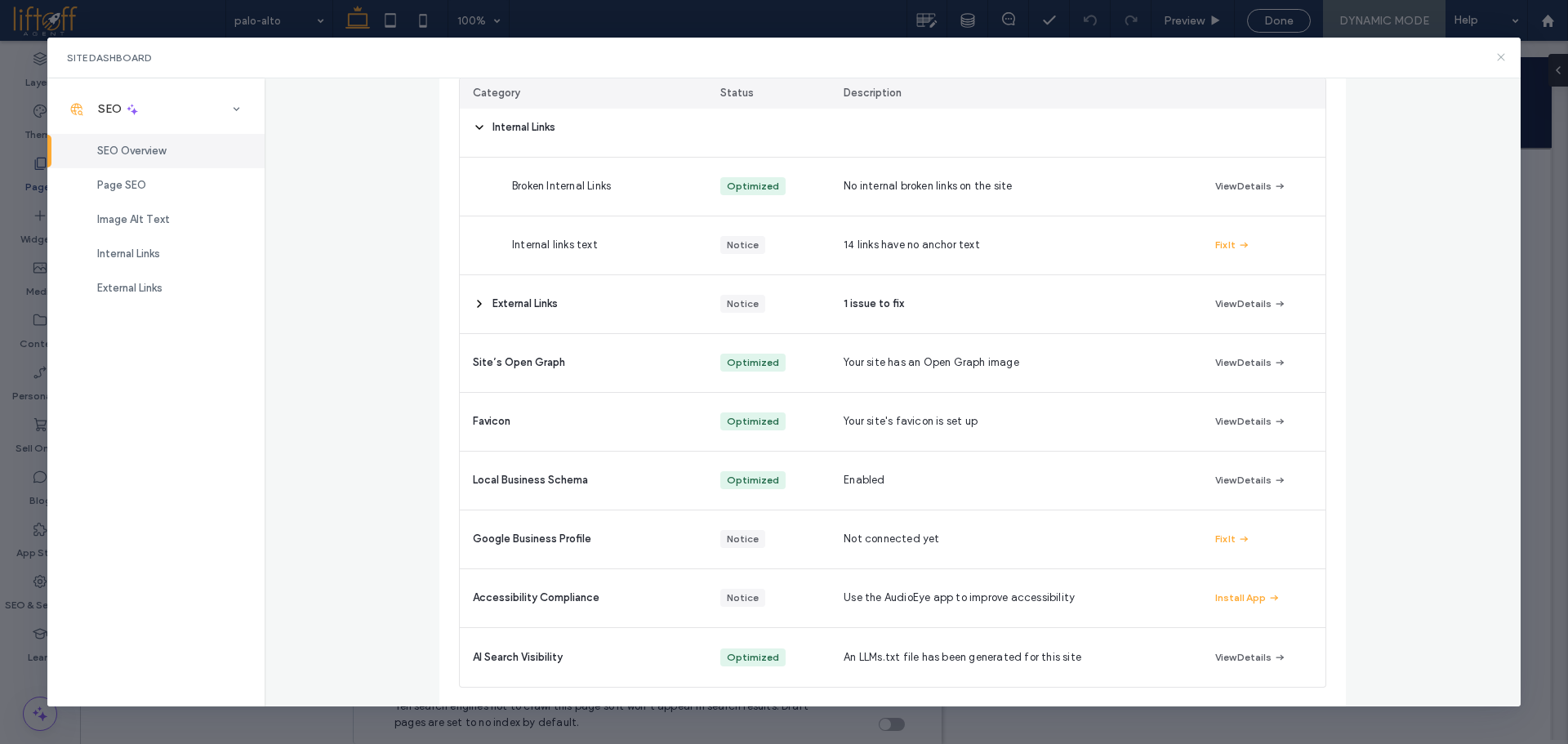 click 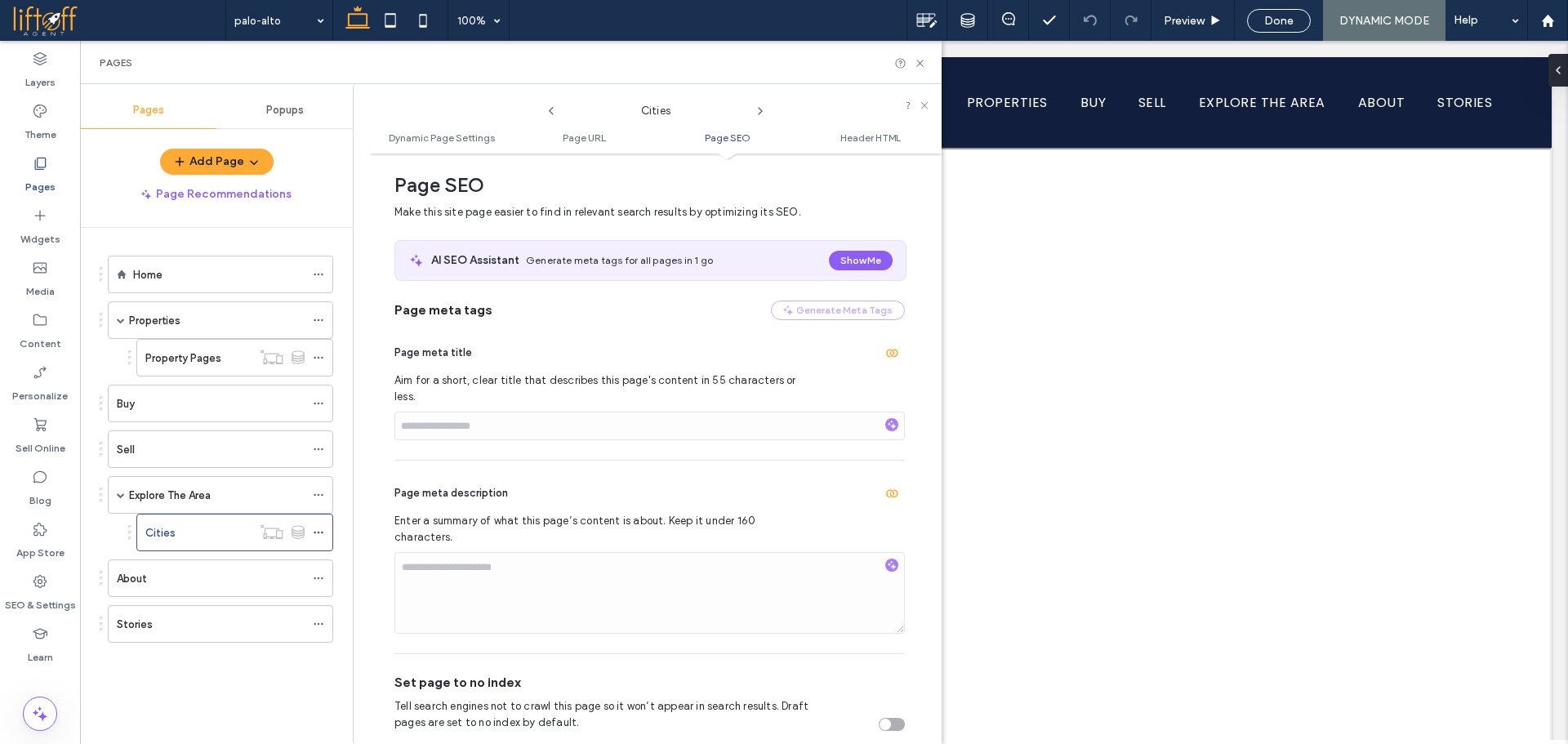 drag, startPoint x: 25, startPoint y: 596, endPoint x: 354, endPoint y: 332, distance: 421.82579 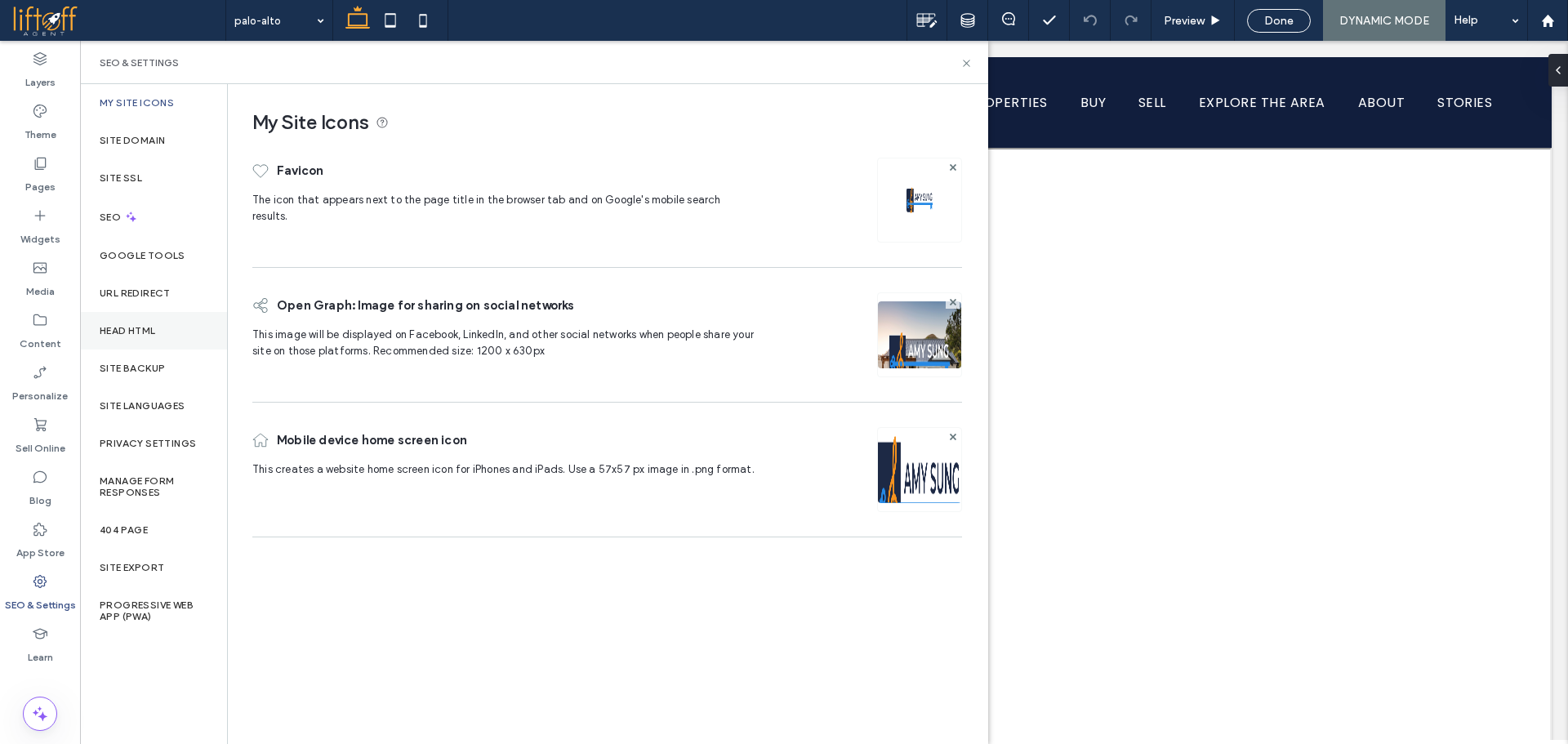 click on "Head HTML" at bounding box center (154, 331) 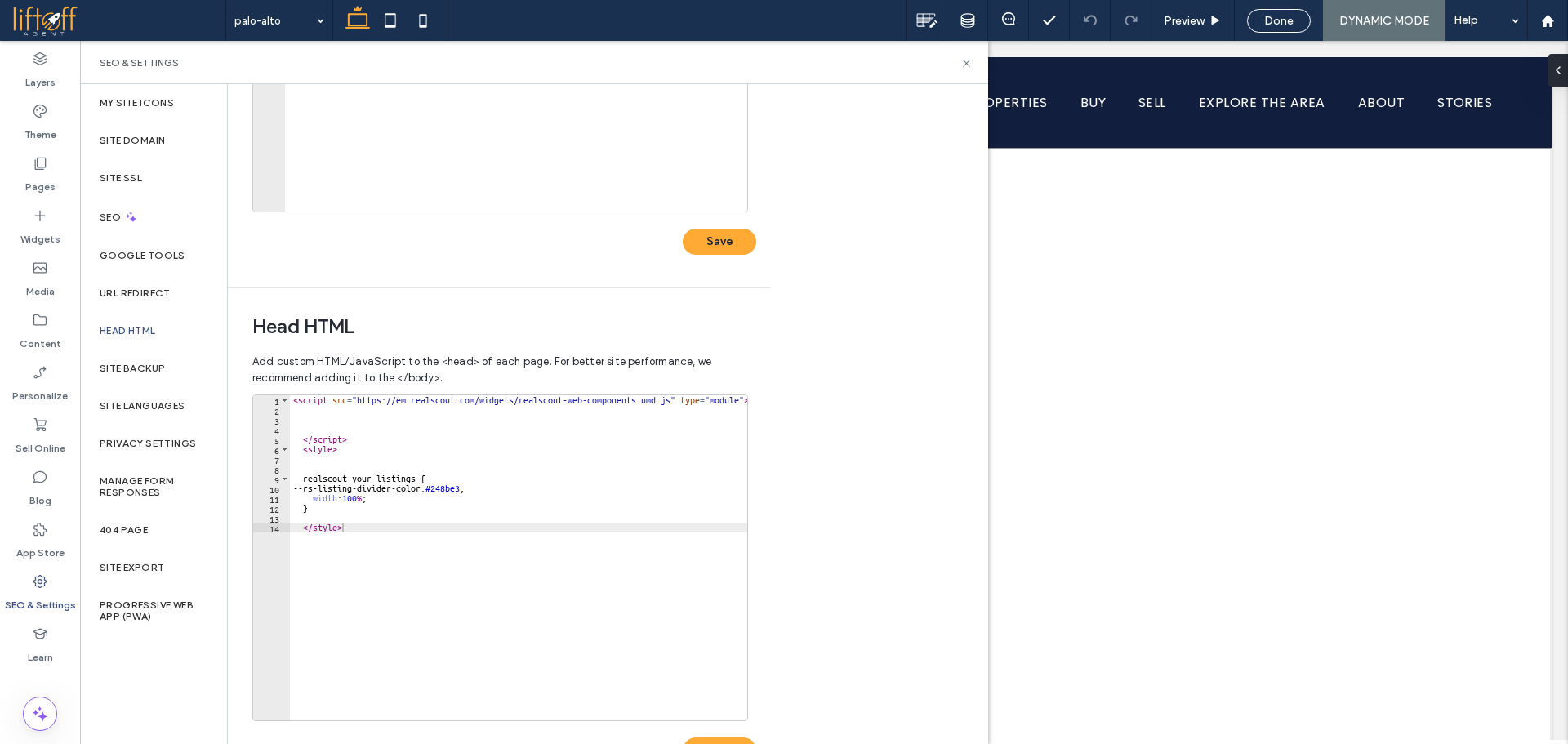 scroll, scrollTop: 375, scrollLeft: 0, axis: vertical 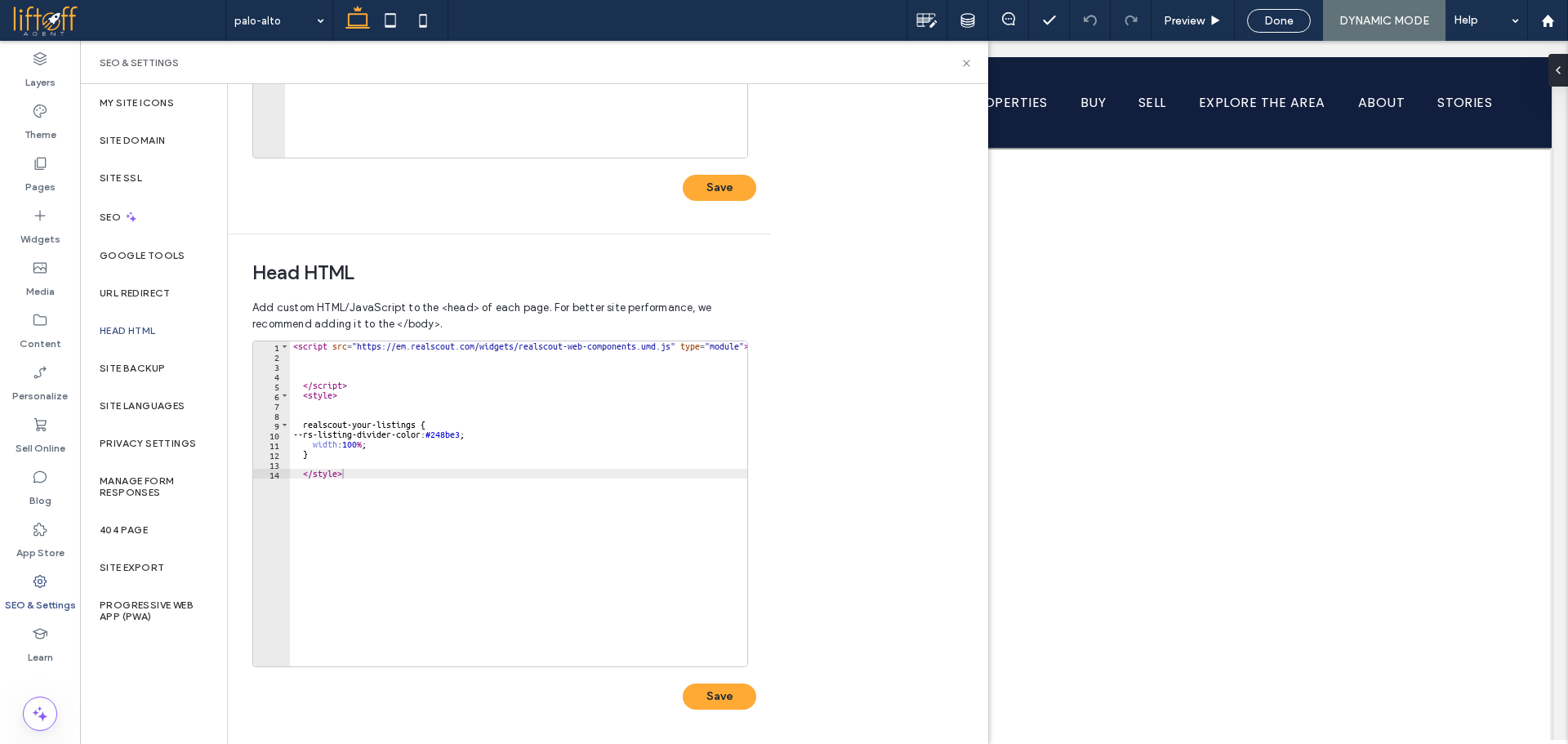type on "********" 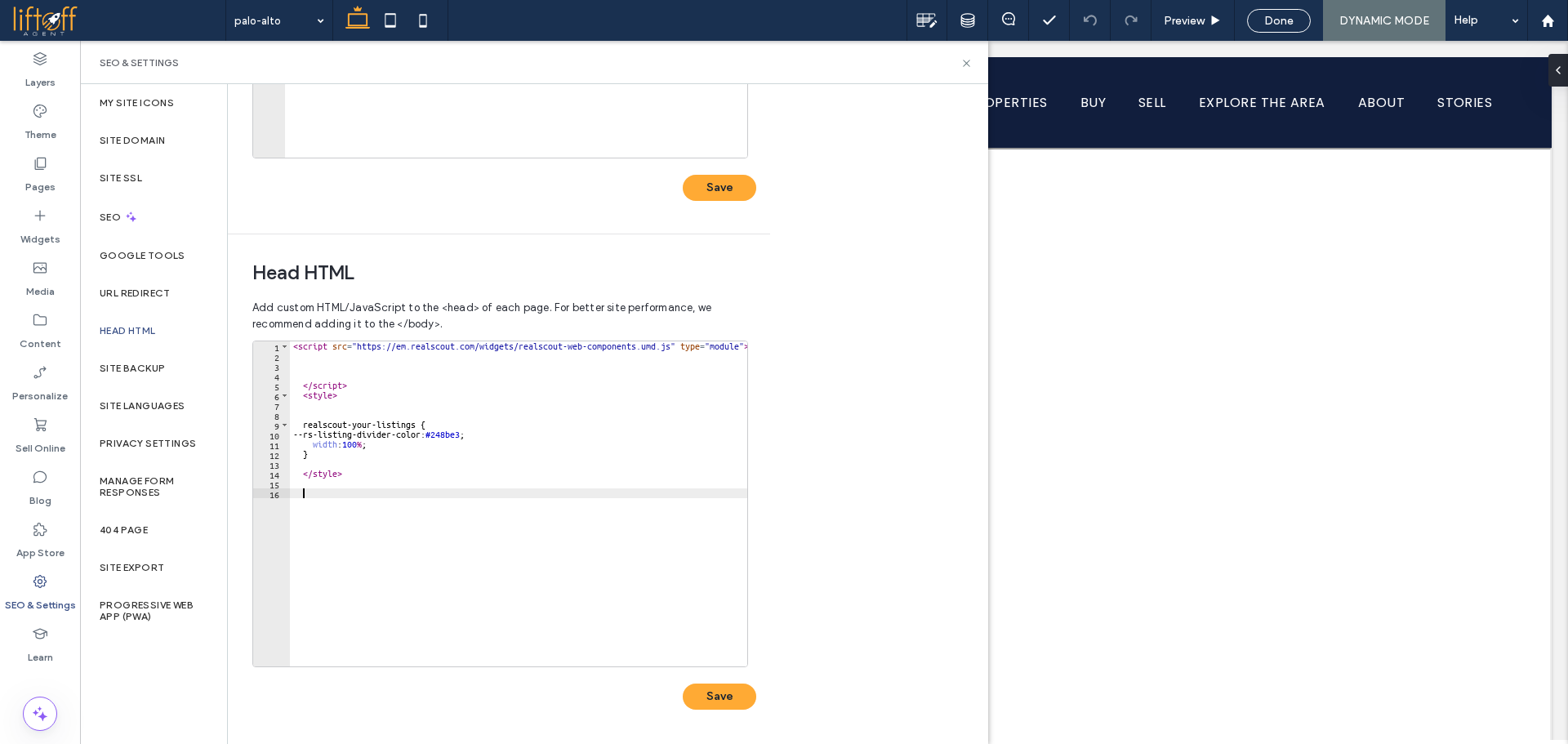 paste on "*********" 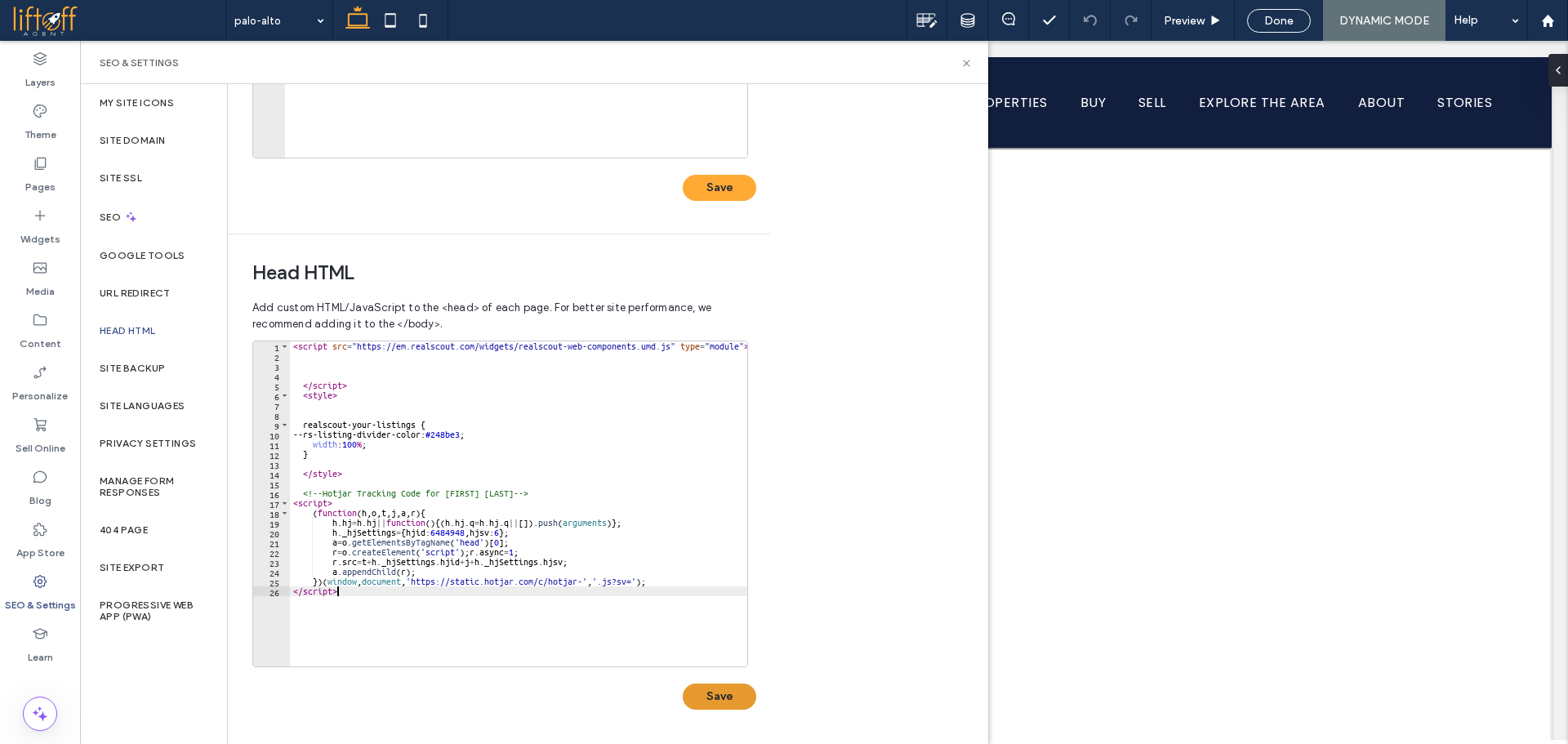 type on "*********" 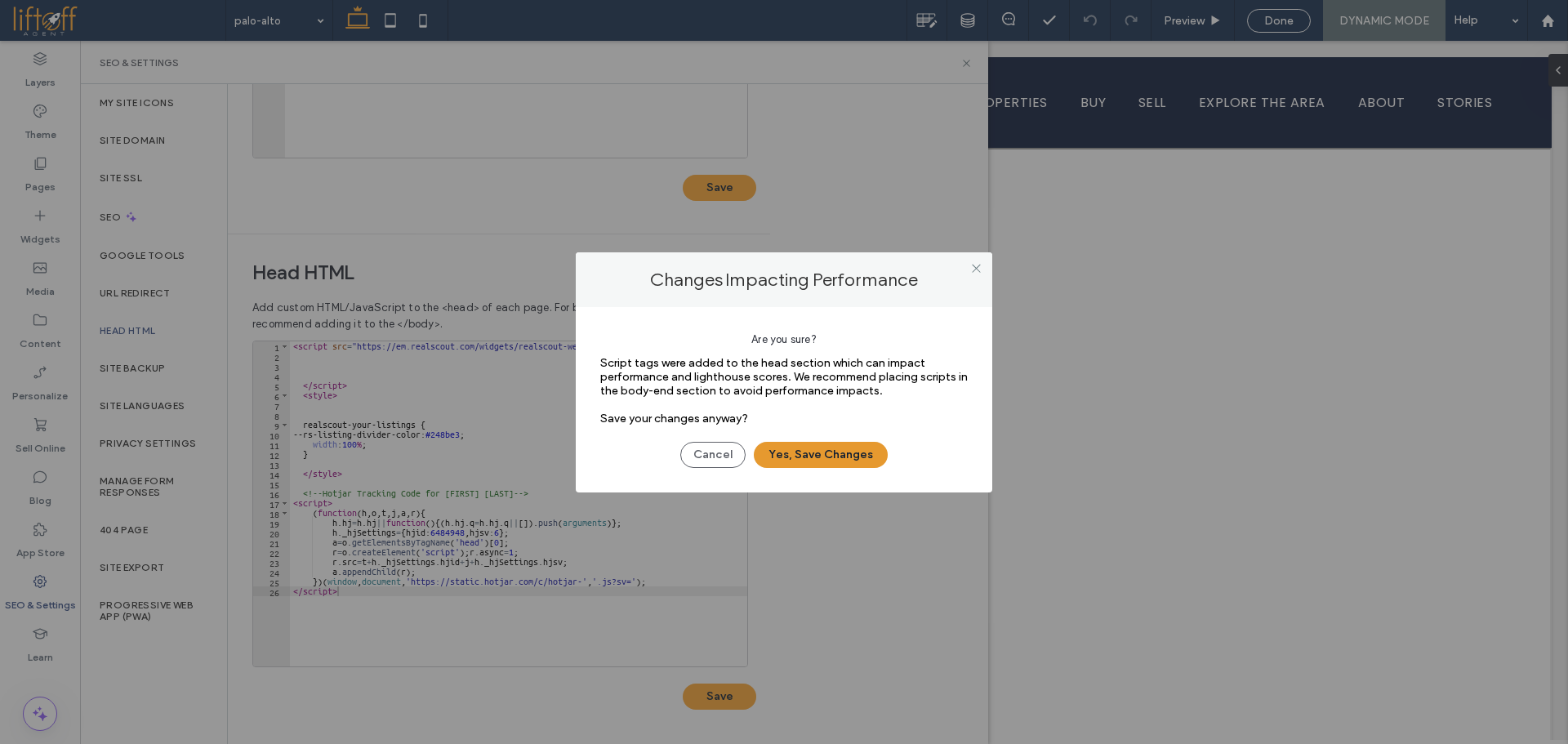click on "Yes, Save Changes" at bounding box center (821, 455) 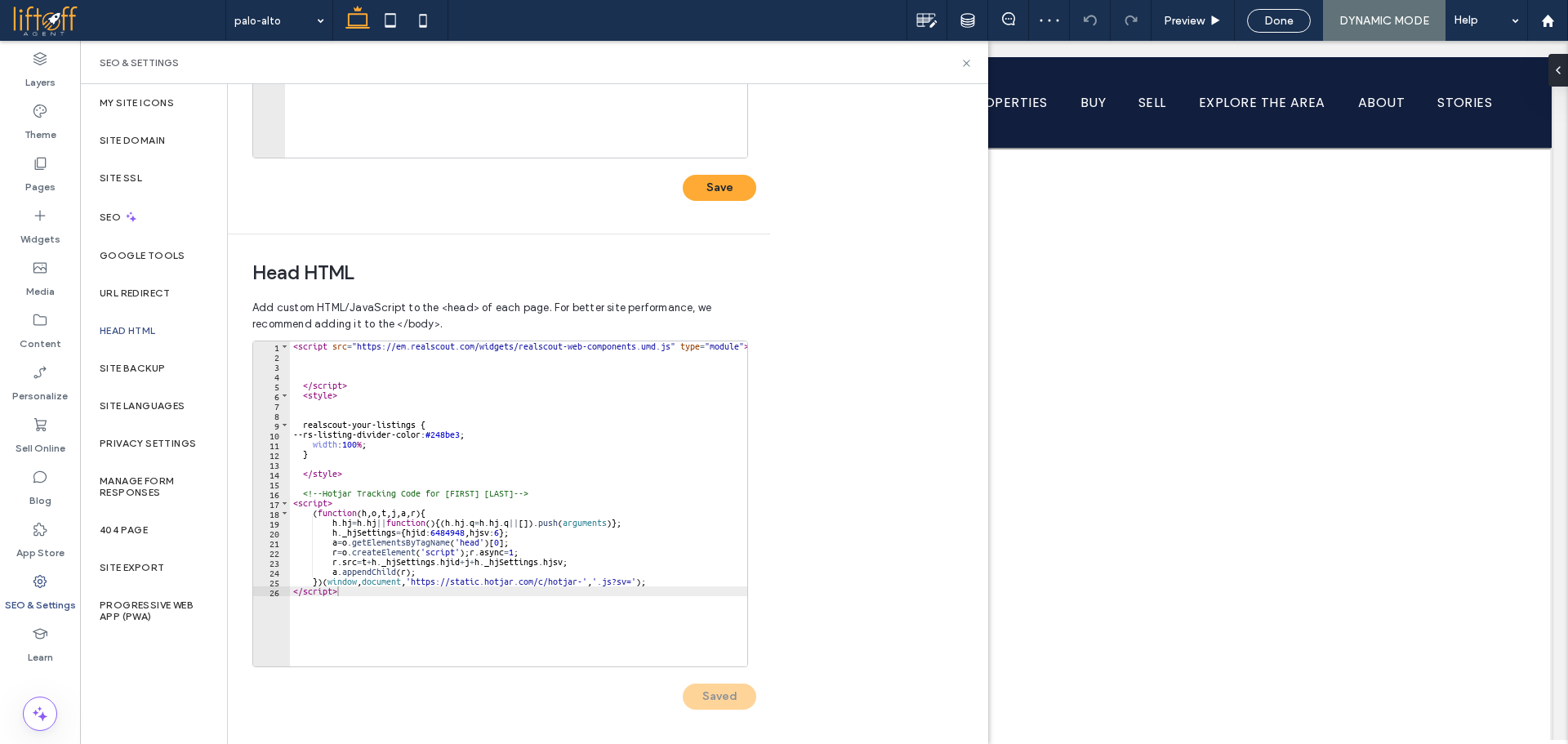scroll, scrollTop: 0, scrollLeft: 0, axis: both 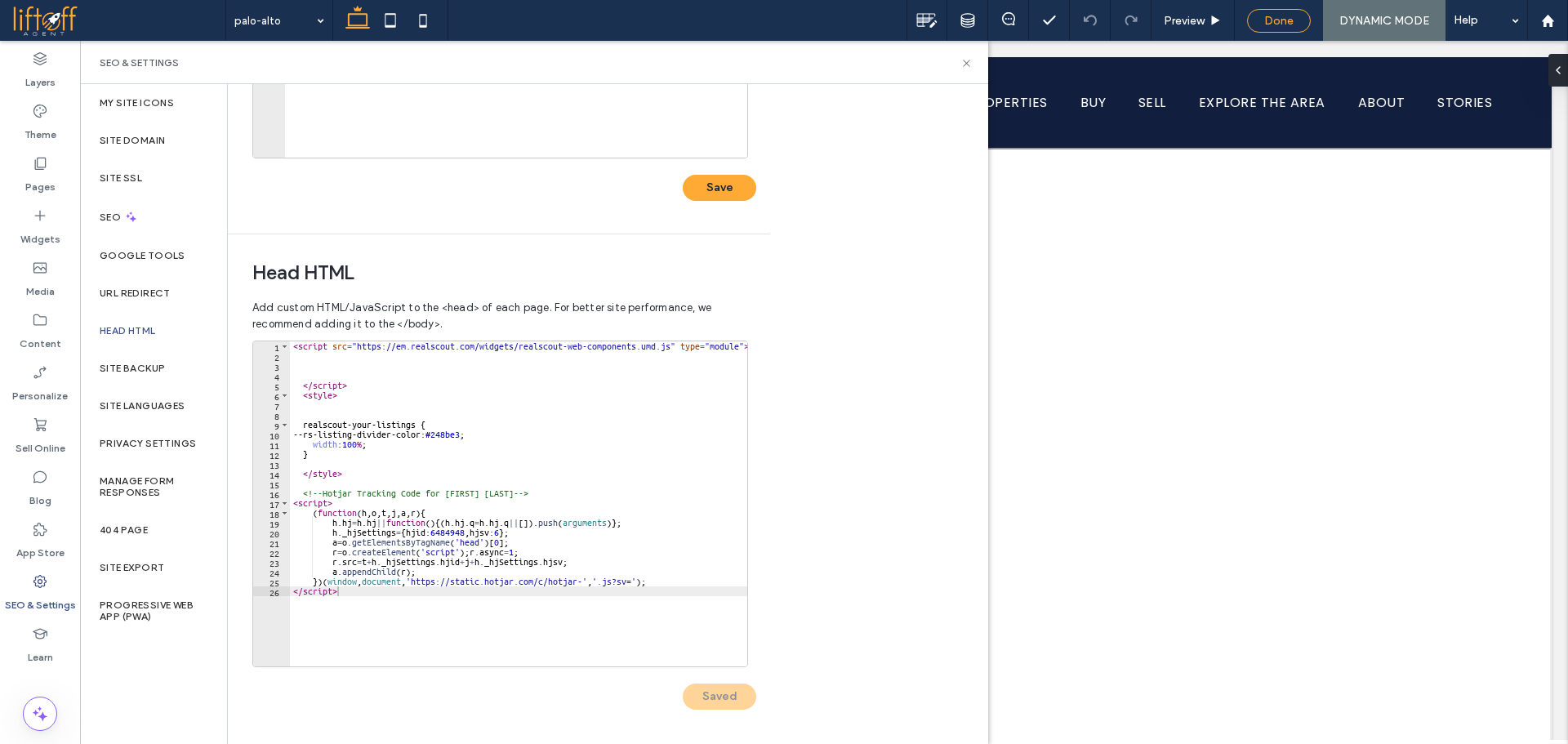 click on "Done" at bounding box center (1279, 20) 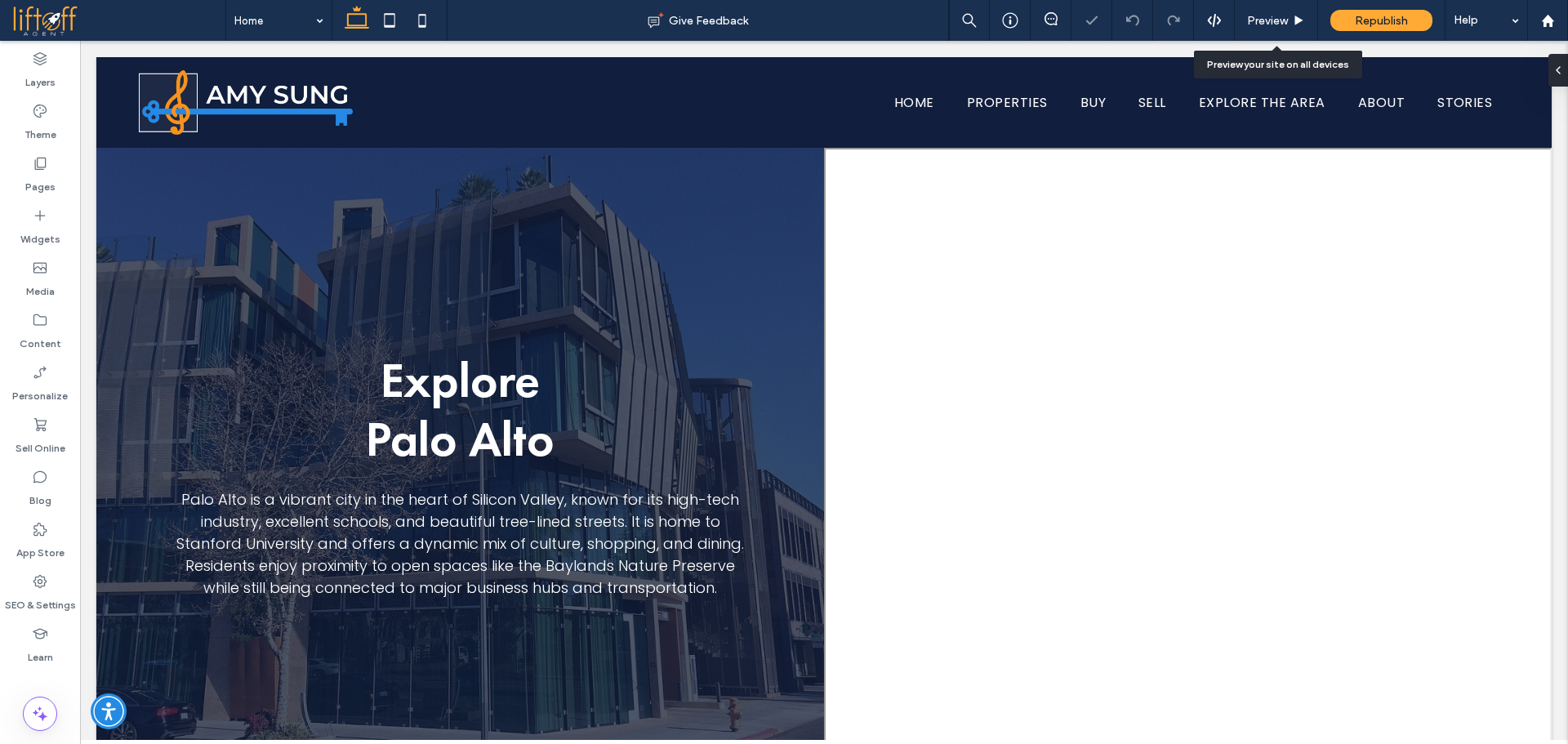 click on "Republish" at bounding box center [1381, 20] 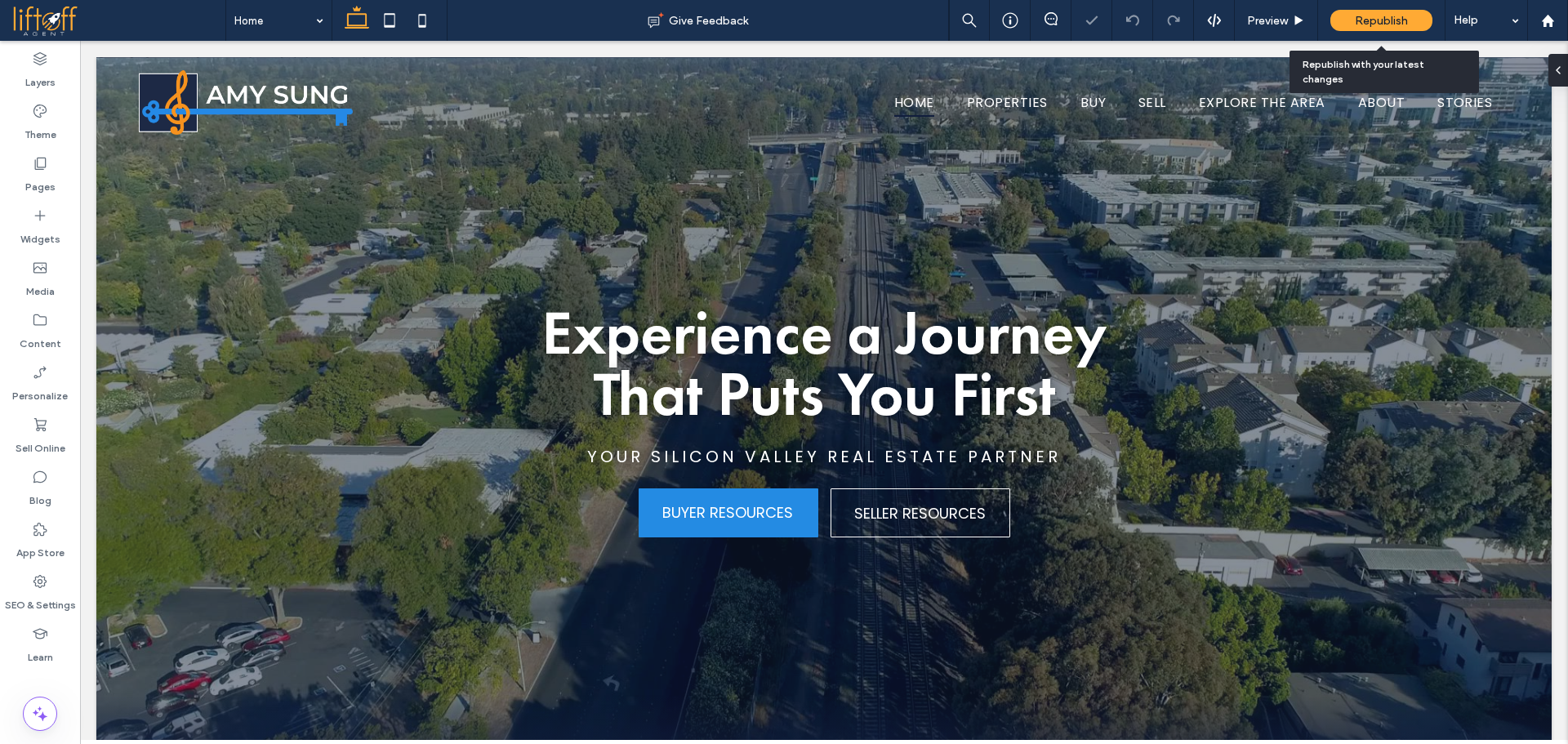 scroll, scrollTop: 0, scrollLeft: 0, axis: both 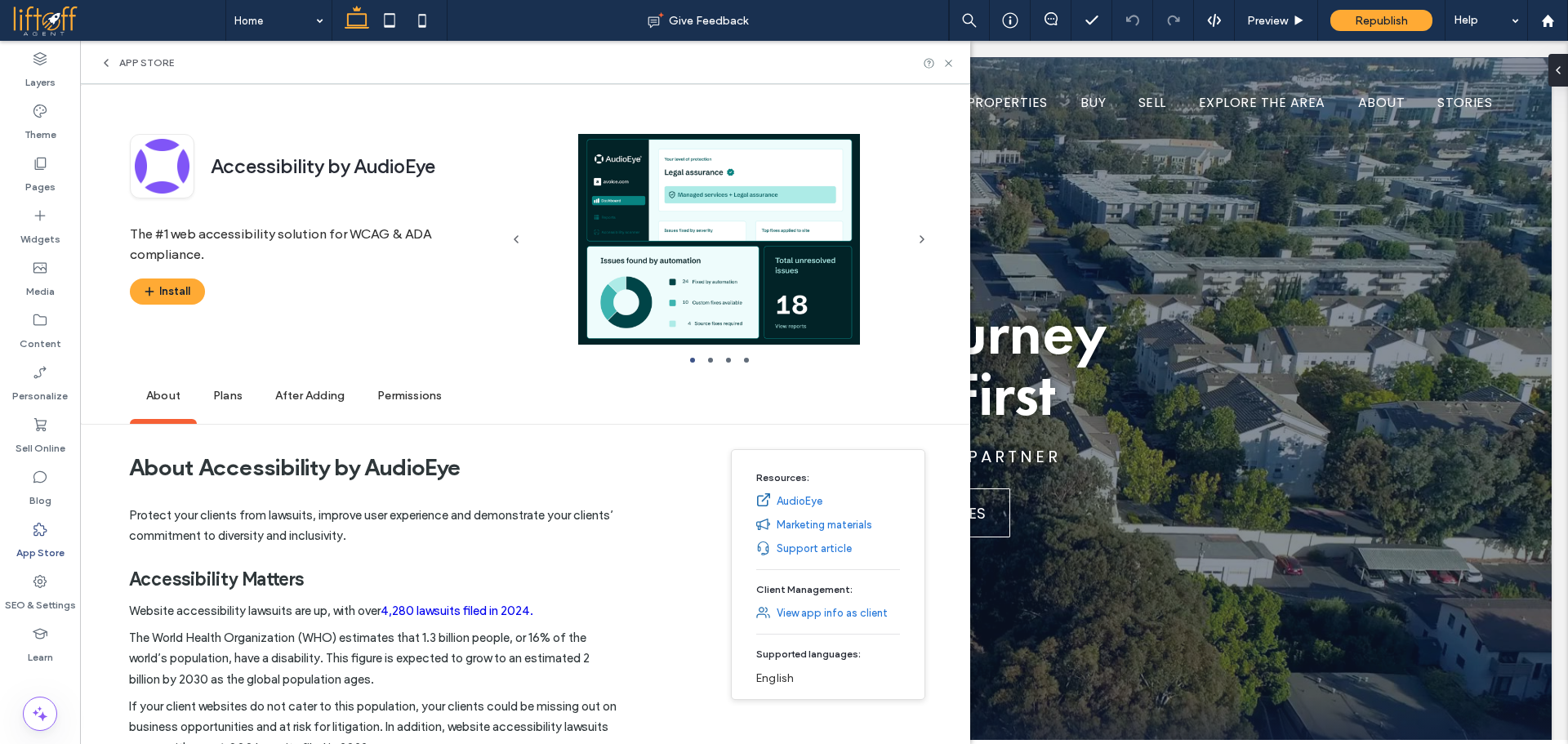 click on "Plans" at bounding box center (228, 396) 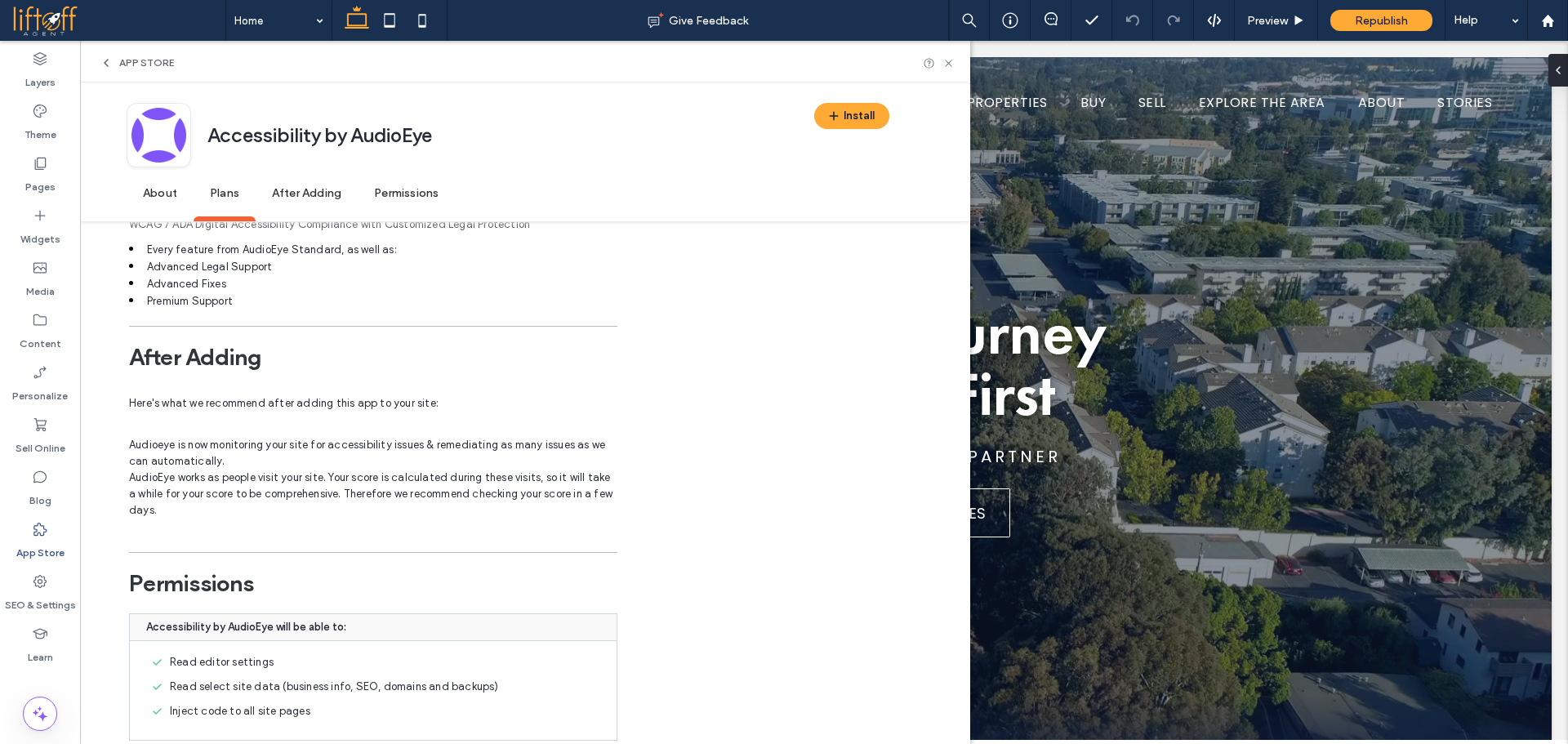 scroll, scrollTop: 1316, scrollLeft: 0, axis: vertical 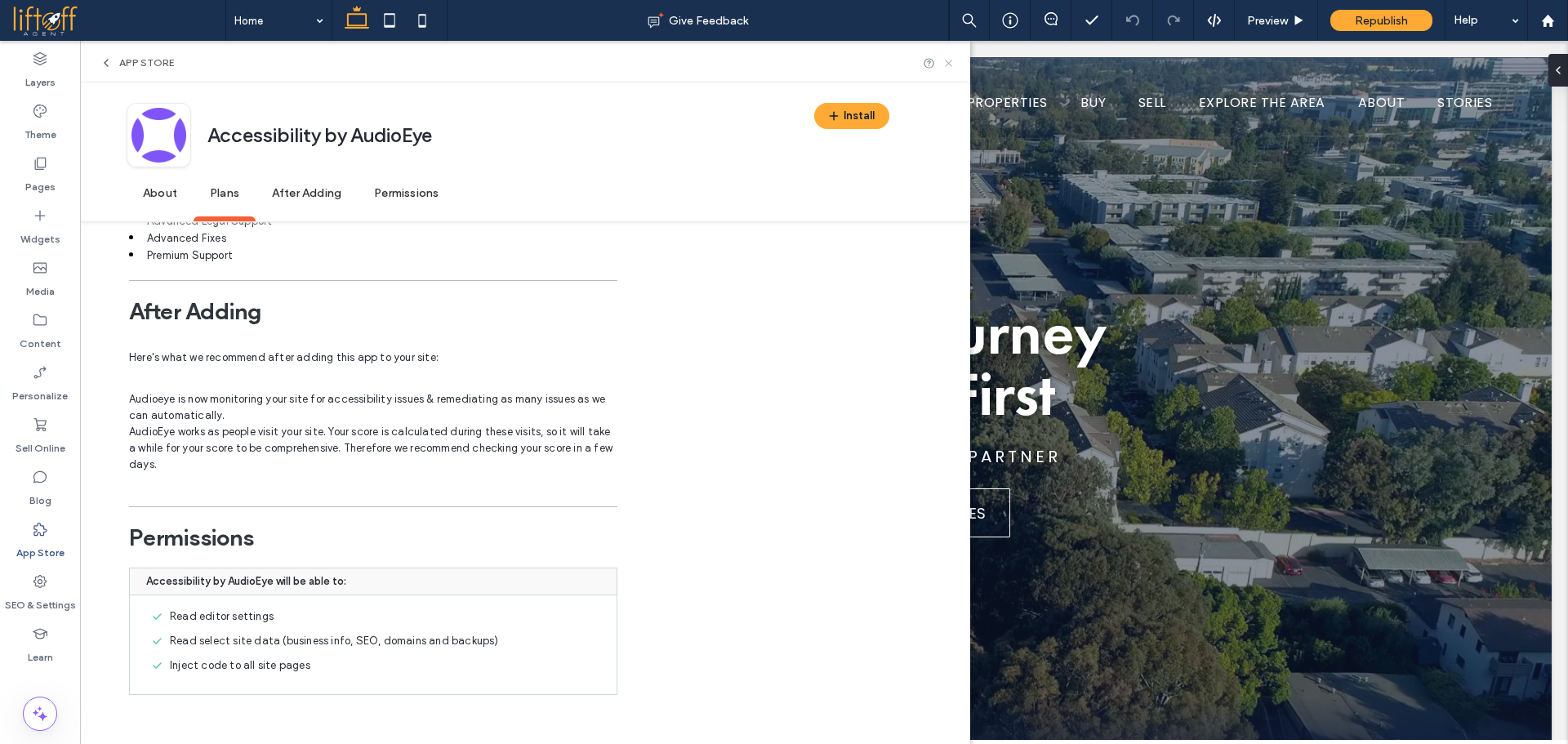 click 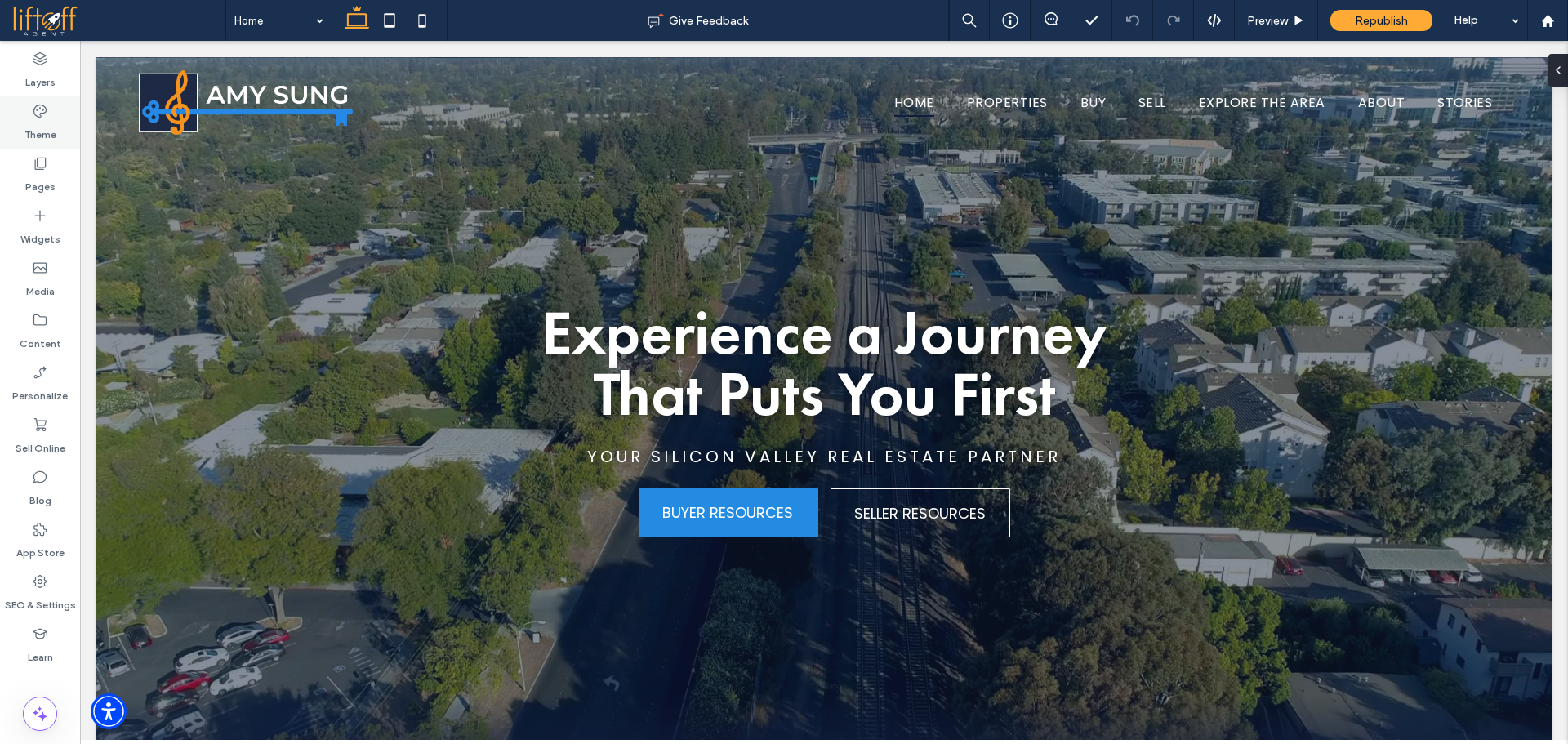 click on "Theme" at bounding box center [40, 131] 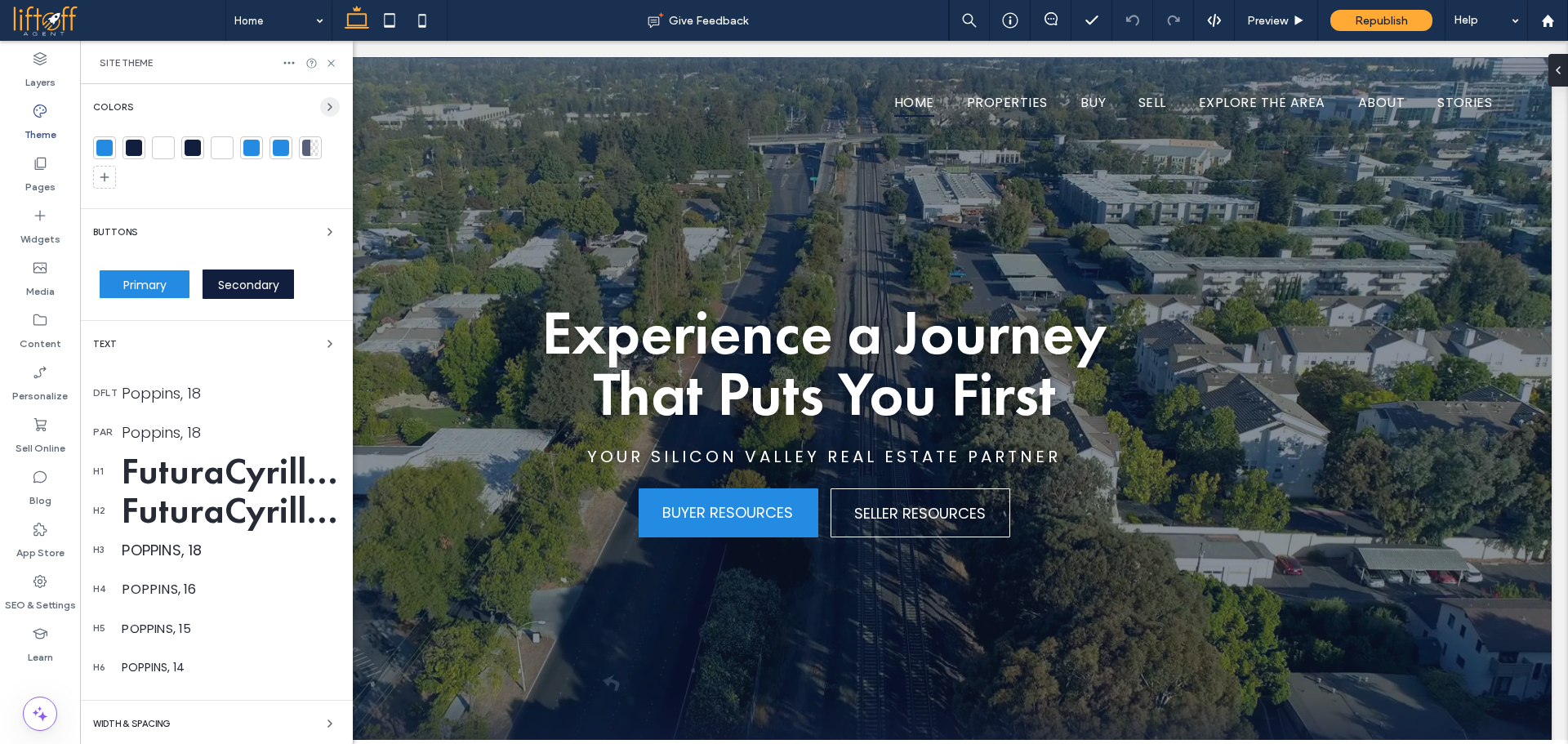 click 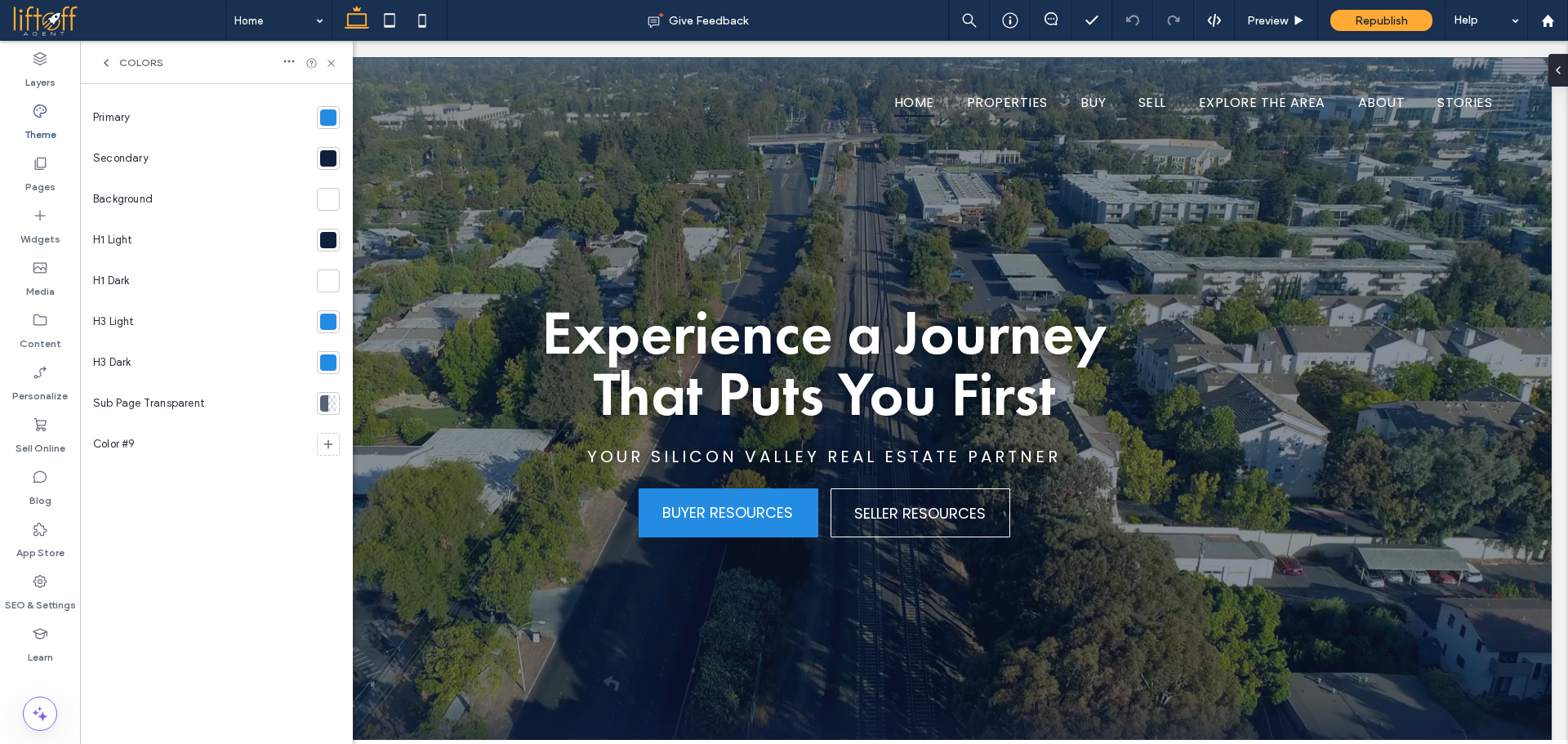 click at bounding box center (328, 118) 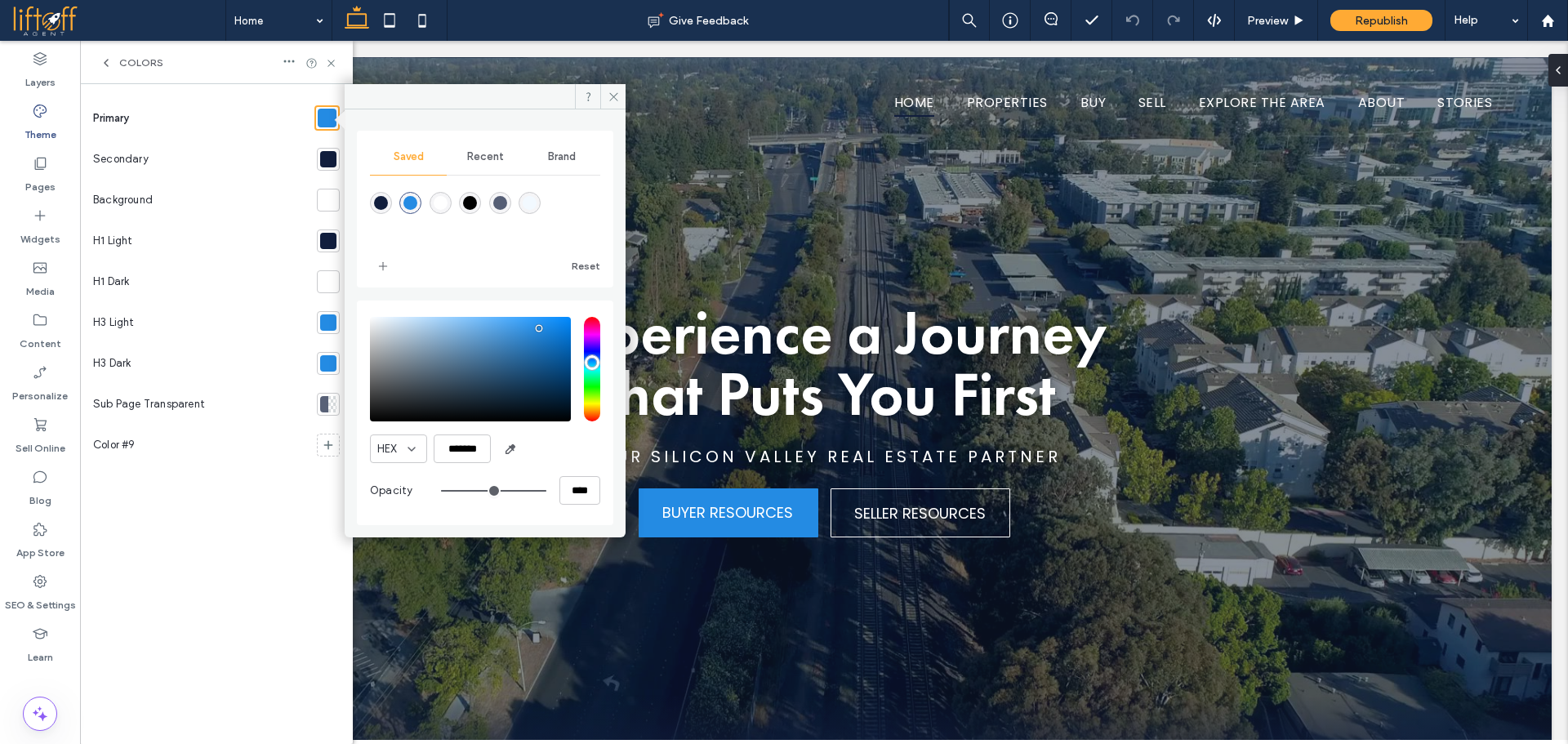 click on "HEX ******* Opacity ****" at bounding box center (485, 412) 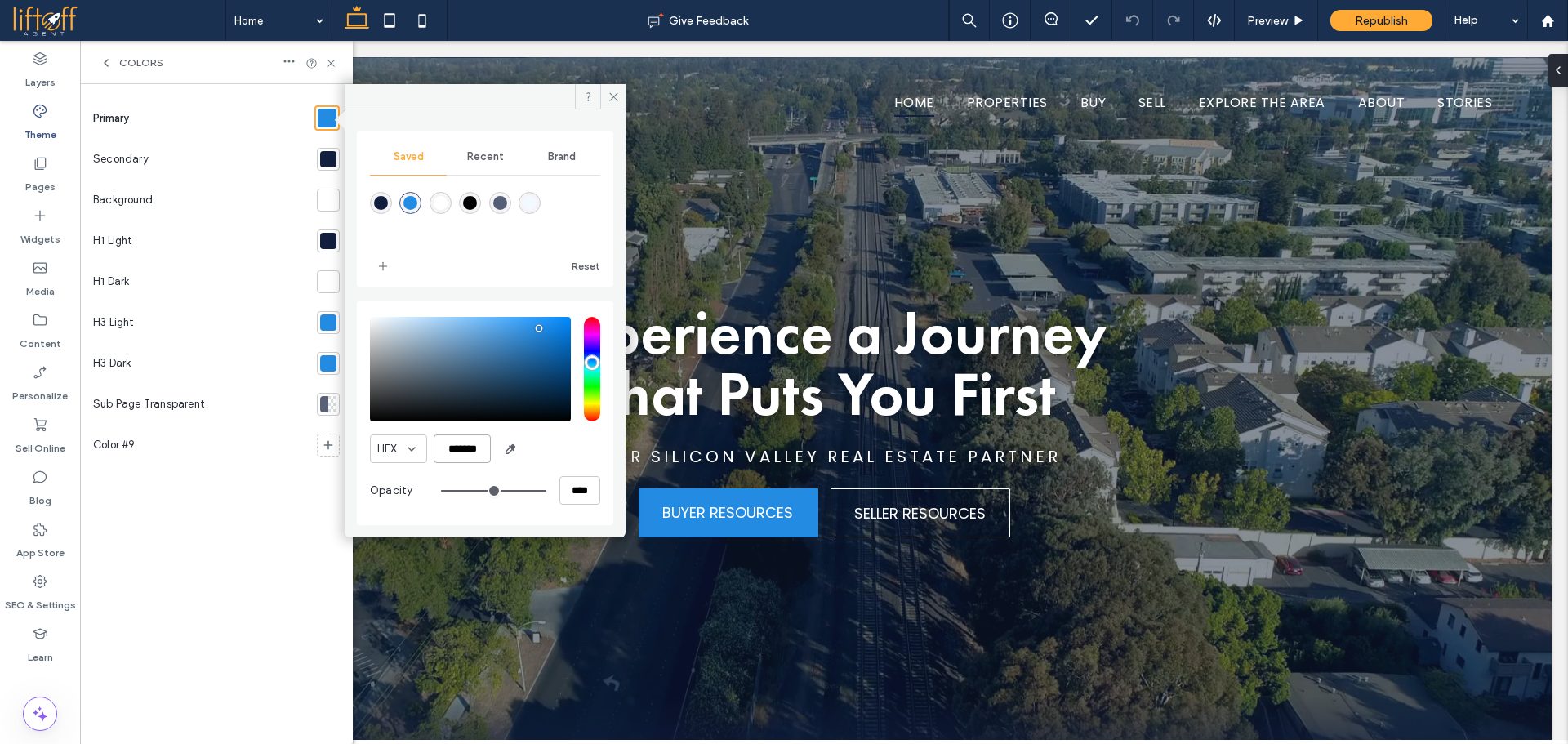 click on "*******" at bounding box center (462, 448) 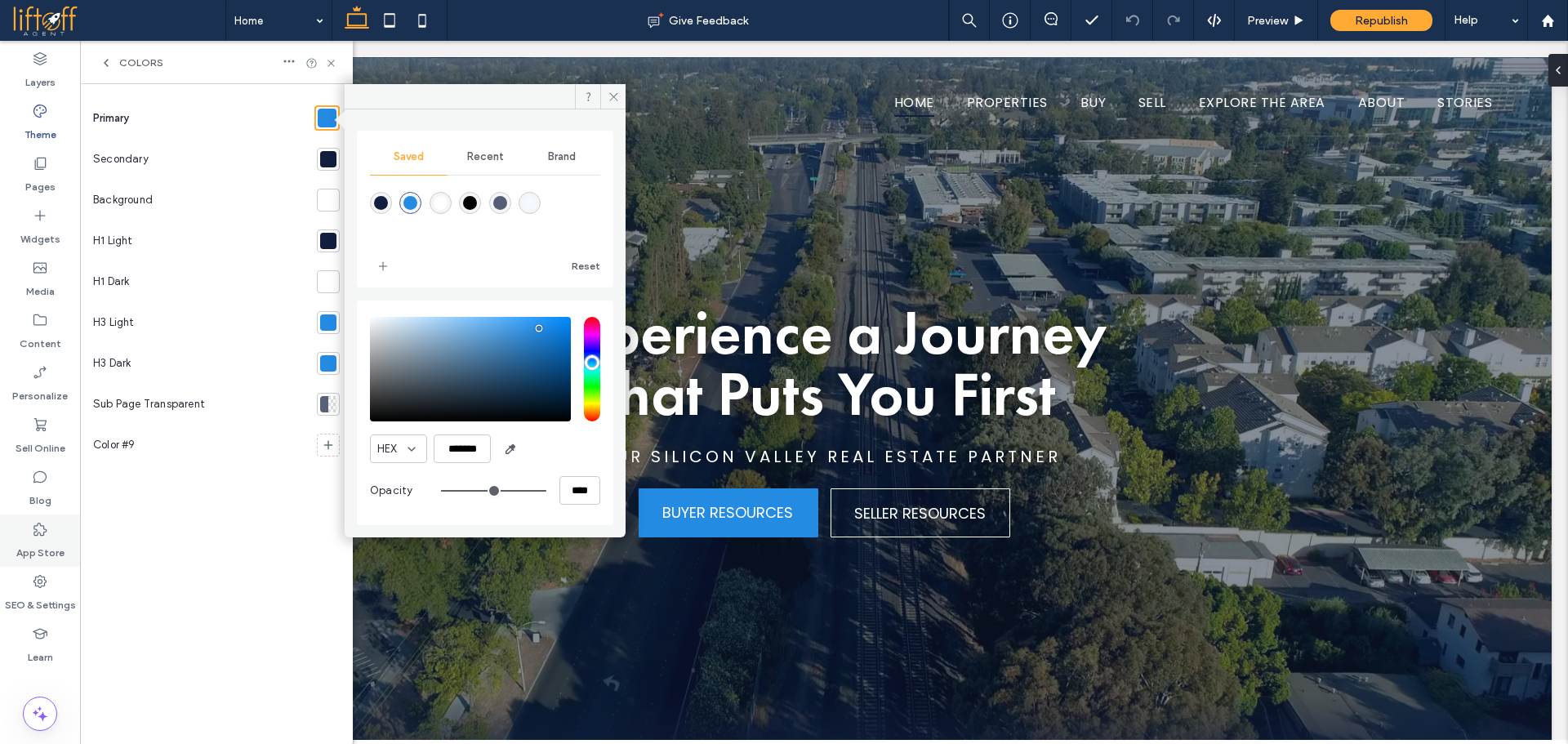 click 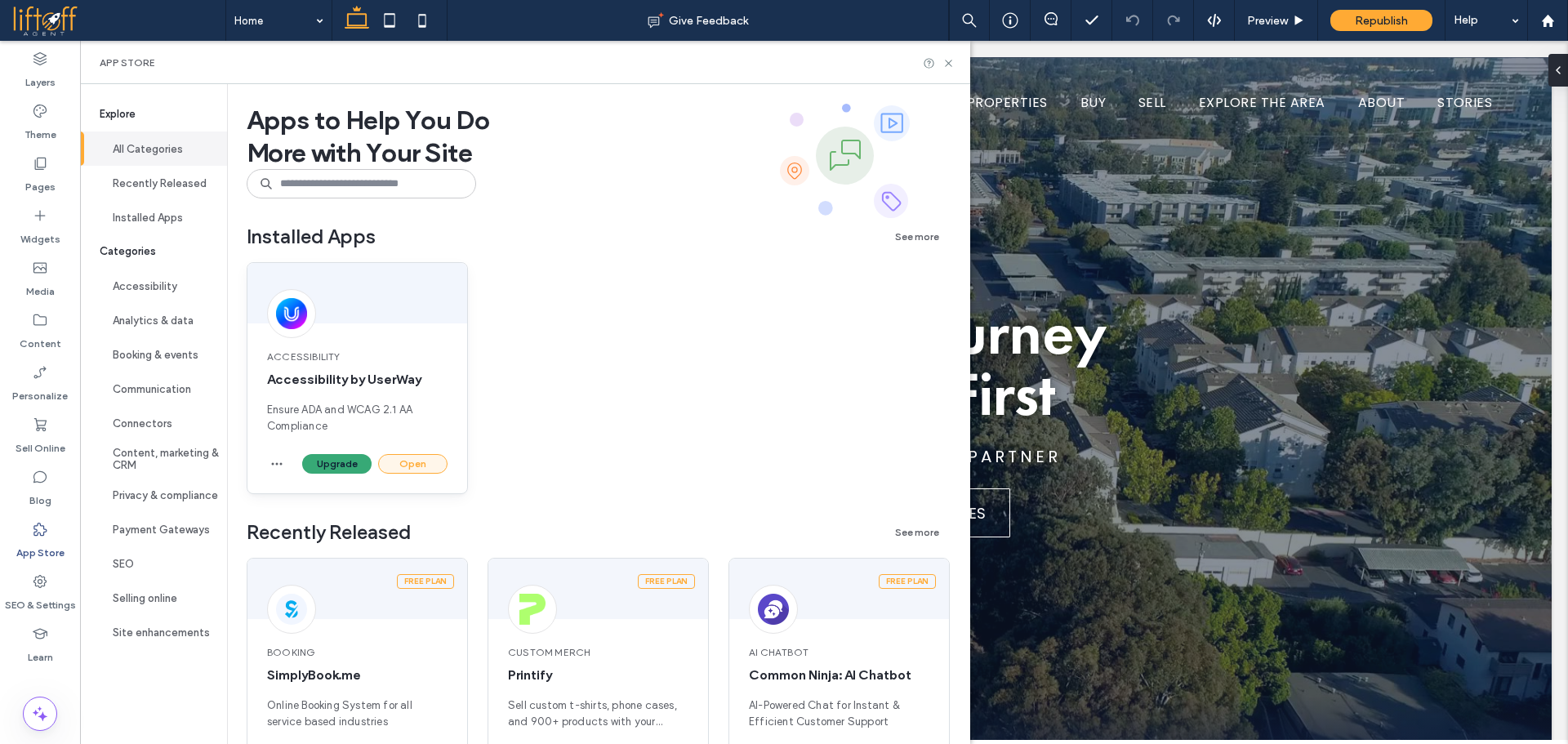 click on "Open" at bounding box center (412, 464) 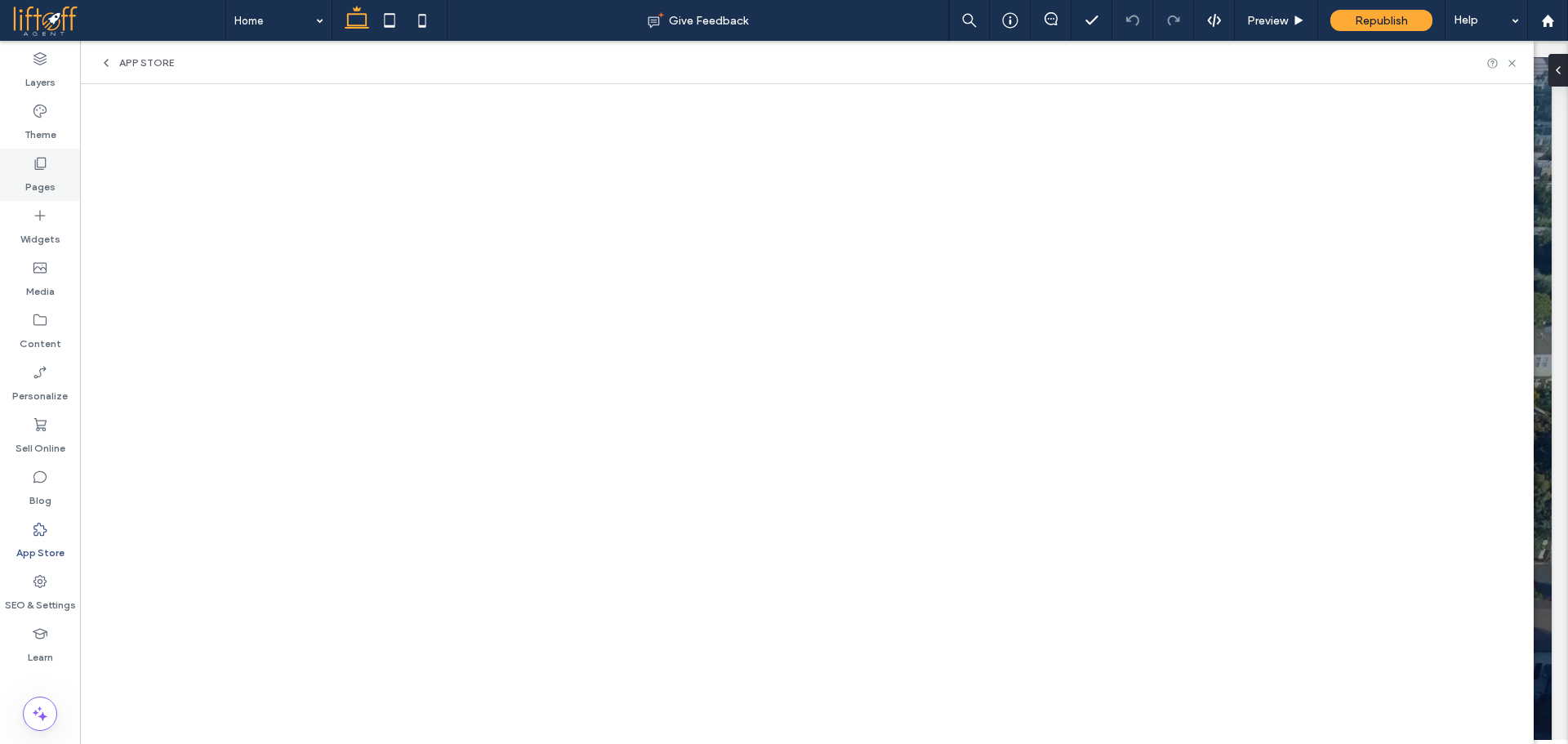 click 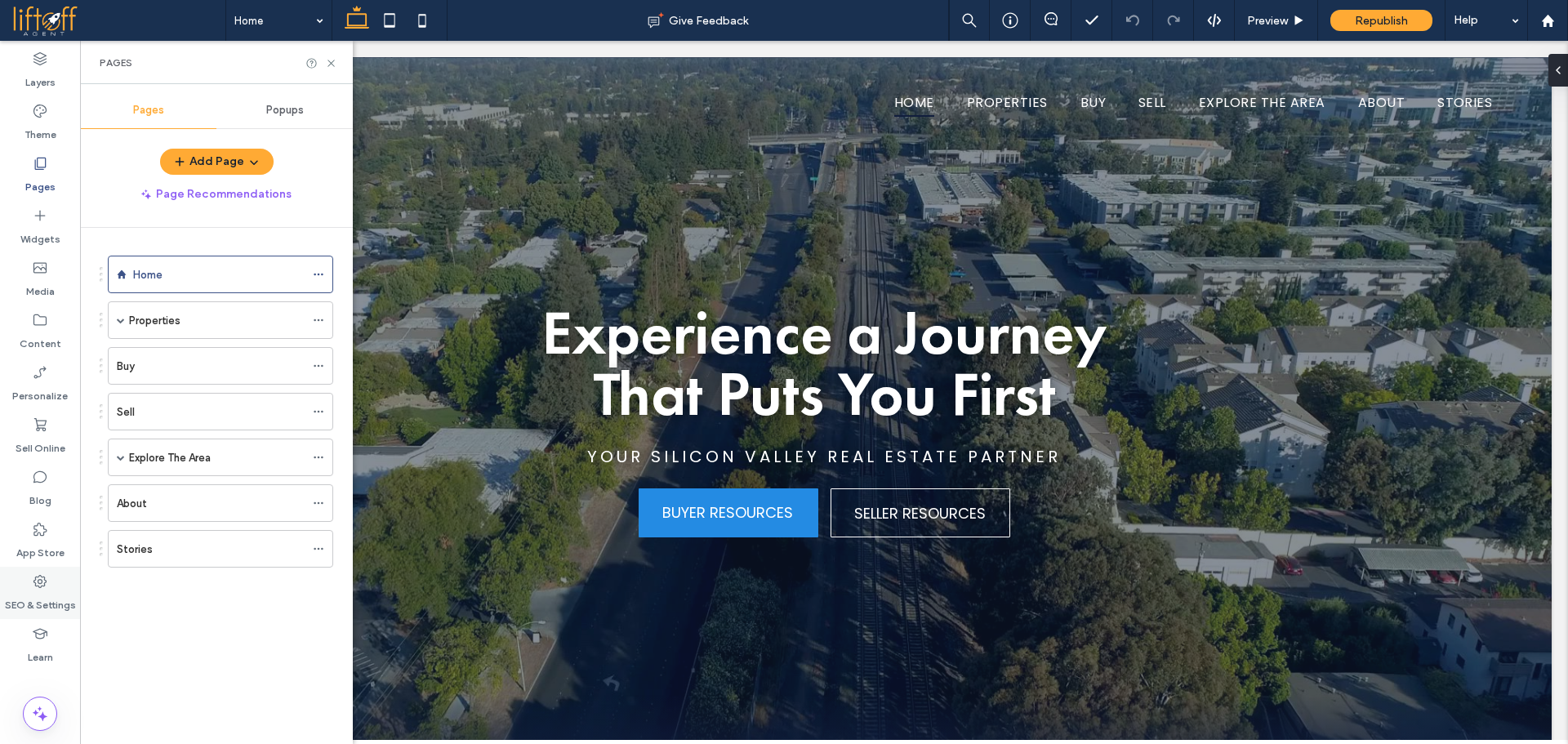 click on "SEO & Settings" at bounding box center (40, 593) 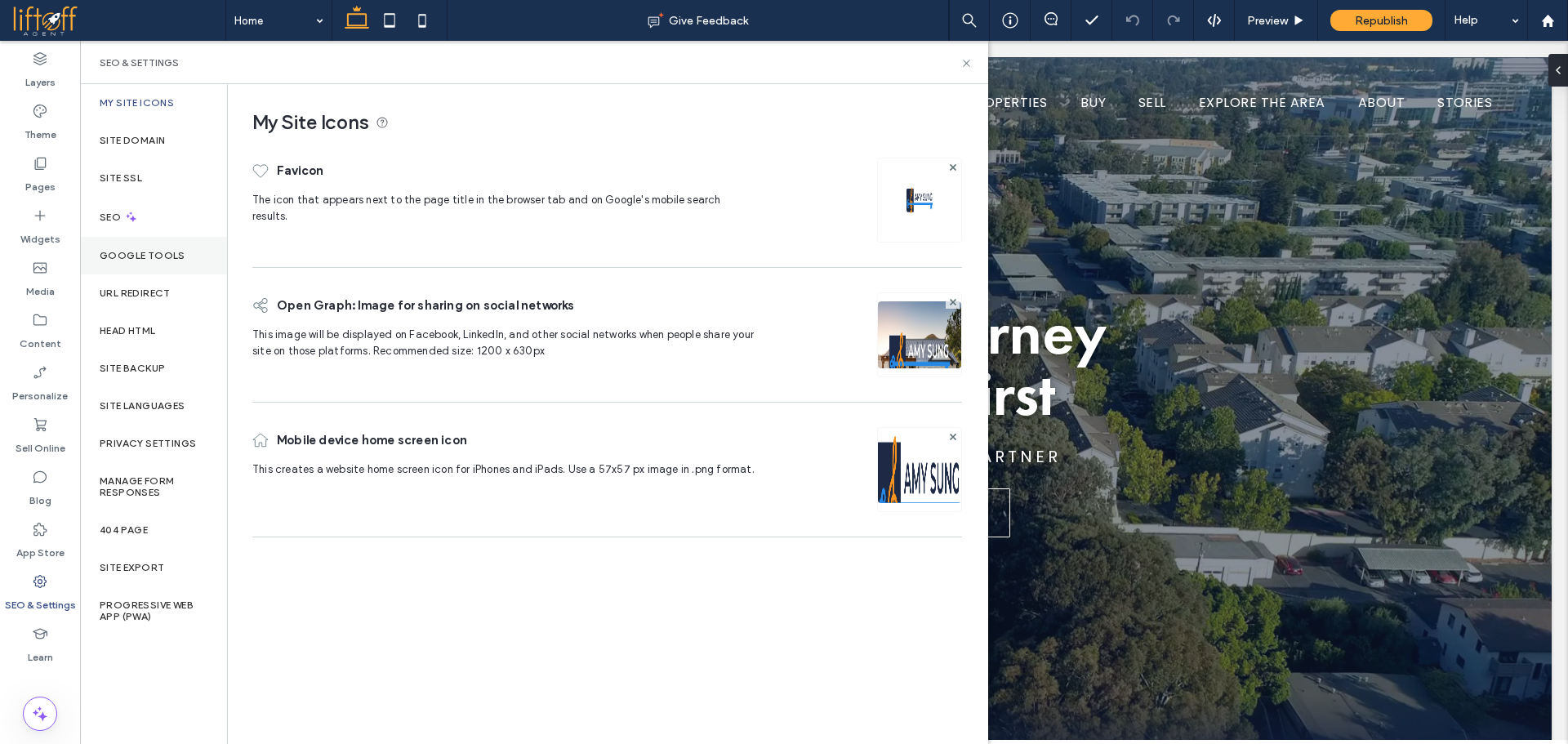 click on "Google Tools" at bounding box center [154, 256] 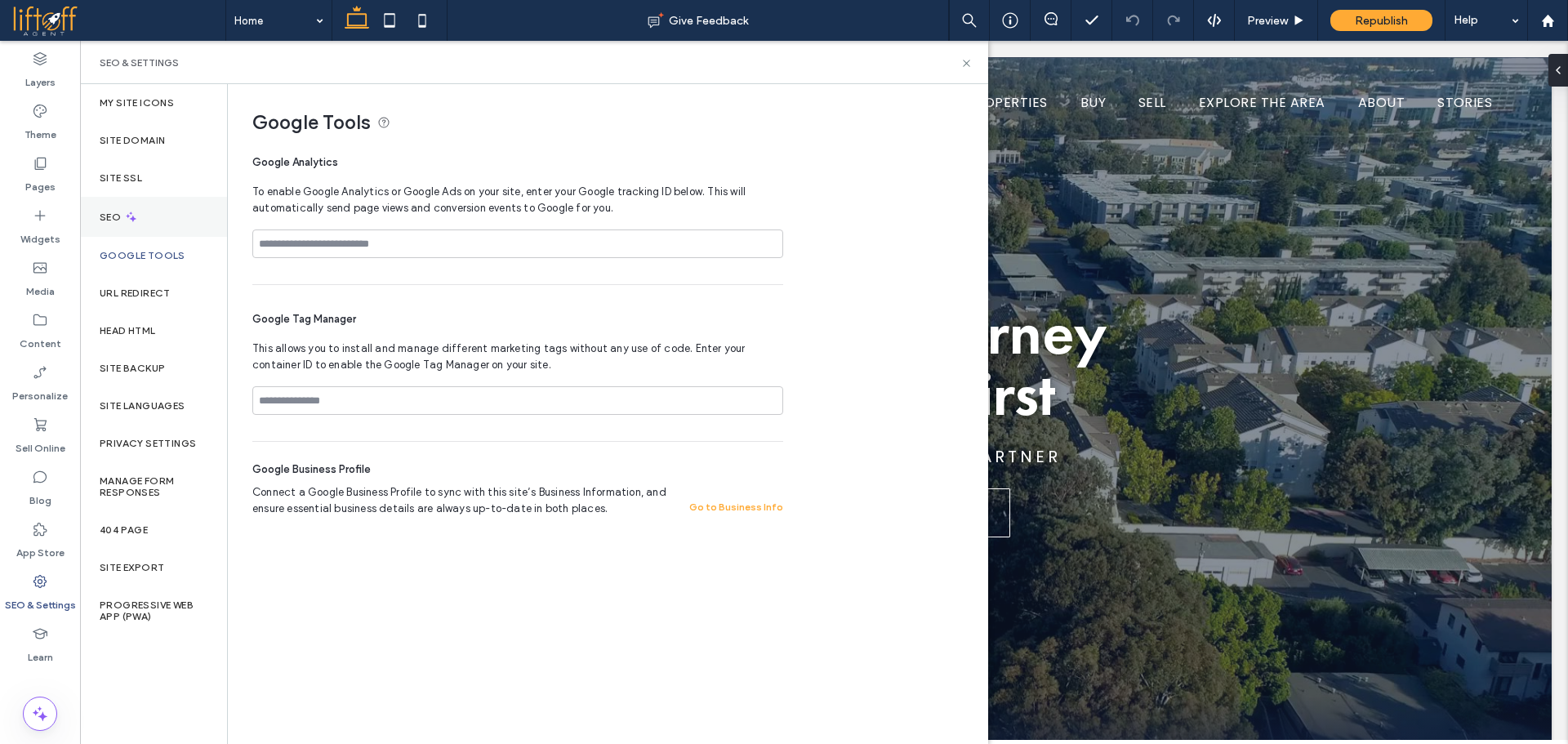 click on "SEO" at bounding box center [154, 216] 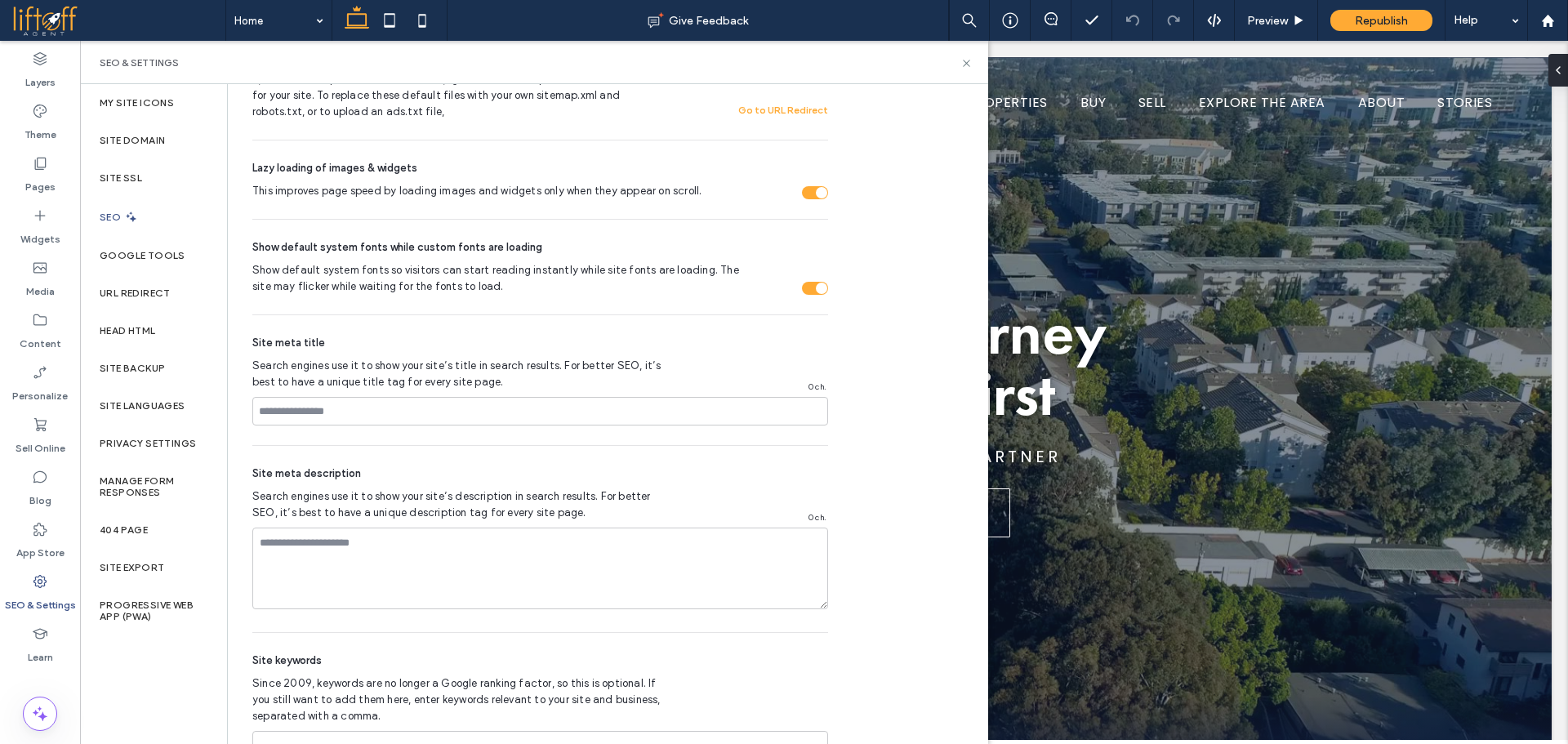 scroll, scrollTop: 872, scrollLeft: 0, axis: vertical 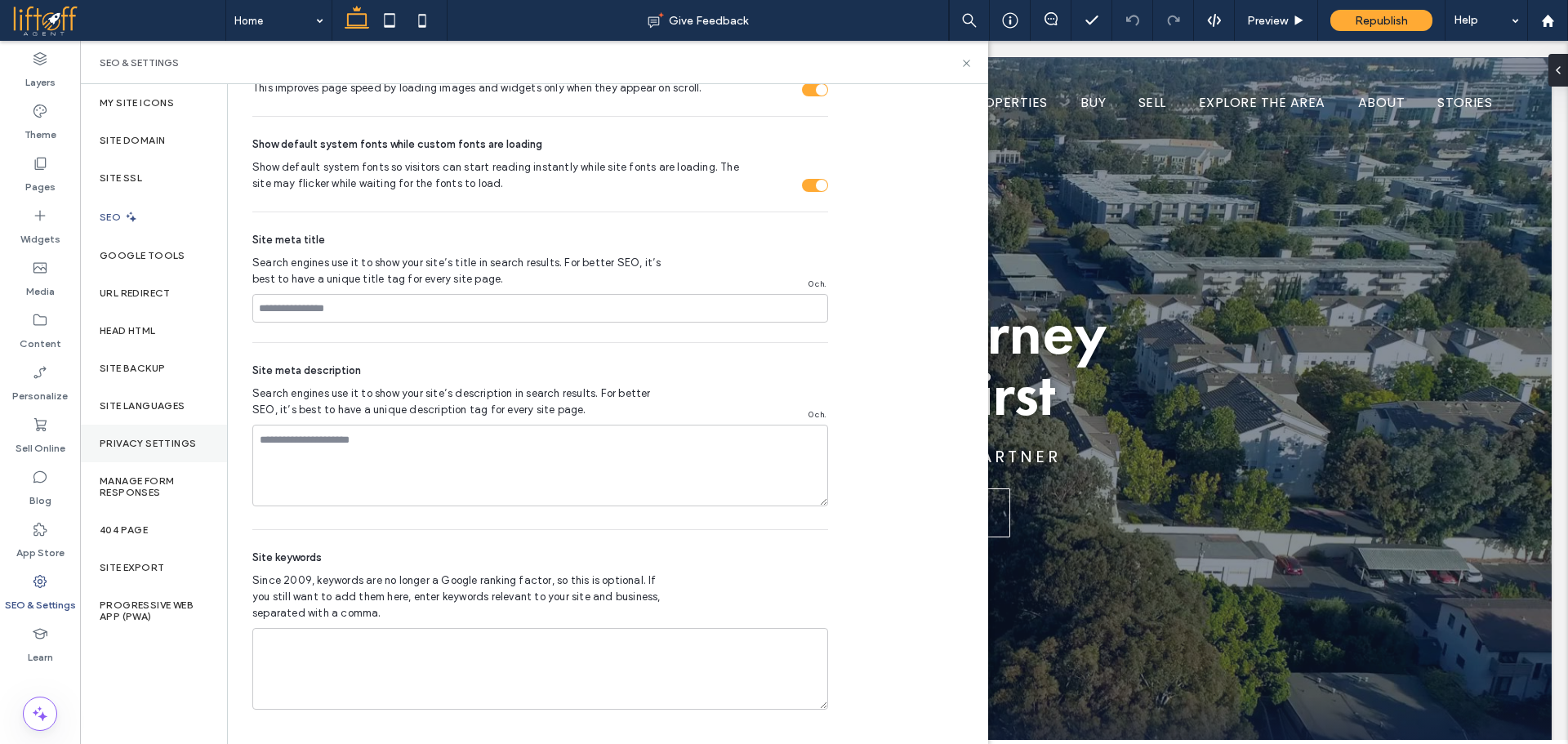 click on "Privacy Settings" at bounding box center [154, 443] 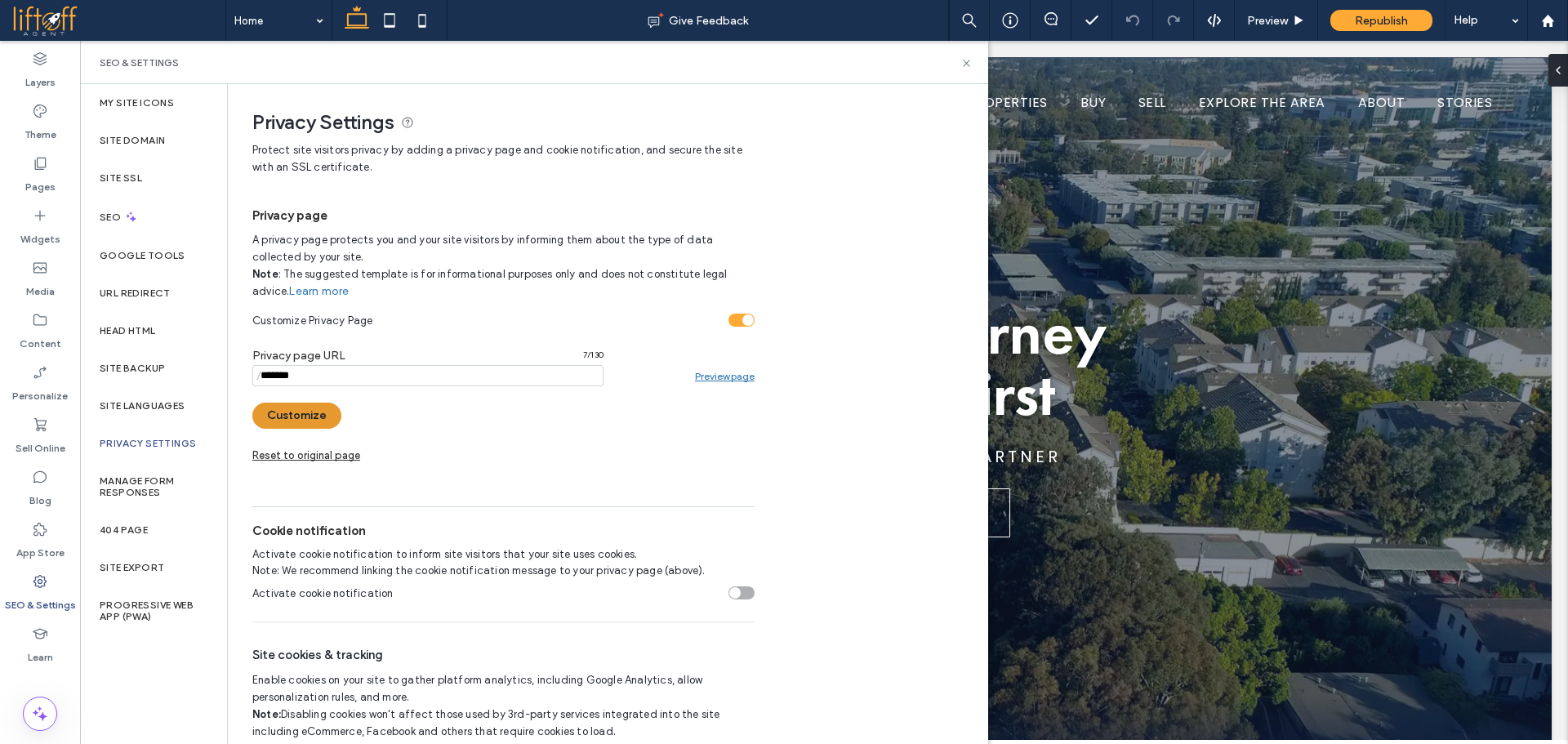 click on "Customize" at bounding box center [296, 416] 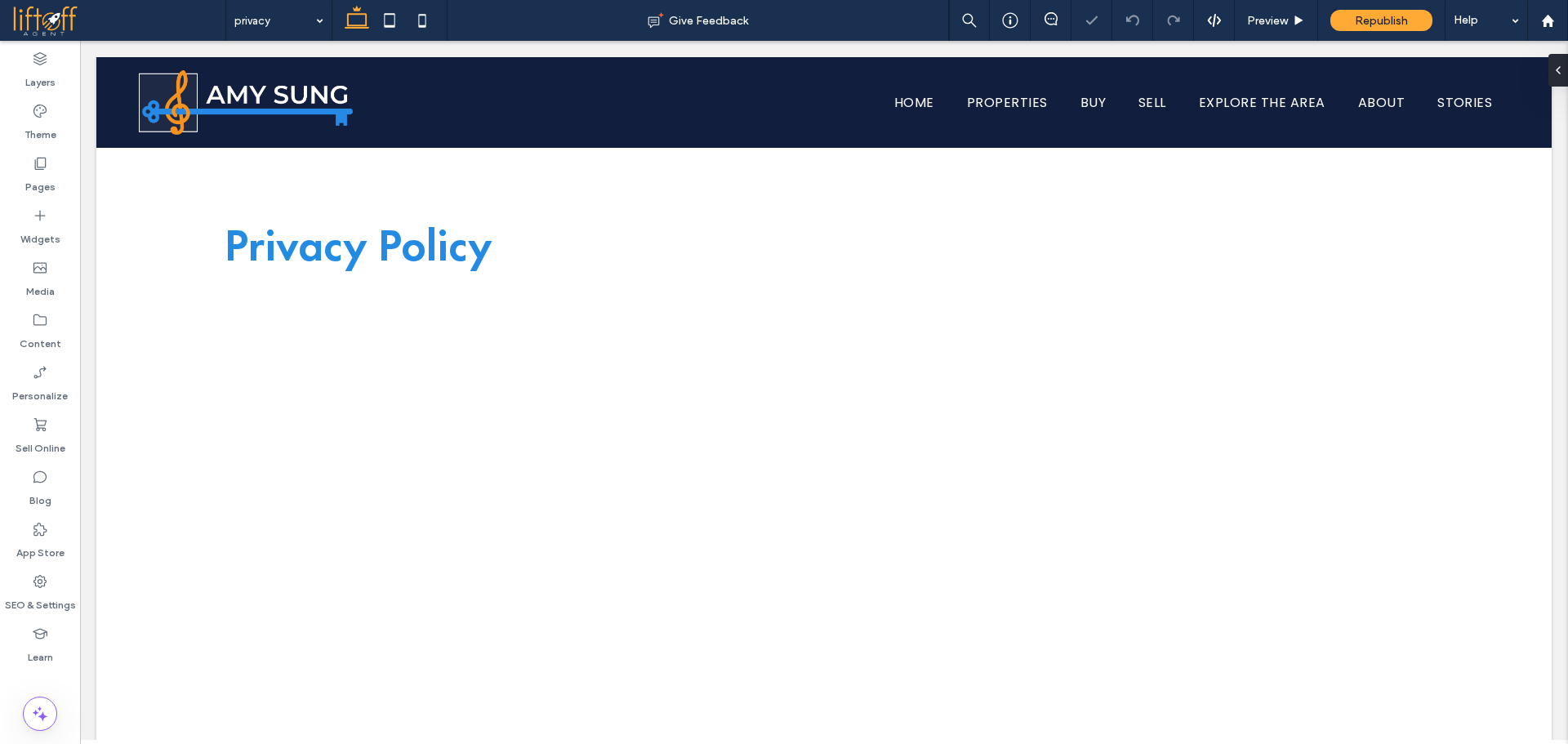 scroll, scrollTop: 0, scrollLeft: 0, axis: both 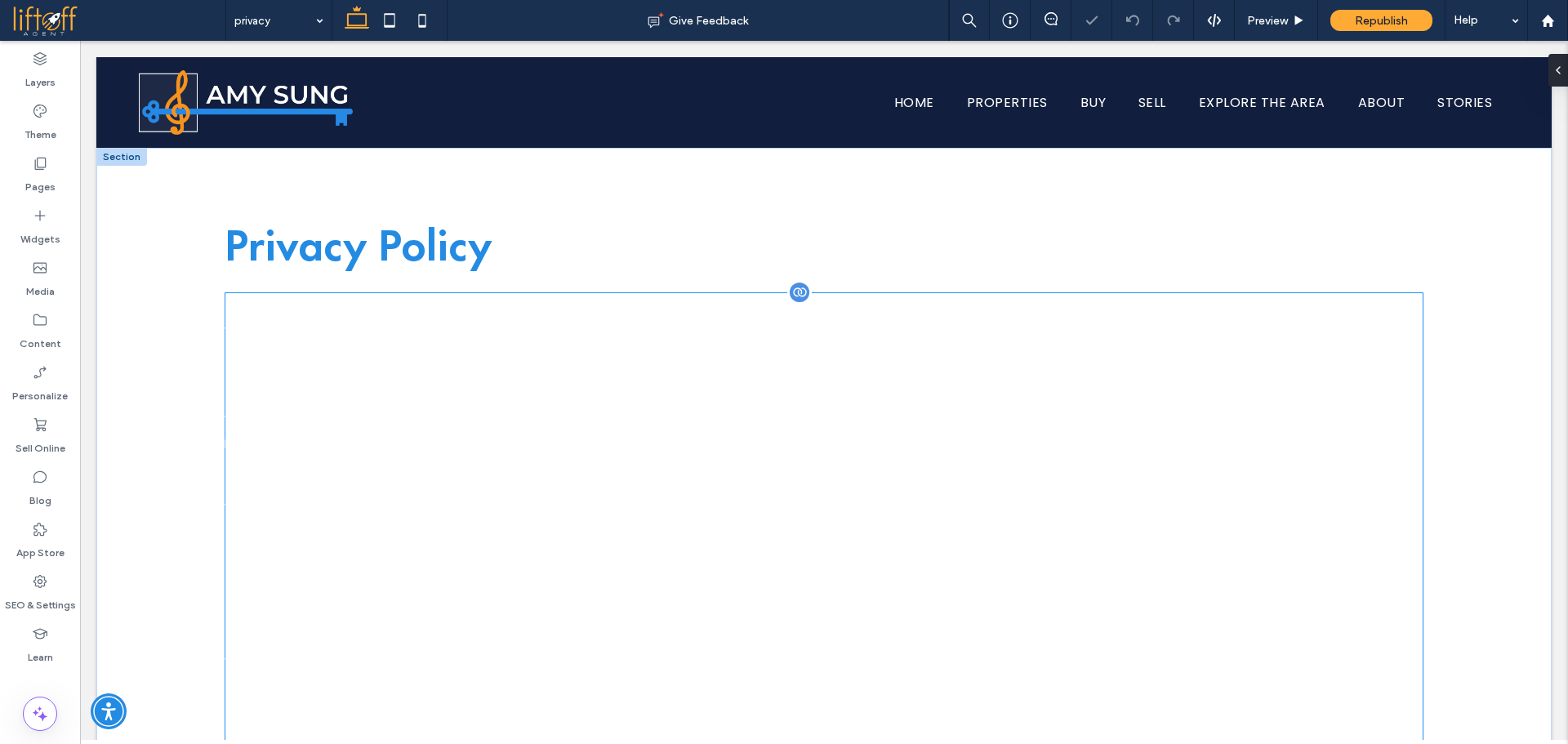 click on "Website:  [URL] Date: [DATE]" at bounding box center (824, 344) 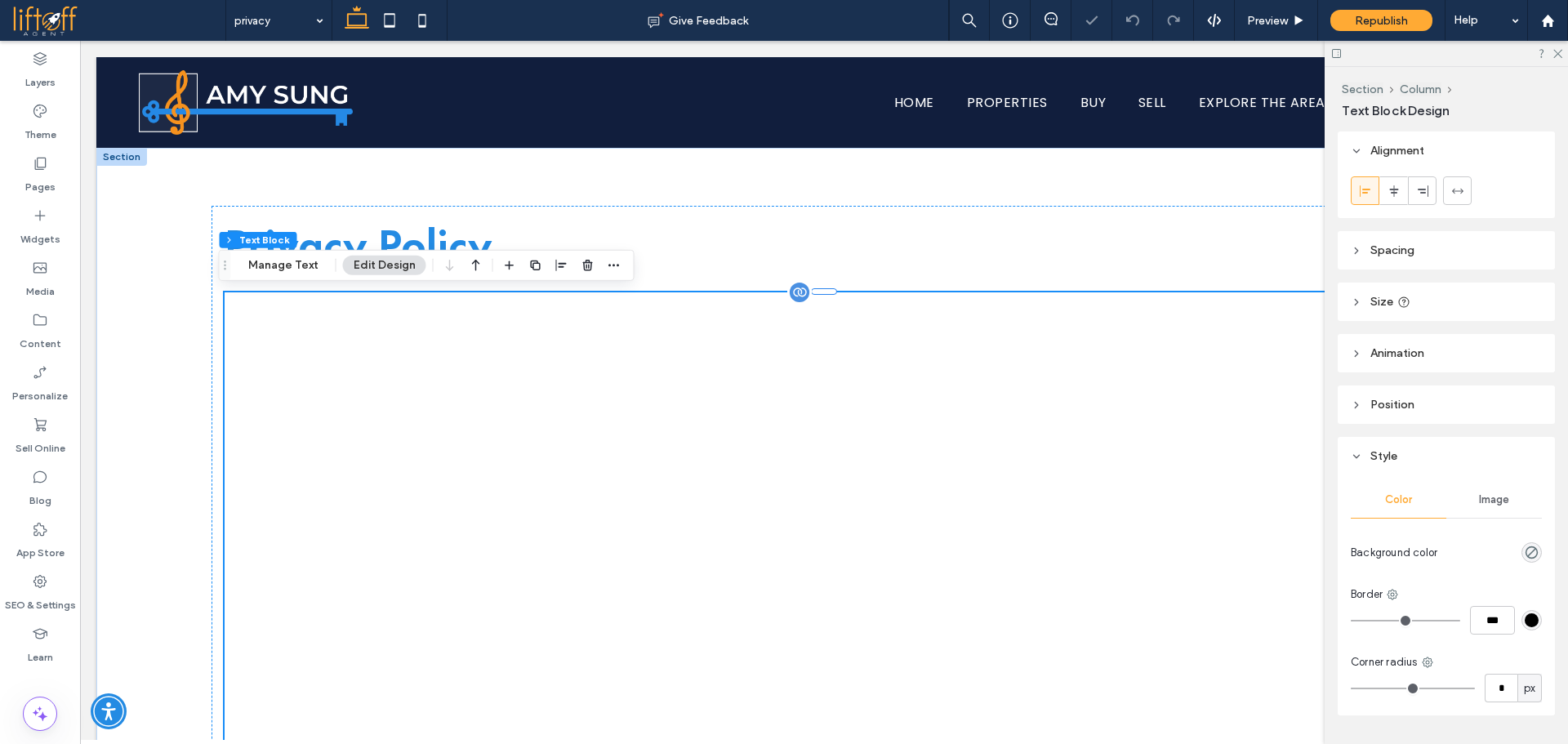 click on "Website:  [URL] Date: [DATE]" at bounding box center [824, 344] 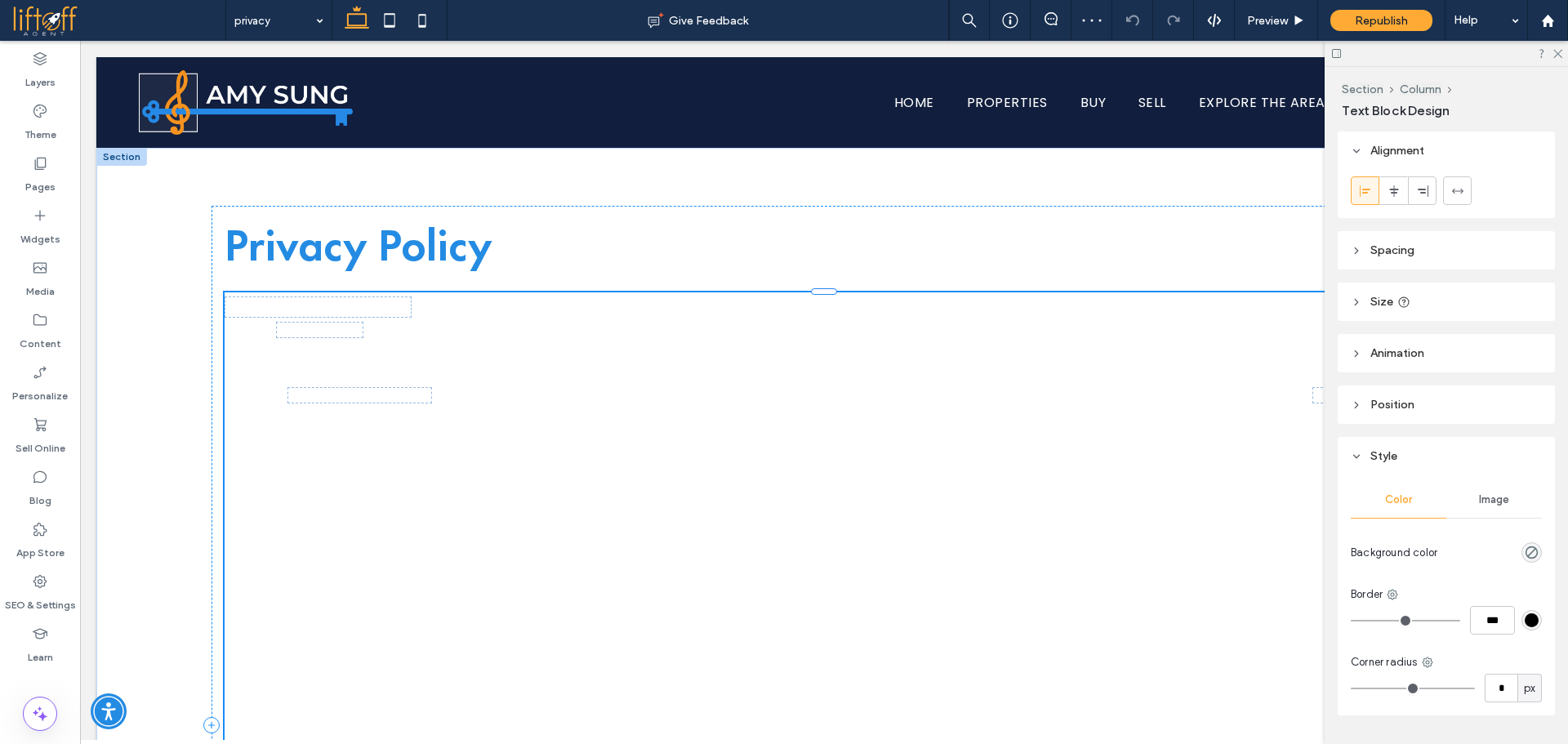 type on "*******" 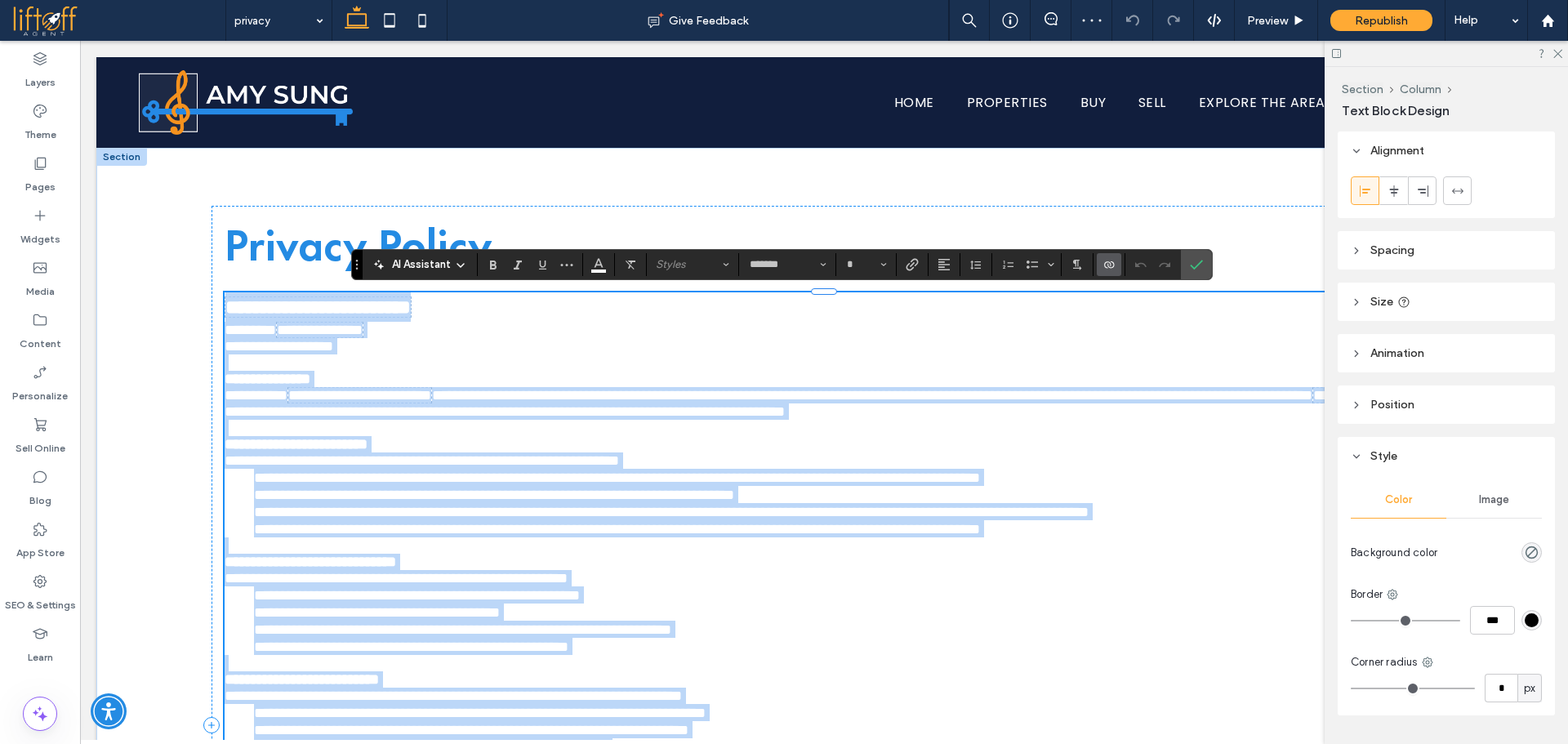 scroll, scrollTop: 43, scrollLeft: 0, axis: vertical 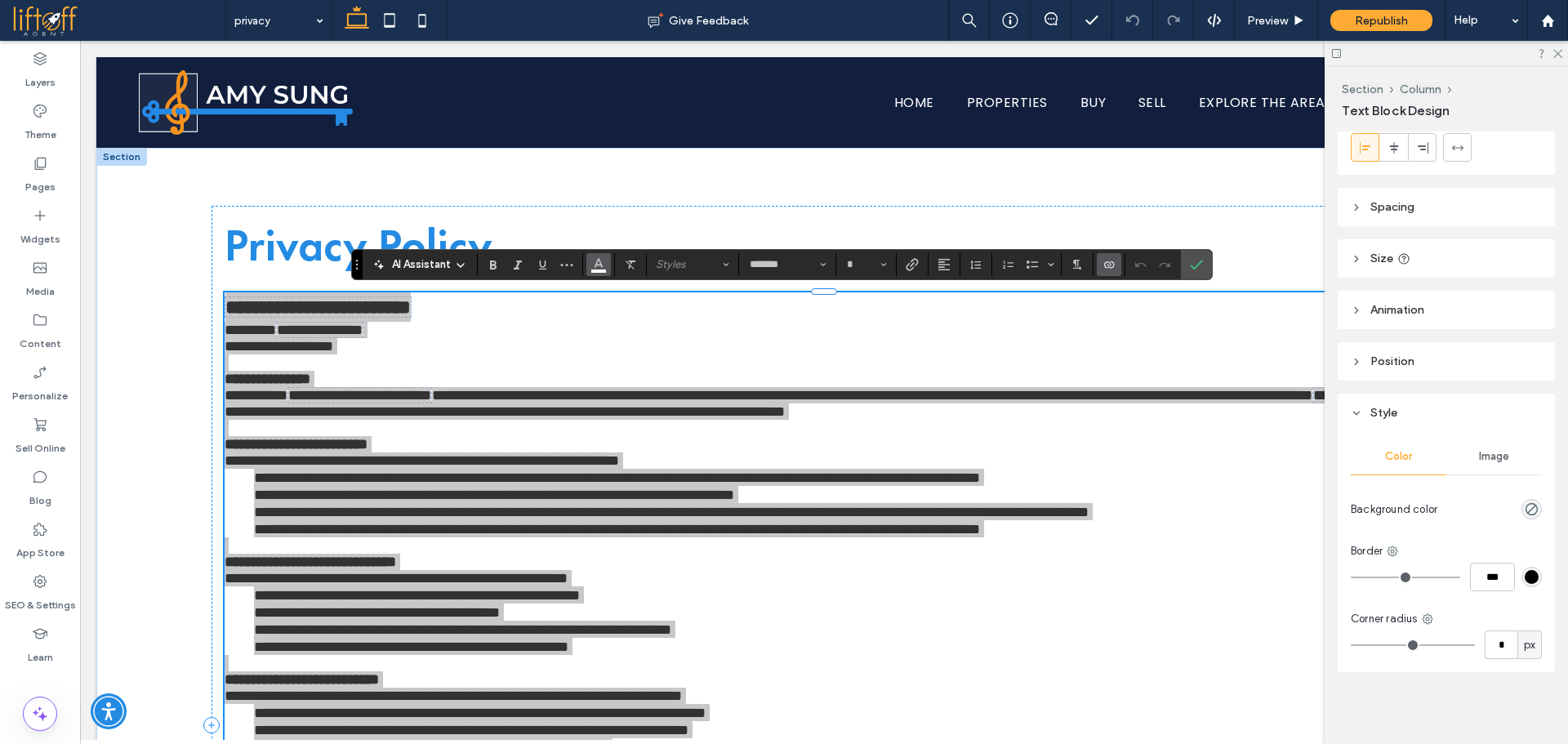 click 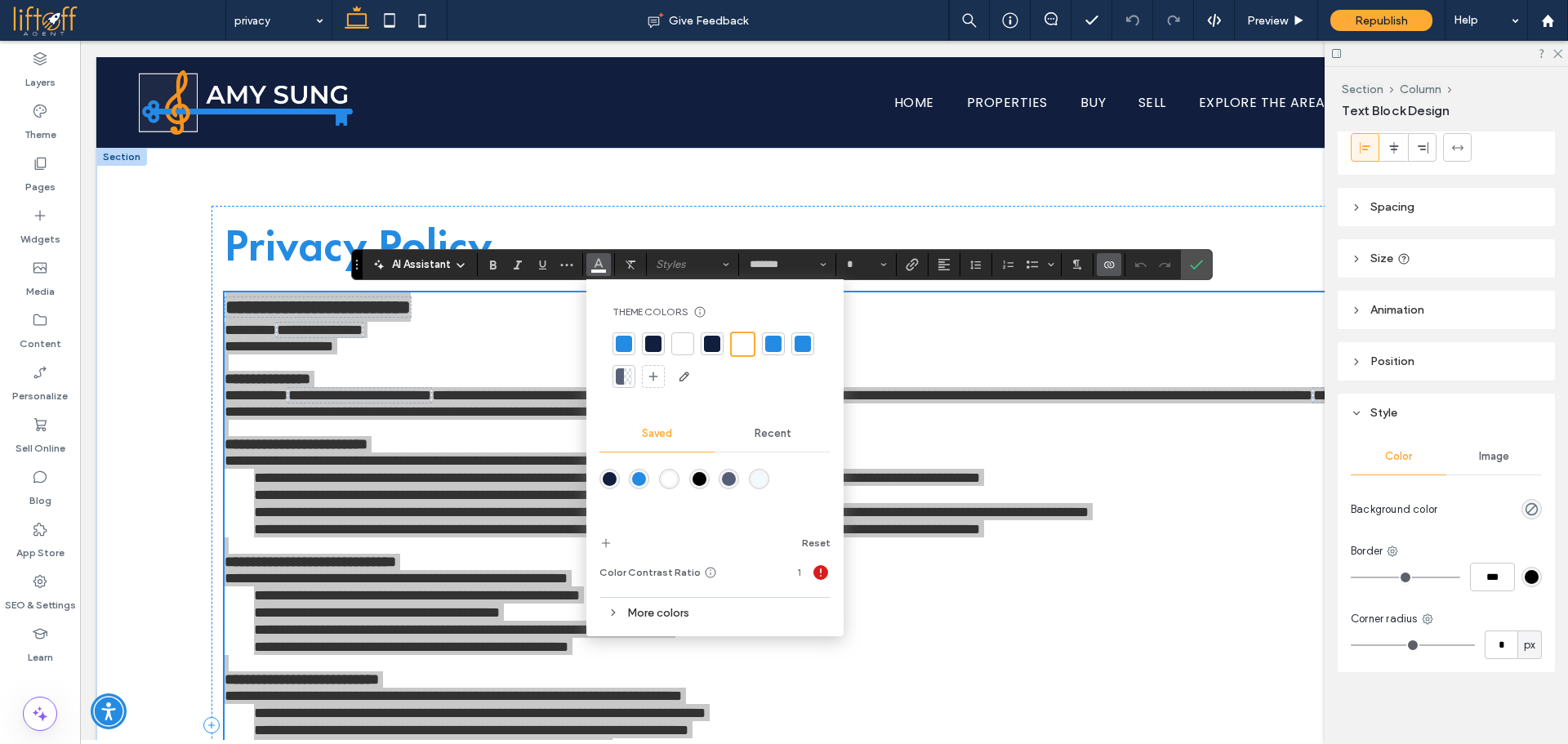 click at bounding box center (653, 344) 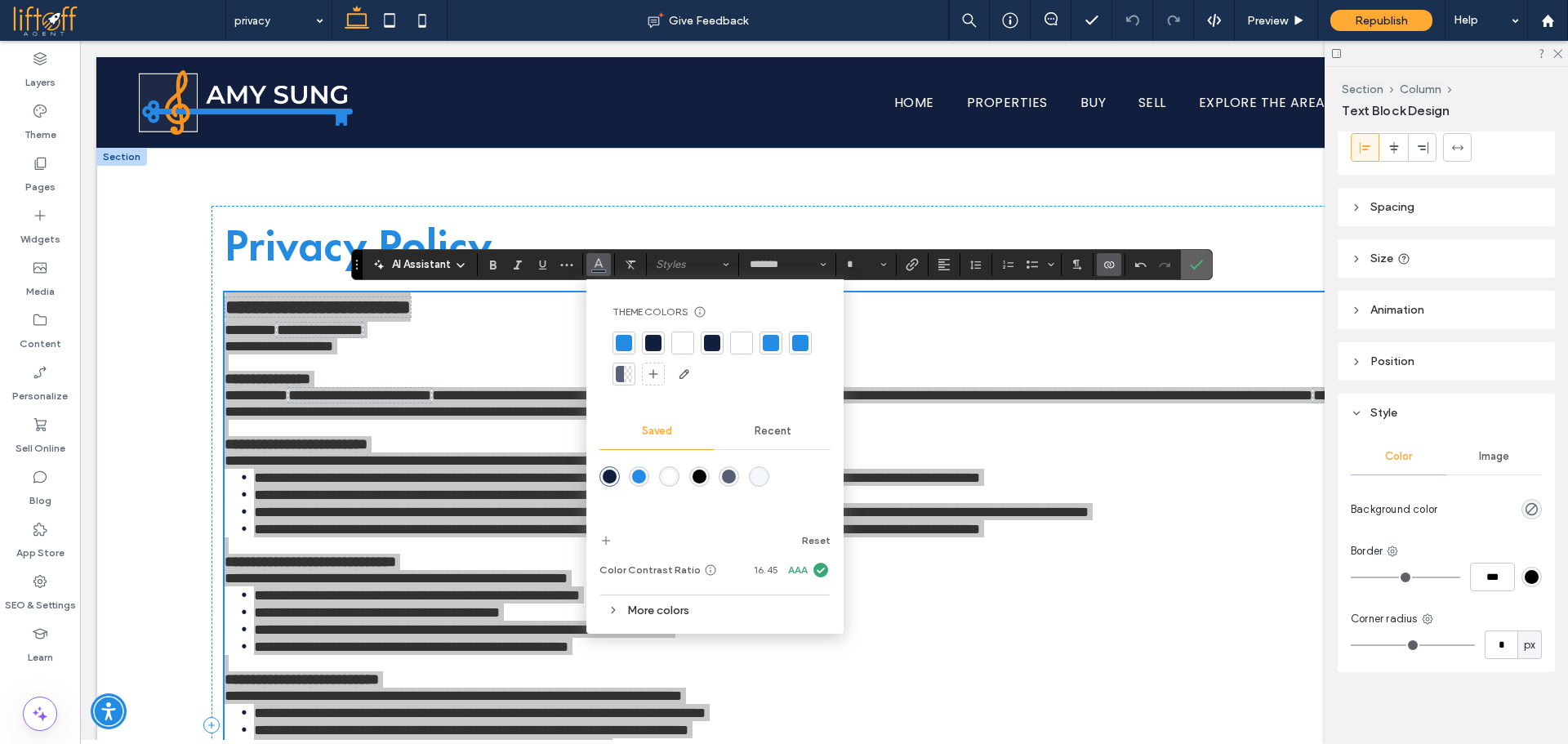drag, startPoint x: 1192, startPoint y: 265, endPoint x: 1024, endPoint y: 224, distance: 172.93062 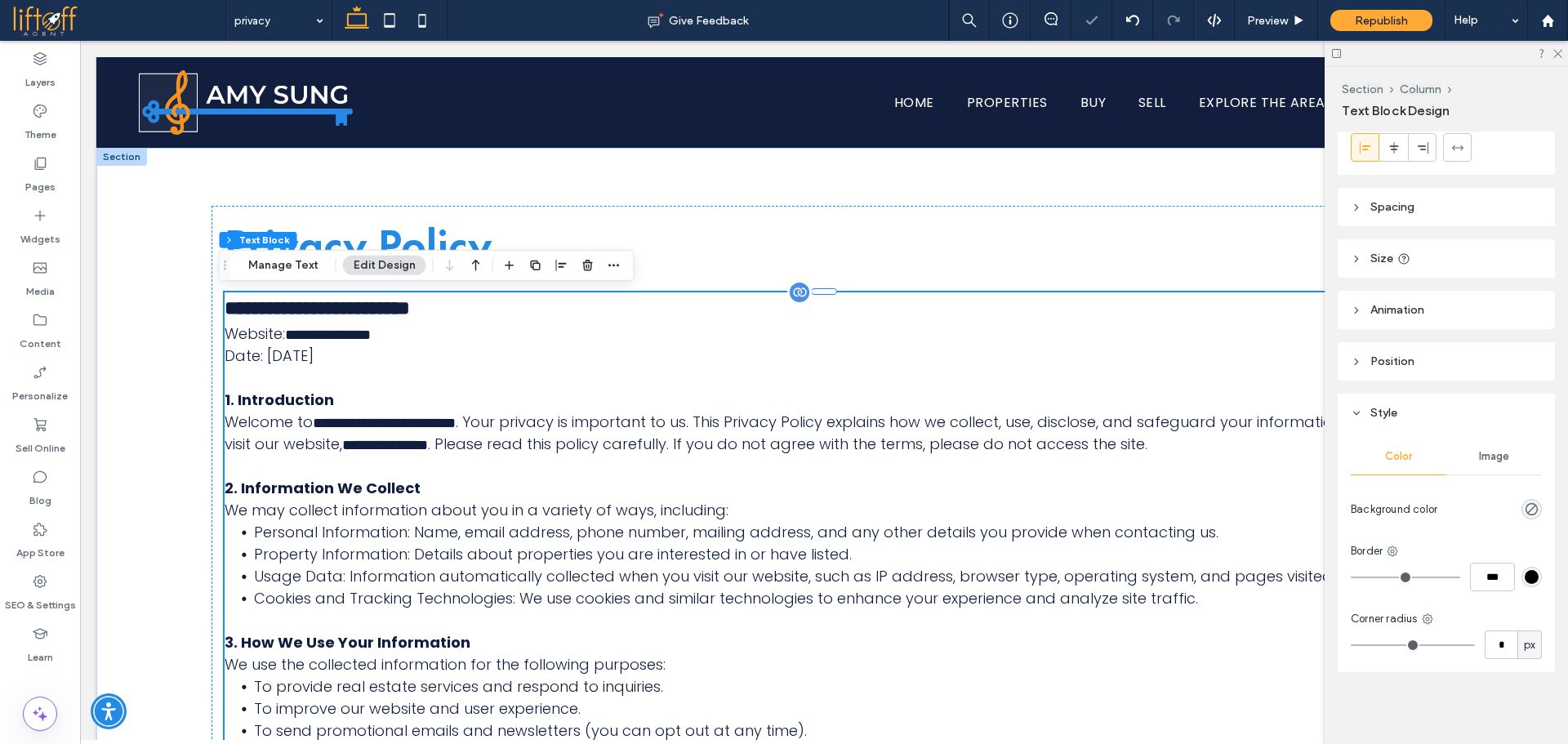 click on "**********" at bounding box center (327, 335) 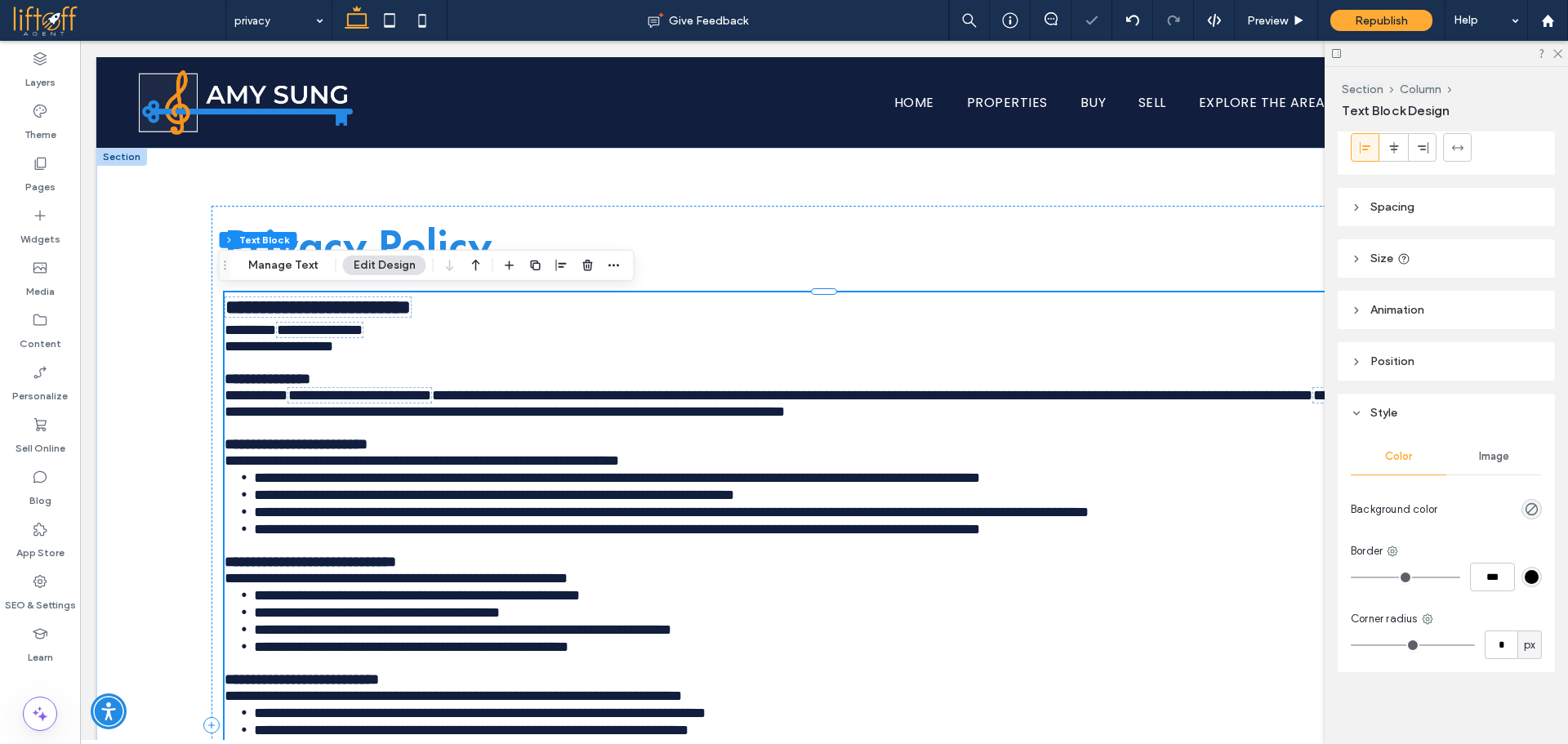 click on "**********" at bounding box center (294, 337) 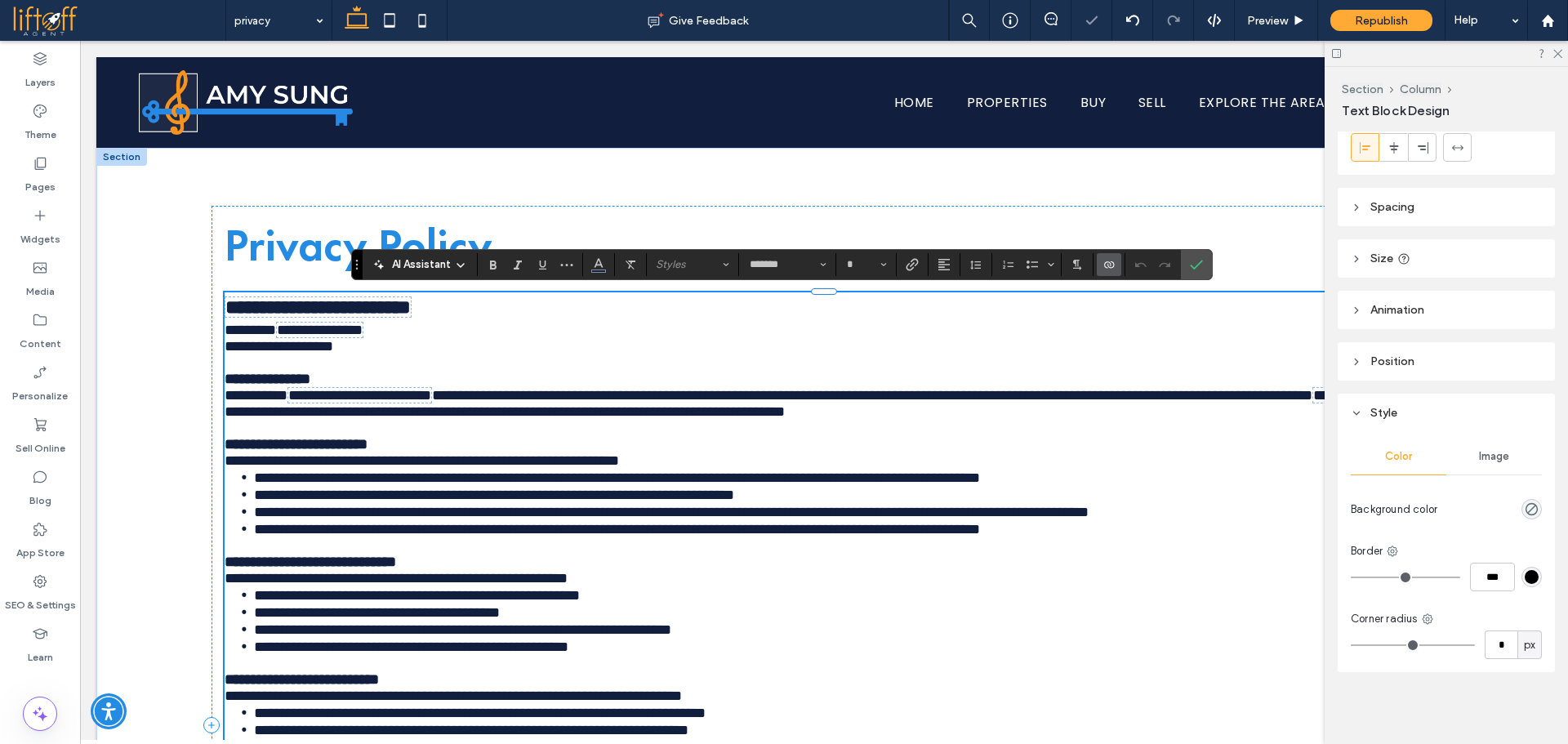 type on "**" 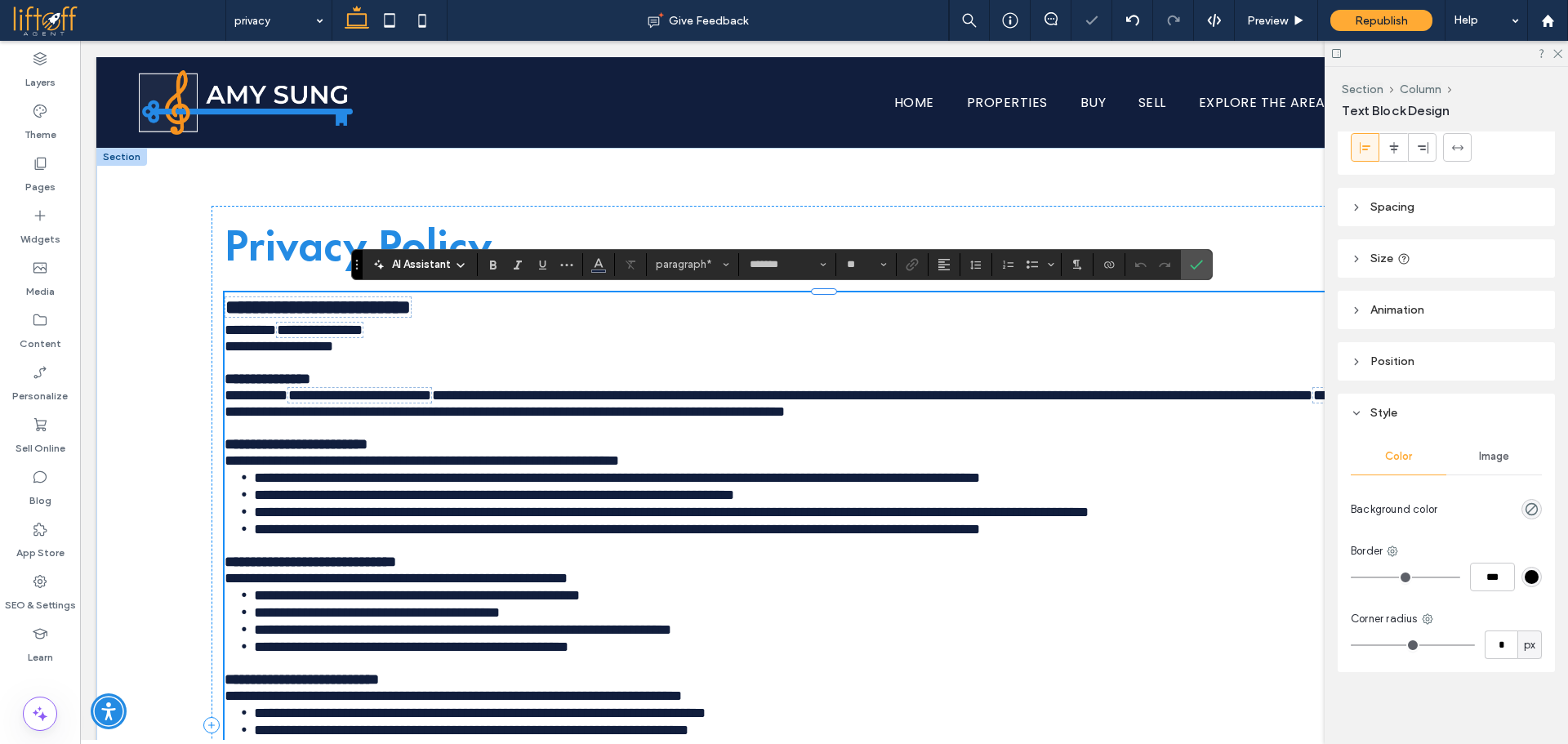click on "**********" at bounding box center (824, 338) 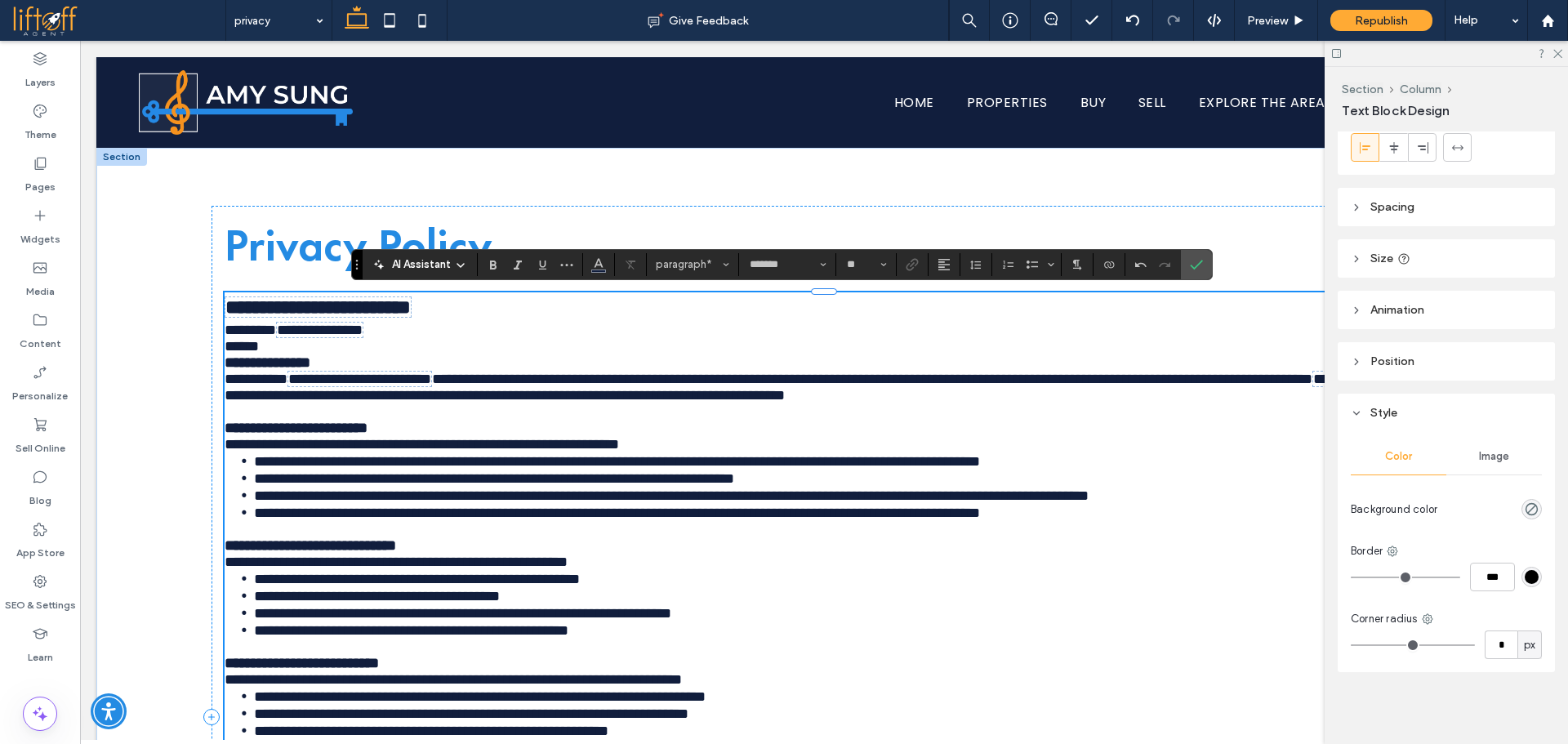 type 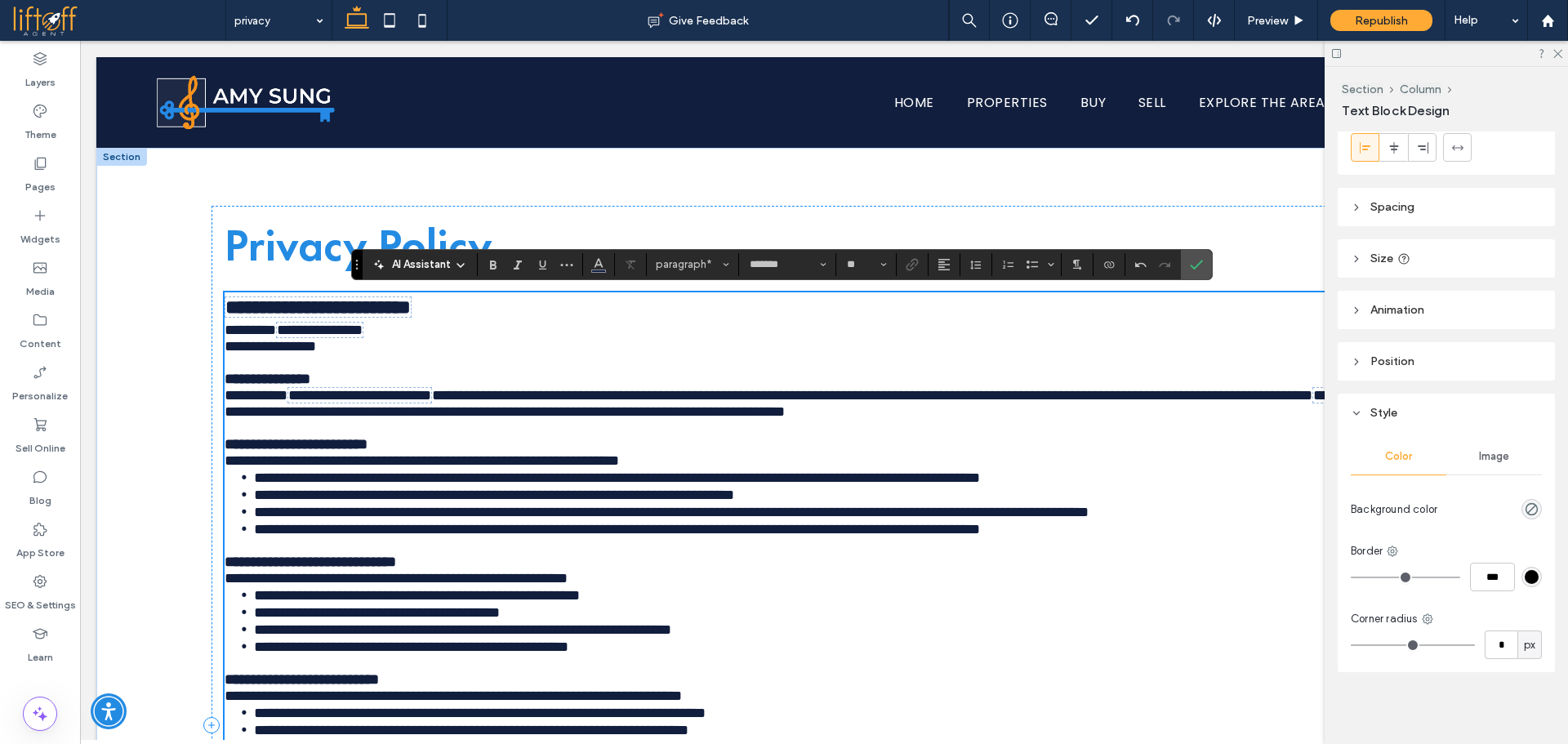 scroll, scrollTop: 601, scrollLeft: 0, axis: vertical 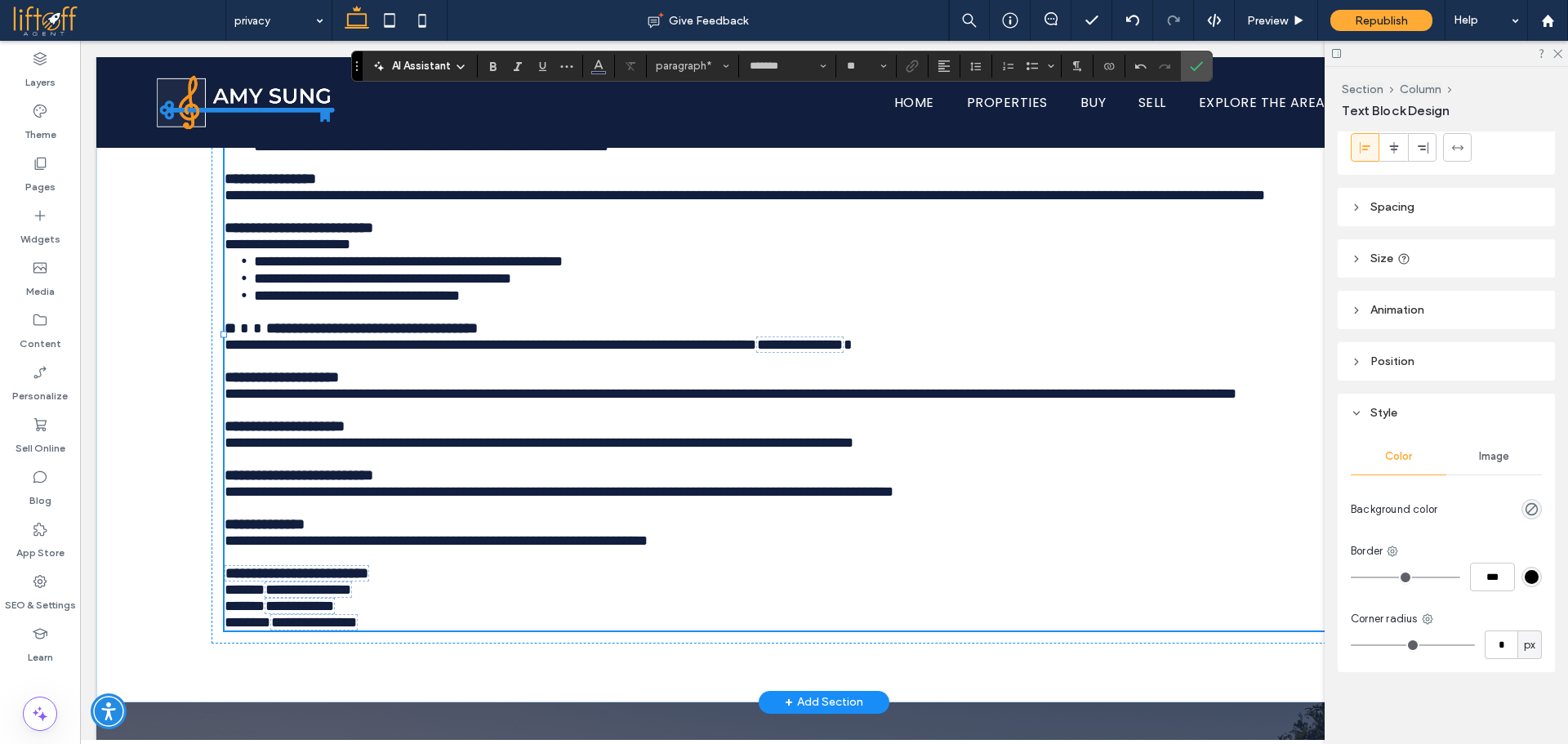 click on "**********" at bounding box center (372, 328) 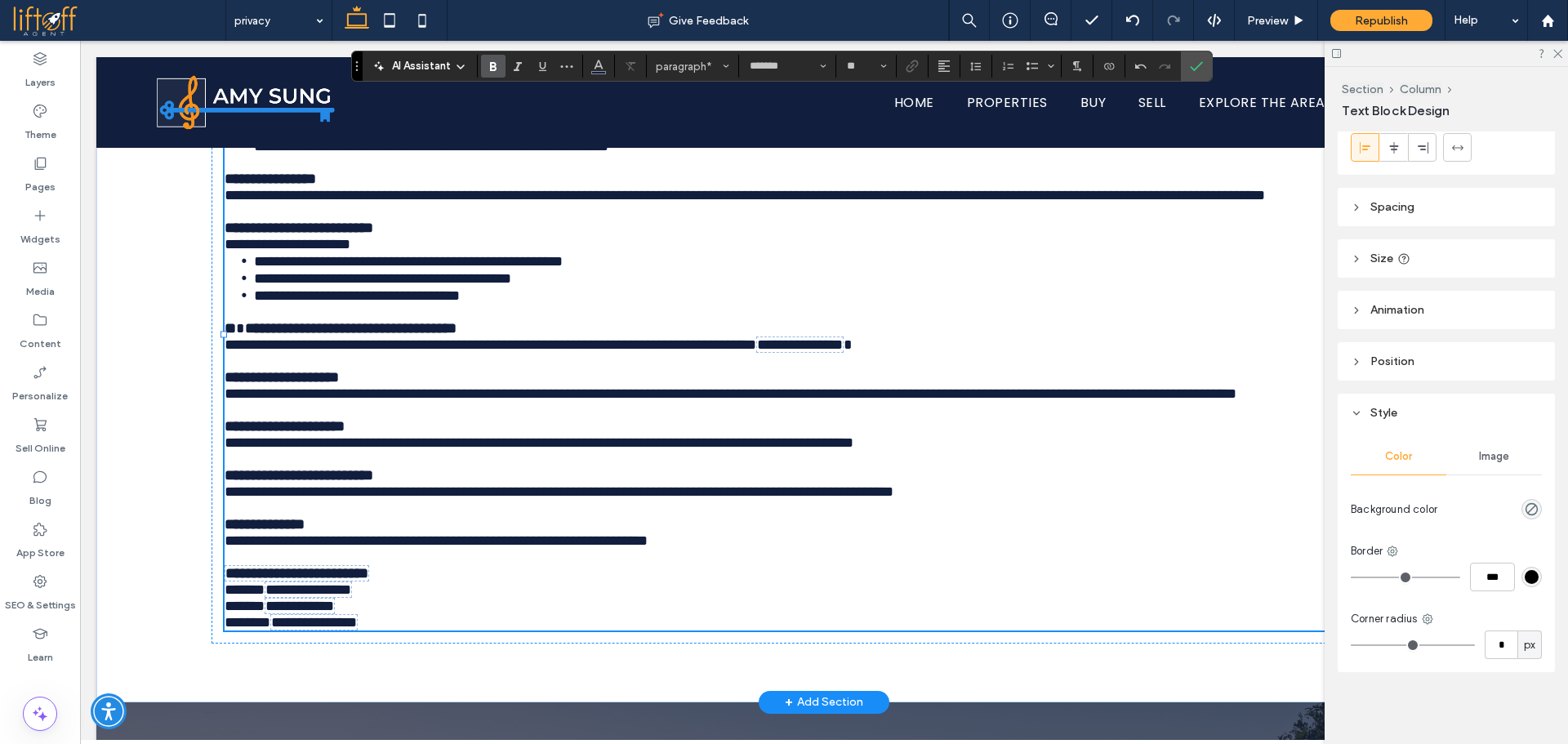 drag, startPoint x: 499, startPoint y: 620, endPoint x: 522, endPoint y: 613, distance: 24.041631 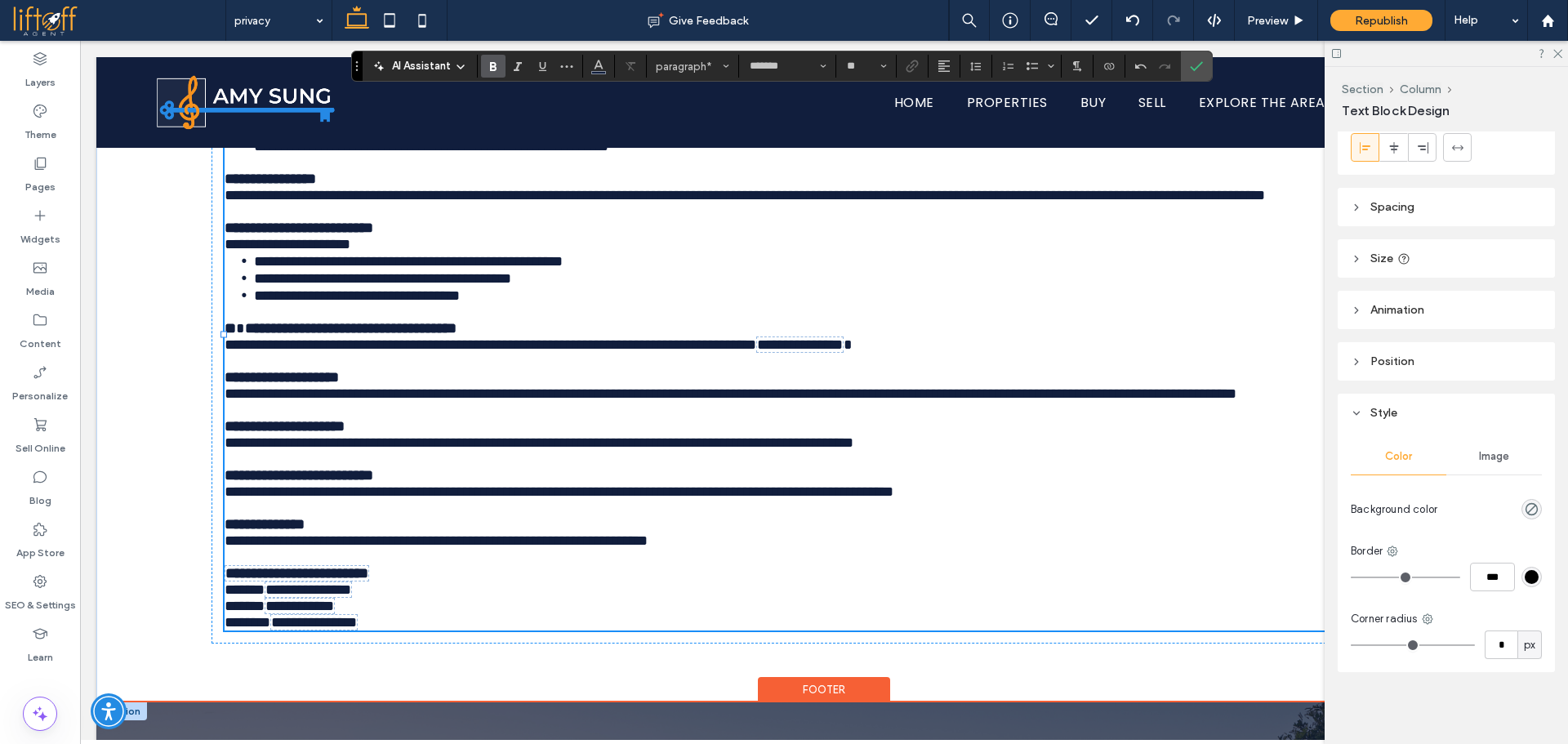 scroll, scrollTop: 1202, scrollLeft: 0, axis: vertical 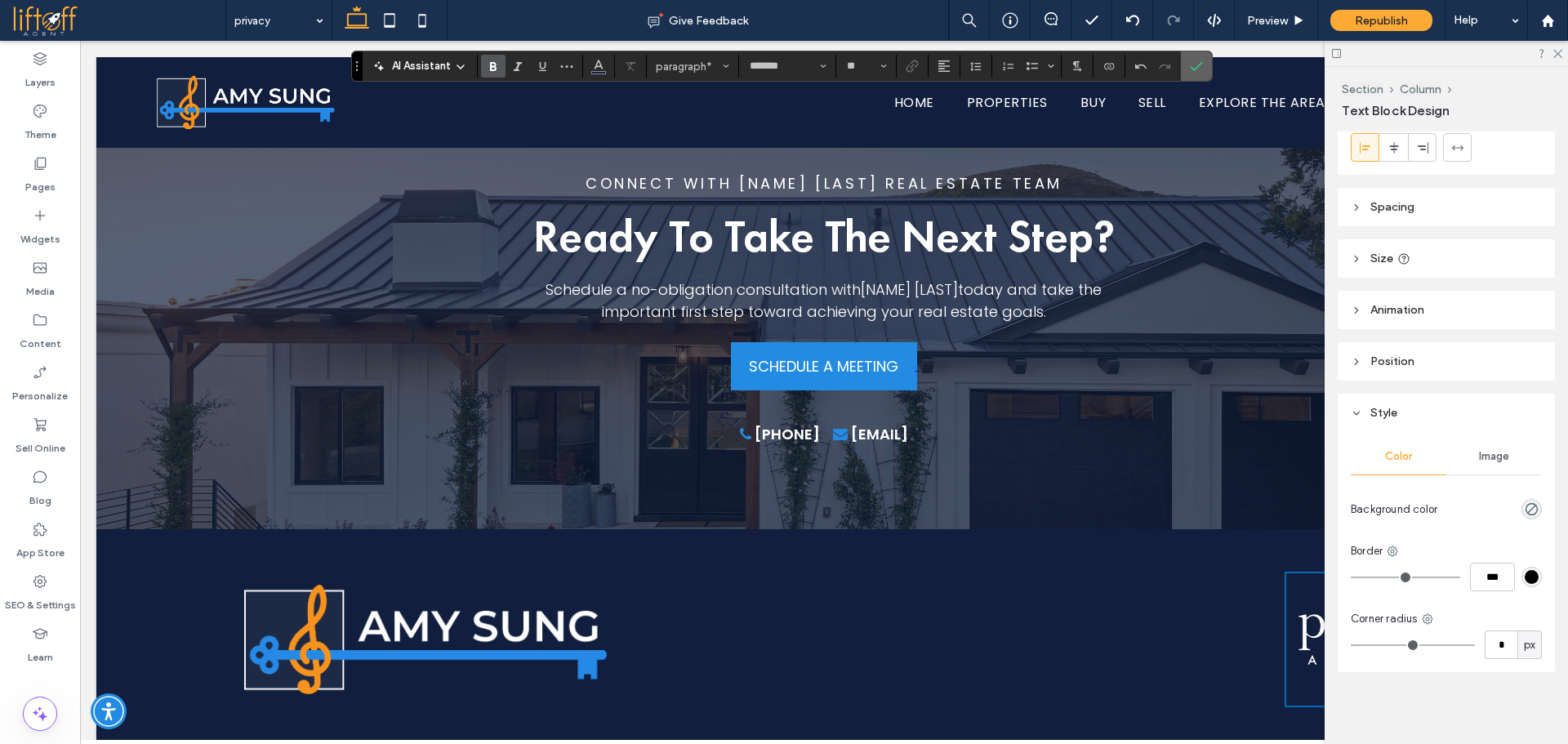 click at bounding box center (1196, 66) 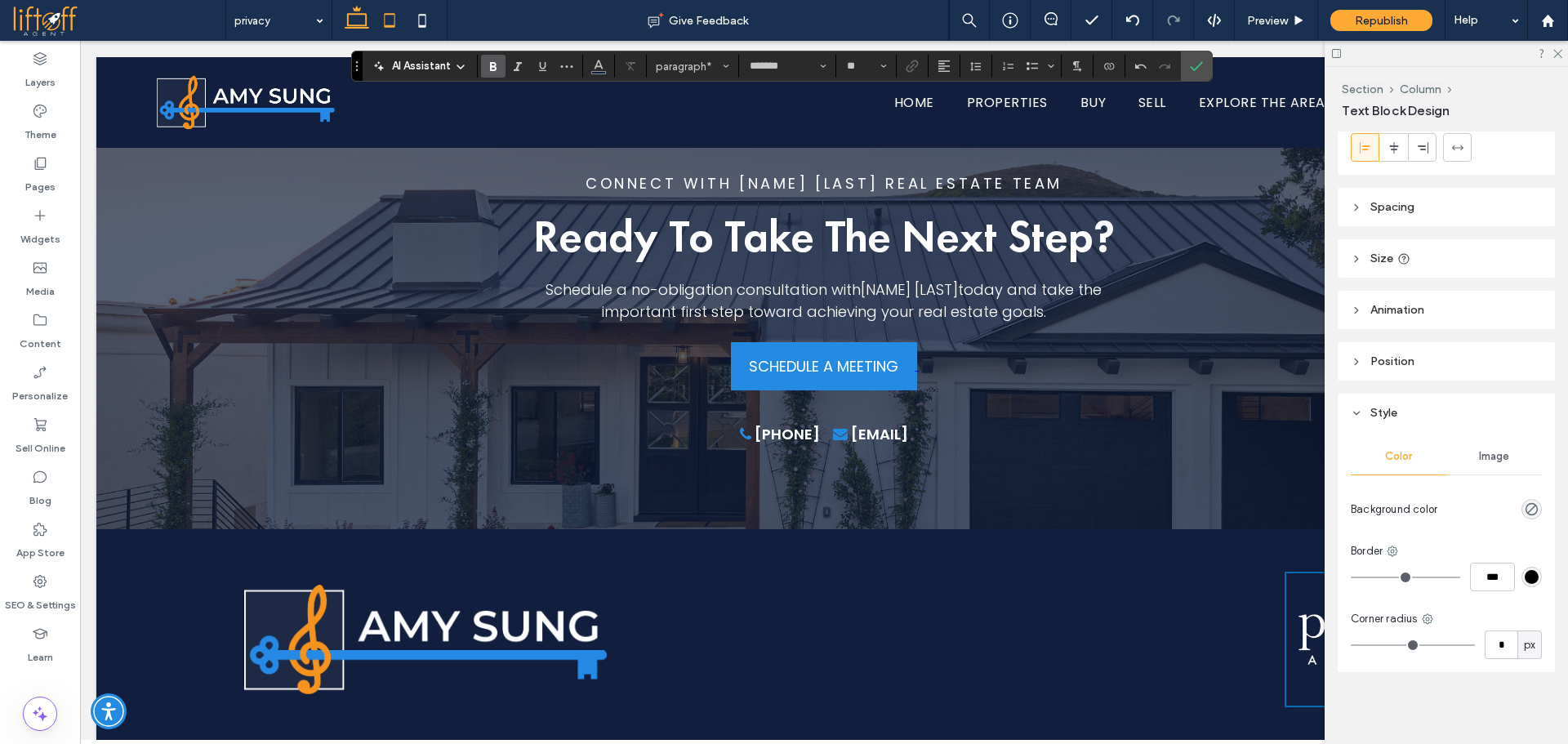 click at bounding box center [390, 20] 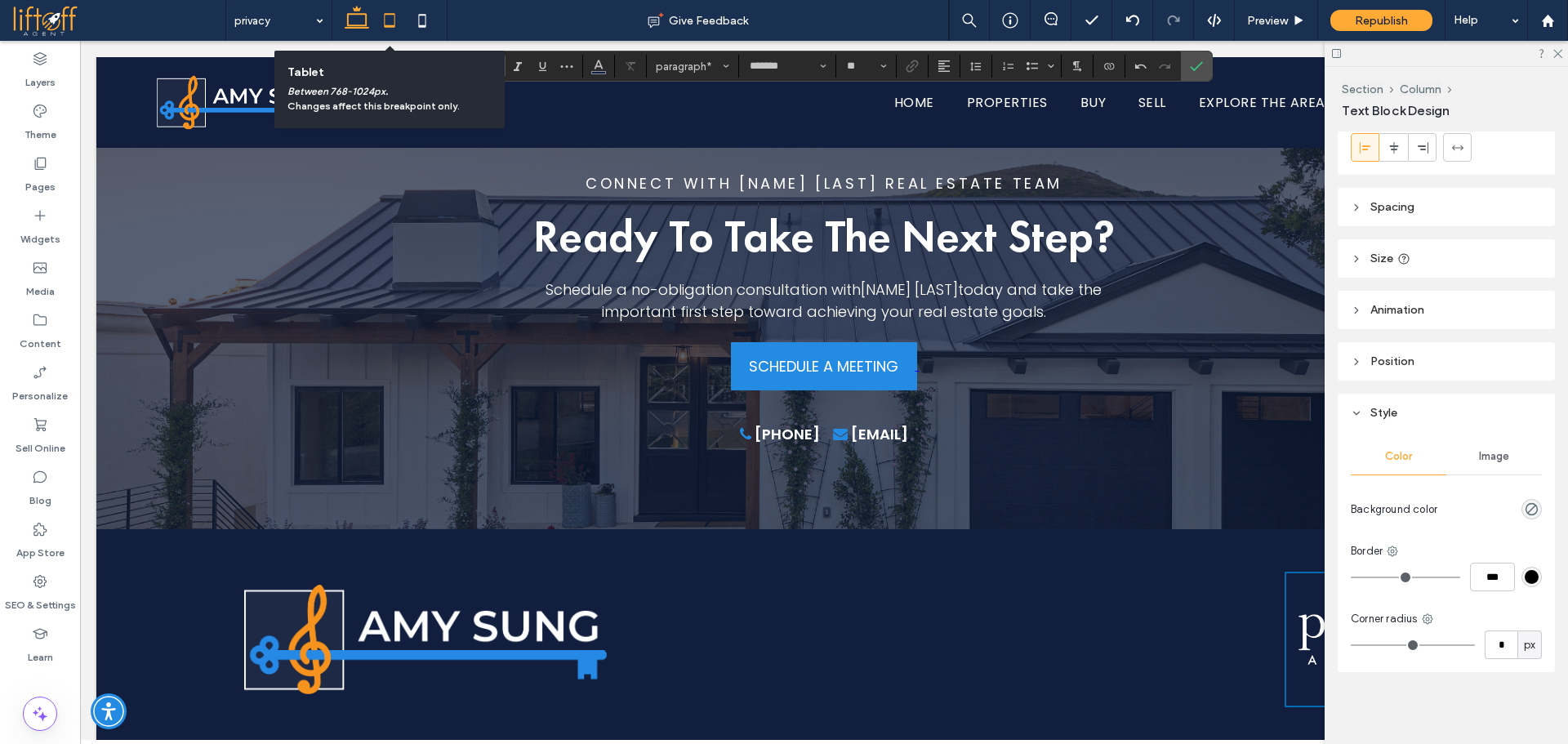 click 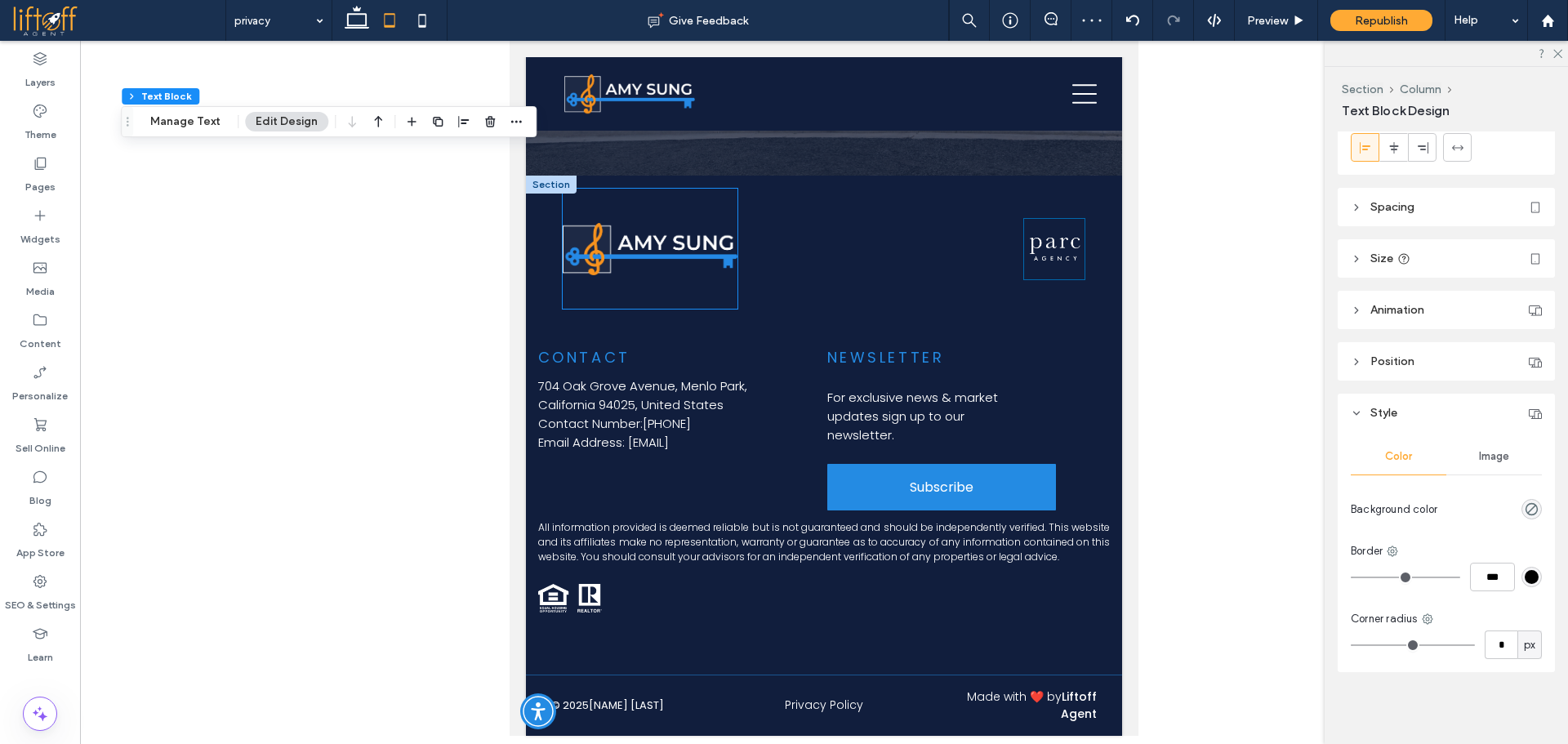scroll, scrollTop: 1936, scrollLeft: 0, axis: vertical 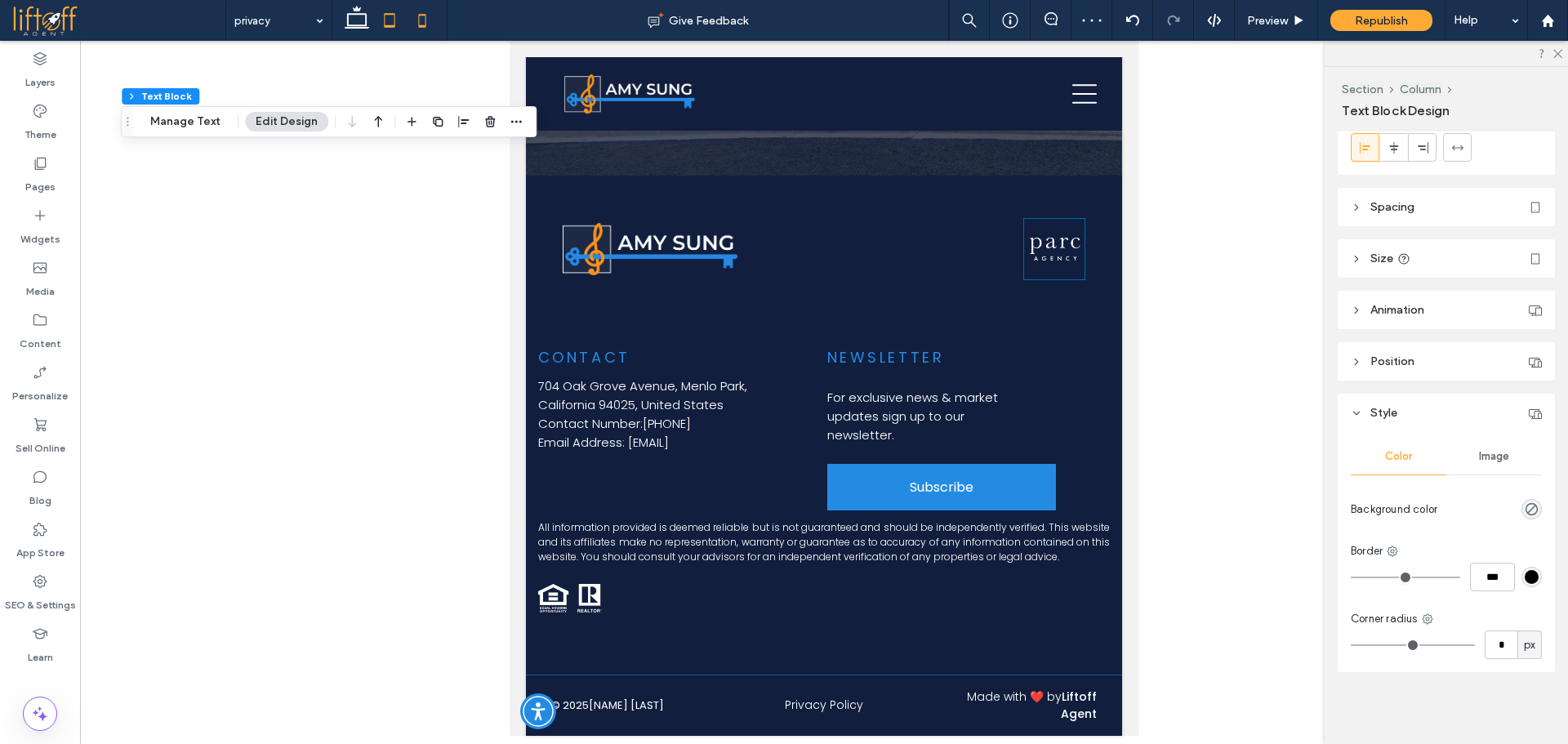 click 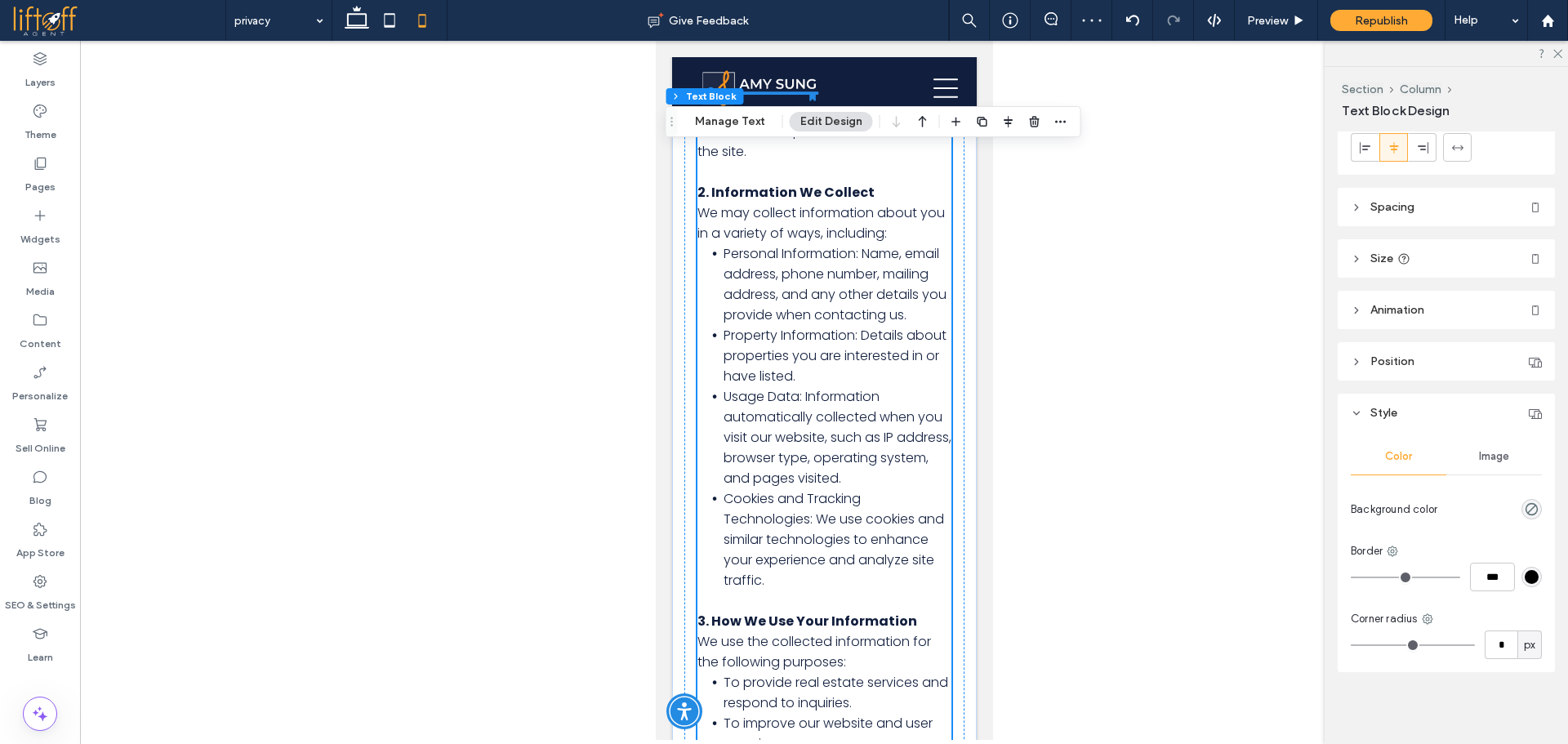 scroll, scrollTop: 0, scrollLeft: 0, axis: both 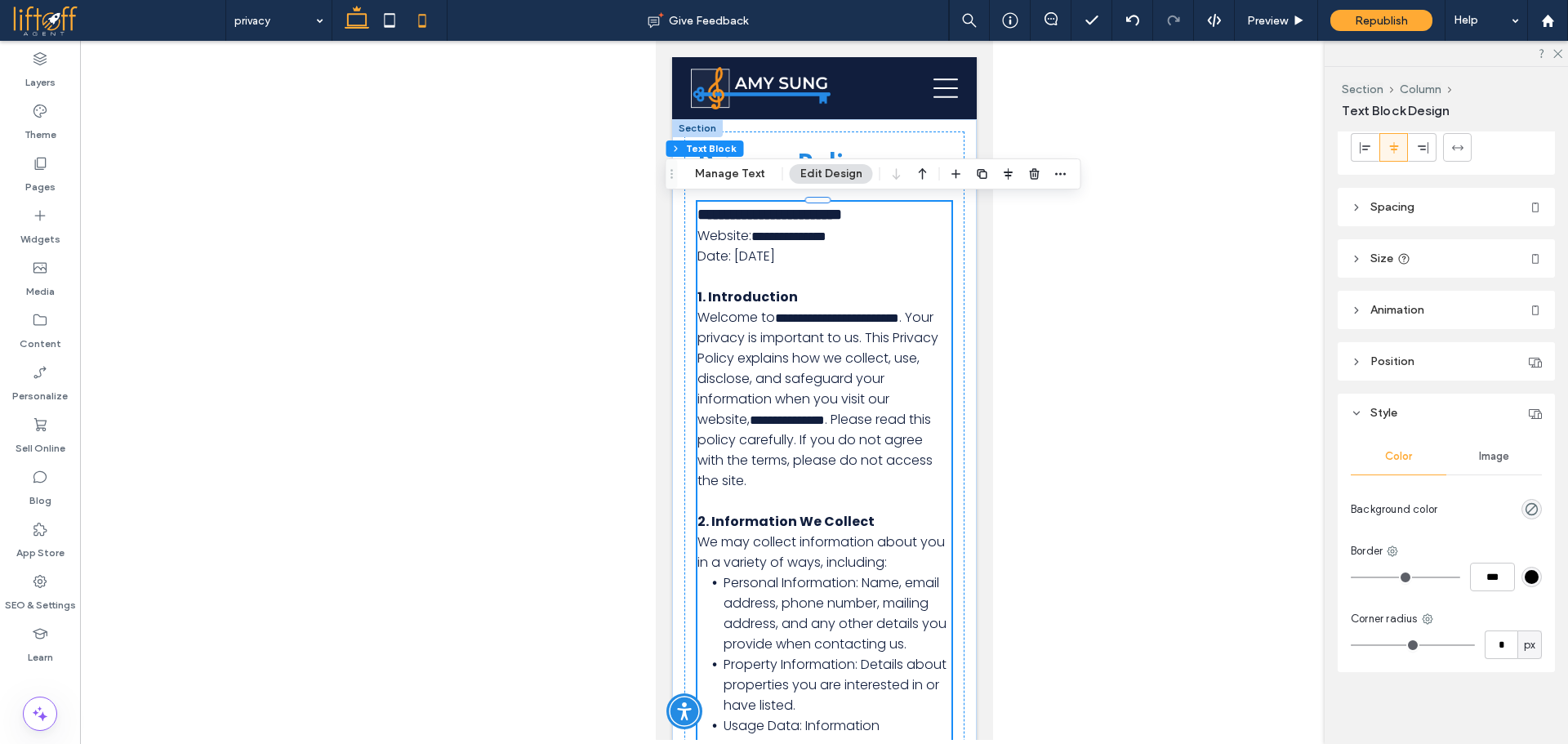 click 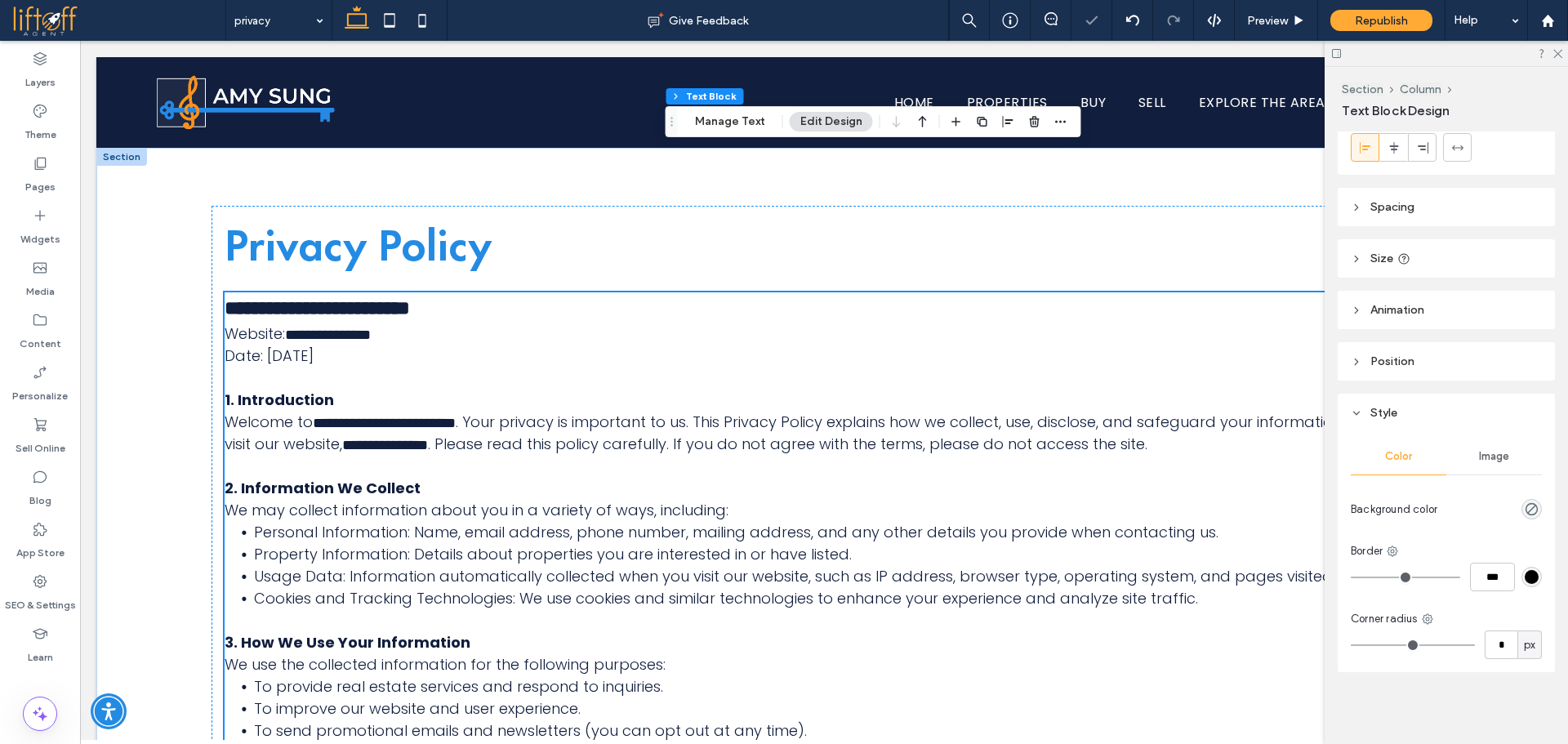 scroll, scrollTop: 551, scrollLeft: 0, axis: vertical 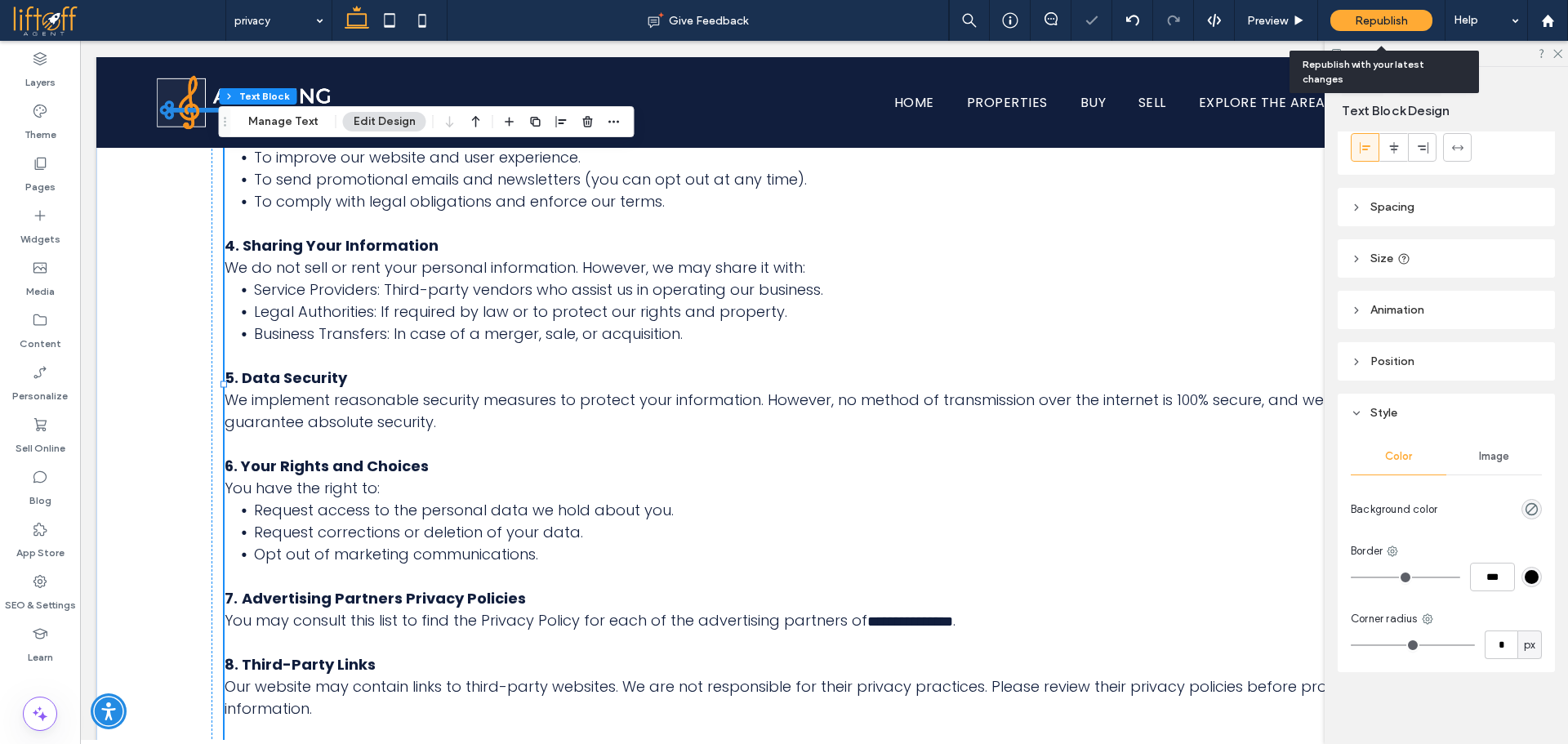 click on "Republish" at bounding box center [1381, 20] 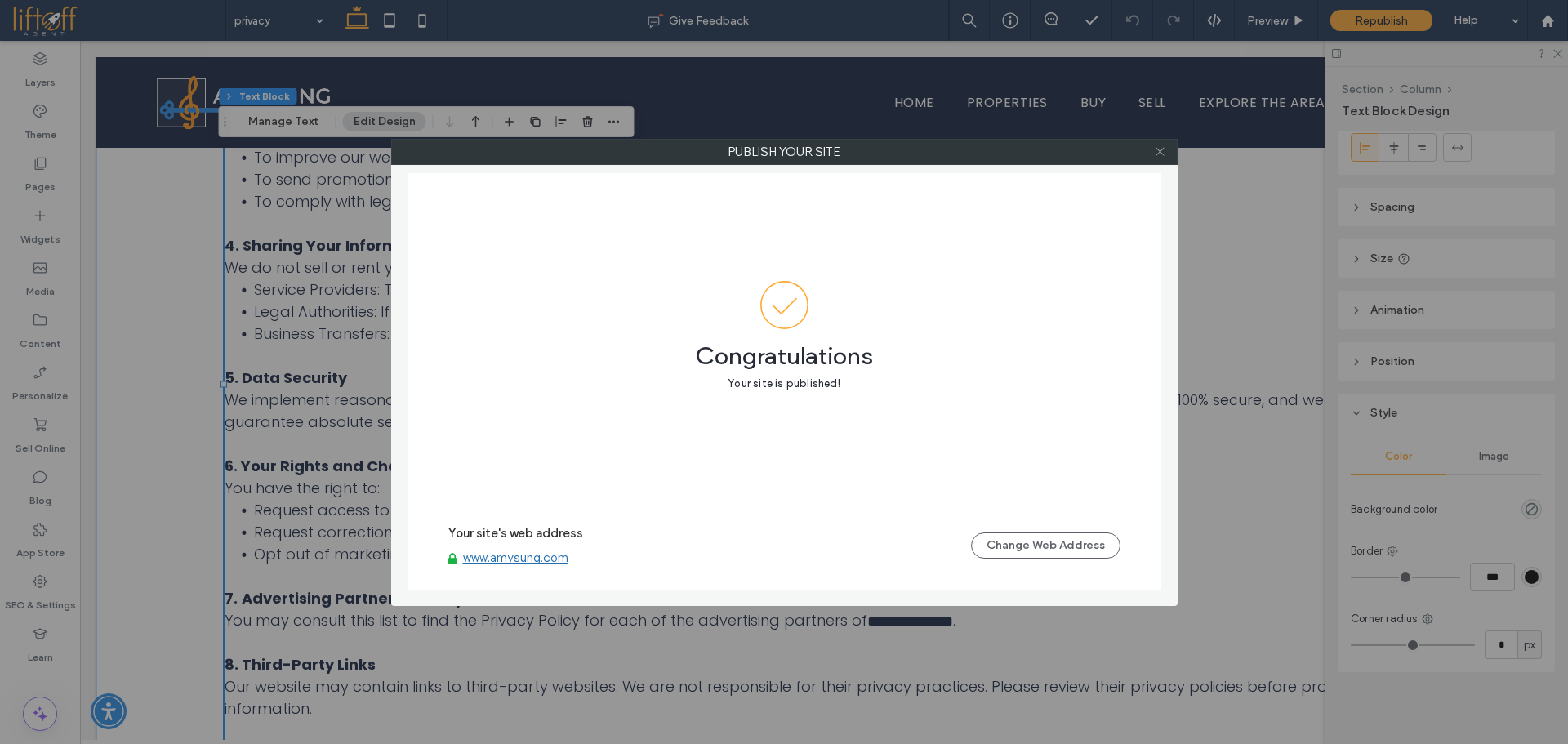 click 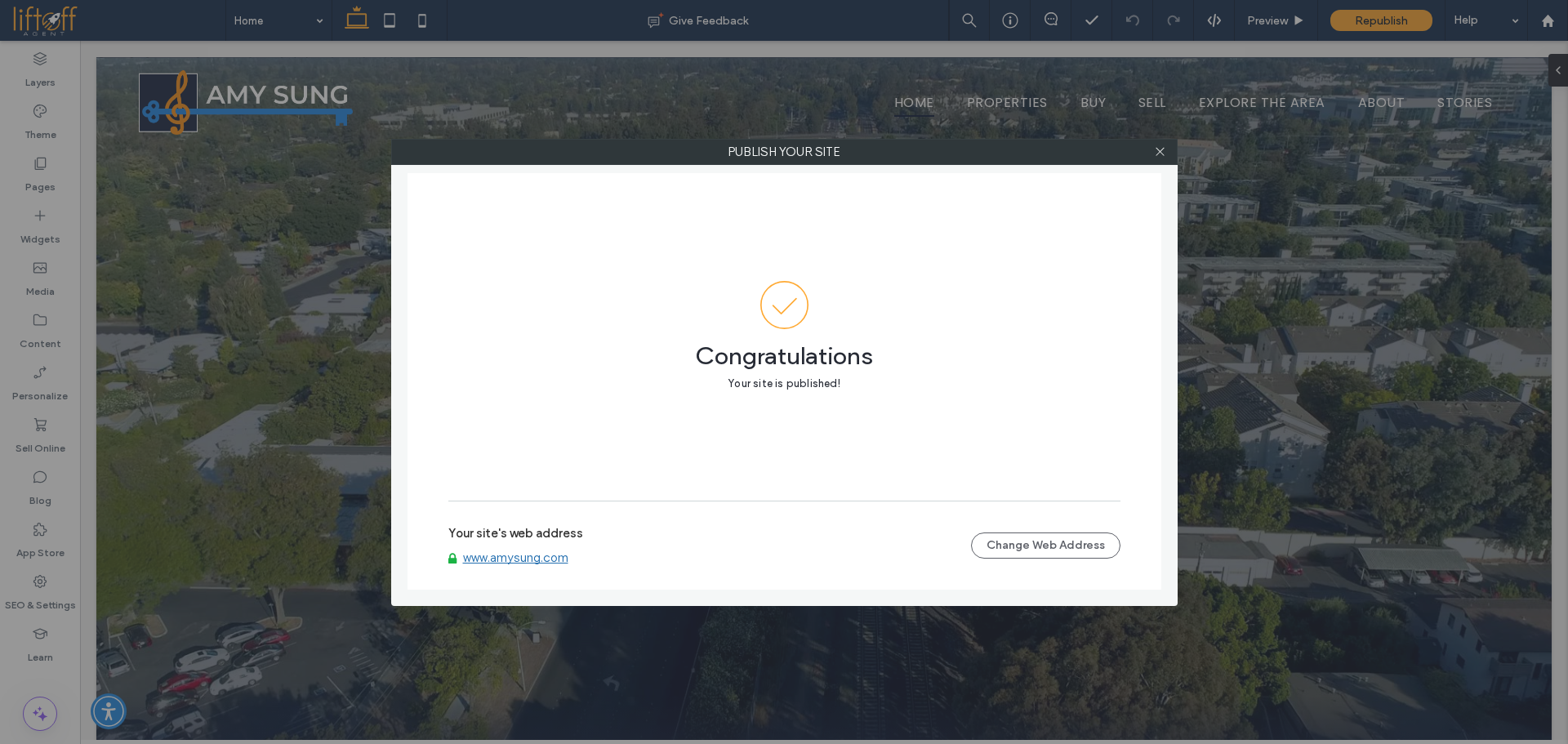 scroll, scrollTop: 0, scrollLeft: 0, axis: both 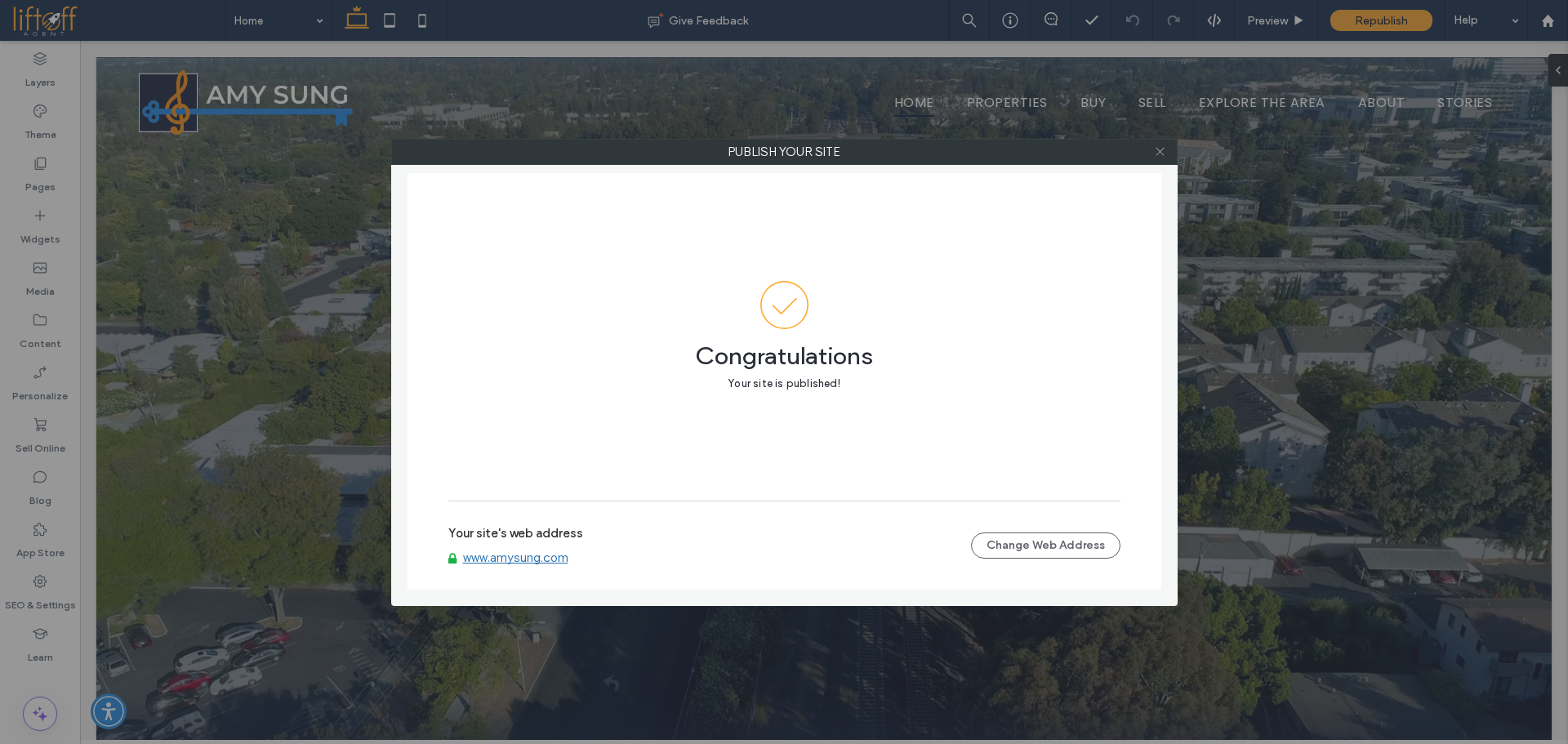 click 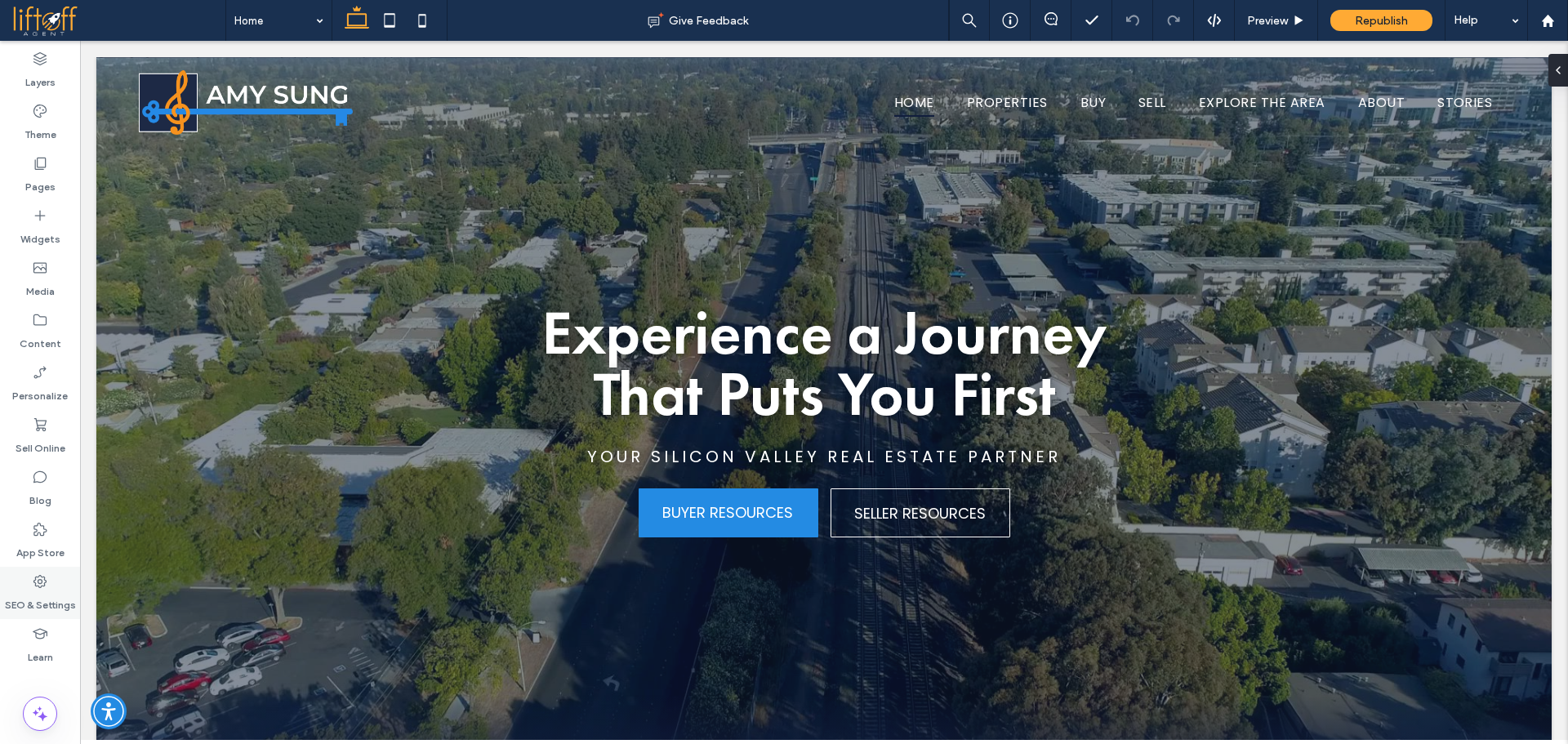 click 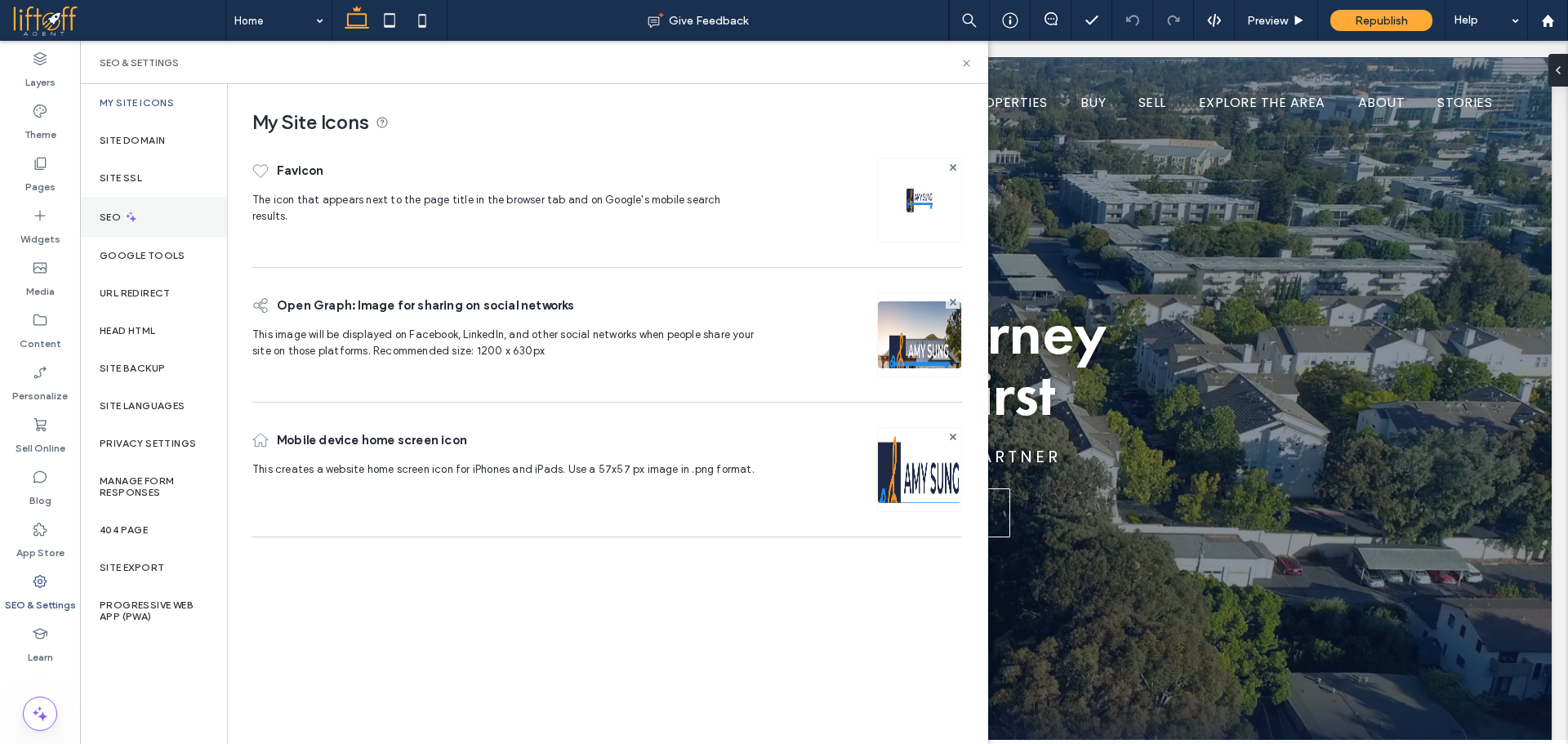 click 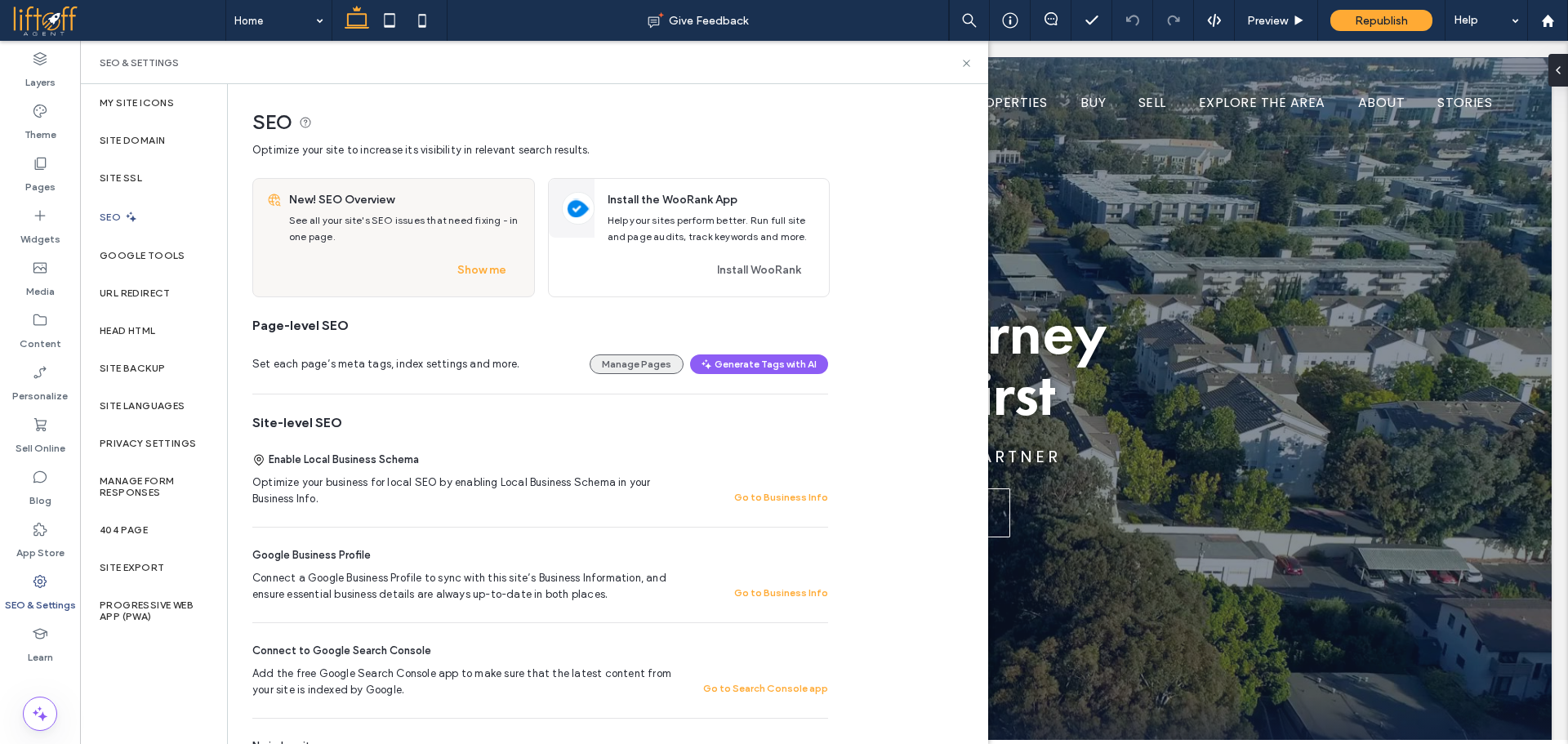 click on "Manage Pages" at bounding box center (636, 364) 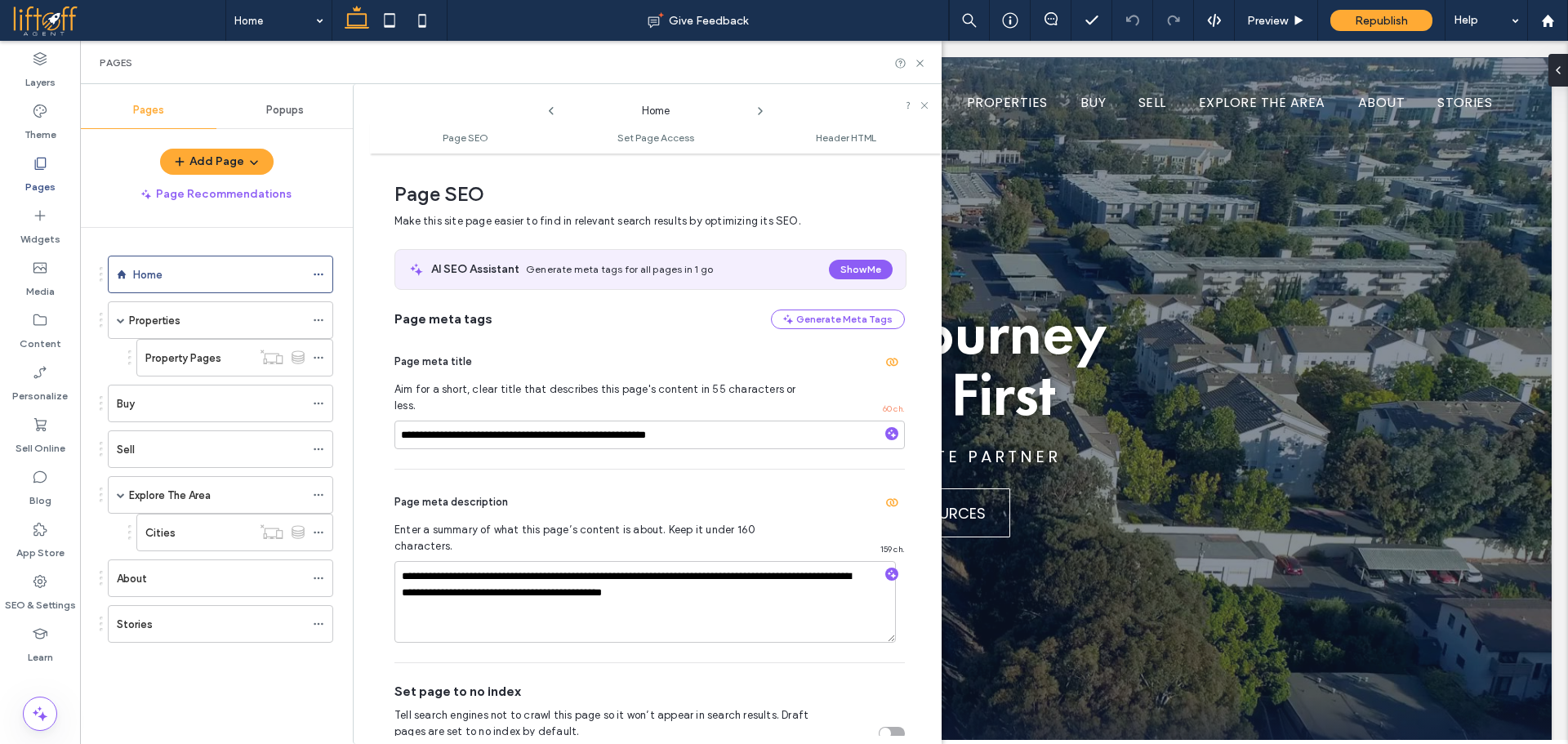 scroll, scrollTop: 8, scrollLeft: 0, axis: vertical 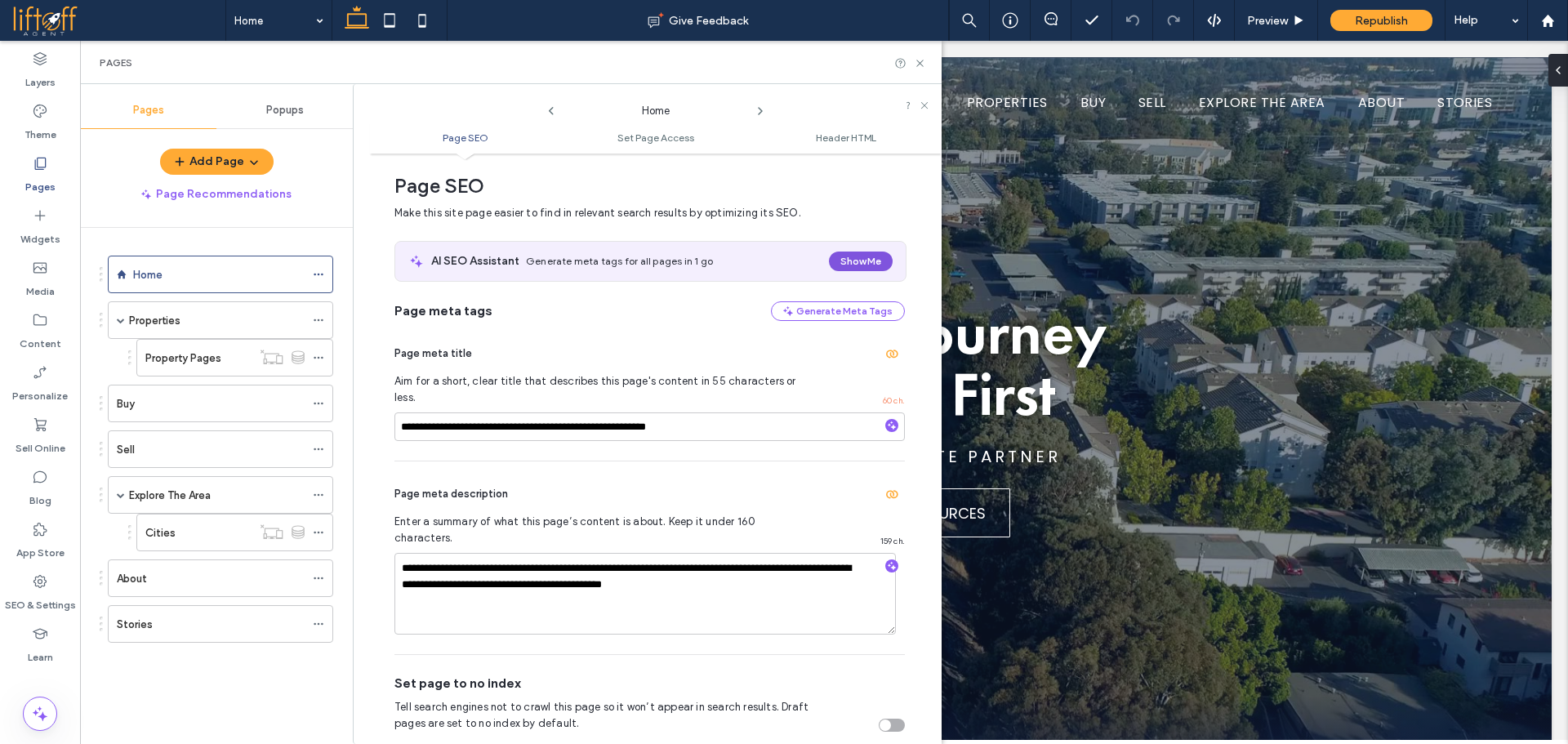 click on "Show Me" at bounding box center (861, 261) 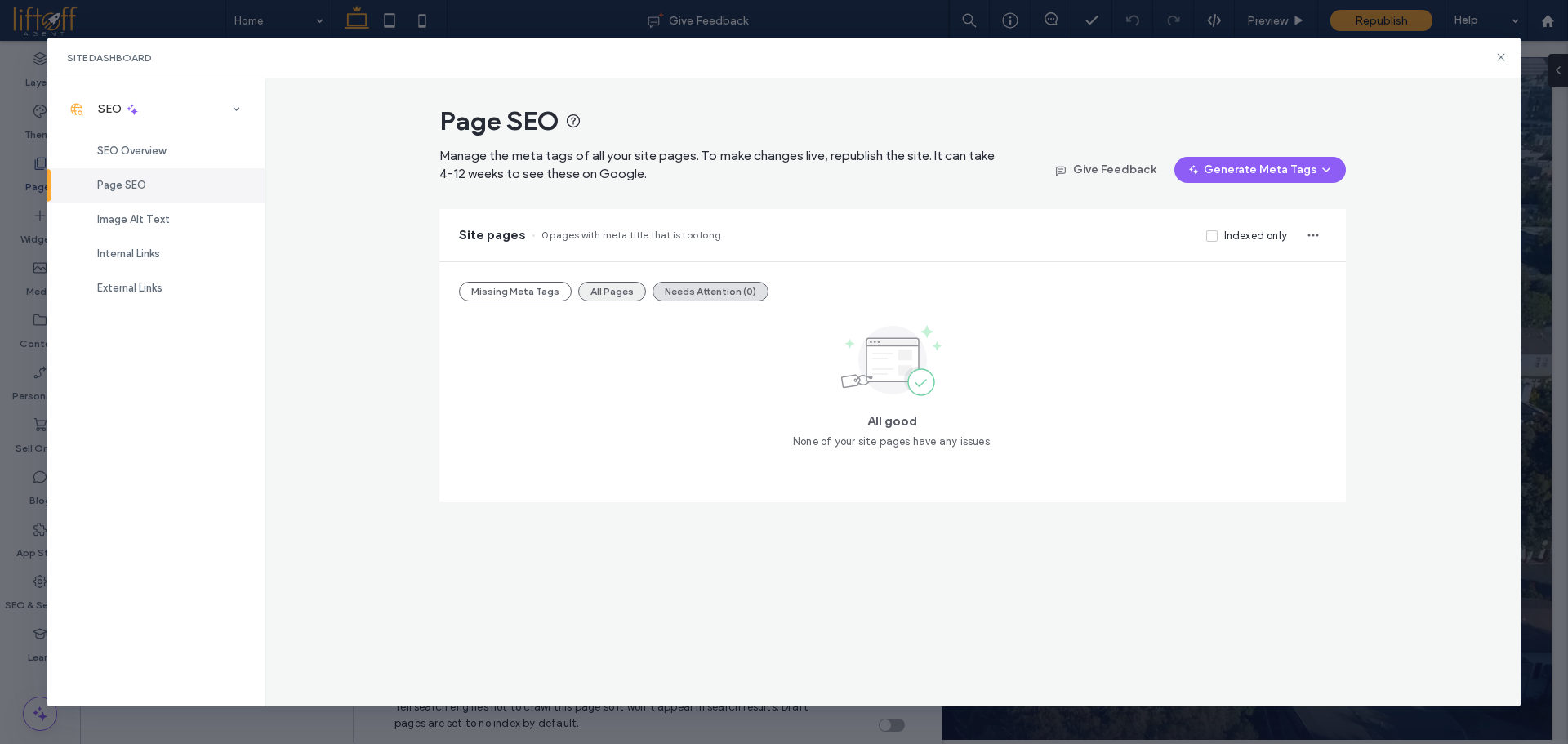 click on "All Pages" at bounding box center (612, 292) 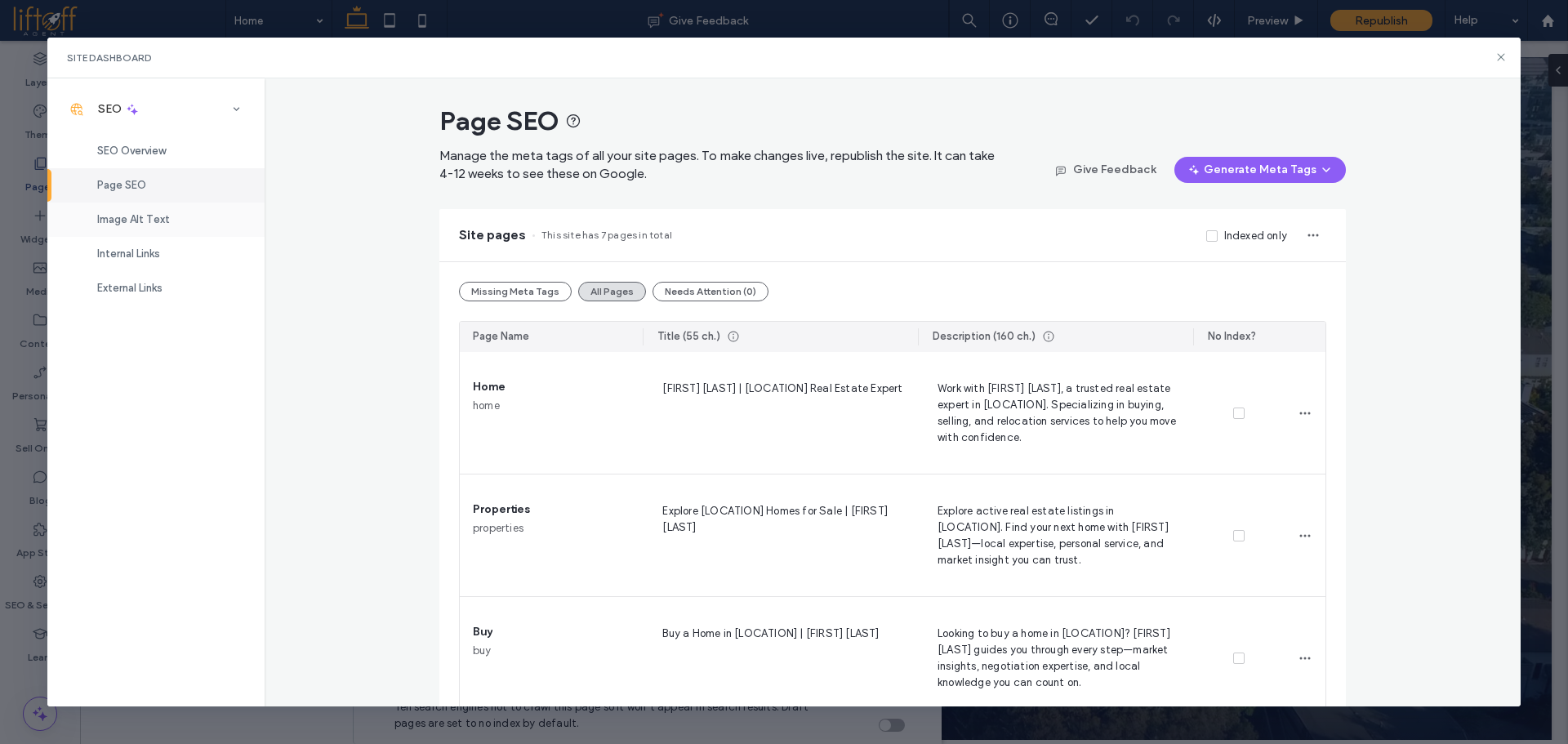 click on "Image Alt Text" at bounding box center (133, 219) 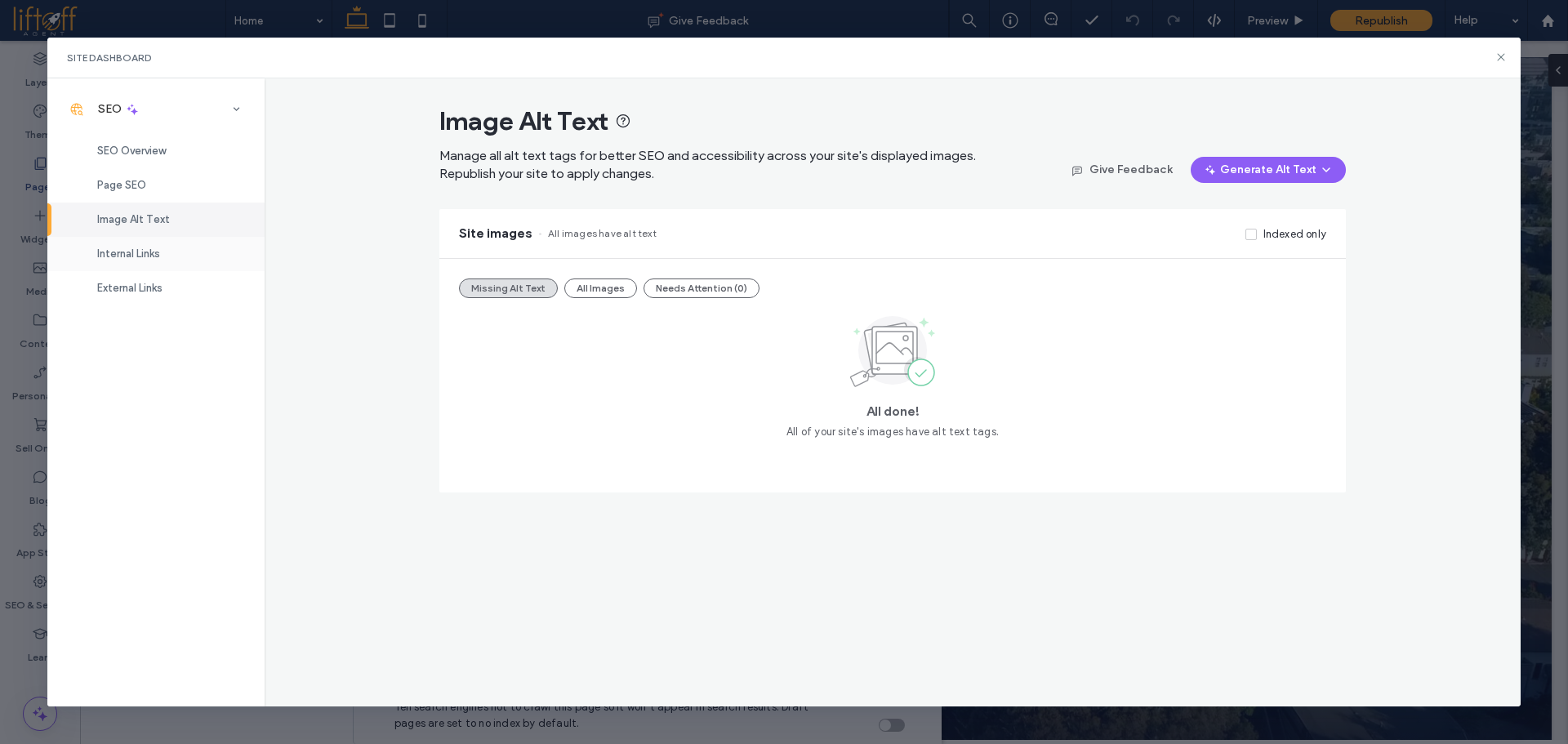 click on "Internal Links" at bounding box center (156, 254) 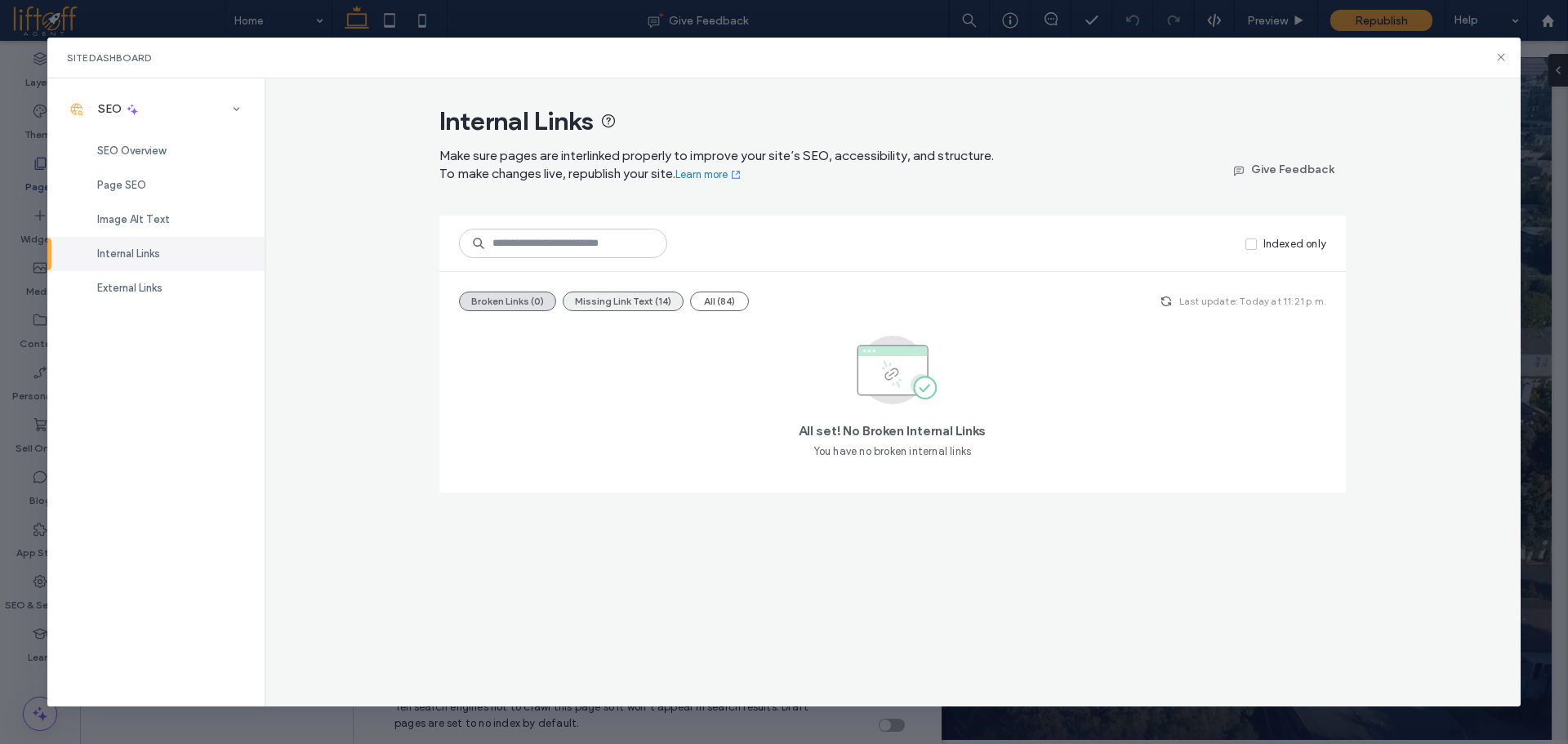 click on "Missing Link Text (14)" at bounding box center (623, 301) 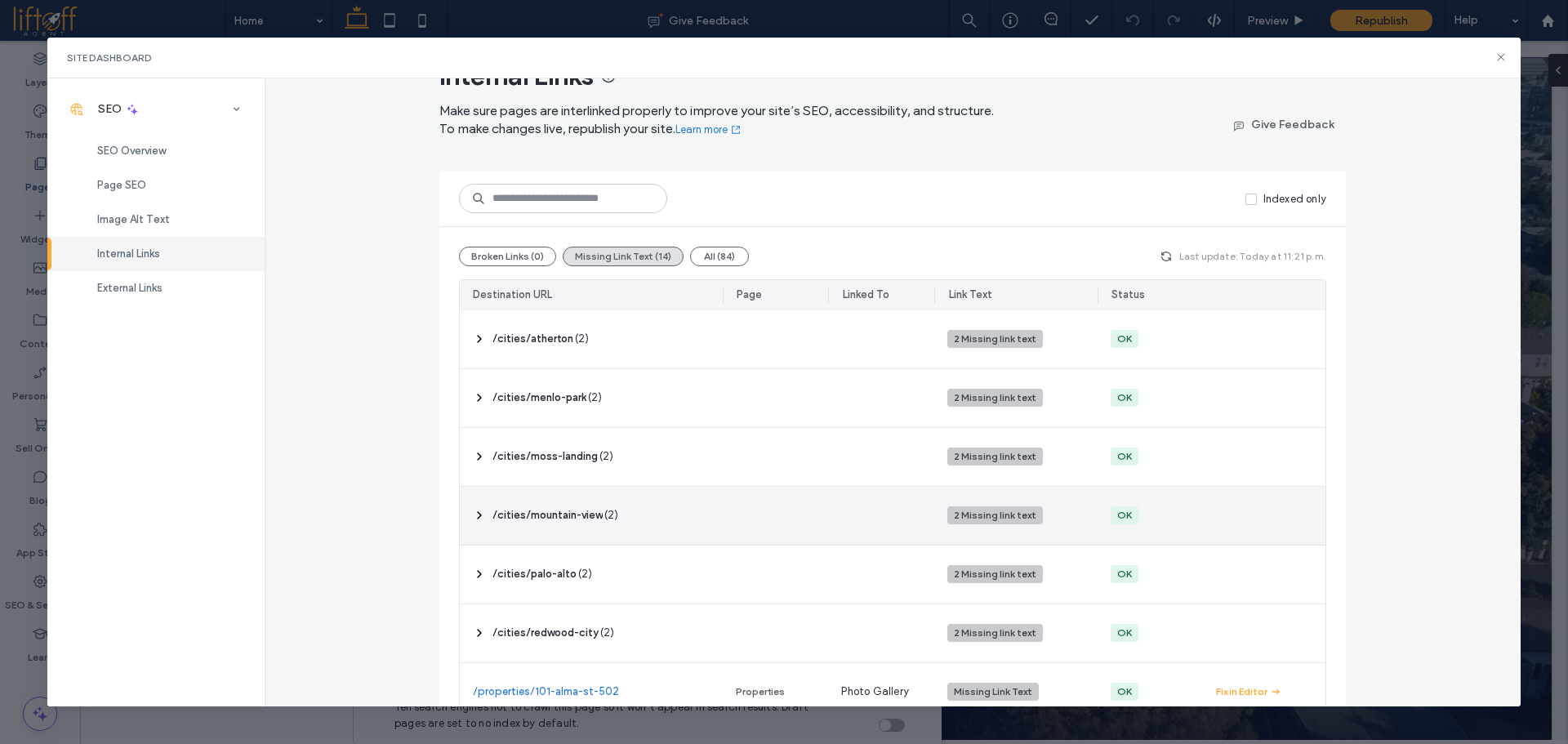 scroll, scrollTop: 139, scrollLeft: 0, axis: vertical 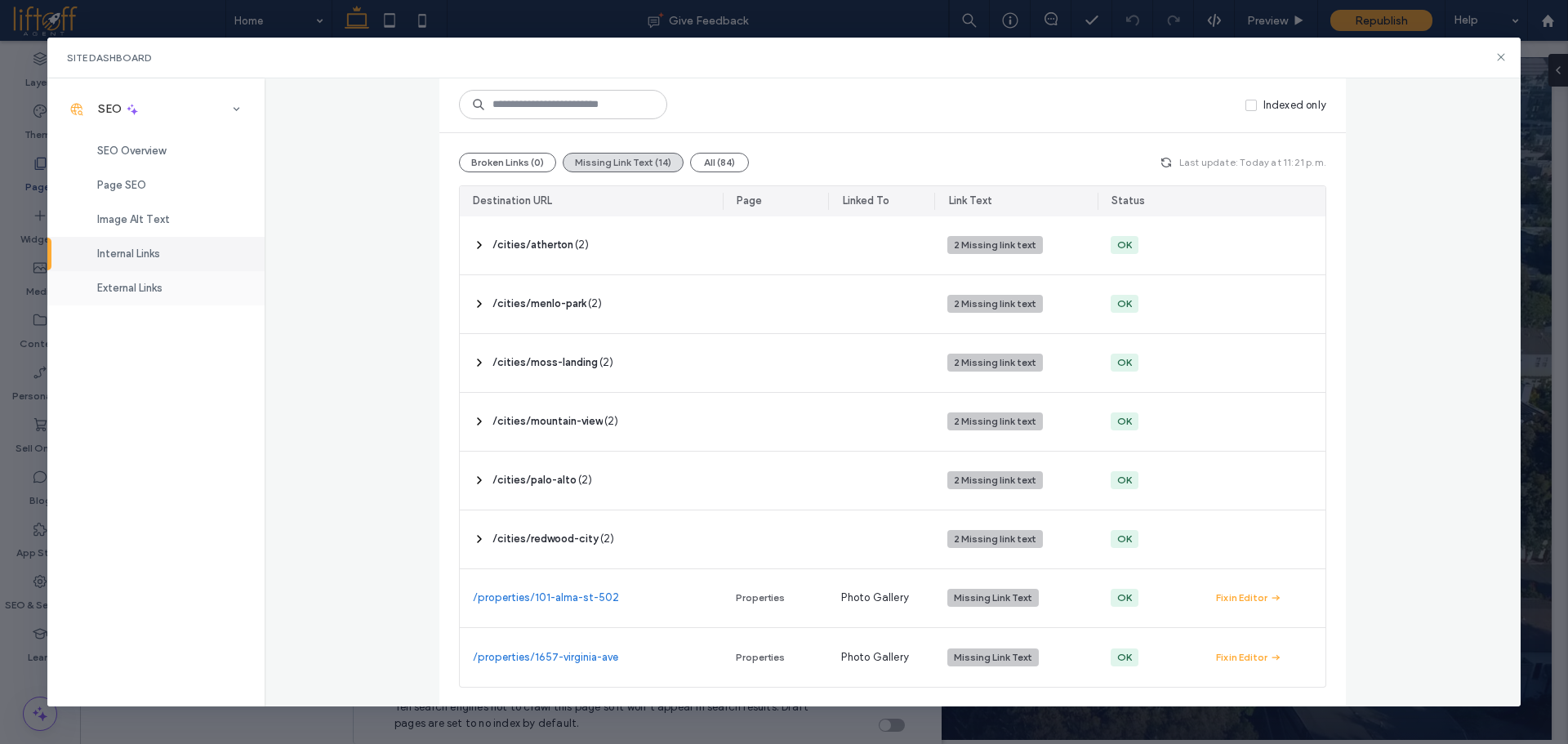 click on "External Links" at bounding box center (130, 287) 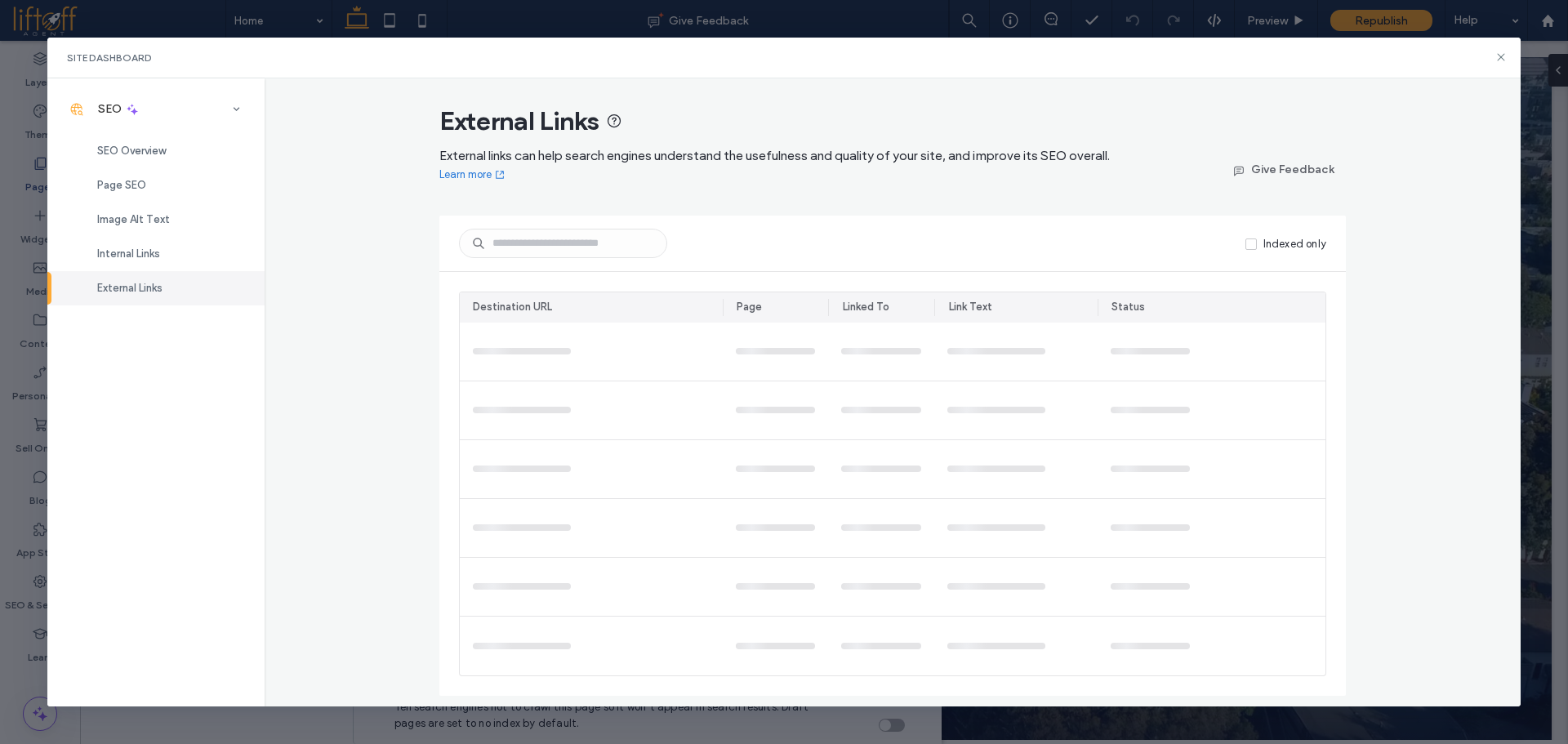 scroll, scrollTop: 0, scrollLeft: 0, axis: both 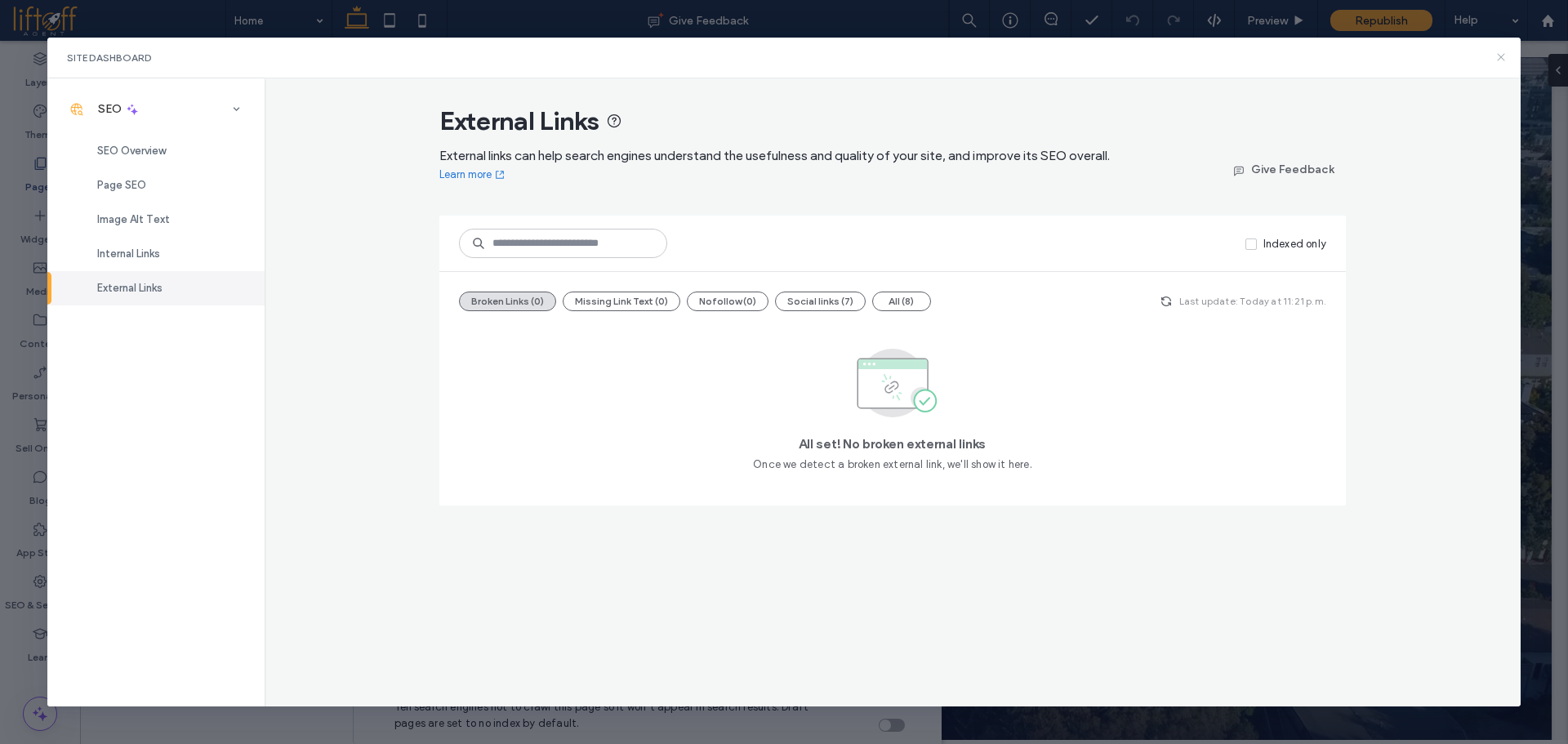 click 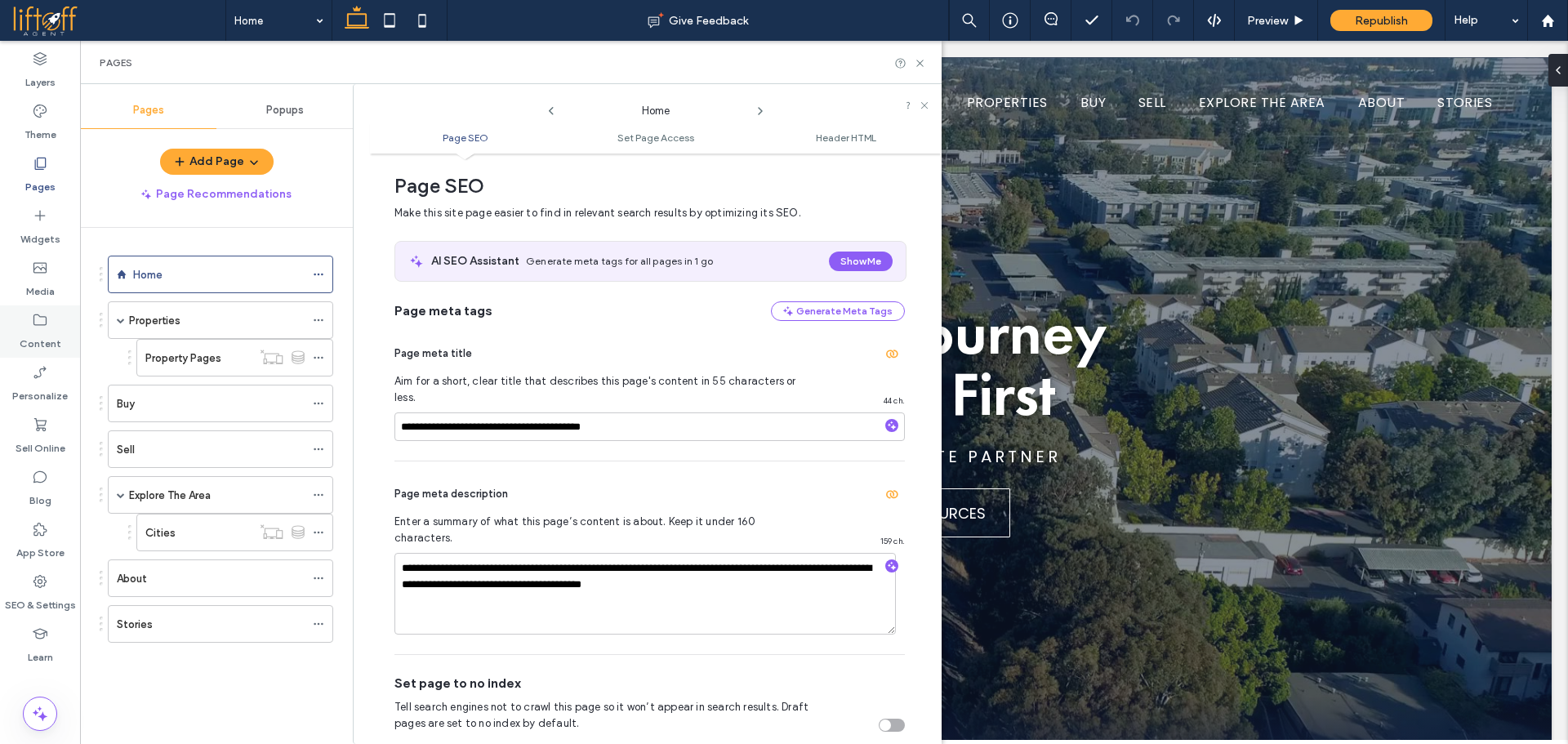 click on "Content" at bounding box center (40, 340) 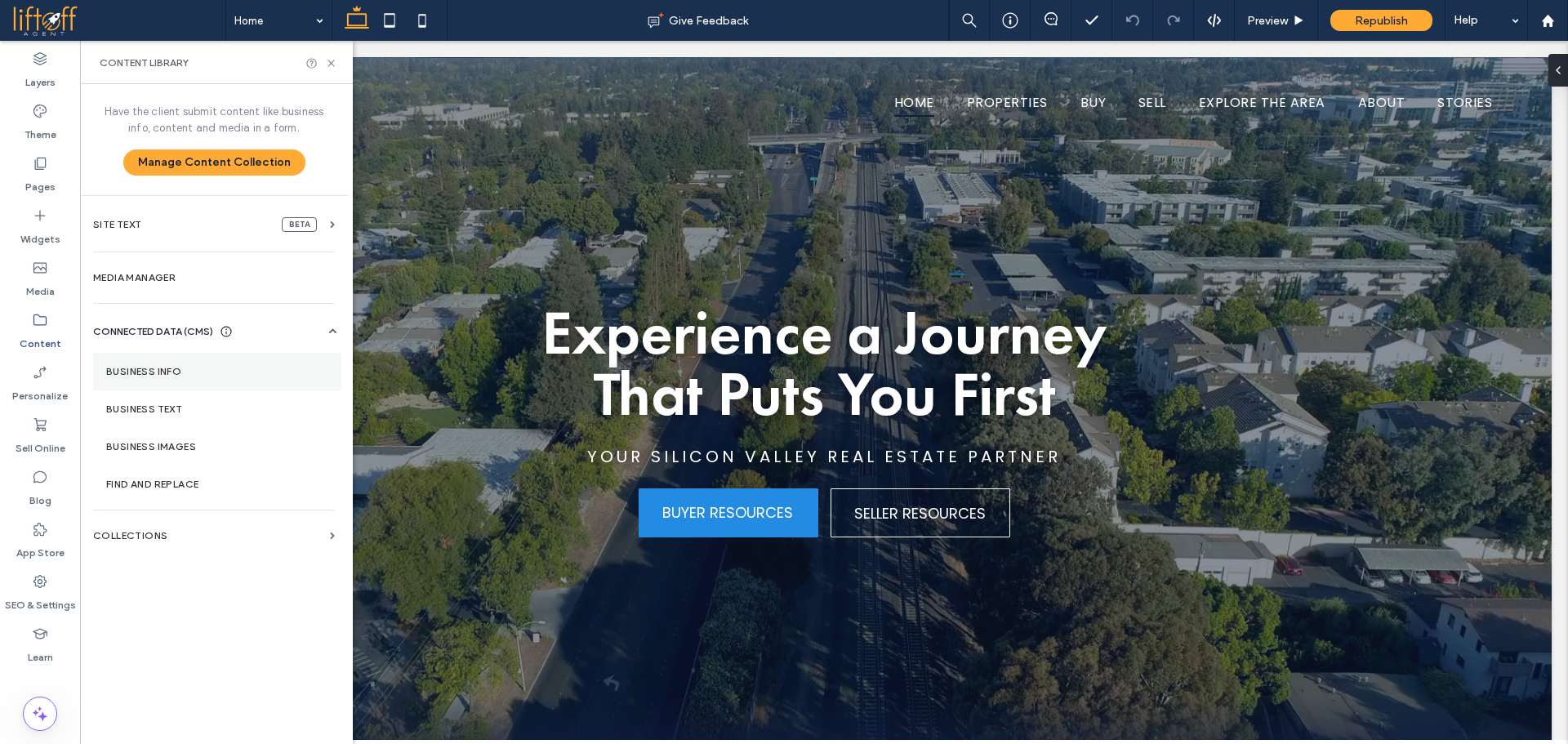 click on "Business Info" at bounding box center [217, 372] 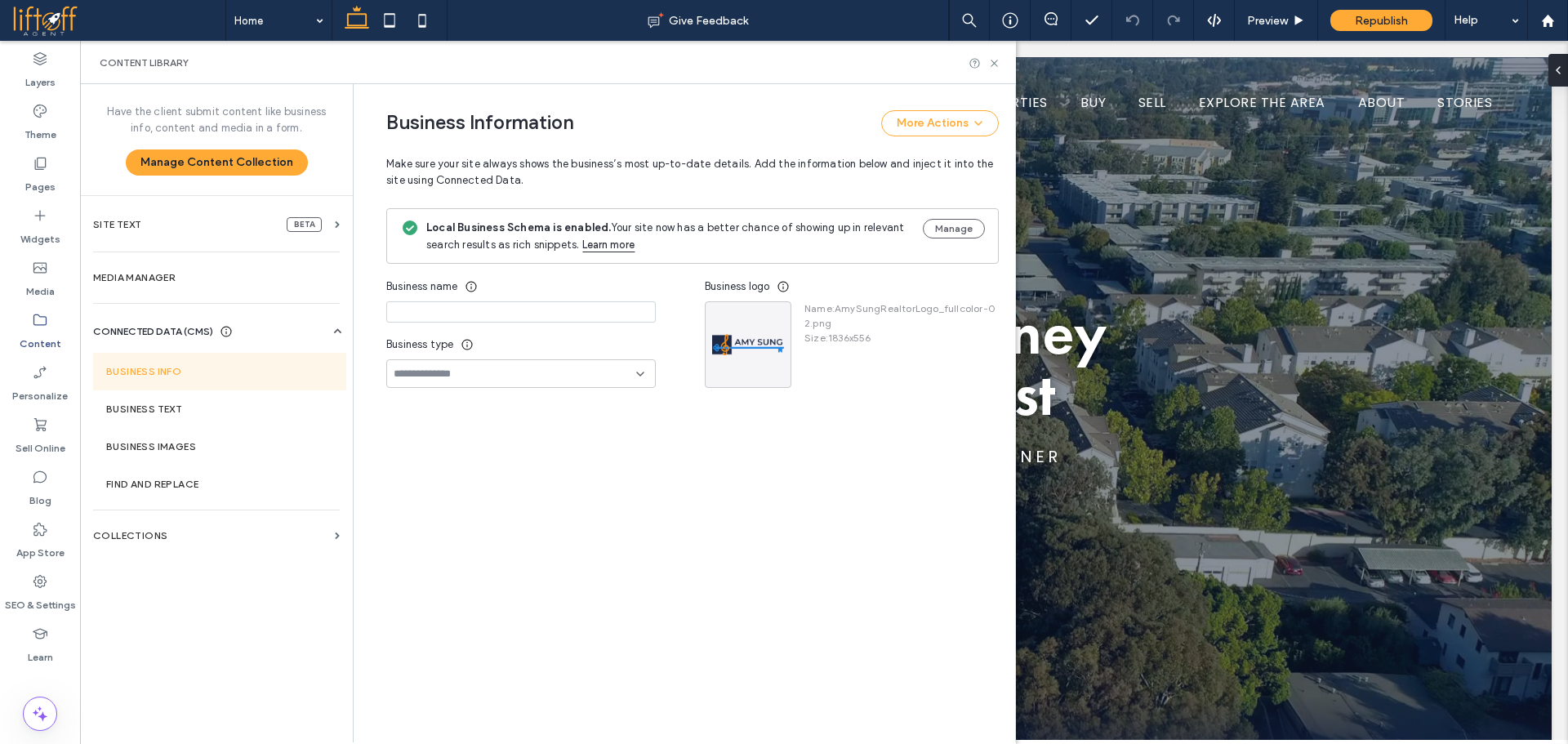 type on "**********" 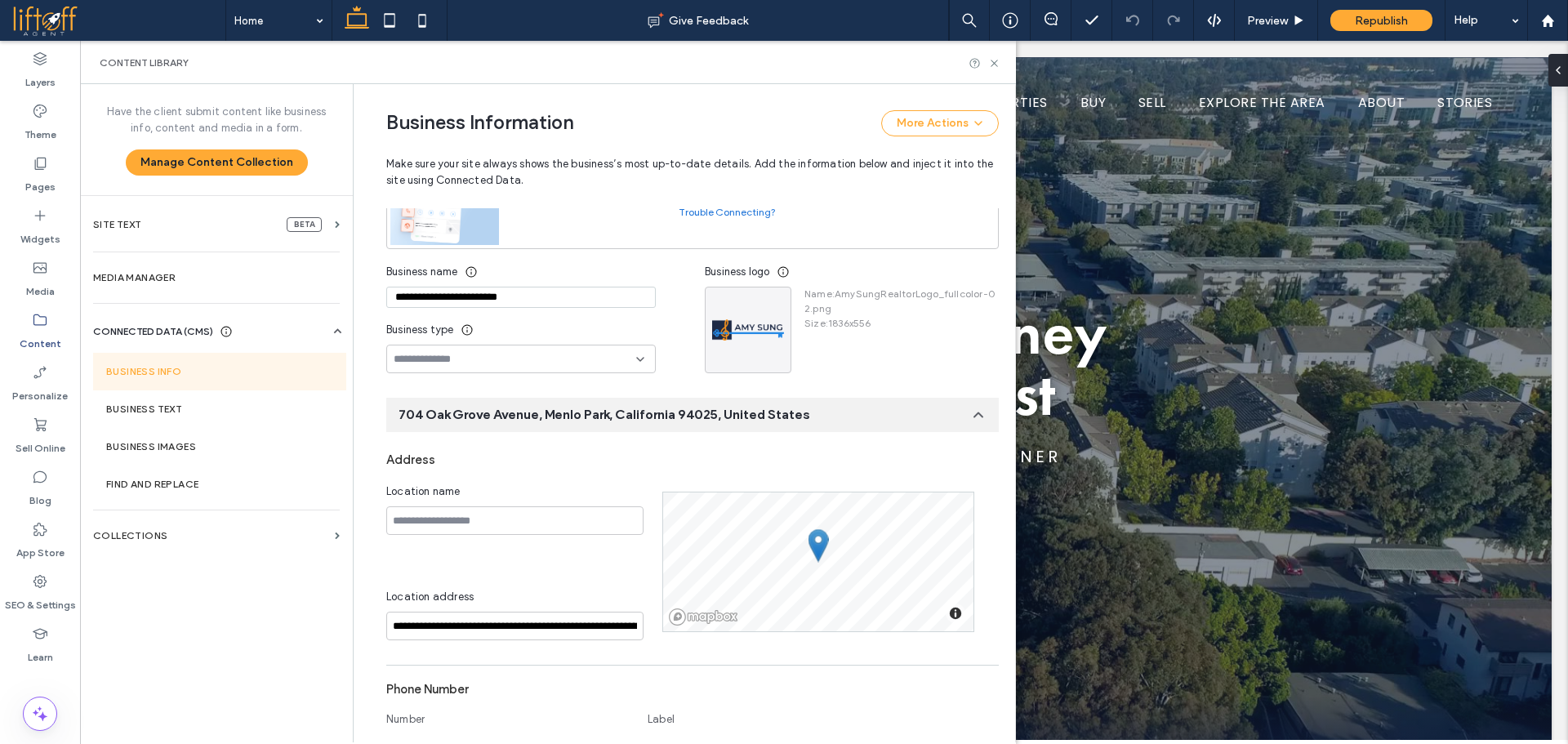 scroll, scrollTop: 742, scrollLeft: 0, axis: vertical 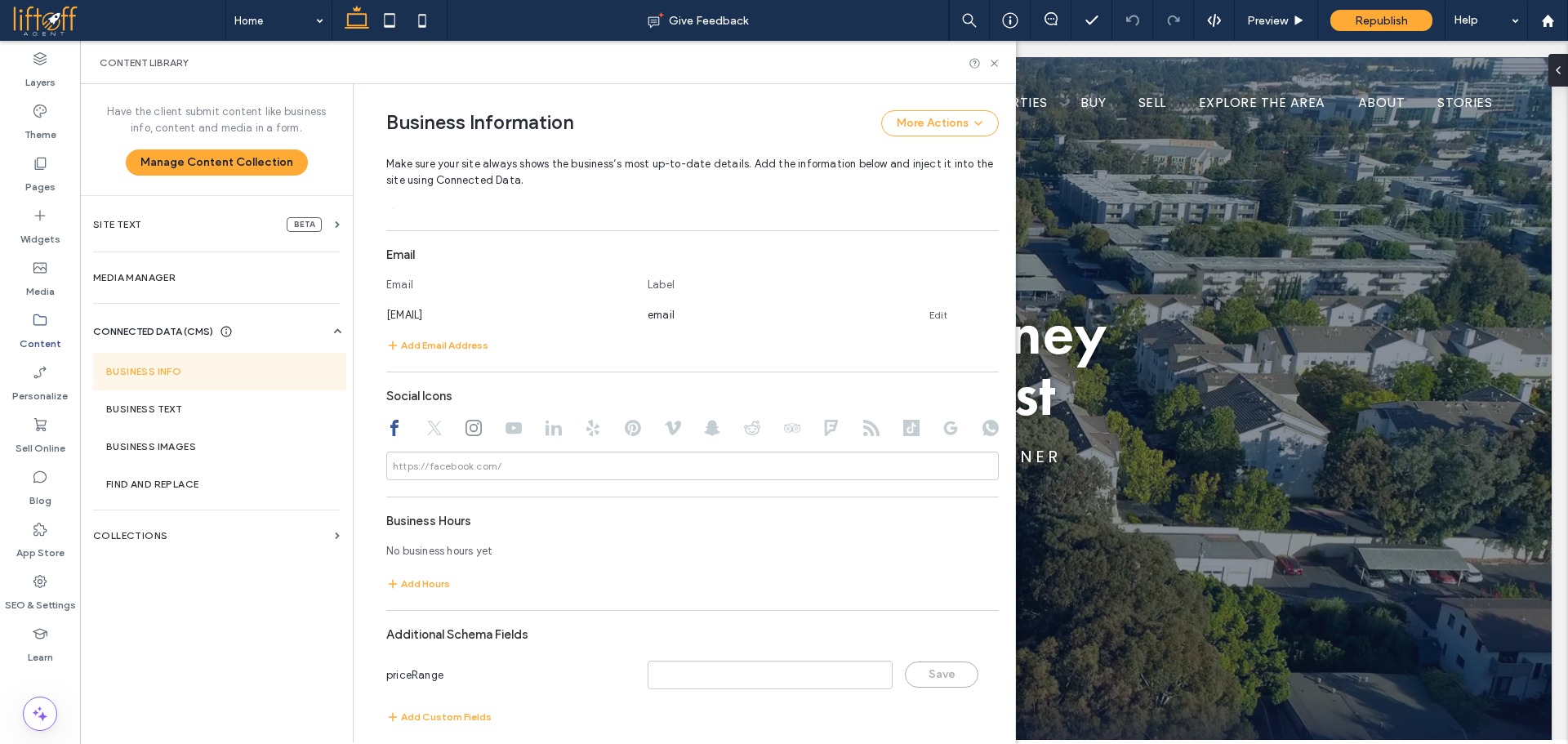 click at bounding box center (693, 430) 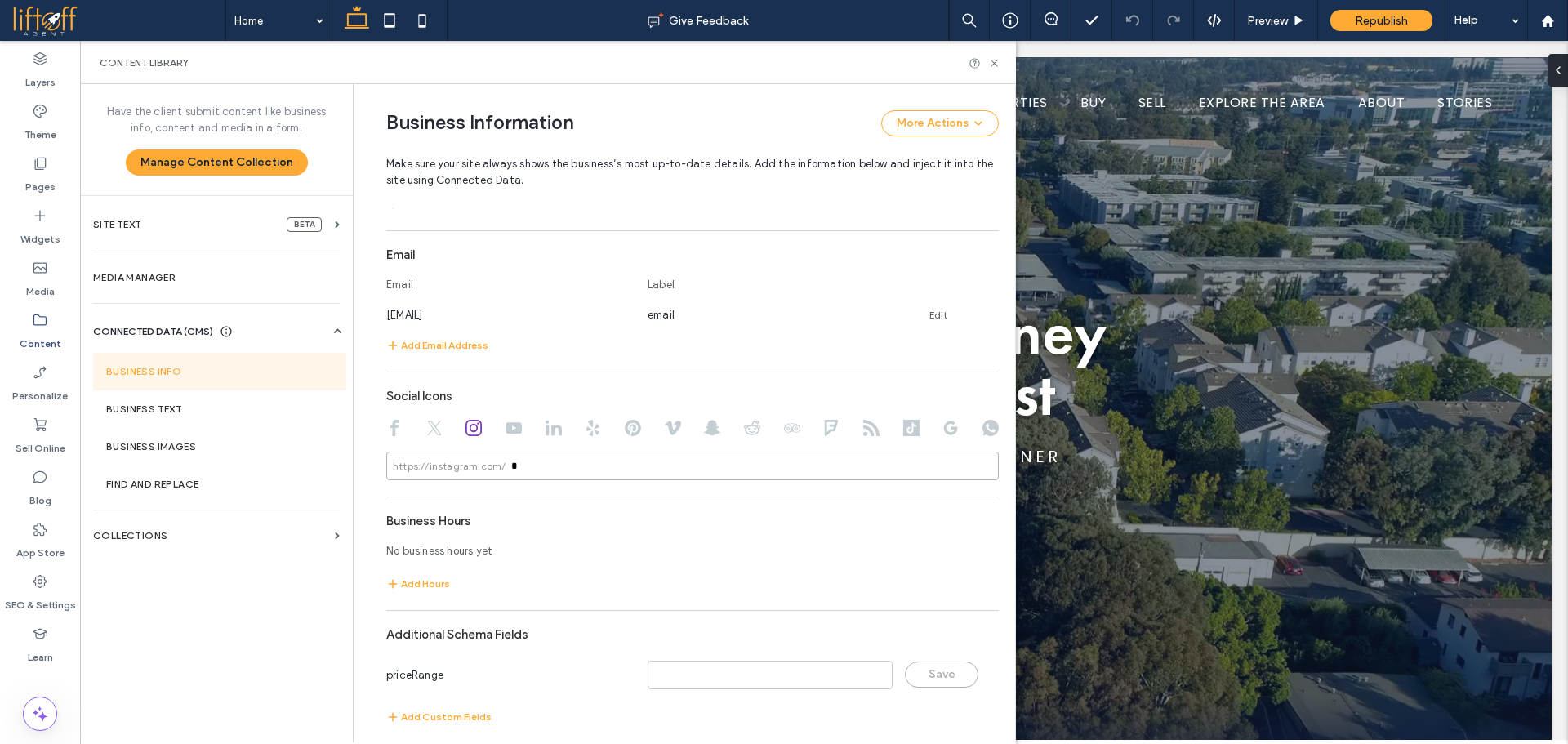 drag, startPoint x: 512, startPoint y: 463, endPoint x: 499, endPoint y: 467, distance: 13.601471 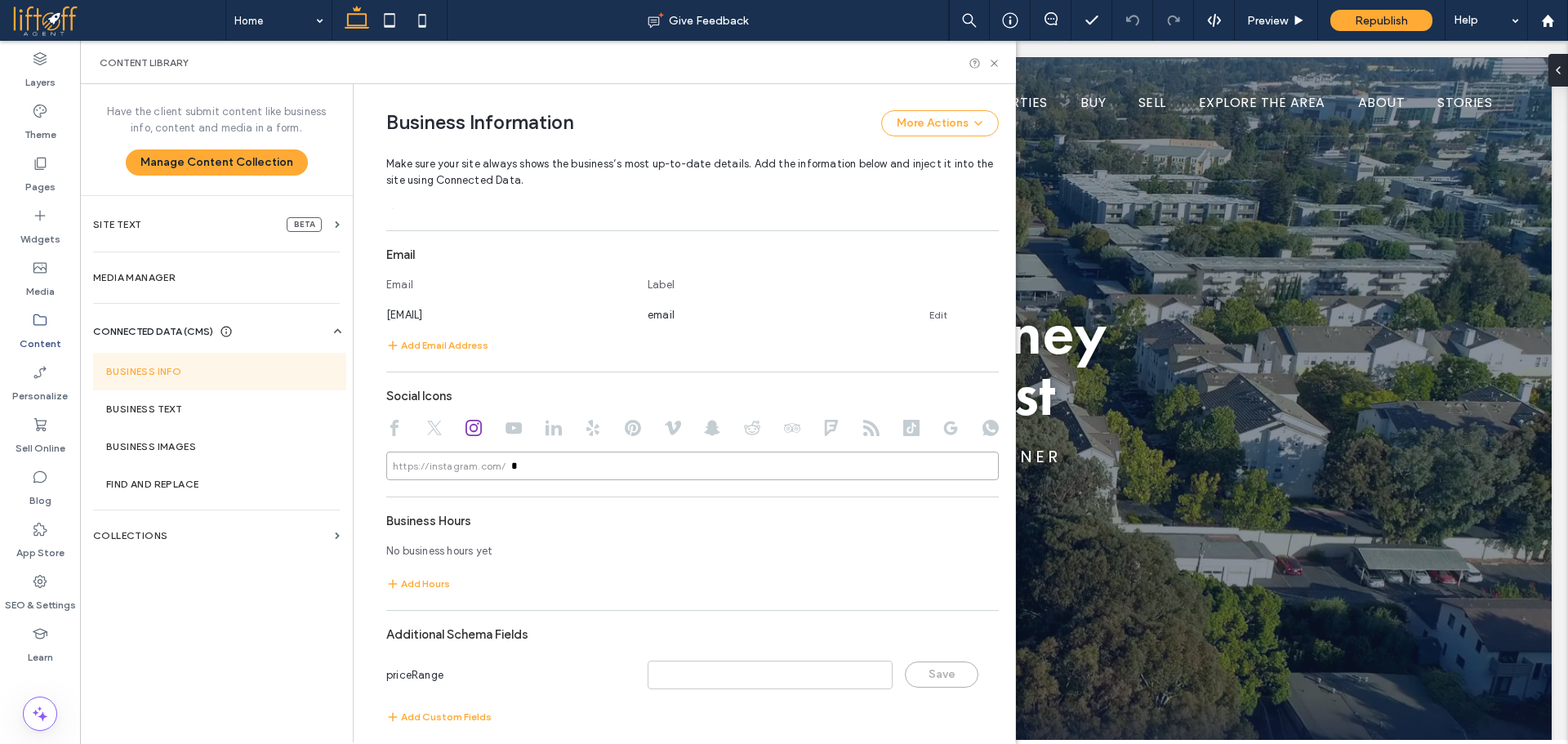 click on "https://instagram.com/ *" at bounding box center (693, 466) 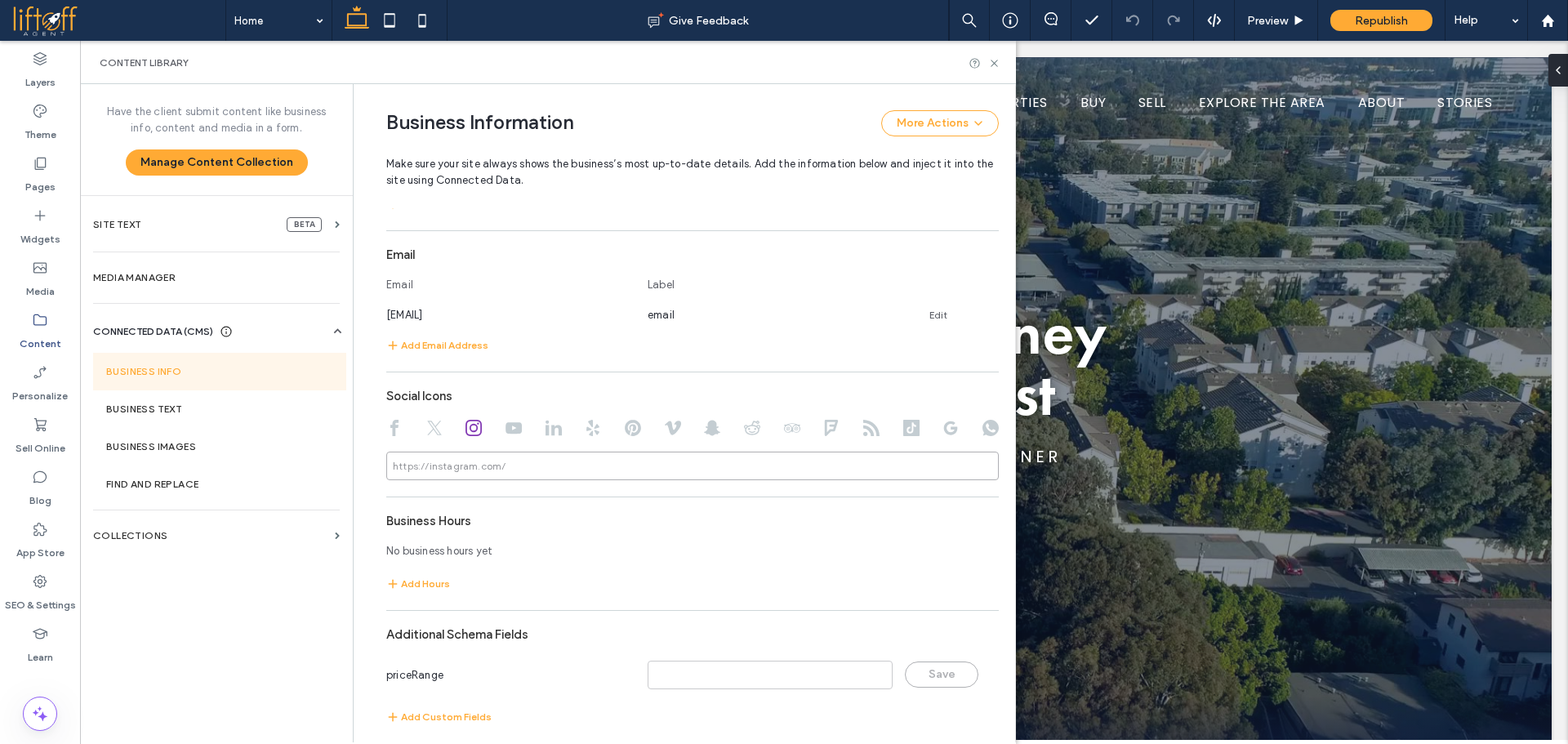 type 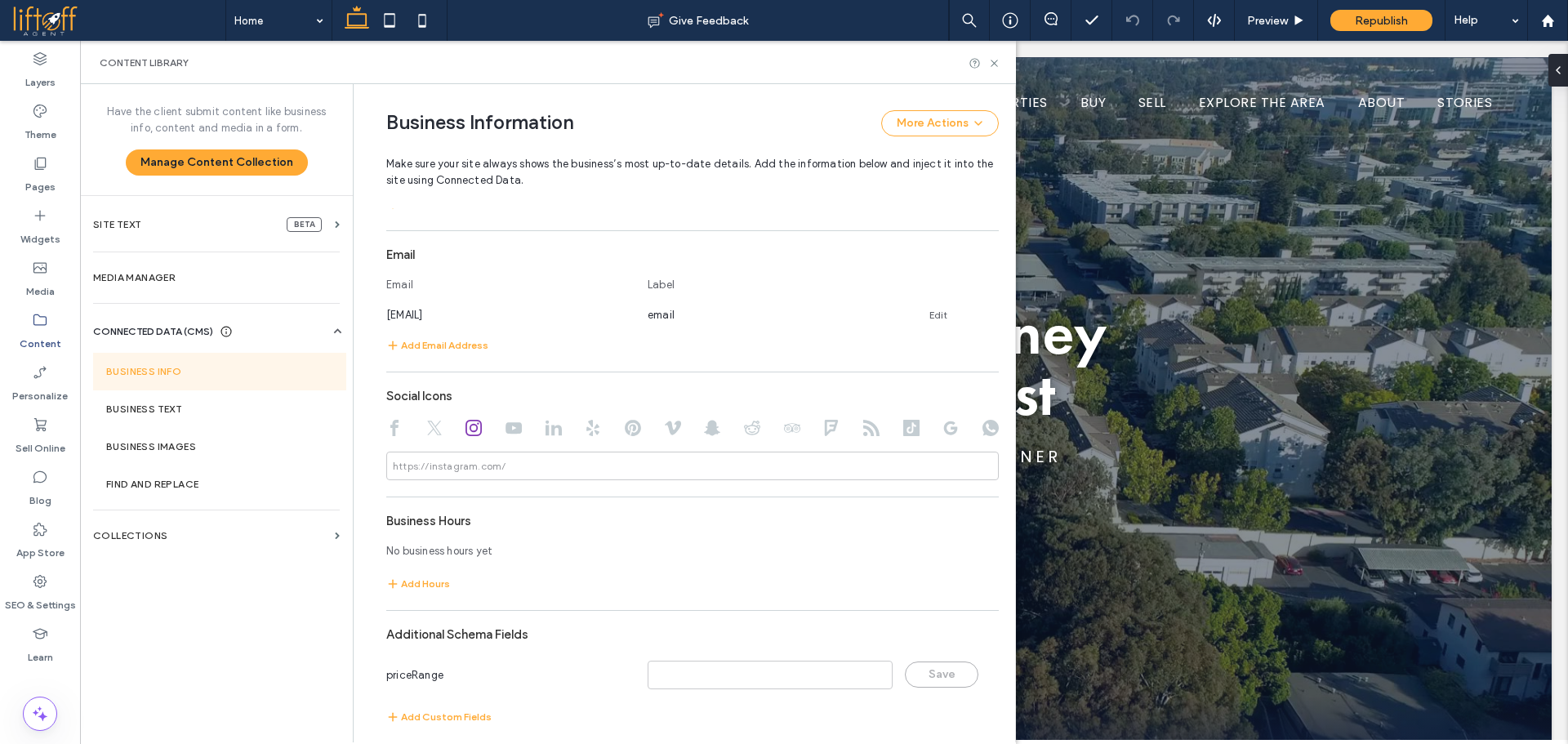 click on "Business Hours" at bounding box center (693, 521) 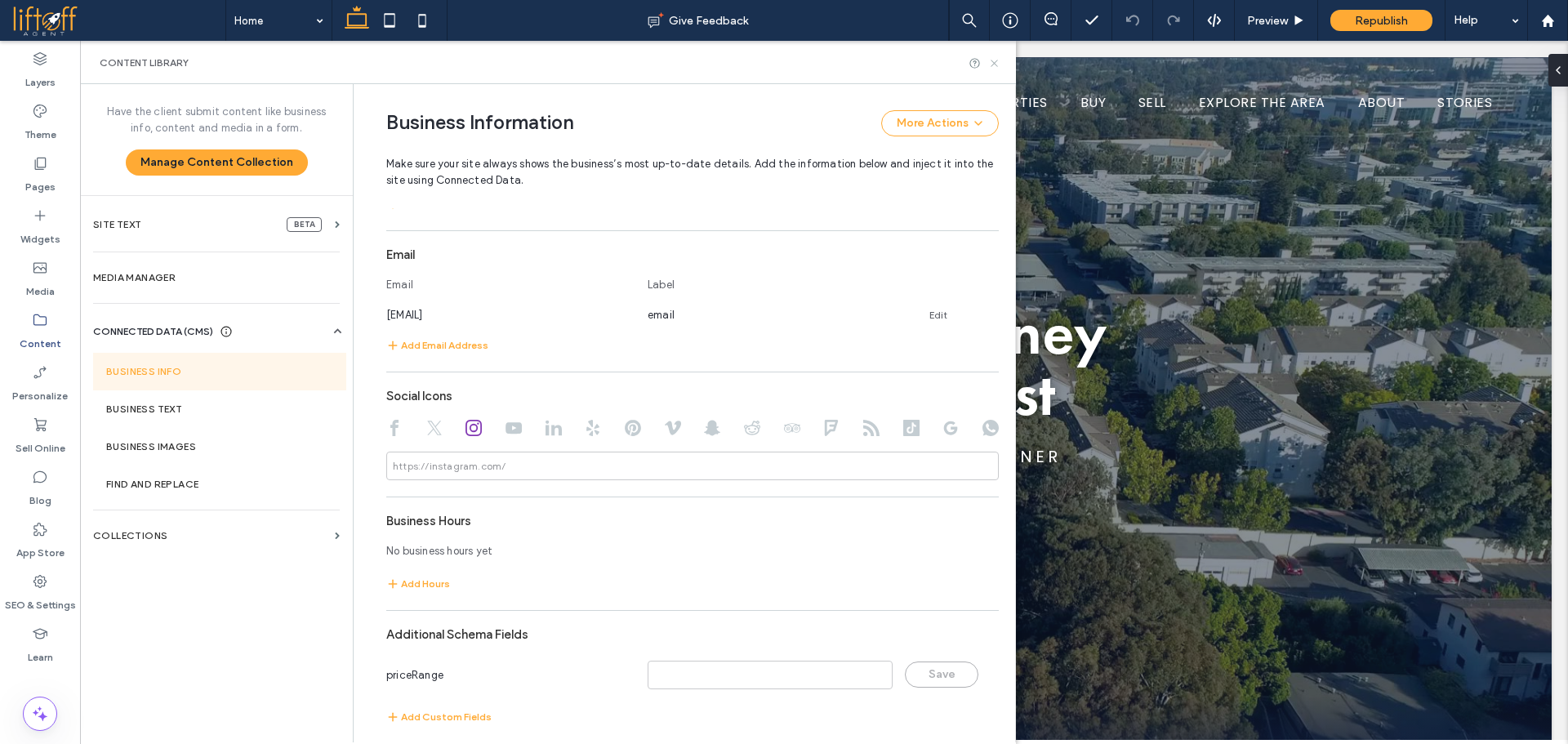 click 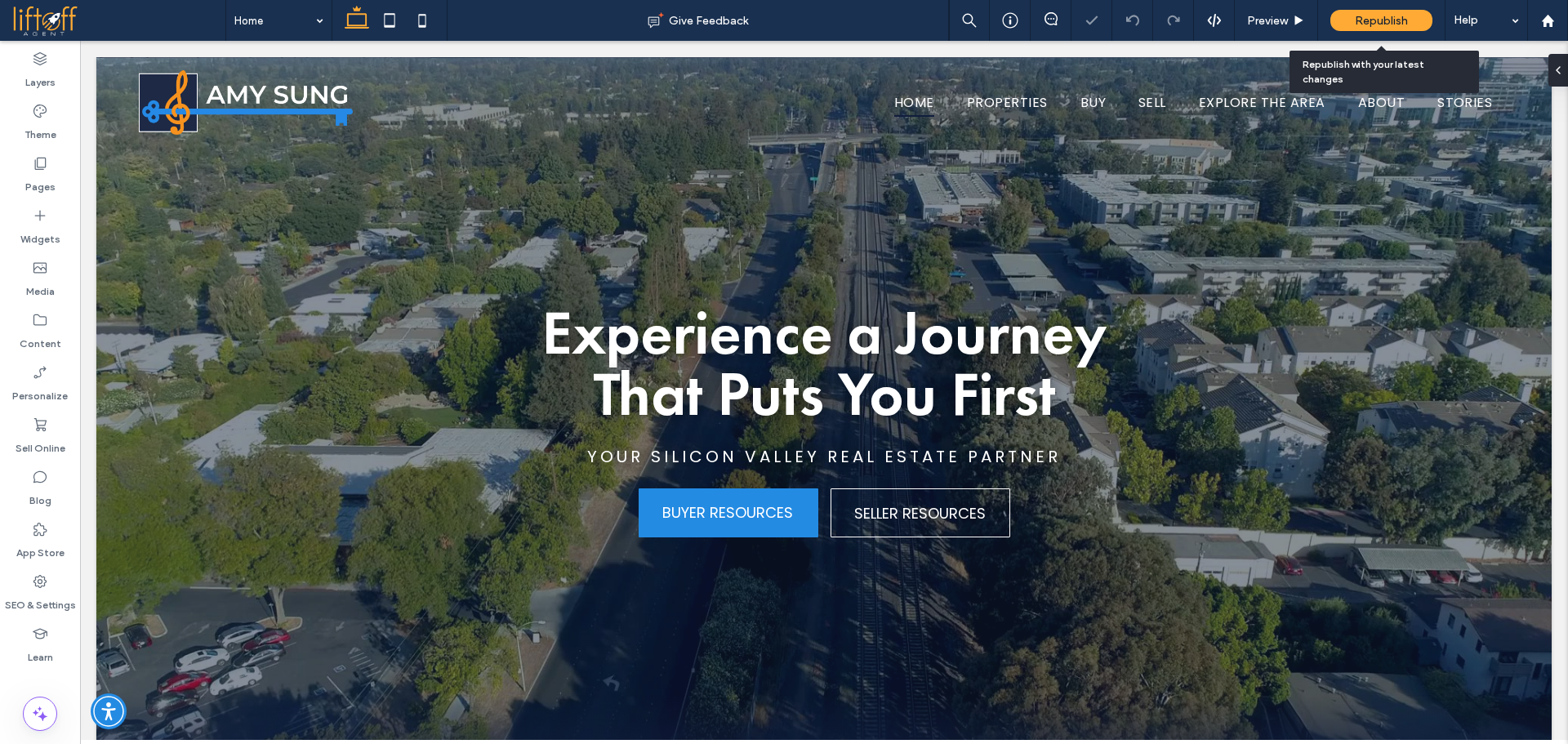 click on "Republish" at bounding box center (1381, 20) 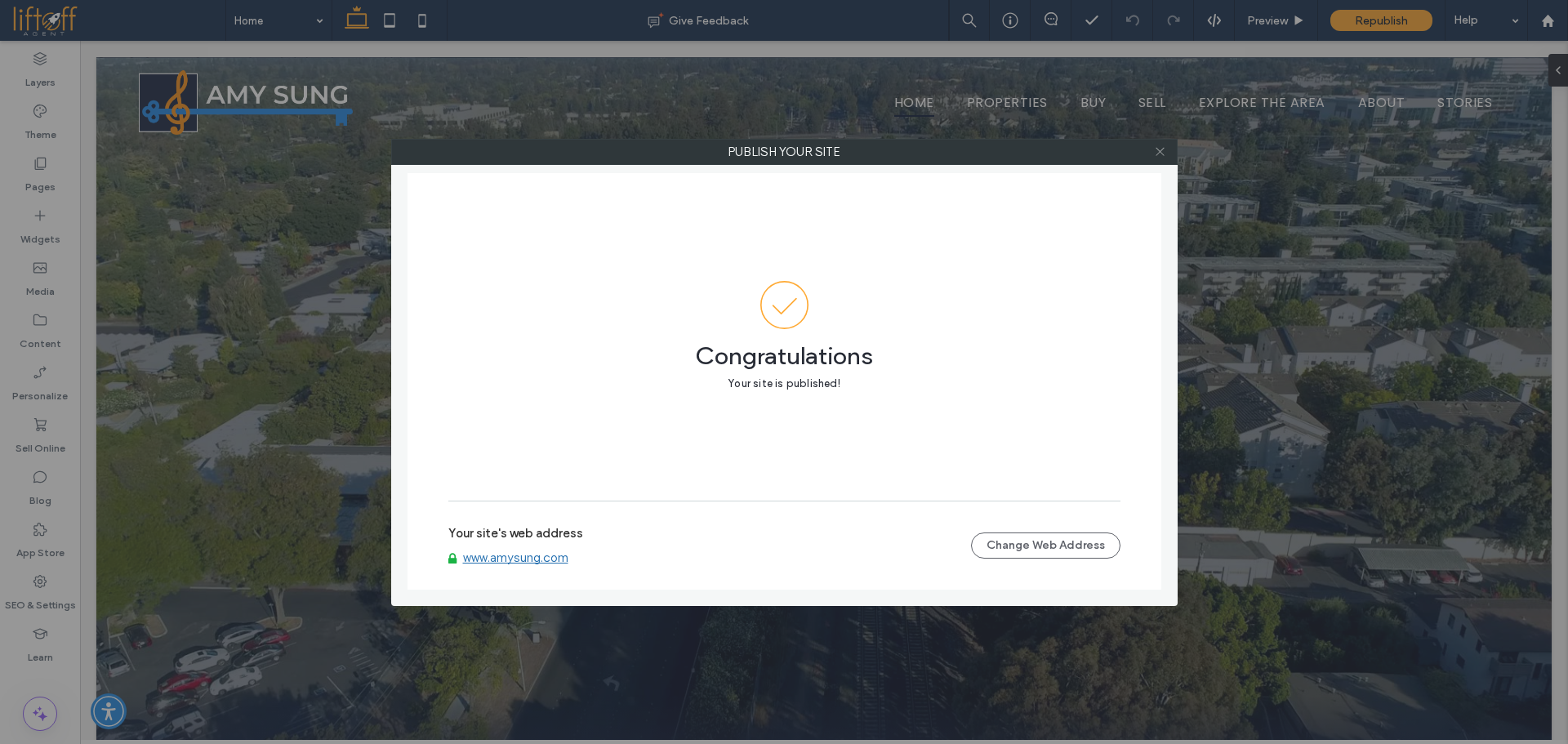 click at bounding box center [1160, 152] 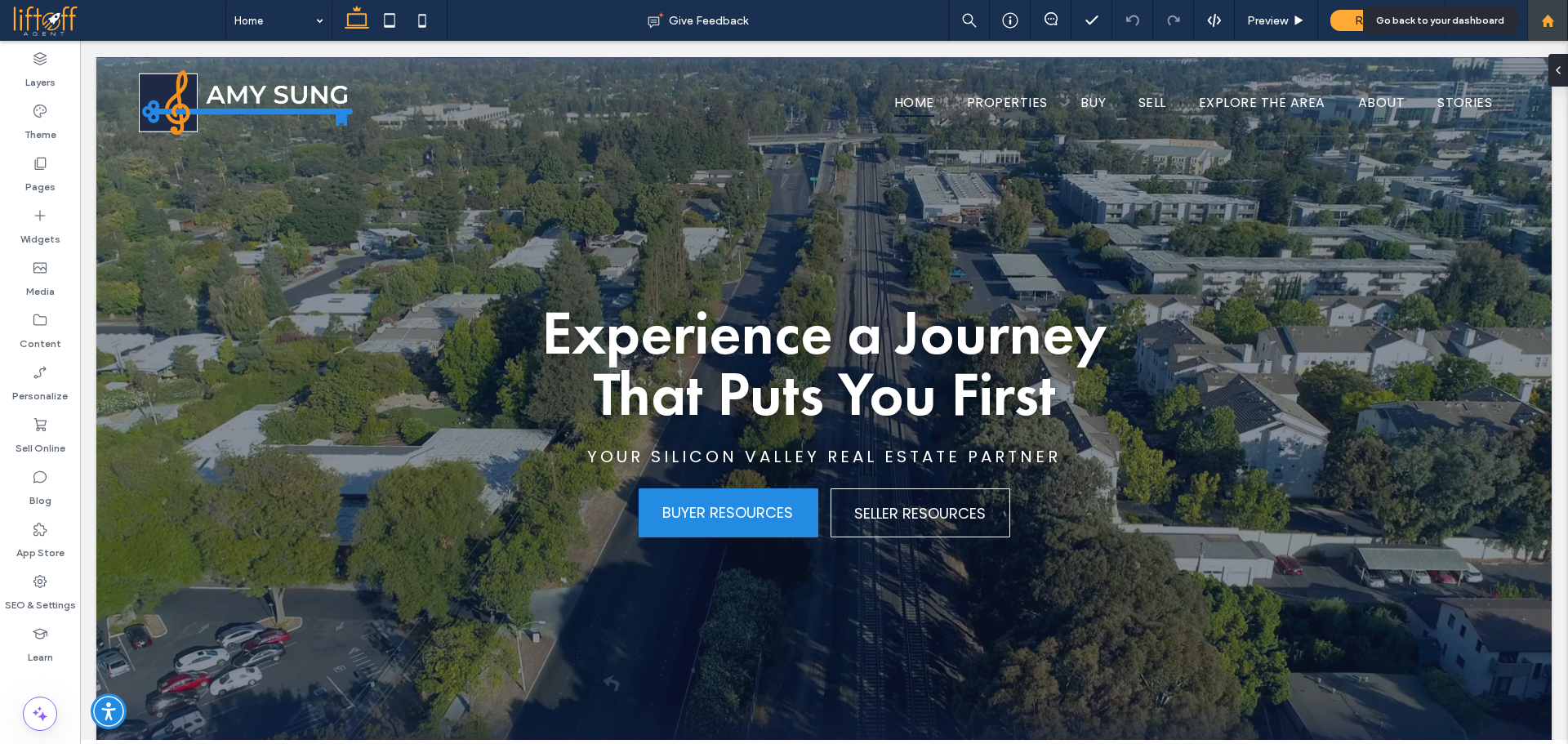 click at bounding box center [1548, 20] 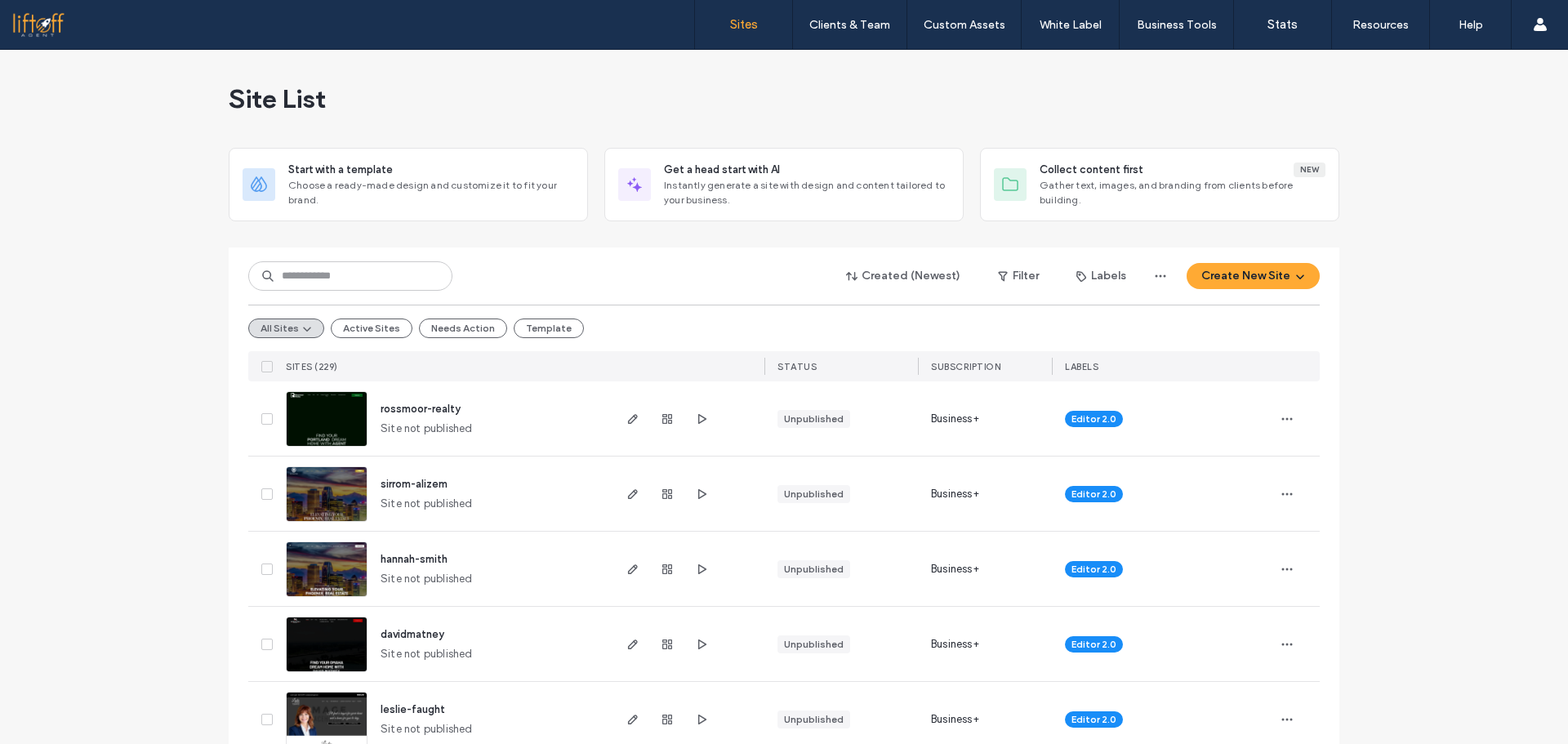 scroll, scrollTop: 0, scrollLeft: 0, axis: both 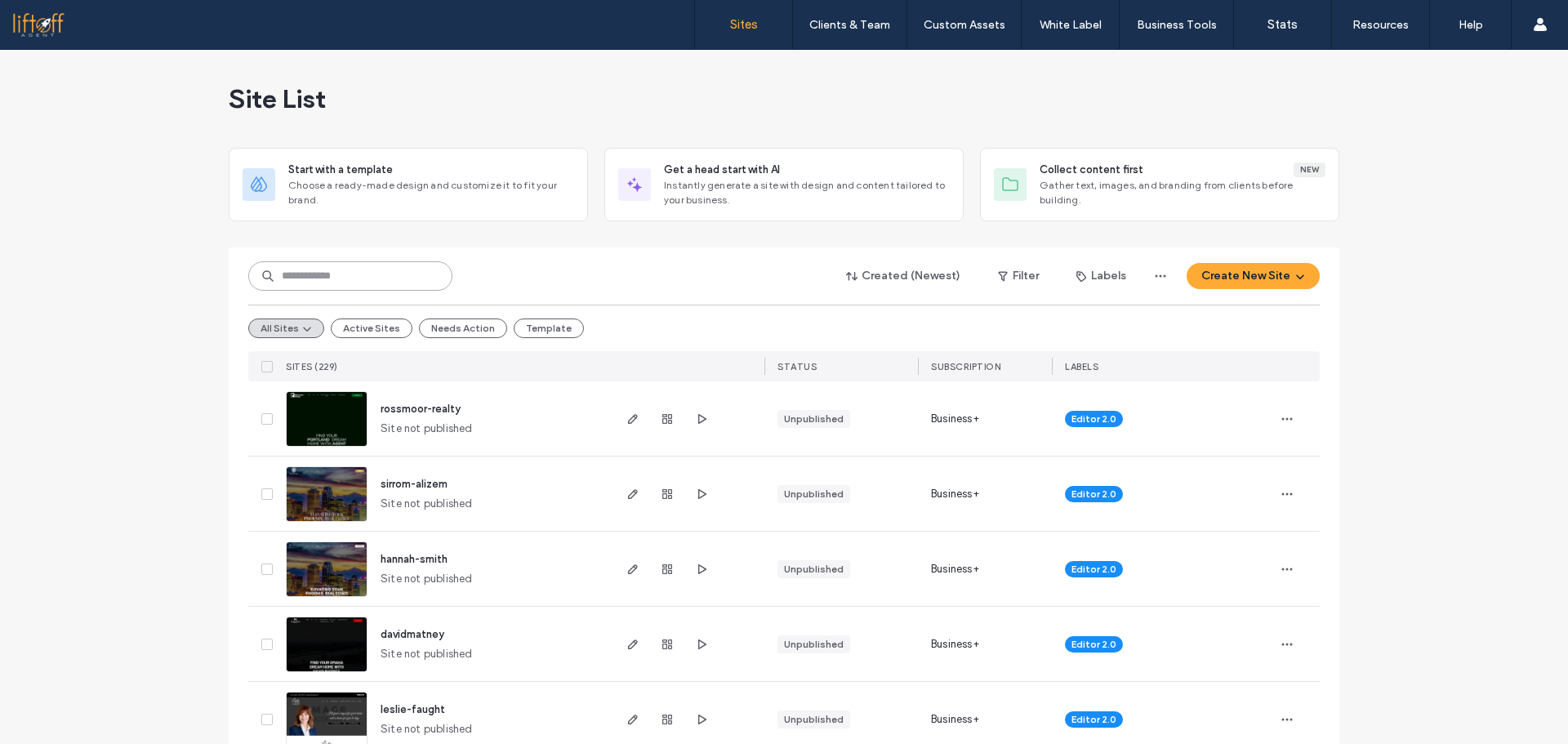 click at bounding box center (350, 276) 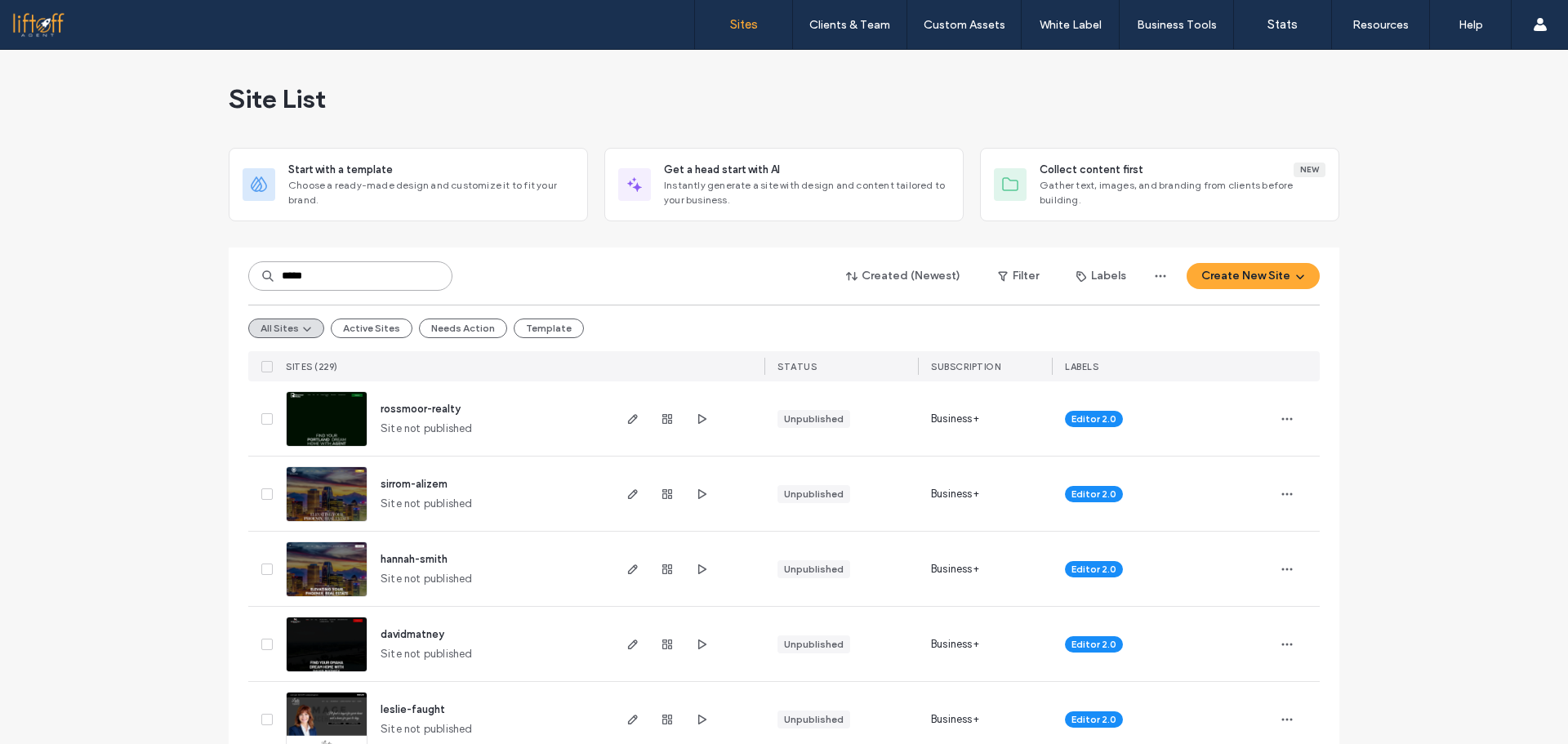 type on "*****" 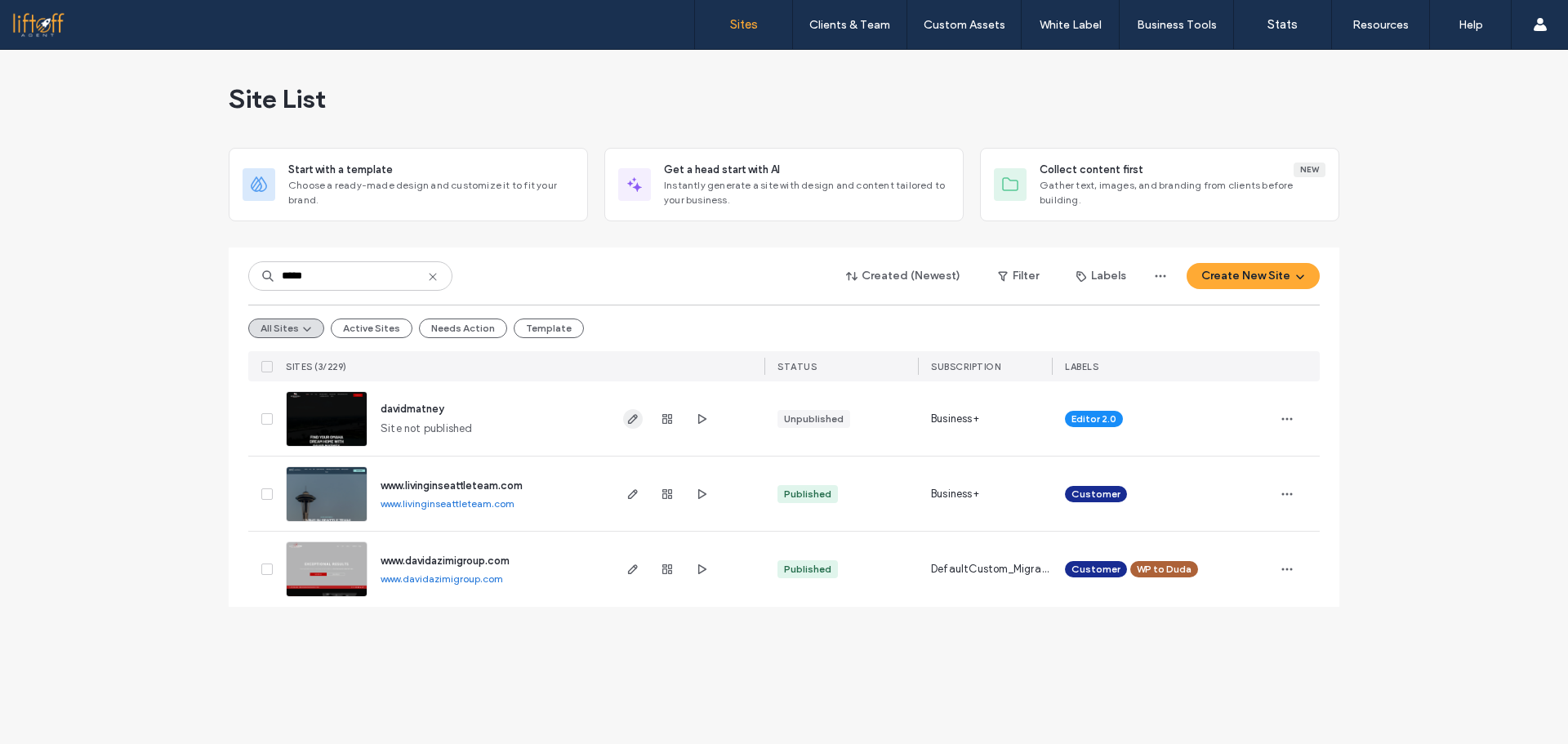 click 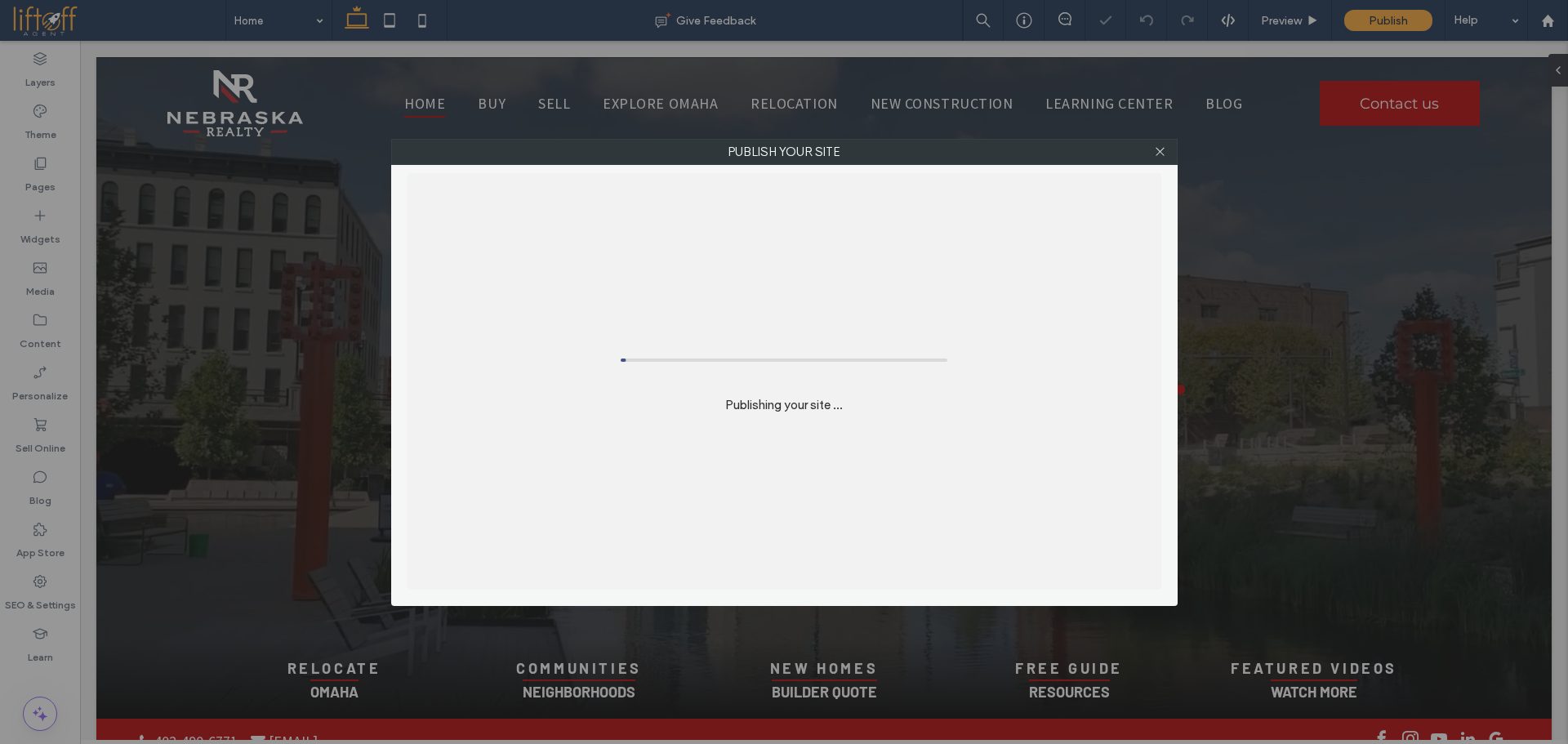 scroll, scrollTop: 0, scrollLeft: 0, axis: both 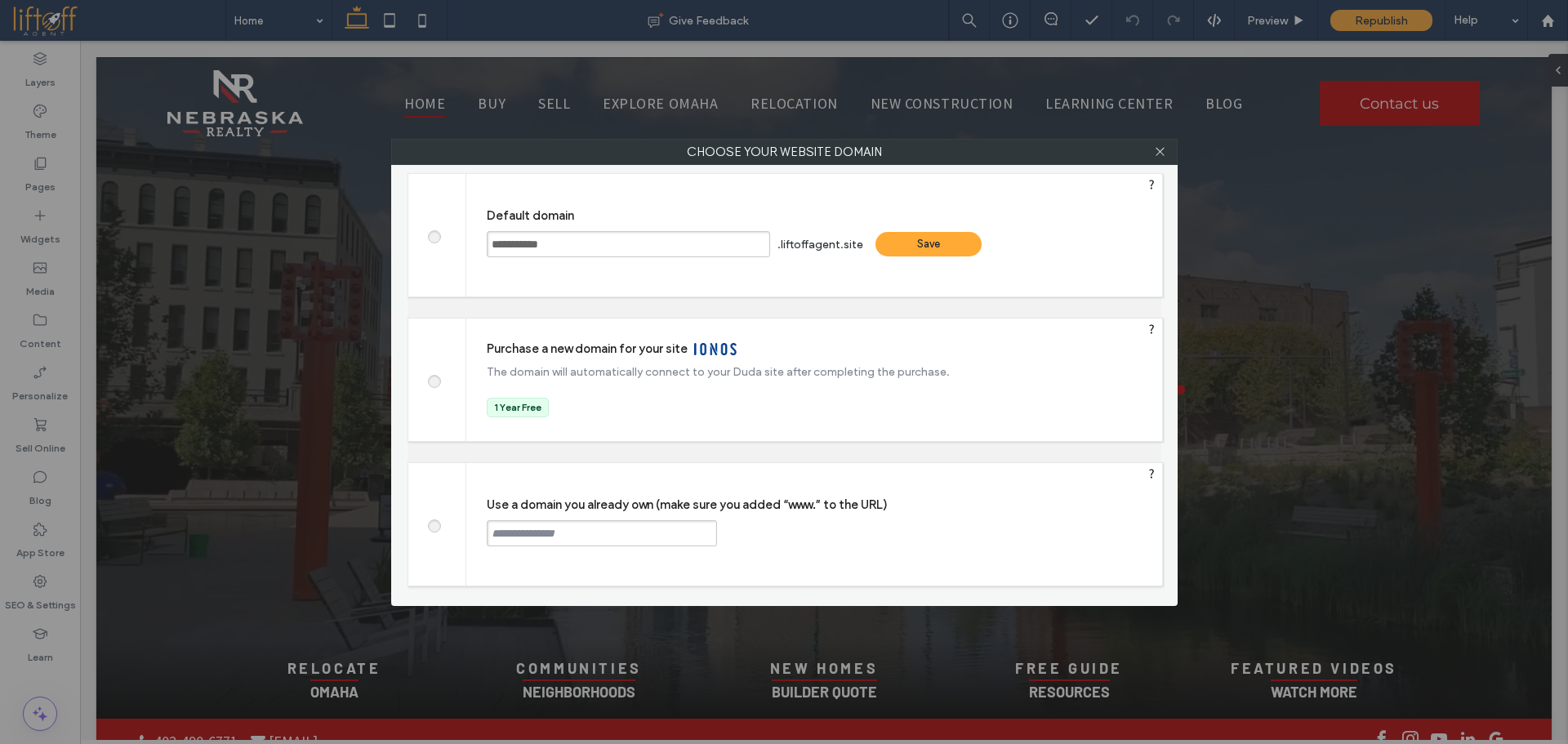click on "Save" at bounding box center [929, 244] 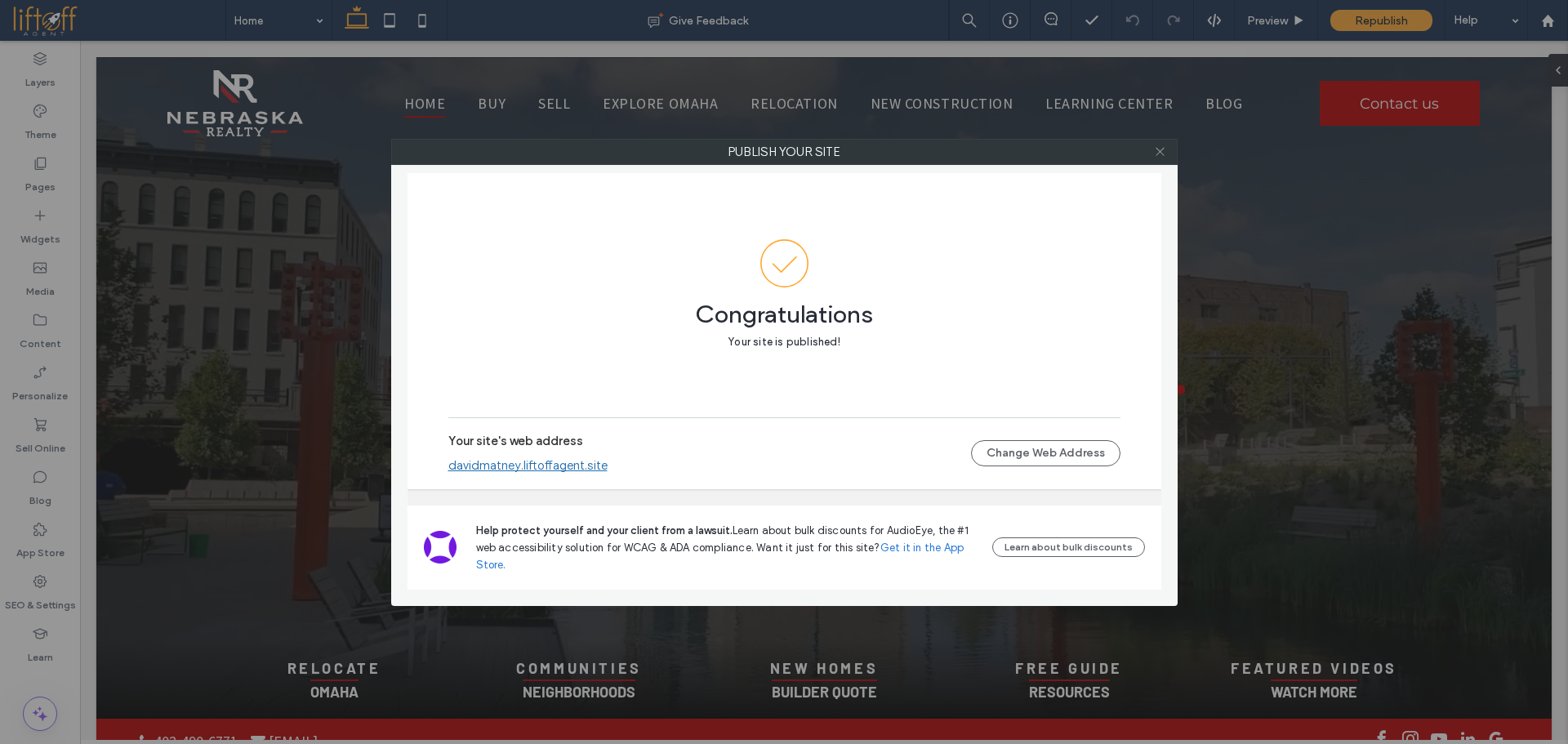 click 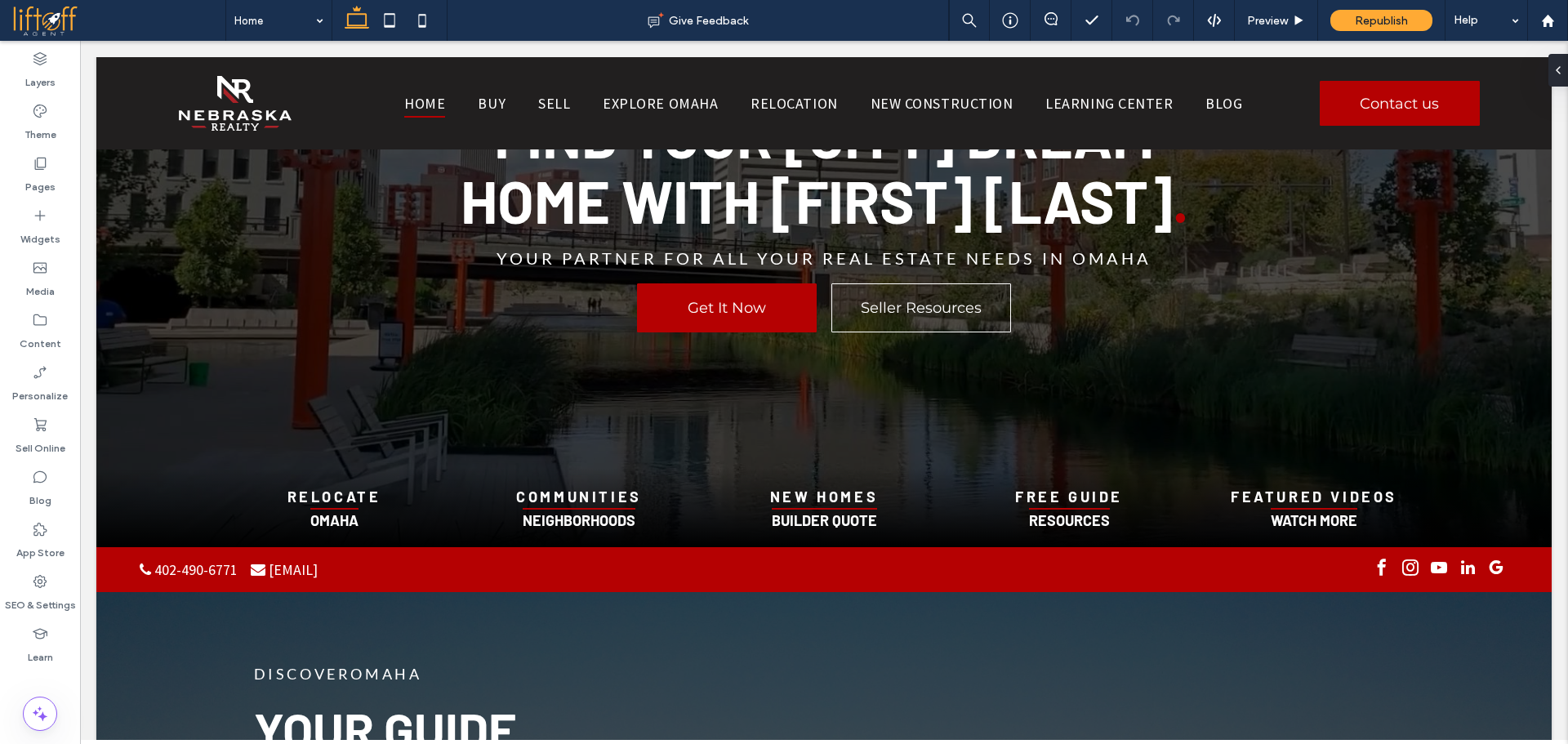 scroll, scrollTop: 114, scrollLeft: 0, axis: vertical 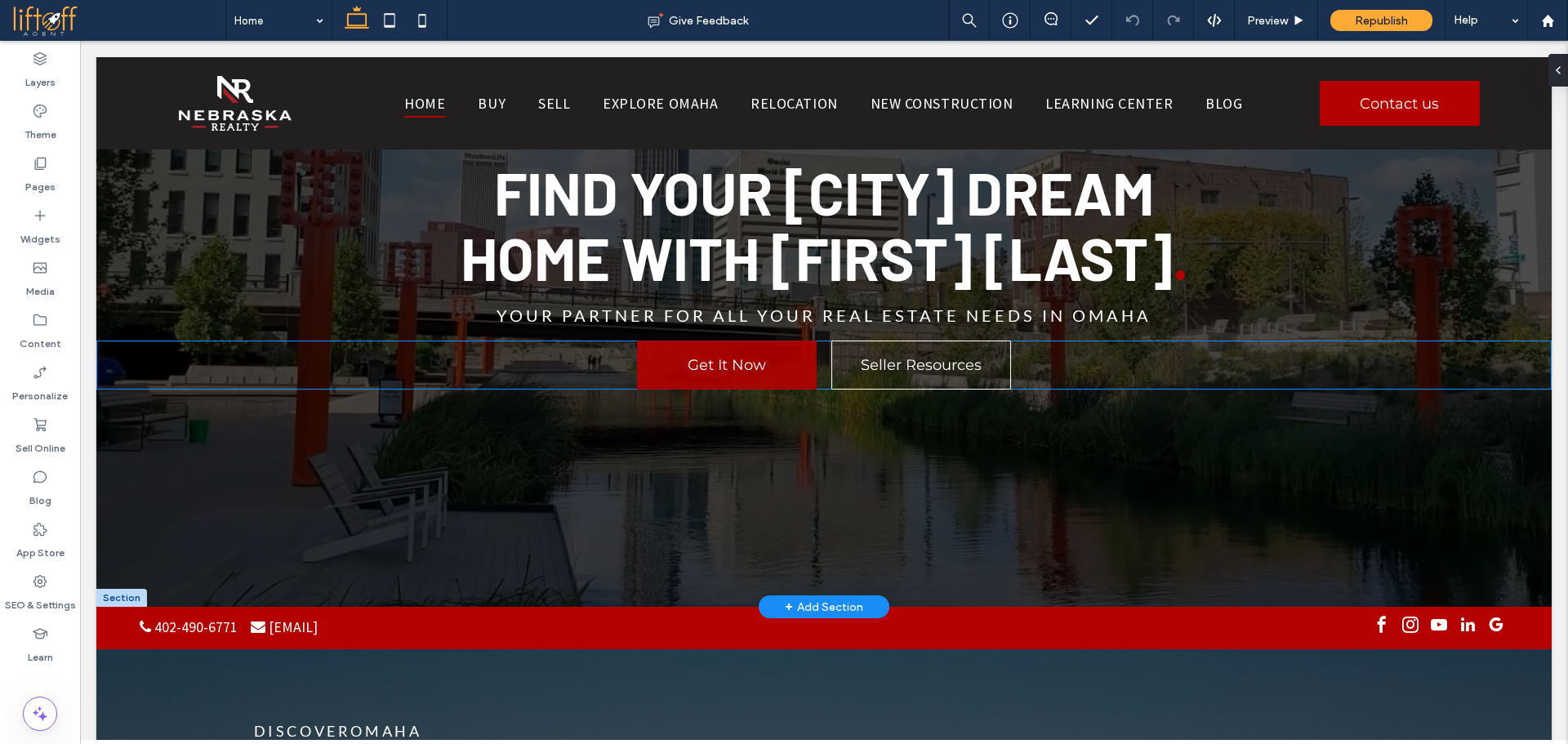 click on "Get It Now" at bounding box center [727, 365] 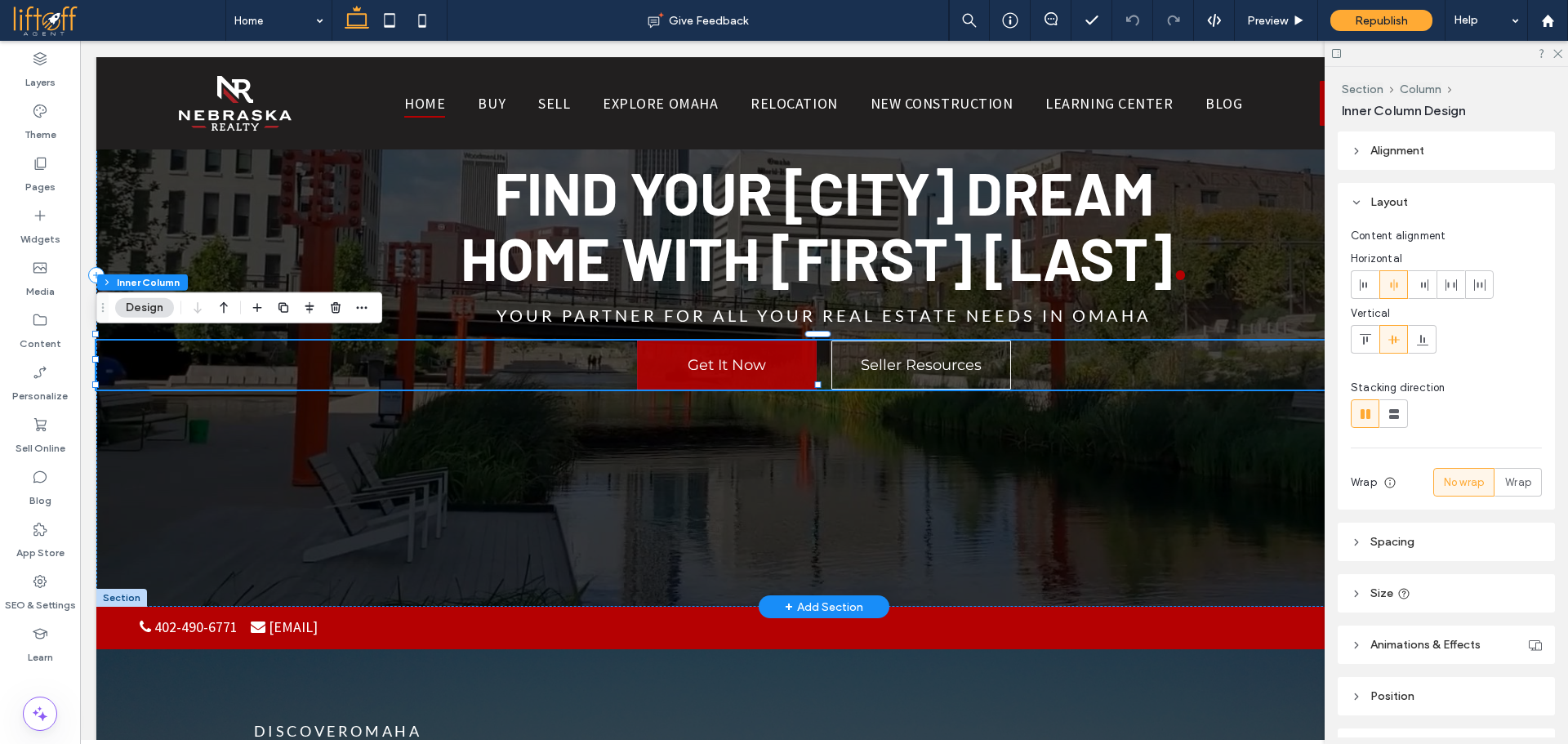 click on "Get It Now" at bounding box center [727, 365] 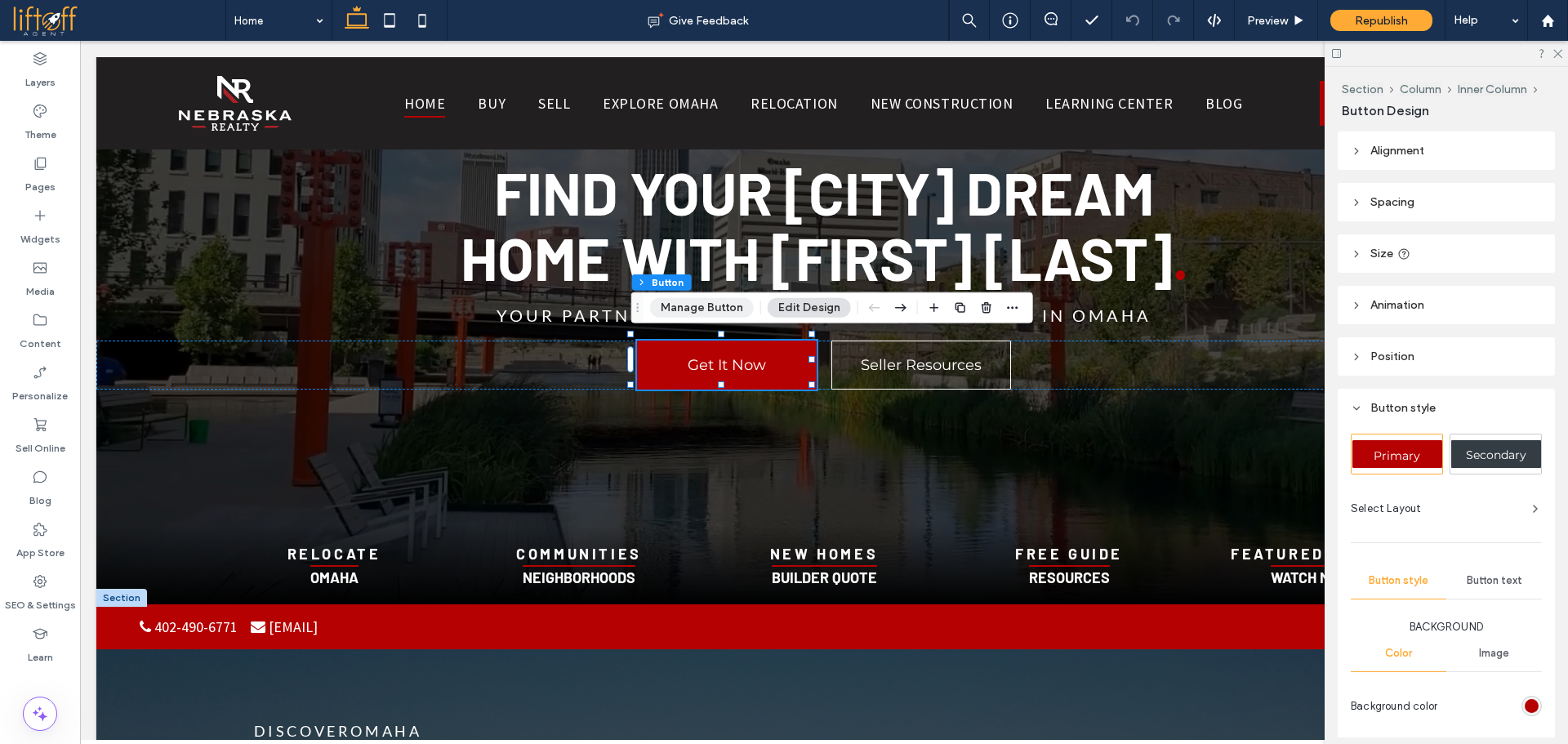 click on "Manage Button" at bounding box center (702, 308) 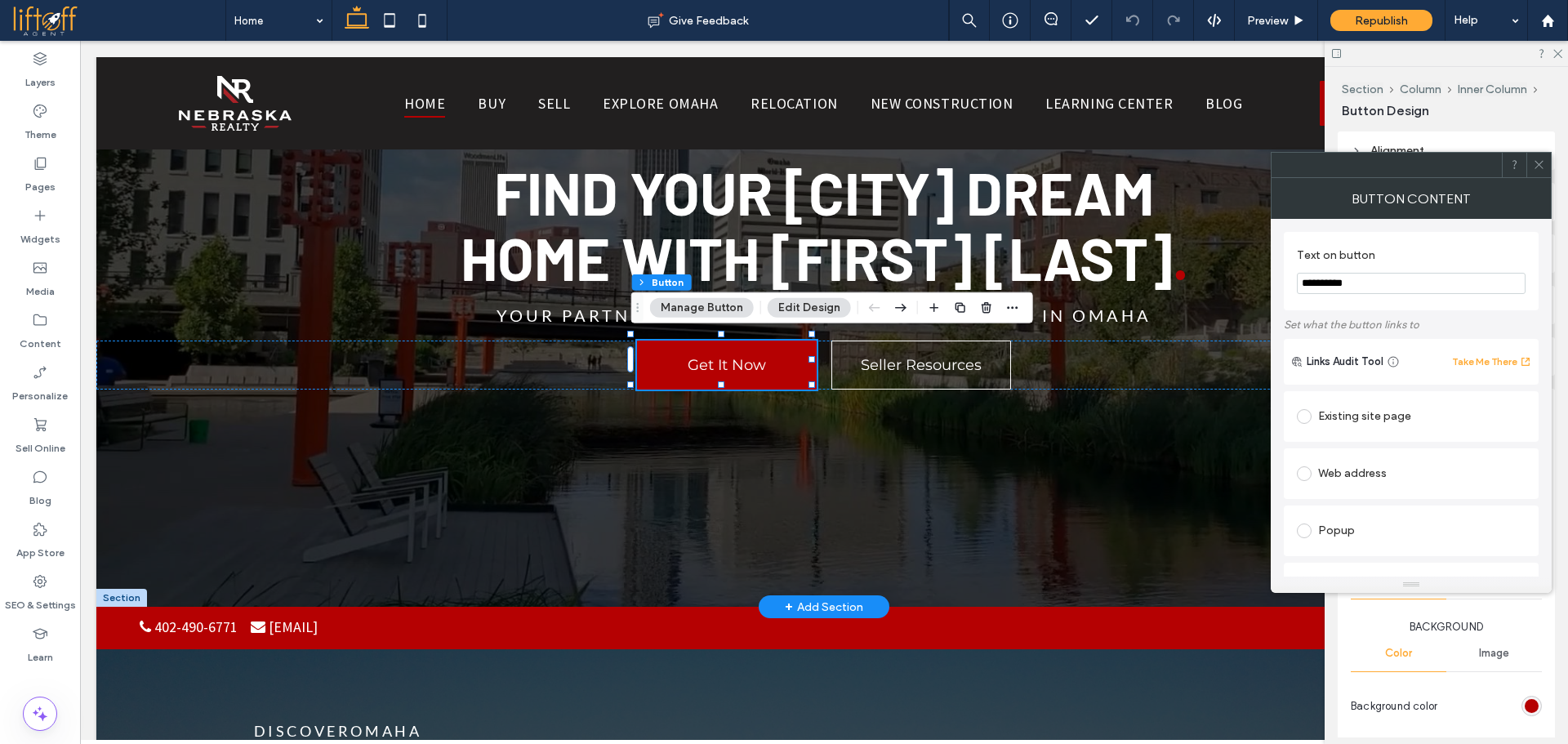 drag, startPoint x: 1439, startPoint y: 327, endPoint x: 1096, endPoint y: 288, distance: 345.21008 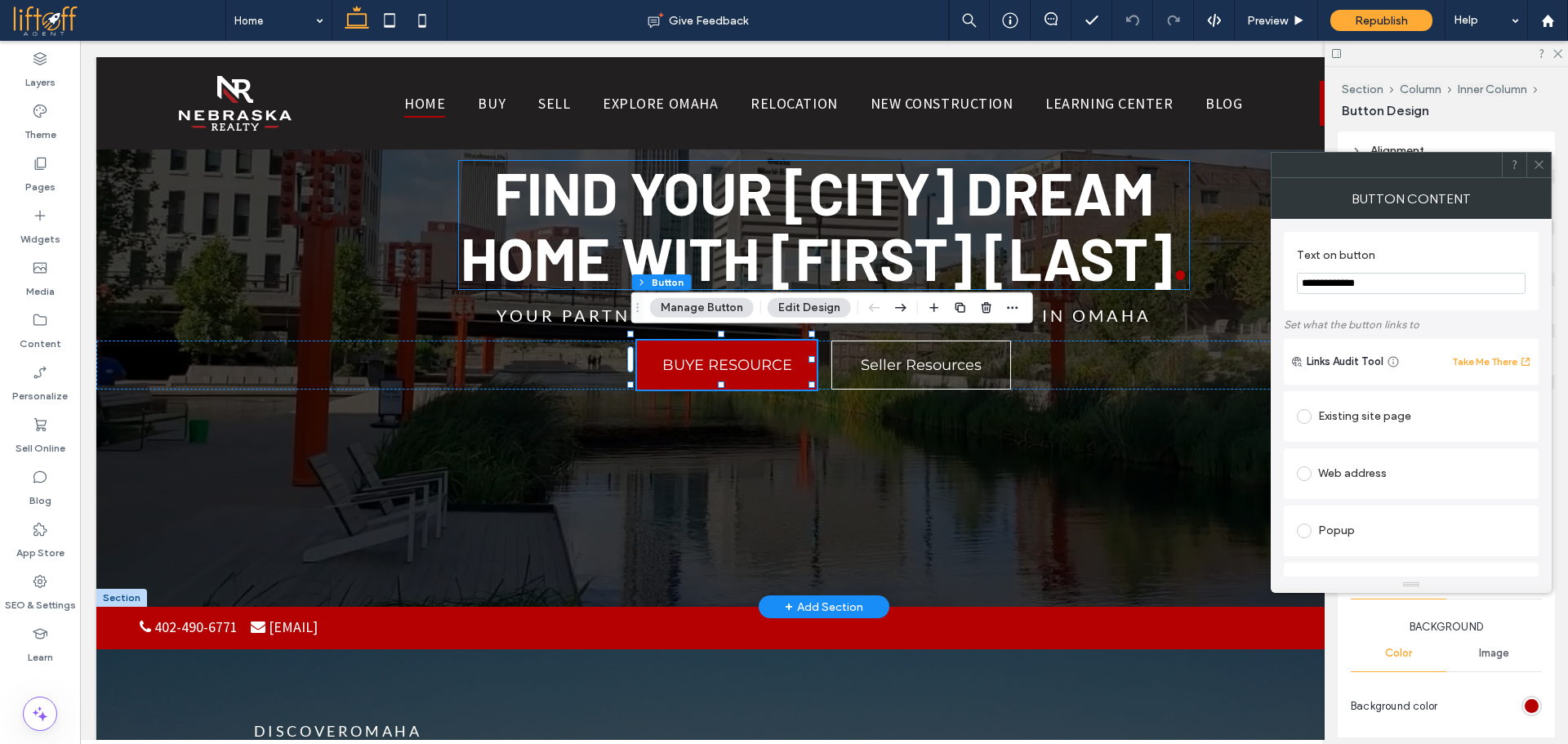 type on "**********" 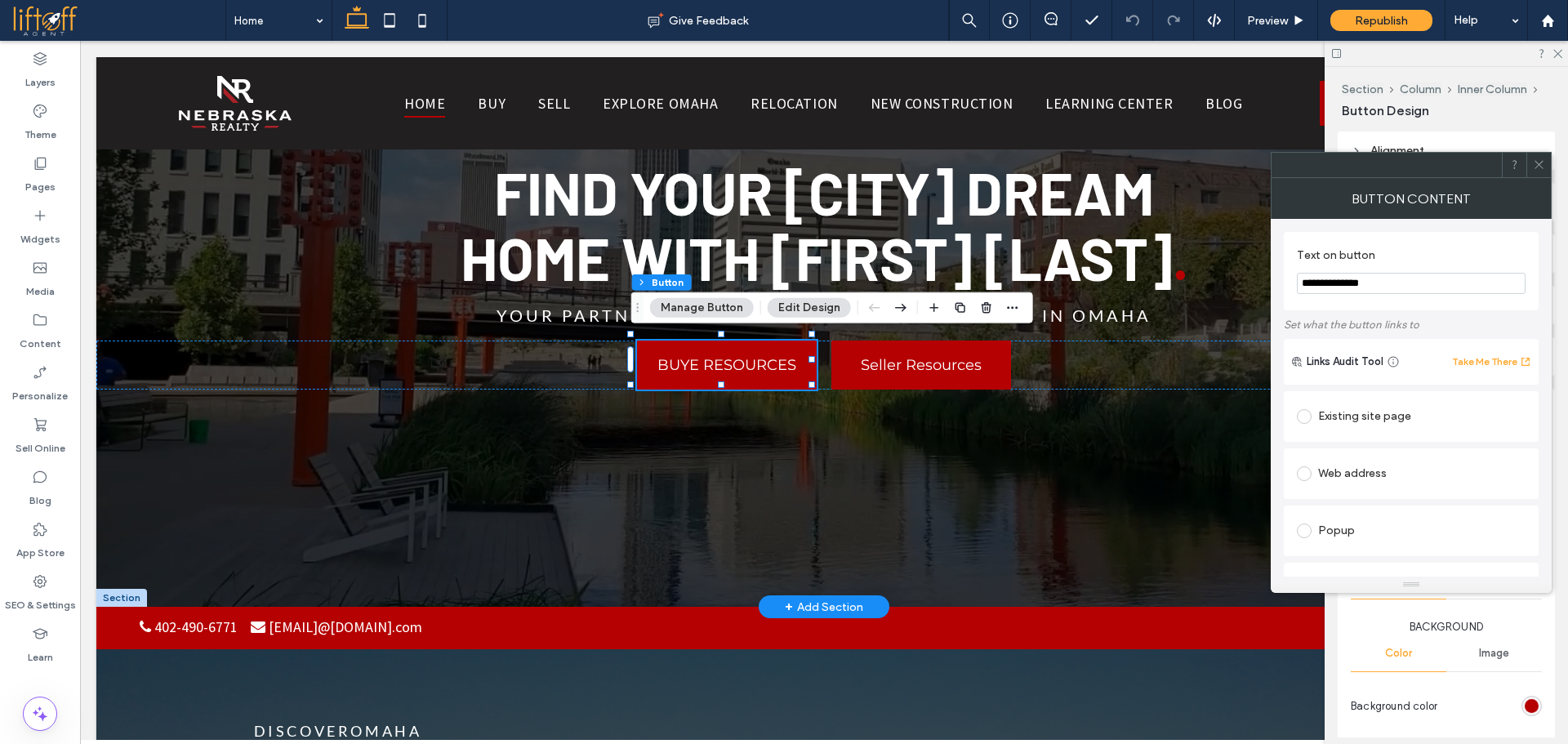 click on "Seller Resources" 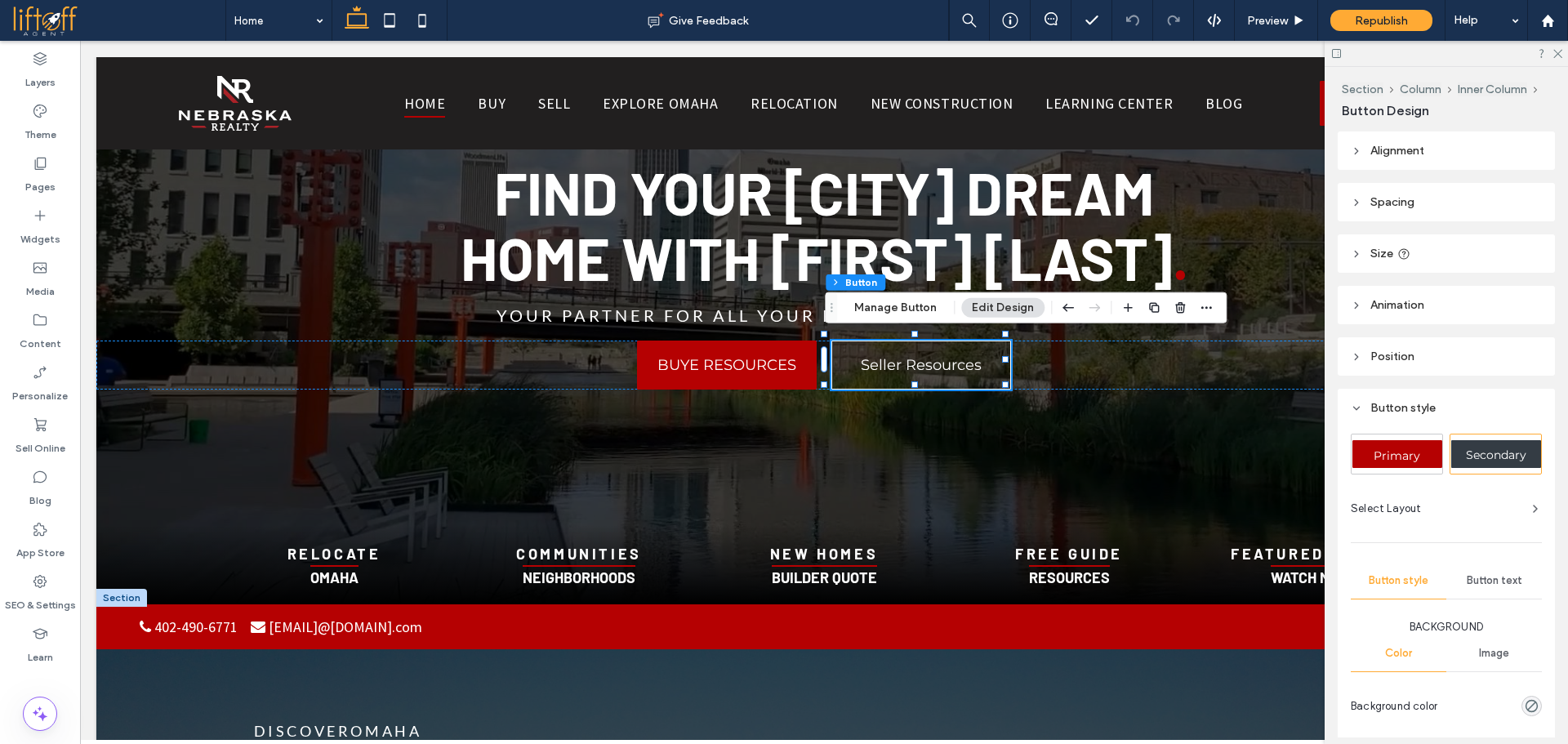 click on "Section Column Inner Column Button Manage Button Edit Design" 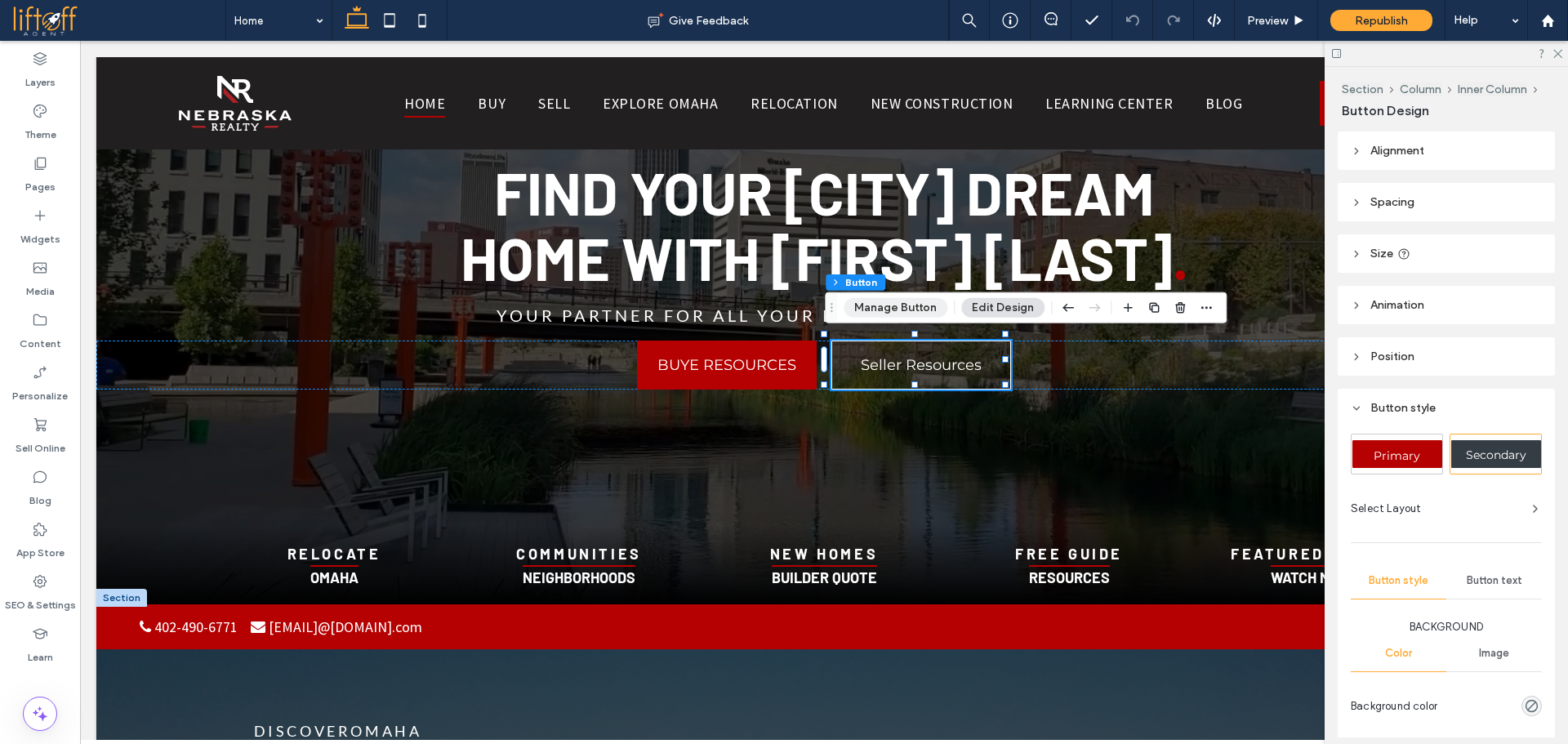 click on "Manage Button" 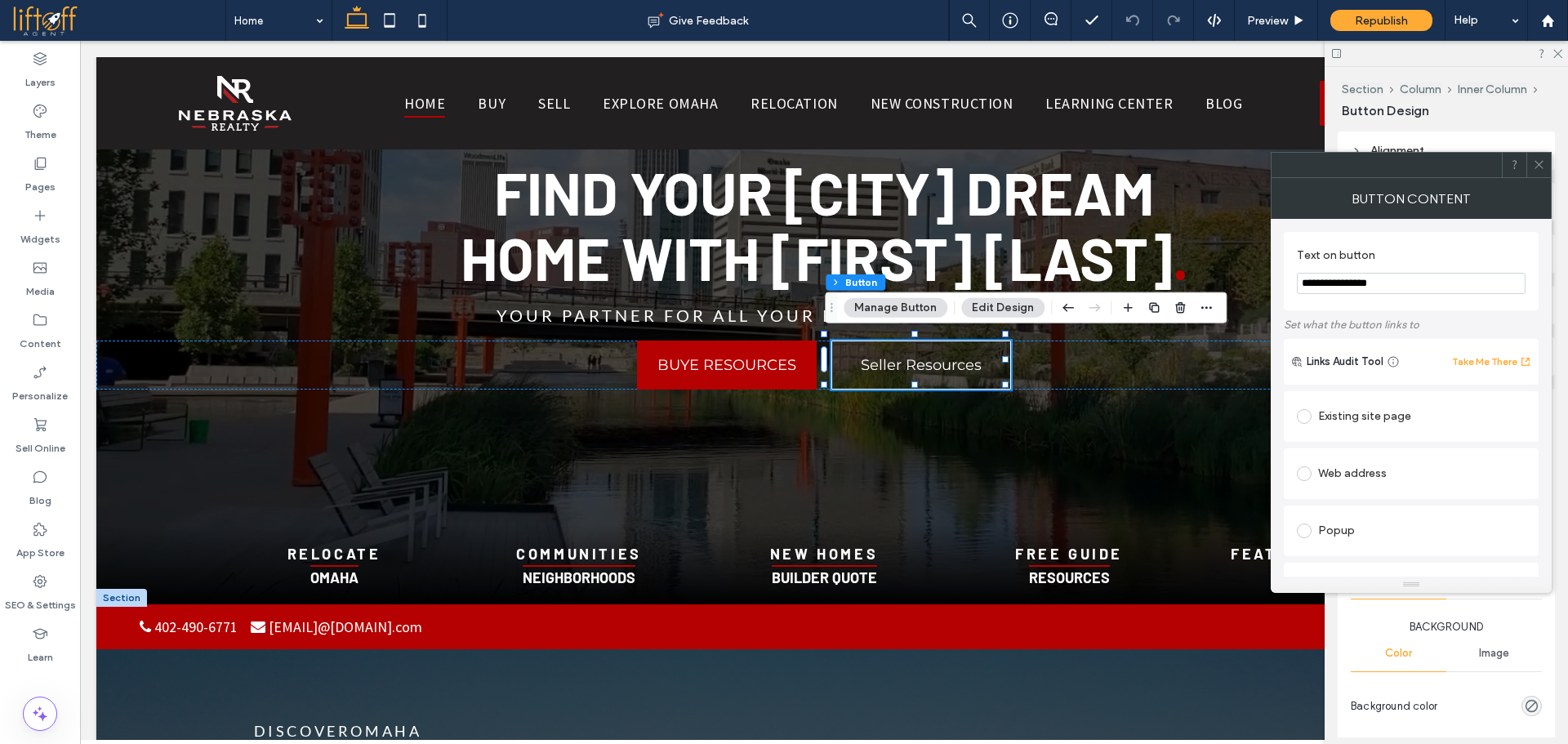 click on "**********" 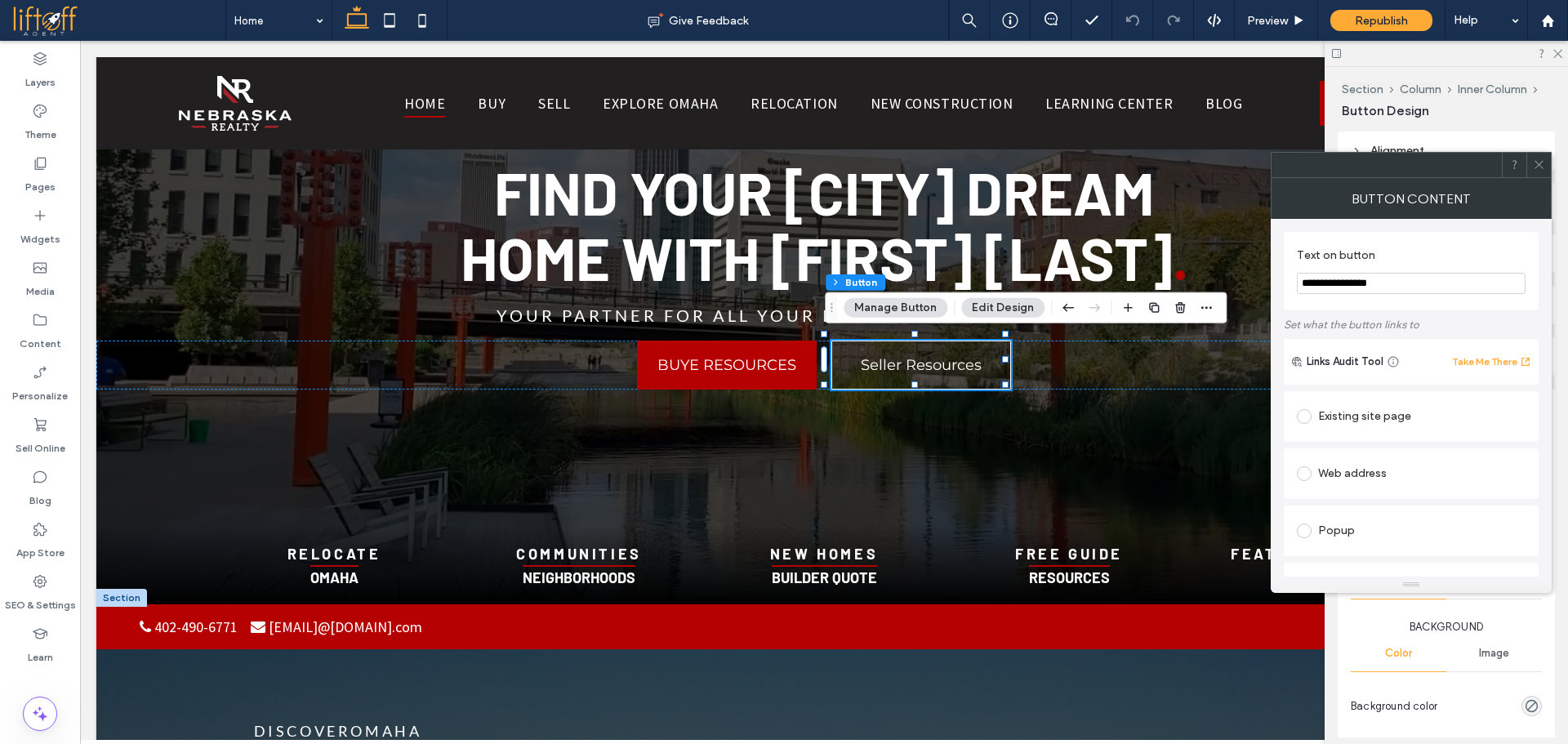 paste 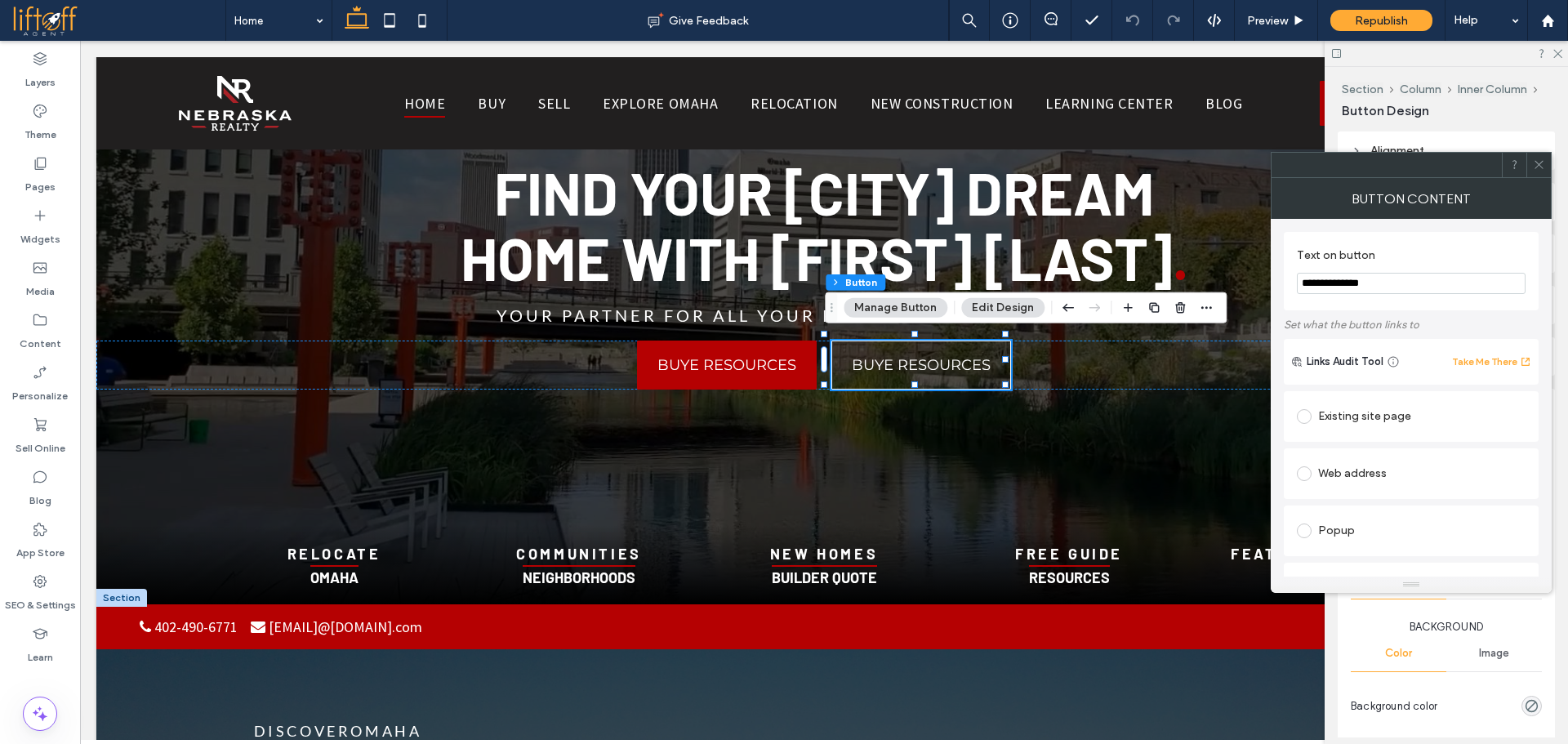 click on "**********" 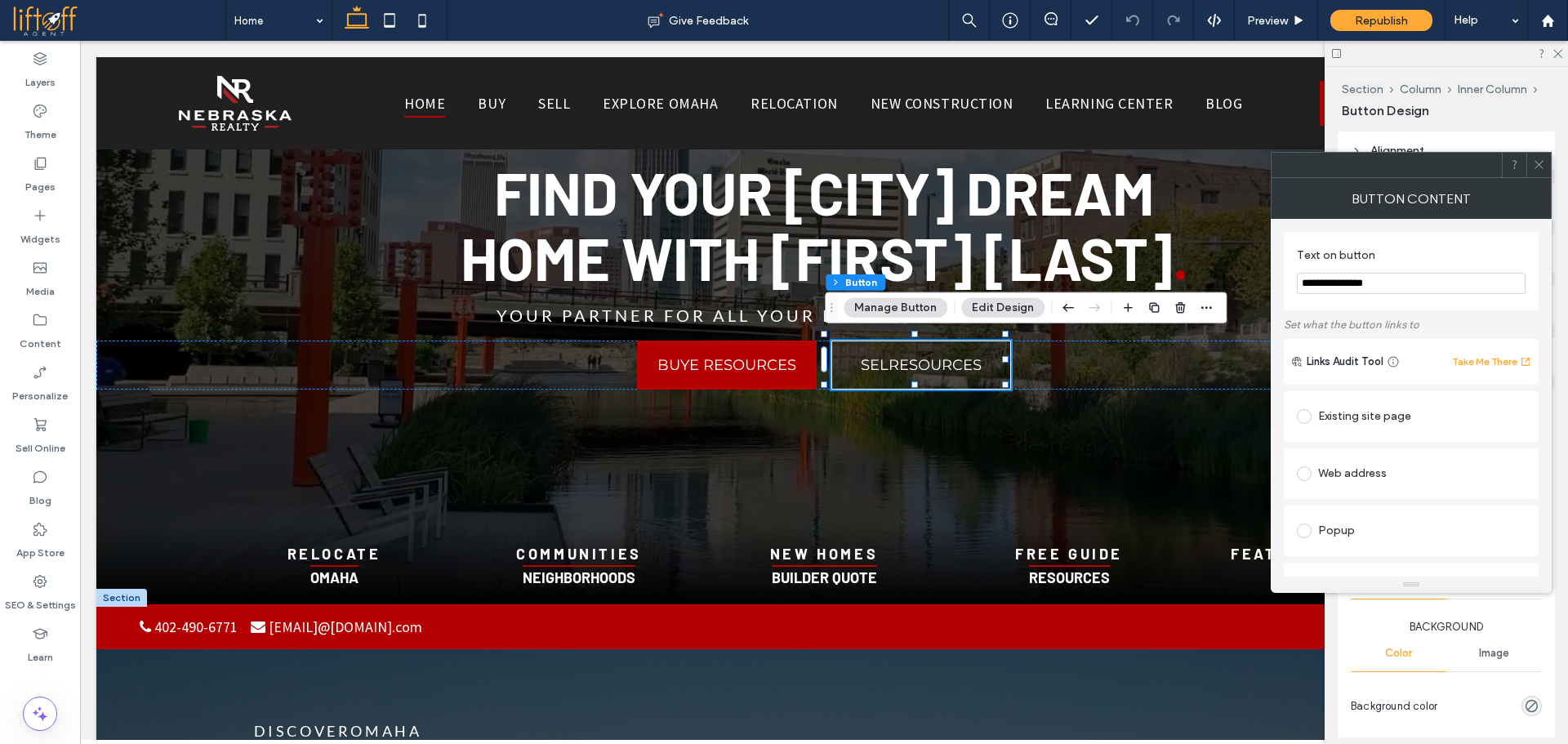 type on "**********" 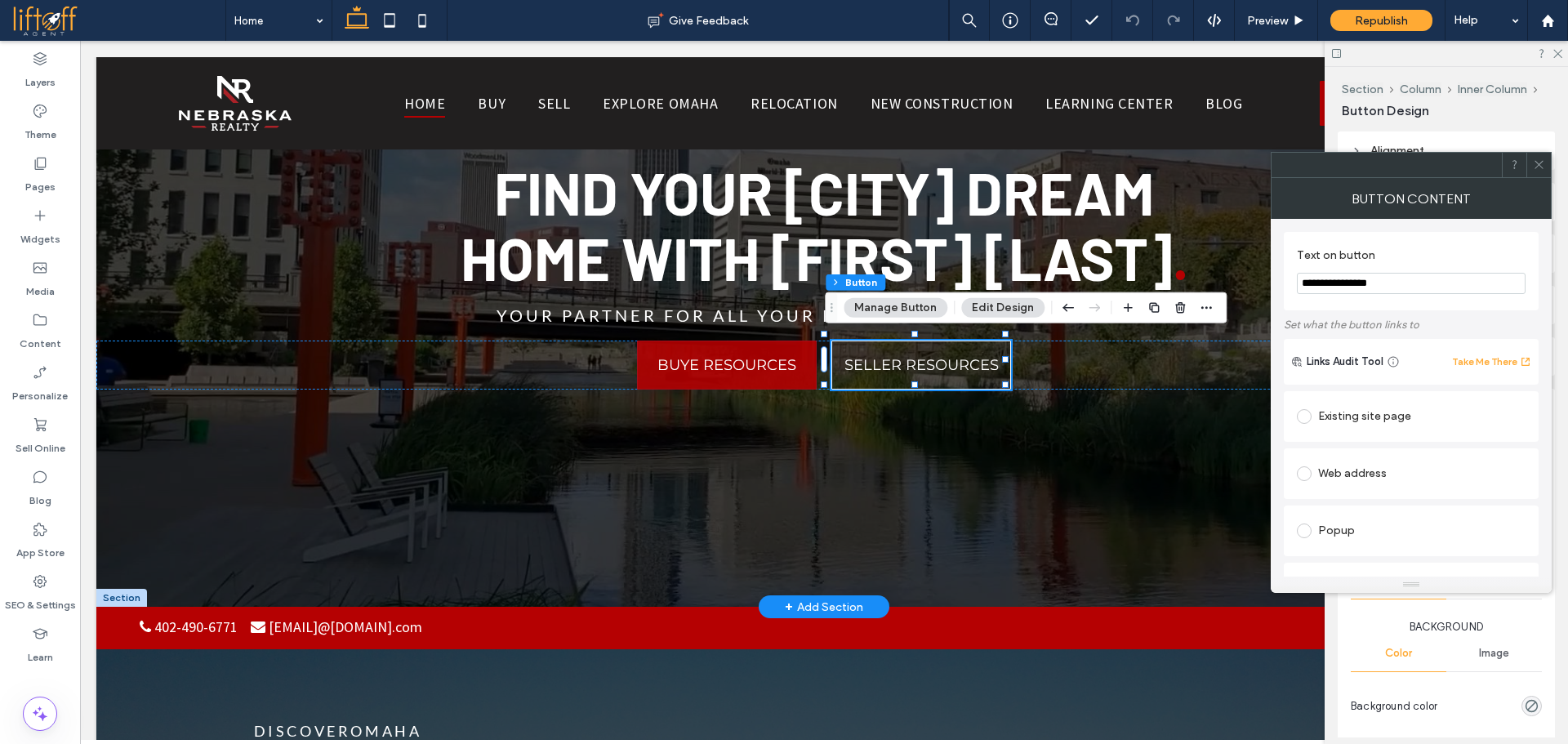 click on "BUYE RESOURCES" 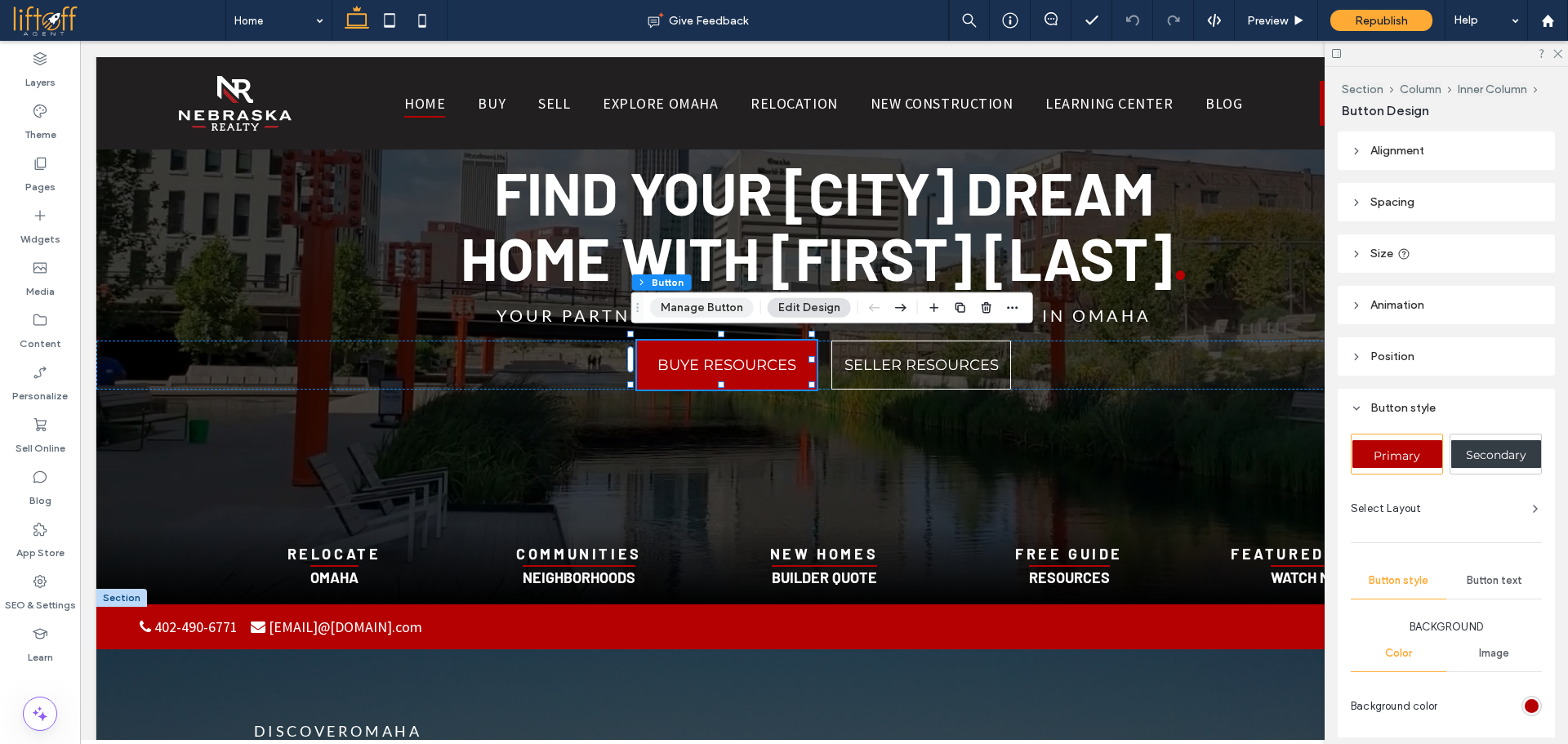 click on "Manage Button" 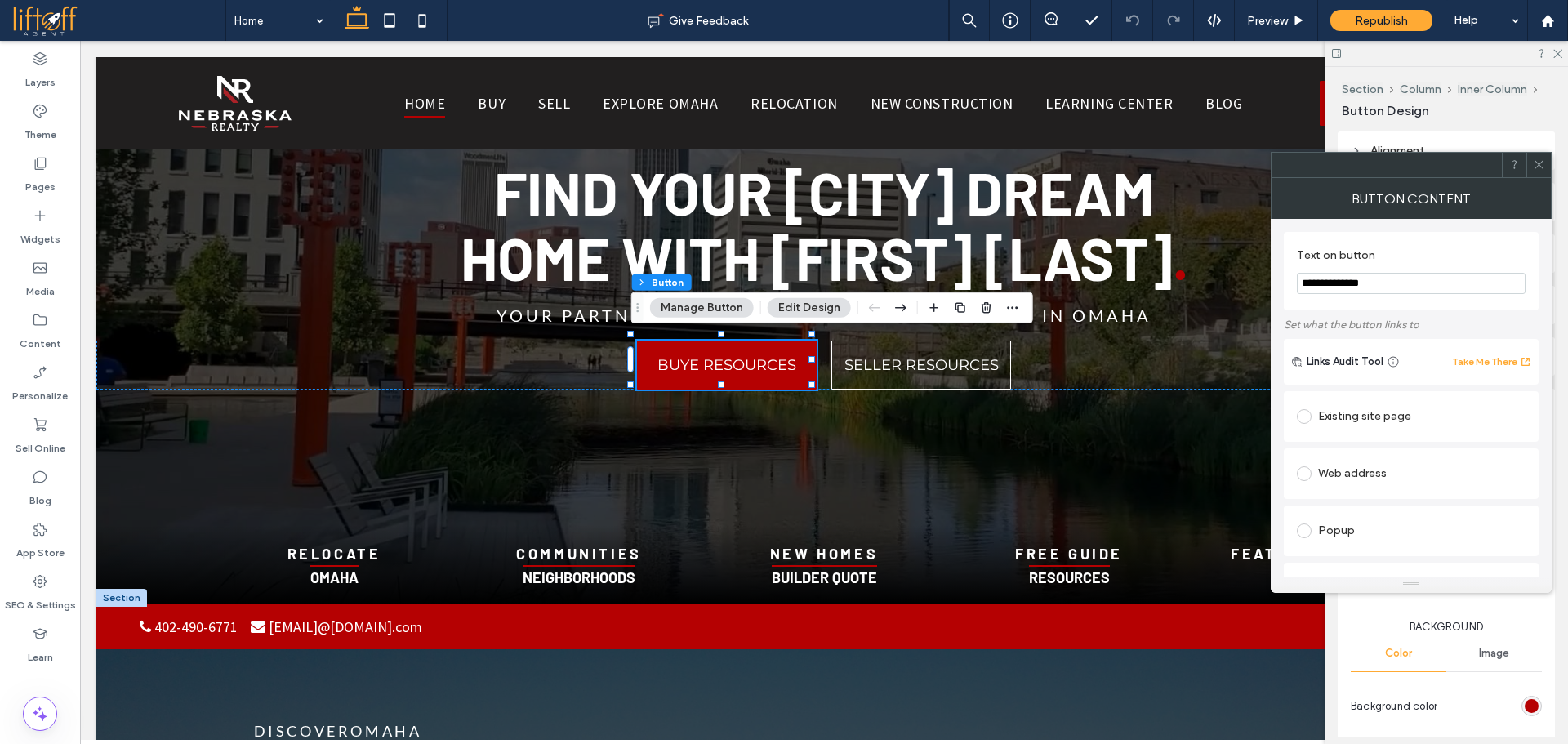click on "**********" 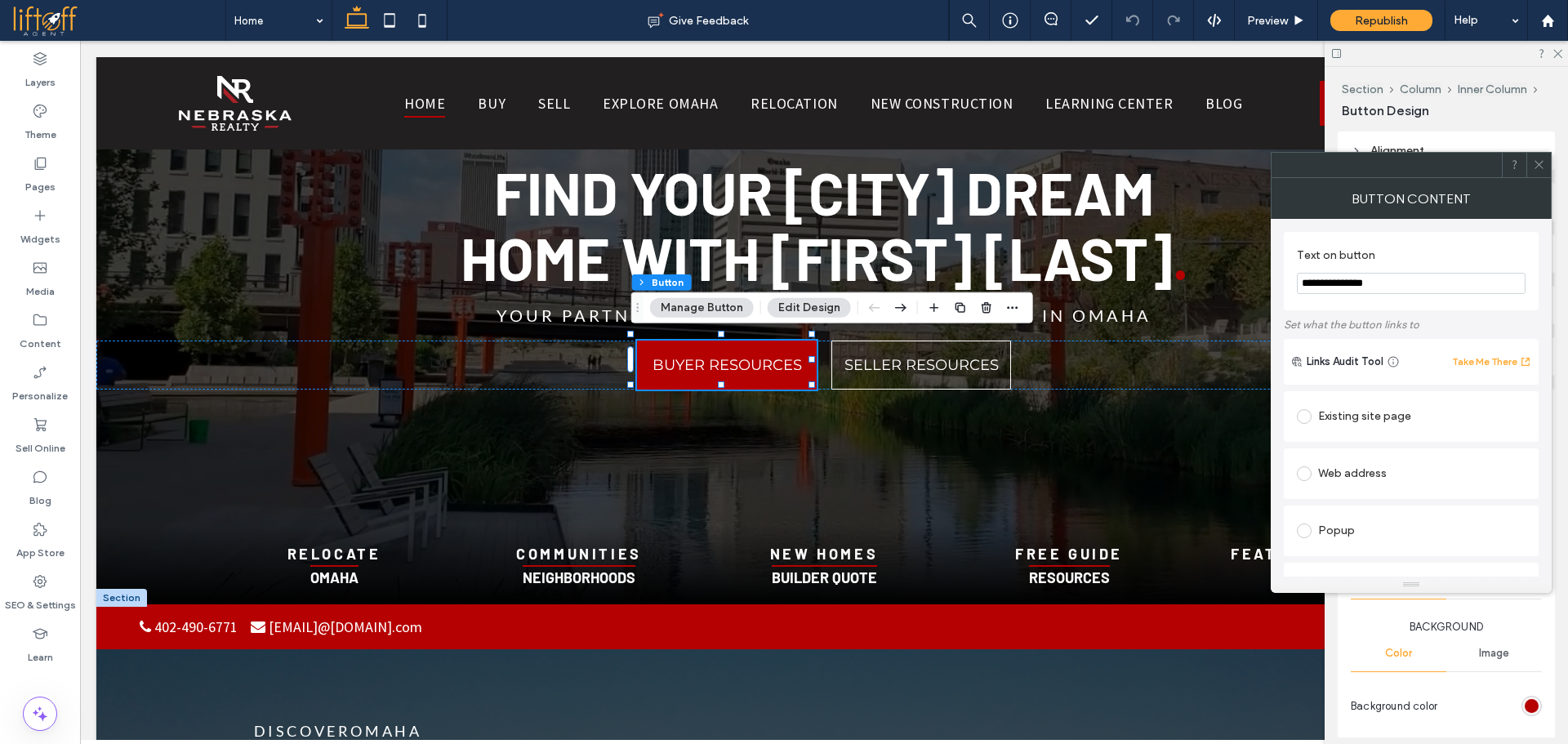 type on "**********" 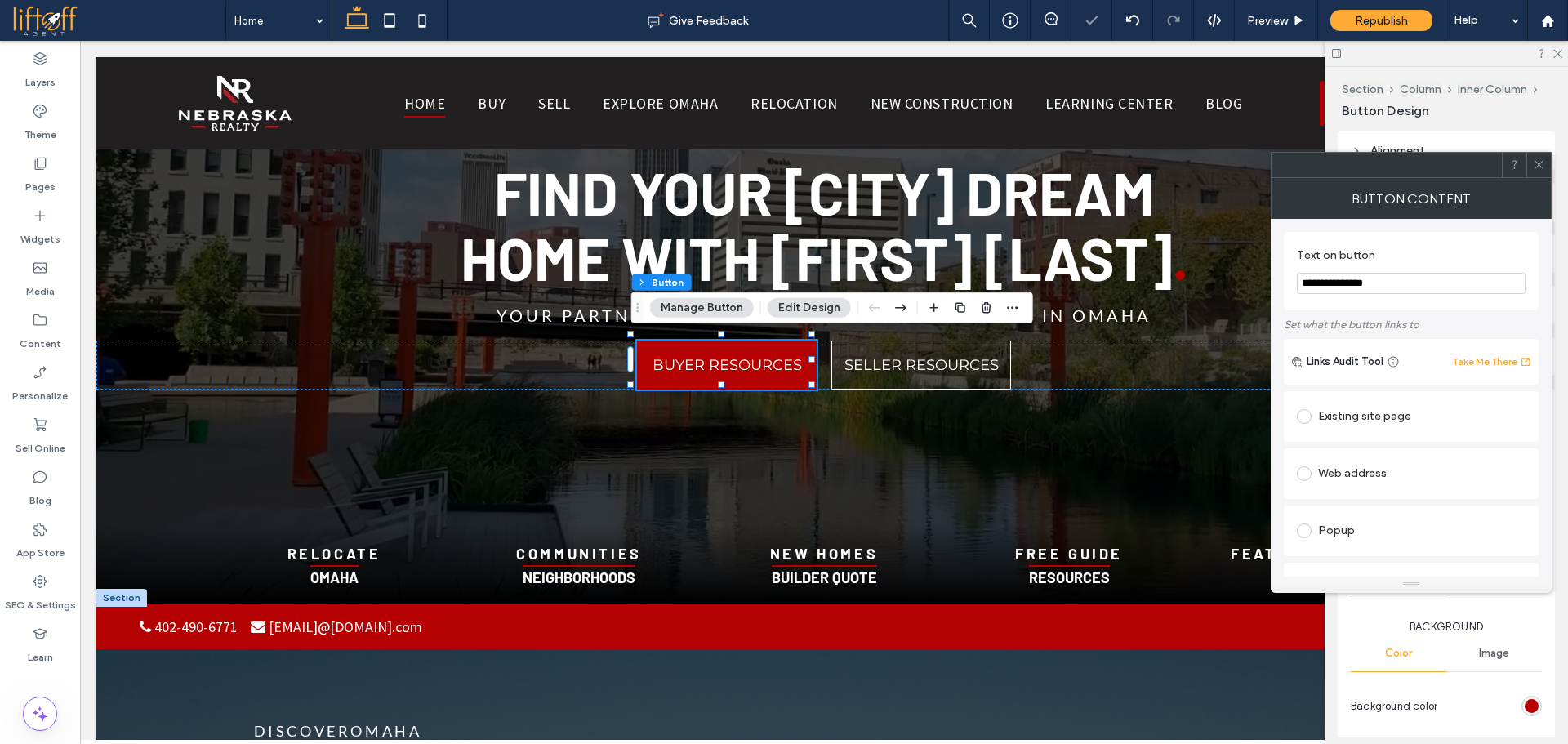 click 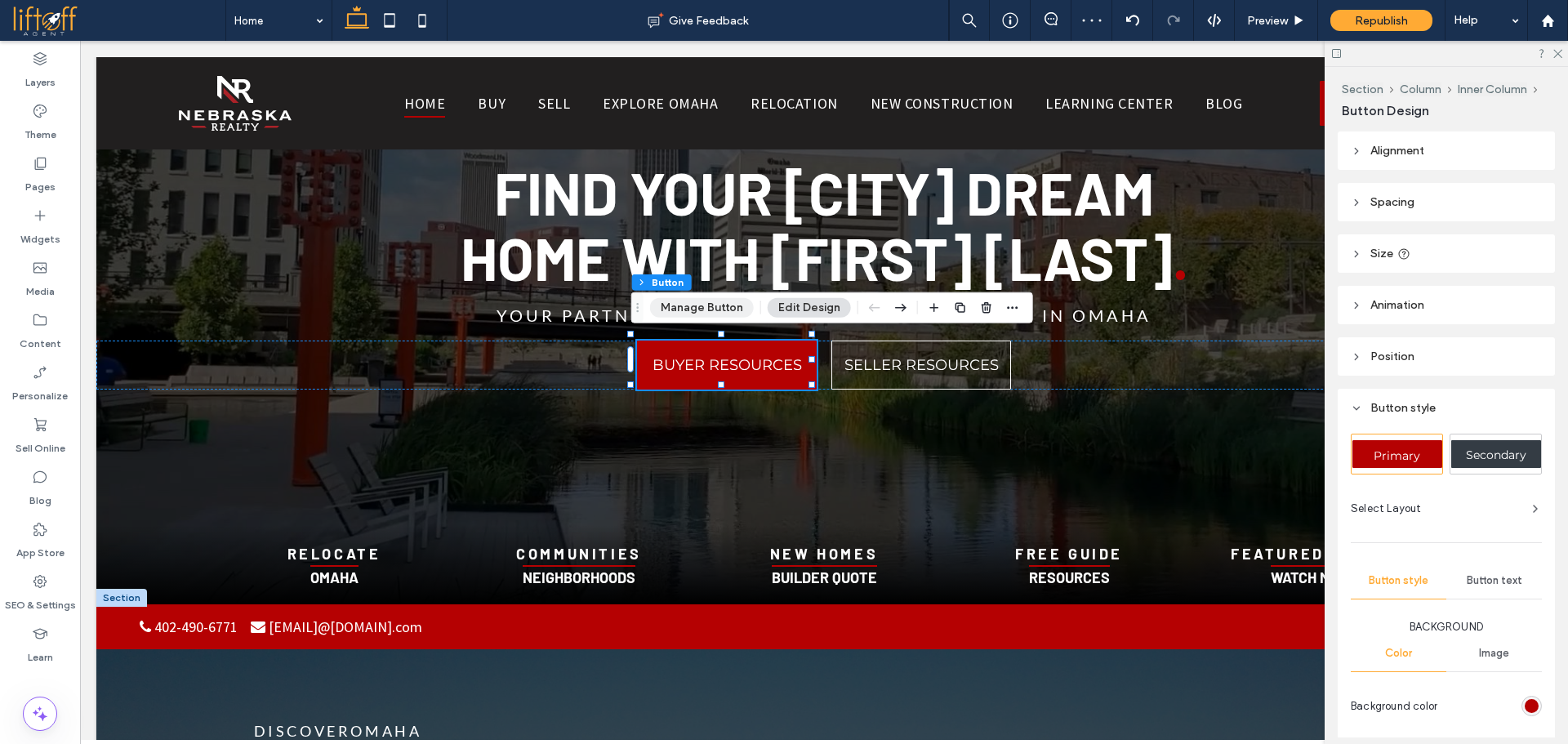 click on "Manage Button" 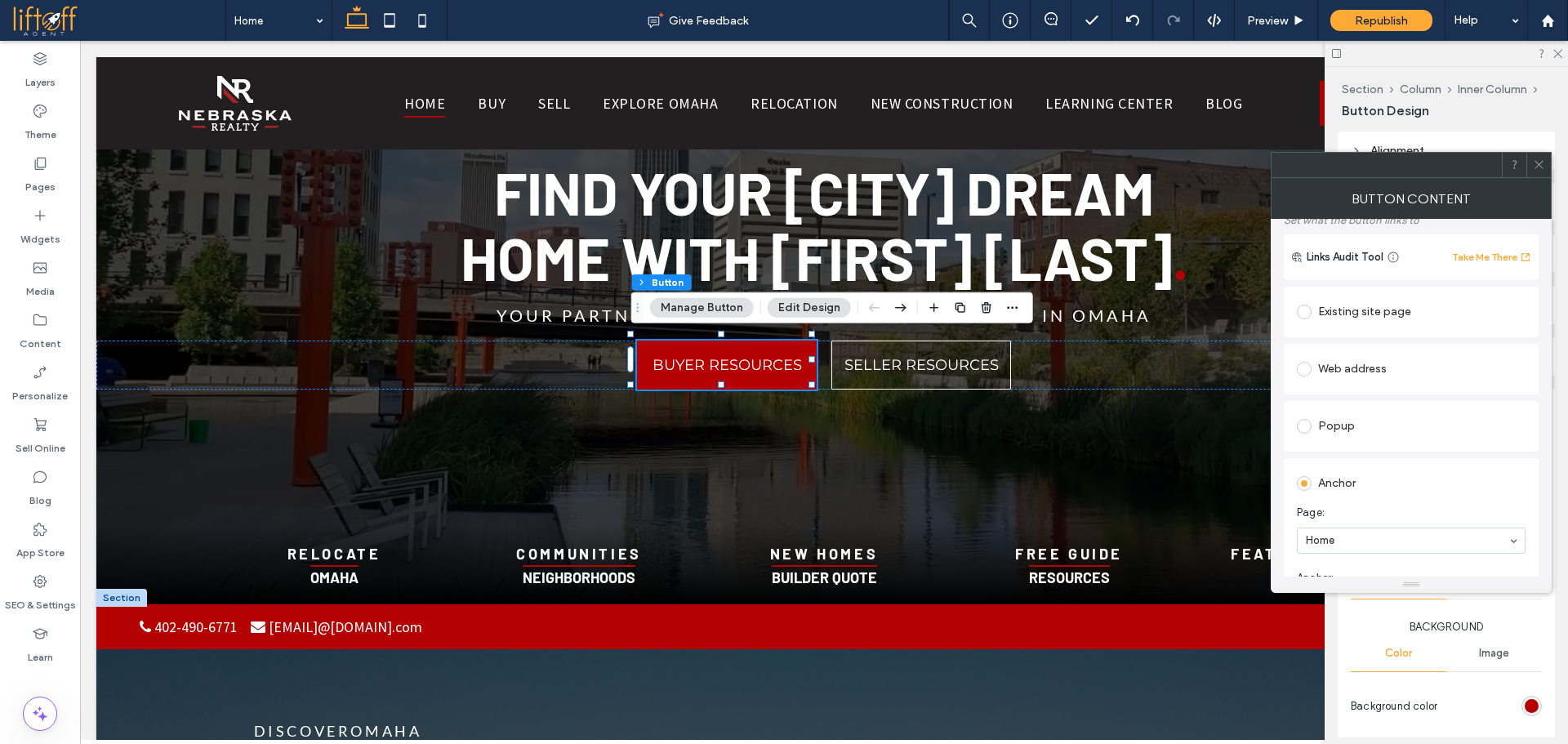 scroll, scrollTop: 0, scrollLeft: 0, axis: both 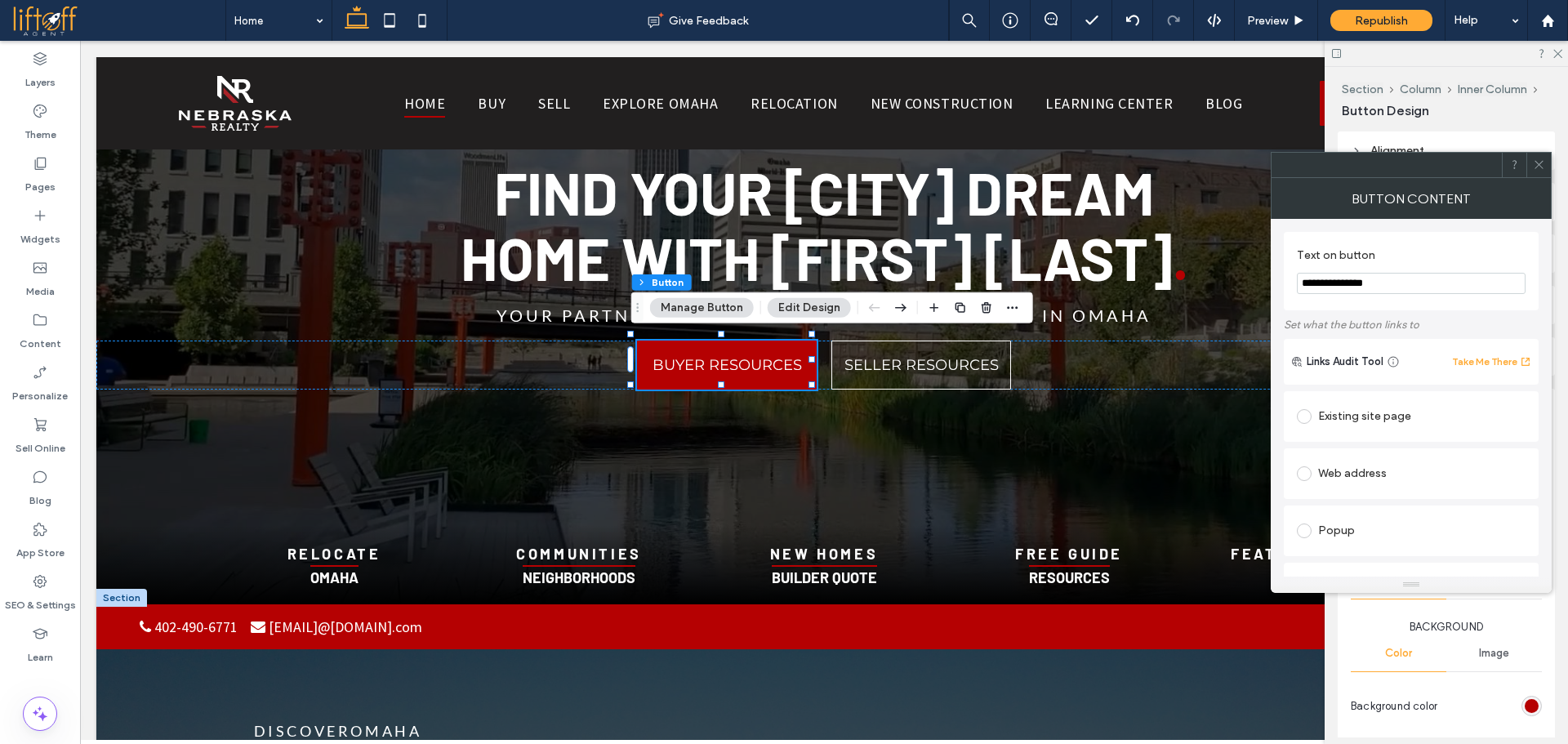 click on "Existing site page" 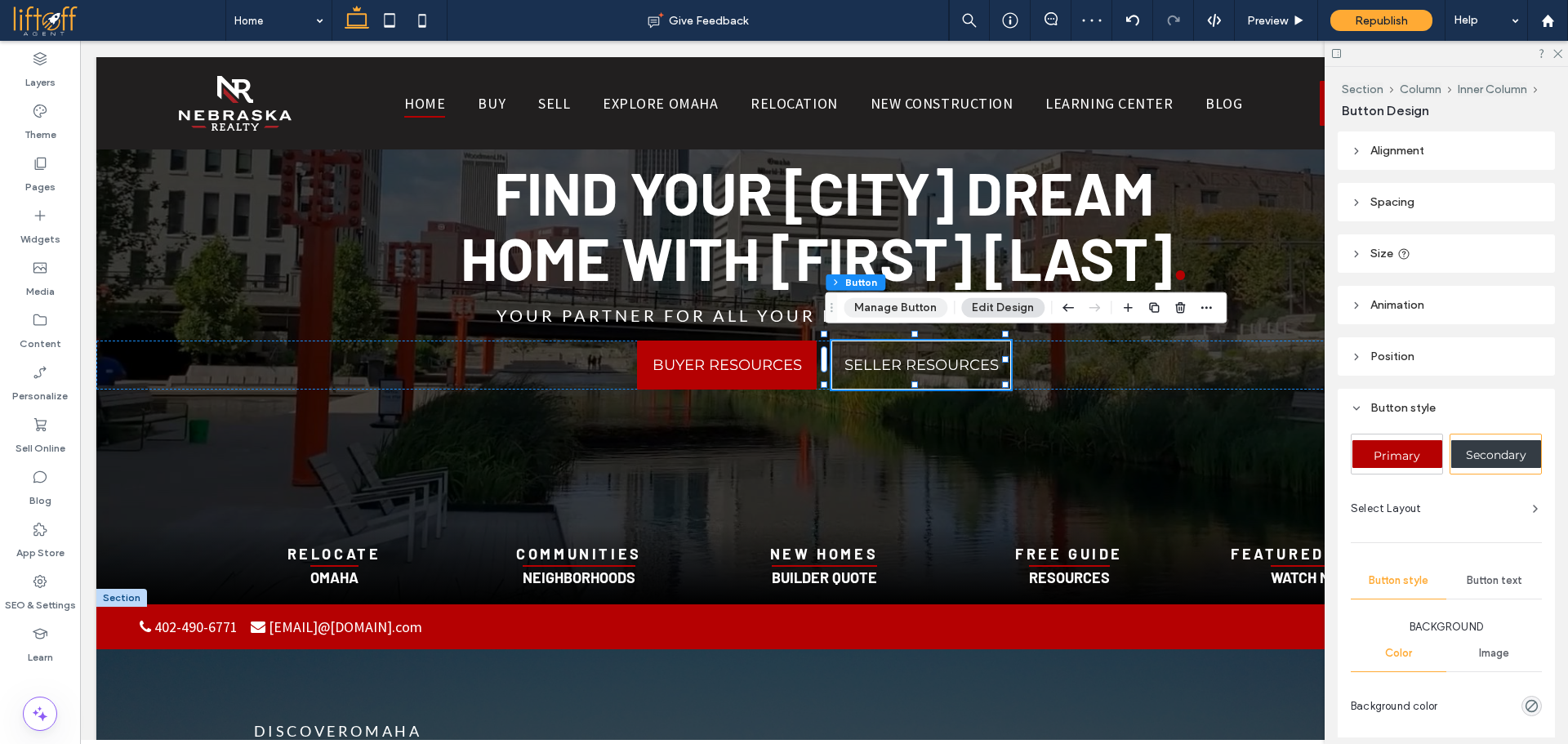 click on "Manage Button" 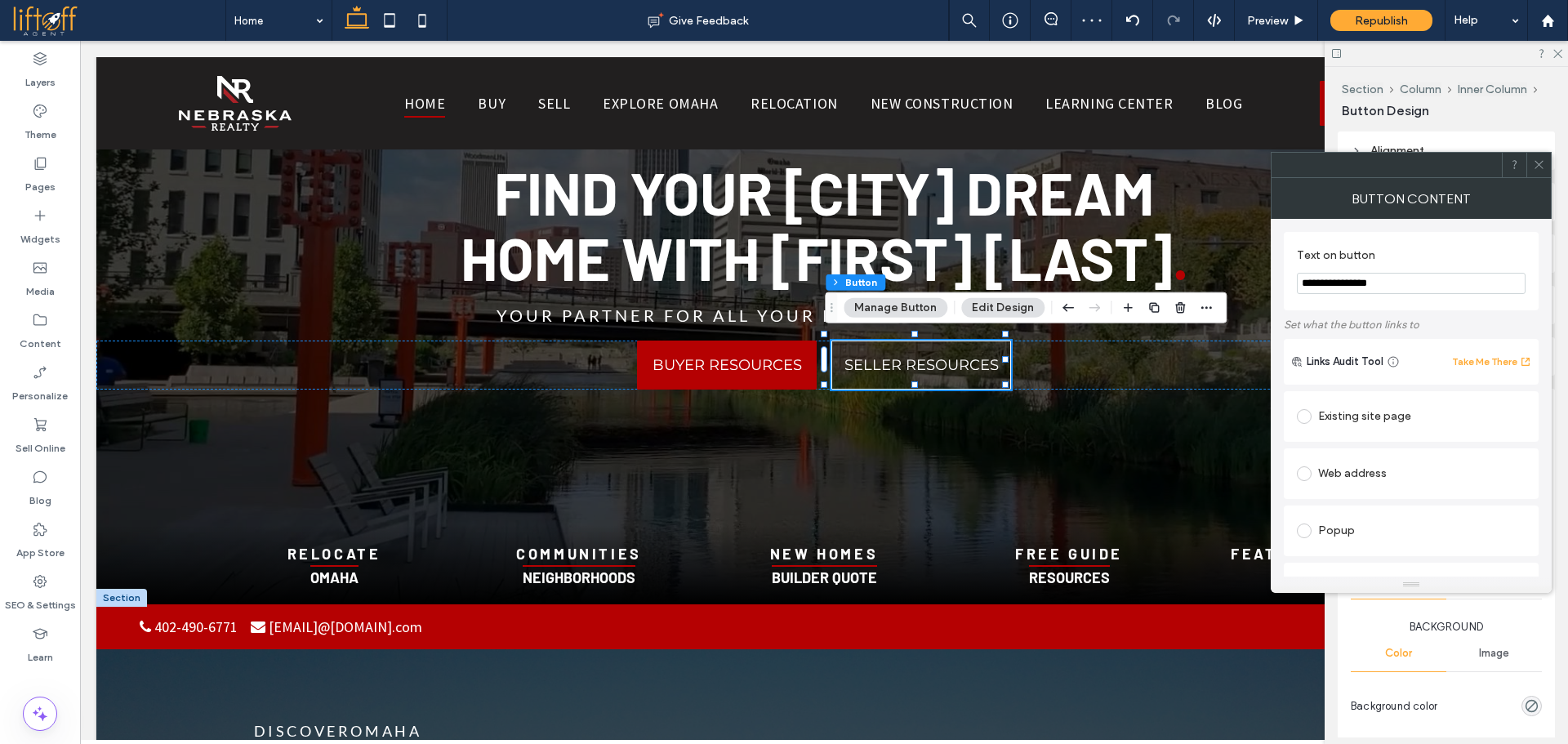 click on "Existing site page" 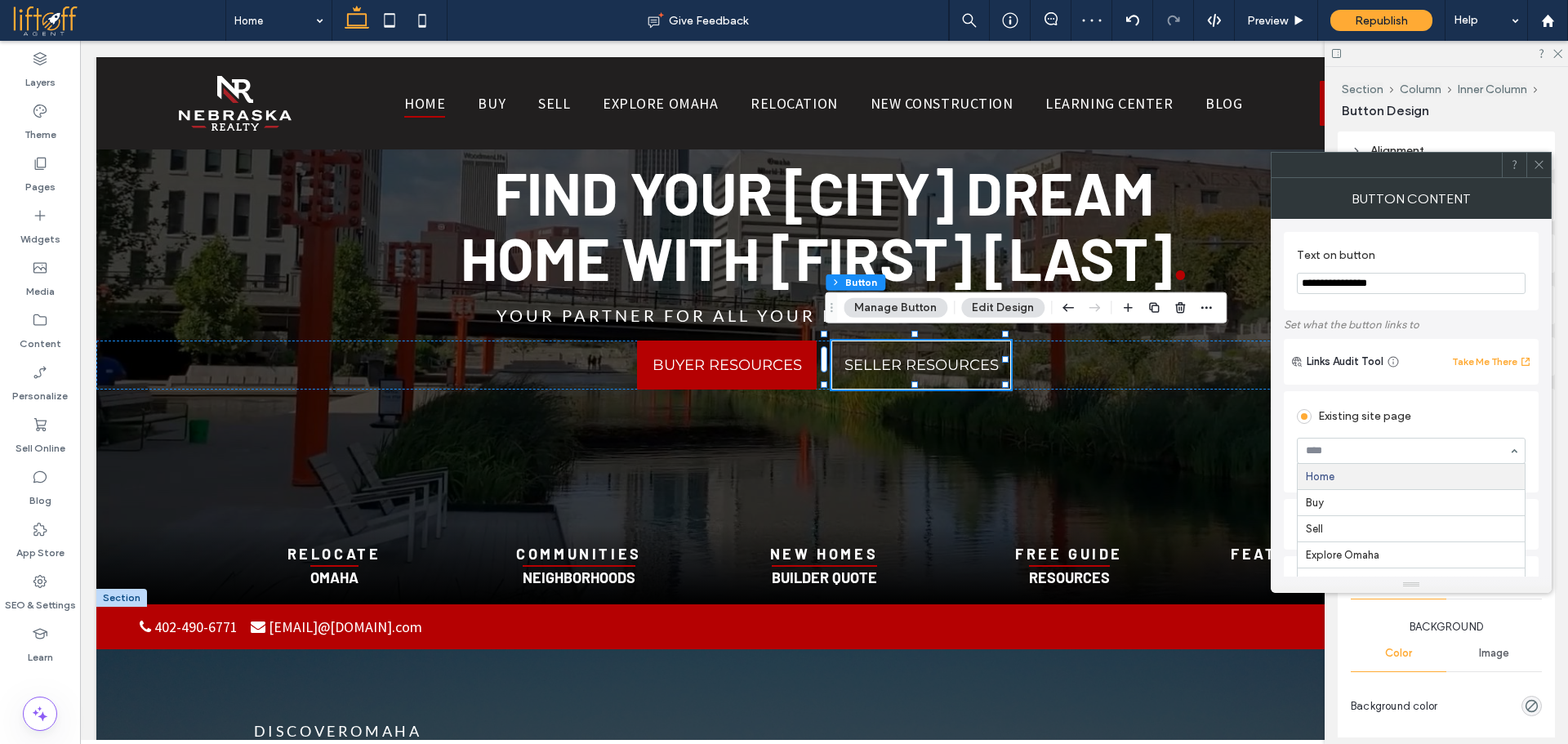 type on "*" 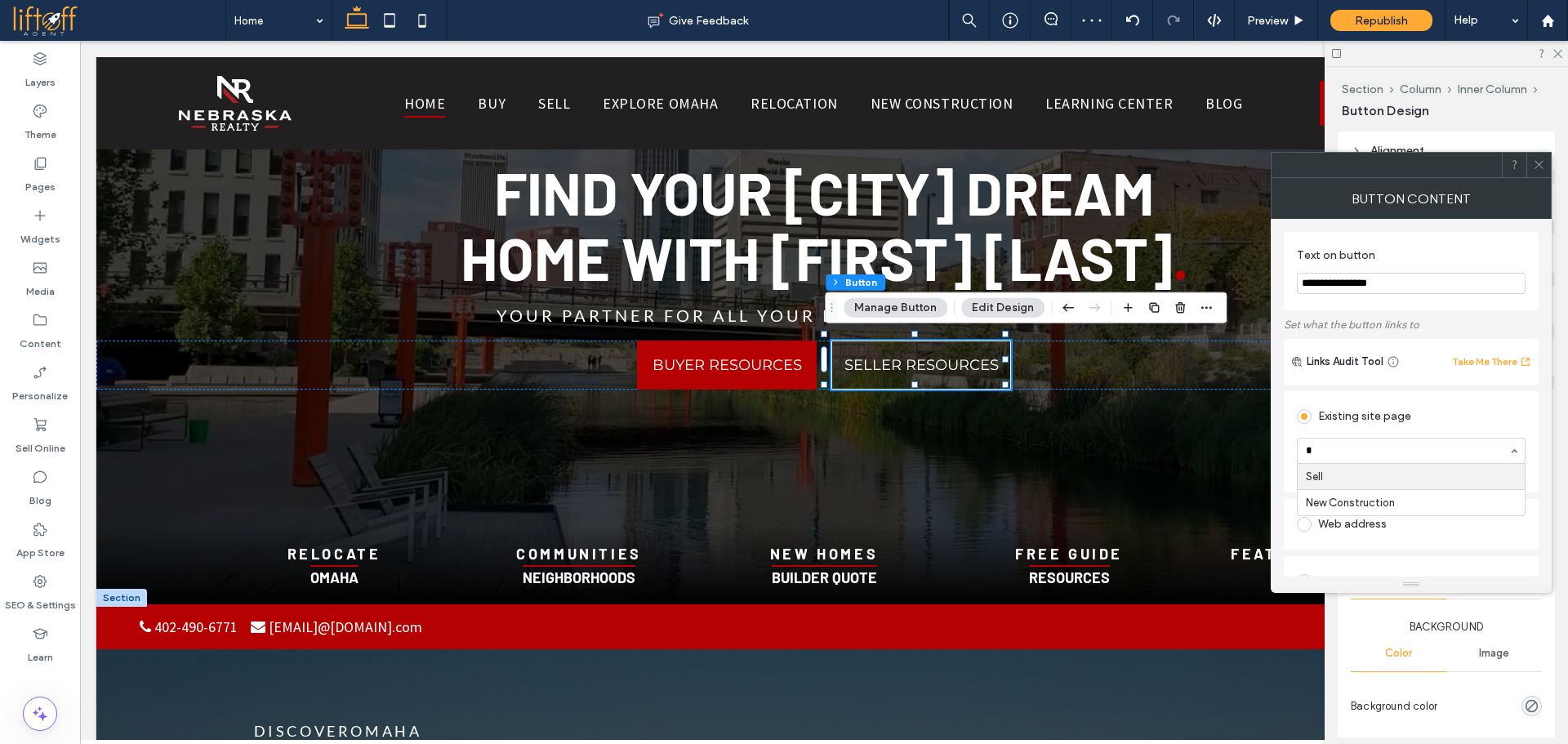 type 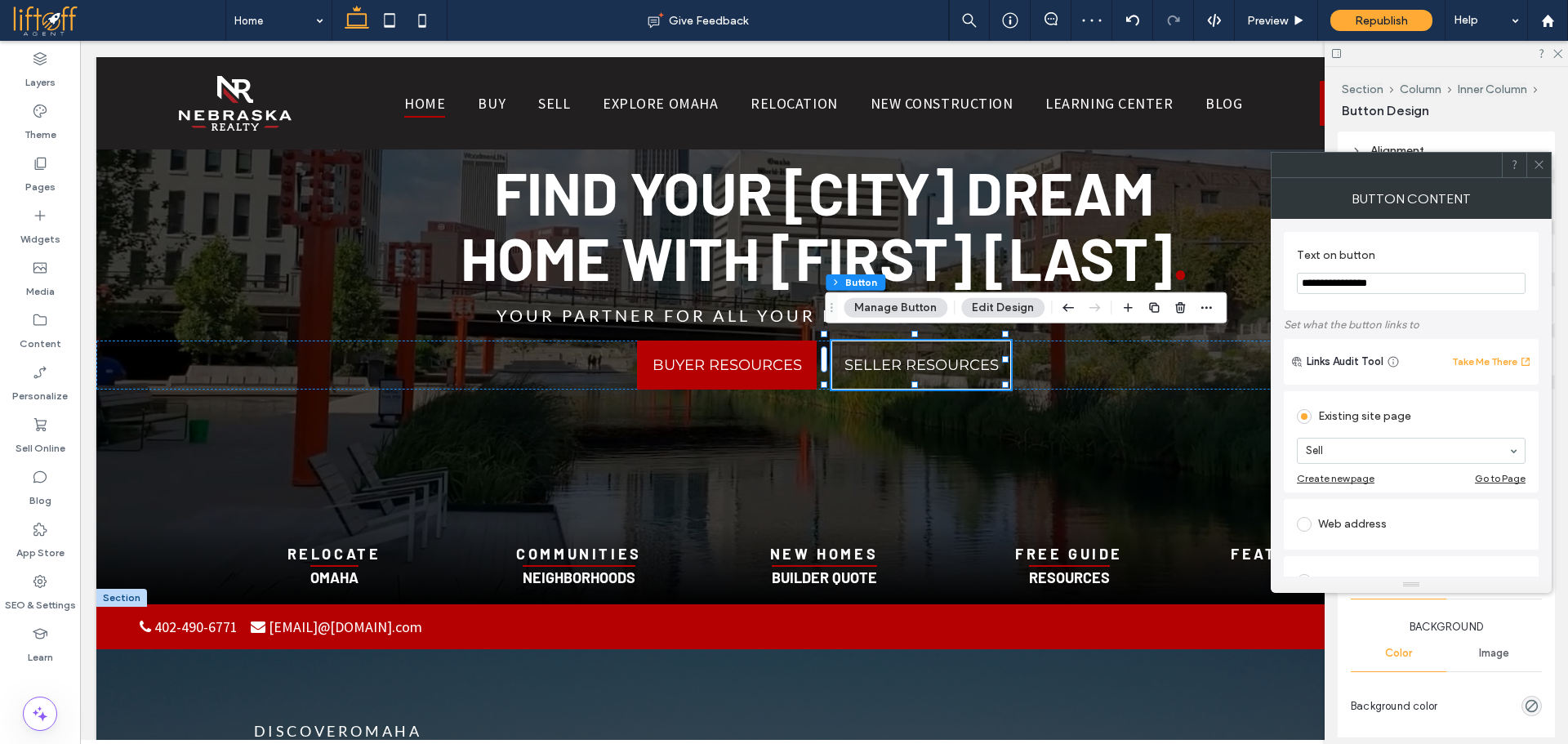click 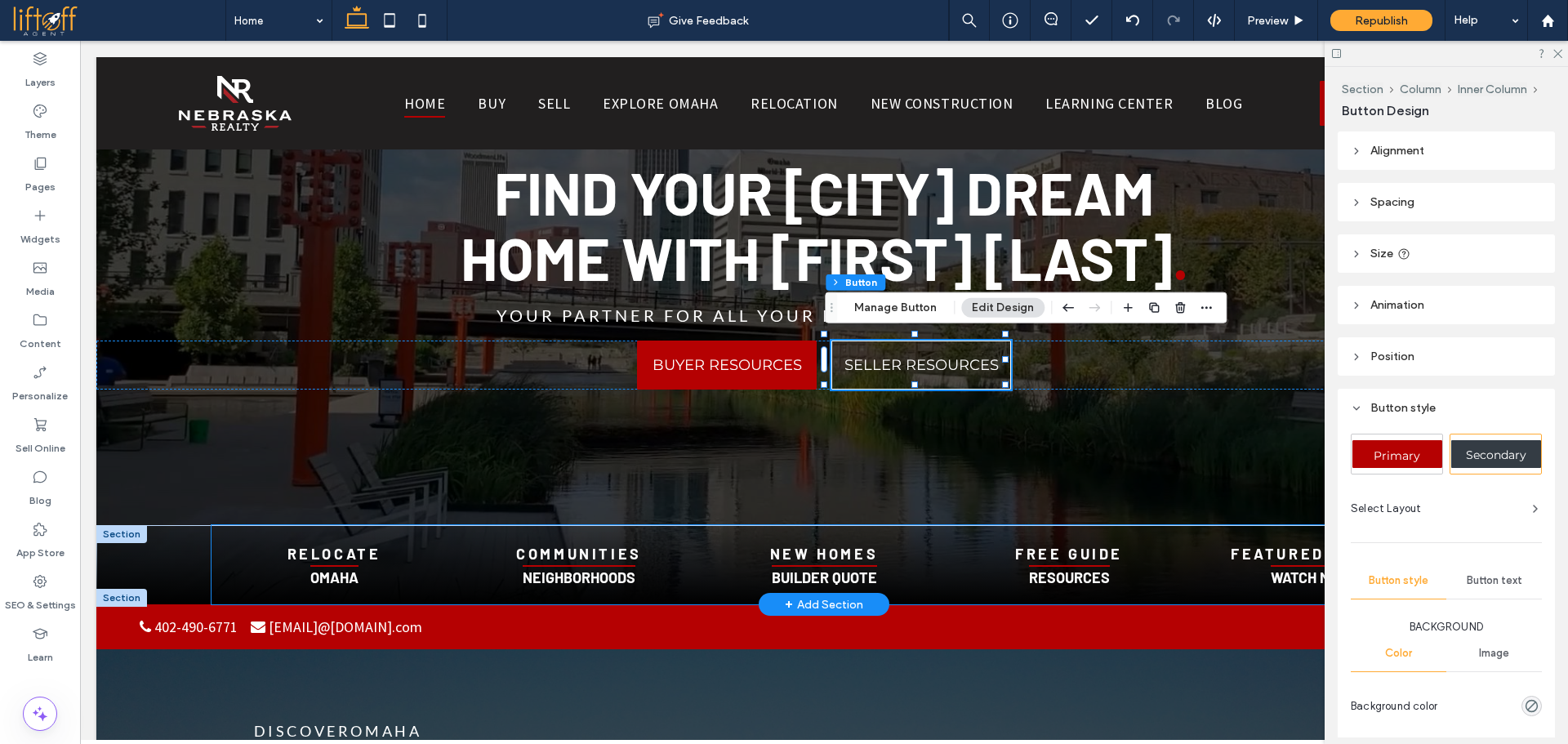 click 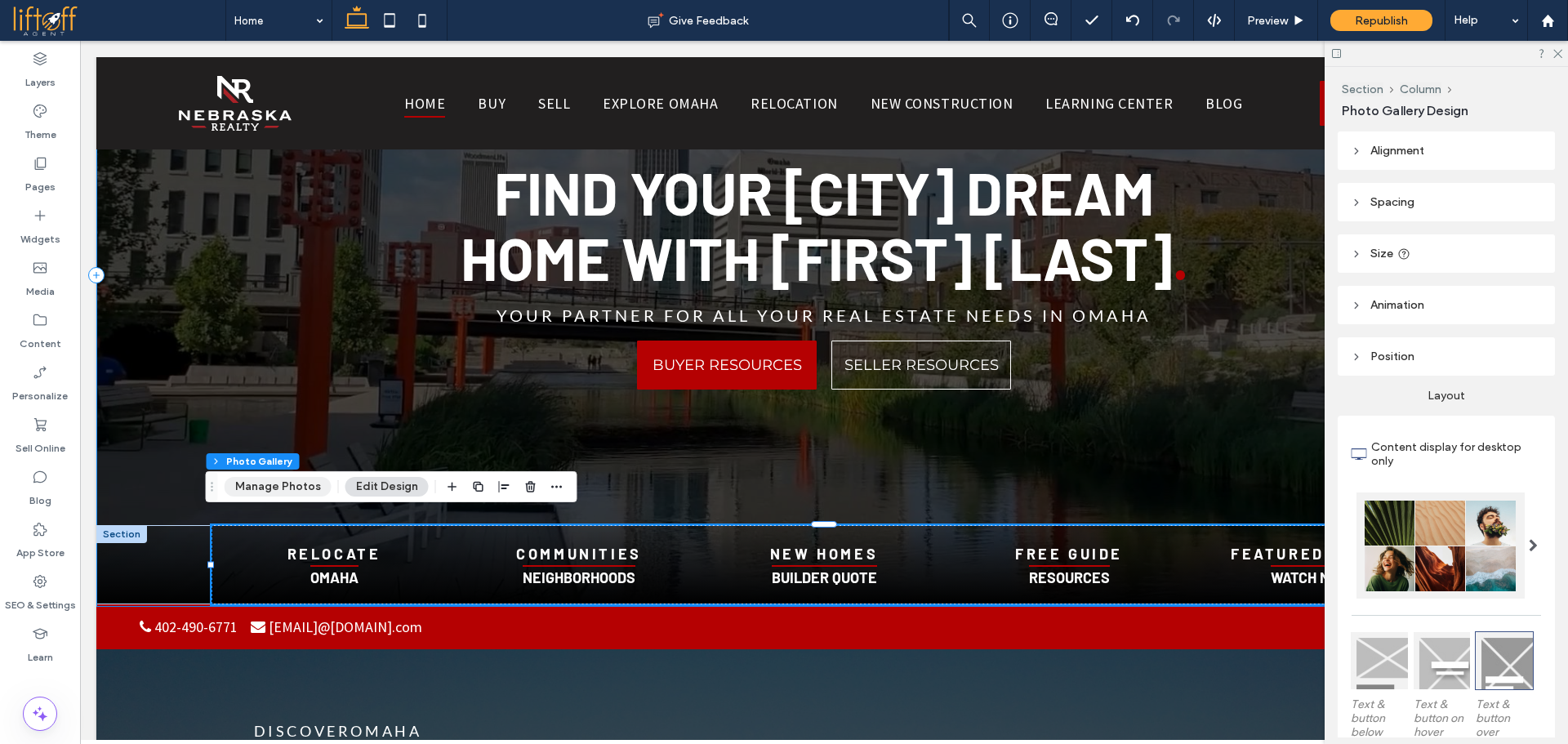 click on "Manage Photos" 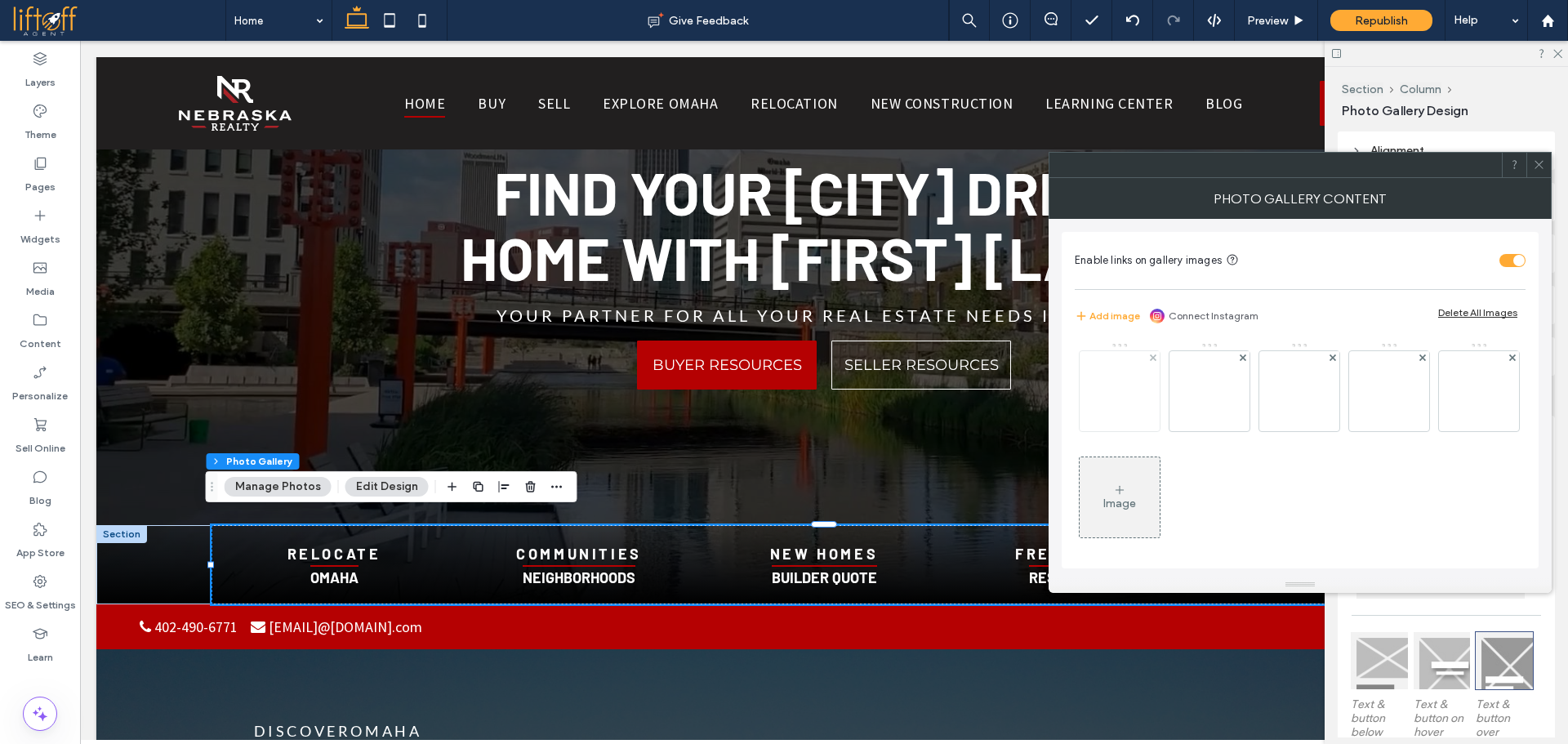 click 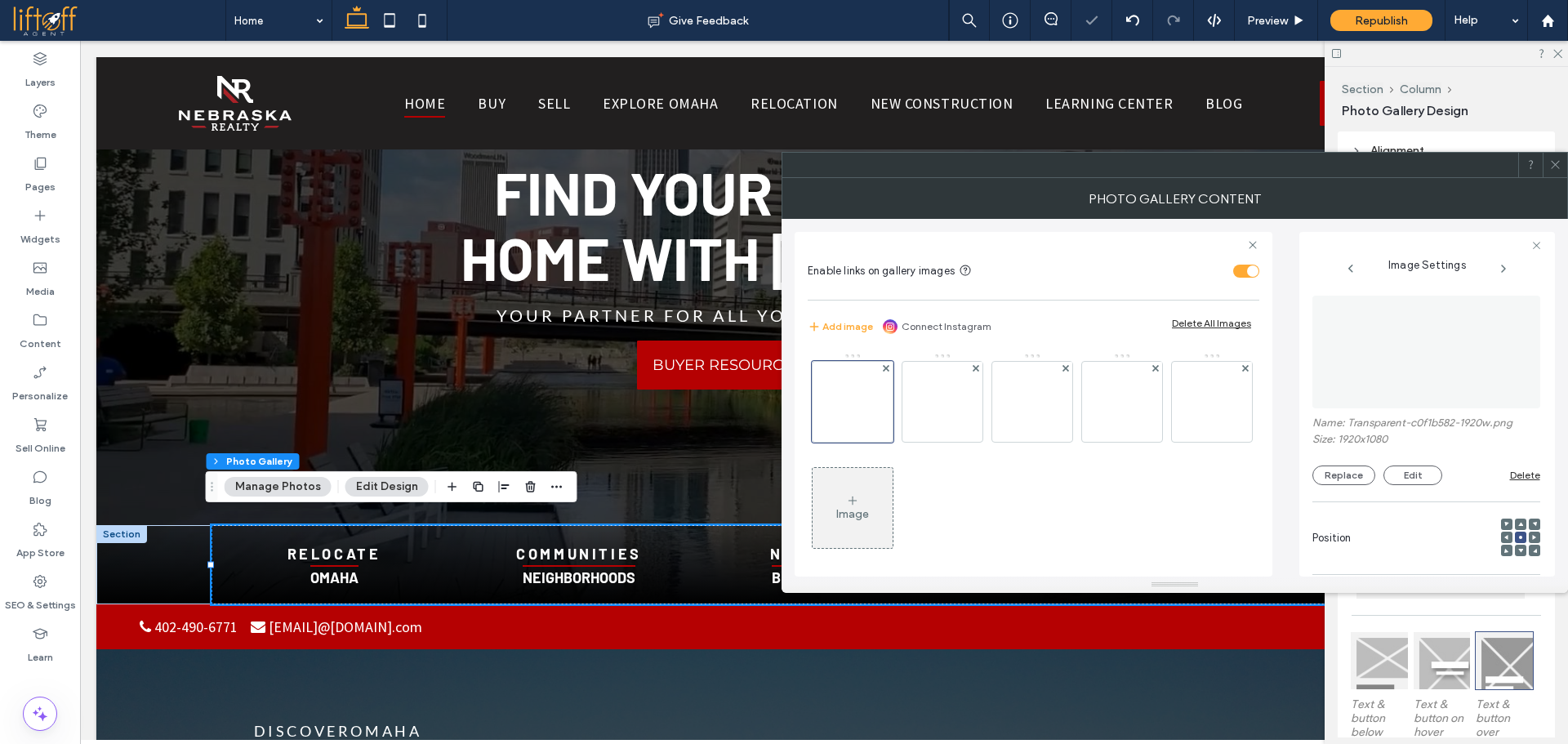 scroll, scrollTop: 0, scrollLeft: 42, axis: horizontal 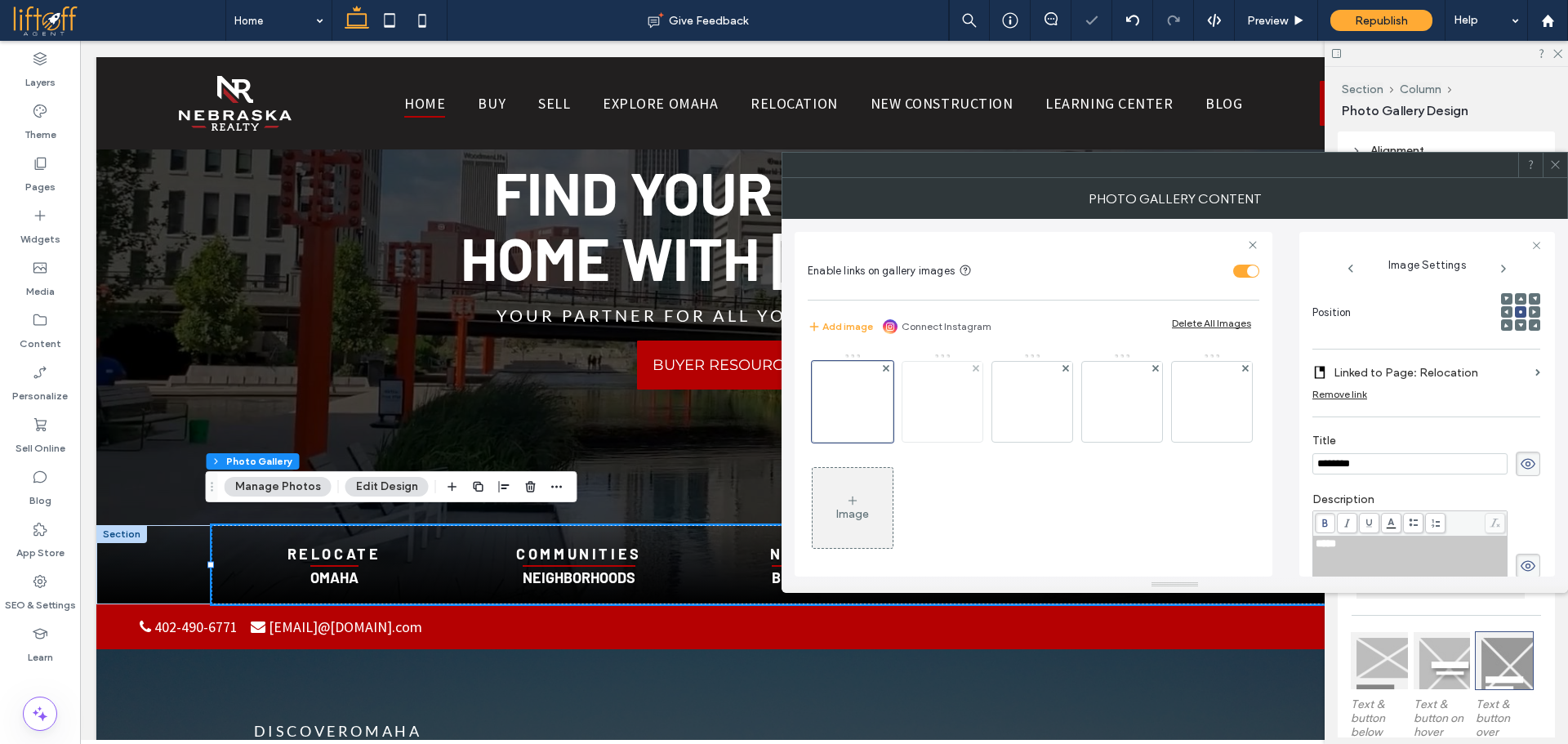 click 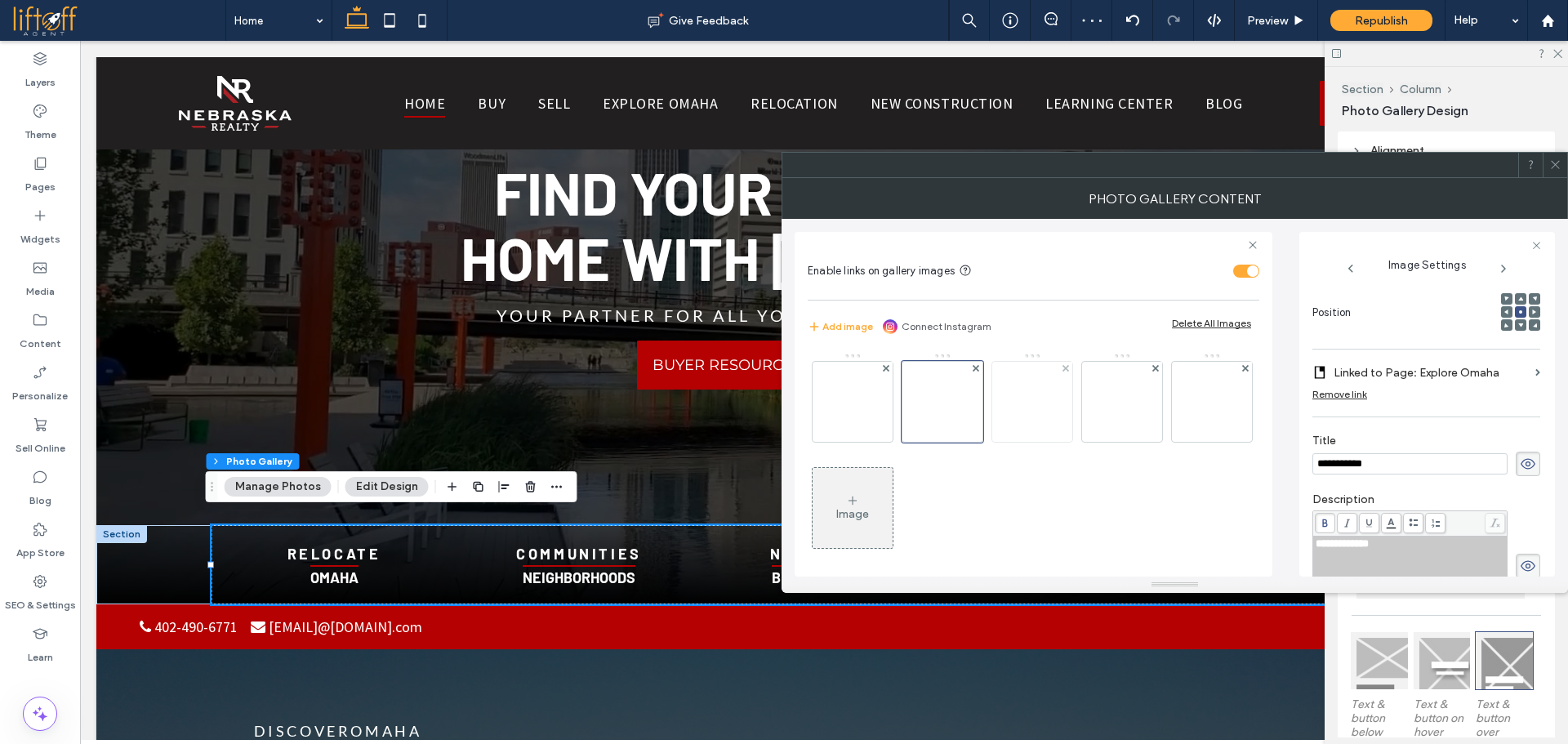 click 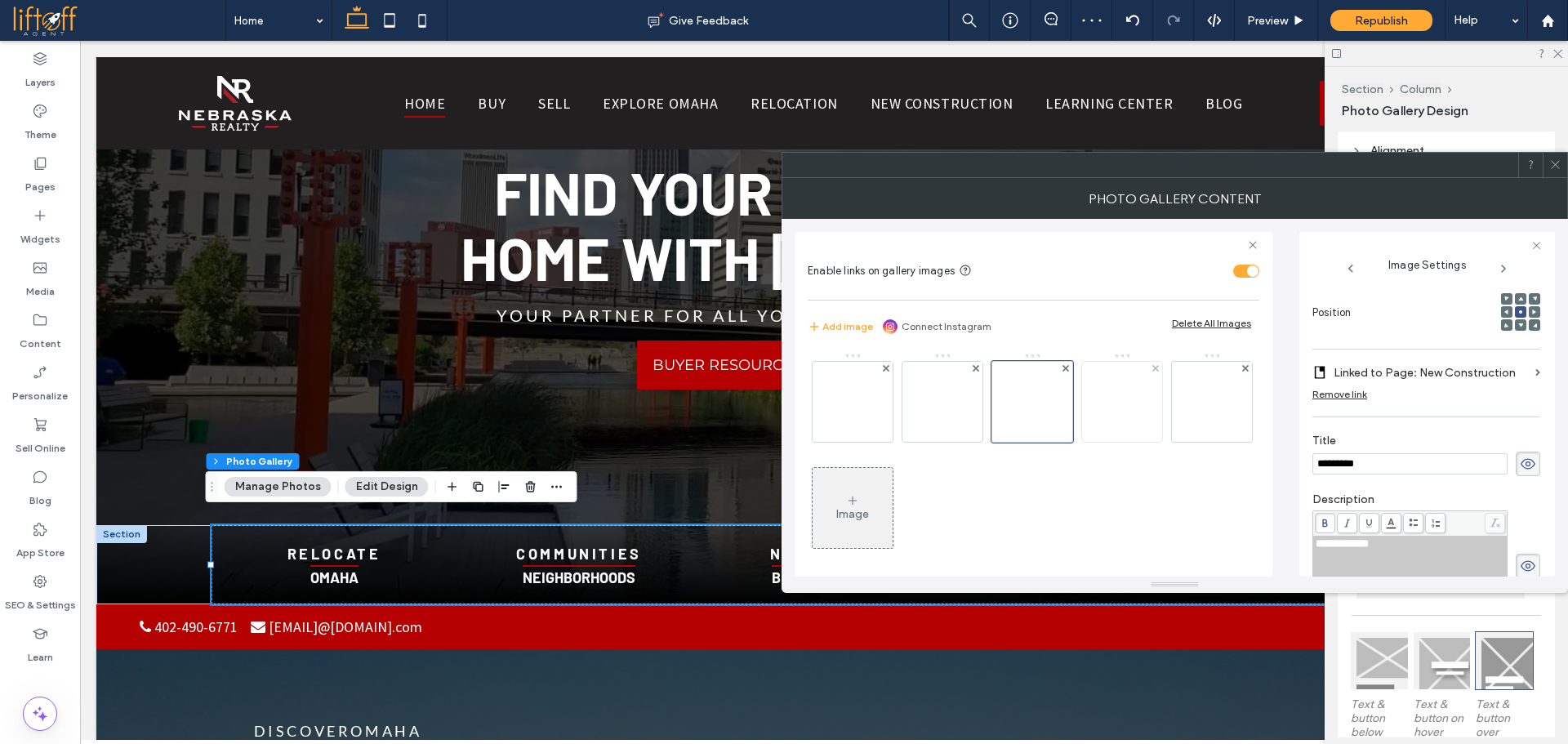 click 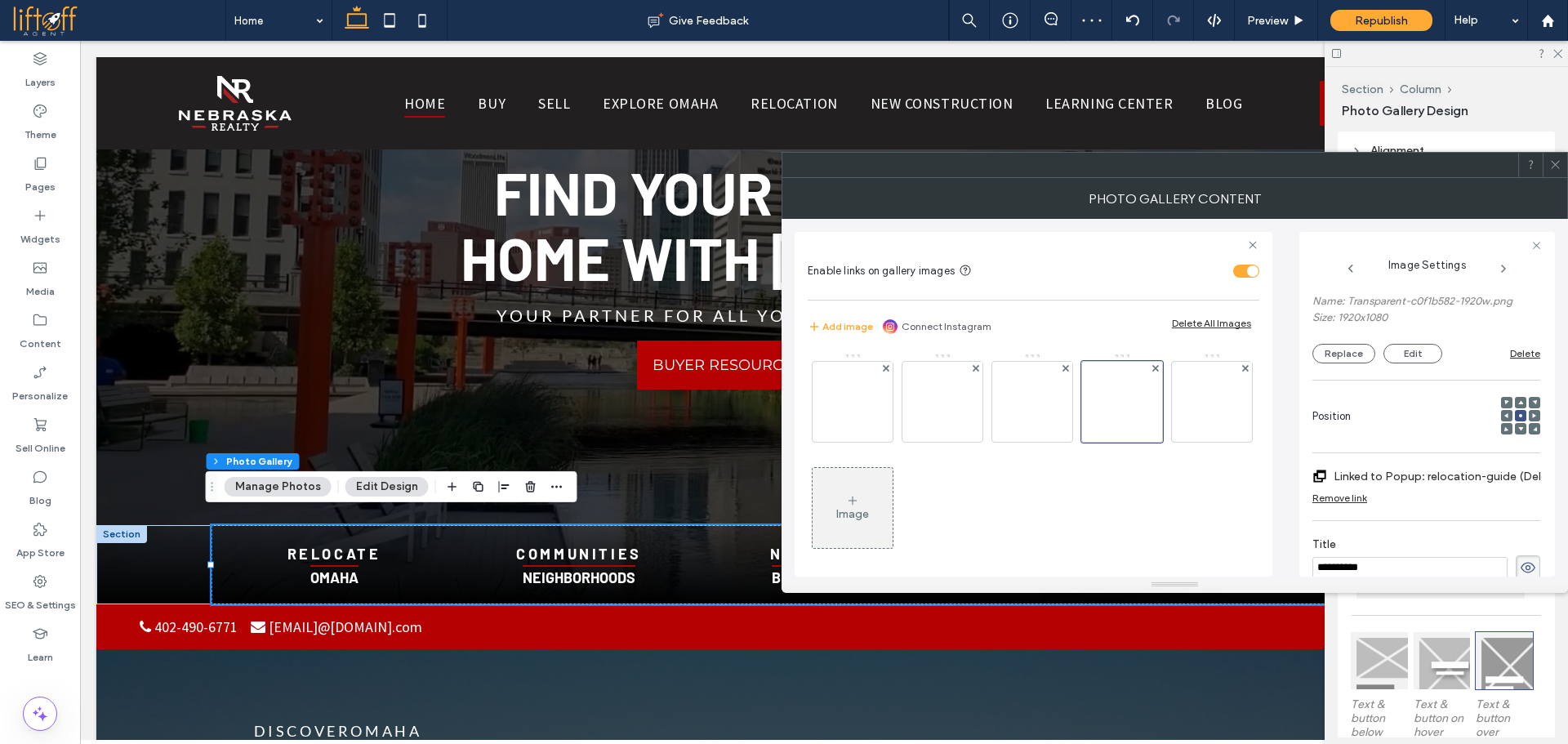 scroll, scrollTop: 0, scrollLeft: 0, axis: both 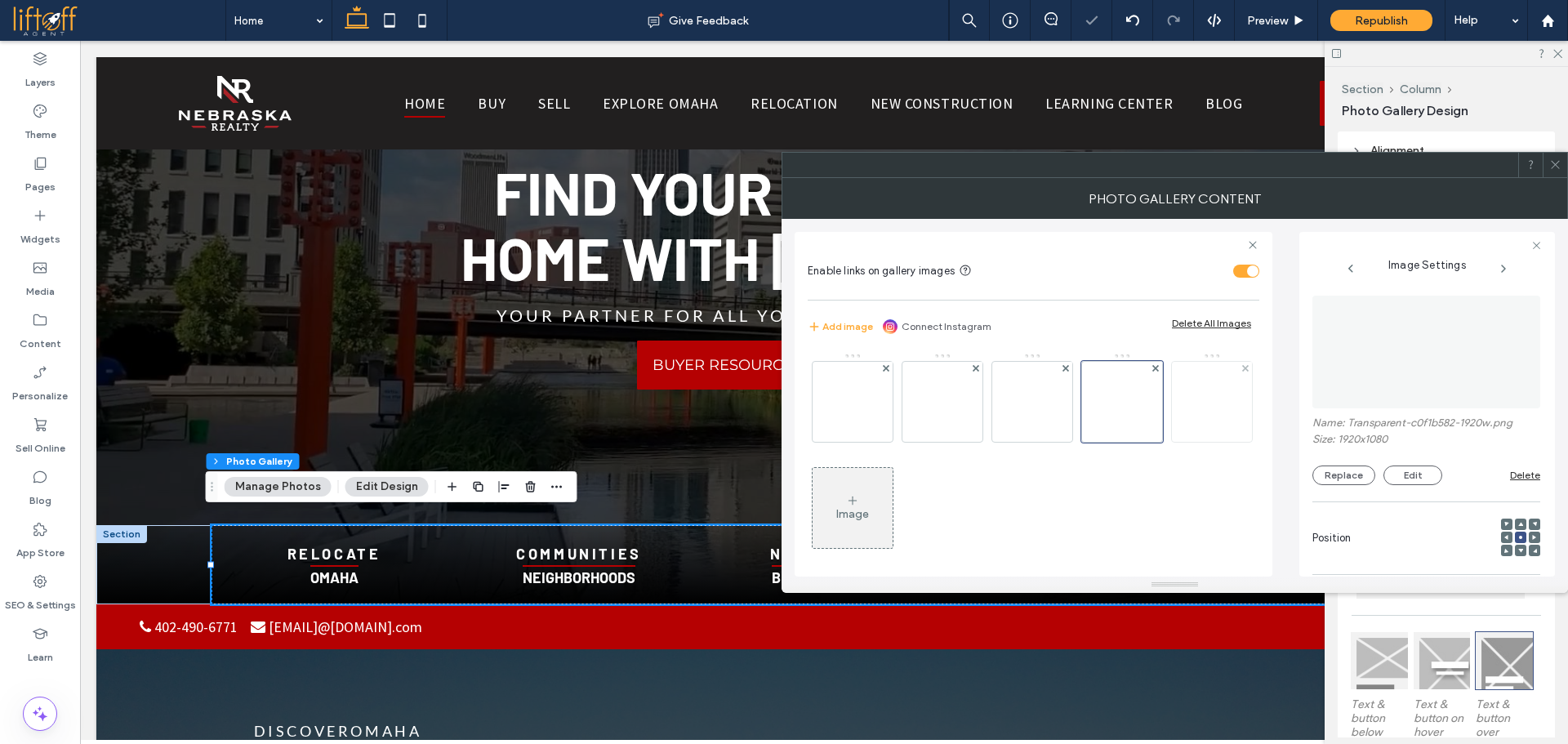 click 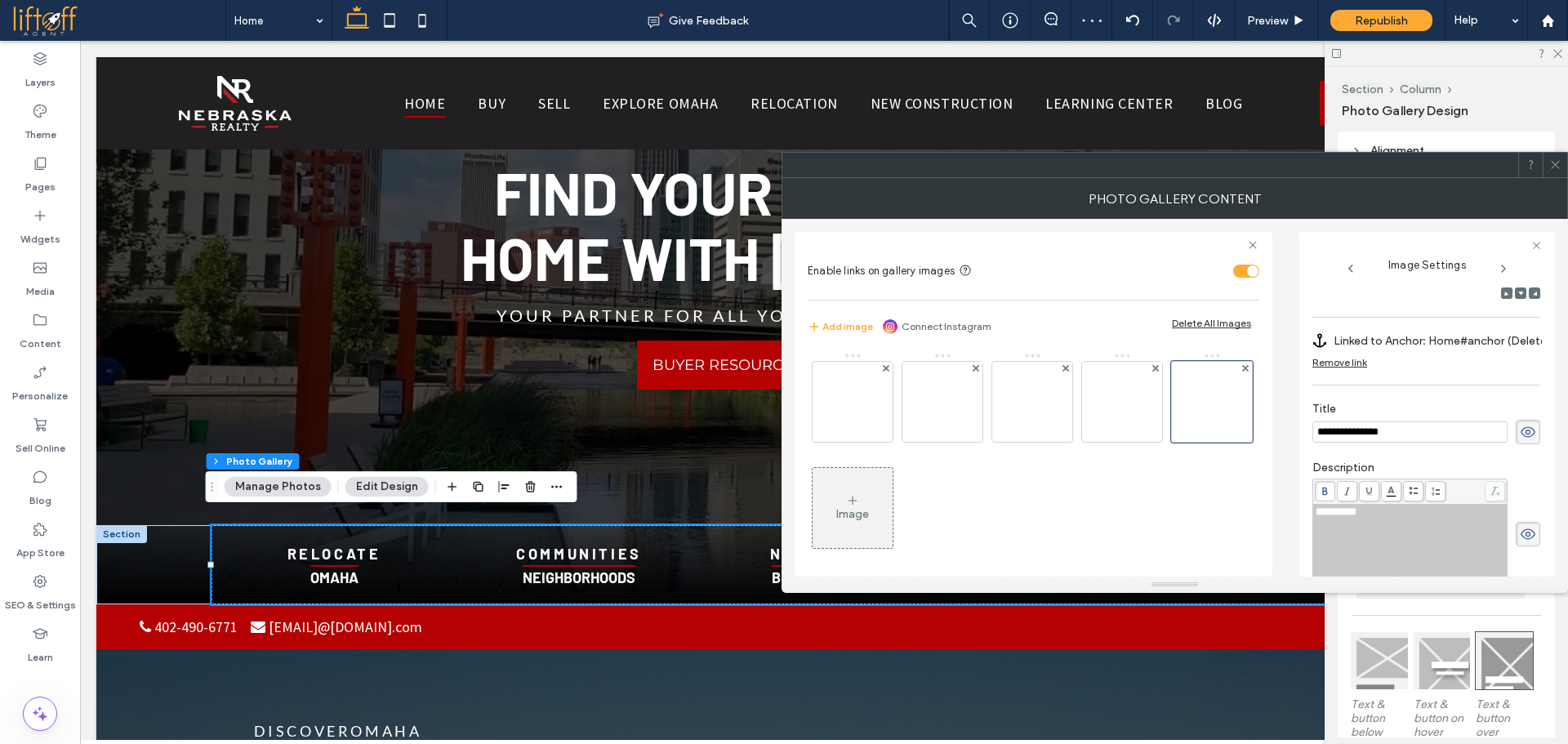 click 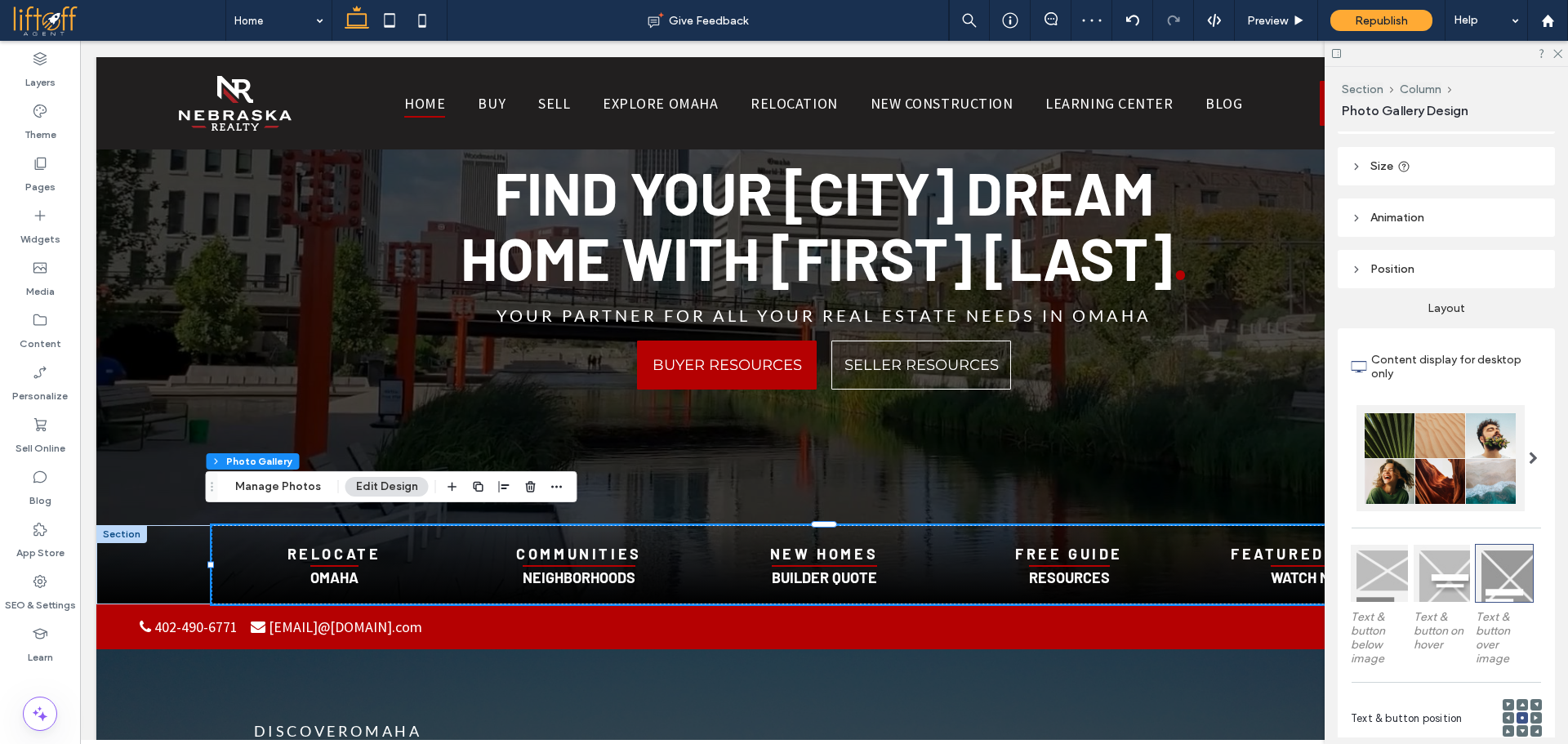 scroll, scrollTop: 111, scrollLeft: 0, axis: vertical 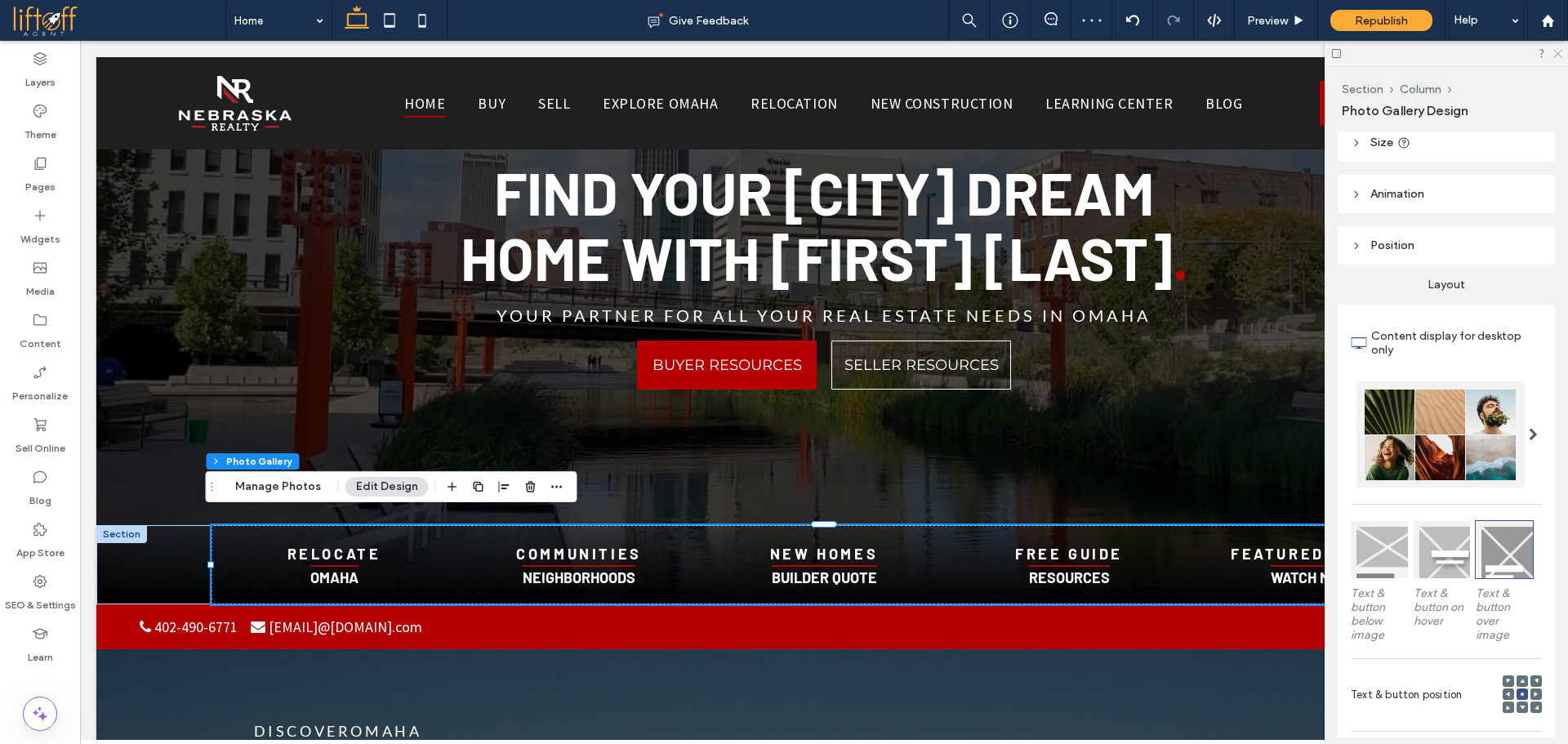 drag, startPoint x: 1559, startPoint y: 51, endPoint x: 1467, endPoint y: 109, distance: 108.75661 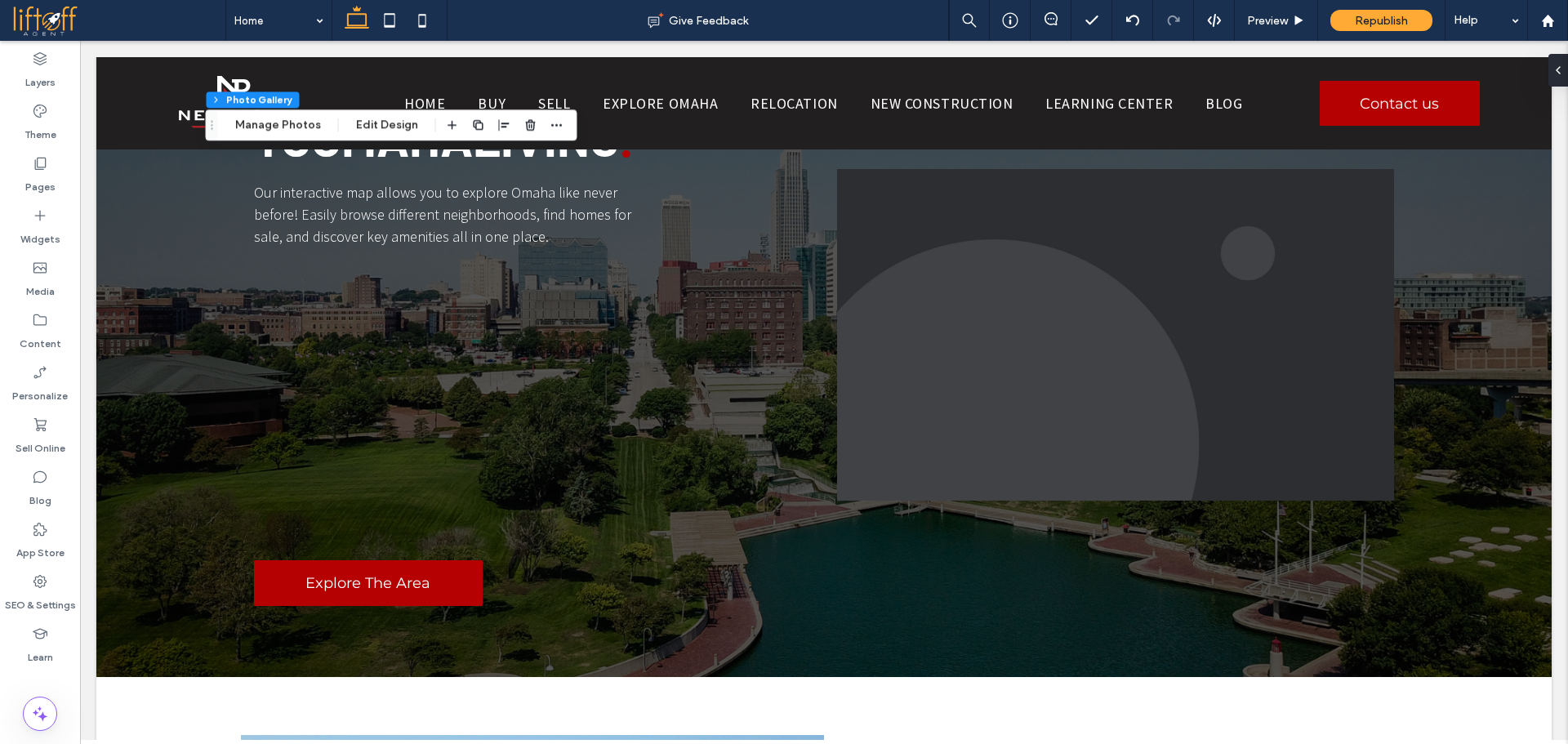 scroll, scrollTop: 889, scrollLeft: 0, axis: vertical 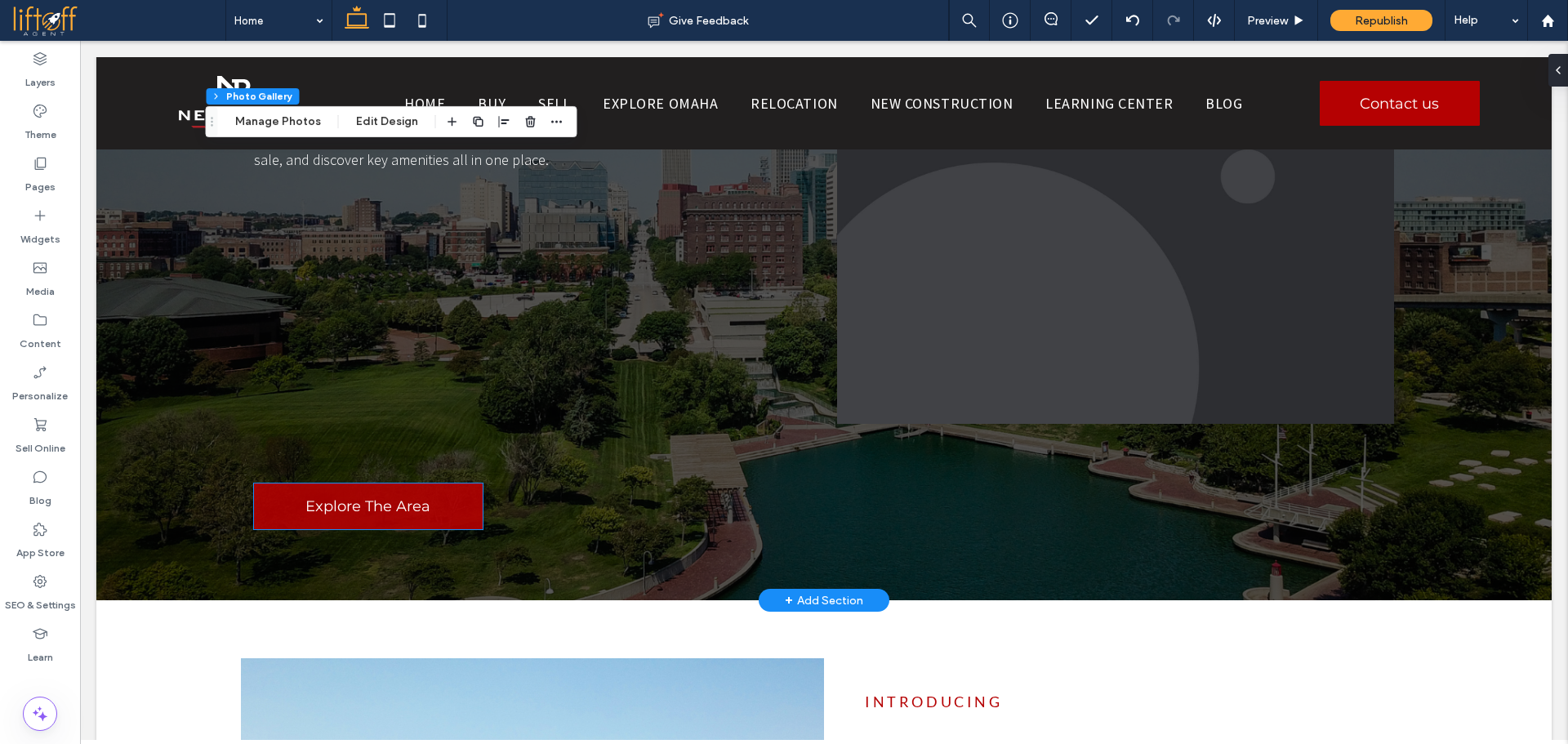 click on "Explore The Area" 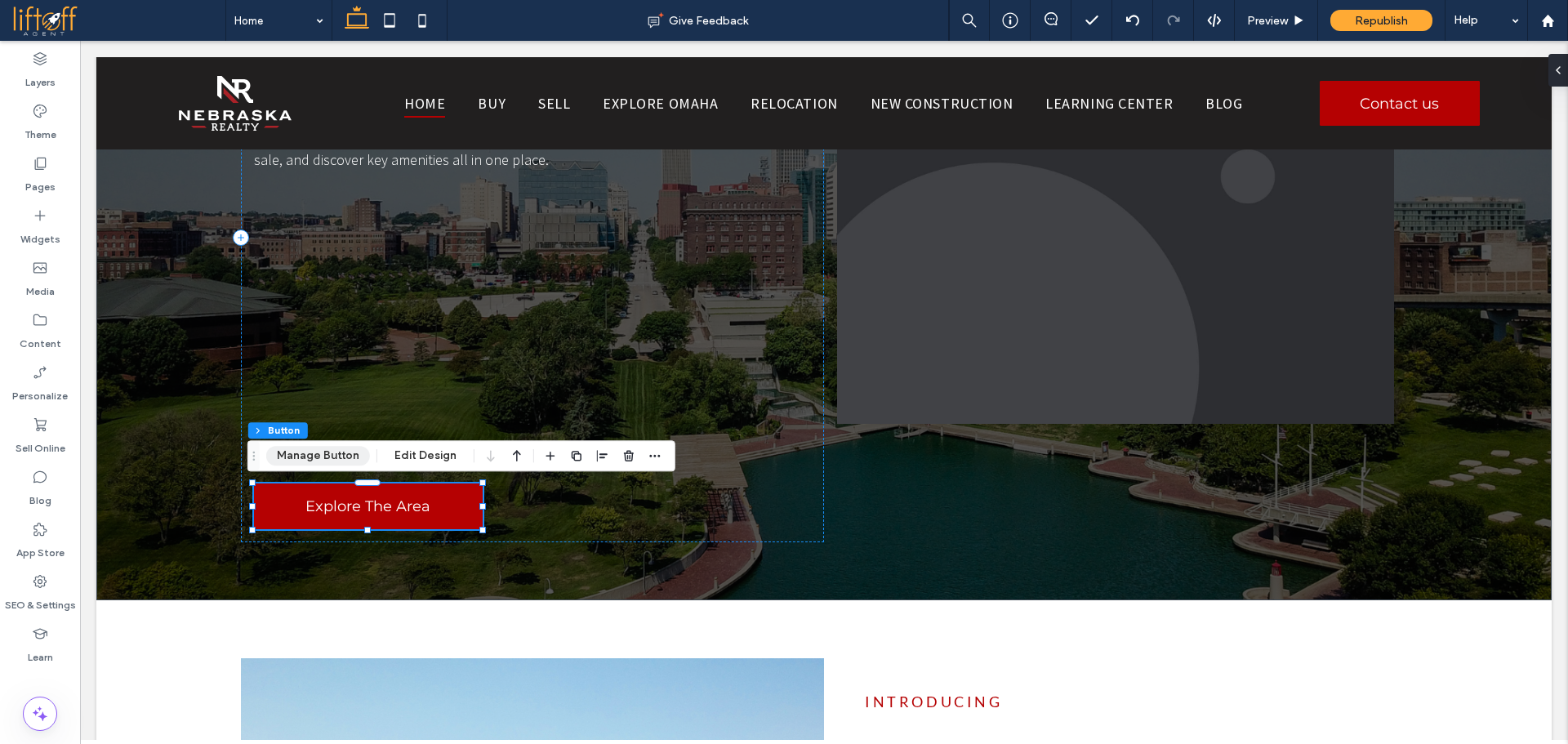 click on "Manage Button" 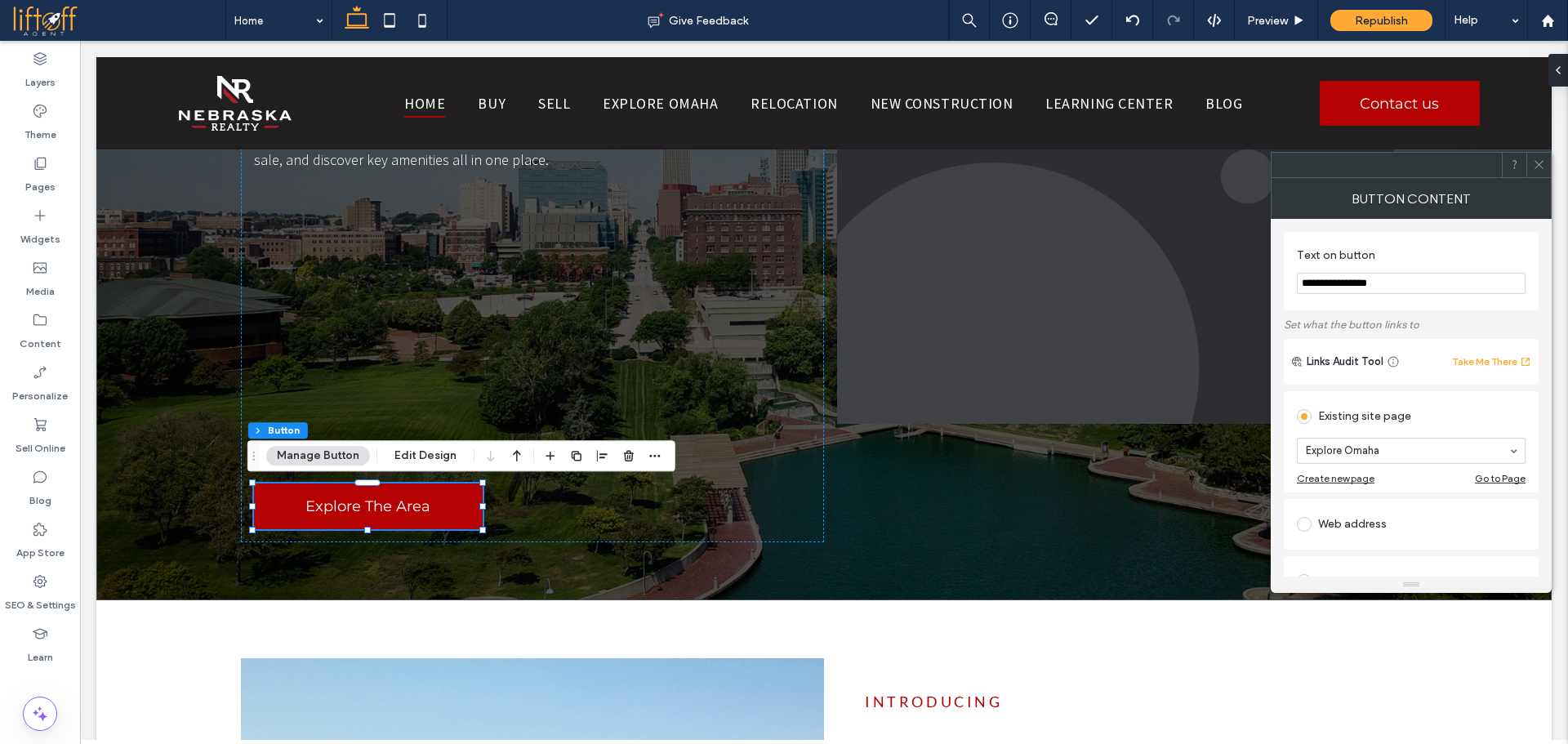click on "**********" 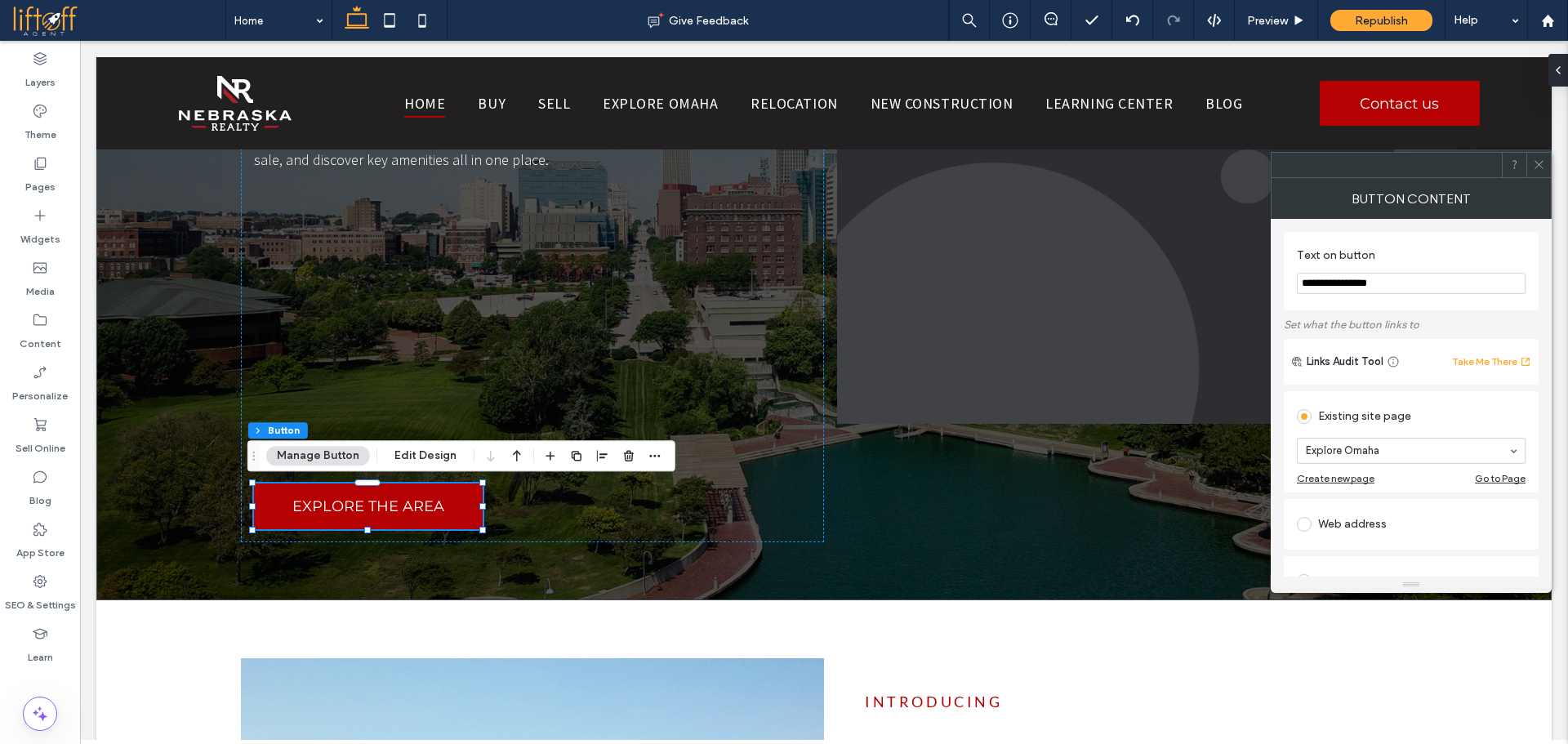 type on "**********" 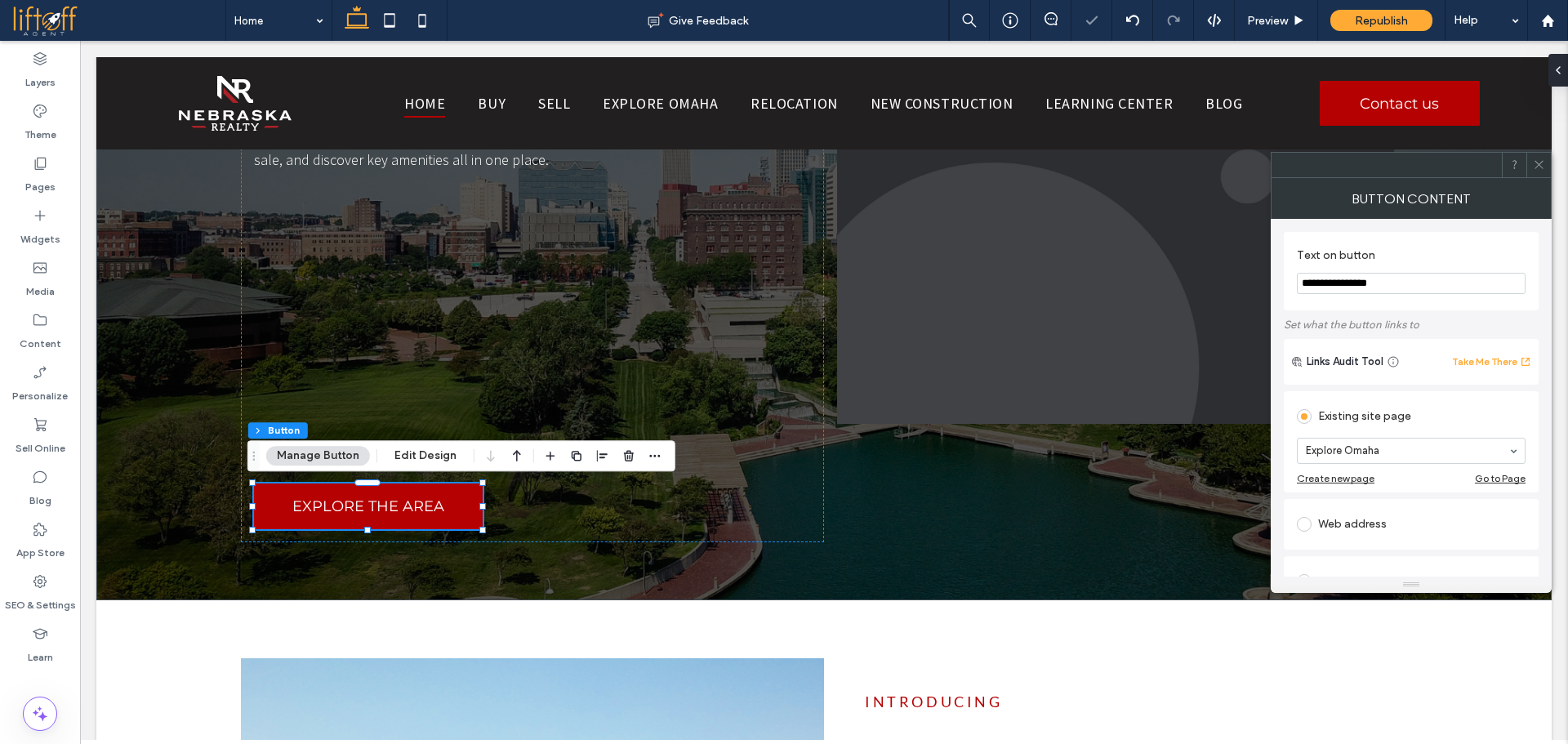 drag, startPoint x: 1543, startPoint y: 161, endPoint x: 1487, endPoint y: 118, distance: 70.60453 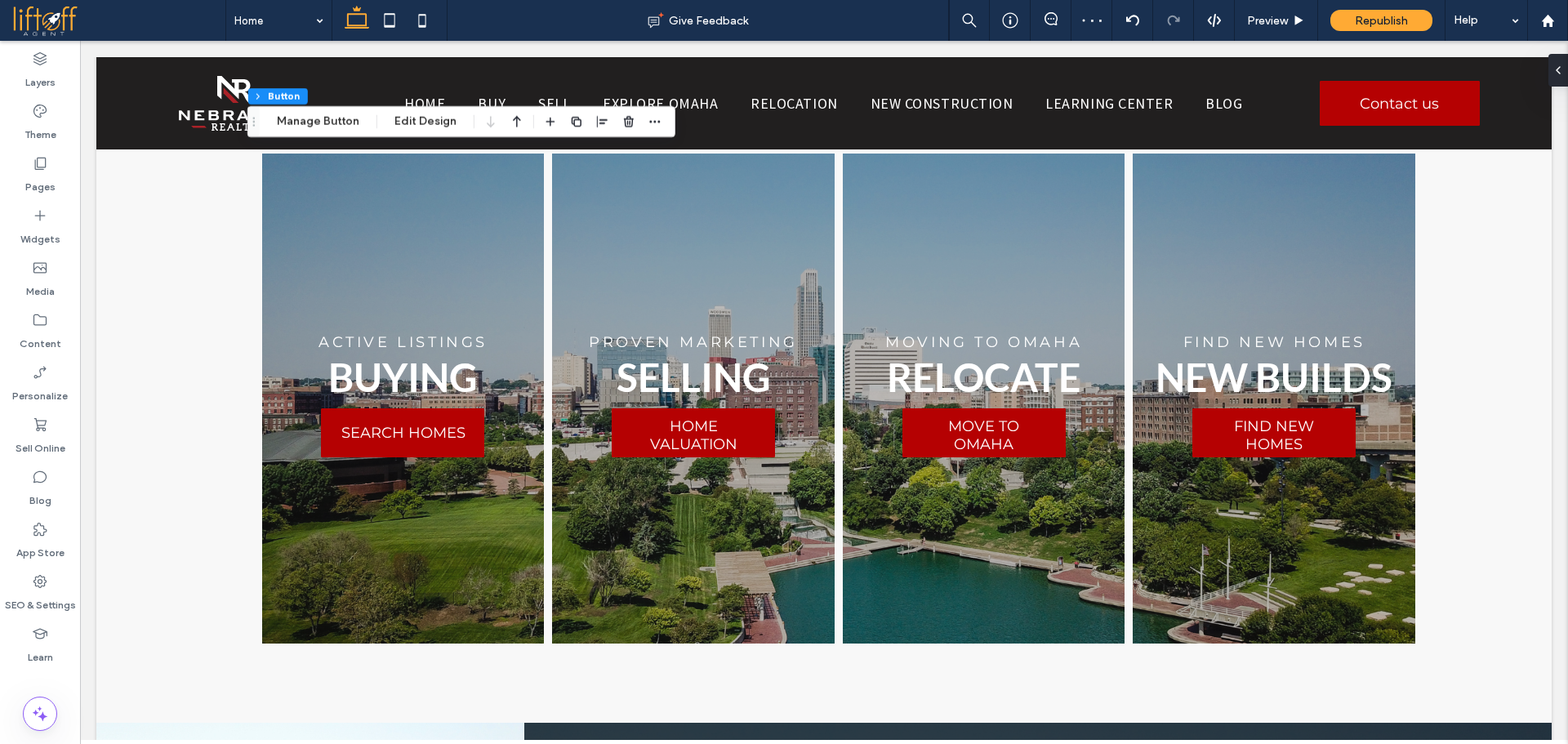 scroll, scrollTop: 2936, scrollLeft: 0, axis: vertical 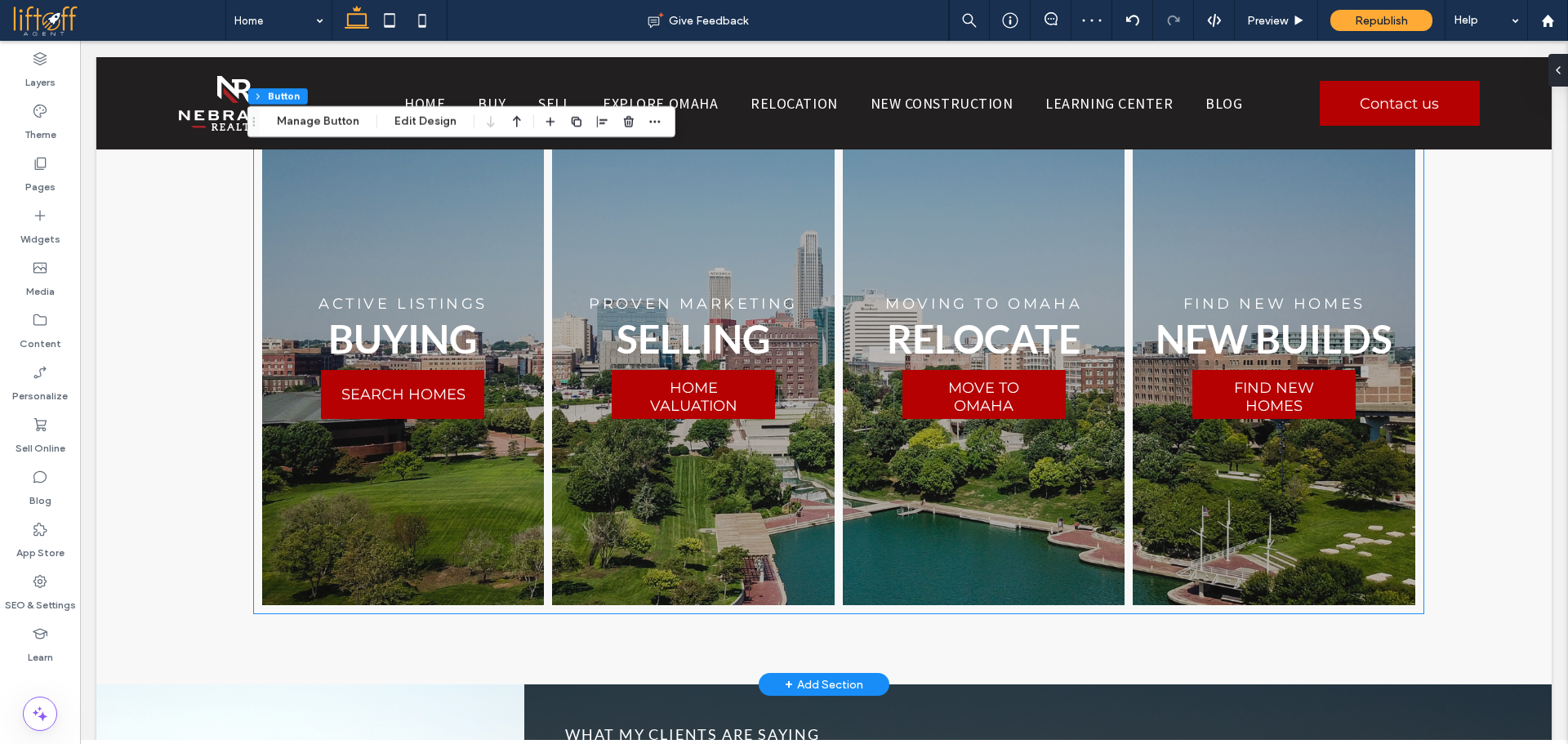 click 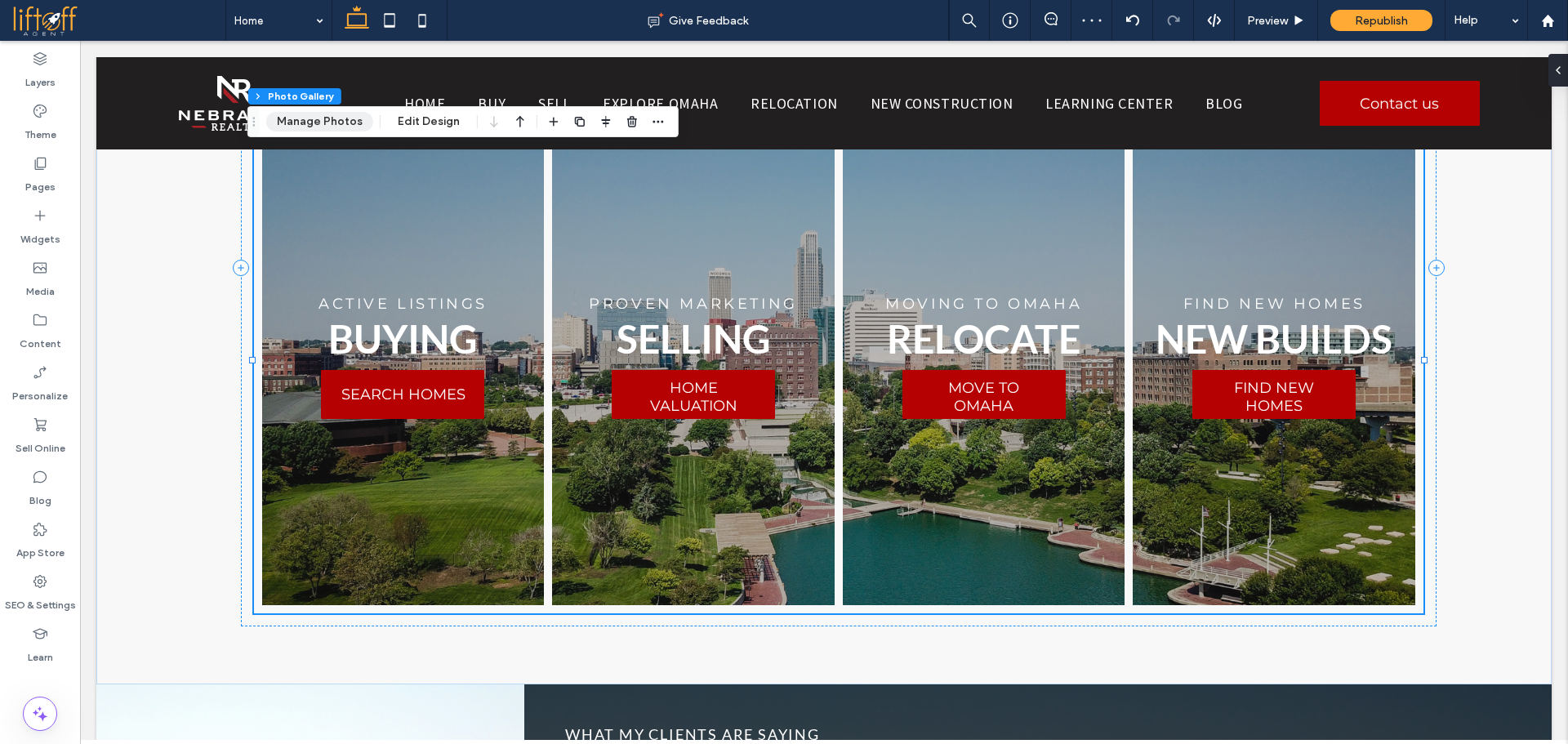 click on "Manage Photos" 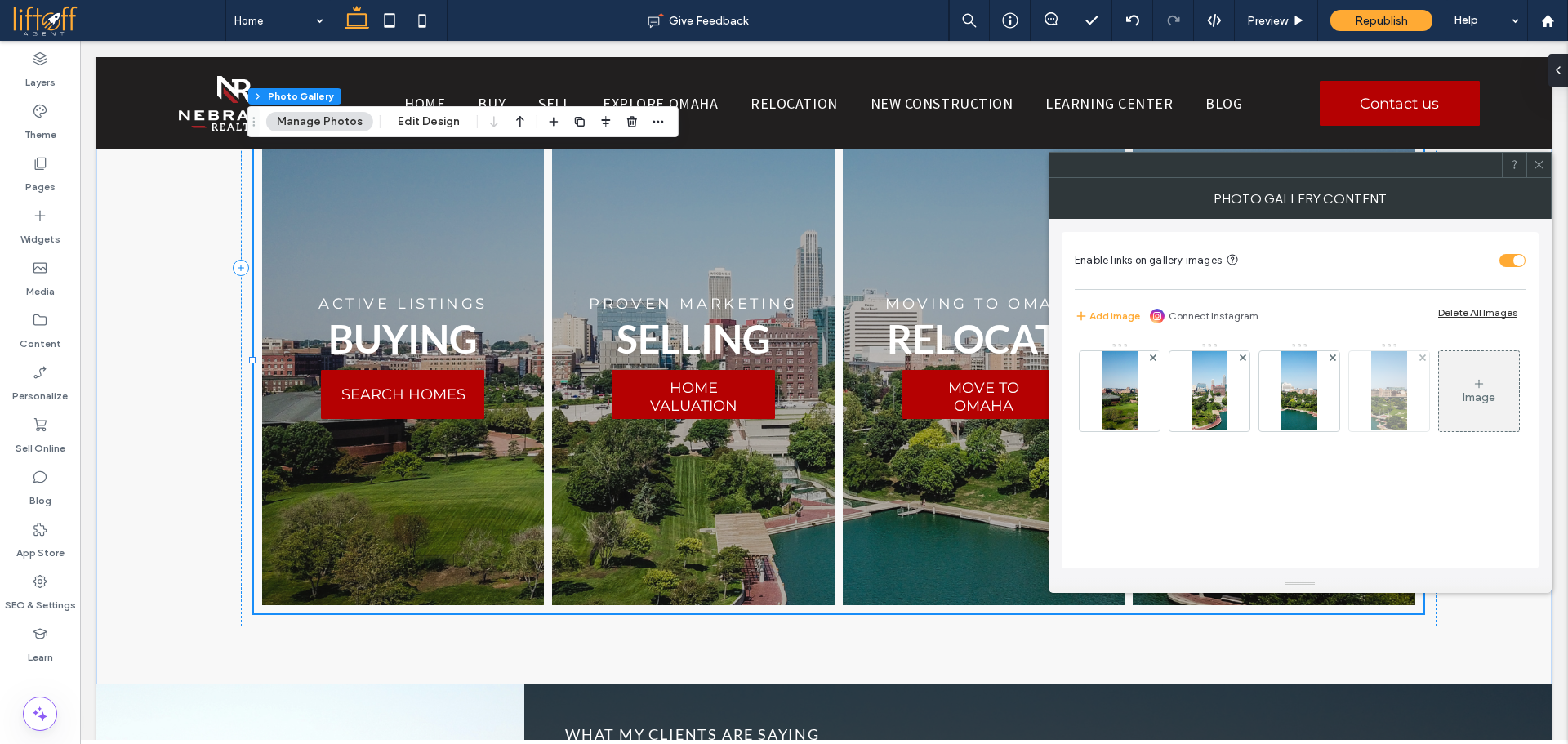 click 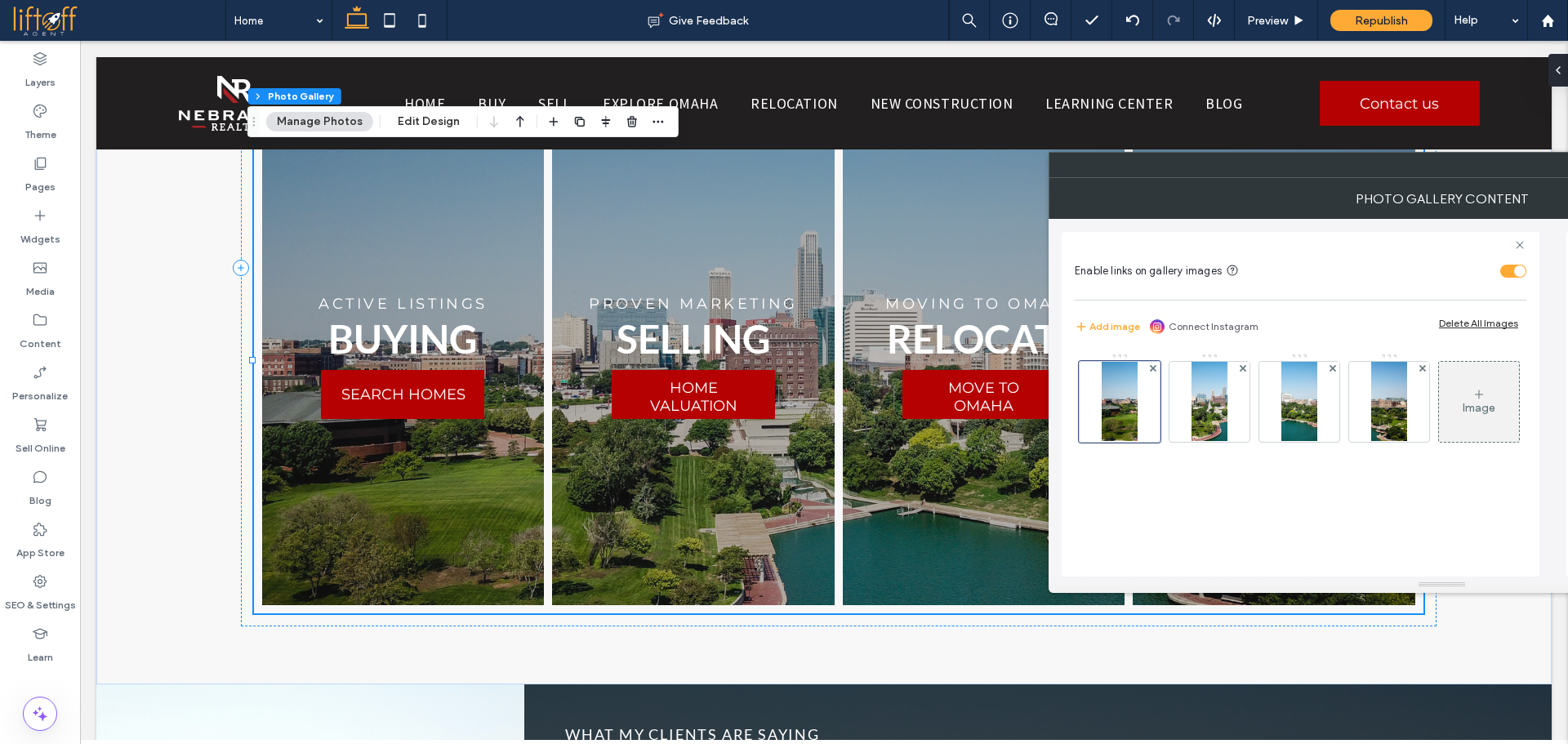 scroll, scrollTop: 0, scrollLeft: 42, axis: horizontal 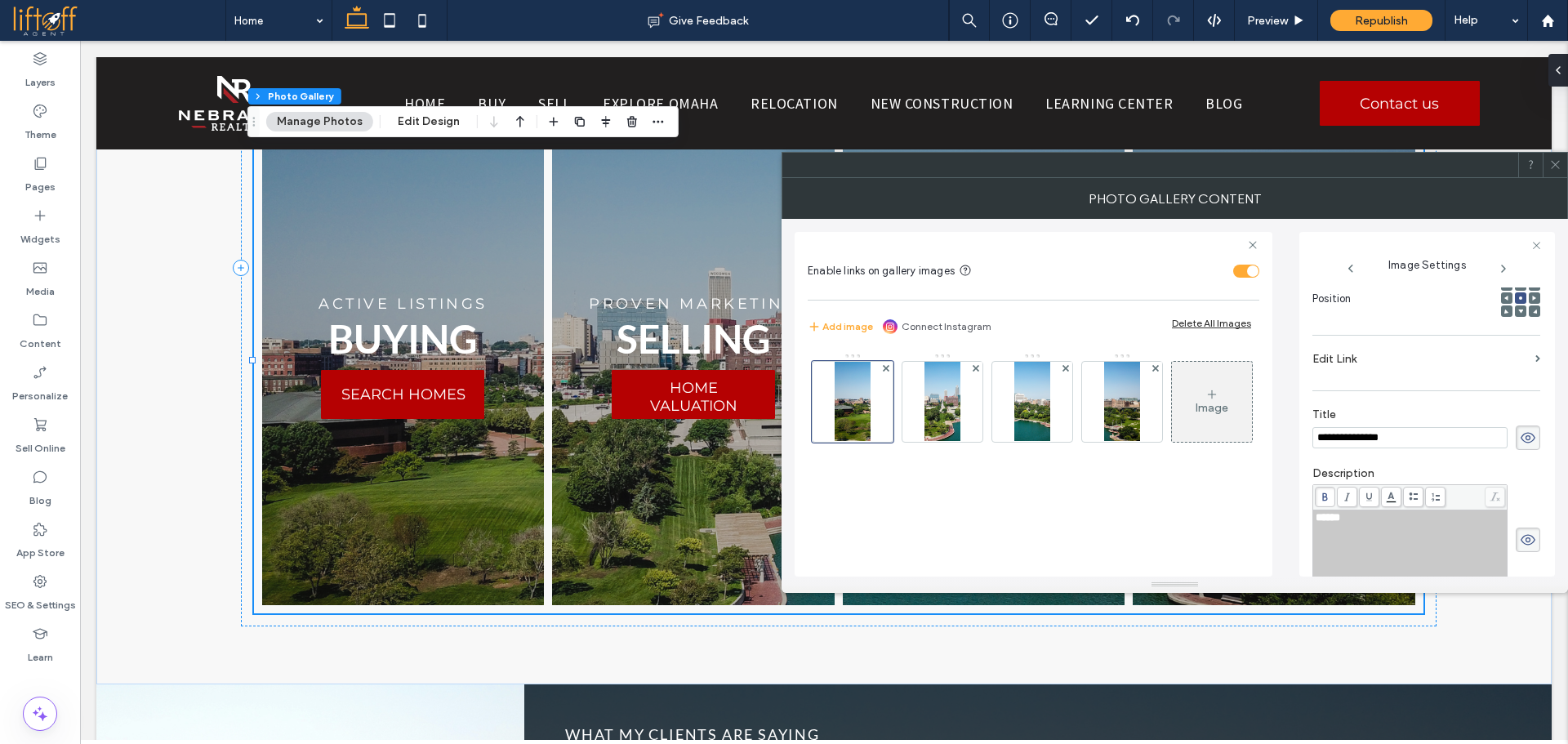click on "Edit Link" 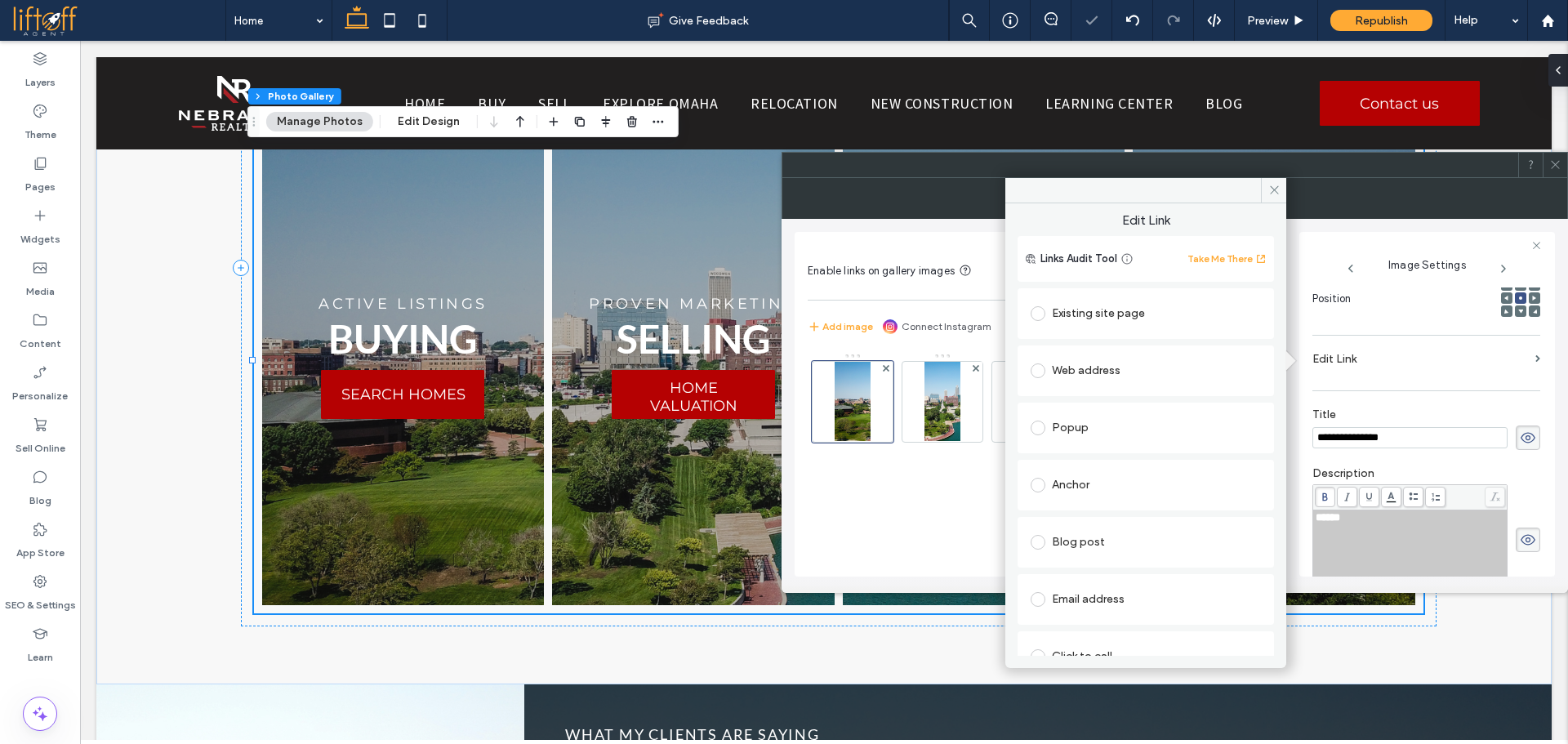 click on "Existing site page" 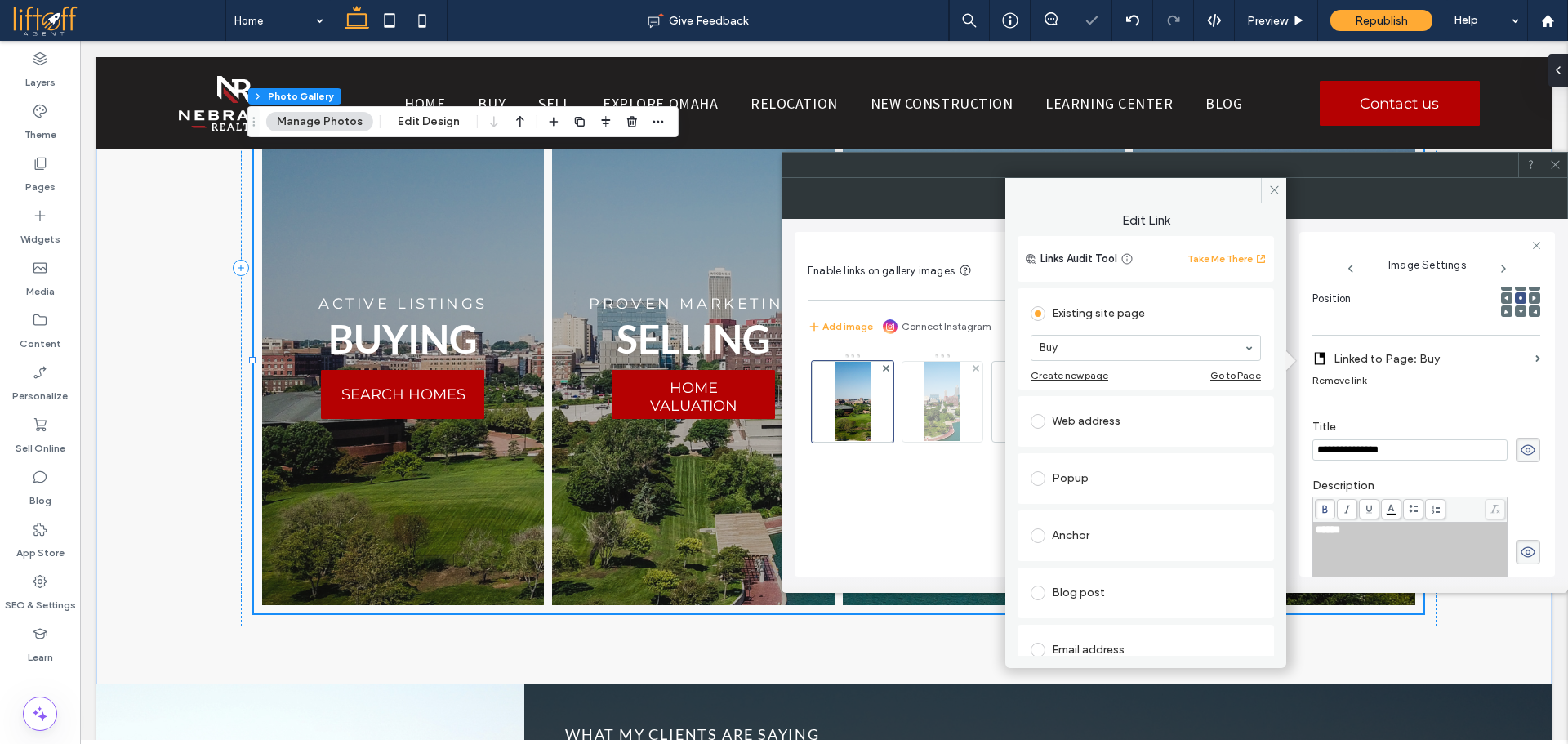 click 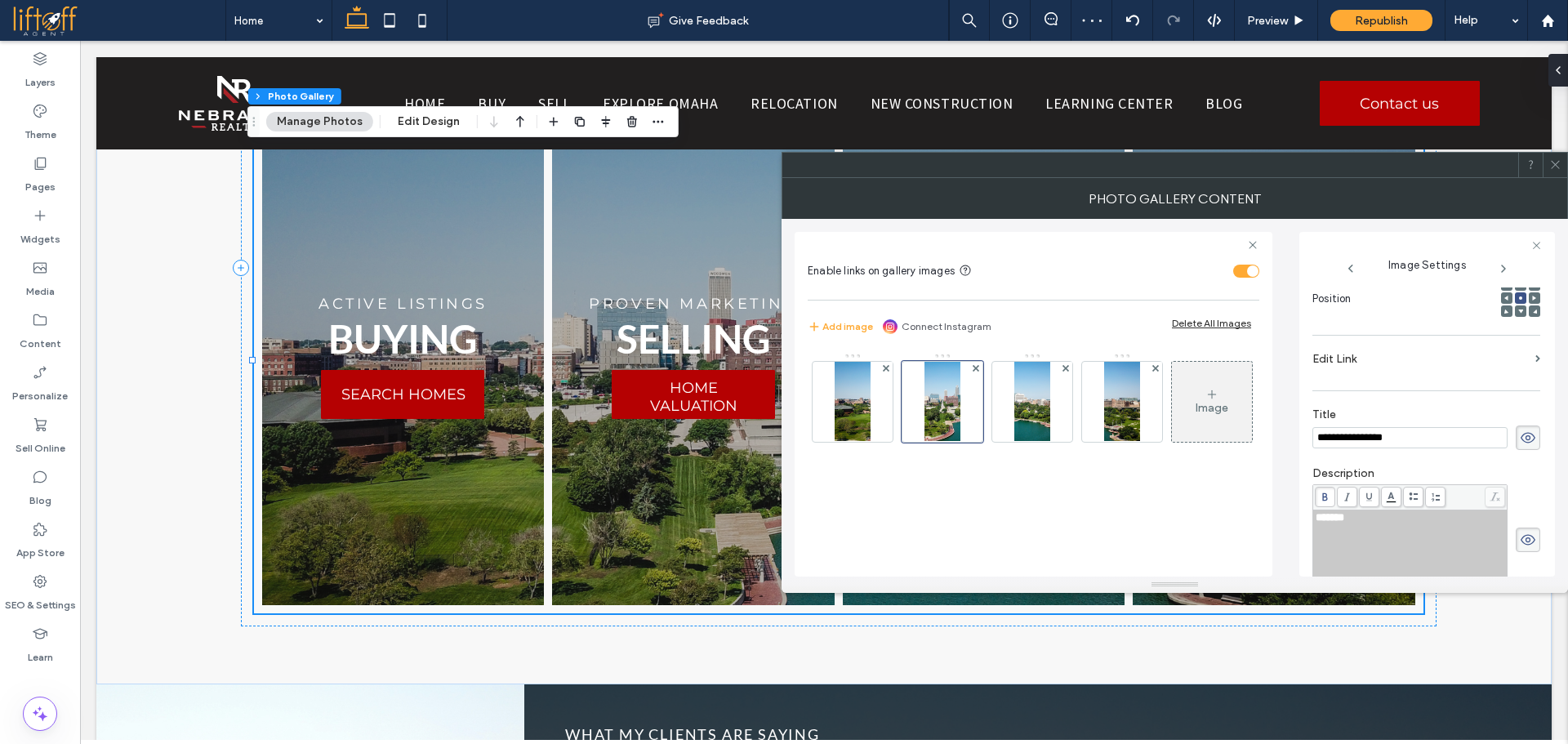 click on "Edit Link" 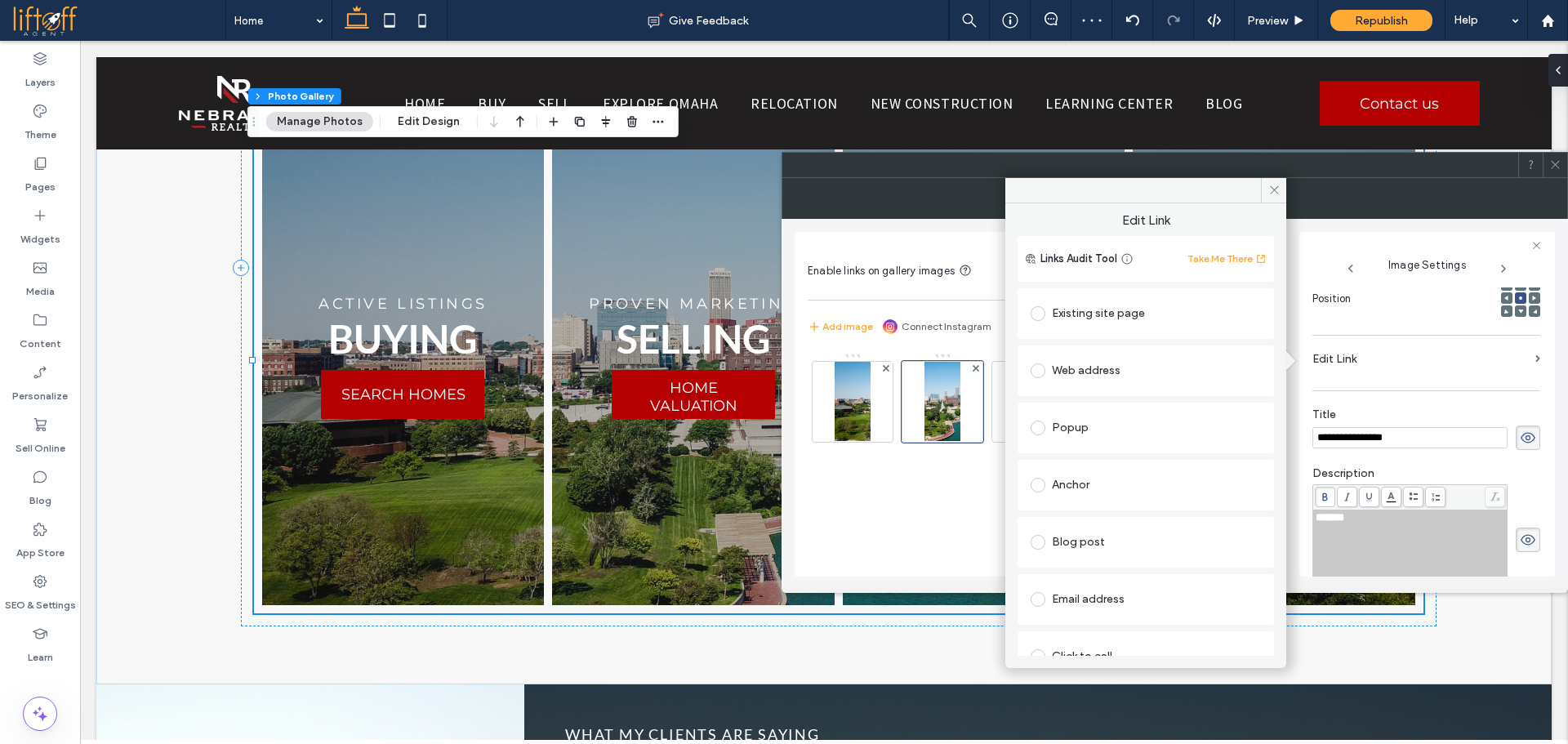 click on "Web address" 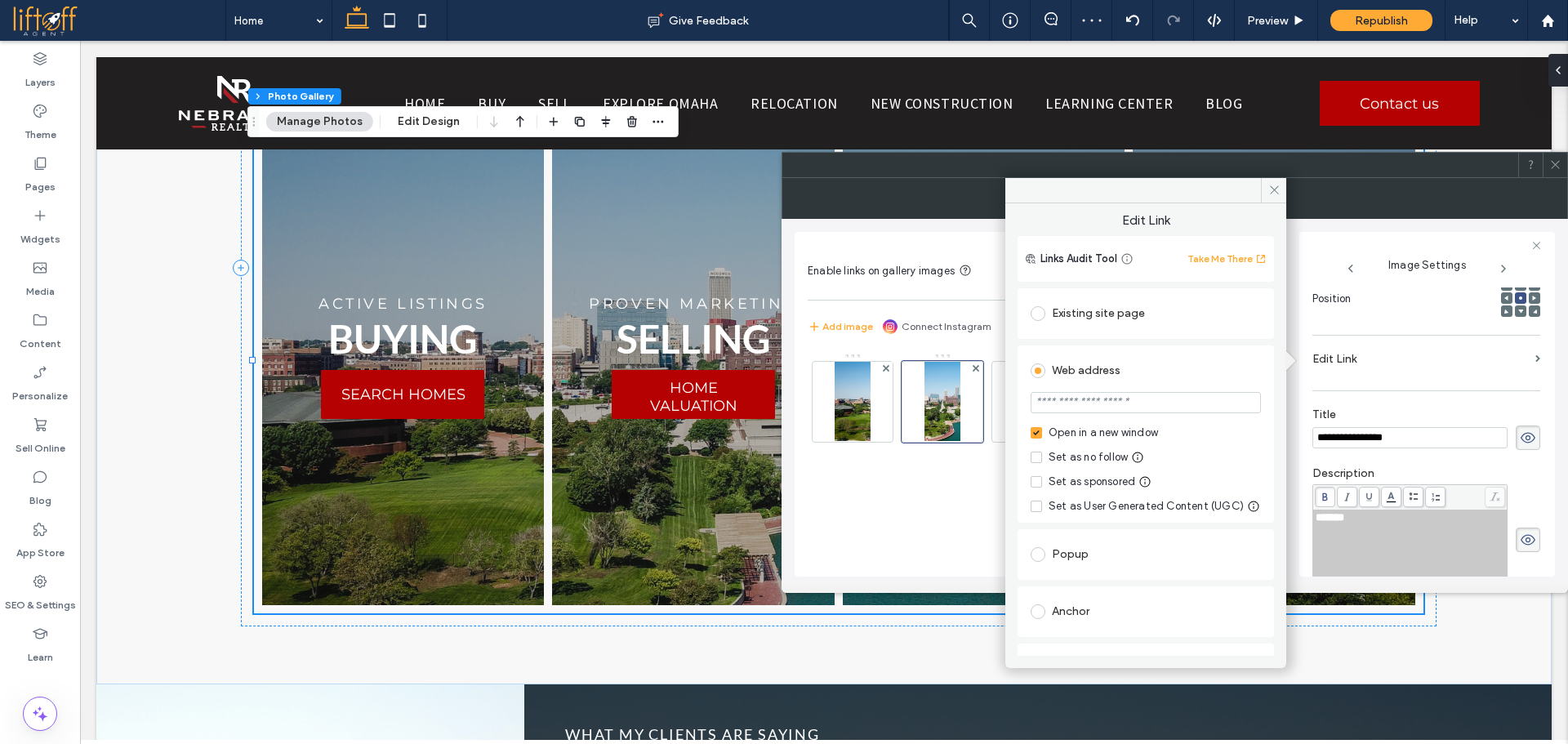 click 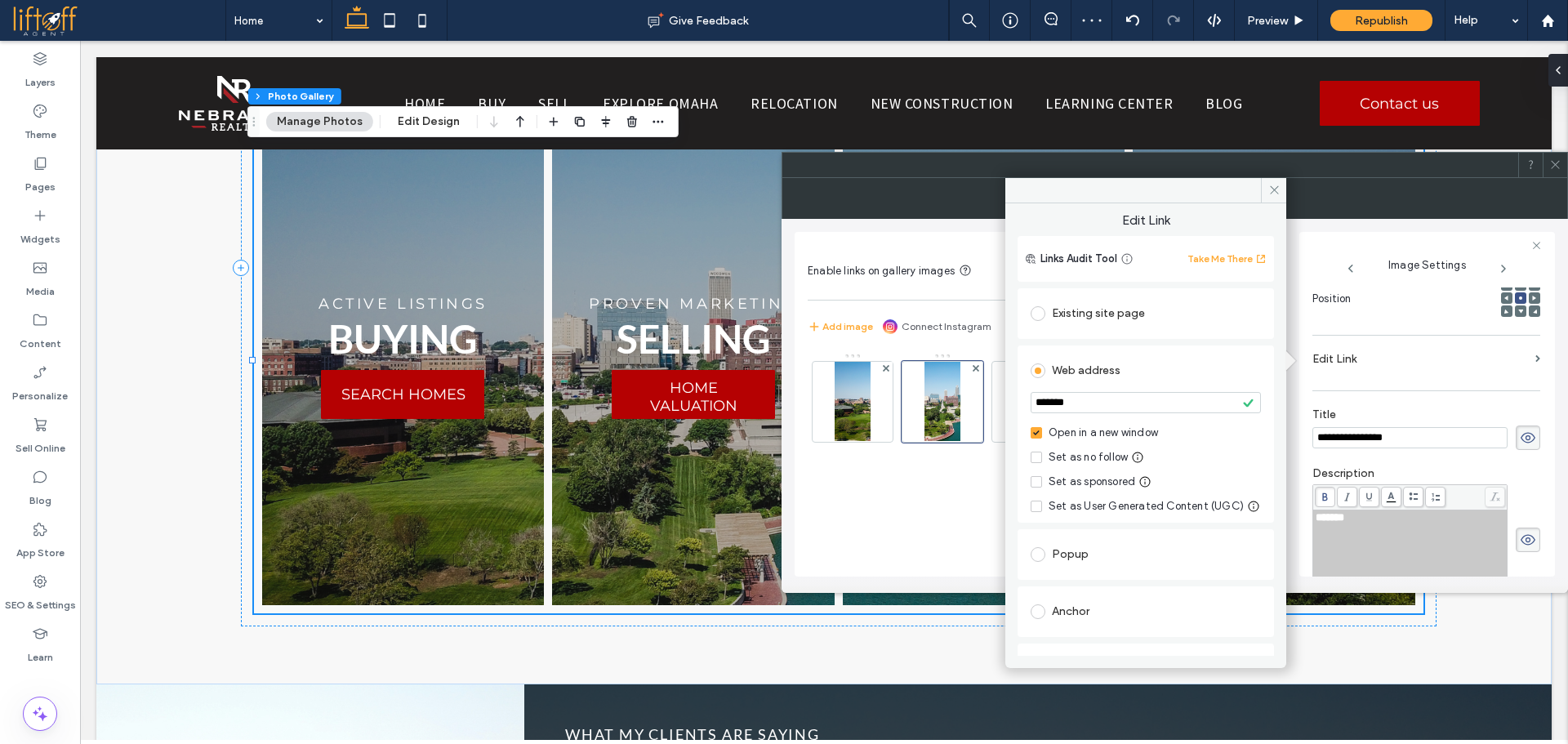 click on "Existing site page" 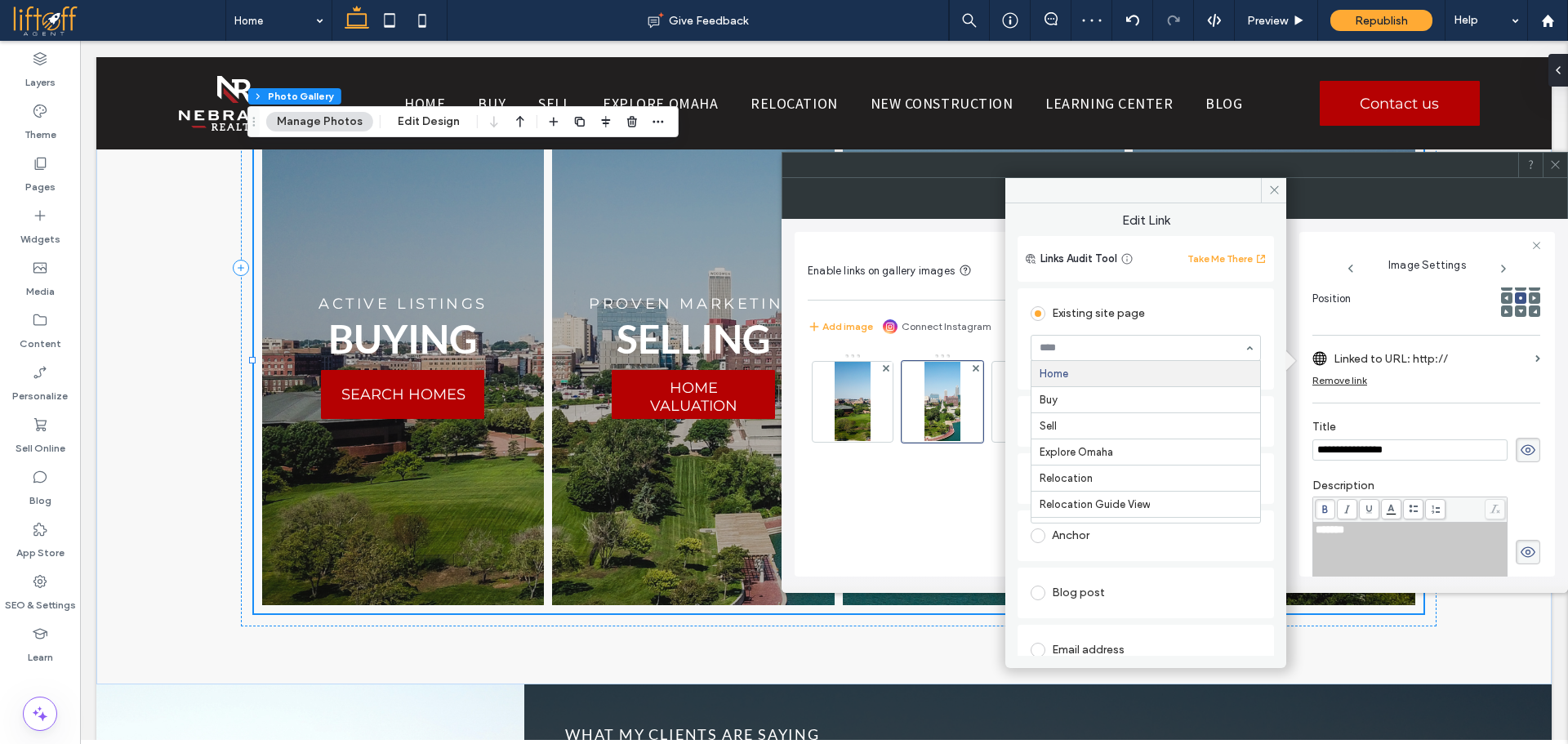 type on "*" 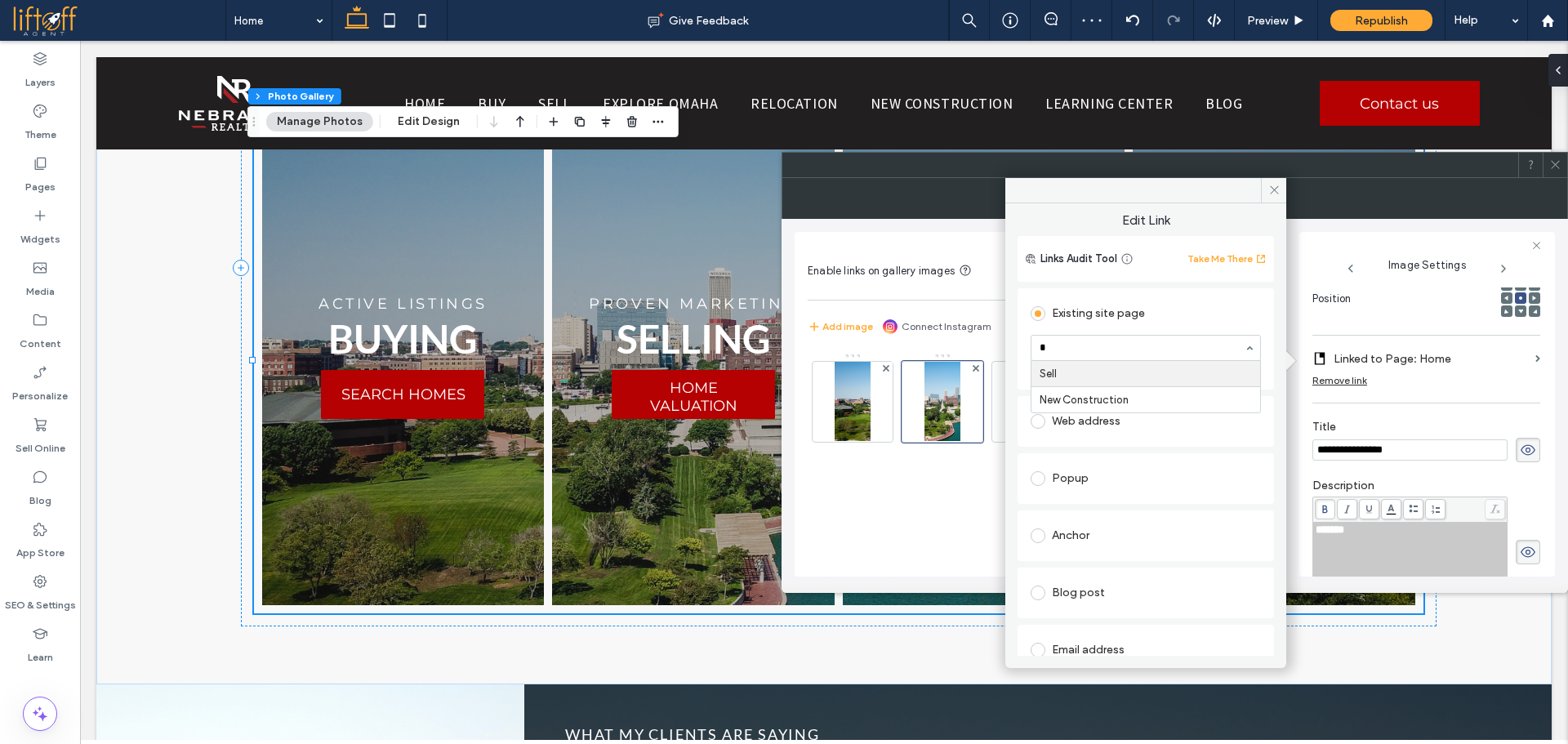 type 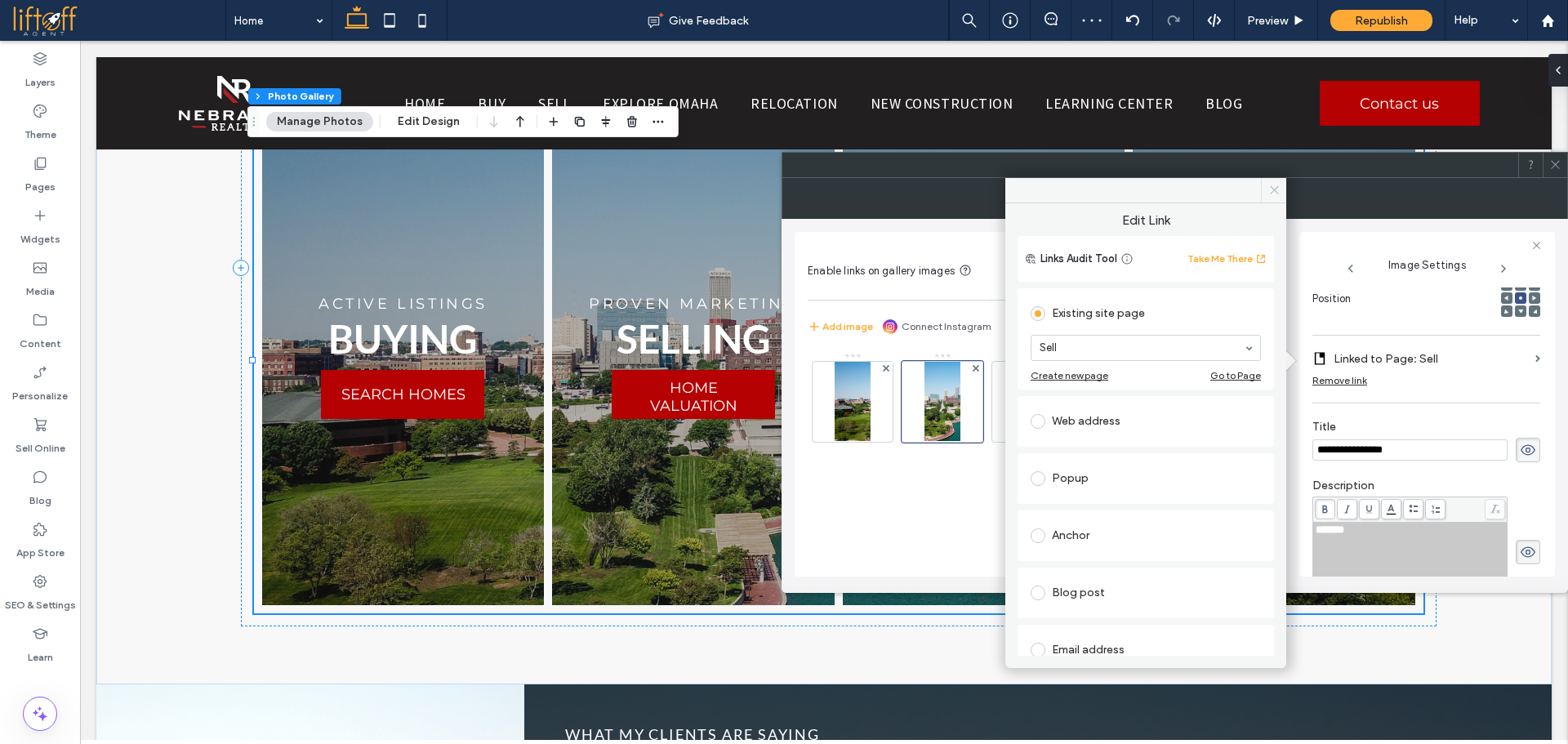 click 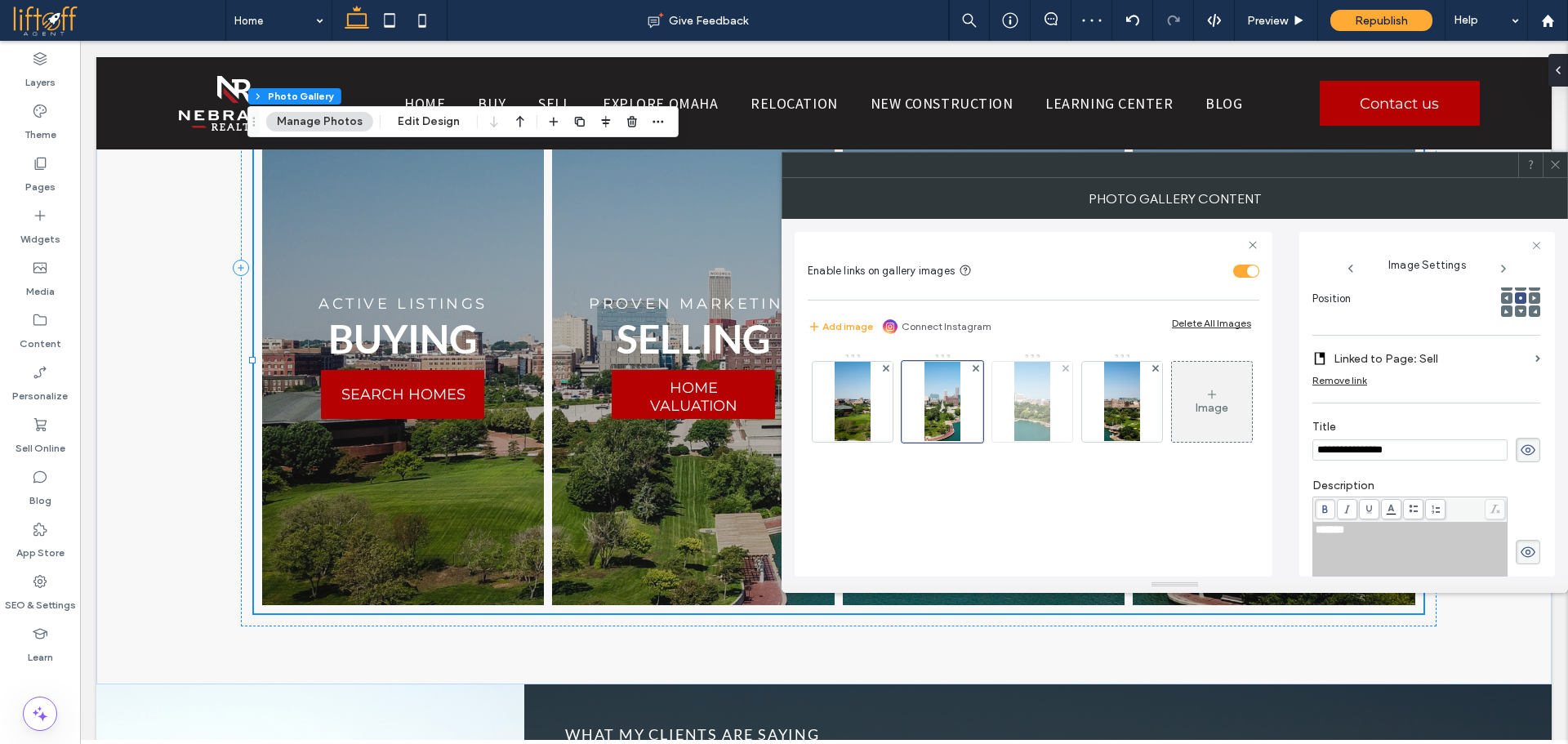 click 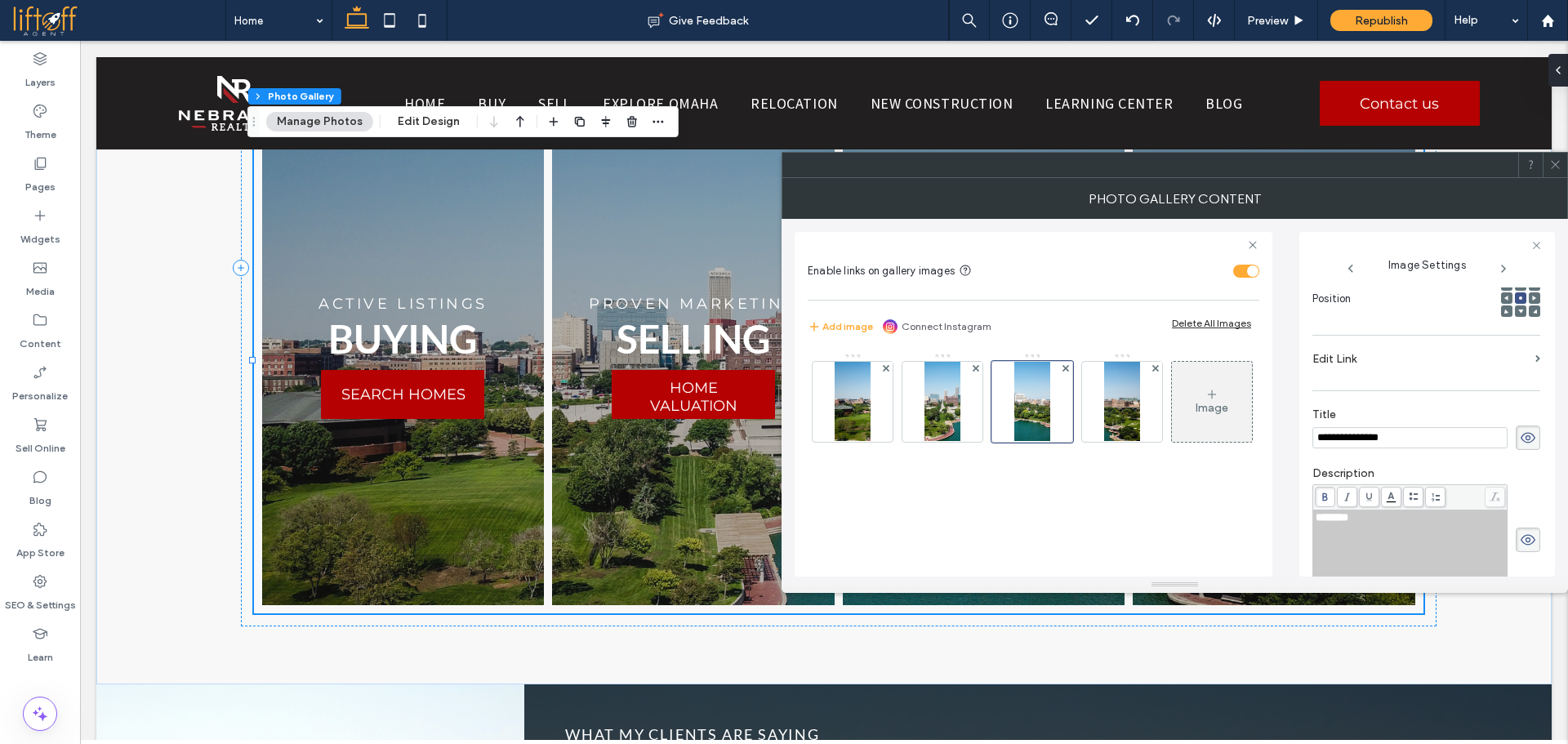 click on "Edit Link" 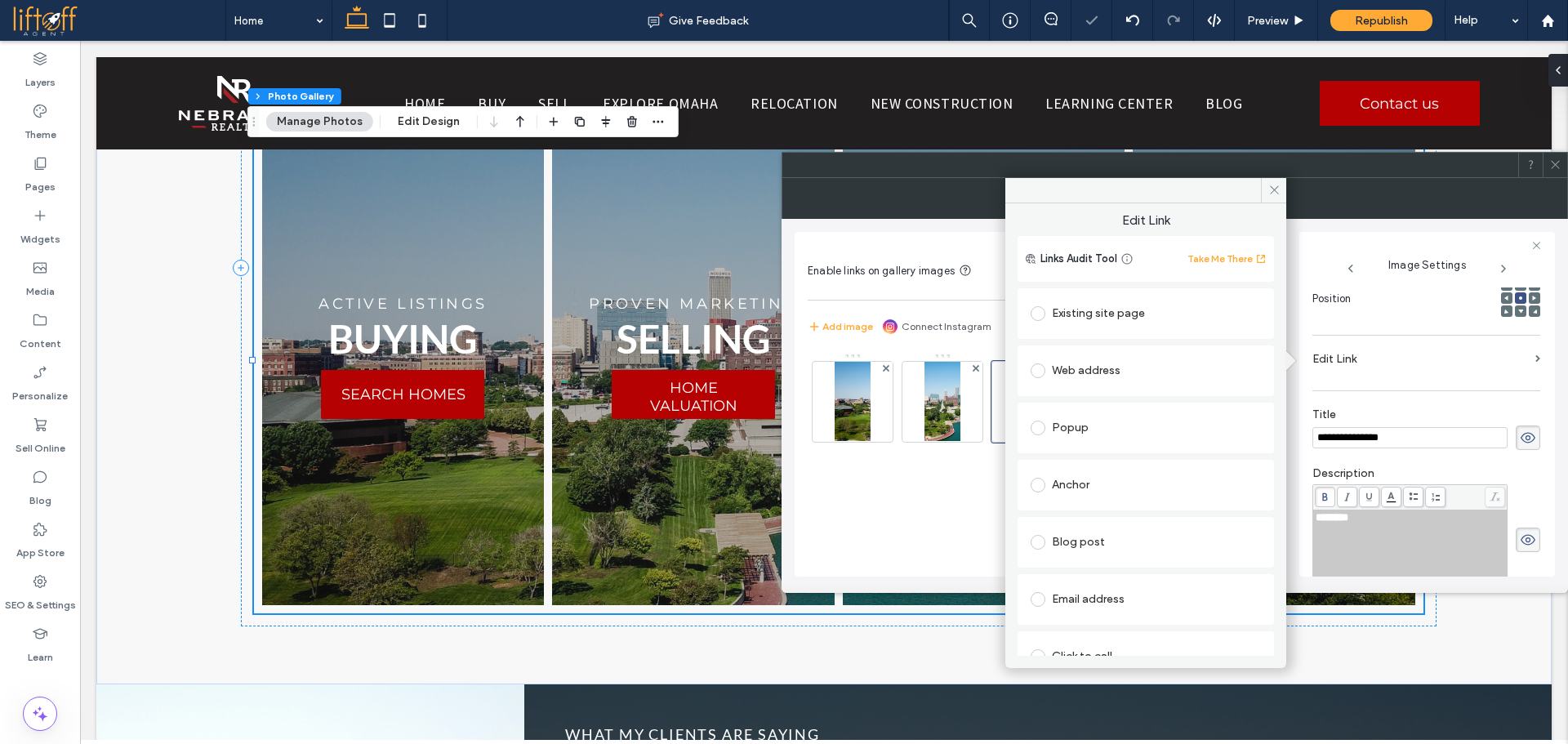 click on "Existing site page" 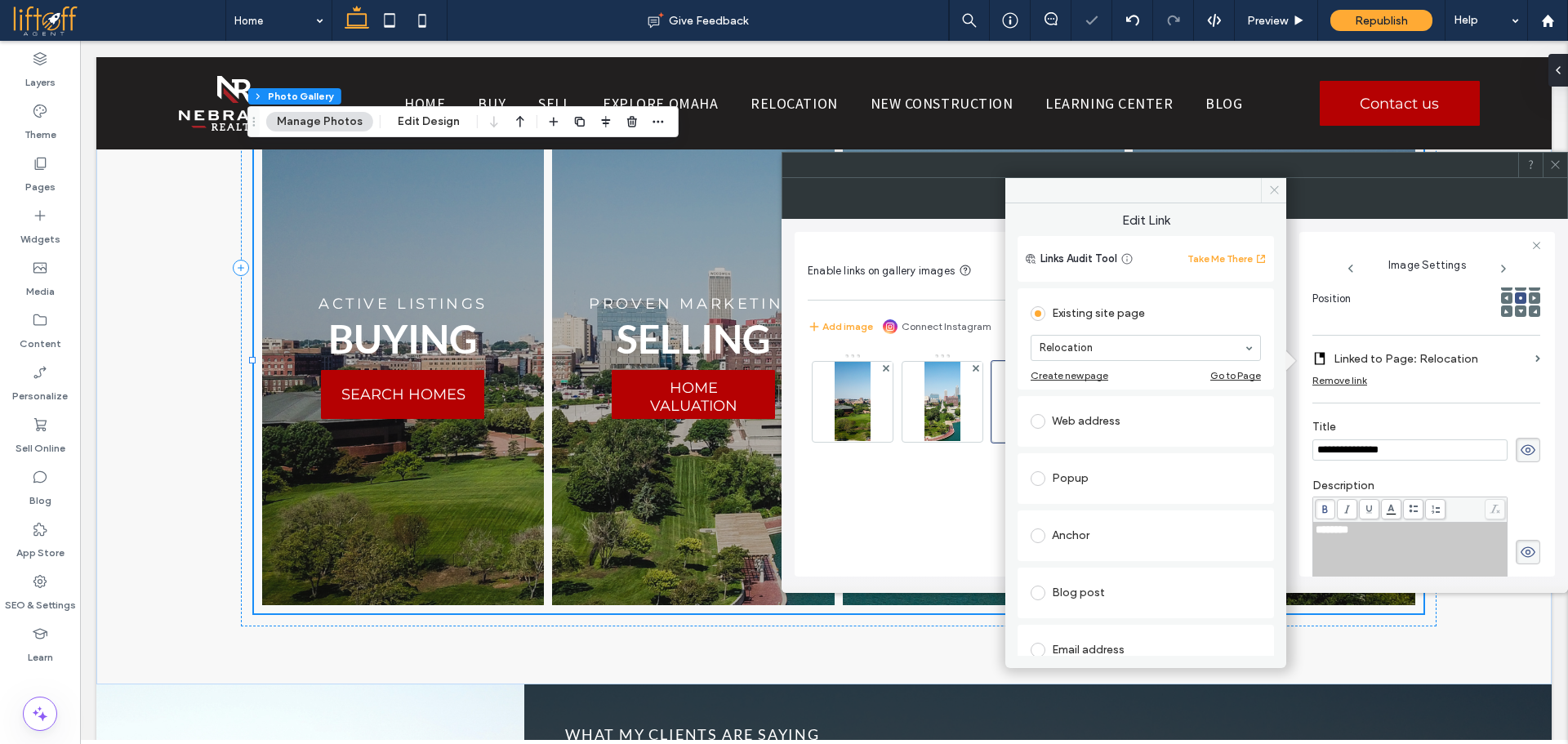 click 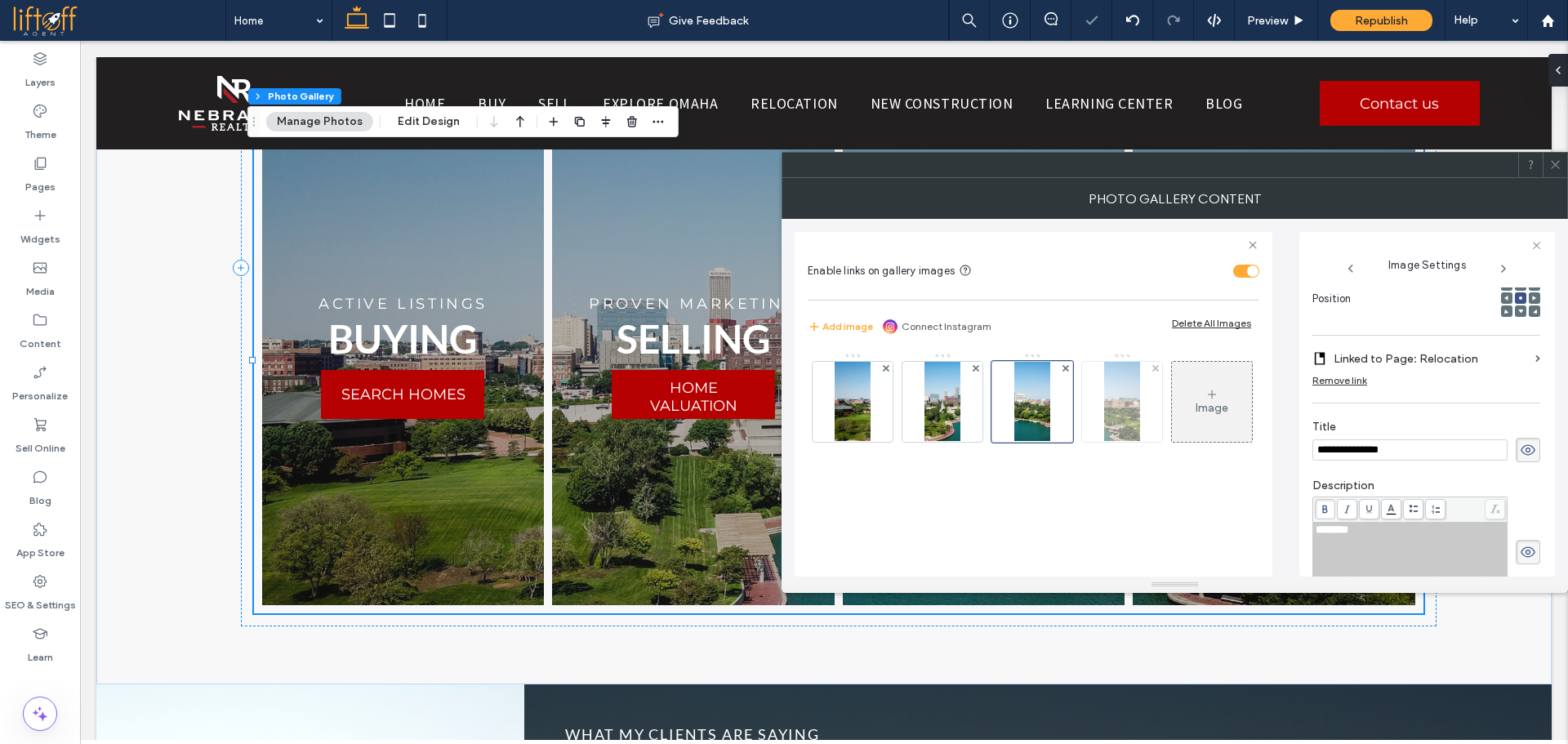 click 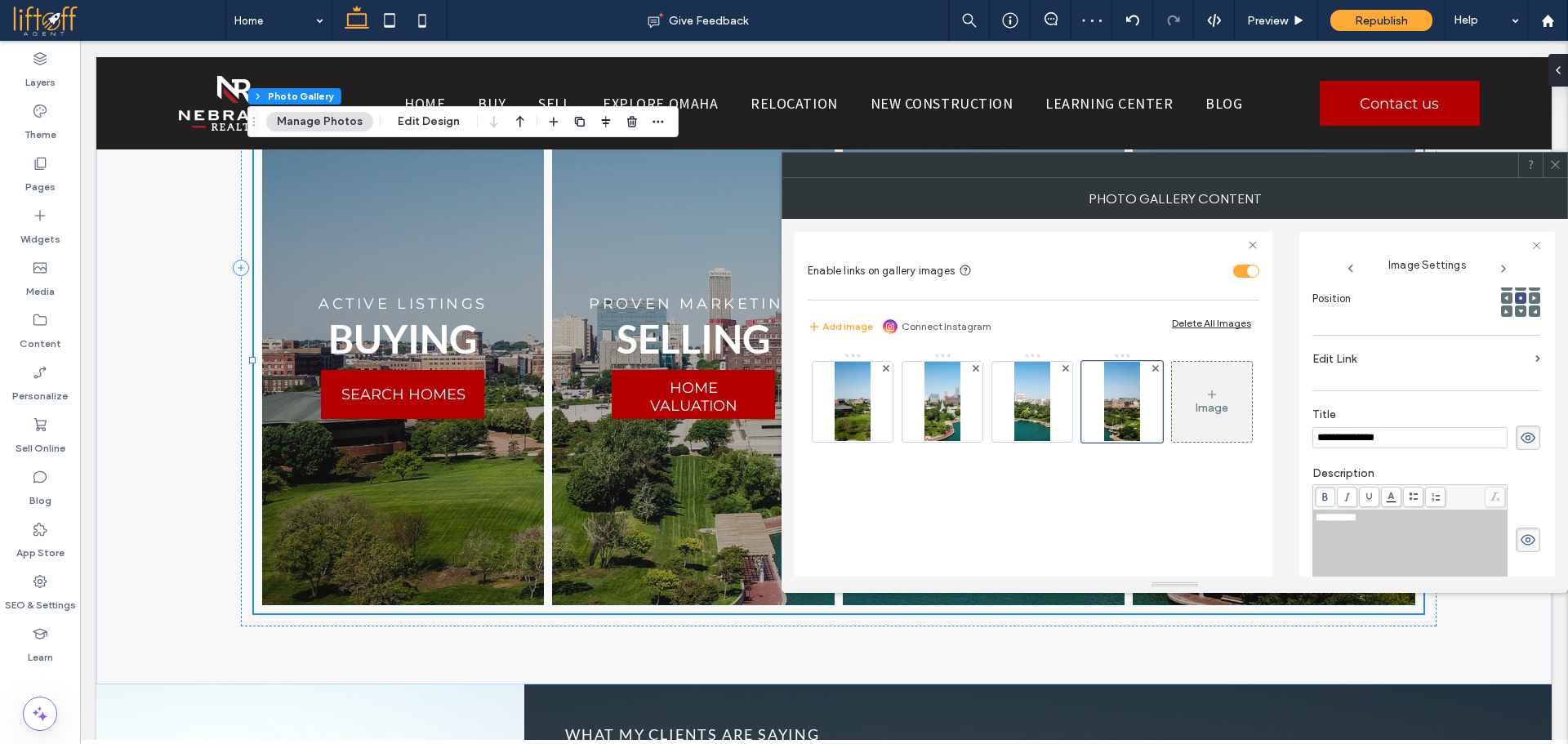 click on "Edit Link" 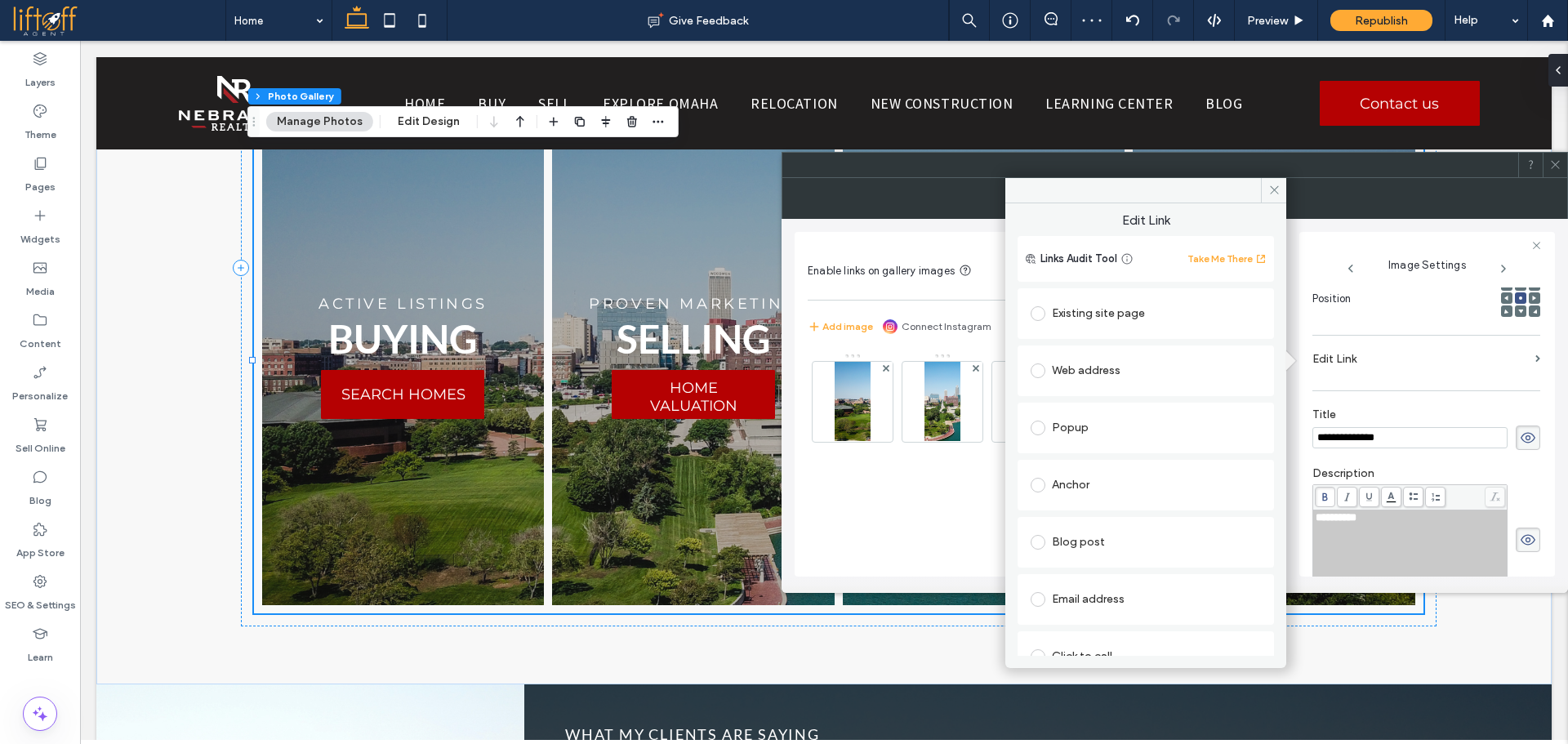 click on "Existing site page" 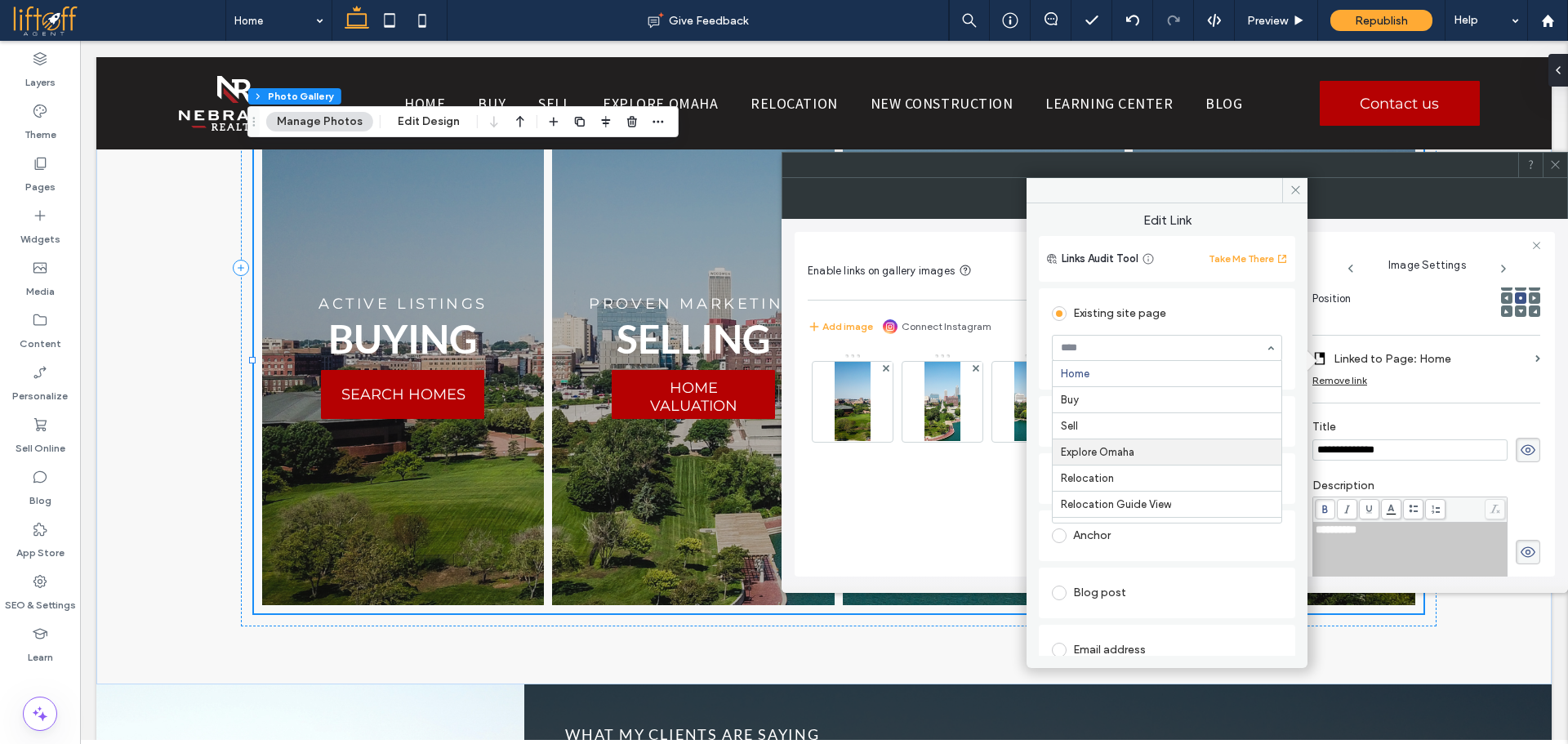 scroll, scrollTop: 125, scrollLeft: 0, axis: vertical 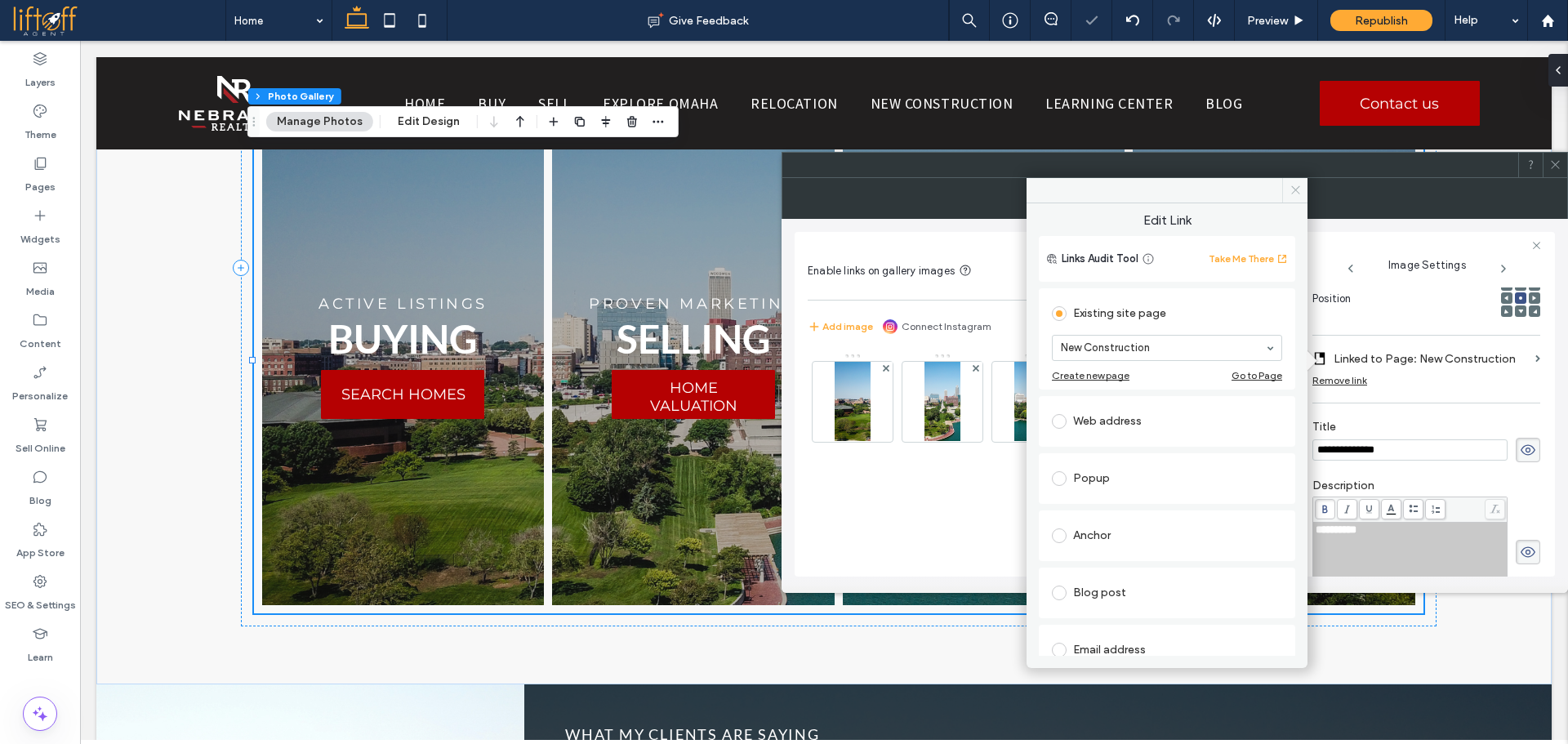 click 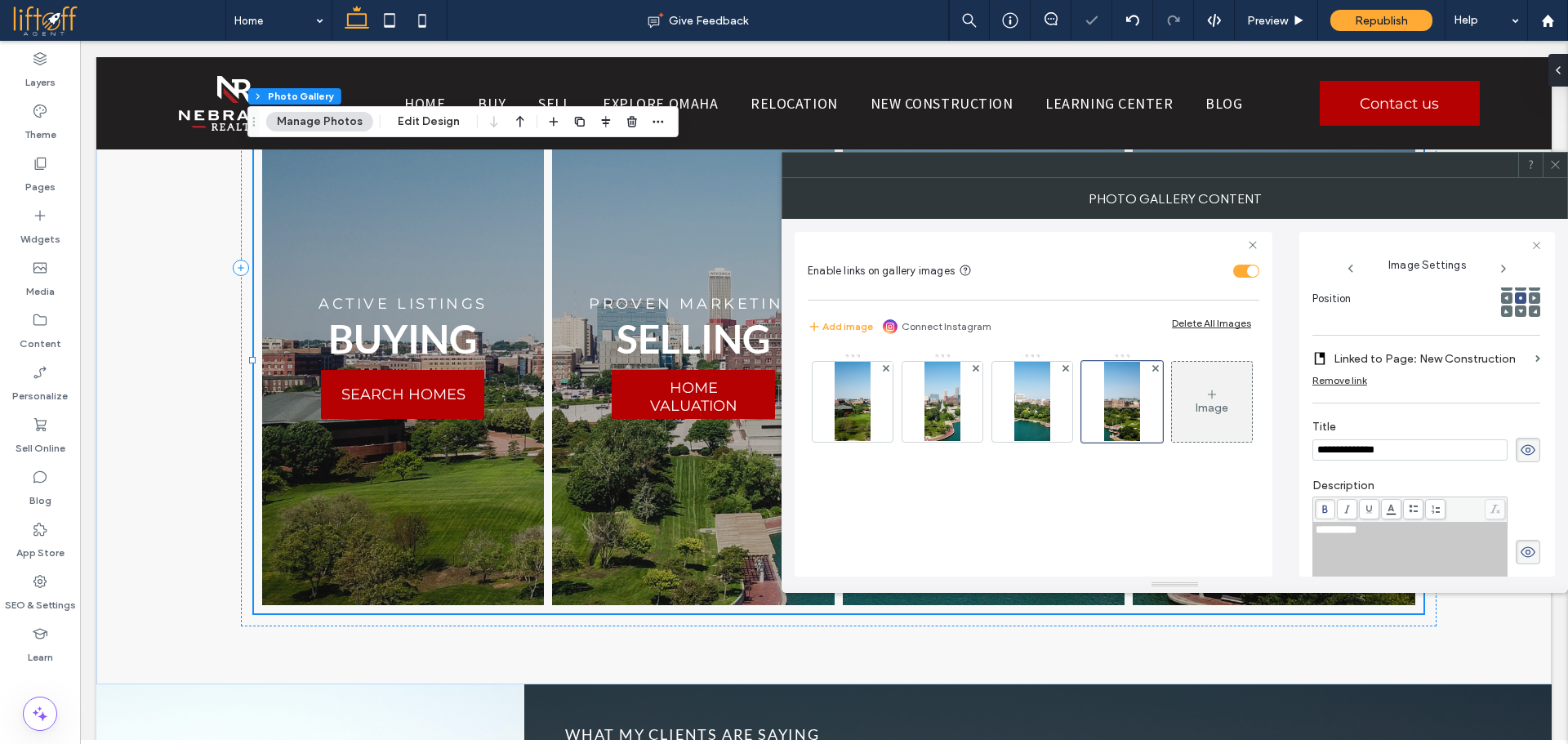 click 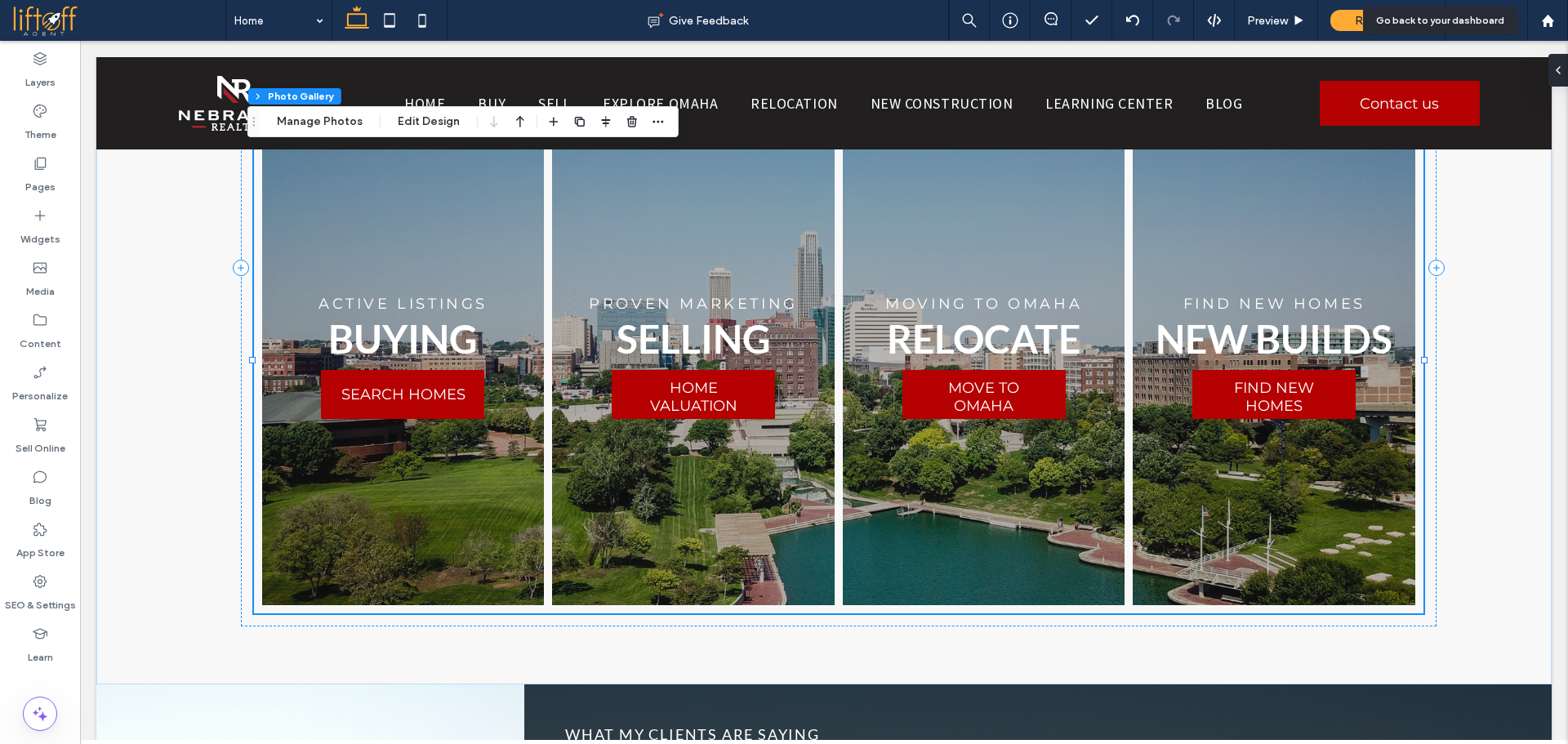 drag, startPoint x: 1559, startPoint y: 19, endPoint x: 1521, endPoint y: 25, distance: 38.47077 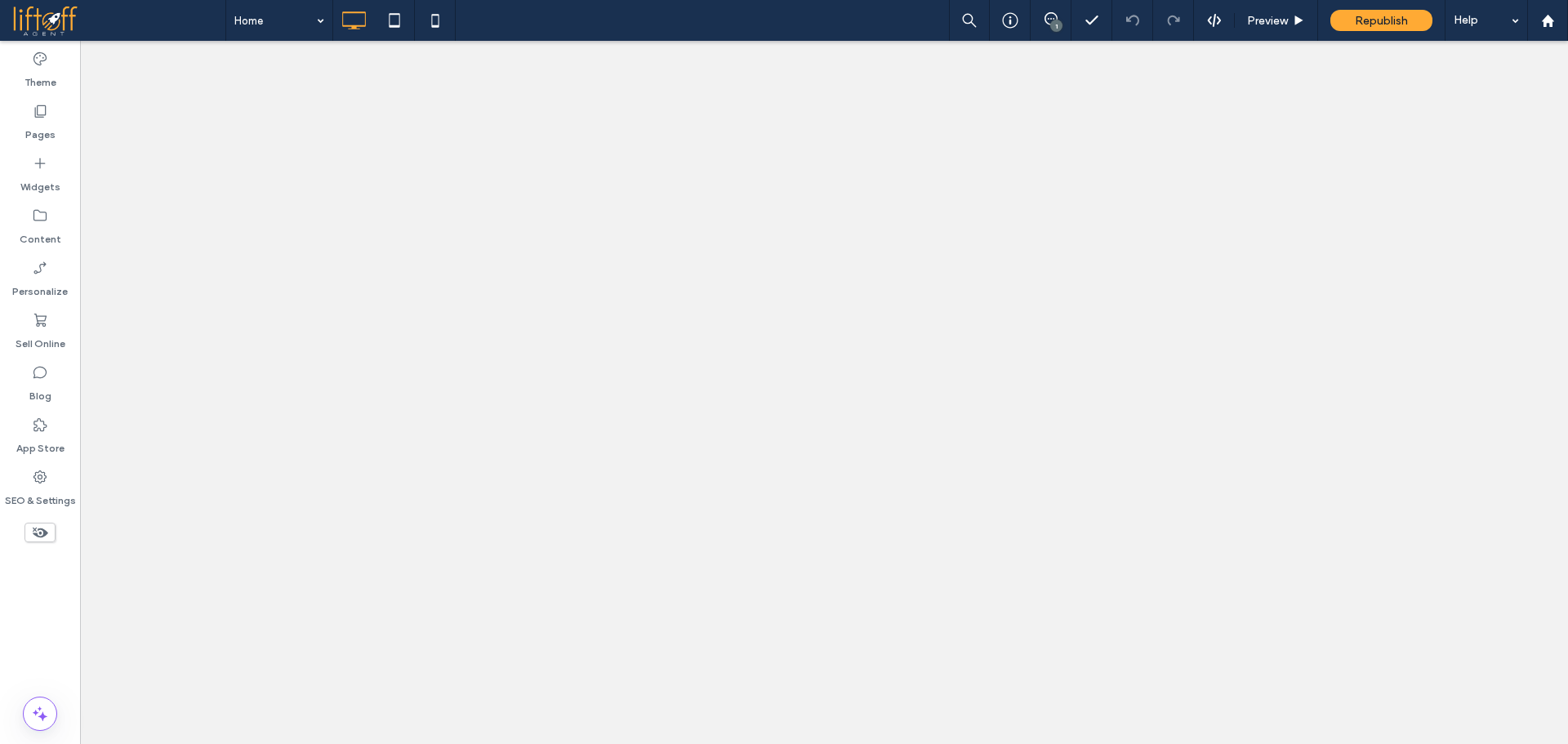 scroll, scrollTop: 0, scrollLeft: 0, axis: both 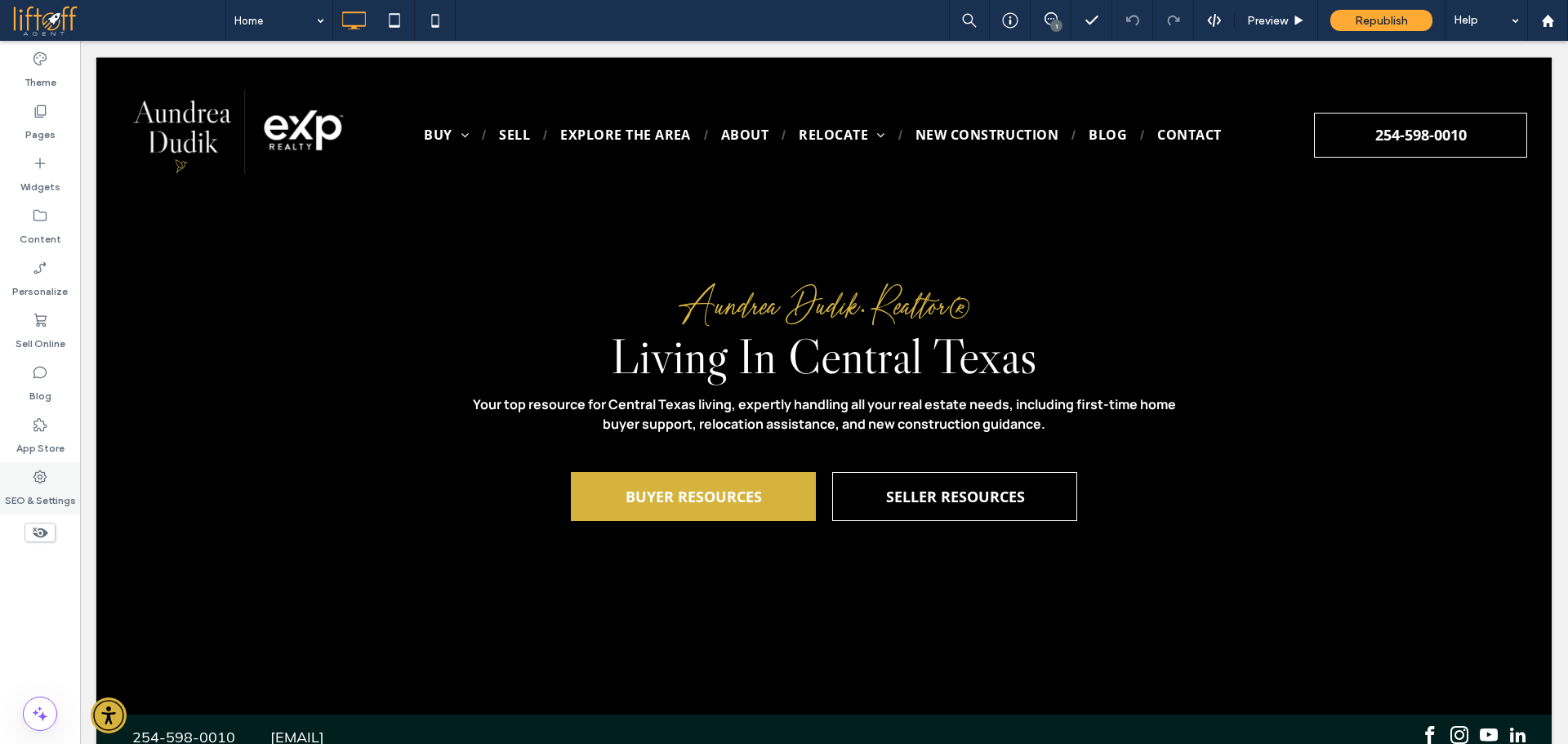 click on "SEO & Settings" at bounding box center (40, 497) 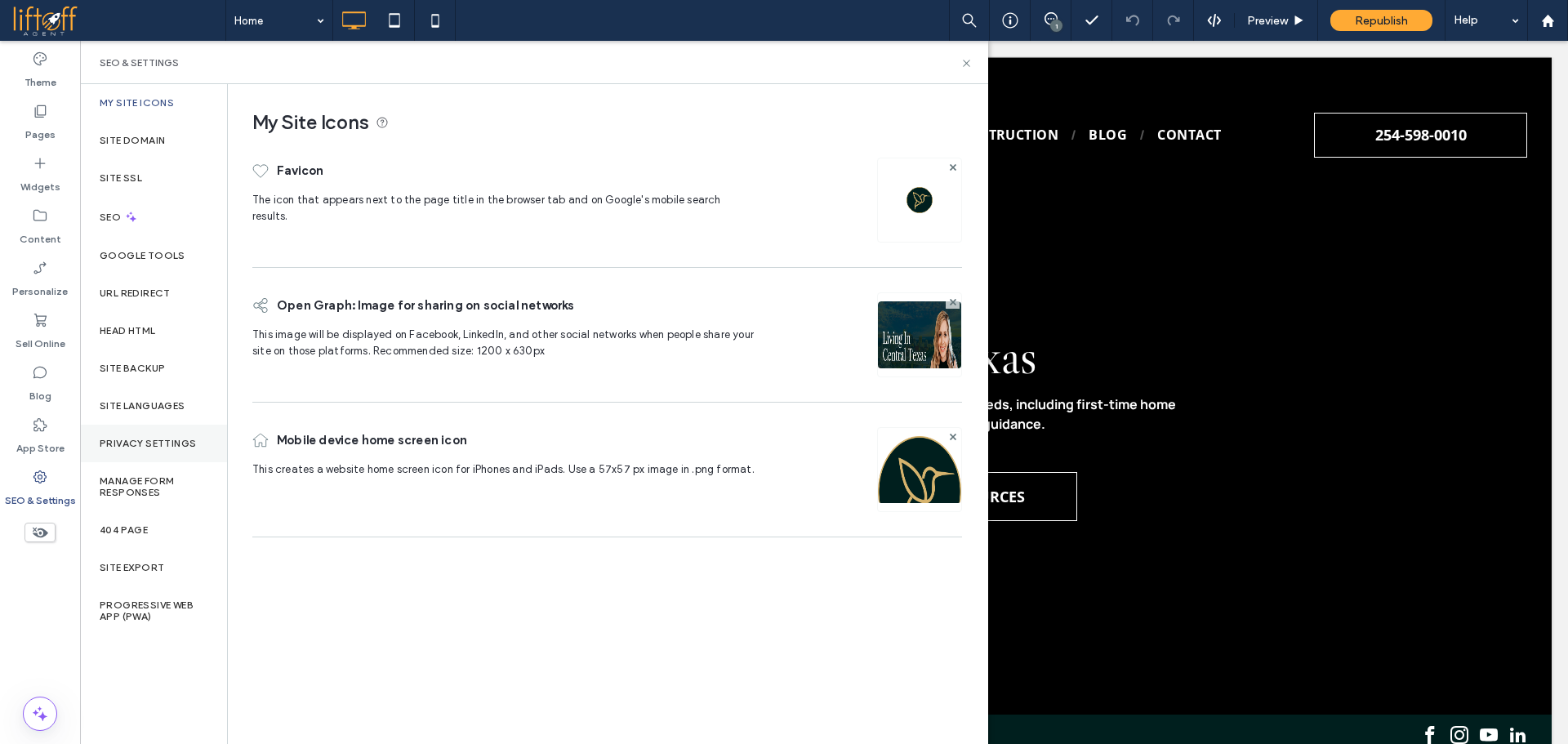scroll, scrollTop: 0, scrollLeft: 0, axis: both 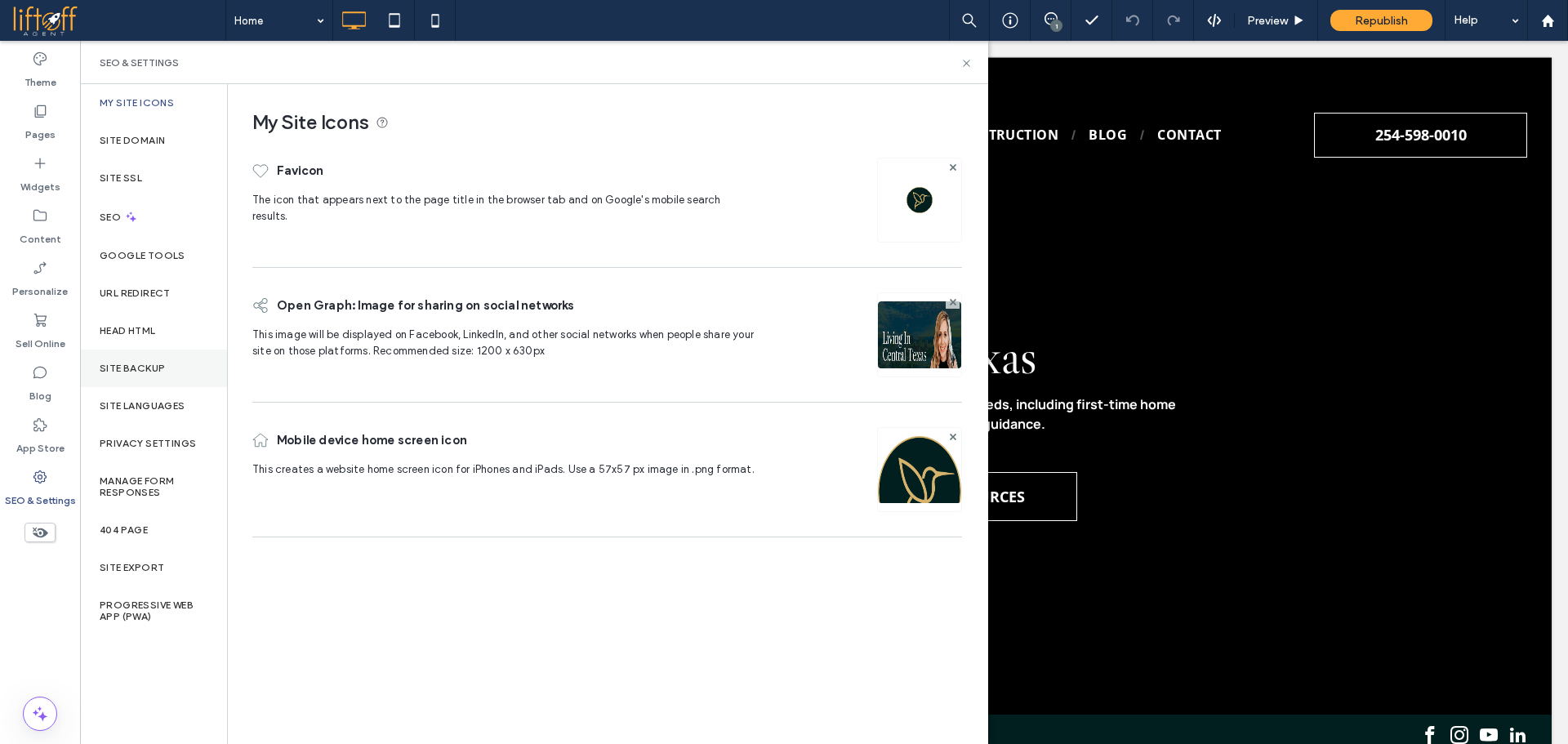 click on "Site Backup" at bounding box center [154, 368] 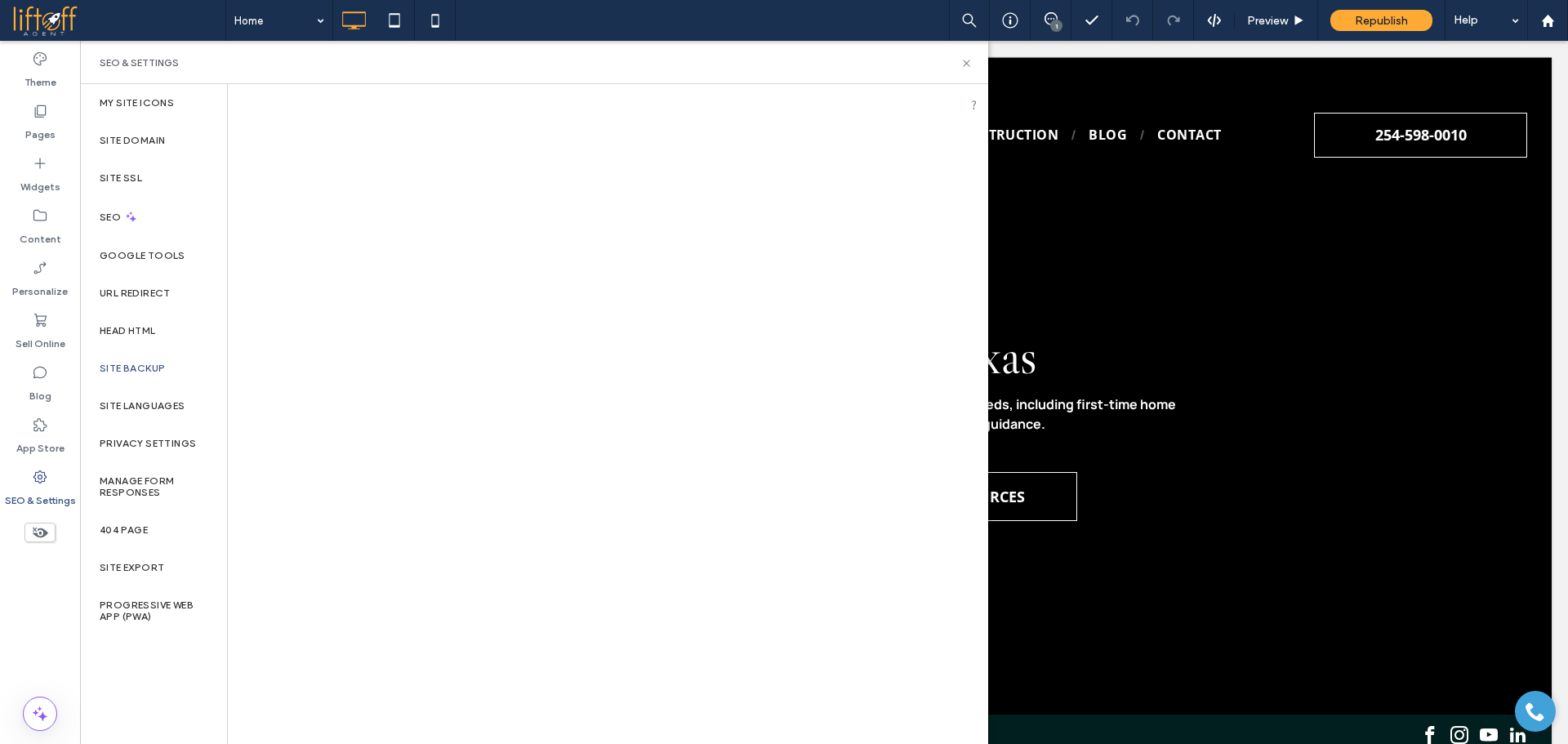 scroll, scrollTop: 0, scrollLeft: 0, axis: both 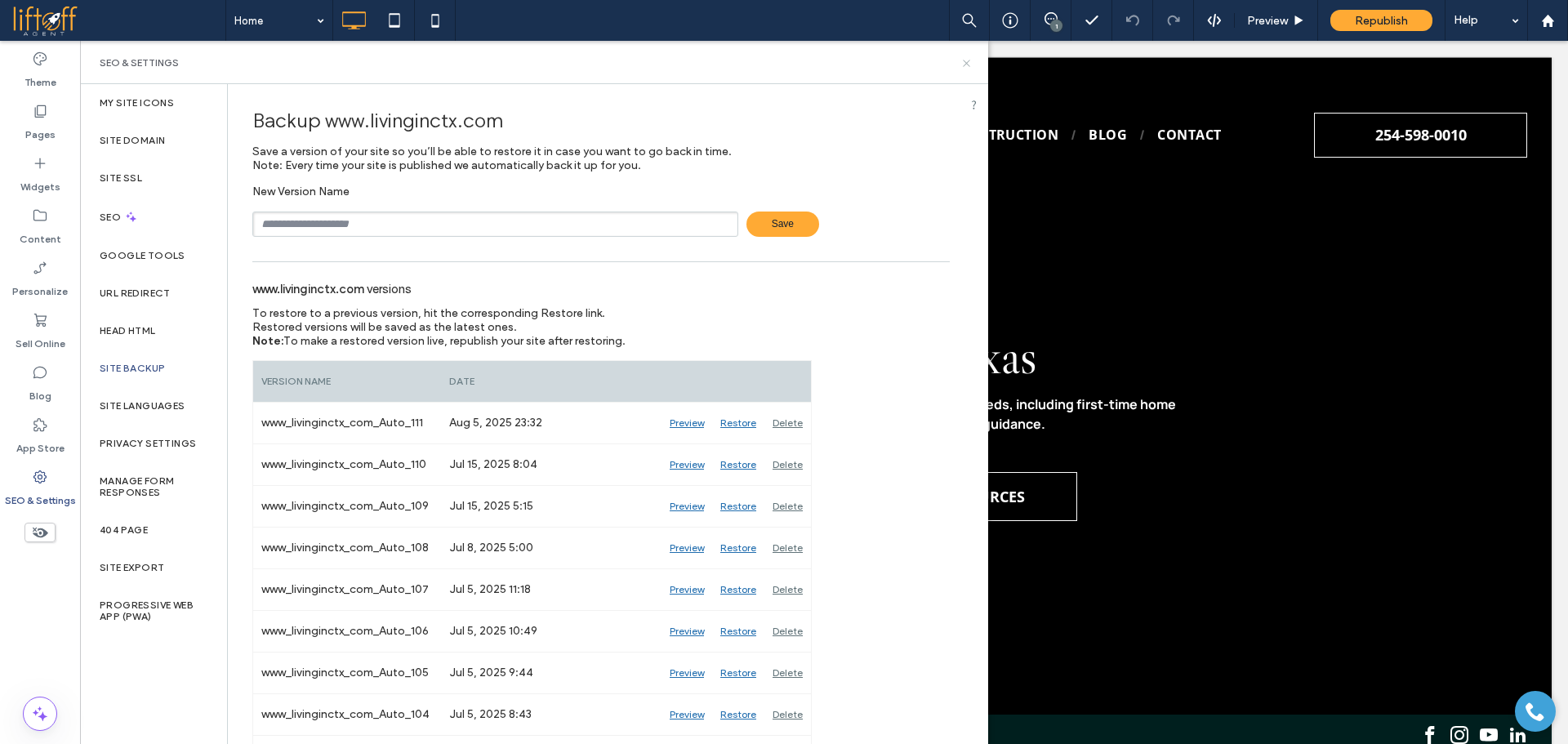 drag, startPoint x: 969, startPoint y: 61, endPoint x: 324, endPoint y: 12, distance: 646.8586 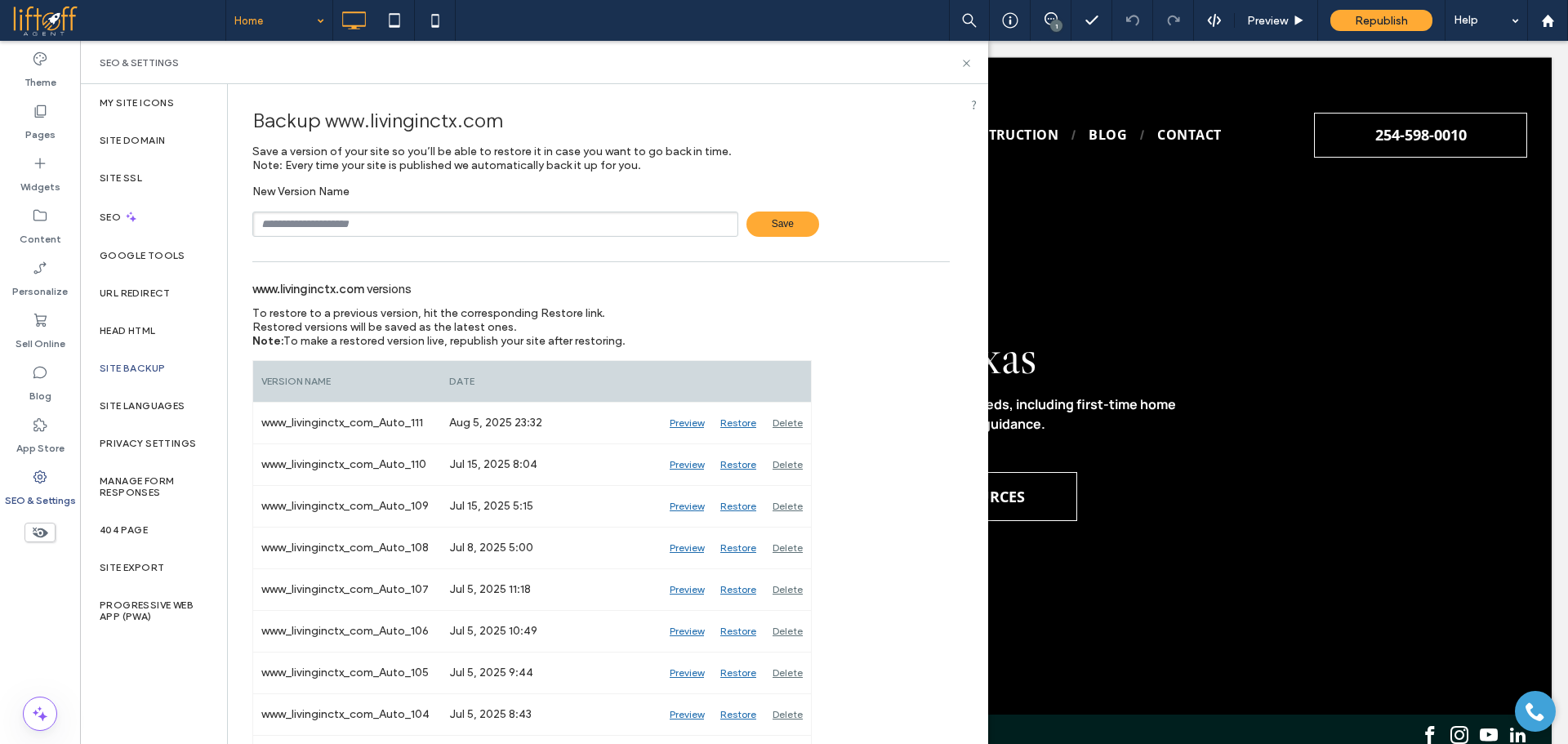 click 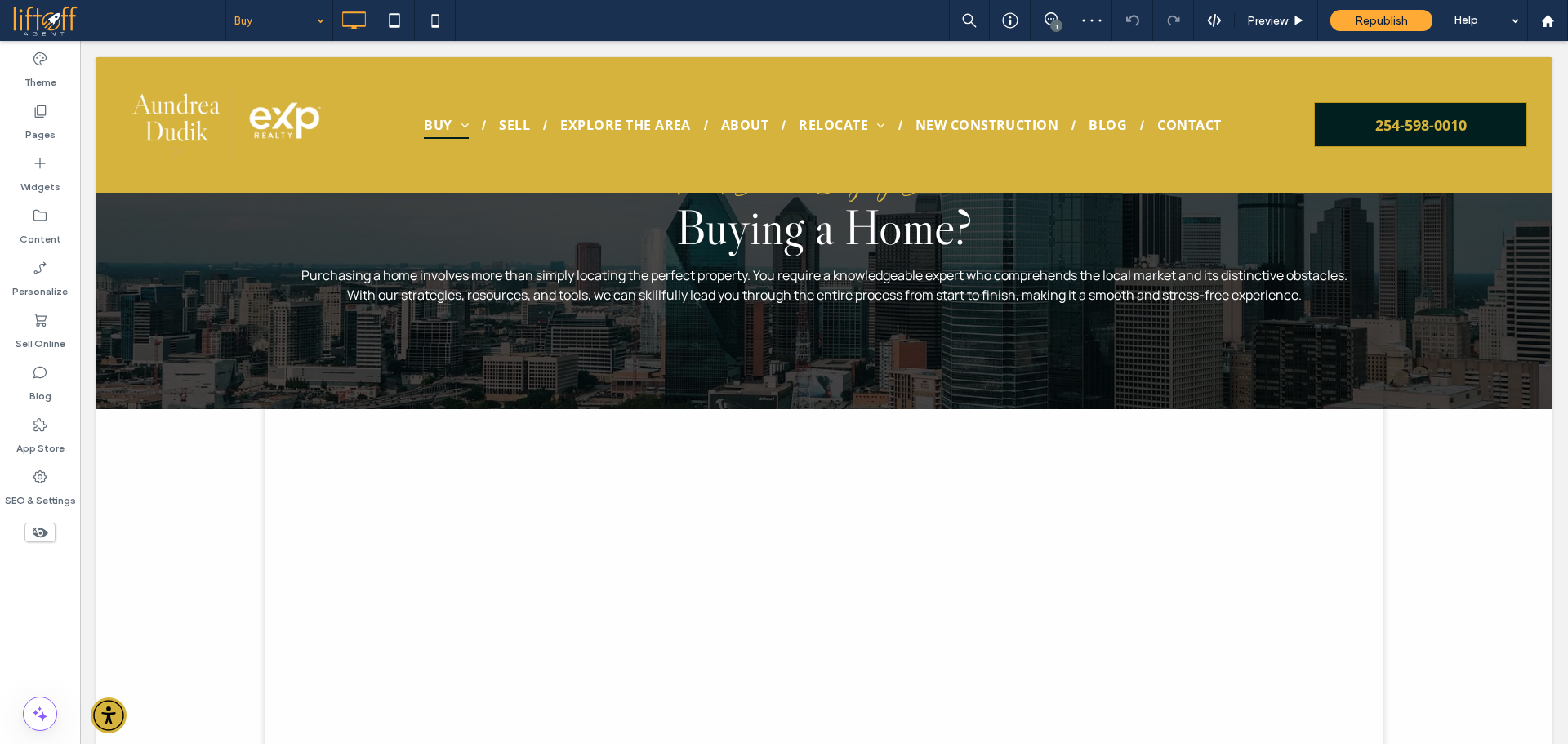 scroll, scrollTop: 543, scrollLeft: 0, axis: vertical 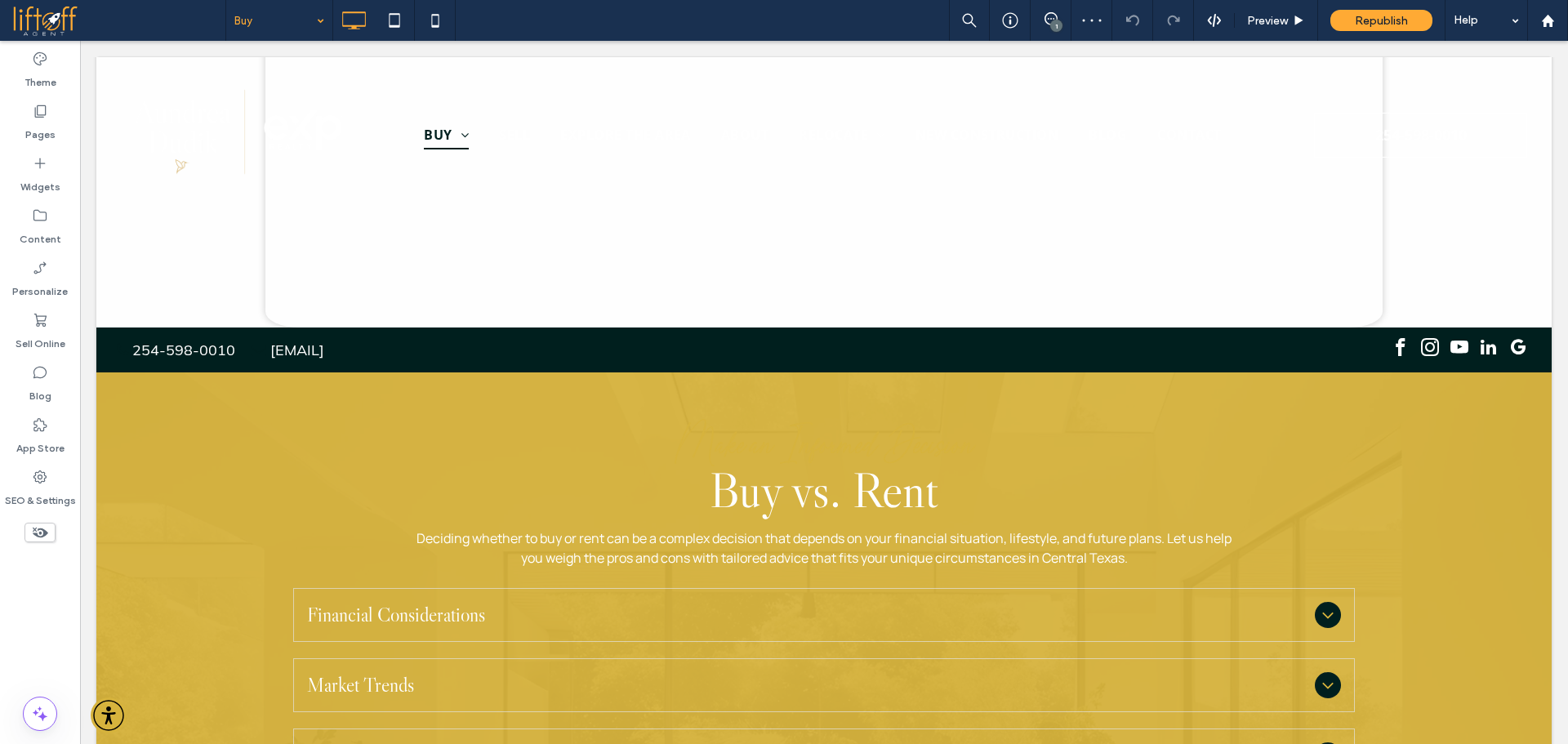 drag, startPoint x: 1642, startPoint y: 132, endPoint x: 1644, endPoint y: 199, distance: 67.02984 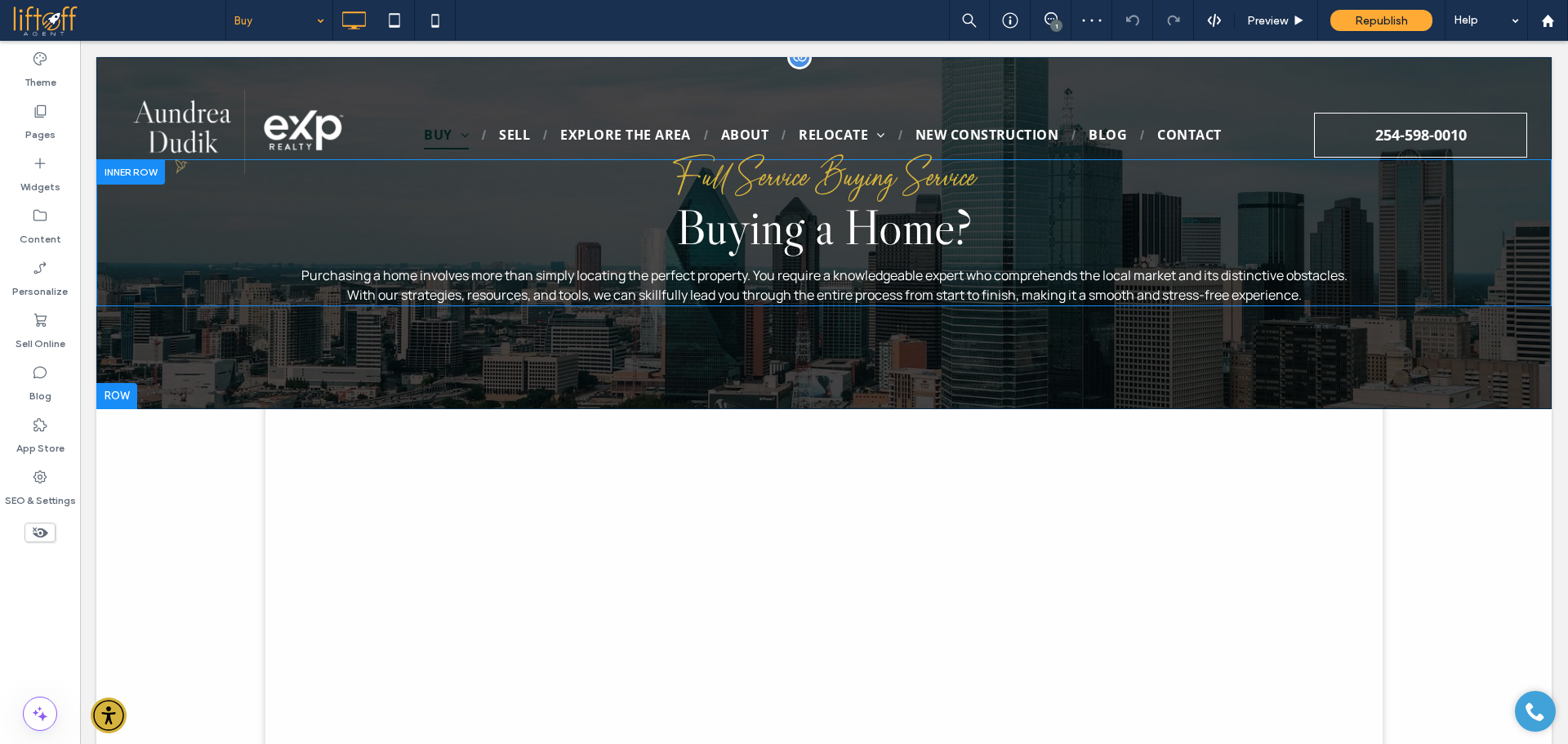 scroll, scrollTop: 0, scrollLeft: 0, axis: both 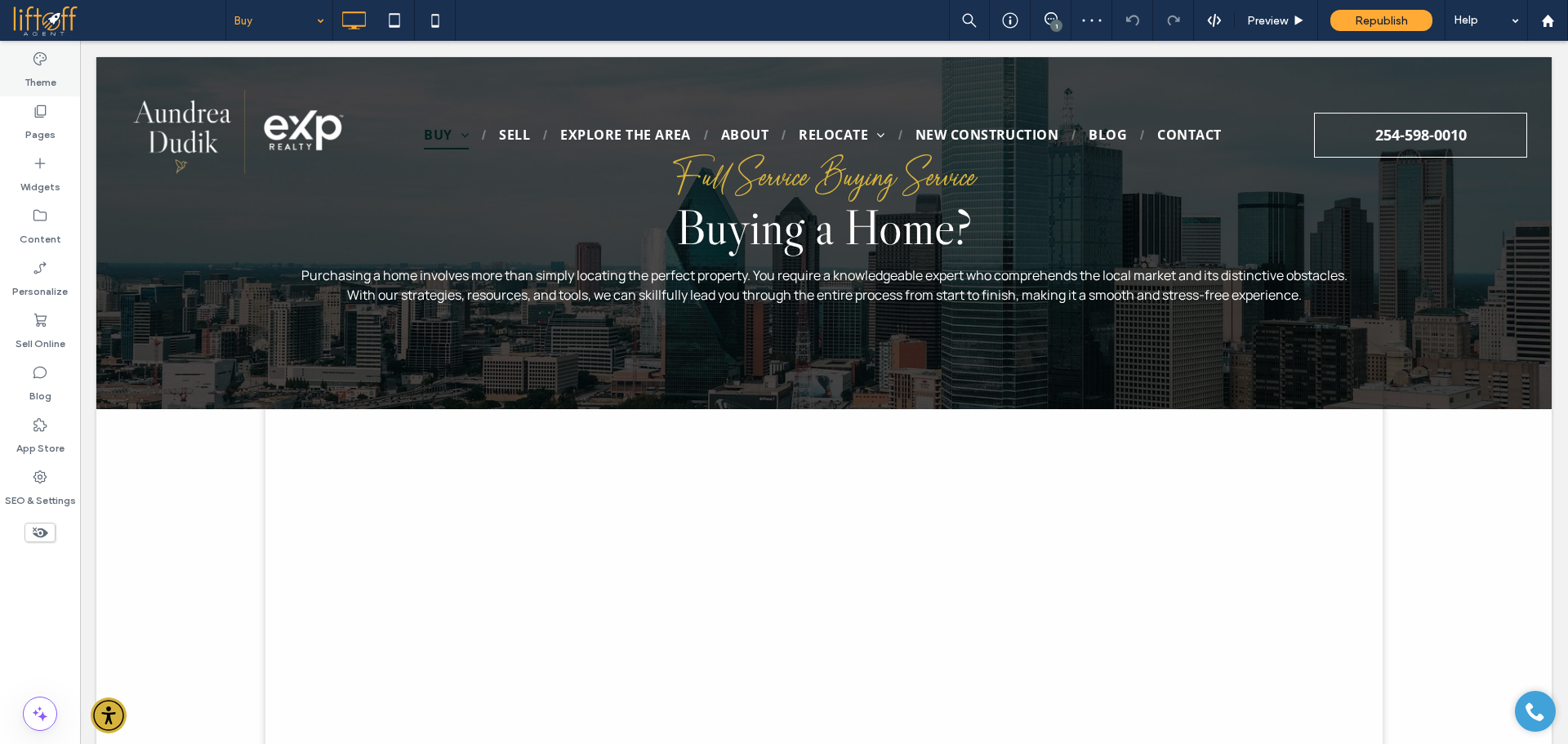 click on "Theme" at bounding box center [40, 78] 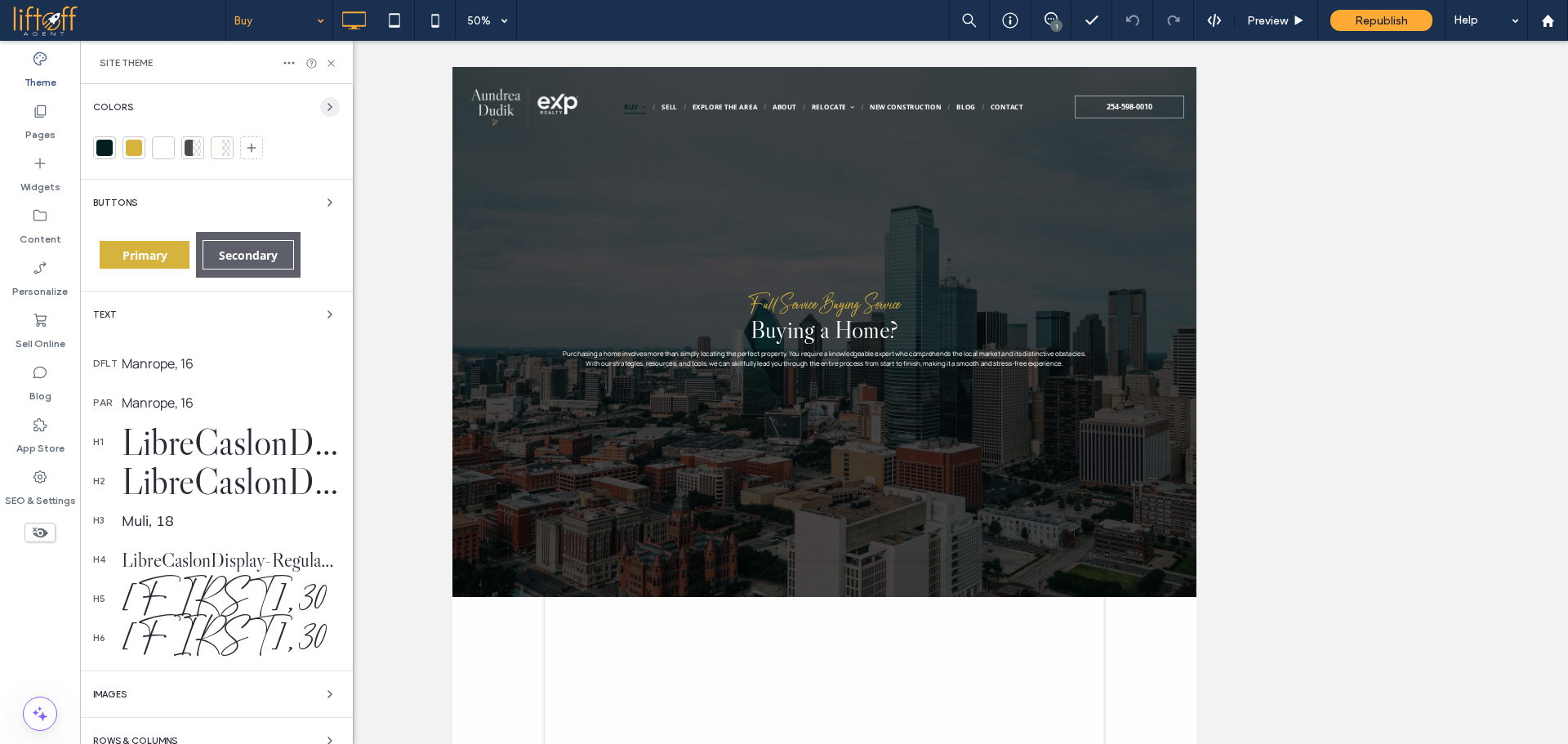 click 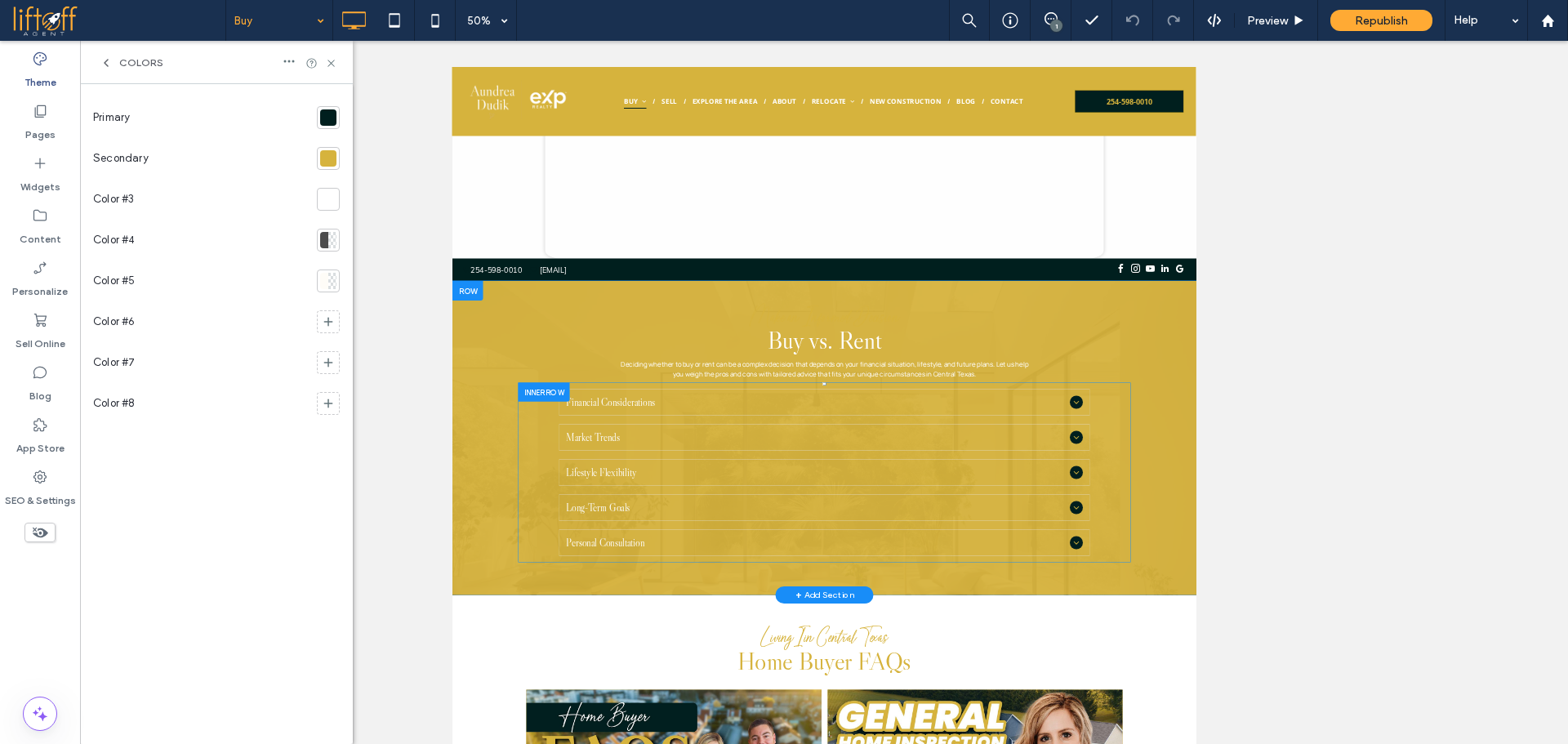 scroll, scrollTop: 1302, scrollLeft: 0, axis: vertical 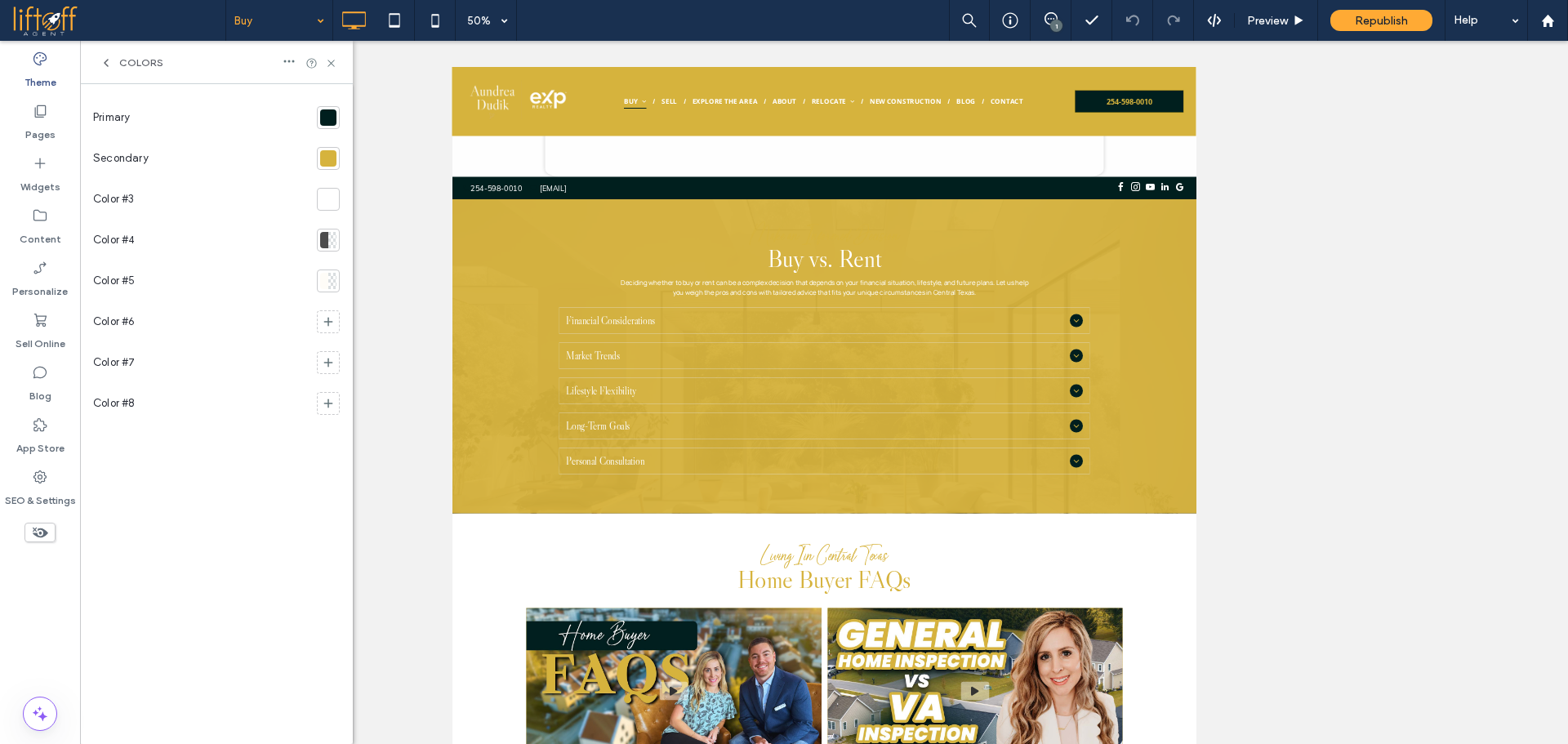 click at bounding box center [328, 118] 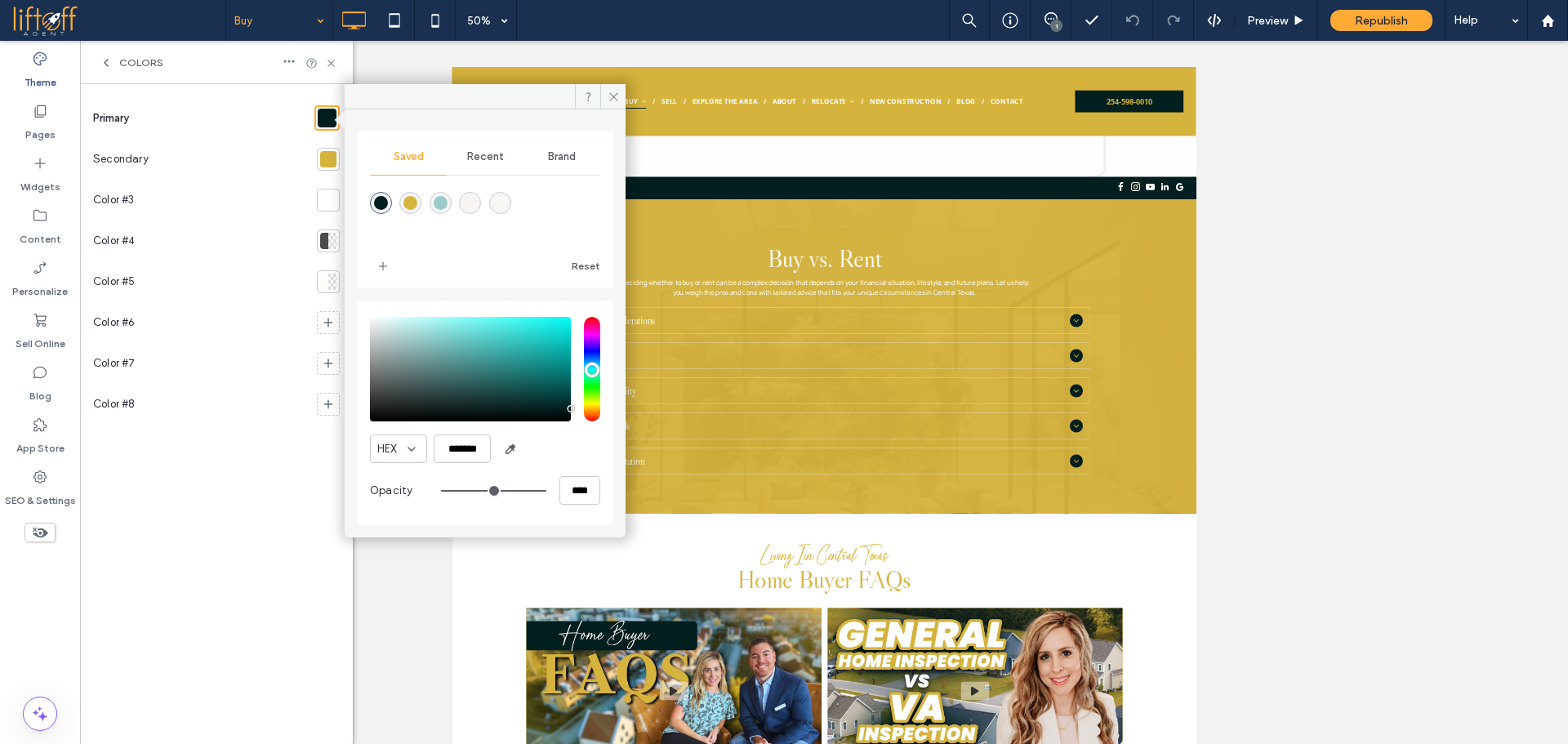 click at bounding box center (410, 203) 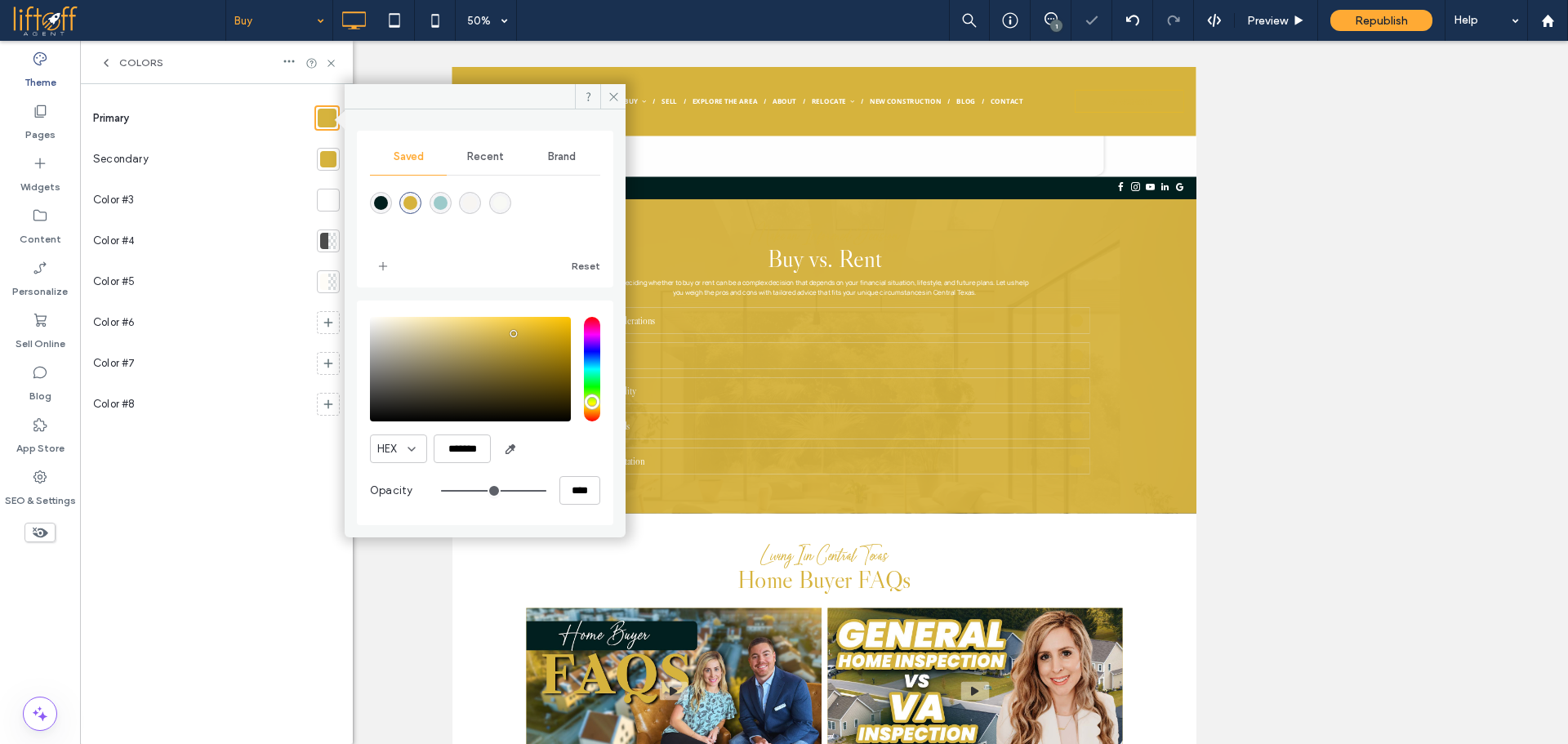 click at bounding box center (328, 159) 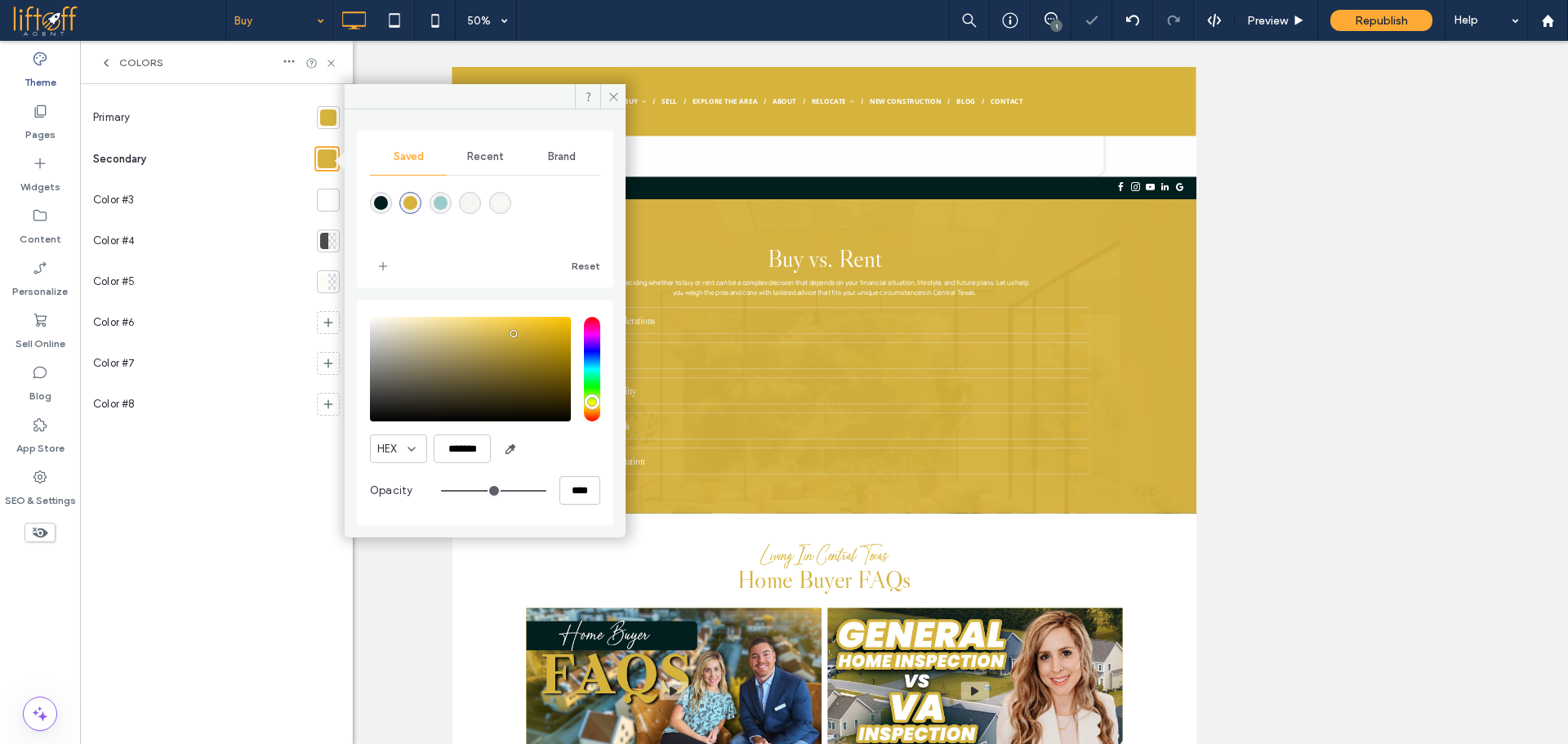 click at bounding box center (381, 203) 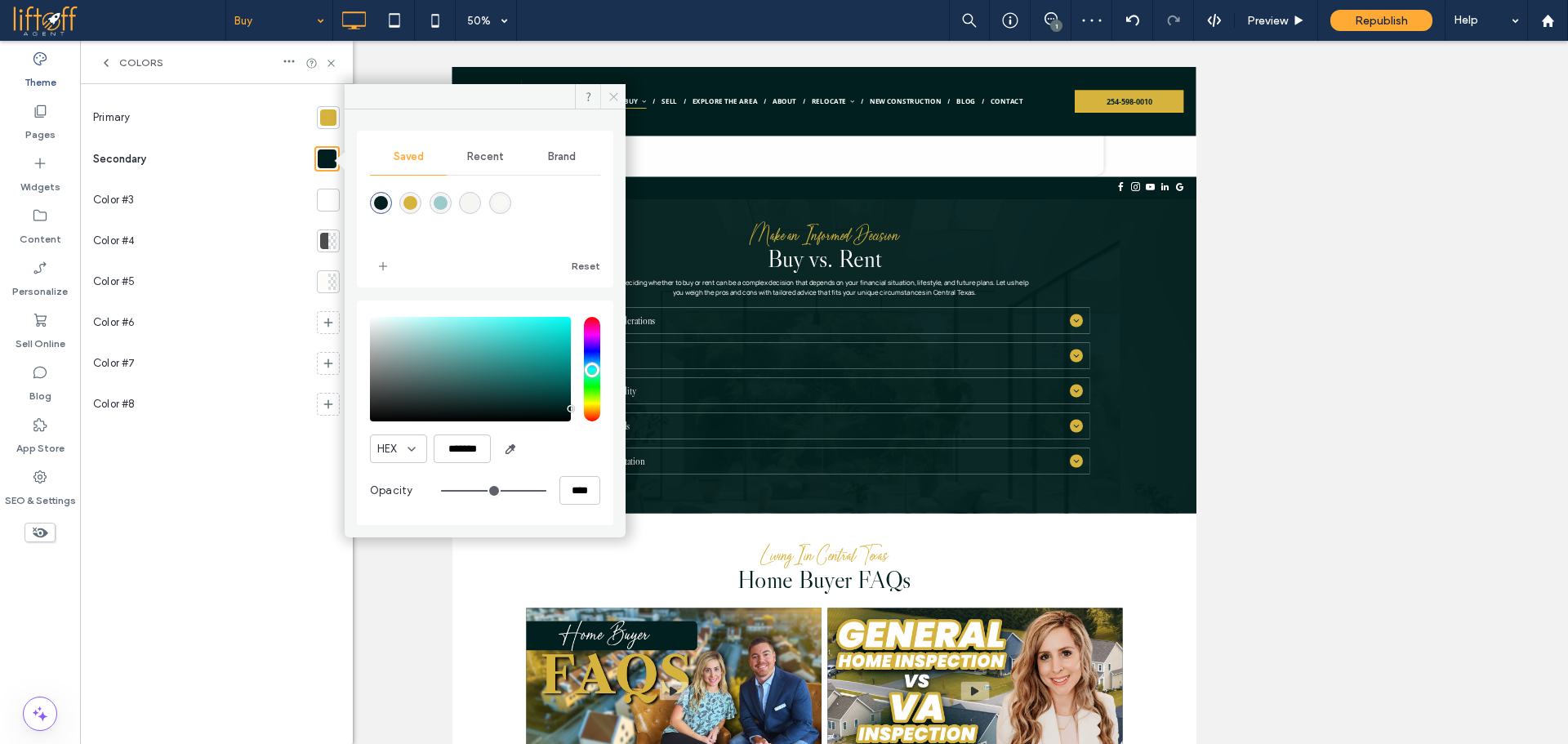 click 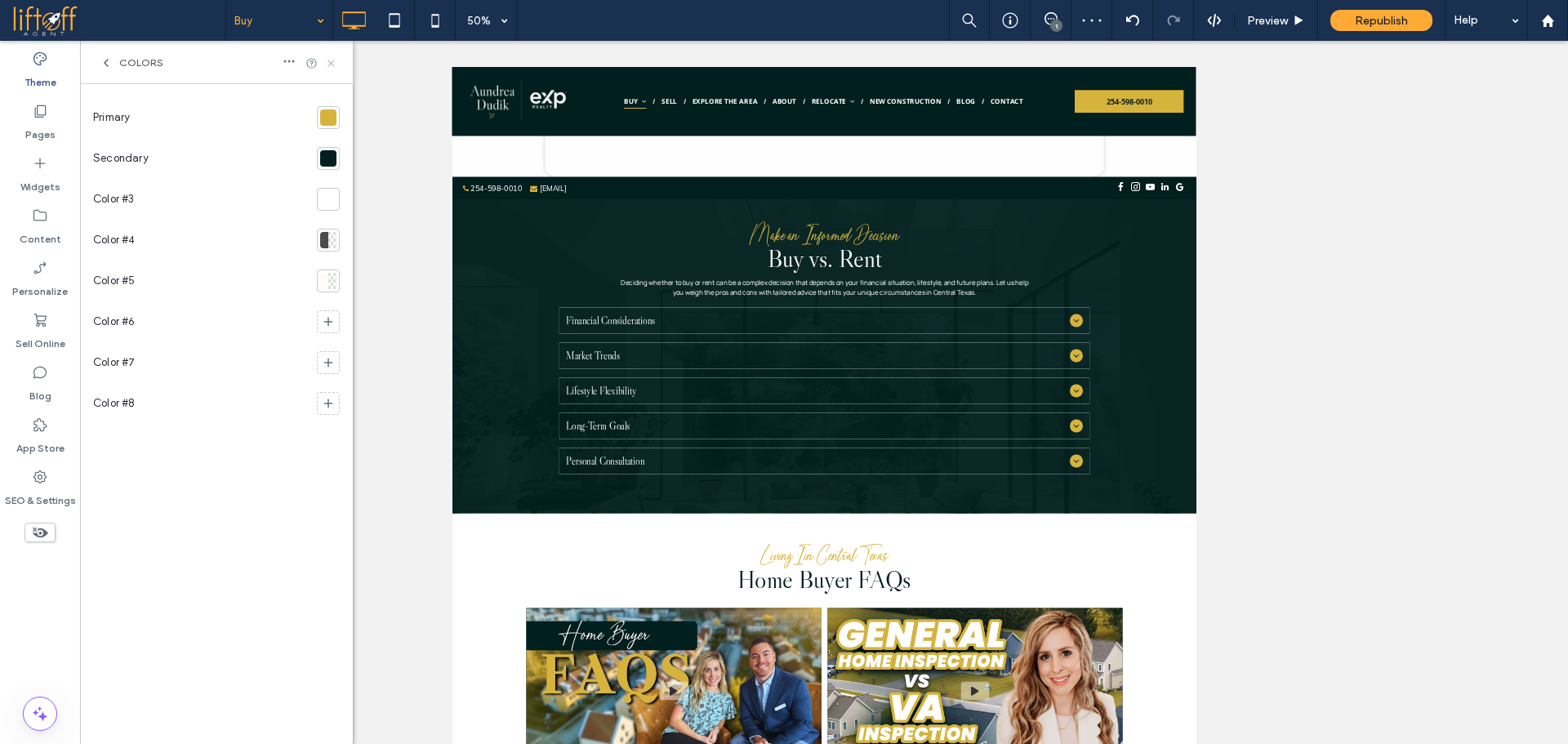 click 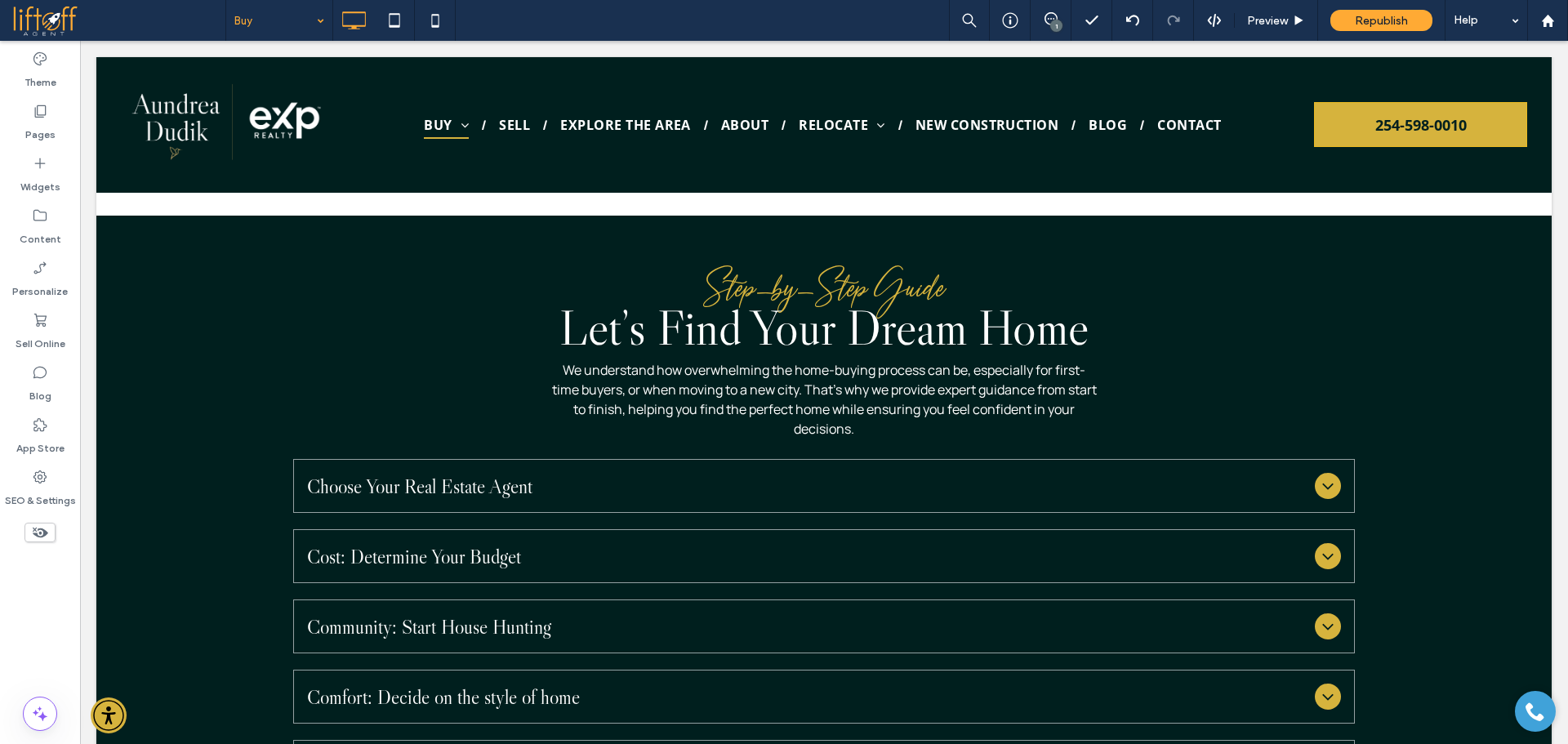 scroll, scrollTop: 3367, scrollLeft: 0, axis: vertical 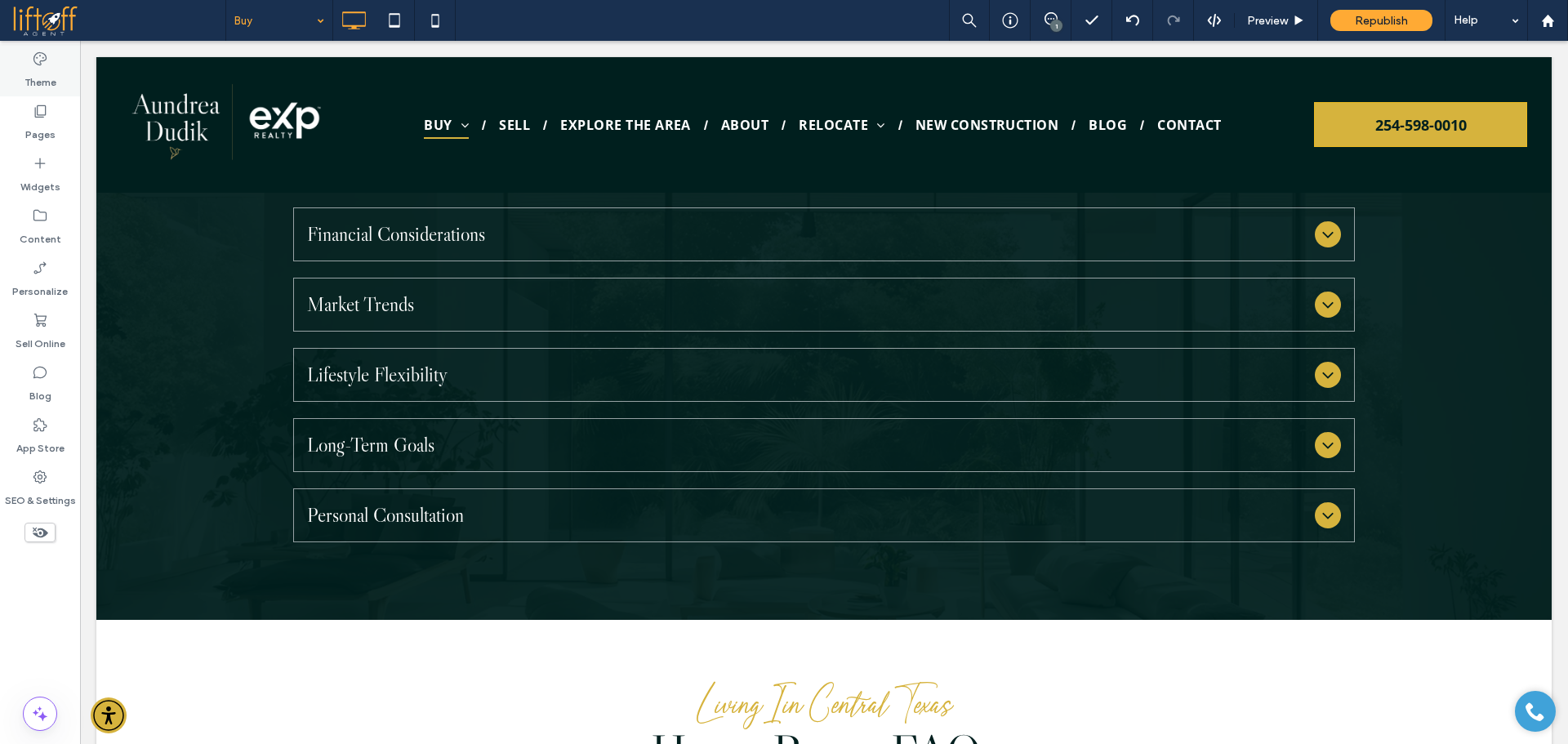 click on "Theme" at bounding box center (40, 78) 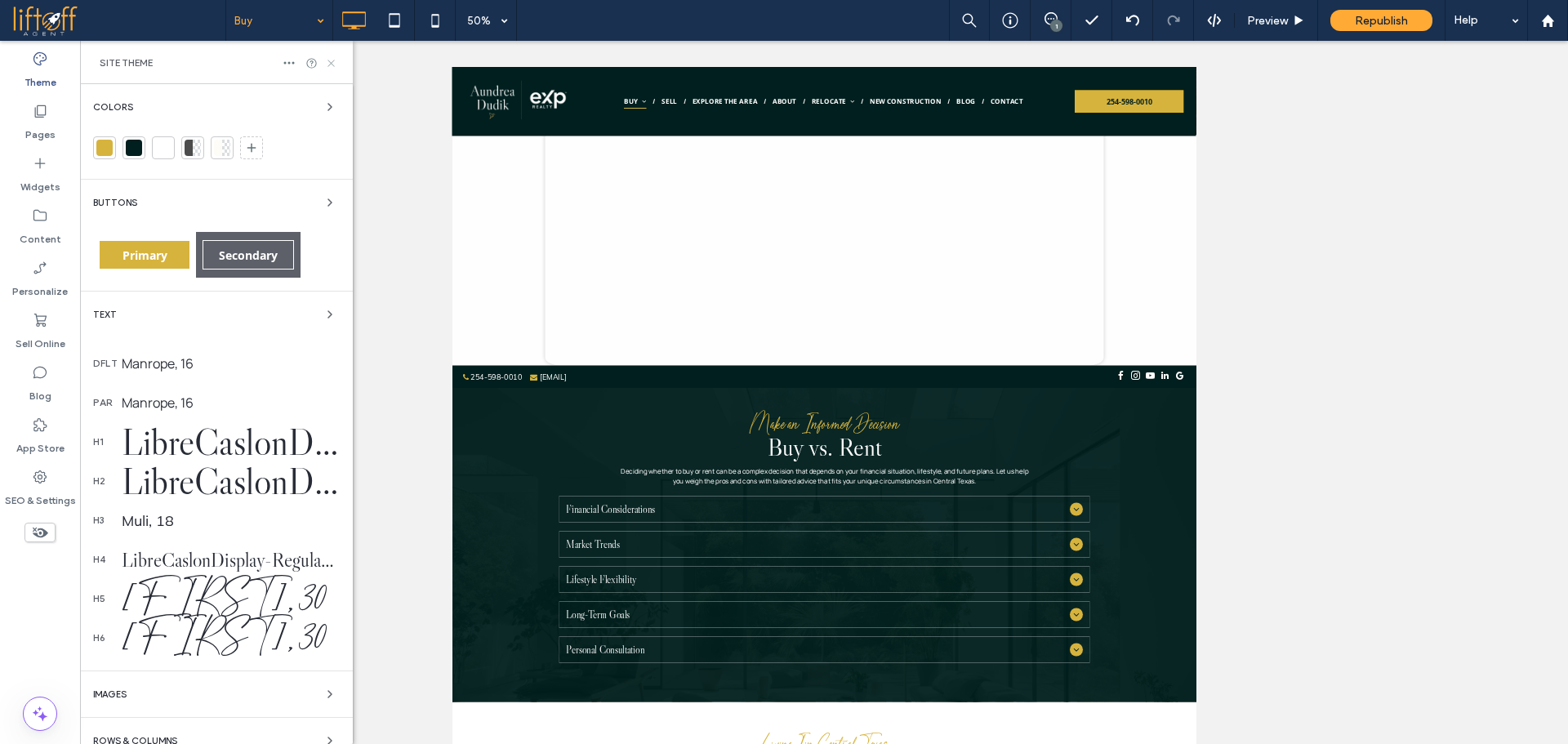 click 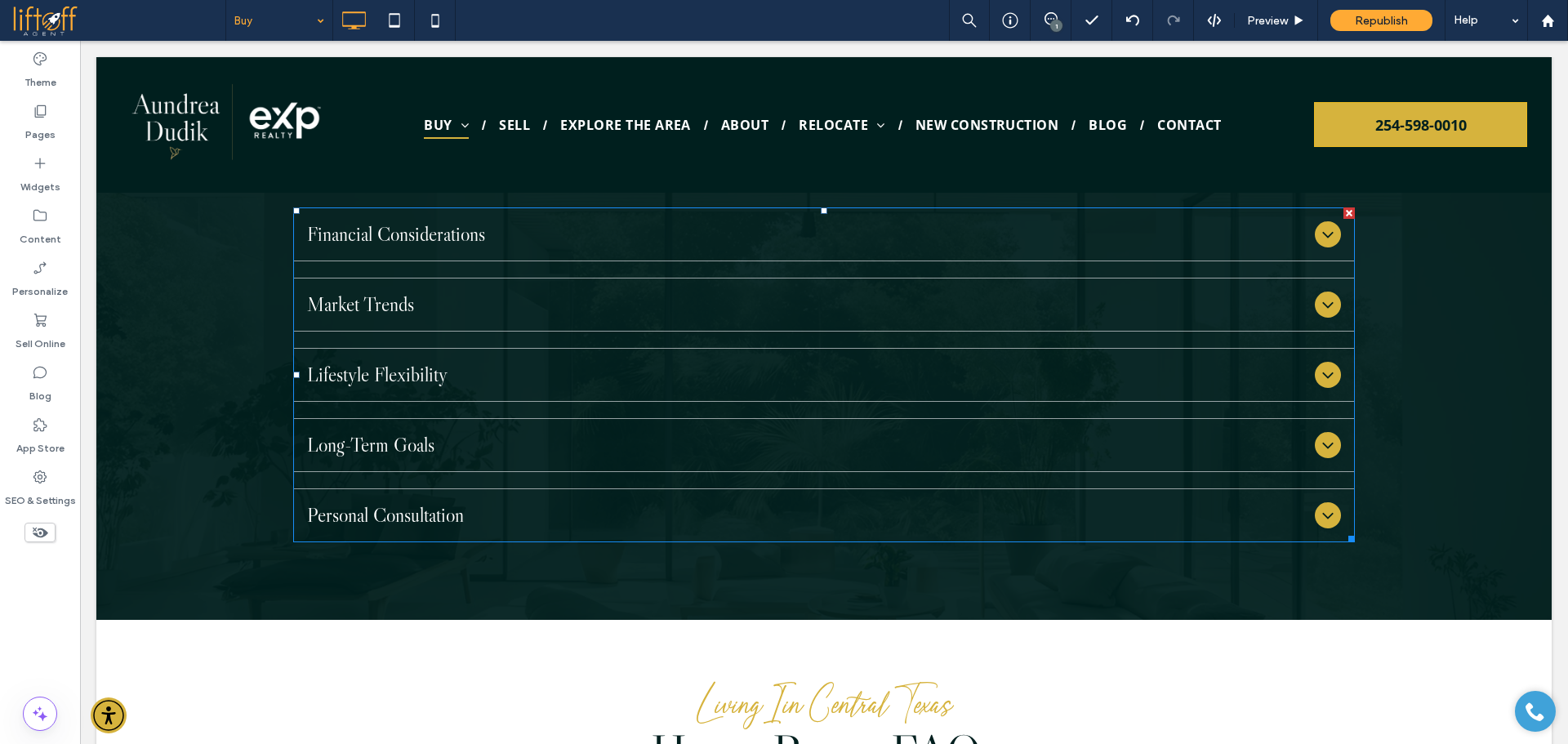 scroll, scrollTop: 0, scrollLeft: 0, axis: both 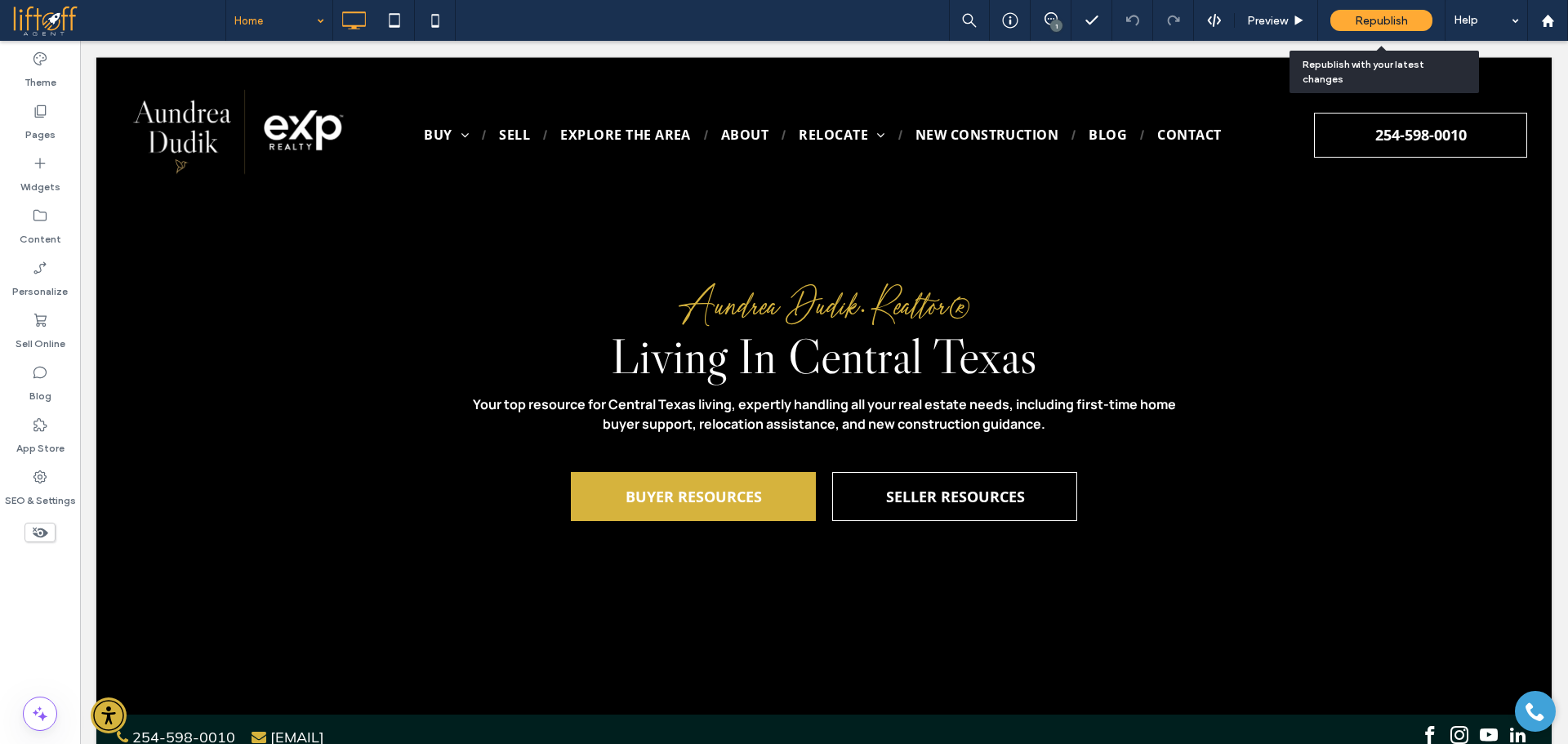 click on "Republish" at bounding box center (1381, 20) 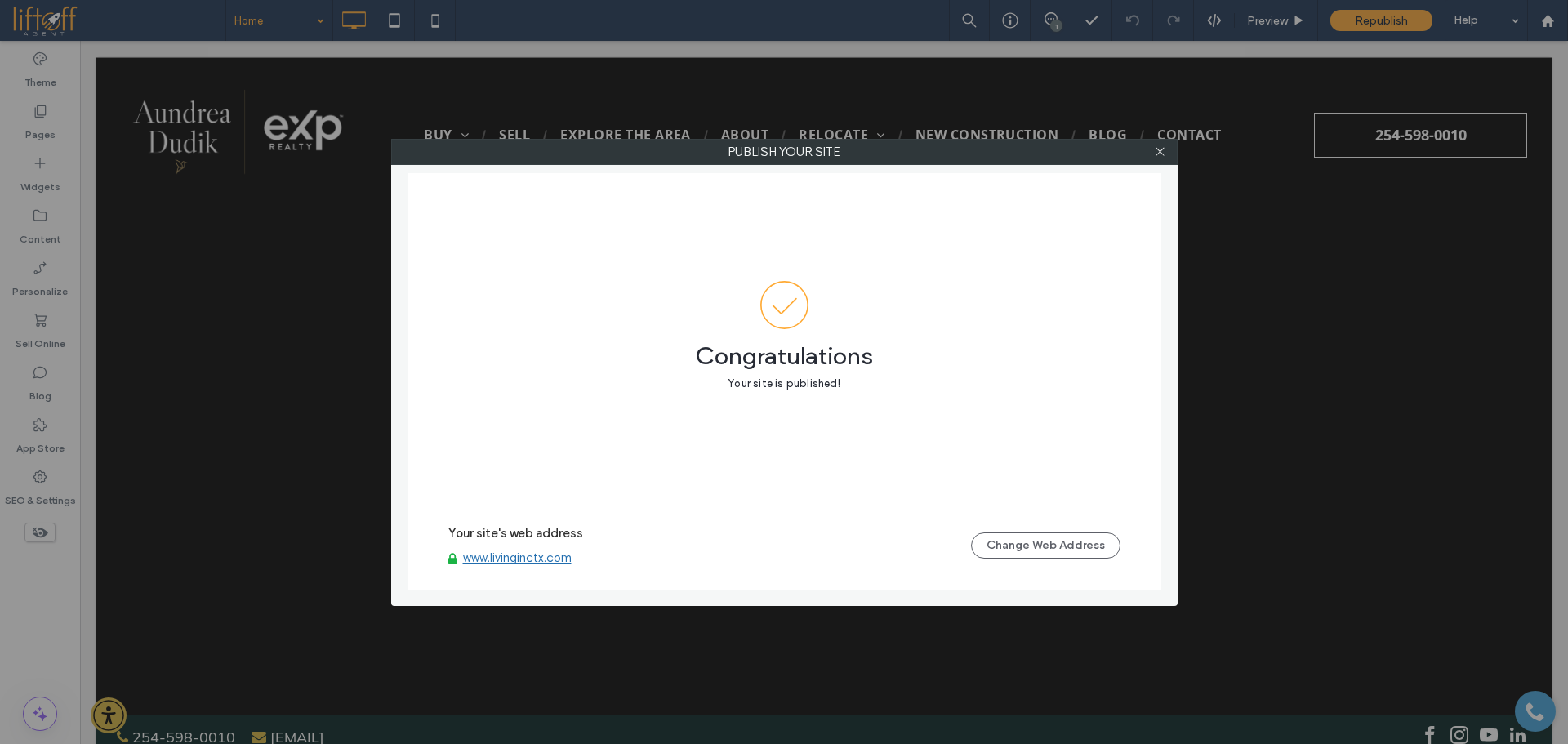 click at bounding box center [1160, 152] 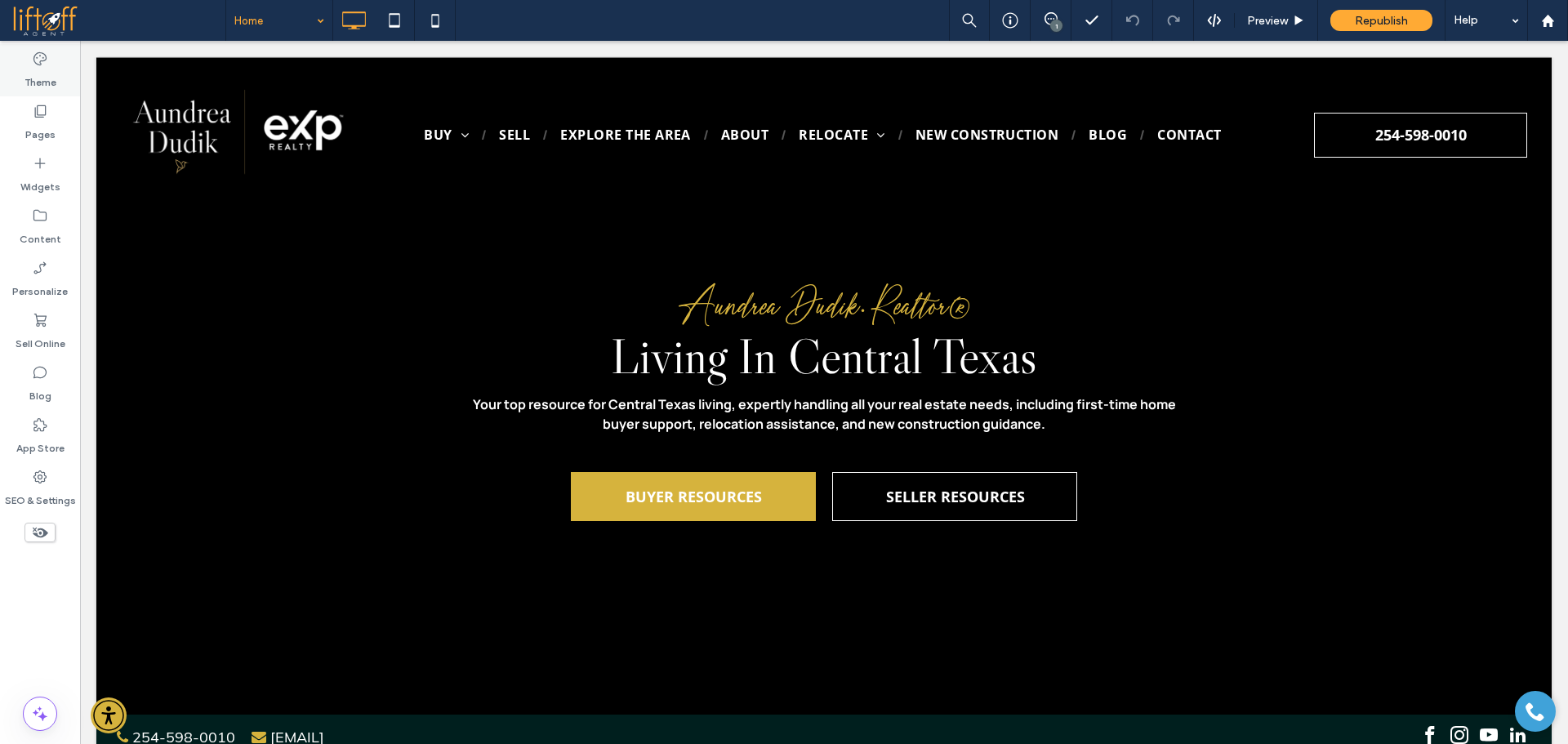 click on "Theme" at bounding box center (40, 78) 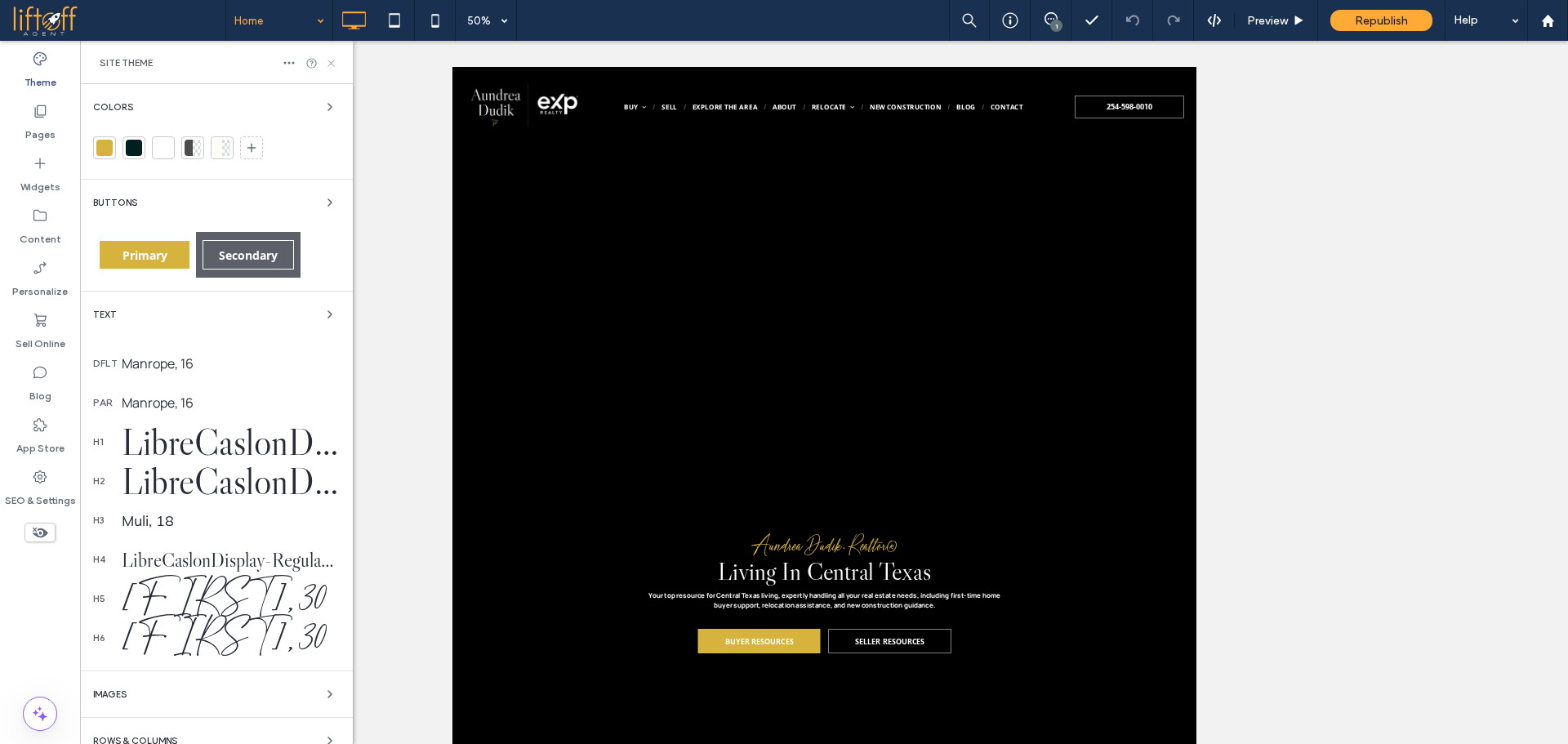 click 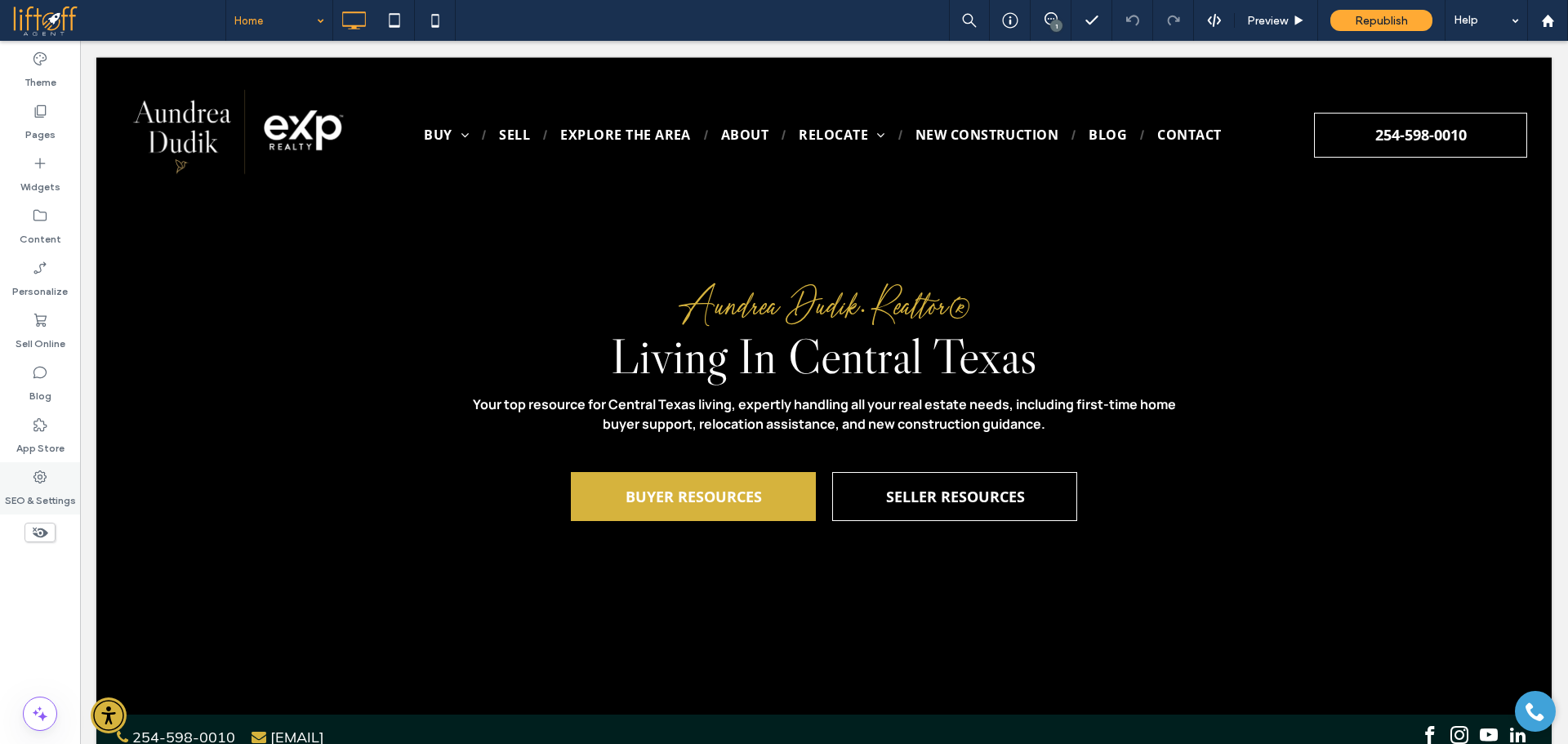 click on "SEO & Settings" at bounding box center (40, 497) 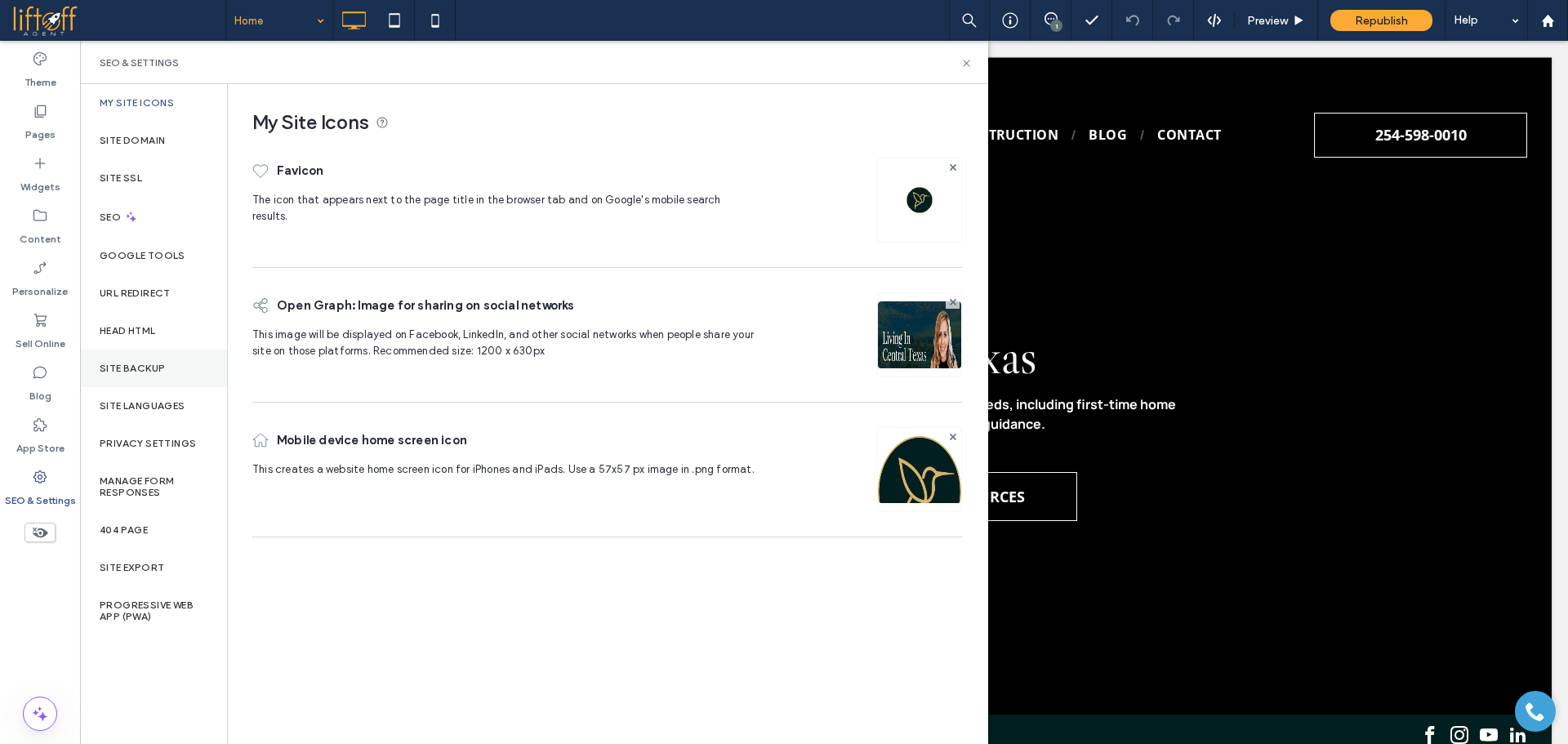click on "Site Backup" at bounding box center (132, 368) 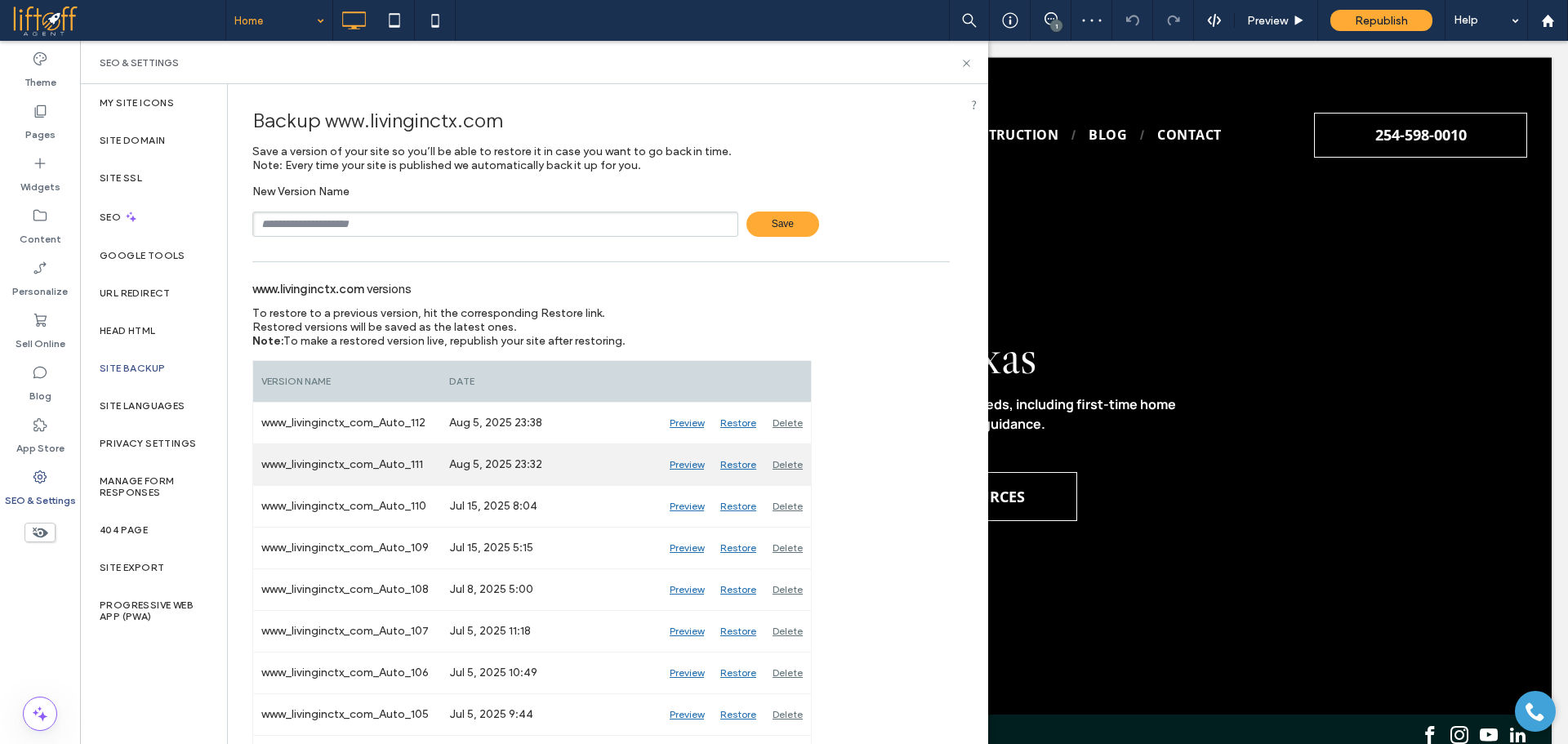 click on "Preview" at bounding box center [687, 465] 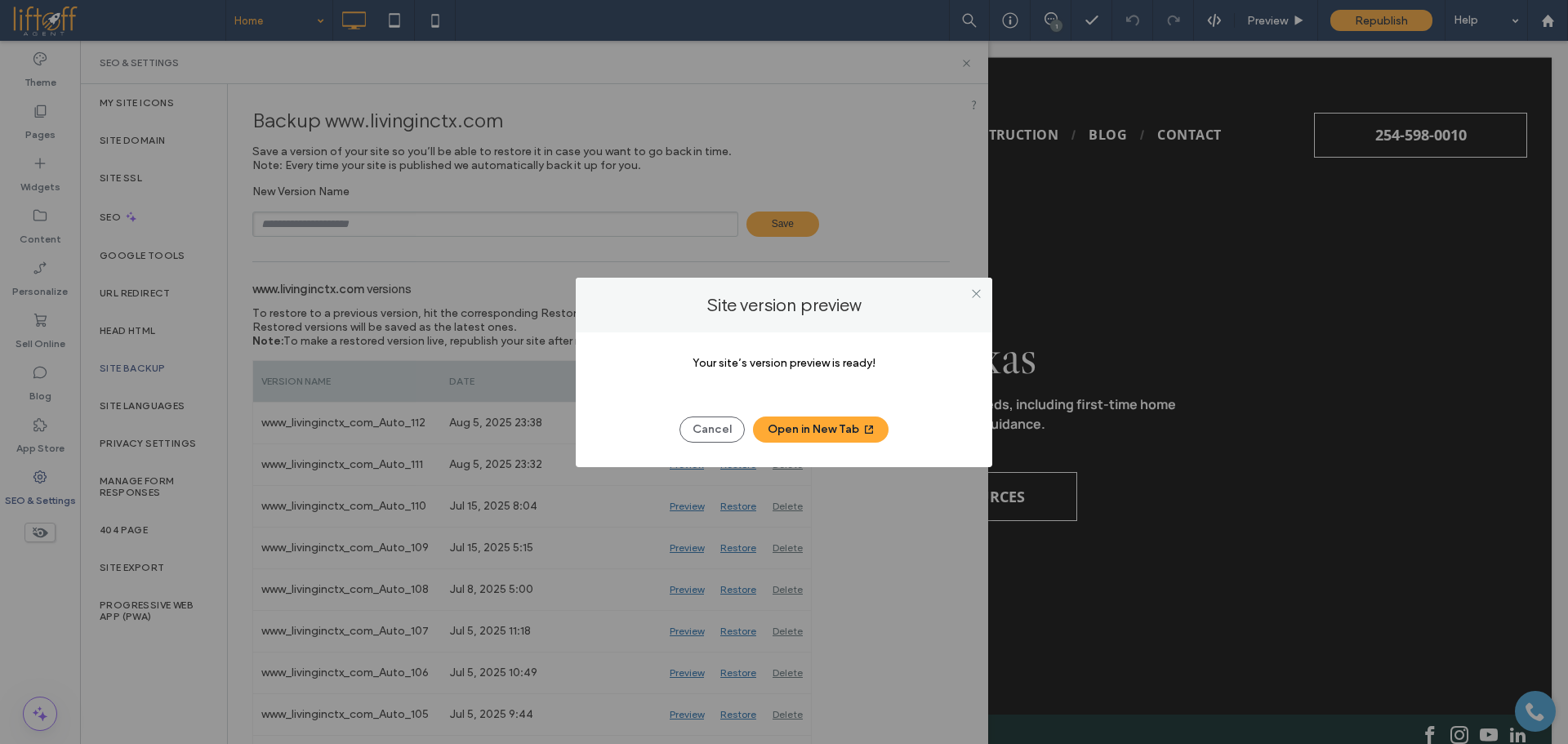 click 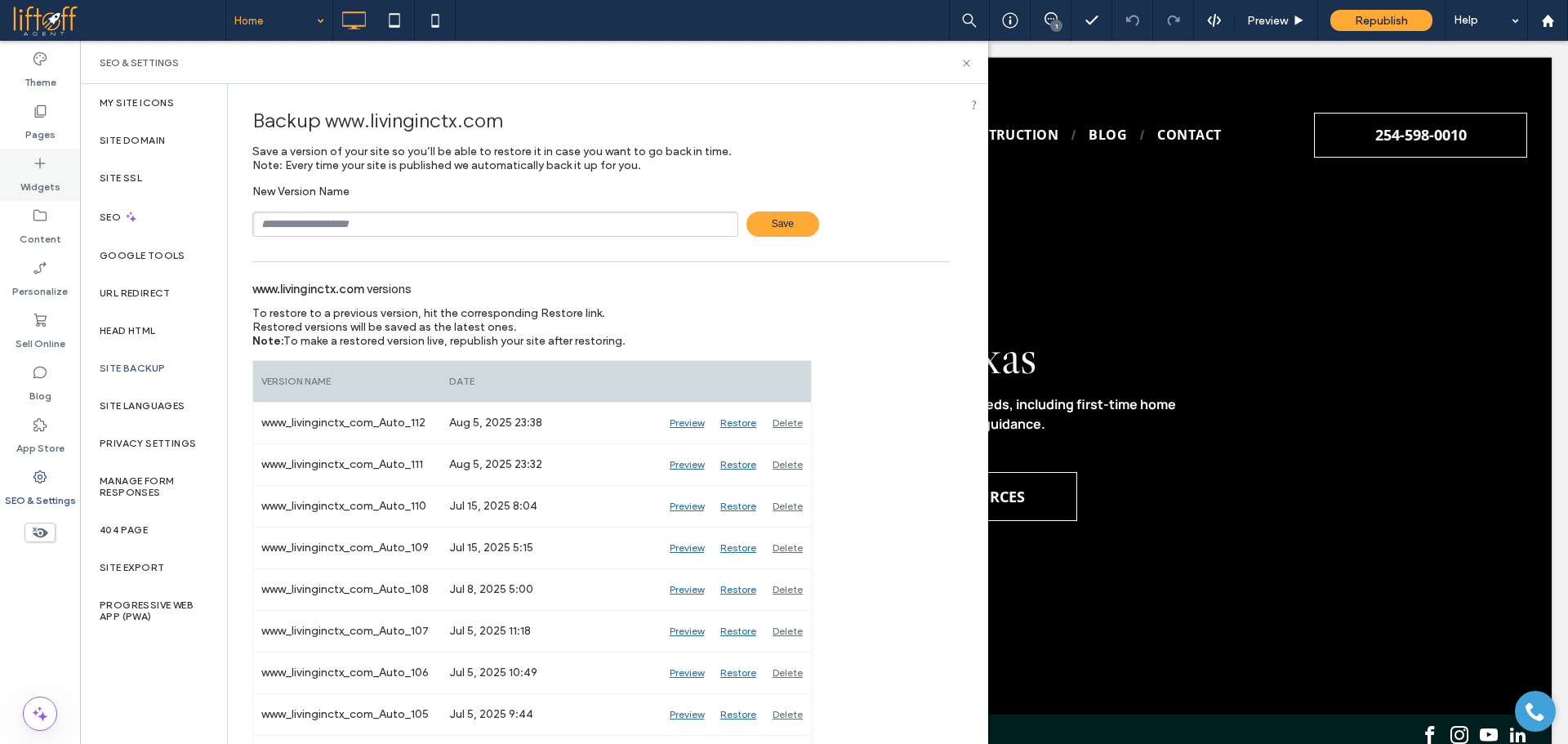 click 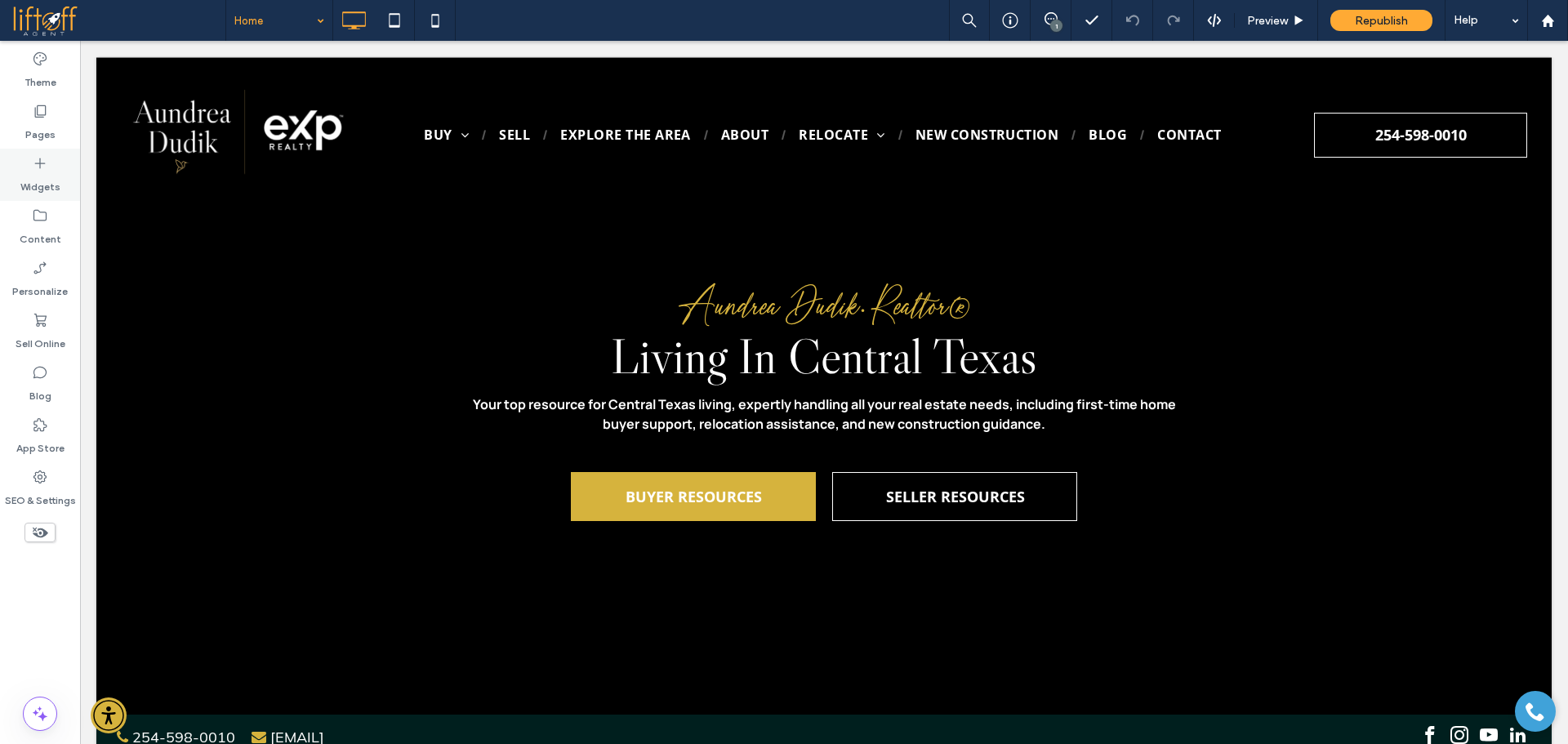 click on "Widgets" at bounding box center [40, 183] 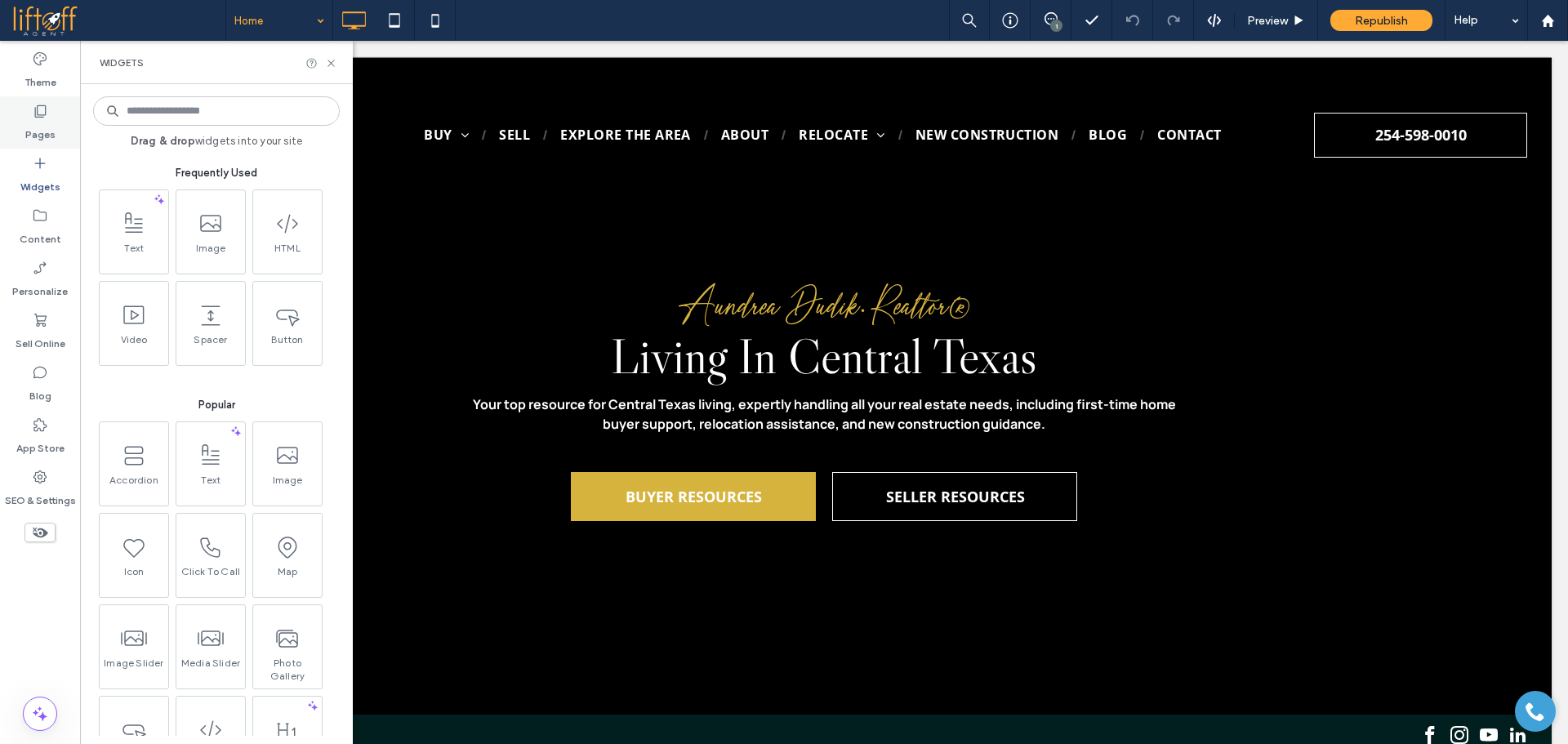 click 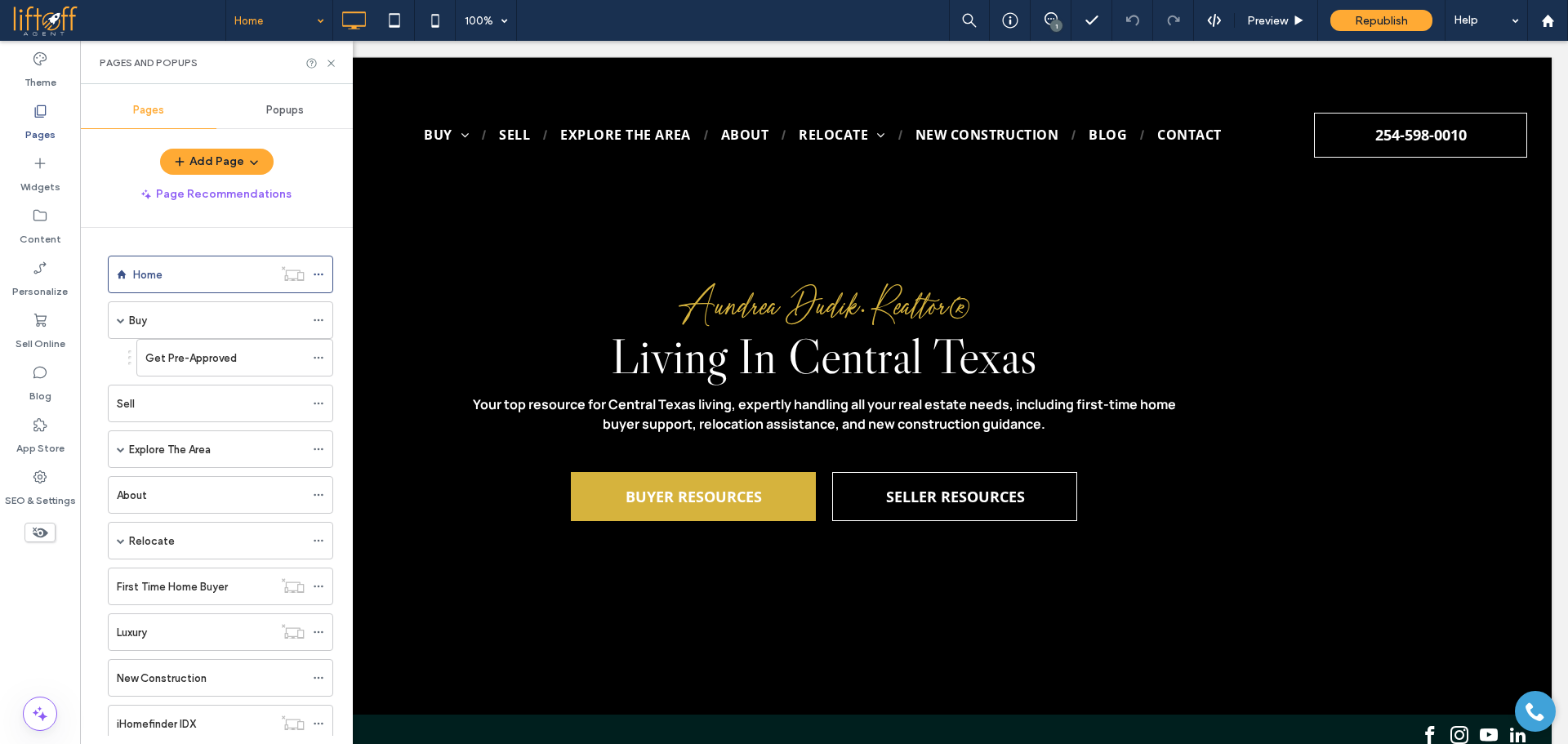 click on "Accordion Text Image Icon Click To Call Map Image Slider Media Slider Photo Gallery Button HTML Large Title (H1) Contact Form" at bounding box center (218, 650) 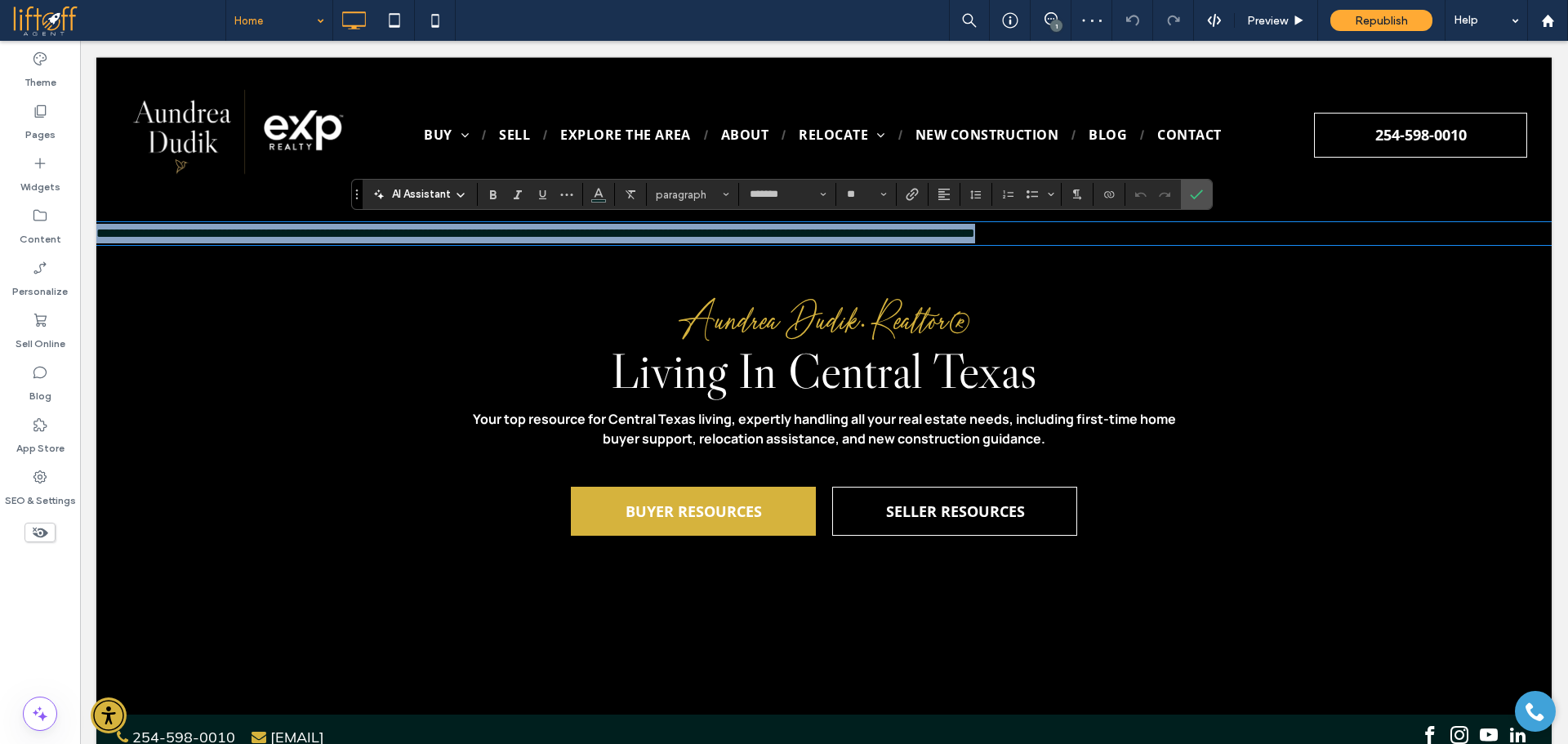 type on "*******" 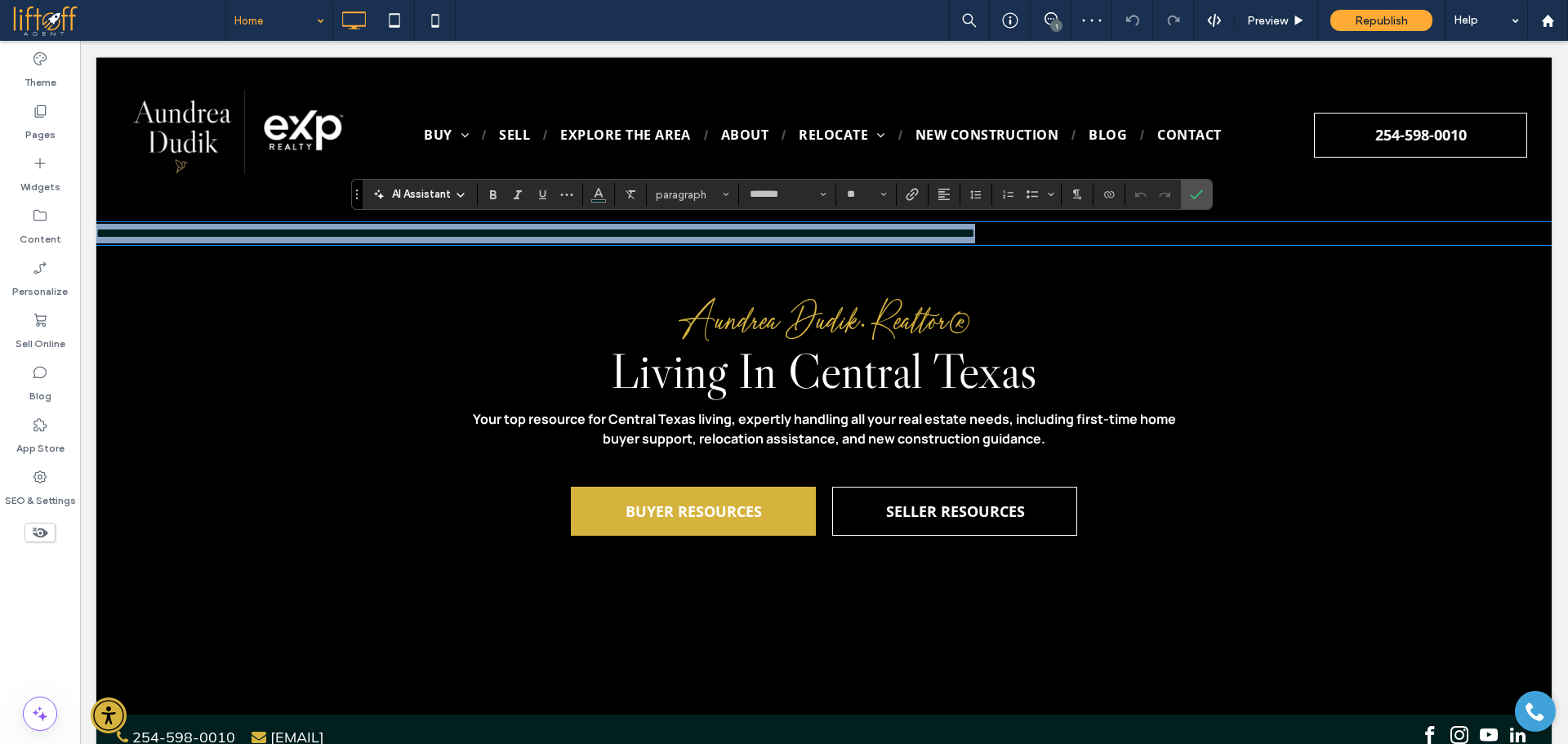 type on "**" 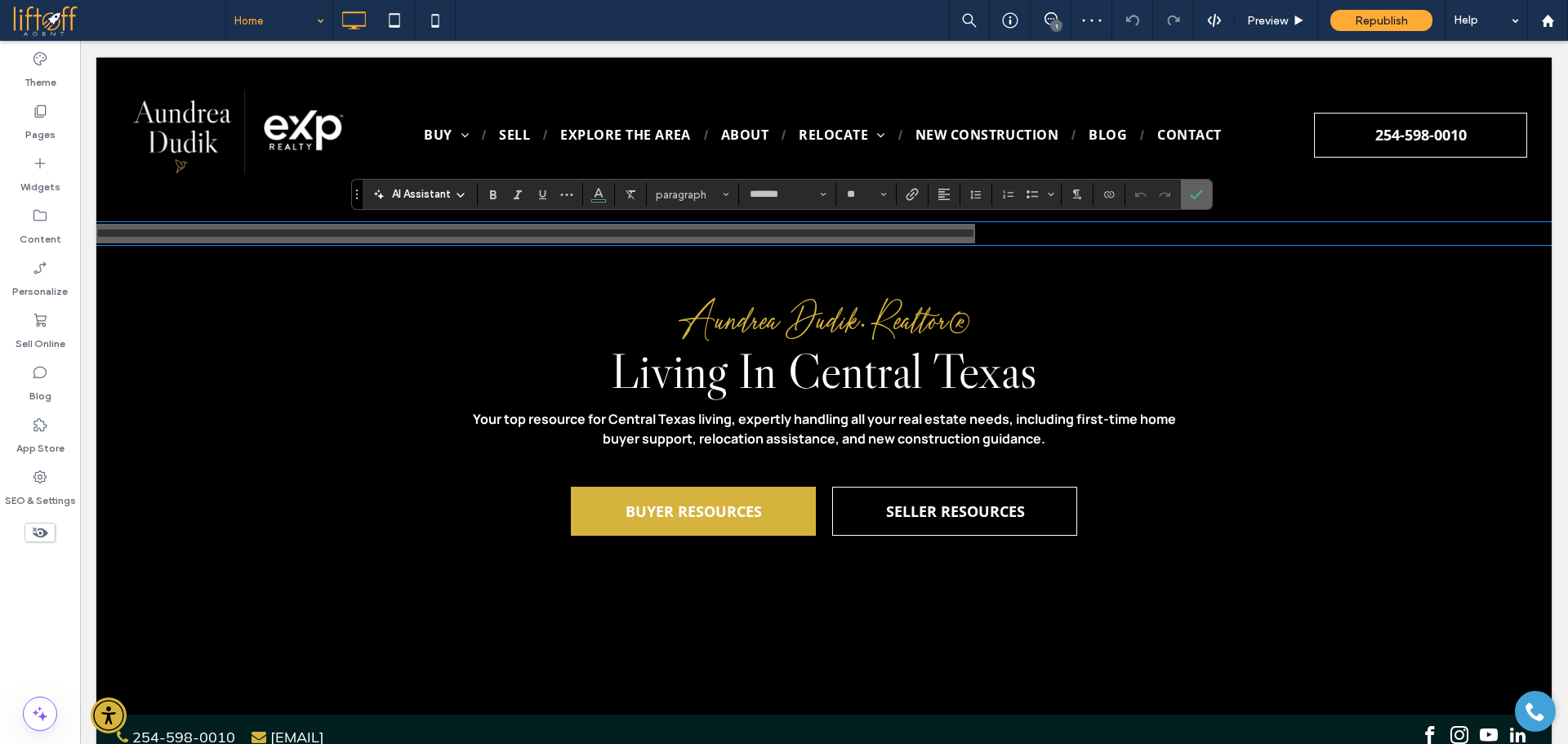 click 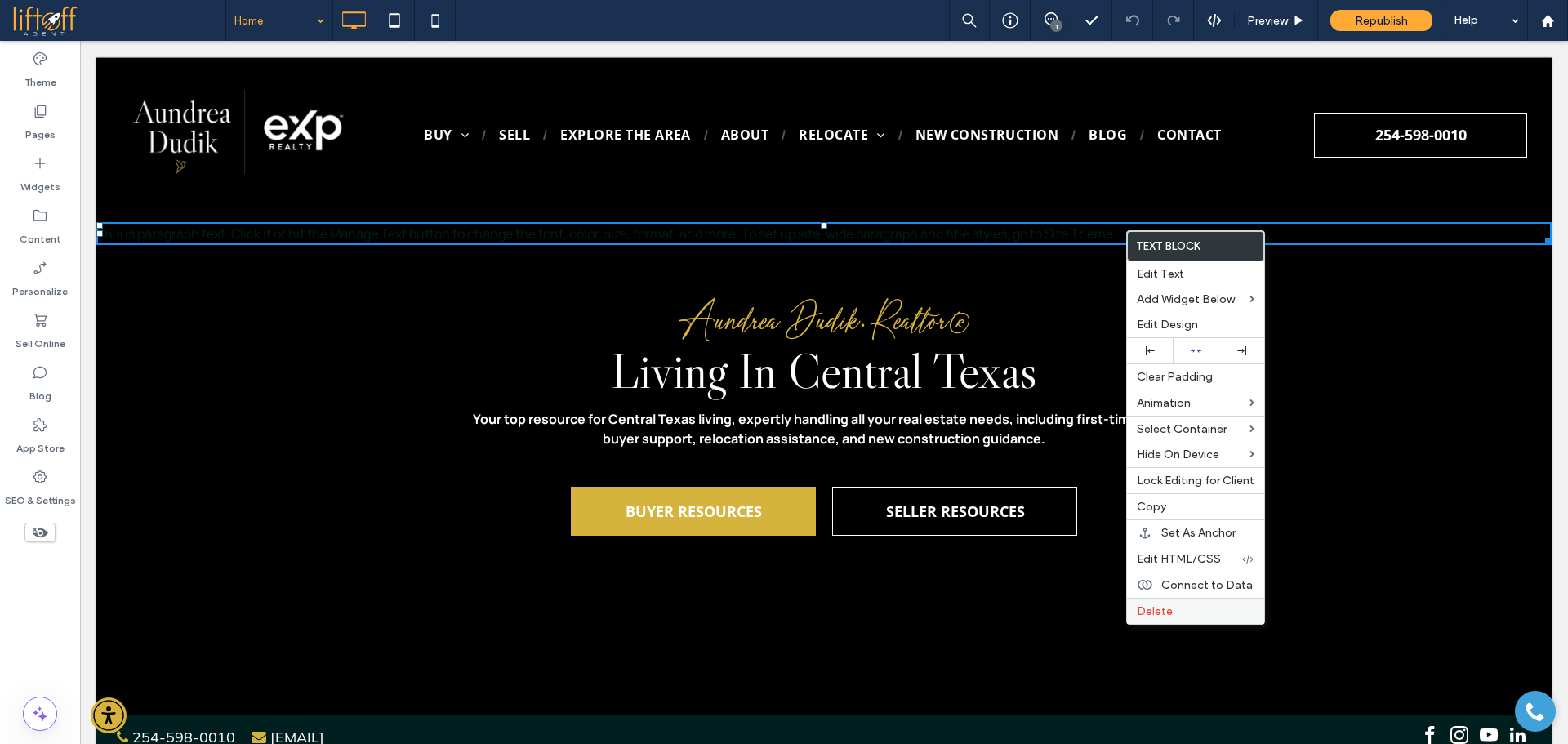 click on "Delete" at bounding box center [1196, 611] 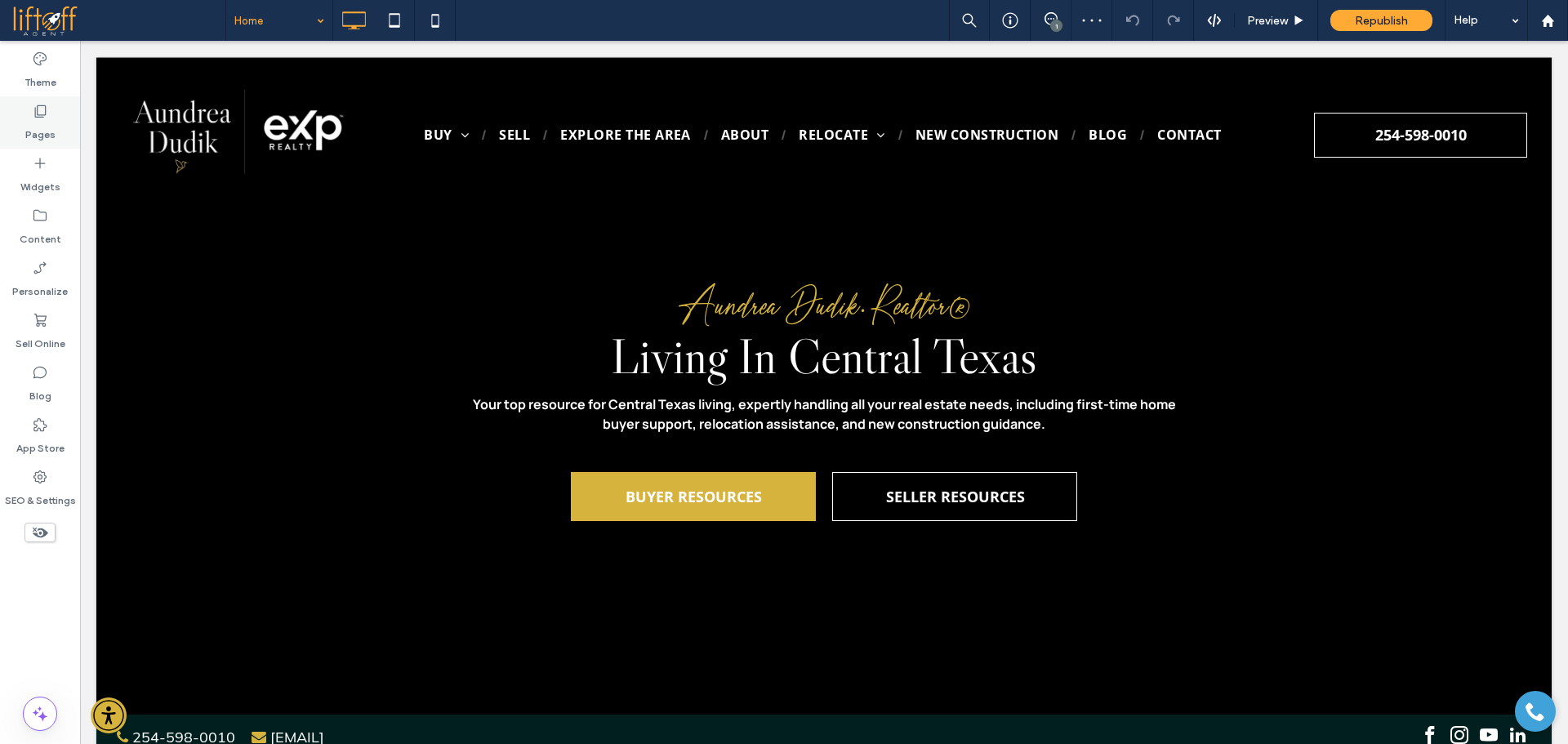 click on "Pages" at bounding box center [40, 131] 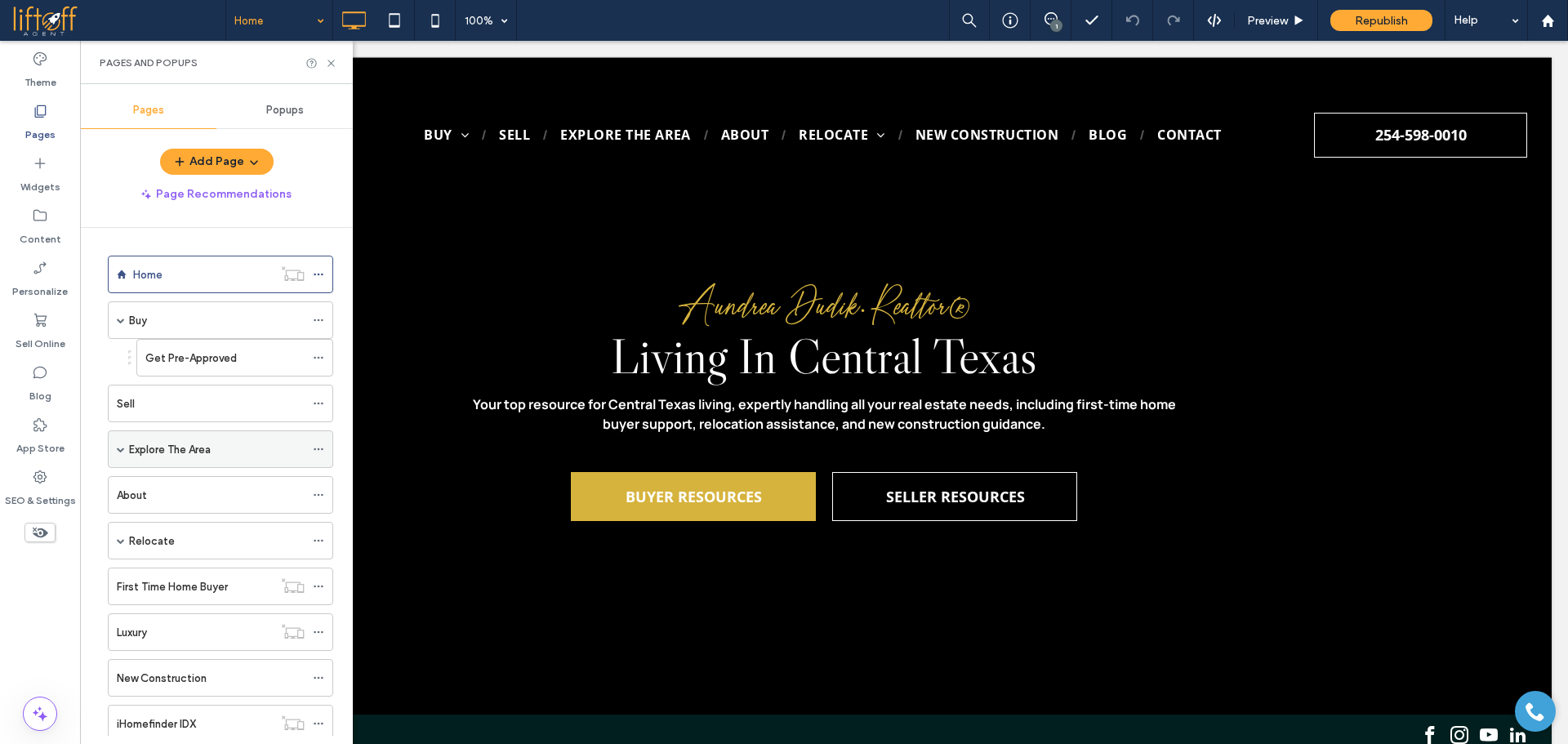 click on "Explore The Area" at bounding box center (170, 449) 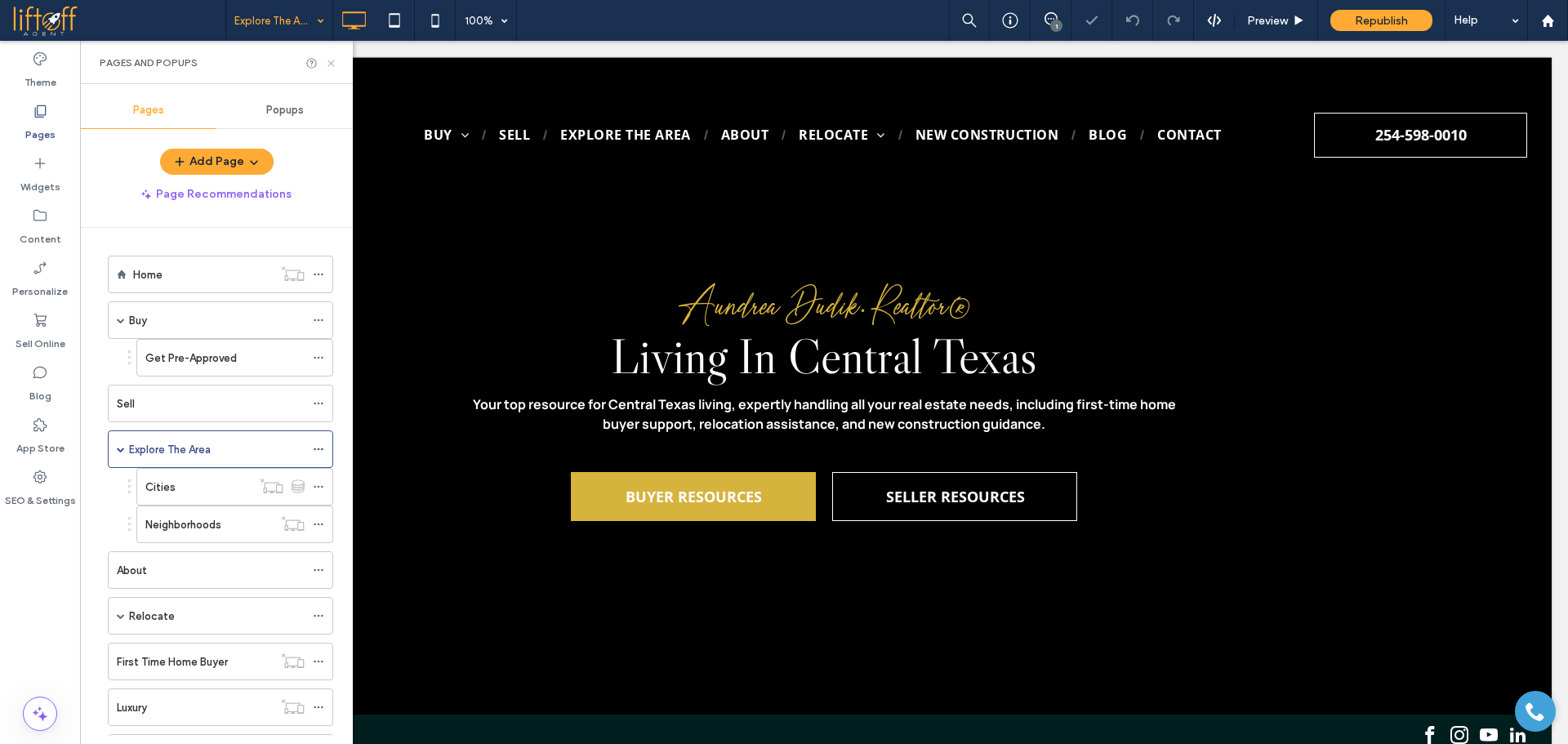 click 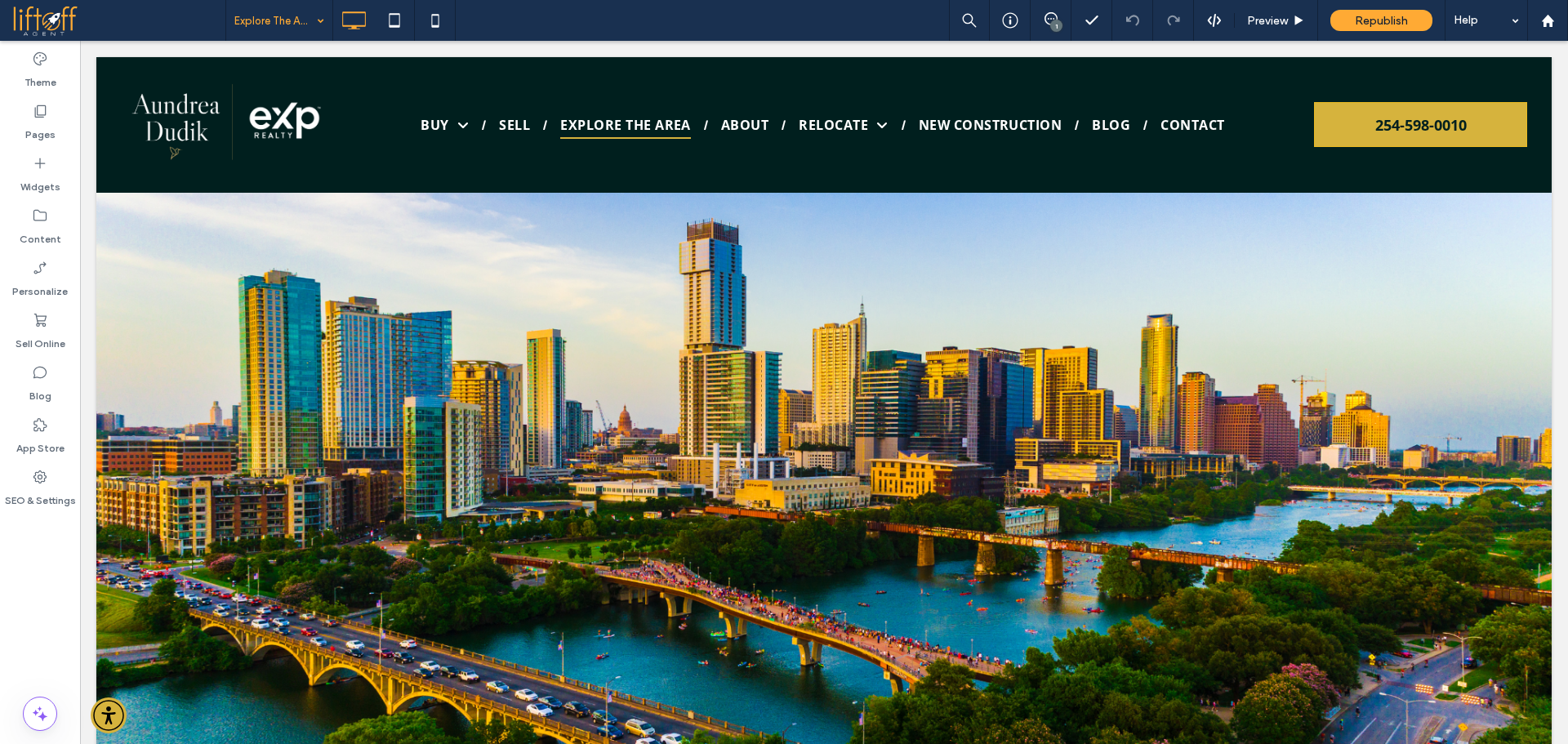 scroll, scrollTop: 744, scrollLeft: 0, axis: vertical 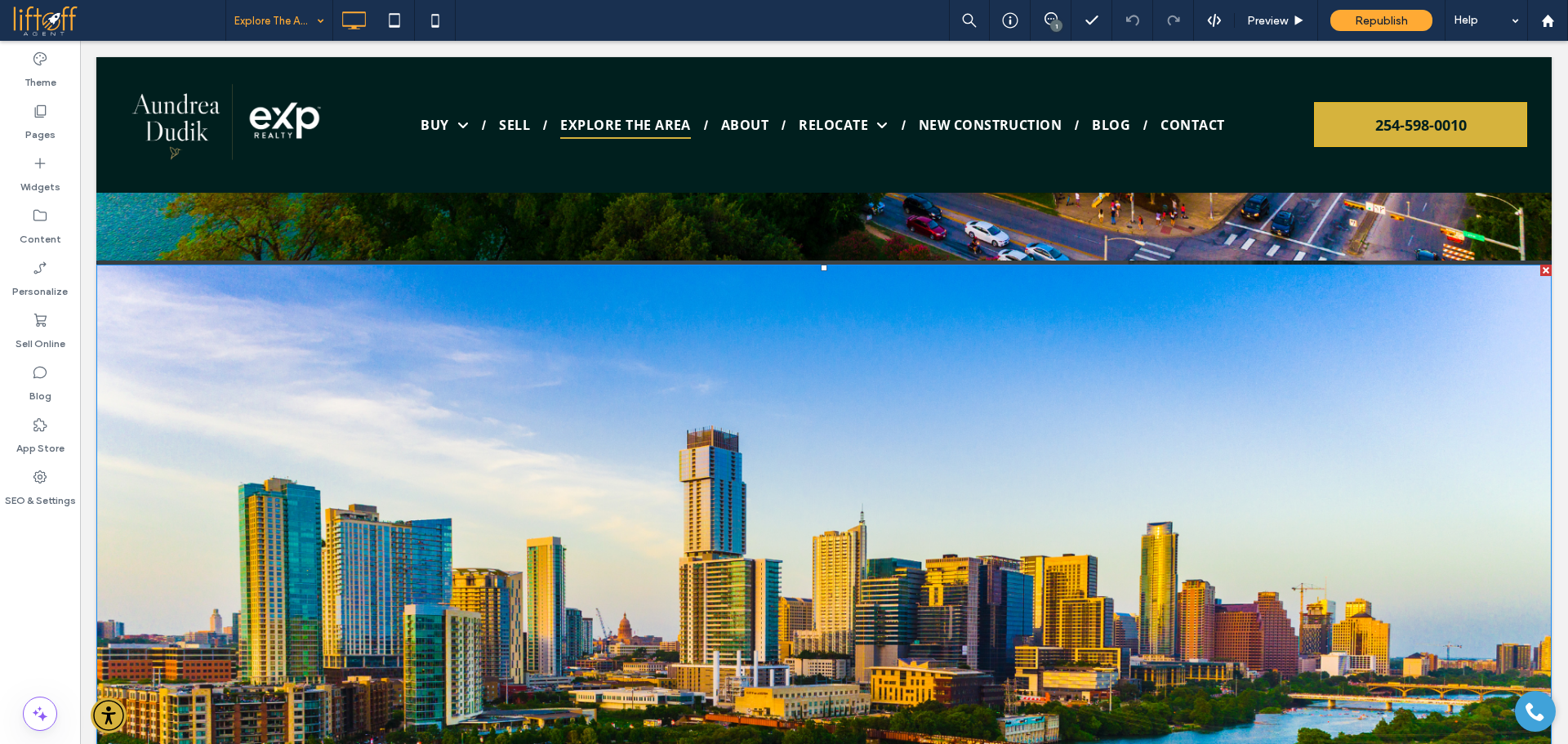 click at bounding box center (824, 674) 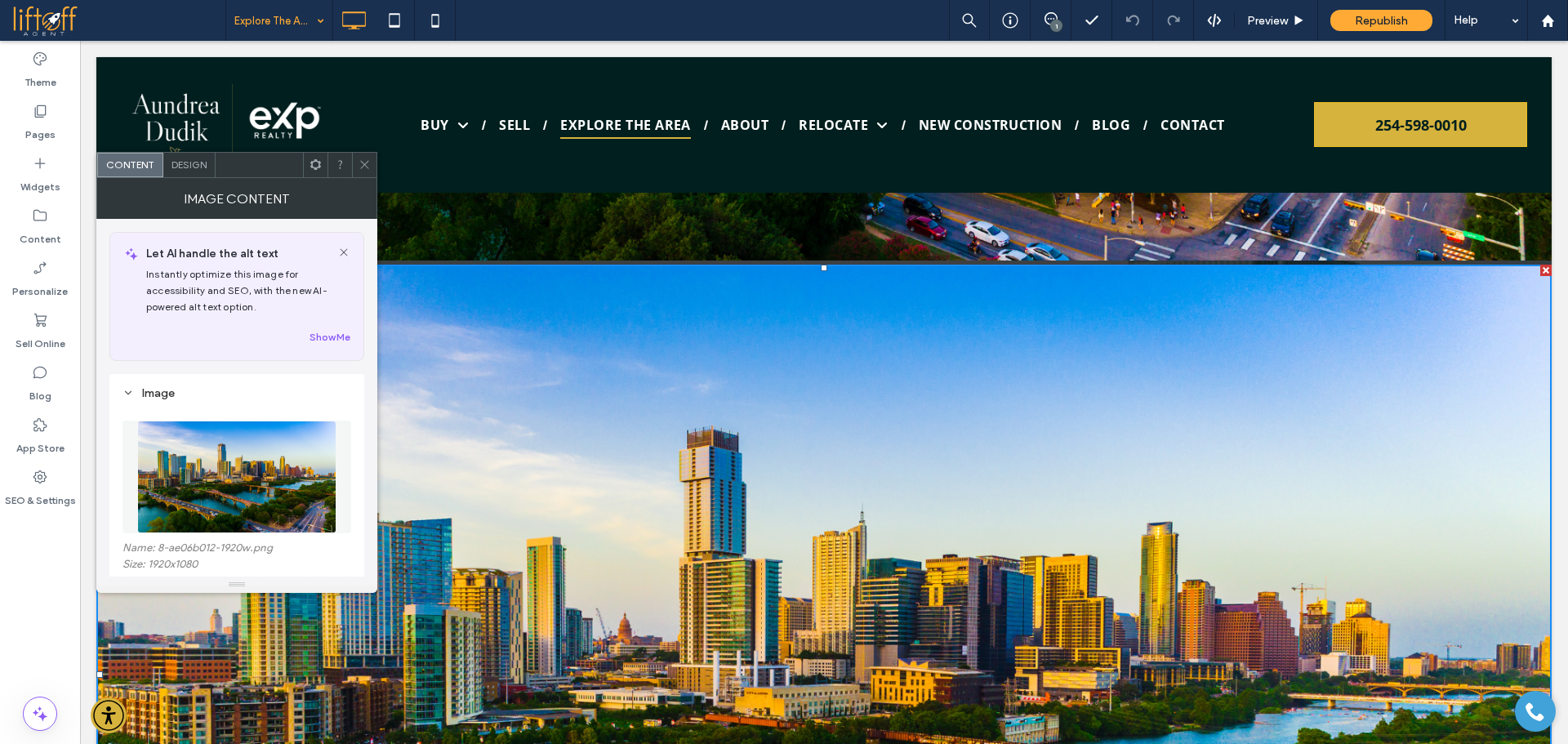 click at bounding box center (315, 165) 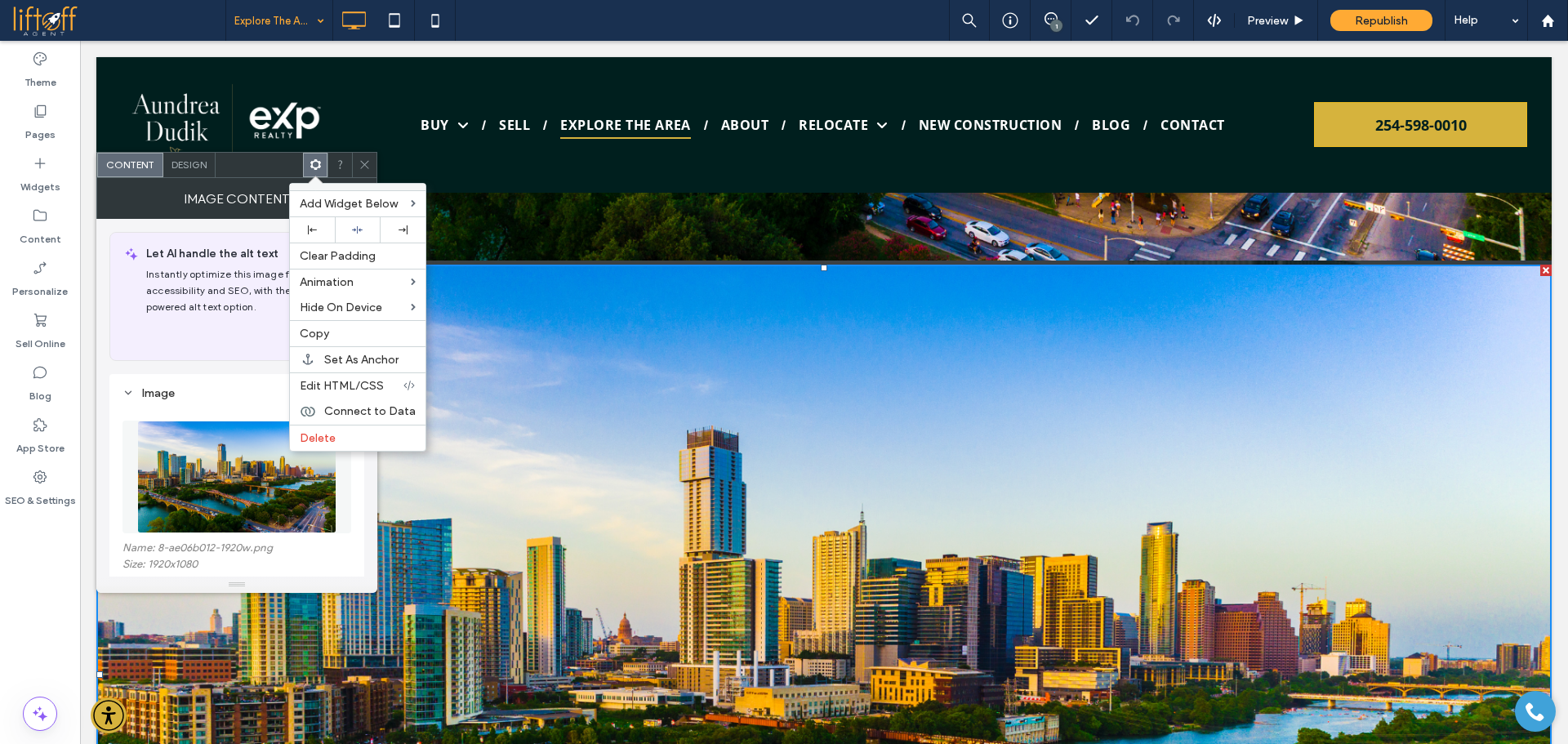 click on "Delete" at bounding box center (358, 438) 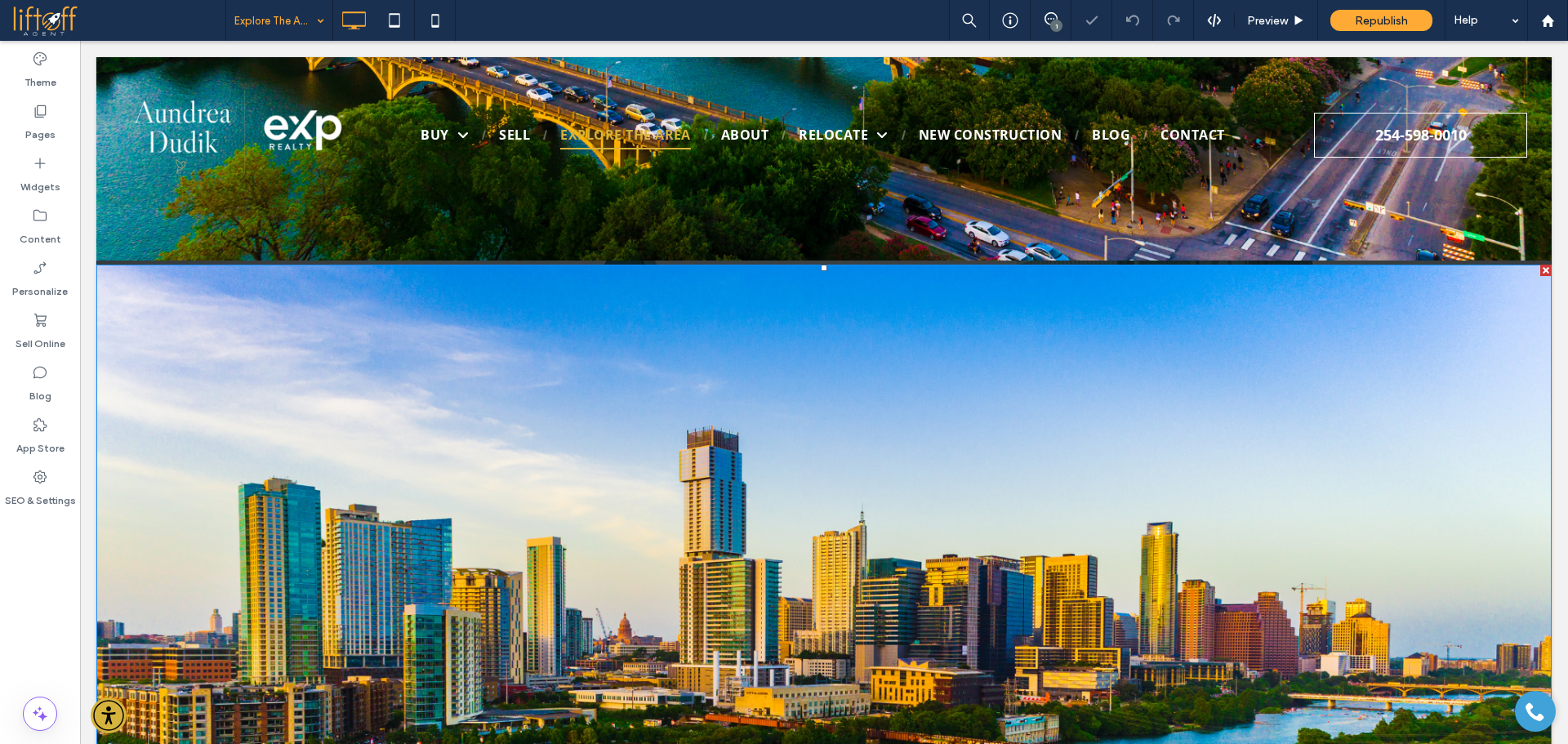 click at bounding box center (824, 674) 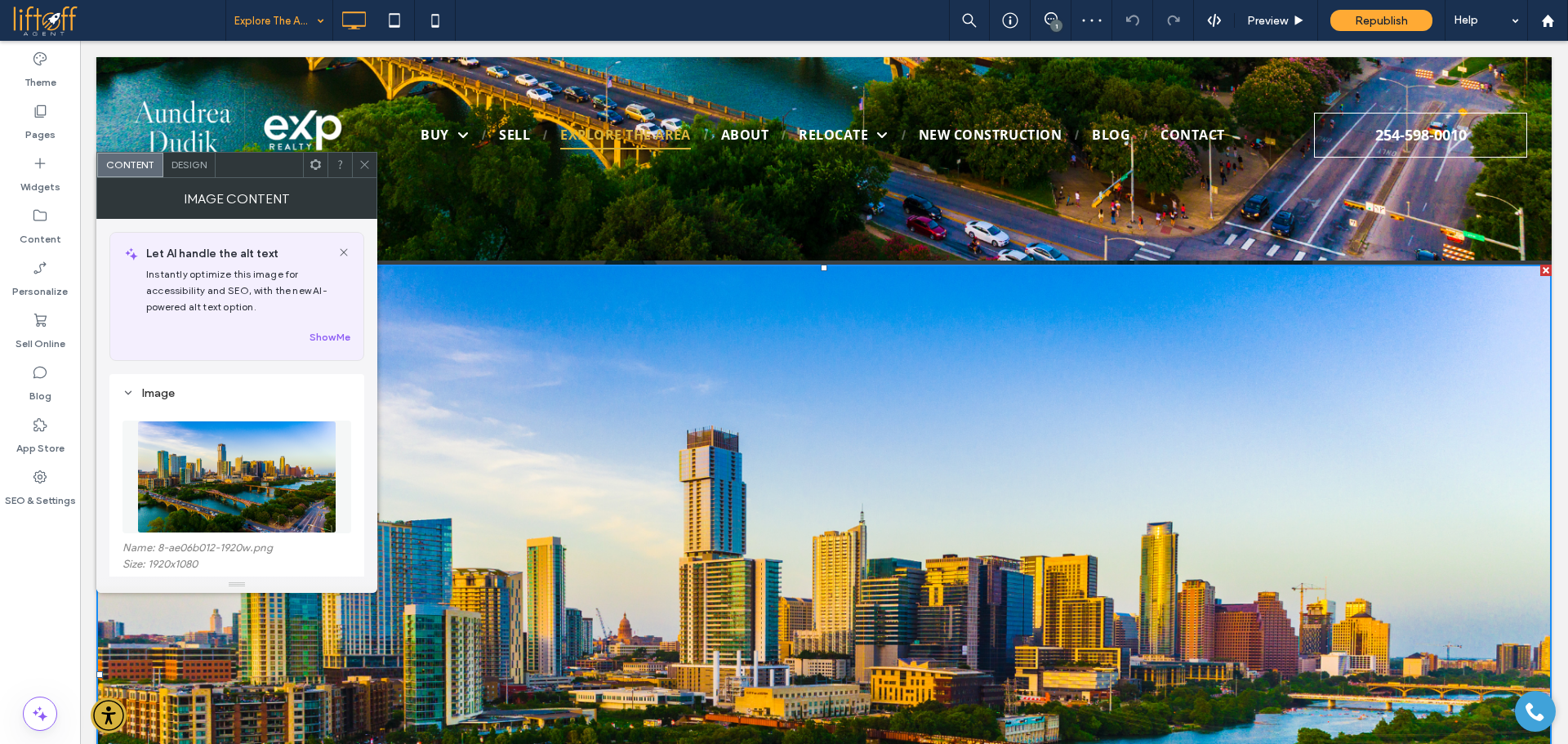 click at bounding box center (315, 165) 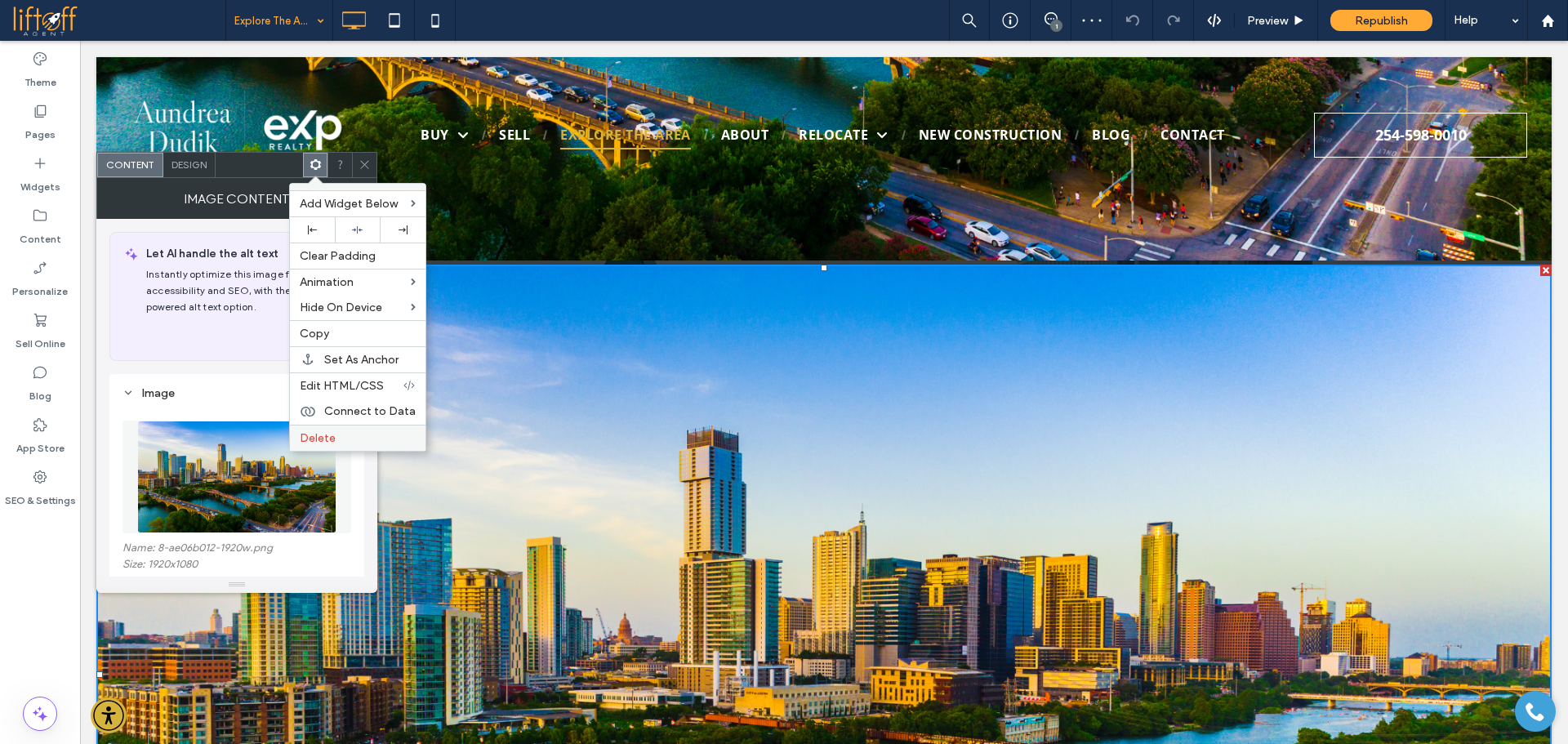 click on "Delete" at bounding box center [318, 438] 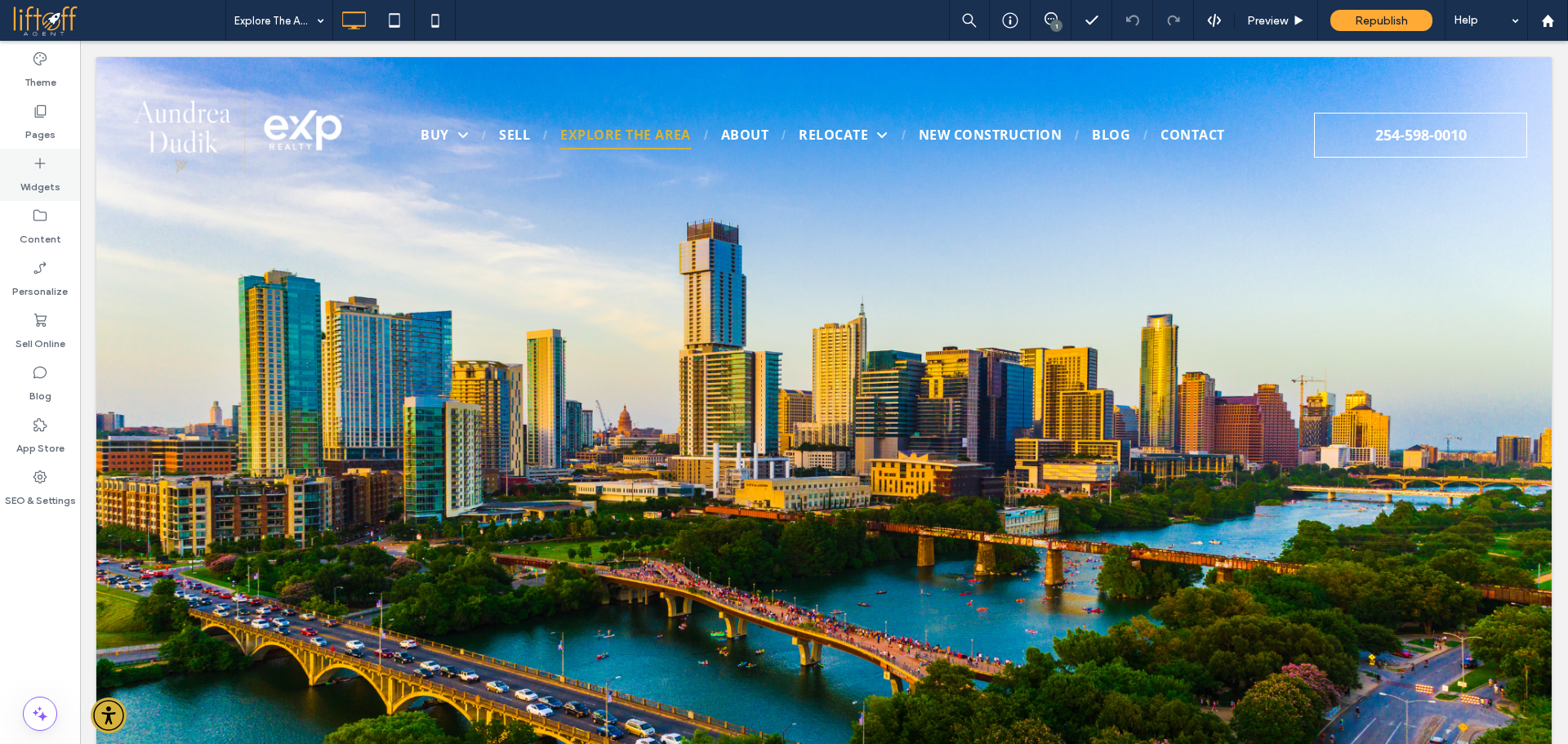 scroll, scrollTop: 615, scrollLeft: 0, axis: vertical 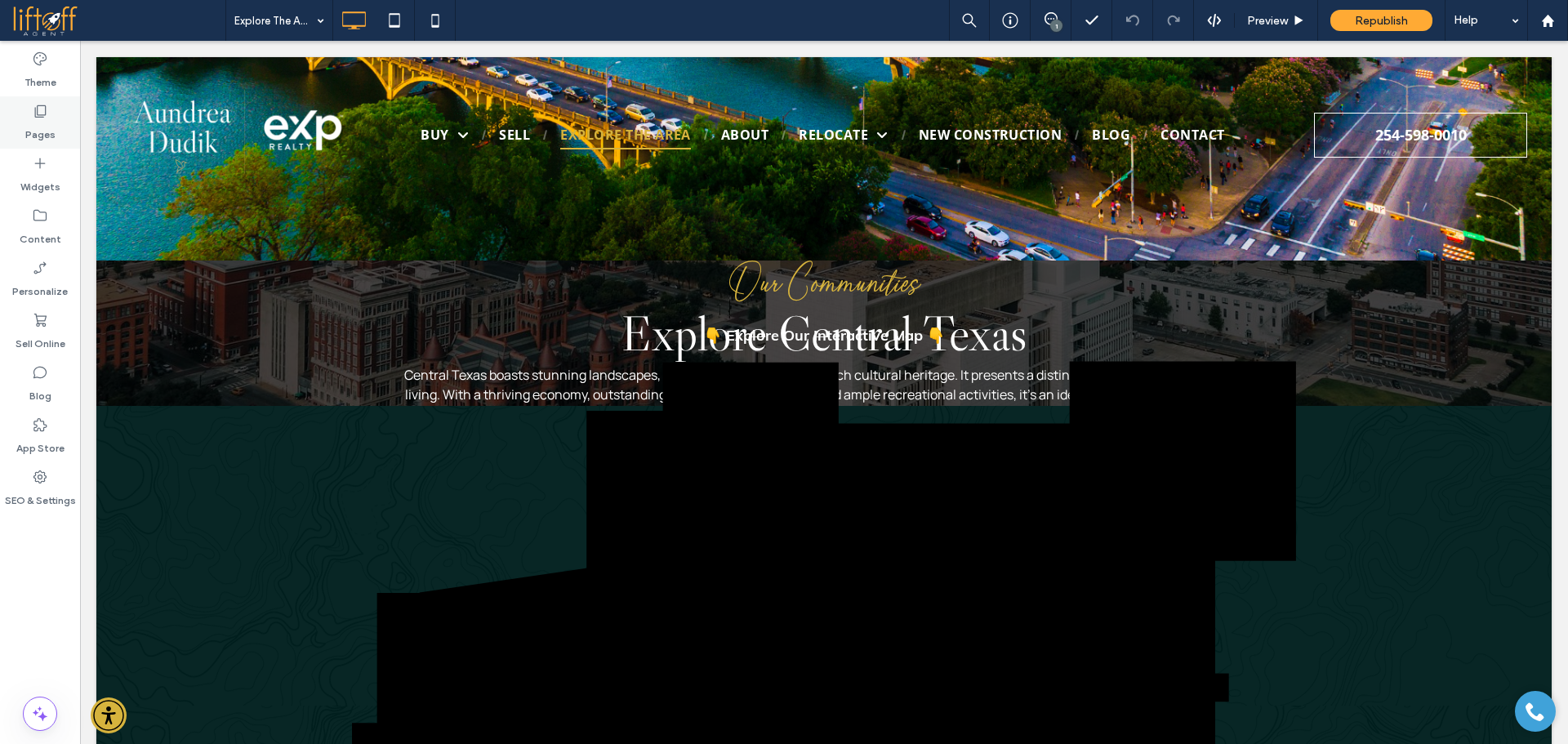 click on "Pages" at bounding box center (40, 131) 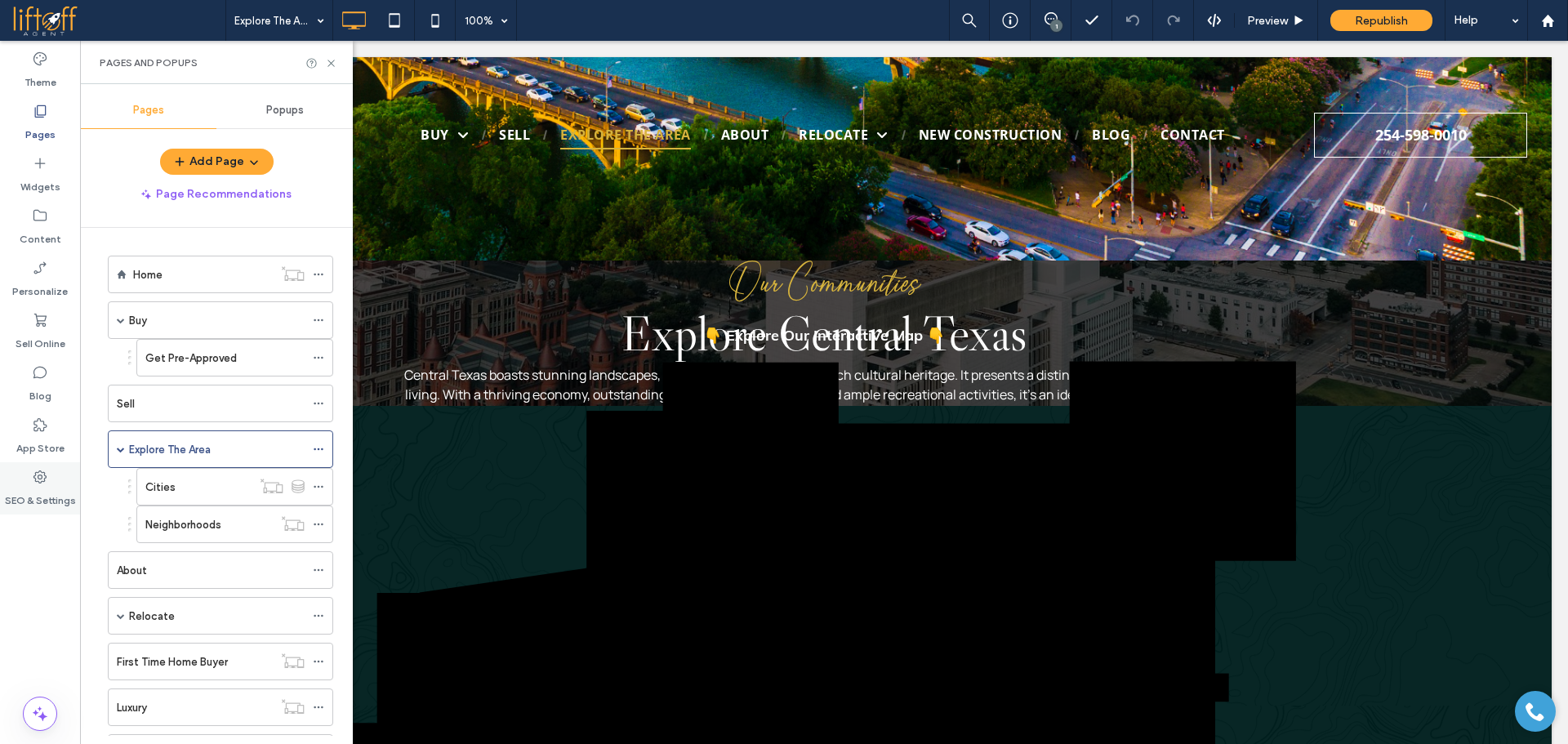 click 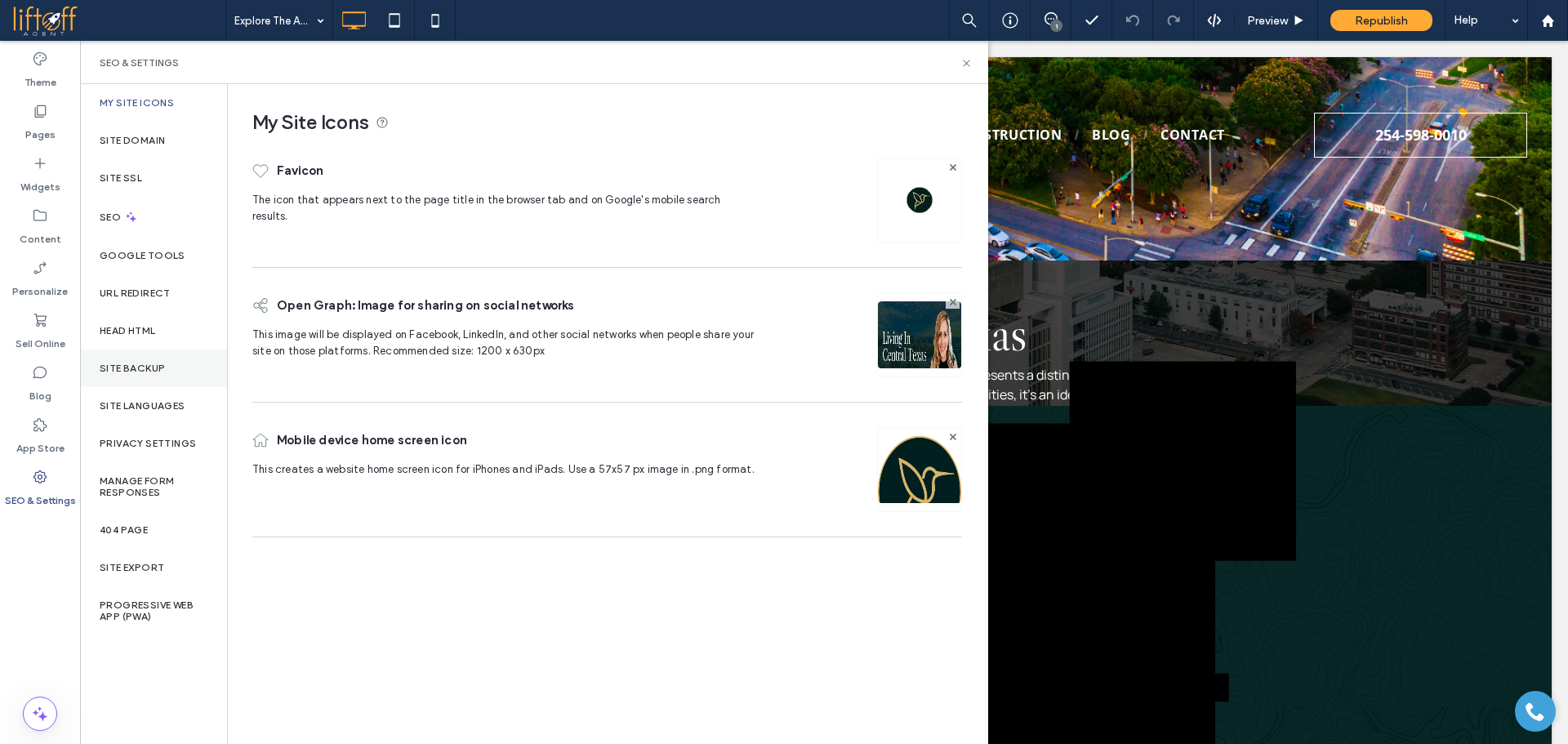 click on "Site Backup" at bounding box center (154, 368) 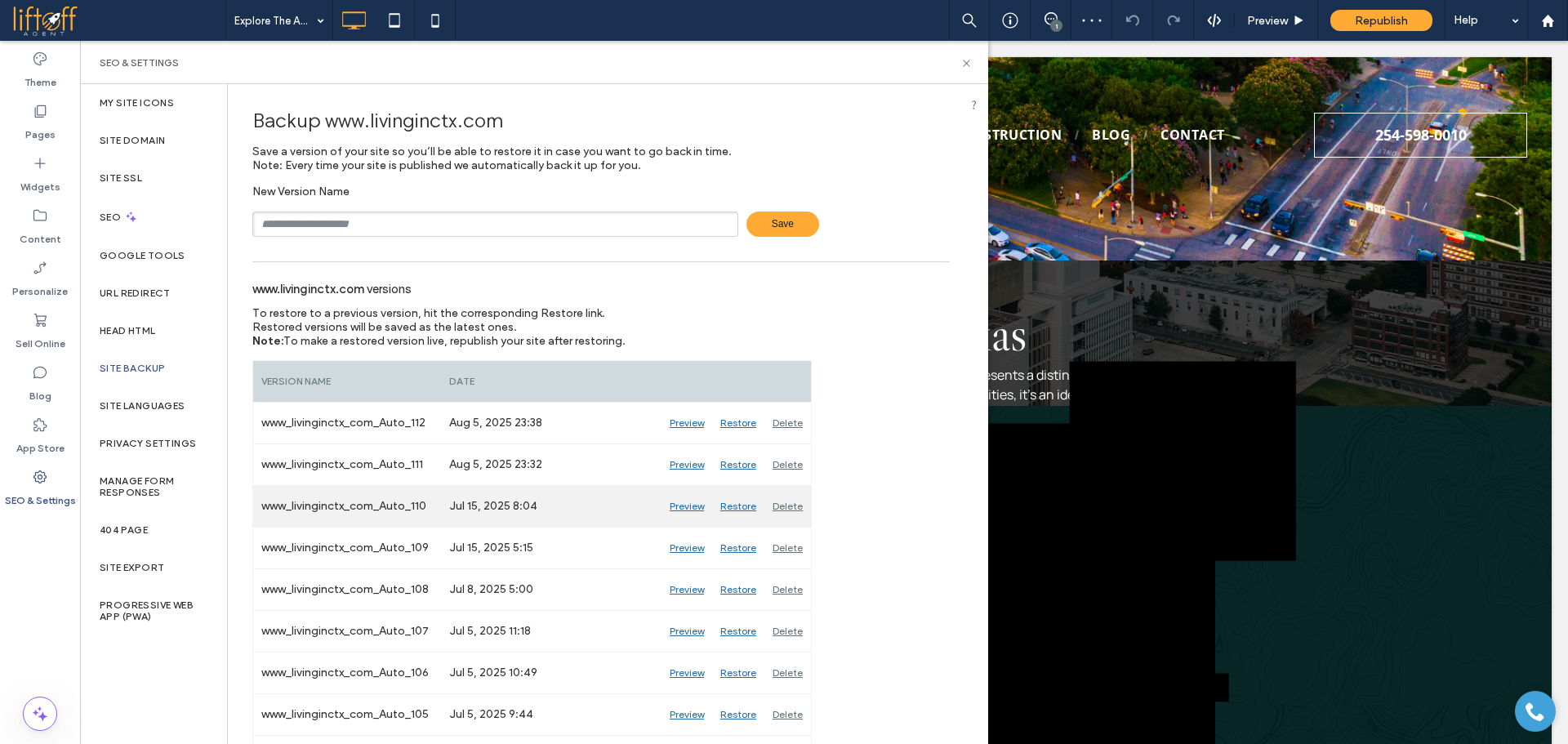 click on "Preview" at bounding box center [687, 506] 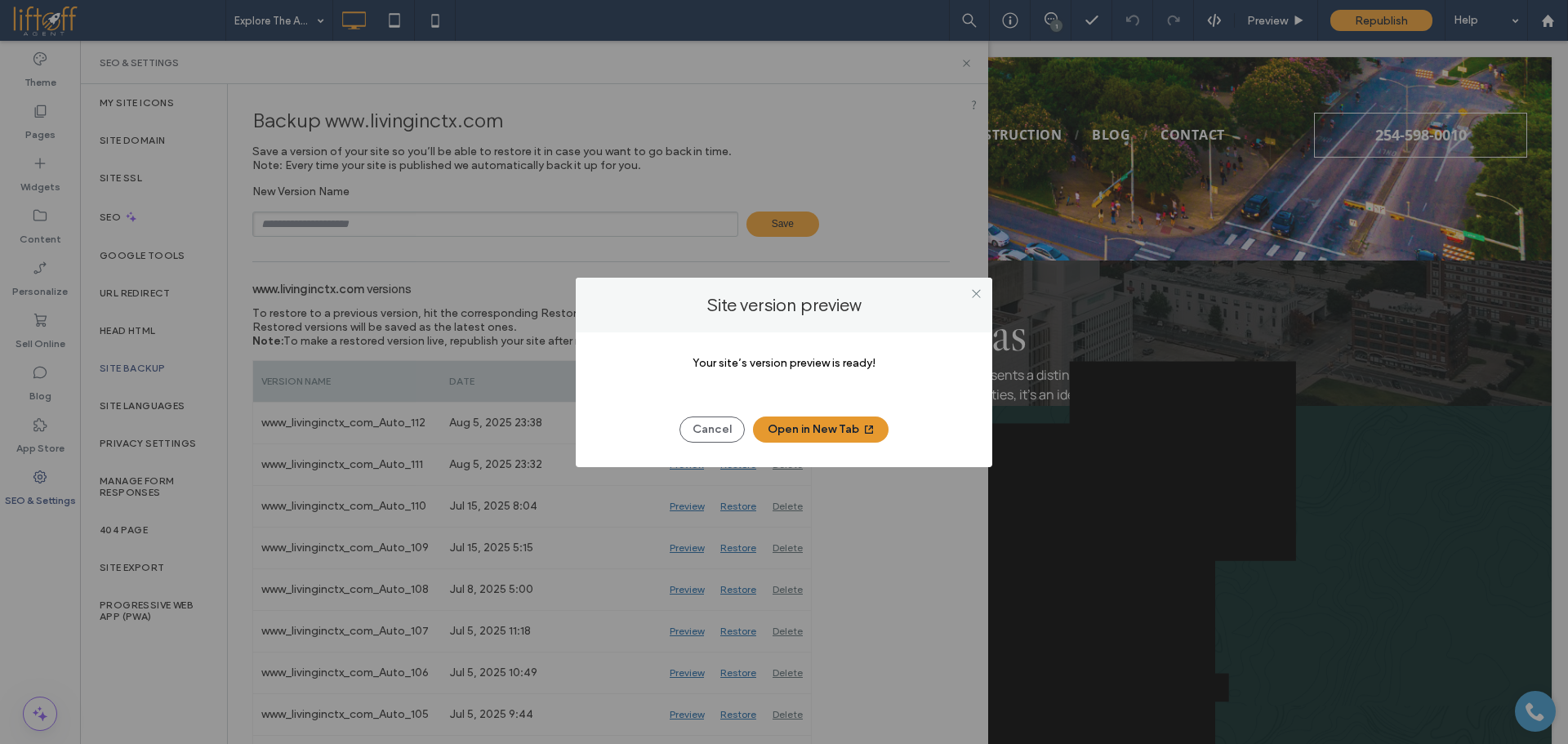 click on "Open in New Tab" at bounding box center (821, 430) 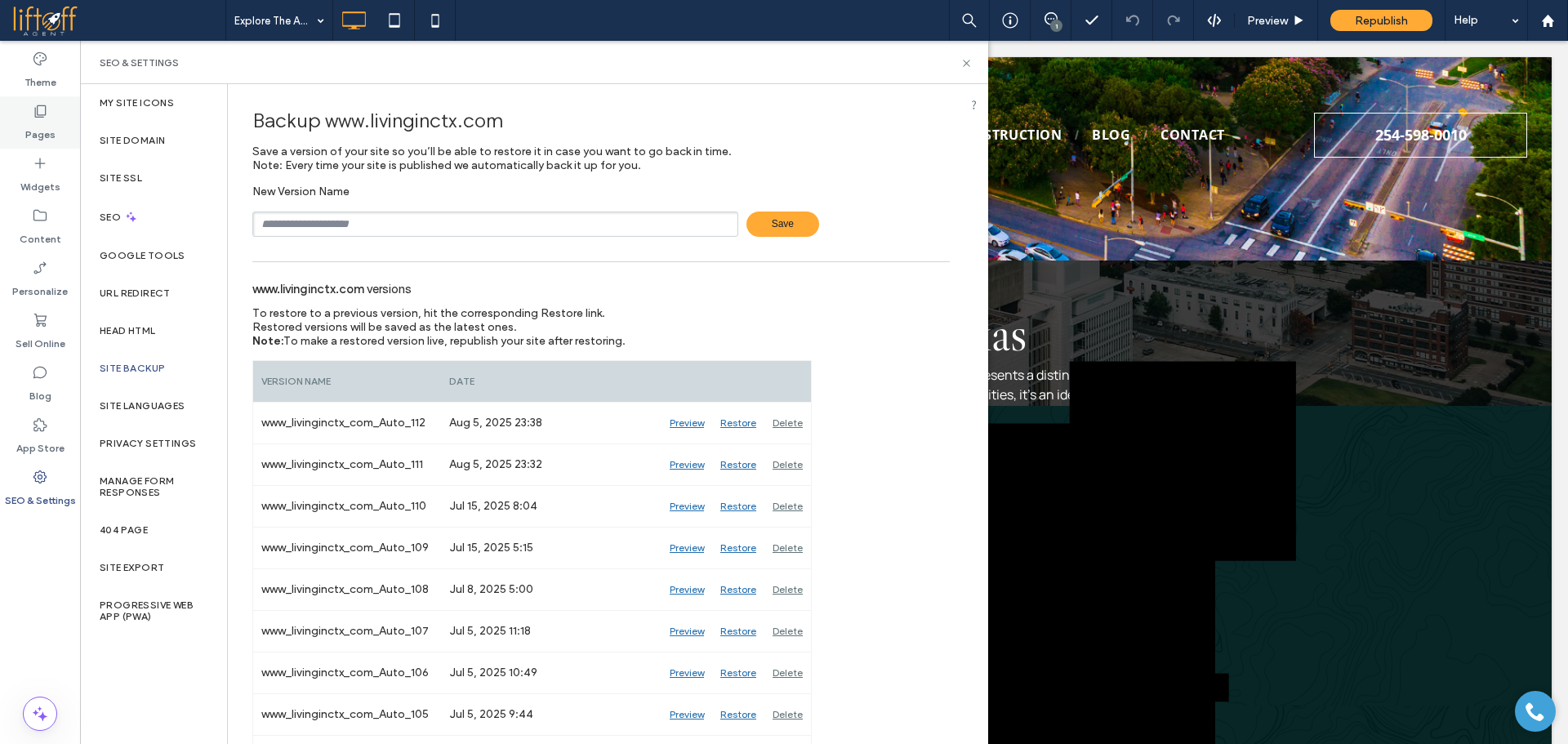 click 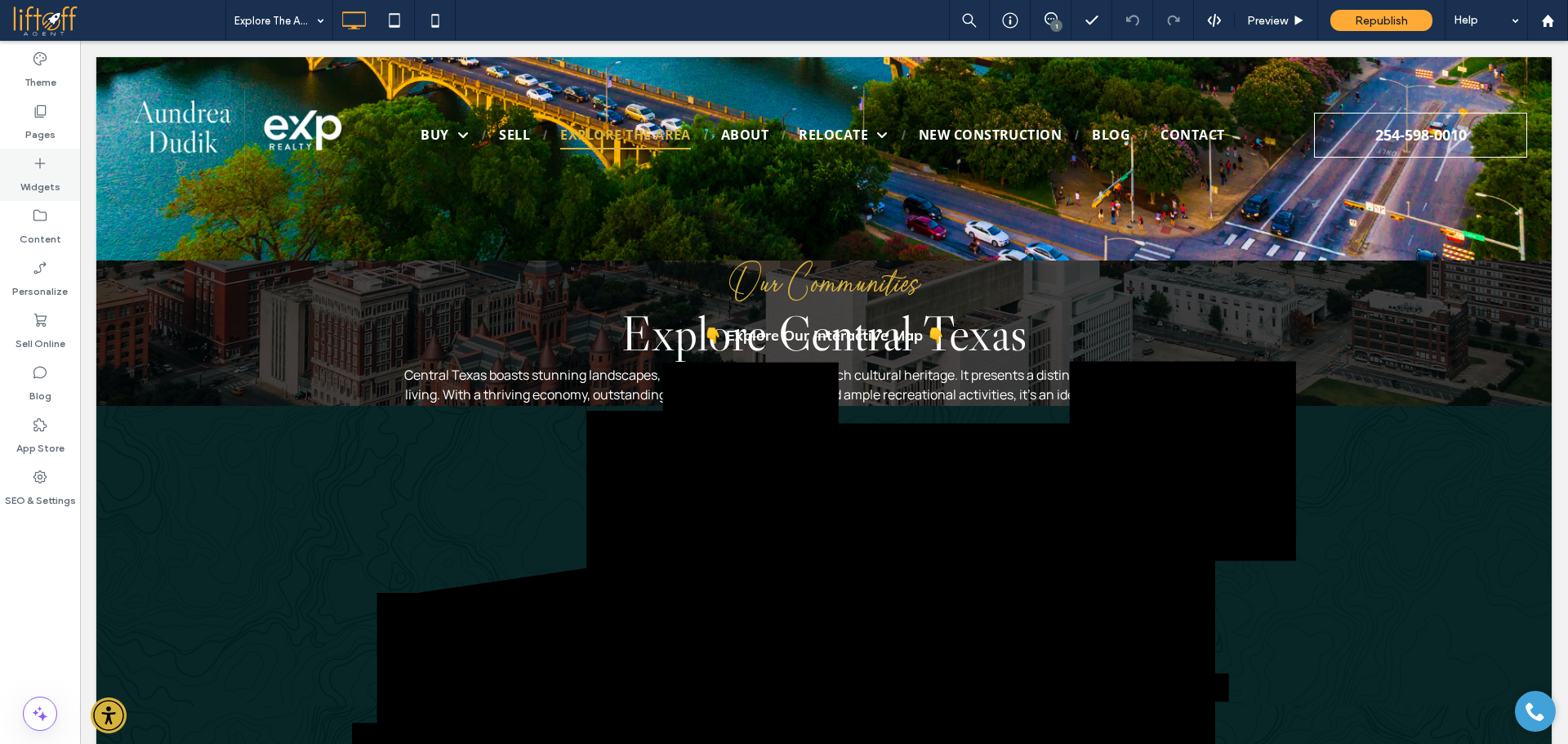 scroll, scrollTop: 0, scrollLeft: 0, axis: both 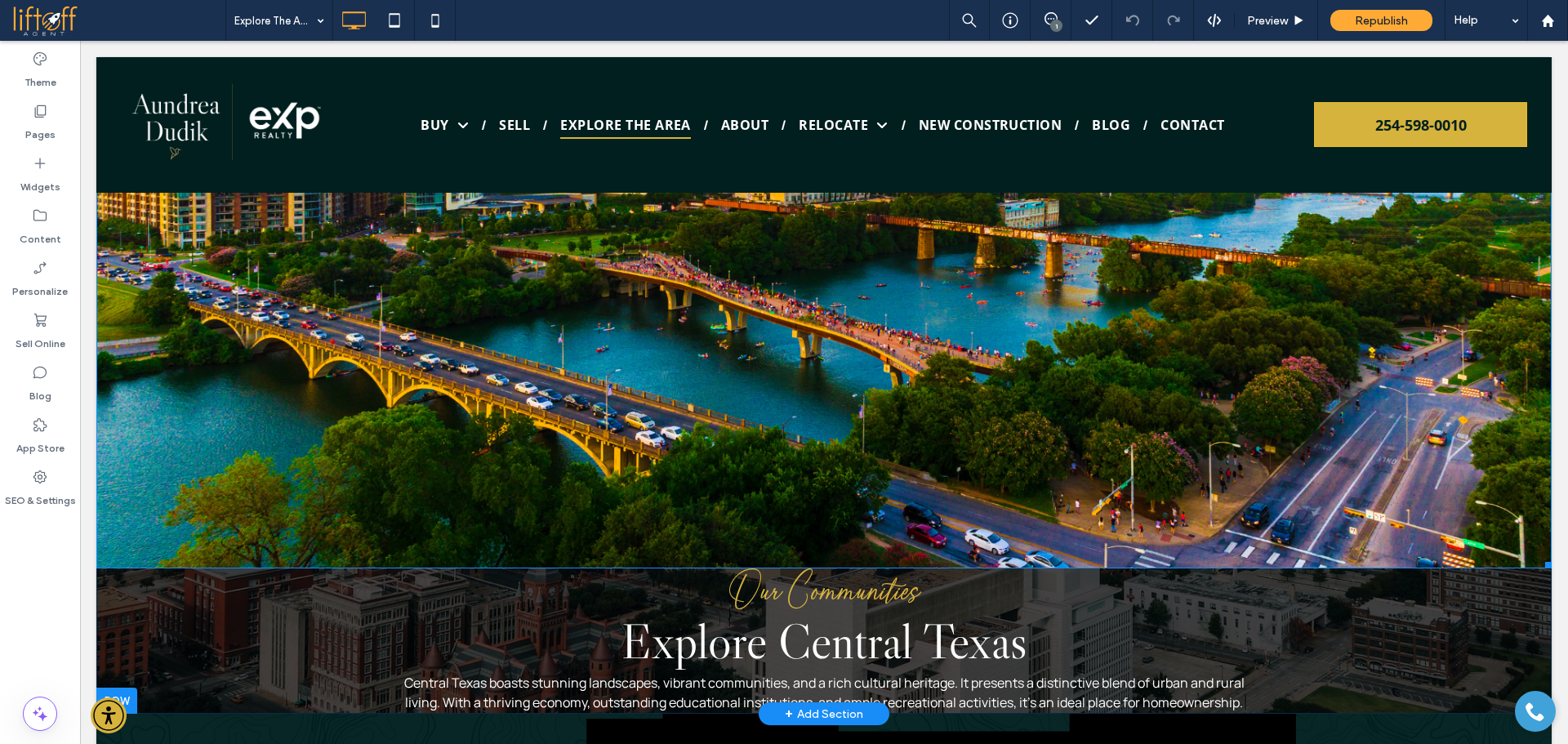 click at bounding box center [824, 159] 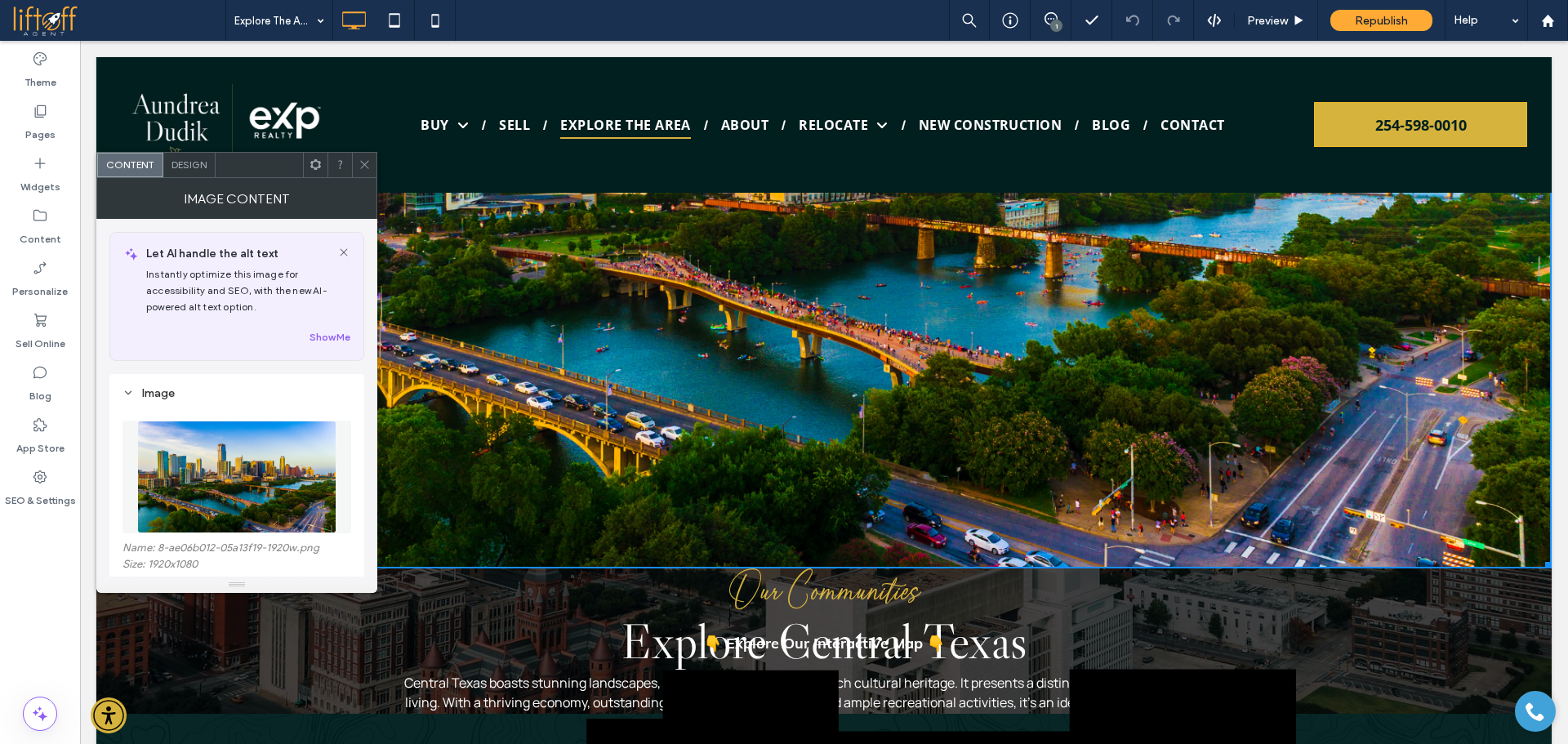 click at bounding box center (364, 165) 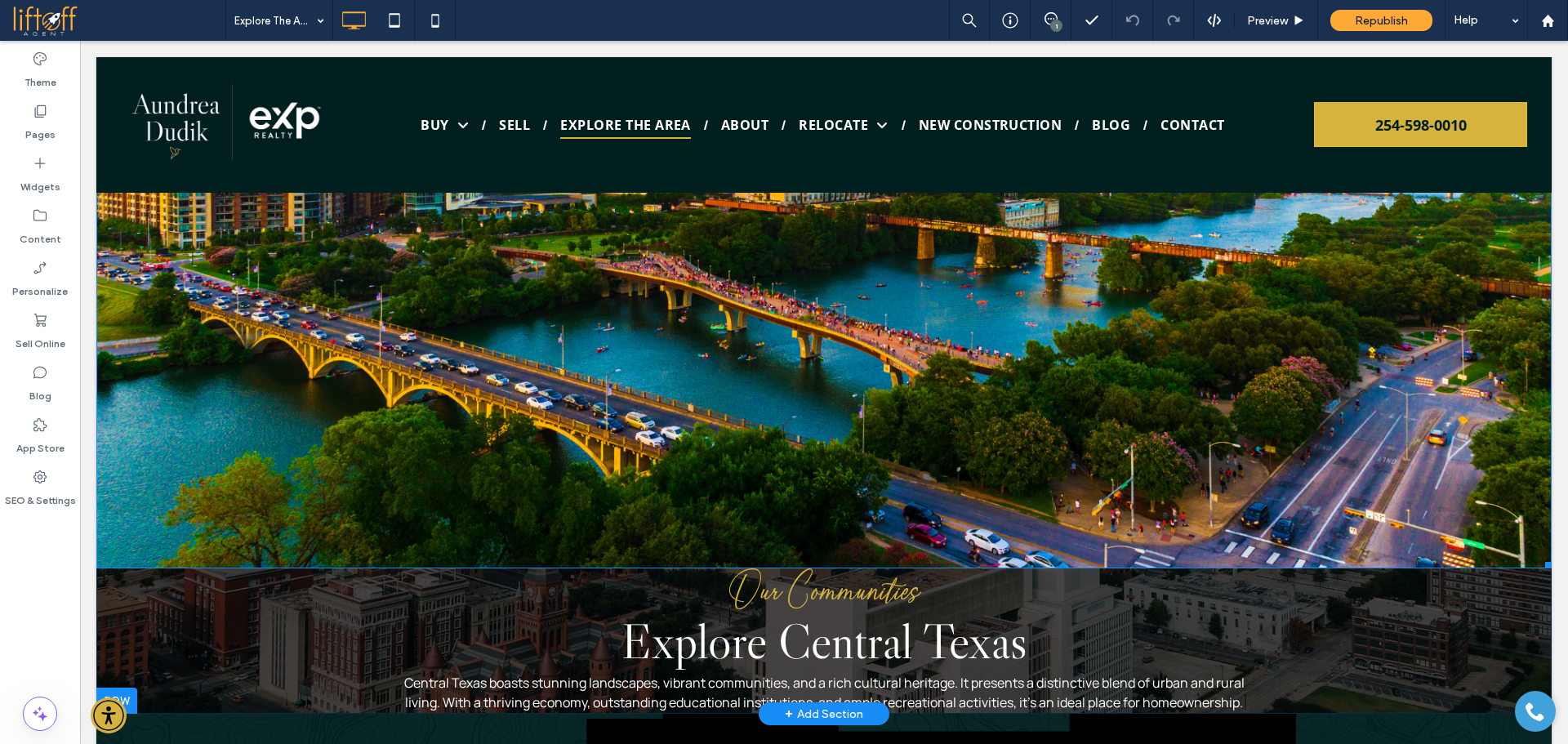 click at bounding box center [824, 159] 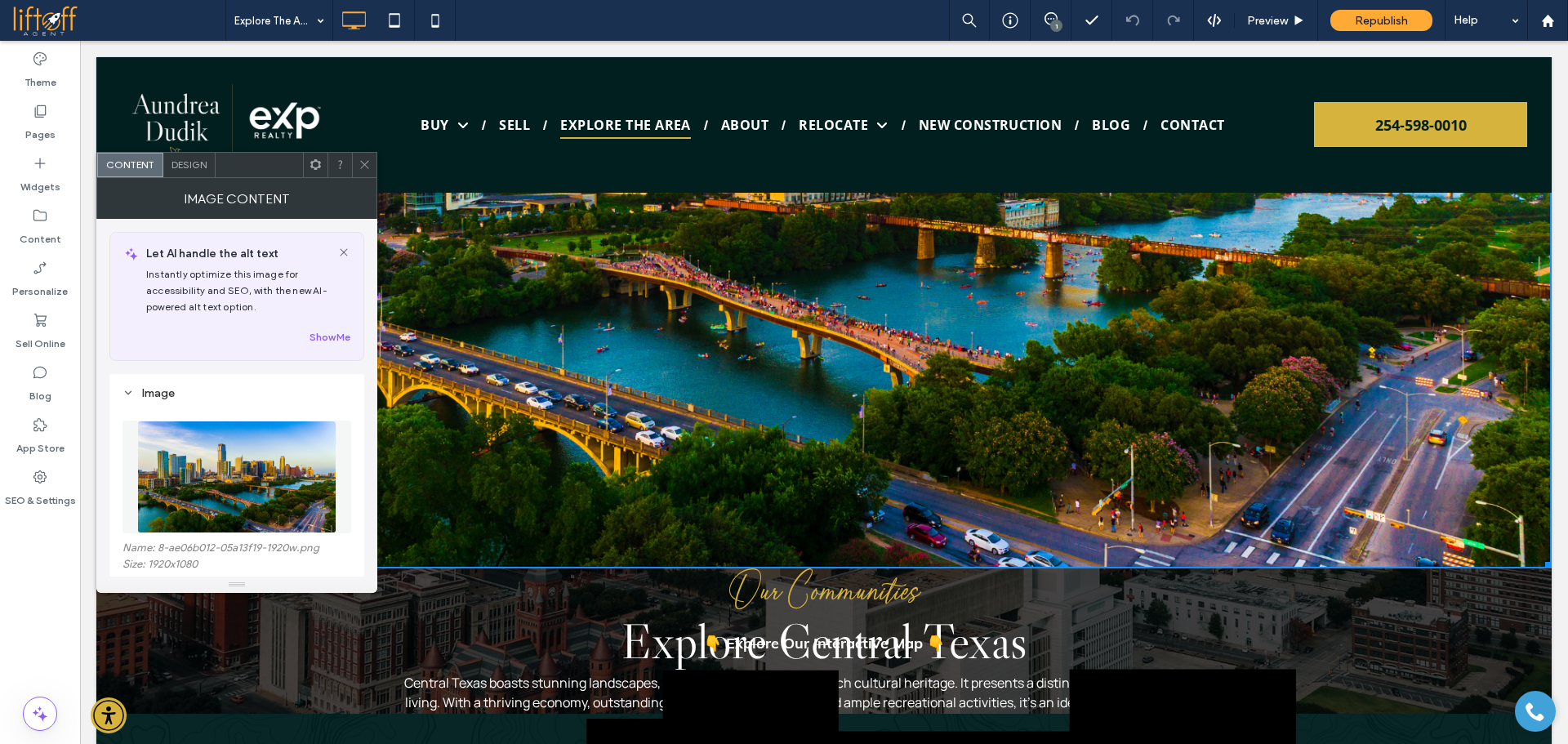 click 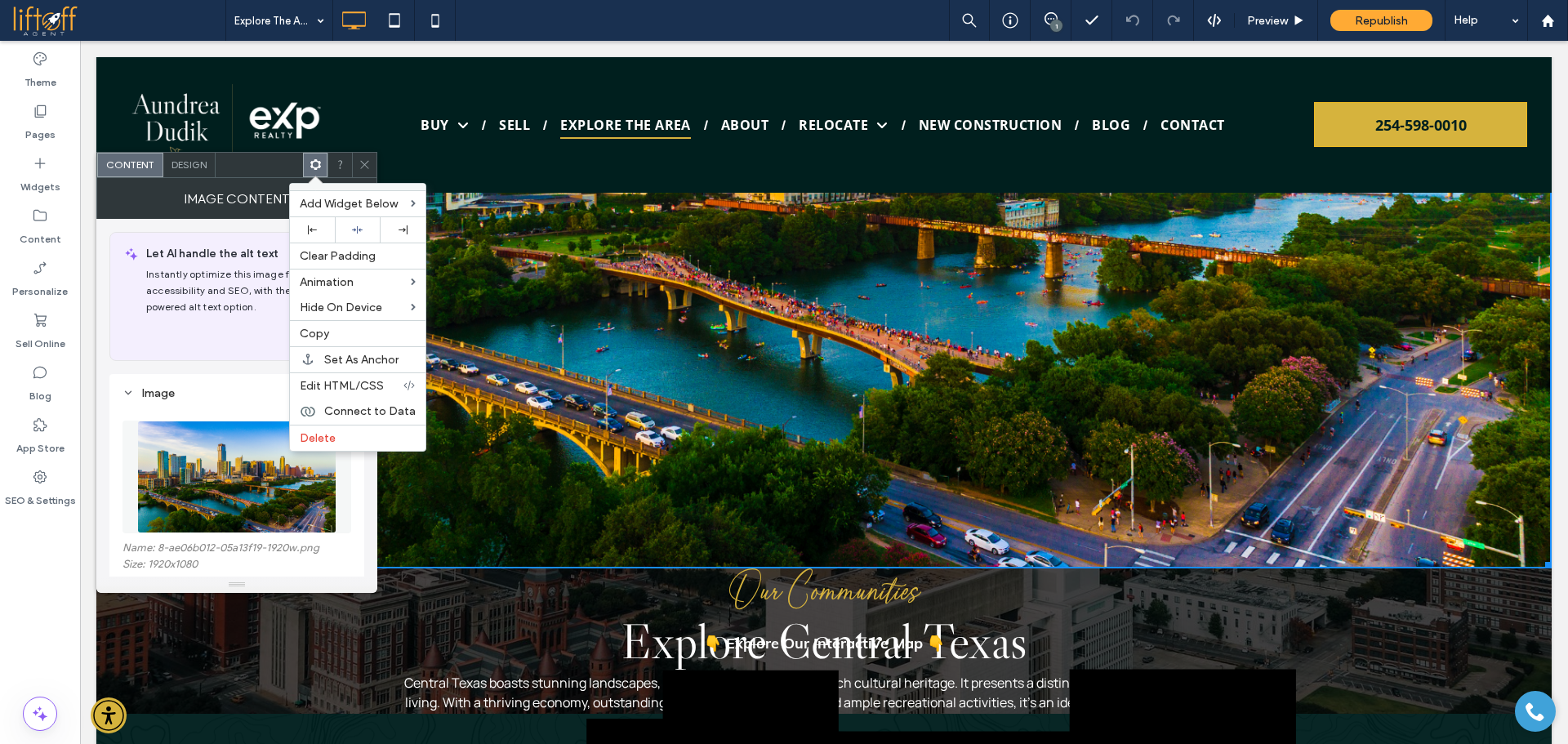 drag, startPoint x: 336, startPoint y: 440, endPoint x: 261, endPoint y: 430, distance: 75.66373 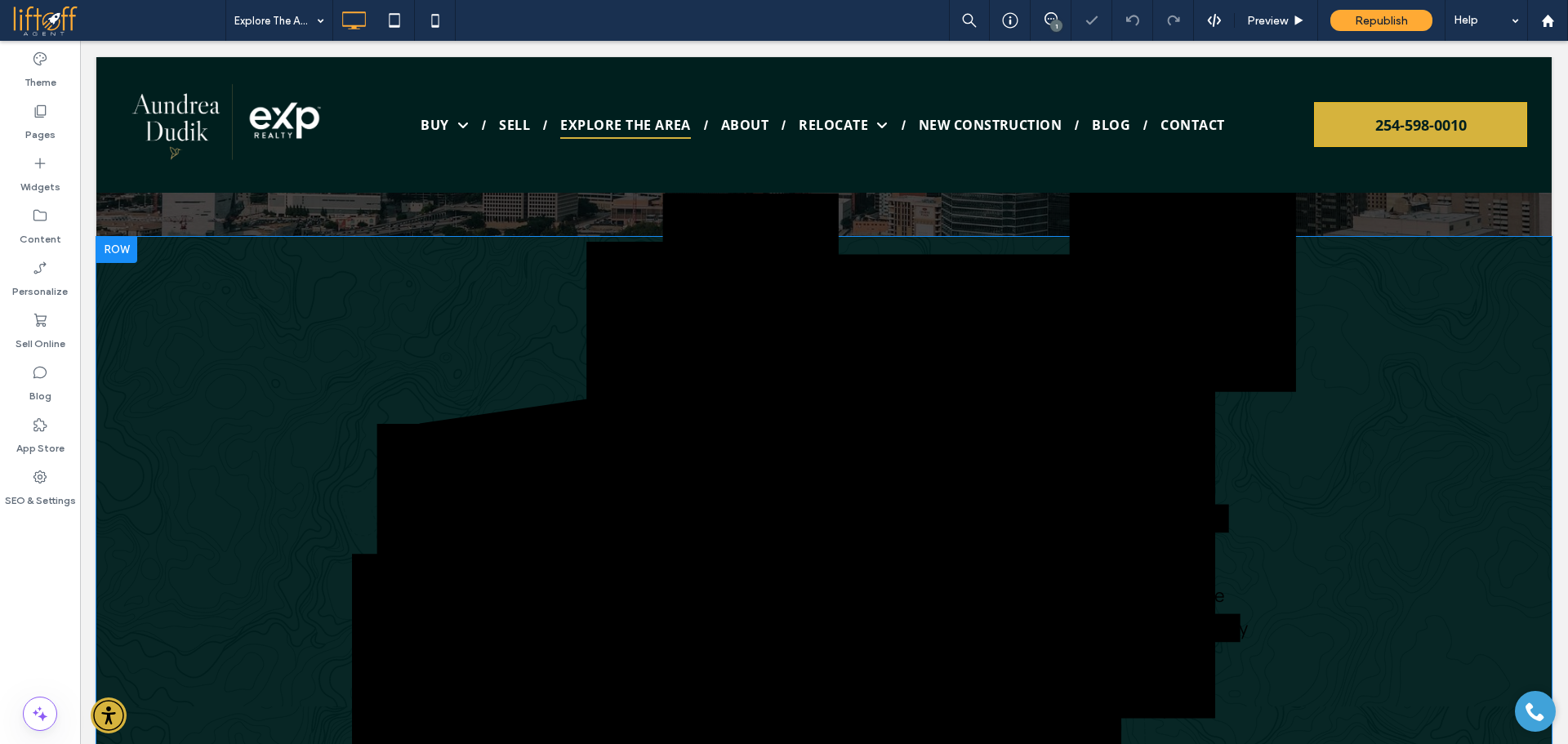 scroll, scrollTop: 0, scrollLeft: 0, axis: both 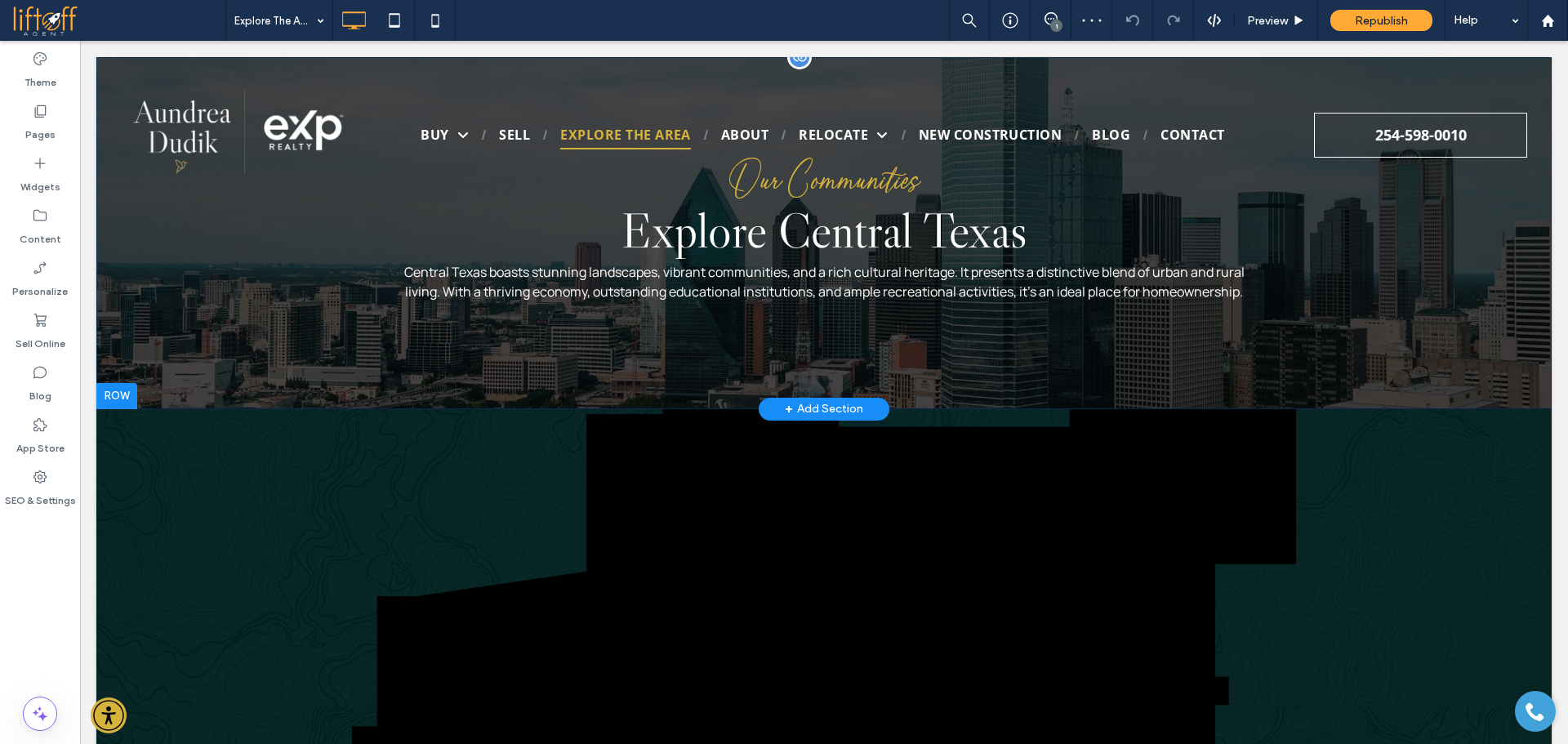 click at bounding box center (117, 396) 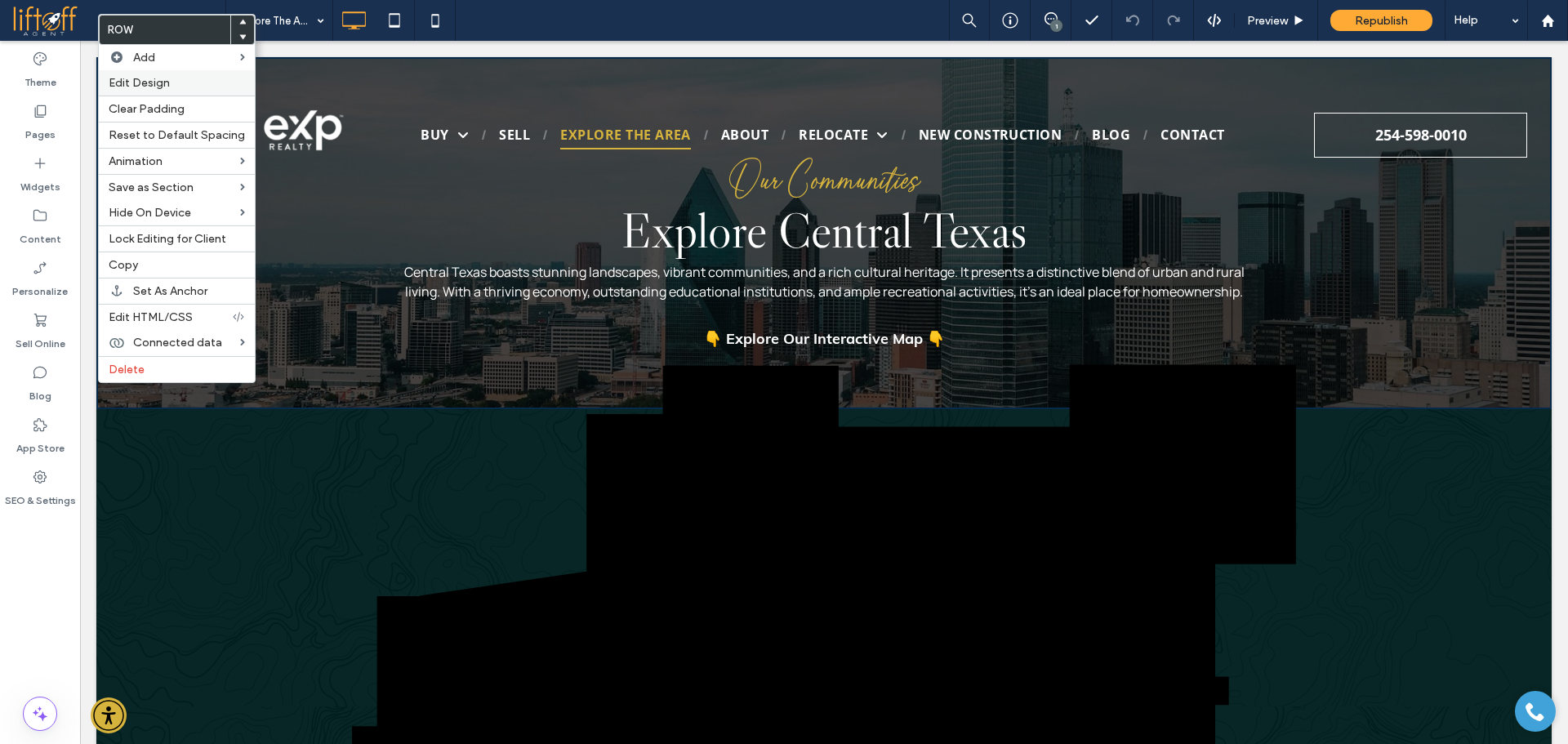 click on "Edit Design" at bounding box center [139, 82] 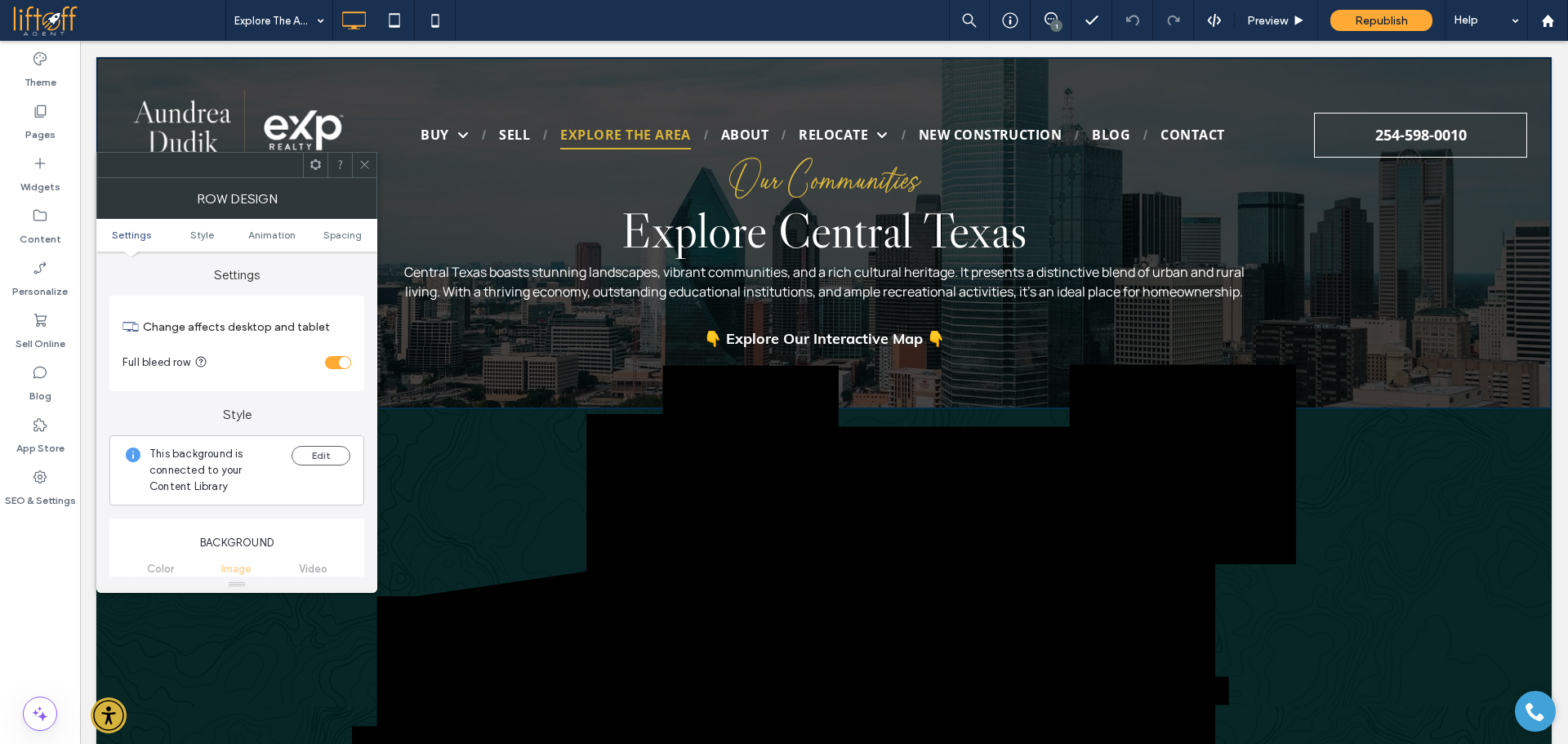 click on "Settings Style Animation Spacing" at bounding box center (237, 235) 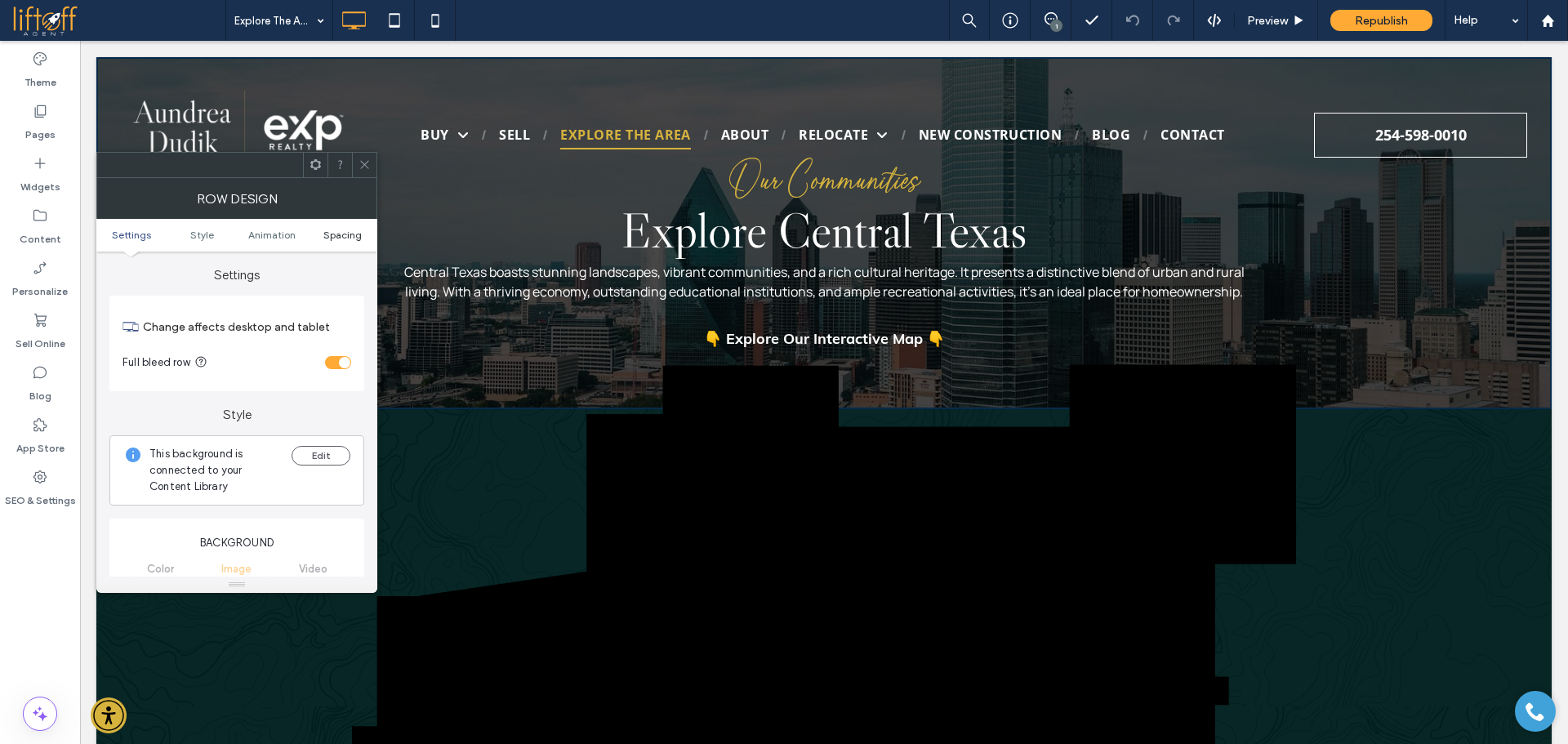 click on "Spacing" at bounding box center [342, 234] 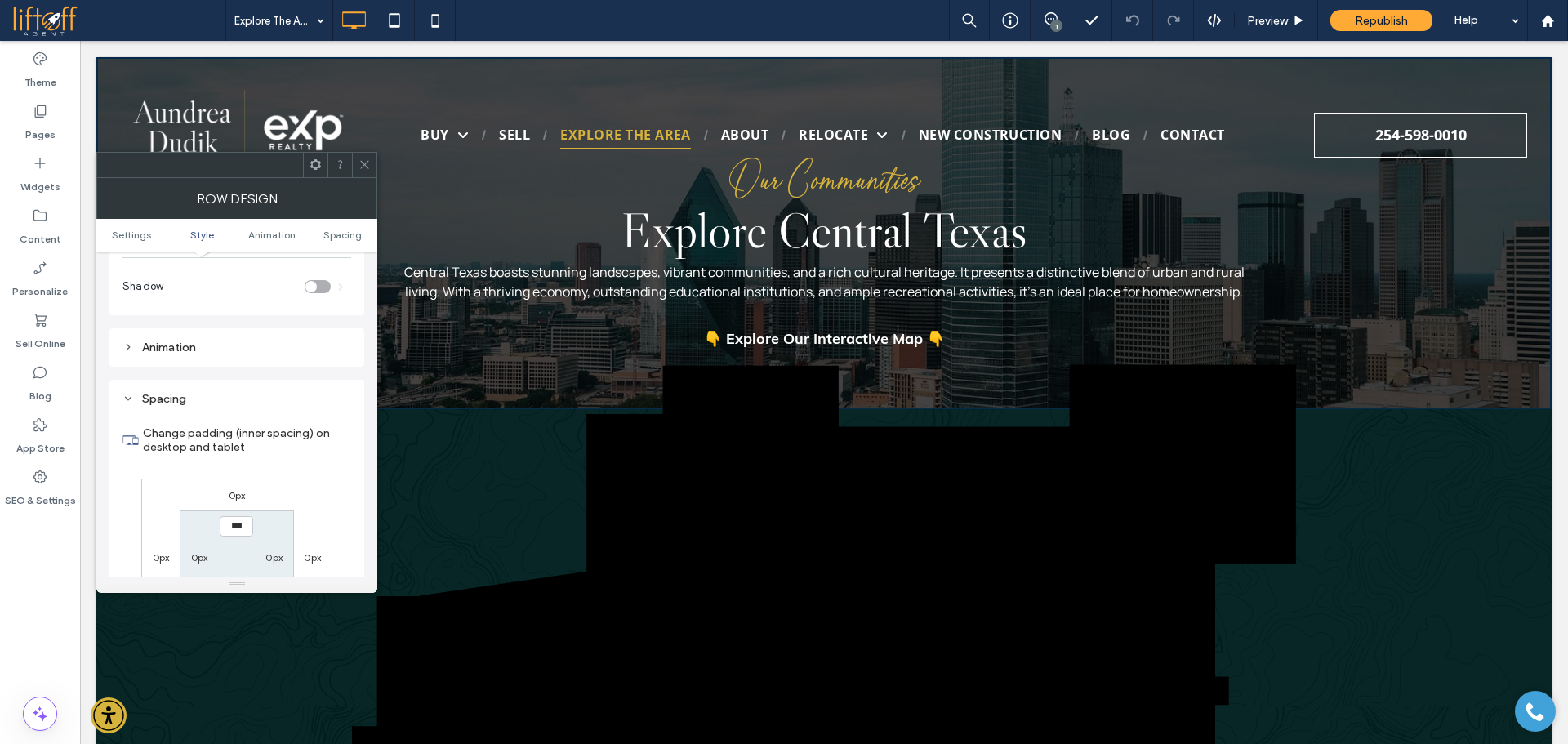 scroll, scrollTop: 1162, scrollLeft: 0, axis: vertical 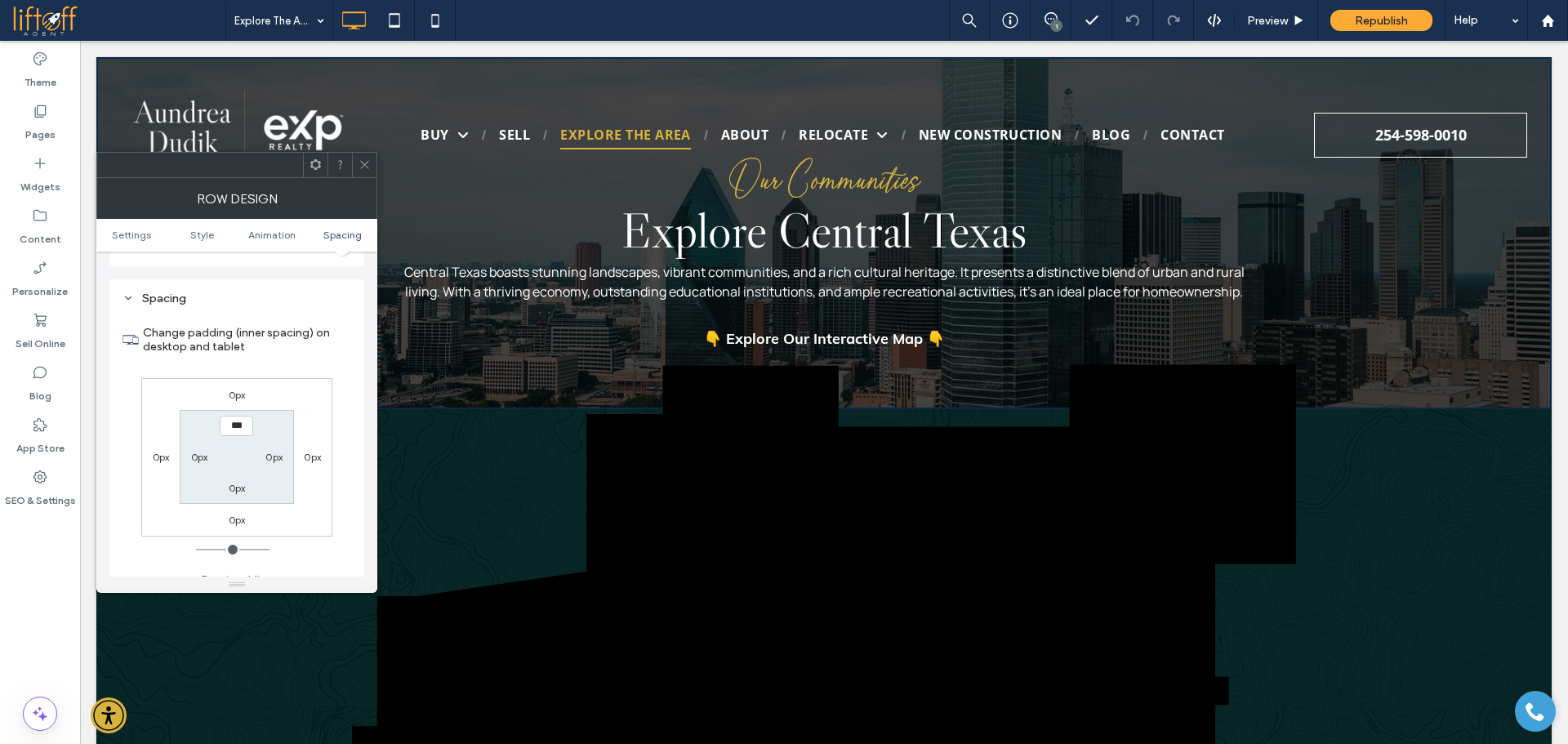 click on "***" at bounding box center (236, 425) 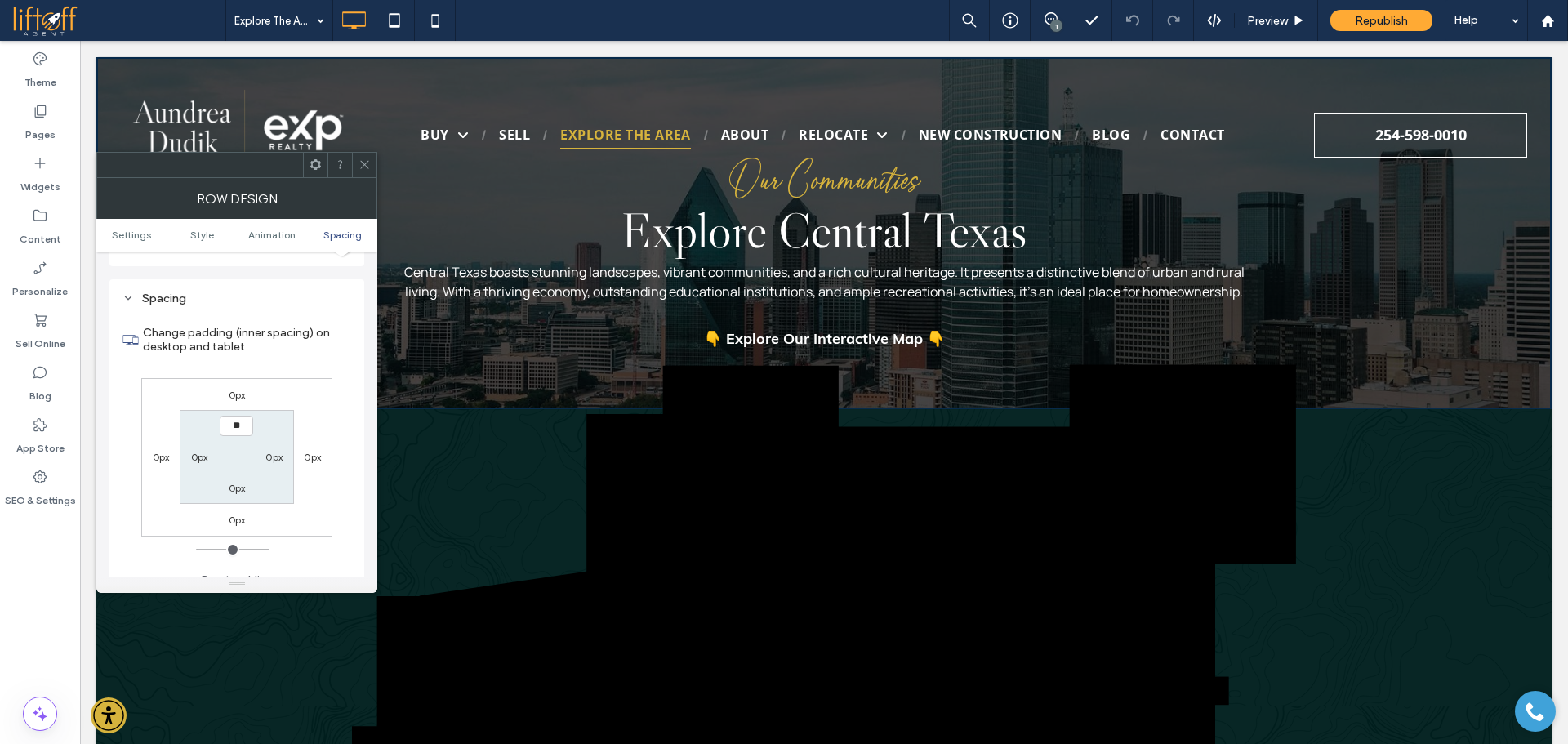 type on "****" 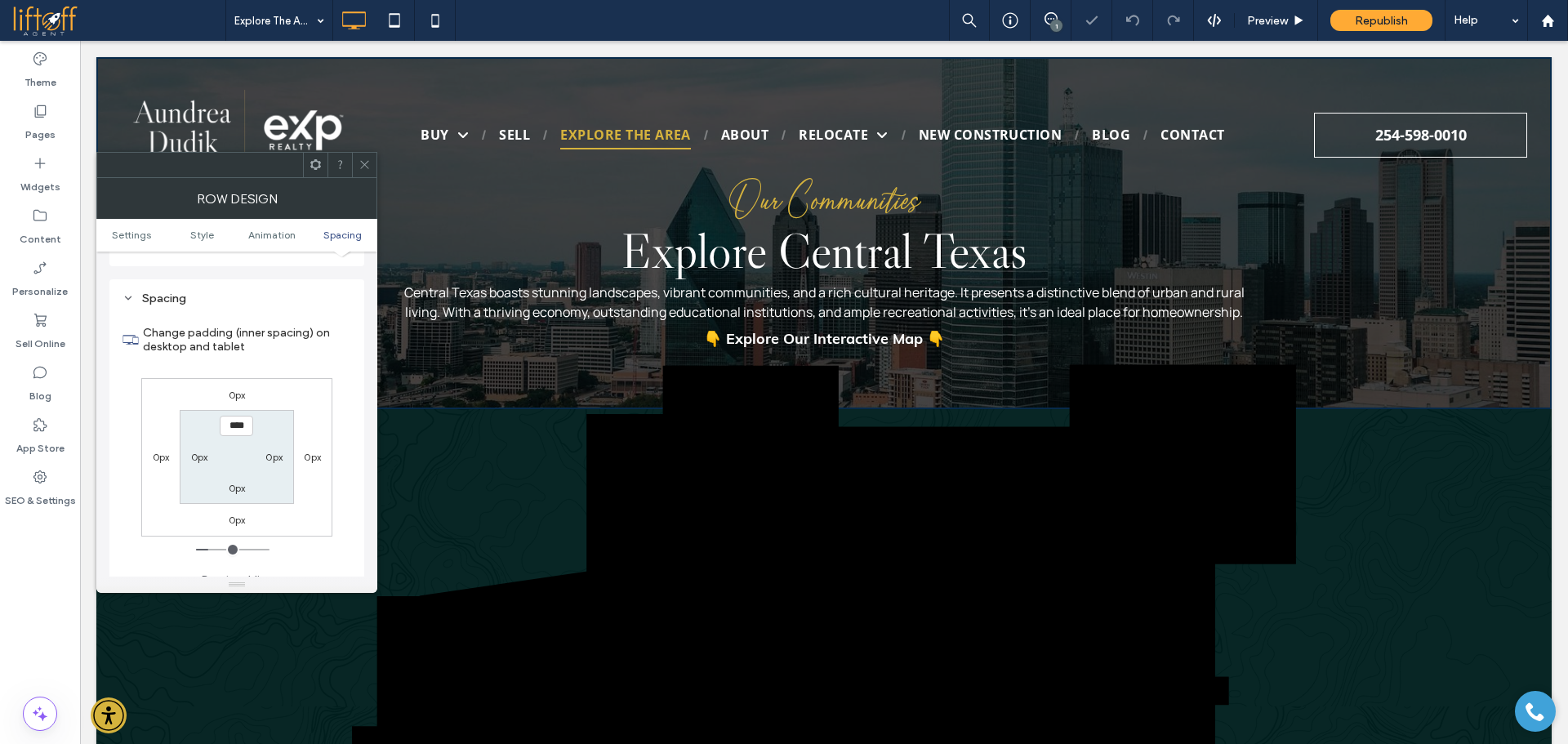 click on "0px" at bounding box center [237, 488] 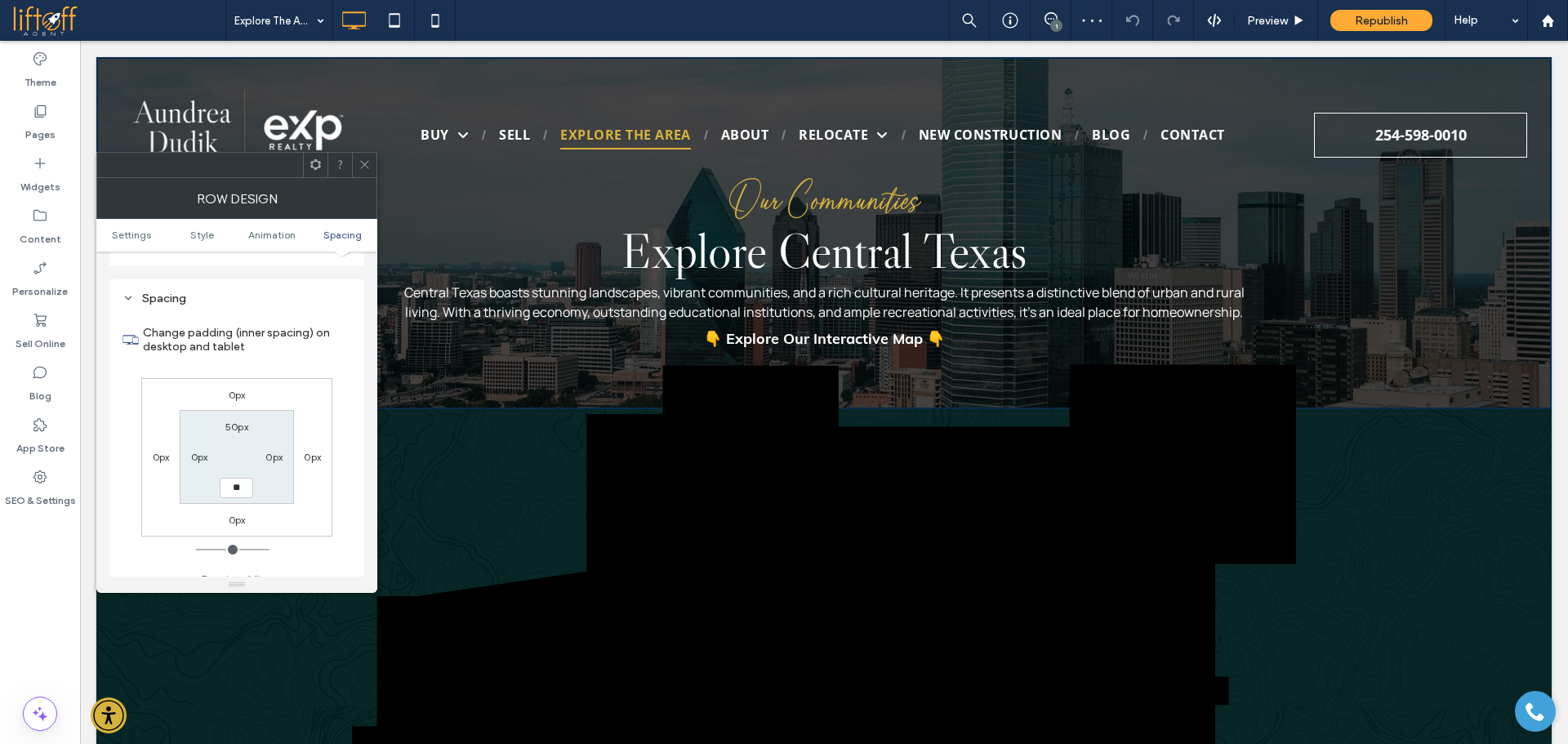 type on "**" 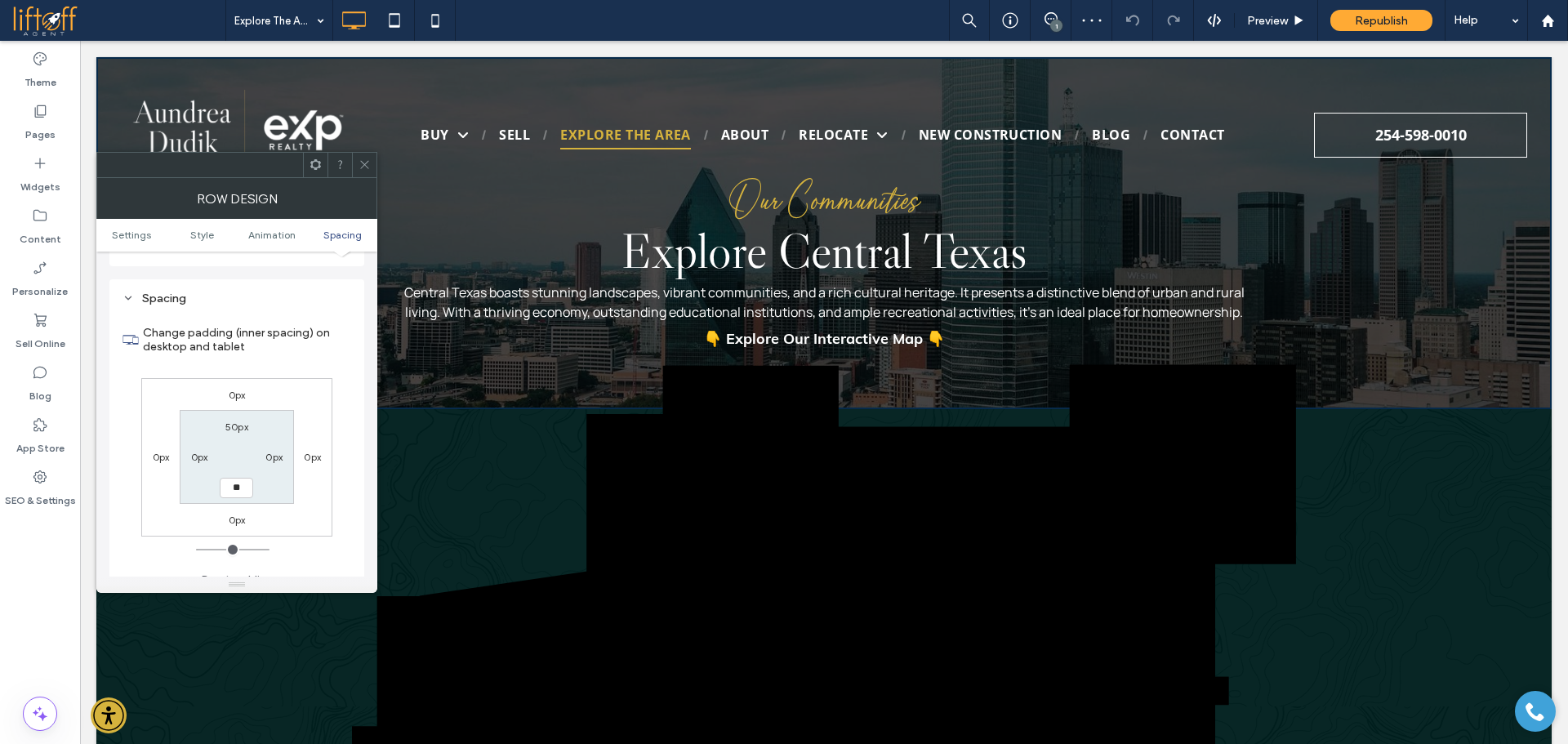 type on "**" 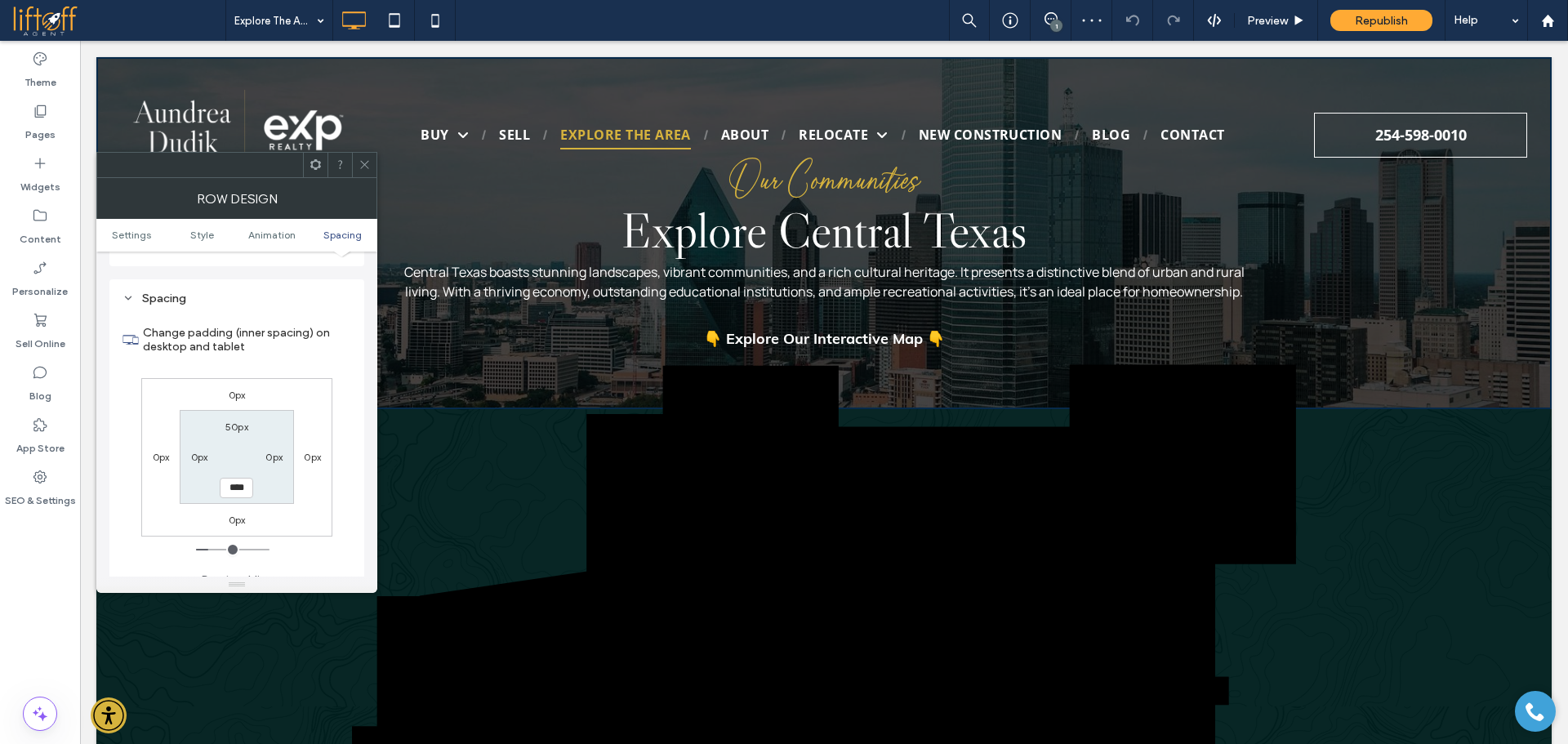 click on "50px" at bounding box center [237, 426] 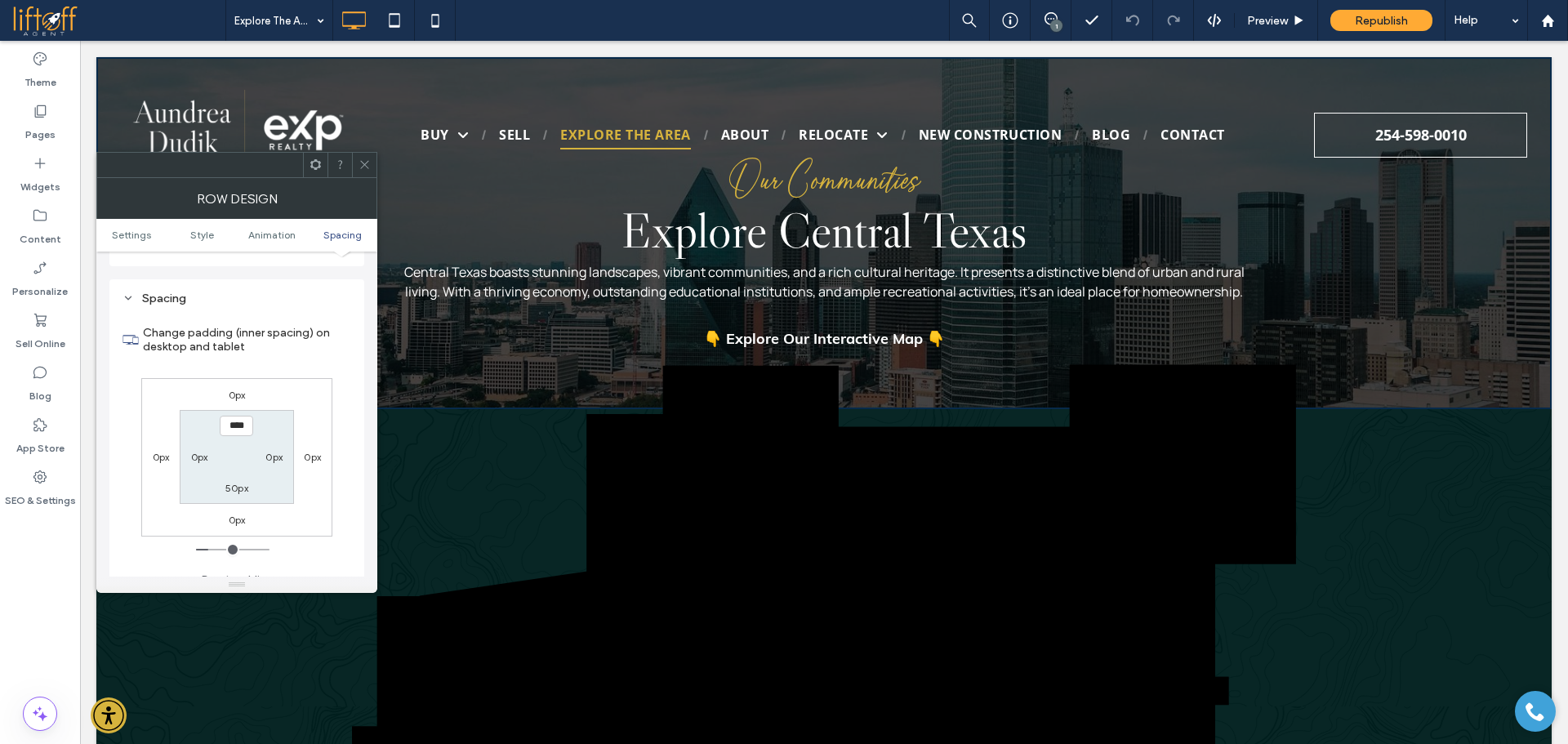 click at bounding box center (364, 165) 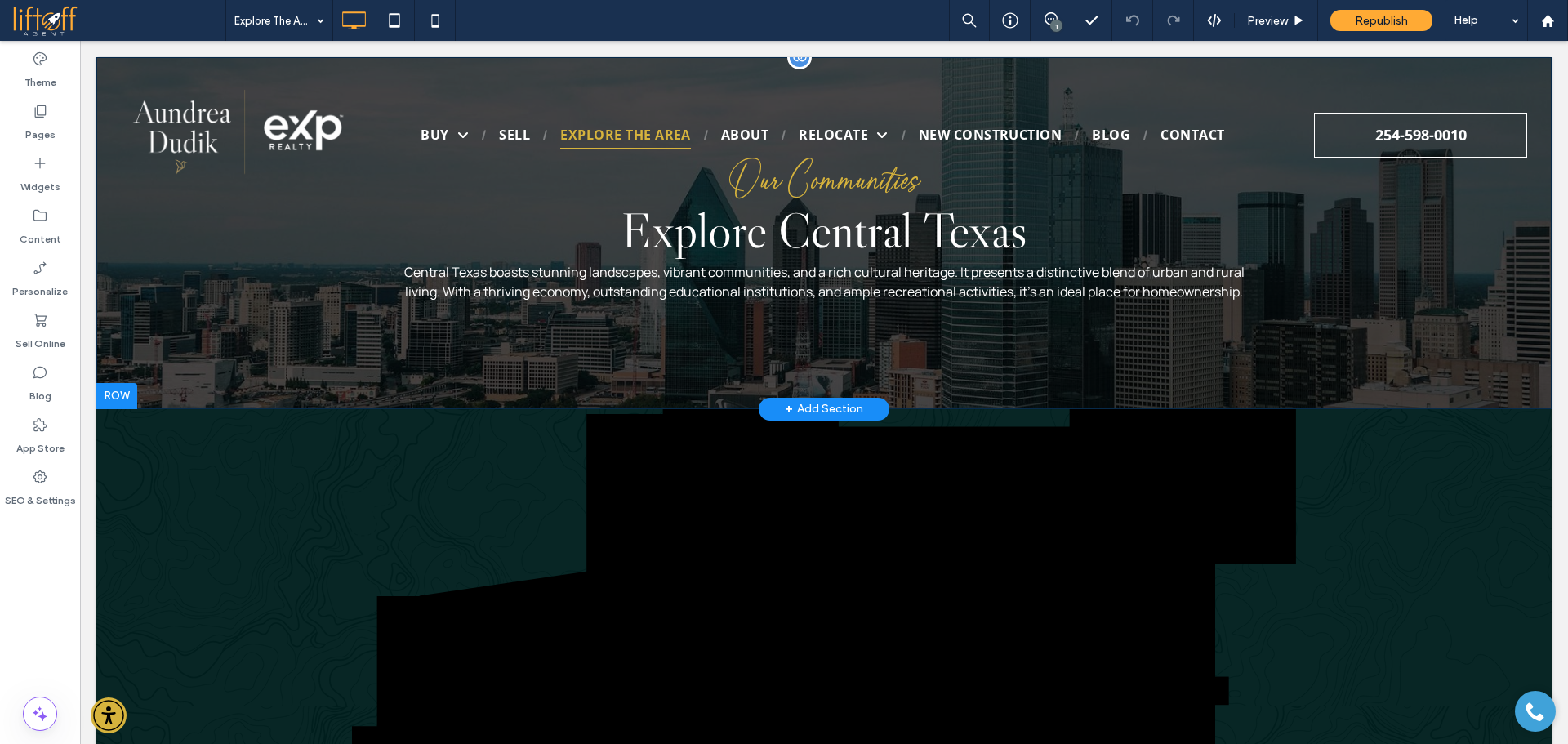 click at bounding box center (117, 396) 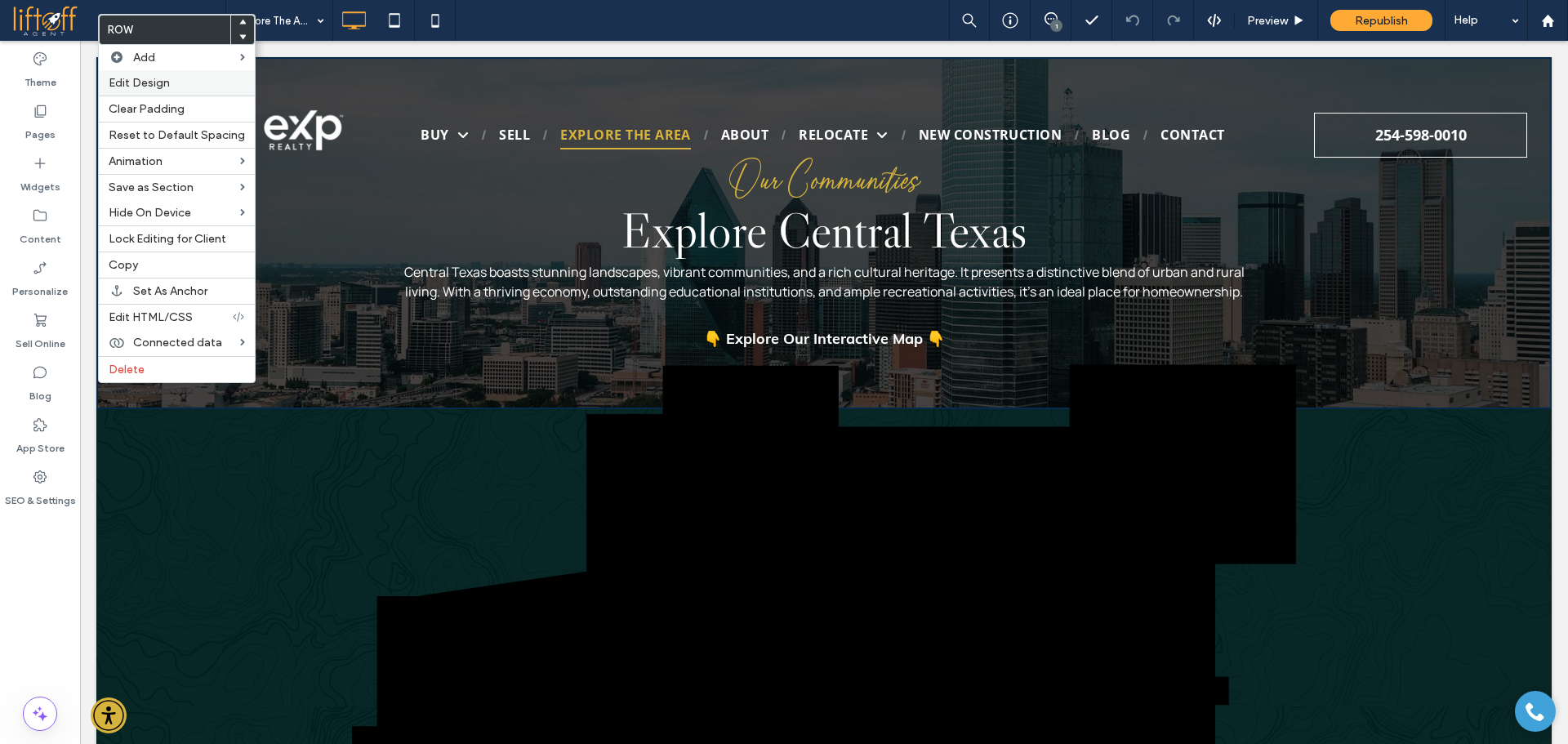 click on "Edit Design" at bounding box center (139, 82) 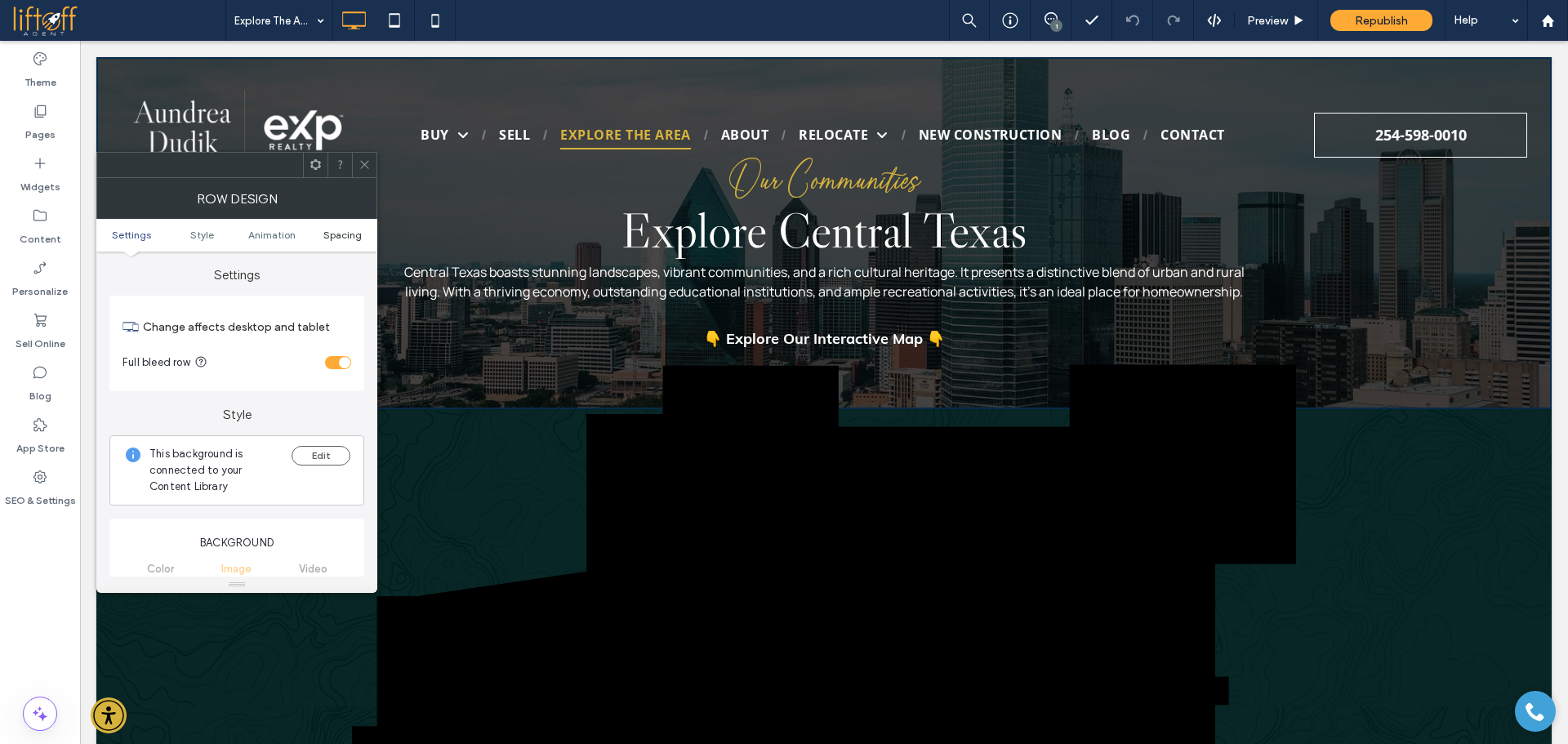 click on "Spacing" at bounding box center [342, 234] 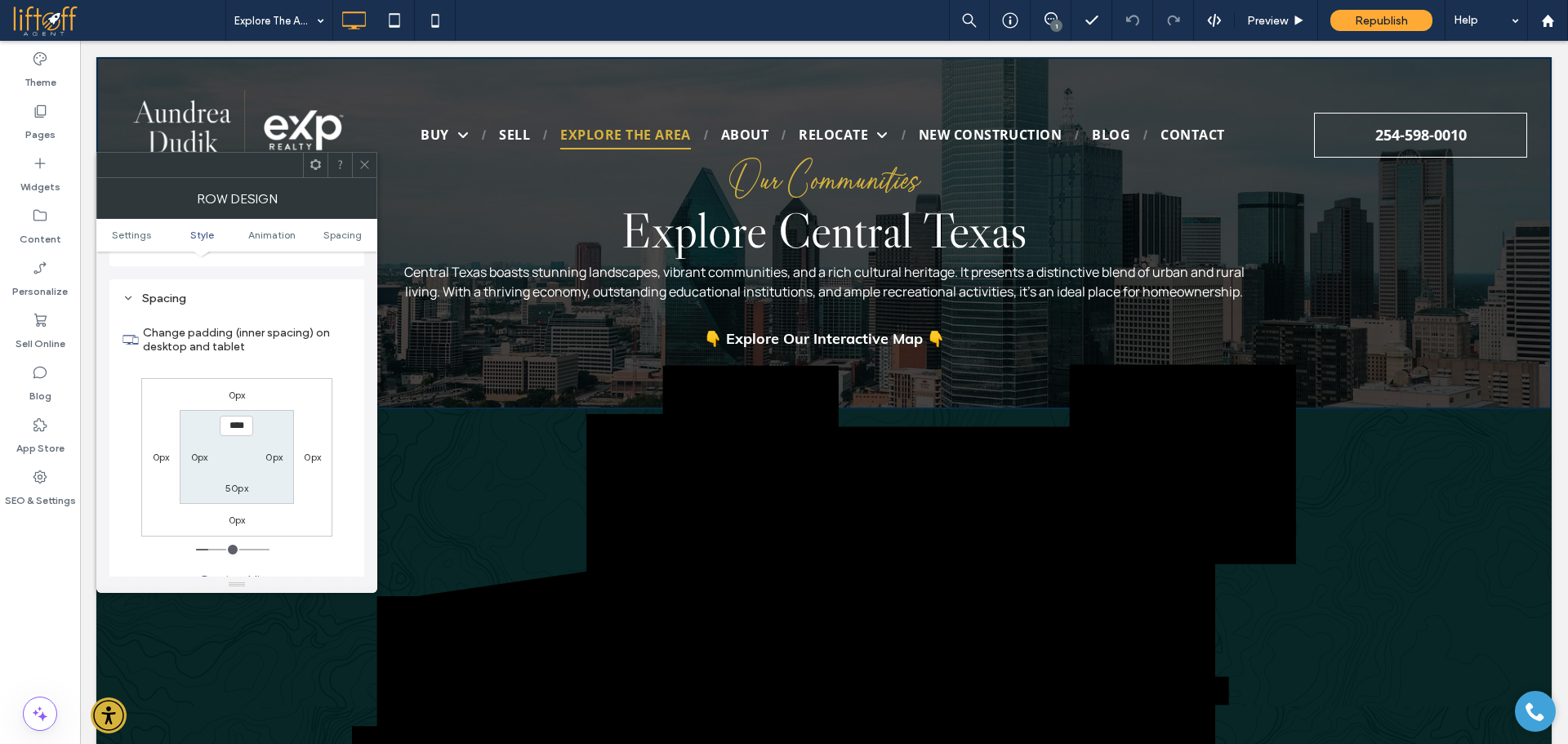 scroll, scrollTop: 1162, scrollLeft: 0, axis: vertical 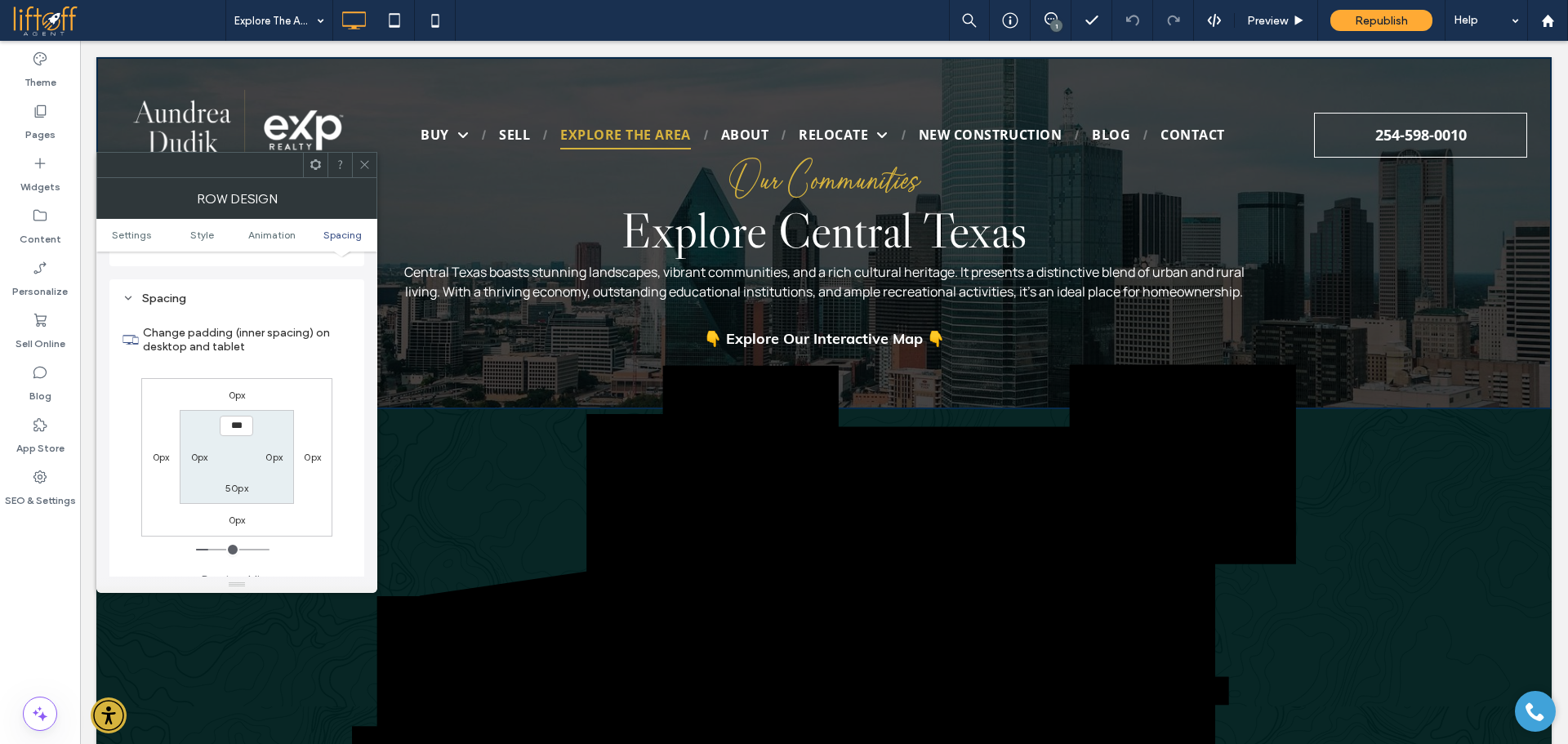 type on "*****" 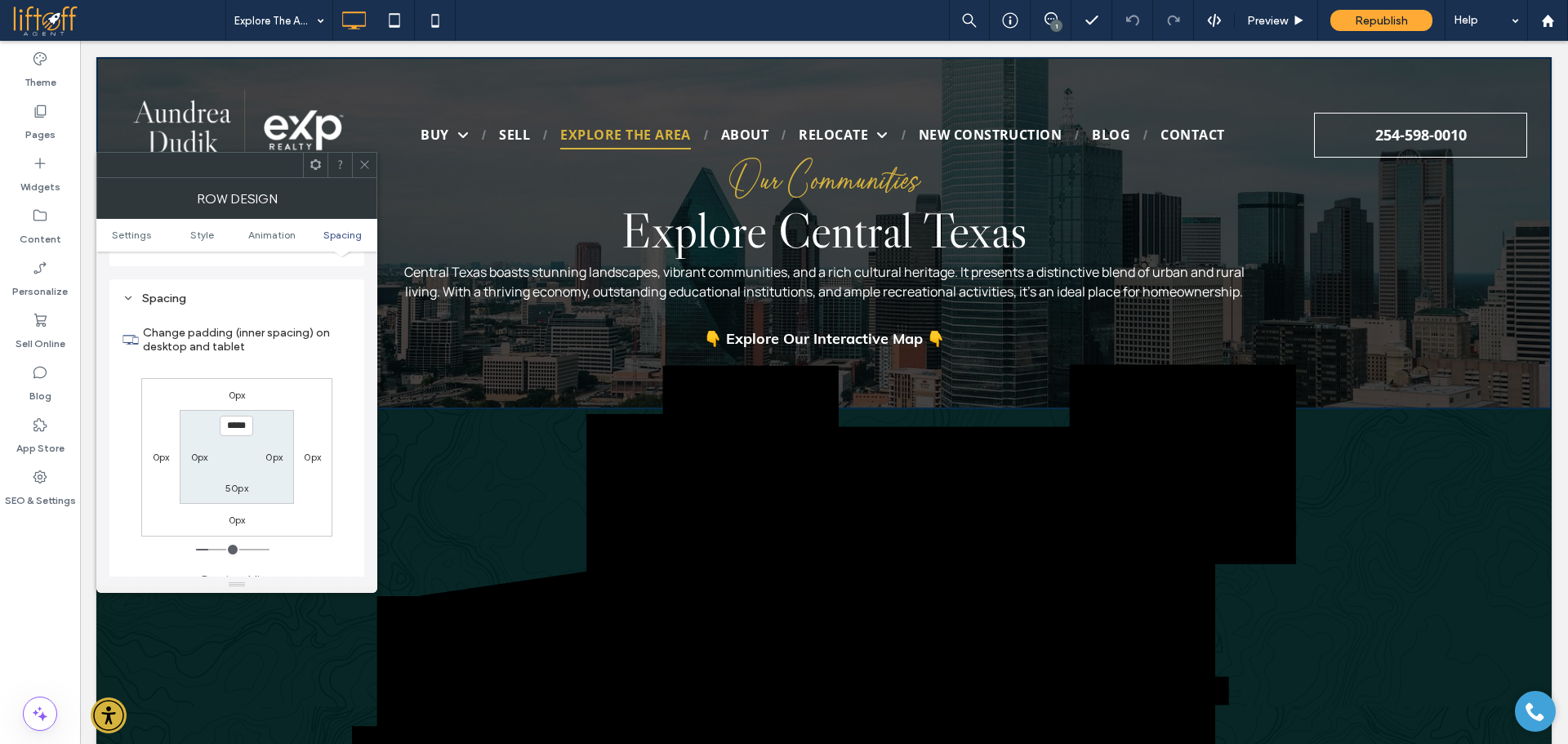 click on "***** 0px 50px 0px" at bounding box center [236, 457] 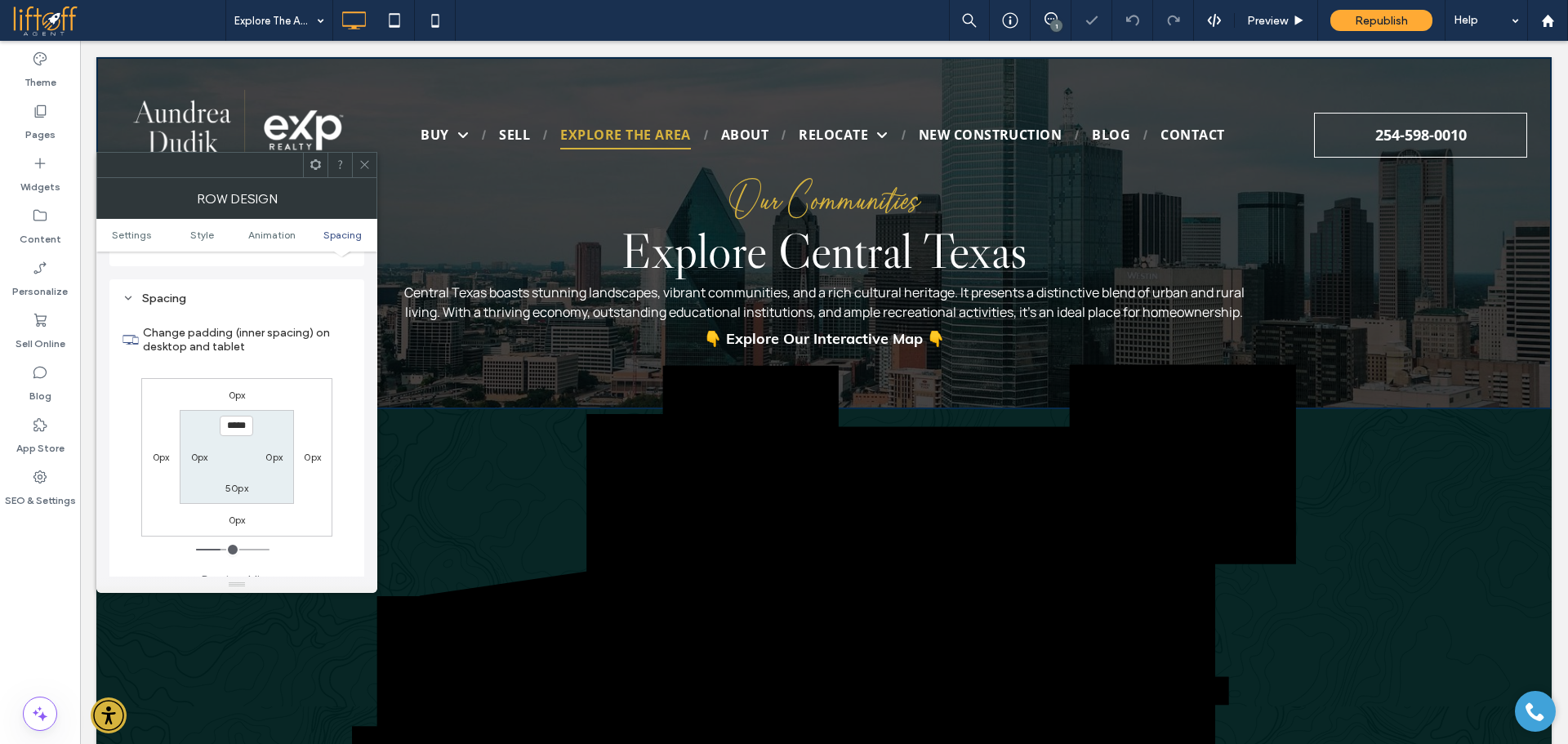 click on "50px" at bounding box center (237, 488) 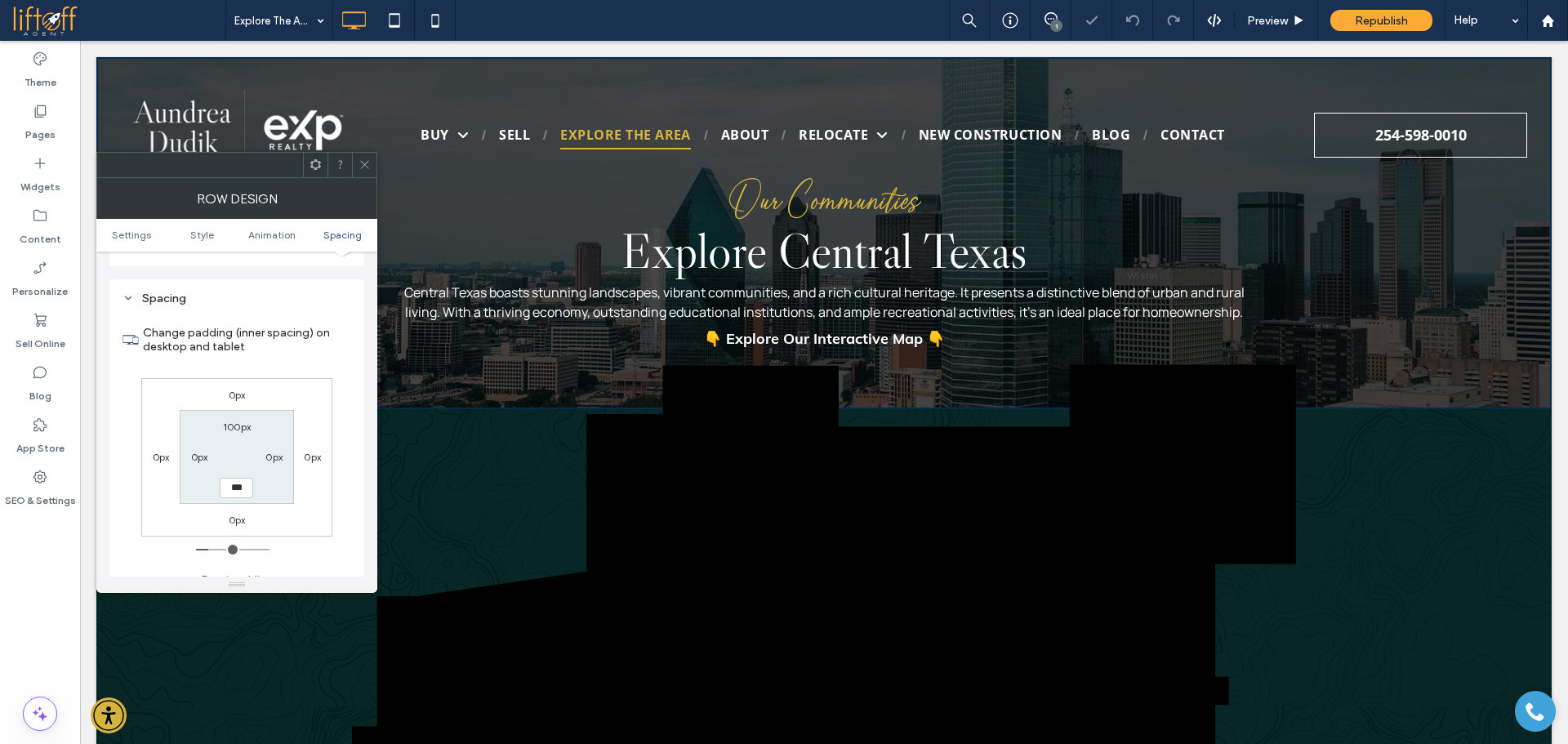 type on "***" 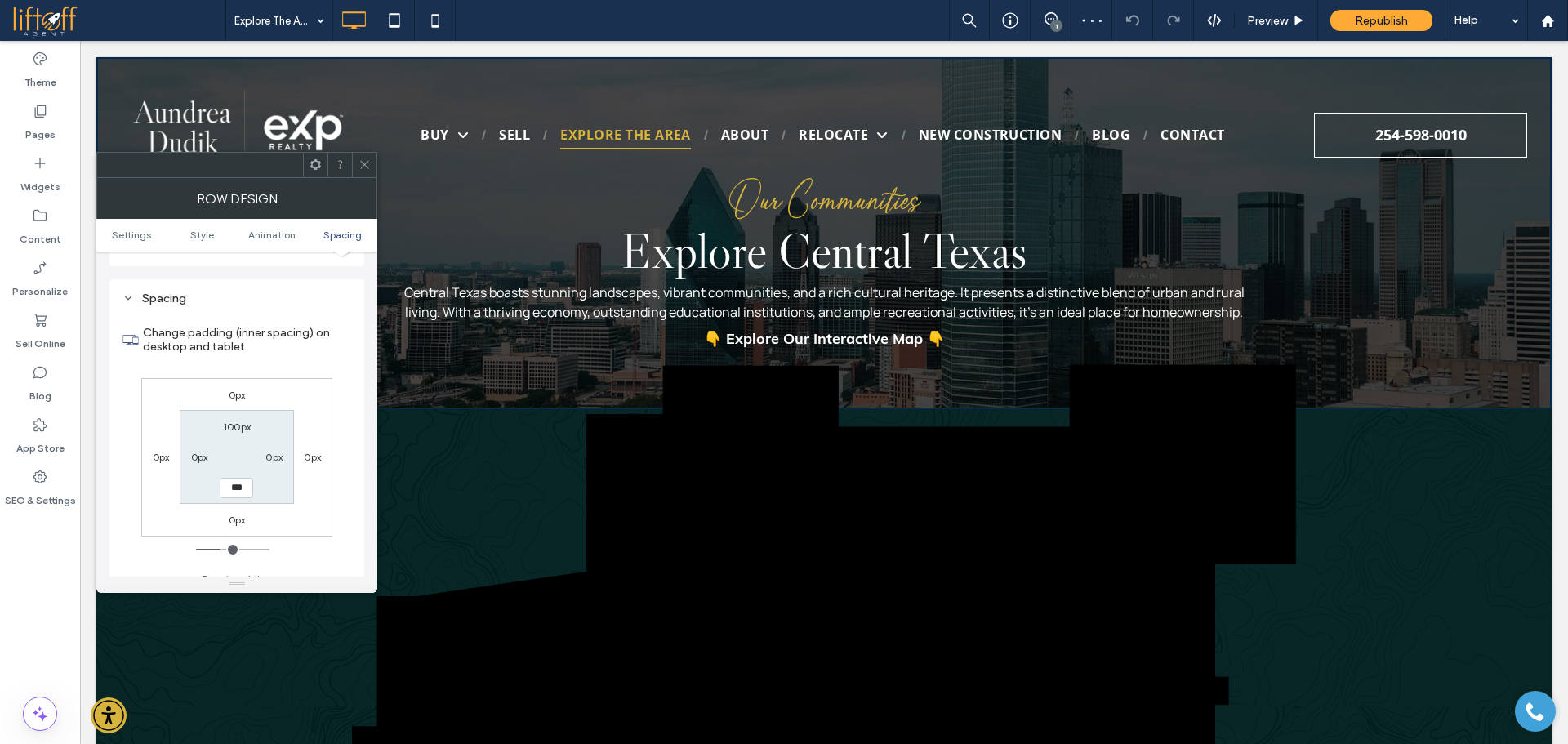 type on "***" 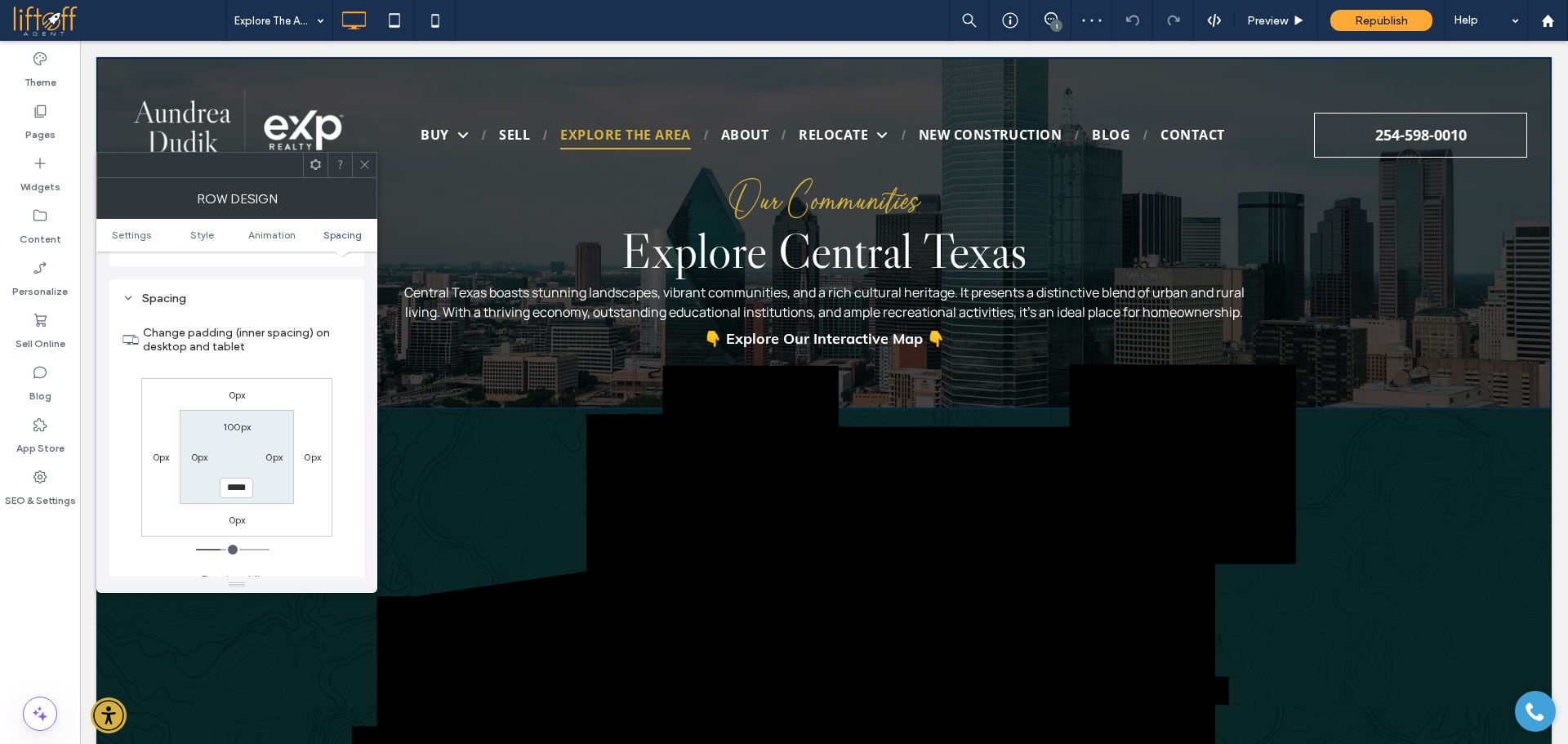 click on "100px 0px ***** 0px" at bounding box center [236, 457] 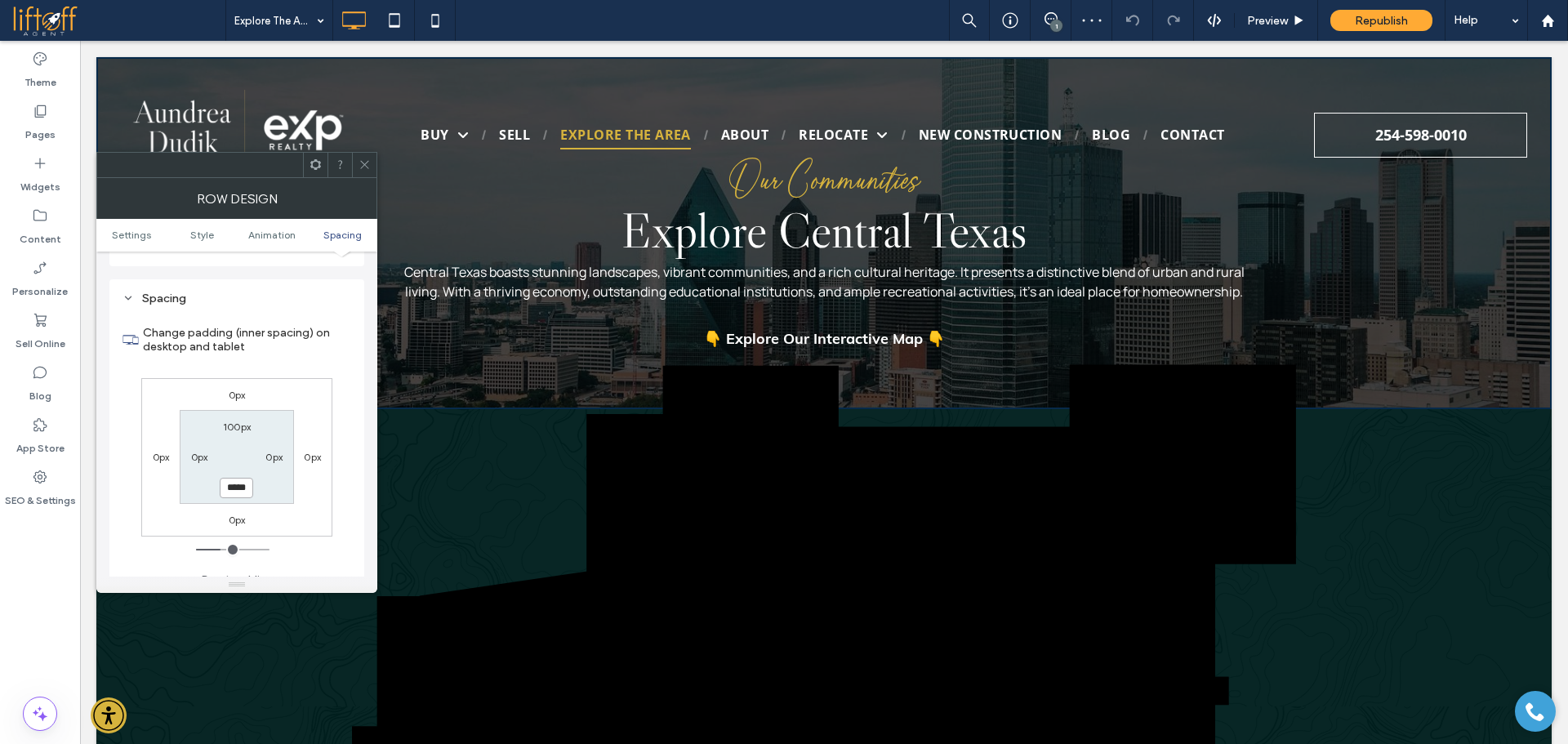 click on "*****" at bounding box center [236, 488] 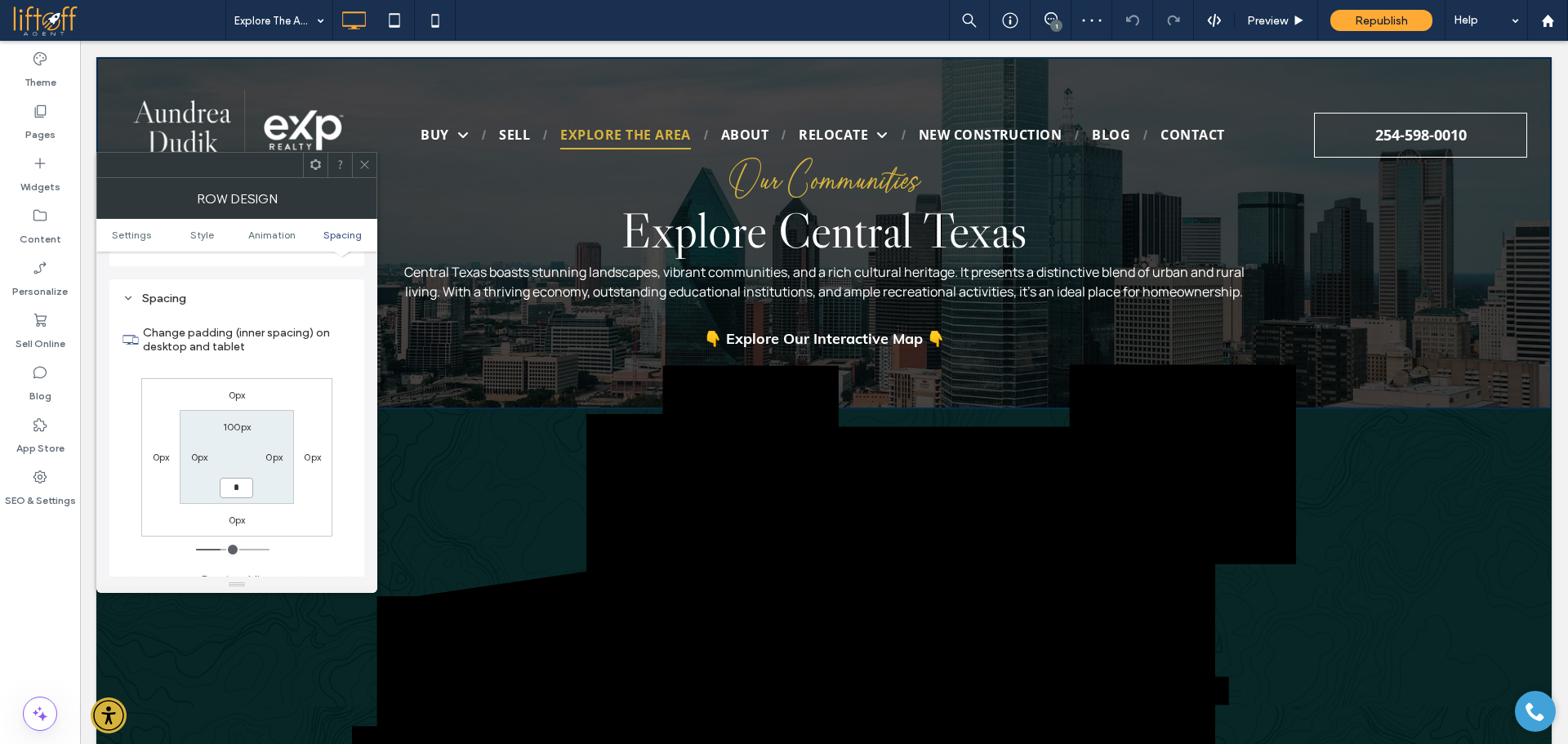 type on "*" 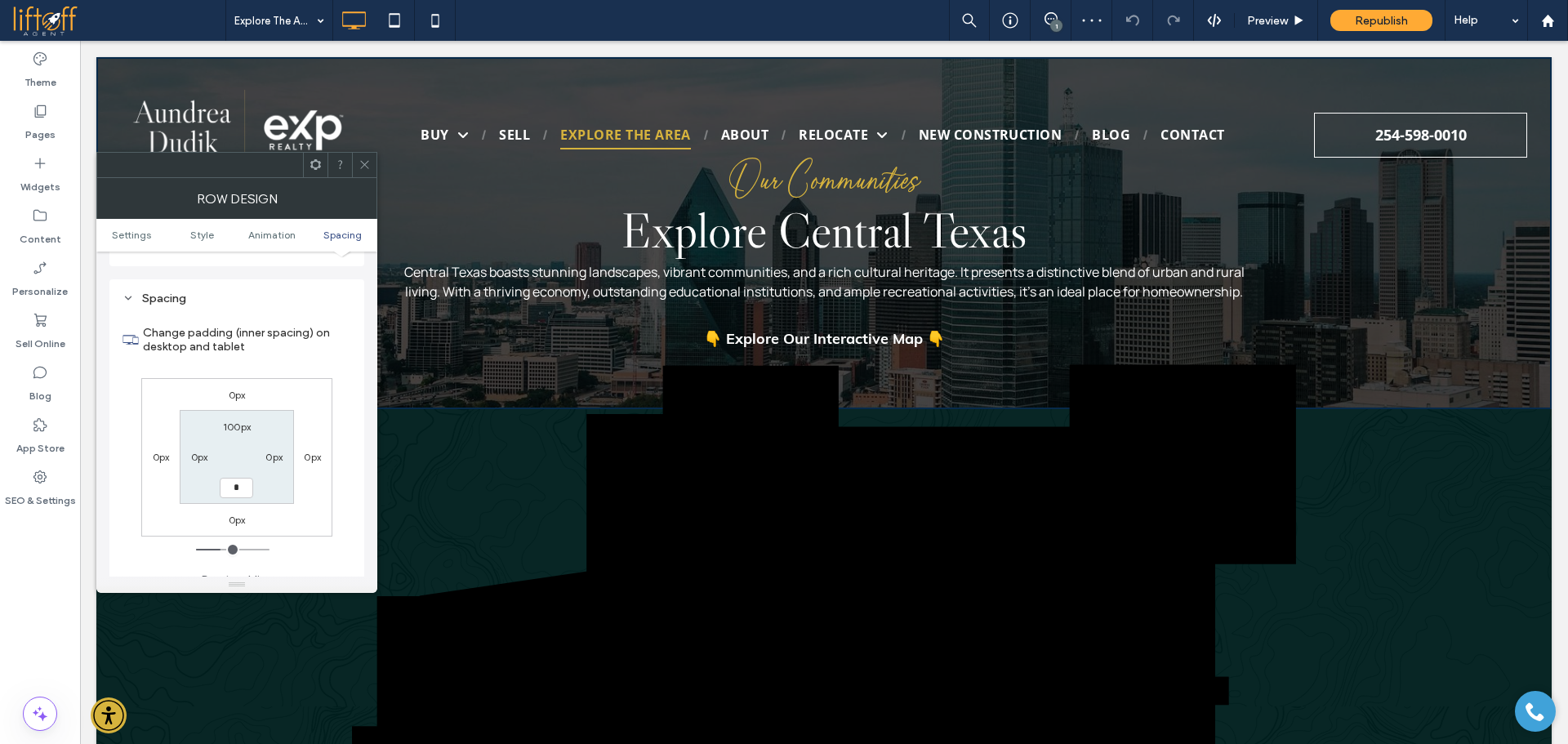 type on "*" 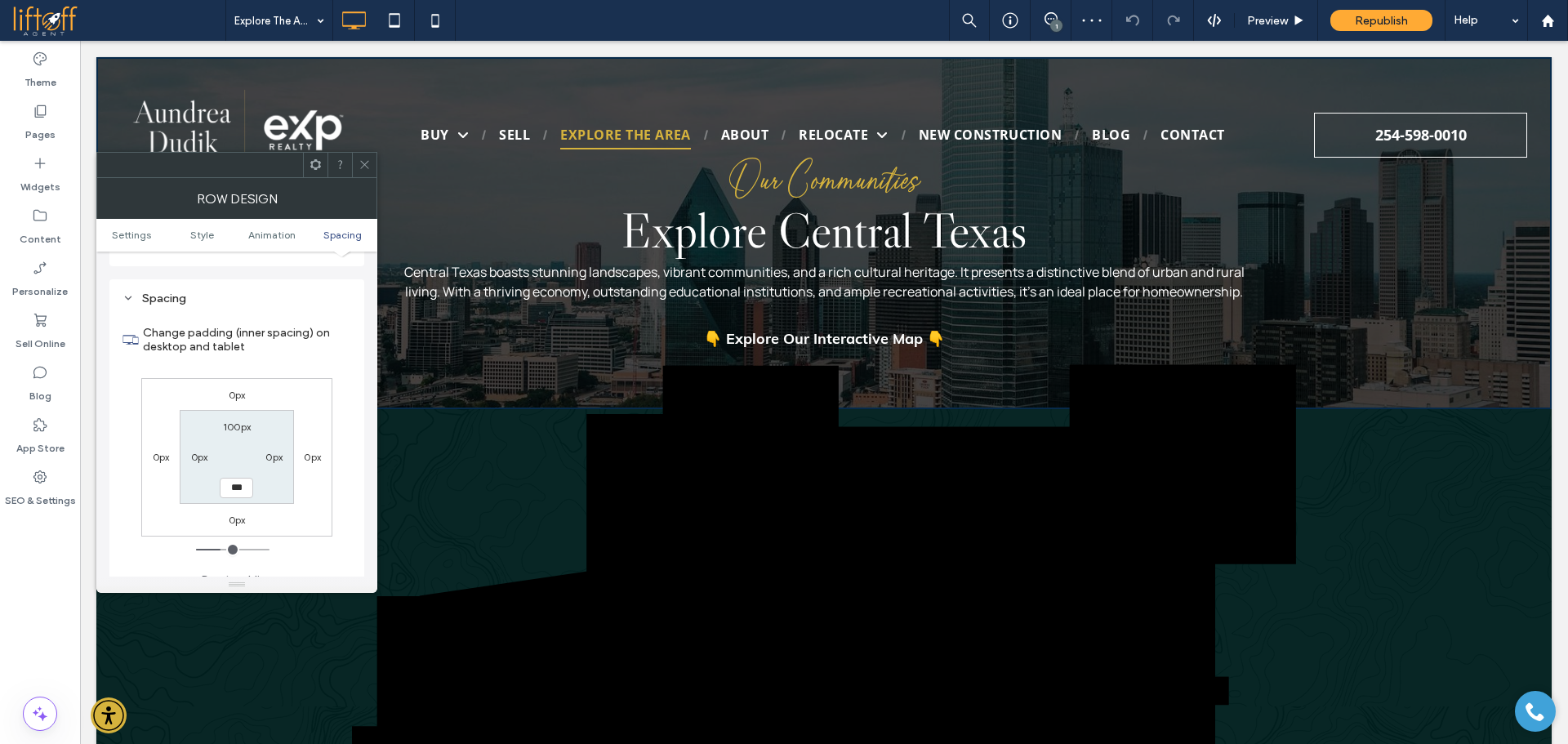 click on "100px 0px *** 0px" at bounding box center (236, 457) 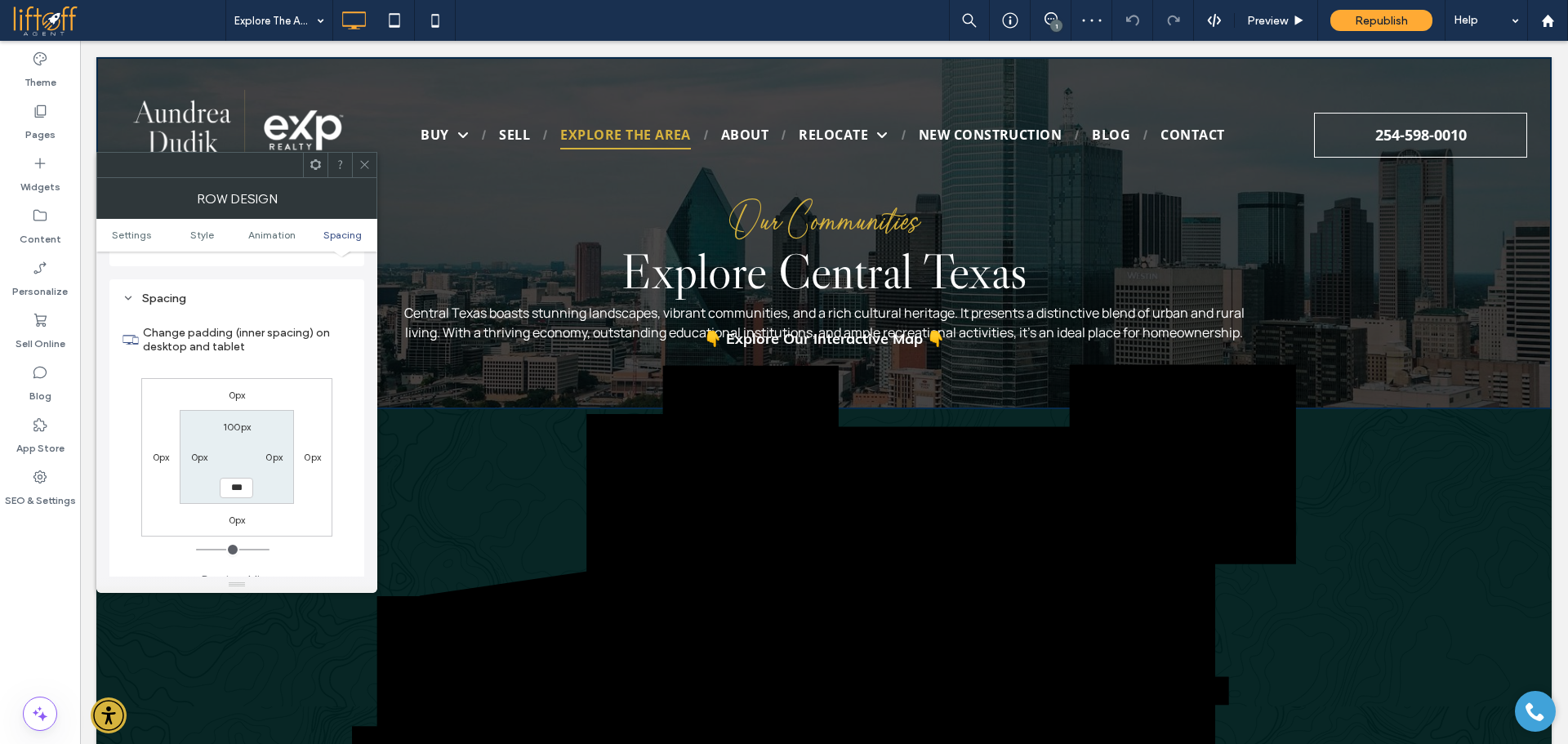click on "100px" at bounding box center [237, 426] 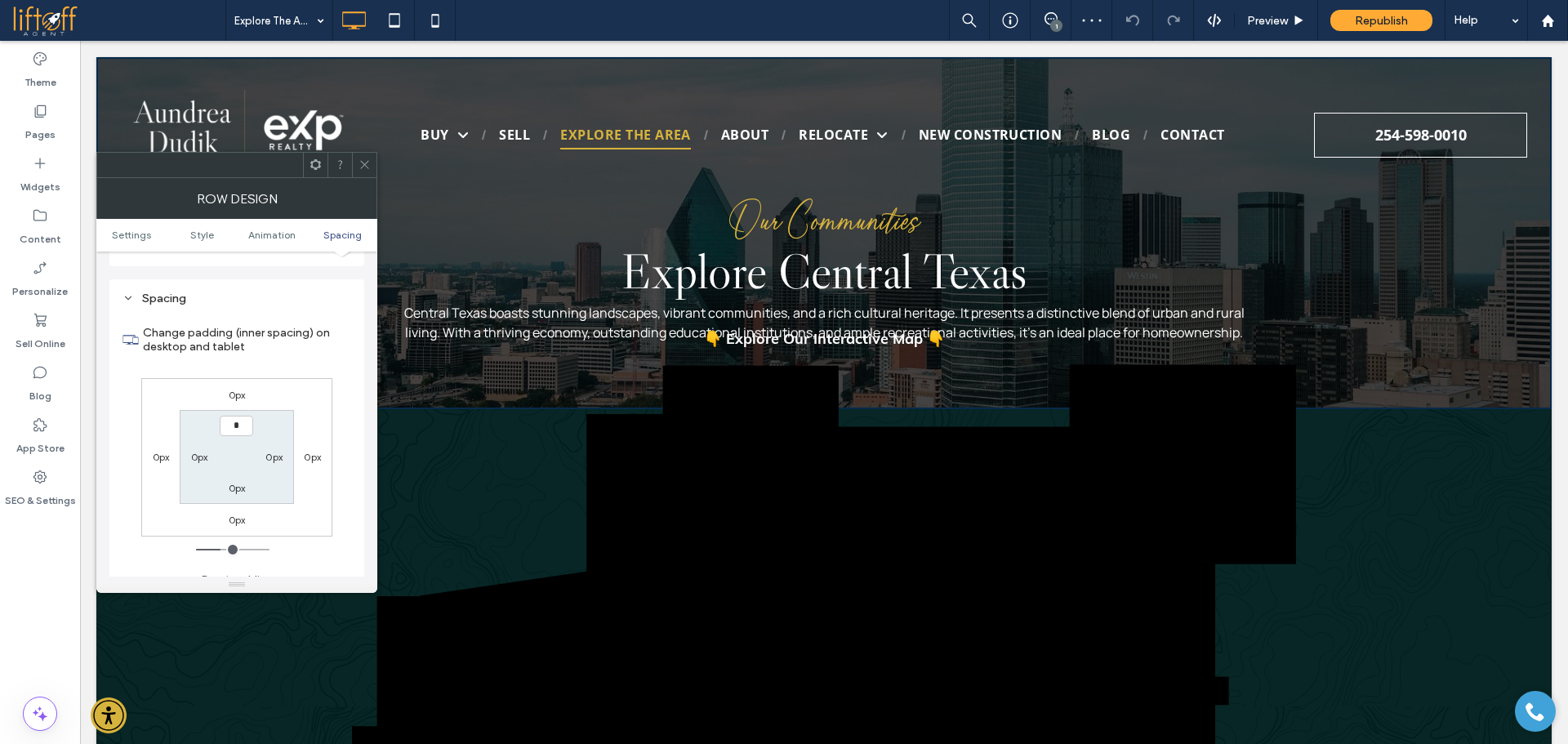type on "*" 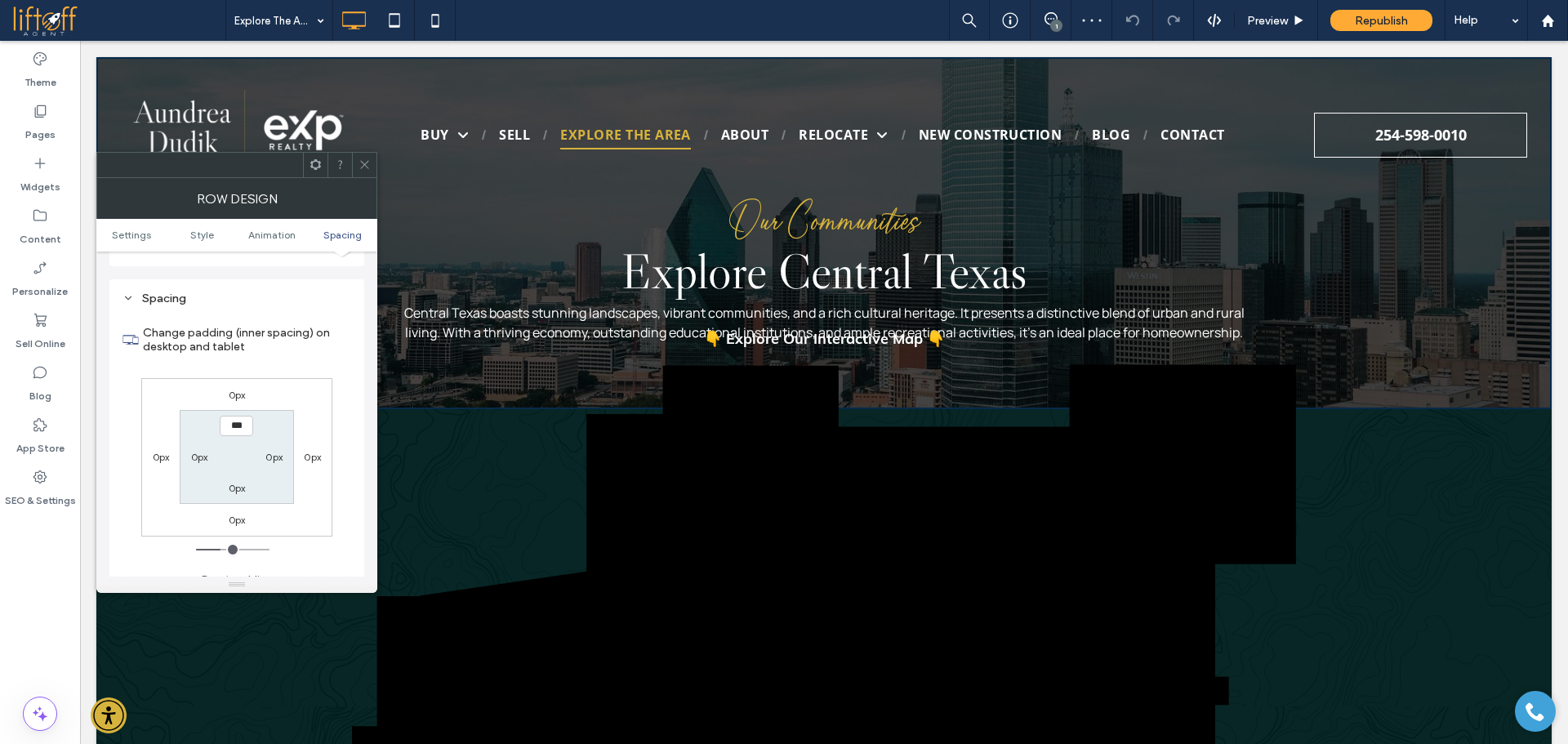 click on "0px 0px 0px 0px *** 0px 0px 0px" at bounding box center [237, 457] 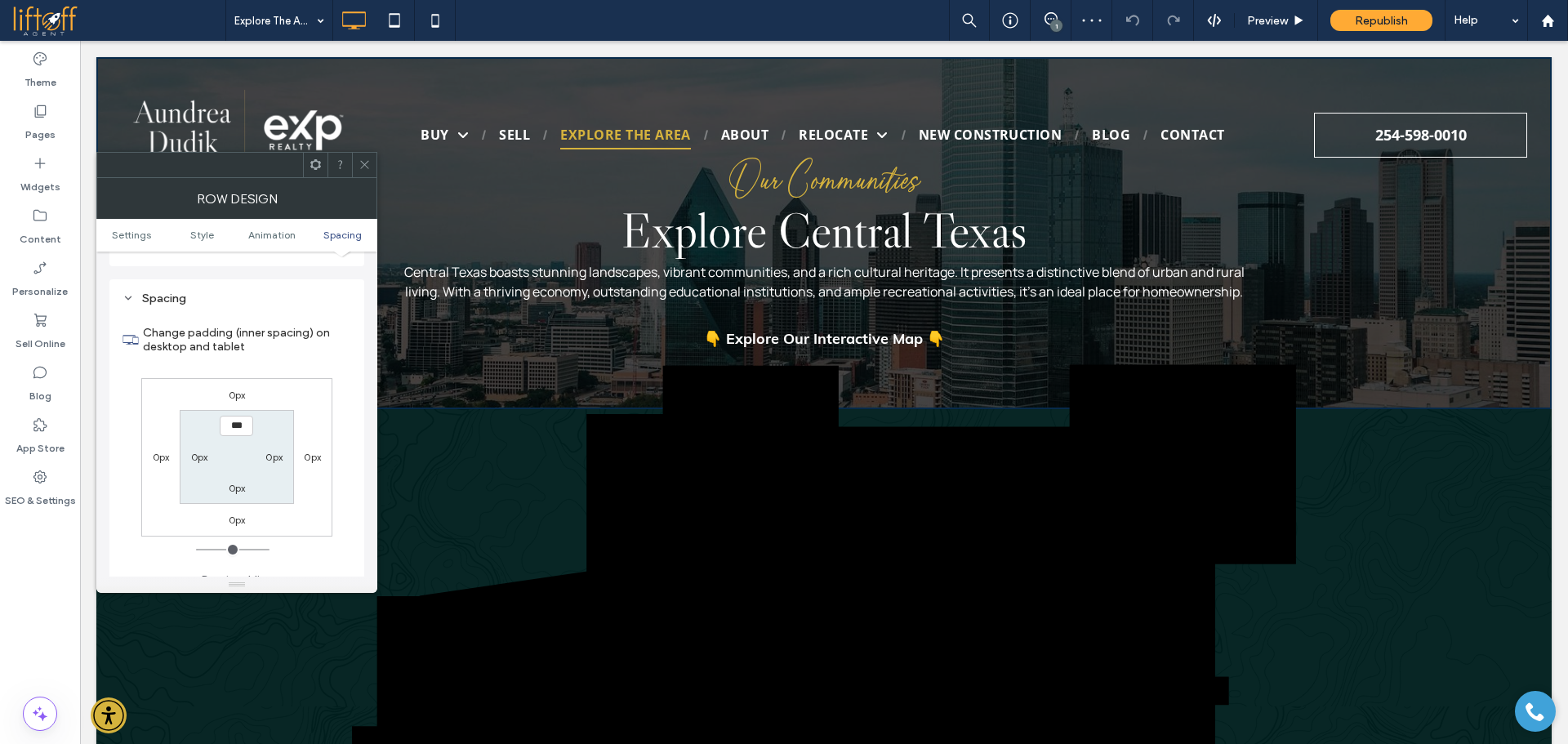 click 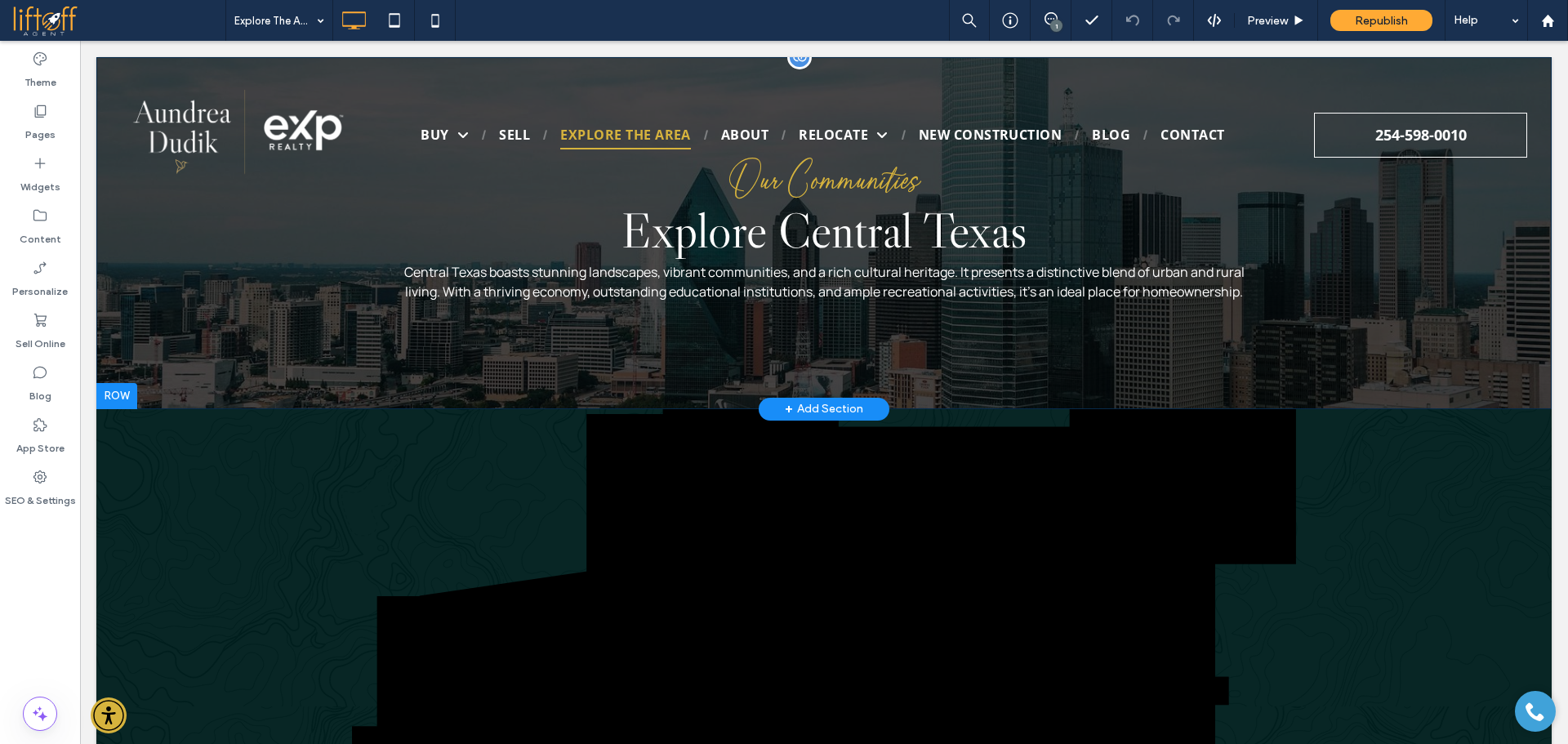 click at bounding box center (117, 396) 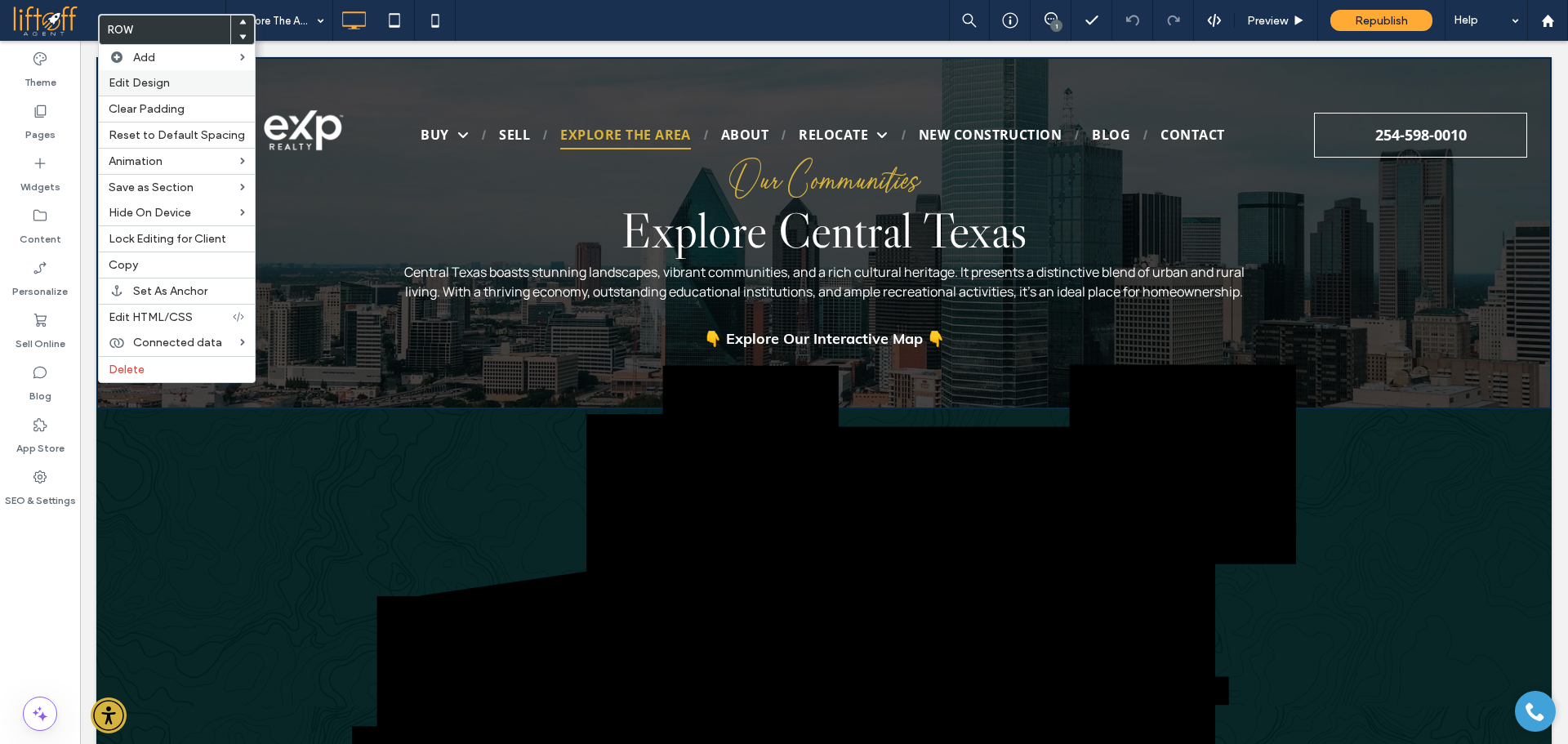 click on "Edit Design" at bounding box center (139, 82) 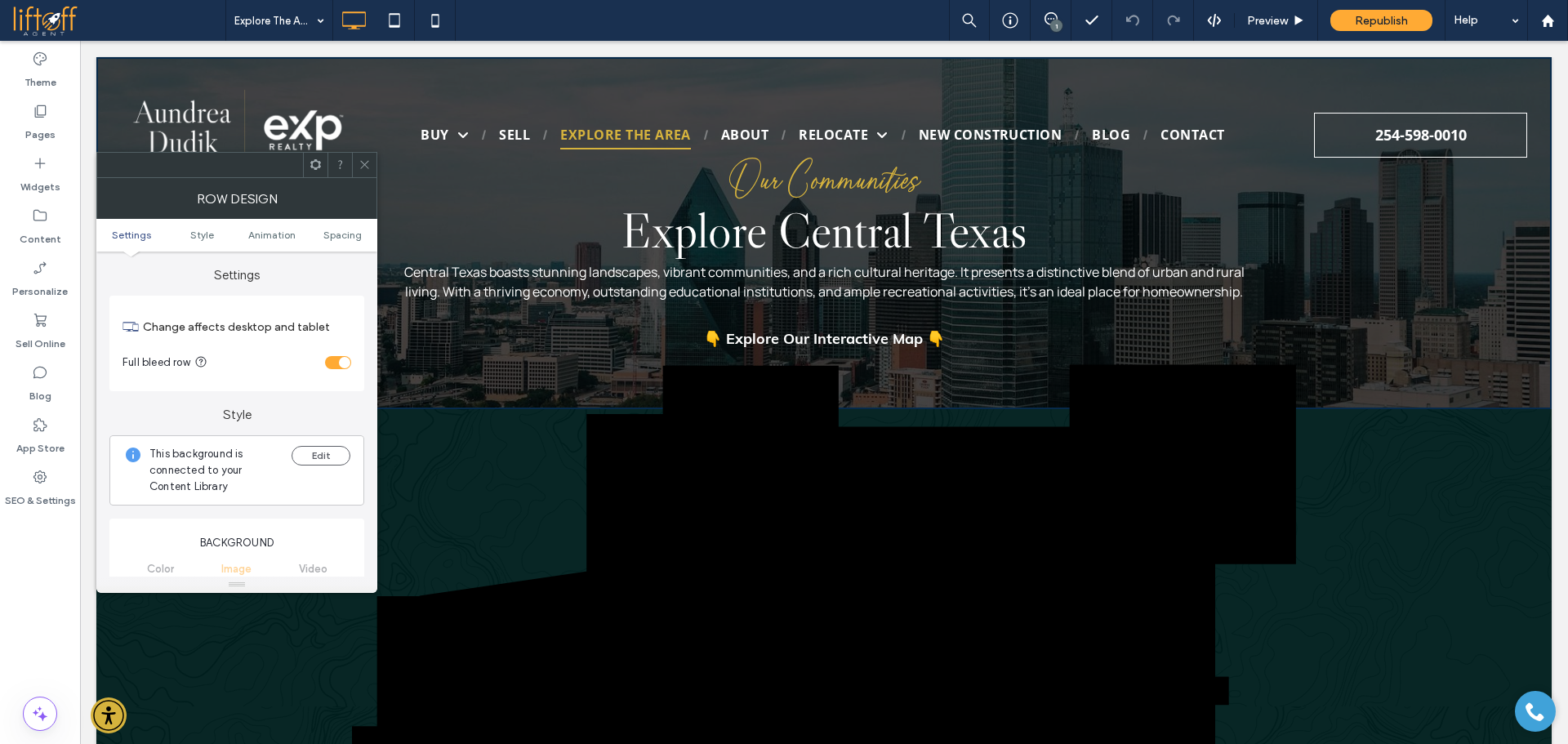 click at bounding box center (338, 363) 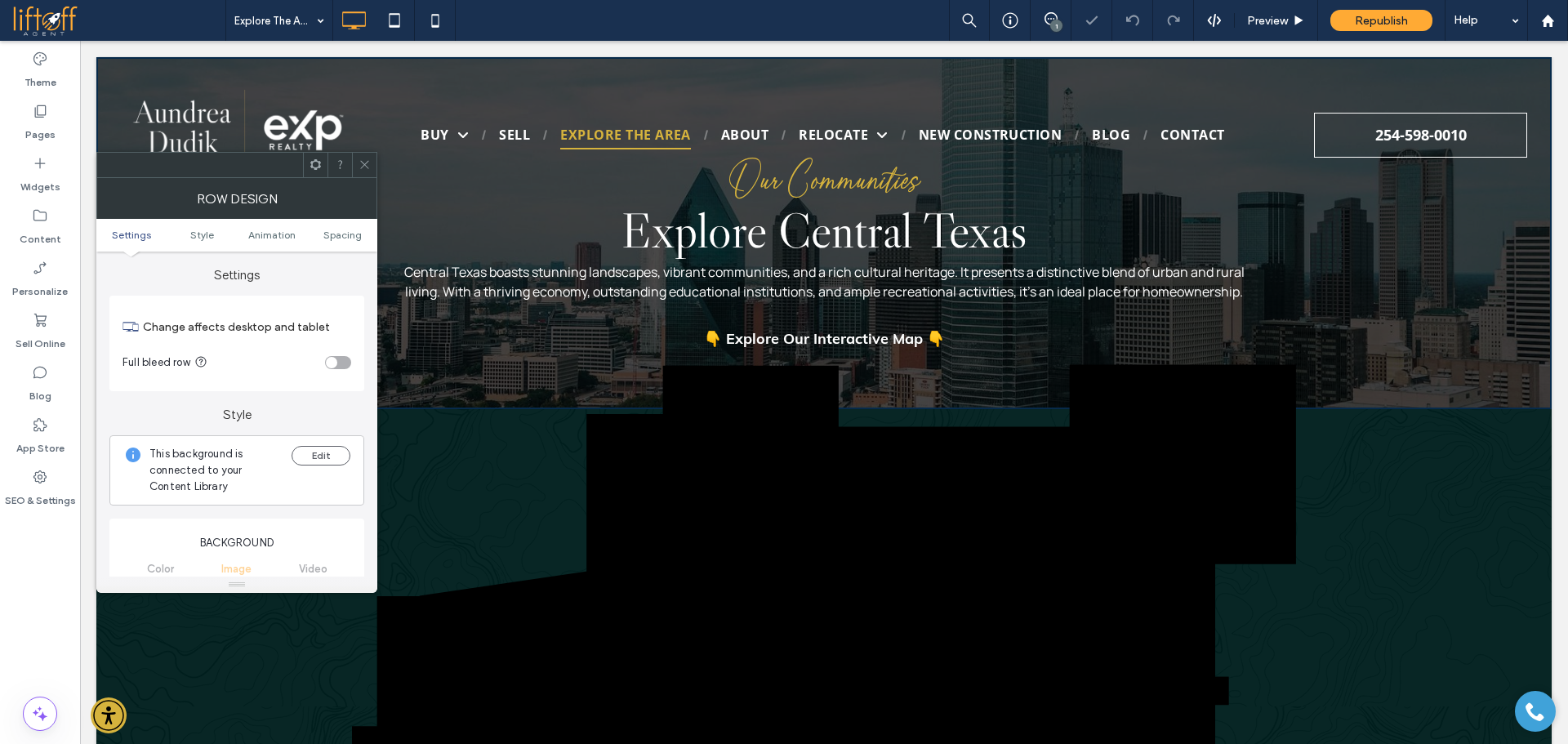 click on "Settings Style Animation Spacing" at bounding box center (237, 235) 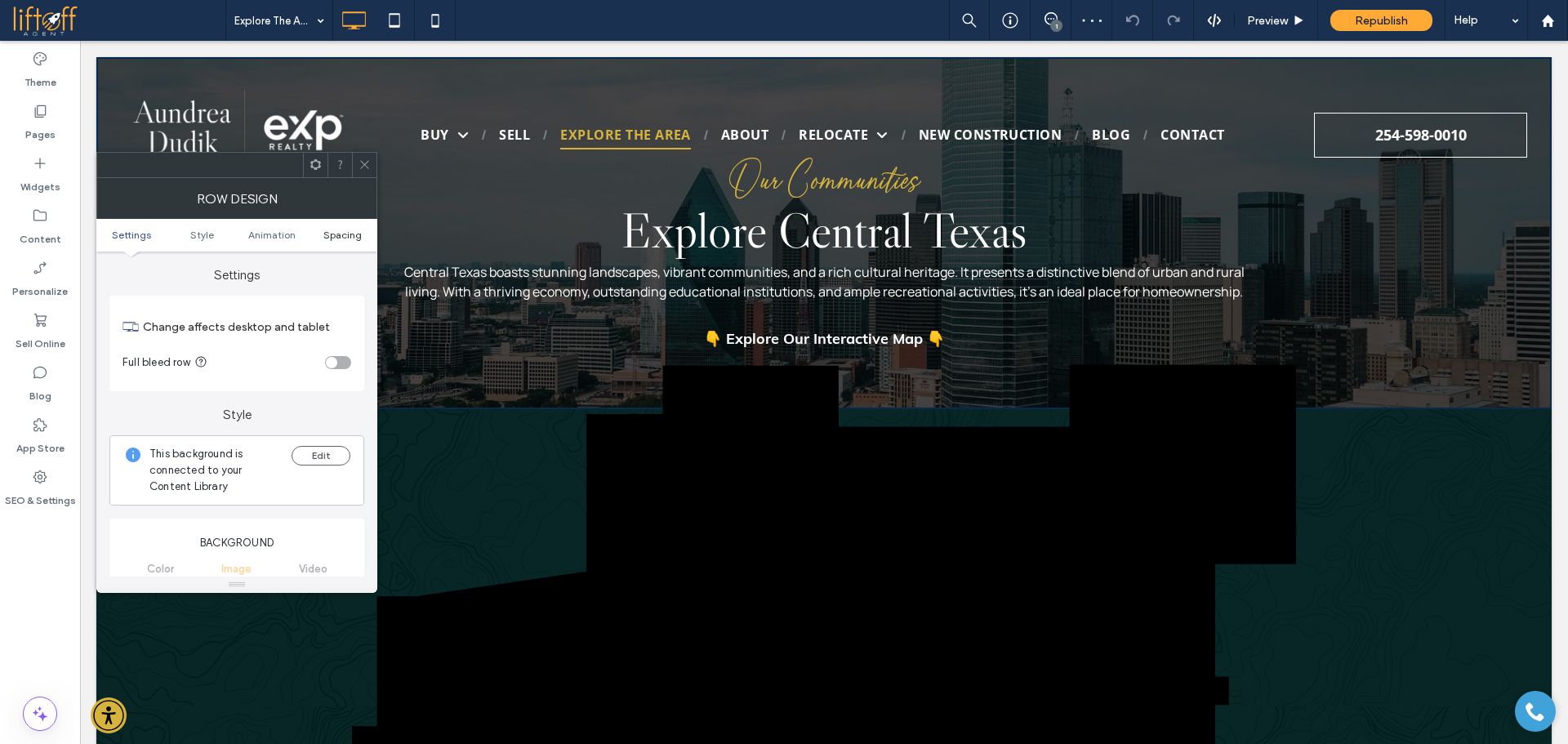 click on "Spacing" at bounding box center [342, 234] 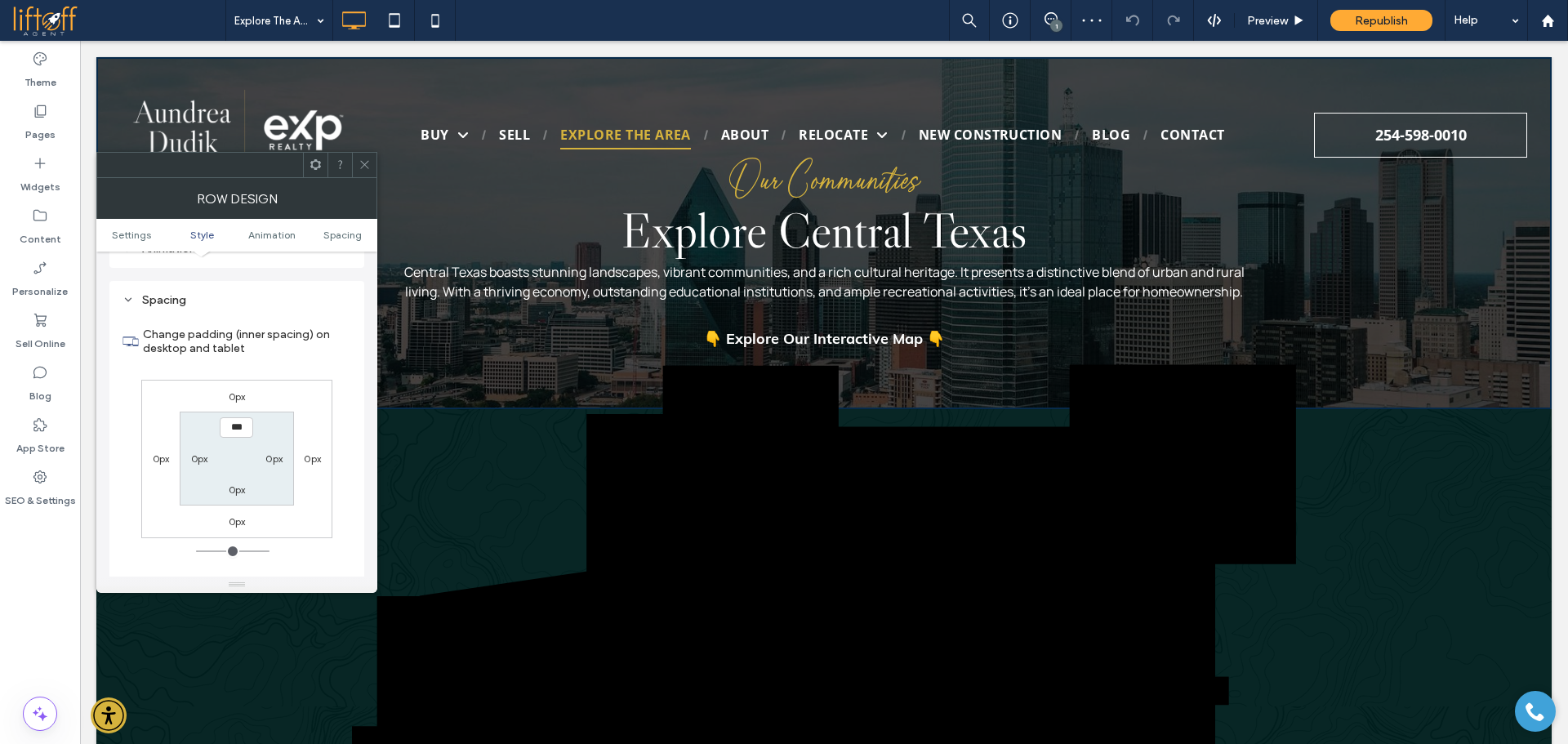 scroll, scrollTop: 1162, scrollLeft: 0, axis: vertical 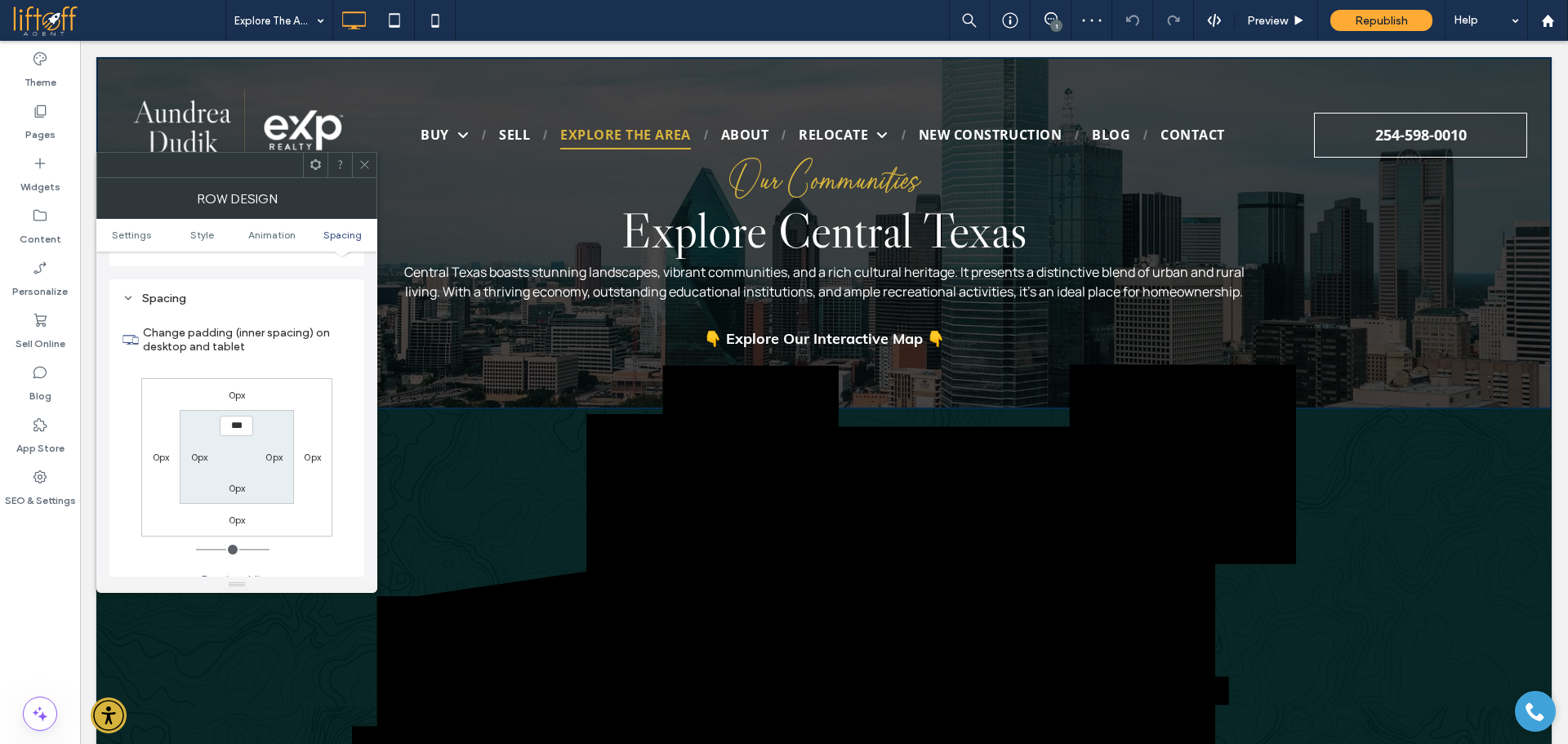 click on "0px" at bounding box center (237, 394) 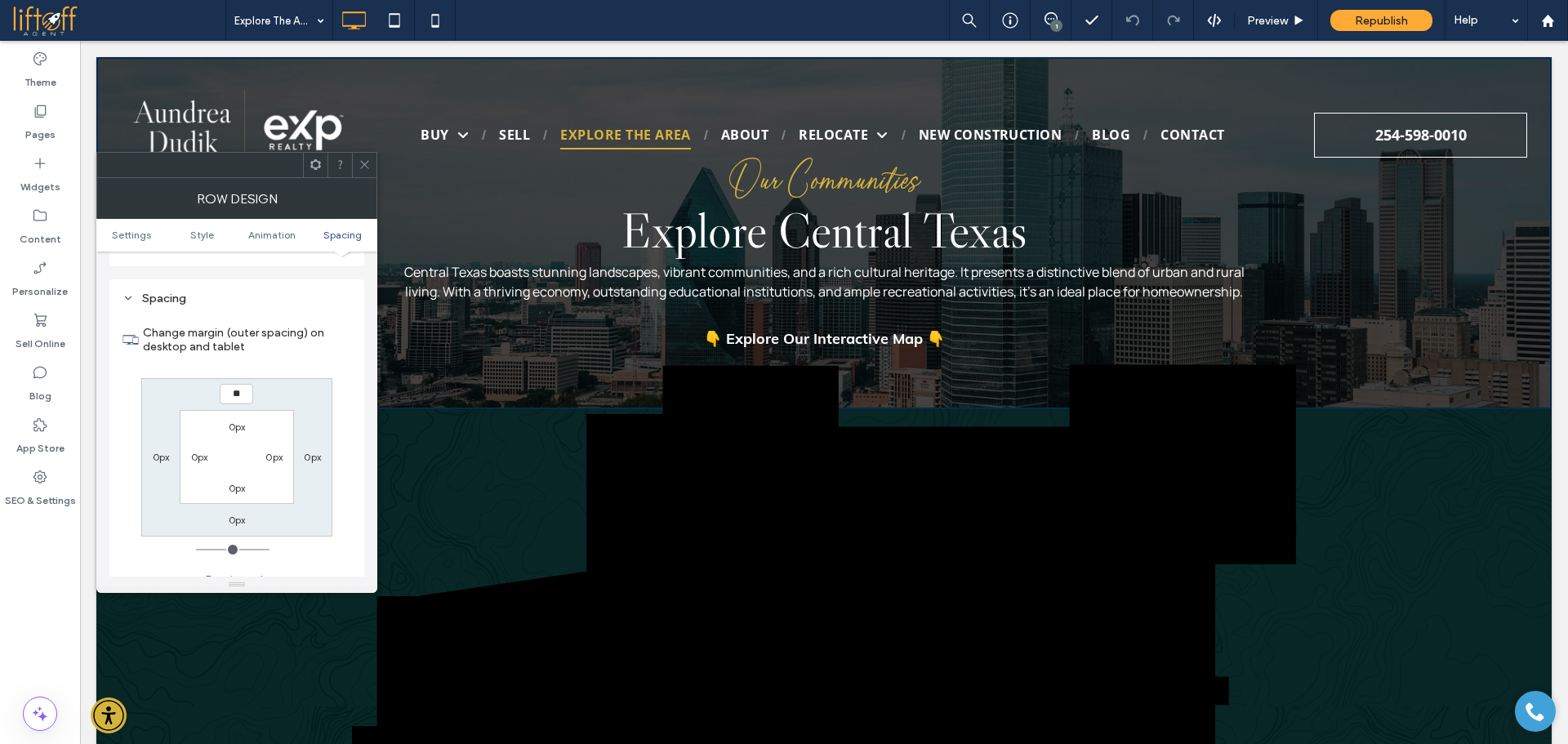 type on "**" 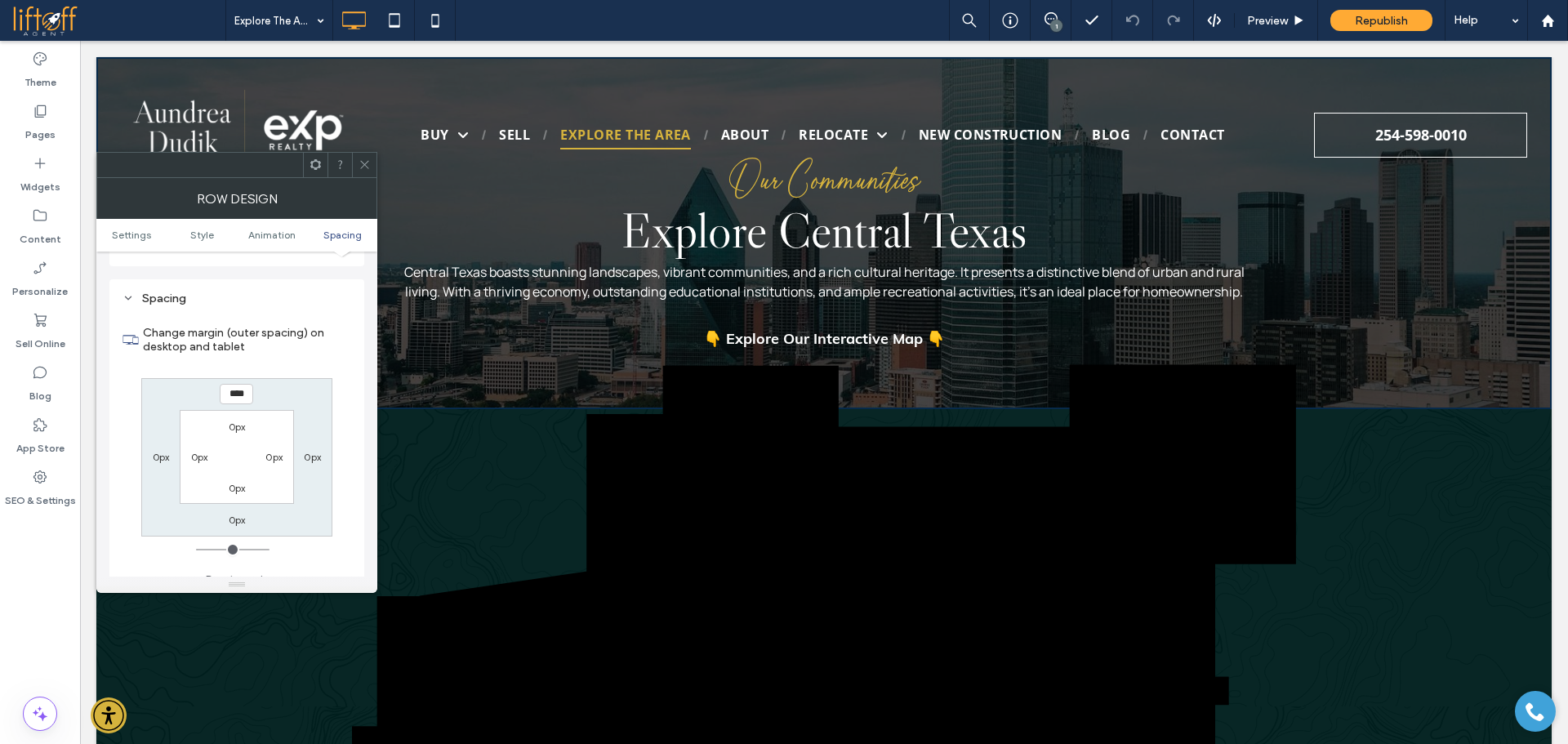 click on "**** 0px 0px 0px 0px 0px 0px 0px" at bounding box center (237, 457) 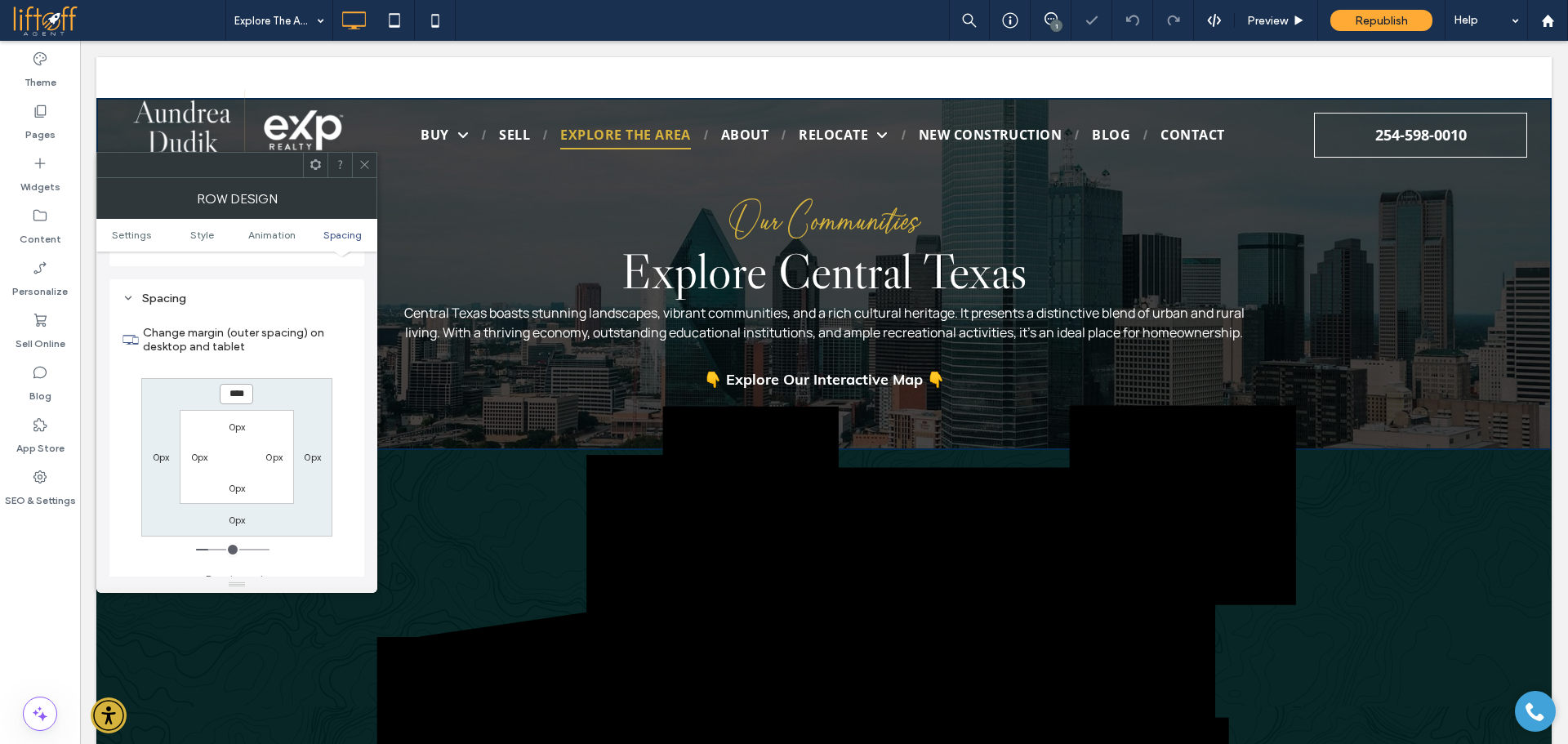 click on "****" at bounding box center (236, 394) 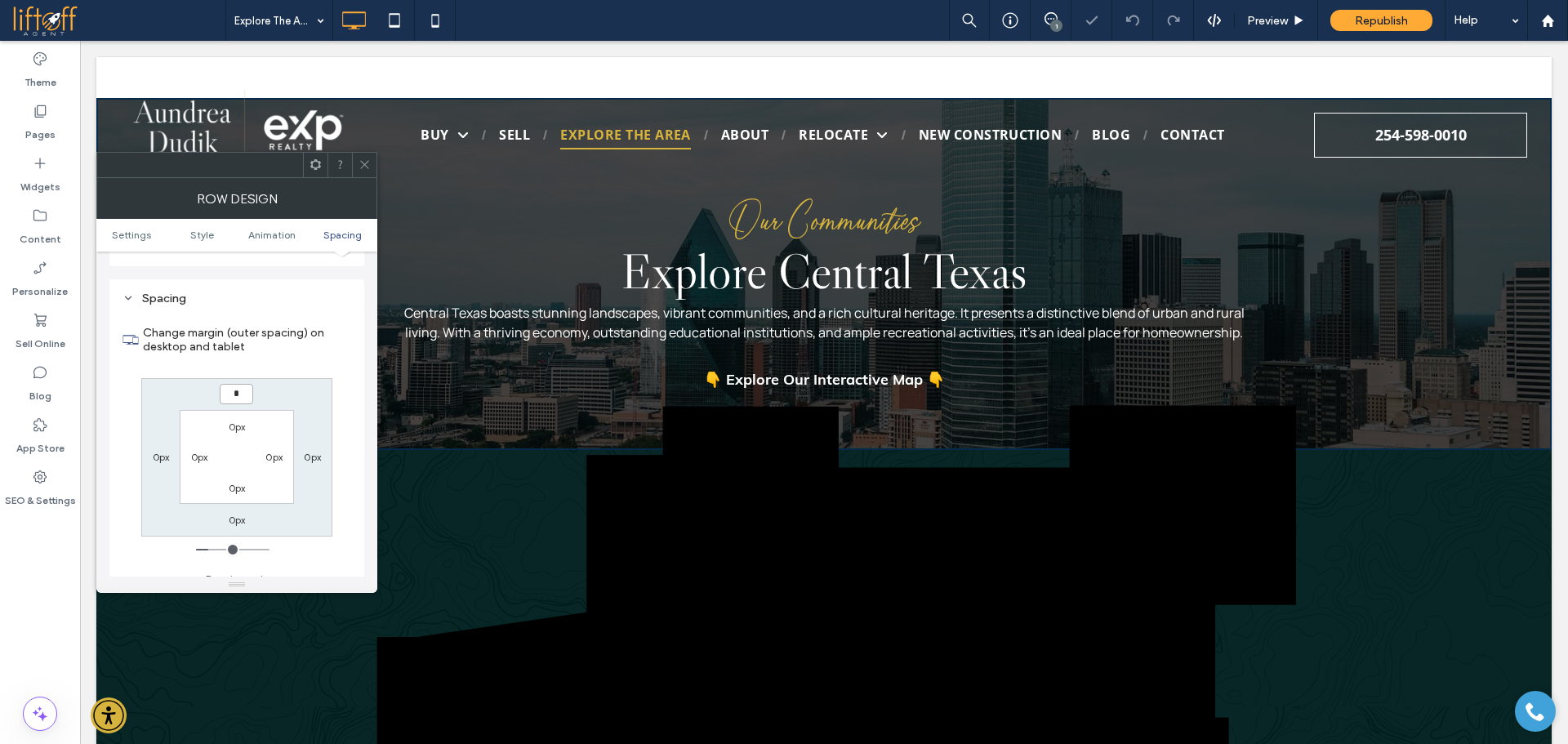 type on "*" 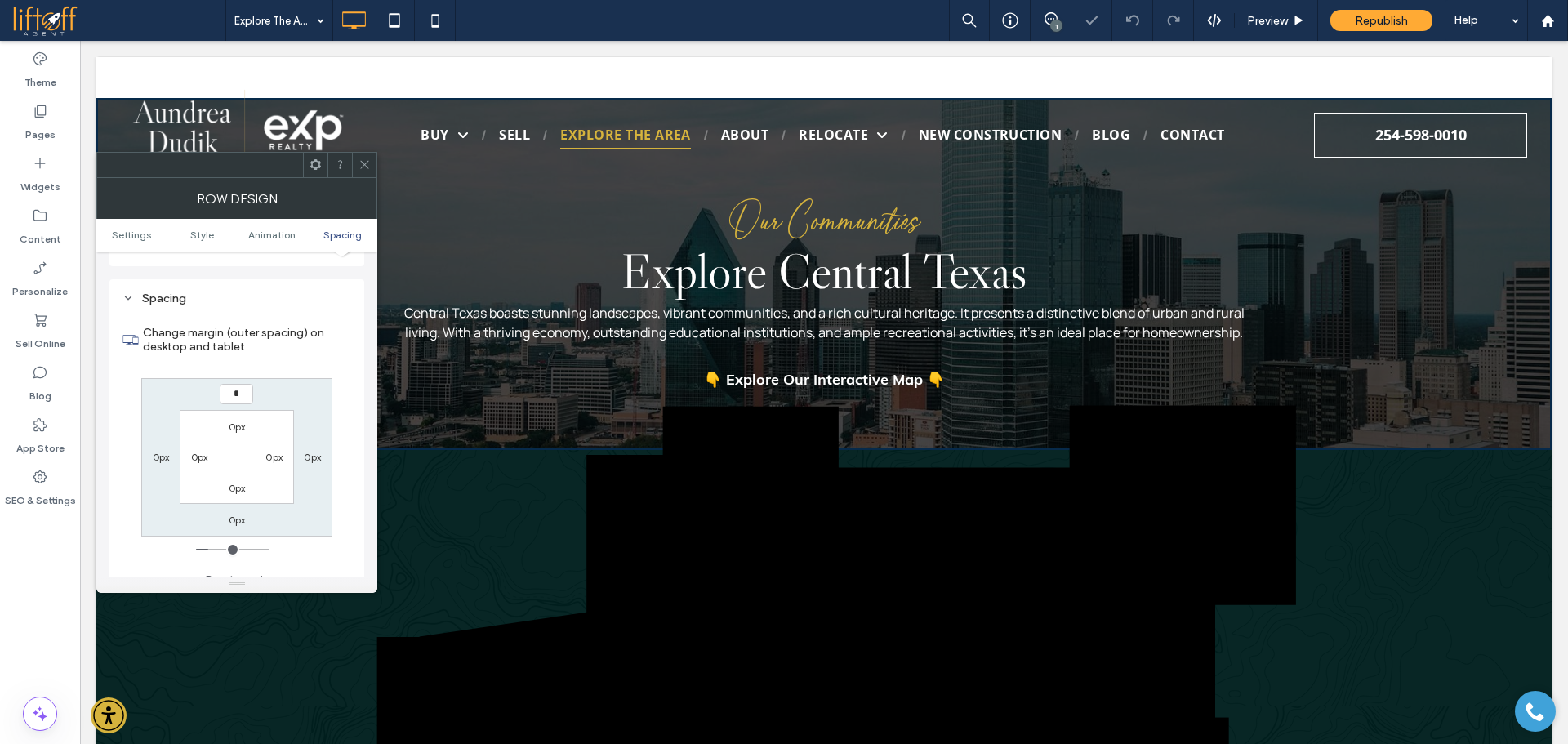 type on "*" 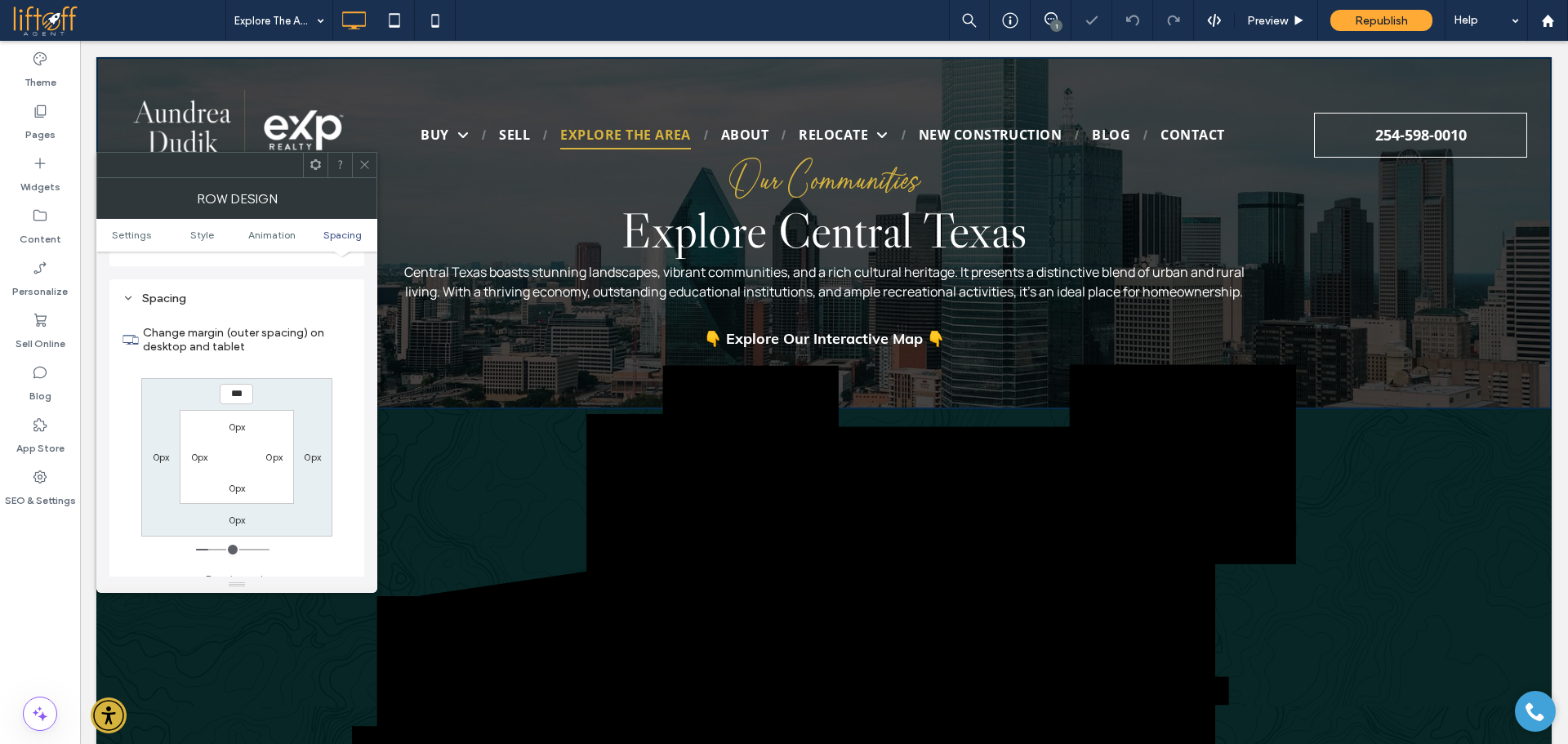 click on "*** 0px 0px 0px 0px 0px 0px 0px" at bounding box center (237, 457) 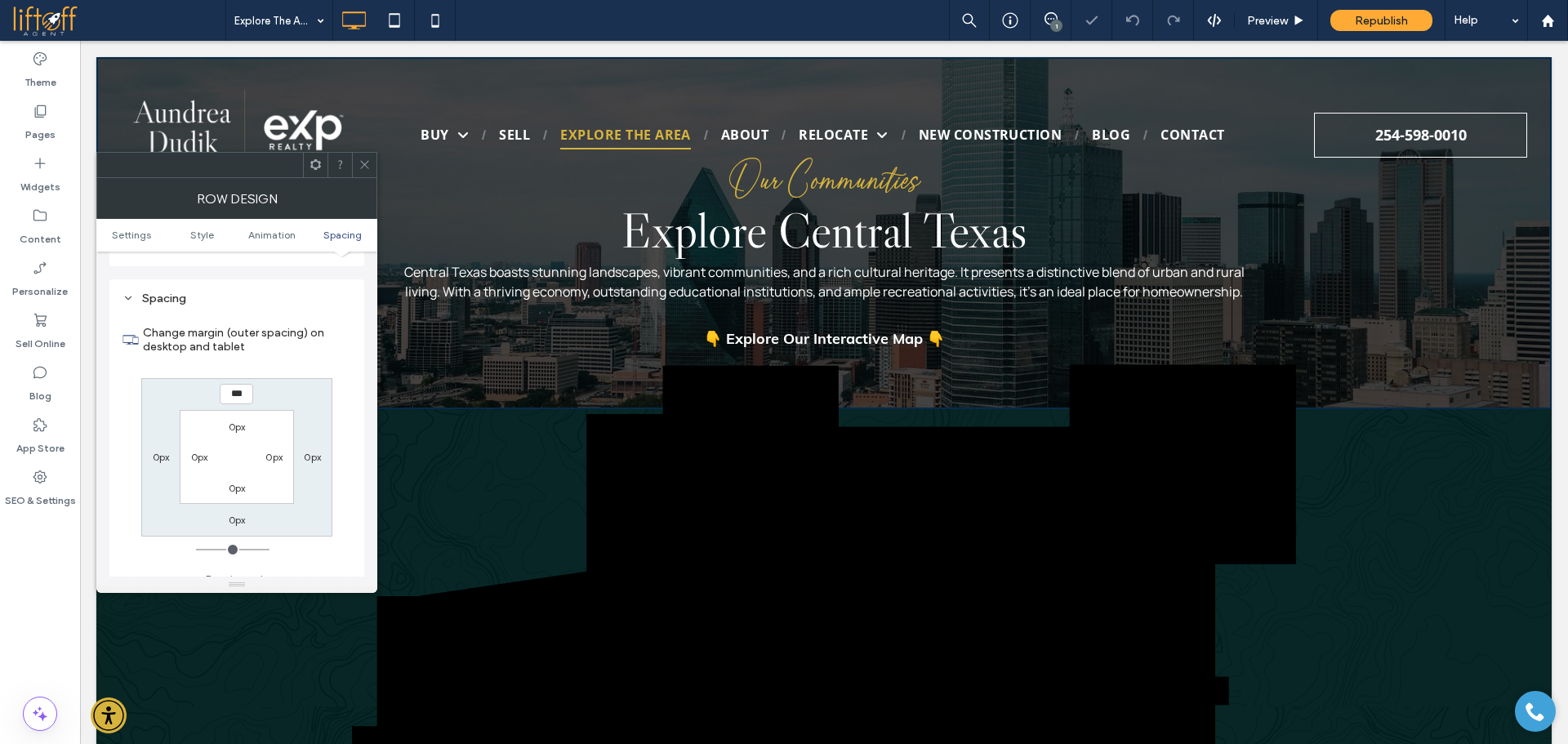 click on "0px 0px 0px 0px" at bounding box center (236, 457) 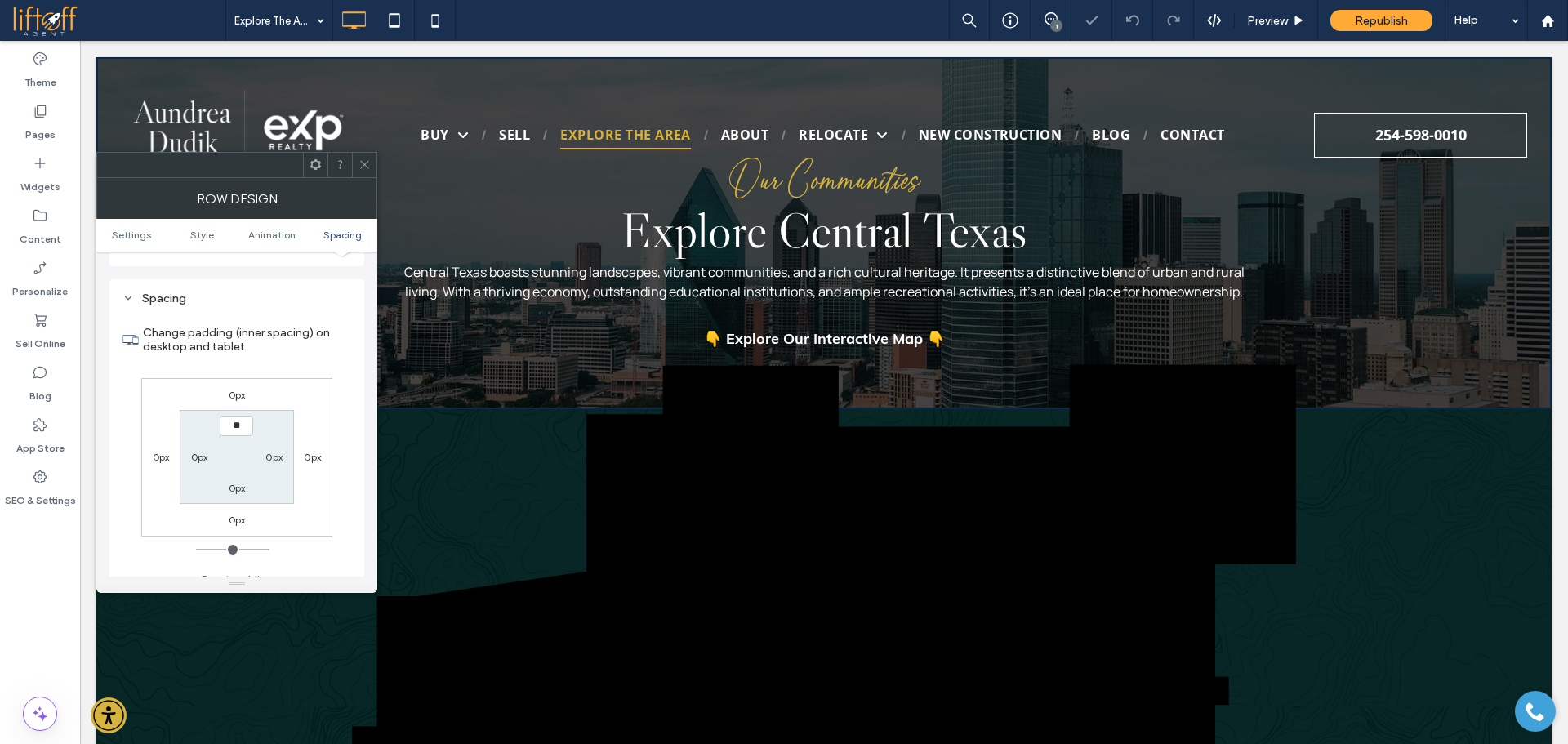 type on "**" 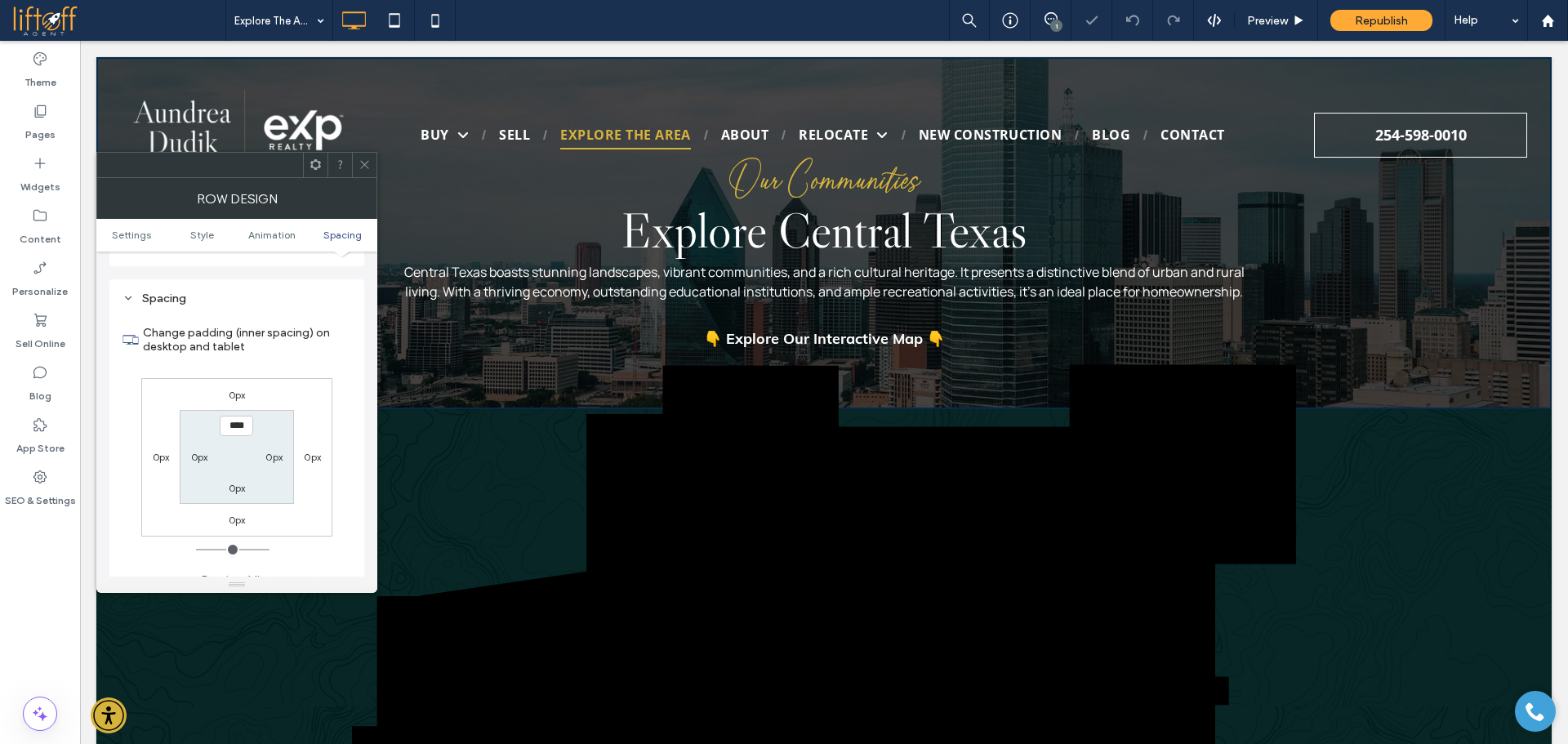 click on "**** 0px 0px 0px" at bounding box center [236, 457] 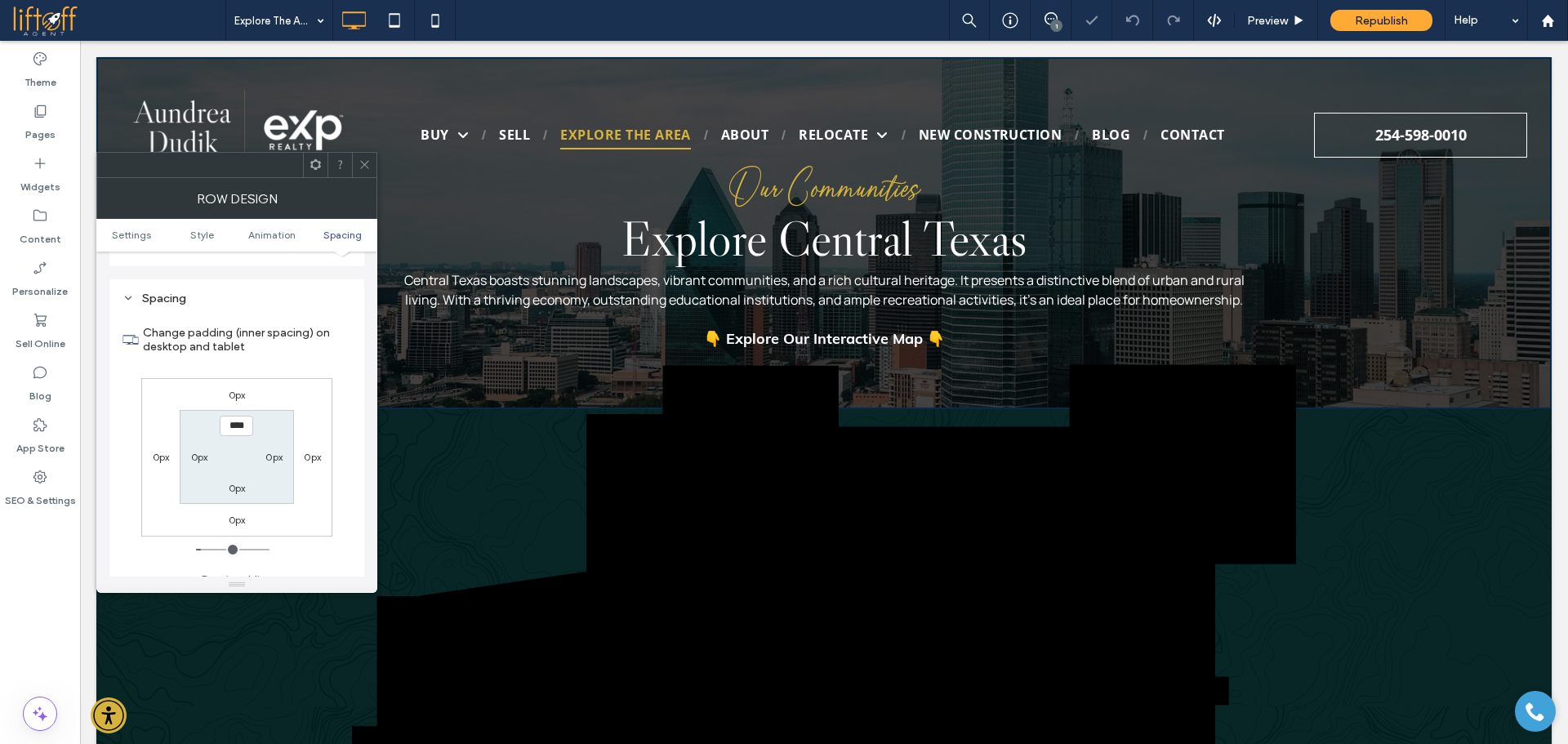 click 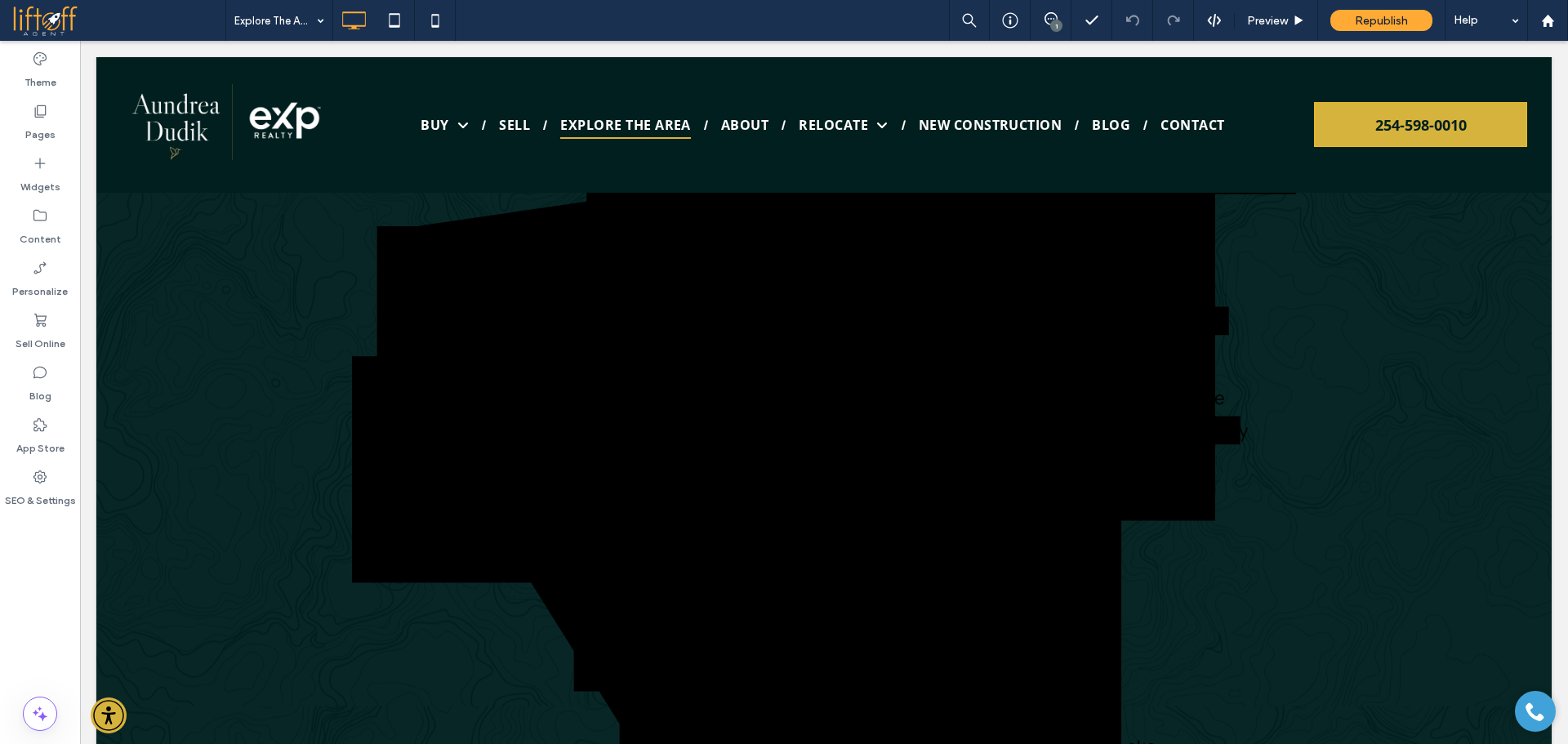 scroll, scrollTop: 0, scrollLeft: 0, axis: both 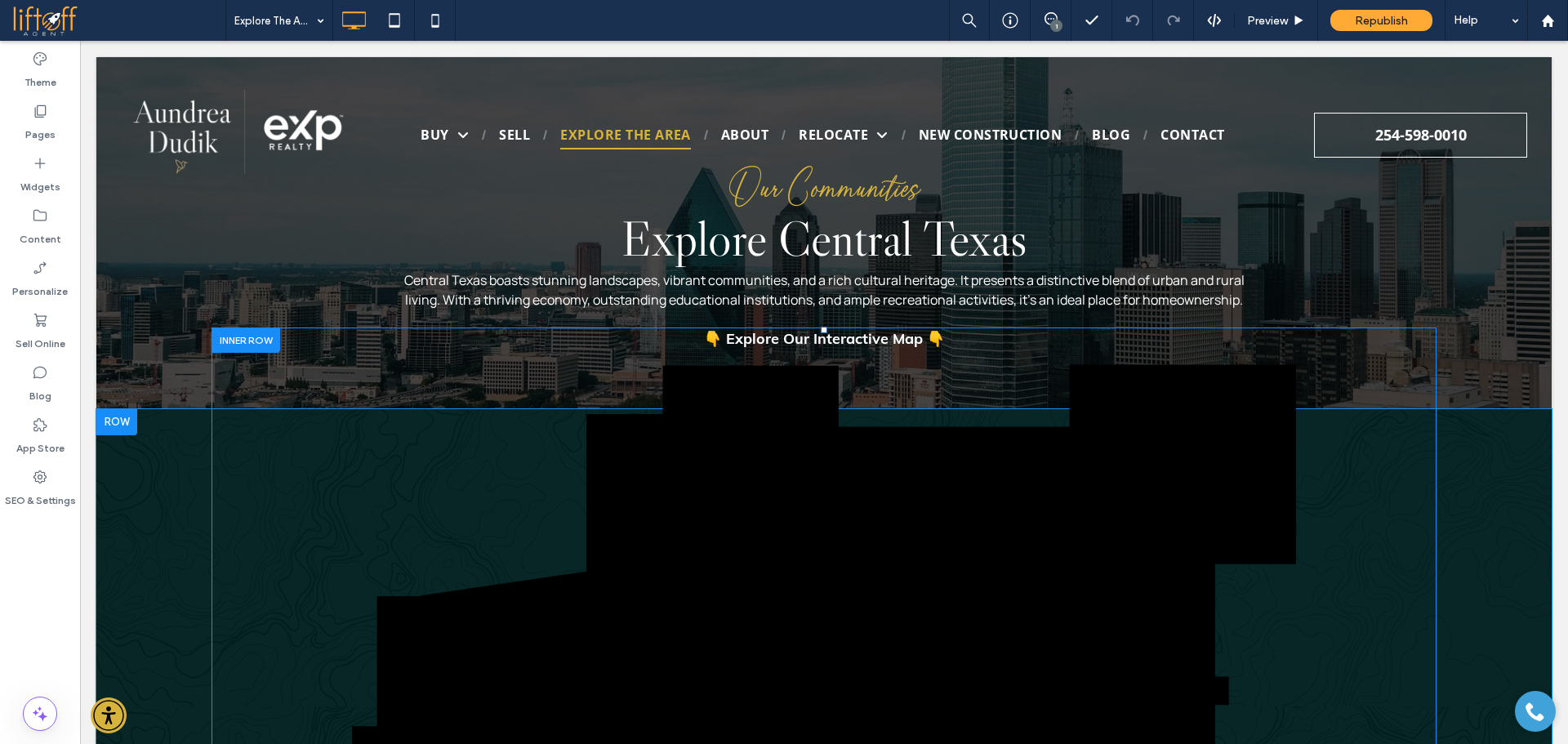 click at bounding box center (246, 340) 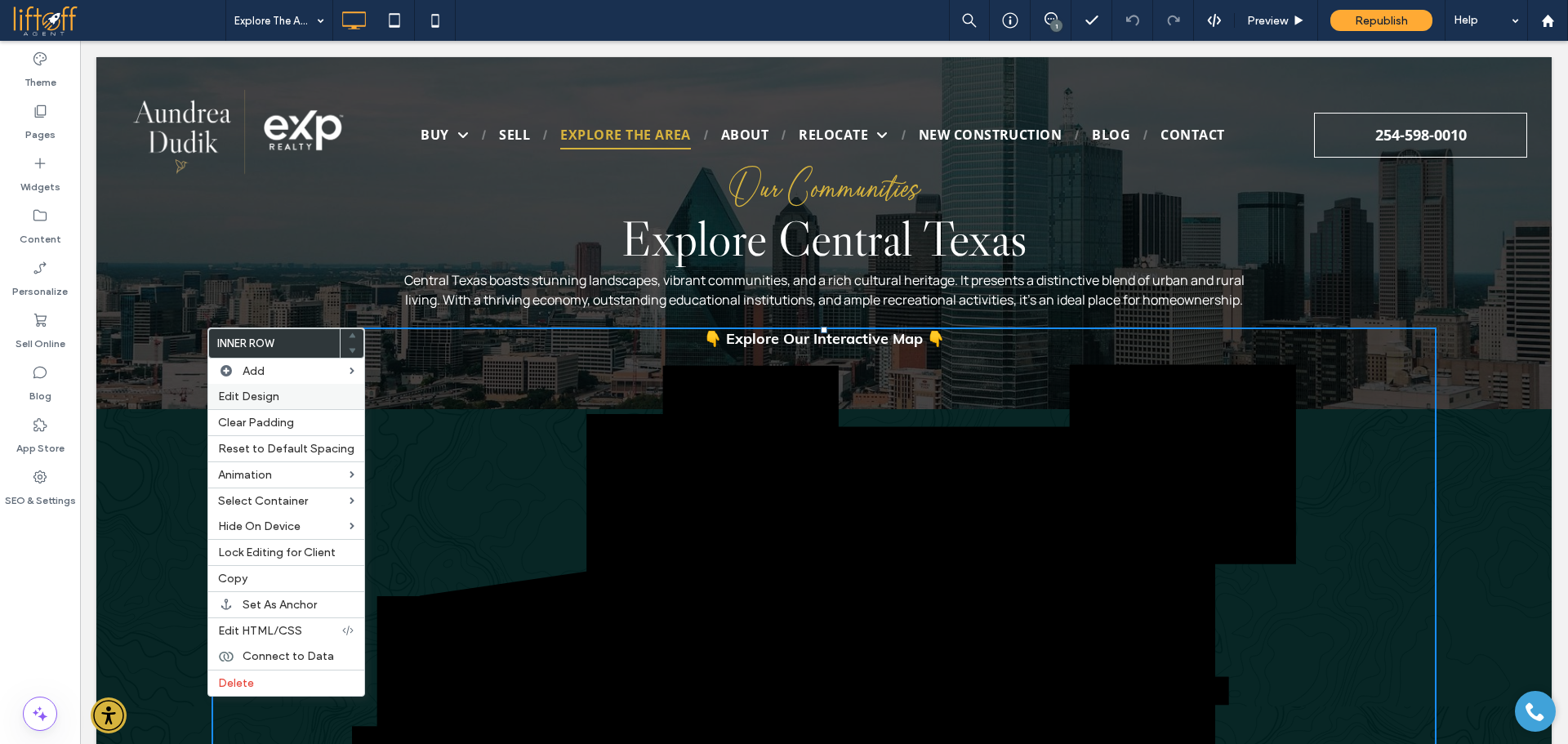 click on "Edit Design" at bounding box center [248, 396] 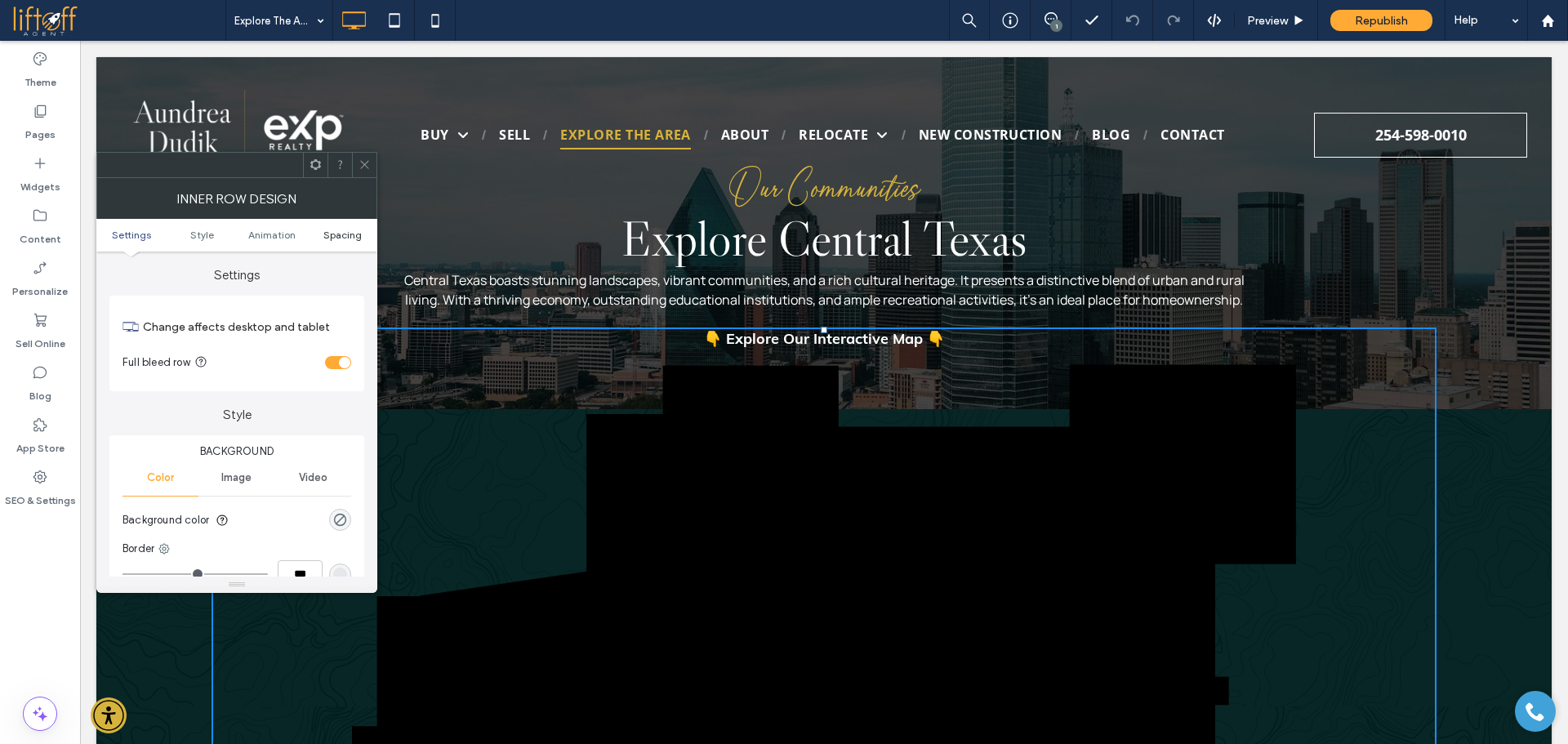 click on "Spacing" at bounding box center (342, 234) 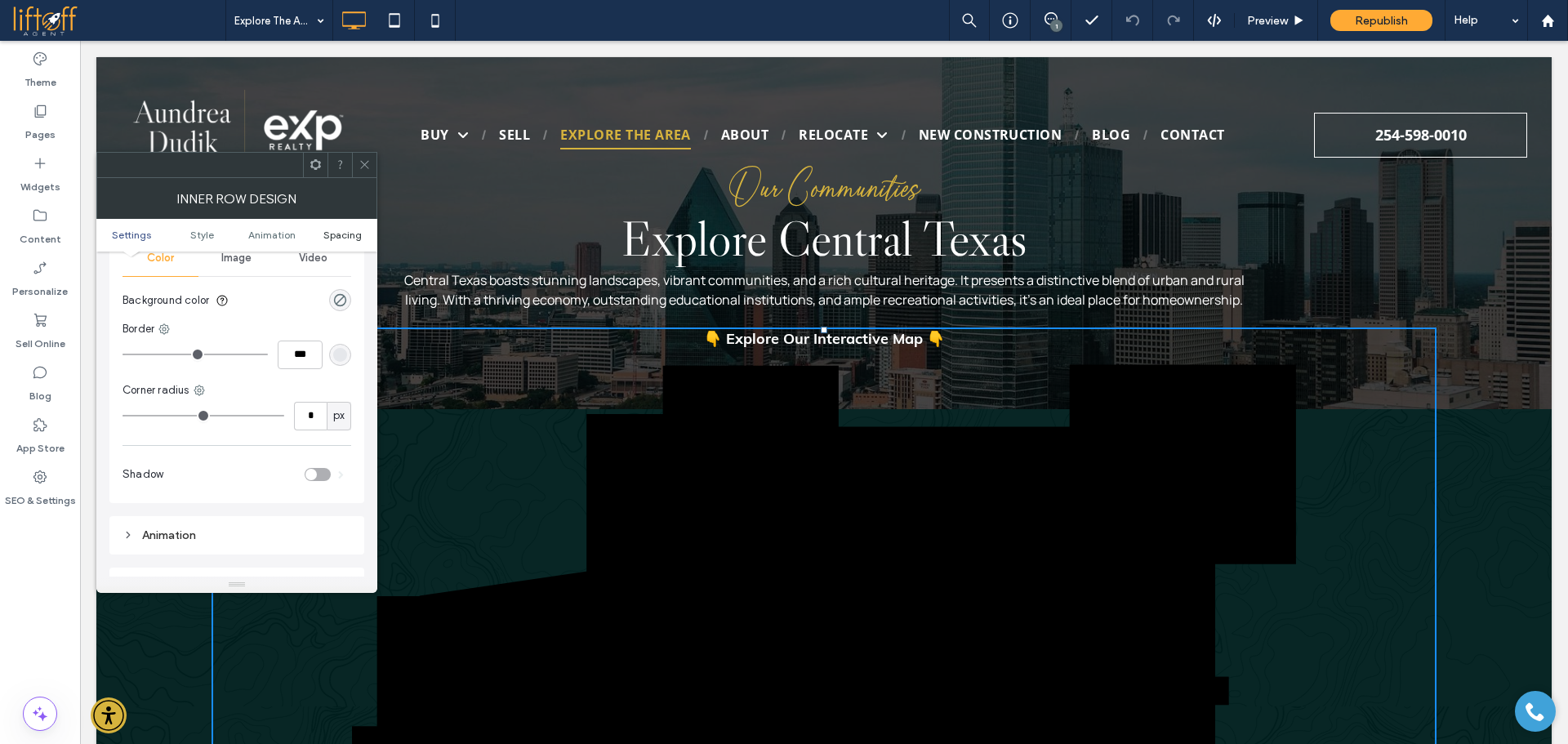 click on "Spacing" at bounding box center (342, 234) 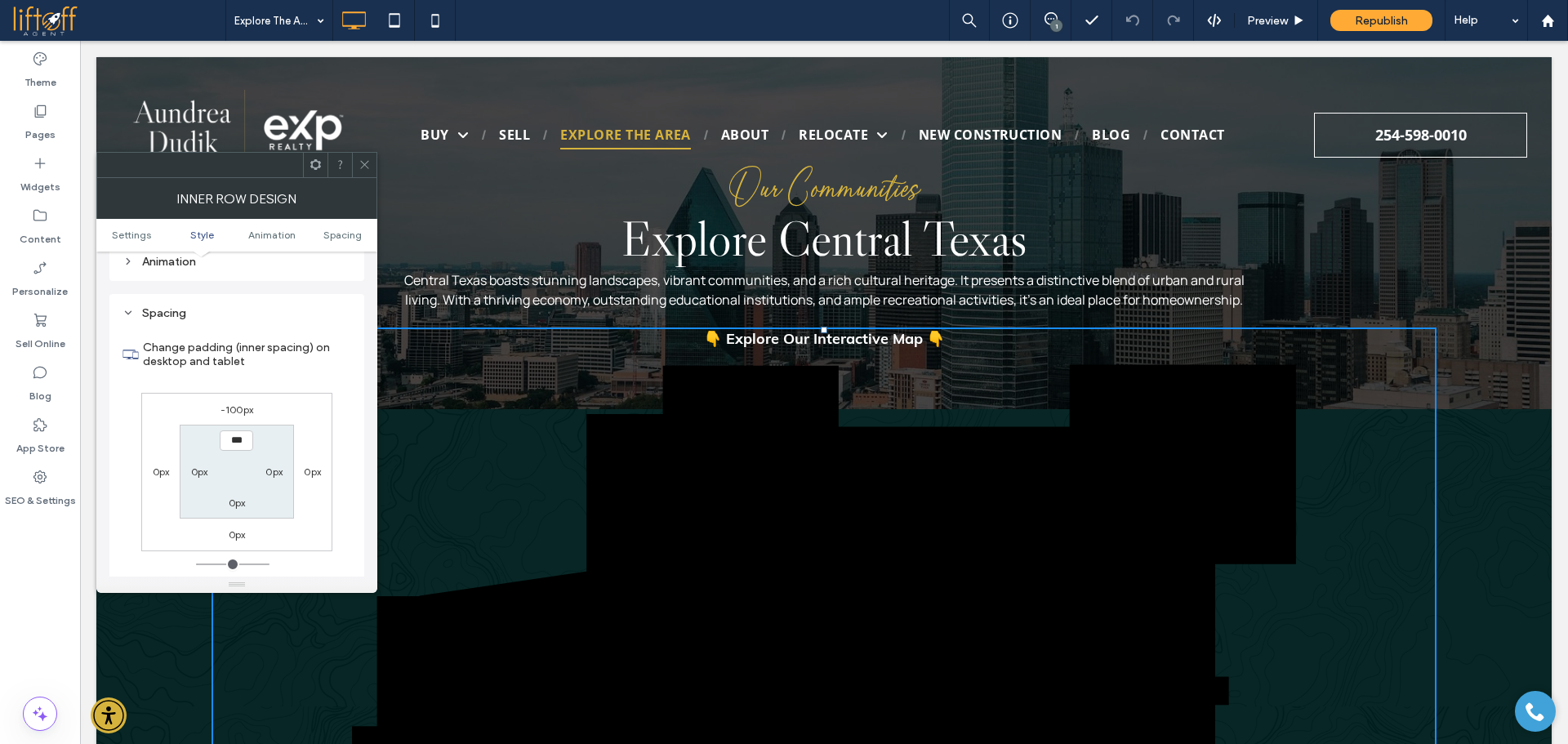scroll, scrollTop: 523, scrollLeft: 0, axis: vertical 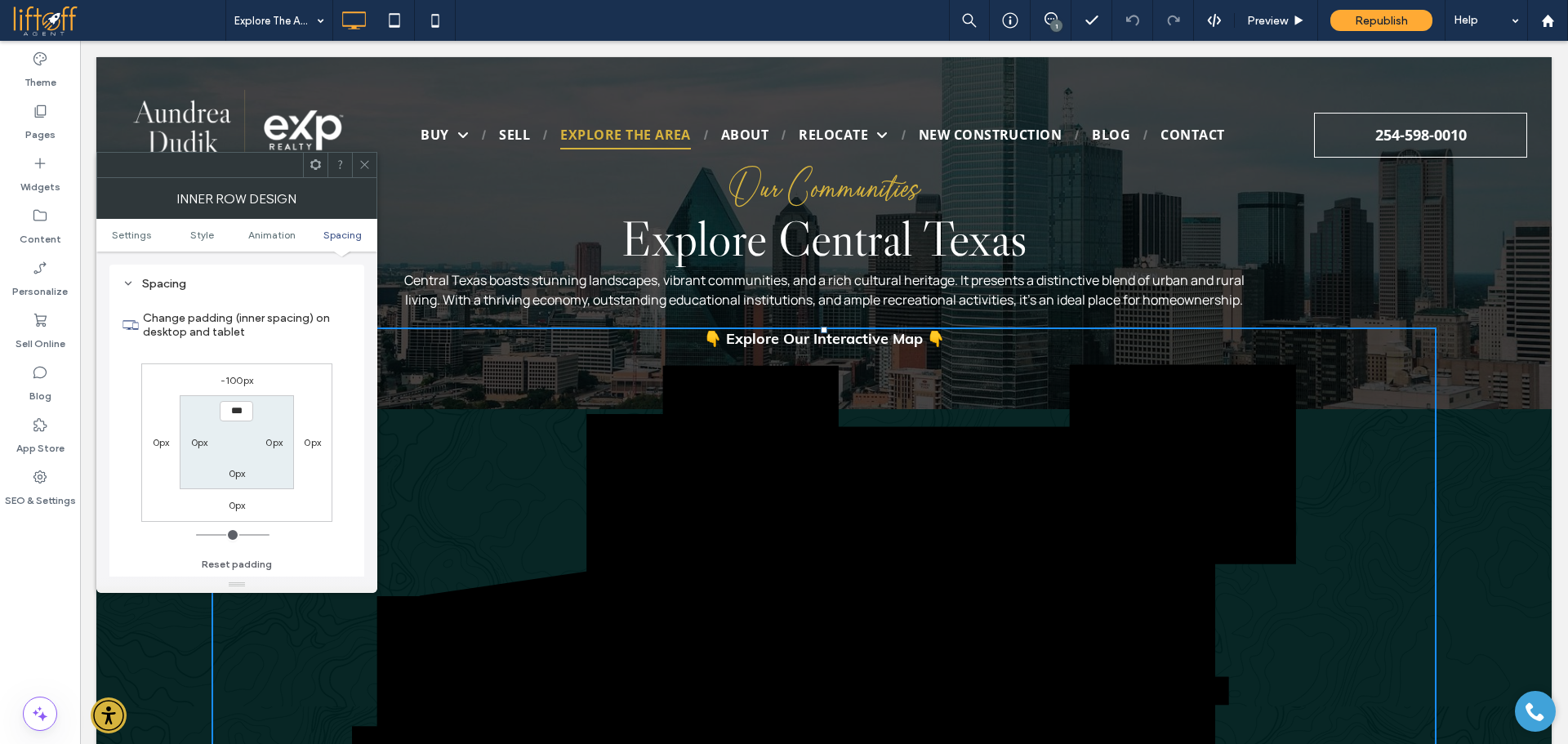 click on "-100px" at bounding box center [237, 380] 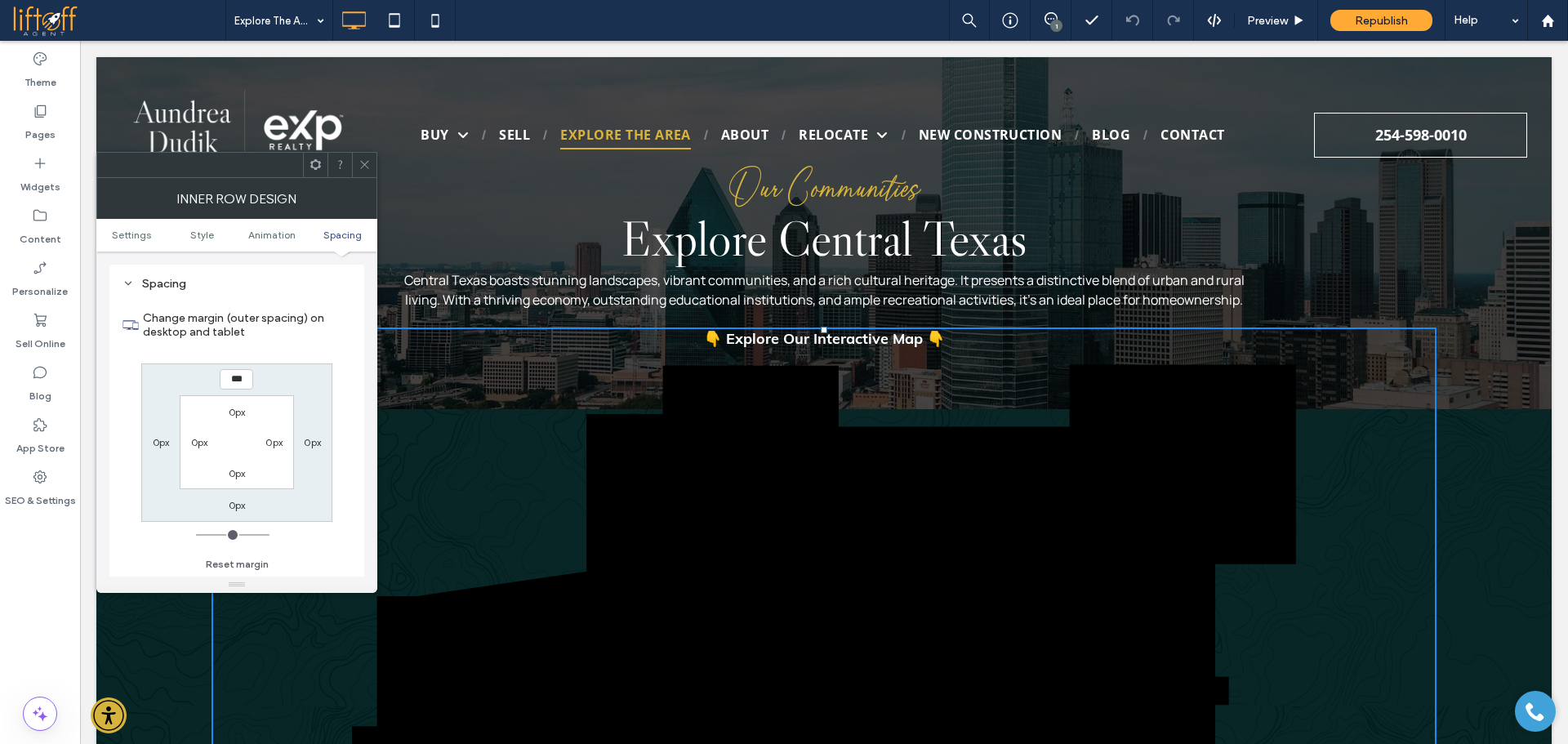 type on "***" 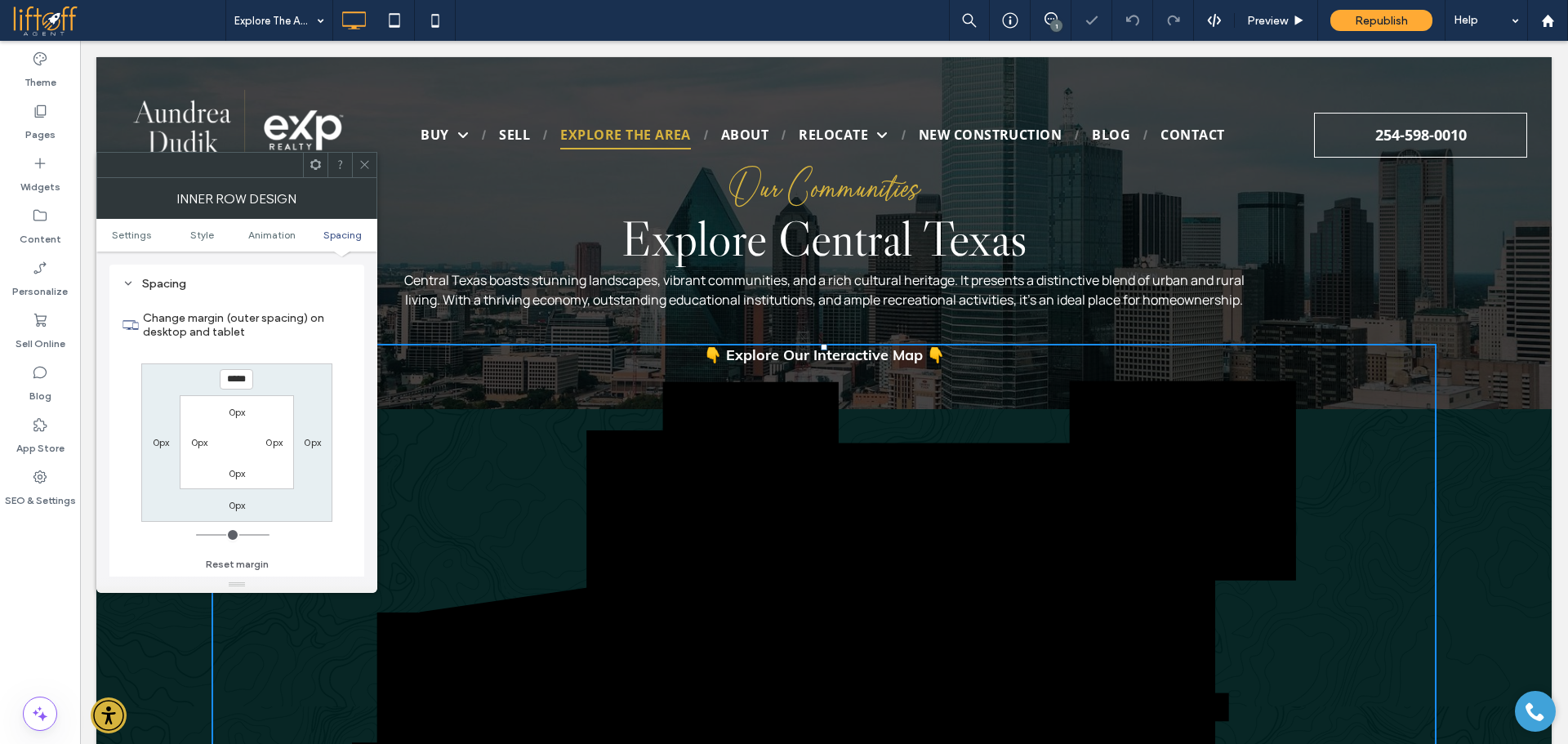 click at bounding box center (364, 165) 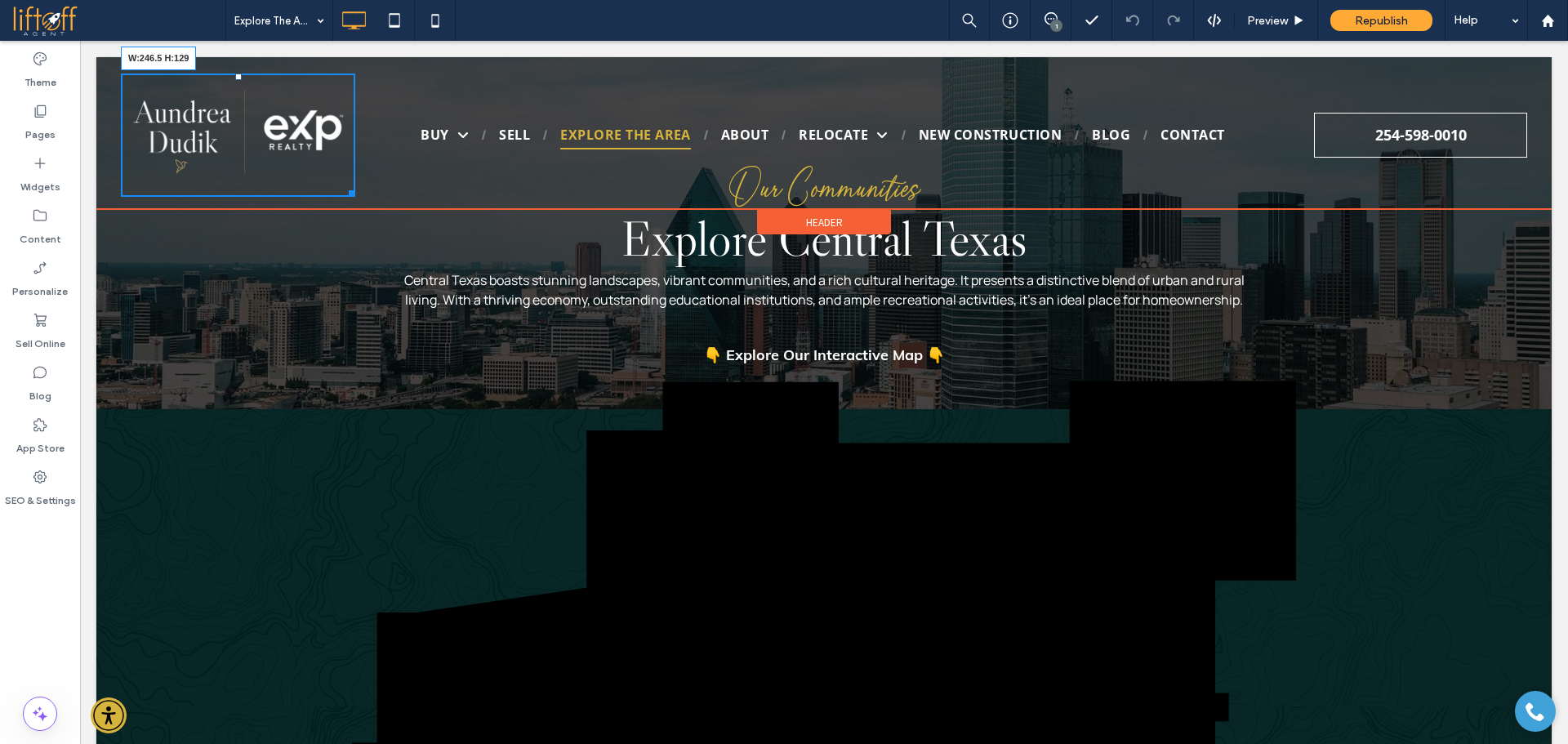 drag, startPoint x: 345, startPoint y: 192, endPoint x: 331, endPoint y: 167, distance: 28.6531 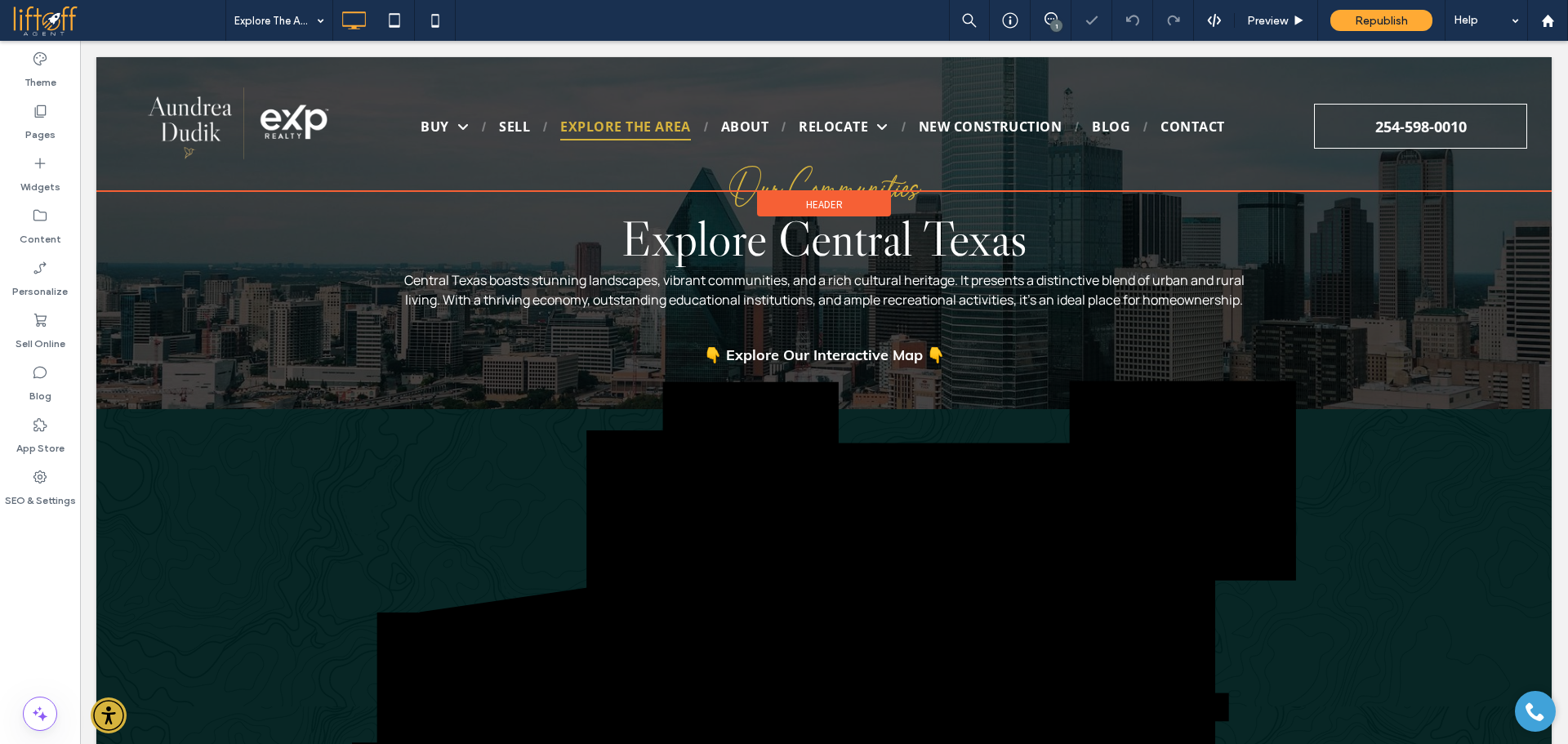 click on "Header" at bounding box center [824, 204] 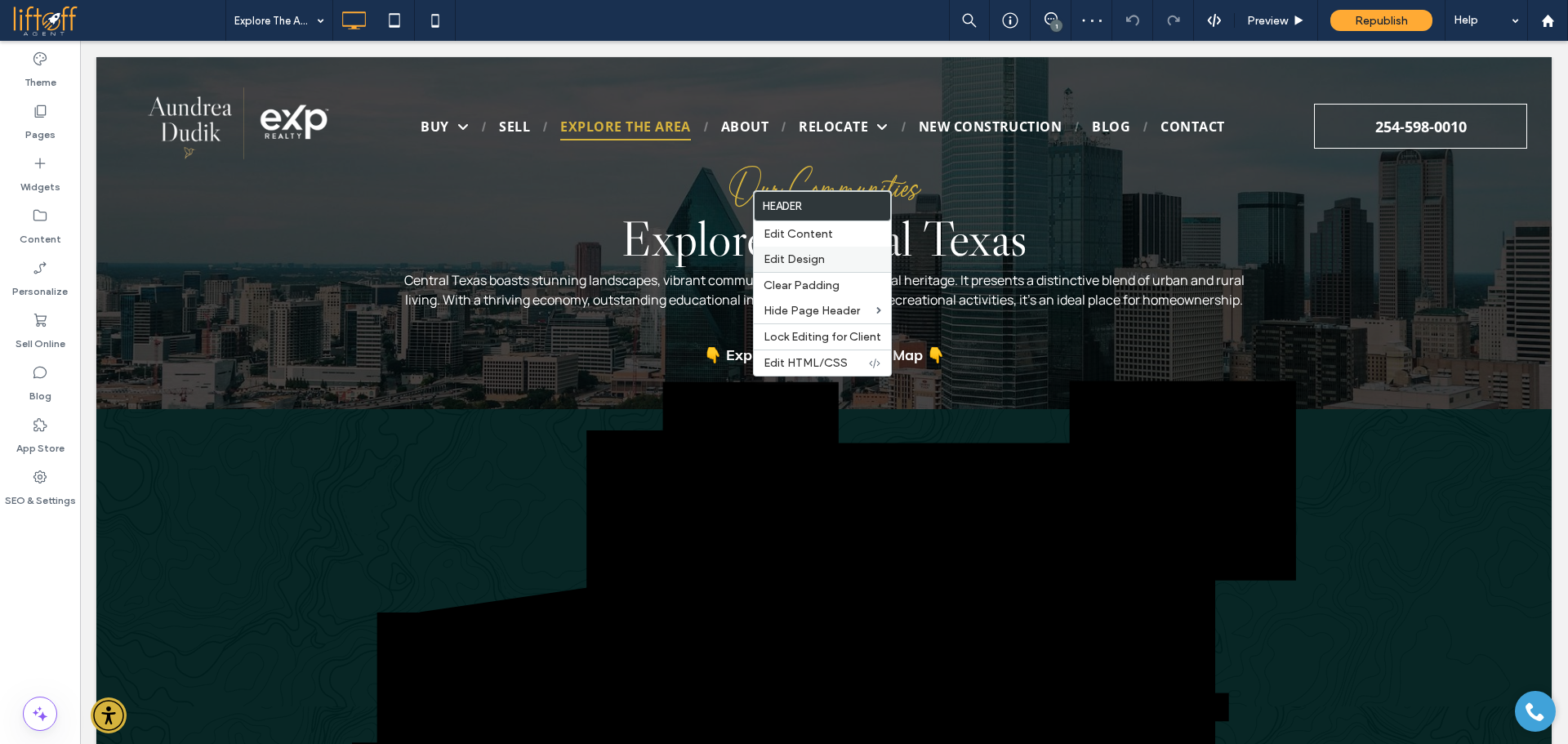 click on "Edit Design" at bounding box center [822, 259] 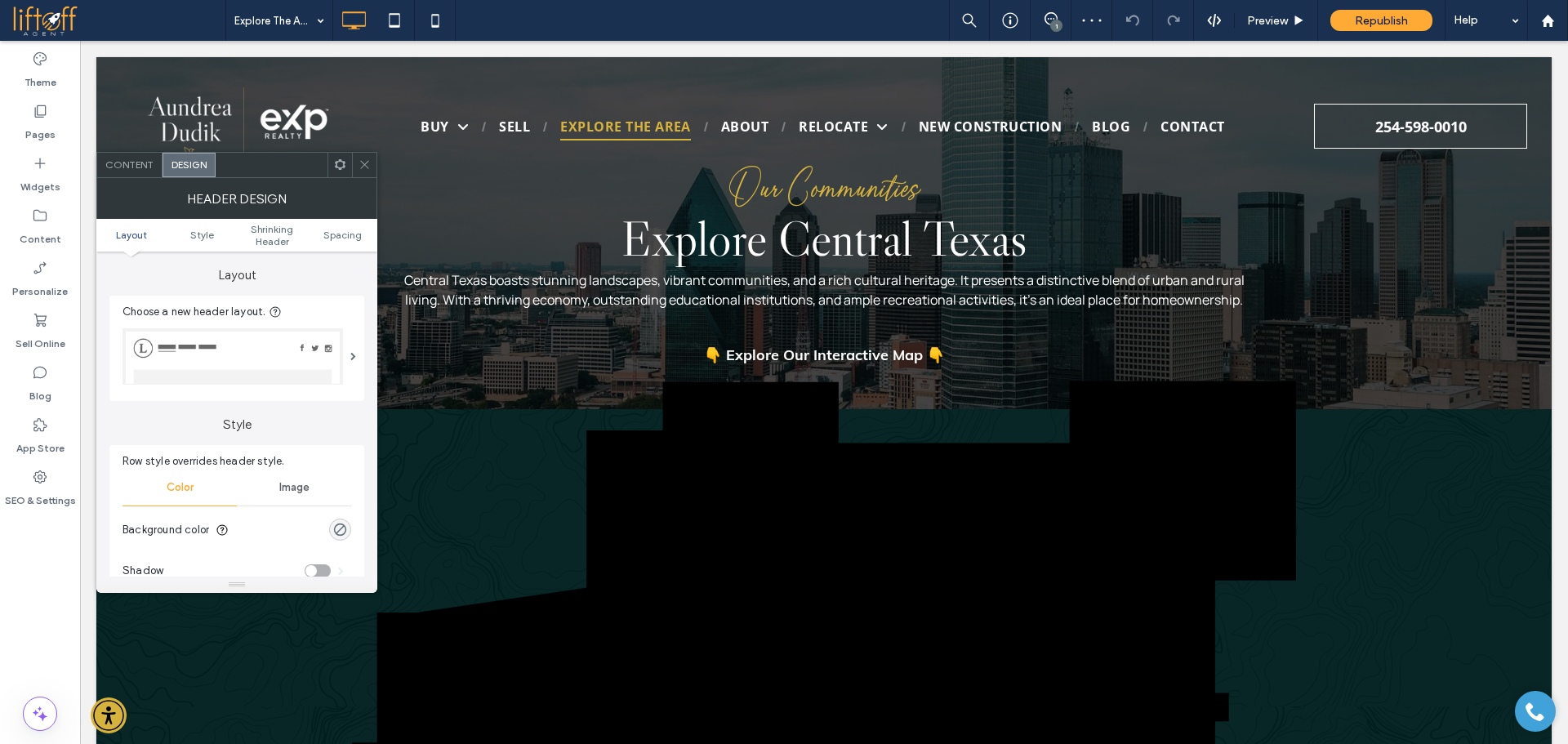 click on "Layout Style Shrinking Header Spacing" at bounding box center [237, 235] 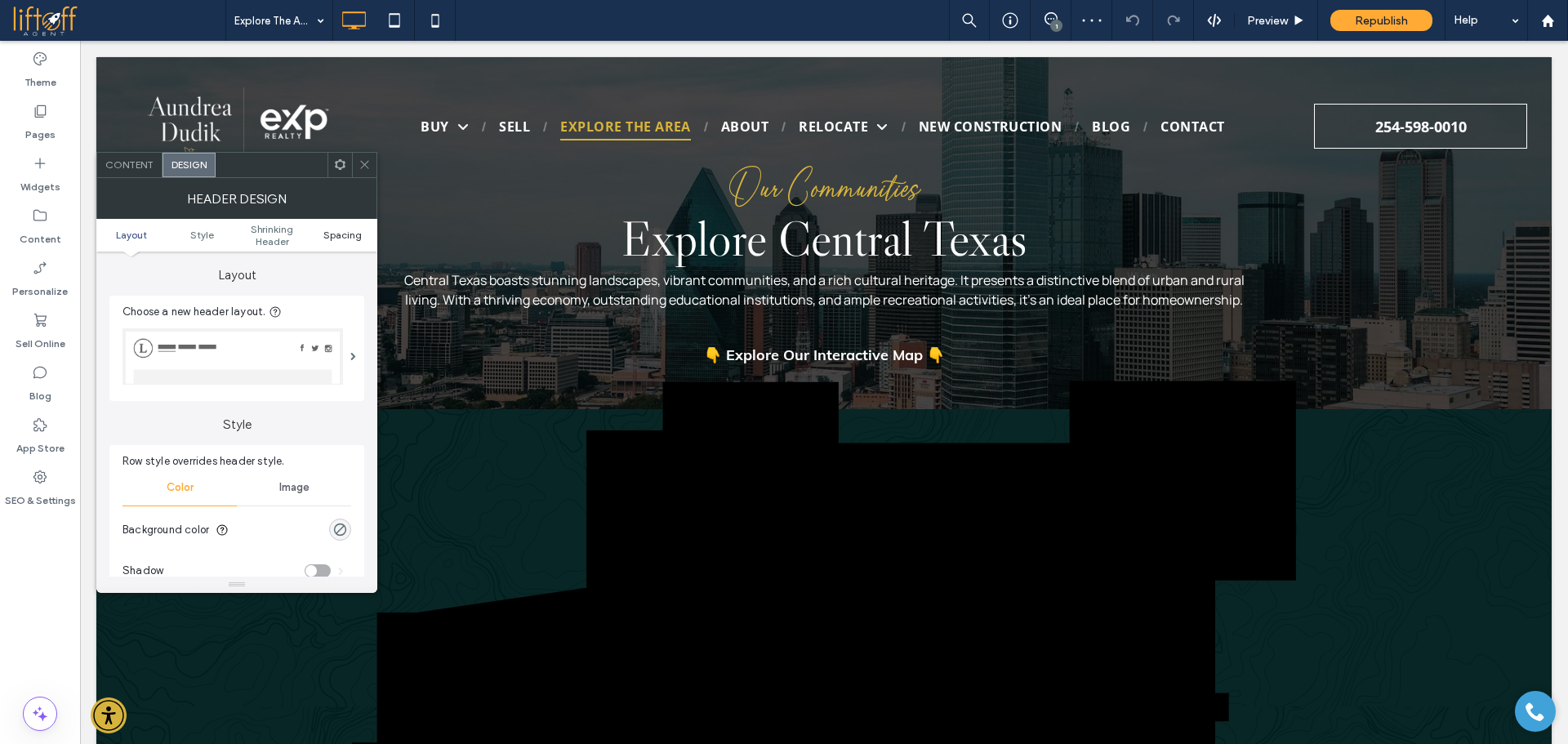 click on "Spacing" at bounding box center [342, 234] 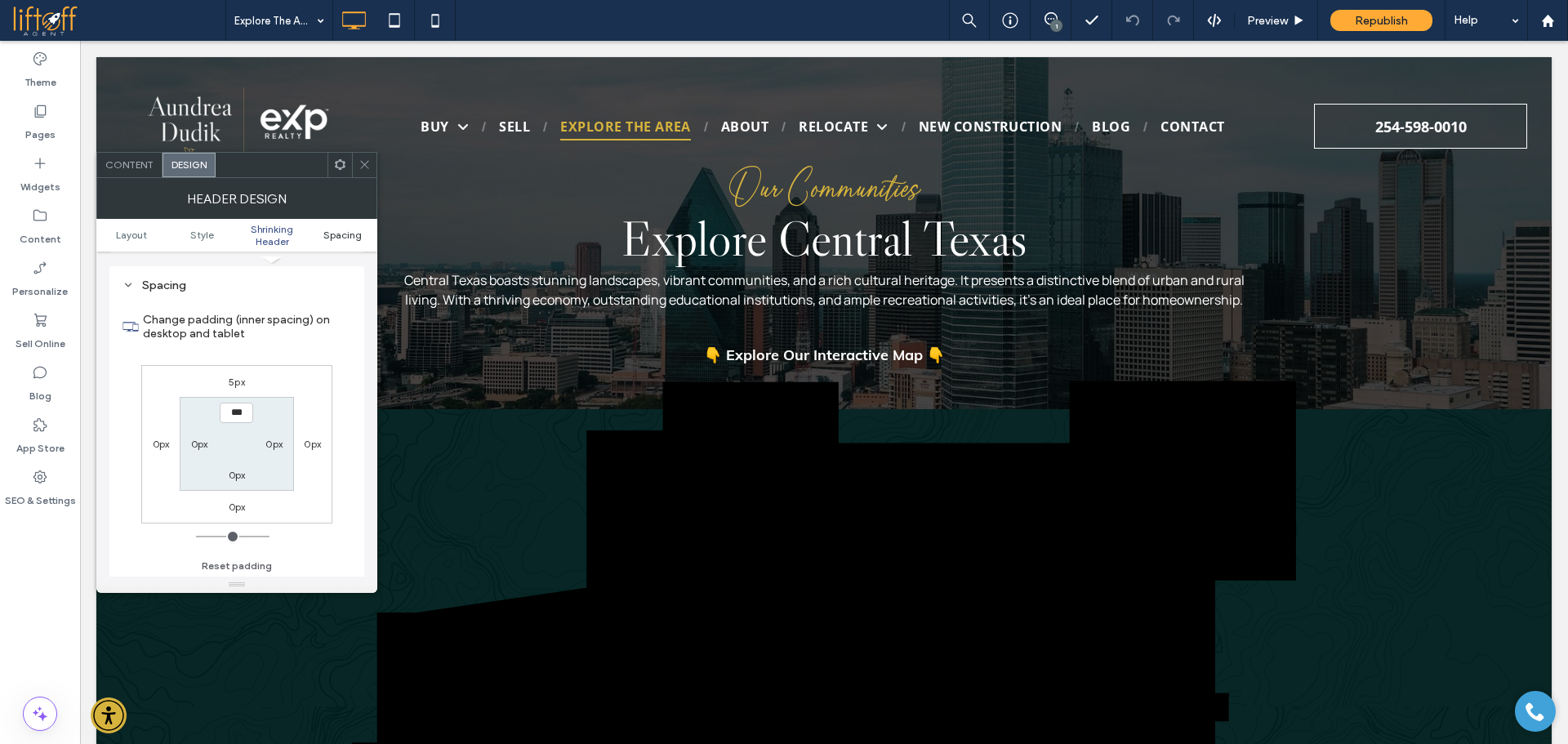 scroll, scrollTop: 599, scrollLeft: 0, axis: vertical 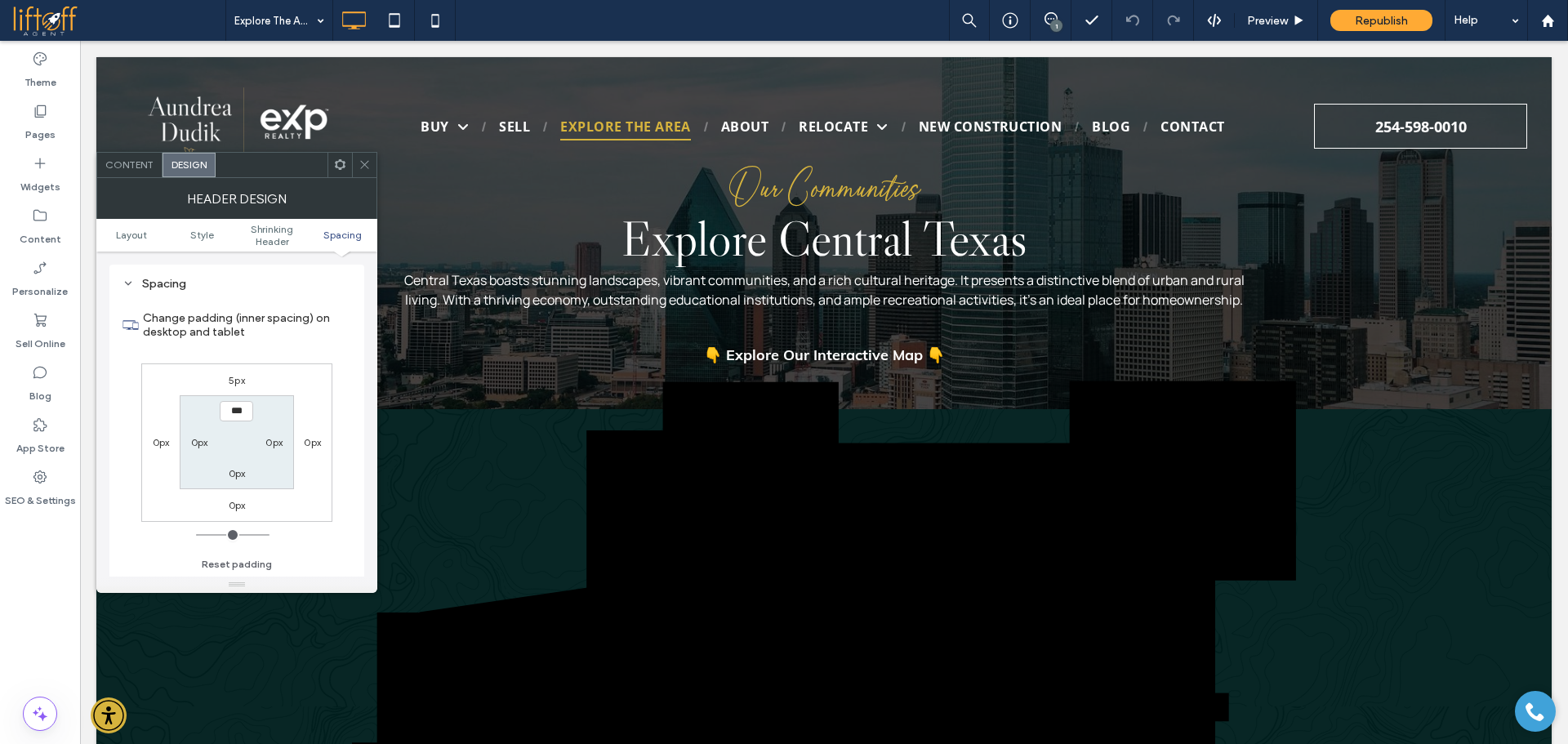 click on "5px" at bounding box center [237, 380] 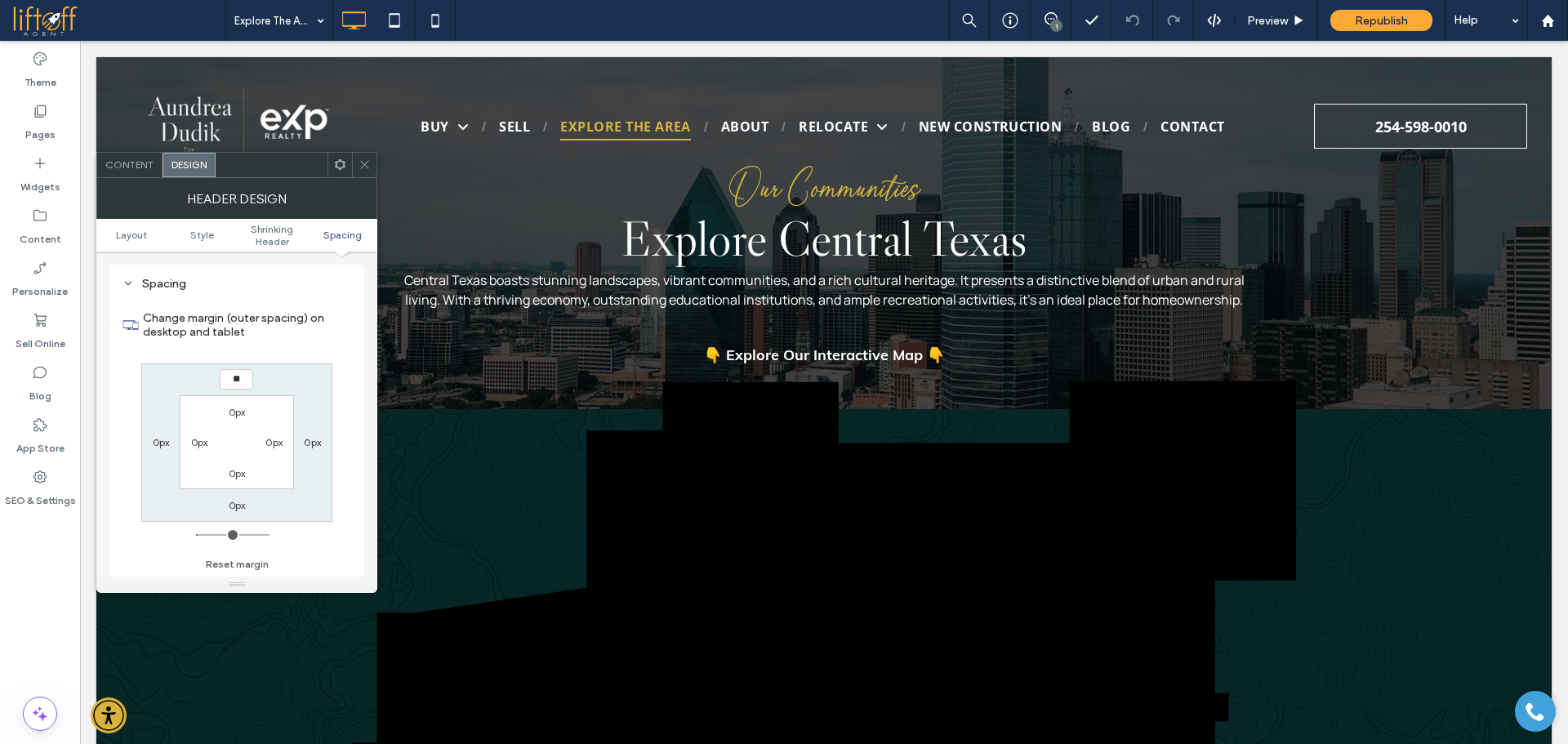 type on "**" 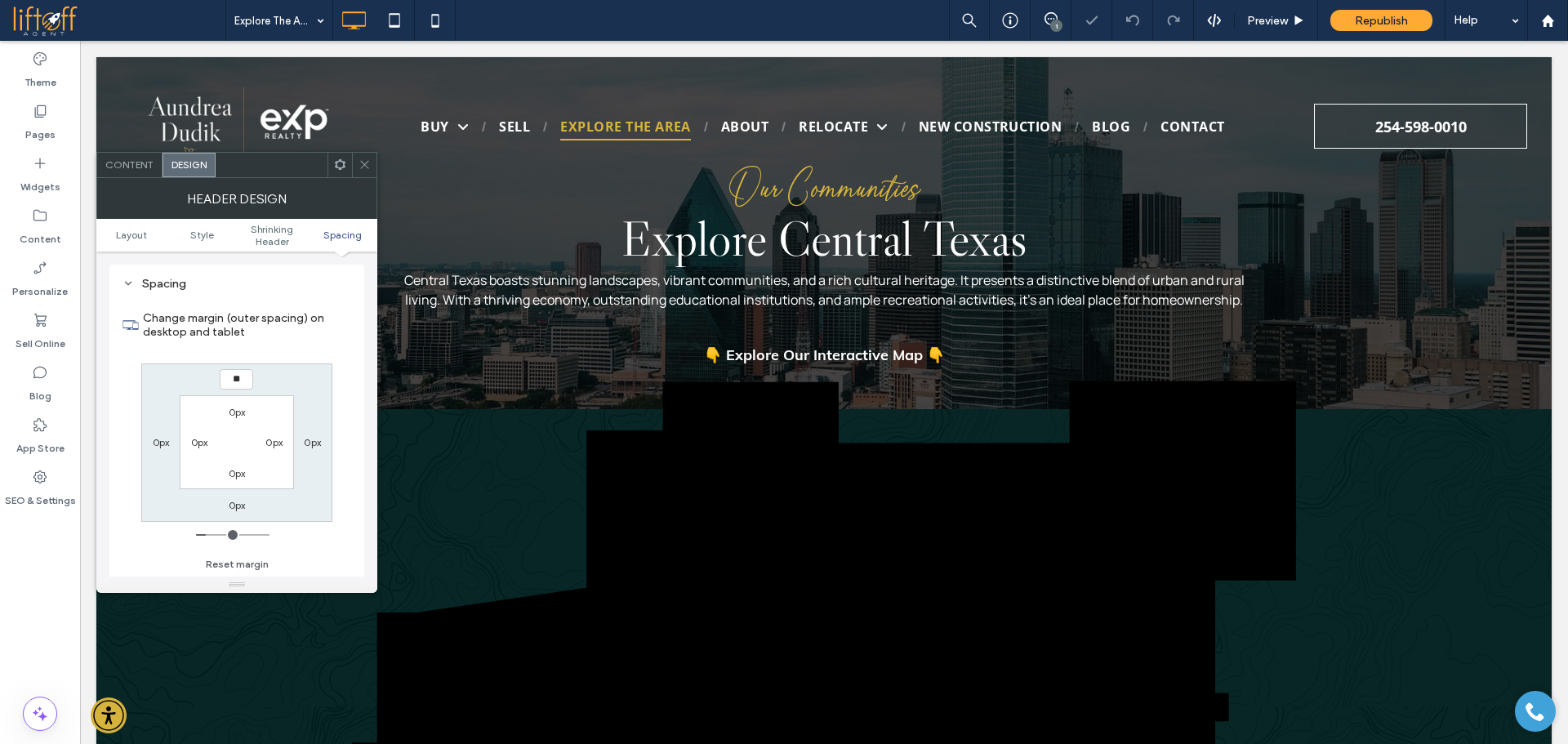 type on "**" 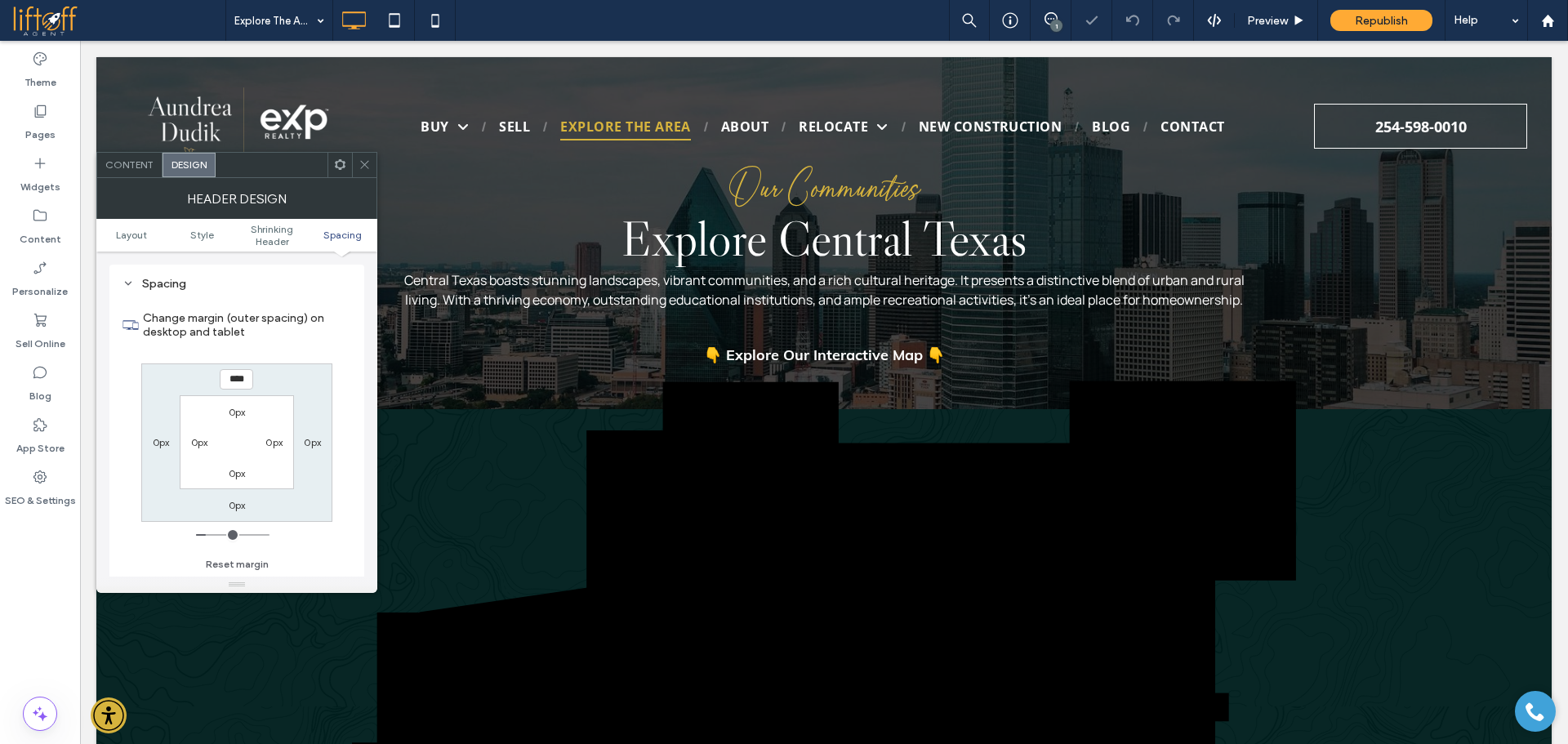 click on "**** 0px 0px 0px 0px 0px 0px 0px" at bounding box center (237, 443) 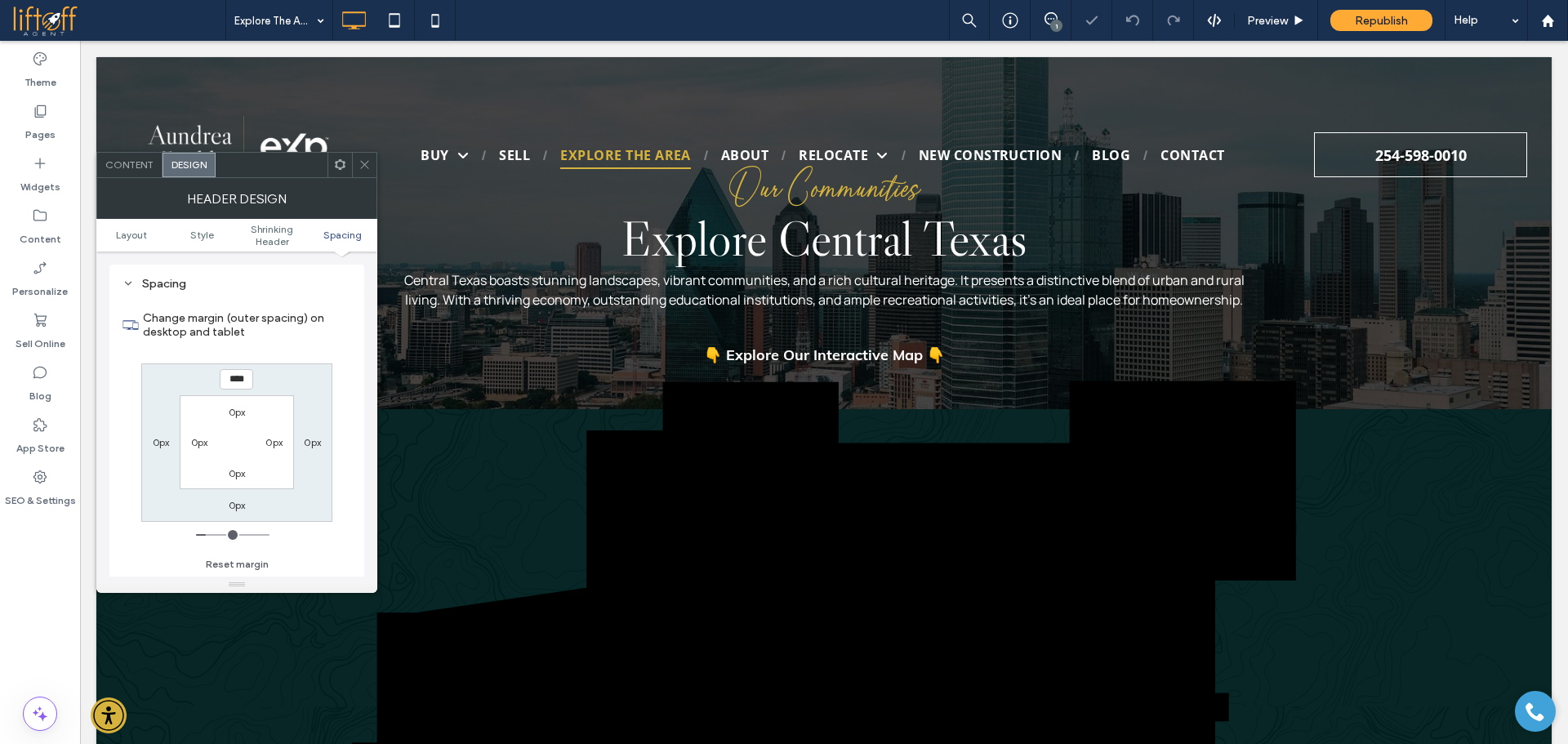 click on "**** 0px 0px 0px 0px 0px 0px 0px" at bounding box center (237, 443) 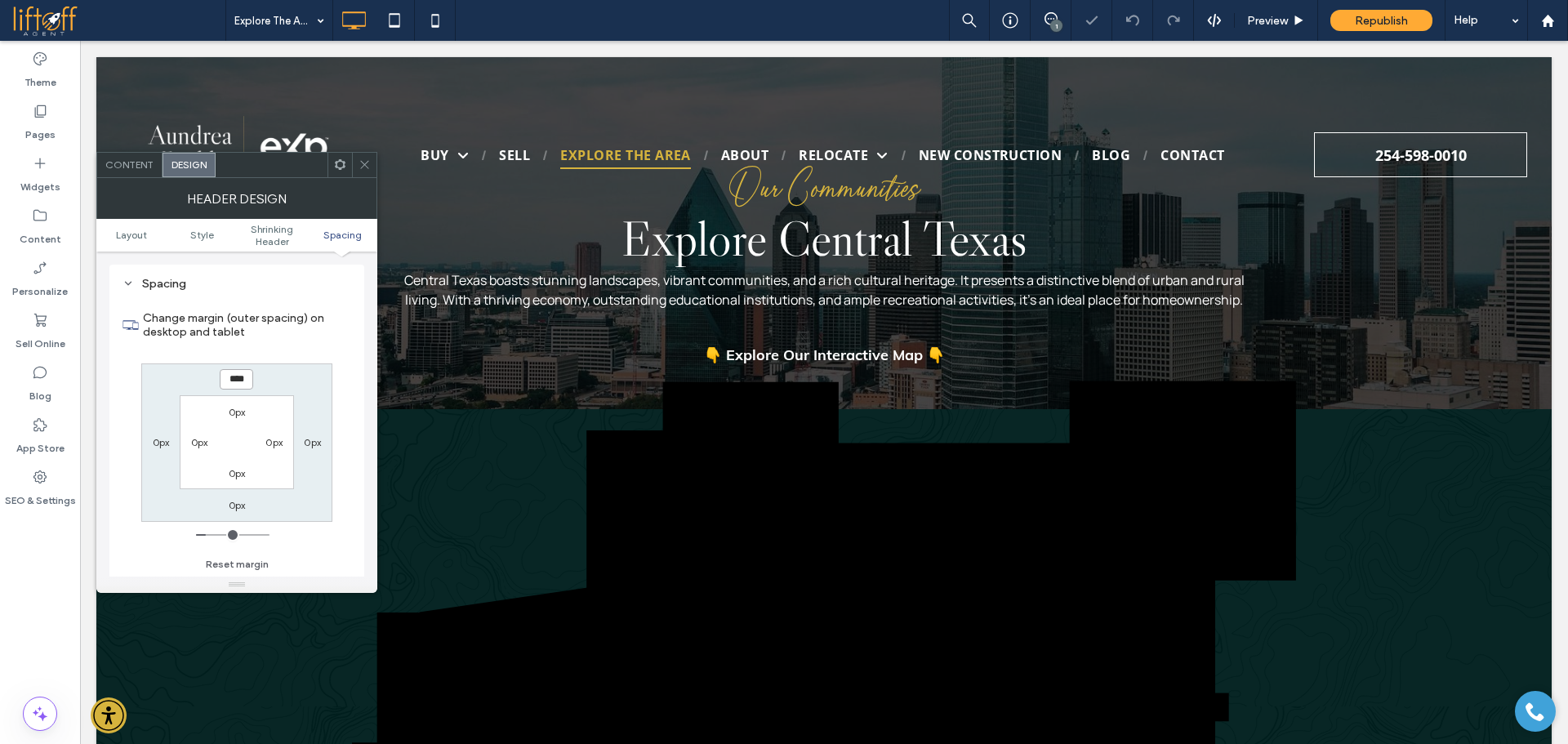 click on "****" at bounding box center [236, 379] 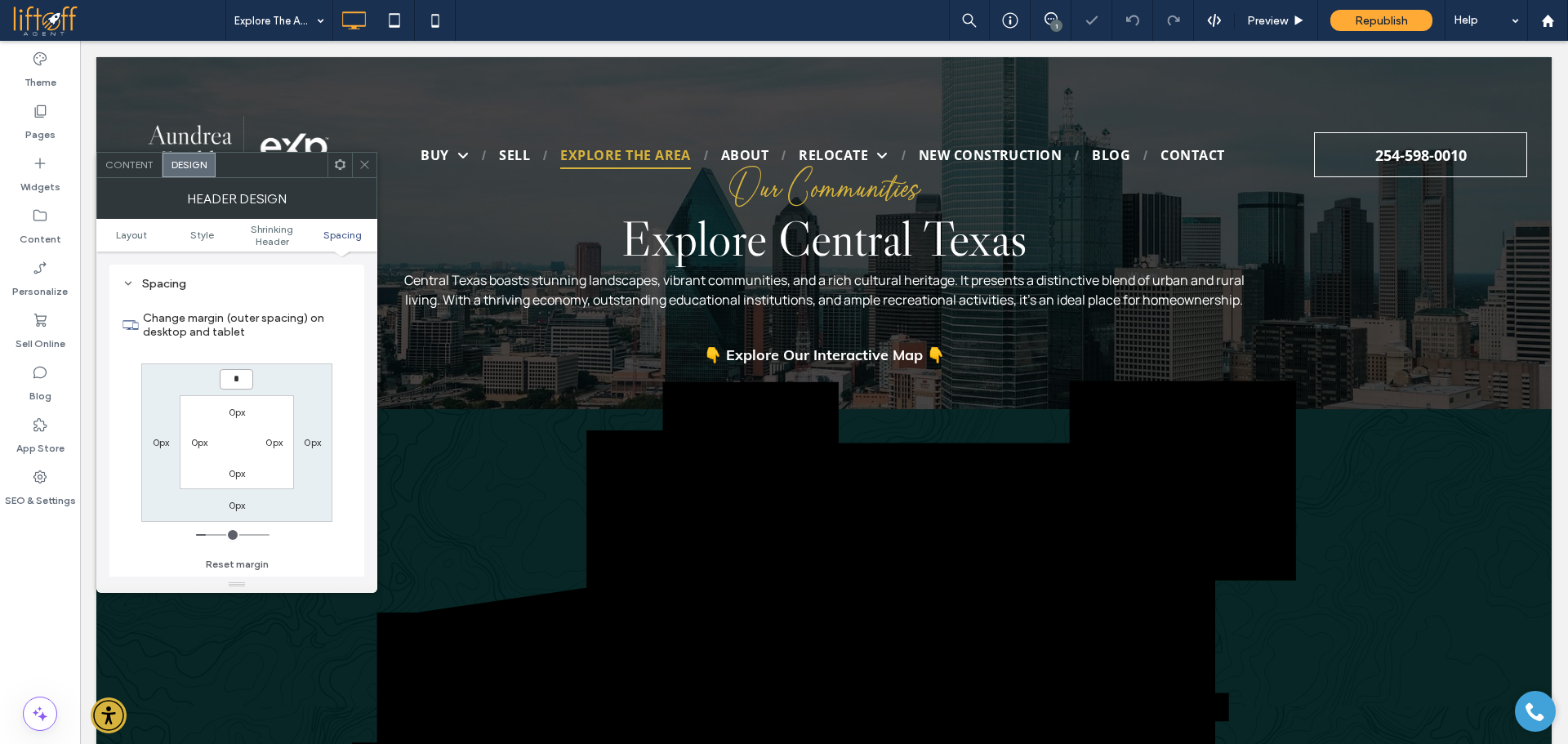 type on "*" 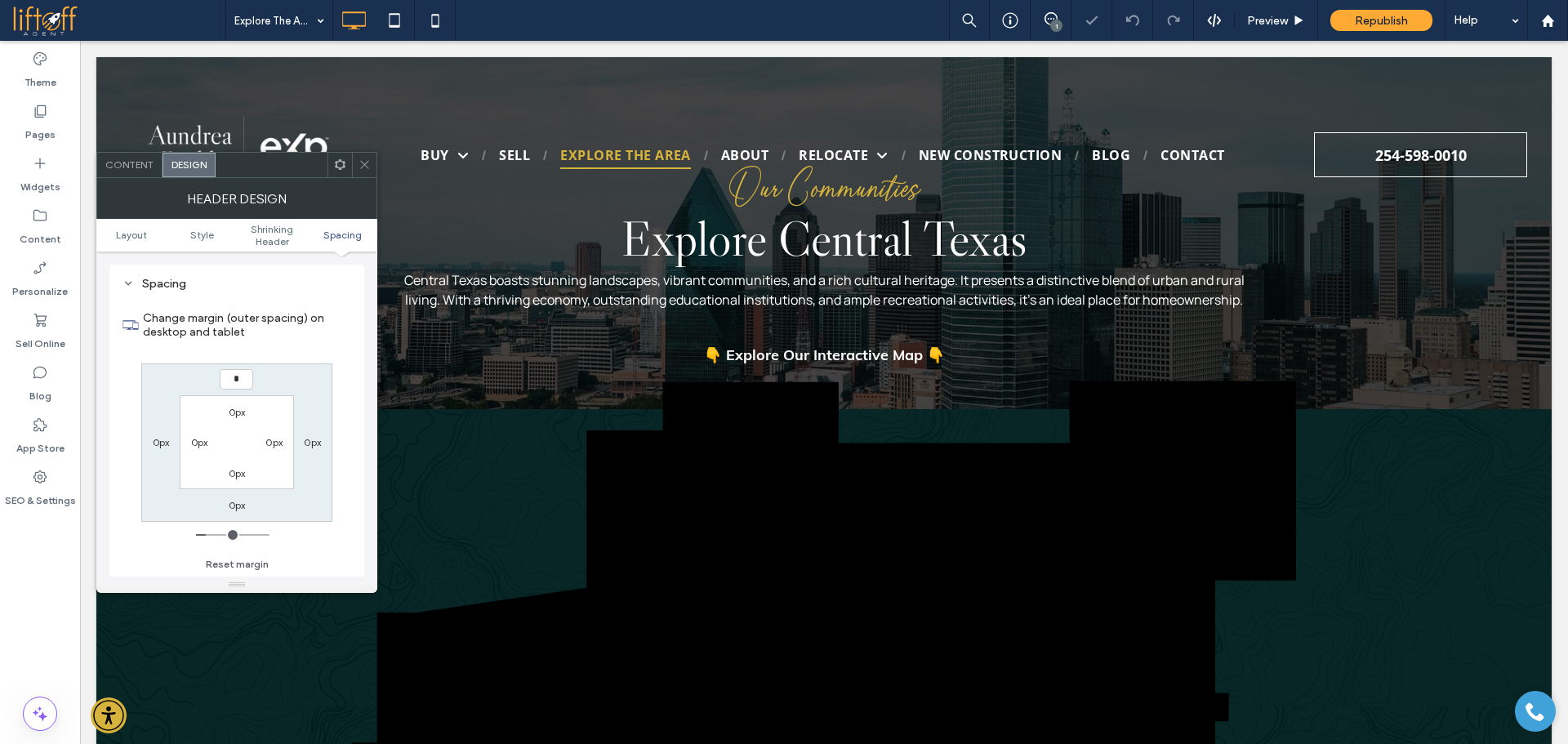 type on "*" 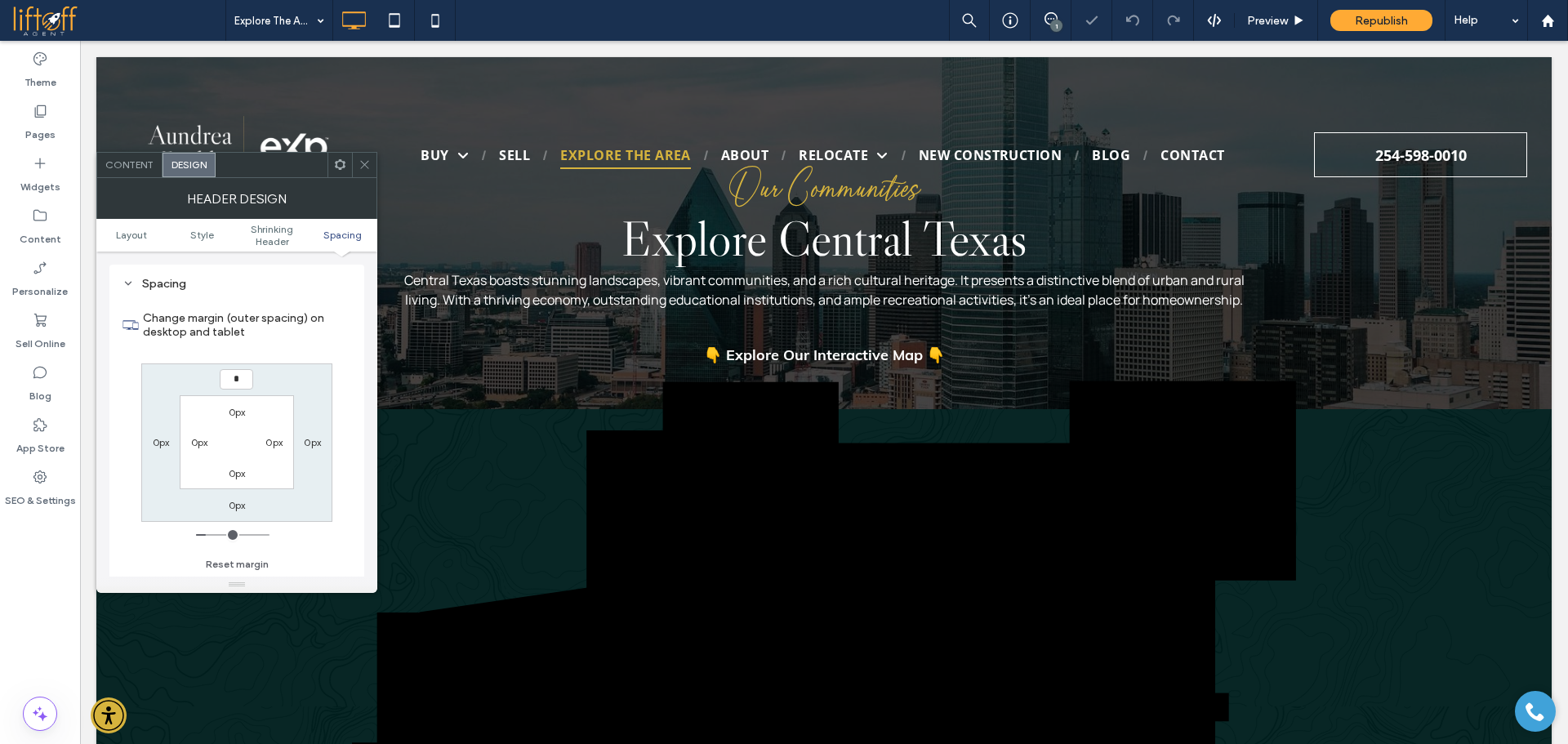 type on "***" 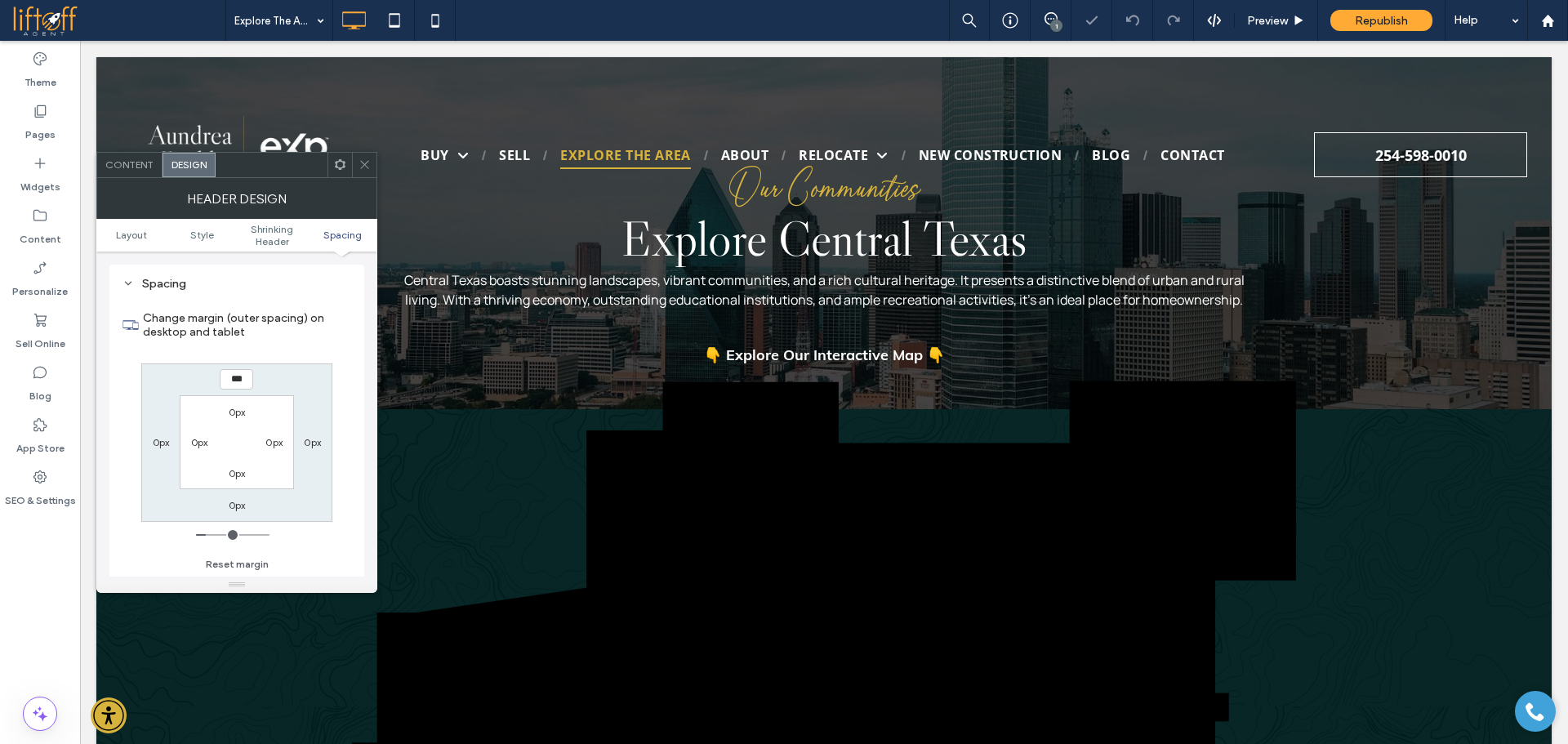 click on "*** 0px 0px 0px 0px 0px 0px 0px" at bounding box center [237, 443] 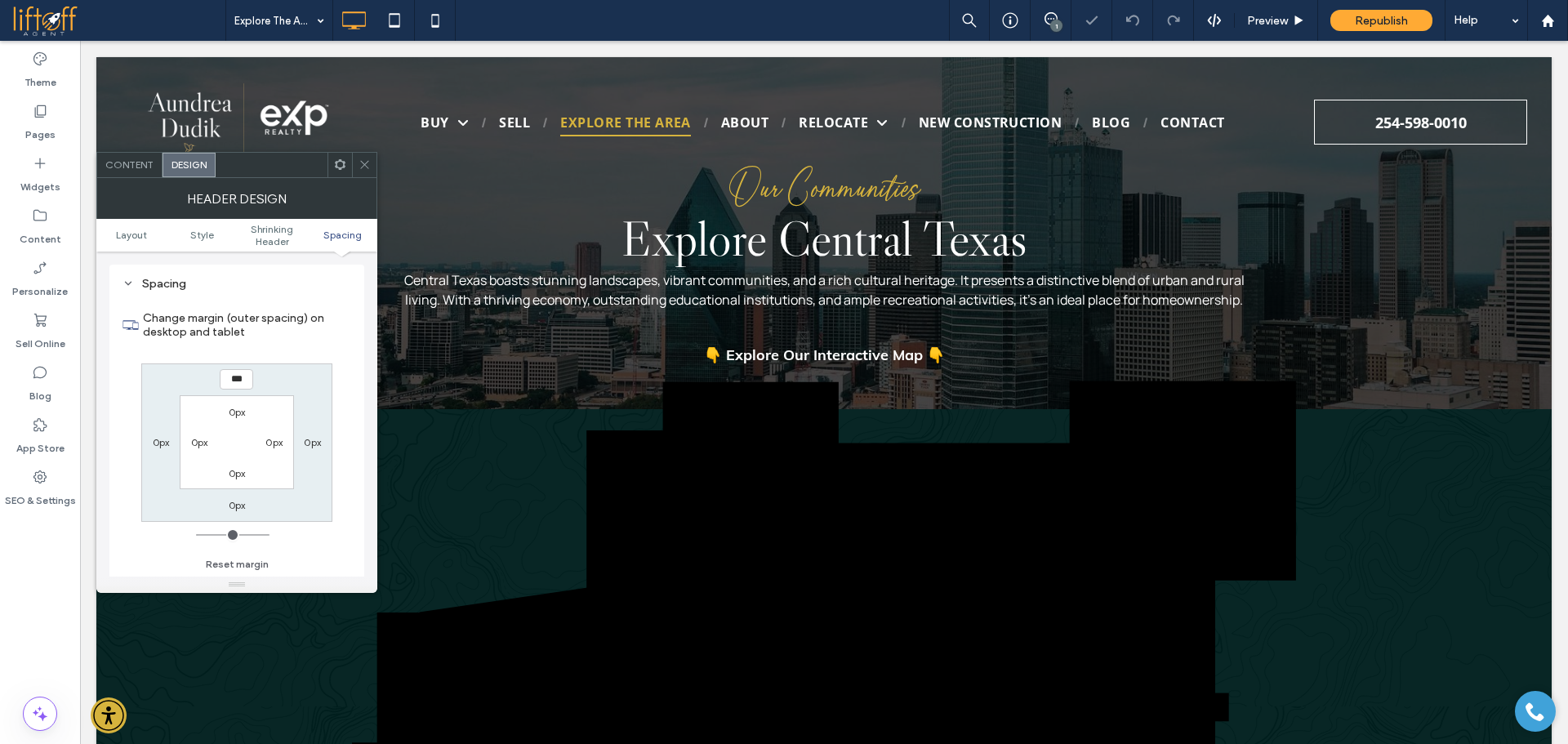 click on "0px" at bounding box center (237, 412) 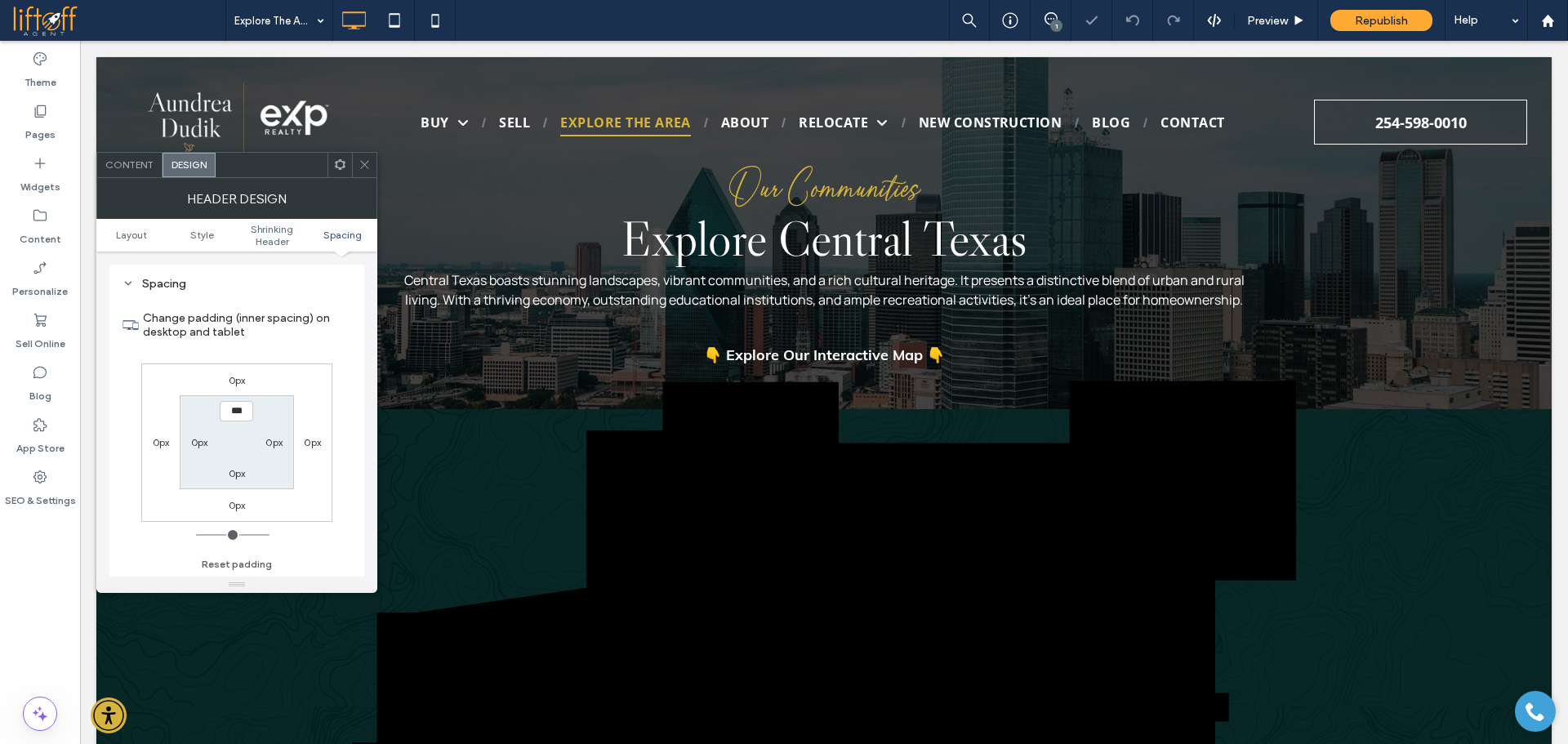 click on "0px" at bounding box center (237, 473) 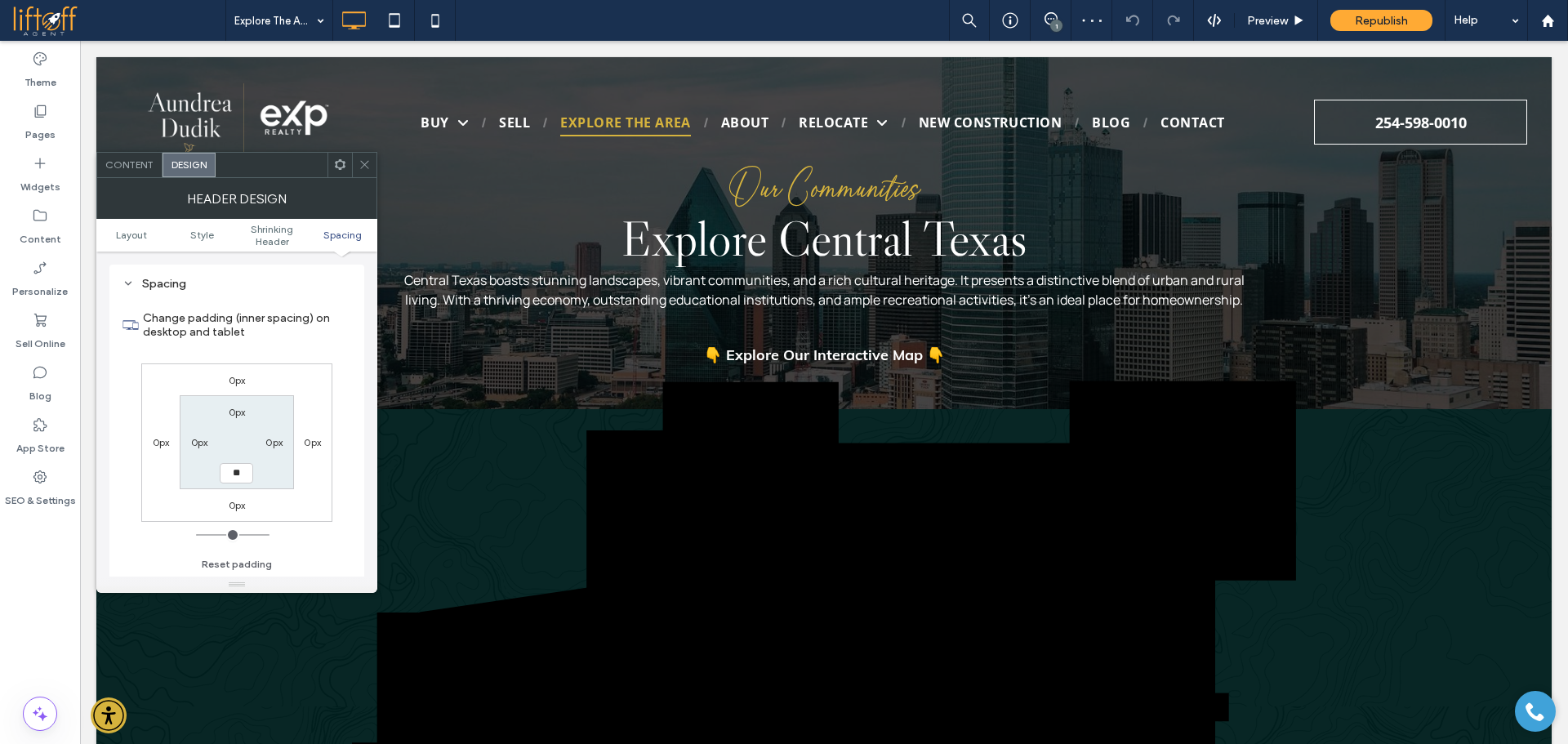 type on "**" 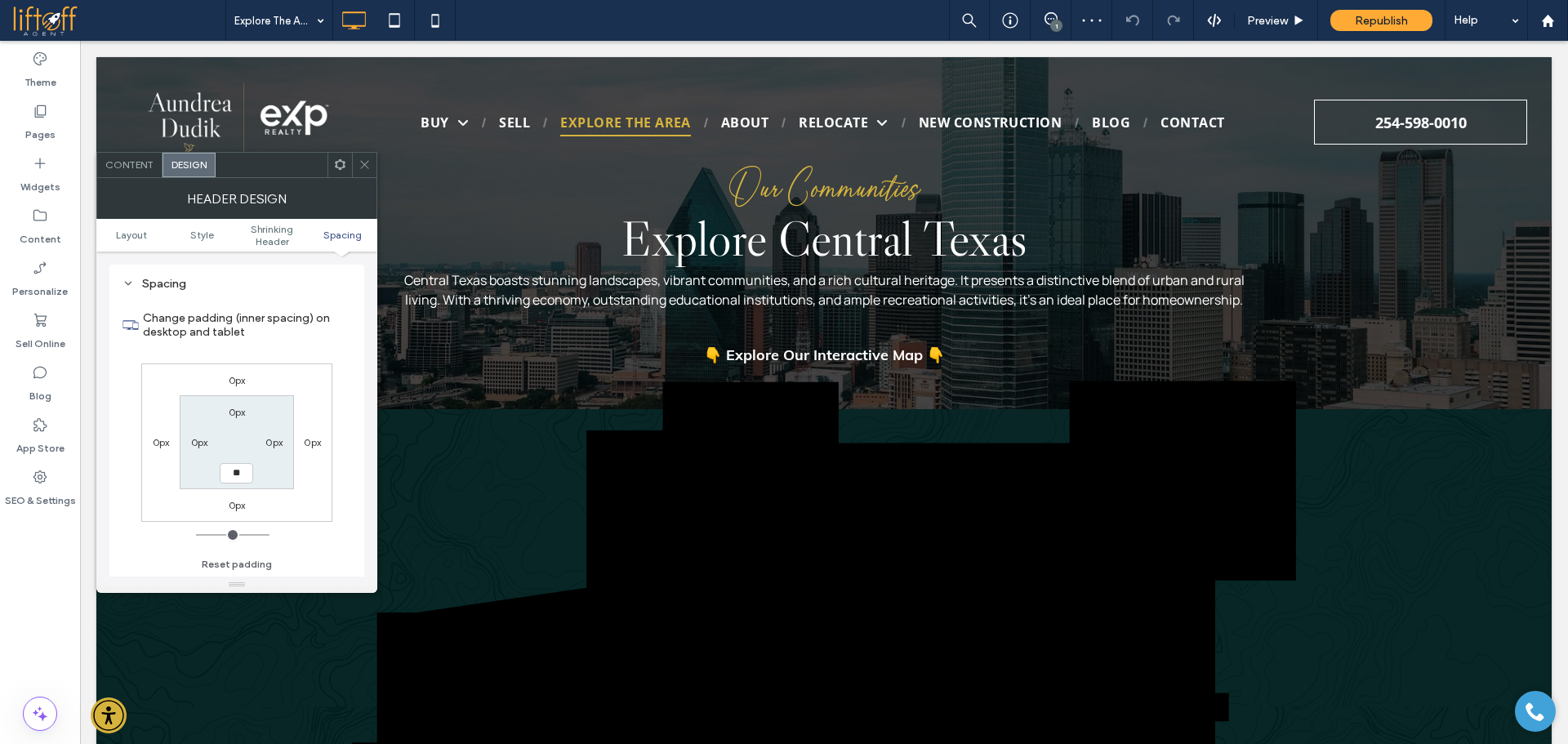 type on "**" 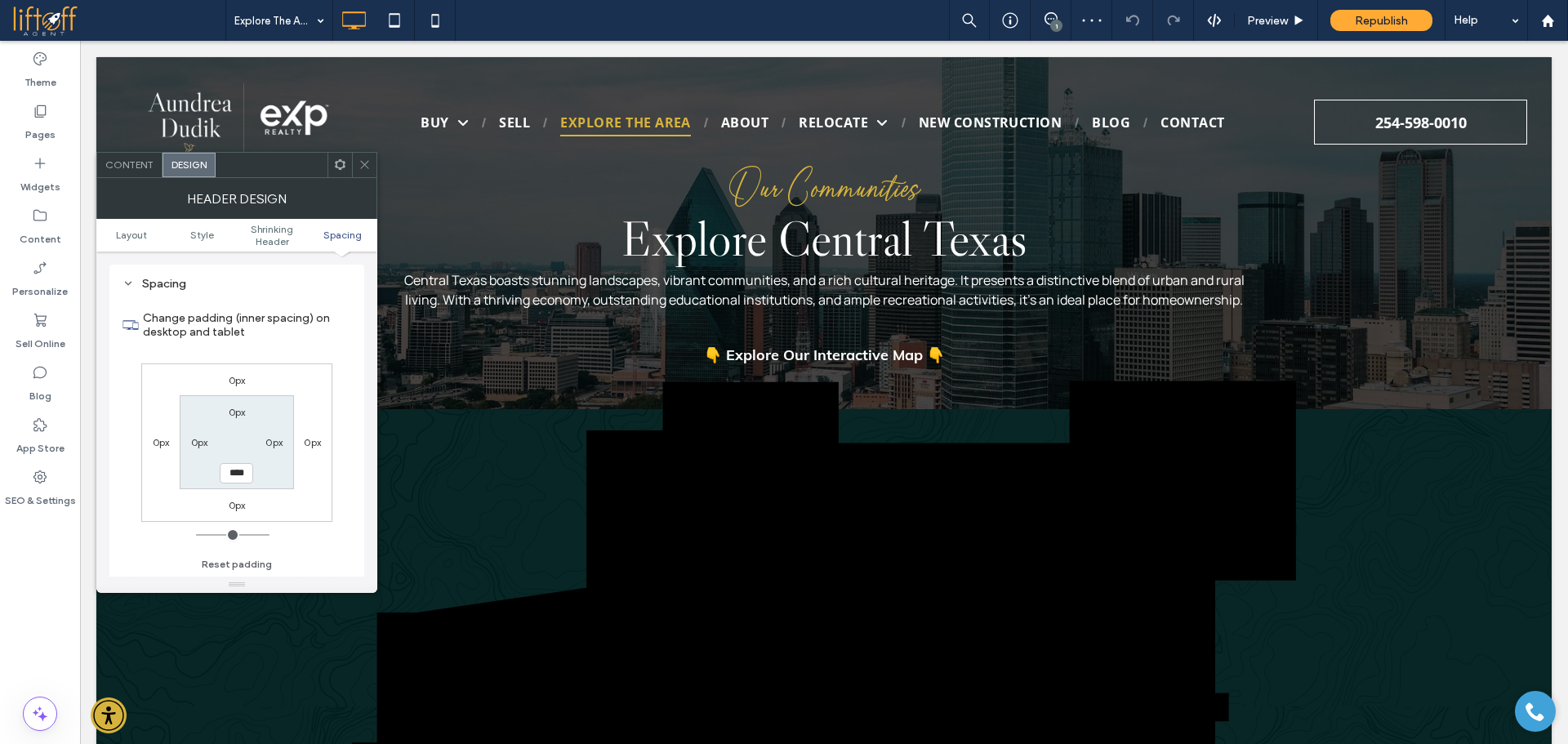 click on "0px 0px **** 0px" at bounding box center (236, 442) 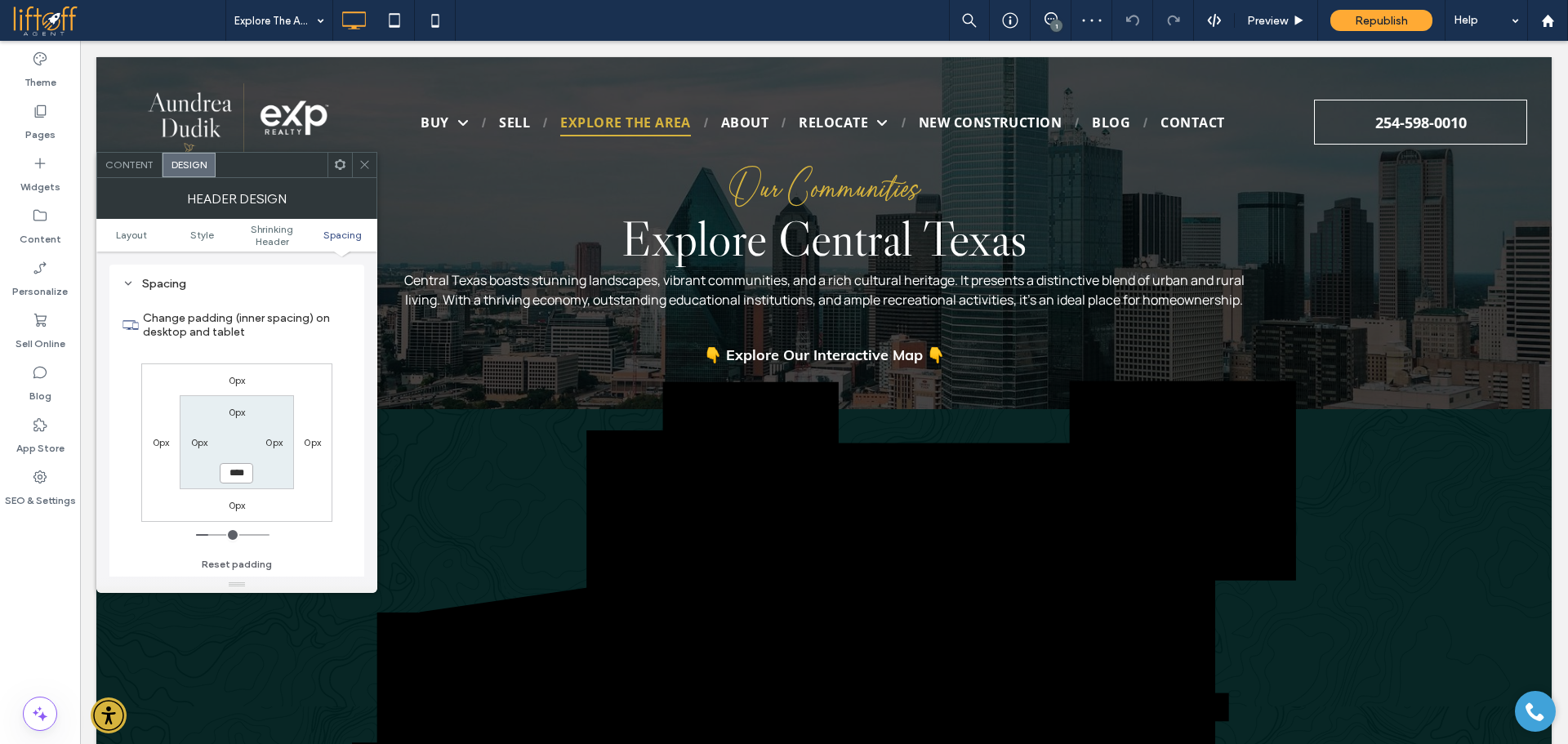 click on "****" at bounding box center [236, 473] 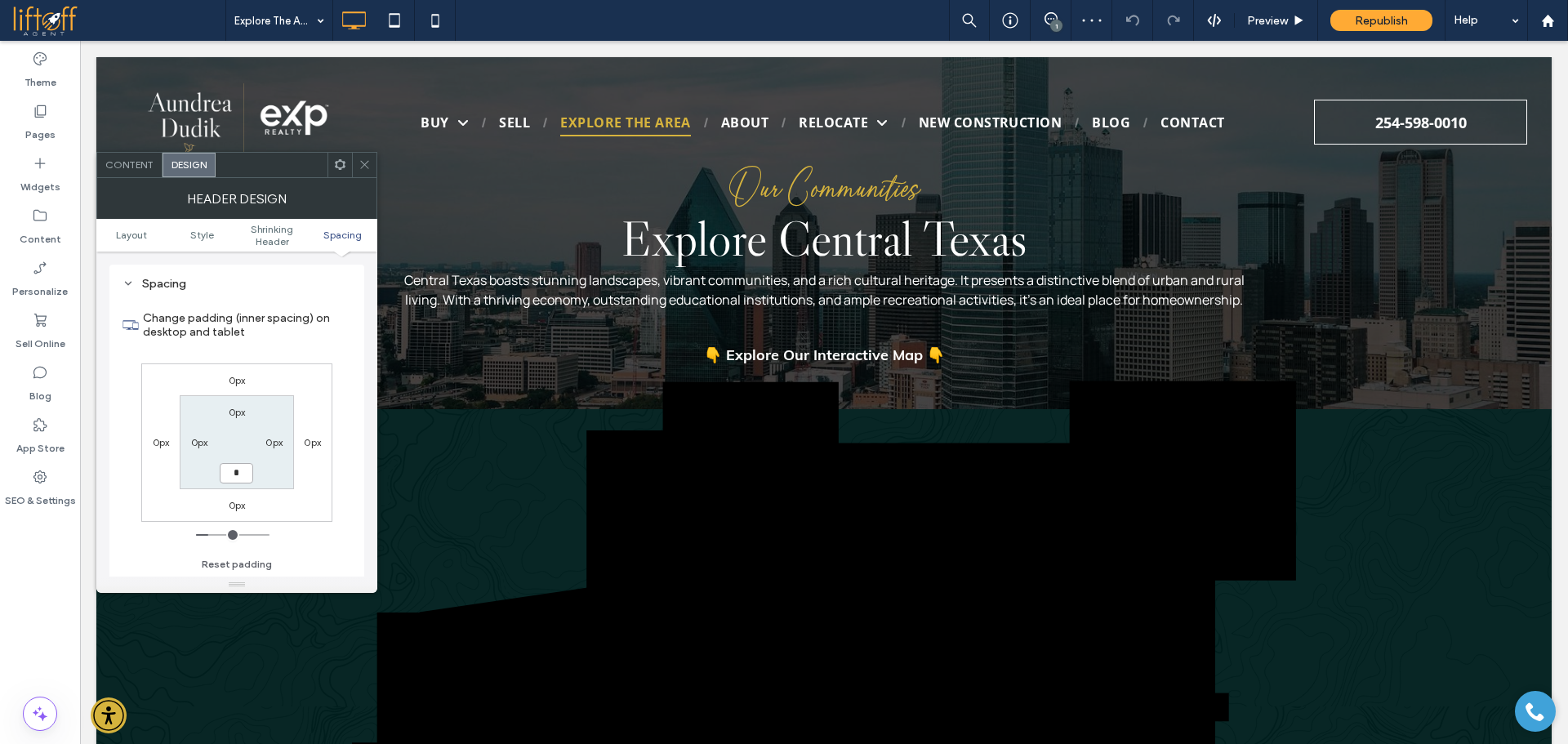 type on "*" 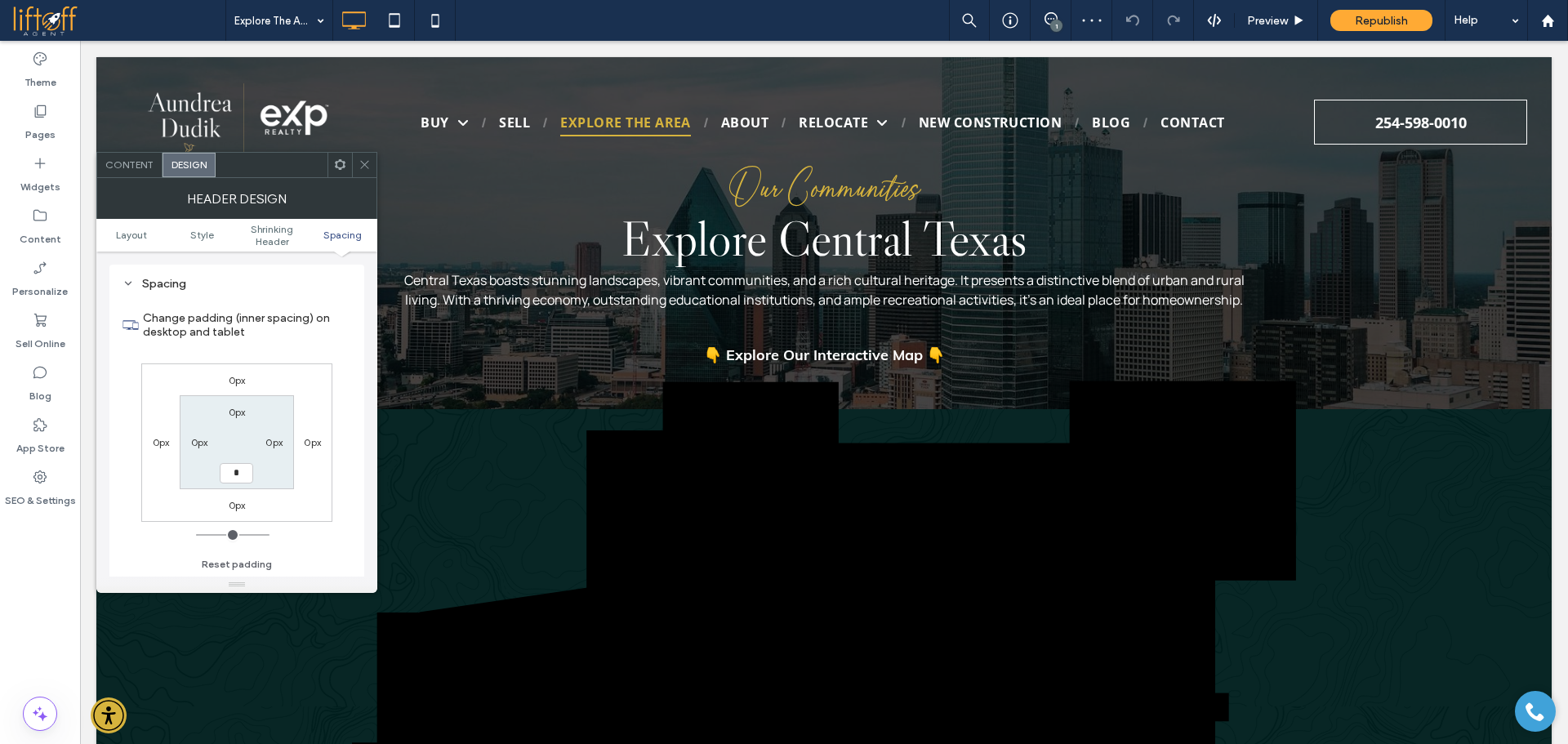 type on "*" 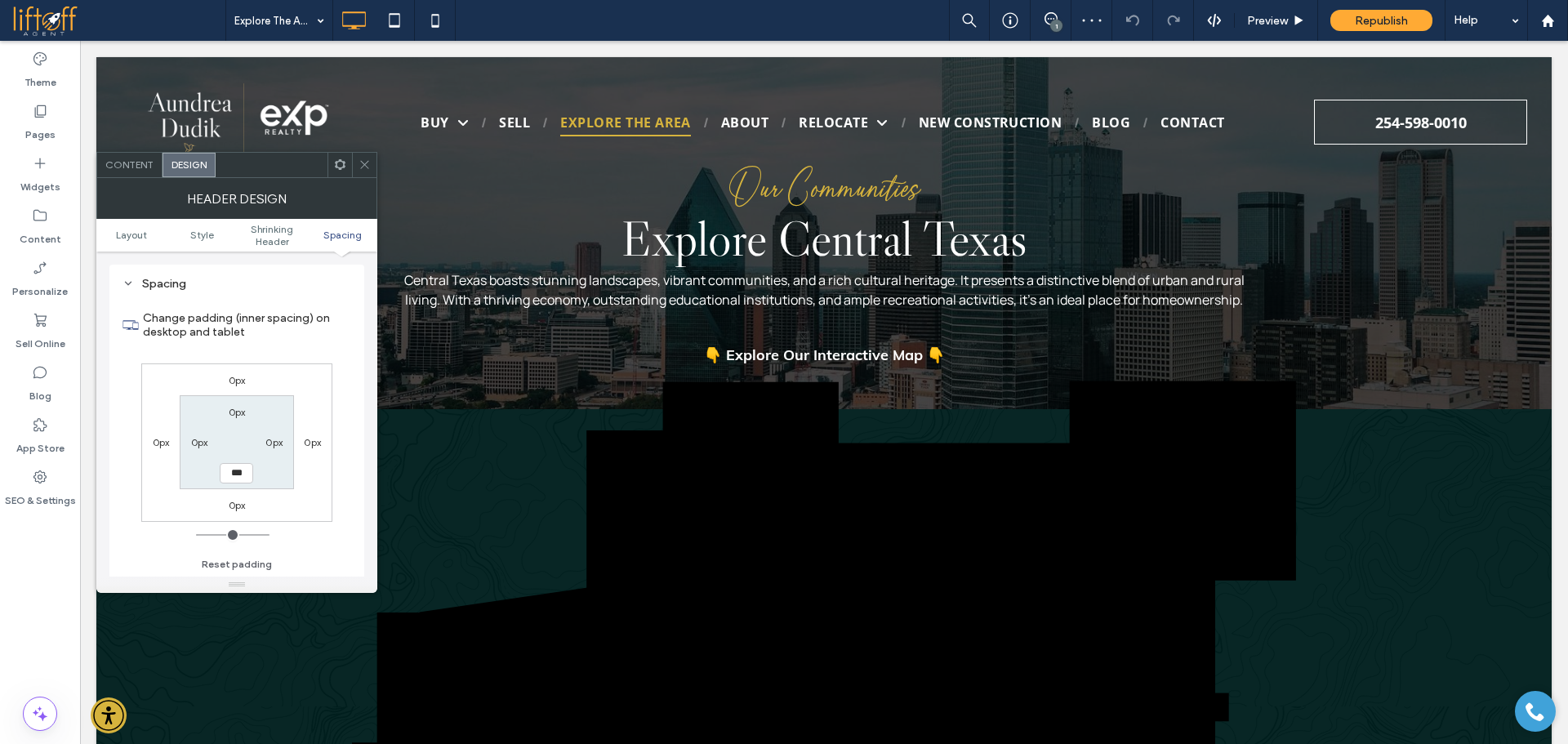 click on "0px 0px *** 0px" at bounding box center [236, 442] 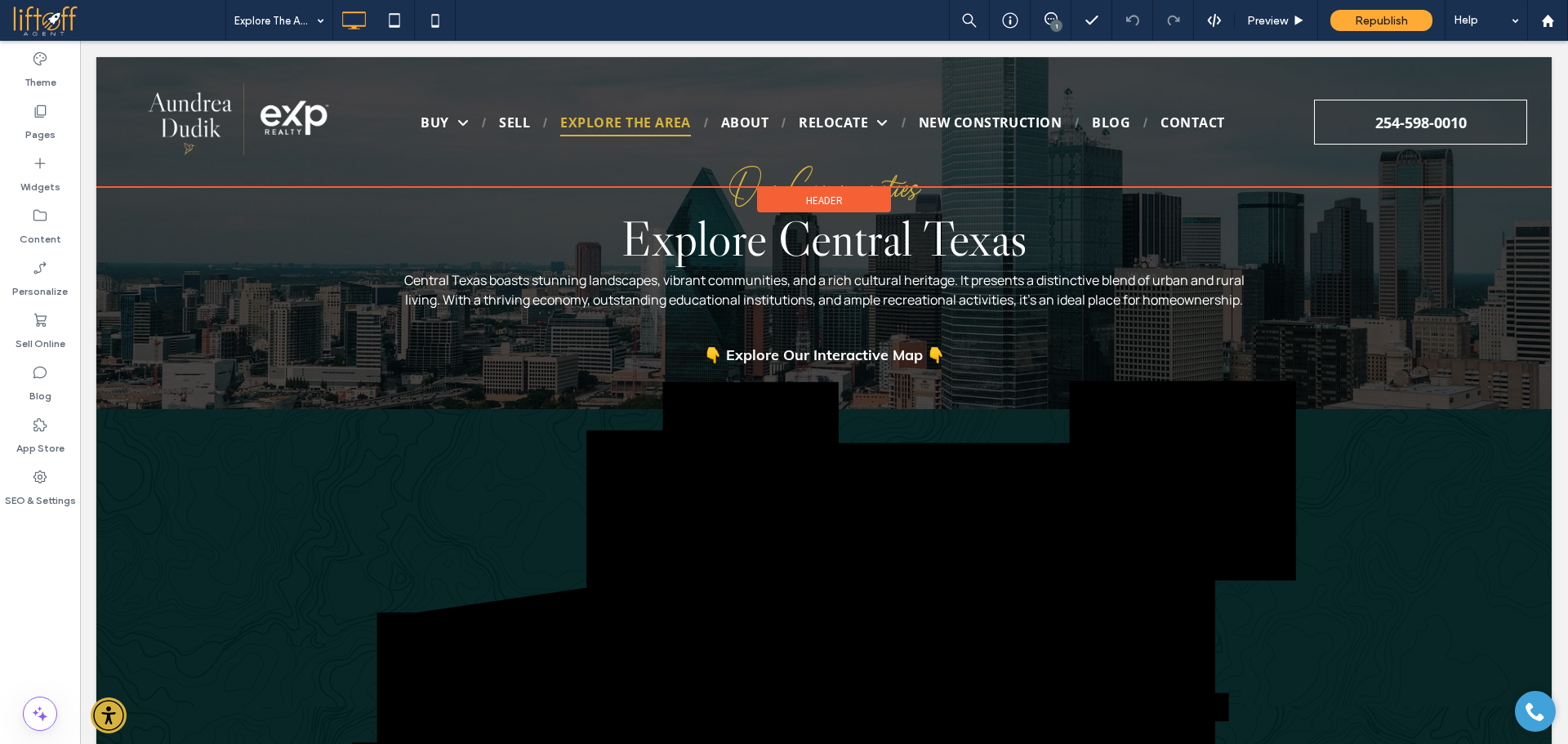 click on "Header" at bounding box center (824, 187) 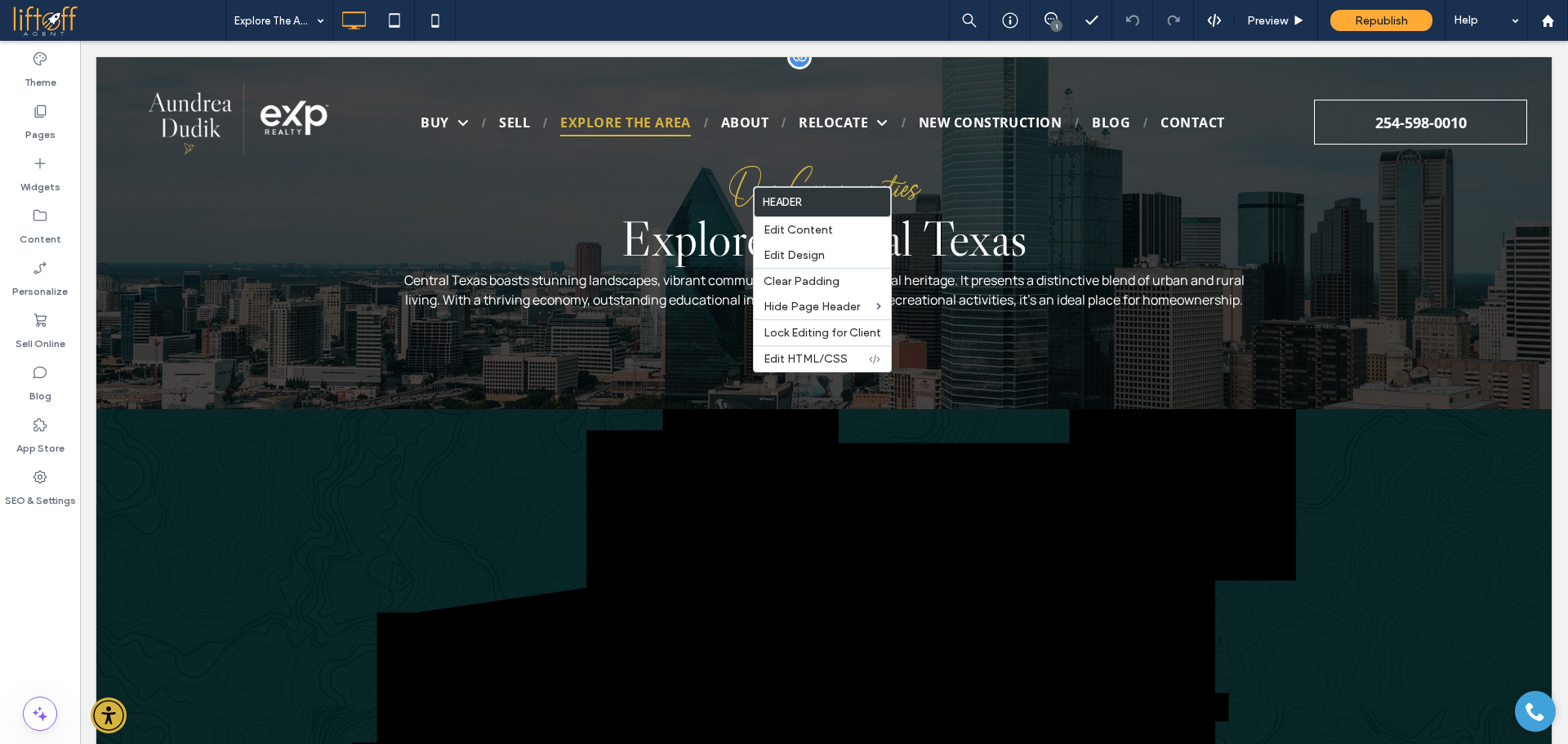 click on "Central Texas boasts stunning landscapes, vibrant communities, and a rich cultural heritage. It presents a distinctive blend of urban and rural living. With a thriving economy, outstanding educational institutions, and ample recreational activities, it’s an ideal place for homeownership." at bounding box center [824, 290] 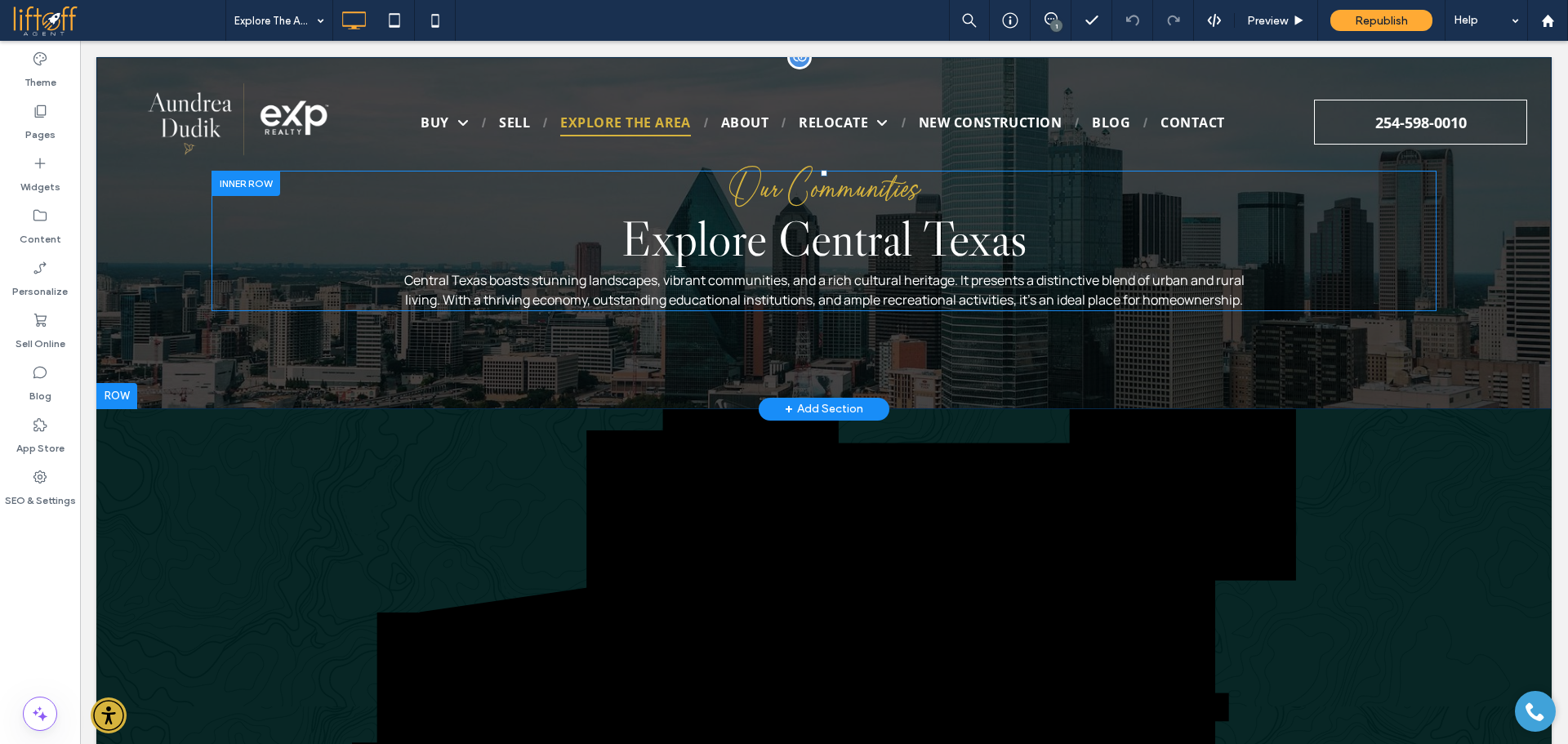 click at bounding box center [246, 183] 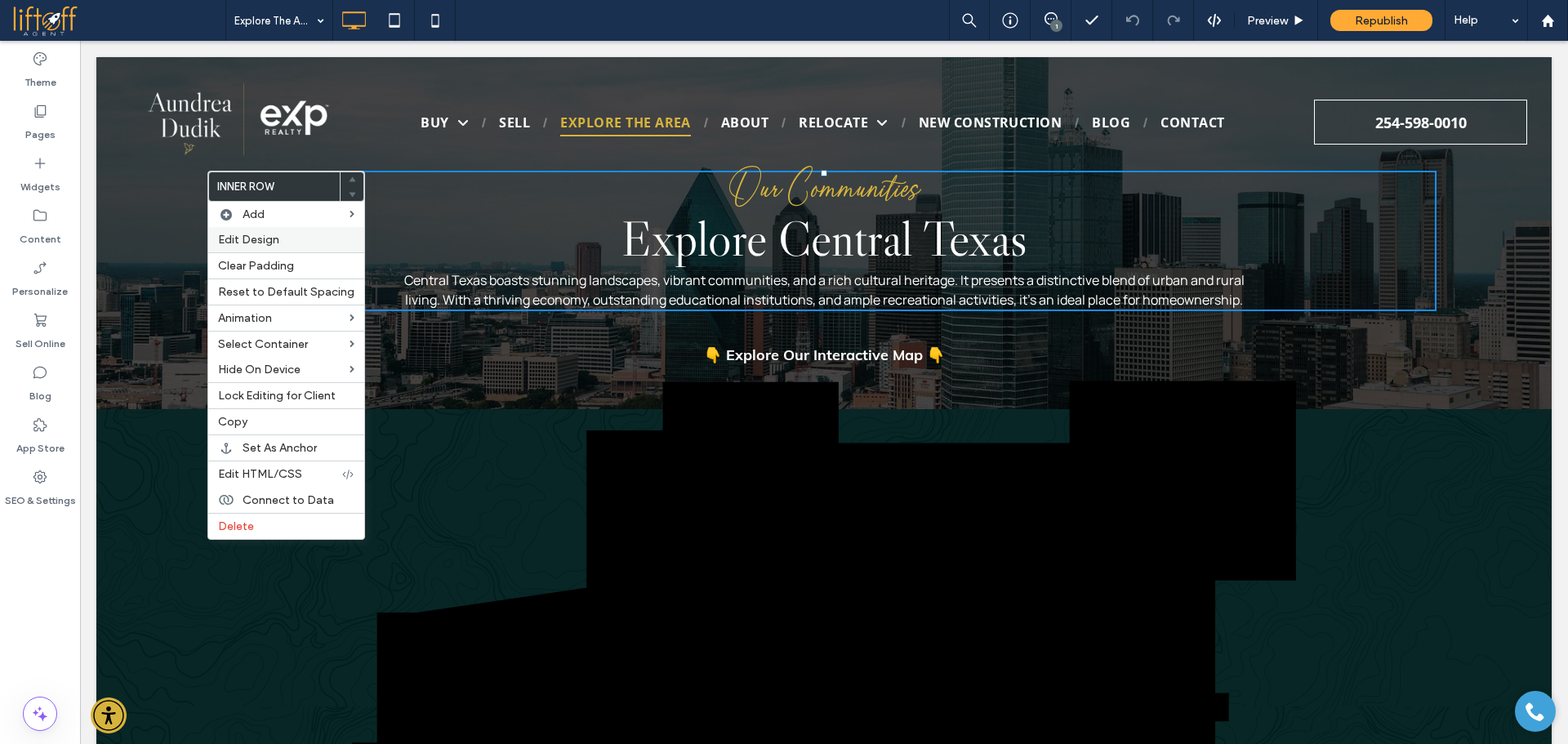 click on "Edit Design" at bounding box center [286, 239] 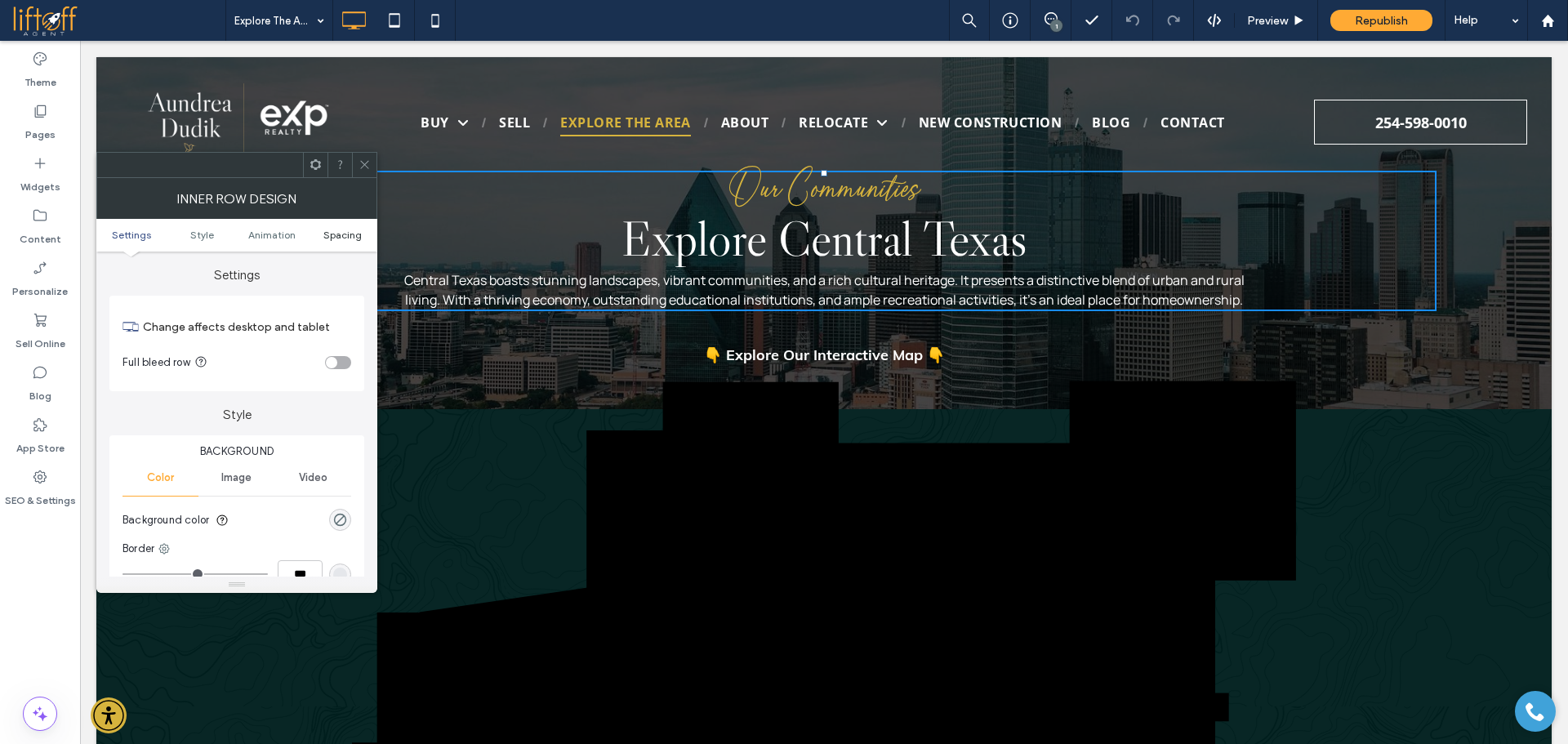 click on "Spacing" at bounding box center [342, 234] 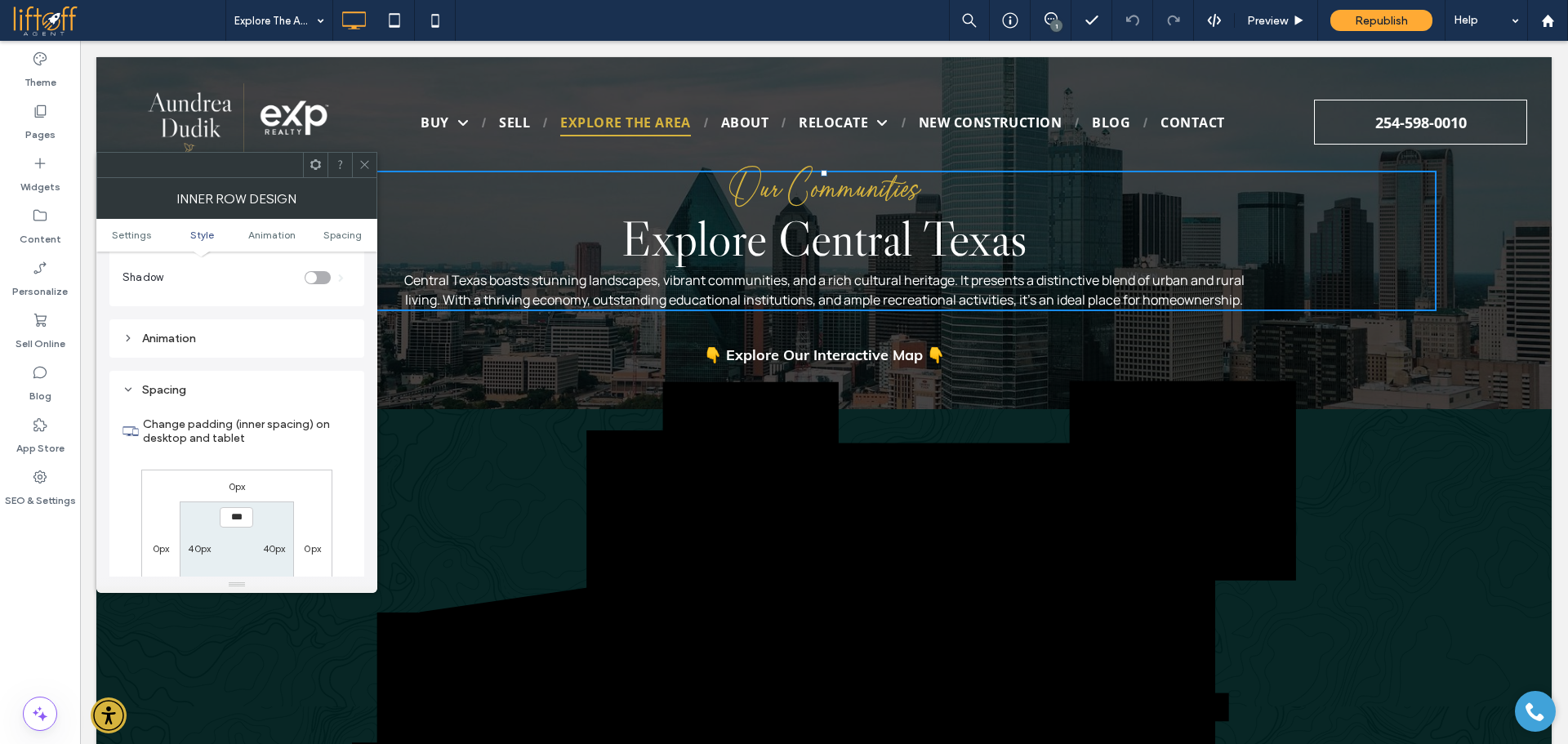 scroll, scrollTop: 523, scrollLeft: 0, axis: vertical 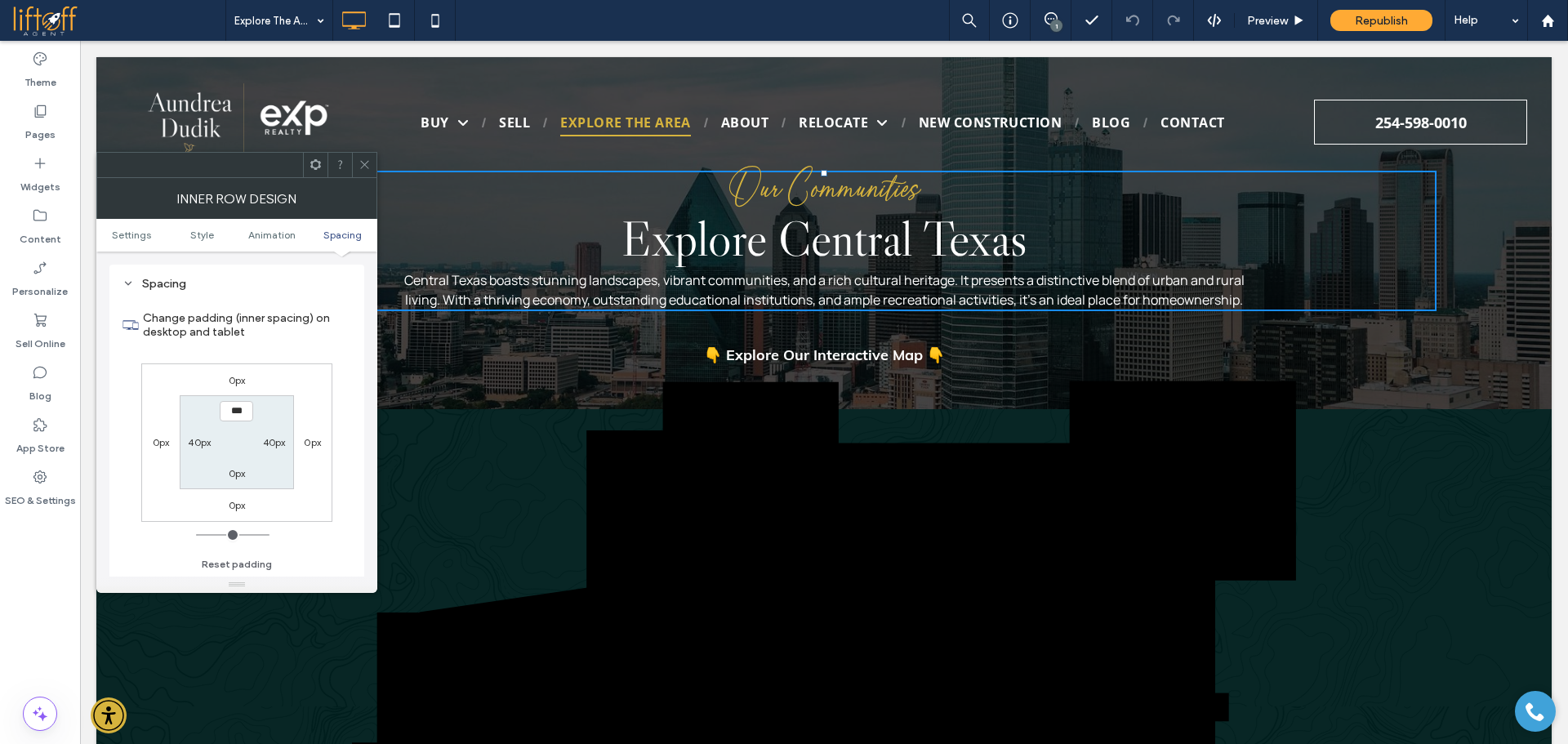 click on "0px" at bounding box center (237, 380) 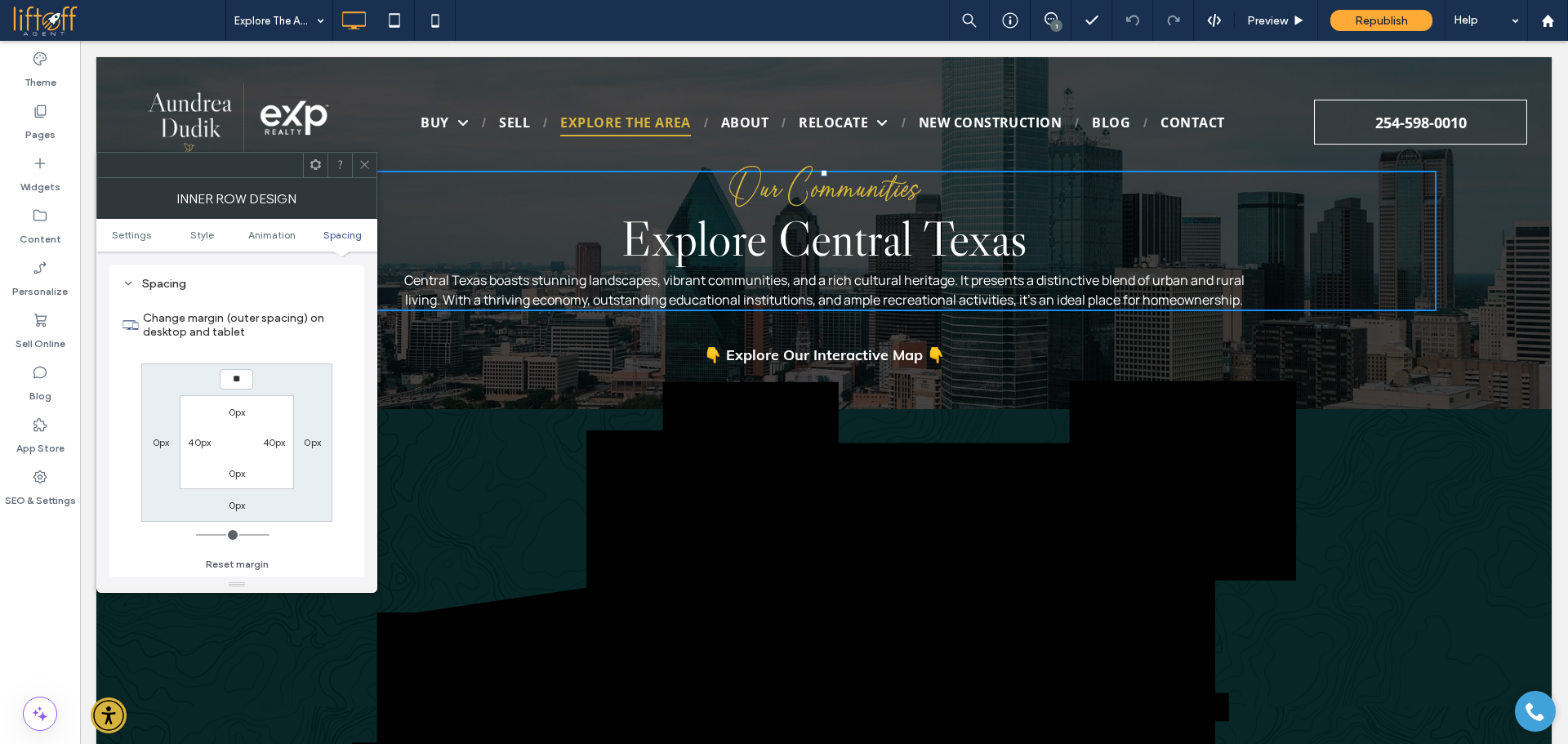 type on "**" 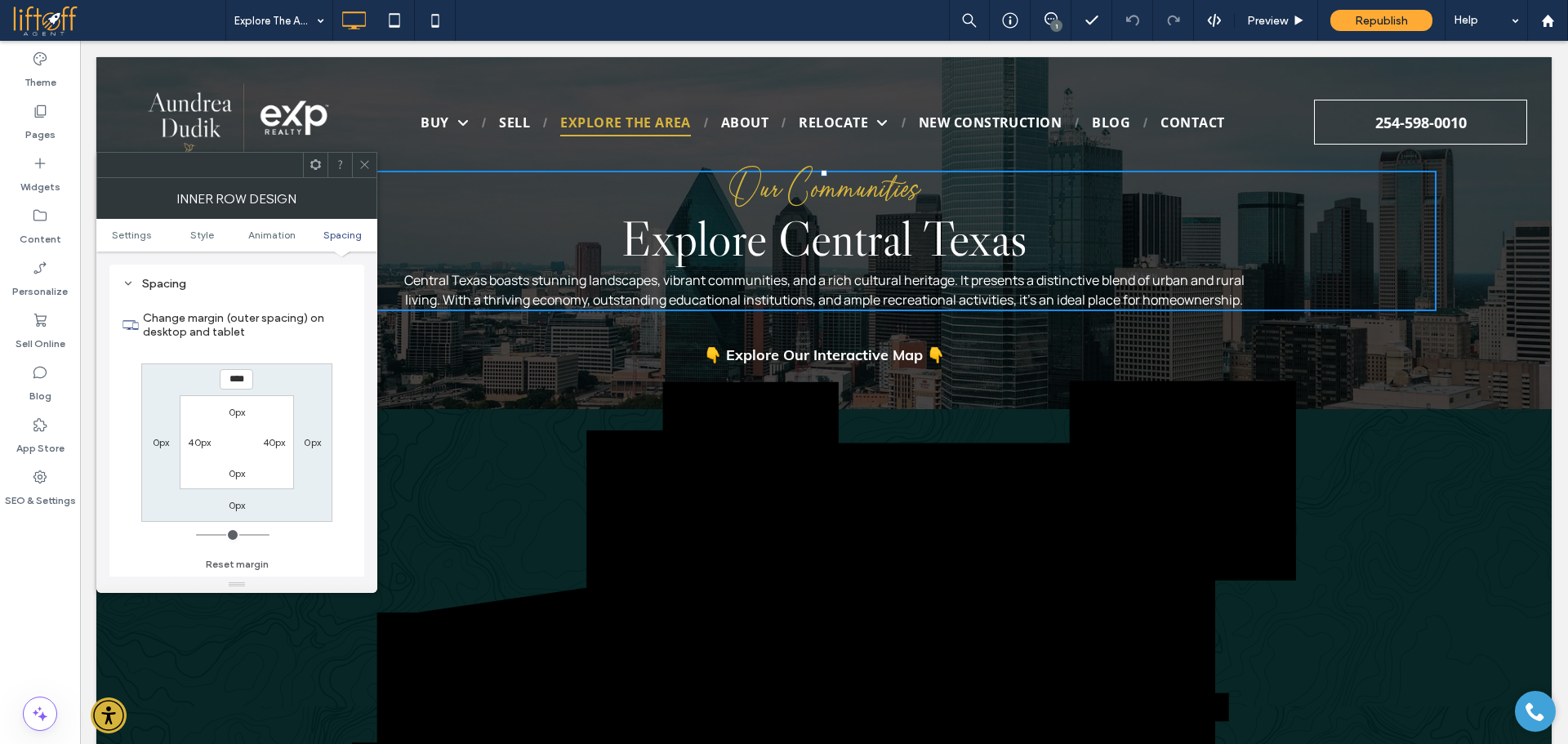 click on "**** 0px 0px 0px 0px 40px 0px 40px" at bounding box center (237, 443) 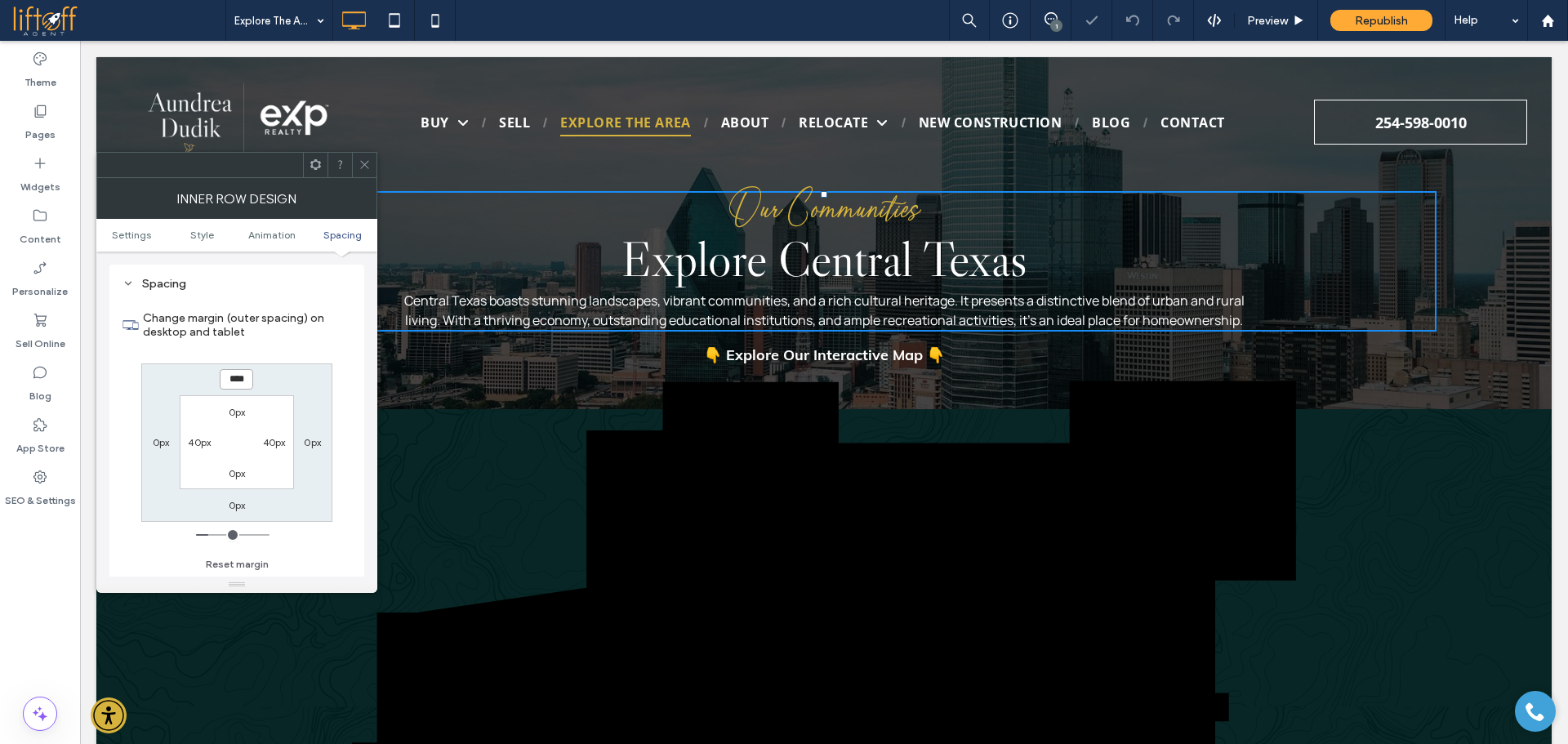 click on "****" at bounding box center [236, 379] 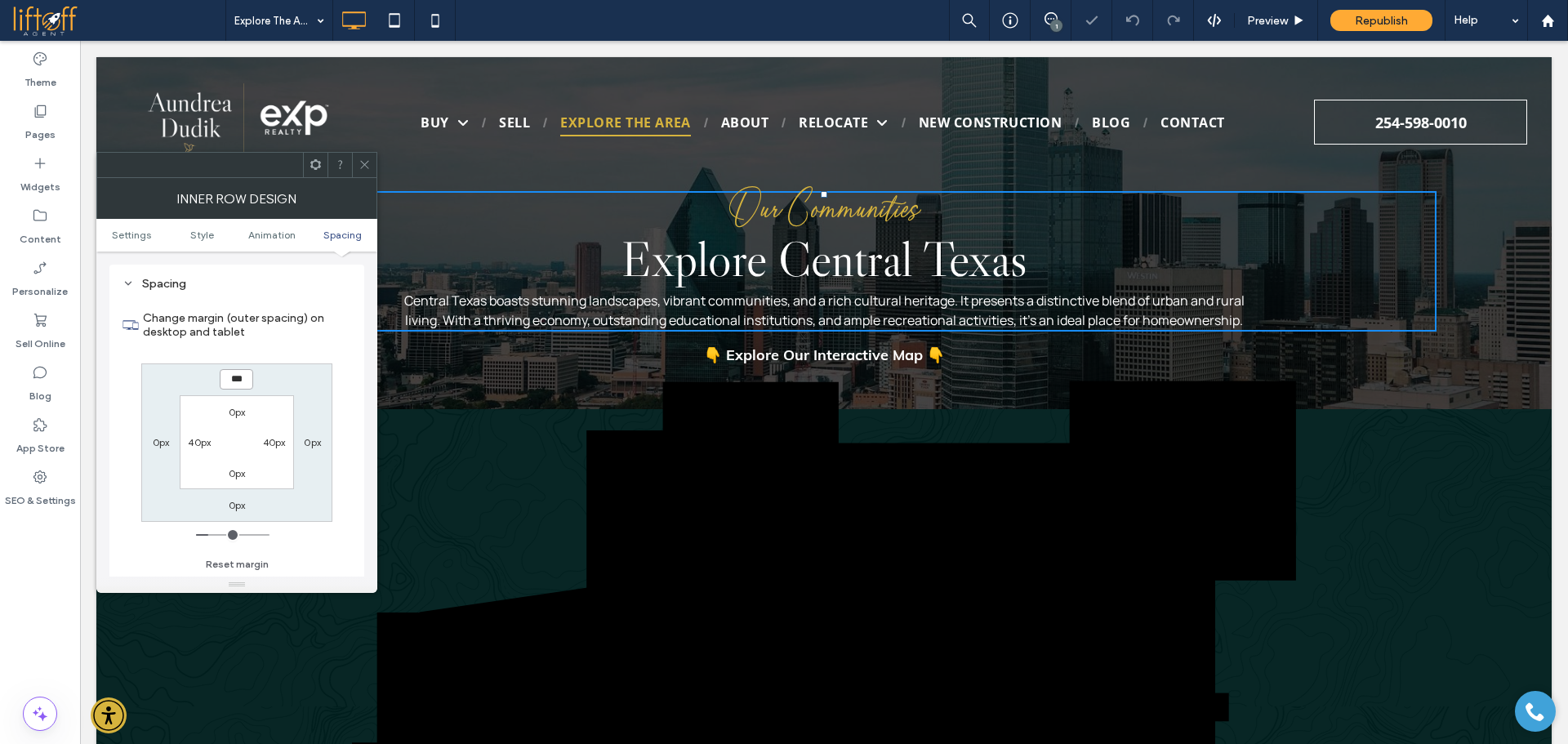 type on "***" 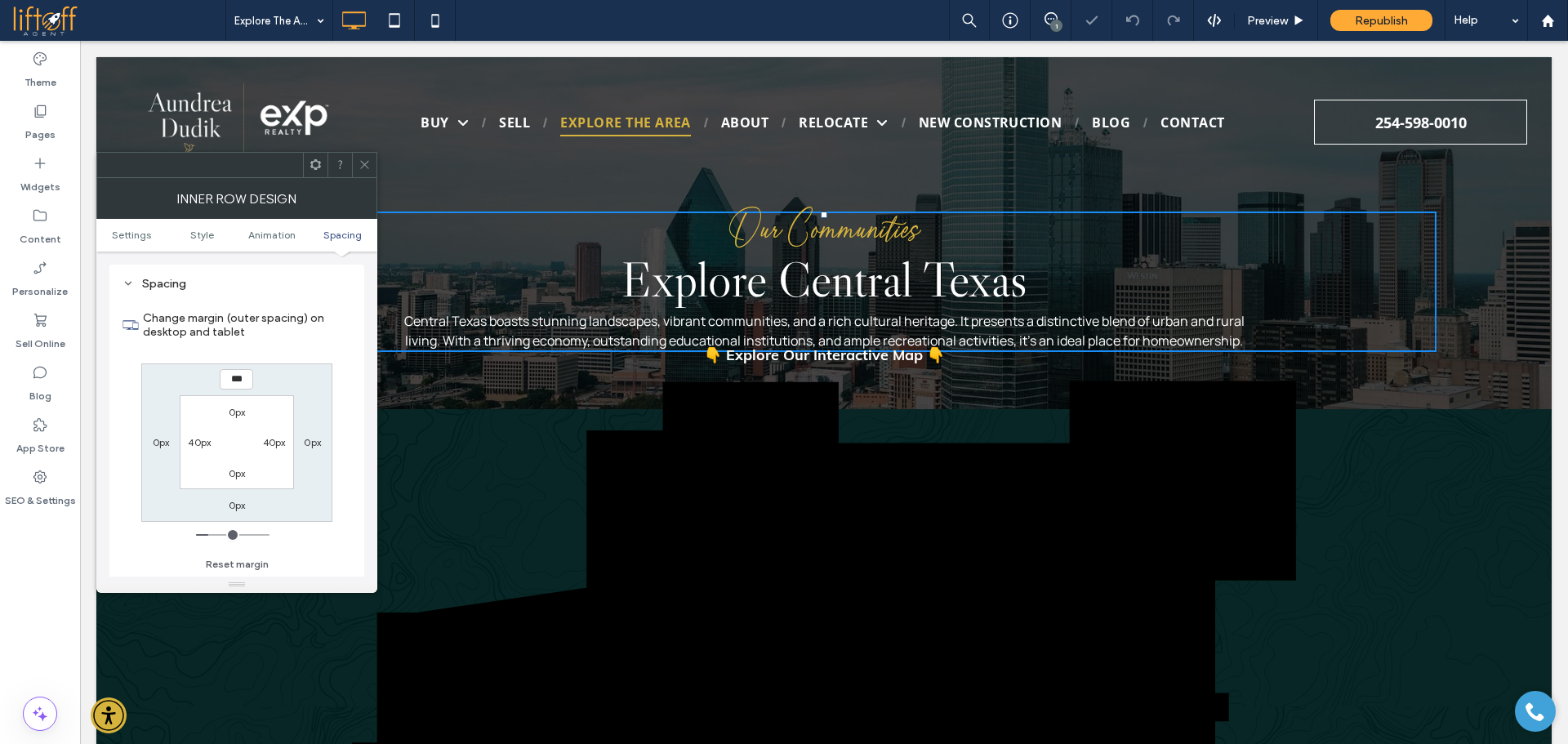 type on "***" 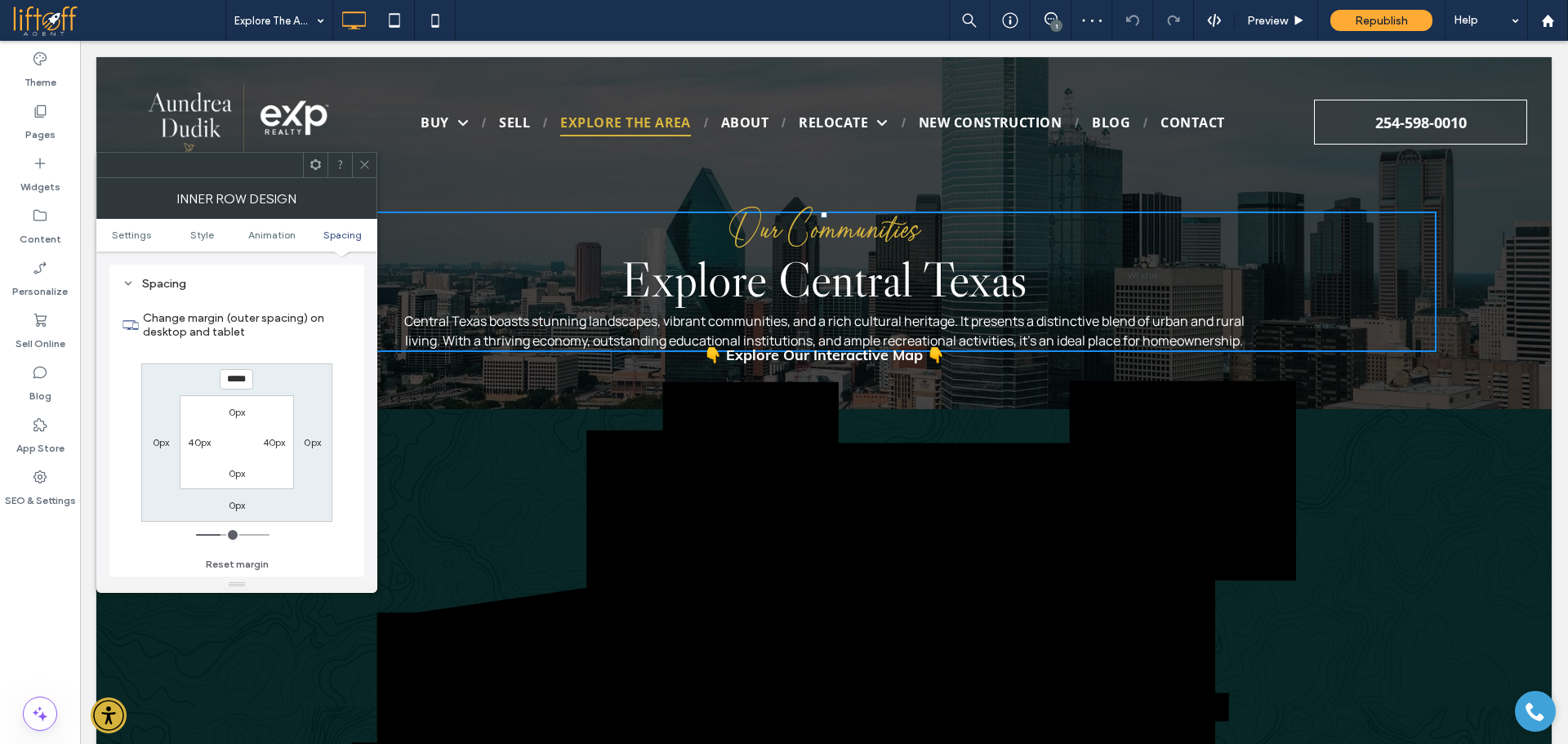click on "***** 0px 0px 0px 0px 40px 0px 40px" at bounding box center [237, 443] 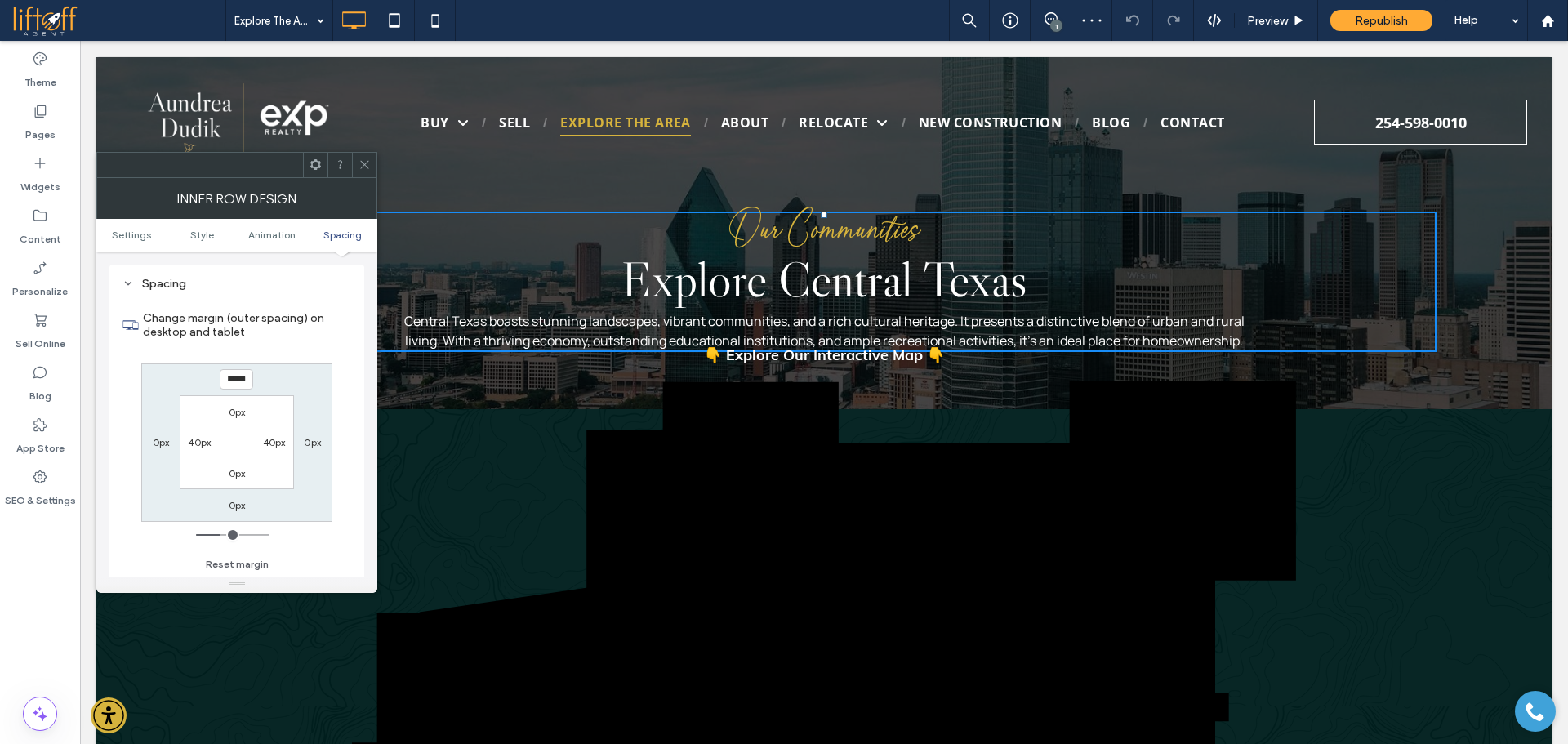 click on "***** 0px 0px 0px 0px 40px 0px 40px" at bounding box center (237, 443) 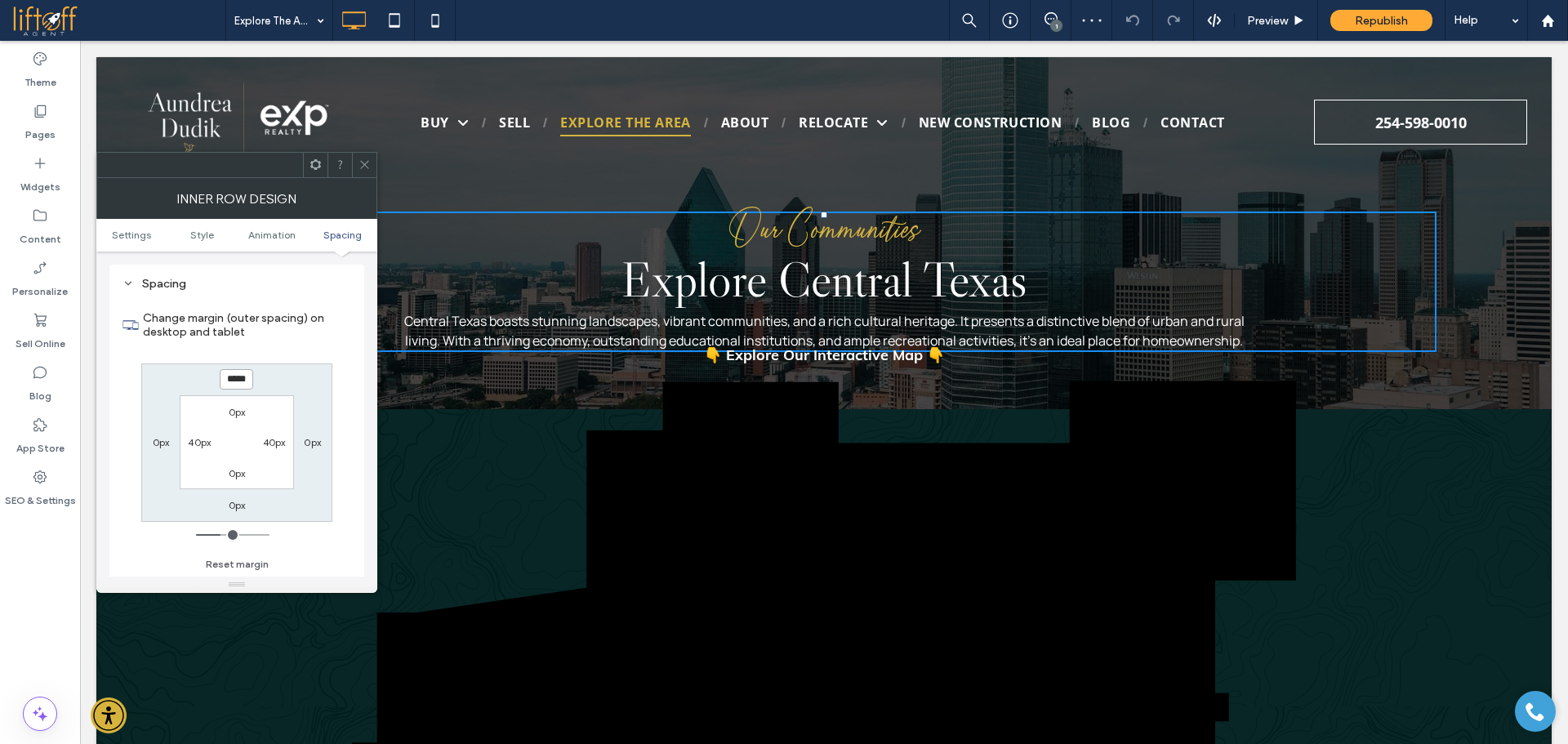 click on "*****" at bounding box center (236, 379) 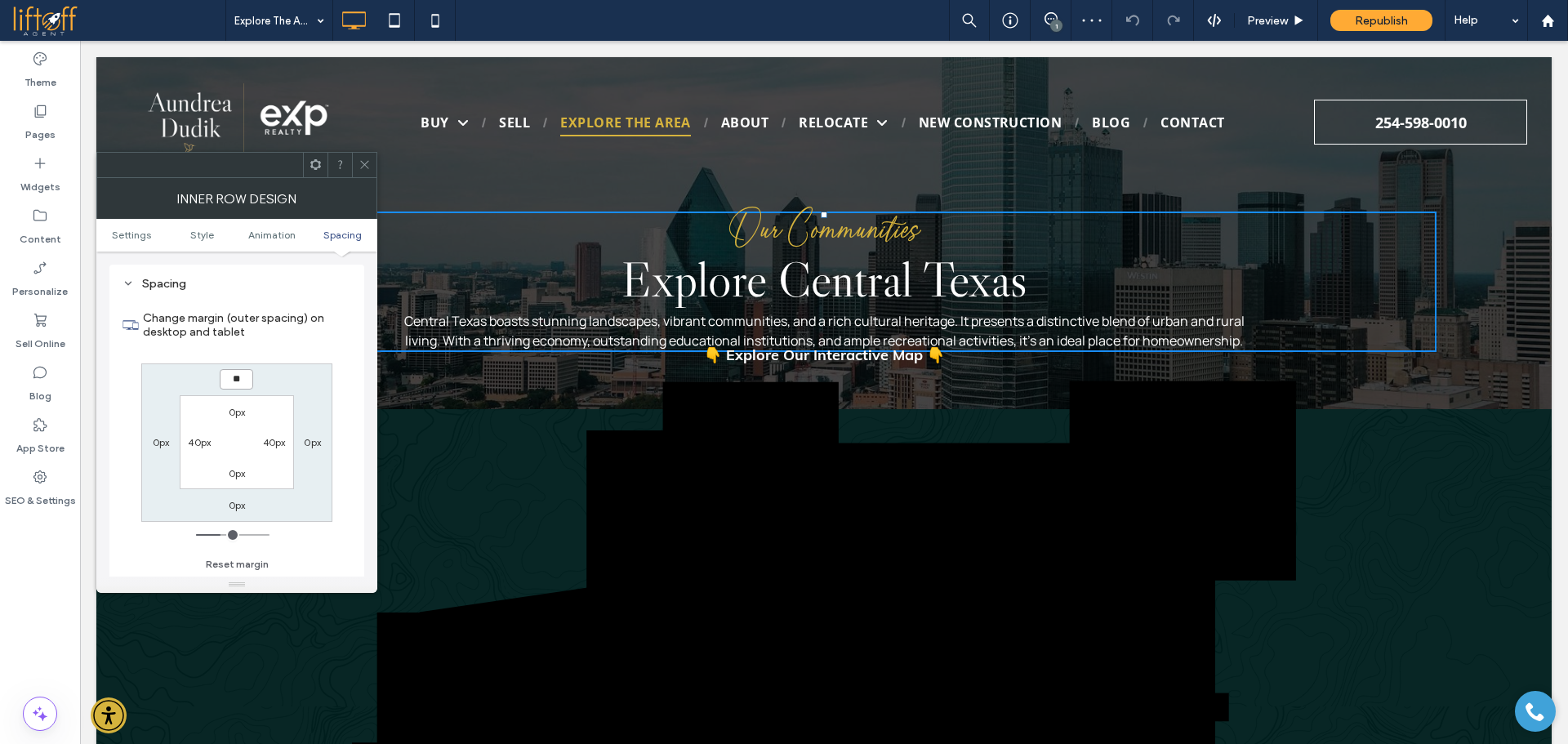type on "**" 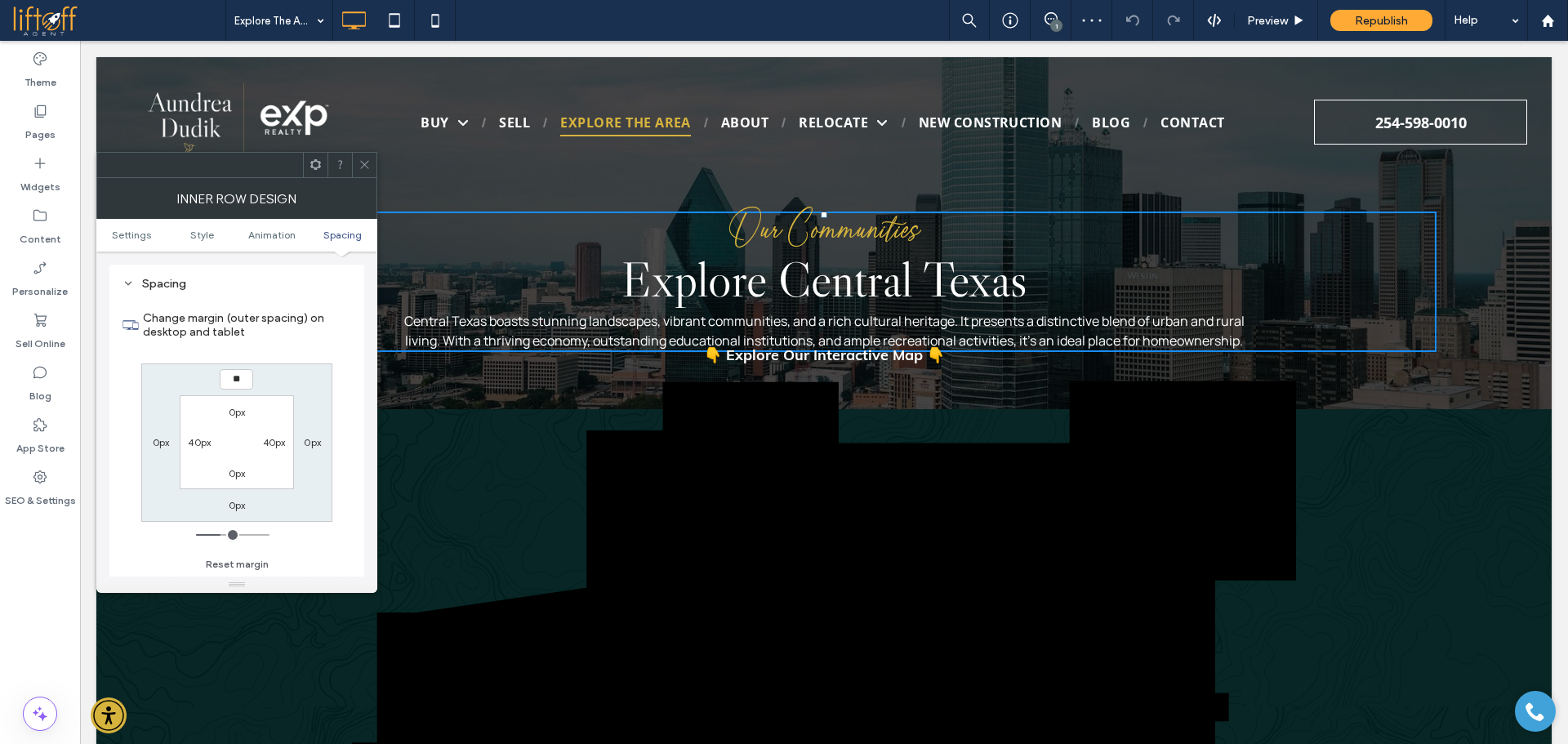 type on "**" 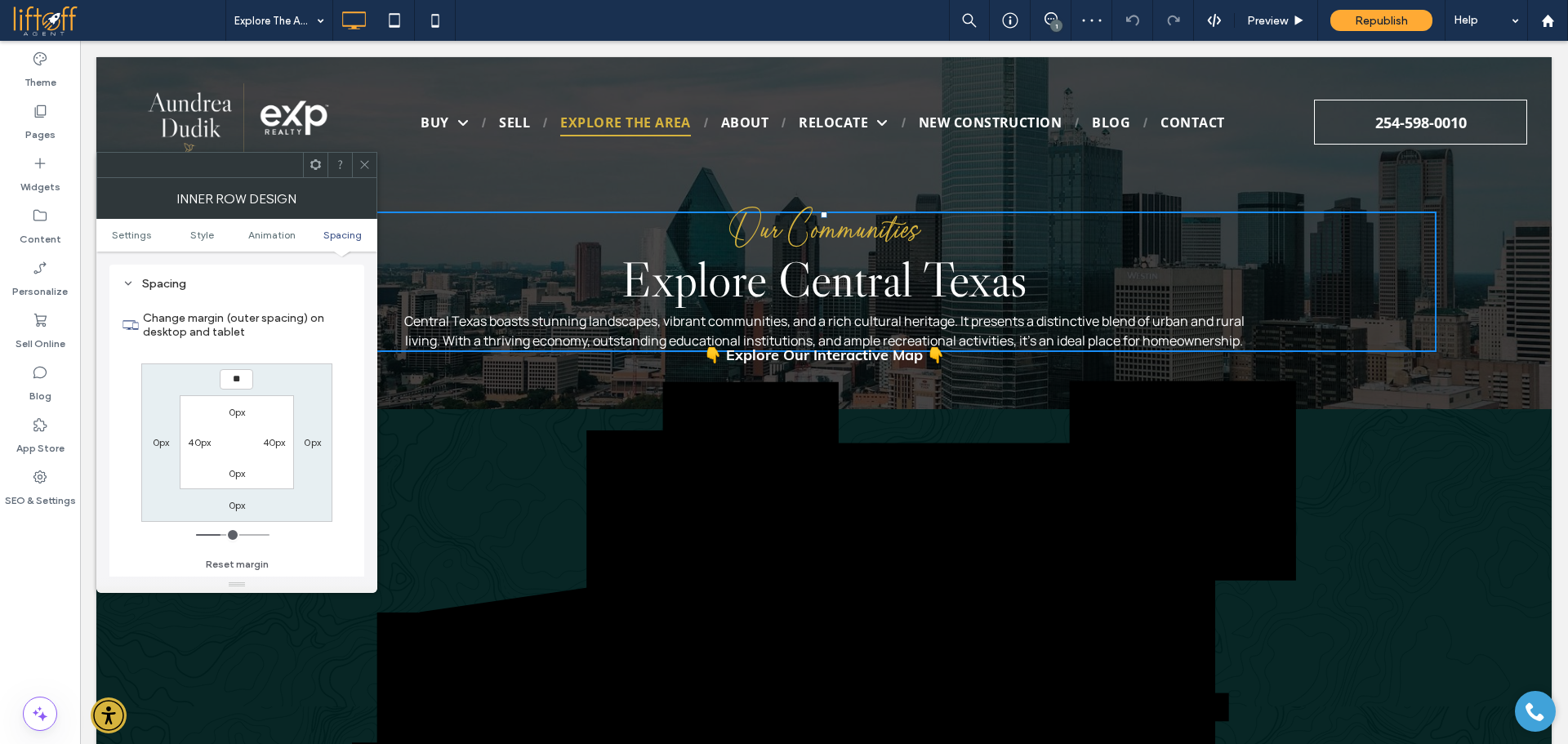 type on "****" 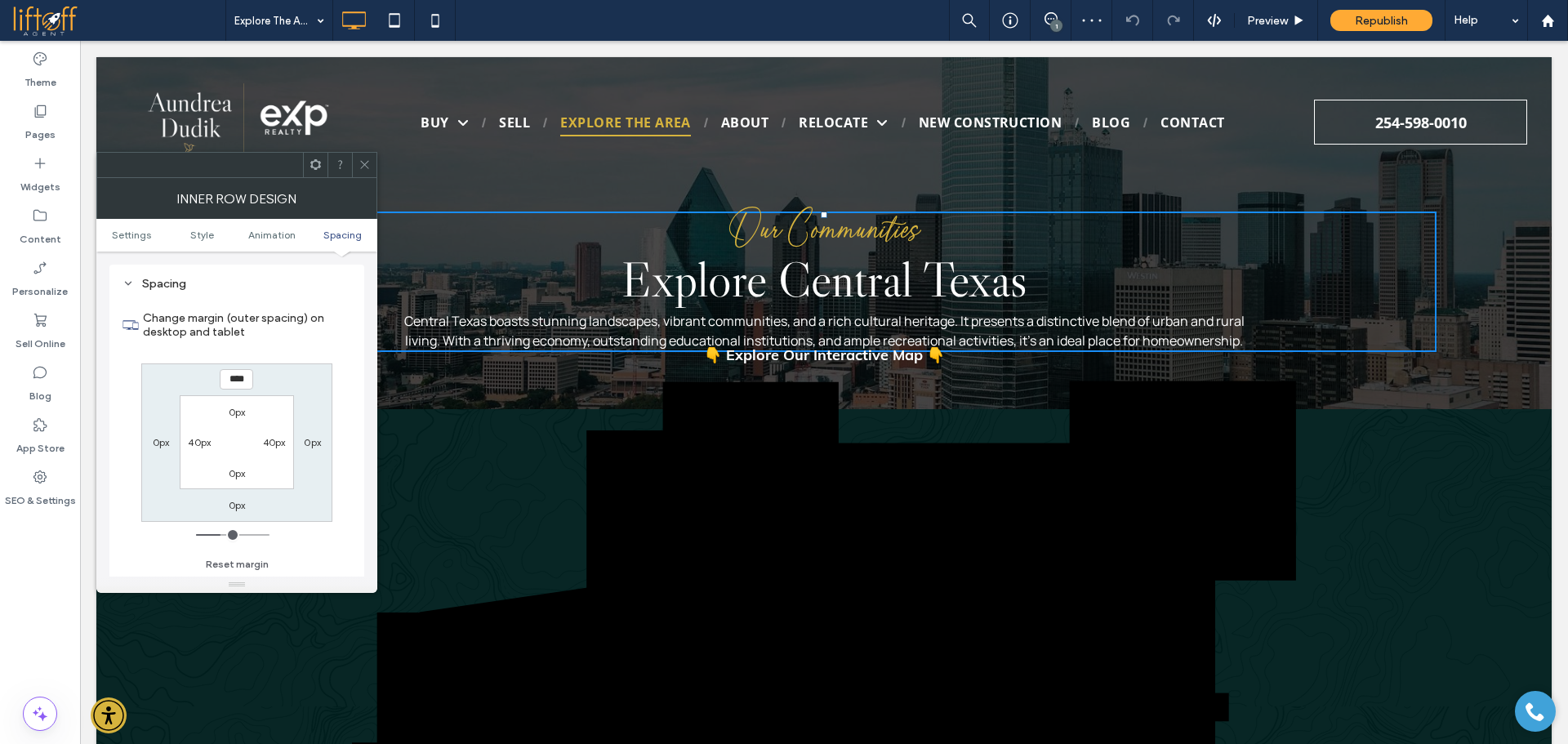 click on "**** 0px 0px 0px 0px 40px 0px 40px" at bounding box center (237, 443) 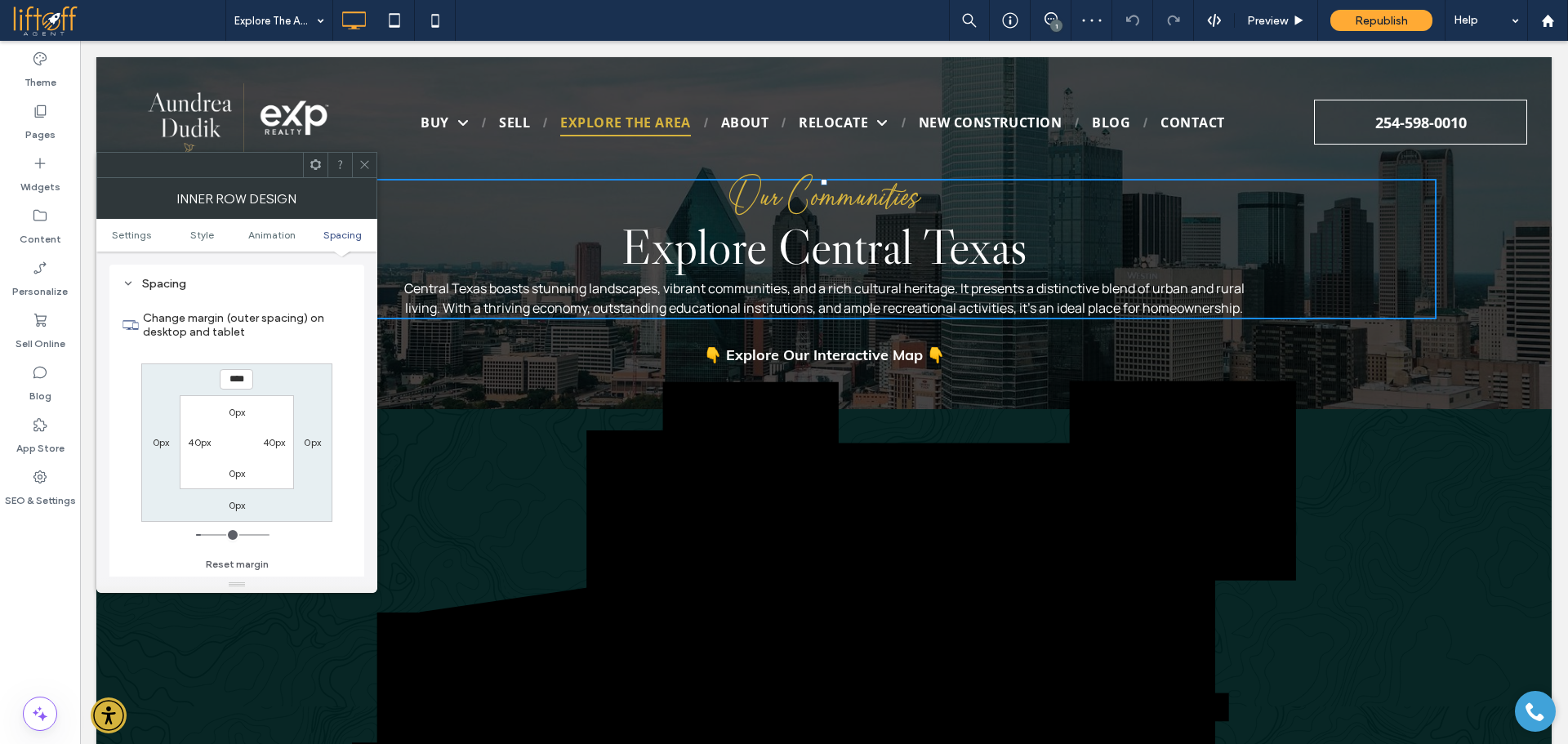 click 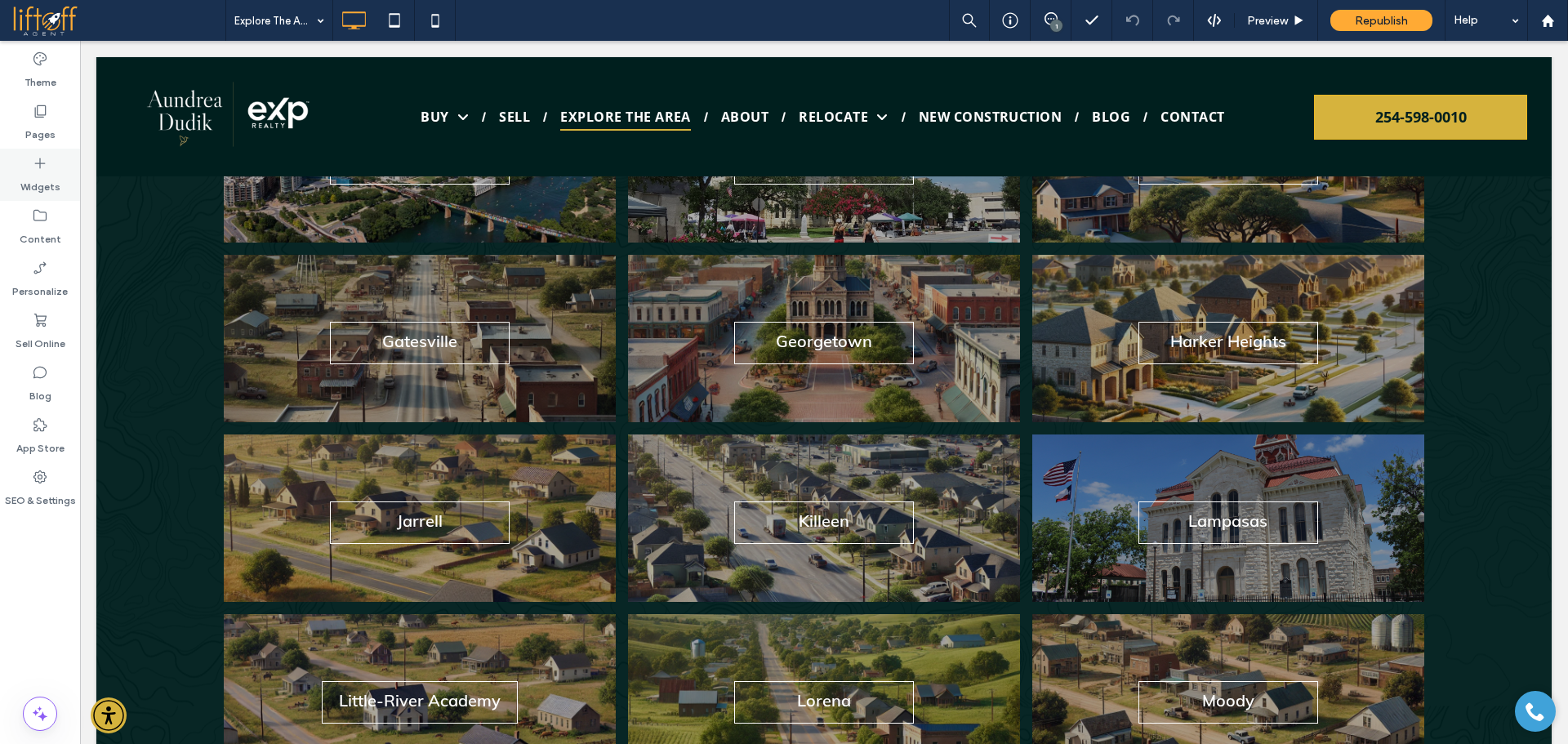 scroll, scrollTop: 1846, scrollLeft: 0, axis: vertical 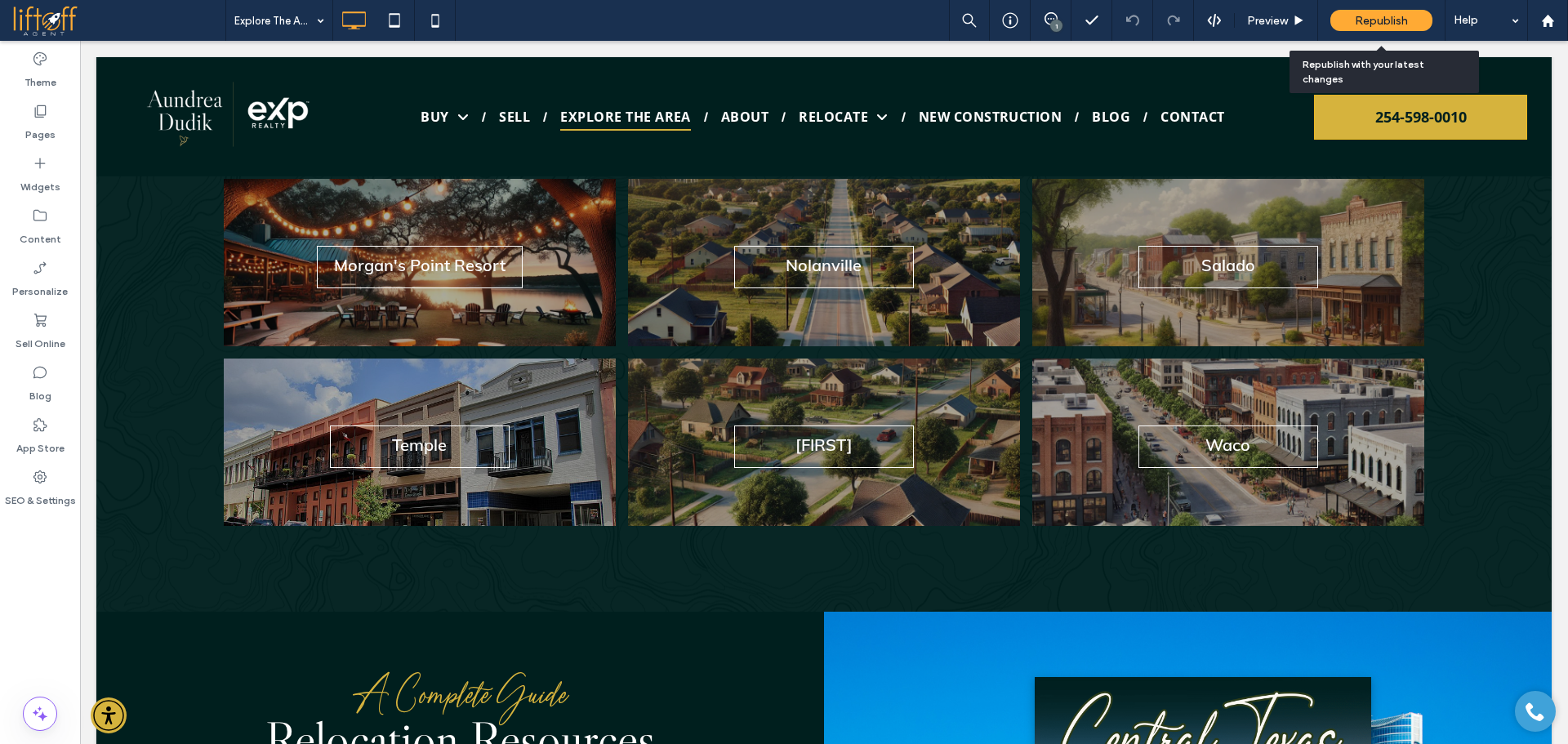 click on "Republish" at bounding box center (1381, 20) 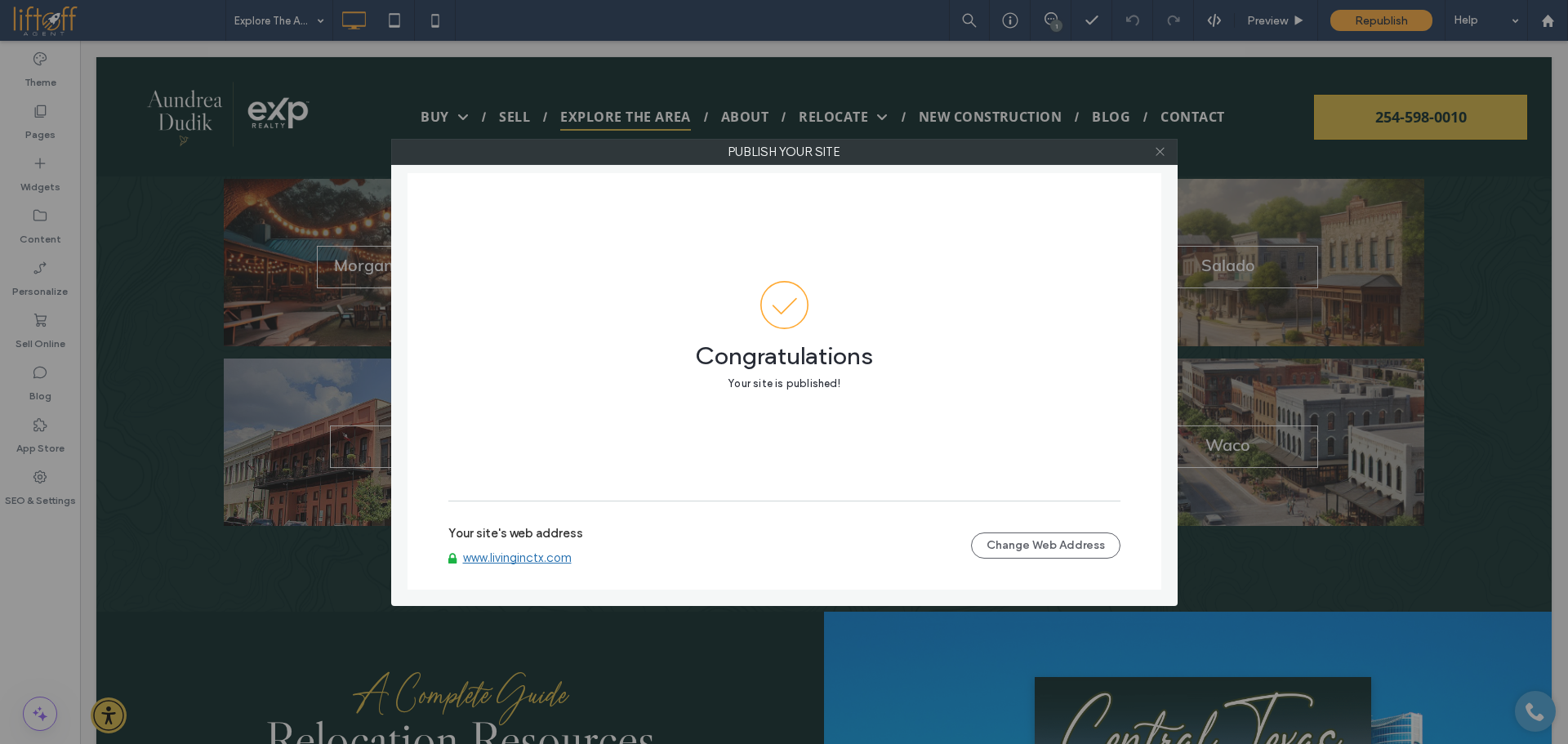 click 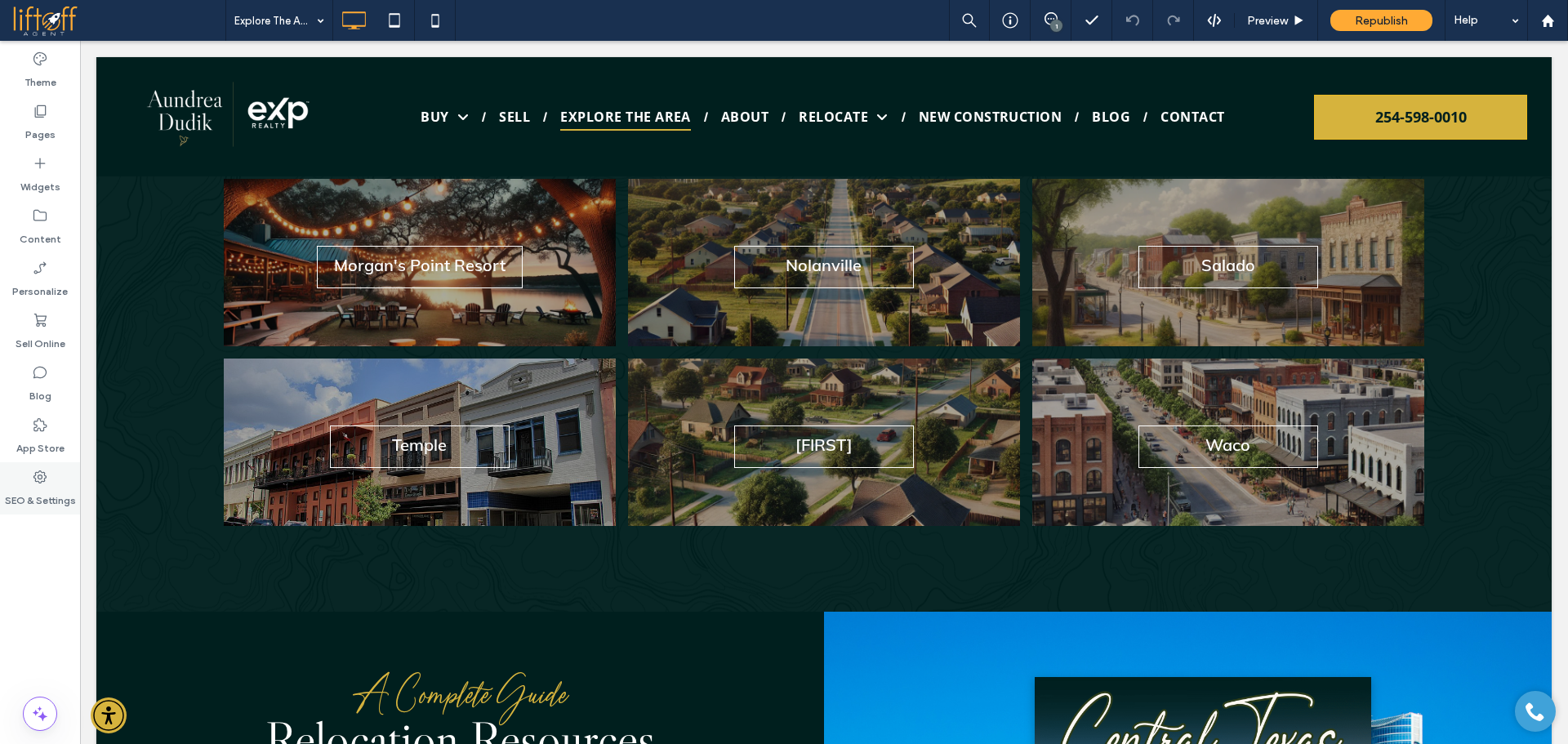 click on "SEO & Settings" at bounding box center [40, 488] 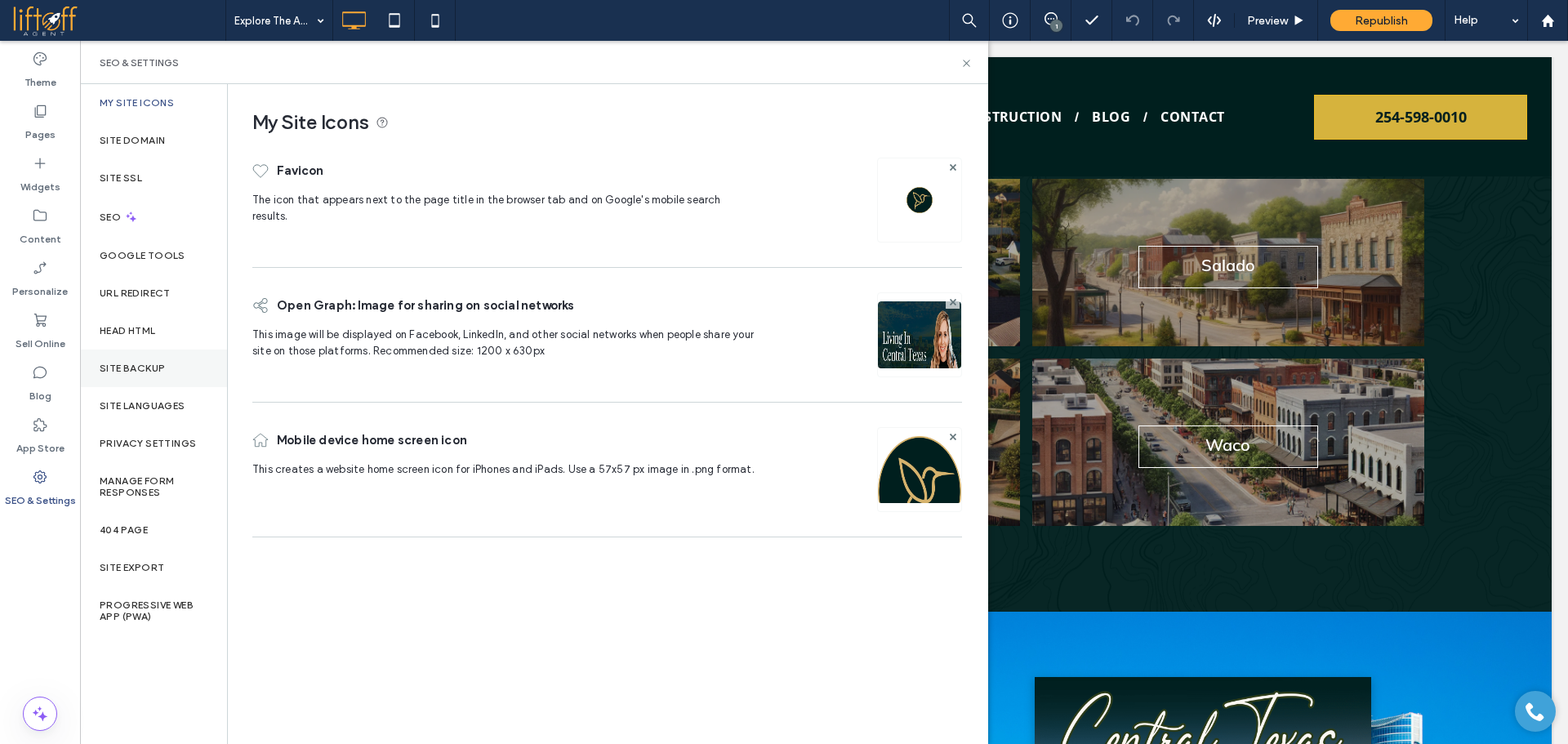 click on "Site Backup" at bounding box center [132, 368] 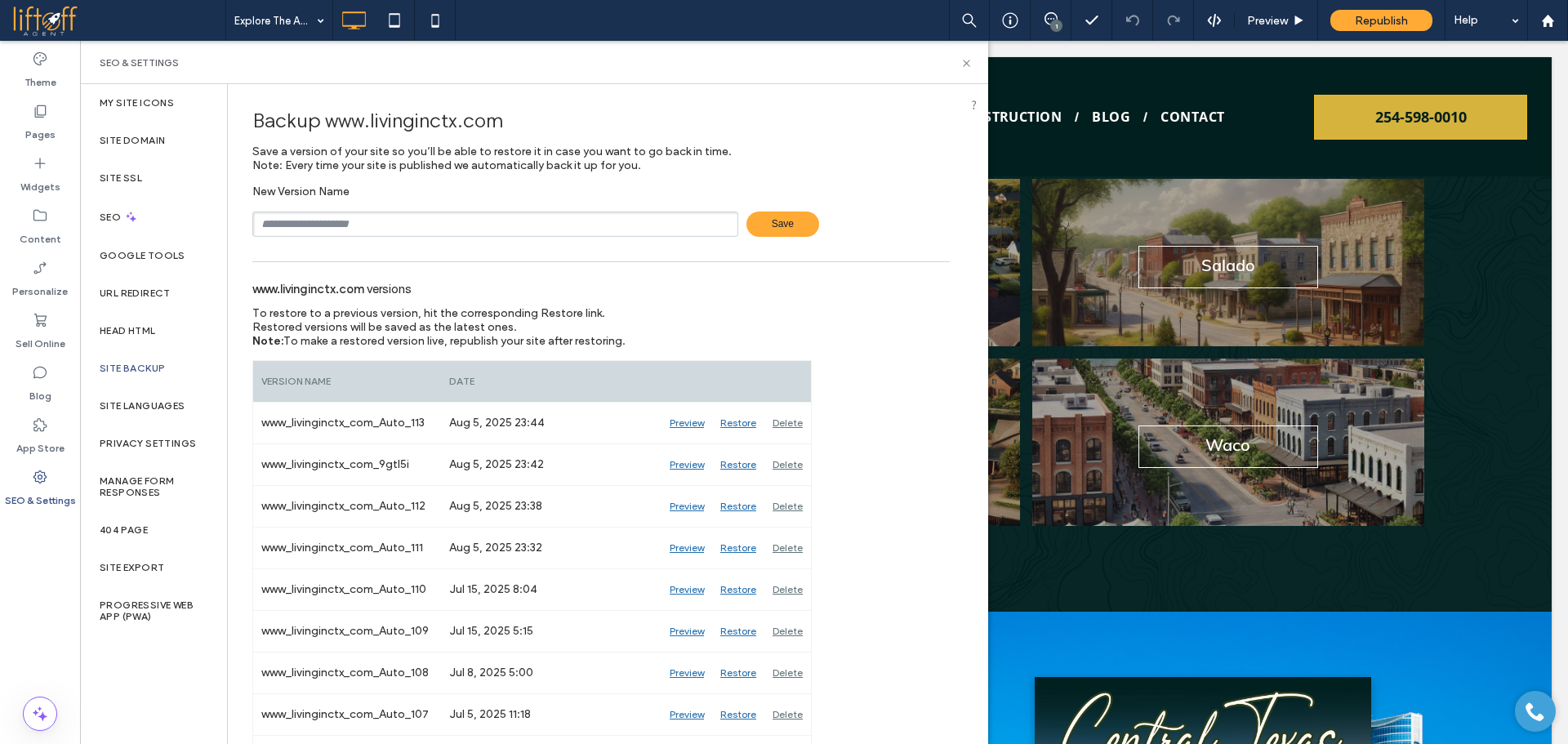 click at bounding box center [495, 224] 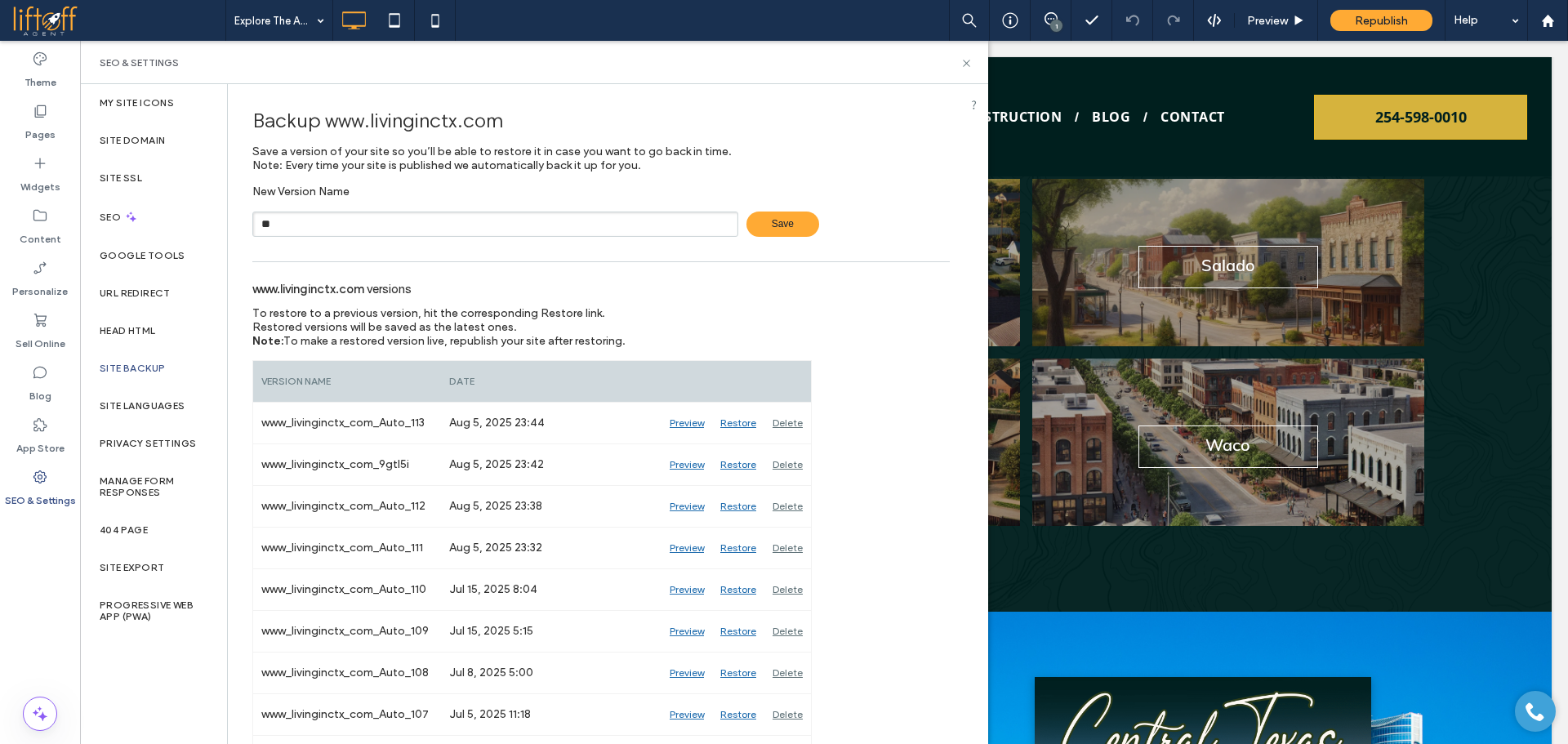 type on "*" 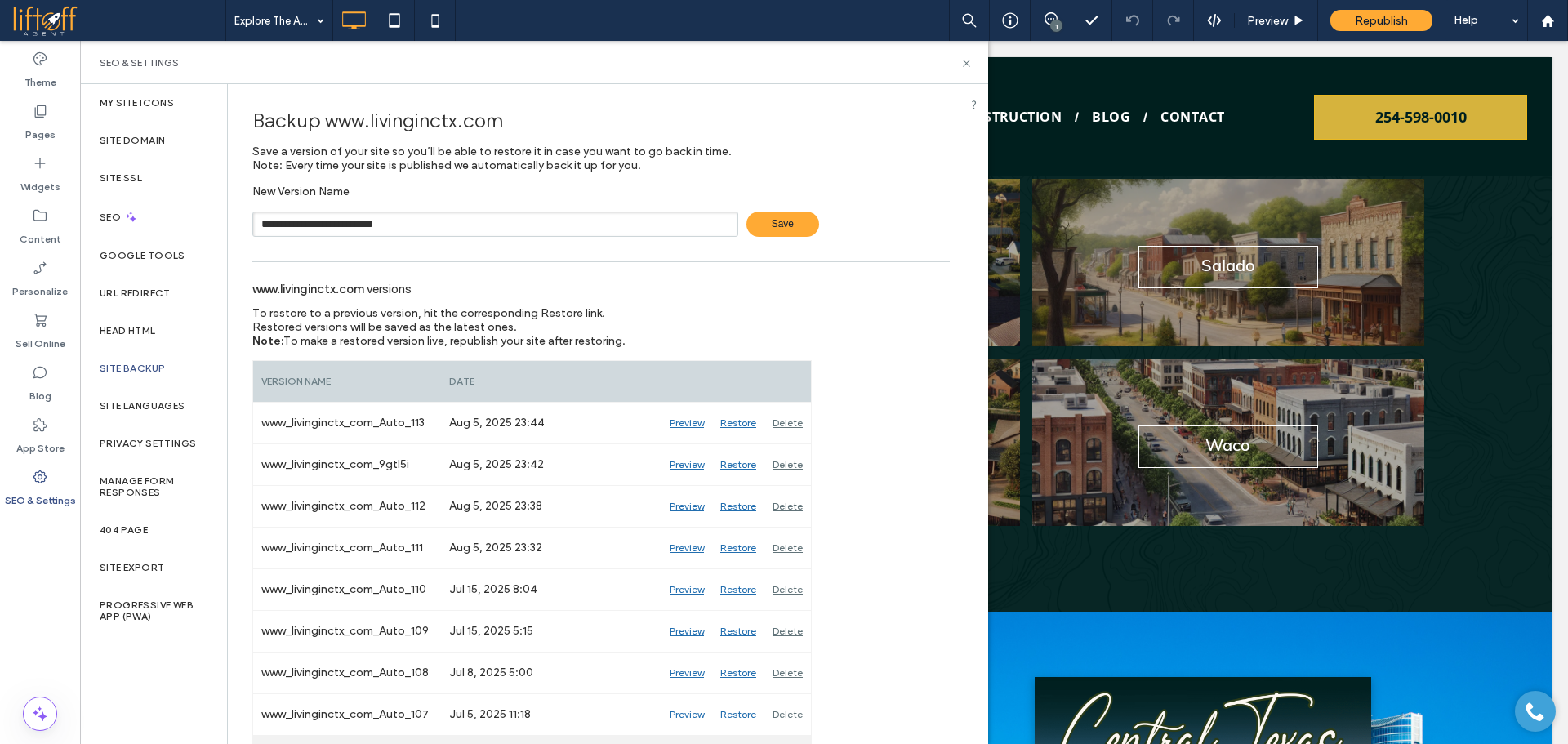 type on "**********" 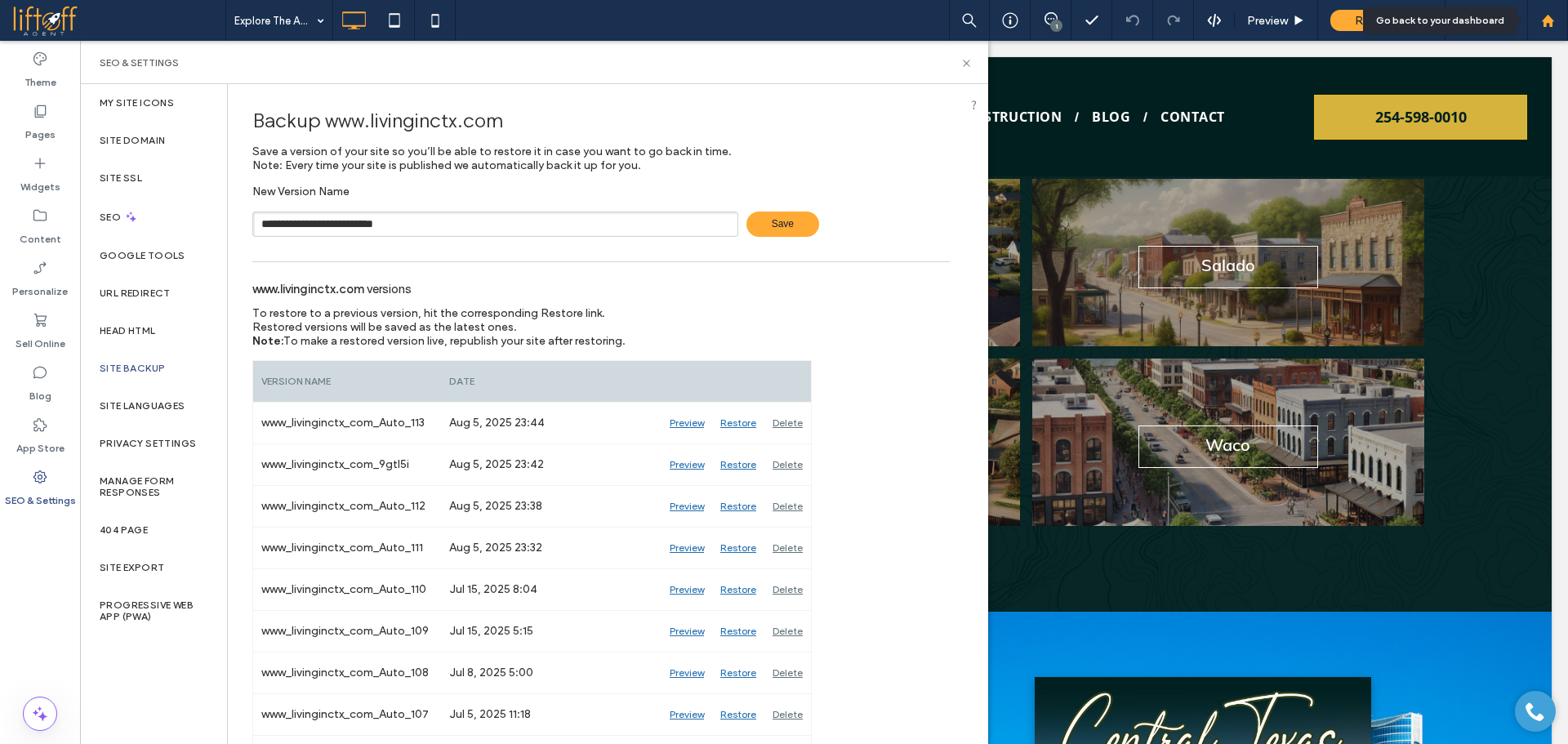 click at bounding box center (1548, 20) 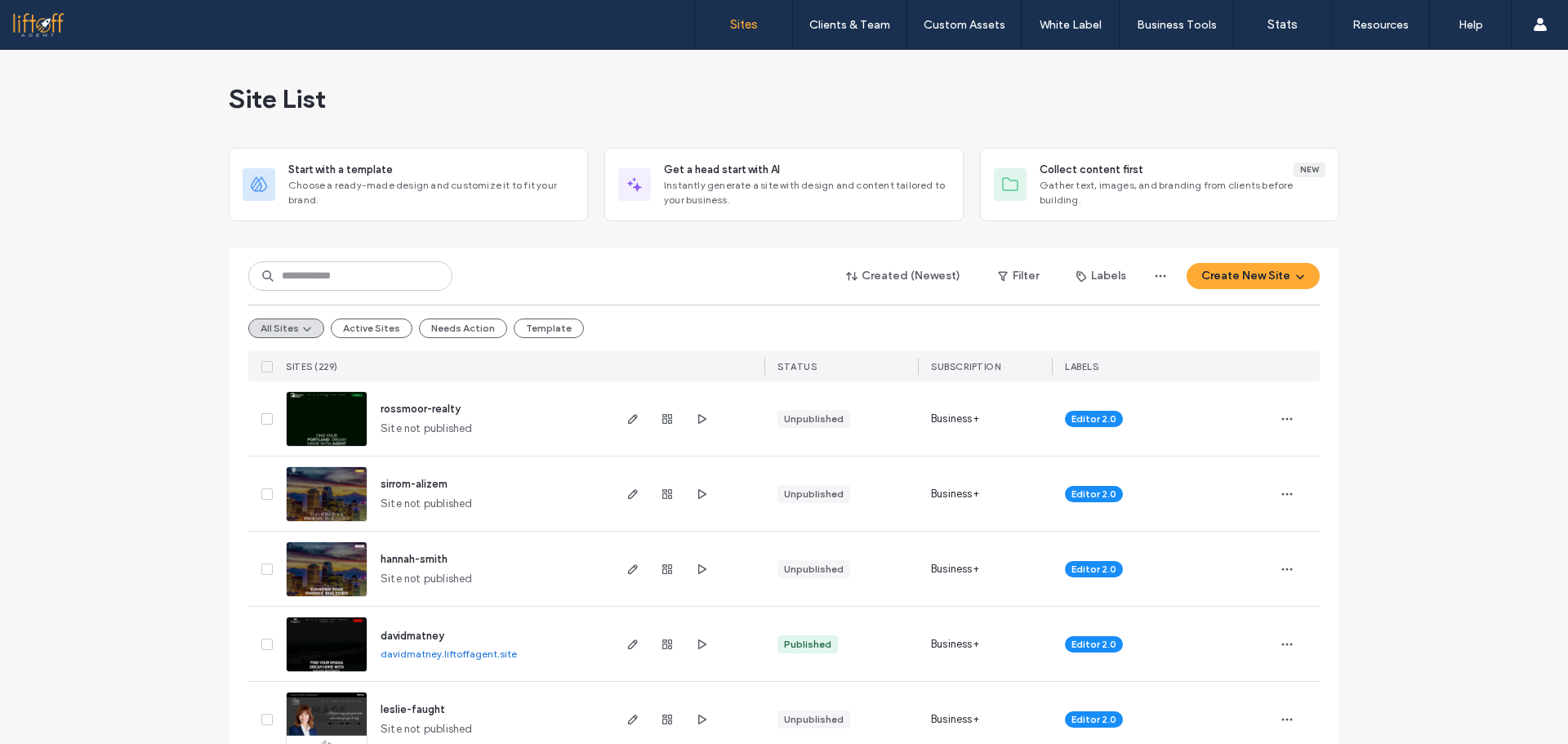 scroll, scrollTop: 0, scrollLeft: 0, axis: both 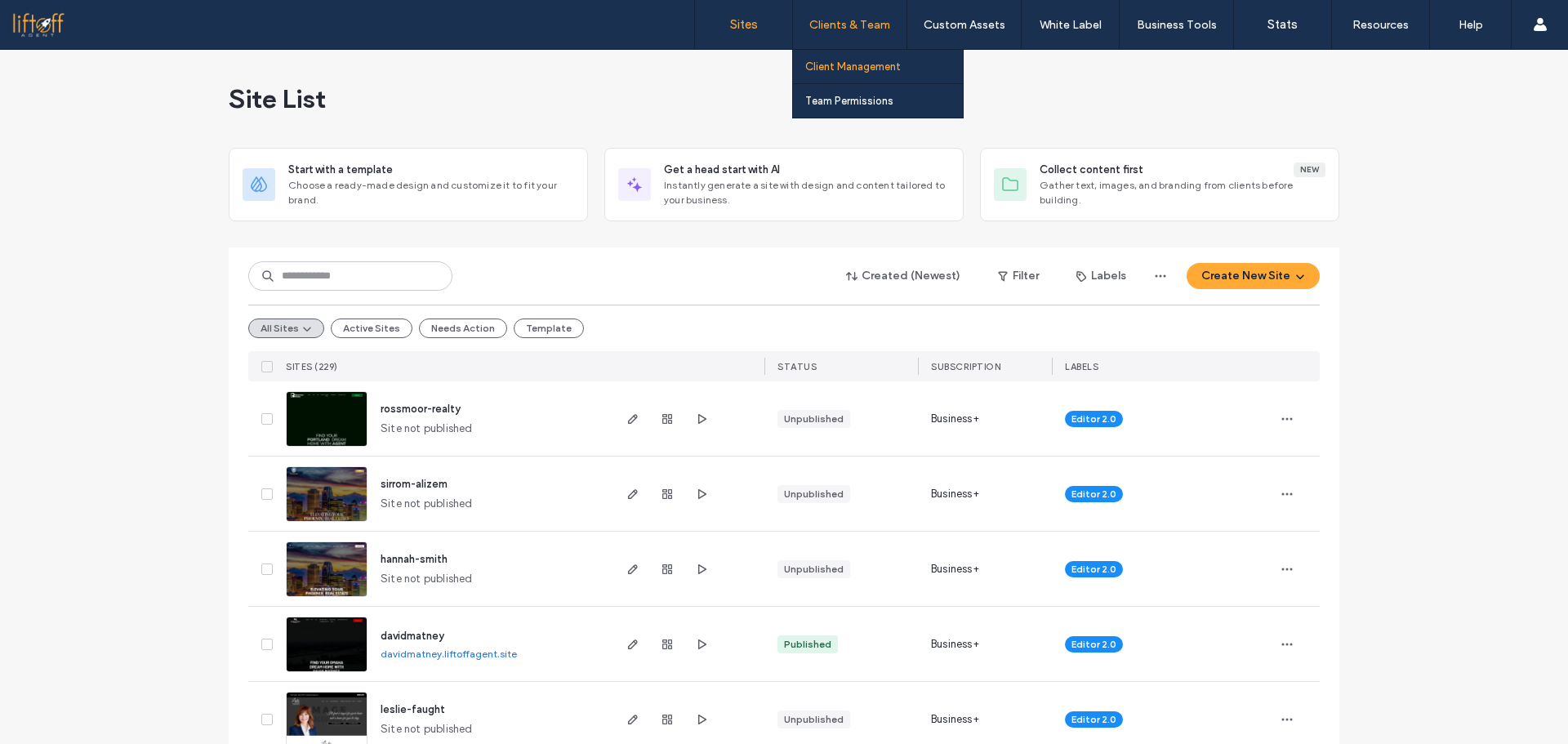 click on "Client Management" at bounding box center [853, 66] 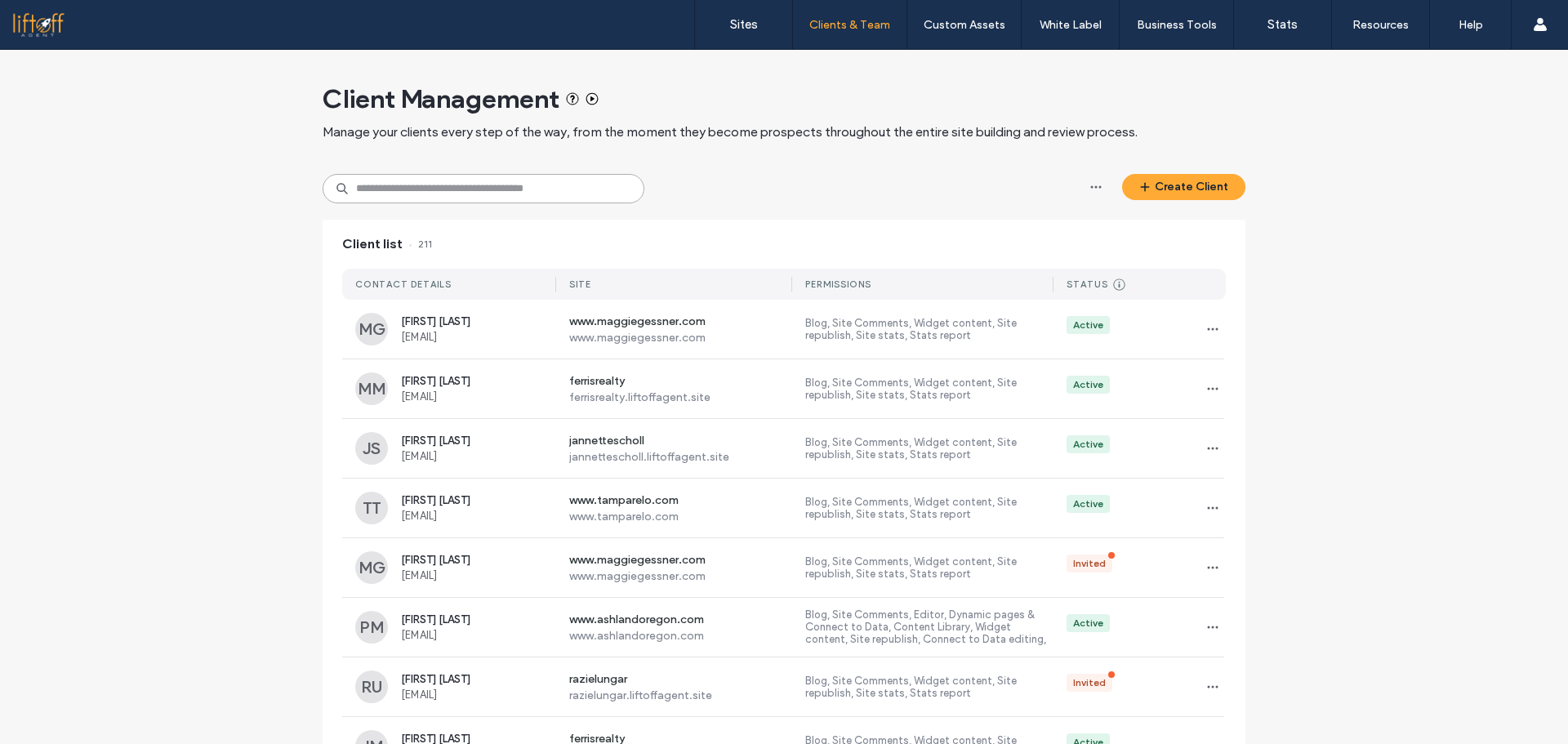 click at bounding box center (483, 189) 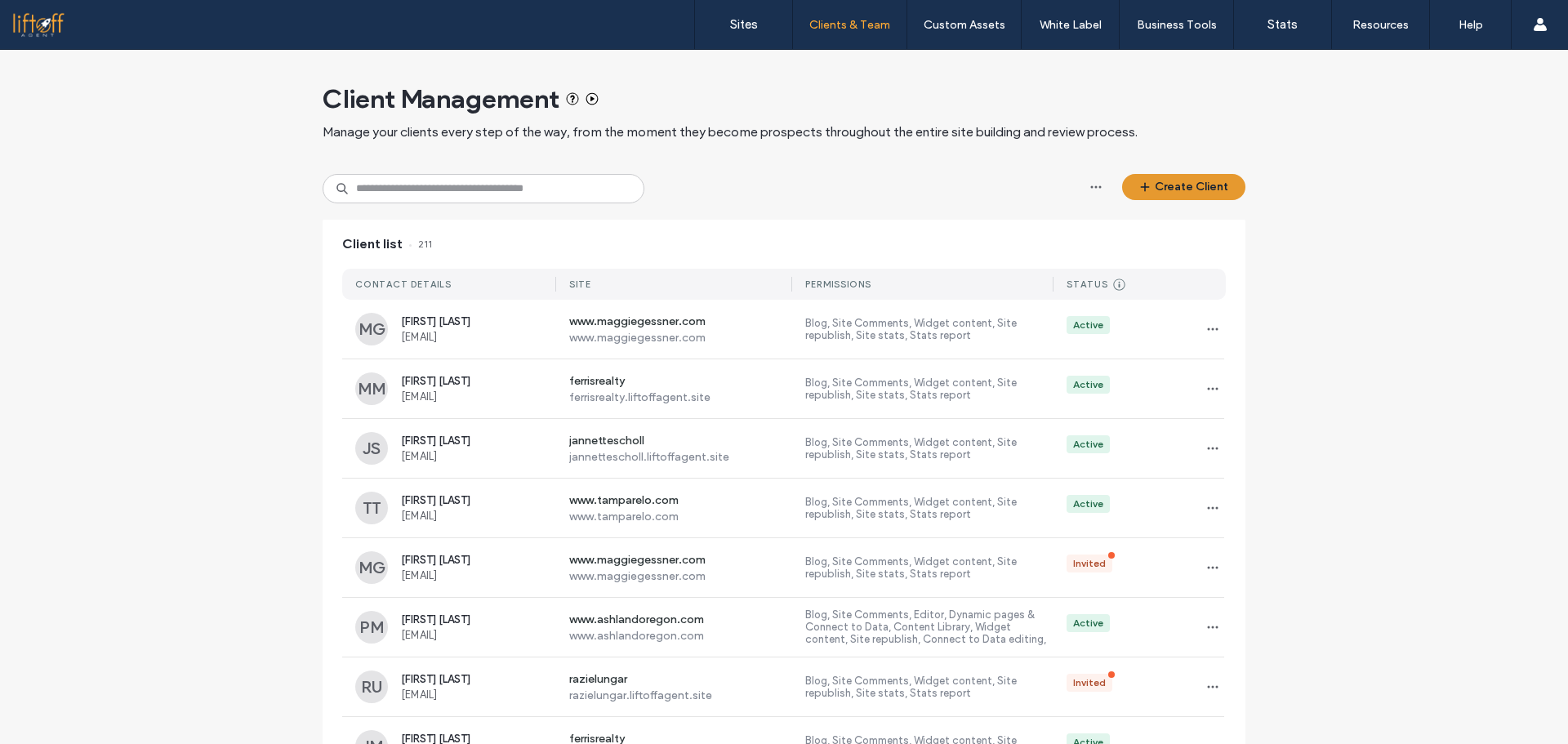 click on "Create Client" at bounding box center [1183, 187] 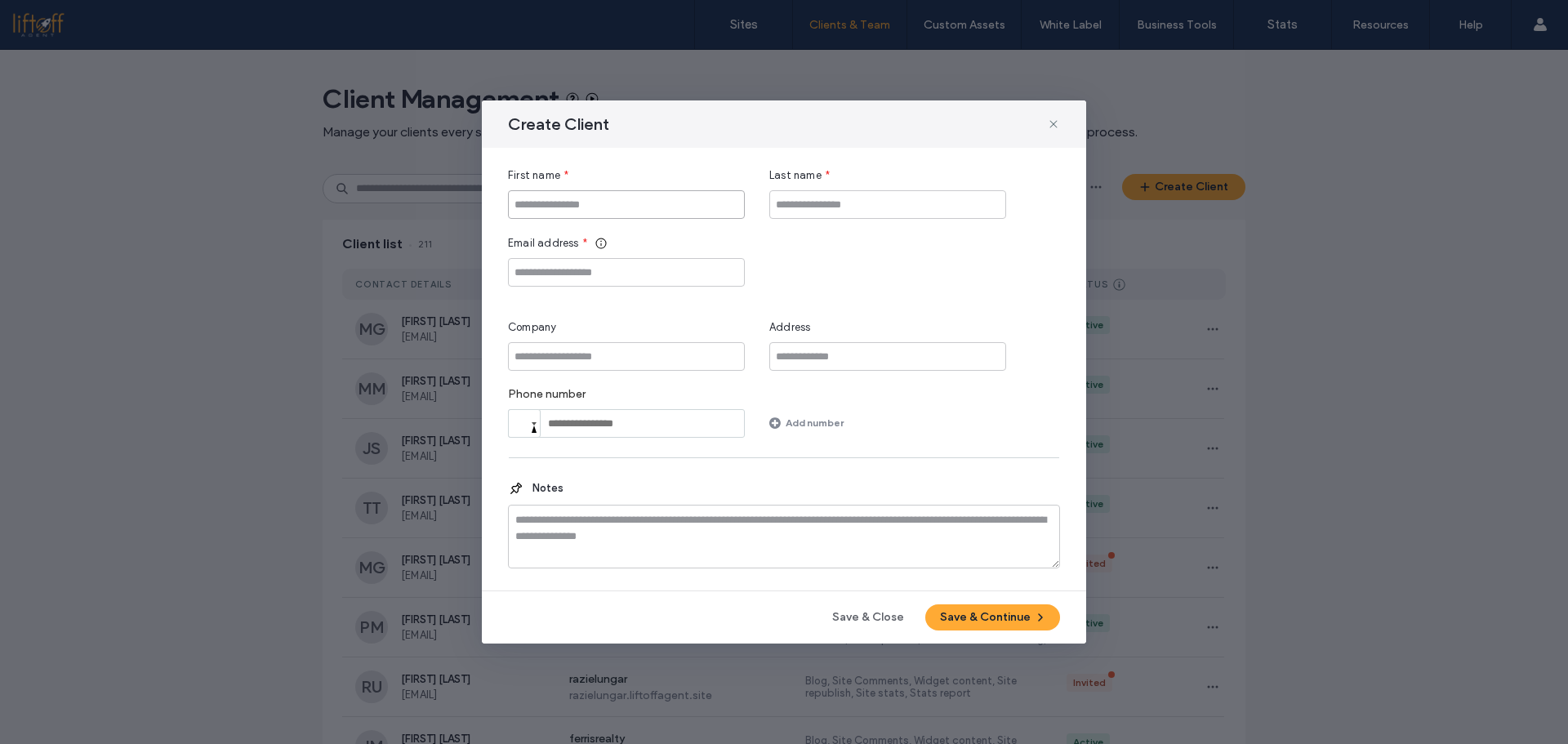 click at bounding box center [626, 204] 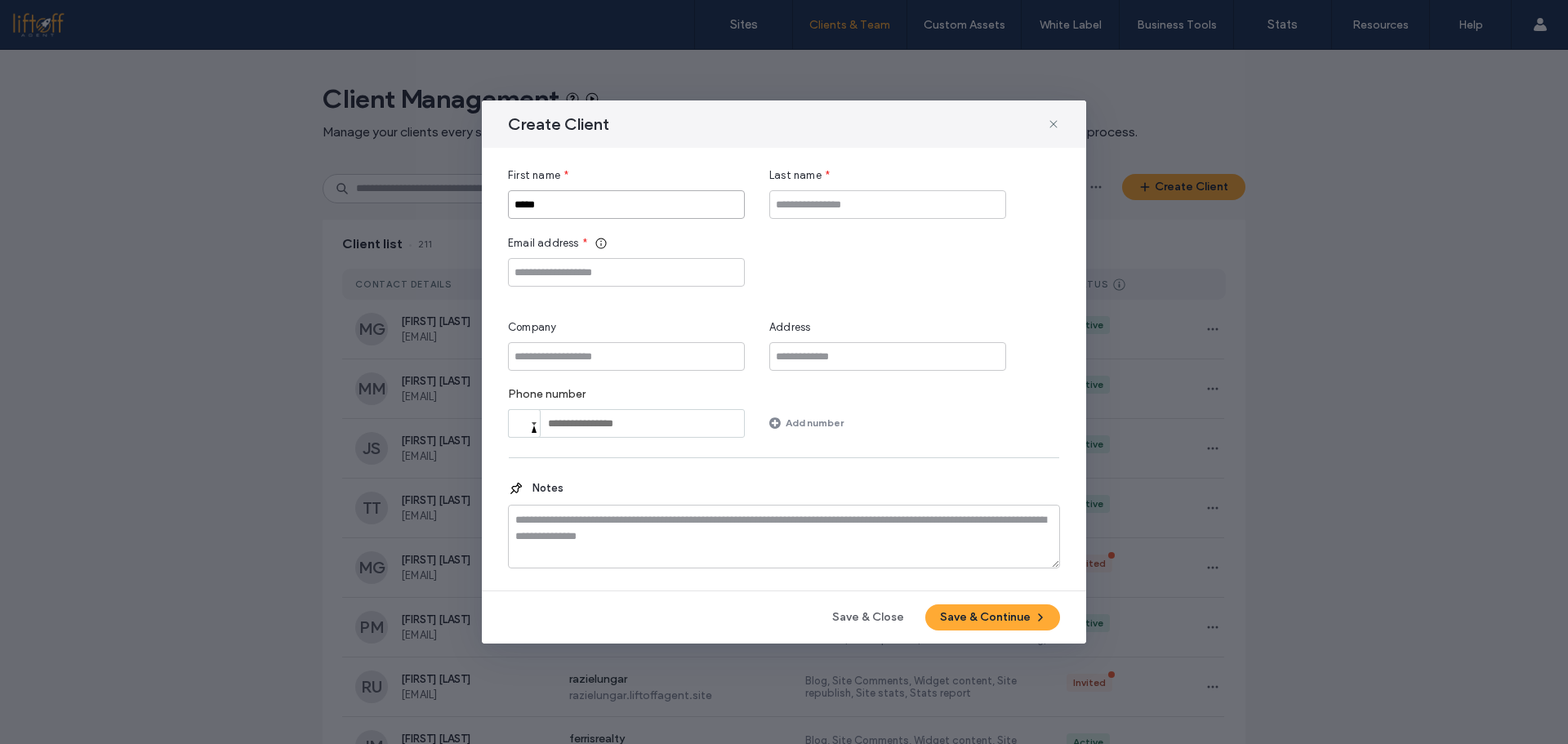 type on "*****" 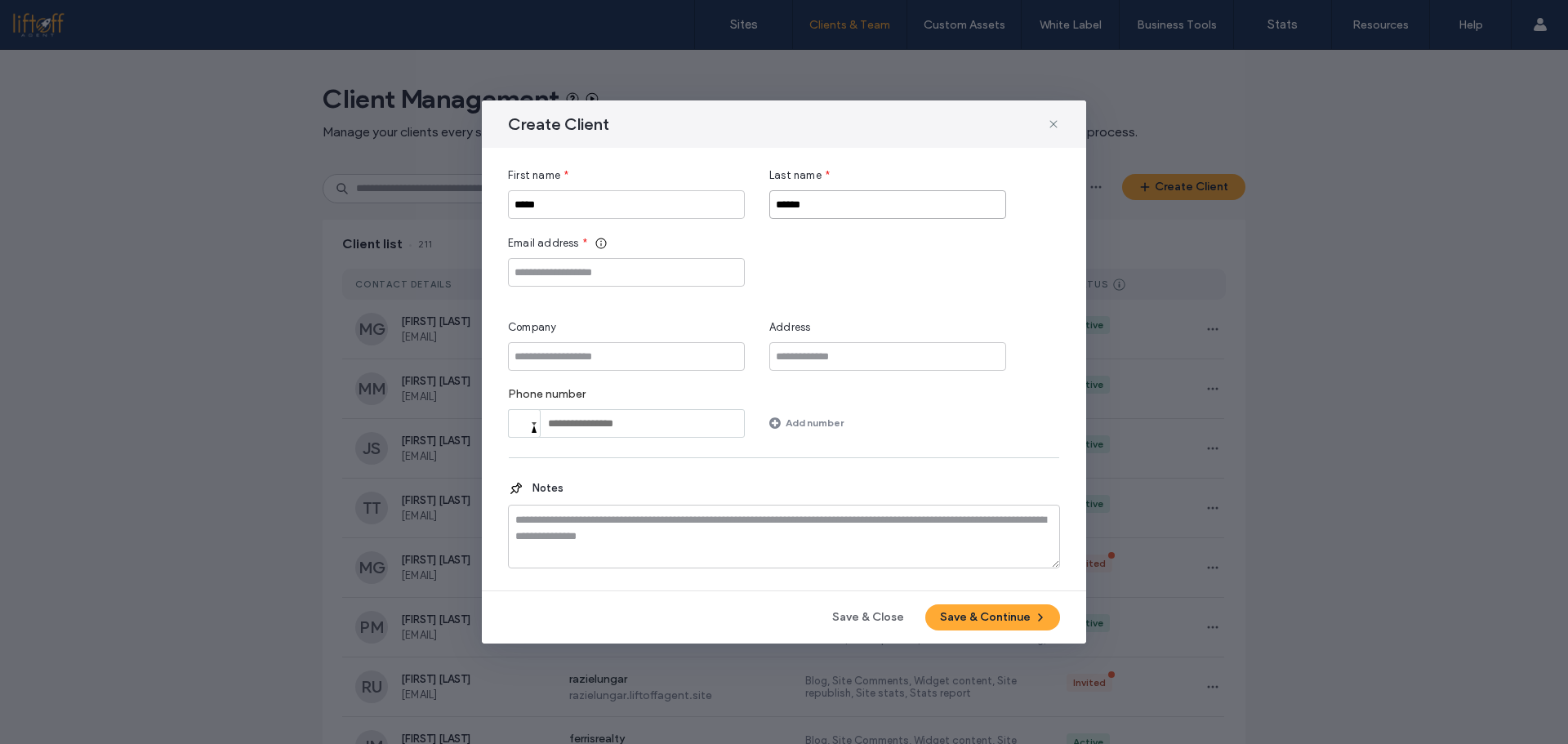 type on "******" 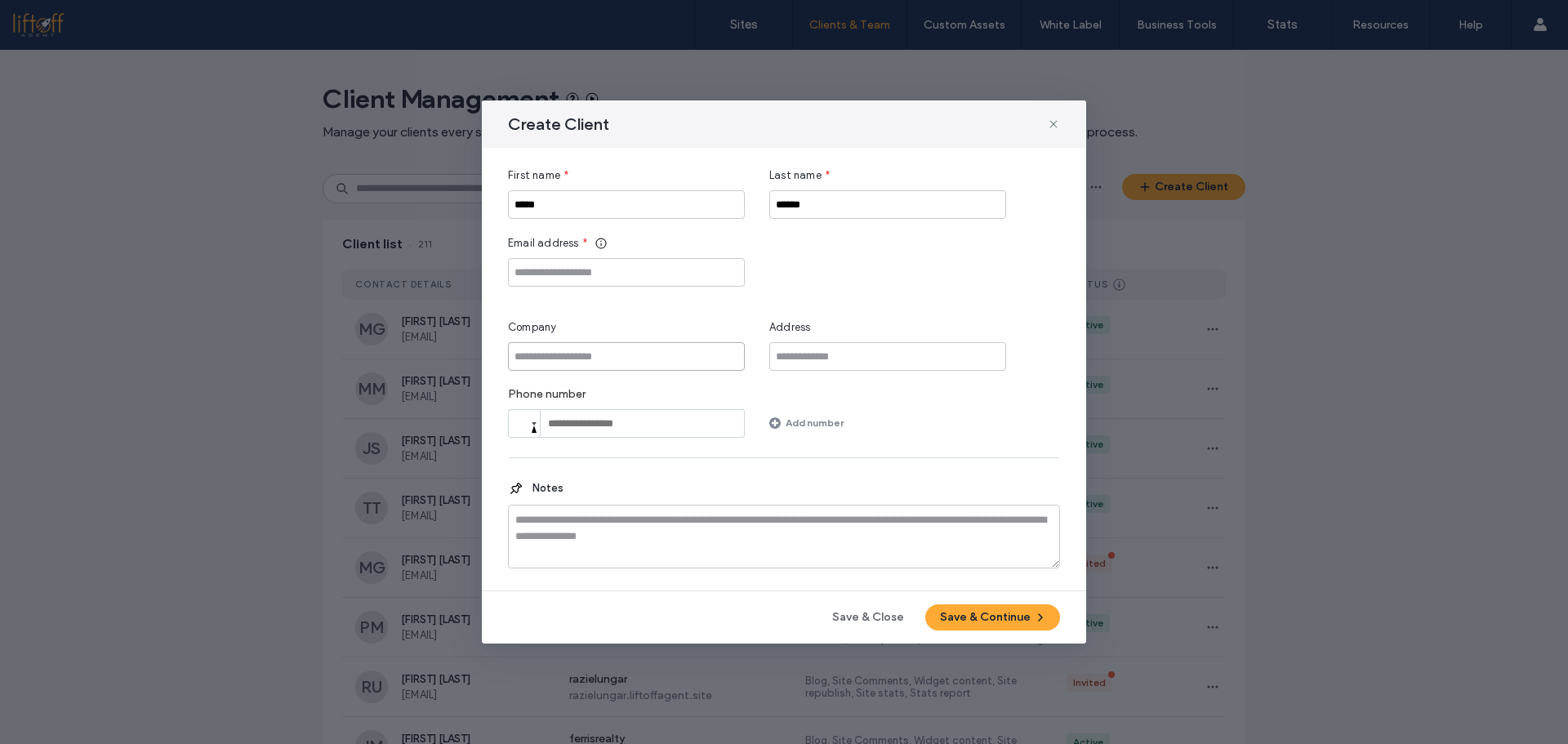 click at bounding box center [626, 356] 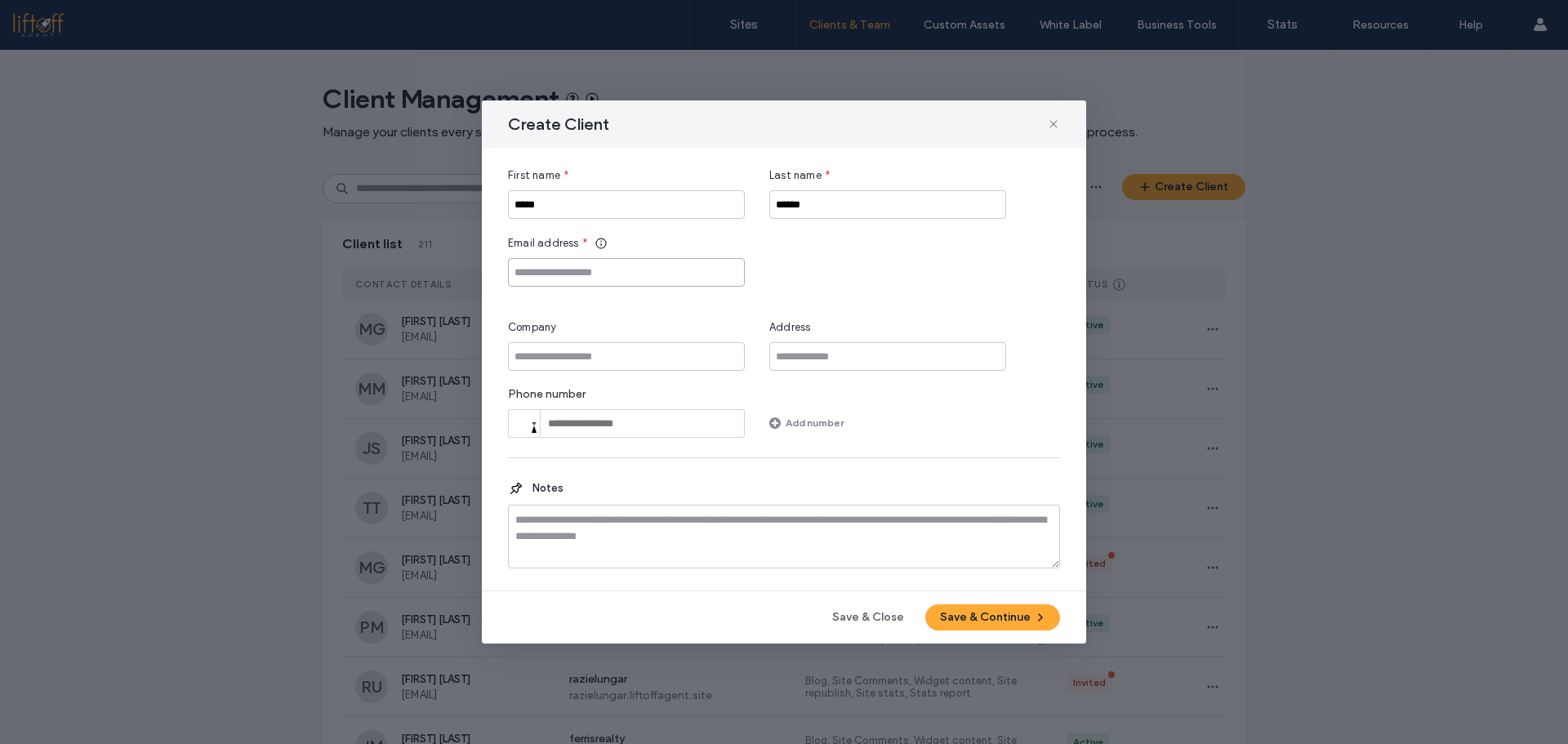 click at bounding box center [626, 272] 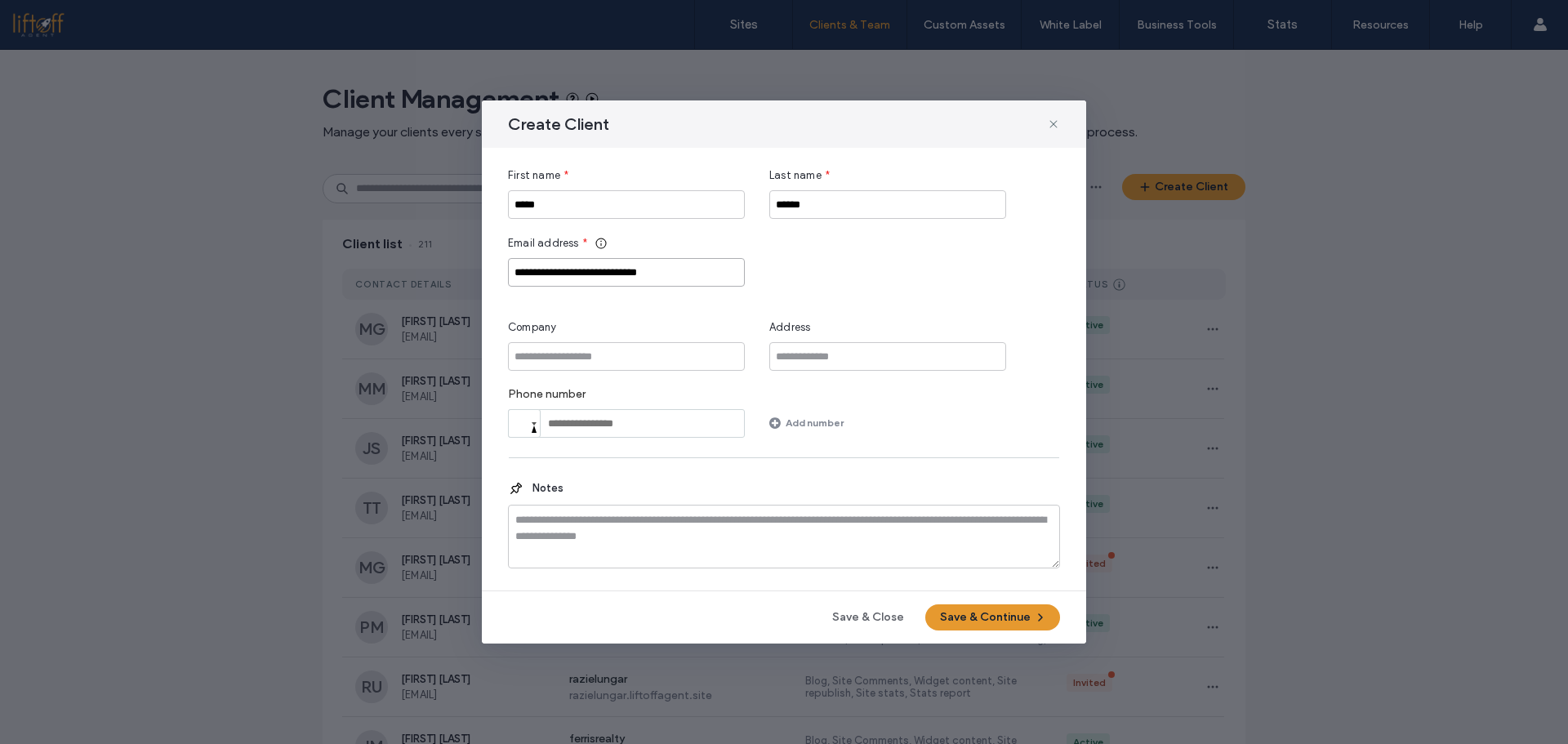 type on "**********" 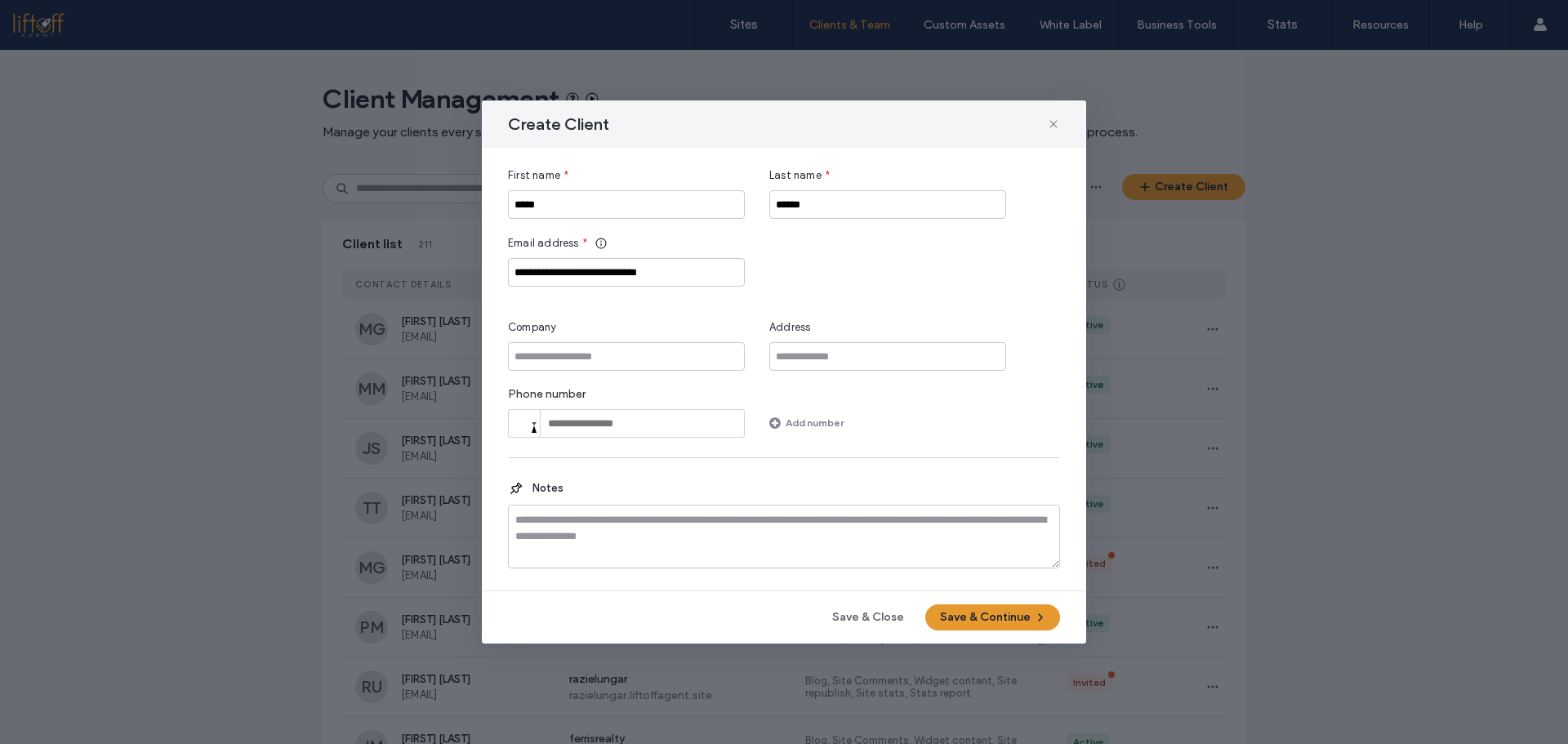 click on "Save & Continue" at bounding box center (992, 617) 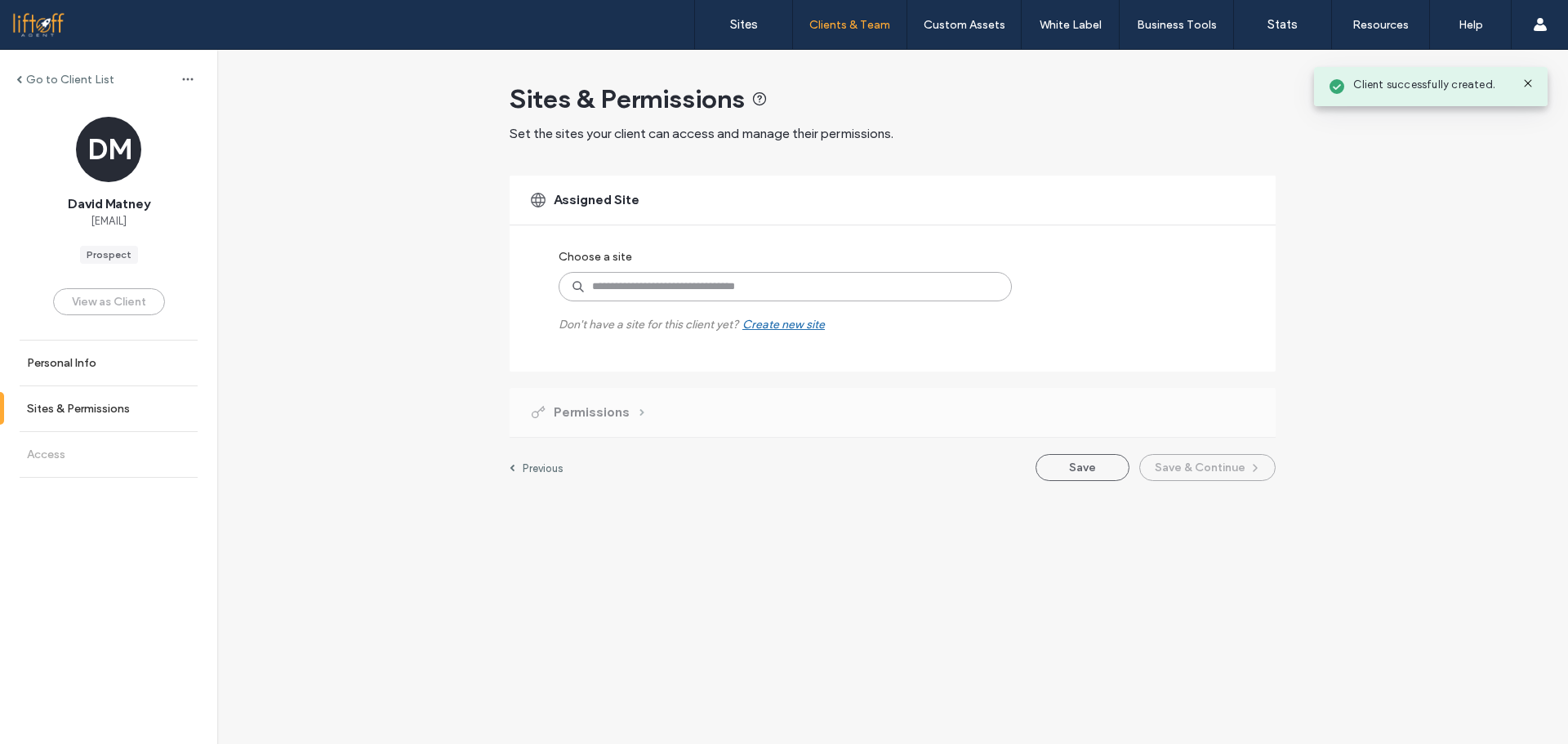 click at bounding box center [785, 287] 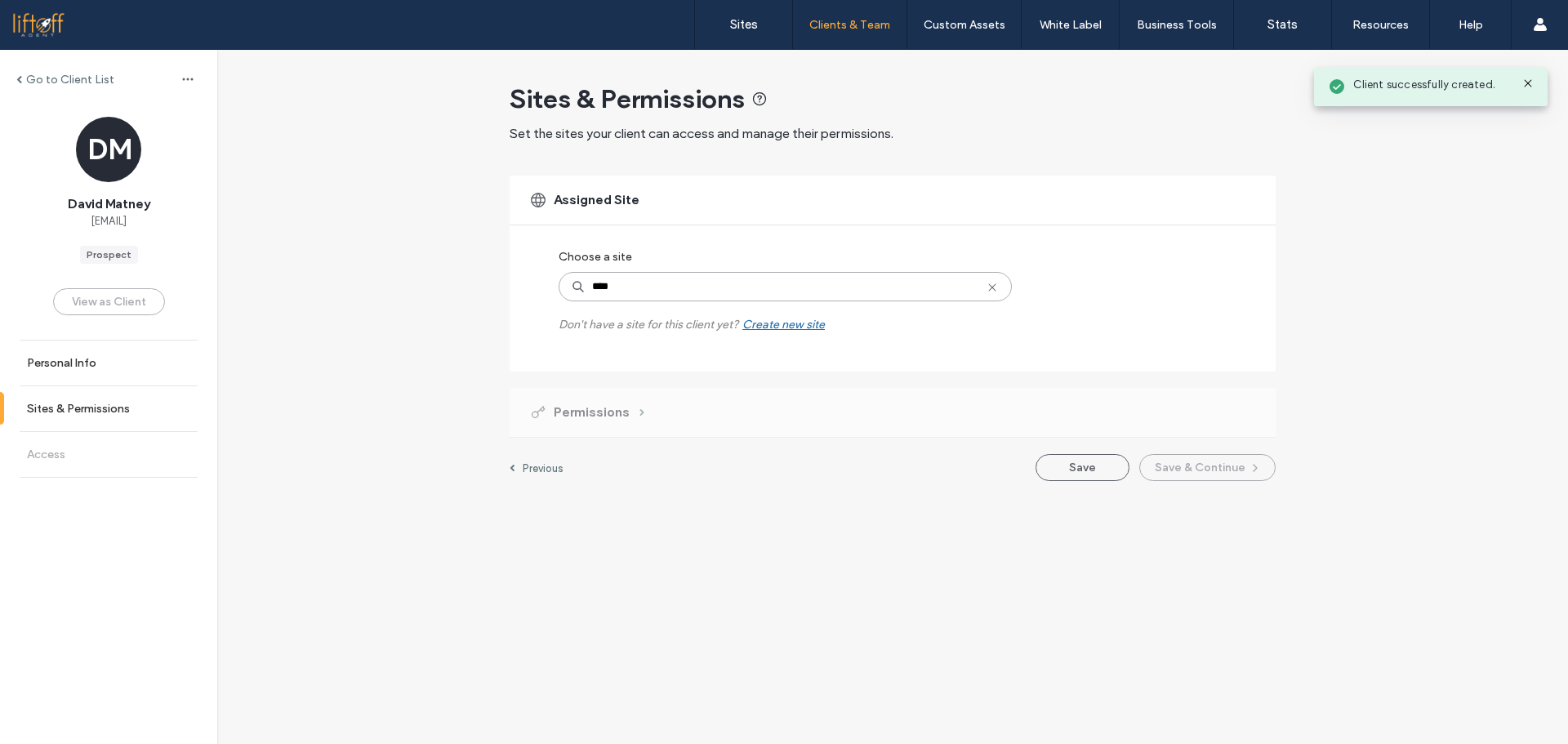 type on "*****" 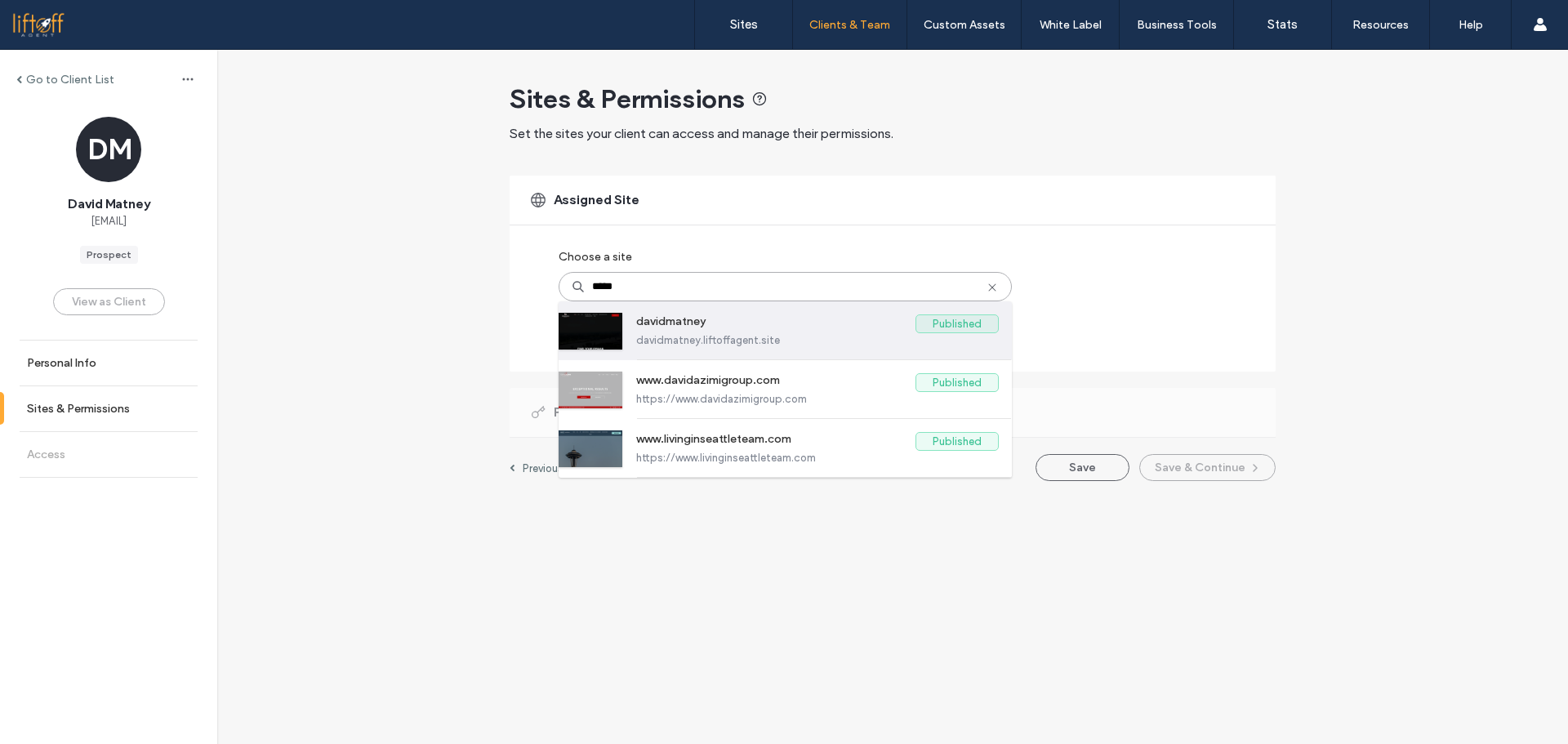 click on "davidmatney" at bounding box center (776, 324) 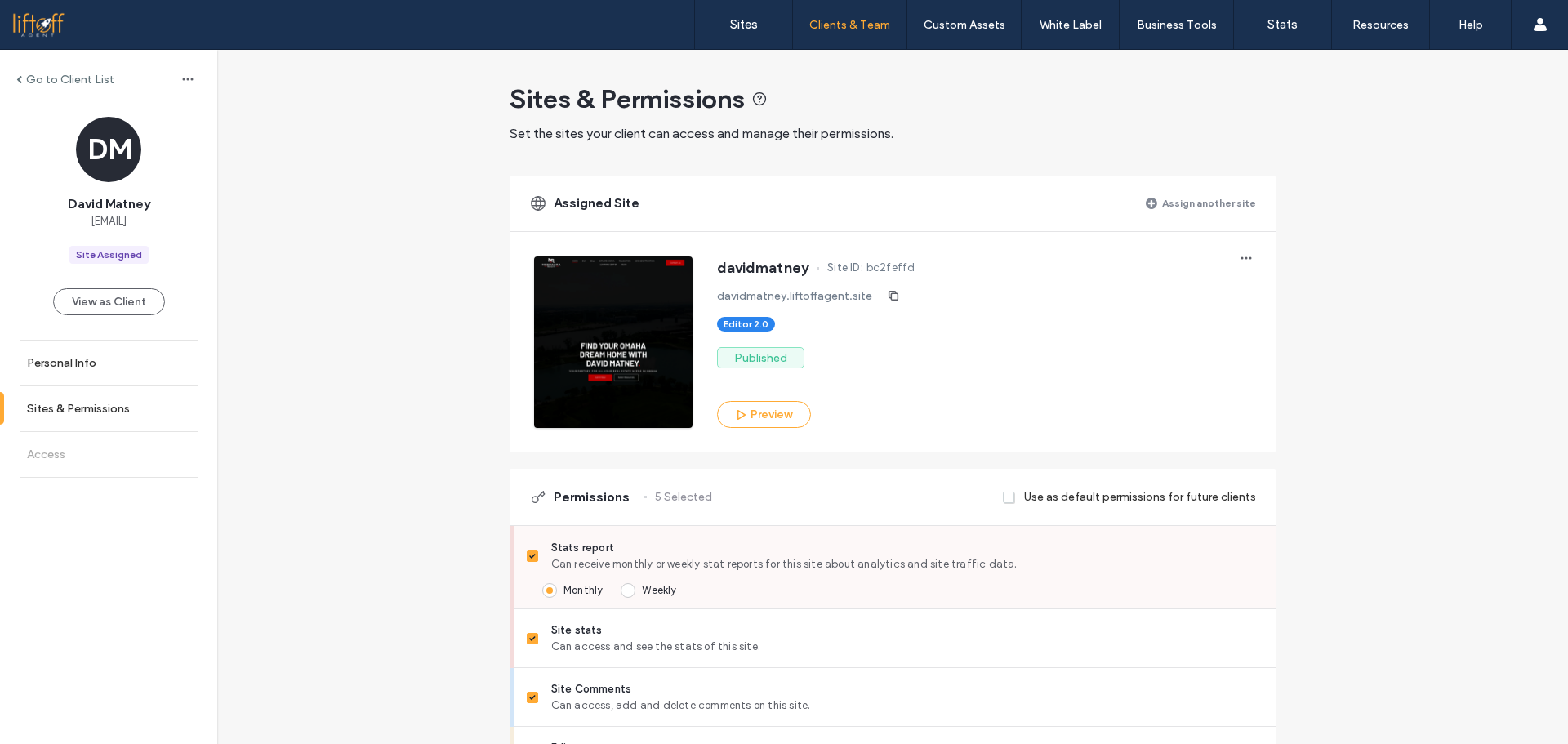 scroll, scrollTop: 1277, scrollLeft: 0, axis: vertical 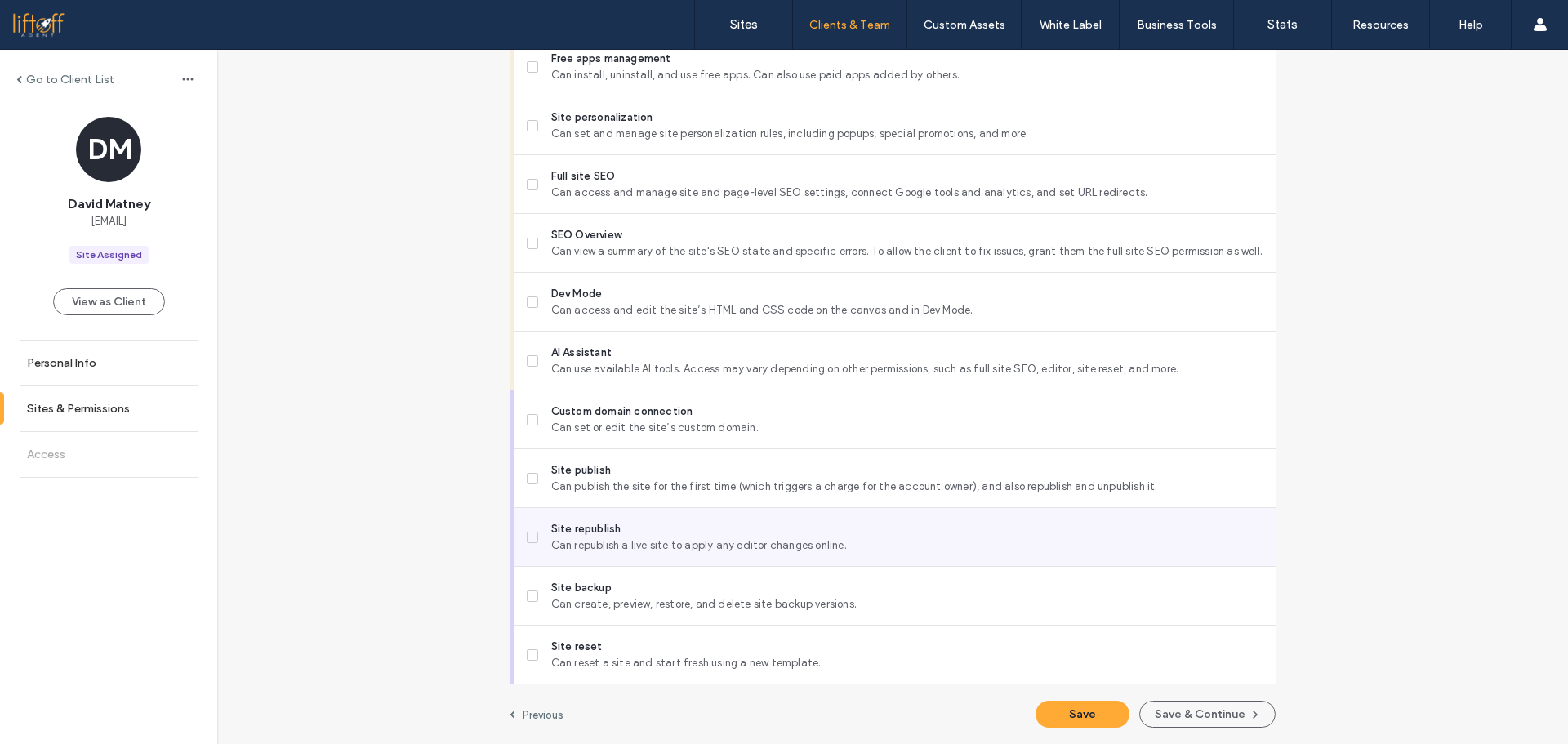 click on "Site republish" at bounding box center [906, 529] 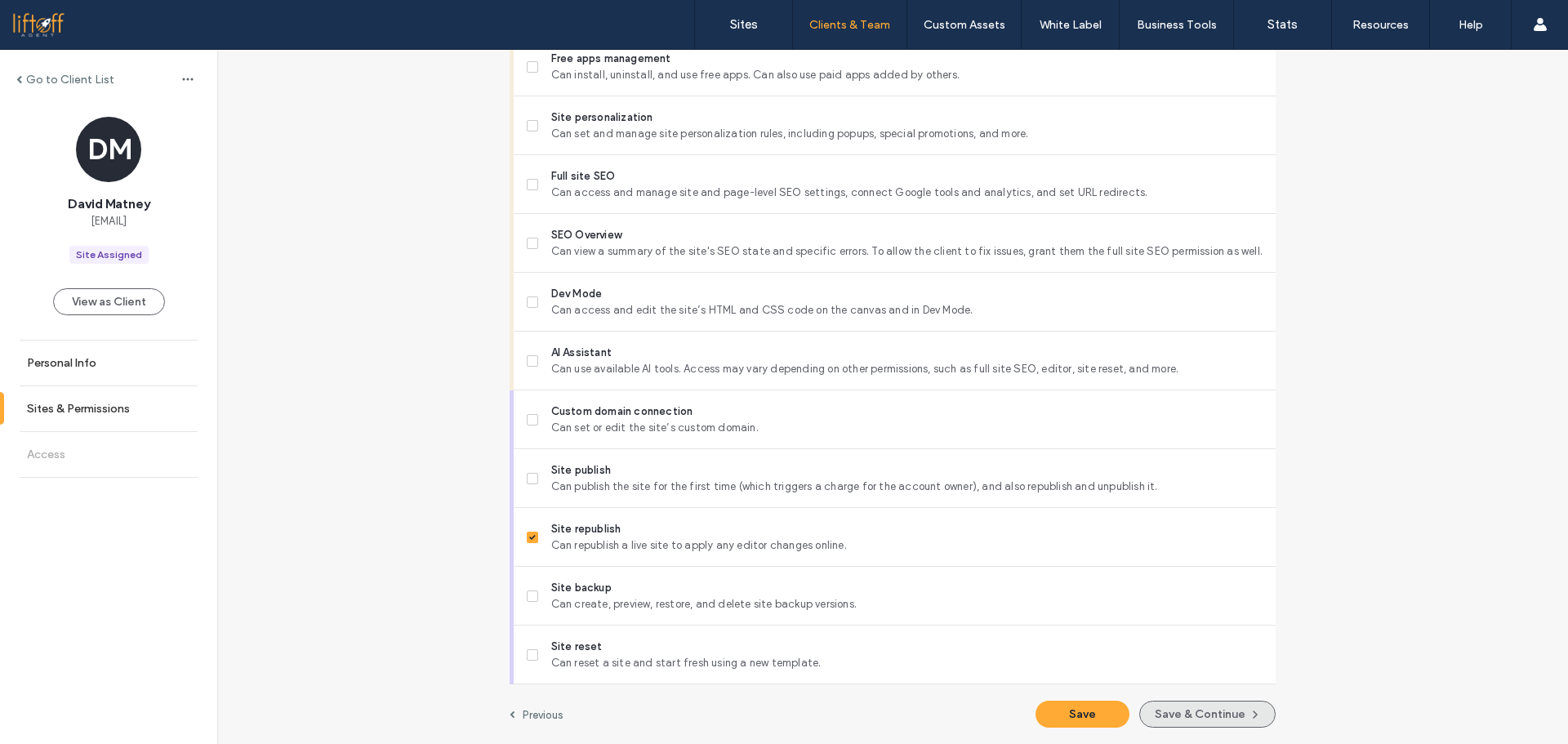click on "Save & Continue" at bounding box center [1207, 714] 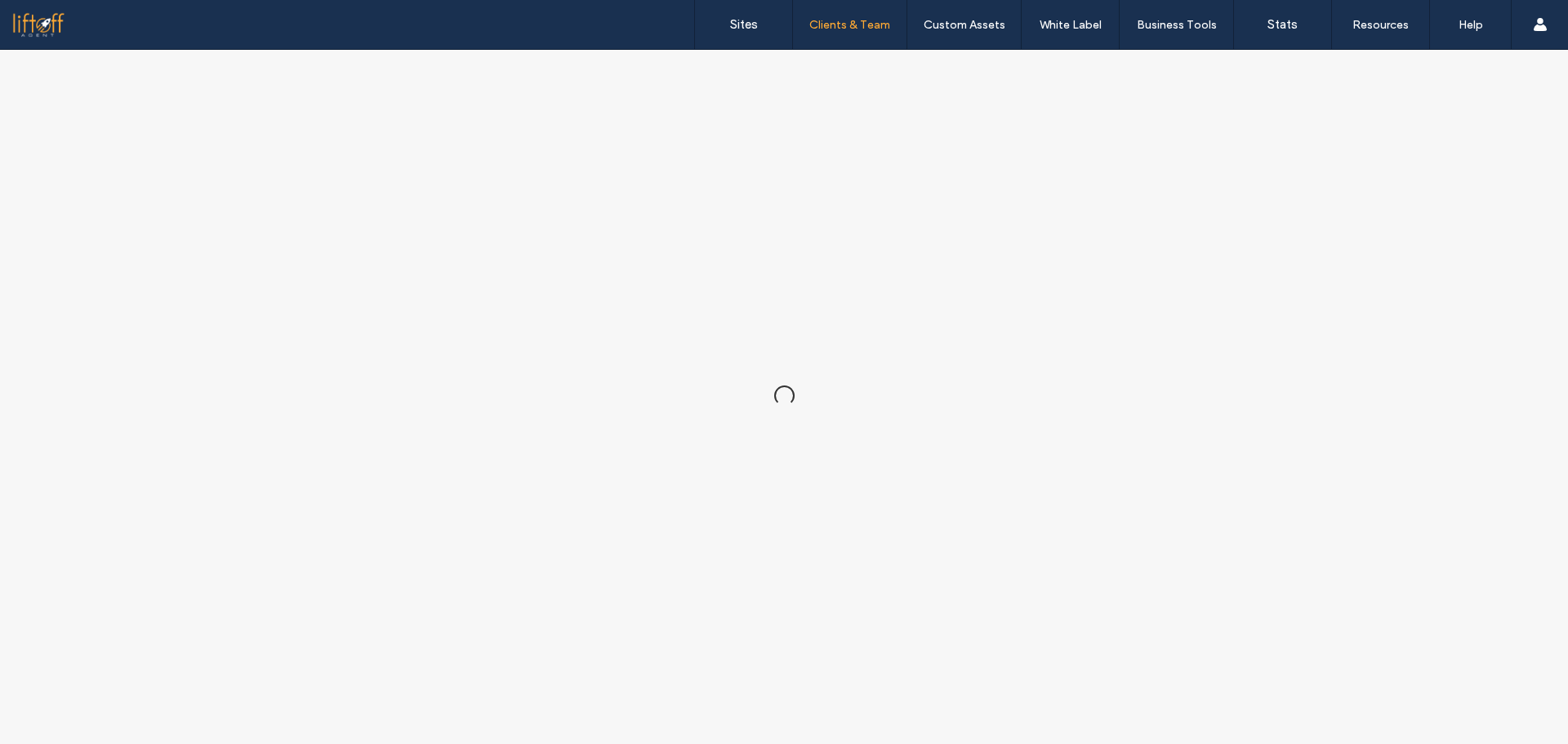 scroll, scrollTop: 0, scrollLeft: 0, axis: both 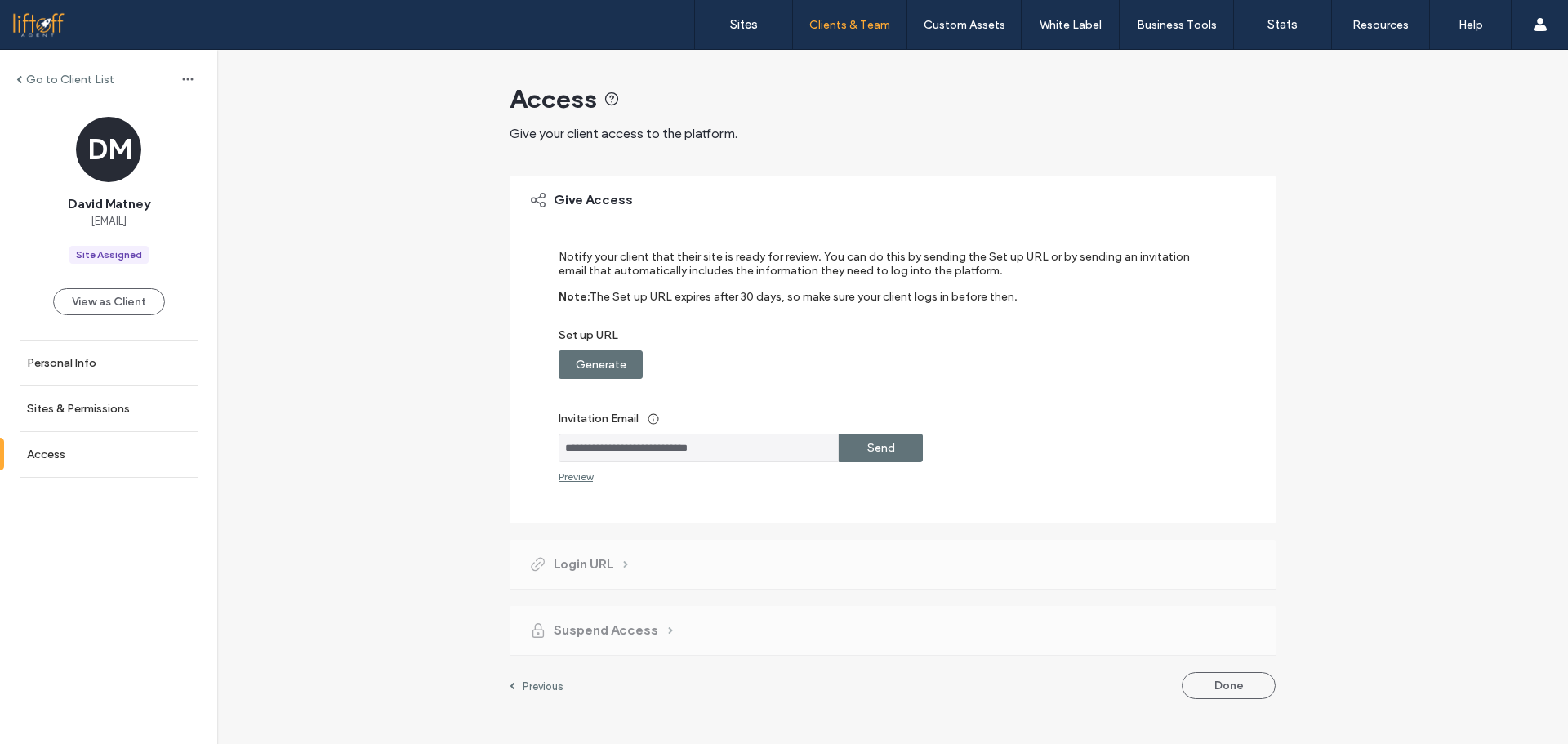 click on "Generate" at bounding box center [601, 364] 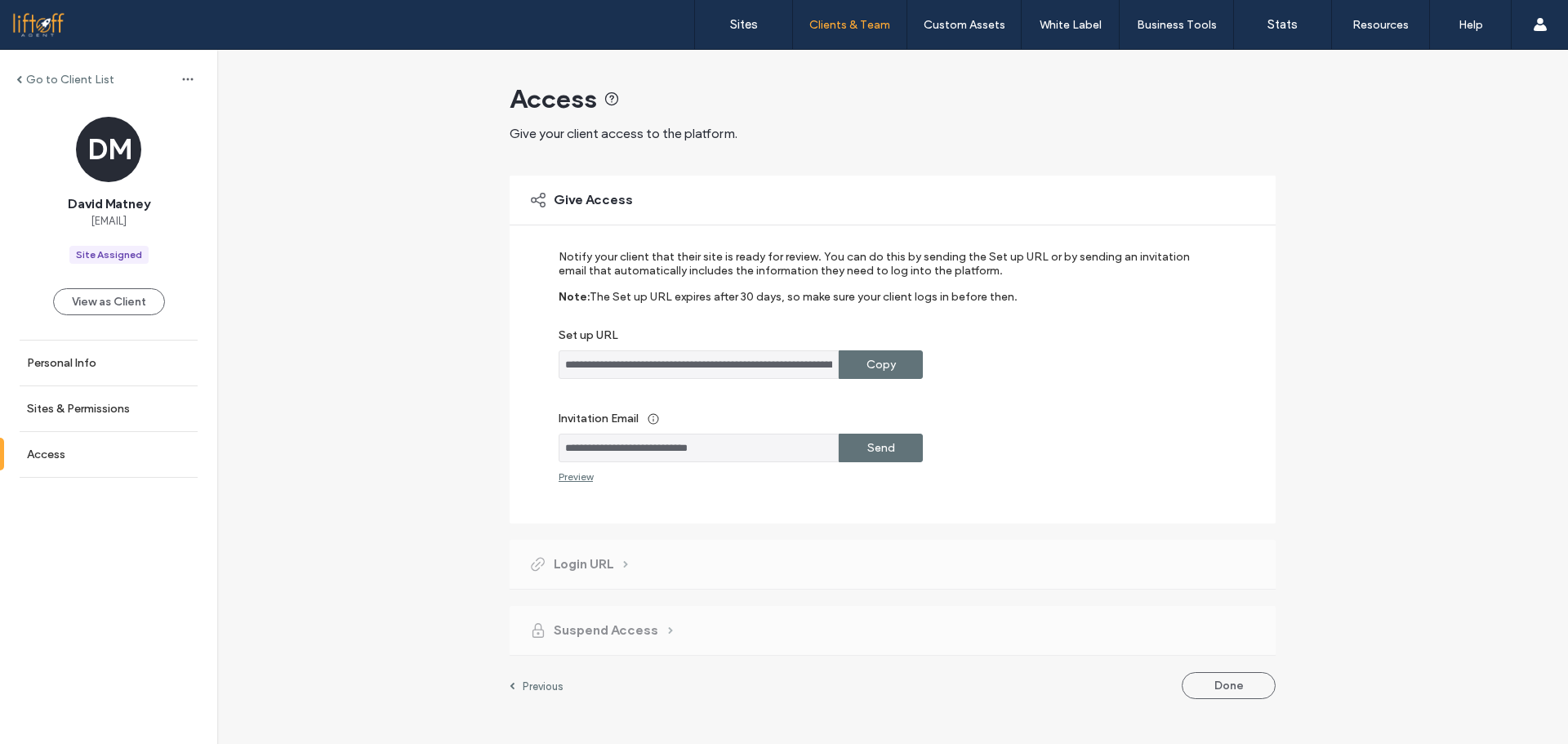 click on "Copy" at bounding box center (881, 364) 